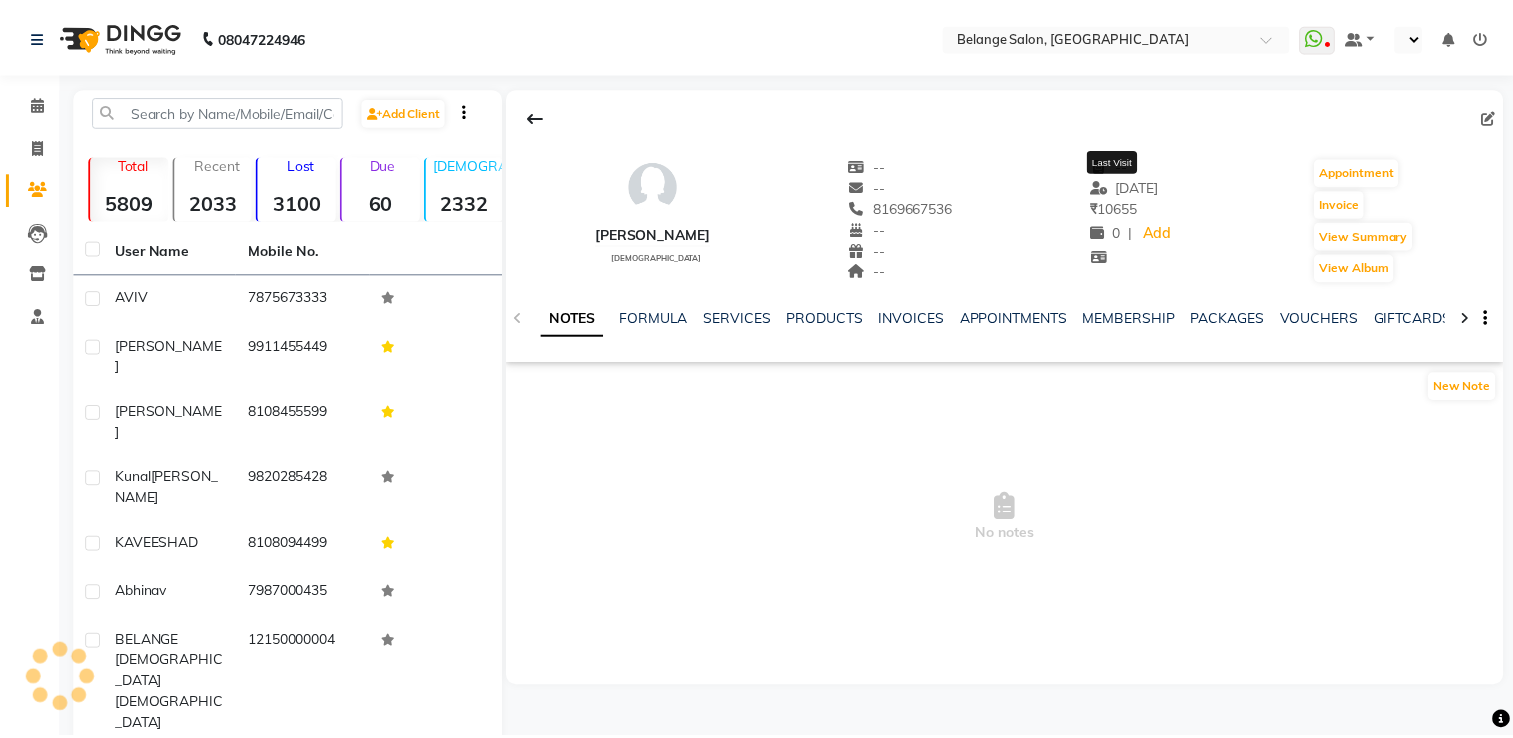 scroll, scrollTop: 0, scrollLeft: 0, axis: both 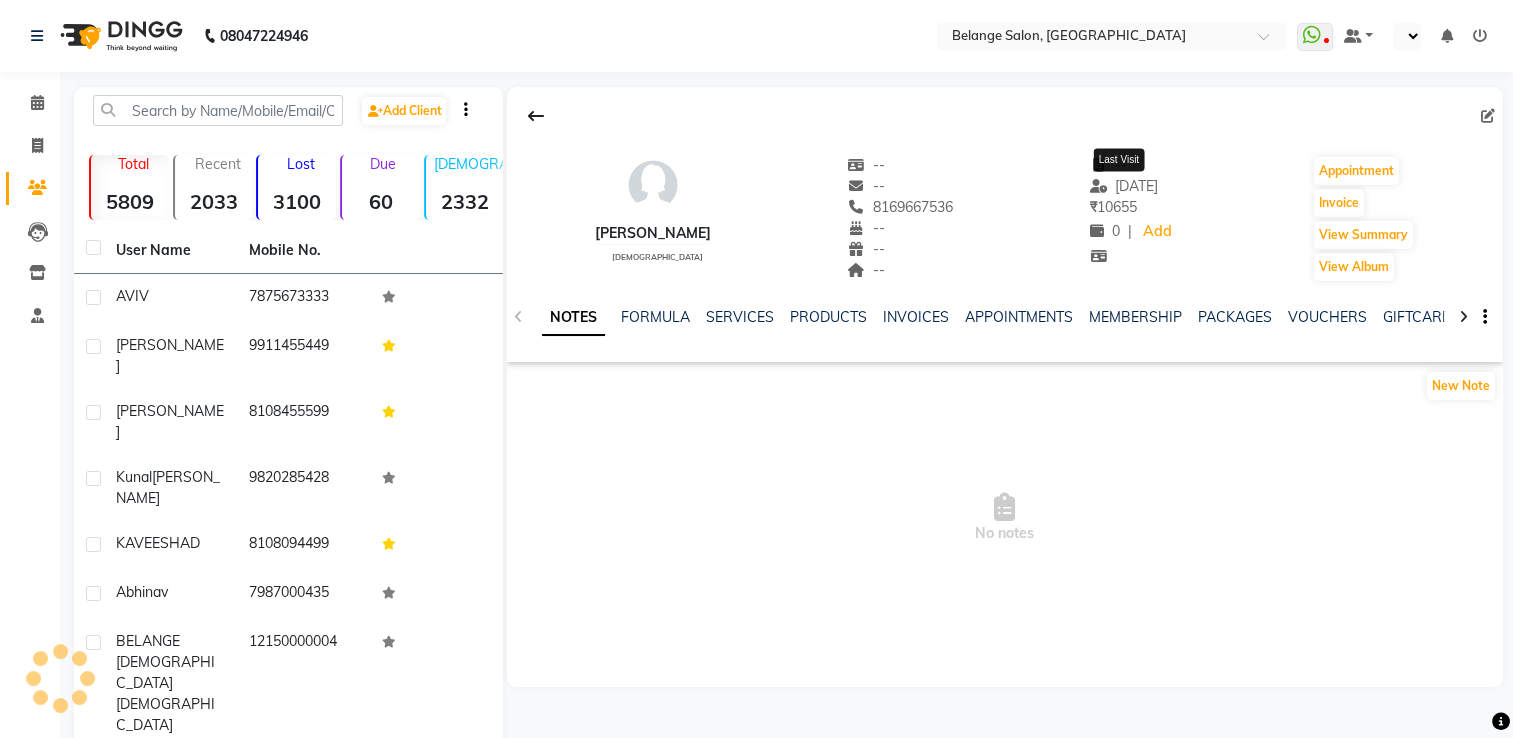 select on "en" 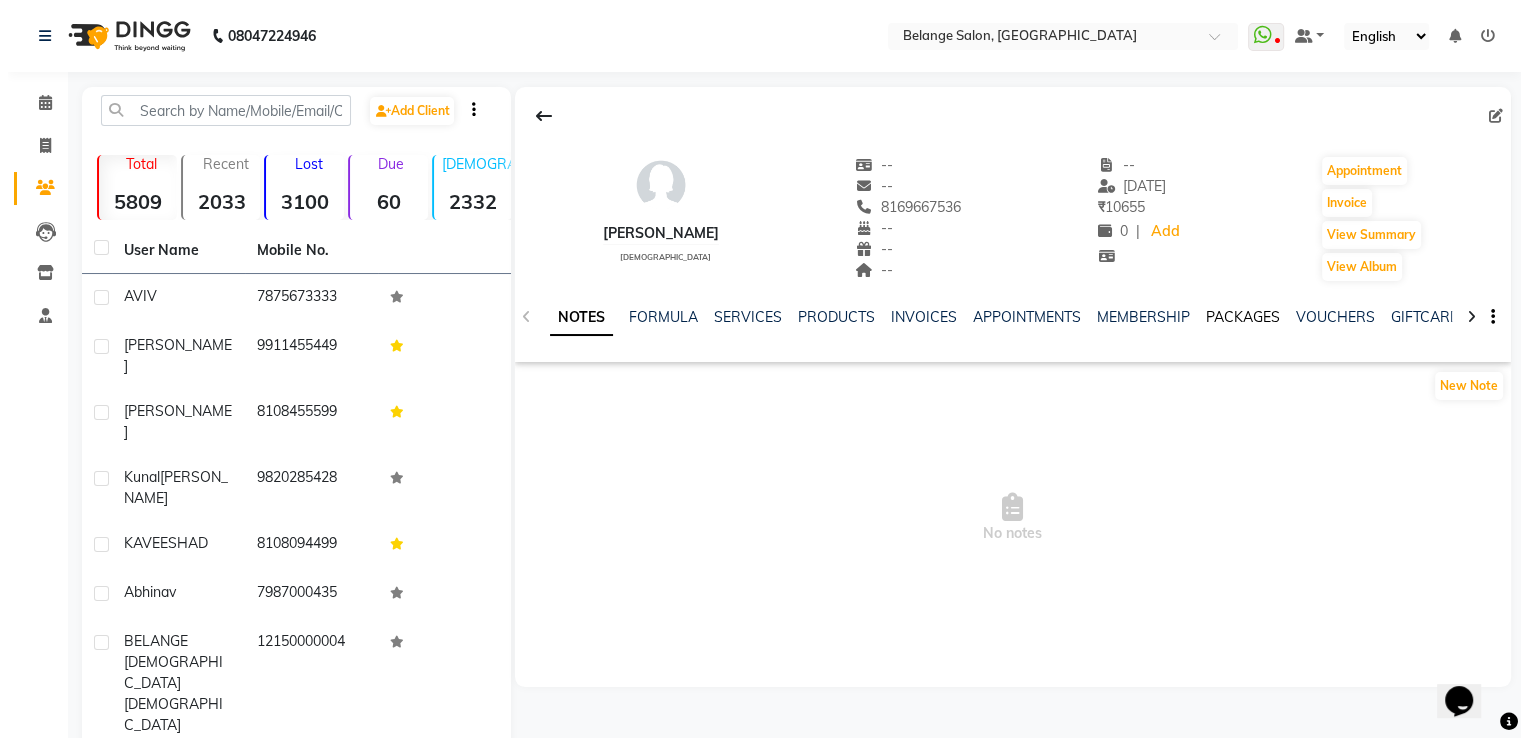 scroll, scrollTop: 0, scrollLeft: 0, axis: both 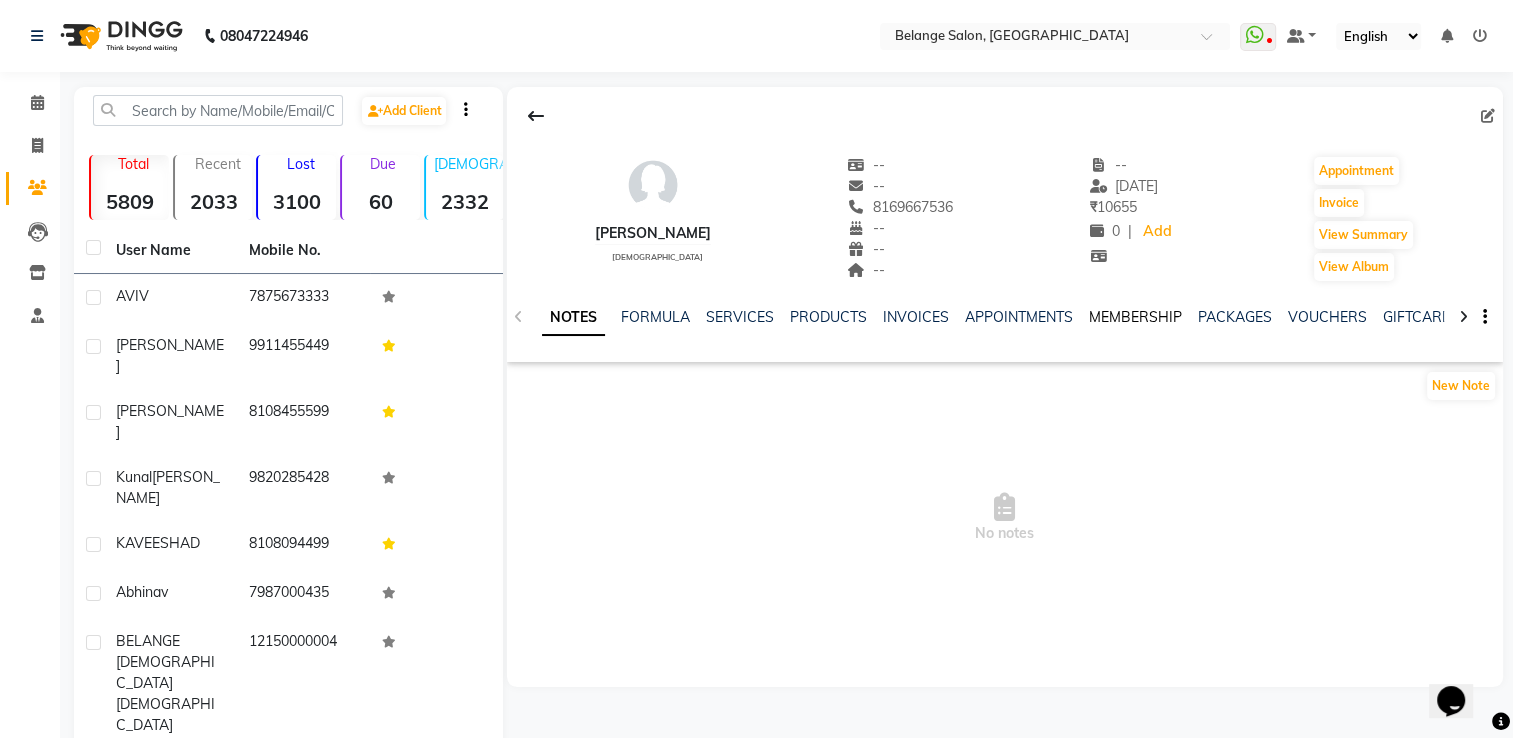 click on "MEMBERSHIP" 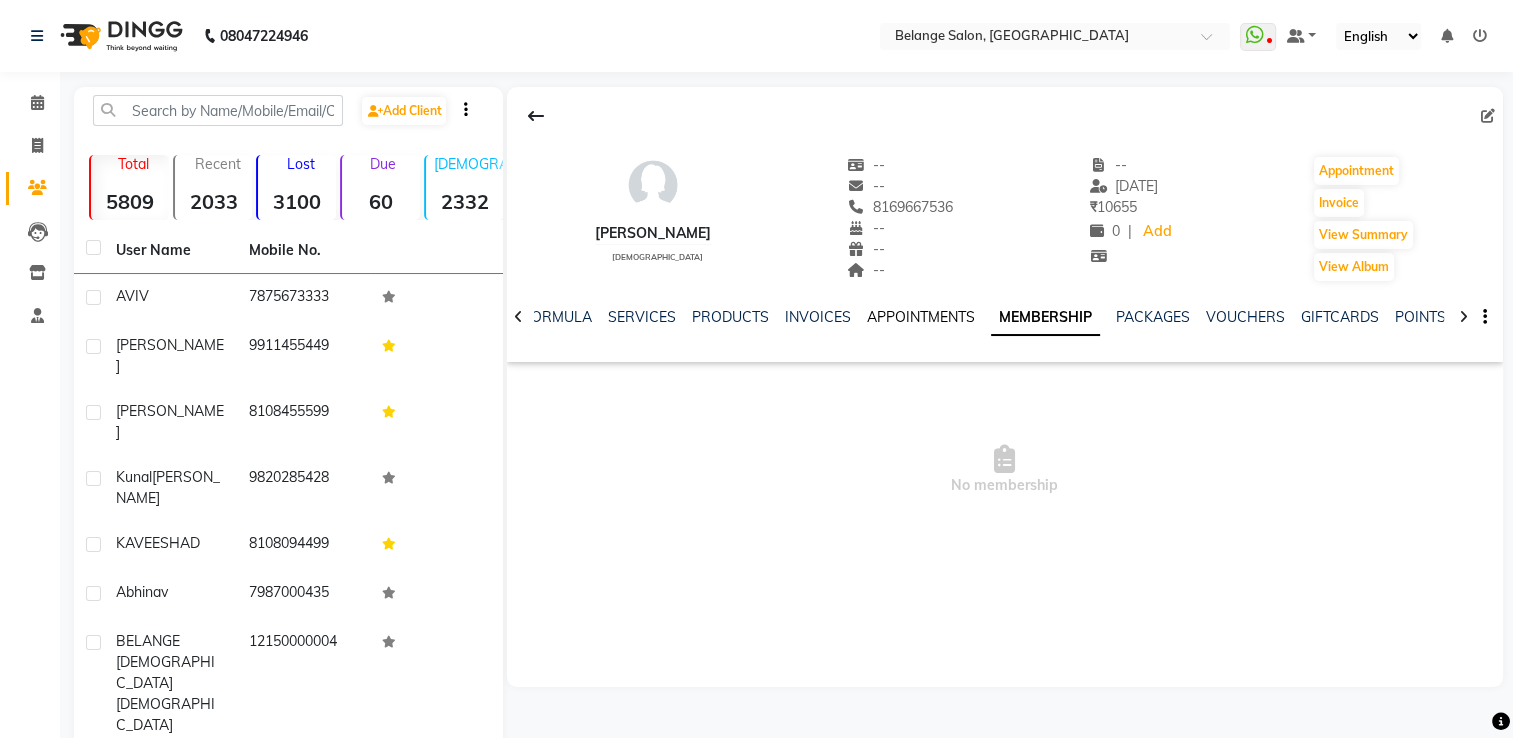 click on "APPOINTMENTS" 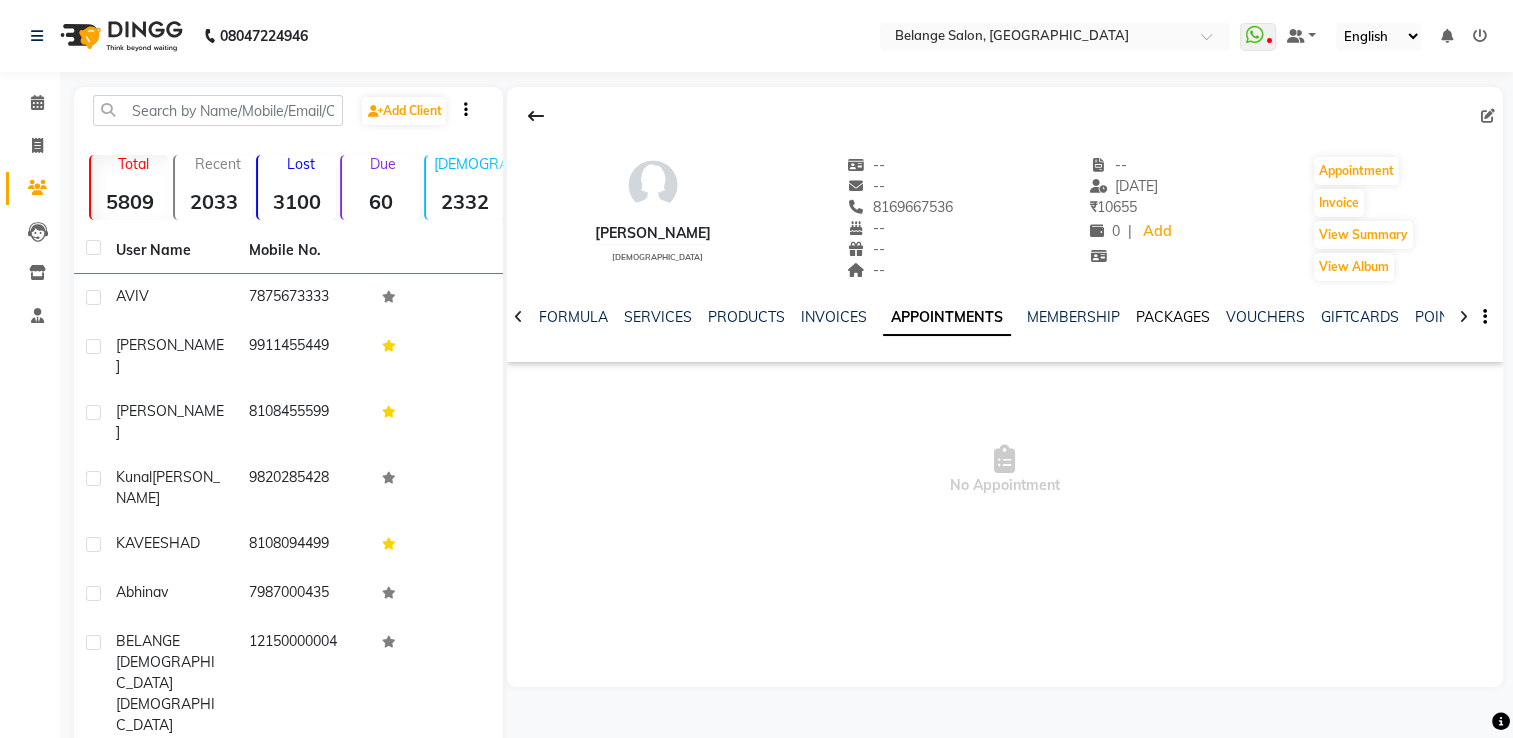 click on "PACKAGES" 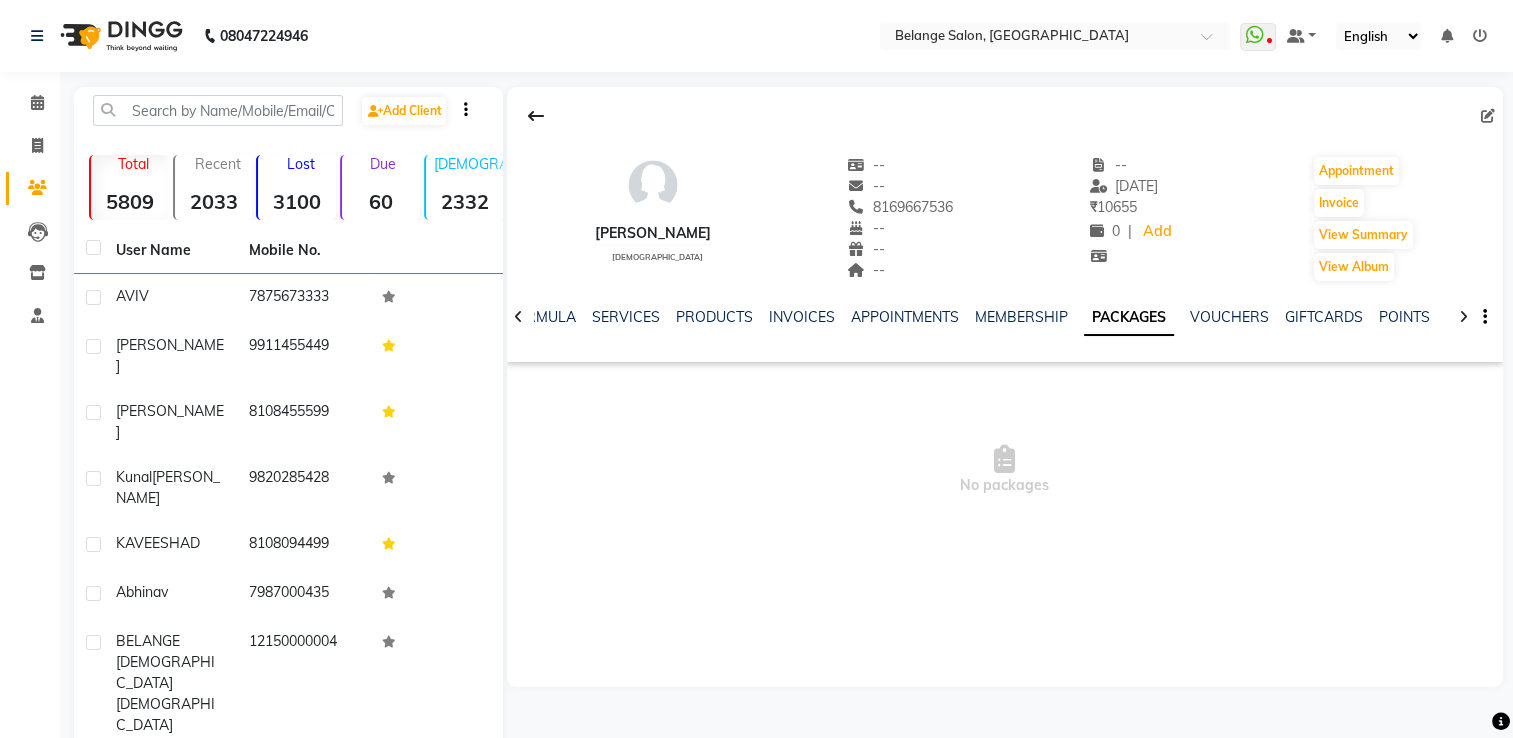 click 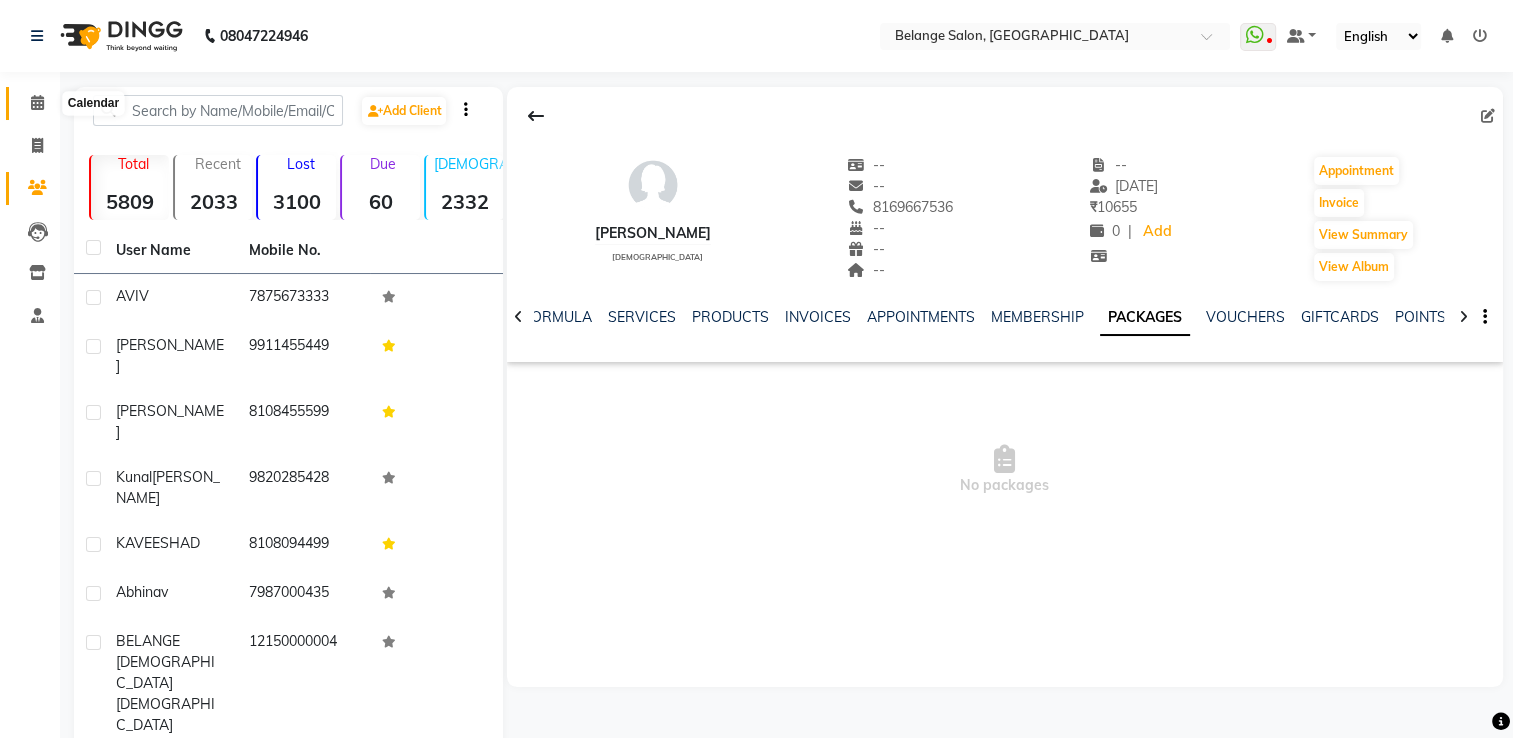 click 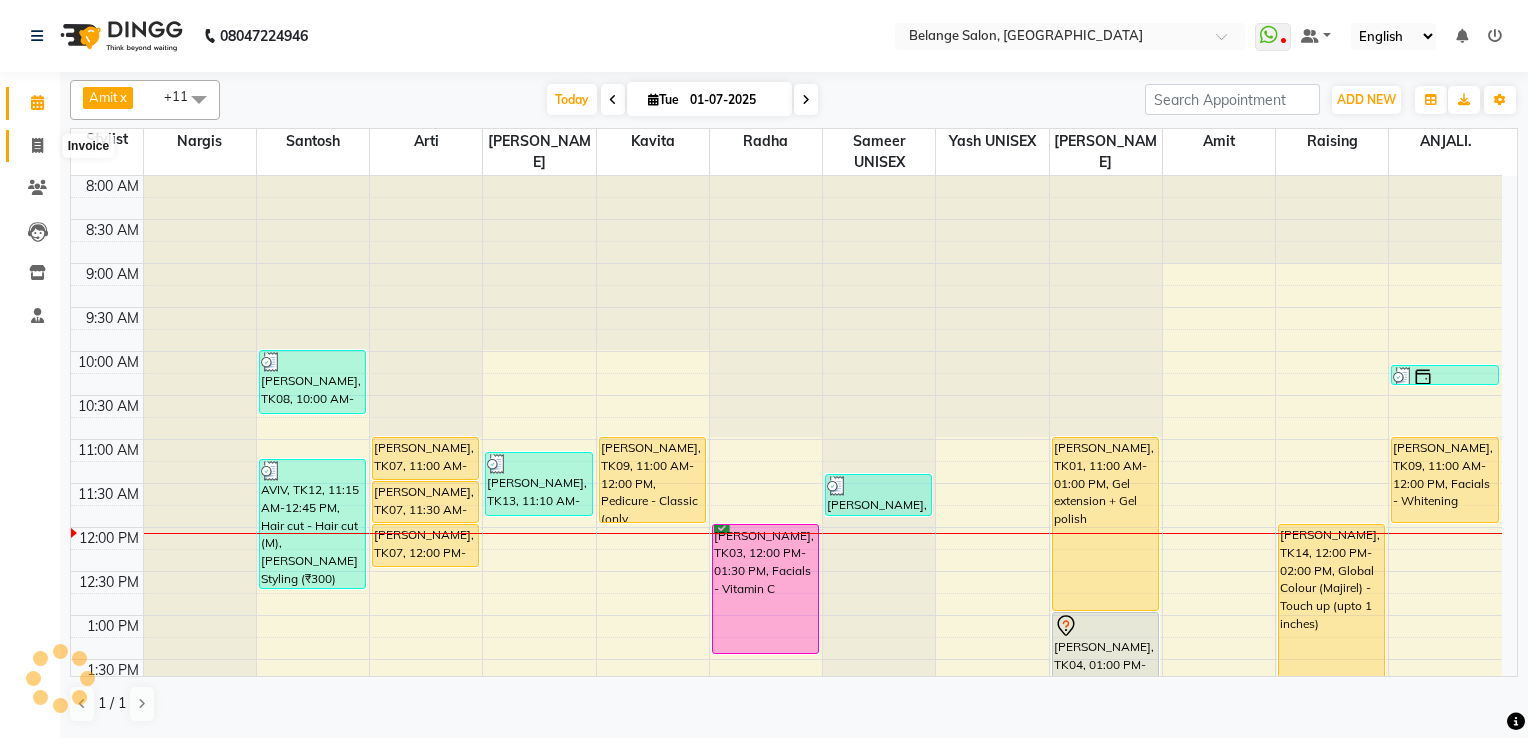 click 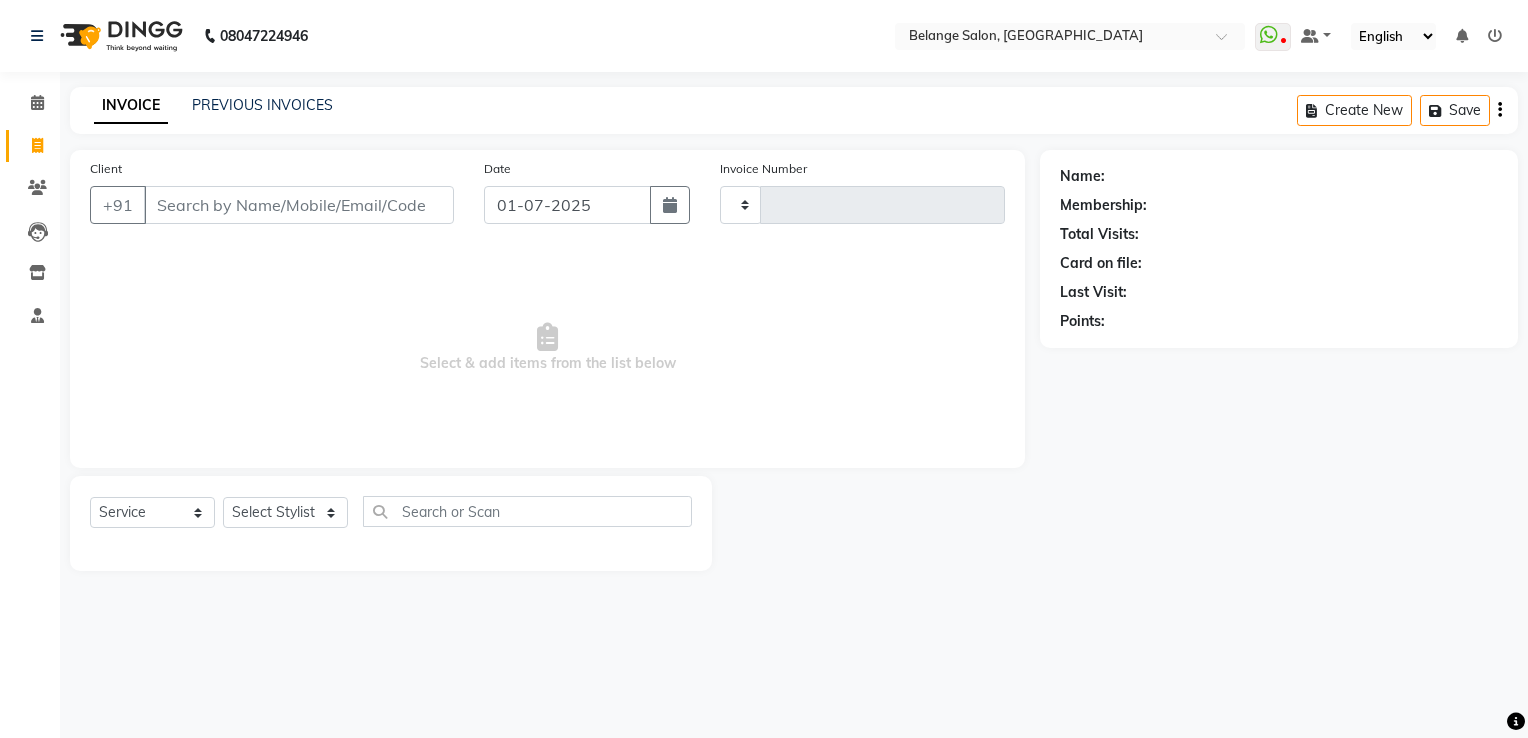 type on "6657" 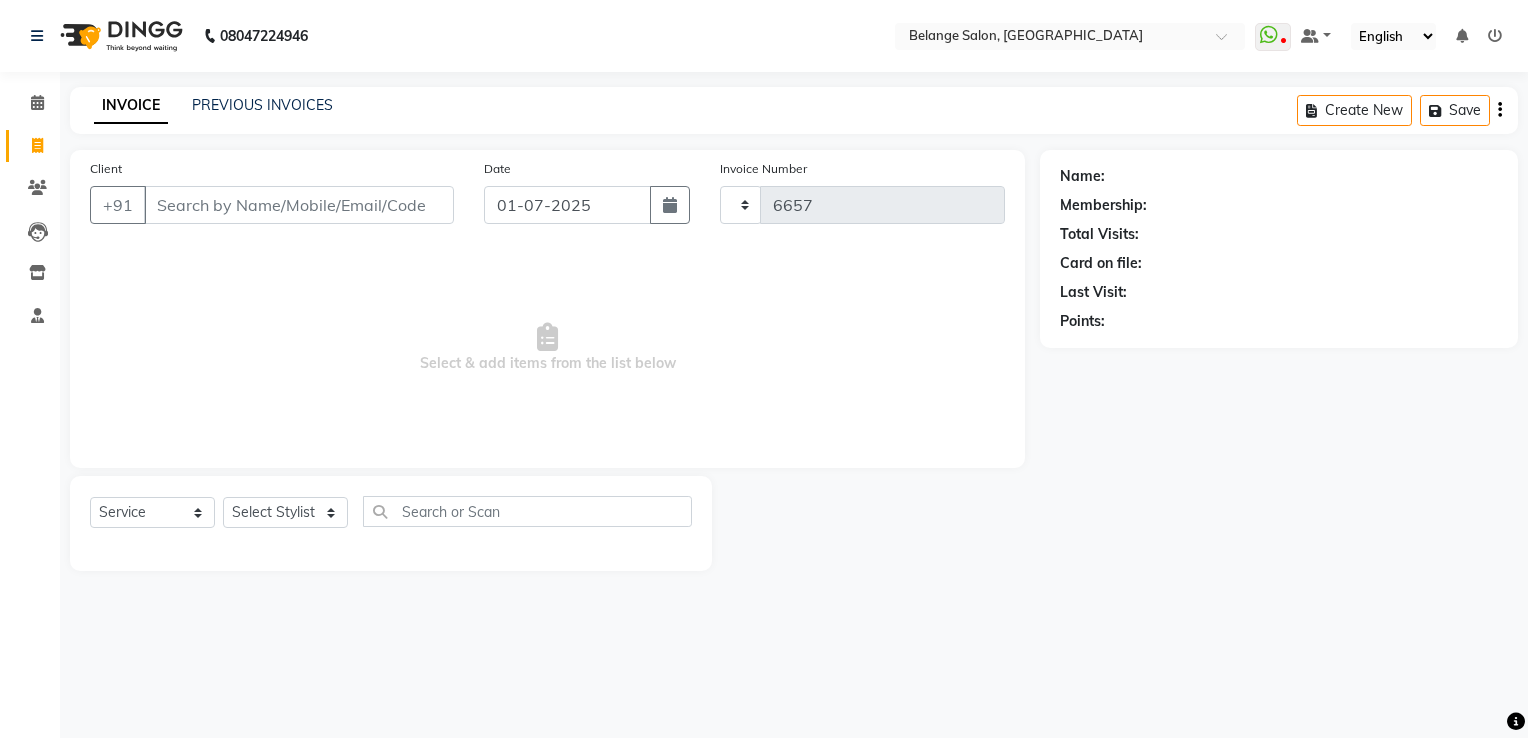select on "5076" 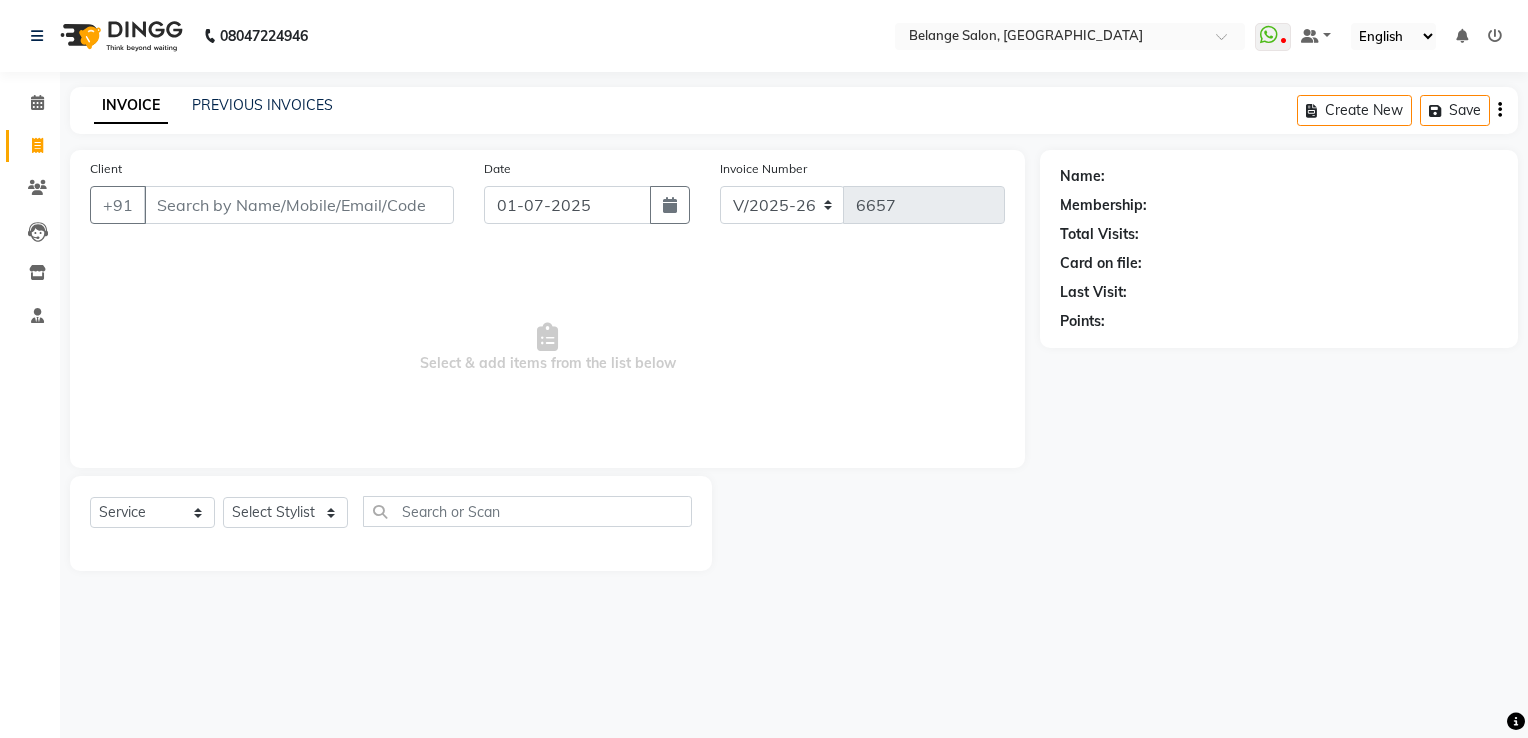 click on "Client" at bounding box center (299, 205) 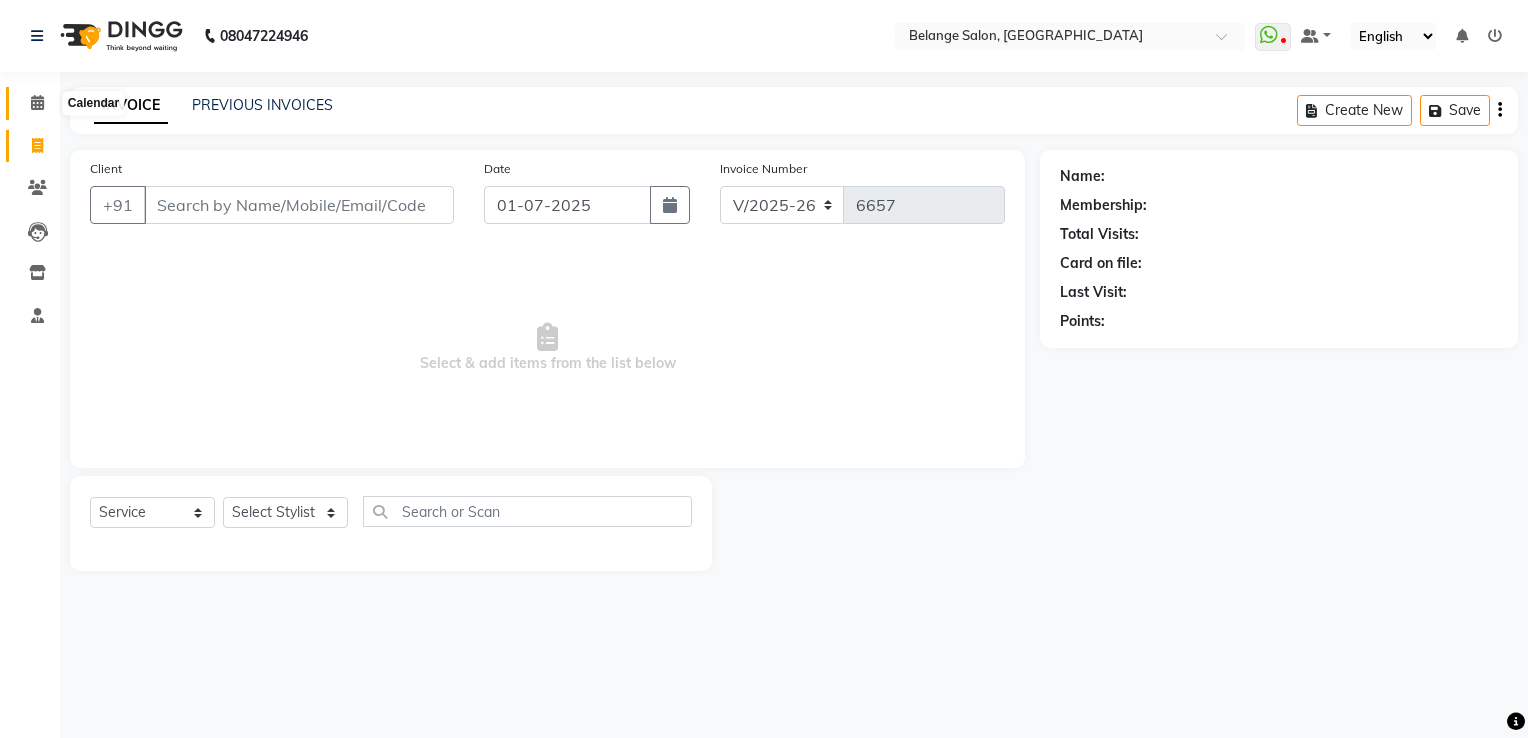click 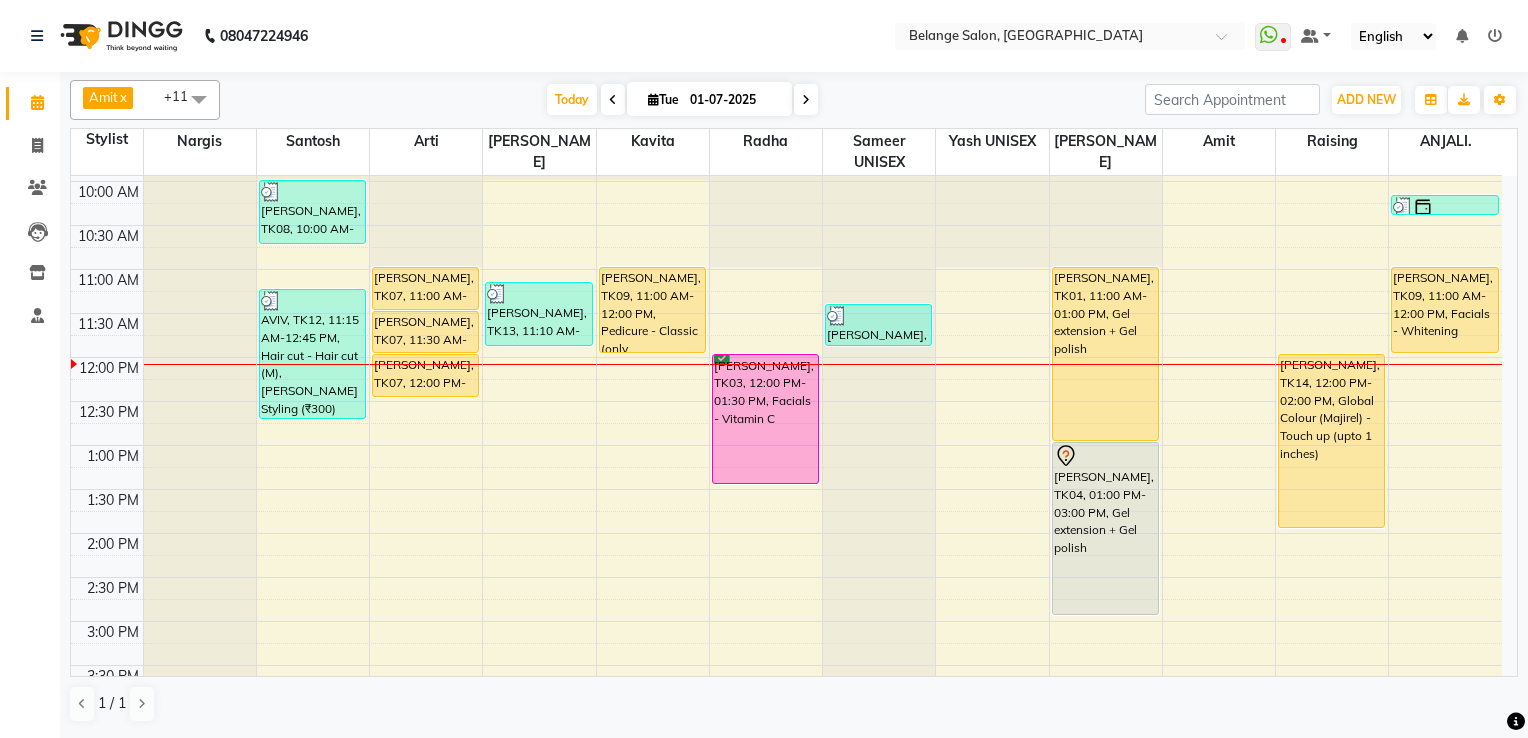 scroll, scrollTop: 200, scrollLeft: 0, axis: vertical 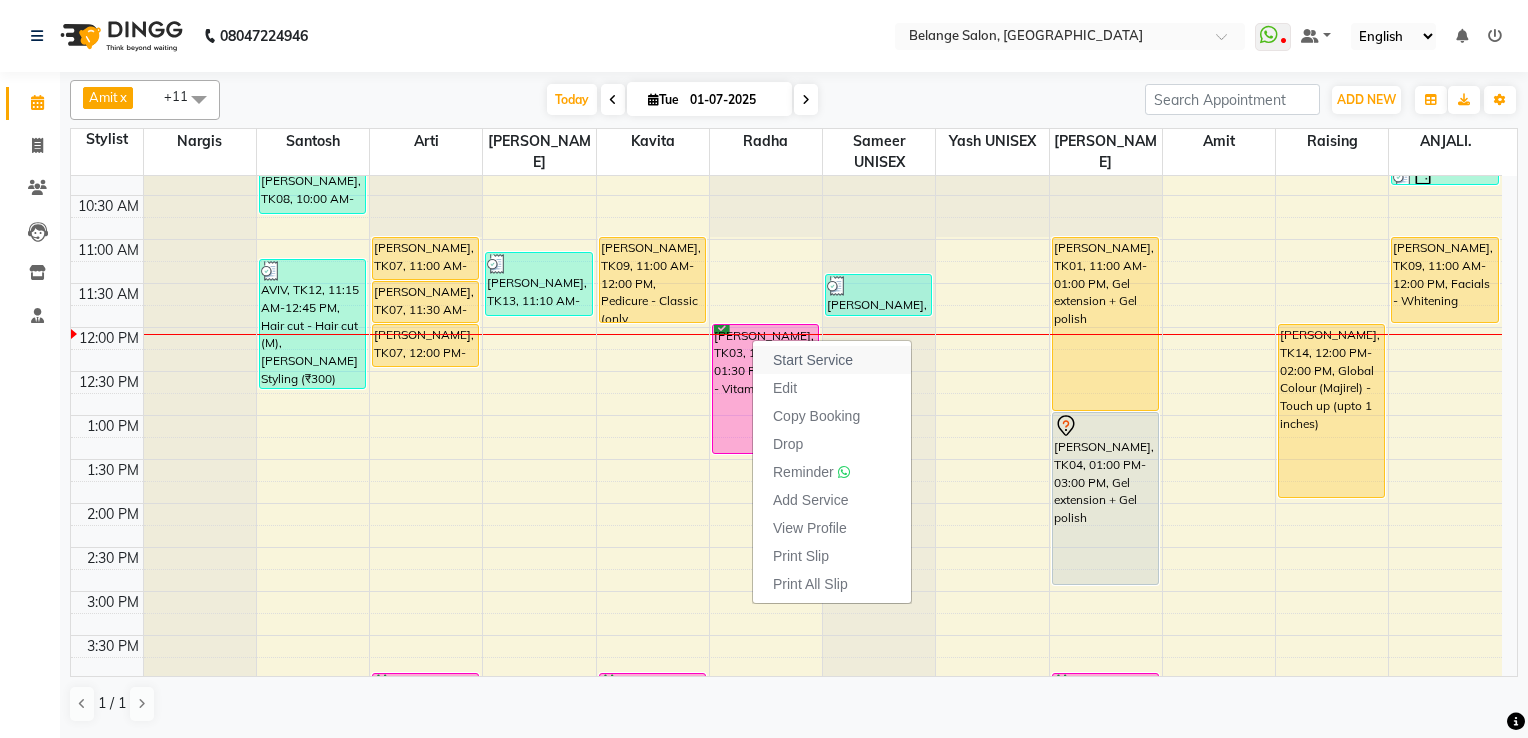 click on "Start Service" at bounding box center (813, 360) 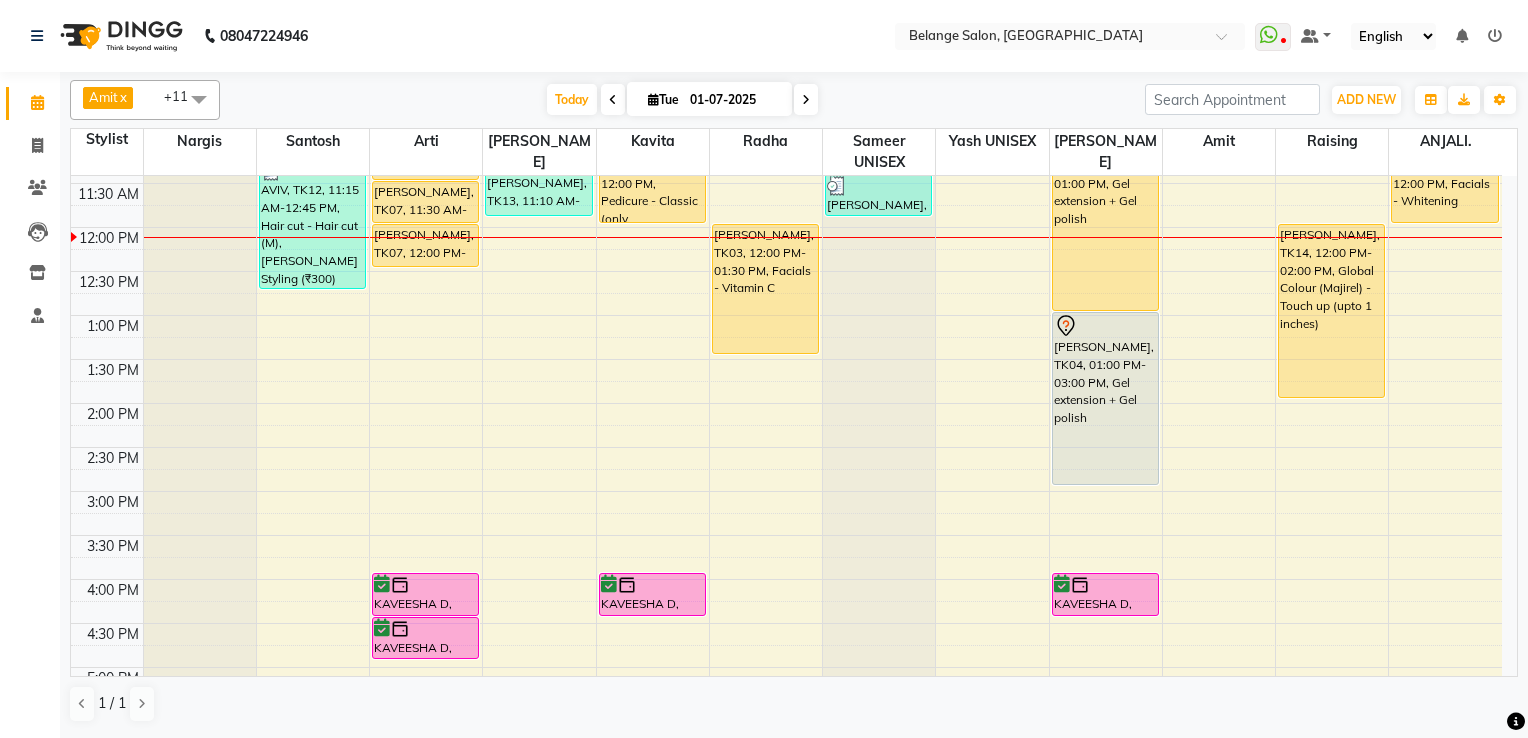 scroll, scrollTop: 200, scrollLeft: 0, axis: vertical 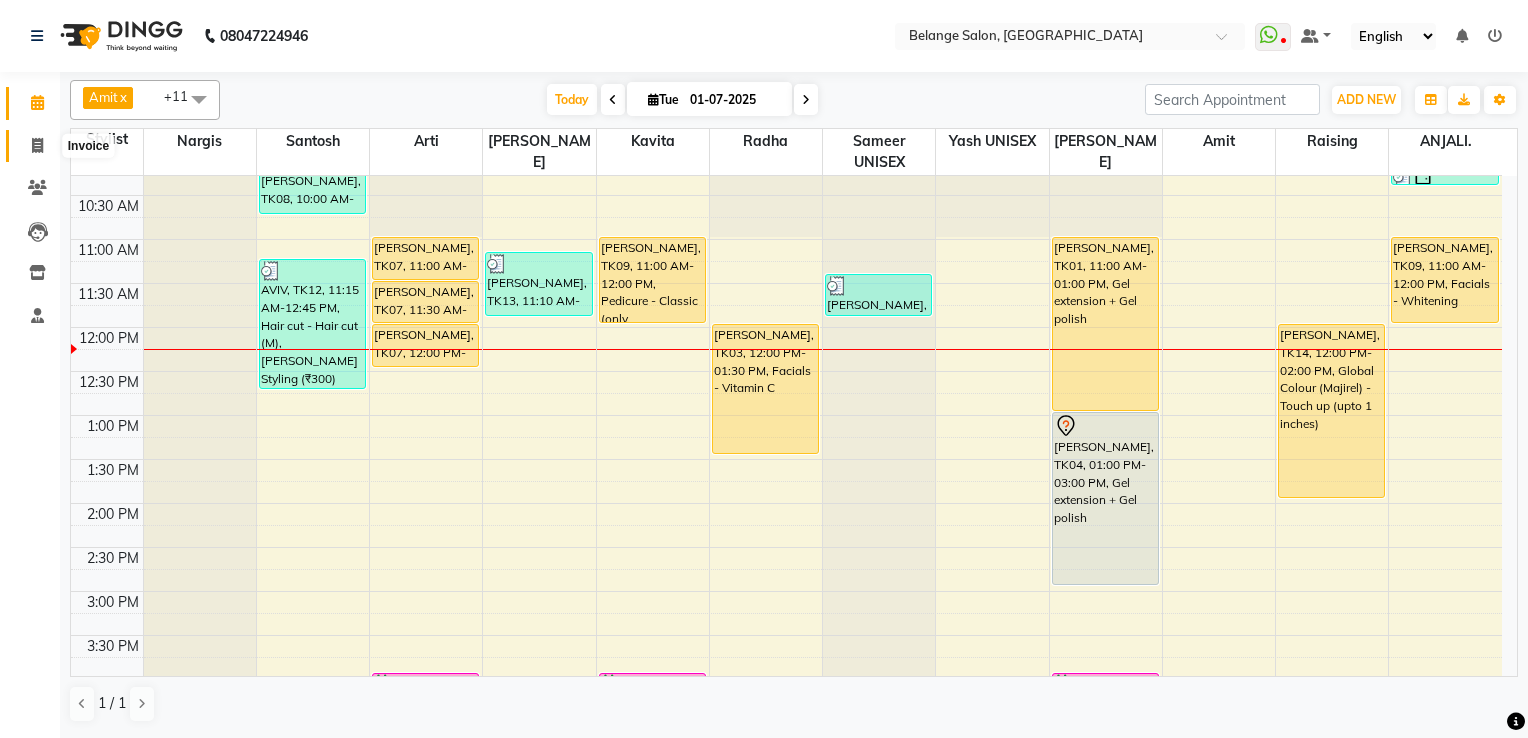 click 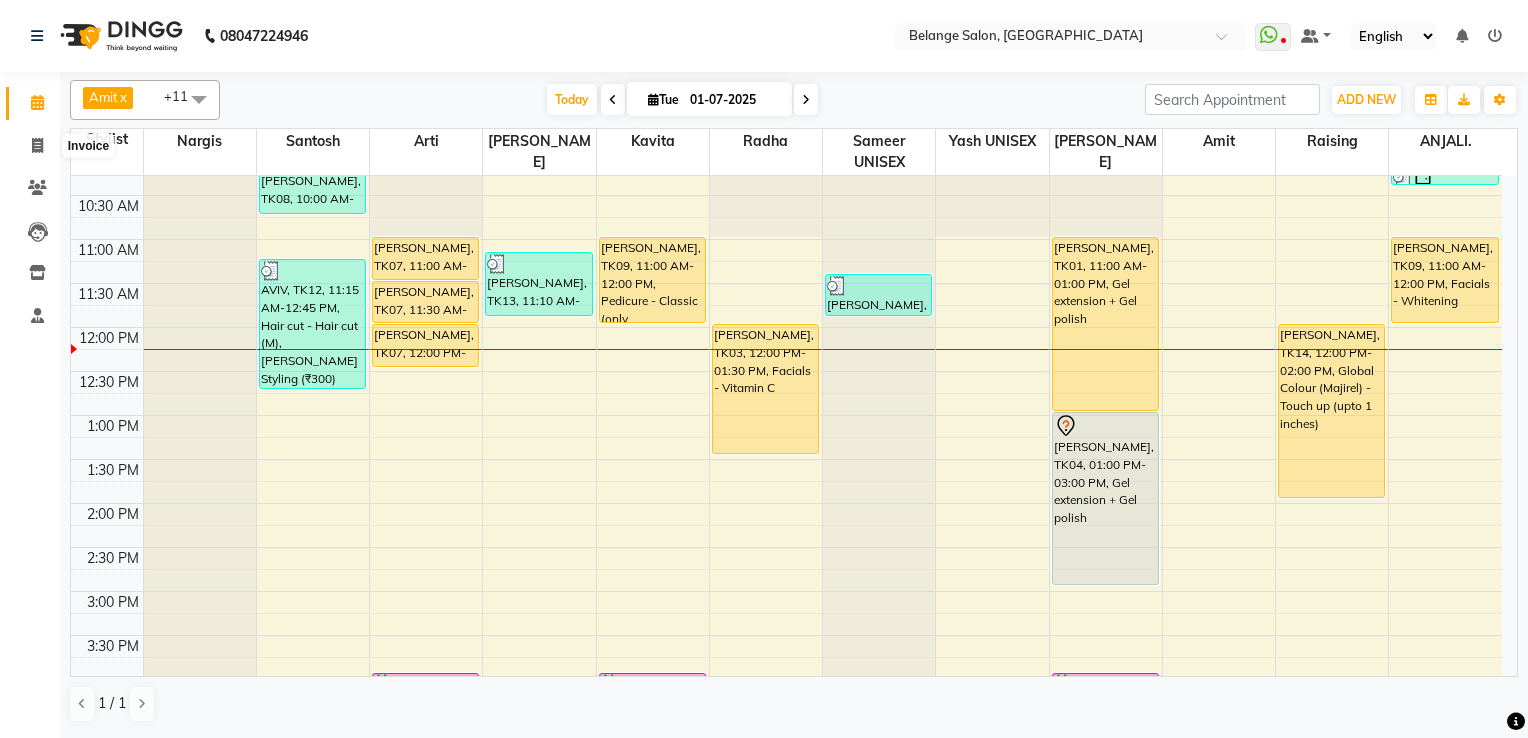 select on "5076" 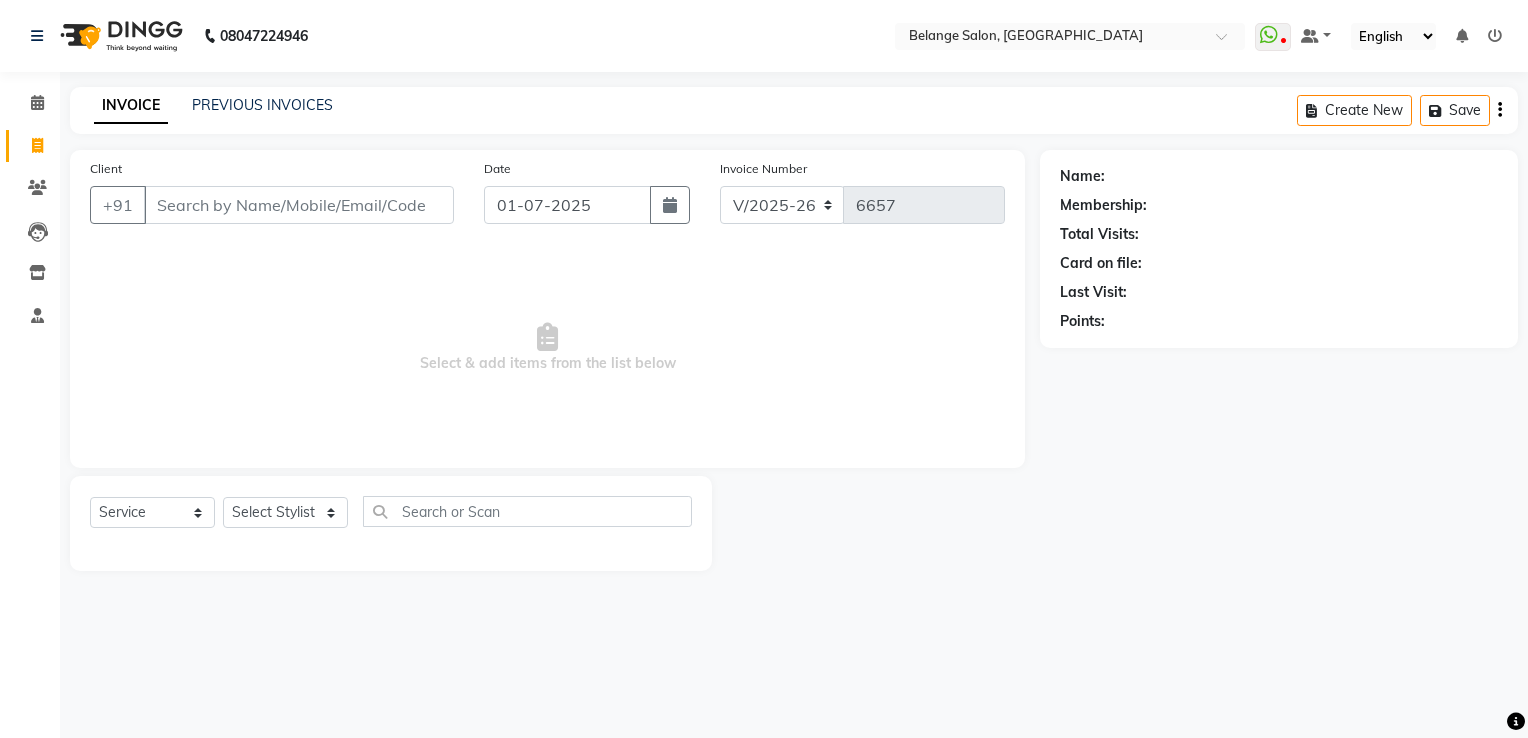 click on "Client" at bounding box center (299, 205) 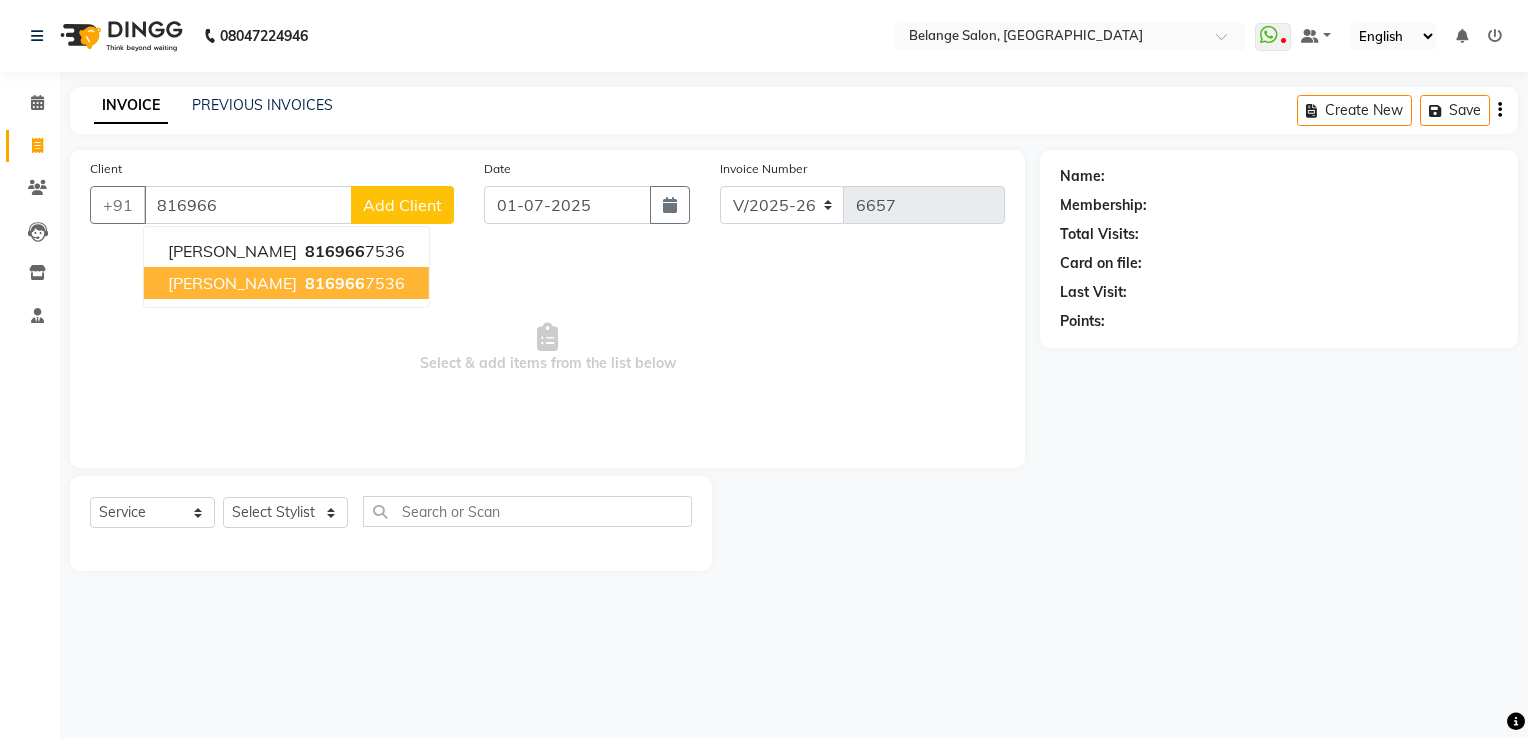 click on "816966 7536" at bounding box center [353, 283] 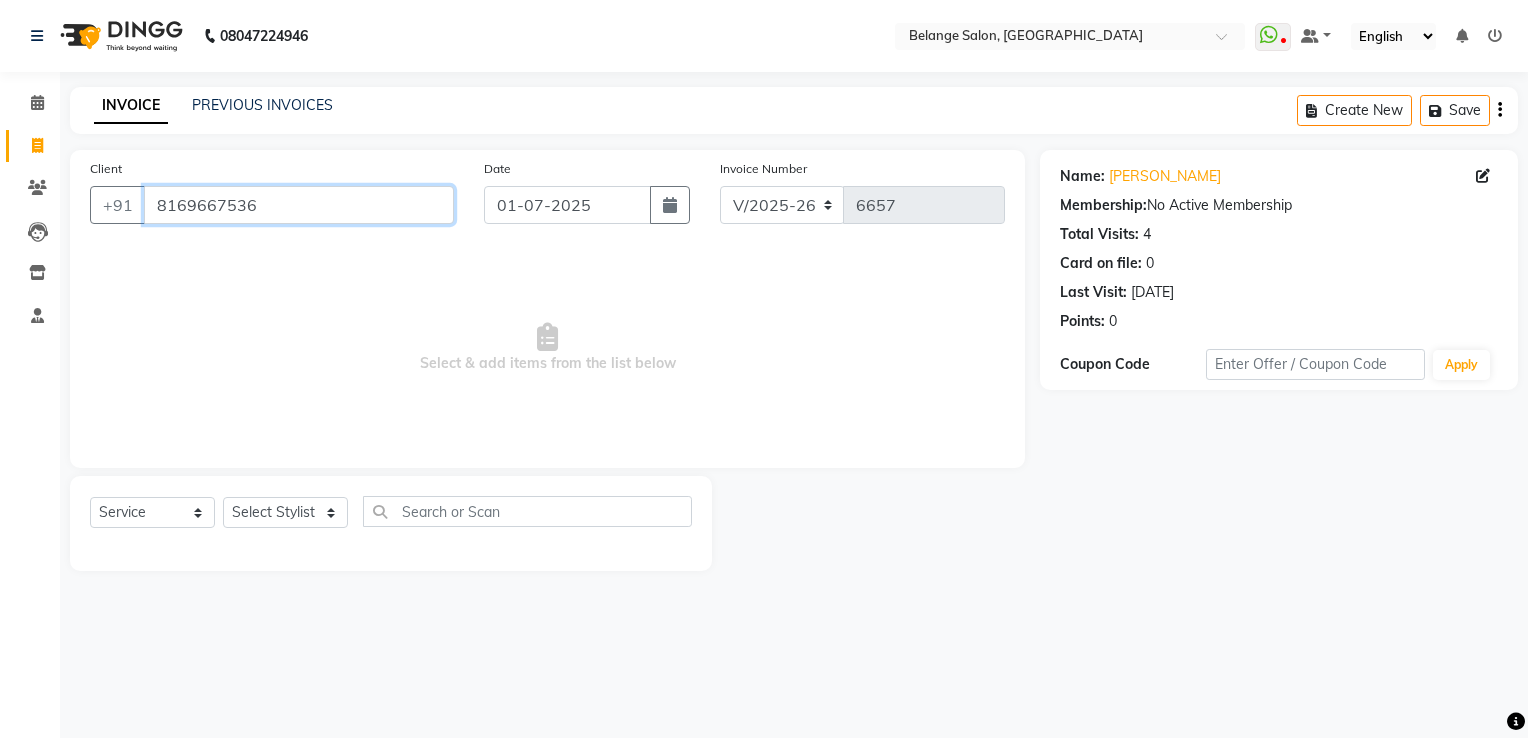 click on "8169667536" at bounding box center [299, 205] 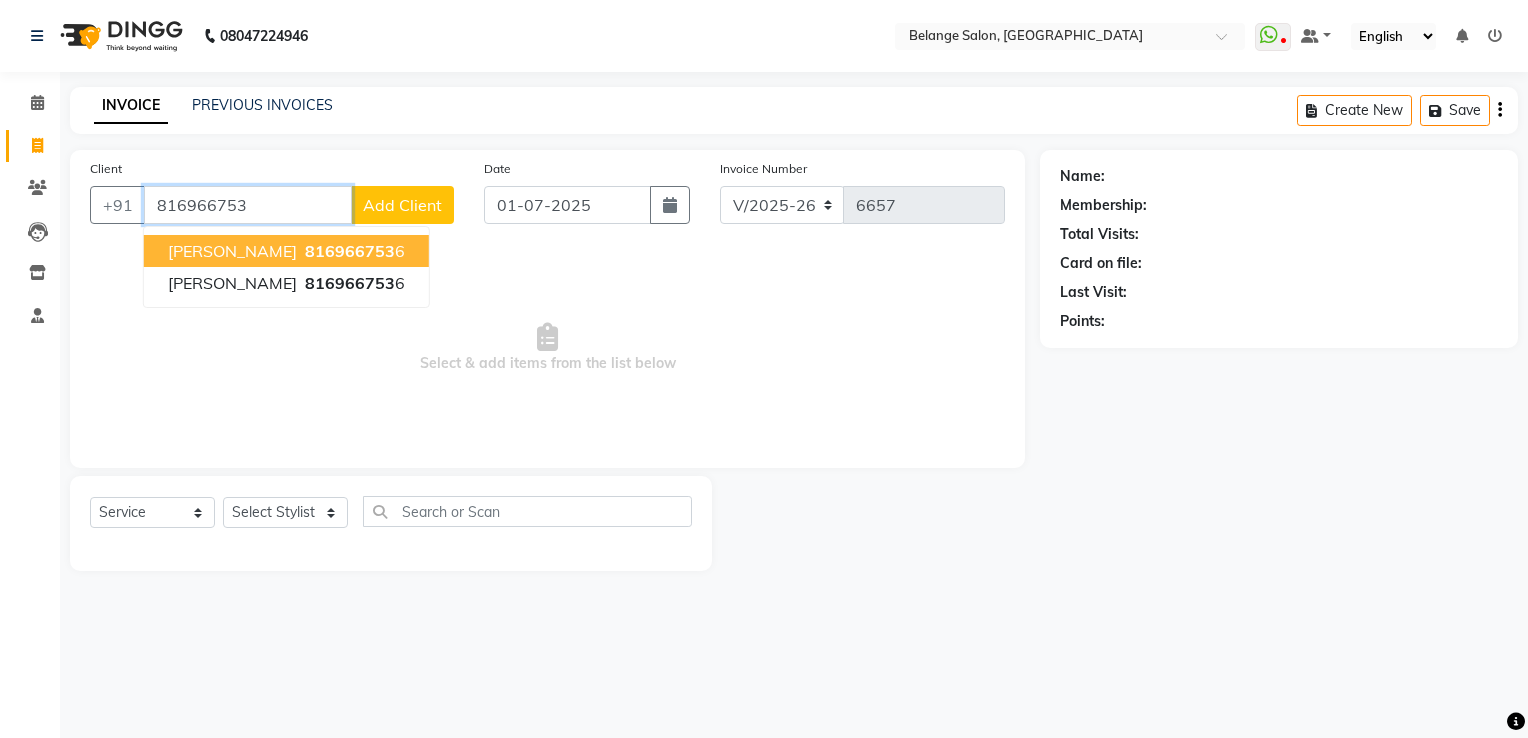 click on "816966753" at bounding box center (350, 251) 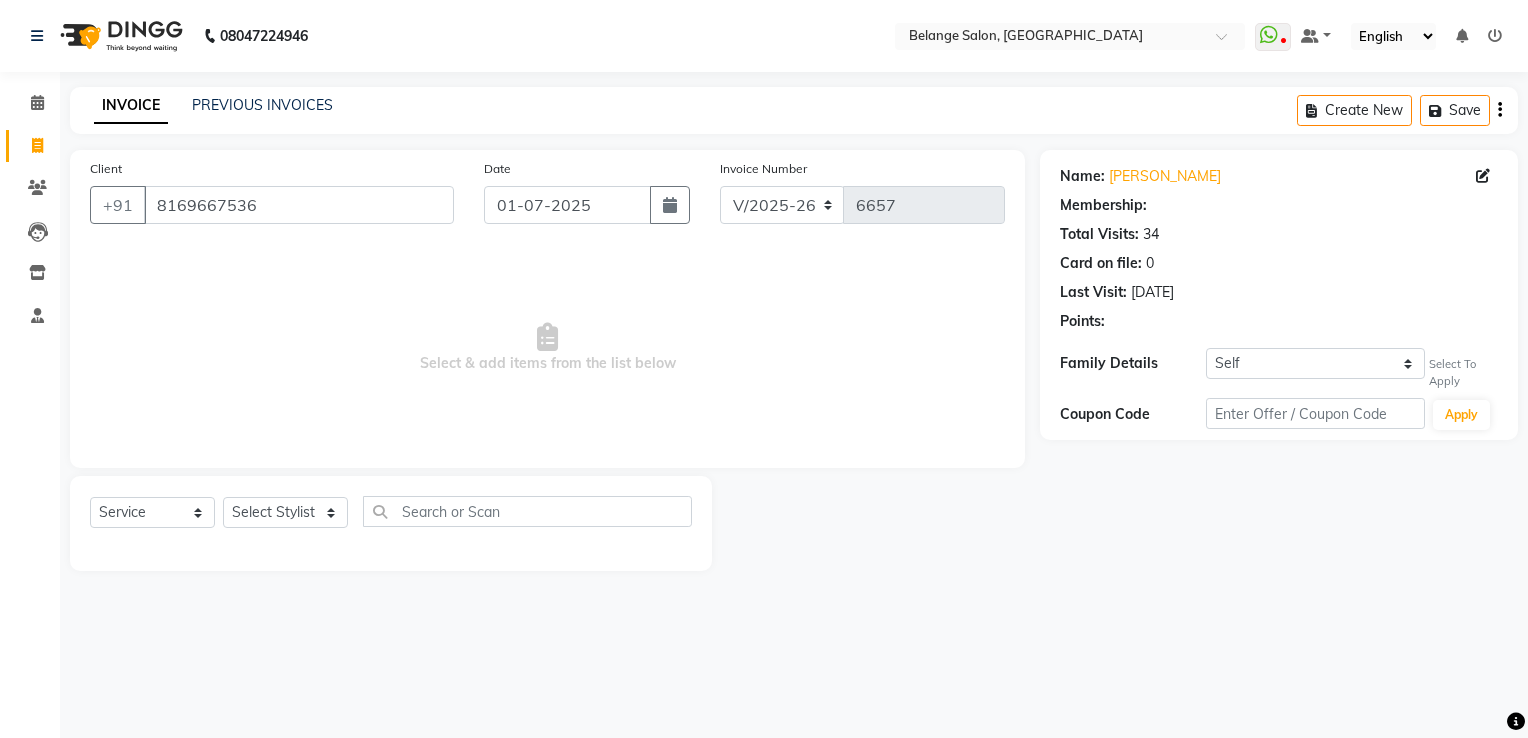 select on "1: Object" 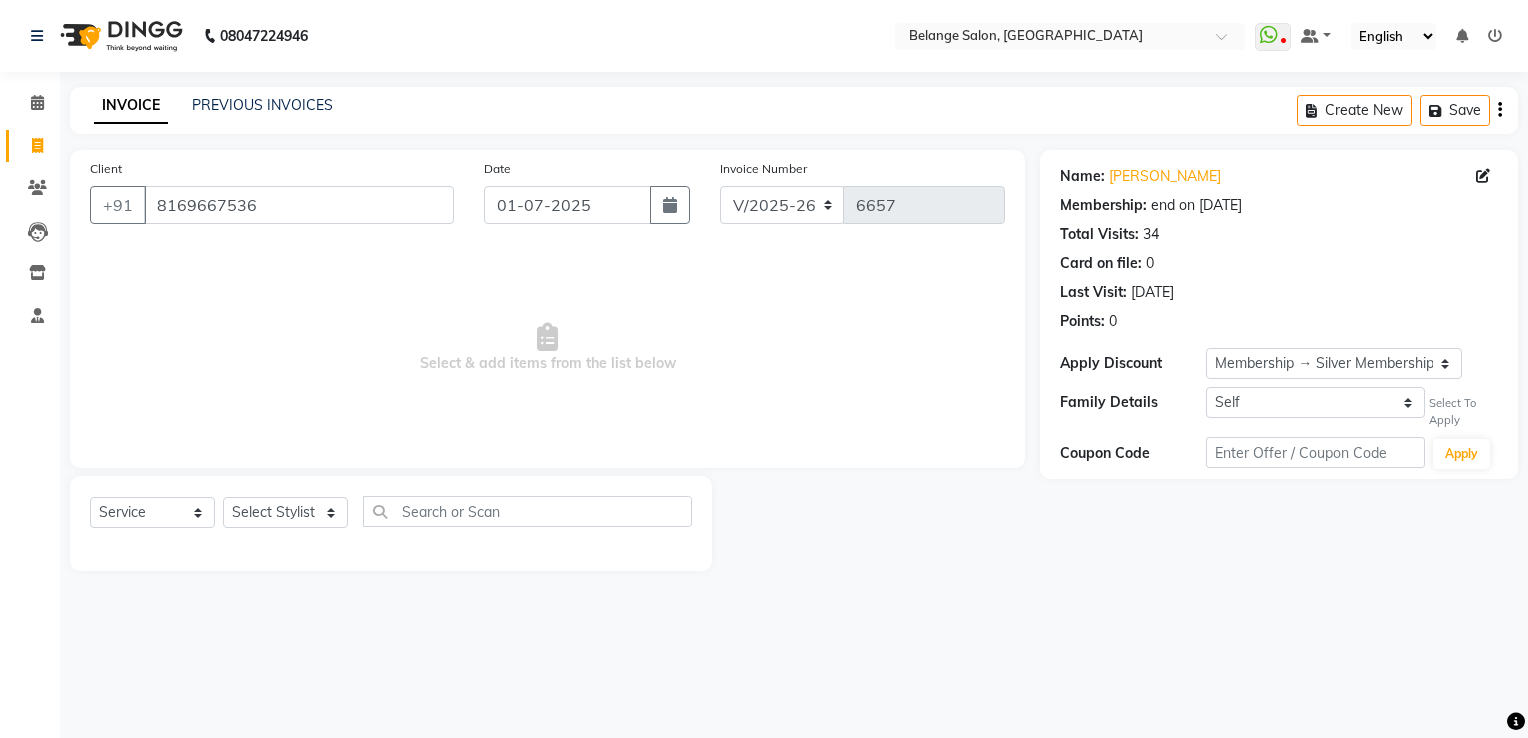 click on "Client +91 8169667536" 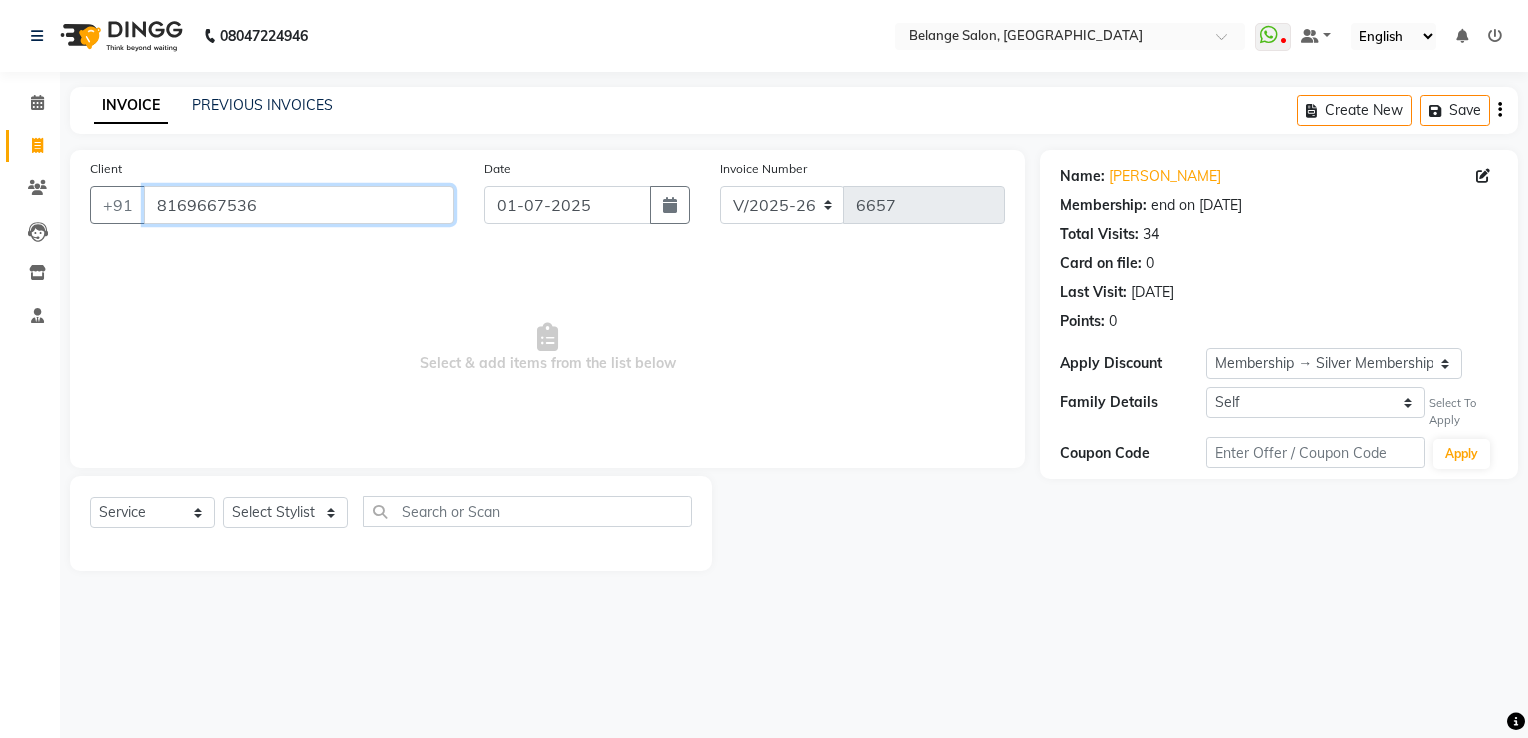 click on "8169667536" at bounding box center (299, 205) 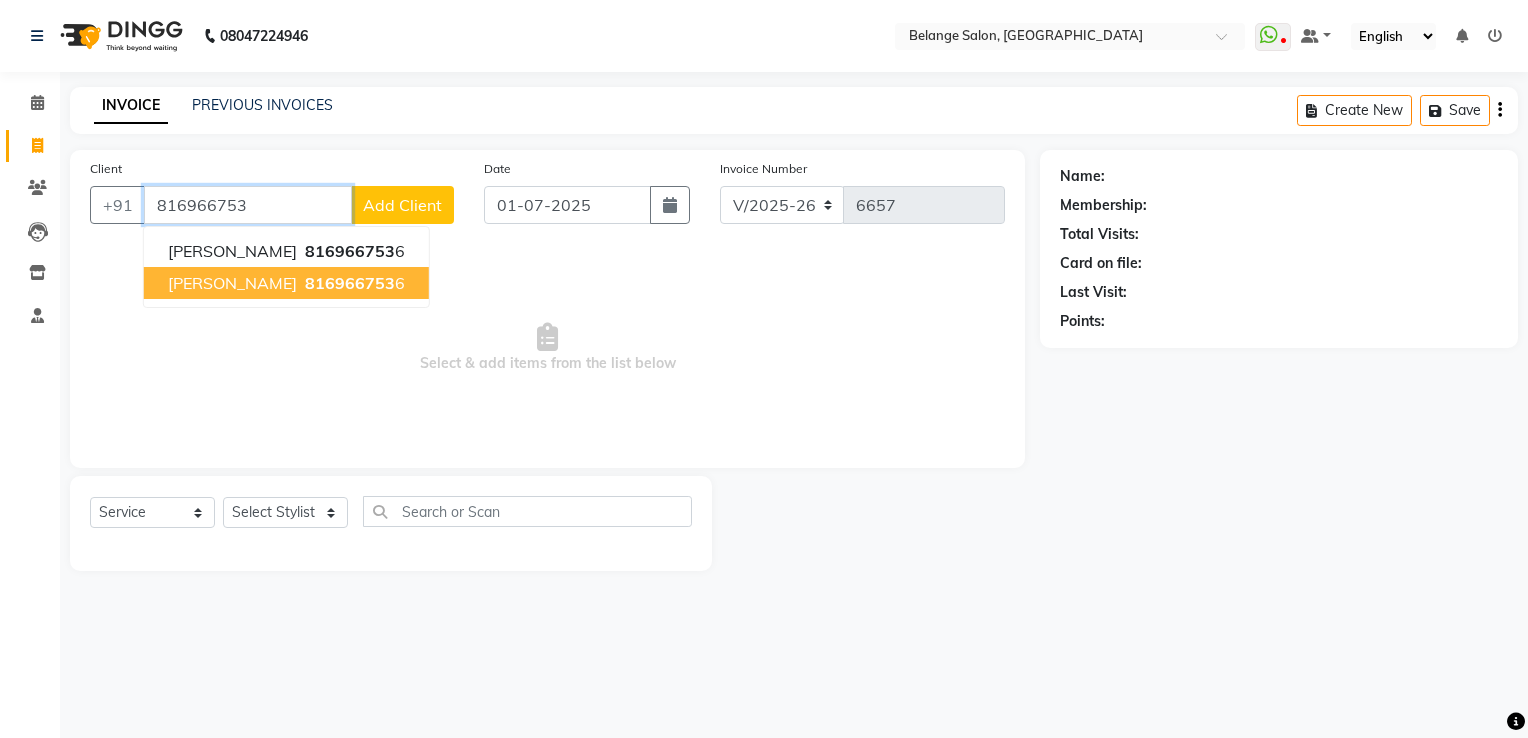 click on "Prajakta   816966753 6" at bounding box center (286, 283) 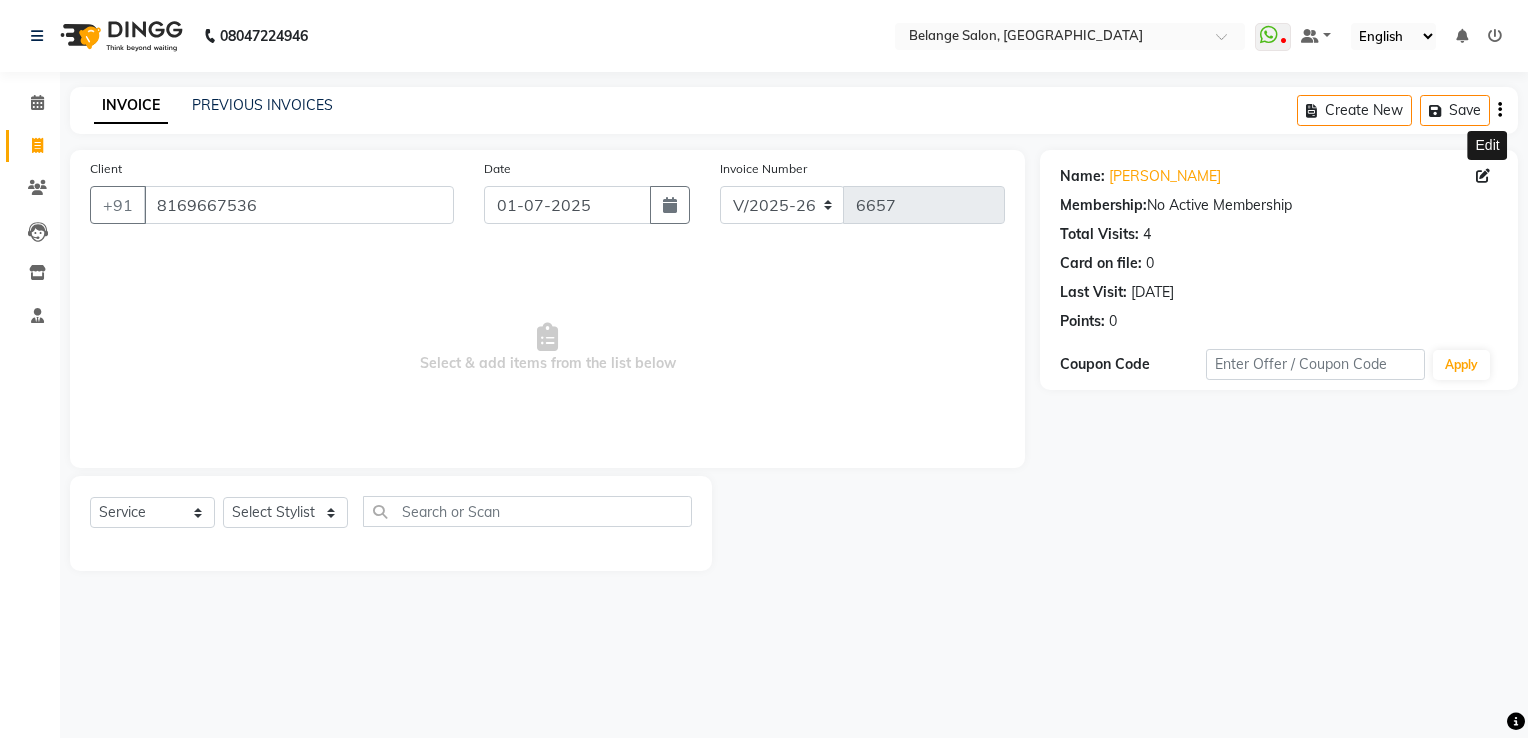 click 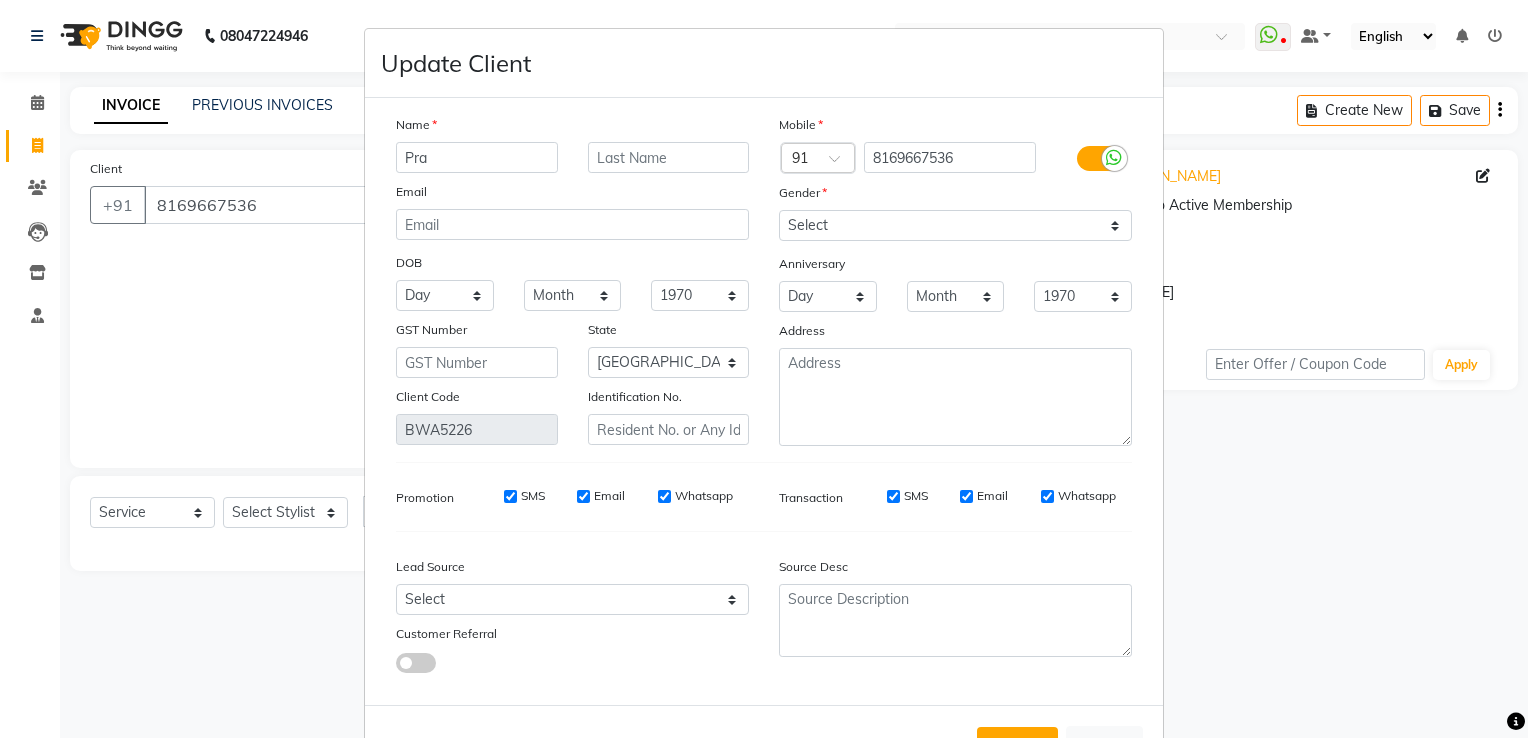 type on "Pra" 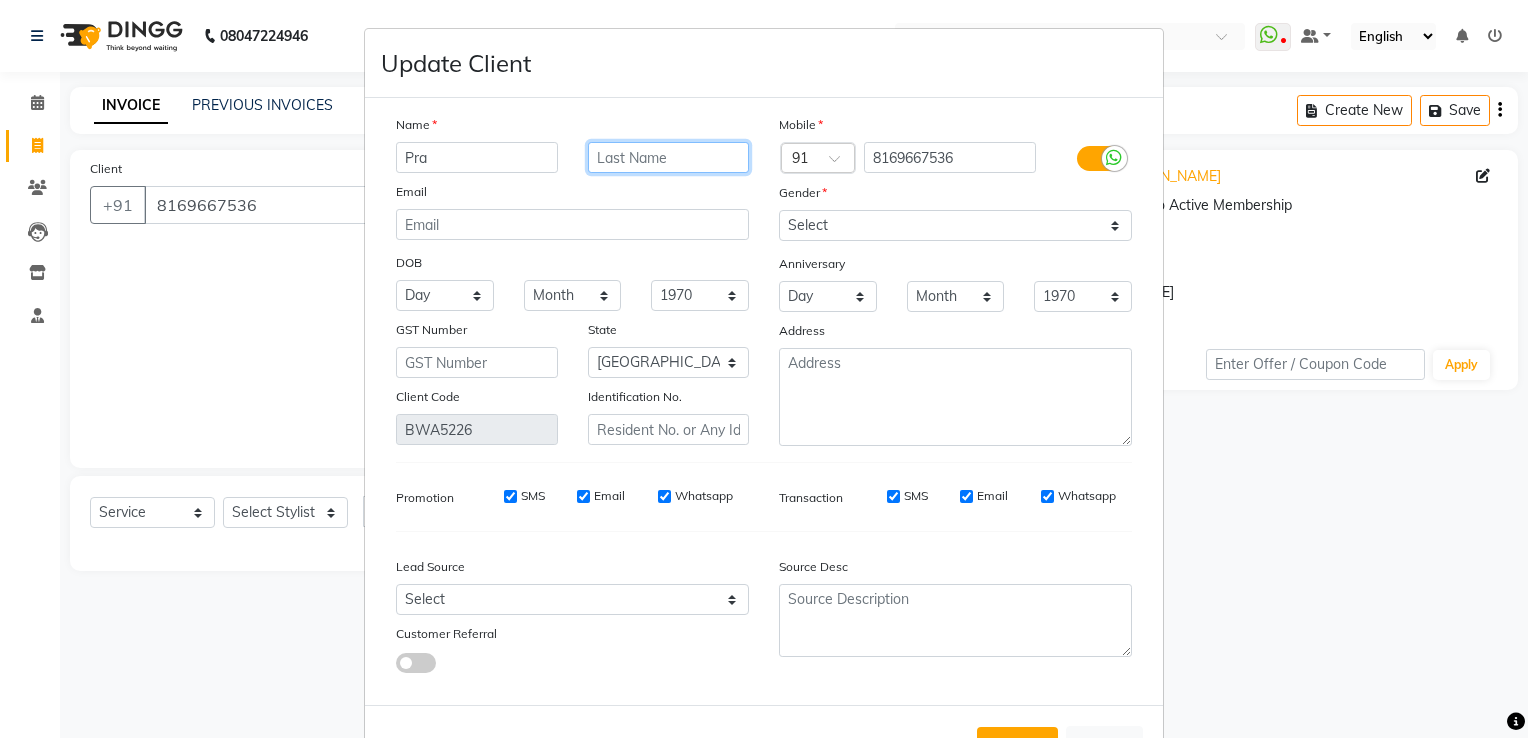 click at bounding box center [669, 157] 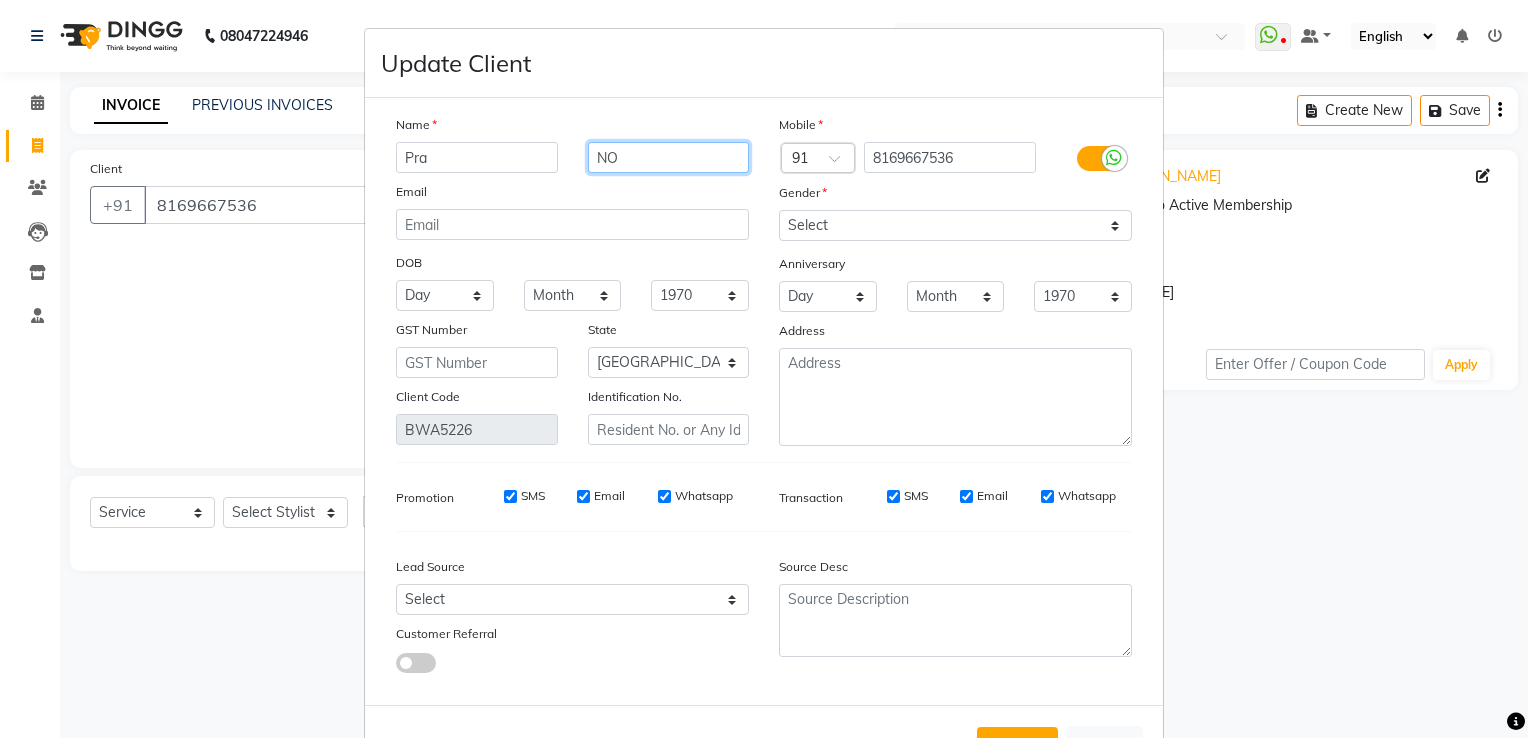 type on "N" 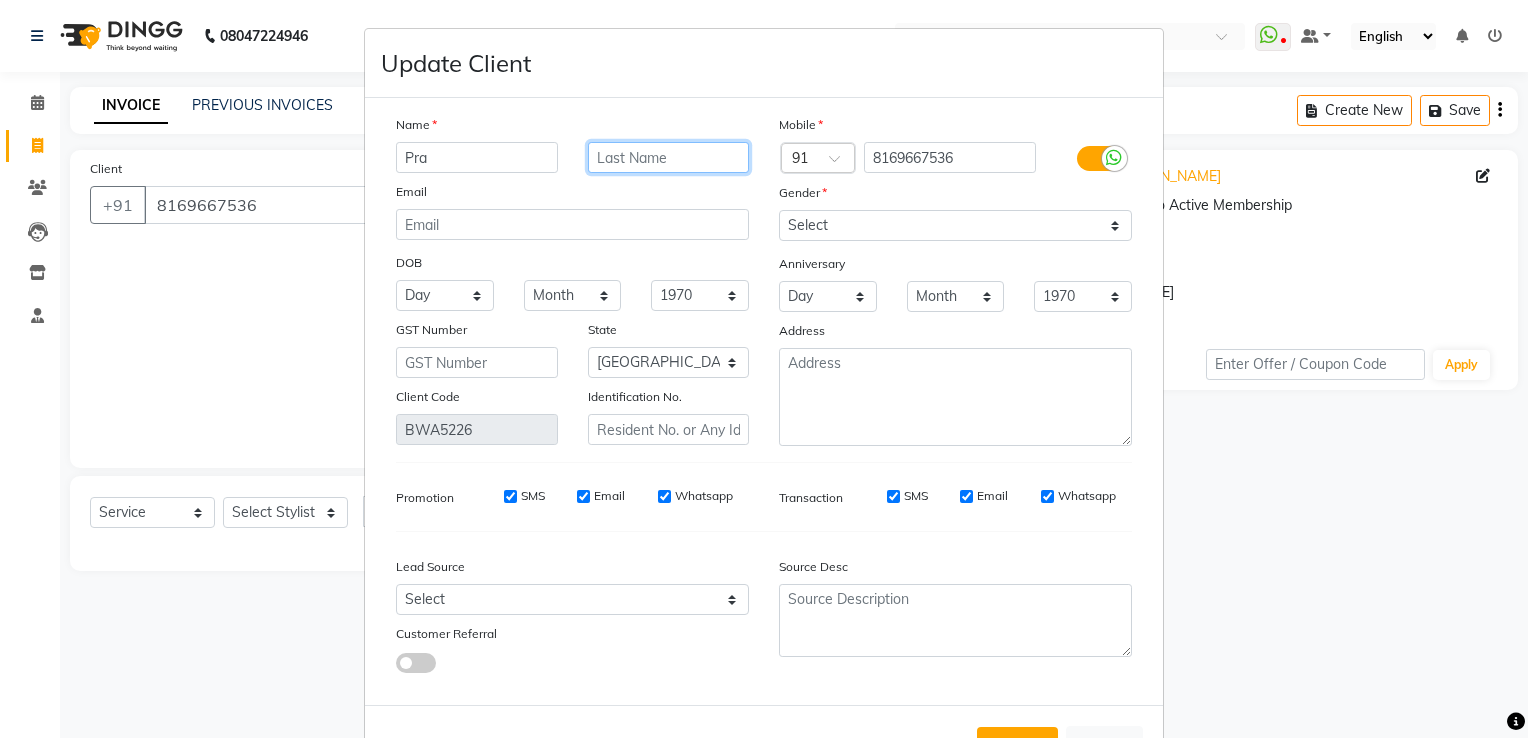 type on "A" 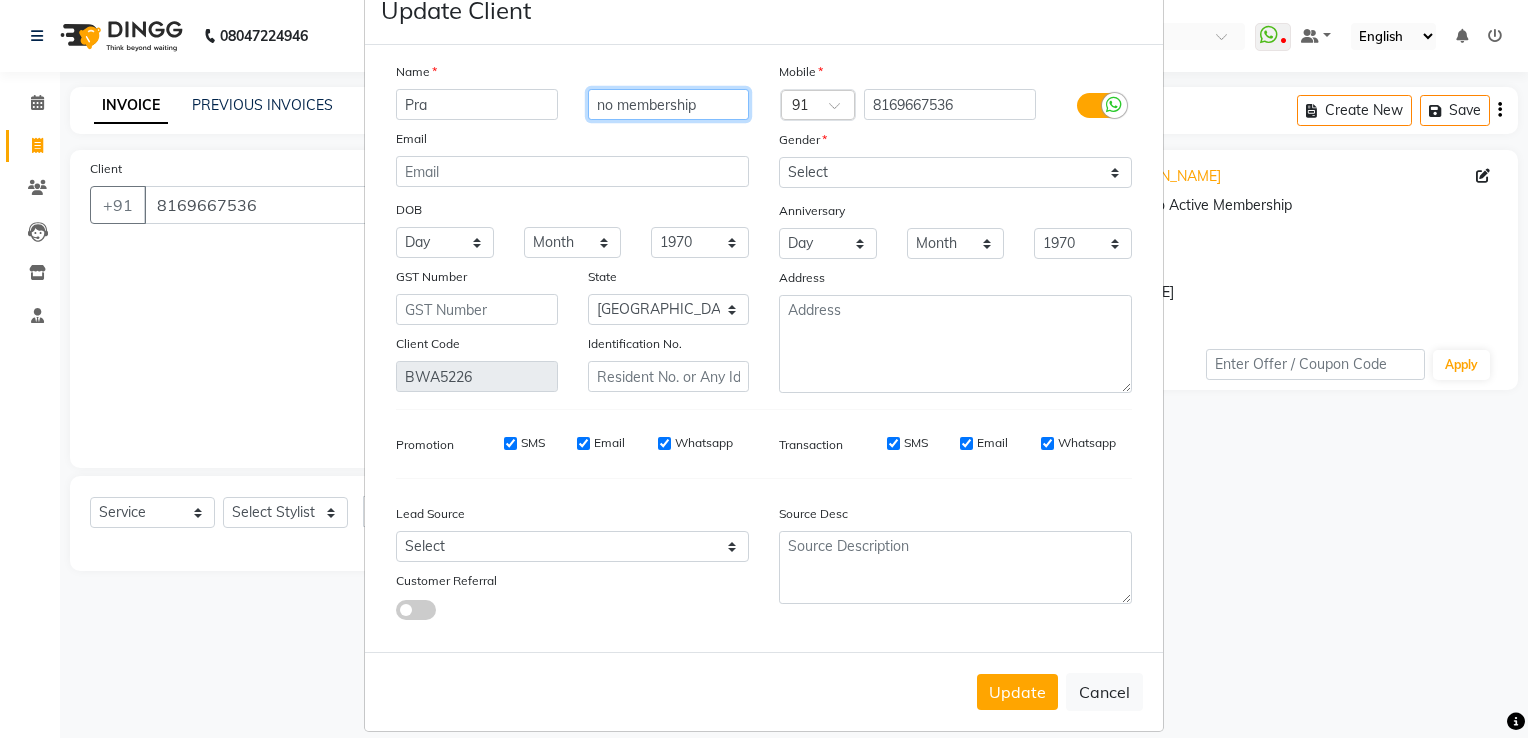 scroll, scrollTop: 83, scrollLeft: 0, axis: vertical 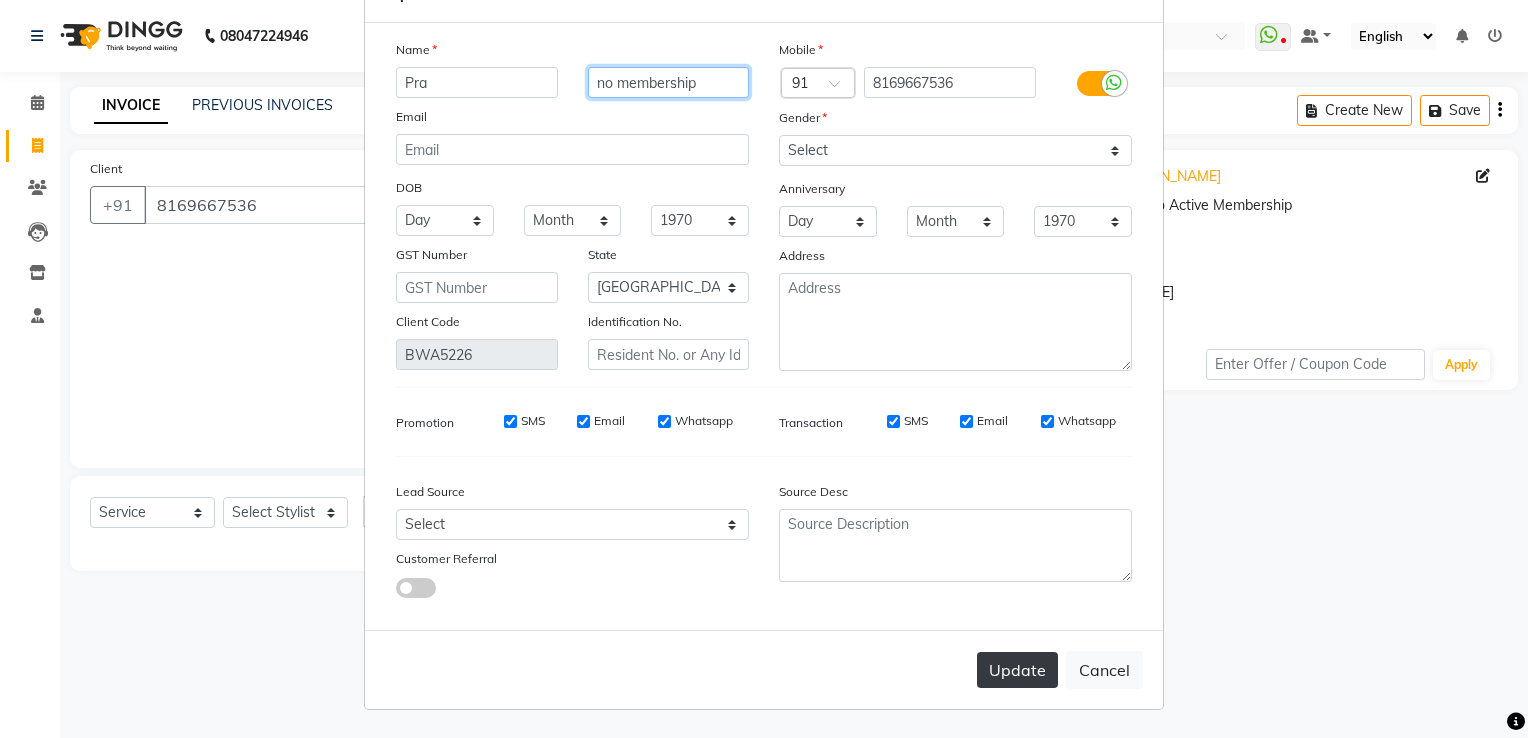 type on "no membership" 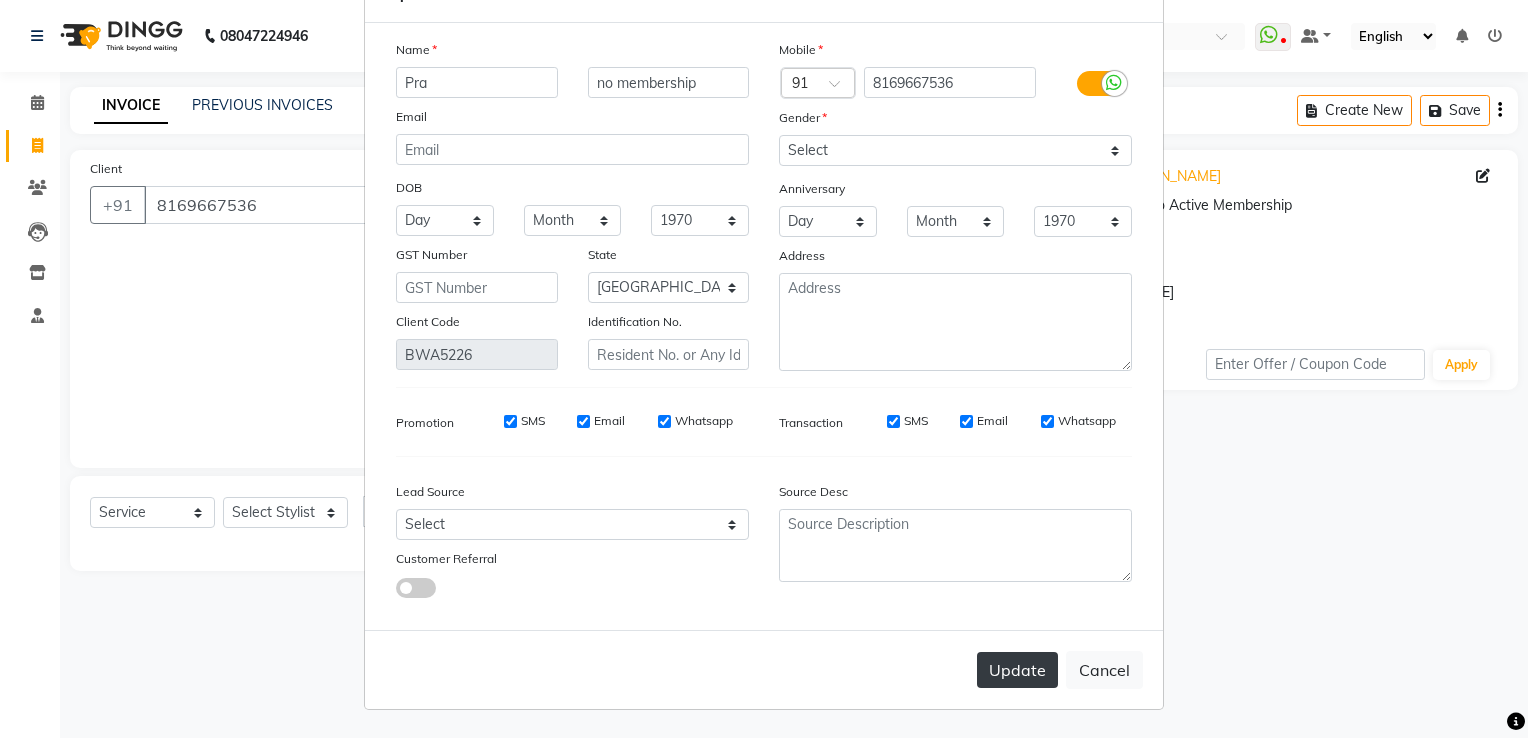 click on "Update" at bounding box center [1017, 670] 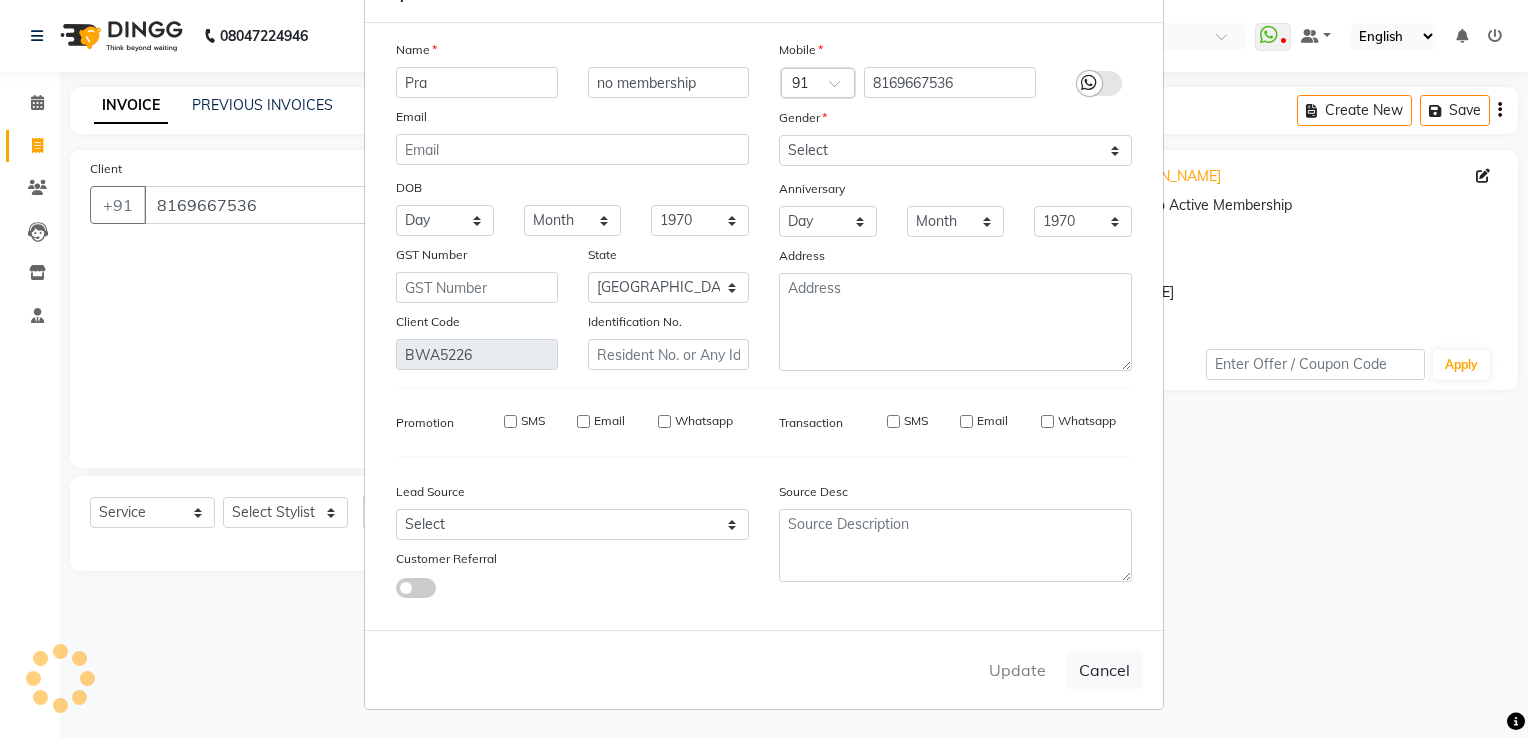 type 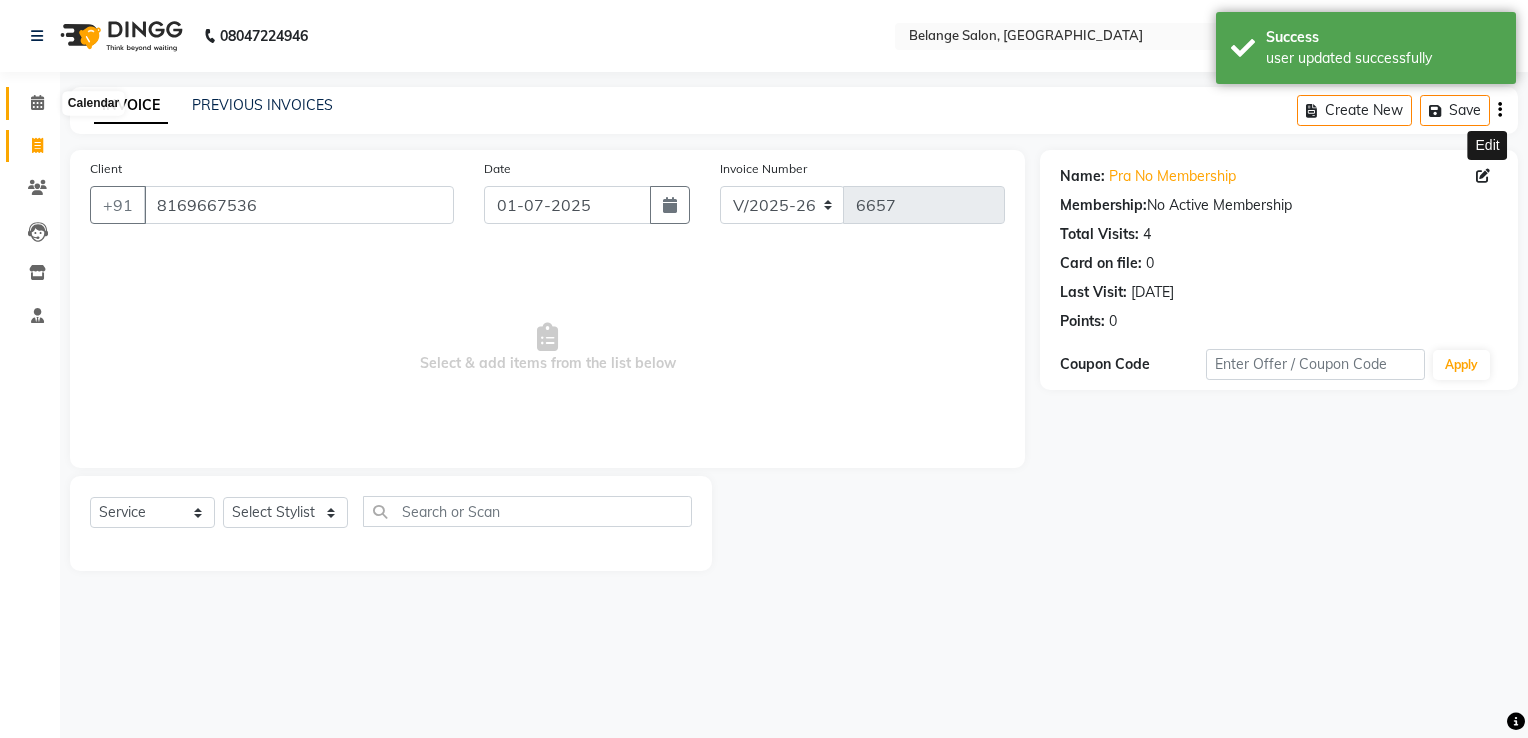 click 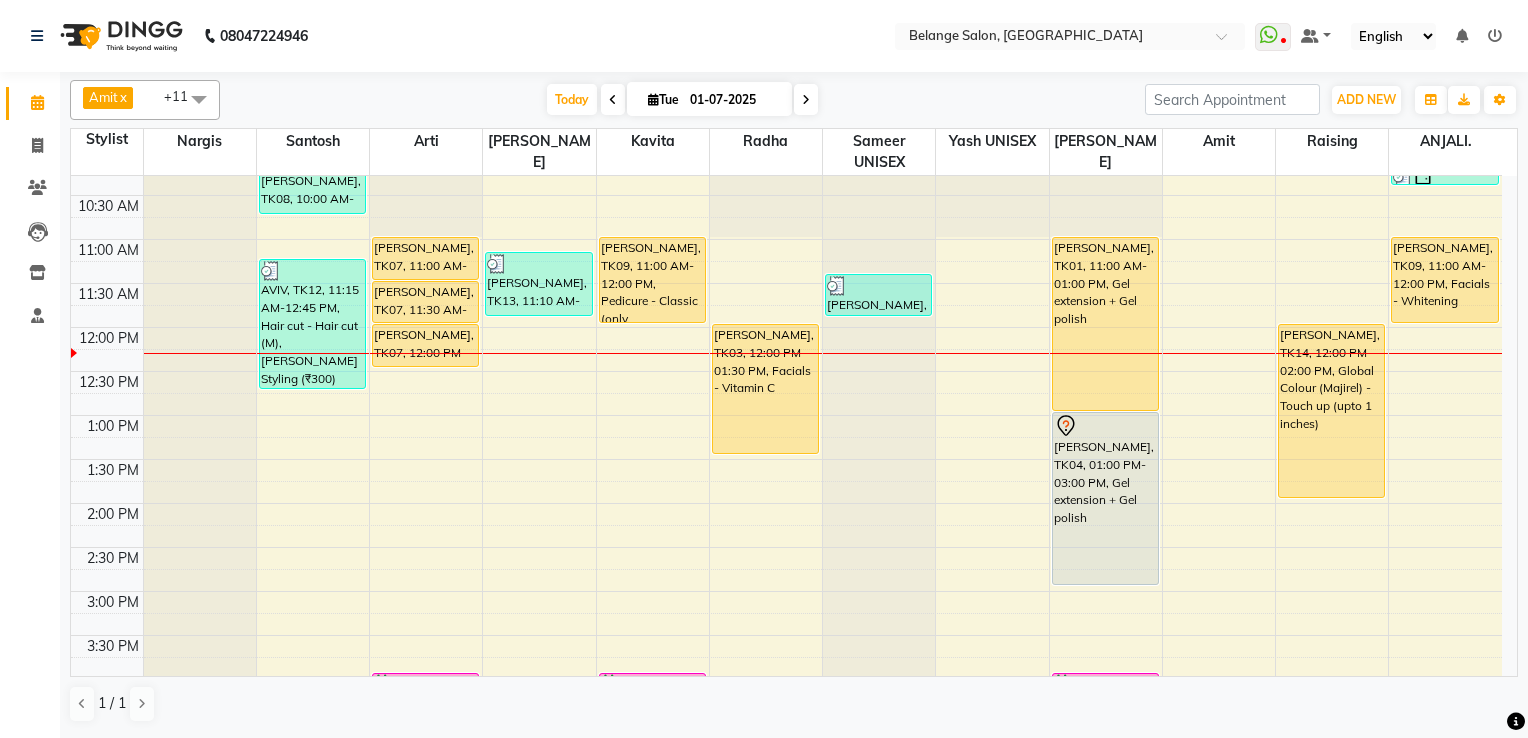scroll, scrollTop: 300, scrollLeft: 0, axis: vertical 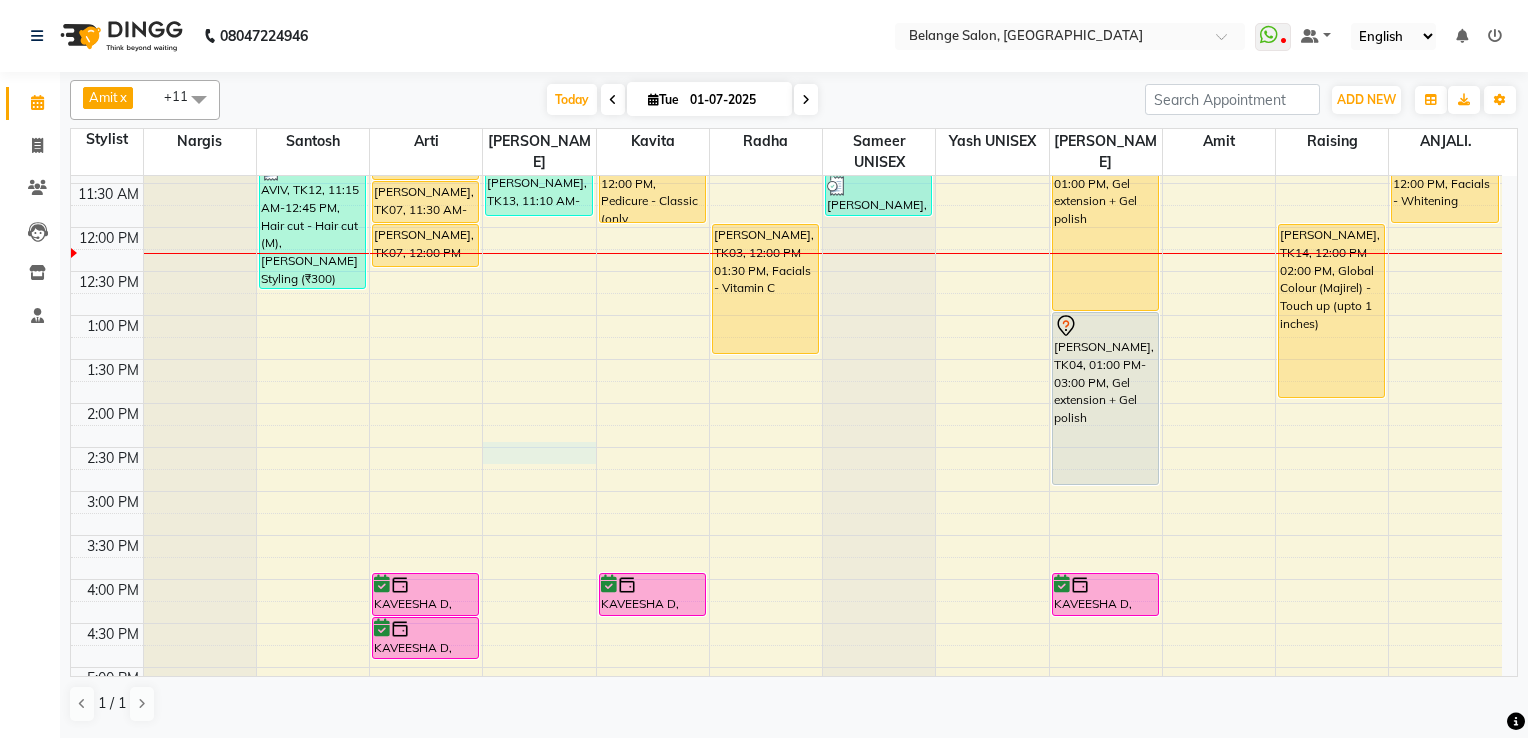 click on "8:00 AM 8:30 AM 9:00 AM 9:30 AM 10:00 AM 10:30 AM 11:00 AM 11:30 AM 12:00 PM 12:30 PM 1:00 PM 1:30 PM 2:00 PM 2:30 PM 3:00 PM 3:30 PM 4:00 PM 4:30 PM 5:00 PM 5:30 PM 6:00 PM 6:30 PM 7:00 PM 7:30 PM 8:00 PM 8:30 PM 9:00 PM 9:30 PM 10:00 PM 10:30 PM     abhinav, TK08, 10:00 AM-10:45 AM, Hair cut - Hair cut (M)     AVIV, TK12, 11:15 AM-12:45 PM, Hair cut - Hair cut (M),Beard Styling (₹300)    vanshi kumar, TK07, 11:00 AM-11:30 AM, Chocolate wax - Any One (Full Arms/Half legs/Half back/Half front/Stomach)    vanshi kumar, TK07, 11:30 AM-12:00 PM, Chocolate wax - Any one( Full legs/full back/full front)    vanshi kumar, TK07, 12:00 PM-12:30 PM, Underarms - Chocolate      KAVEESHA D, TK06, 04:00 PM-04:30 PM, Chocolate wax - Any One (Full Arms/Half legs/Half back/Half front/Stomach)     KAVEESHA D, TK06, 04:30 PM-05:00 PM, Chocolate wax - Any one( Full legs/full back/full front)             Natasha, TK02, 07:00 PM-08:00 PM, Pedicure - Classic (only cleaning,scrubing)" at bounding box center (786, 535) 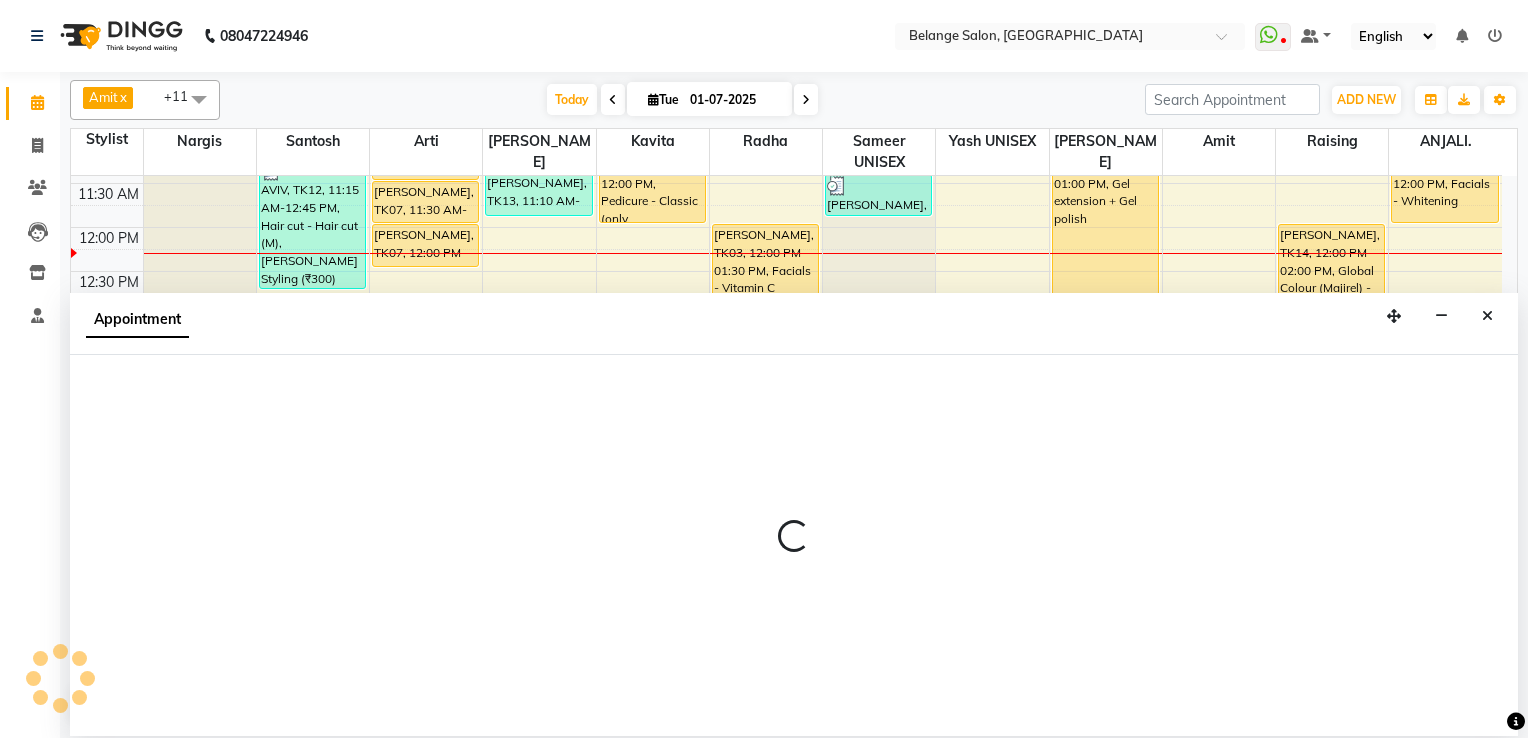 select on "54495" 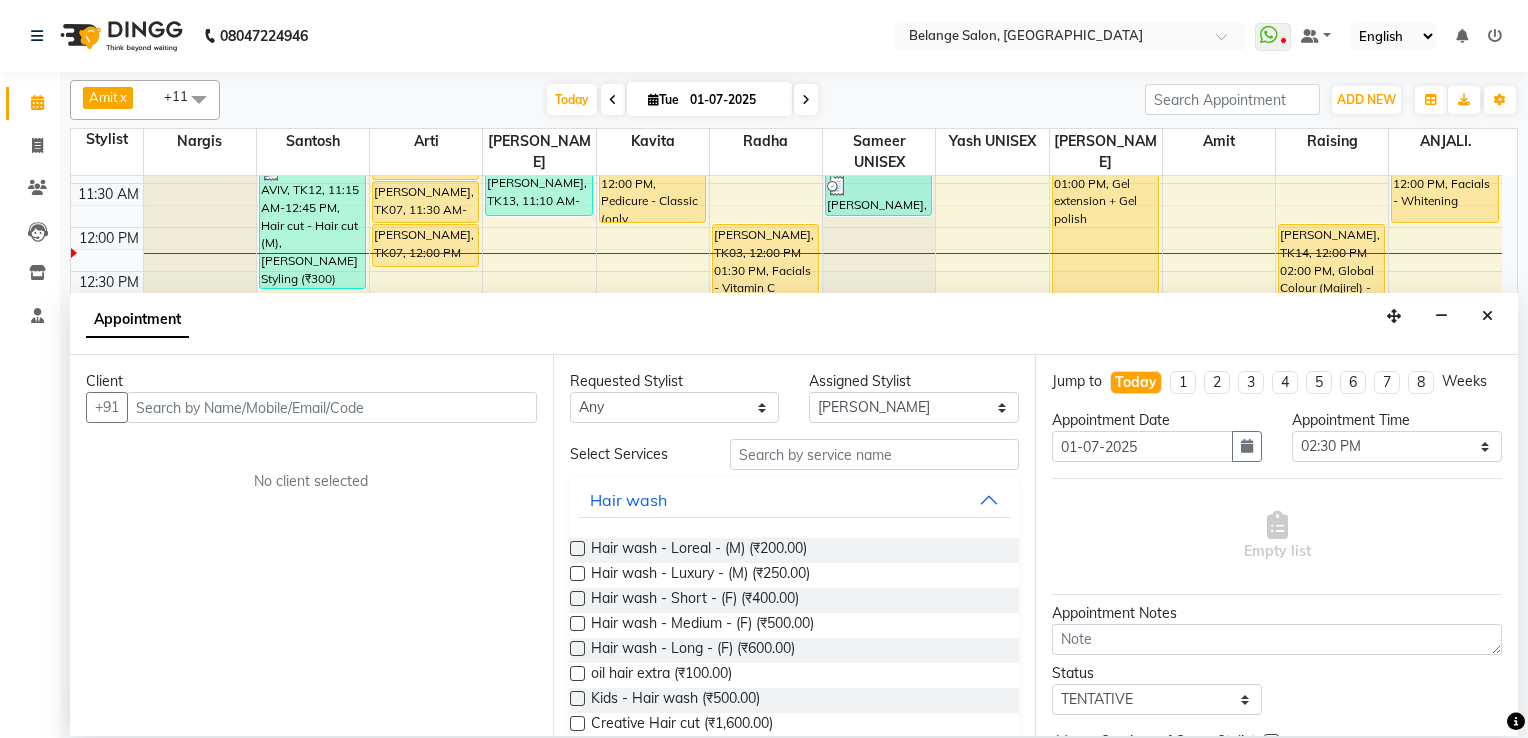 click at bounding box center (332, 407) 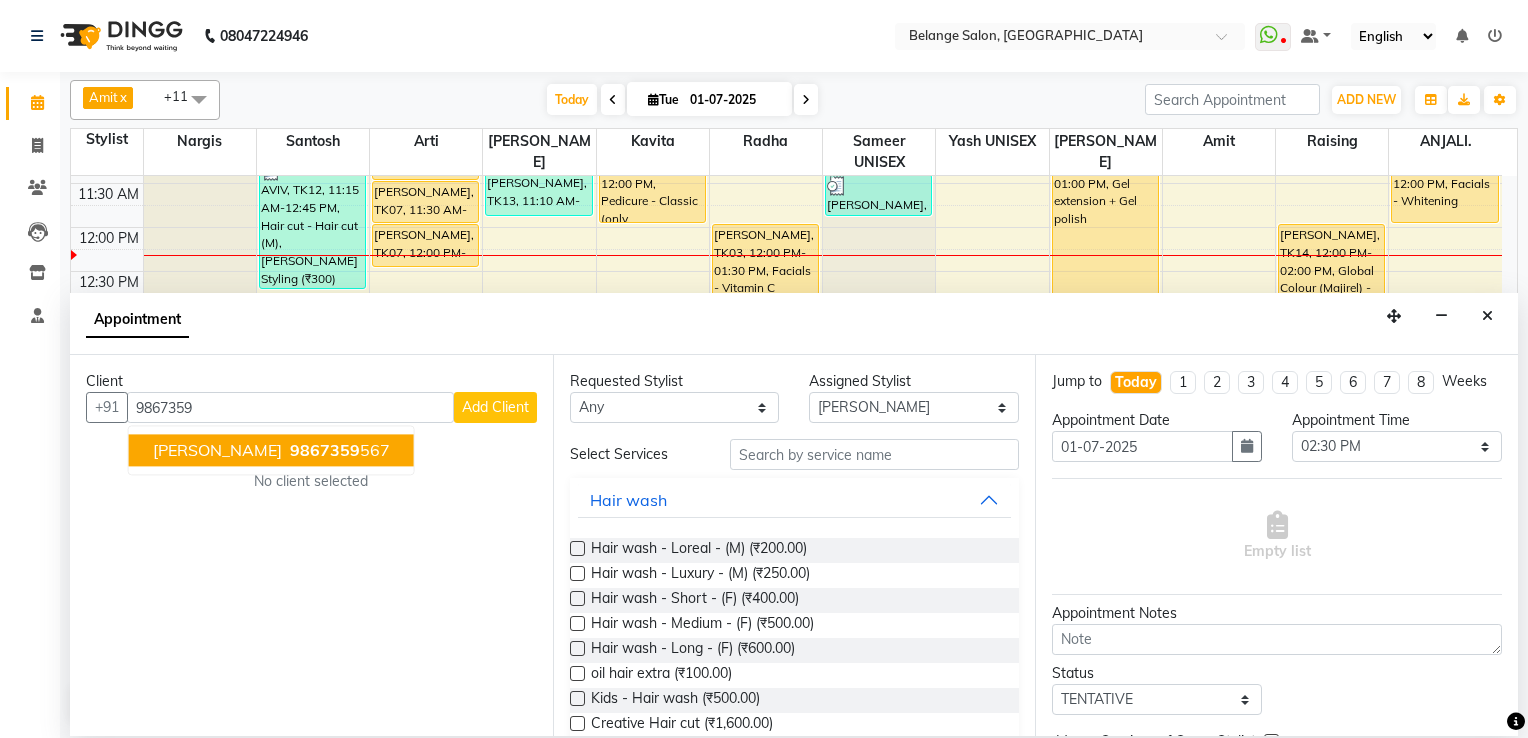 click on "9867359" at bounding box center (325, 450) 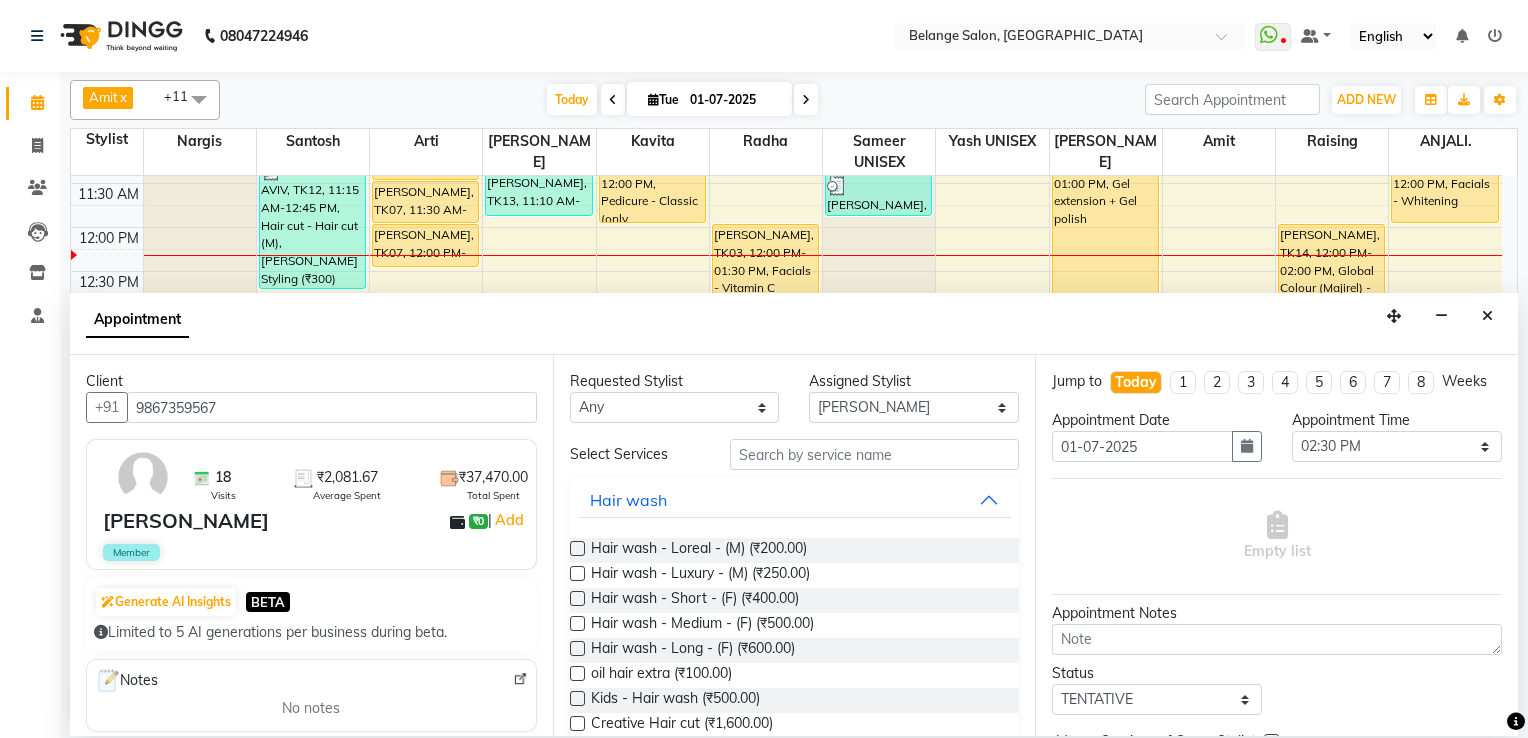 type on "9867359567" 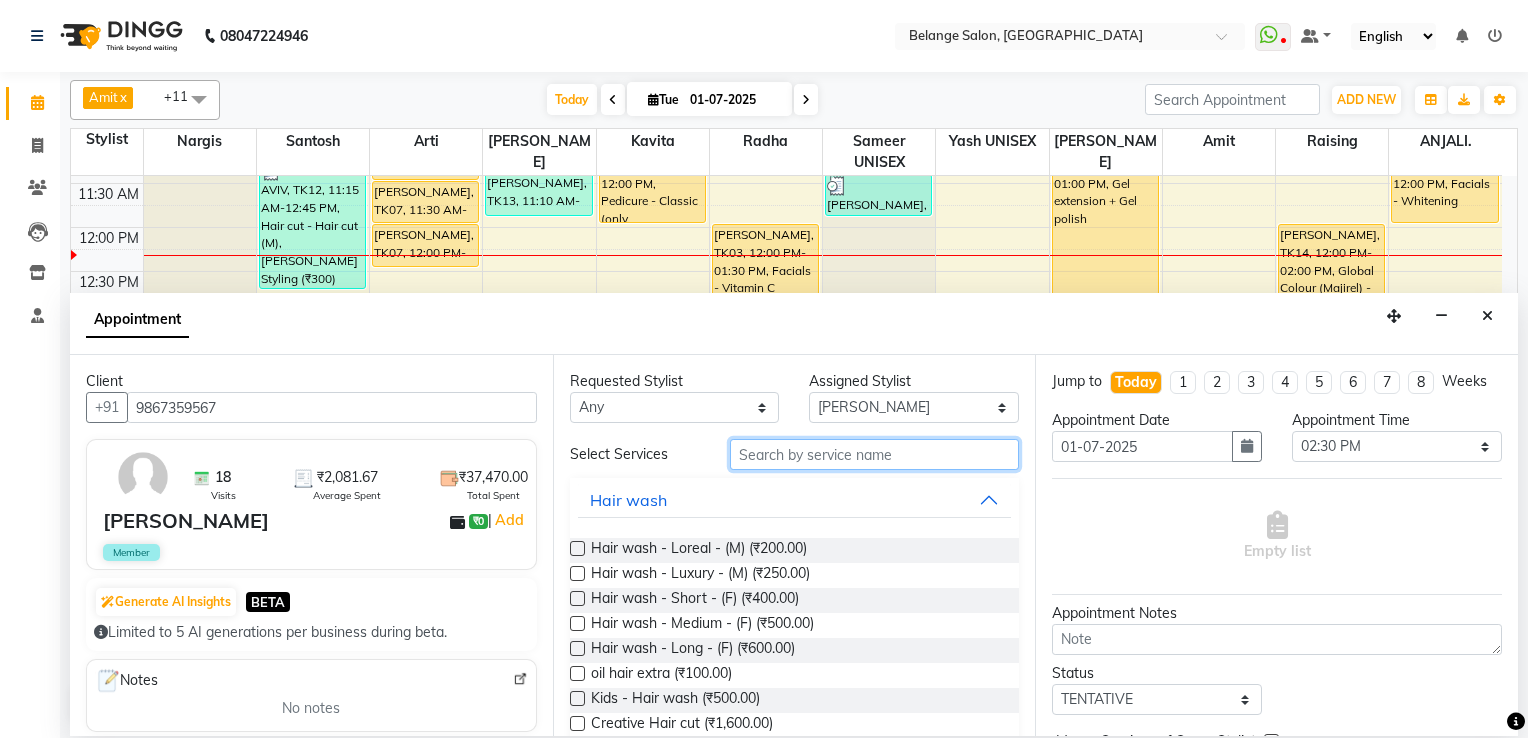 click at bounding box center [875, 454] 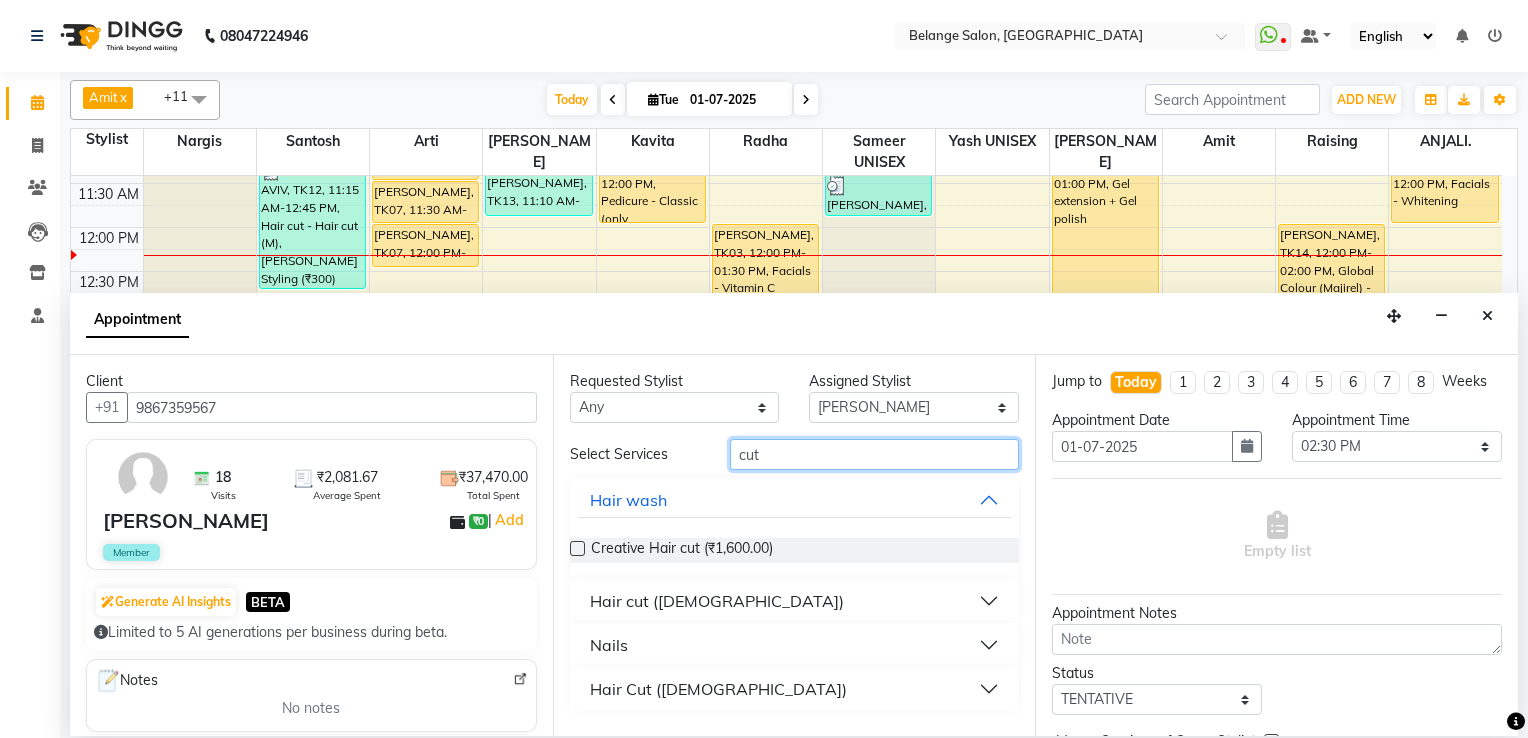 type on "cut" 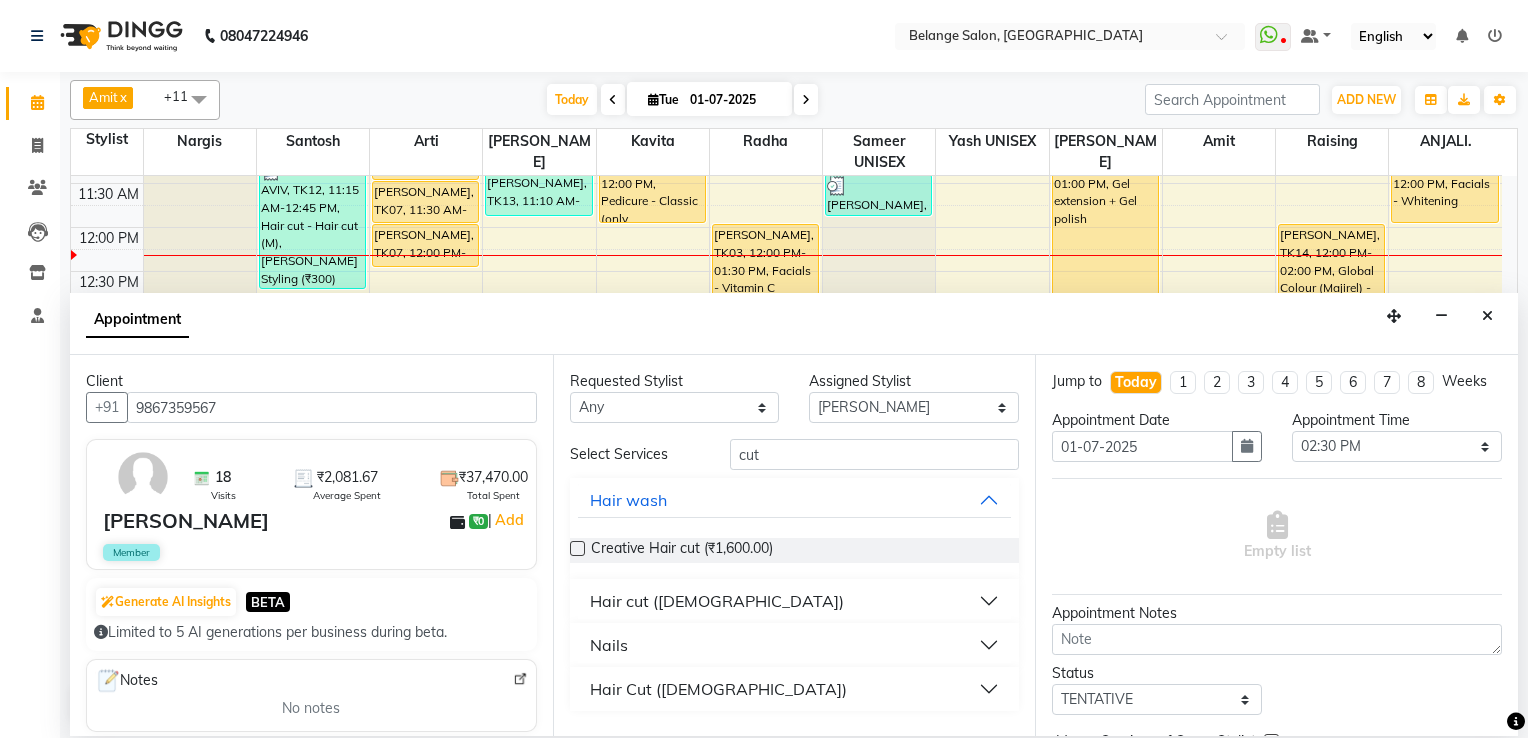 click on "Hair cut (Male)" at bounding box center [717, 601] 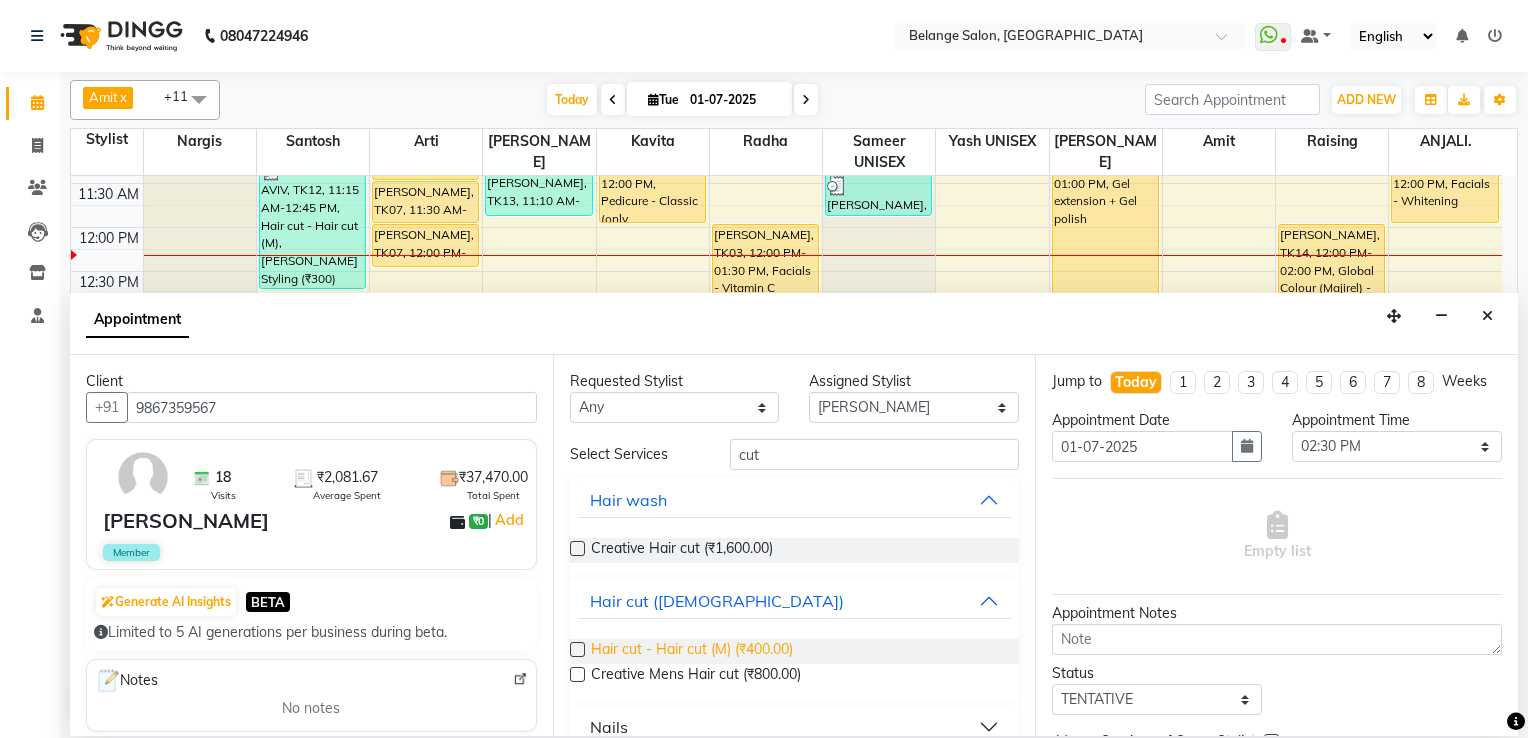click on "Hair cut - Hair cut (M) (₹400.00)" at bounding box center [692, 651] 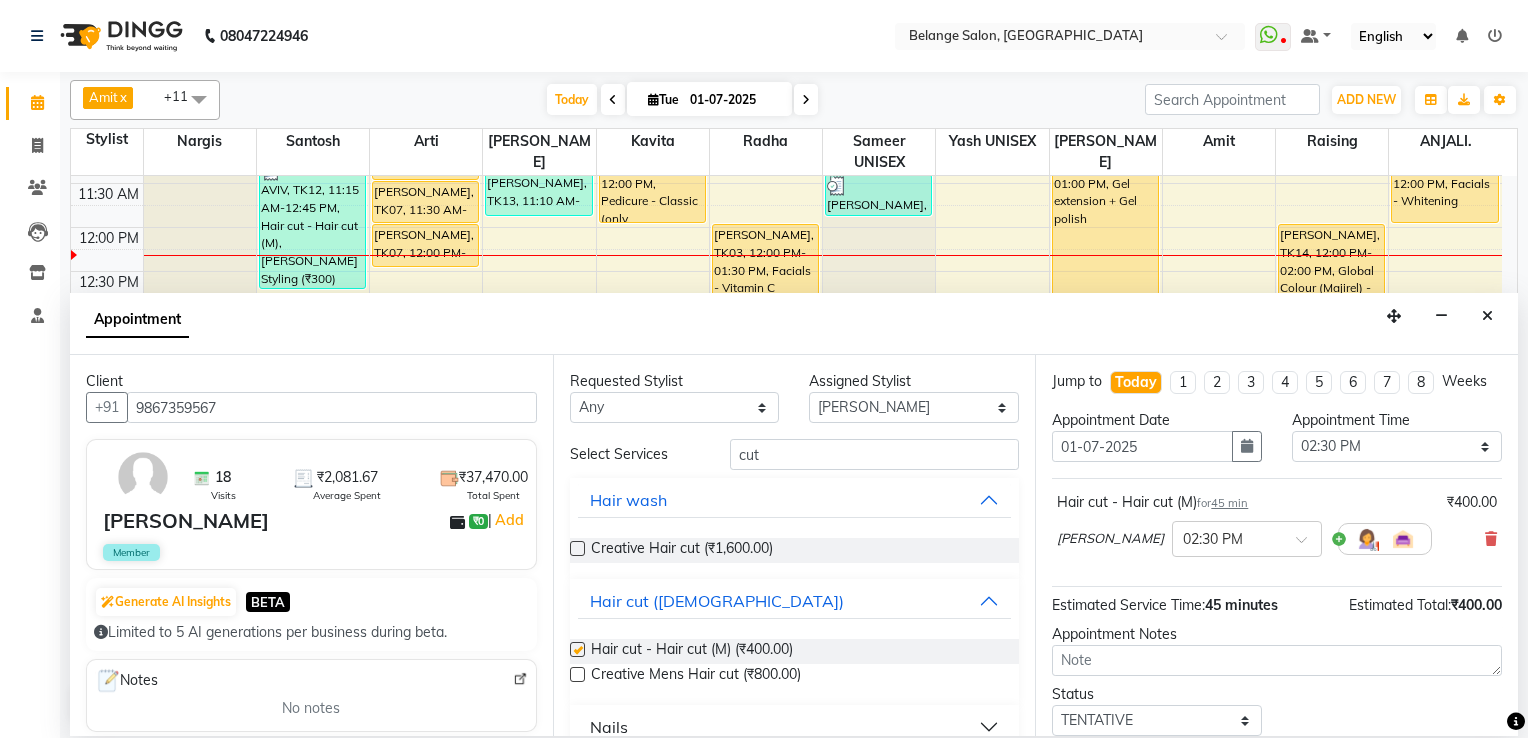 checkbox on "false" 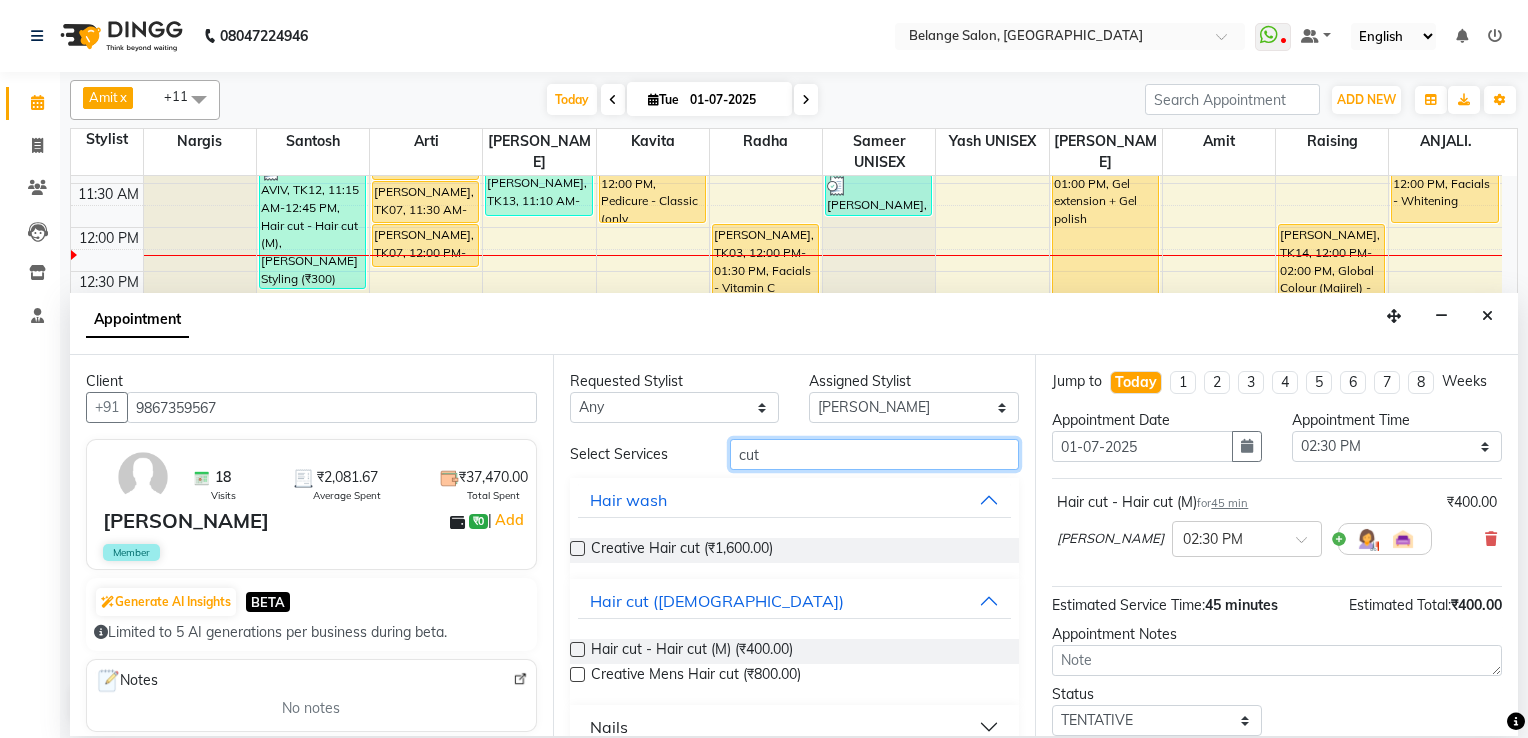 drag, startPoint x: 777, startPoint y: 444, endPoint x: 710, endPoint y: 451, distance: 67.36468 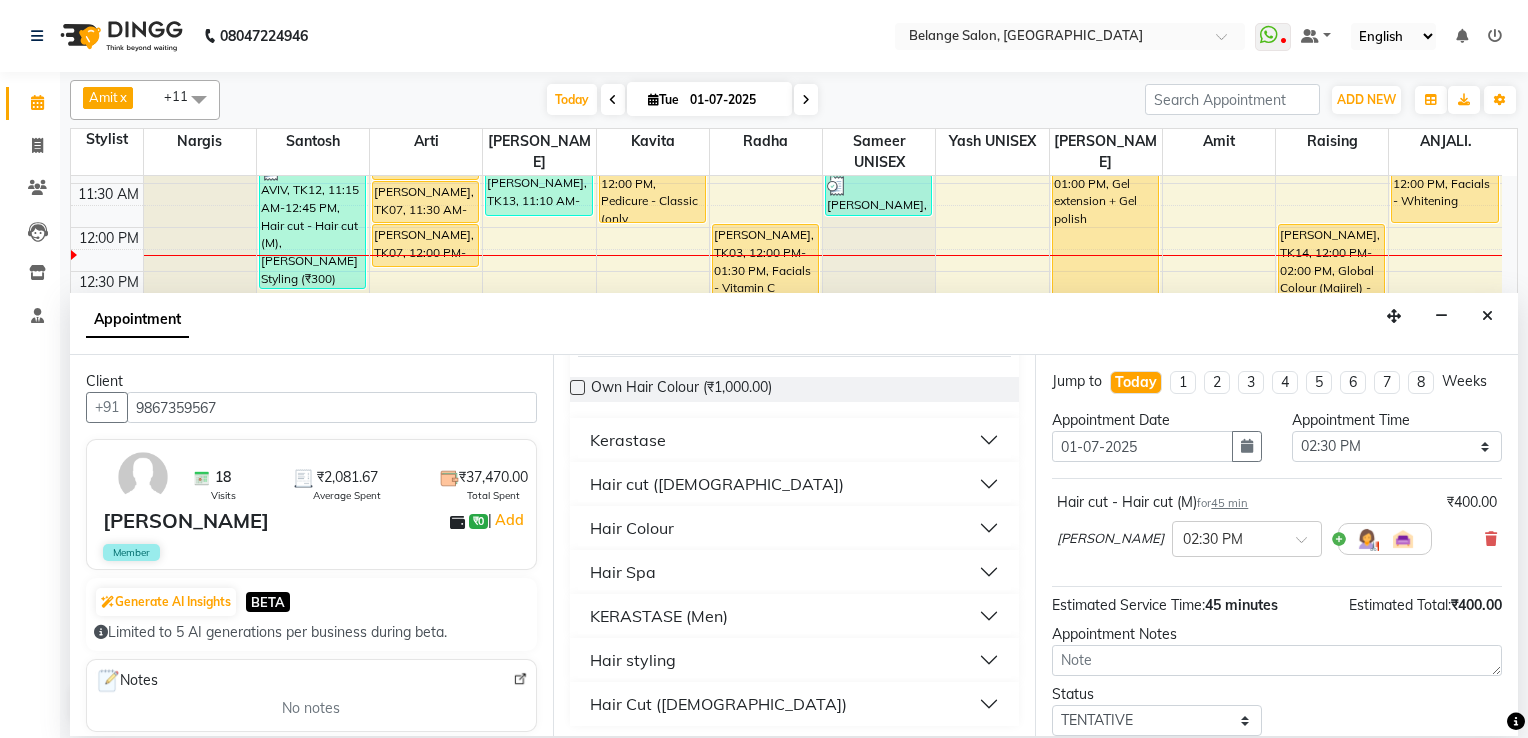 scroll, scrollTop: 267, scrollLeft: 0, axis: vertical 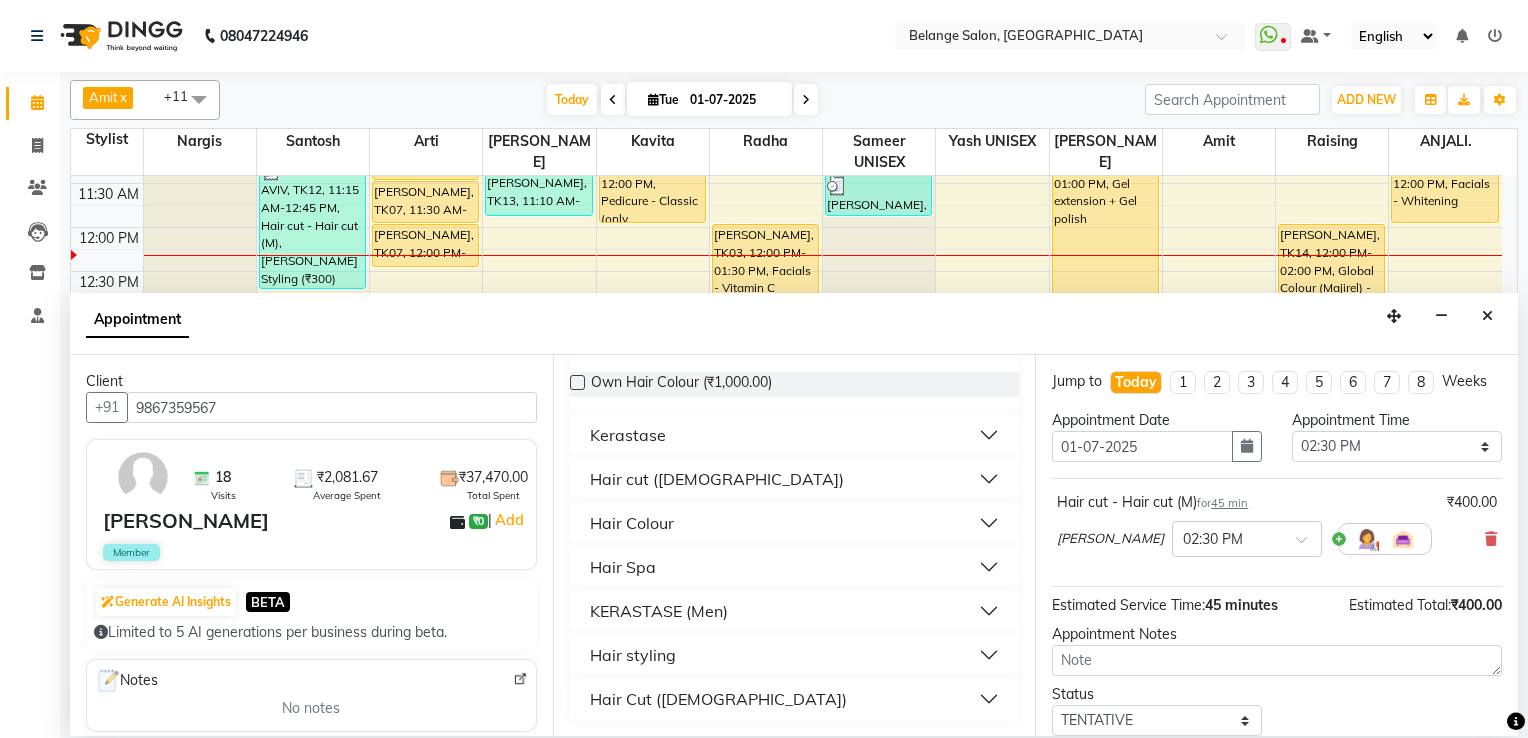 type on "hair c" 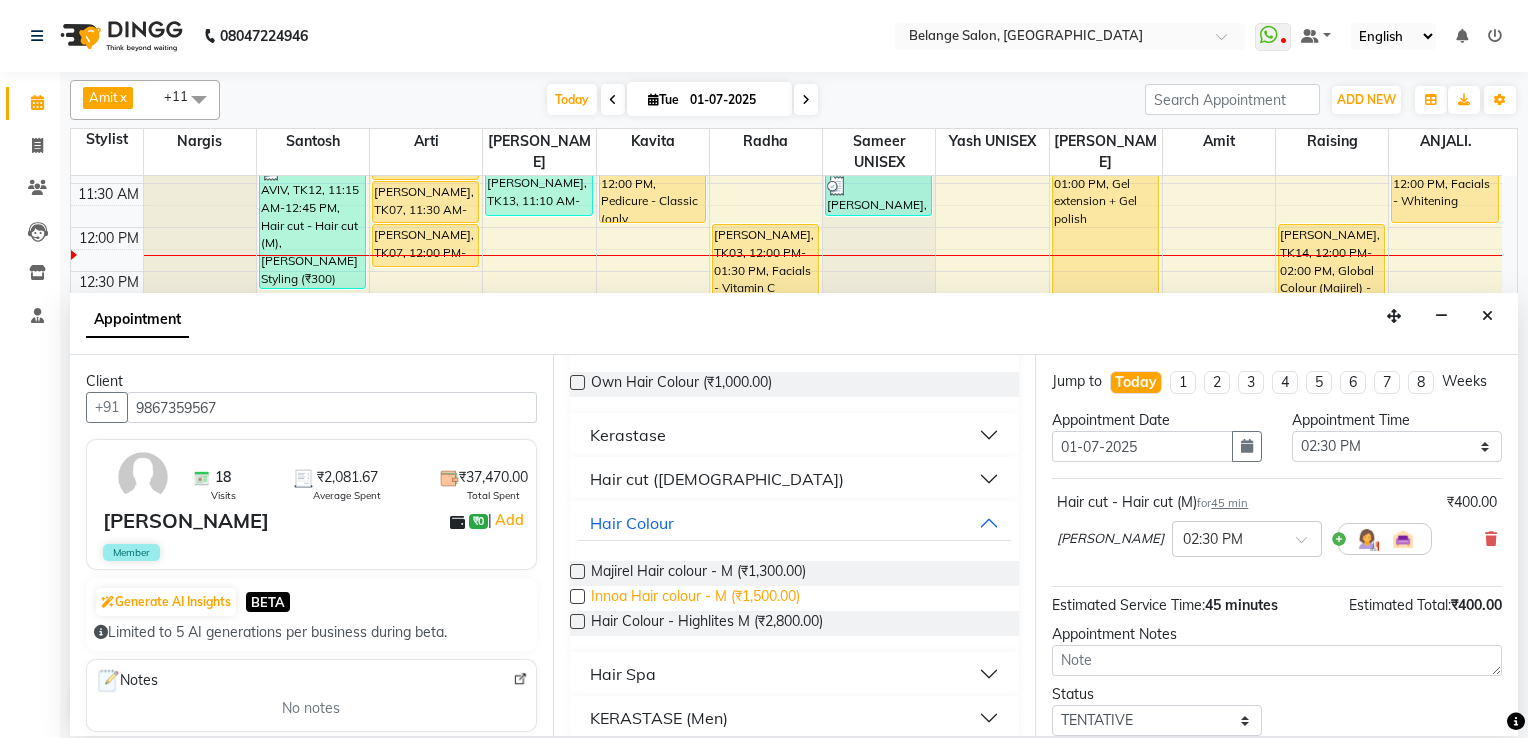 click on "Innoa Hair colour - M (₹1,500.00)" at bounding box center [695, 598] 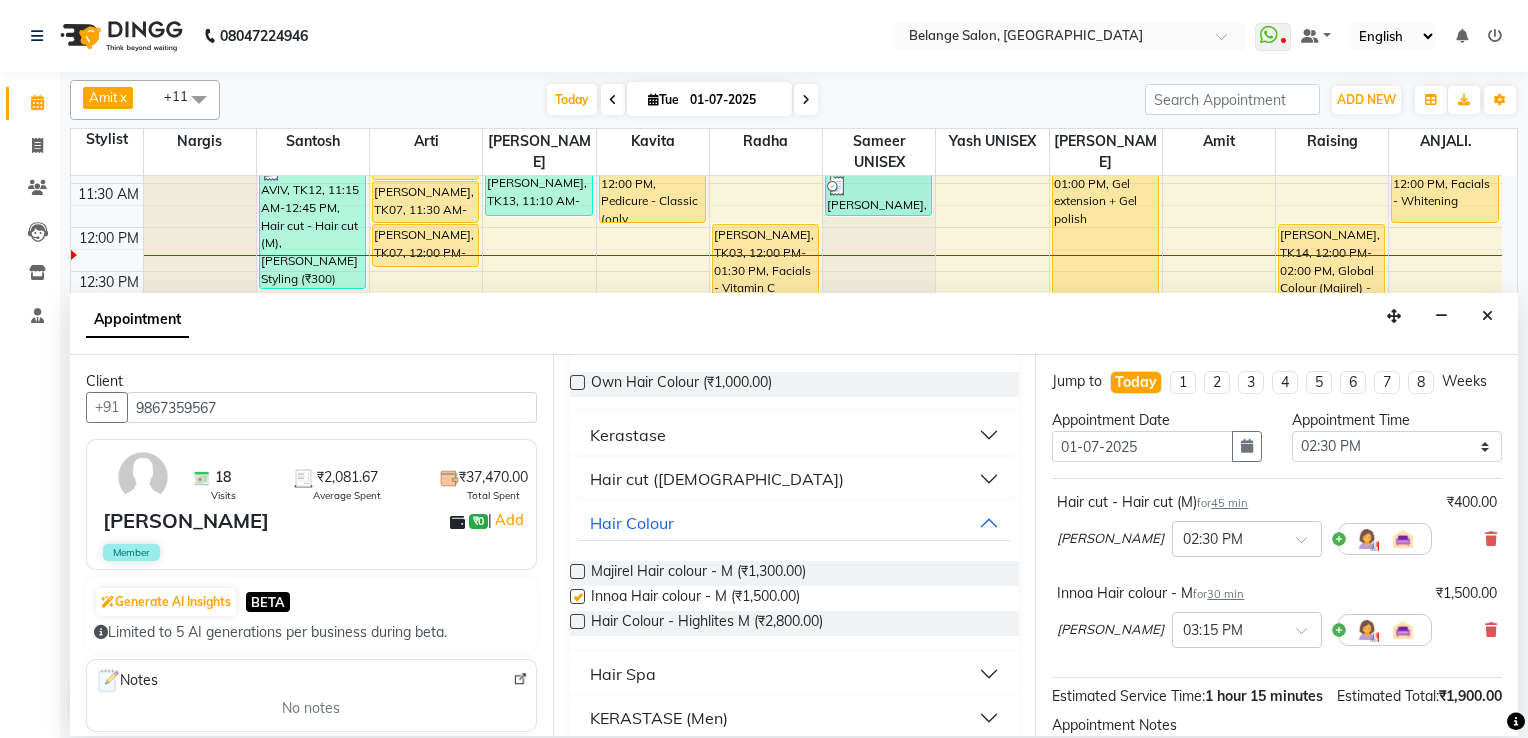 checkbox on "false" 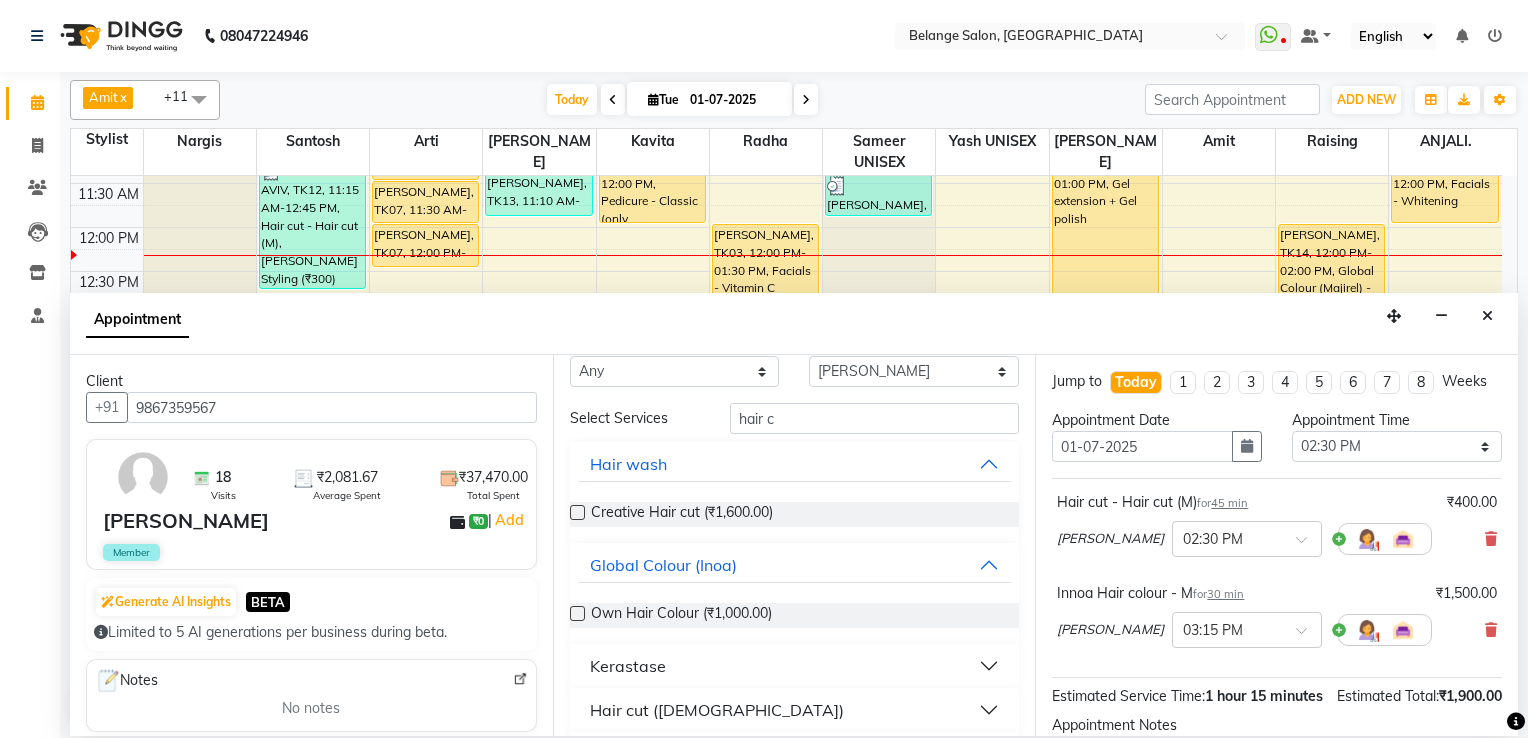 scroll, scrollTop: 0, scrollLeft: 0, axis: both 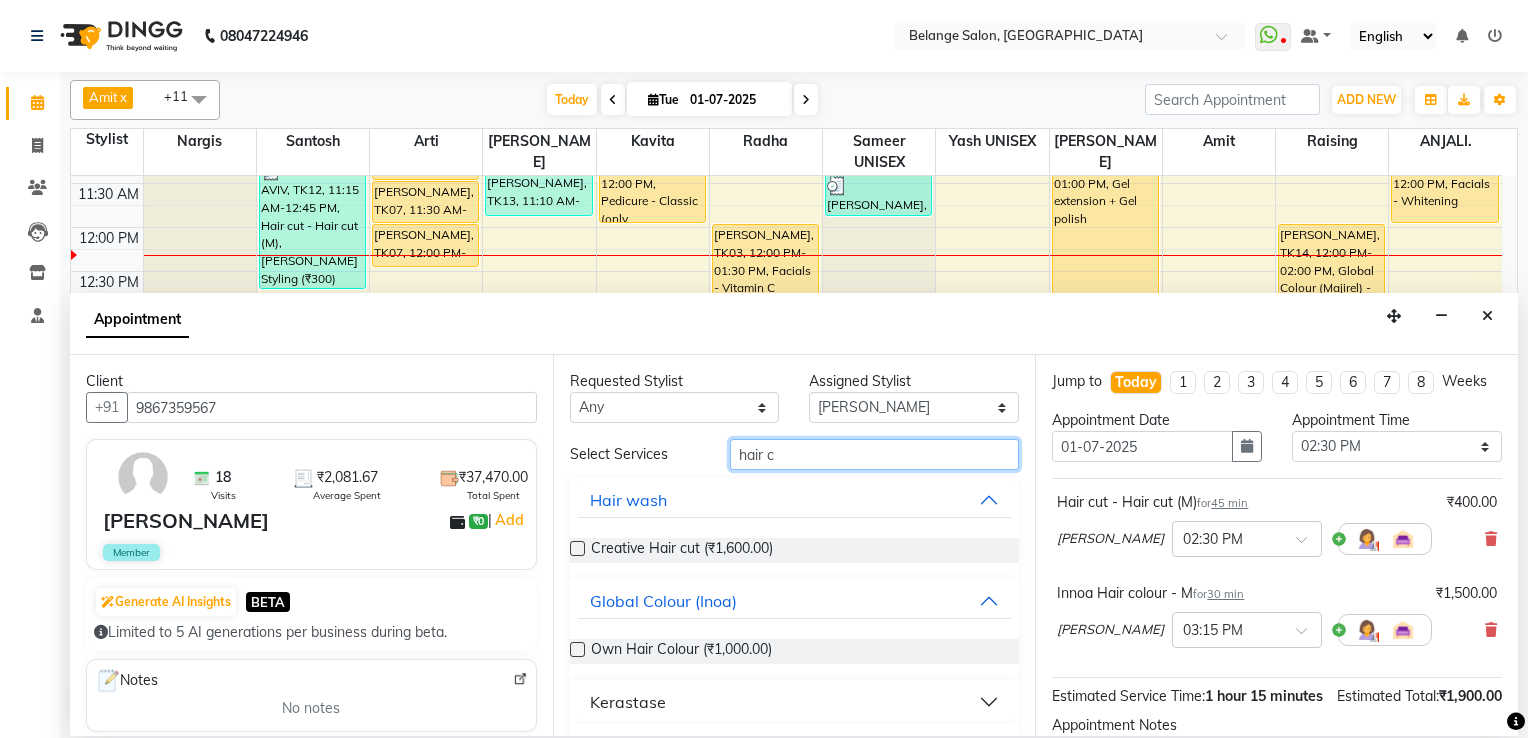drag, startPoint x: 816, startPoint y: 456, endPoint x: 492, endPoint y: 454, distance: 324.00616 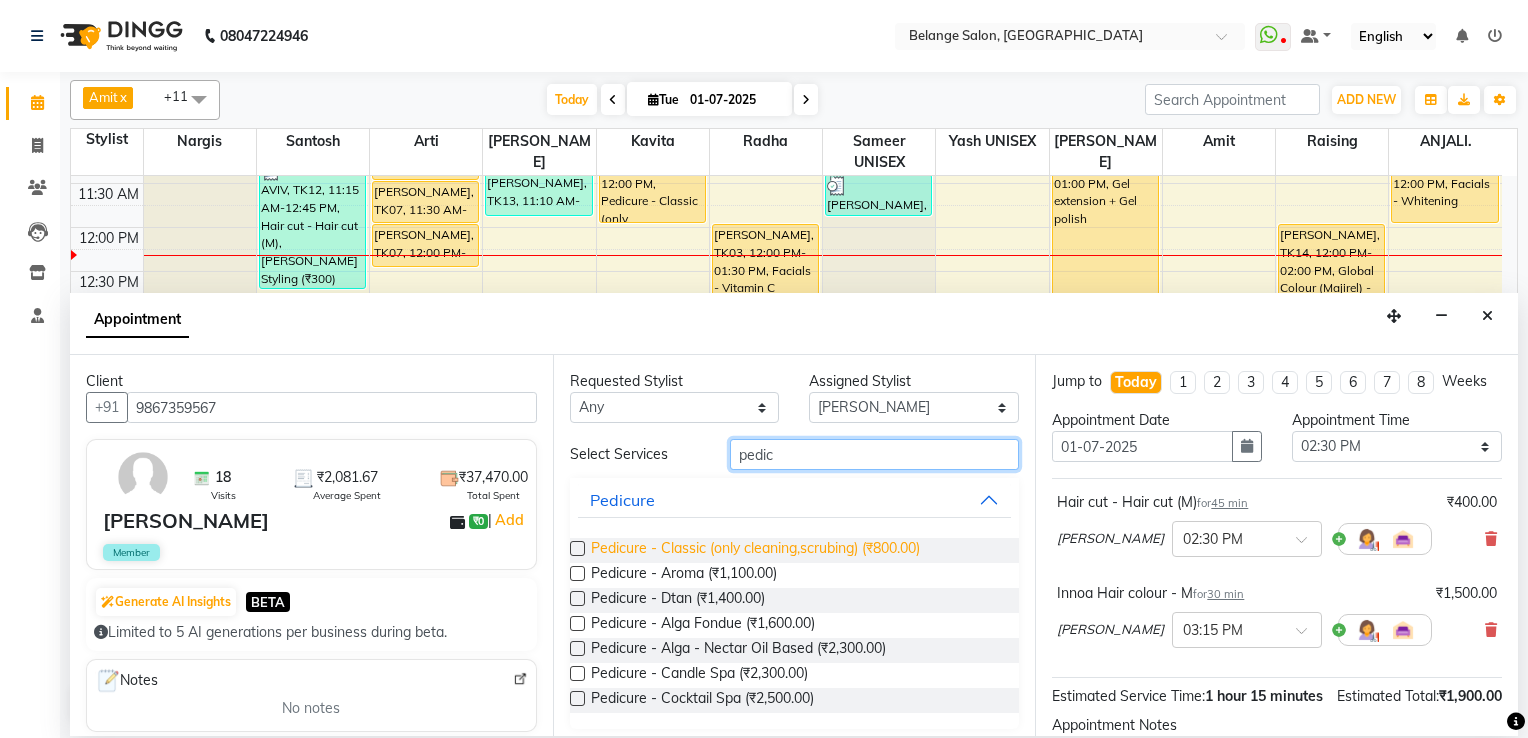 type on "pedic" 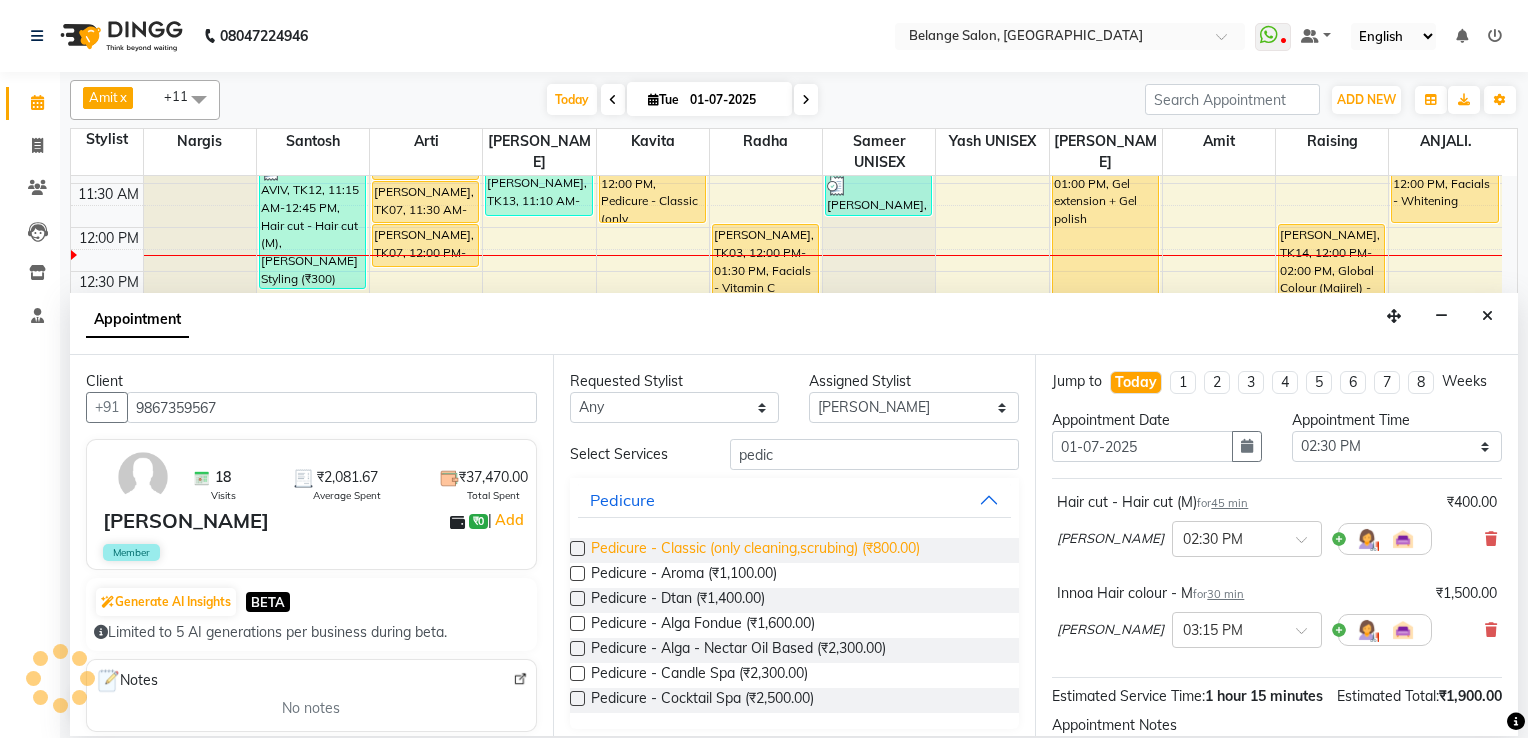 click on "Pedicure - Classic (only cleaning,scrubing) (₹800.00)" at bounding box center [755, 550] 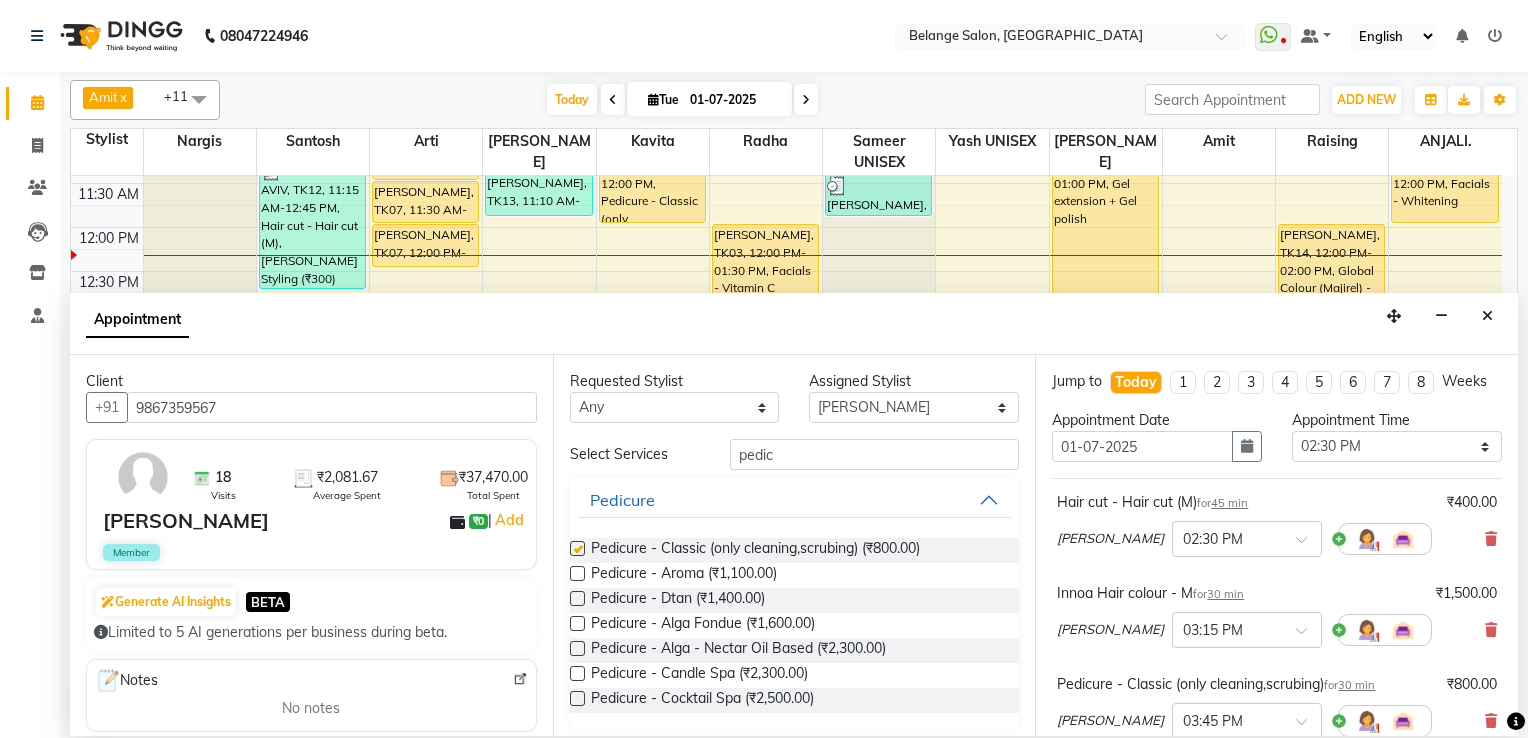 checkbox on "false" 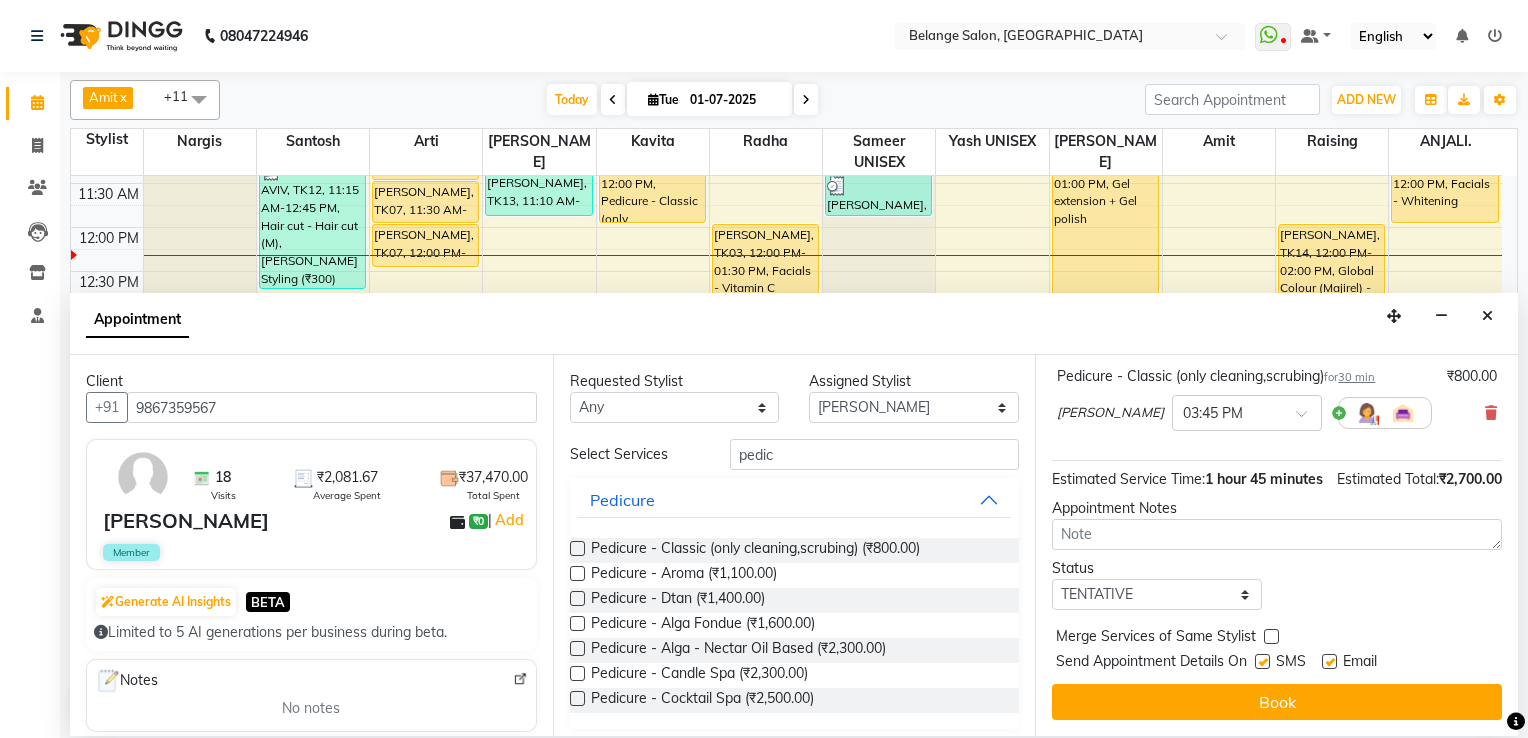 scroll, scrollTop: 328, scrollLeft: 0, axis: vertical 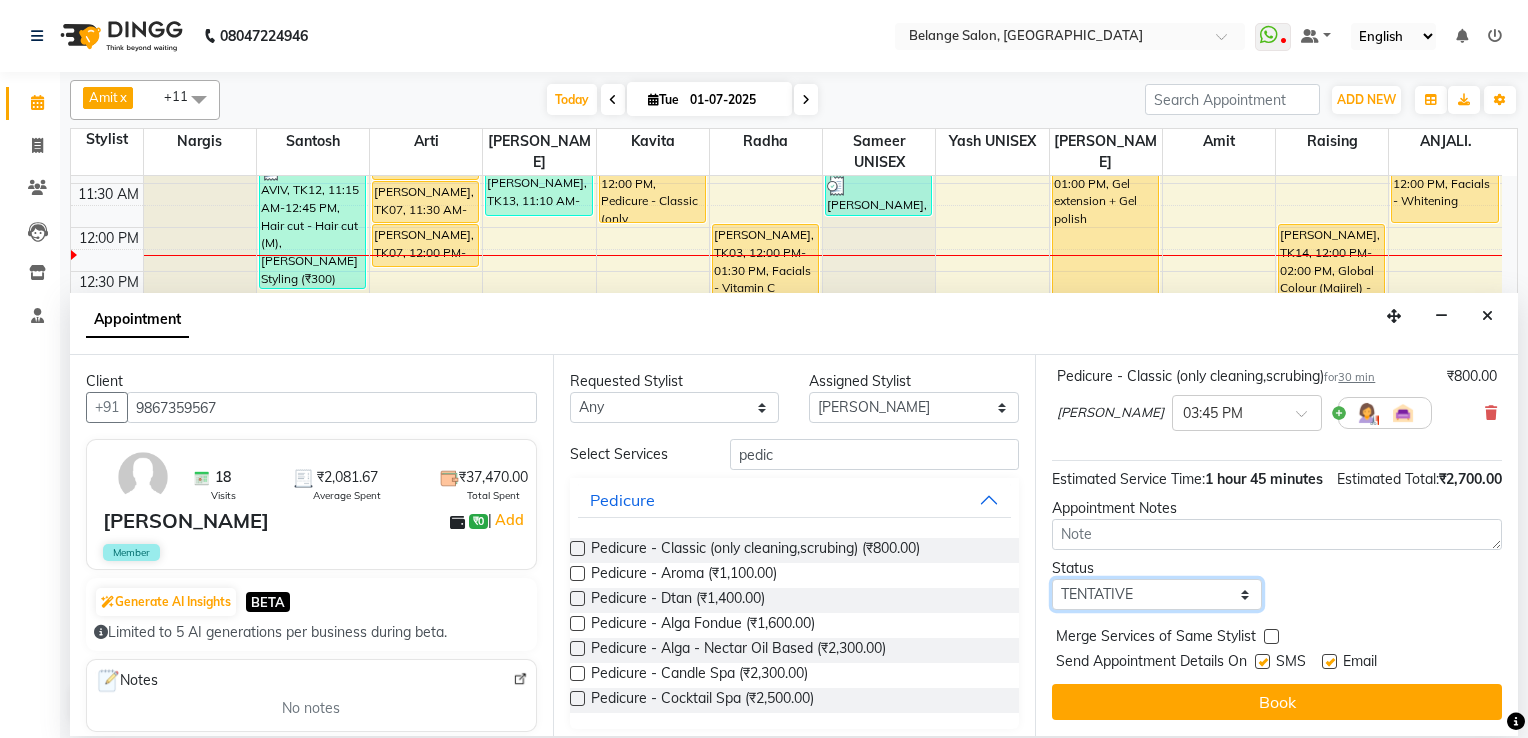 click on "Select TENTATIVE CONFIRM CHECK-IN UPCOMING" at bounding box center (1157, 594) 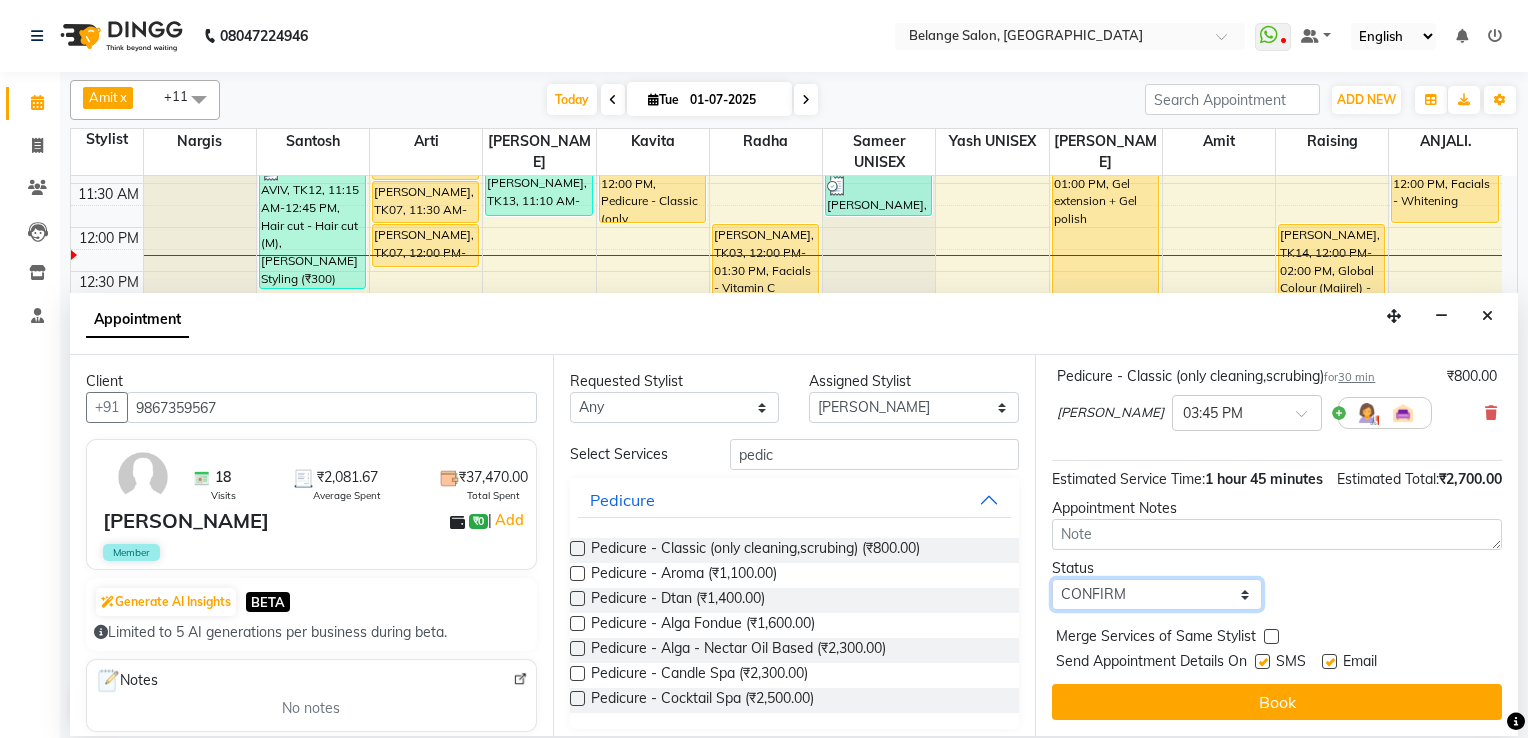 click on "Select TENTATIVE CONFIRM CHECK-IN UPCOMING" at bounding box center (1157, 594) 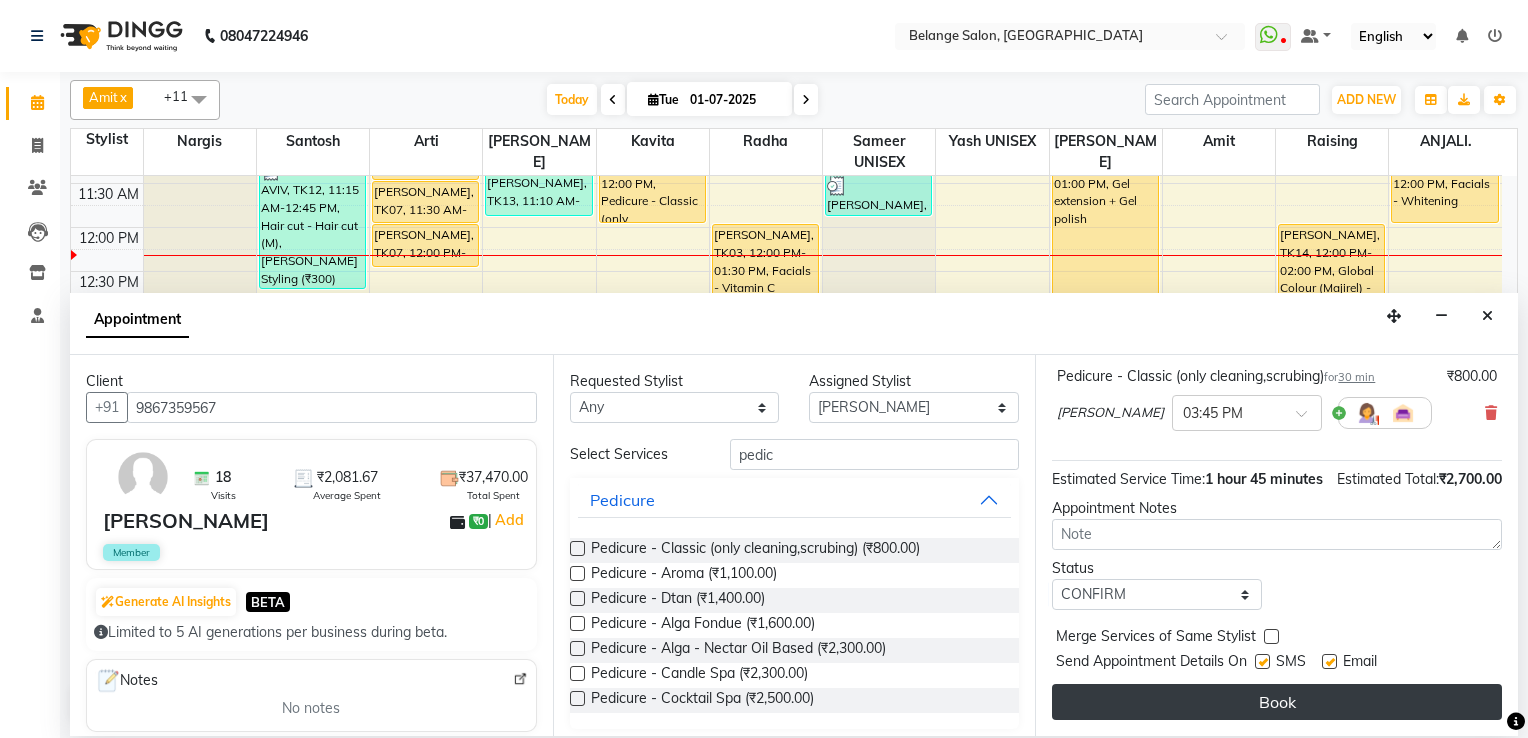 click on "Book" at bounding box center (1277, 702) 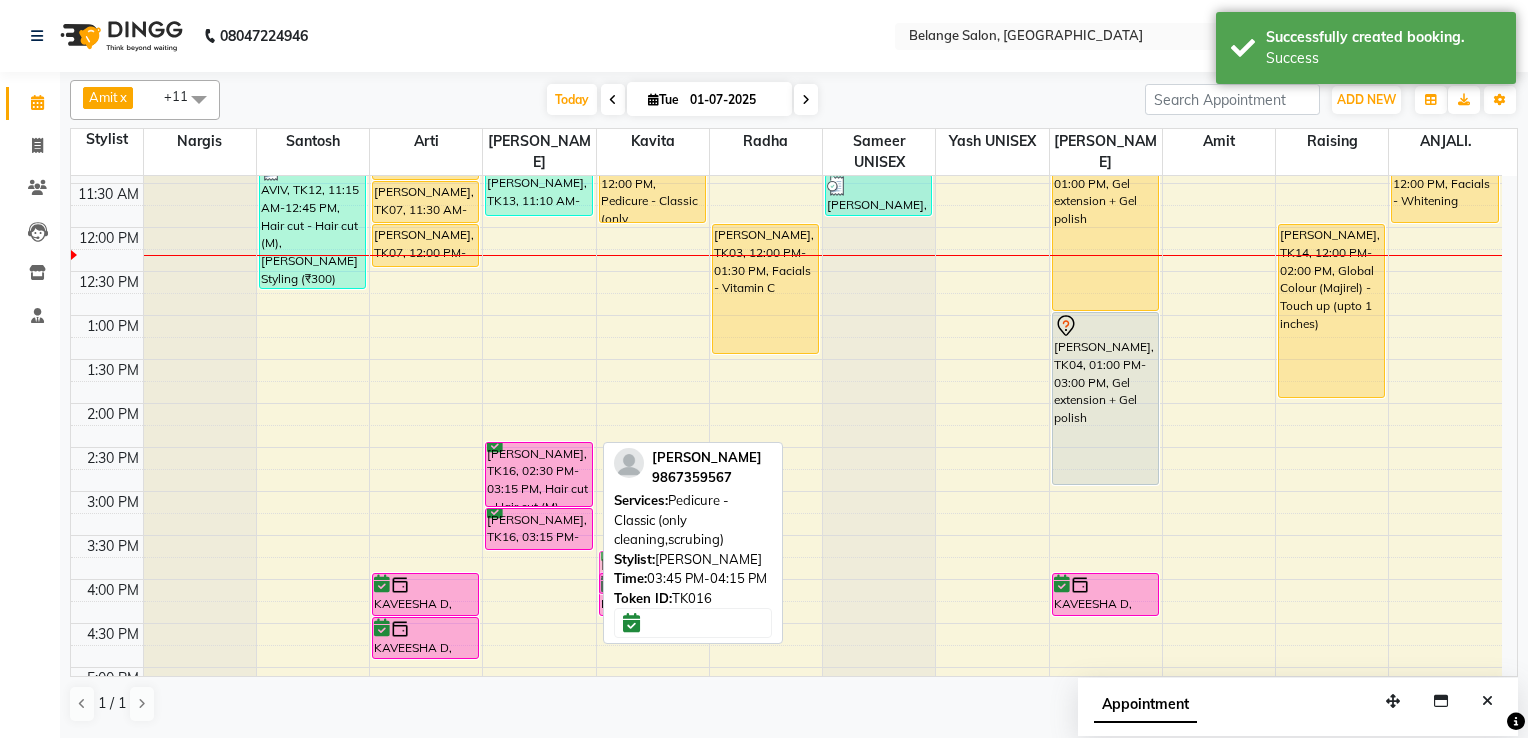 drag, startPoint x: 552, startPoint y: 562, endPoint x: 684, endPoint y: 563, distance: 132.00378 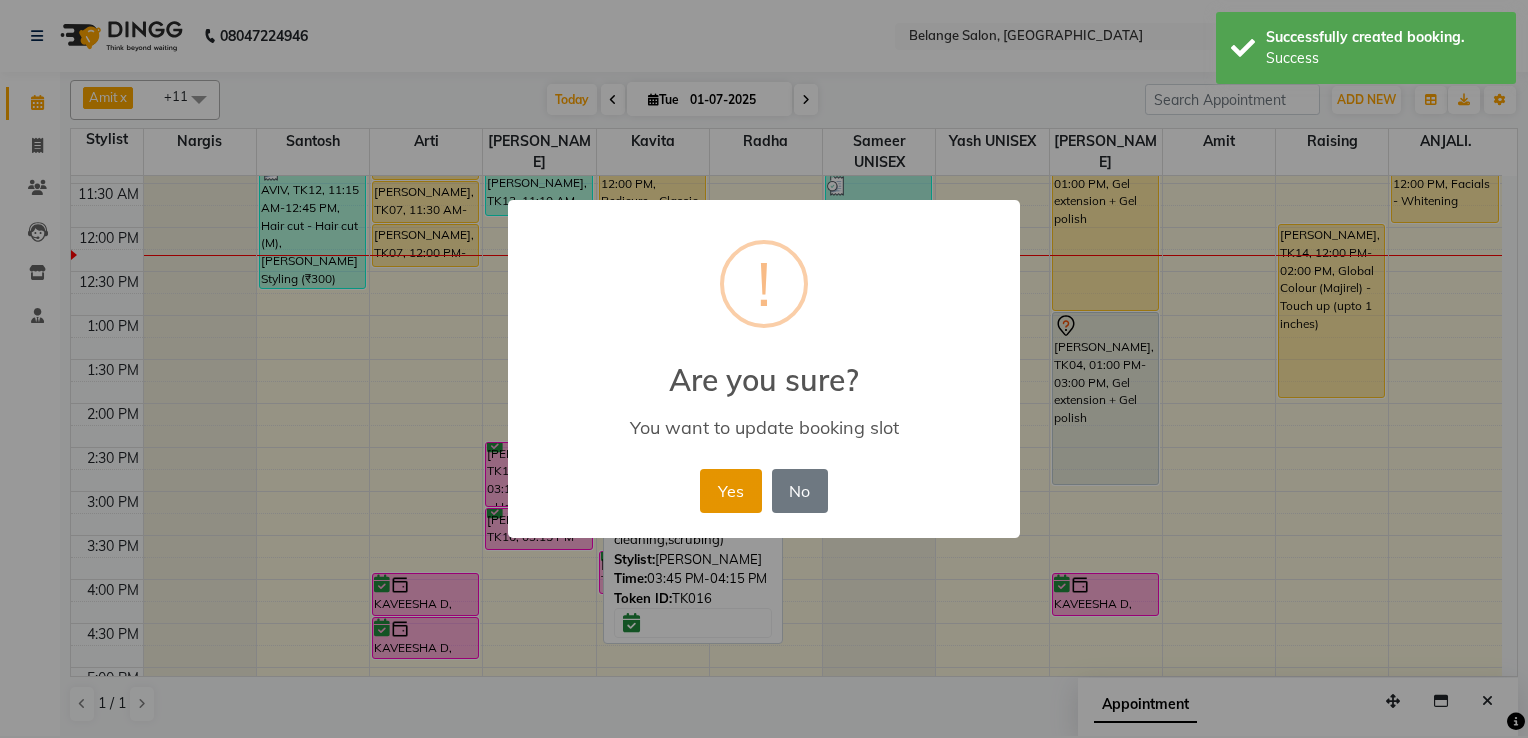 click on "Yes" at bounding box center (730, 491) 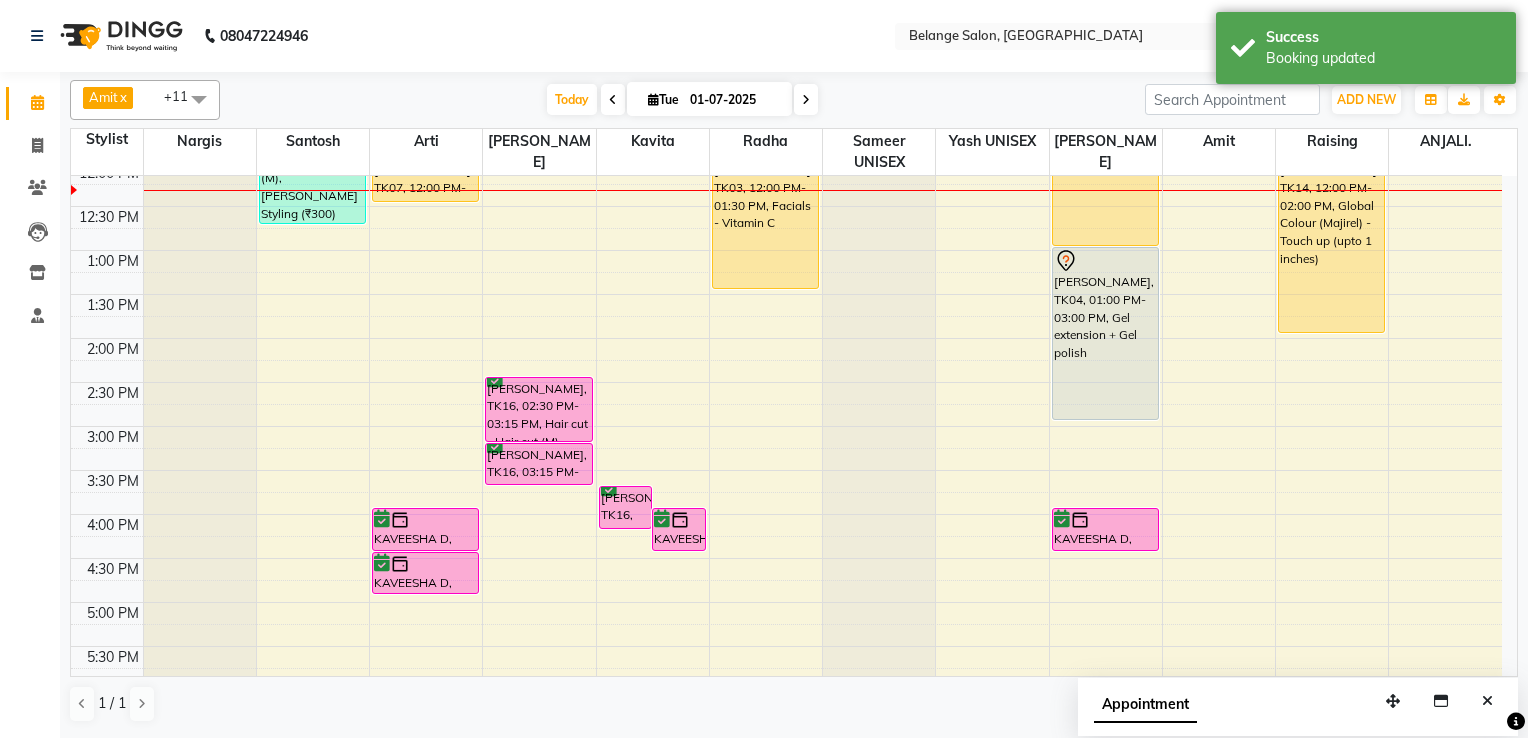 scroll, scrollTop: 400, scrollLeft: 0, axis: vertical 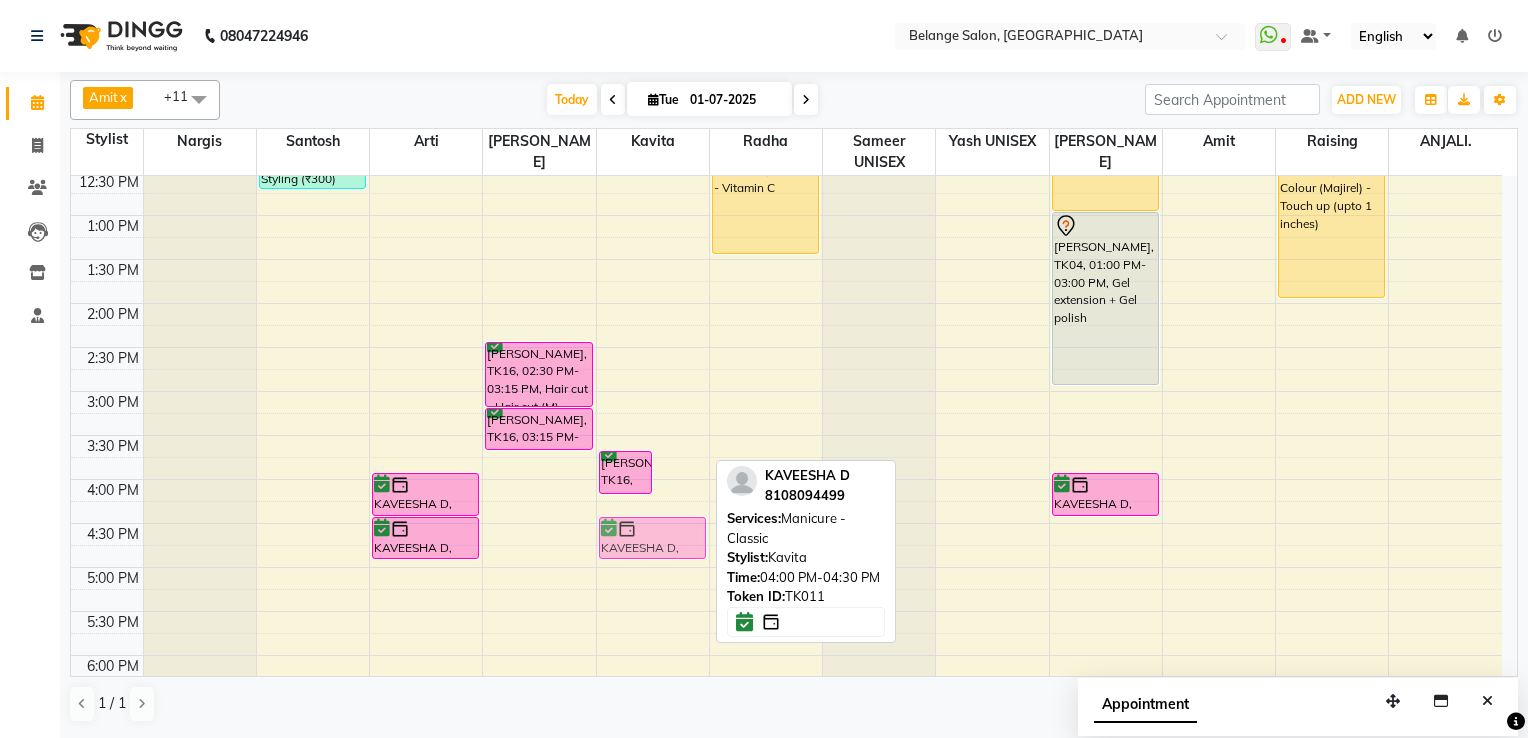 drag, startPoint x: 673, startPoint y: 489, endPoint x: 676, endPoint y: 530, distance: 41.109608 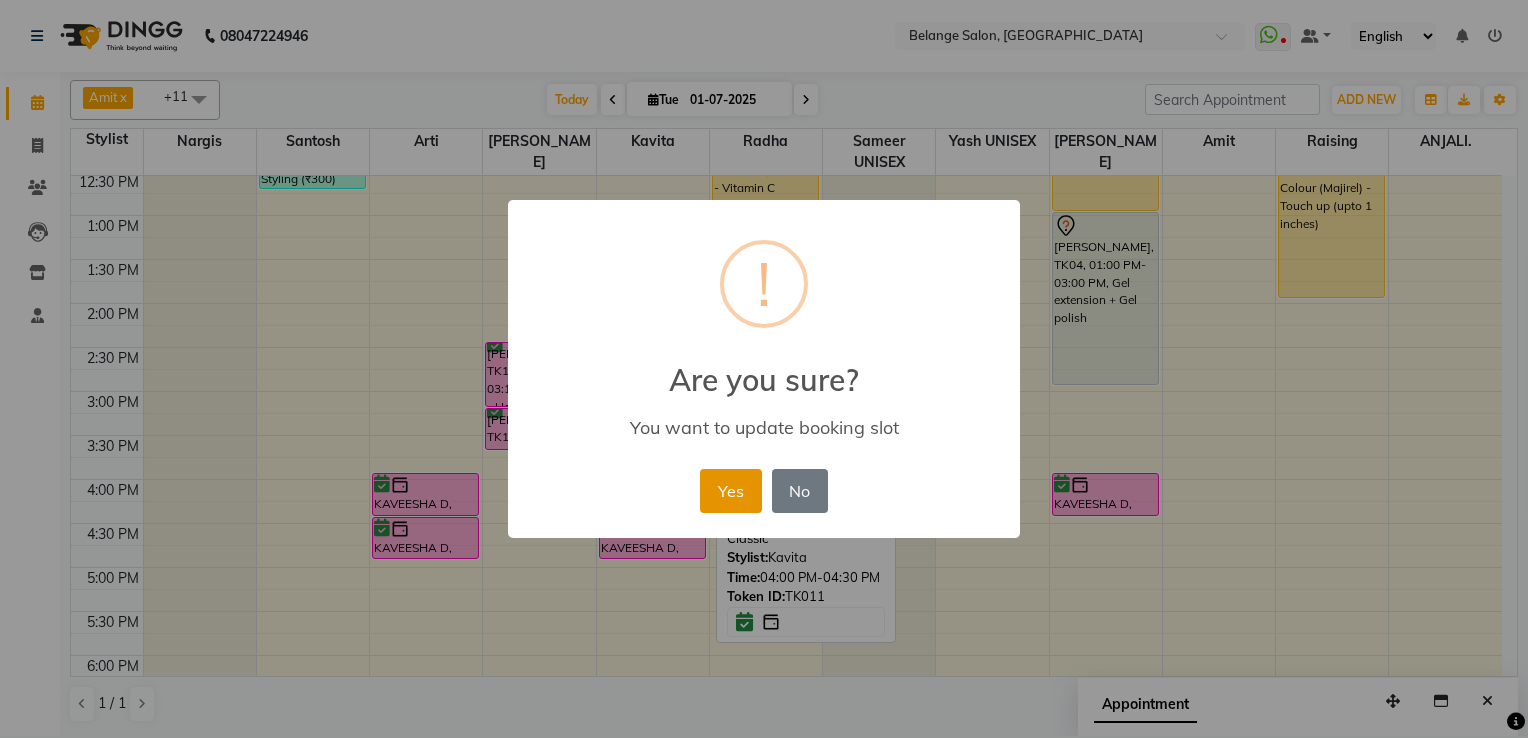 click on "Yes" at bounding box center [730, 491] 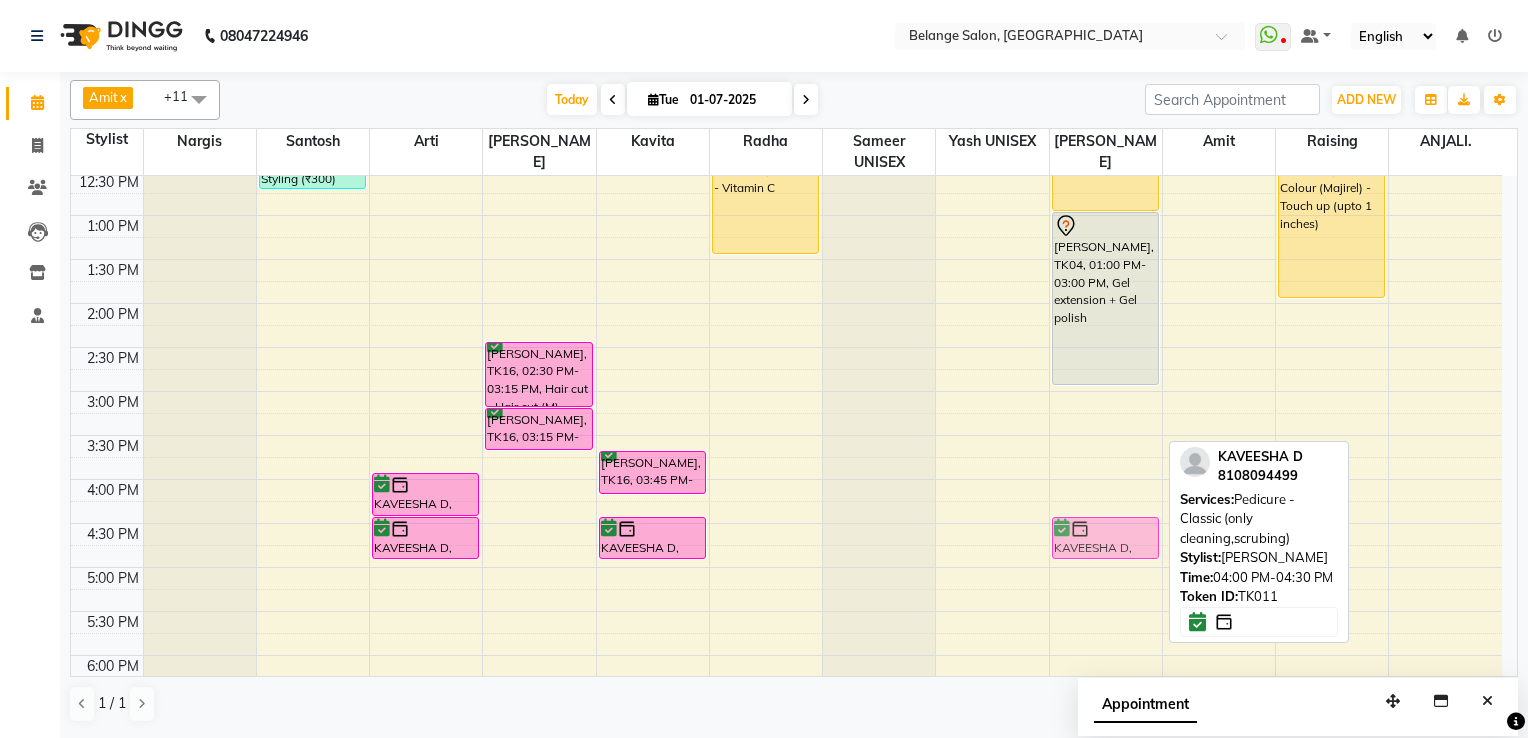 drag, startPoint x: 1111, startPoint y: 485, endPoint x: 1114, endPoint y: 519, distance: 34.132095 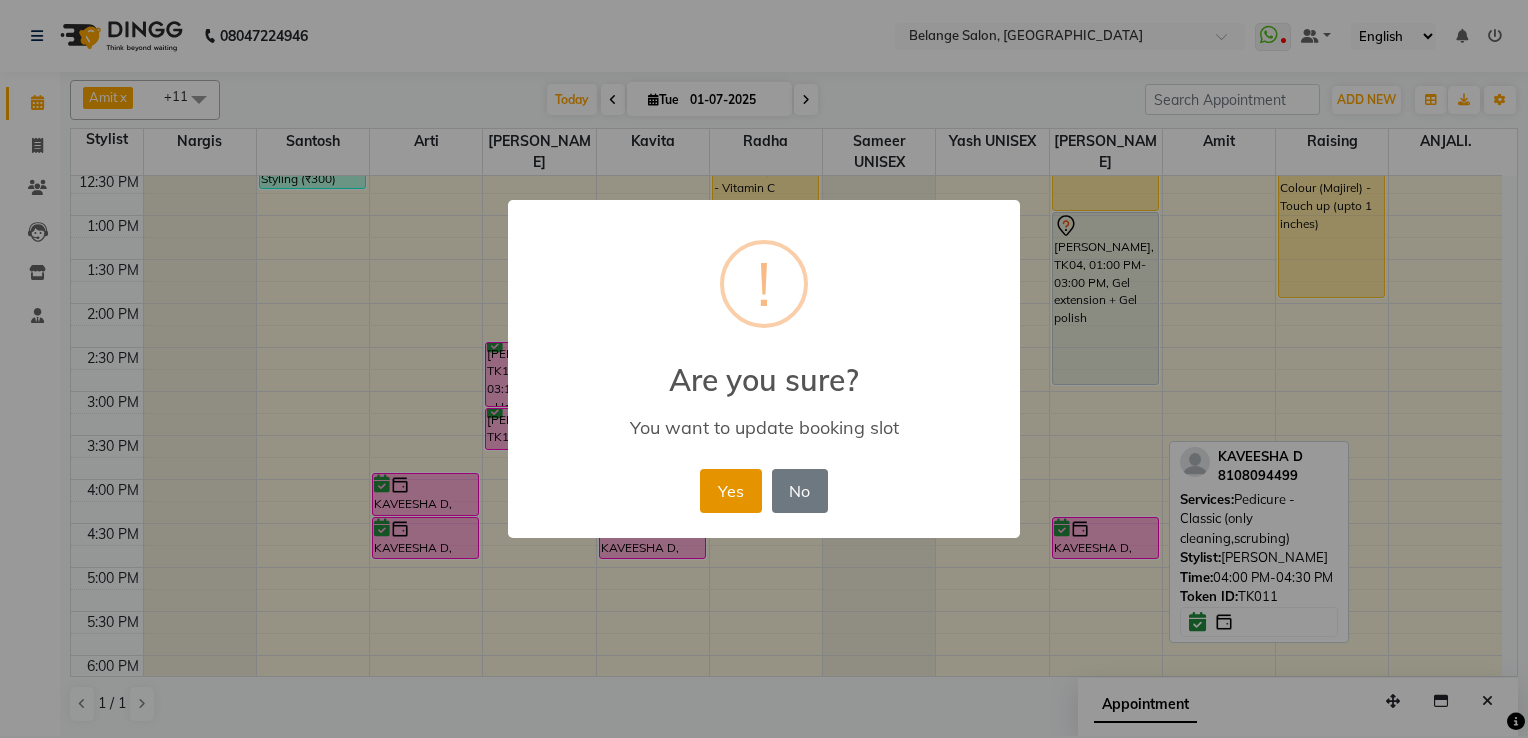 click on "Yes" at bounding box center [730, 491] 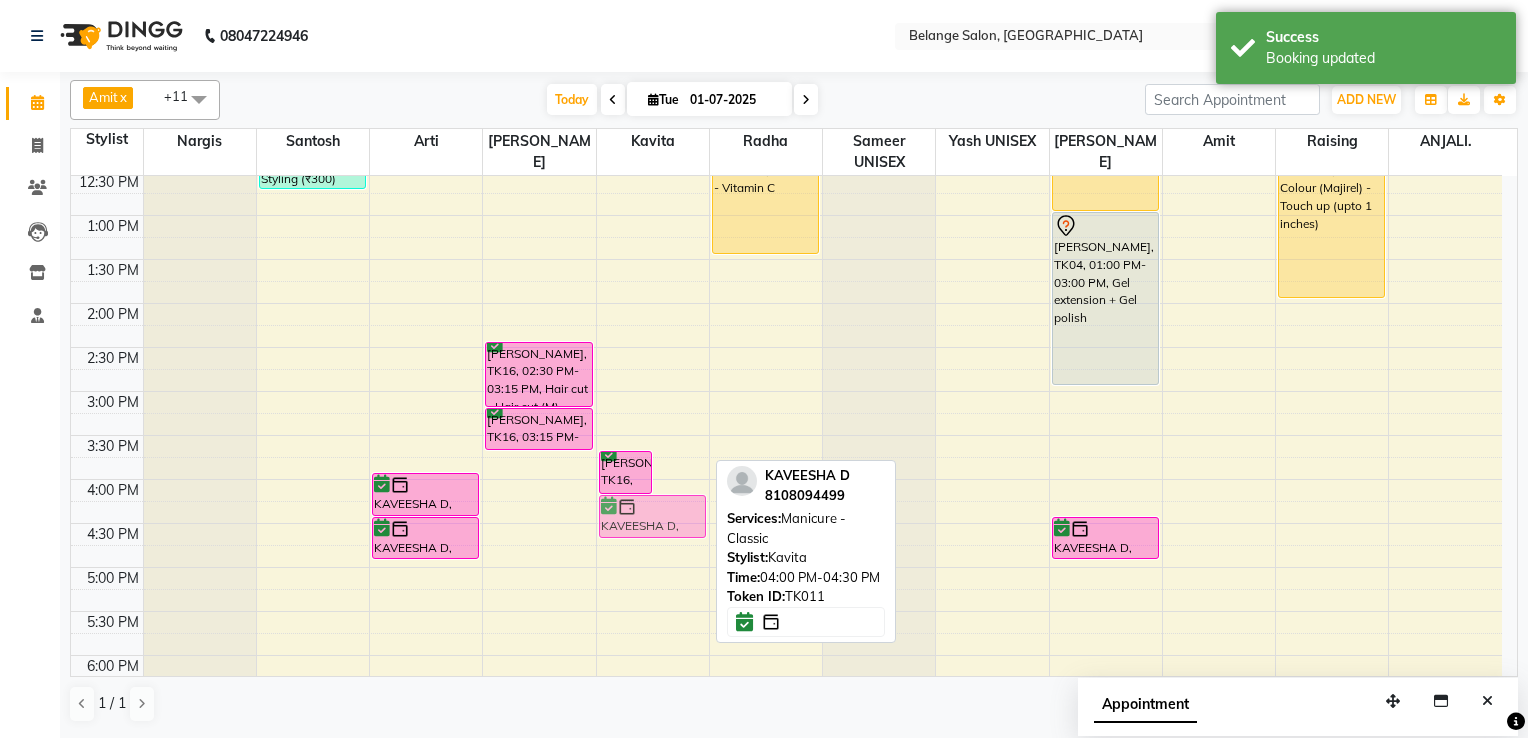 drag, startPoint x: 678, startPoint y: 490, endPoint x: 665, endPoint y: 522, distance: 34.539833 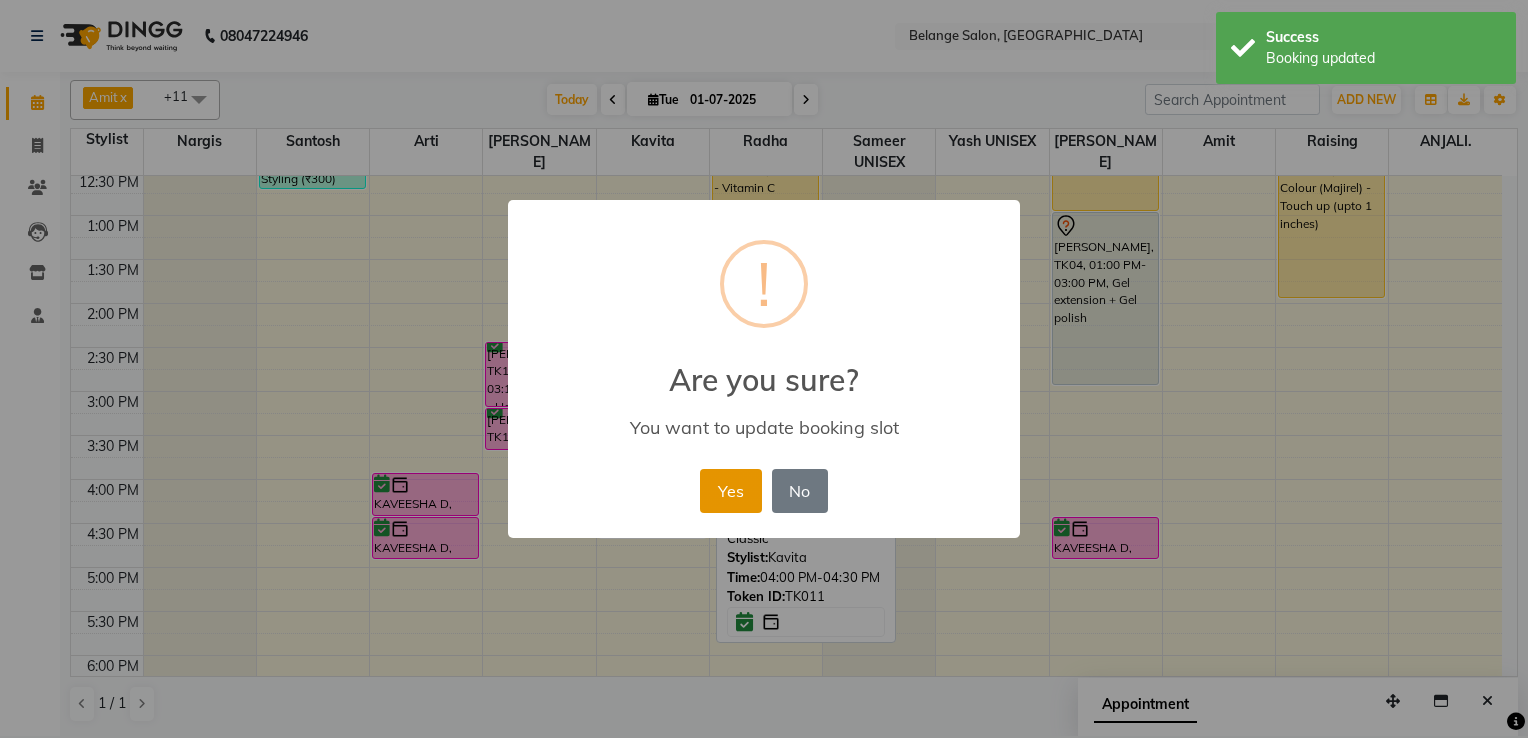 click on "Yes" at bounding box center (730, 491) 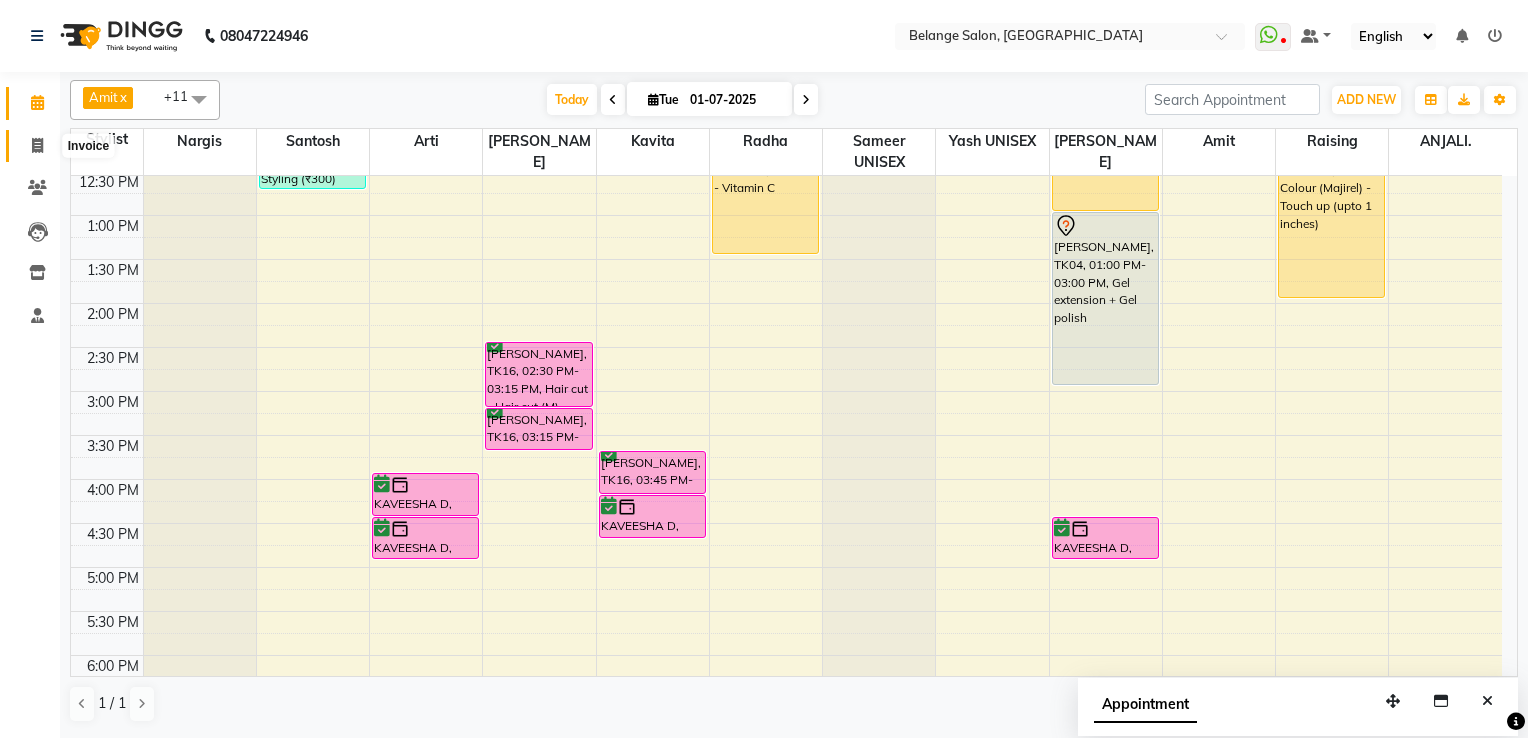 click 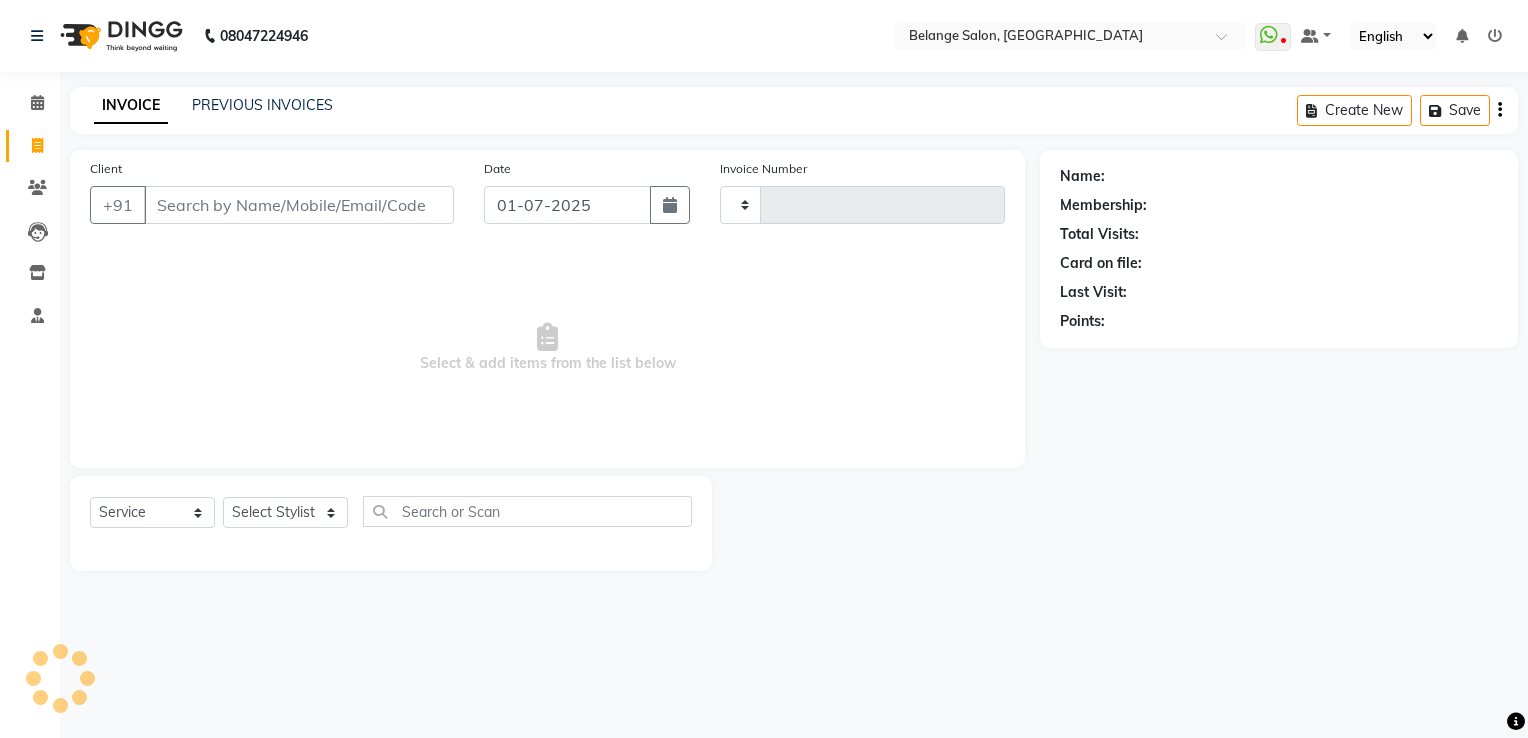 type on "6657" 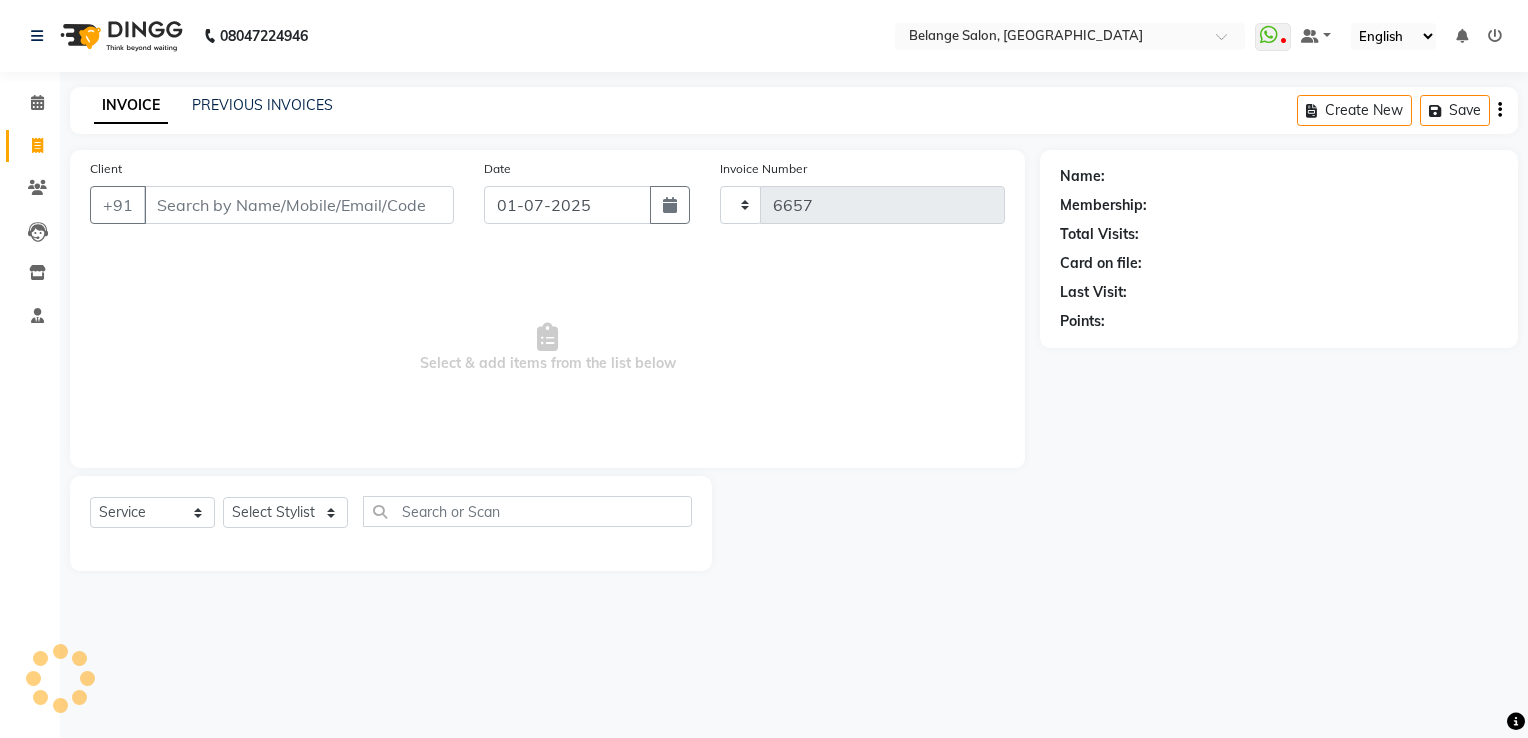 select on "5076" 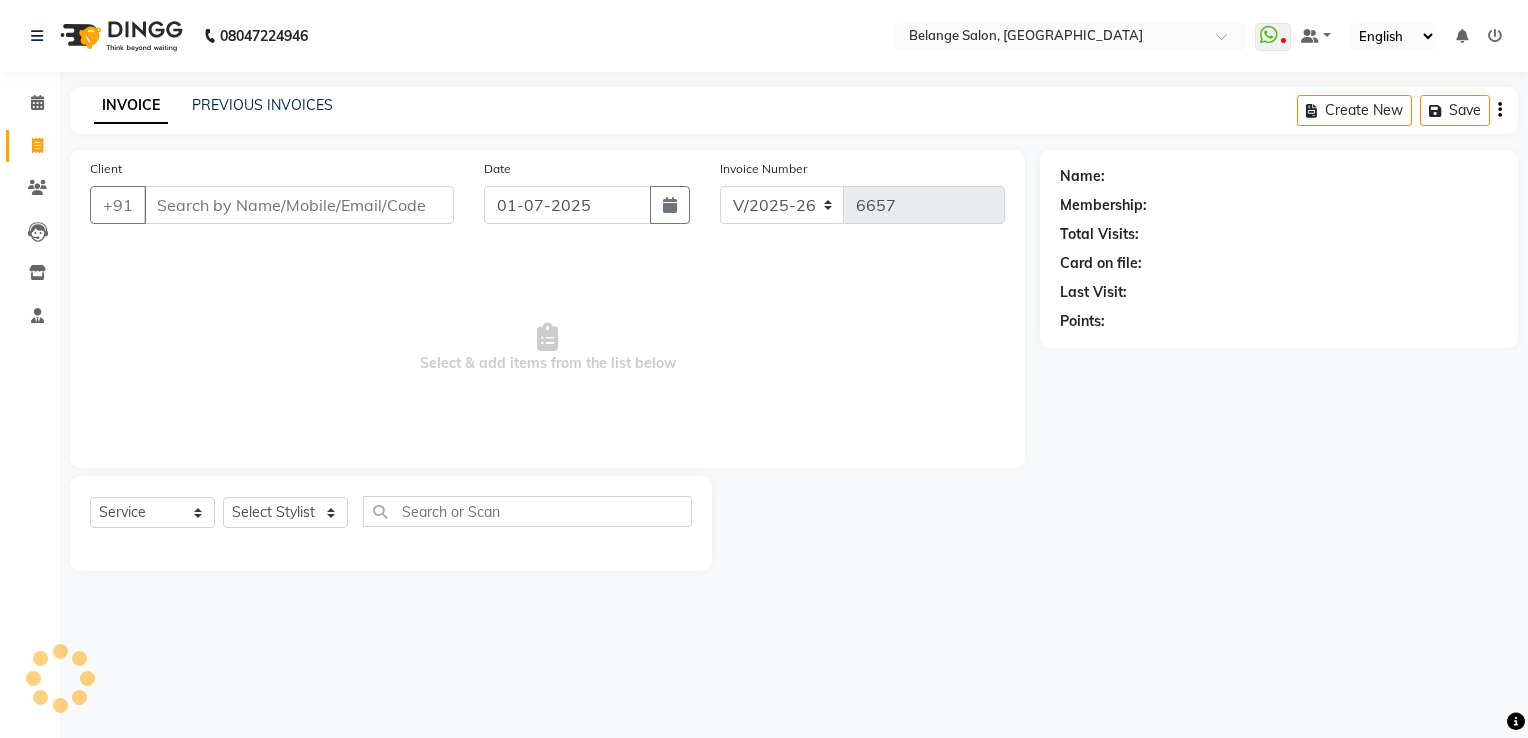 click on "Client" at bounding box center [299, 205] 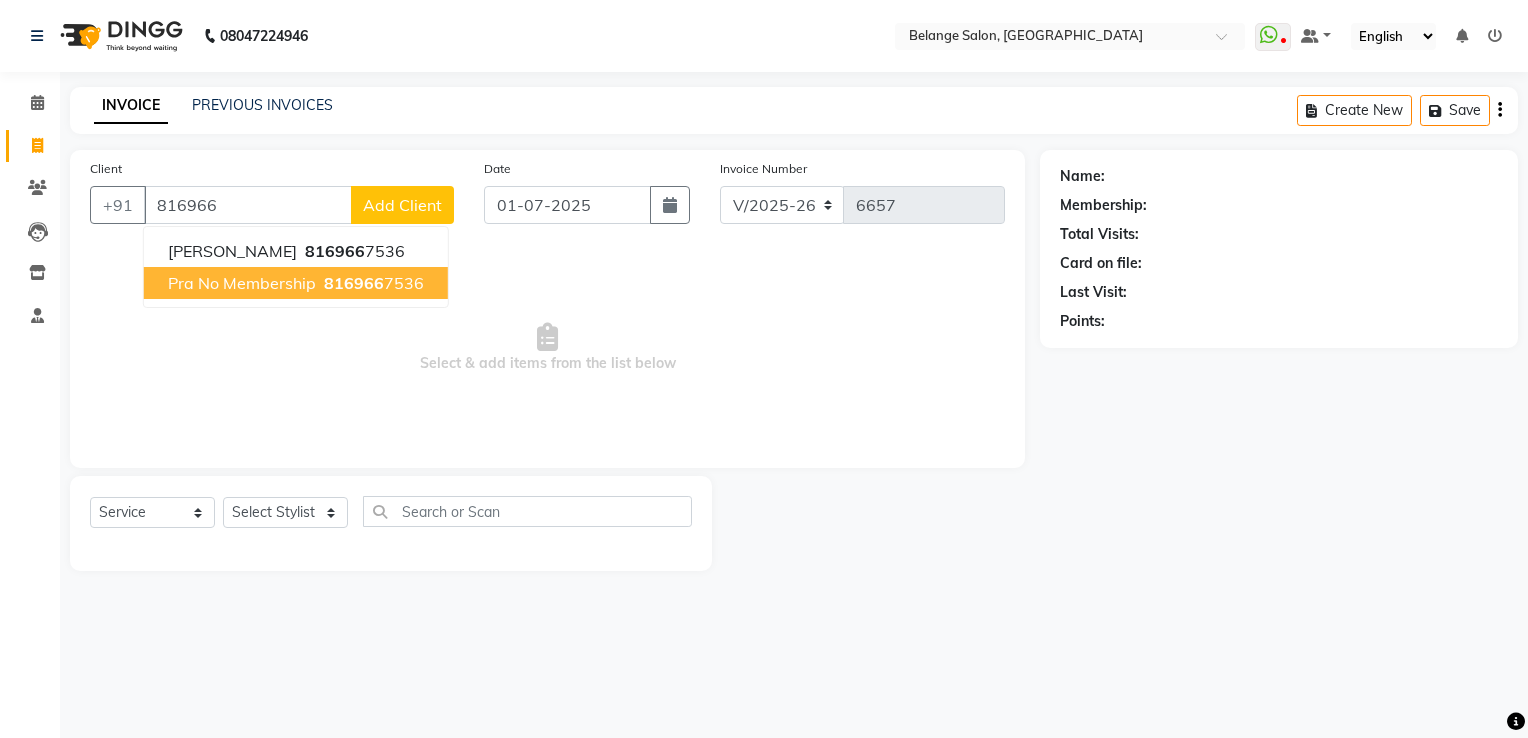 click on "Pra no membership" at bounding box center (242, 283) 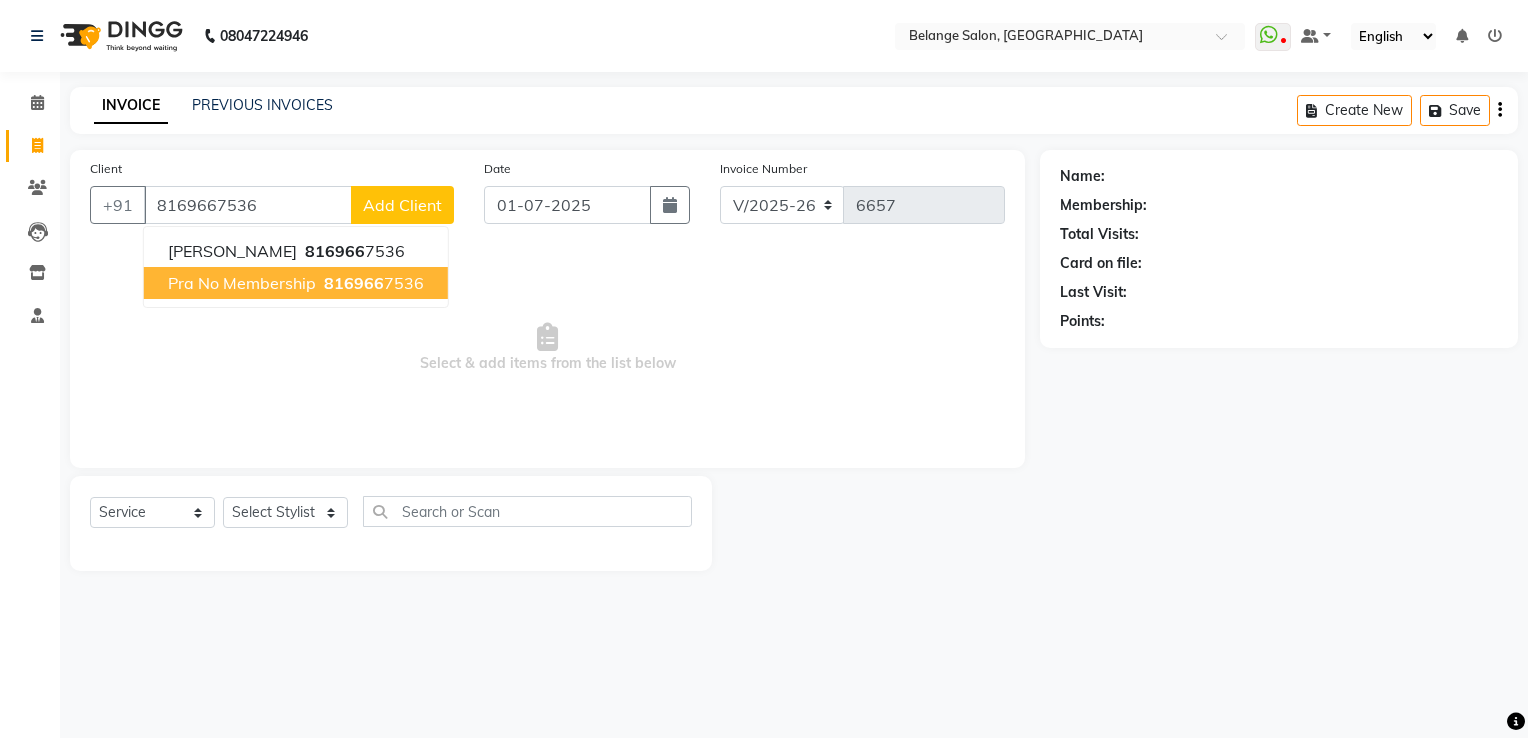 type on "8169667536" 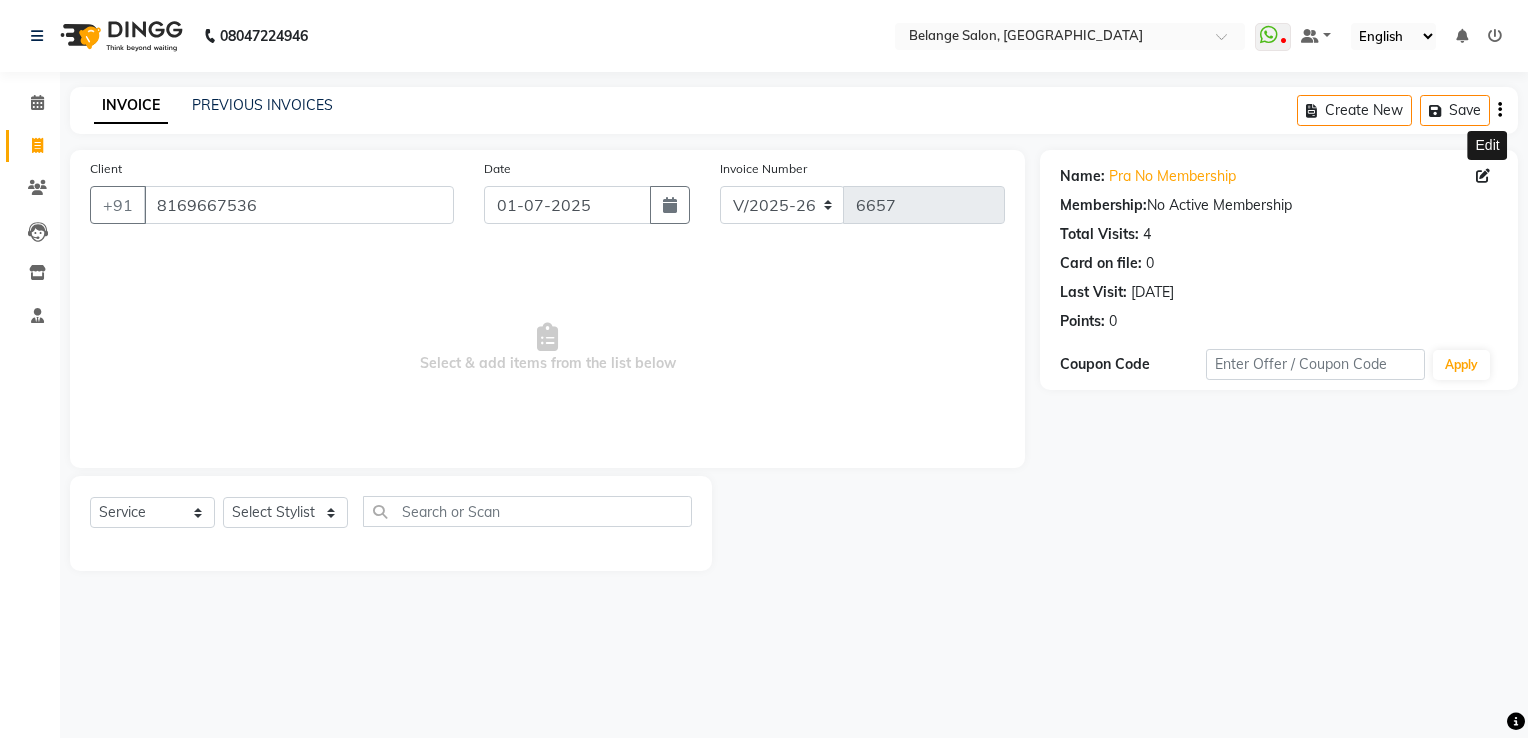 click 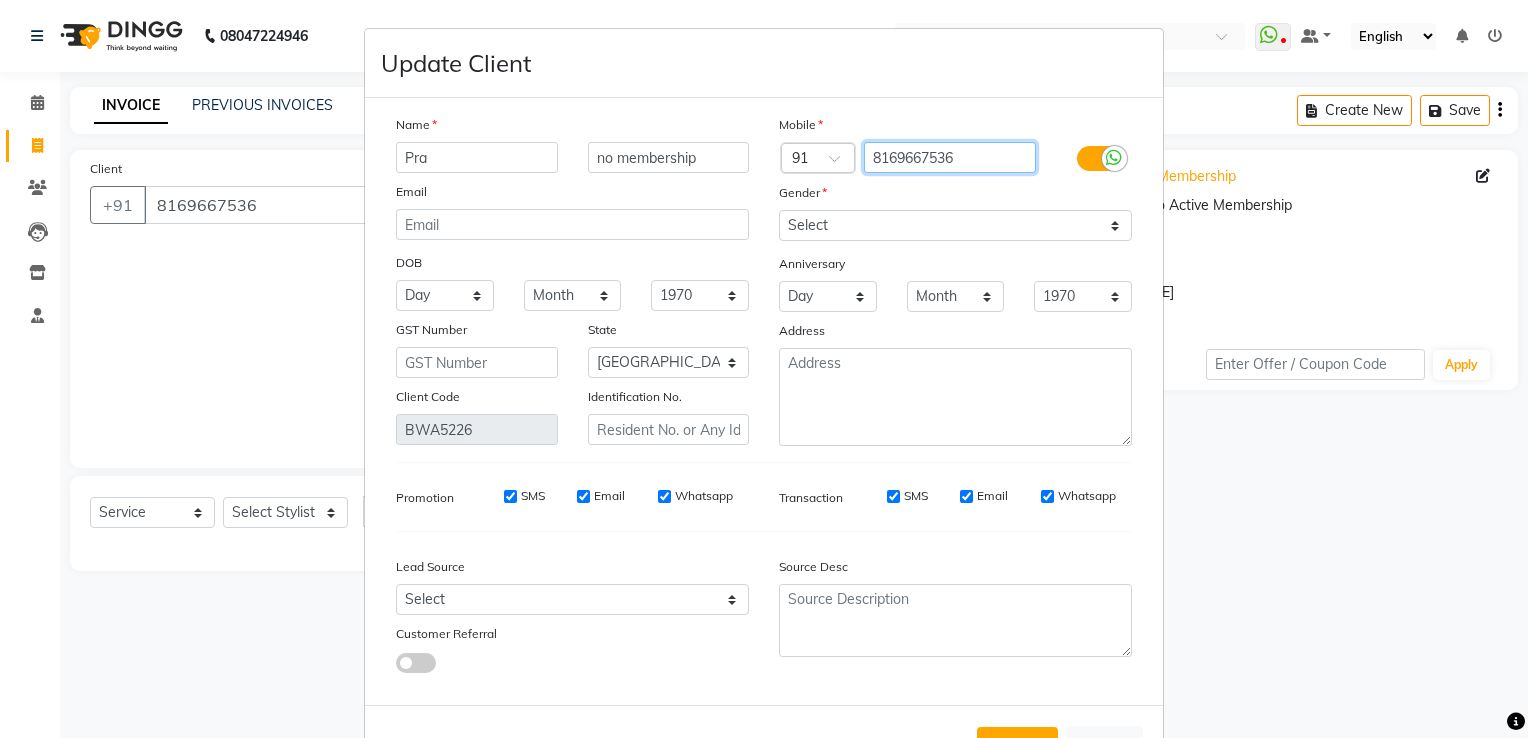 click on "8169667536" at bounding box center (950, 157) 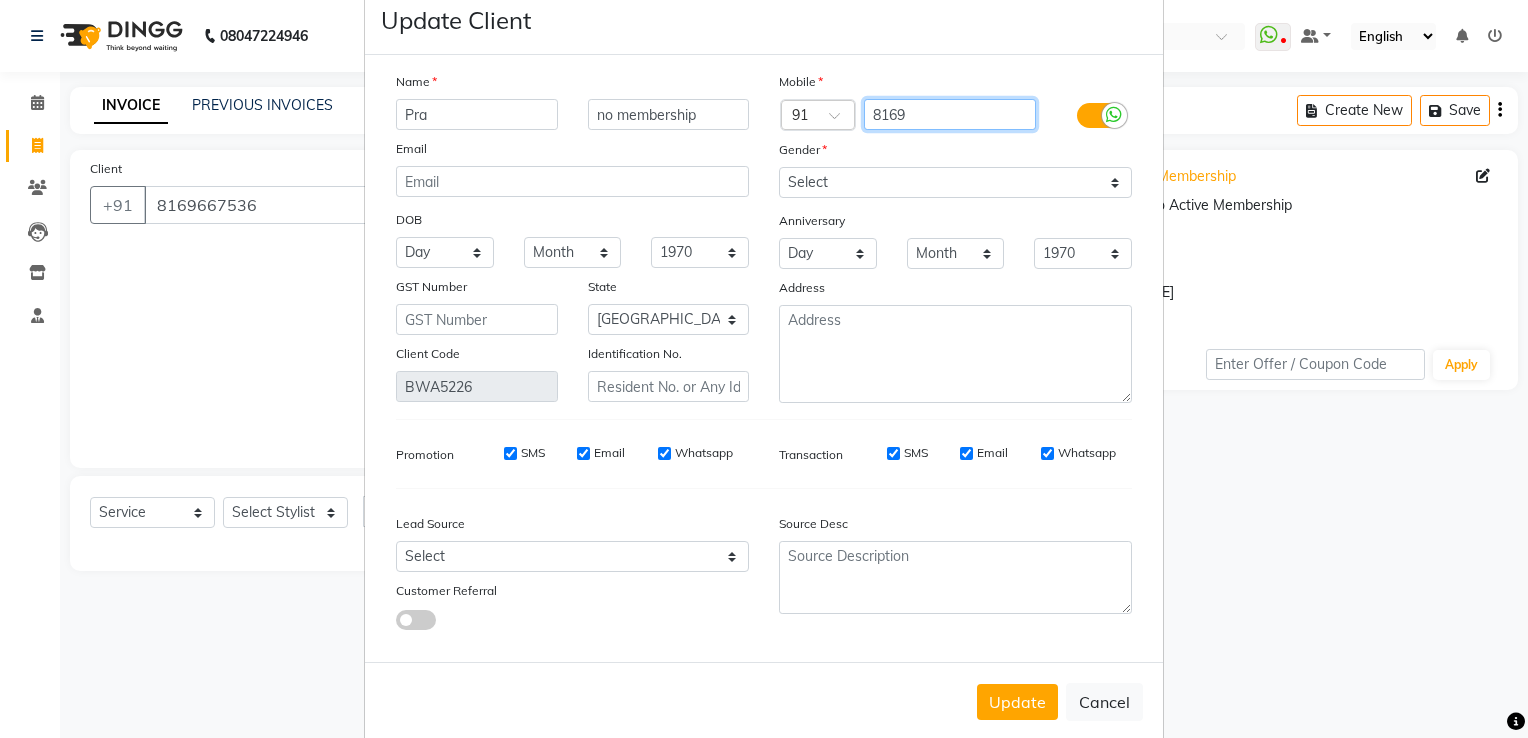 scroll, scrollTop: 83, scrollLeft: 0, axis: vertical 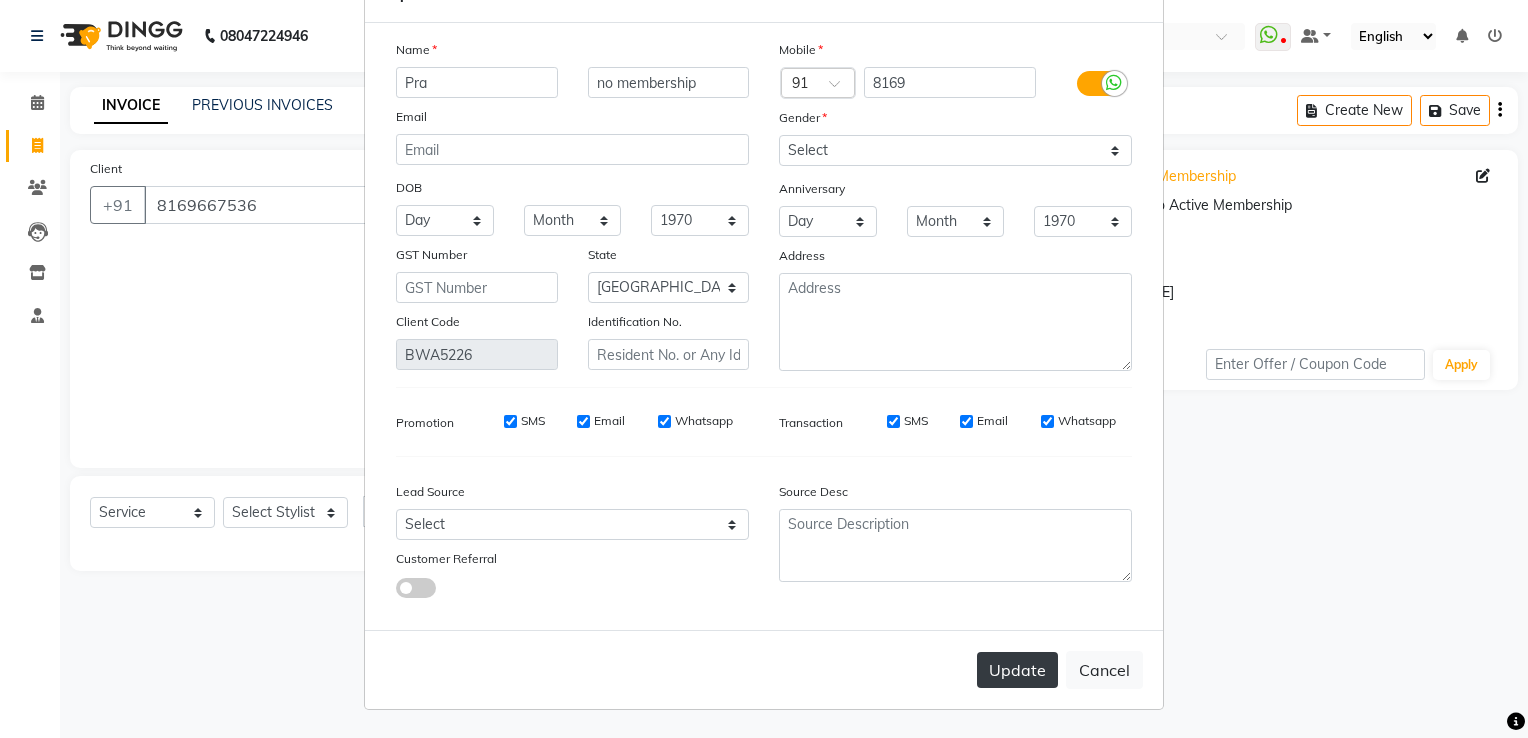 click on "Update" at bounding box center (1017, 670) 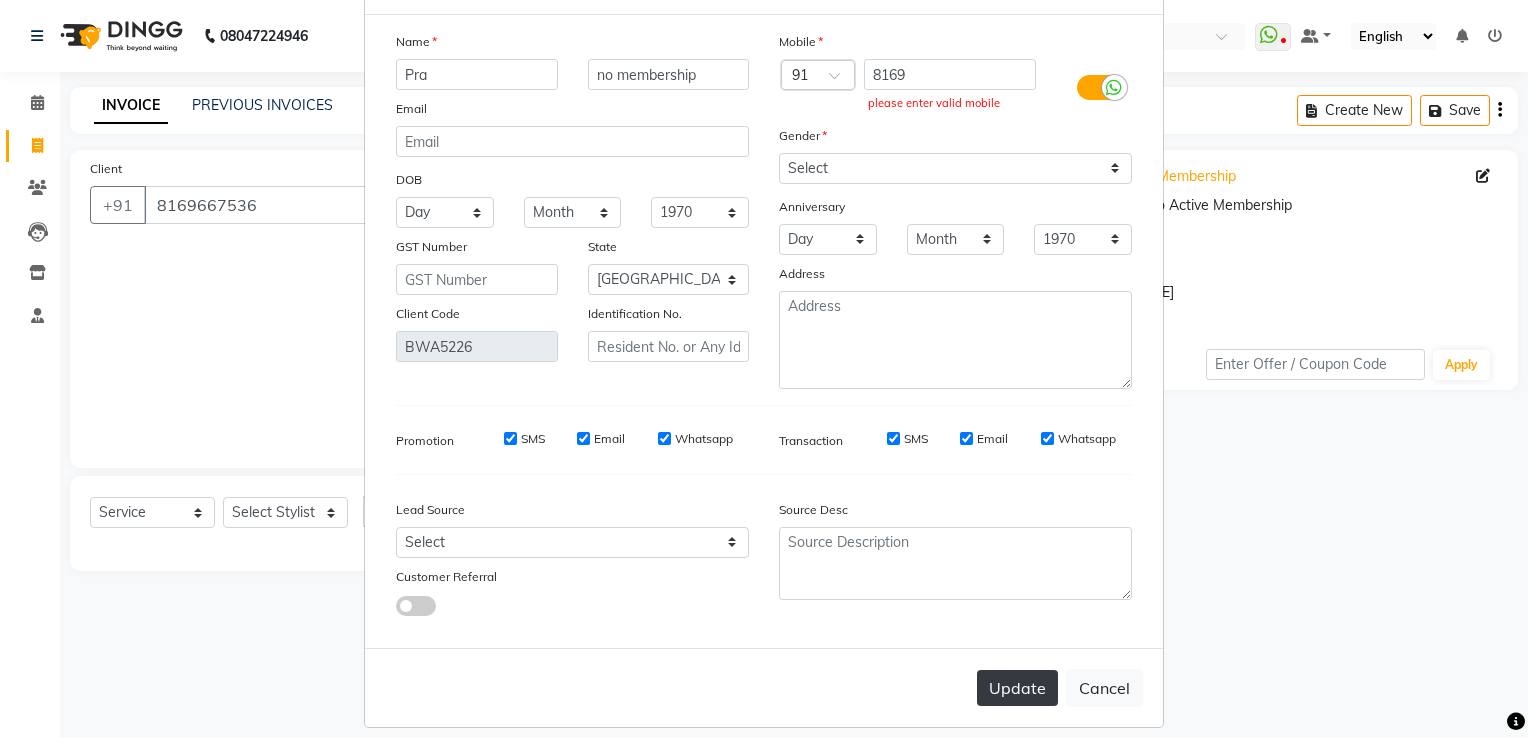 click on "Update" at bounding box center (1017, 688) 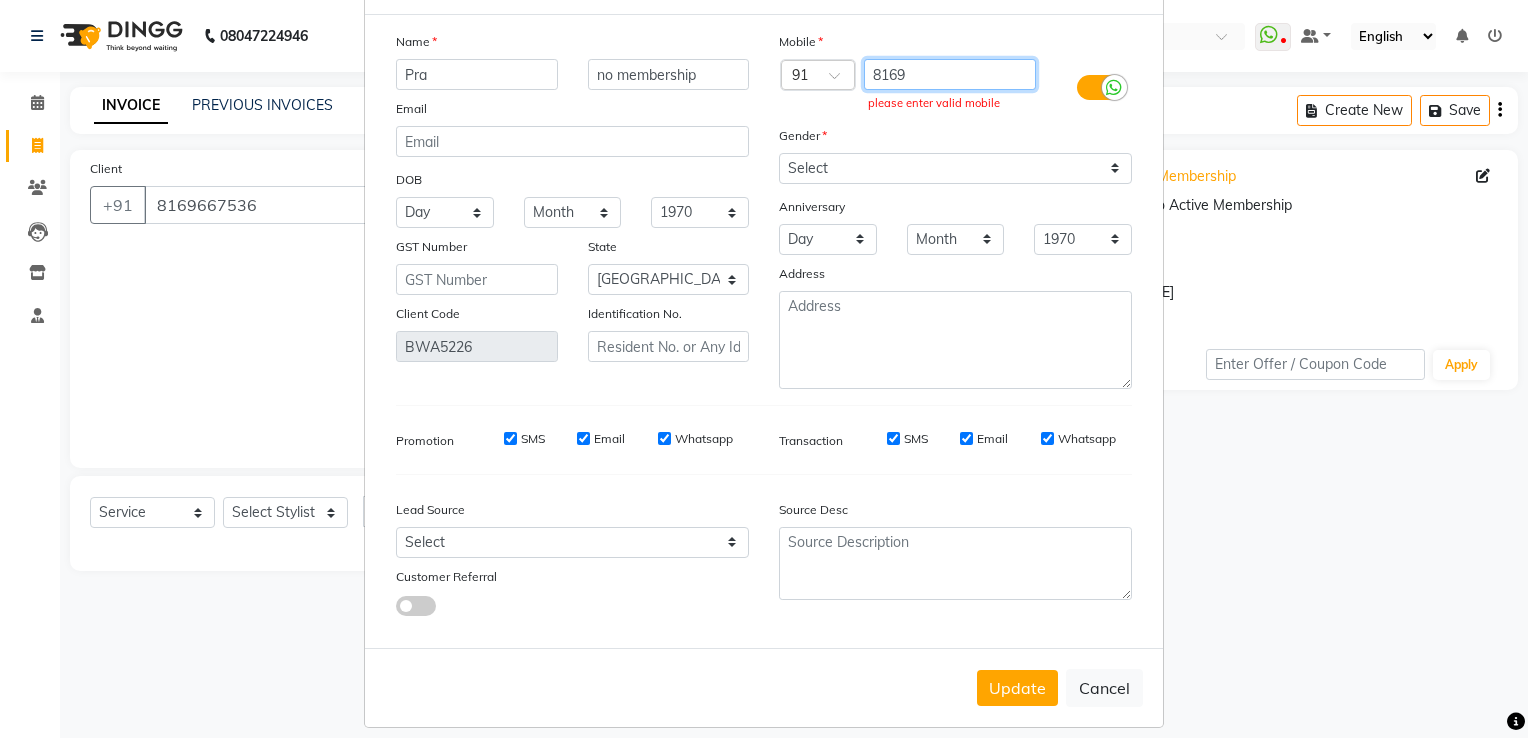 click on "8169" at bounding box center (950, 74) 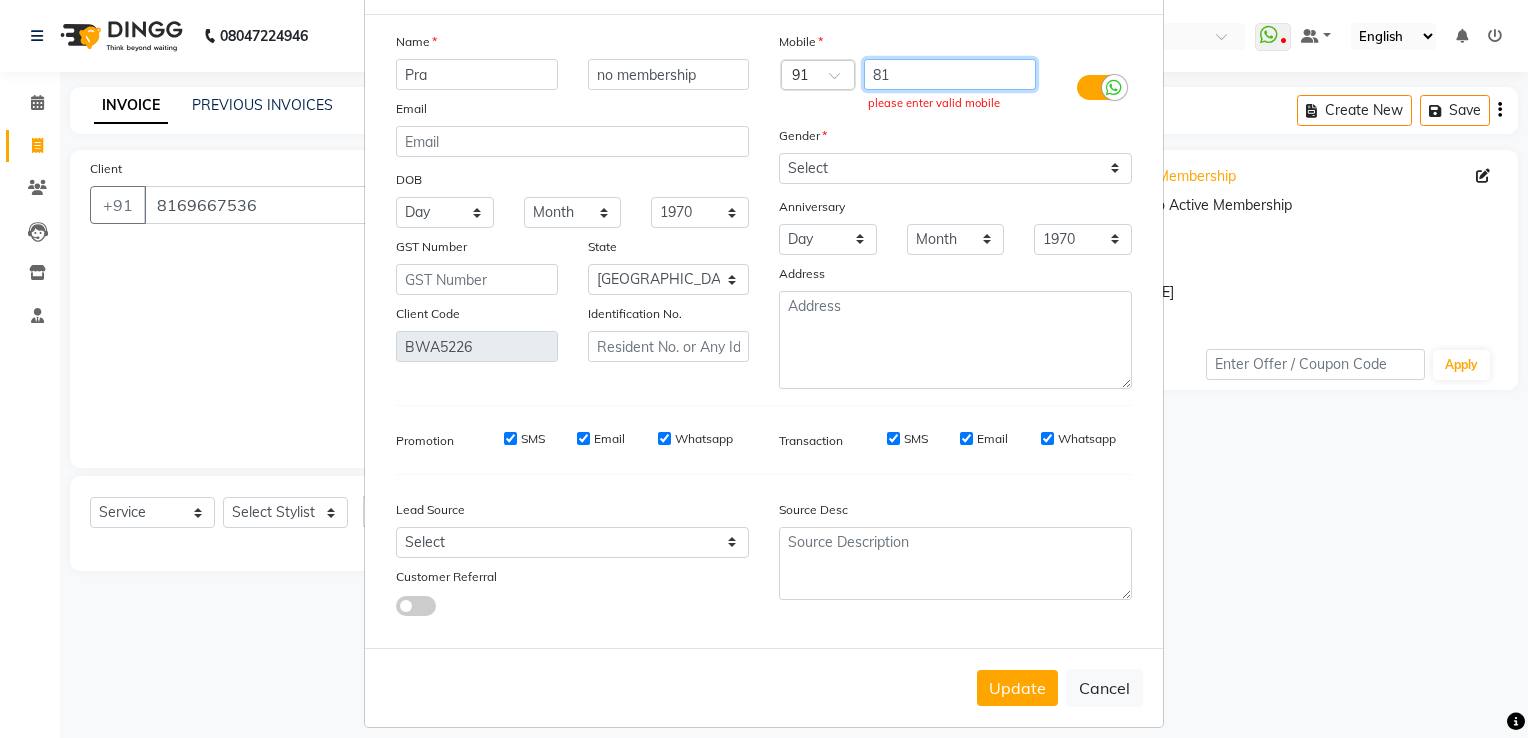type on "8" 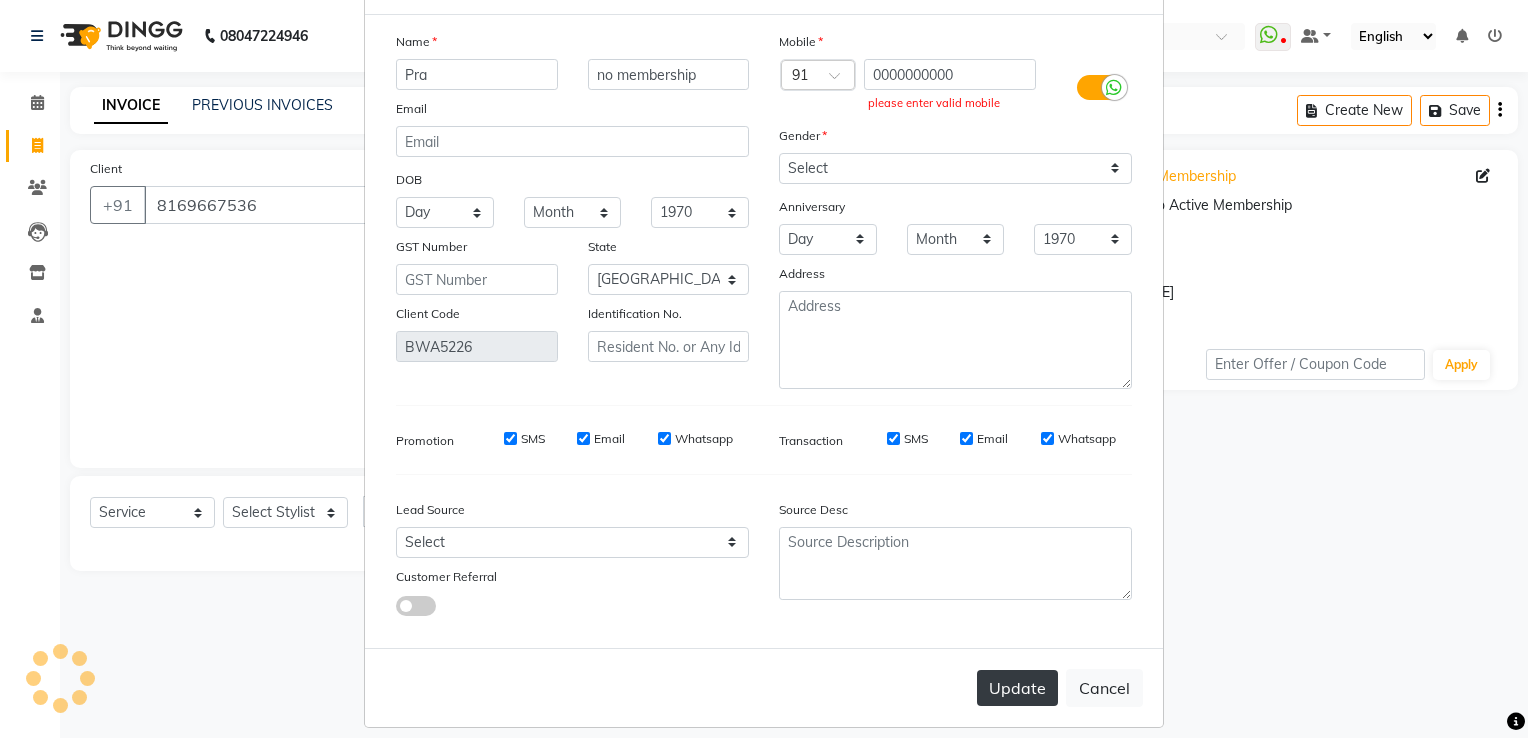 click on "Update" at bounding box center (1017, 688) 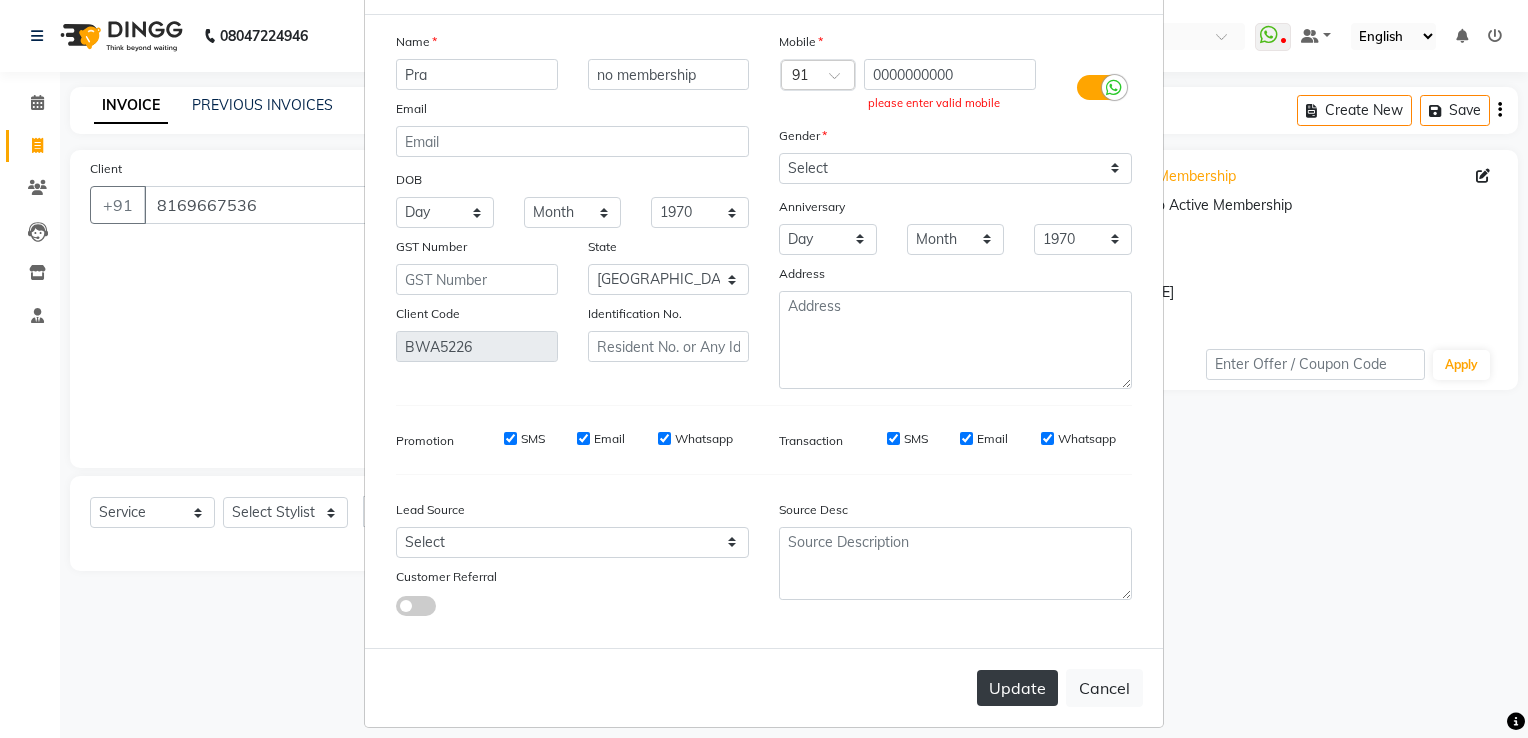 click on "Update" at bounding box center (1017, 688) 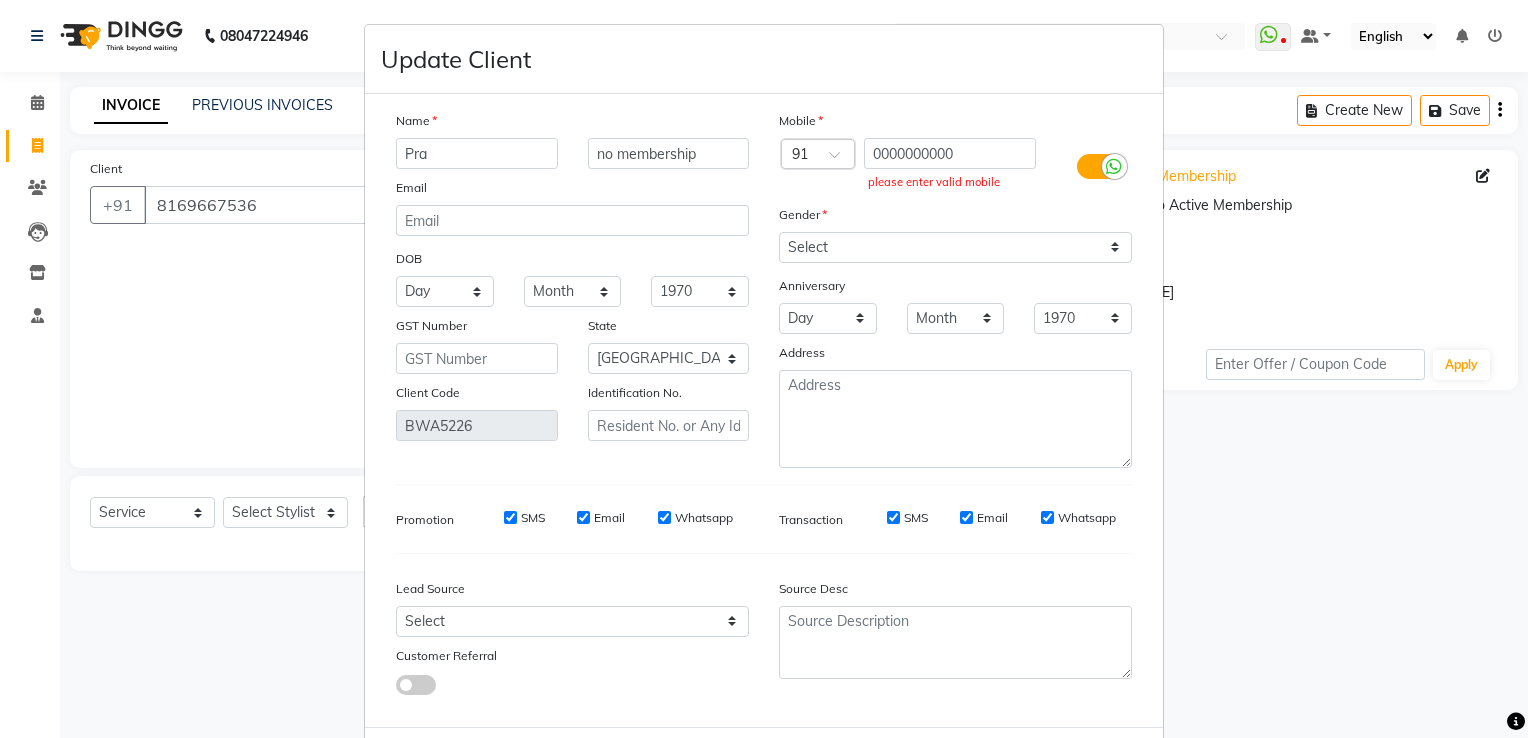 scroll, scrollTop: 0, scrollLeft: 0, axis: both 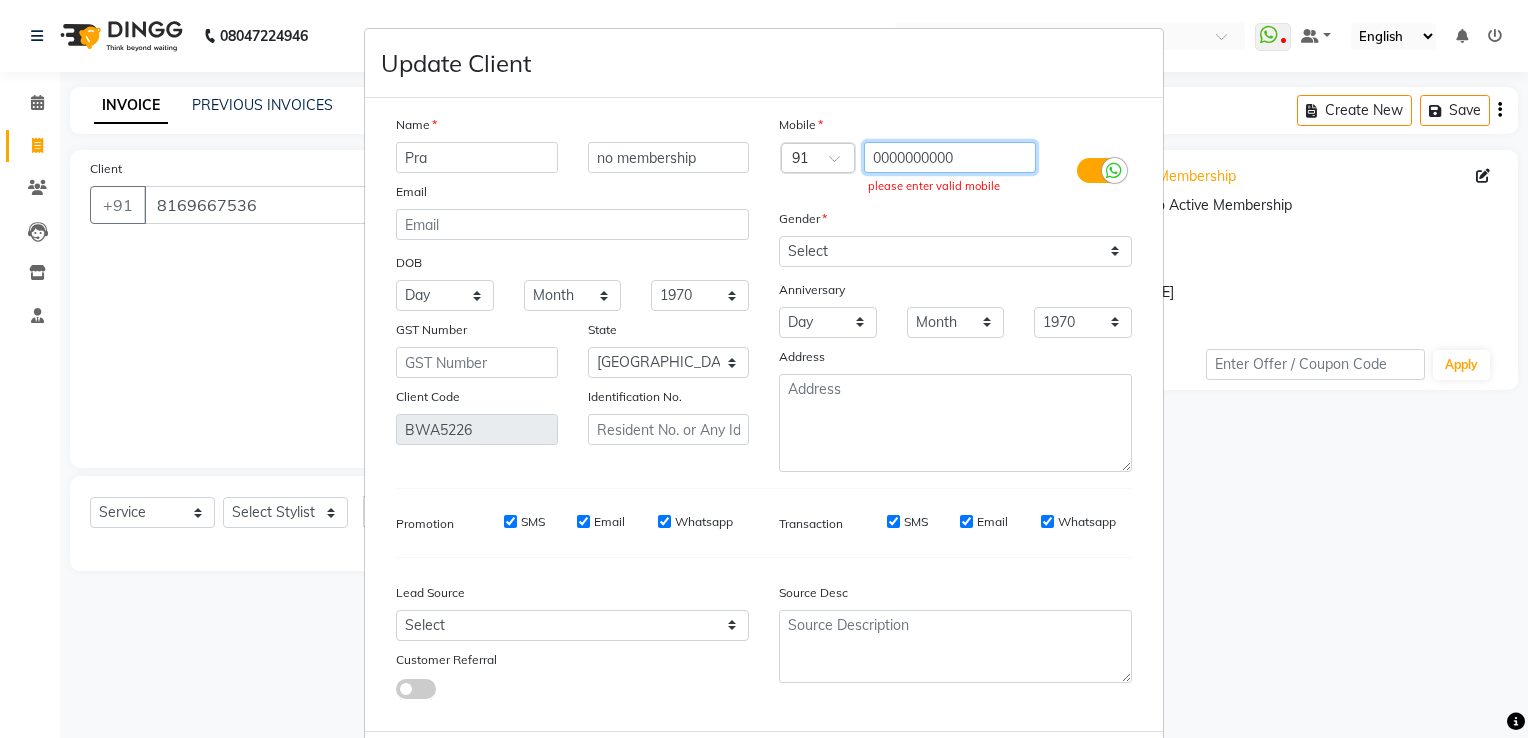 click on "0000000000" at bounding box center (950, 157) 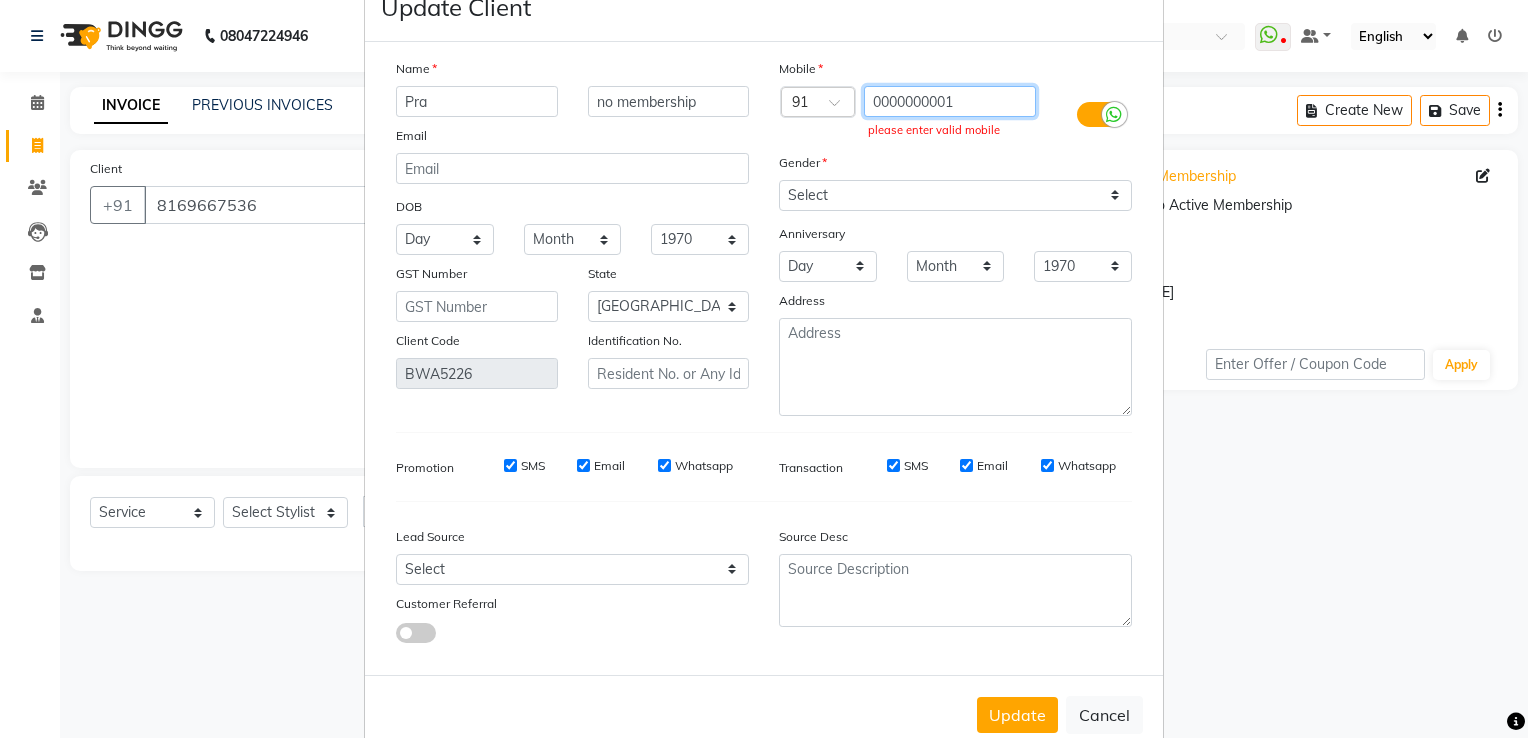 scroll, scrollTop: 108, scrollLeft: 0, axis: vertical 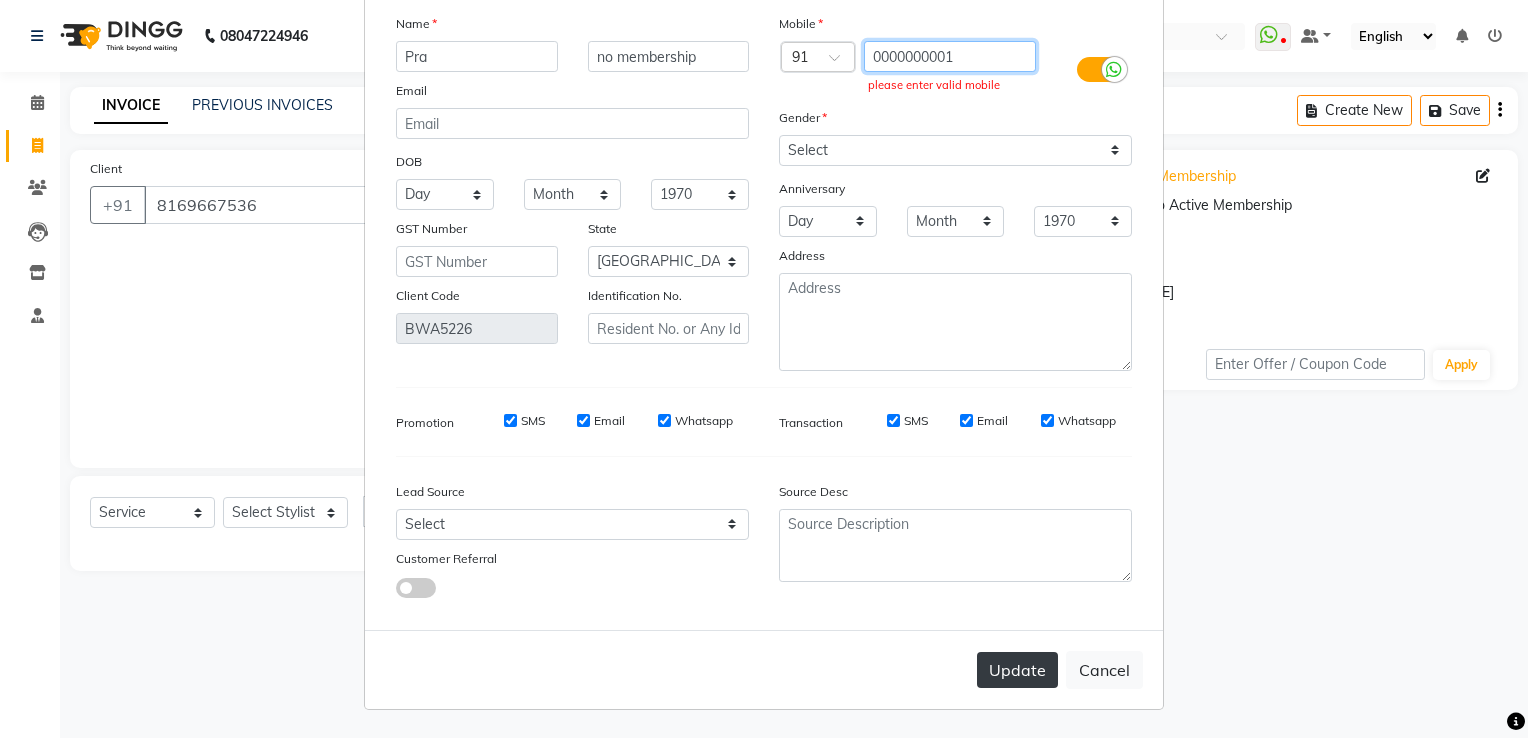 type on "0000000001" 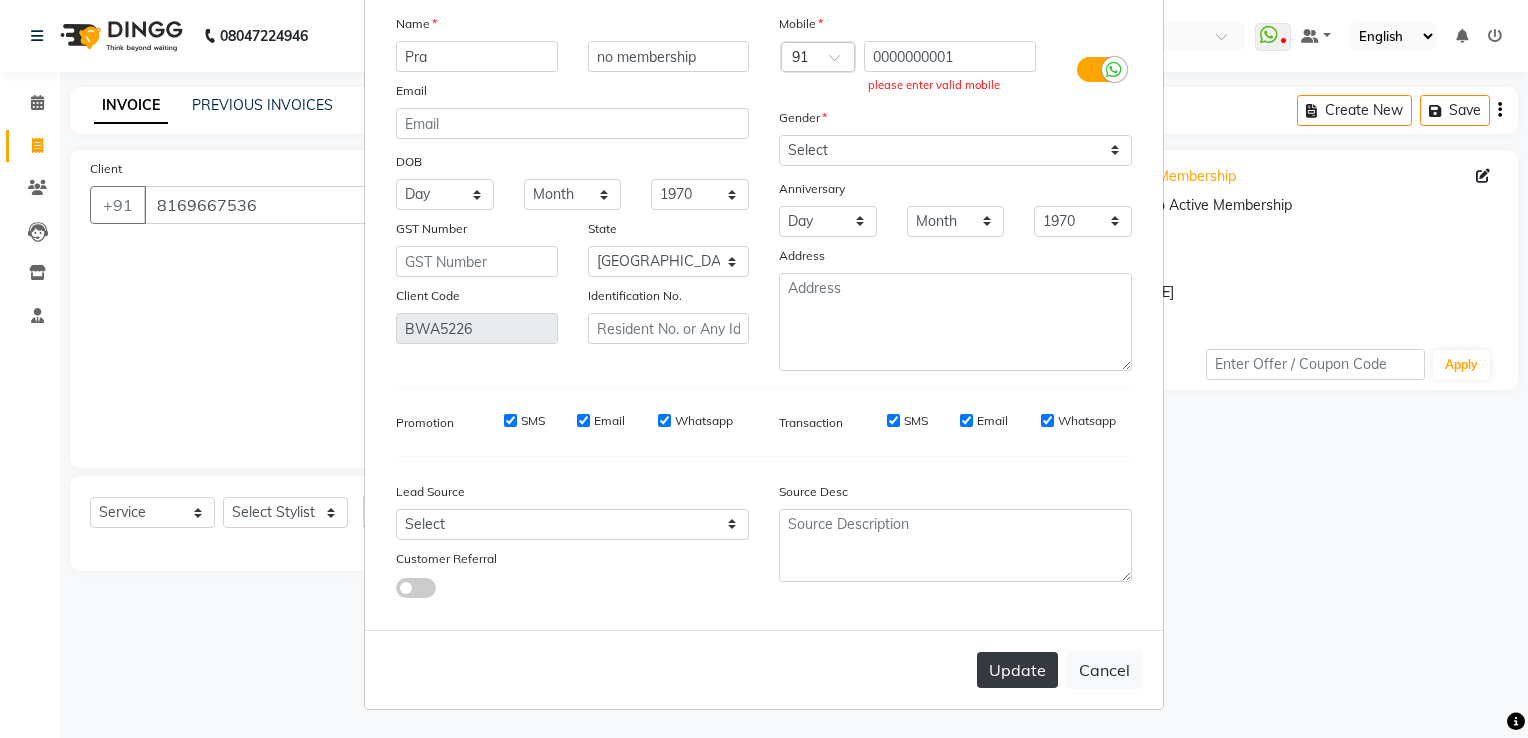 click on "Update" at bounding box center (1017, 670) 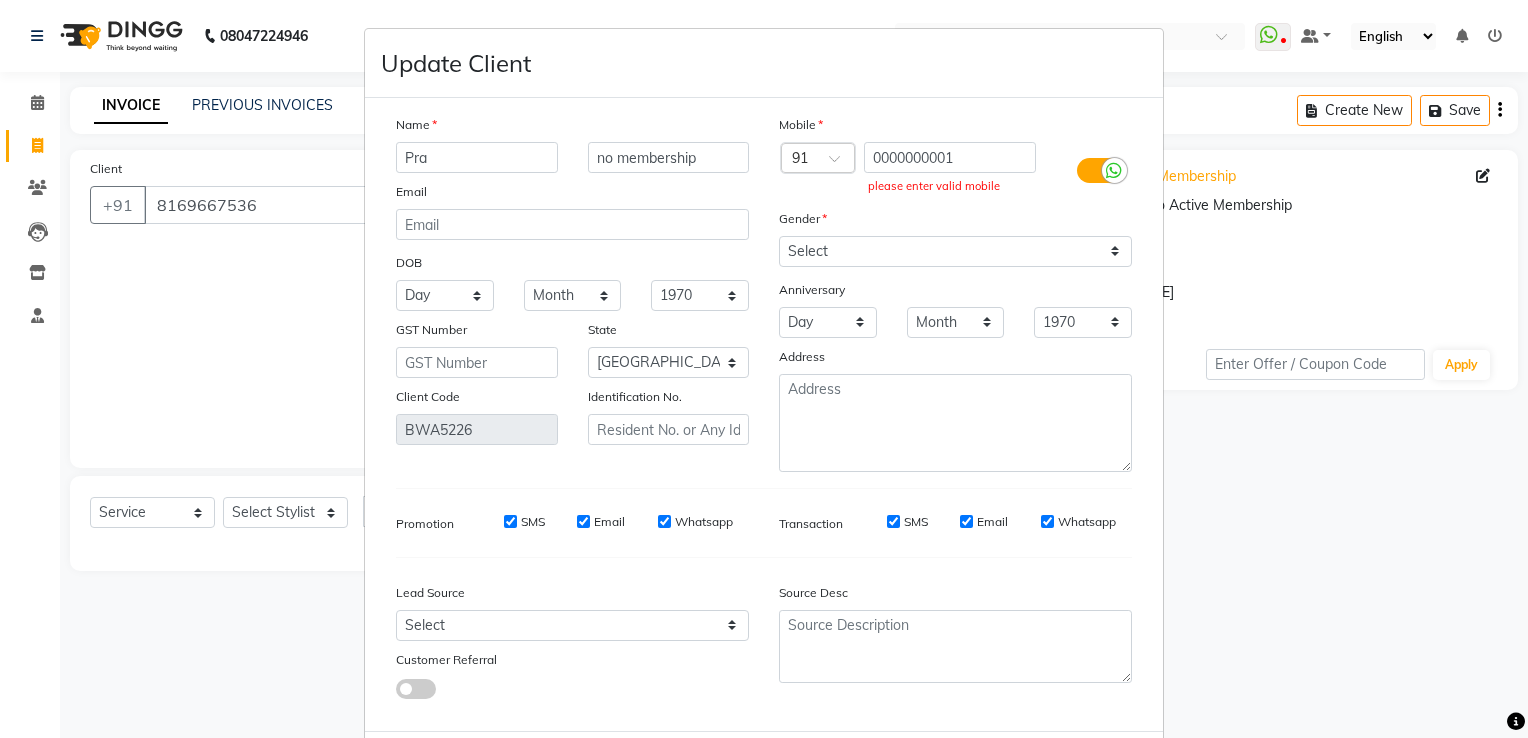 scroll, scrollTop: 0, scrollLeft: 0, axis: both 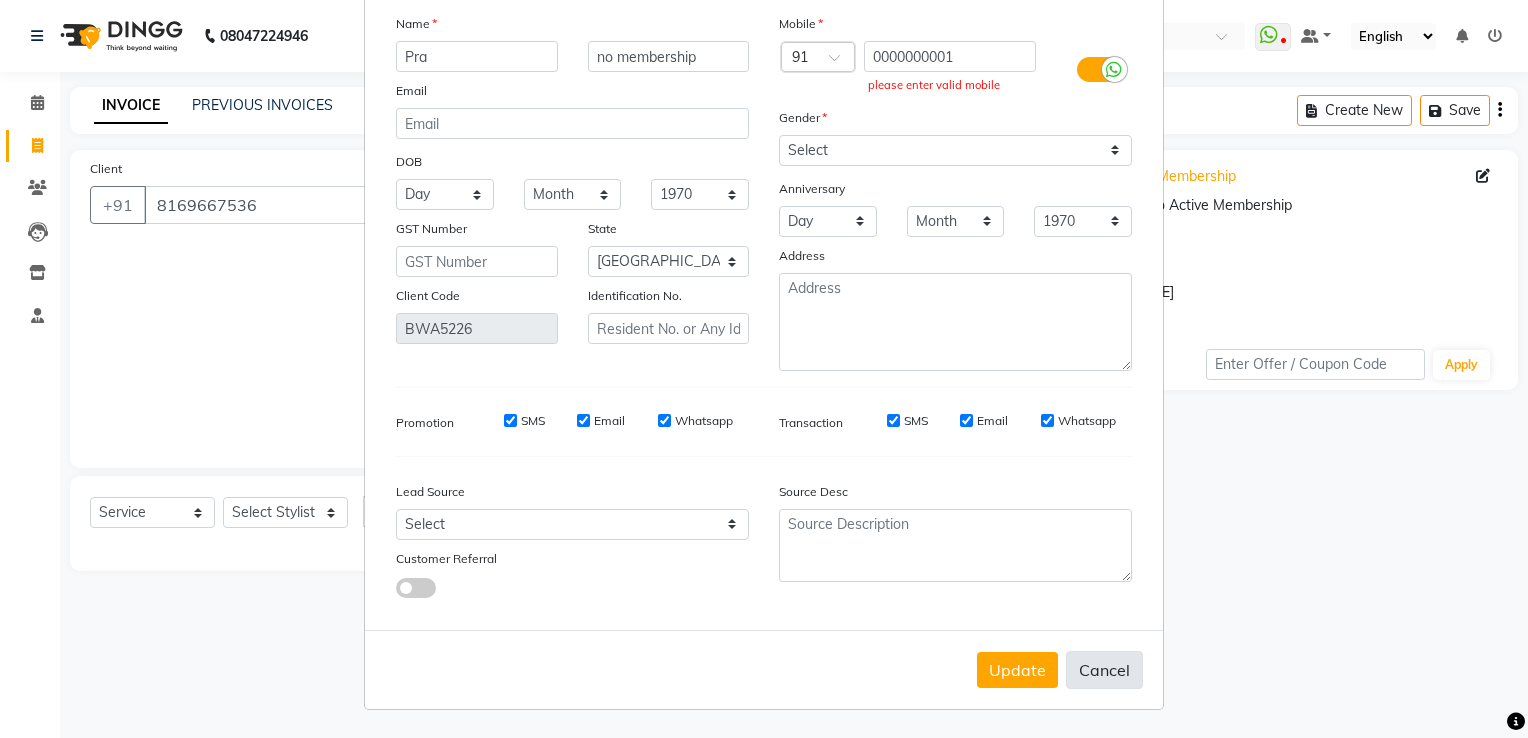 click on "Cancel" at bounding box center (1104, 670) 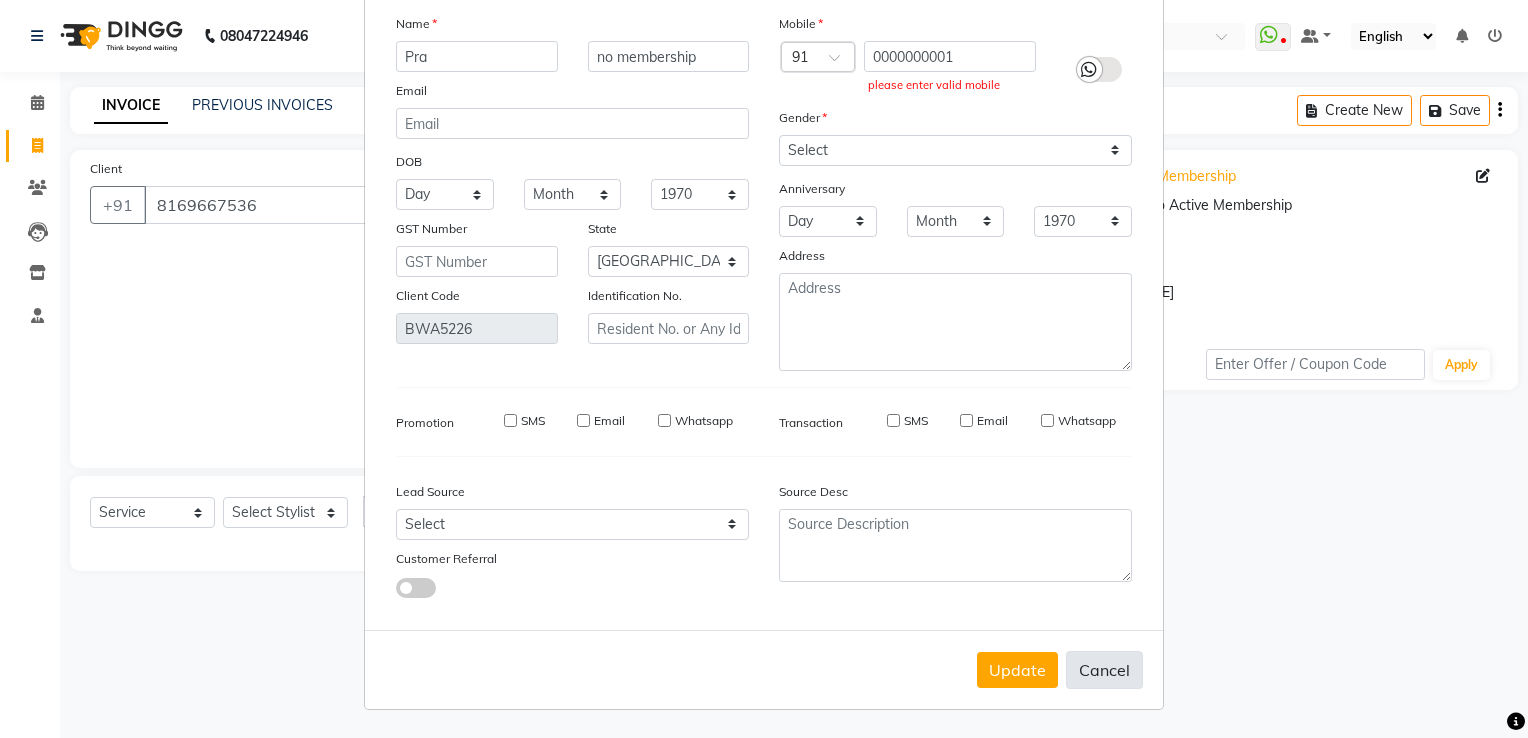 type 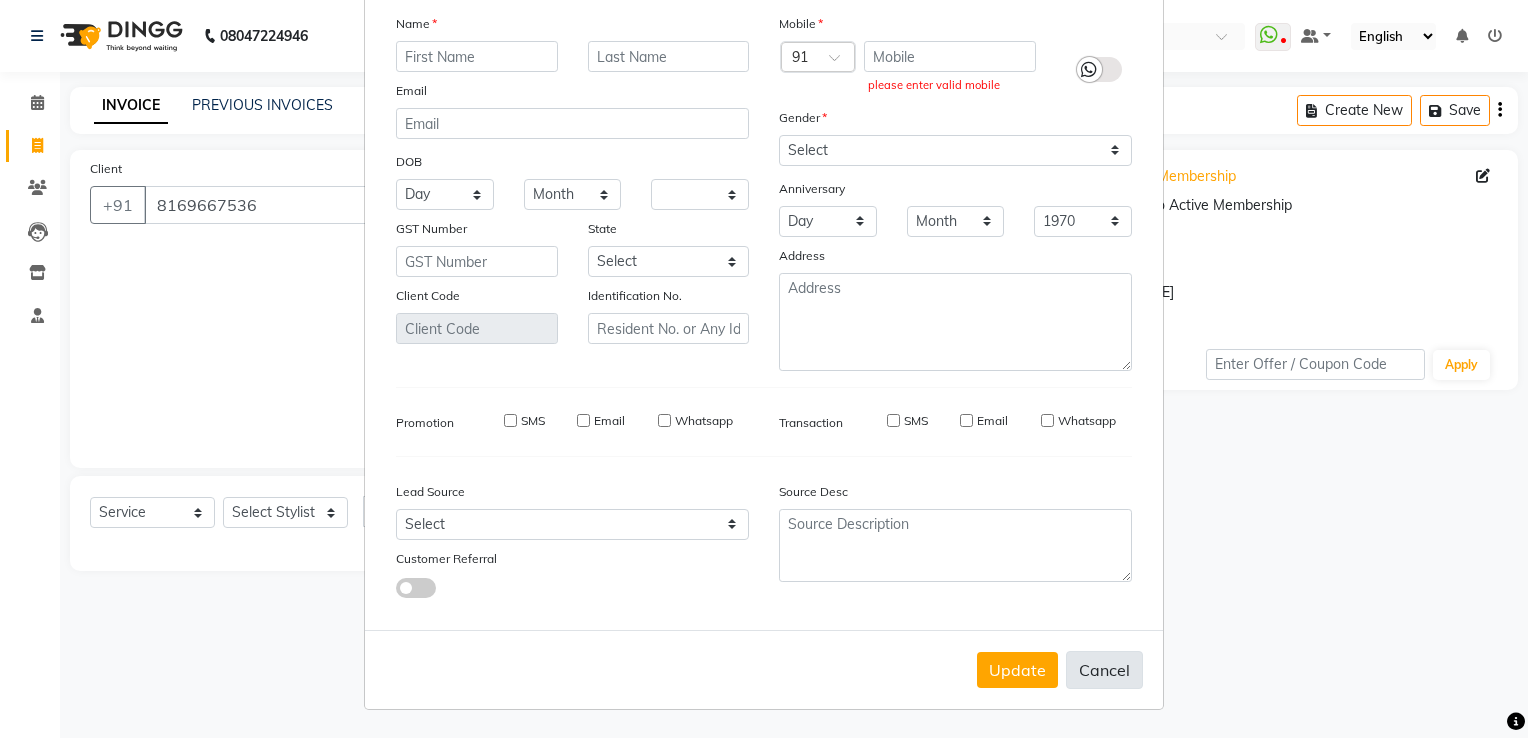 select 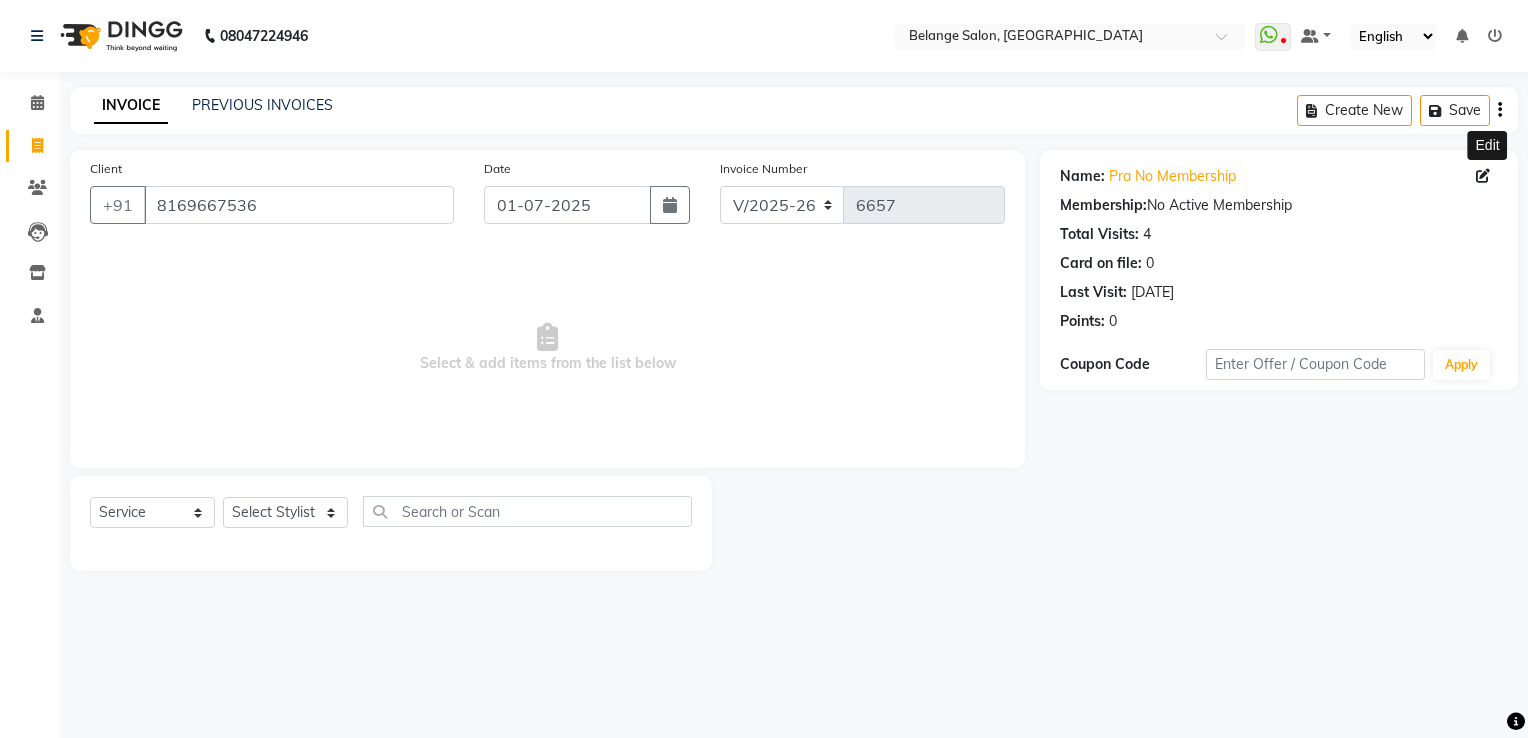 scroll, scrollTop: 104, scrollLeft: 0, axis: vertical 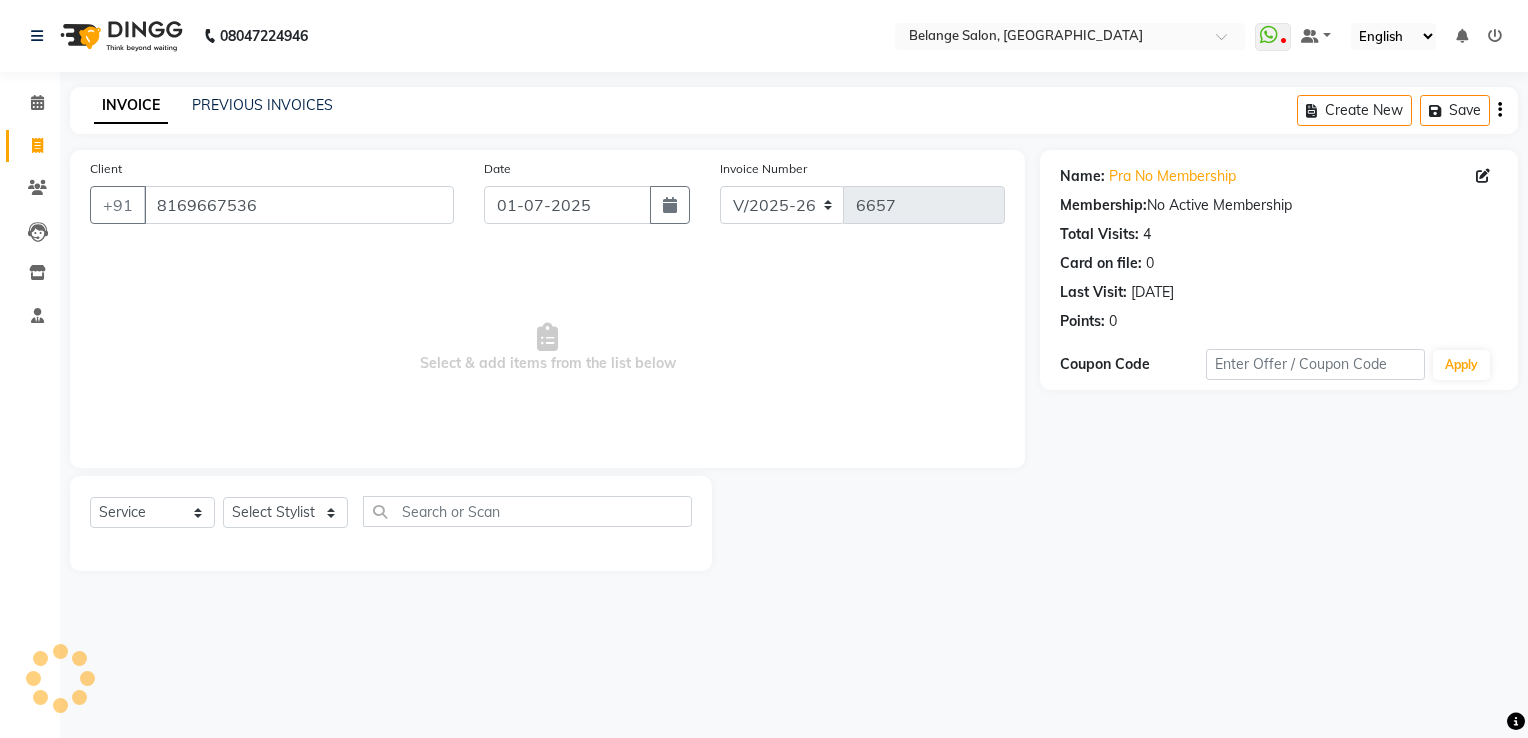 select on "22" 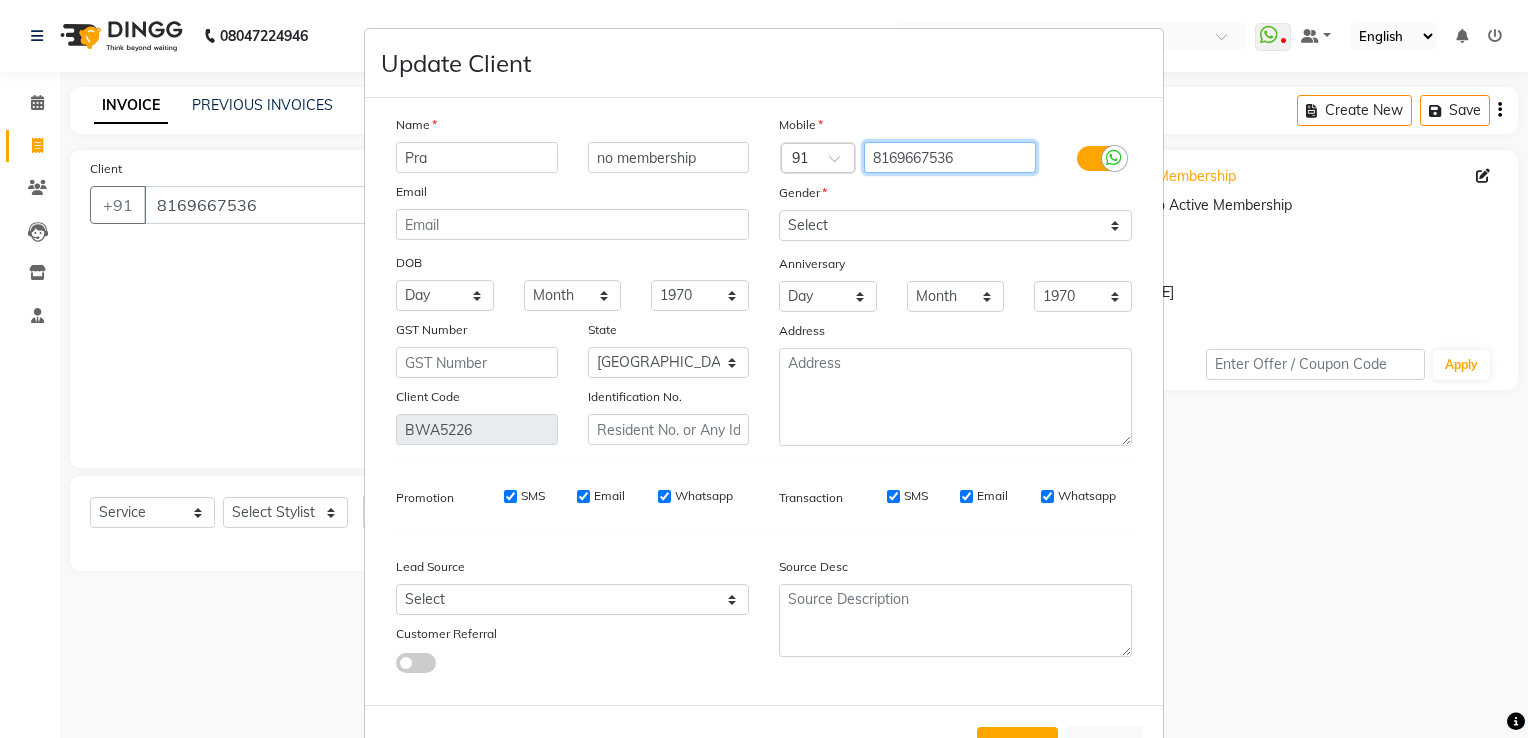 click on "8169667536" at bounding box center (950, 157) 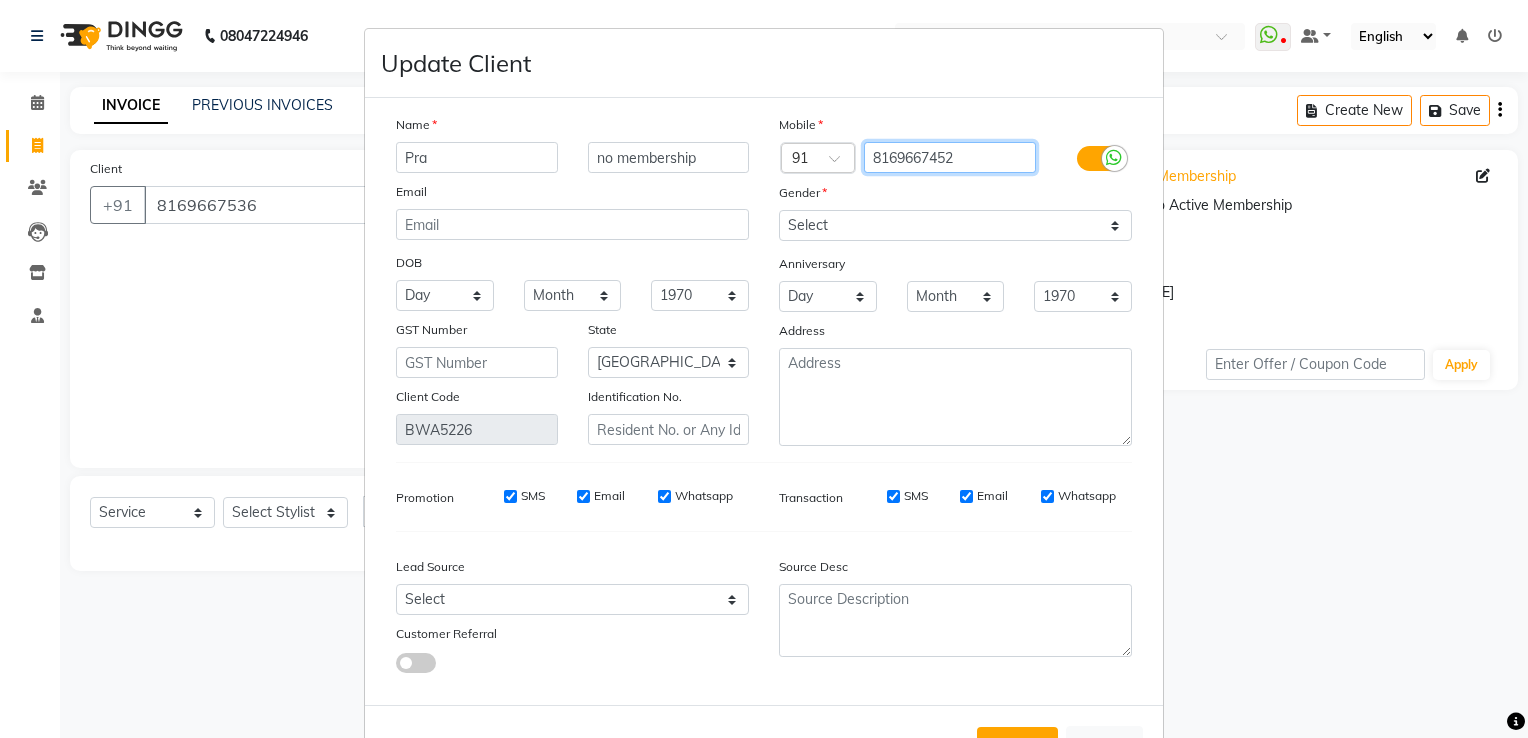 click on "8169667452" at bounding box center (950, 157) 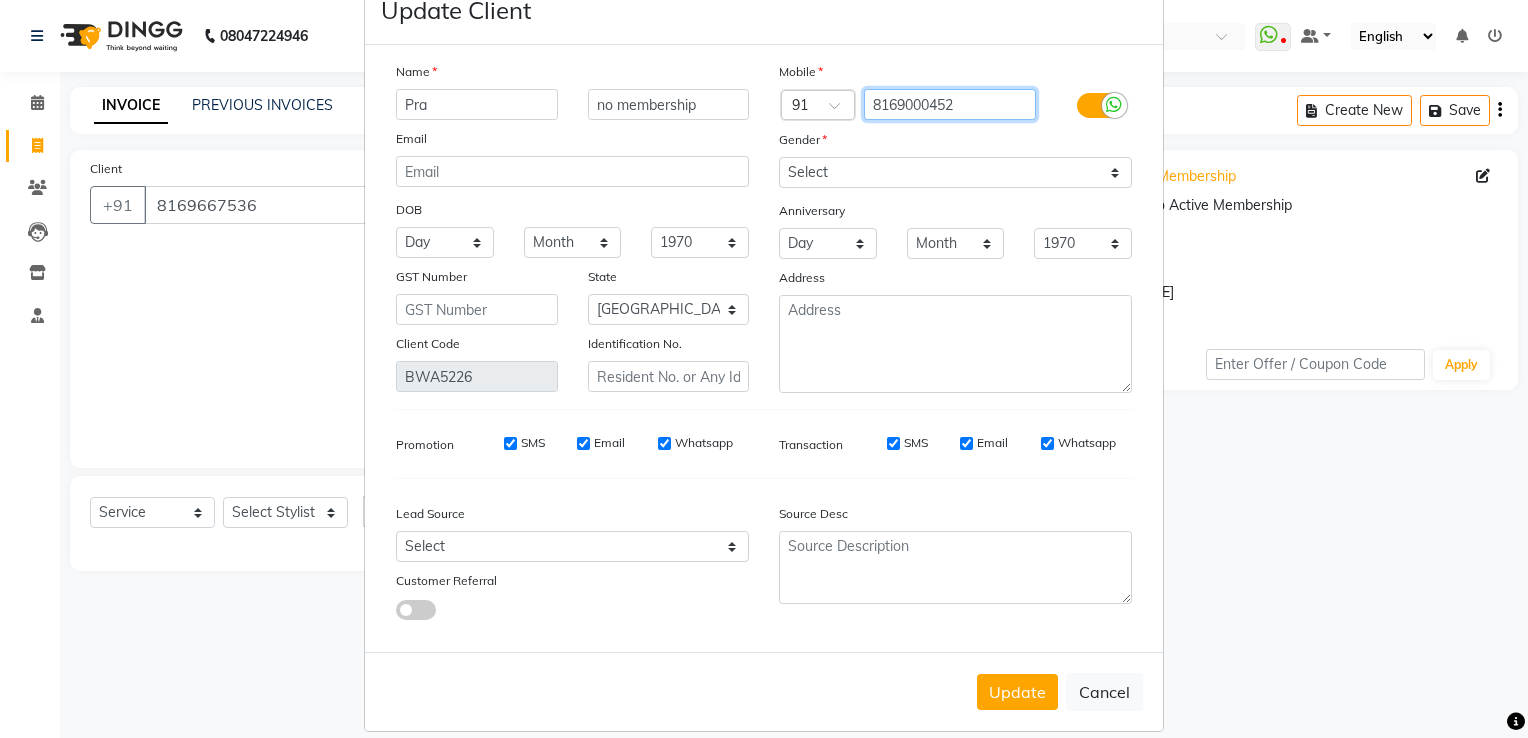 scroll, scrollTop: 83, scrollLeft: 0, axis: vertical 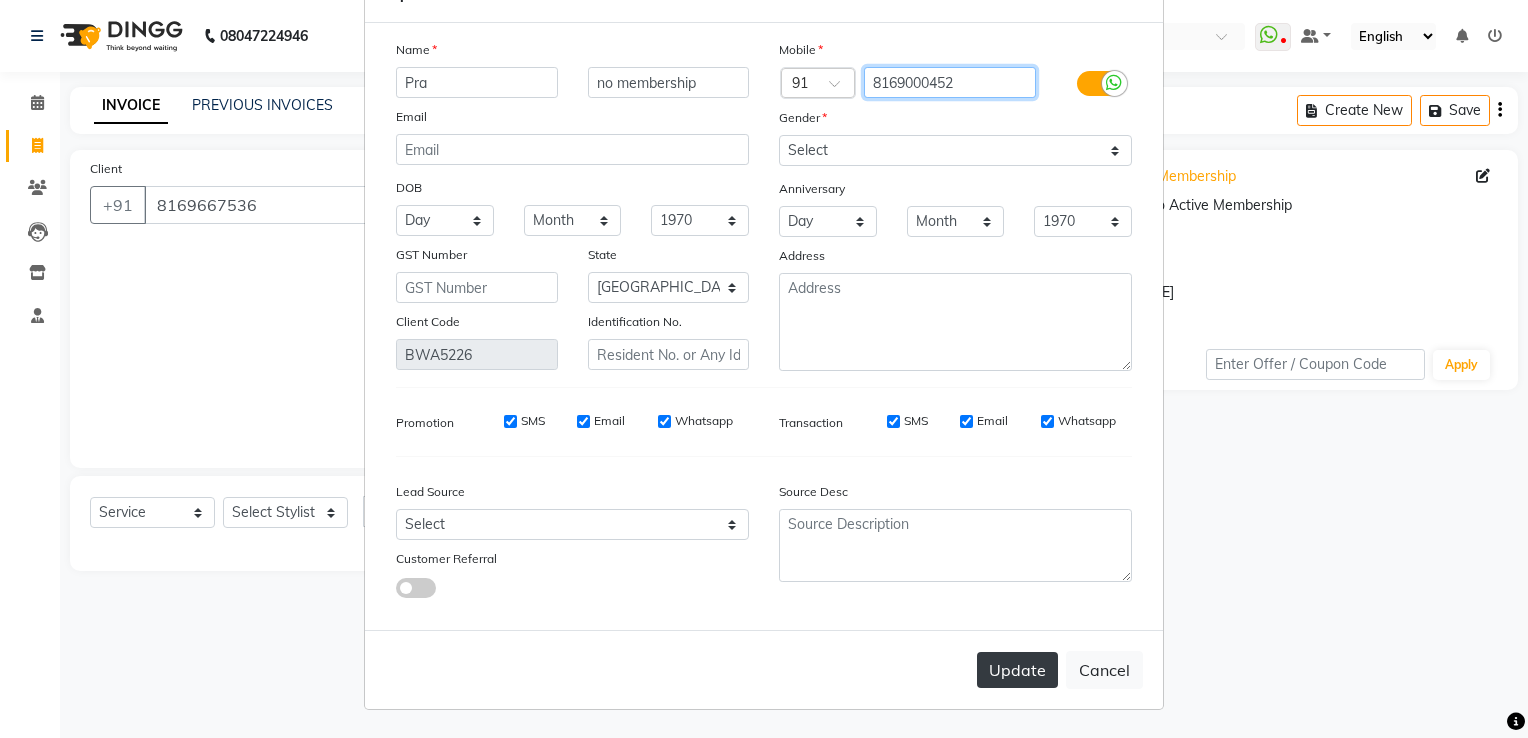 type on "8169000452" 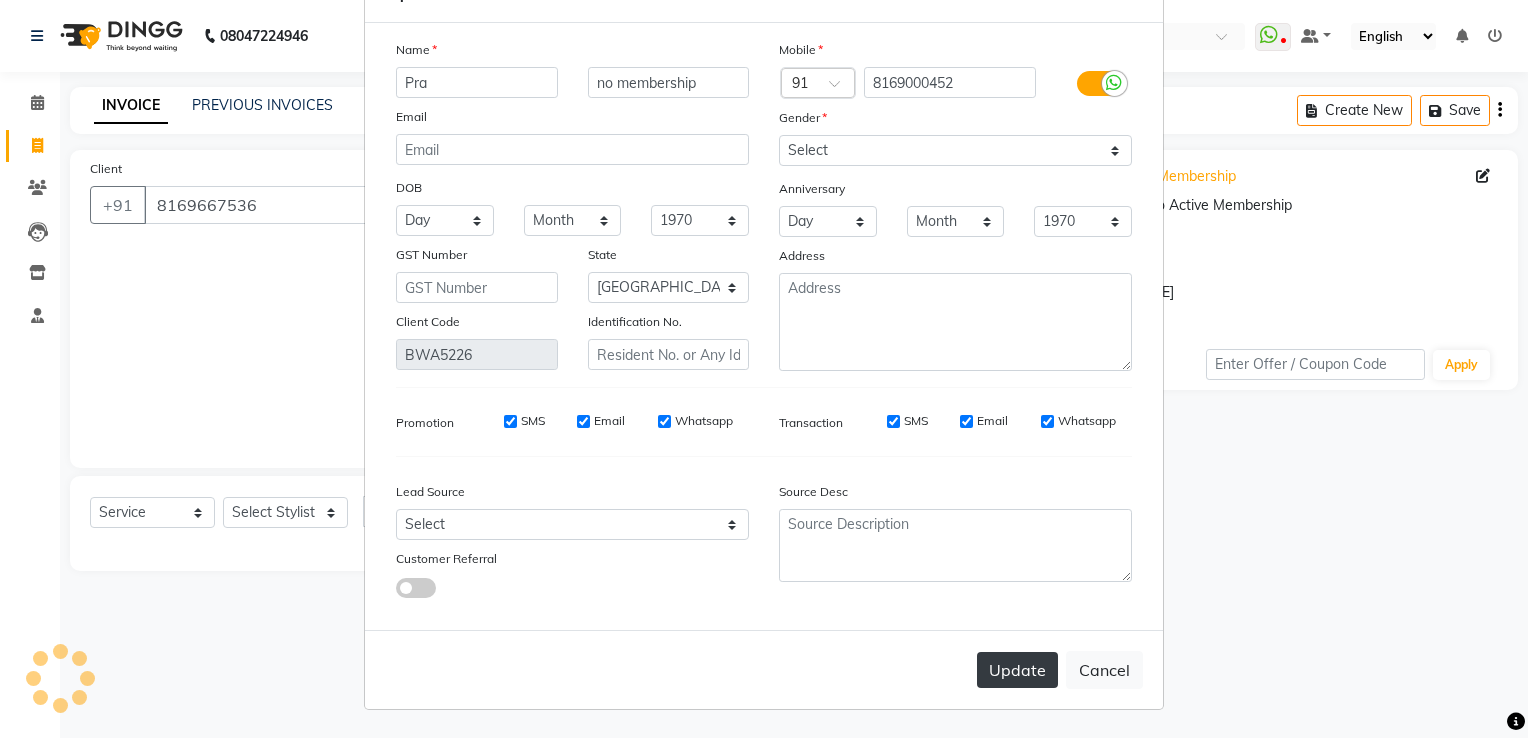 click on "Update" at bounding box center [1017, 670] 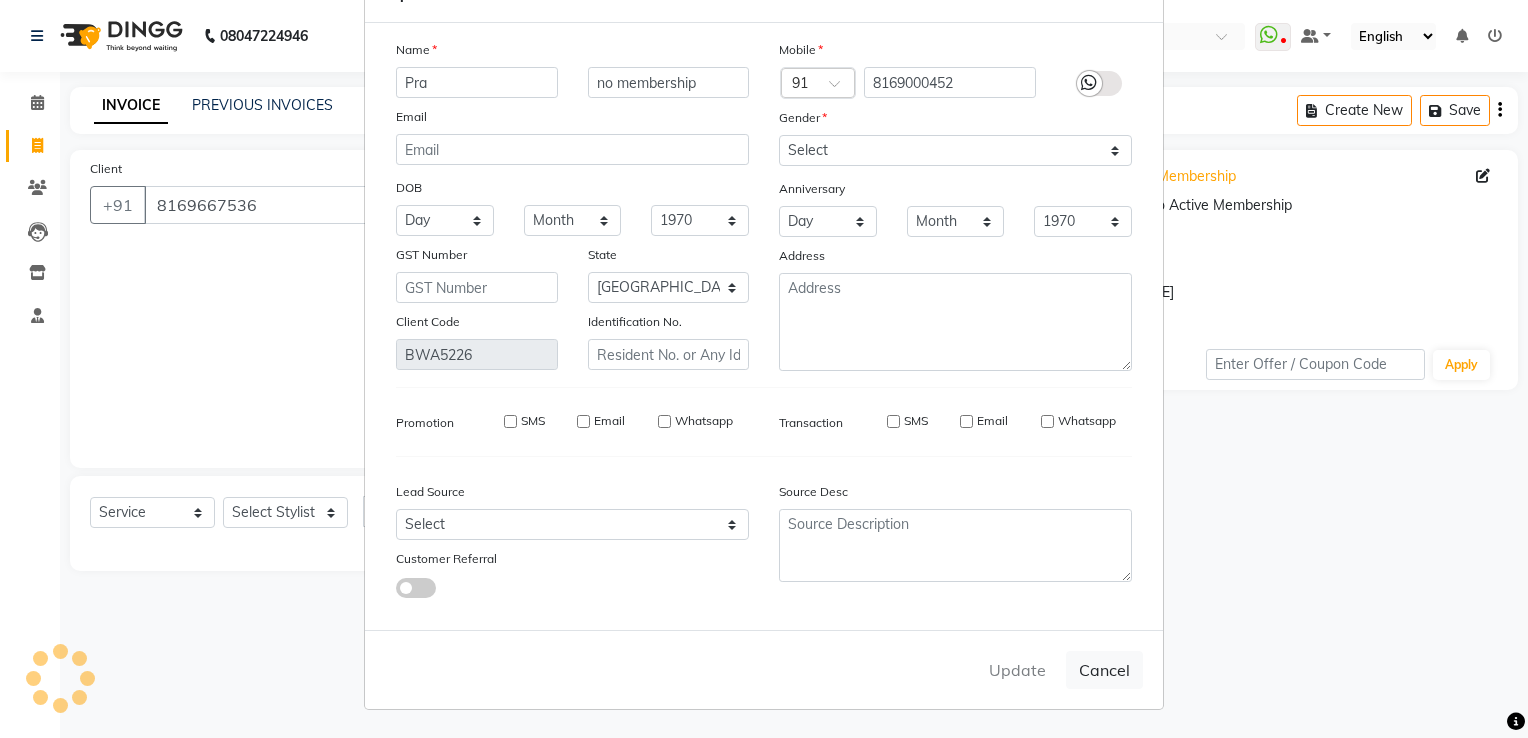 type on "8169000452" 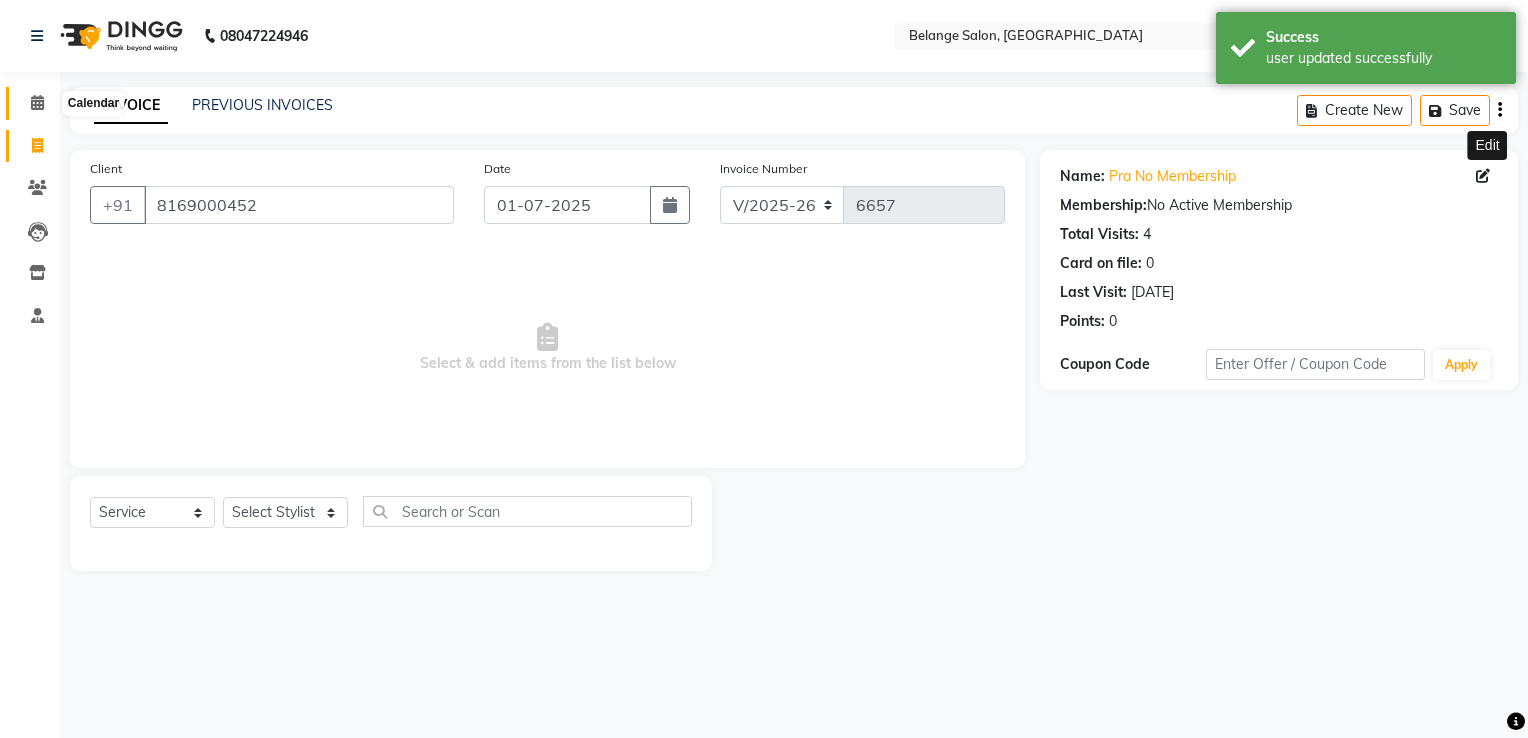 click 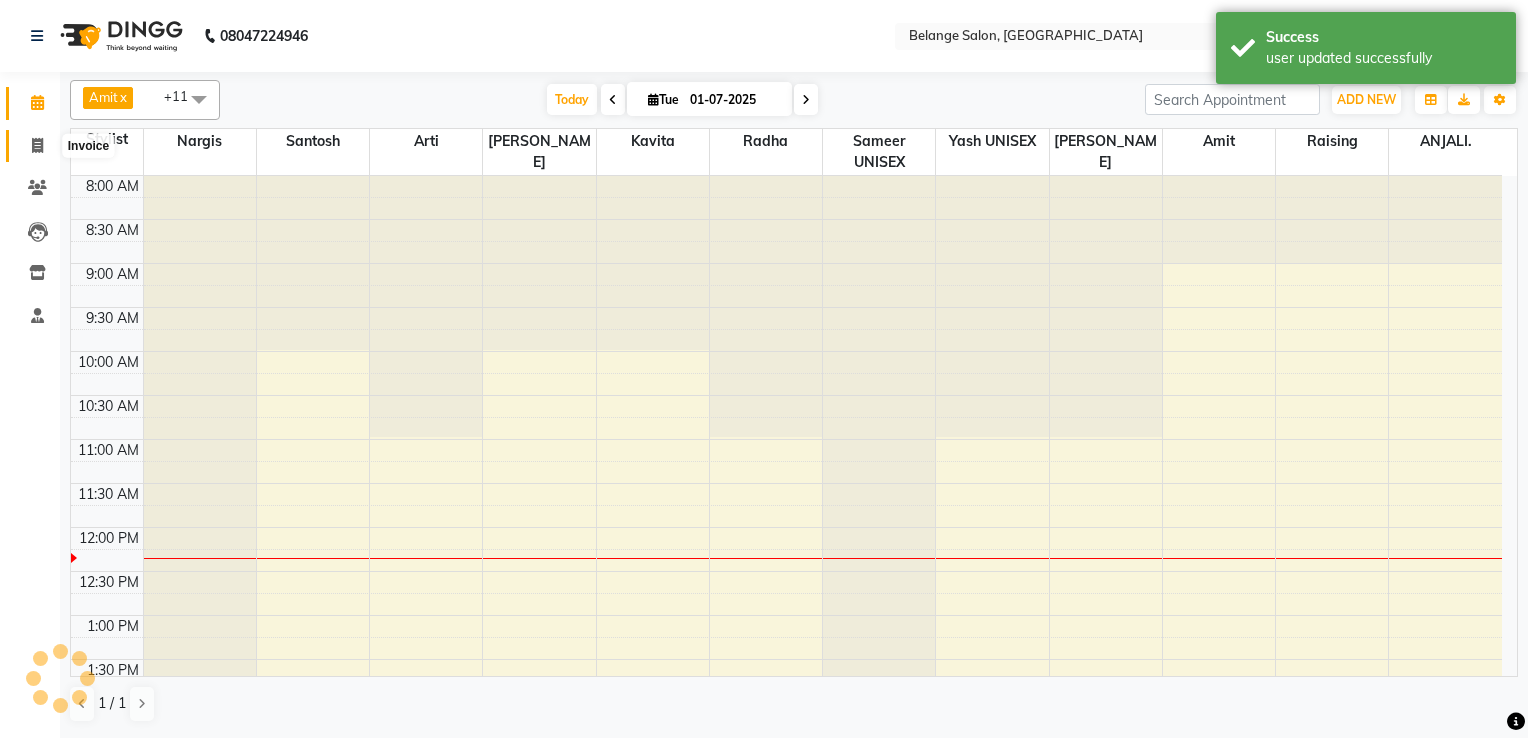 scroll, scrollTop: 0, scrollLeft: 0, axis: both 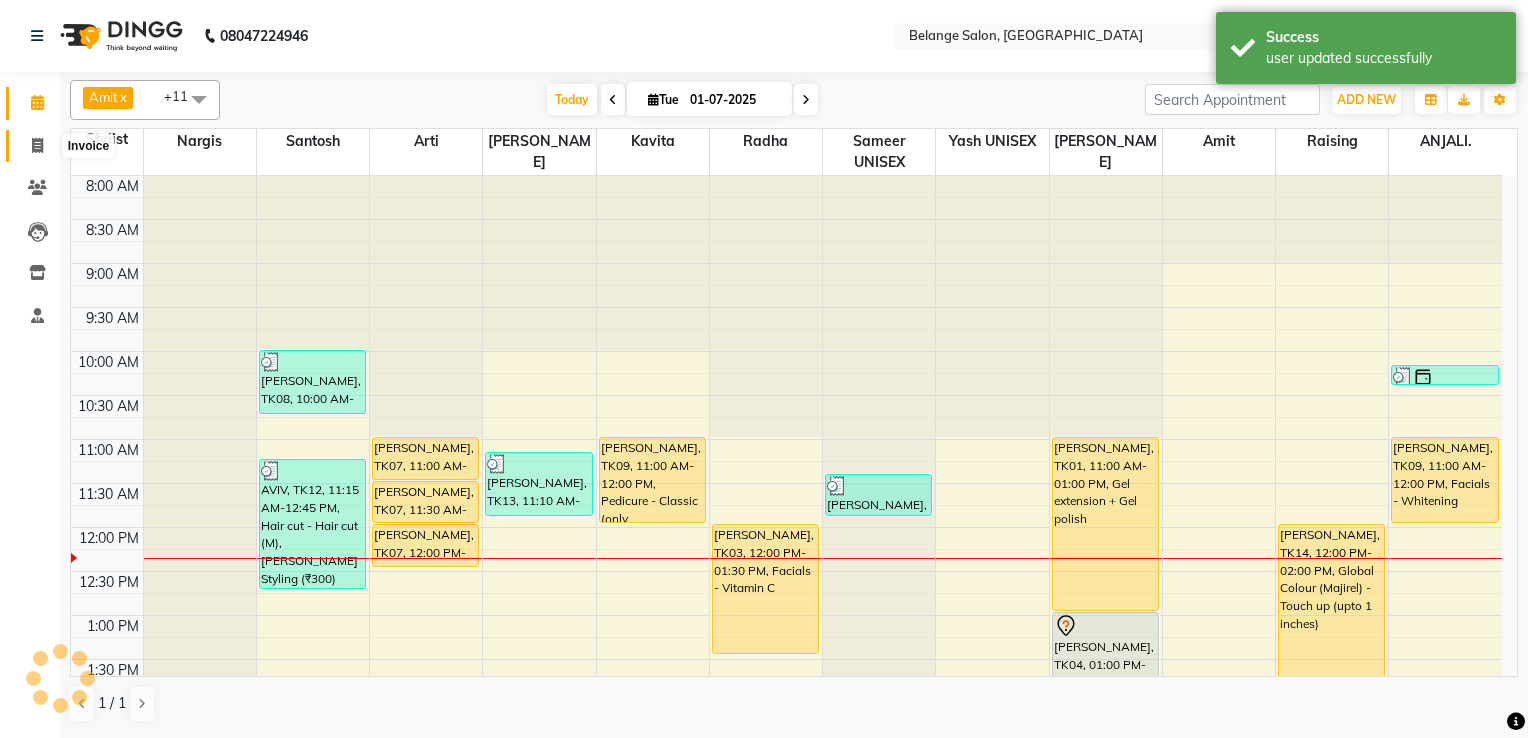 click 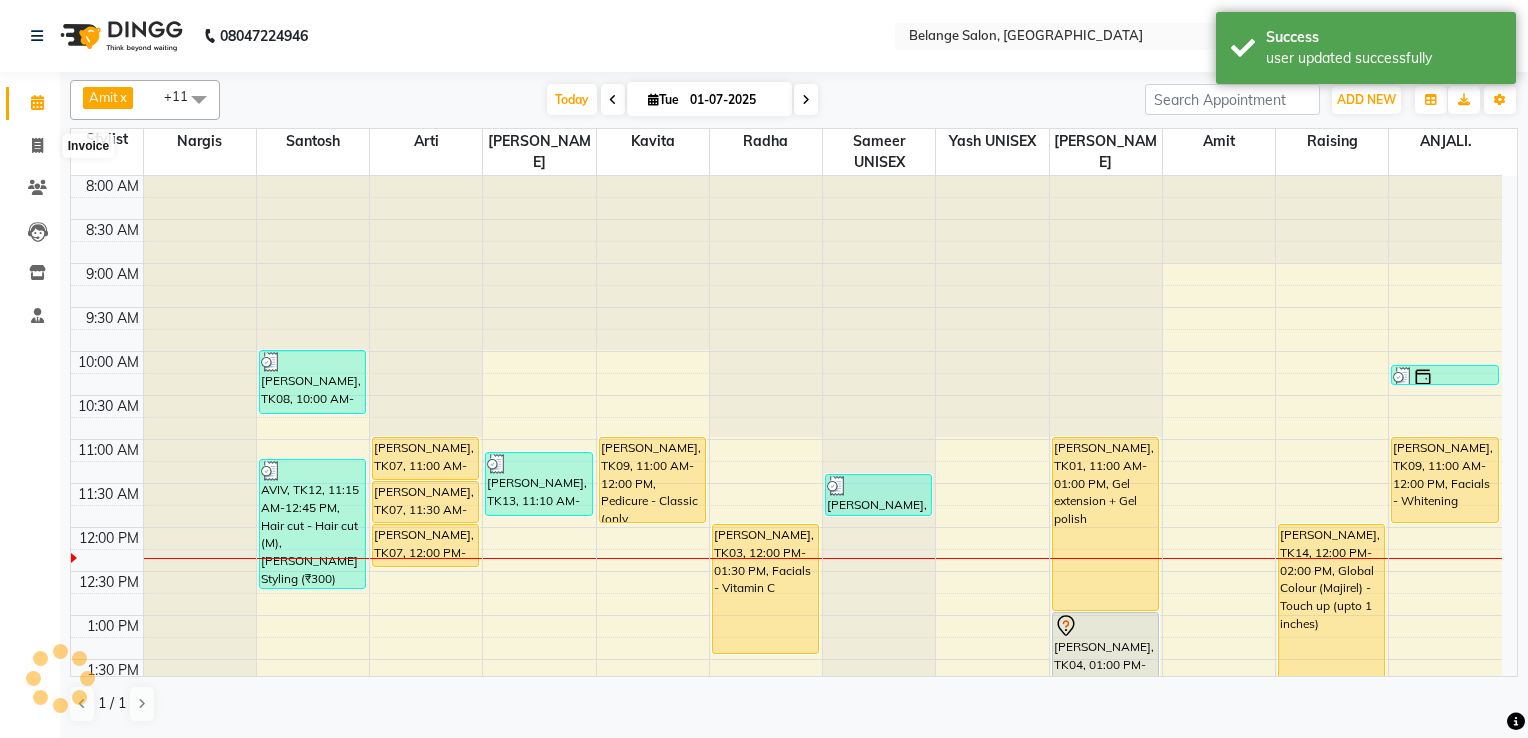 select on "5076" 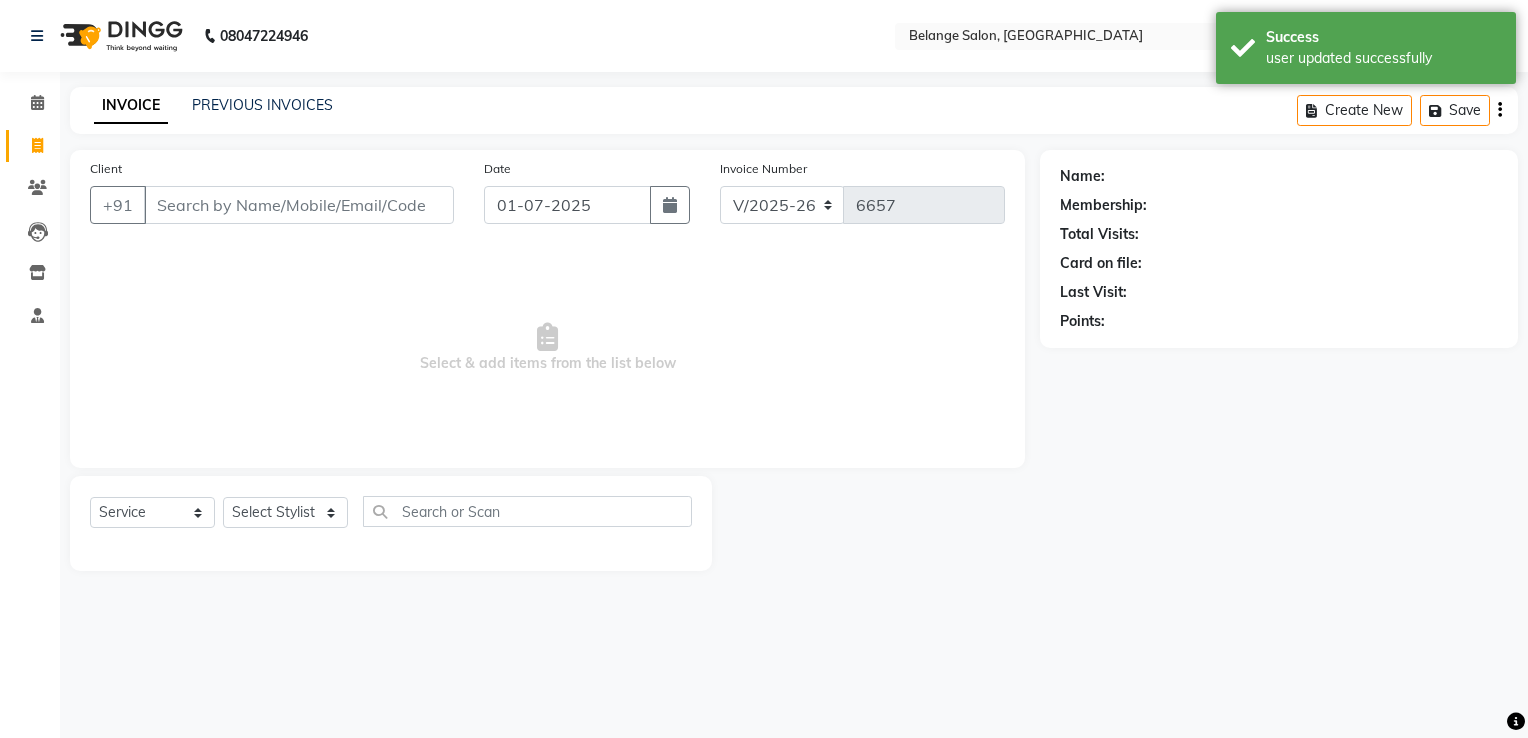 click on "Client" at bounding box center (299, 205) 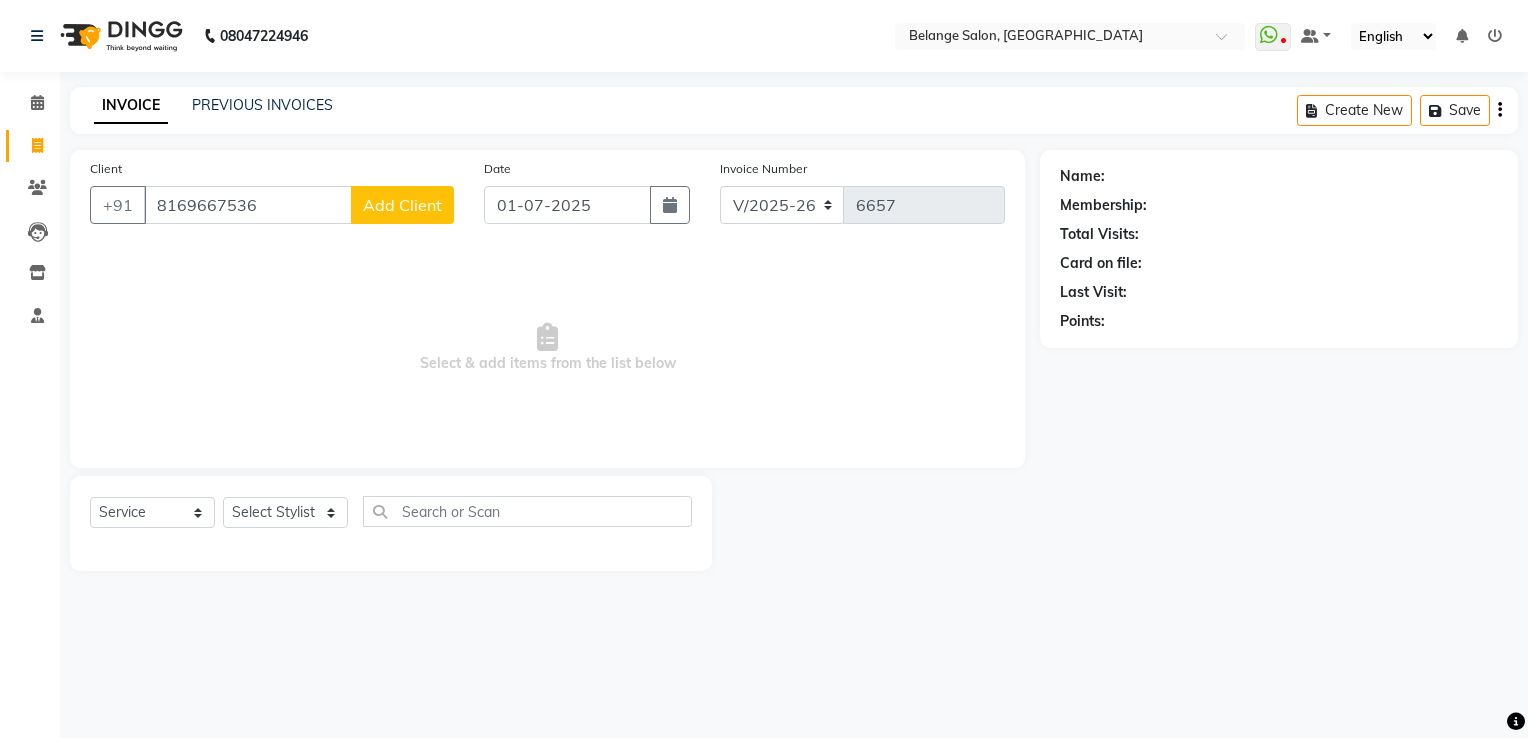 type on "8169667536" 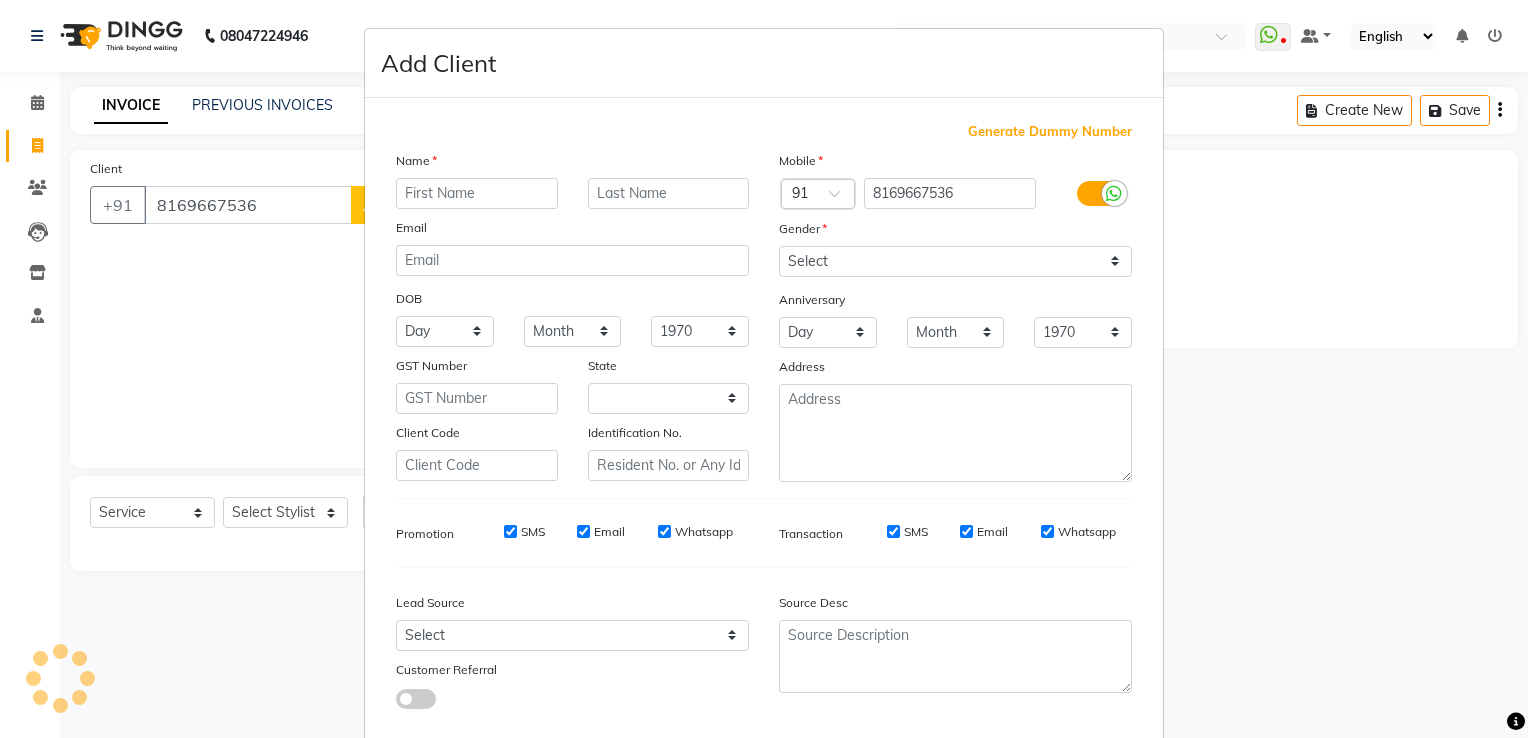select on "22" 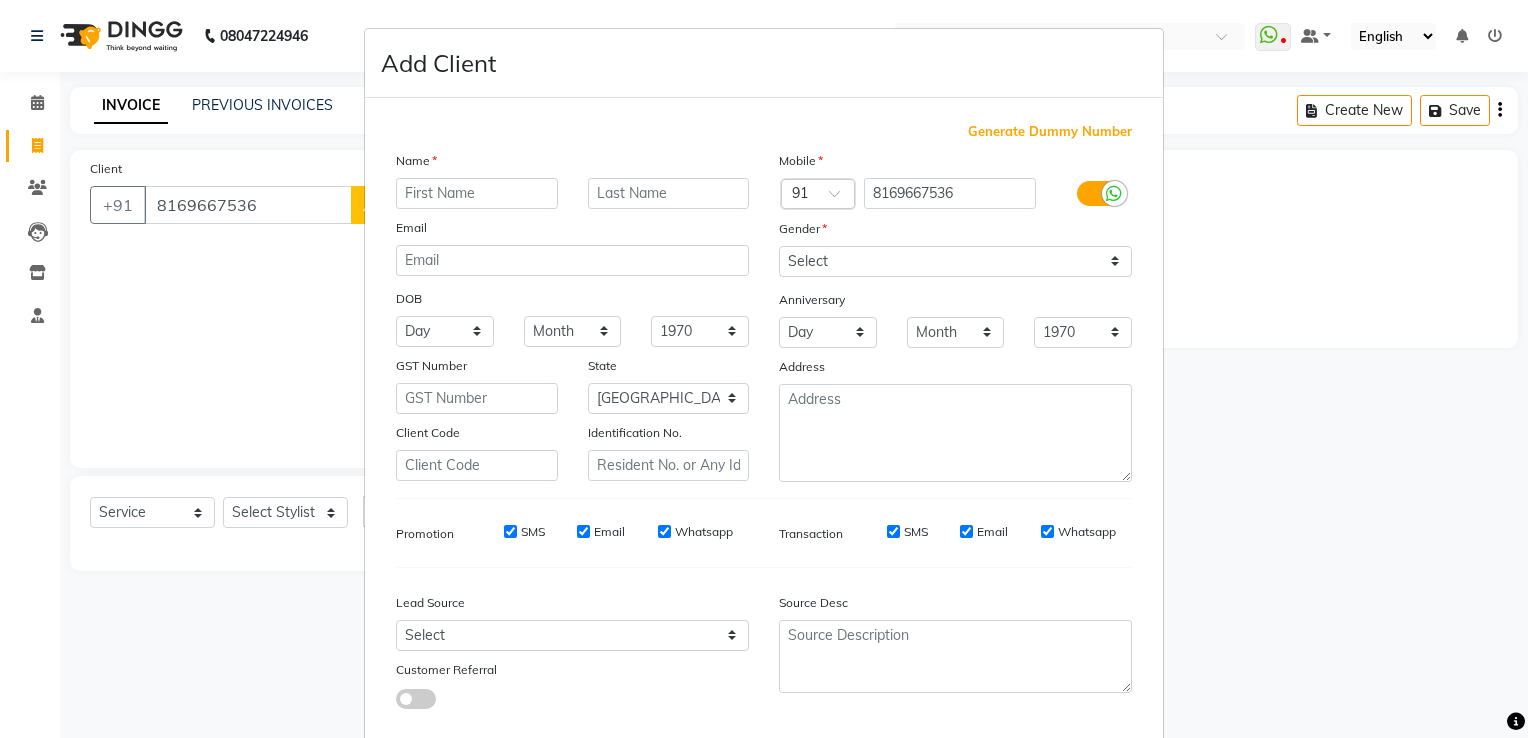 click on "Add Client Generate Dummy Number Name Email DOB Day 01 02 03 04 05 06 07 08 09 10 11 12 13 14 15 16 17 18 19 20 21 22 23 24 25 26 27 28 29 30 31 Month January February March April May June July August September October November December 1940 1941 1942 1943 1944 1945 1946 1947 1948 1949 1950 1951 1952 1953 1954 1955 1956 1957 1958 1959 1960 1961 1962 1963 1964 1965 1966 1967 1968 1969 1970 1971 1972 1973 1974 1975 1976 1977 1978 1979 1980 1981 1982 1983 1984 1985 1986 1987 1988 1989 1990 1991 1992 1993 1994 1995 1996 1997 1998 1999 2000 2001 2002 2003 2004 2005 2006 2007 2008 2009 2010 2011 2012 2013 2014 2015 2016 2017 2018 2019 2020 2021 2022 2023 2024 GST Number State Select Andaman and Nicobar Islands Andhra Pradesh Arunachal Pradesh Assam Bihar Chandigarh Chhattisgarh Dadra and Nagar Haveli Daman and Diu Delhi Goa Gujarat Haryana Himachal Pradesh Jammu and Kashmir Jharkhand Karnataka Kerala Lakshadweep Madhya Pradesh Maharashtra Manipur Meghalaya Mizoram Nagaland Odisha Pondicherry Punjab Rajasthan Sikkim" at bounding box center [764, 369] 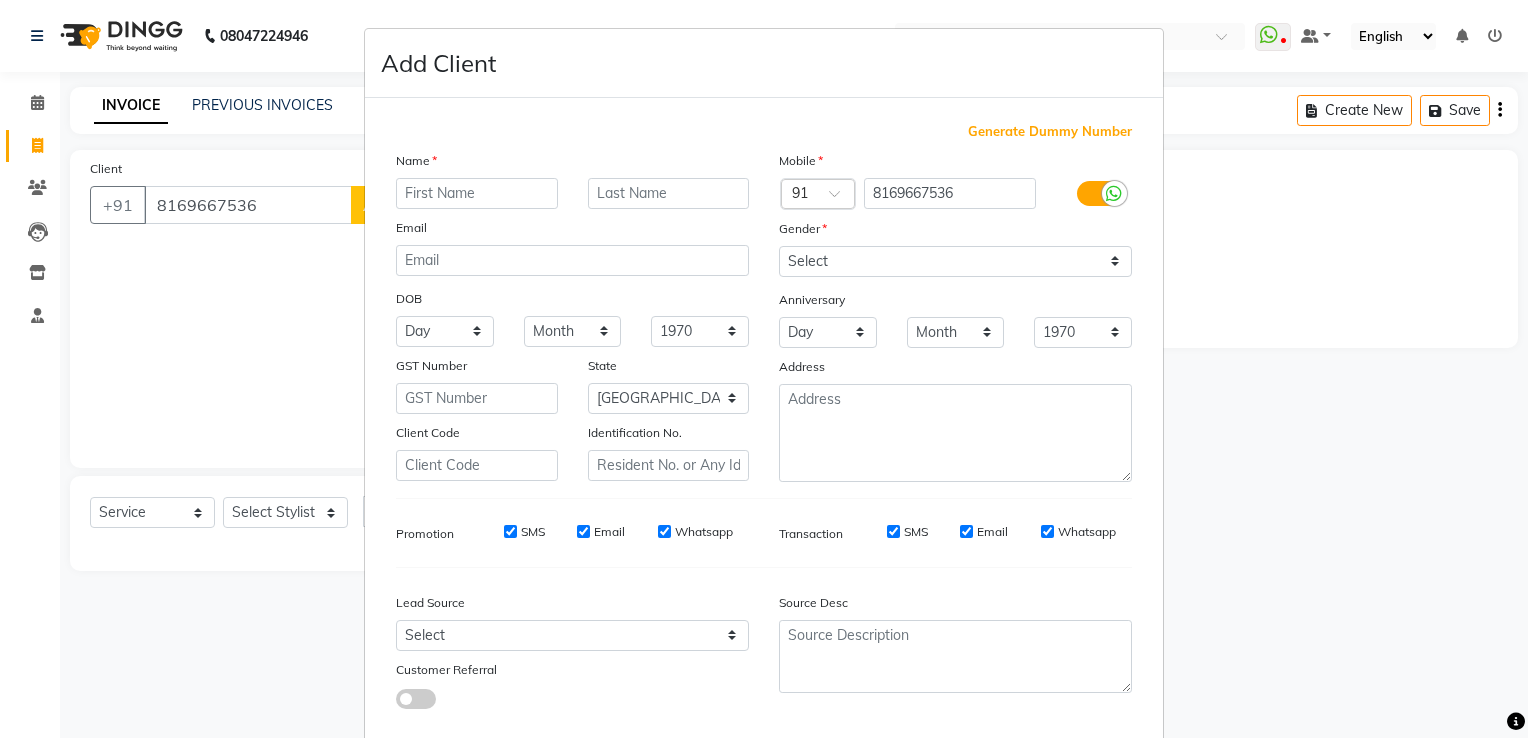 click on "Add Client Generate Dummy Number Name Email DOB Day 01 02 03 04 05 06 07 08 09 10 11 12 13 14 15 16 17 18 19 20 21 22 23 24 25 26 27 28 29 30 31 Month January February March April May June July August September October November December 1940 1941 1942 1943 1944 1945 1946 1947 1948 1949 1950 1951 1952 1953 1954 1955 1956 1957 1958 1959 1960 1961 1962 1963 1964 1965 1966 1967 1968 1969 1970 1971 1972 1973 1974 1975 1976 1977 1978 1979 1980 1981 1982 1983 1984 1985 1986 1987 1988 1989 1990 1991 1992 1993 1994 1995 1996 1997 1998 1999 2000 2001 2002 2003 2004 2005 2006 2007 2008 2009 2010 2011 2012 2013 2014 2015 2016 2017 2018 2019 2020 2021 2022 2023 2024 GST Number State Select Andaman and Nicobar Islands Andhra Pradesh Arunachal Pradesh Assam Bihar Chandigarh Chhattisgarh Dadra and Nagar Haveli Daman and Diu Delhi Goa Gujarat Haryana Himachal Pradesh Jammu and Kashmir Jharkhand Karnataka Kerala Lakshadweep Madhya Pradesh Maharashtra Manipur Meghalaya Mizoram Nagaland Odisha Pondicherry Punjab Rajasthan Sikkim" at bounding box center [764, 369] 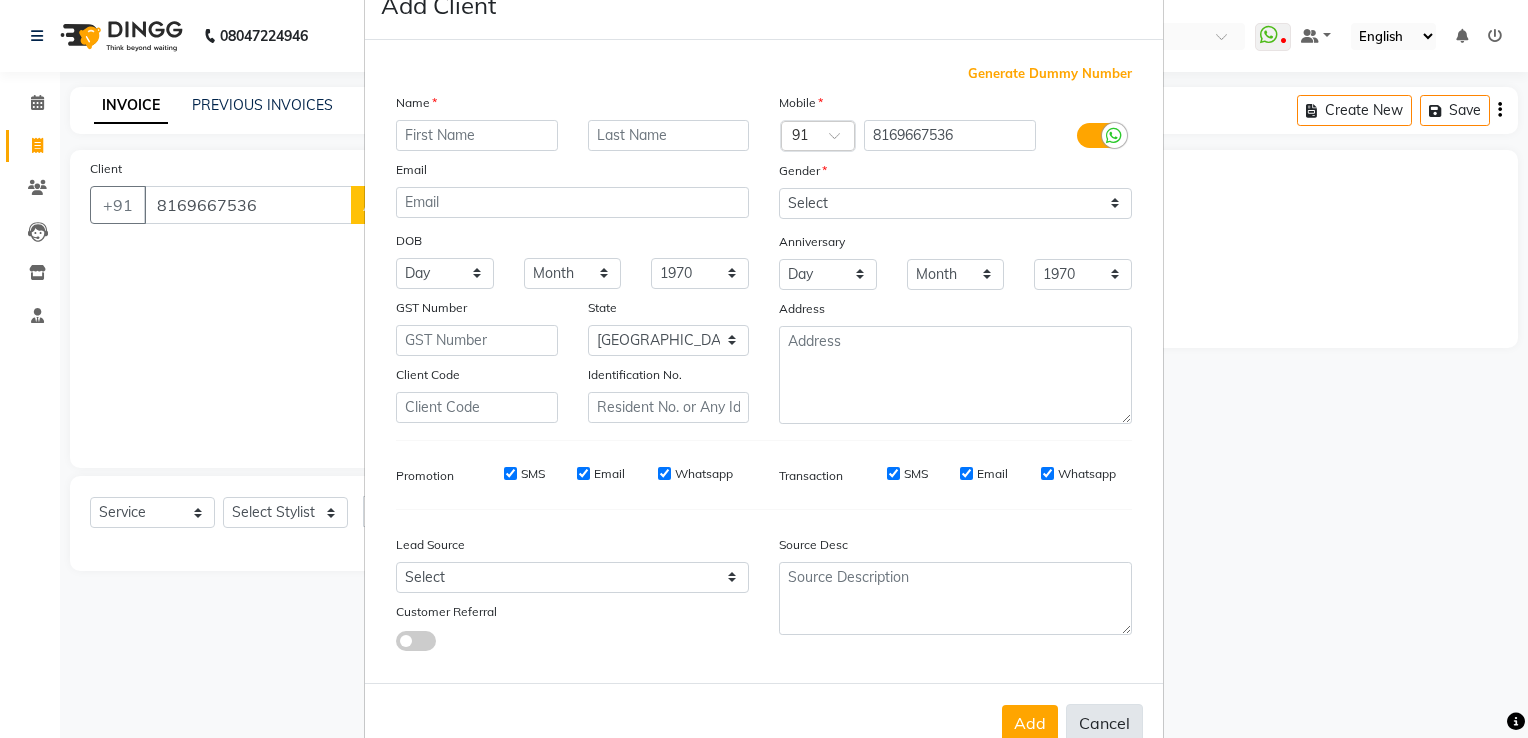scroll, scrollTop: 118, scrollLeft: 0, axis: vertical 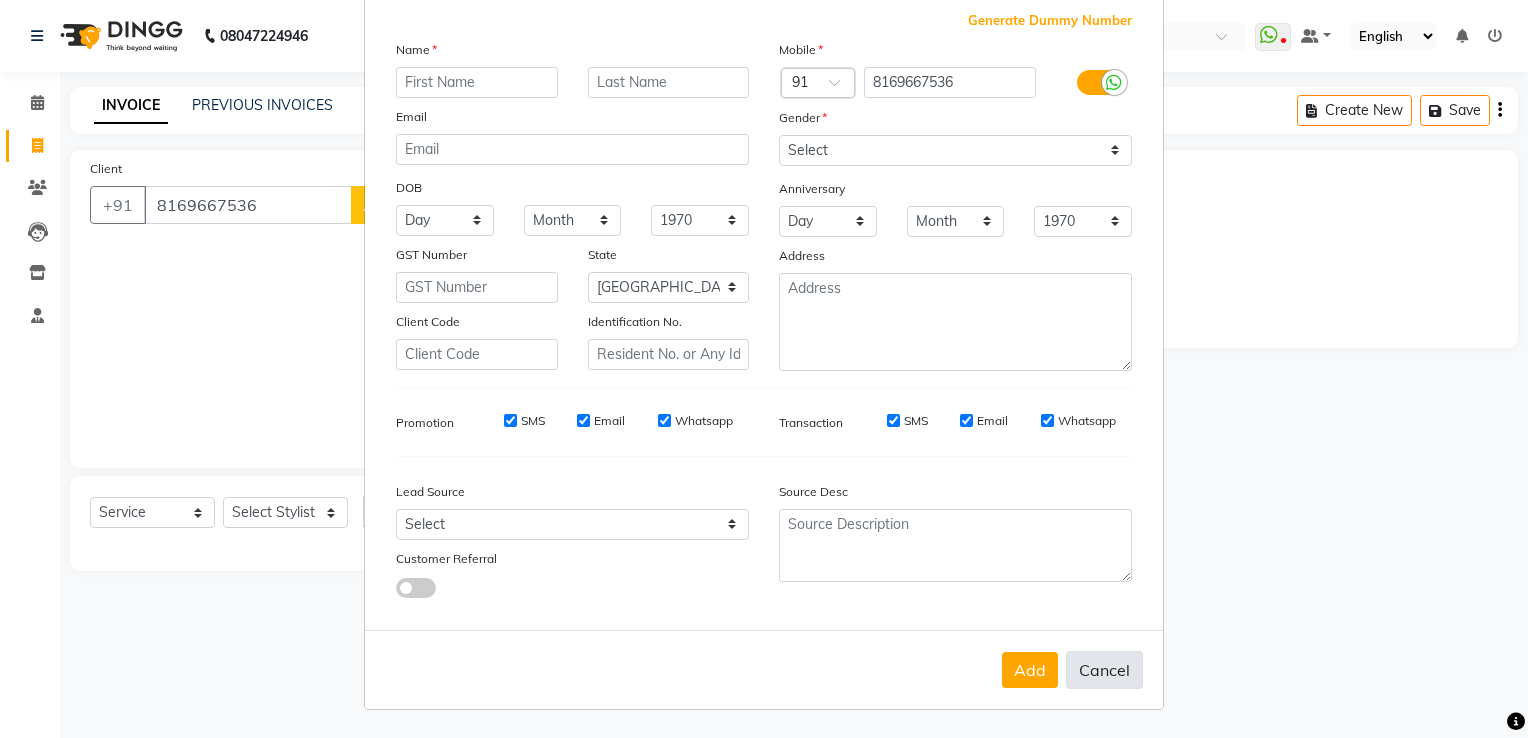 click on "Cancel" at bounding box center (1104, 670) 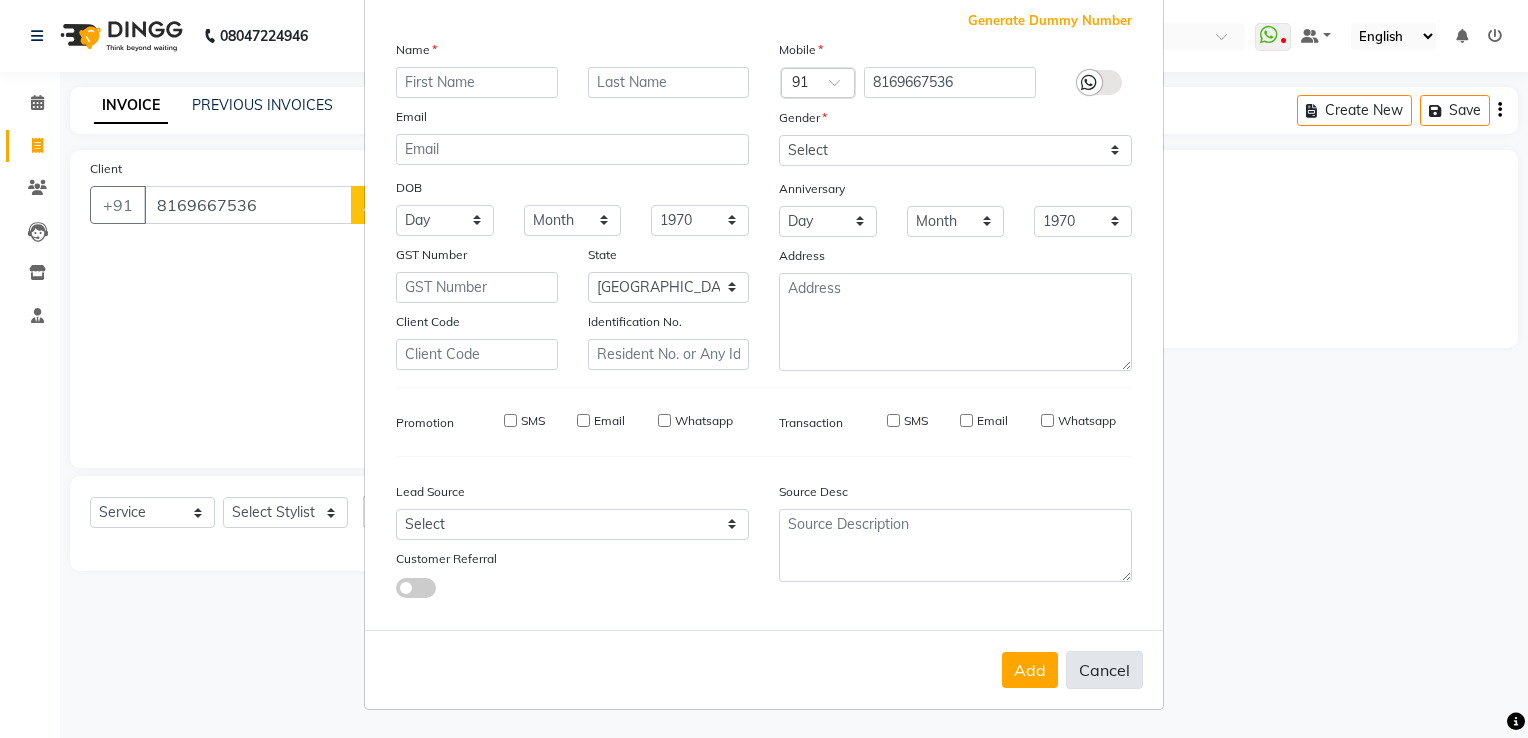 select 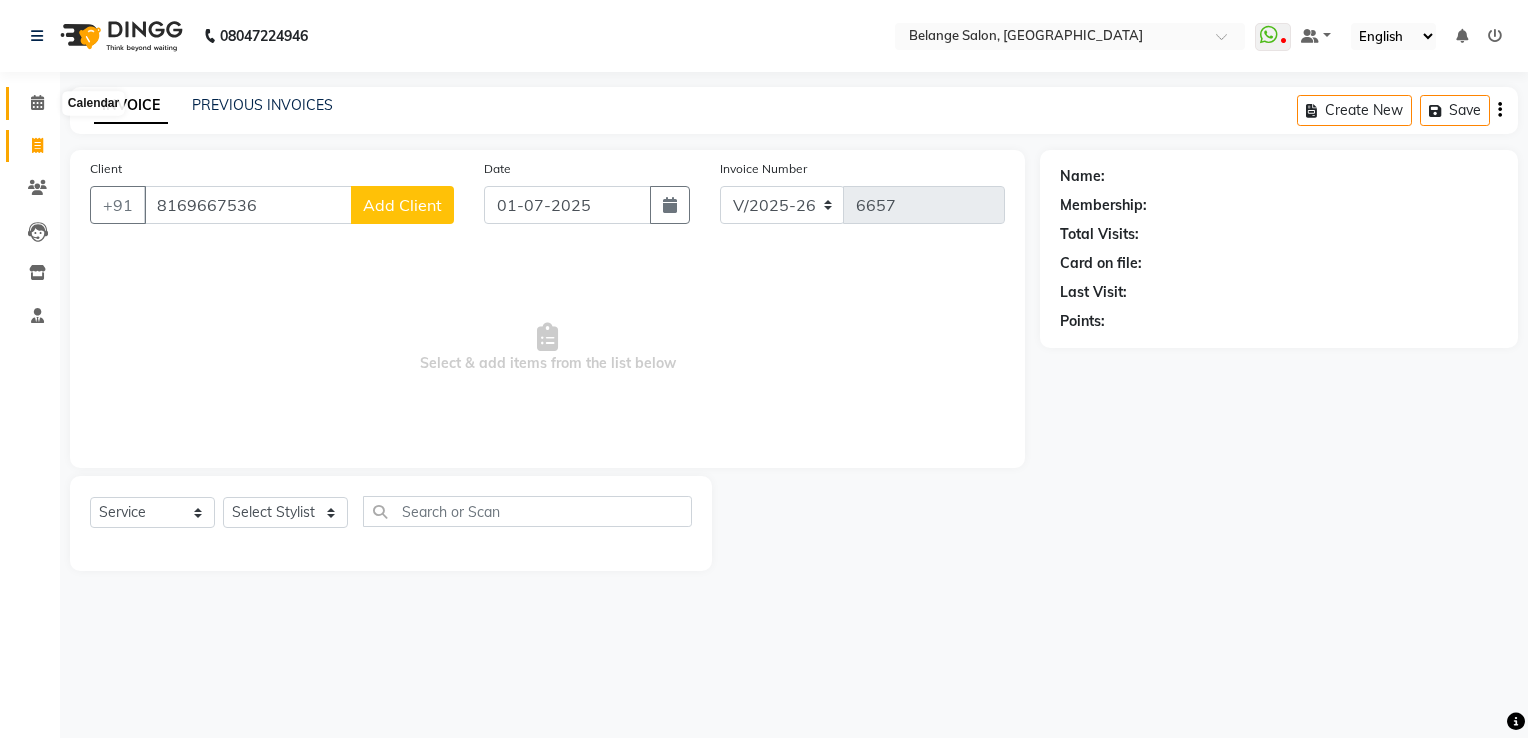click 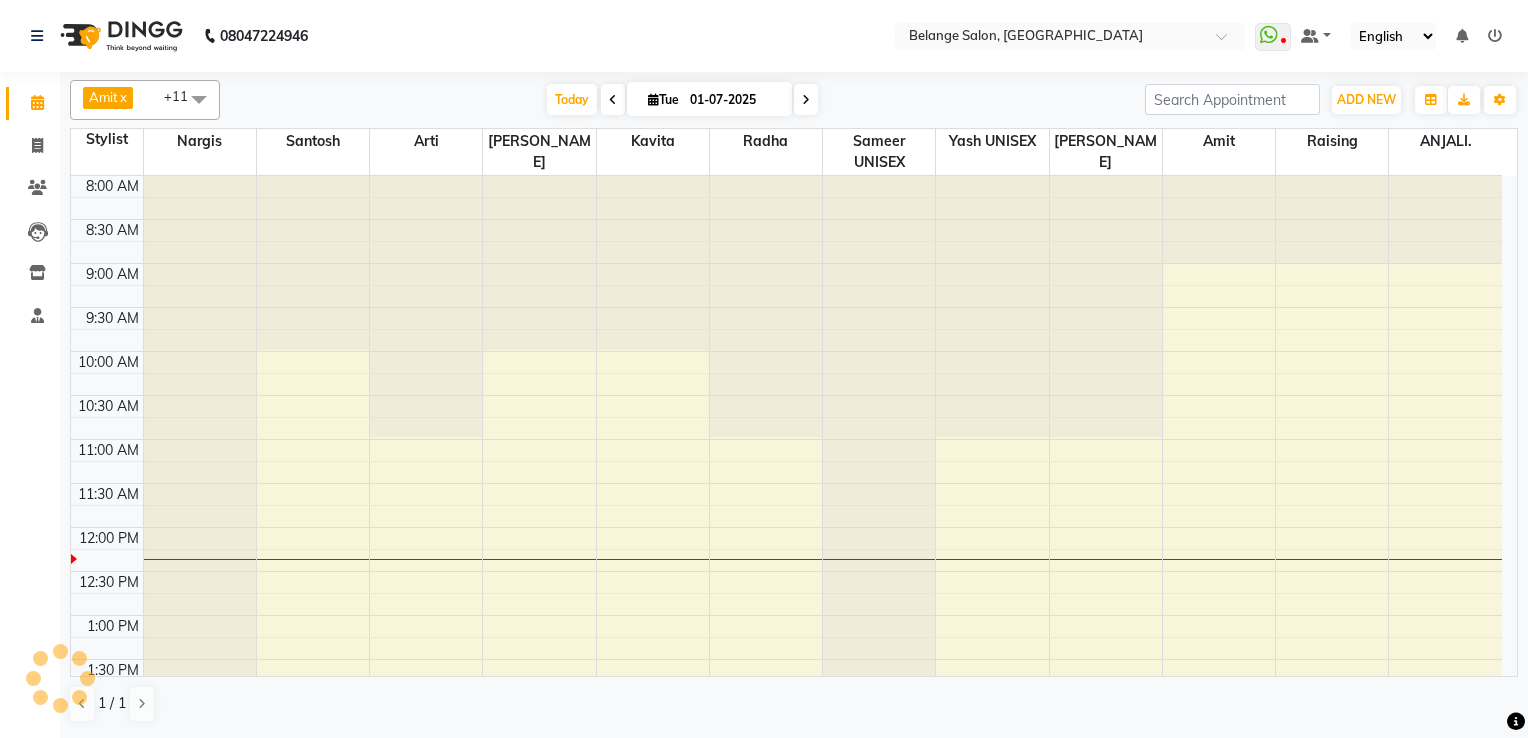 scroll, scrollTop: 0, scrollLeft: 0, axis: both 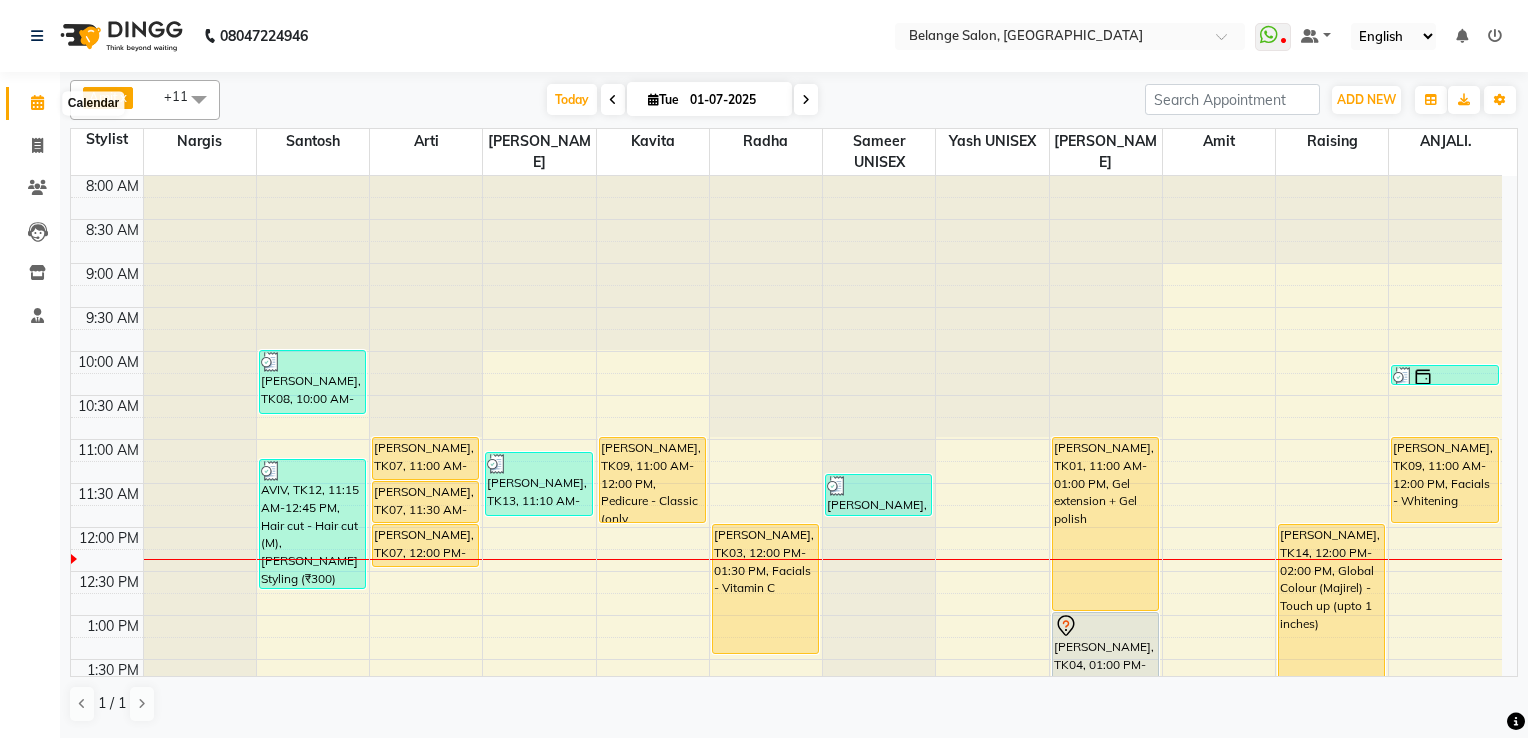 click 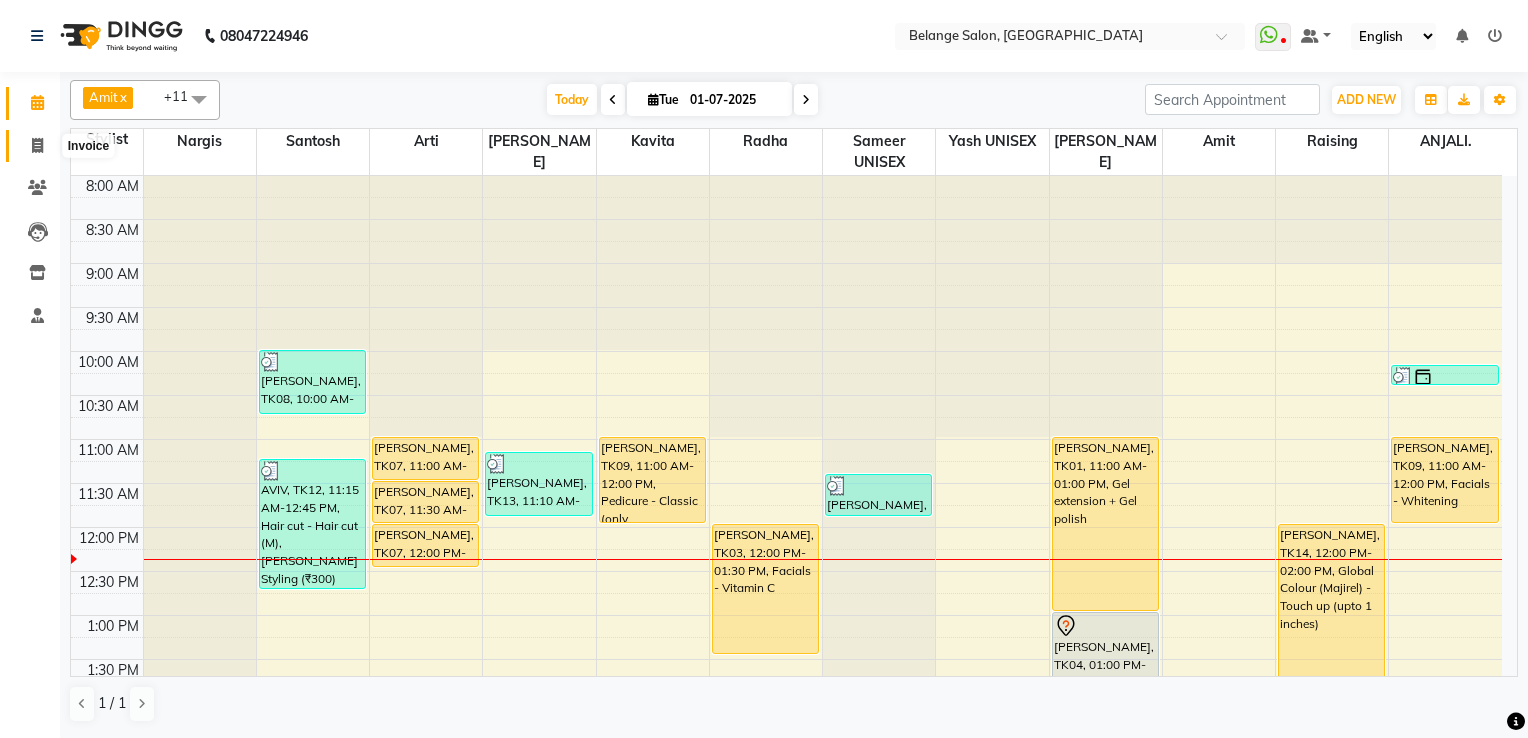 click 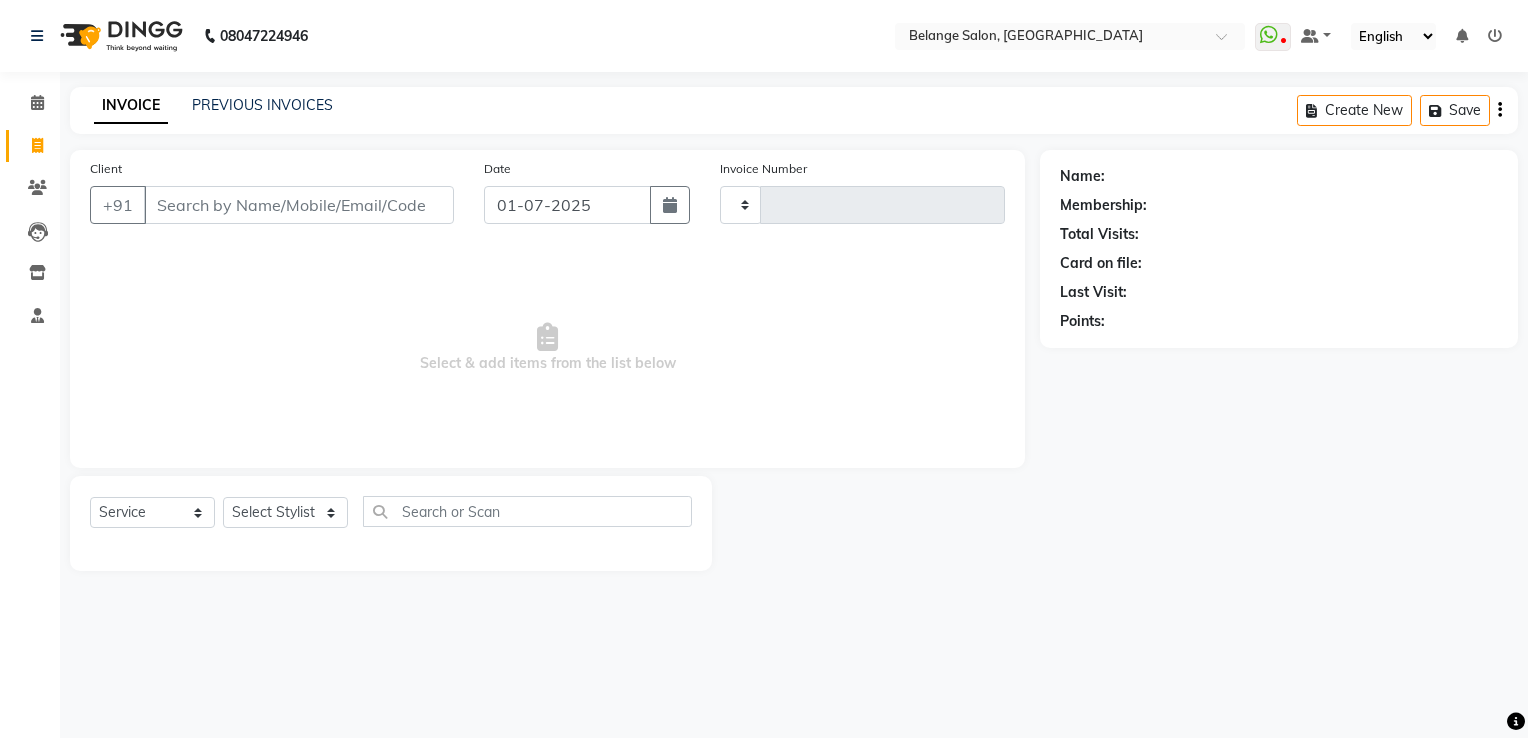 type on "6657" 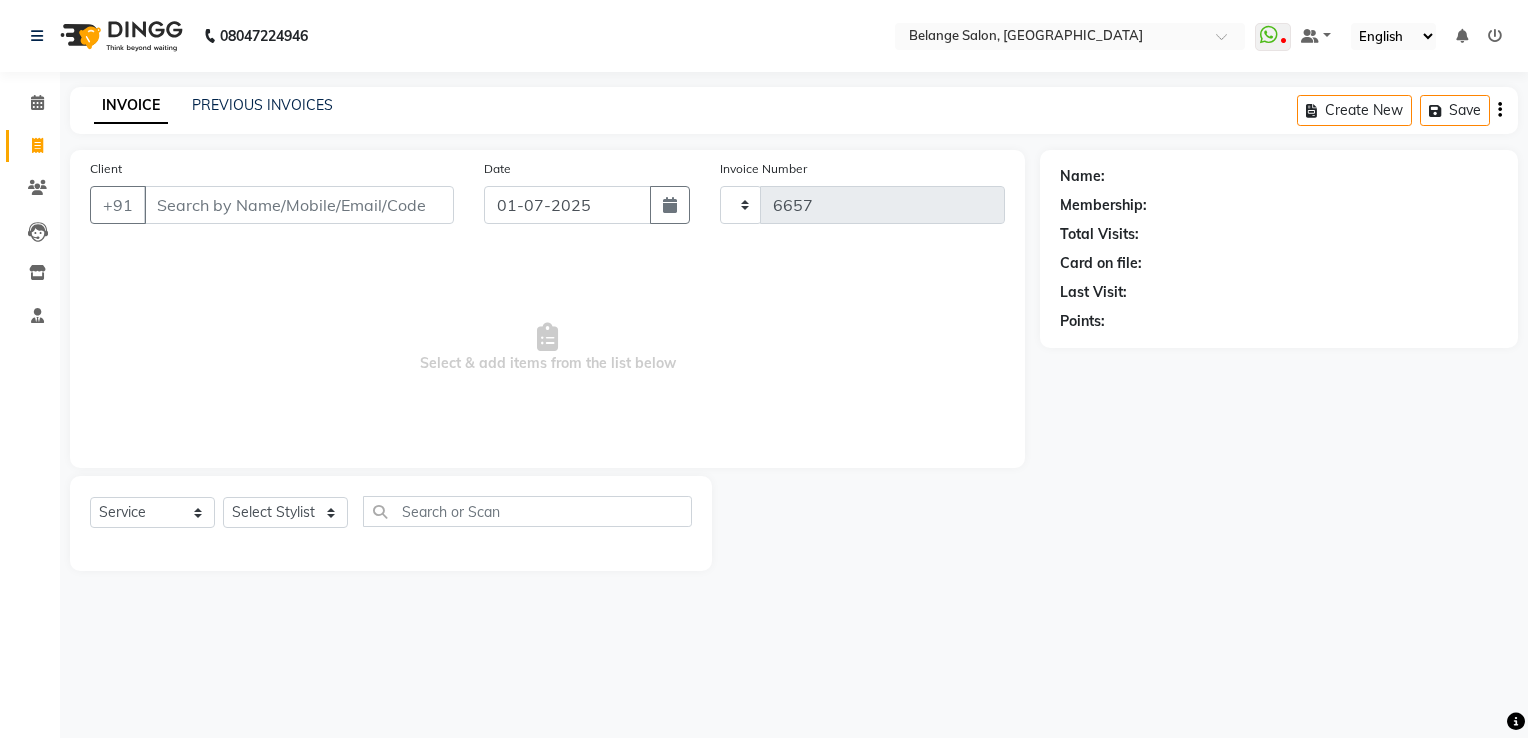 select on "5076" 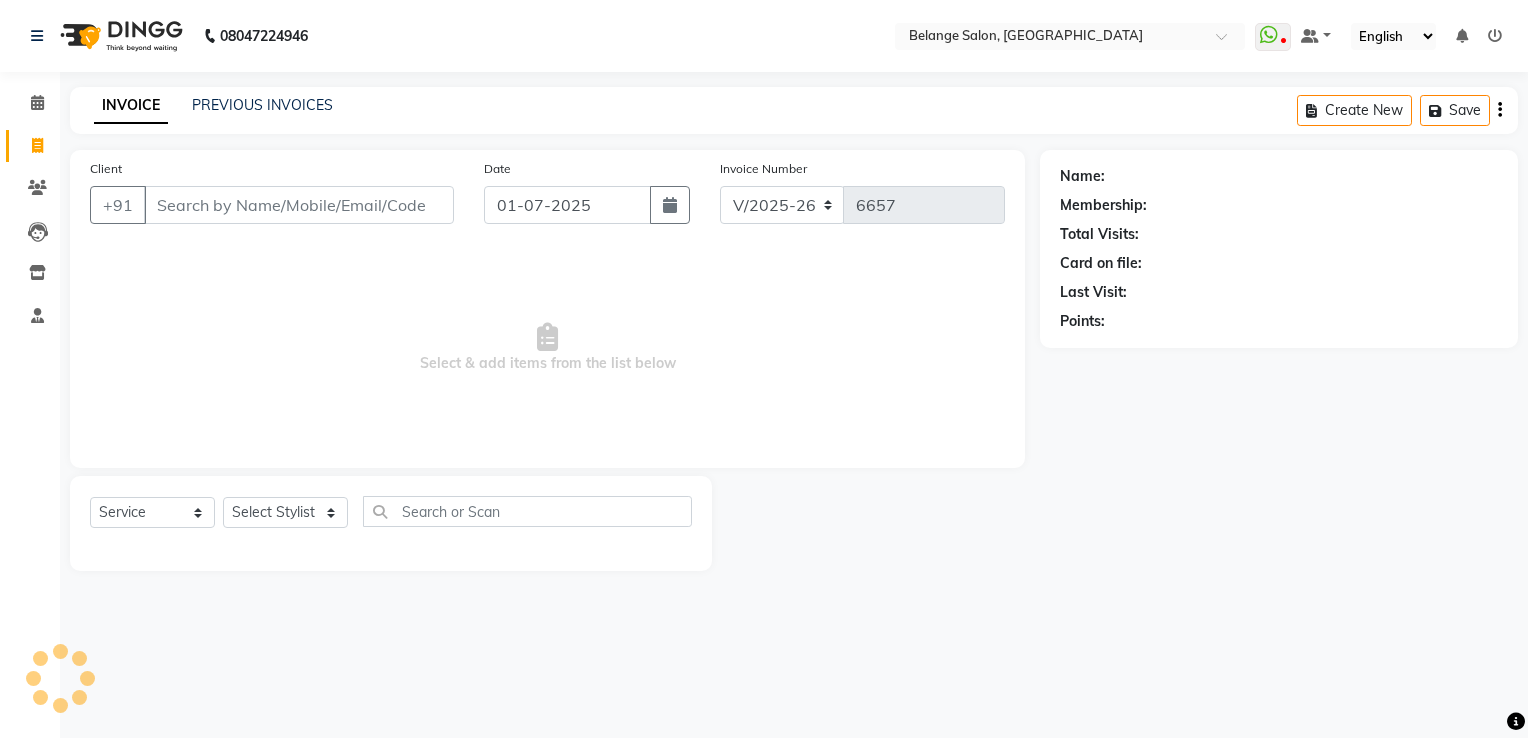 click on "Client" at bounding box center (299, 205) 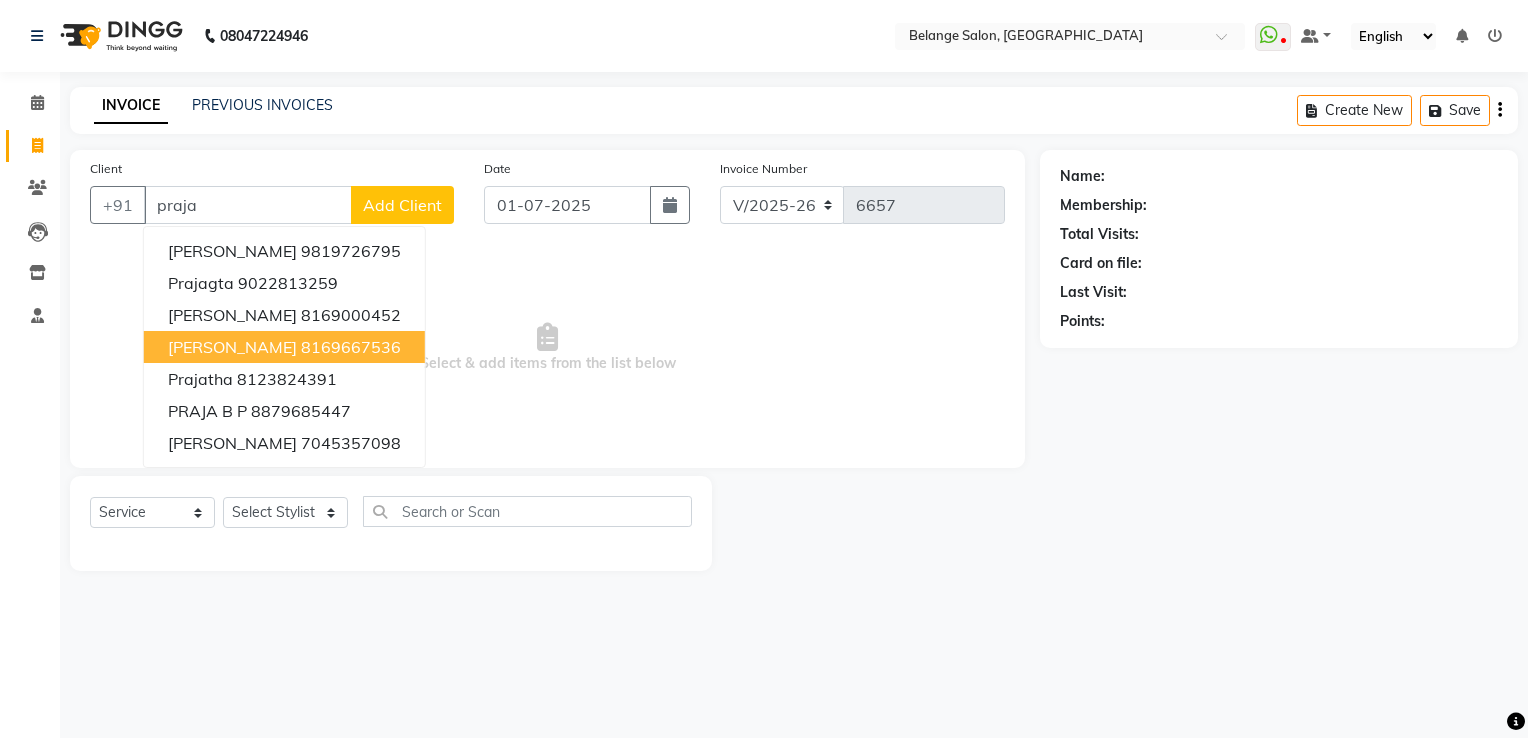 click on "prajakta  8169667536" at bounding box center [284, 347] 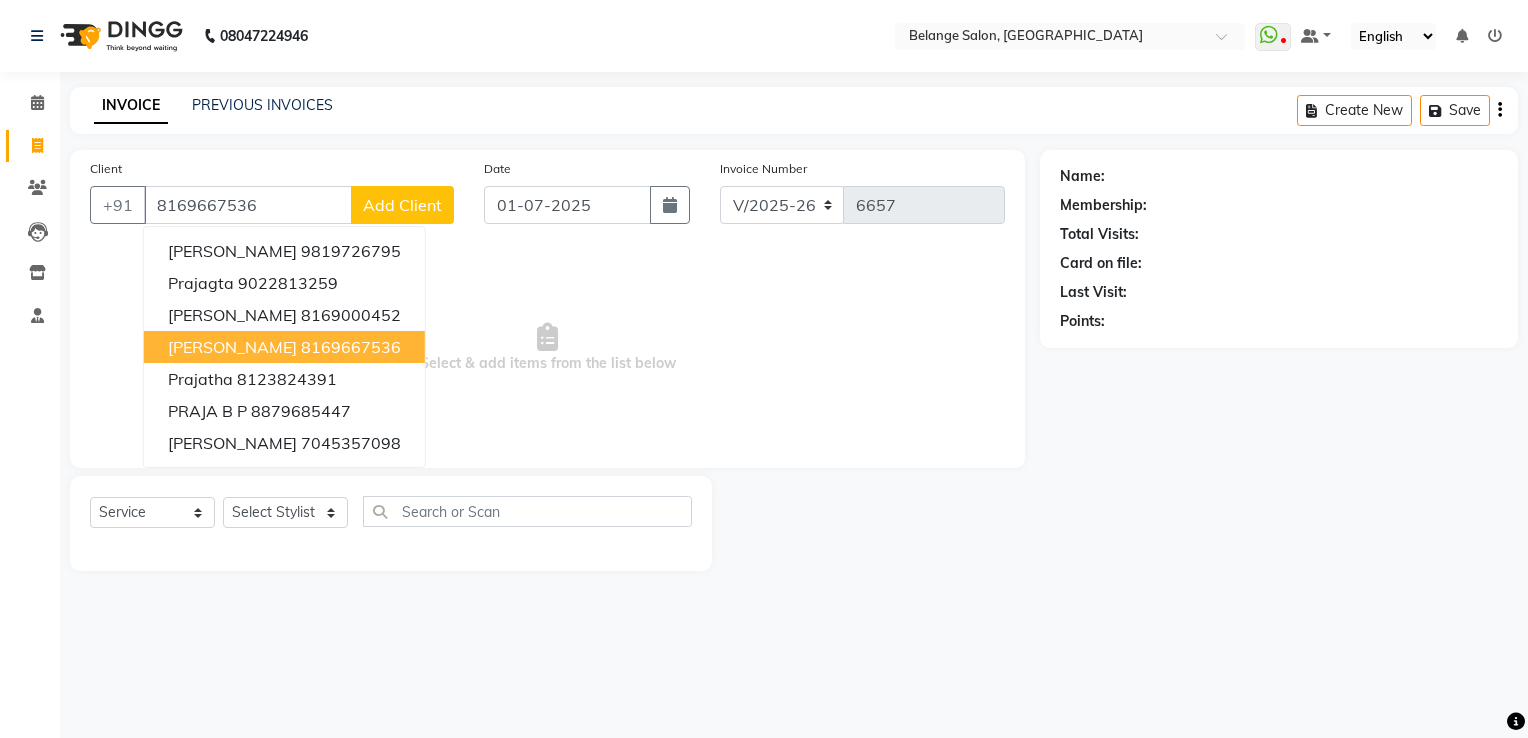 type on "8169667536" 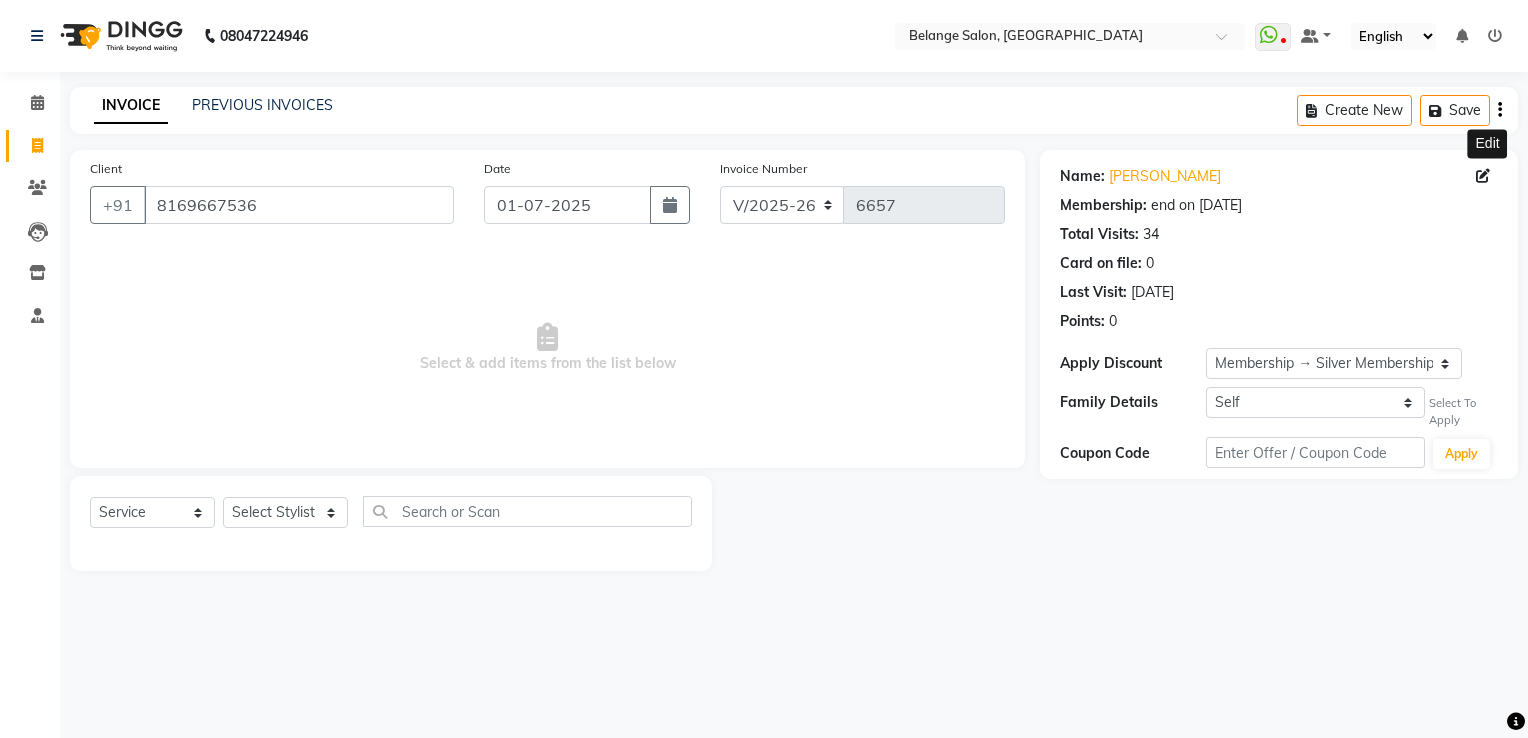 click 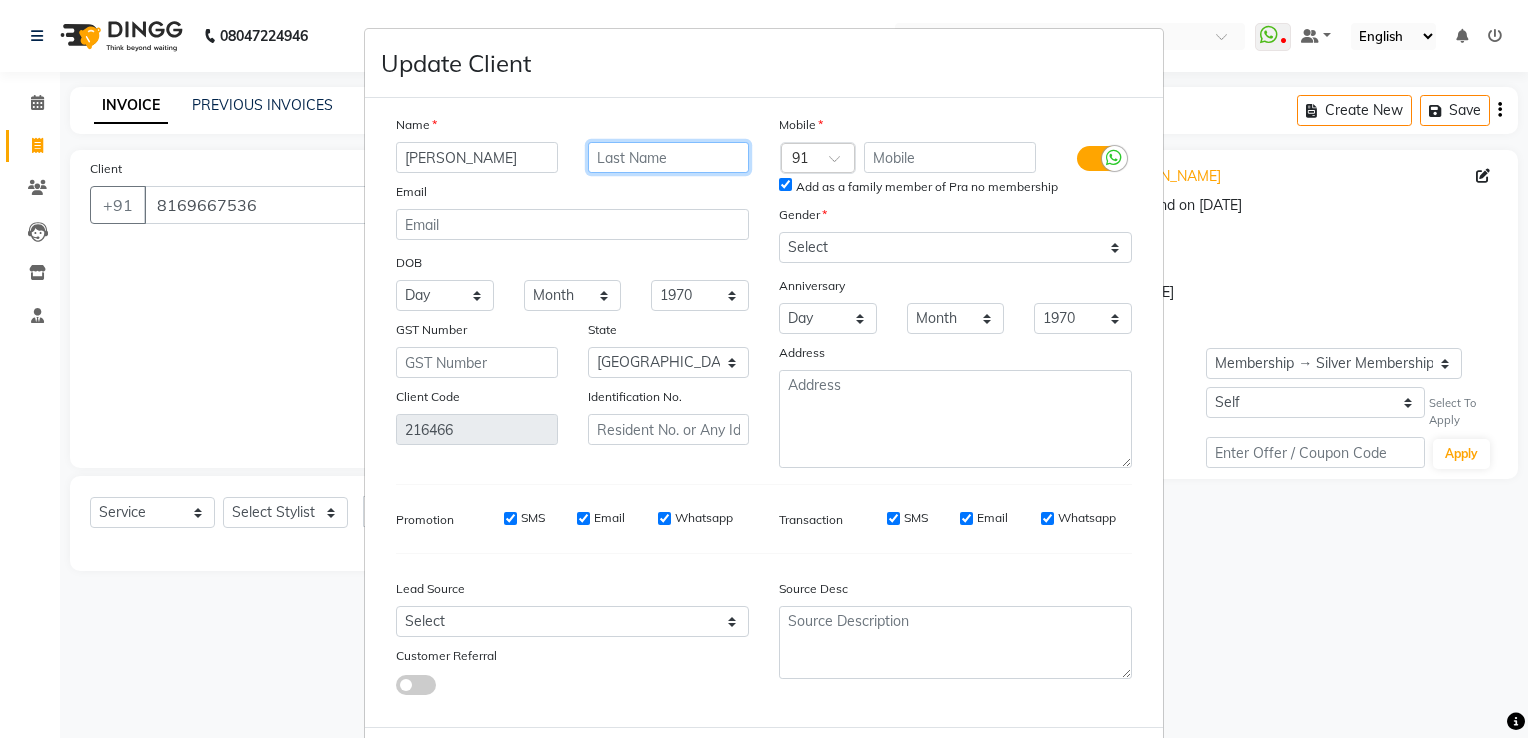 click at bounding box center (669, 157) 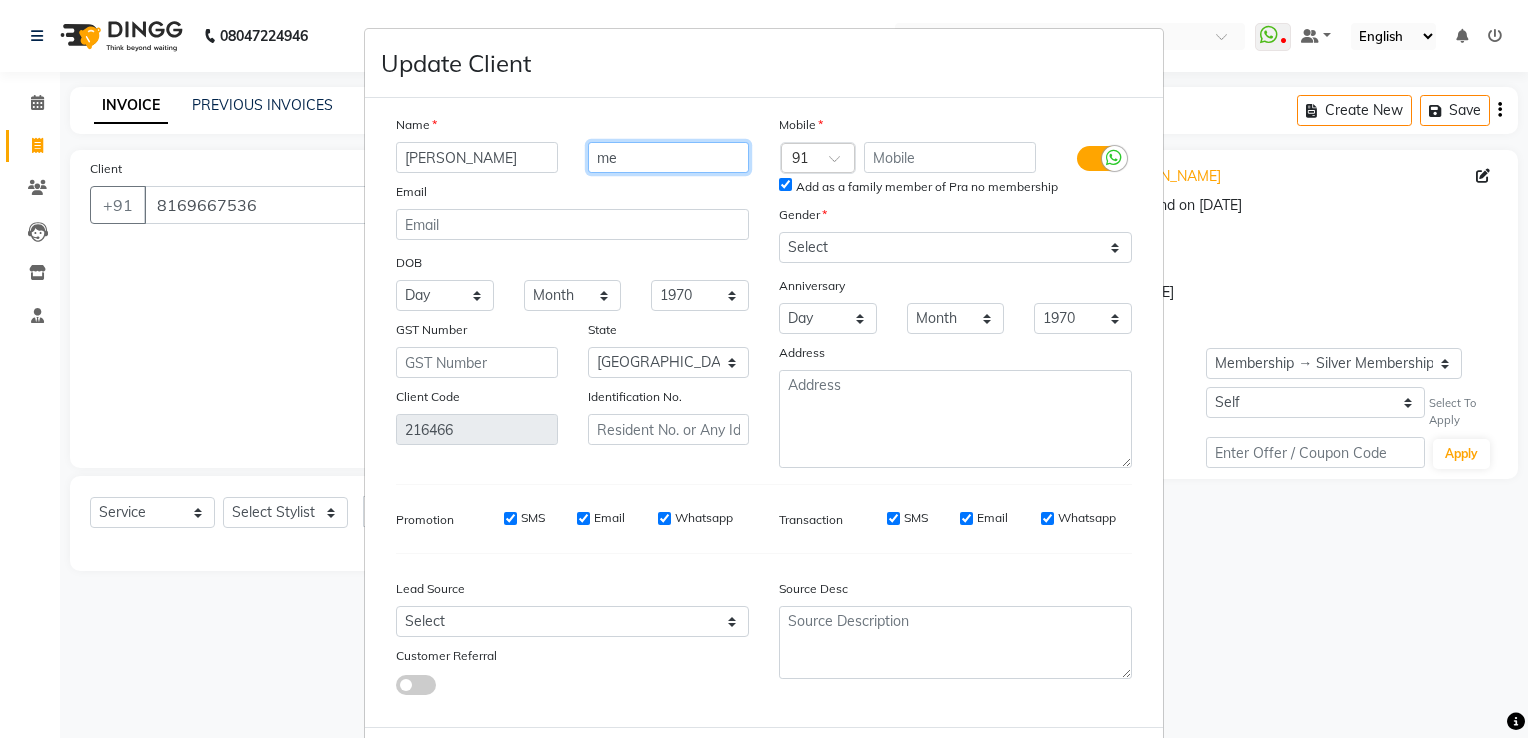 type on "m" 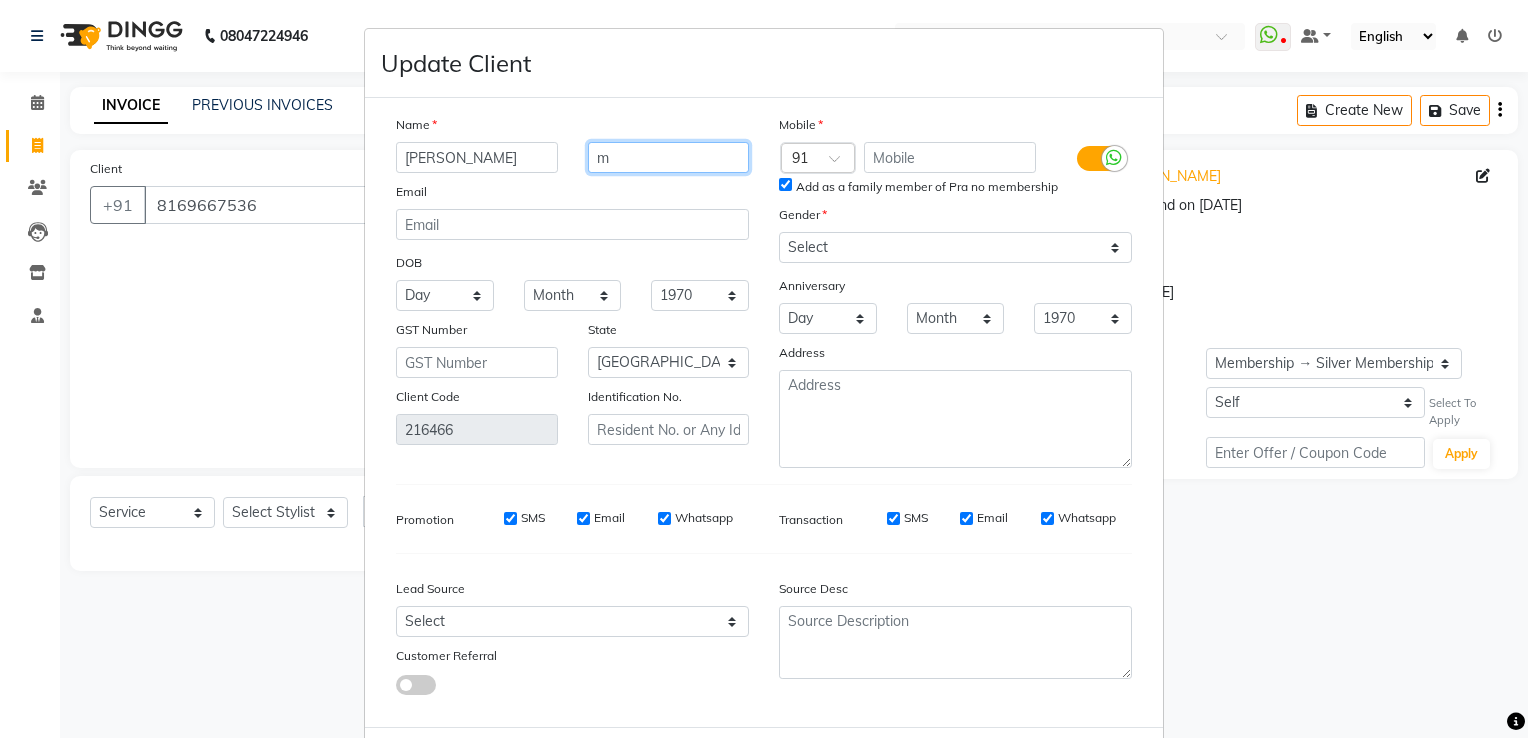 type 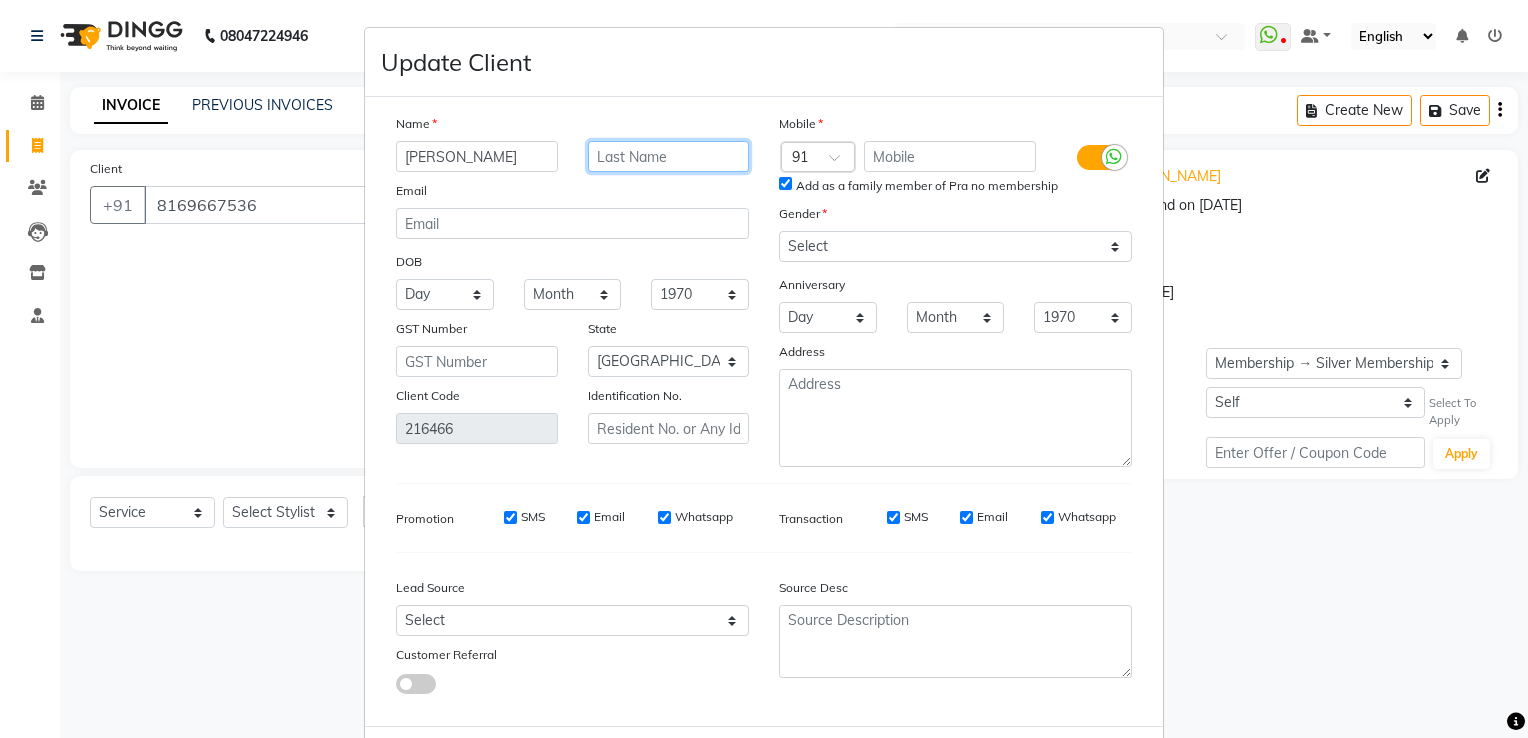 scroll, scrollTop: 0, scrollLeft: 0, axis: both 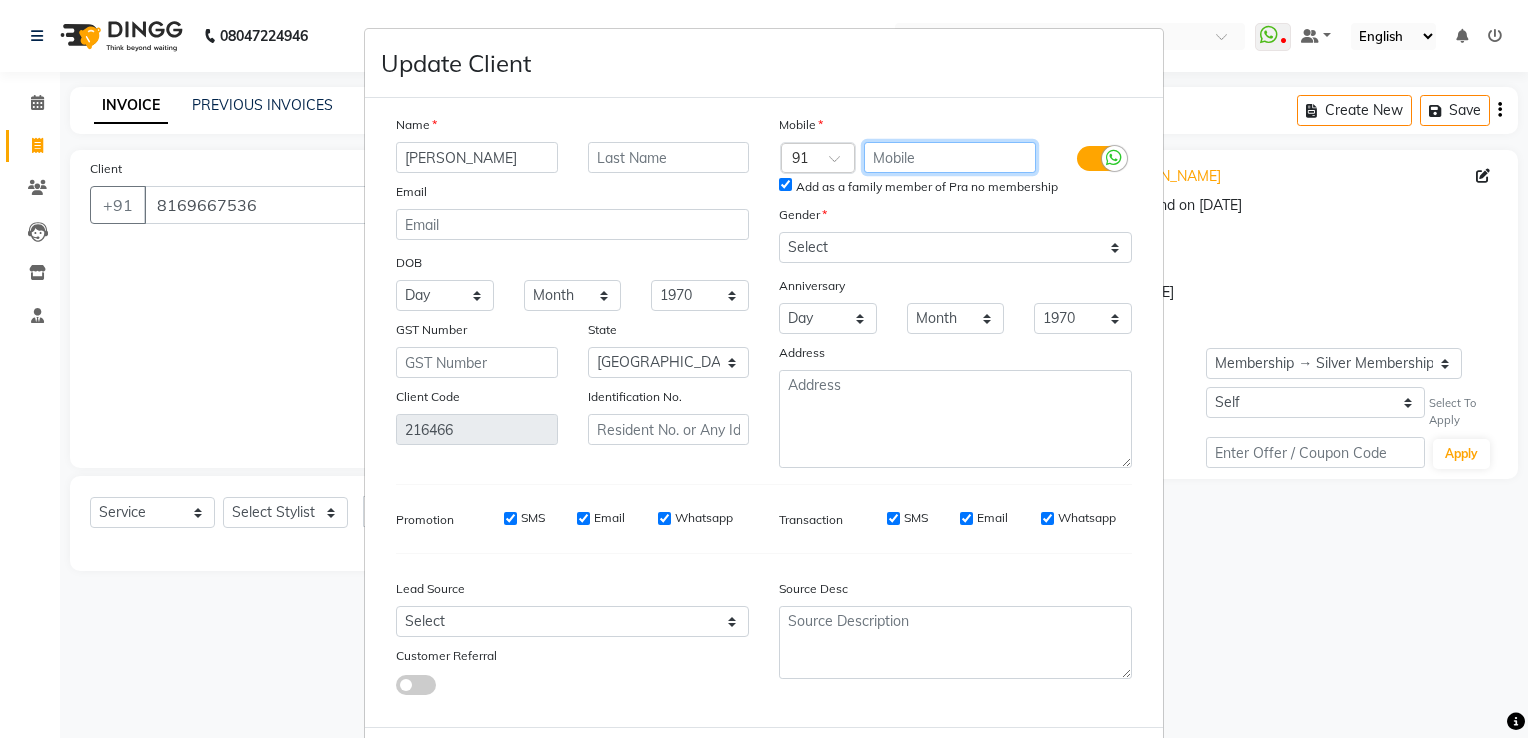 click at bounding box center [950, 157] 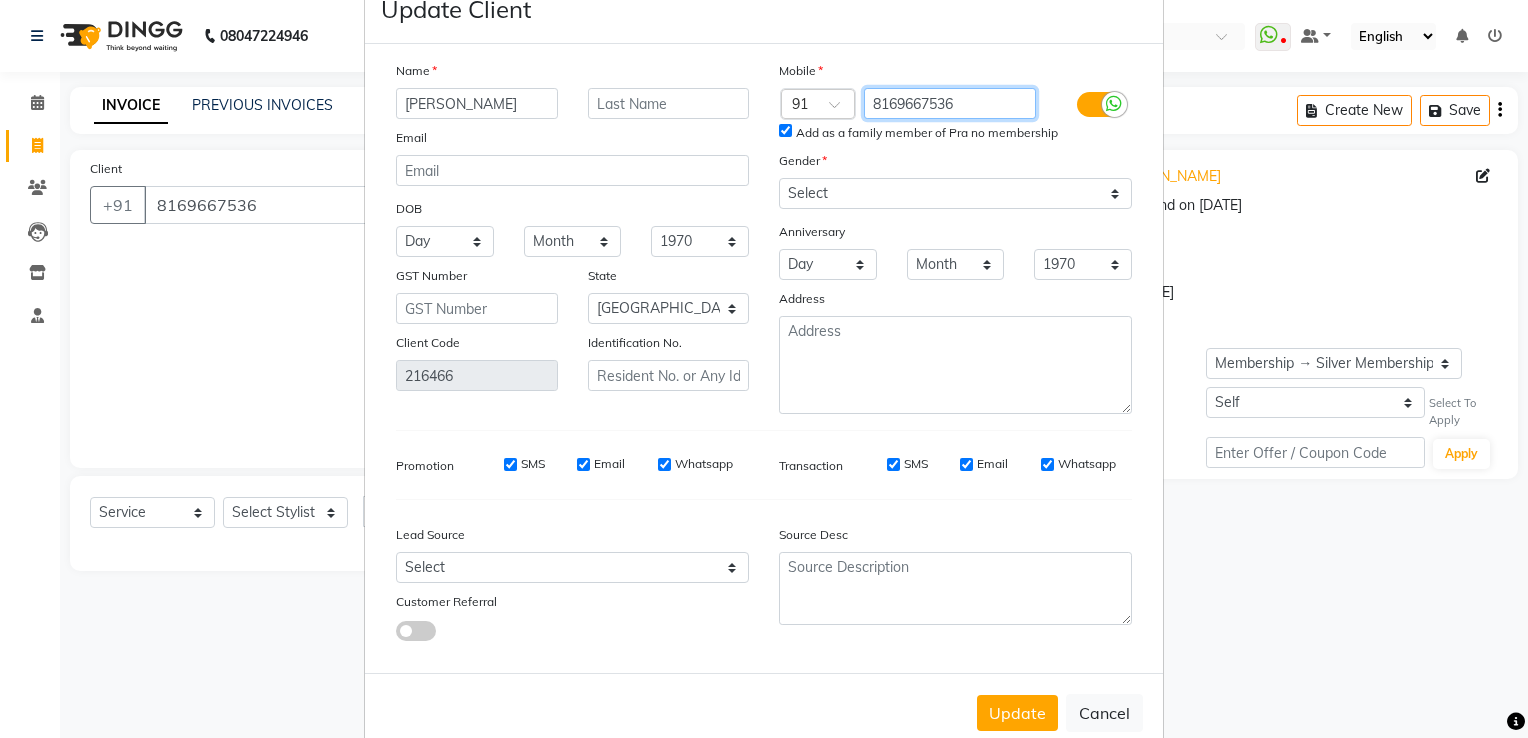 scroll, scrollTop: 104, scrollLeft: 0, axis: vertical 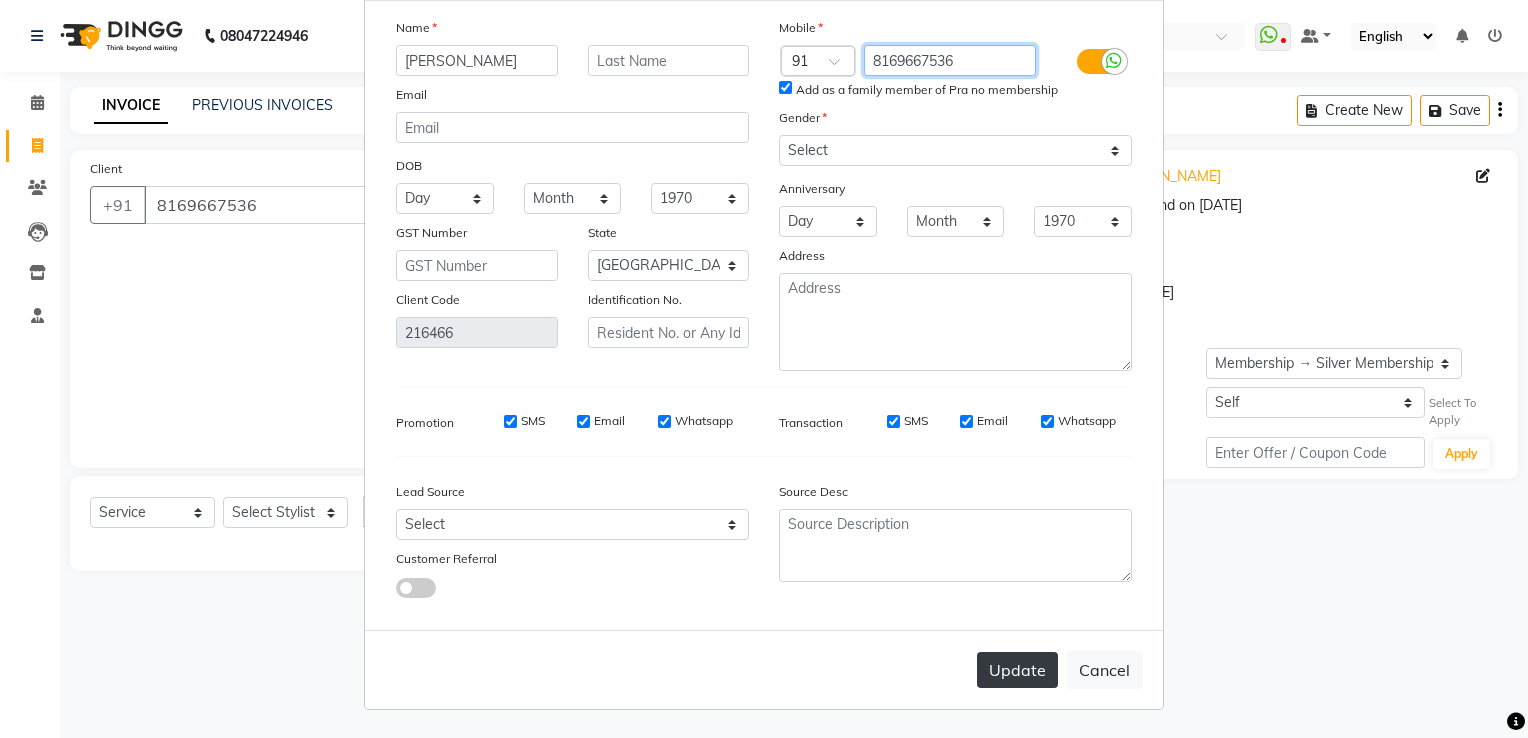 type on "8169667536" 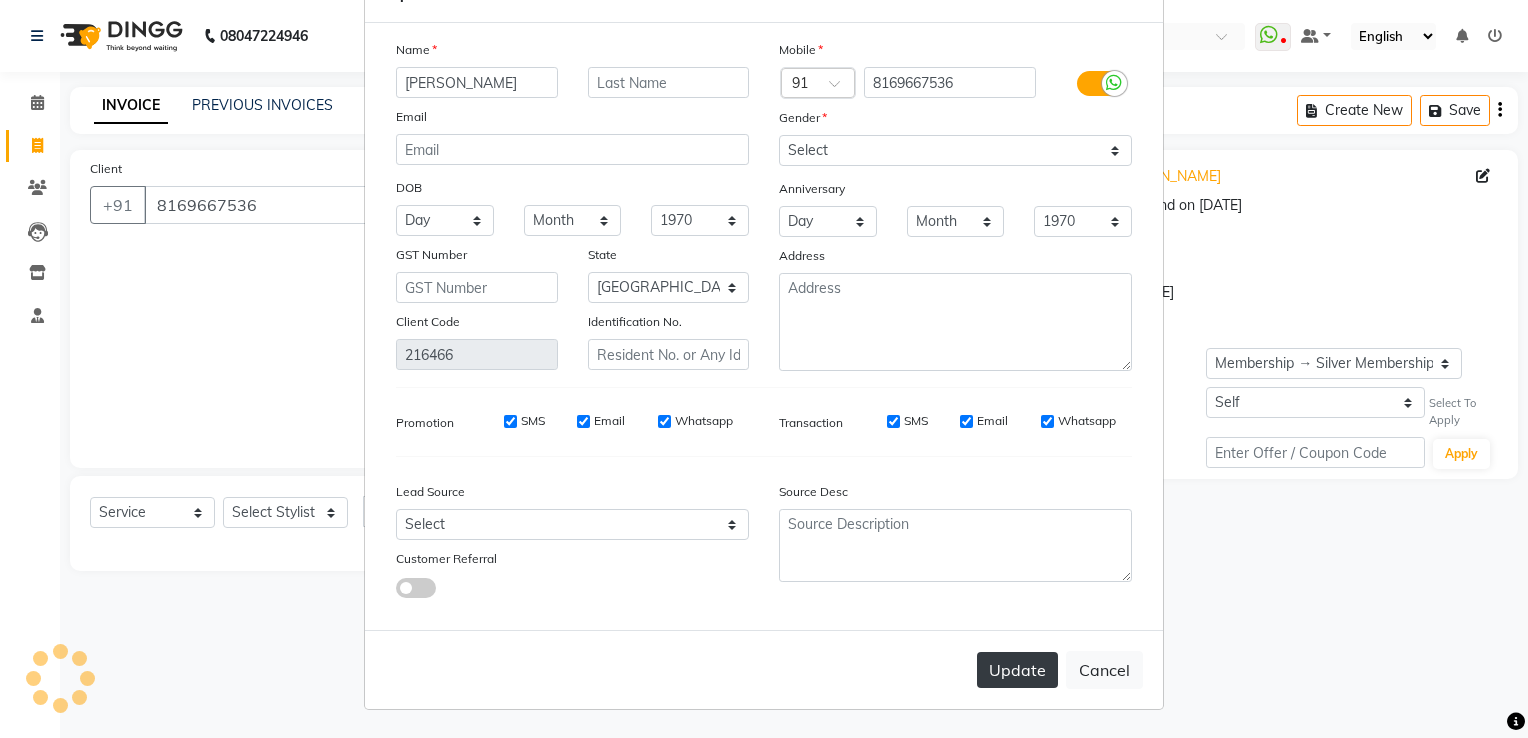 scroll, scrollTop: 83, scrollLeft: 0, axis: vertical 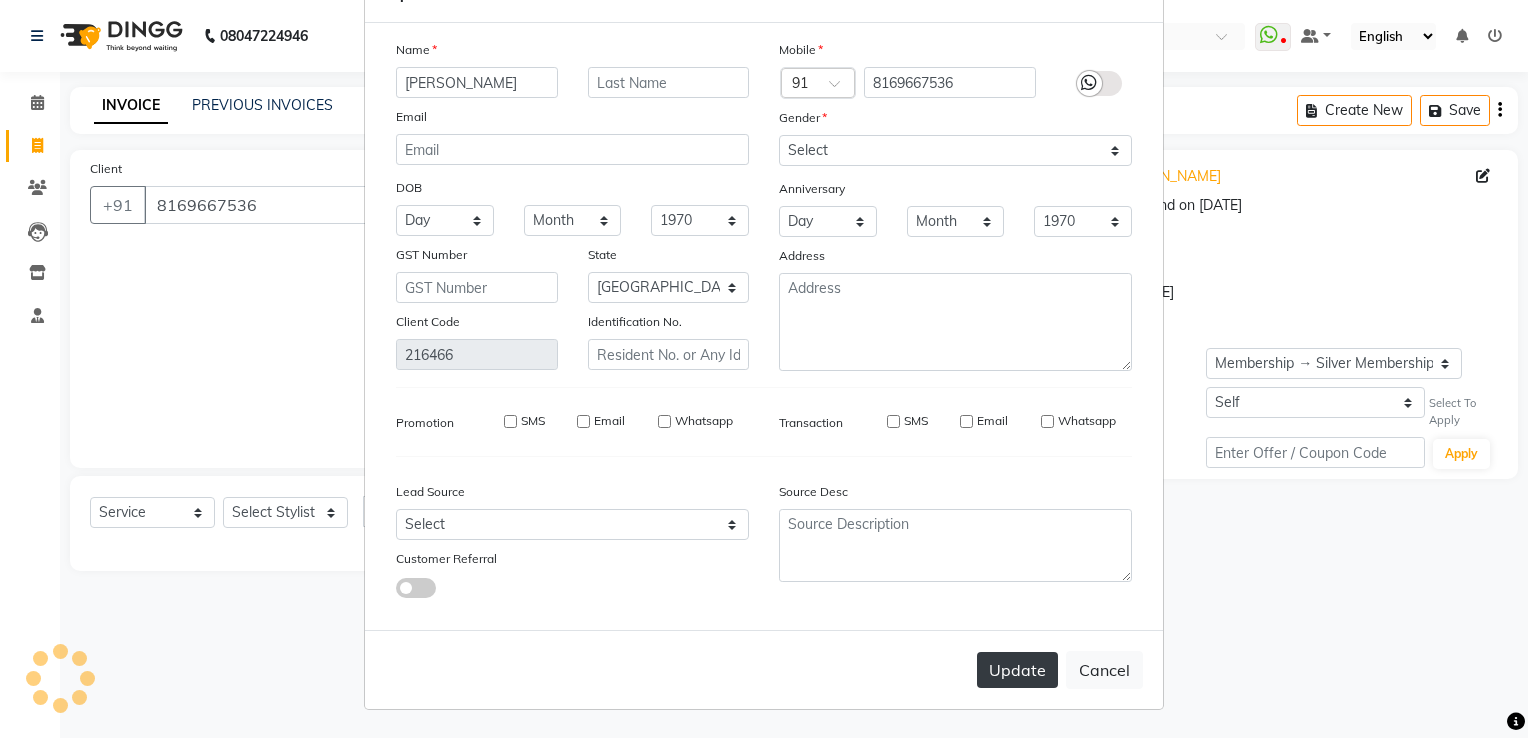 type 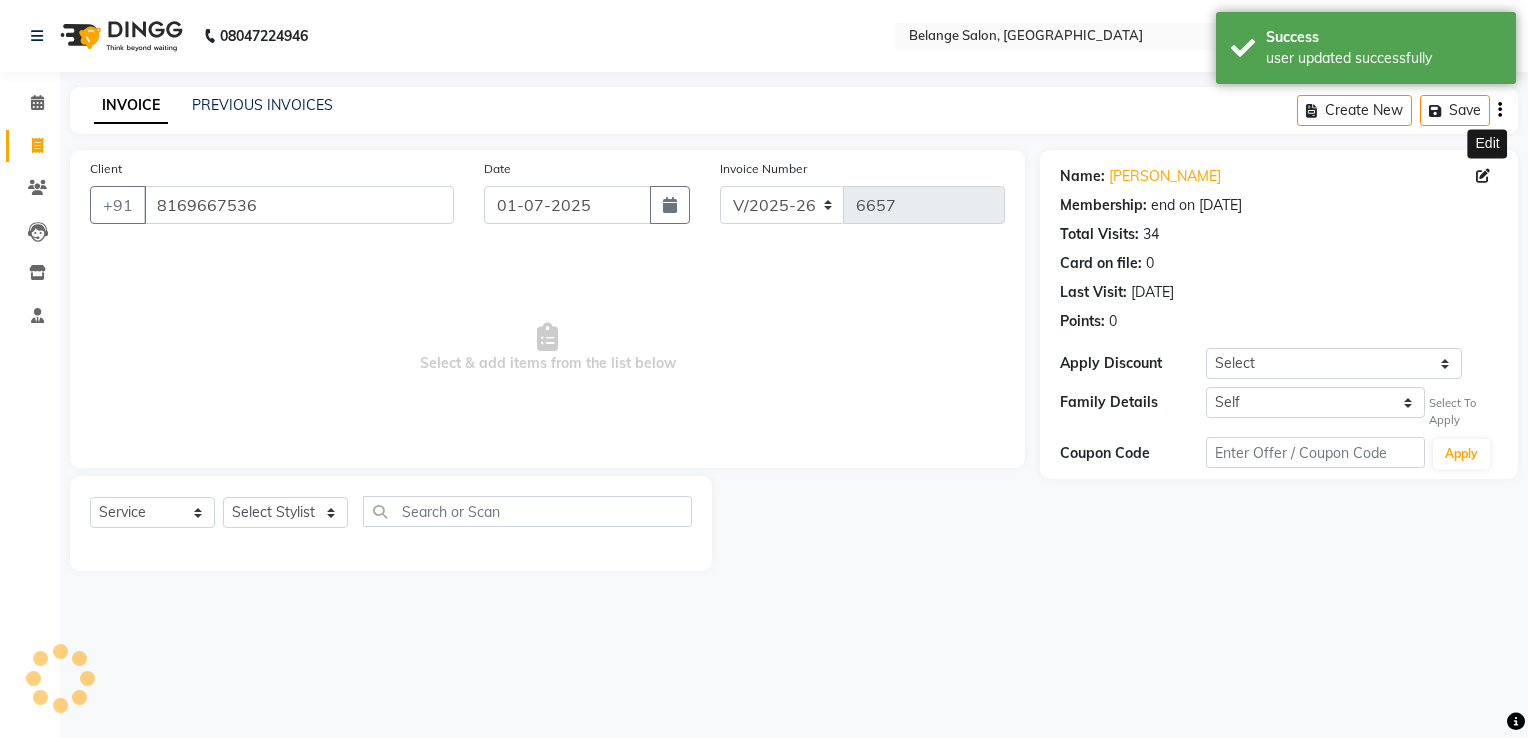 select on "2: Object" 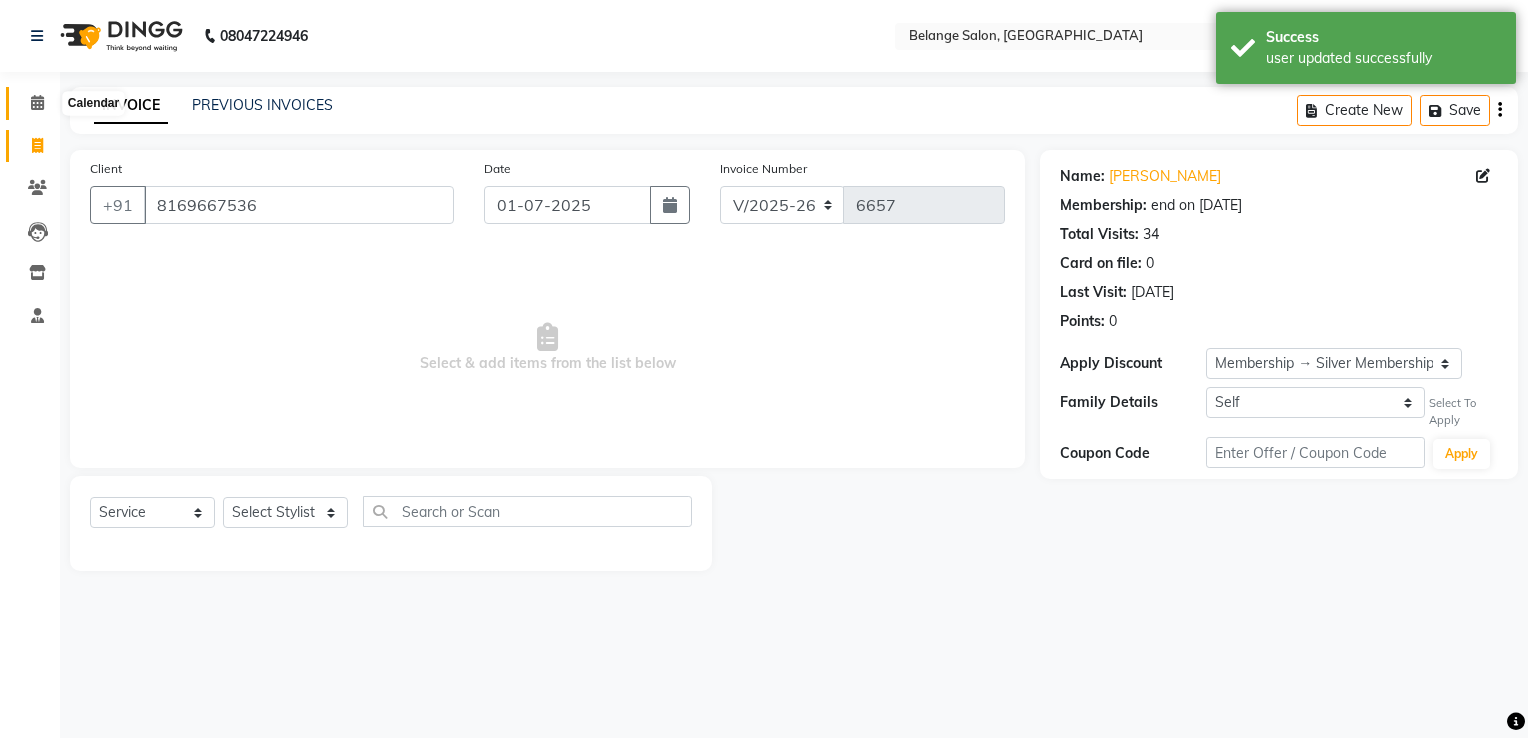 click 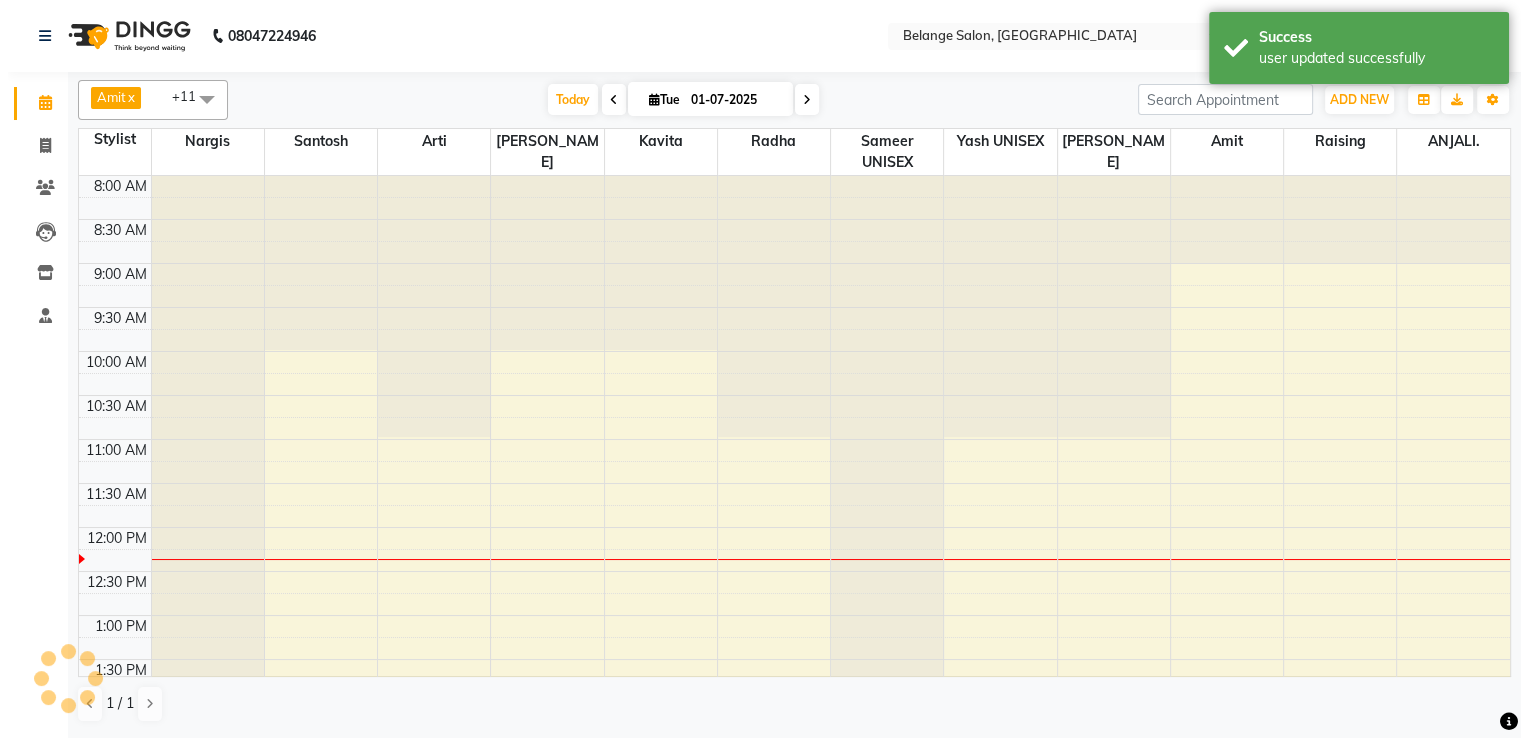 scroll, scrollTop: 350, scrollLeft: 0, axis: vertical 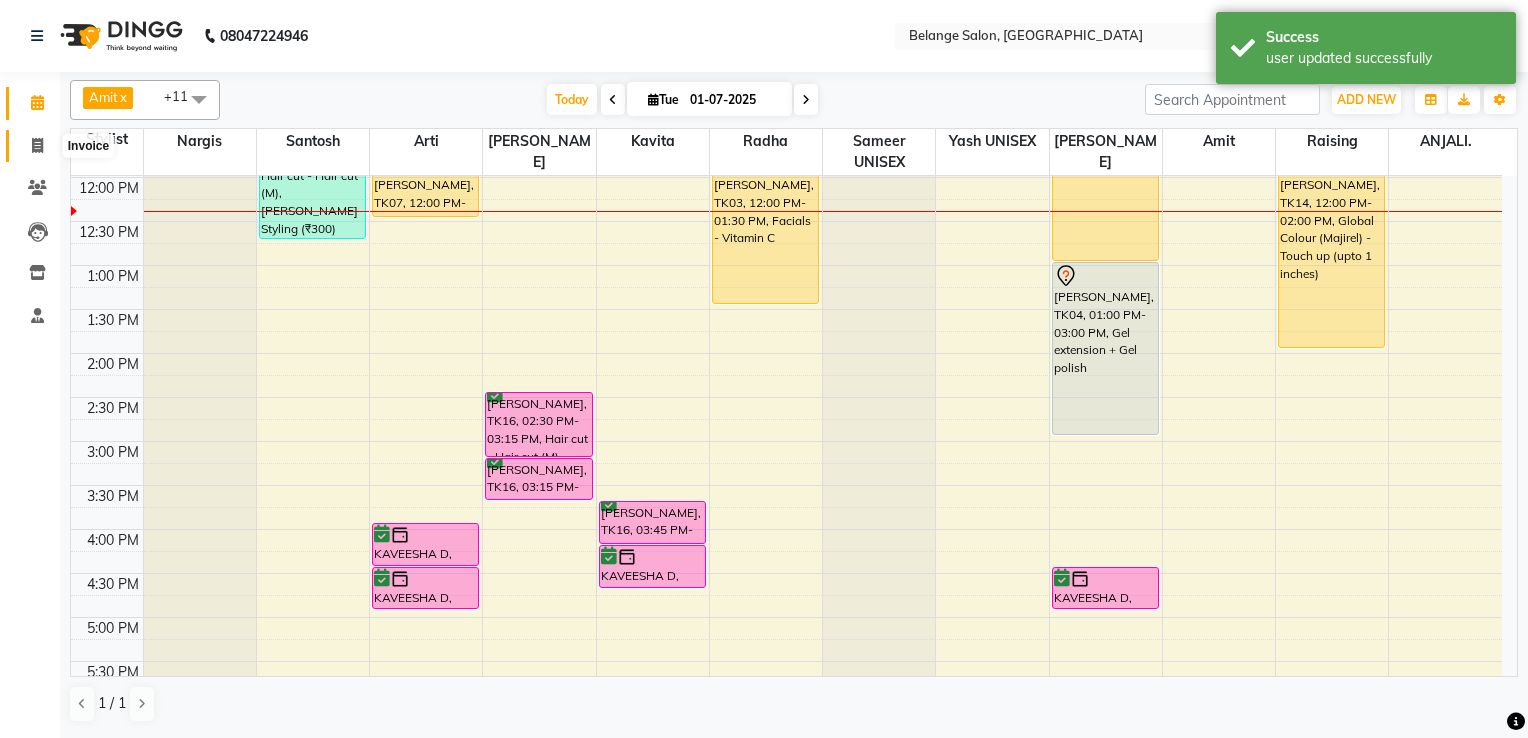 click 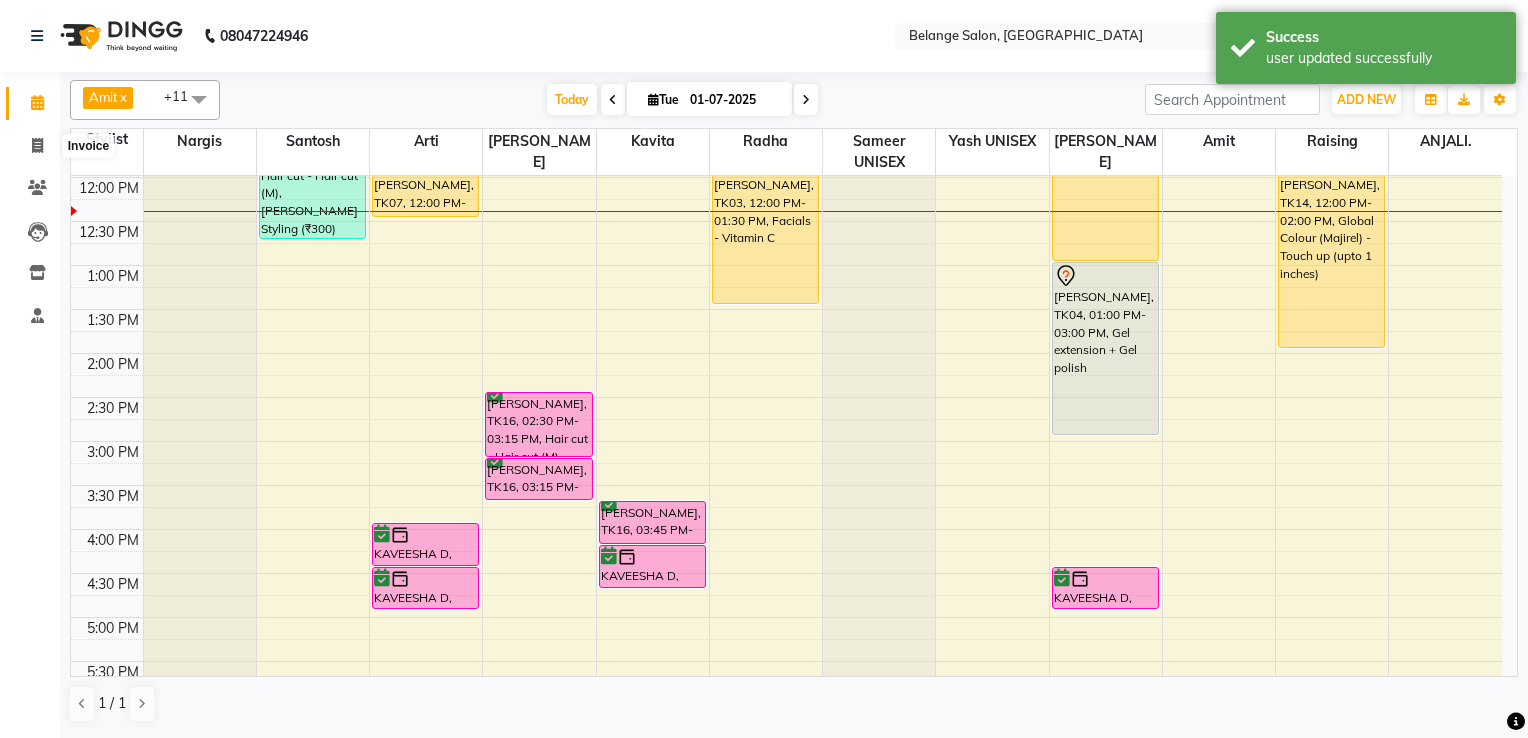 select on "5076" 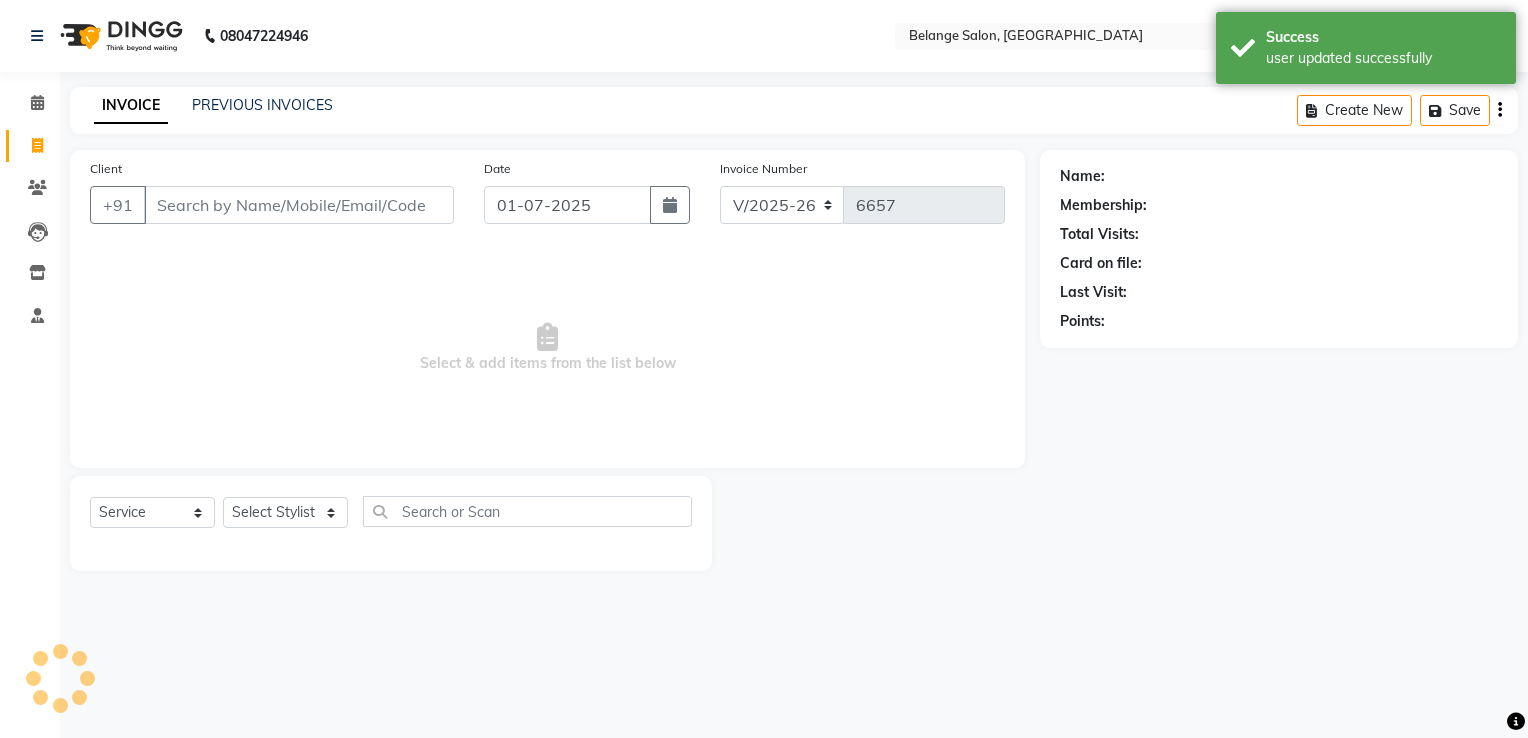 click on "Client" at bounding box center (299, 205) 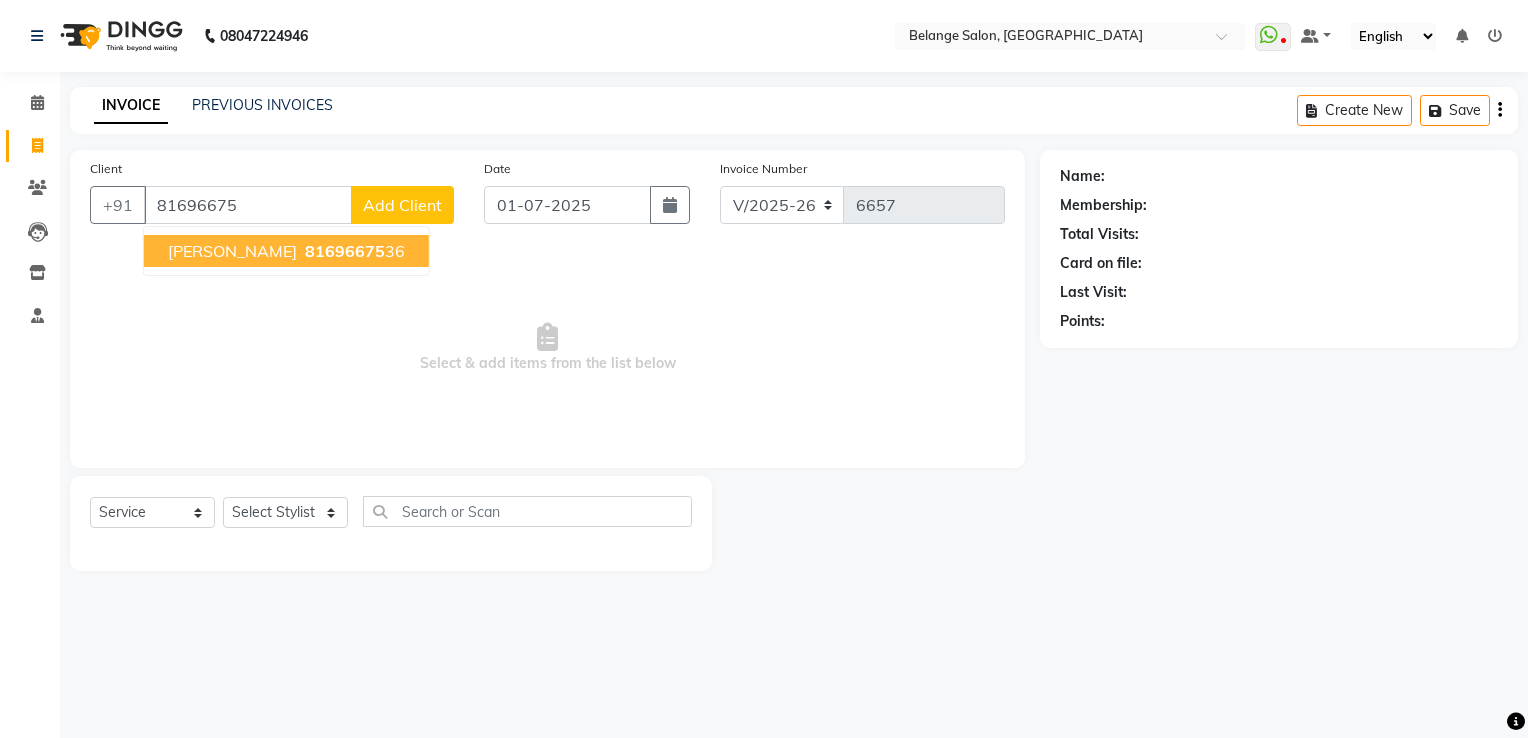click on "81696675" at bounding box center (345, 251) 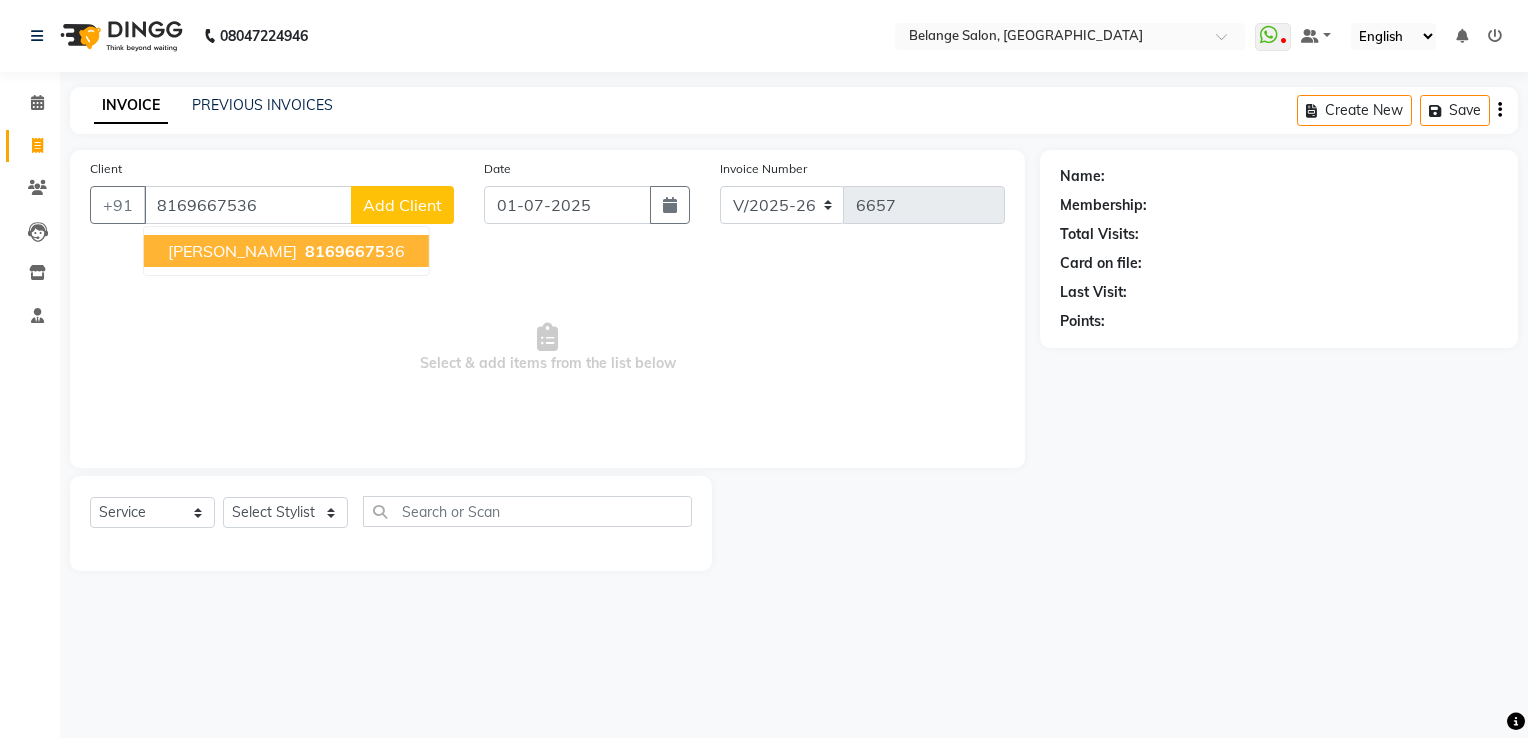 type on "8169667536" 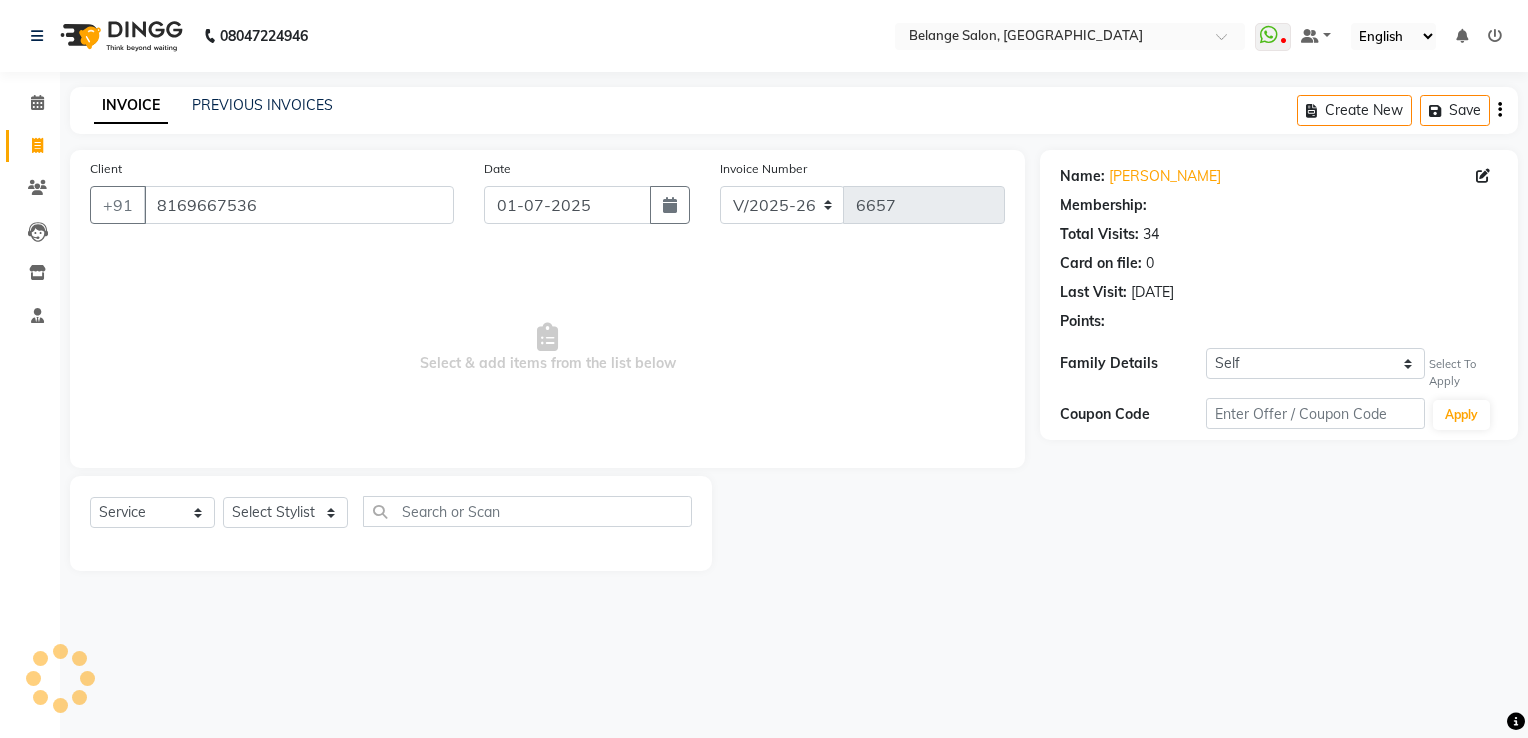 select on "1: Object" 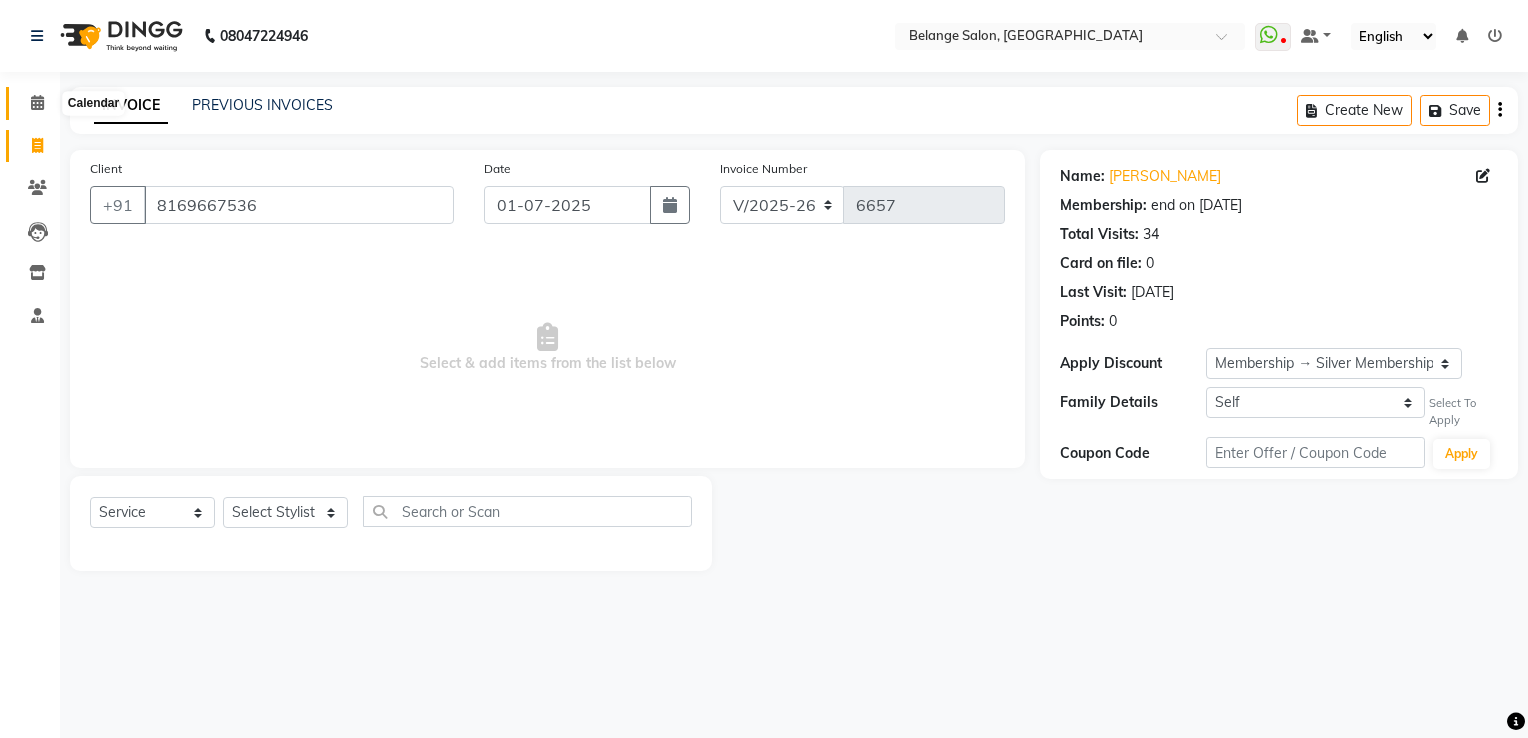 click 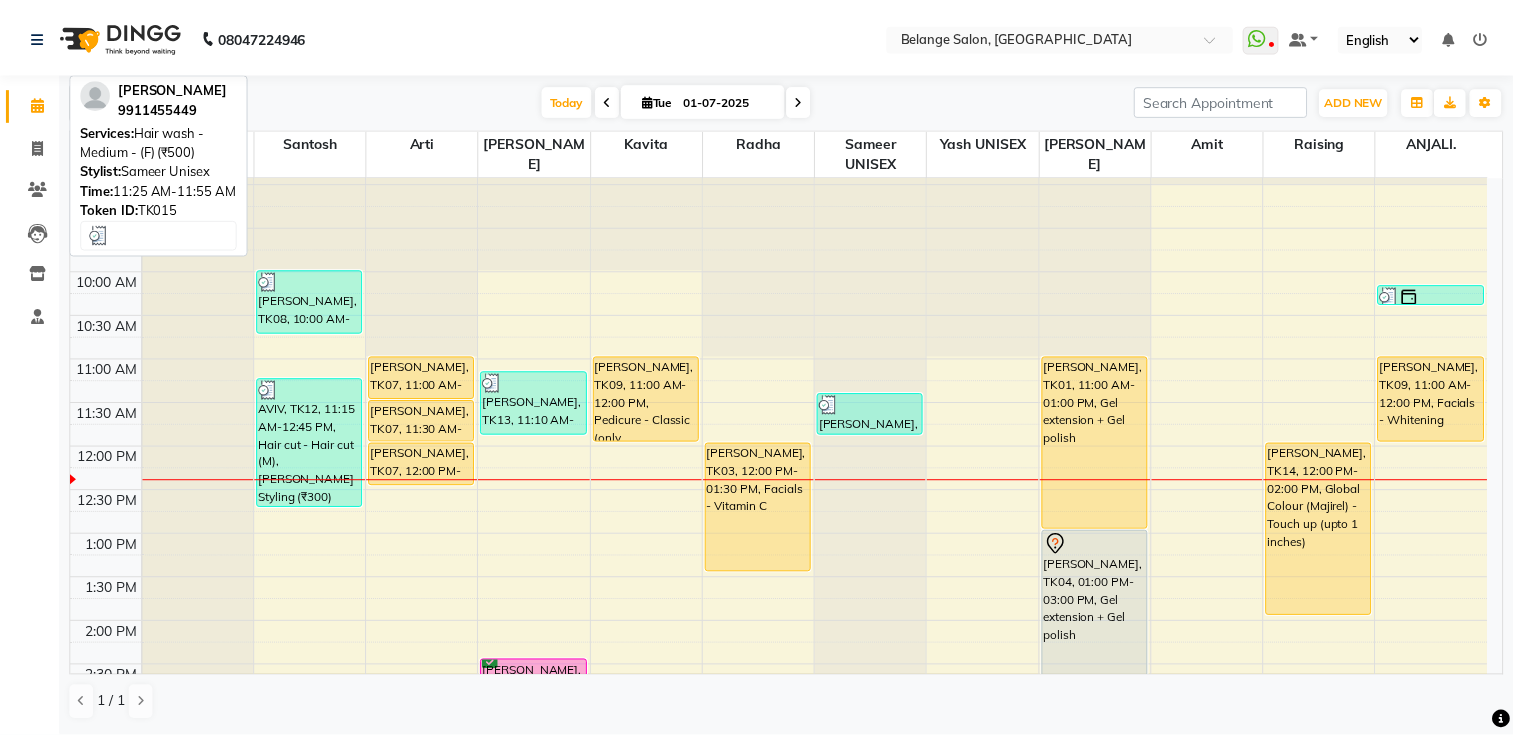 scroll, scrollTop: 200, scrollLeft: 0, axis: vertical 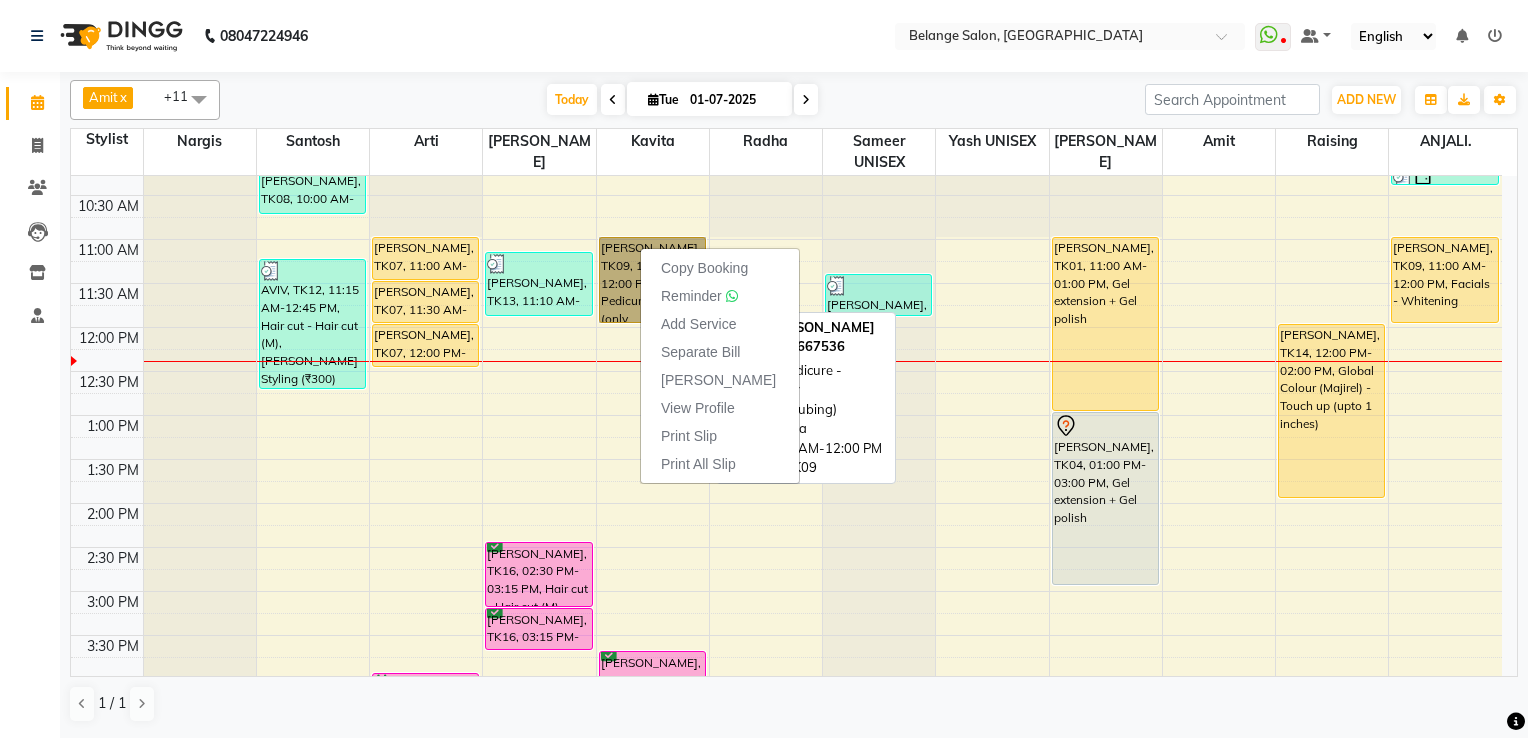 click on "[PERSON_NAME], TK09, 11:00 AM-12:00 PM, Pedicure - Classic (only cleaning,scrubing)" at bounding box center [652, 280] 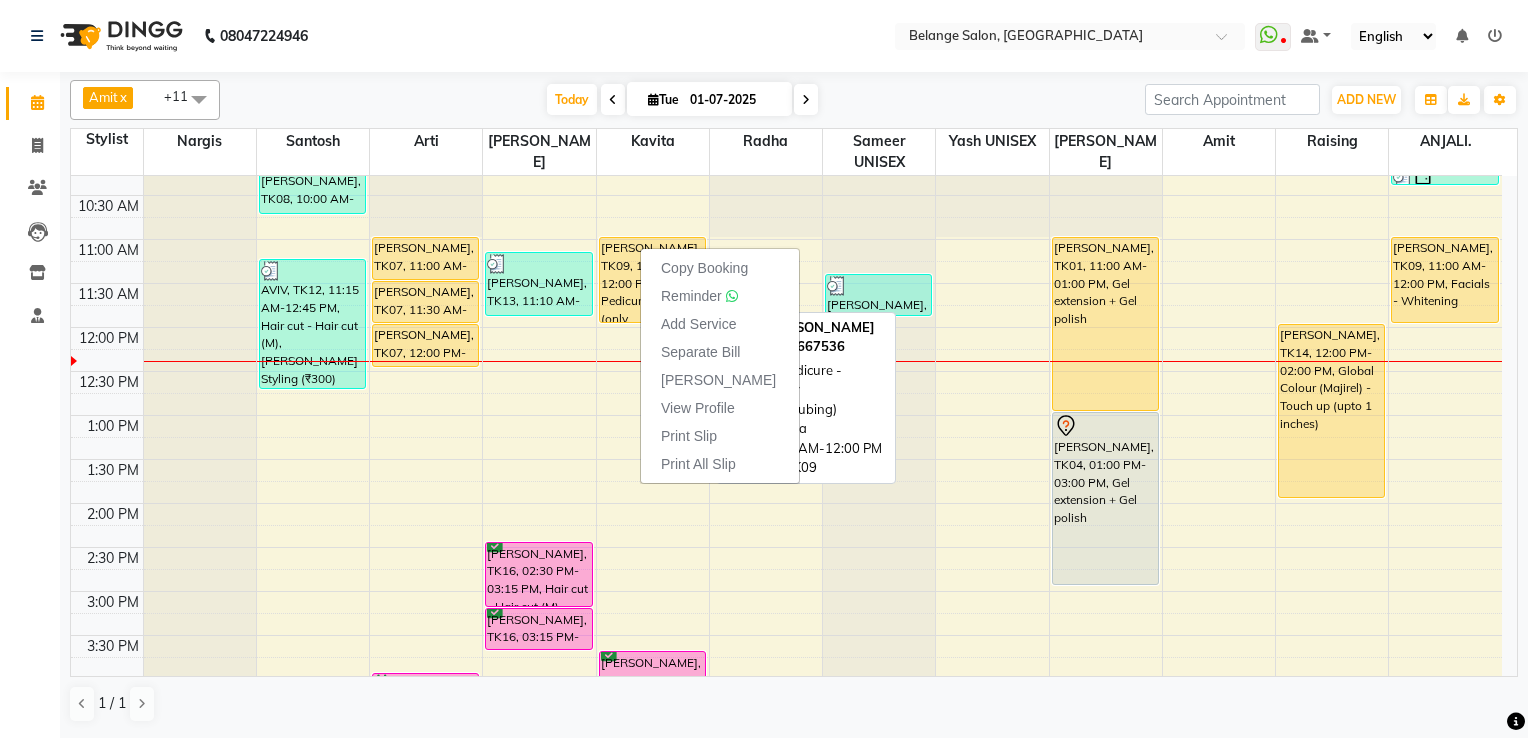 select on "1" 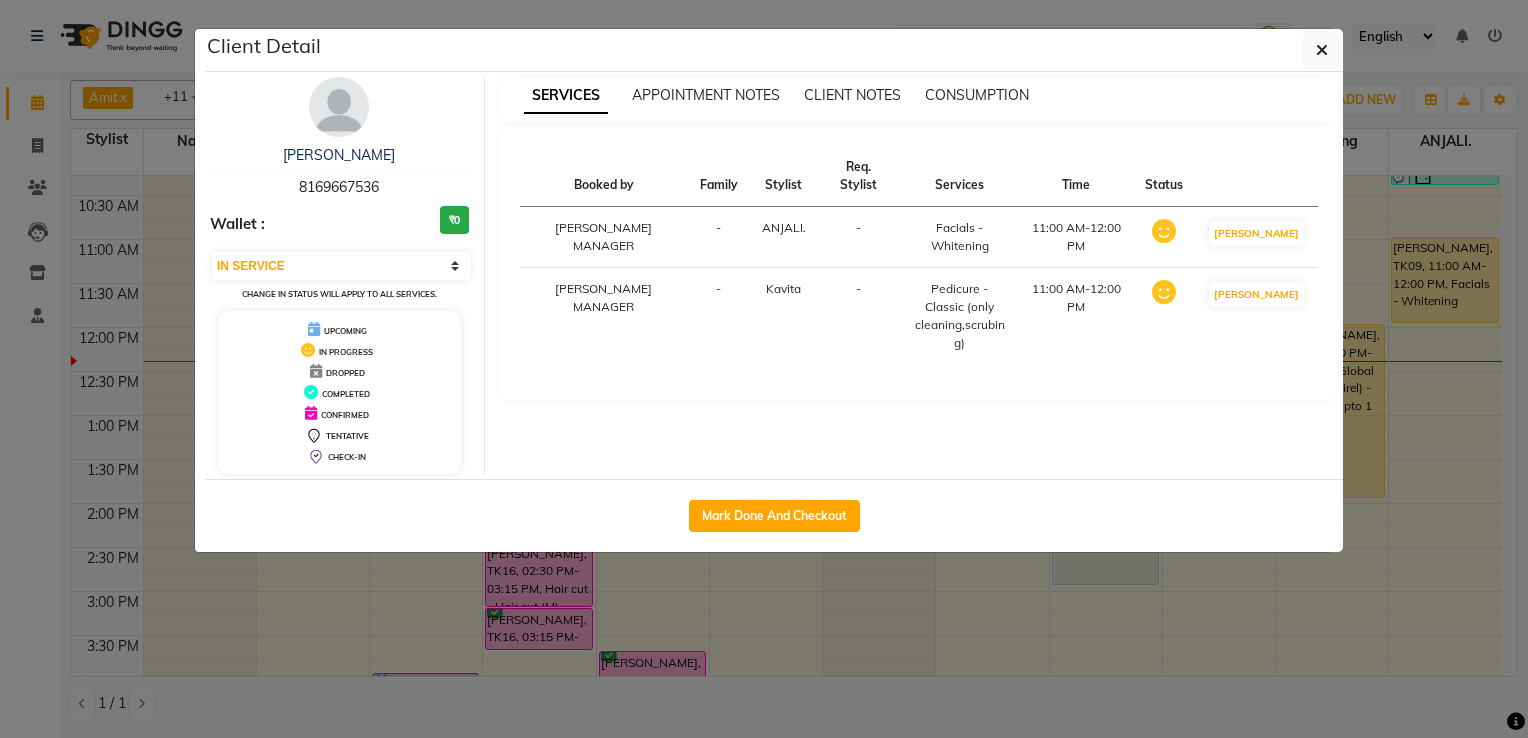 click at bounding box center [339, 107] 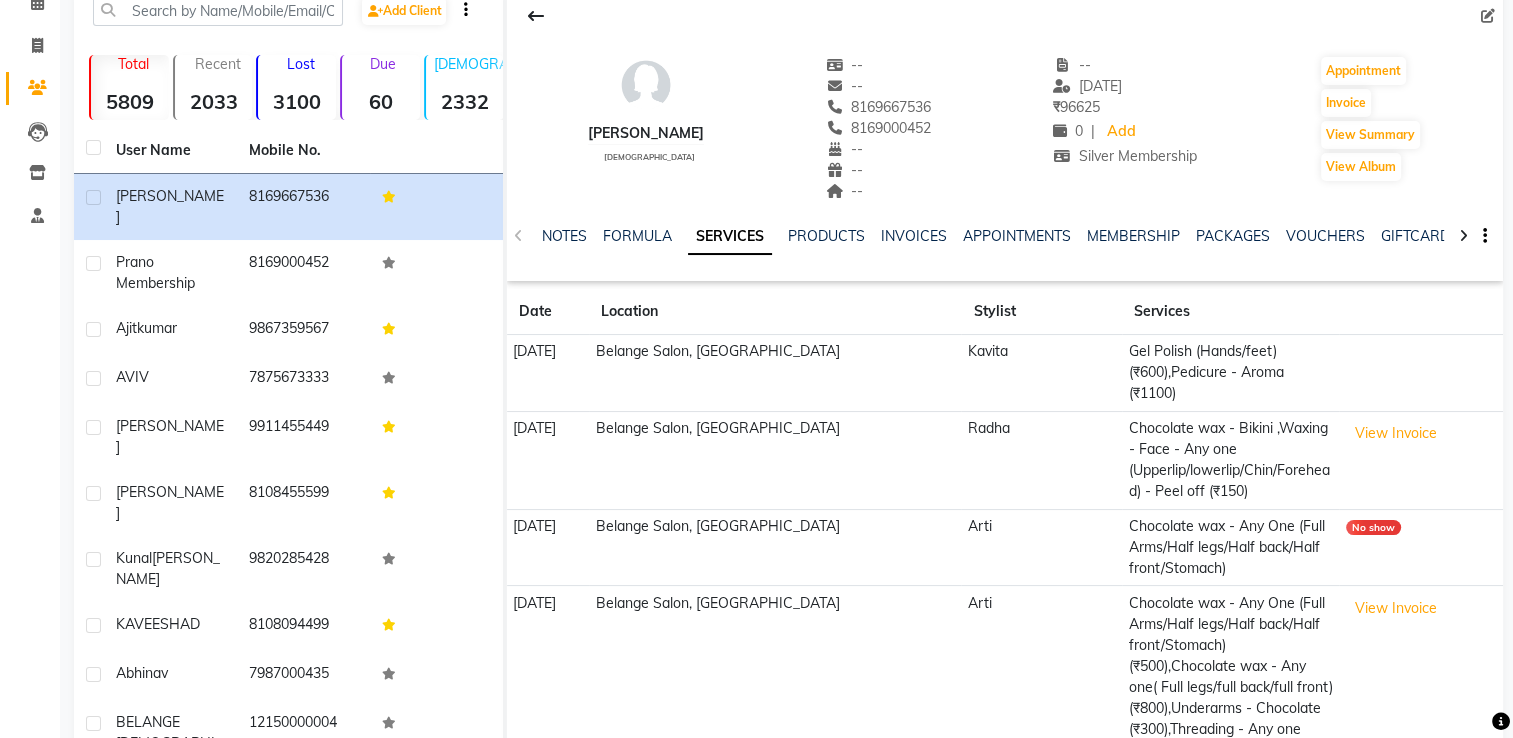scroll, scrollTop: 0, scrollLeft: 0, axis: both 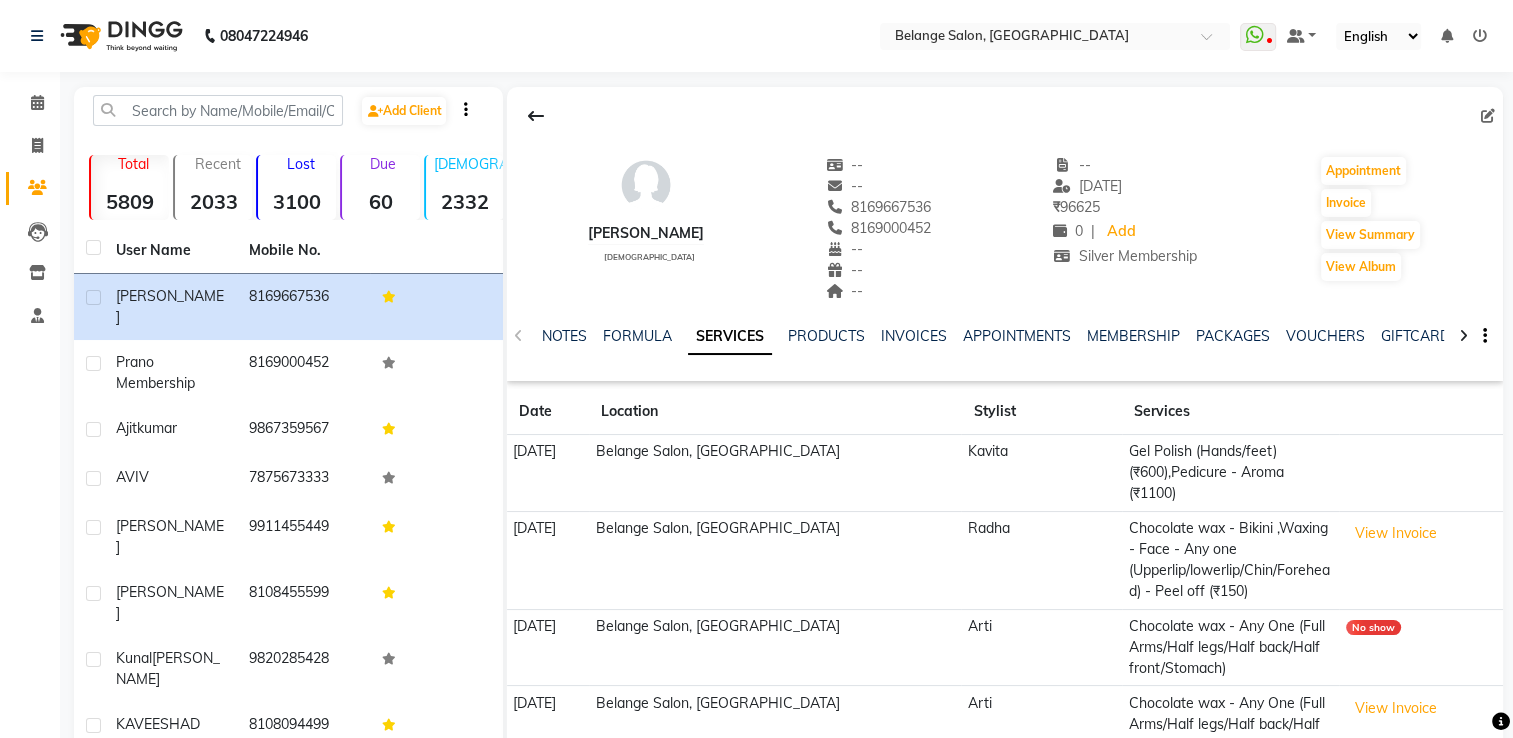 click on "NOTES FORMULA SERVICES PRODUCTS INVOICES APPOINTMENTS MEMBERSHIP PACKAGES VOUCHERS GIFTCARDS POINTS FORMS FAMILY CARDS WALLET" 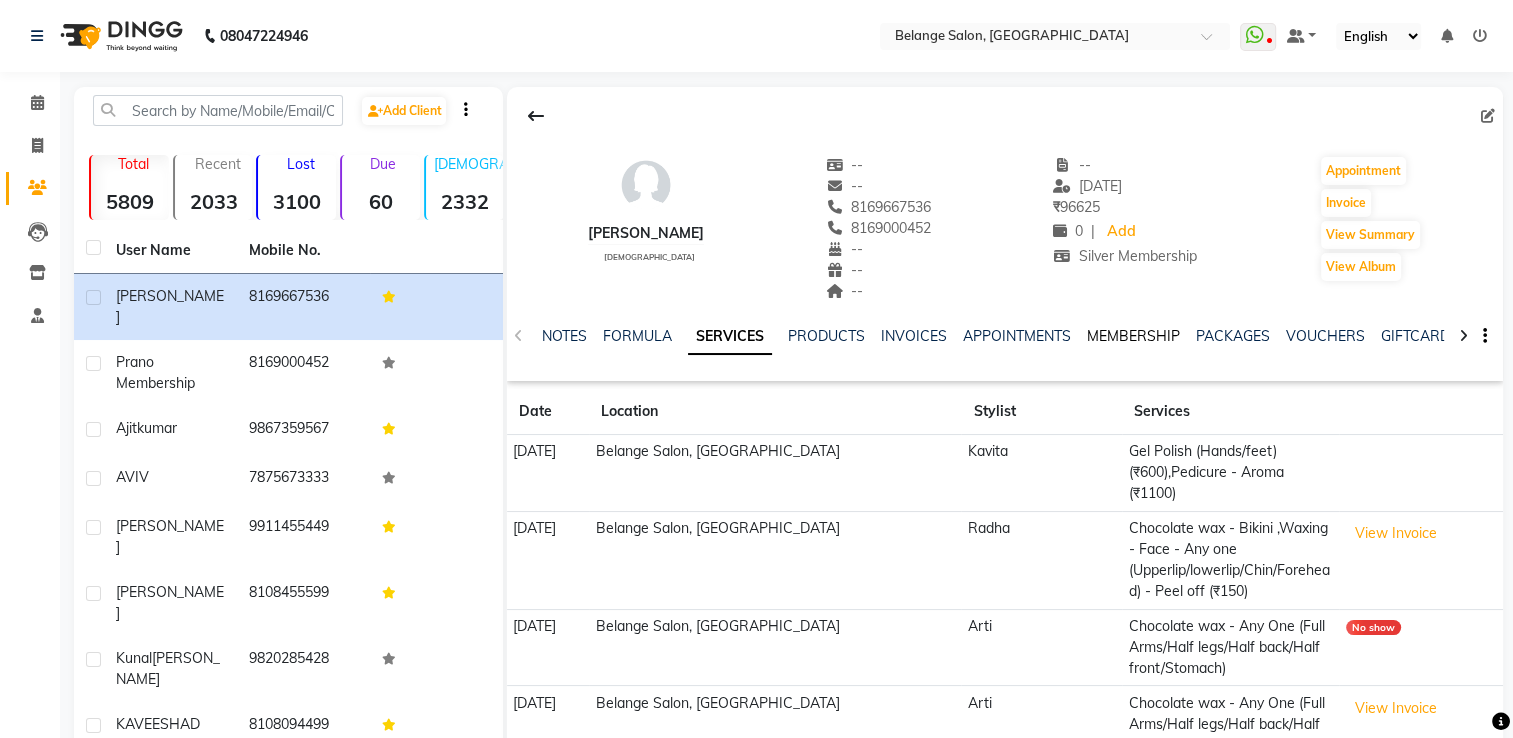 click on "MEMBERSHIP" 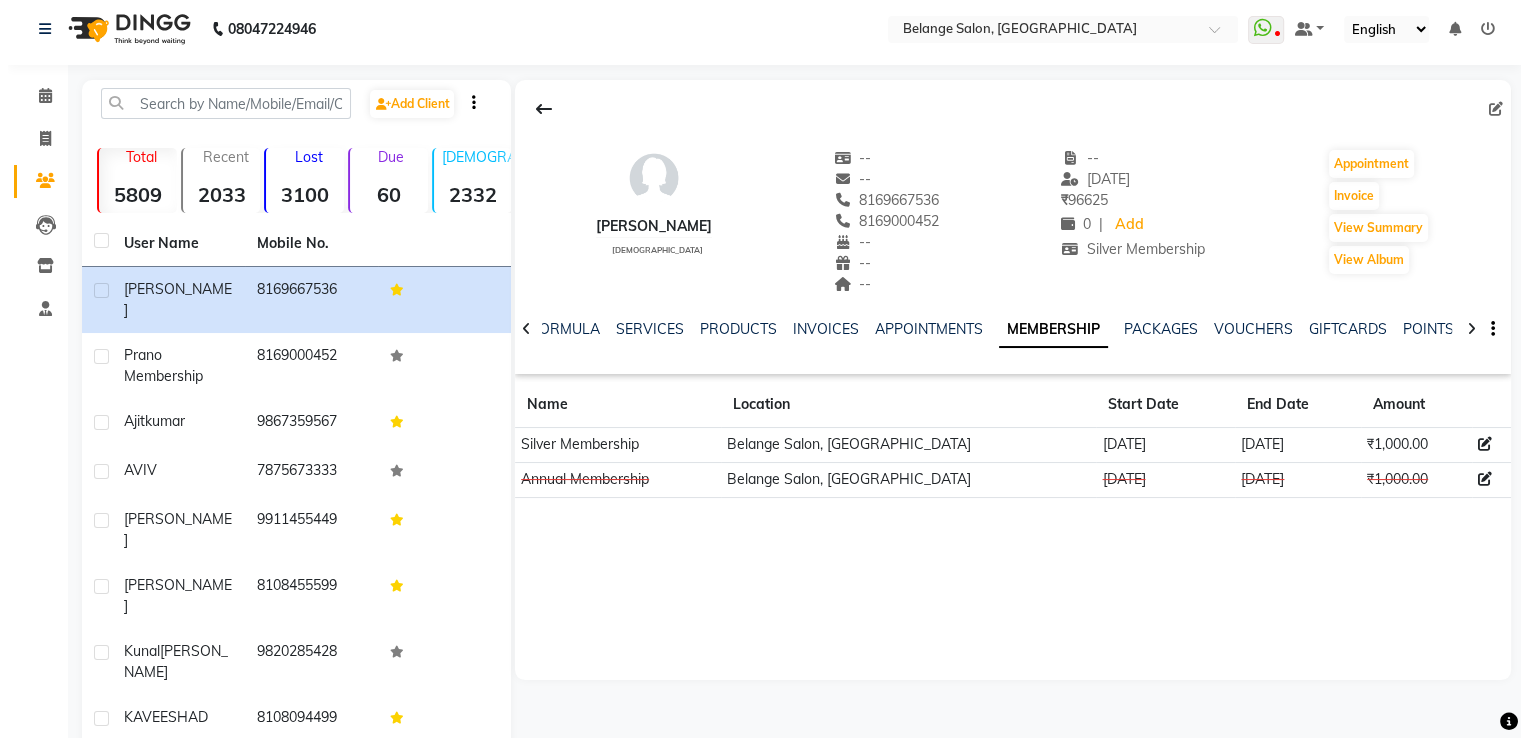 scroll, scrollTop: 0, scrollLeft: 0, axis: both 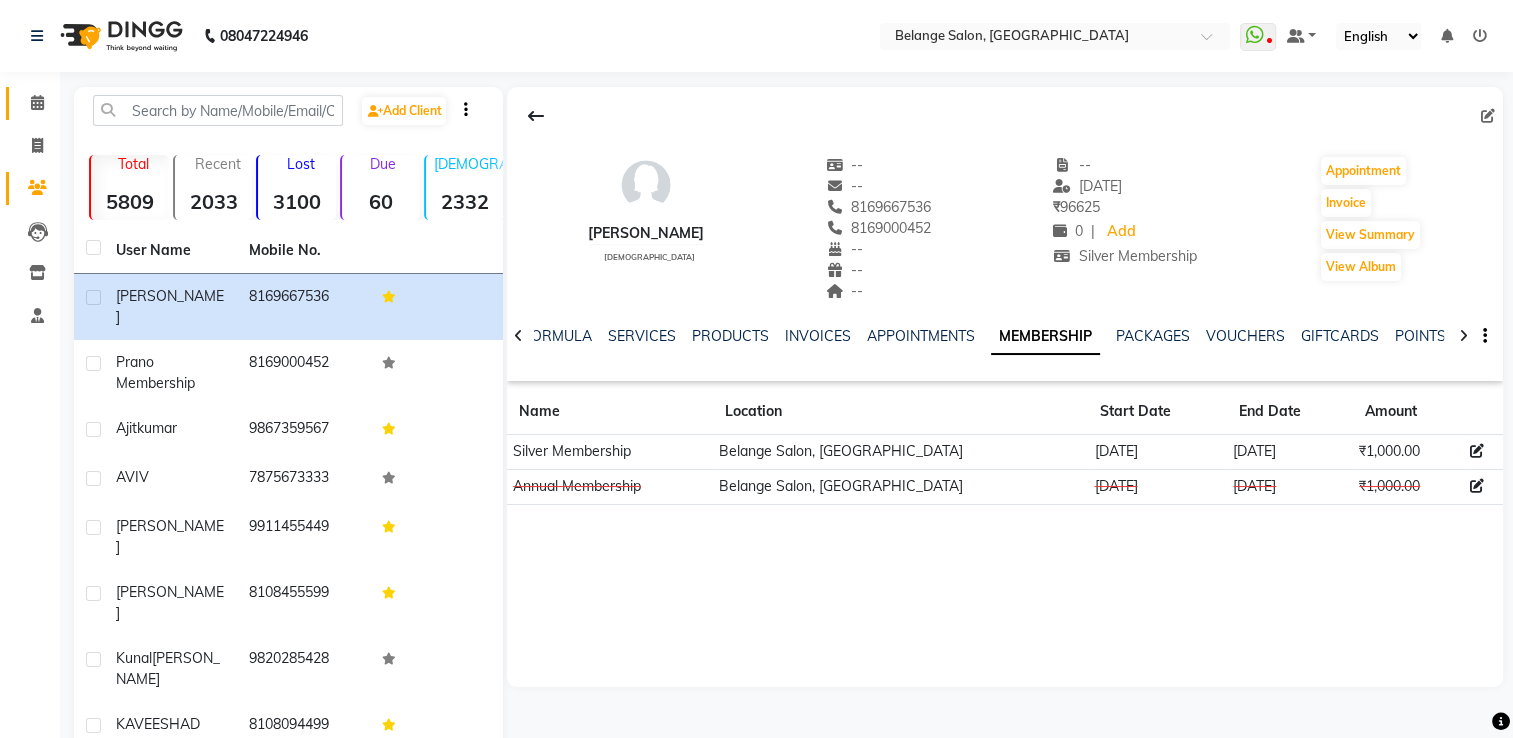 click on "Calendar" 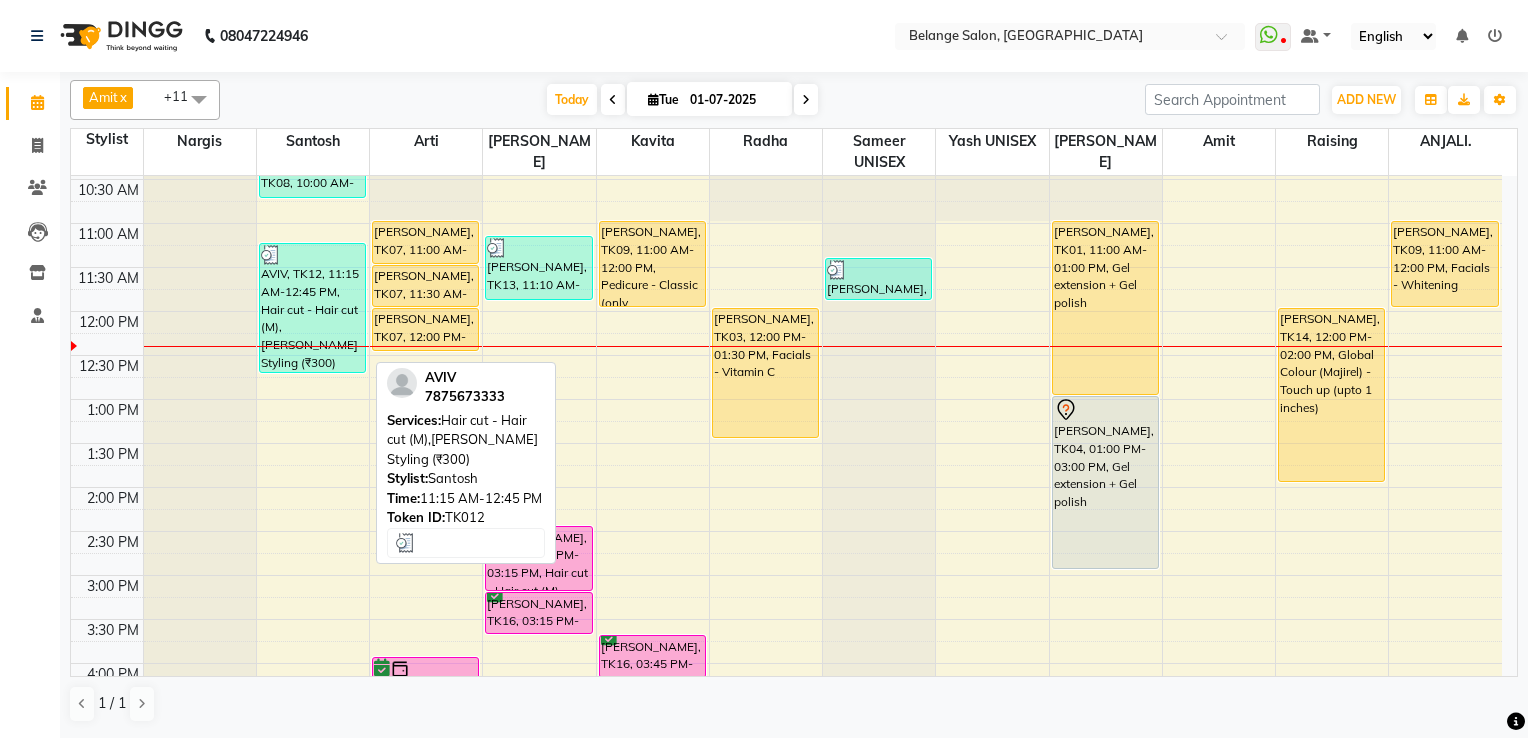 scroll, scrollTop: 200, scrollLeft: 0, axis: vertical 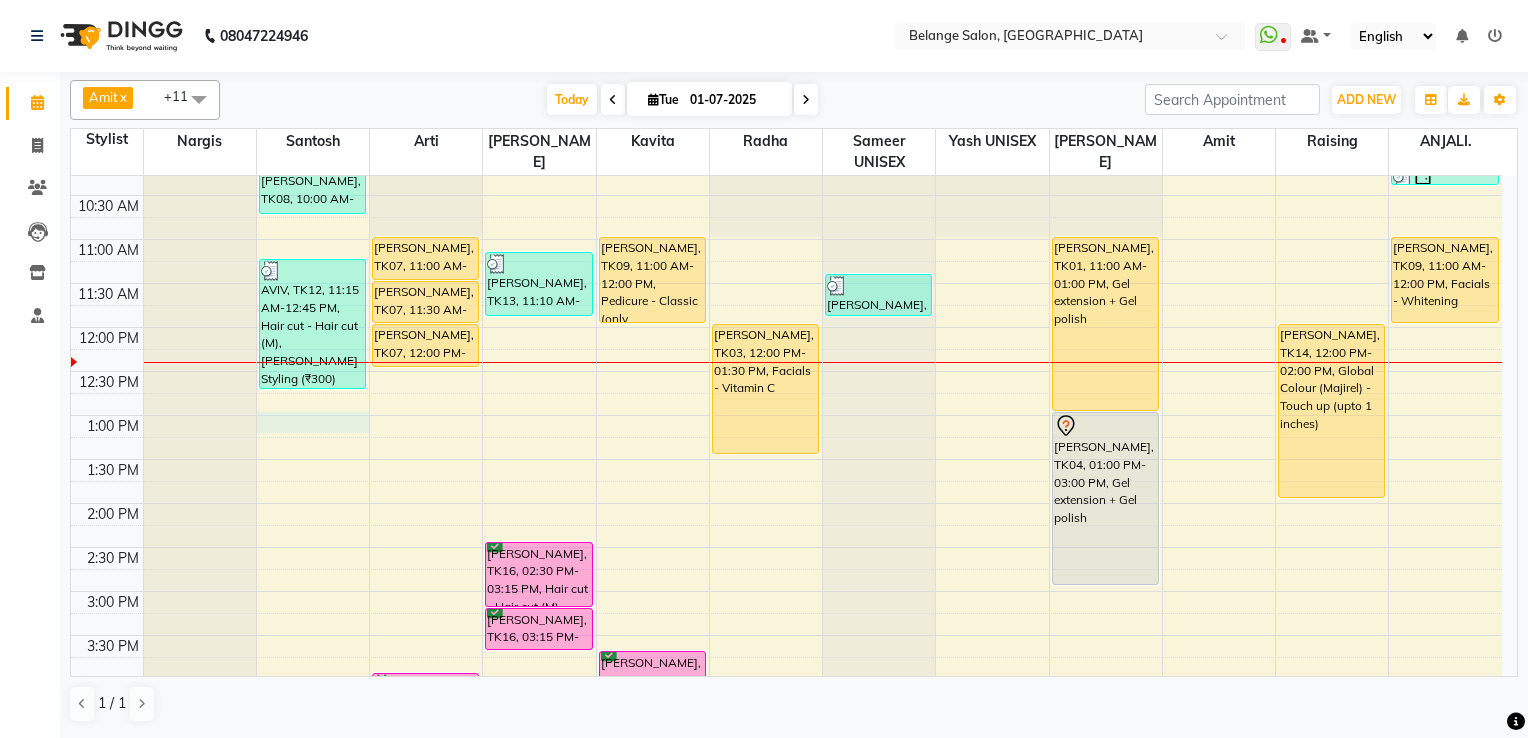 click on "8:00 AM 8:30 AM 9:00 AM 9:30 AM 10:00 AM 10:30 AM 11:00 AM 11:30 AM 12:00 PM 12:30 PM 1:00 PM 1:30 PM 2:00 PM 2:30 PM 3:00 PM 3:30 PM 4:00 PM 4:30 PM 5:00 PM 5:30 PM 6:00 PM 6:30 PM 7:00 PM 7:30 PM 8:00 PM 8:30 PM 9:00 PM 9:30 PM 10:00 PM 10:30 PM     abhinav, TK08, 10:00 AM-10:45 AM, Hair cut - Hair cut (M)     AVIV, TK12, 11:15 AM-12:45 PM, Hair cut - Hair cut (M),Beard Styling (₹300)    vanshi kumar, TK07, 11:00 AM-11:30 AM, Chocolate wax - Any One (Full Arms/Half legs/Half back/Half front/Stomach)    vanshi kumar, TK07, 11:30 AM-12:00 PM, Chocolate wax - Any one( Full legs/full back/full front)    vanshi kumar, TK07, 12:00 PM-12:30 PM, Underarms - Chocolate      KAVEESHA D, TK06, 04:00 PM-04:30 PM, Chocolate wax - Any One (Full Arms/Half legs/Half back/Half front/Stomach)     KAVEESHA D, TK06, 04:30 PM-05:00 PM, Chocolate wax - Any one( Full legs/full back/full front)             Natasha, TK02, 07:00 PM-08:00 PM, Pedicure - Classic (only cleaning,scrubing)" at bounding box center [786, 635] 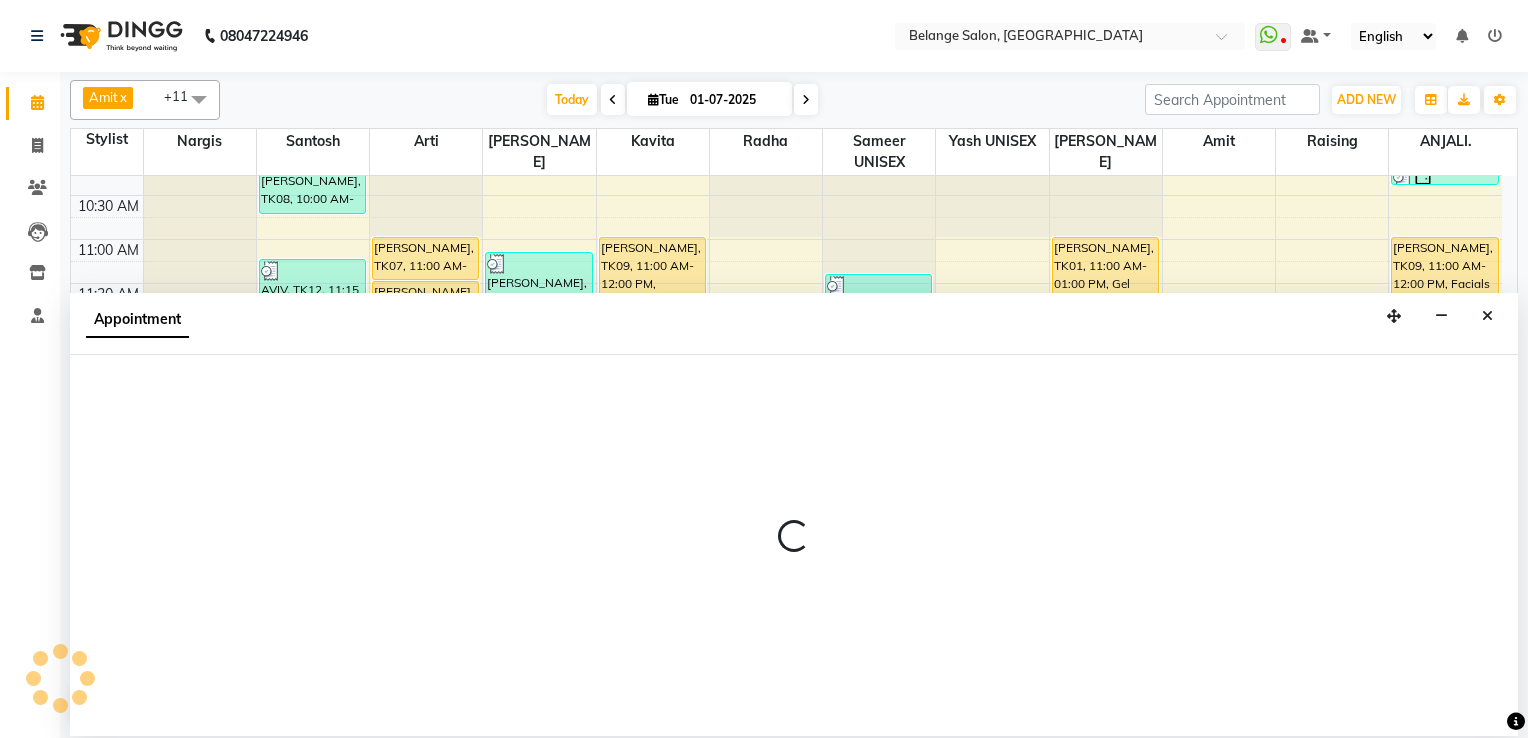 select on "45203" 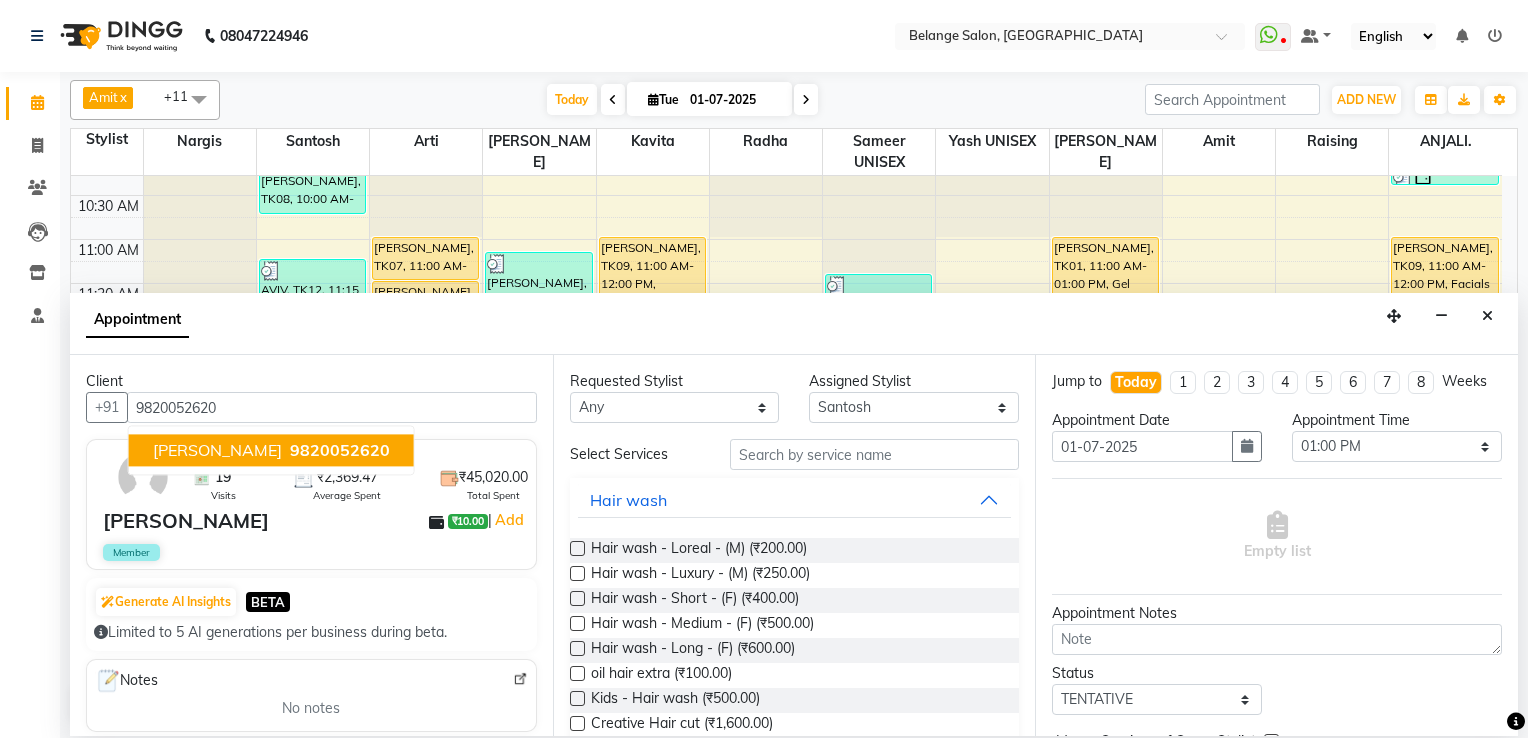 click on "9820052620" at bounding box center [340, 450] 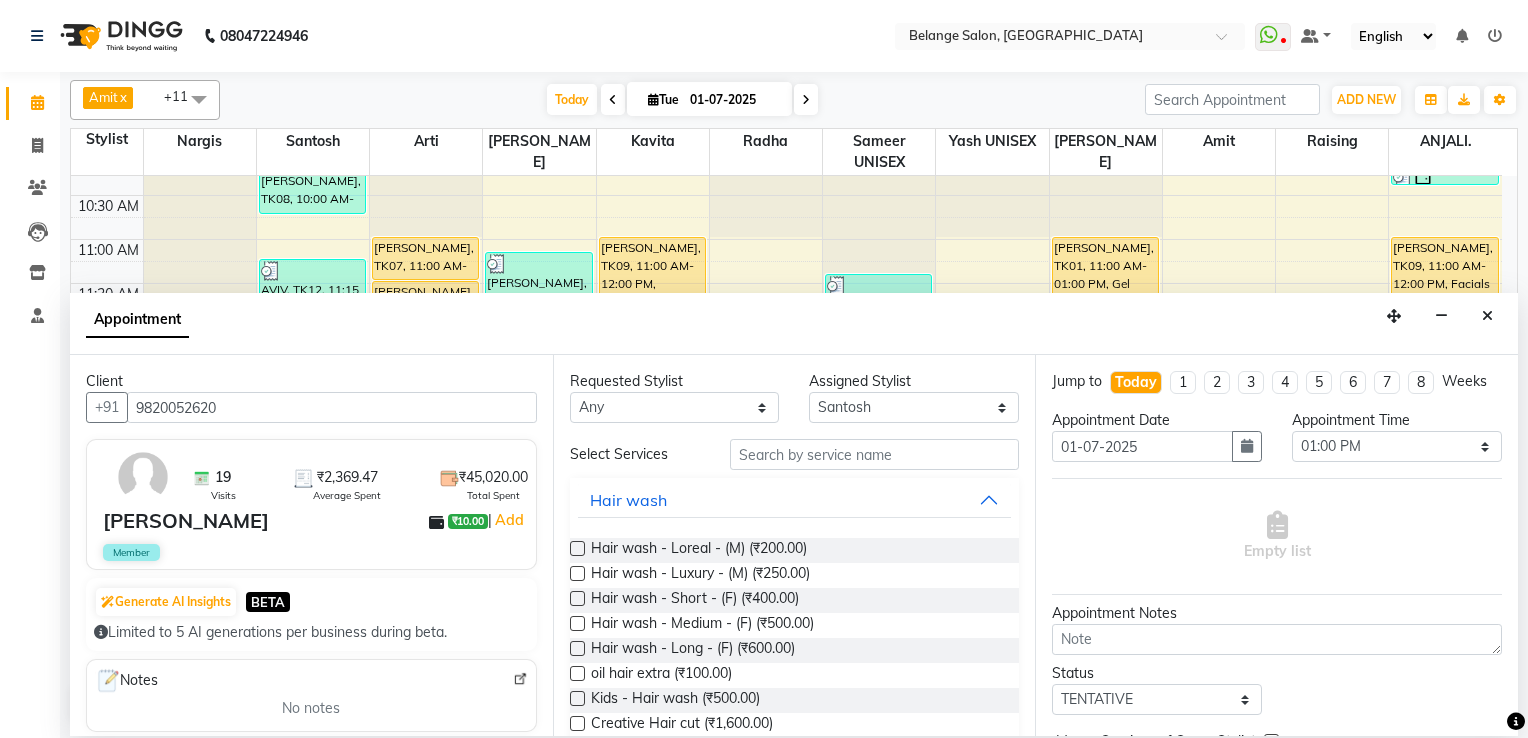 type on "9820052620" 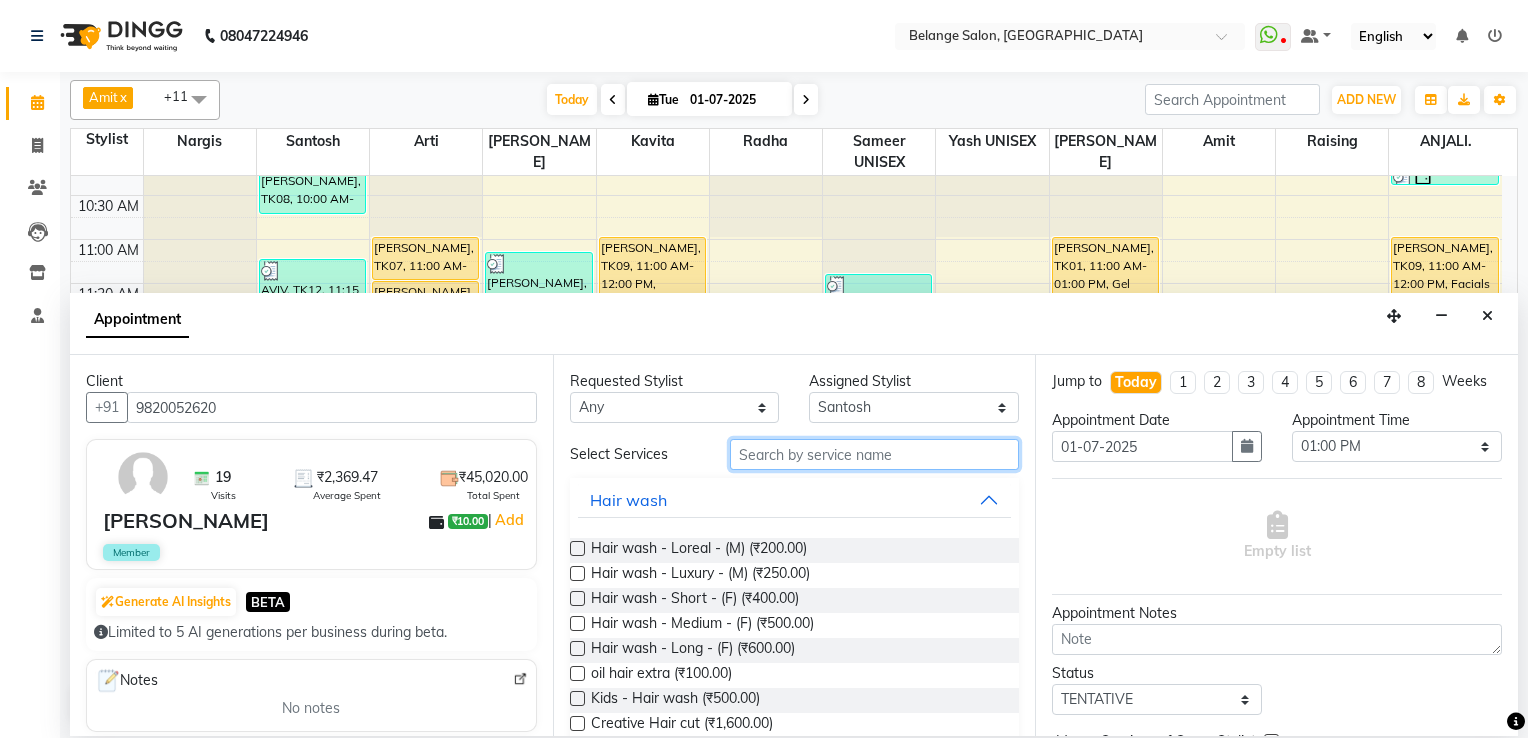 click at bounding box center (875, 454) 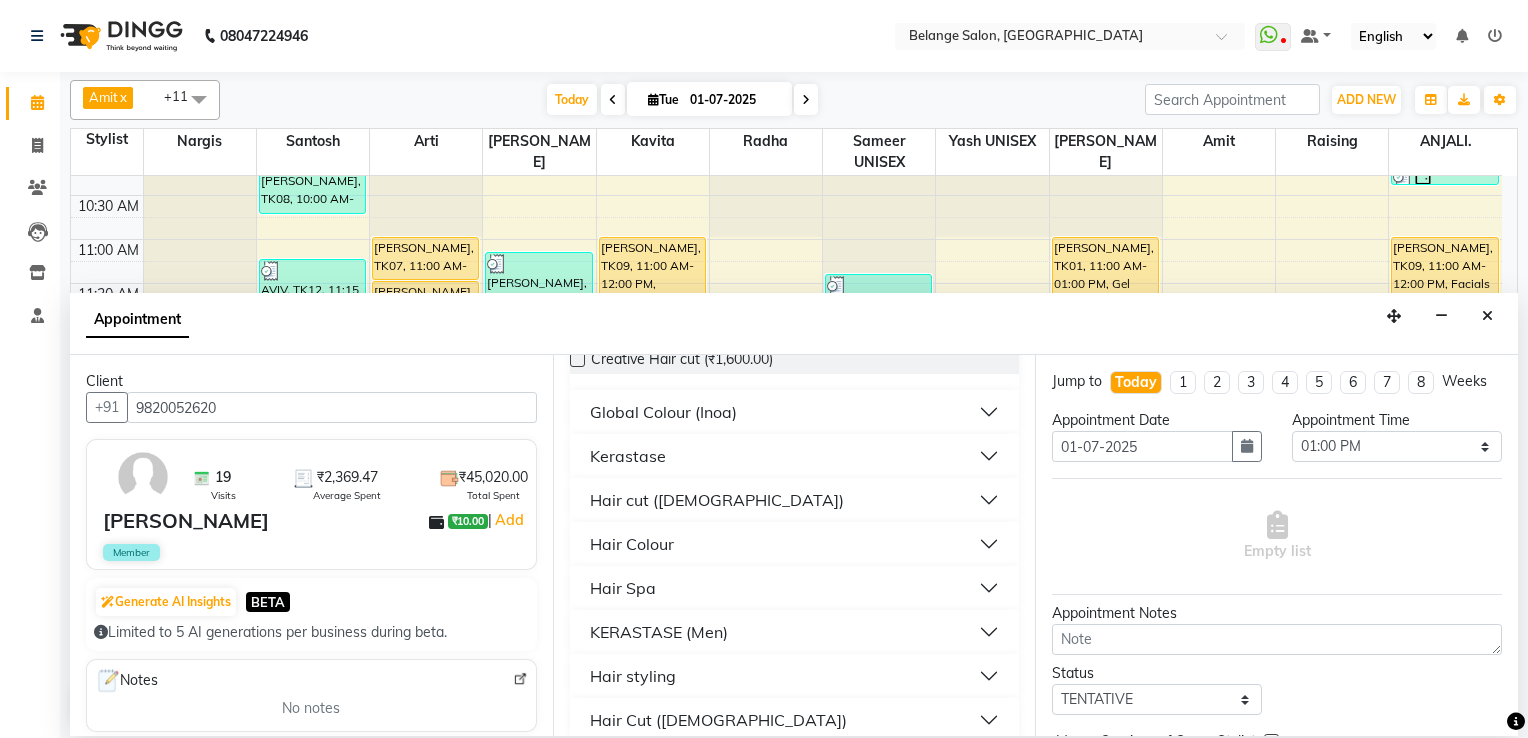 scroll, scrollTop: 200, scrollLeft: 0, axis: vertical 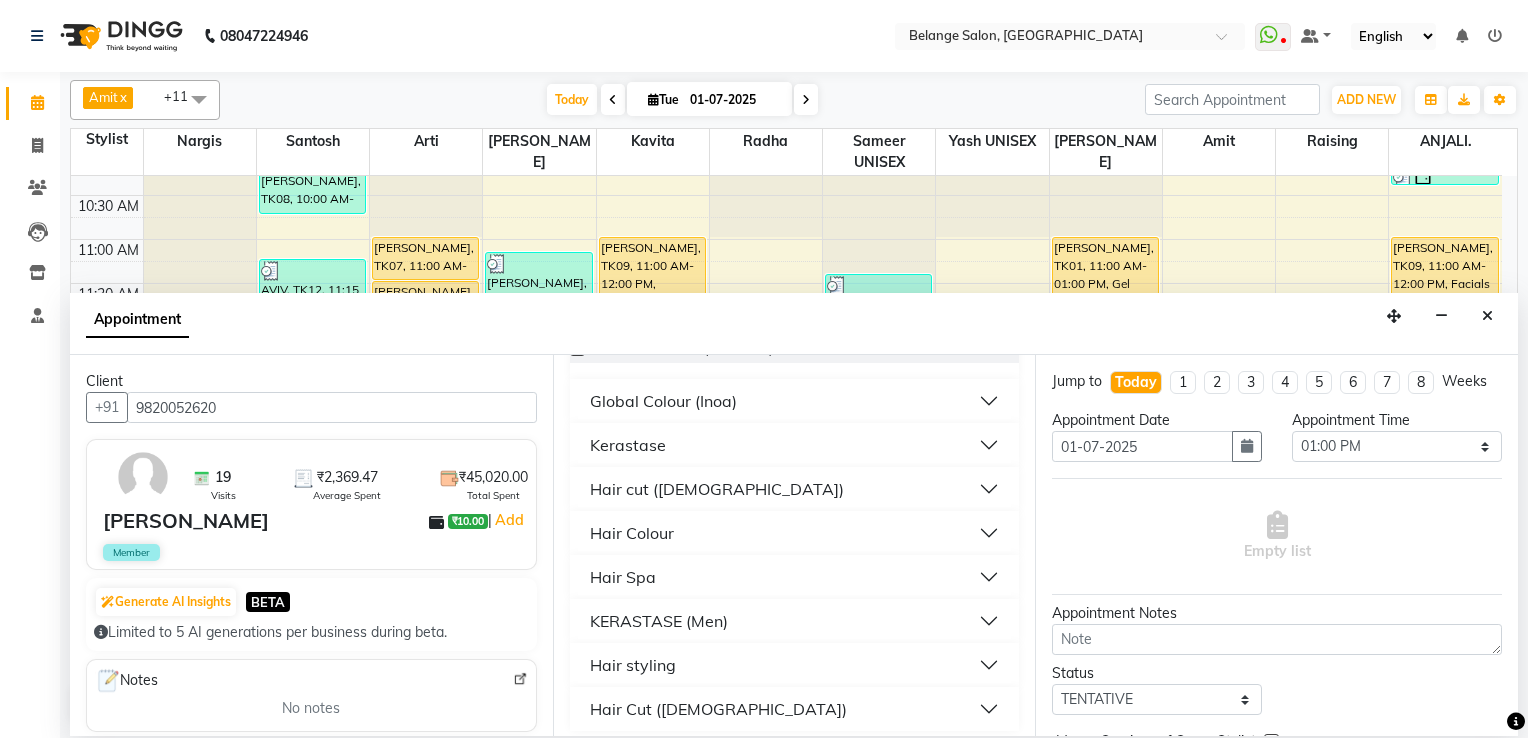 type on "hair c" 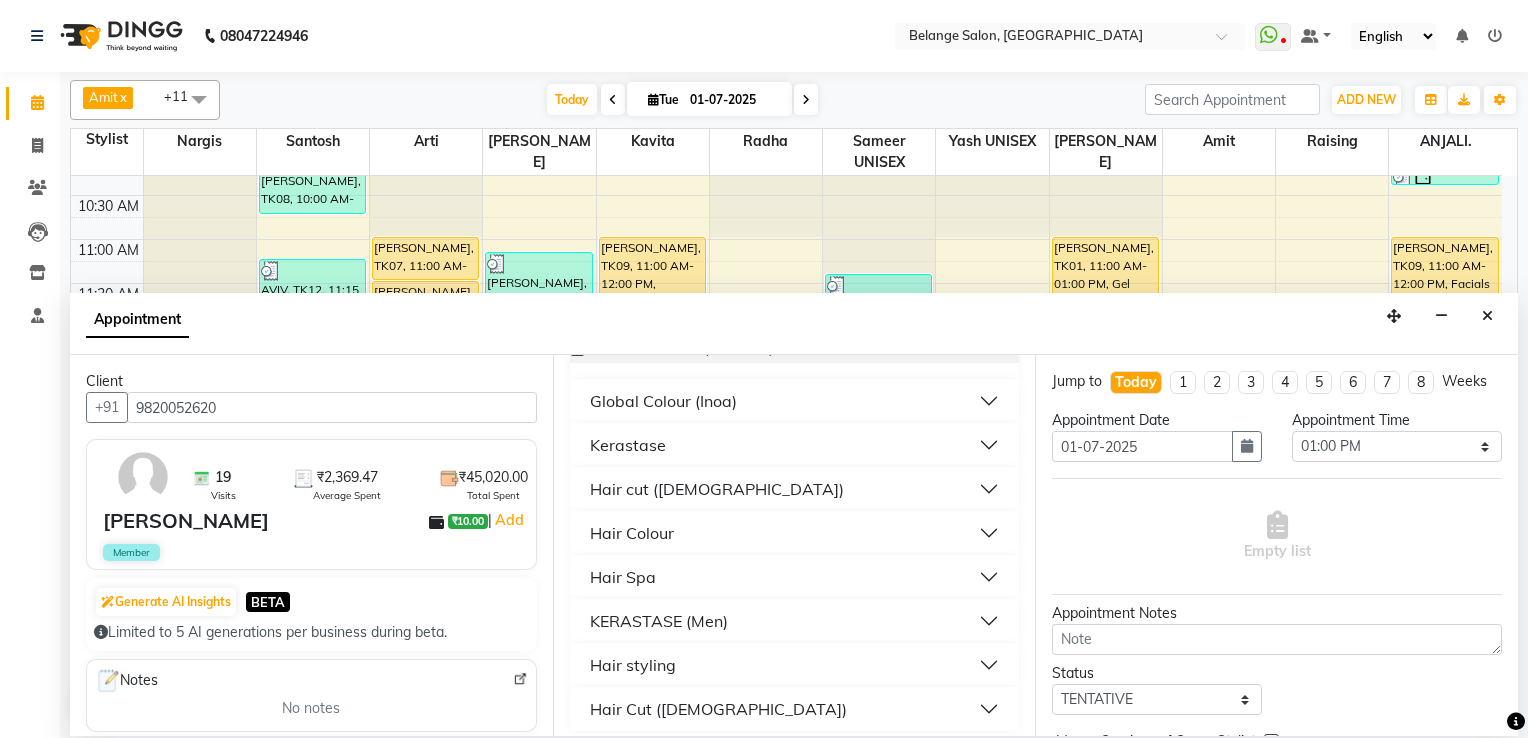 click on "Hair Colour" at bounding box center (632, 533) 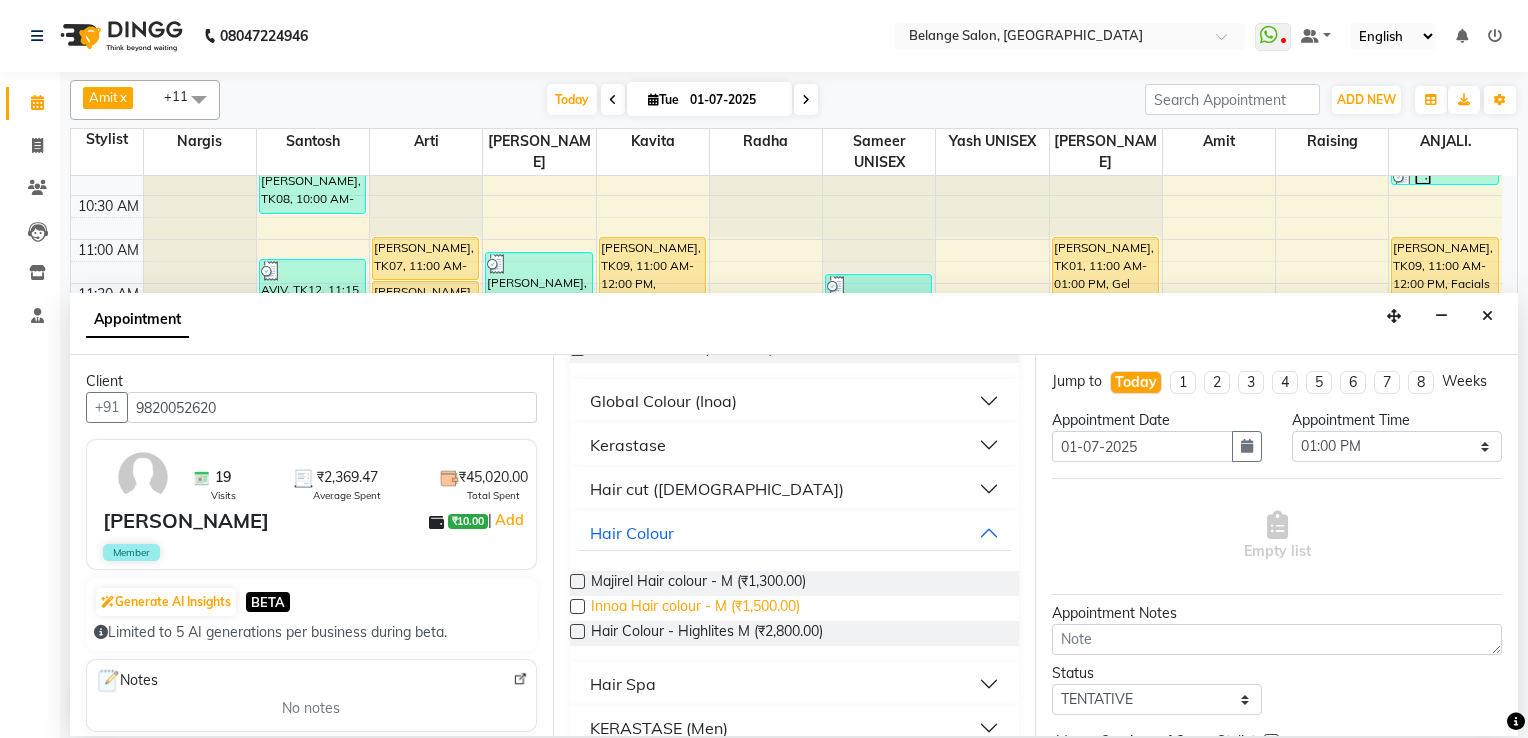 click on "Innoa Hair colour - M (₹1,500.00)" at bounding box center (695, 608) 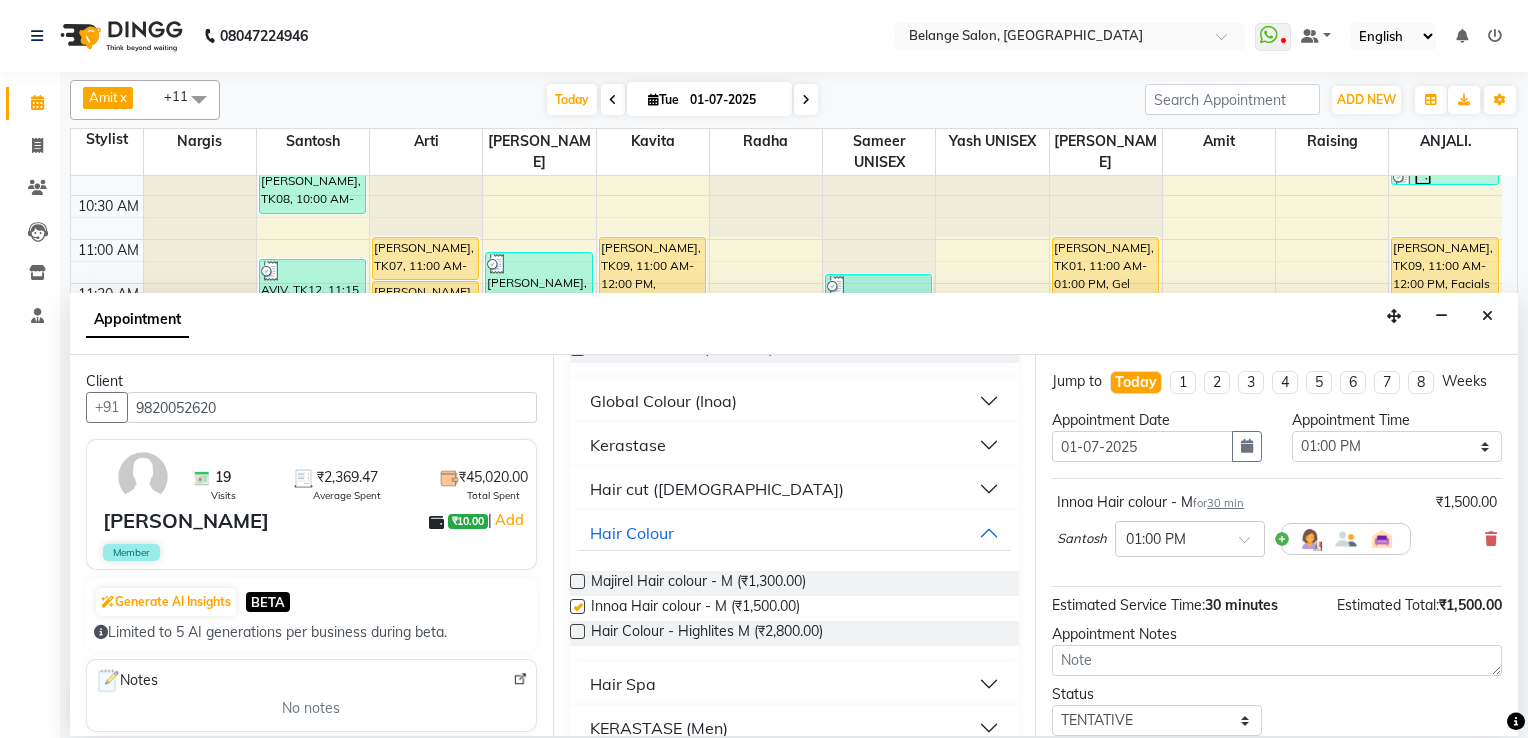 checkbox on "false" 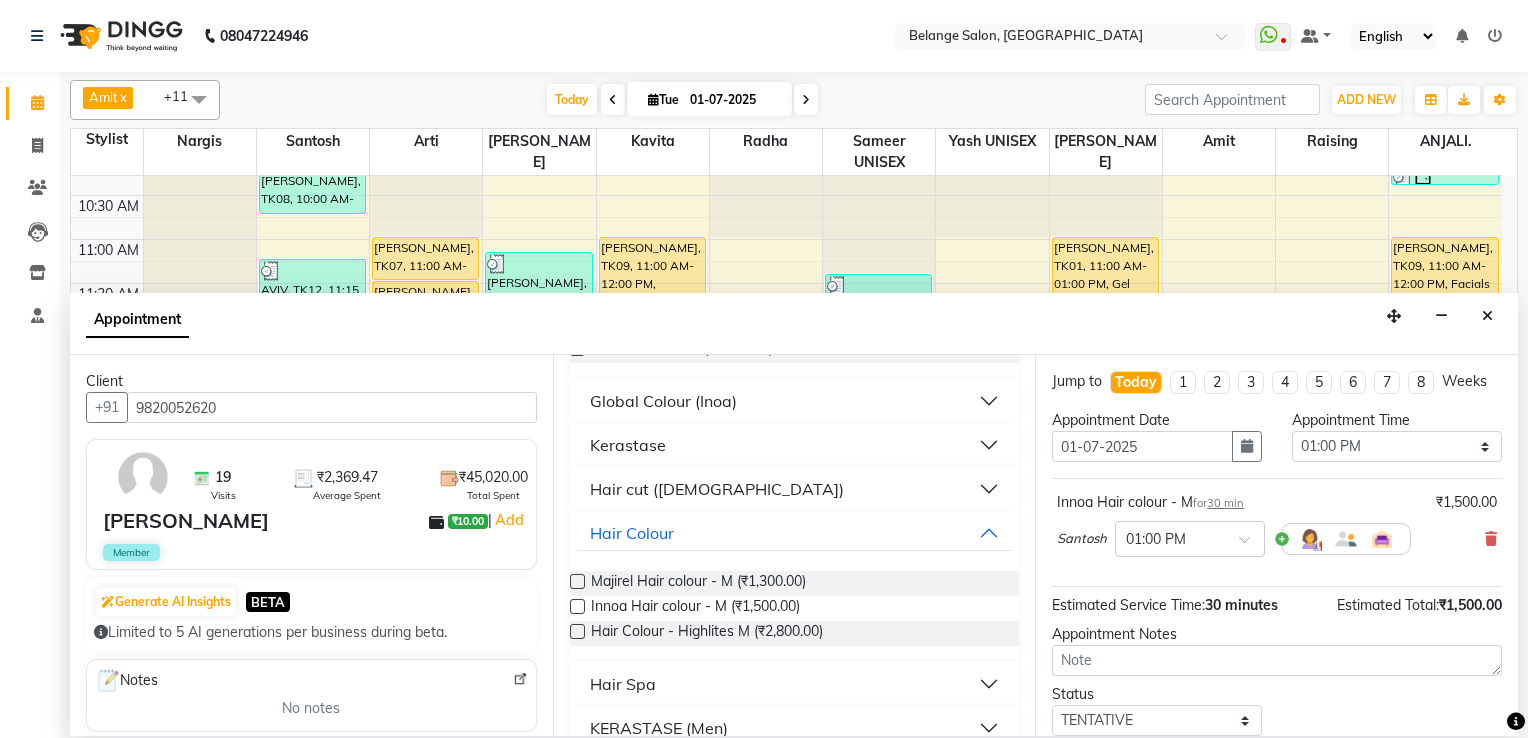 scroll, scrollTop: 0, scrollLeft: 0, axis: both 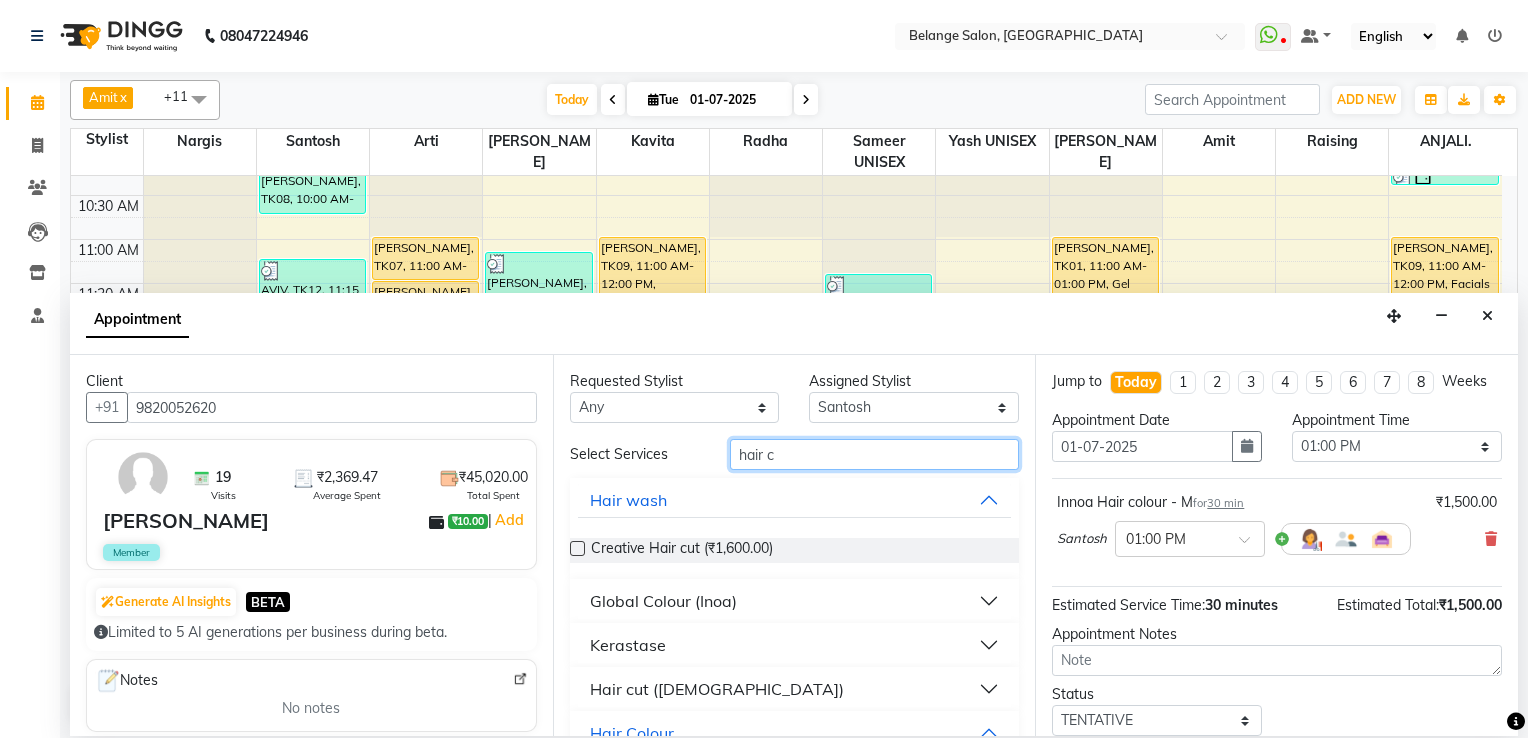 drag, startPoint x: 830, startPoint y: 453, endPoint x: 542, endPoint y: 462, distance: 288.1406 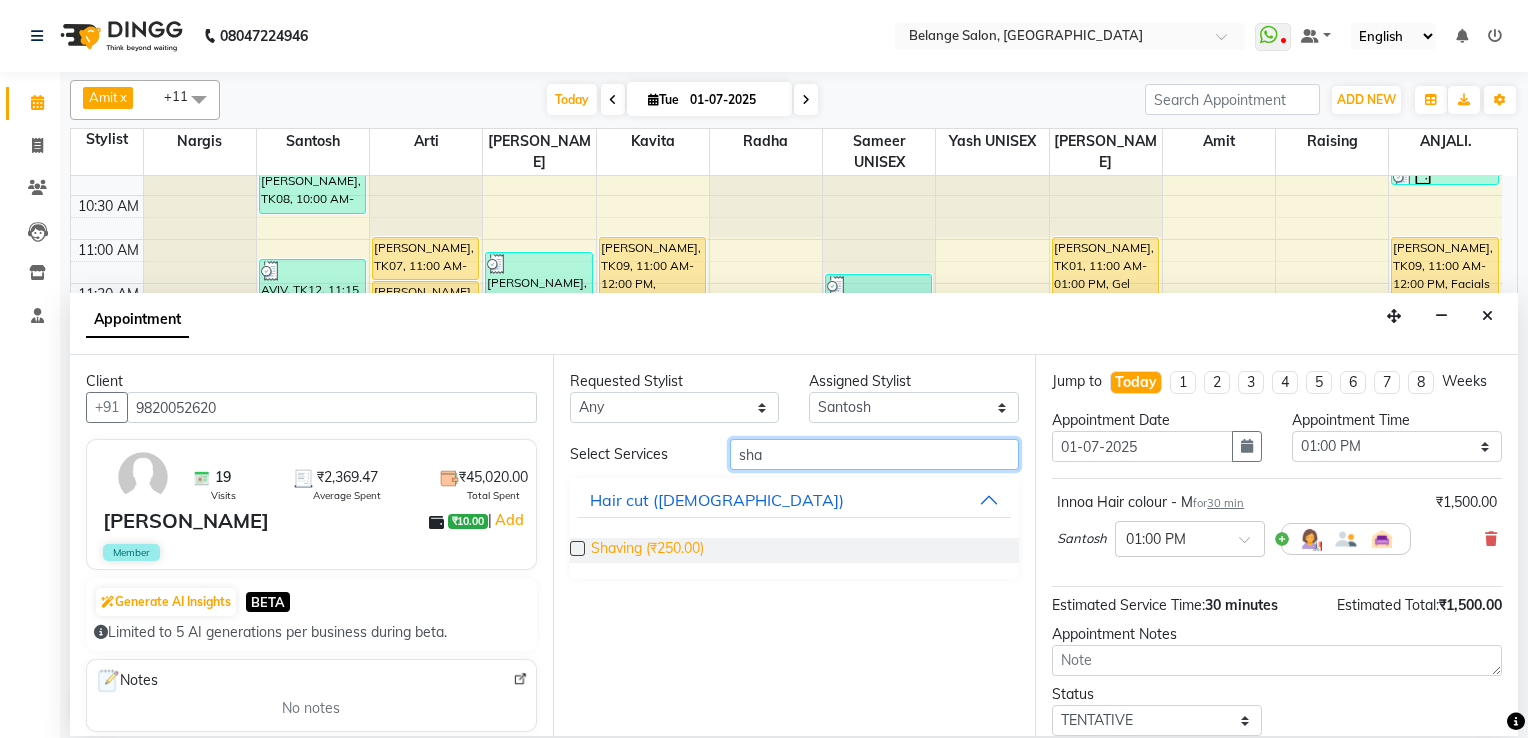 type on "sha" 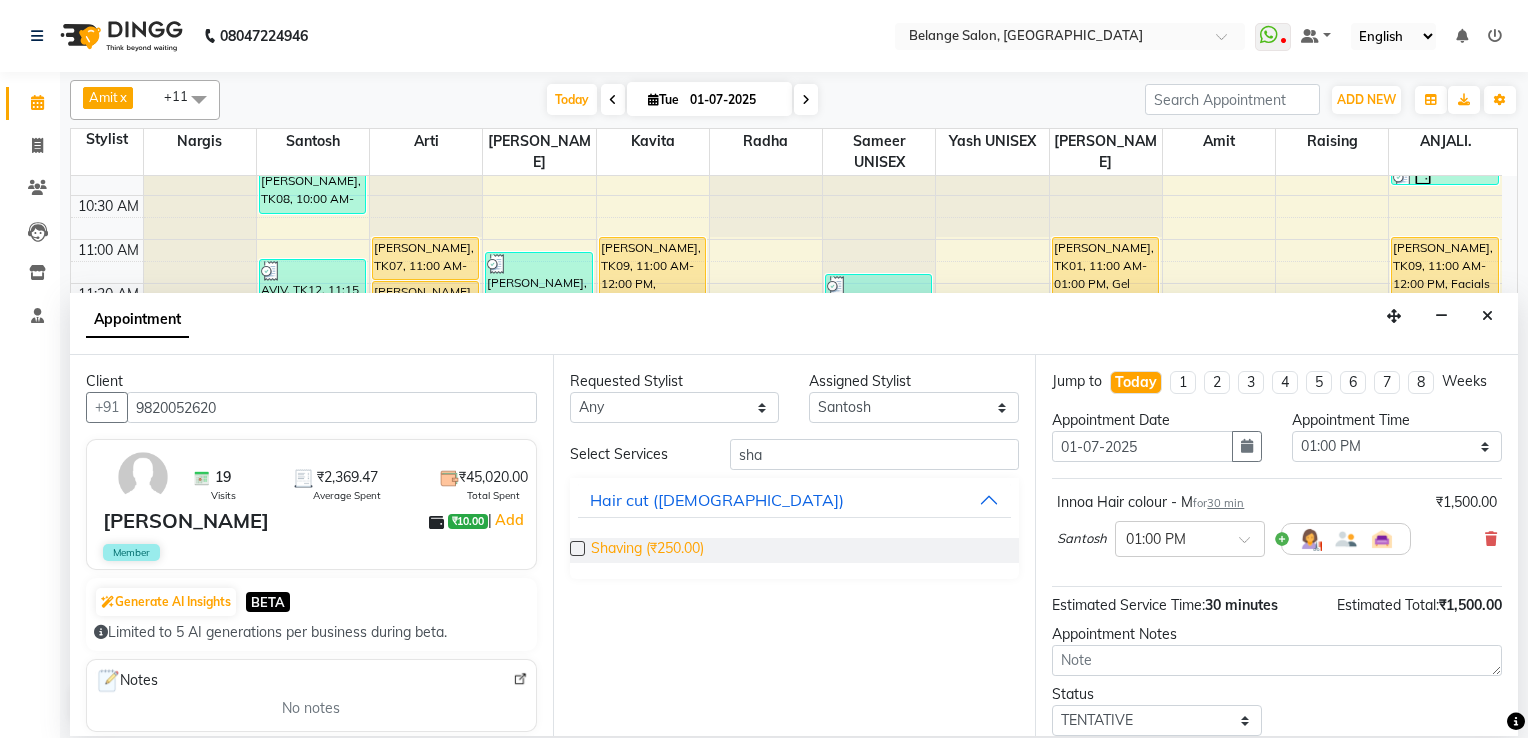 click on "Shaving (₹250.00)" at bounding box center [647, 550] 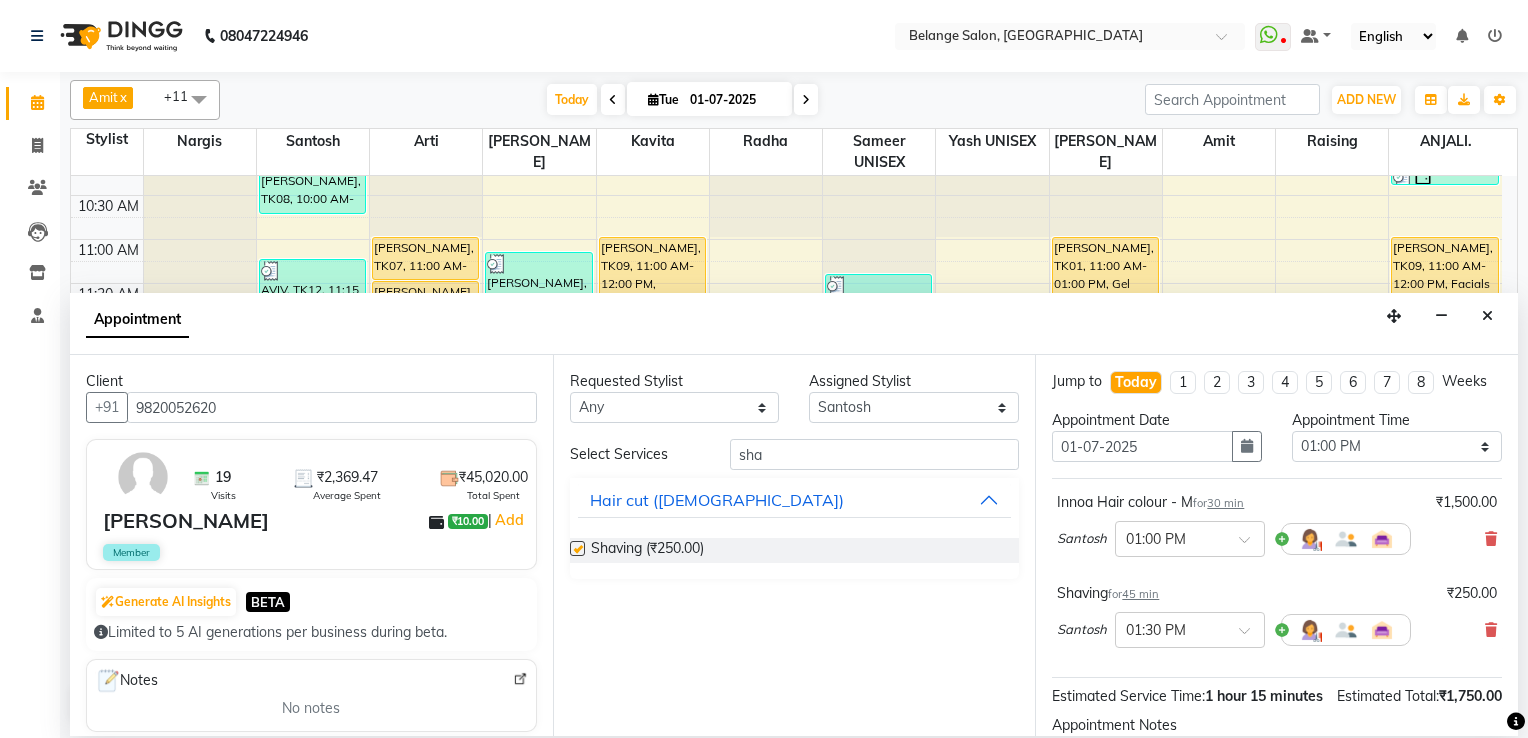 checkbox on "false" 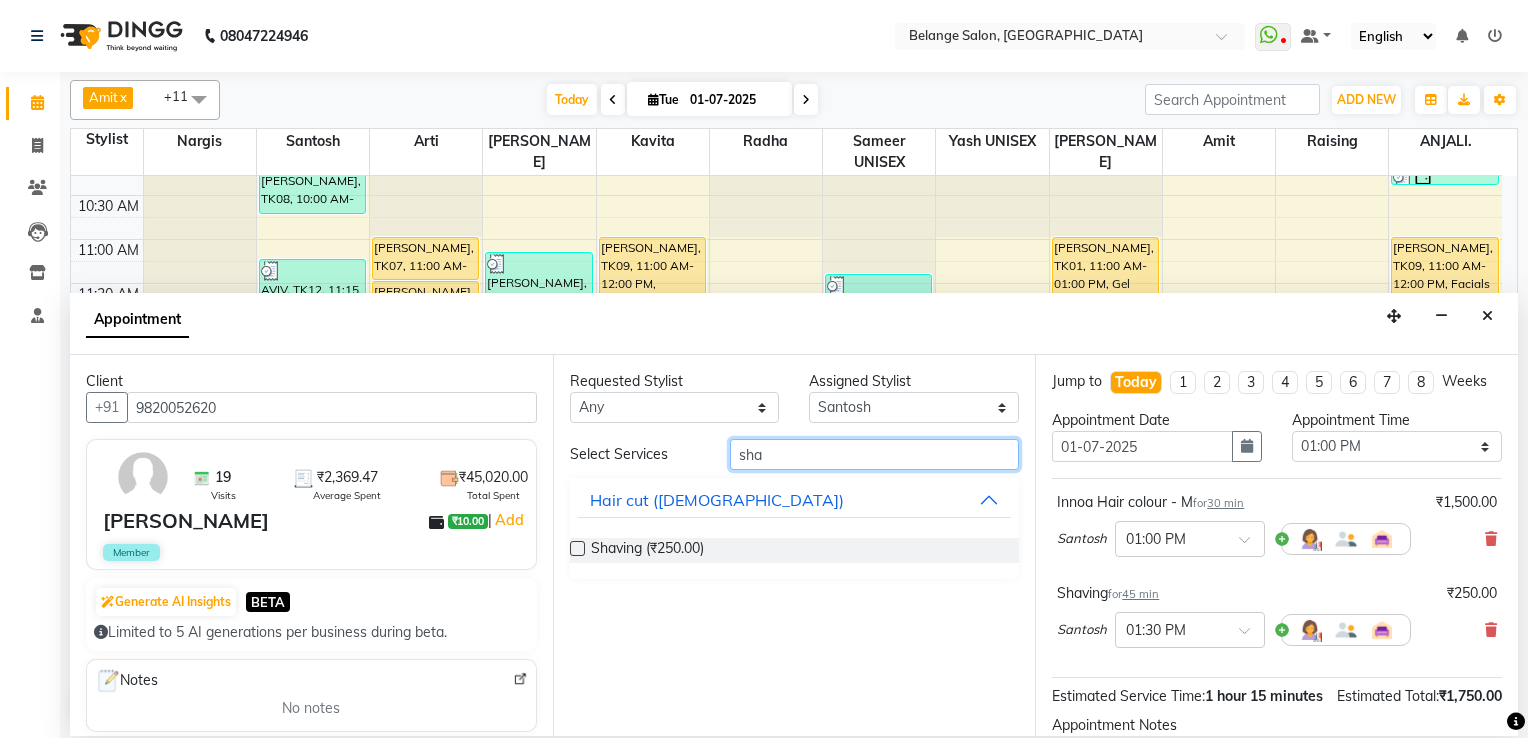drag, startPoint x: 824, startPoint y: 456, endPoint x: 609, endPoint y: 454, distance: 215.00931 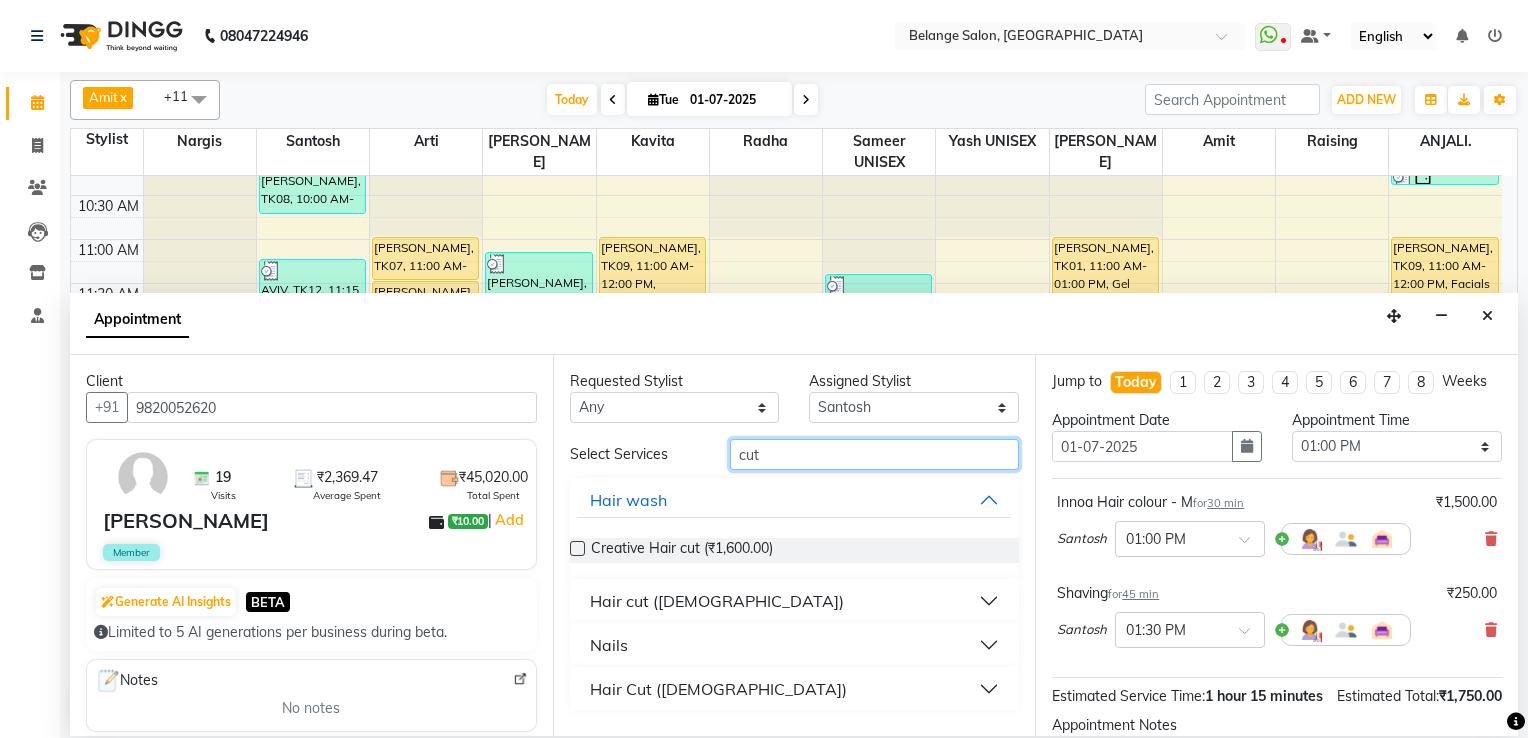 type on "cut" 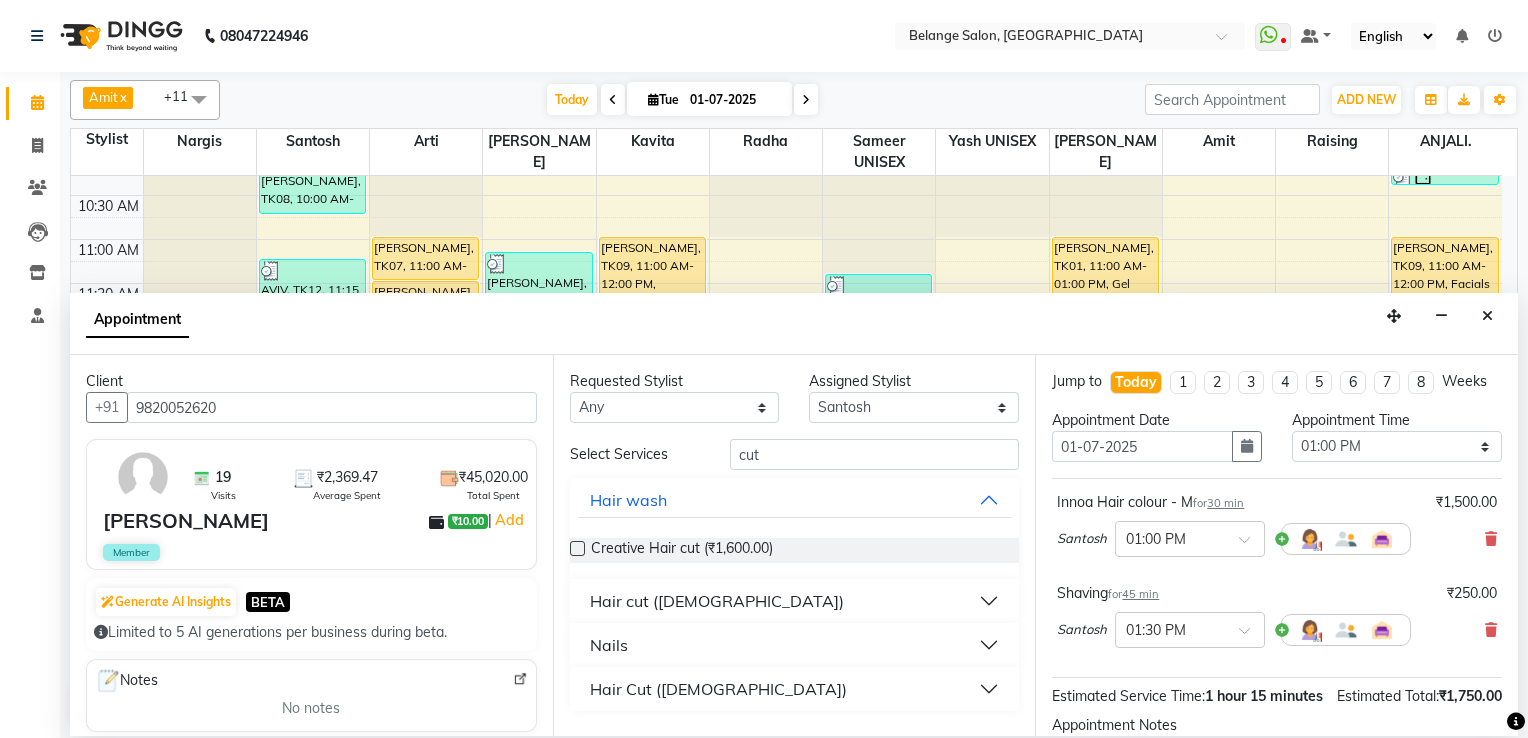 click on "Hair cut (Male)" at bounding box center [717, 601] 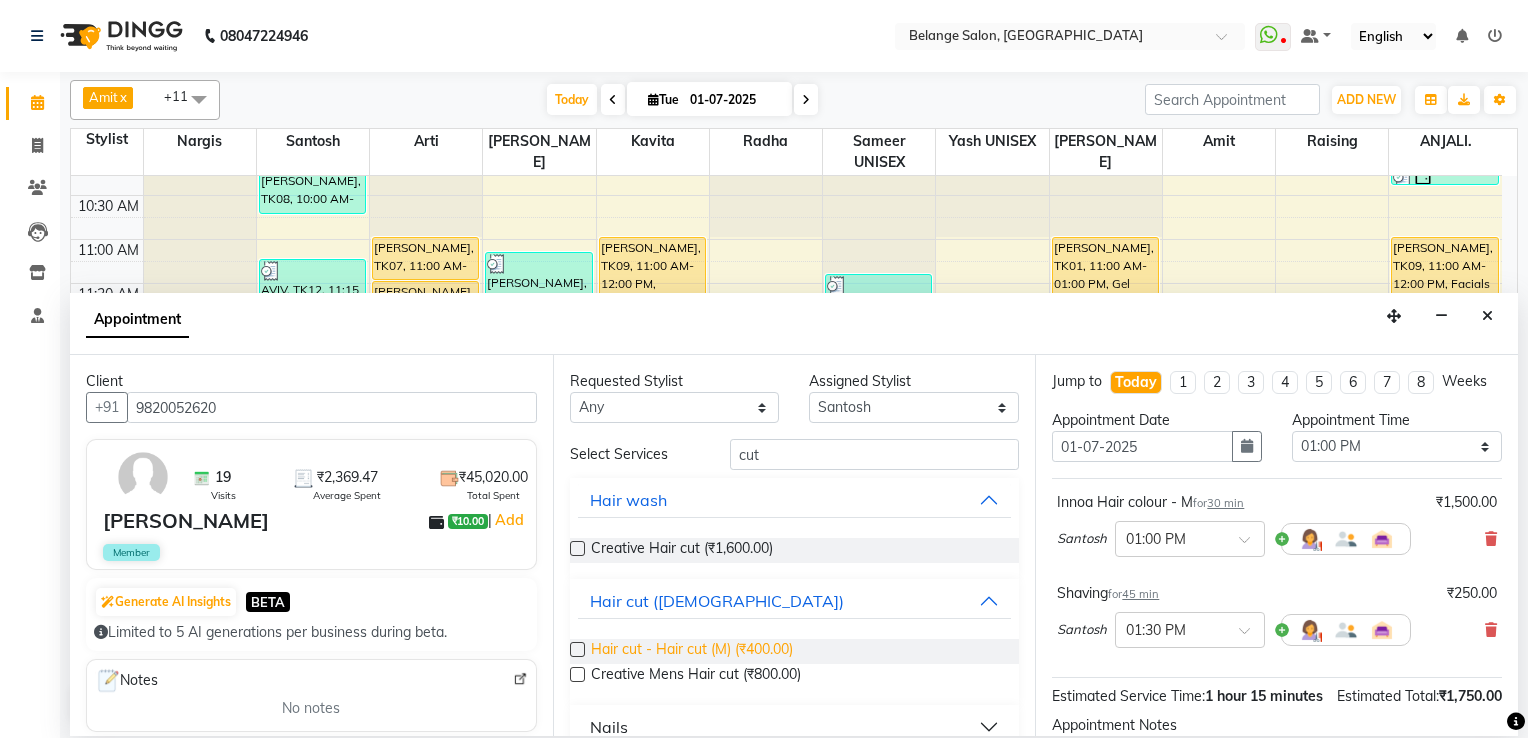 click on "Hair cut - Hair cut (M) (₹400.00)" at bounding box center [692, 651] 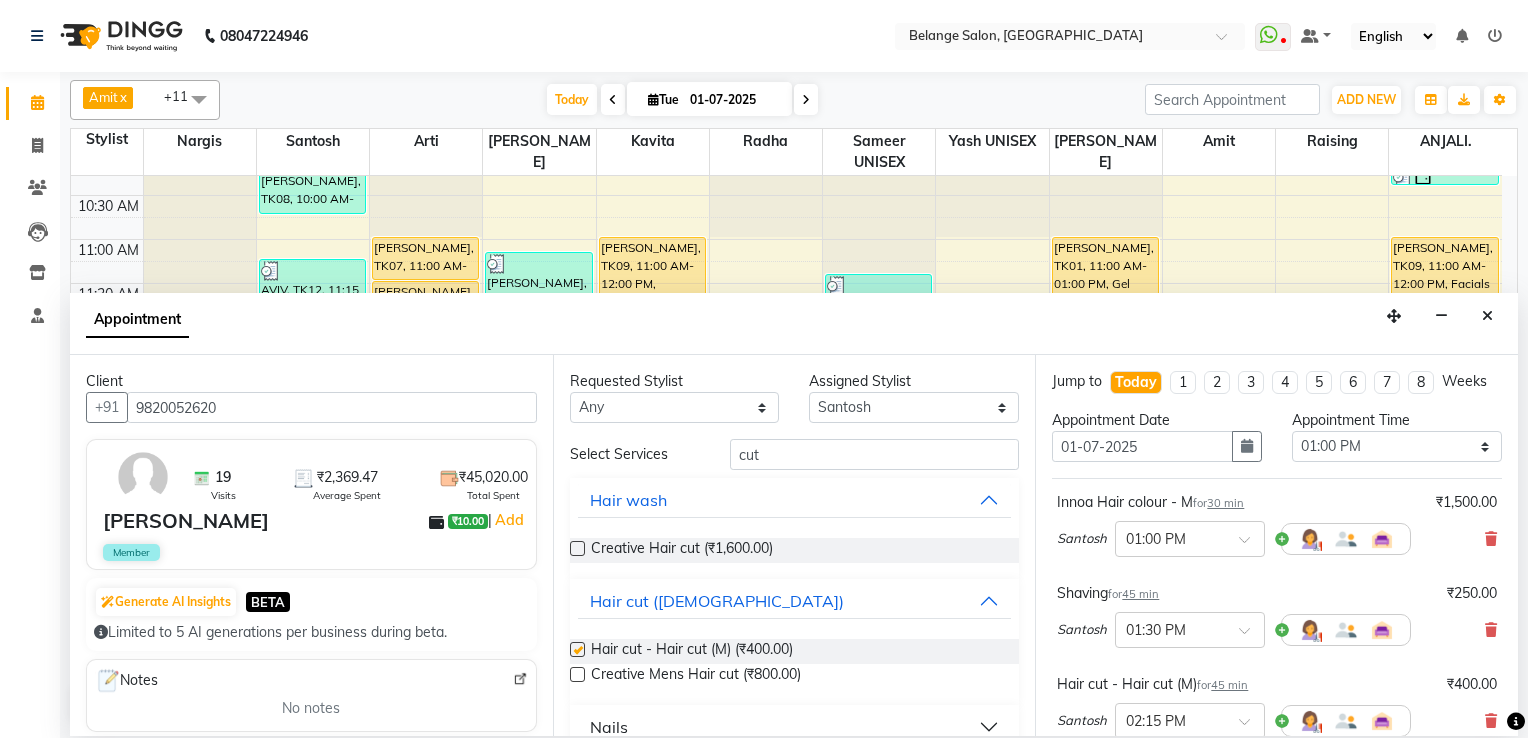 checkbox on "false" 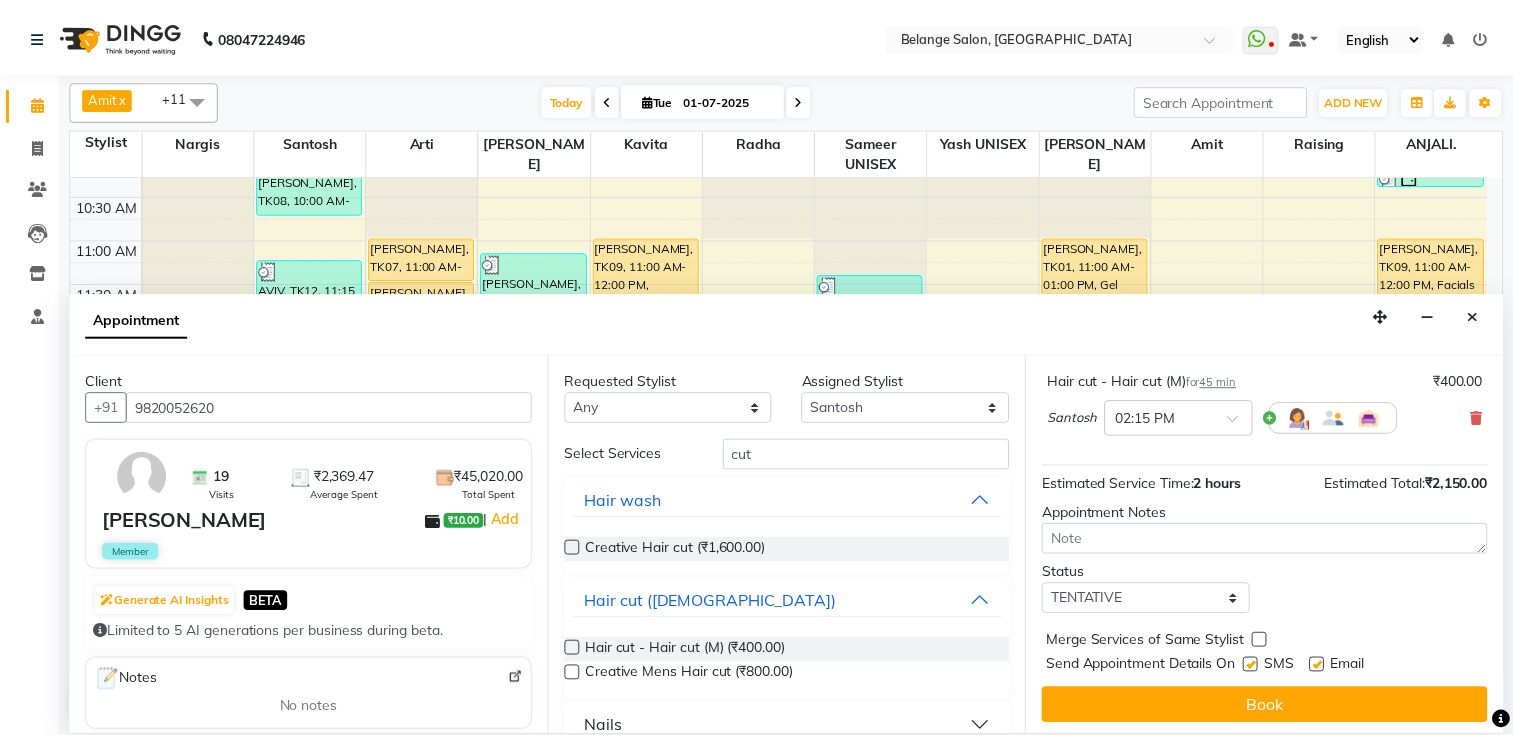 scroll, scrollTop: 306, scrollLeft: 0, axis: vertical 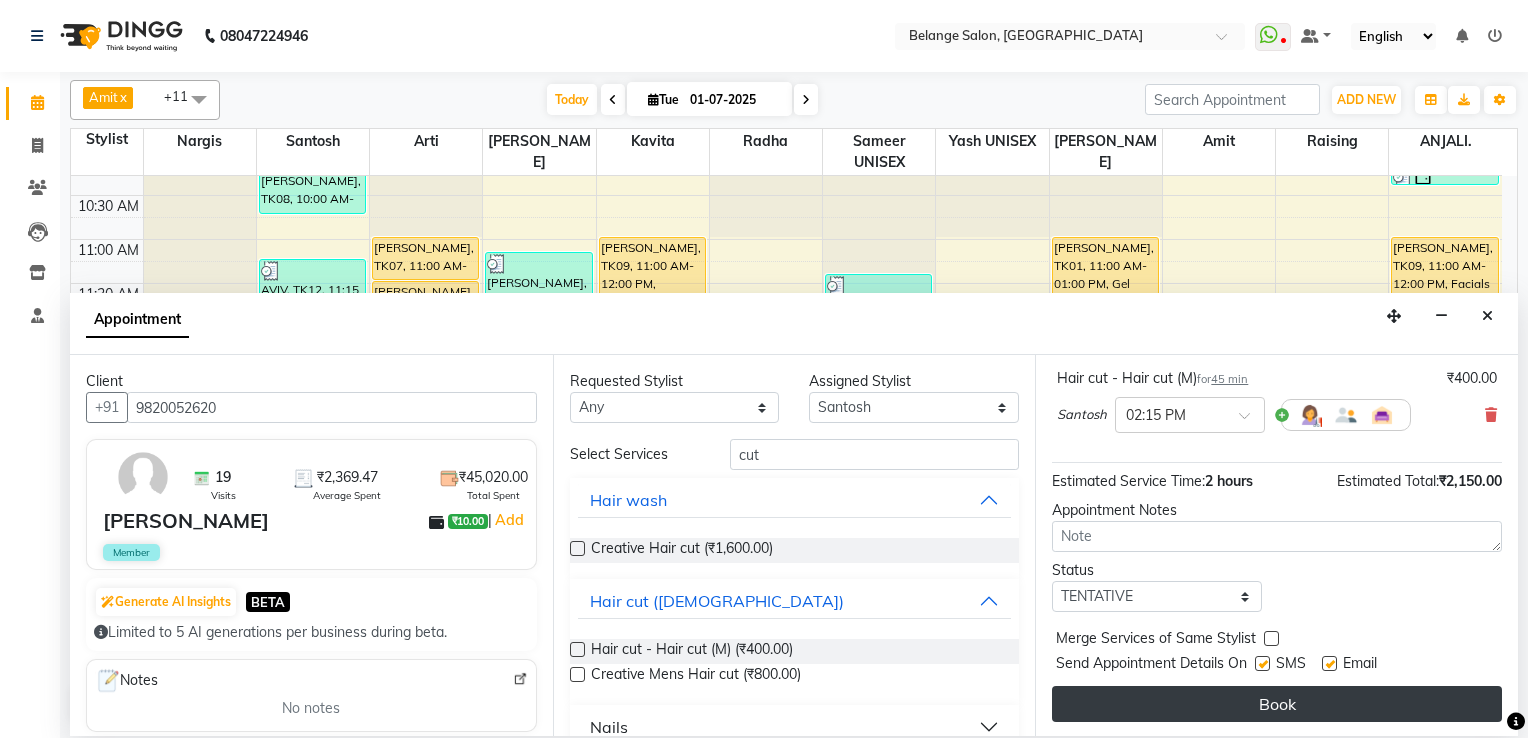click on "Book" at bounding box center [1277, 704] 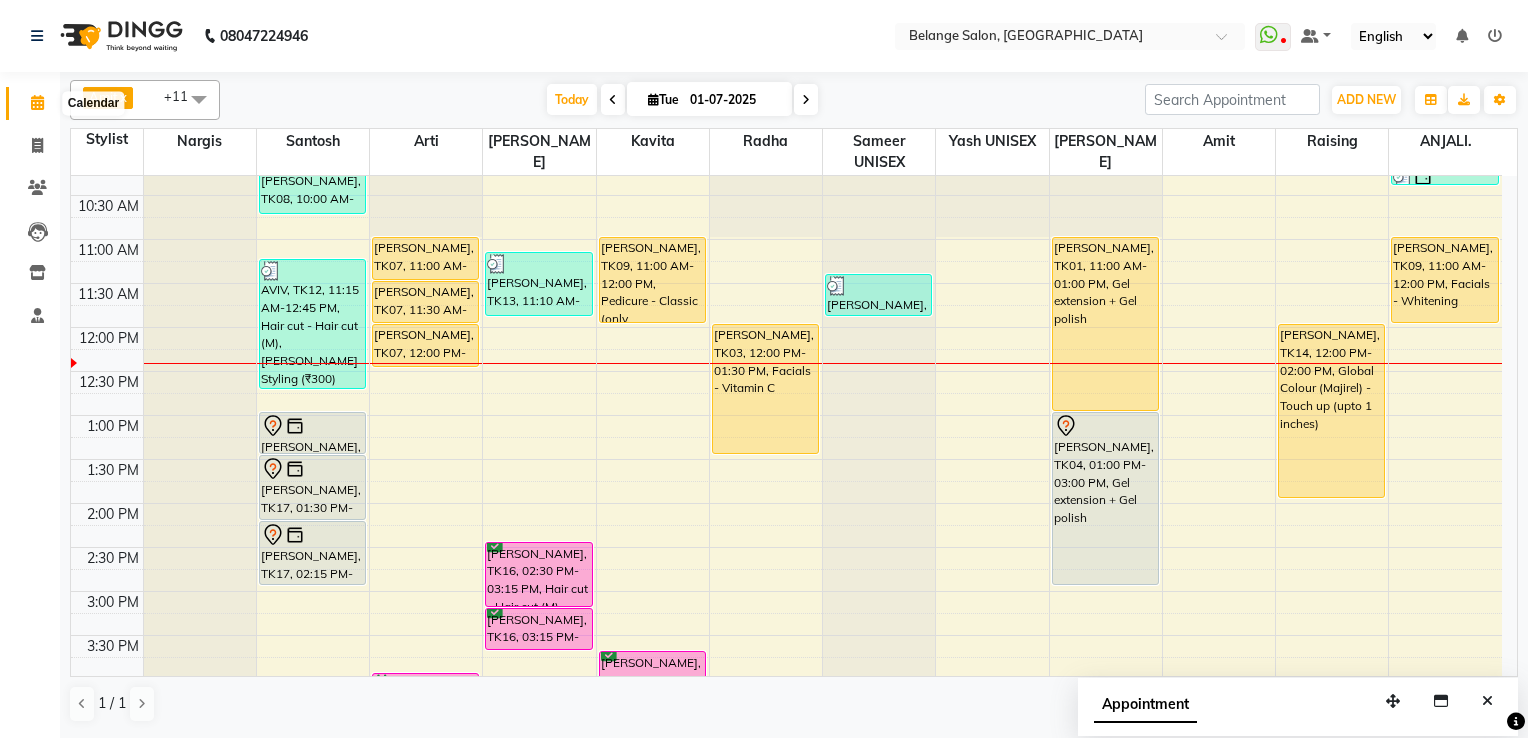 click 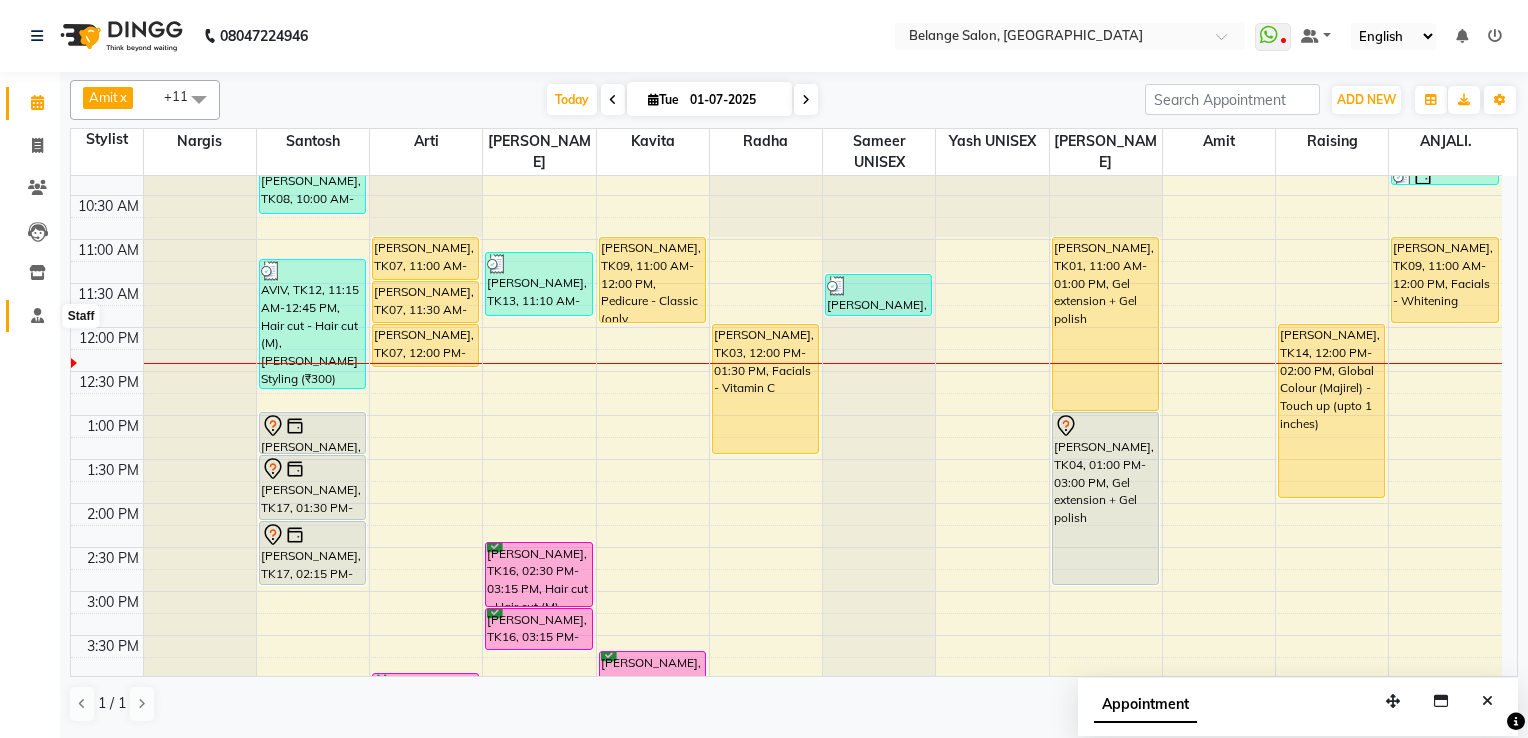click 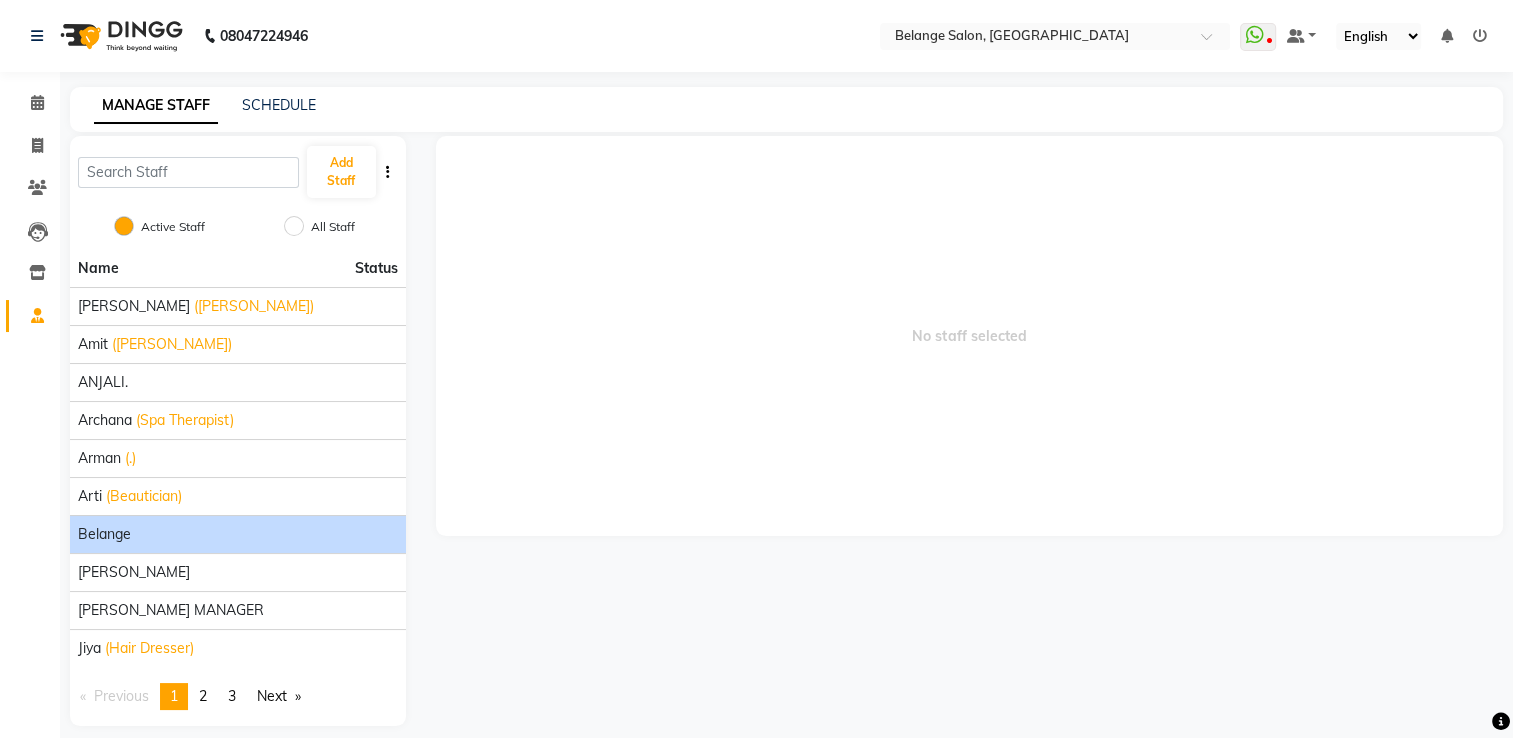 scroll, scrollTop: 16, scrollLeft: 0, axis: vertical 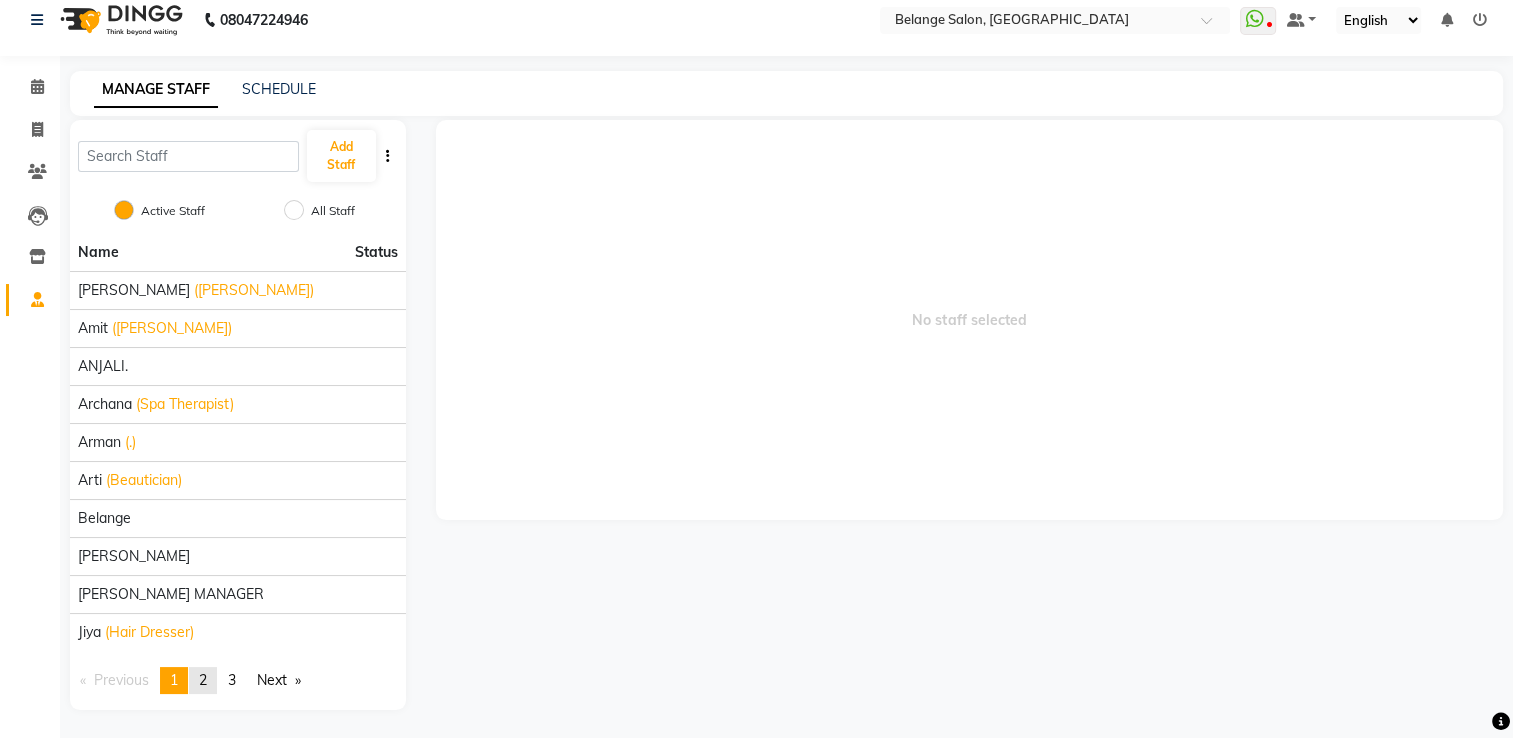 click on "2" at bounding box center (203, 680) 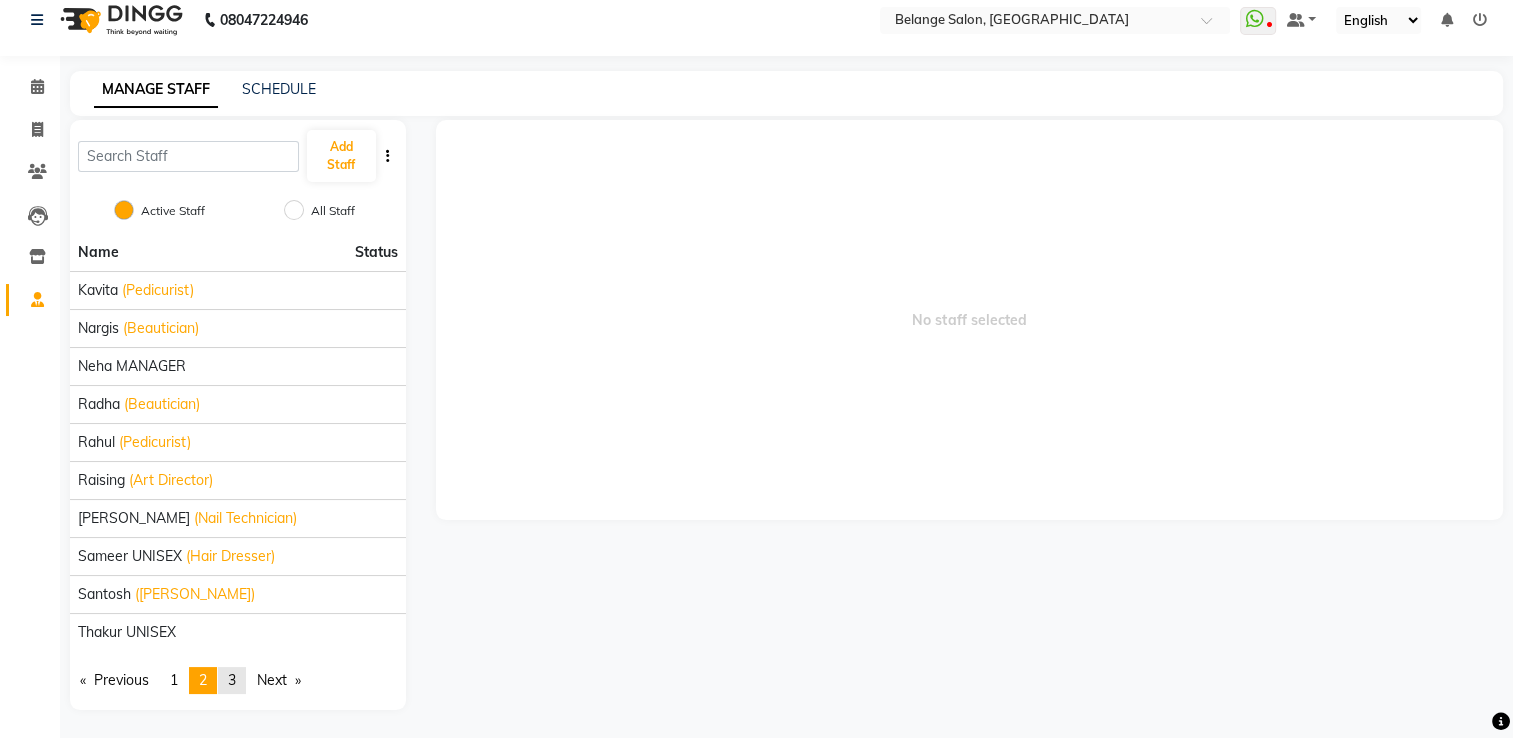 click on "page  3" at bounding box center [232, 680] 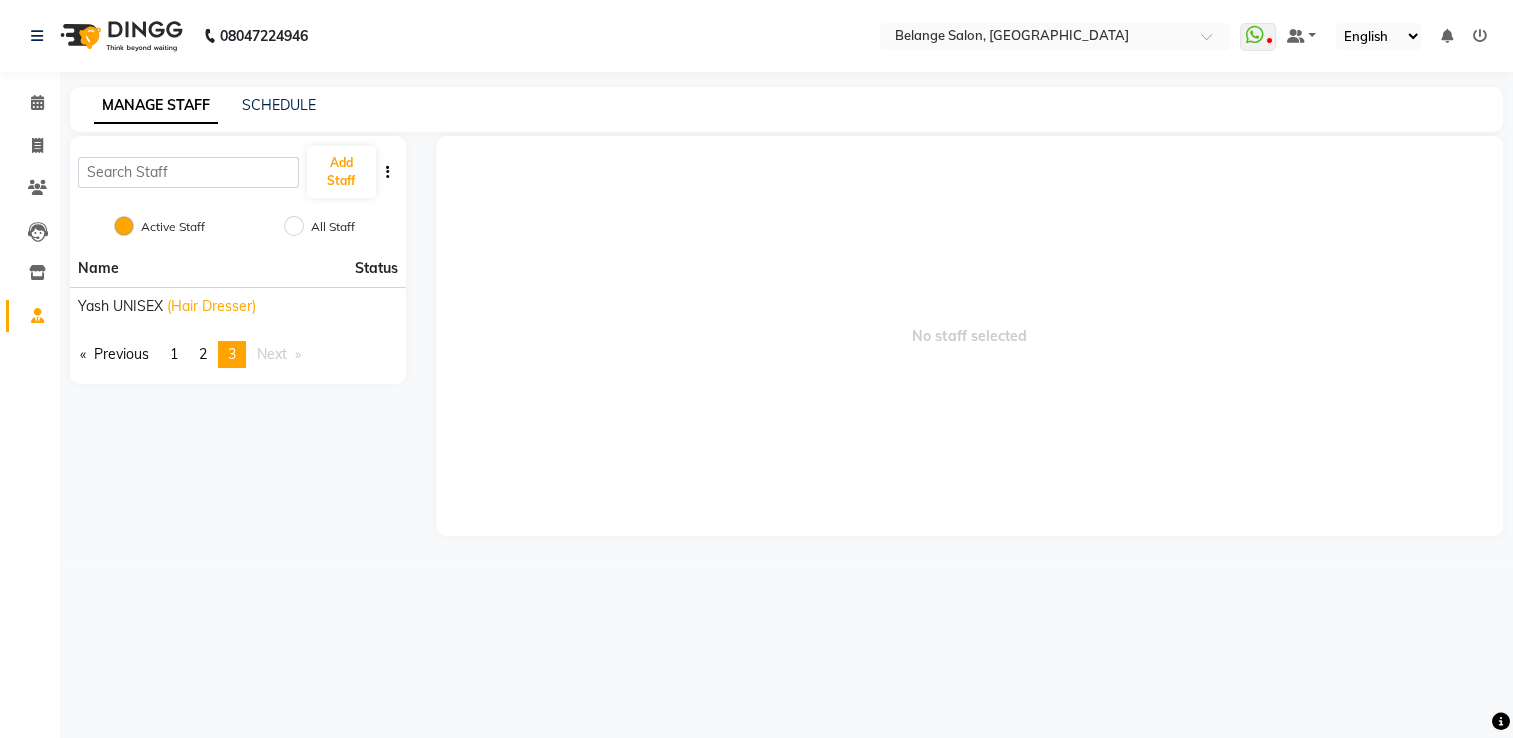 scroll, scrollTop: 0, scrollLeft: 0, axis: both 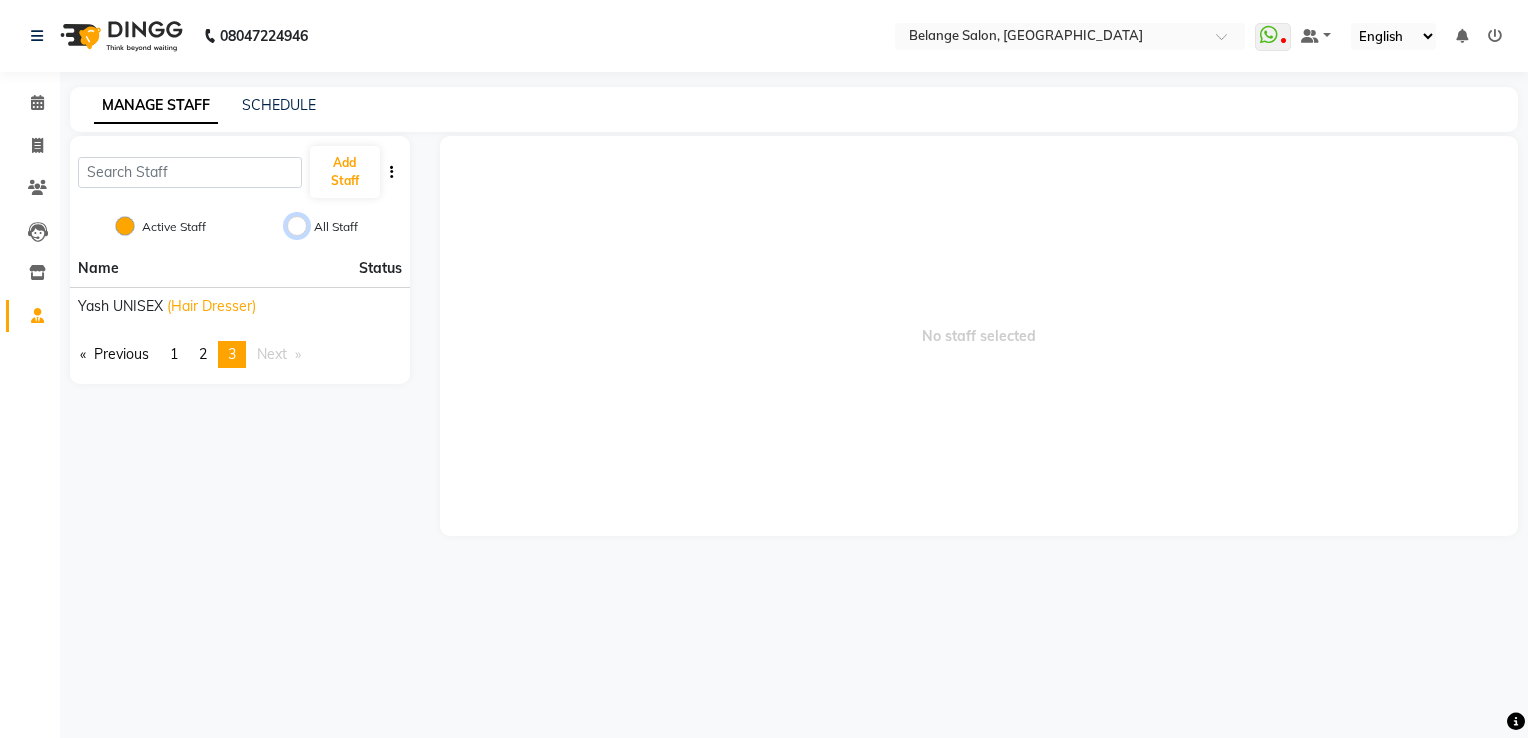 click on "All Staff" at bounding box center [297, 226] 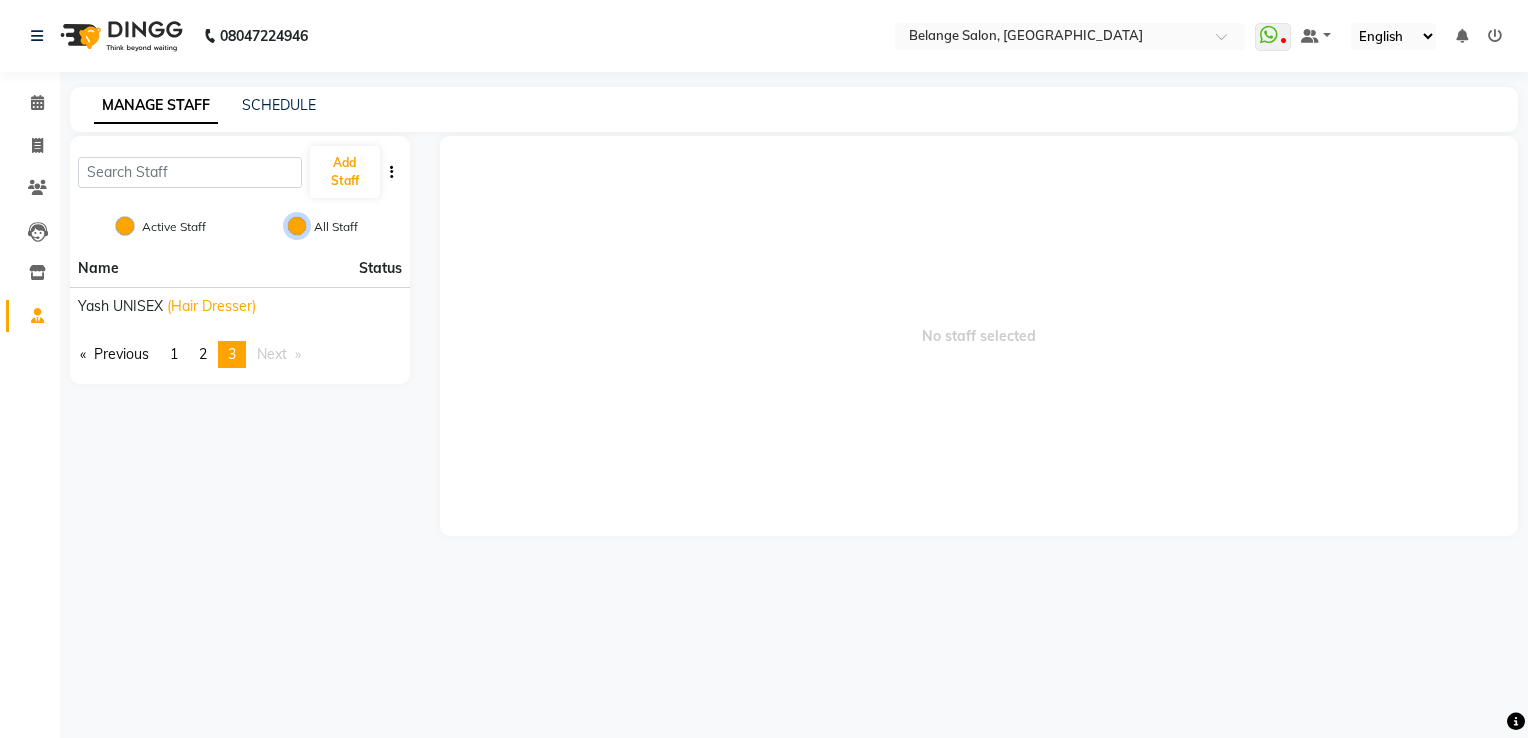 radio on "false" 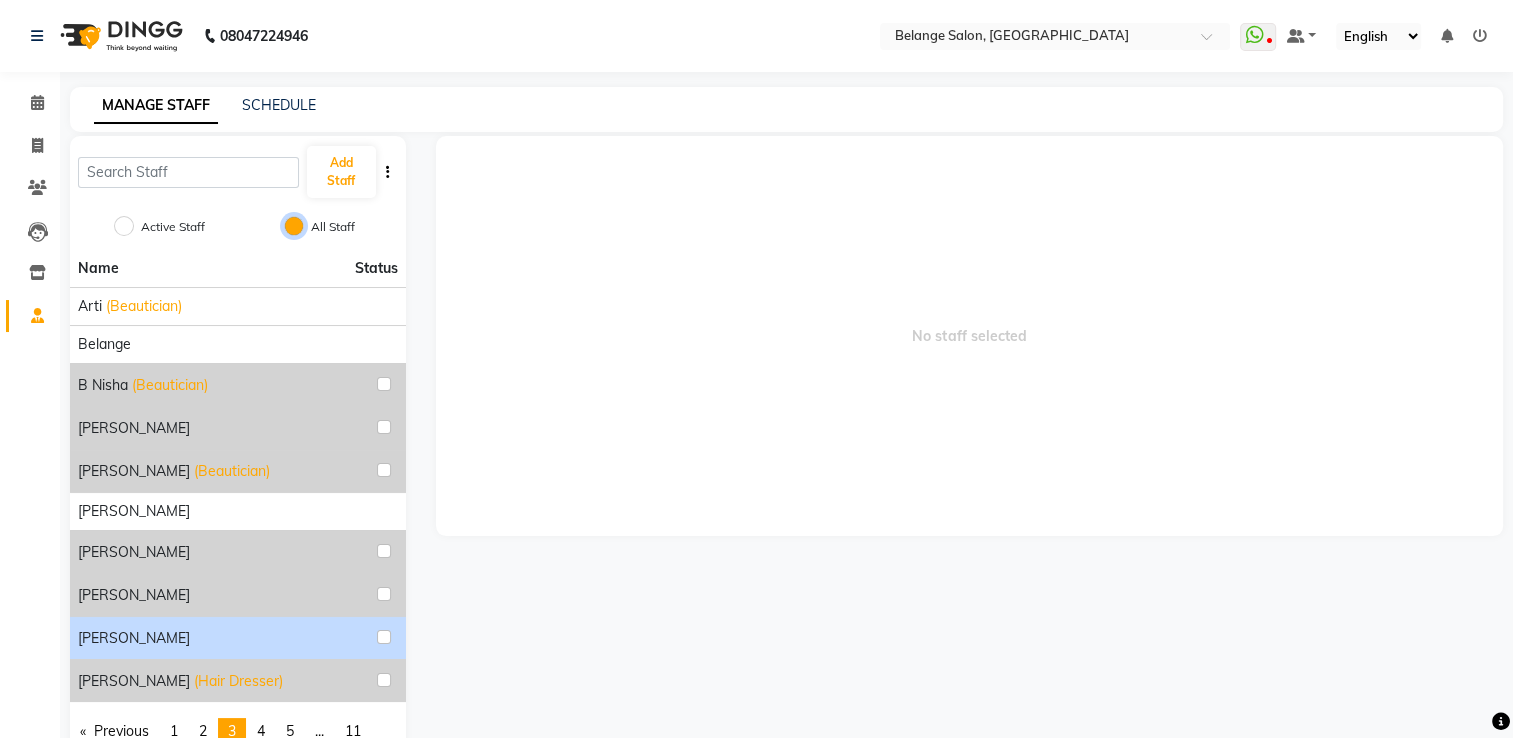 scroll, scrollTop: 77, scrollLeft: 0, axis: vertical 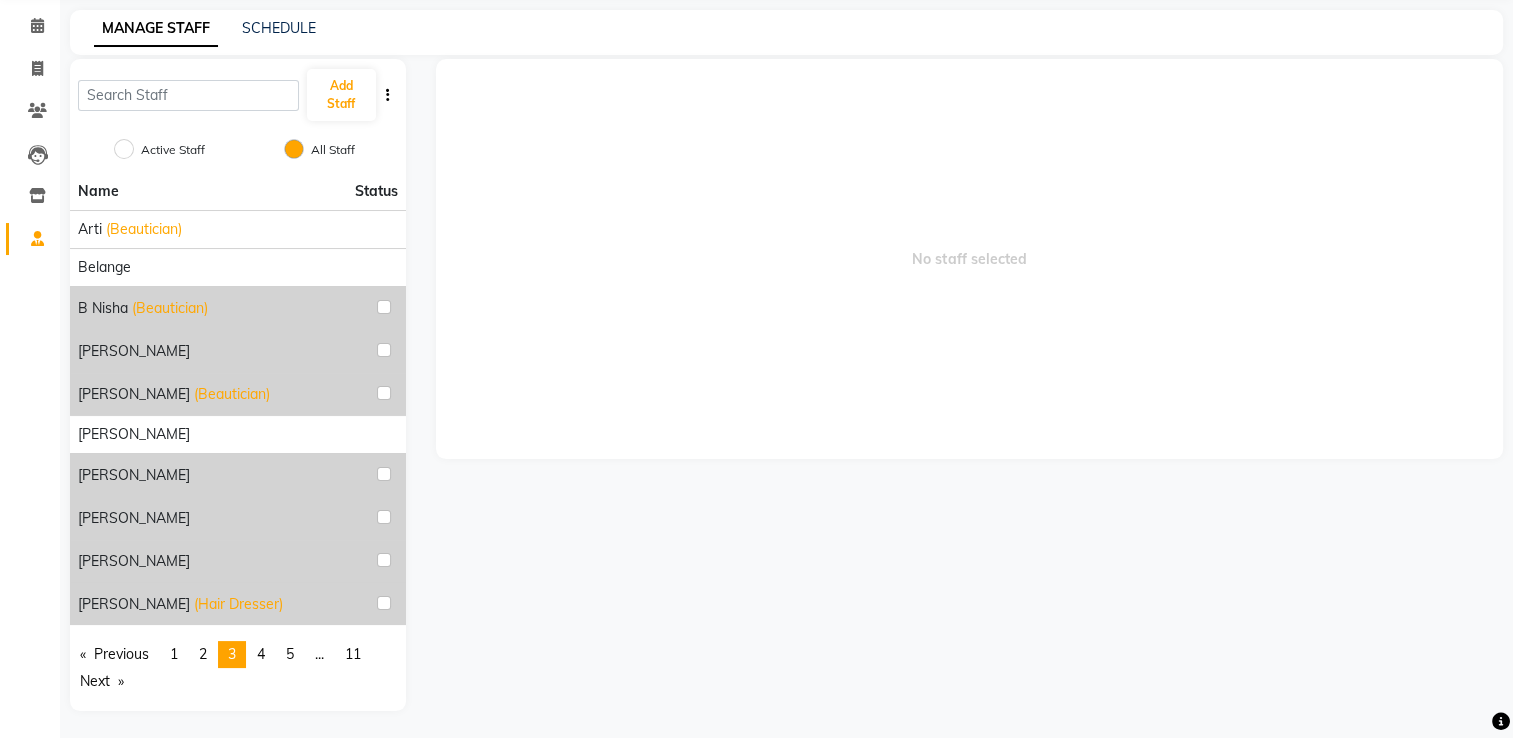 click on "No staff selected" 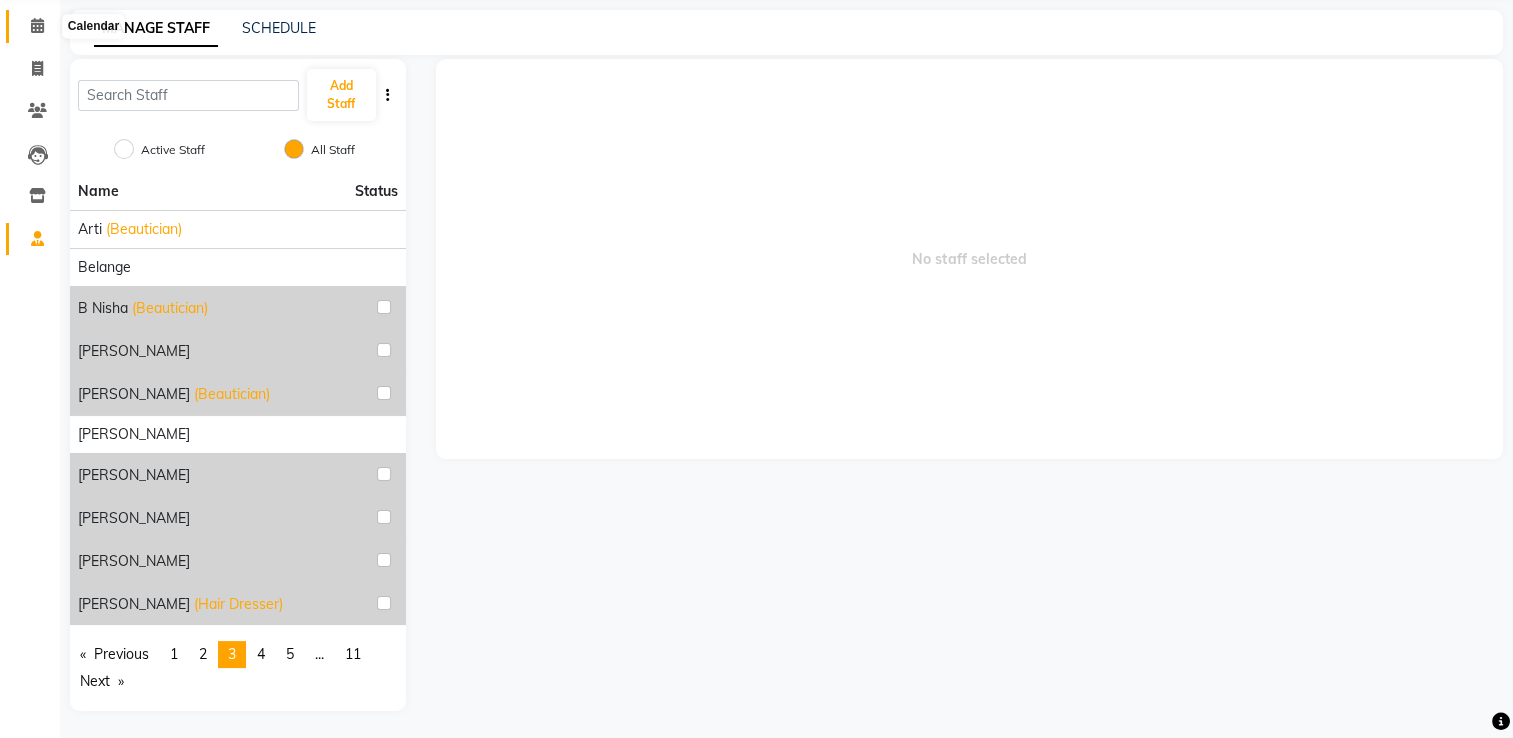 click 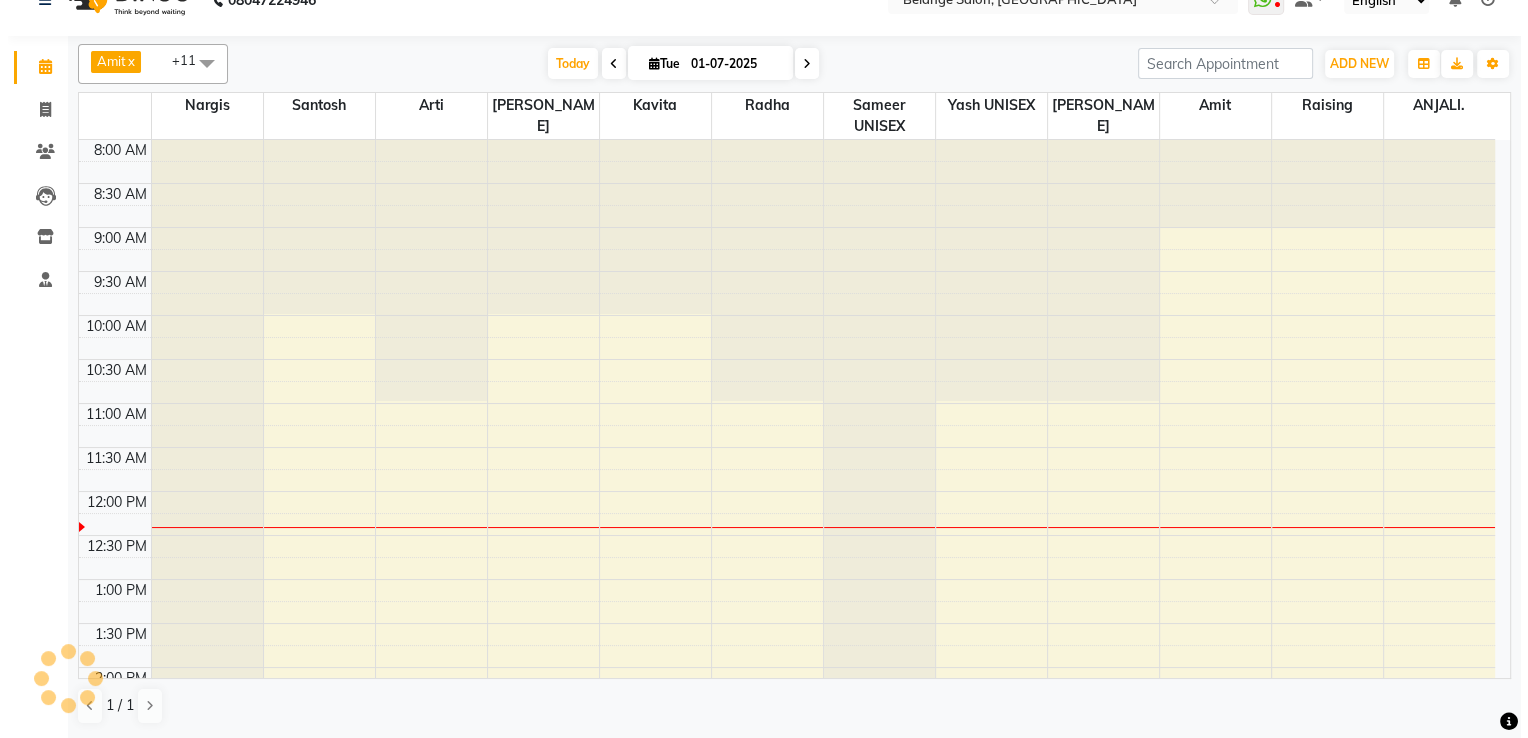 scroll, scrollTop: 0, scrollLeft: 0, axis: both 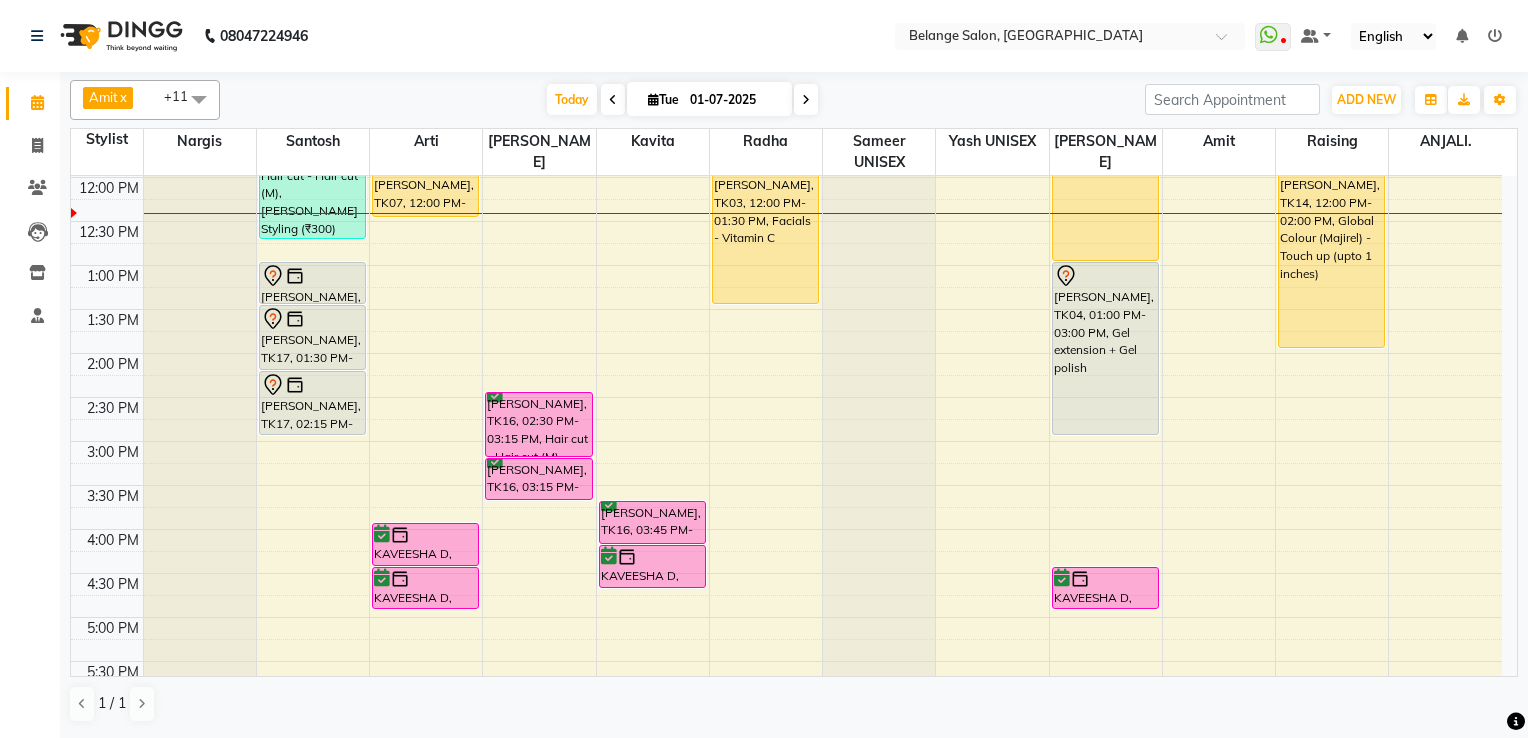click at bounding box center (199, 99) 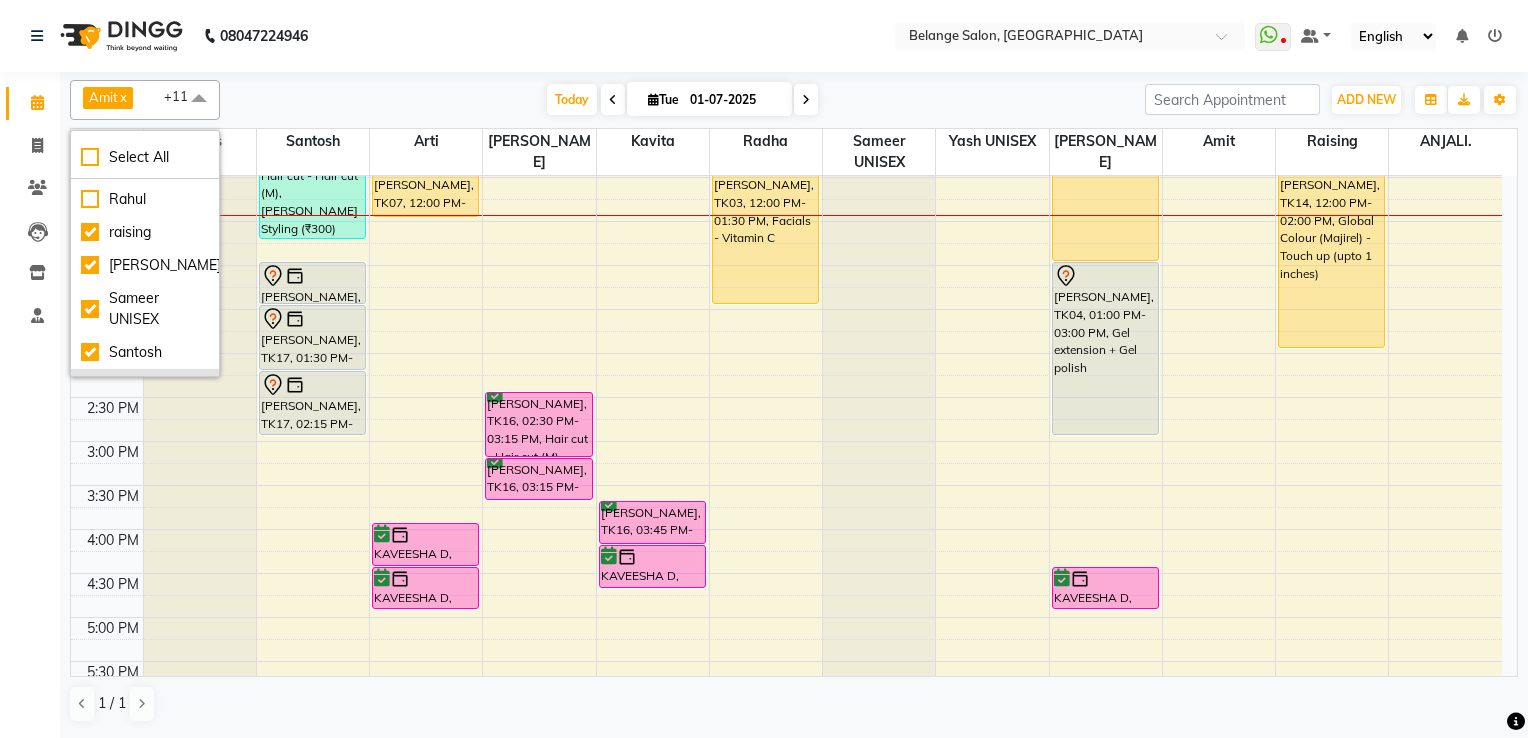 scroll, scrollTop: 580, scrollLeft: 0, axis: vertical 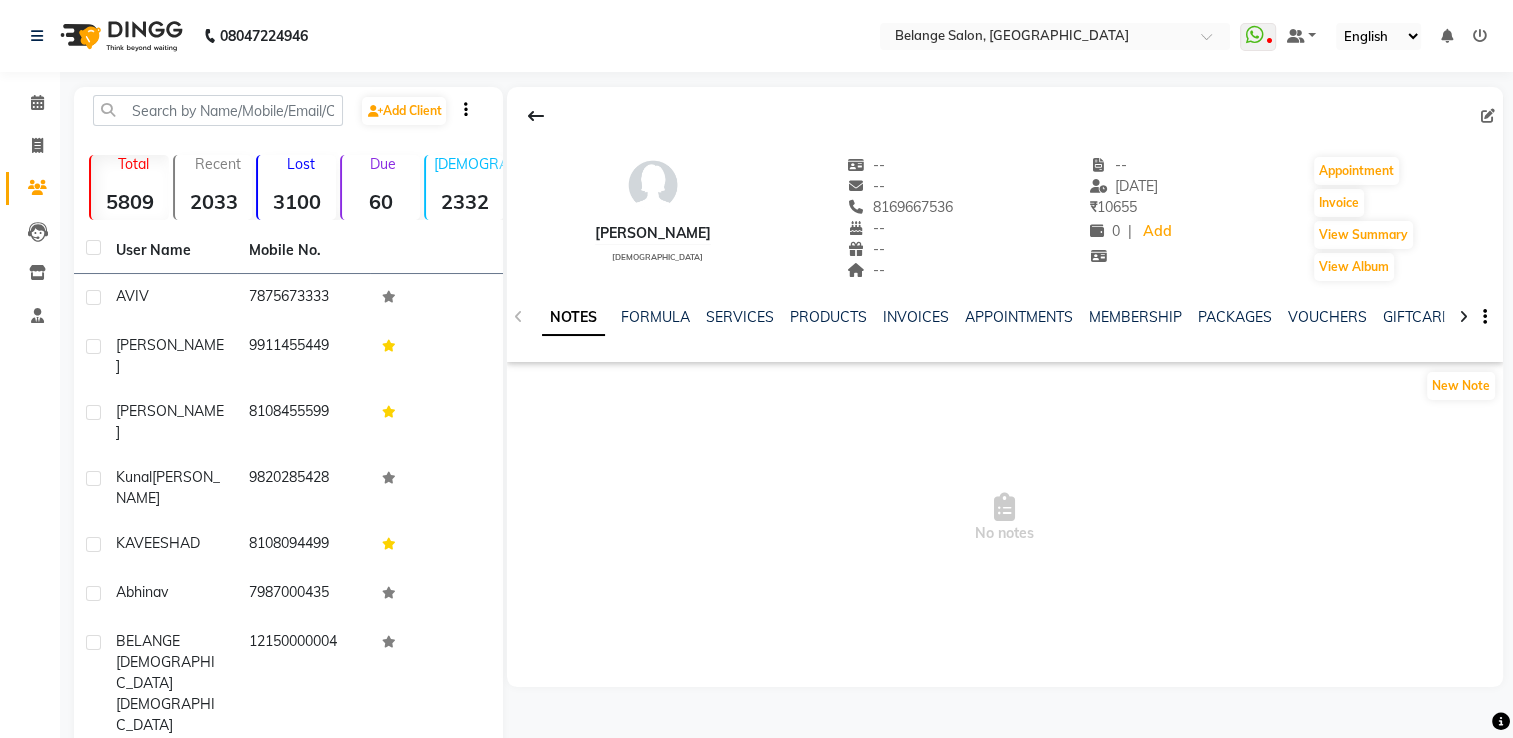 click on "MEMBERSHIP" 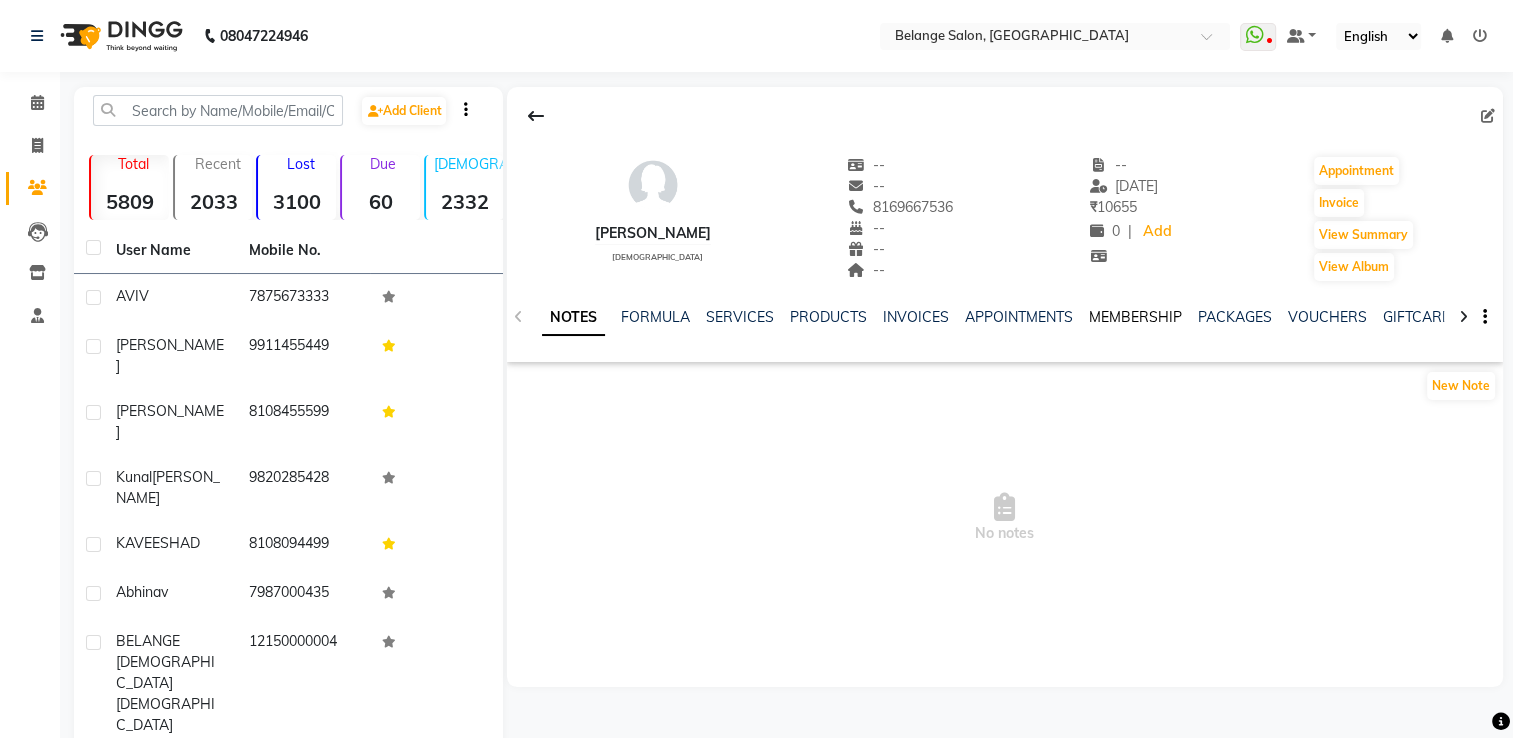 click on "MEMBERSHIP" 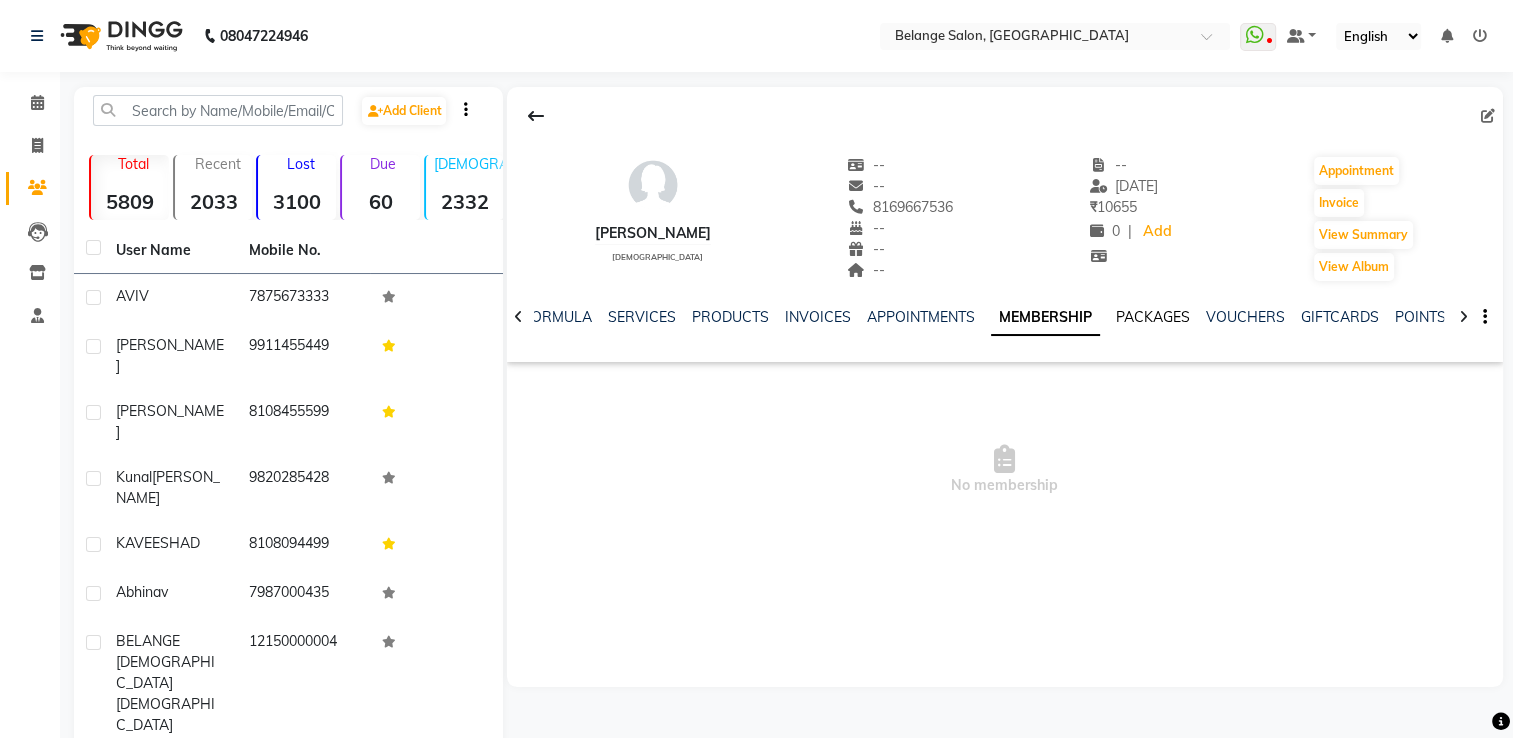 click on "PACKAGES" 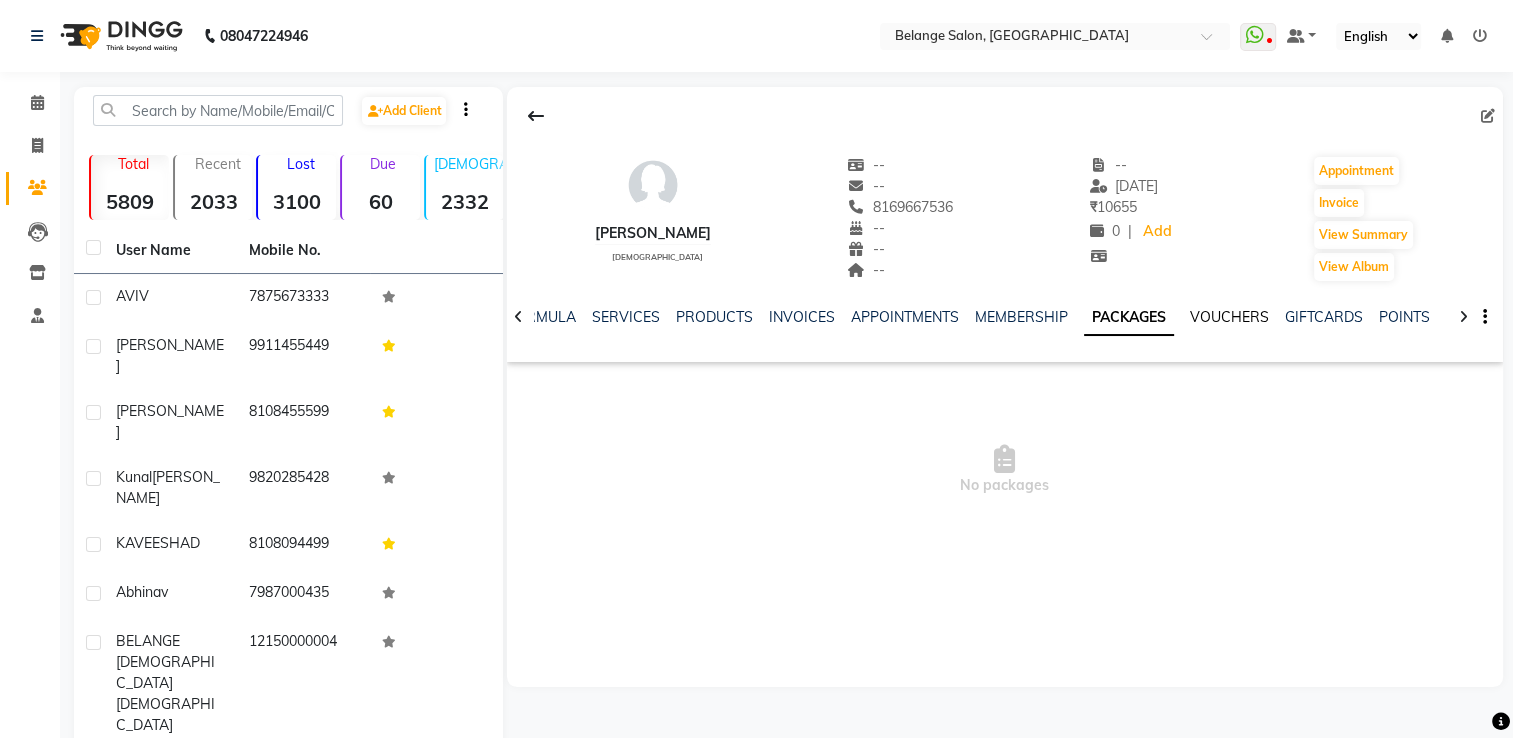click on "VOUCHERS" 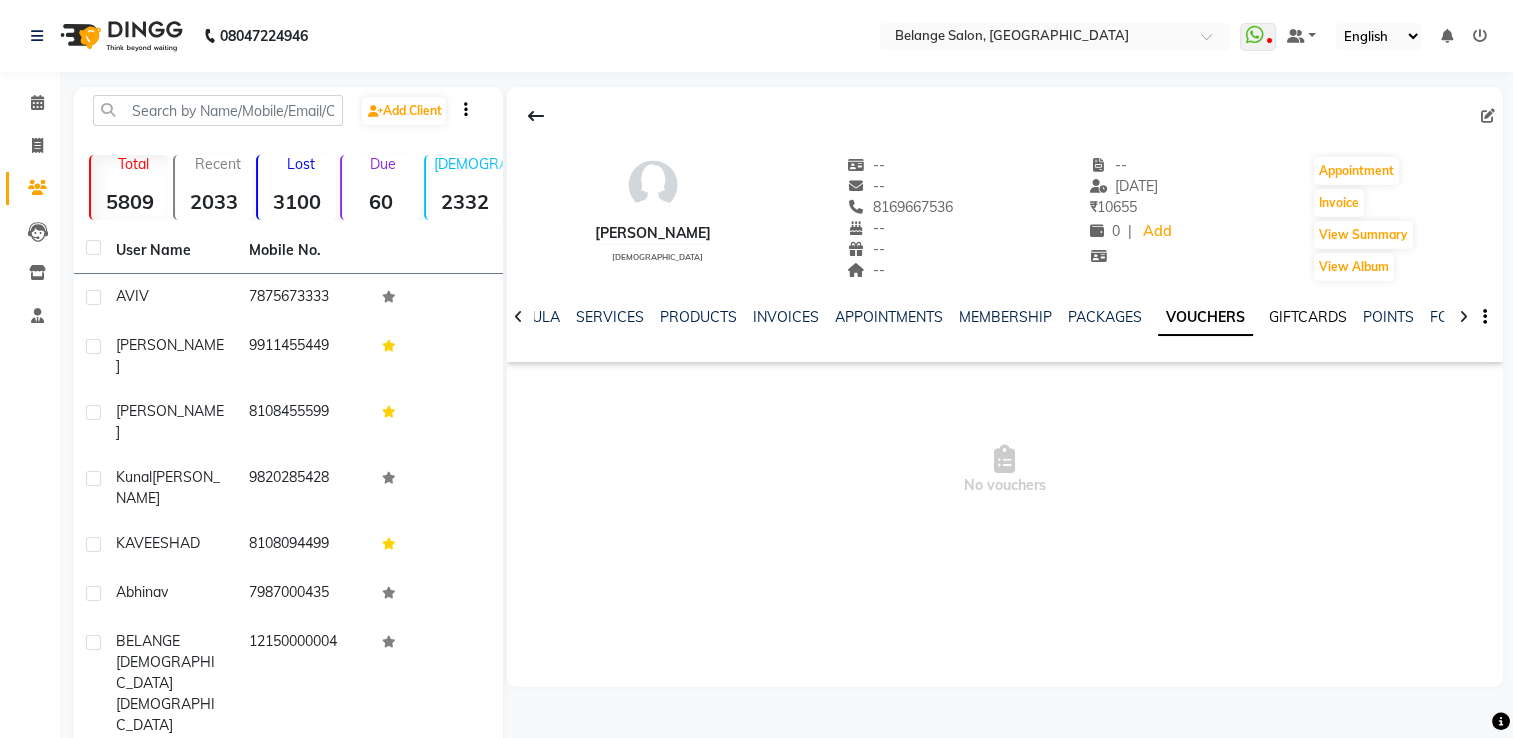 click on "GIFTCARDS" 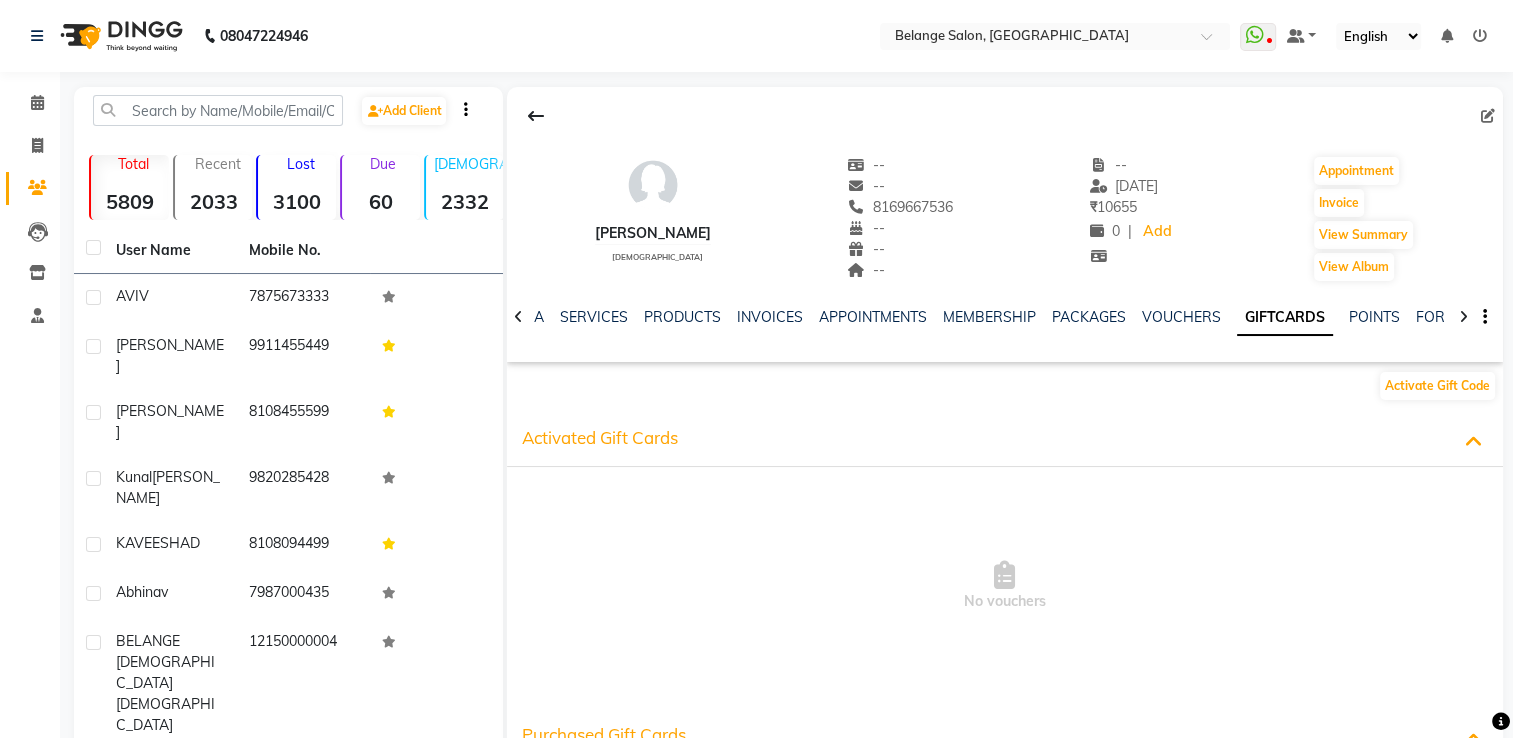 click 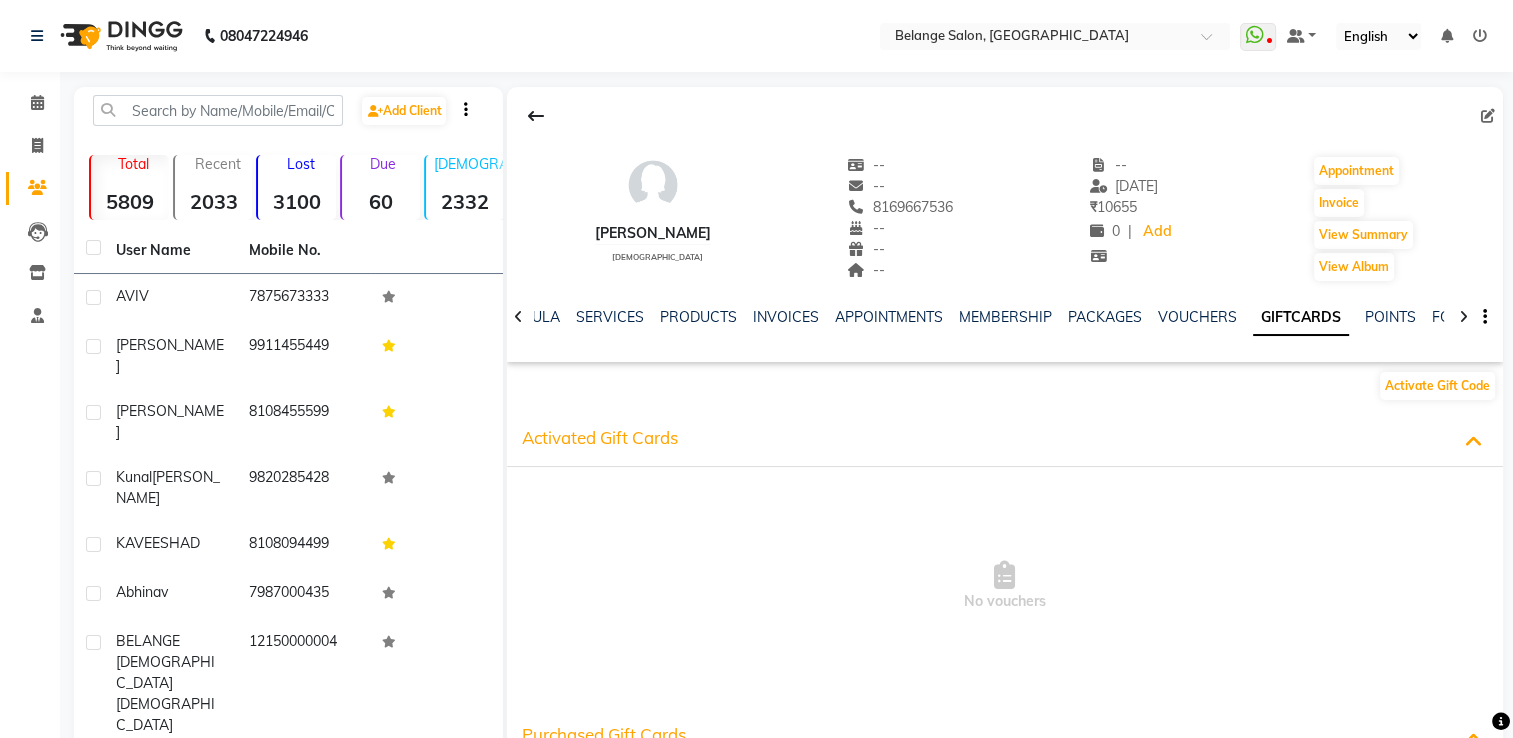 click 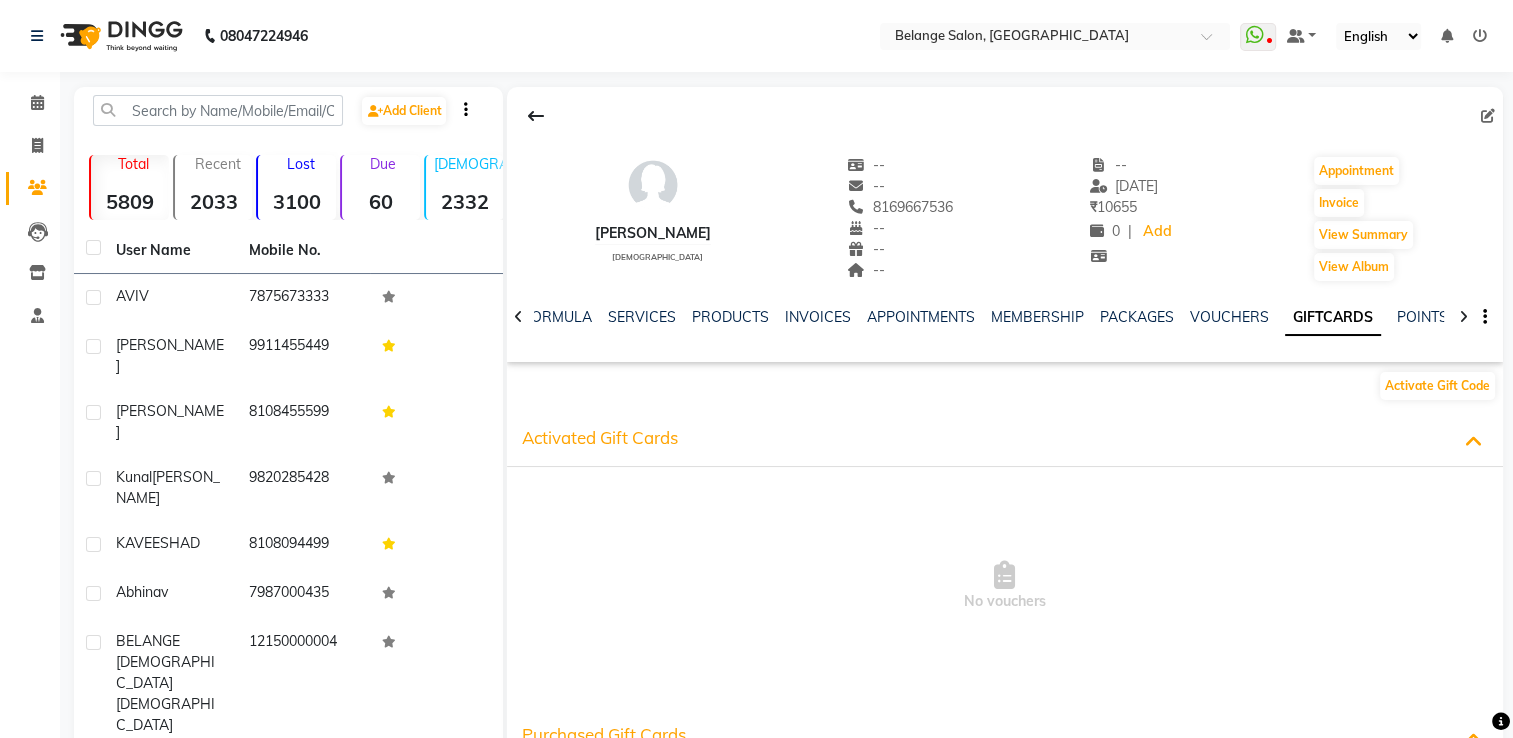 click 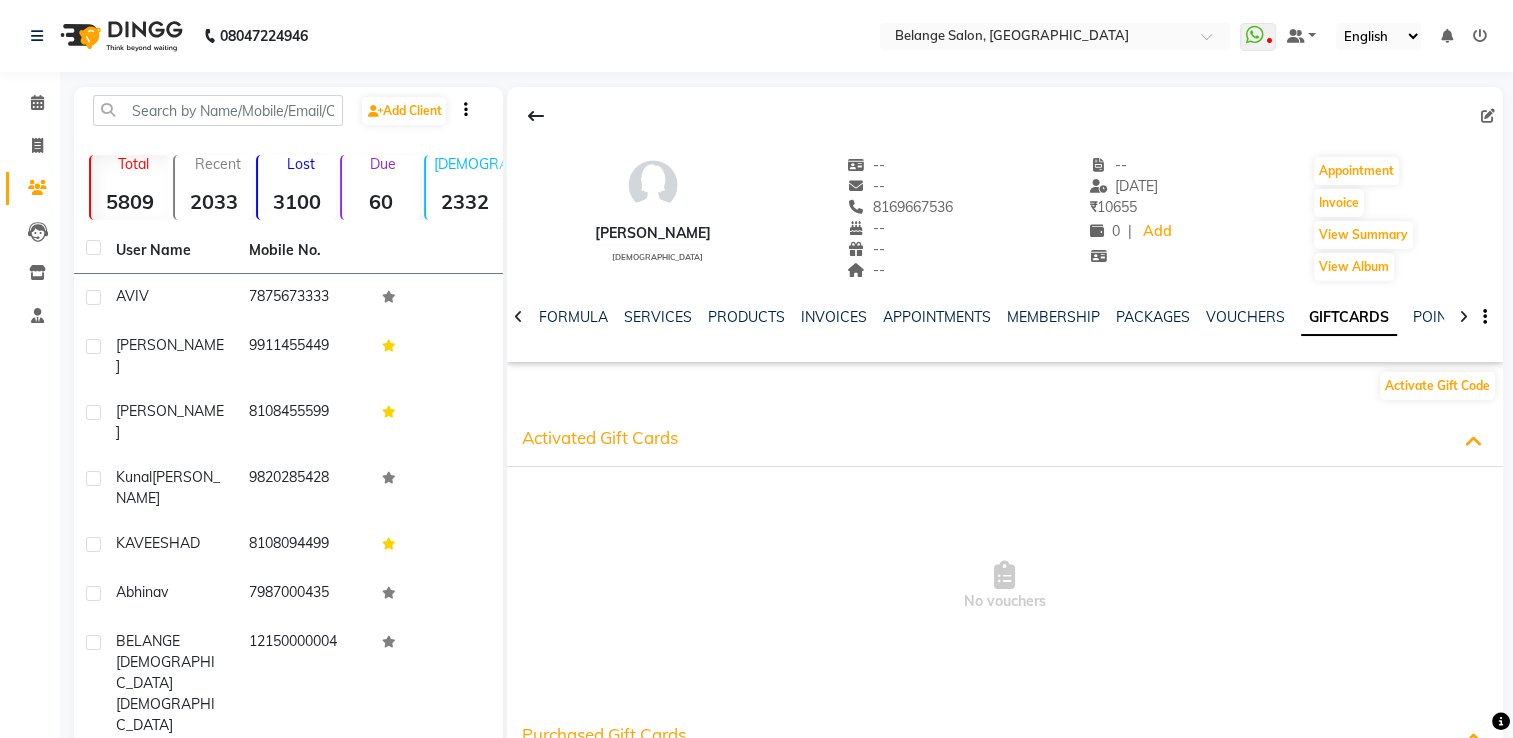 click 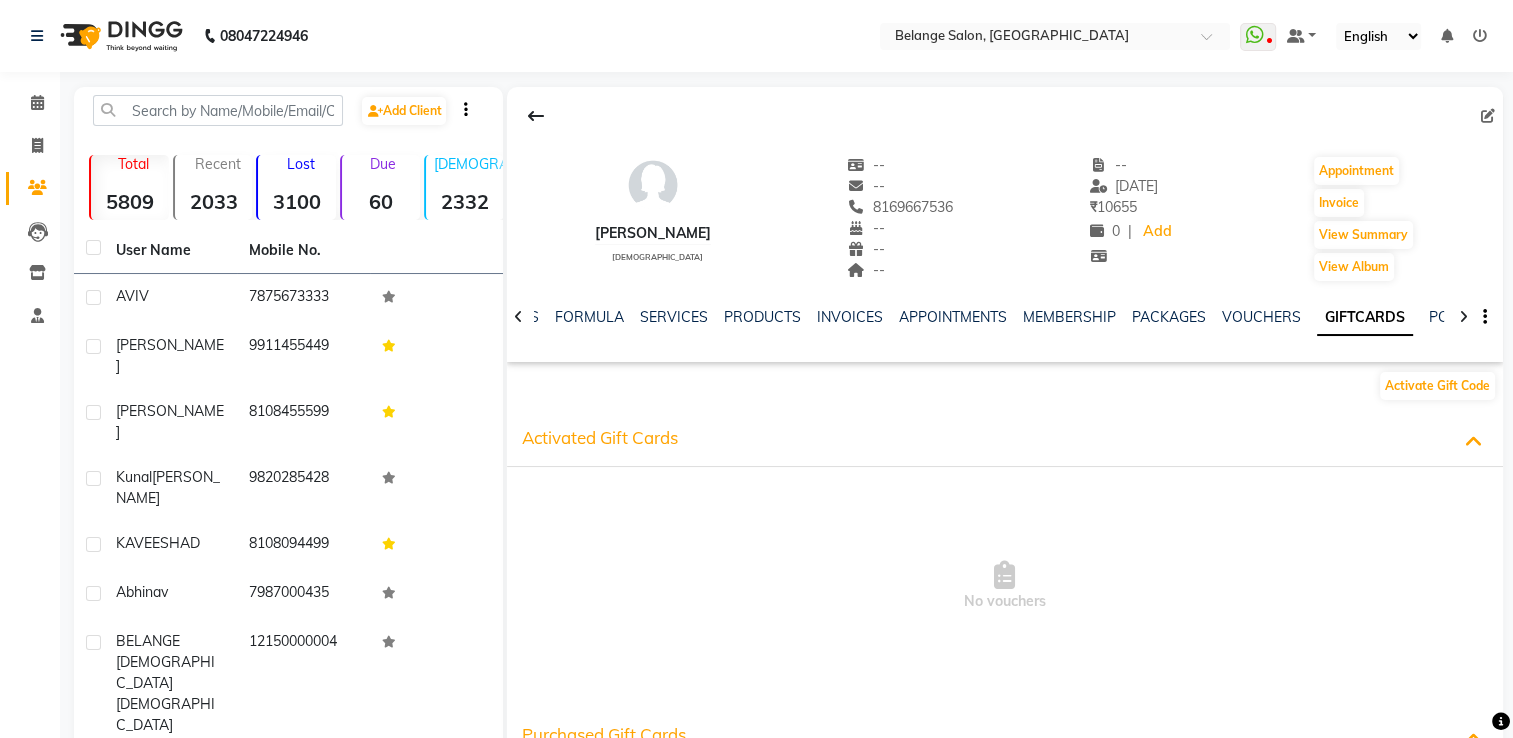 click 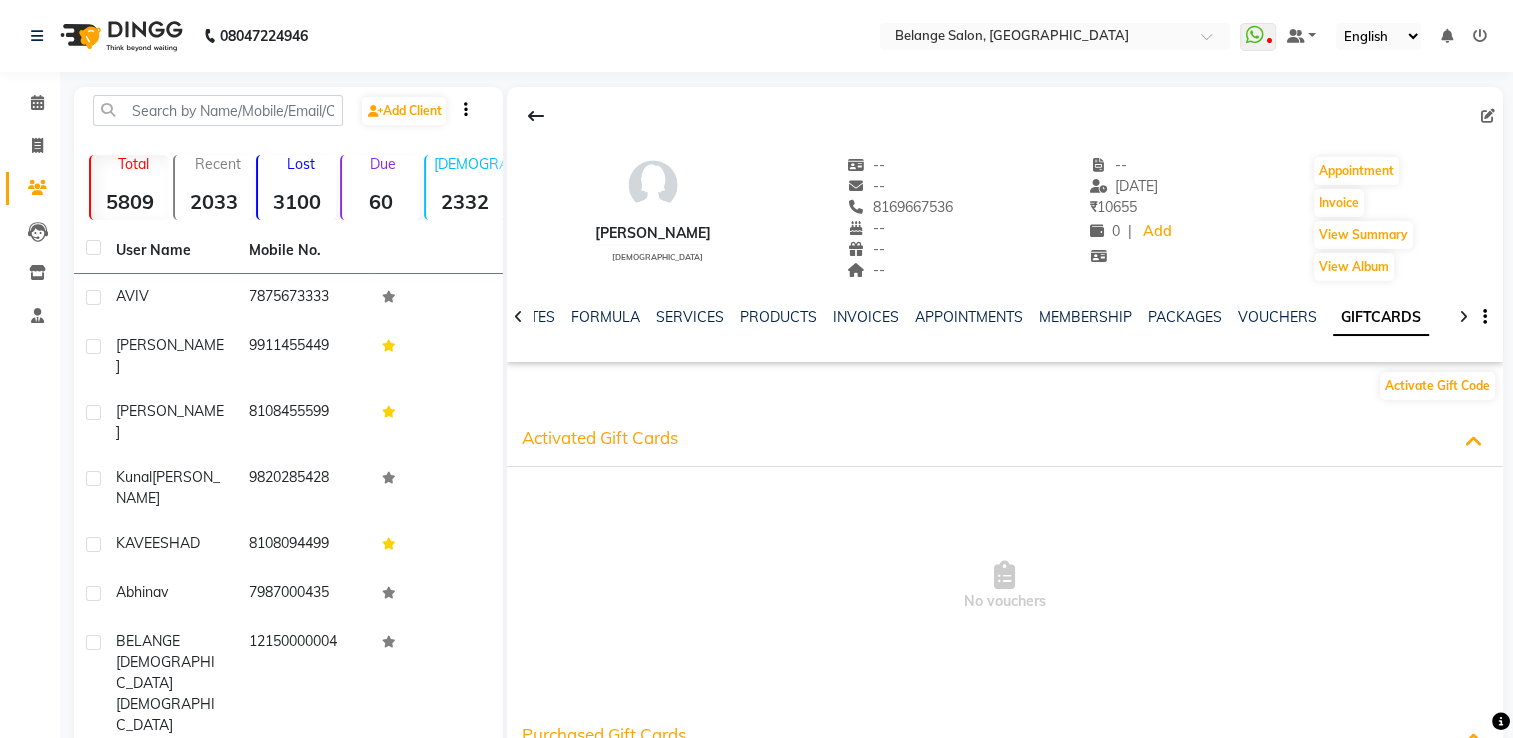 click 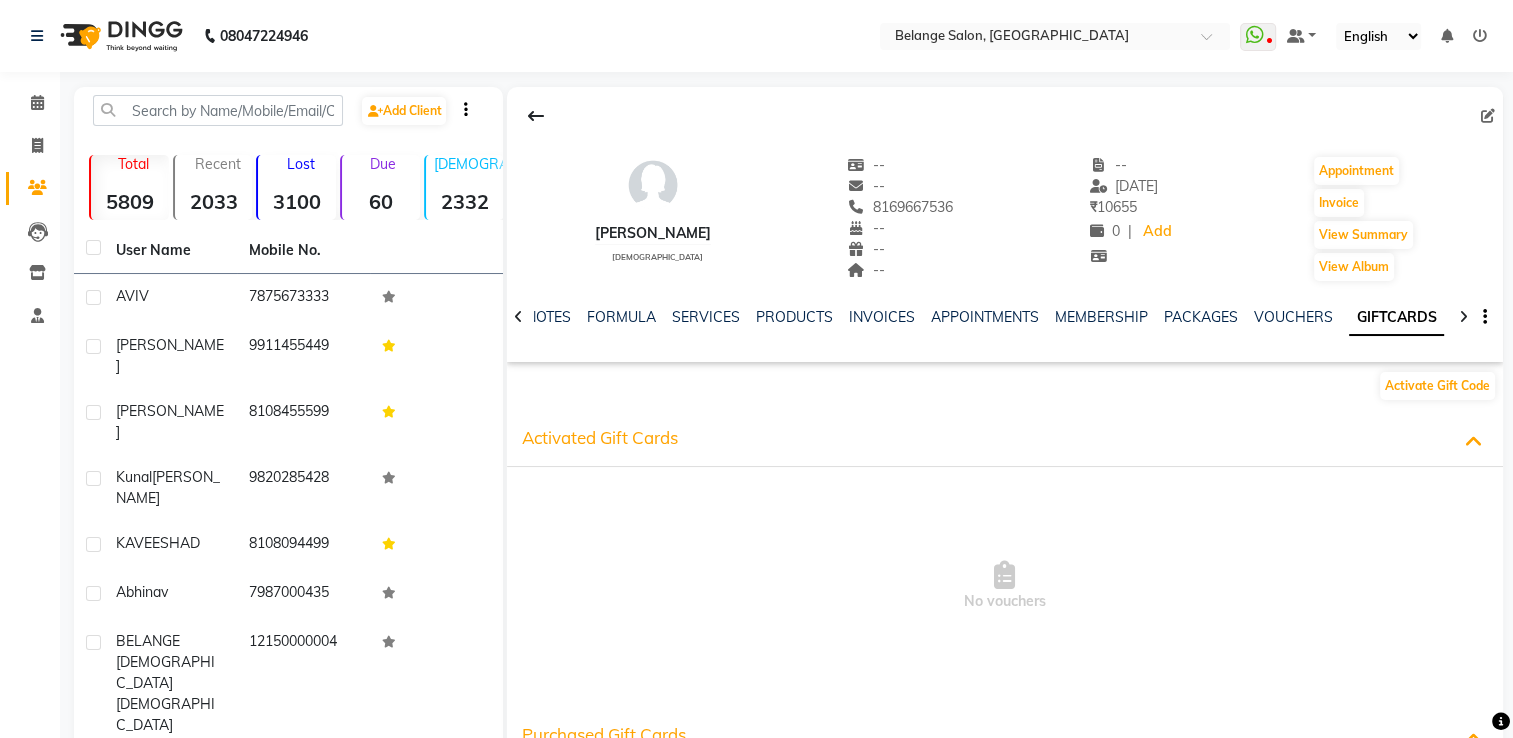 click 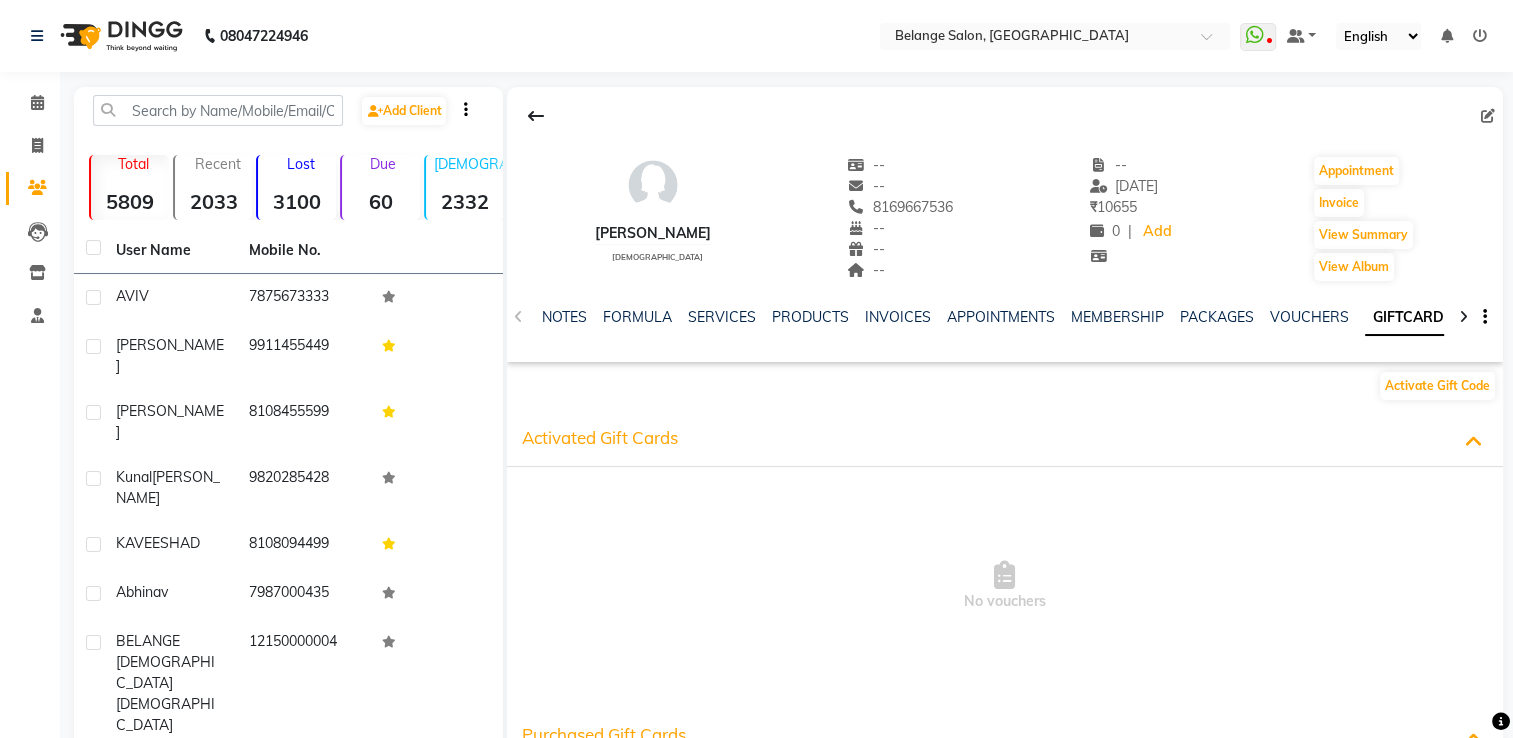 click on "NOTES FORMULA SERVICES PRODUCTS INVOICES APPOINTMENTS MEMBERSHIP PACKAGES VOUCHERS GIFTCARDS POINTS FORMS FAMILY CARDS WALLET" 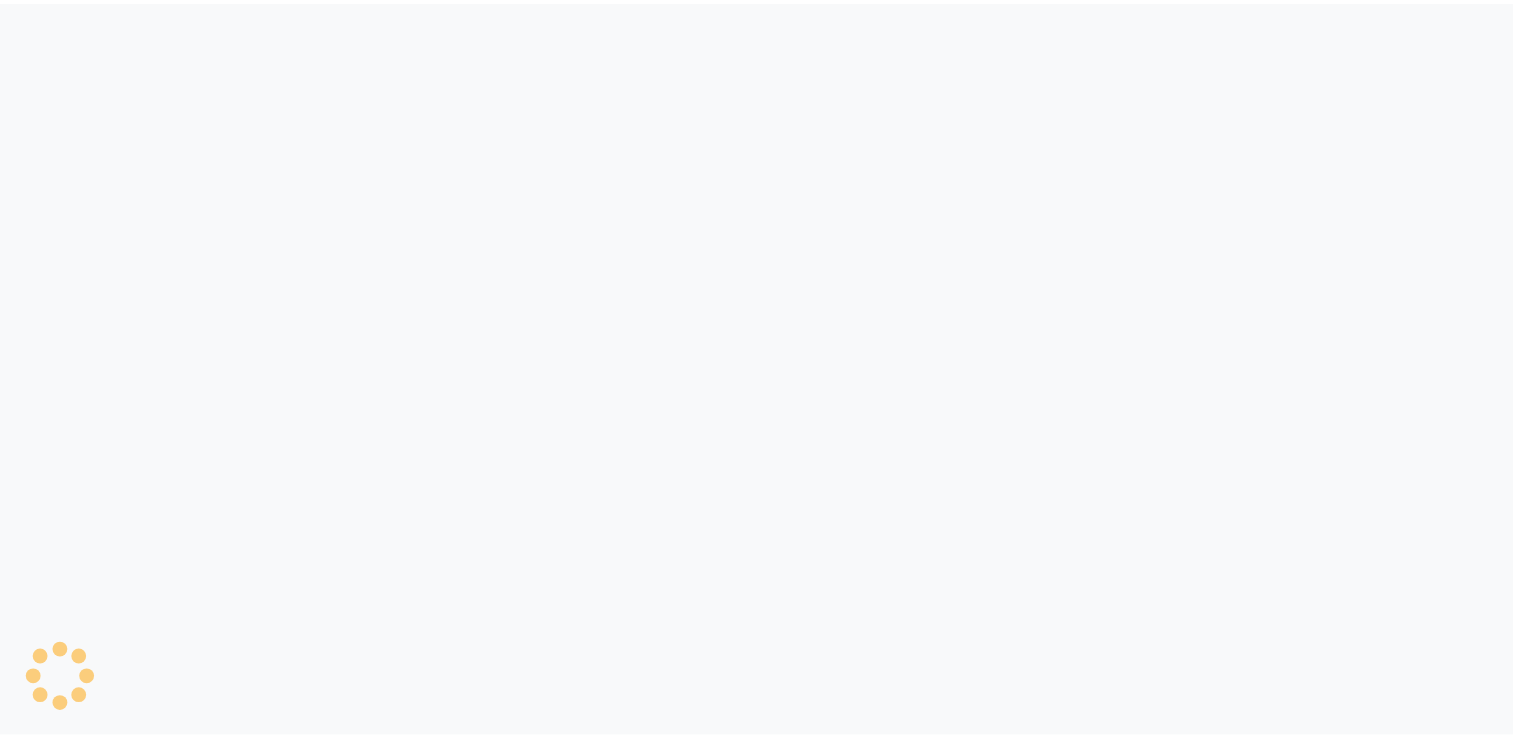 scroll, scrollTop: 0, scrollLeft: 0, axis: both 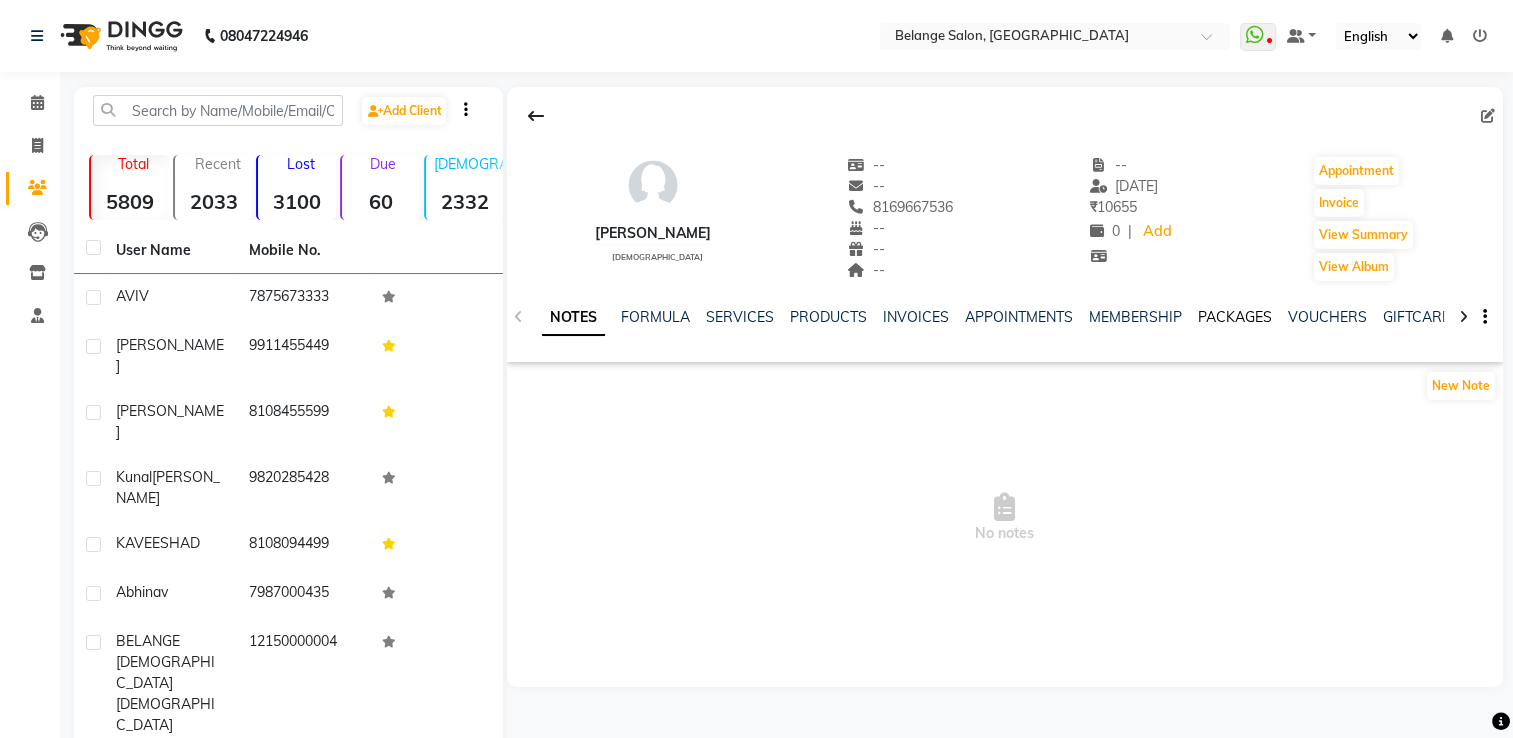 click on "PACKAGES" 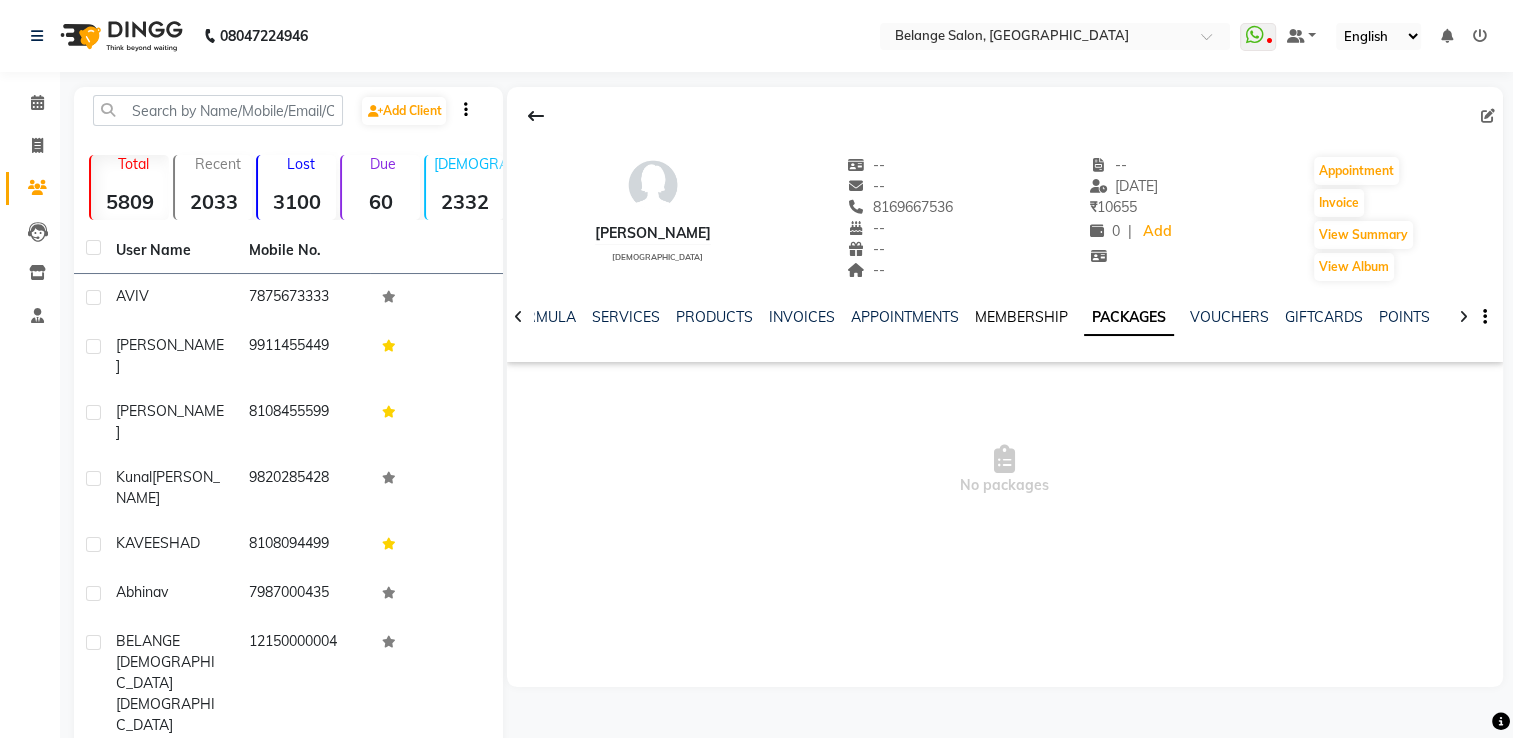 click on "MEMBERSHIP" 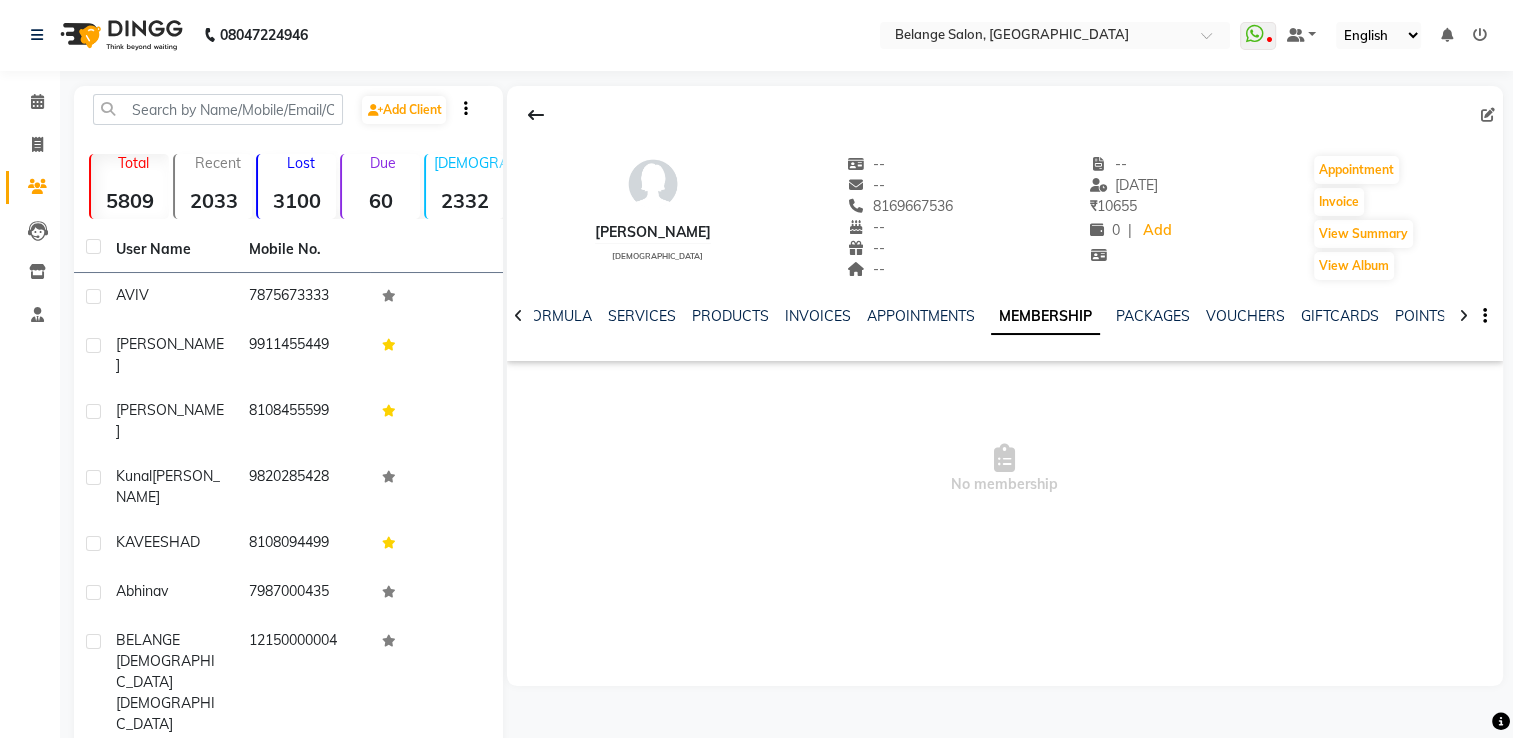 scroll, scrollTop: 0, scrollLeft: 0, axis: both 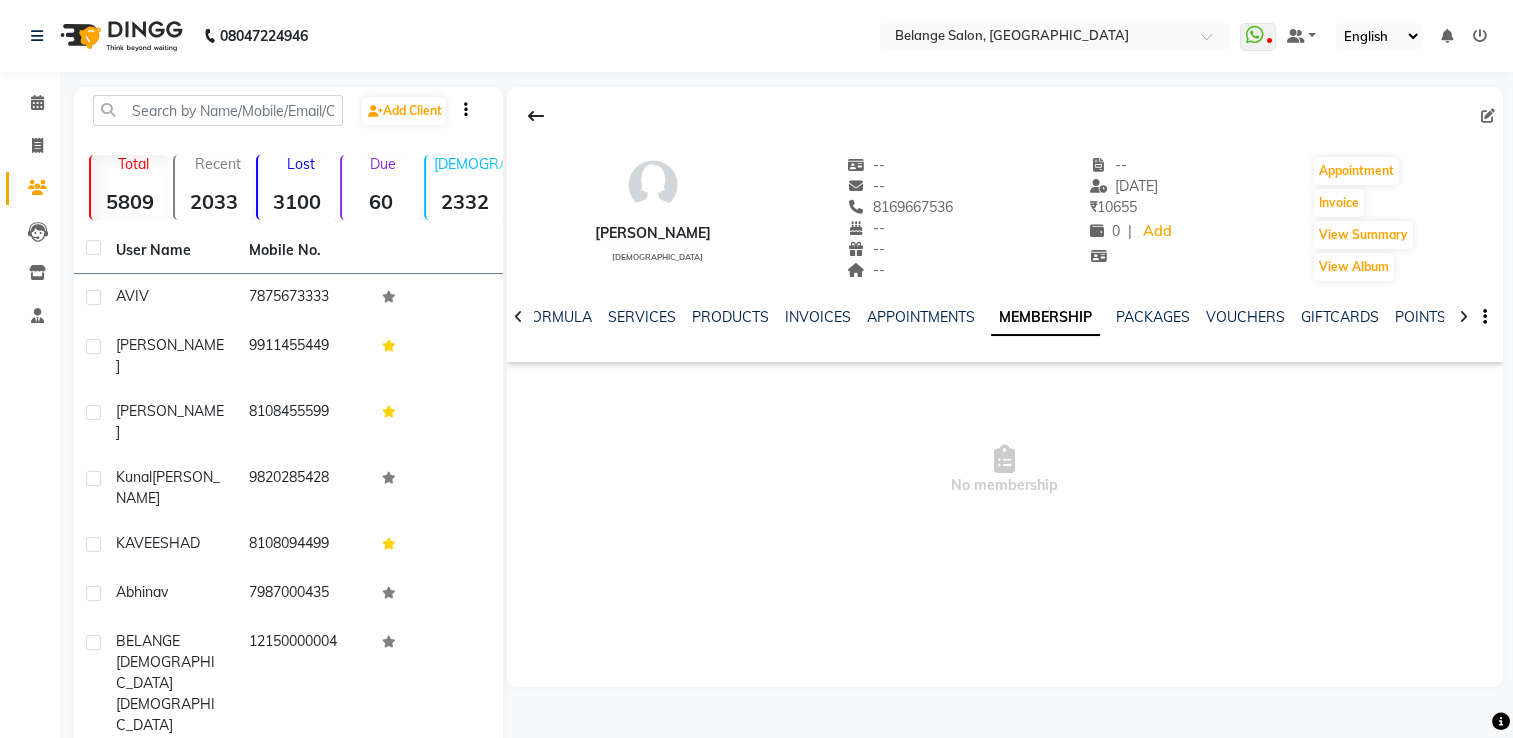 click 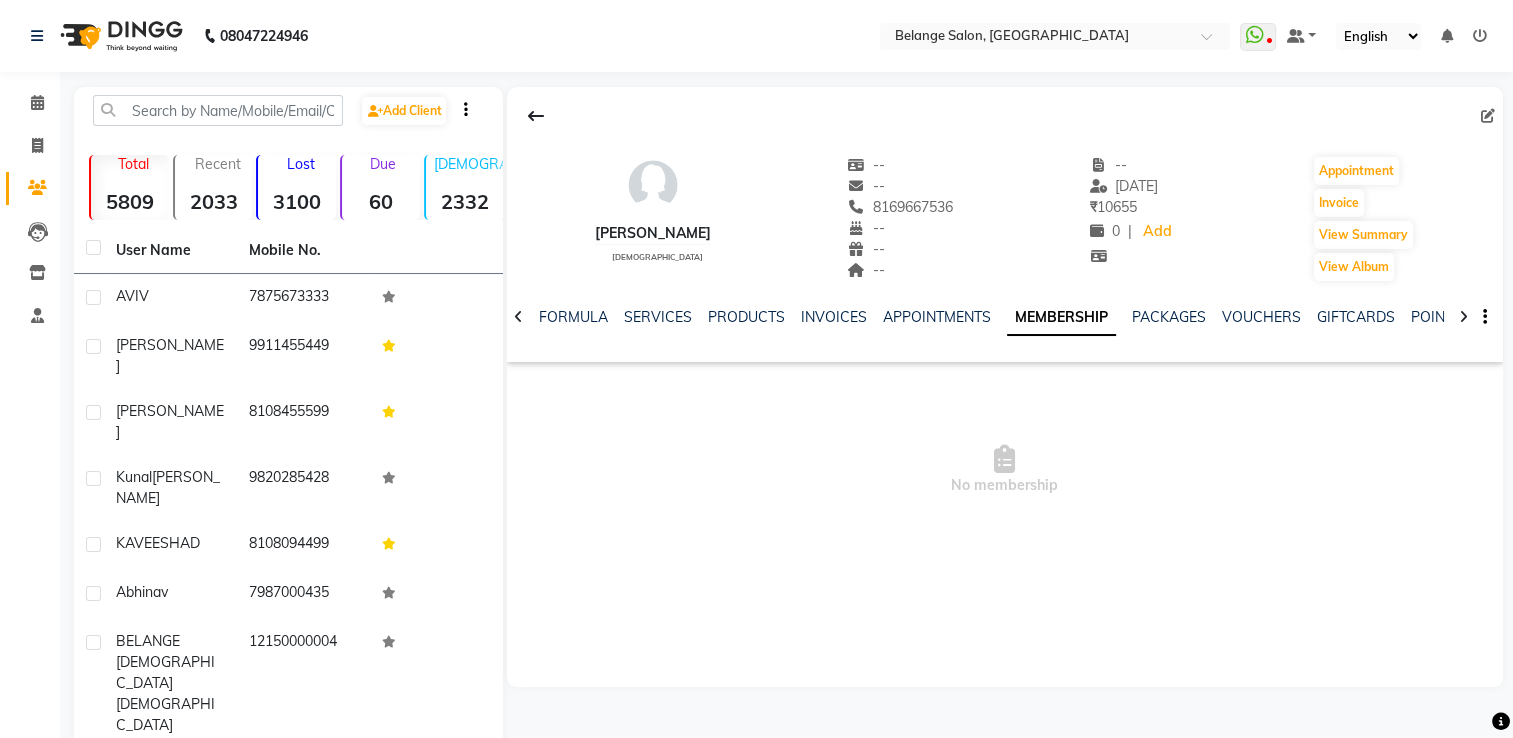 click 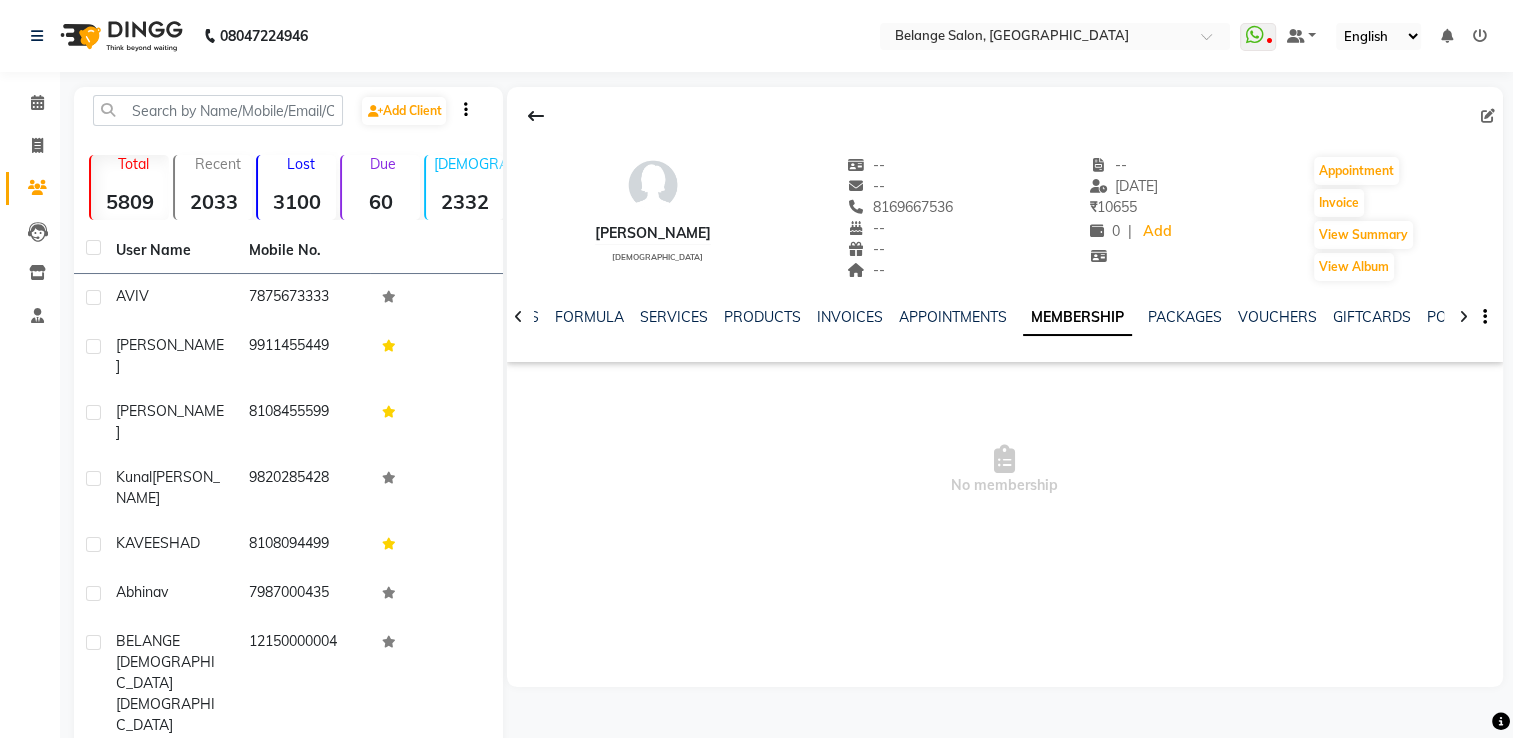 click 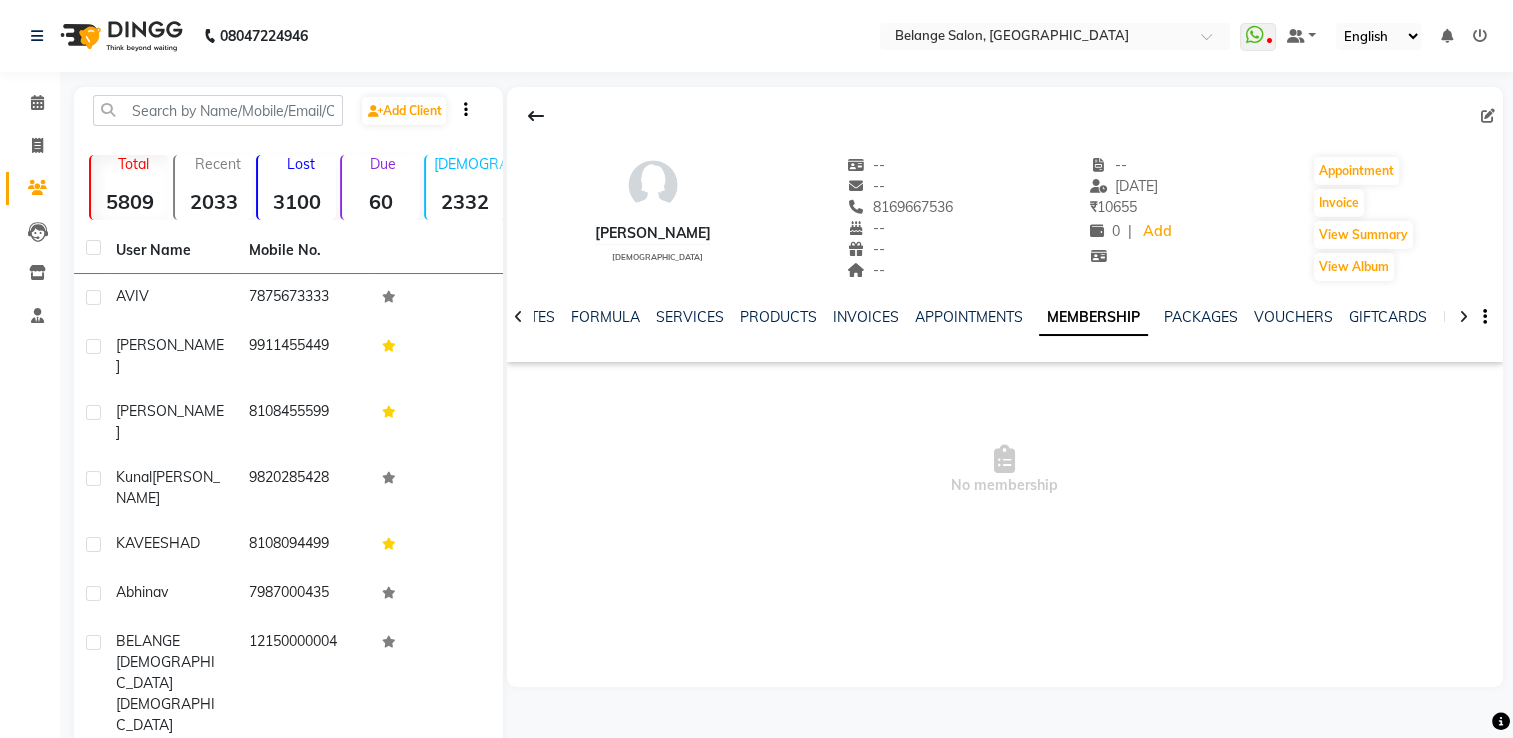 click 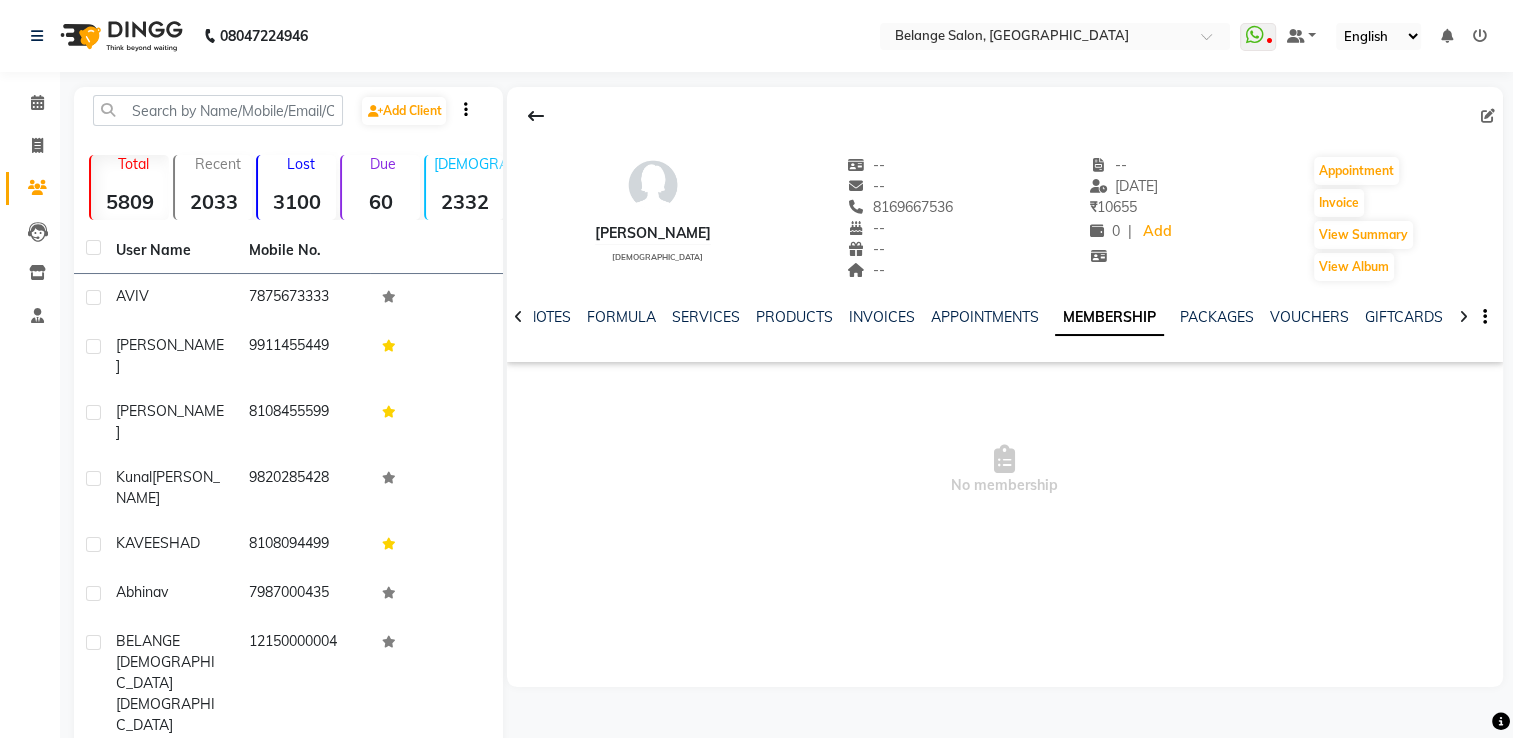 click 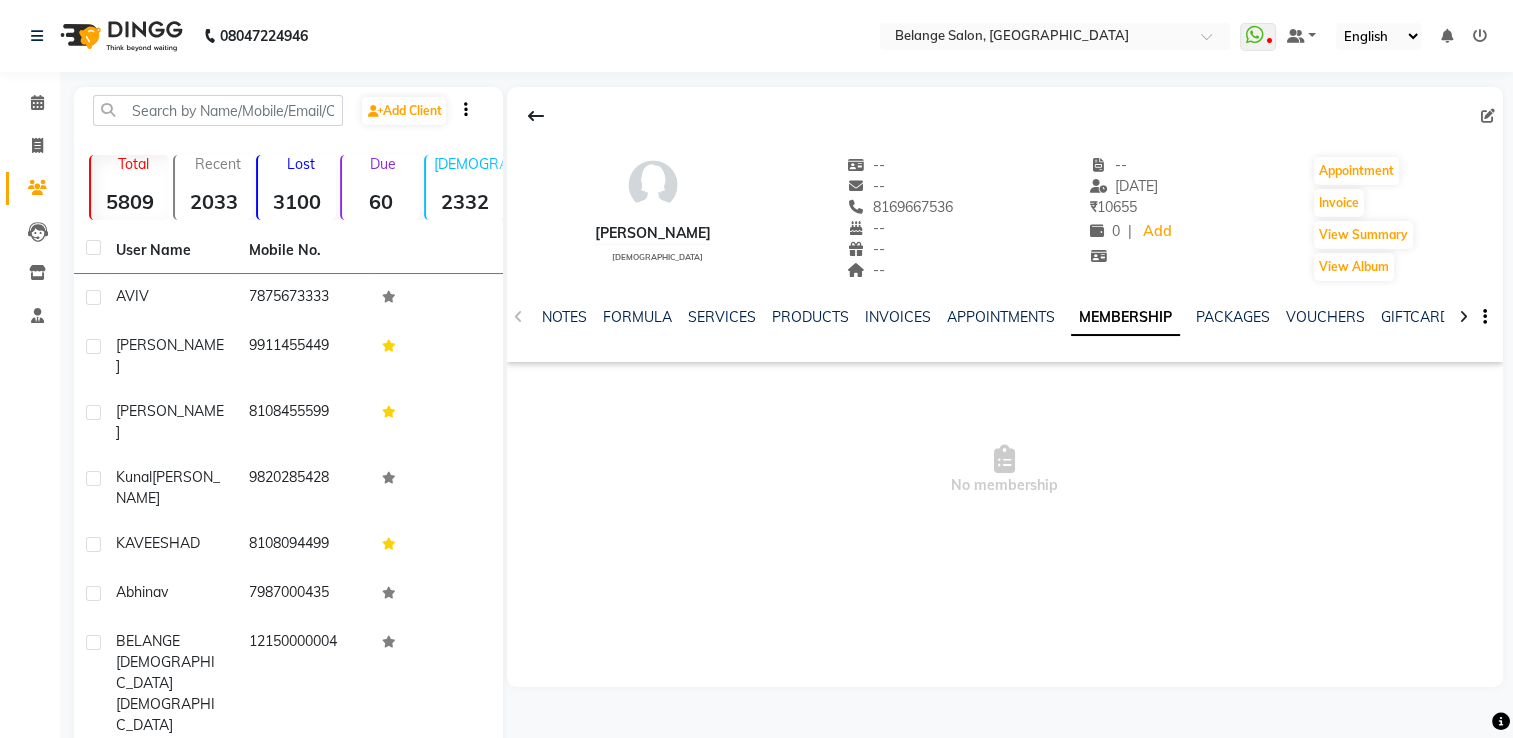 click on "NOTES FORMULA SERVICES PRODUCTS INVOICES APPOINTMENTS MEMBERSHIP PACKAGES VOUCHERS GIFTCARDS POINTS FORMS FAMILY CARDS WALLET" 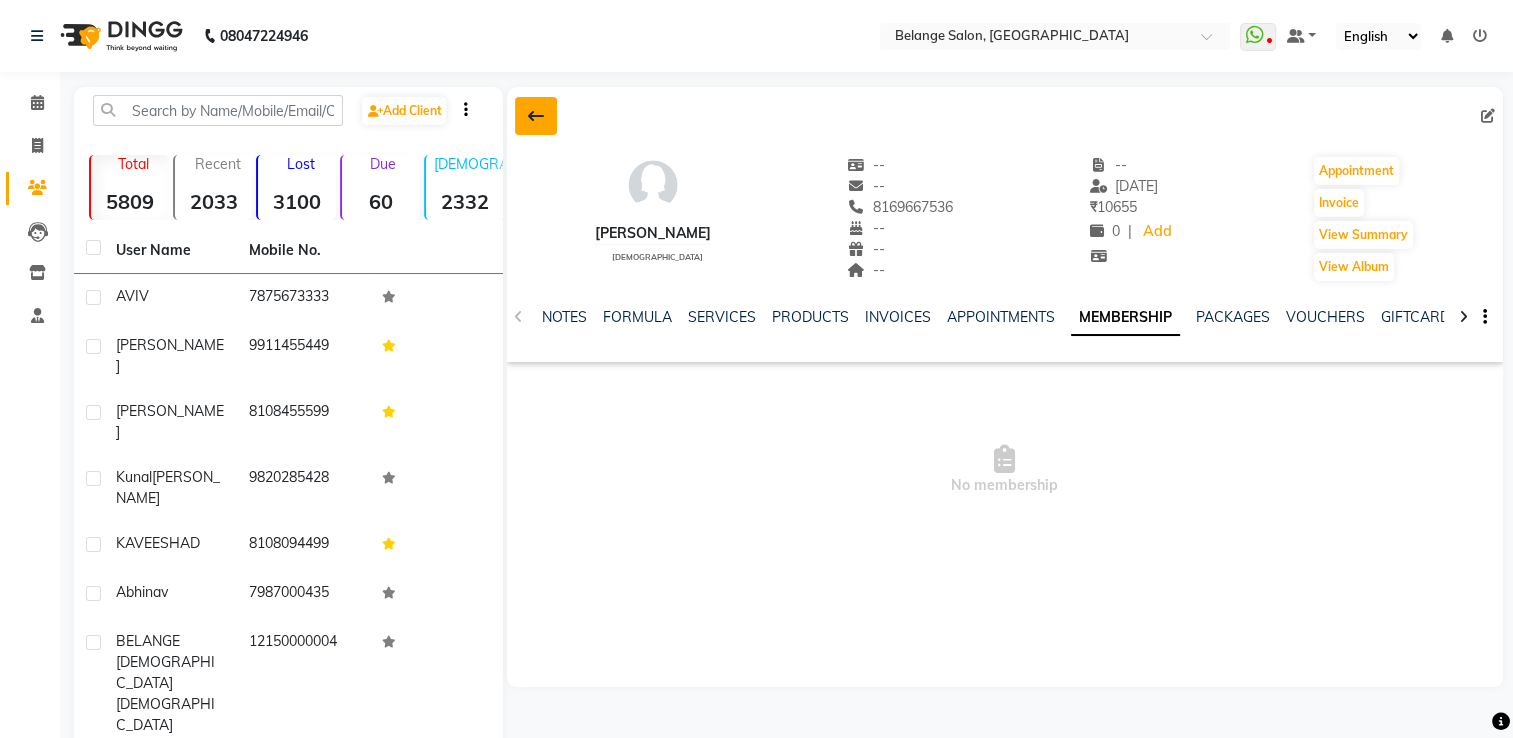 click 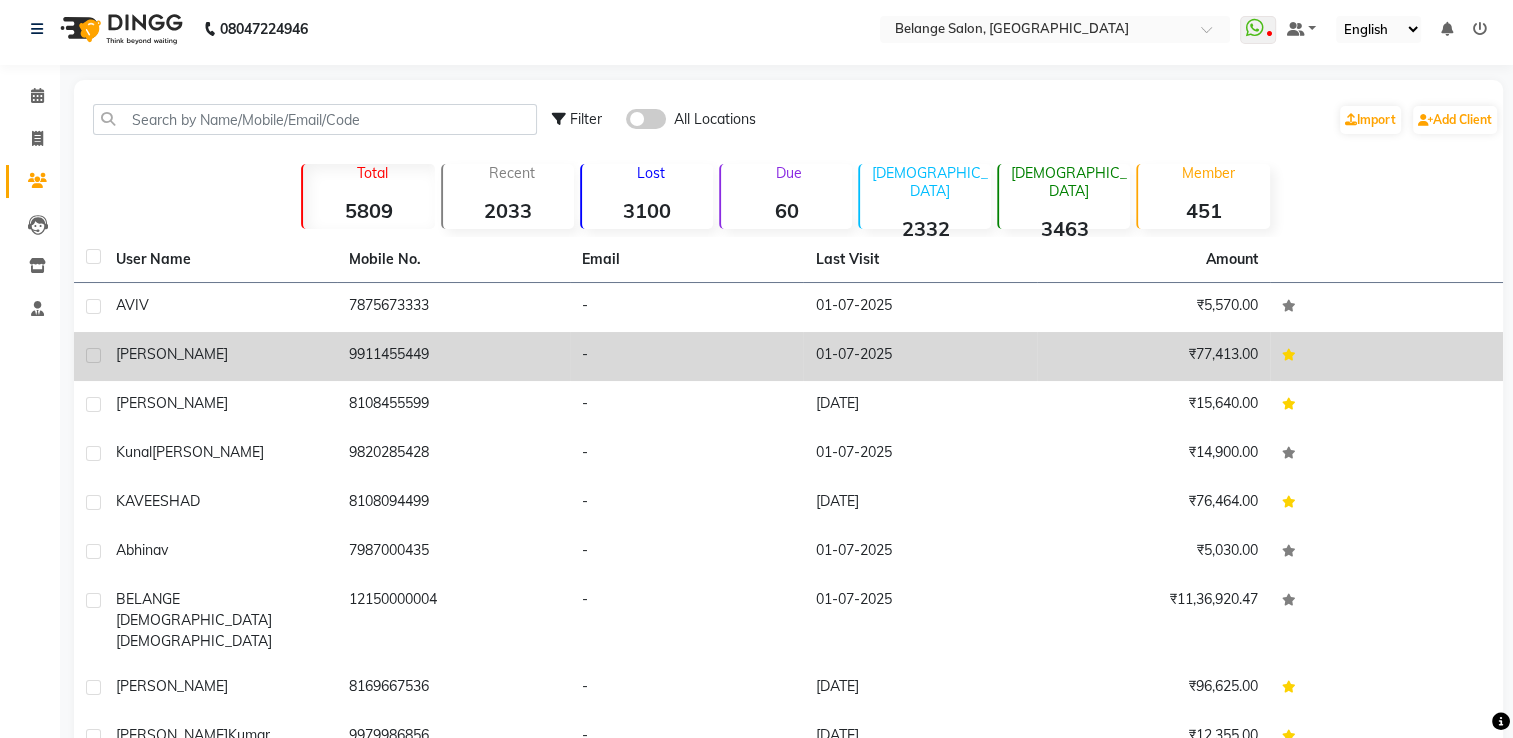 scroll, scrollTop: 0, scrollLeft: 0, axis: both 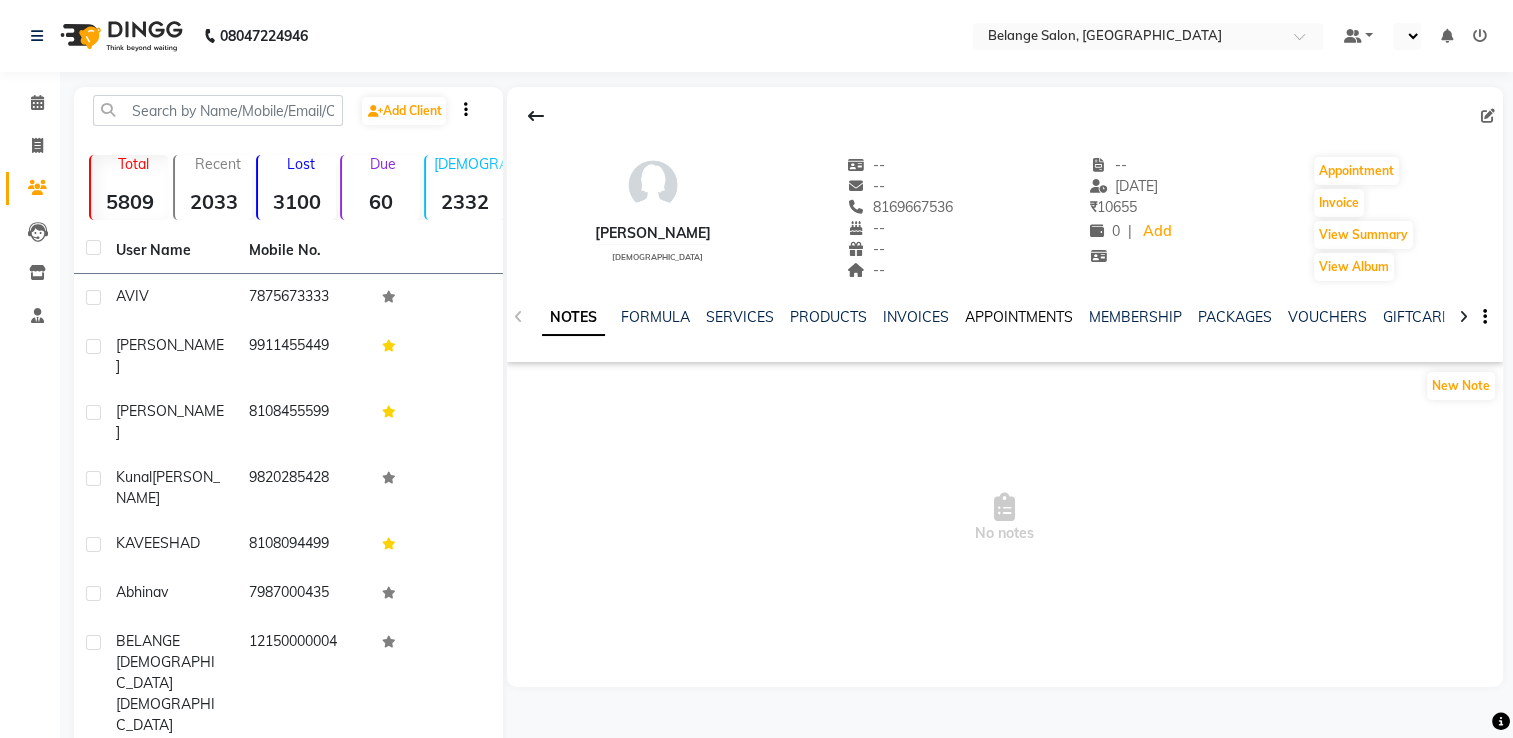 select on "en" 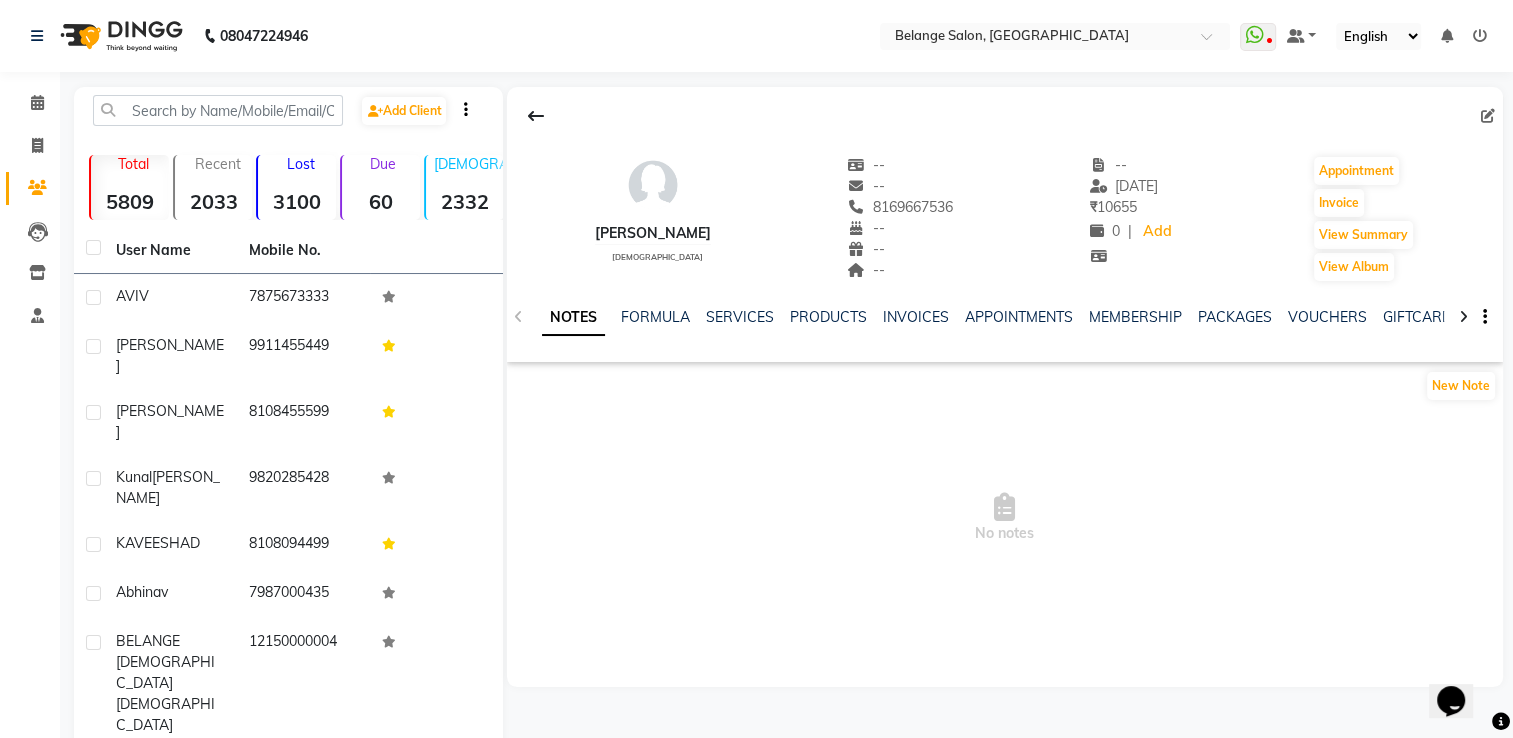 scroll, scrollTop: 0, scrollLeft: 0, axis: both 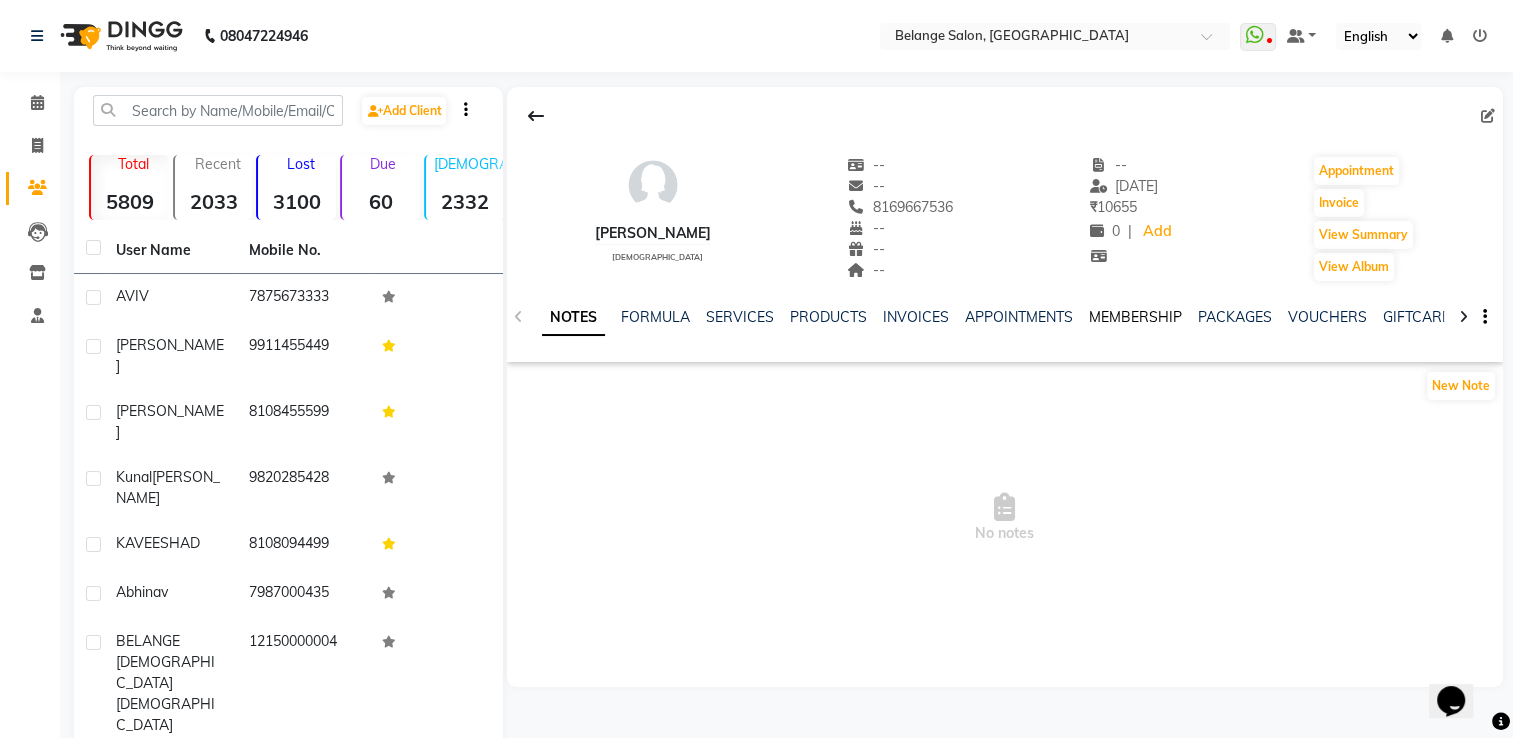 click on "MEMBERSHIP" 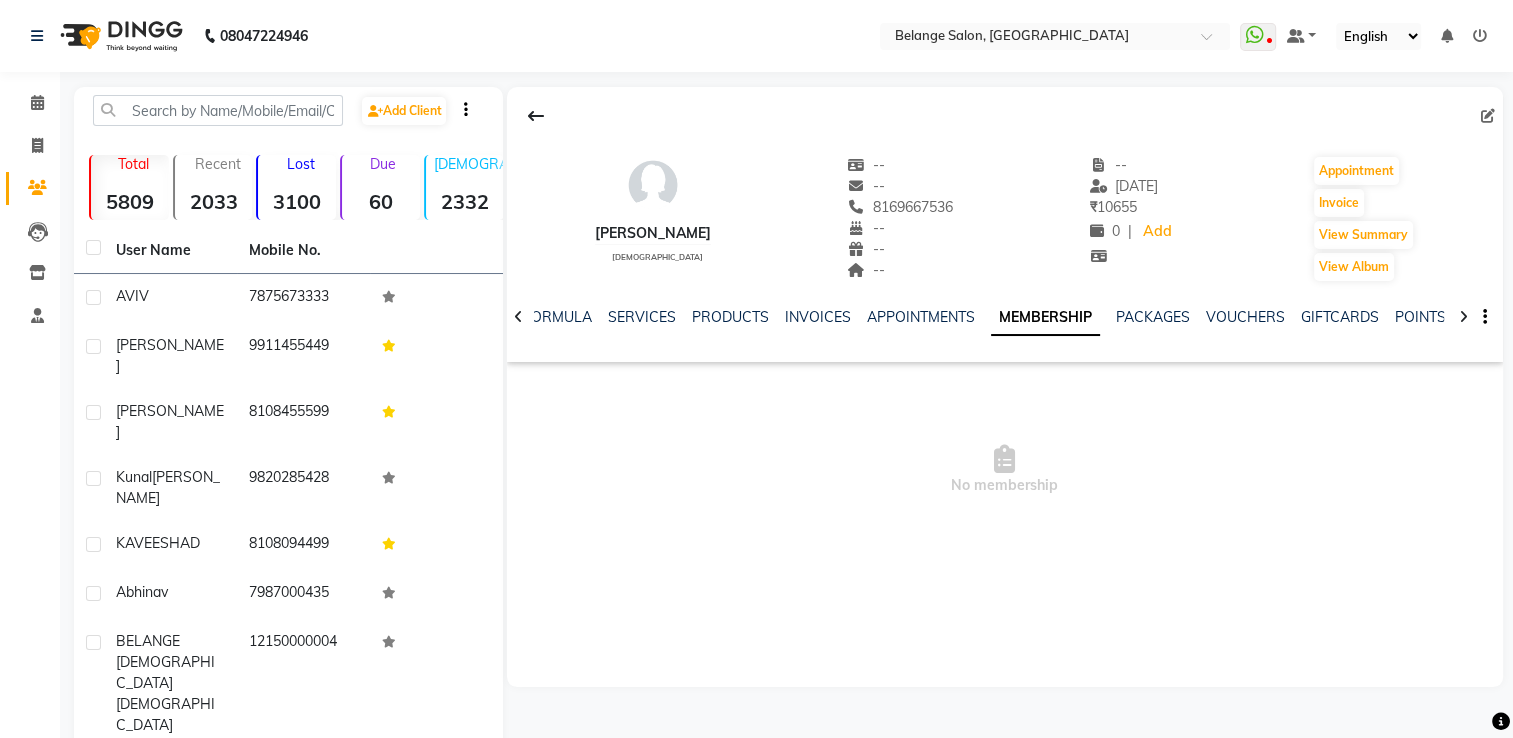 click 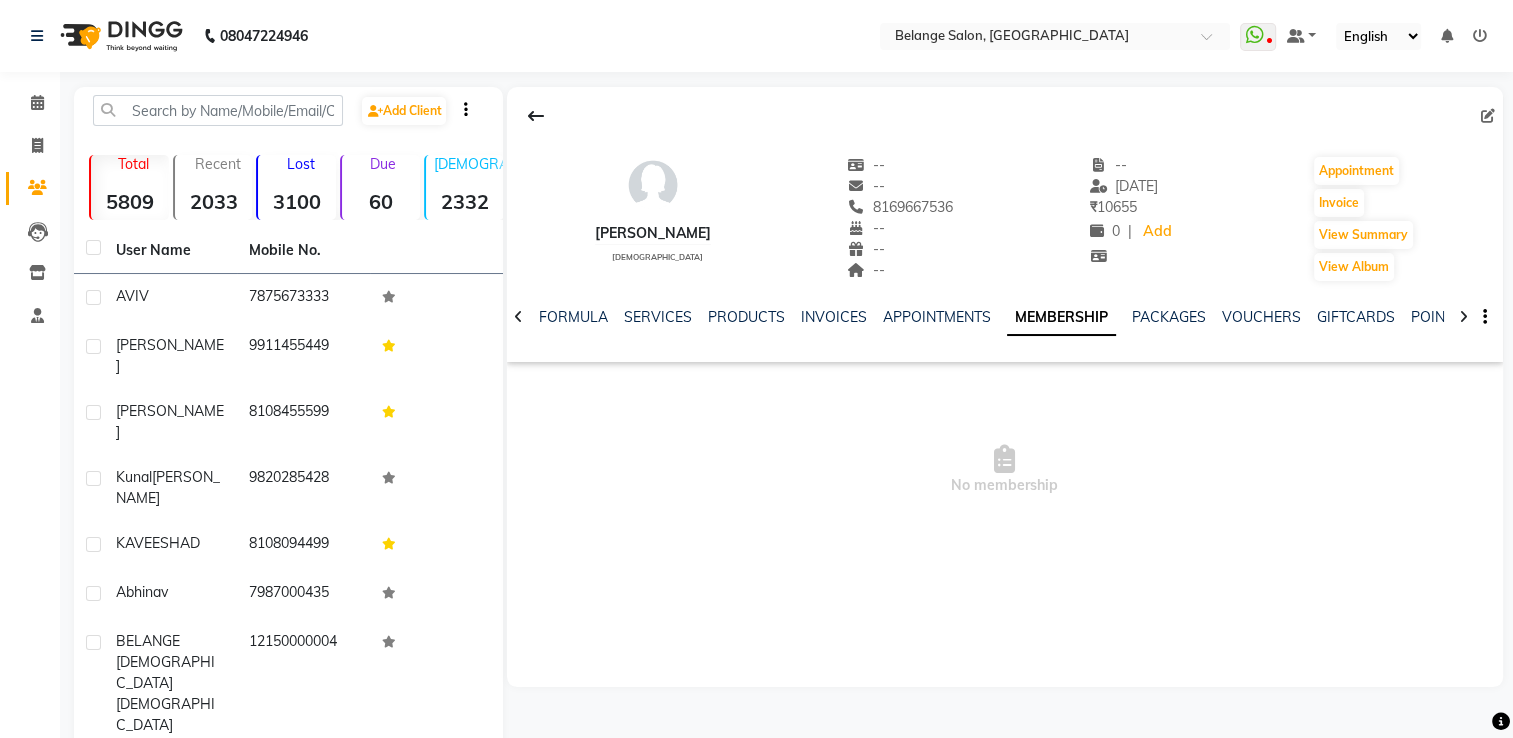 click 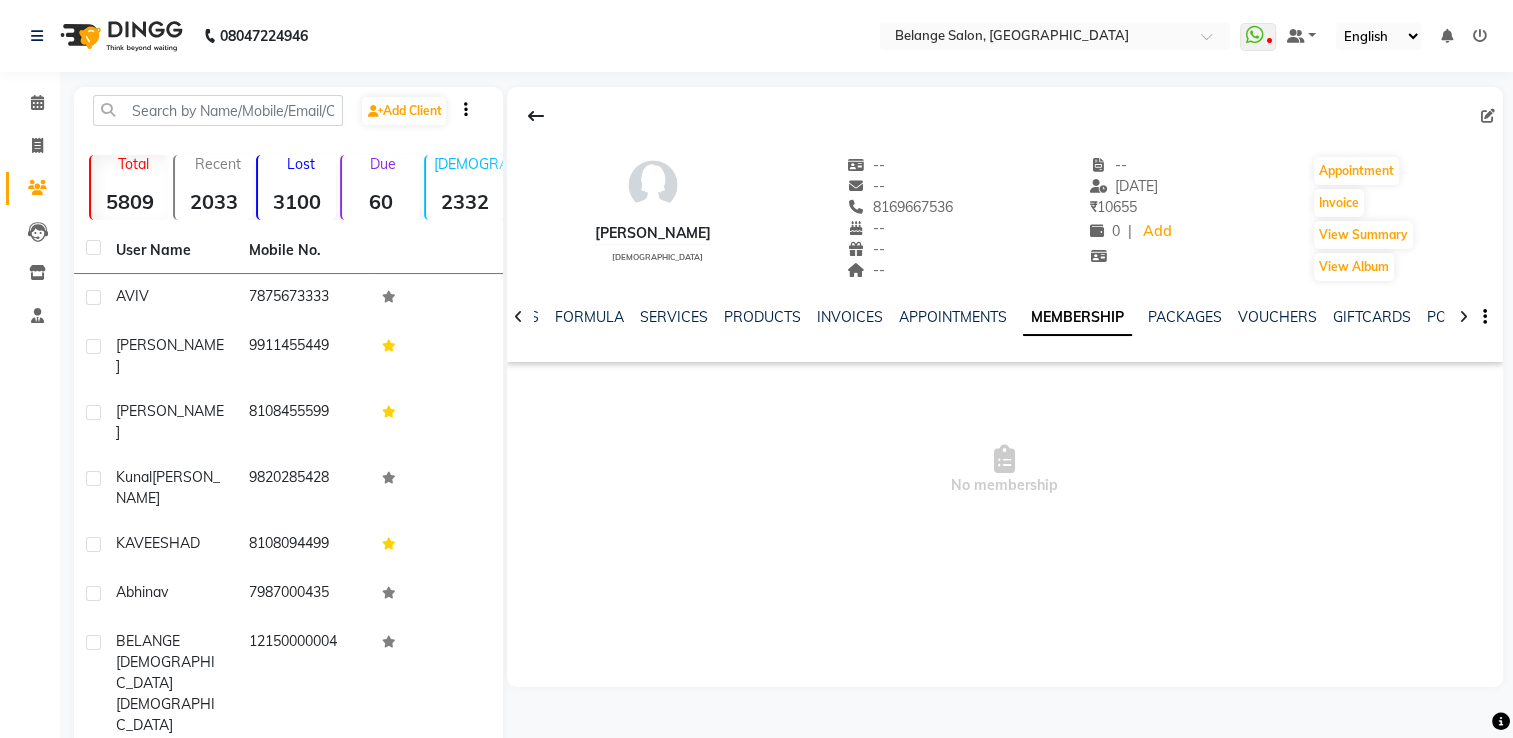 click 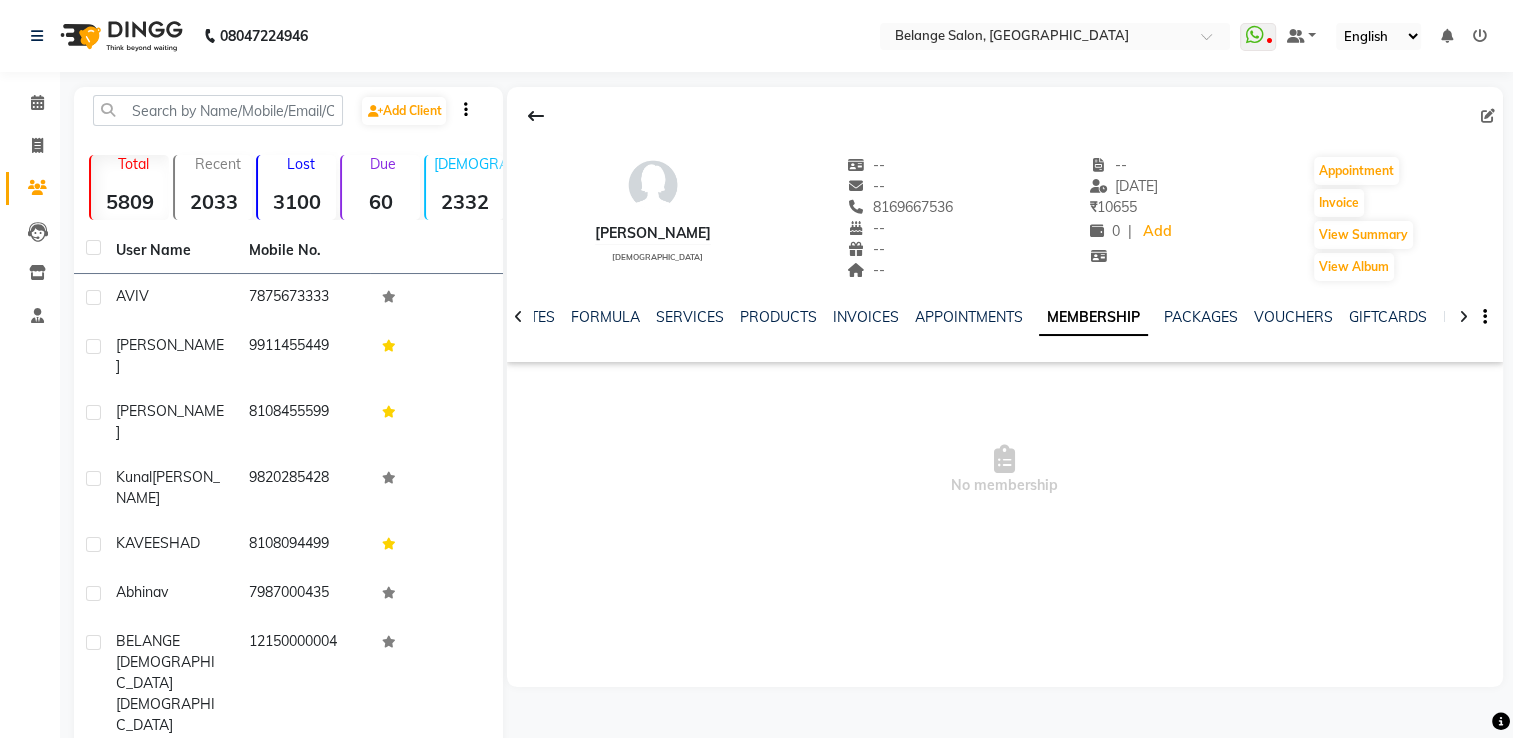 click 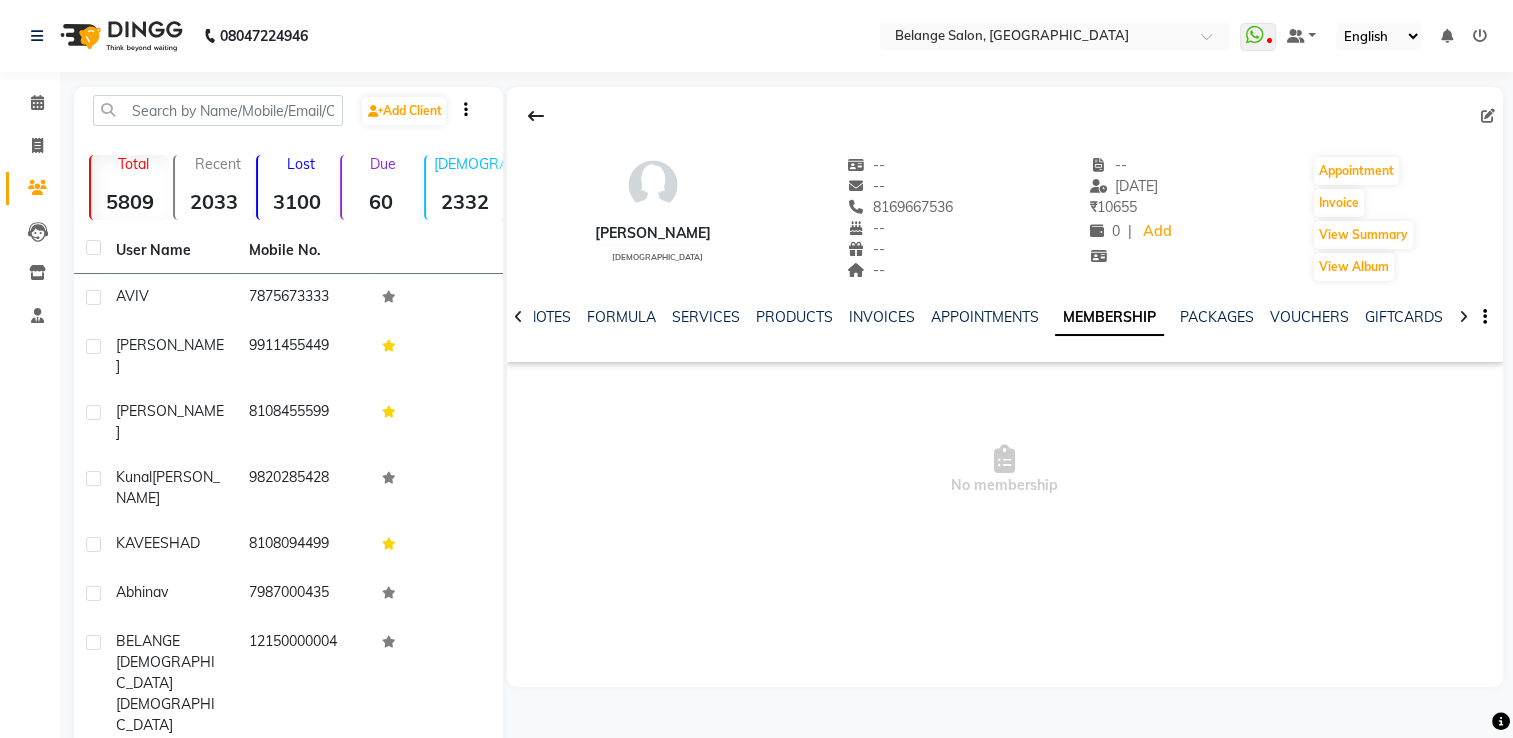 click 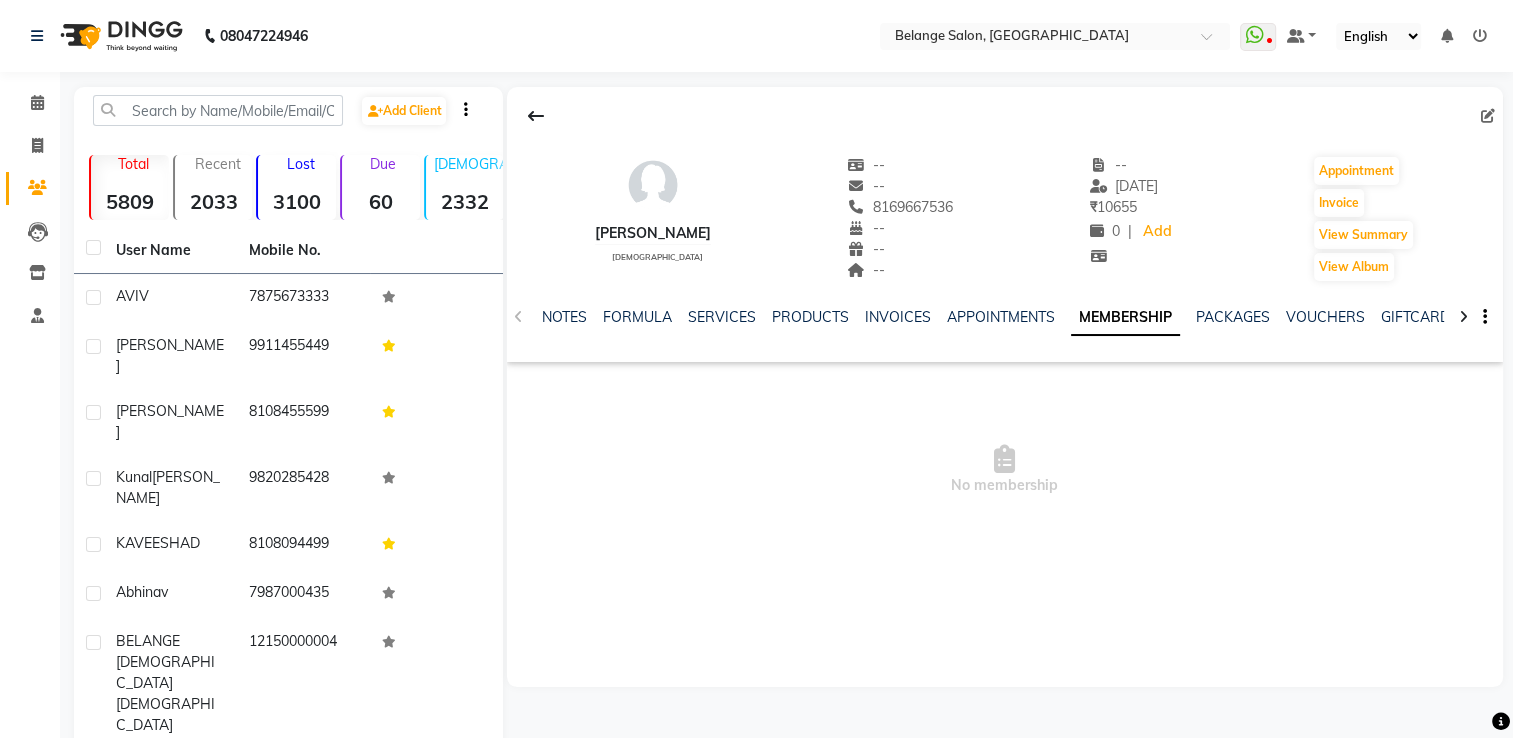 click on "NOTES FORMULA SERVICES PRODUCTS INVOICES APPOINTMENTS MEMBERSHIP PACKAGES VOUCHERS GIFTCARDS POINTS FORMS FAMILY CARDS WALLET" 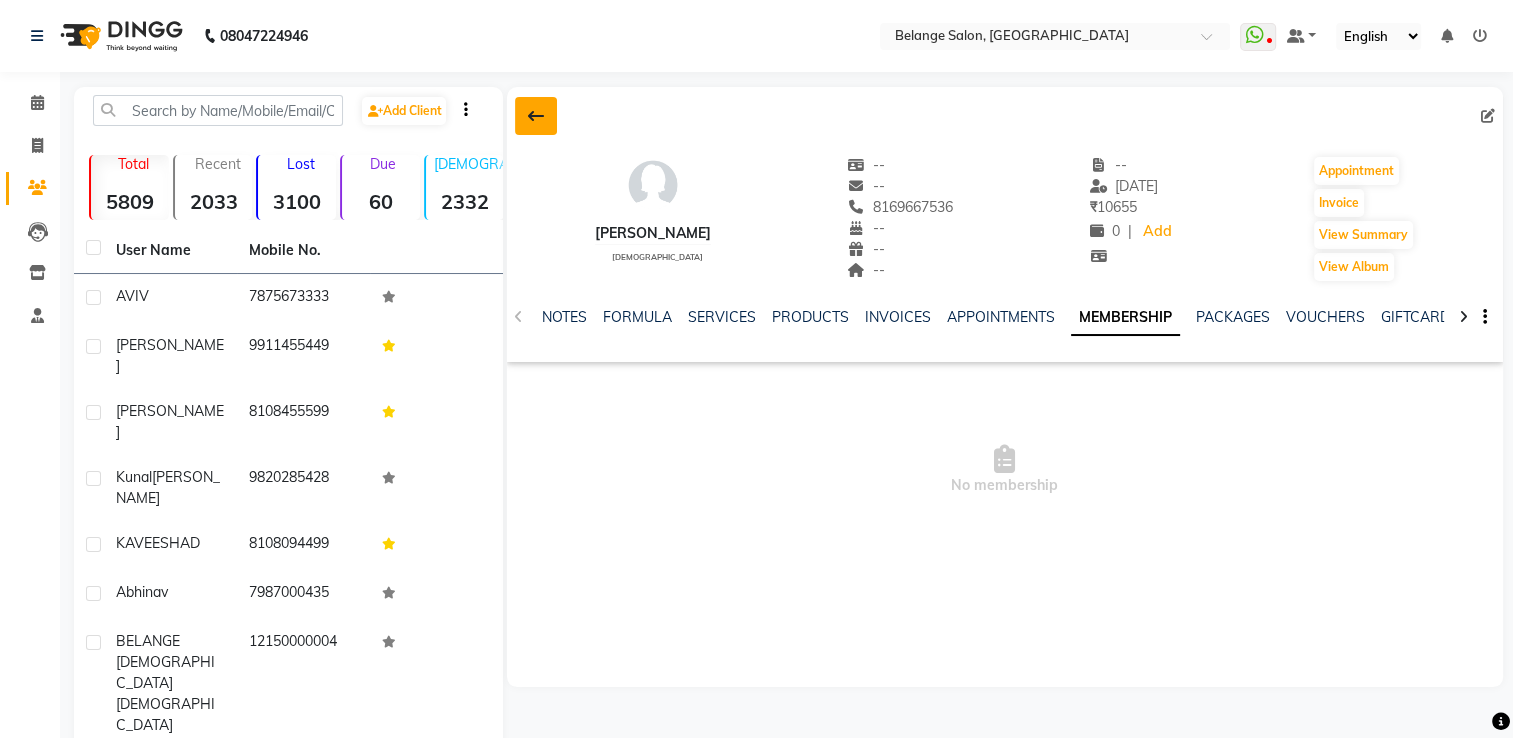 click 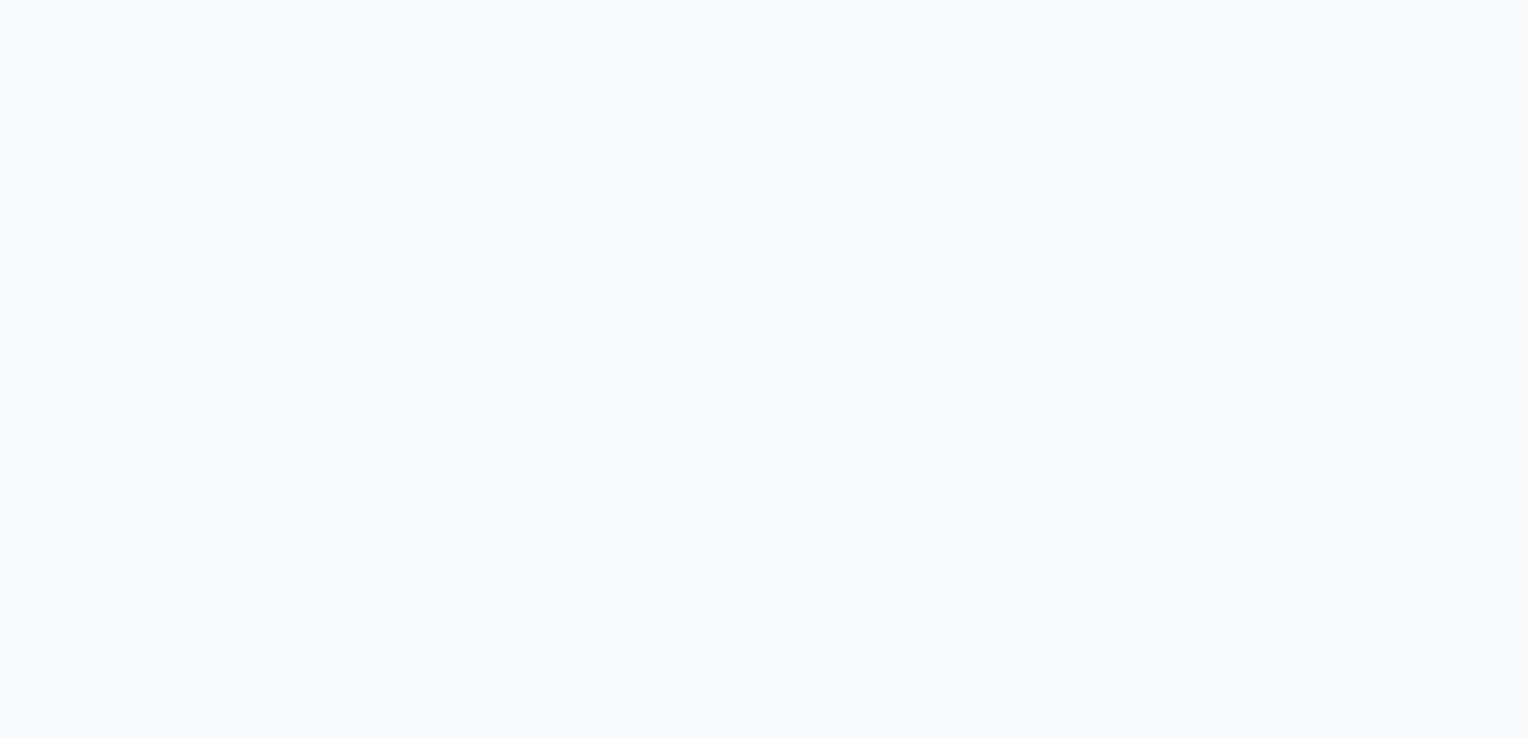scroll, scrollTop: 0, scrollLeft: 0, axis: both 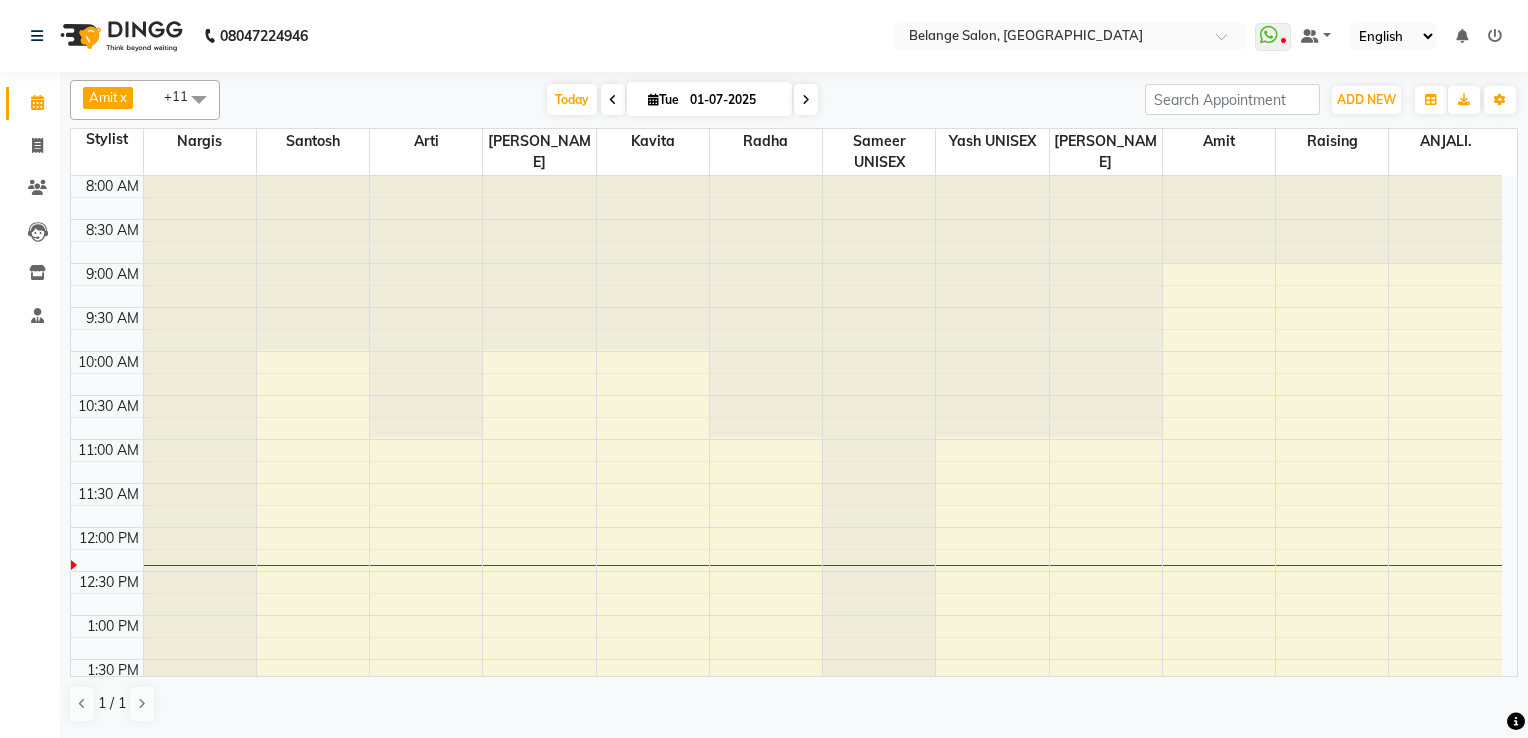 select on "en" 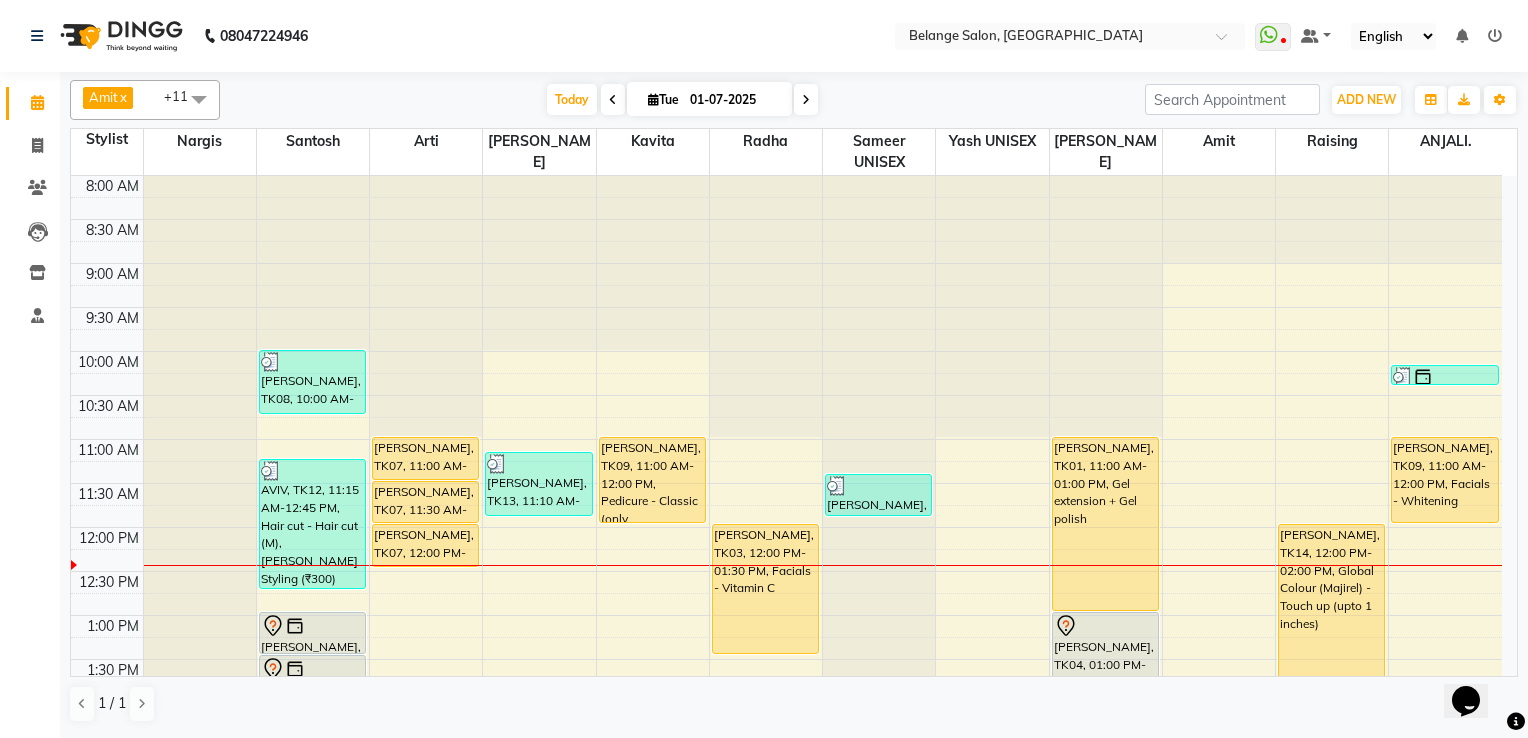 scroll, scrollTop: 0, scrollLeft: 0, axis: both 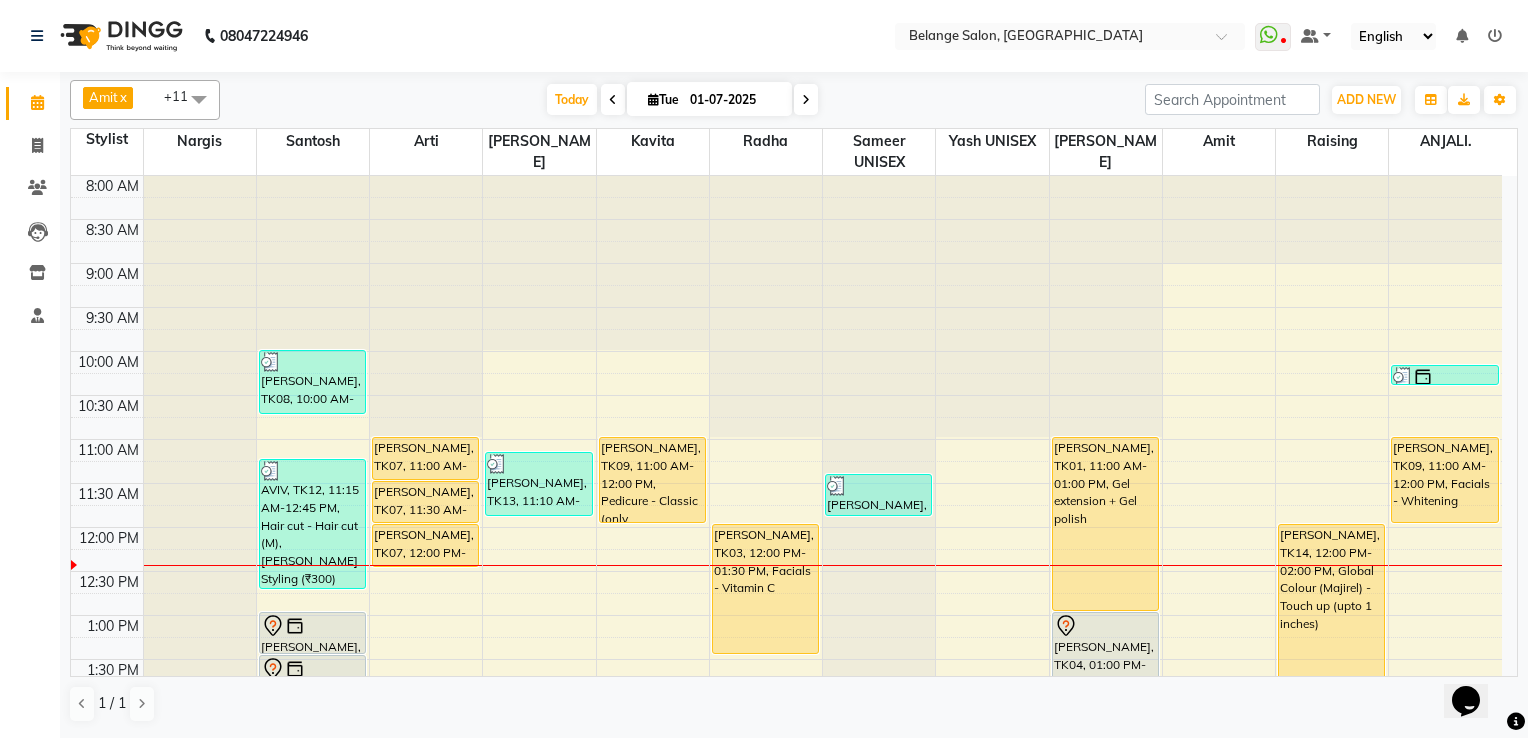 click at bounding box center [199, 99] 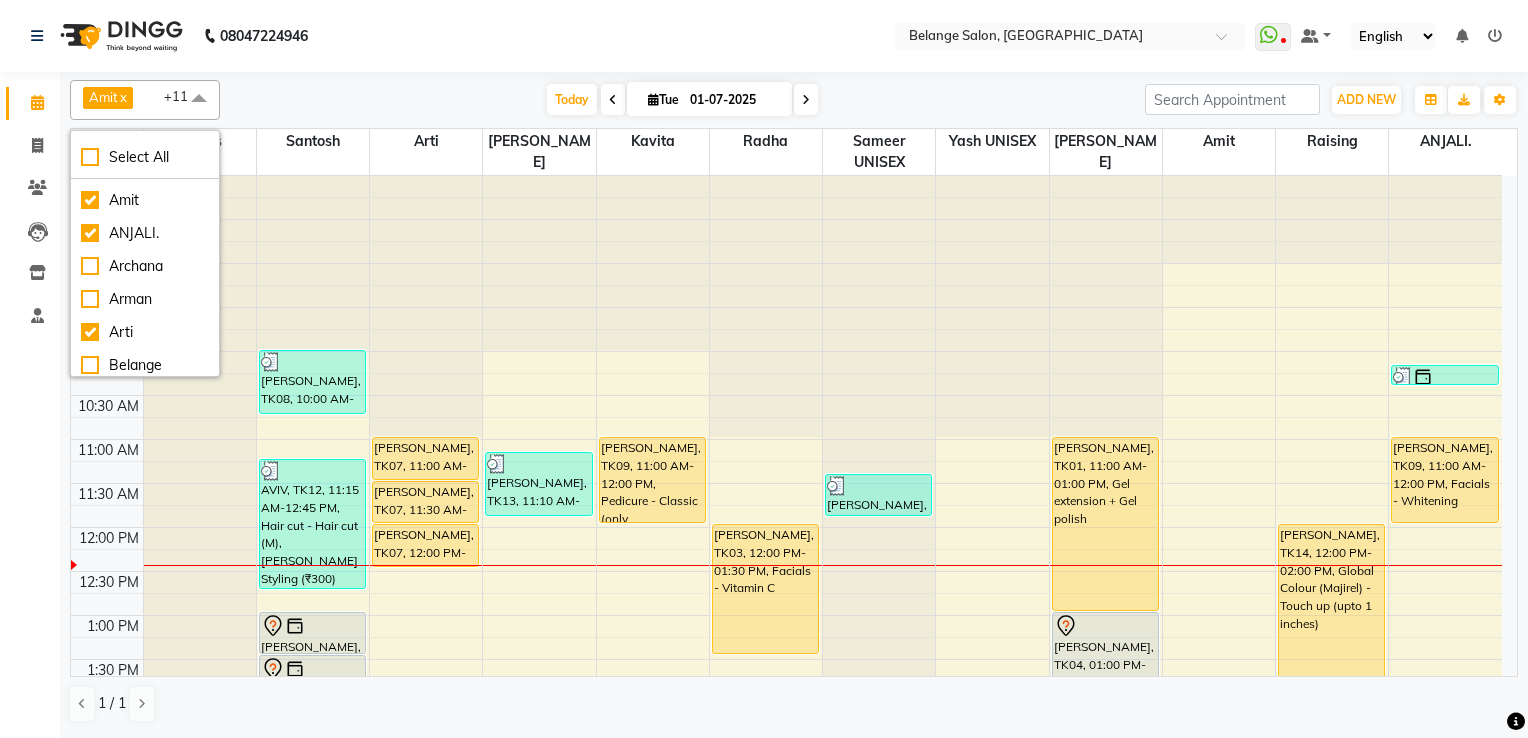 scroll, scrollTop: 0, scrollLeft: 0, axis: both 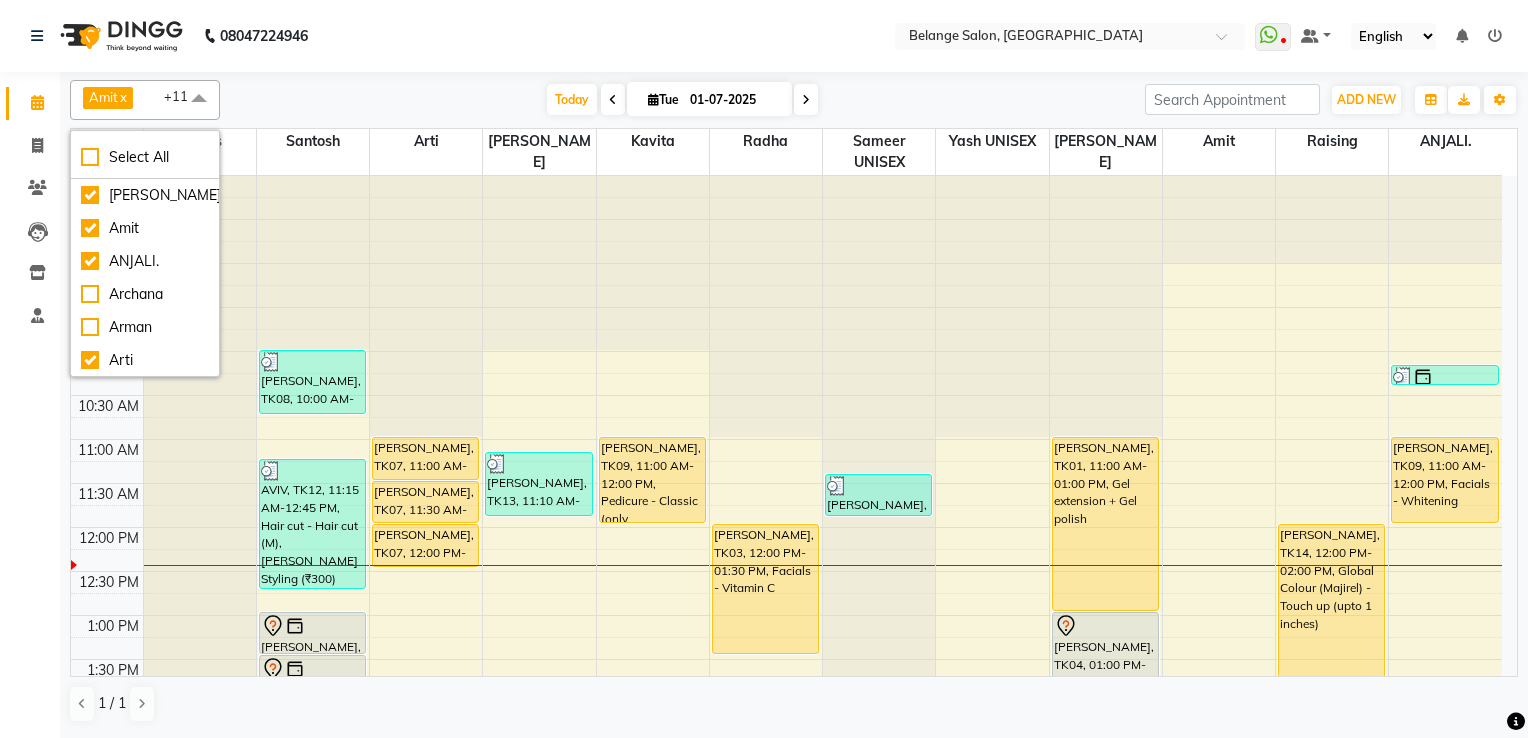 click on "08047224946 Select Location × [GEOGRAPHIC_DATA], [GEOGRAPHIC_DATA]  WhatsApp Status  ✕ Status:  Disconnected Most Recent Message: [DATE]     11:57 AM Recent Service Activity: [DATE]     11:59 AM  08047224946 Whatsapp Settings Default Panel My Panel English ENGLISH Español العربية मराठी हिंदी ગુજરાતી தமிழ் 中文 Notifications nothing to show" 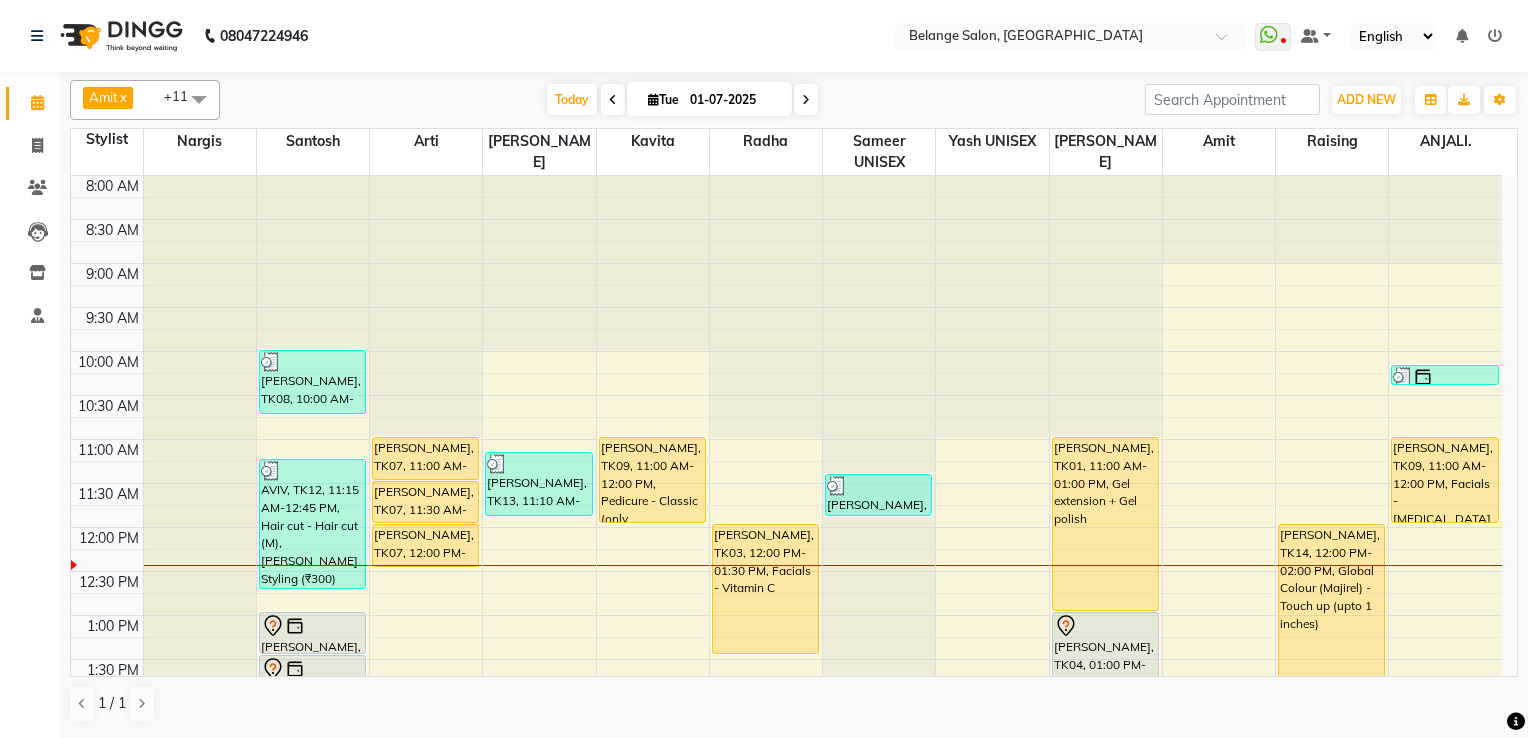 scroll, scrollTop: 0, scrollLeft: 0, axis: both 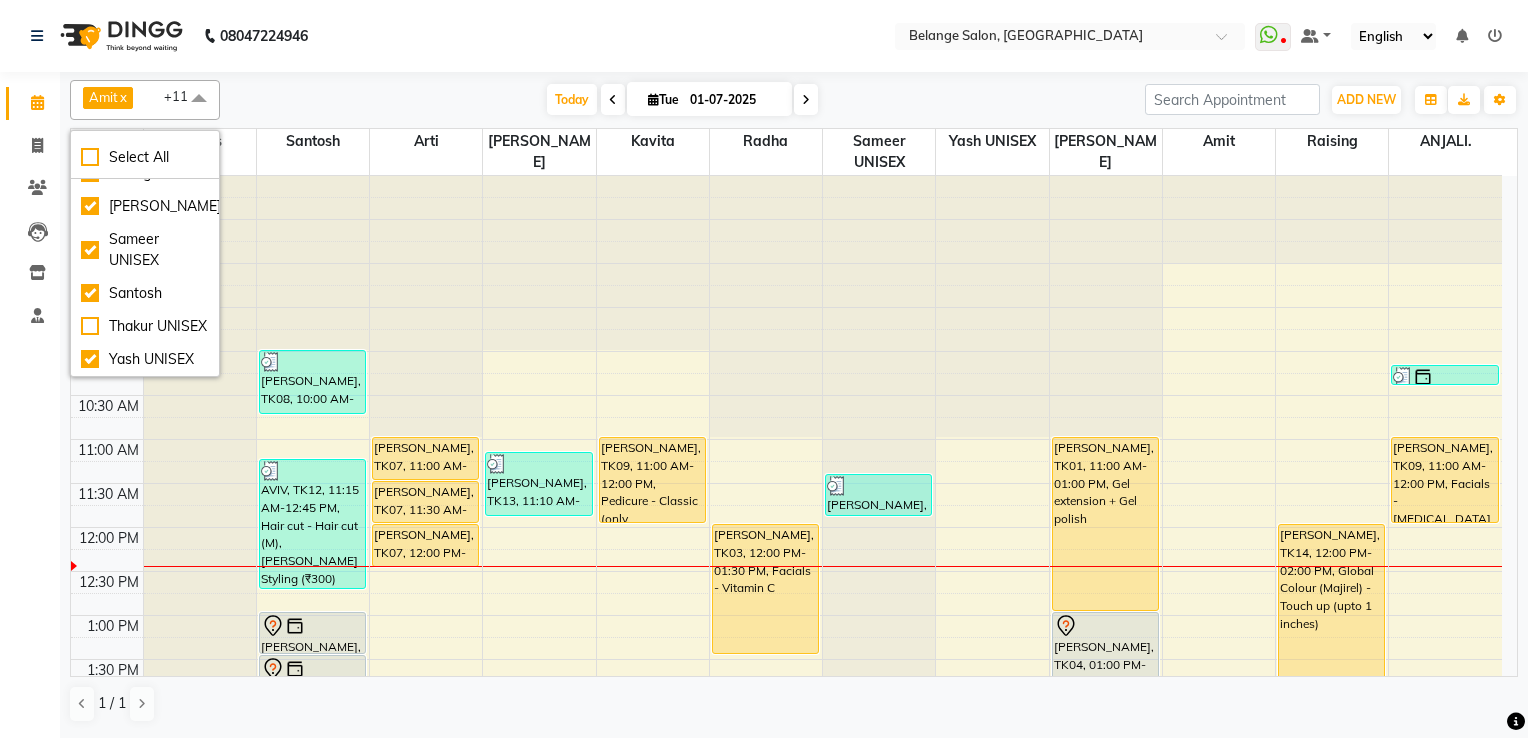 click on "08047224946 Select Location × Belange Salon, Wadala East  WhatsApp Status  ✕ Status:  Disconnected Most Recent Message: 29-06-2025     11:57 AM Recent Service Activity: 29-06-2025     11:59 AM  08047224946 Whatsapp Settings Default Panel My Panel English ENGLISH Español العربية मराठी हिंदी ગુજરાતી தமிழ் 中文 Notifications nothing to show" 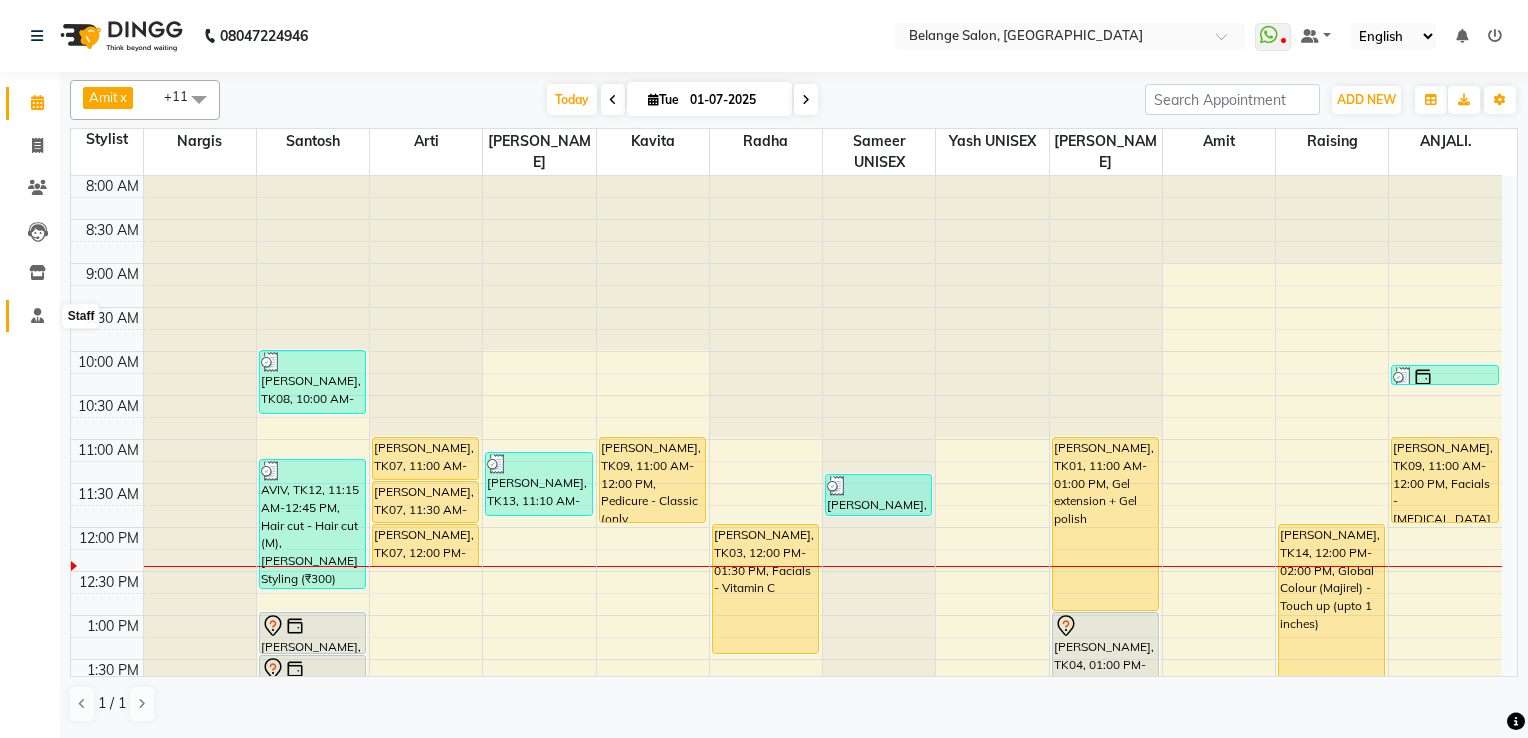 click 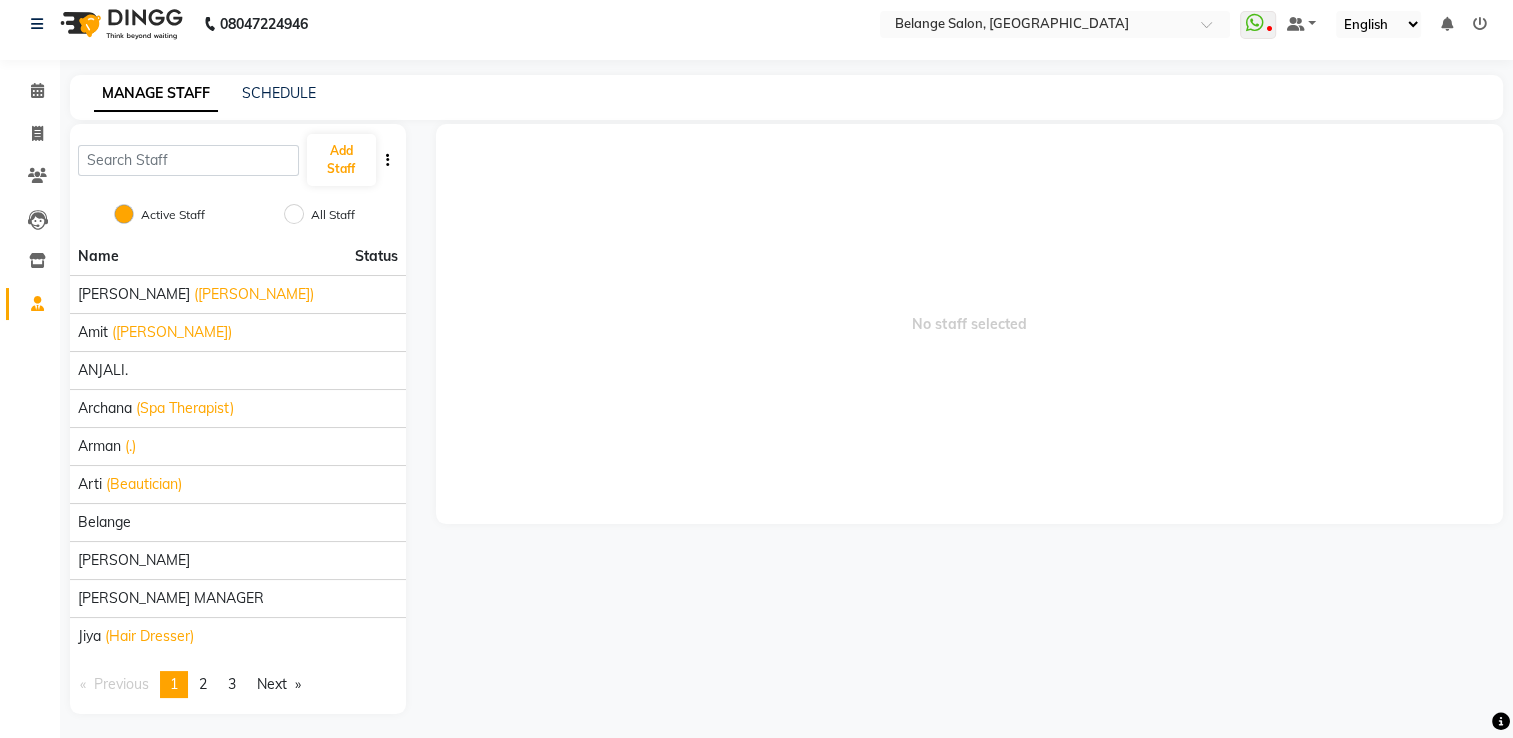 scroll, scrollTop: 16, scrollLeft: 0, axis: vertical 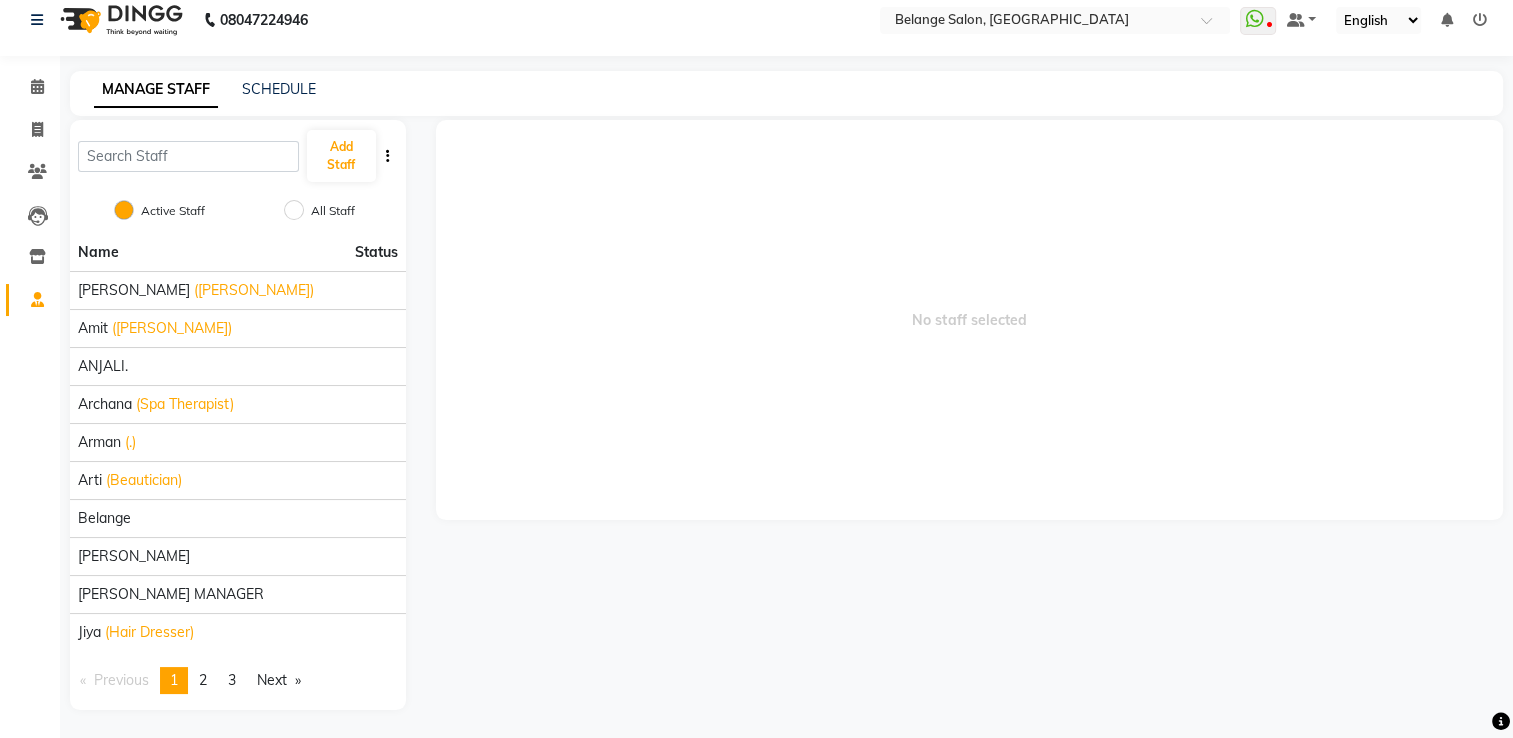 click on "All Staff" 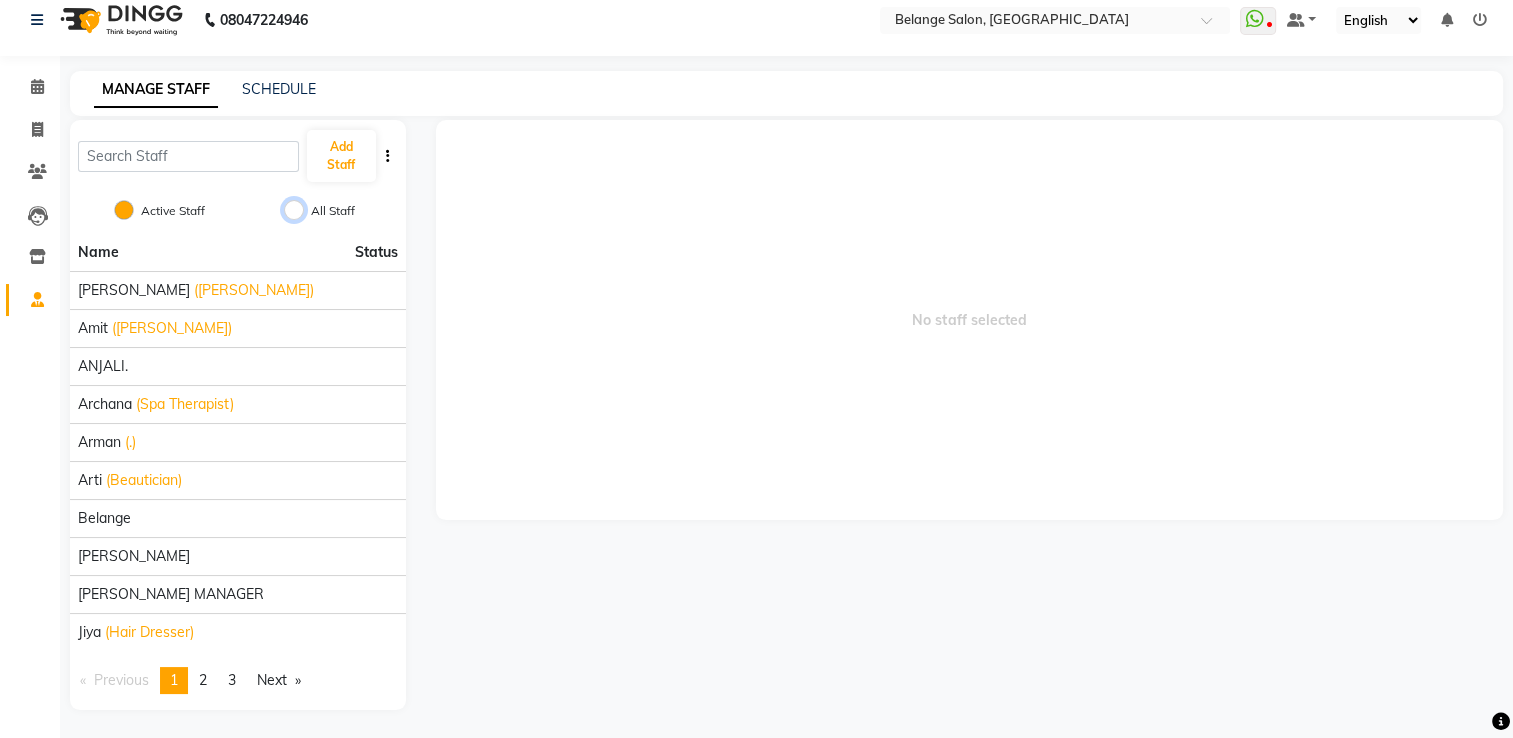 click on "All Staff" at bounding box center [294, 210] 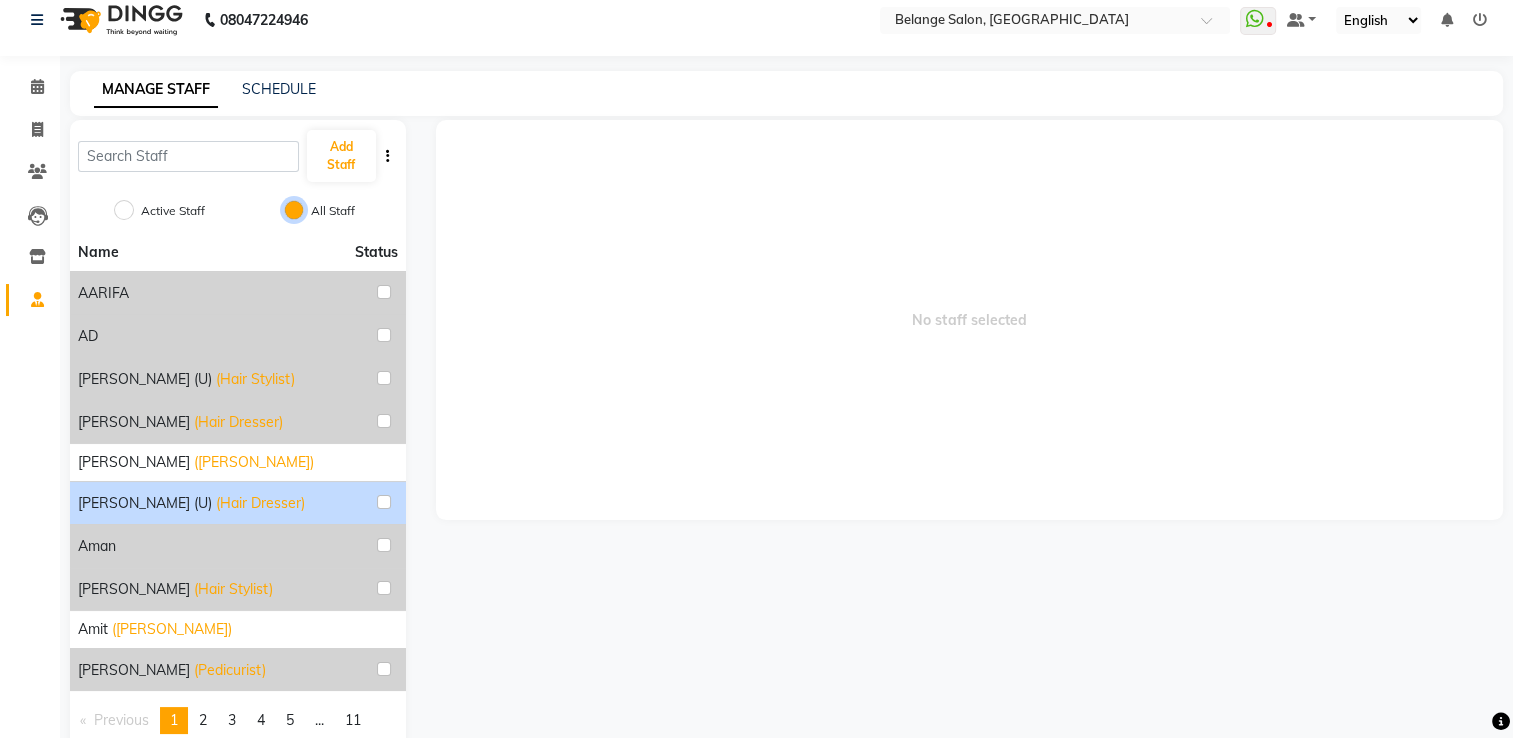 scroll, scrollTop: 82, scrollLeft: 0, axis: vertical 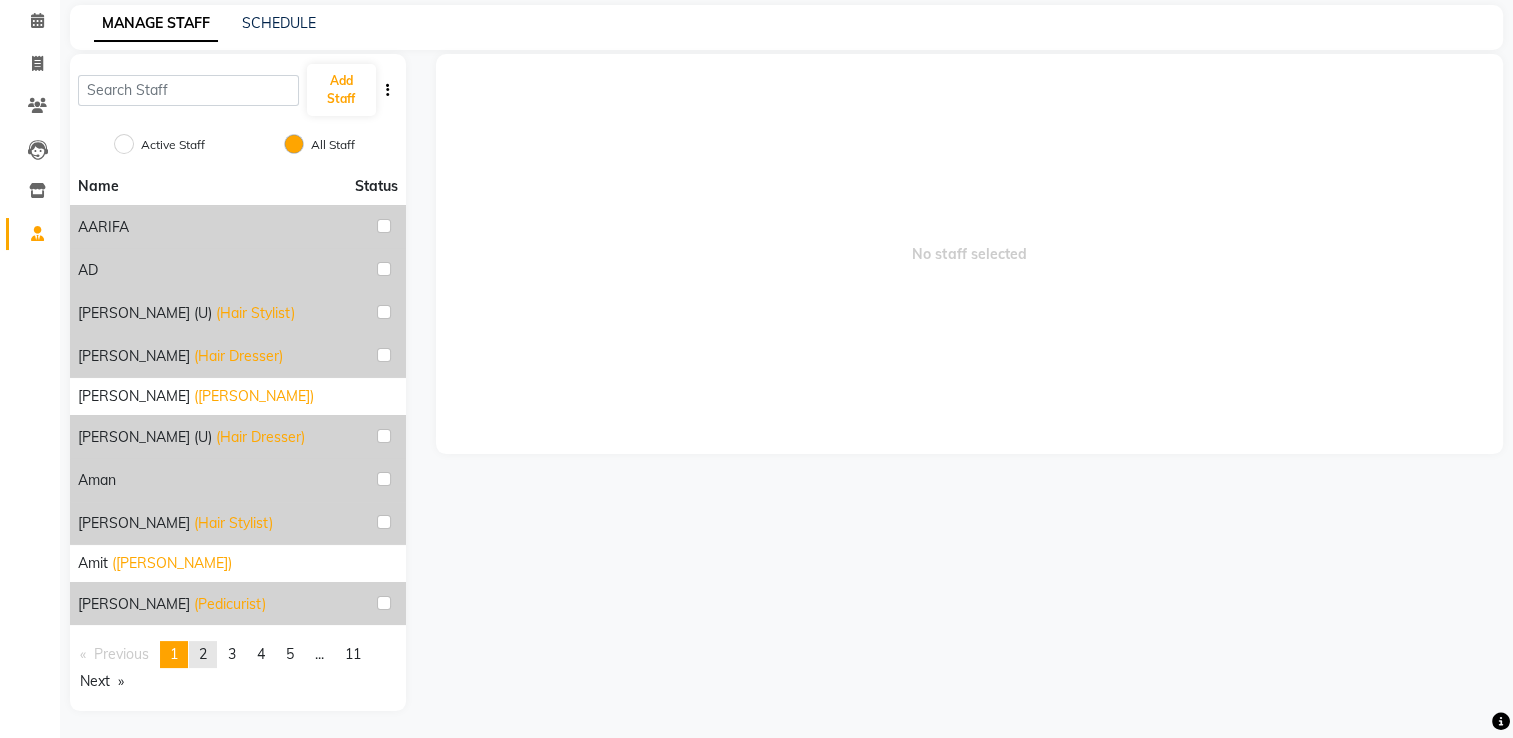 click on "page  2" at bounding box center (203, 654) 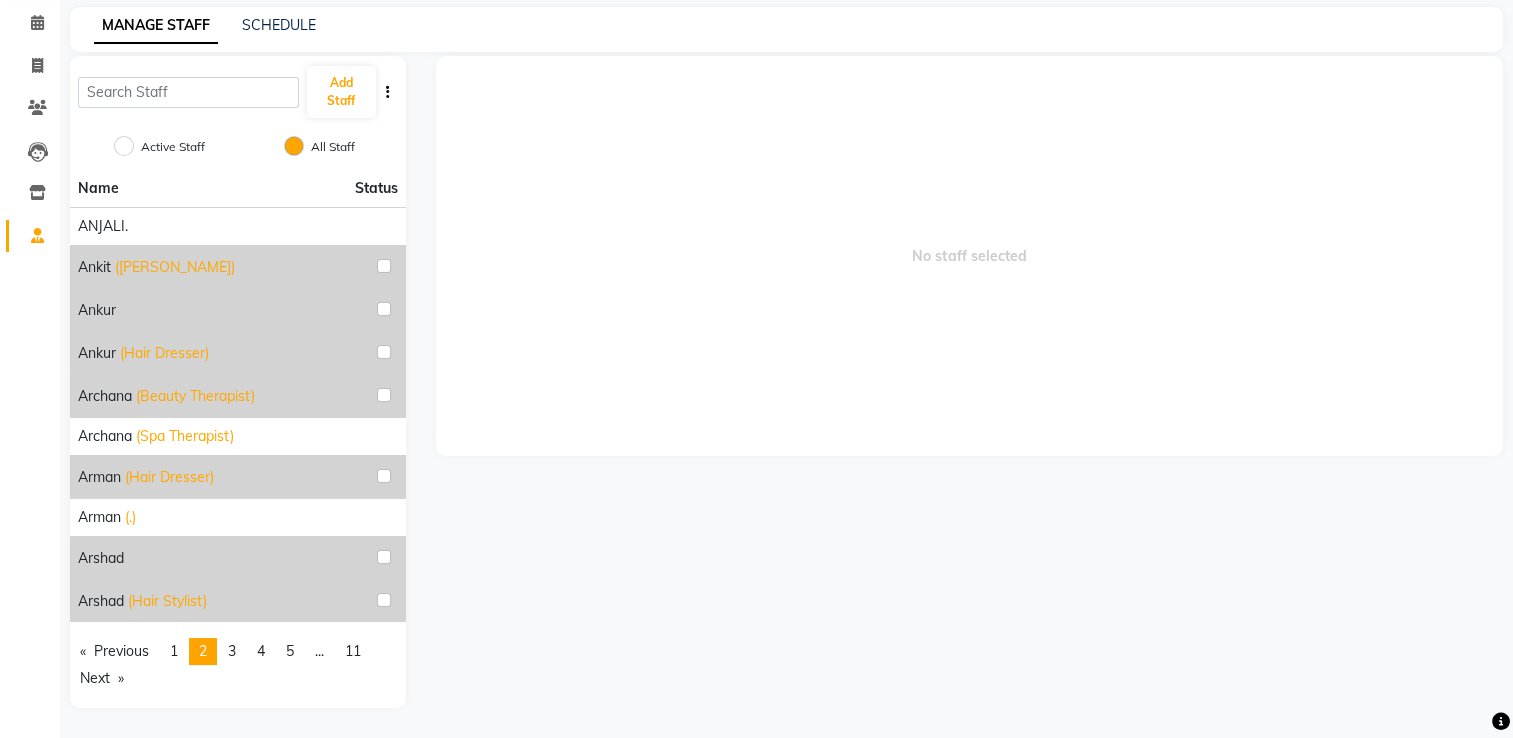 scroll, scrollTop: 77, scrollLeft: 0, axis: vertical 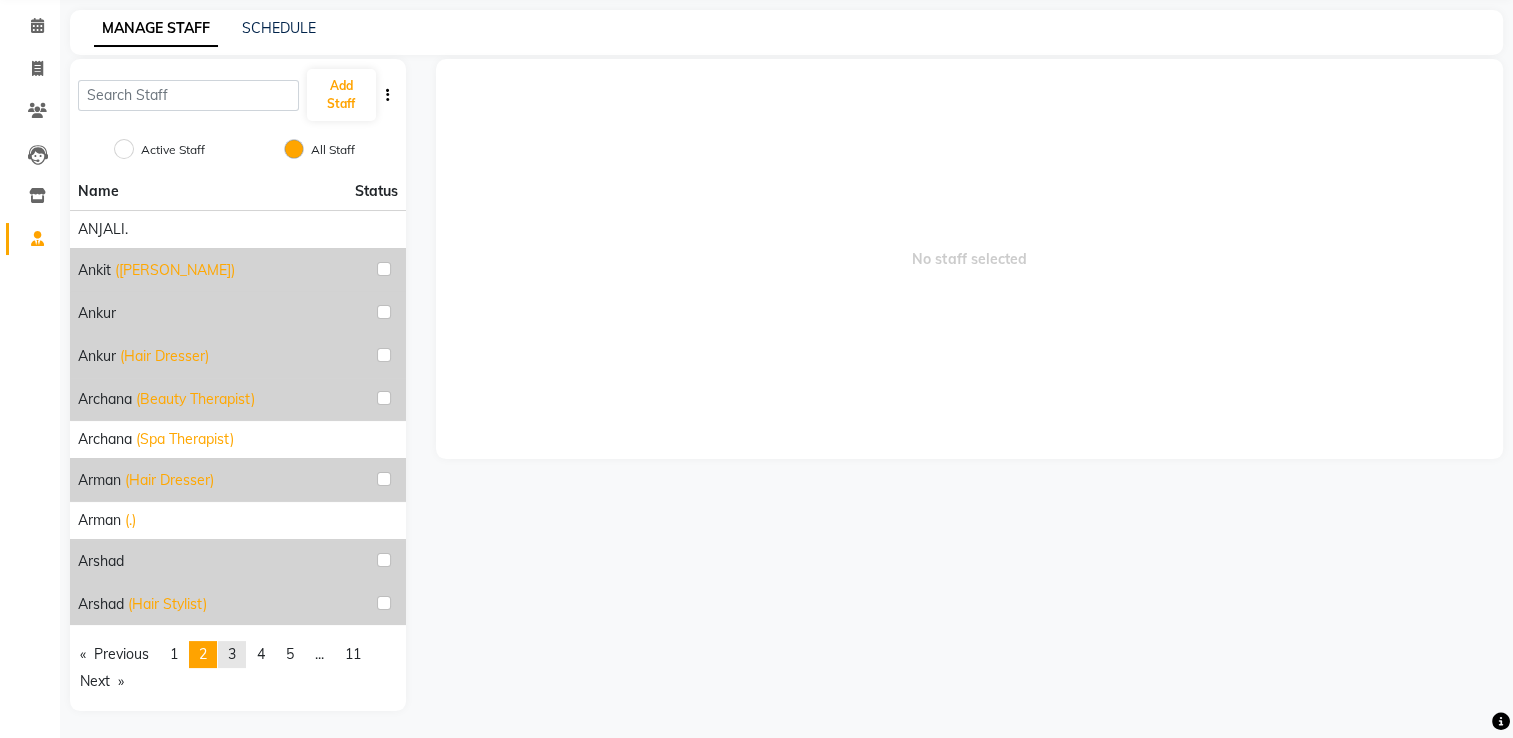 click on "page  3" at bounding box center (232, 654) 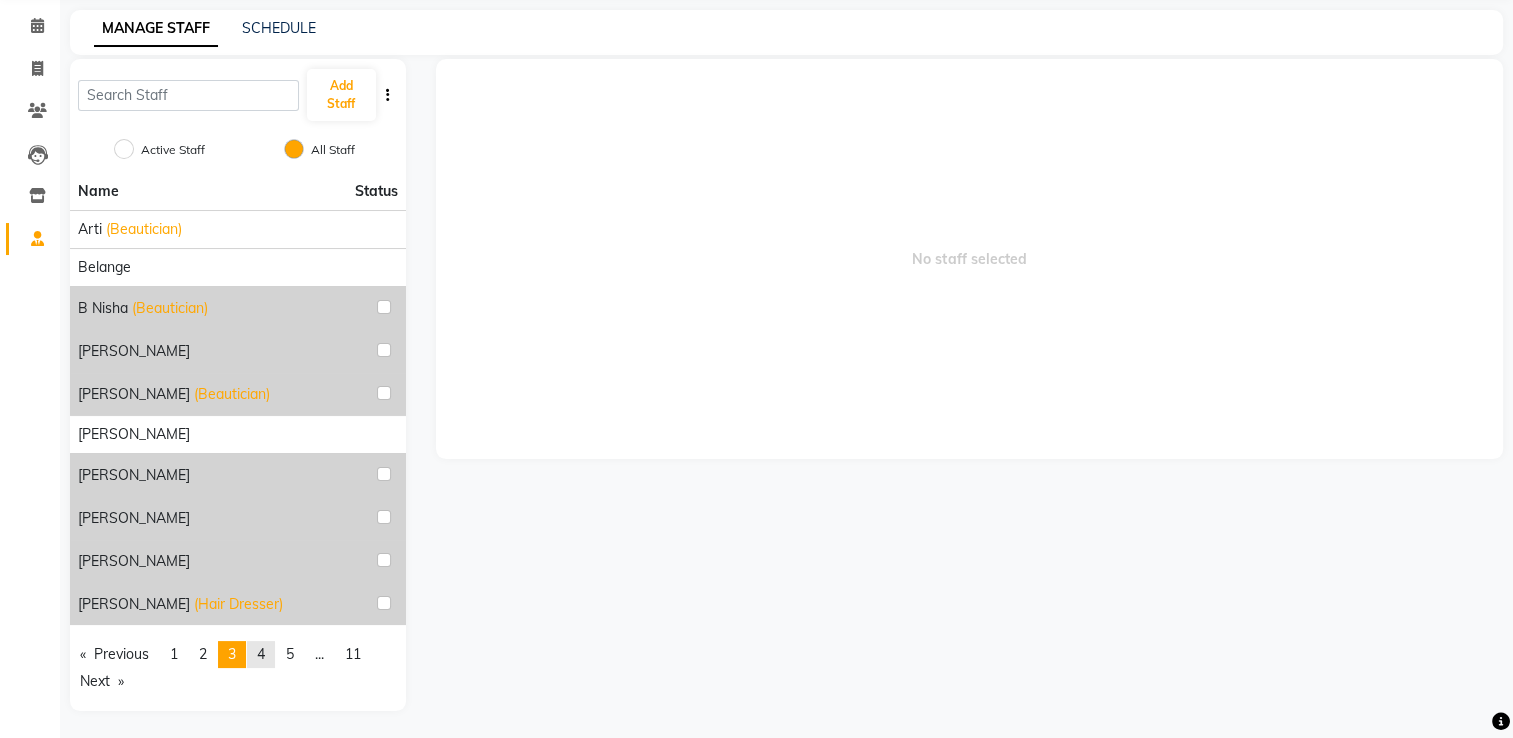 click on "4" at bounding box center [261, 654] 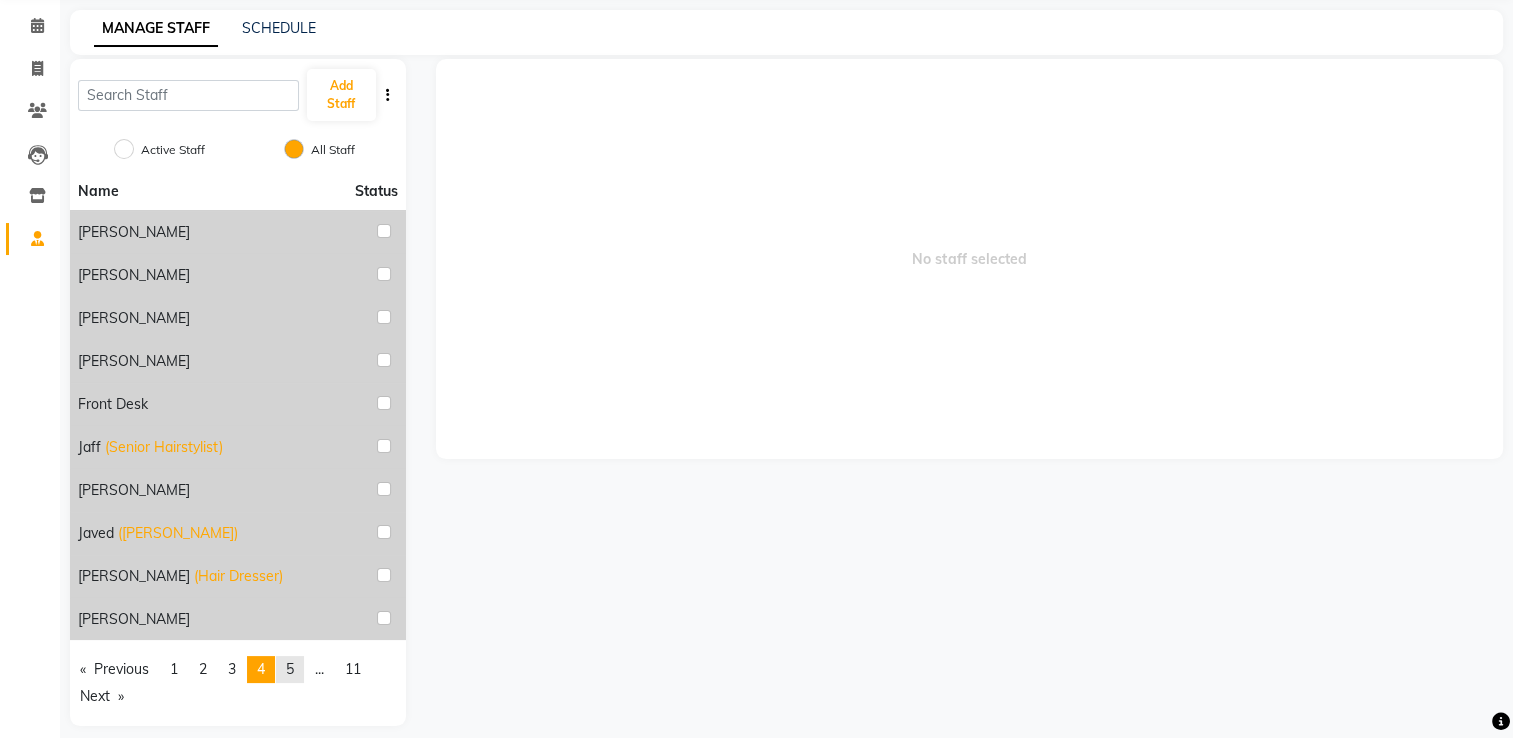 click on "5" at bounding box center (290, 669) 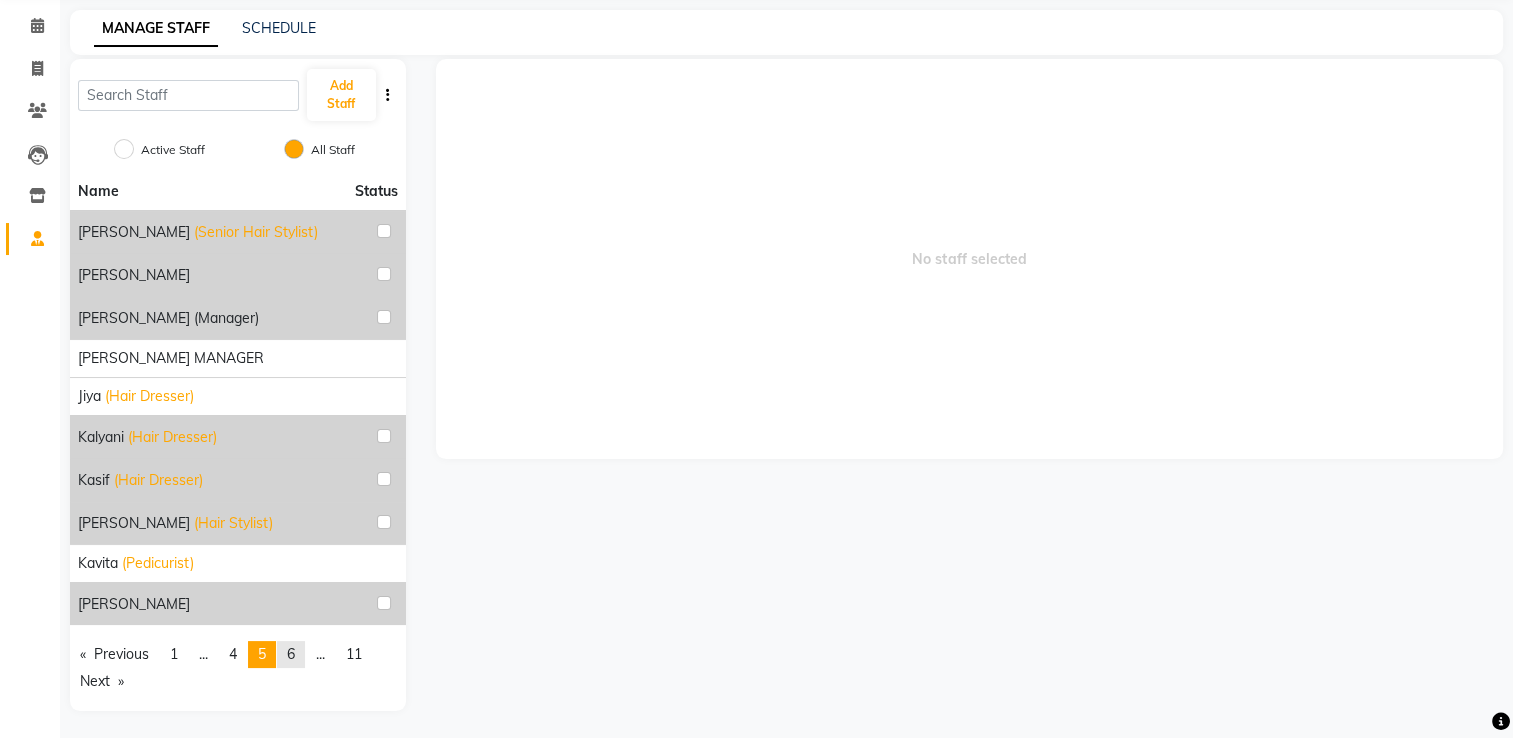 click on "6" at bounding box center (291, 654) 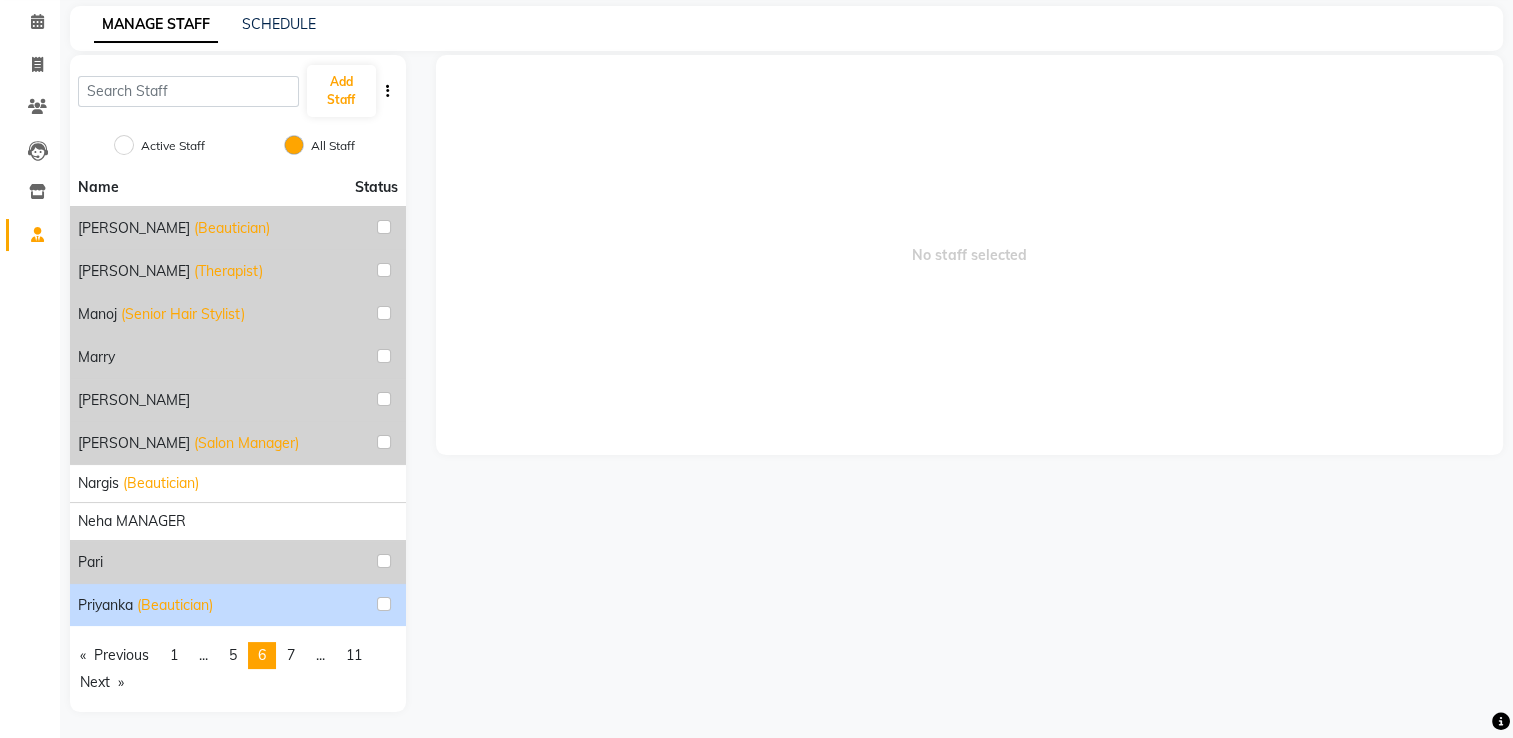 scroll, scrollTop: 82, scrollLeft: 0, axis: vertical 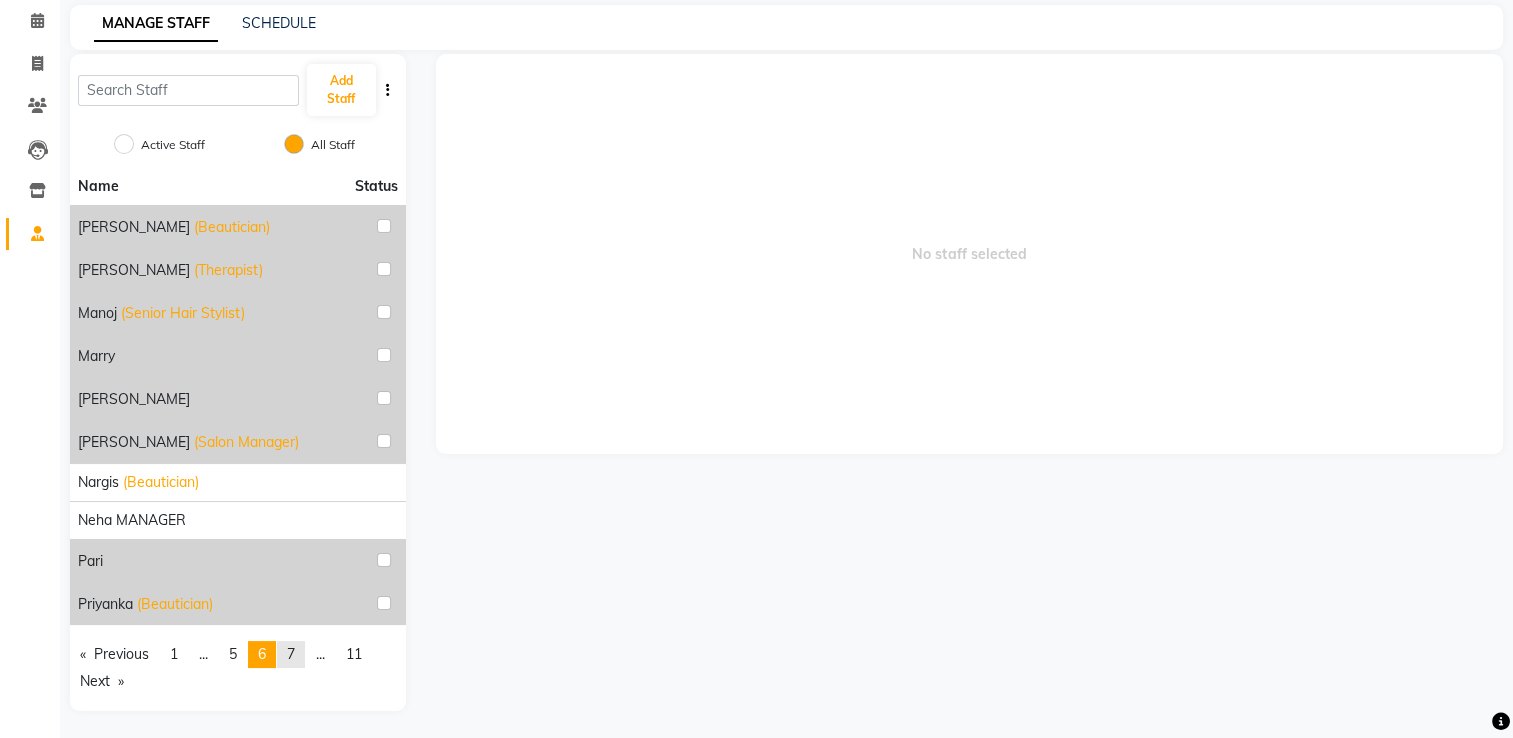 click on "7" at bounding box center (291, 654) 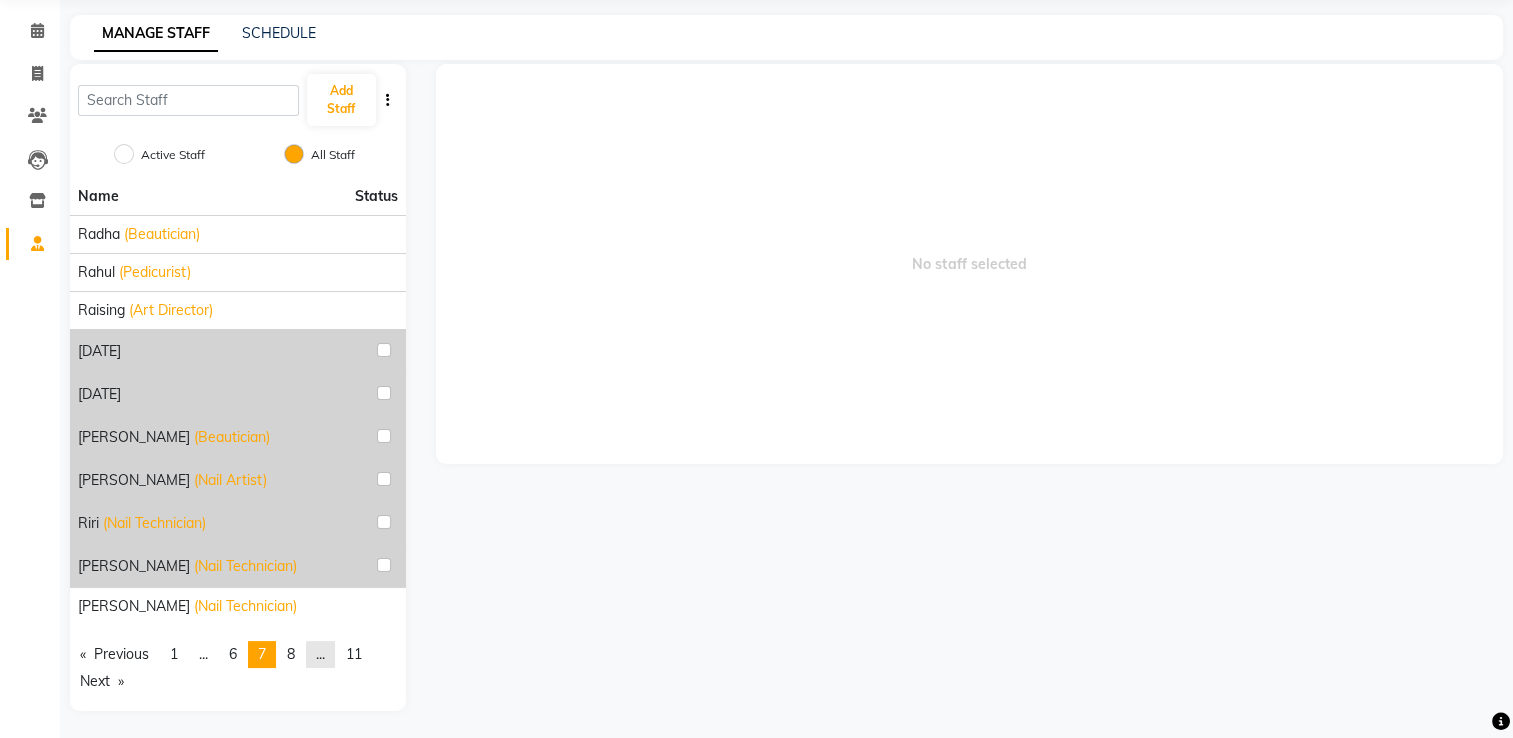 click on "..." at bounding box center (320, 654) 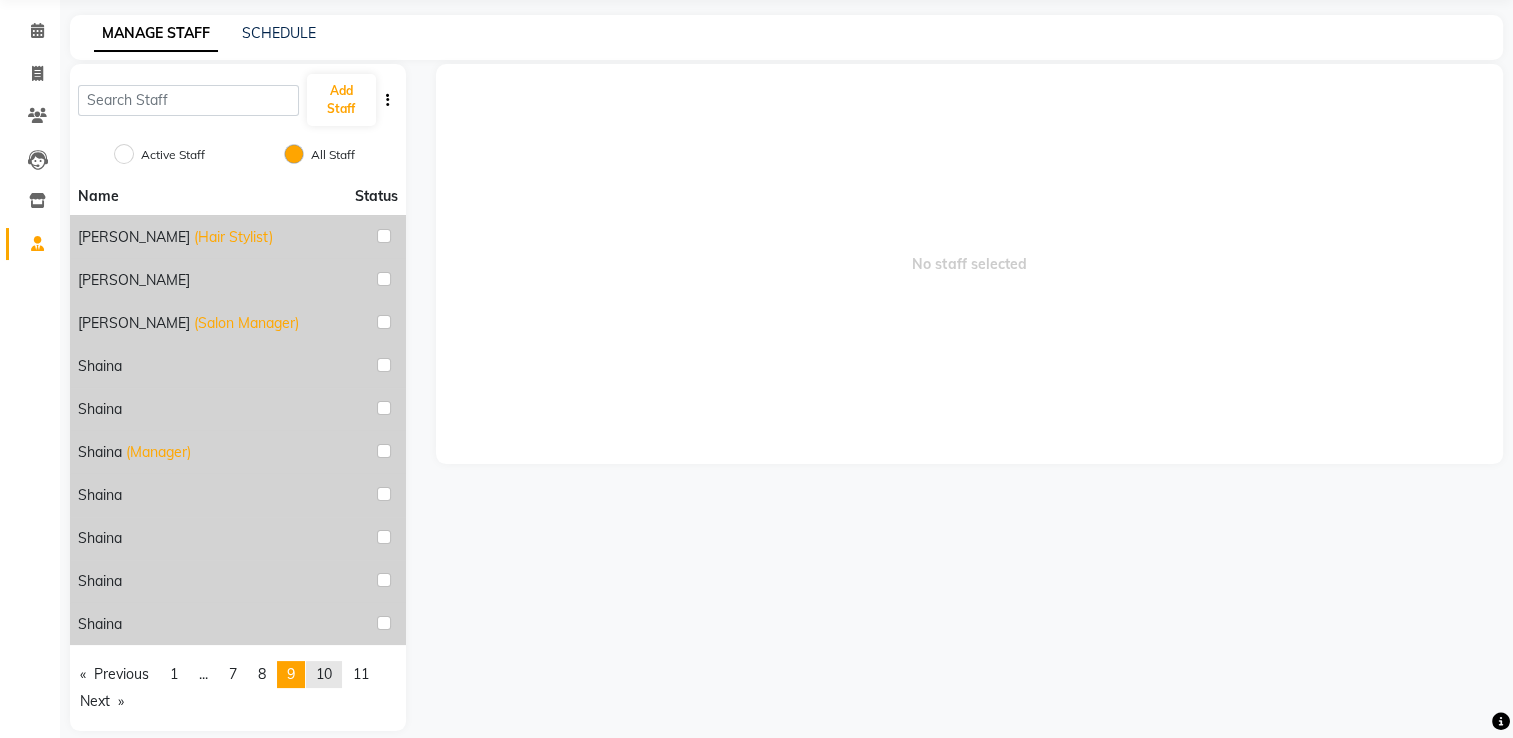 click on "10" at bounding box center [324, 674] 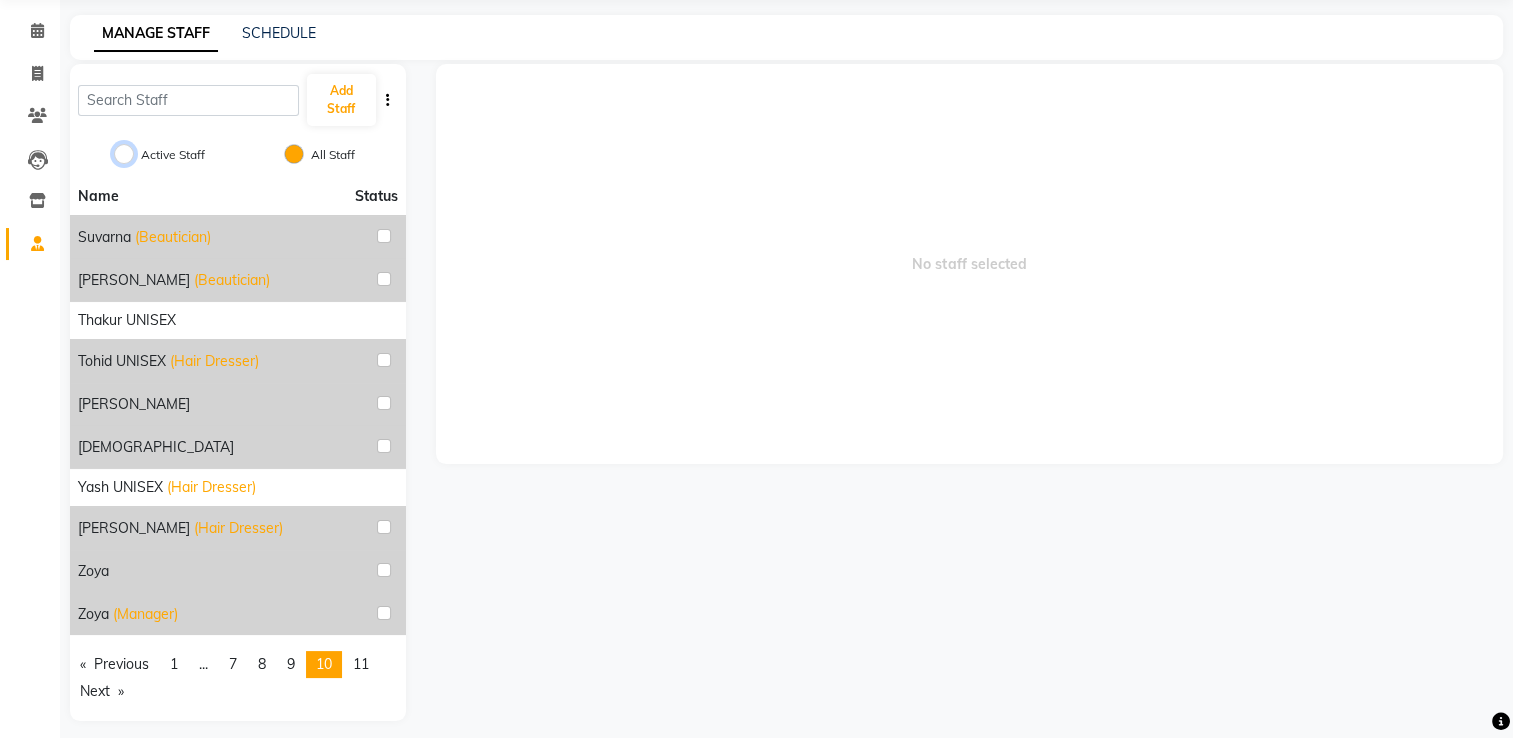 click on "Active Staff" at bounding box center [124, 154] 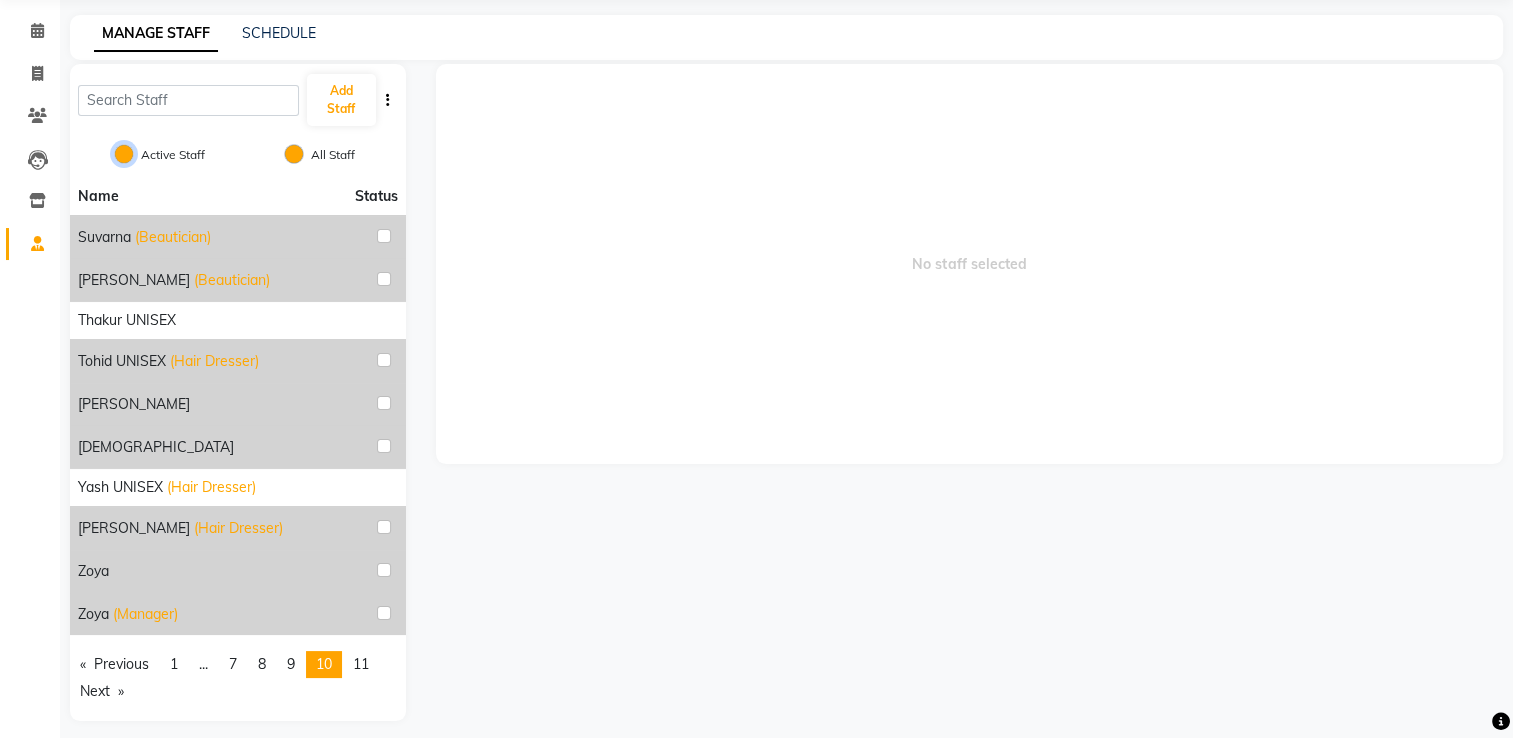 radio on "false" 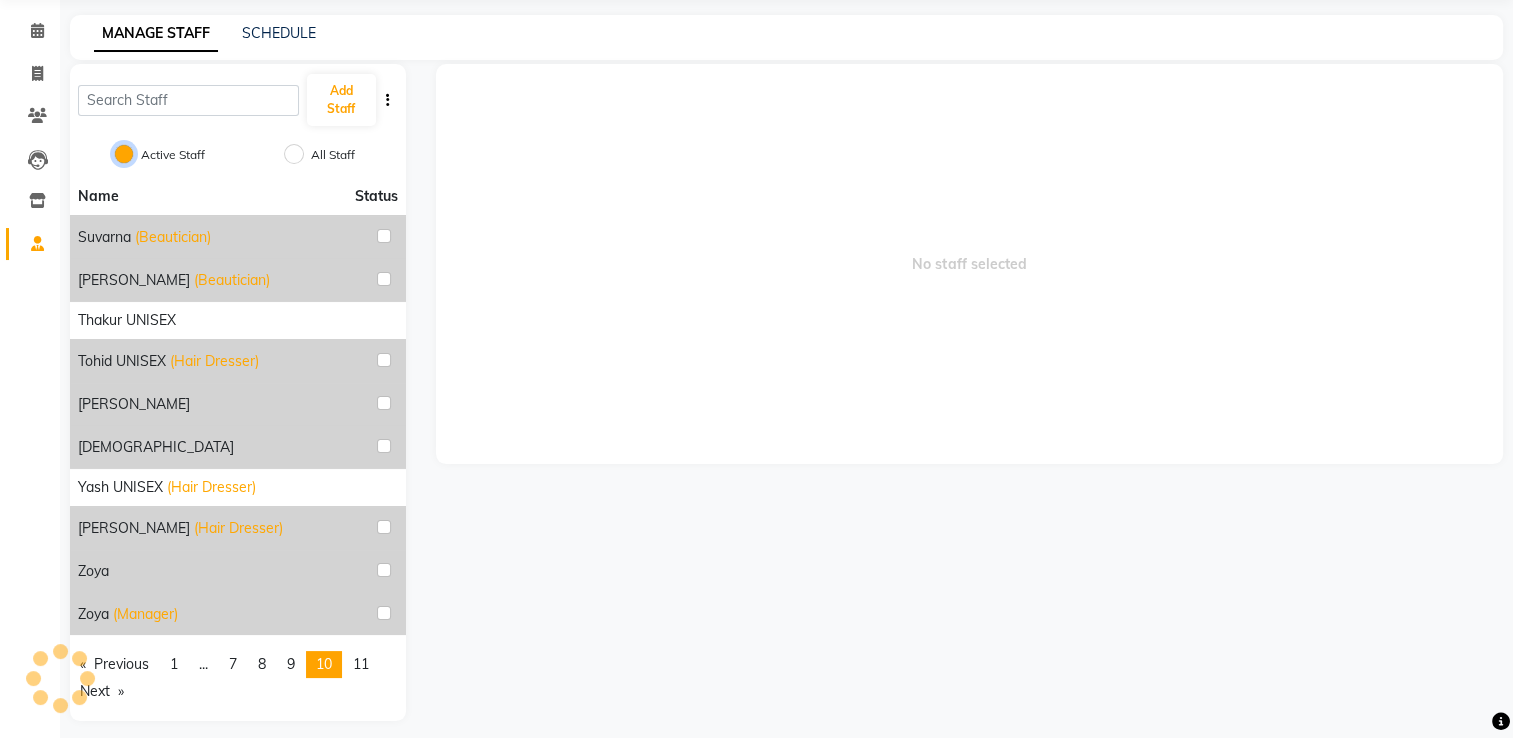 scroll, scrollTop: 0, scrollLeft: 0, axis: both 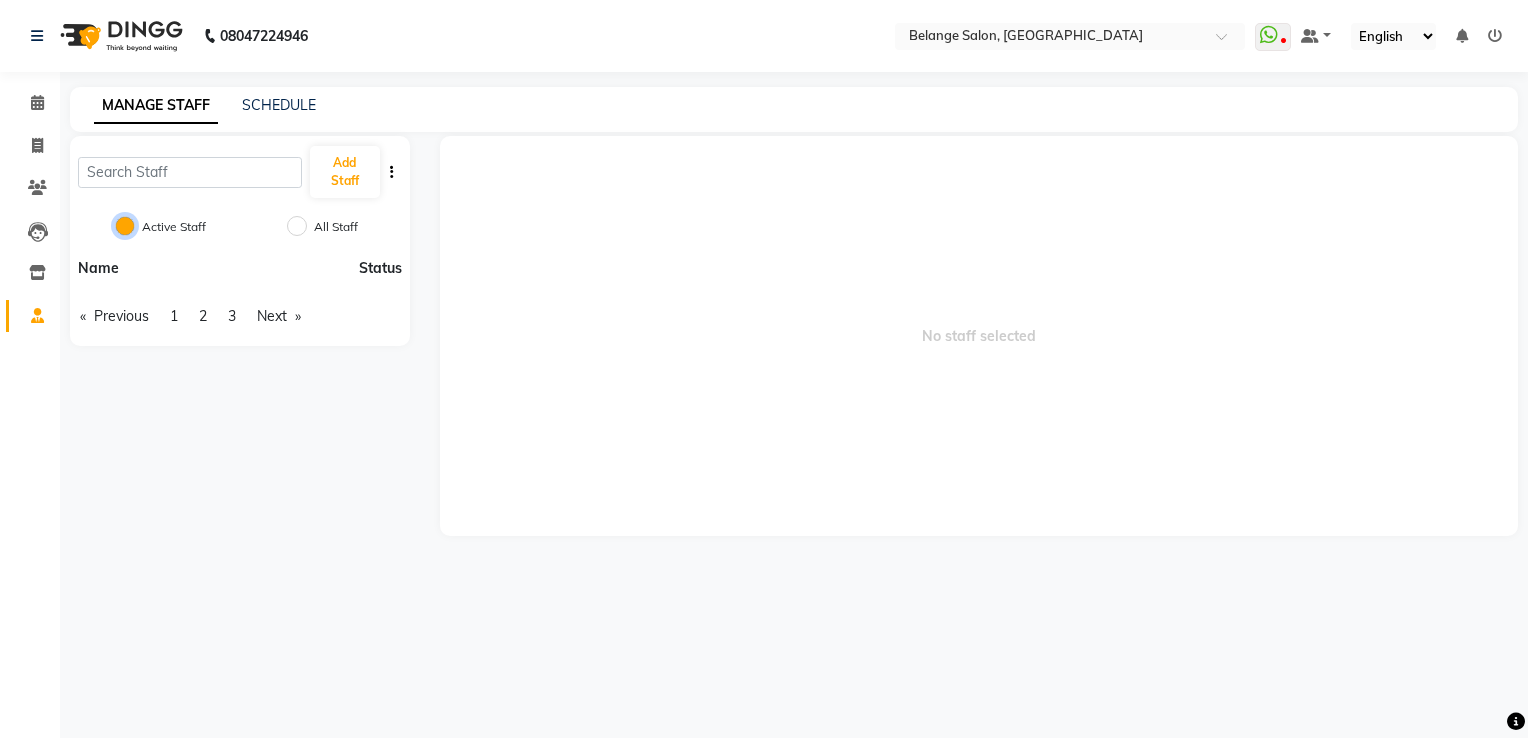 click on "Active Staff" at bounding box center [125, 226] 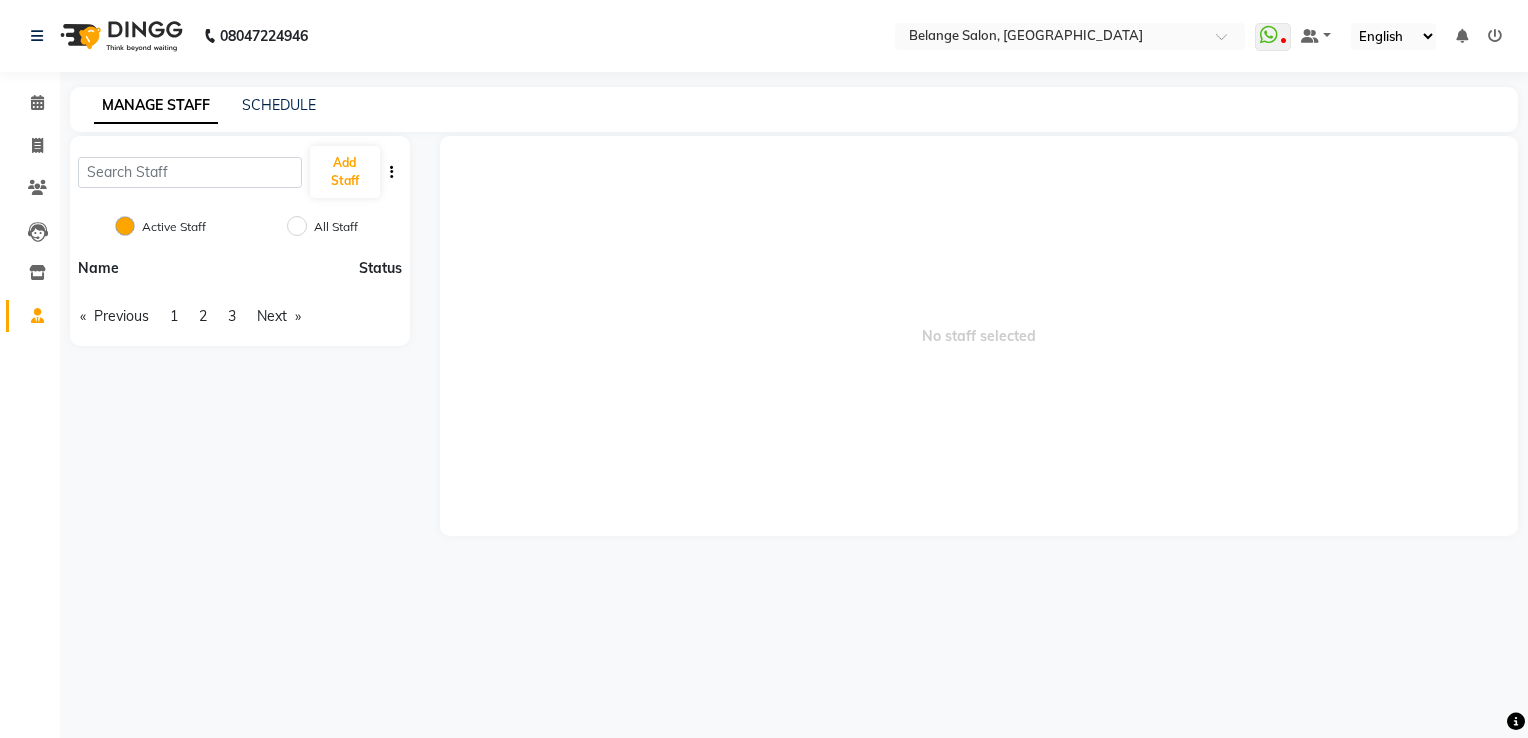 click on "Status" 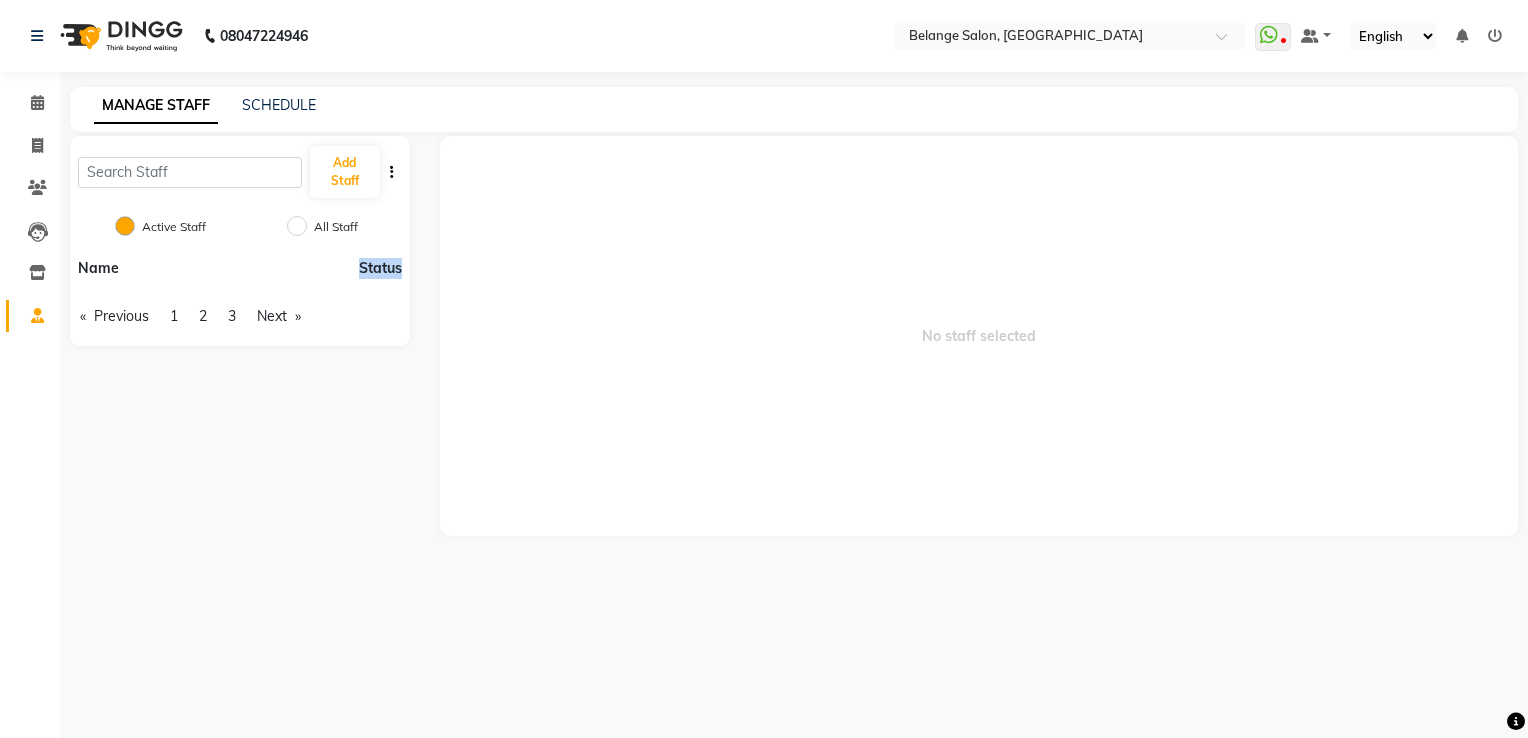 click on "Status" 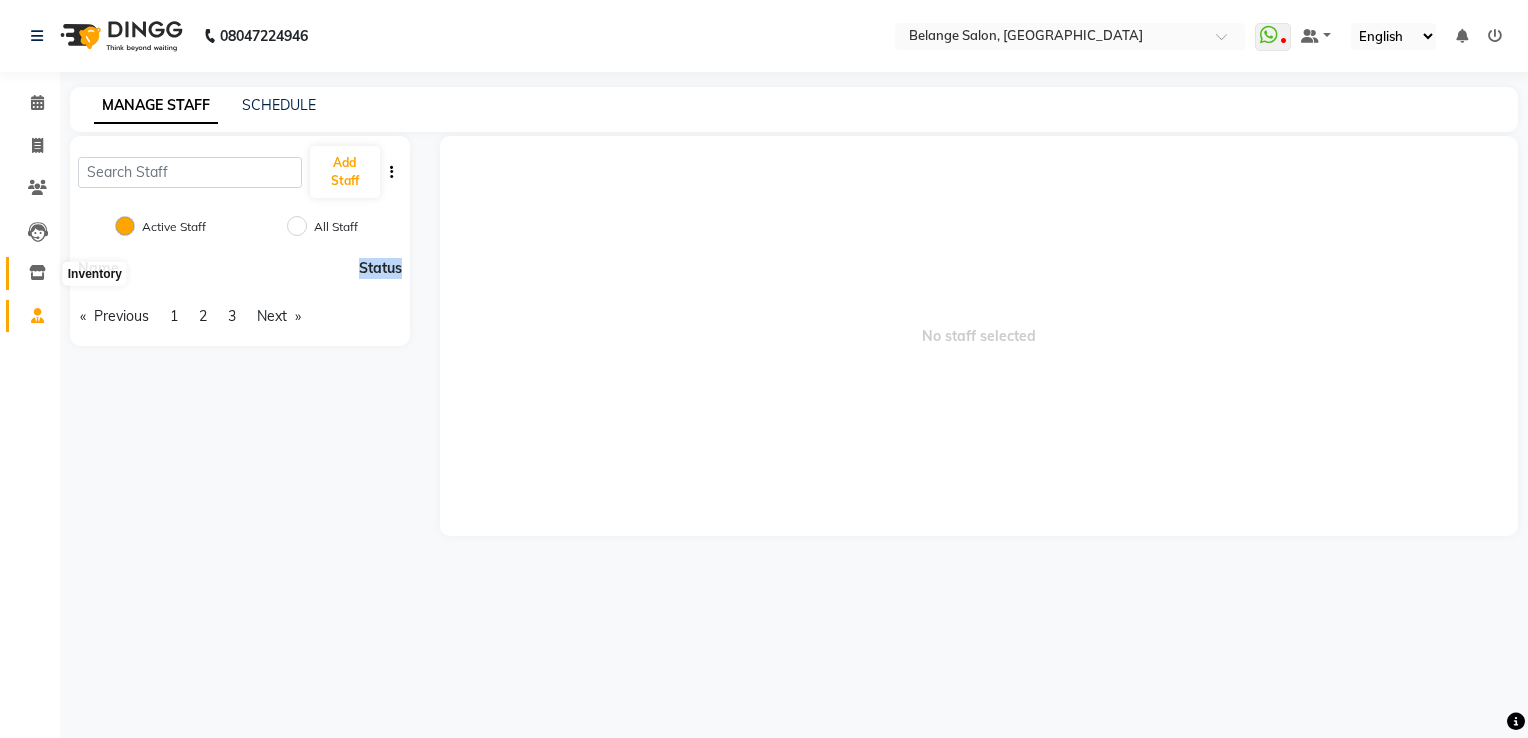 click 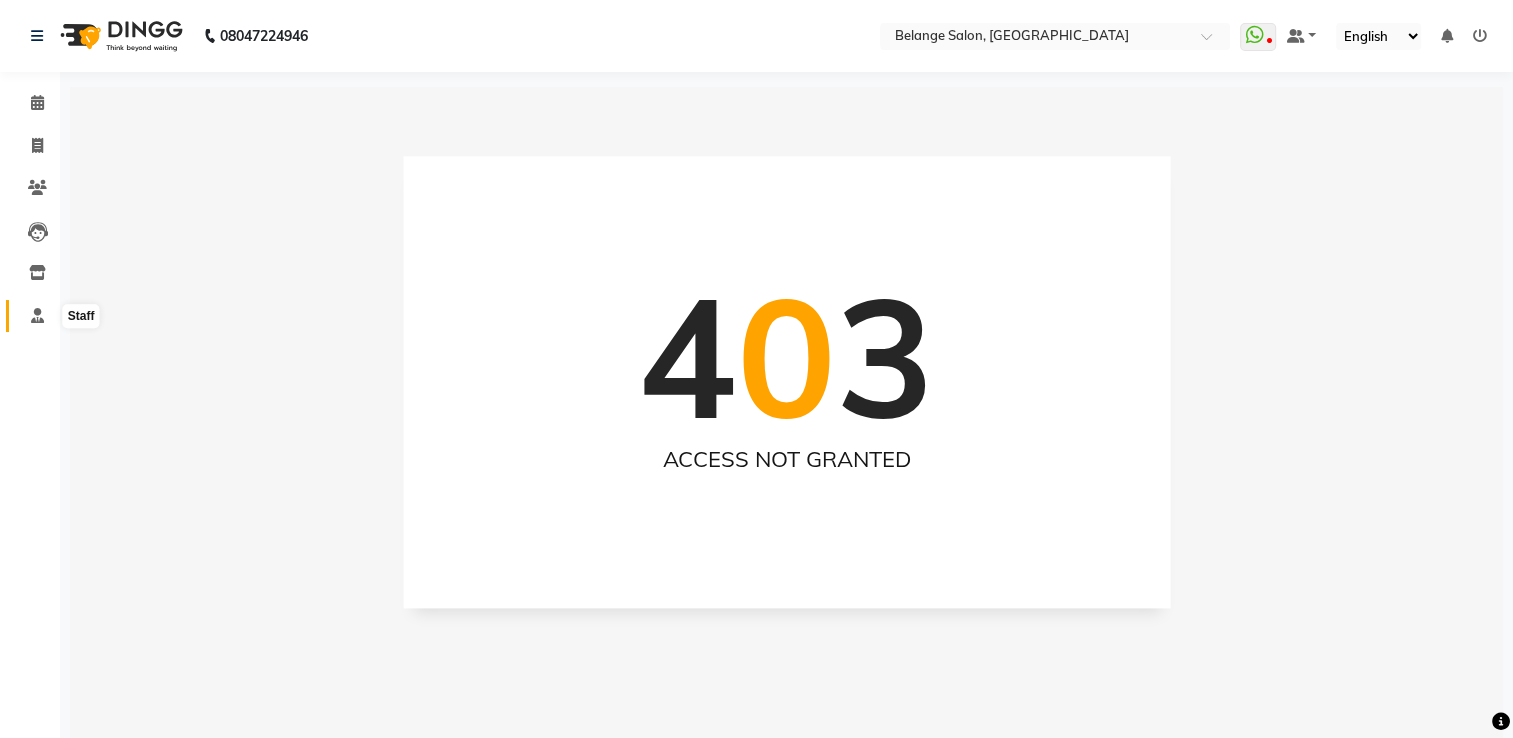 click 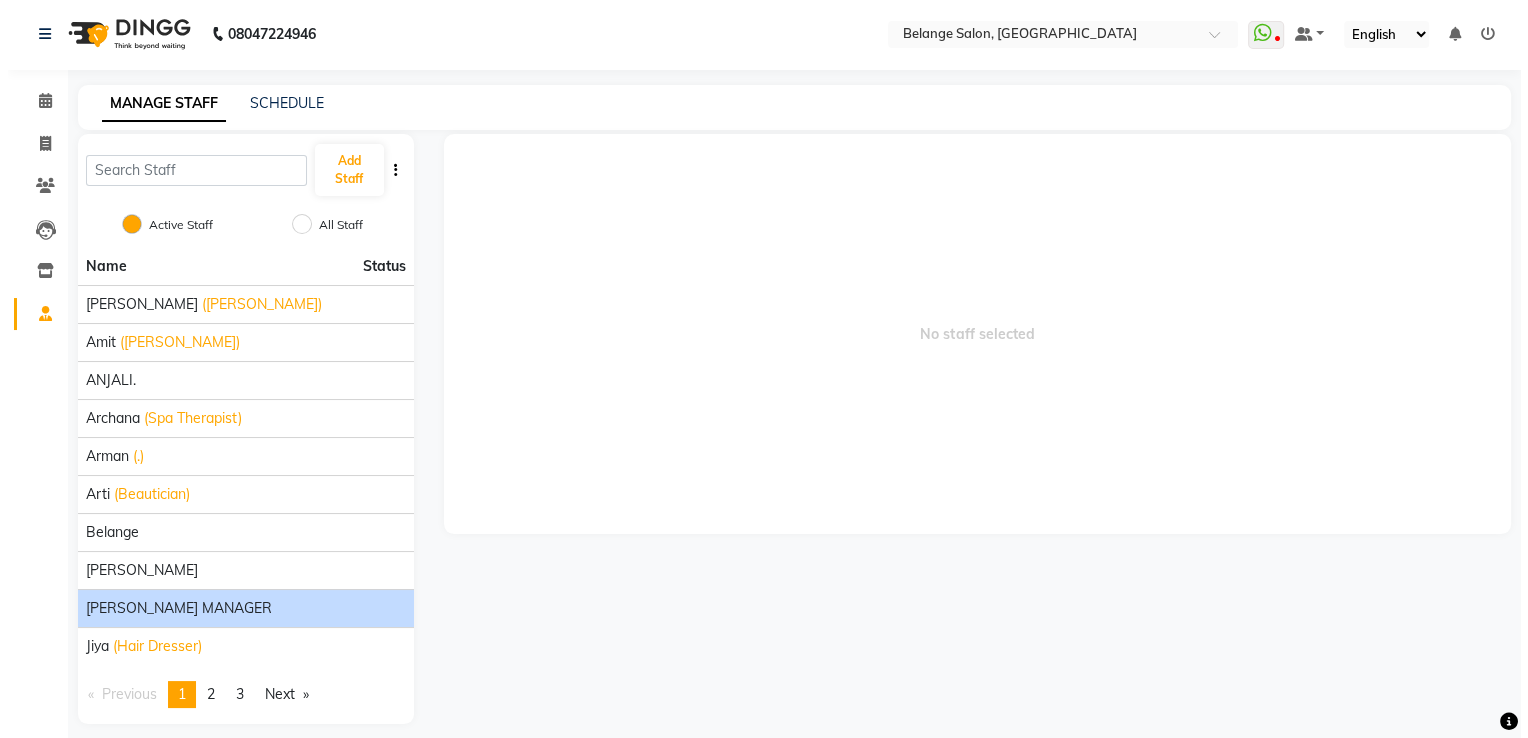 scroll, scrollTop: 0, scrollLeft: 0, axis: both 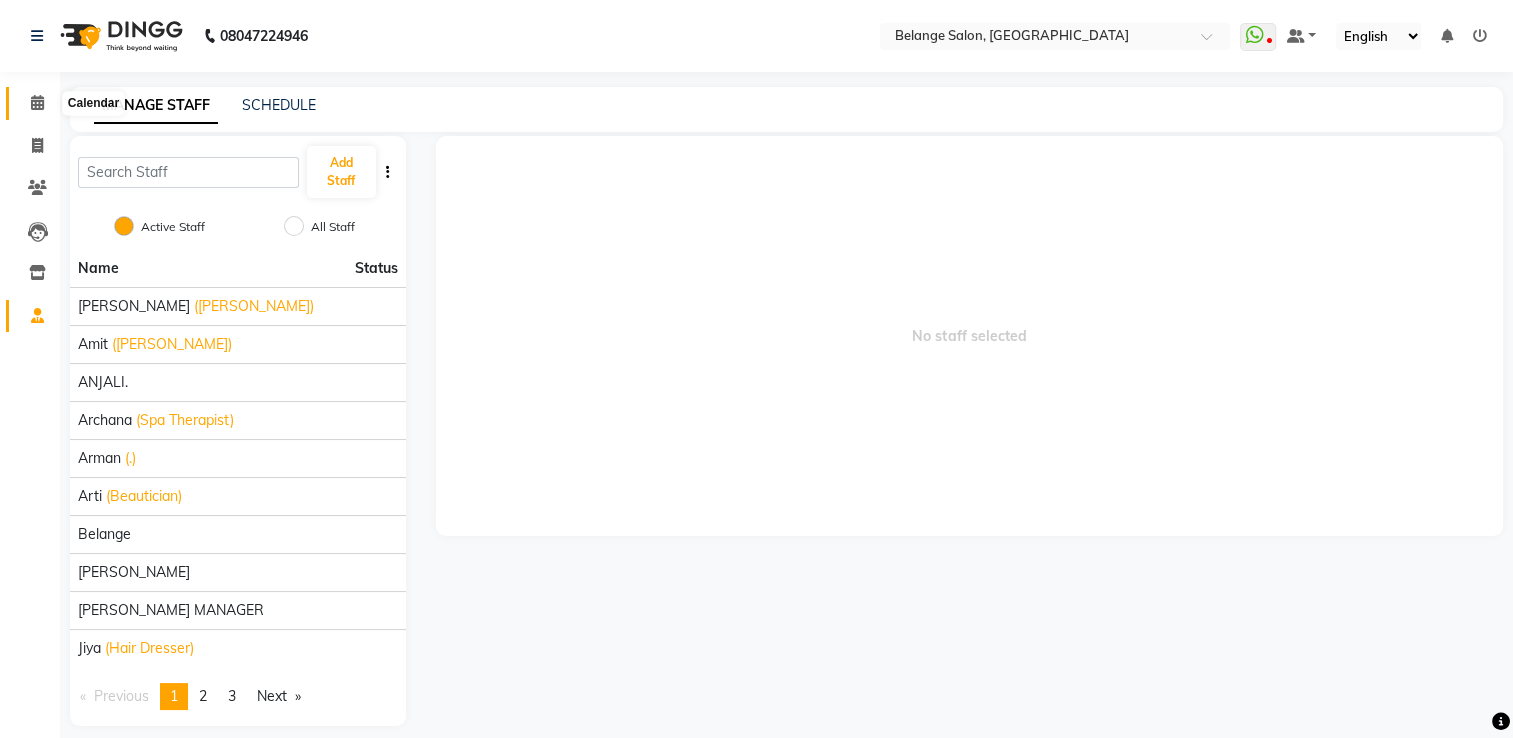 click 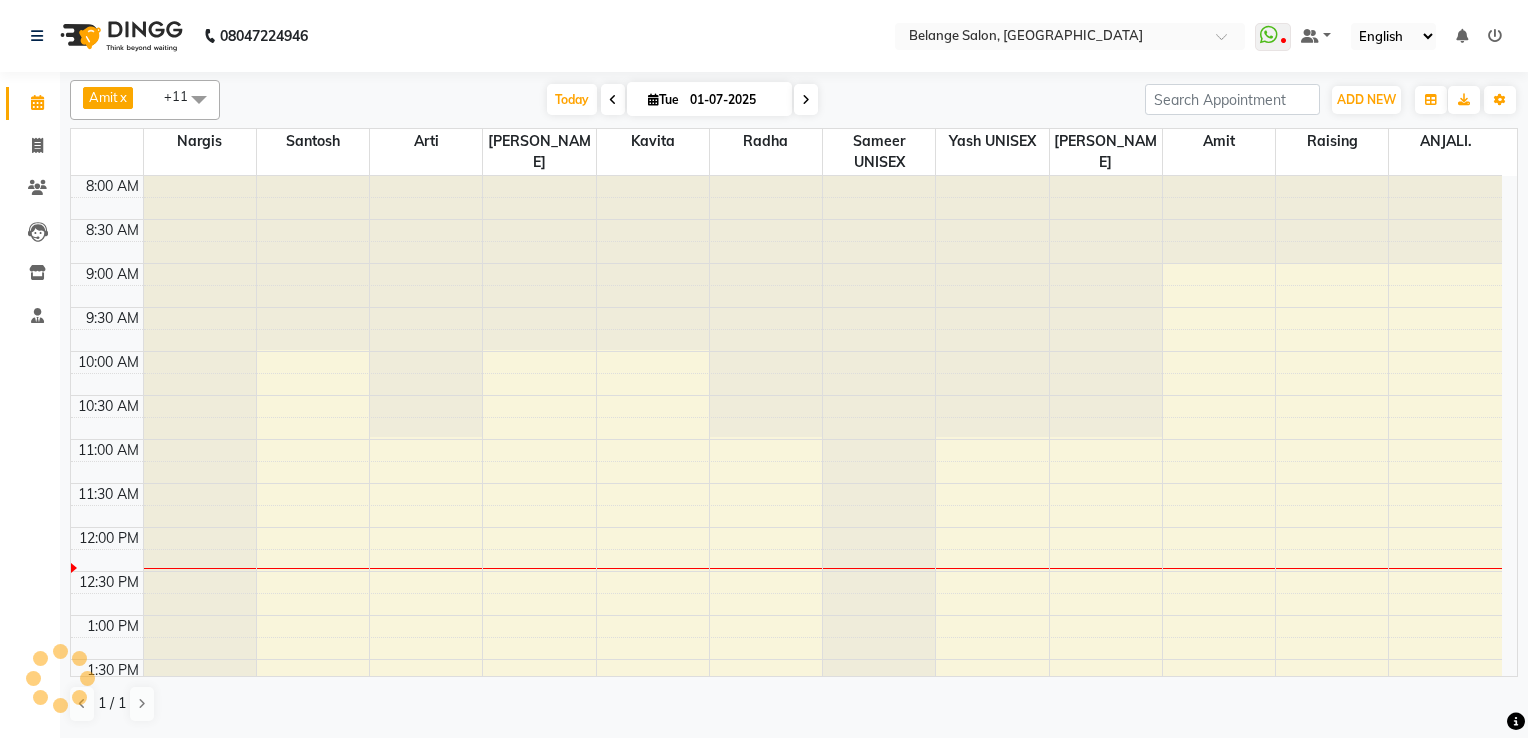 scroll, scrollTop: 0, scrollLeft: 0, axis: both 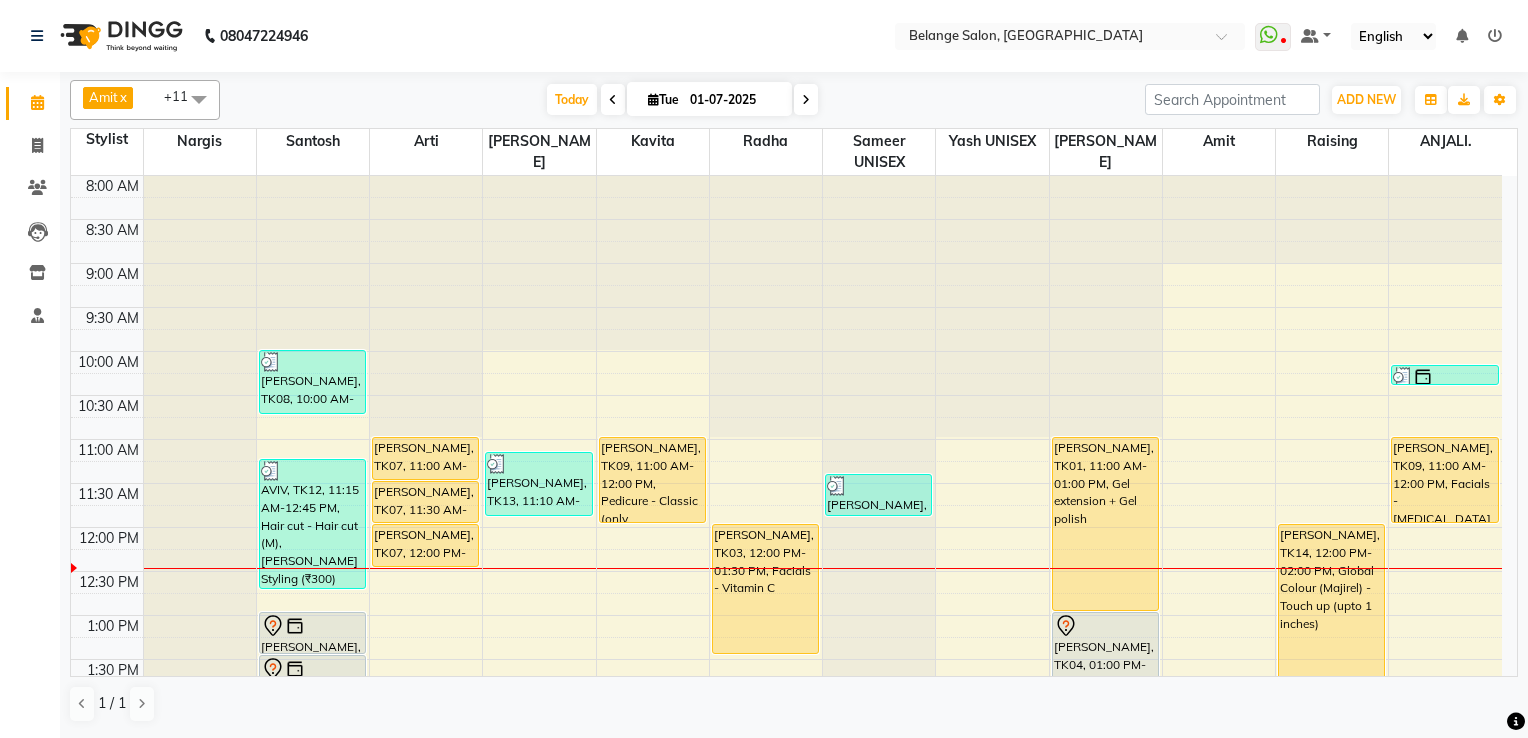 click at bounding box center (199, 99) 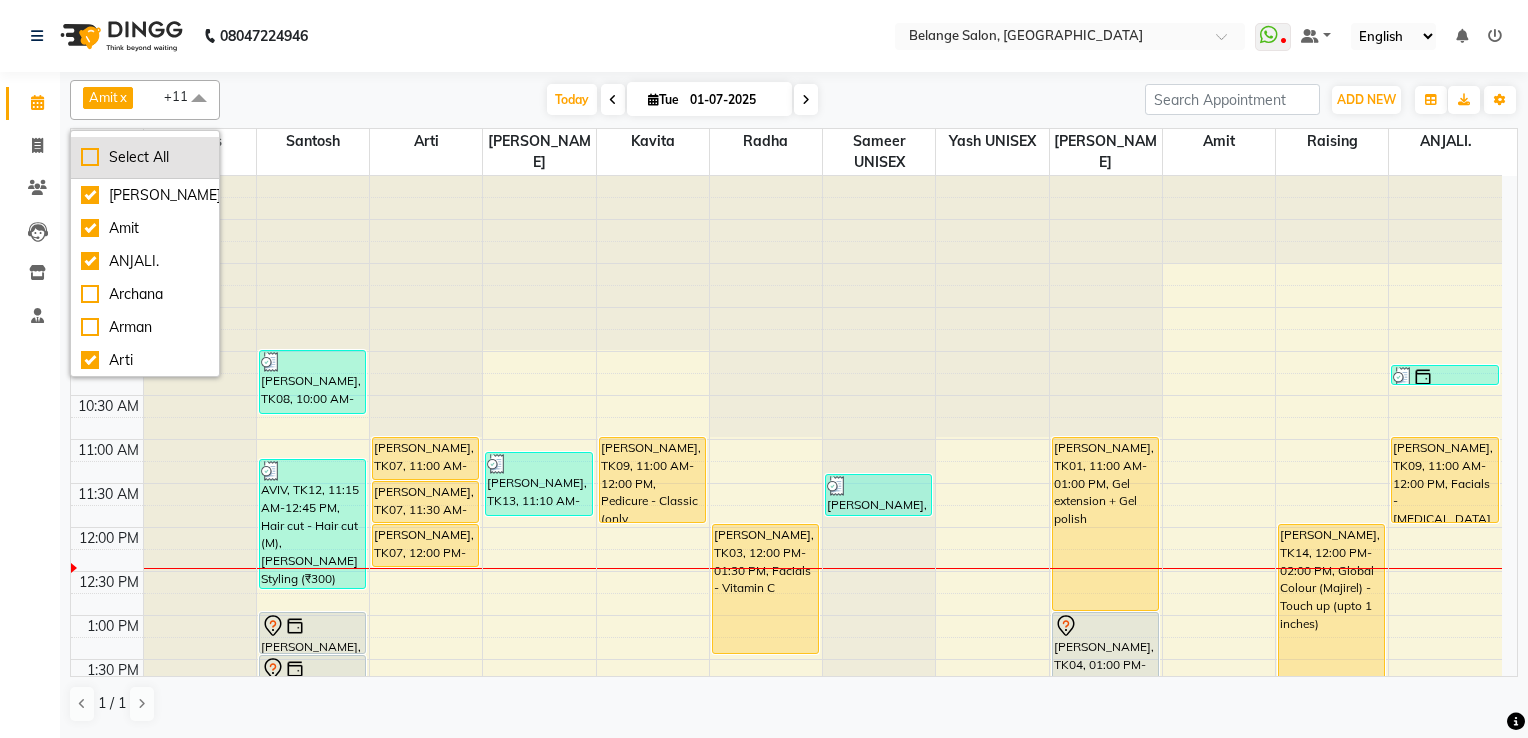 click on "Select All" at bounding box center [145, 157] 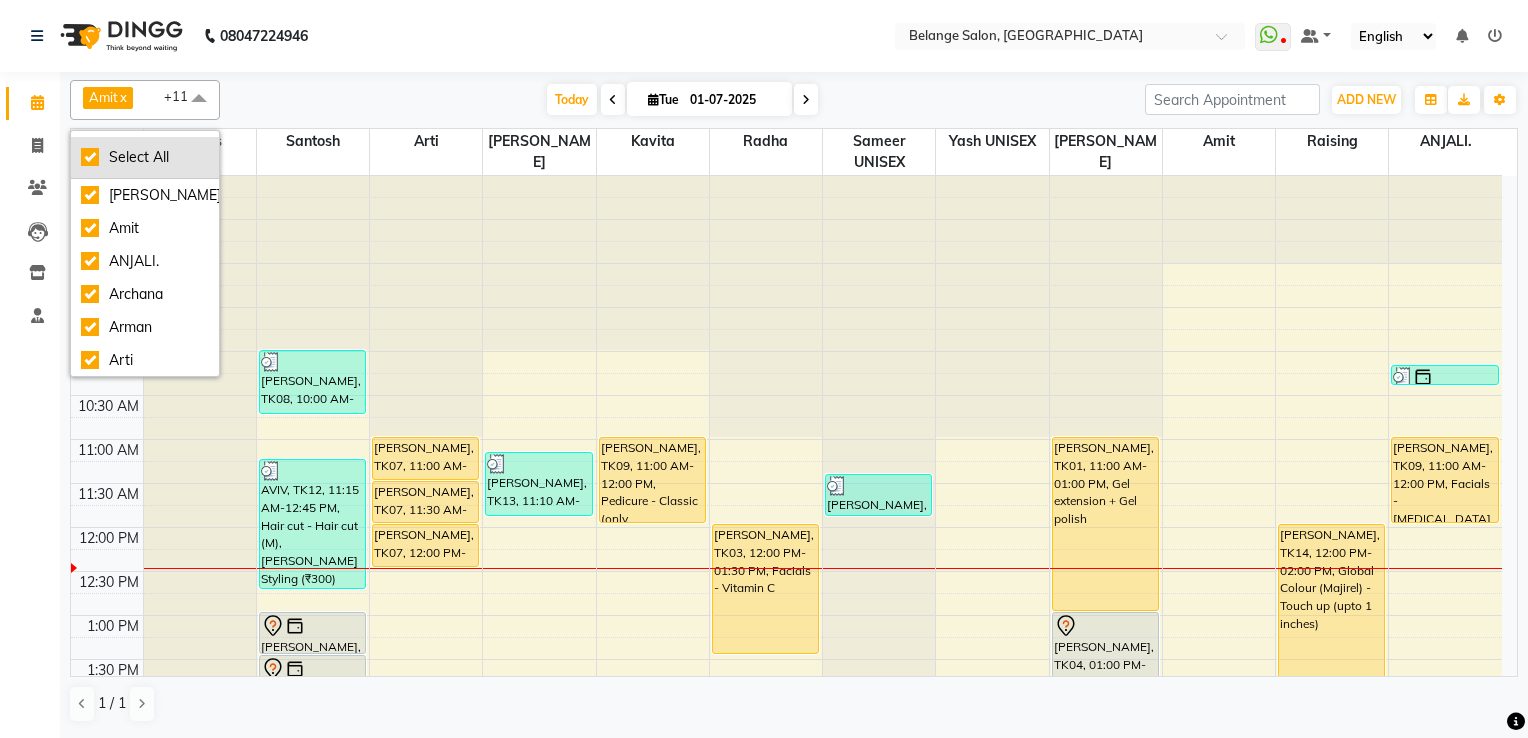 checkbox on "true" 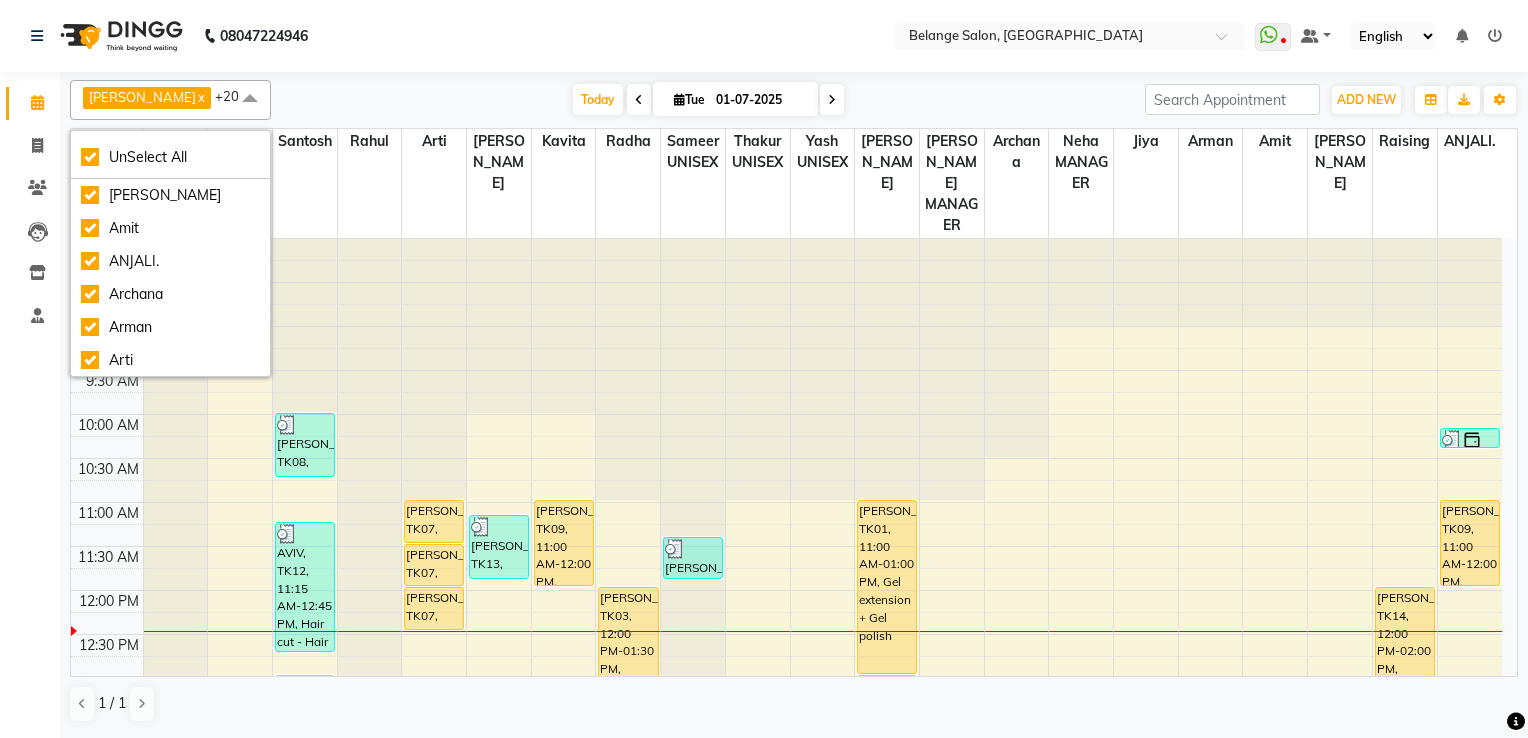 click on "08047224946 Select Location × Belange Salon, Wadala East  WhatsApp Status  ✕ Status:  Disconnected Most Recent Message: 29-06-2025     11:57 AM Recent Service Activity: 29-06-2025     11:59 AM  08047224946 Whatsapp Settings Default Panel My Panel English ENGLISH Español العربية मराठी हिंदी ગુજરાતી தமிழ் 中文 Notifications nothing to show" 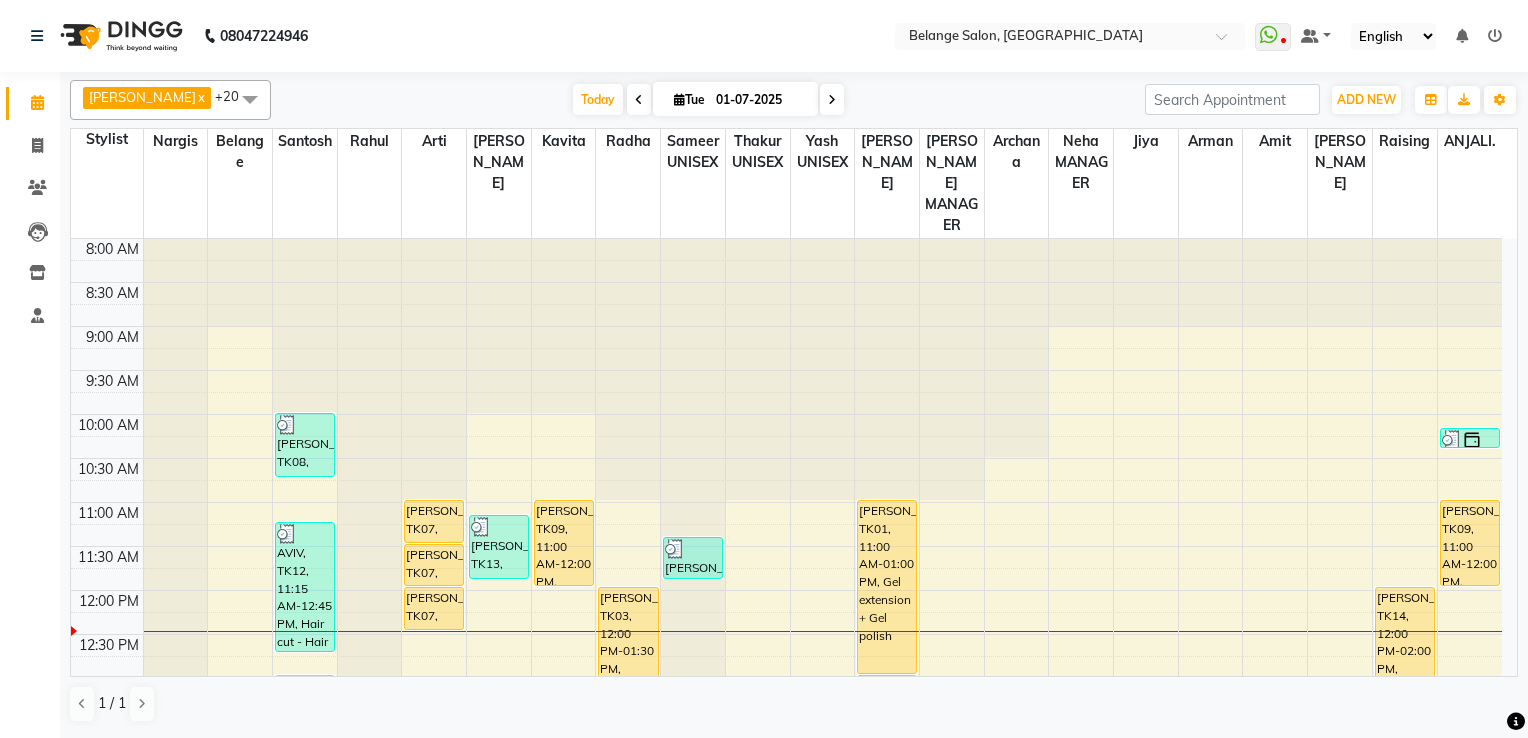 click at bounding box center (250, 99) 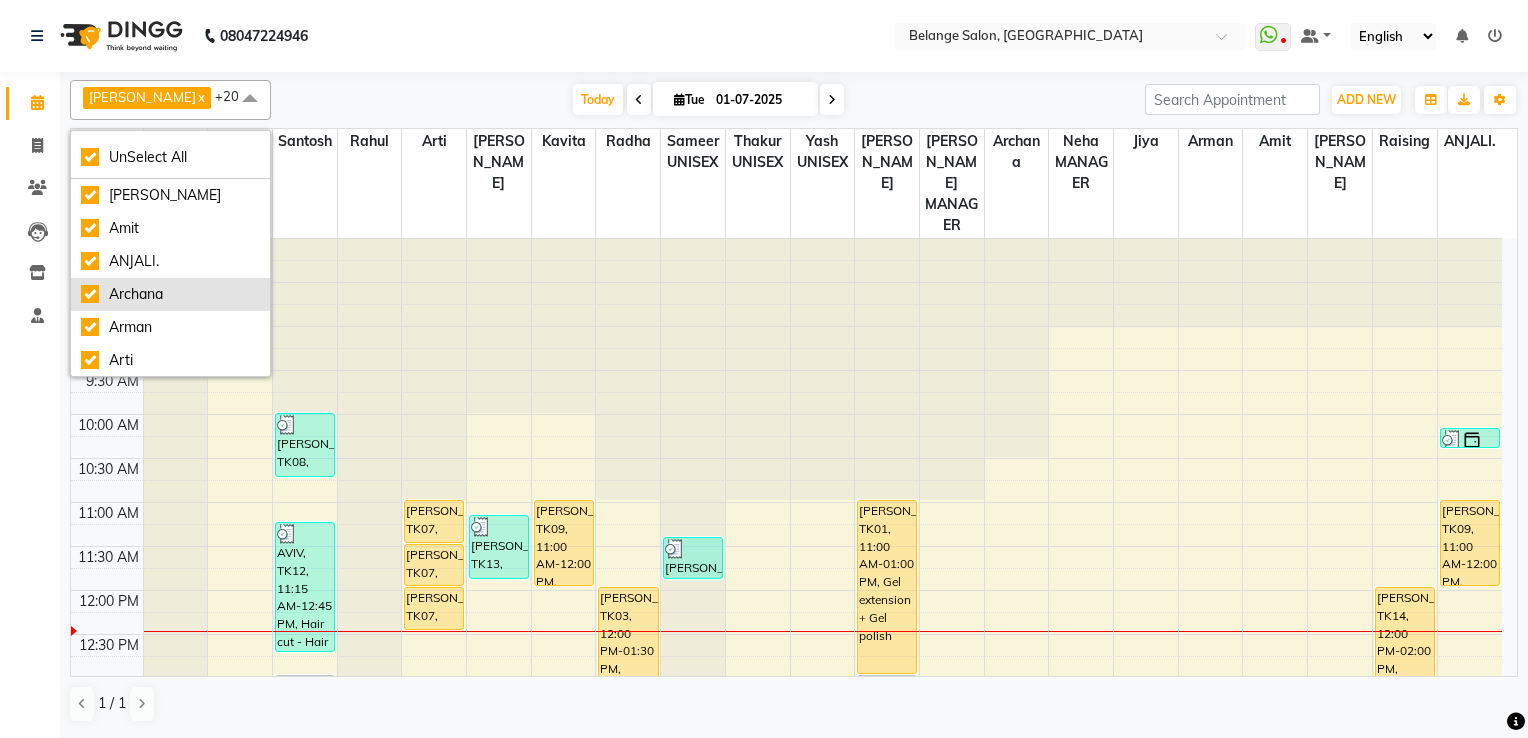 click on "Archana" at bounding box center (170, 294) 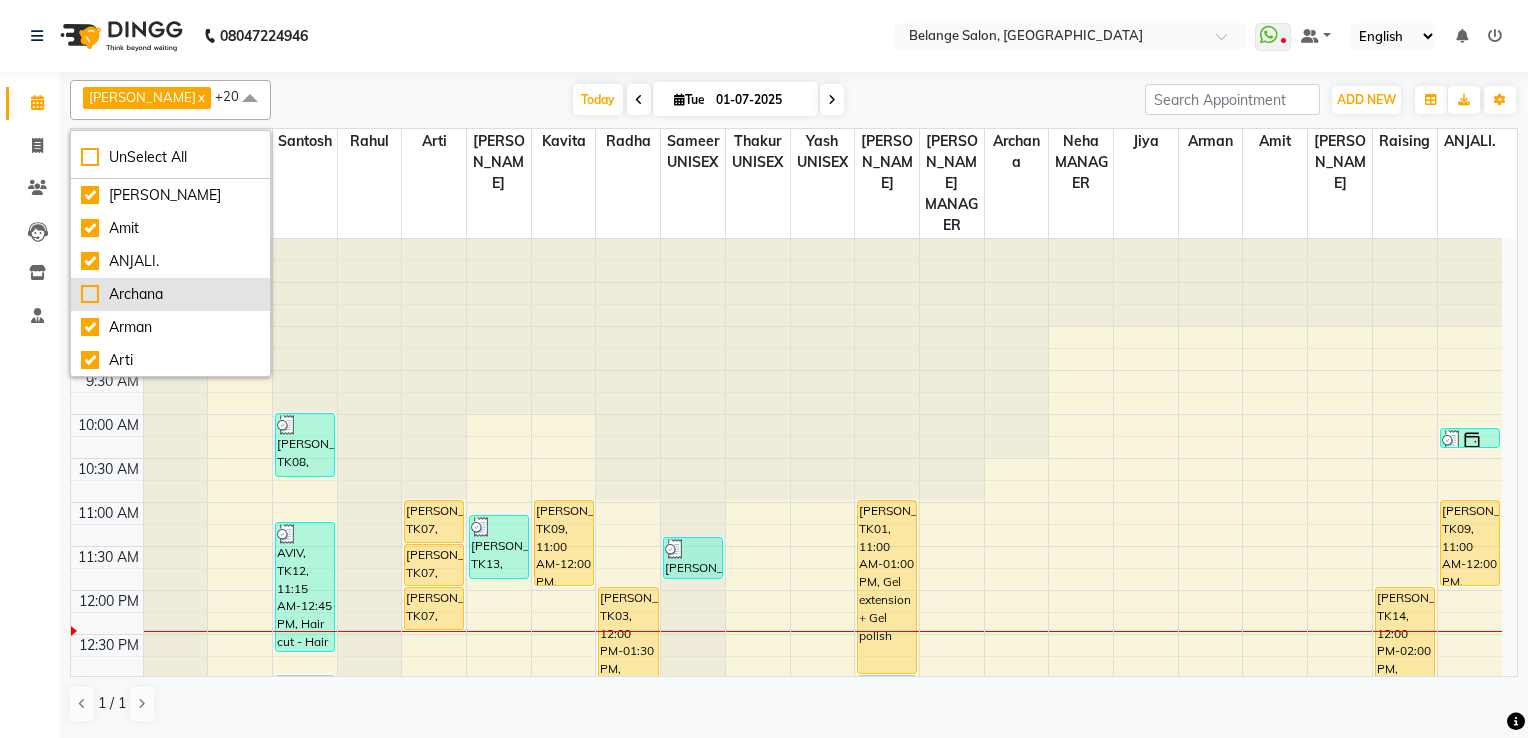 checkbox on "false" 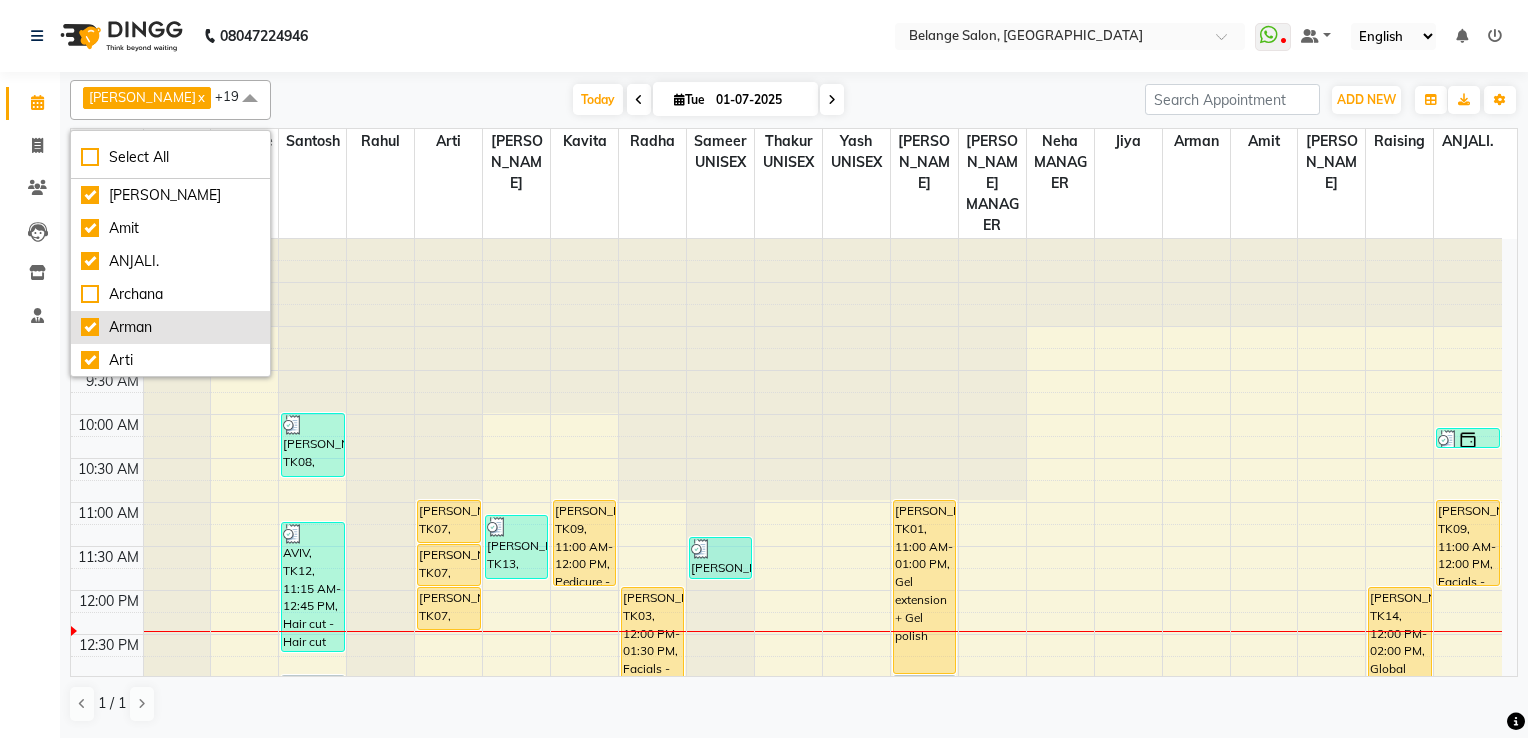 click on "Arman" at bounding box center [170, 327] 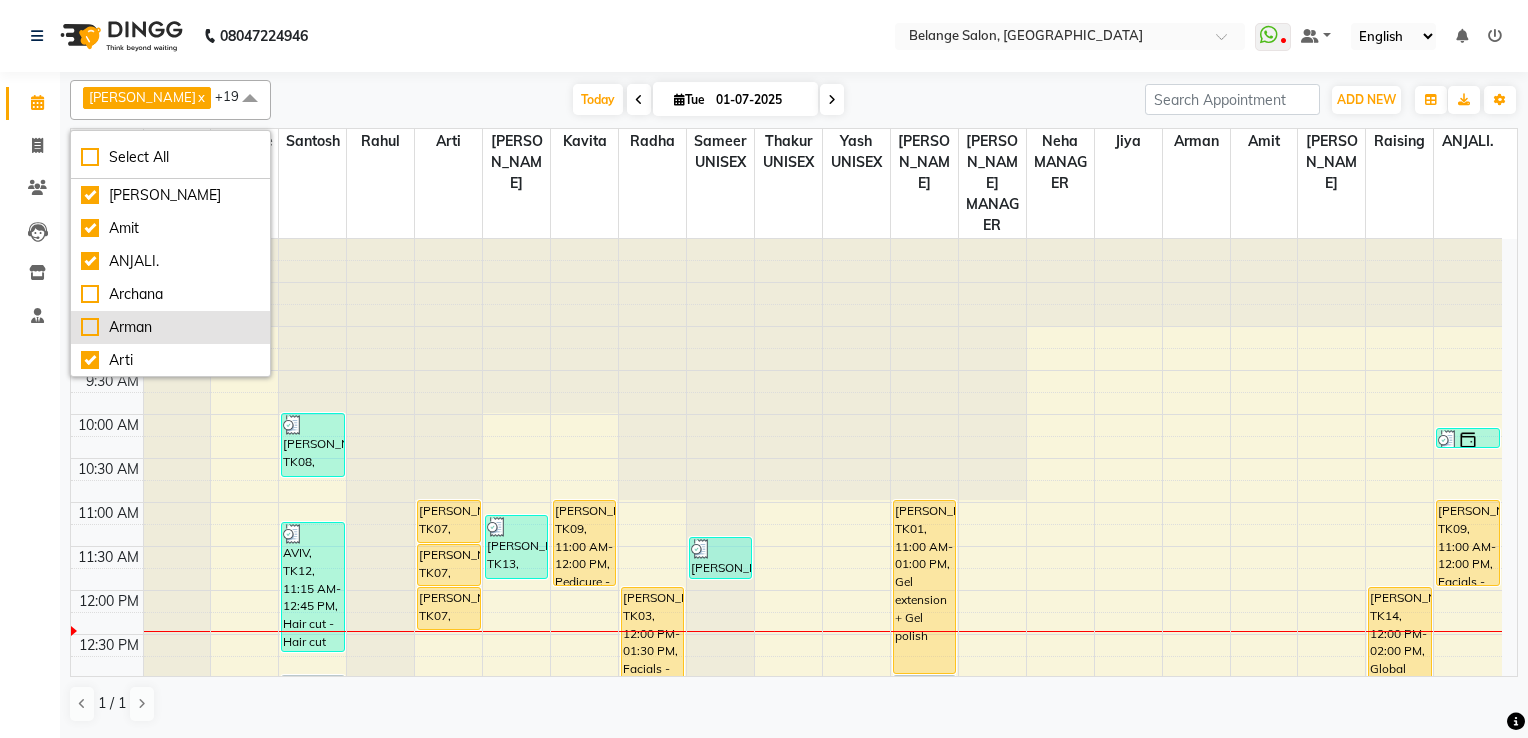 checkbox on "false" 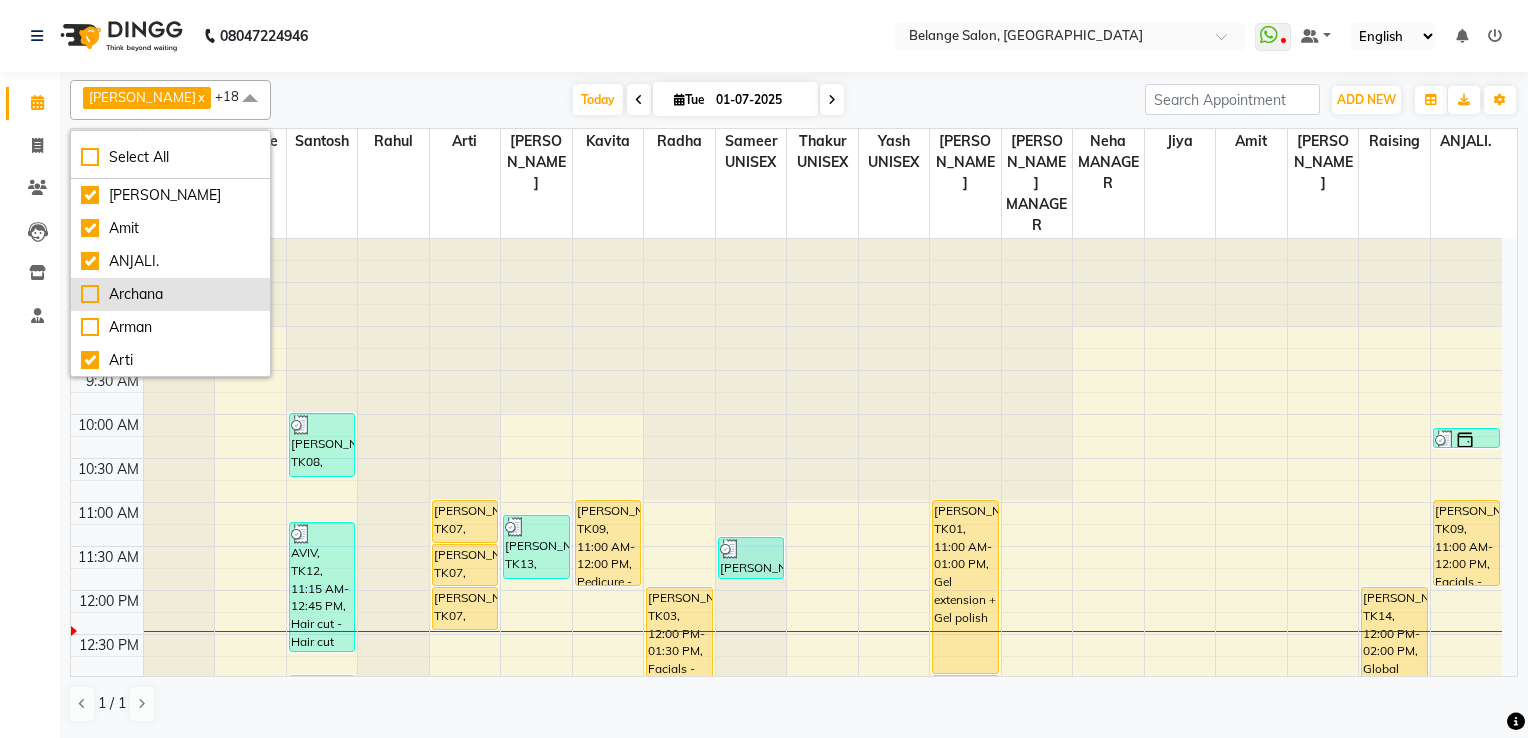 scroll, scrollTop: 100, scrollLeft: 0, axis: vertical 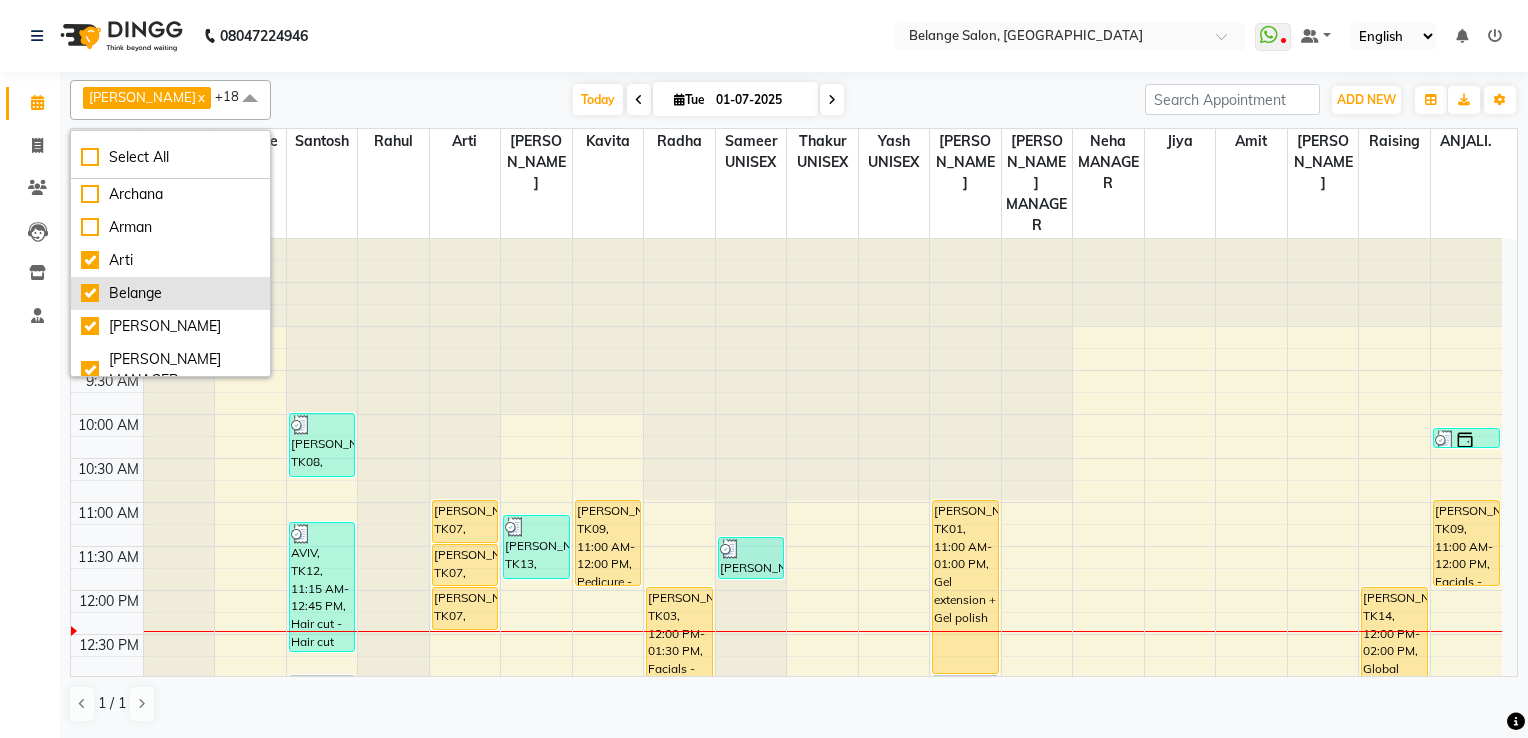 click on "Belange" at bounding box center [170, 293] 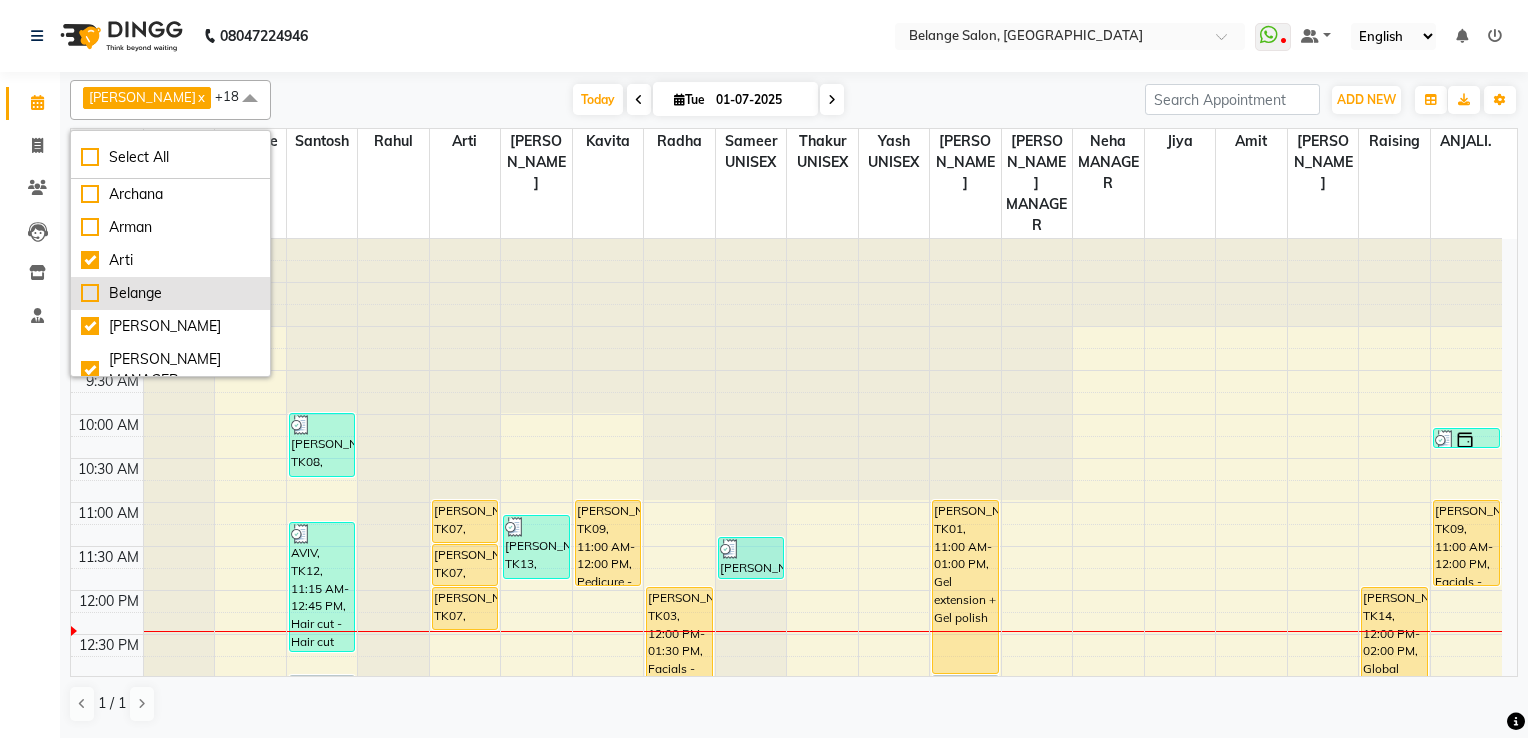 checkbox on "false" 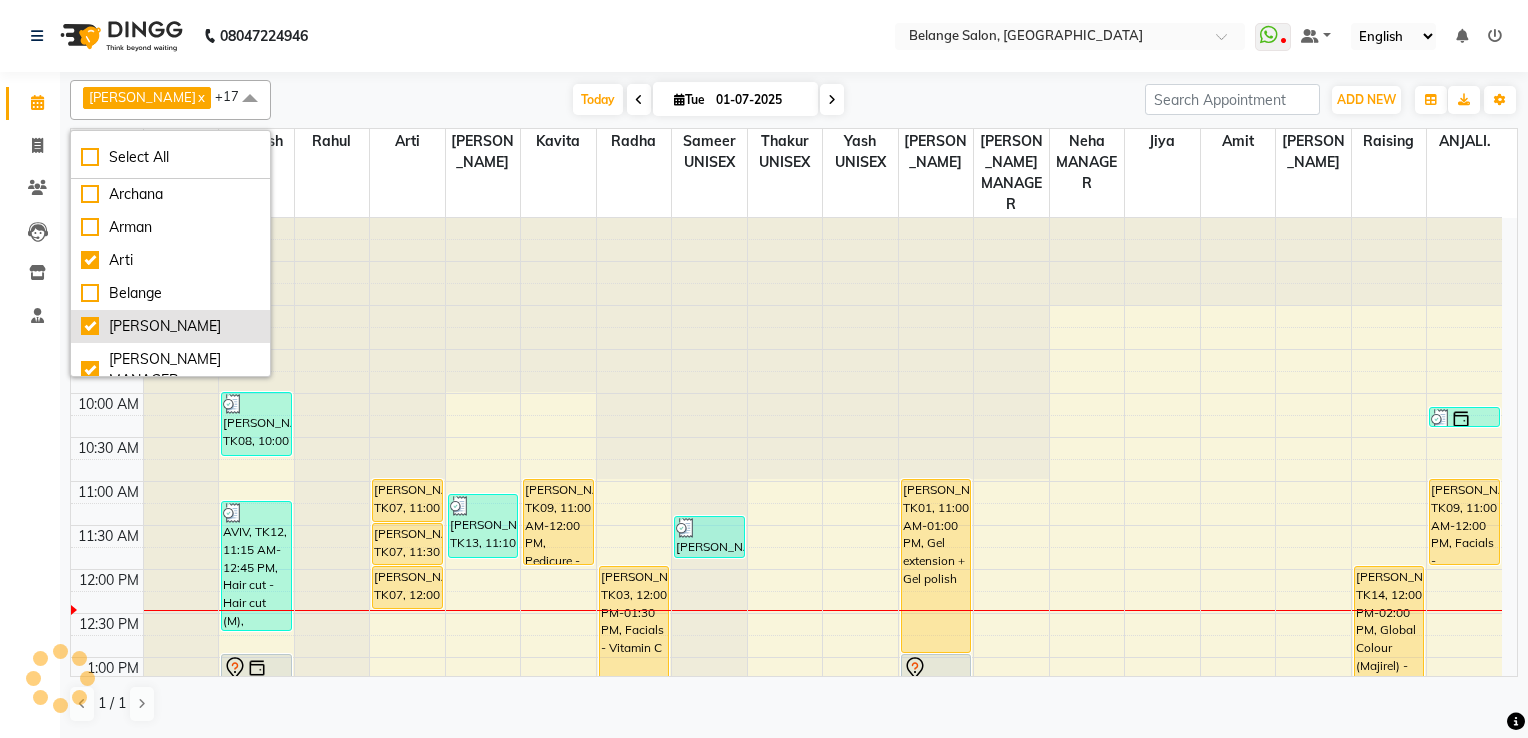 click on "[PERSON_NAME]" at bounding box center (170, 326) 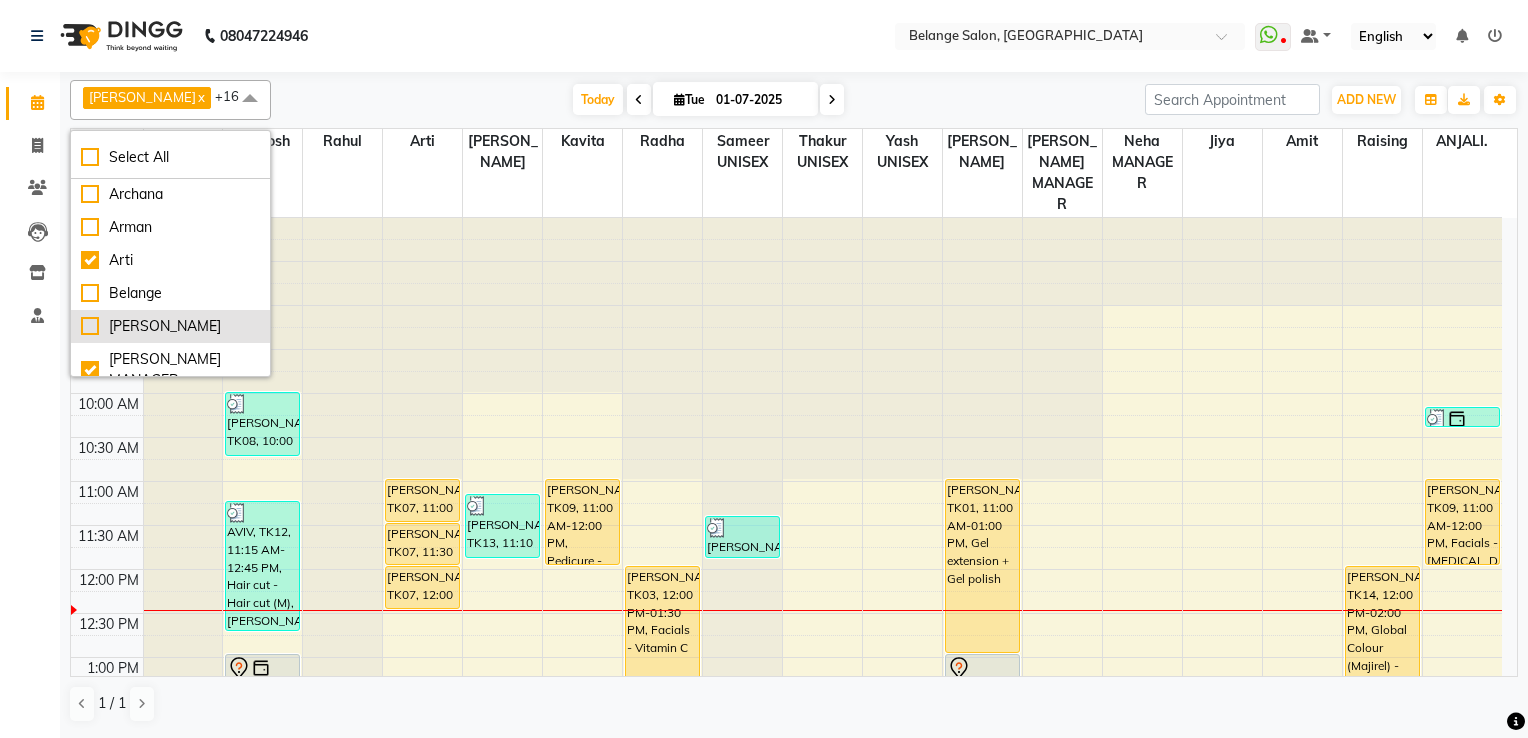 checkbox on "false" 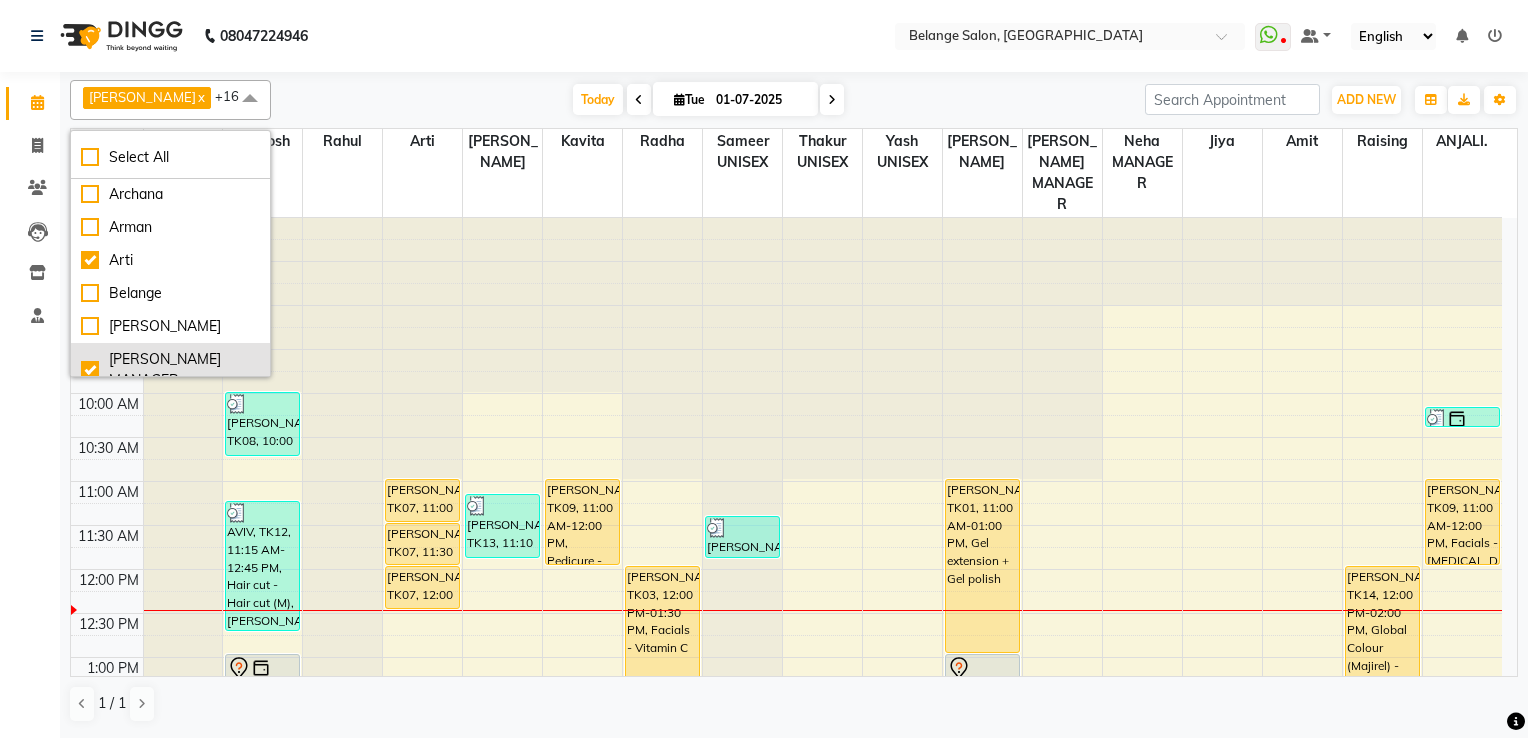 click on "[PERSON_NAME]          MANAGER" at bounding box center (170, 370) 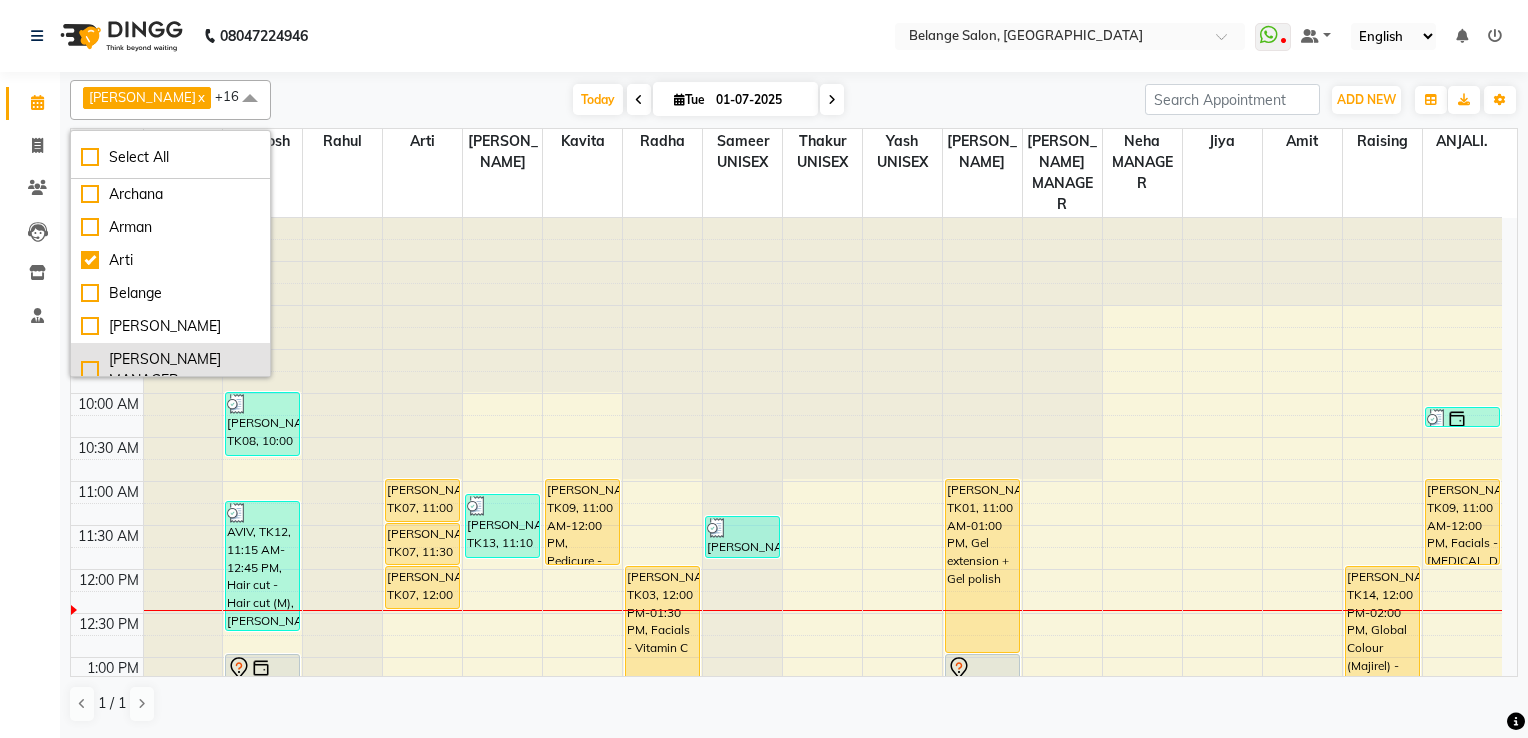 checkbox on "false" 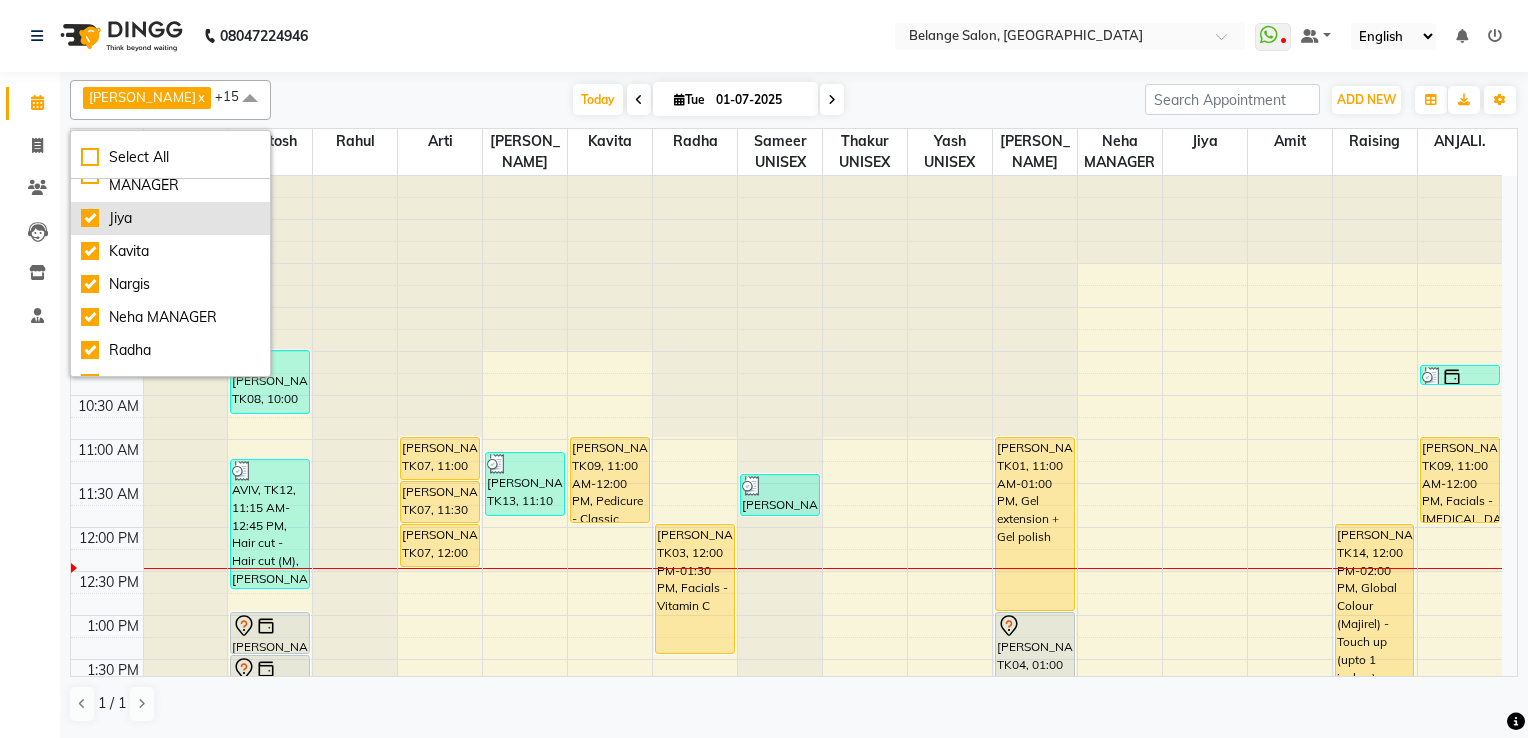 scroll, scrollTop: 300, scrollLeft: 0, axis: vertical 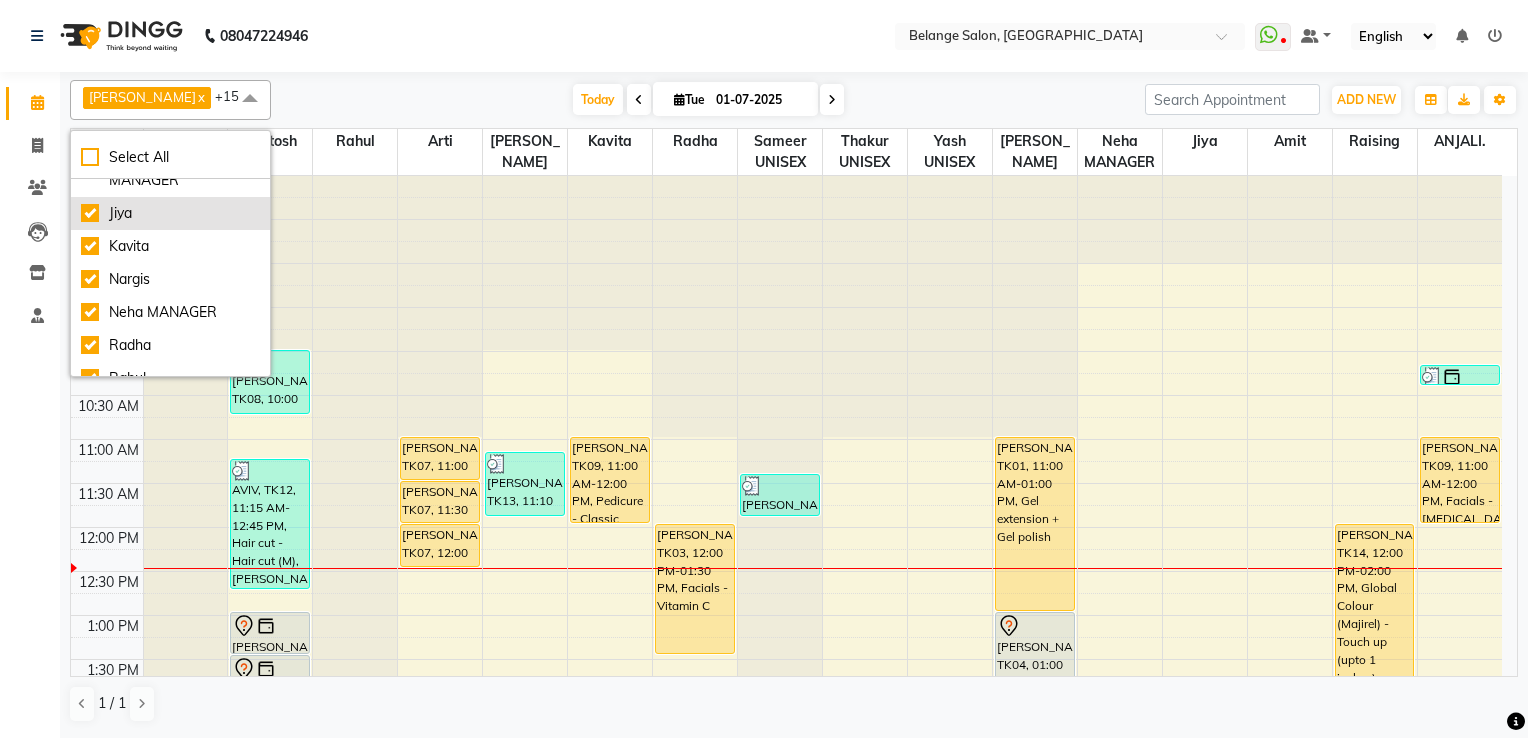 click on "Jiya" at bounding box center [170, 213] 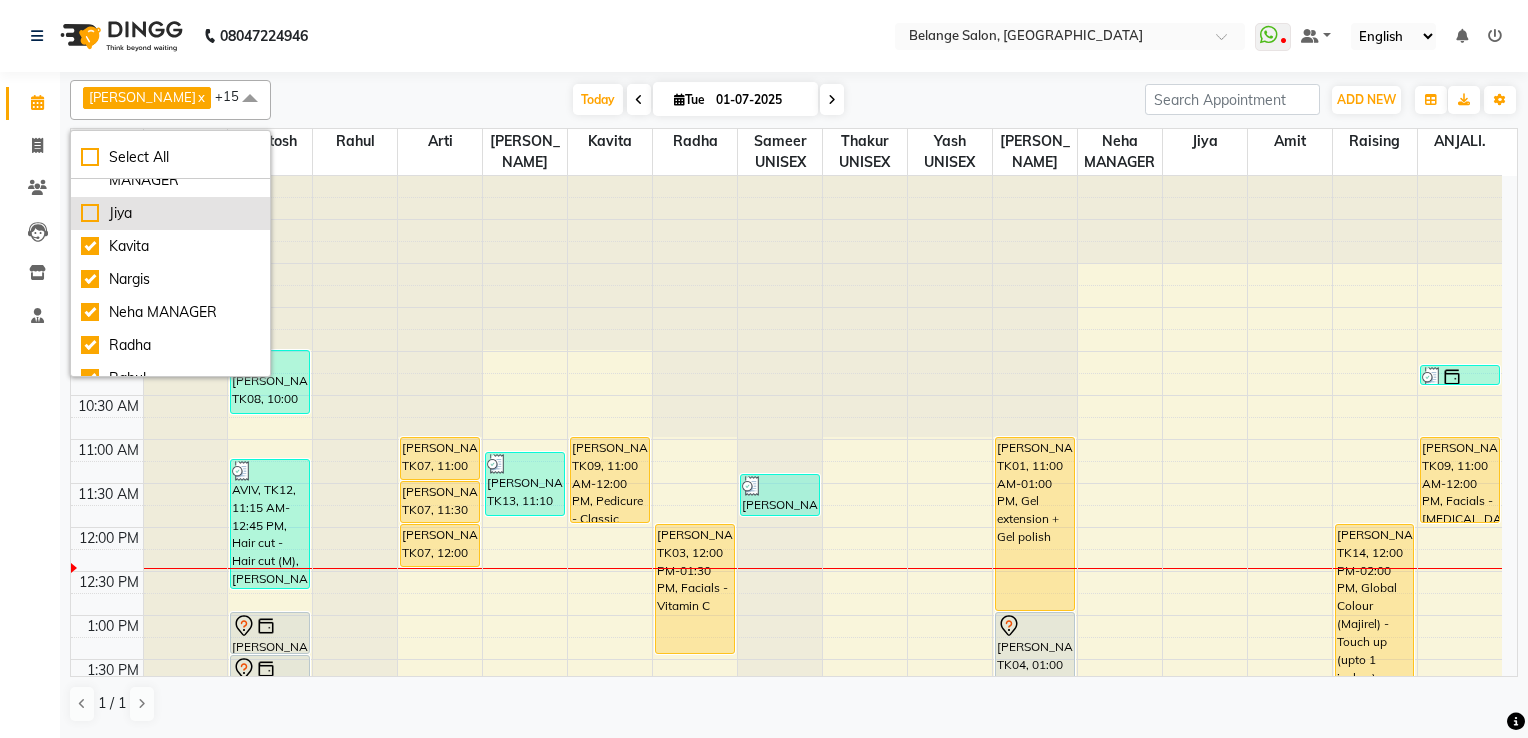 checkbox on "false" 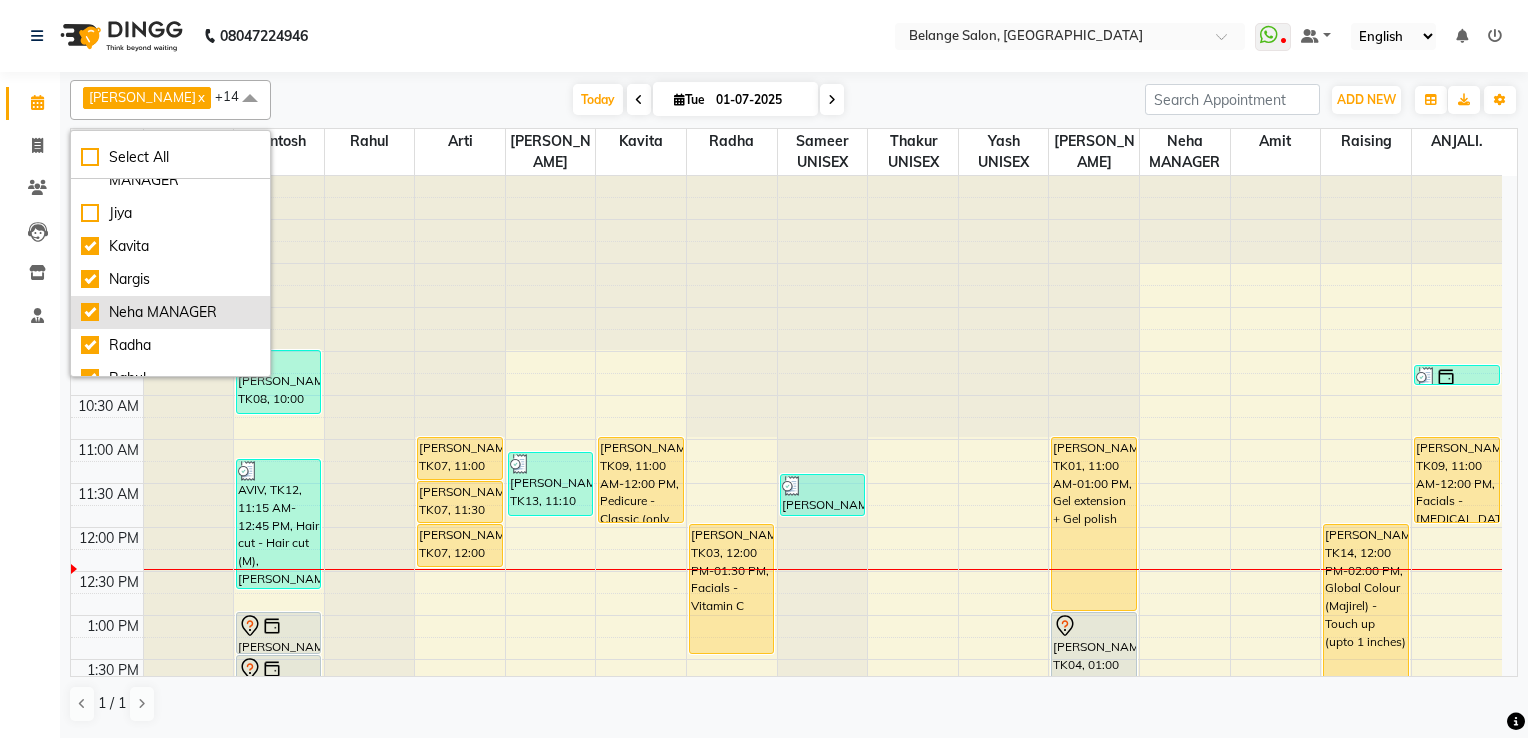 click on "Neha         MANAGER" at bounding box center (170, 312) 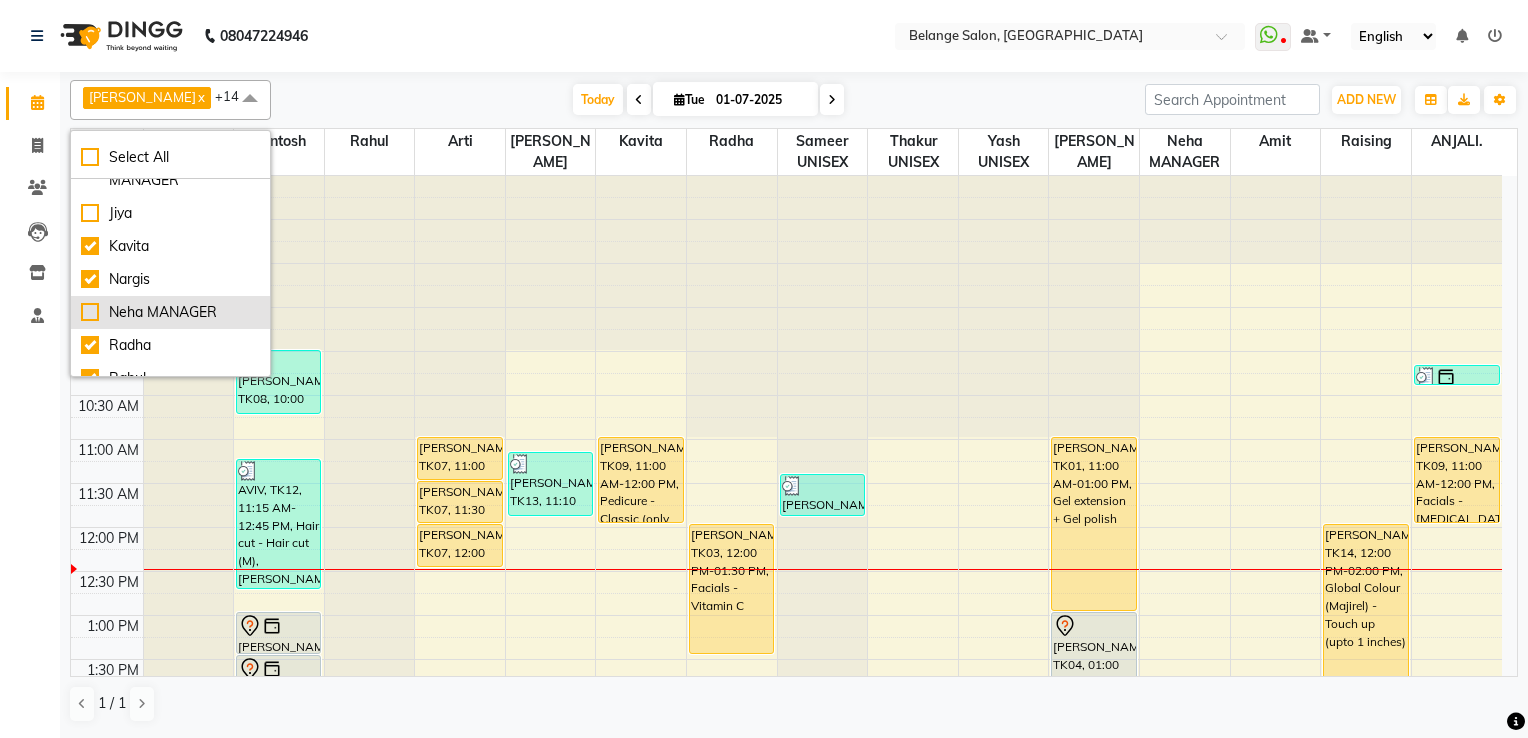 checkbox on "false" 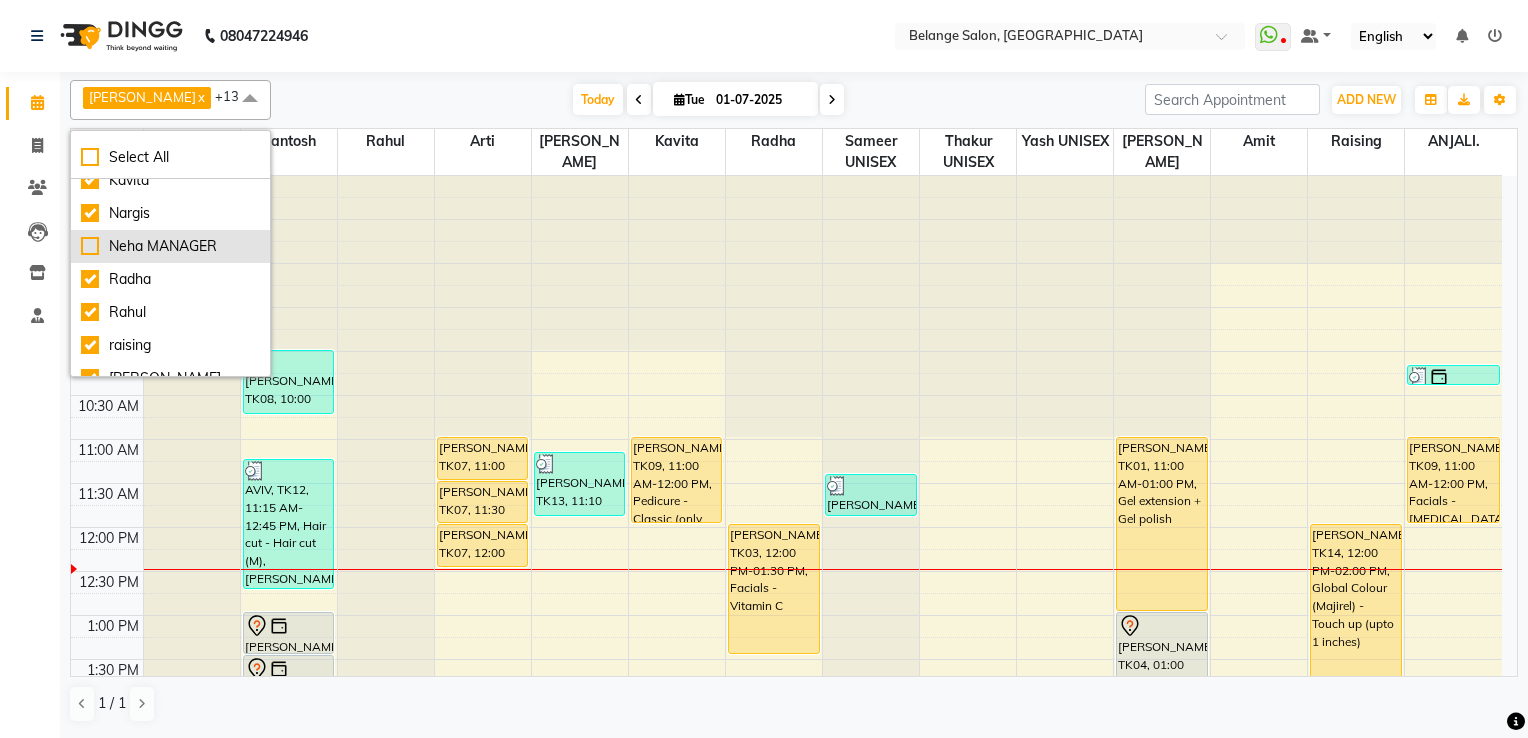 scroll, scrollTop: 400, scrollLeft: 0, axis: vertical 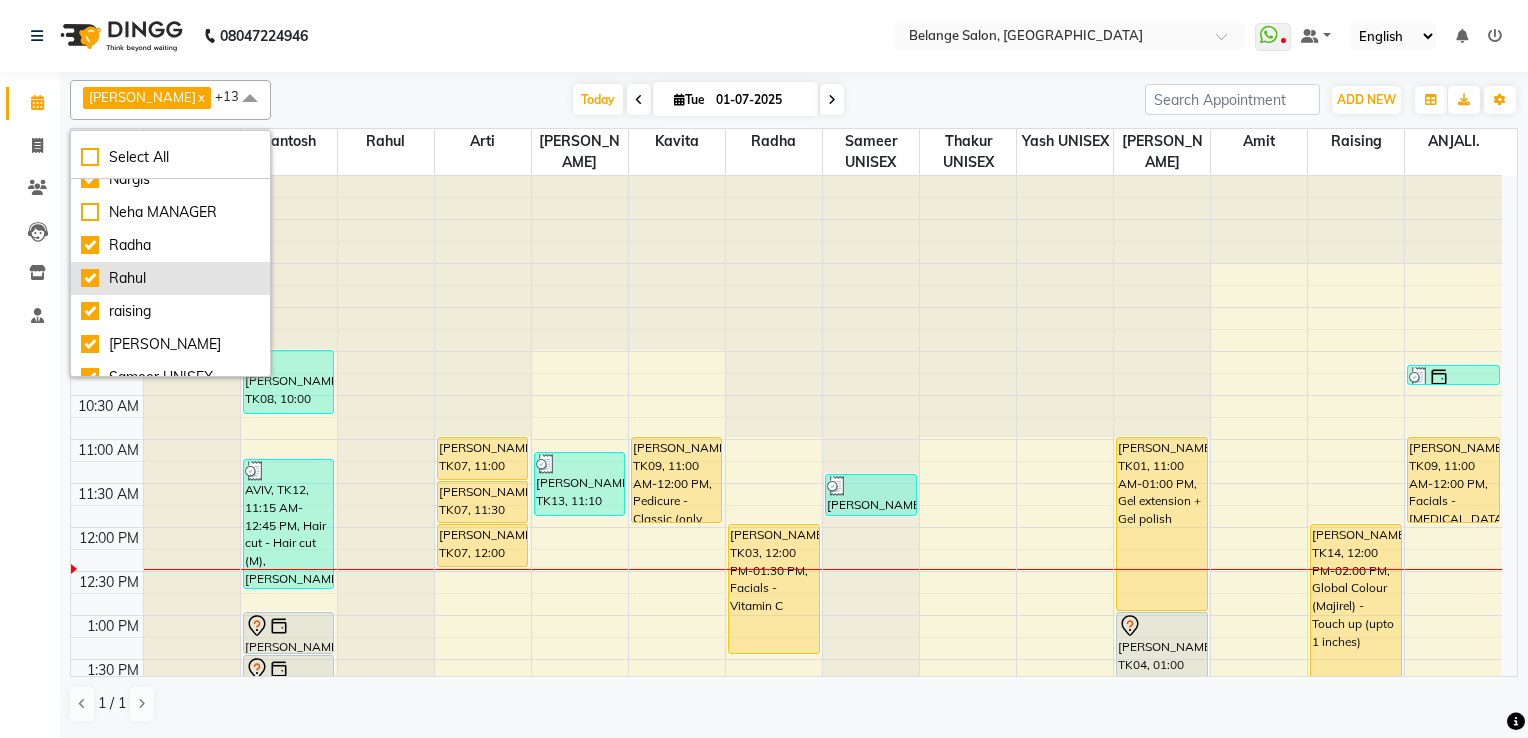 click on "Rahul" at bounding box center [170, 278] 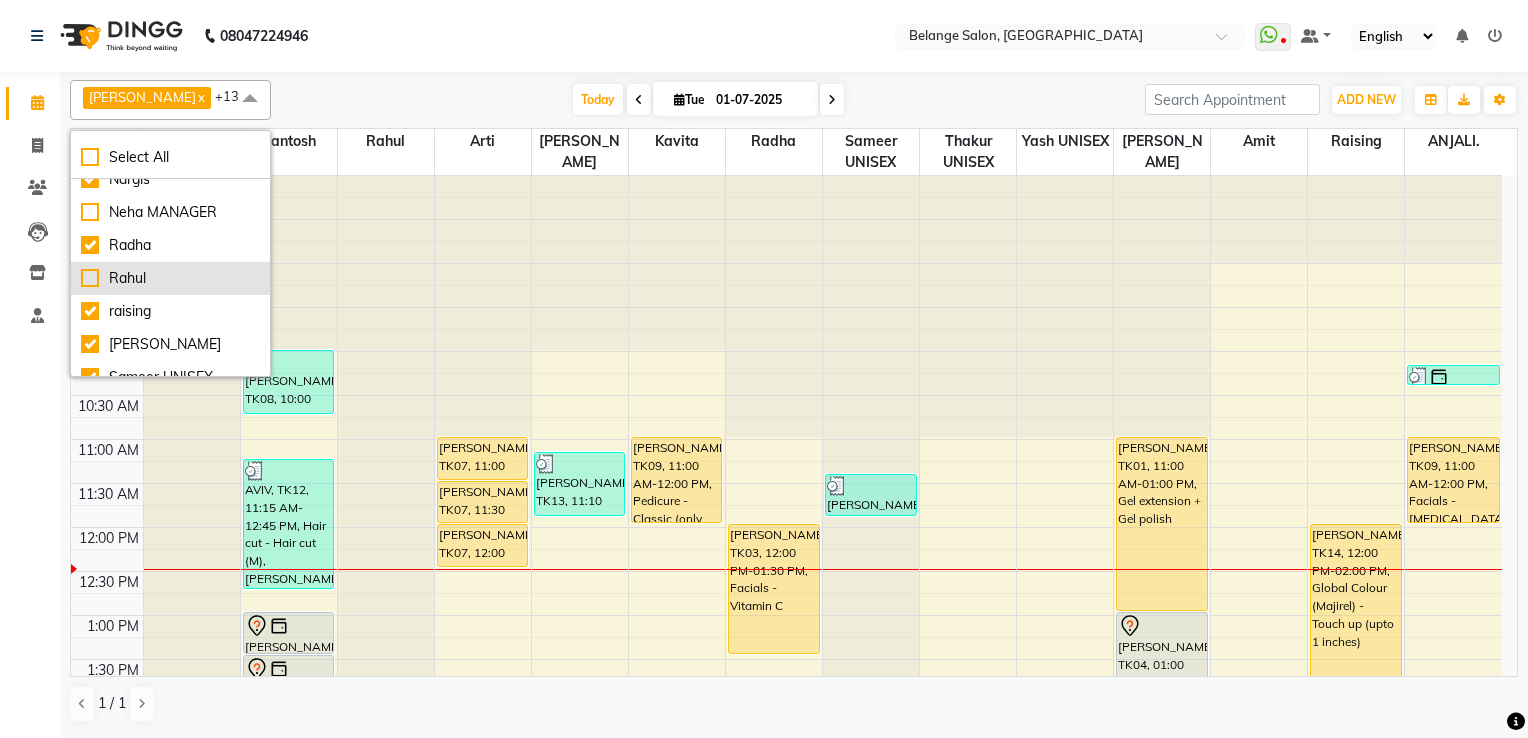 checkbox on "false" 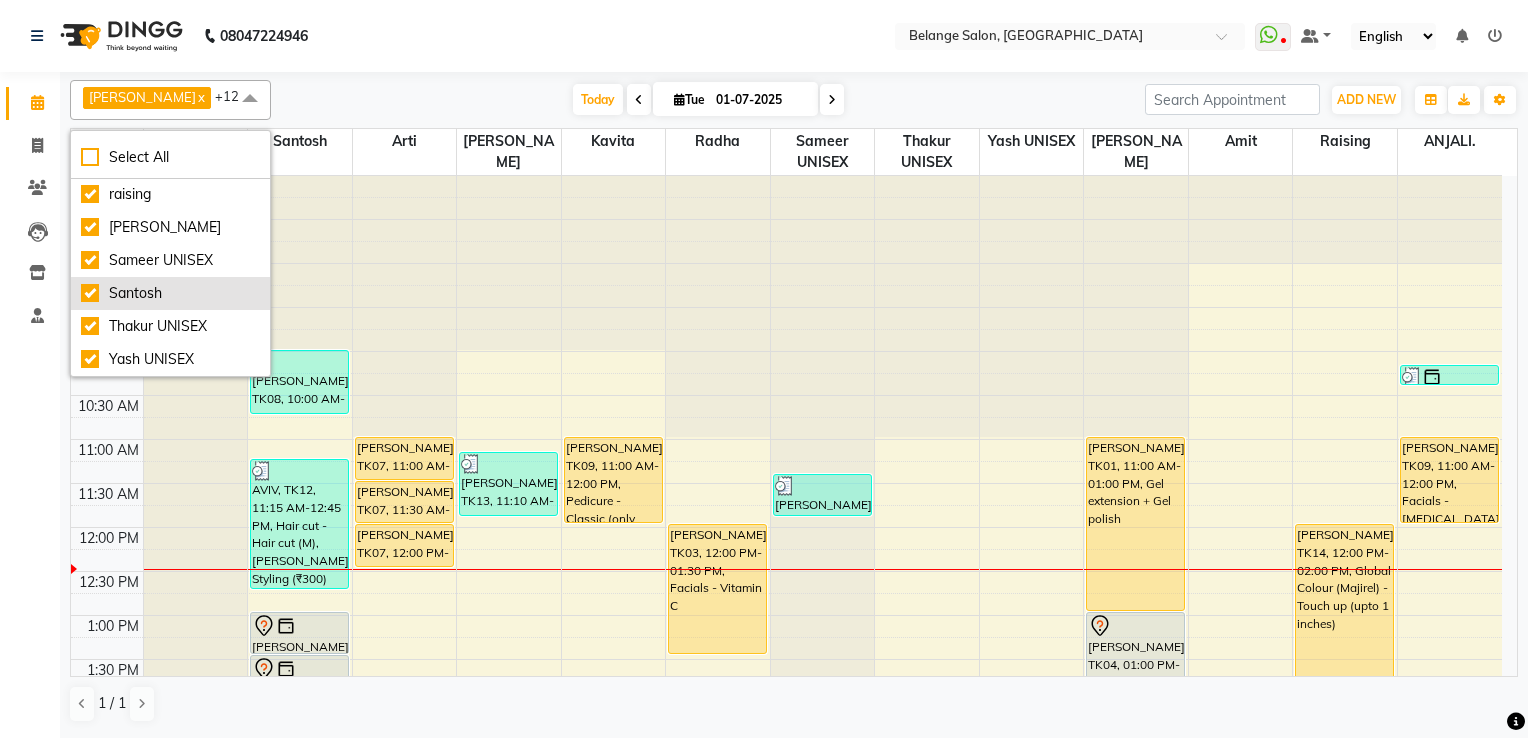 scroll, scrollTop: 580, scrollLeft: 0, axis: vertical 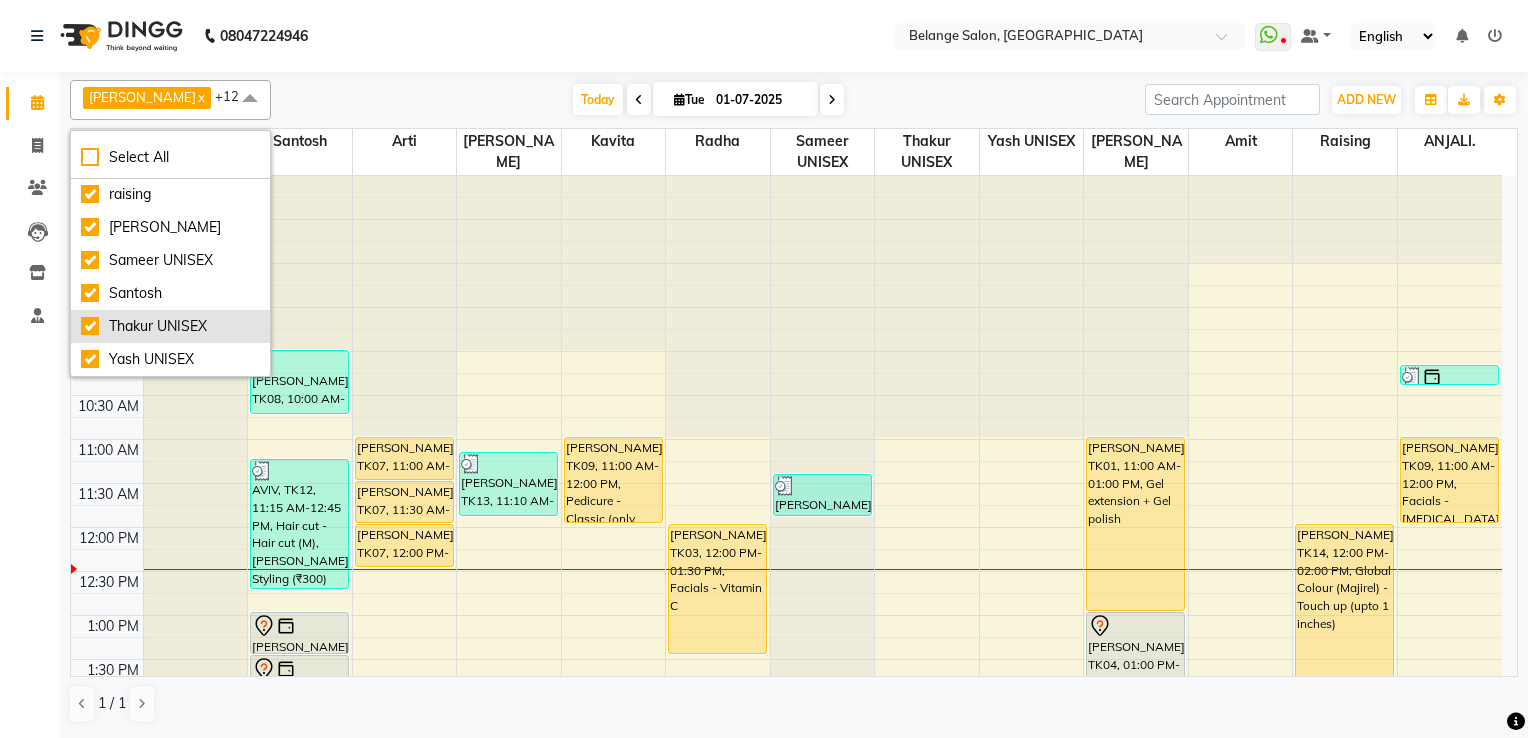 click on "Thakur           UNISEX" at bounding box center [170, 326] 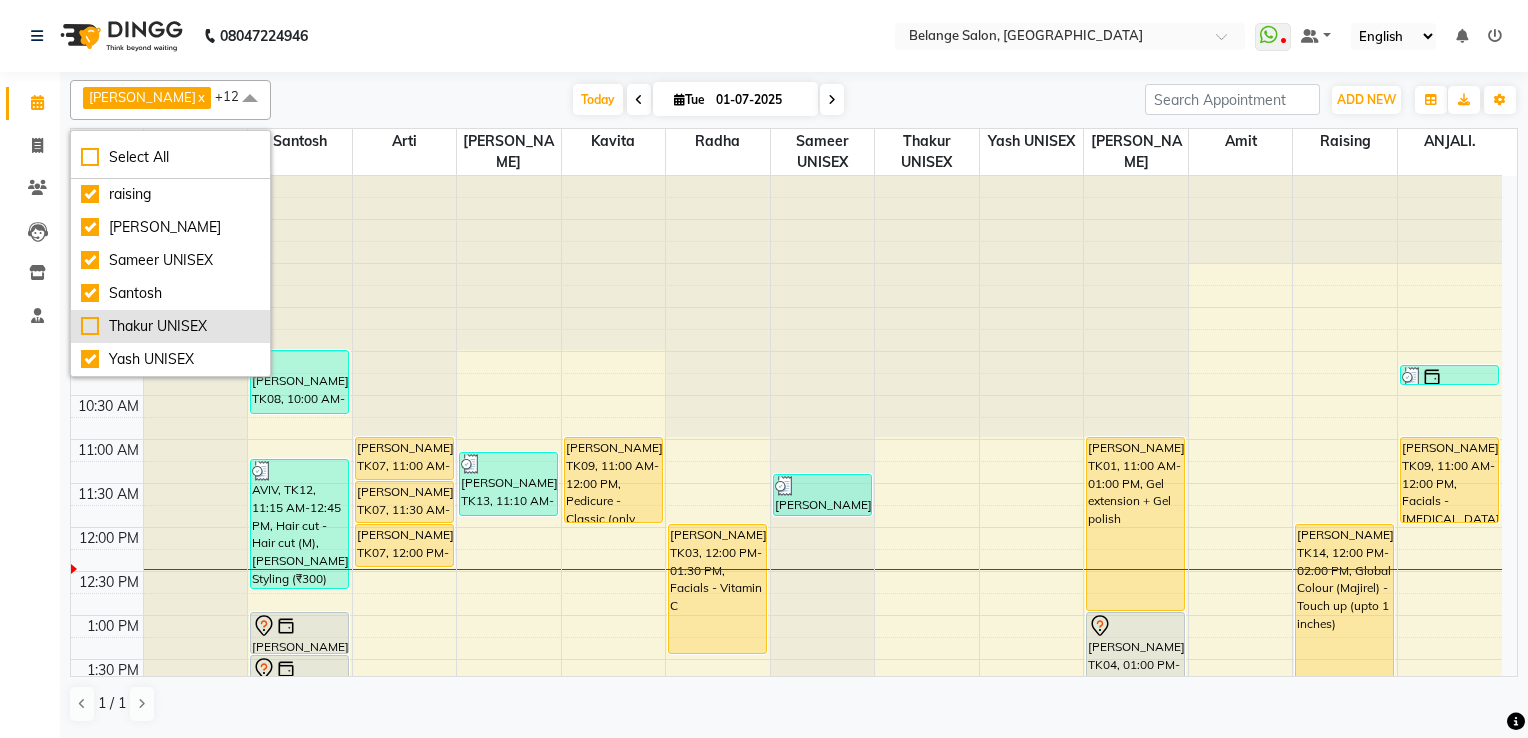 checkbox on "false" 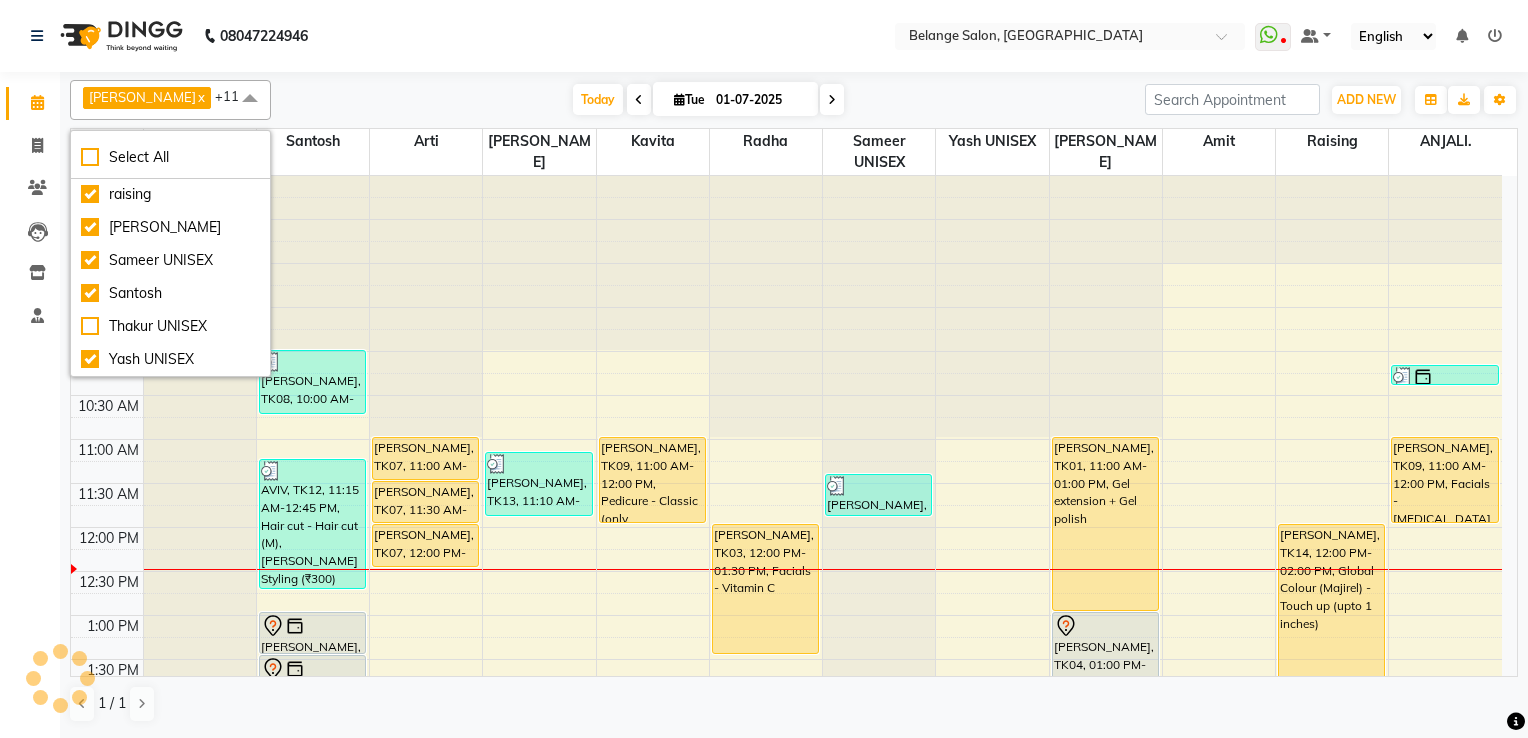 click on "08047224946 Select Location × Belange Salon, Wadala East  WhatsApp Status  ✕ Status:  Disconnected Most Recent Message: 29-06-2025     11:57 AM Recent Service Activity: 29-06-2025     11:59 AM  08047224946 Whatsapp Settings Default Panel My Panel English ENGLISH Español العربية मराठी हिंदी ગુજરાતી தமிழ் 中文 Notifications nothing to show" 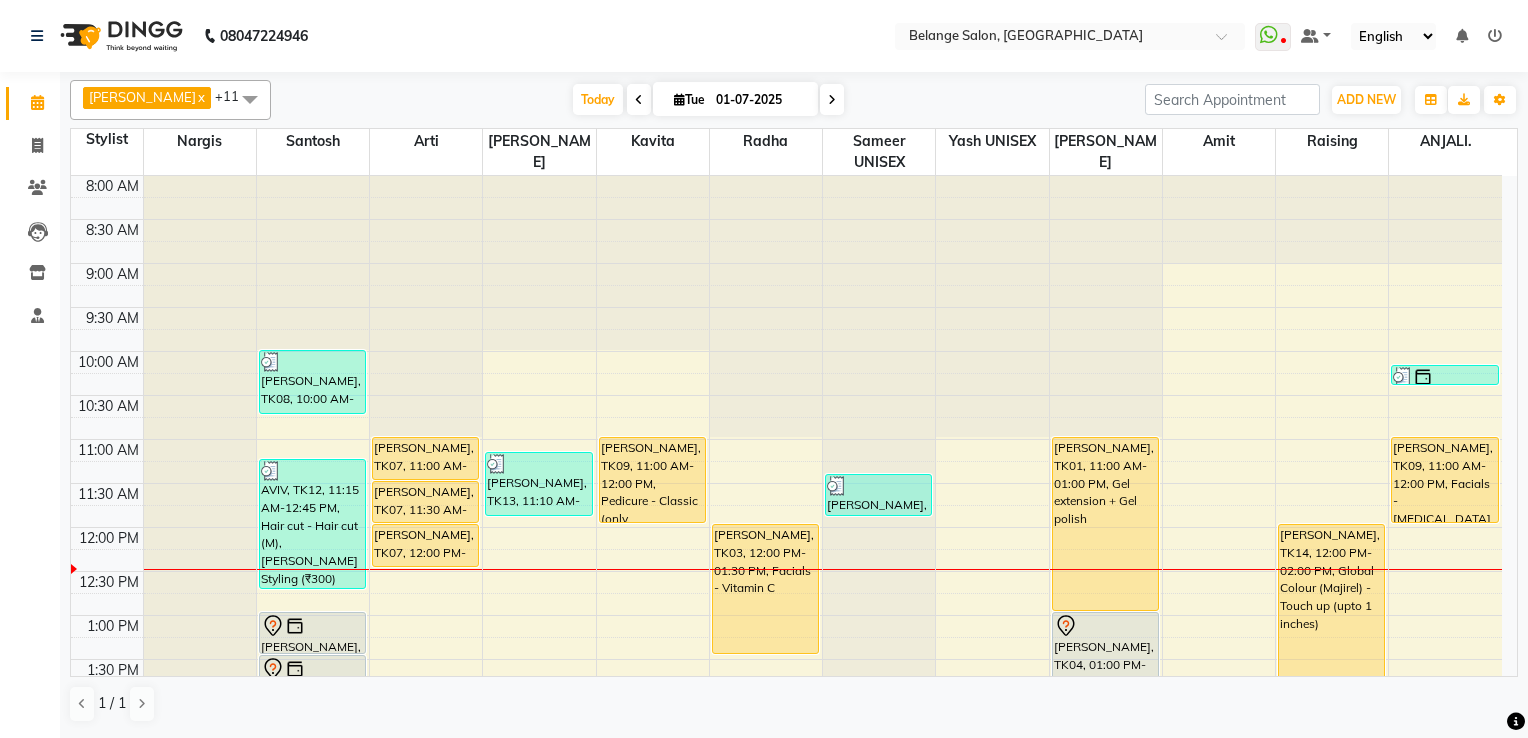 click at bounding box center [250, 99] 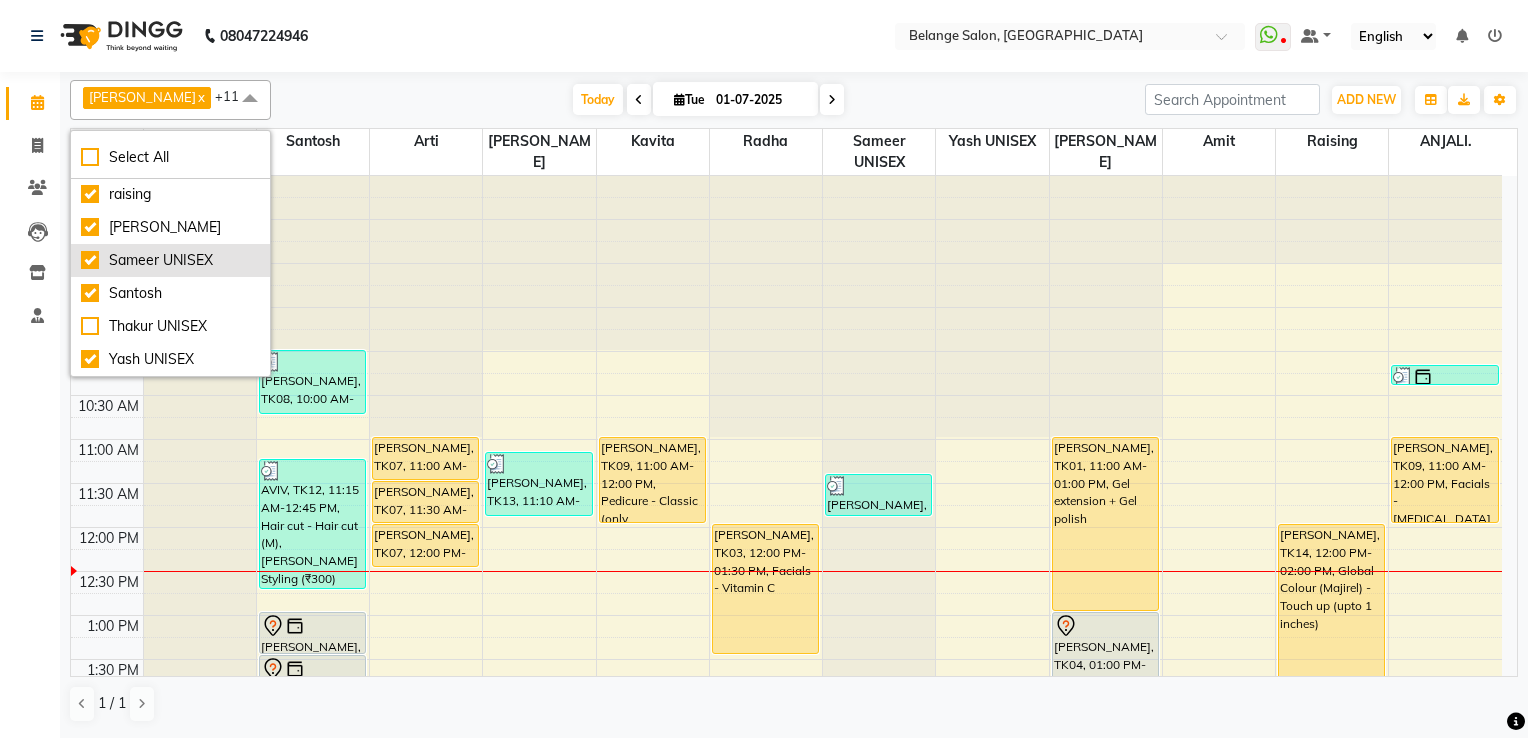 scroll, scrollTop: 580, scrollLeft: 0, axis: vertical 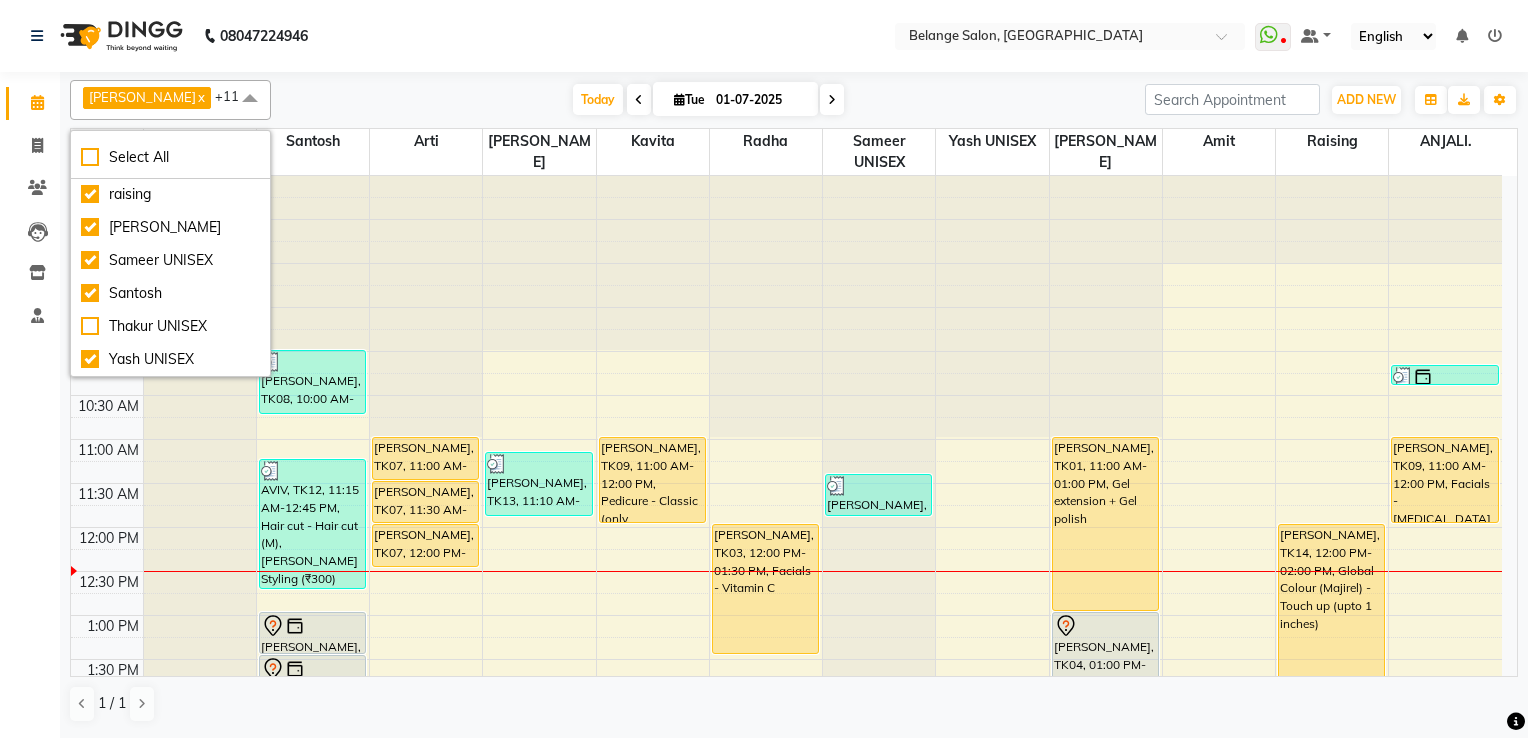 click on "08047224946 Select Location × Belange Salon, Wadala East  WhatsApp Status  ✕ Status:  Disconnected Most Recent Message: 29-06-2025     11:57 AM Recent Service Activity: 29-06-2025     11:59 AM  08047224946 Whatsapp Settings Default Panel My Panel English ENGLISH Español العربية मराठी हिंदी ગુજરાતી தமிழ் 中文 Notifications nothing to show" 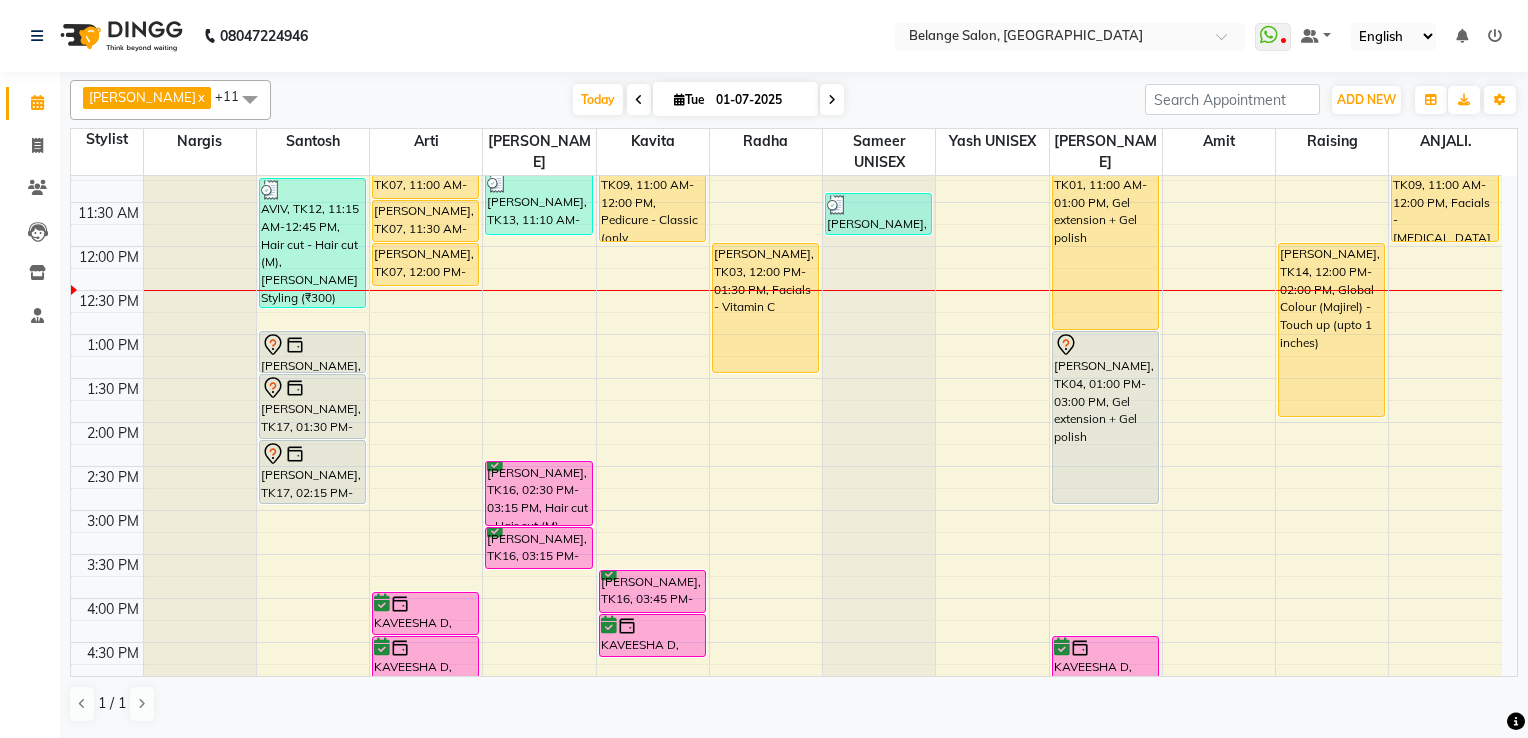 scroll, scrollTop: 300, scrollLeft: 0, axis: vertical 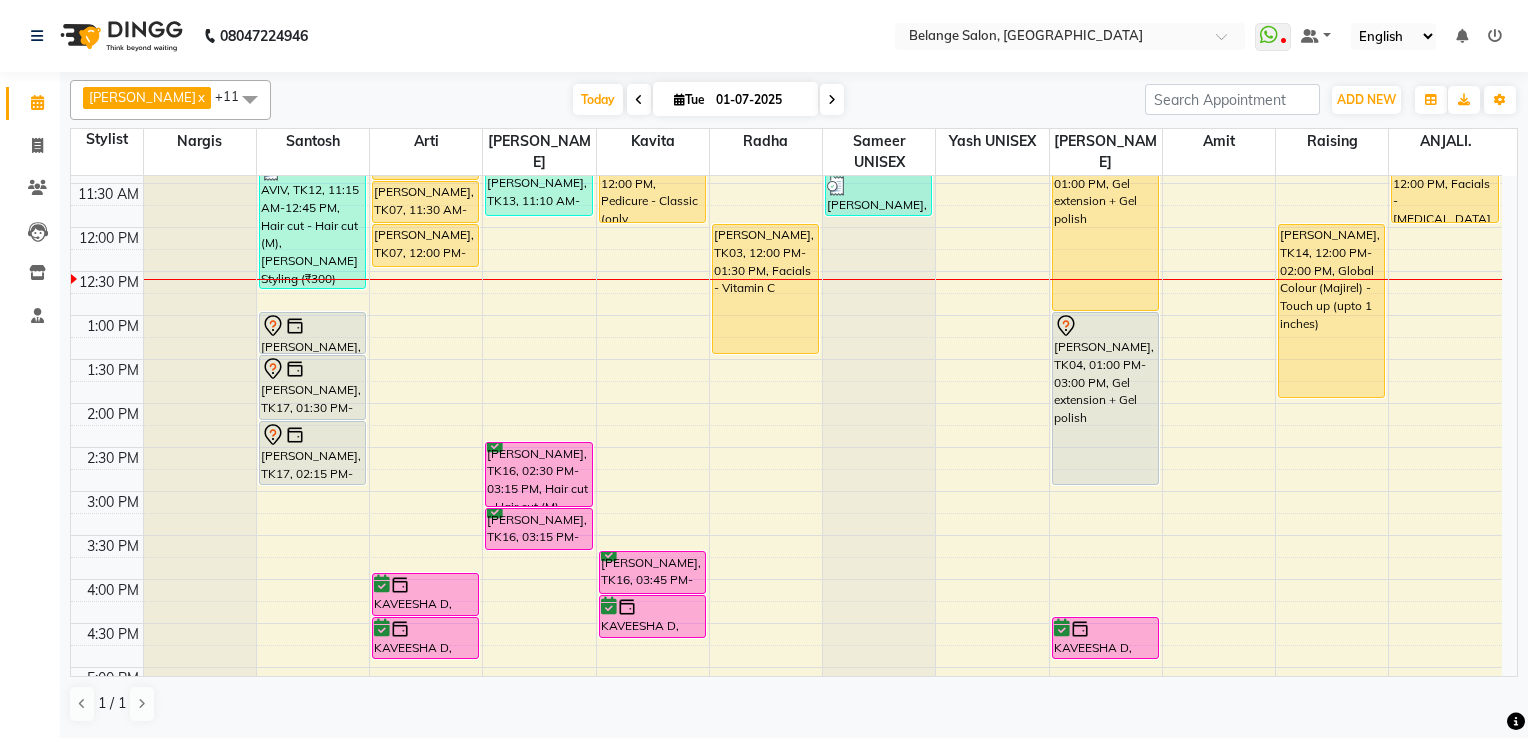 click on "8:00 AM 8:30 AM 9:00 AM 9:30 AM 10:00 AM 10:30 AM 11:00 AM 11:30 AM 12:00 PM 12:30 PM 1:00 PM 1:30 PM 2:00 PM 2:30 PM 3:00 PM 3:30 PM 4:00 PM 4:30 PM 5:00 PM 5:30 PM 6:00 PM 6:30 PM 7:00 PM 7:30 PM 8:00 PM 8:30 PM 9:00 PM 9:30 PM 10:00 PM 10:30 PM     abhinav, TK08, 10:00 AM-10:45 AM, Hair cut - Hair cut (M)     AVIV, TK12, 11:15 AM-12:45 PM, Hair cut - Hair cut (M),Beard Styling (₹300)             ashok kotak, TK17, 01:00 PM-01:30 PM, Innoa Hair colour - M             ashok kotak, TK17, 01:30 PM-02:15 PM, Shaving             ashok kotak, TK17, 02:15 PM-03:00 PM, Hair cut - Hair cut (M)    vanshi kumar, TK07, 11:00 AM-11:30 AM, Chocolate wax - Any One (Full Arms/Half legs/Half back/Half front/Stomach)    vanshi kumar, TK07, 11:30 AM-12:00 PM, Chocolate wax - Any one( Full legs/full back/full front)    vanshi kumar, TK07, 12:00 PM-12:30 PM, Underarms - Chocolate      KAVEESHA D, TK06, 04:00 PM-04:30 PM, Chocolate wax - Any One (Full Arms/Half legs/Half back/Half front/Stomach)" at bounding box center (786, 535) 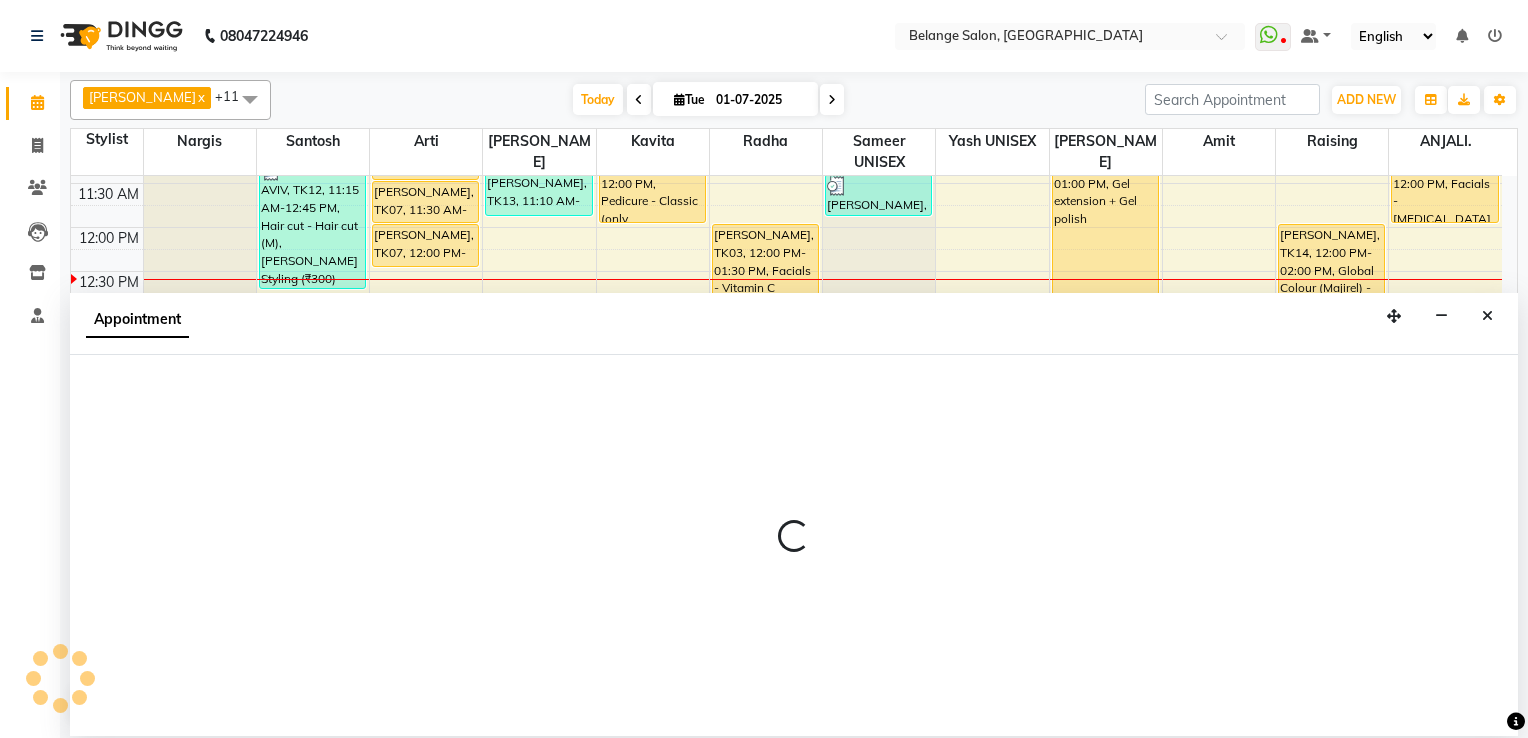 select on "66547" 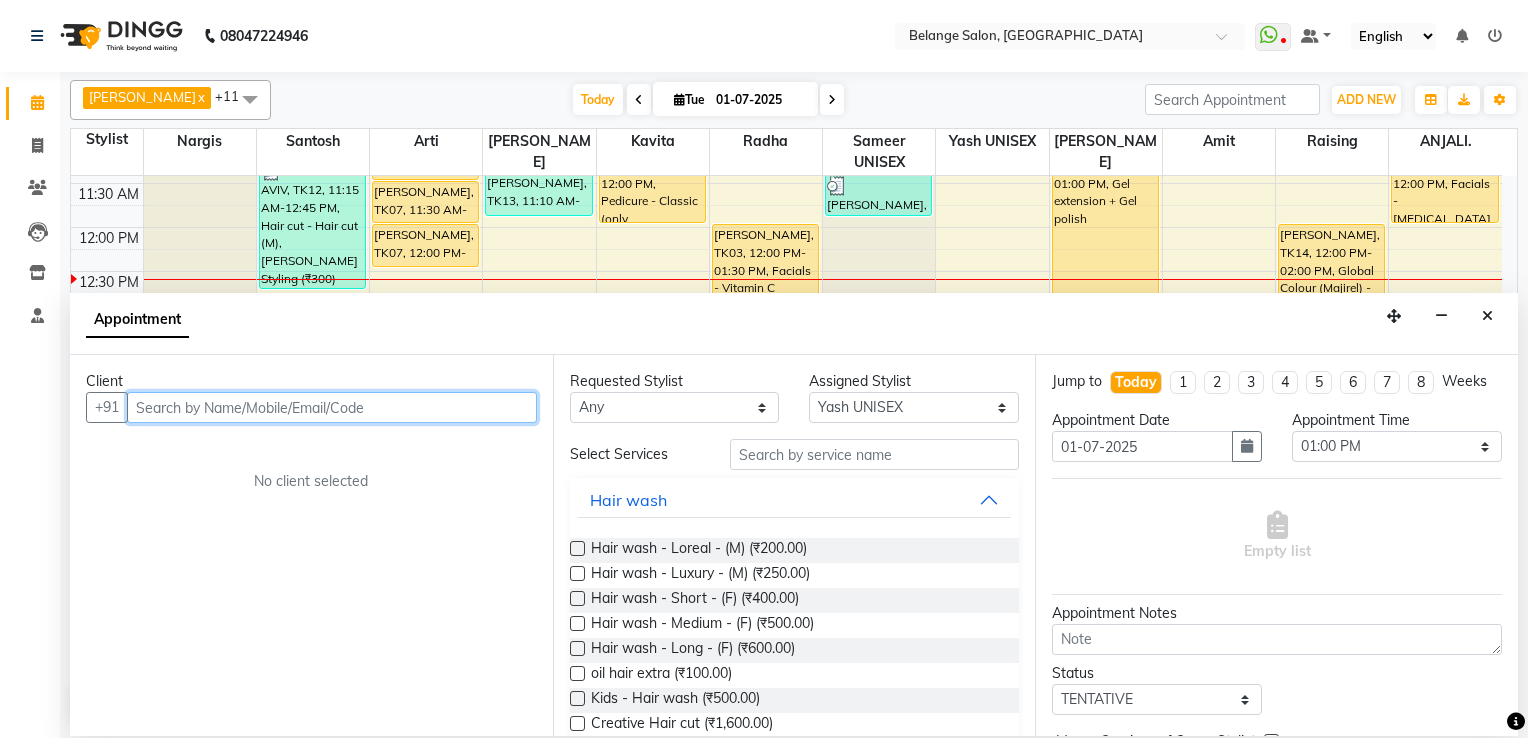 click at bounding box center (332, 407) 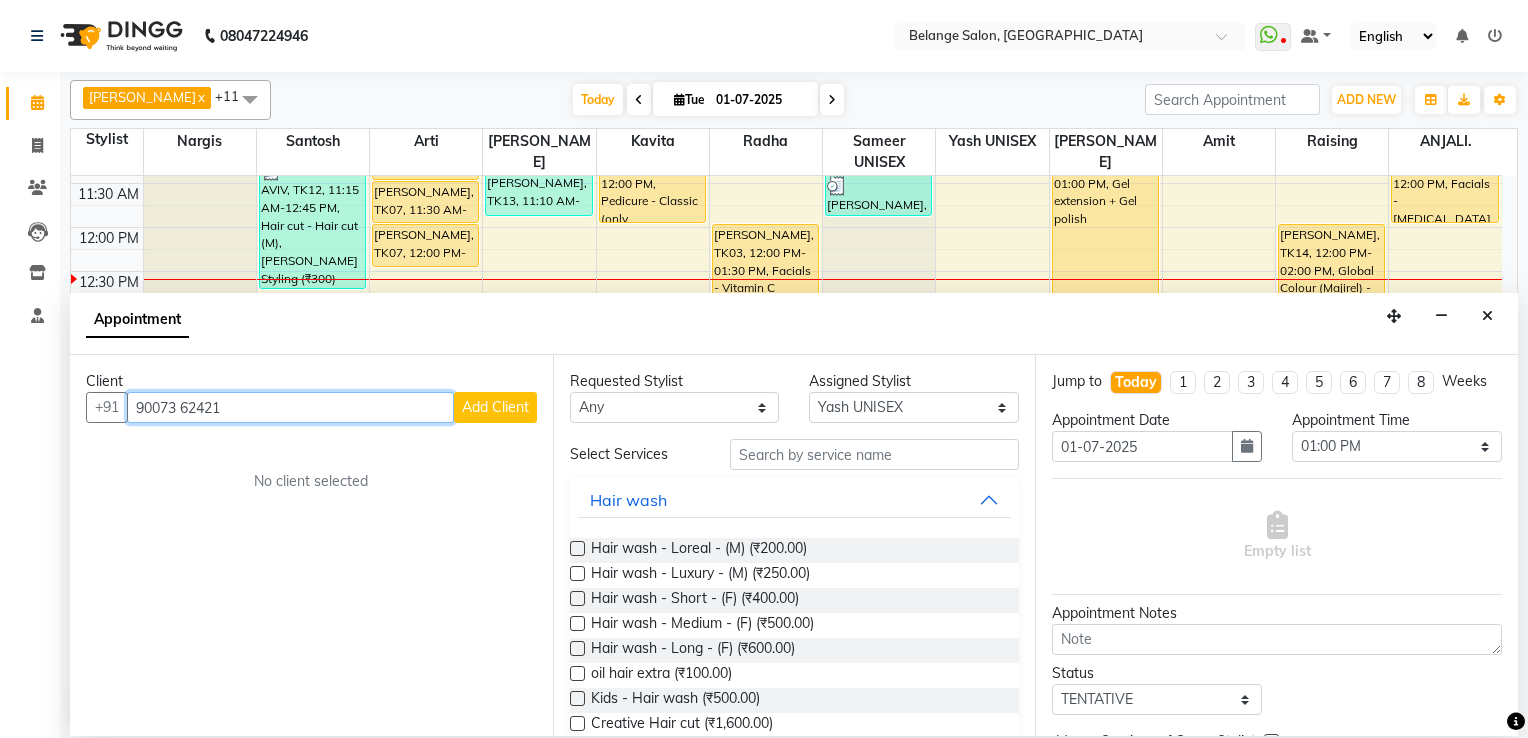 click on "90073 62421" at bounding box center (290, 407) 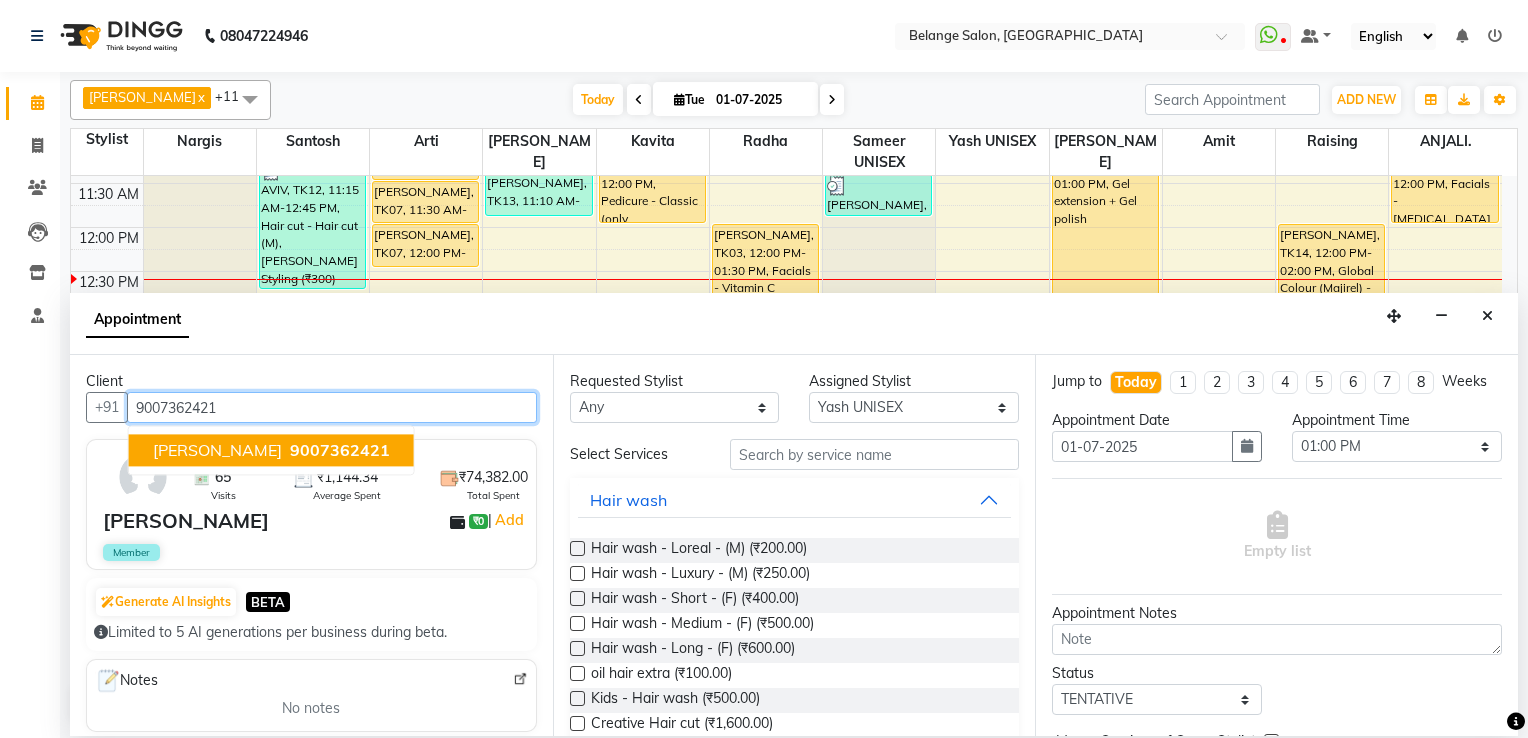 click on "Pooja Baheti" at bounding box center (217, 450) 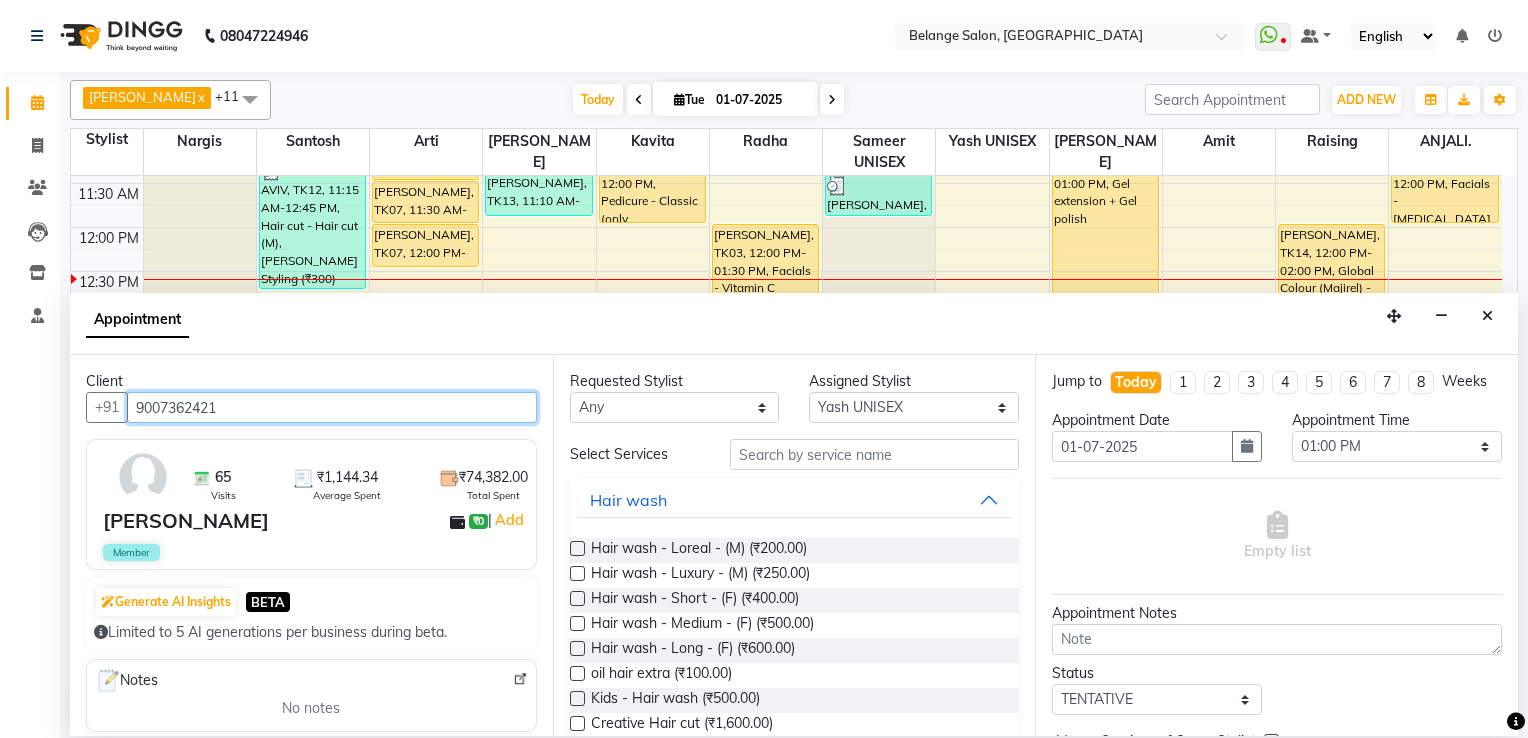 type on "9007362421" 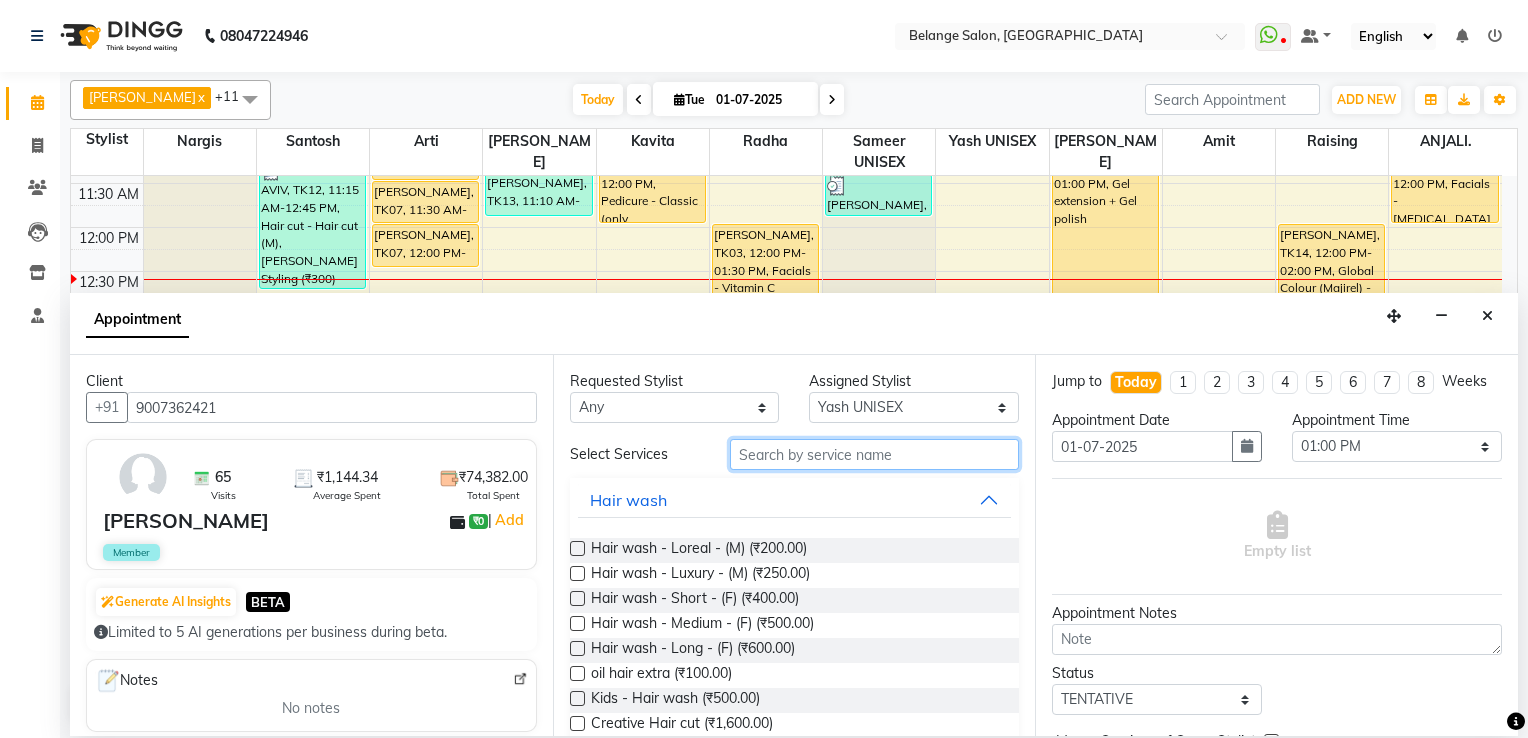 click at bounding box center (875, 454) 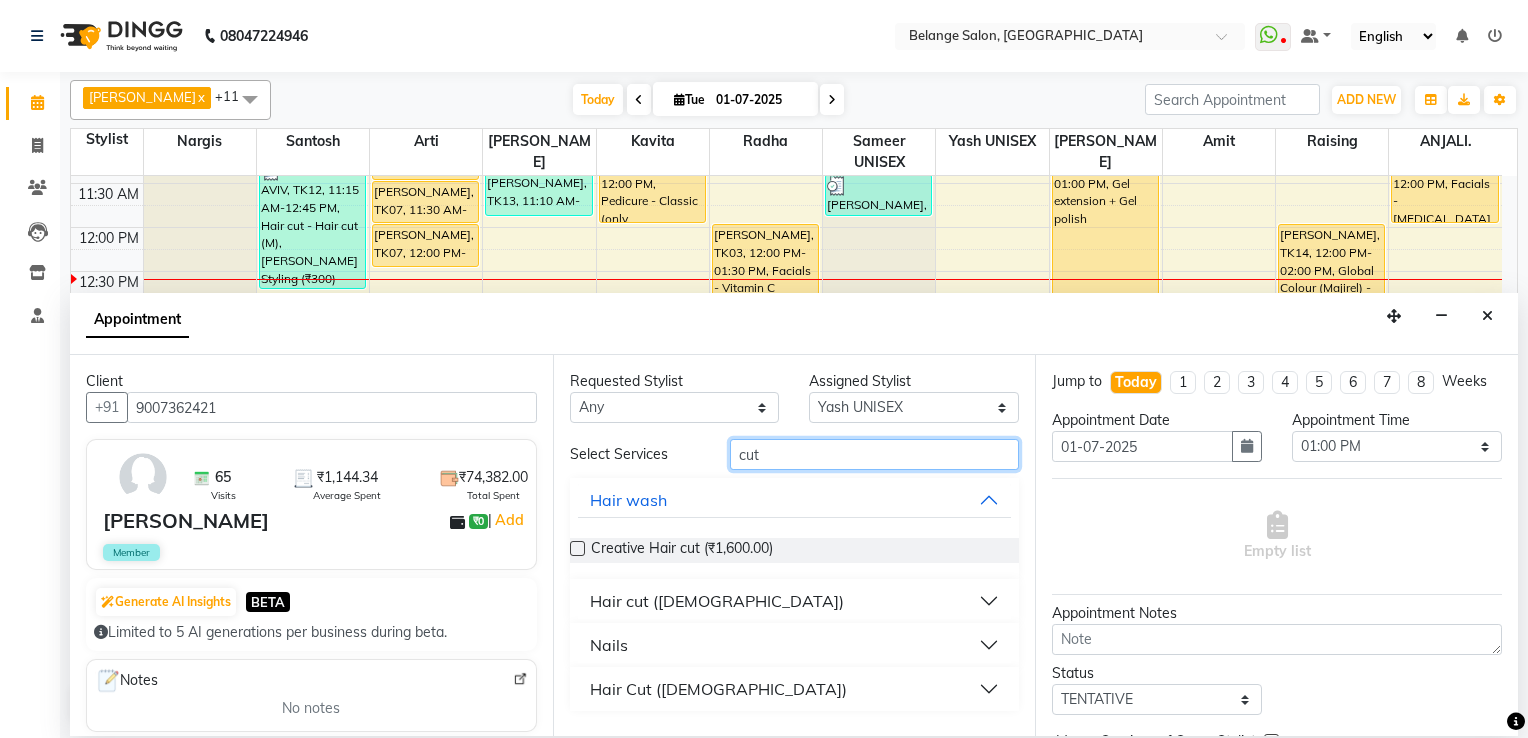 type on "cut" 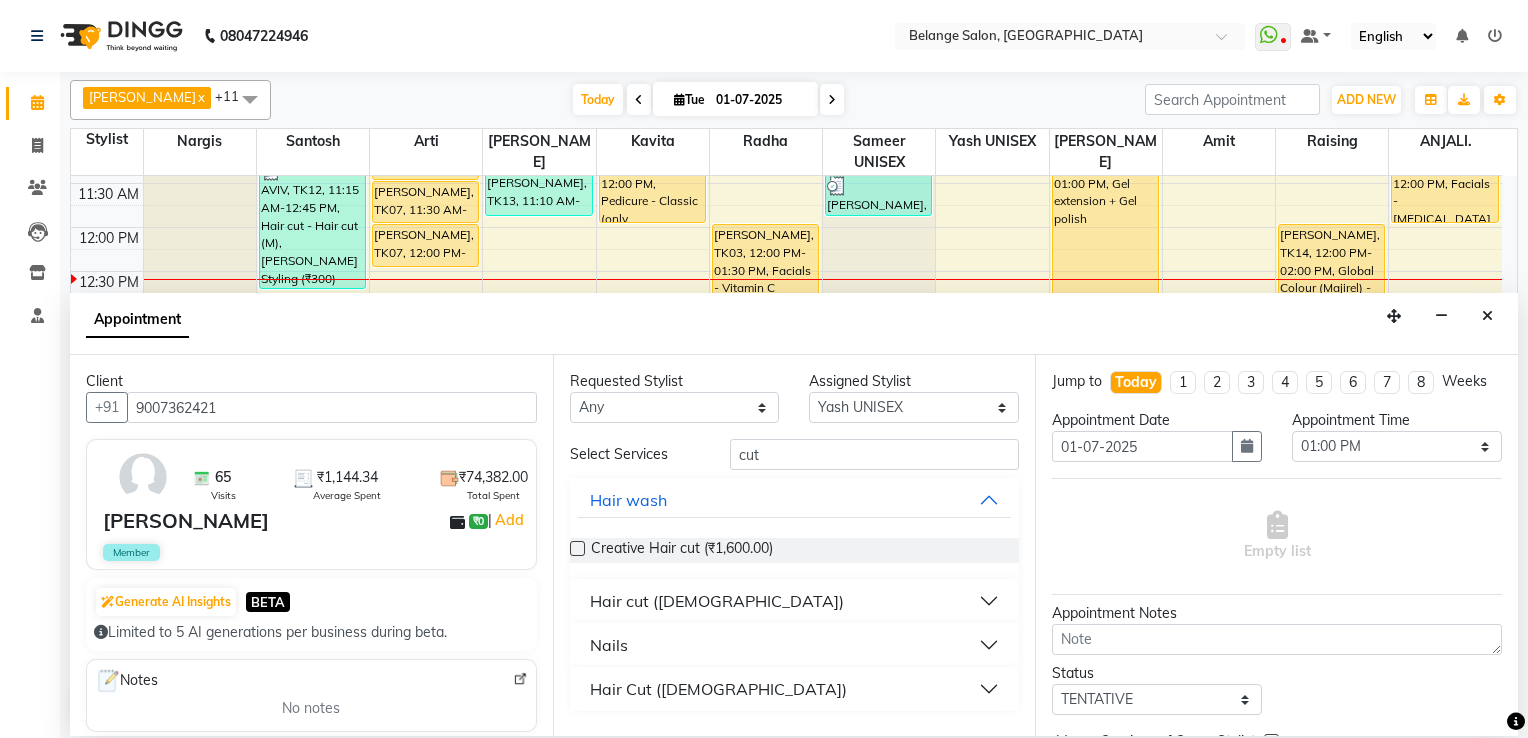 click on "Hair cut (Male)" at bounding box center (717, 601) 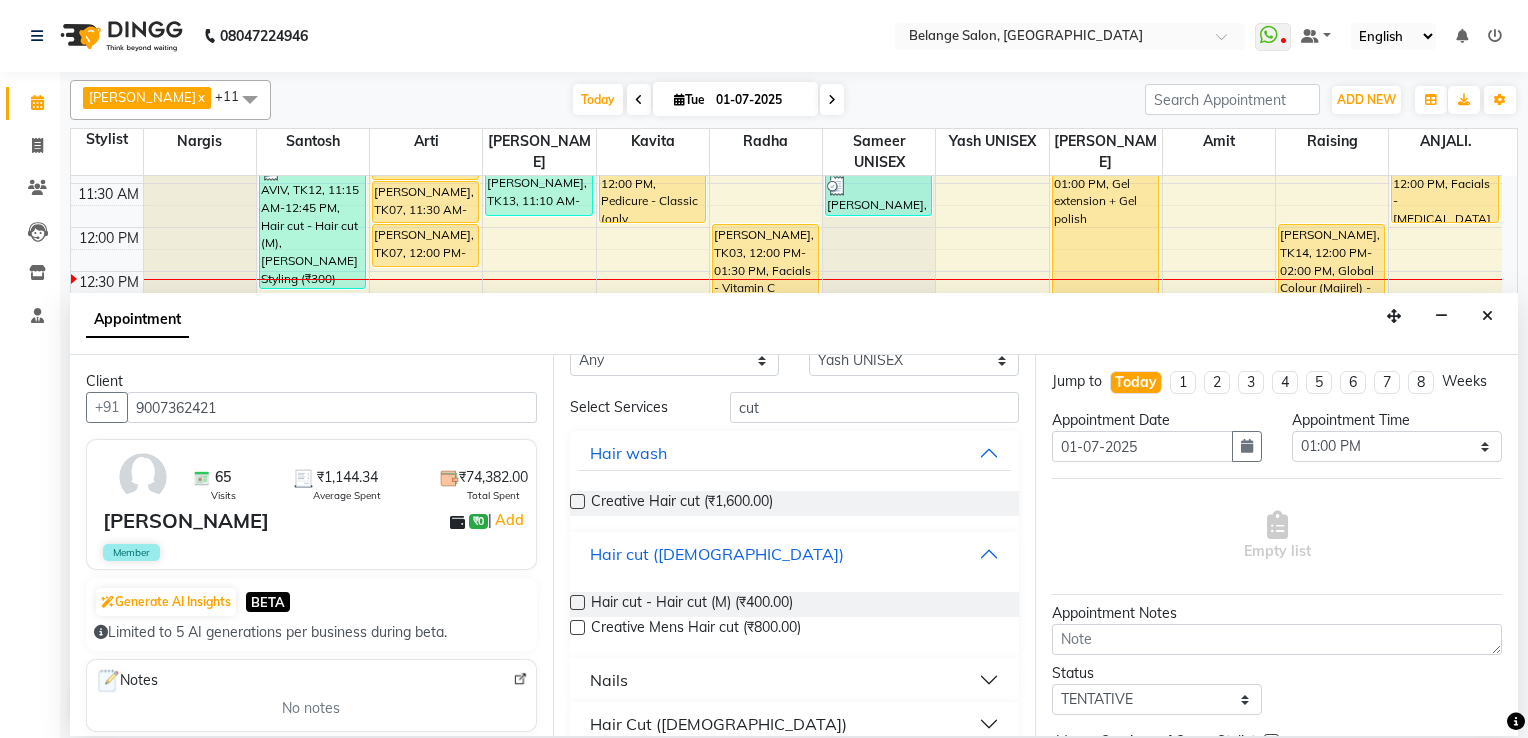 scroll, scrollTop: 72, scrollLeft: 0, axis: vertical 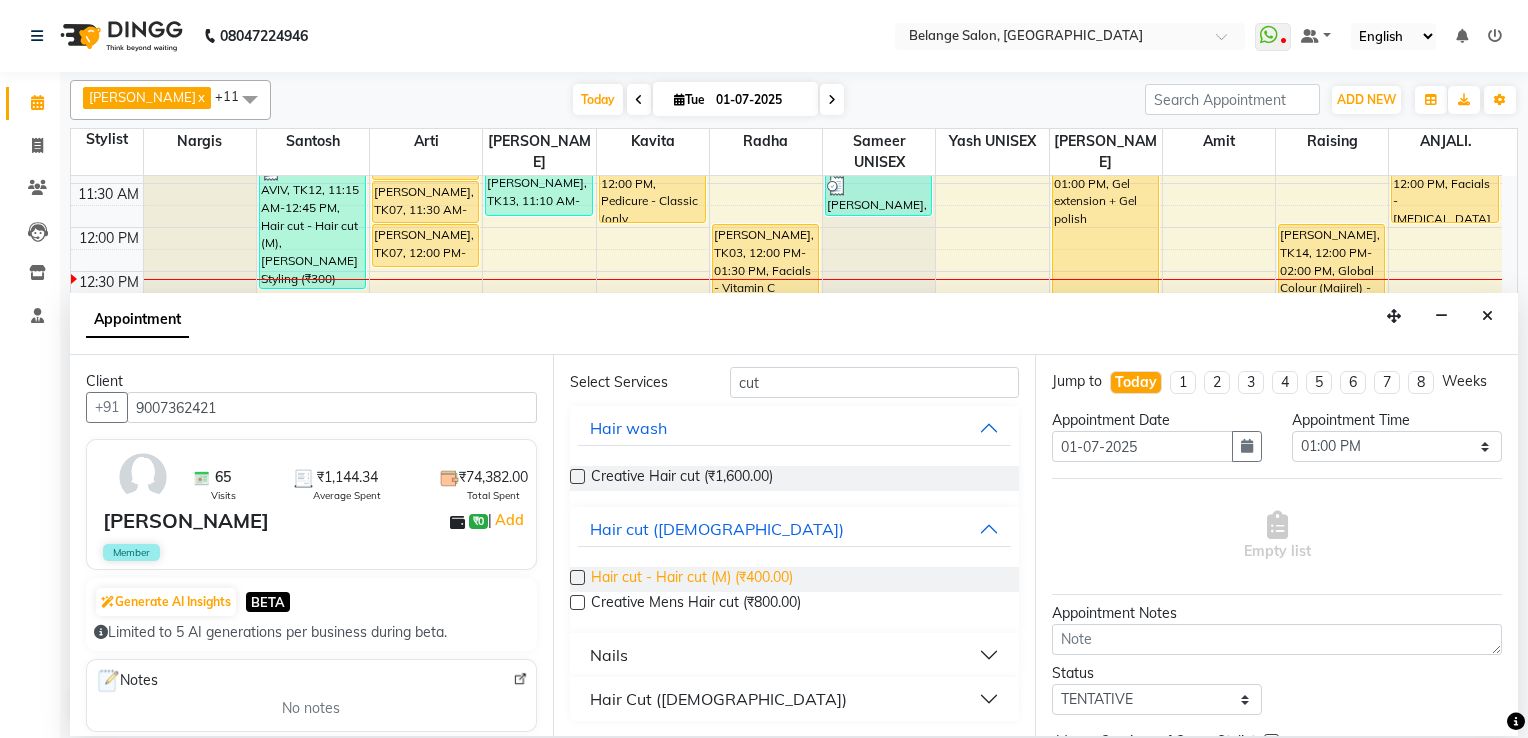 click on "Hair cut - Hair cut (M) (₹400.00)" at bounding box center (692, 579) 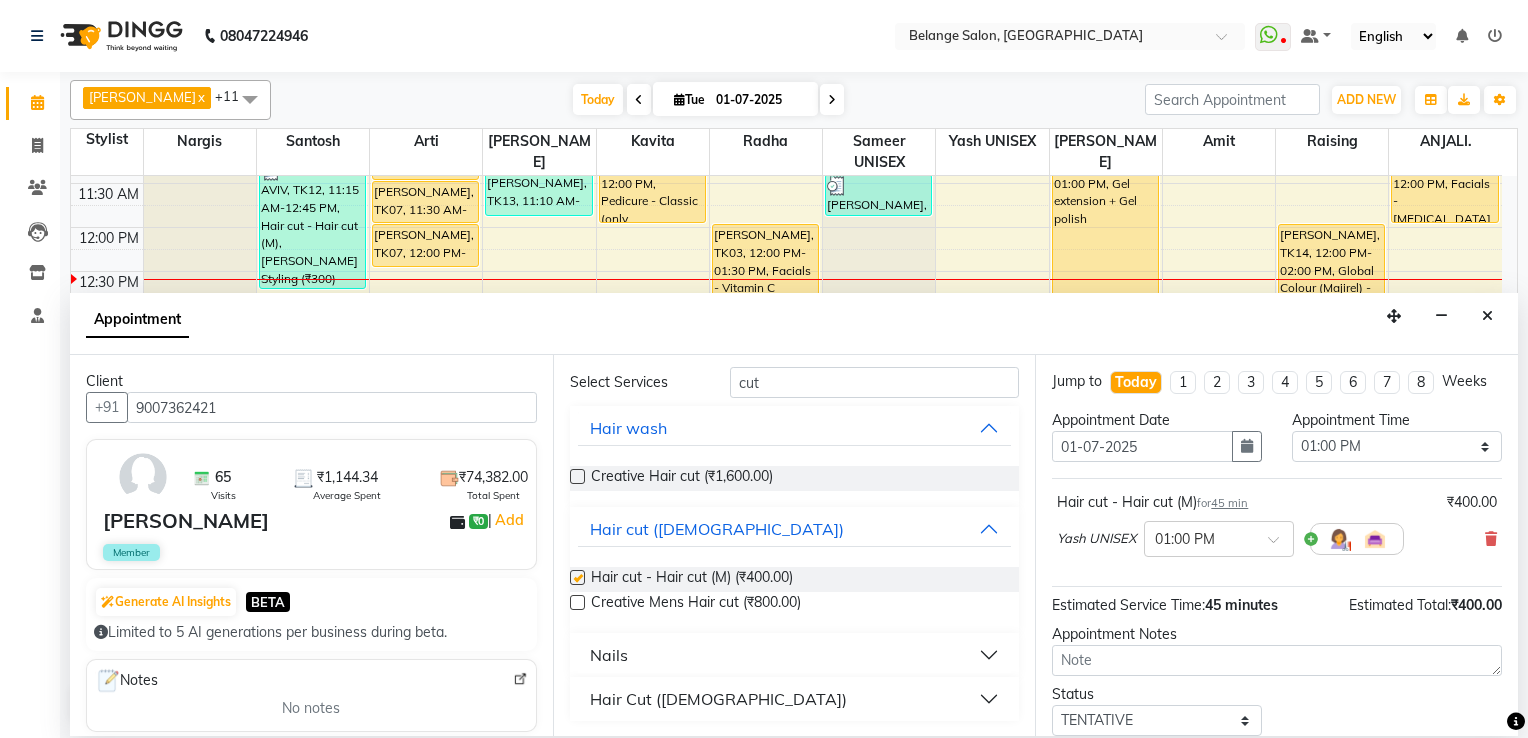 checkbox on "false" 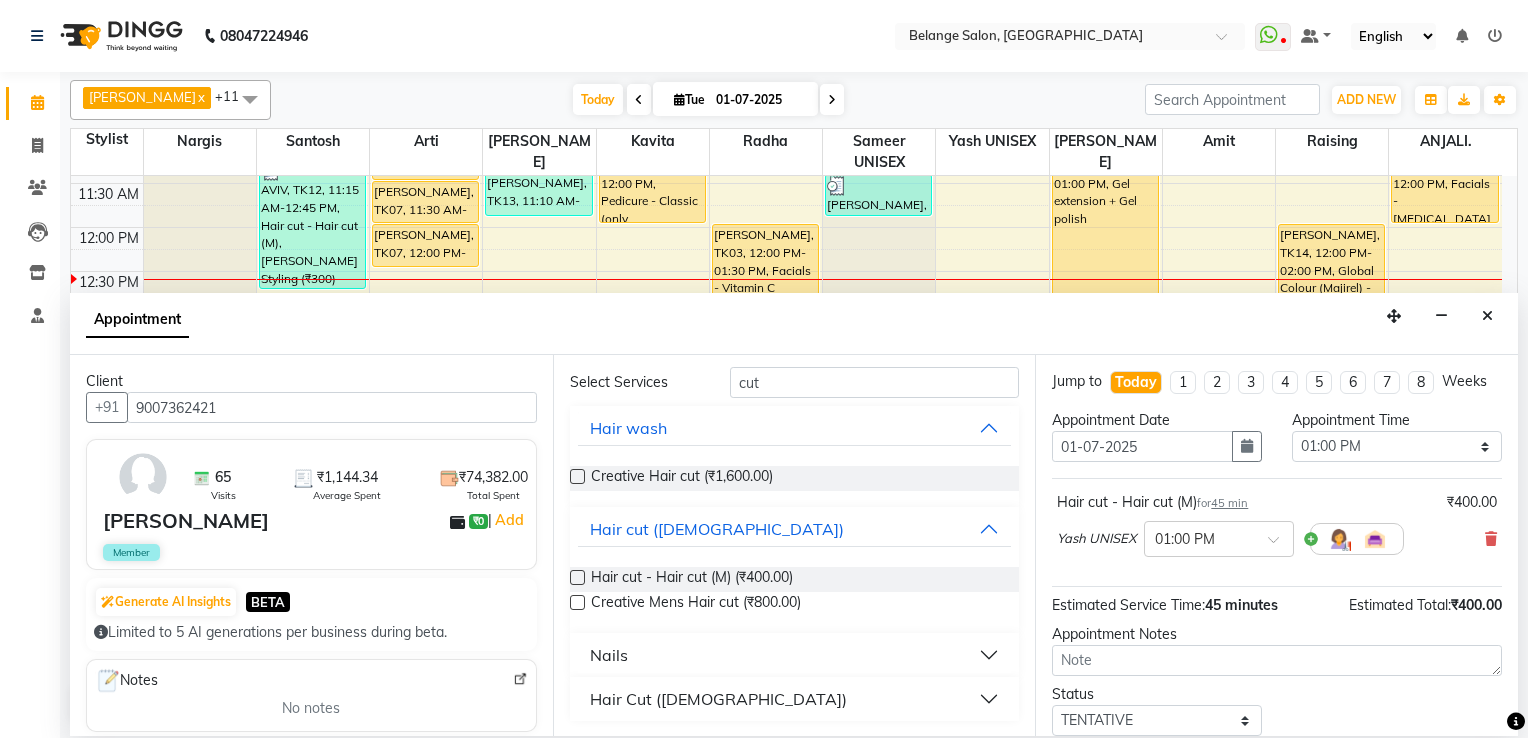 scroll, scrollTop: 124, scrollLeft: 0, axis: vertical 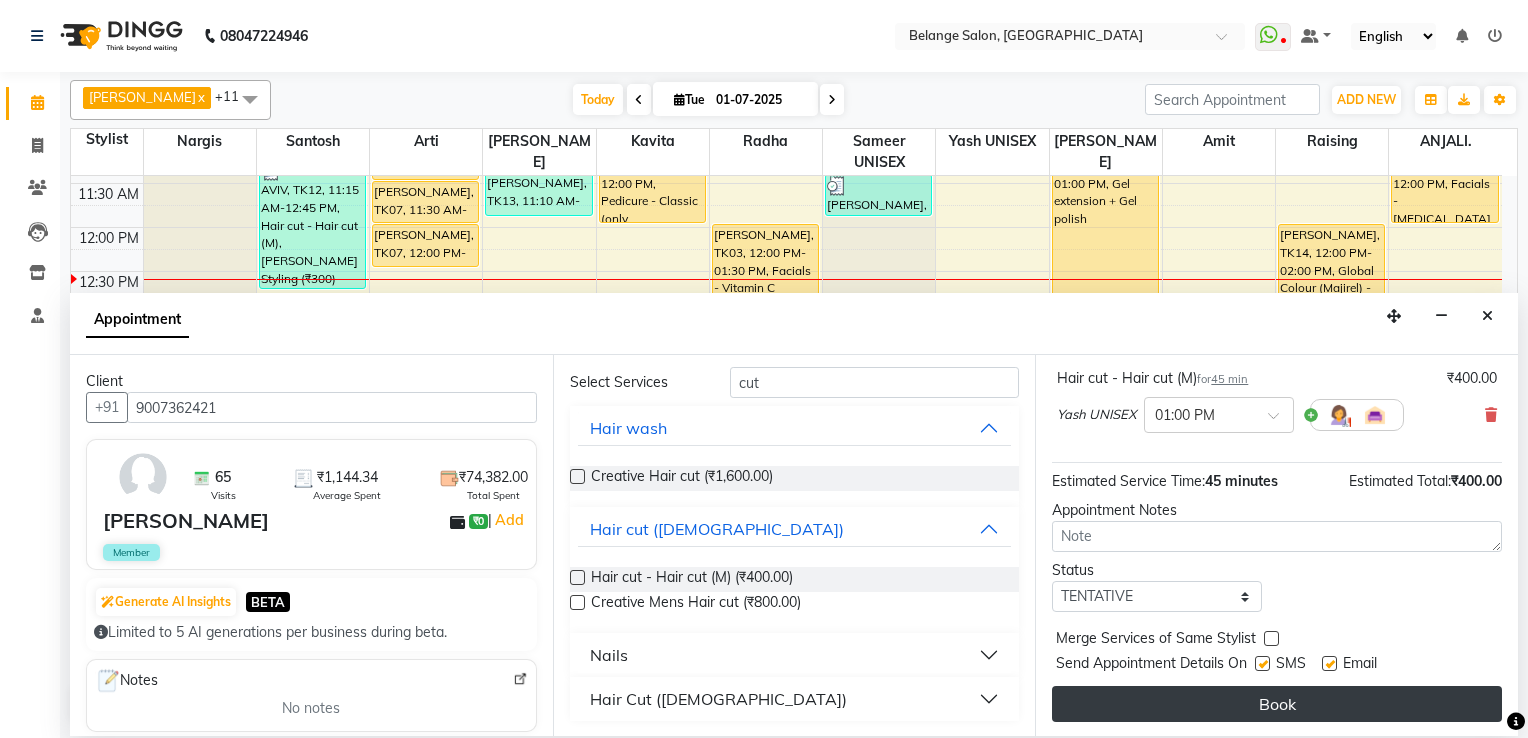 click on "Book" at bounding box center (1277, 704) 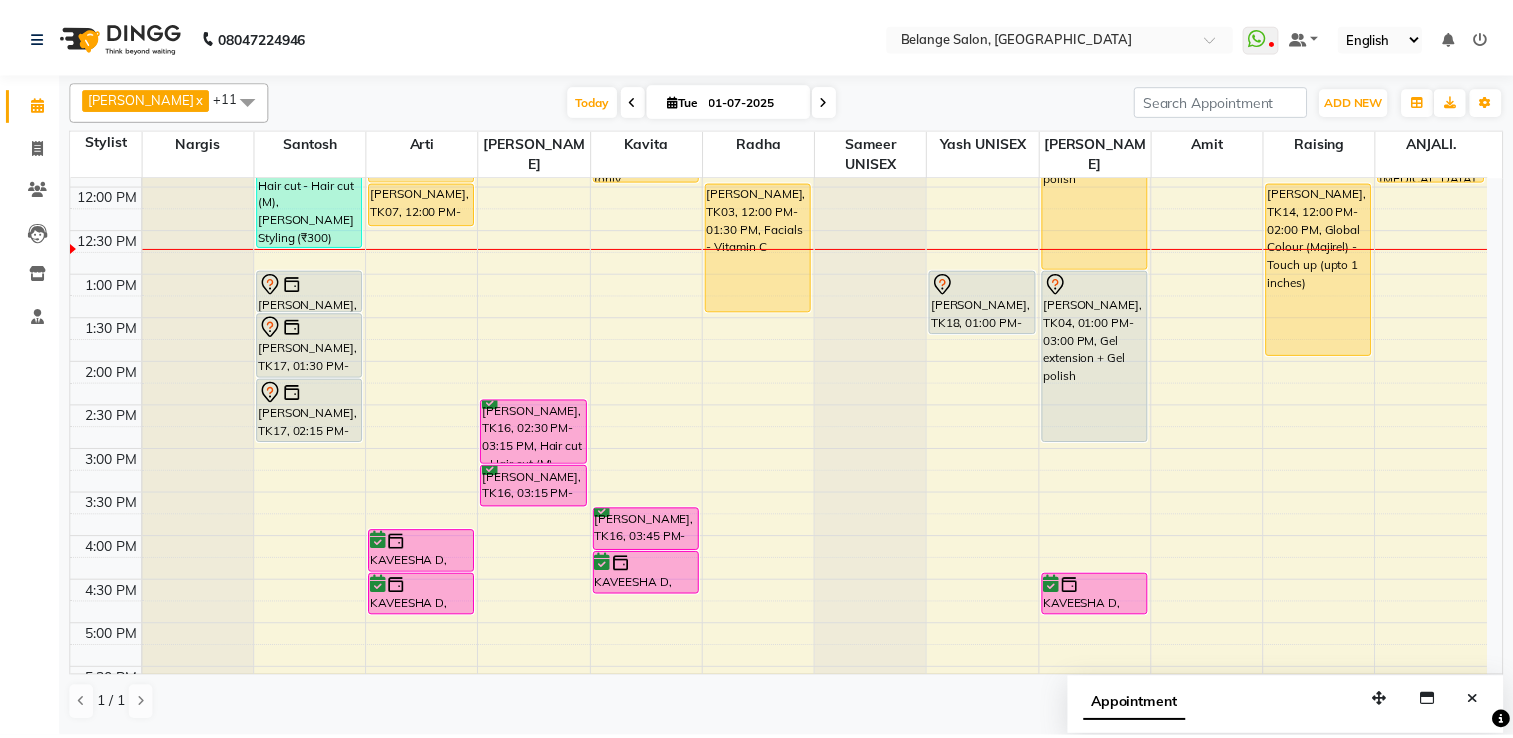 scroll, scrollTop: 200, scrollLeft: 0, axis: vertical 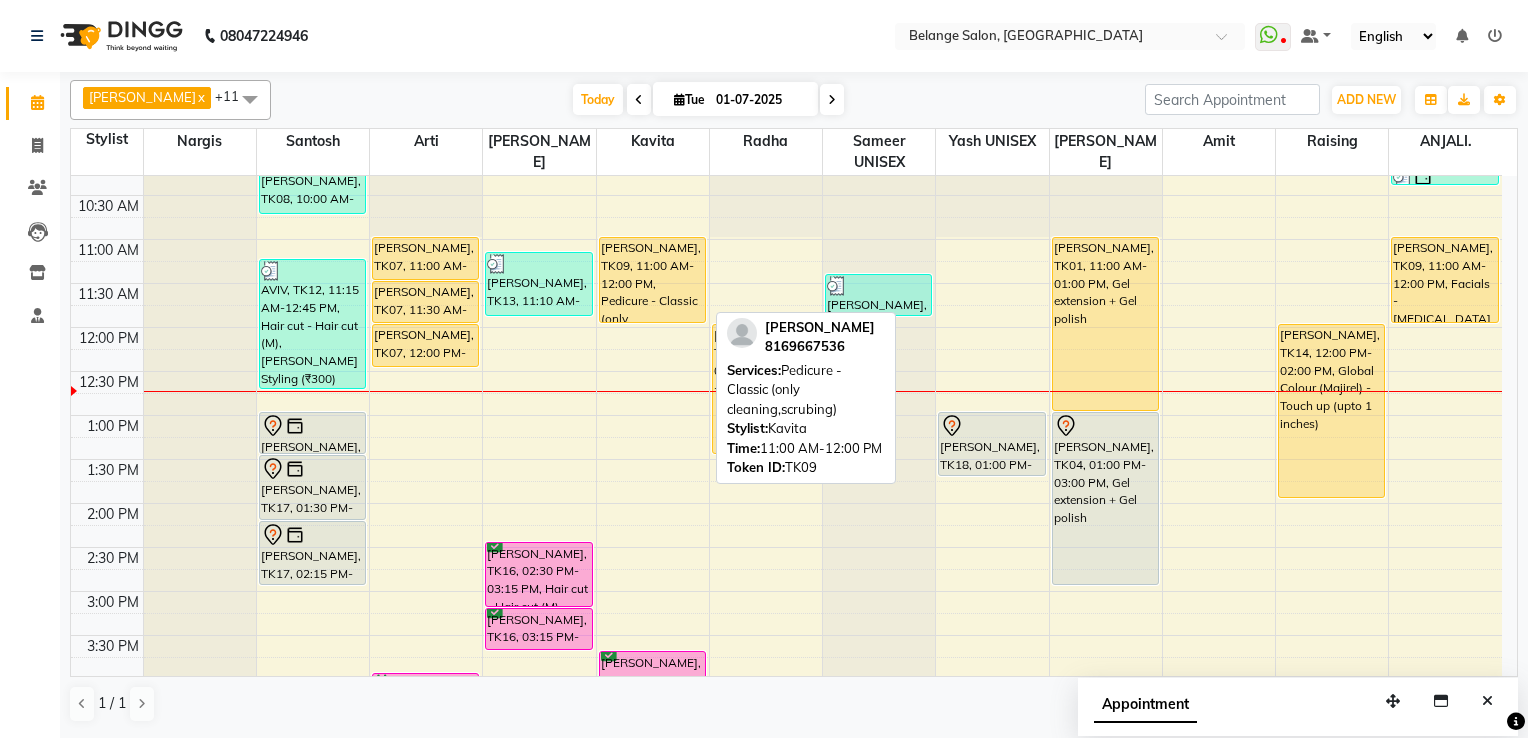 click on "[PERSON_NAME], TK09, 11:00 AM-12:00 PM, Pedicure - Classic (only cleaning,scrubing)" at bounding box center [652, 280] 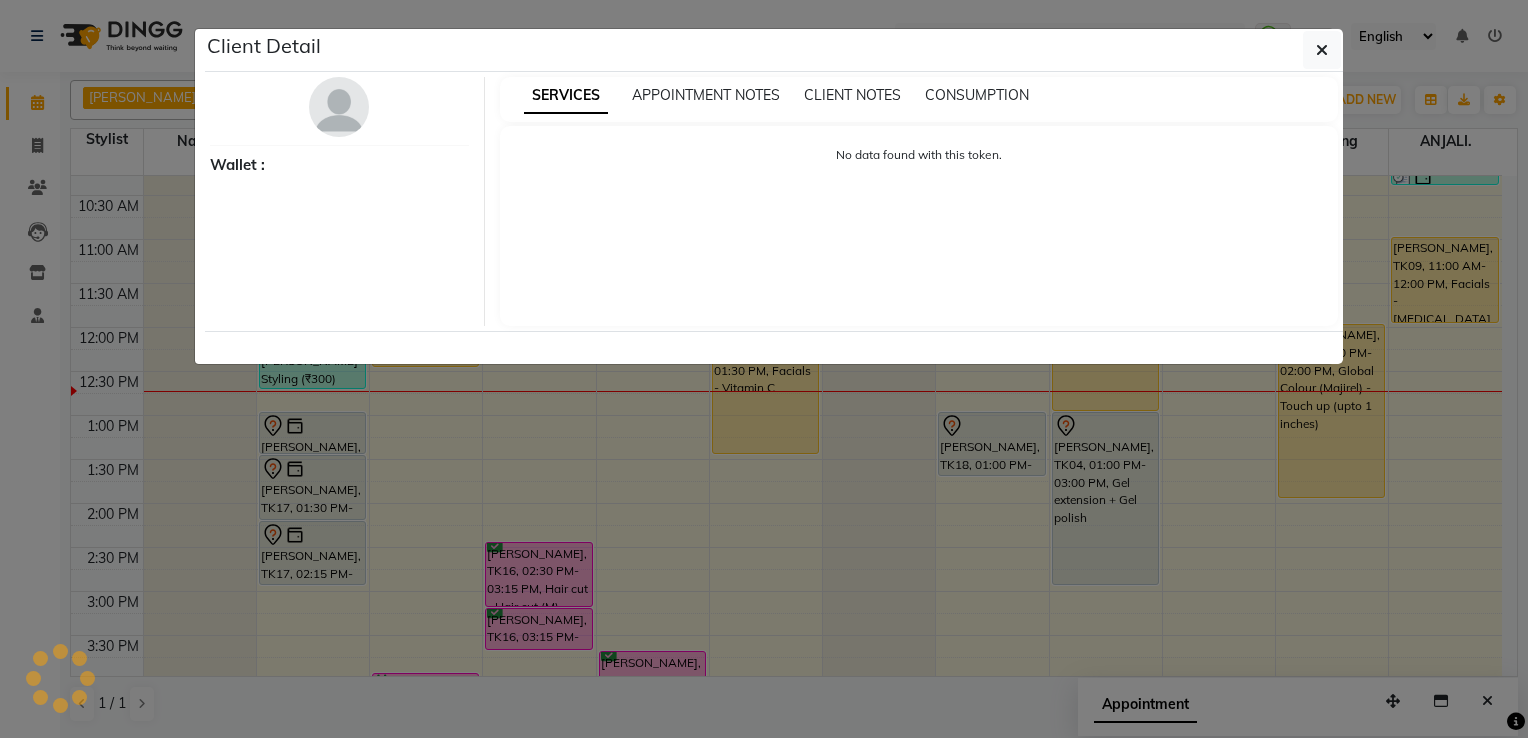 select on "1" 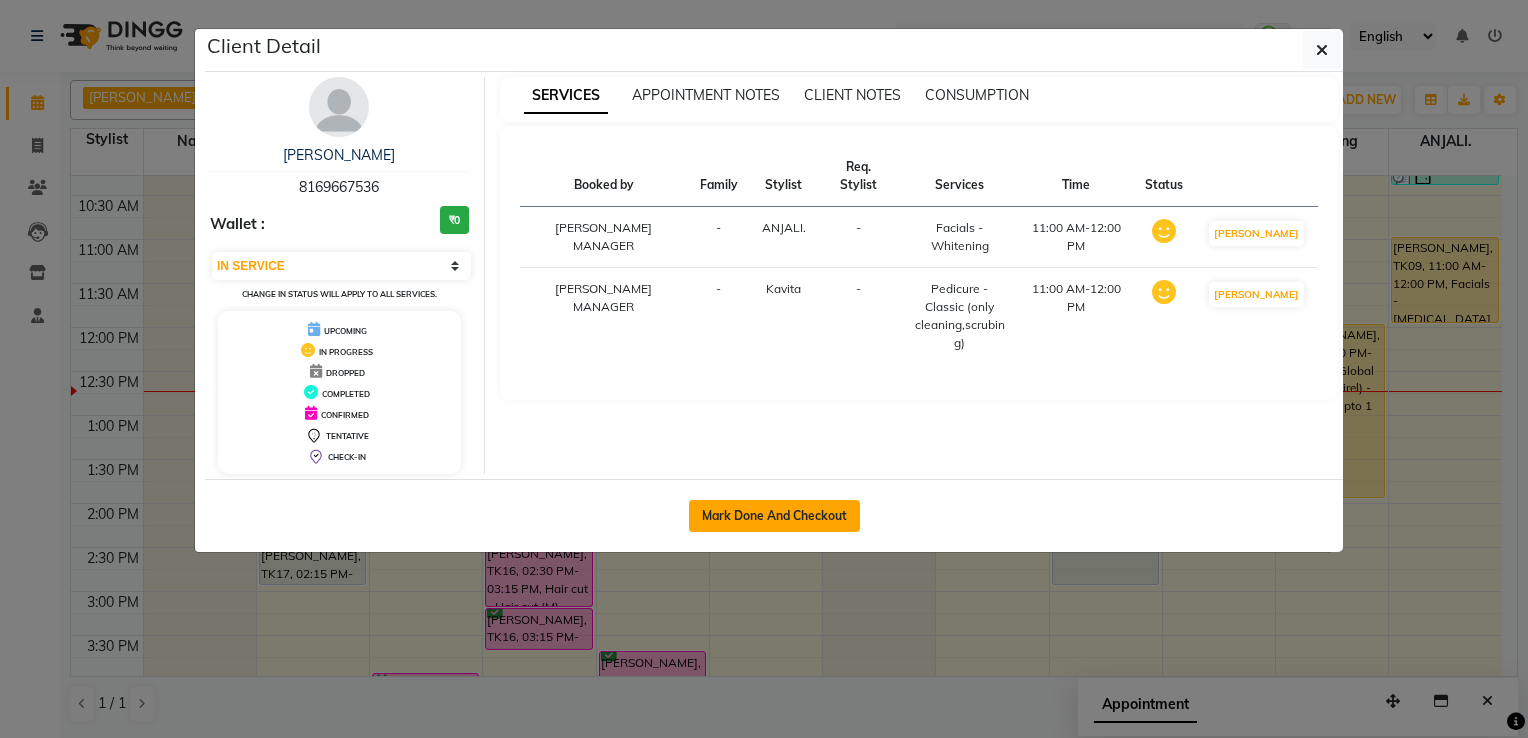 click on "Mark Done And Checkout" 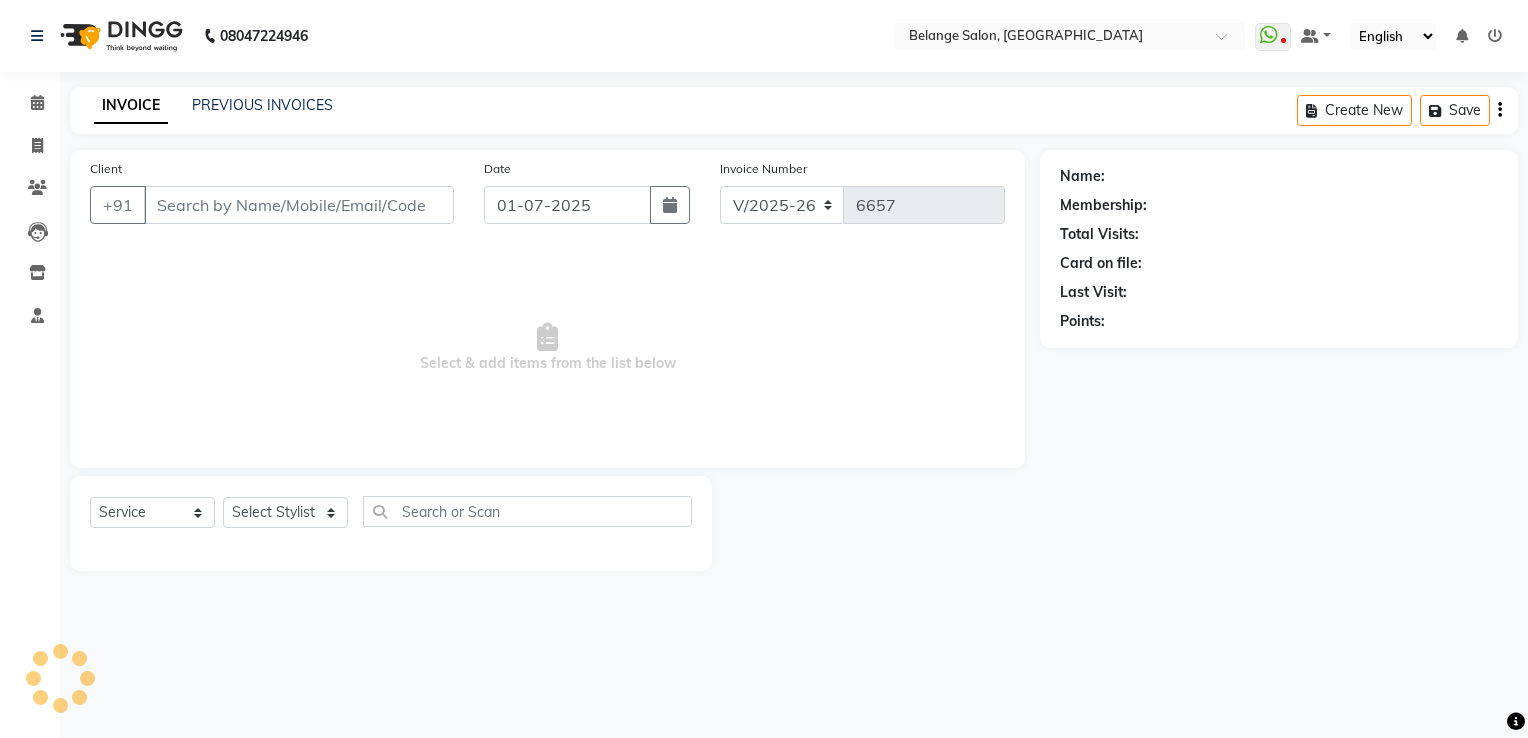 type on "8169667536" 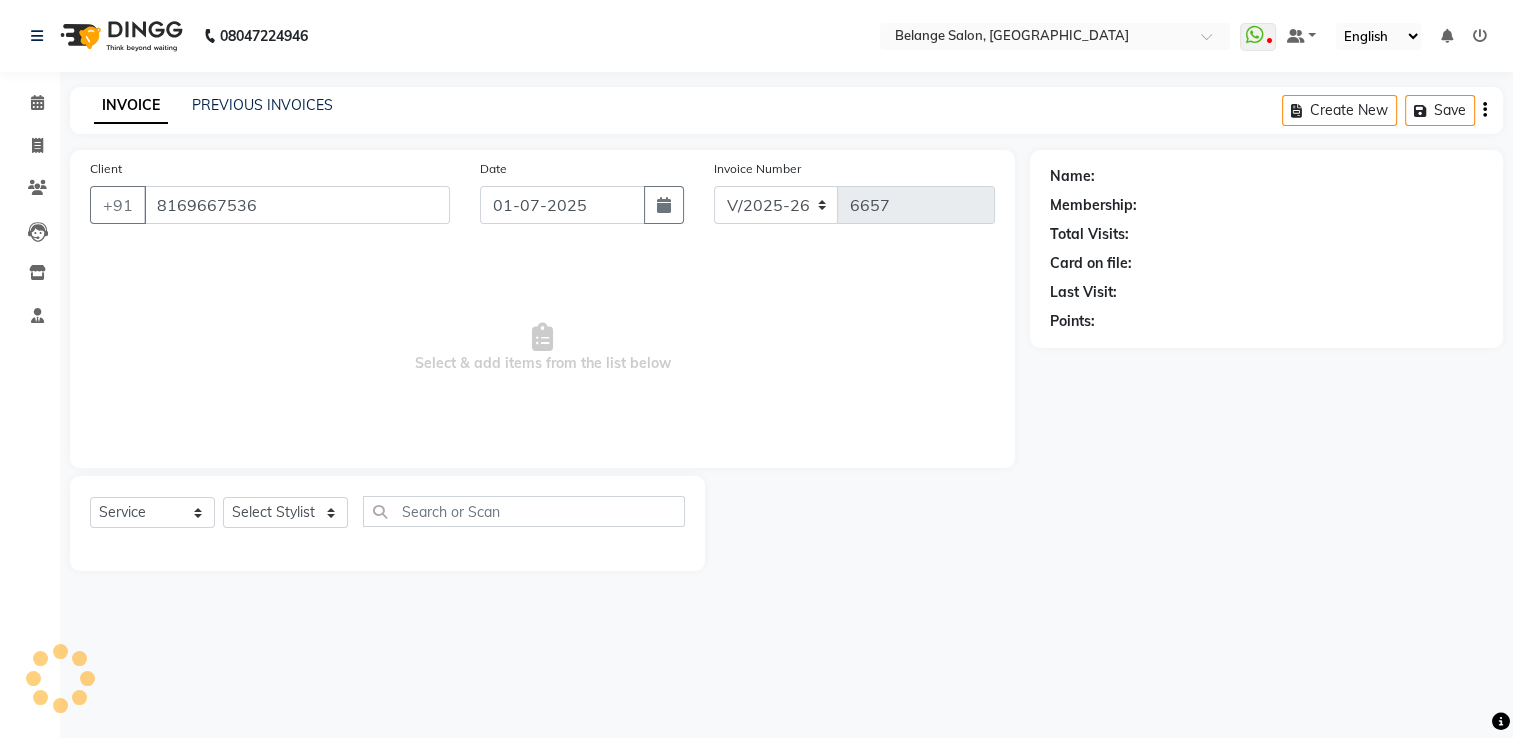 select on "84872" 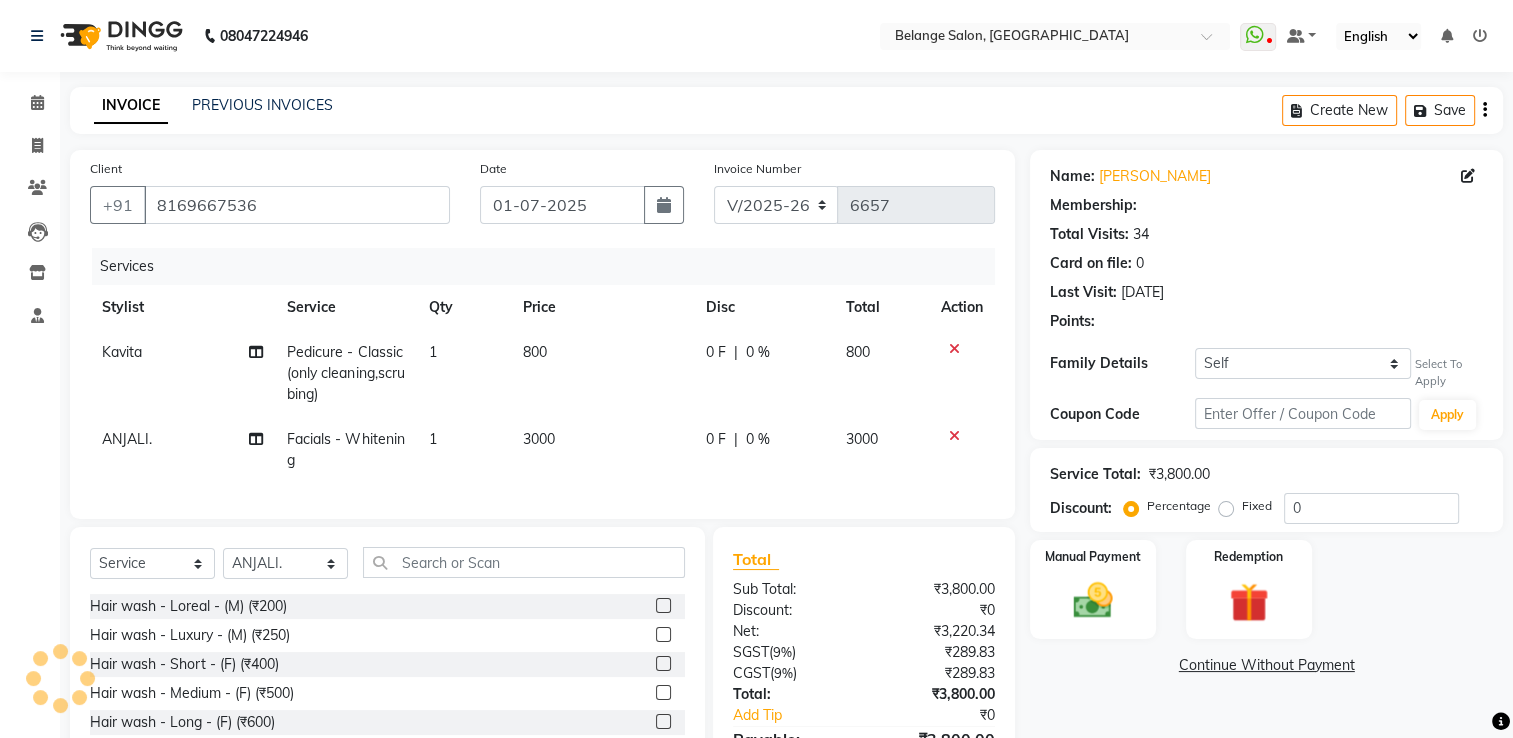 select on "1: Object" 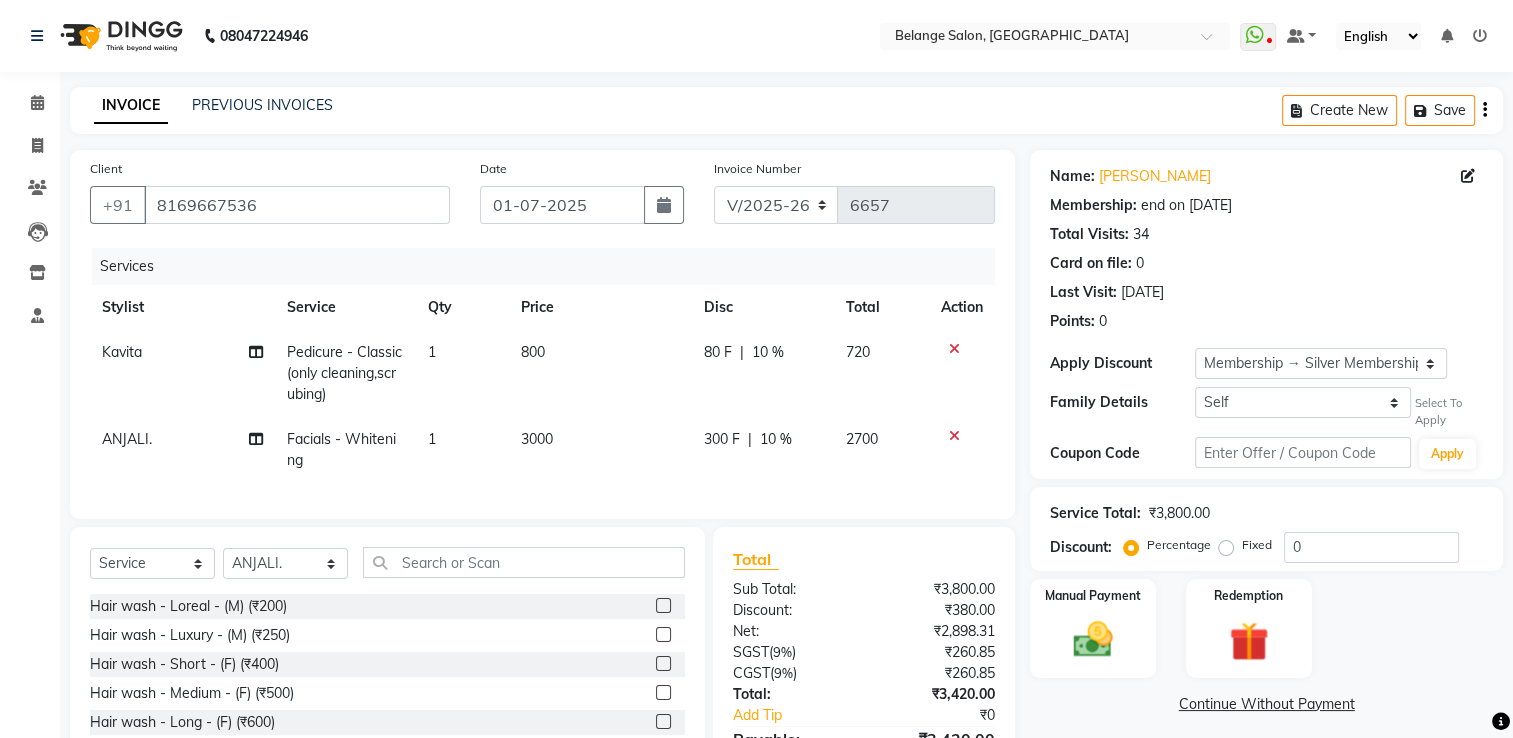 click 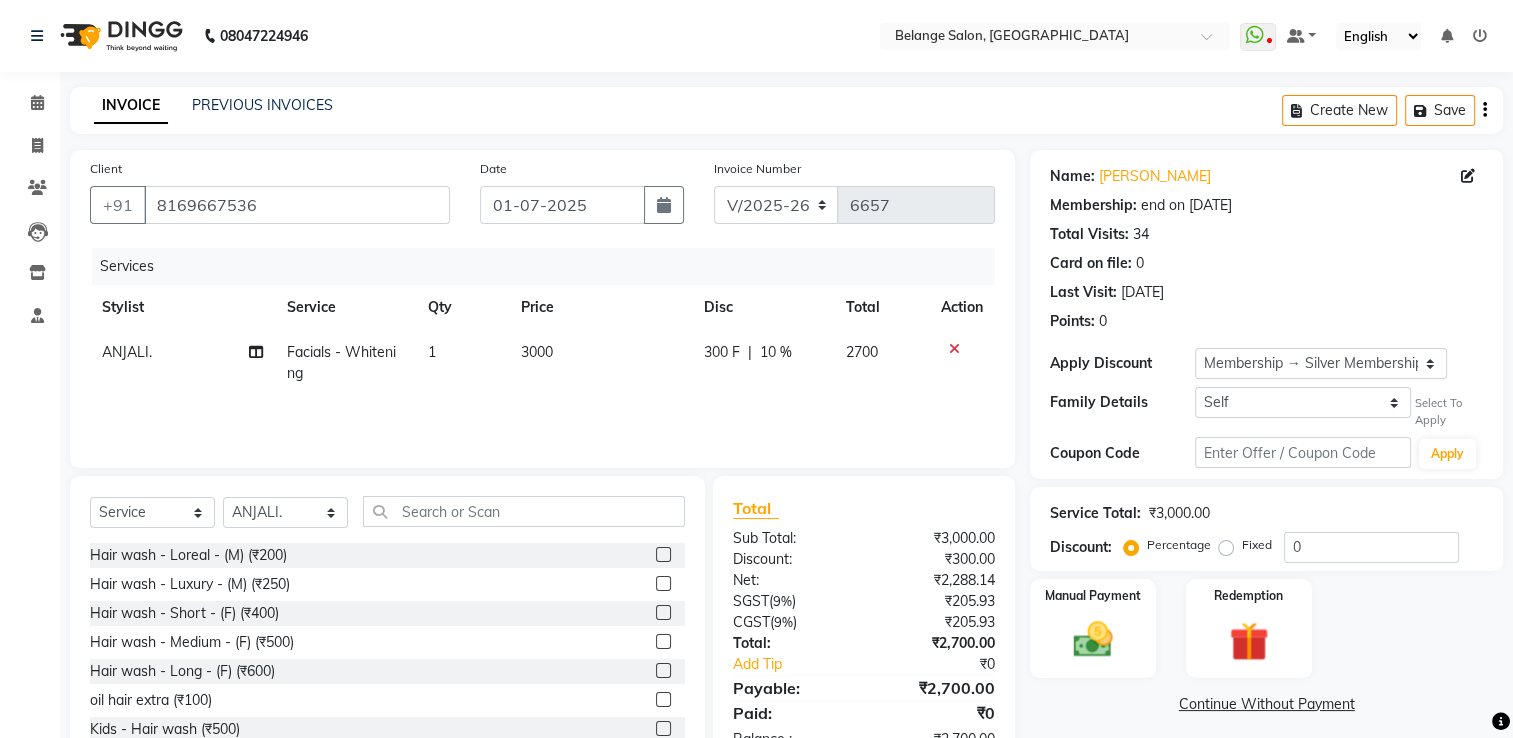 click 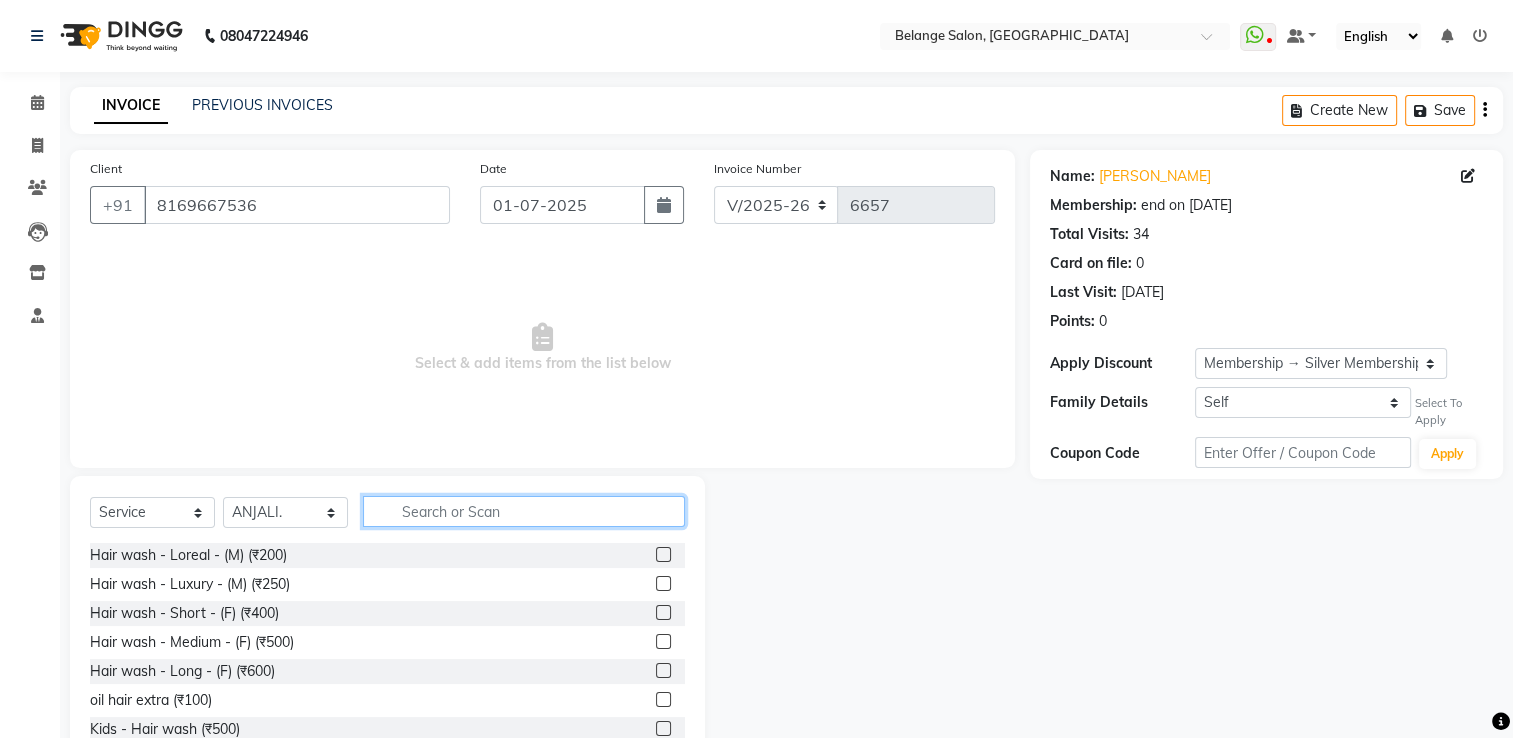 click 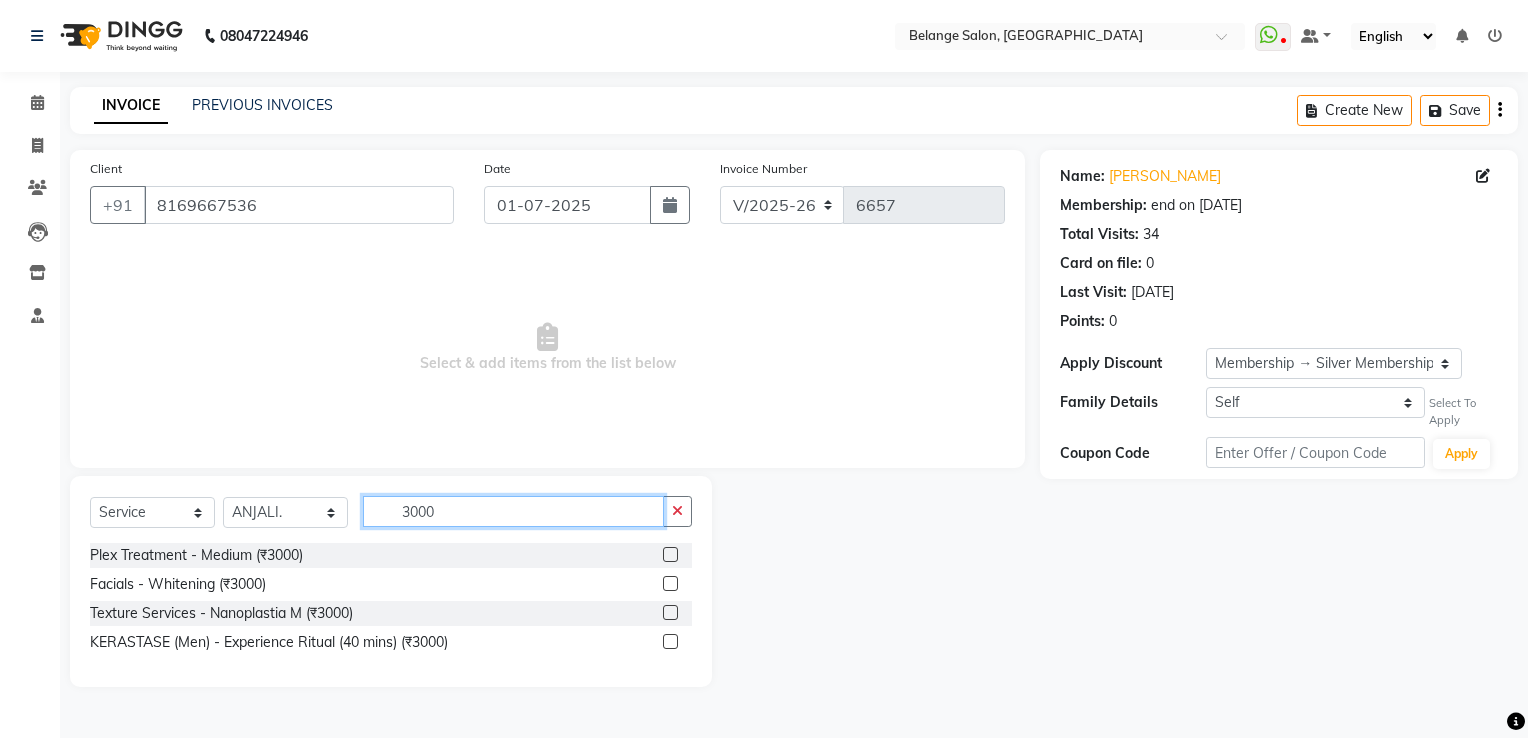 type on "3000" 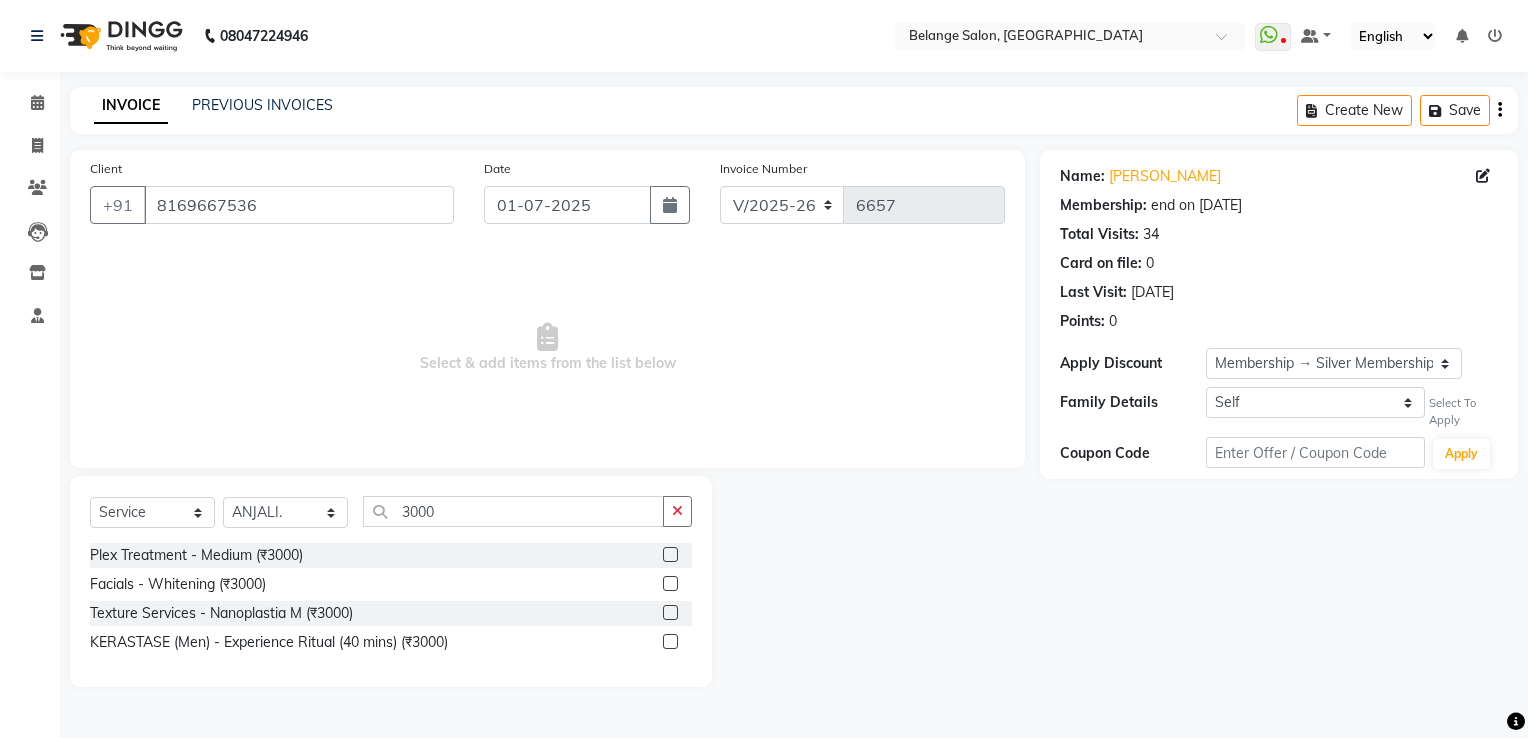 click 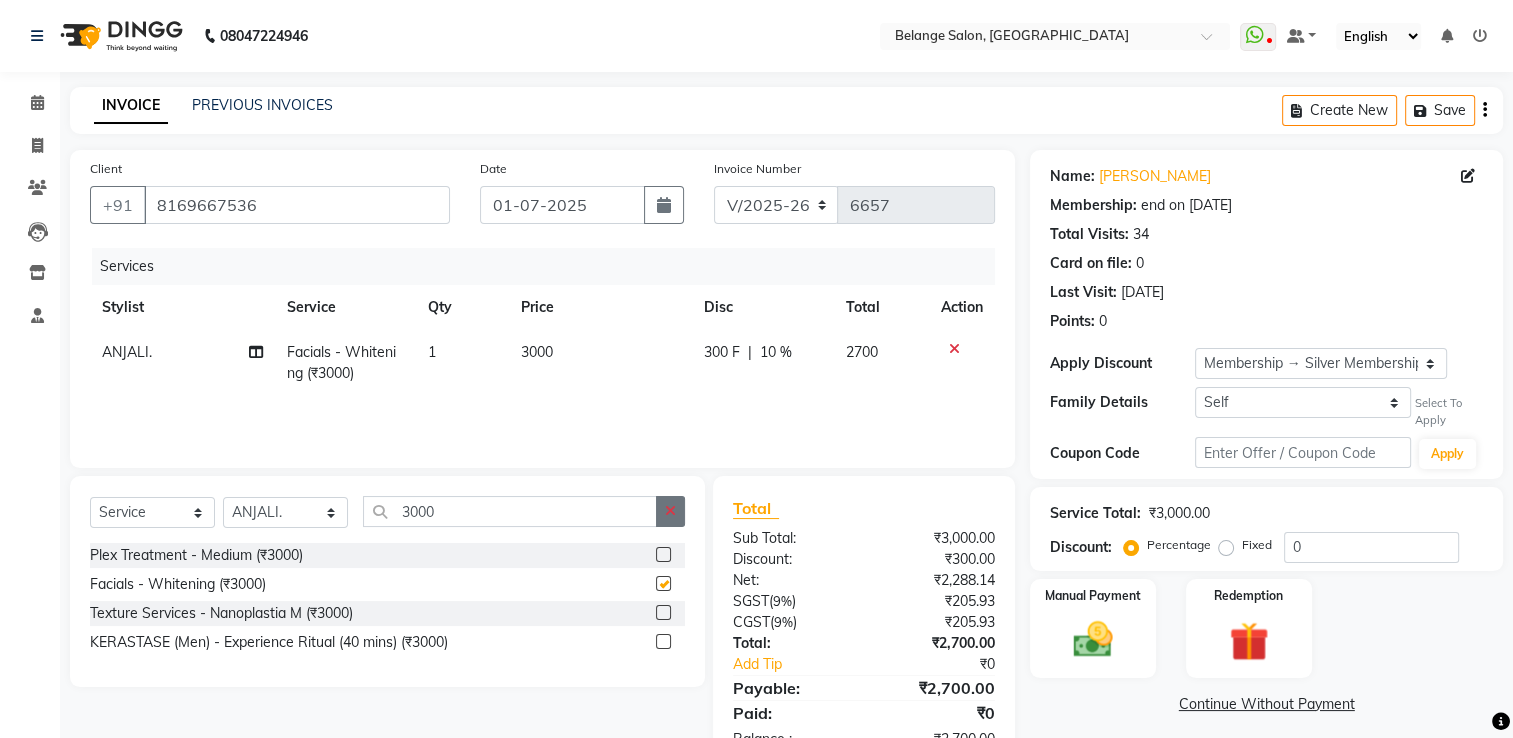 checkbox on "false" 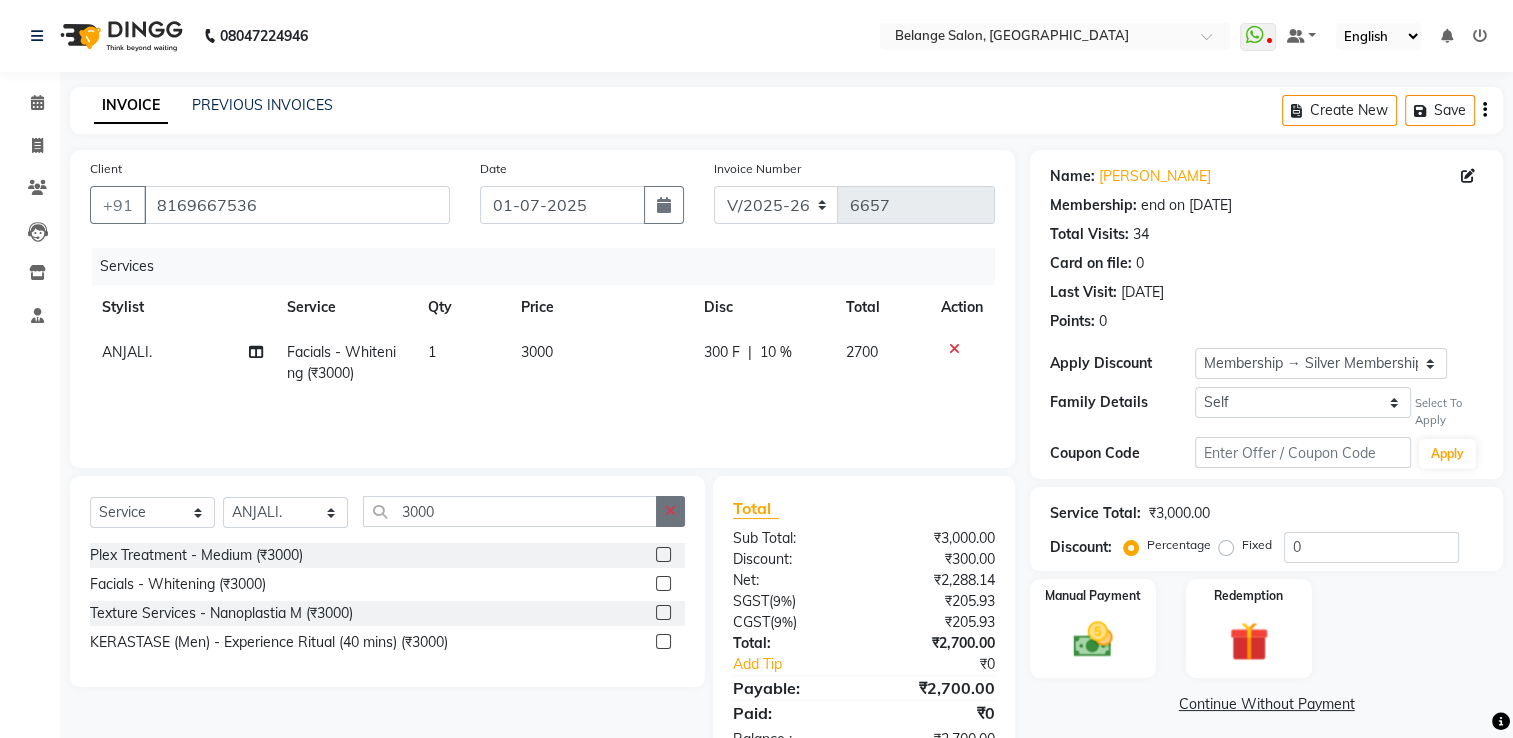 click 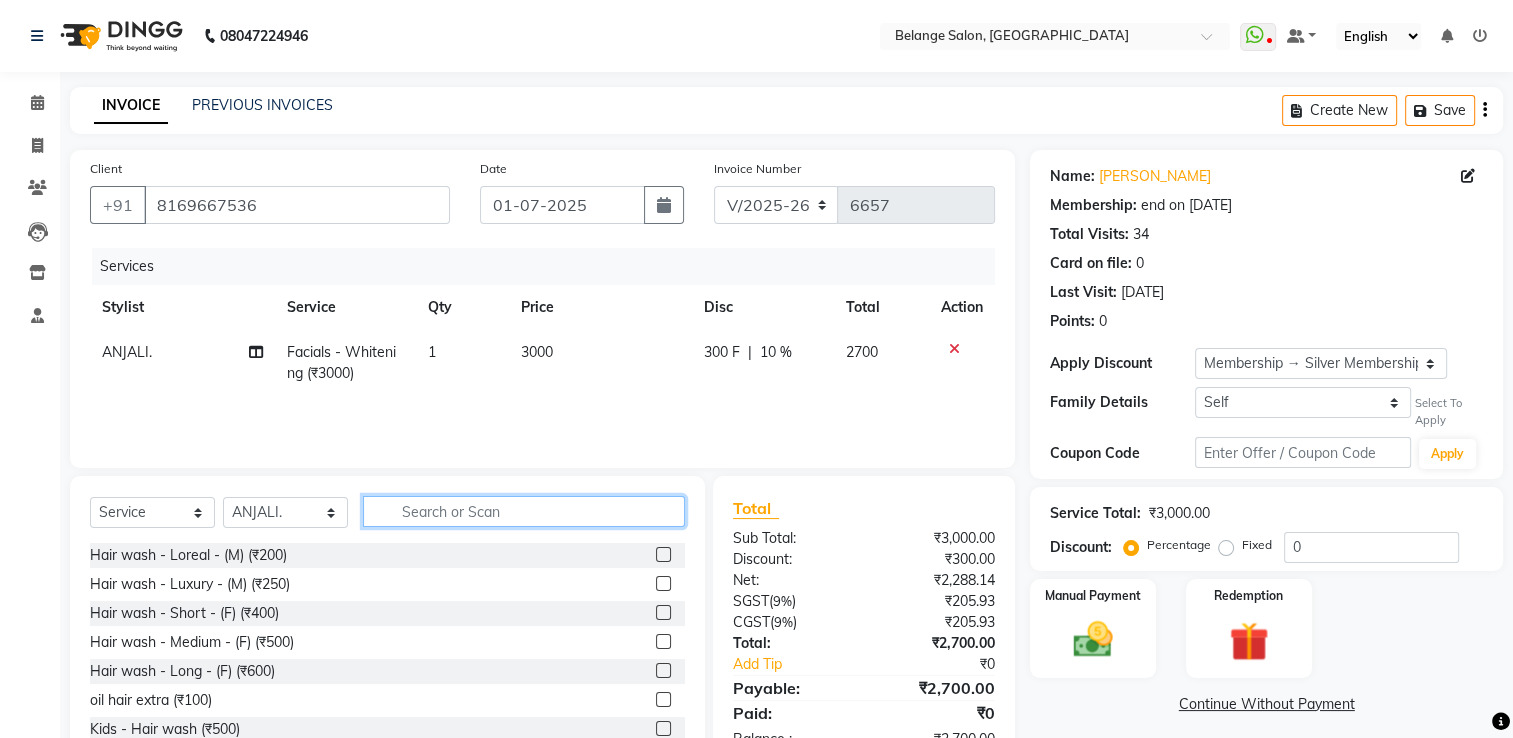 scroll, scrollTop: 63, scrollLeft: 0, axis: vertical 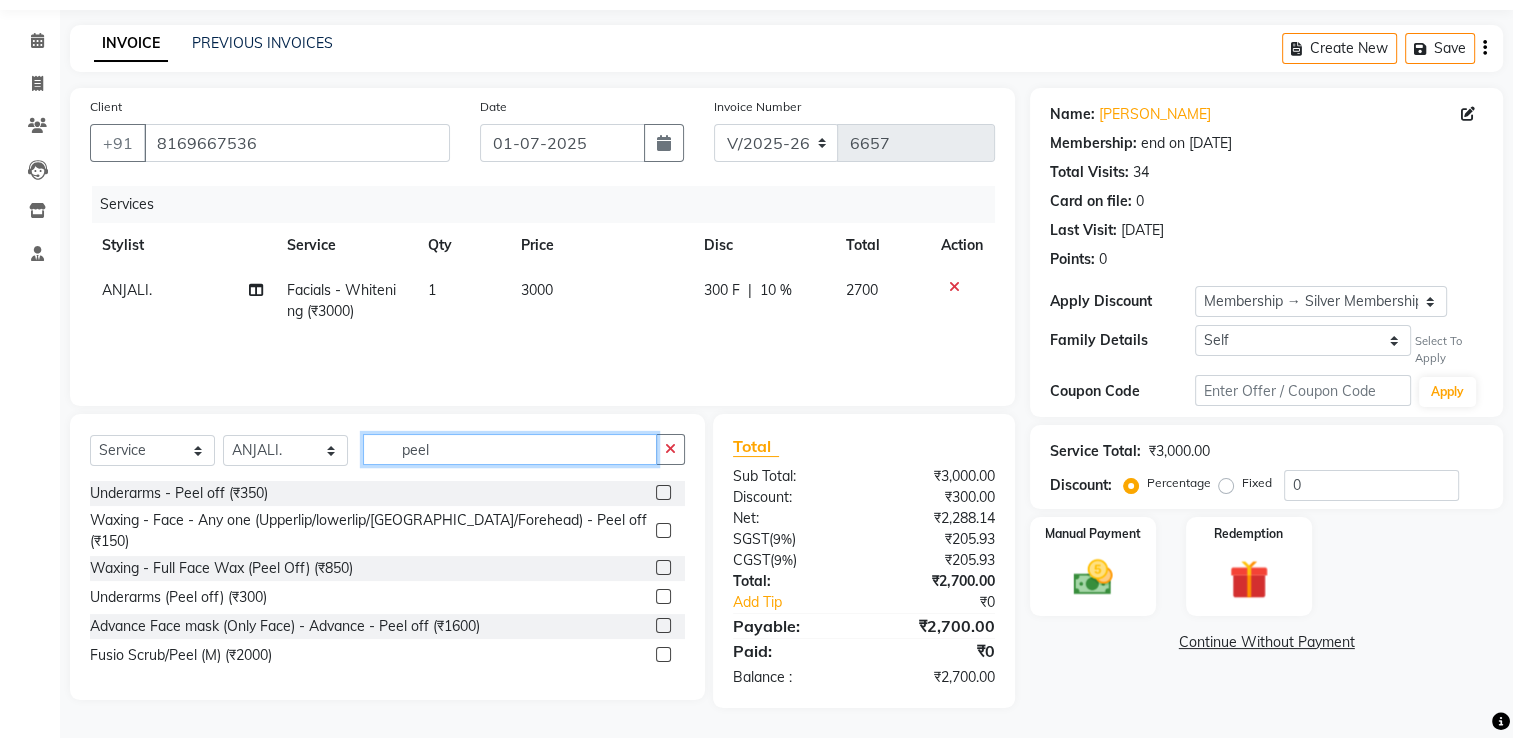 type on "peel" 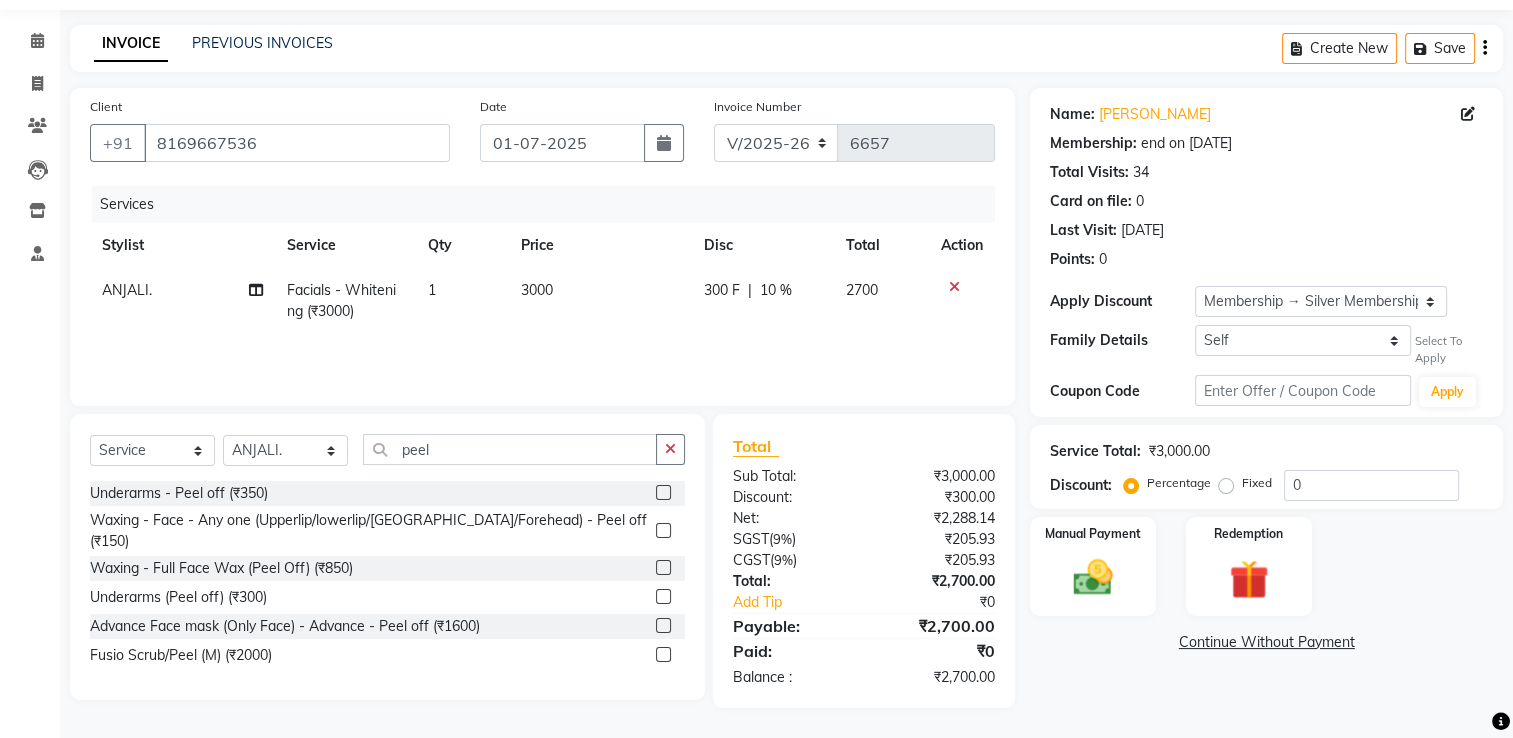 click 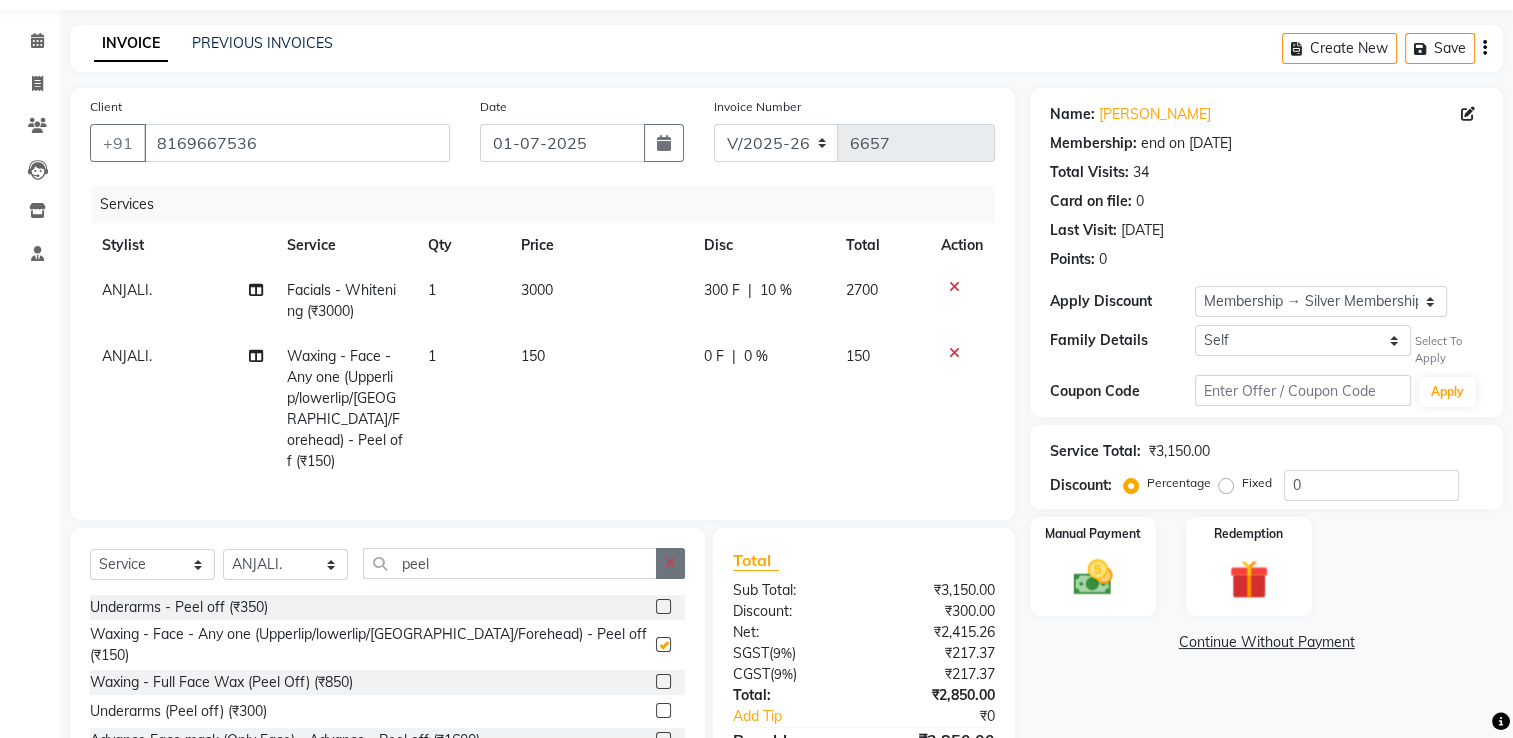 checkbox on "false" 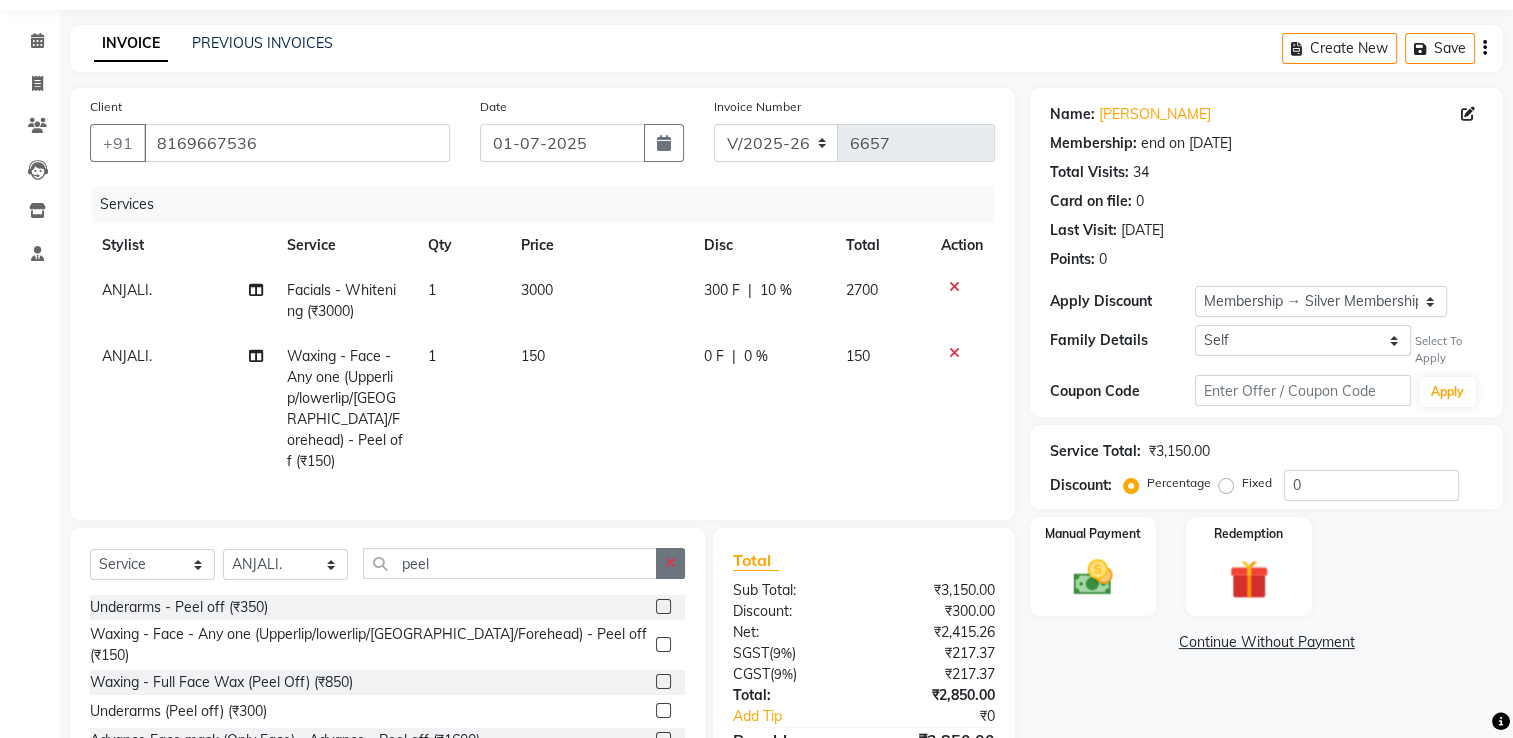 click 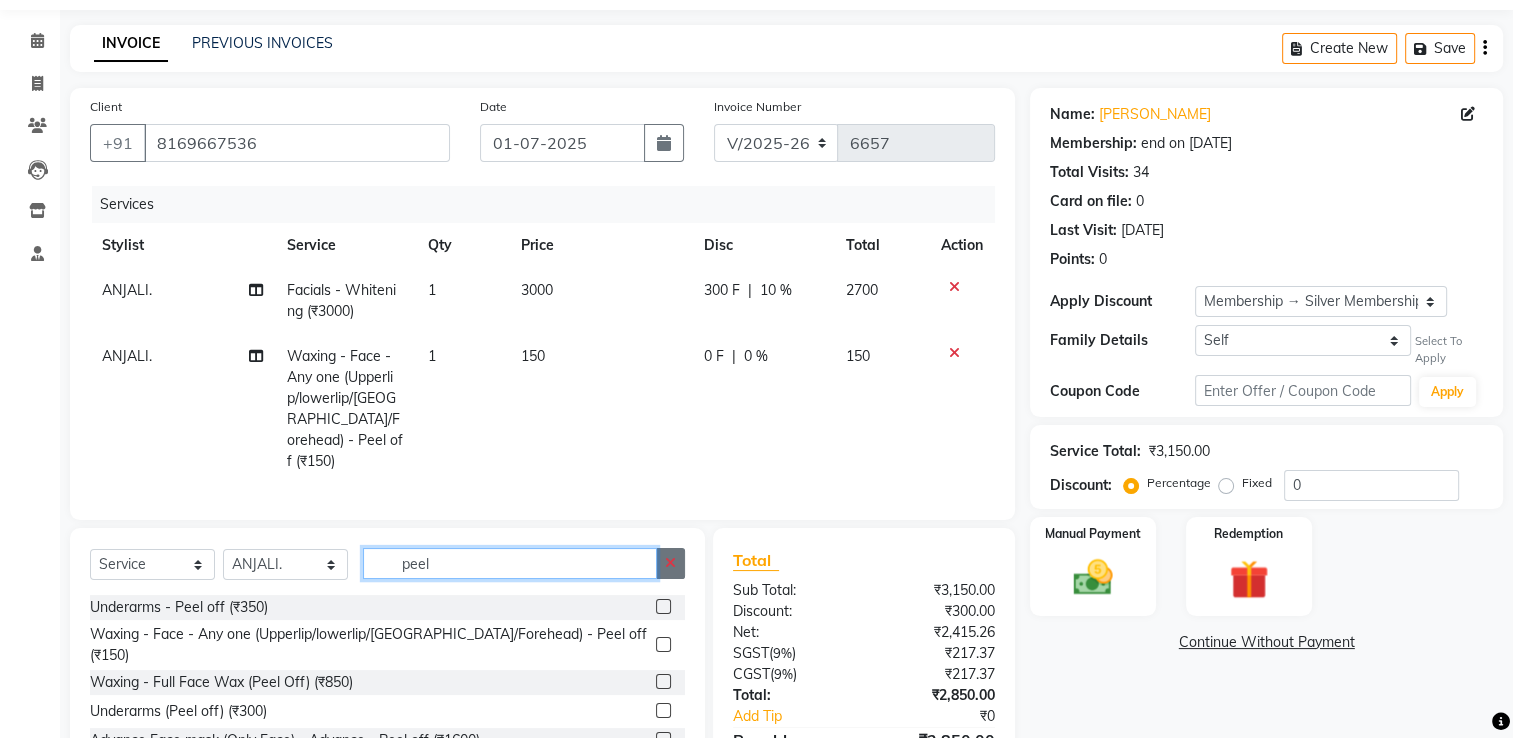 type 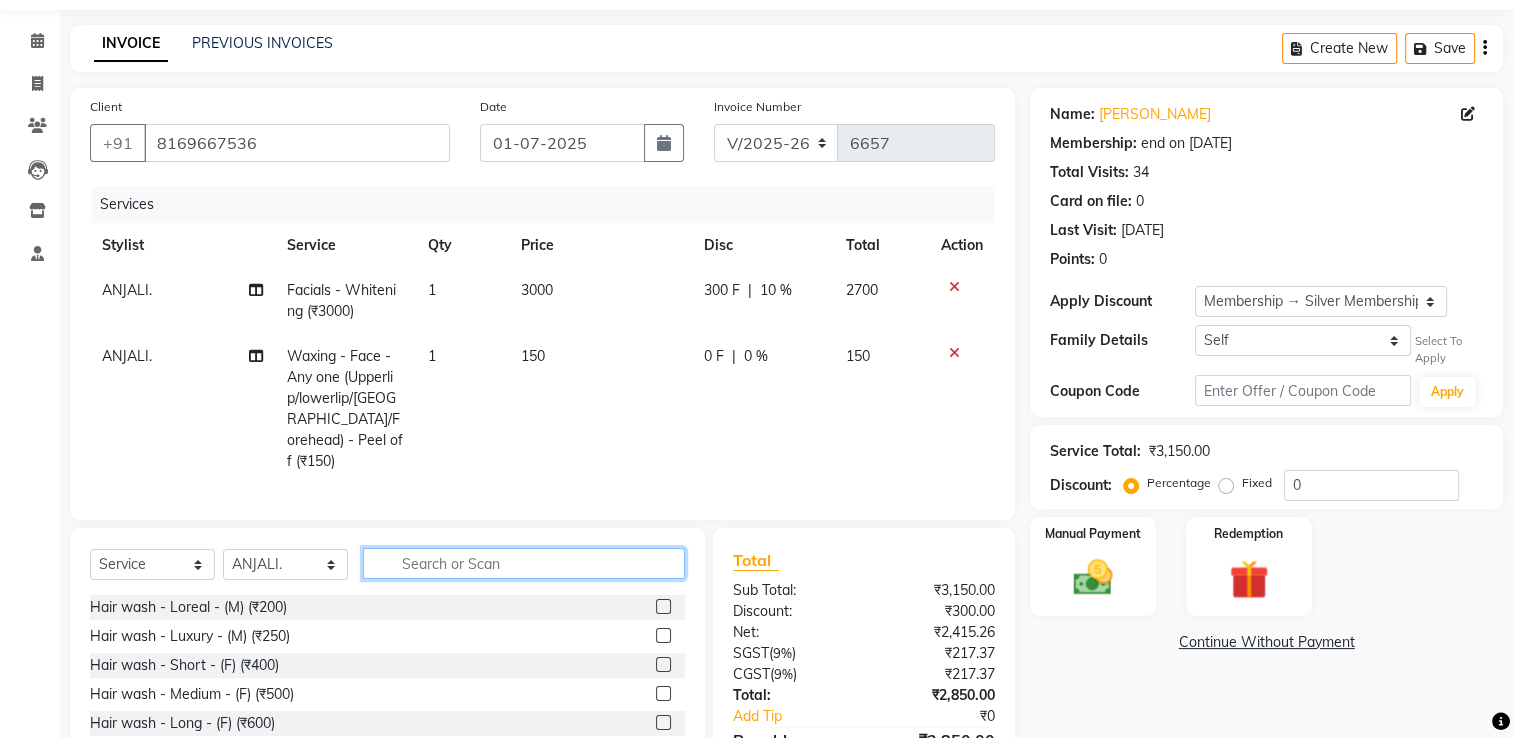 scroll, scrollTop: 172, scrollLeft: 0, axis: vertical 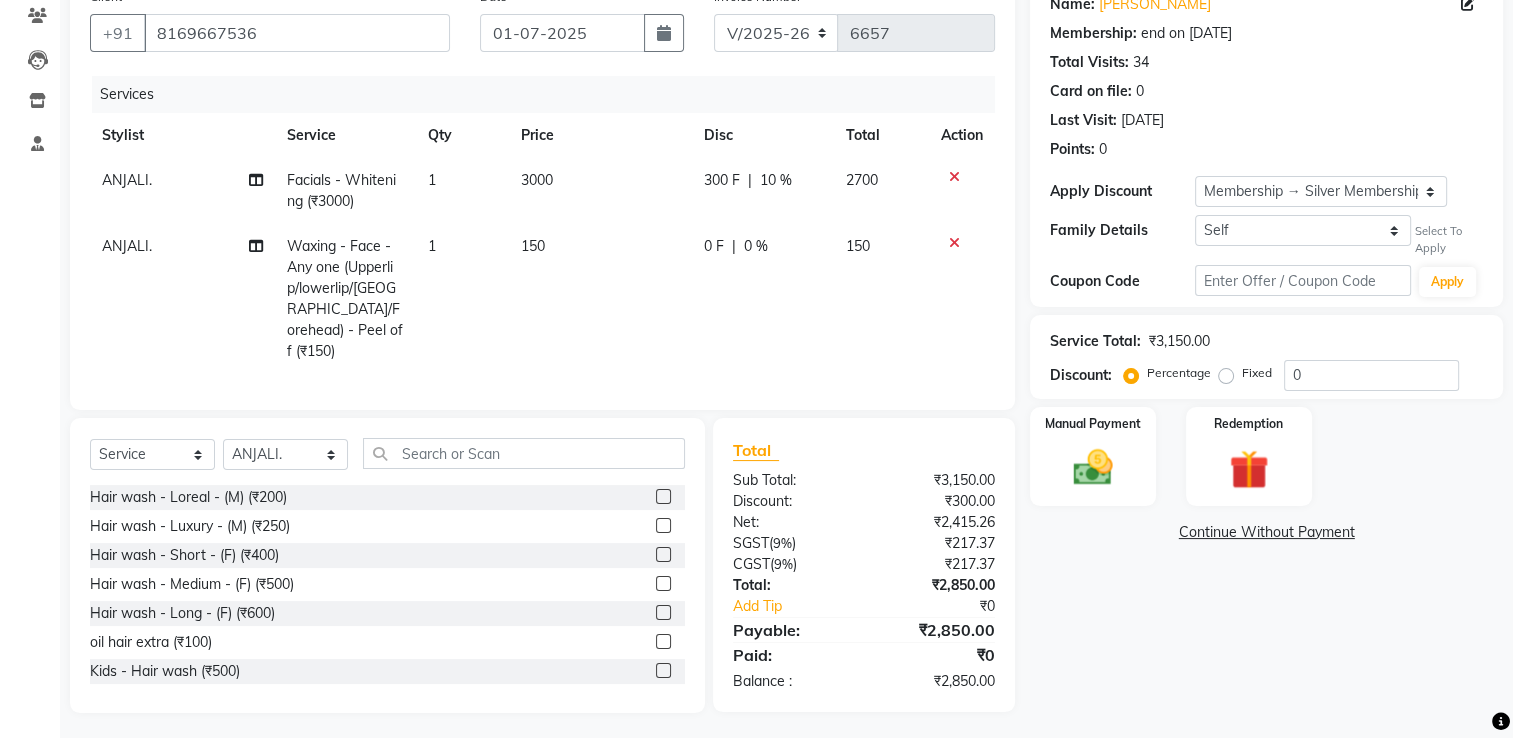 click on "150" 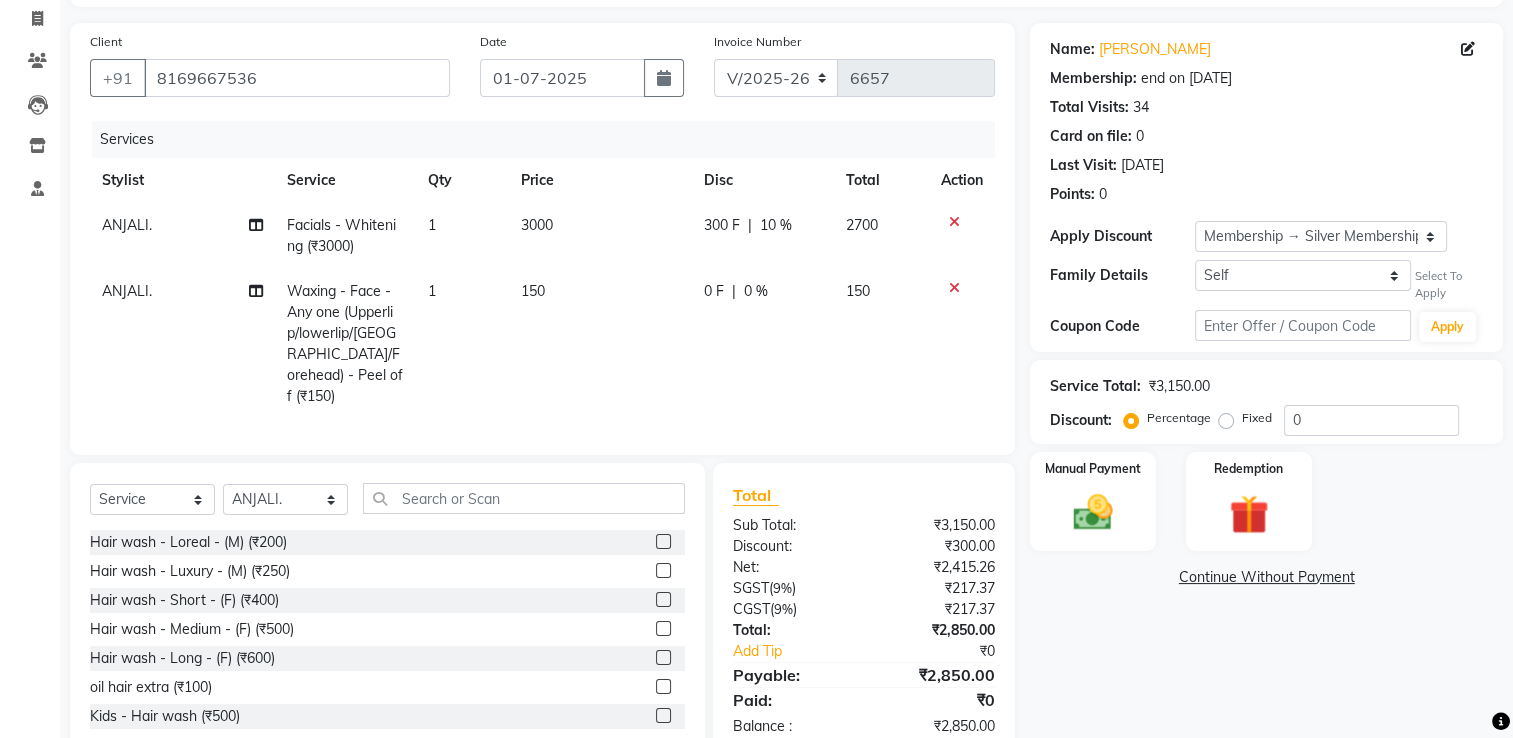 select on "84872" 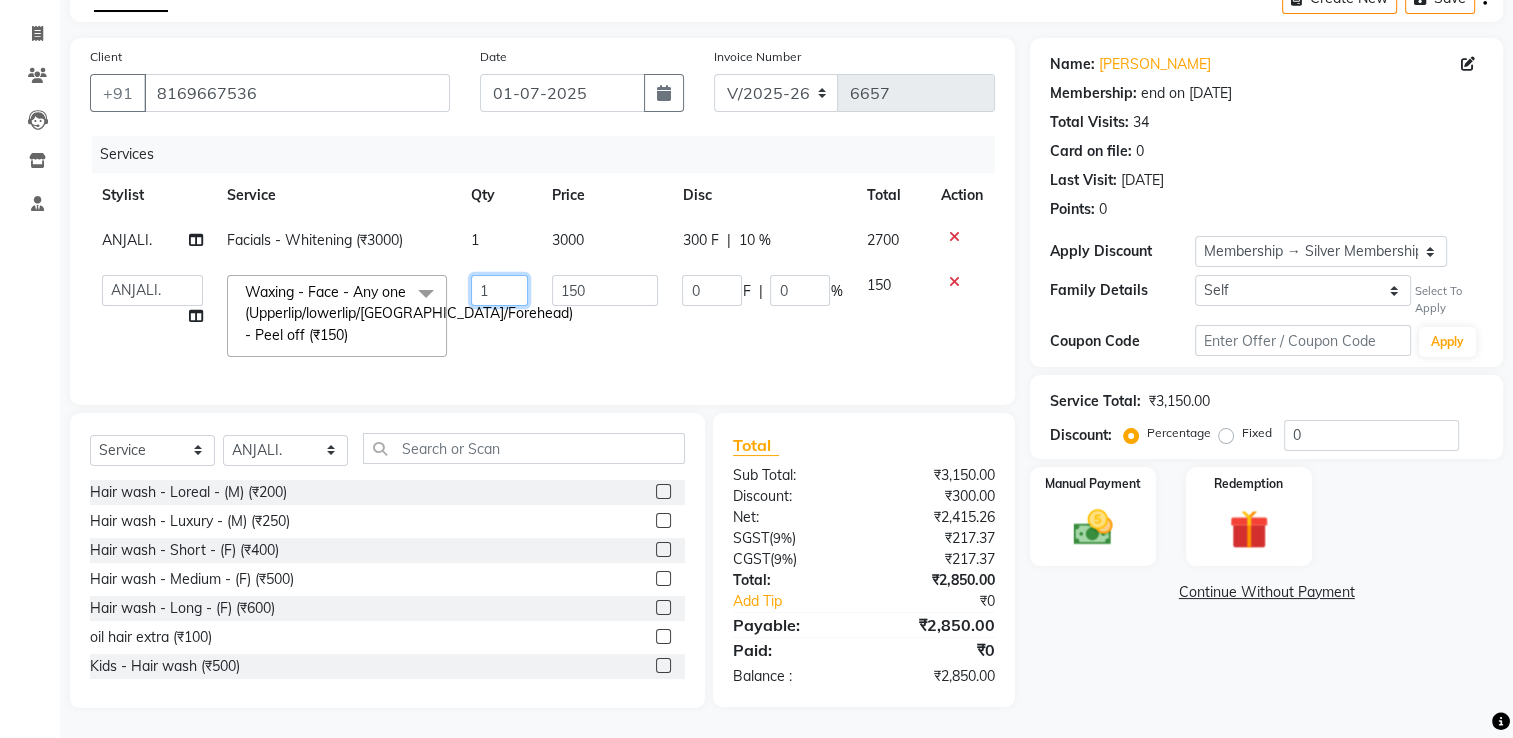click on "1" 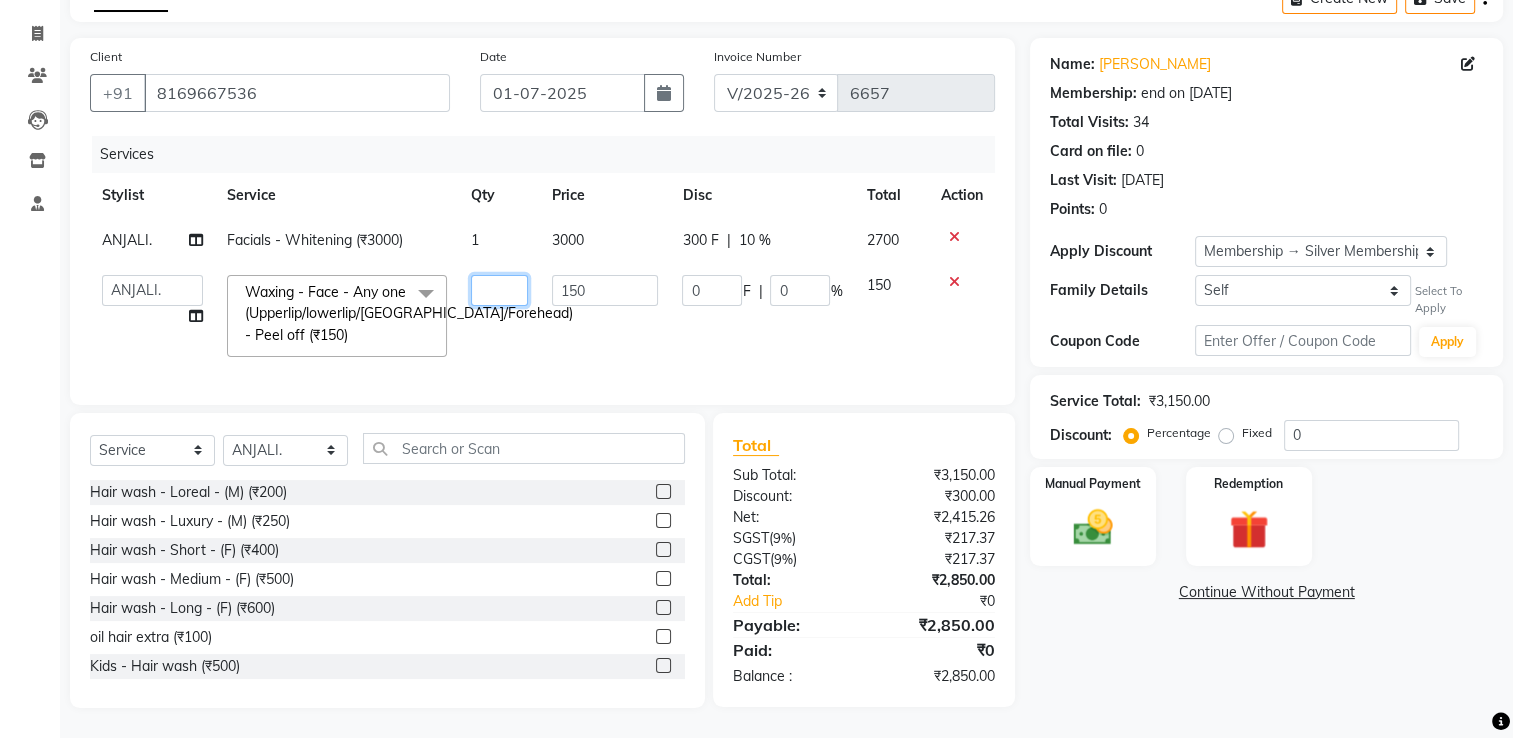 type on "2" 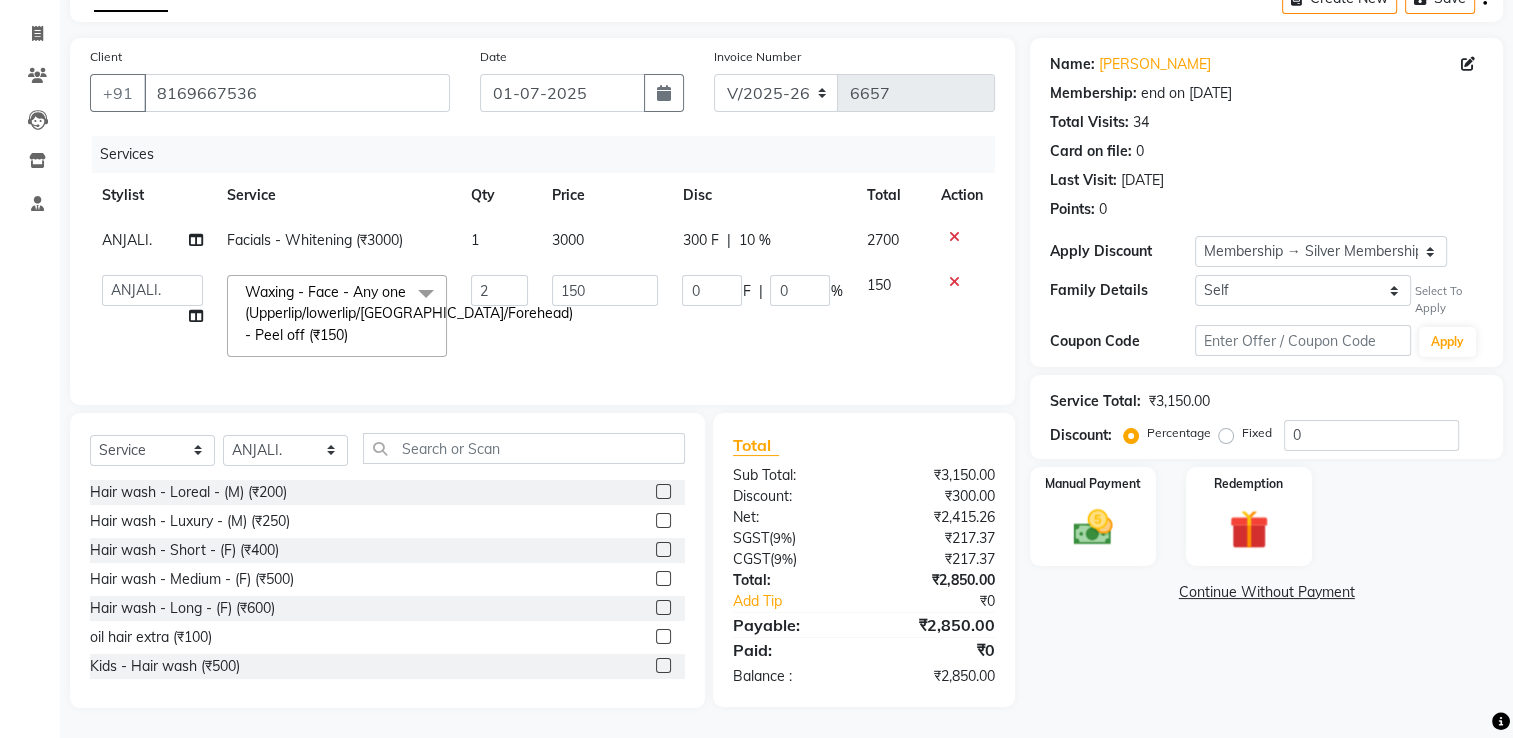 click on "Name: Prajakta  Membership: end on 30-01-2026 Total Visits:  34 Card on file:  0 Last Visit:   05-06-2025 Points:   0  Apply Discount Select Membership → Silver Membership Family Details Self Pra no membership Select To Apply Coupon Code Apply Service Total:  ₹3,150.00  Discount:  Percentage   Fixed  0 Manual Payment Redemption  Continue Without Payment" 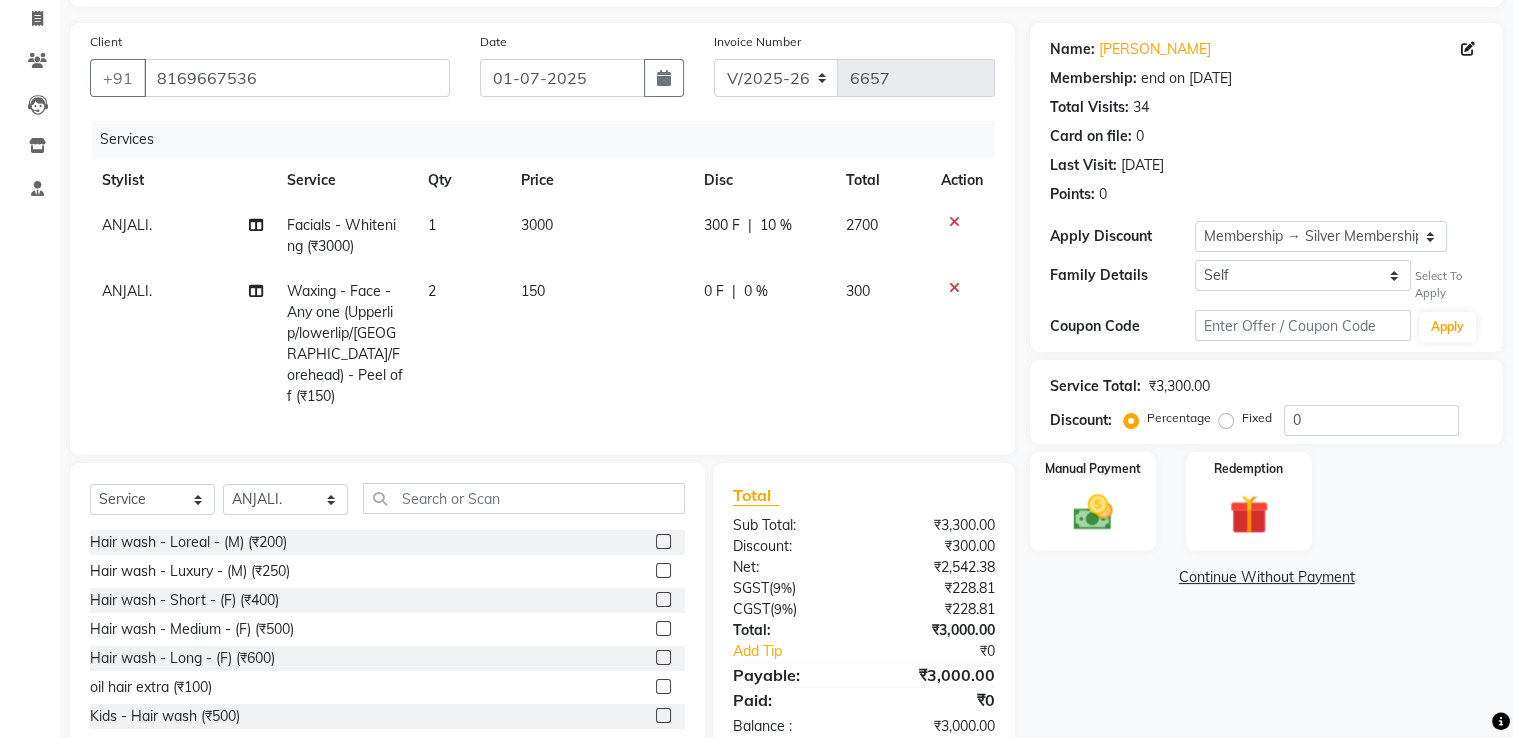 scroll, scrollTop: 172, scrollLeft: 0, axis: vertical 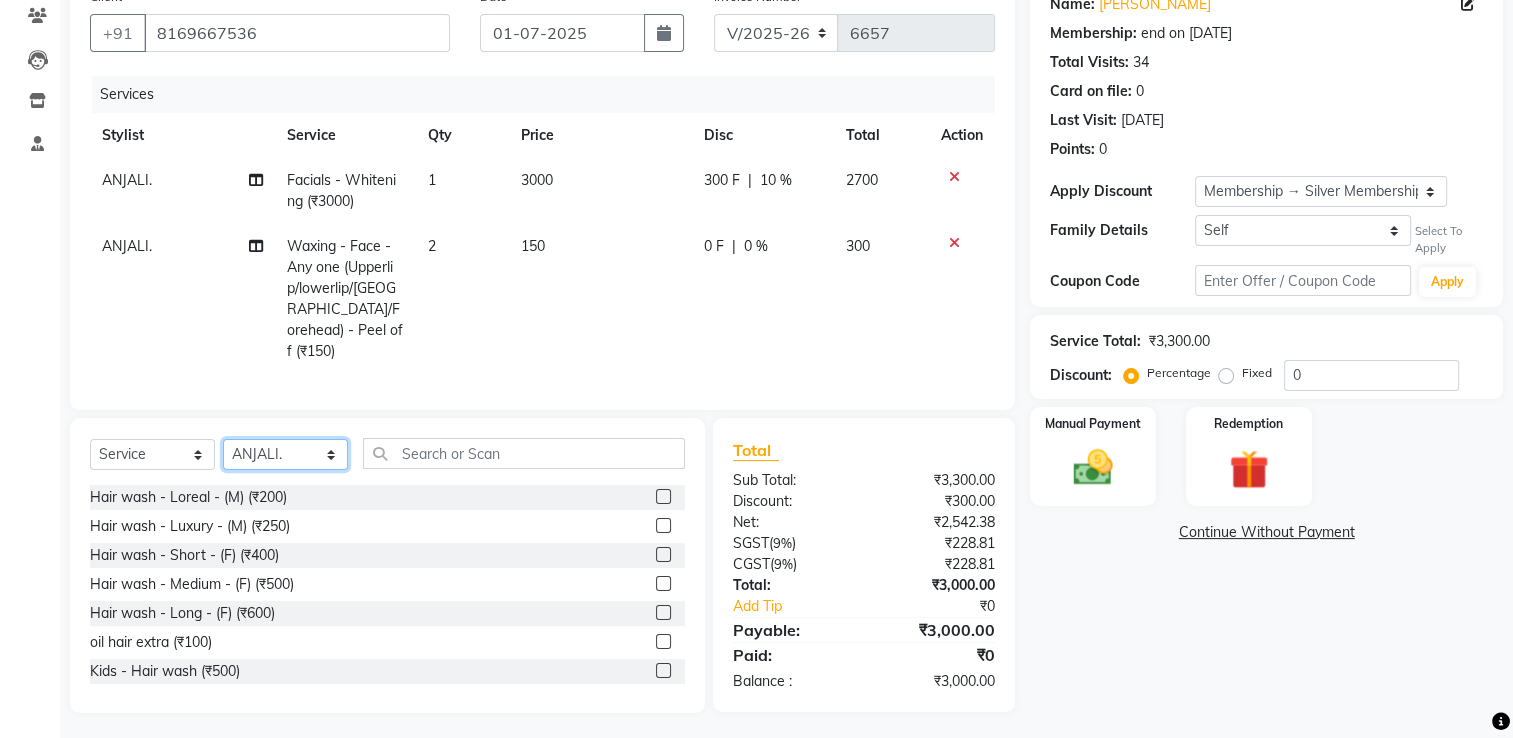 click on "Select Stylist [PERSON_NAME]           ANJALI. [PERSON_NAME]         [PERSON_NAME] [PERSON_NAME]          MANAGER [PERSON_NAME]        [PERSON_NAME]         MANAGER [PERSON_NAME]            raising [PERSON_NAME]        UNISEX [PERSON_NAME]           UNISEX Yash            UNISEX" 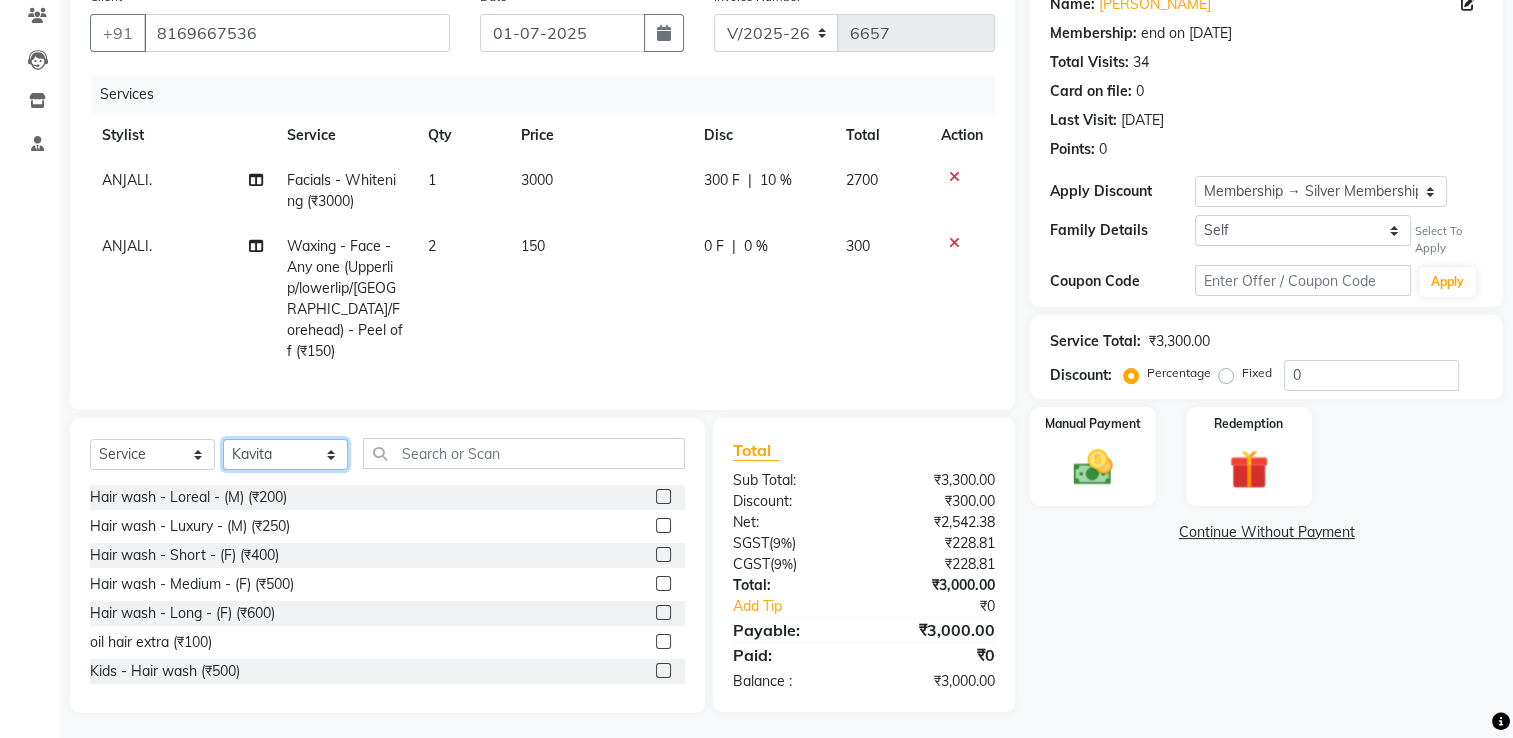 click on "Select Stylist [PERSON_NAME]           ANJALI. [PERSON_NAME]         [PERSON_NAME] [PERSON_NAME]          MANAGER [PERSON_NAME]        [PERSON_NAME]         MANAGER [PERSON_NAME]            raising [PERSON_NAME]        UNISEX [PERSON_NAME]           UNISEX Yash            UNISEX" 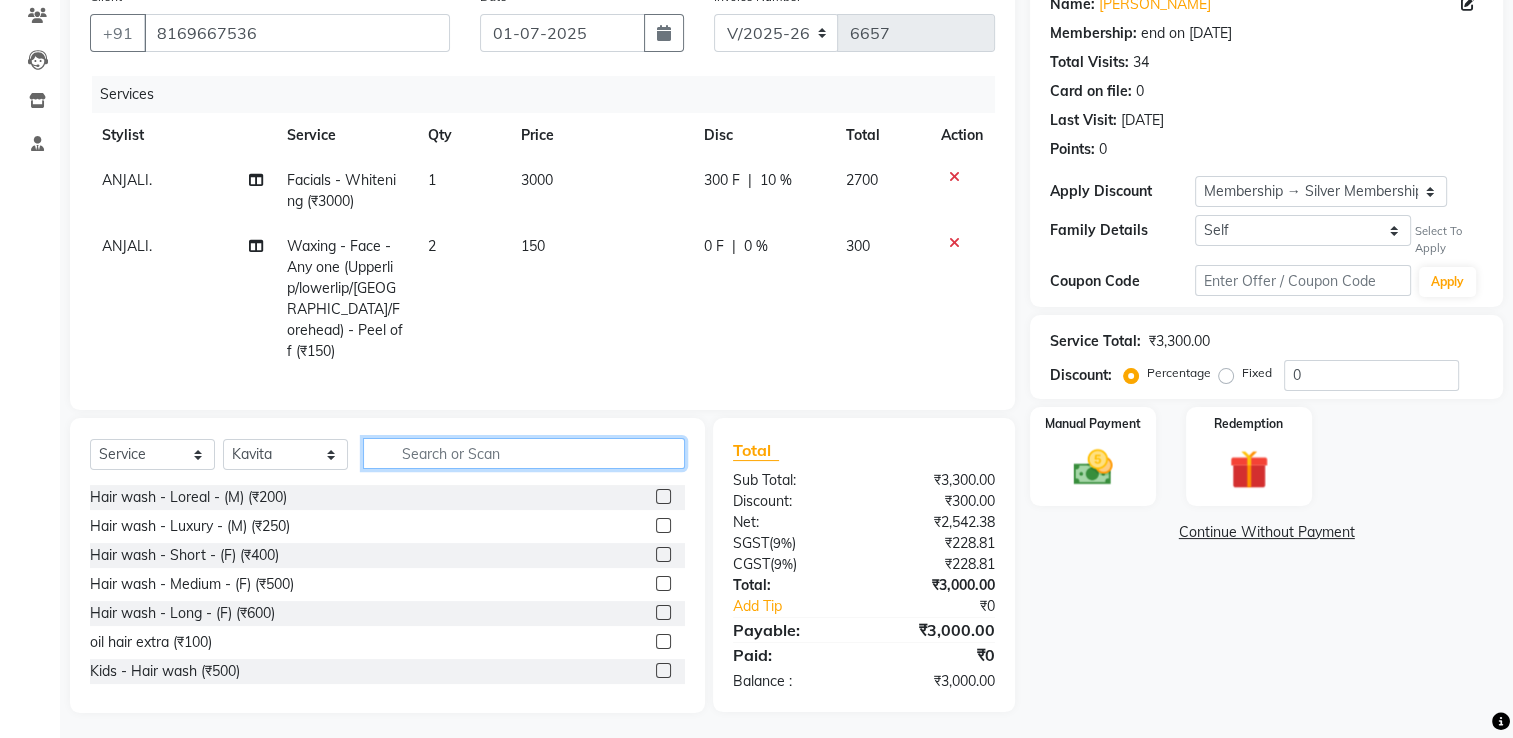 click 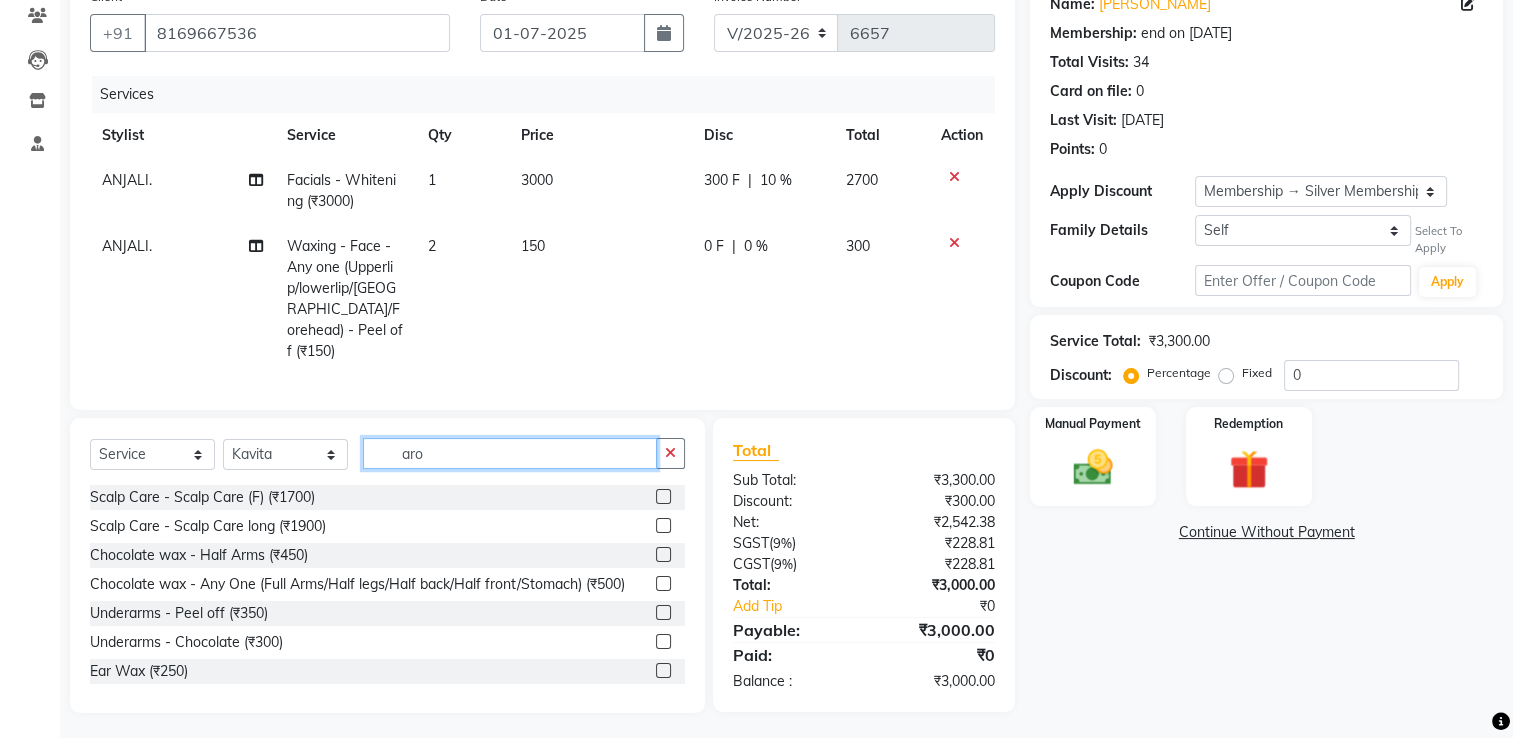 scroll, scrollTop: 170, scrollLeft: 0, axis: vertical 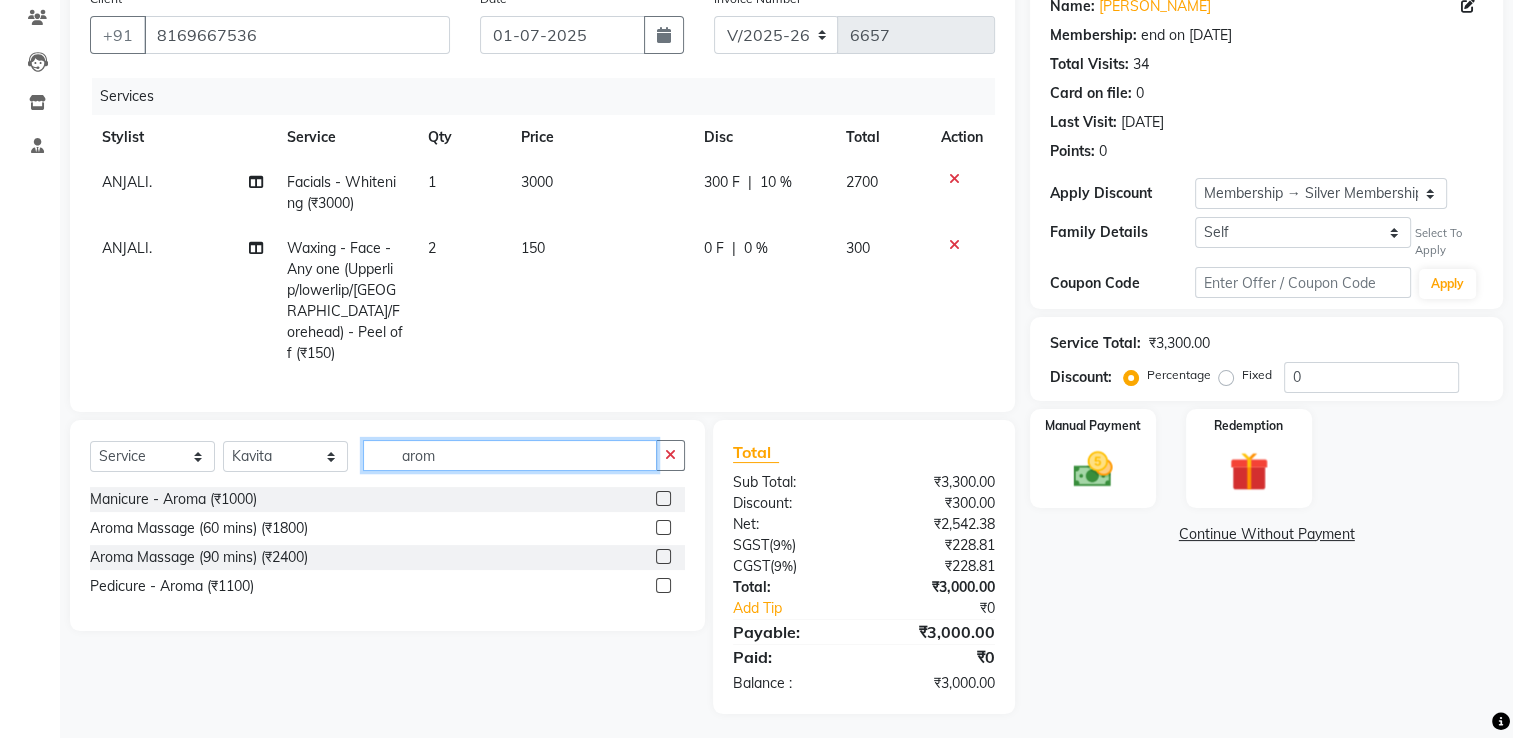 type on "arom" 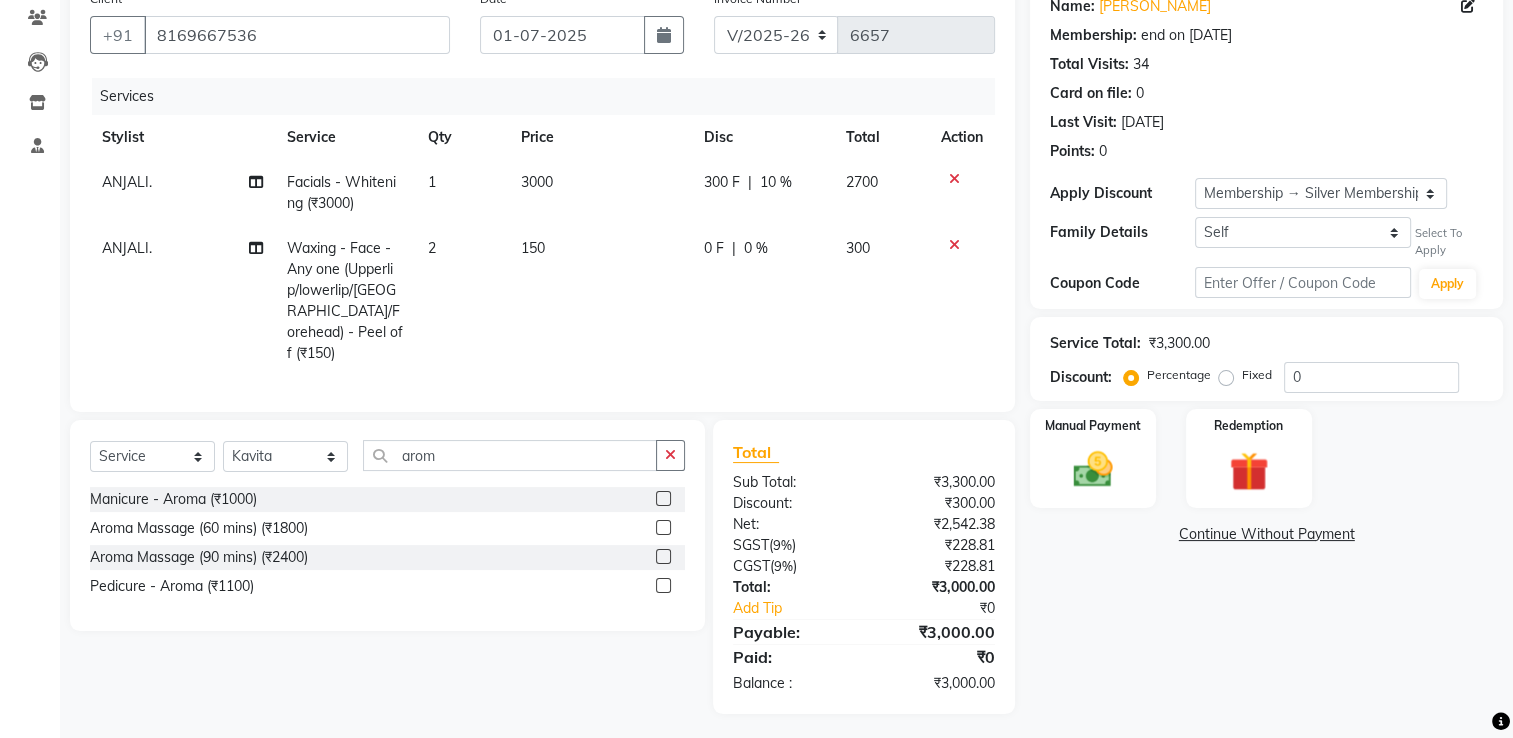 click 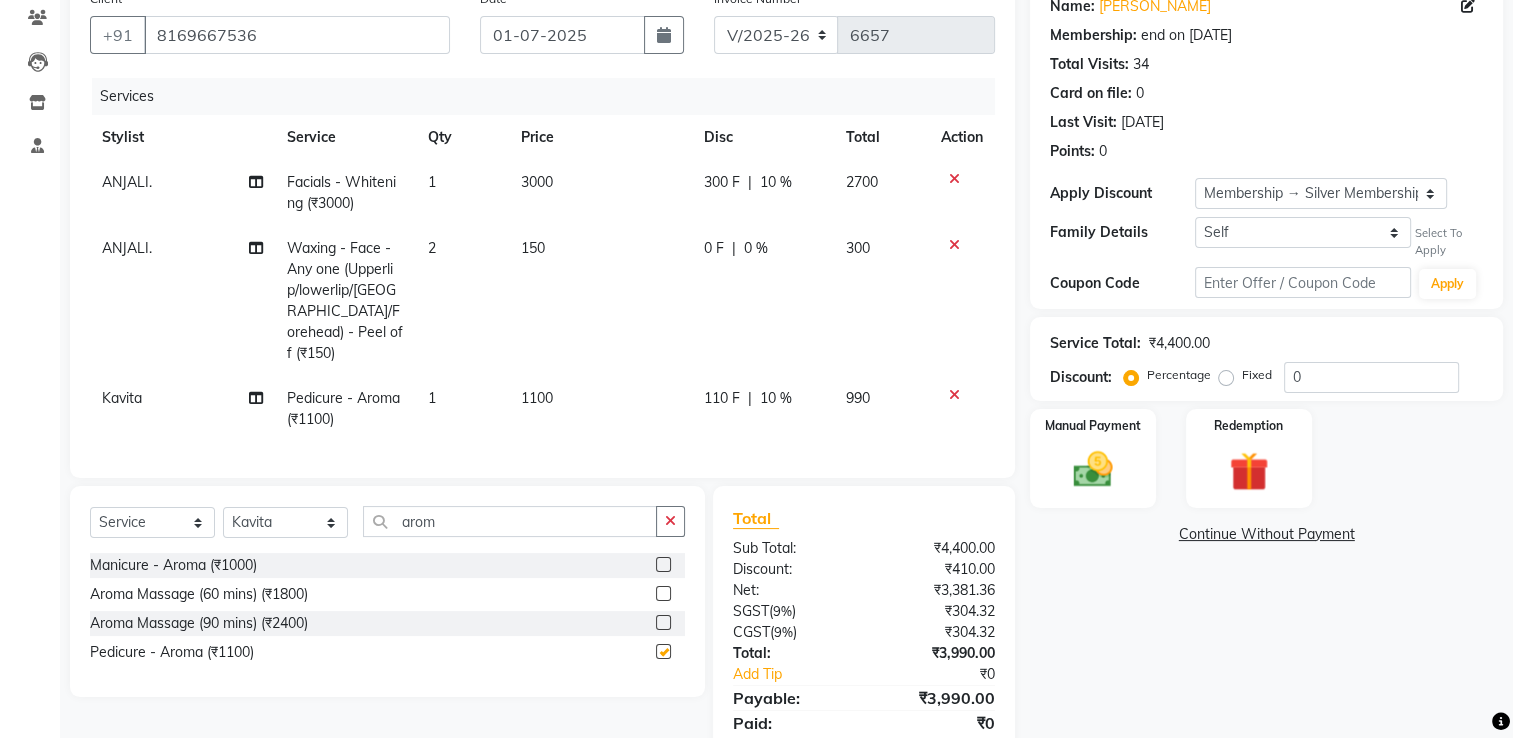 checkbox on "false" 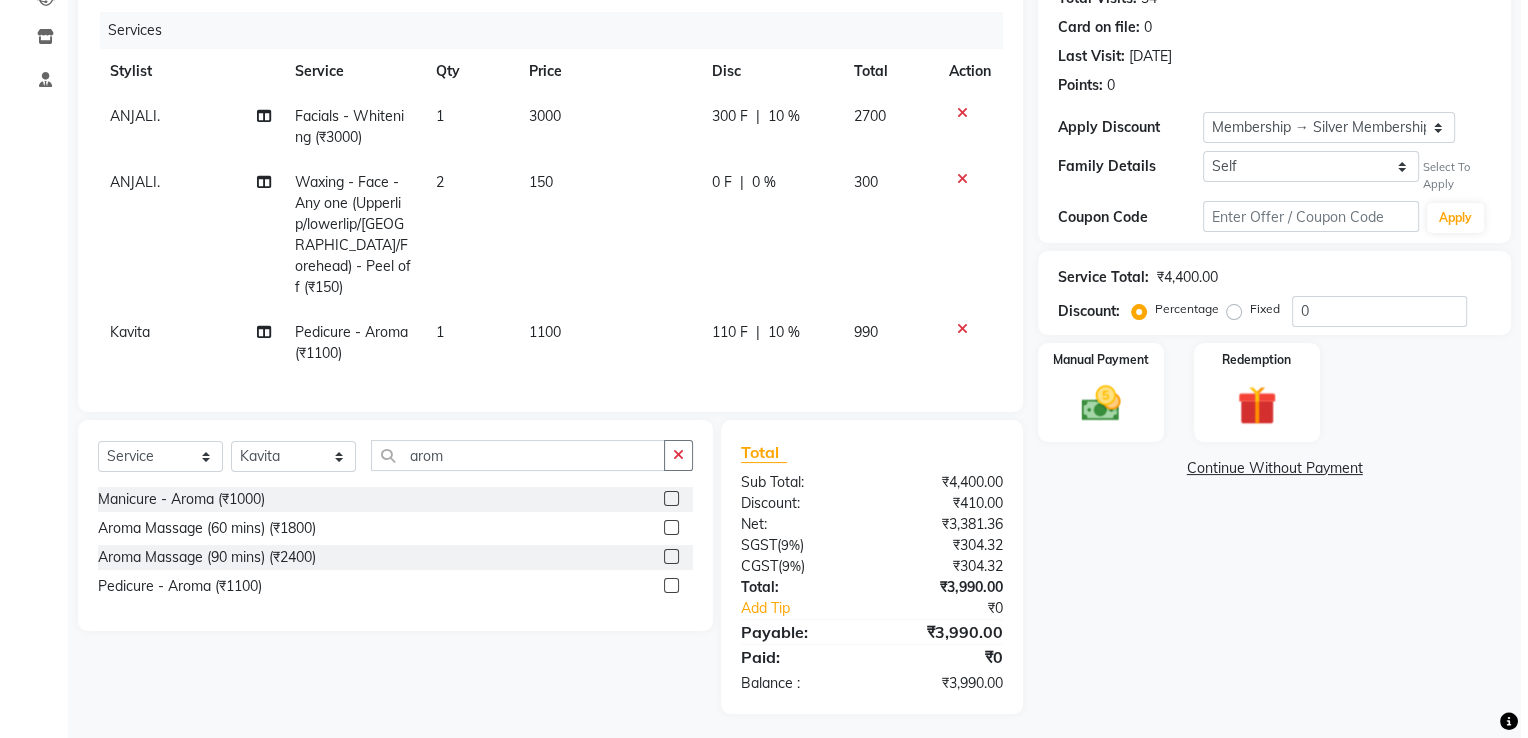 scroll, scrollTop: 0, scrollLeft: 0, axis: both 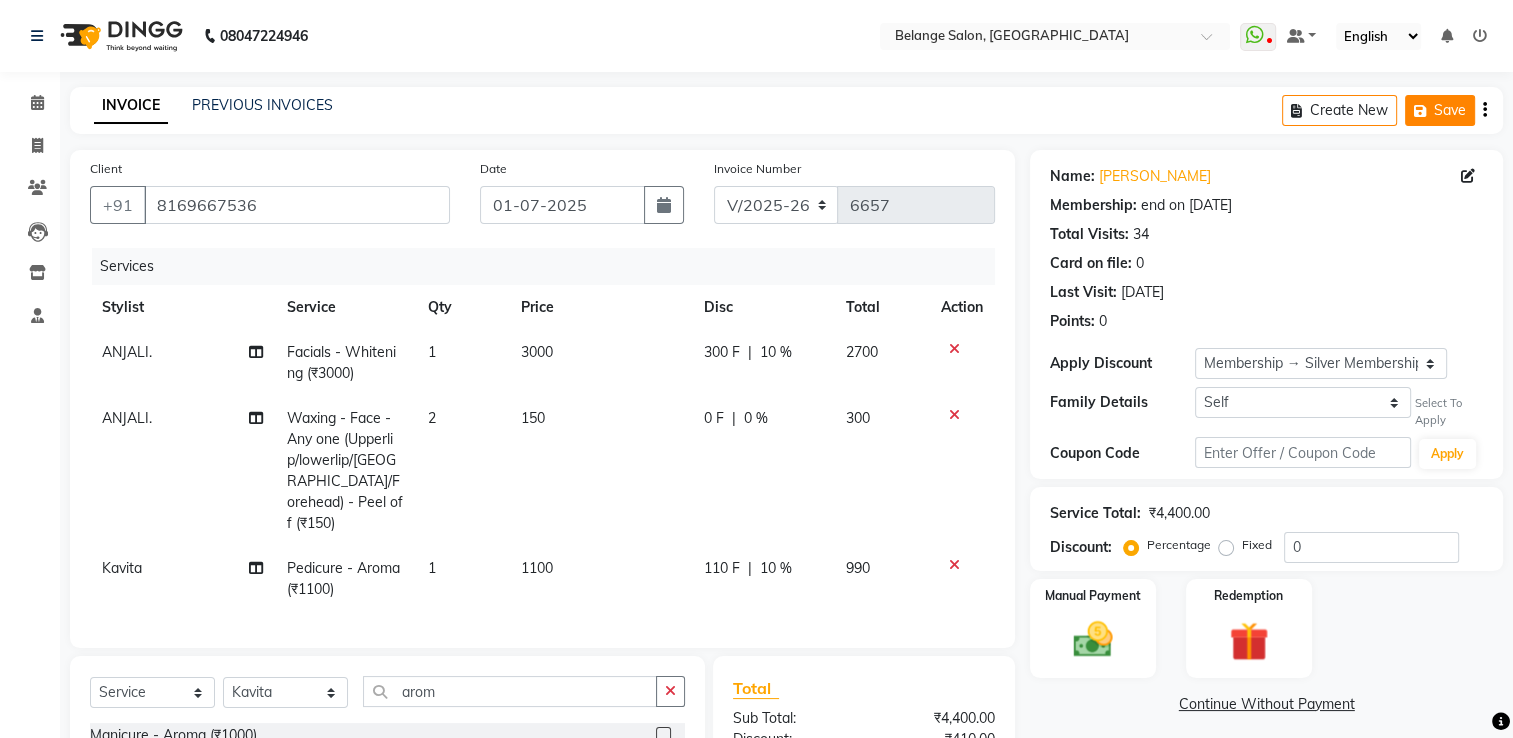 click on "Save" 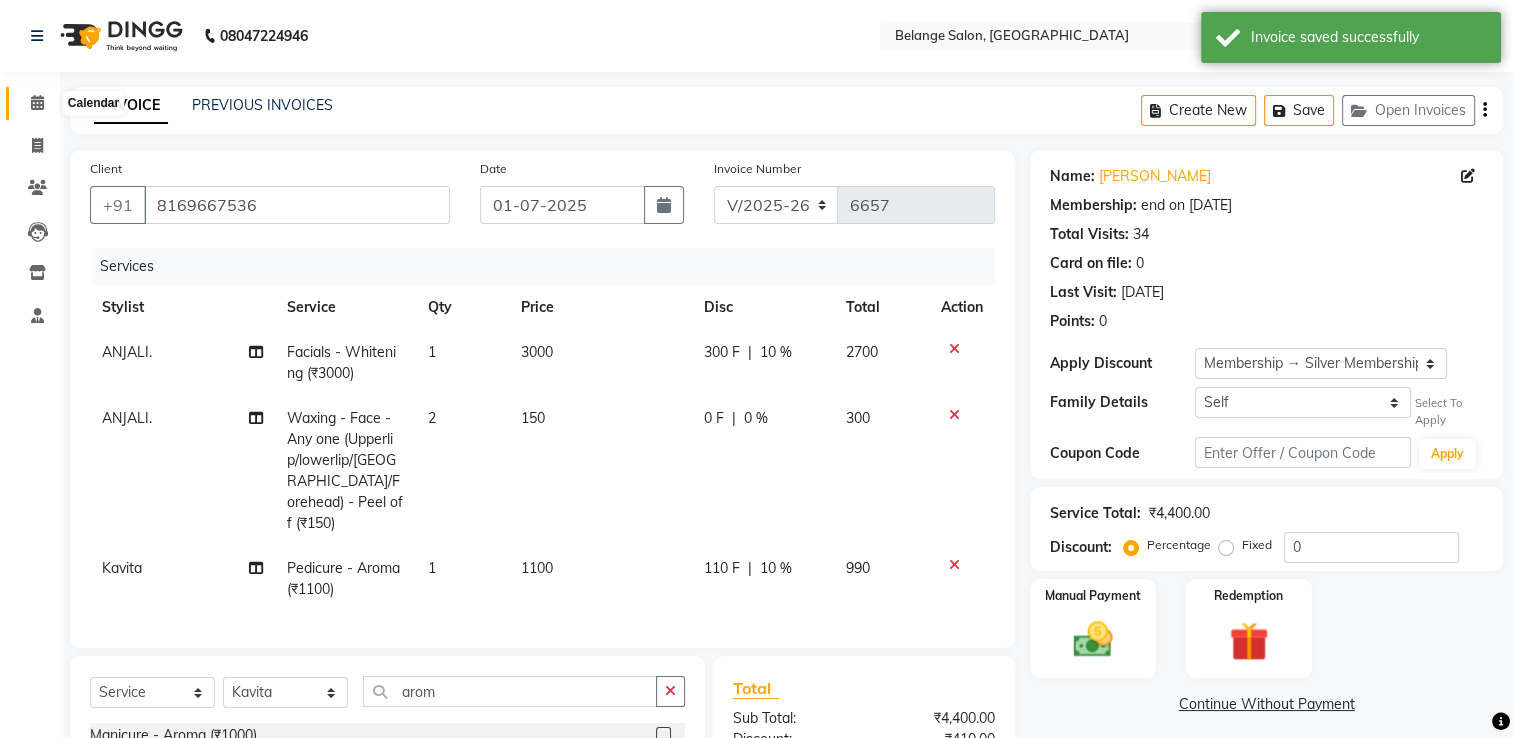 click 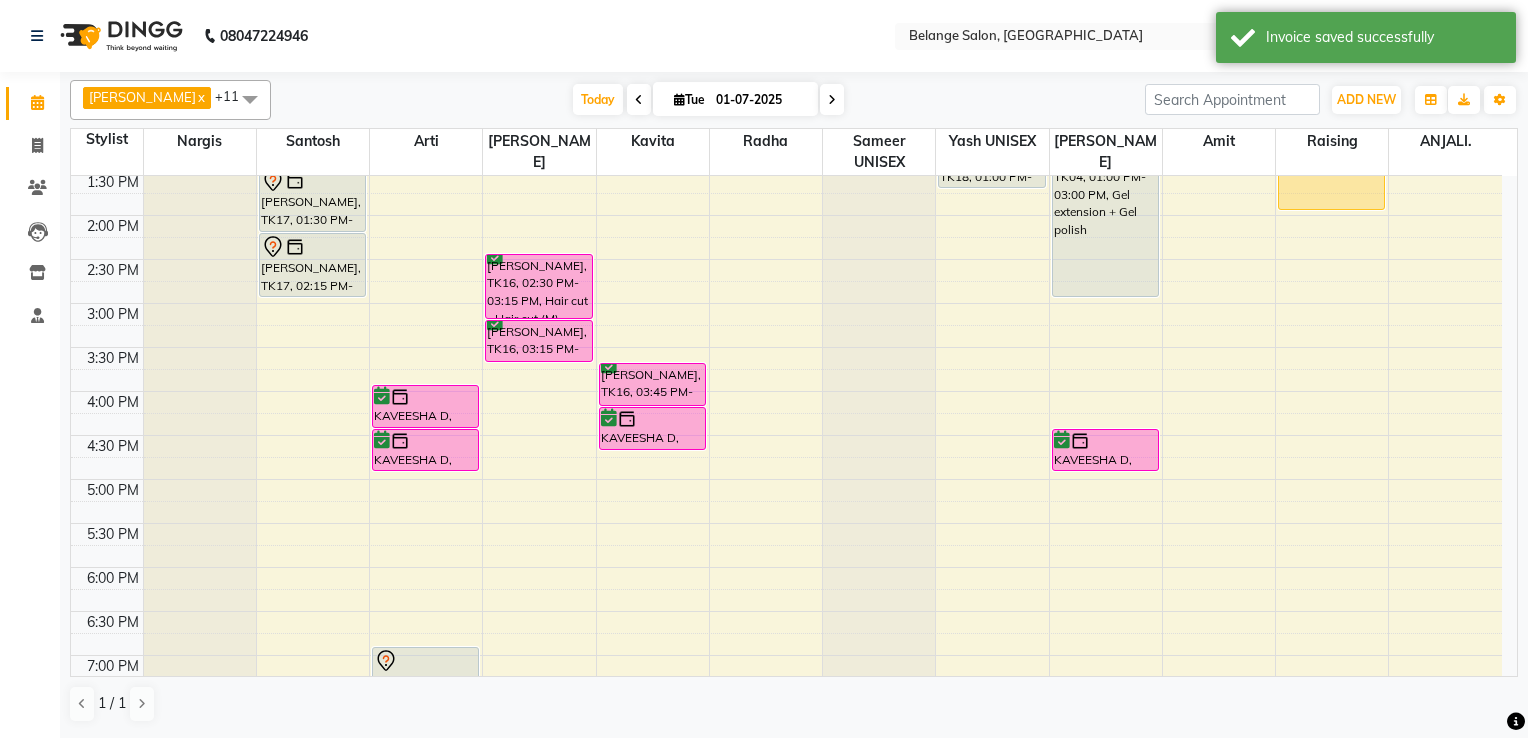 scroll, scrollTop: 500, scrollLeft: 0, axis: vertical 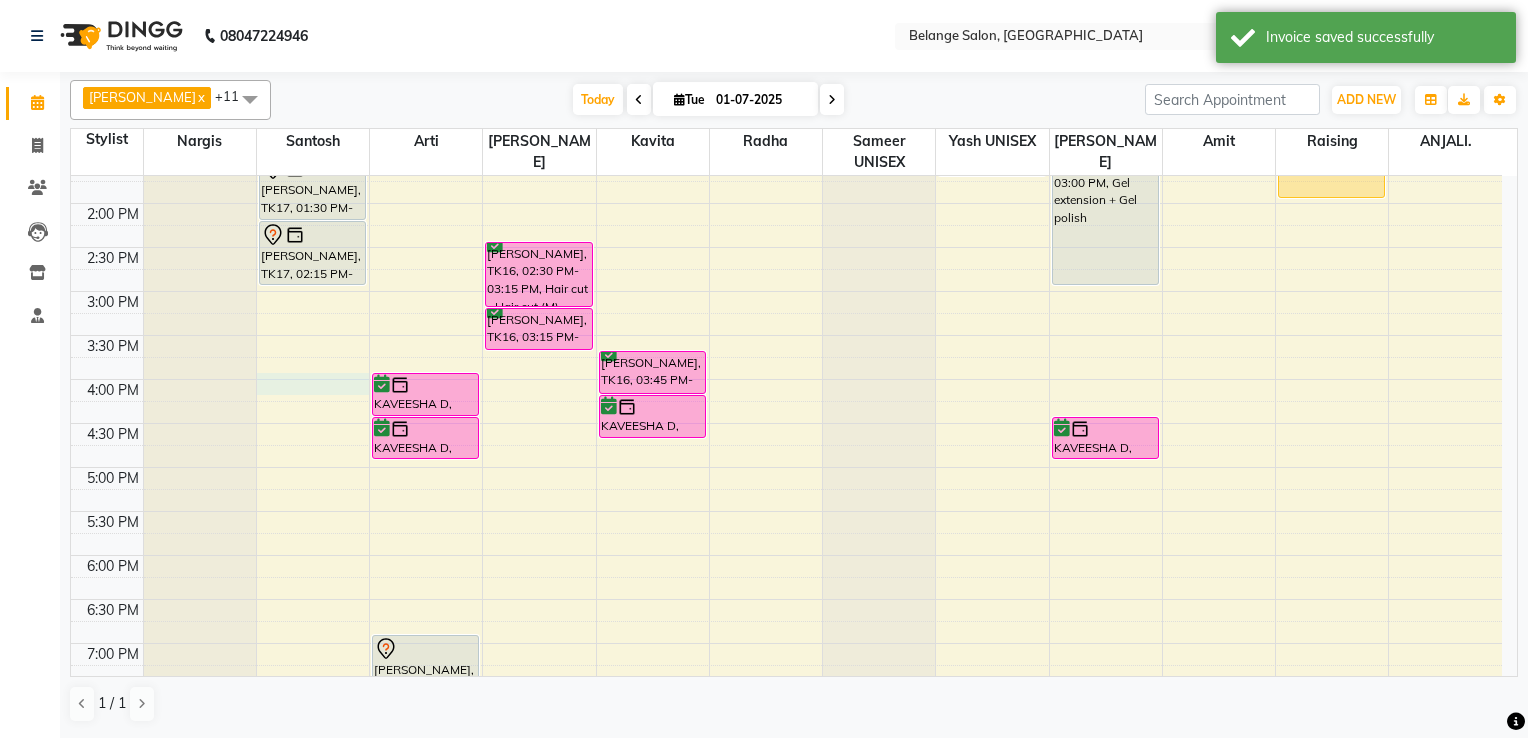 click on "8:00 AM 8:30 AM 9:00 AM 9:30 AM 10:00 AM 10:30 AM 11:00 AM 11:30 AM 12:00 PM 12:30 PM 1:00 PM 1:30 PM 2:00 PM 2:30 PM 3:00 PM 3:30 PM 4:00 PM 4:30 PM 5:00 PM 5:30 PM 6:00 PM 6:30 PM 7:00 PM 7:30 PM 8:00 PM 8:30 PM 9:00 PM 9:30 PM 10:00 PM 10:30 PM     abhinav, TK08, 10:00 AM-10:45 AM, Hair cut - Hair cut (M)     AVIV, TK12, 11:15 AM-12:45 PM, Hair cut - Hair cut (M),Beard Styling (₹300)             ashok kotak, TK17, 01:00 PM-01:30 PM, Innoa Hair colour - M             ashok kotak, TK17, 01:30 PM-02:15 PM, Shaving             ashok kotak, TK17, 02:15 PM-03:00 PM, Hair cut - Hair cut (M)    vanshi kumar, TK07, 11:00 AM-11:30 AM, Chocolate wax - Any One (Full Arms/Half legs/Half back/Half front/Stomach)    vanshi kumar, TK07, 11:30 AM-12:00 PM, Chocolate wax - Any one( Full legs/full back/full front)    vanshi kumar, TK07, 12:00 PM-12:30 PM, Underarms - Chocolate      KAVEESHA D, TK06, 04:00 PM-04:30 PM, Chocolate wax - Any One (Full Arms/Half legs/Half back/Half front/Stomach)" at bounding box center [786, 335] 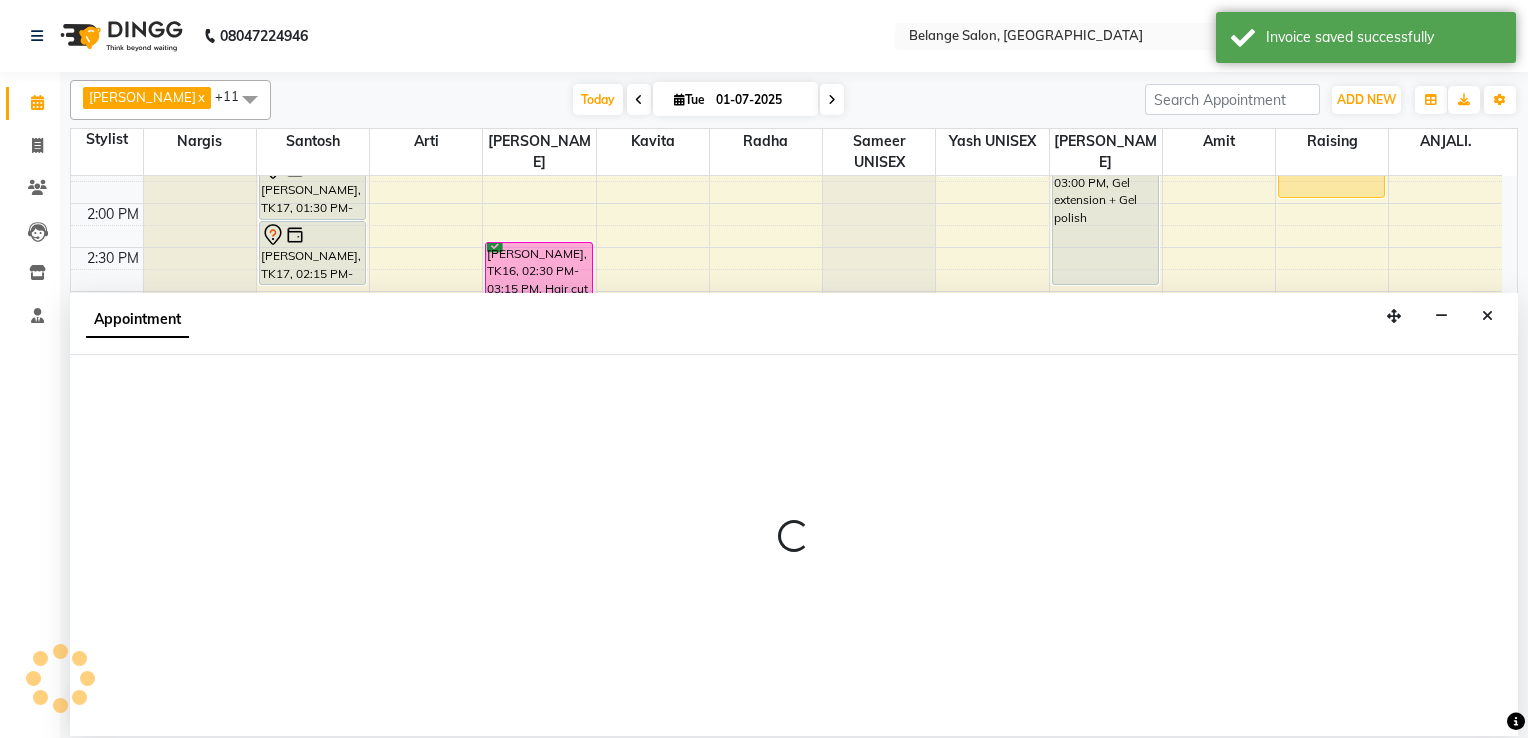 select on "45203" 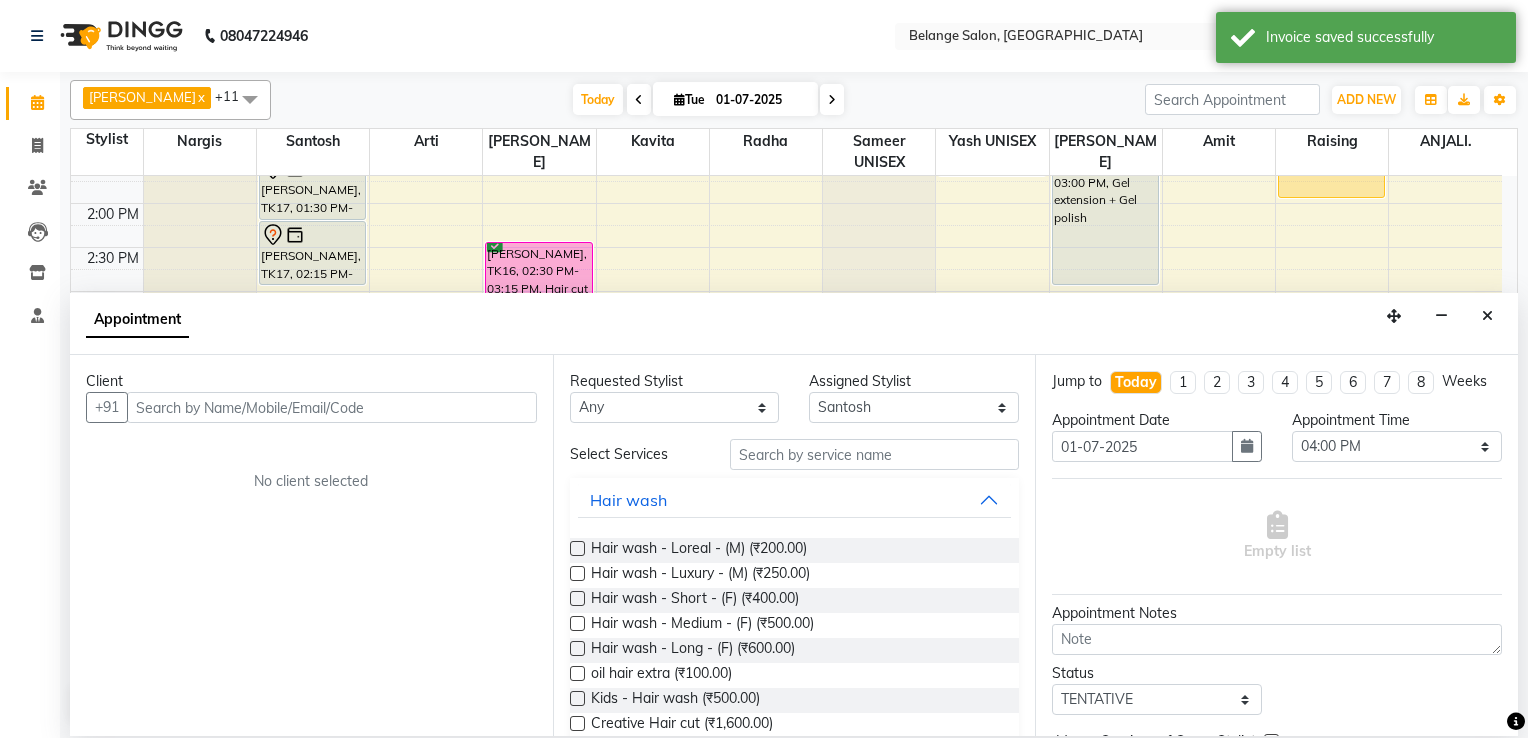 click at bounding box center [332, 407] 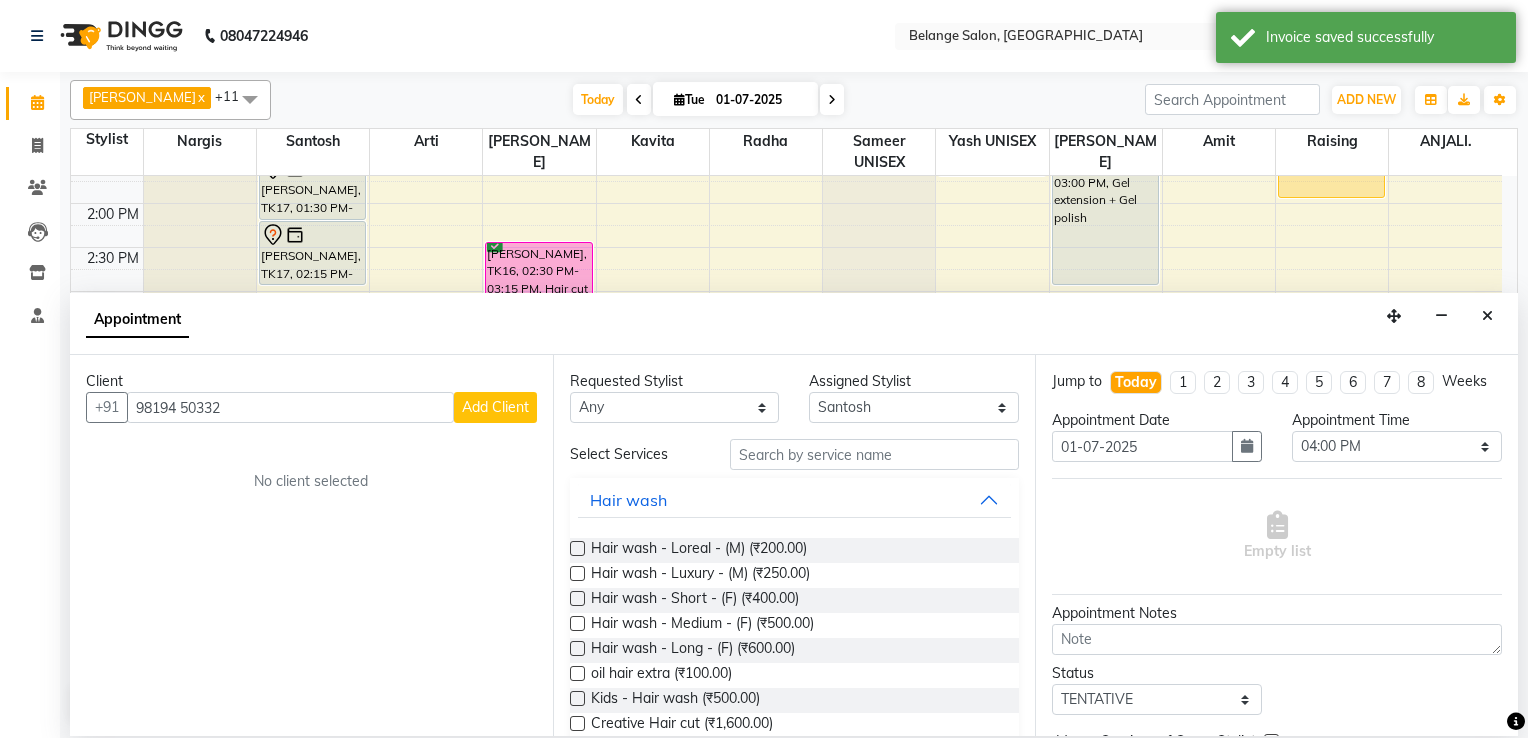 click on "98194 50332" at bounding box center [290, 407] 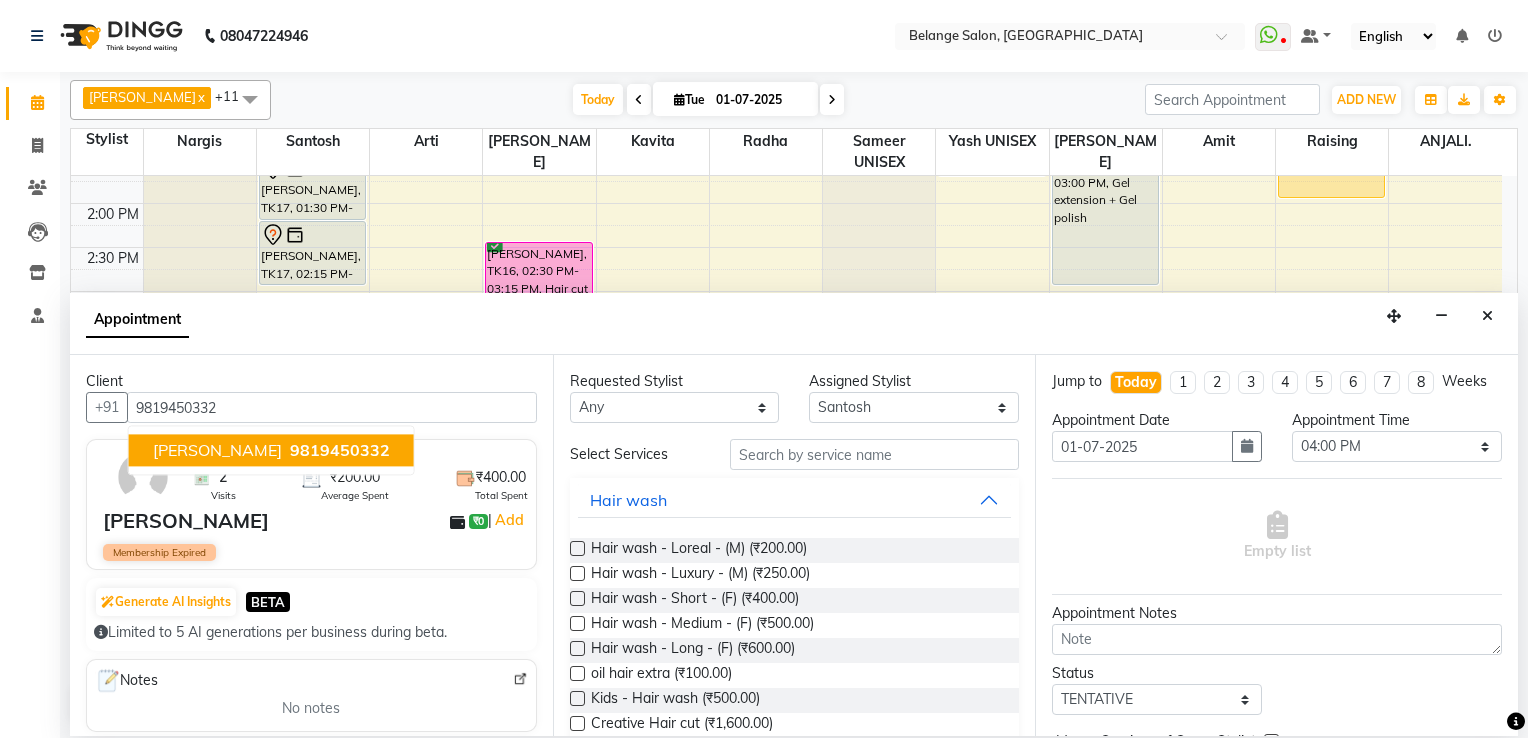 click on "[PERSON_NAME]" at bounding box center [217, 450] 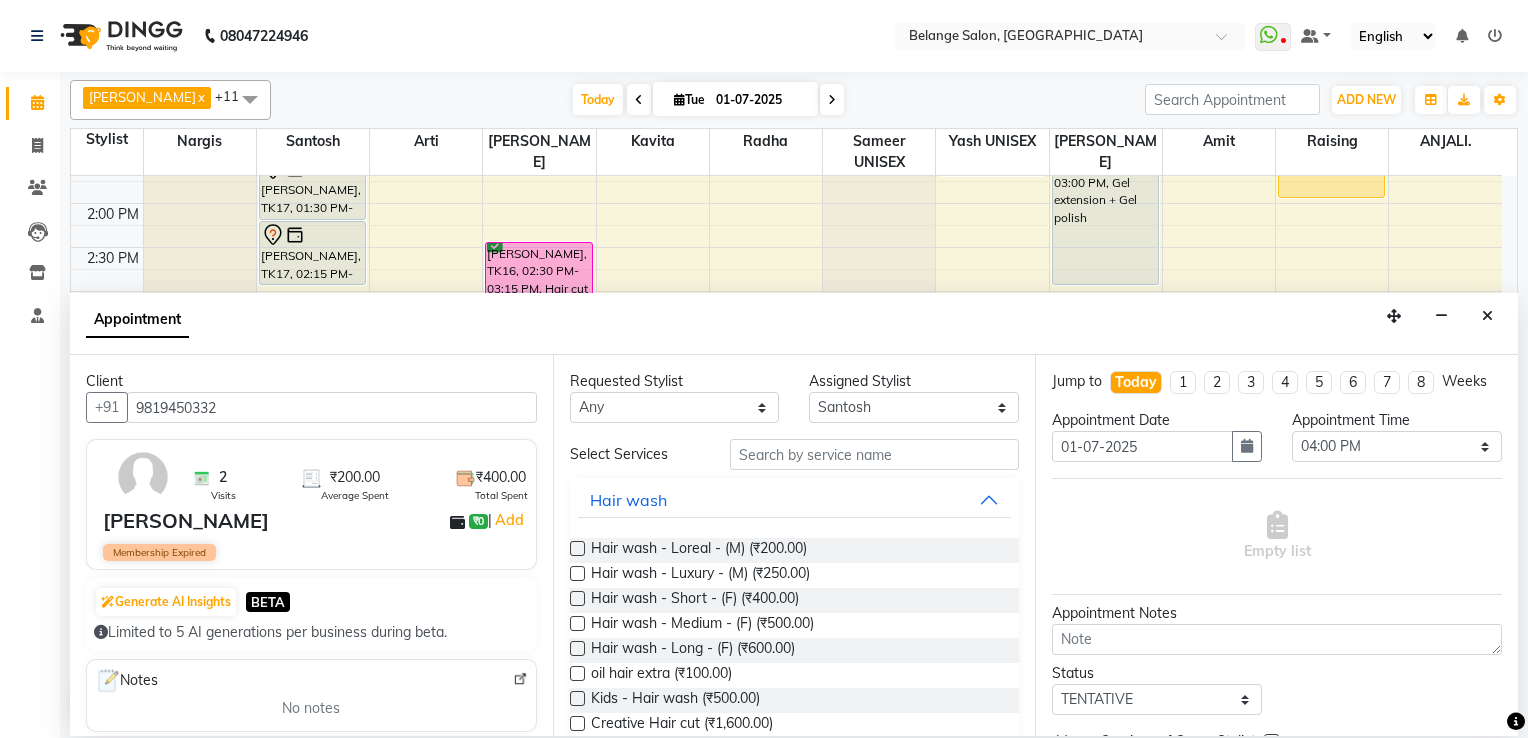 type on "9819450332" 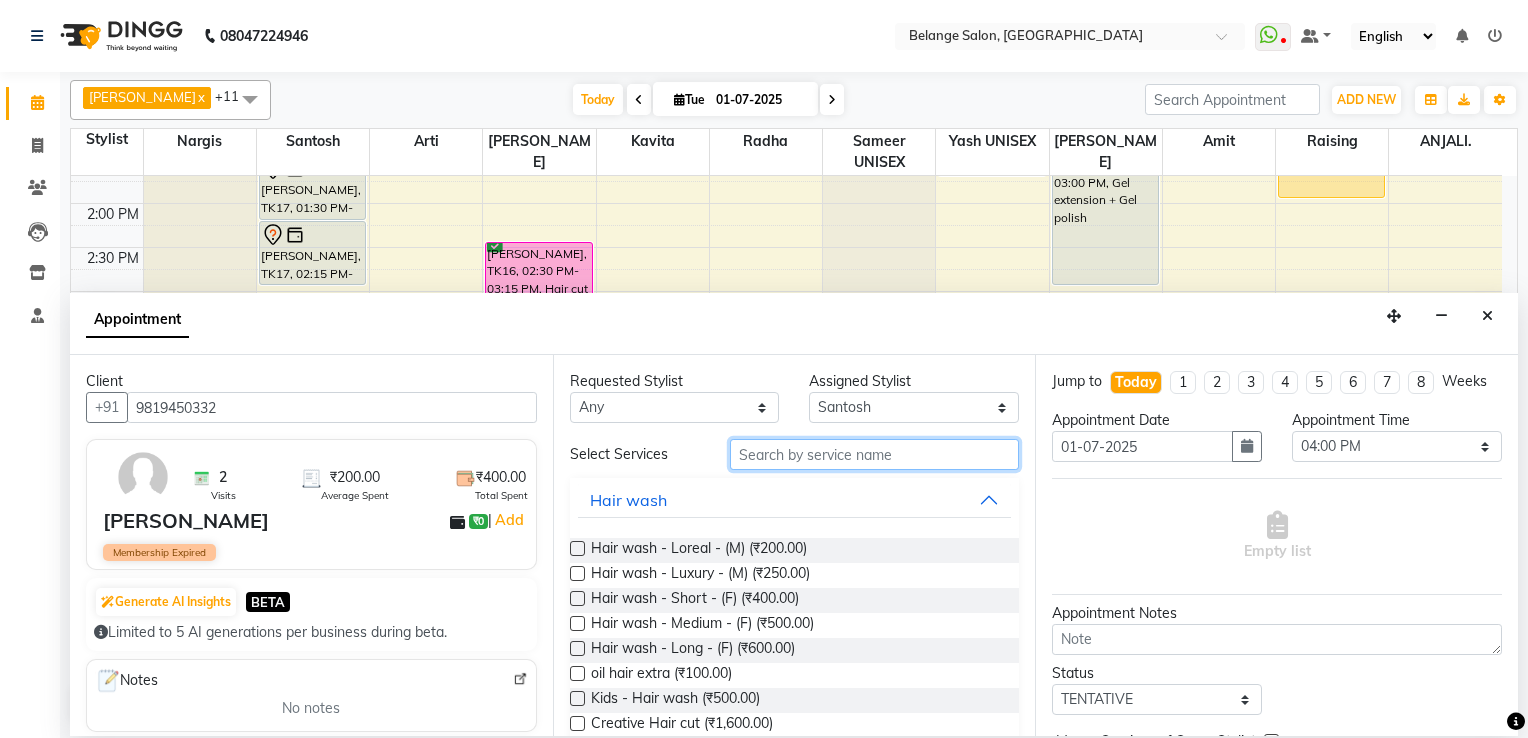 click at bounding box center [875, 454] 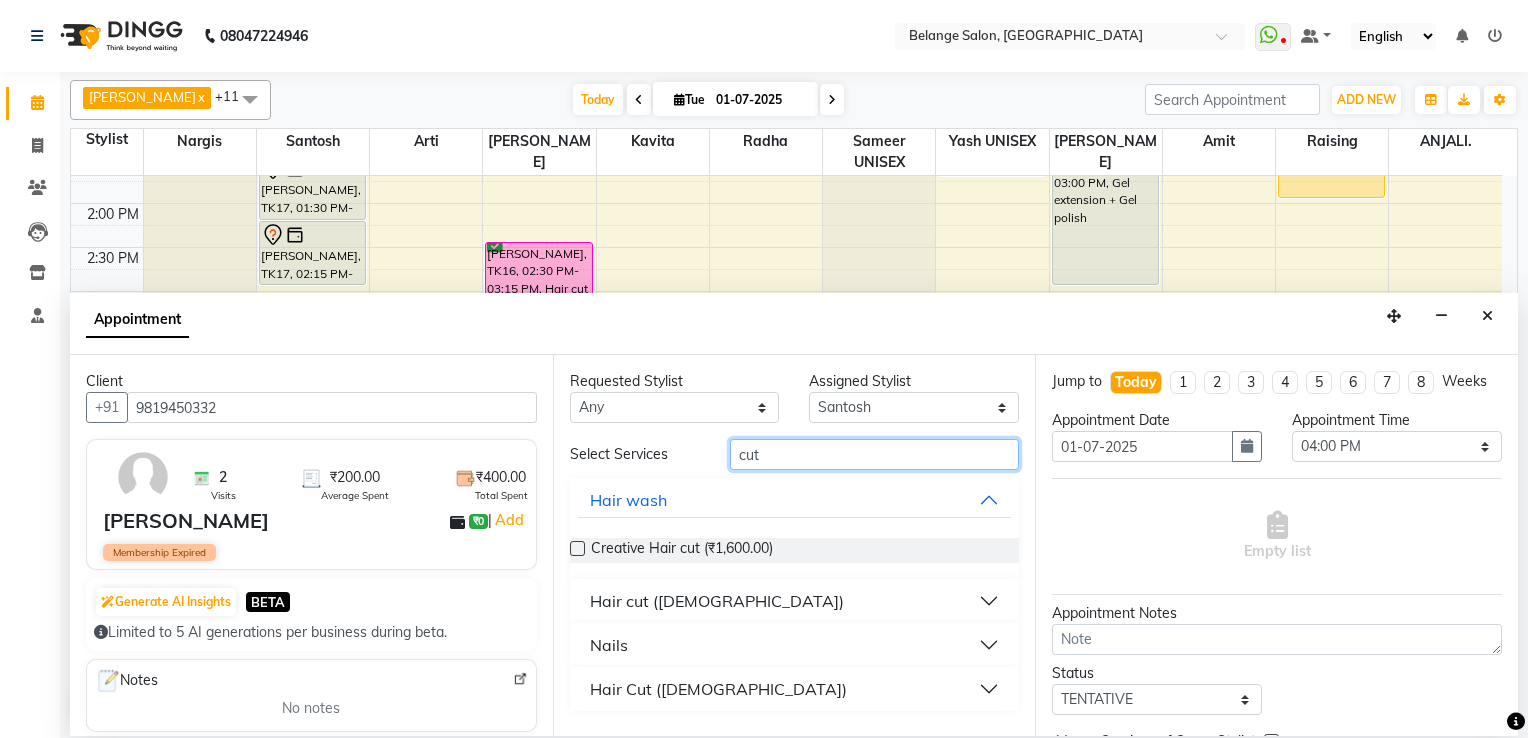 type on "cut" 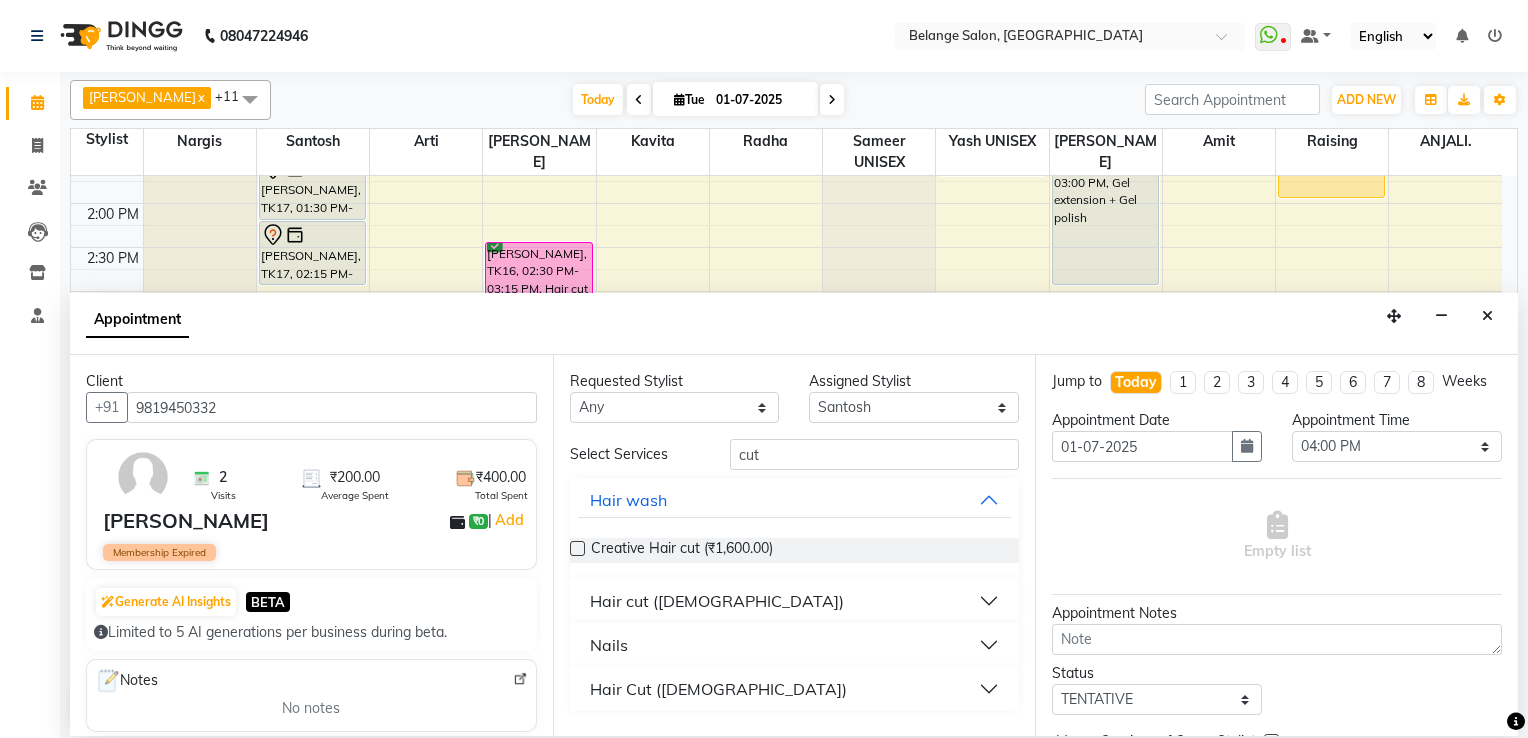 click on "Hair cut (Male)" at bounding box center [717, 601] 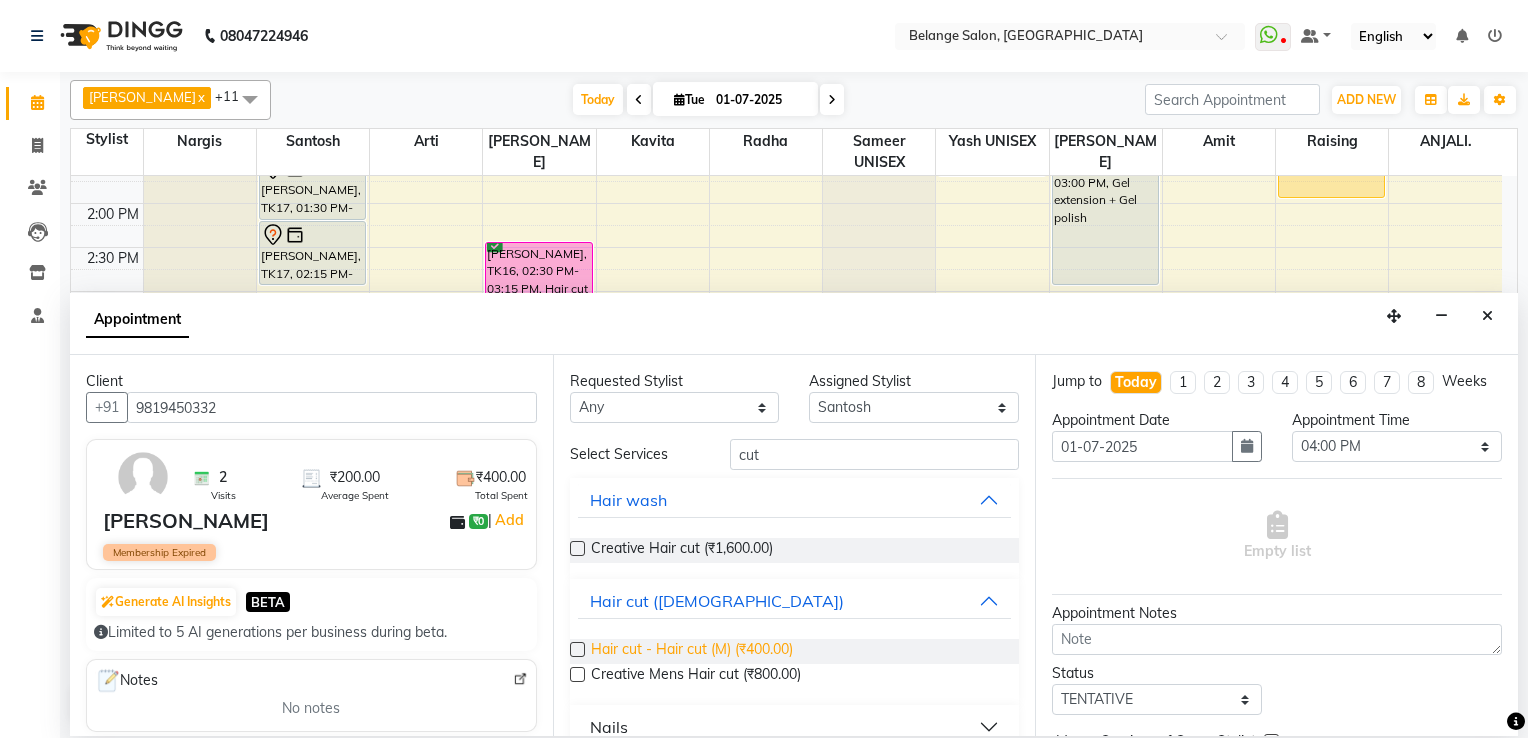 click on "Hair cut - Hair cut (M) (₹400.00)" at bounding box center [692, 651] 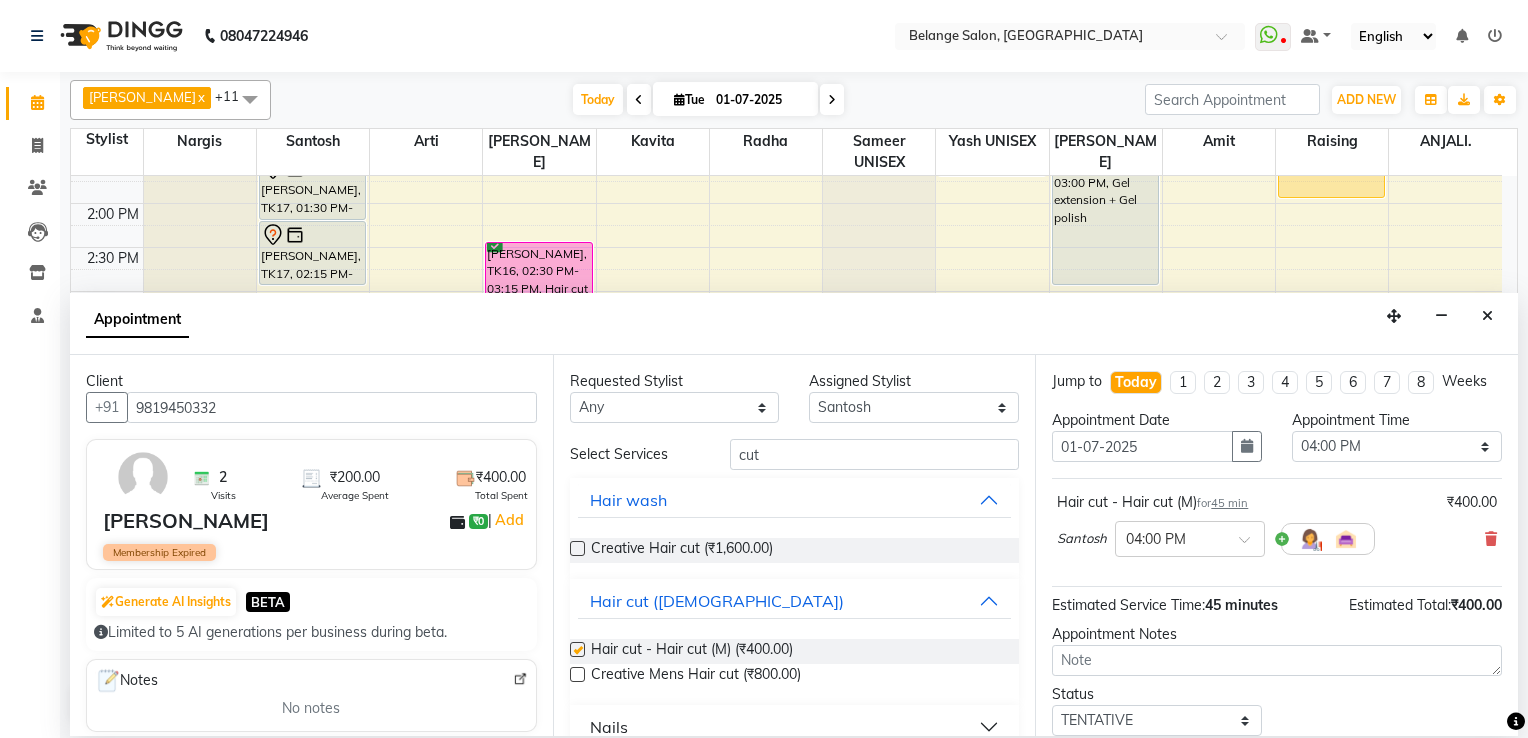 checkbox on "false" 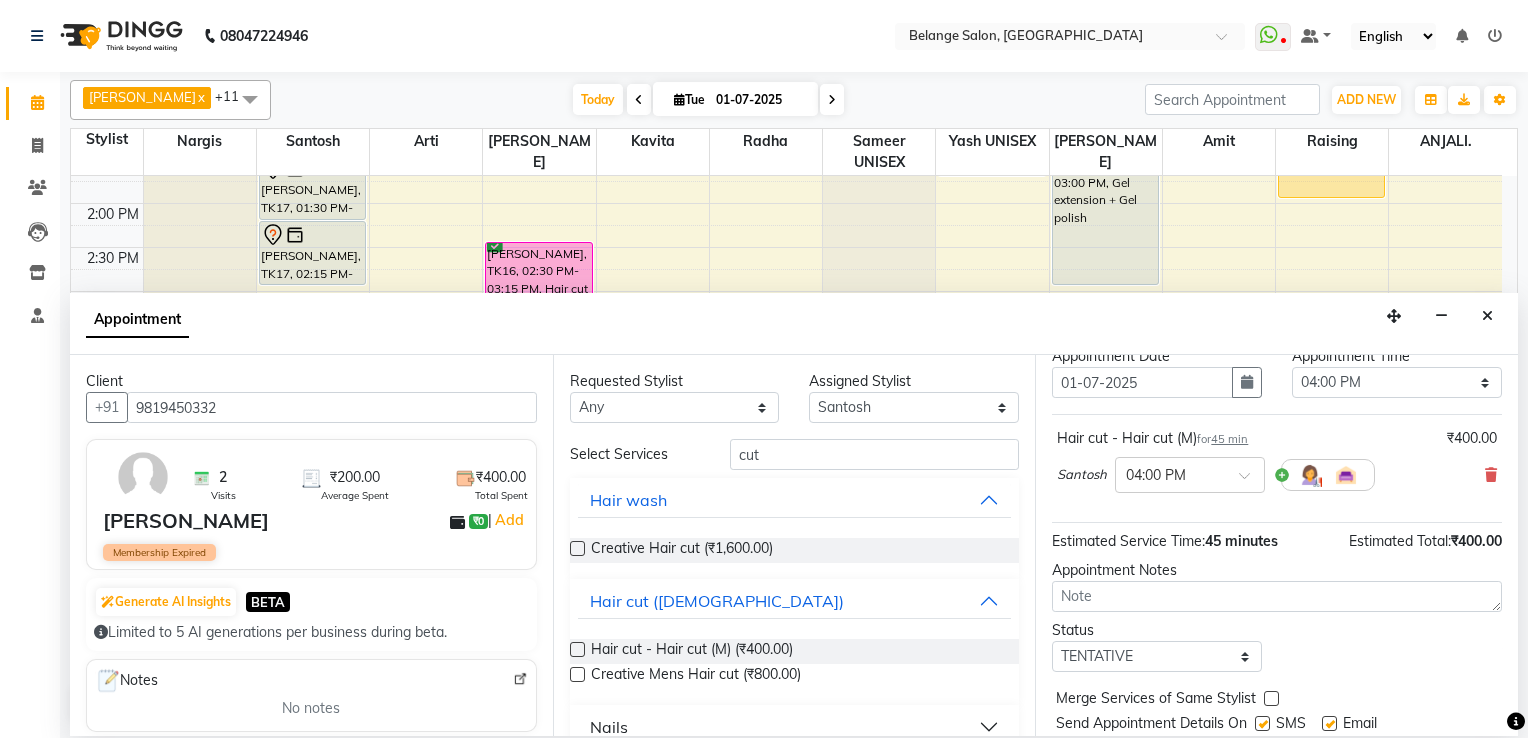 scroll, scrollTop: 124, scrollLeft: 0, axis: vertical 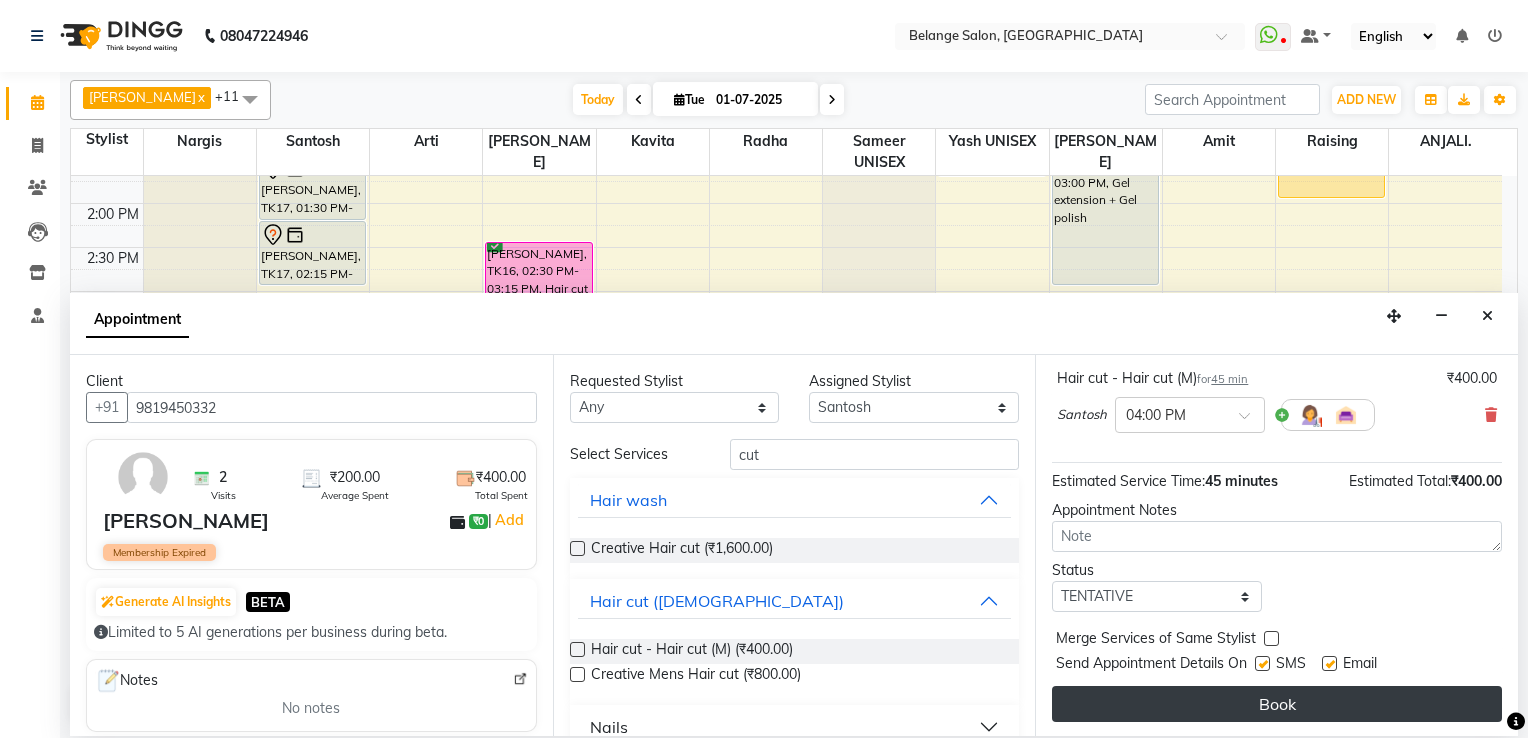 click on "Book" at bounding box center [1277, 704] 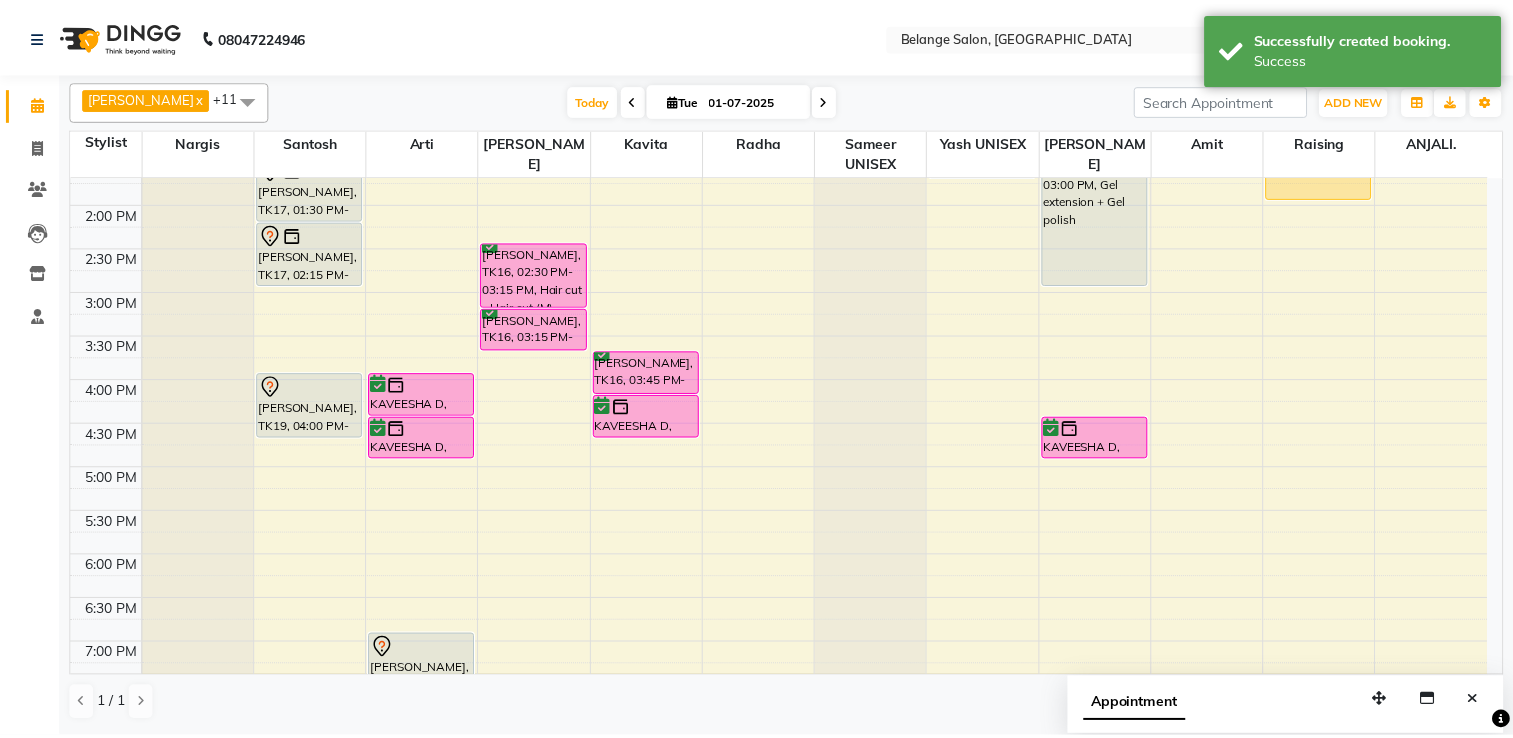 scroll, scrollTop: 400, scrollLeft: 0, axis: vertical 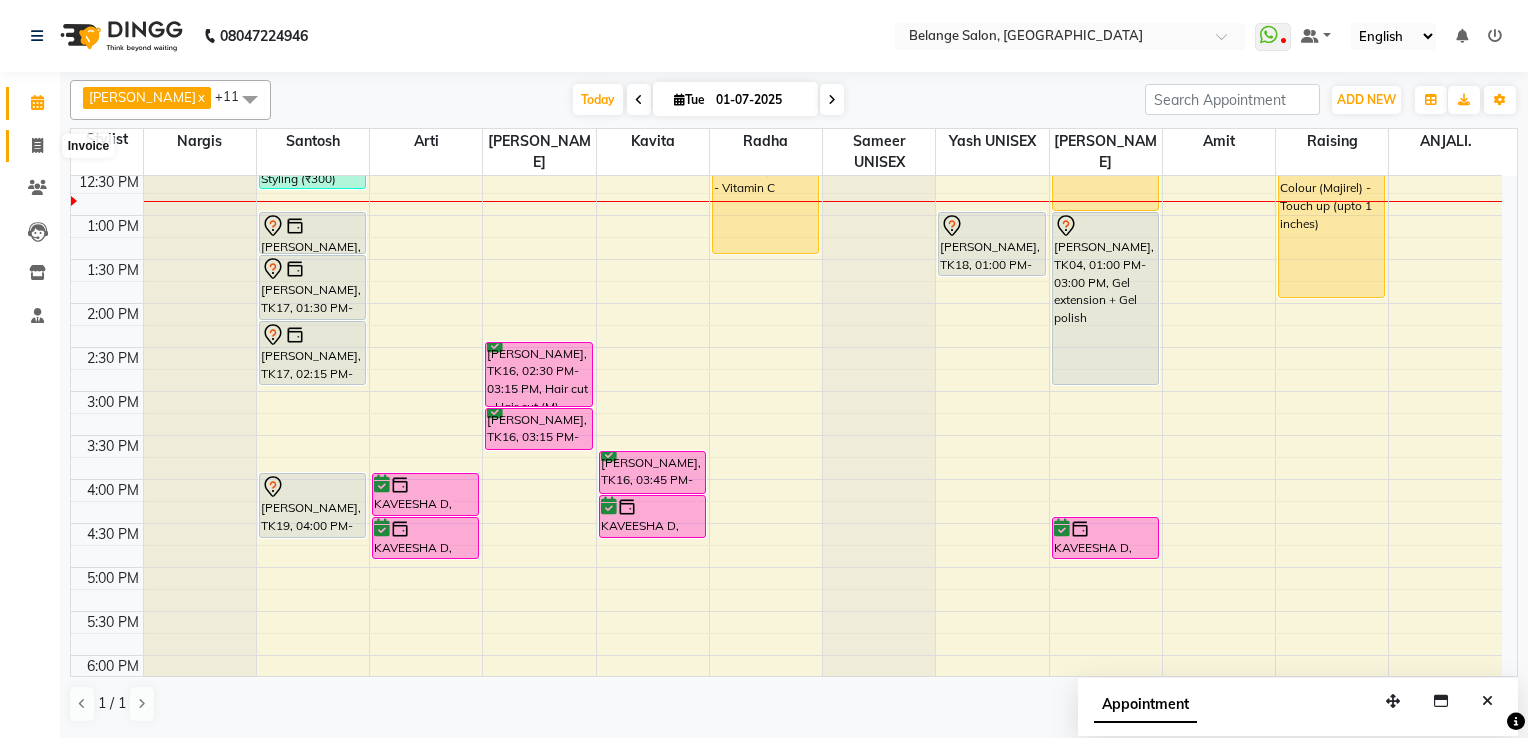 click 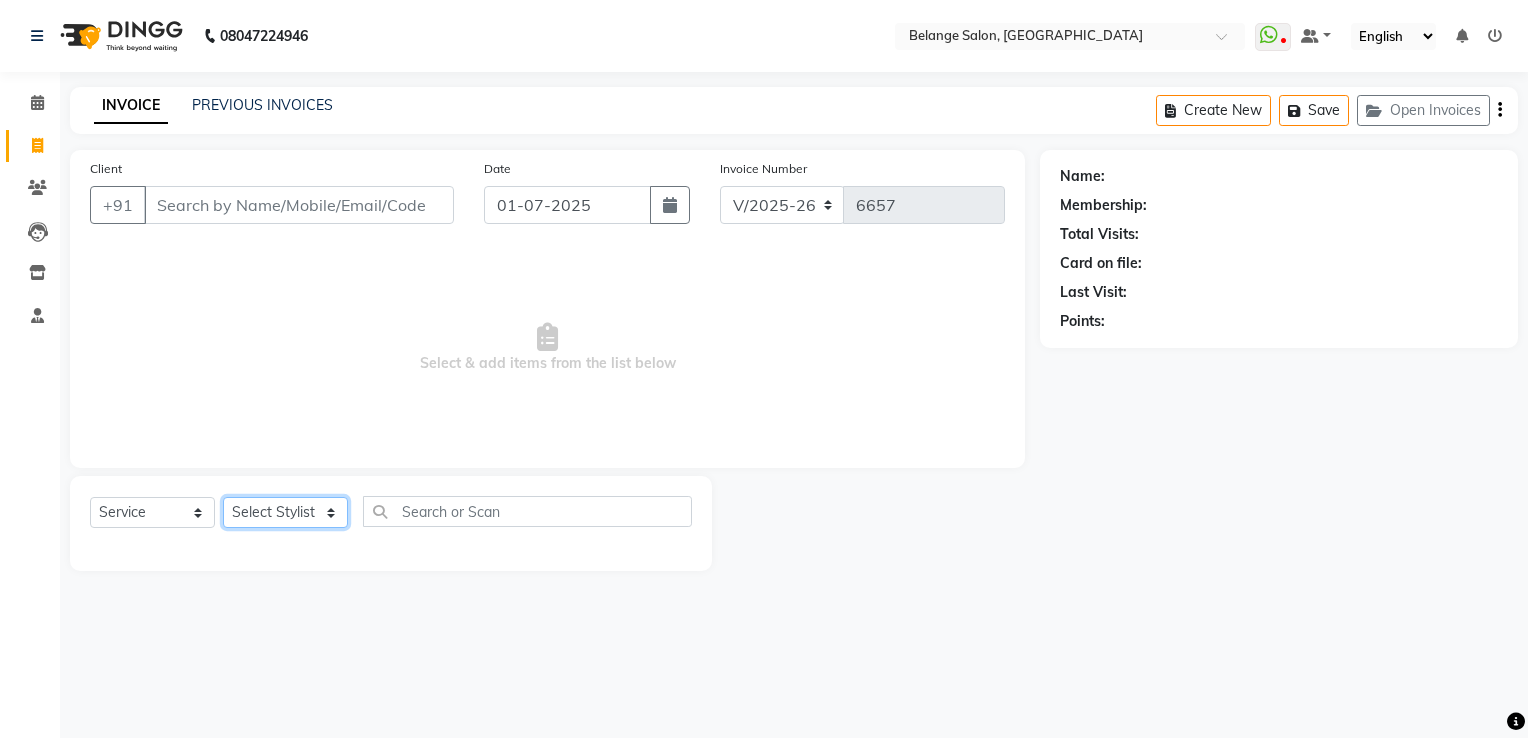 click on "Select Stylist [PERSON_NAME]           ANJALI. [PERSON_NAME]         [PERSON_NAME] [PERSON_NAME]          MANAGER [PERSON_NAME]        [PERSON_NAME]         MANAGER [PERSON_NAME]            raising [PERSON_NAME]        UNISEX [PERSON_NAME]           UNISEX Yash            UNISEX" 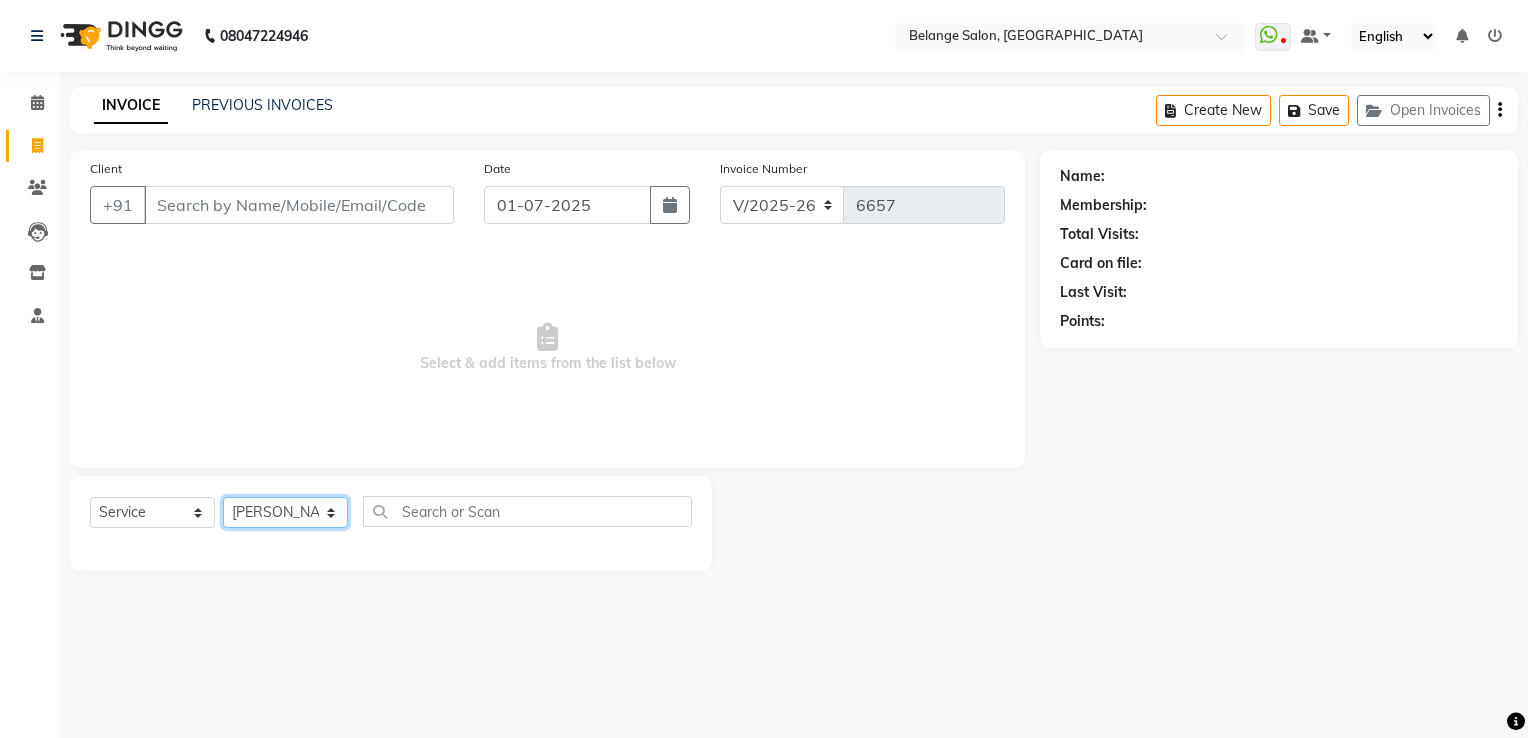 click on "Select Stylist [PERSON_NAME]           ANJALI. [PERSON_NAME]         [PERSON_NAME] [PERSON_NAME]          MANAGER [PERSON_NAME]        [PERSON_NAME]         MANAGER [PERSON_NAME]            raising [PERSON_NAME]        UNISEX [PERSON_NAME]           UNISEX Yash            UNISEX" 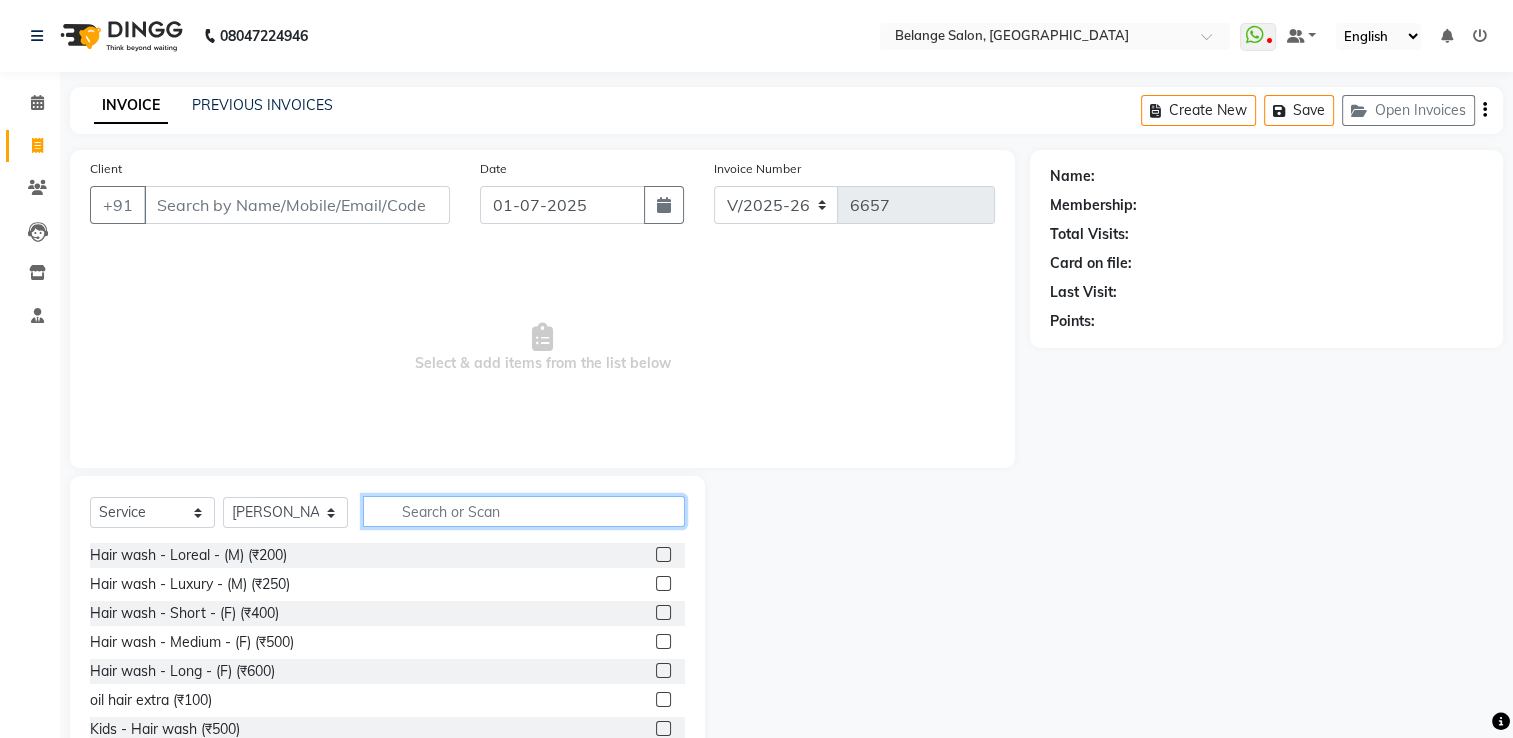 click 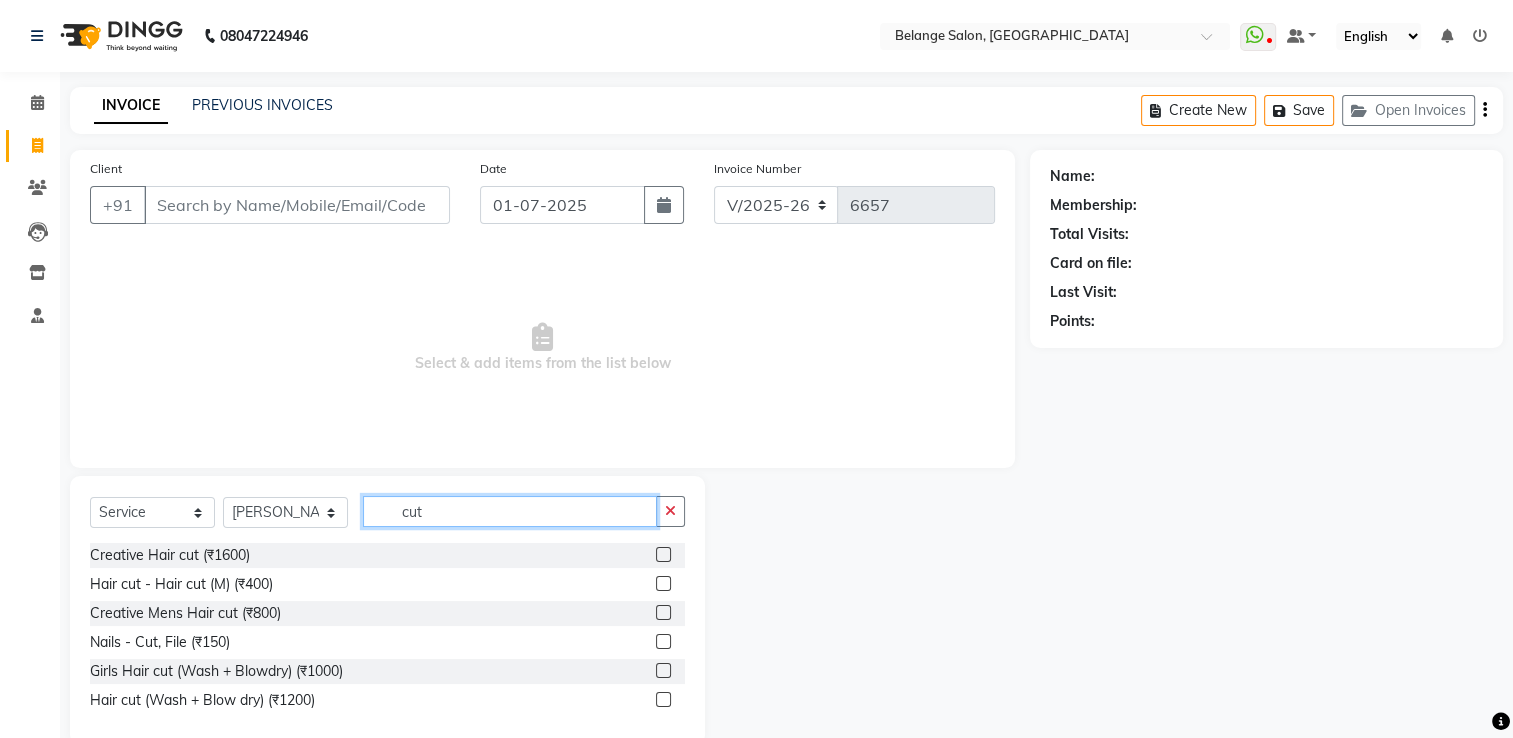 type on "cut" 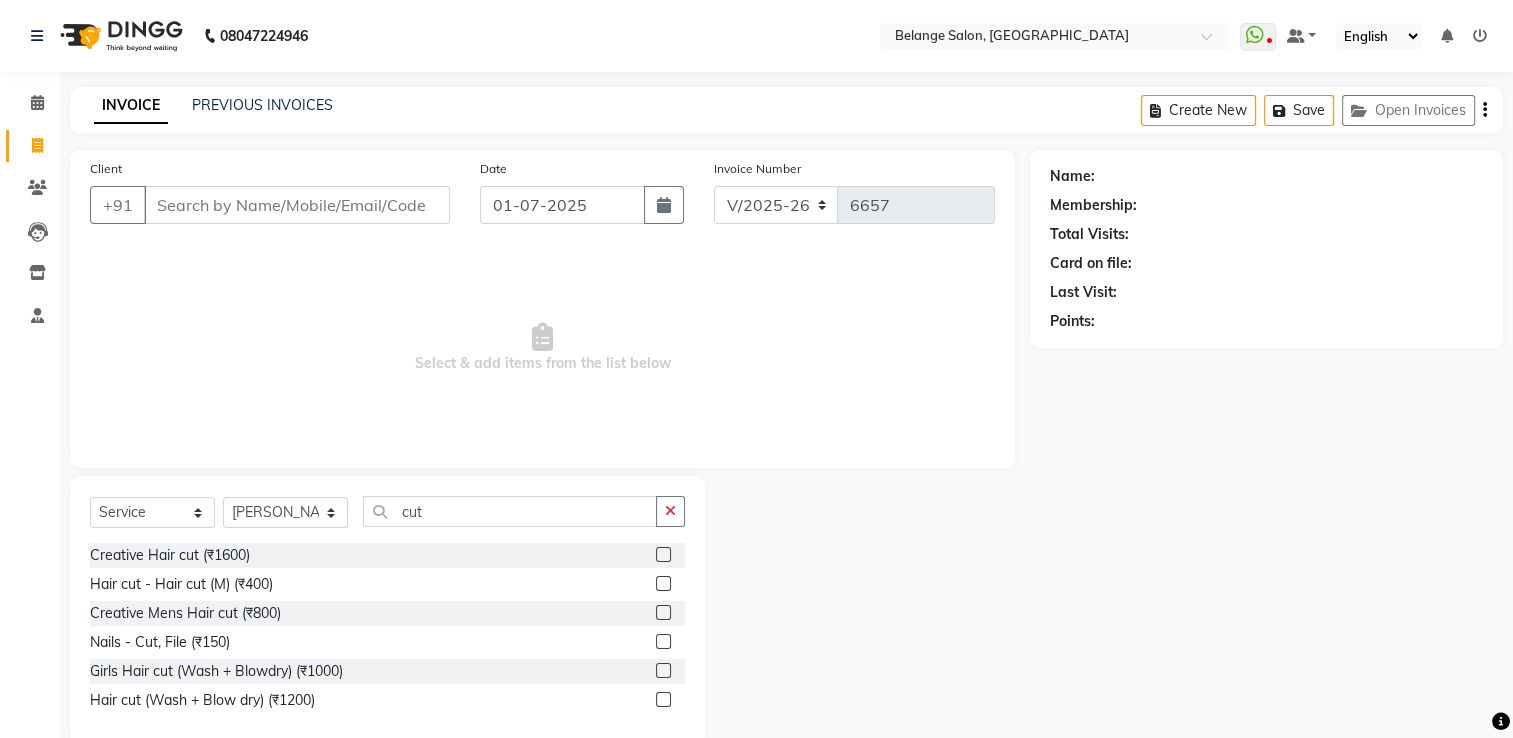 click 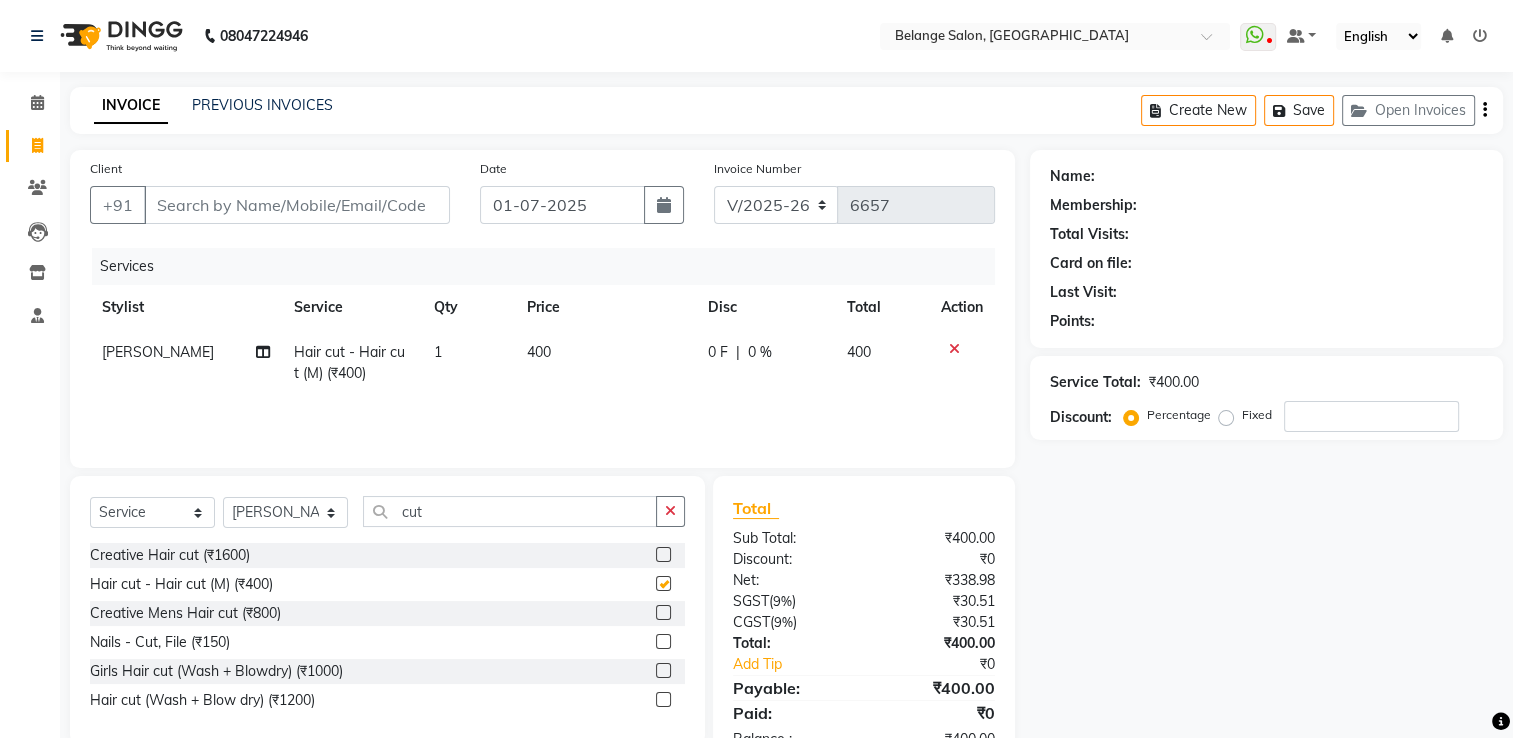 checkbox on "false" 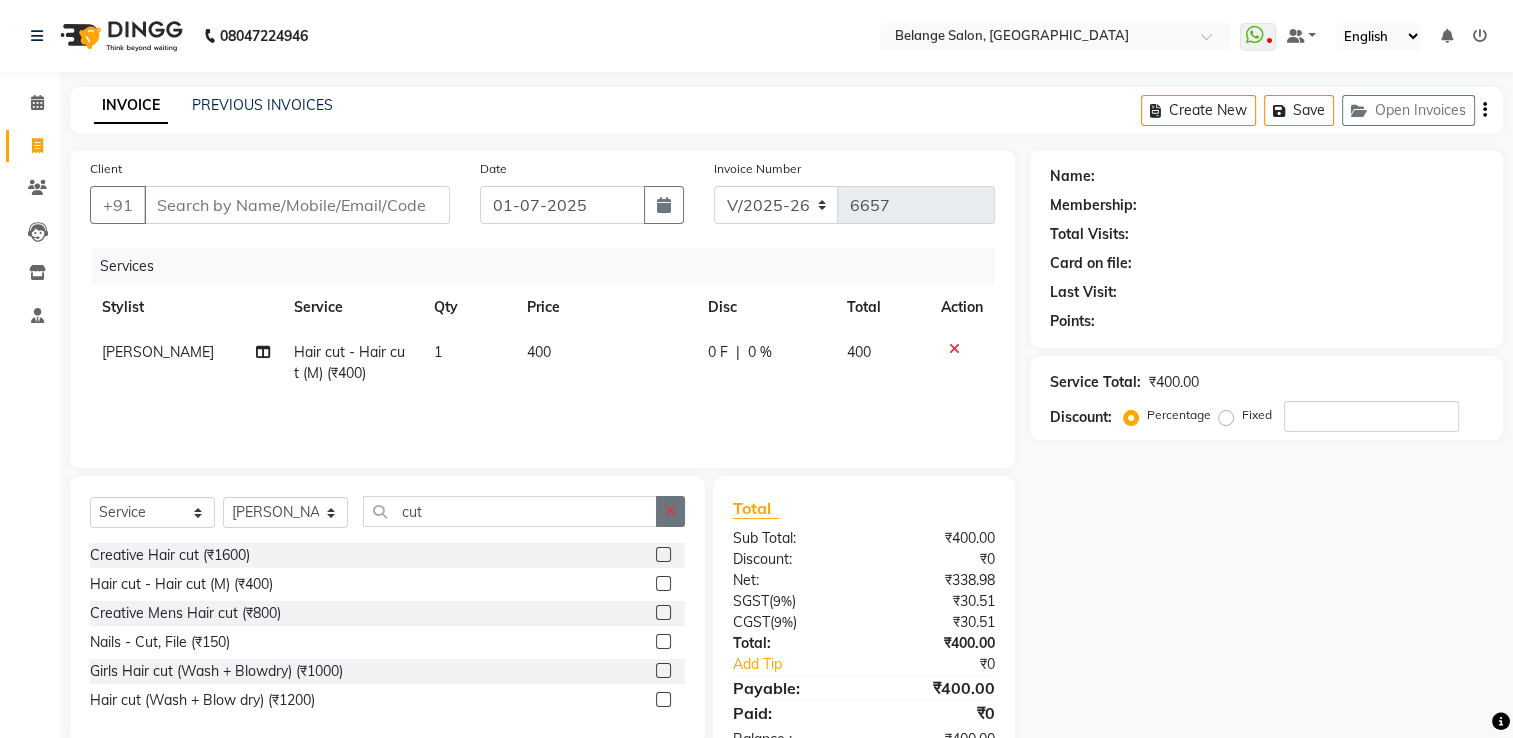 click 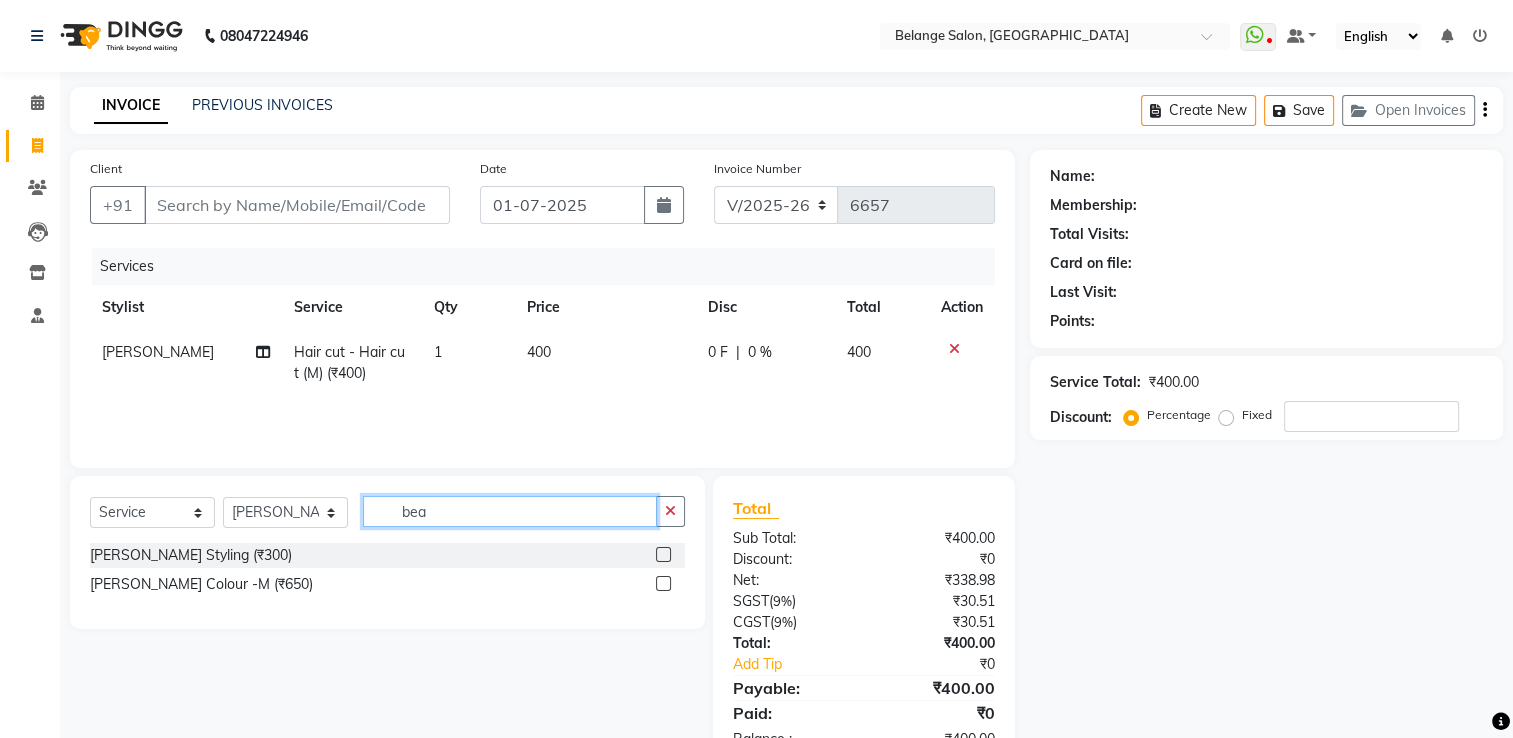 type on "bea" 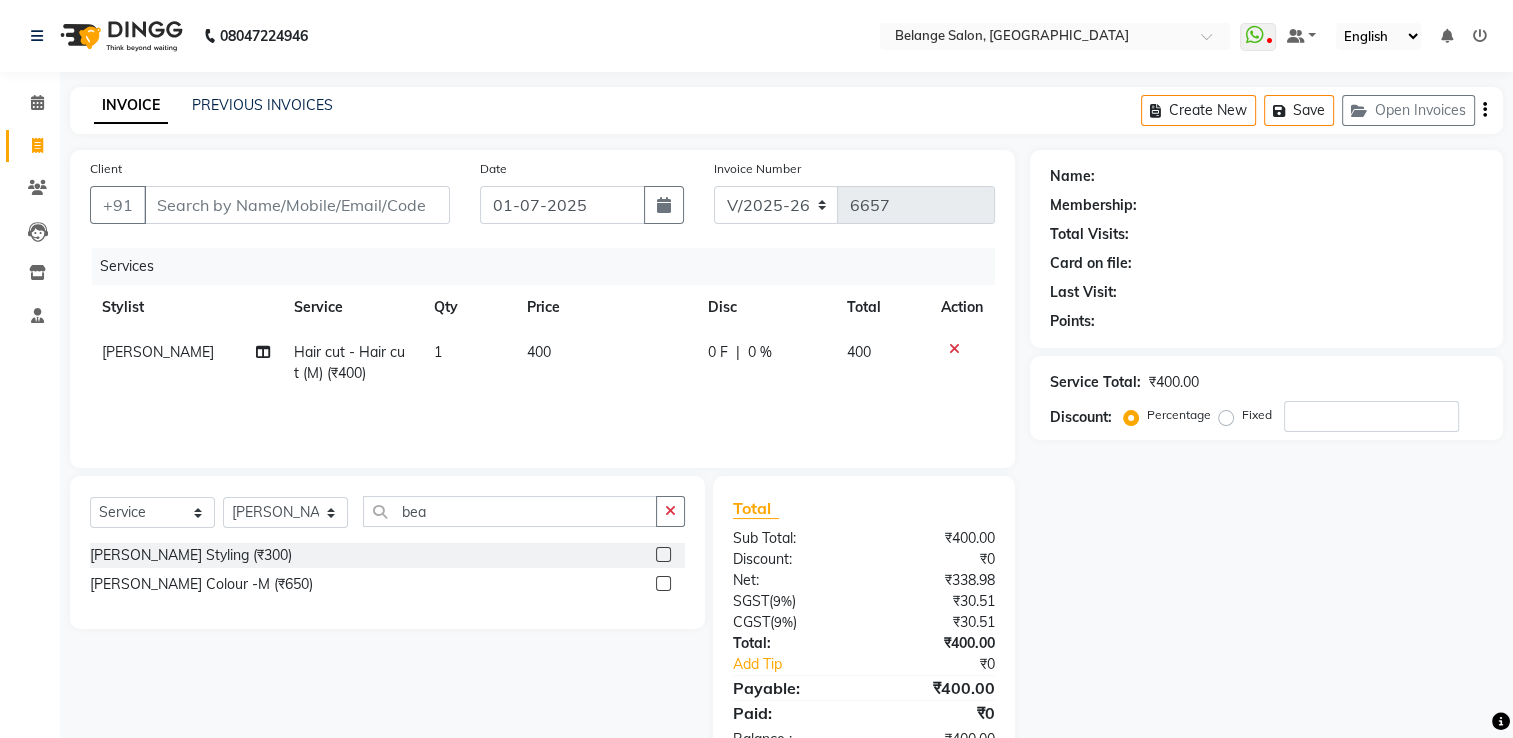 click 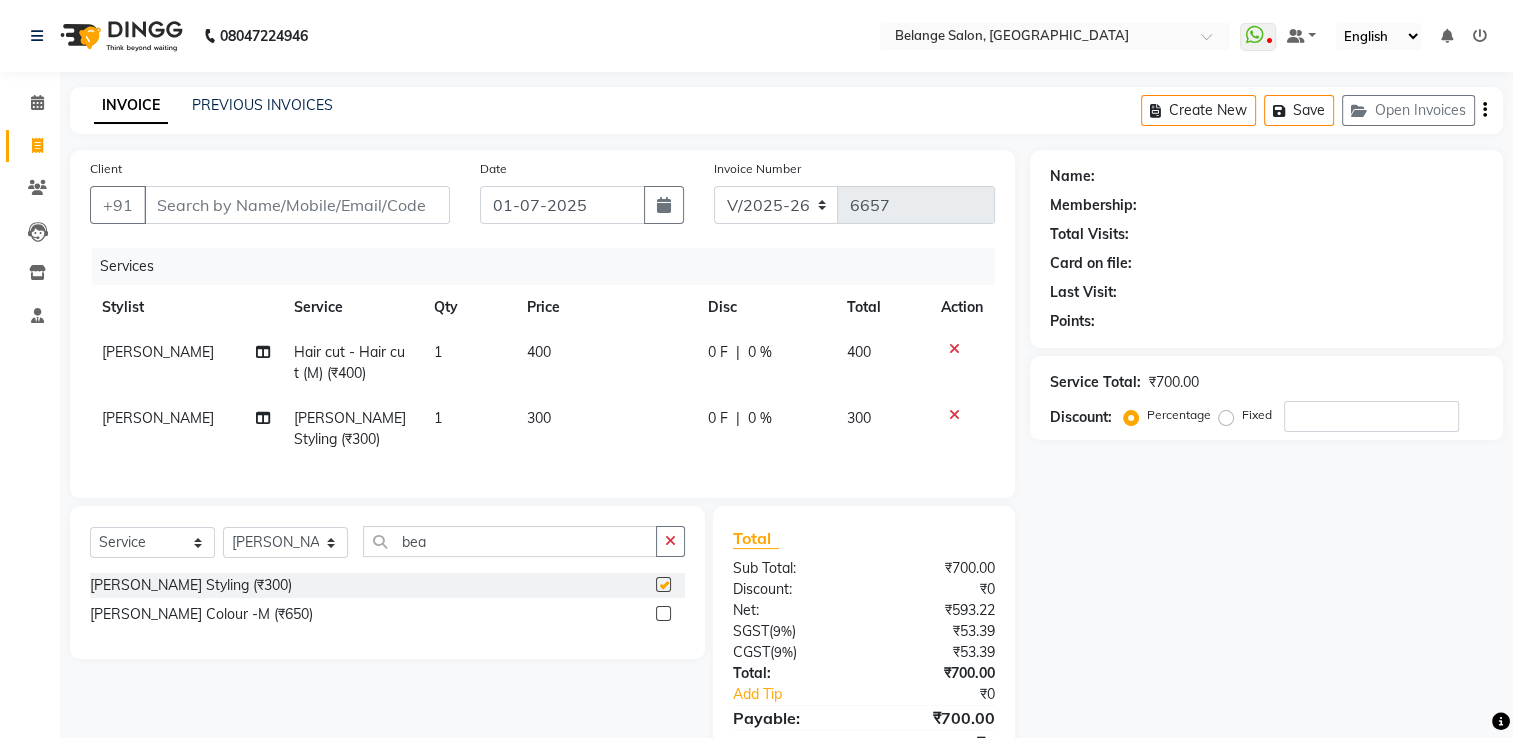 checkbox on "false" 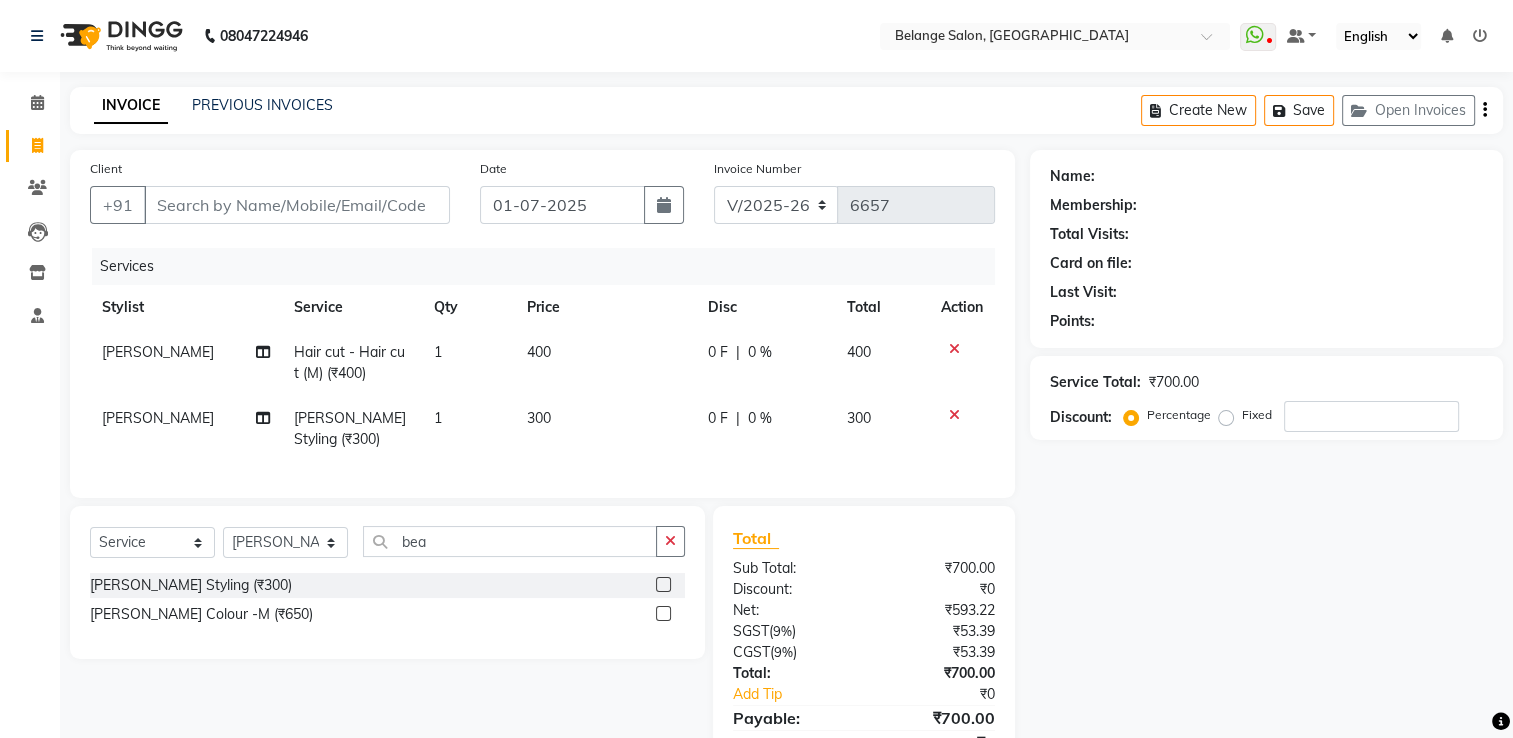 click 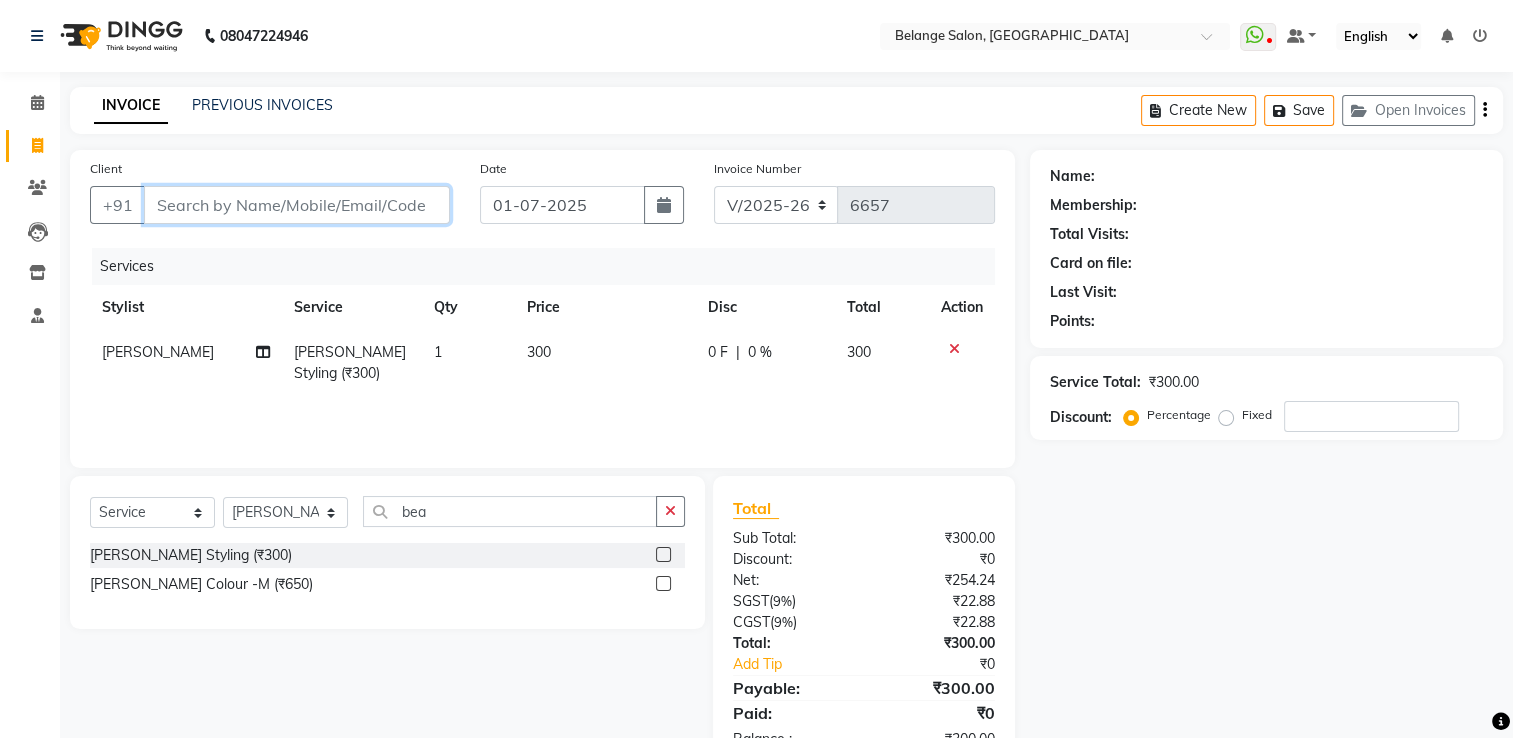 click on "Client" at bounding box center [297, 205] 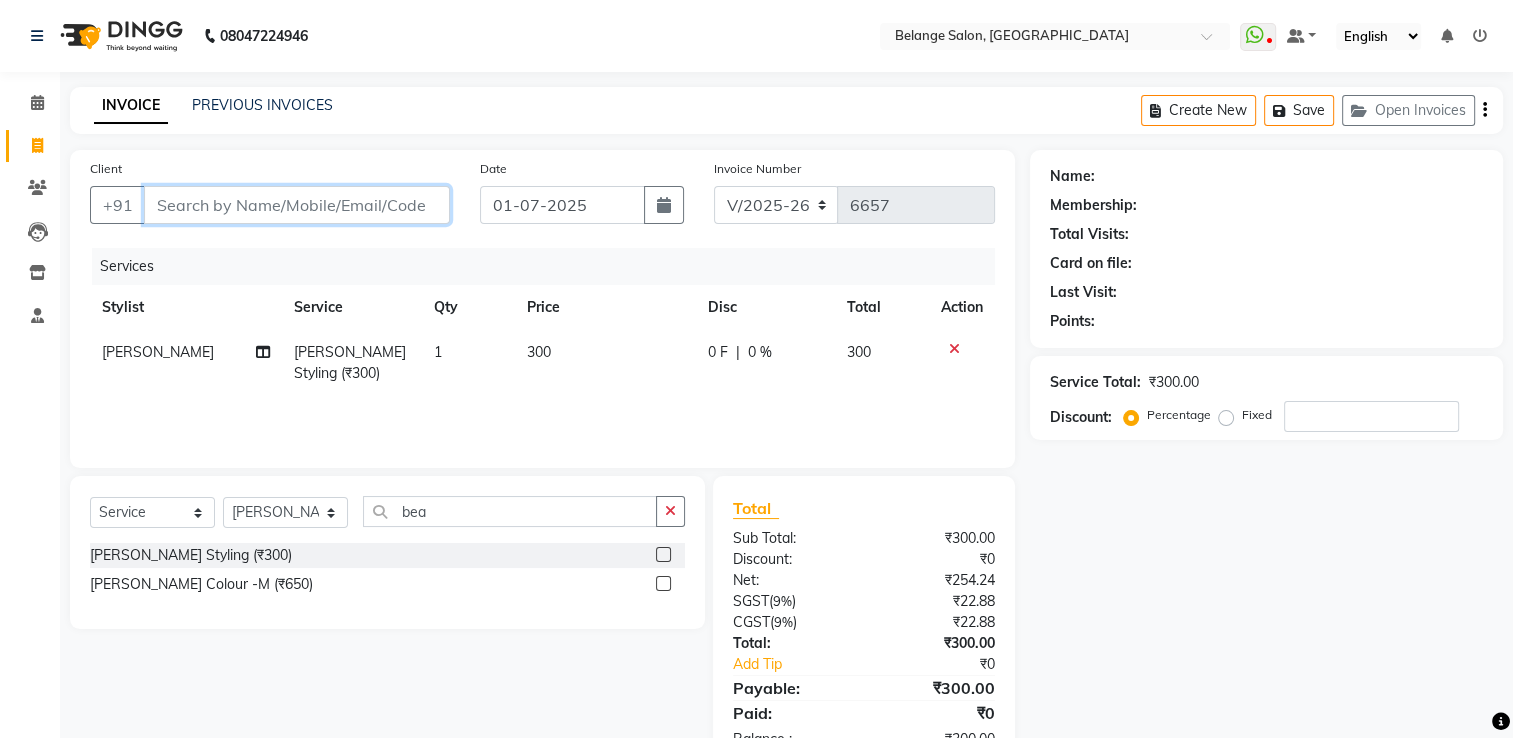 scroll, scrollTop: 62, scrollLeft: 0, axis: vertical 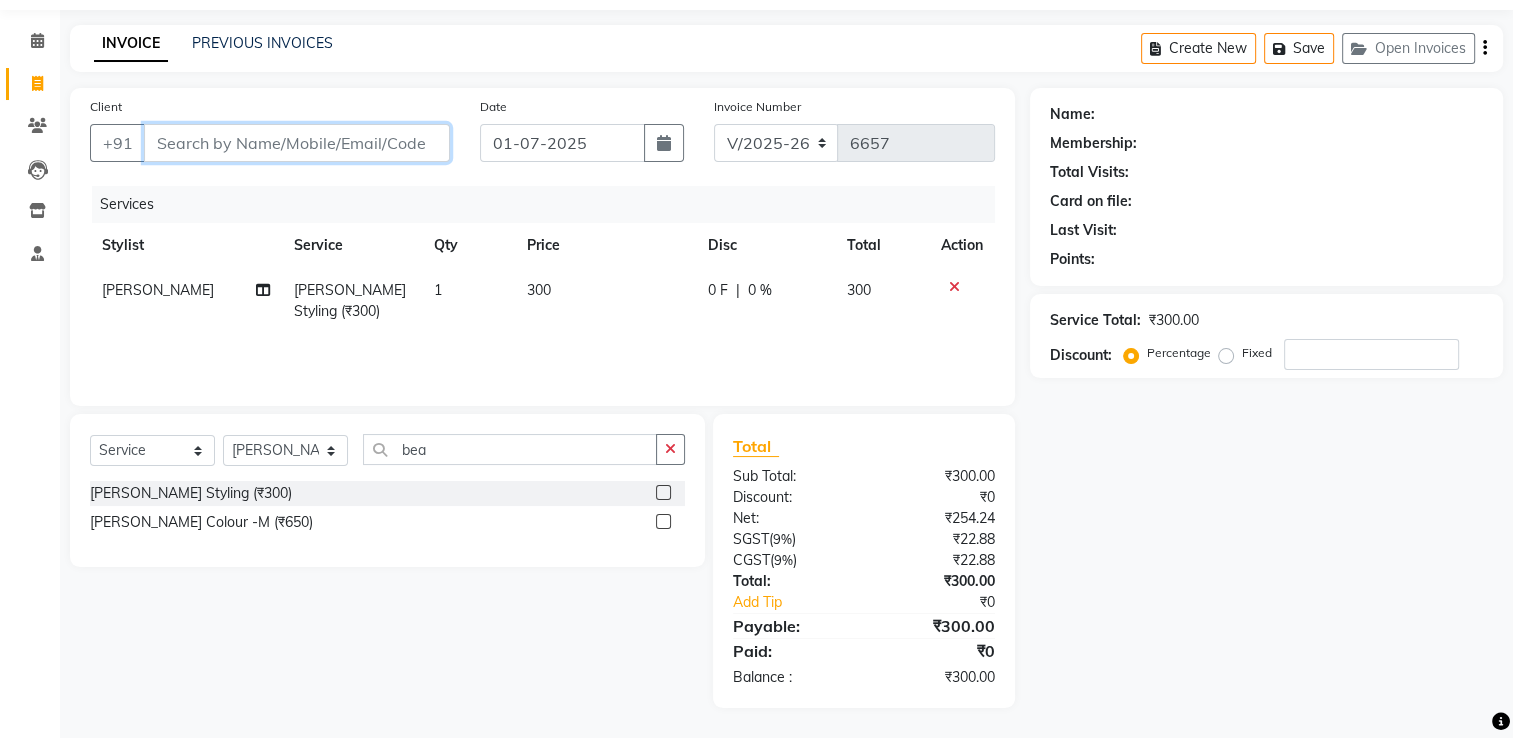 type on "b" 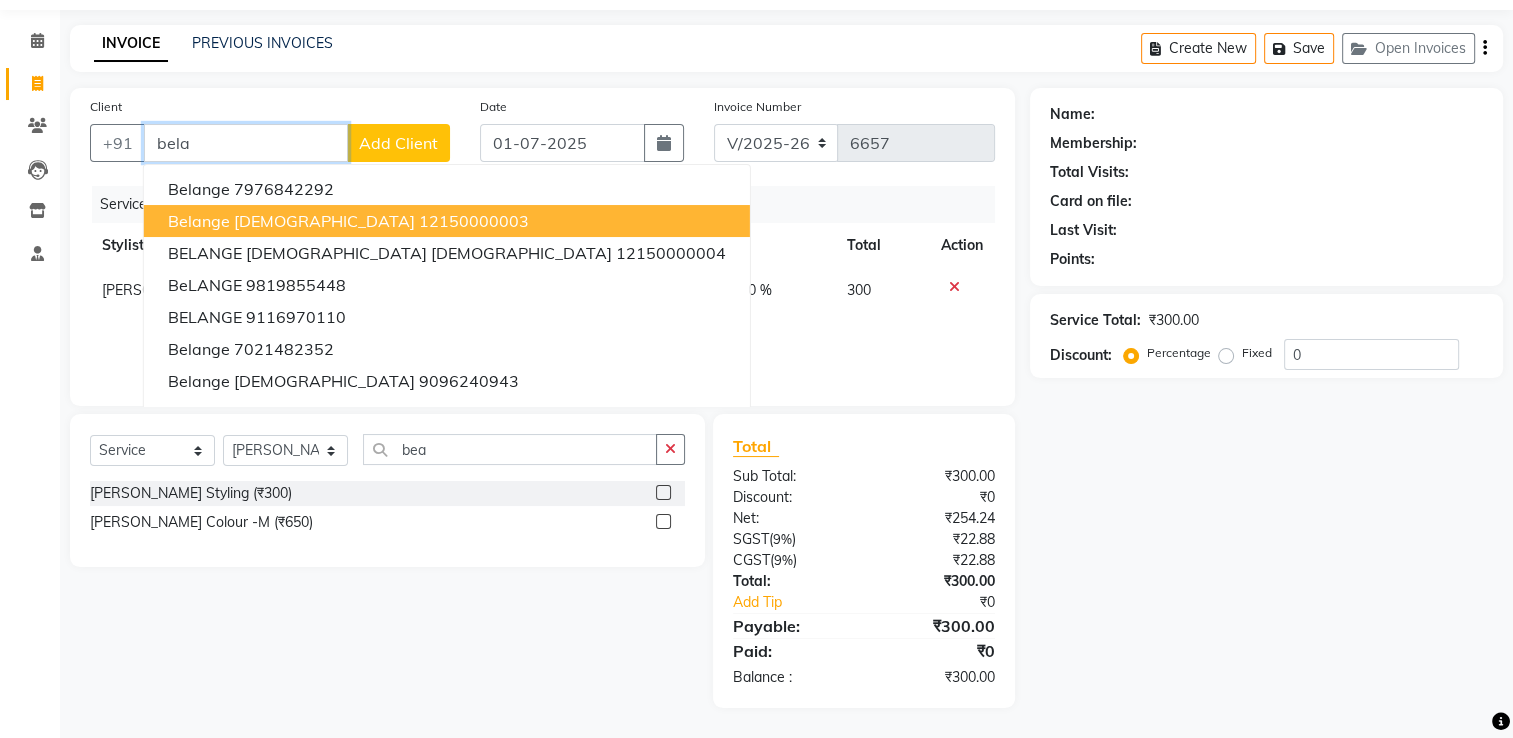 click on "belange male  12150000003" at bounding box center (447, 221) 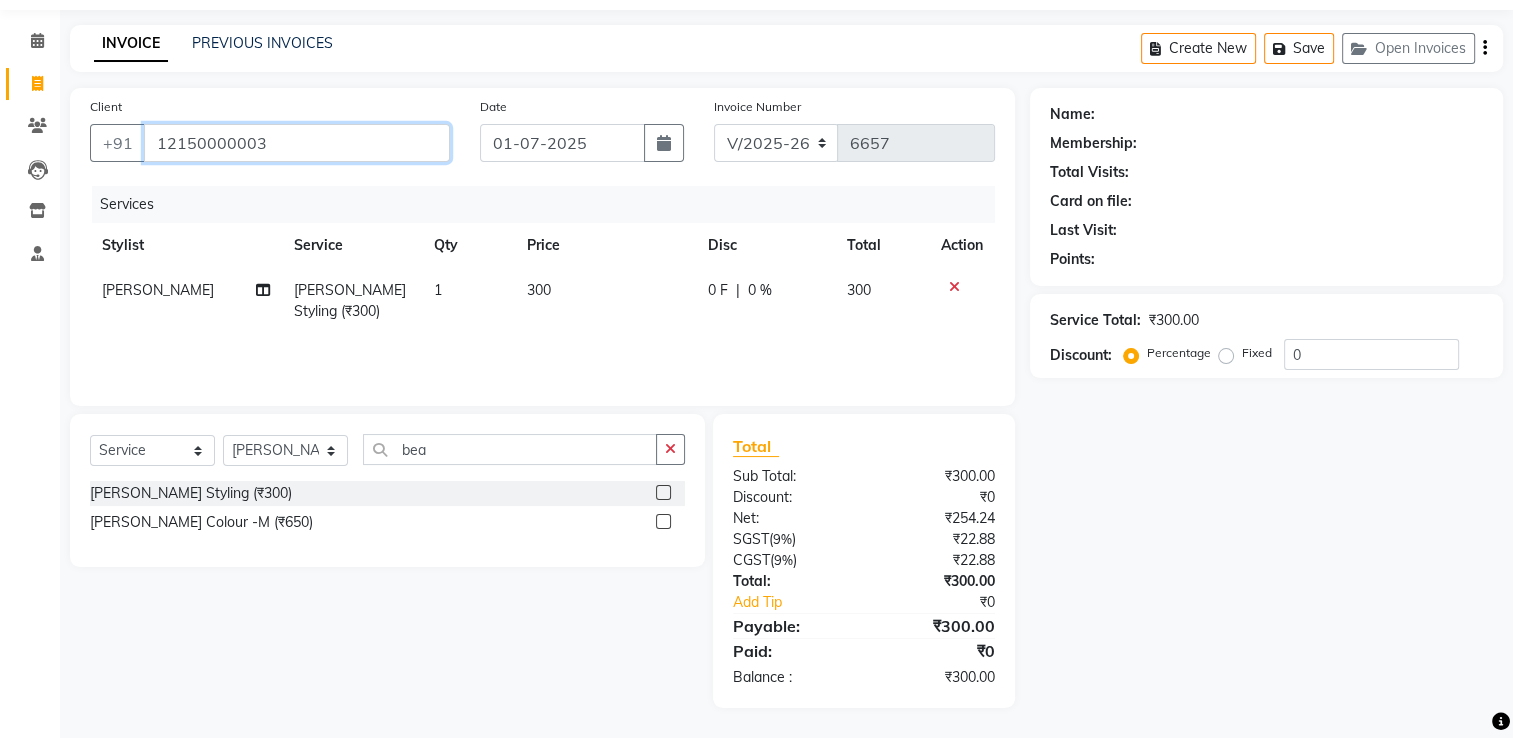 type on "12150000003" 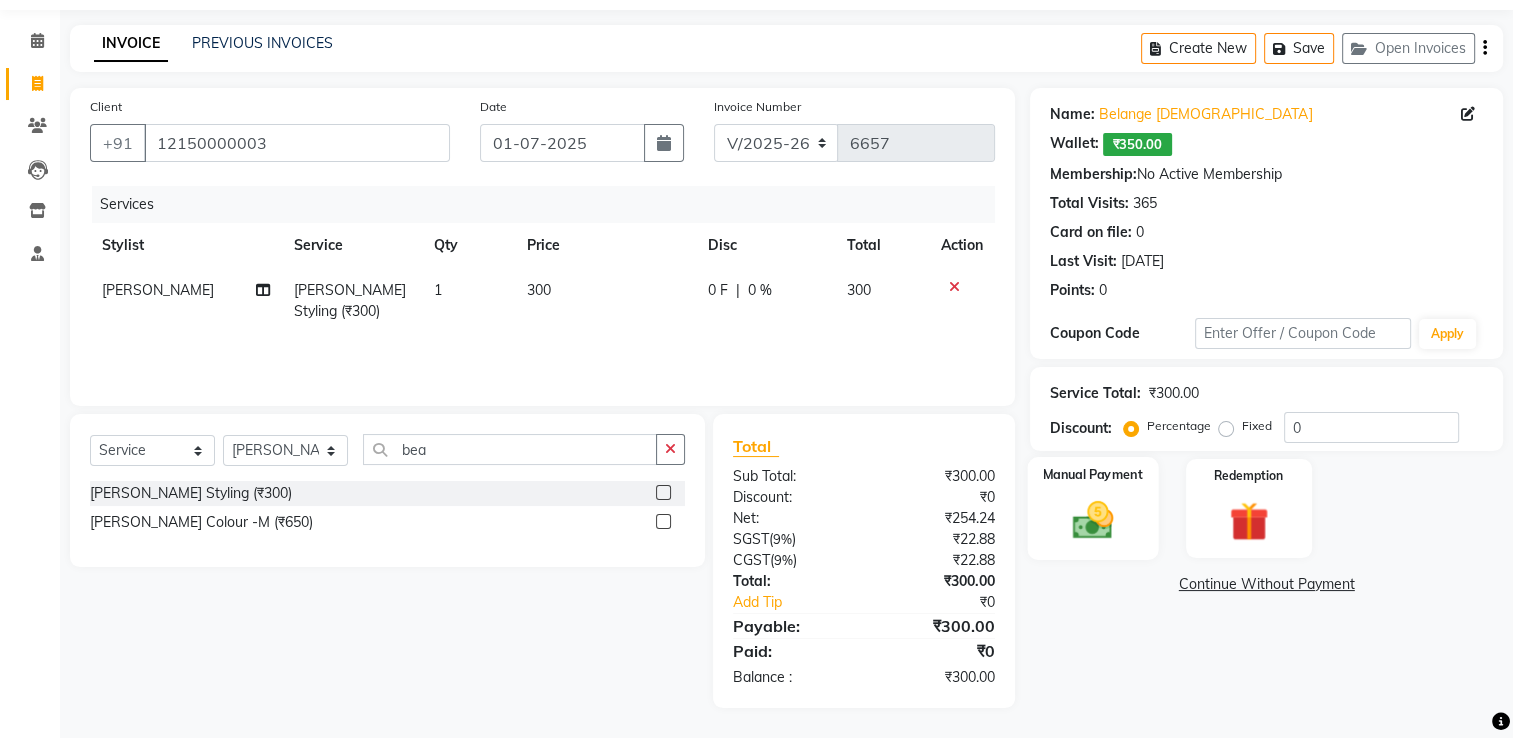 click 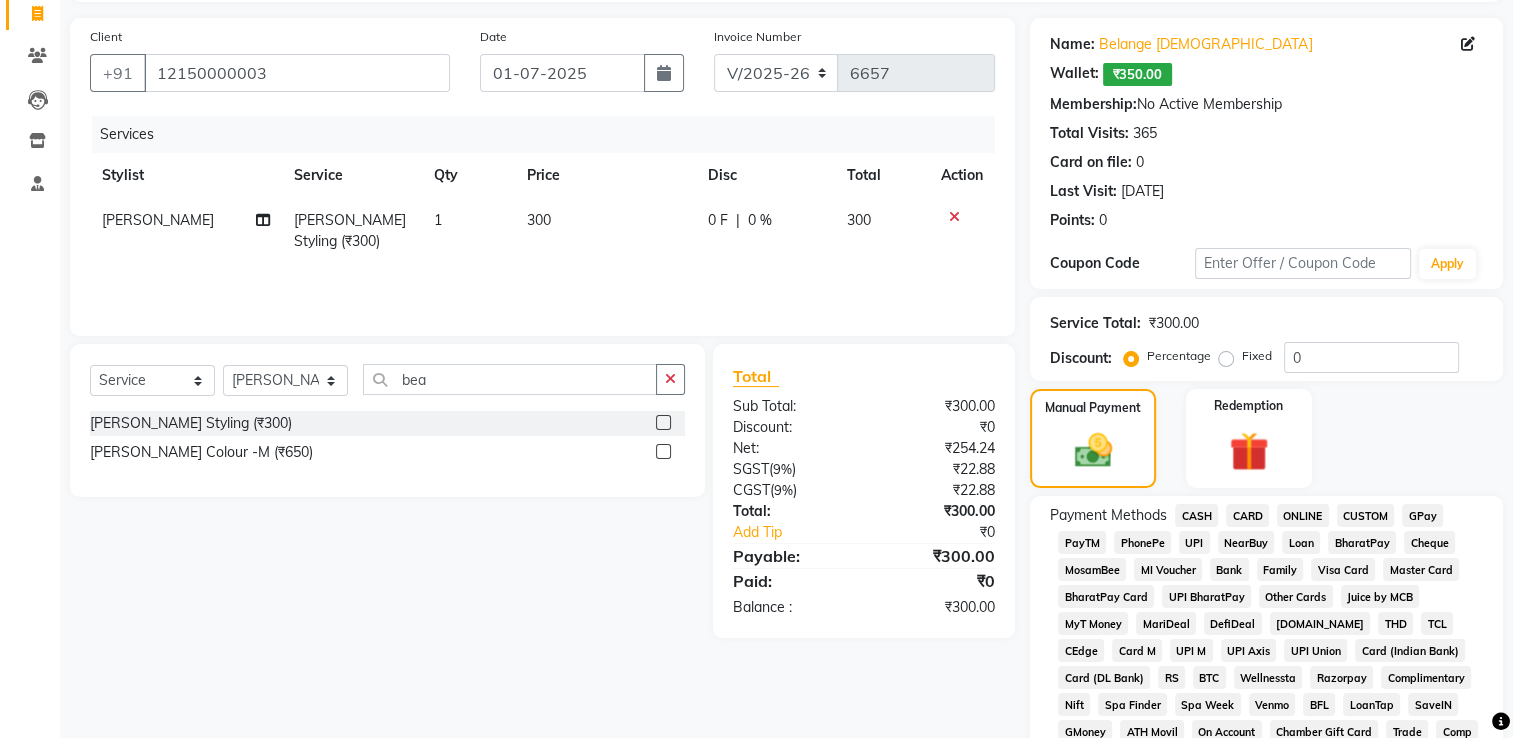 scroll, scrollTop: 262, scrollLeft: 0, axis: vertical 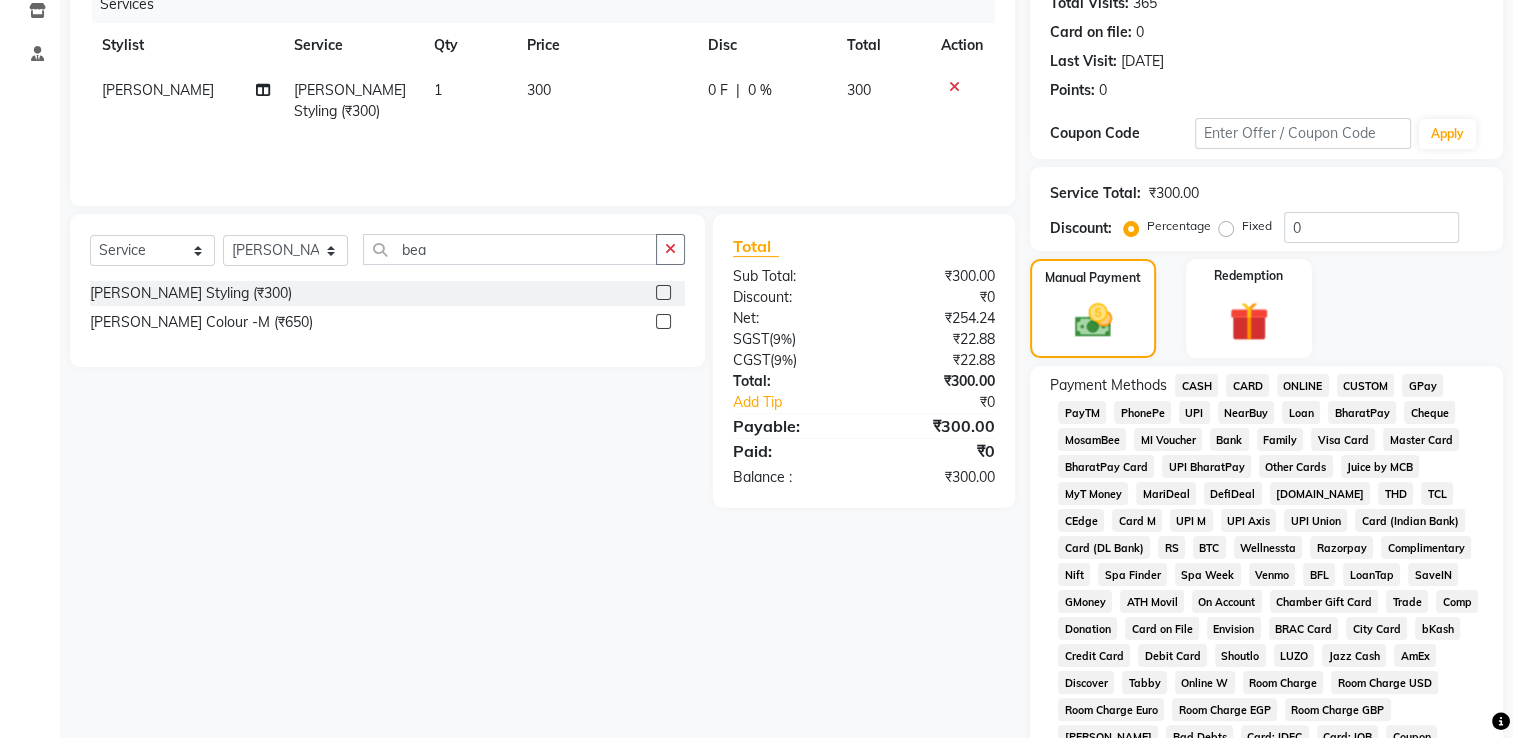 click on "CASH" 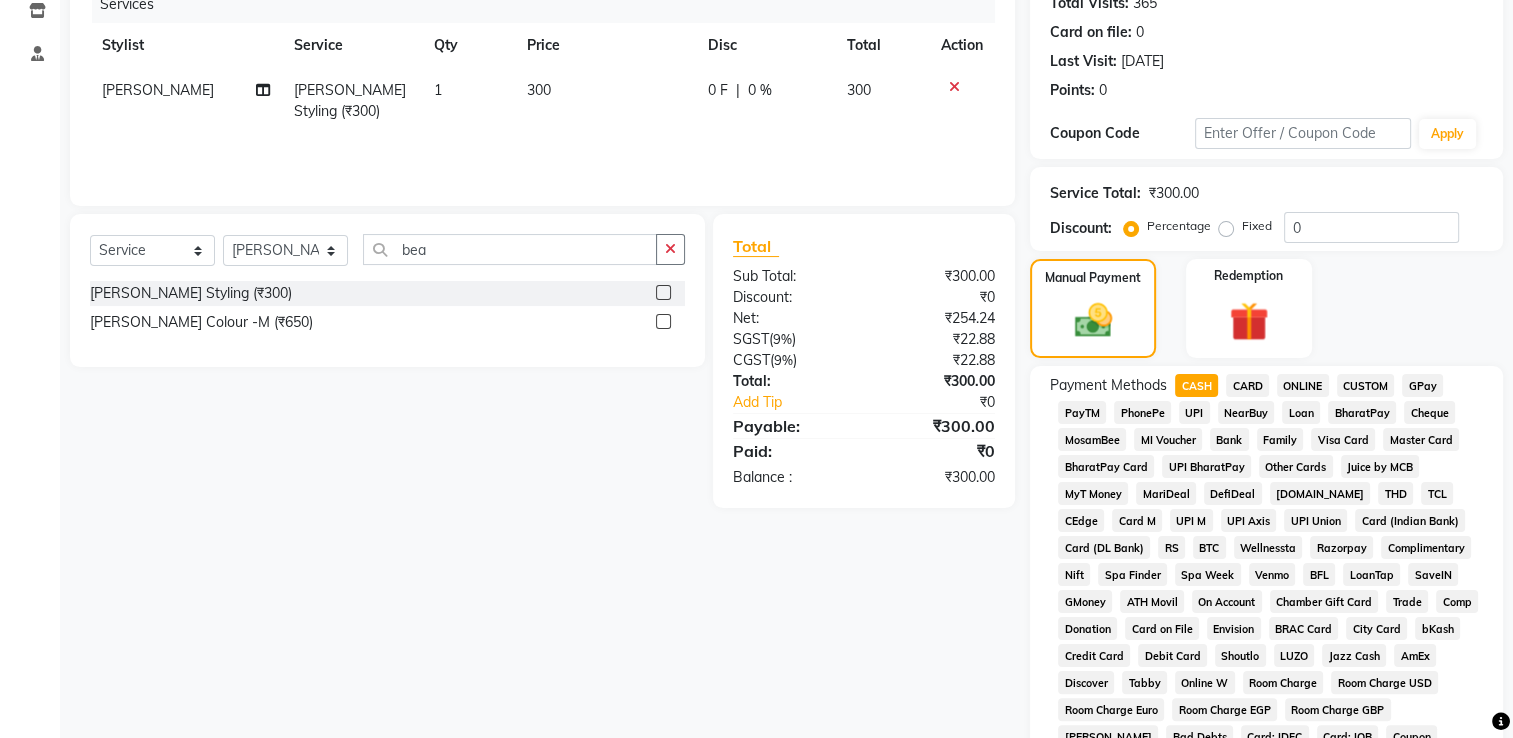 scroll, scrollTop: 662, scrollLeft: 0, axis: vertical 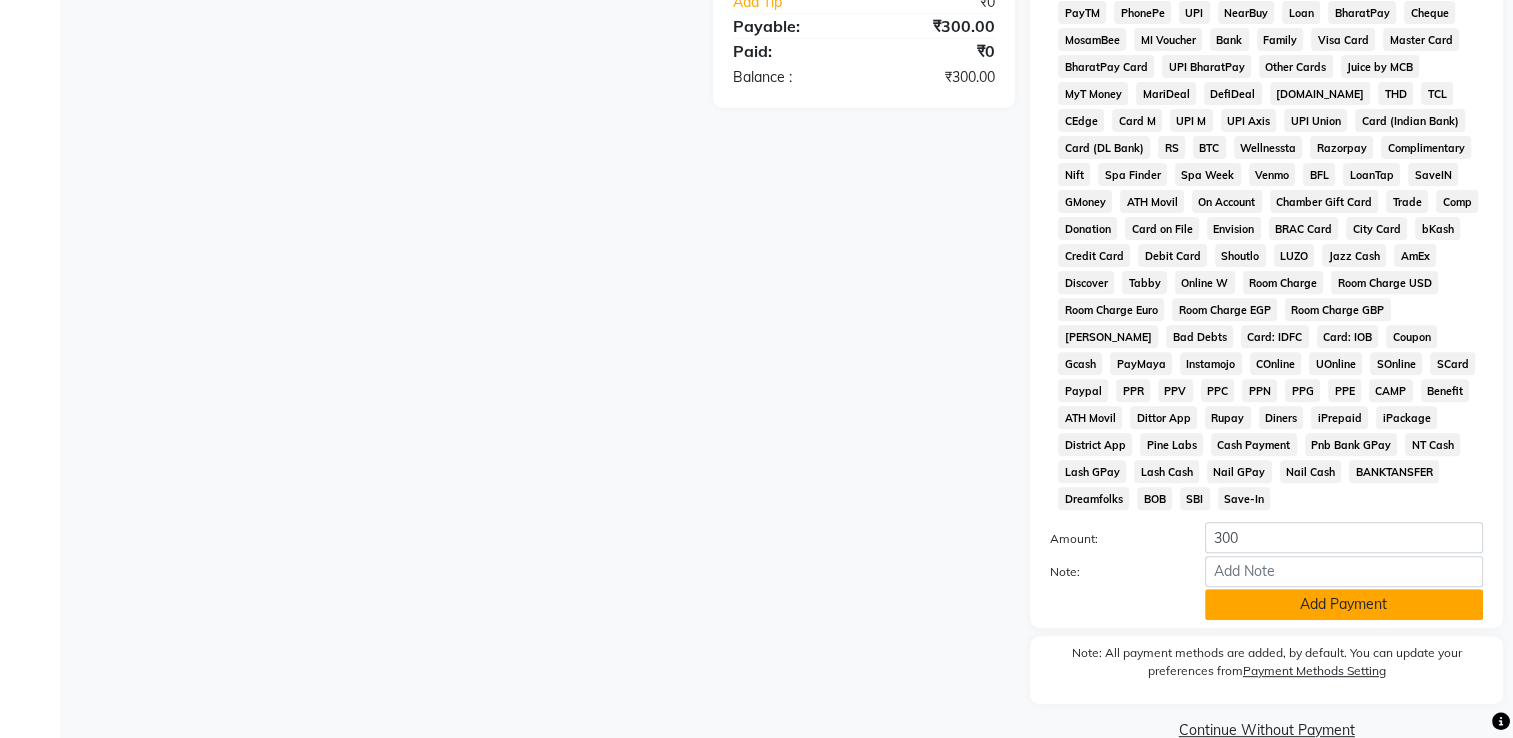 click on "Add Payment" 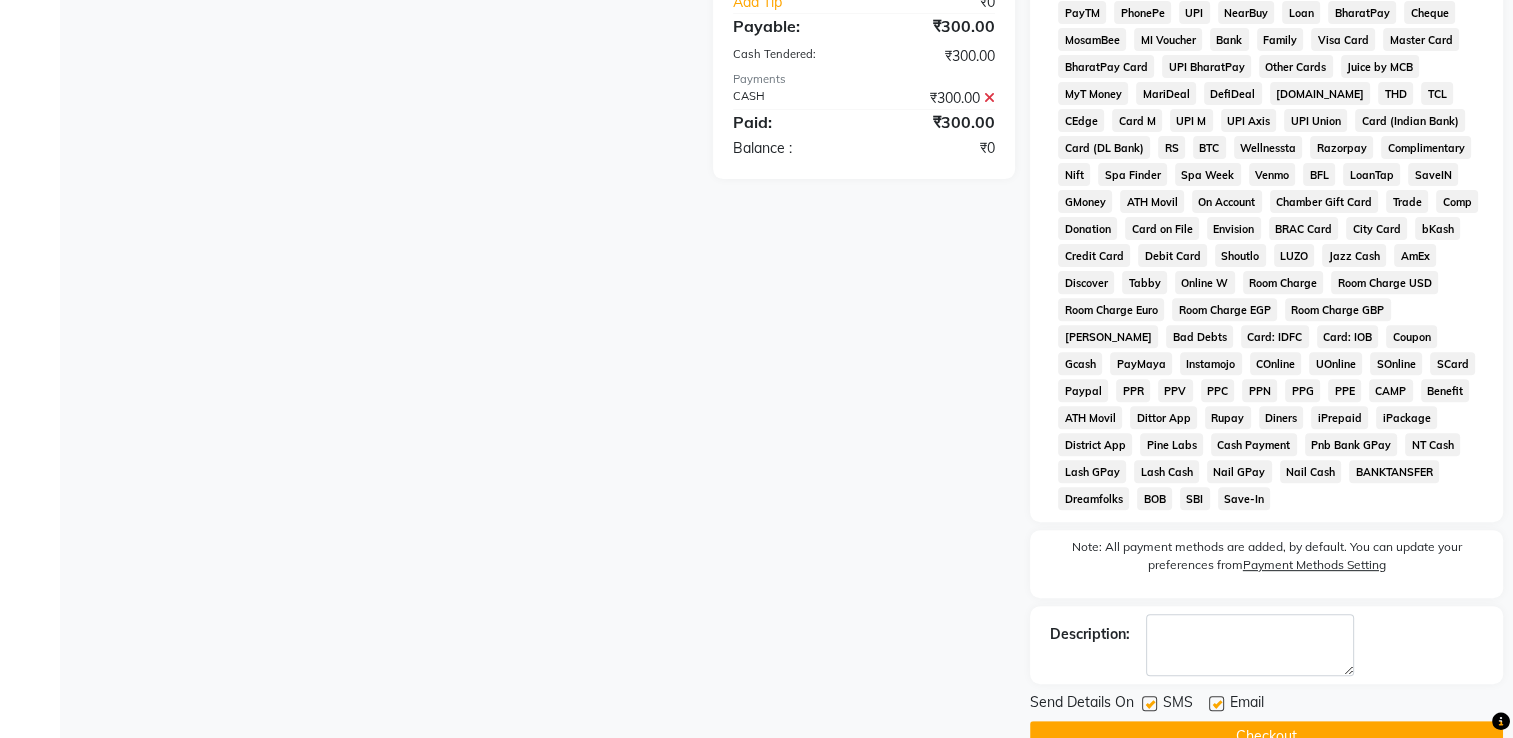 scroll, scrollTop: 720, scrollLeft: 0, axis: vertical 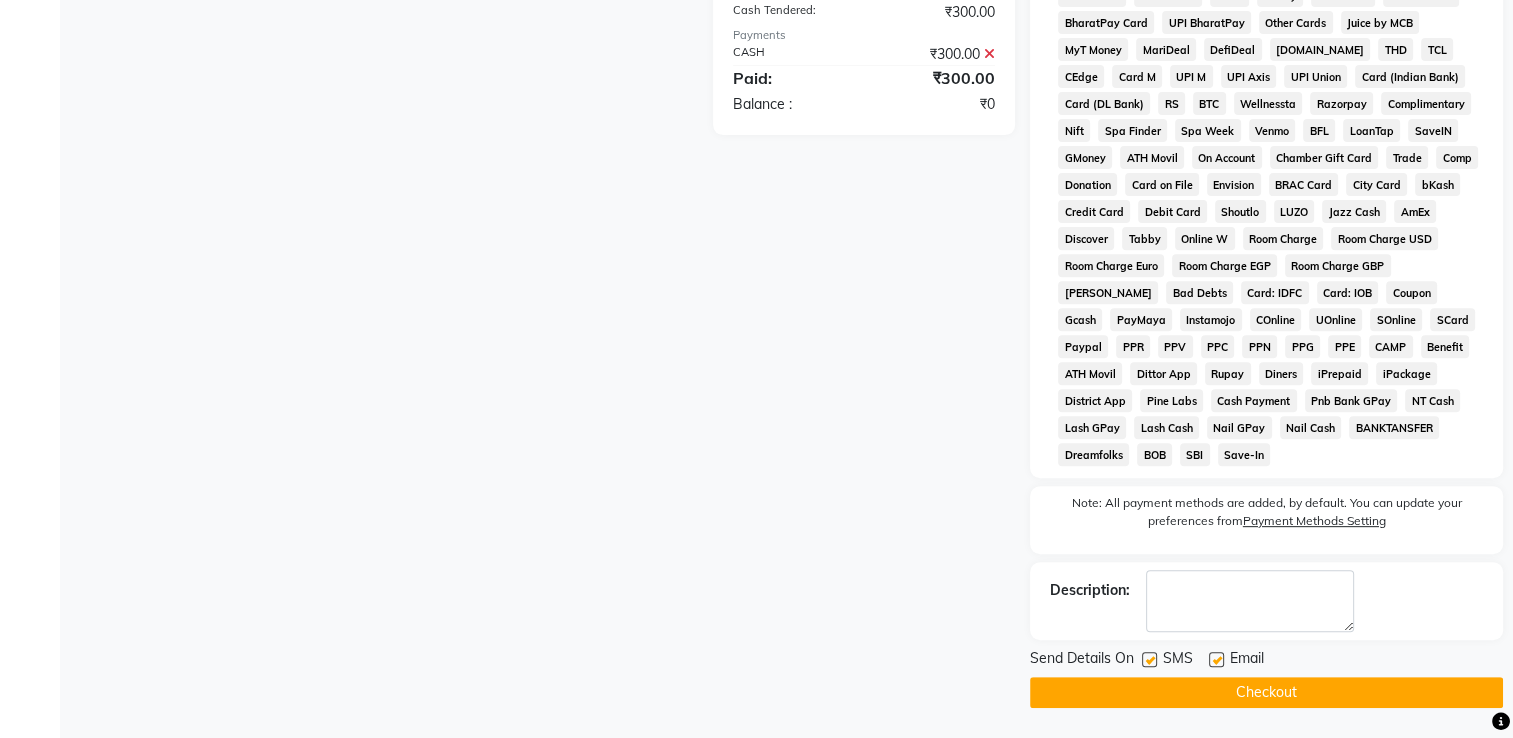 click on "Checkout" 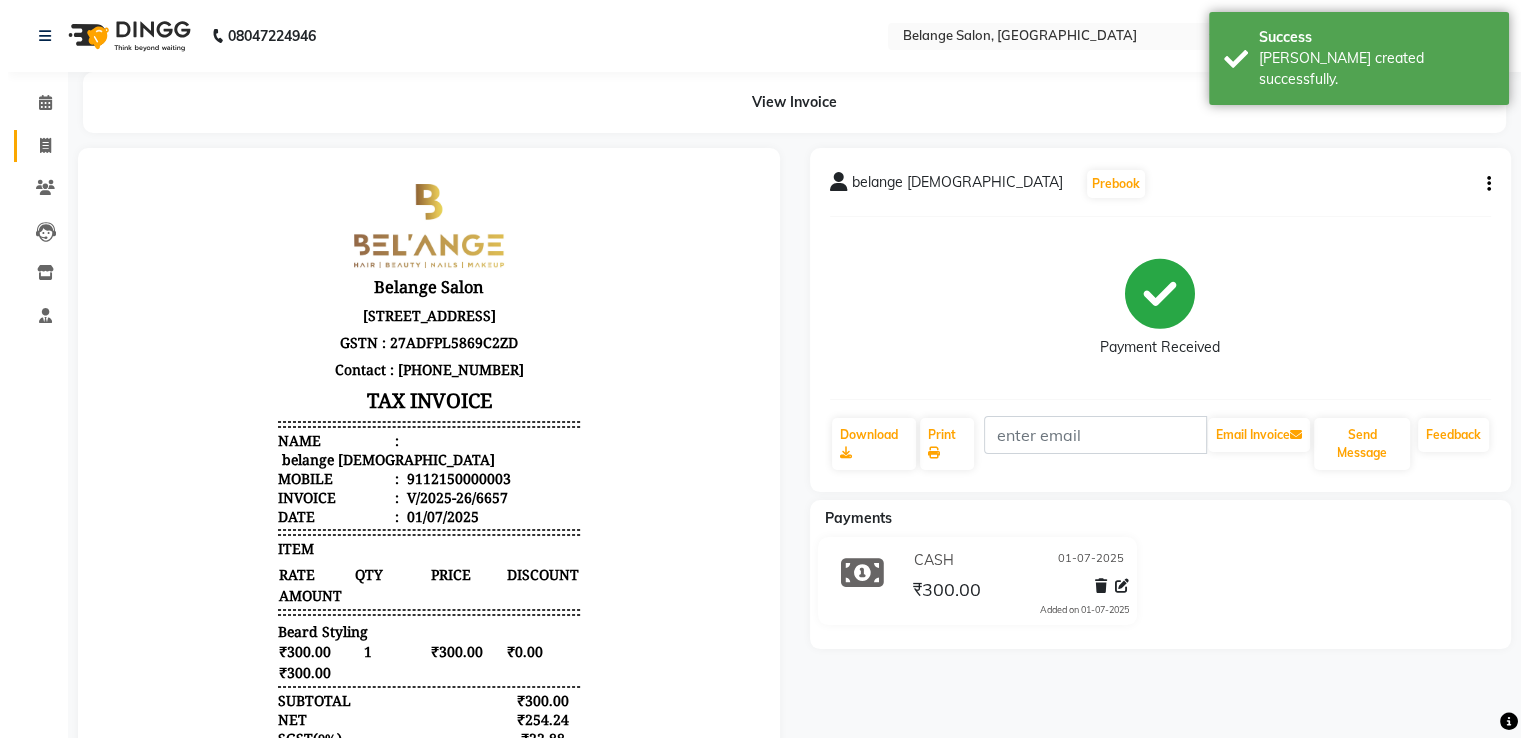scroll, scrollTop: 0, scrollLeft: 0, axis: both 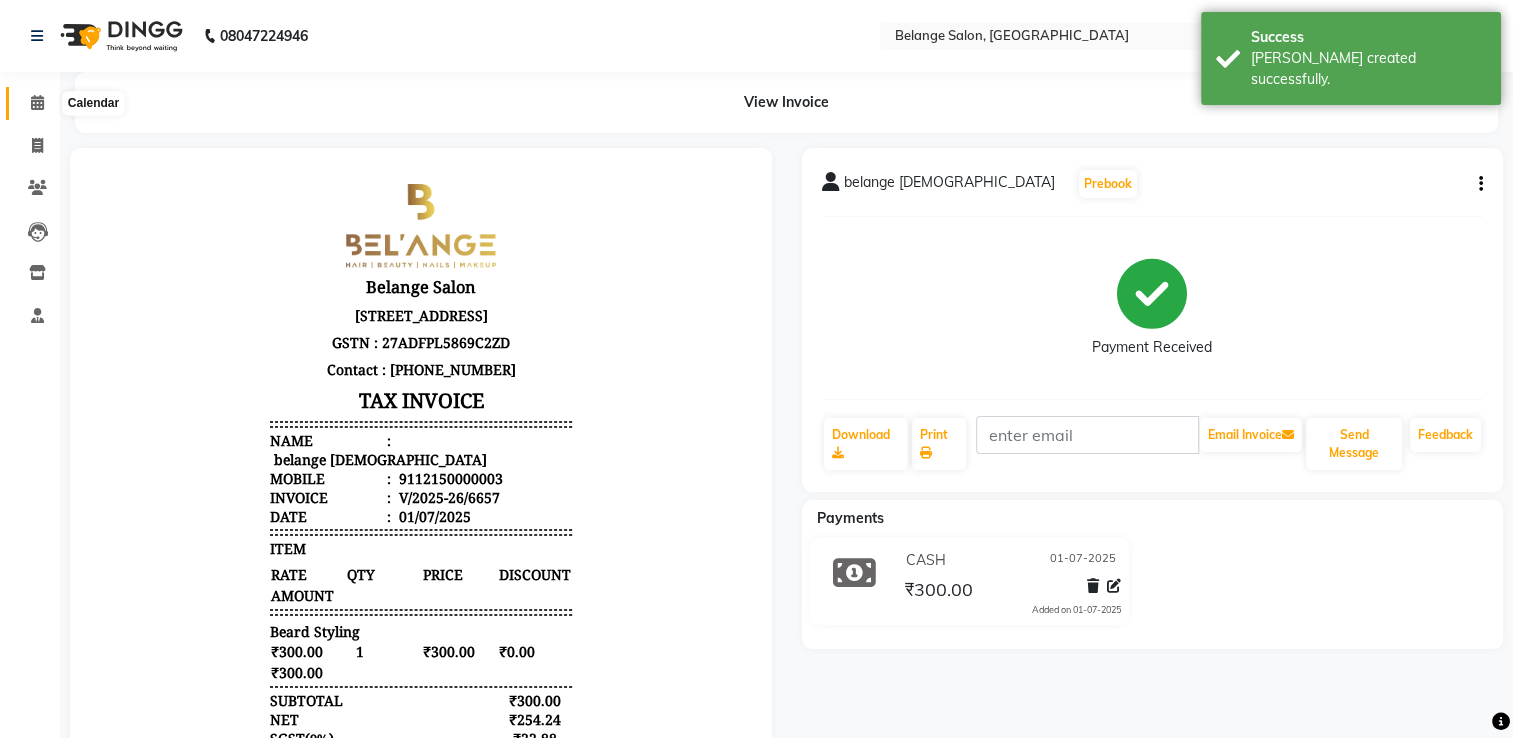 click 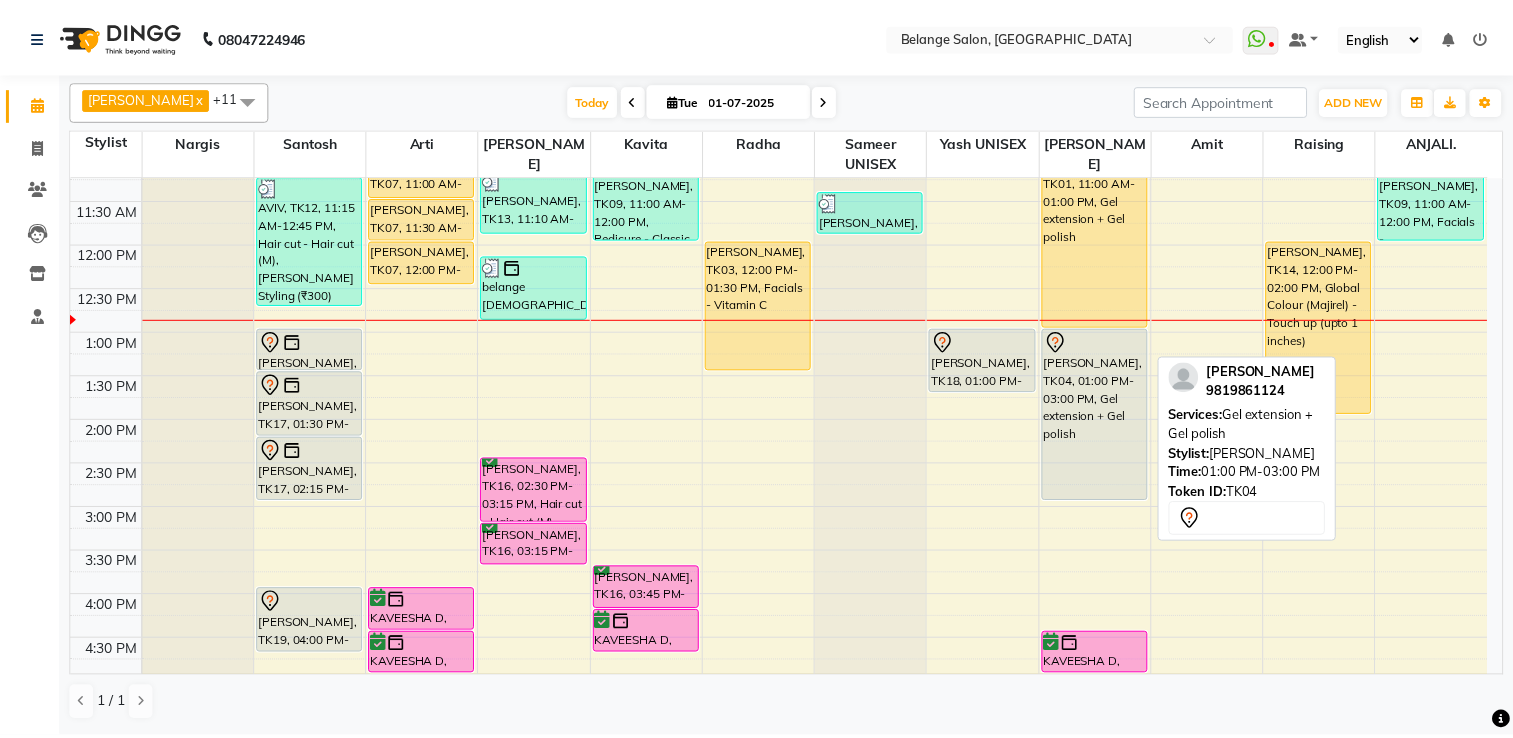 scroll, scrollTop: 300, scrollLeft: 0, axis: vertical 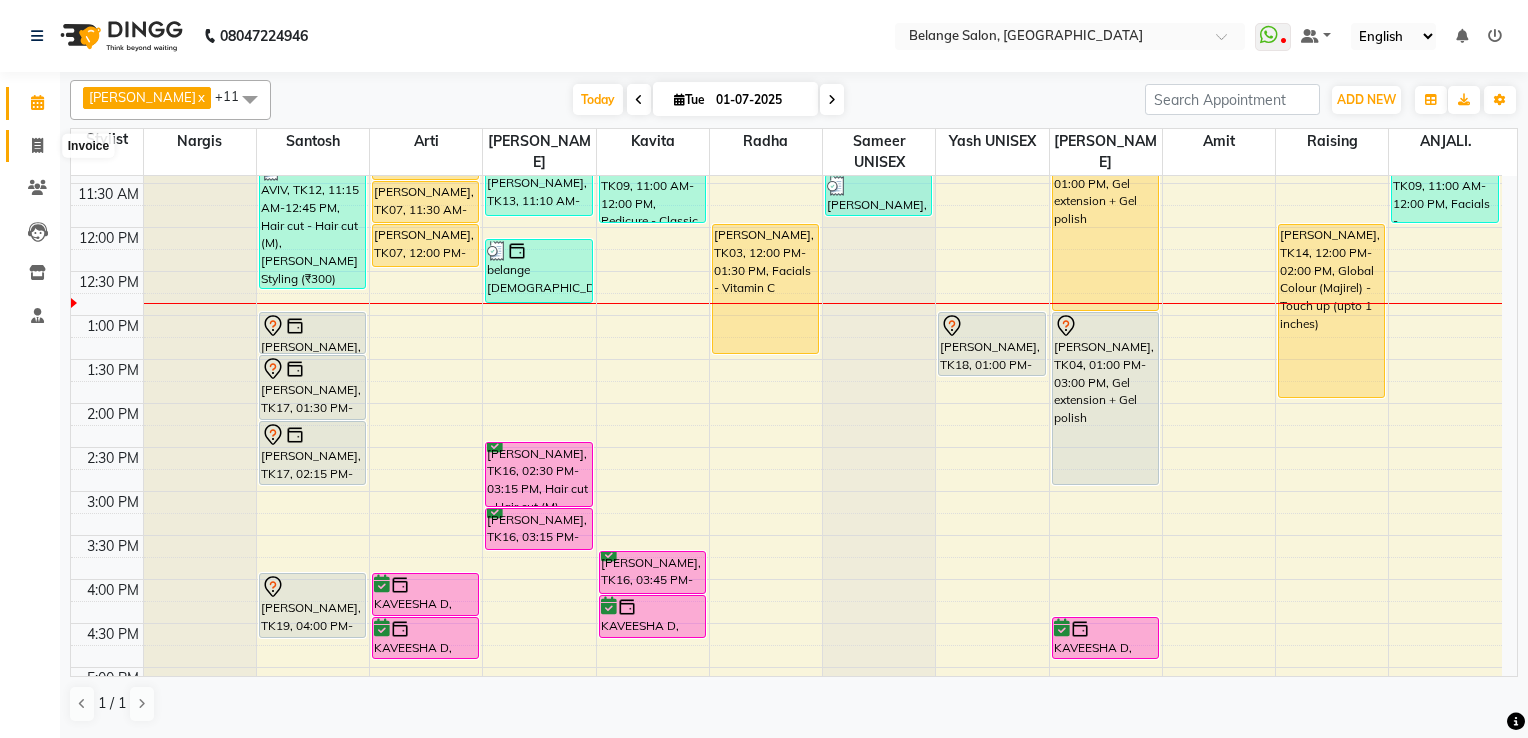 click 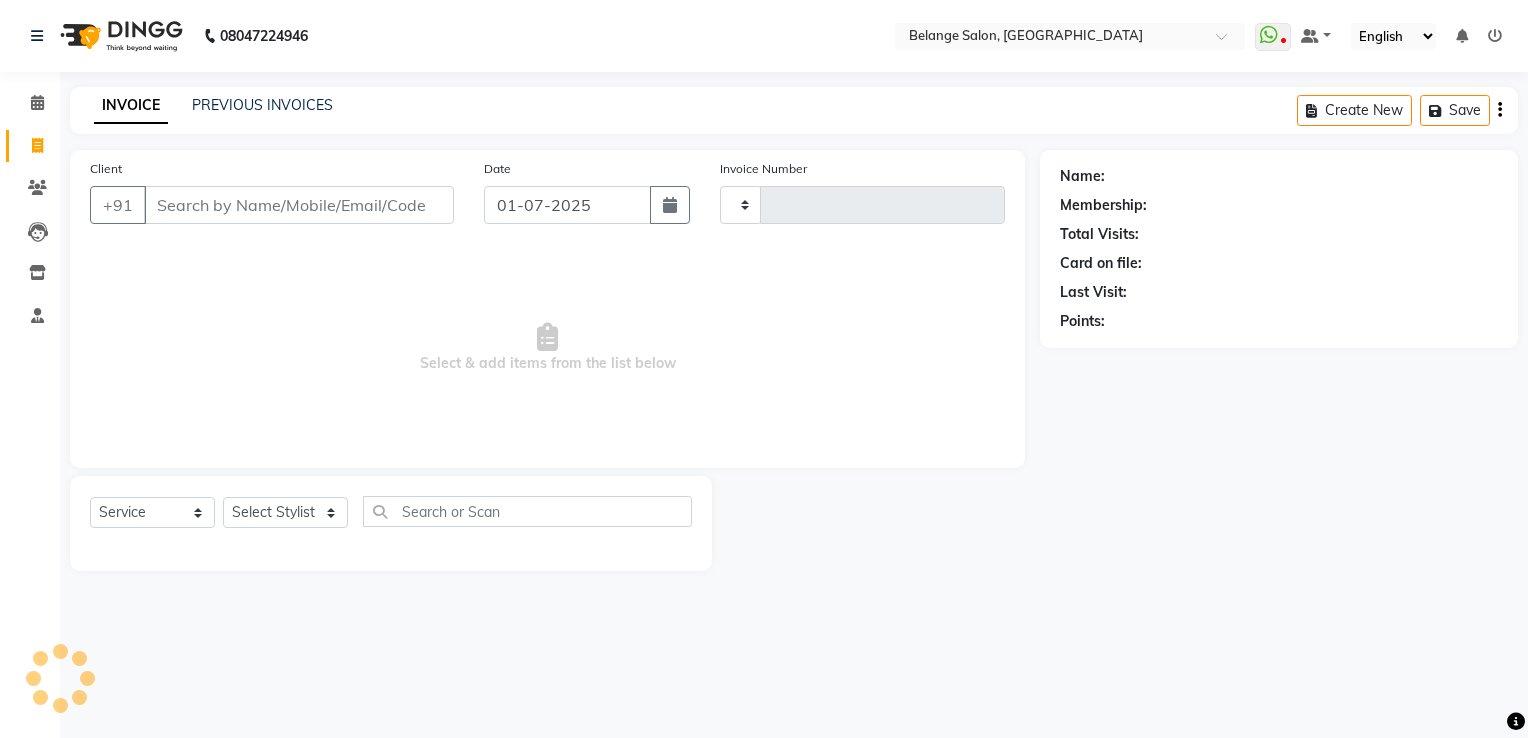 type on "6658" 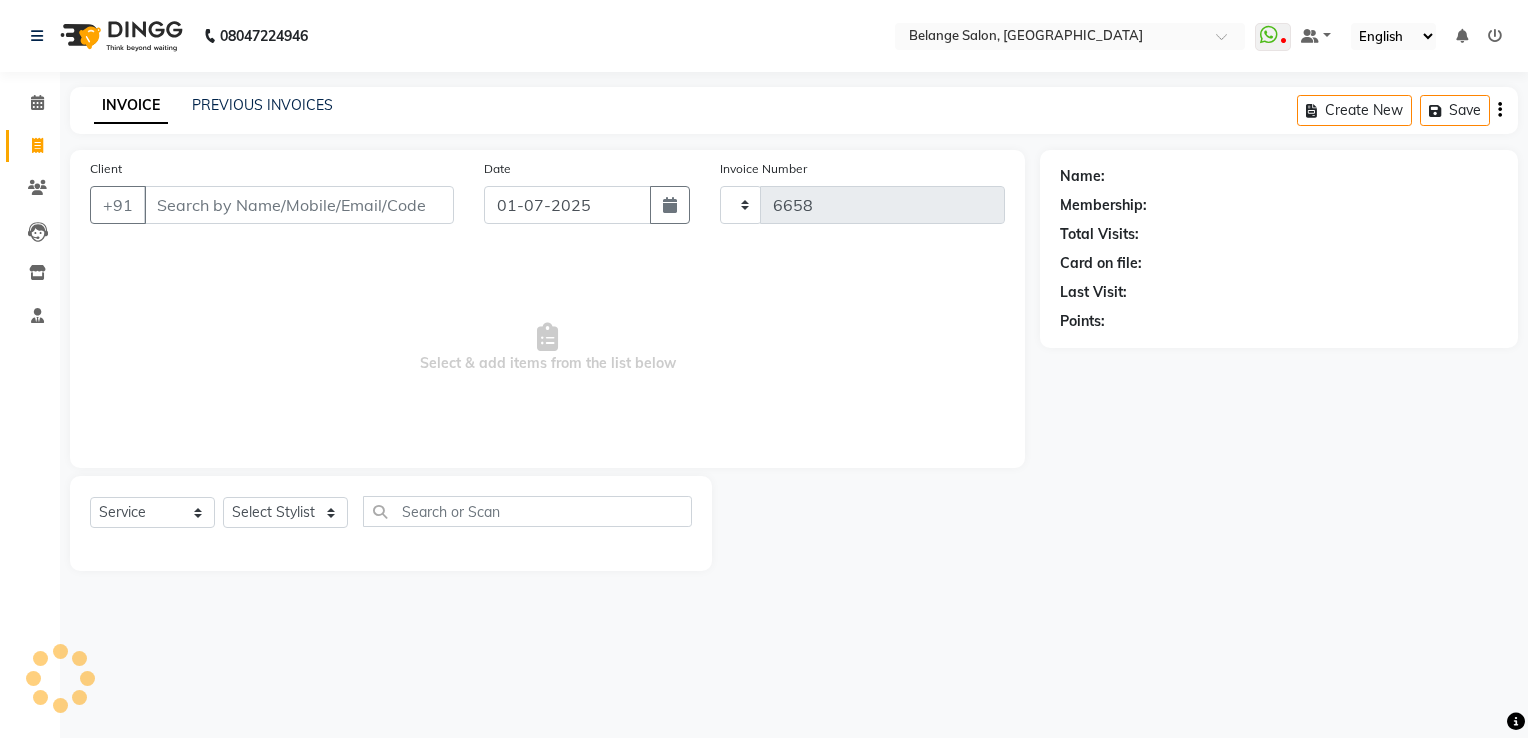 select on "5076" 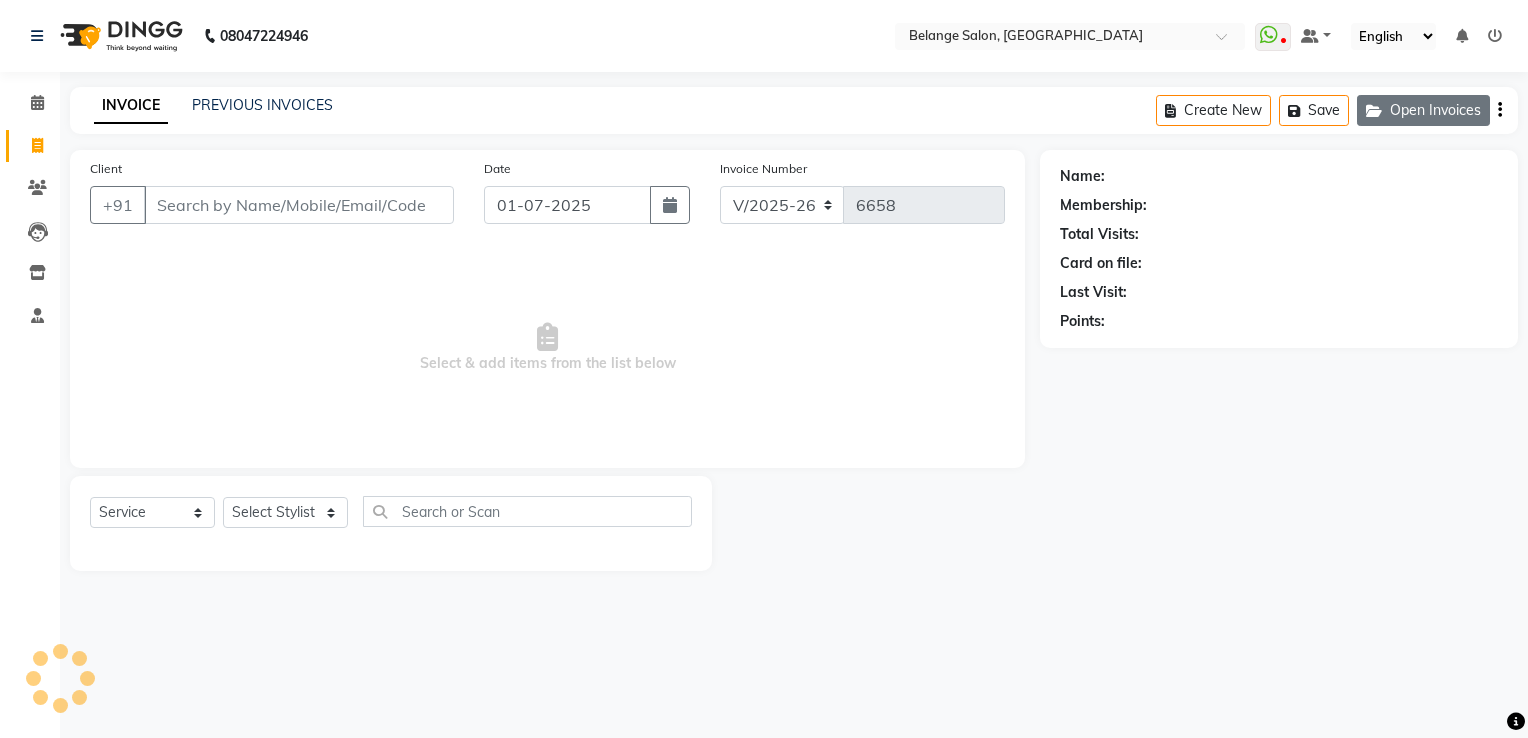 click on "Open Invoices" 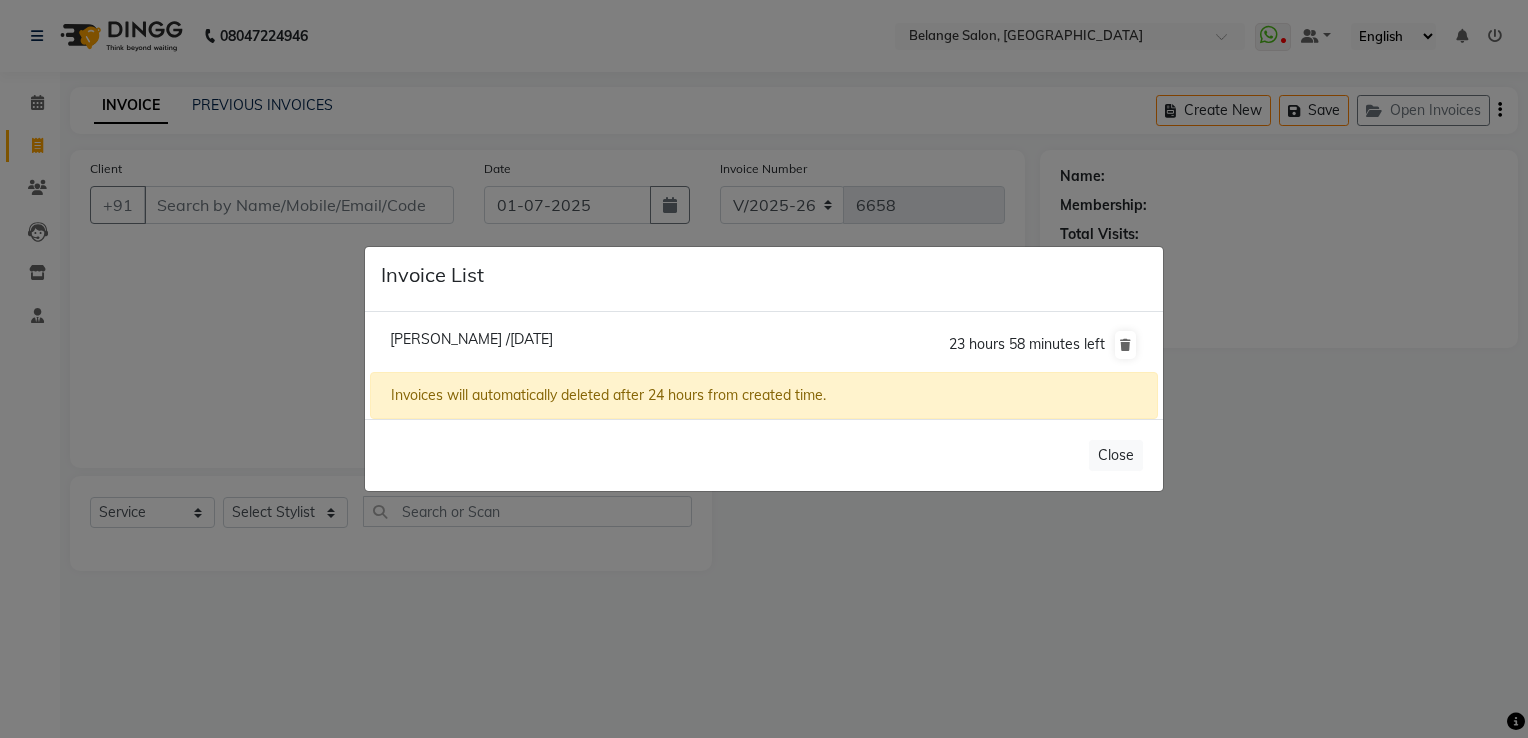 click on "Prajakta /01 July 2025" 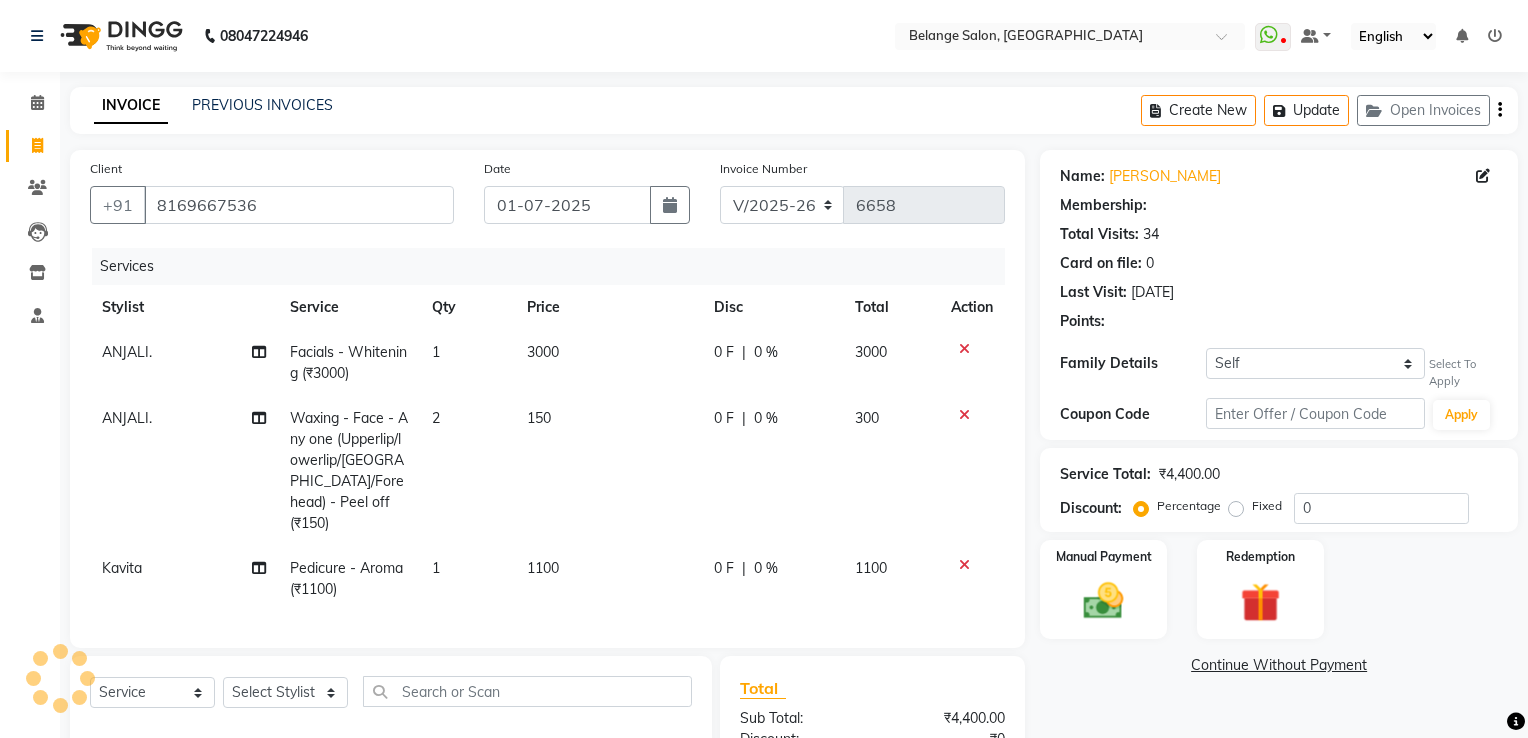 select on "1: Object" 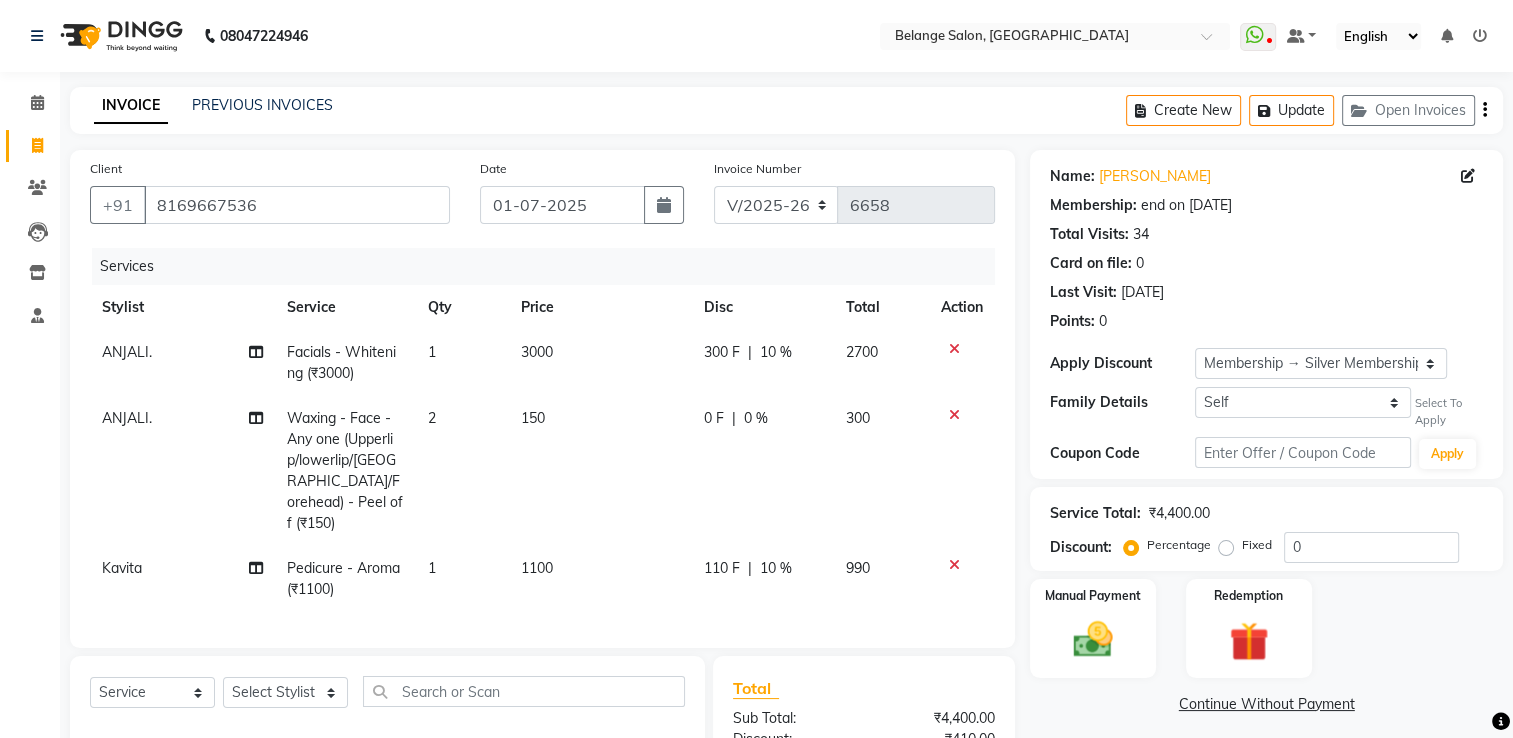 scroll, scrollTop: 236, scrollLeft: 0, axis: vertical 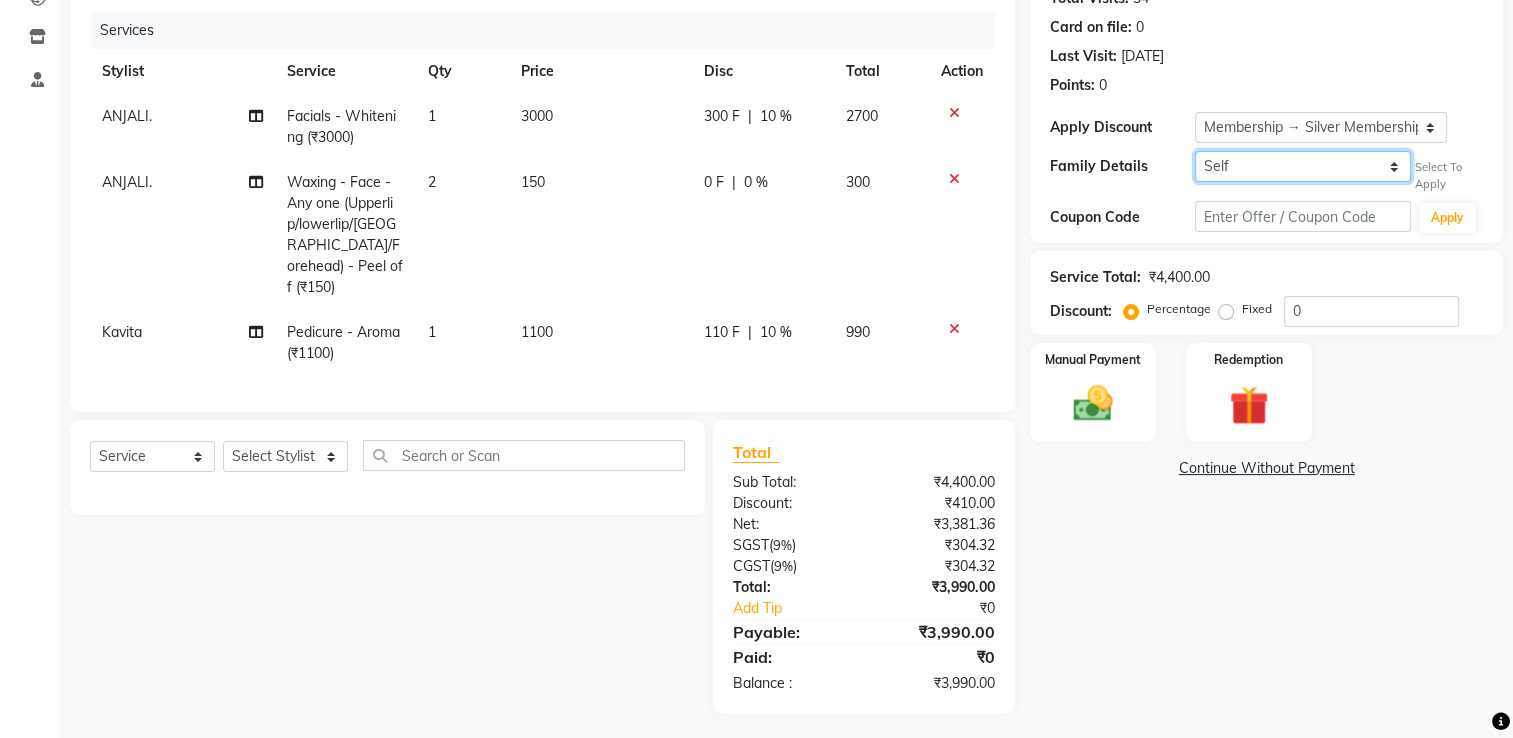 click on "Self Pra no membership" 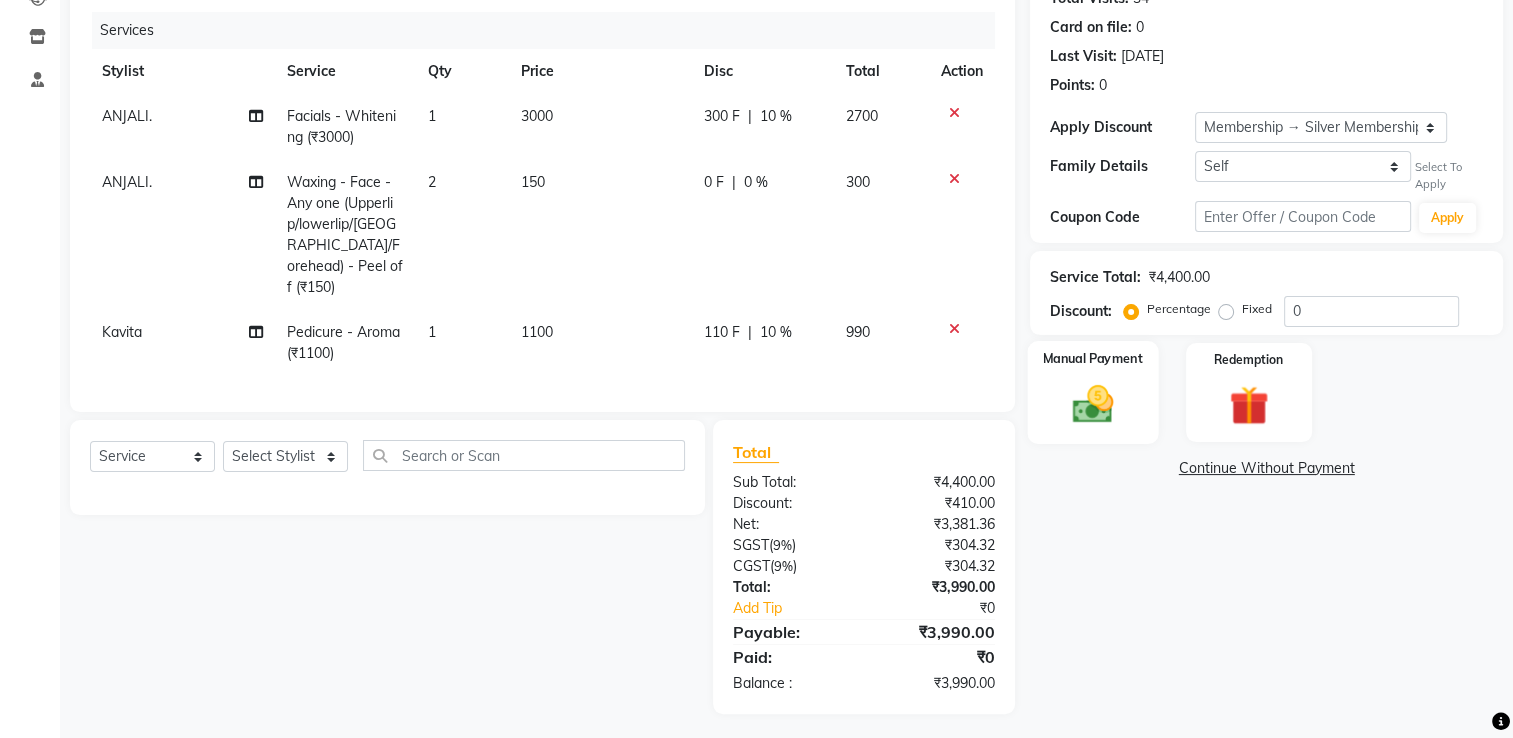 click on "Manual Payment" 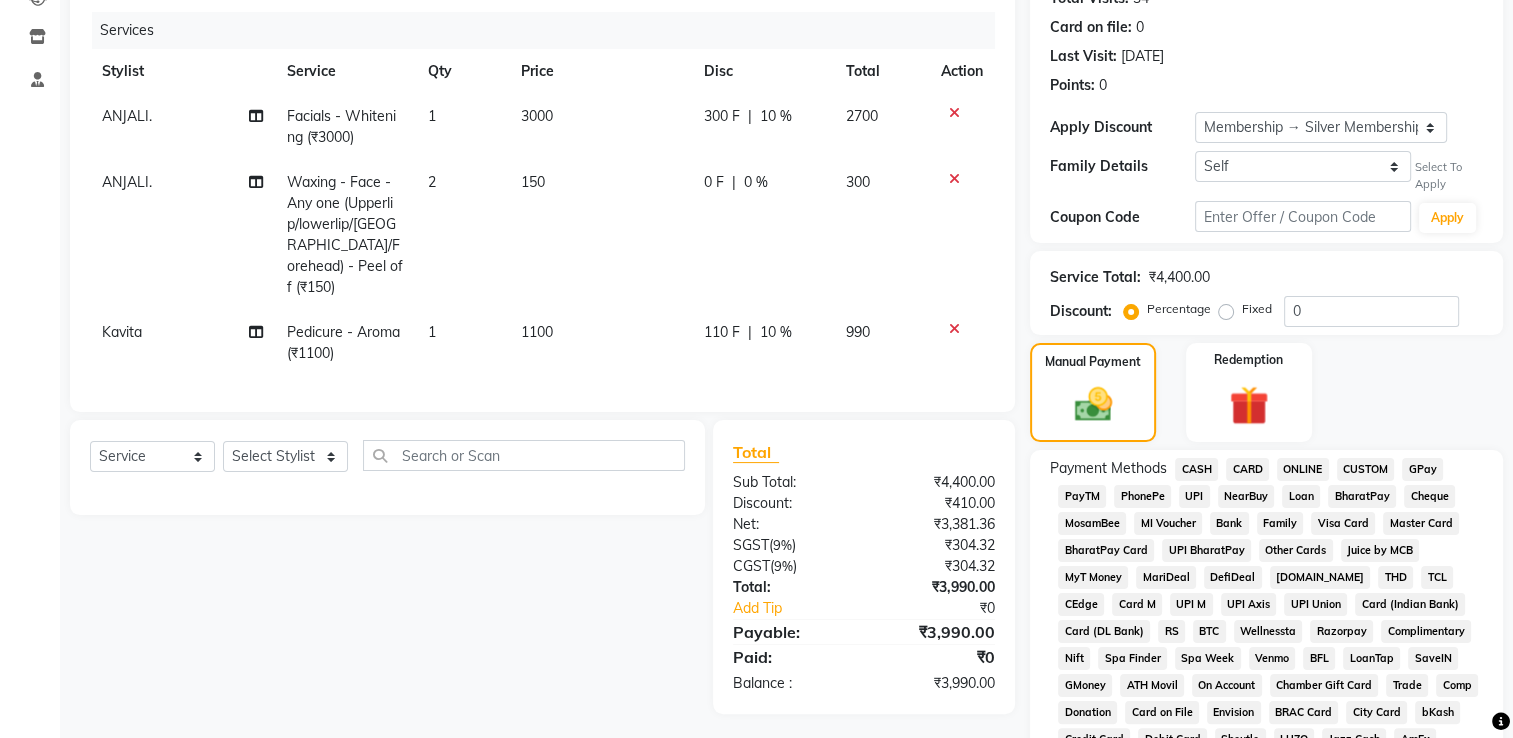 scroll, scrollTop: 536, scrollLeft: 0, axis: vertical 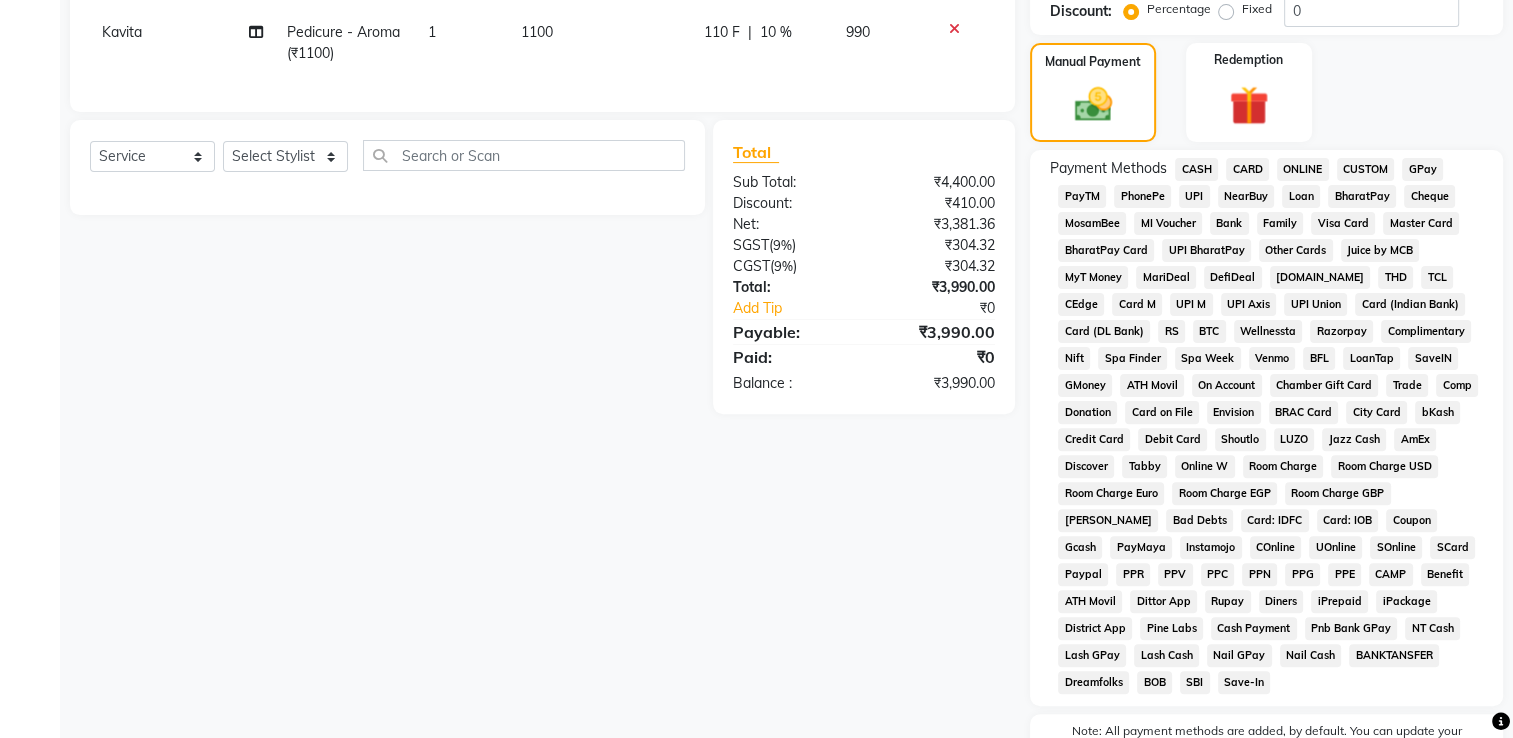click on "GPay" 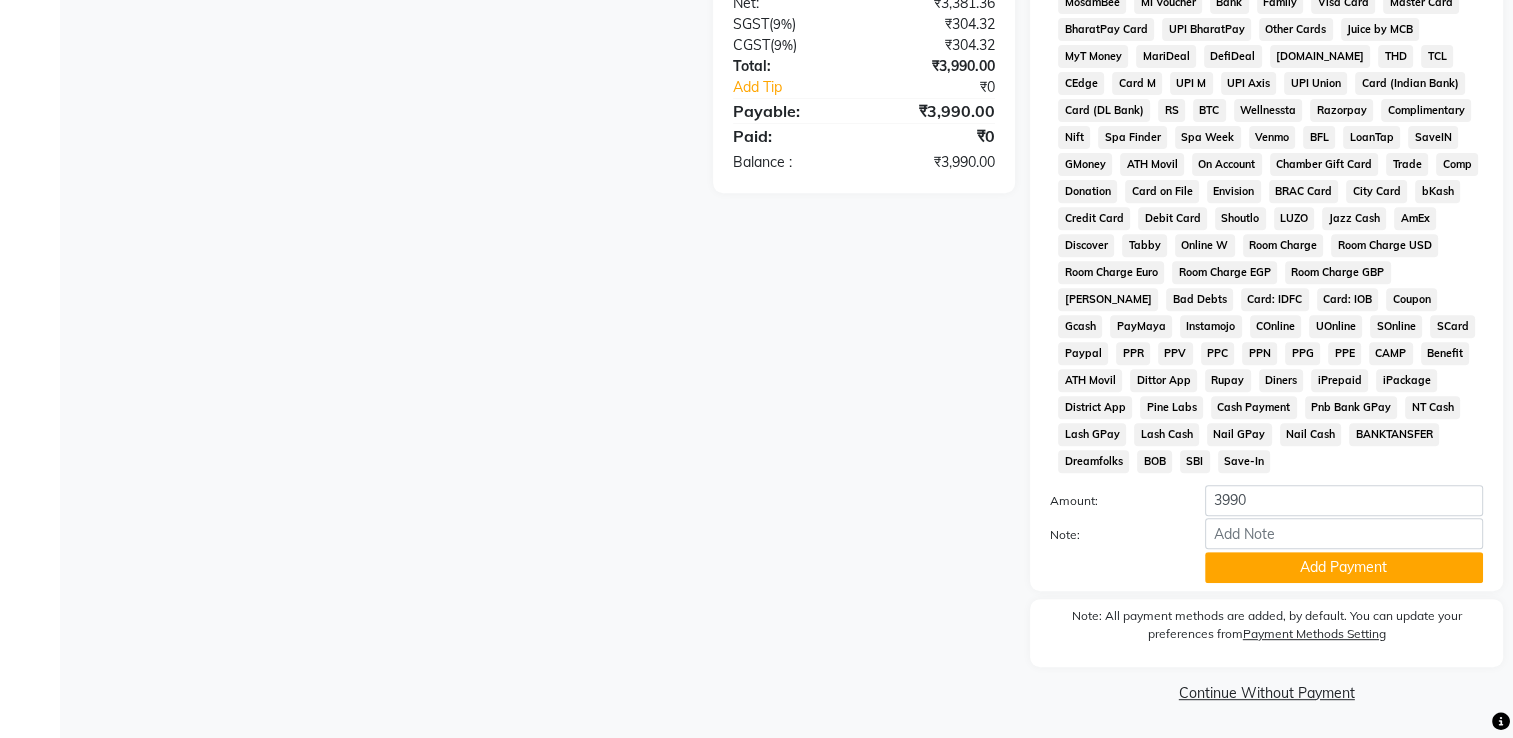 scroll, scrollTop: 774, scrollLeft: 0, axis: vertical 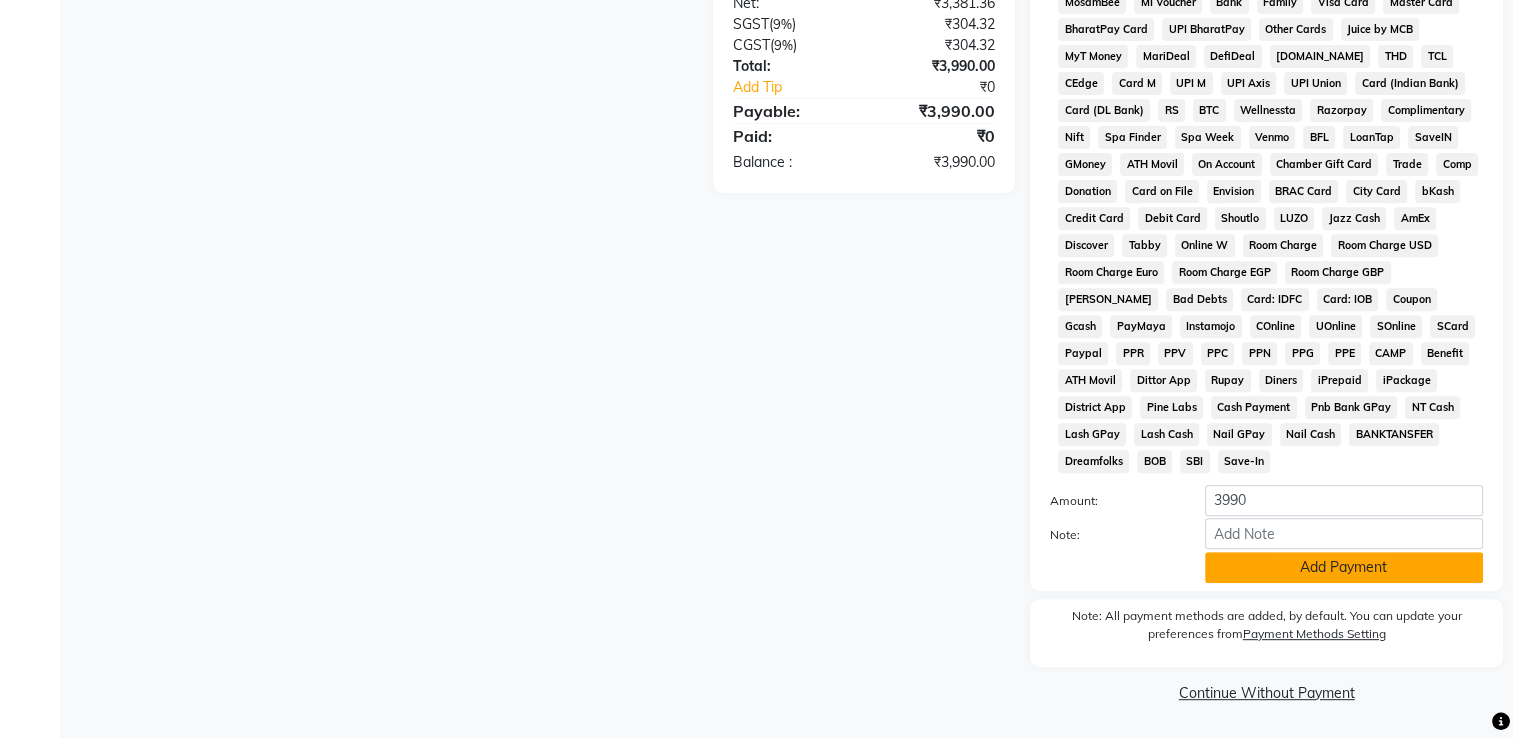 click on "Add Payment" 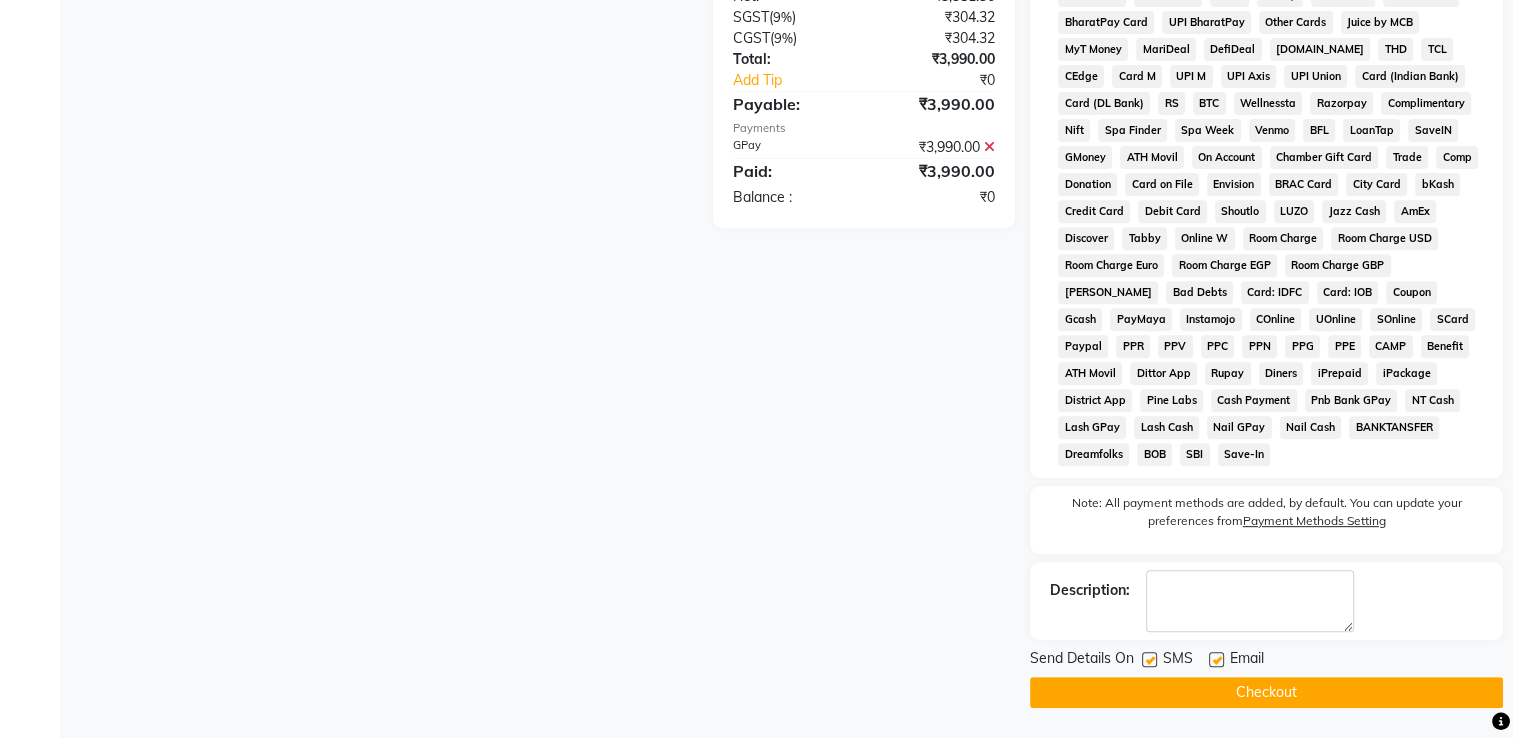 click on "Checkout" 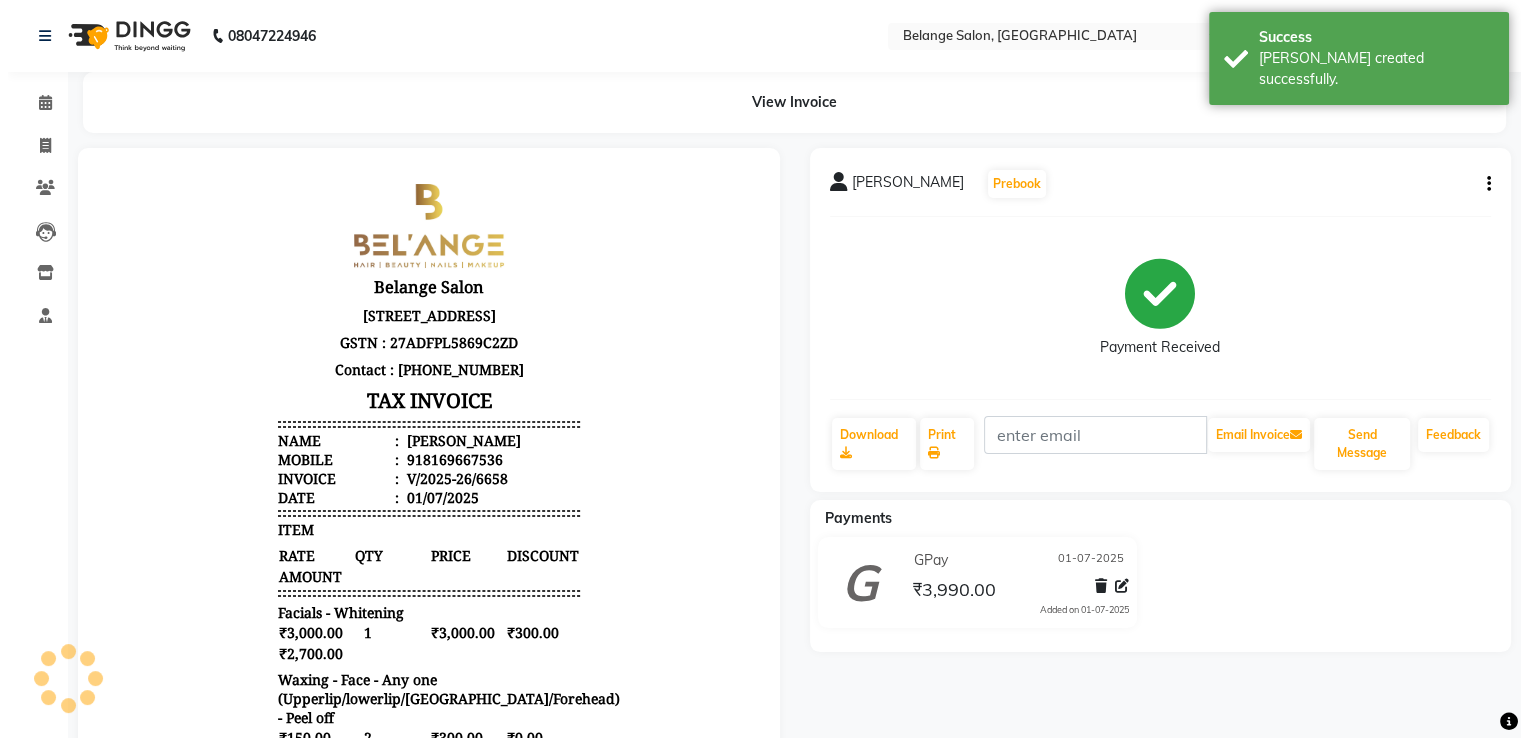 scroll, scrollTop: 0, scrollLeft: 0, axis: both 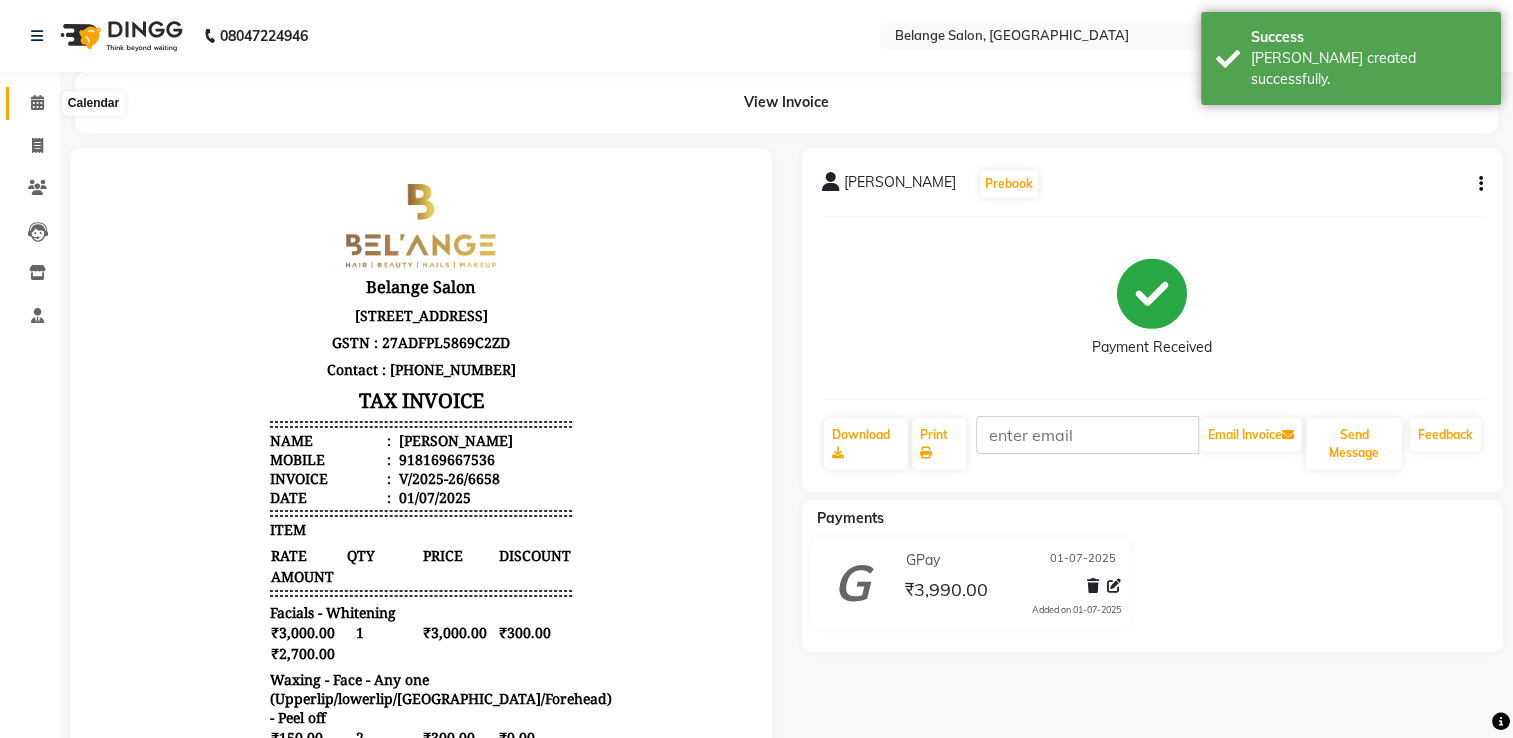 click 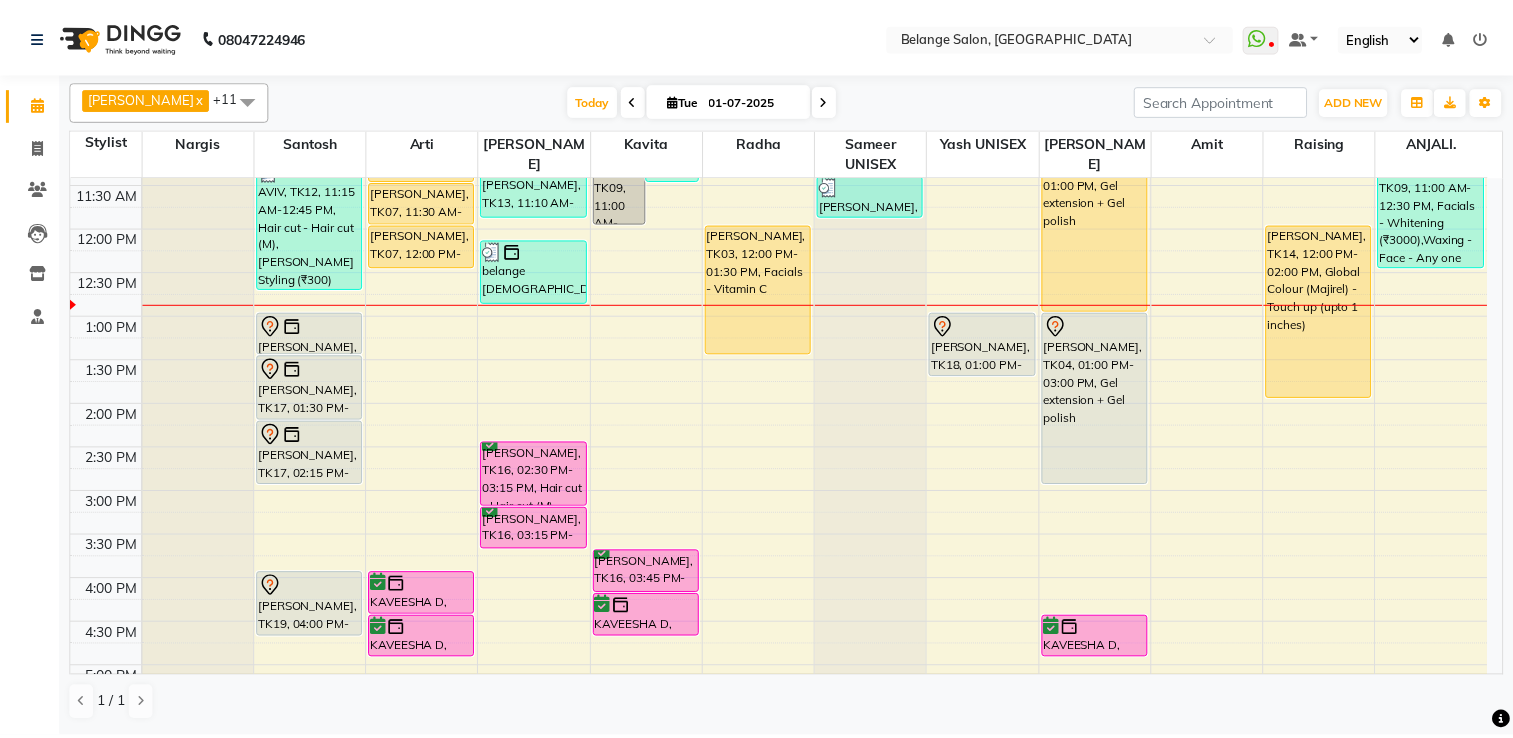 scroll, scrollTop: 200, scrollLeft: 0, axis: vertical 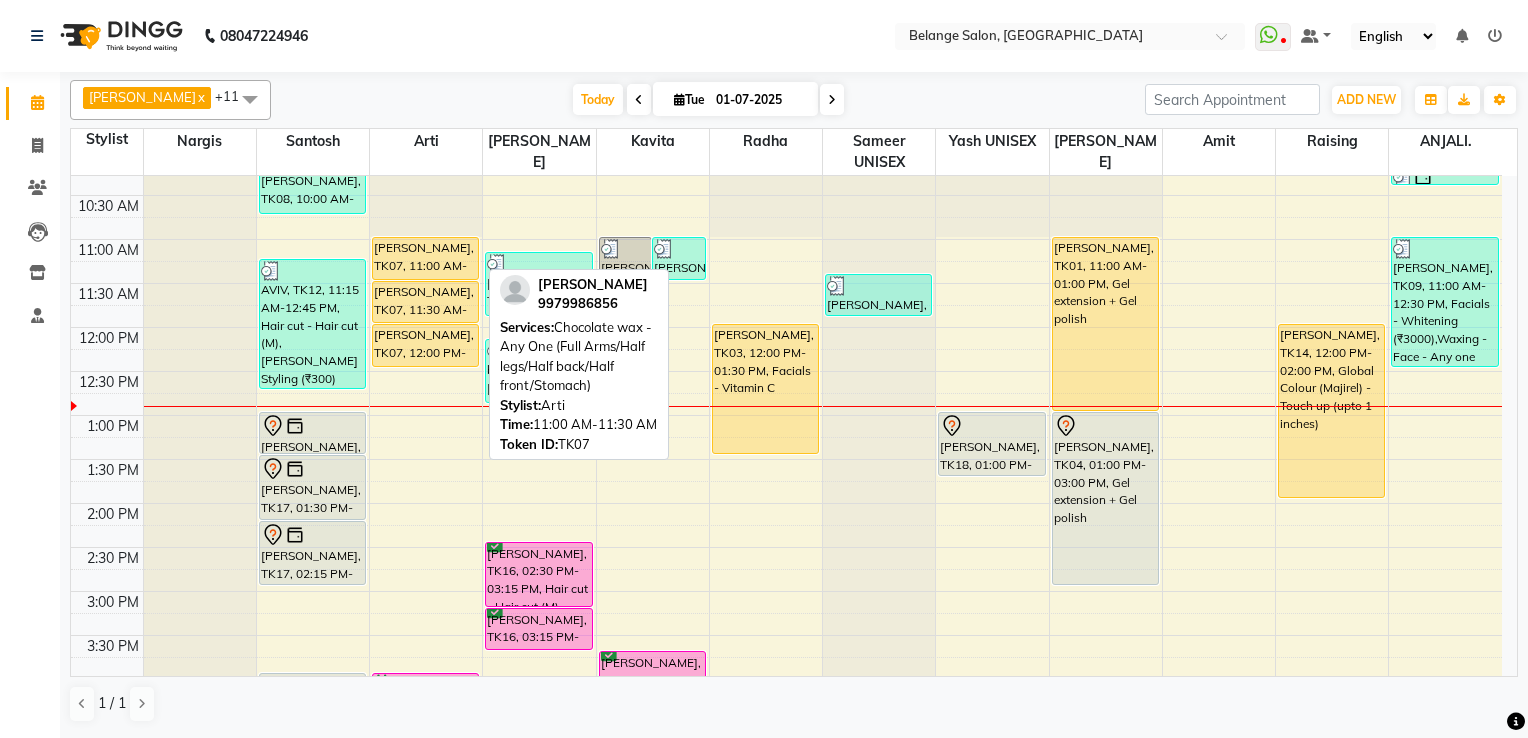 click on "[PERSON_NAME], TK07, 11:00 AM-11:30 AM, Chocolate wax - Any One (Full Arms/Half legs/Half back/Half front/Stomach)" at bounding box center (425, 258) 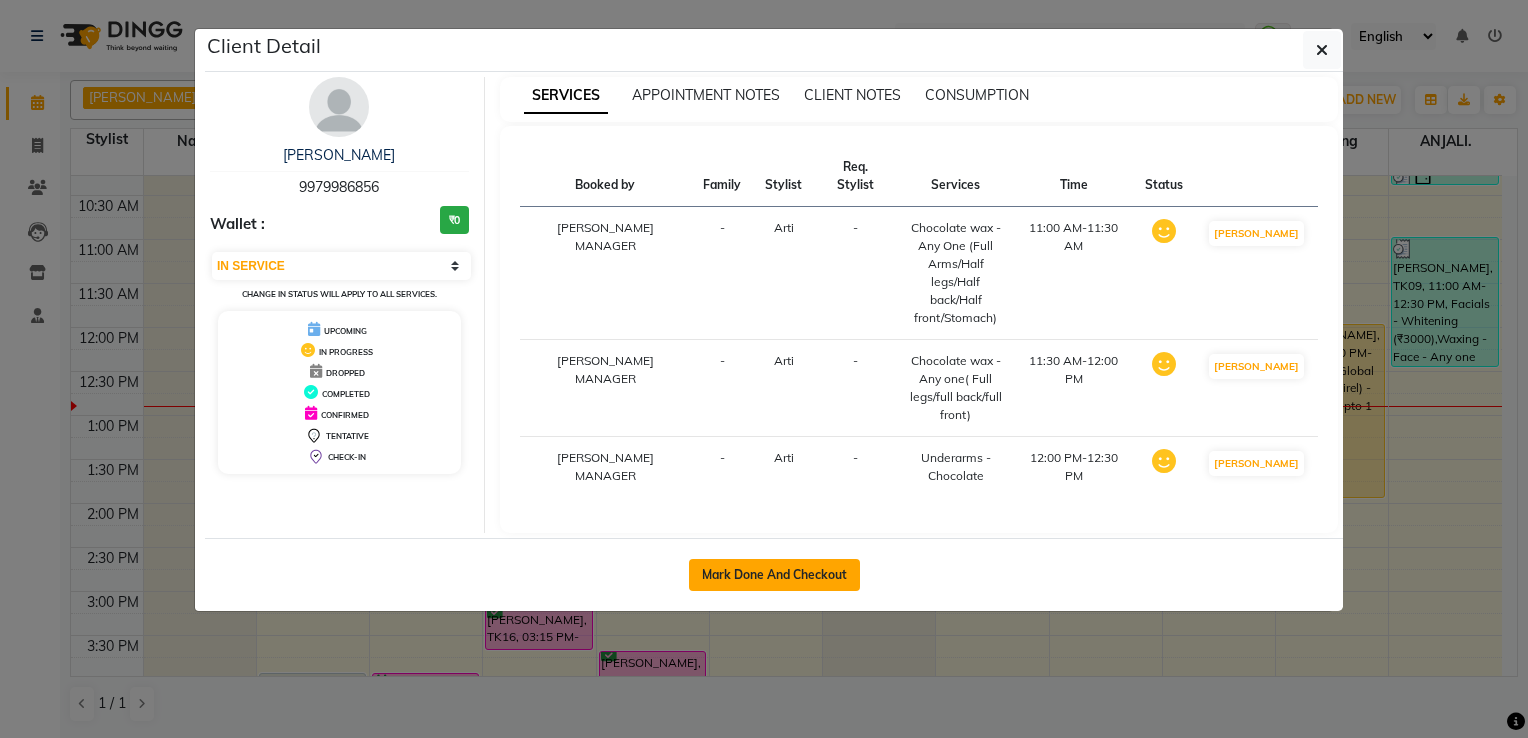 click on "Mark Done And Checkout" 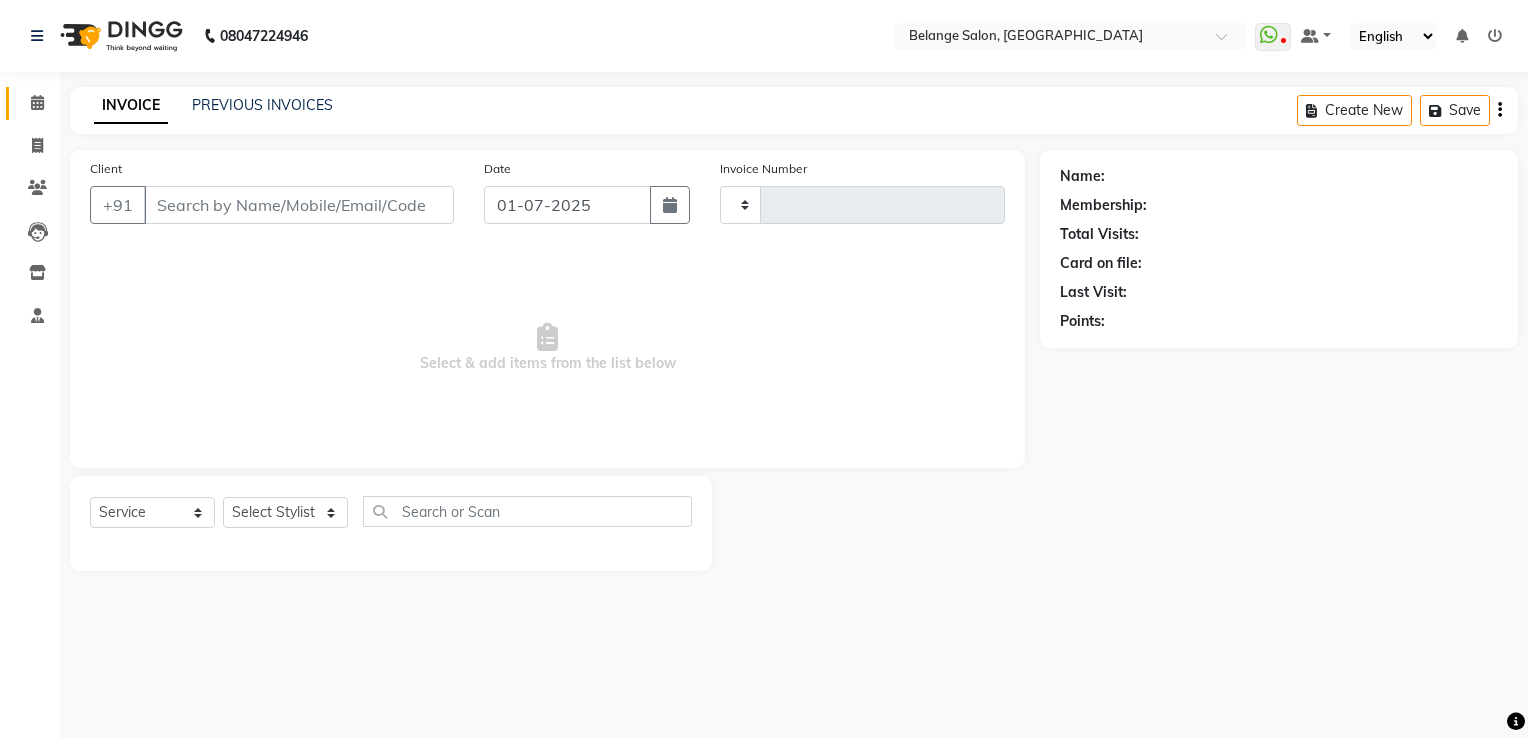 type on "6659" 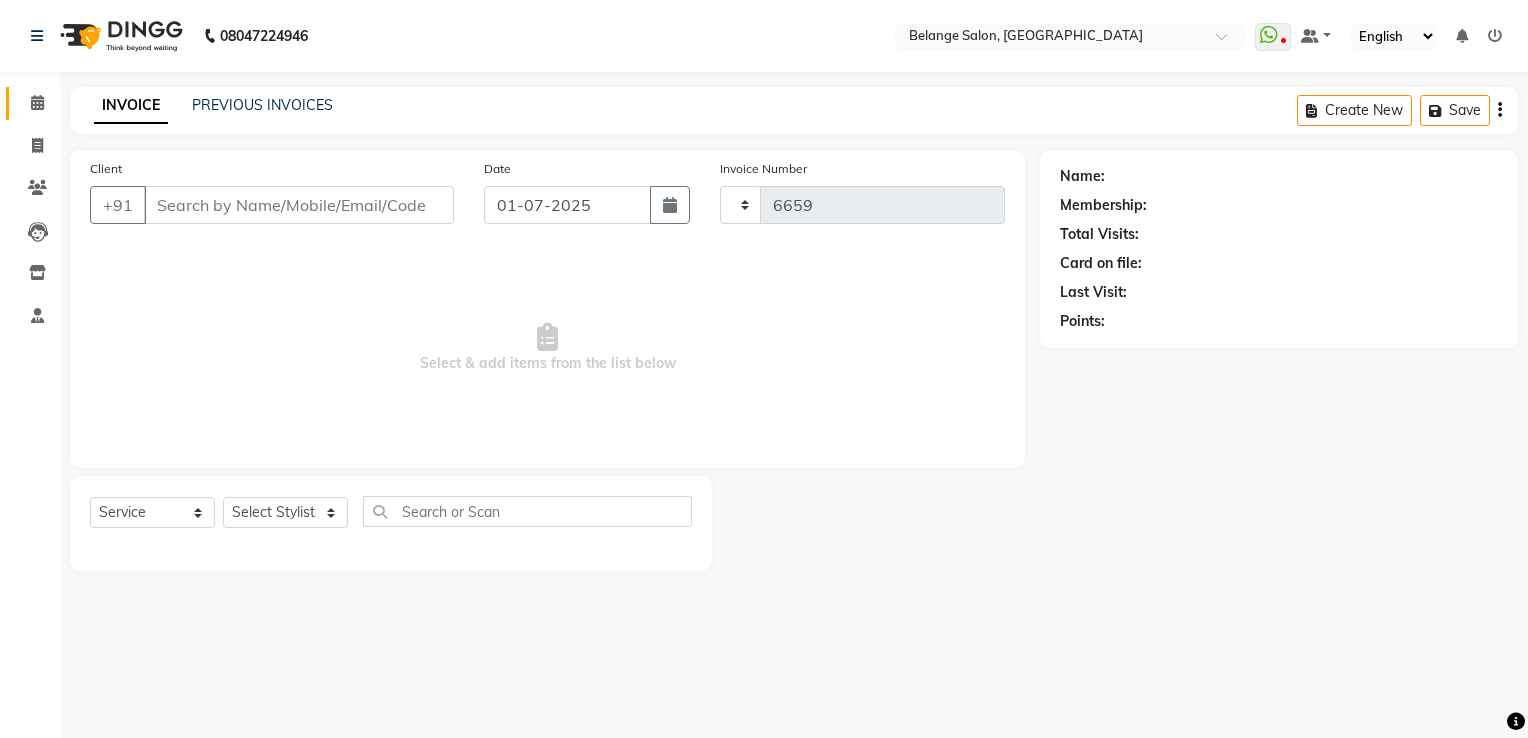 select on "5076" 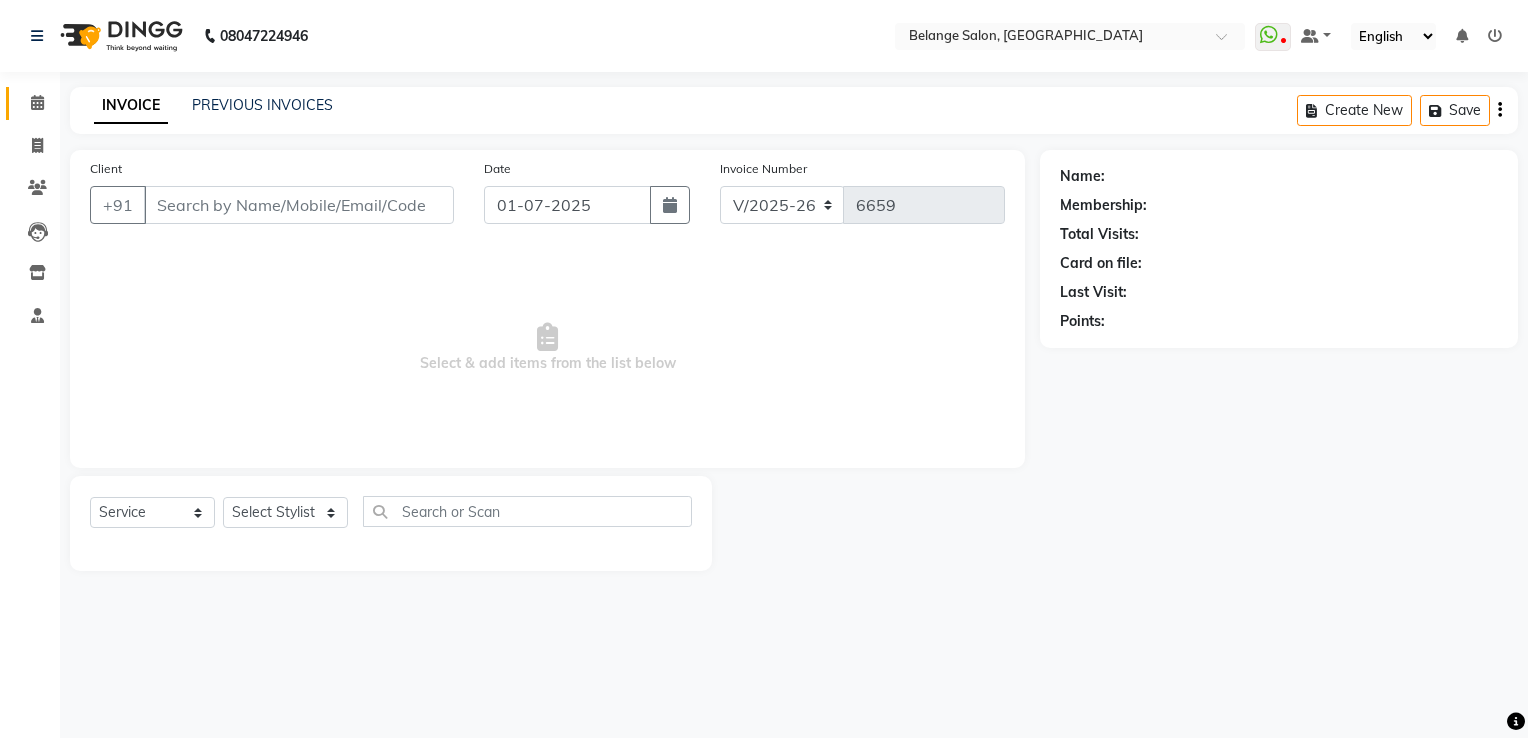 type on "9979986856" 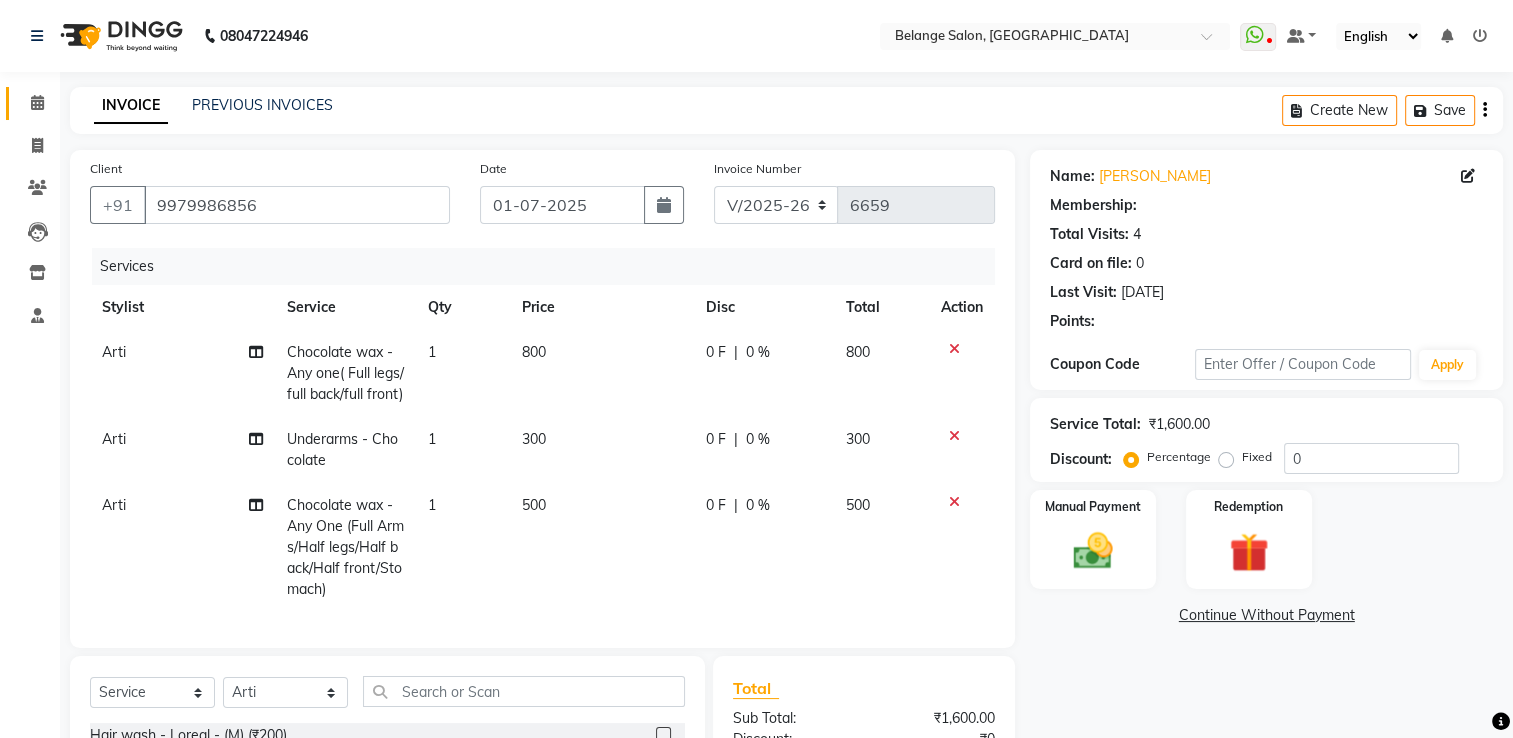 select on "1: Object" 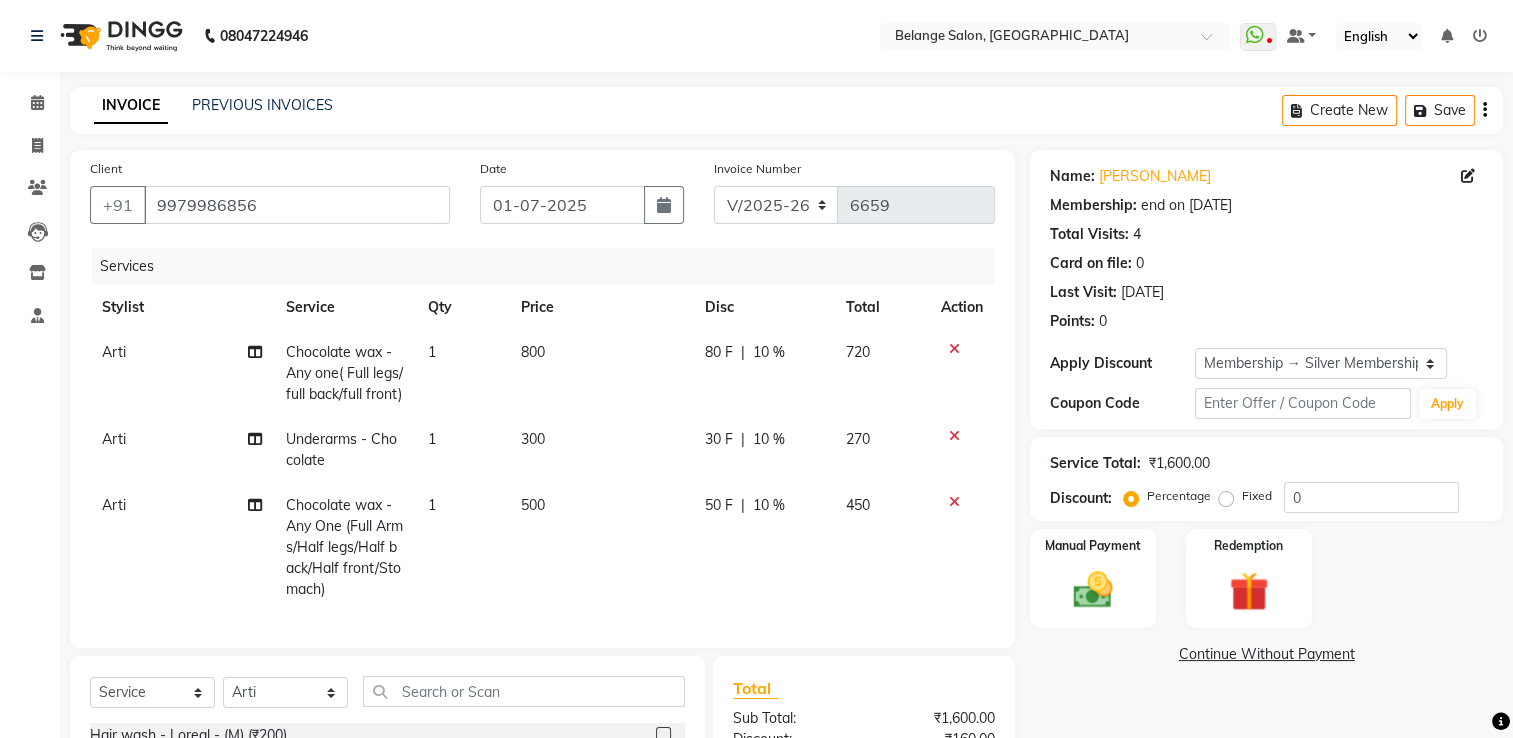 click on "1" 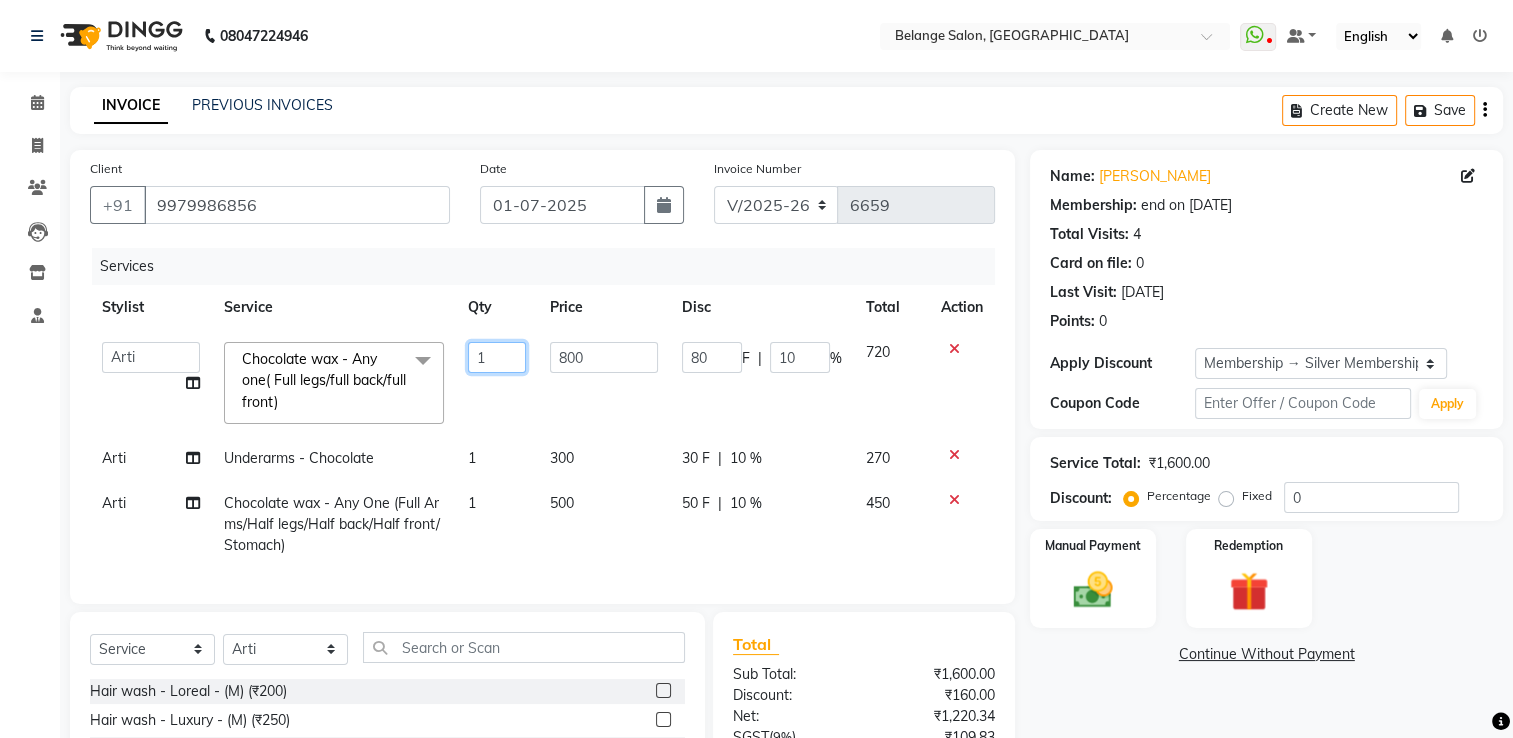 click on "1" 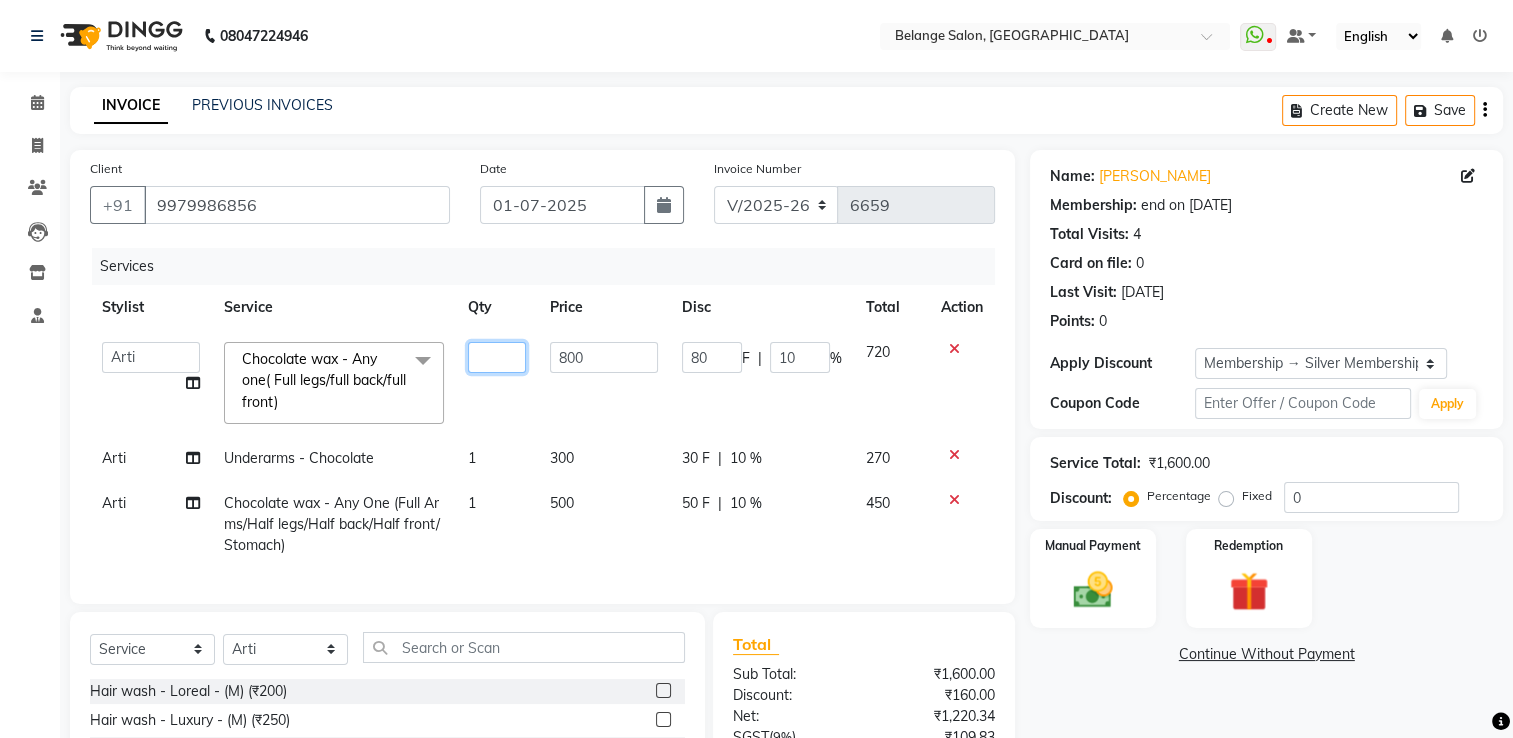 type on "3" 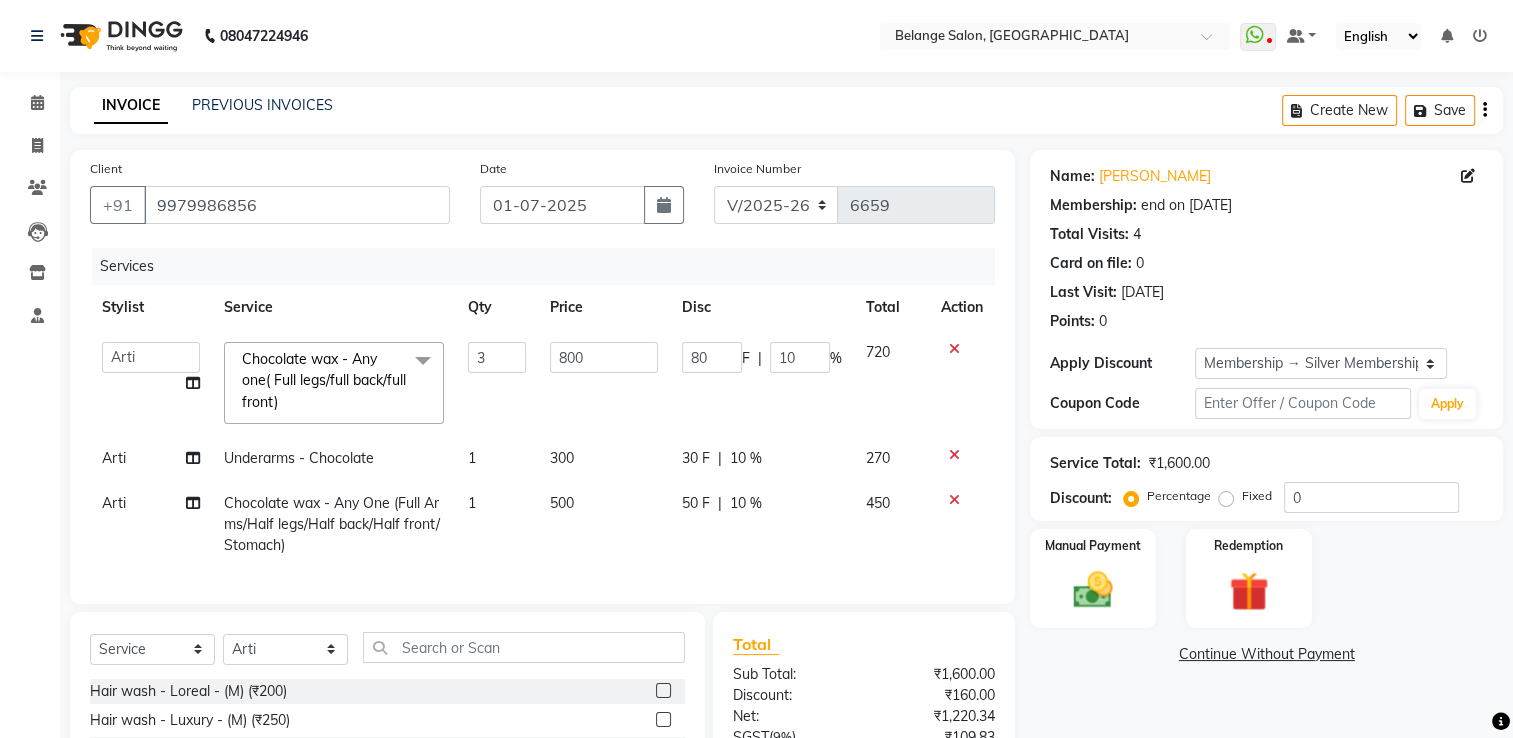 click on "500" 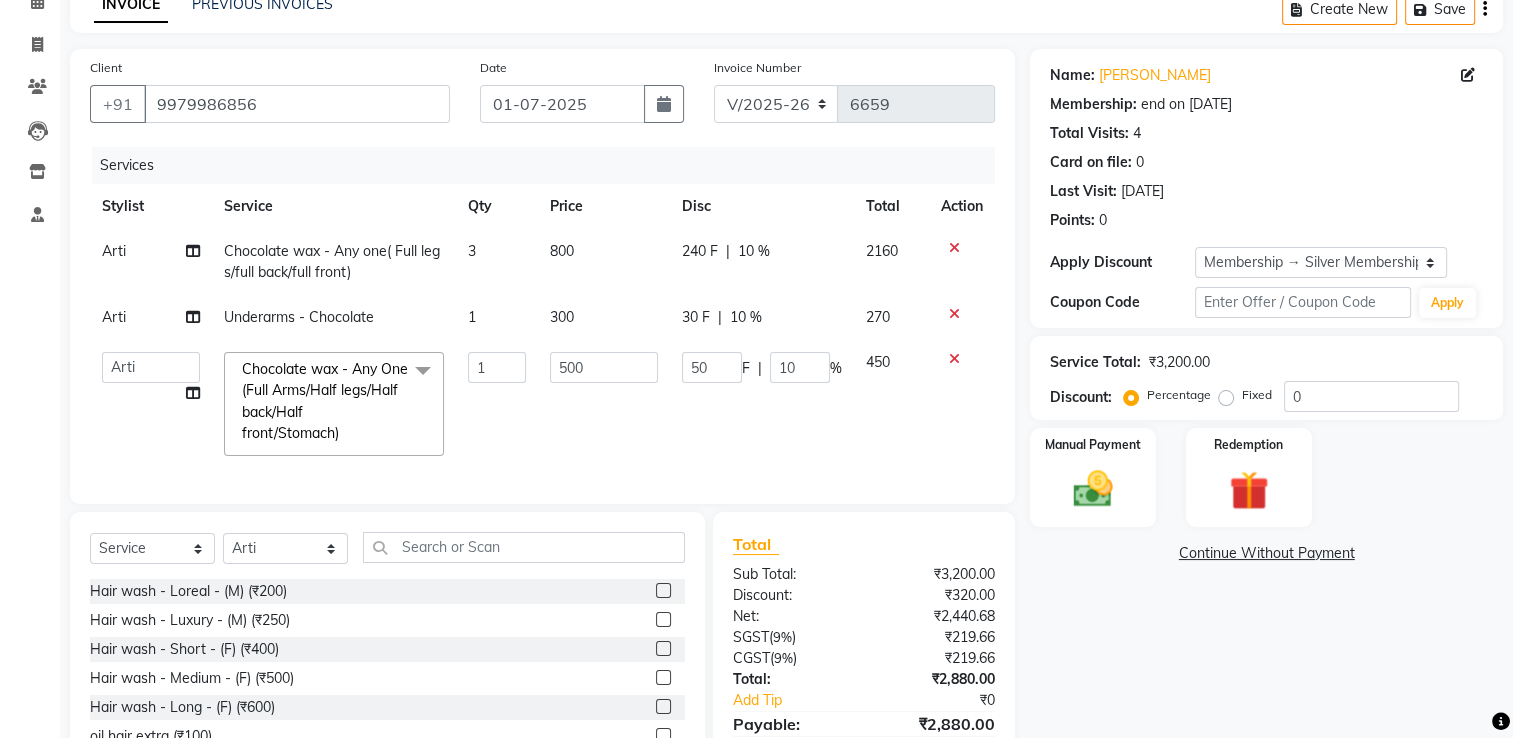 scroll, scrollTop: 200, scrollLeft: 0, axis: vertical 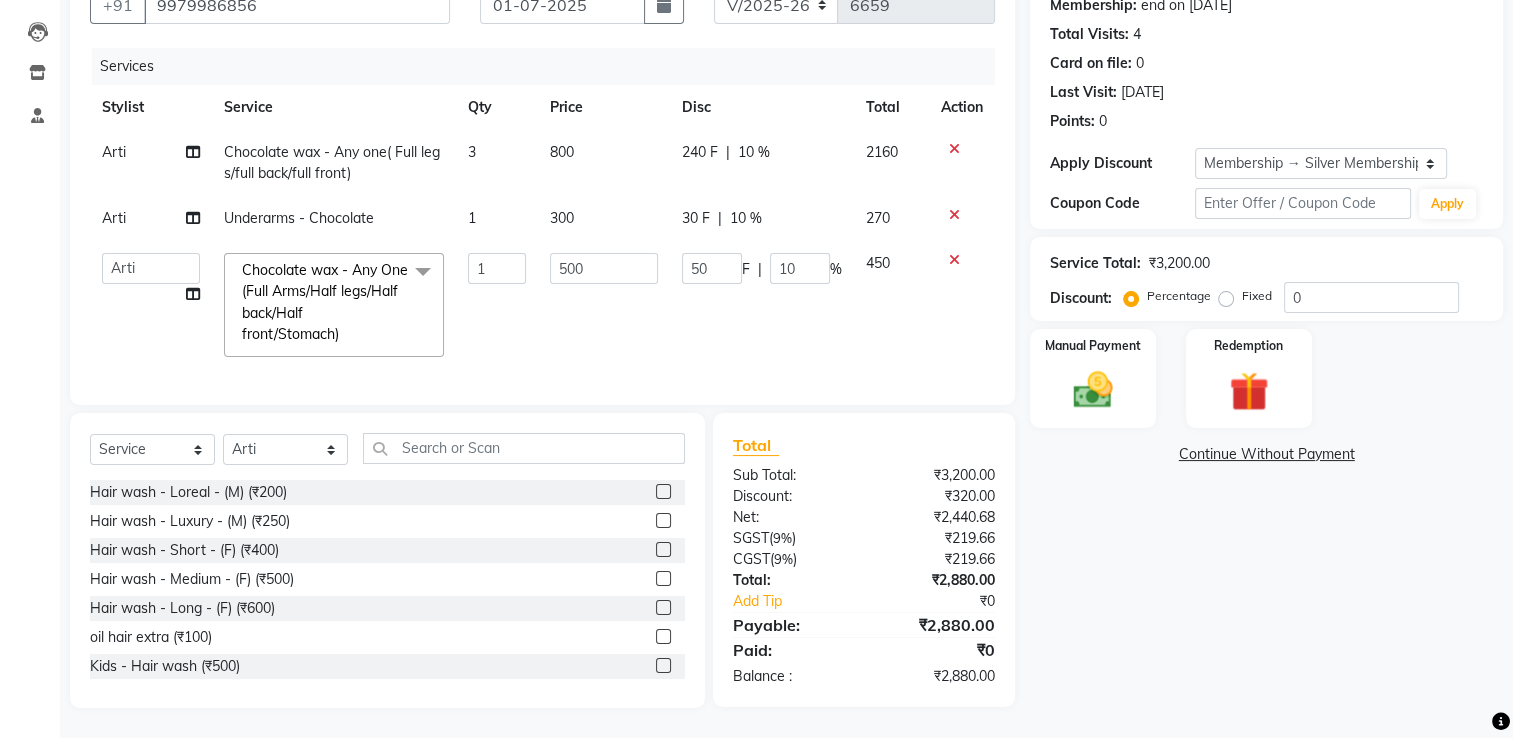 click on "Name: Vanshi Kumar Membership: end on 14-04-2026 Total Visits:  4 Card on file:  0 Last Visit:   16-04-2025 Points:   0  Apply Discount Select Membership → Silver Membership Coupon Code Apply Service Total:  ₹3,200.00  Discount:  Percentage   Fixed  0 Manual Payment Redemption  Continue Without Payment" 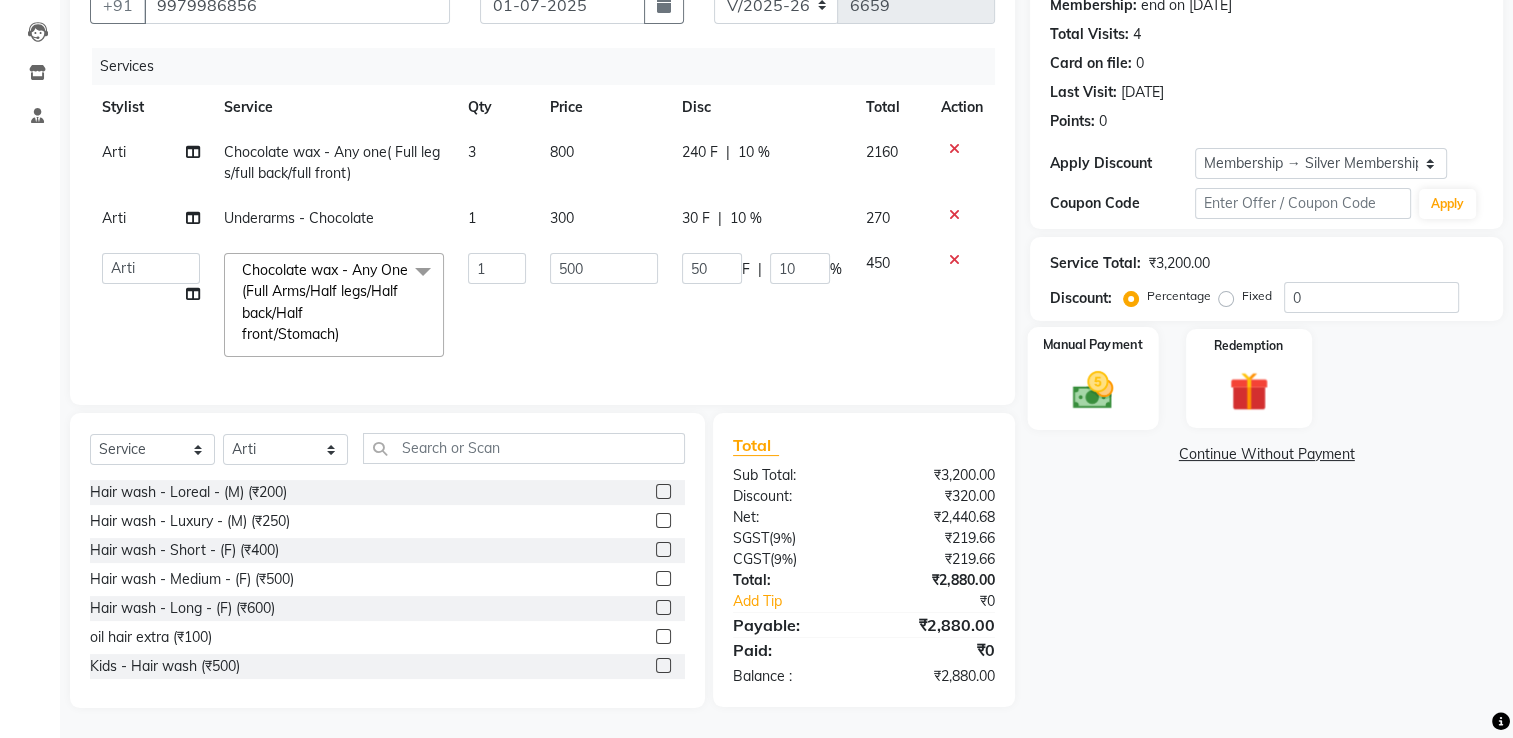 click 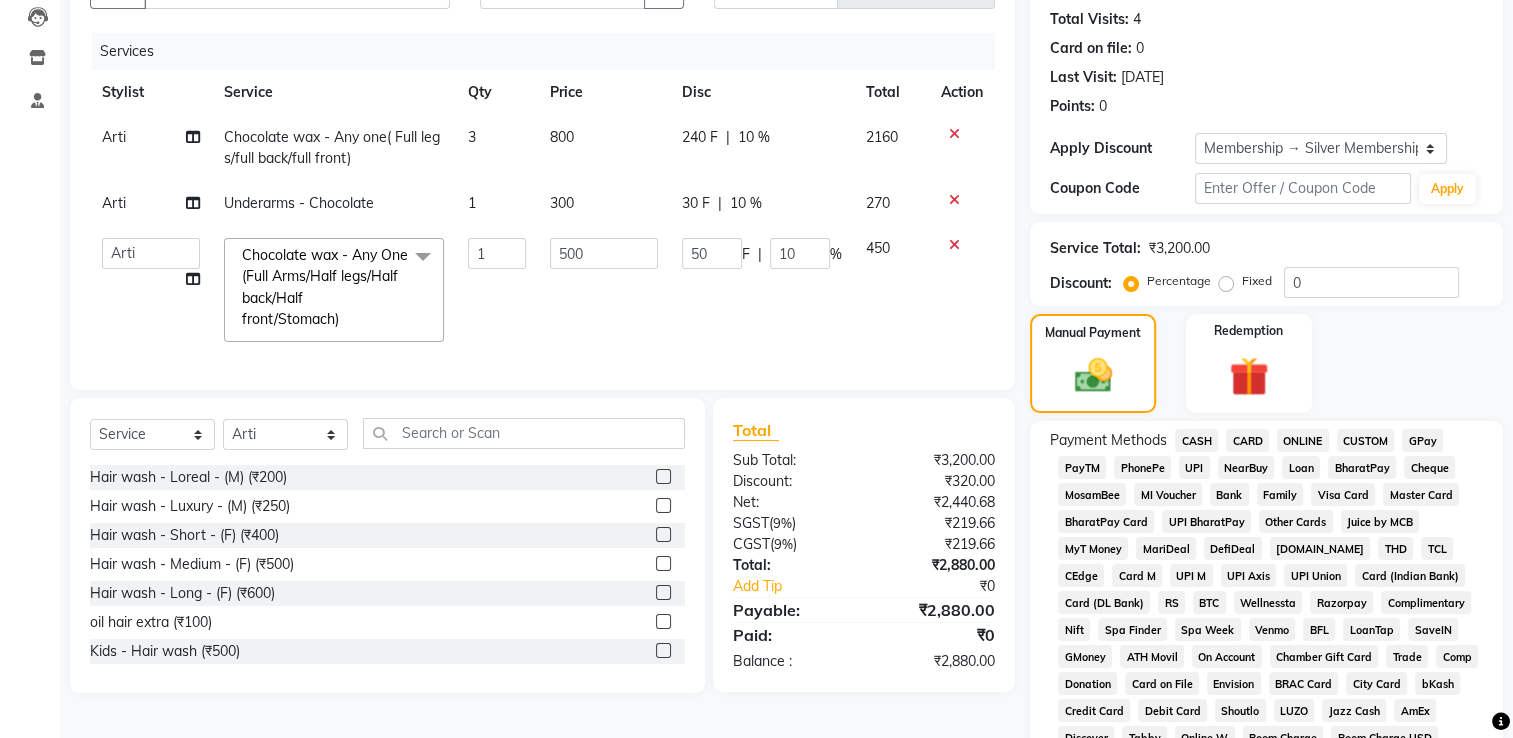 scroll, scrollTop: 515, scrollLeft: 0, axis: vertical 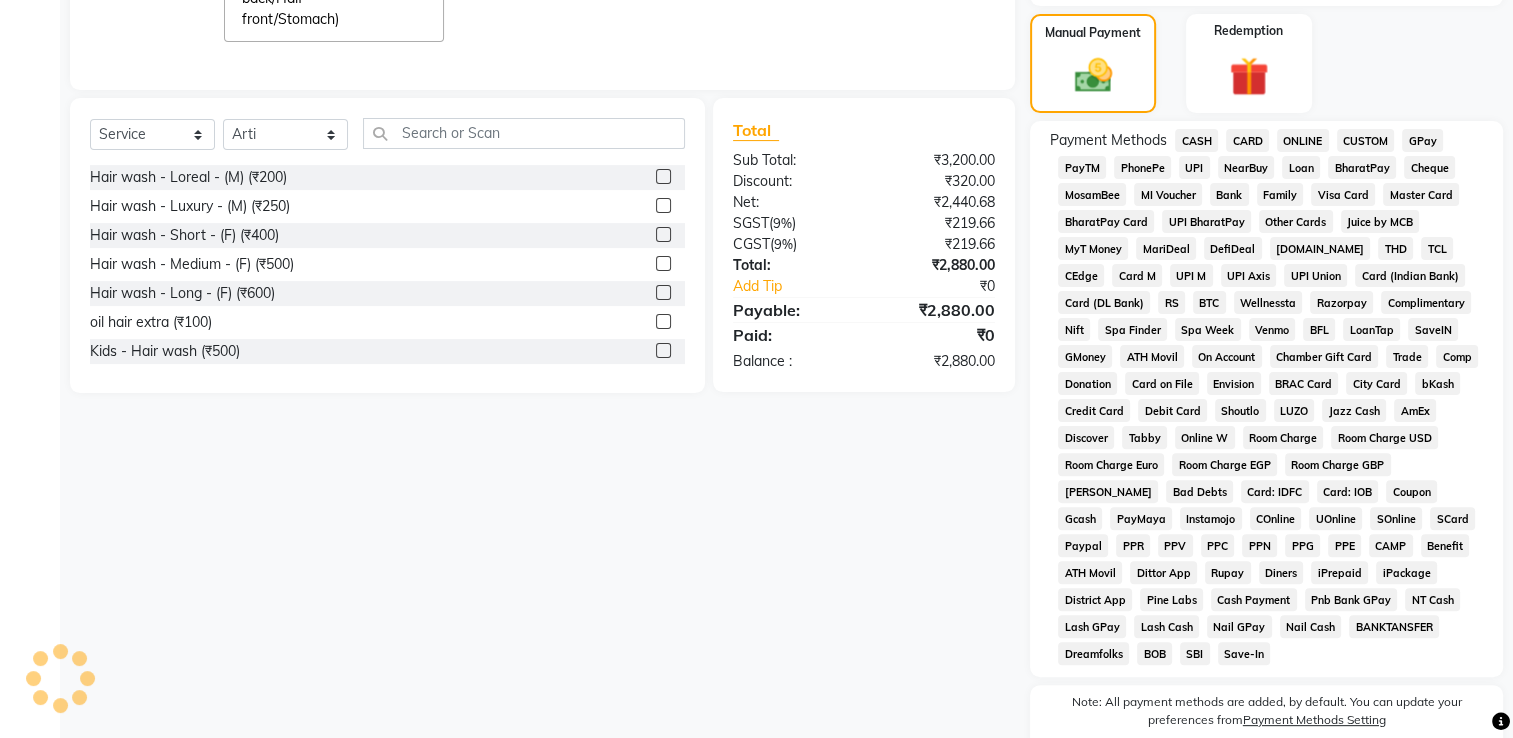 click on "CASH" 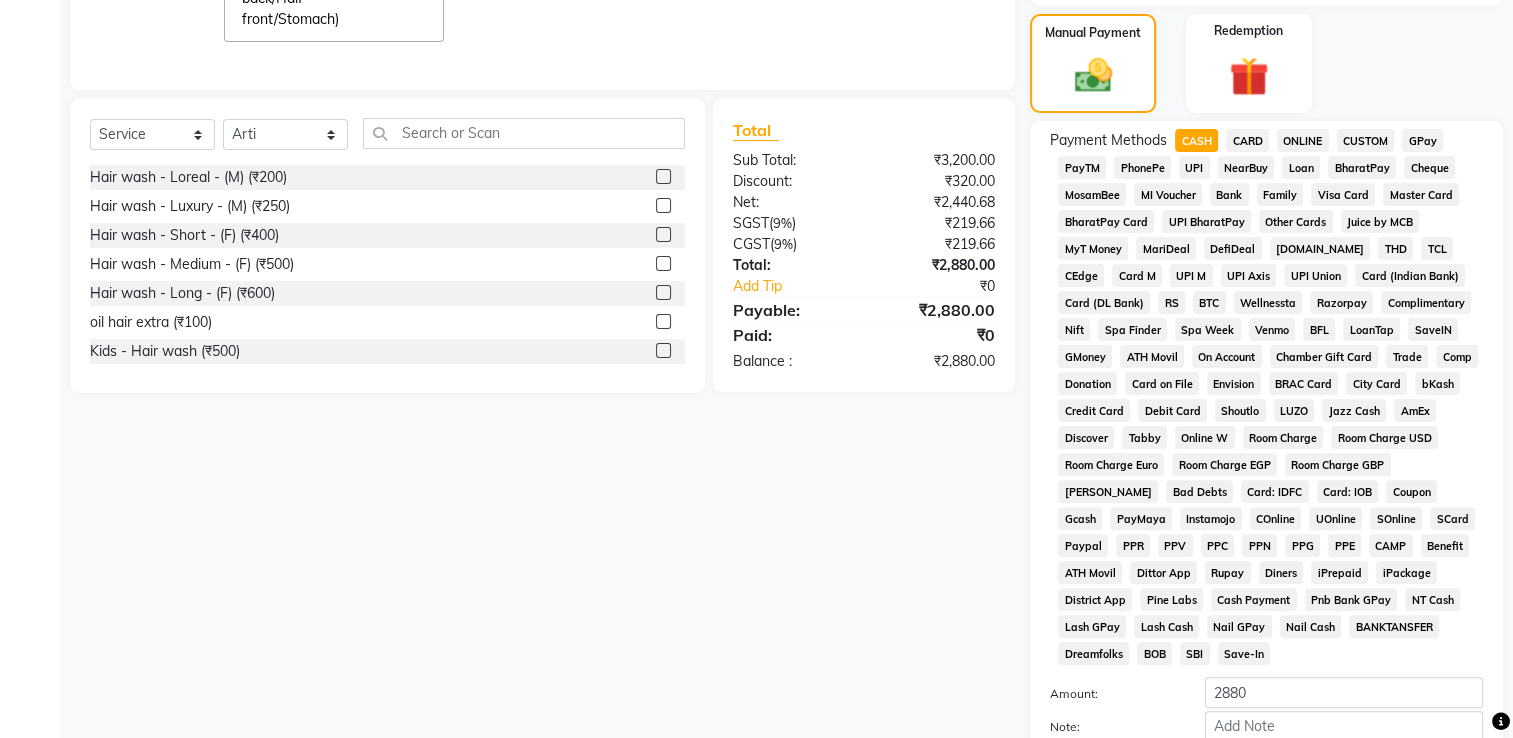scroll, scrollTop: 724, scrollLeft: 0, axis: vertical 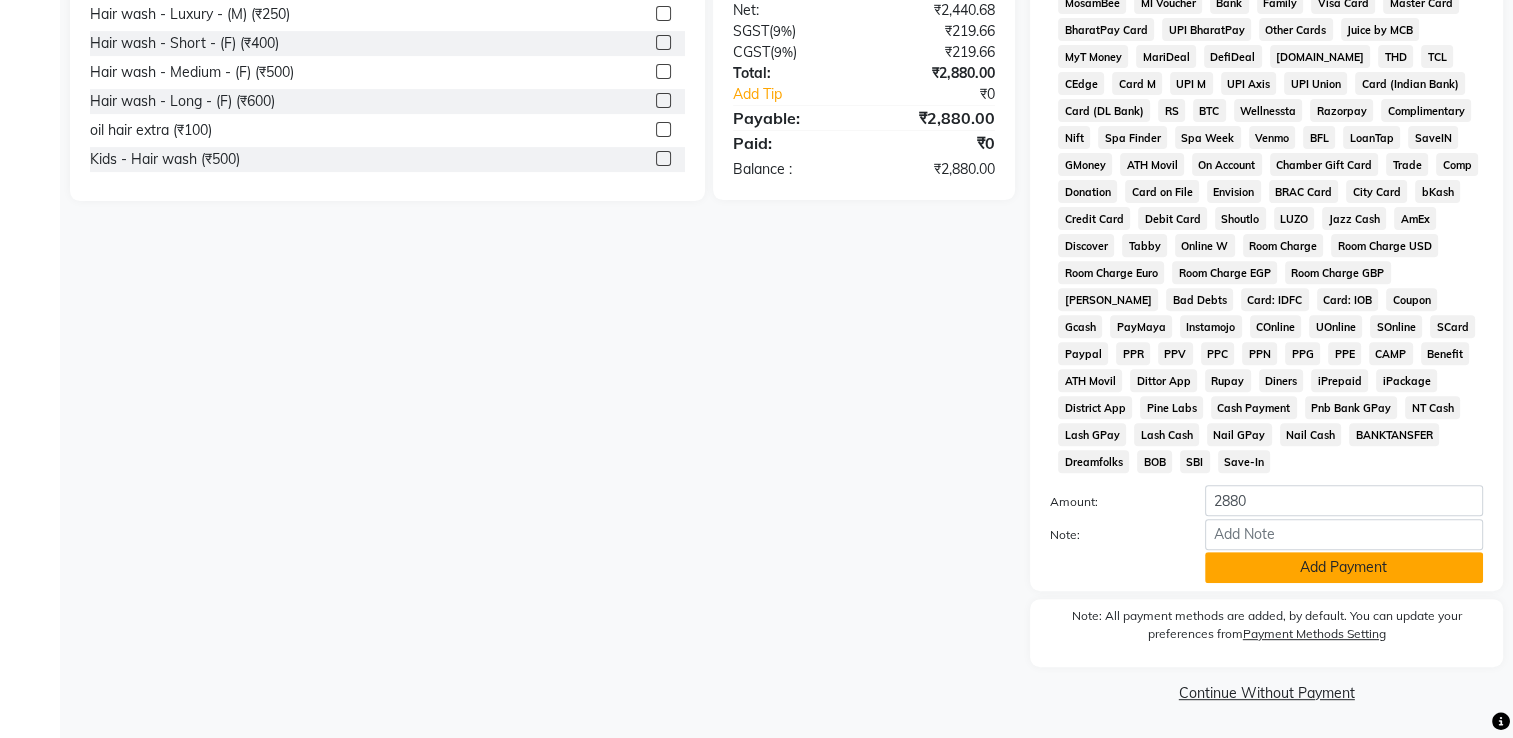 click on "Add Payment" 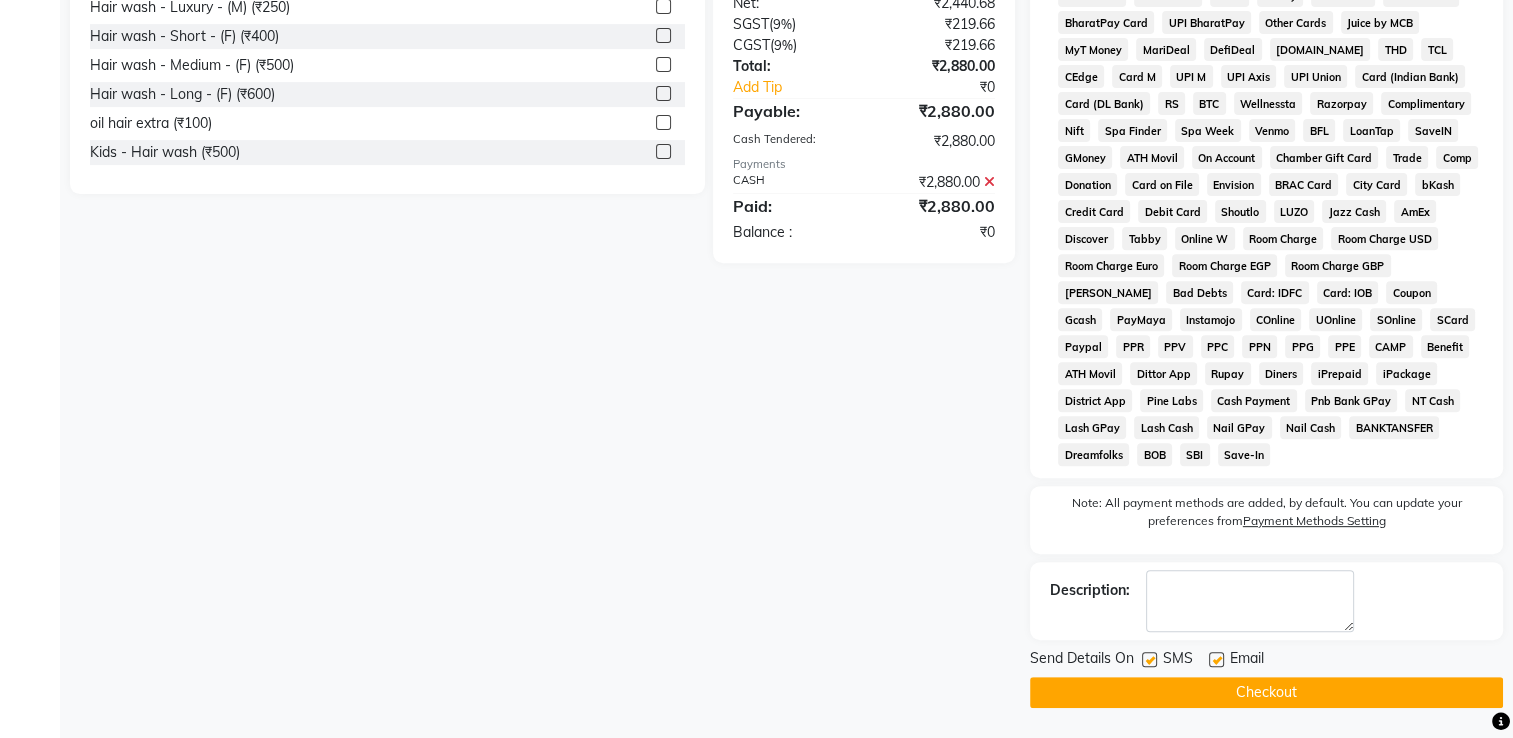 click on "Checkout" 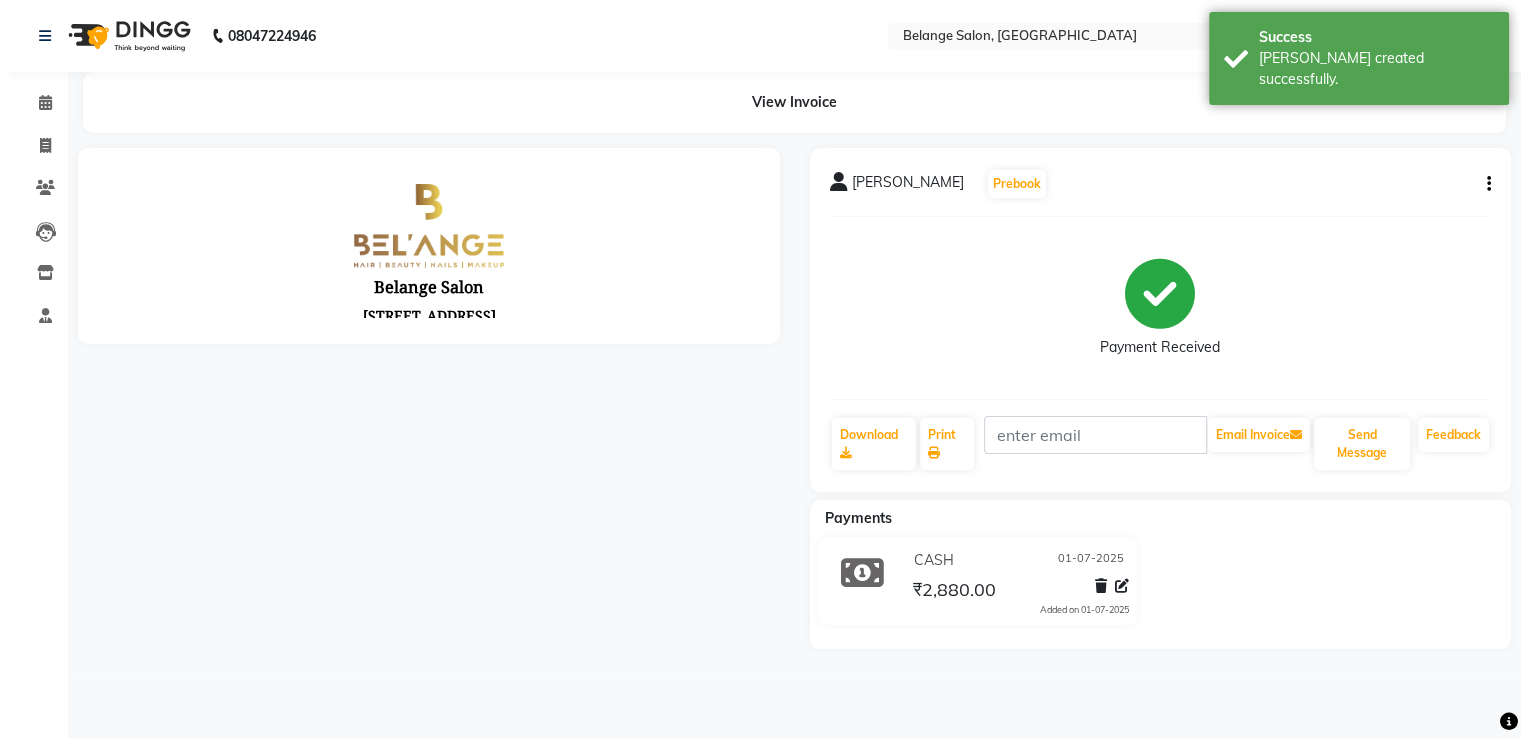 scroll, scrollTop: 0, scrollLeft: 0, axis: both 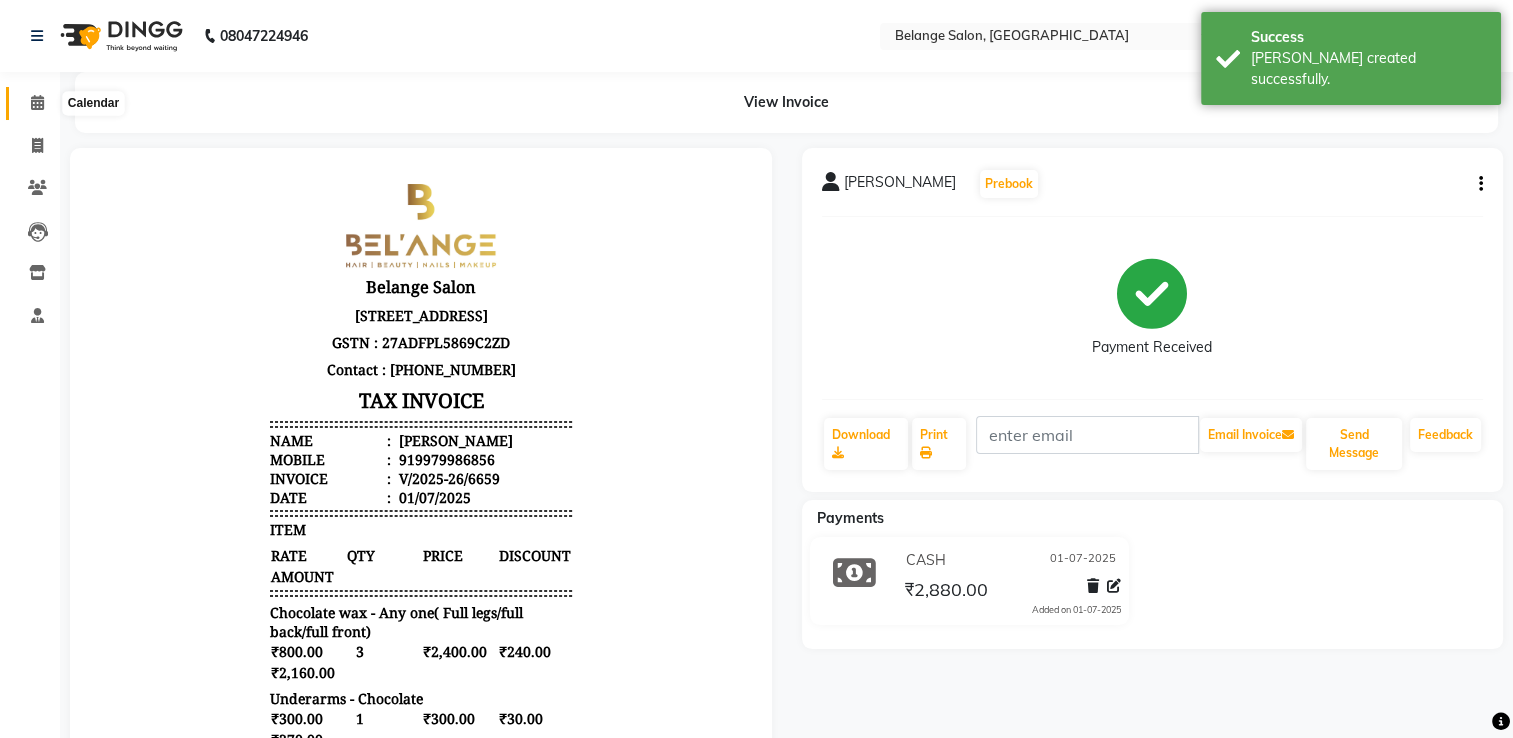 click 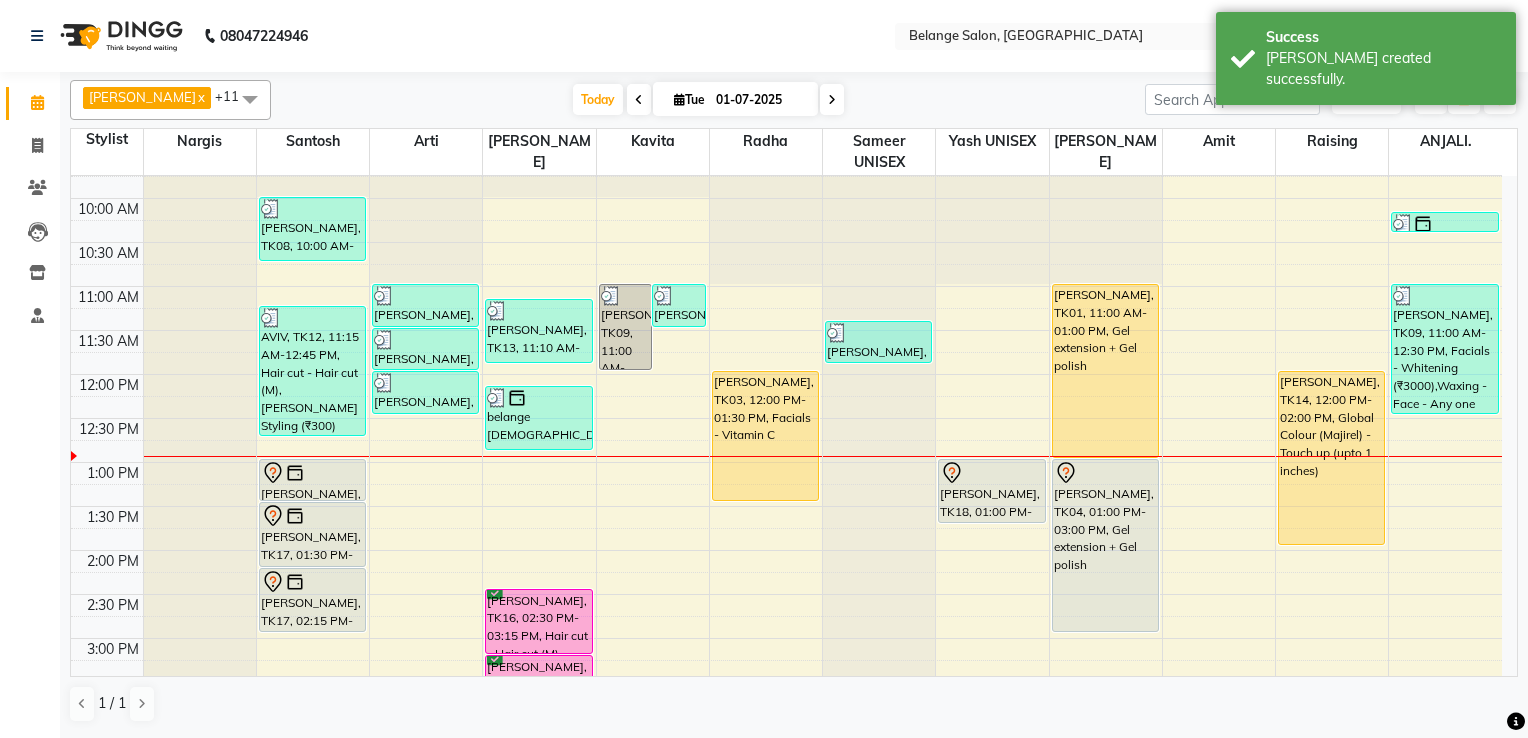 scroll, scrollTop: 200, scrollLeft: 0, axis: vertical 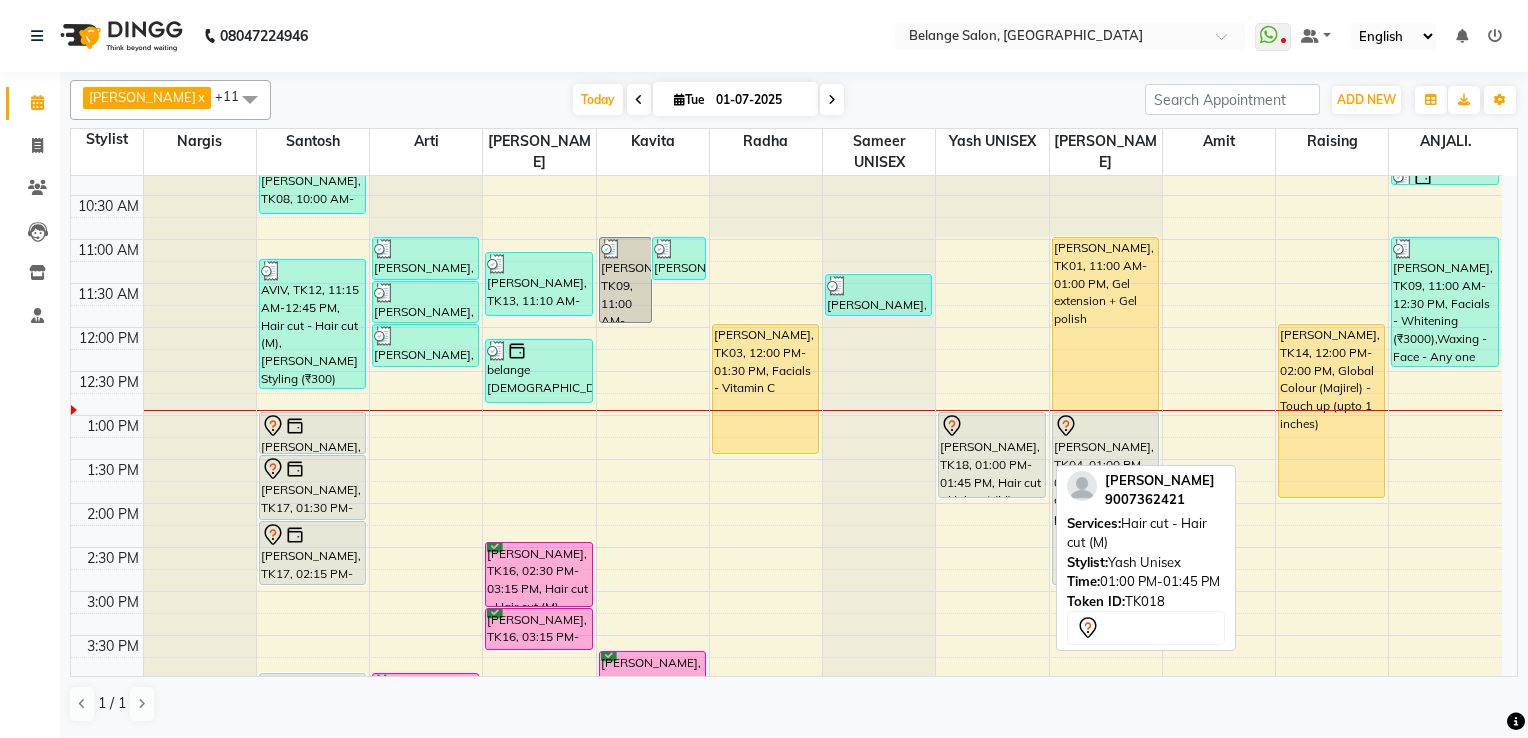 drag, startPoint x: 994, startPoint y: 469, endPoint x: 994, endPoint y: 486, distance: 17 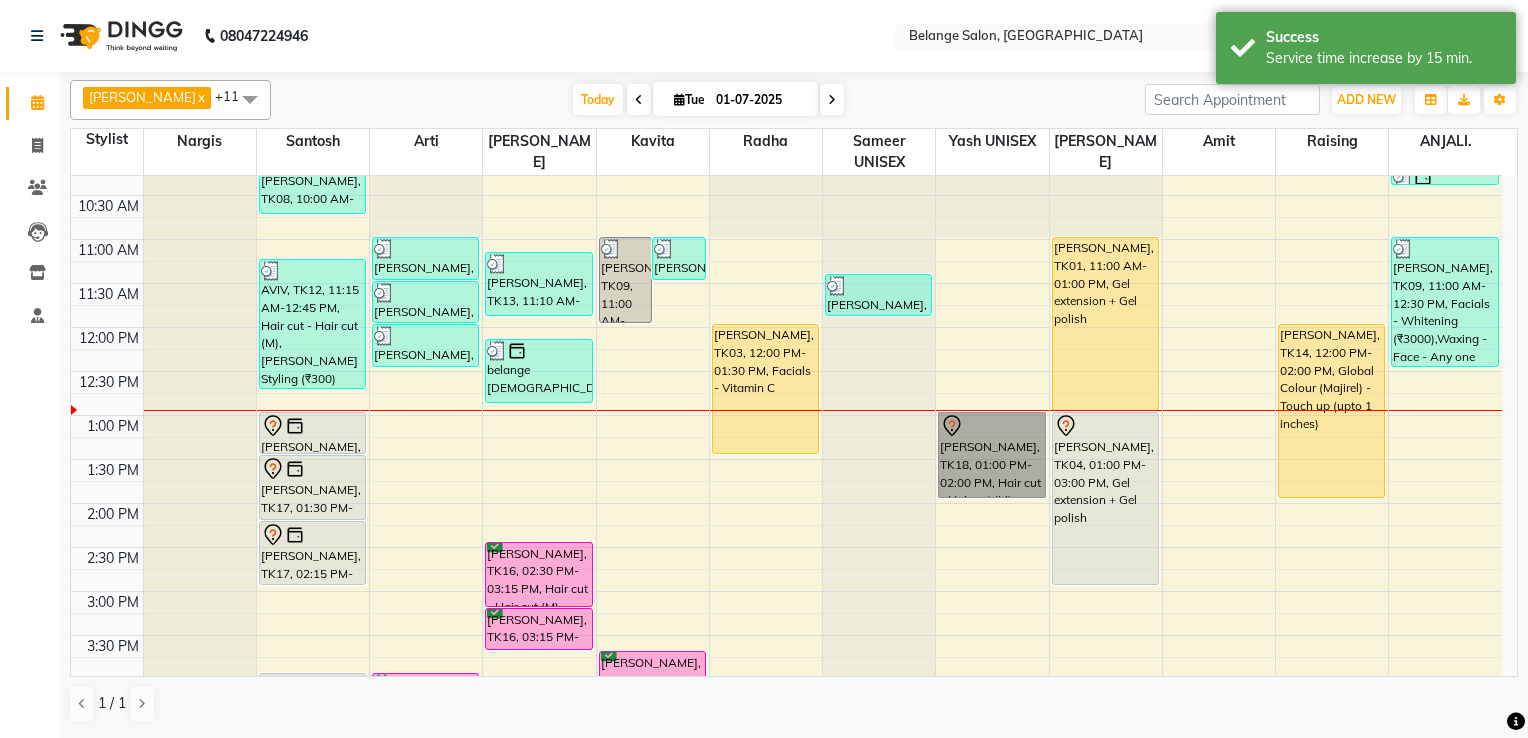 drag, startPoint x: 992, startPoint y: 409, endPoint x: 976, endPoint y: 434, distance: 29.681644 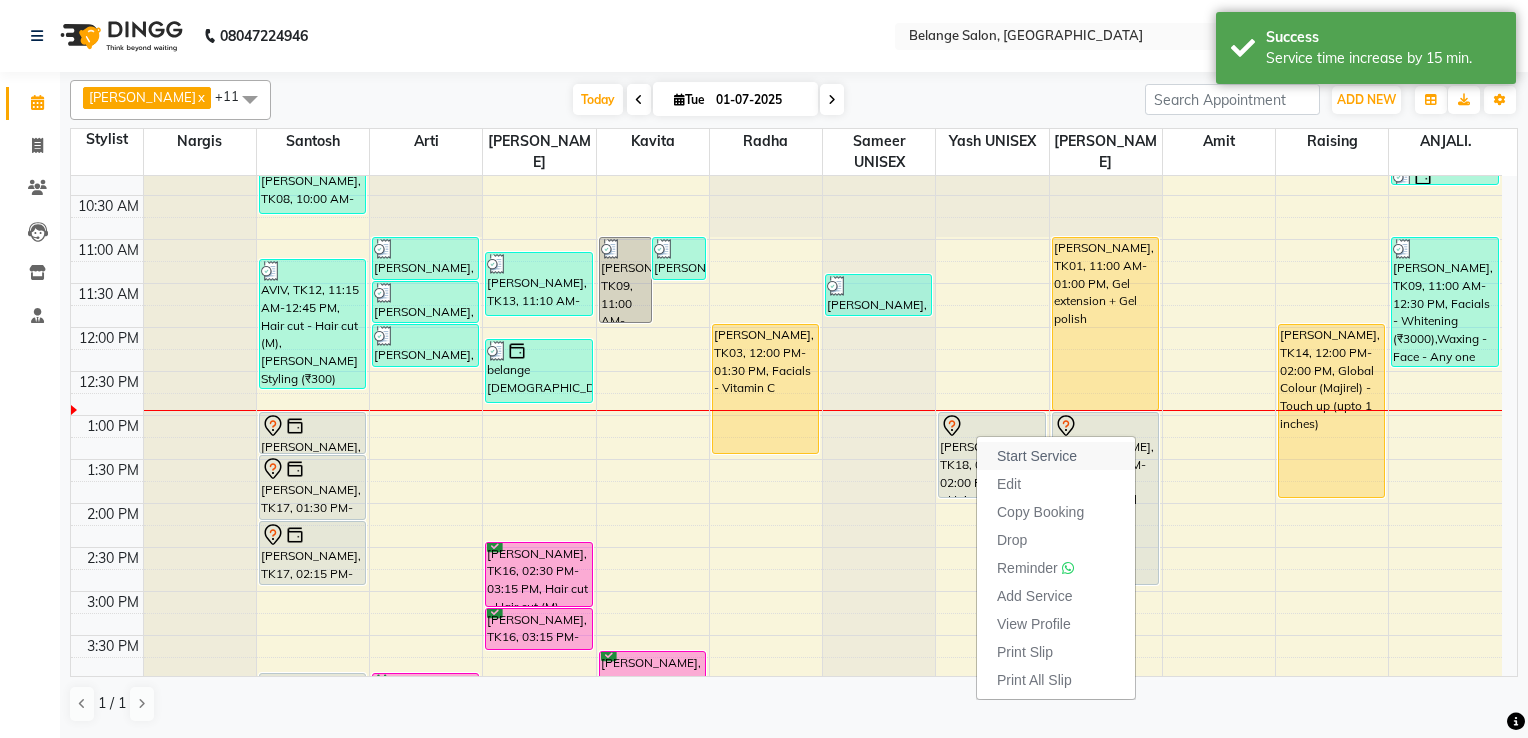 click on "Start Service" at bounding box center [1037, 456] 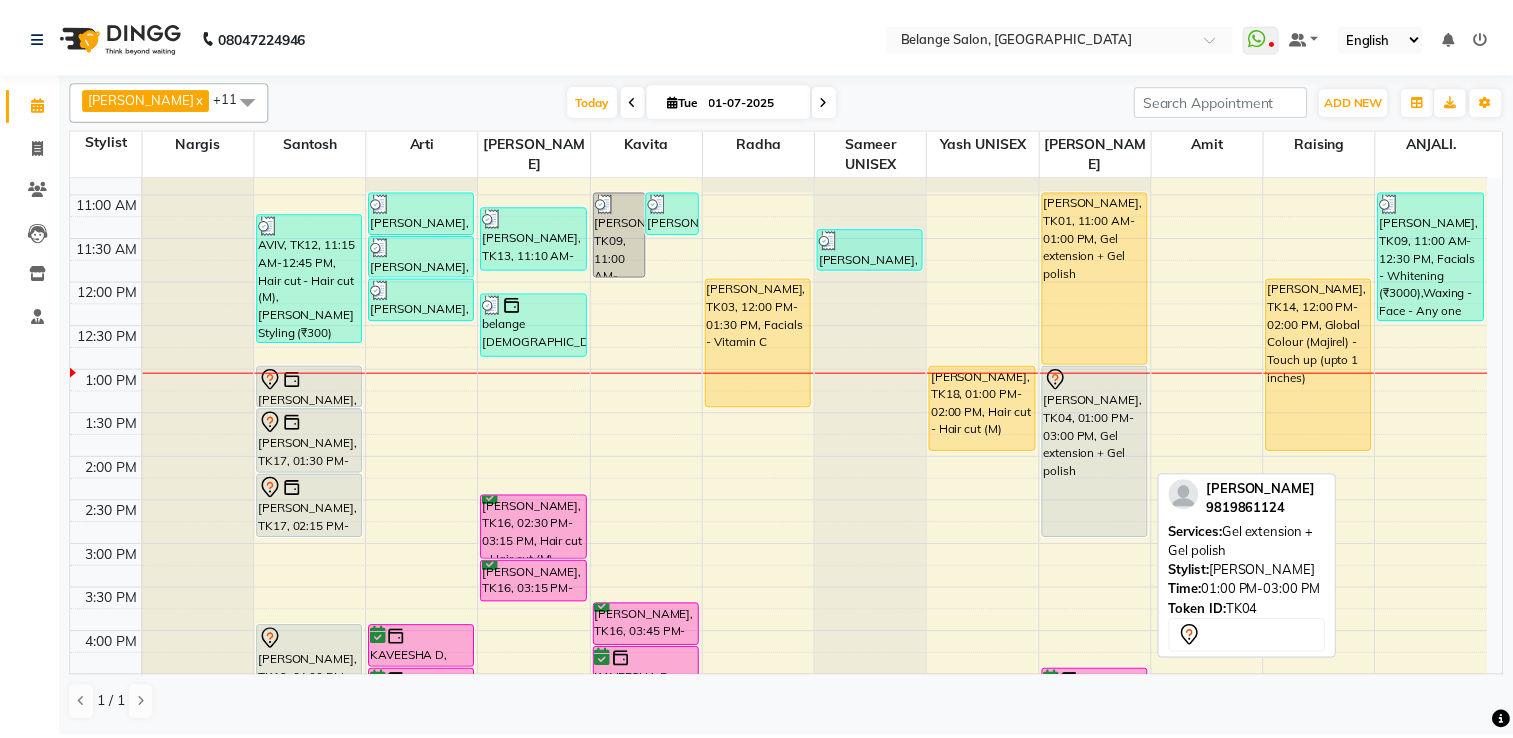 scroll, scrollTop: 200, scrollLeft: 0, axis: vertical 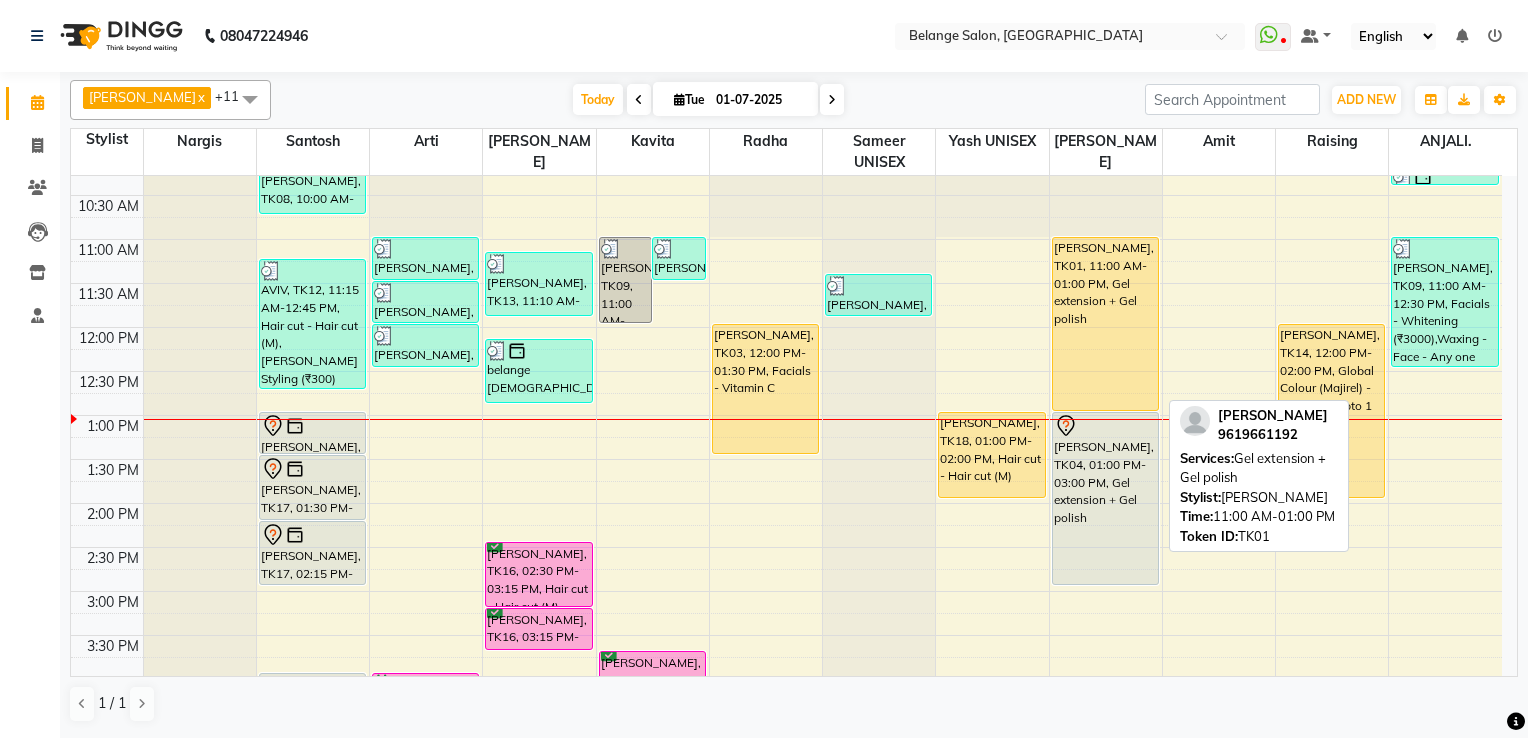 click on "Shalini udmale, TK01, 11:00 AM-01:00 PM, Gel extension + Gel polish" at bounding box center [1105, 324] 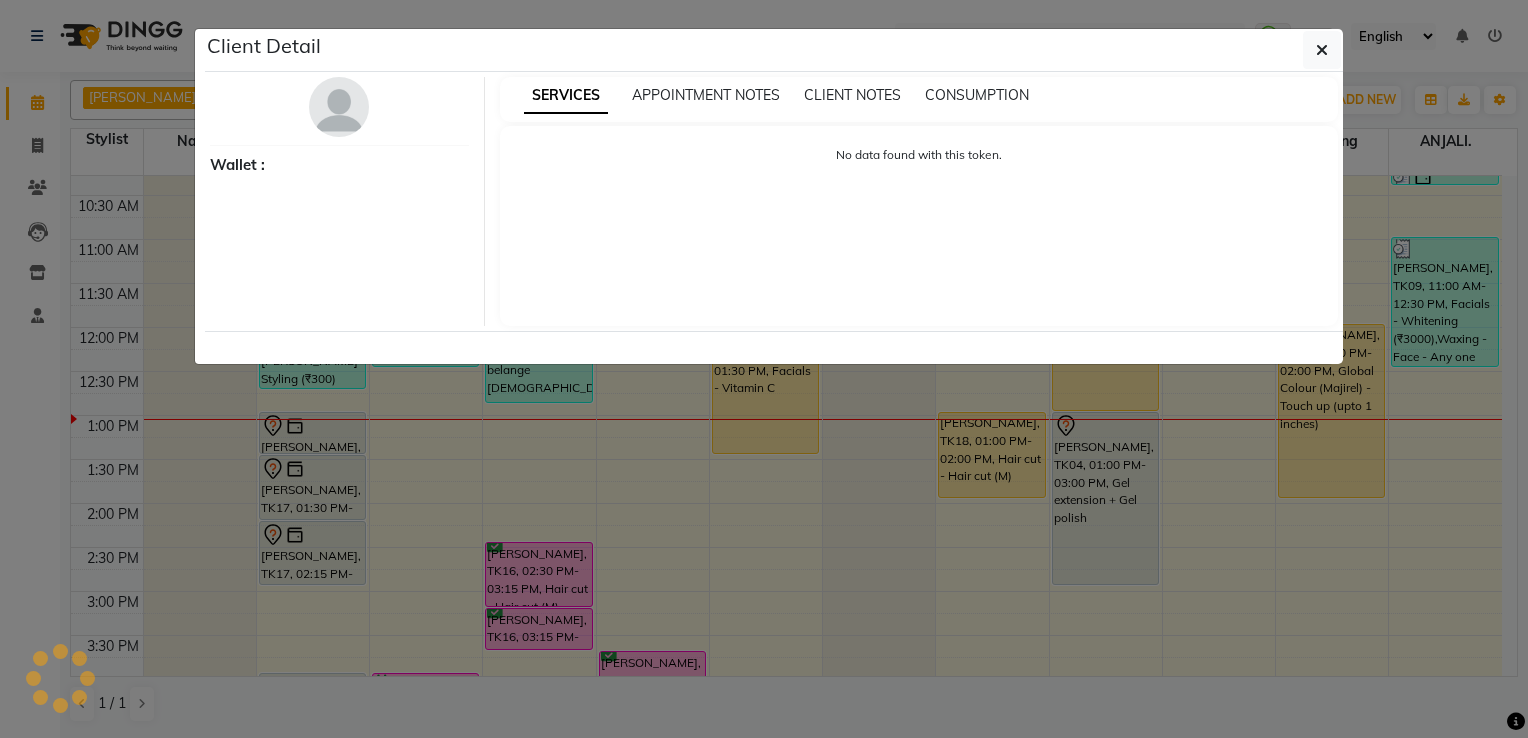 select on "1" 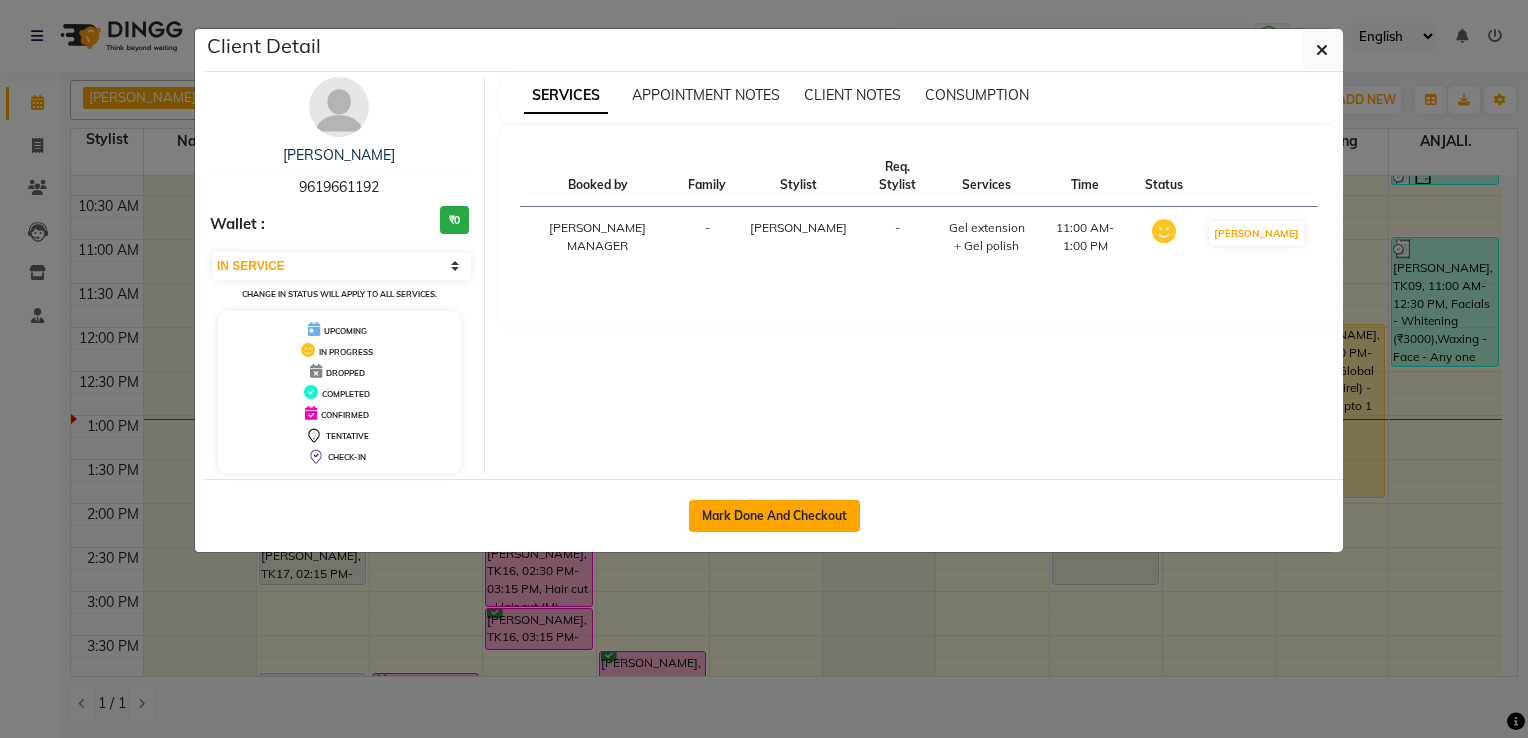 click on "Mark Done And Checkout" 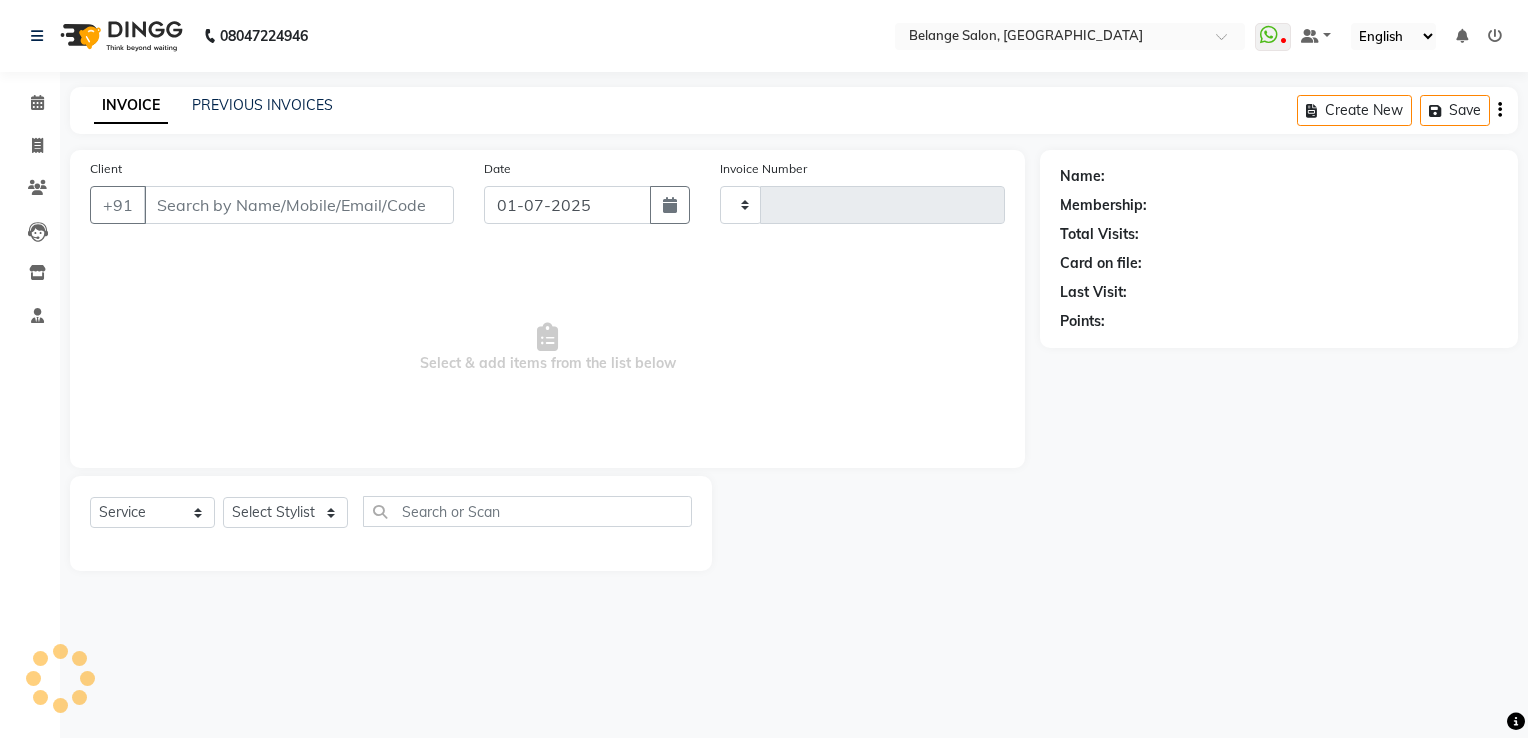 type on "6660" 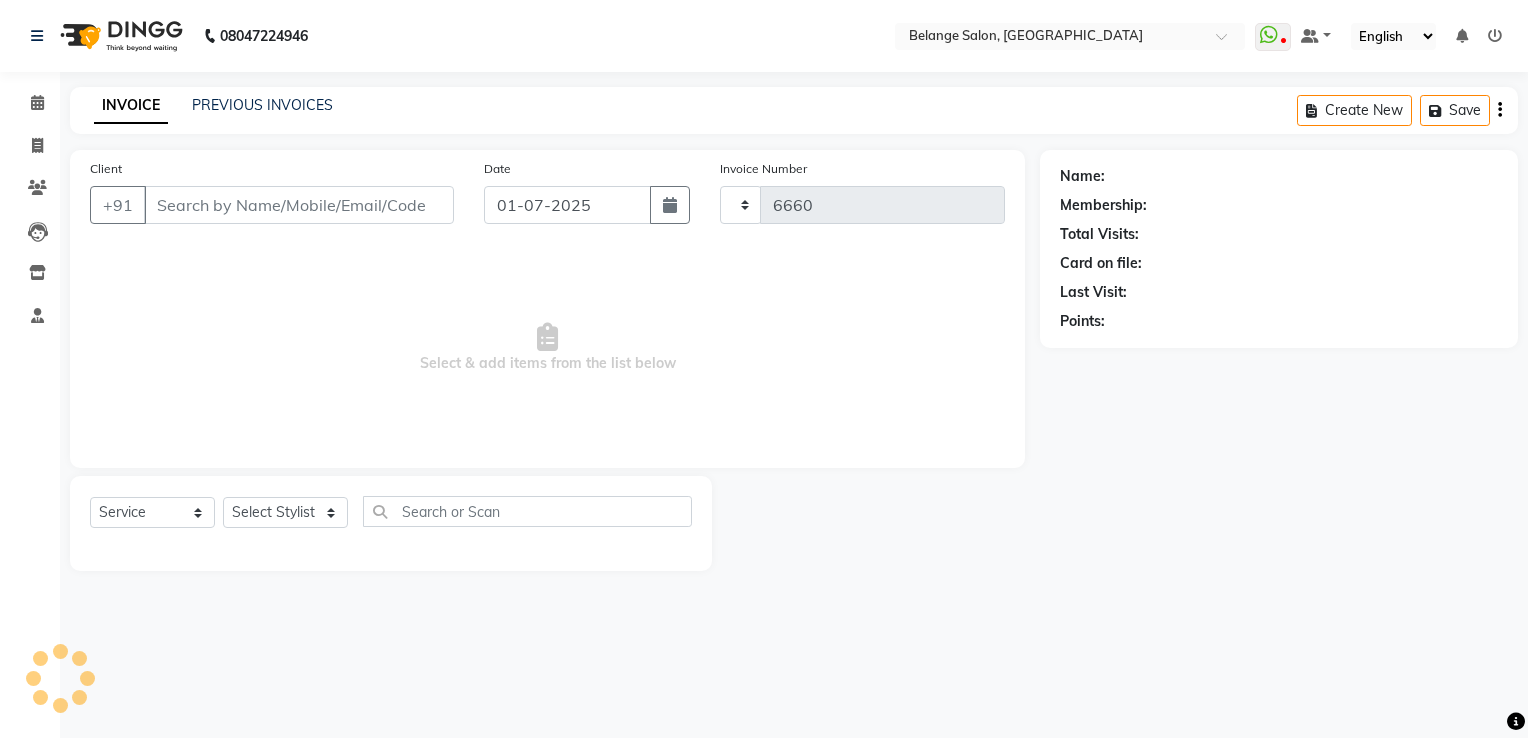select on "5076" 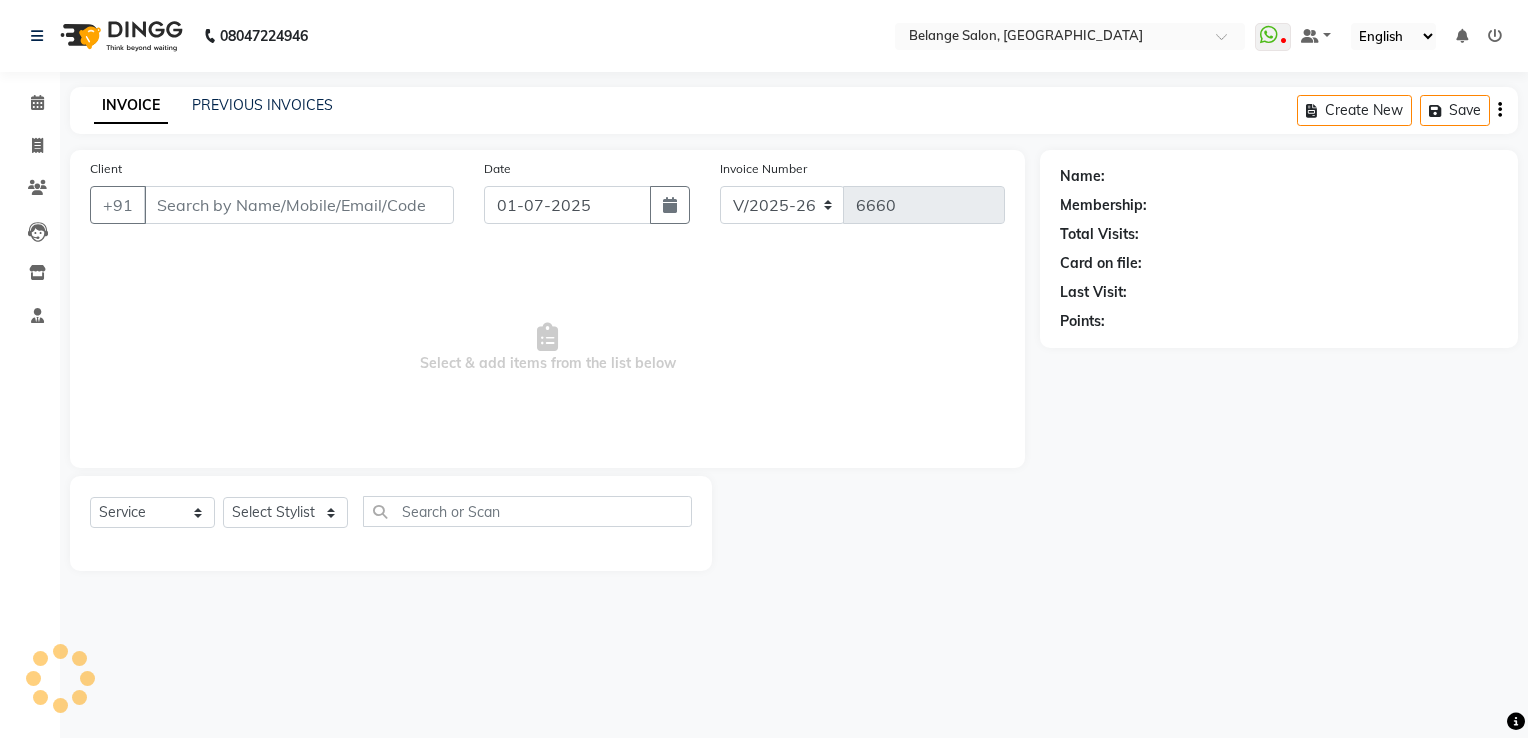 type on "9619661192" 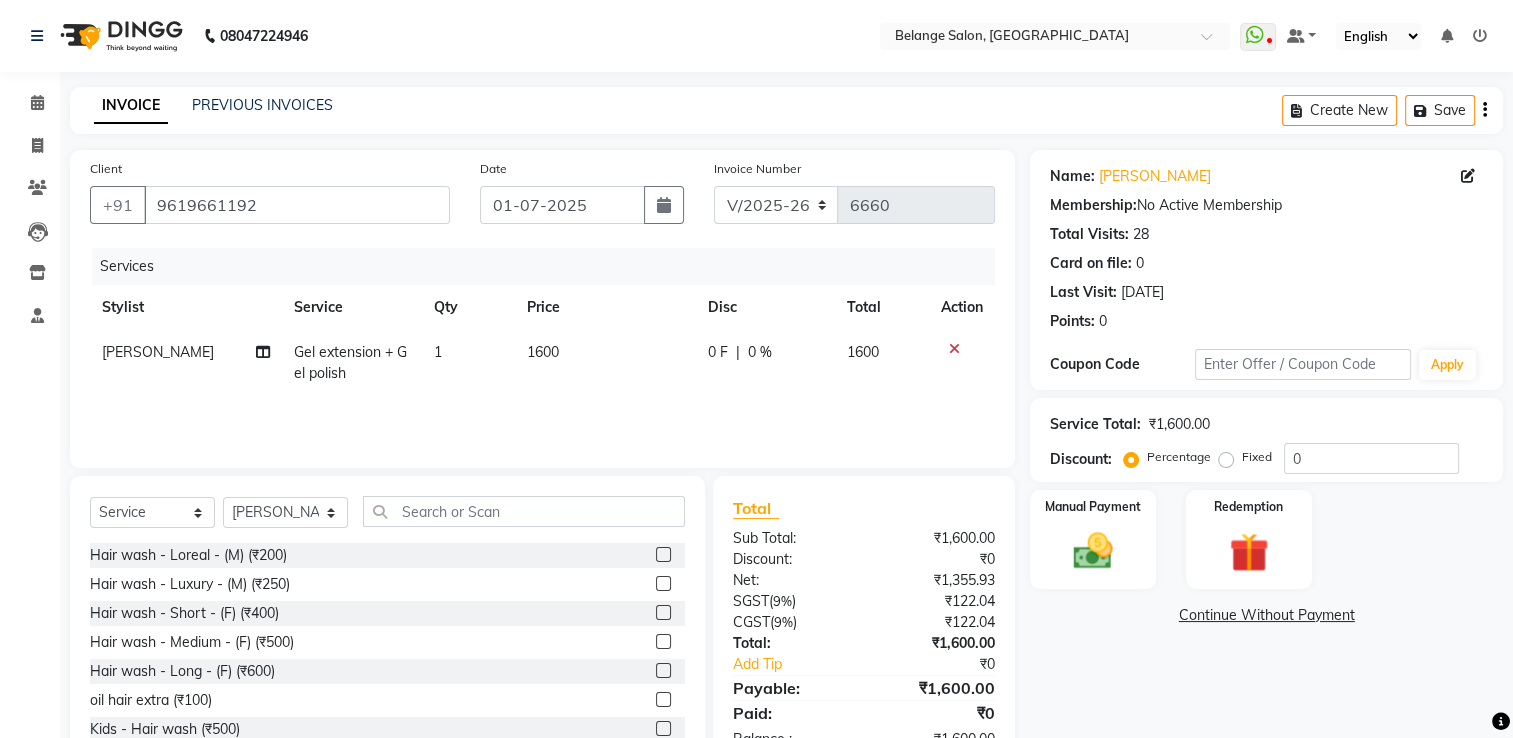 click 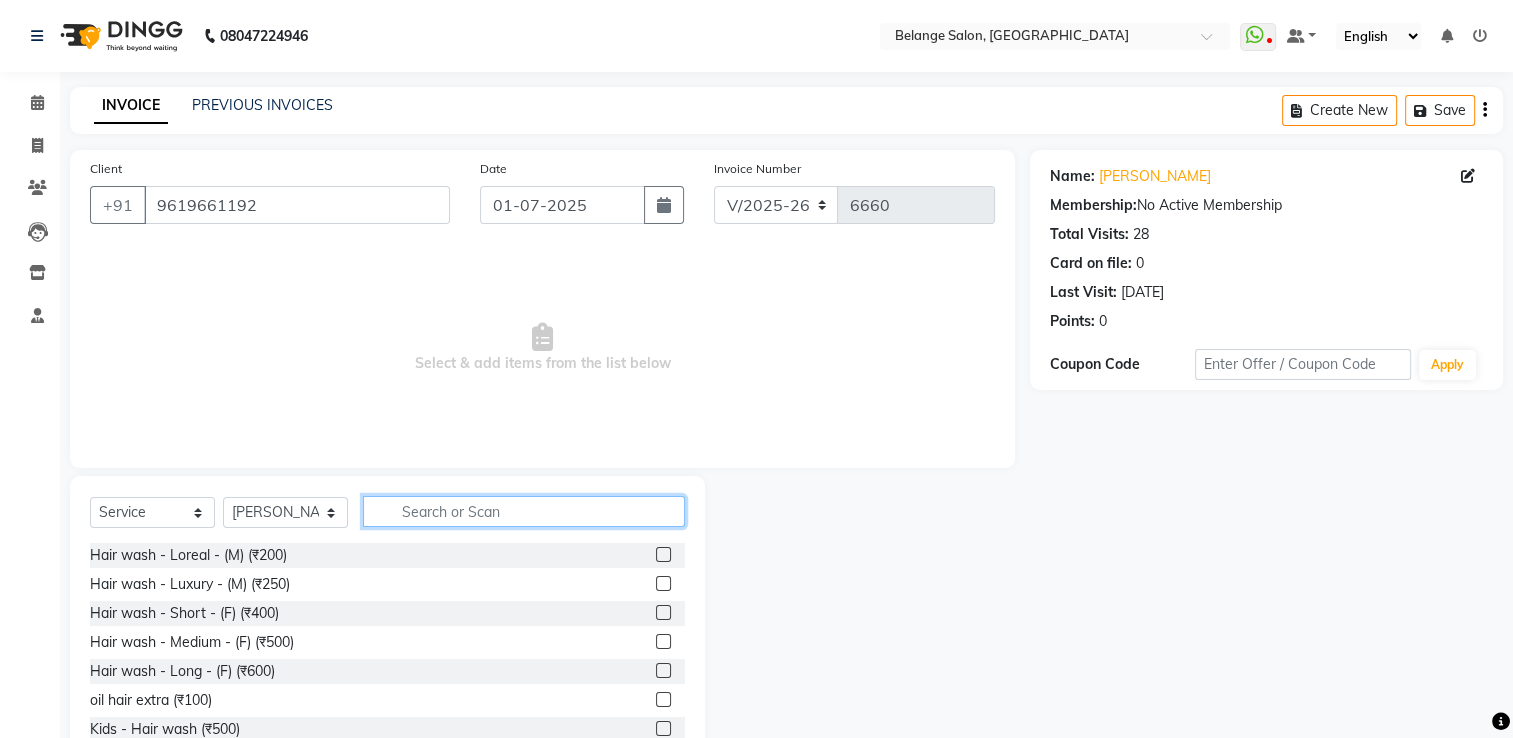 click 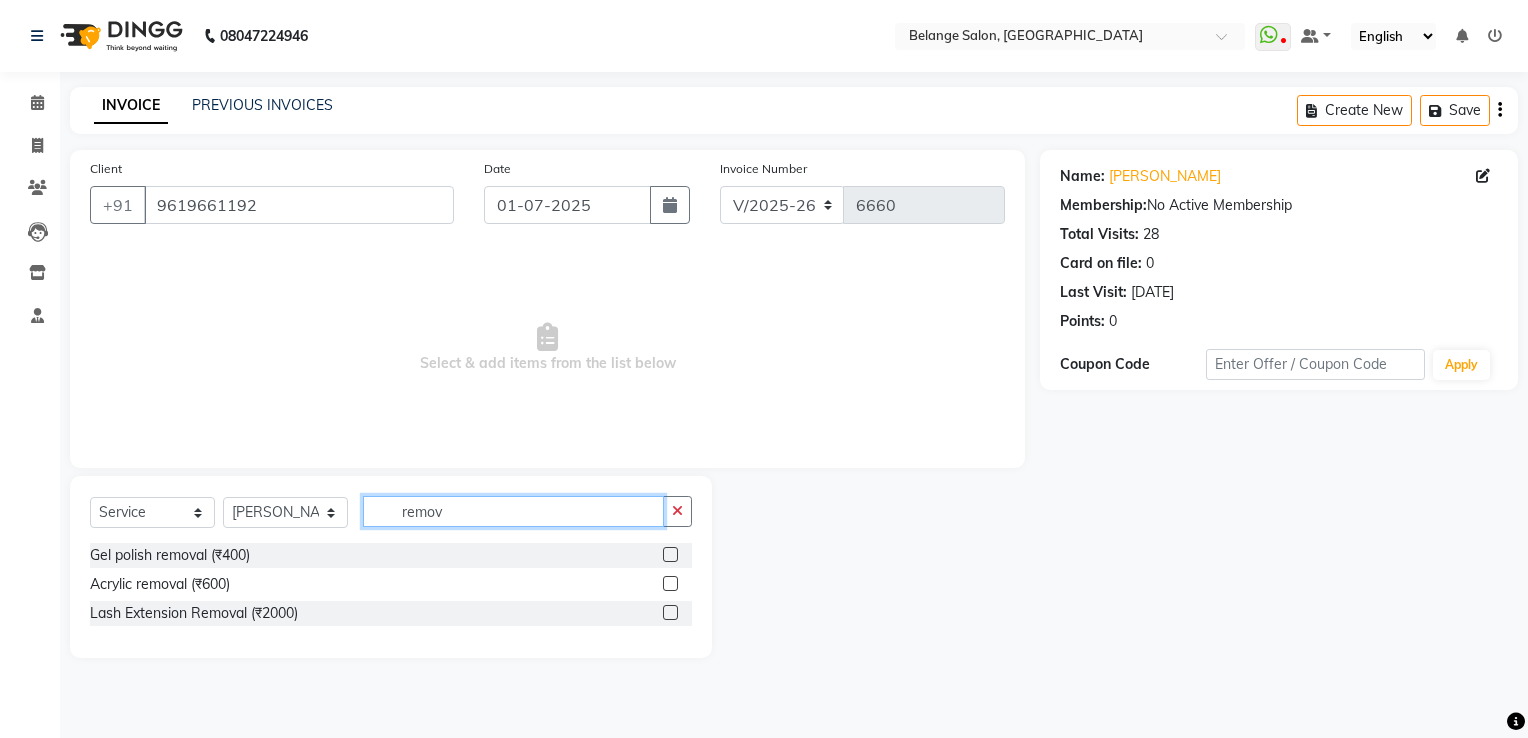type on "remov" 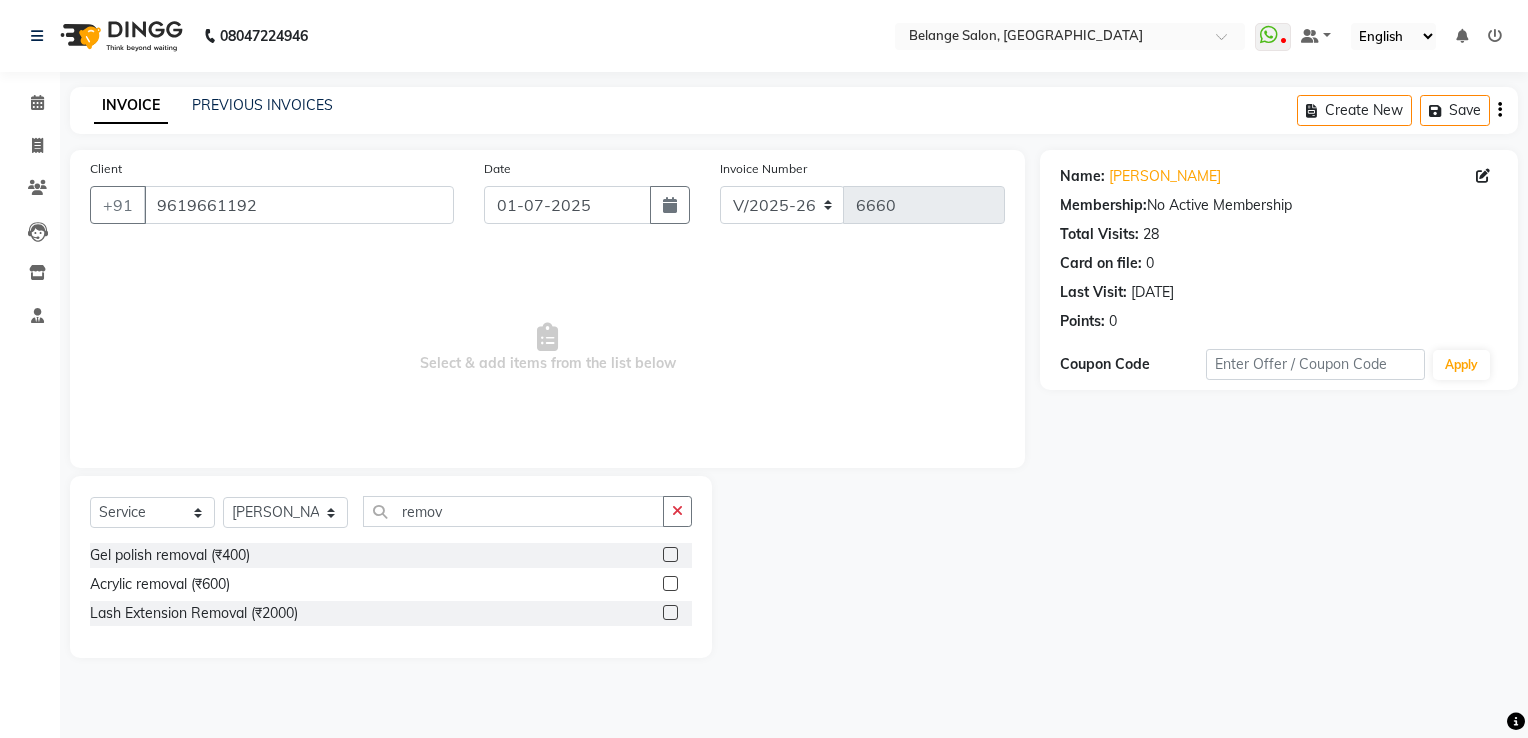 click 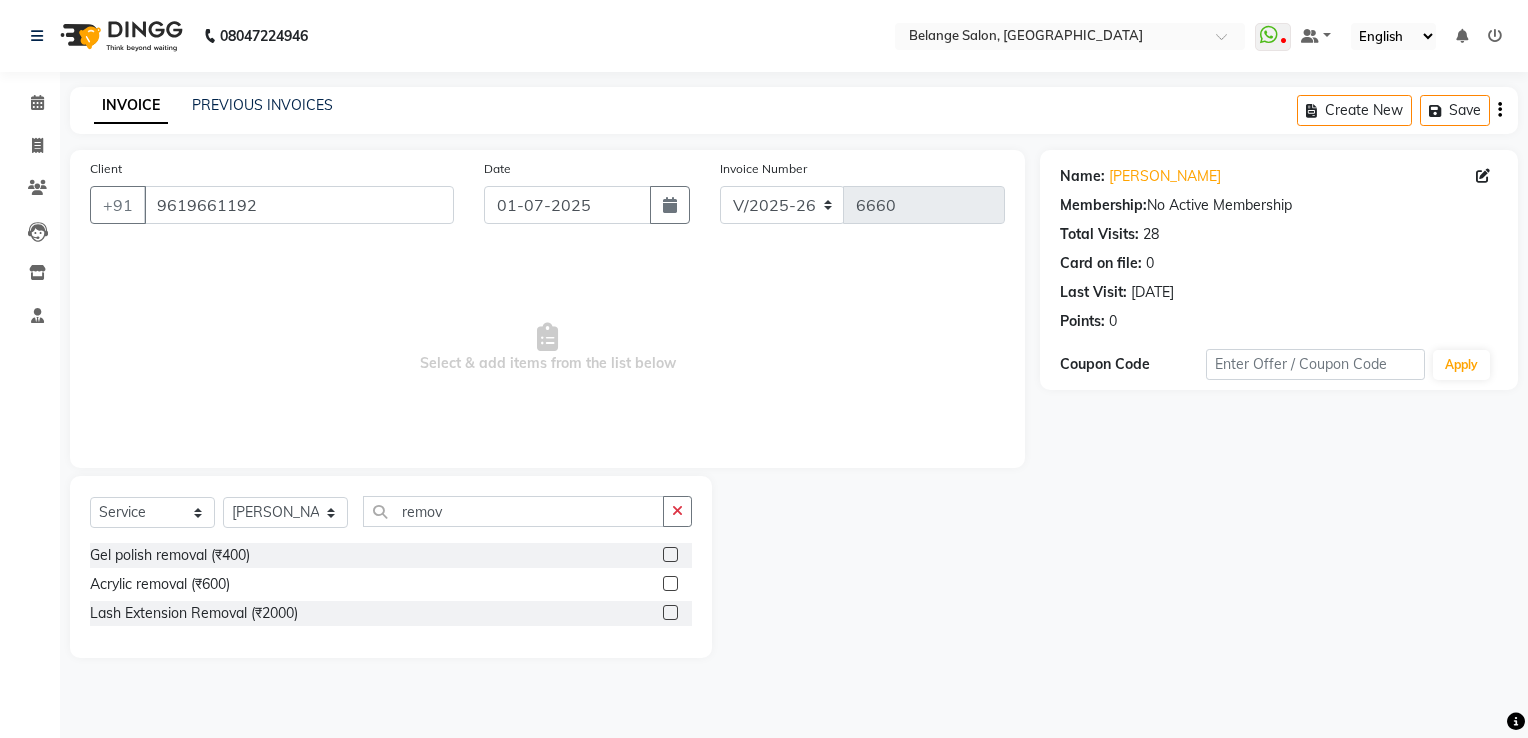 click 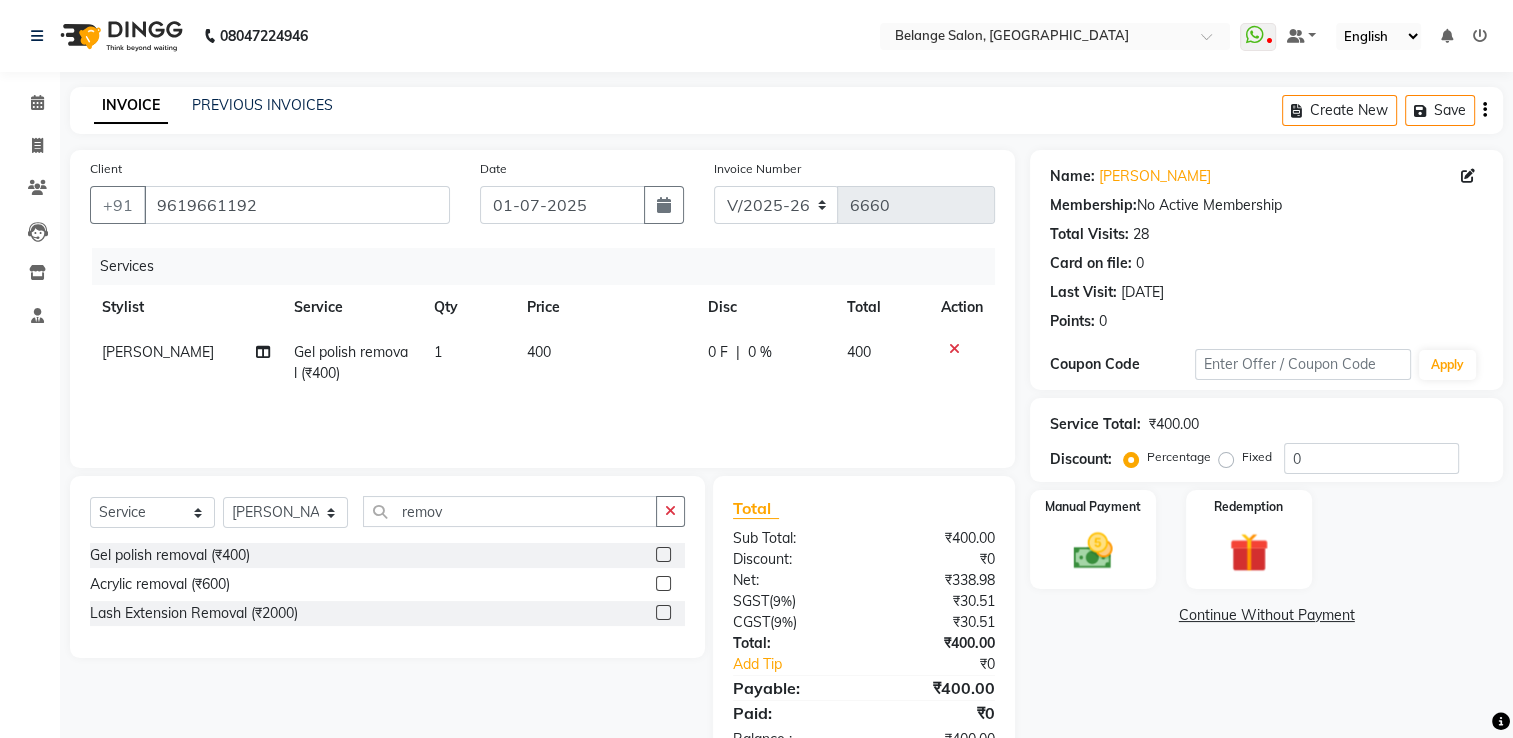 click 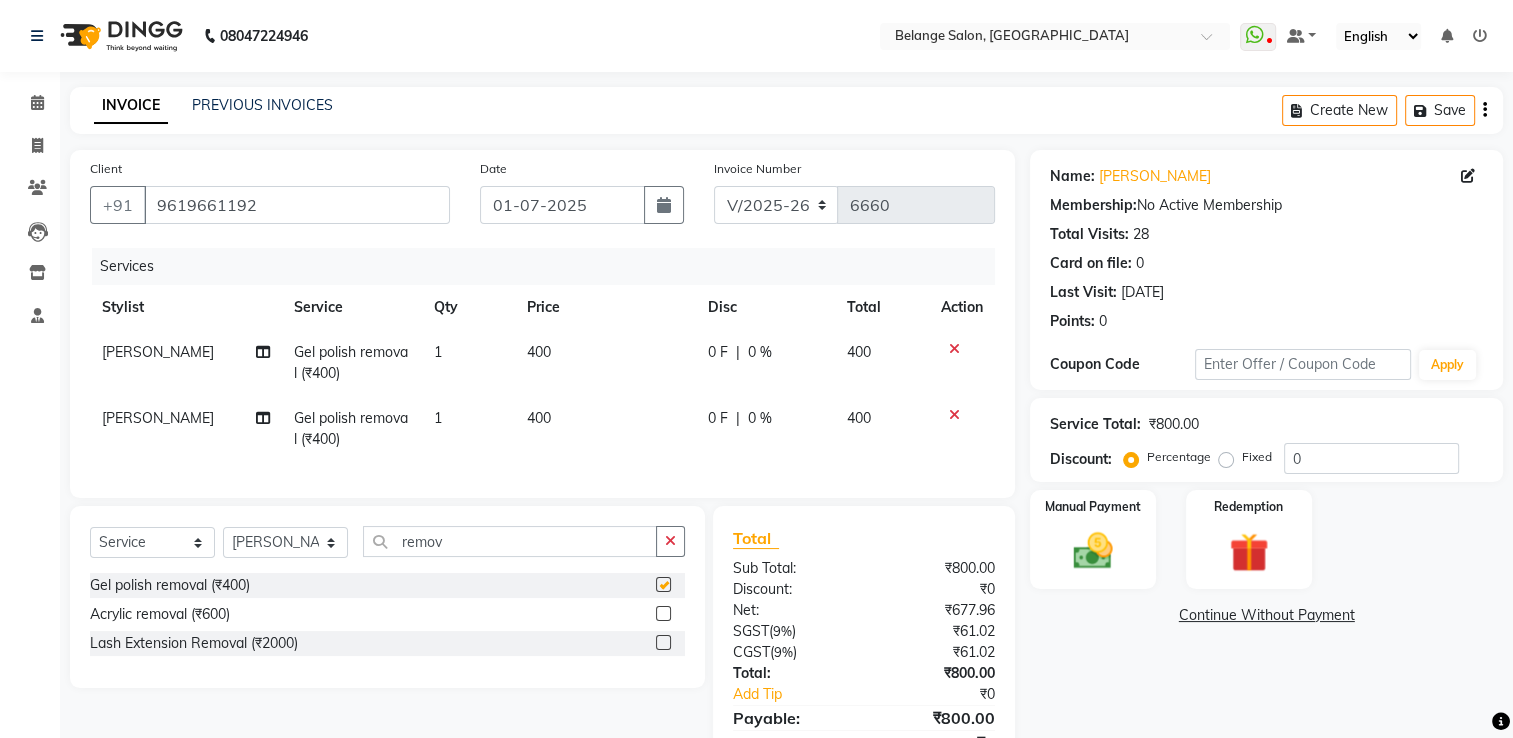 checkbox on "false" 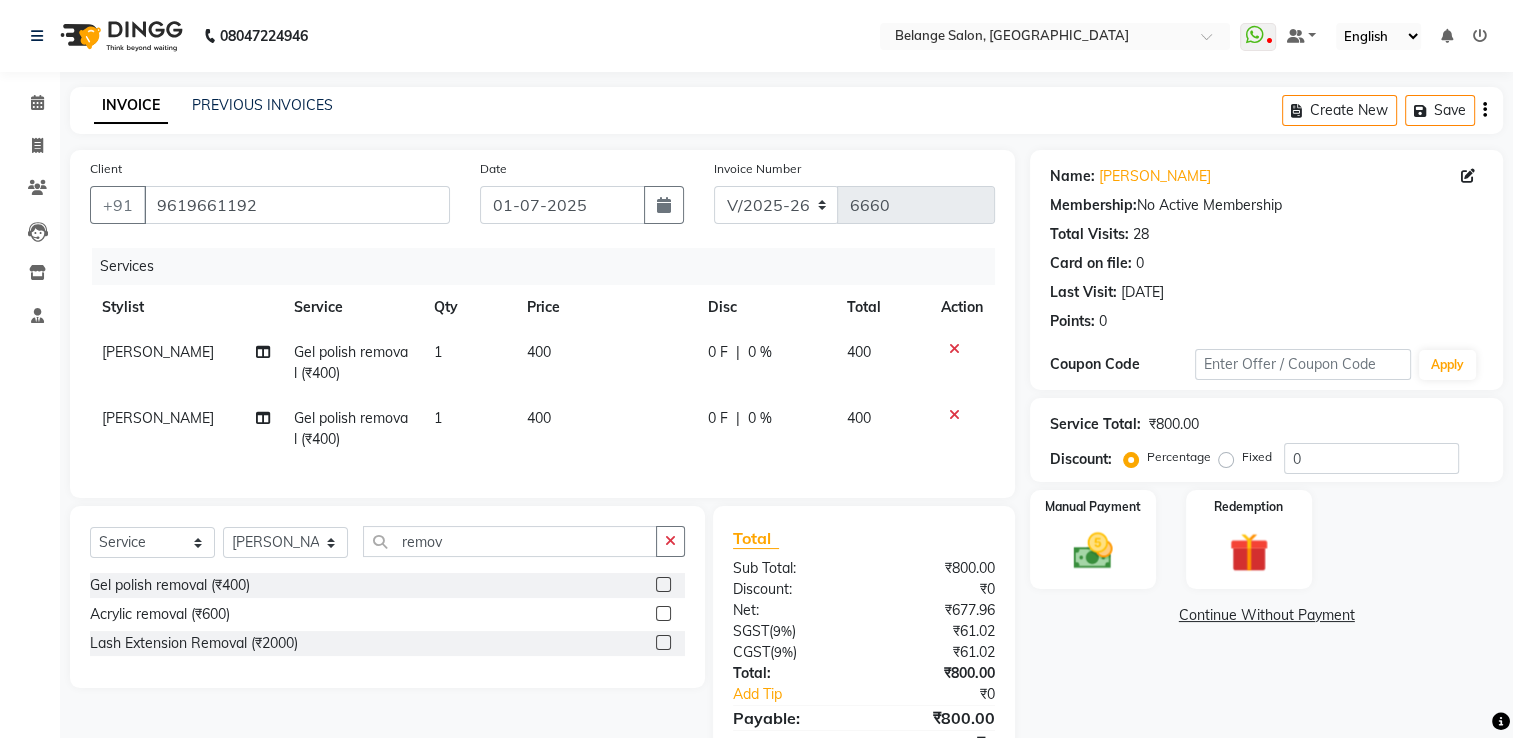 scroll, scrollTop: 107, scrollLeft: 0, axis: vertical 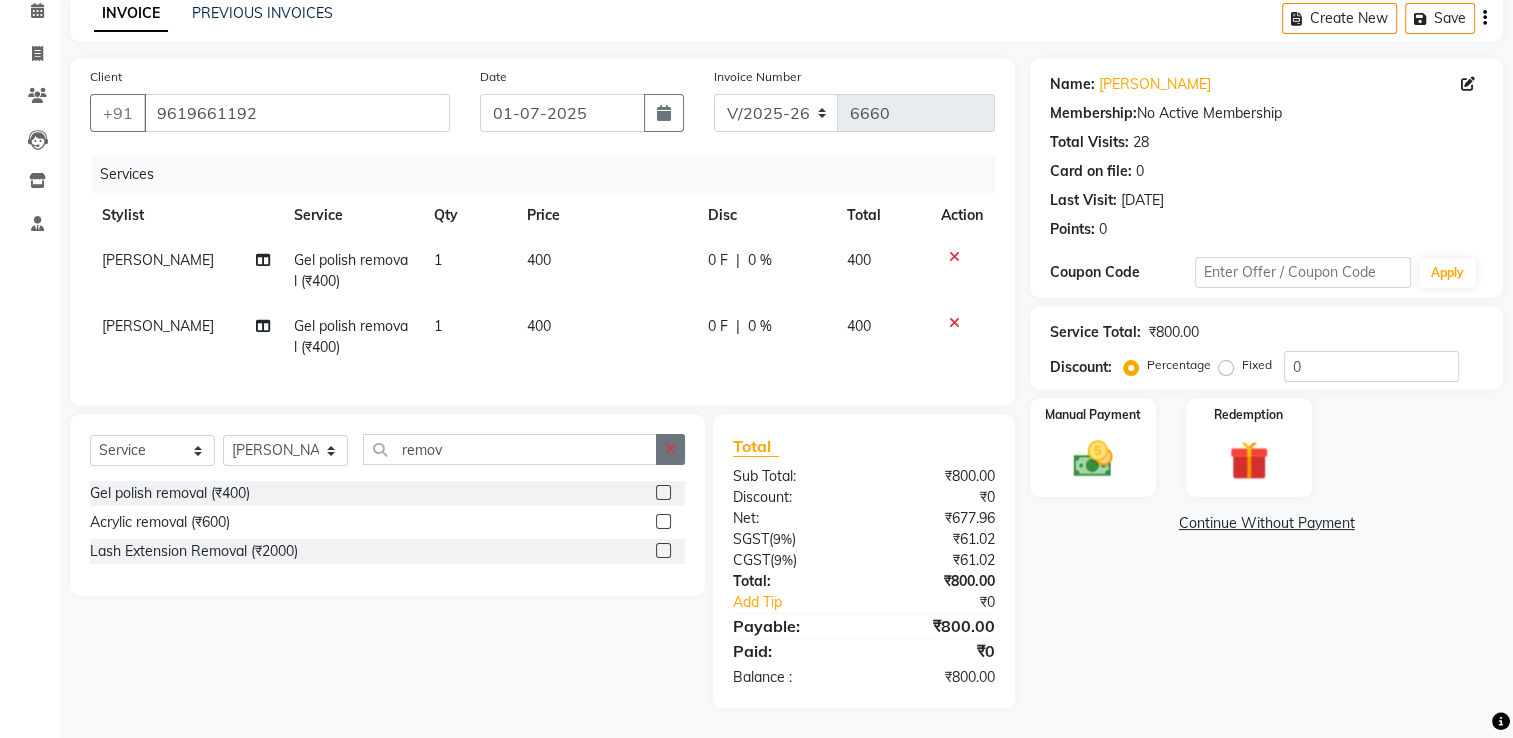 click 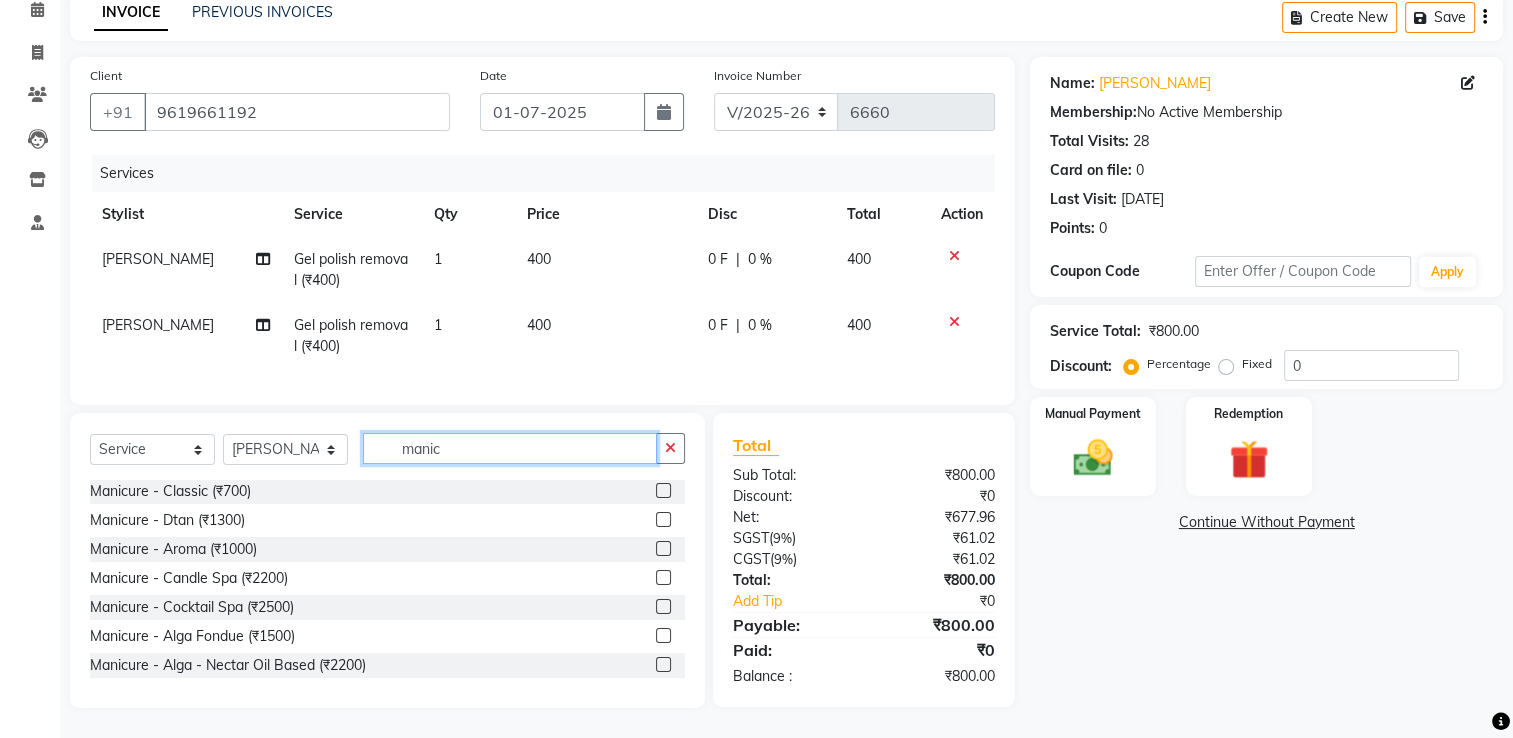 scroll, scrollTop: 3, scrollLeft: 0, axis: vertical 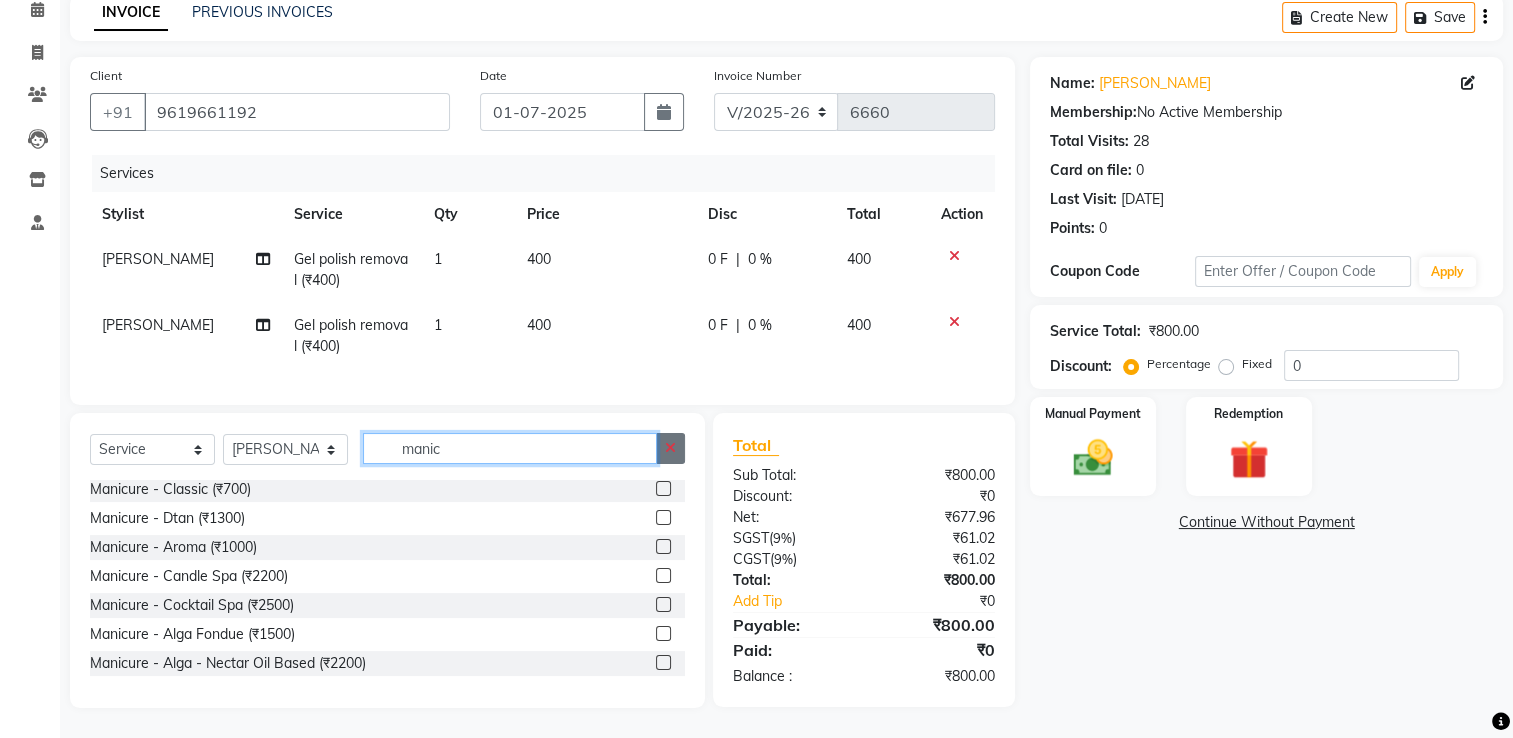 type on "manic" 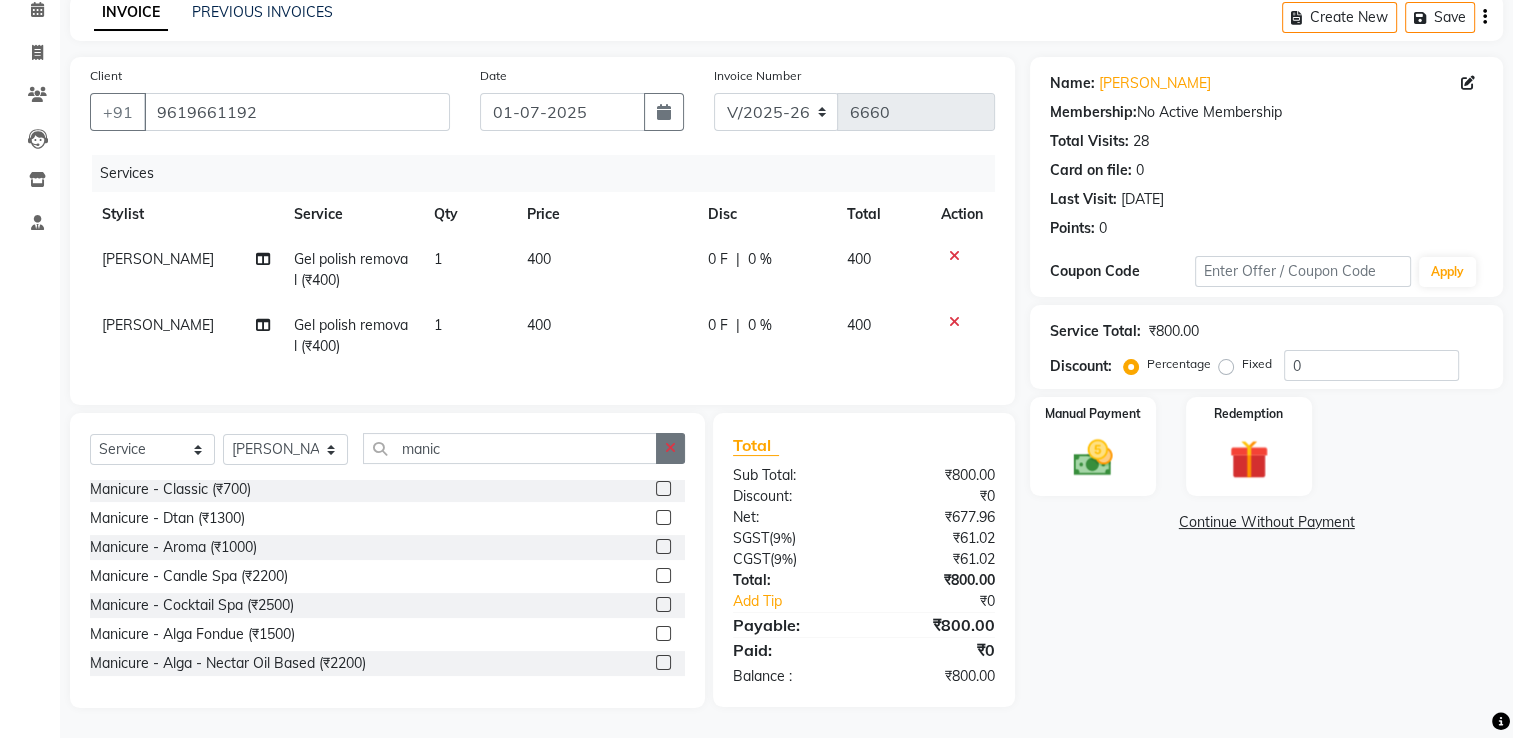 click 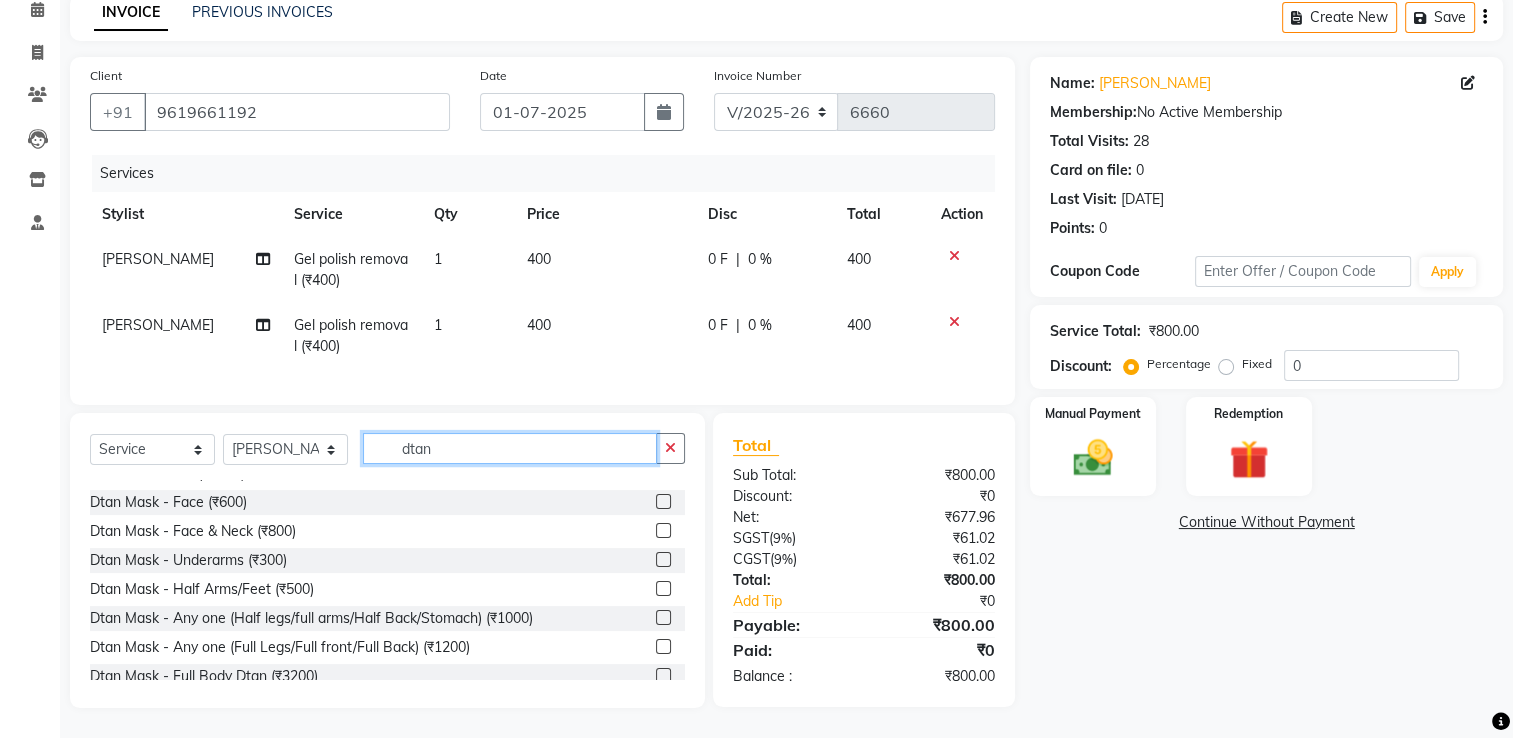 scroll, scrollTop: 90, scrollLeft: 0, axis: vertical 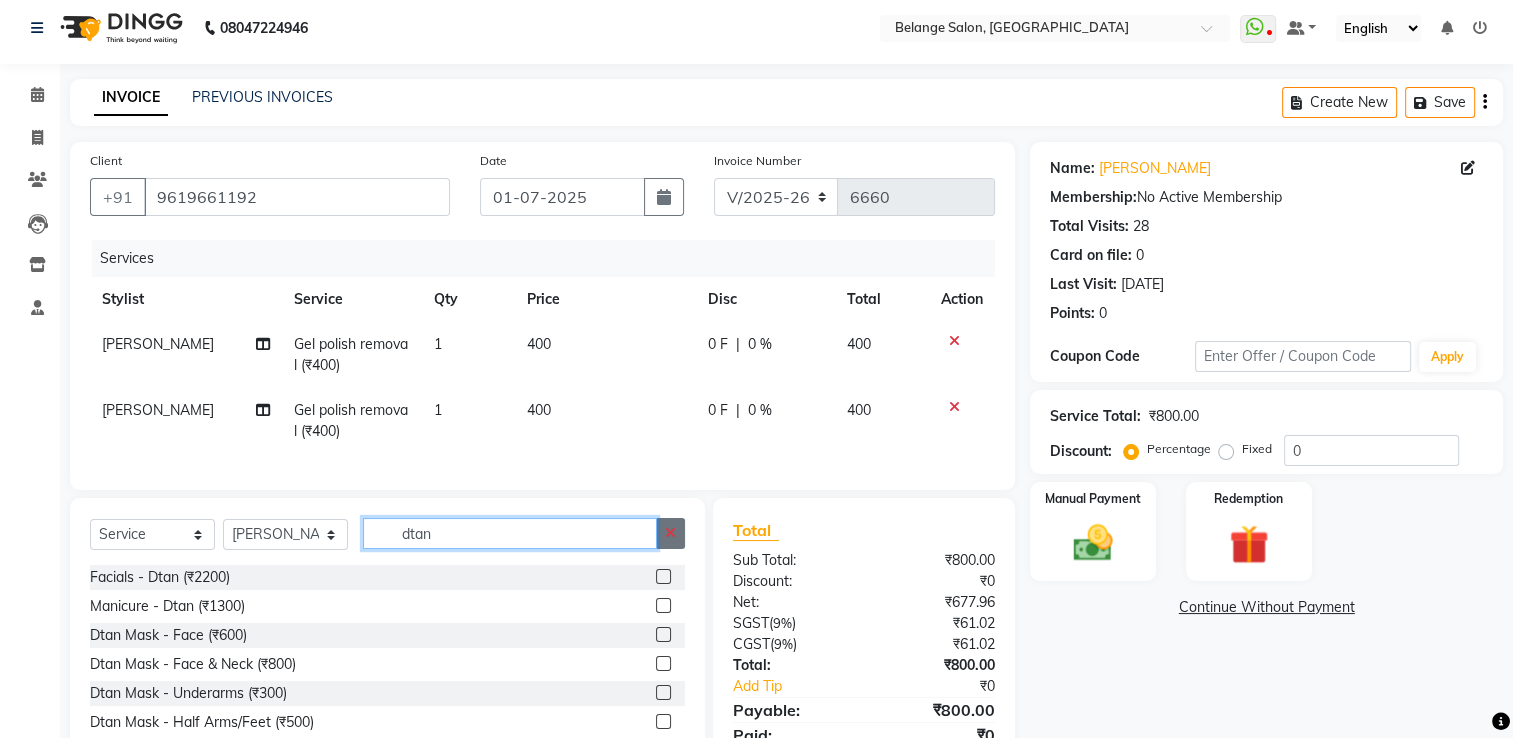 type on "dtan" 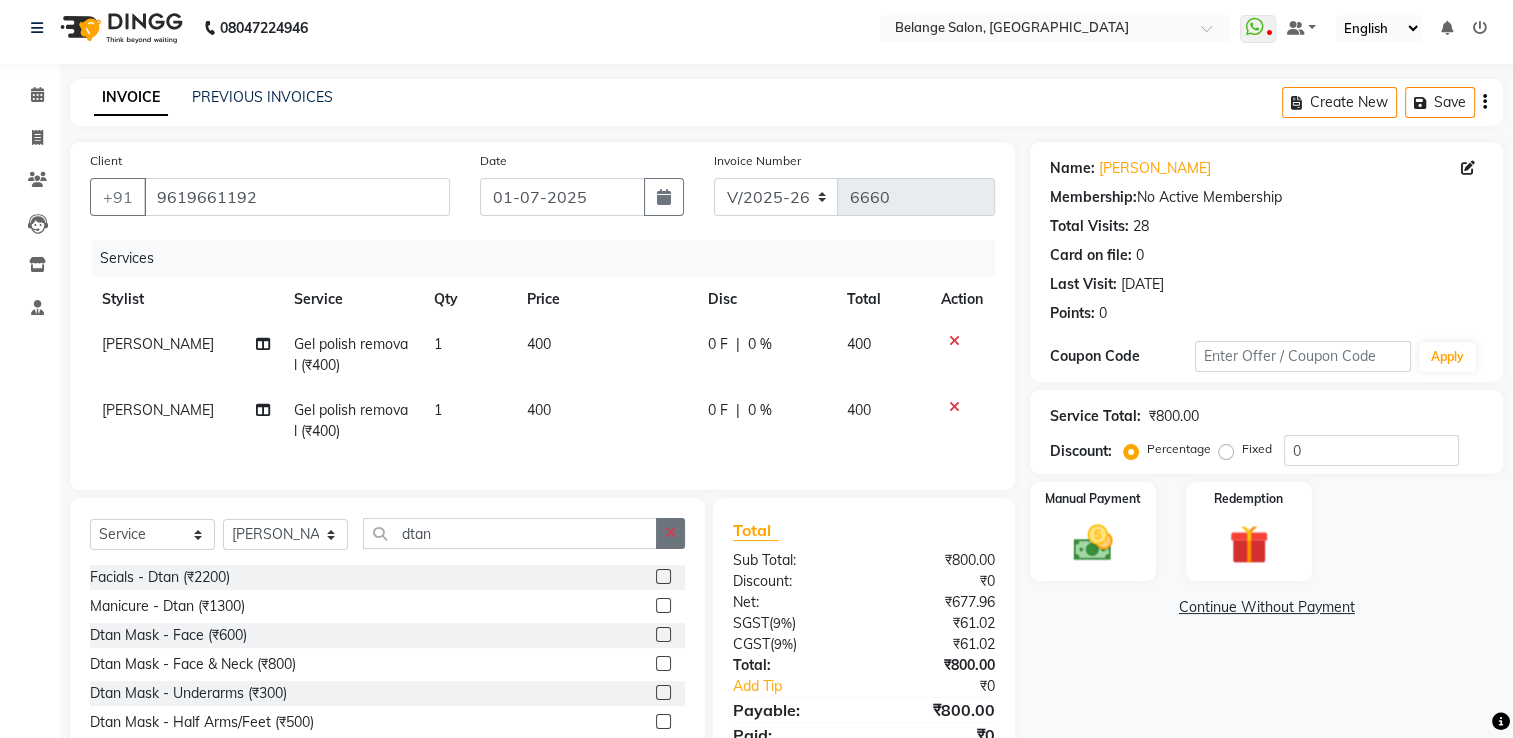 click 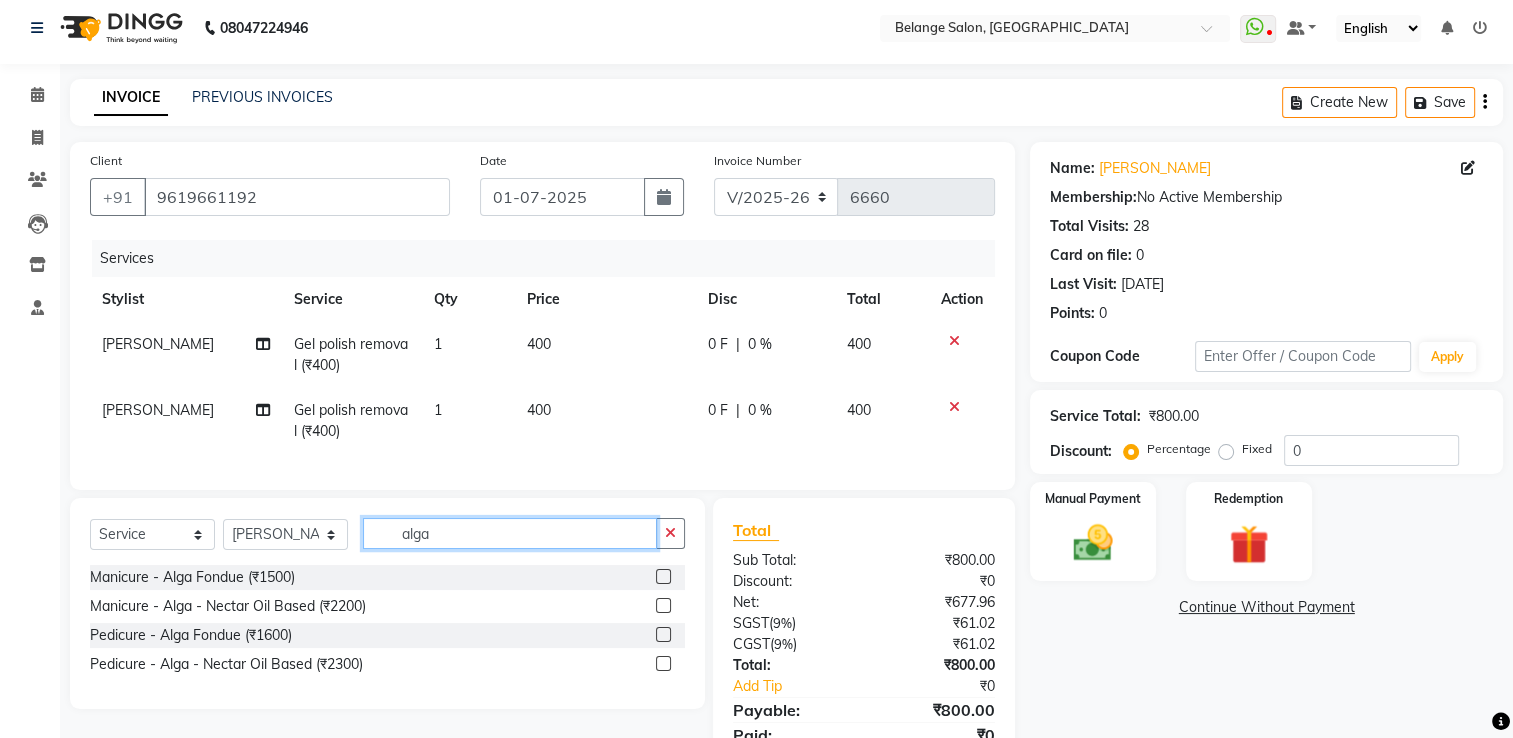 type on "alga" 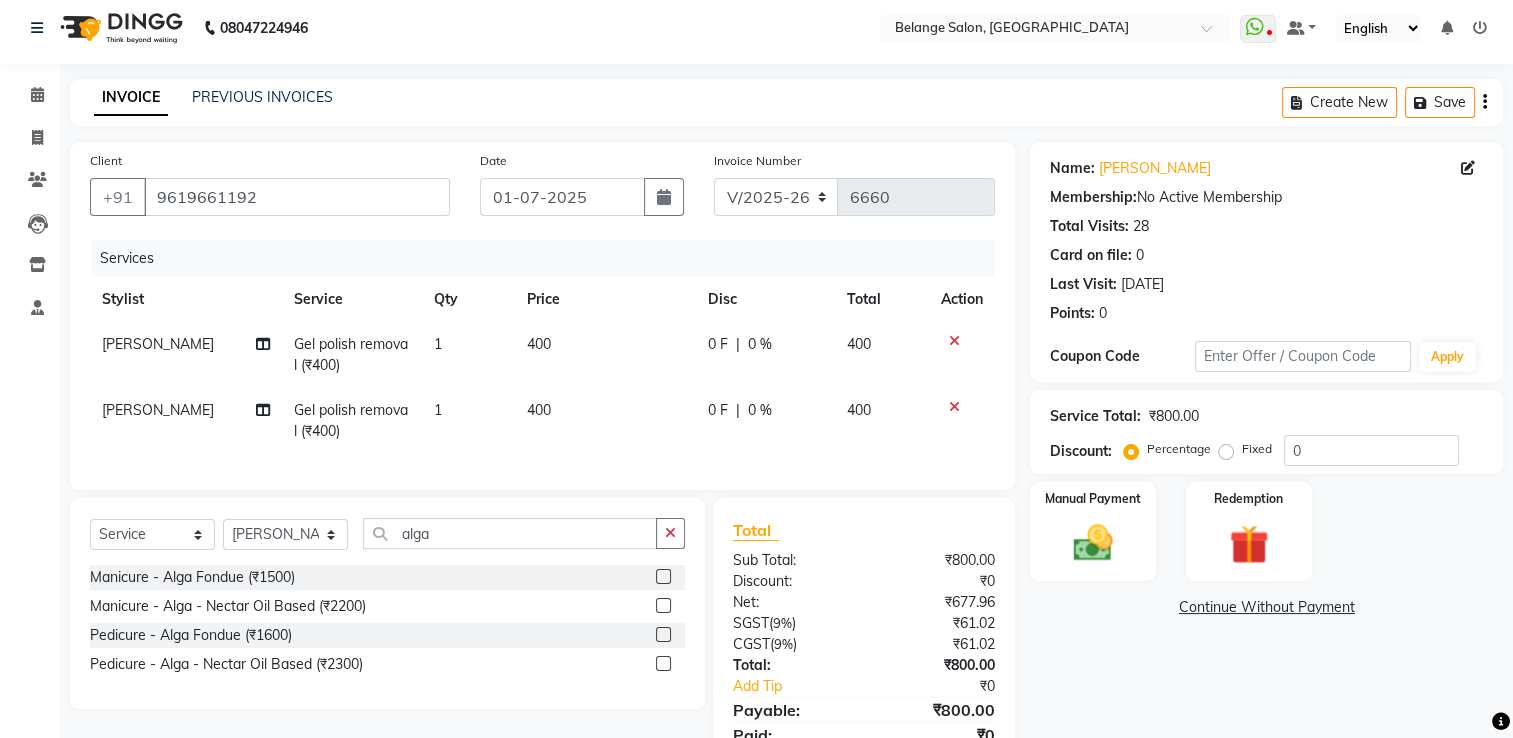 click 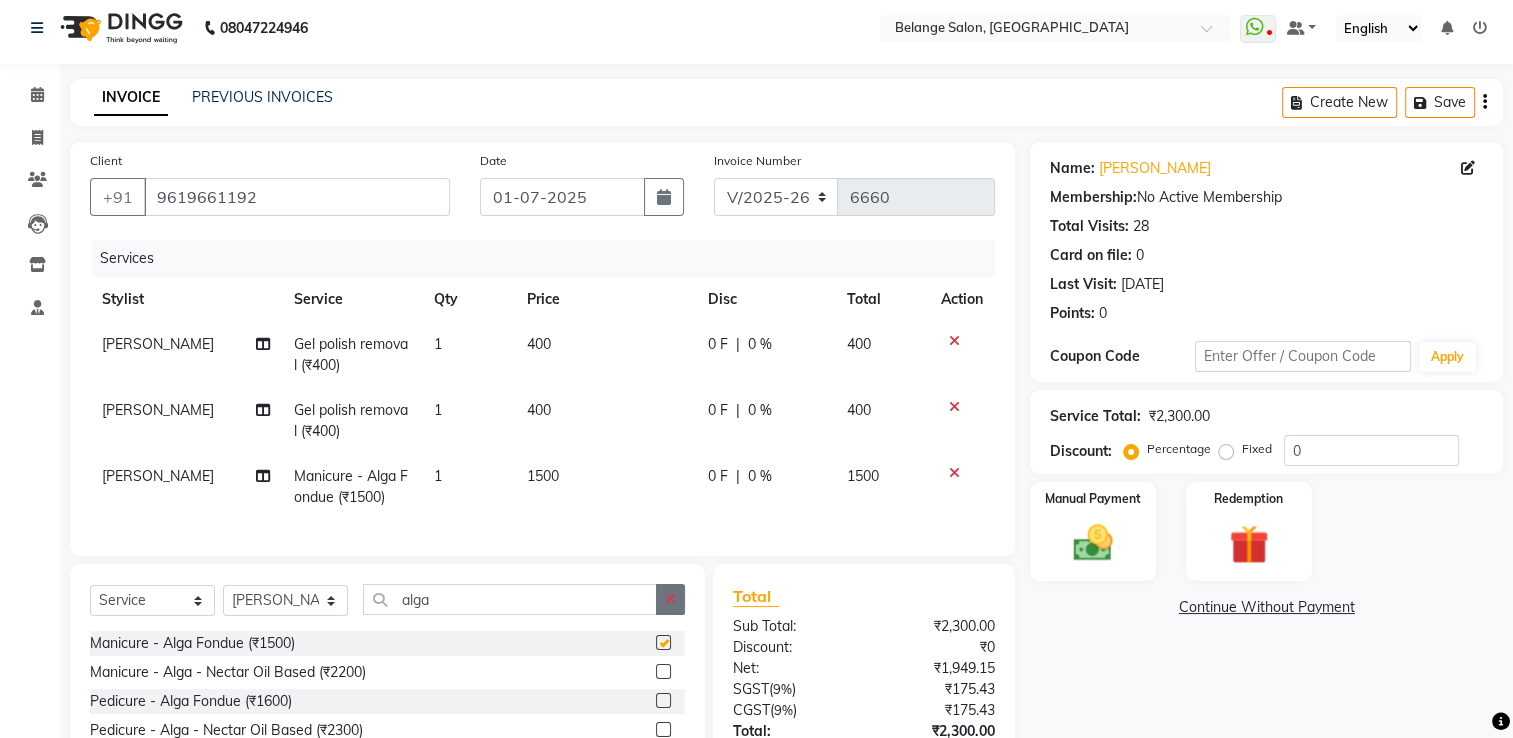 checkbox on "false" 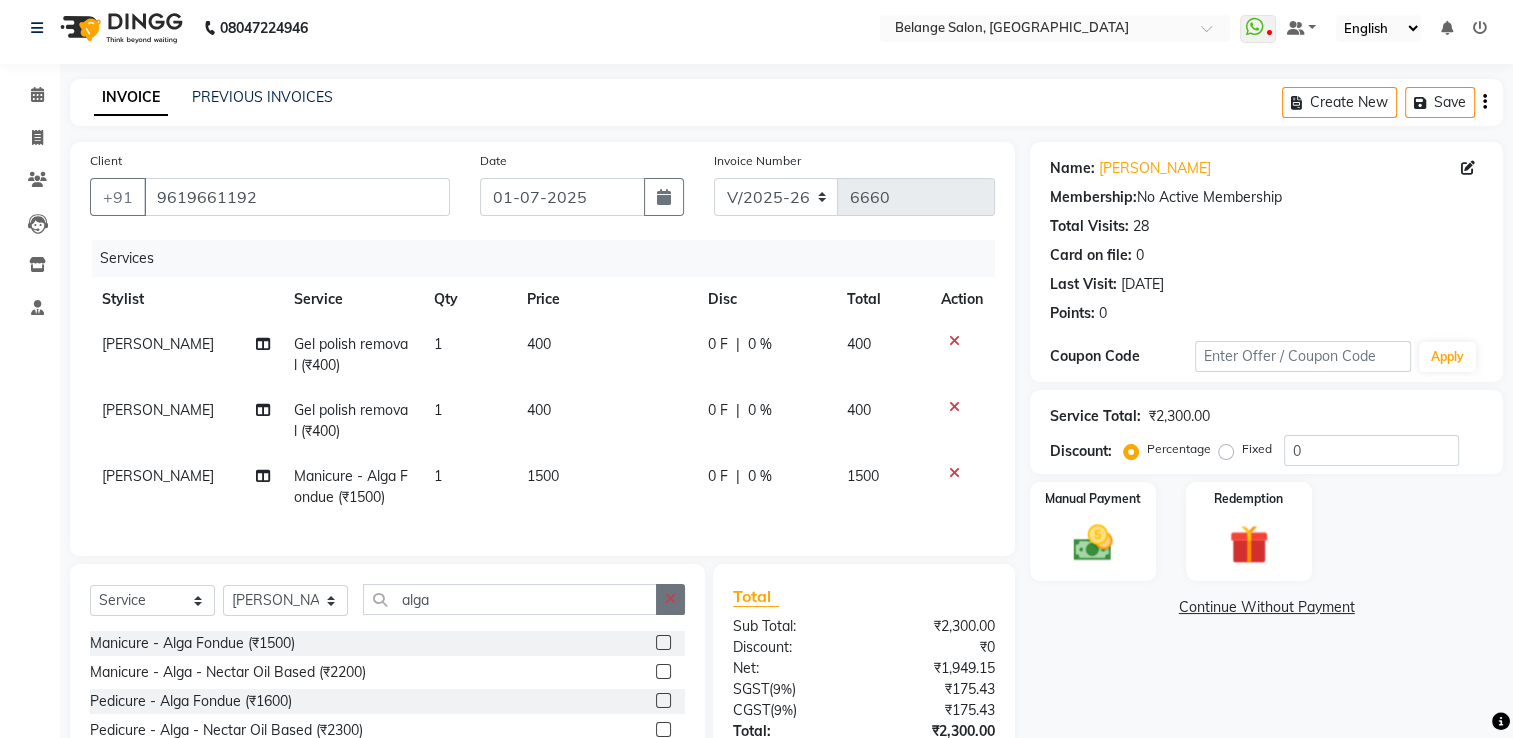 click 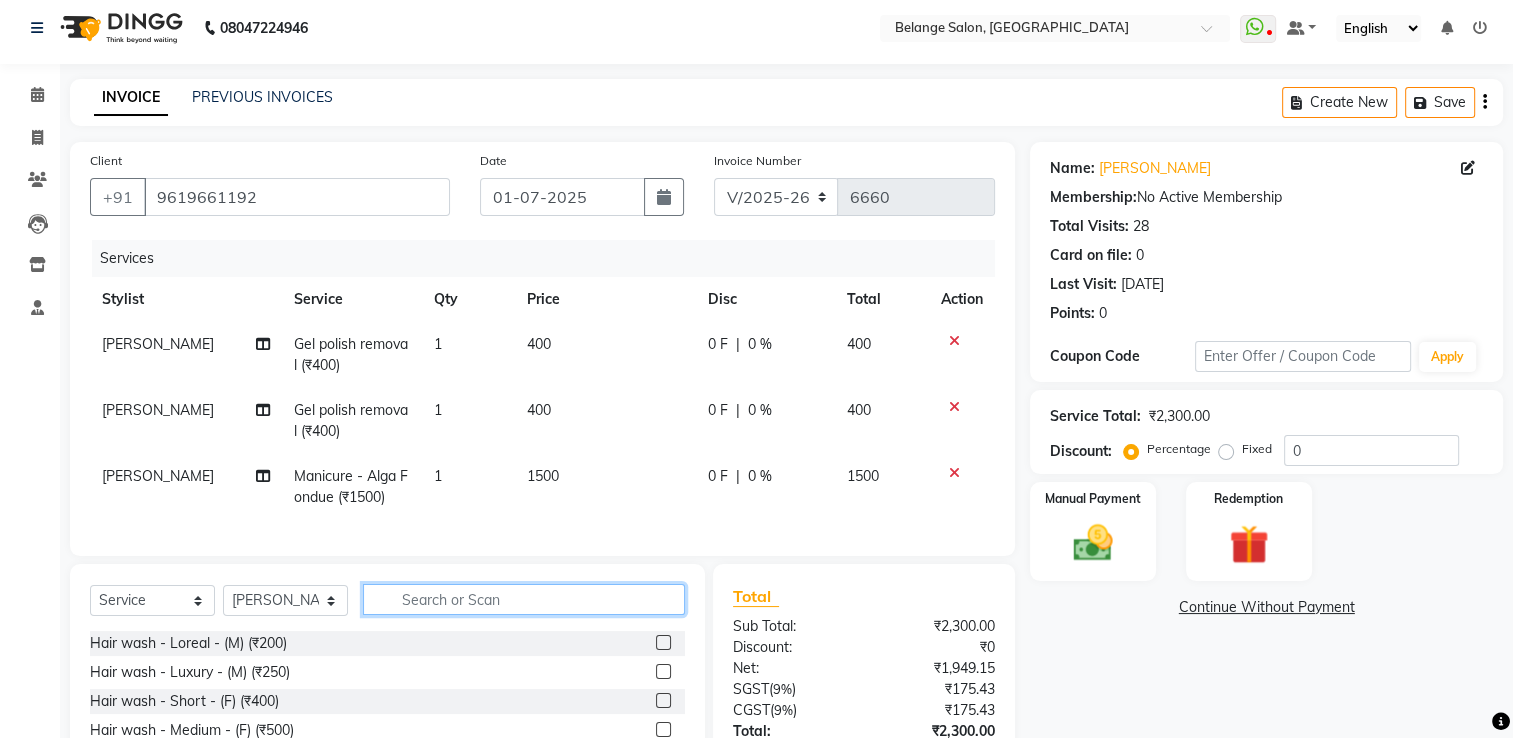scroll, scrollTop: 174, scrollLeft: 0, axis: vertical 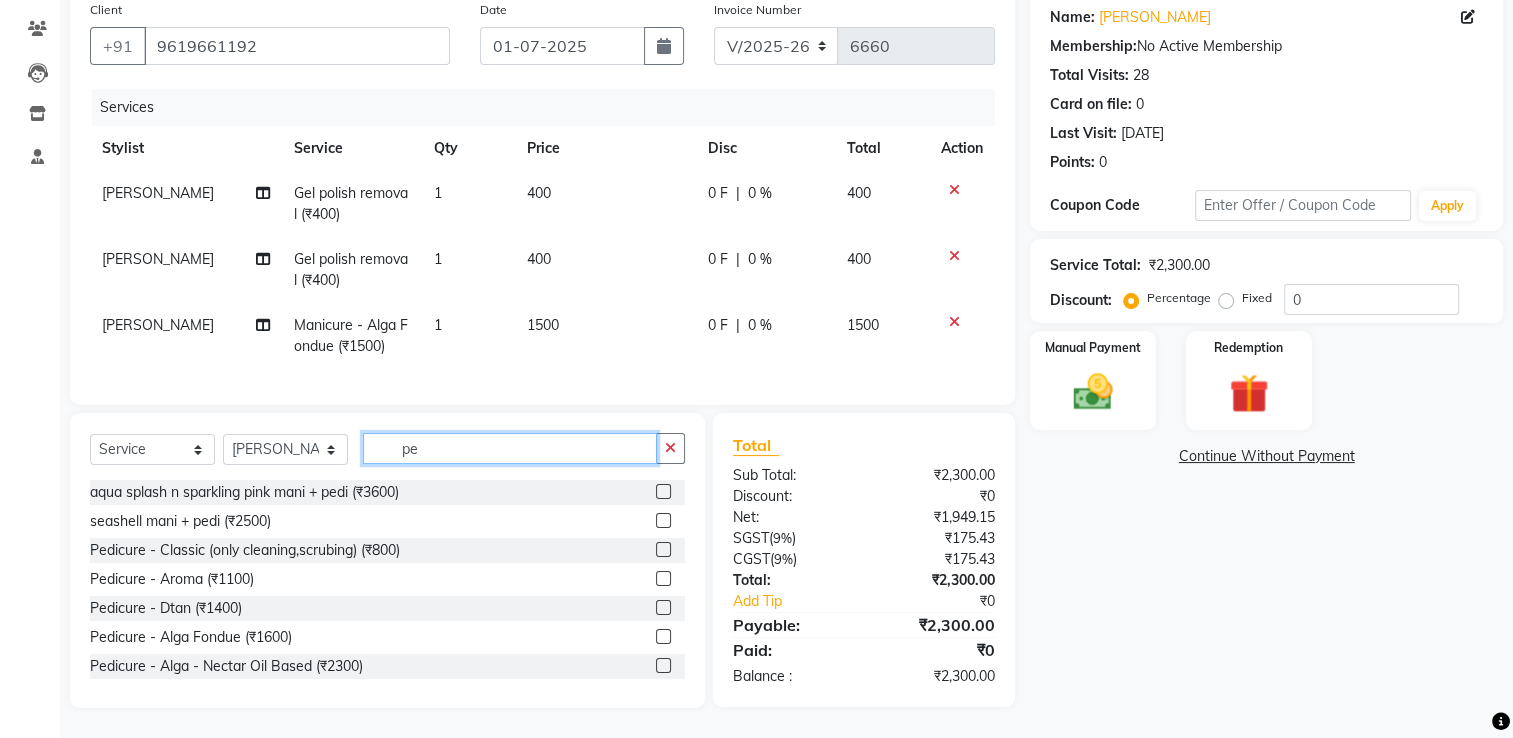 type on "p" 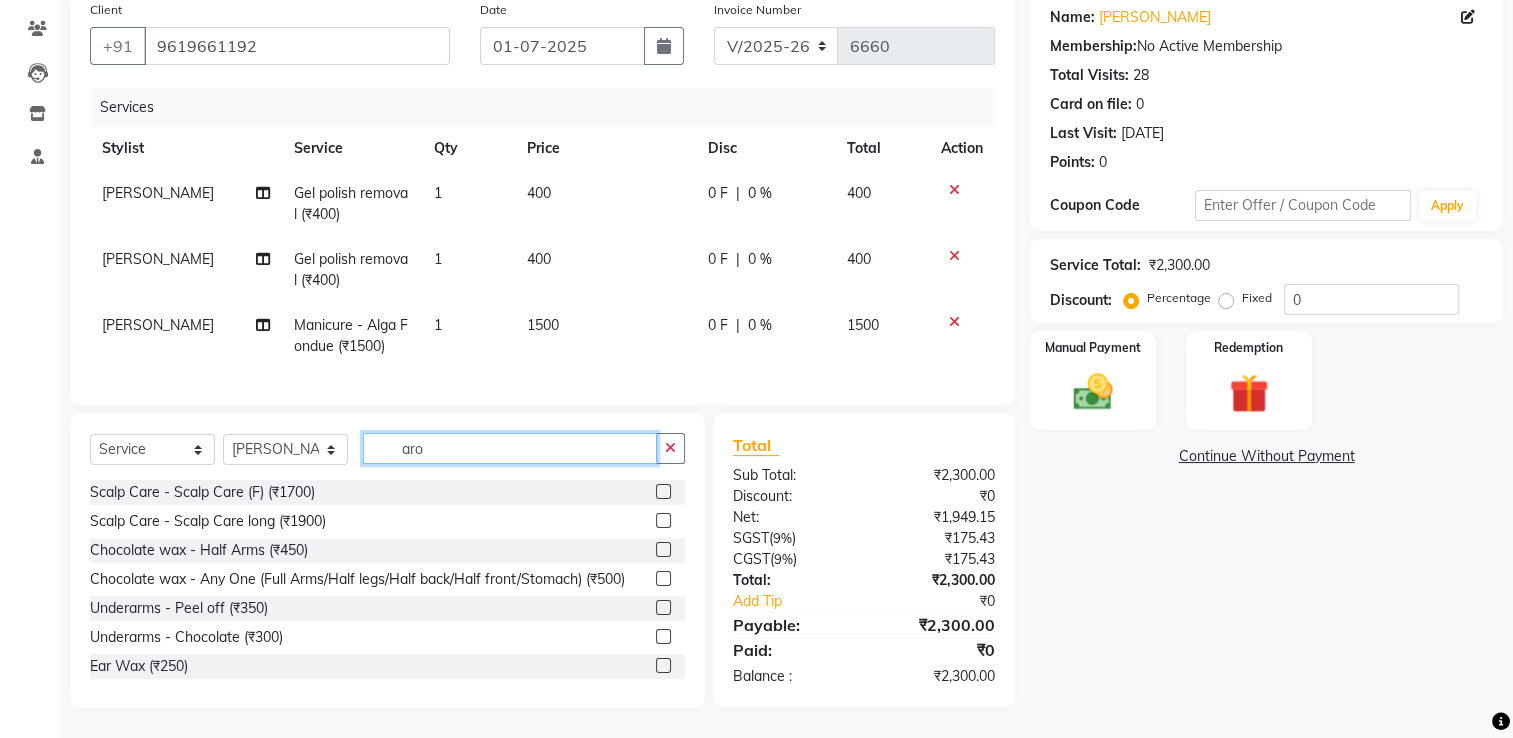 scroll, scrollTop: 173, scrollLeft: 0, axis: vertical 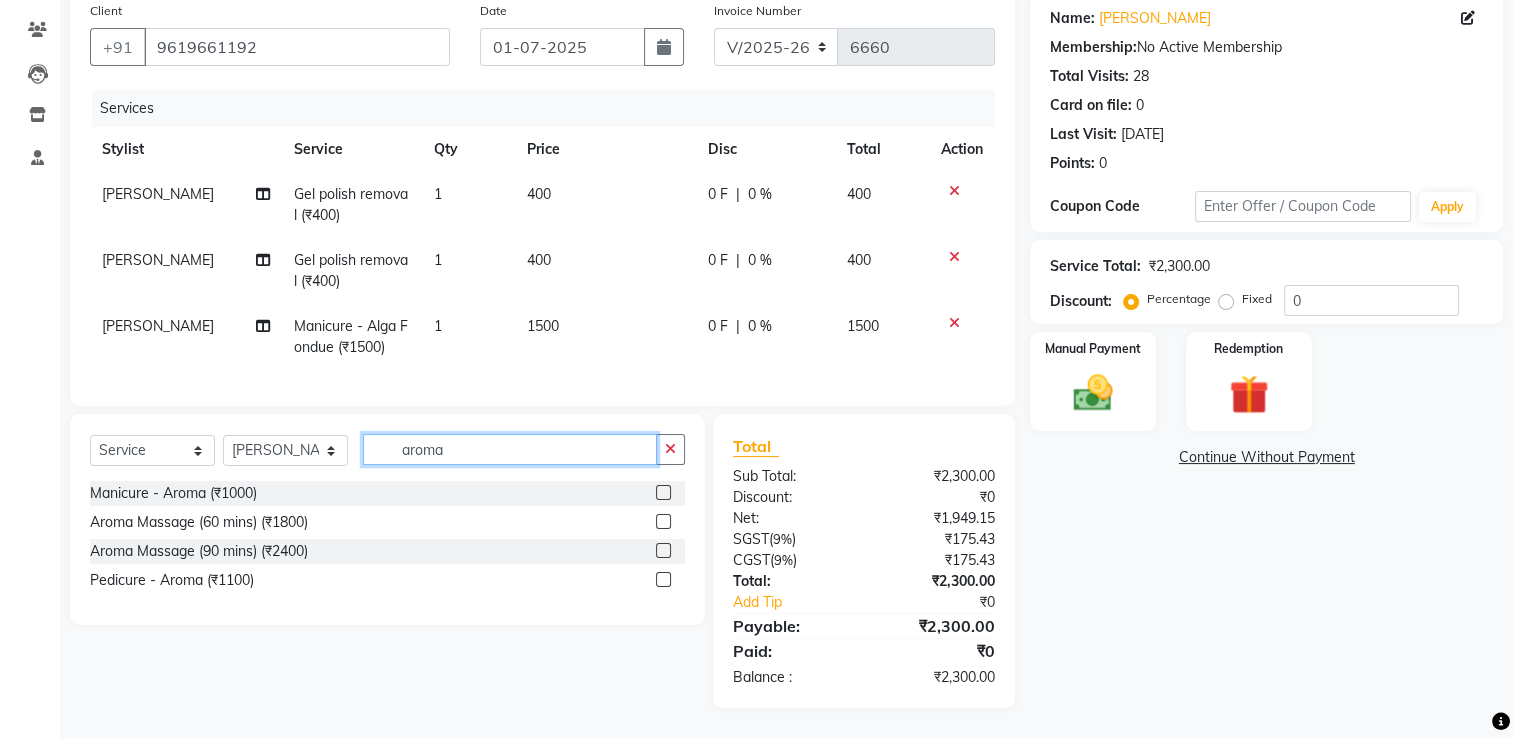 type on "aroma" 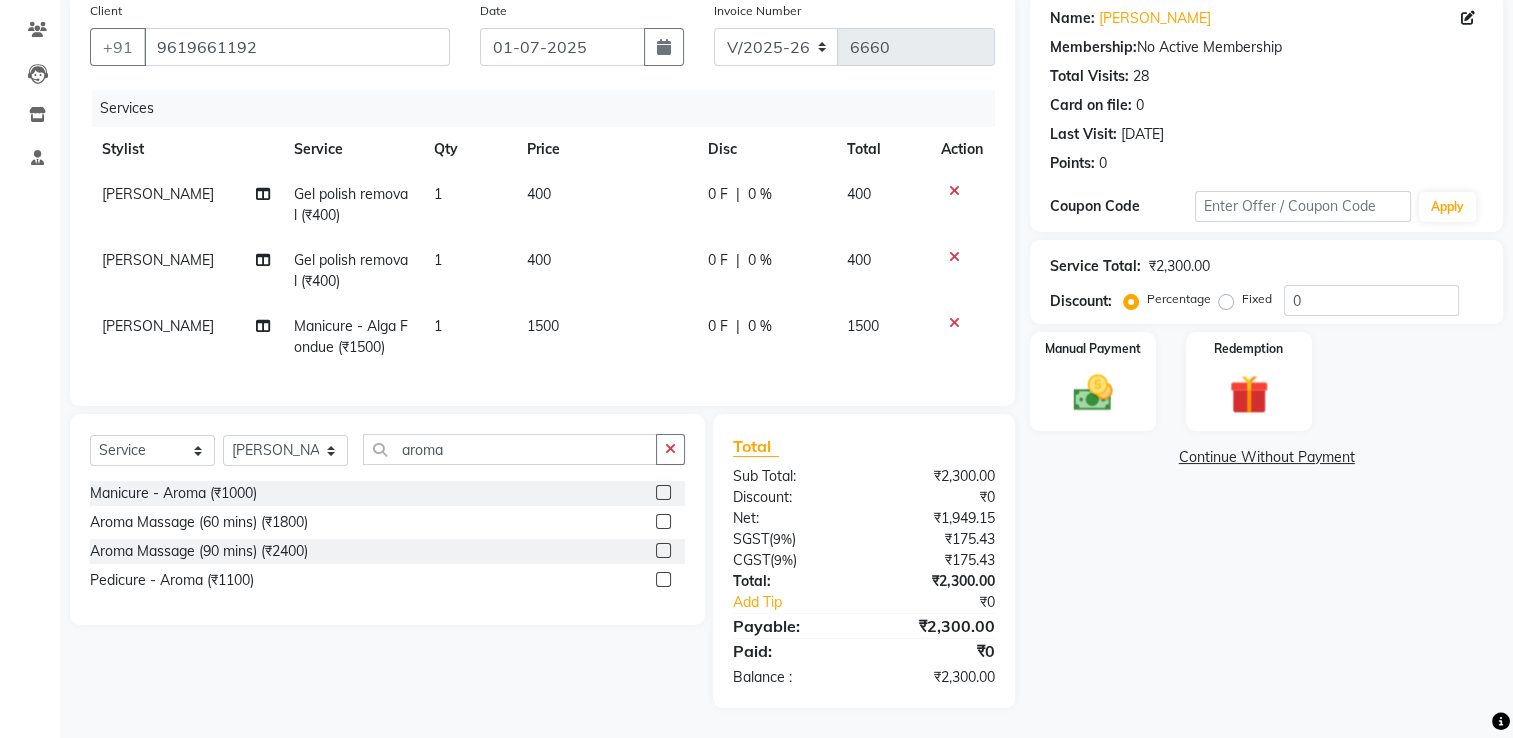 click 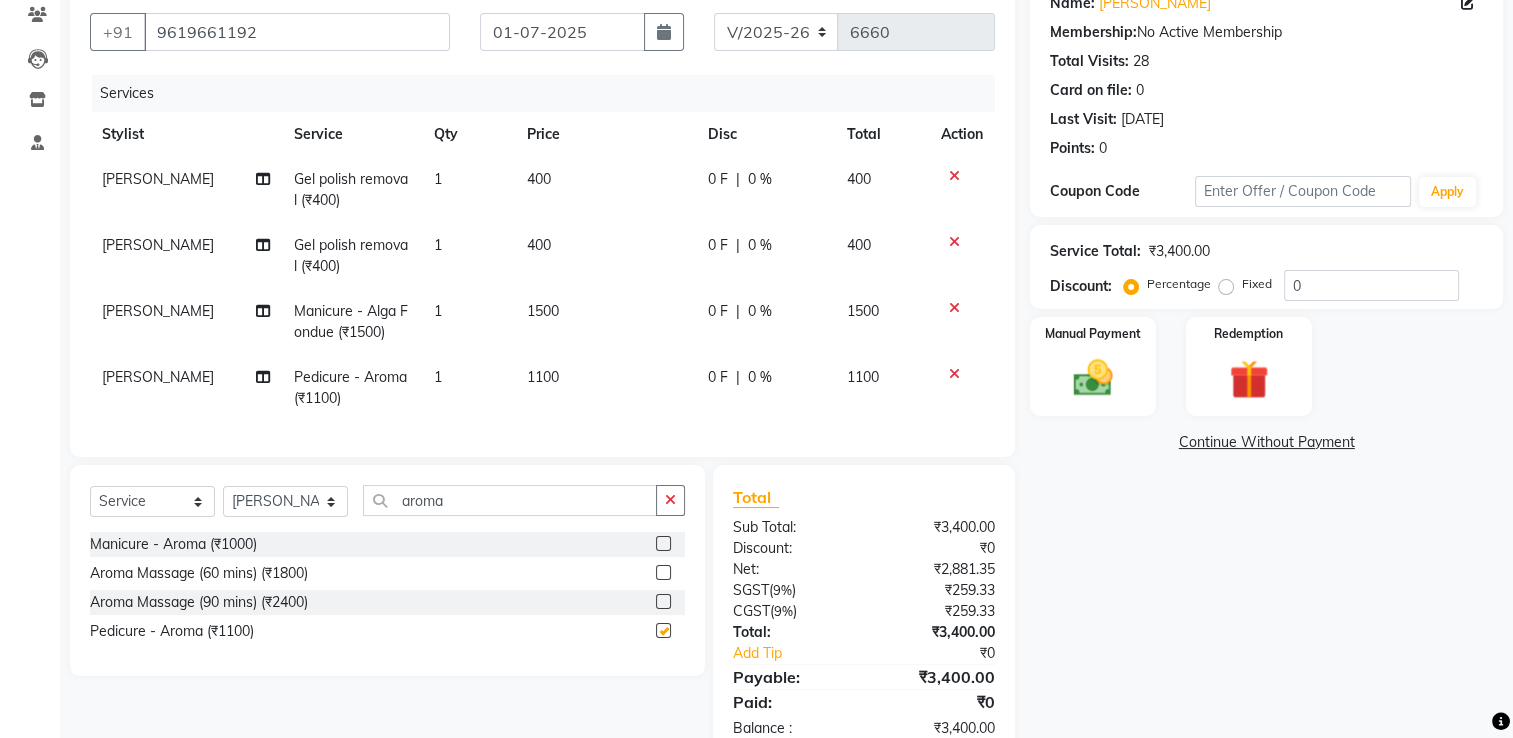 checkbox on "false" 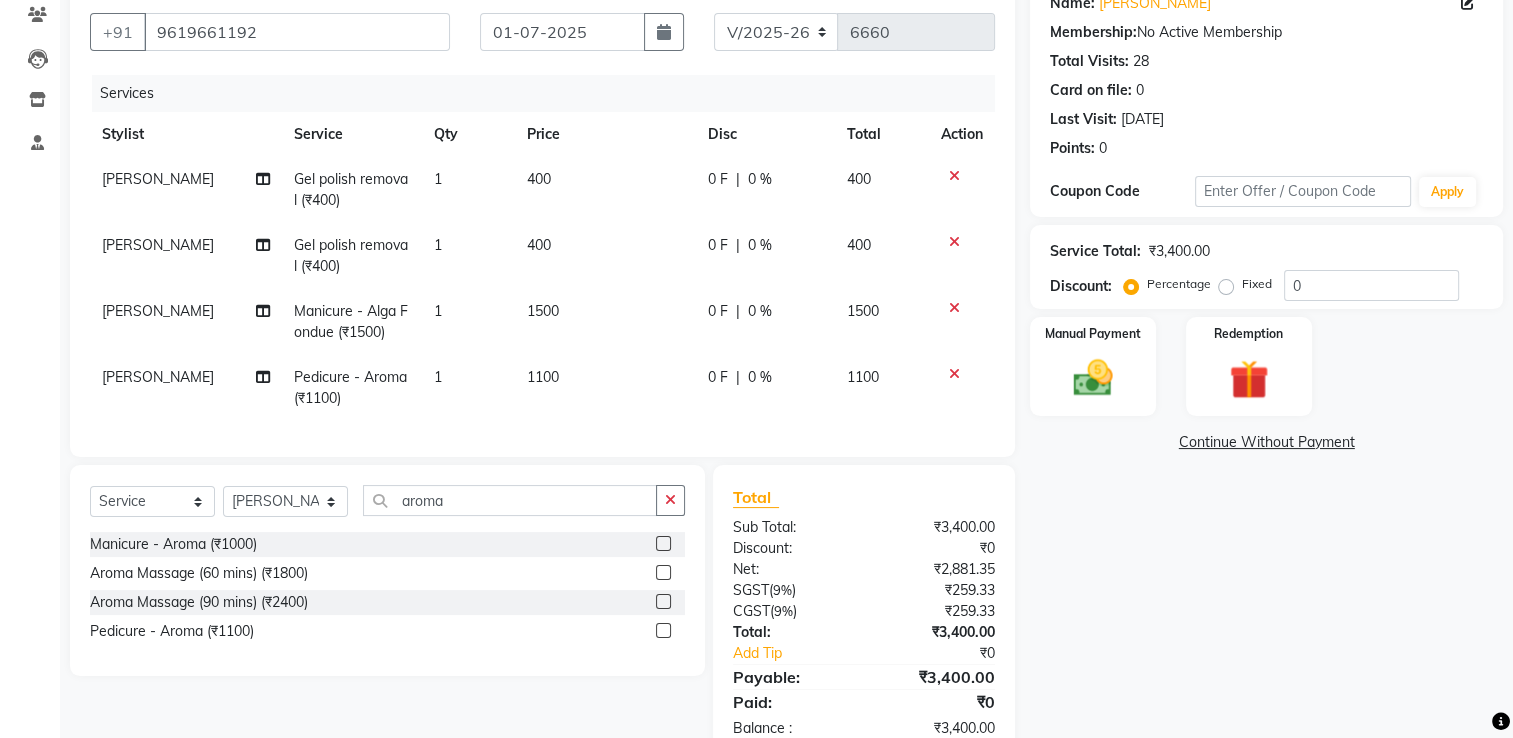 scroll, scrollTop: 239, scrollLeft: 0, axis: vertical 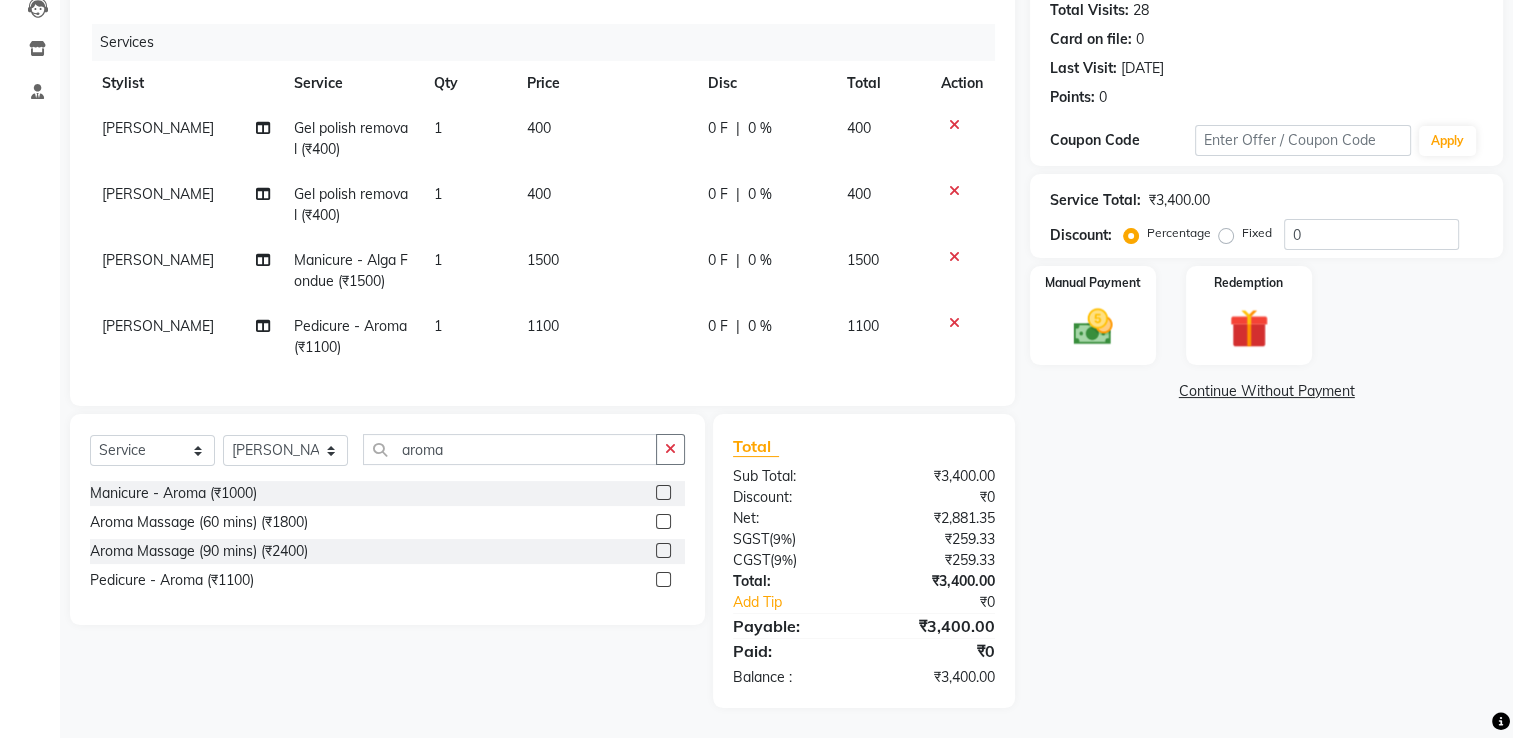 click on "[PERSON_NAME]" 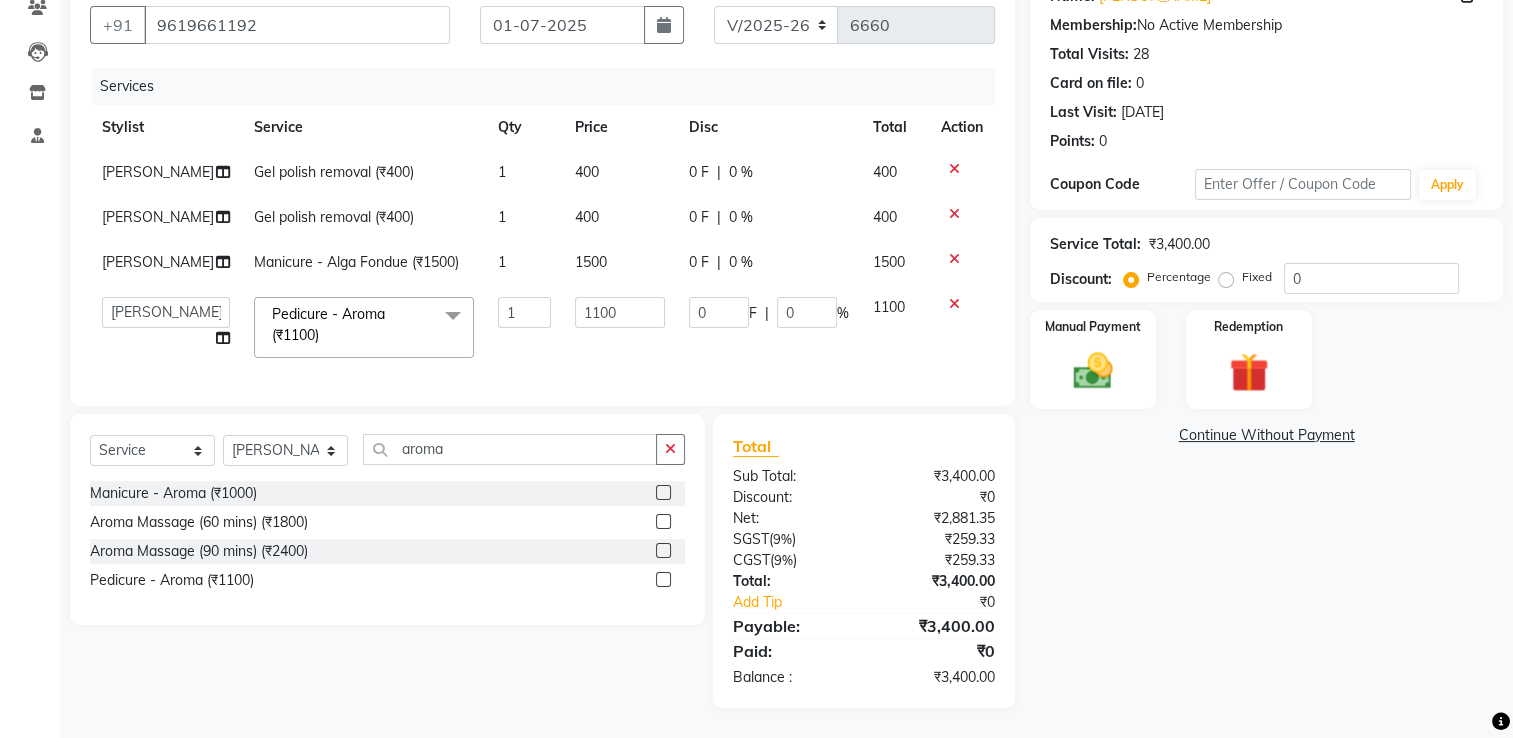 scroll, scrollTop: 195, scrollLeft: 0, axis: vertical 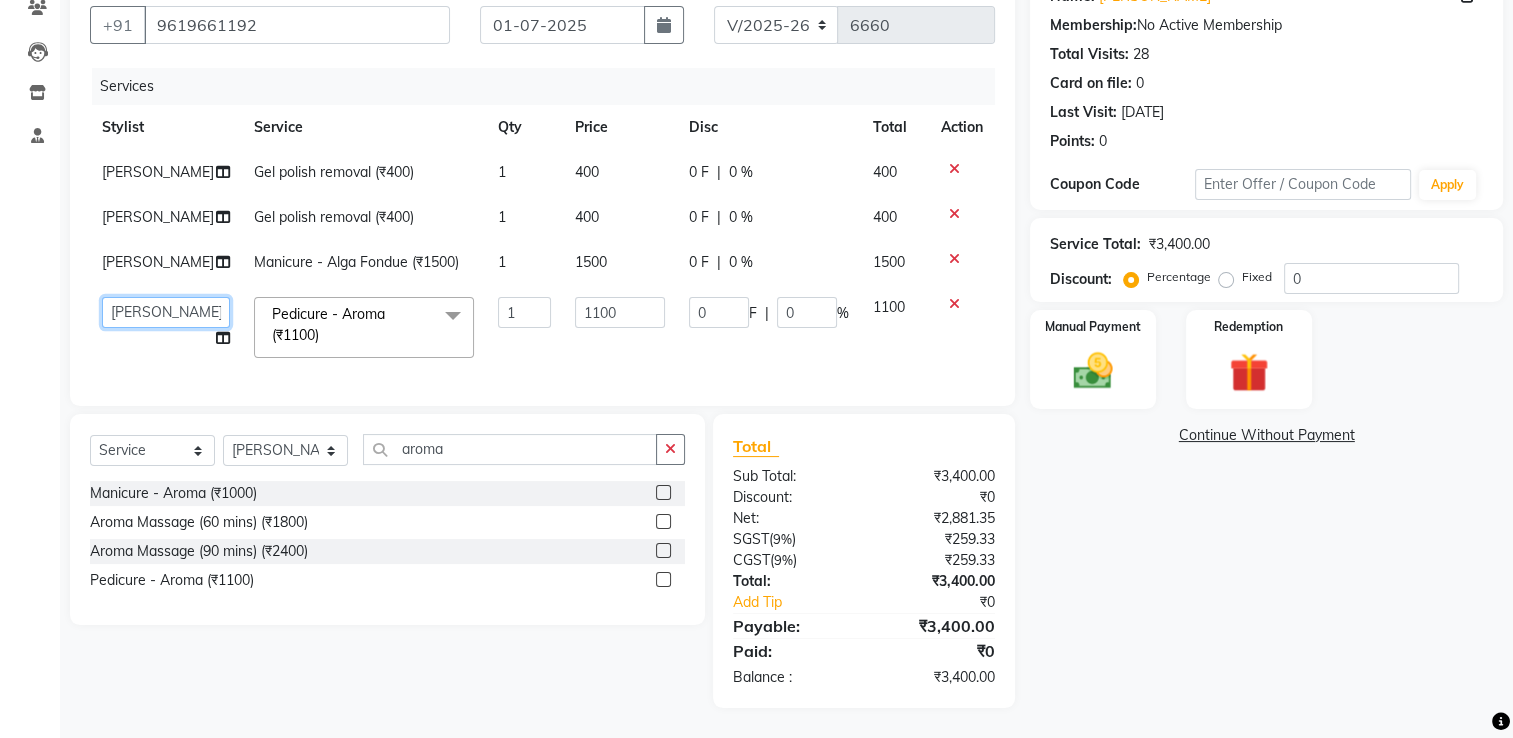 click on "[PERSON_NAME]             ANJALI.   [PERSON_NAME]           [PERSON_NAME]   [PERSON_NAME]          MANAGER   [PERSON_NAME]          [PERSON_NAME]         MANAGER   [PERSON_NAME]              raising   [PERSON_NAME]        UNISEX   [PERSON_NAME]           UNISEX   Yash            UNISEX" 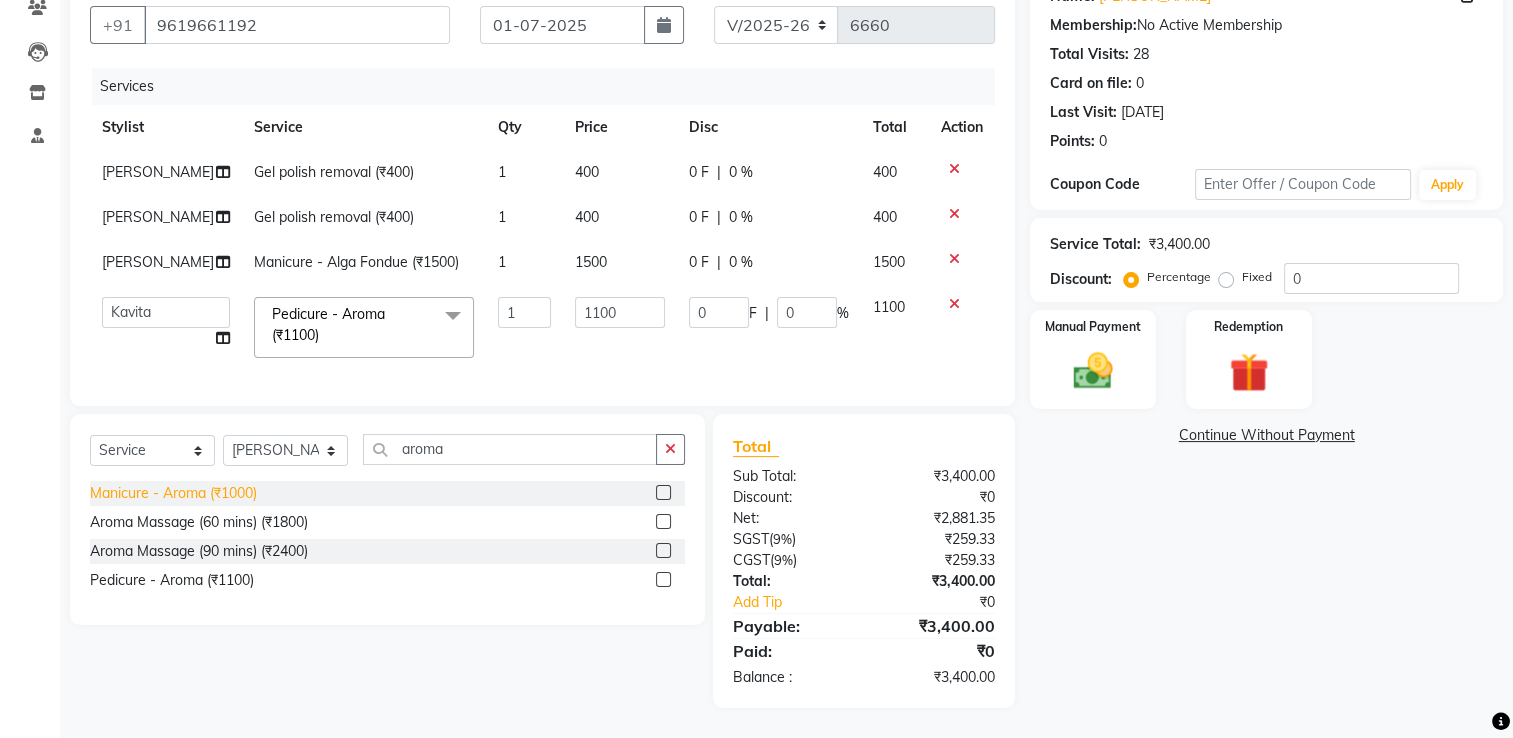 select on "60057" 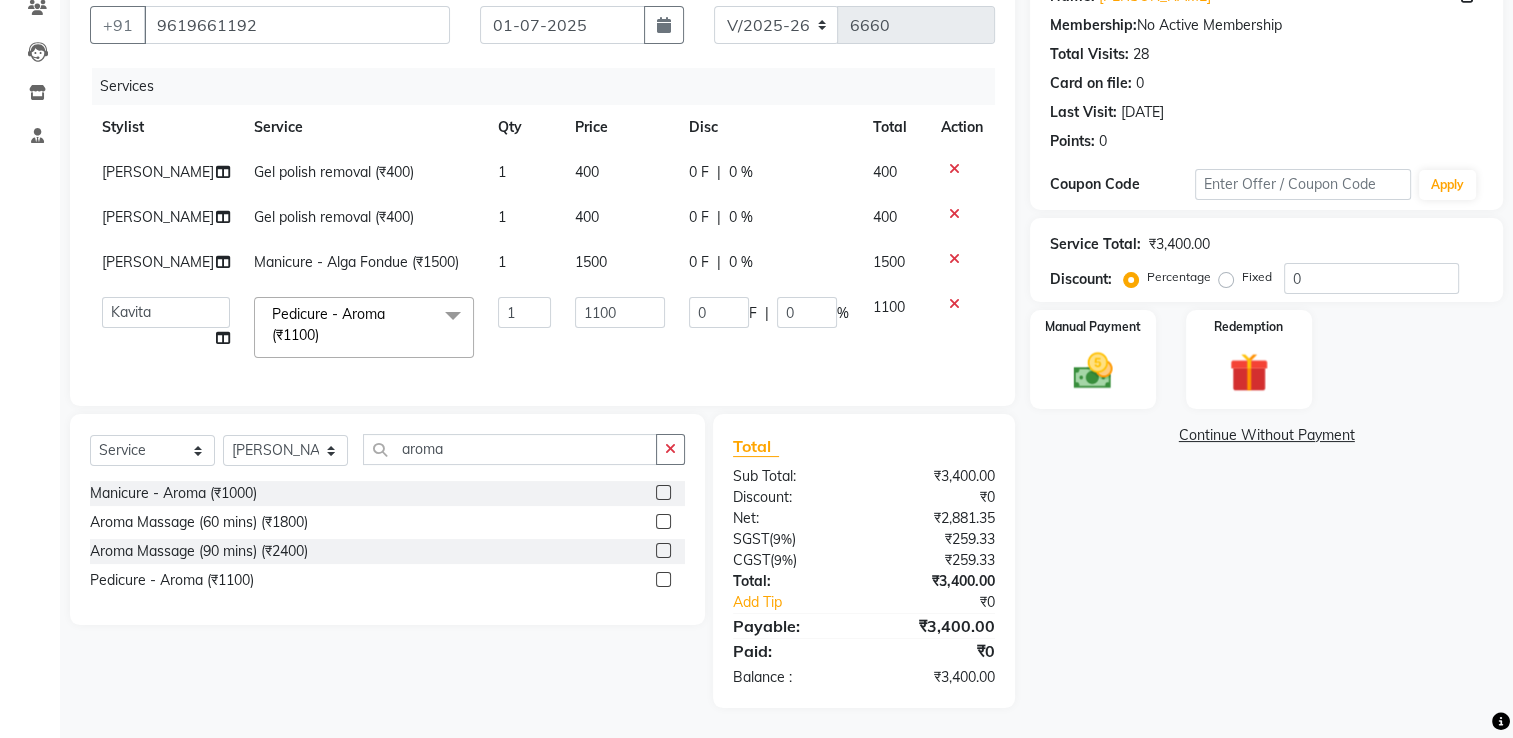scroll, scrollTop: 0, scrollLeft: 0, axis: both 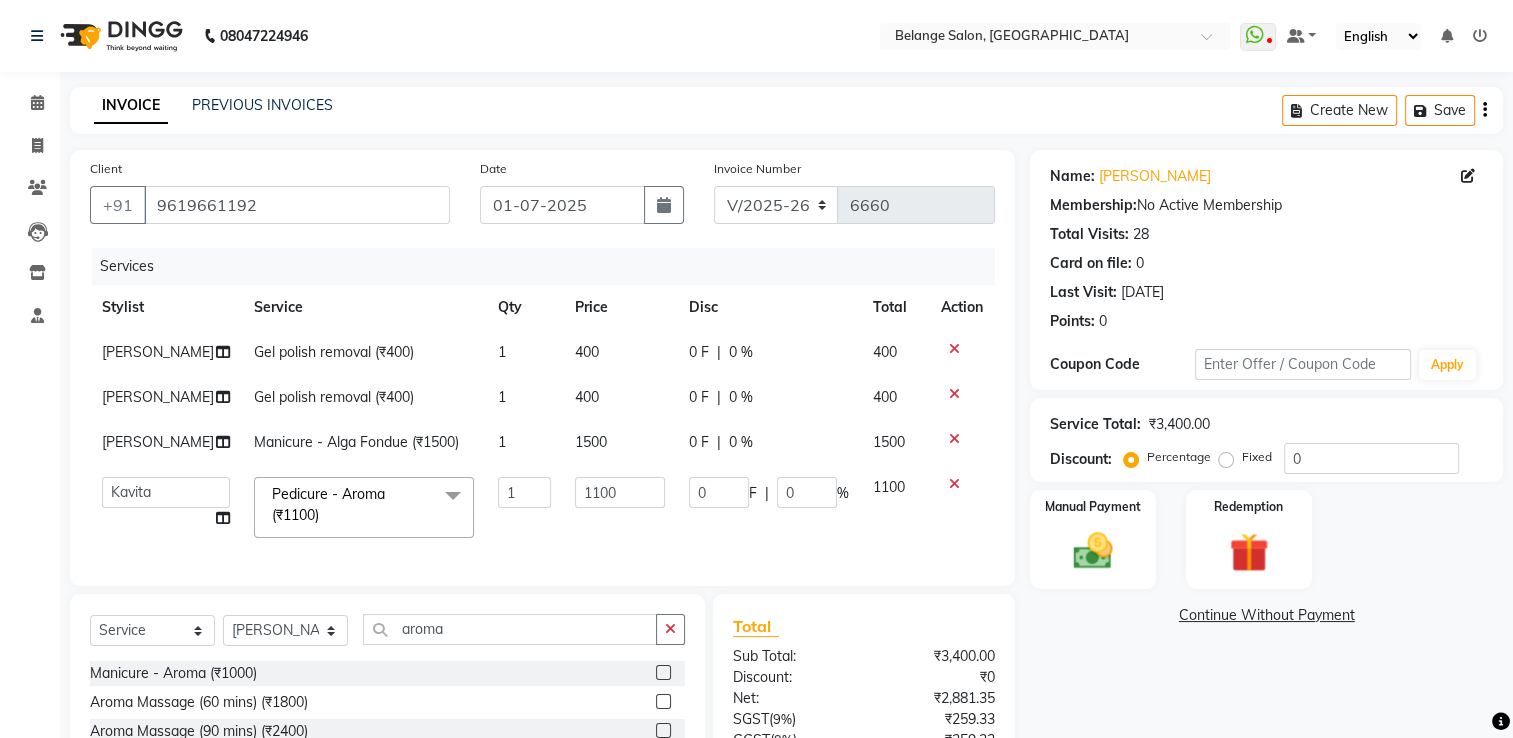 click on "[PERSON_NAME]" 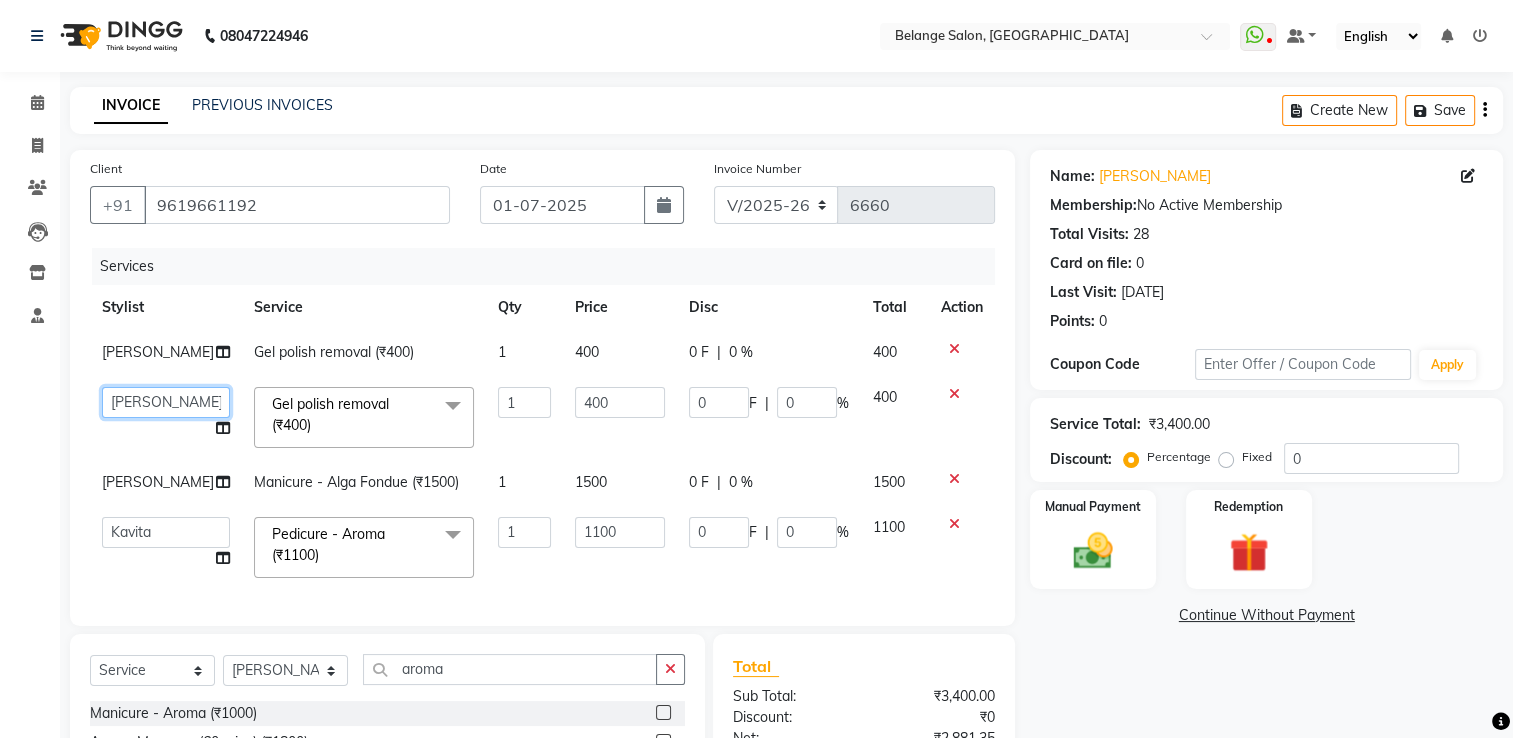 click on "[PERSON_NAME]             ANJALI.   [PERSON_NAME]           [PERSON_NAME]   [PERSON_NAME]          MANAGER   [PERSON_NAME]          [PERSON_NAME]         MANAGER   [PERSON_NAME]              raising   [PERSON_NAME]        UNISEX   [PERSON_NAME]           UNISEX   Yash            UNISEX" 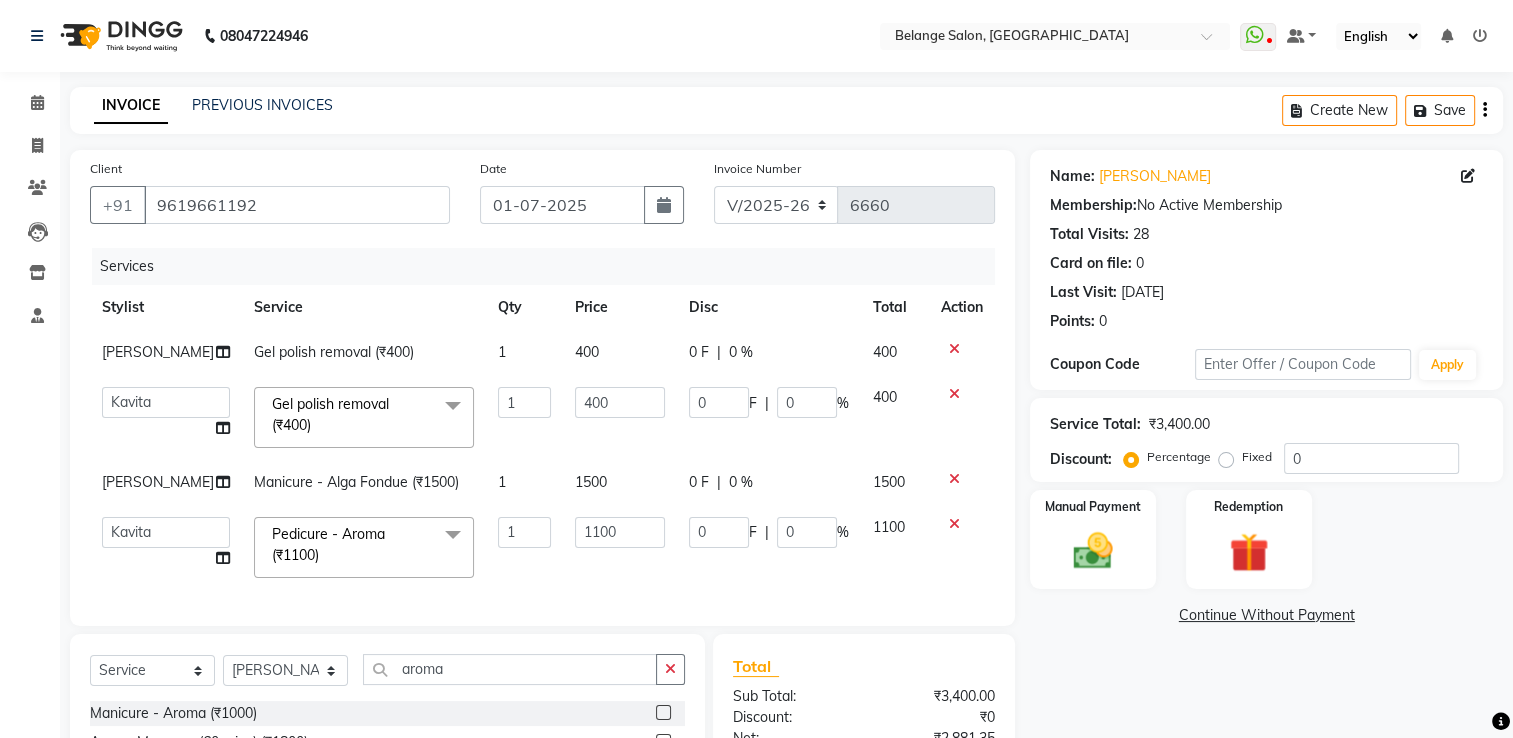 select on "60057" 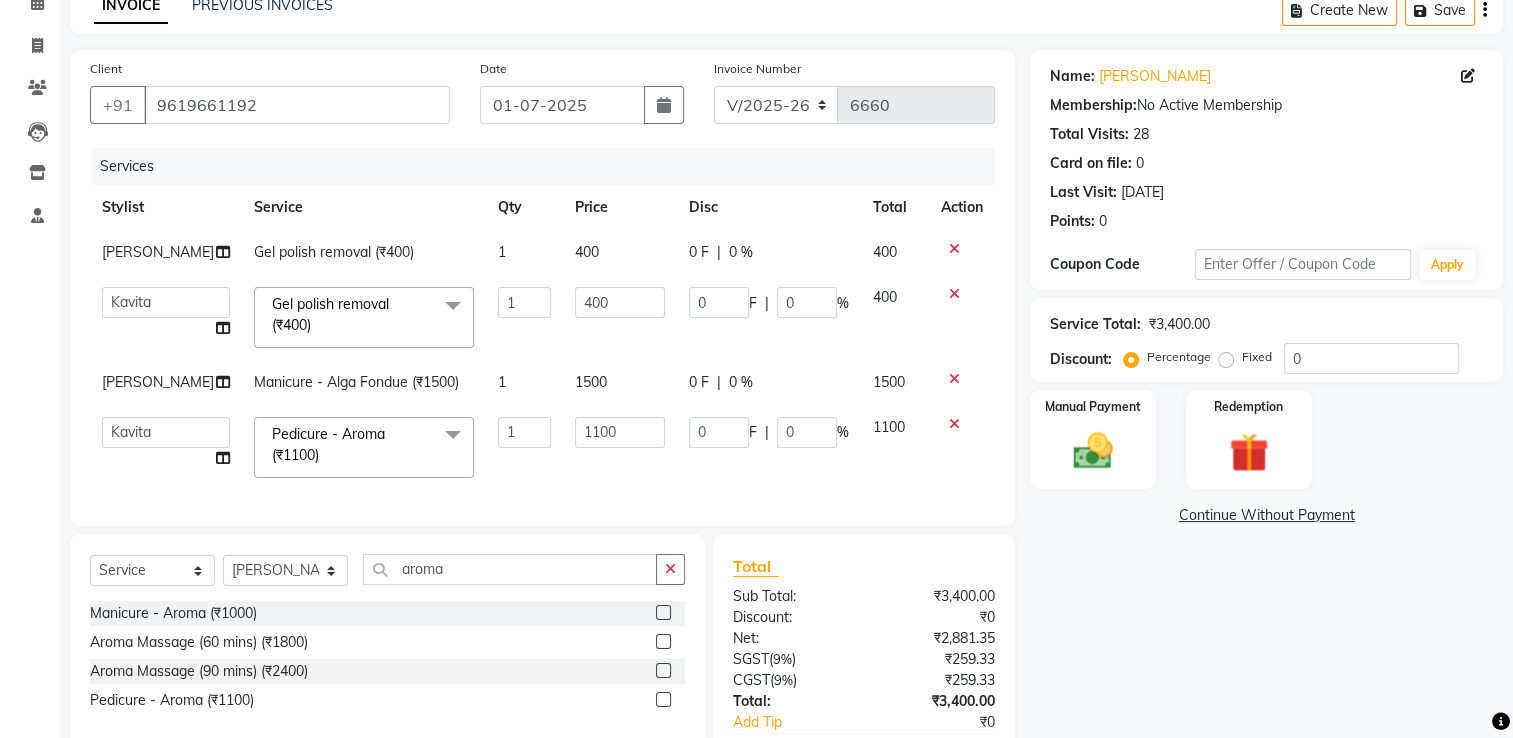 scroll, scrollTop: 200, scrollLeft: 0, axis: vertical 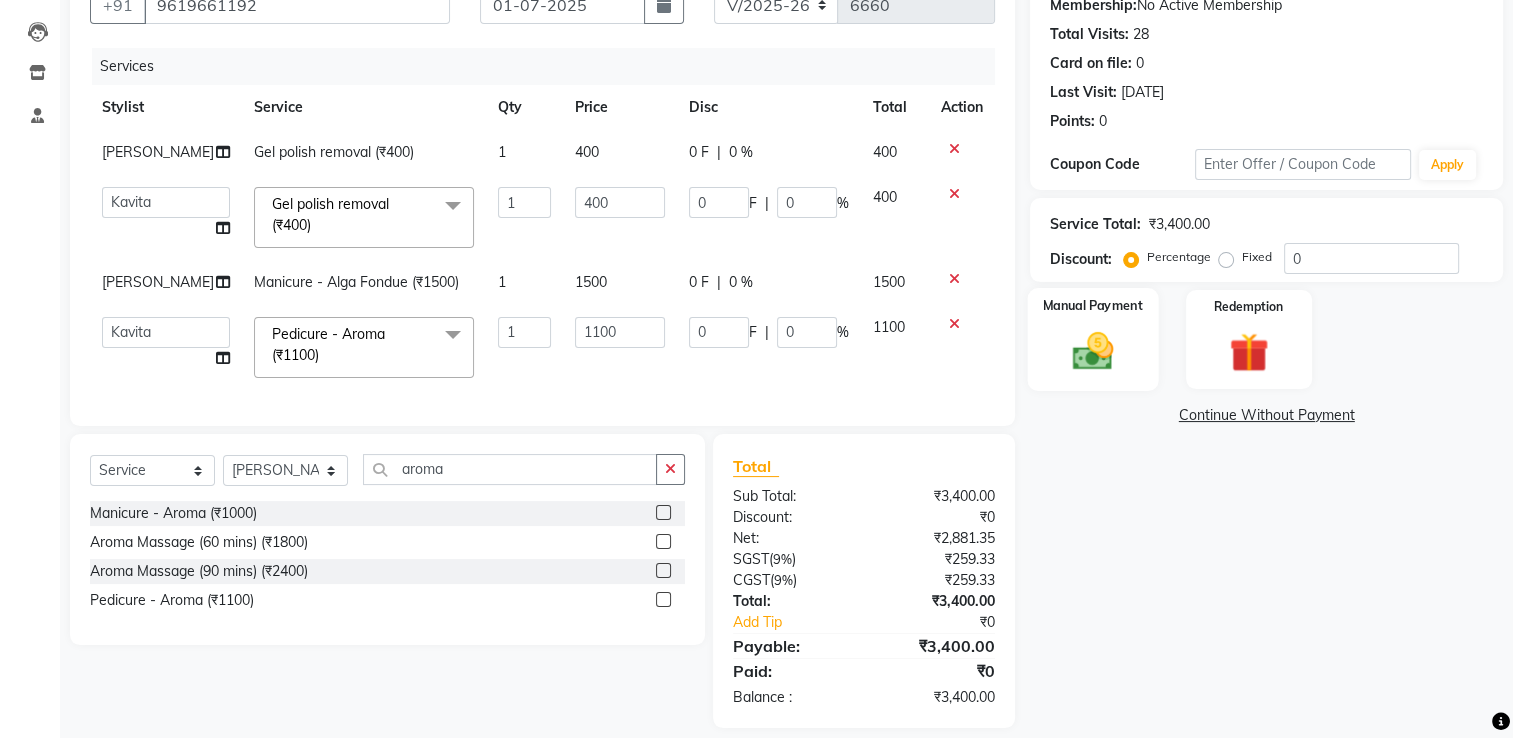 click 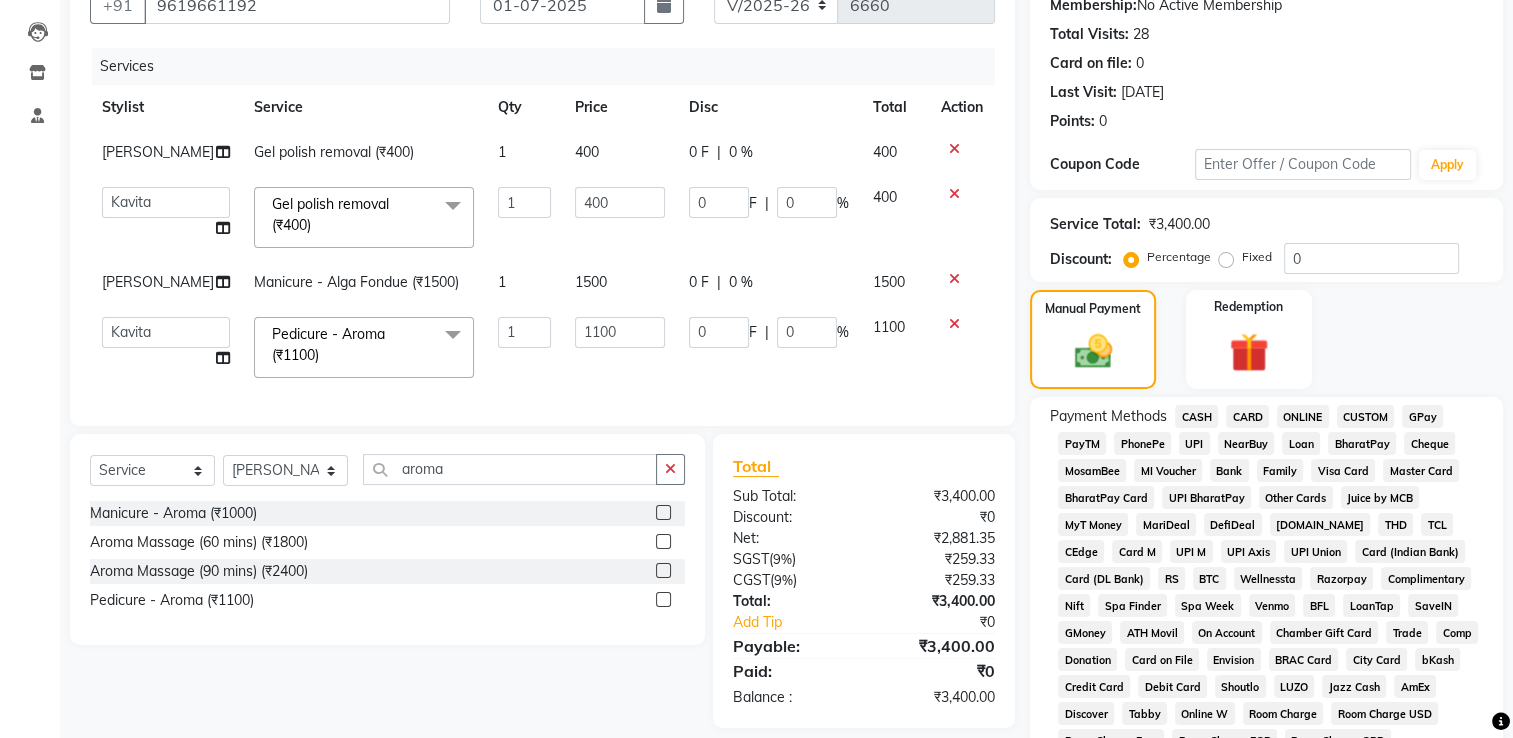 scroll, scrollTop: 500, scrollLeft: 0, axis: vertical 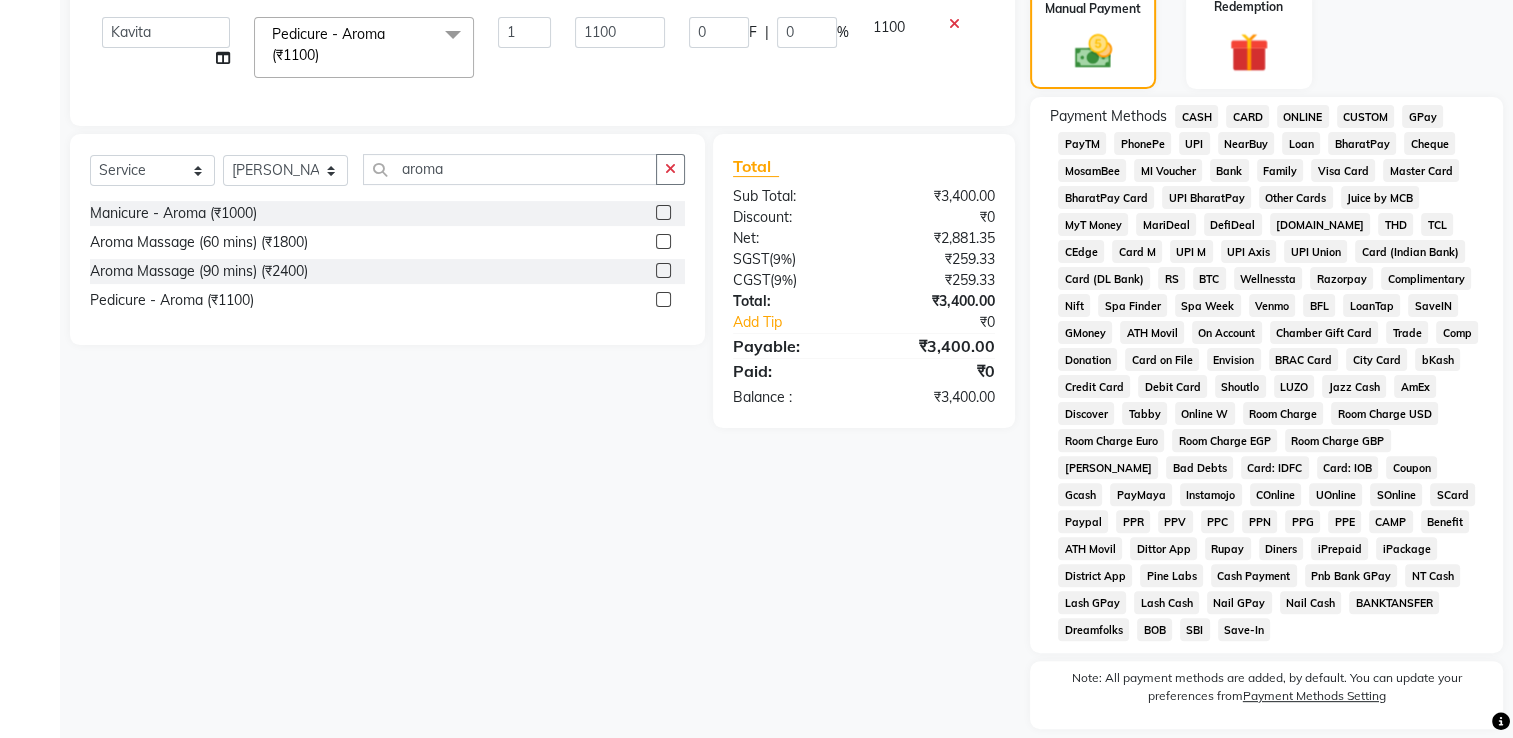 click on "CARD" 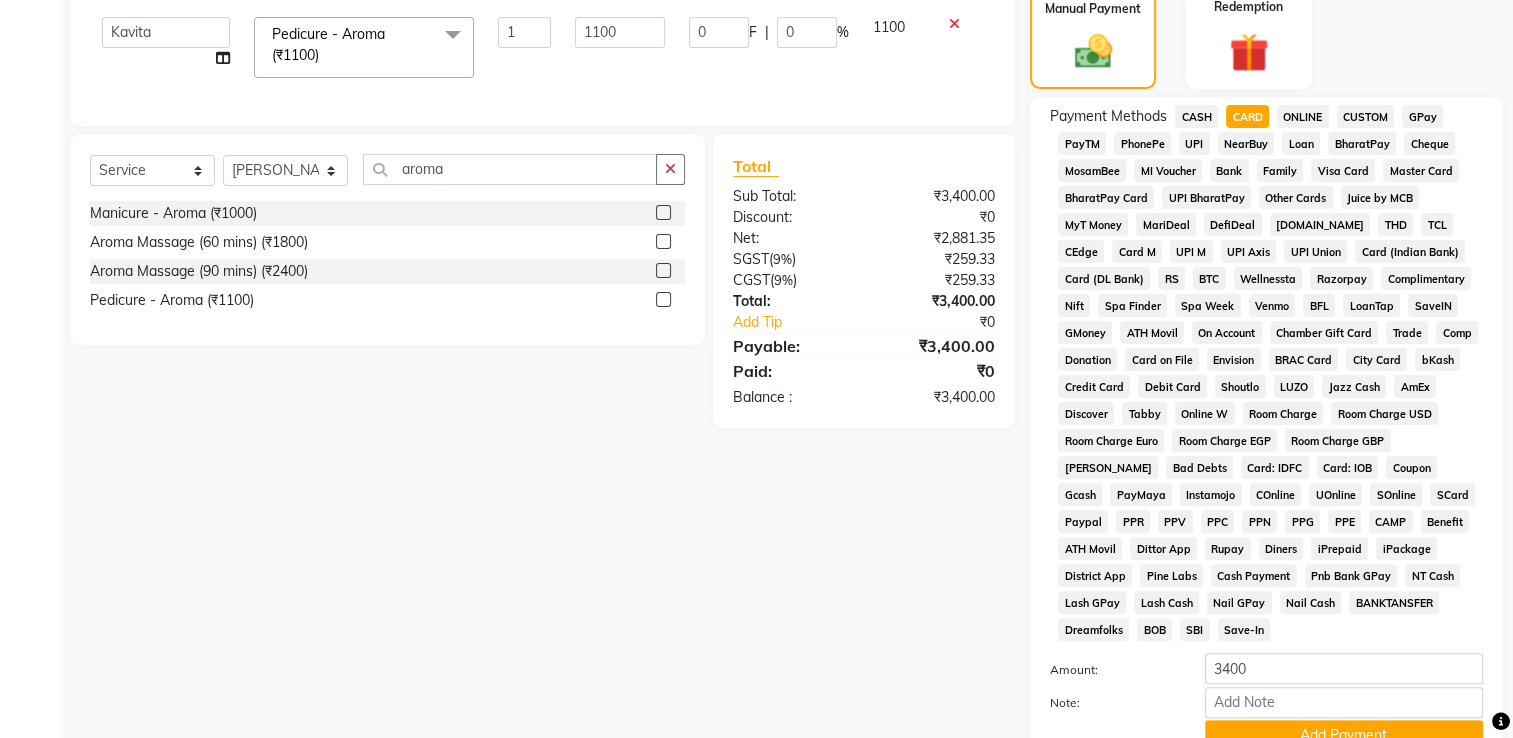 scroll, scrollTop: 684, scrollLeft: 0, axis: vertical 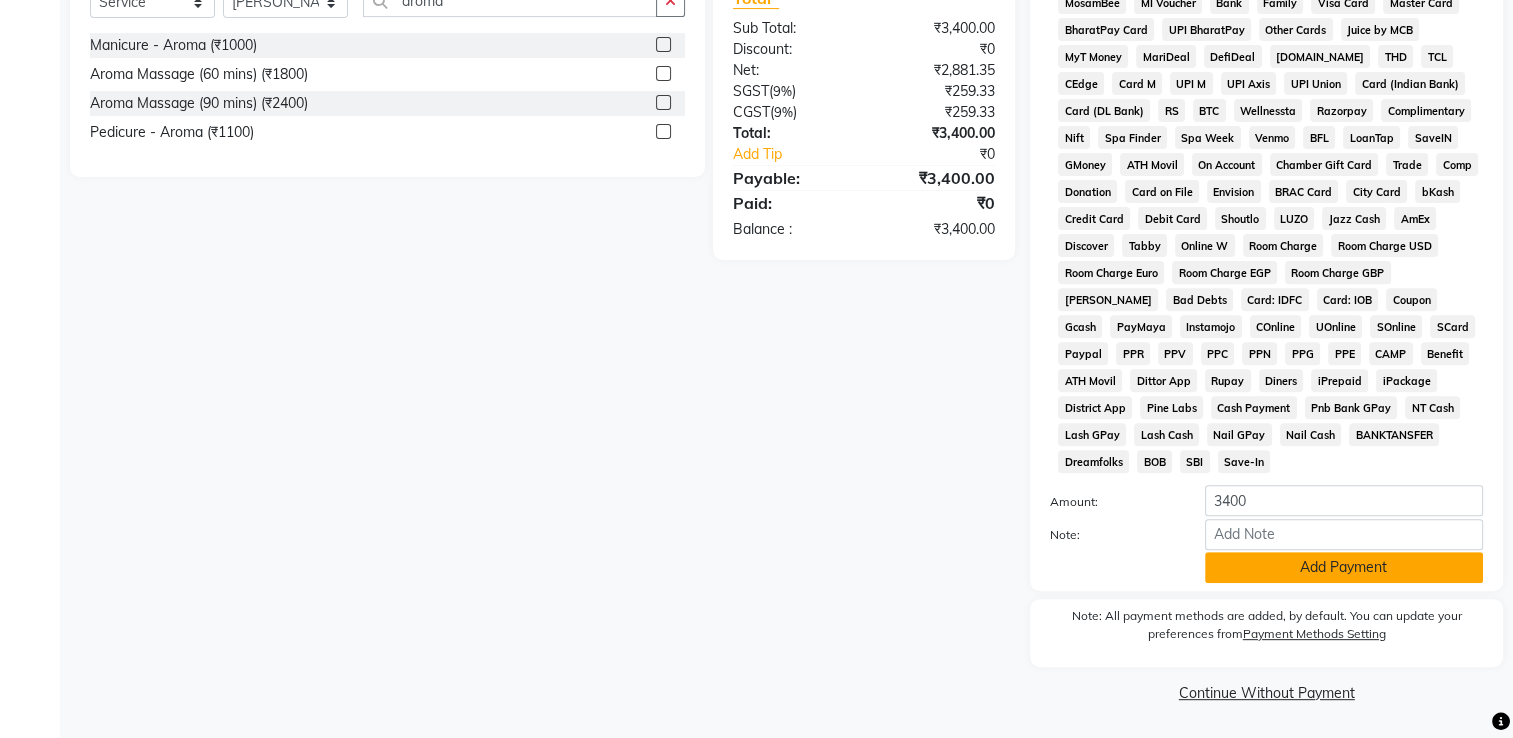 click on "Add Payment" 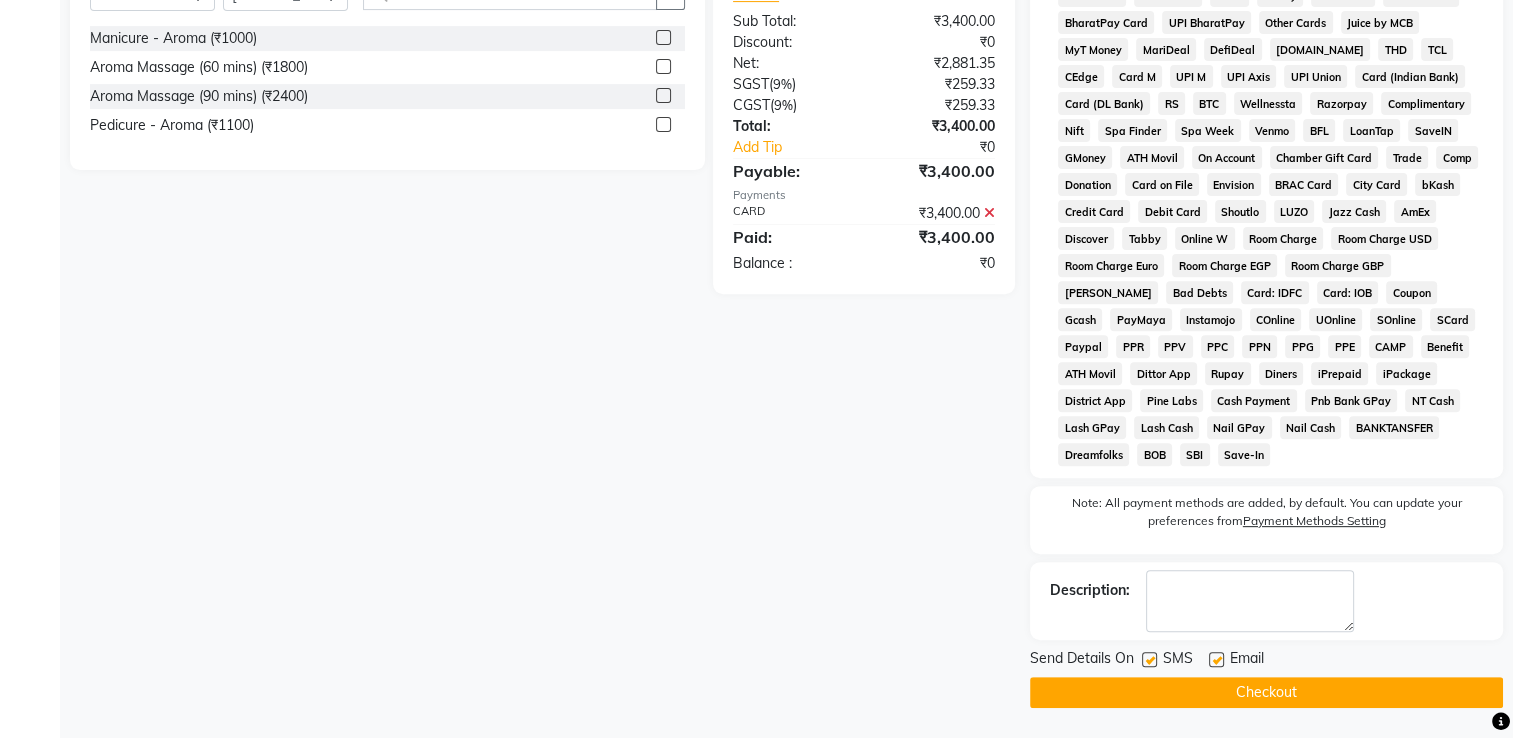 click on "Checkout" 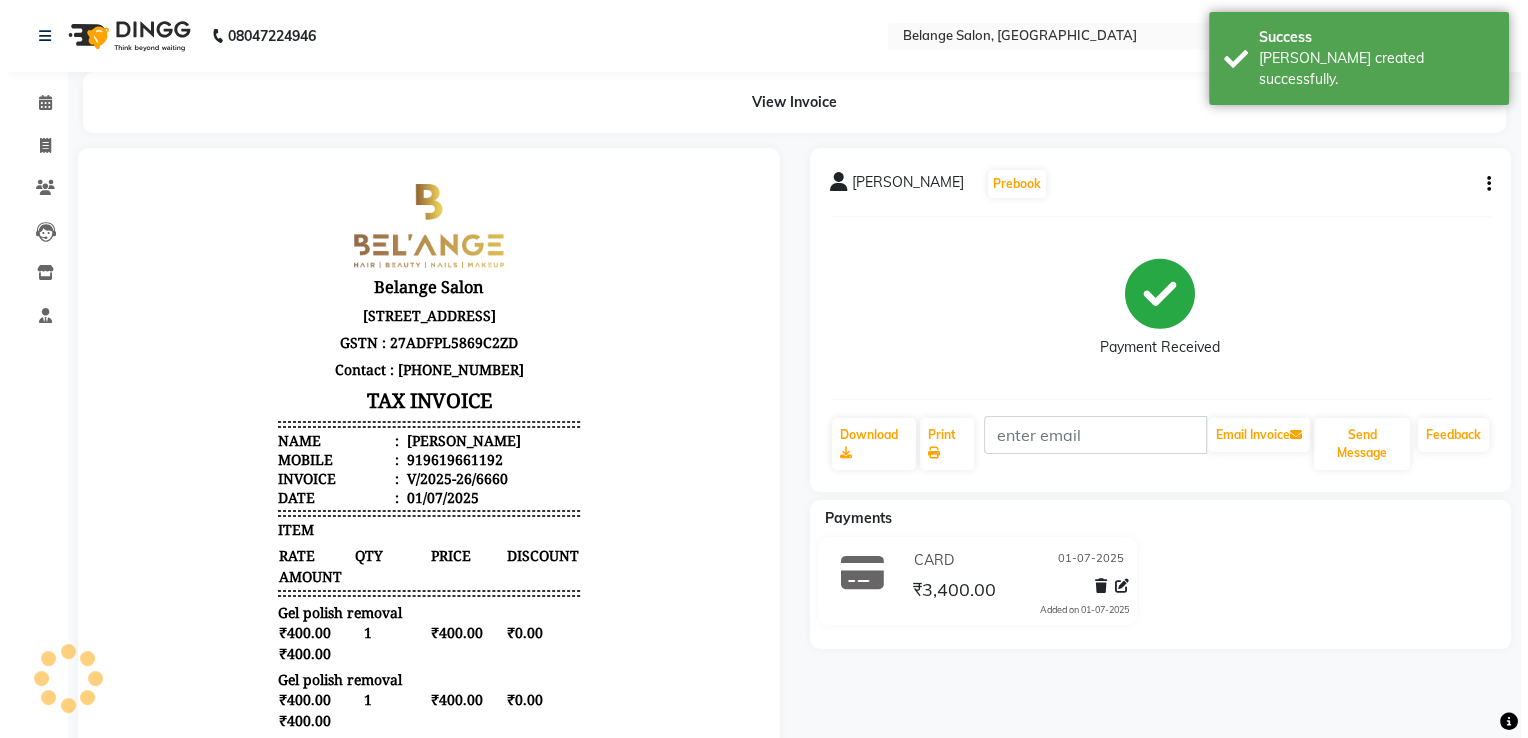 scroll, scrollTop: 0, scrollLeft: 0, axis: both 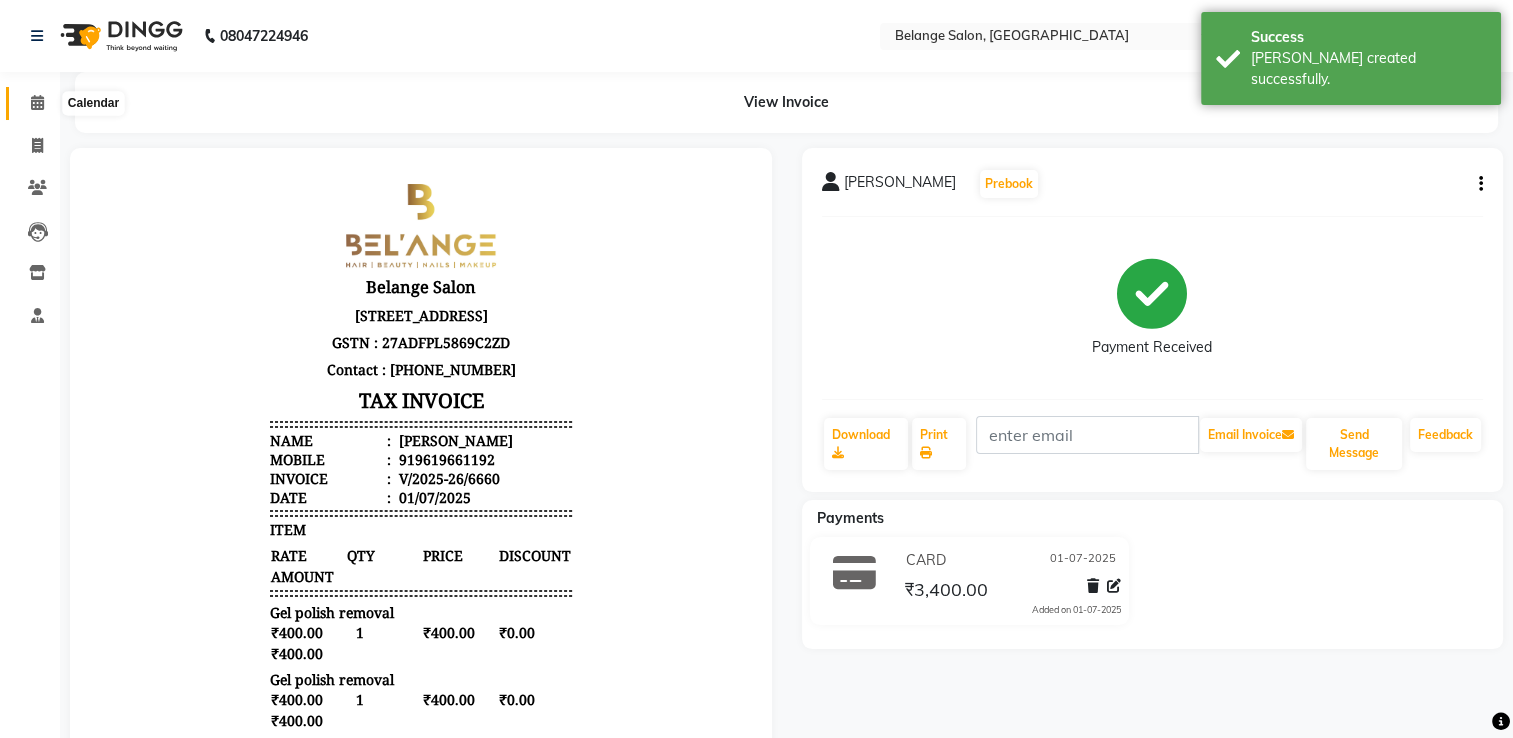 click 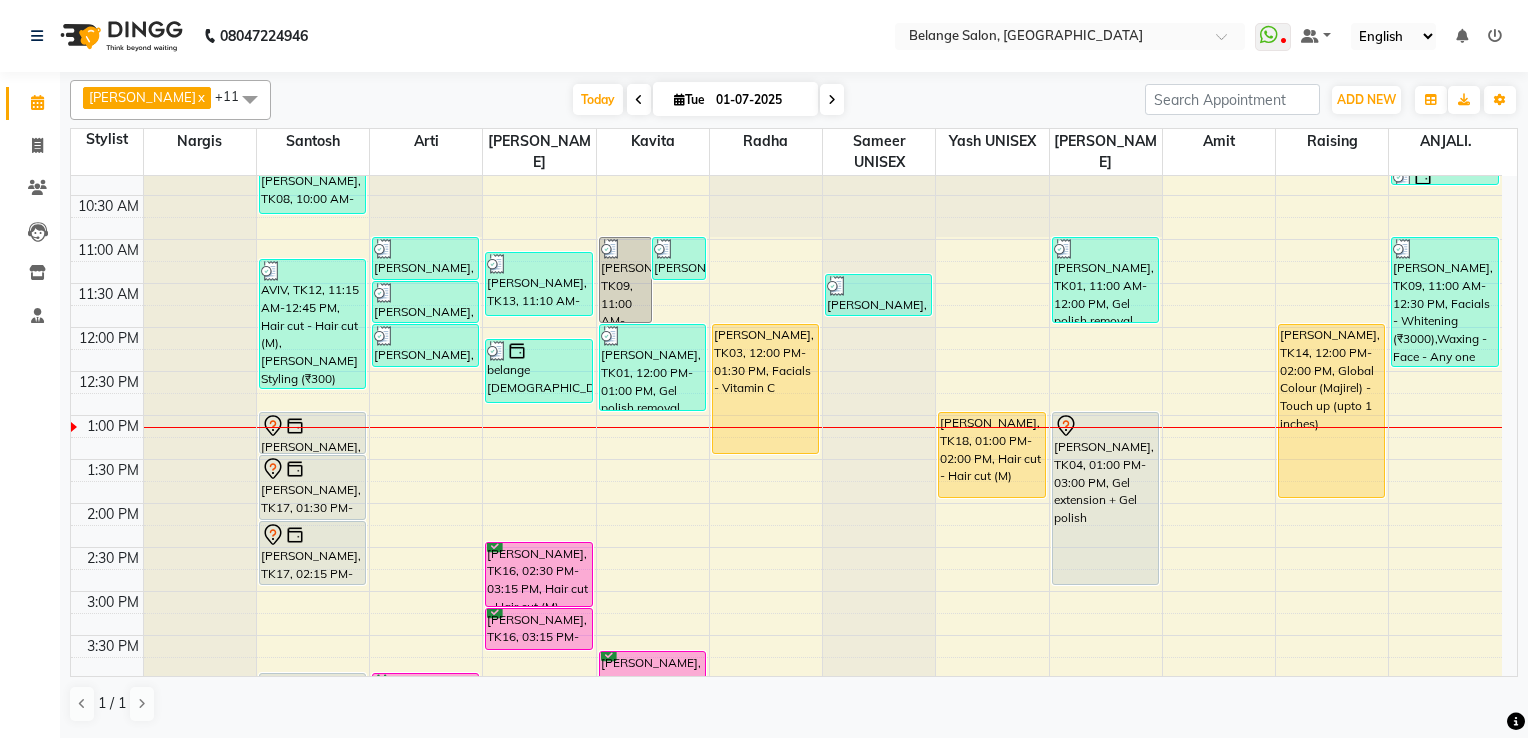 scroll, scrollTop: 300, scrollLeft: 0, axis: vertical 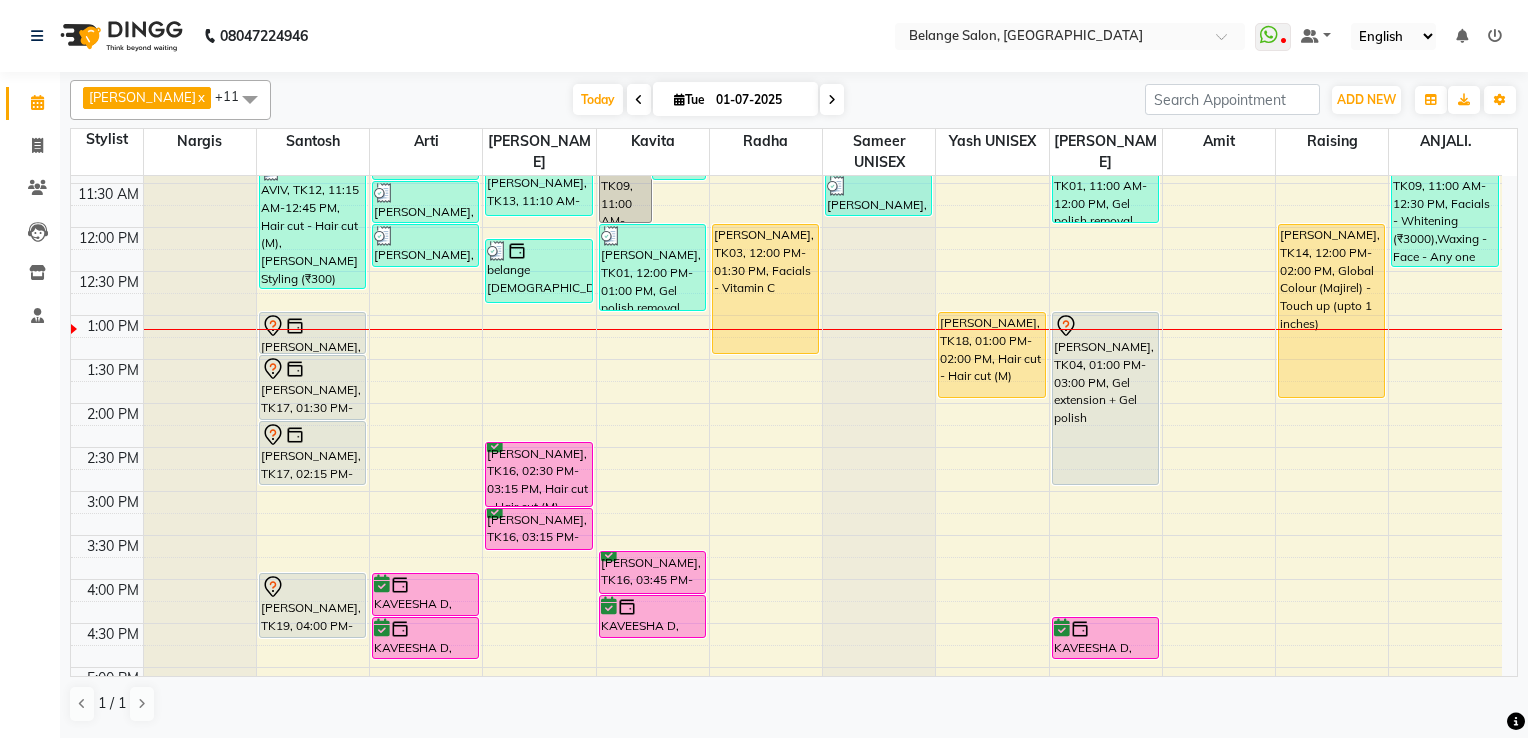 click on "8:00 AM 8:30 AM 9:00 AM 9:30 AM 10:00 AM 10:30 AM 11:00 AM 11:30 AM 12:00 PM 12:30 PM 1:00 PM 1:30 PM 2:00 PM 2:30 PM 3:00 PM 3:30 PM 4:00 PM 4:30 PM 5:00 PM 5:30 PM 6:00 PM 6:30 PM 7:00 PM 7:30 PM 8:00 PM 8:30 PM 9:00 PM 9:30 PM 10:00 PM 10:30 PM     abhinav, TK08, 10:00 AM-10:45 AM, Hair cut - Hair cut (M)     AVIV, TK12, 11:15 AM-12:45 PM, Hair cut - Hair cut (M),Beard Styling (₹300)             ashok kotak, TK17, 01:00 PM-01:30 PM, Innoa Hair colour - M             ashok kotak, TK17, 01:30 PM-02:15 PM, Shaving             ashok kotak, TK17, 02:15 PM-03:00 PM, Hair cut - Hair cut (M)             Sumesh, TK19, 04:00 PM-04:45 PM, Hair cut - Hair cut (M)     vanshi kumar, TK07, 11:00 AM-11:30 AM, Chocolate wax - Any One (Full Arms/Half legs/Half back/Half front/Stomach)     vanshi kumar, TK07, 11:30 AM-12:00 PM, Chocolate wax - Any one( Full legs/full back/full front)     vanshi kumar, TK07, 12:00 PM-12:30 PM, Underarms - Chocolate" at bounding box center (786, 535) 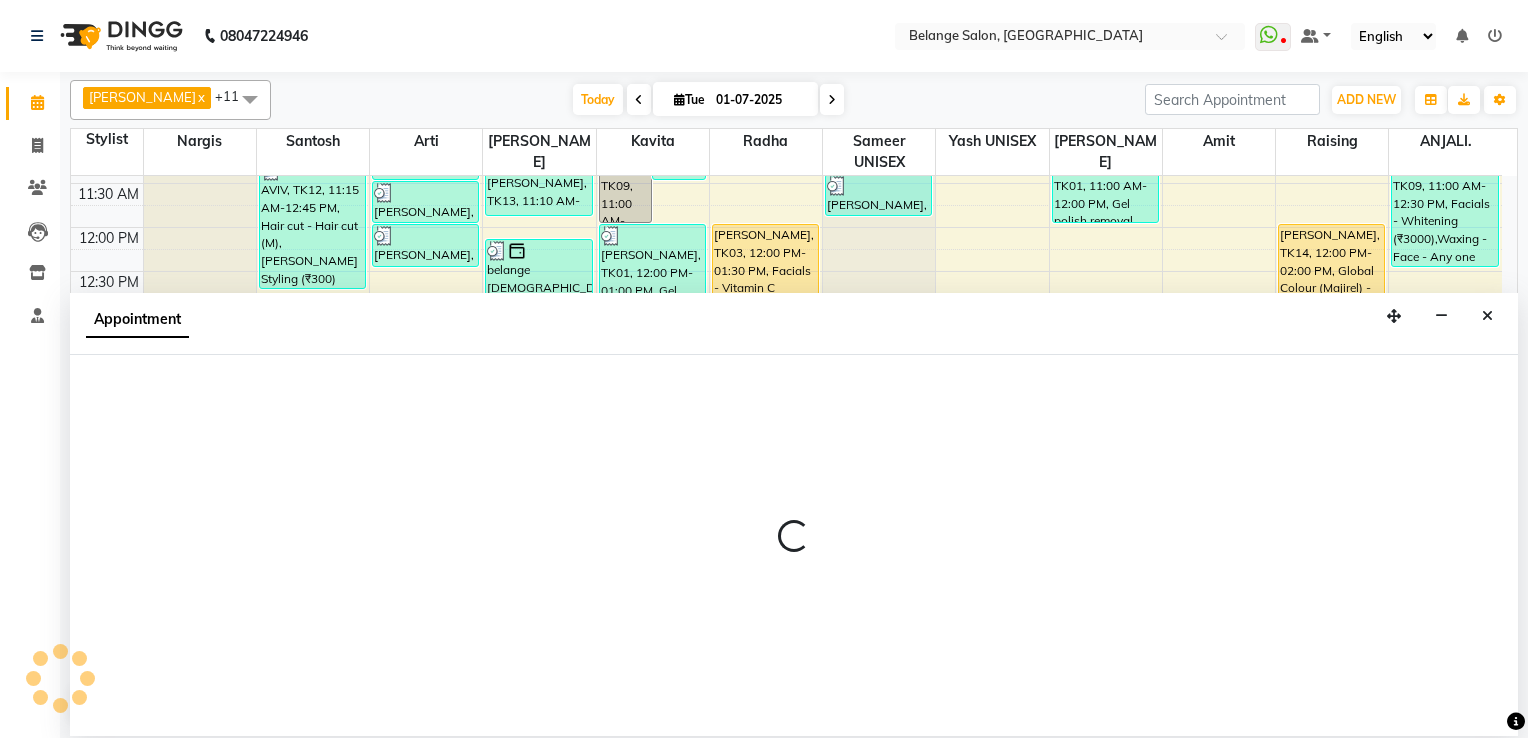 select on "60057" 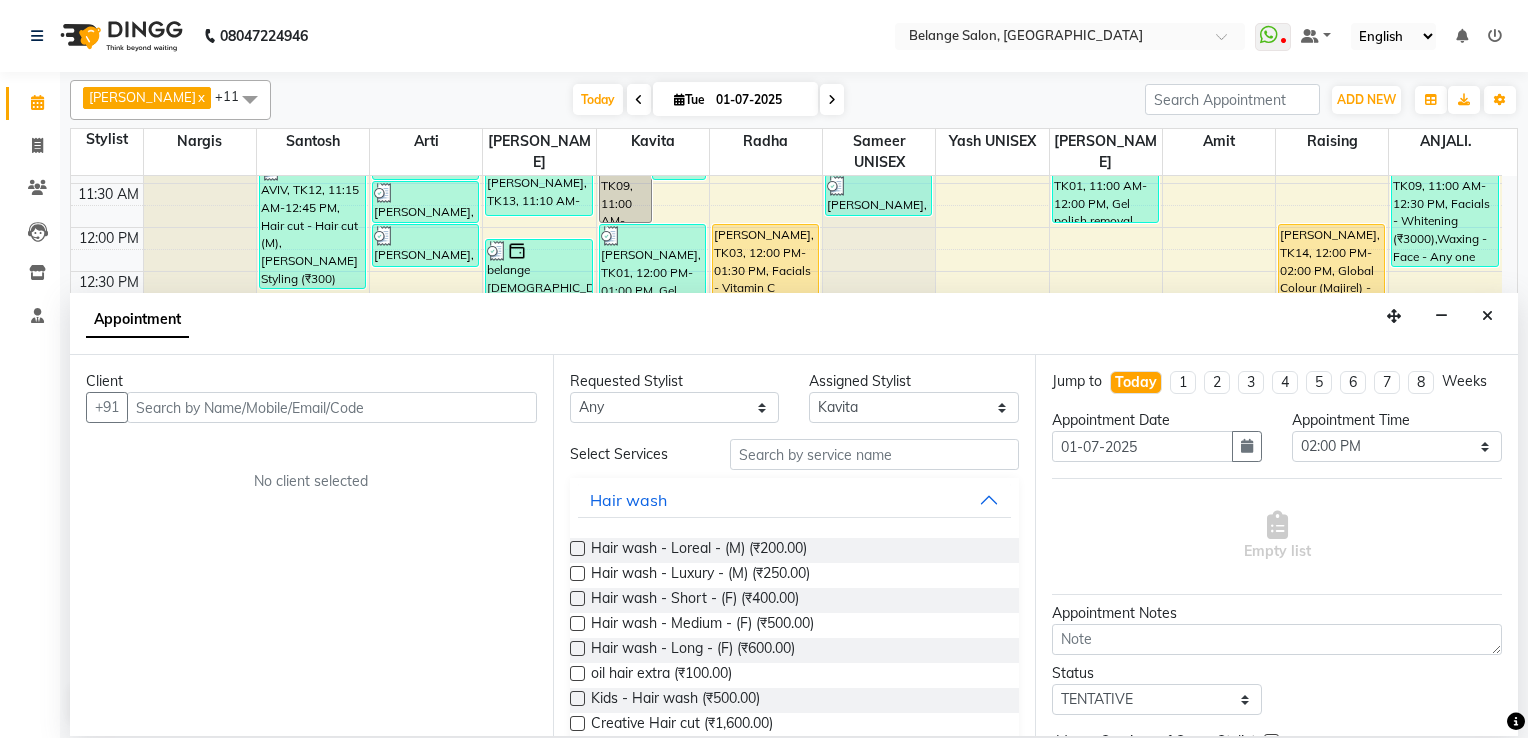 click at bounding box center [332, 407] 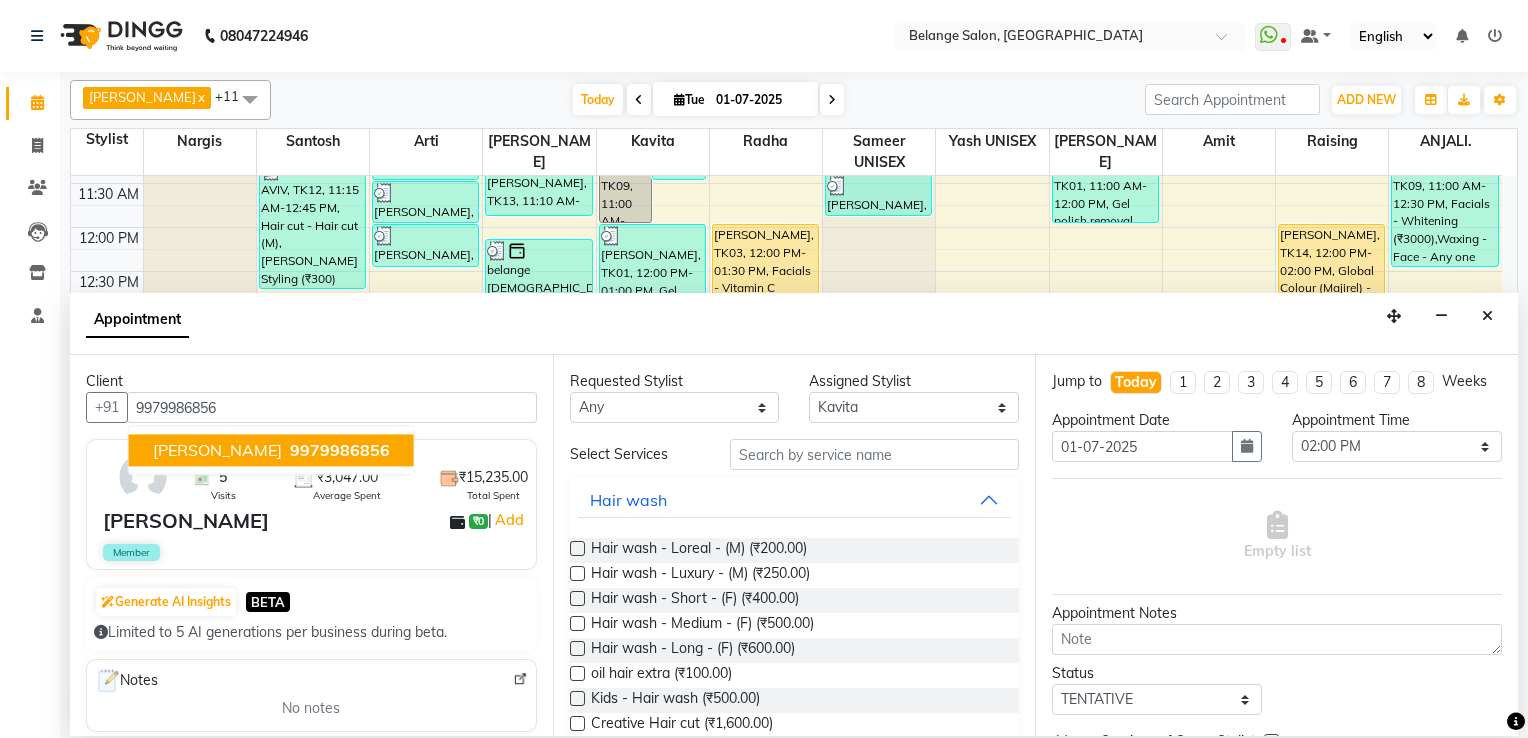 click on "9979986856" at bounding box center [340, 450] 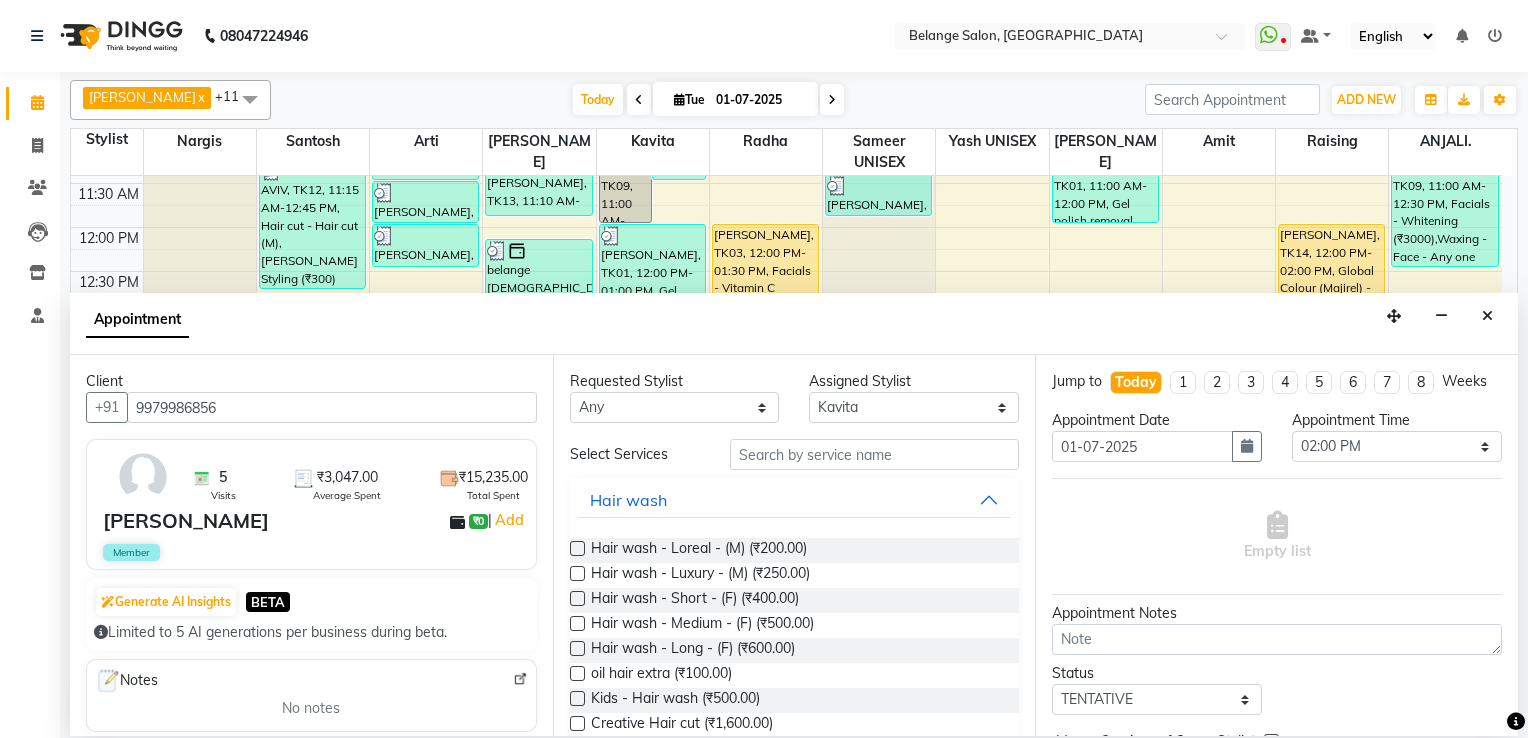 type on "9979986856" 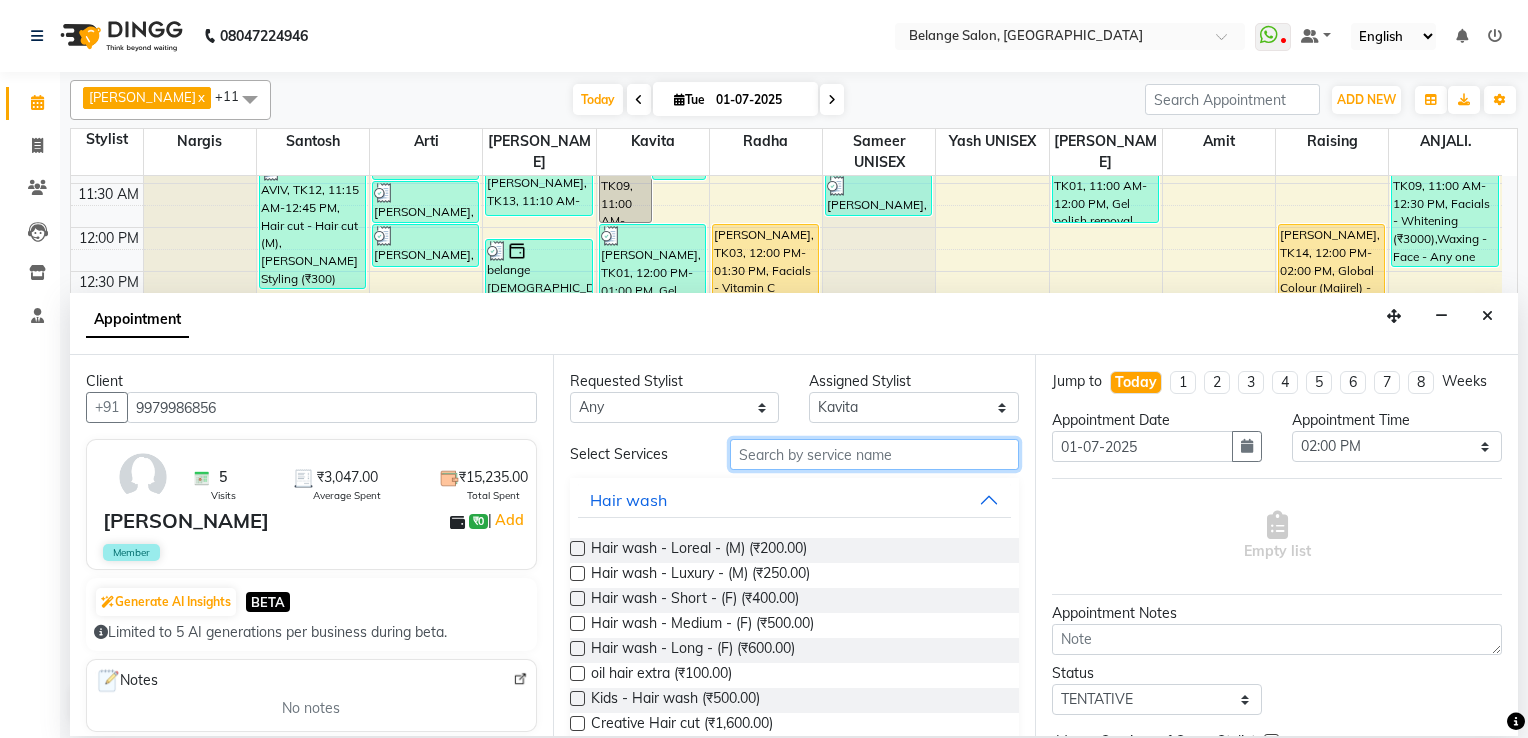 click at bounding box center [875, 454] 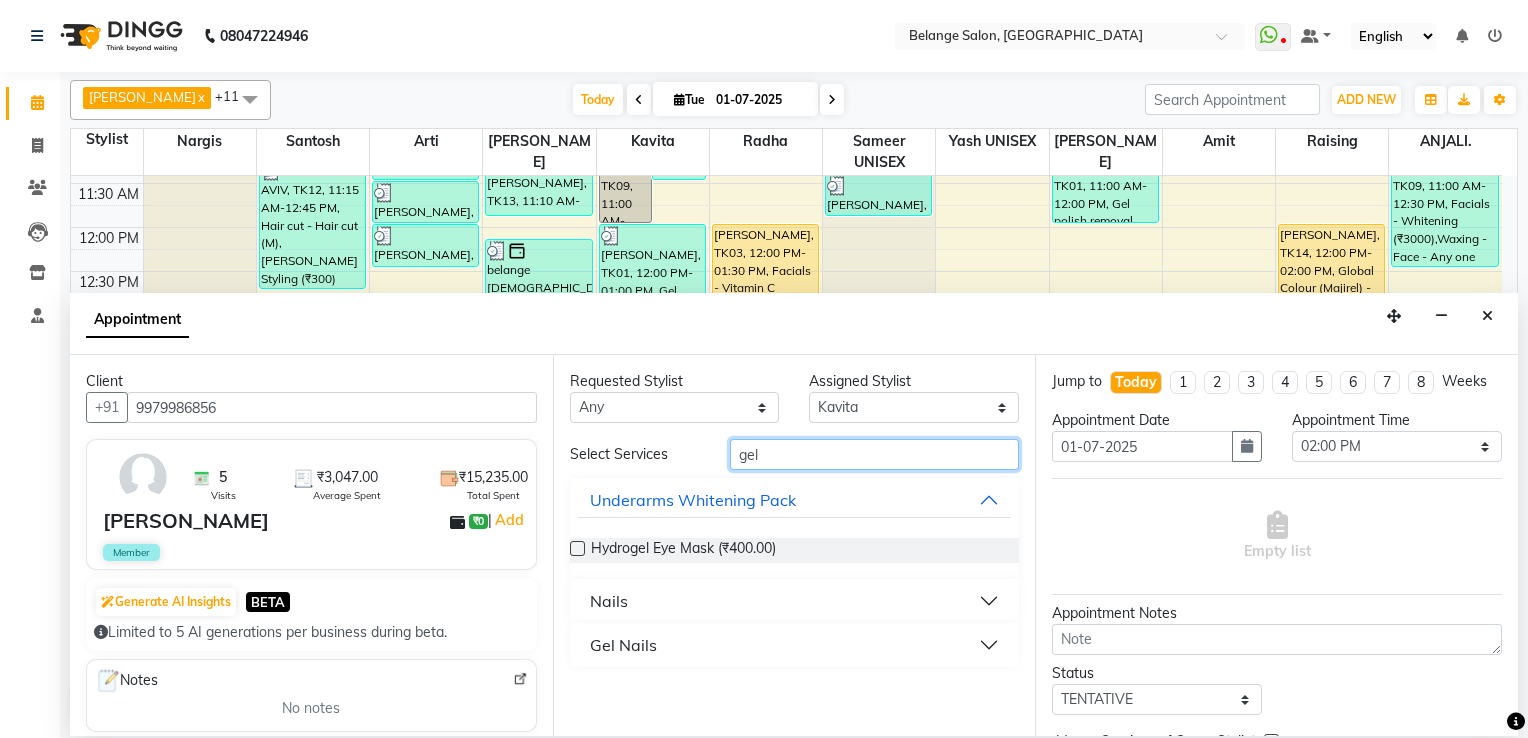type on "gel" 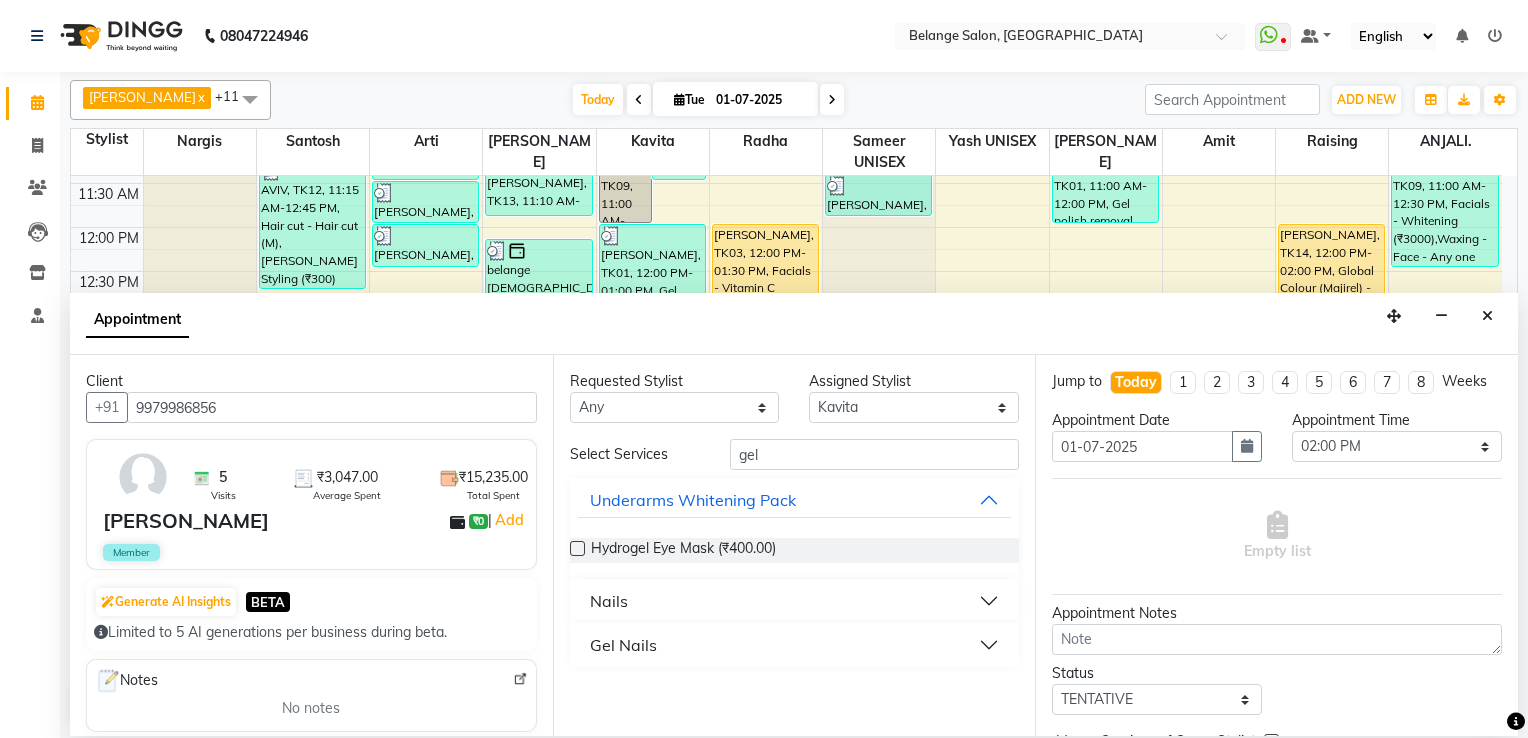 click on "Nails" at bounding box center [609, 601] 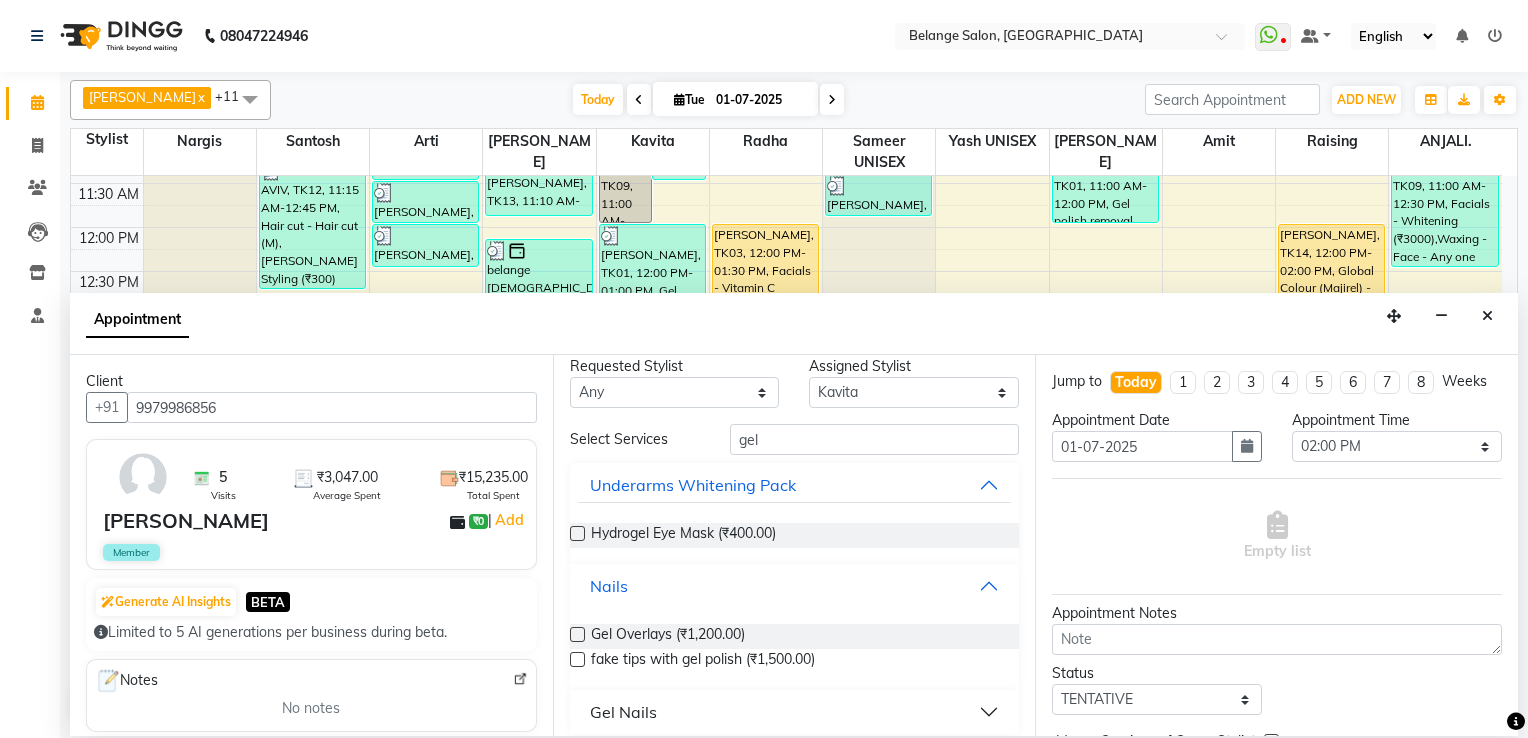 scroll, scrollTop: 28, scrollLeft: 0, axis: vertical 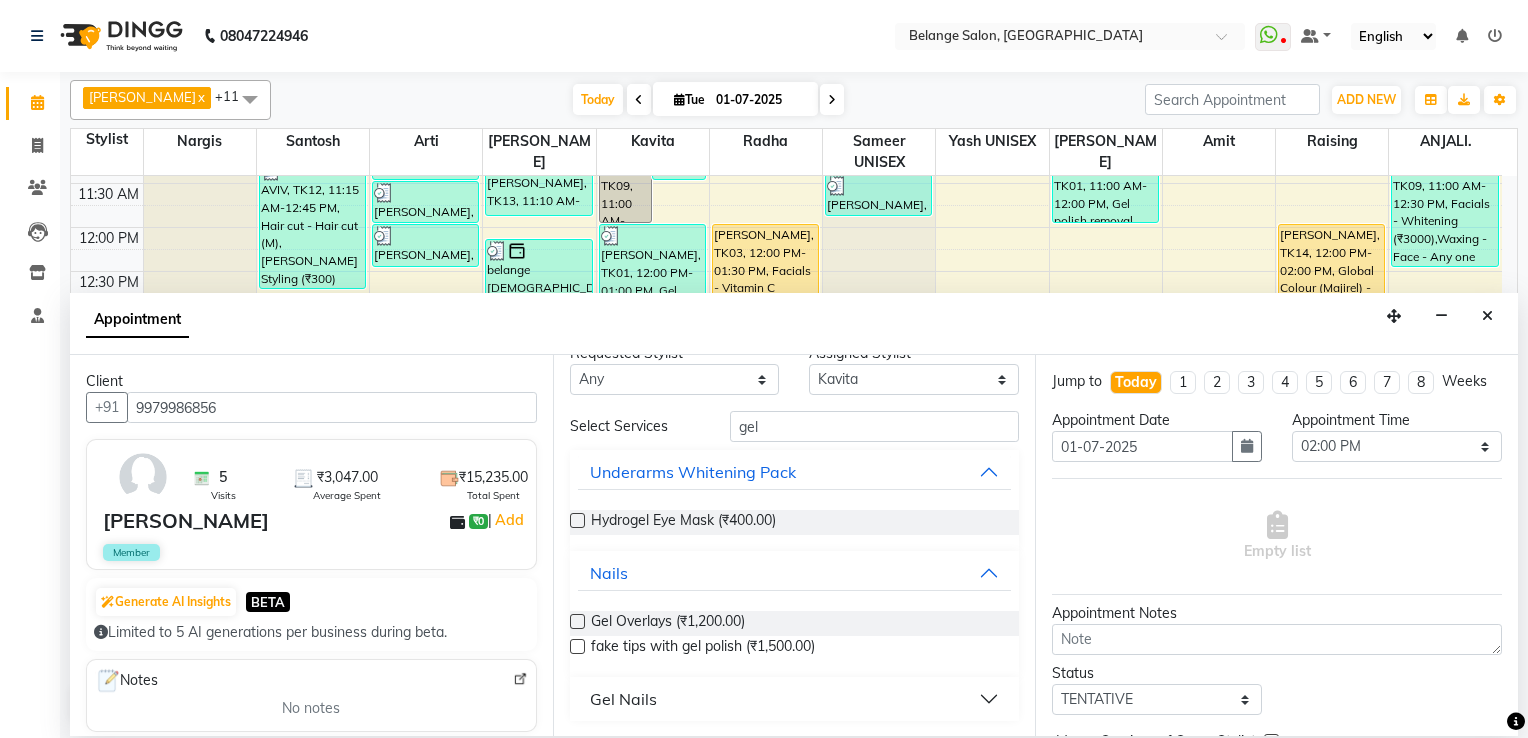 click on "Gel Nails" at bounding box center (623, 699) 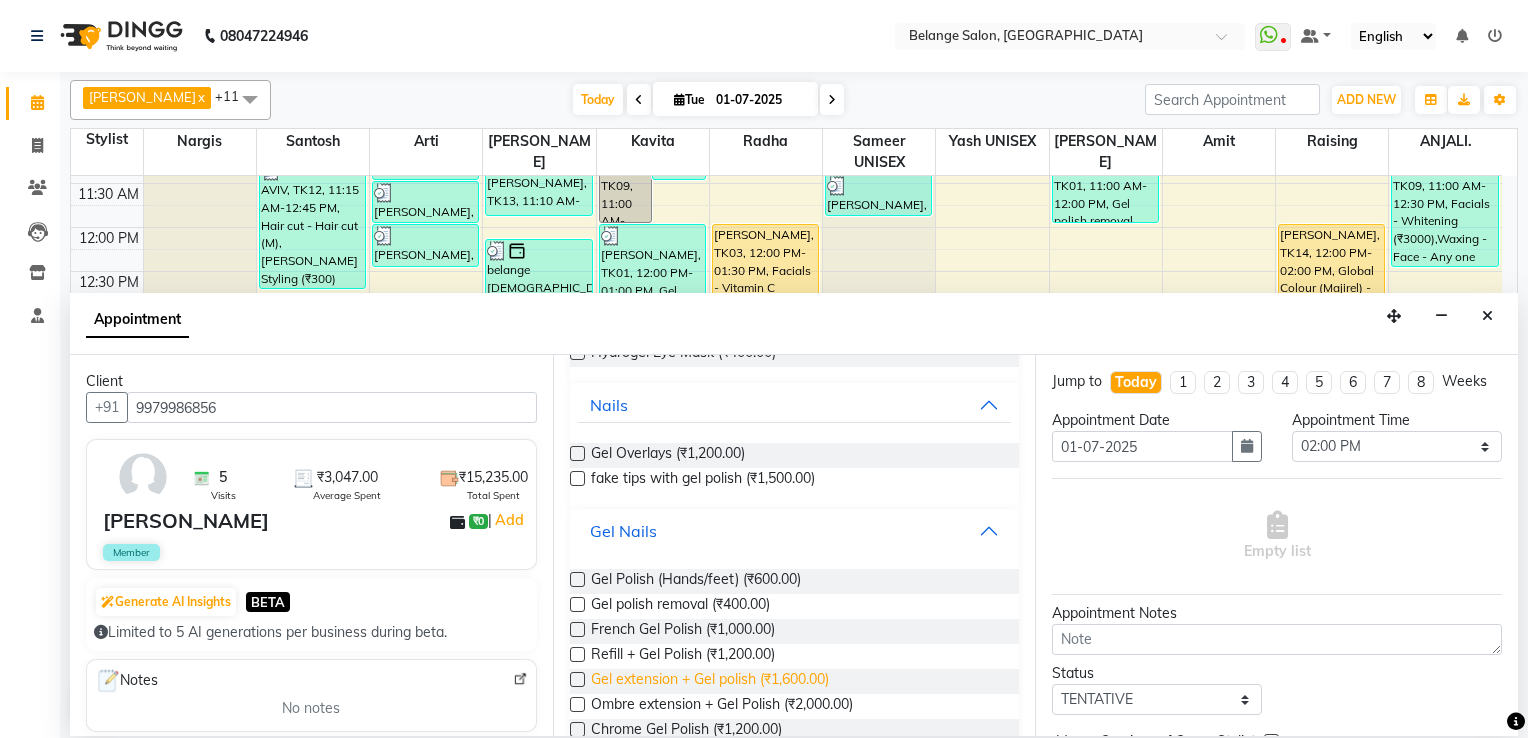 scroll, scrollTop: 235, scrollLeft: 0, axis: vertical 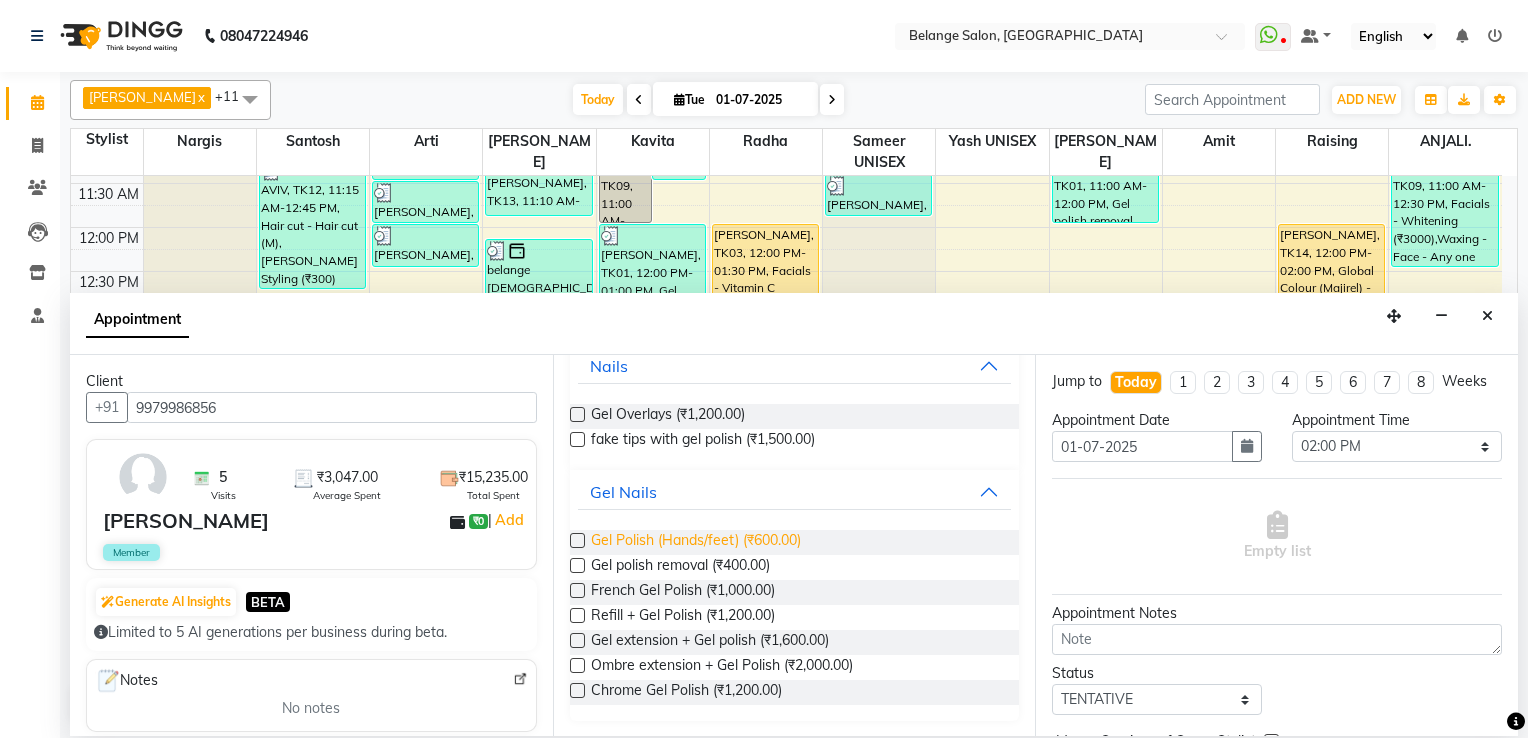 click on "Gel Polish (Hands/feet) (₹600.00)" at bounding box center (696, 542) 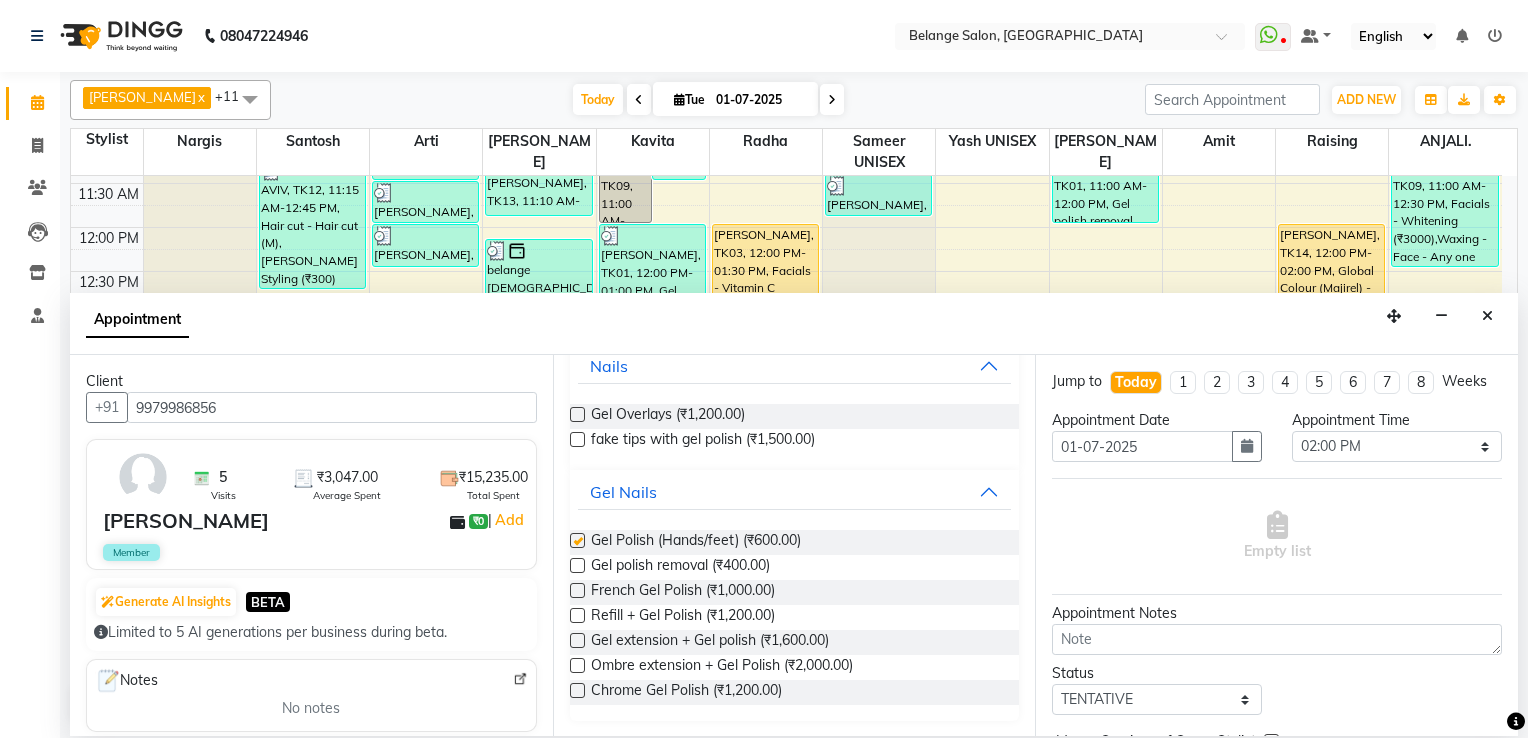 checkbox on "false" 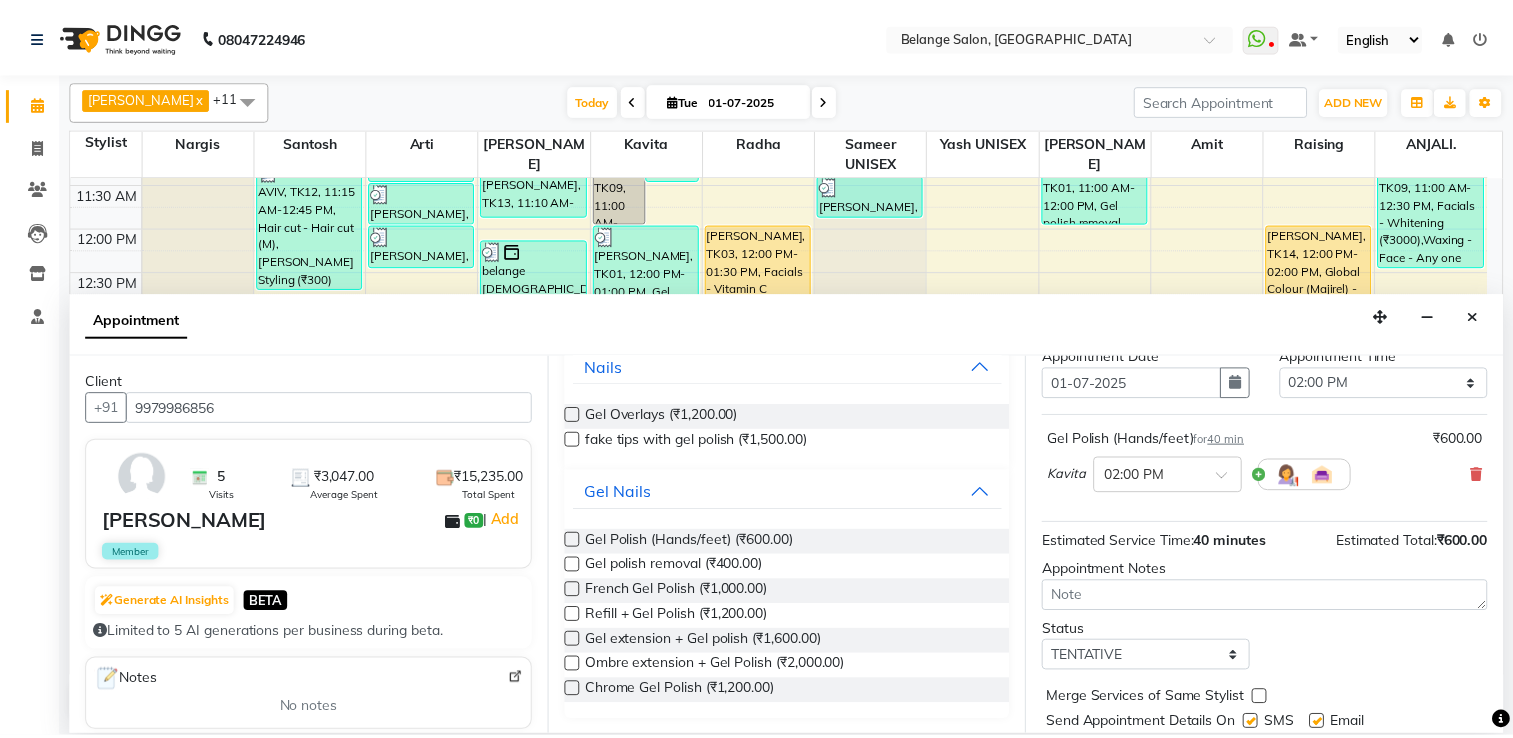 scroll, scrollTop: 124, scrollLeft: 0, axis: vertical 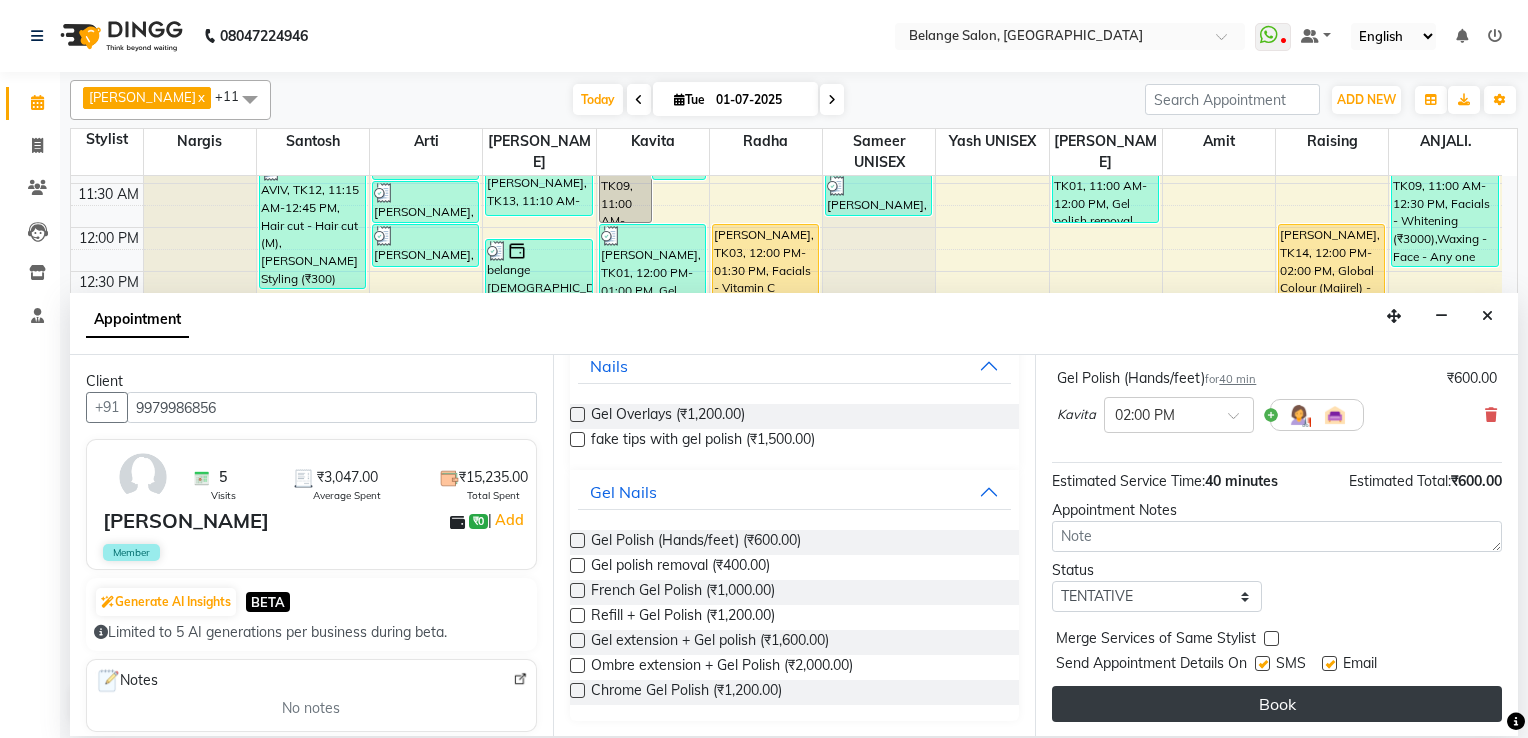 click on "Book" at bounding box center (1277, 704) 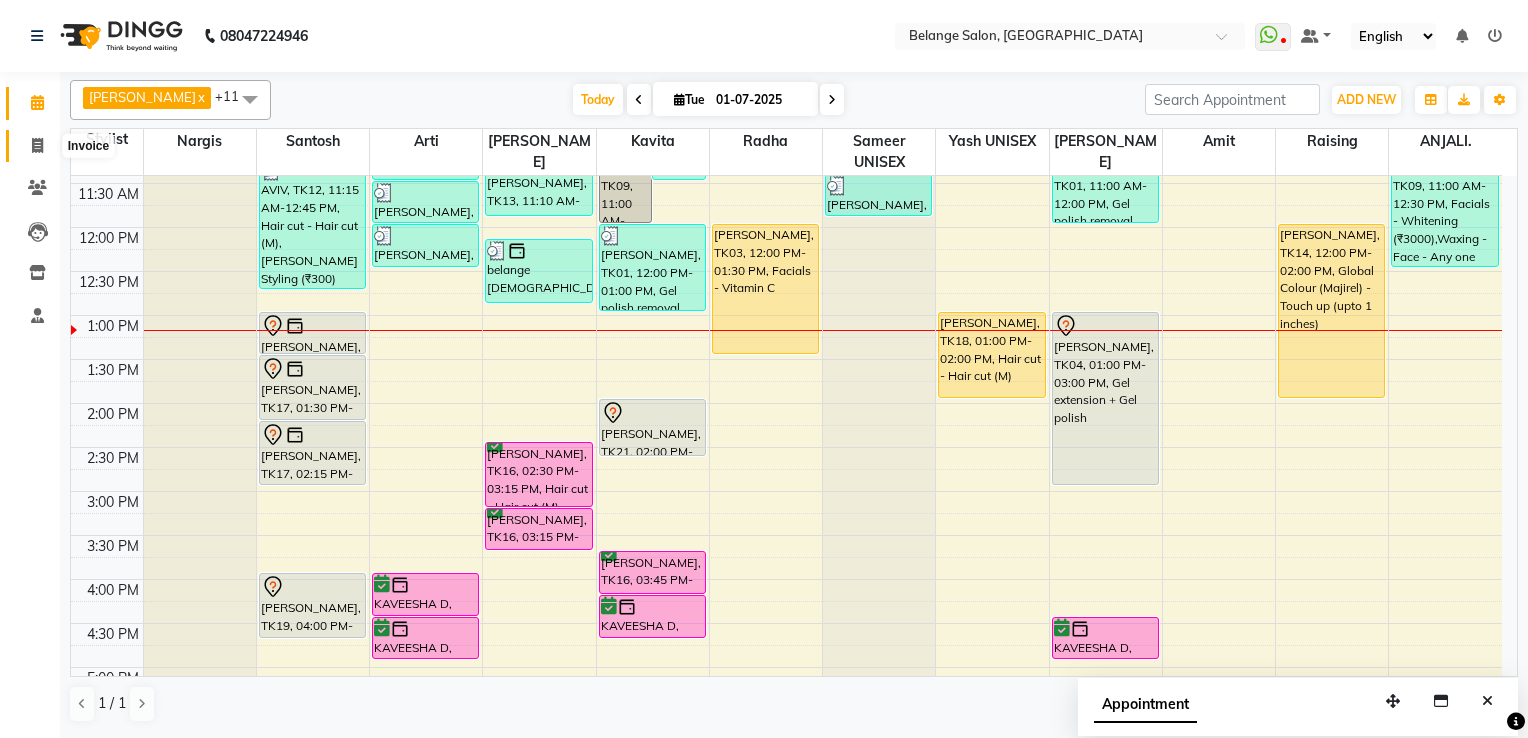 click 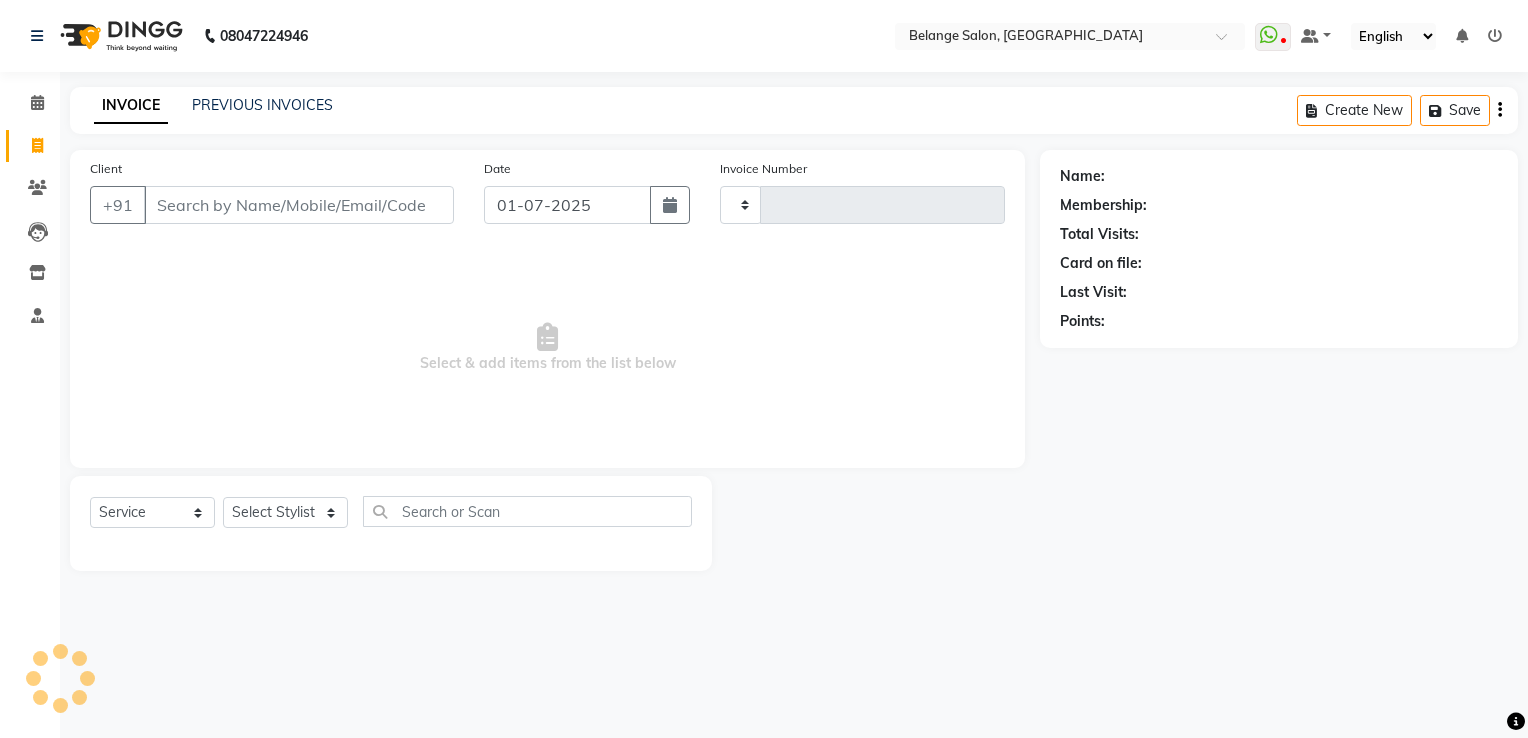 type on "6661" 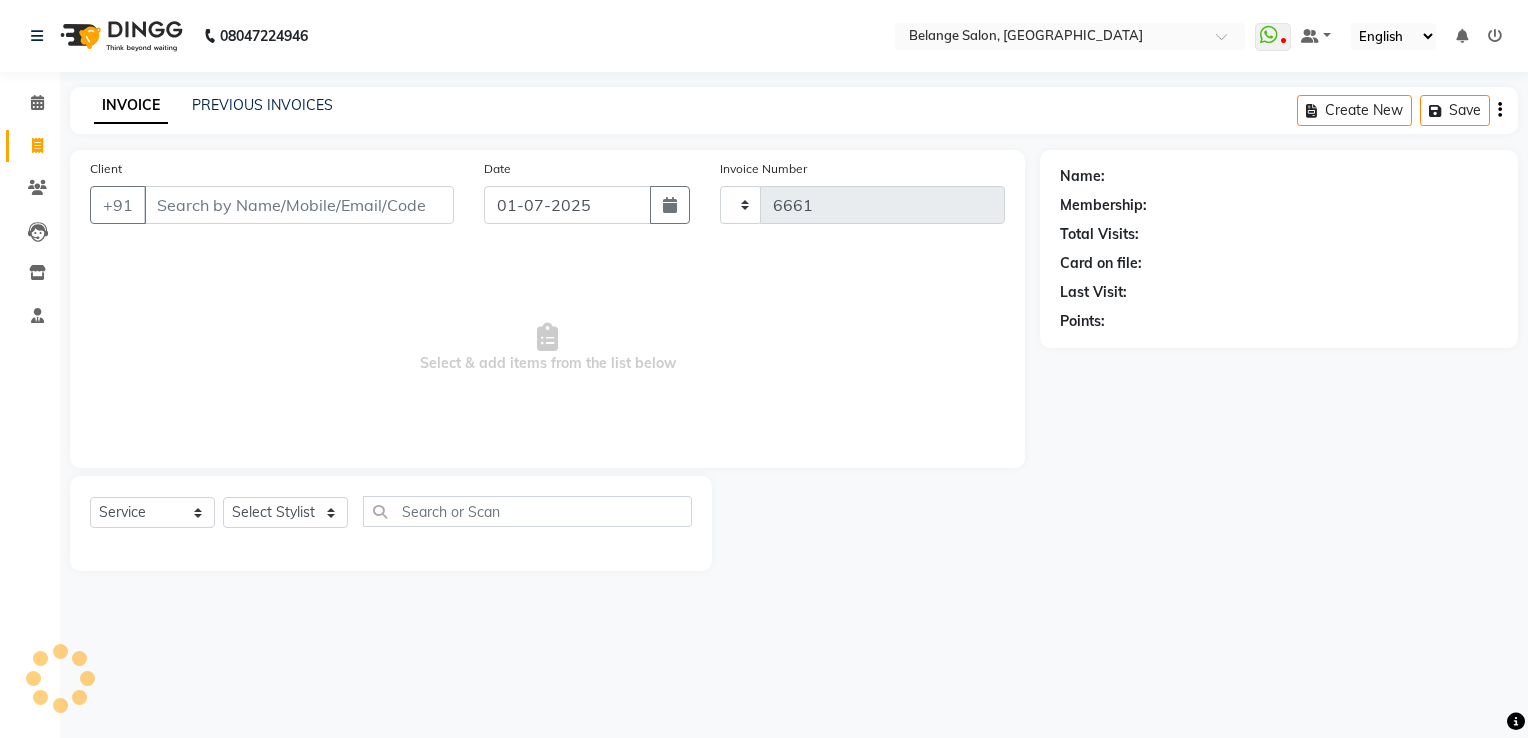select on "5076" 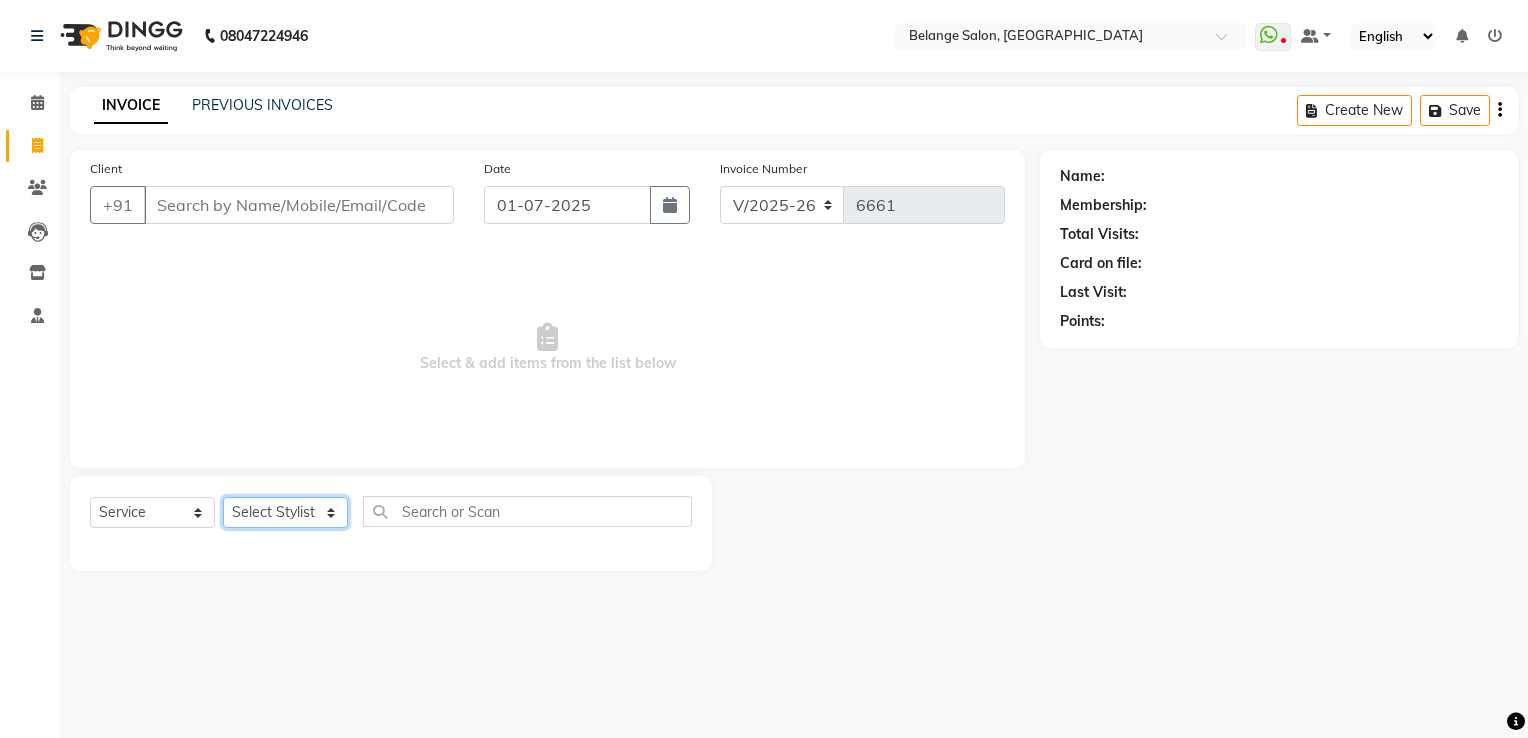 click on "Select Stylist [PERSON_NAME]           ANJALI. [PERSON_NAME]         [PERSON_NAME] [PERSON_NAME]          MANAGER [PERSON_NAME]        [PERSON_NAME]         MANAGER [PERSON_NAME]            raising [PERSON_NAME]        UNISEX [PERSON_NAME]           UNISEX Yash            UNISEX" 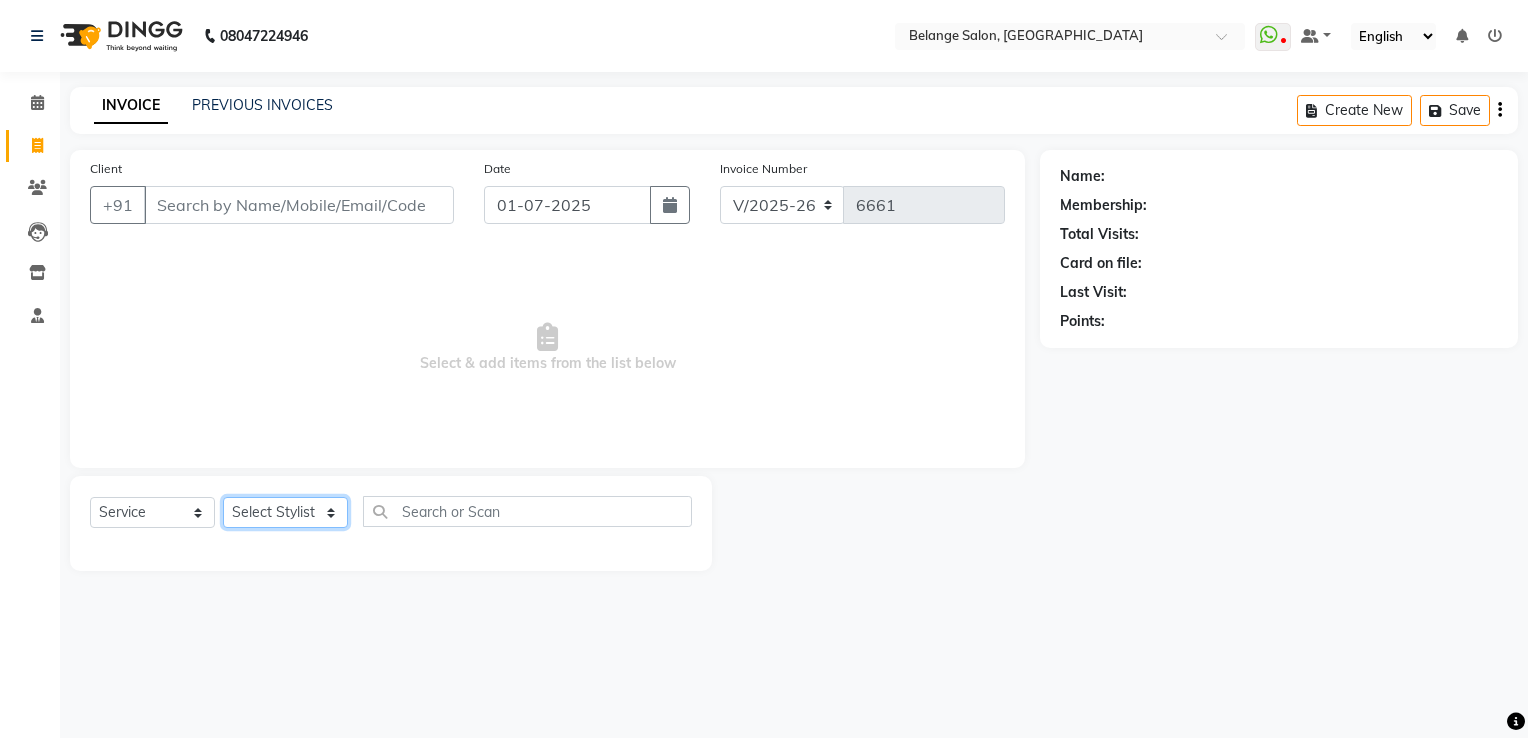 select on "33845" 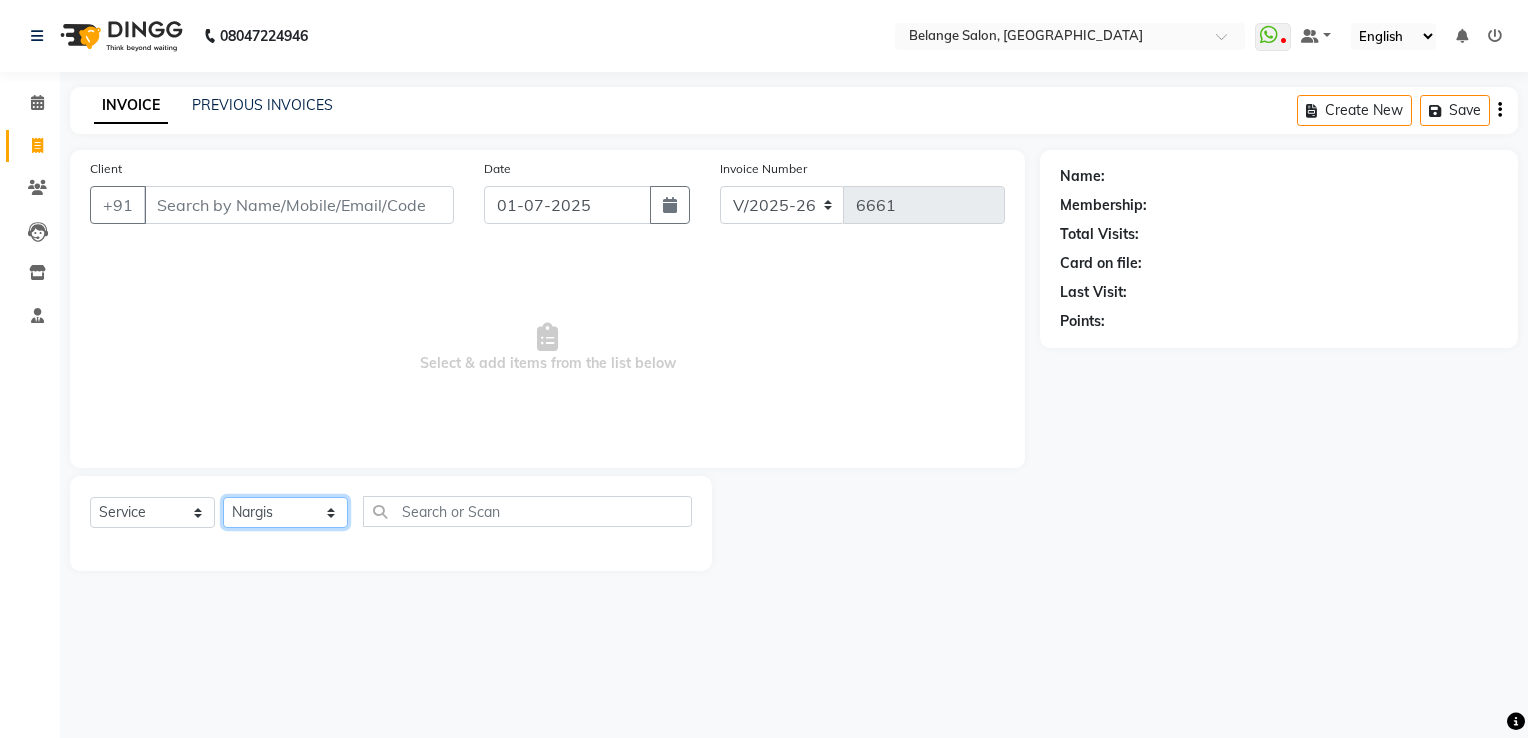 click on "Select Stylist [PERSON_NAME]           ANJALI. [PERSON_NAME]         [PERSON_NAME] [PERSON_NAME]          MANAGER [PERSON_NAME]        [PERSON_NAME]         MANAGER [PERSON_NAME]            raising [PERSON_NAME]        UNISEX [PERSON_NAME]           UNISEX Yash            UNISEX" 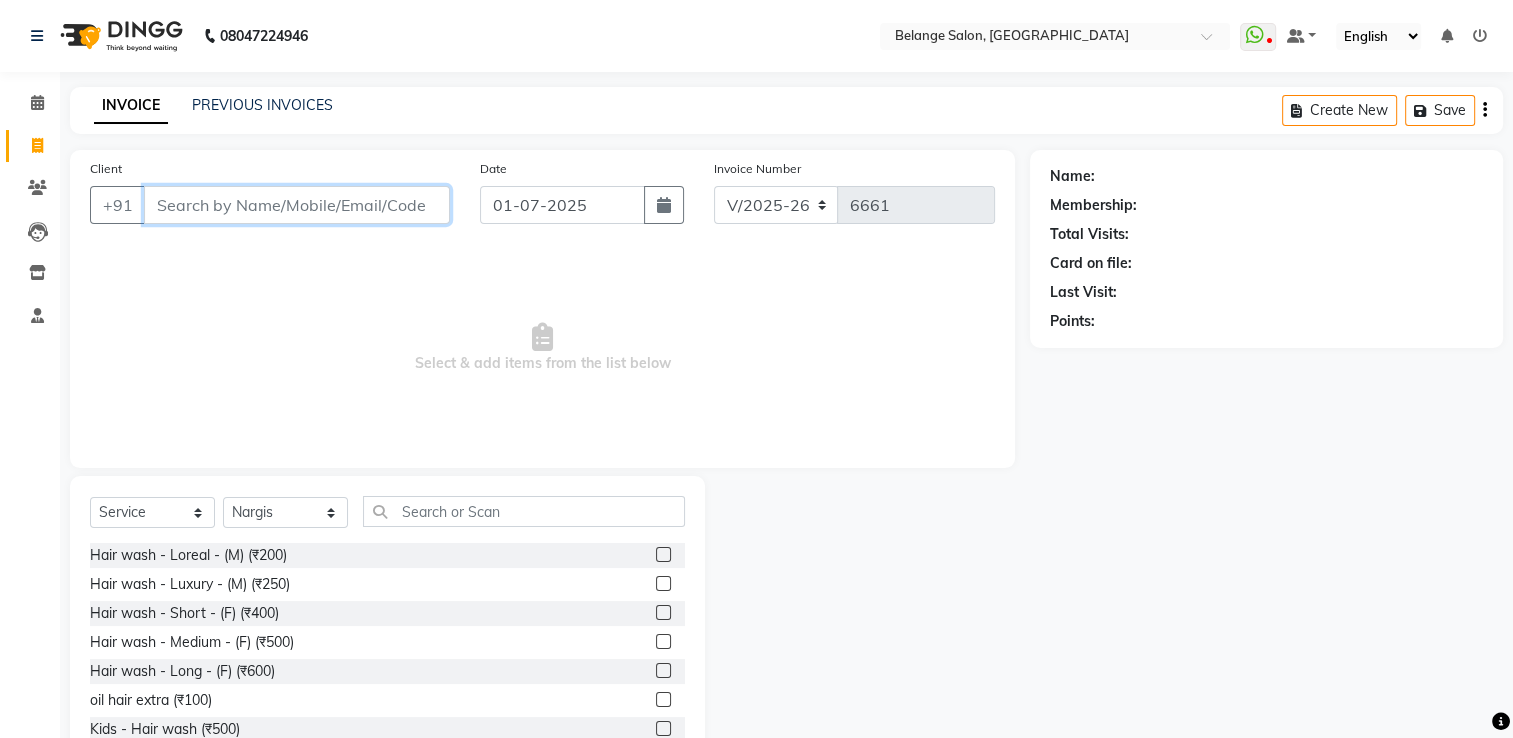 click on "Client" at bounding box center (297, 205) 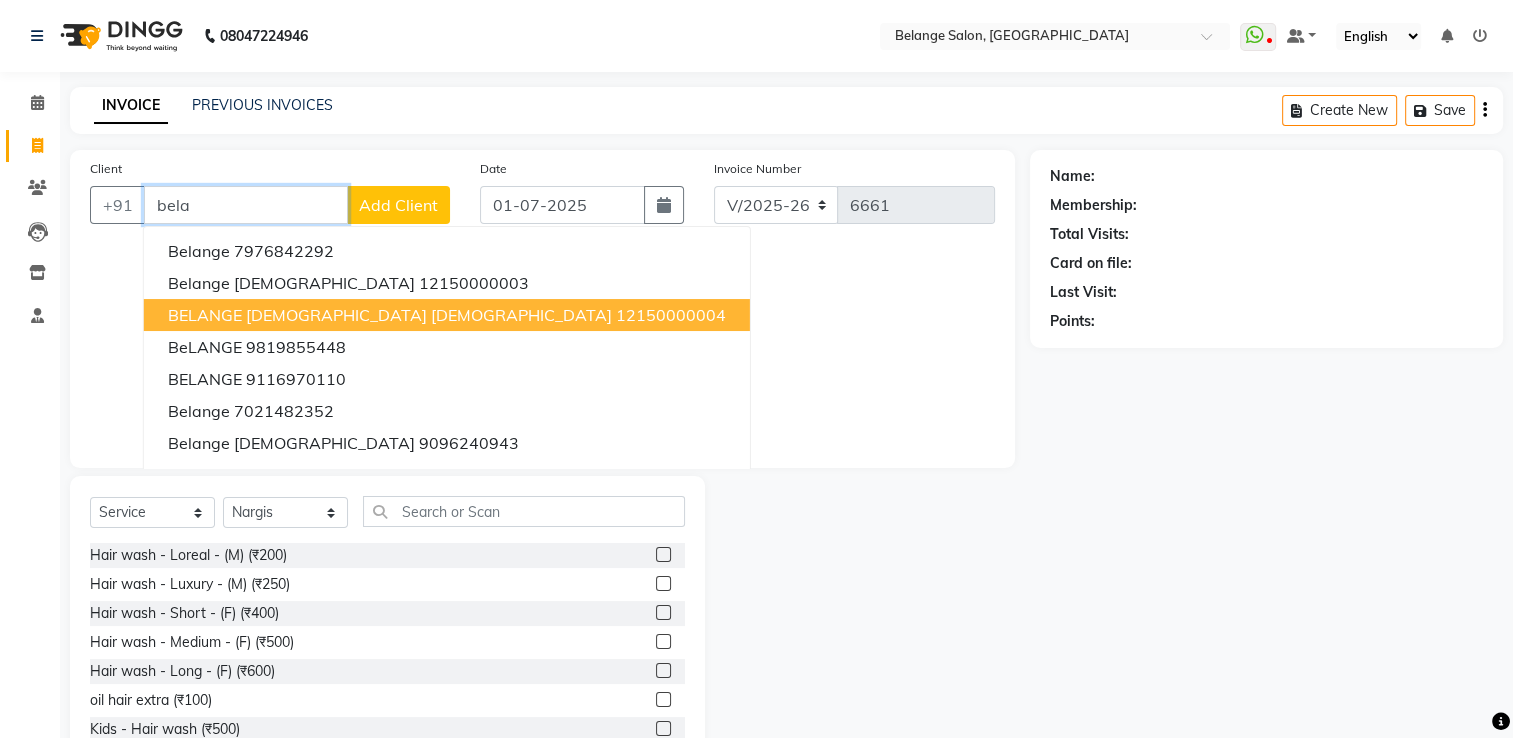 click on "12150000004" at bounding box center [671, 315] 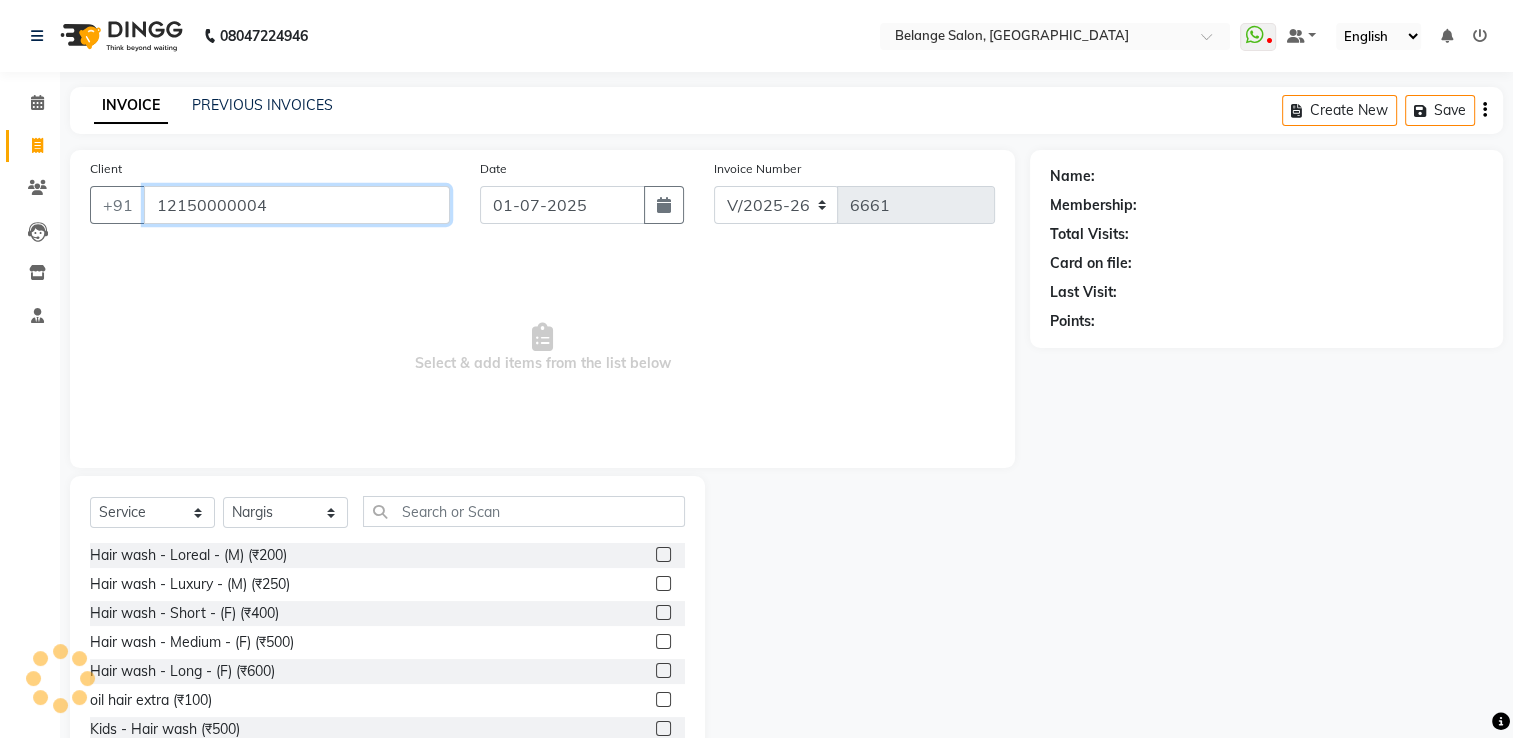 type on "12150000004" 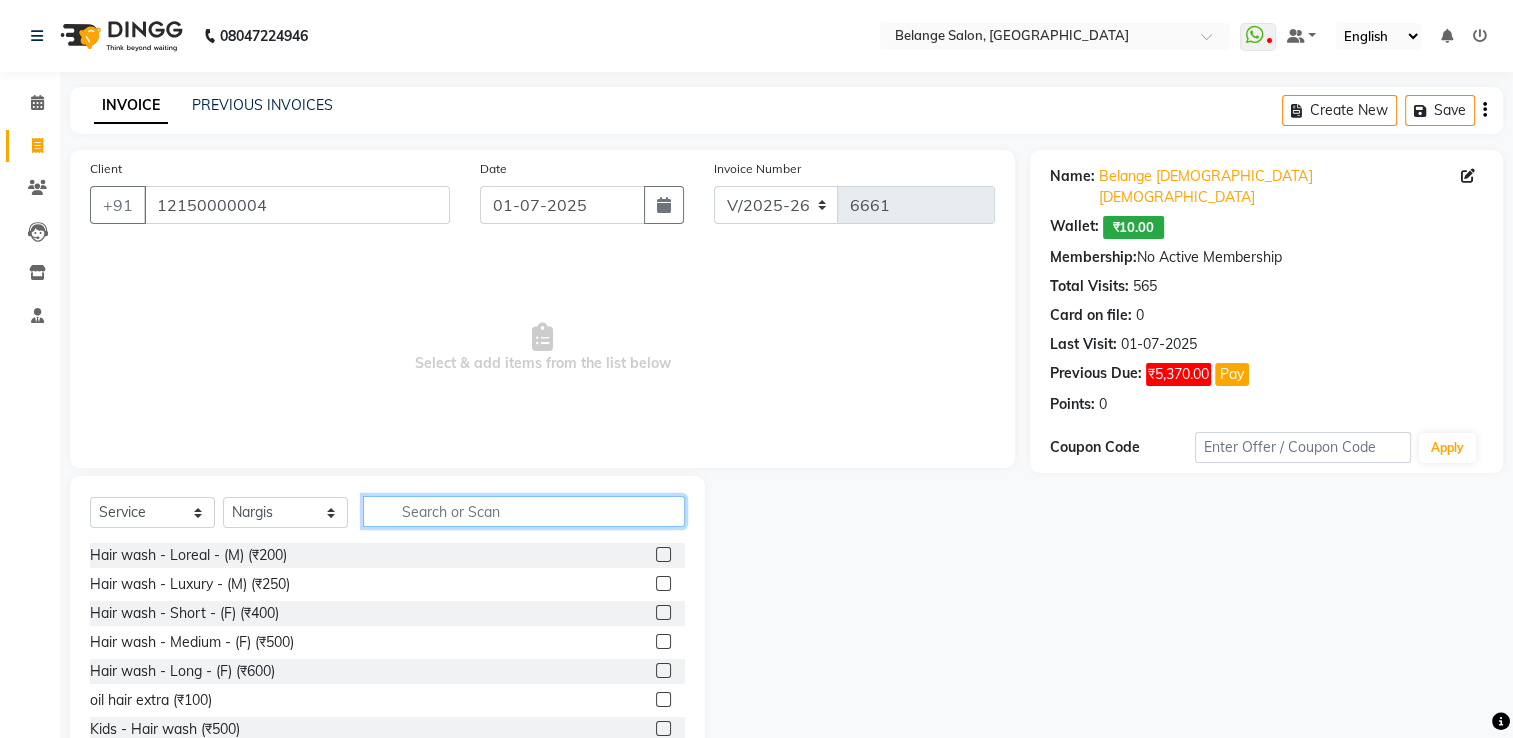 click 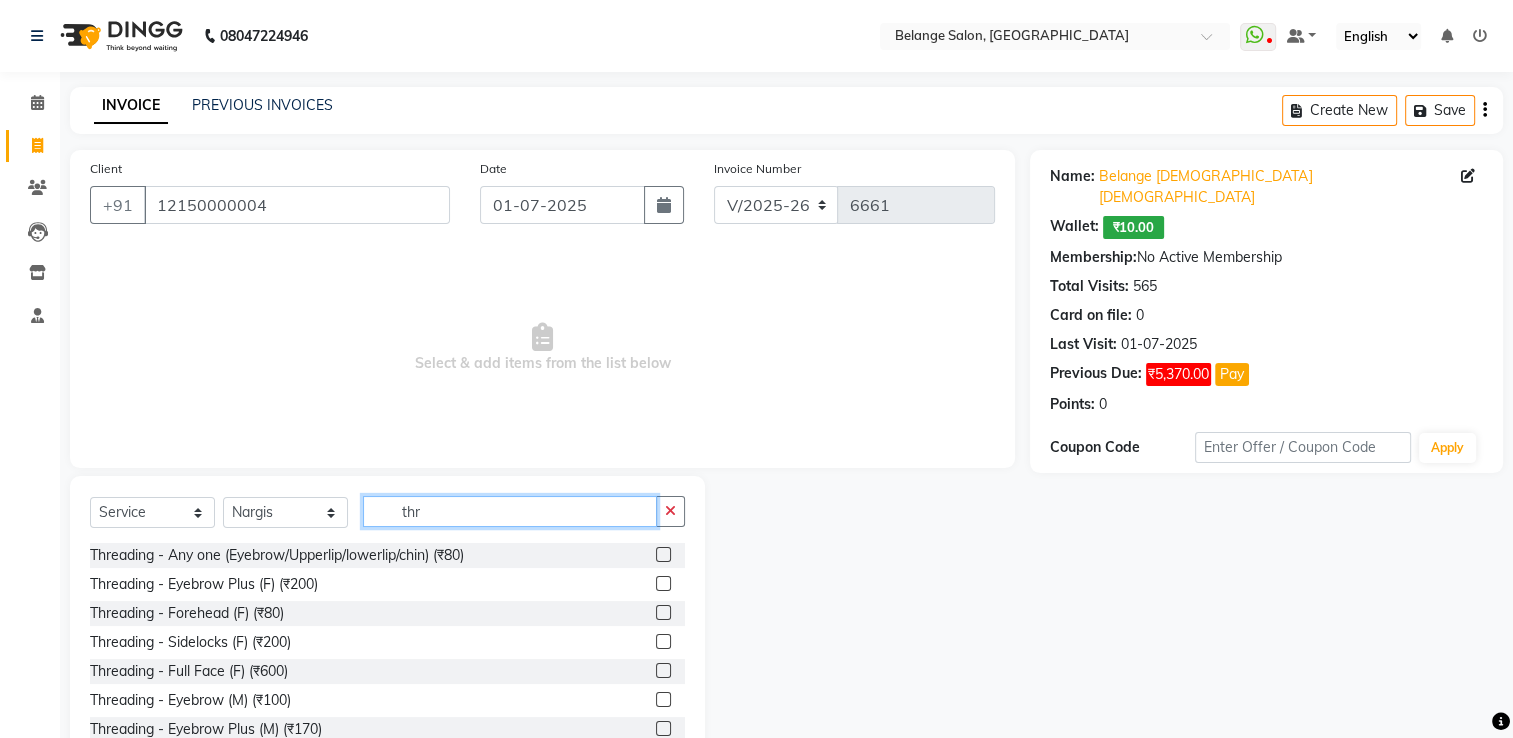 type on "thr" 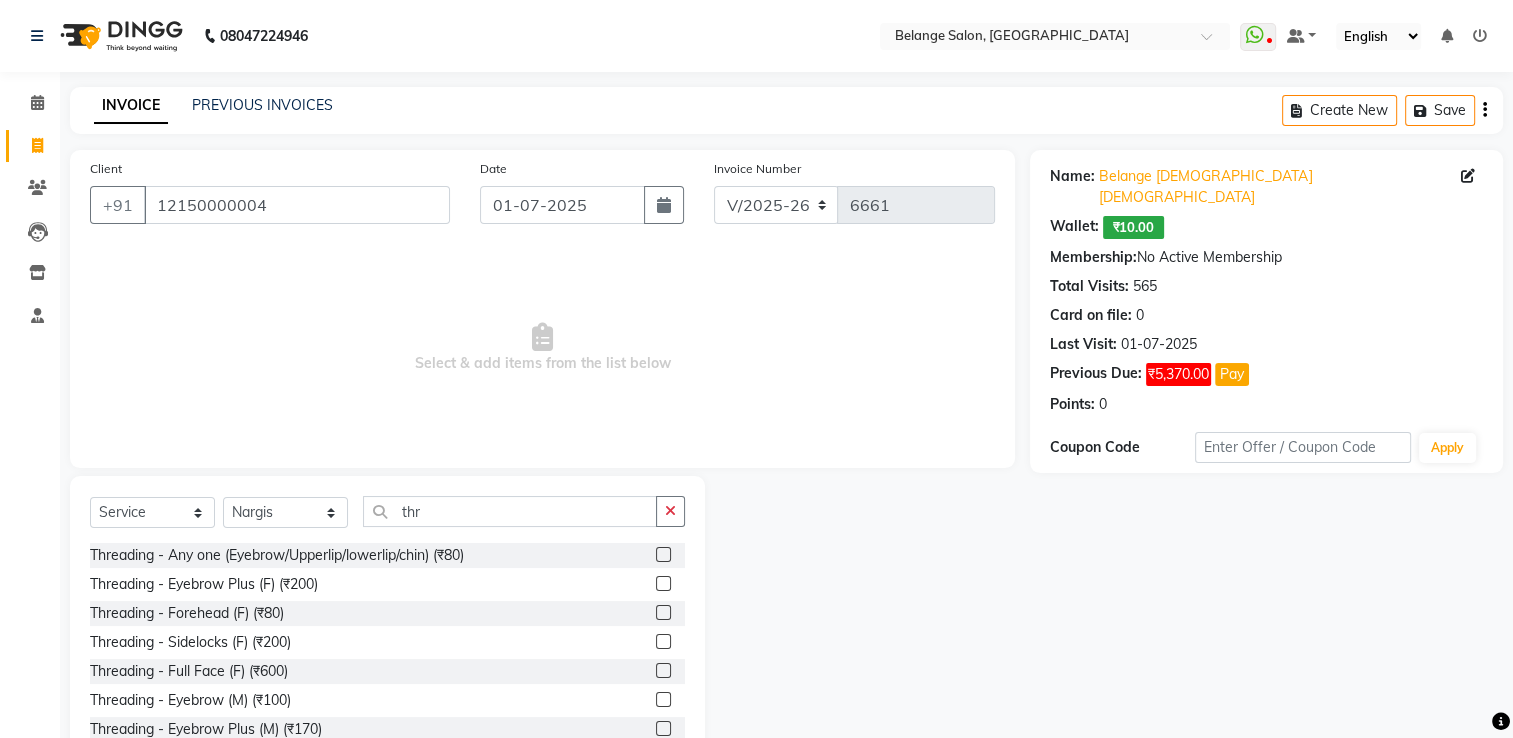 click 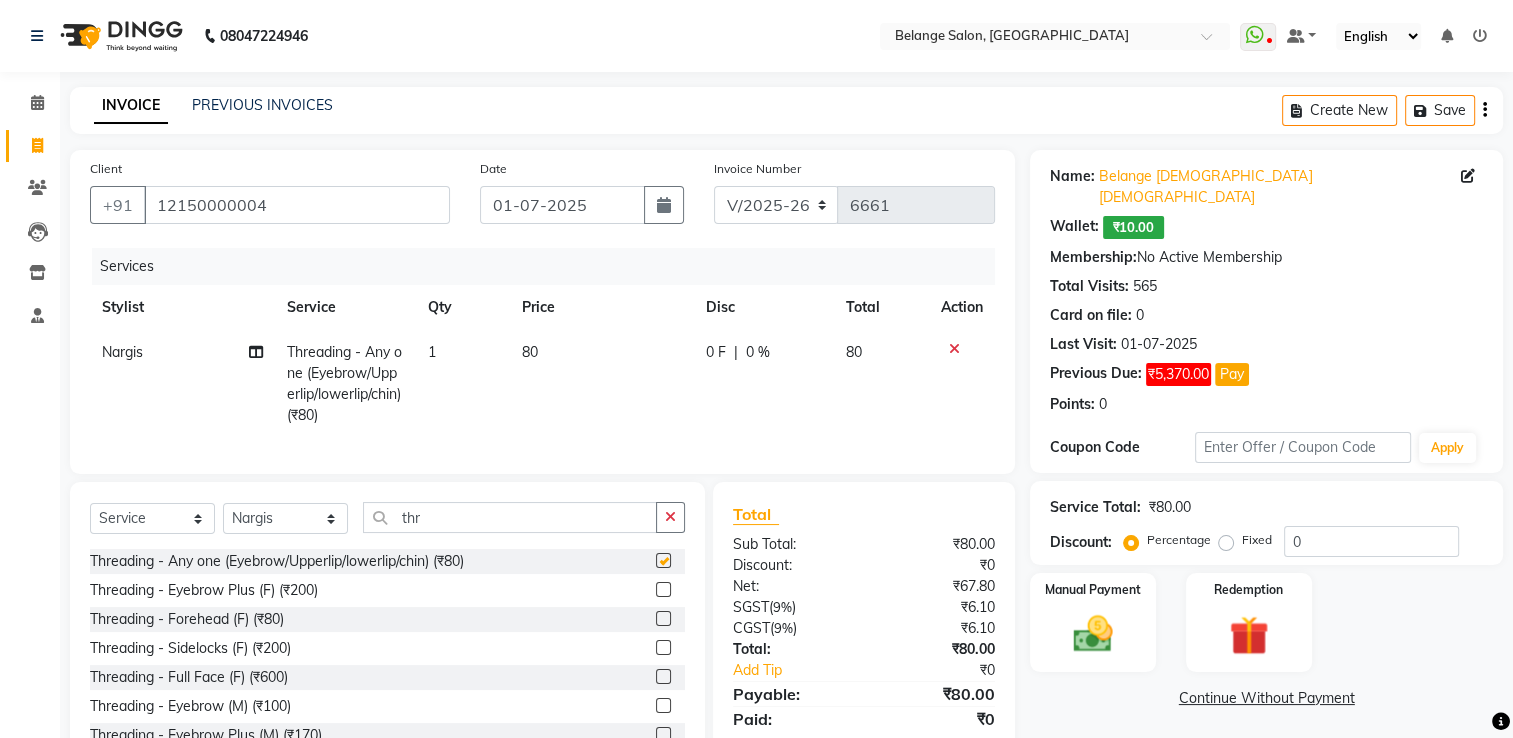 checkbox on "false" 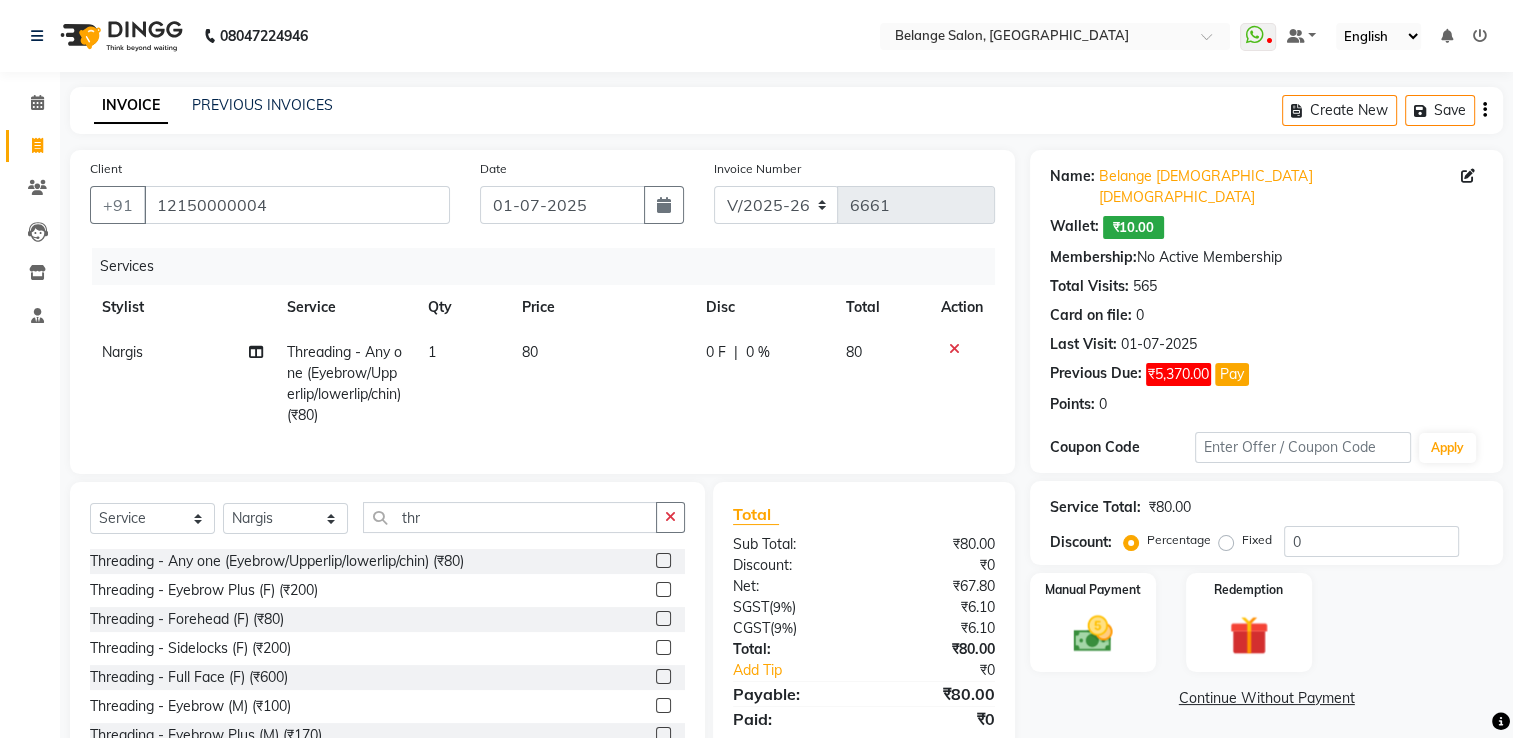 click on "1" 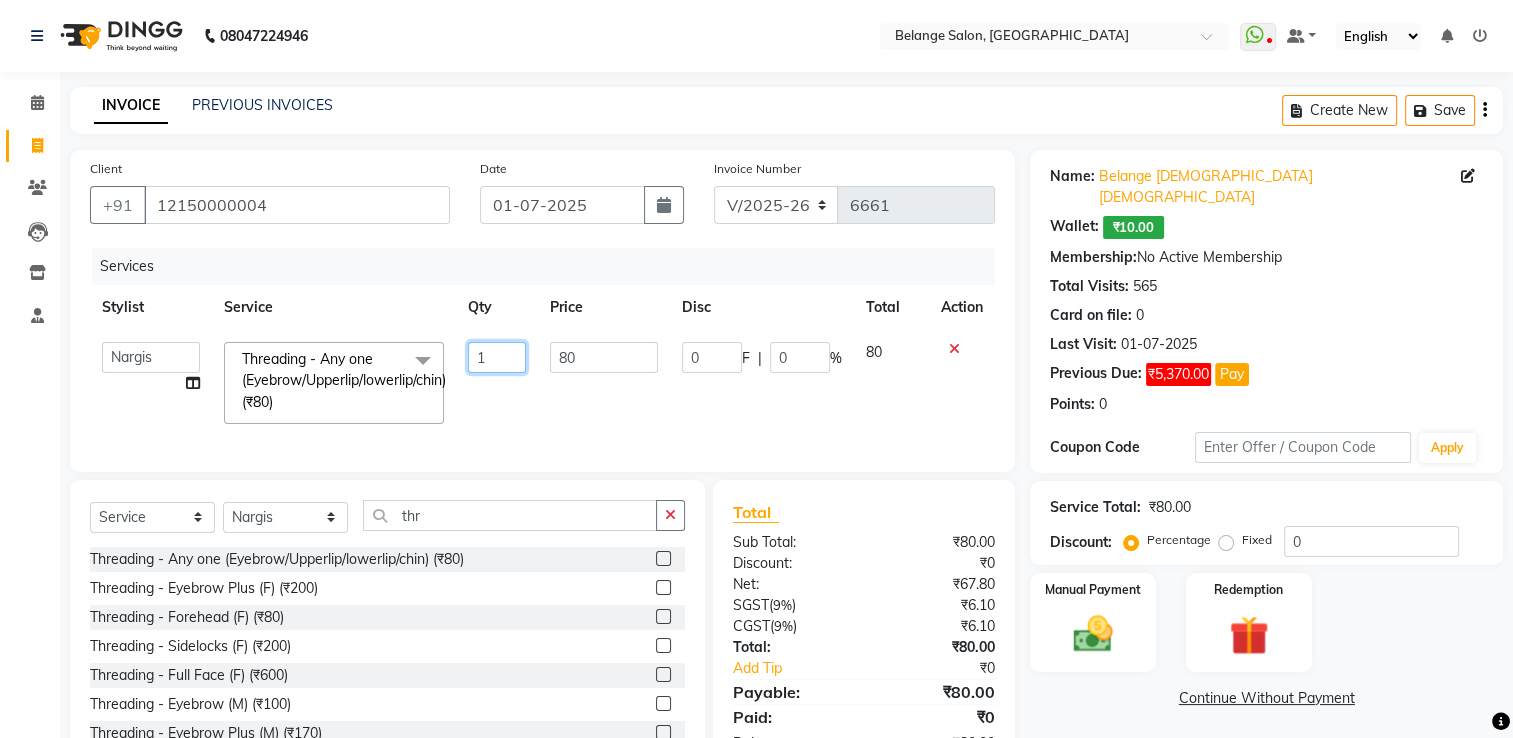 click on "1" 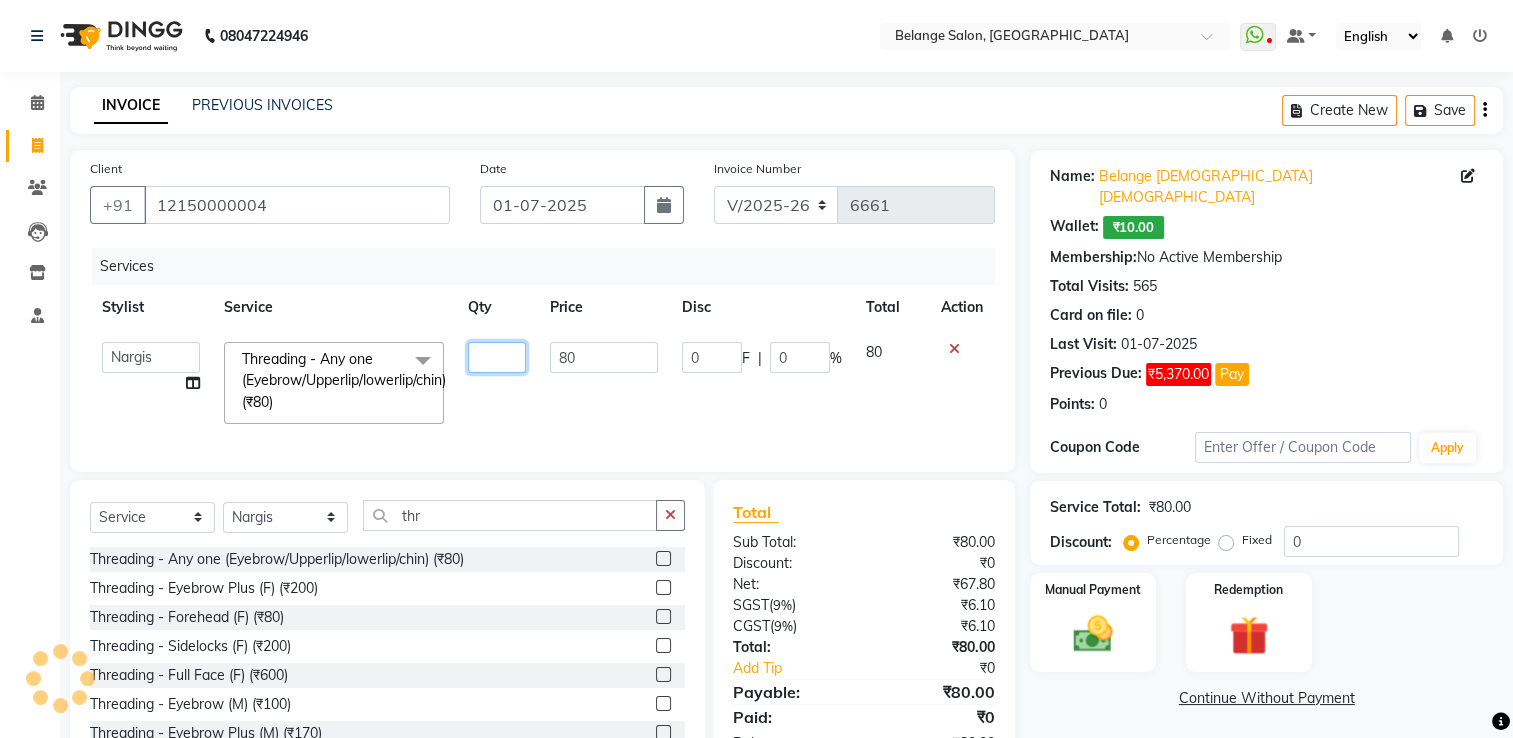 type on "4" 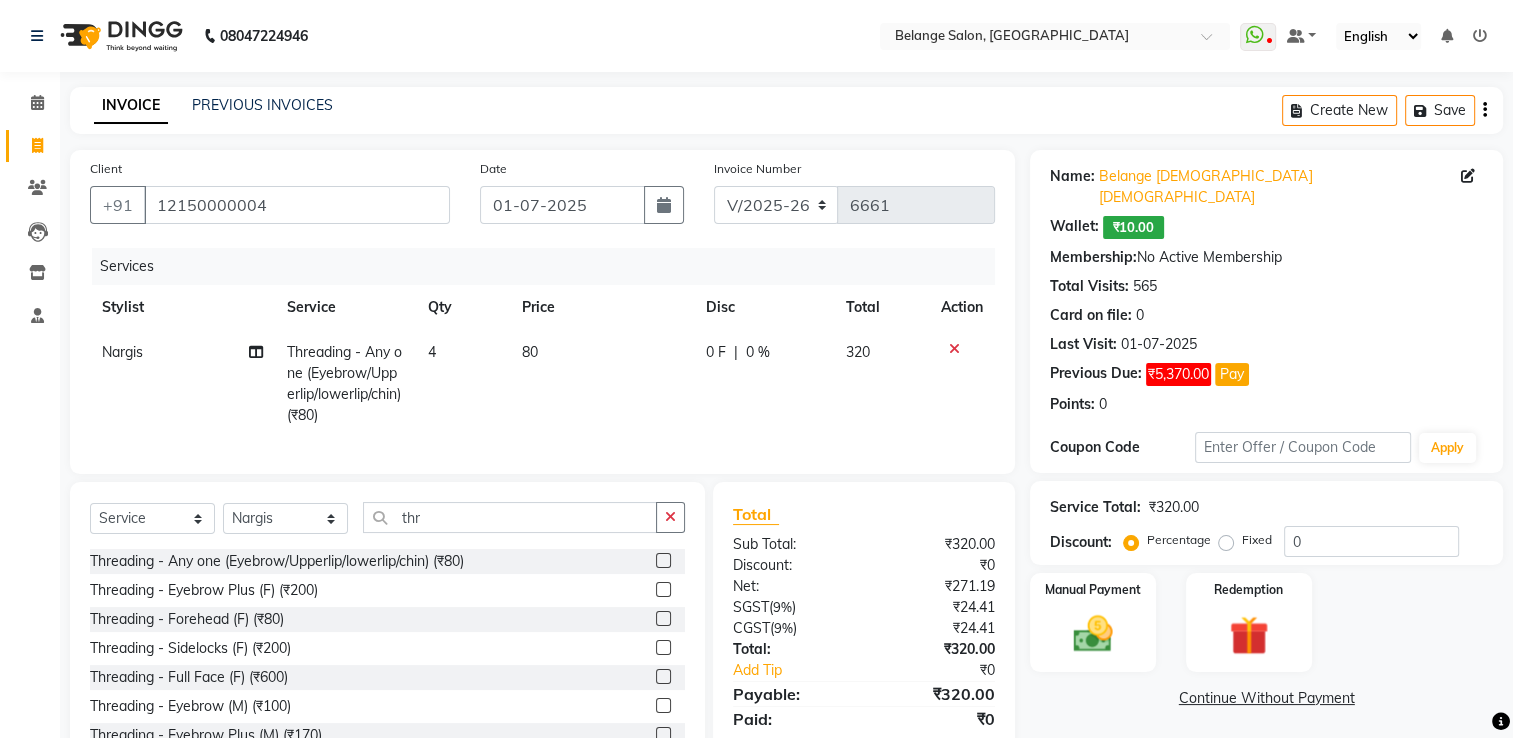click on "Manual Payment Redemption" 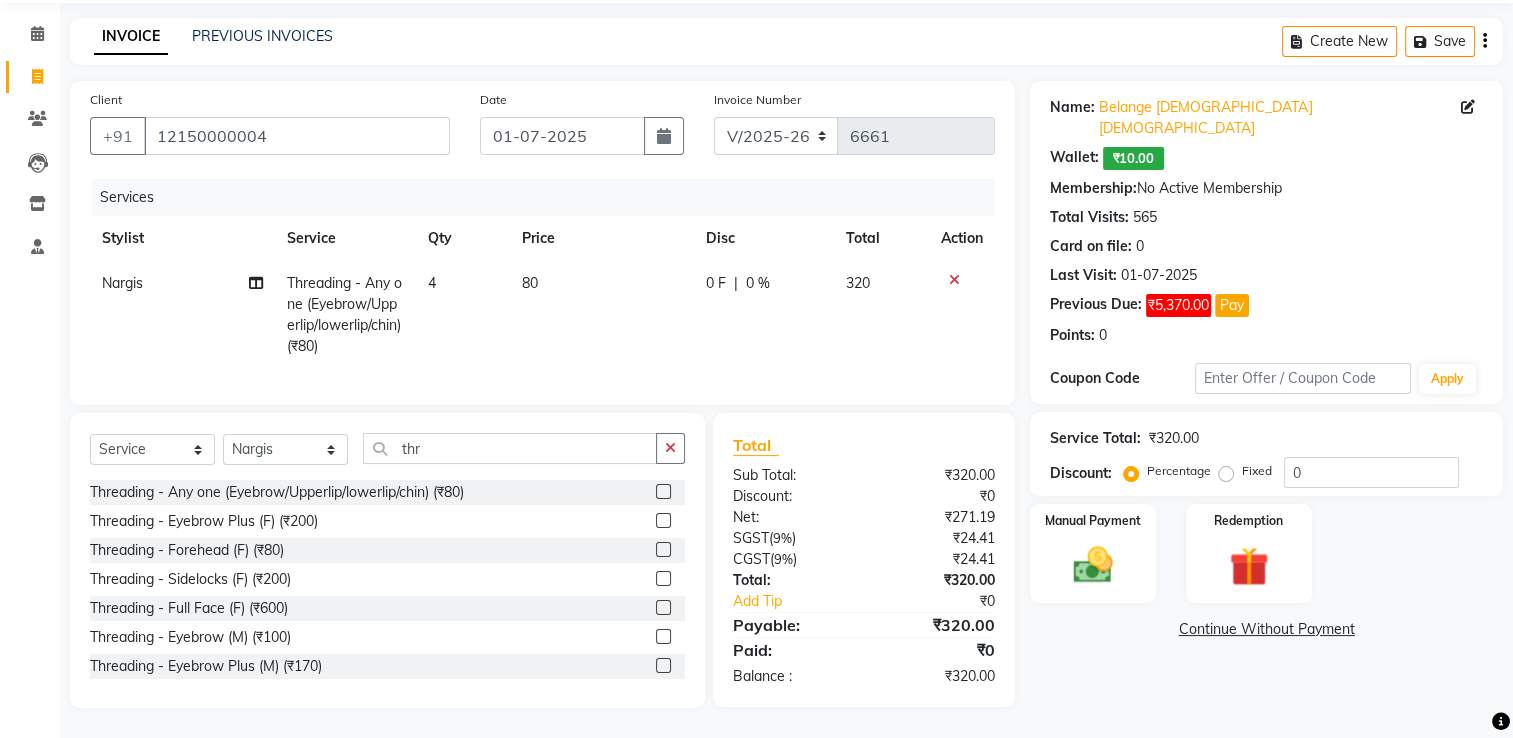 click 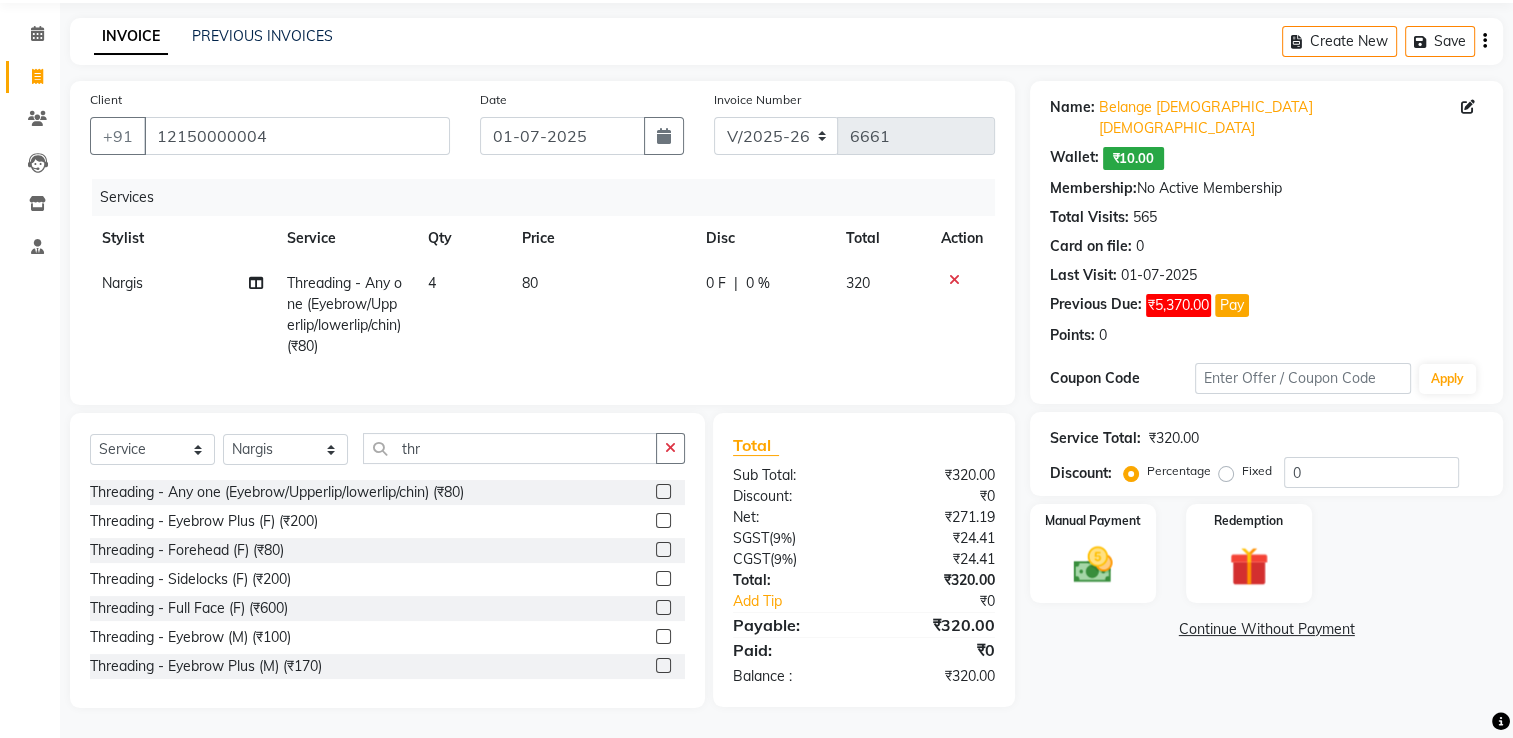 click at bounding box center [662, 492] 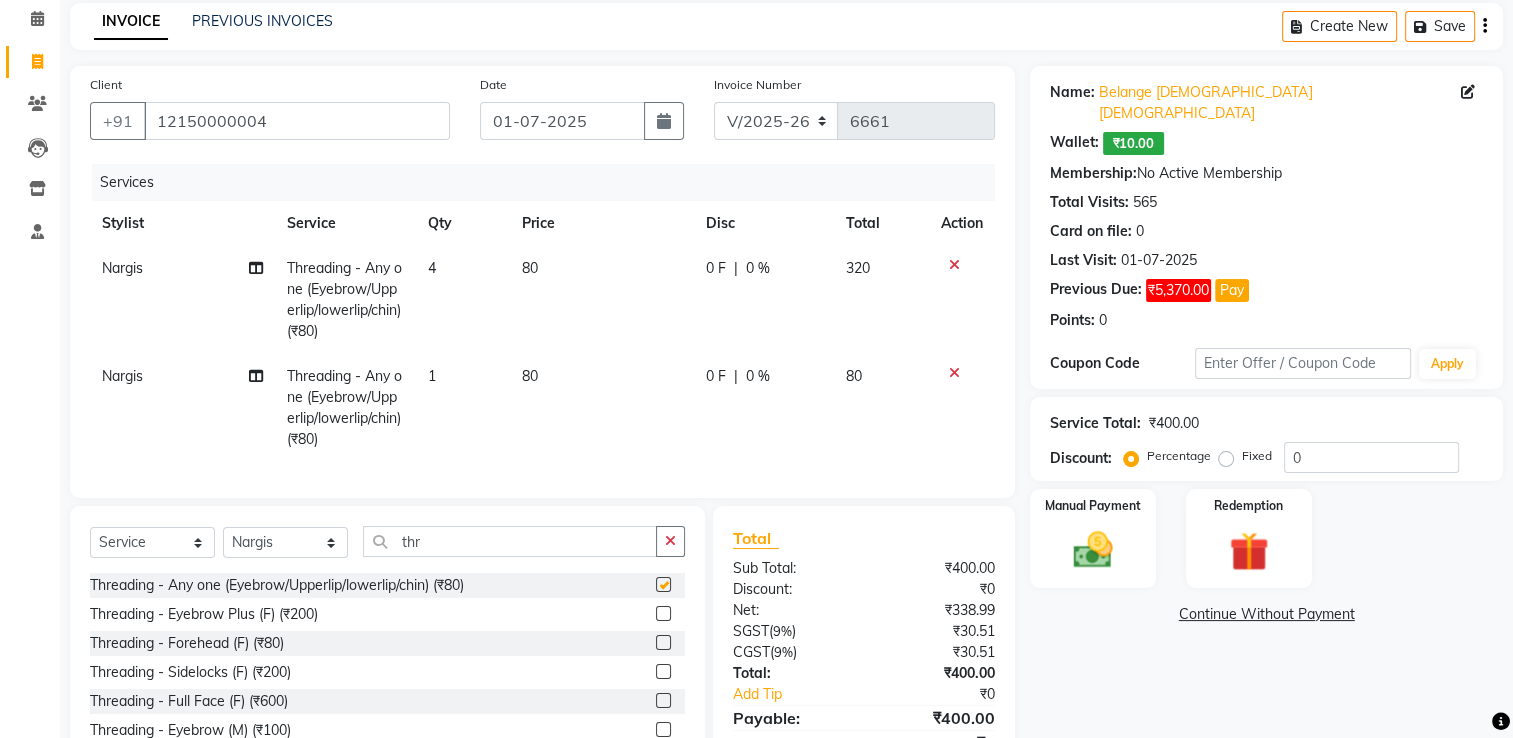 checkbox on "false" 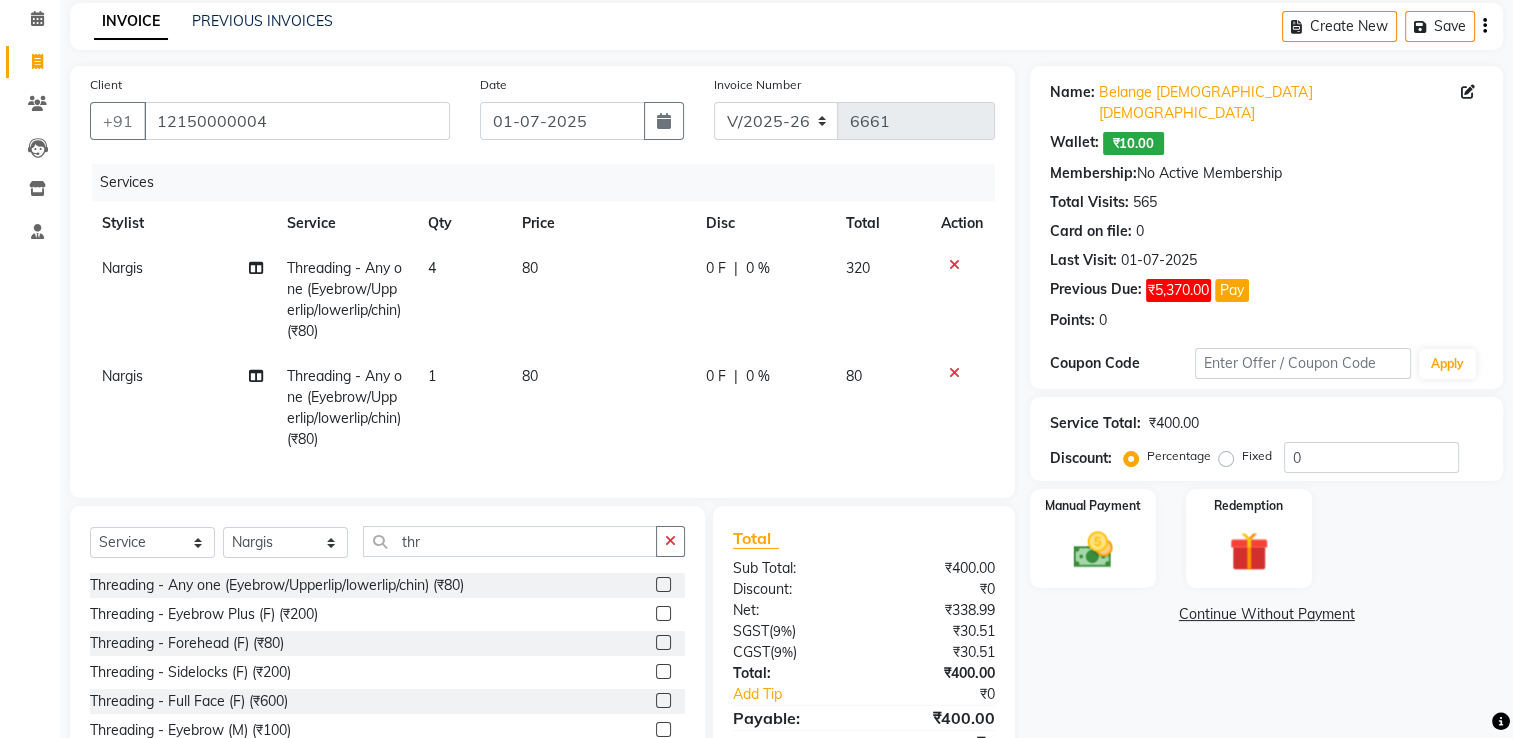 click on "1" 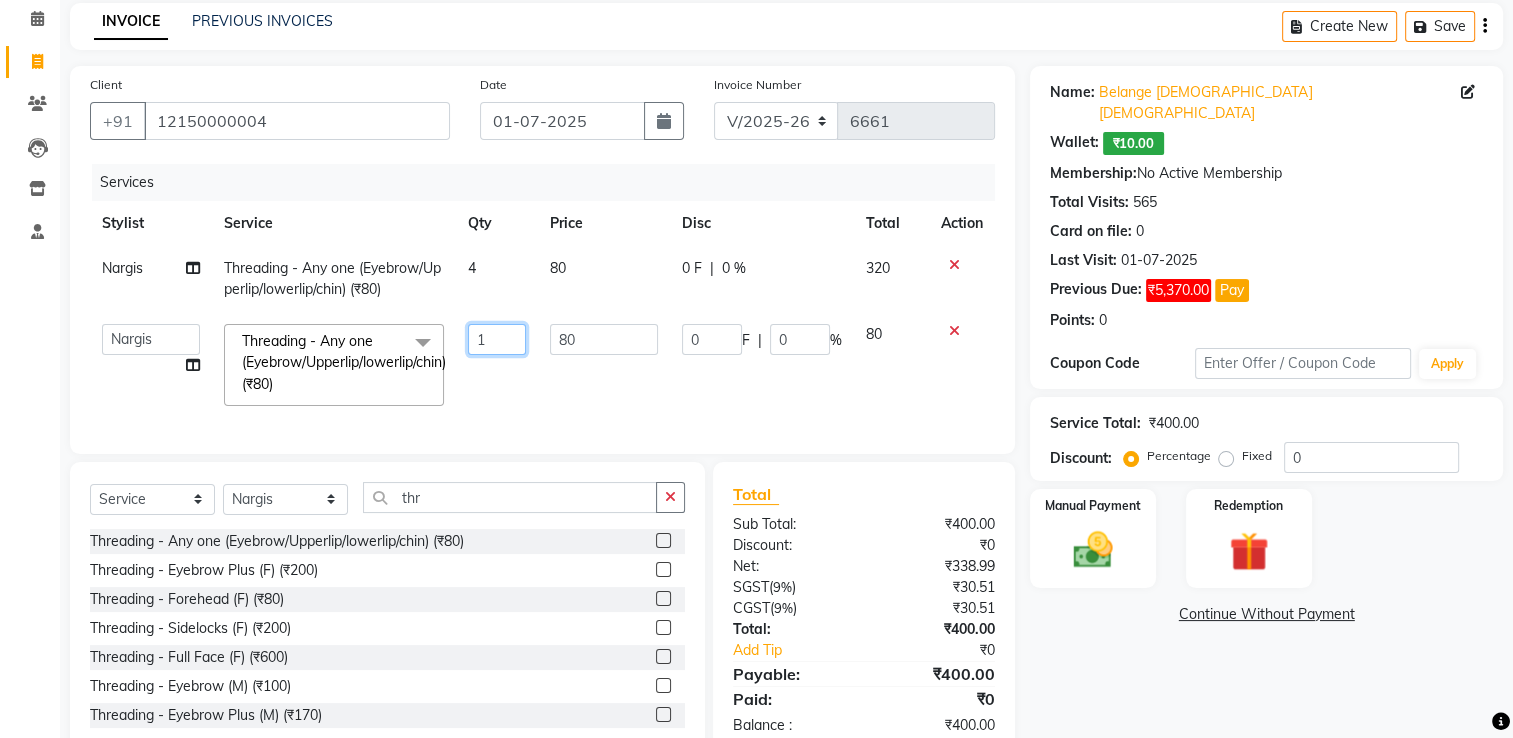 click on "1" 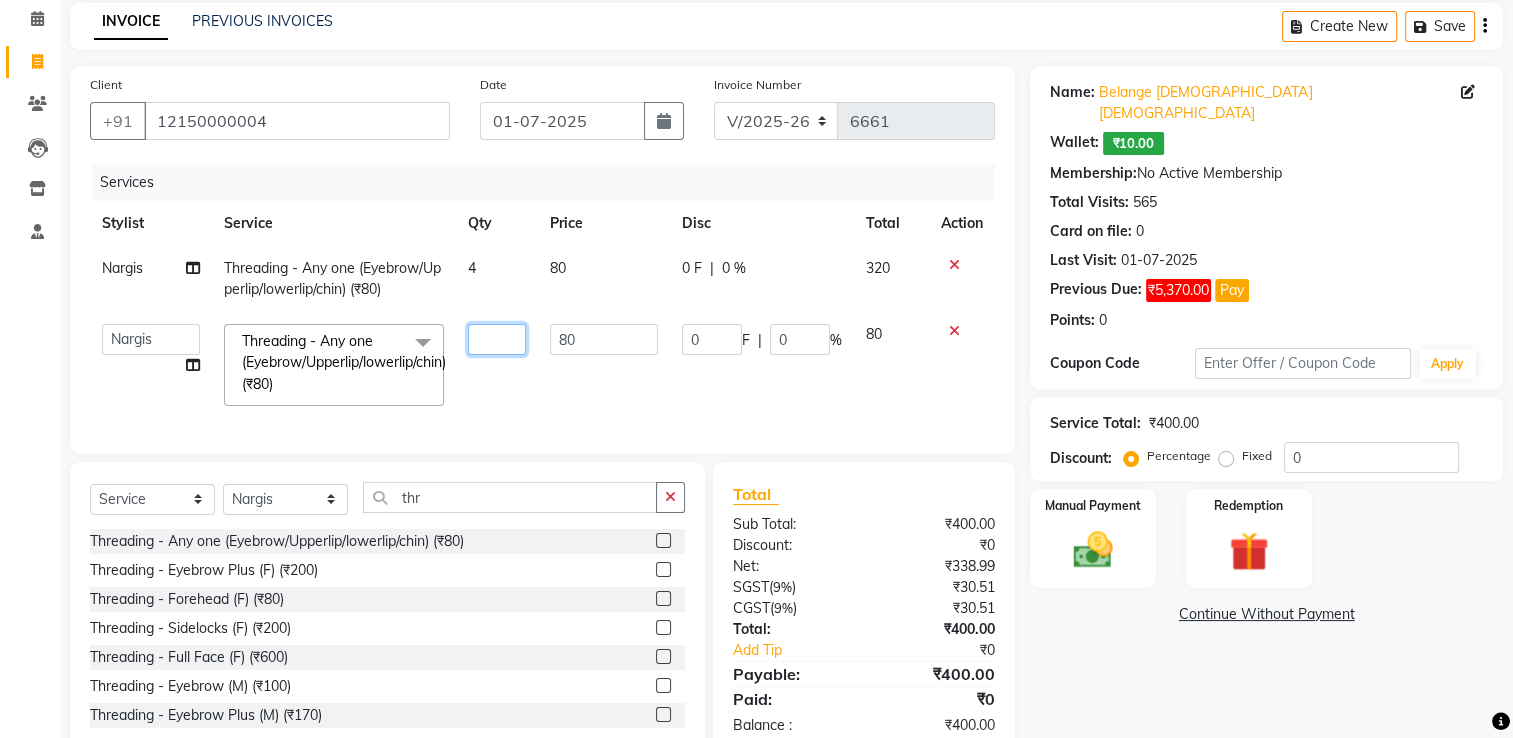 type on "2" 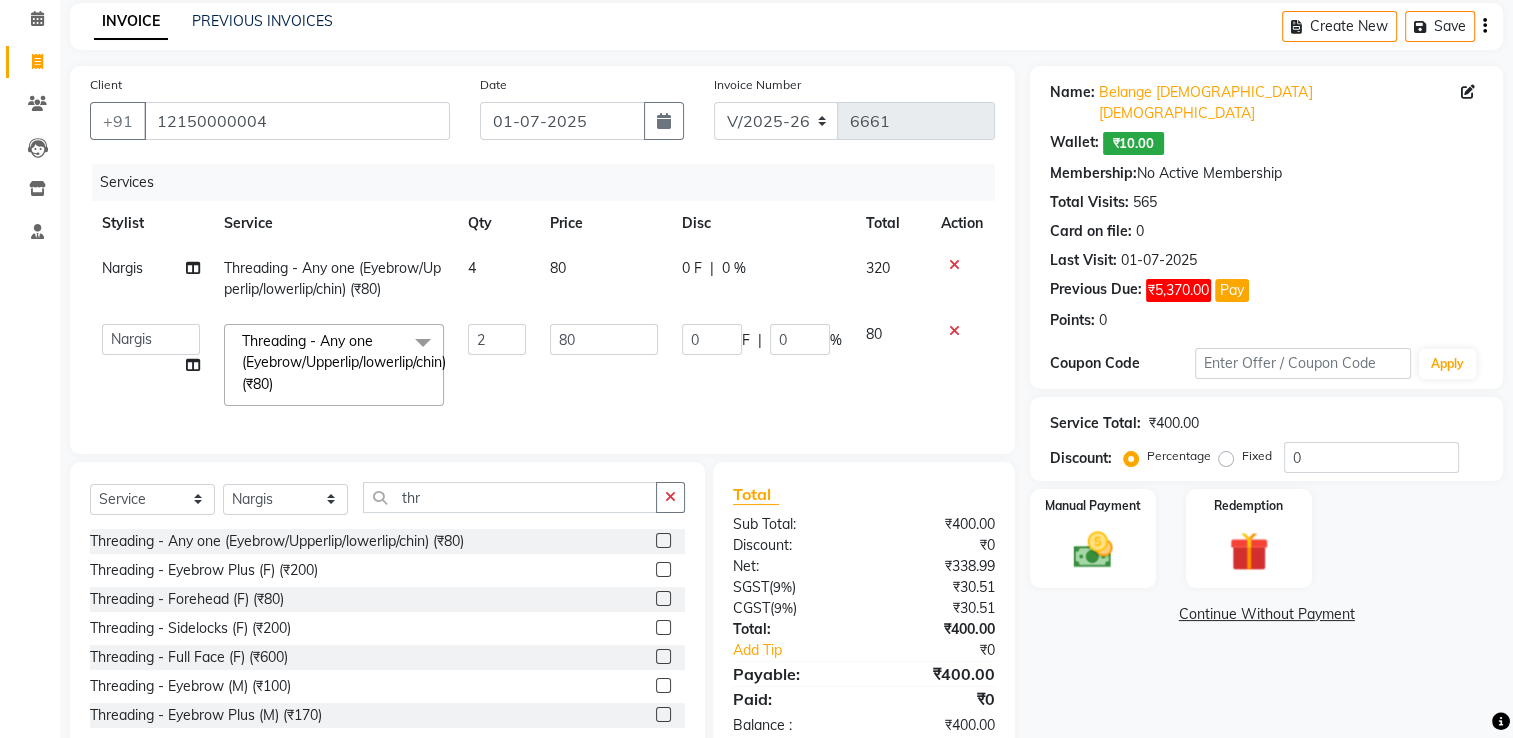 click on "Name: Belange Female Female  Wallet:   ₹10.00  Membership:  No Active Membership  Total Visits:  565 Card on file:  0 Last Visit:   01-07-2025 Previous Due:  ₹5,370.00 Pay Points:   0  Coupon Code Apply Service Total:  ₹400.00  Discount:  Percentage   Fixed  0 Manual Payment Redemption  Continue Without Payment" 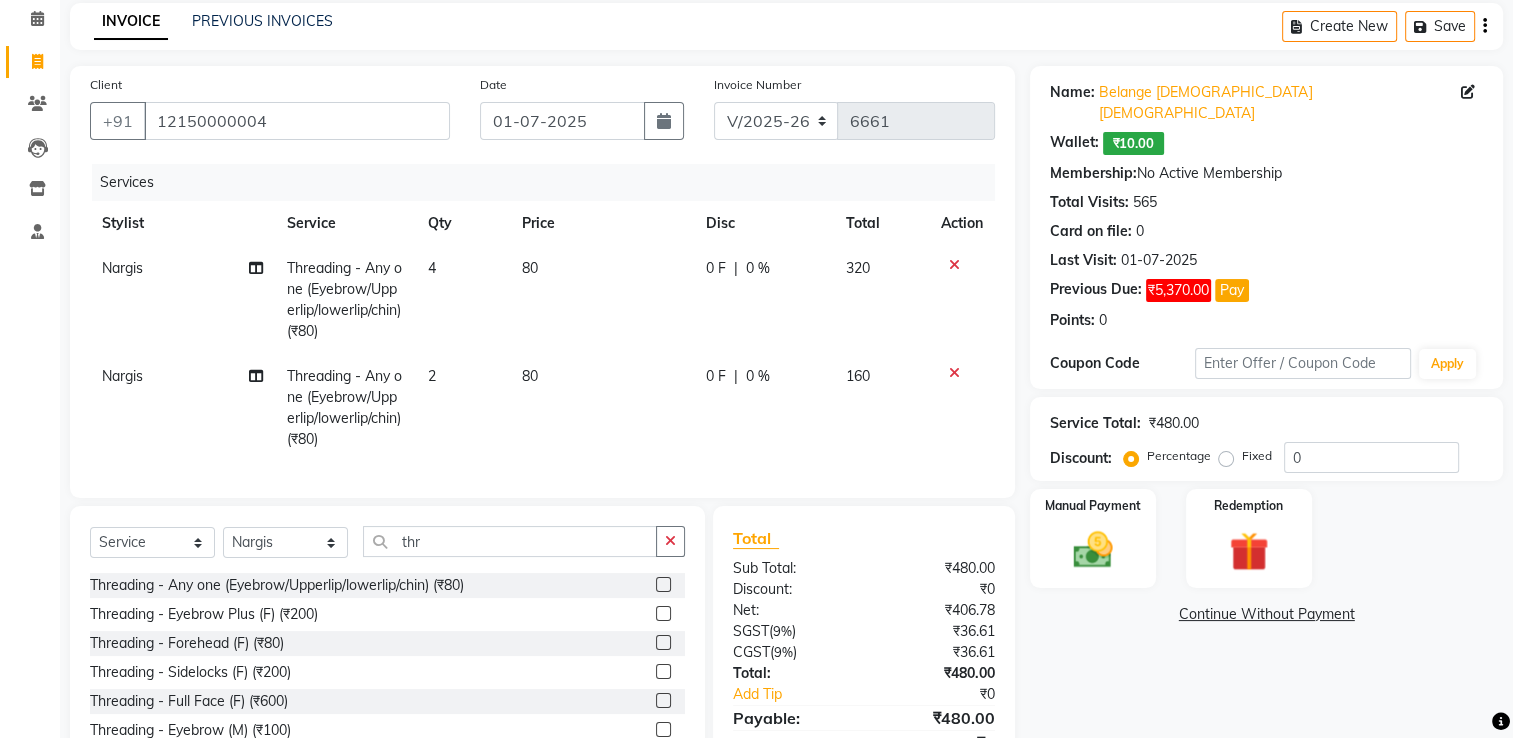 scroll, scrollTop: 192, scrollLeft: 0, axis: vertical 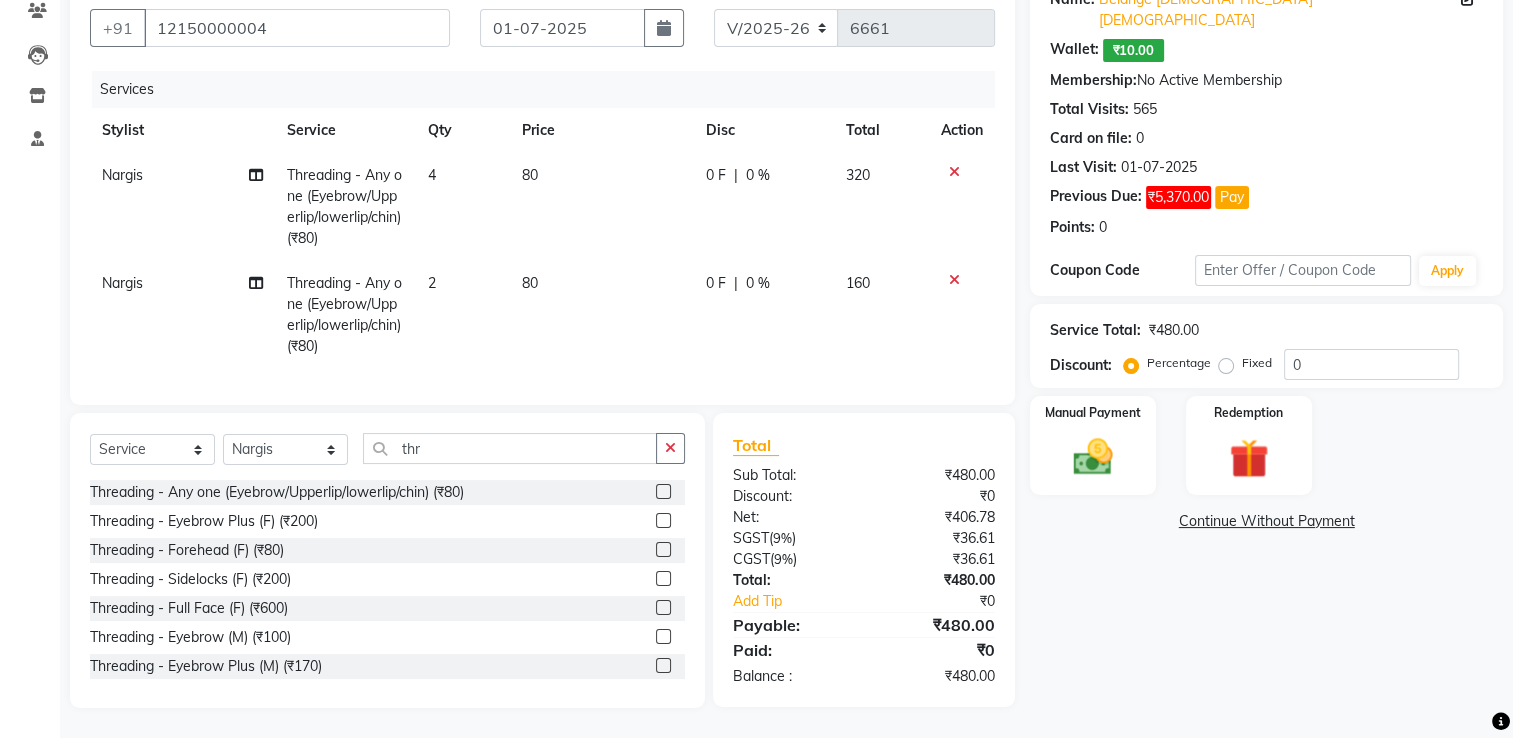 click on "Nargis" 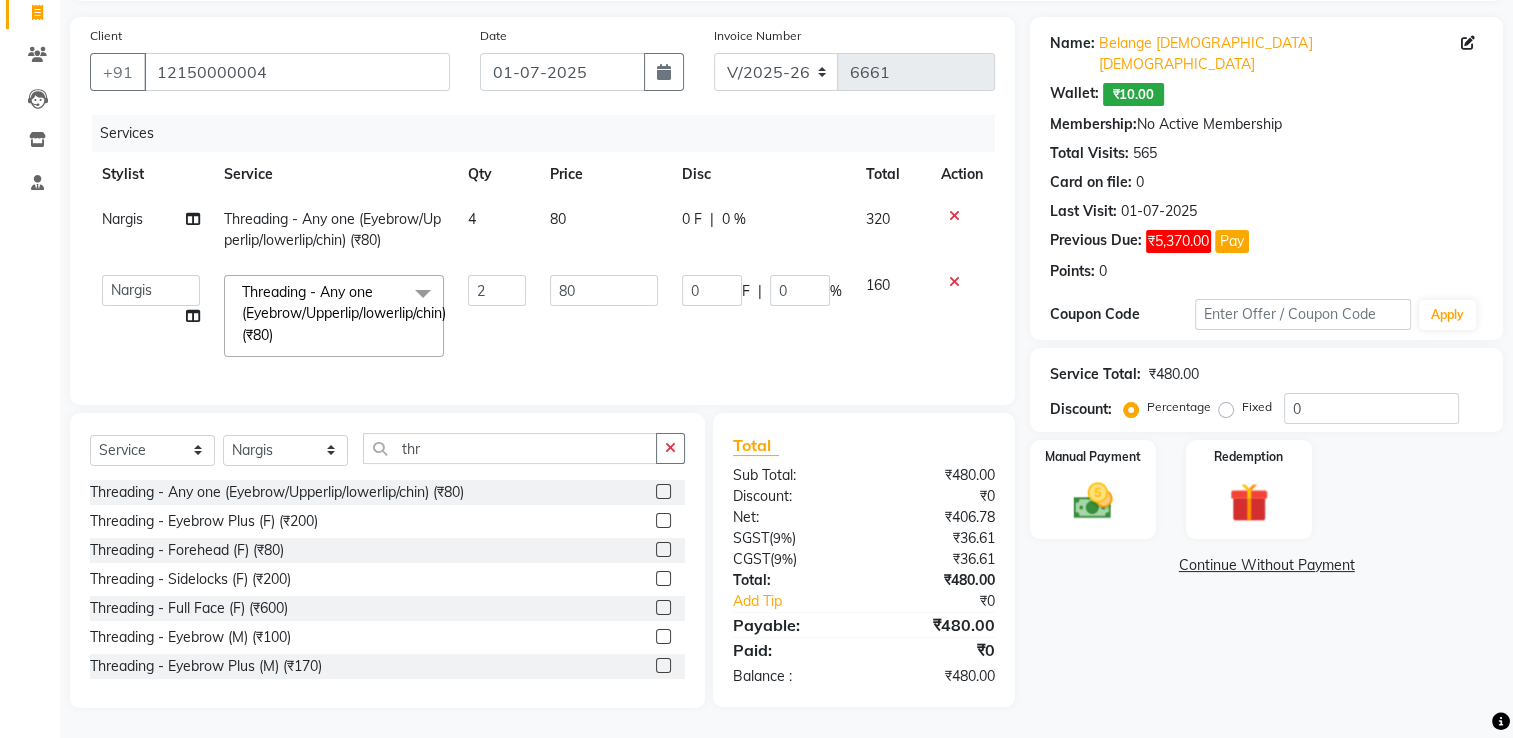 scroll, scrollTop: 148, scrollLeft: 0, axis: vertical 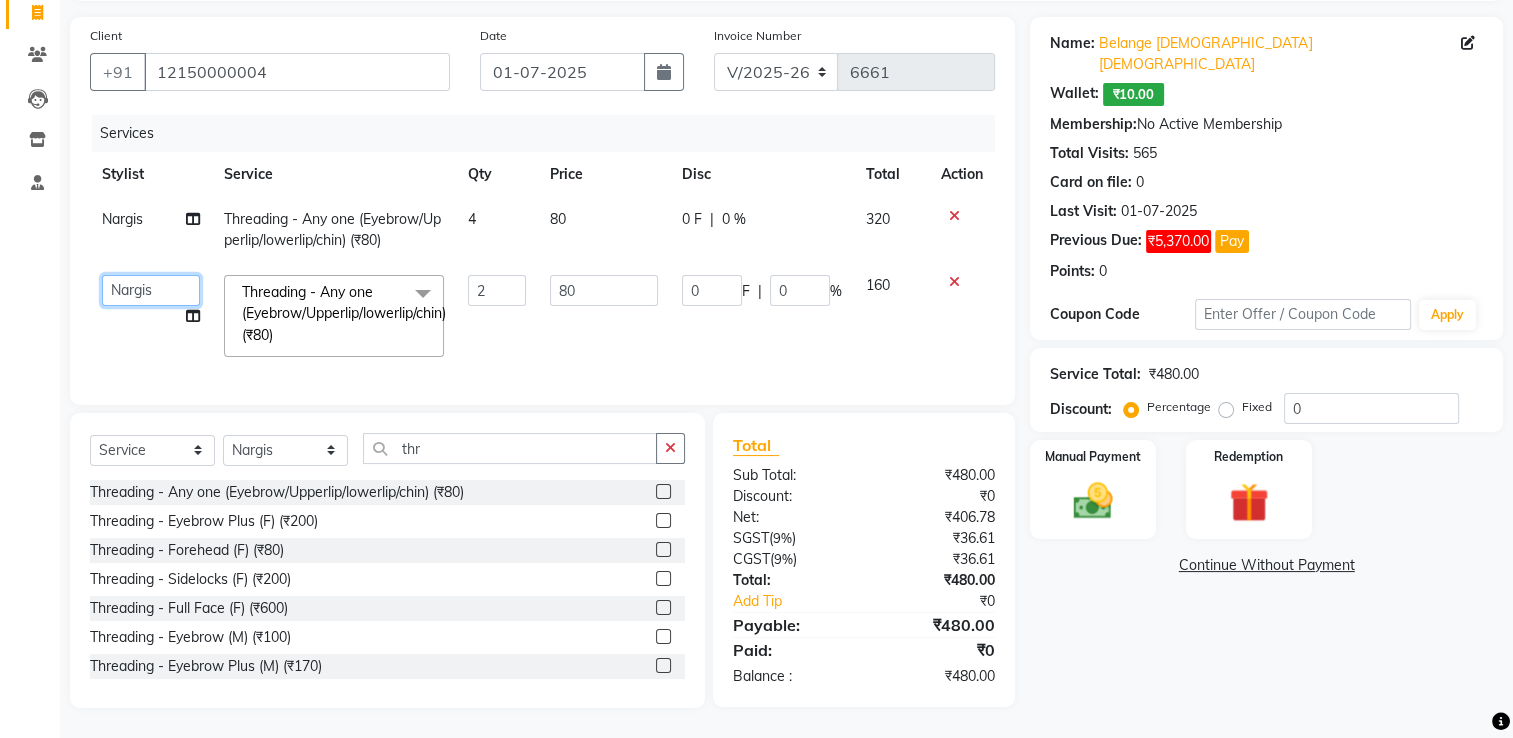 click on "[PERSON_NAME]             ANJALI.   [PERSON_NAME]           [PERSON_NAME]   [PERSON_NAME]          MANAGER   [PERSON_NAME]          [PERSON_NAME]         MANAGER   [PERSON_NAME]              raising   [PERSON_NAME]        UNISEX   [PERSON_NAME]           UNISEX   Yash            UNISEX" 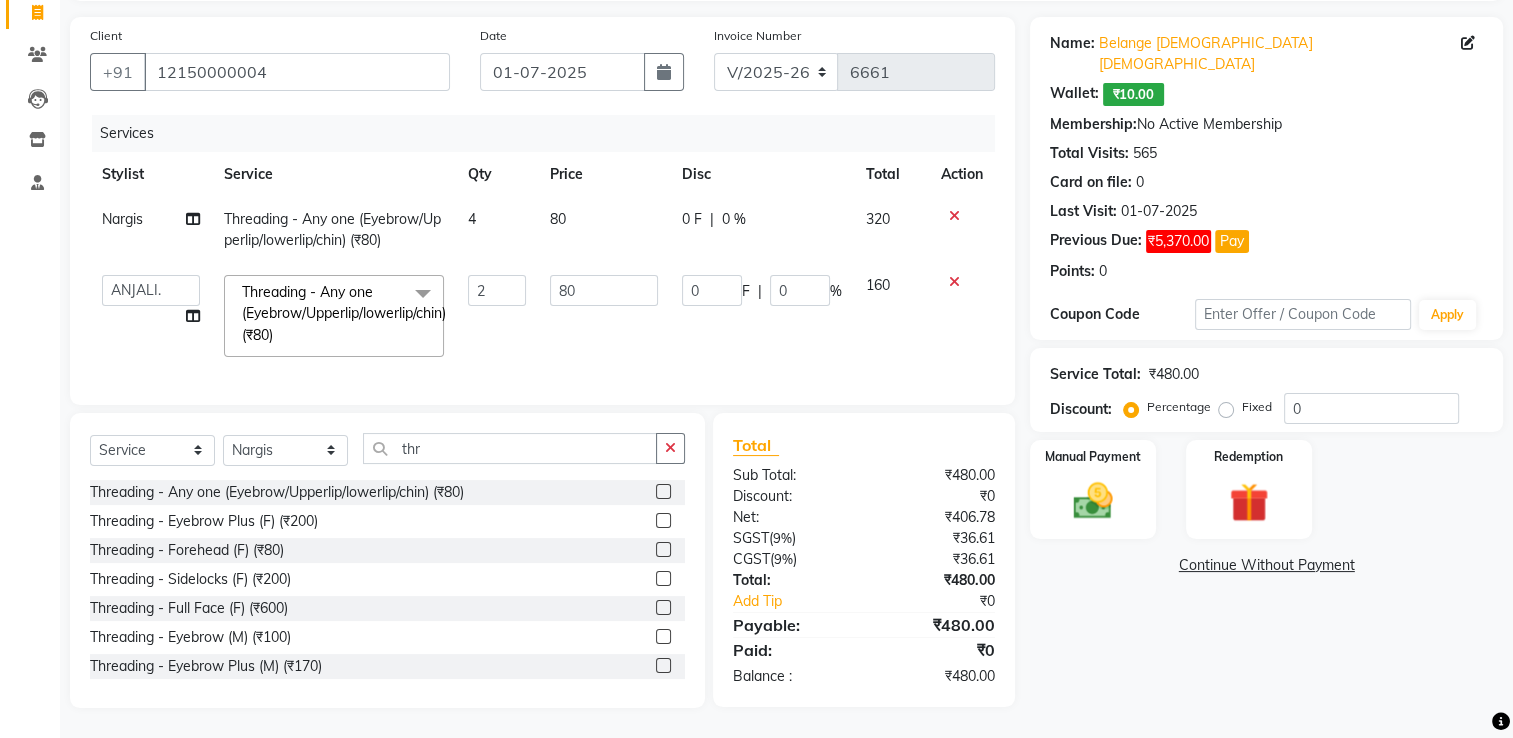 select on "84872" 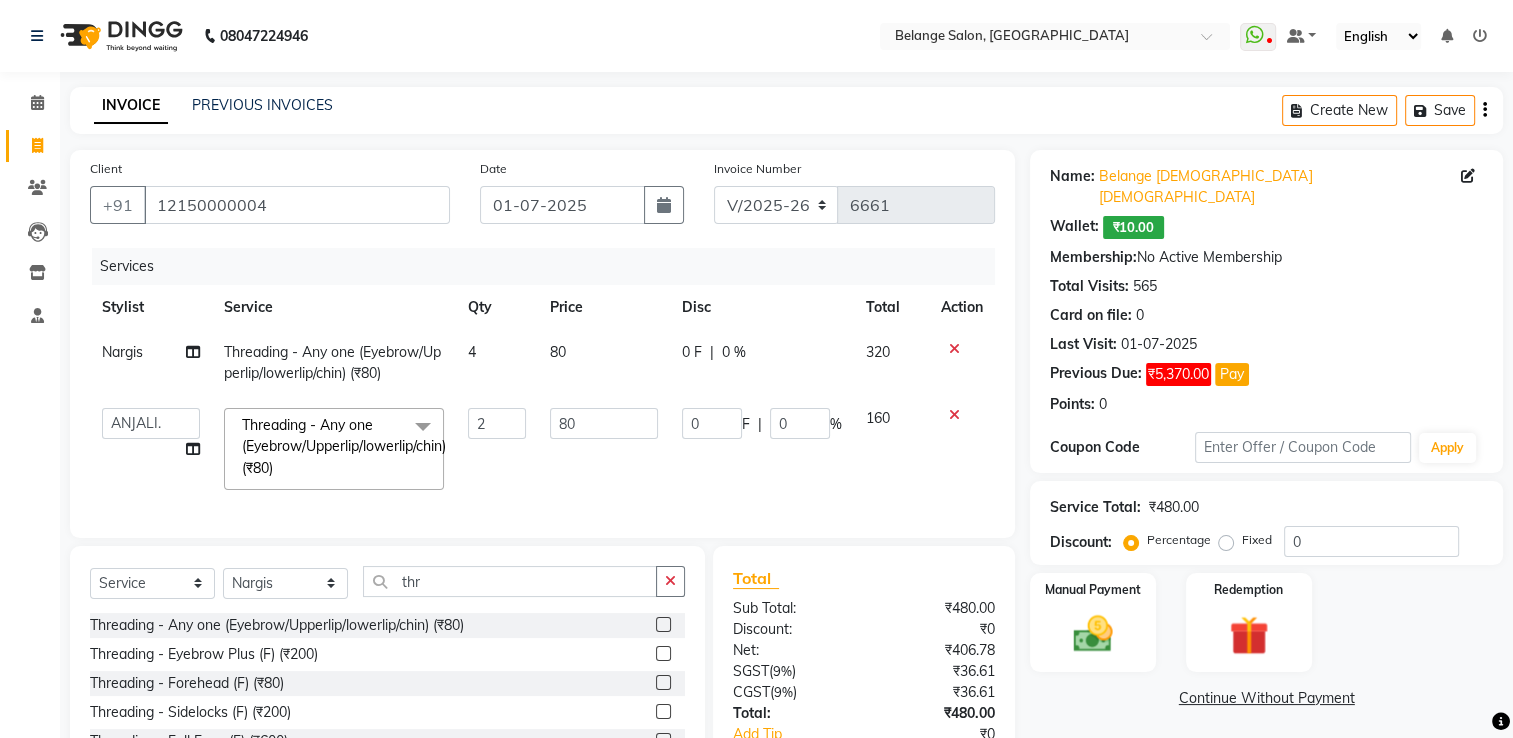 scroll, scrollTop: 148, scrollLeft: 0, axis: vertical 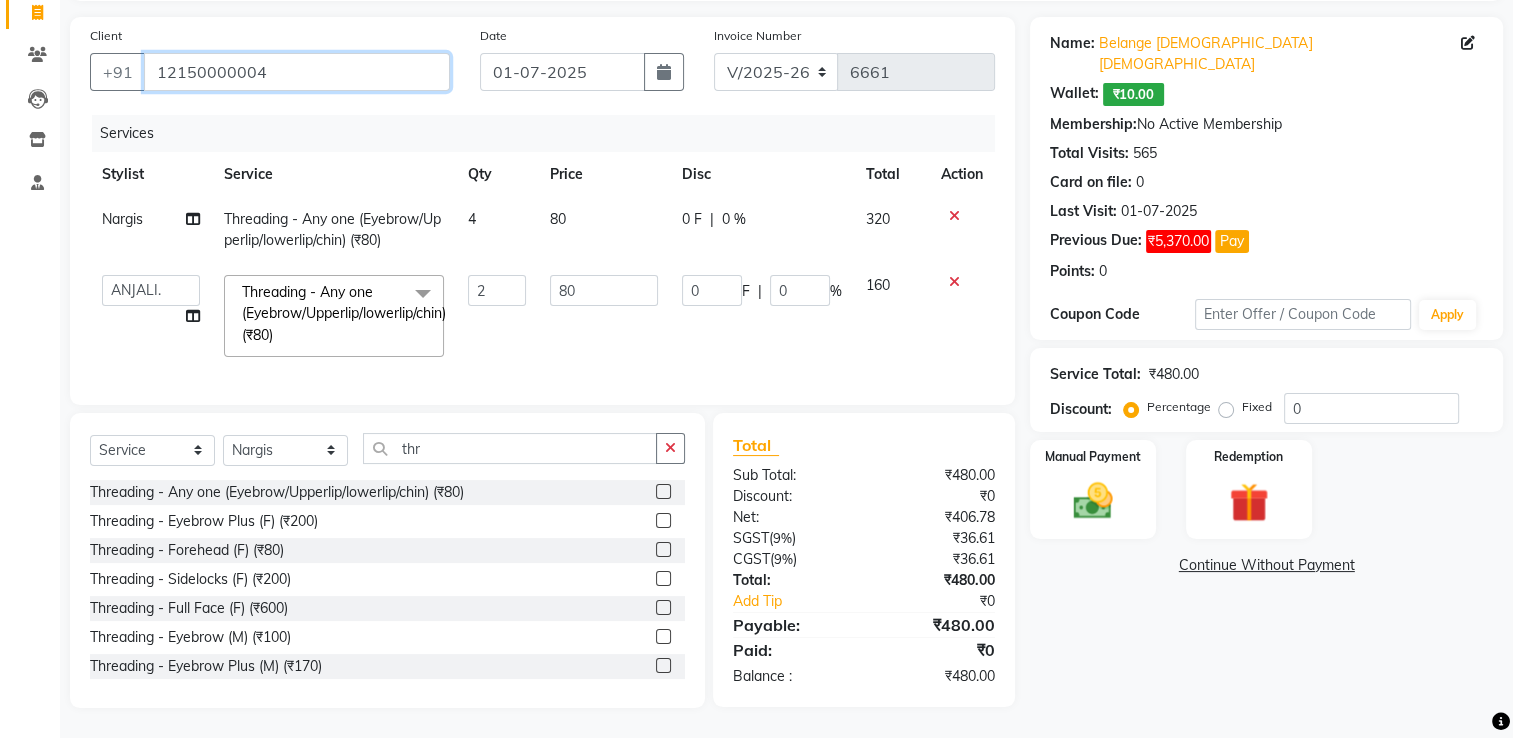 drag, startPoint x: 280, startPoint y: 70, endPoint x: 162, endPoint y: 70, distance: 118 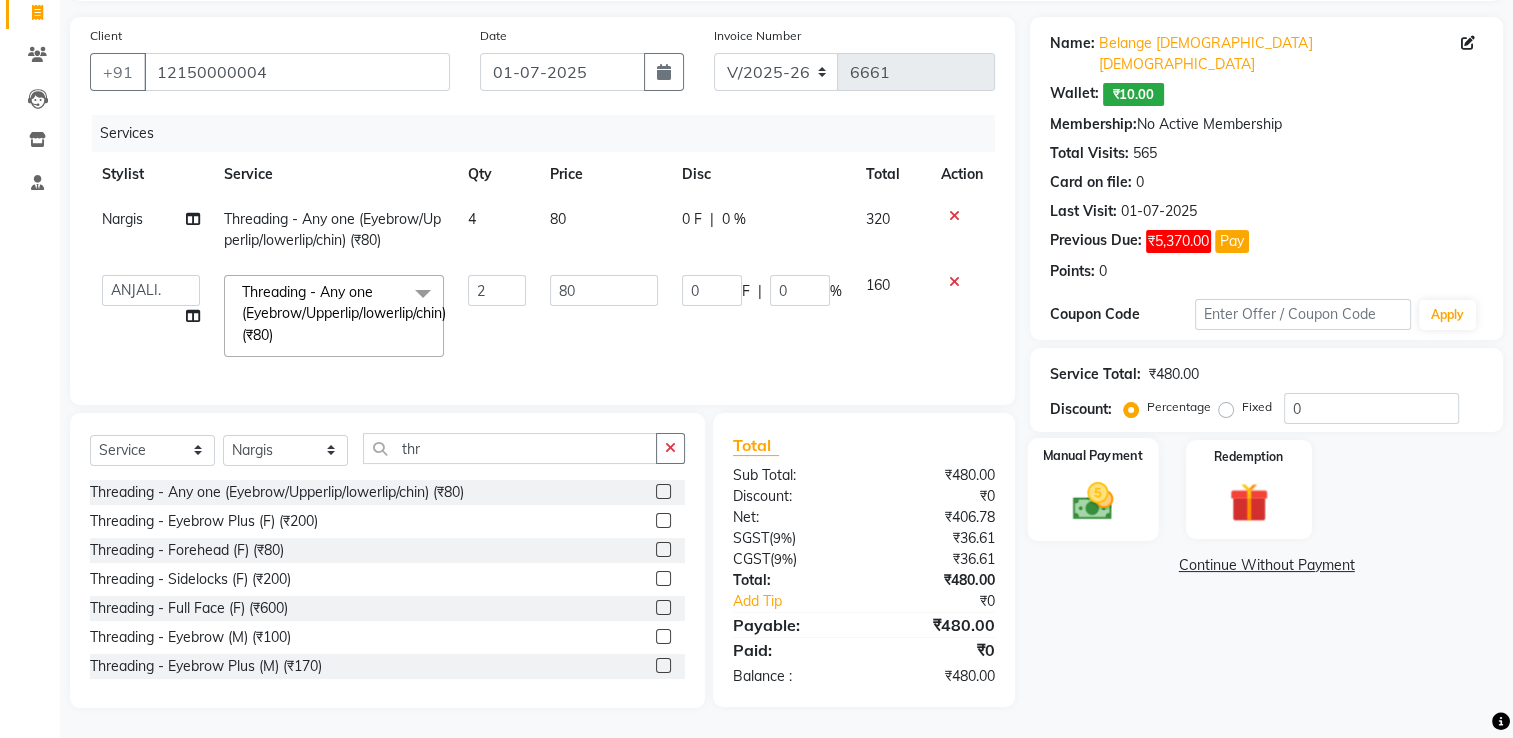 click on "Manual Payment" 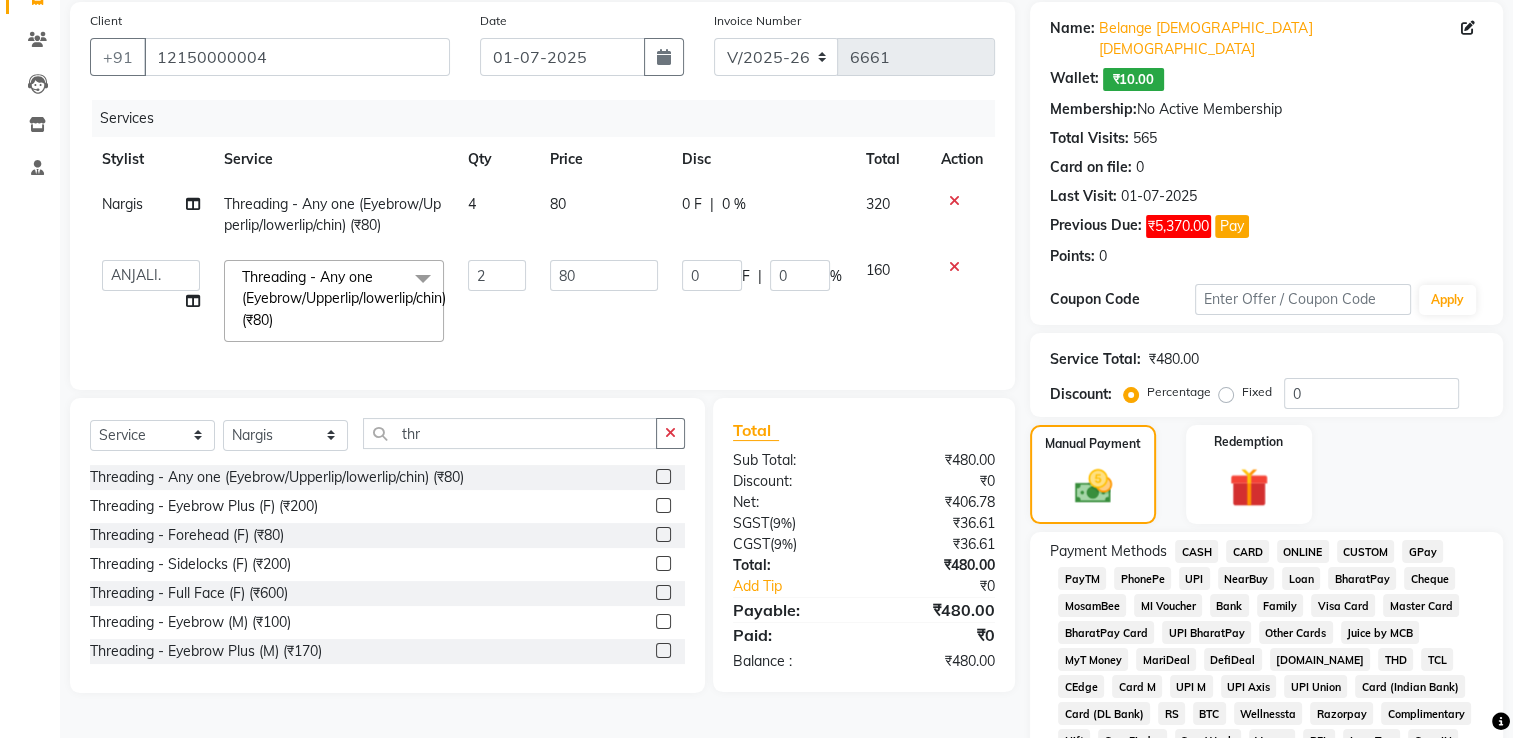 scroll, scrollTop: 348, scrollLeft: 0, axis: vertical 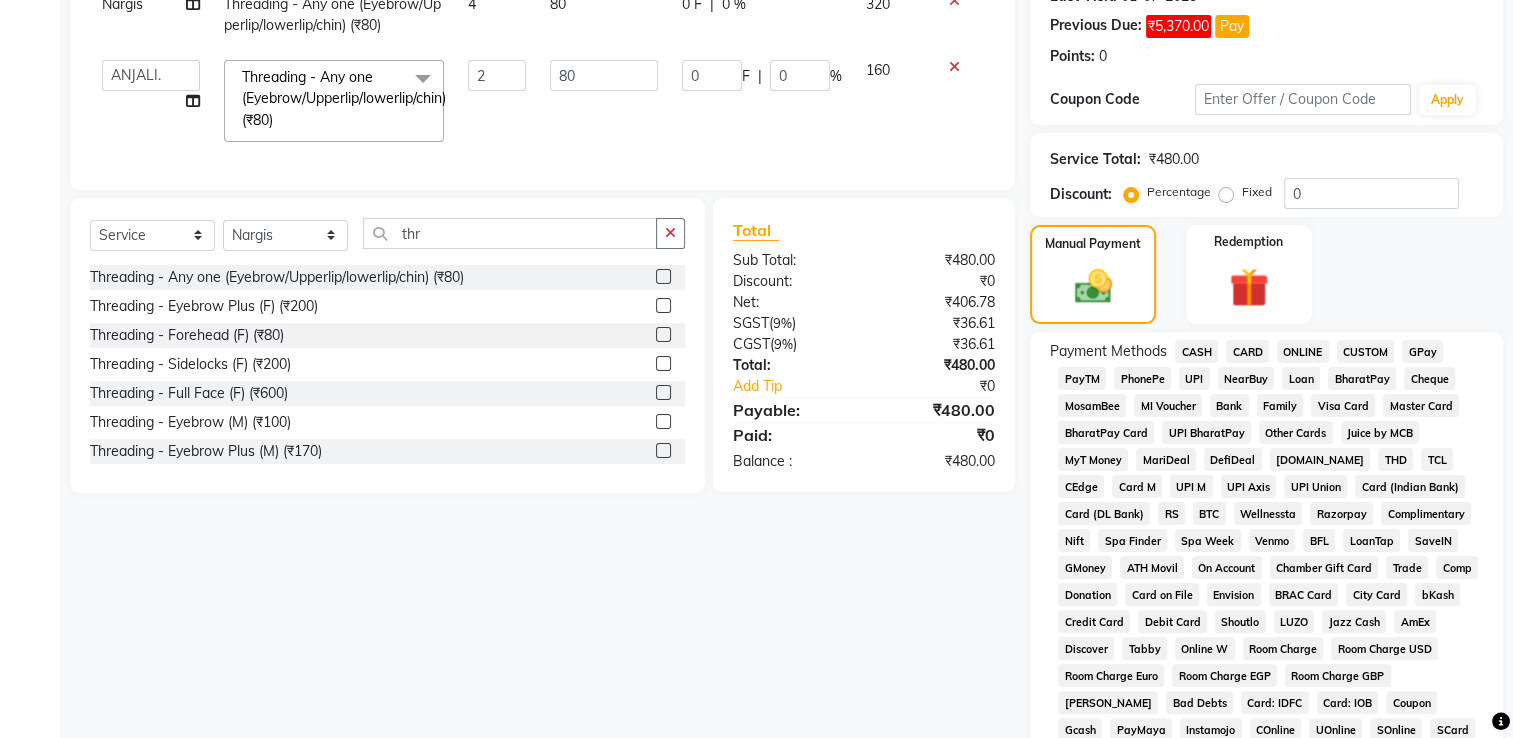 click on "CASH" 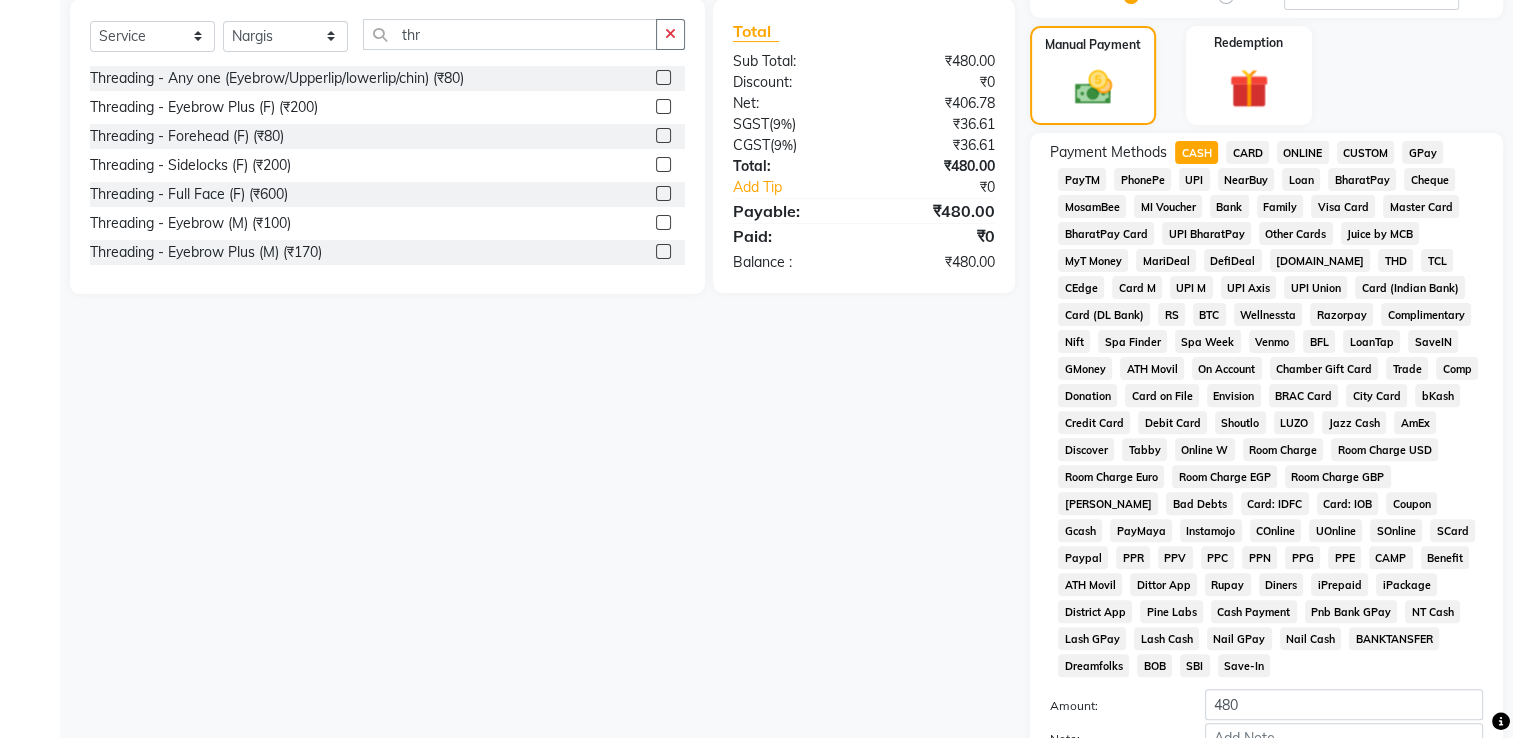 scroll, scrollTop: 747, scrollLeft: 0, axis: vertical 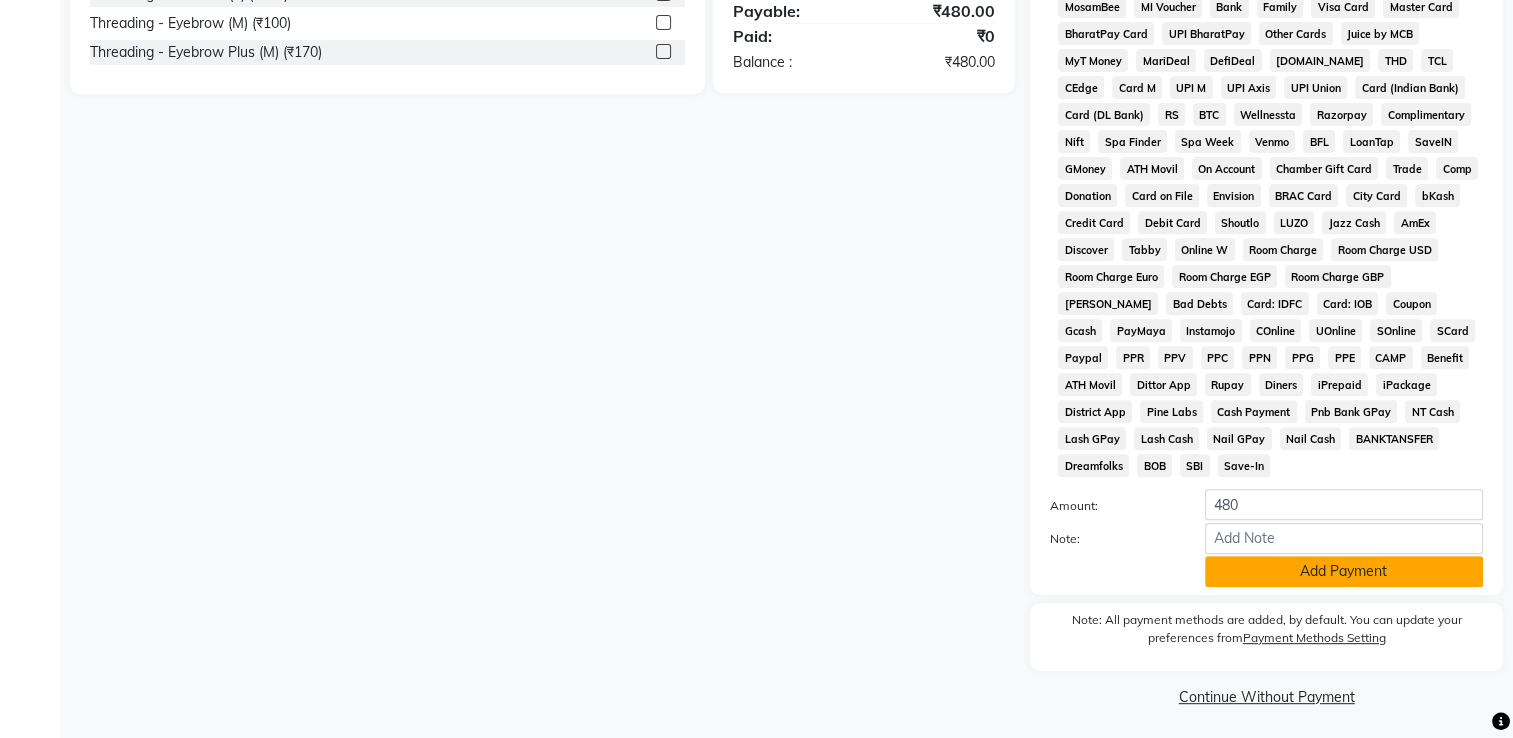 click on "Add Payment" 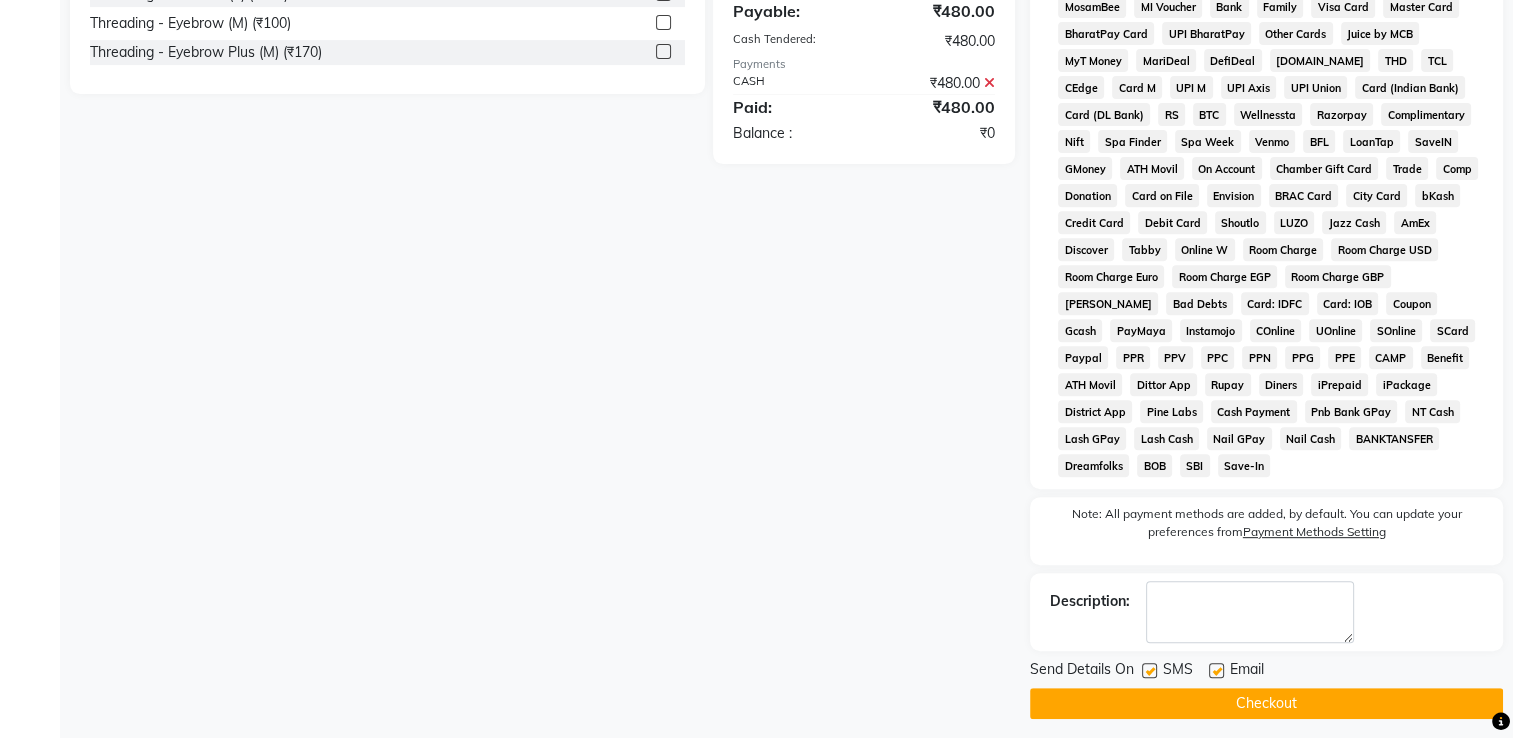 click on "Checkout" 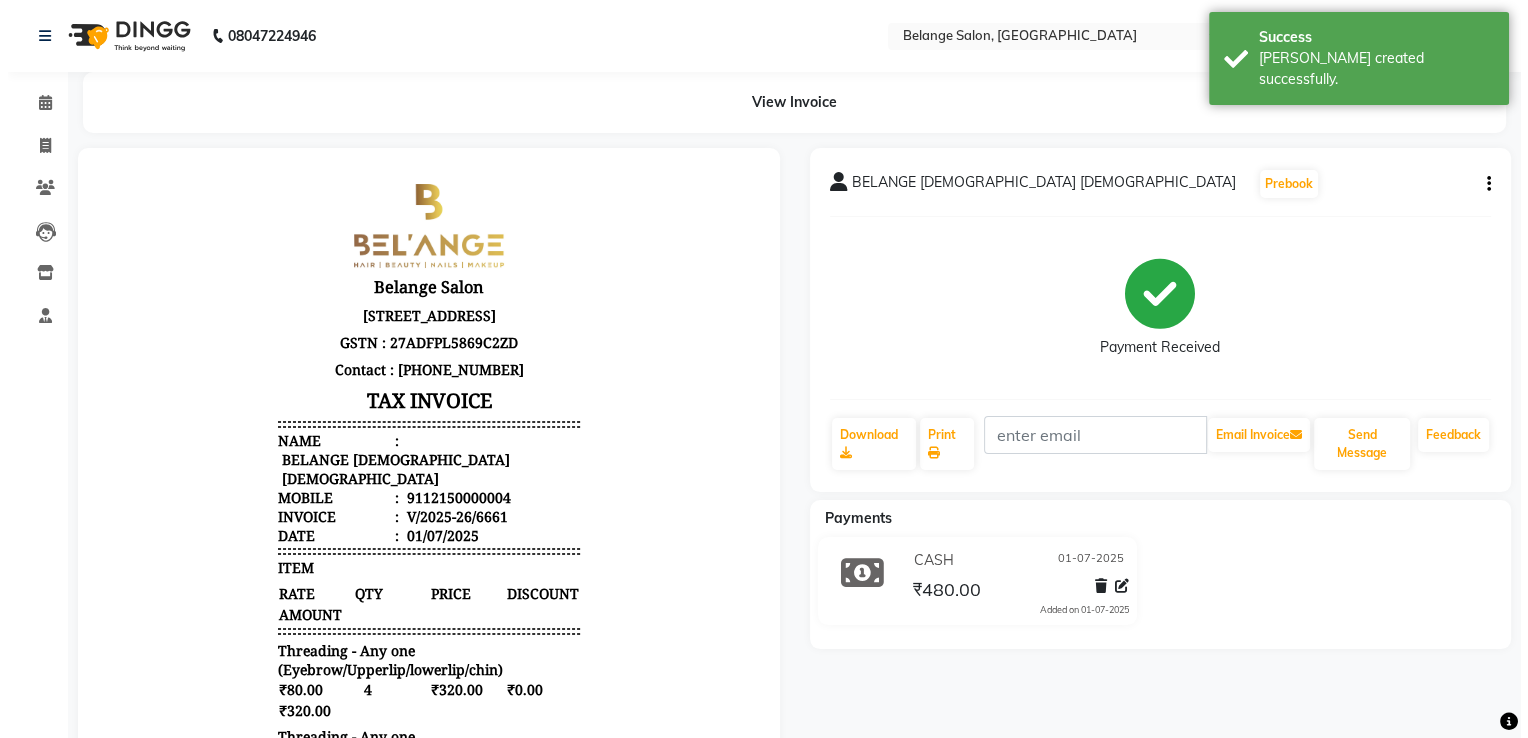 scroll, scrollTop: 0, scrollLeft: 0, axis: both 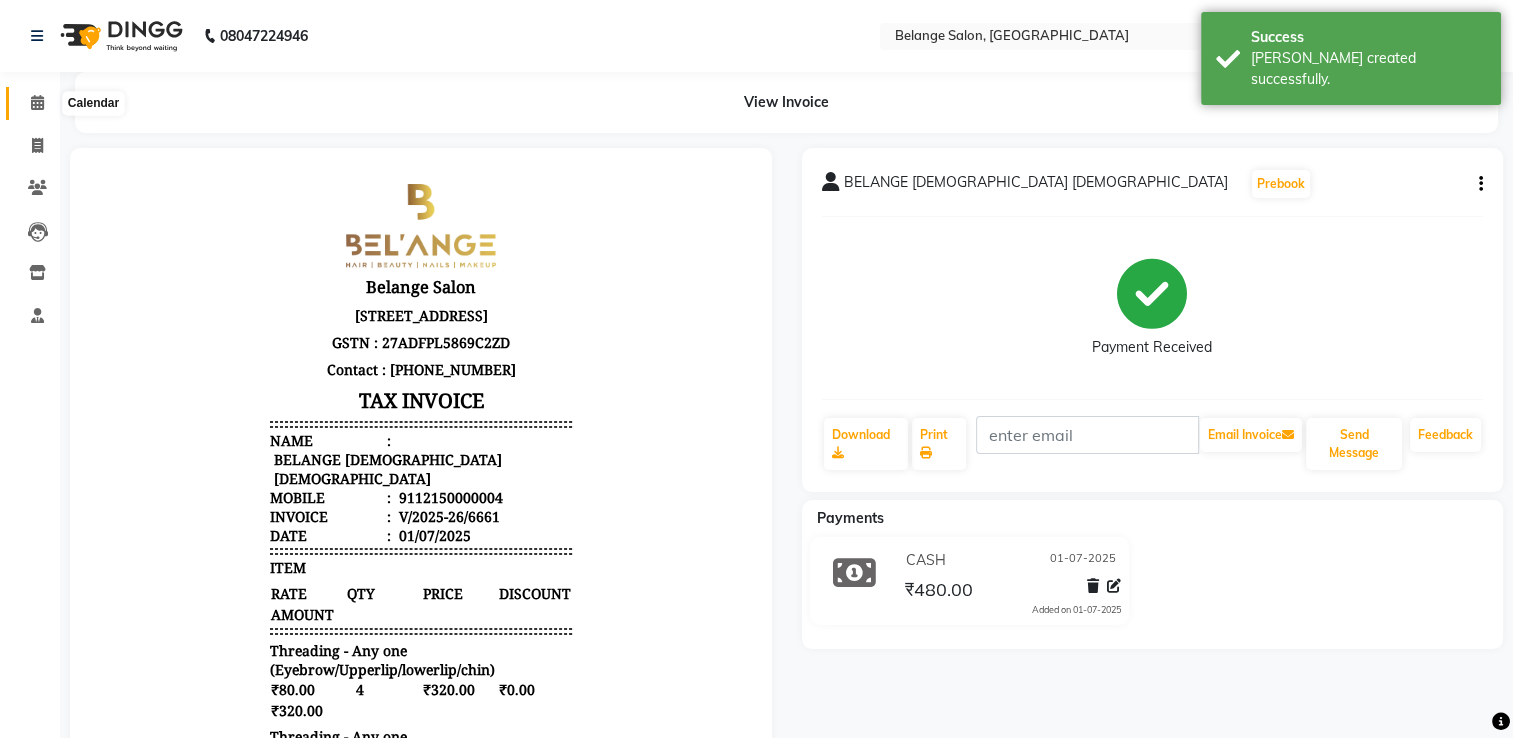 click 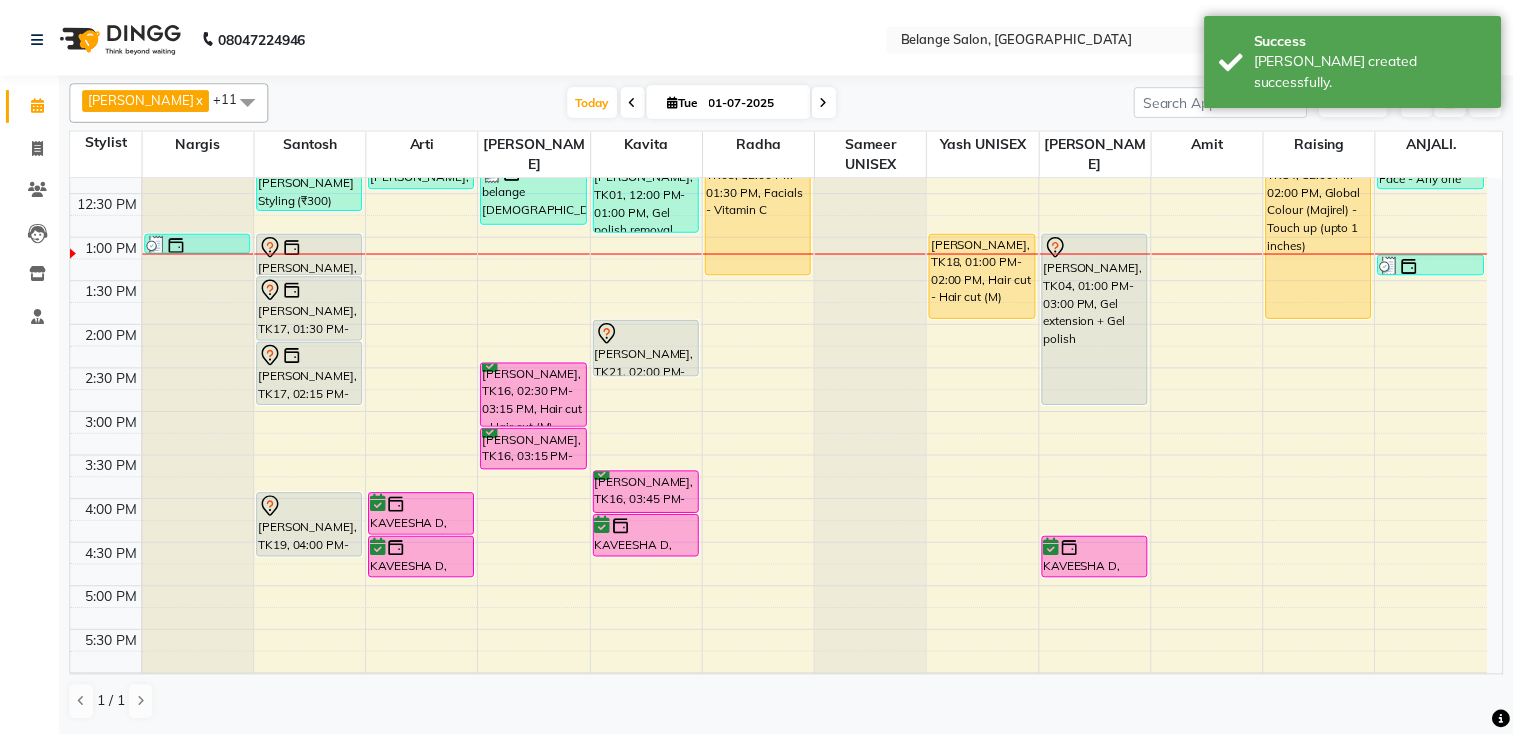 scroll, scrollTop: 500, scrollLeft: 0, axis: vertical 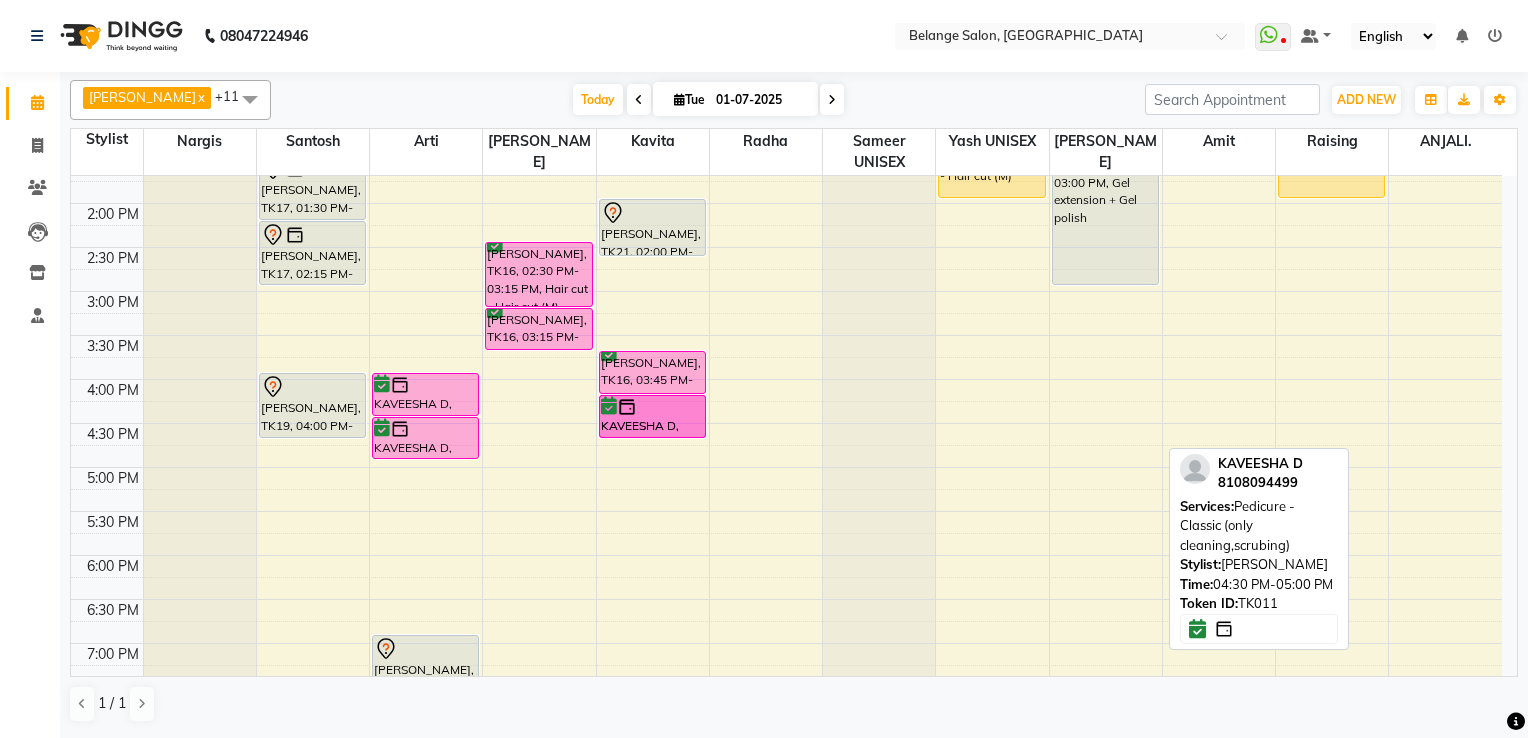 drag, startPoint x: 1131, startPoint y: 432, endPoint x: 709, endPoint y: 422, distance: 422.11847 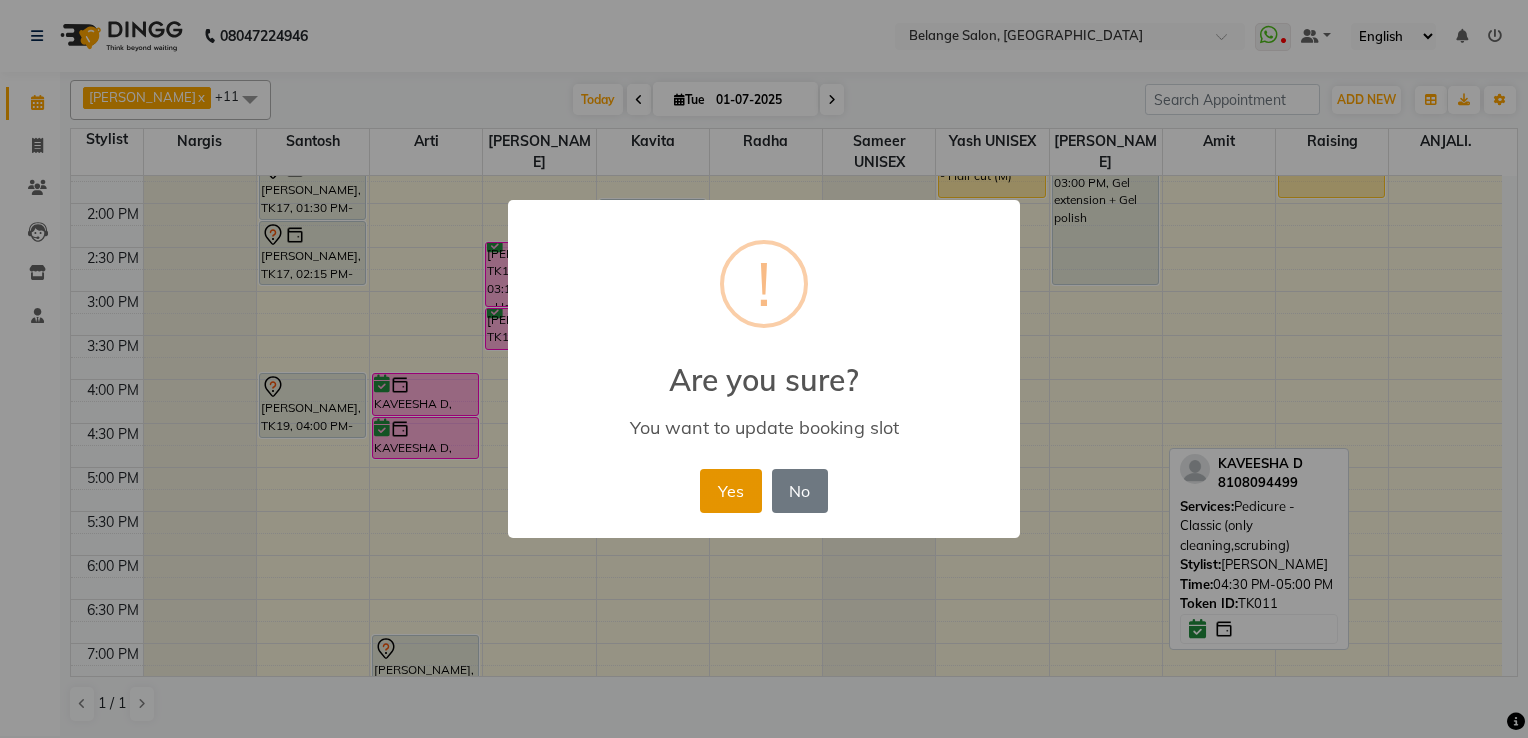 click on "Yes" at bounding box center (730, 491) 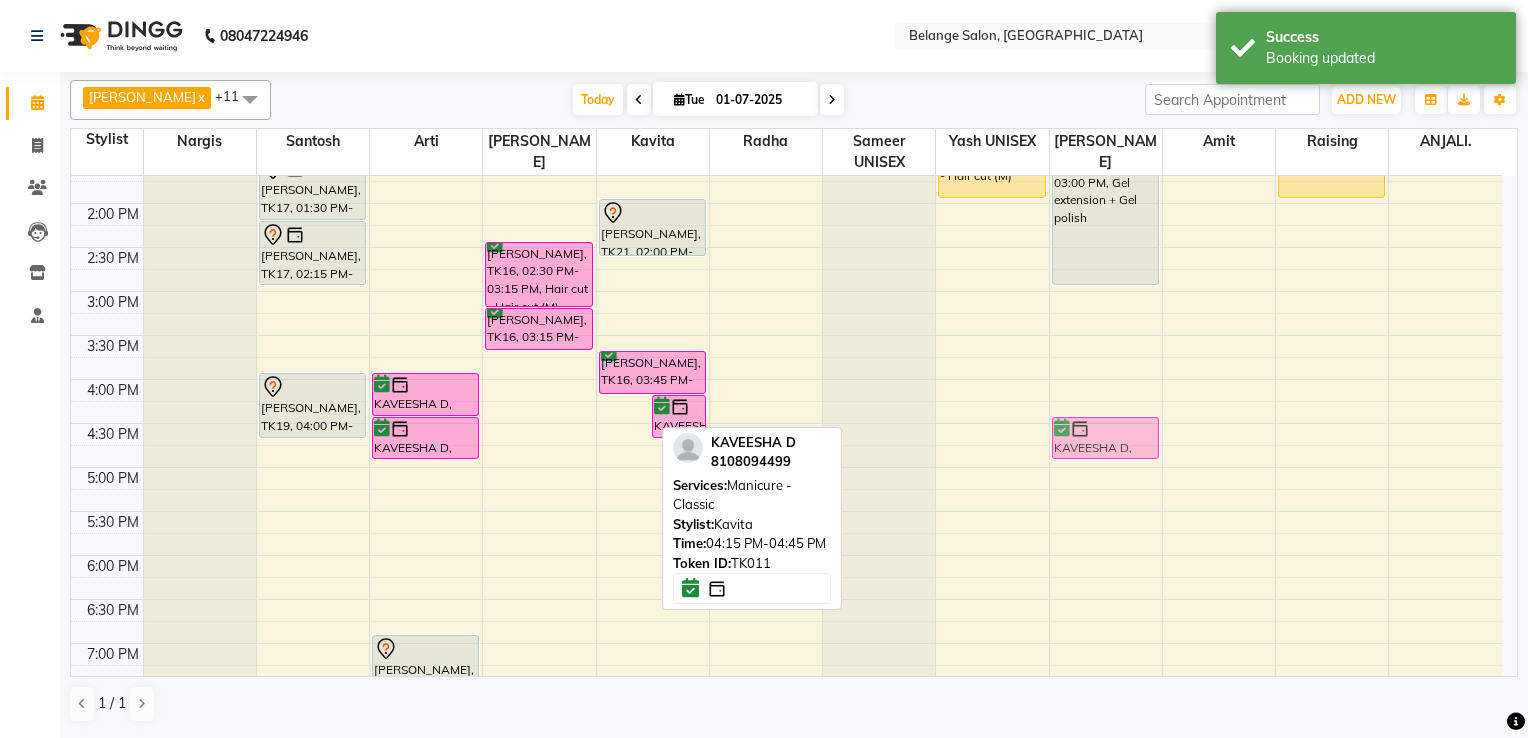 drag, startPoint x: 608, startPoint y: 403, endPoint x: 1084, endPoint y: 414, distance: 476.12708 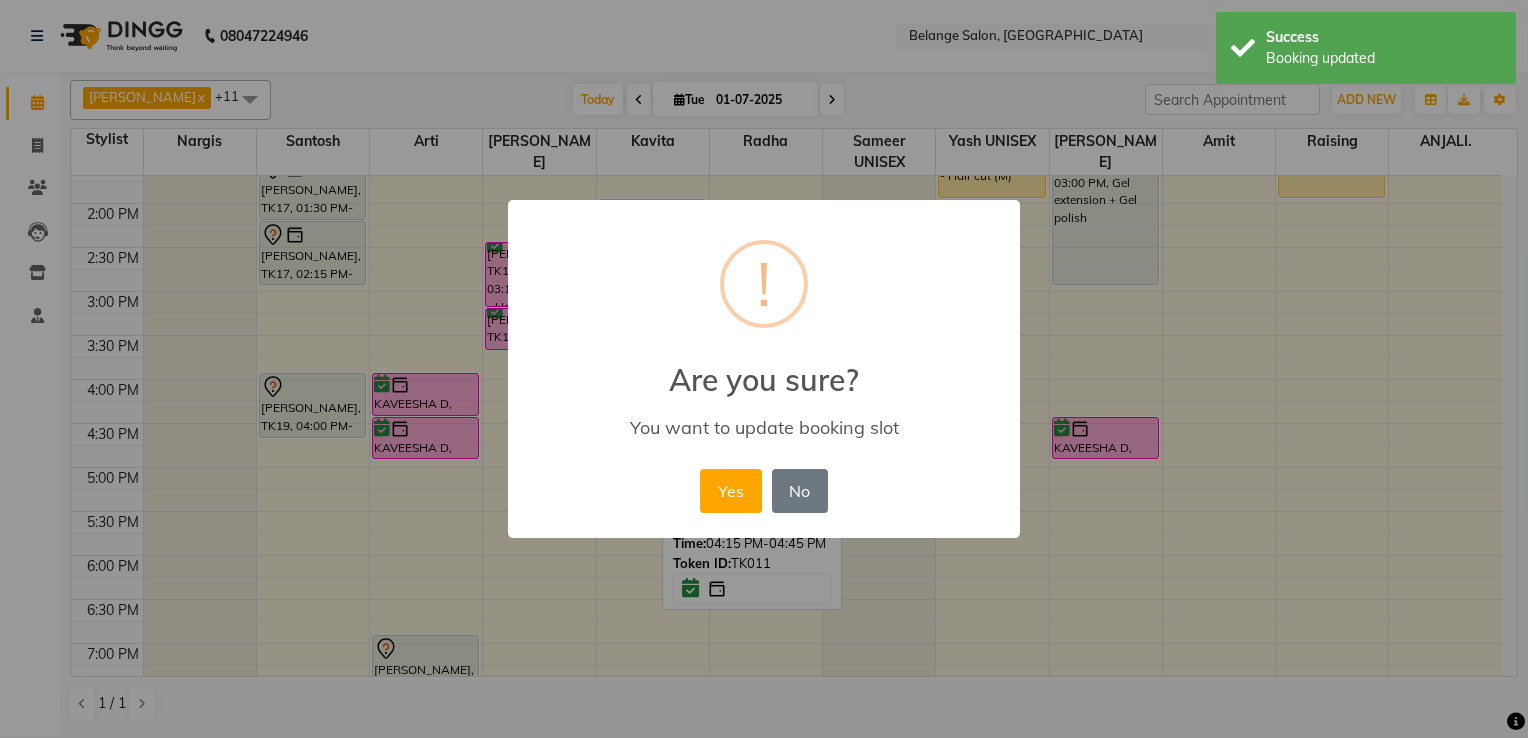 click on "× ! Are you sure? You want to update booking slot Yes No No" at bounding box center [764, 369] 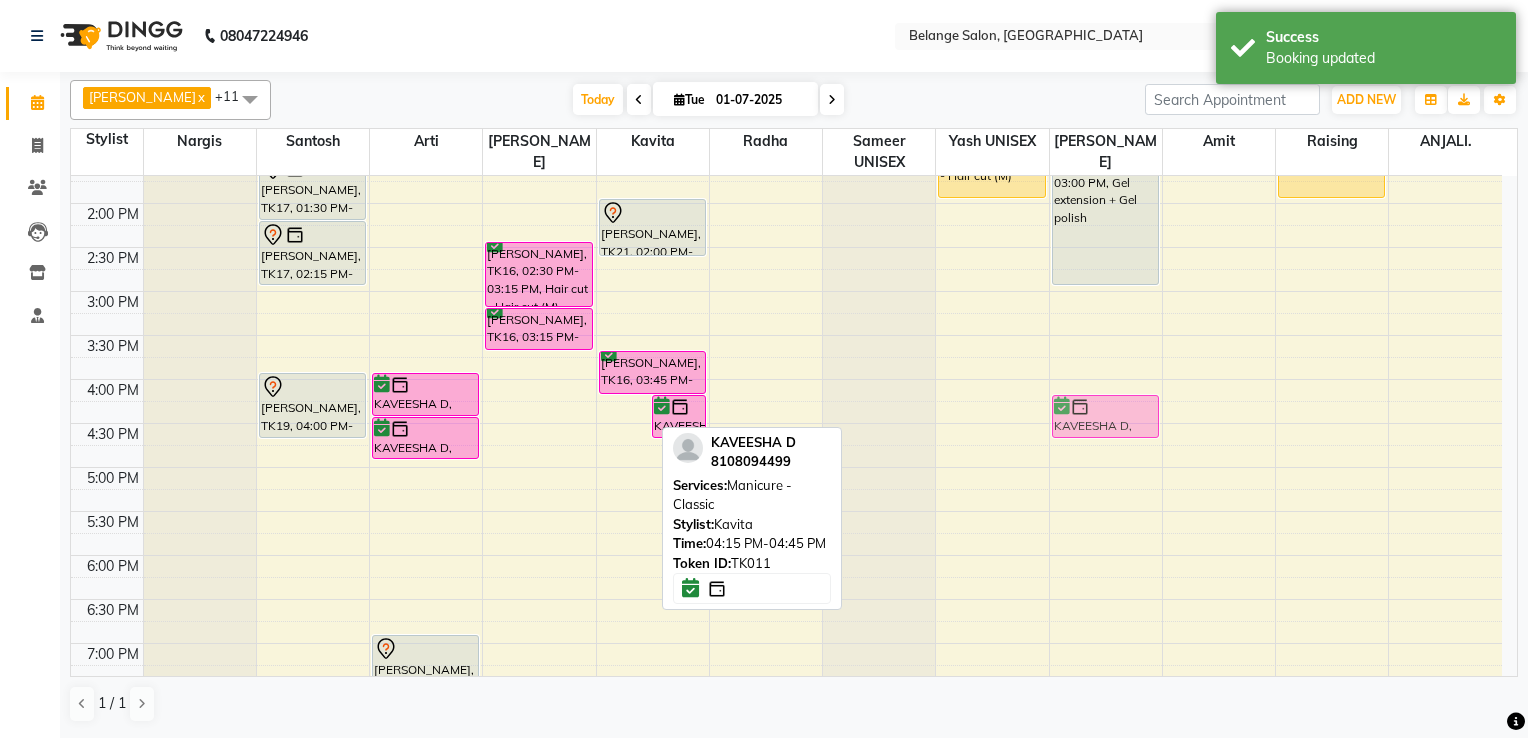 drag, startPoint x: 616, startPoint y: 400, endPoint x: 1040, endPoint y: 398, distance: 424.00473 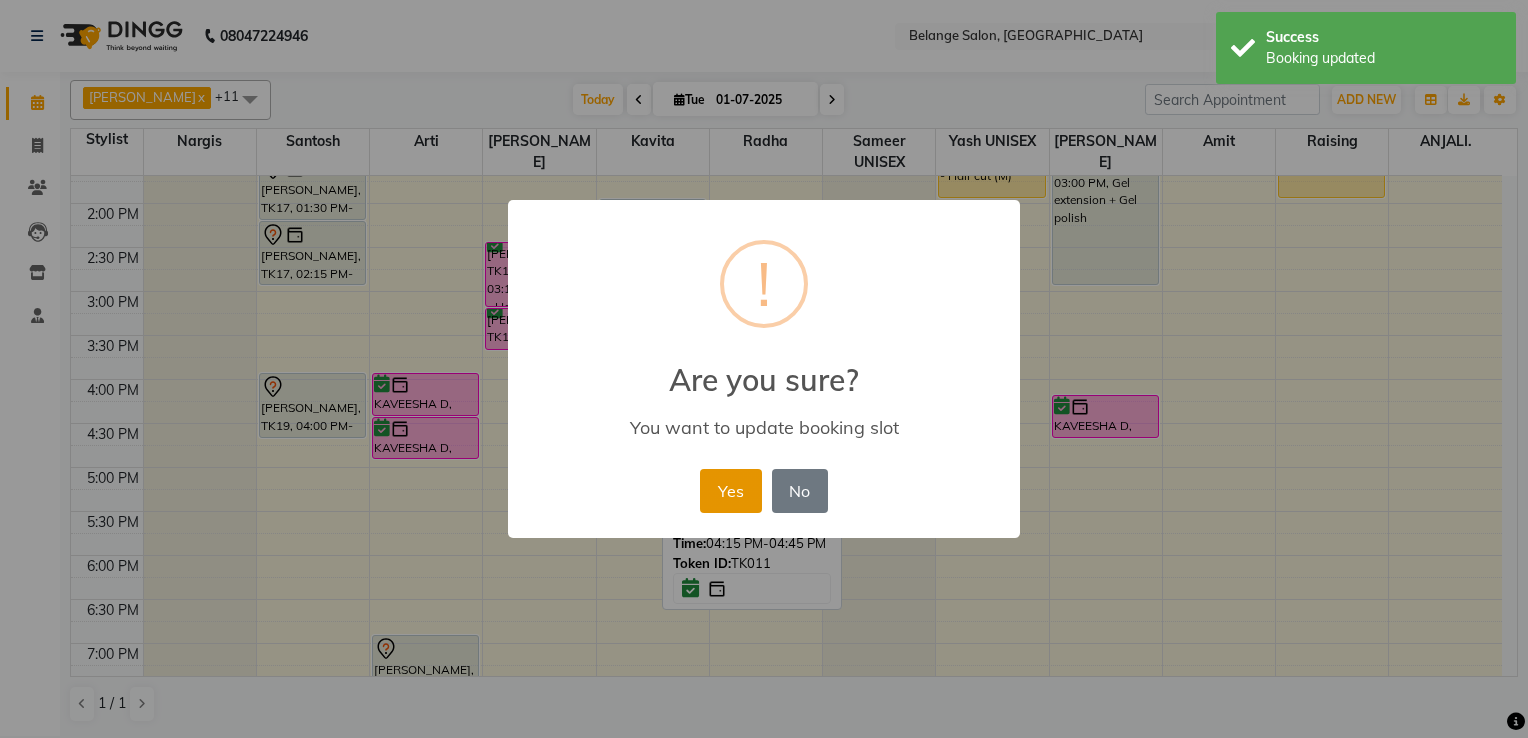 click on "Yes" at bounding box center [730, 491] 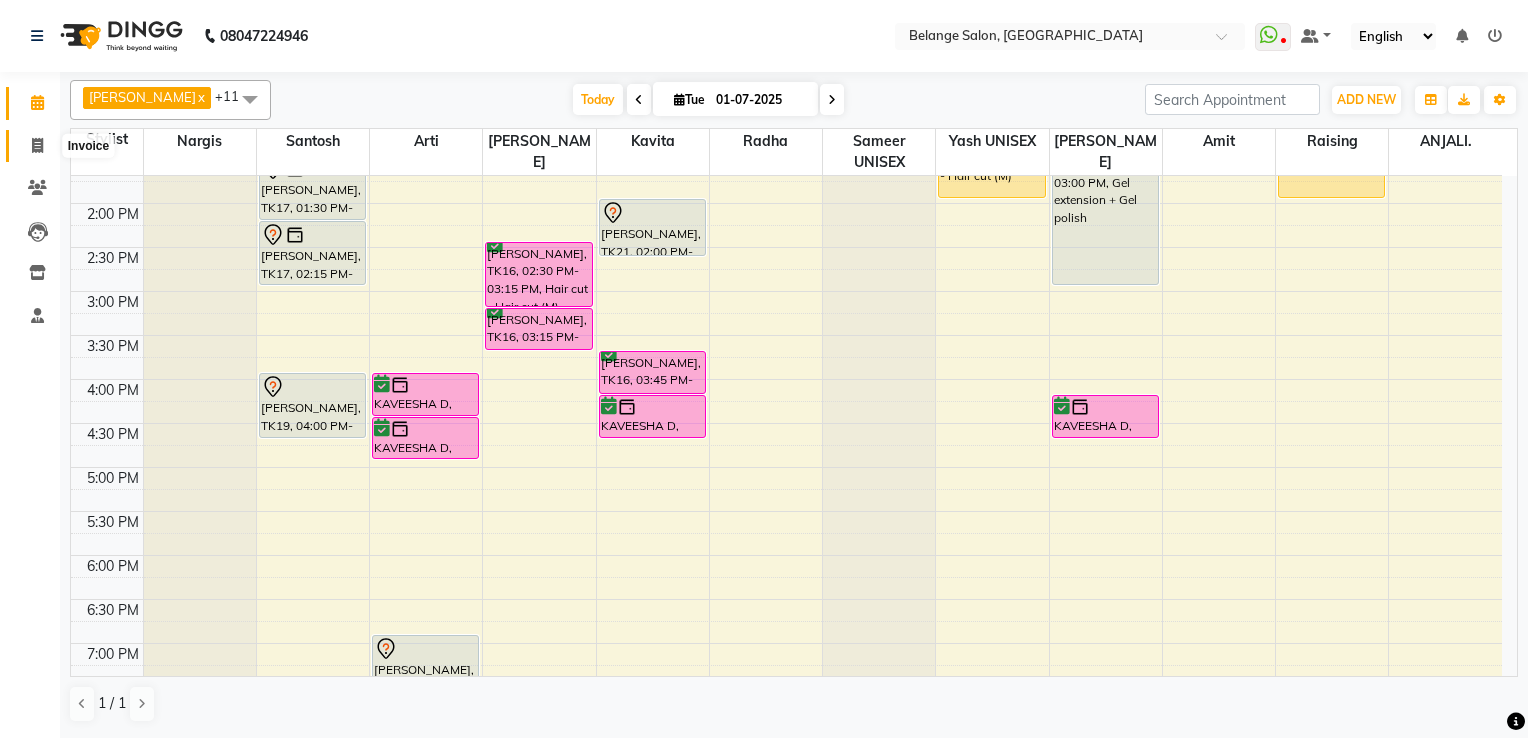click 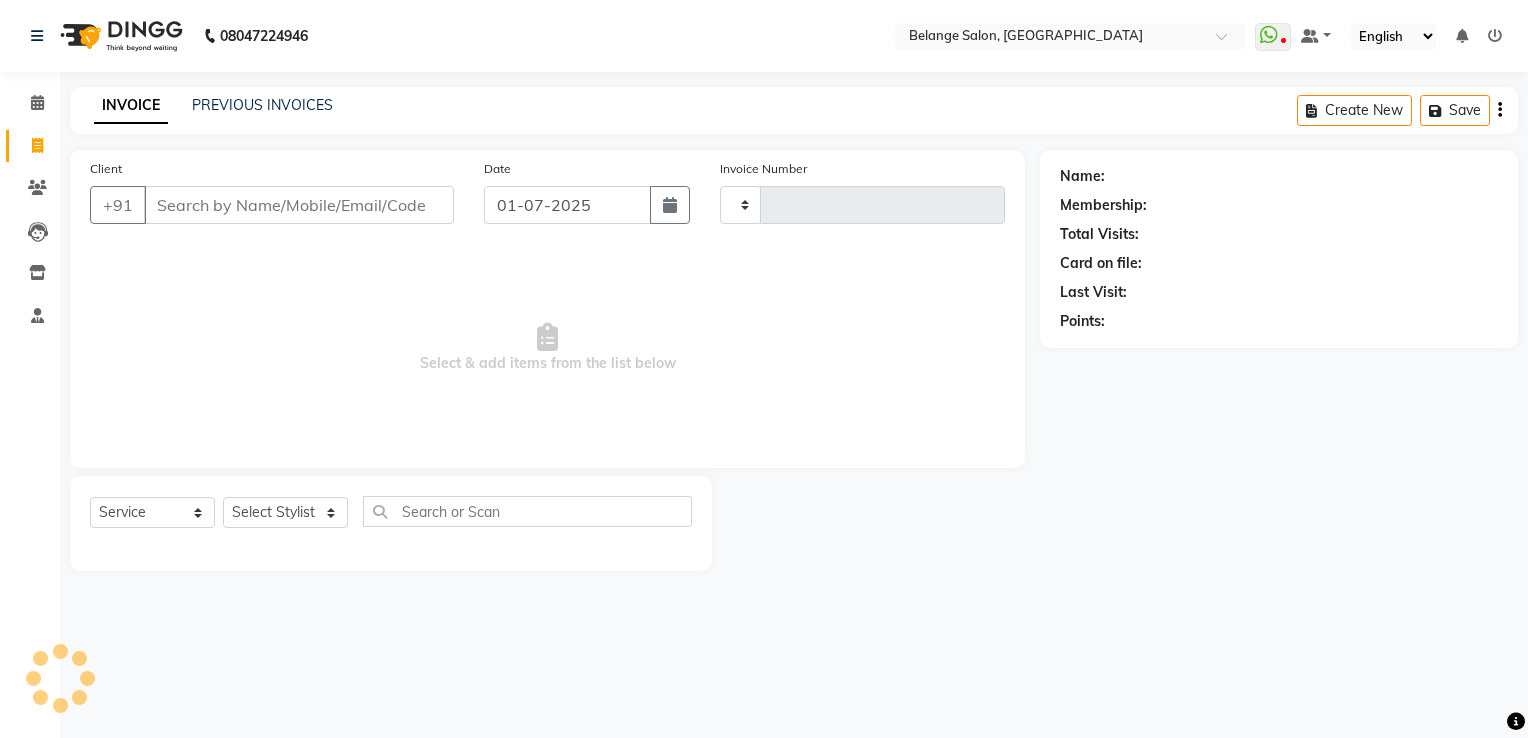 type on "6662" 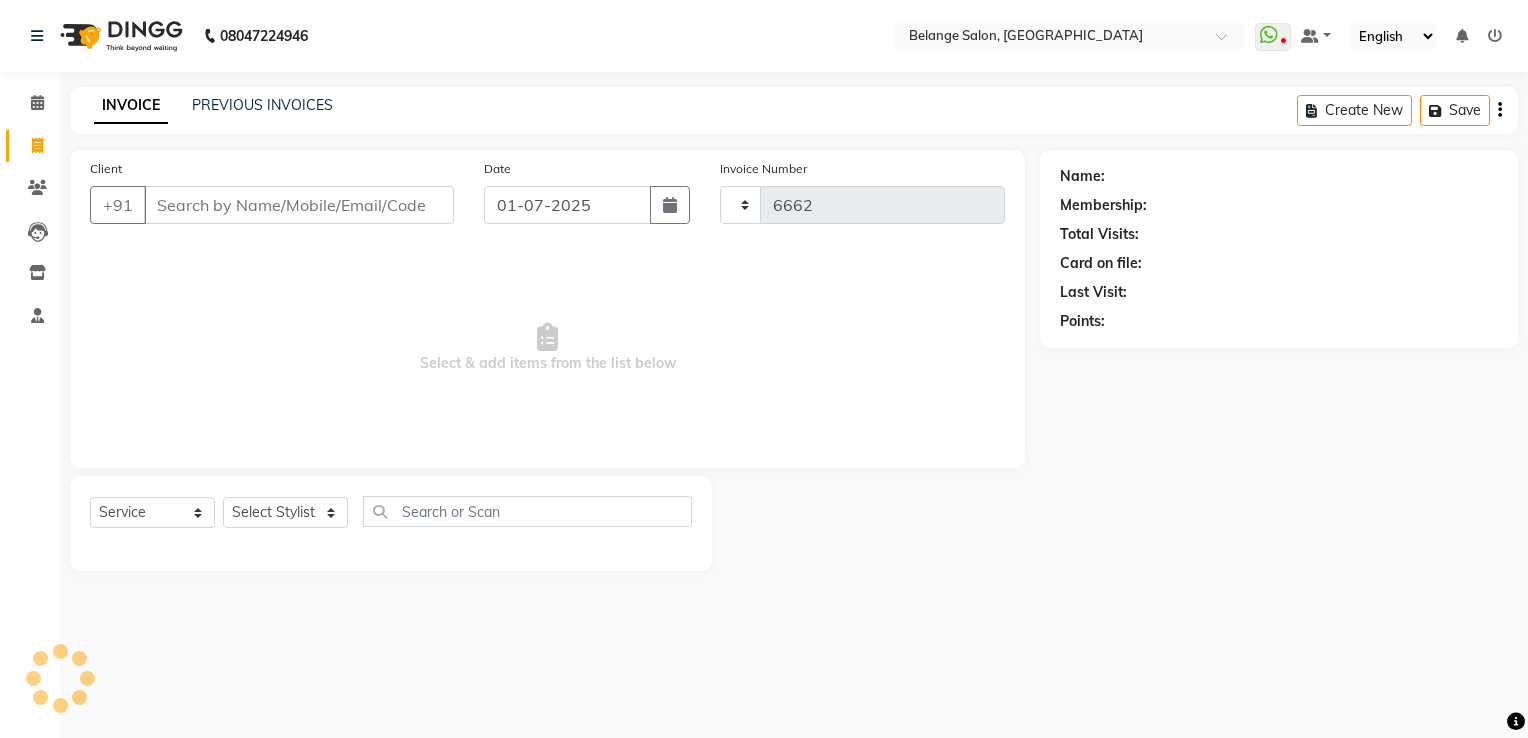 select on "5076" 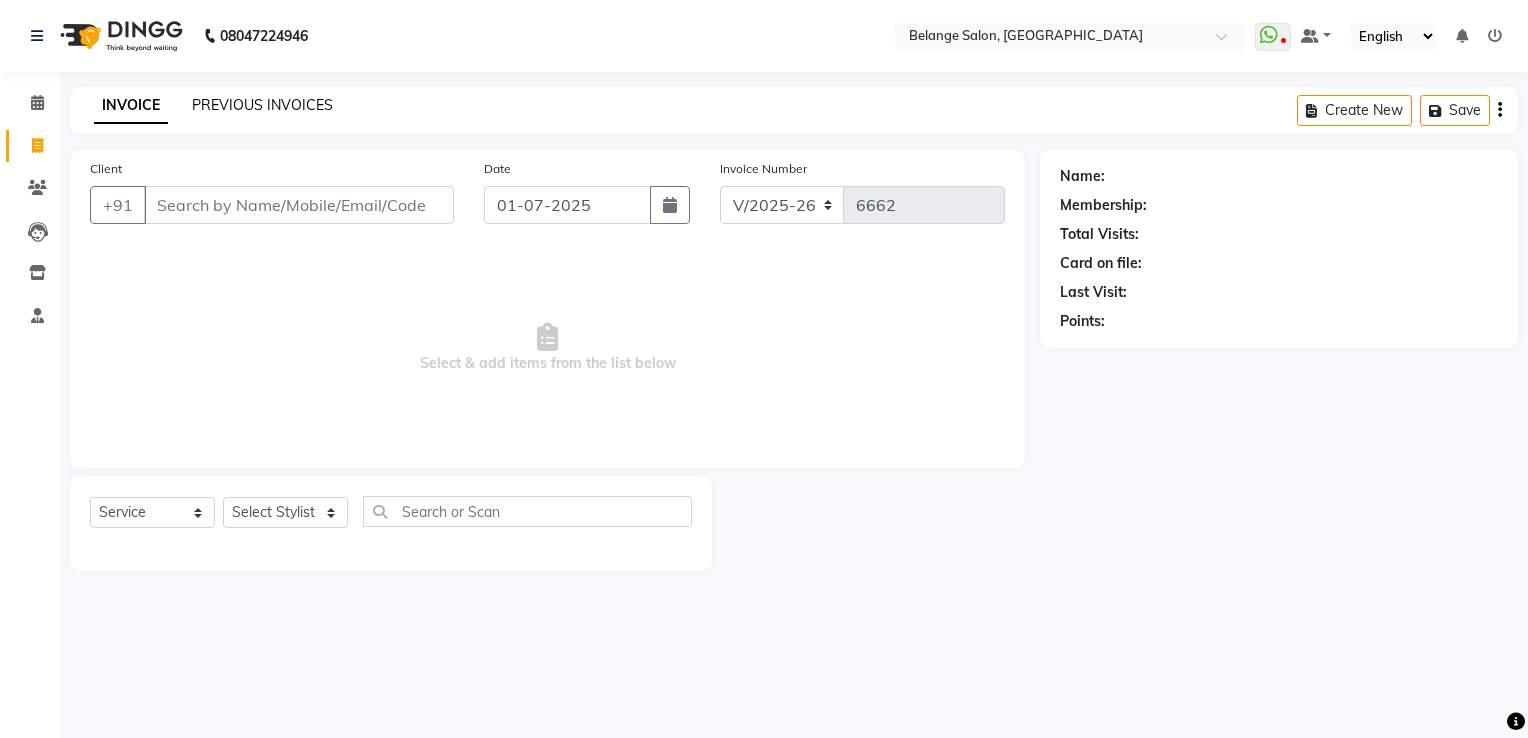 click on "PREVIOUS INVOICES" 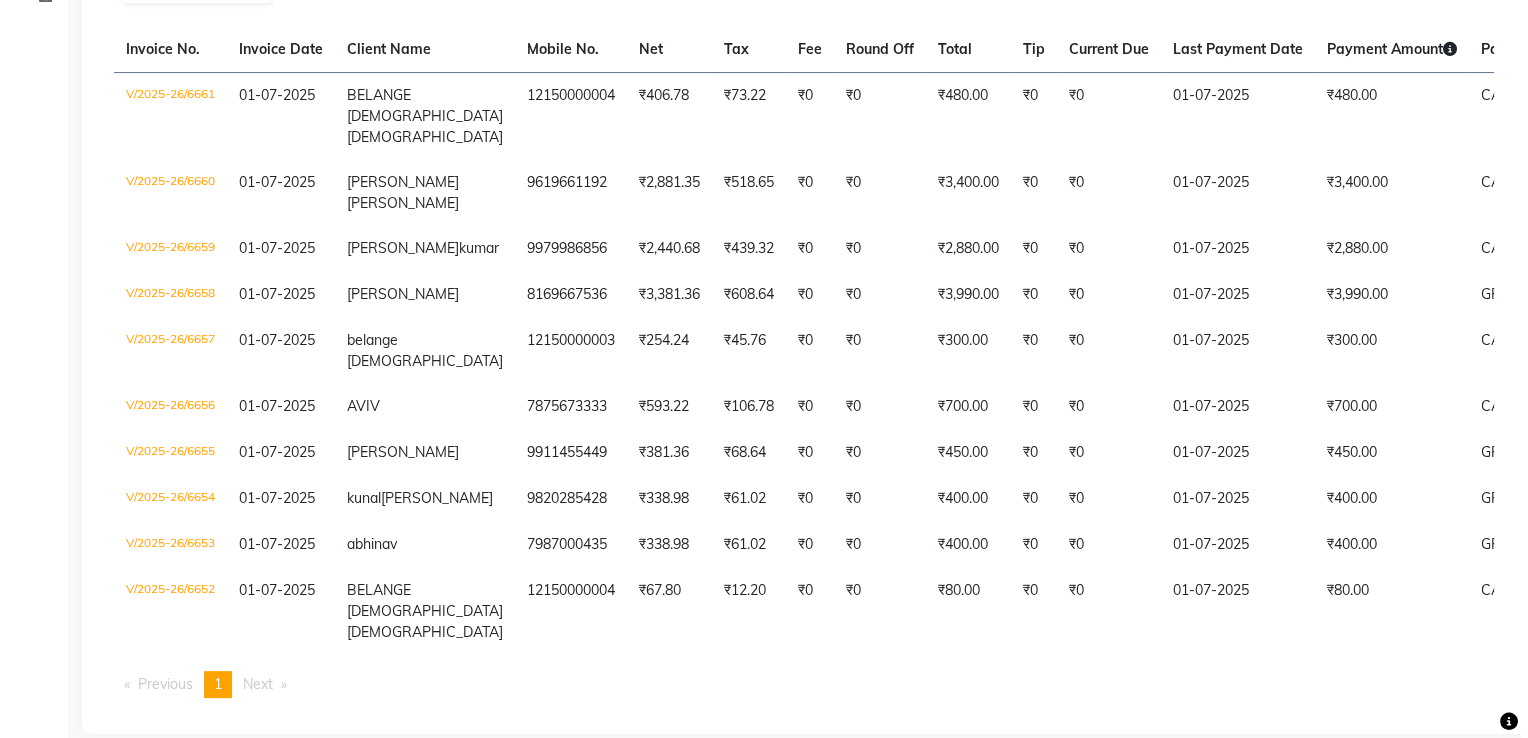 scroll, scrollTop: 0, scrollLeft: 0, axis: both 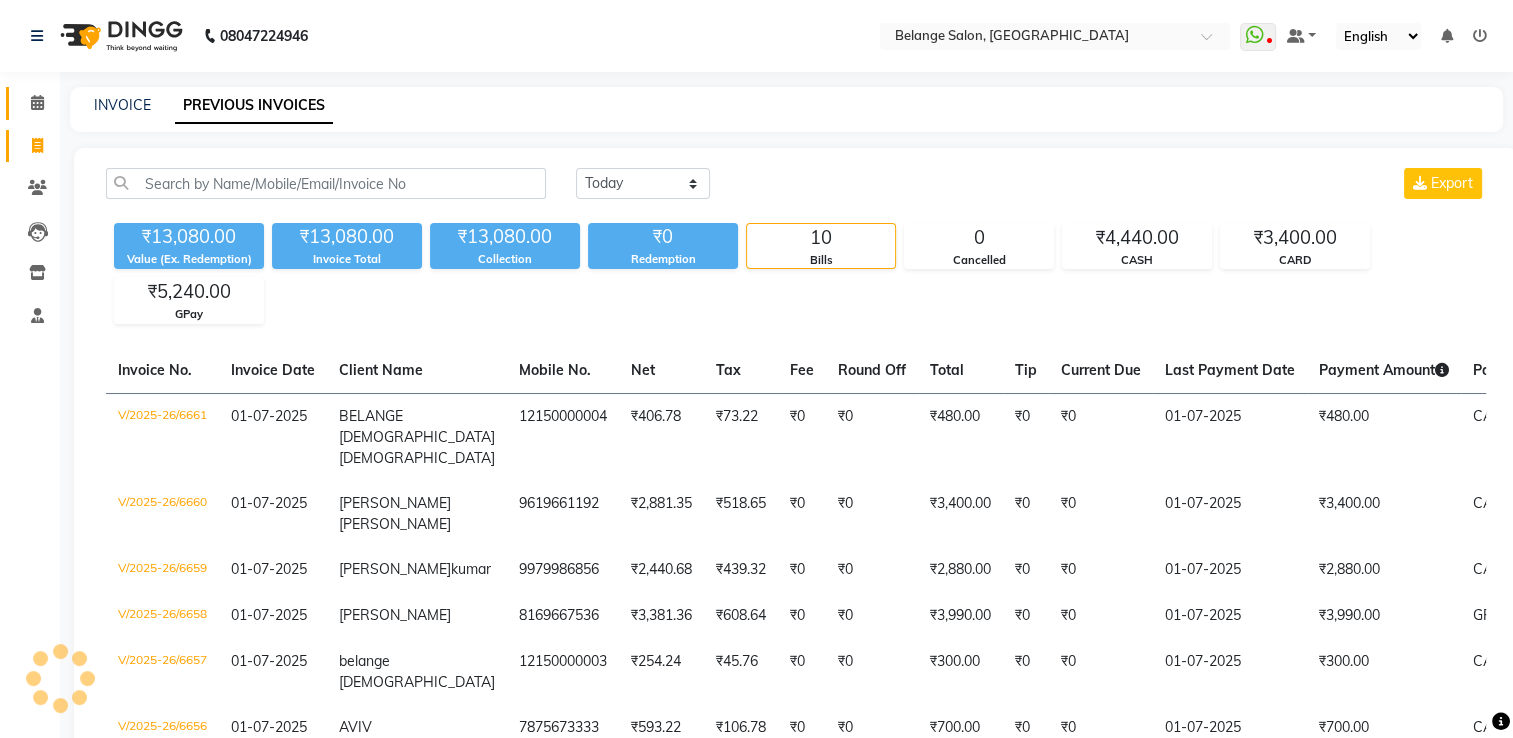 click on "Calendar" 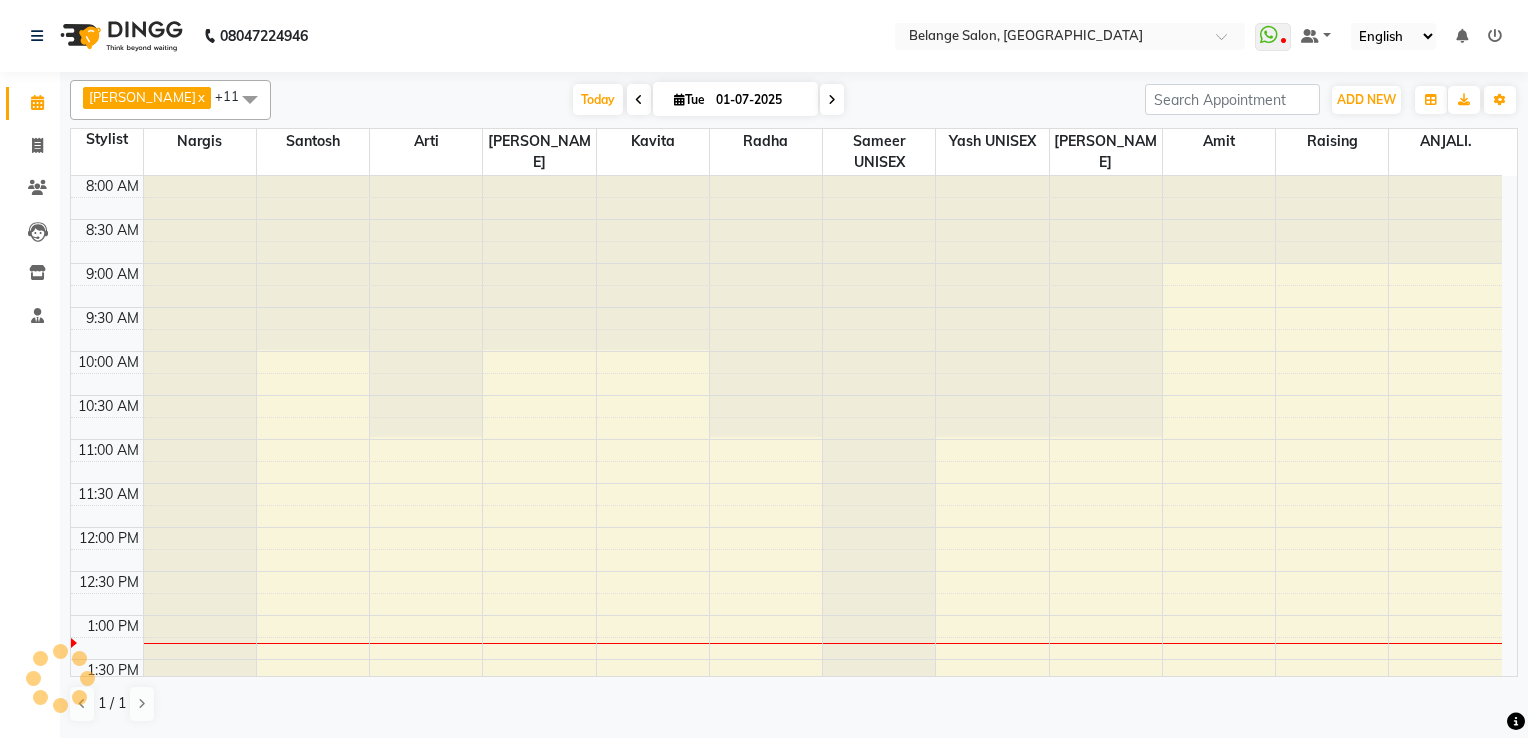 scroll, scrollTop: 436, scrollLeft: 0, axis: vertical 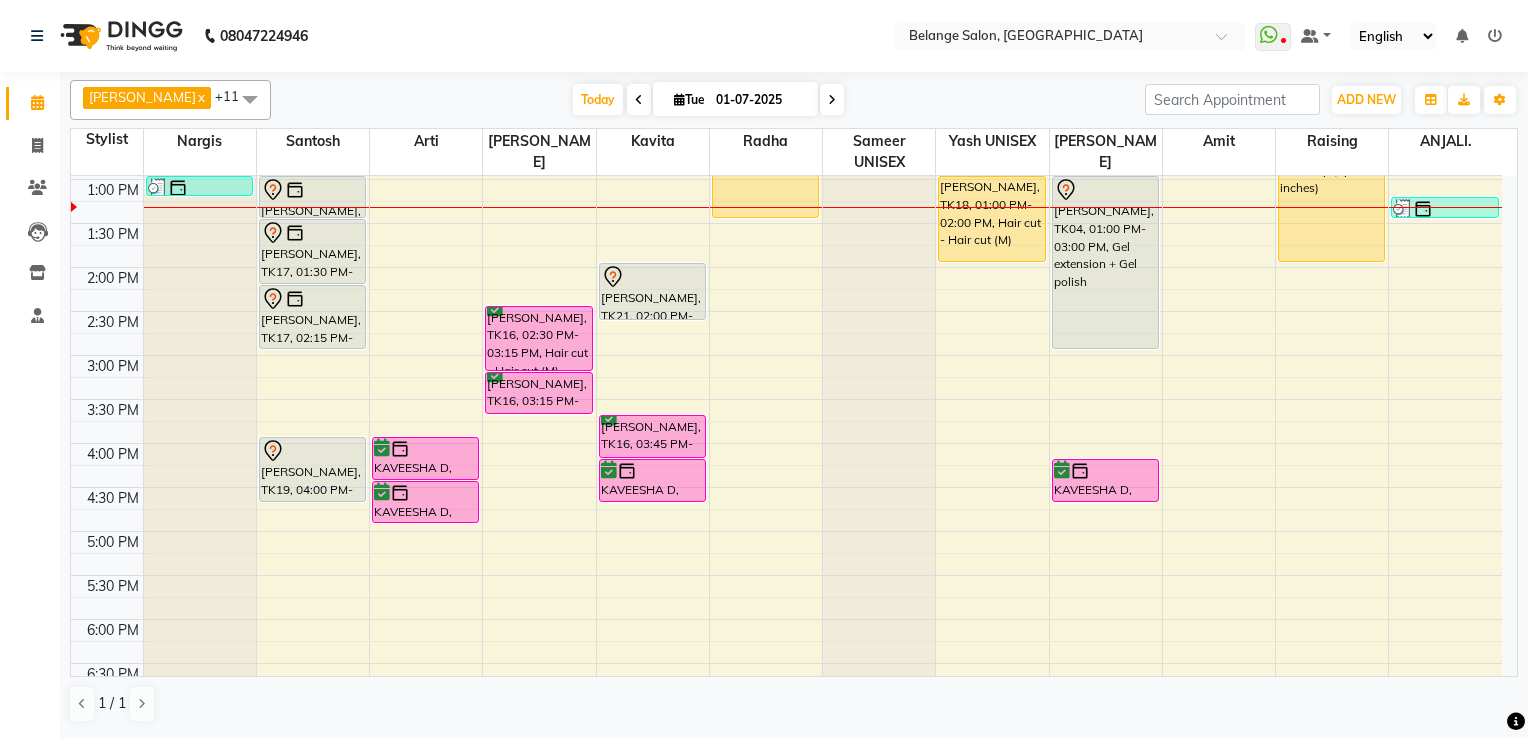 click at bounding box center [200, -260] 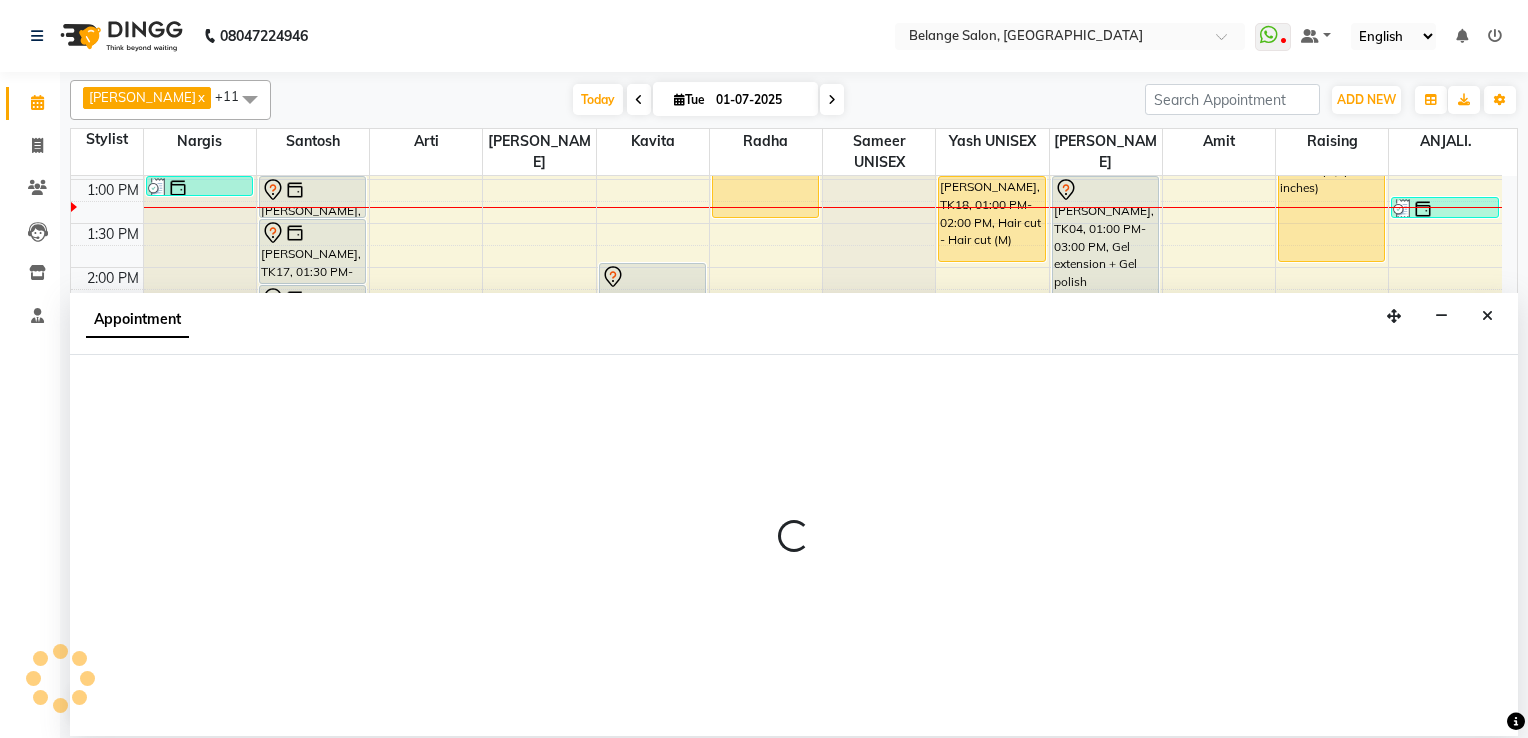select on "33845" 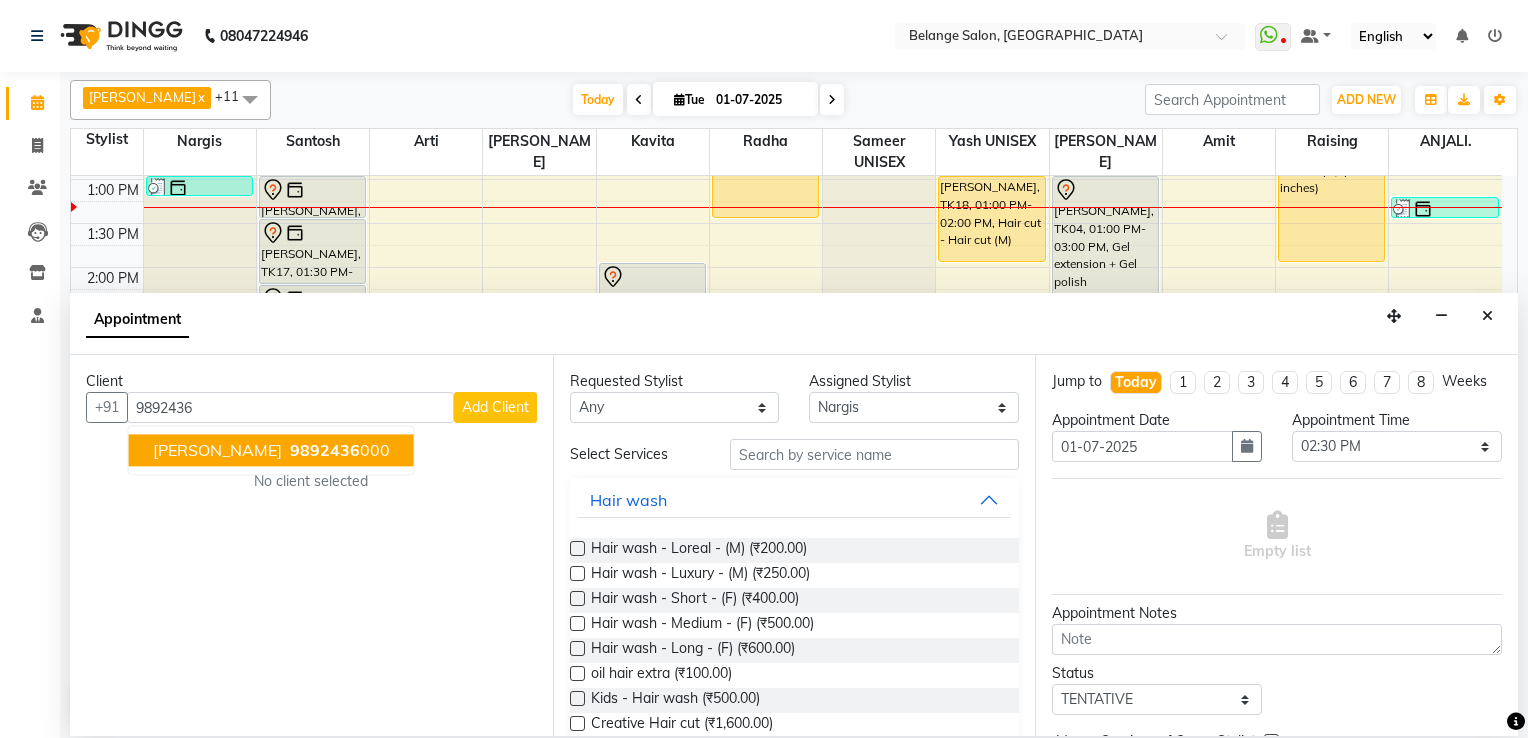 click on "Shivani shalini   9892436 000" at bounding box center [271, 450] 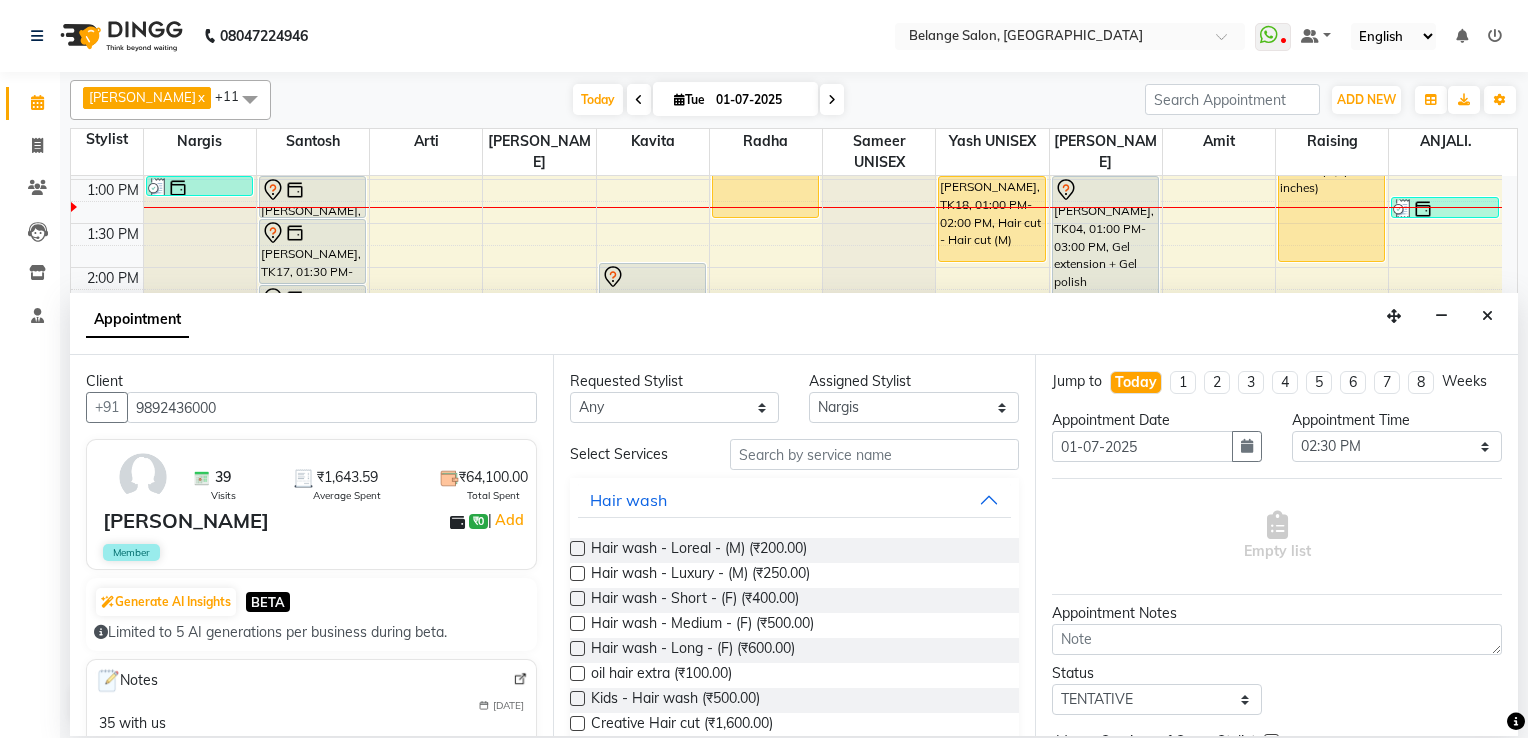 type on "9892436000" 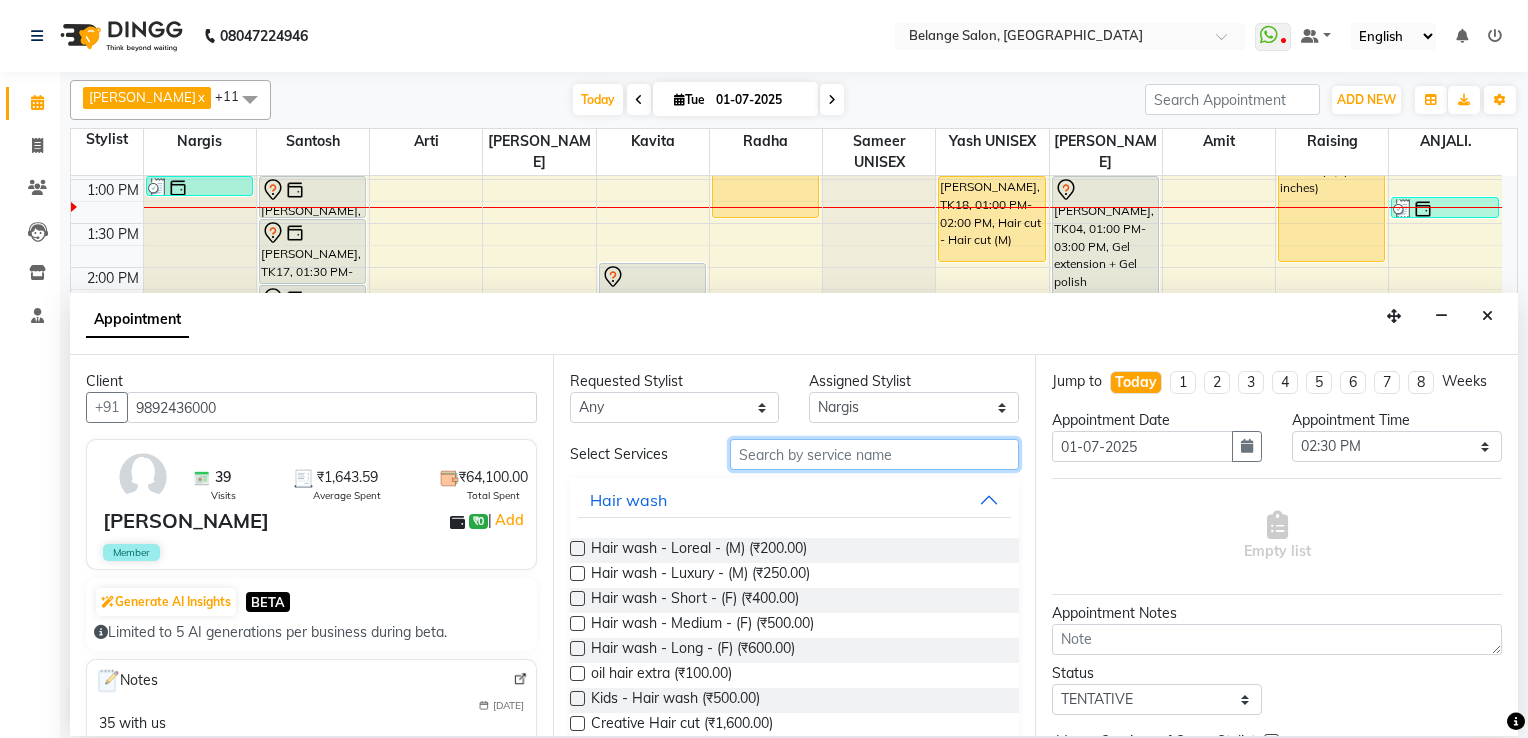 click at bounding box center [875, 454] 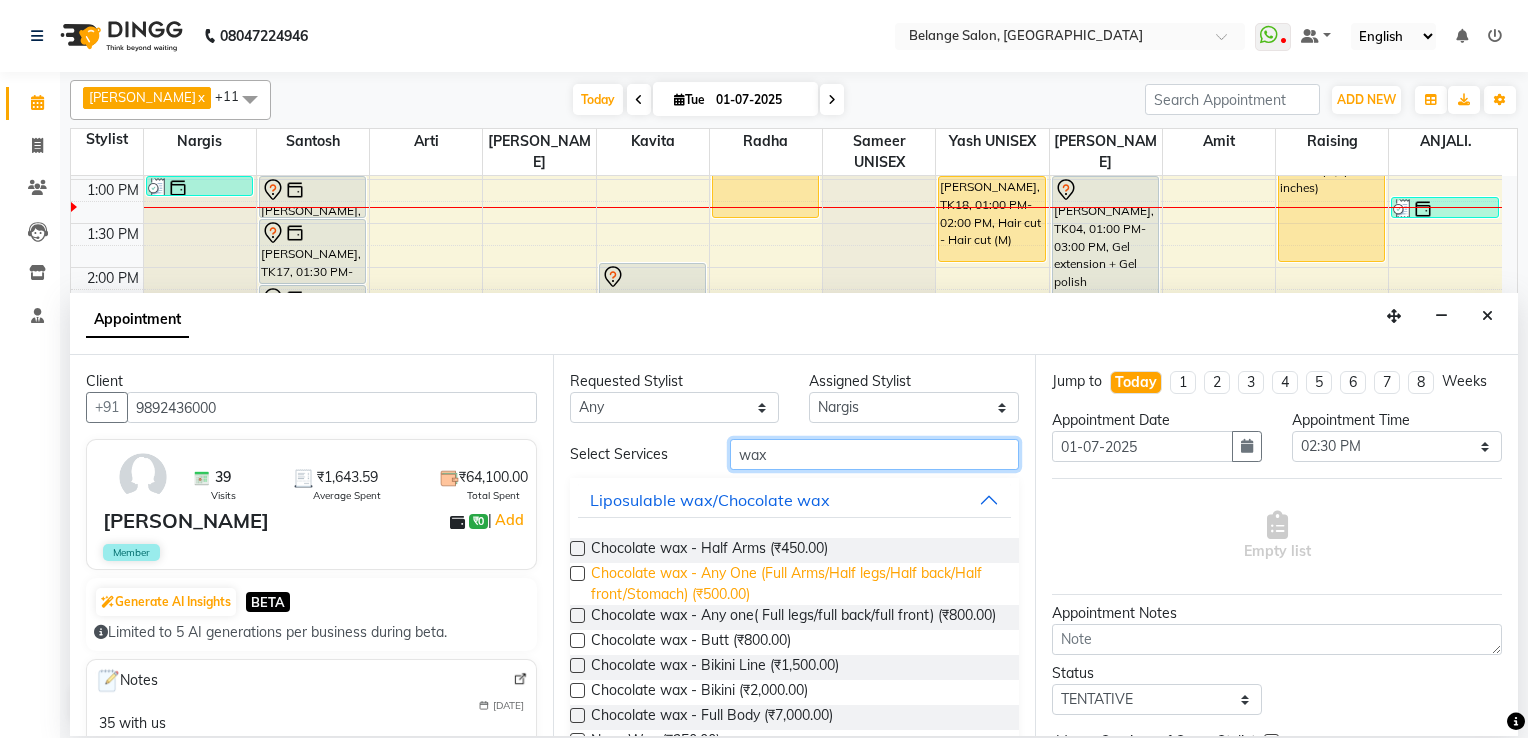 type on "wax" 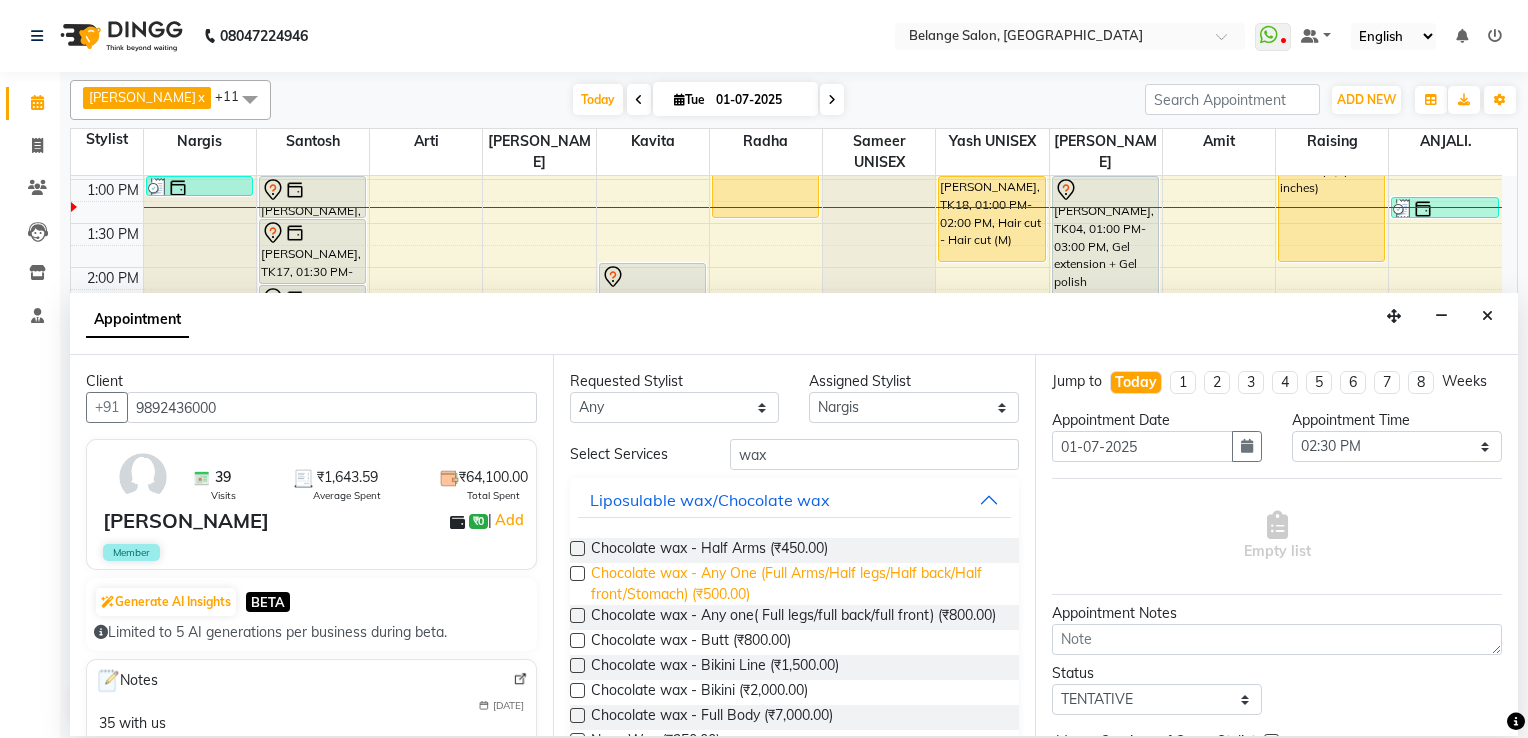 click on "Chocolate wax - Any One (Full Arms/Half legs/Half back/Half front/Stomach) (₹500.00)" at bounding box center (797, 584) 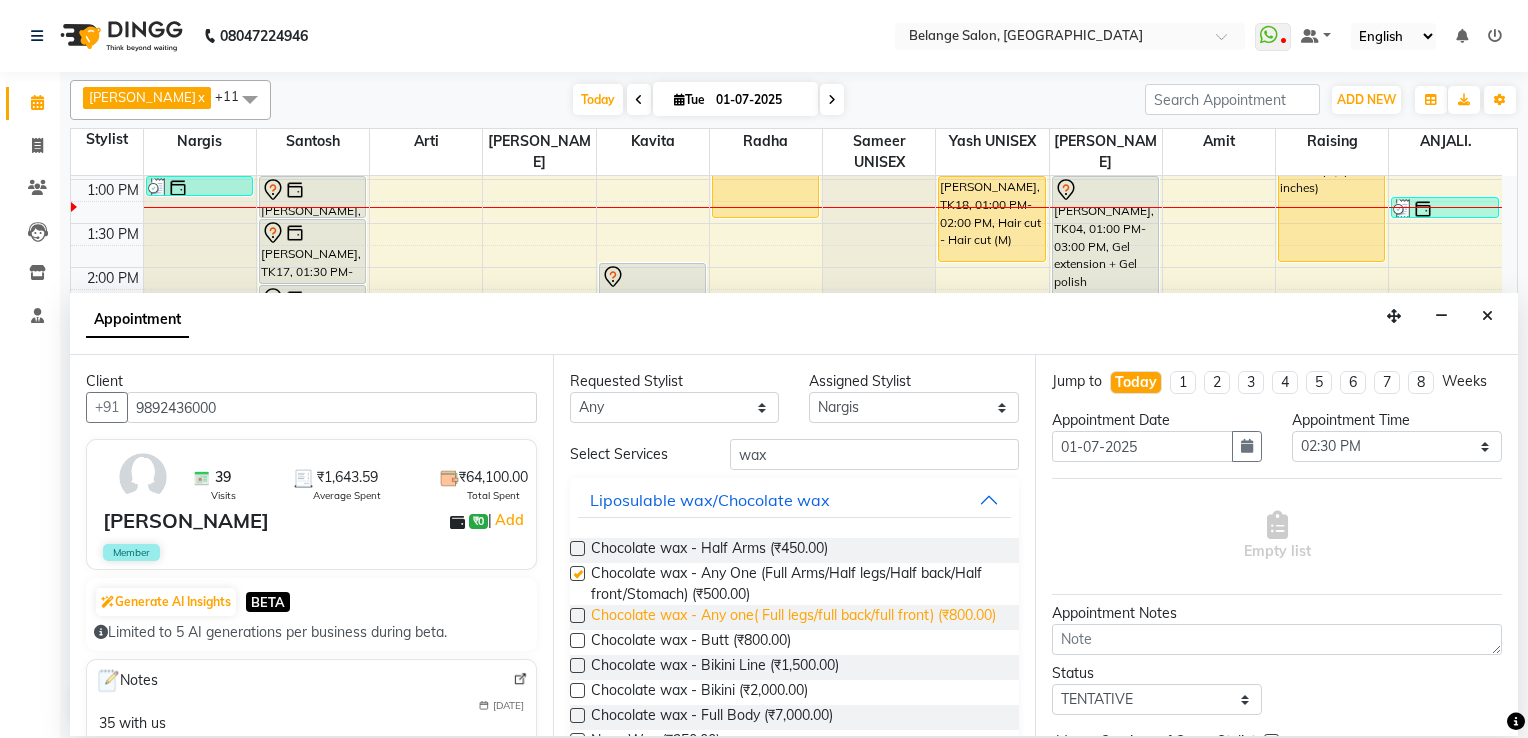 checkbox on "false" 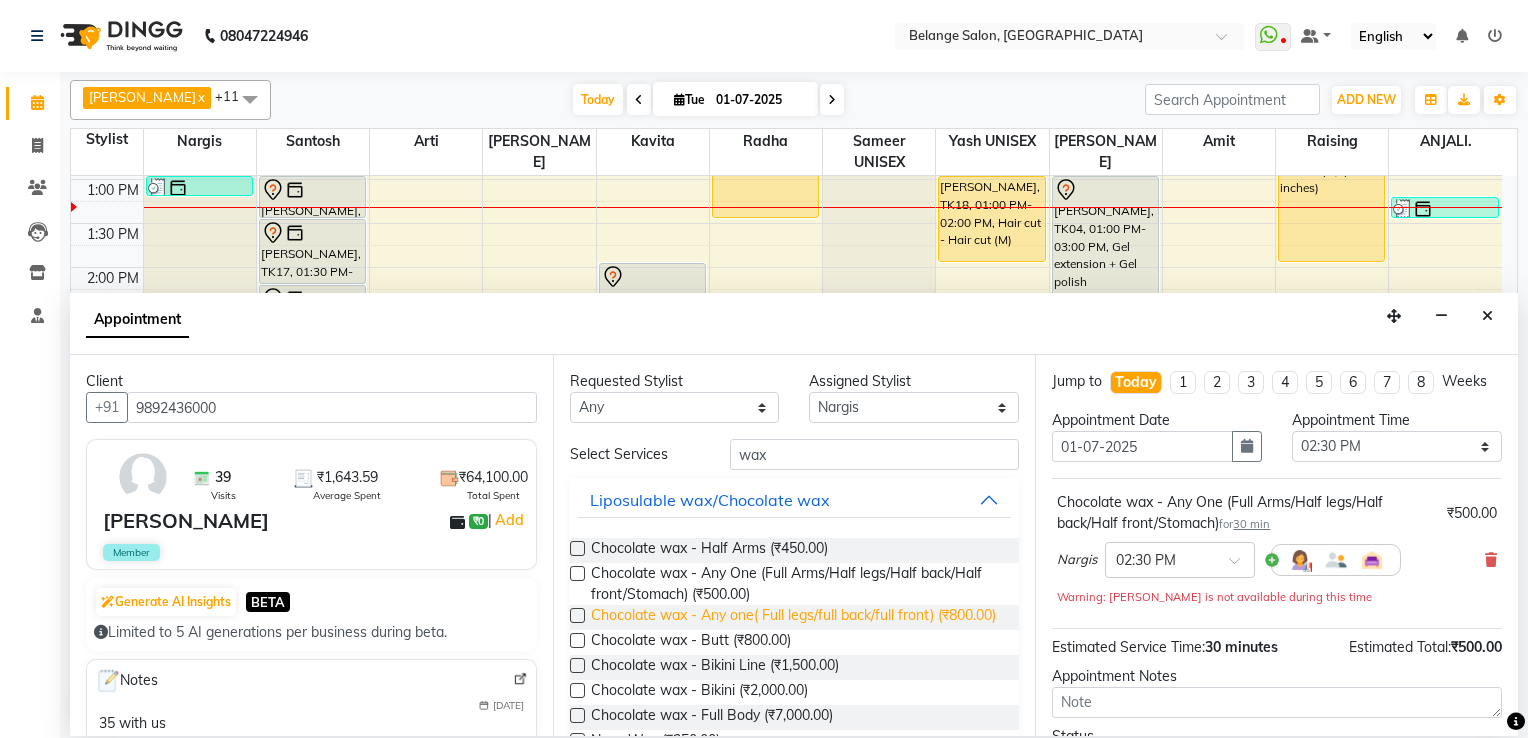click on "Chocolate wax - Any one( Full legs/full back/full front) (₹800.00)" at bounding box center (793, 617) 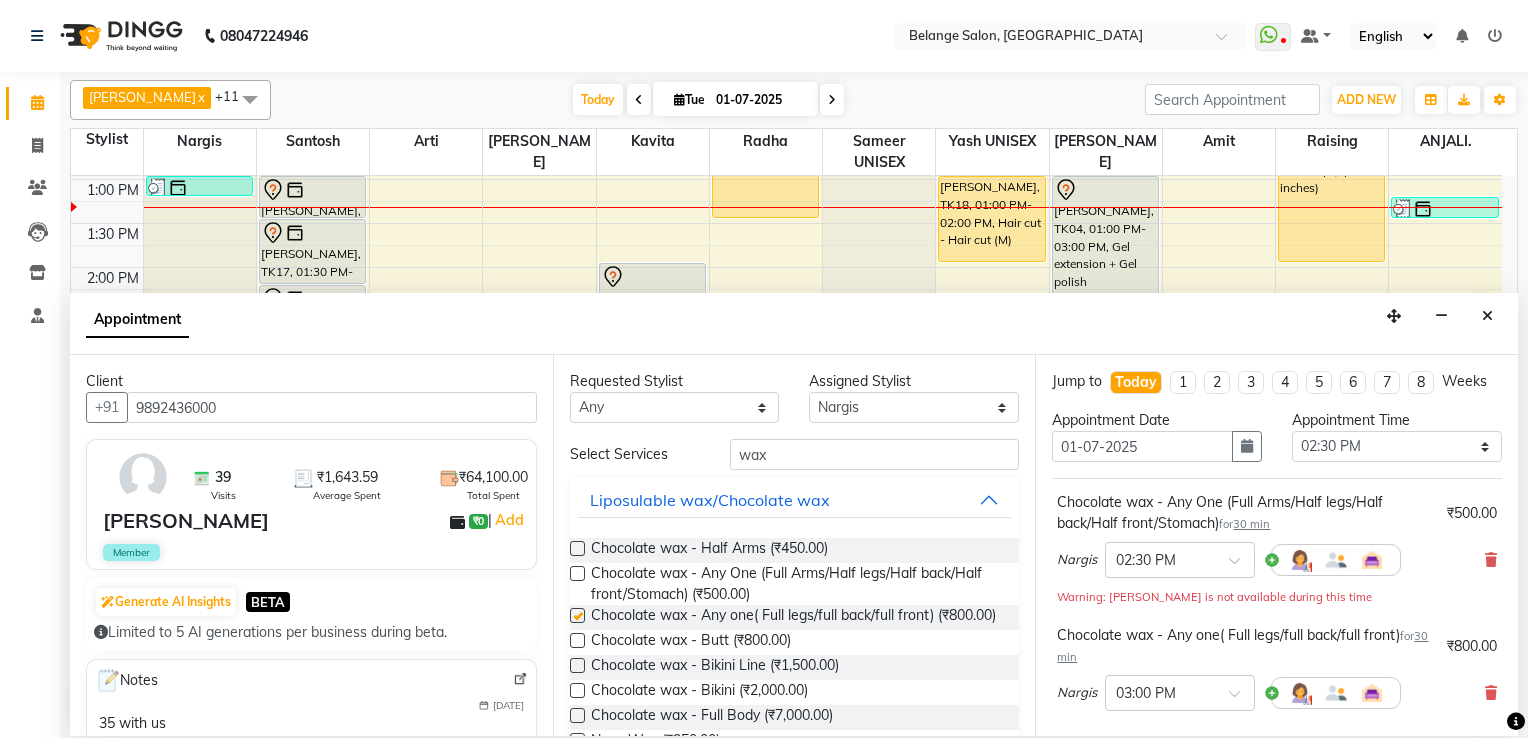 checkbox on "false" 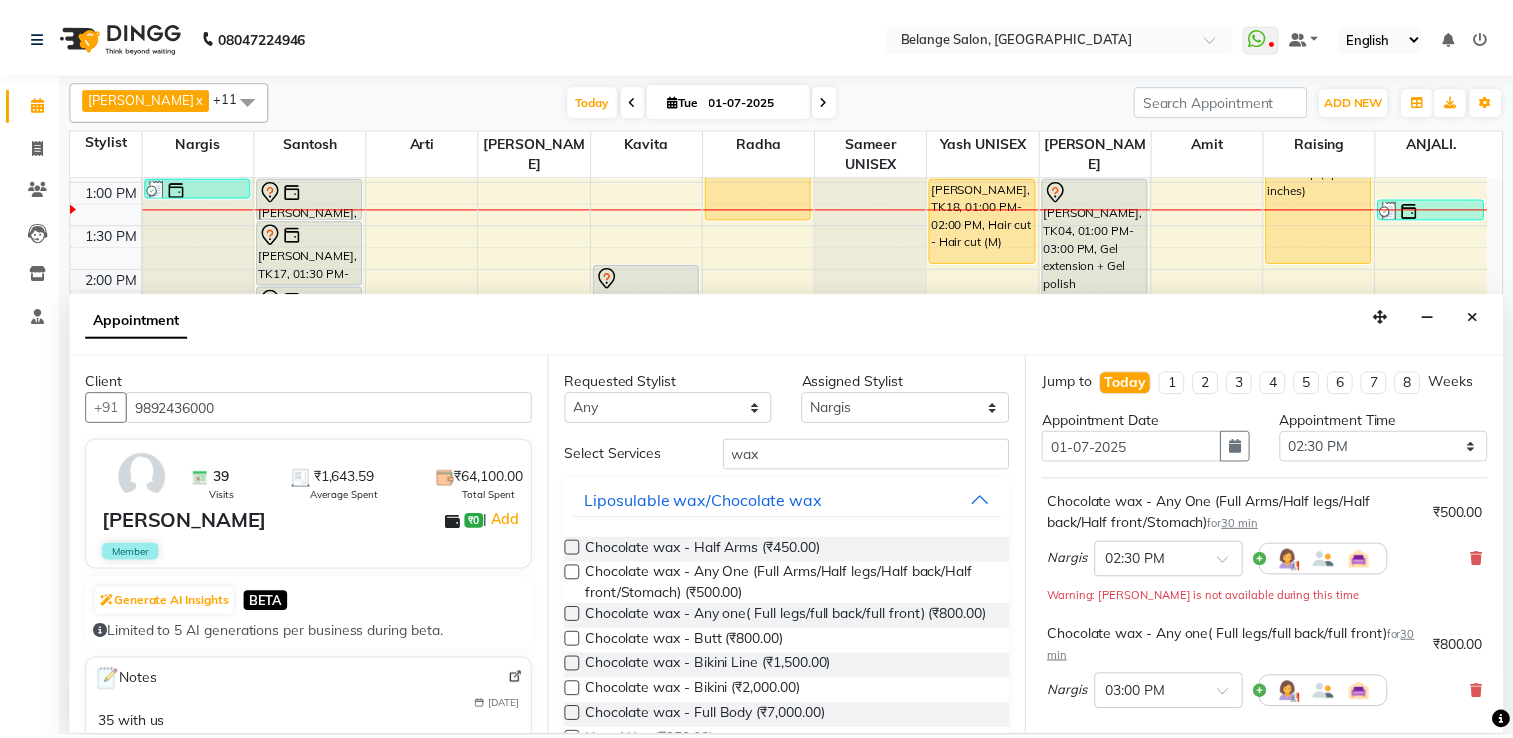 scroll, scrollTop: 278, scrollLeft: 0, axis: vertical 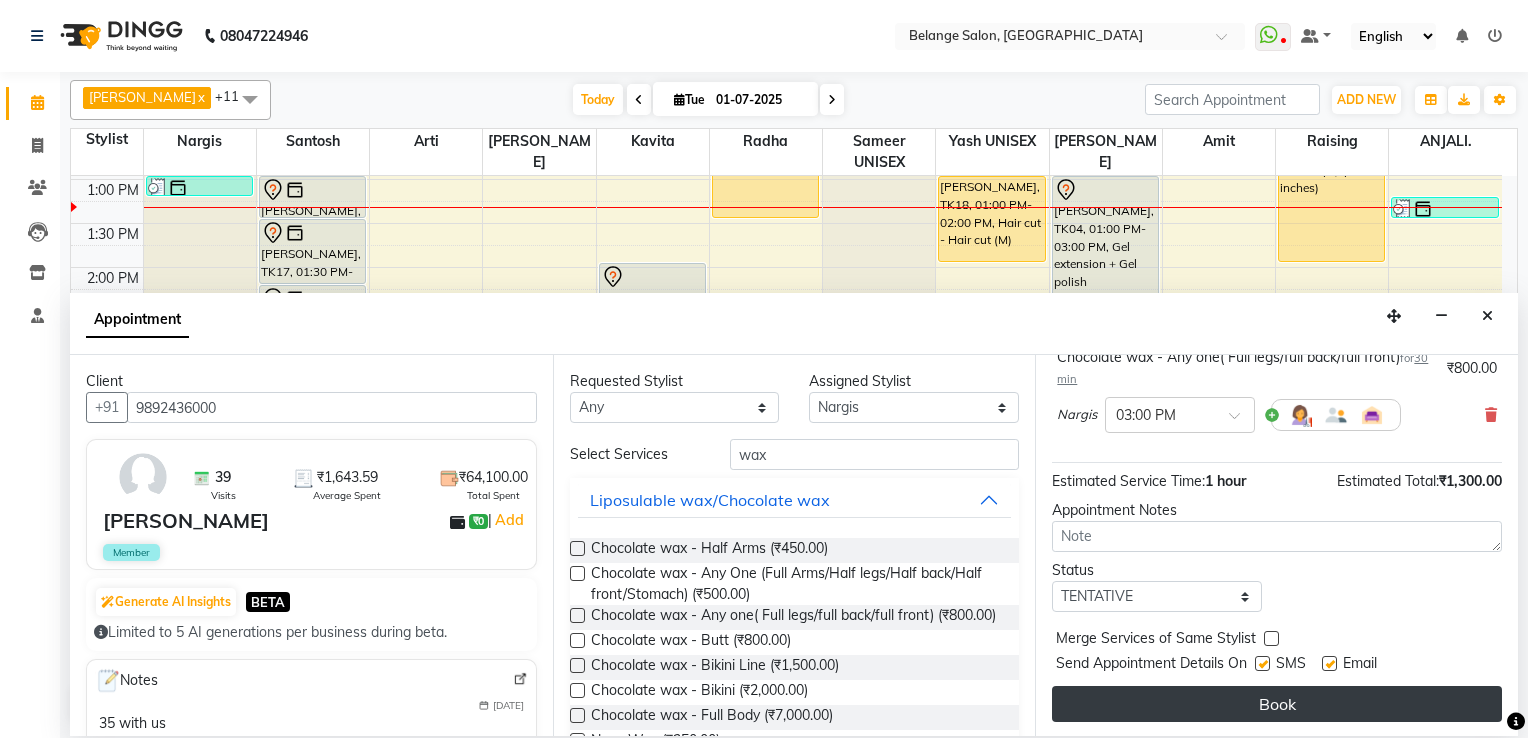 click on "Book" at bounding box center [1277, 704] 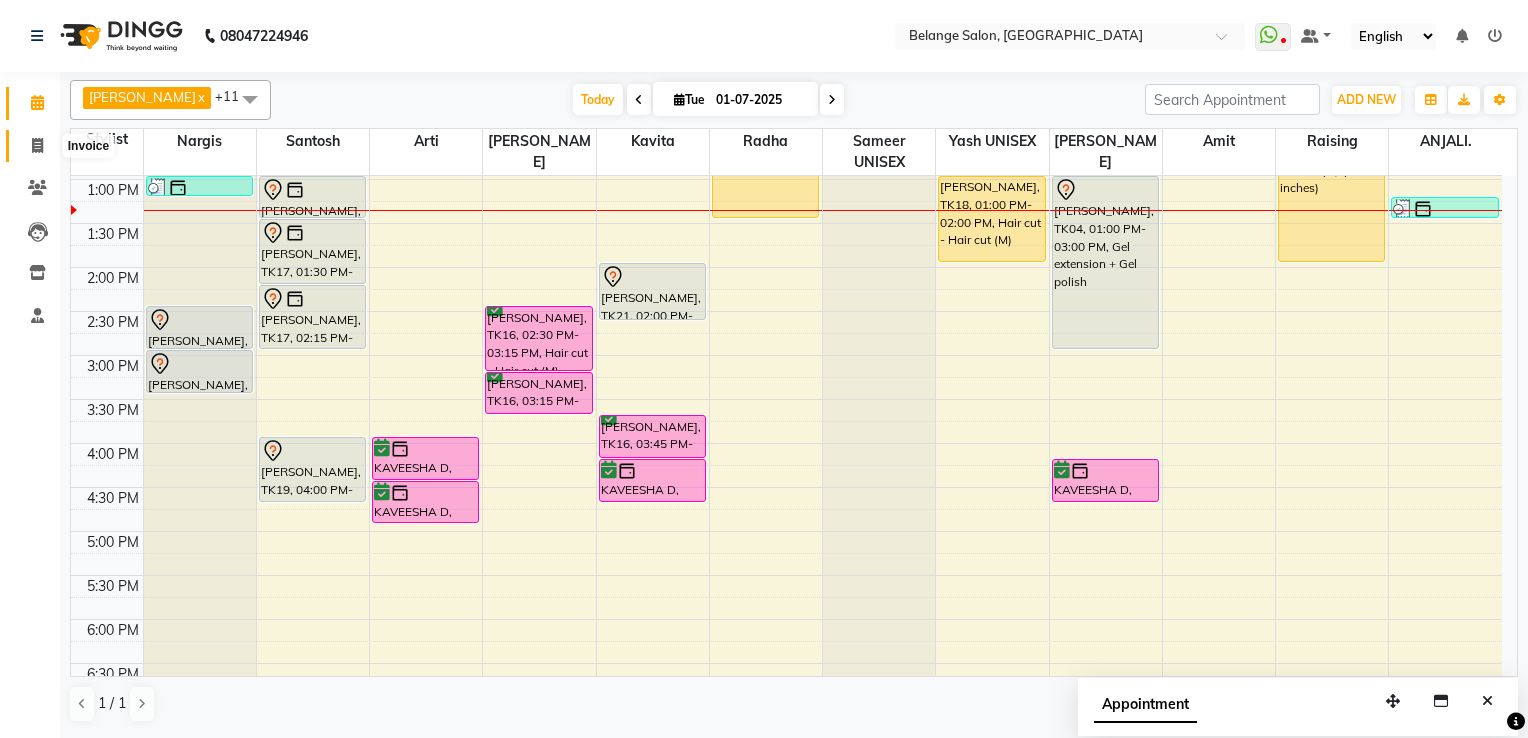 click 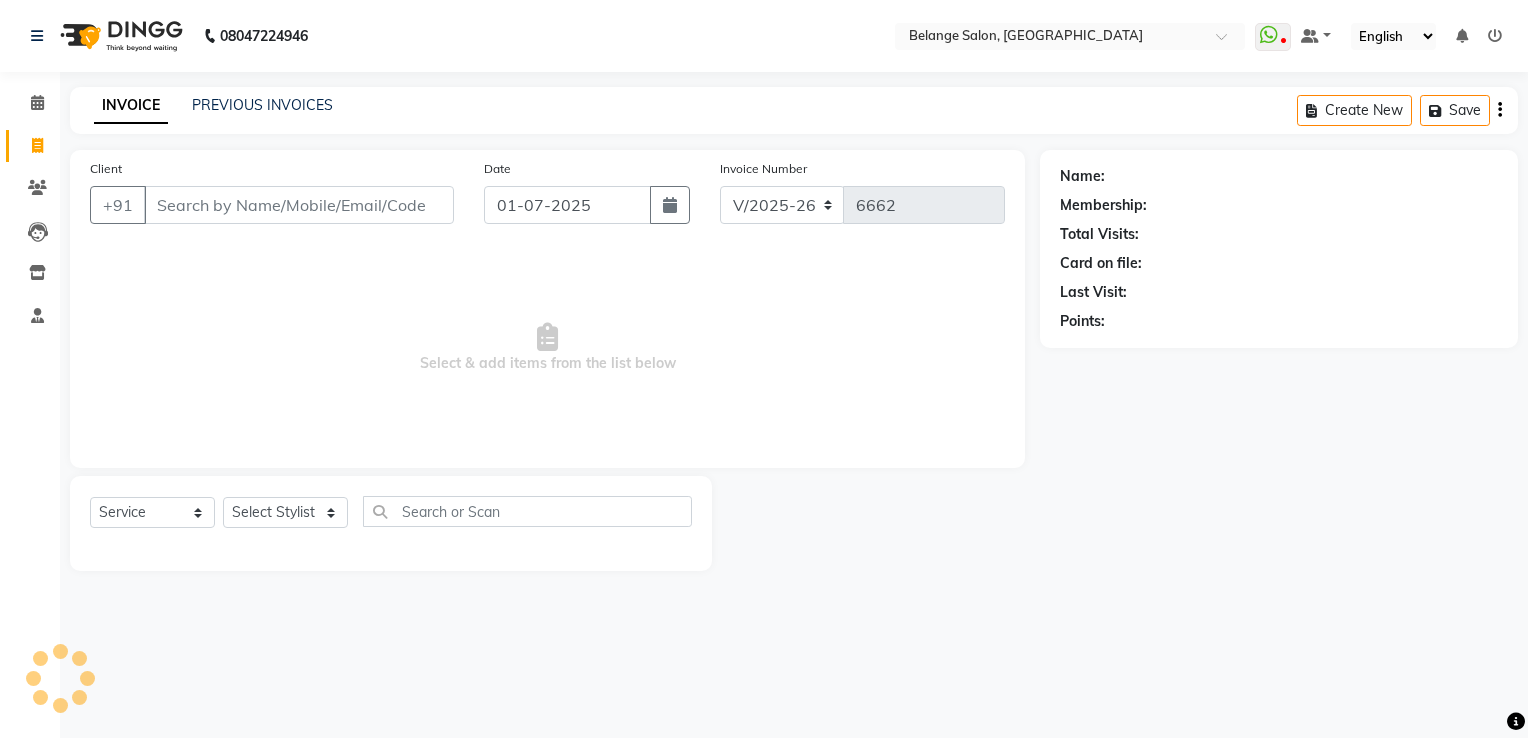 click on "Client" at bounding box center [299, 205] 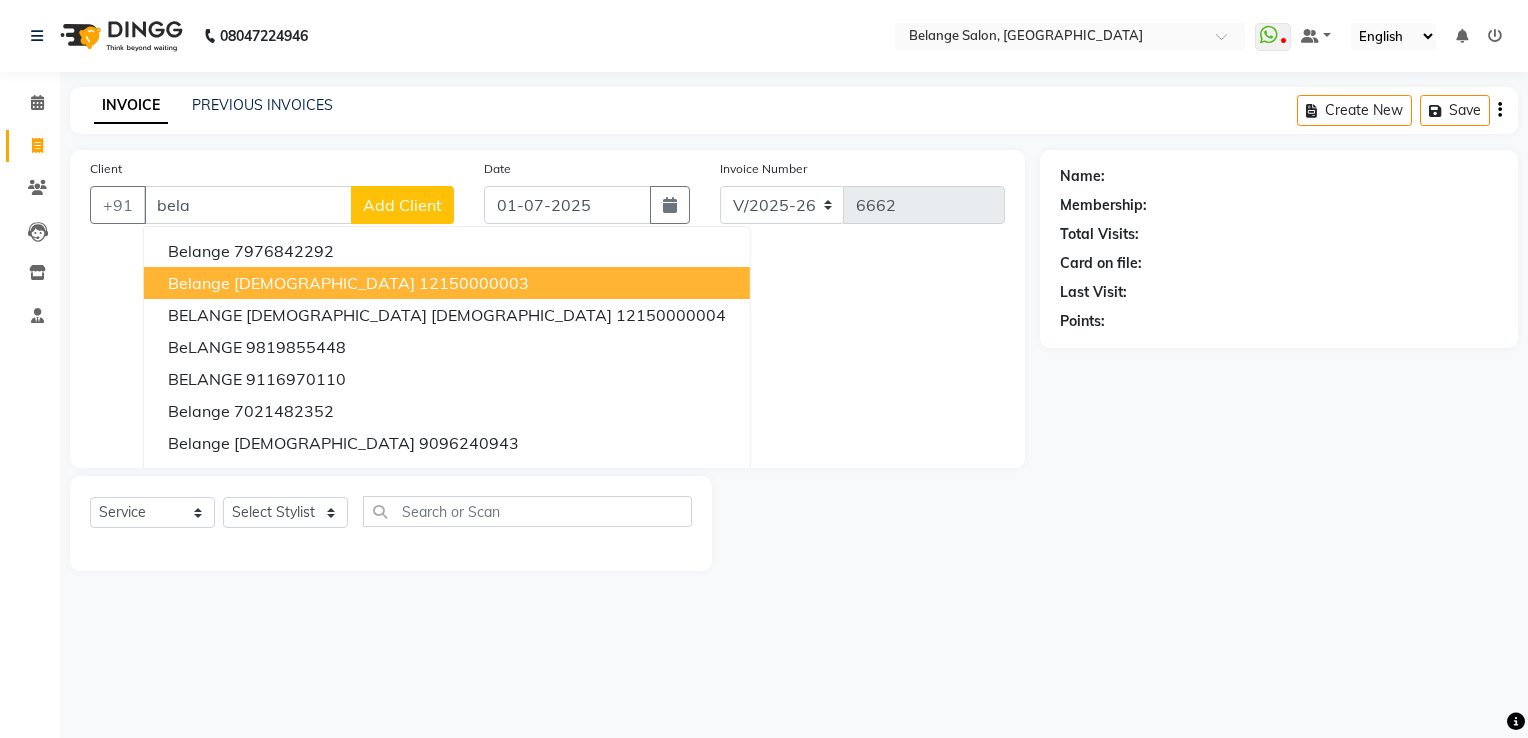 click on "belange male" at bounding box center (291, 283) 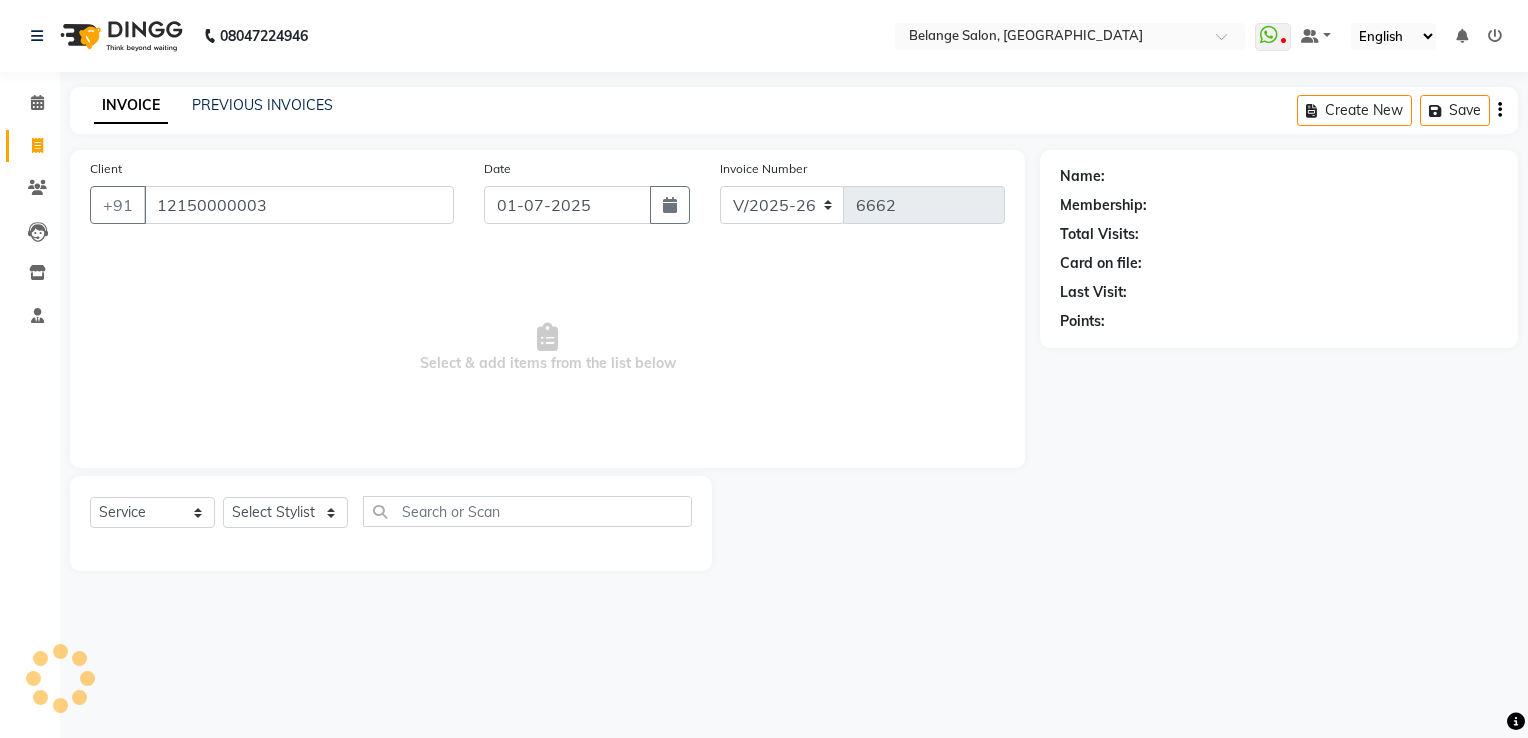 type on "12150000003" 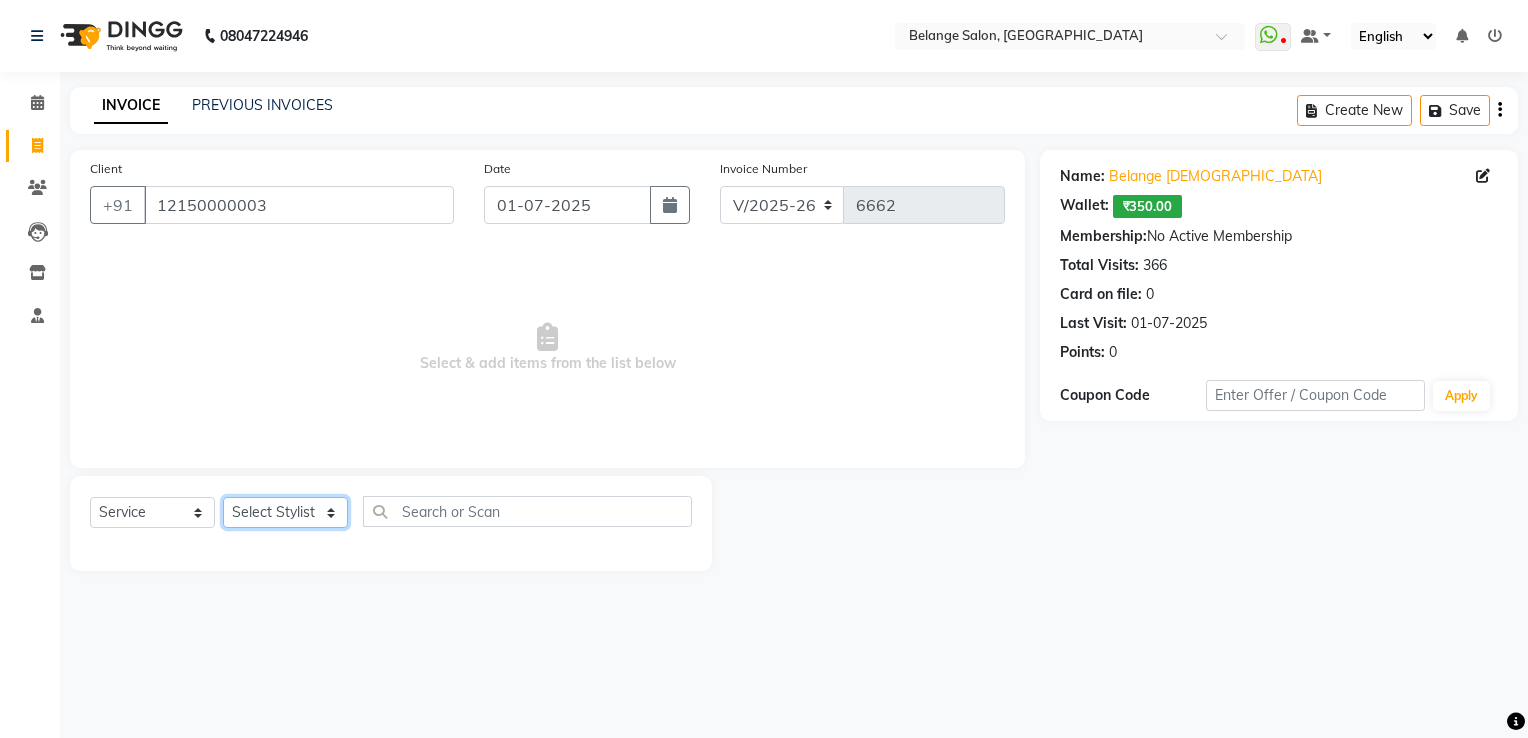click on "Select Stylist [PERSON_NAME]           ANJALI. [PERSON_NAME]         [PERSON_NAME] [PERSON_NAME]          MANAGER [PERSON_NAME]        [PERSON_NAME]         MANAGER [PERSON_NAME]            raising [PERSON_NAME]        UNISEX [PERSON_NAME]           UNISEX Yash            UNISEX" 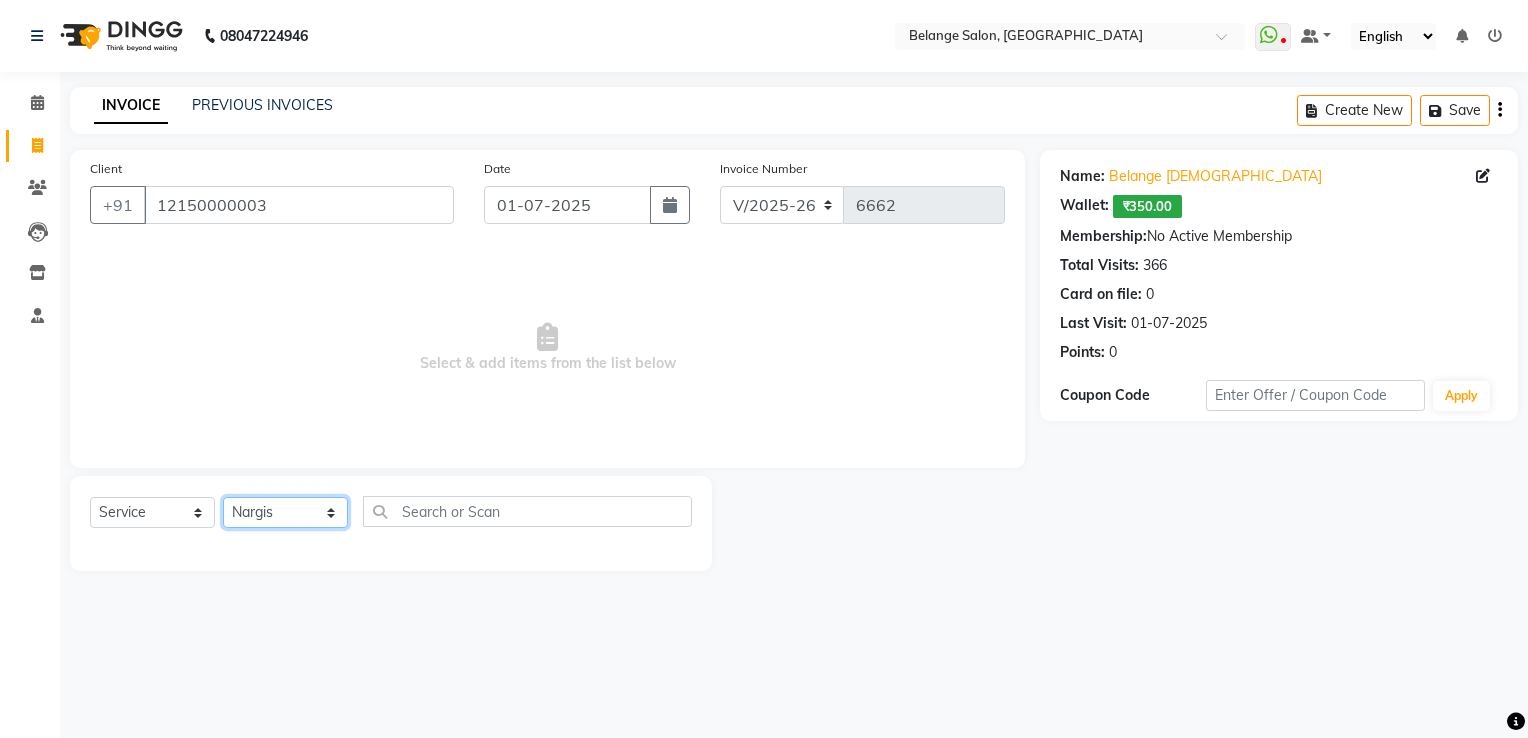 click on "Select Stylist [PERSON_NAME]           ANJALI. [PERSON_NAME]         [PERSON_NAME] [PERSON_NAME]          MANAGER [PERSON_NAME]        [PERSON_NAME]         MANAGER [PERSON_NAME]            raising [PERSON_NAME]        UNISEX [PERSON_NAME]           UNISEX Yash            UNISEX" 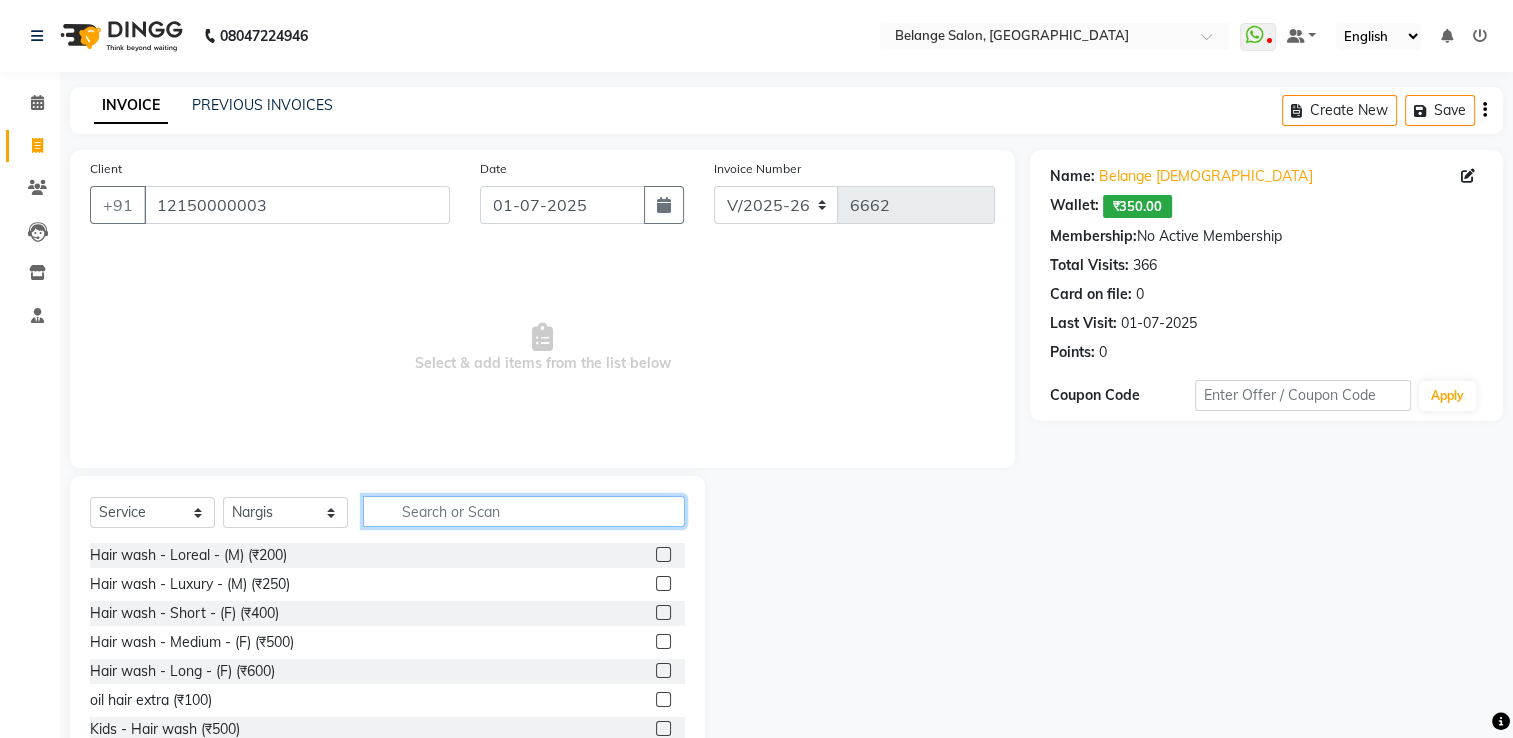 click 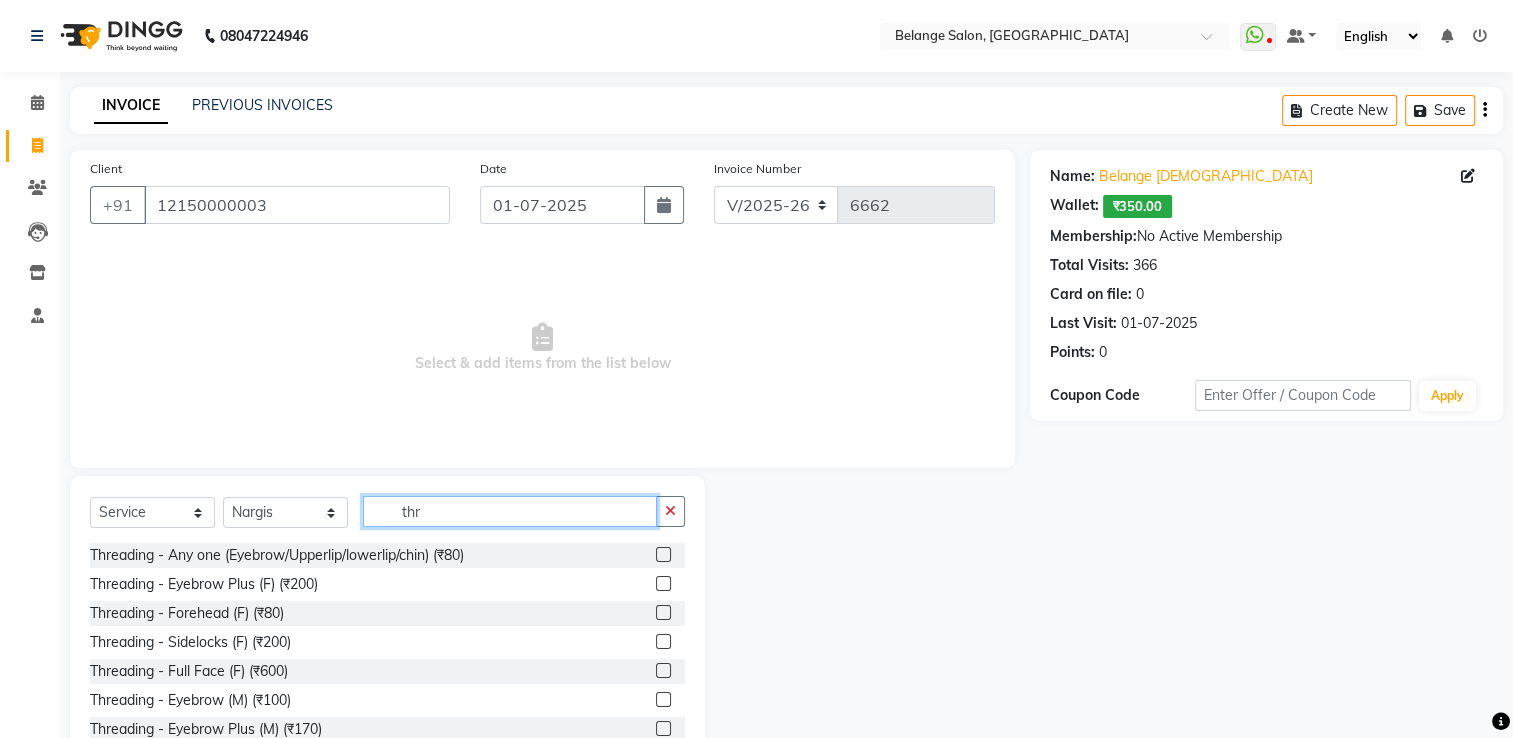 type on "thr" 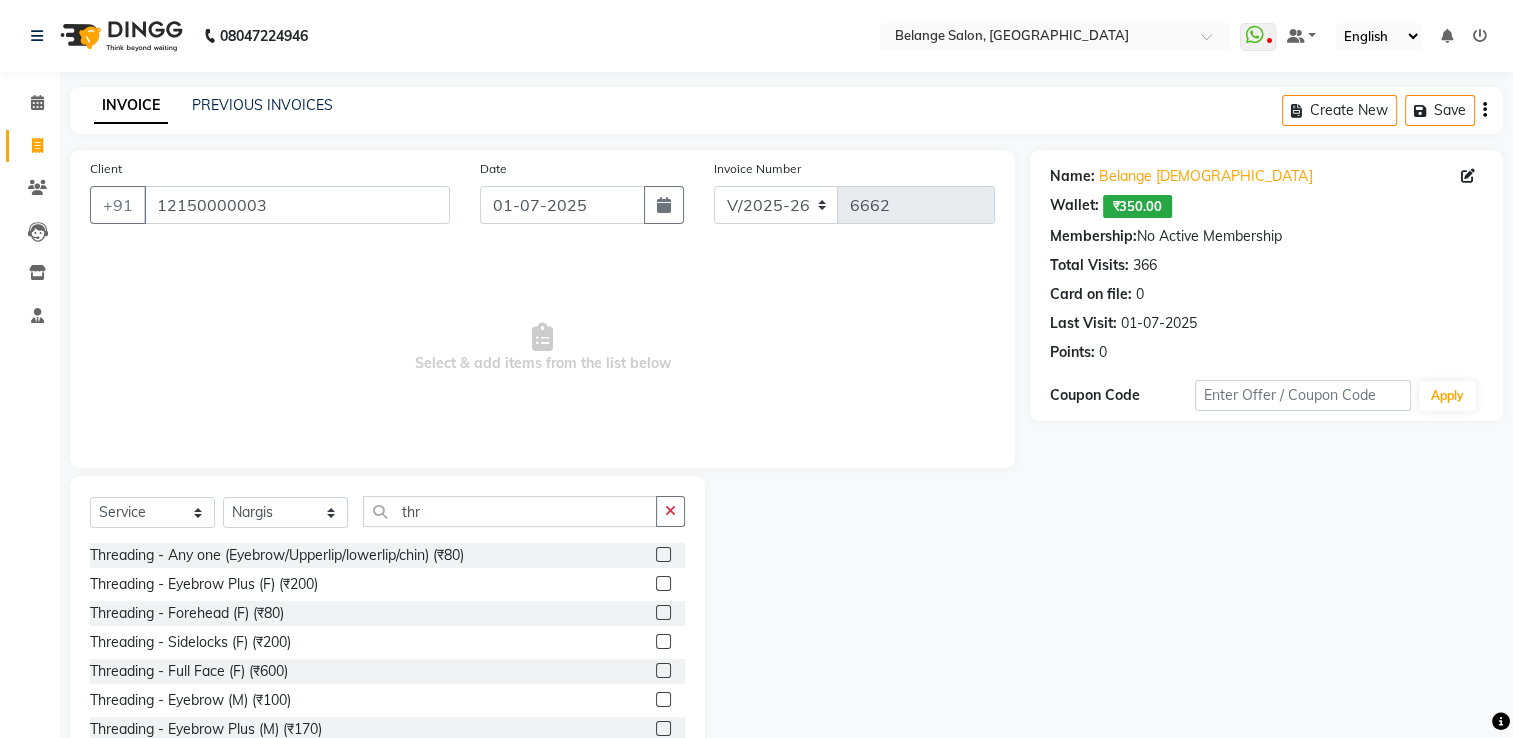 click 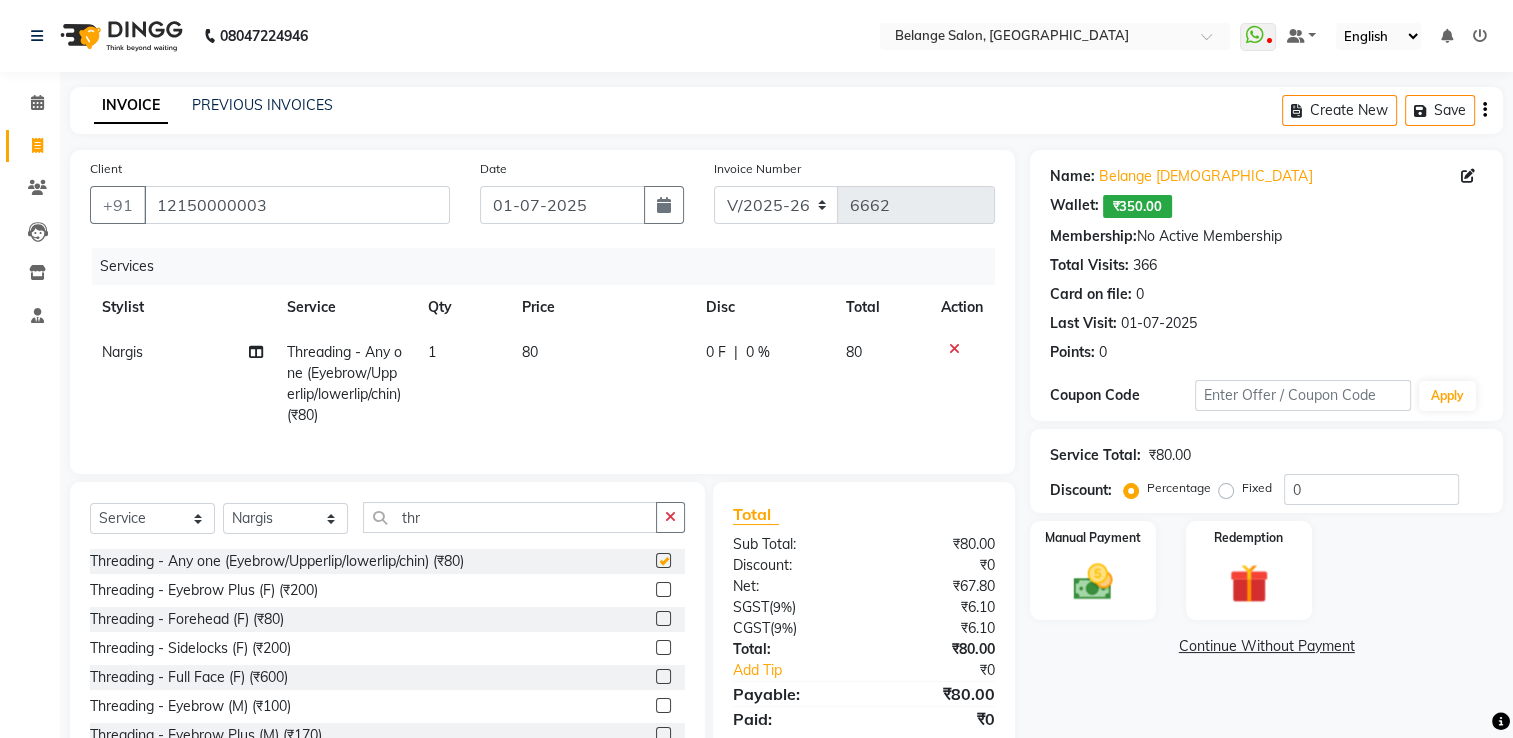 checkbox on "false" 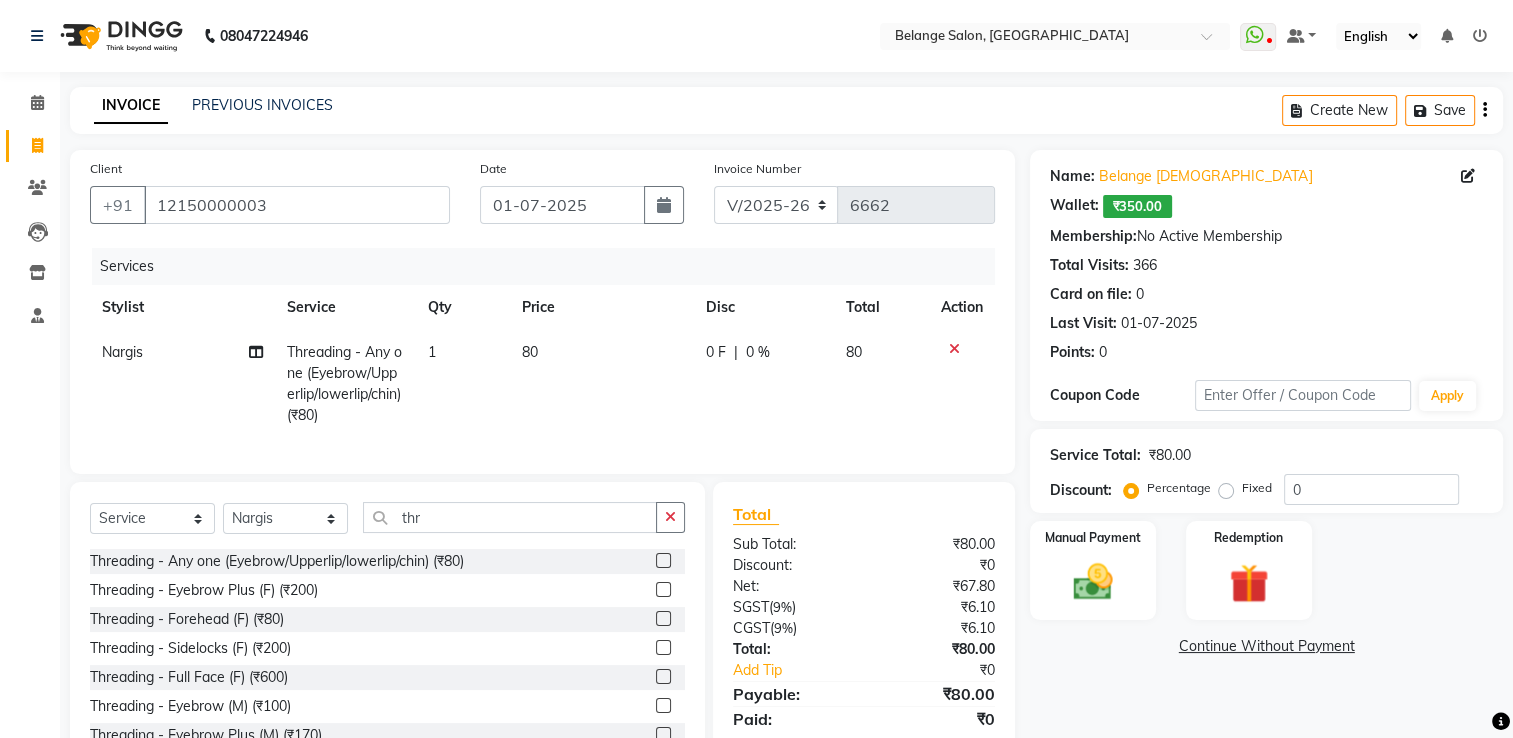 click on "80" 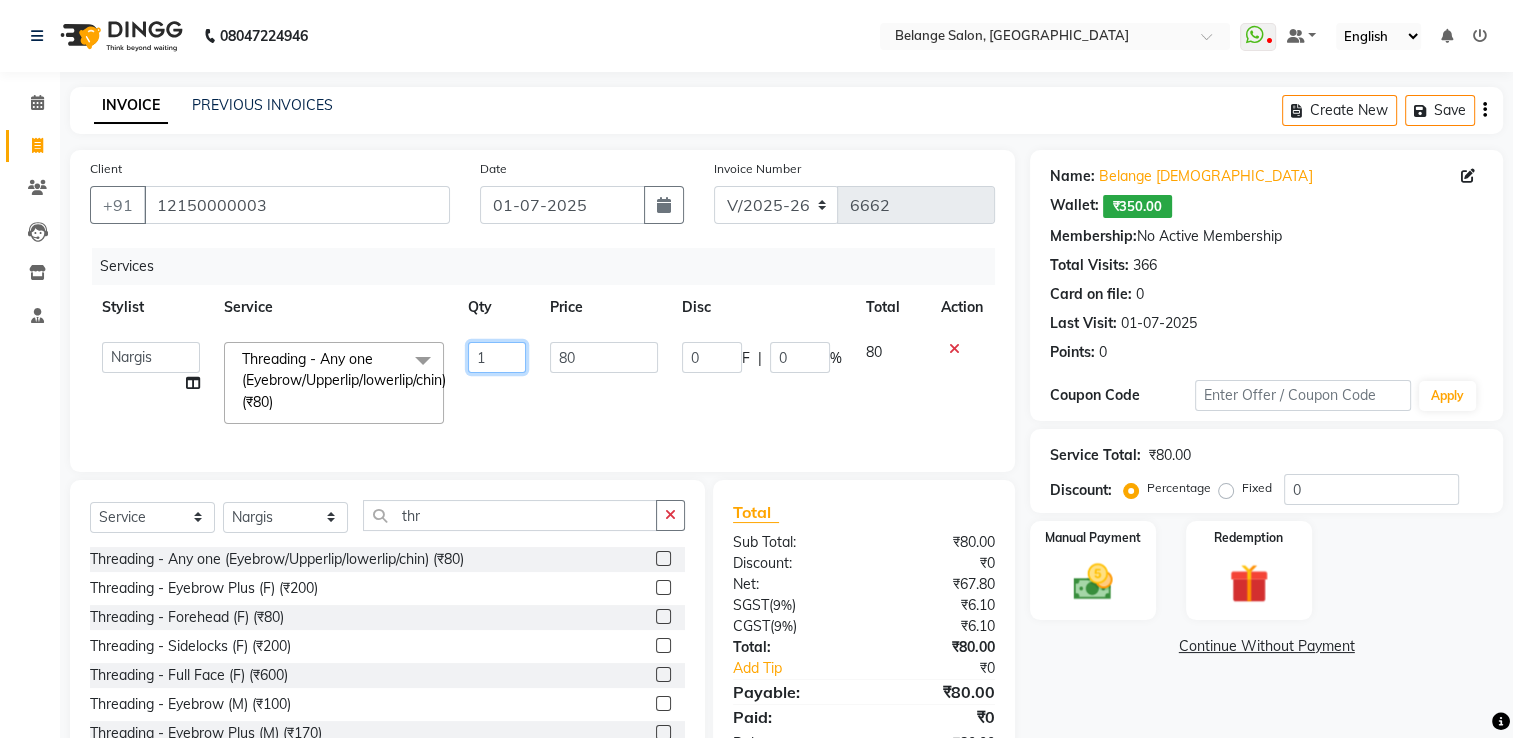 click on "1" 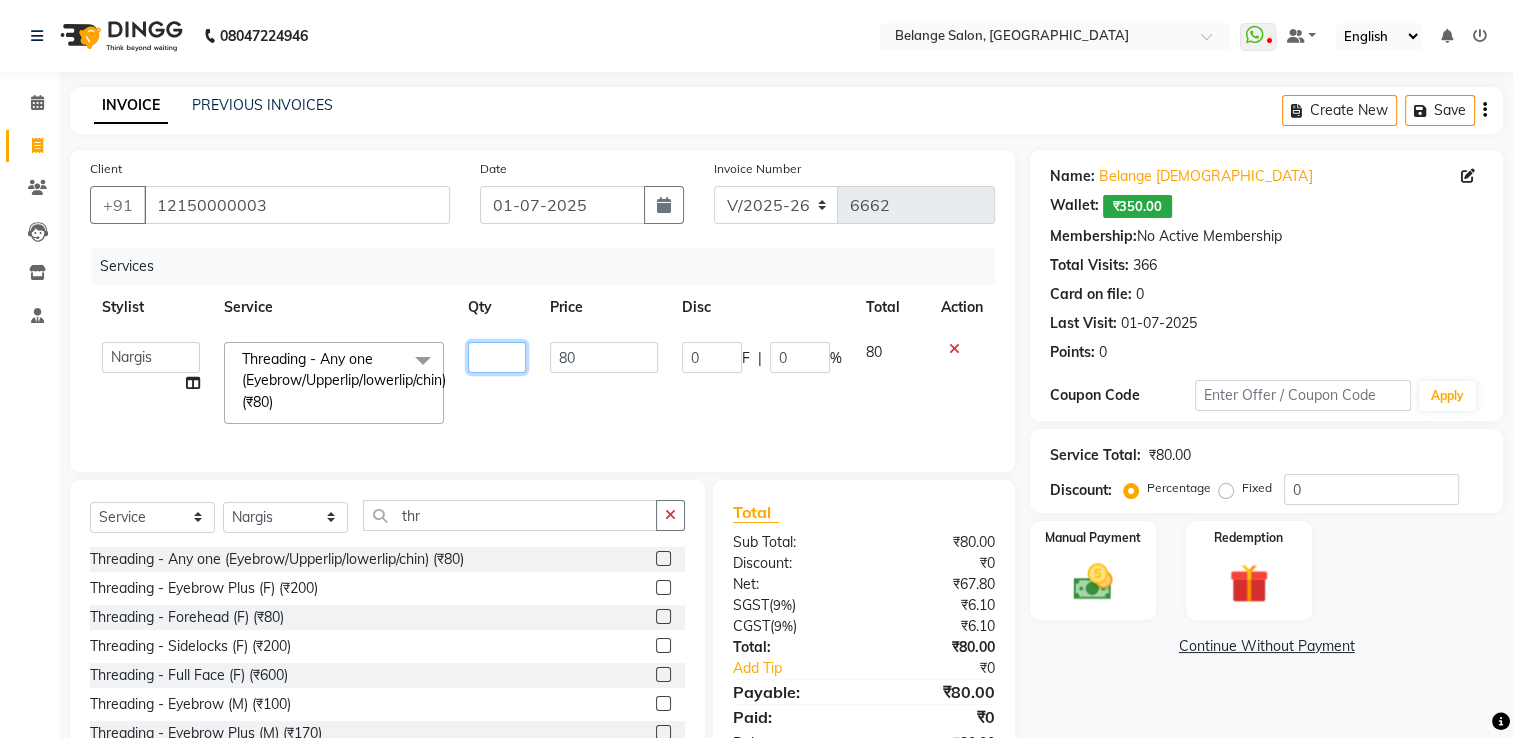 type on "3" 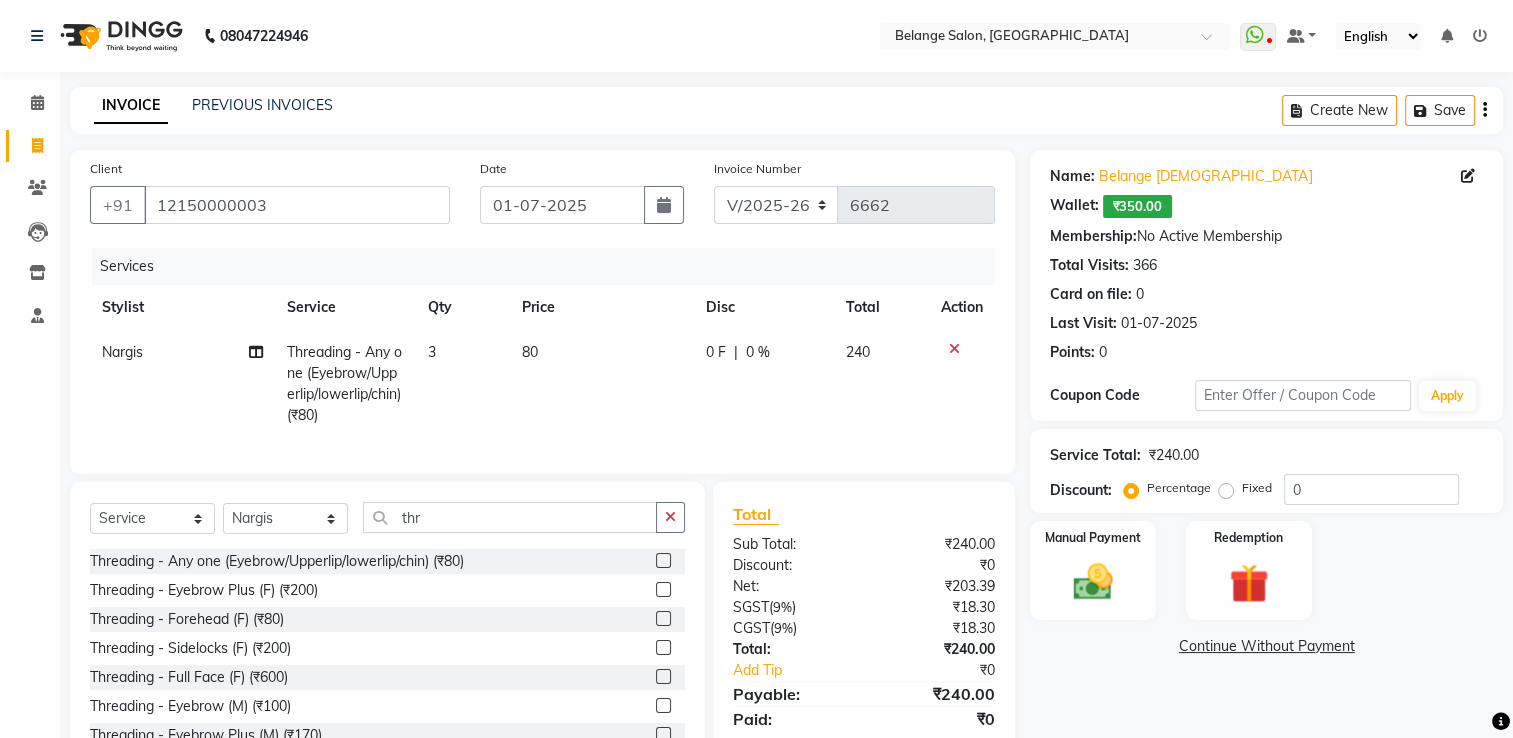 click on "Name: Belange Male   Wallet:   ₹350.00  Membership:  No Active Membership  Total Visits:  366 Card on file:  0 Last Visit:   01-07-2025 Points:   0  Coupon Code Apply Service Total:  ₹240.00  Discount:  Percentage   Fixed  0 Manual Payment Redemption  Continue Without Payment" 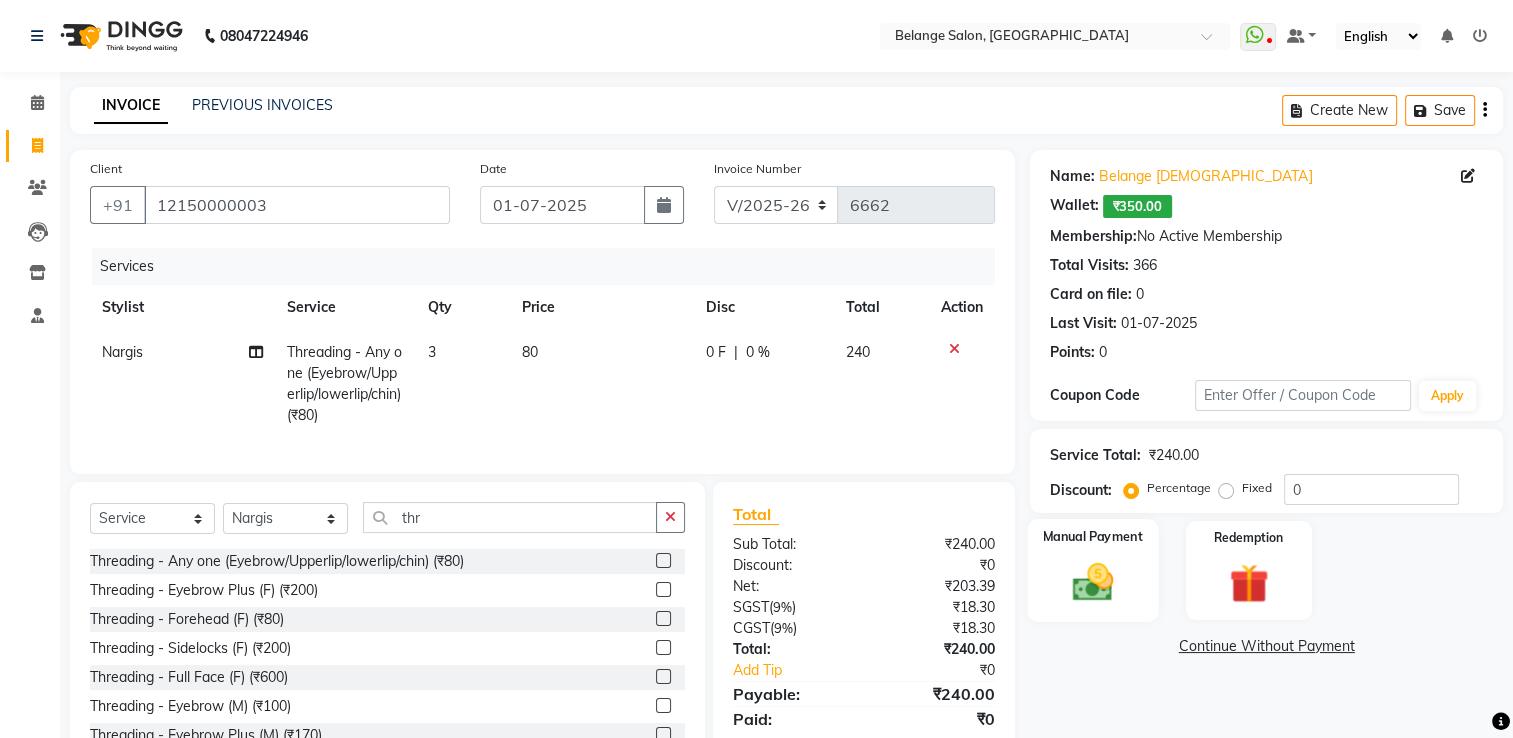 scroll, scrollTop: 84, scrollLeft: 0, axis: vertical 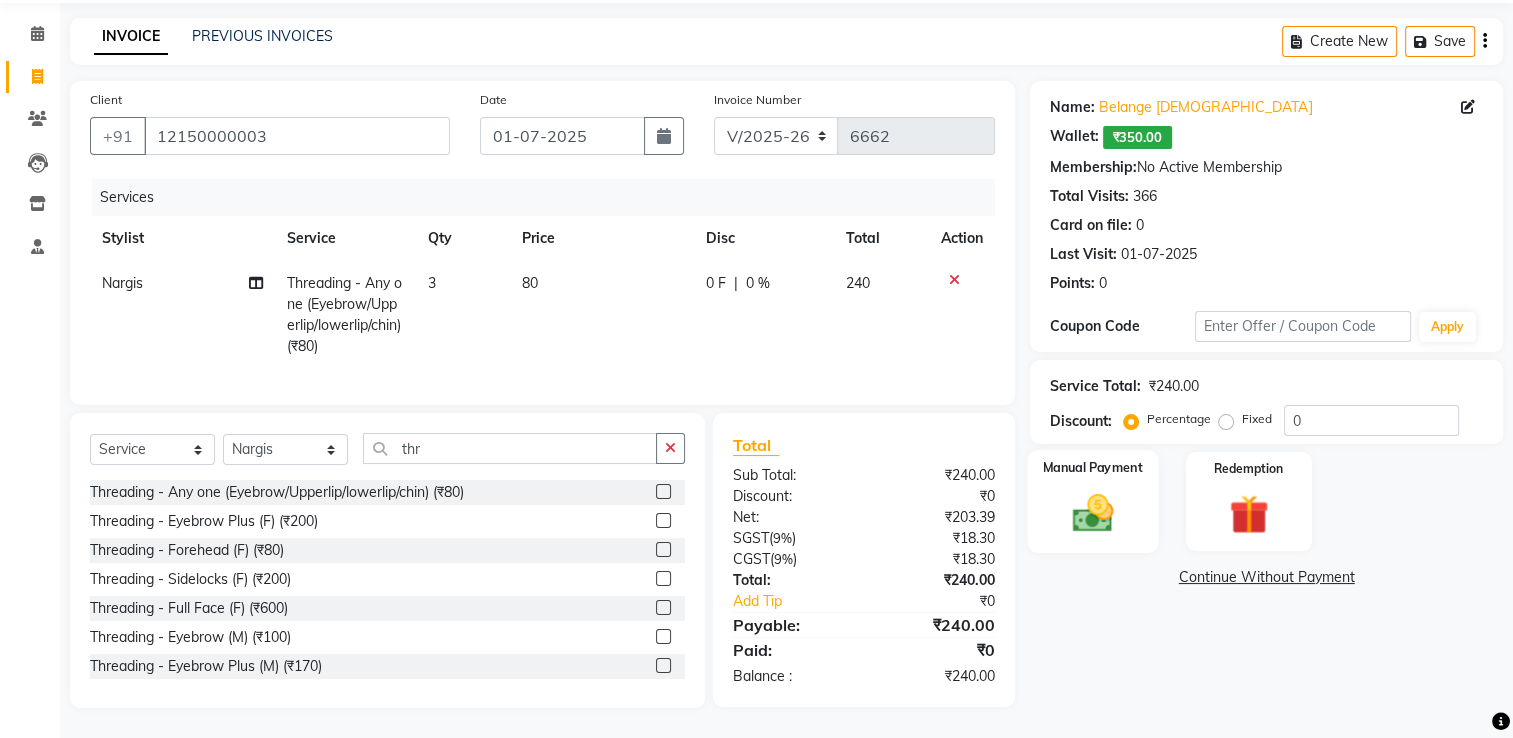 click 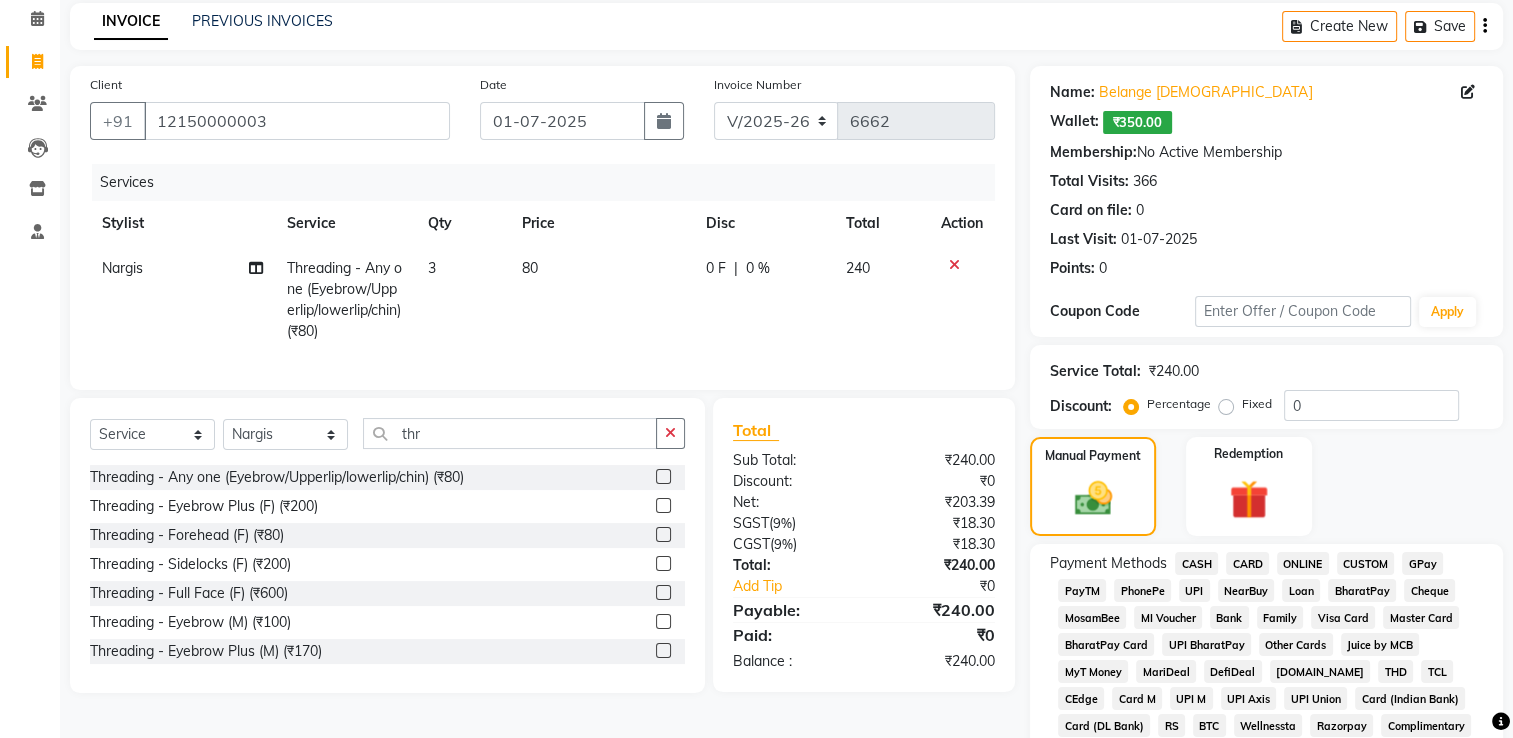 scroll, scrollTop: 384, scrollLeft: 0, axis: vertical 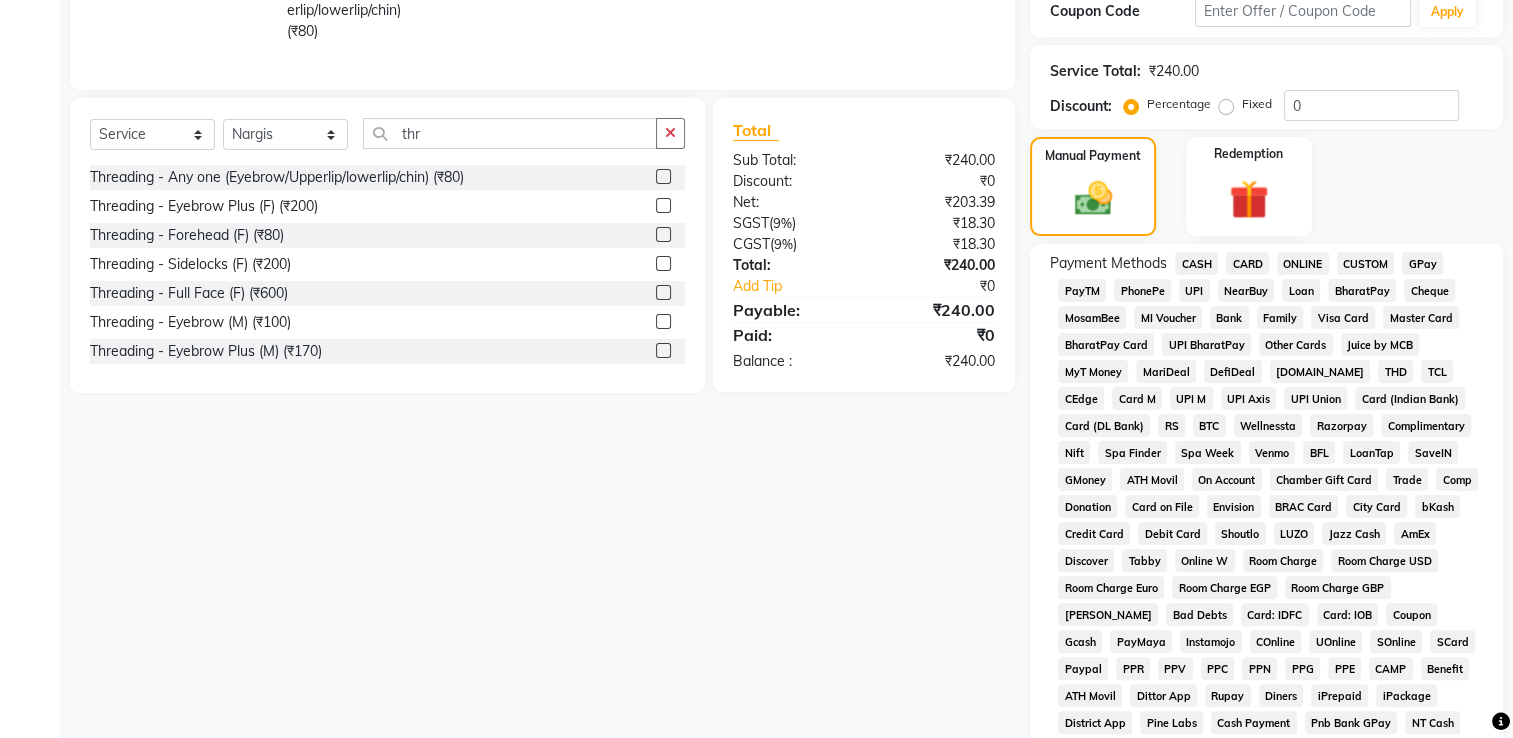 click on "GPay" 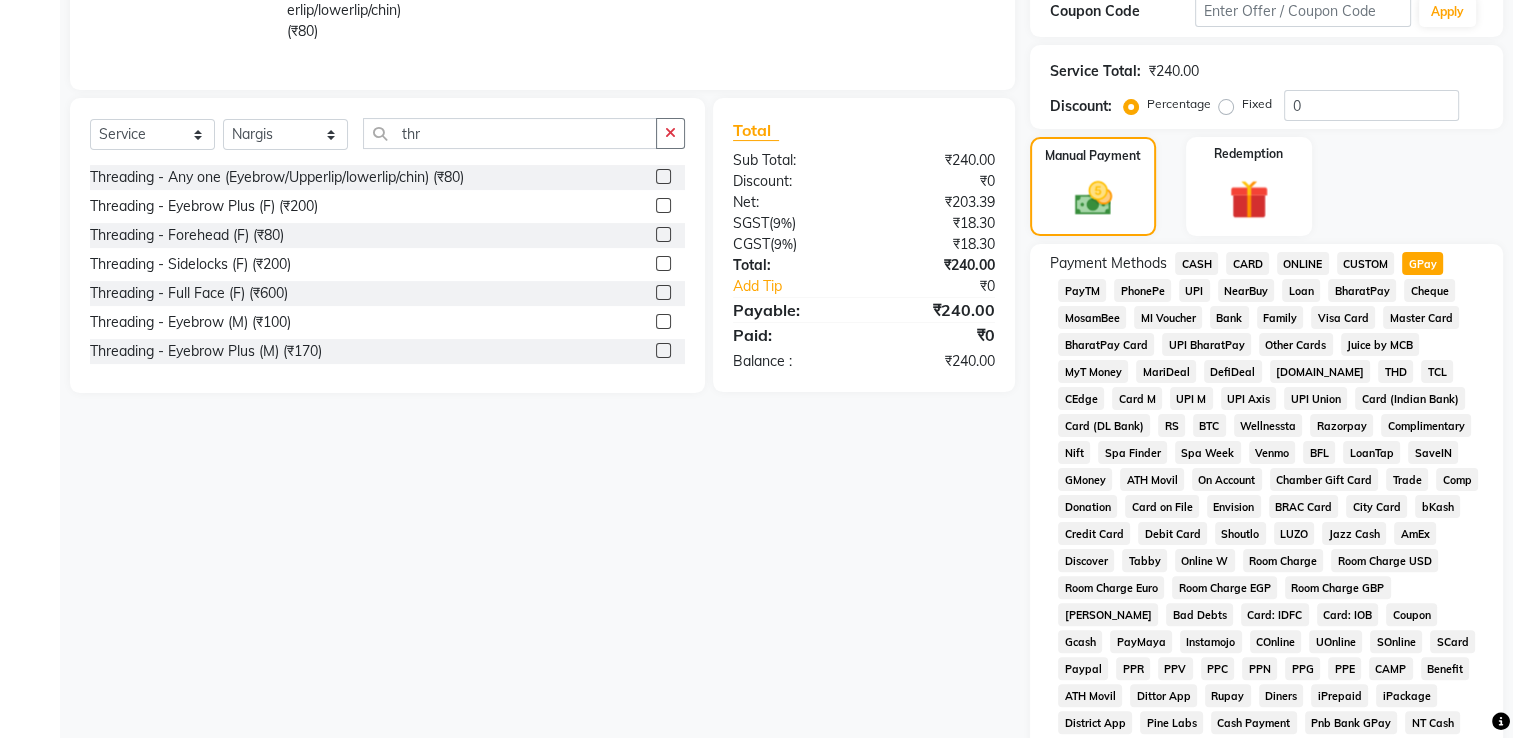 scroll, scrollTop: 584, scrollLeft: 0, axis: vertical 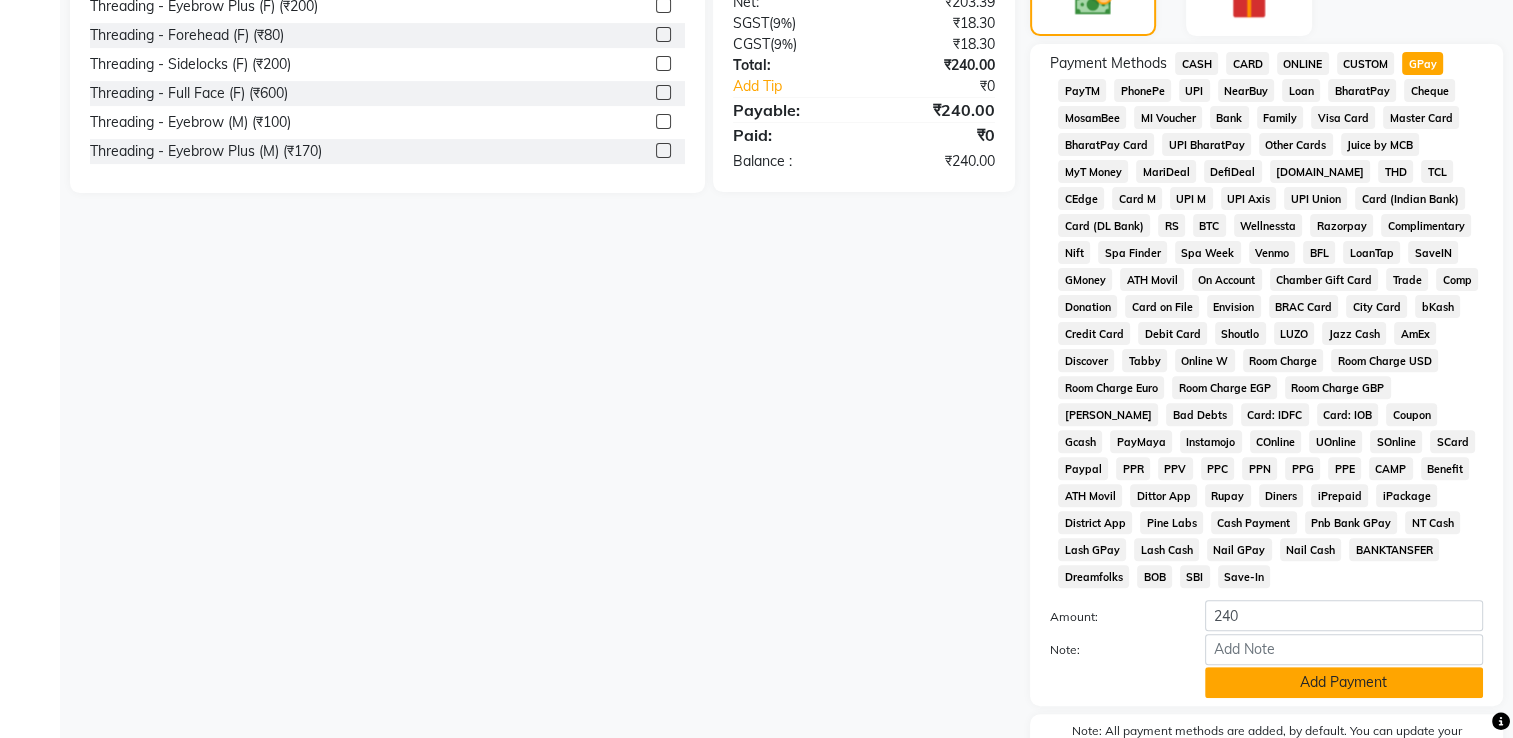 click on "Add Payment" 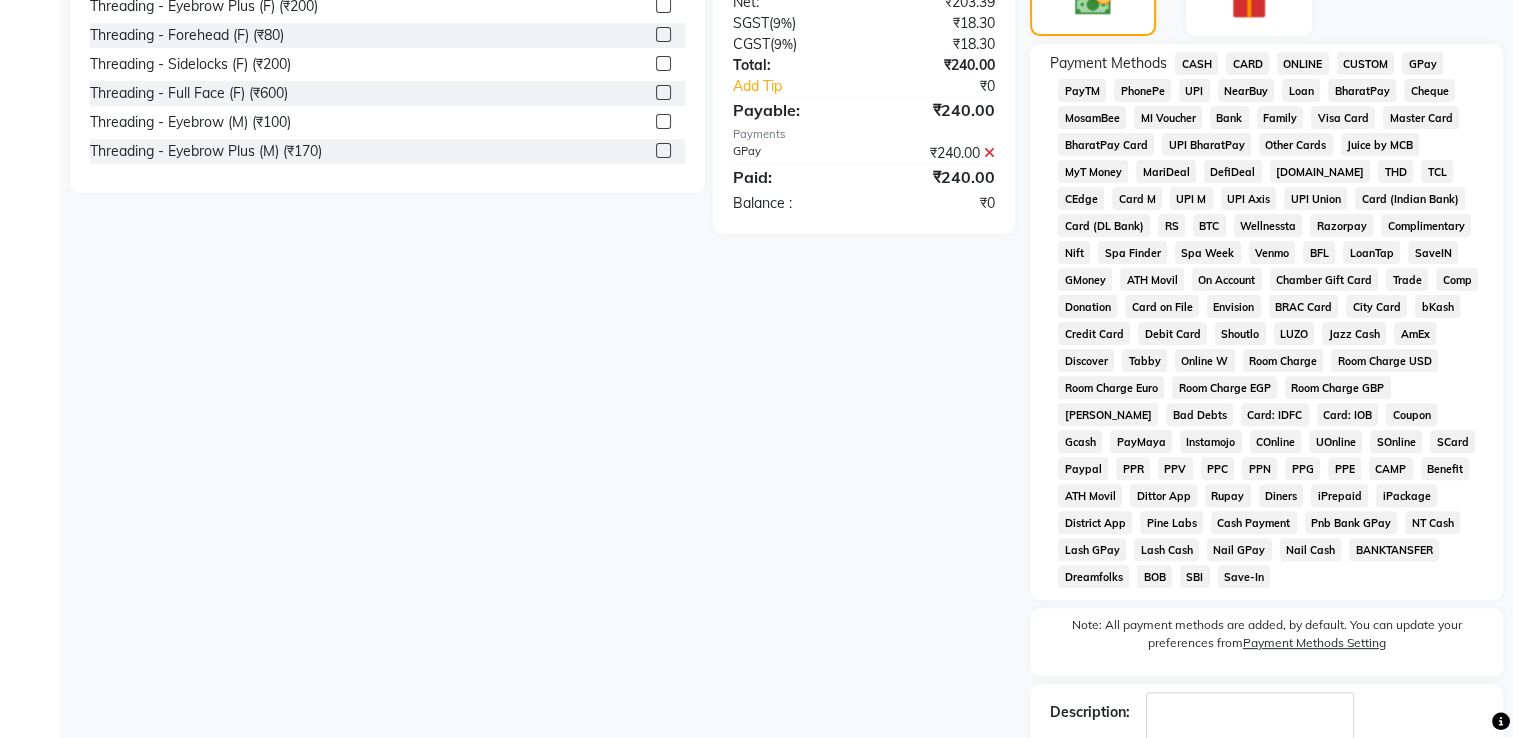 scroll, scrollTop: 720, scrollLeft: 0, axis: vertical 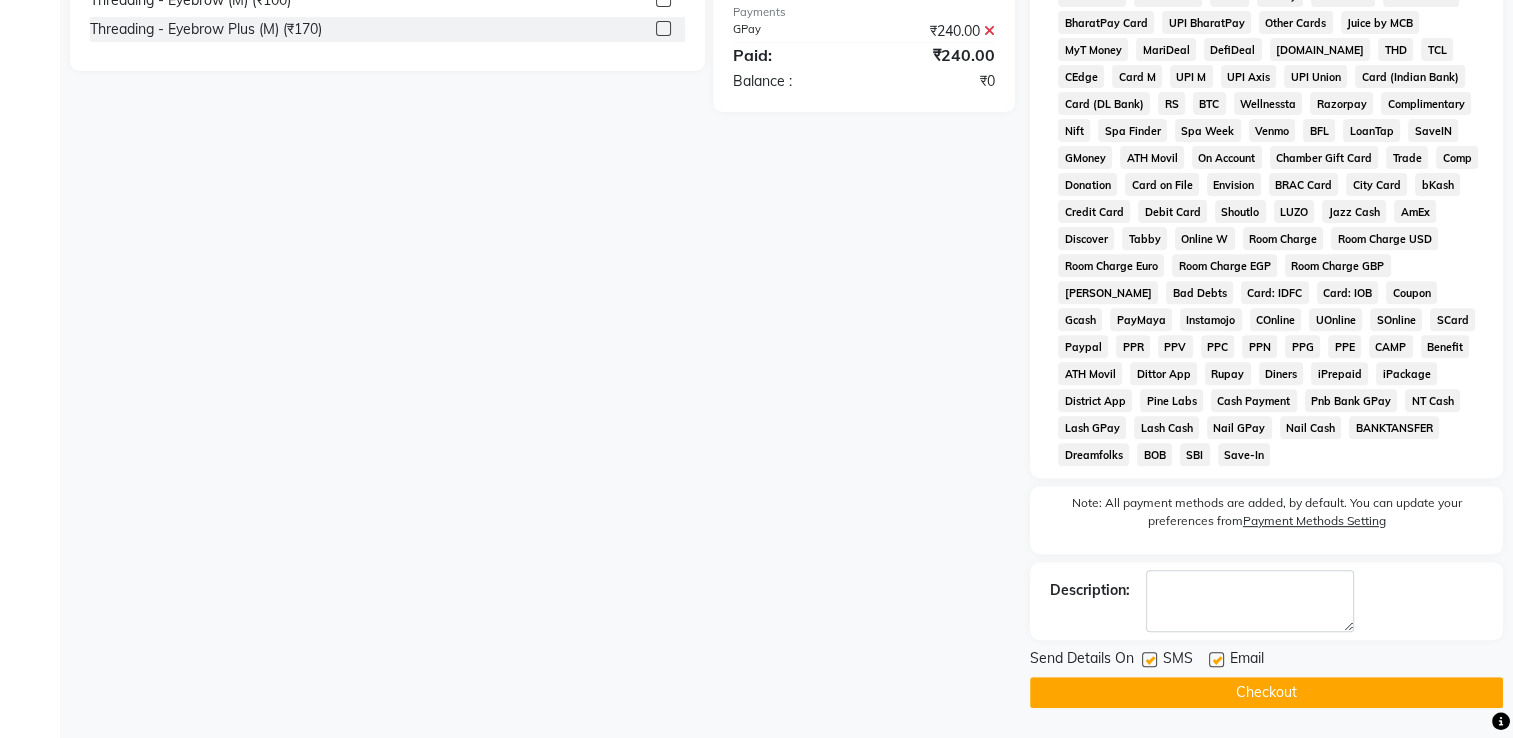 click on "Checkout" 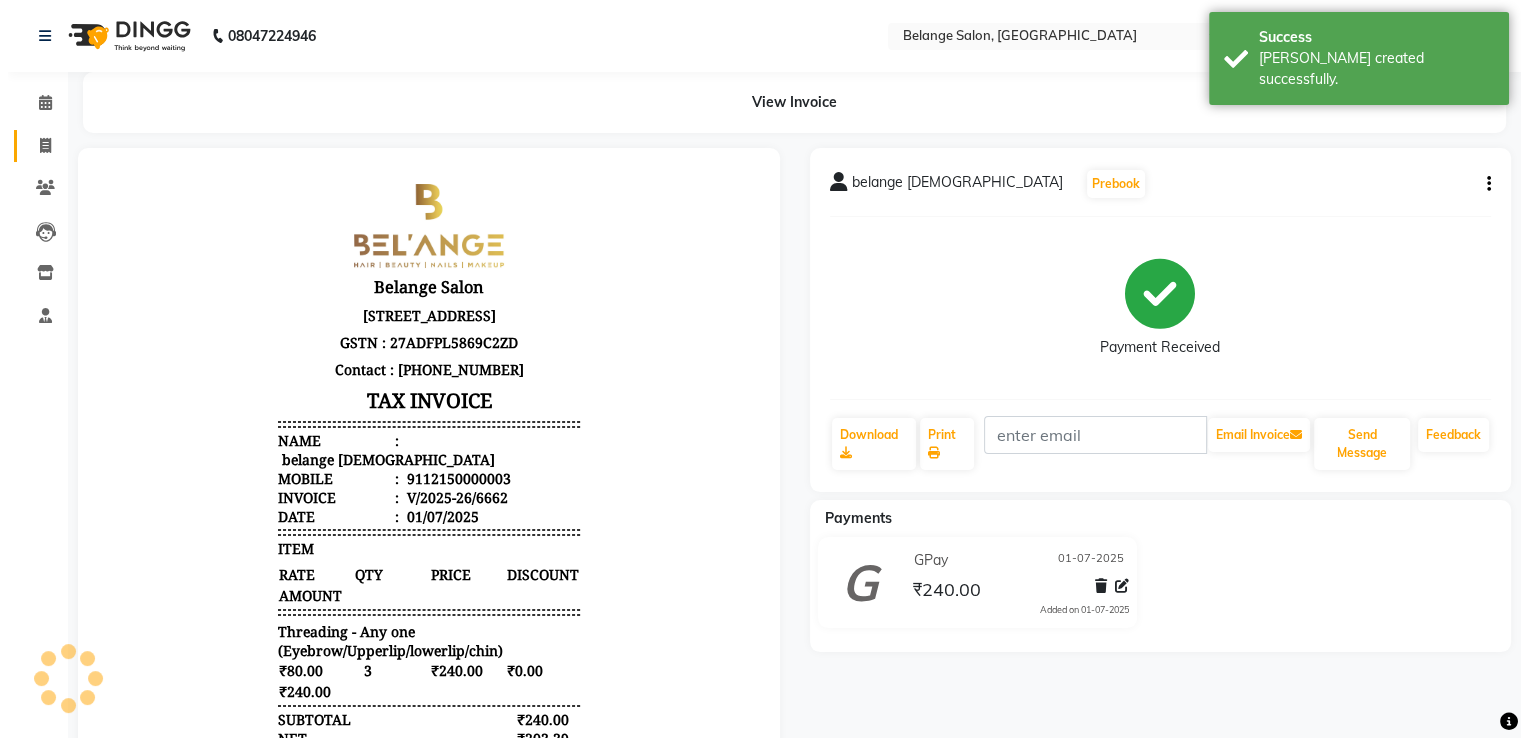 scroll, scrollTop: 0, scrollLeft: 0, axis: both 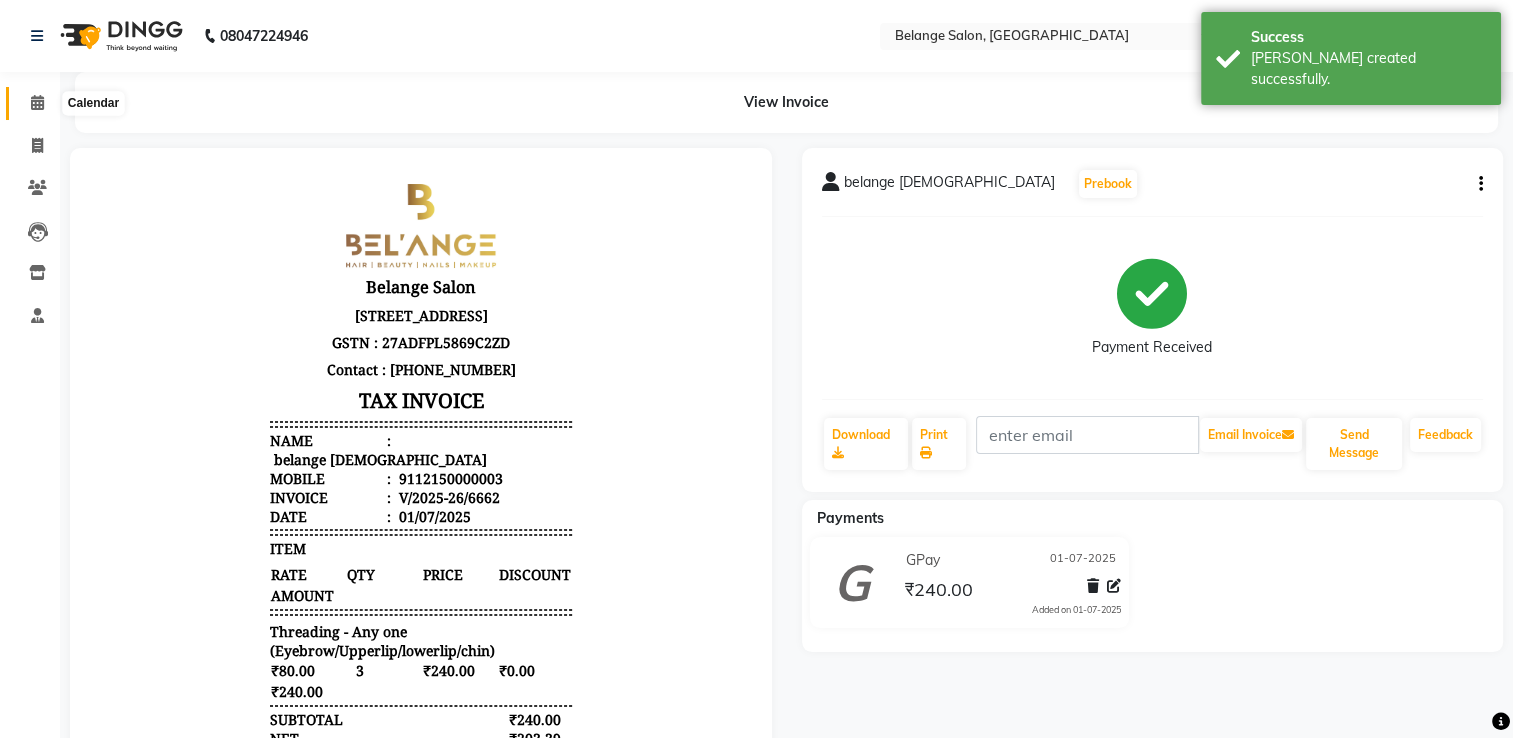 click 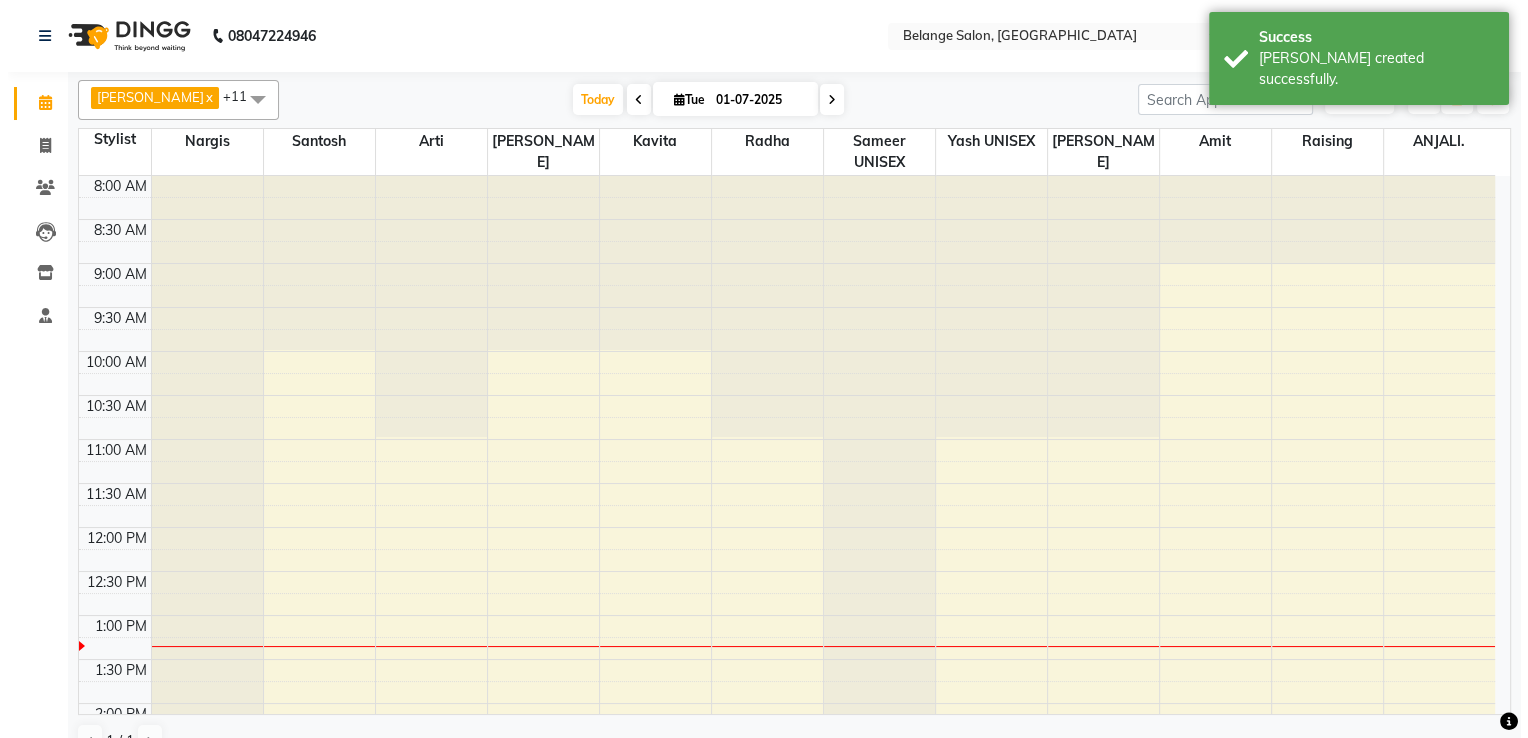 scroll, scrollTop: 0, scrollLeft: 0, axis: both 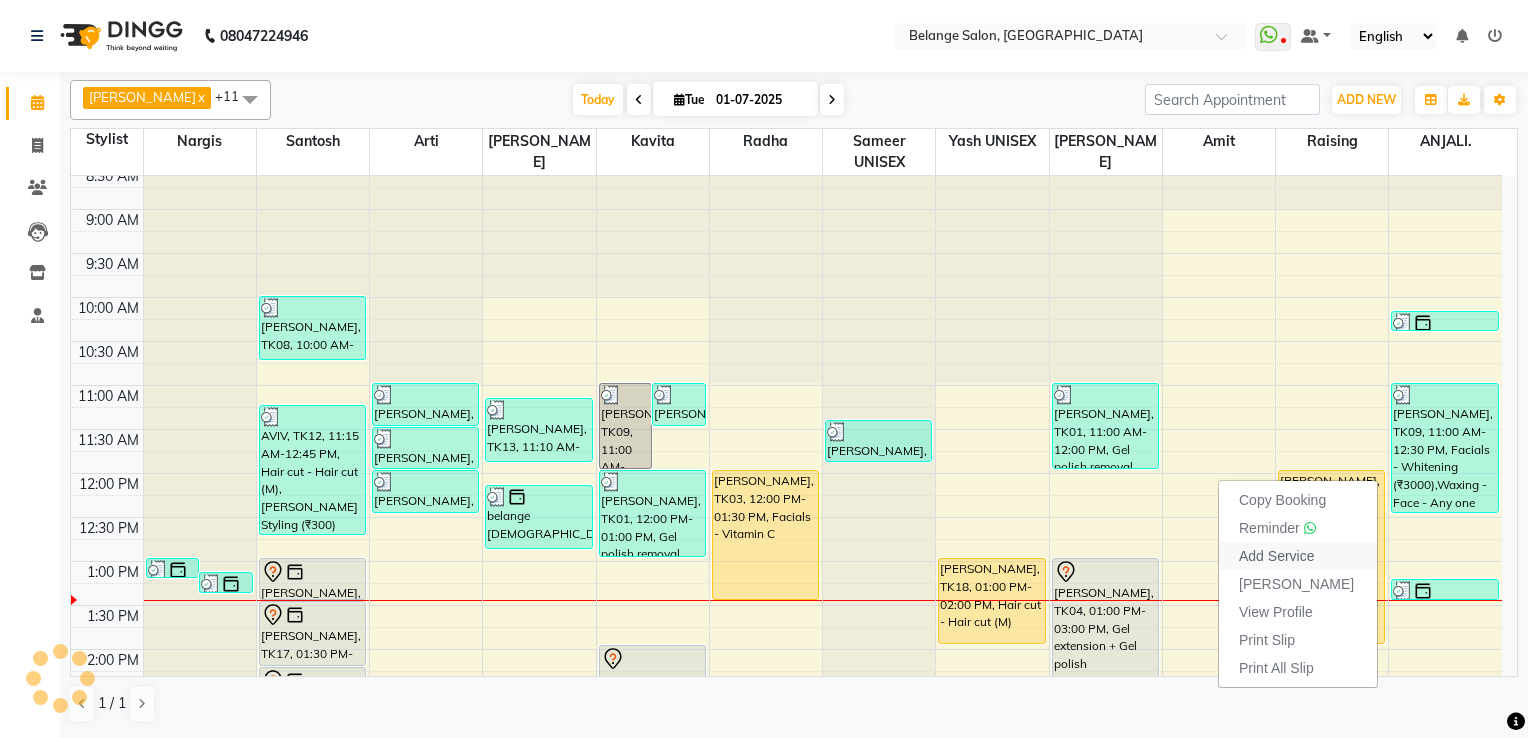click on "Add Service" at bounding box center [1298, 556] 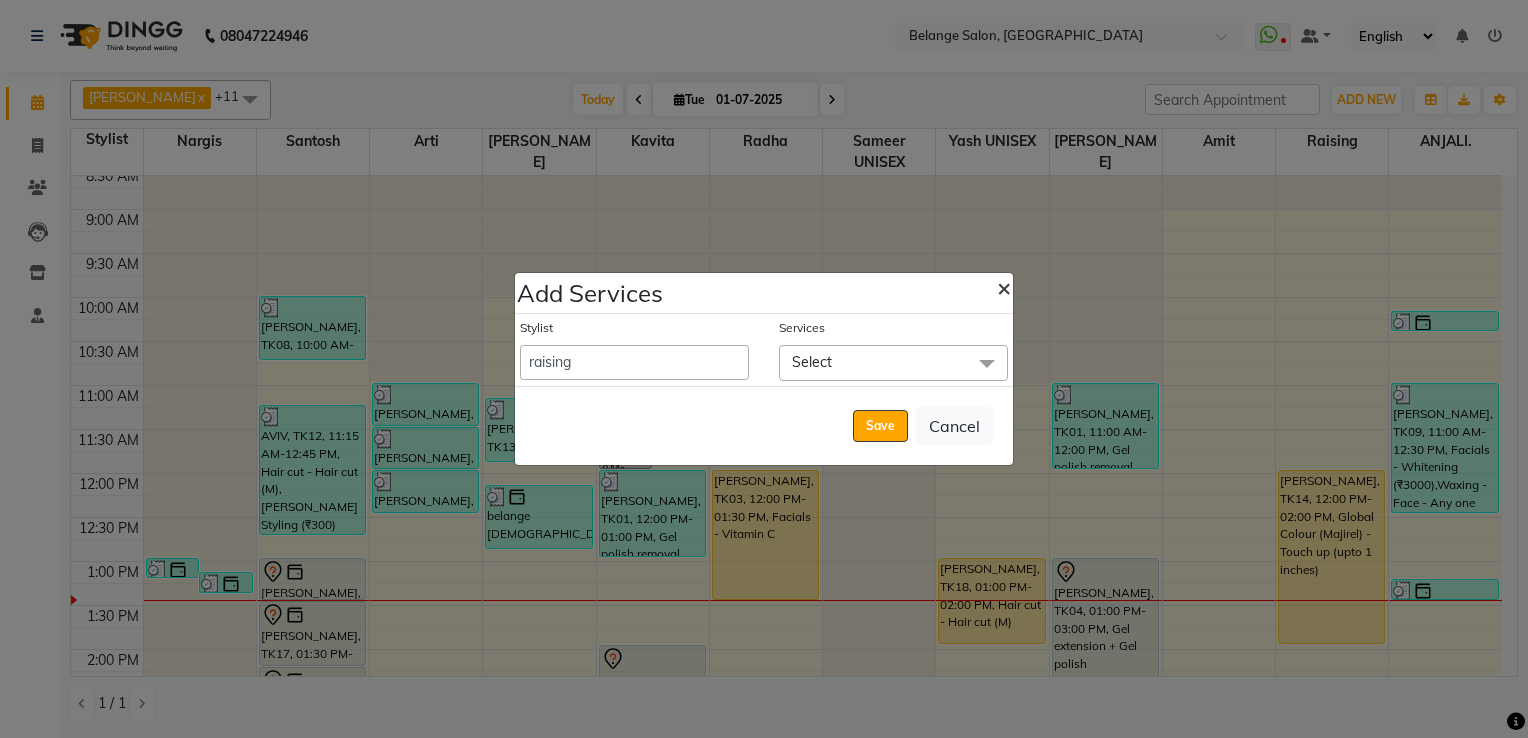 click on "×" 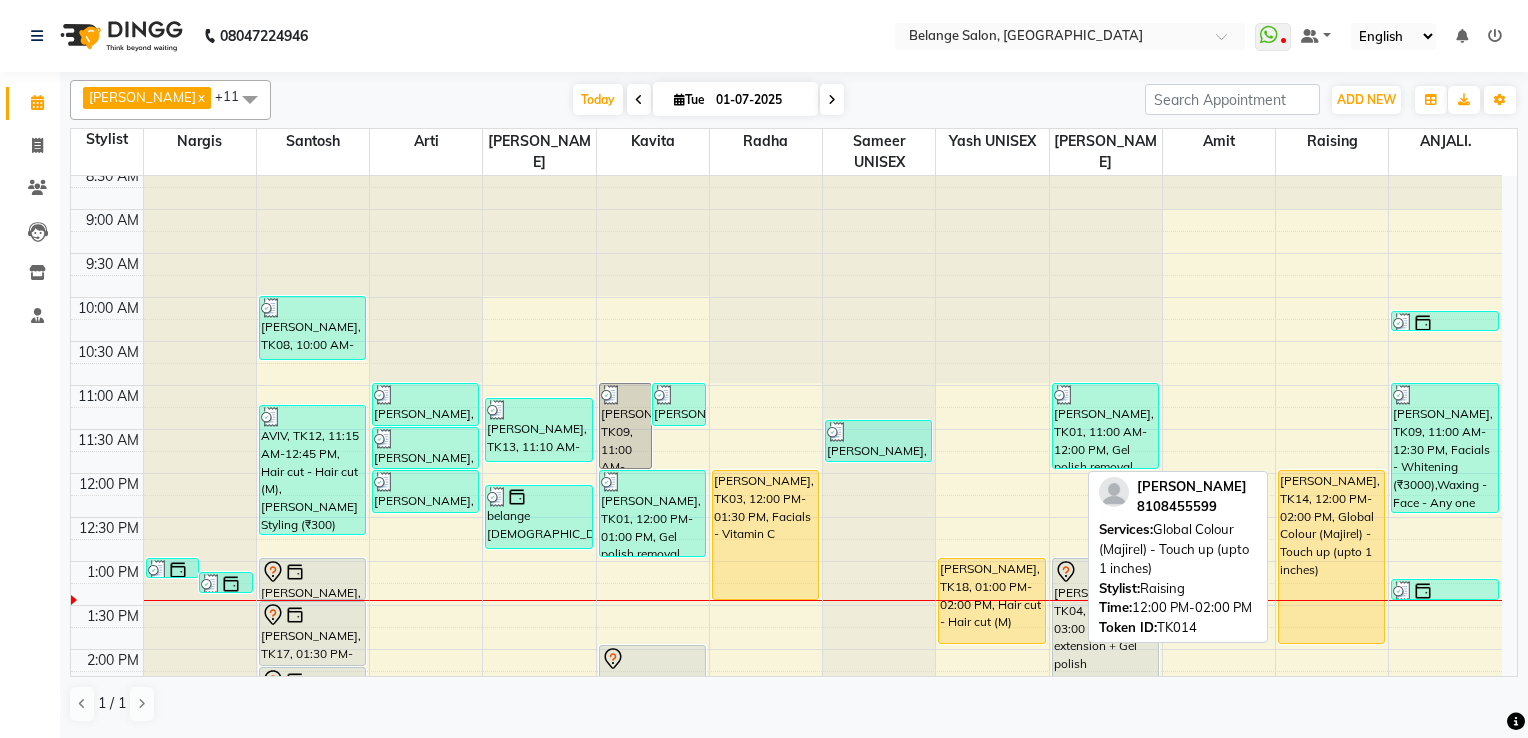 click on "[PERSON_NAME], TK14, 12:00 PM-02:00 PM, Global Colour (Majirel) - Touch up (upto 1 inches)" at bounding box center (1331, 557) 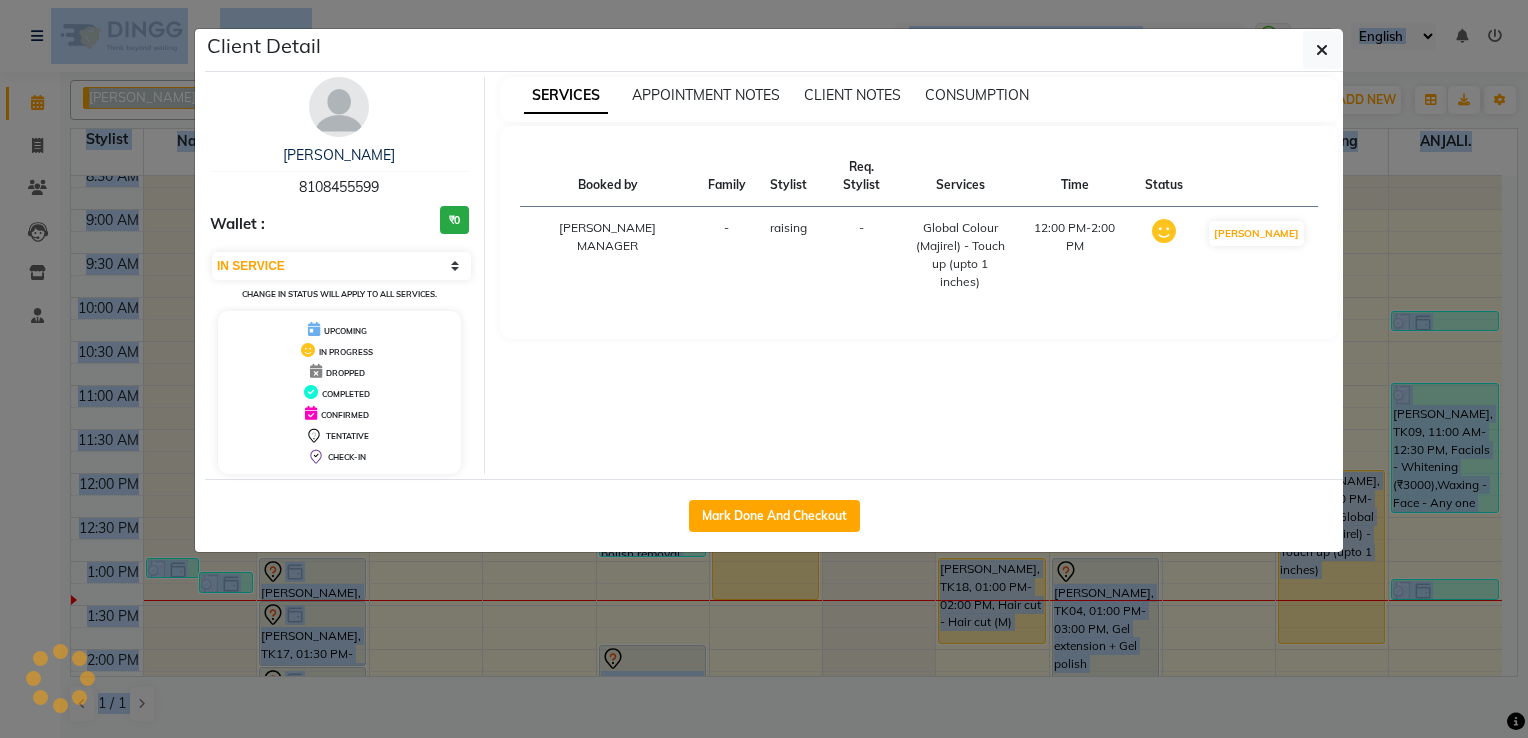 click on "Client Detail  anshu    8108455599 Wallet : ₹0 Select IN SERVICE CONFIRMED TENTATIVE CHECK IN MARK DONE DROPPED UPCOMING Change in status will apply to all services. UPCOMING IN PROGRESS DROPPED COMPLETED CONFIRMED TENTATIVE CHECK-IN SERVICES APPOINTMENT NOTES CLIENT NOTES CONSUMPTION Booked by Family Stylist Req. Stylist Services Time Status  Jessica          MANAGER  - raising -  Global Colour (Majirel) - Touch up (upto 1 inches)   12:00 PM-2:00 PM   MARK DONE   Mark Done And Checkout" 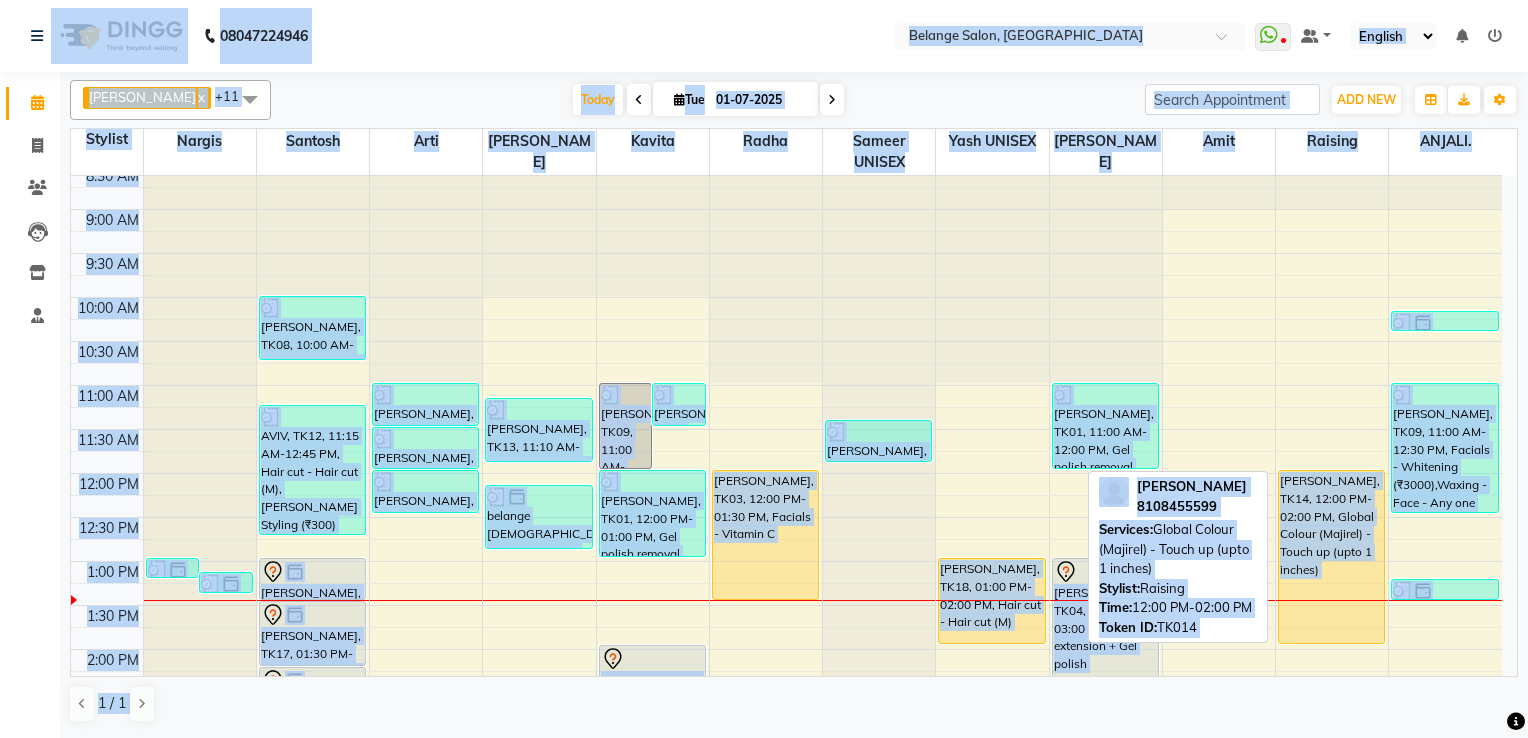 click on "[PERSON_NAME], TK14, 12:00 PM-02:00 PM, Global Colour (Majirel) - Touch up (upto 1 inches)" at bounding box center [1331, 557] 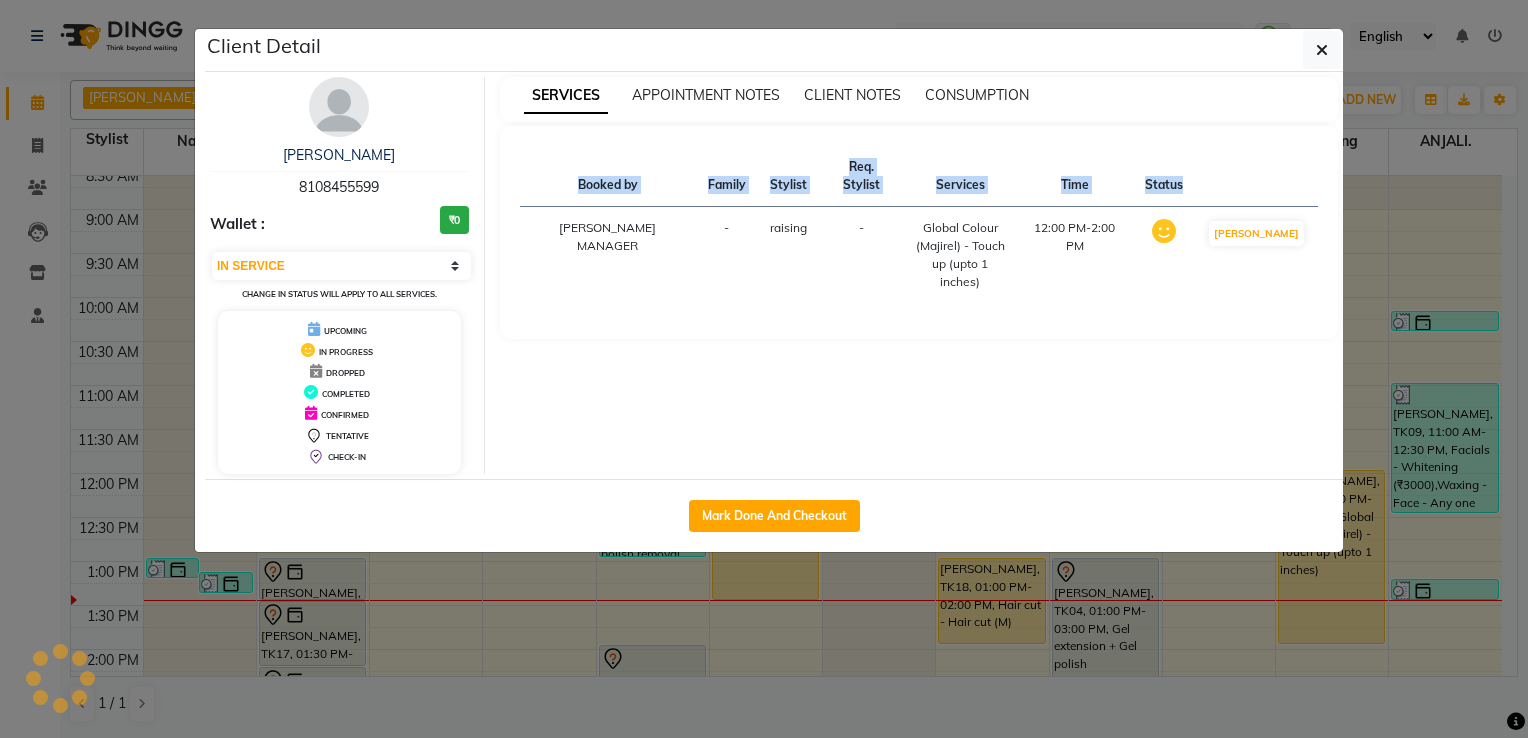 click on "Client Detail  anshu    8108455599 Wallet : ₹0 Select IN SERVICE CONFIRMED TENTATIVE CHECK IN MARK DONE DROPPED UPCOMING Change in status will apply to all services. UPCOMING IN PROGRESS DROPPED COMPLETED CONFIRMED TENTATIVE CHECK-IN SERVICES APPOINTMENT NOTES CLIENT NOTES CONSUMPTION Booked by Family Stylist Req. Stylist Services Time Status  Jessica          MANAGER  - raising -  Global Colour (Majirel) - Touch up (upto 1 inches)   12:00 PM-2:00 PM   MARK DONE   Mark Done And Checkout" 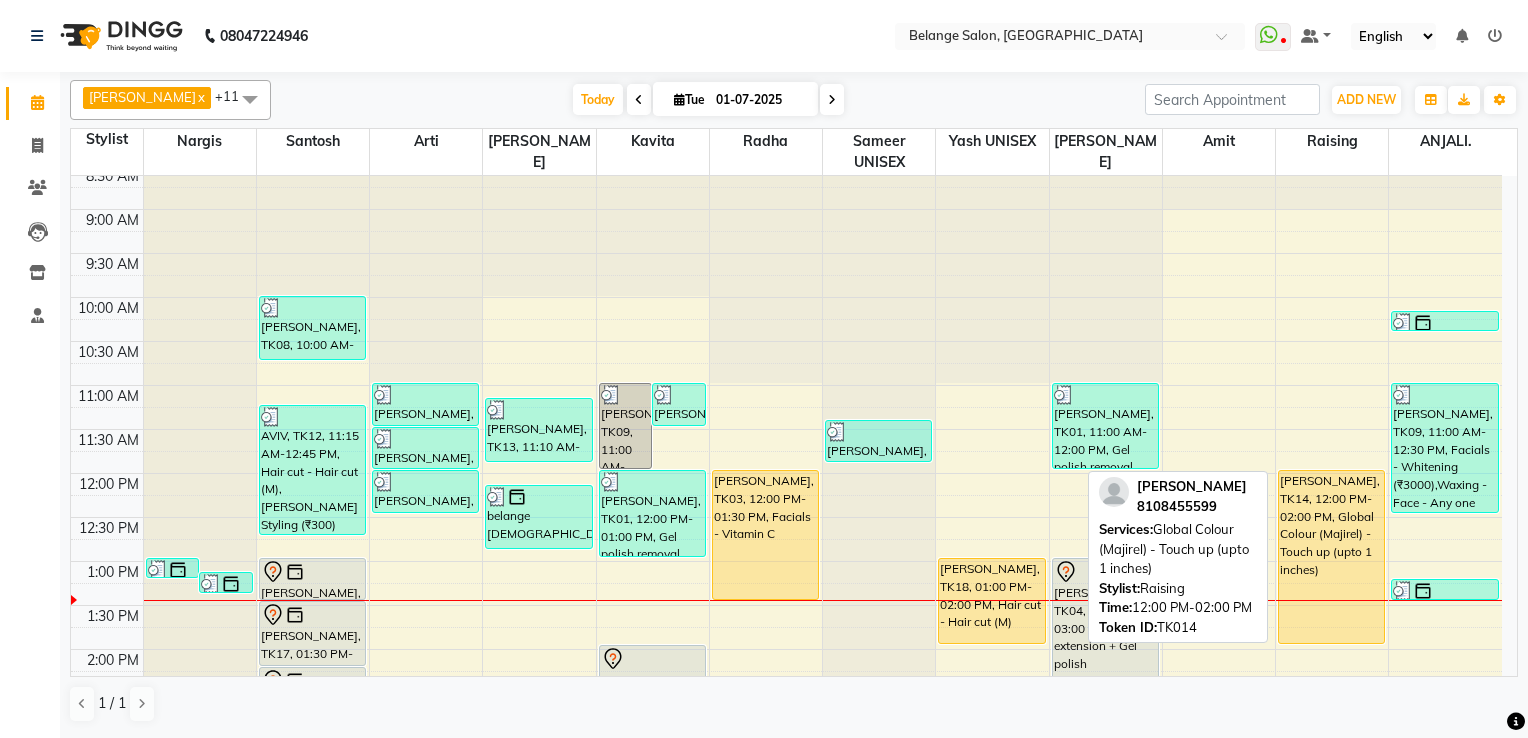 click on "[PERSON_NAME], TK14, 12:00 PM-02:00 PM, Global Colour (Majirel) - Touch up (upto 1 inches)" at bounding box center (1331, 557) 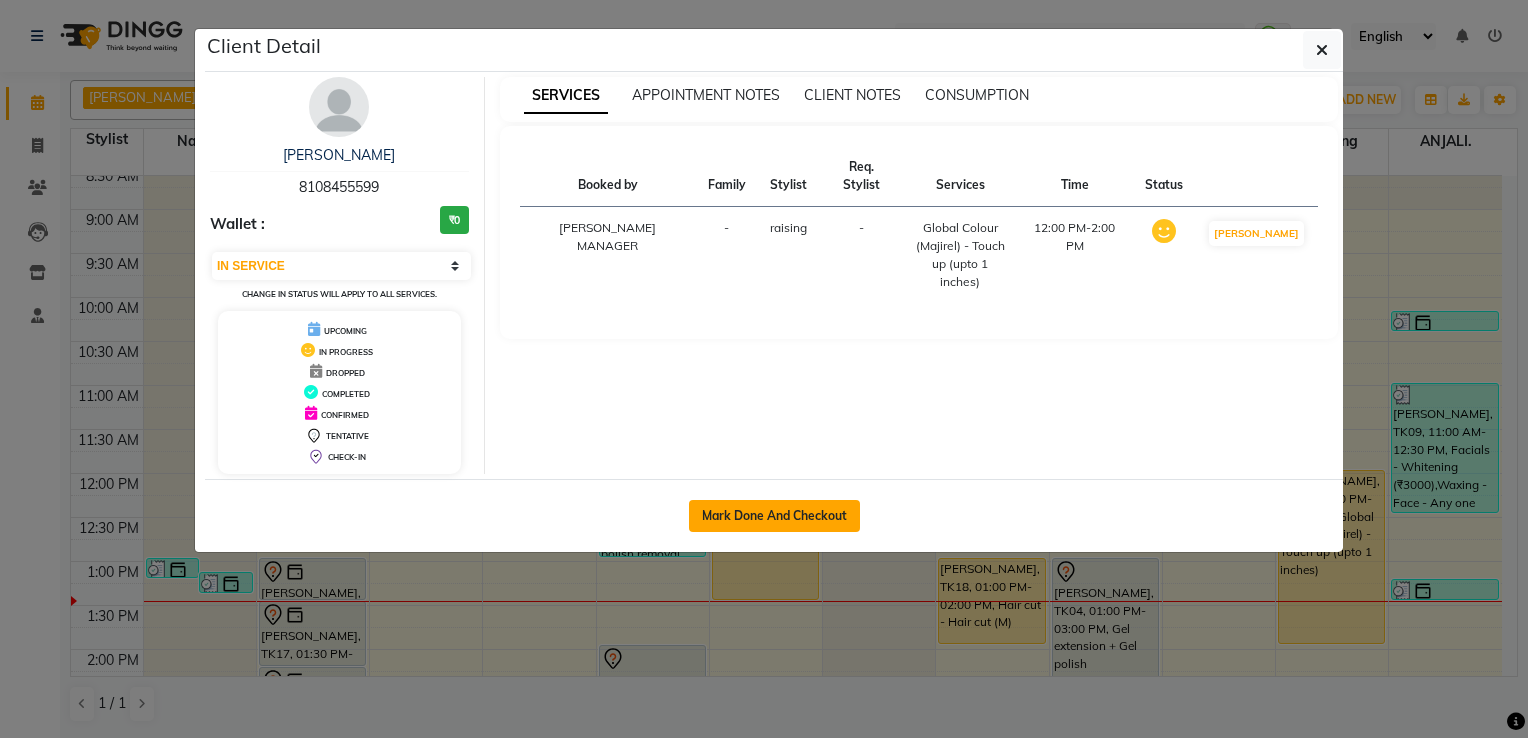 click on "Mark Done And Checkout" 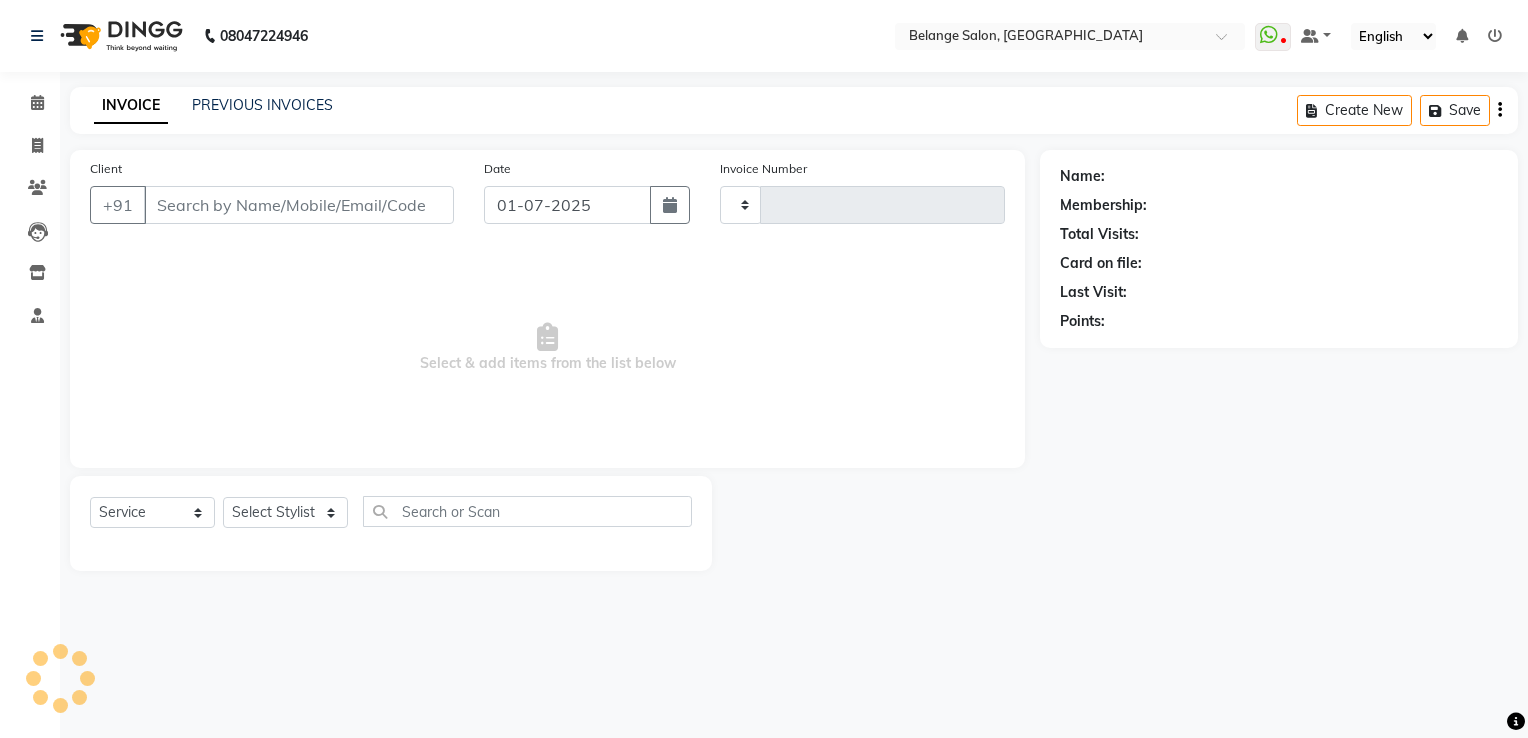 type on "6663" 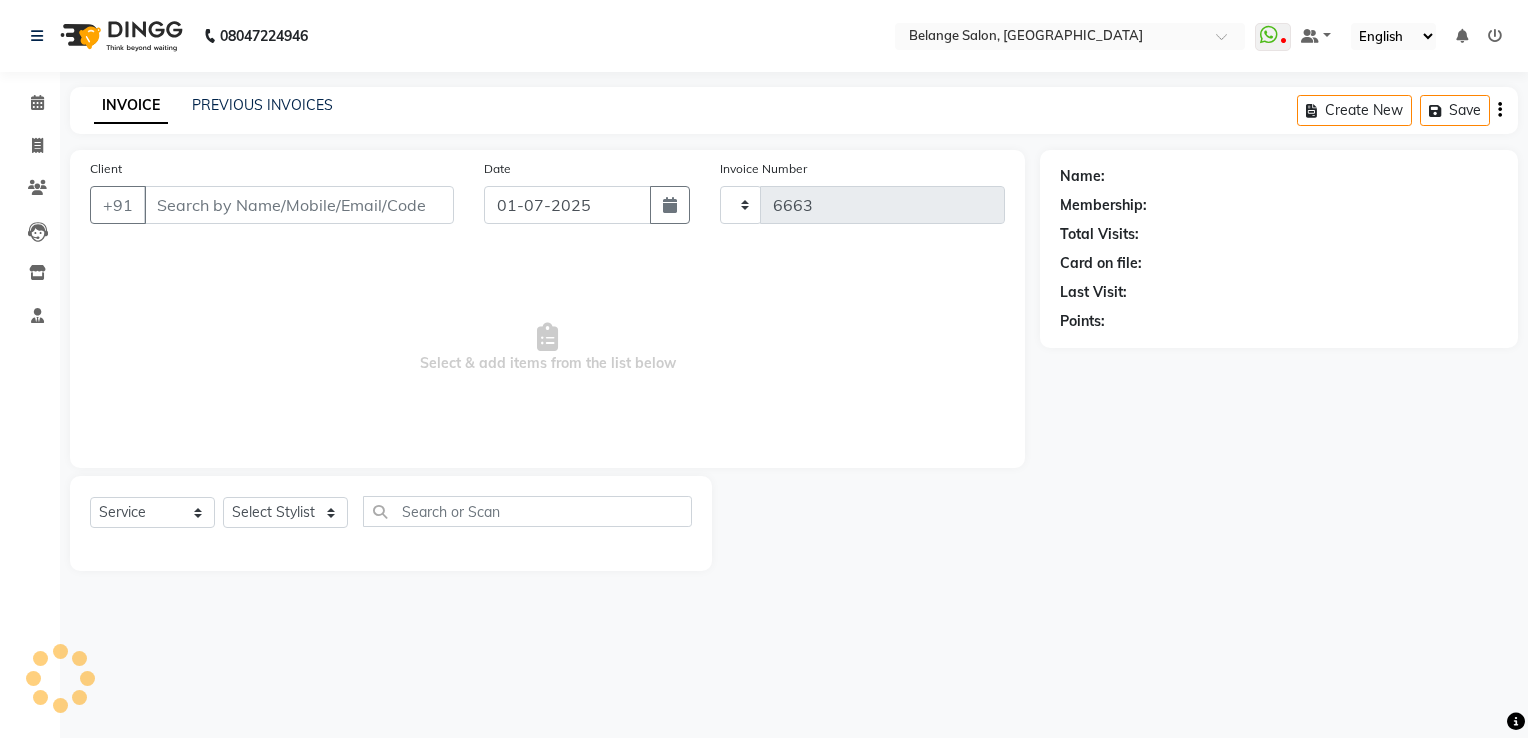 select on "5076" 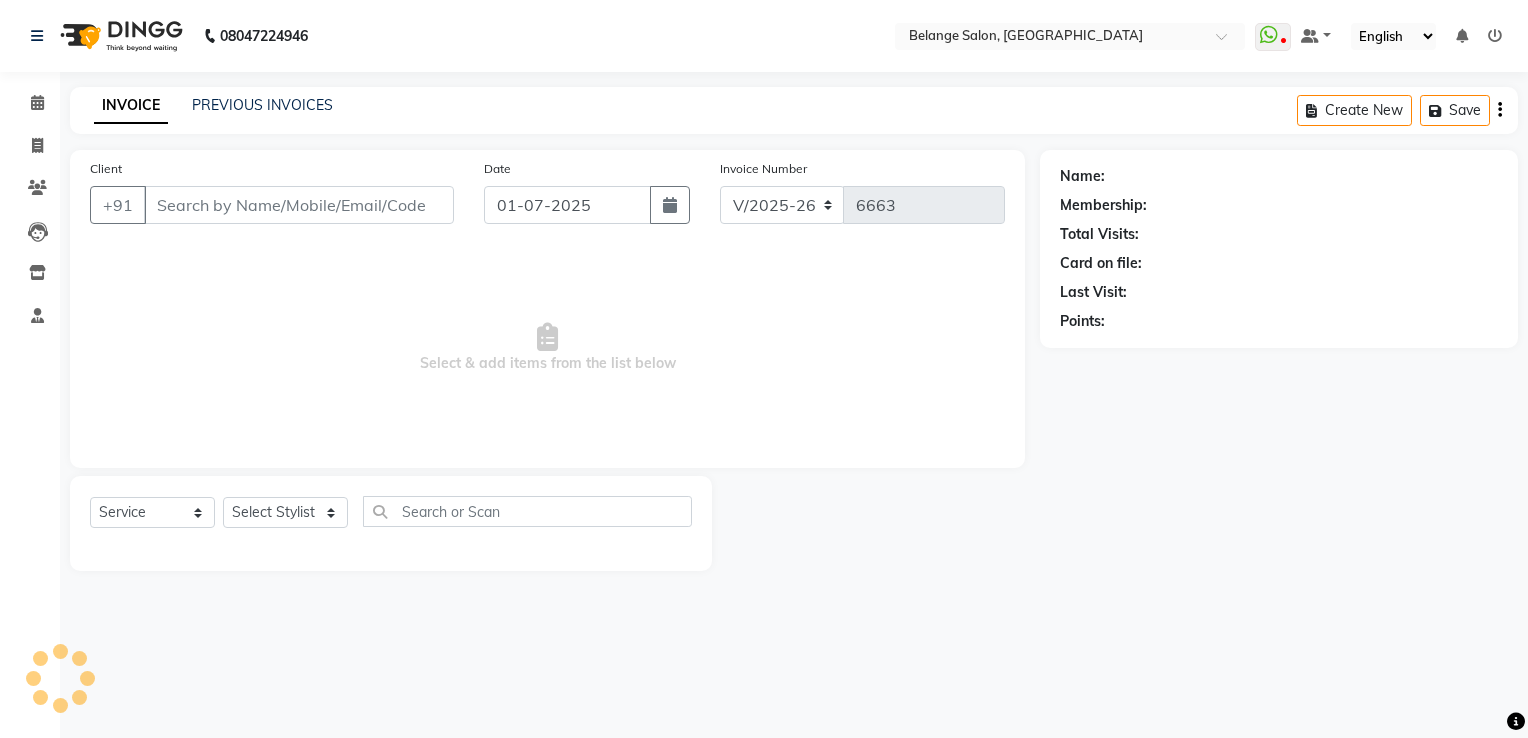 type on "8108455599" 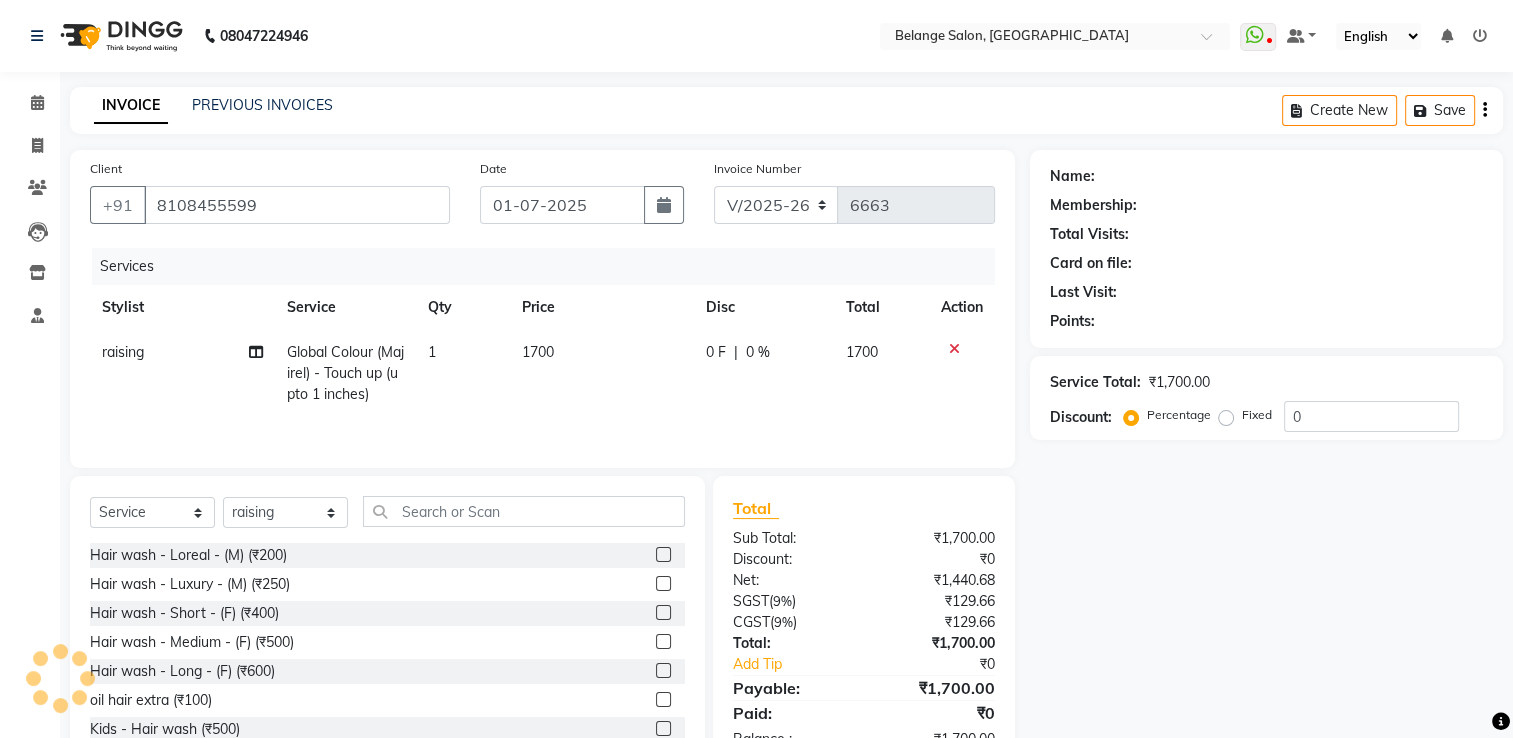 select on "1: Object" 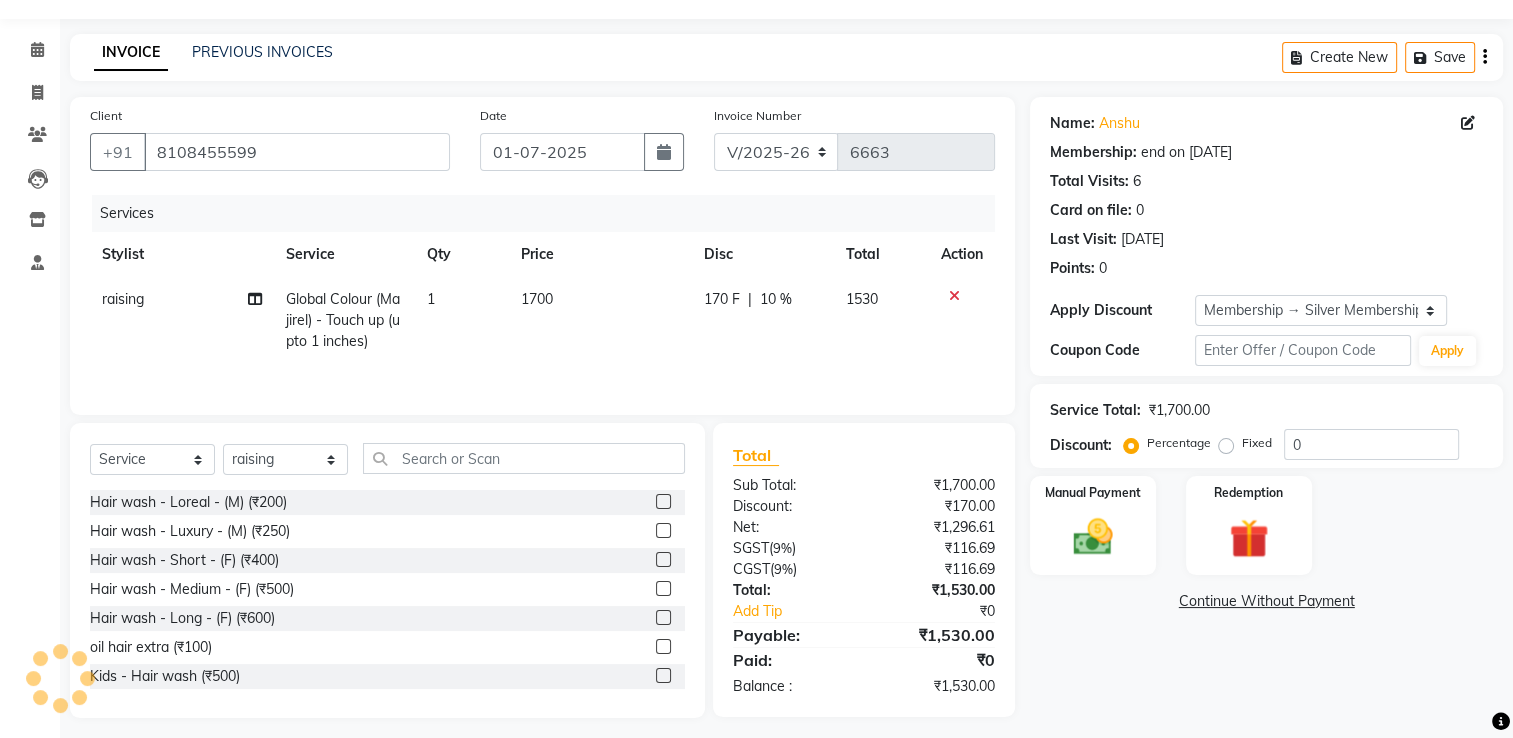 scroll, scrollTop: 64, scrollLeft: 0, axis: vertical 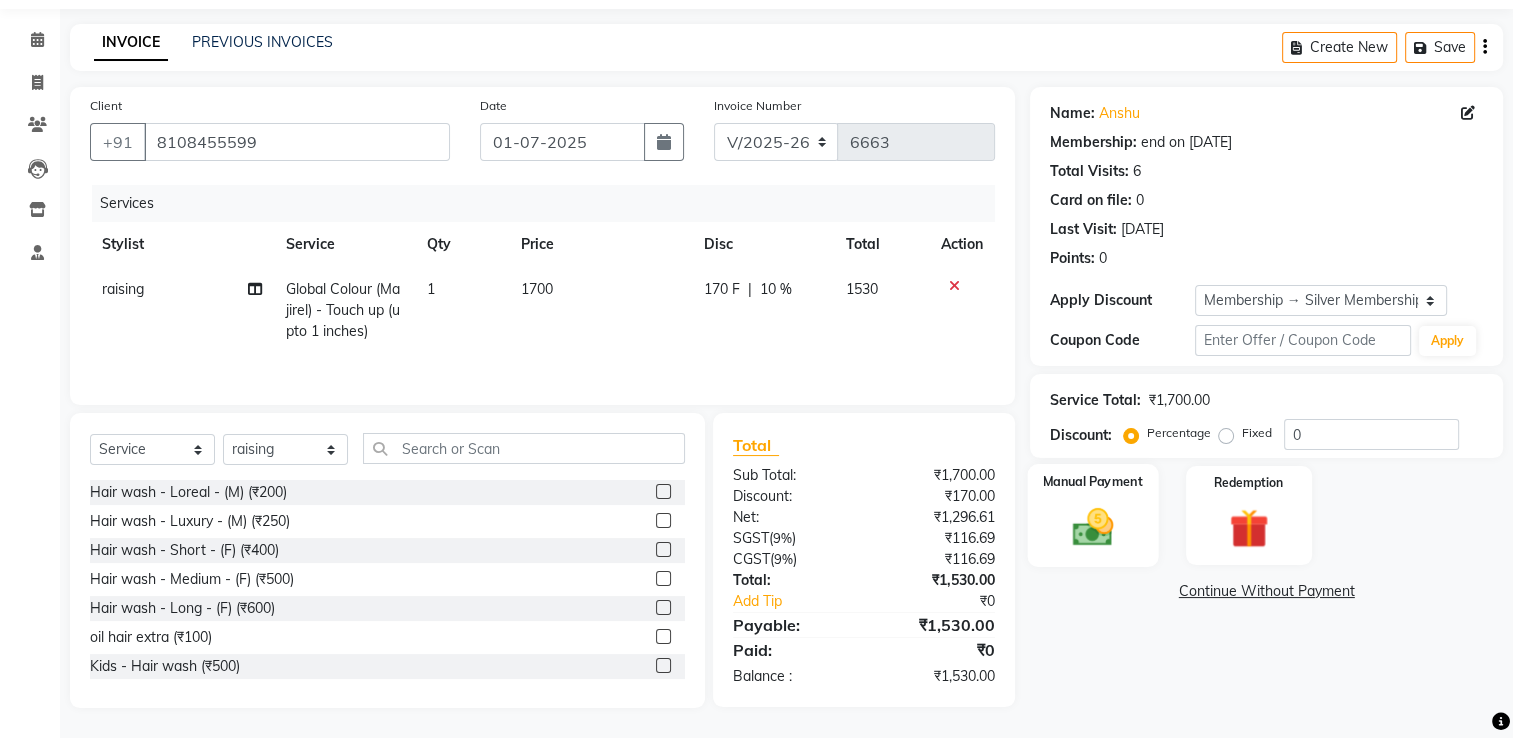 click on "Manual Payment" 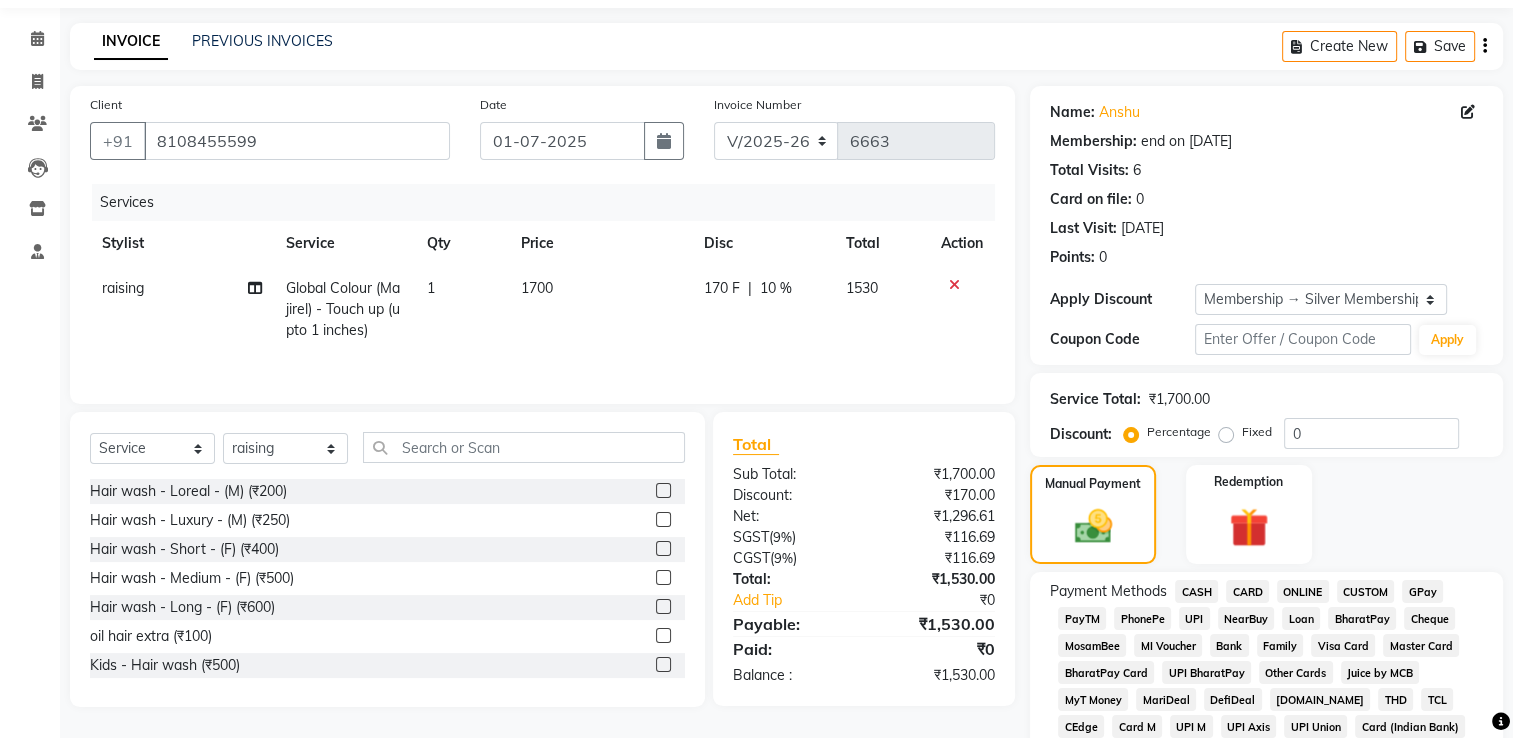click on "CASH" 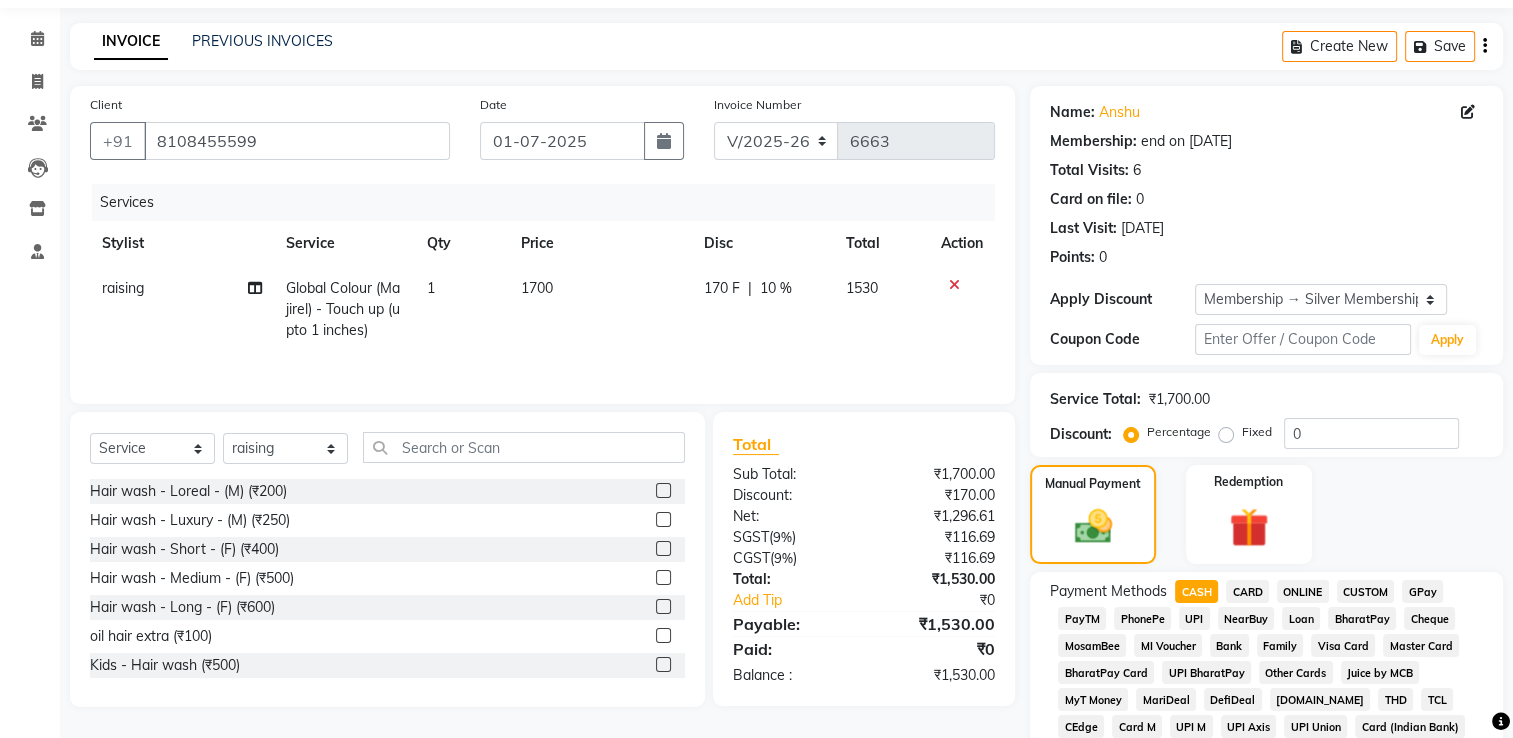 scroll, scrollTop: 125, scrollLeft: 0, axis: vertical 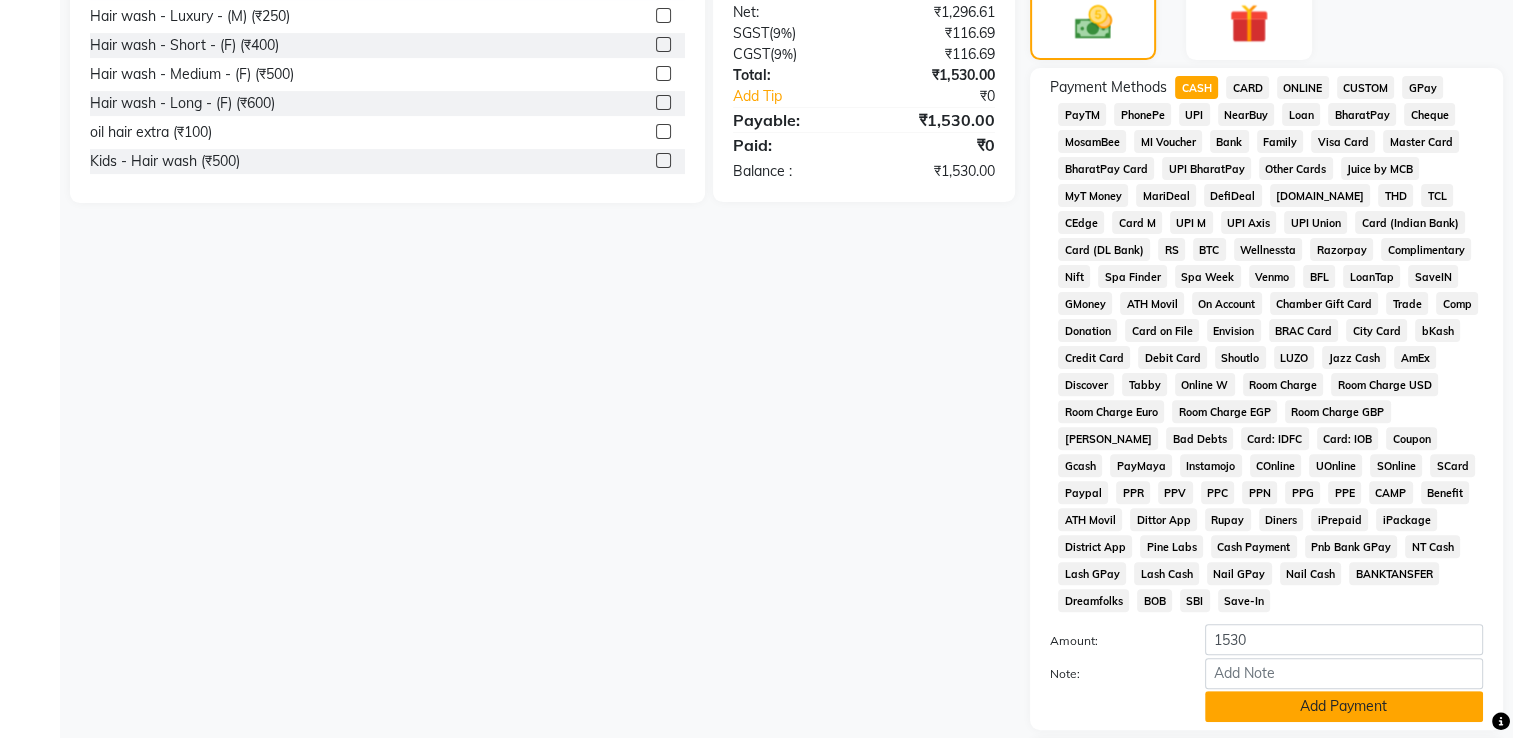 click on "Add Payment" 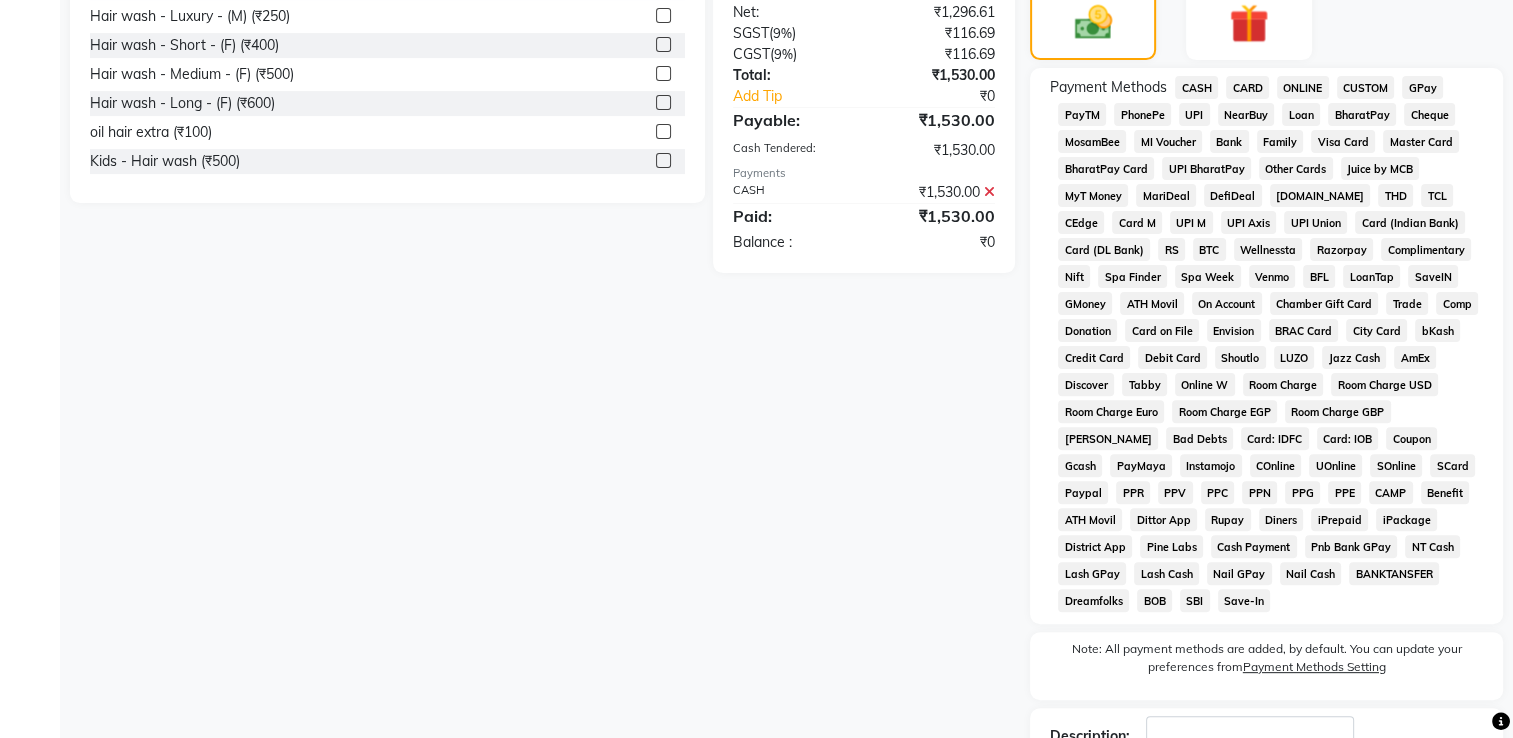 scroll, scrollTop: 728, scrollLeft: 0, axis: vertical 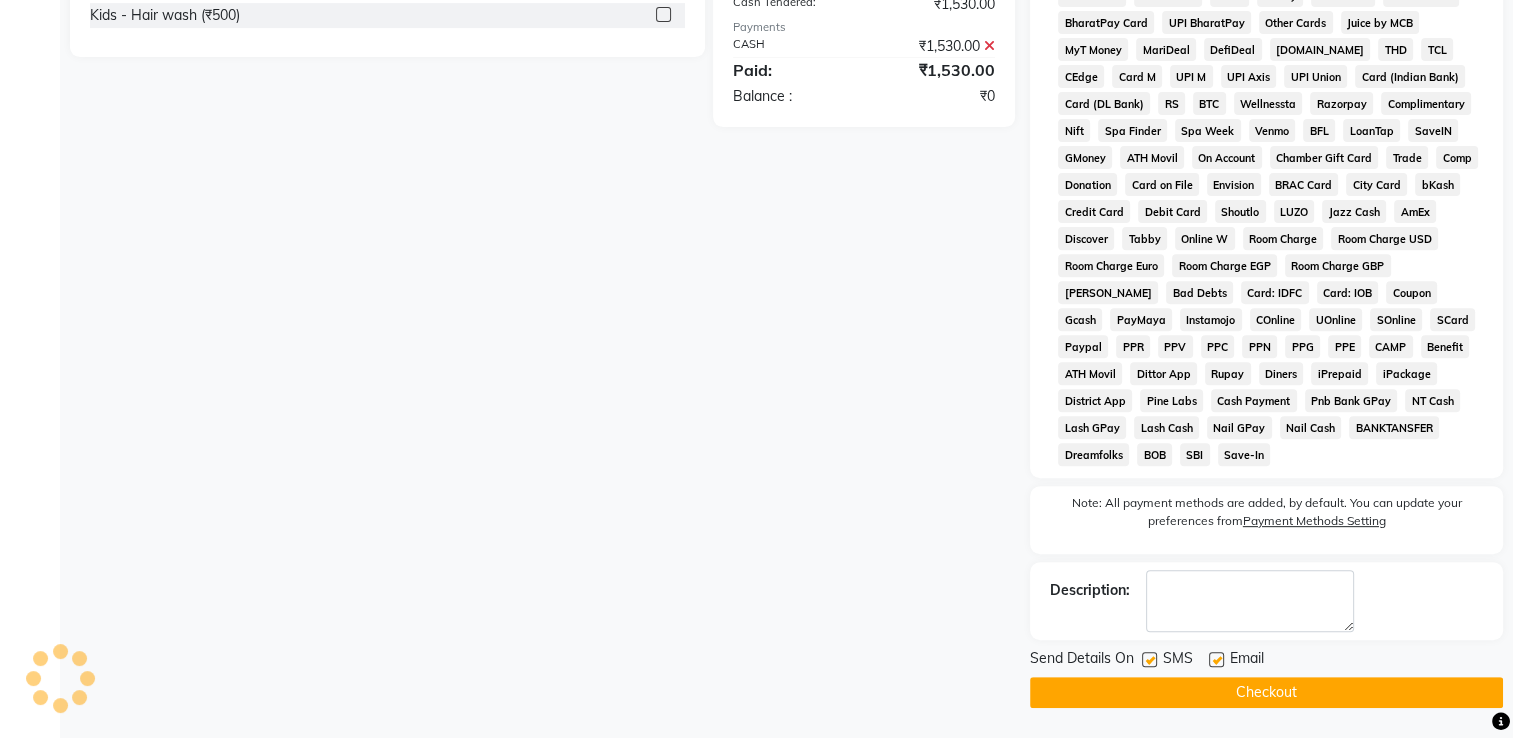 click 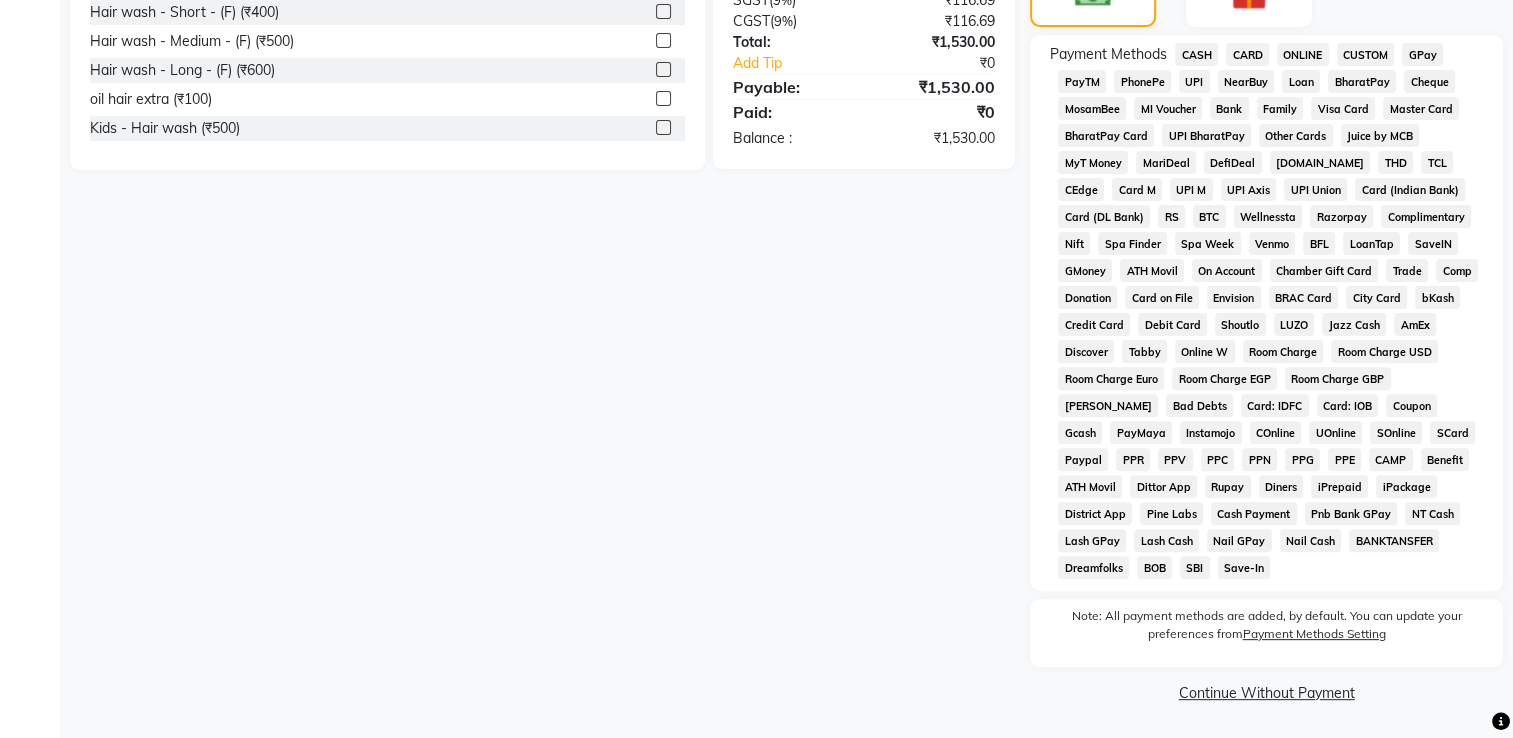 click on "CASH" 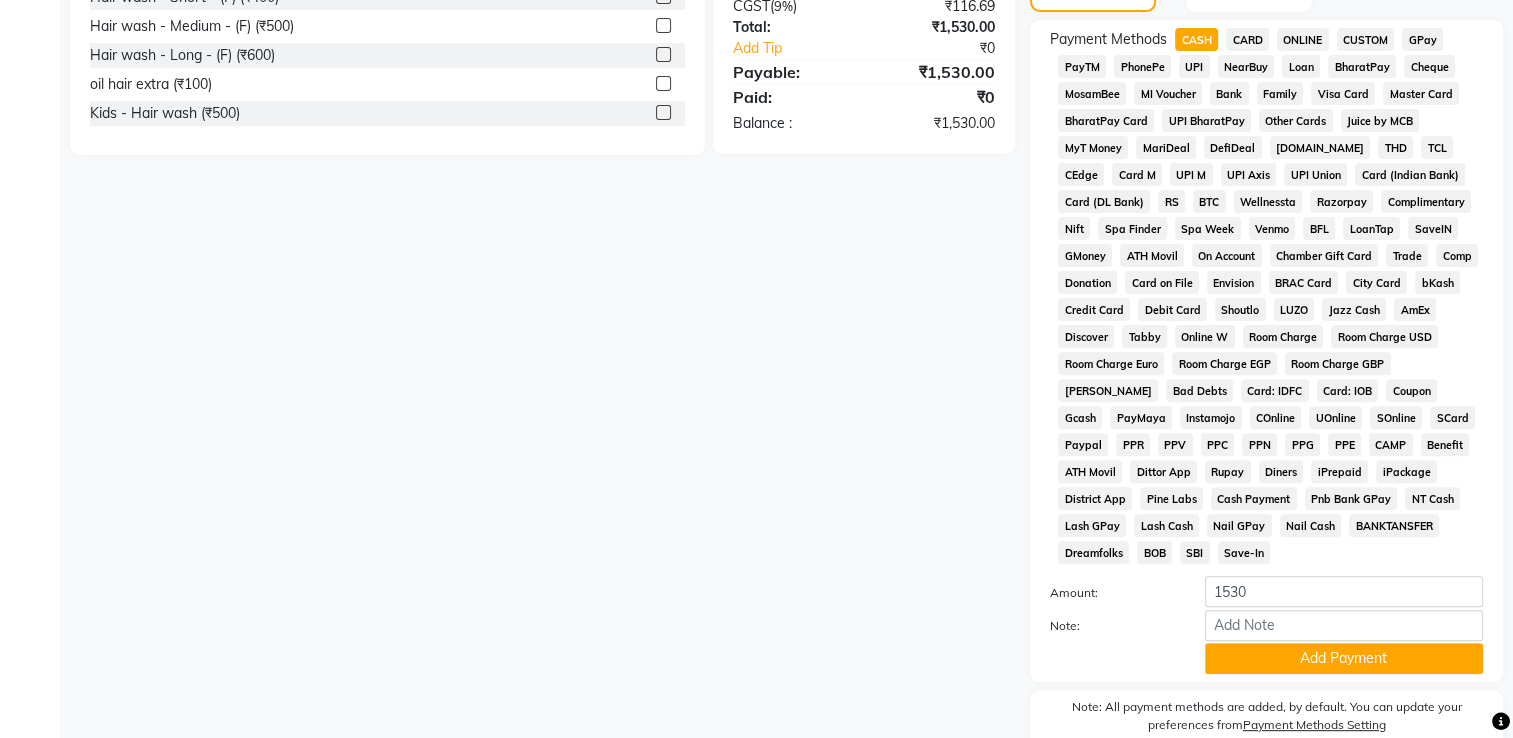 scroll, scrollTop: 724, scrollLeft: 0, axis: vertical 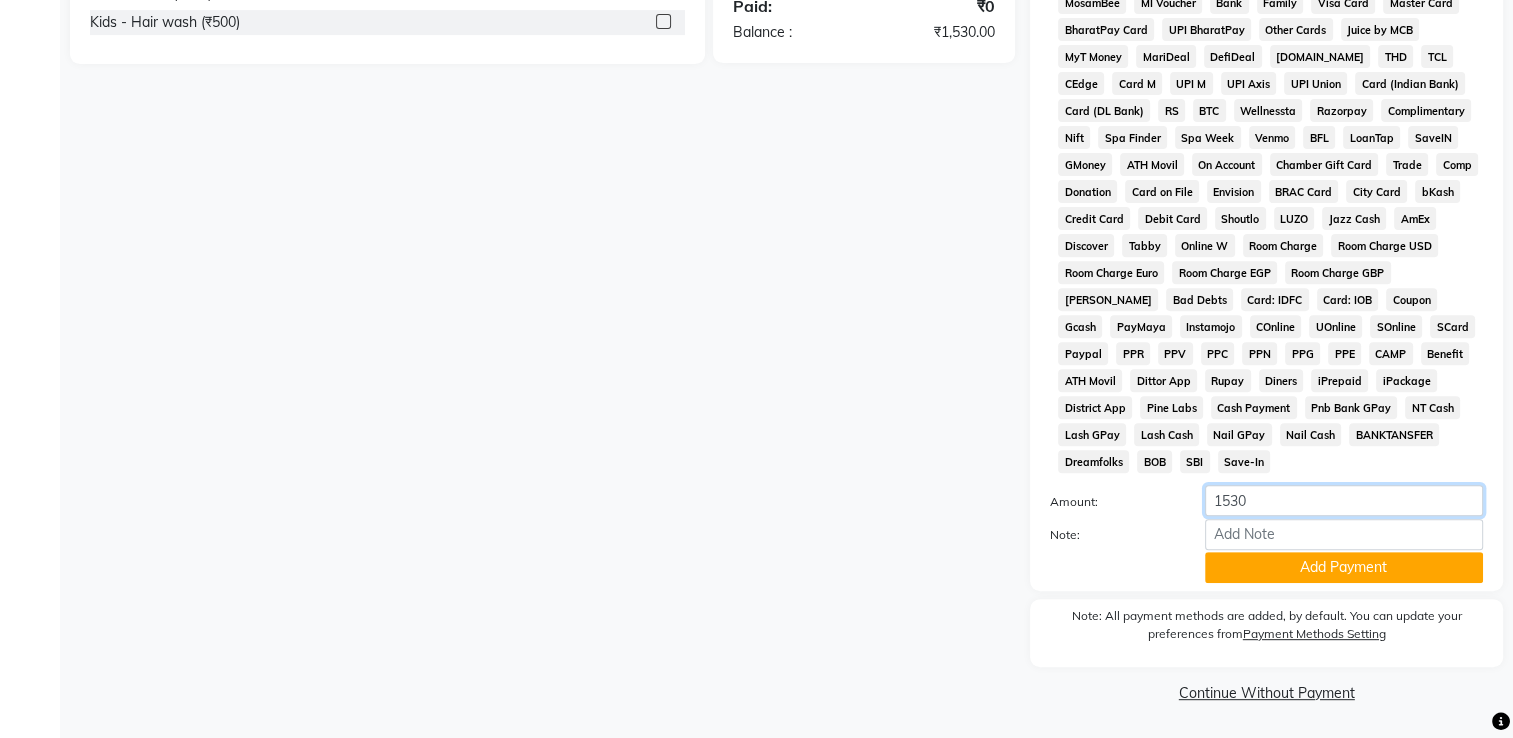 click on "1530" 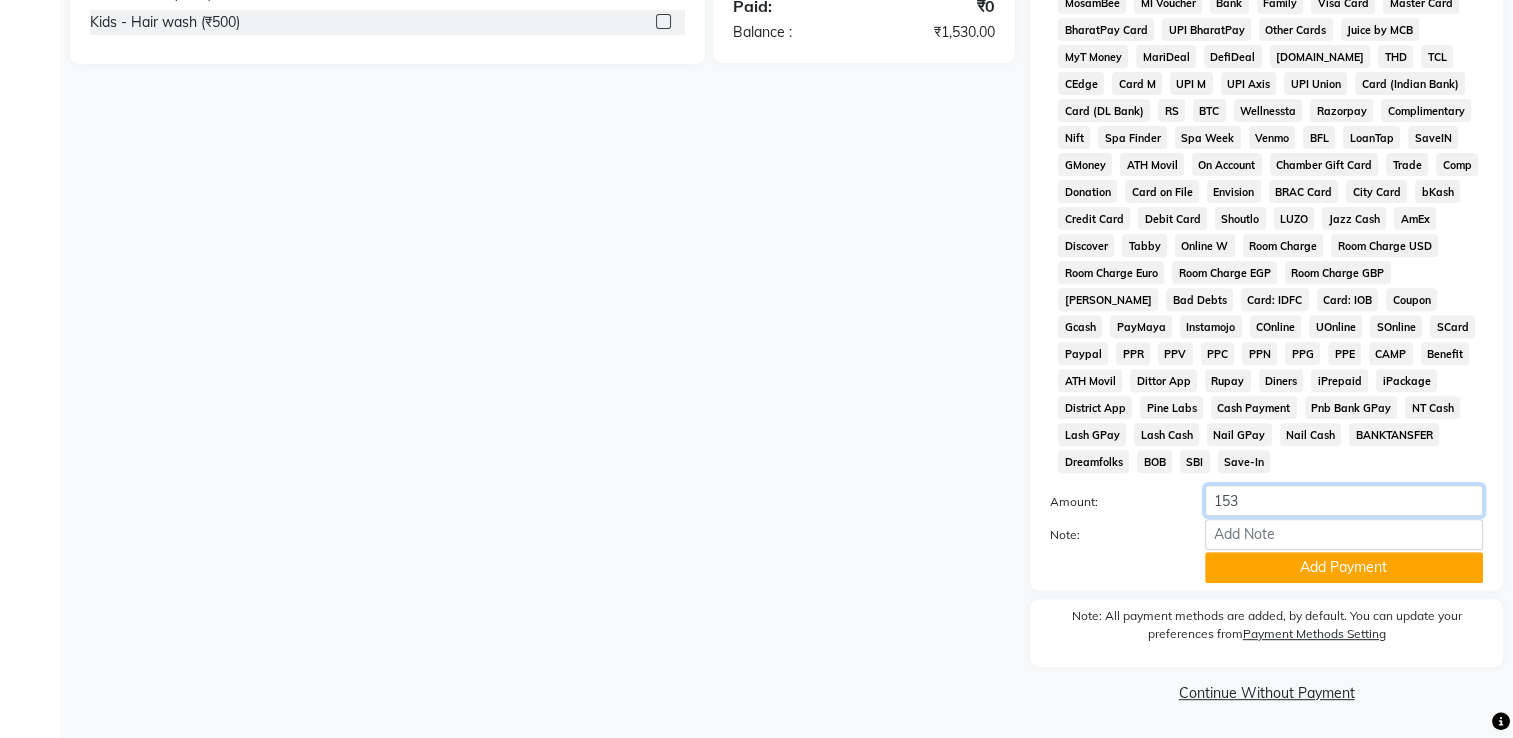 type on "1530" 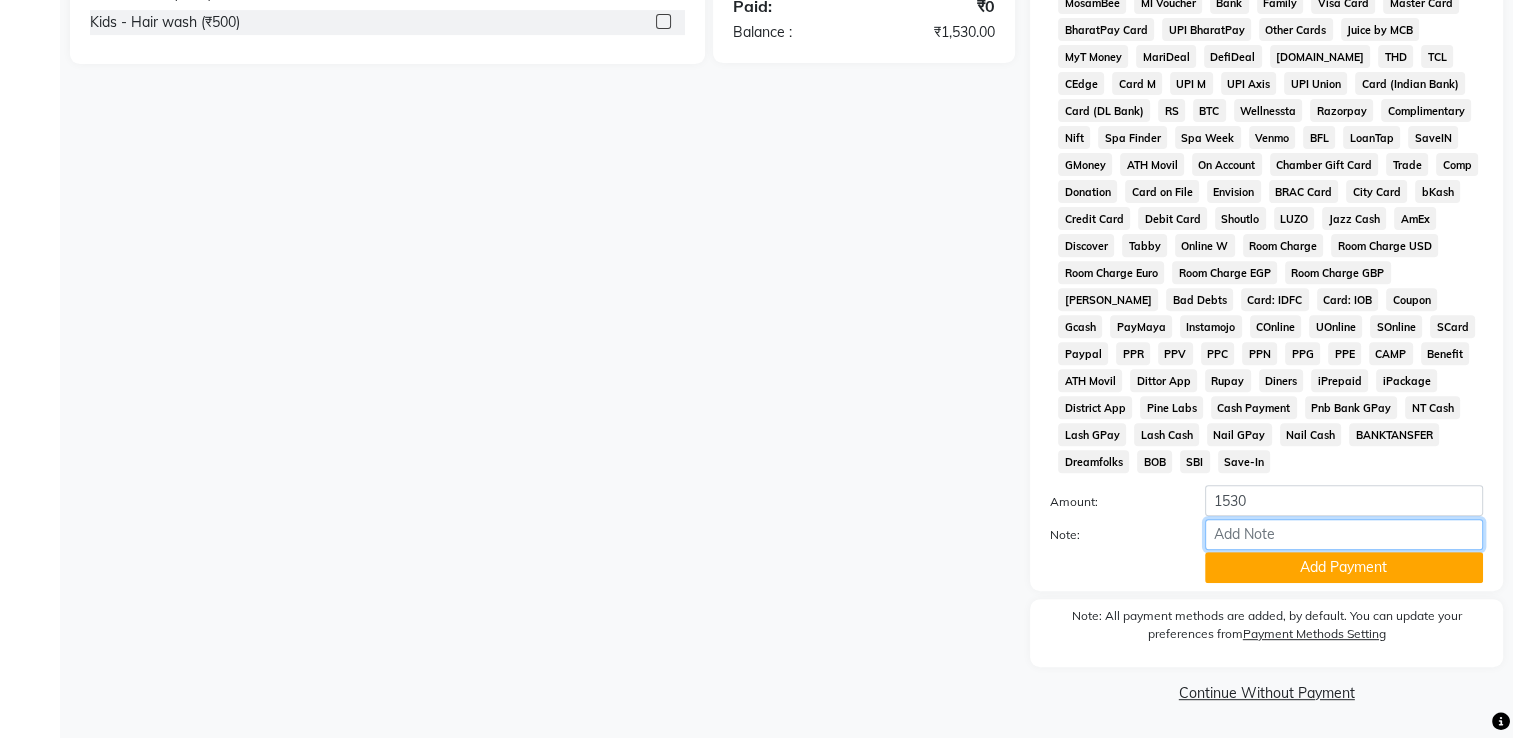 click on "Note:" at bounding box center [1344, 534] 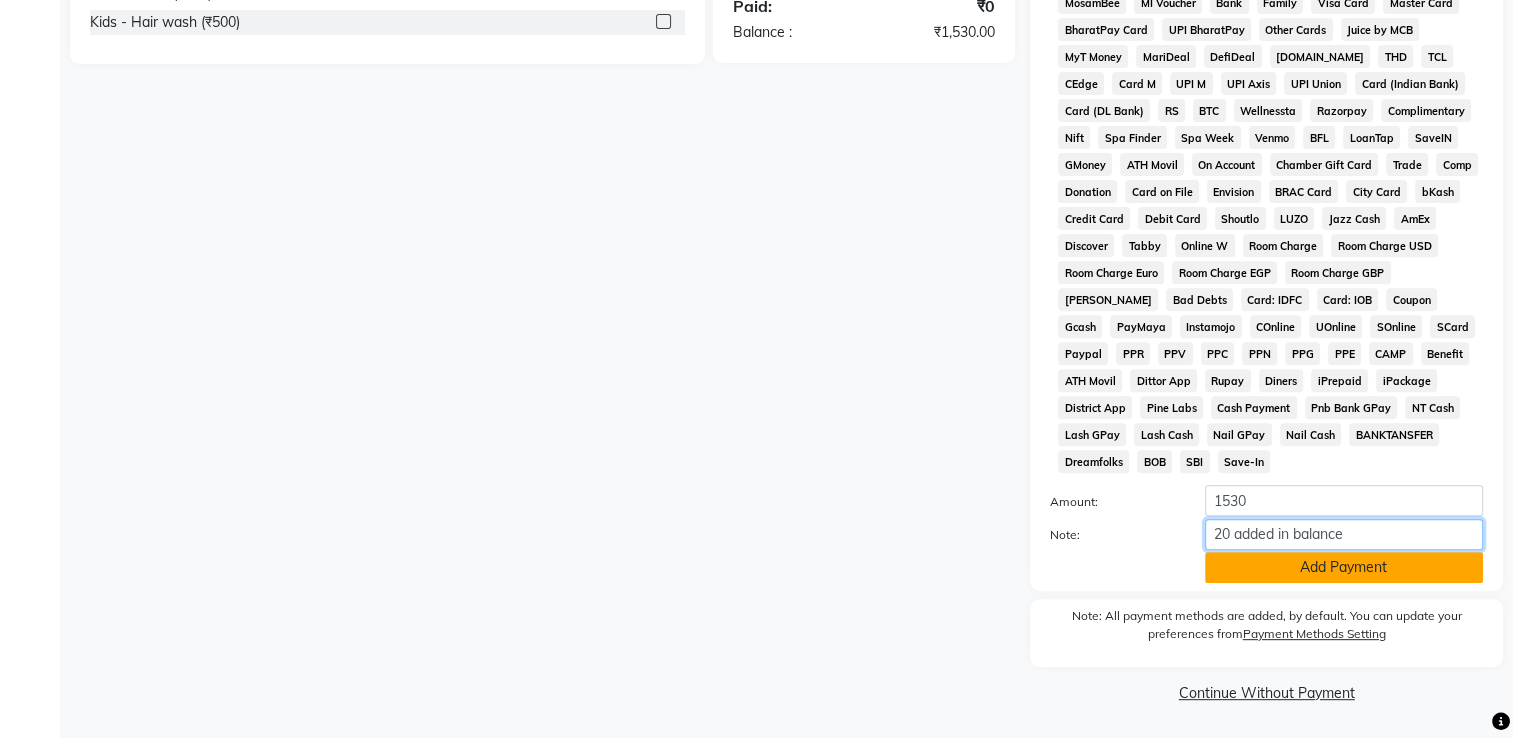type on "20 added in balance" 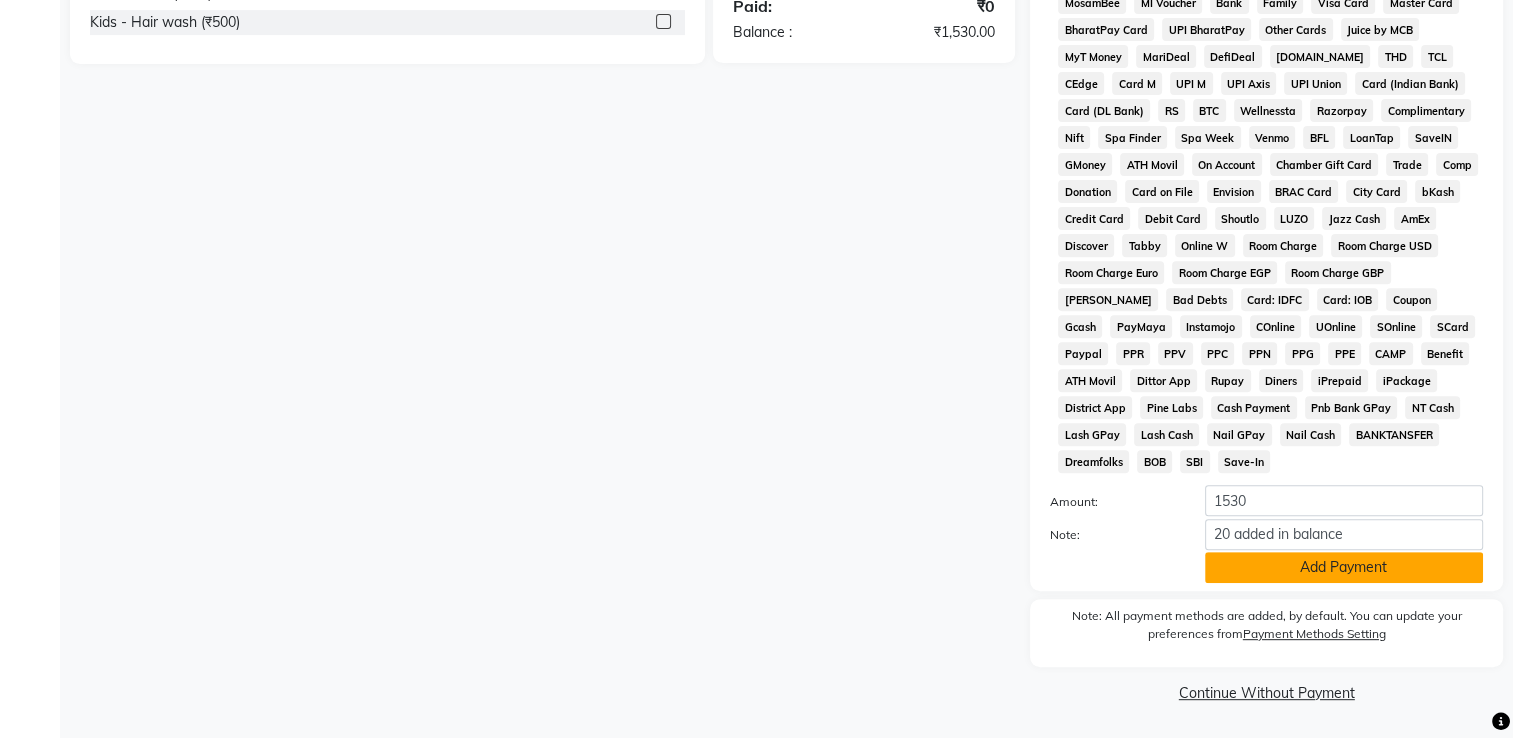 click on "Add Payment" 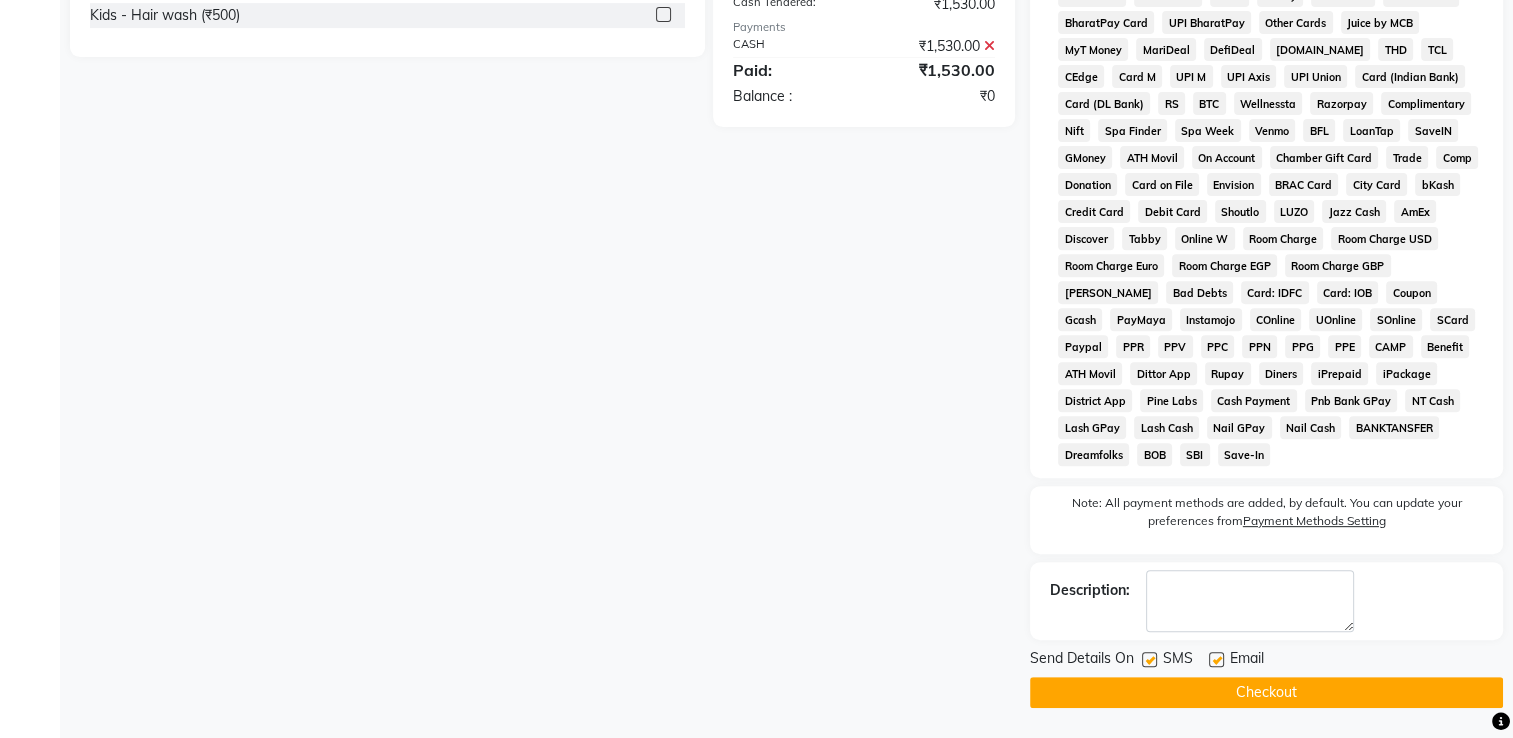 drag, startPoint x: 1216, startPoint y: 684, endPoint x: 1220, endPoint y: 709, distance: 25.317978 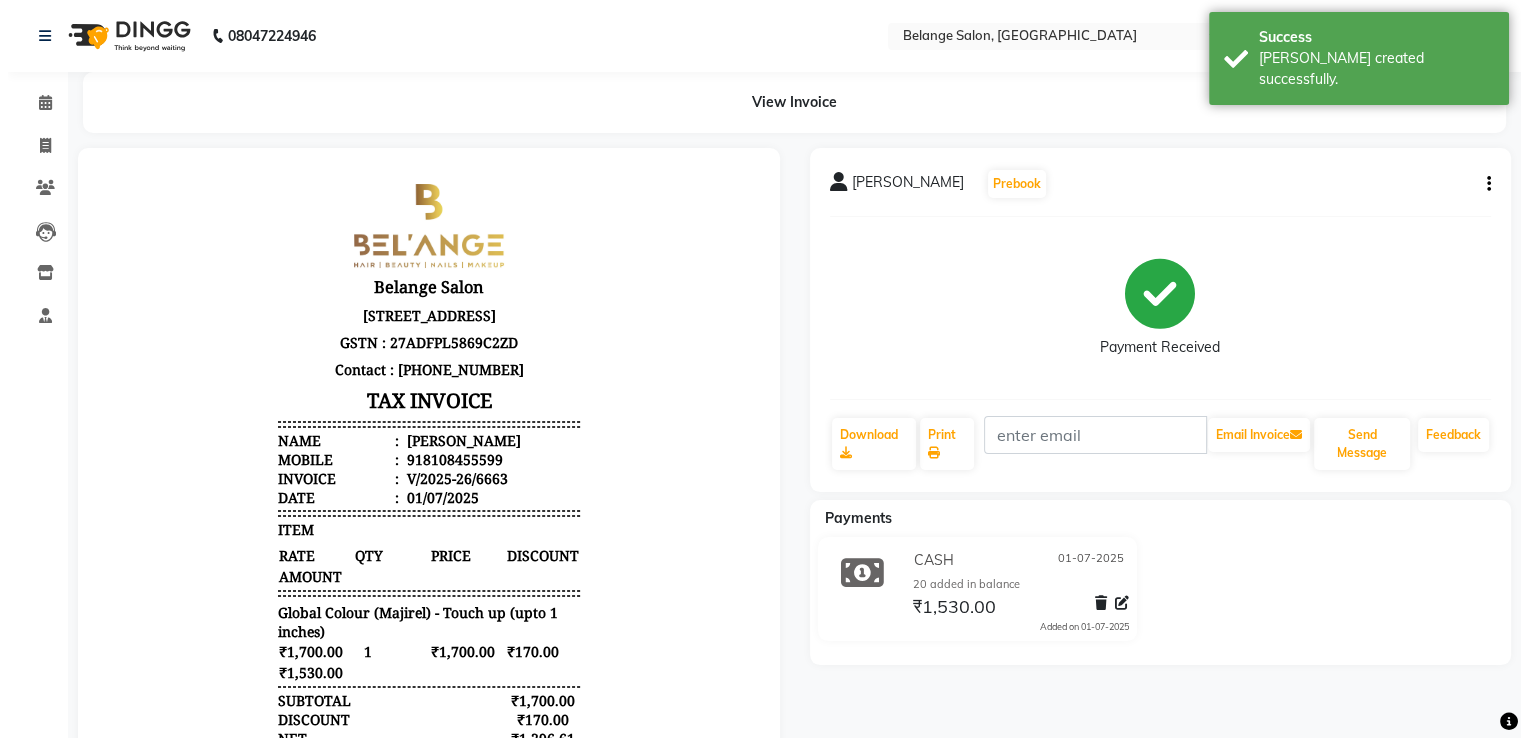 scroll, scrollTop: 0, scrollLeft: 0, axis: both 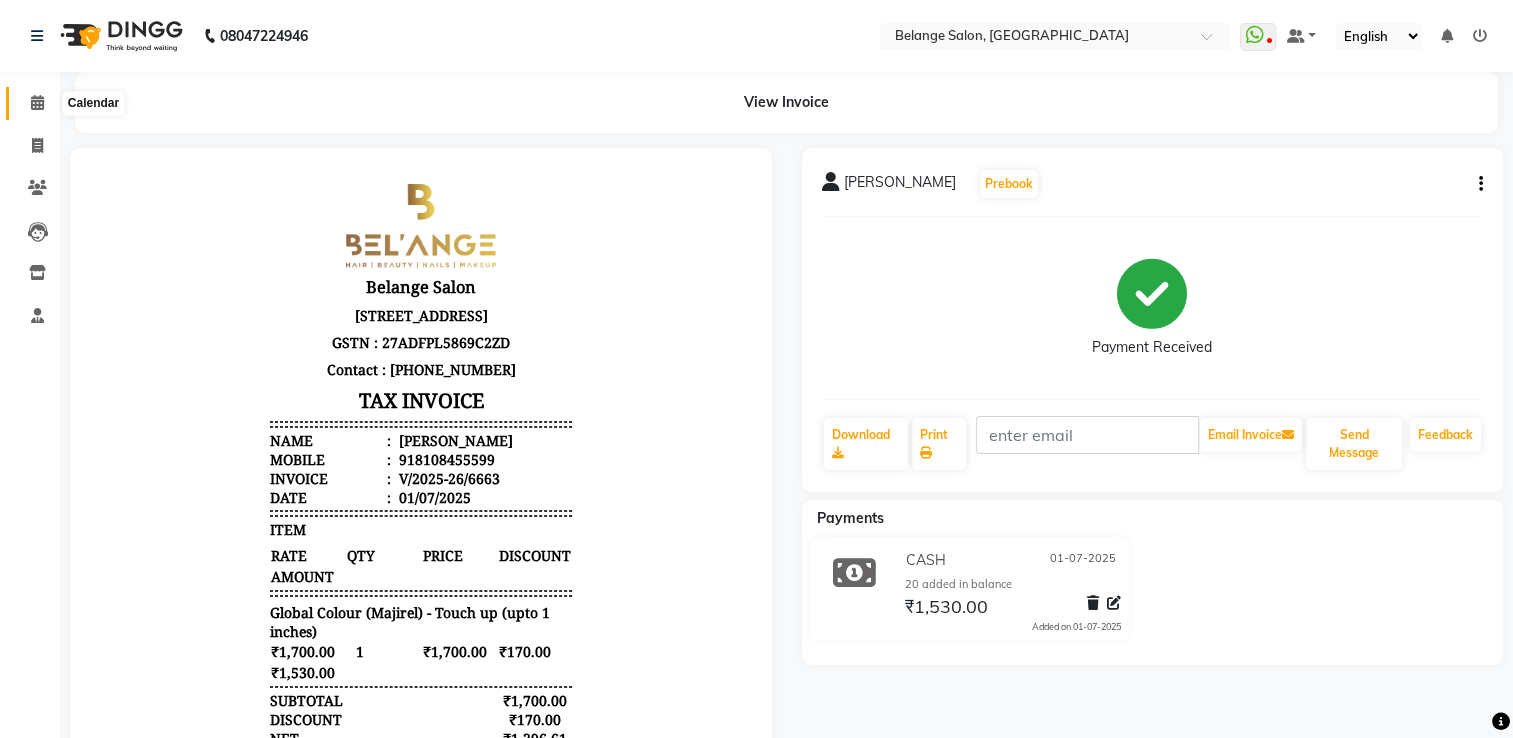 click 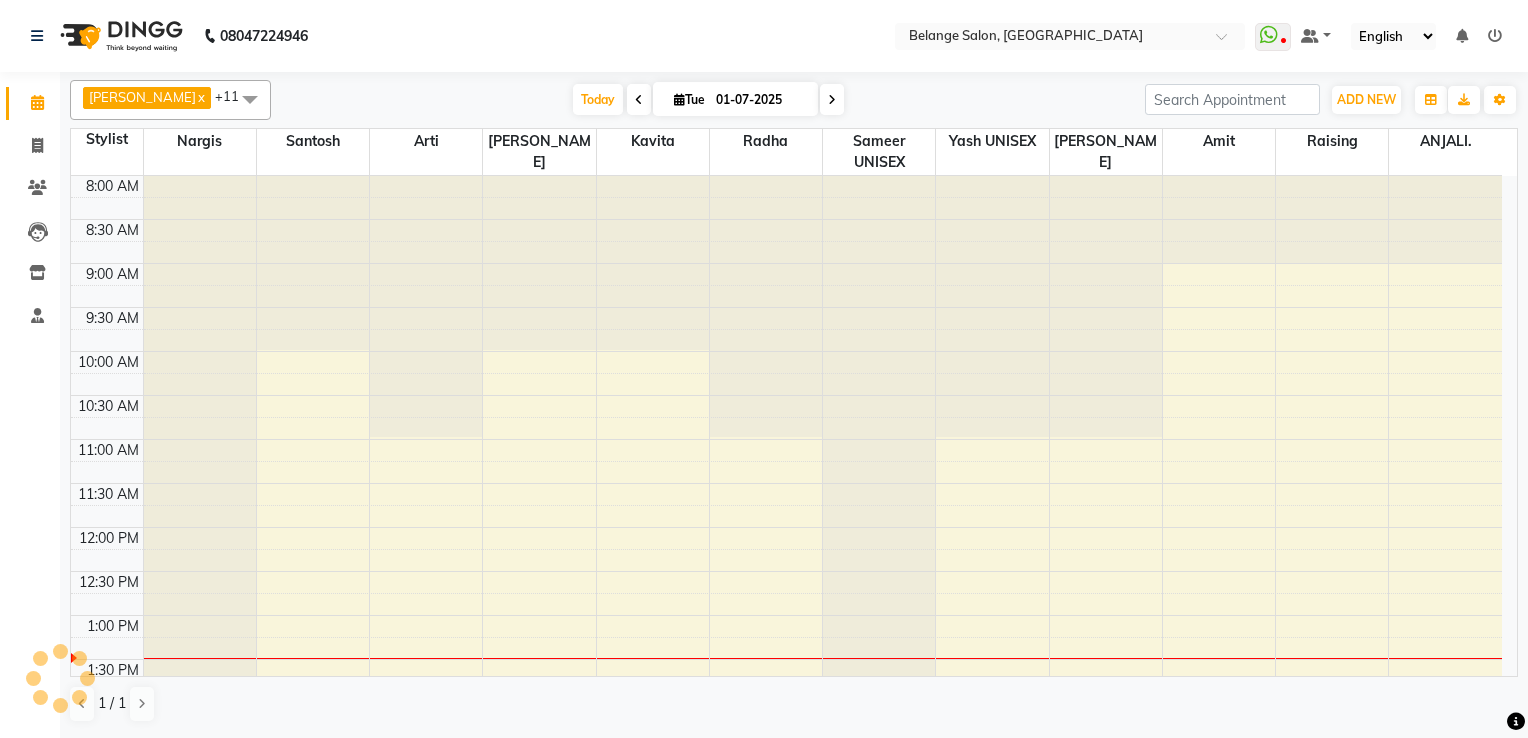 scroll, scrollTop: 0, scrollLeft: 0, axis: both 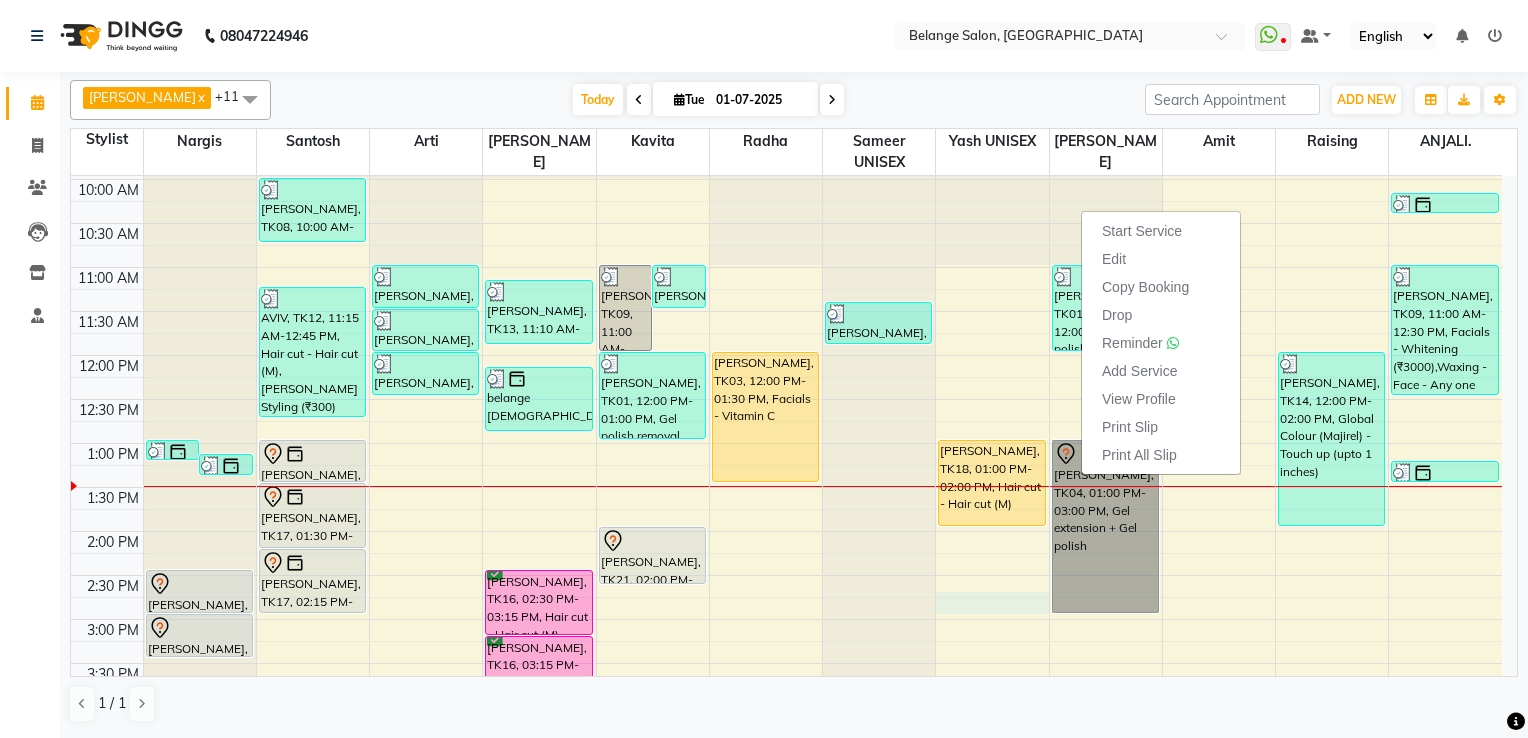 click on "8:00 AM 8:30 AM 9:00 AM 9:30 AM 10:00 AM 10:30 AM 11:00 AM 11:30 AM 12:00 PM 12:30 PM 1:00 PM 1:30 PM 2:00 PM 2:30 PM 3:00 PM 3:30 PM 4:00 PM 4:30 PM 5:00 PM 5:30 PM 6:00 PM 6:30 PM 7:00 PM 7:30 PM 8:00 PM 8:30 PM 9:00 PM 9:30 PM 10:00 PM 10:30 PM     BELANGE FEMALE Female, TK22, 01:00 PM-01:15 PM, Threading - Any one (Eyebrow/Upperlip/lowerlip/chin) (₹80)     belange male, TK24, 01:10 PM-01:25 PM, Threading - Any one (Eyebrow/Upperlip/lowerlip/chin) (₹80)             Shivani shalini, TK23, 02:30 PM-03:00 PM, Chocolate wax - Any One (Full Arms/Half legs/Half back/Half front/Stomach)             Shivani shalini, TK23, 03:00 PM-03:30 PM, Chocolate wax - Any one( Full legs/full back/full front)     abhinav, TK08, 10:00 AM-10:45 AM, Hair cut - Hair cut (M)     AVIV, TK12, 11:15 AM-12:45 PM, Hair cut - Hair cut (M),Beard Styling (₹300)             ashok kotak, TK17, 01:00 PM-01:30 PM, Innoa Hair colour - M             ashok kotak, TK17, 01:30 PM-02:15 PM, Shaving" at bounding box center [786, 663] 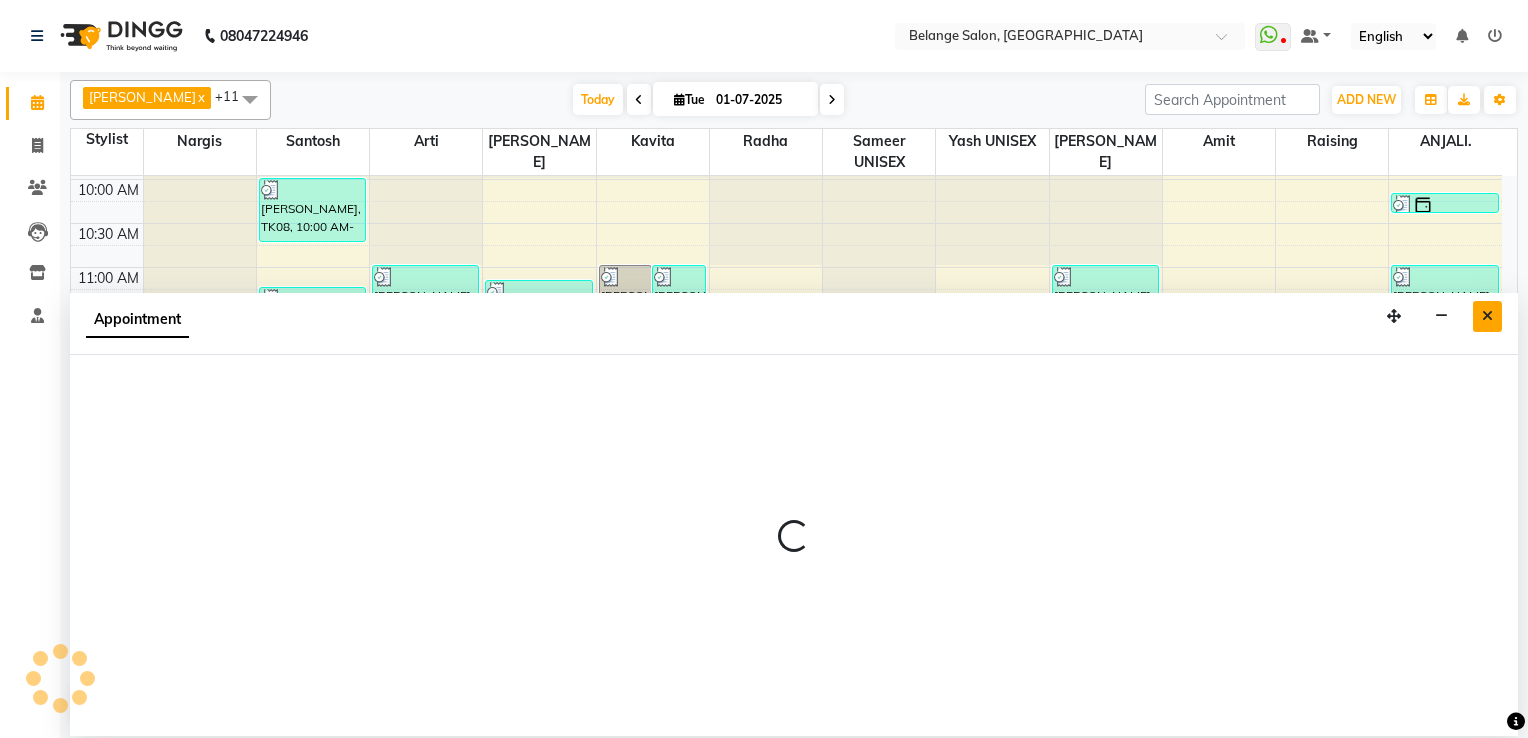 select on "66547" 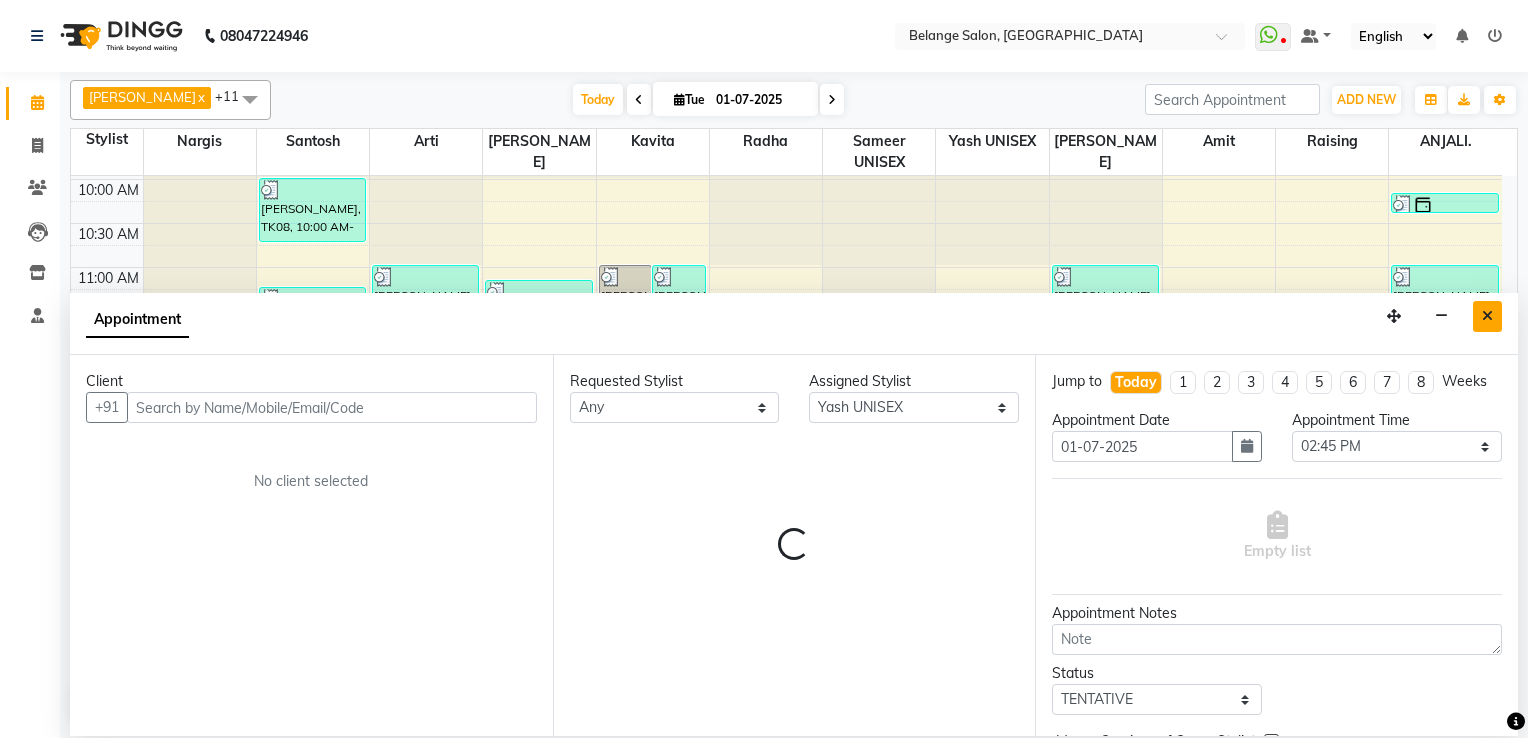 click at bounding box center (1487, 316) 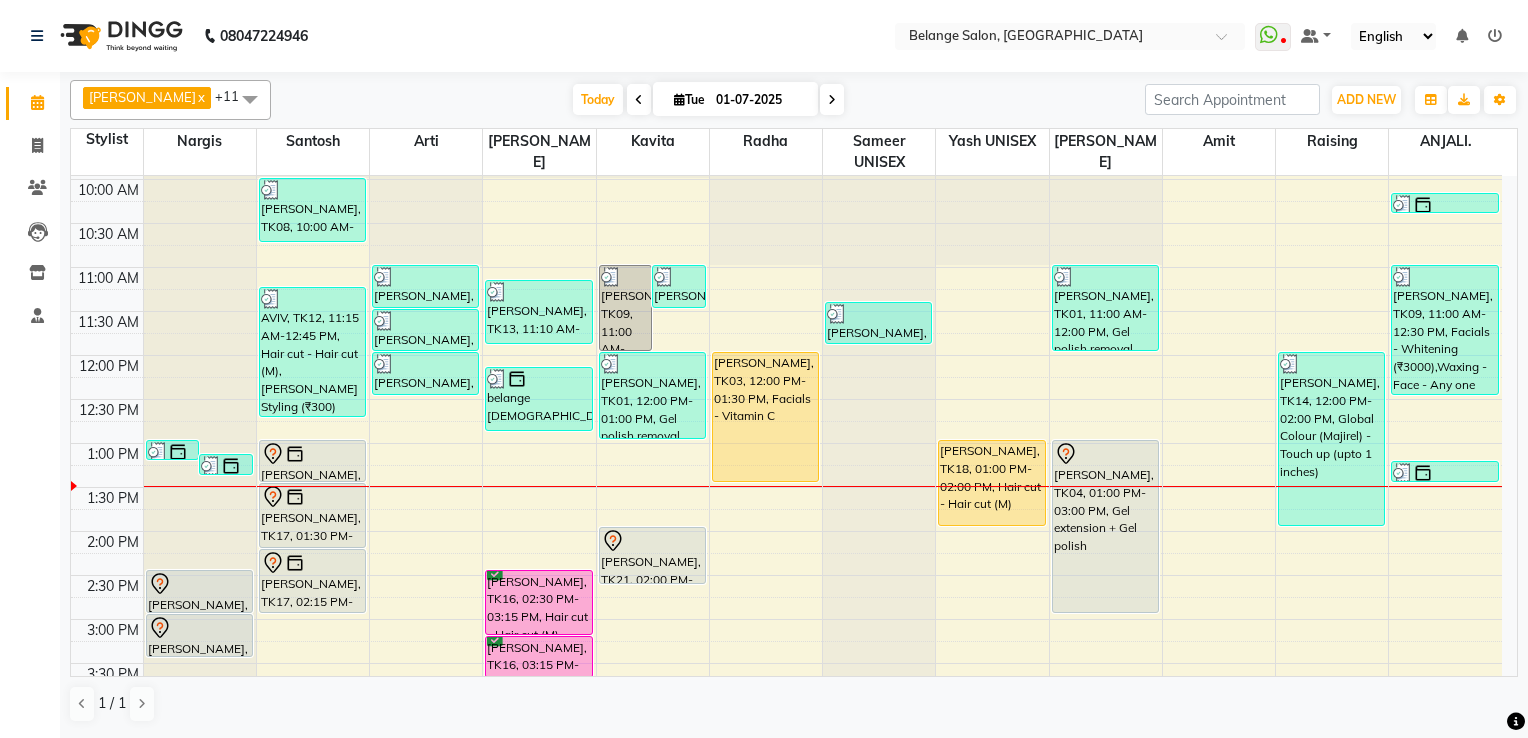 scroll, scrollTop: 280, scrollLeft: 0, axis: vertical 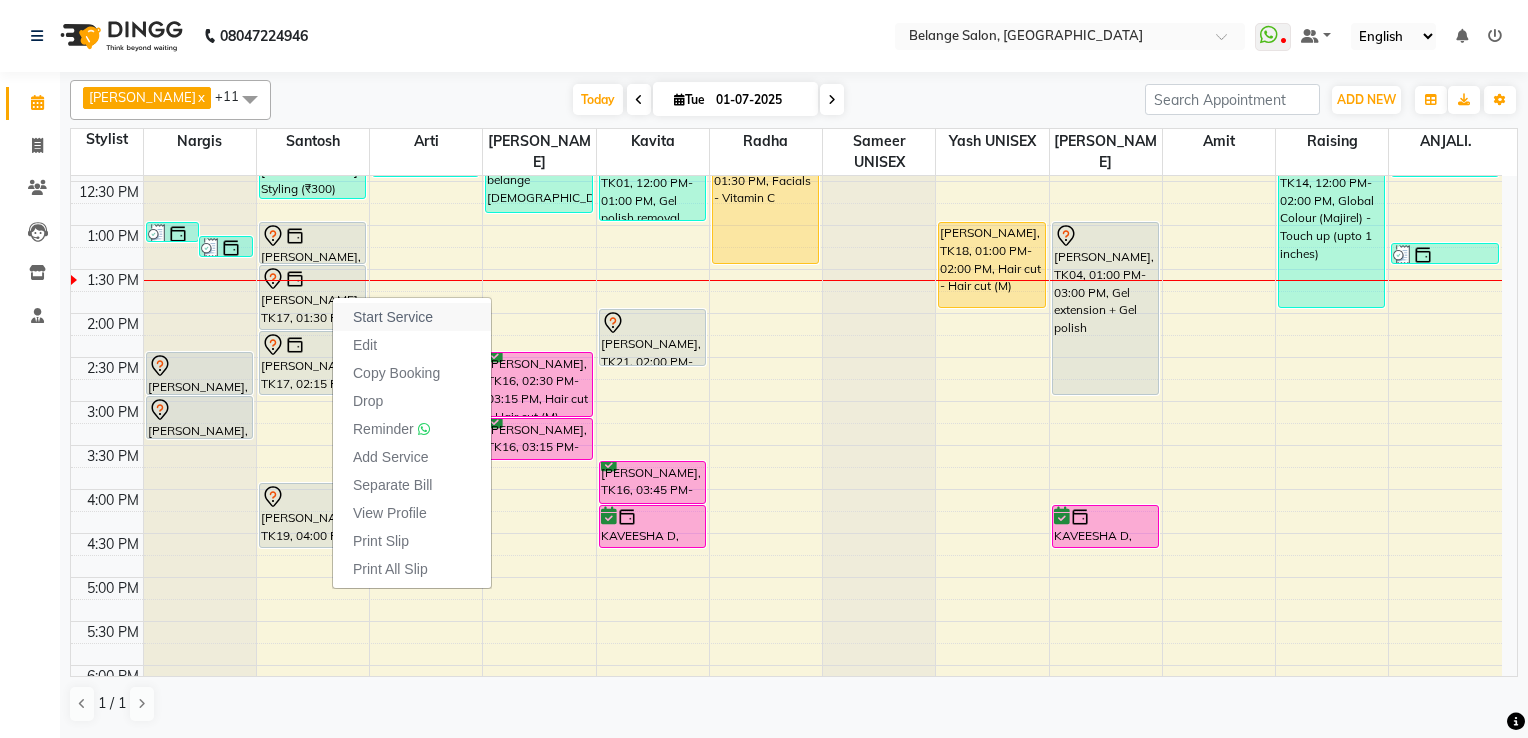 click on "Start Service" at bounding box center (393, 317) 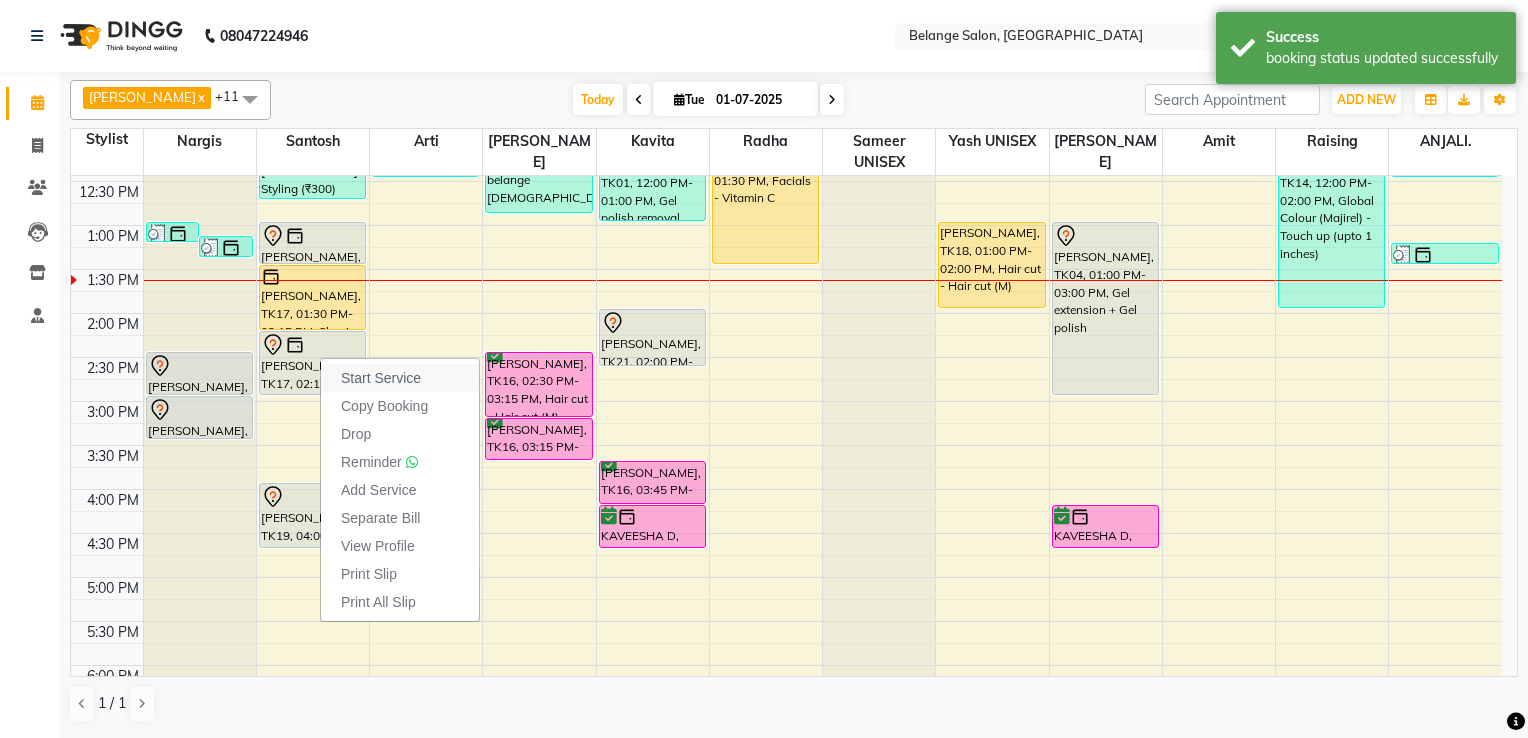 click on "Start Service" at bounding box center (381, 378) 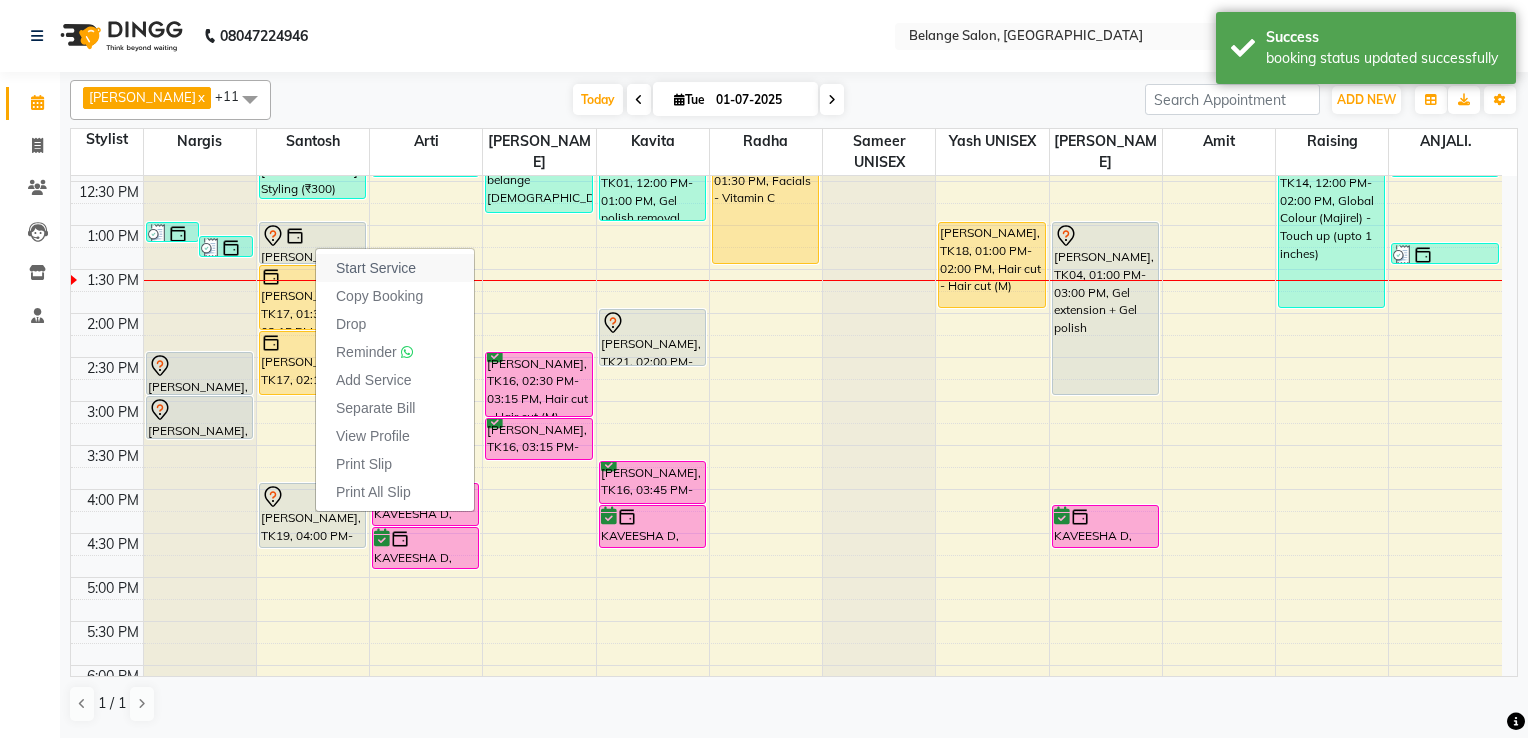 click on "Start Service" at bounding box center [376, 268] 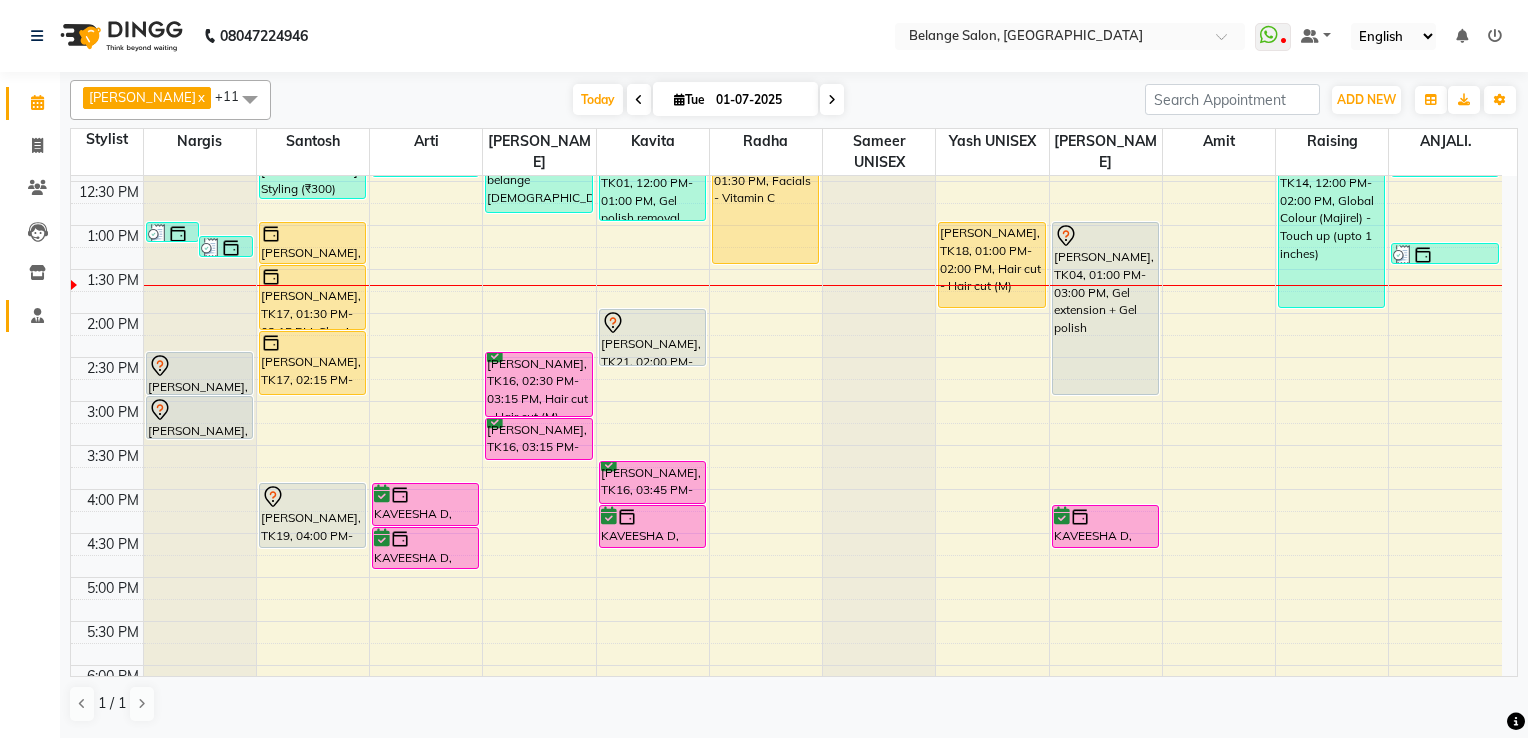 drag, startPoint x: 435, startPoint y: 295, endPoint x: 38, endPoint y: 326, distance: 398.2085 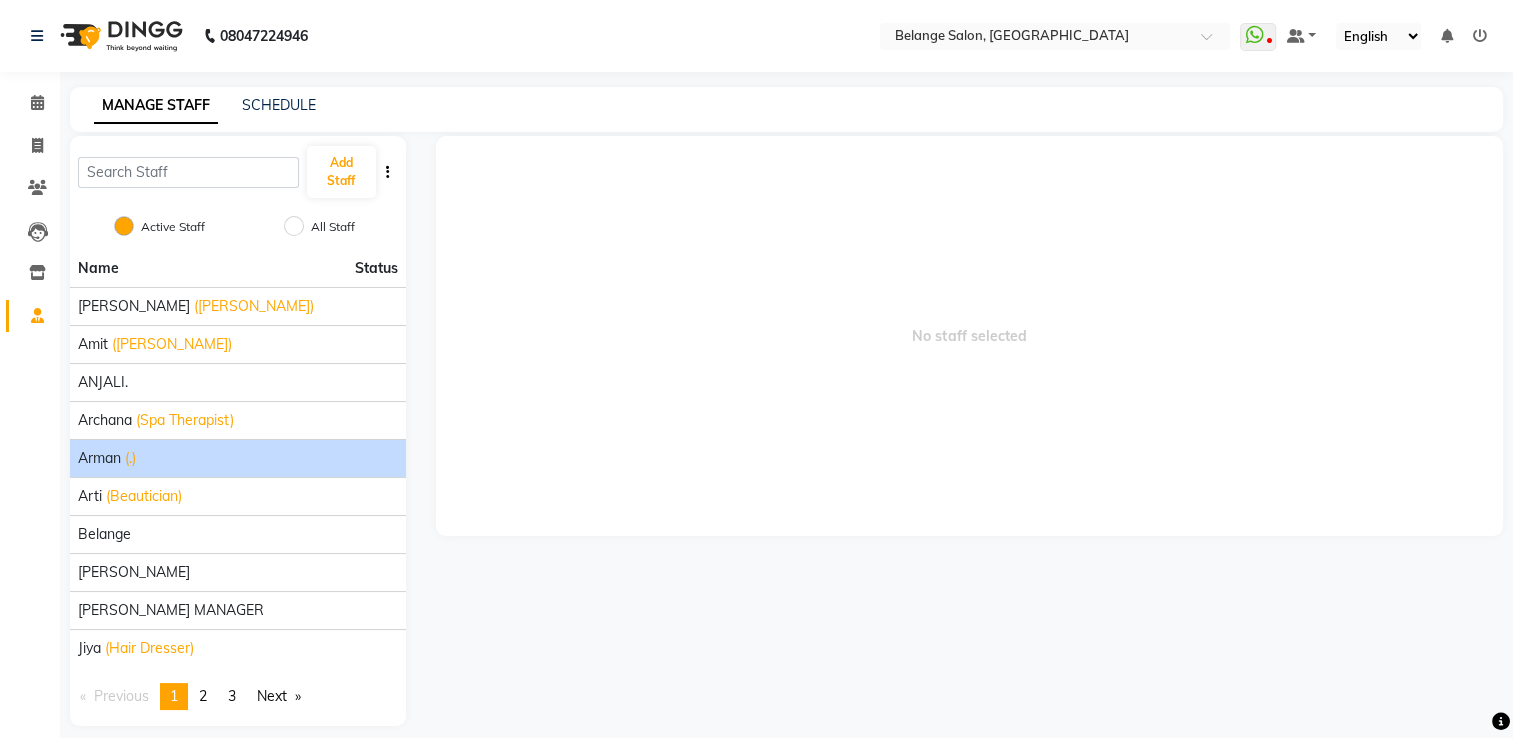 scroll, scrollTop: 16, scrollLeft: 0, axis: vertical 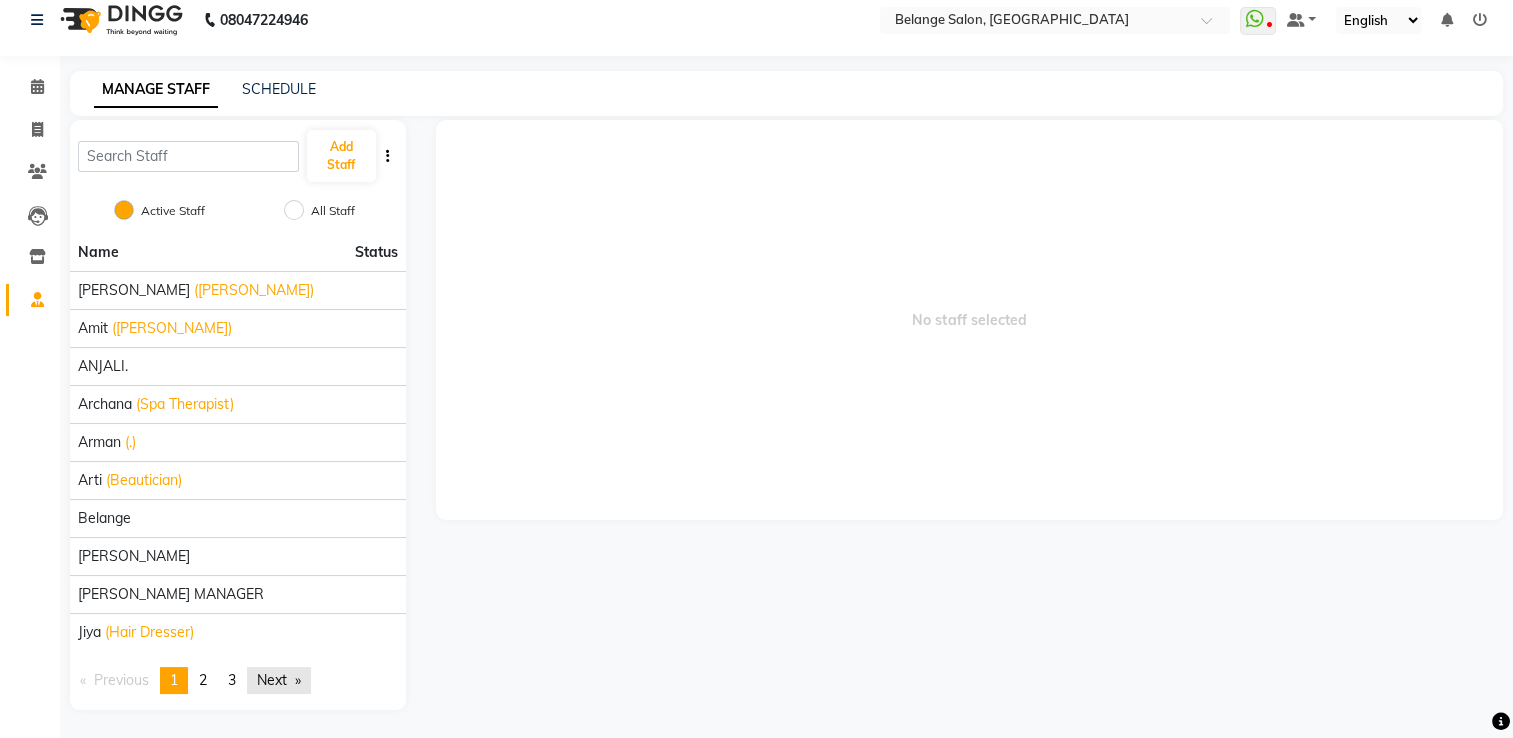 click on "Next  page" at bounding box center [279, 680] 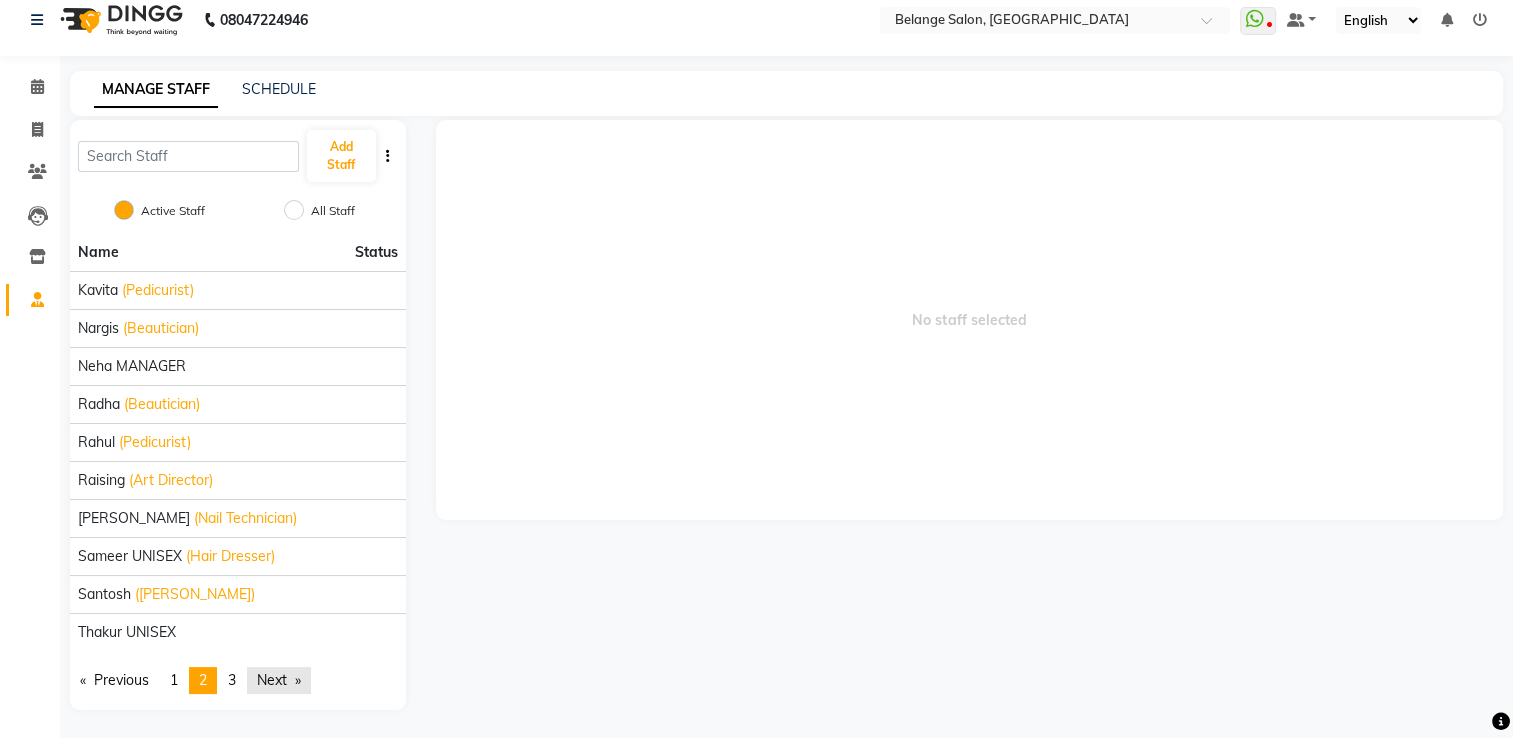 click on "Next  page" at bounding box center [279, 680] 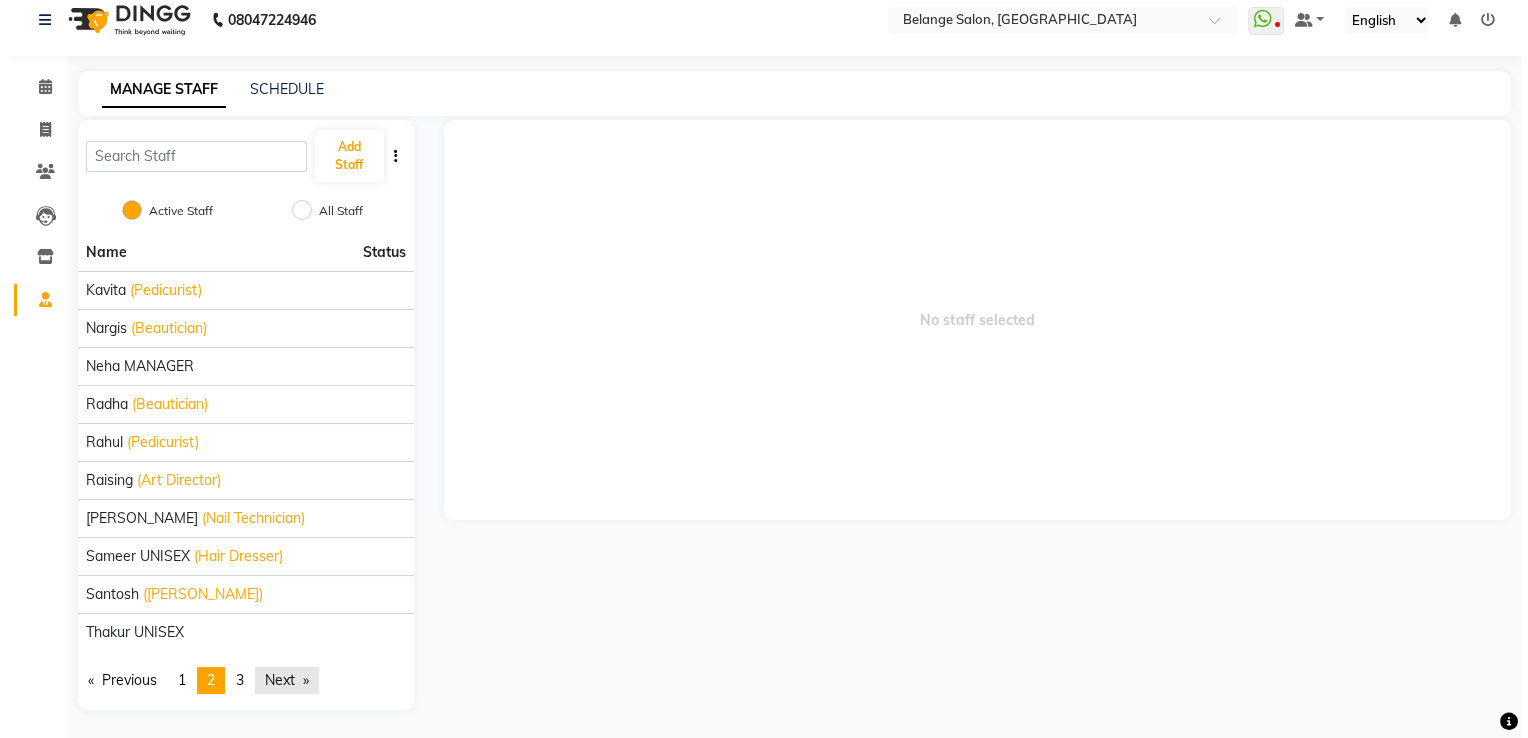 scroll, scrollTop: 0, scrollLeft: 0, axis: both 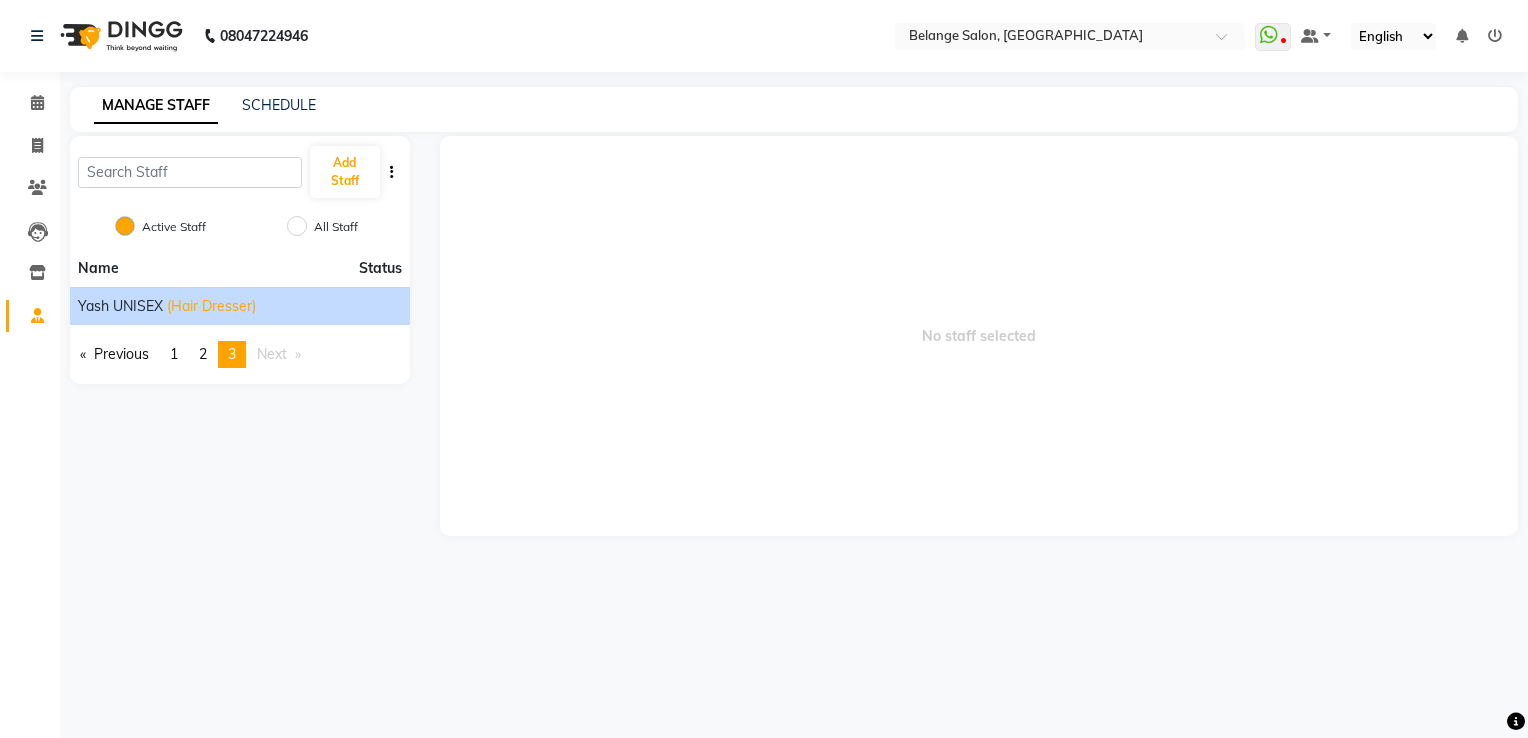 click on "Yash            UNISEX" 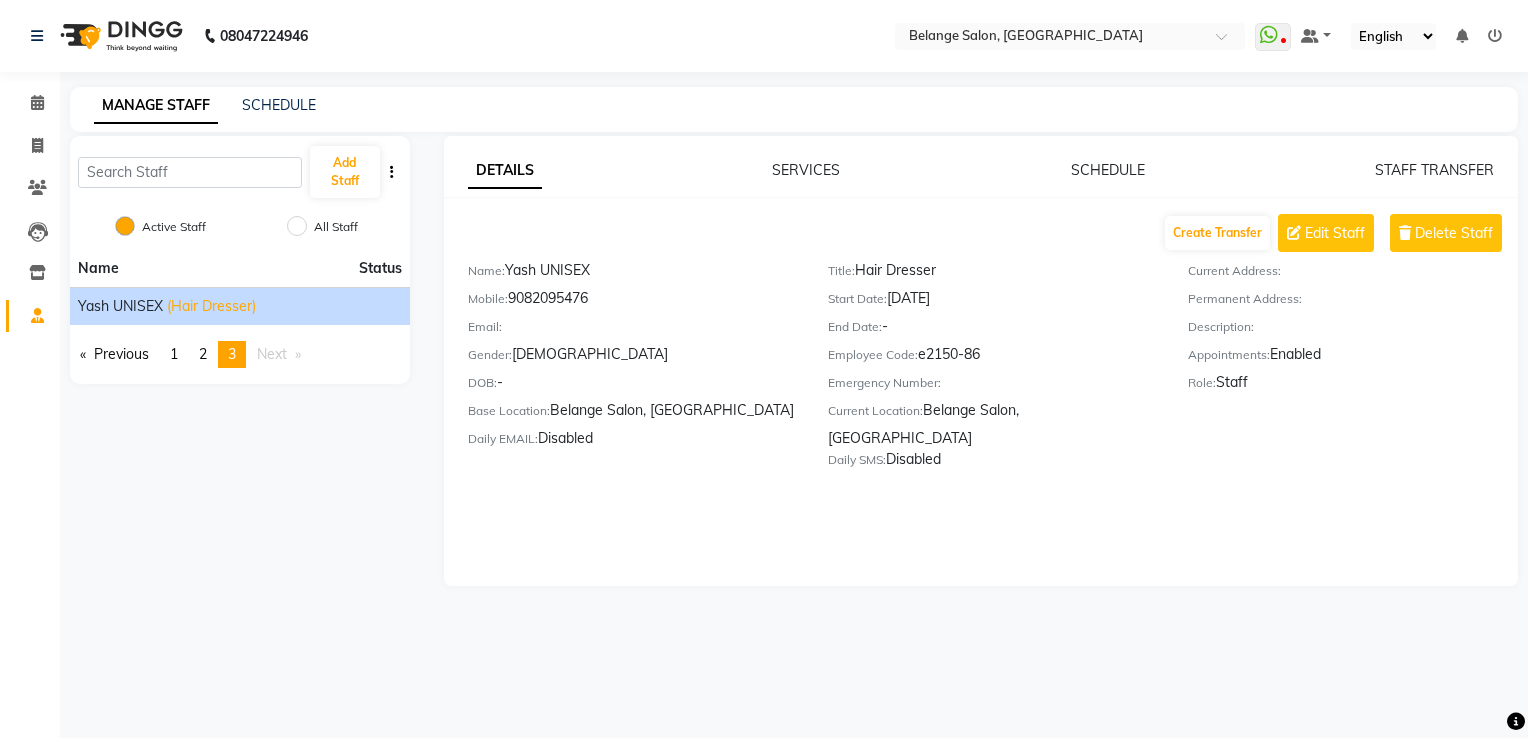 click on "08047224946 Select Location × Belange Salon, Wadala East  WhatsApp Status  ✕ Status:  Disconnected Most Recent Message: 29-06-2025     11:57 AM Recent Service Activity: 29-06-2025     11:59 AM  08047224946 Whatsapp Settings Default Panel My Panel English ENGLISH Español العربية मराठी हिंदी ગુજરાતી தமிழ் 中文 Notifications nothing to show ☀ Belange Salon, Wadala East  Calendar  Invoice  Clients  Leads   Inventory  Staff Completed InProgress Upcoming Dropped Tentative Check-In Confirm Bookings Segments Page Builder MANAGE STAFF SCHEDULE Add Staff  Active Staff   All Staff  Name Status Yash            UNISEX (Hair Dresser)  Previous  page  3 / 3  page  1 page  2 You're on page  3  Next  page DETAILS SERVICES SCHEDULE STAFF TRANSFER Create Transfer Edit Staff Delete Staff Name:   Yash            UNISEX  Mobile:   9082095476  Email:     Gender:   male  DOB:   -  Base Location:   Belange Salon, Wadala East  Daily EMAIL:   Disabled  Title:   -" at bounding box center [764, 369] 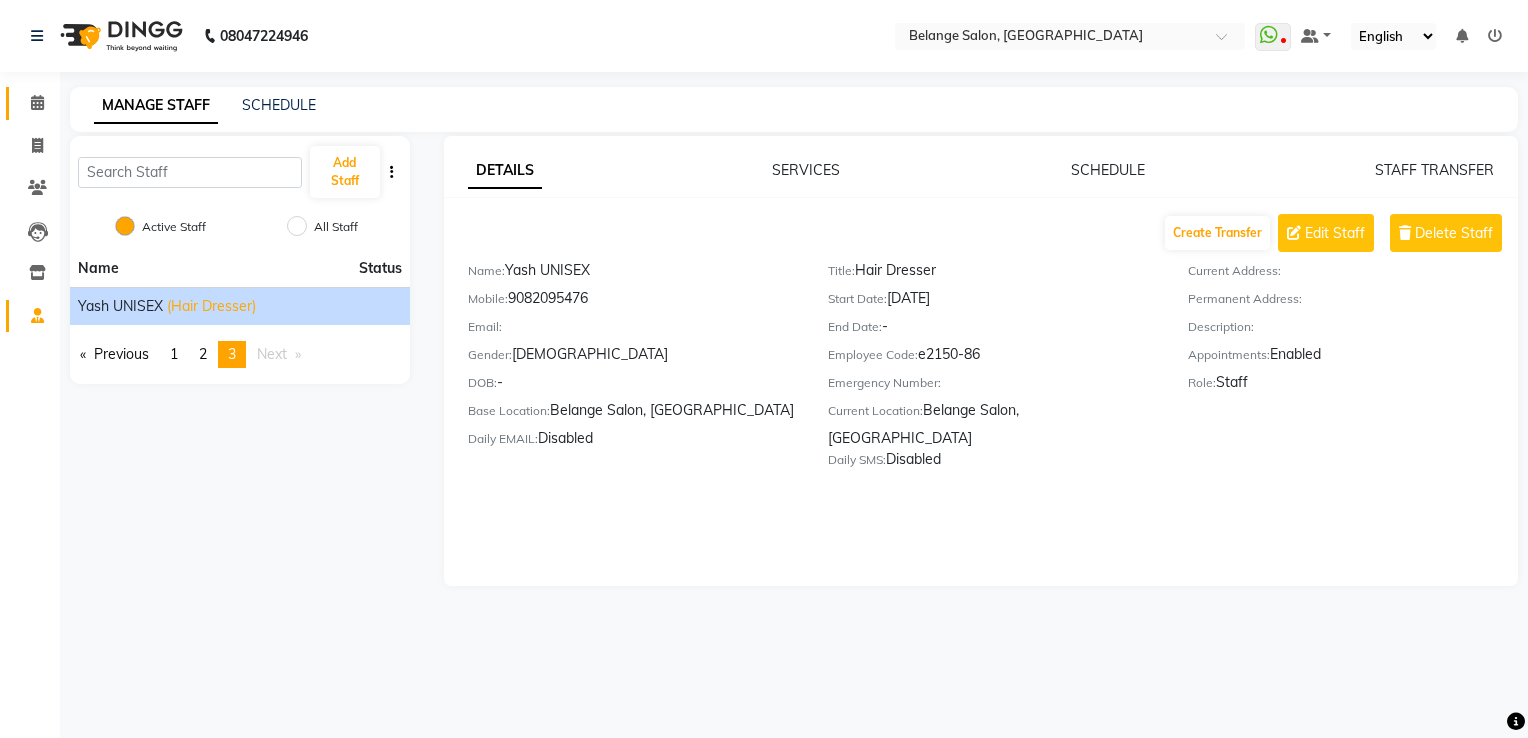 click on "Calendar" 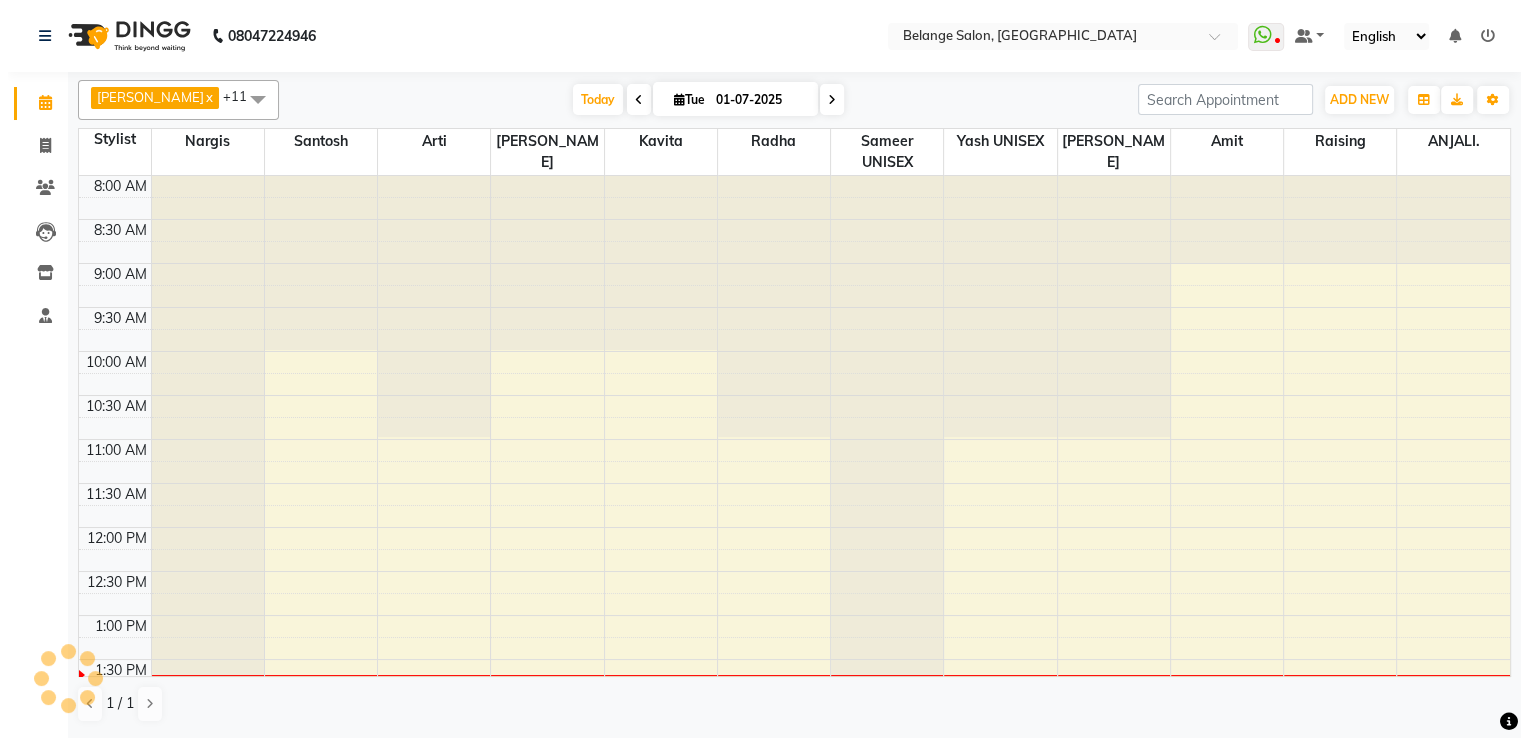 scroll, scrollTop: 0, scrollLeft: 0, axis: both 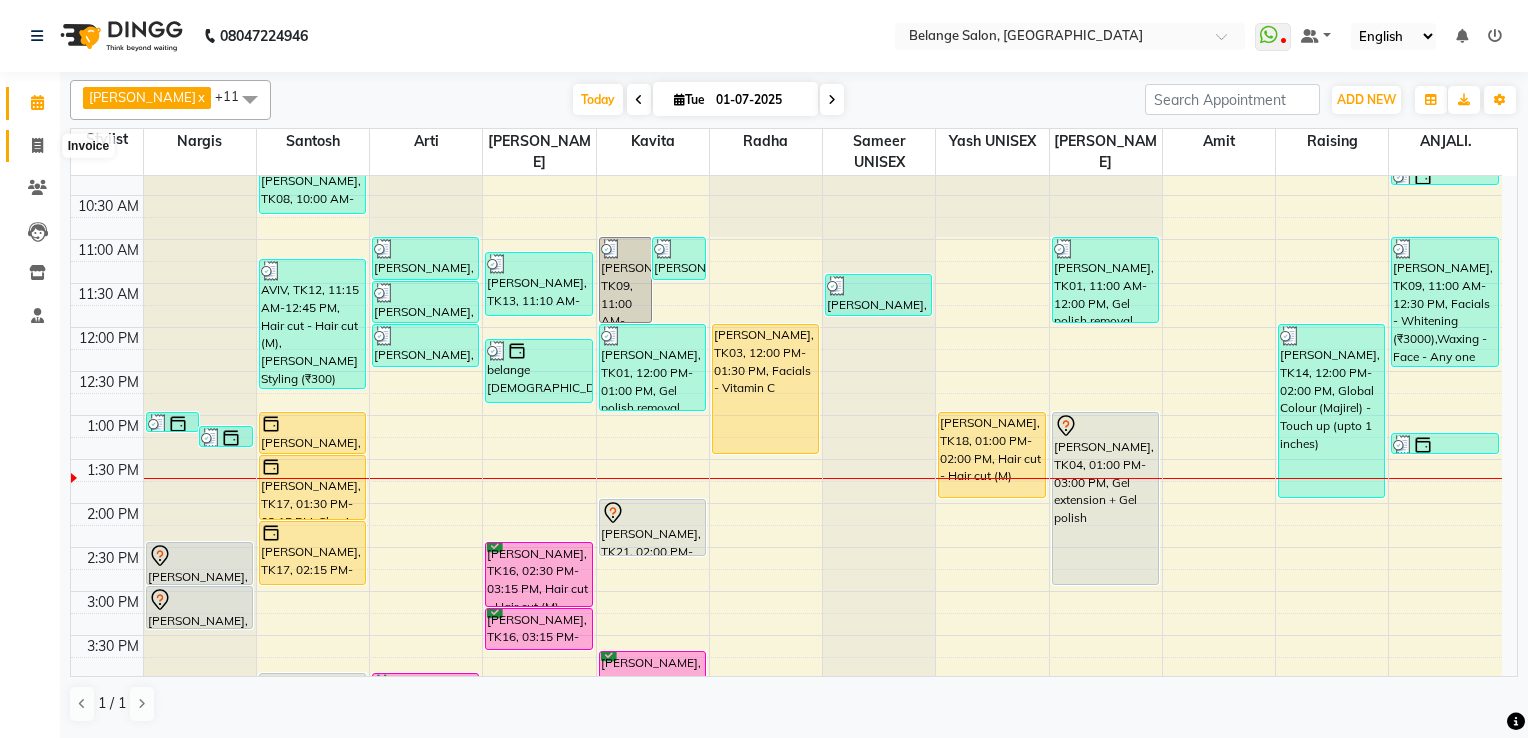 click 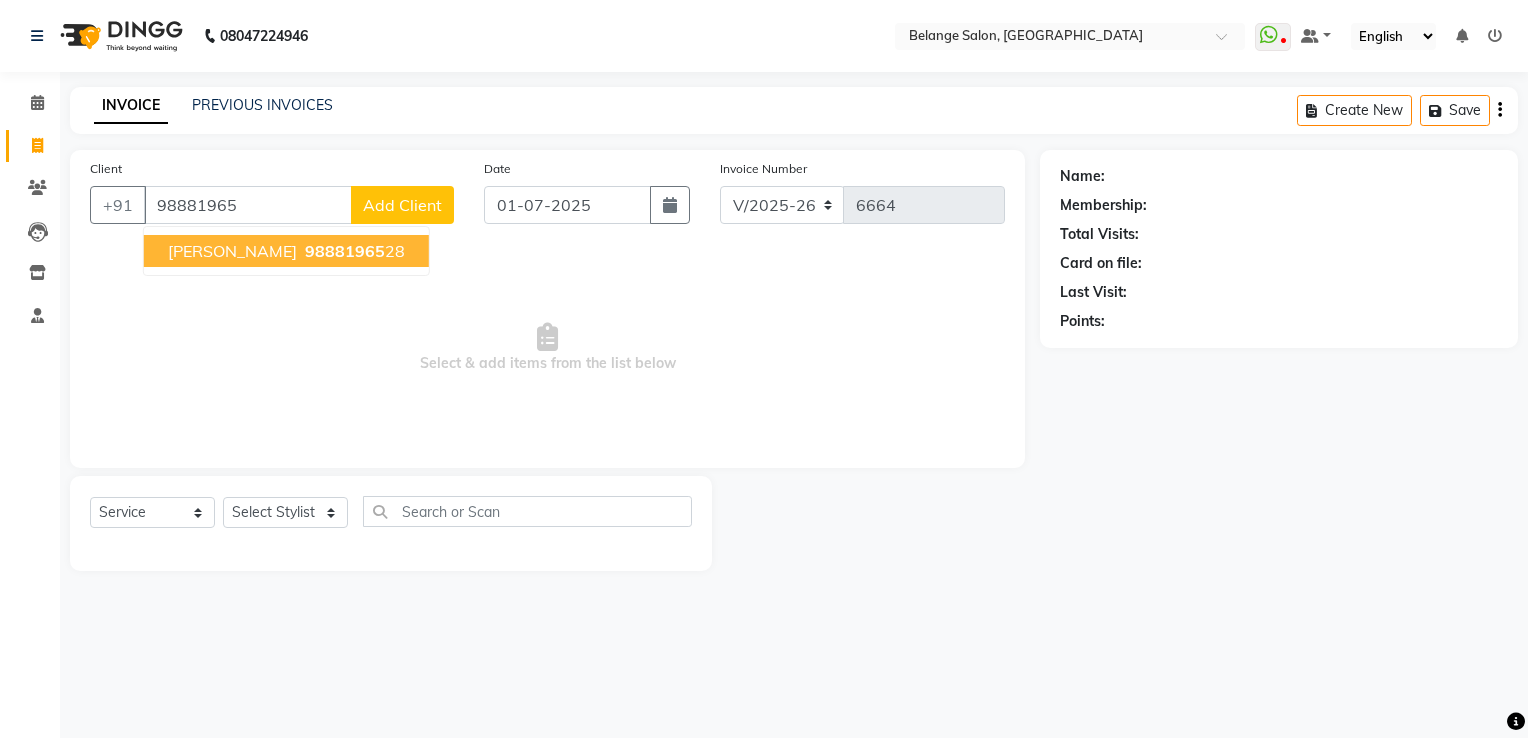 click on "98881965" at bounding box center [345, 251] 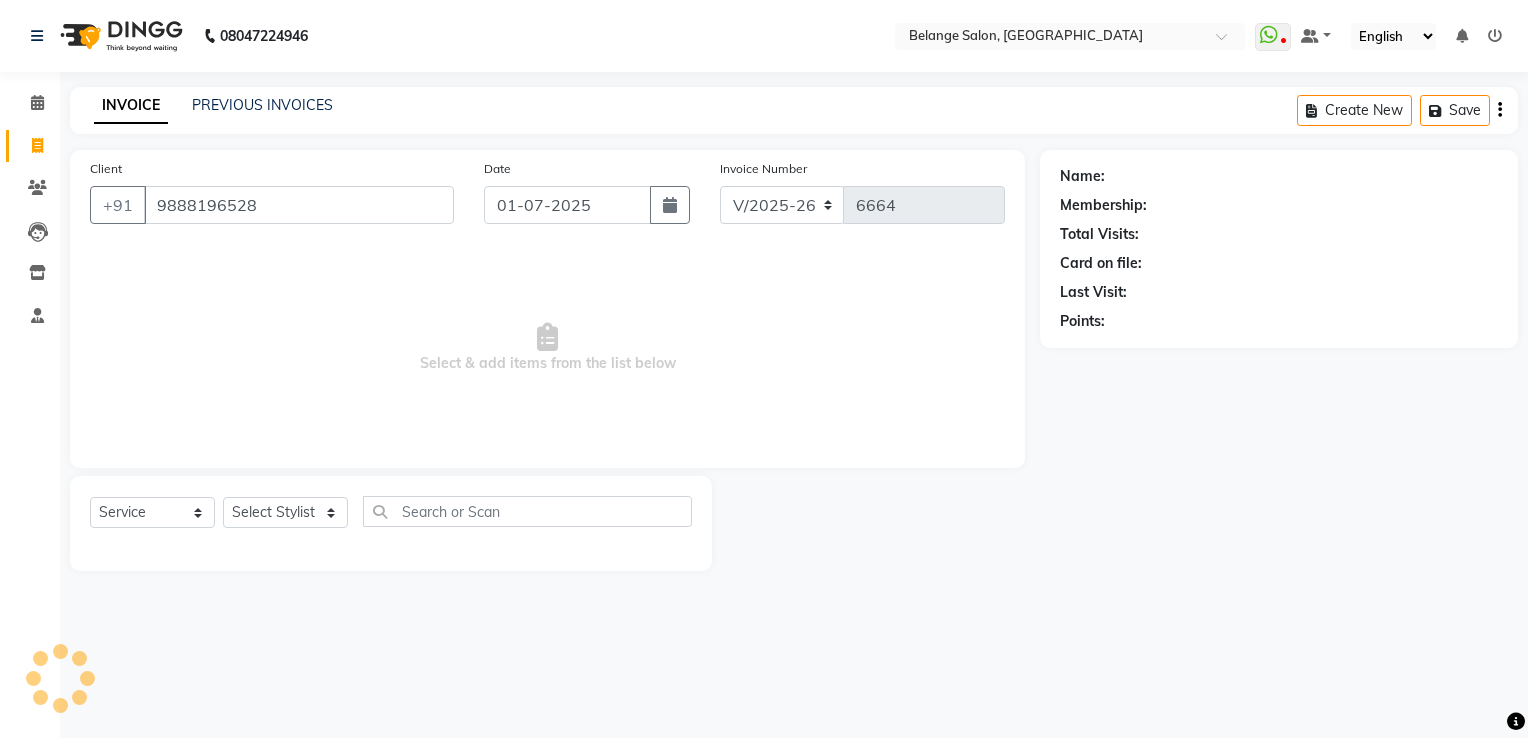 type on "9888196528" 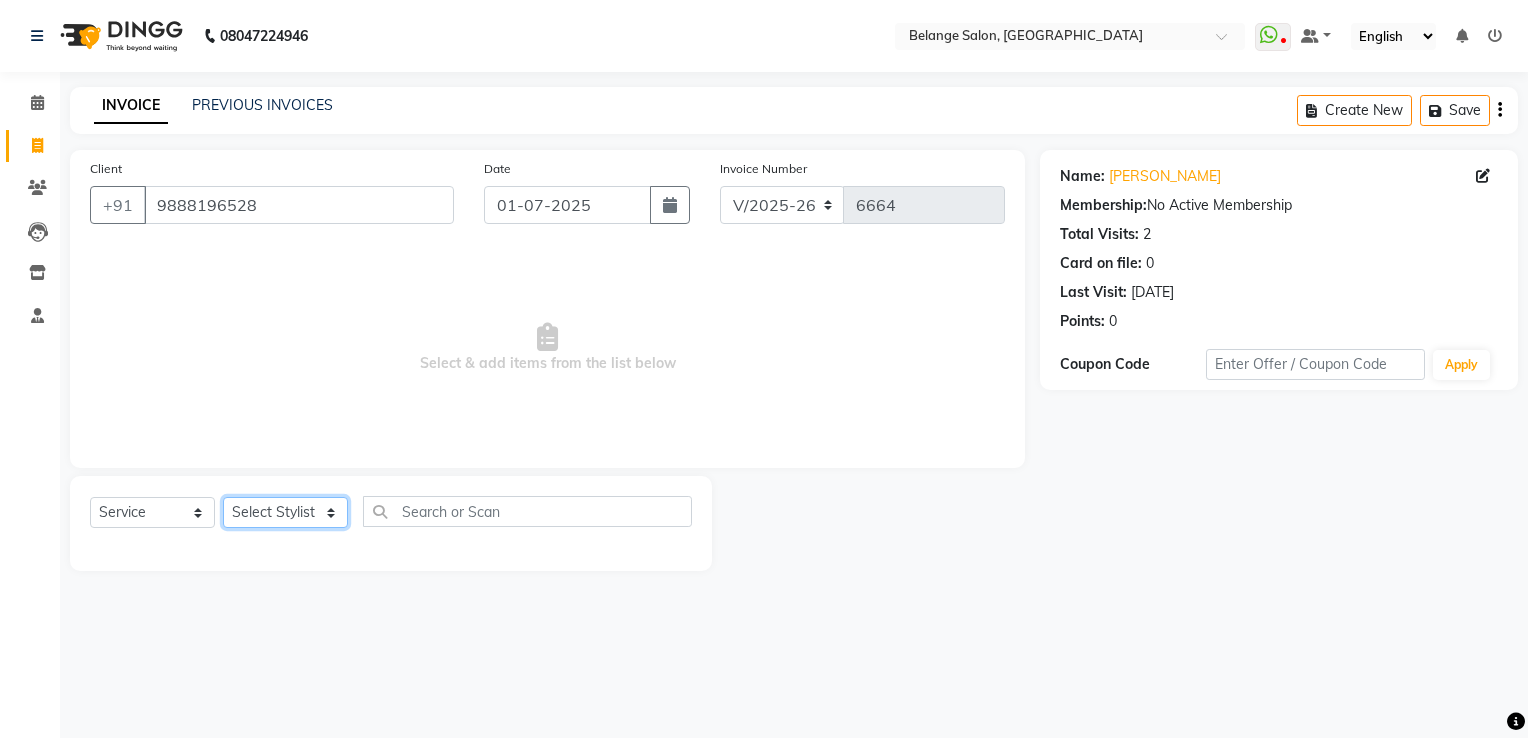 click on "Select Stylist [PERSON_NAME]           ANJALI. [PERSON_NAME]         [PERSON_NAME] [PERSON_NAME]          MANAGER [PERSON_NAME]        [PERSON_NAME]         MANAGER [PERSON_NAME]            raising [PERSON_NAME]        UNISEX [PERSON_NAME]           UNISEX Yash            UNISEX" 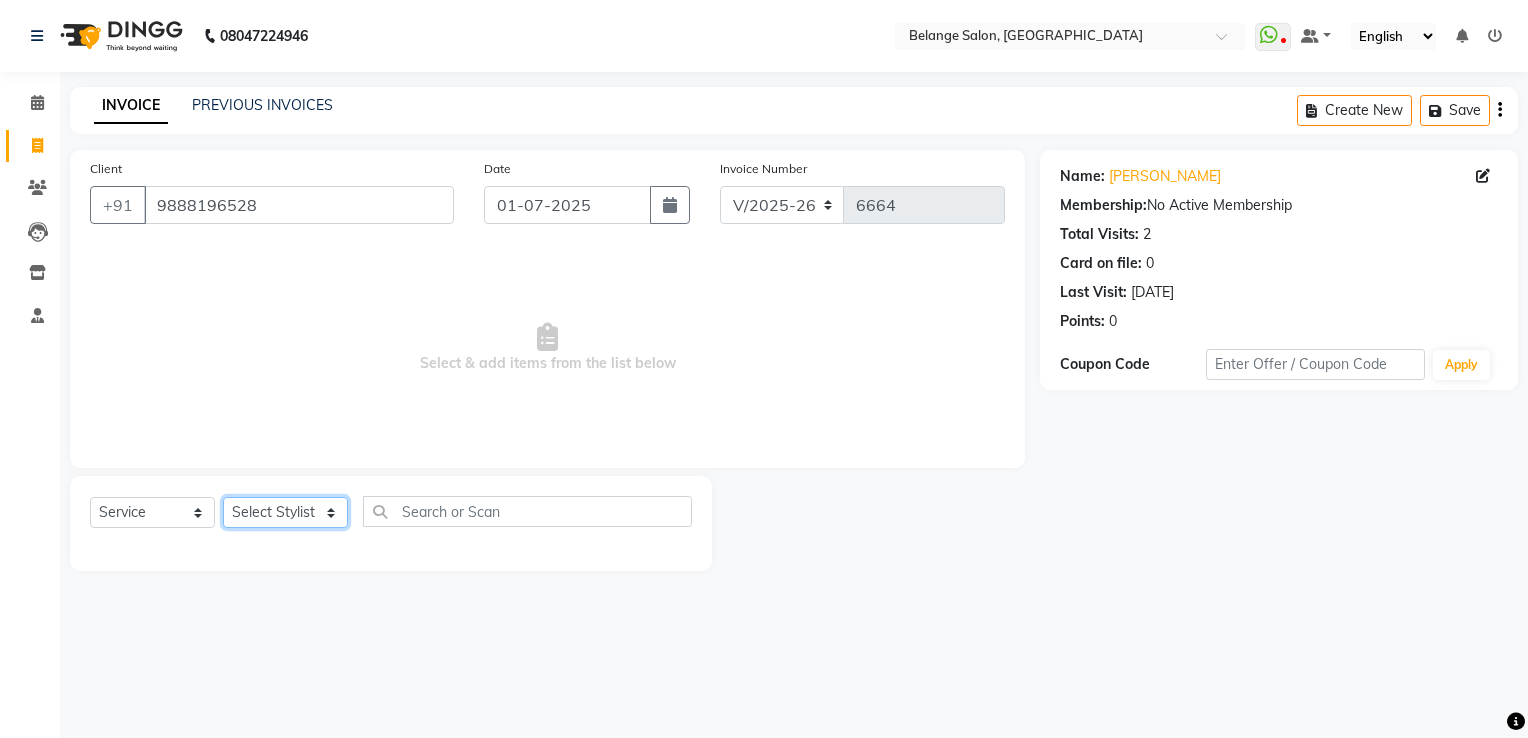 select on "61428" 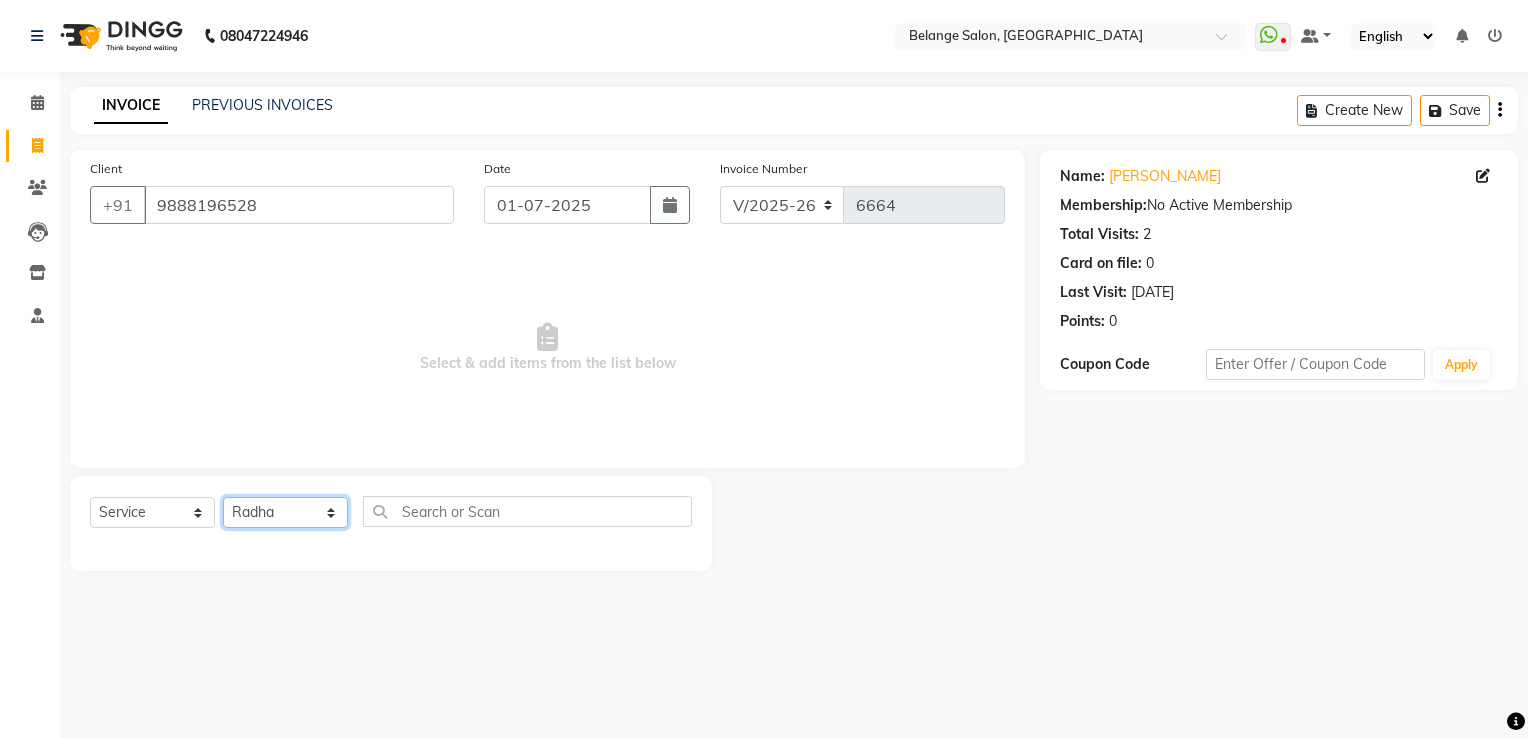 click on "Select Stylist [PERSON_NAME]           ANJALI. [PERSON_NAME]         [PERSON_NAME] [PERSON_NAME]          MANAGER [PERSON_NAME]        [PERSON_NAME]         MANAGER [PERSON_NAME]            raising [PERSON_NAME]        UNISEX [PERSON_NAME]           UNISEX Yash            UNISEX" 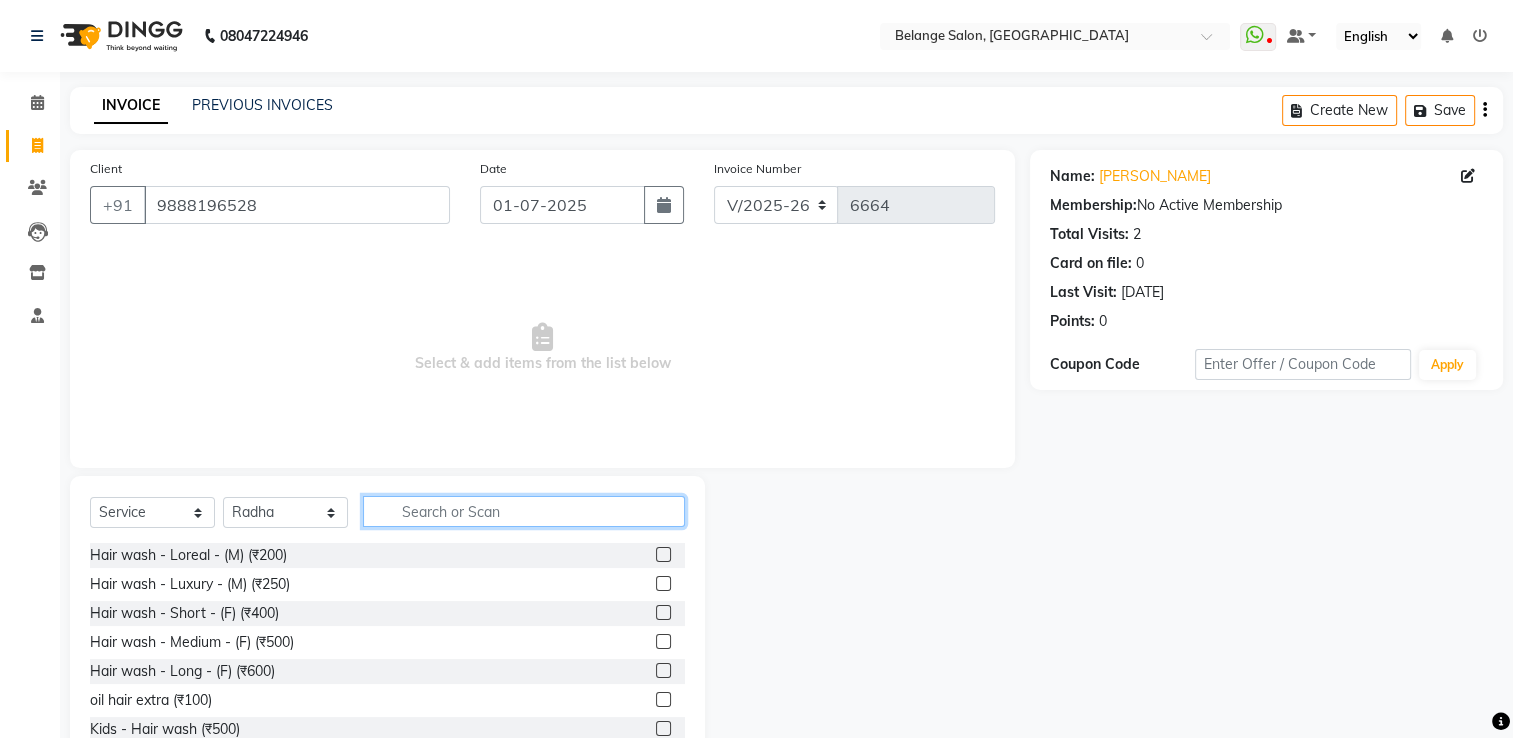 click 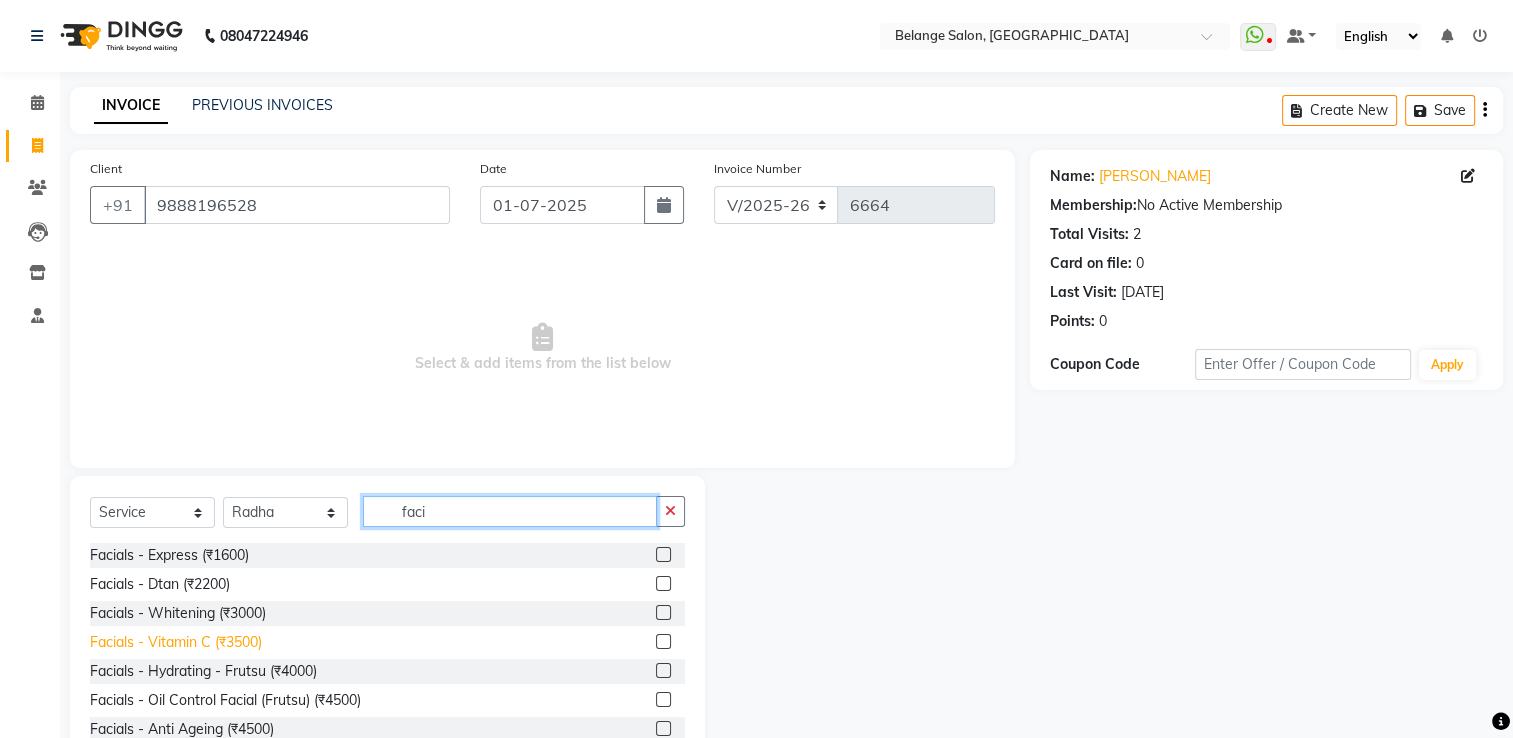 type on "faci" 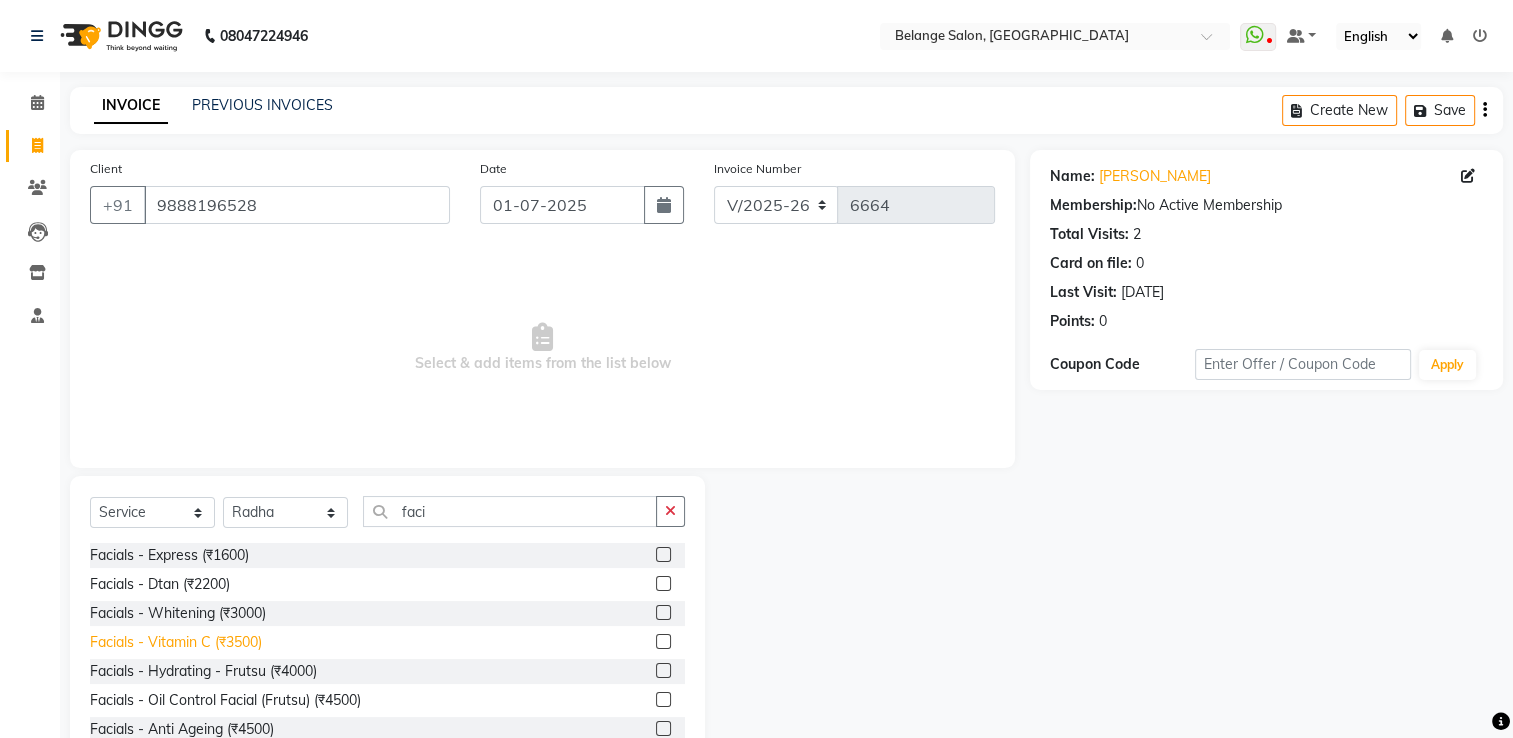 click on "Facials - Vitamin C (₹3500)" 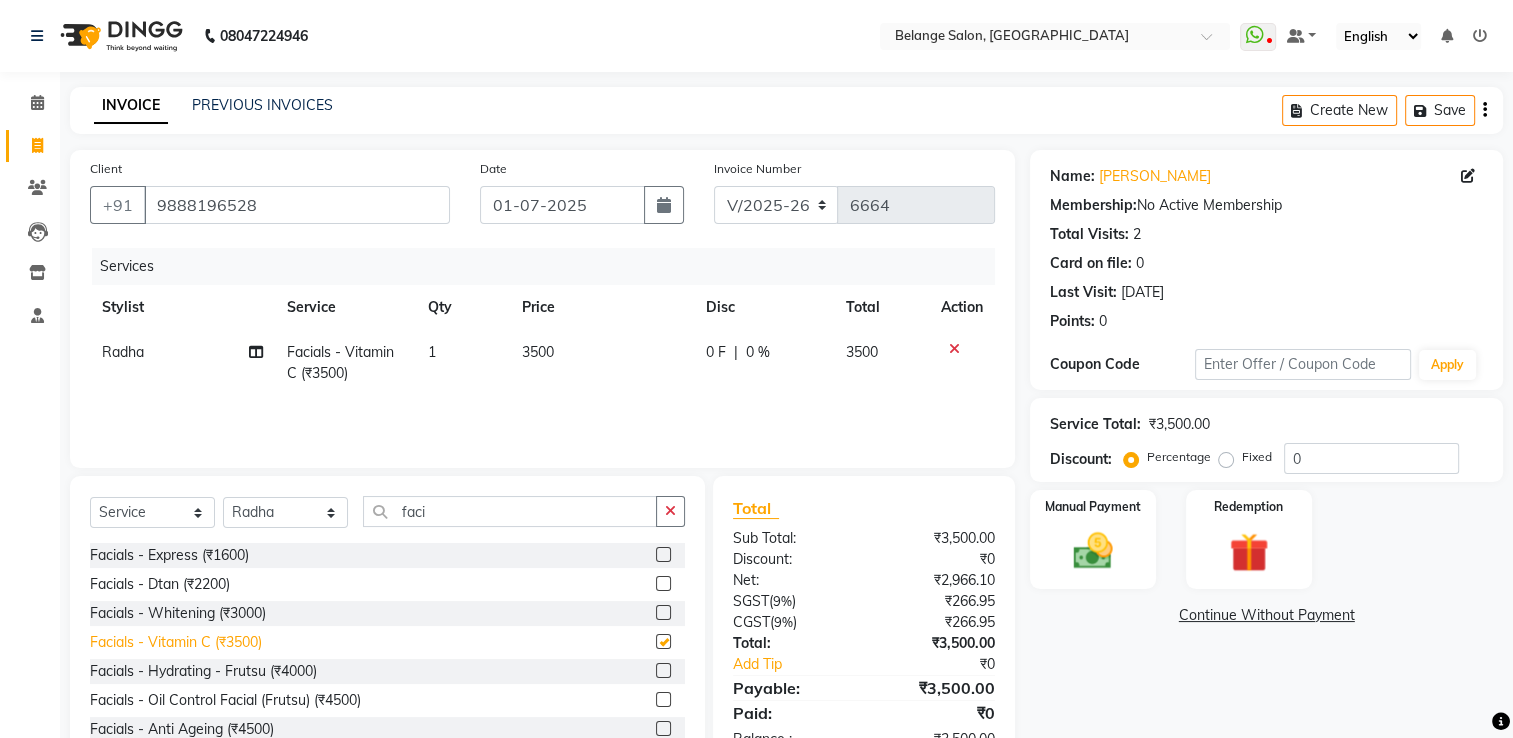 checkbox on "false" 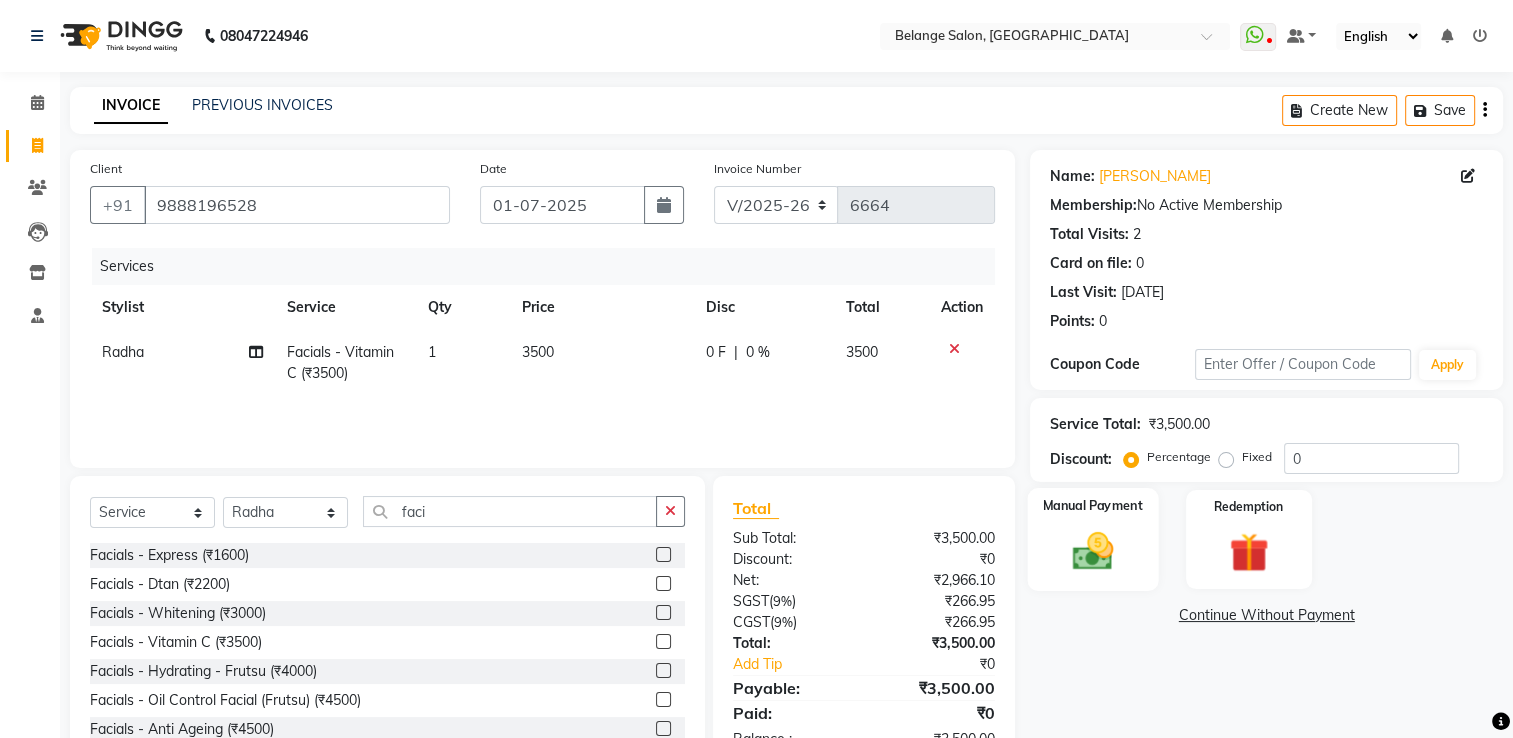 click 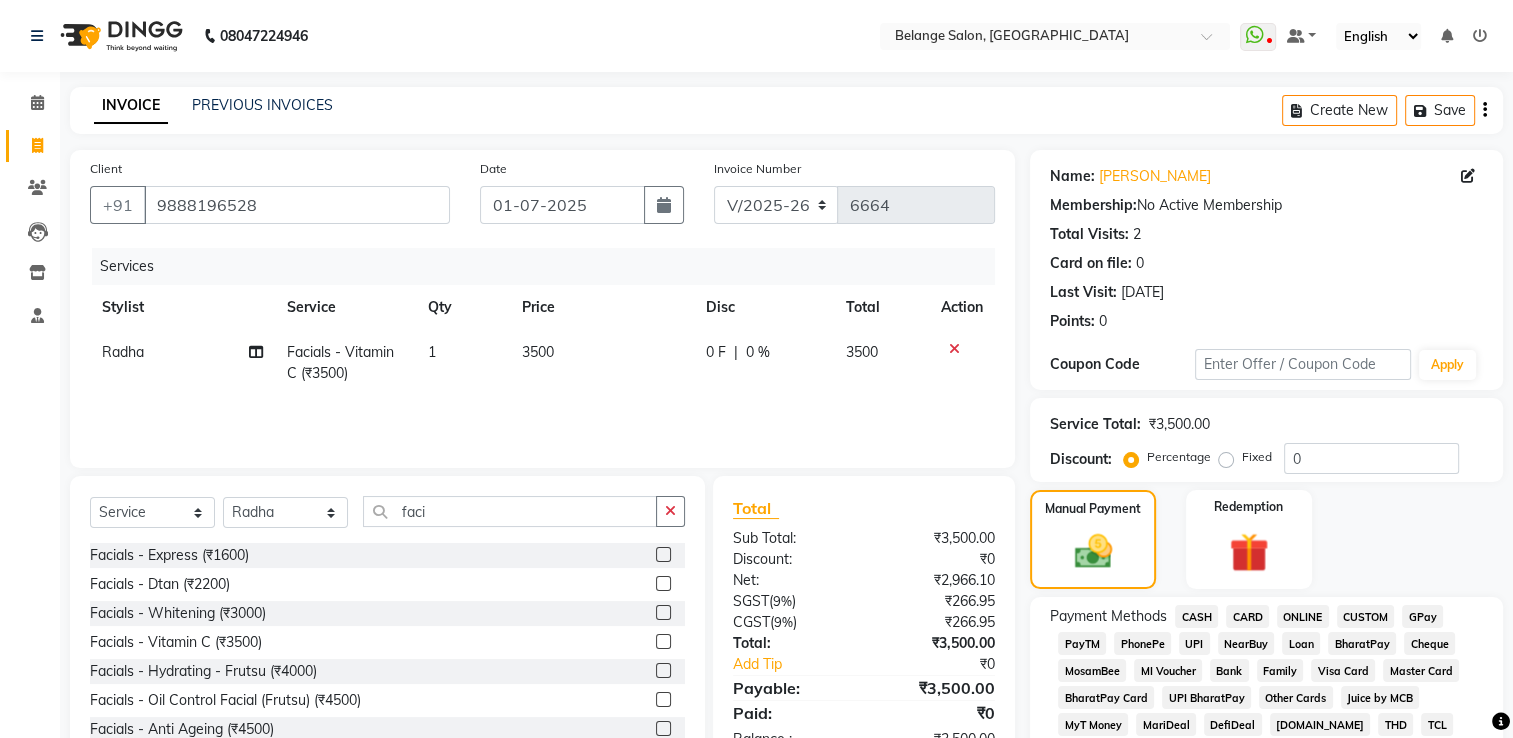 click on "GPay" 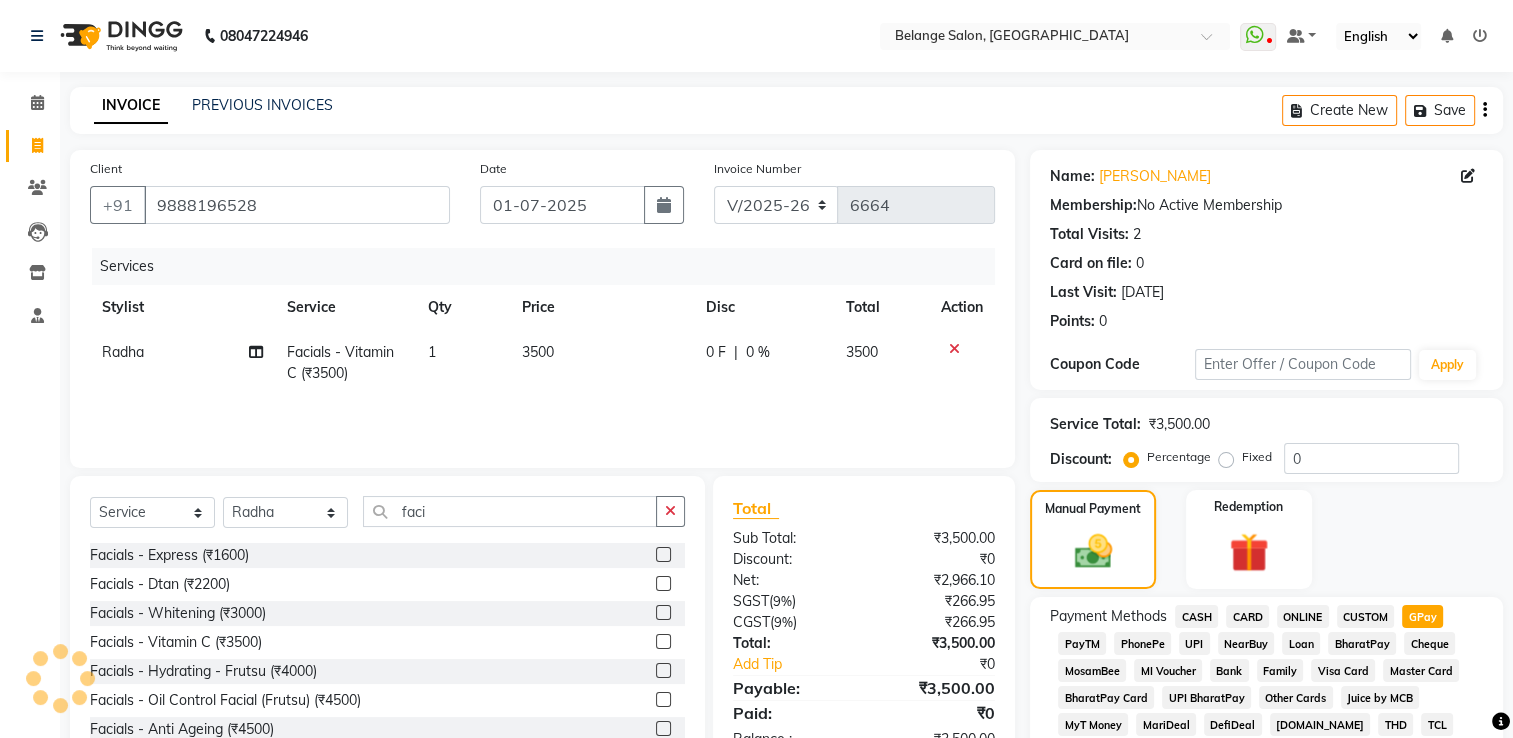 scroll, scrollTop: 374, scrollLeft: 0, axis: vertical 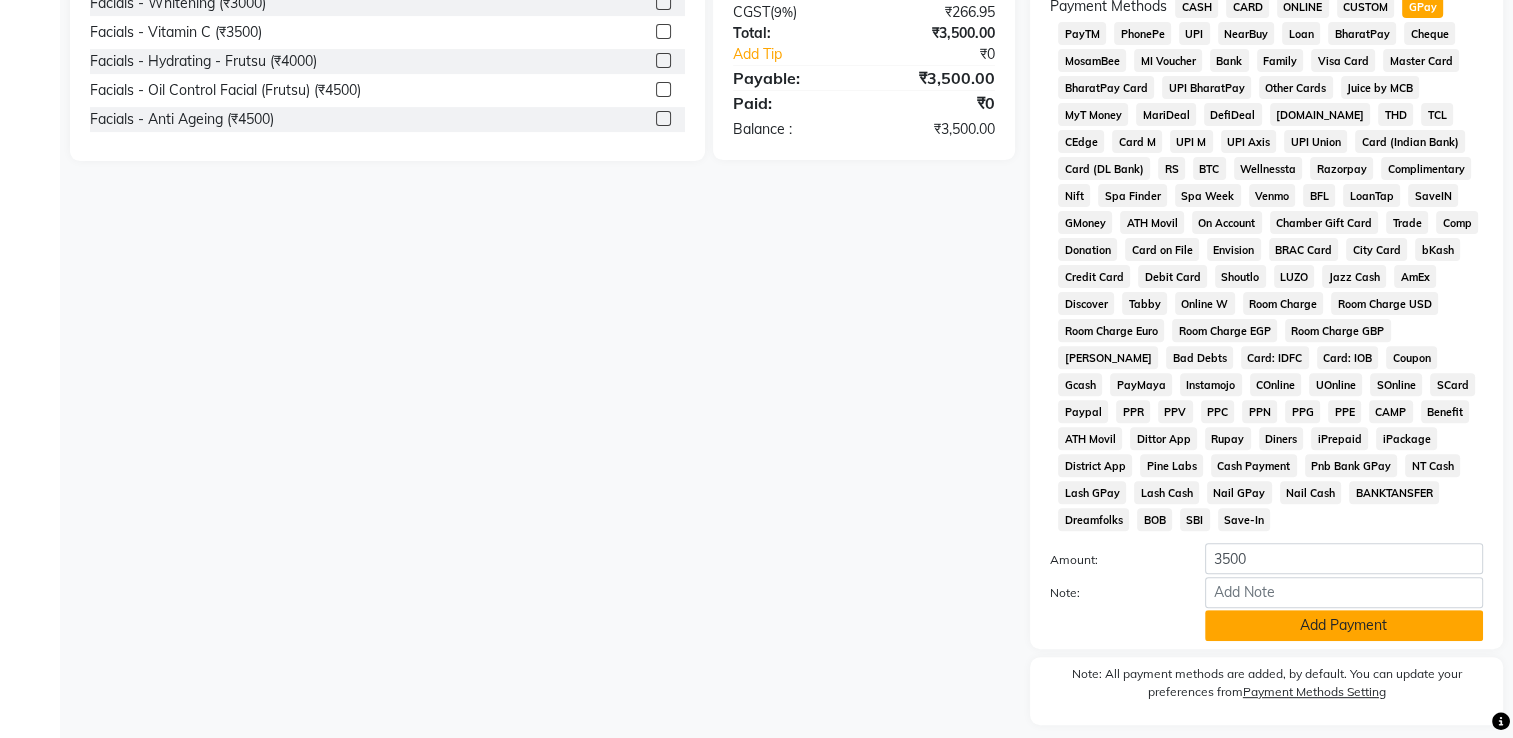 click on "Add Payment" 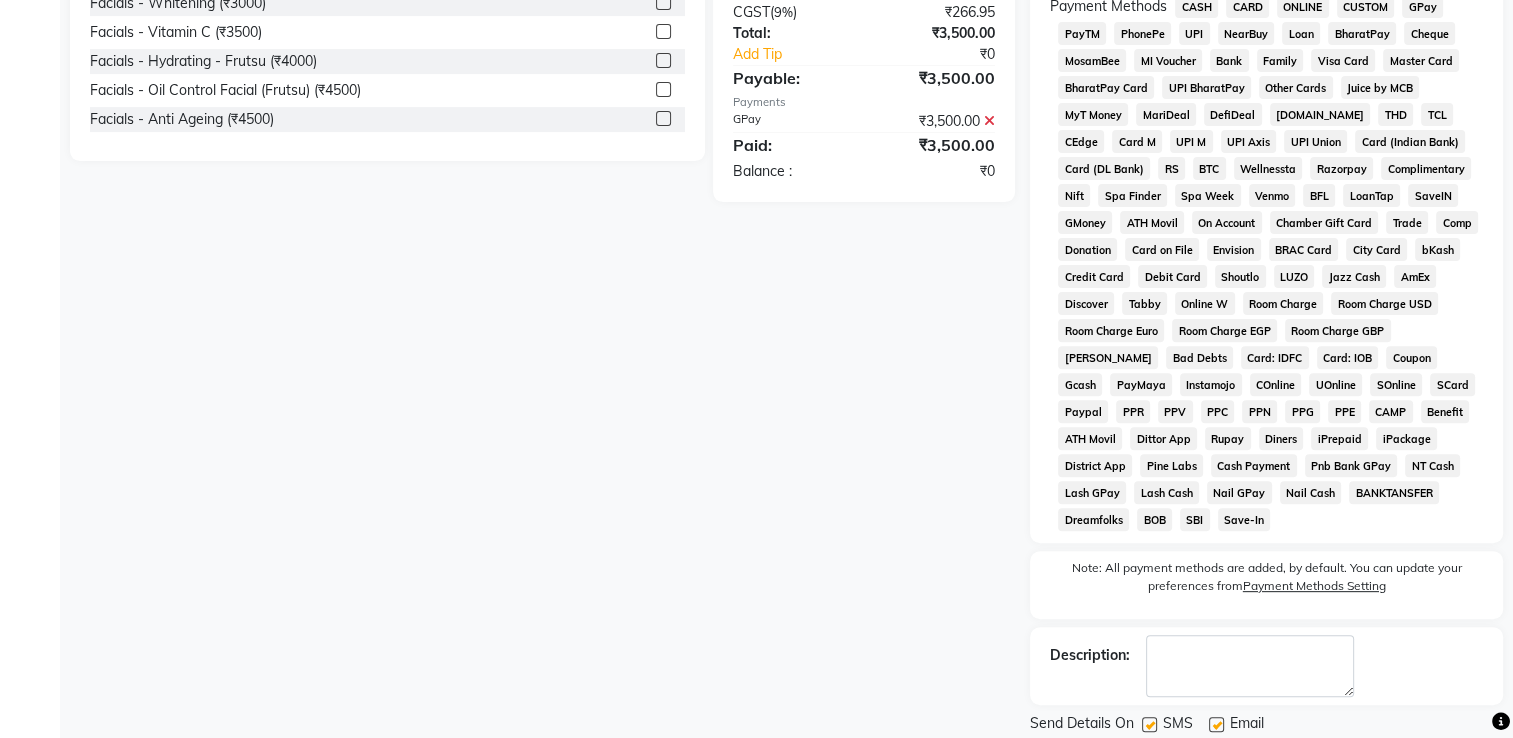 scroll, scrollTop: 689, scrollLeft: 0, axis: vertical 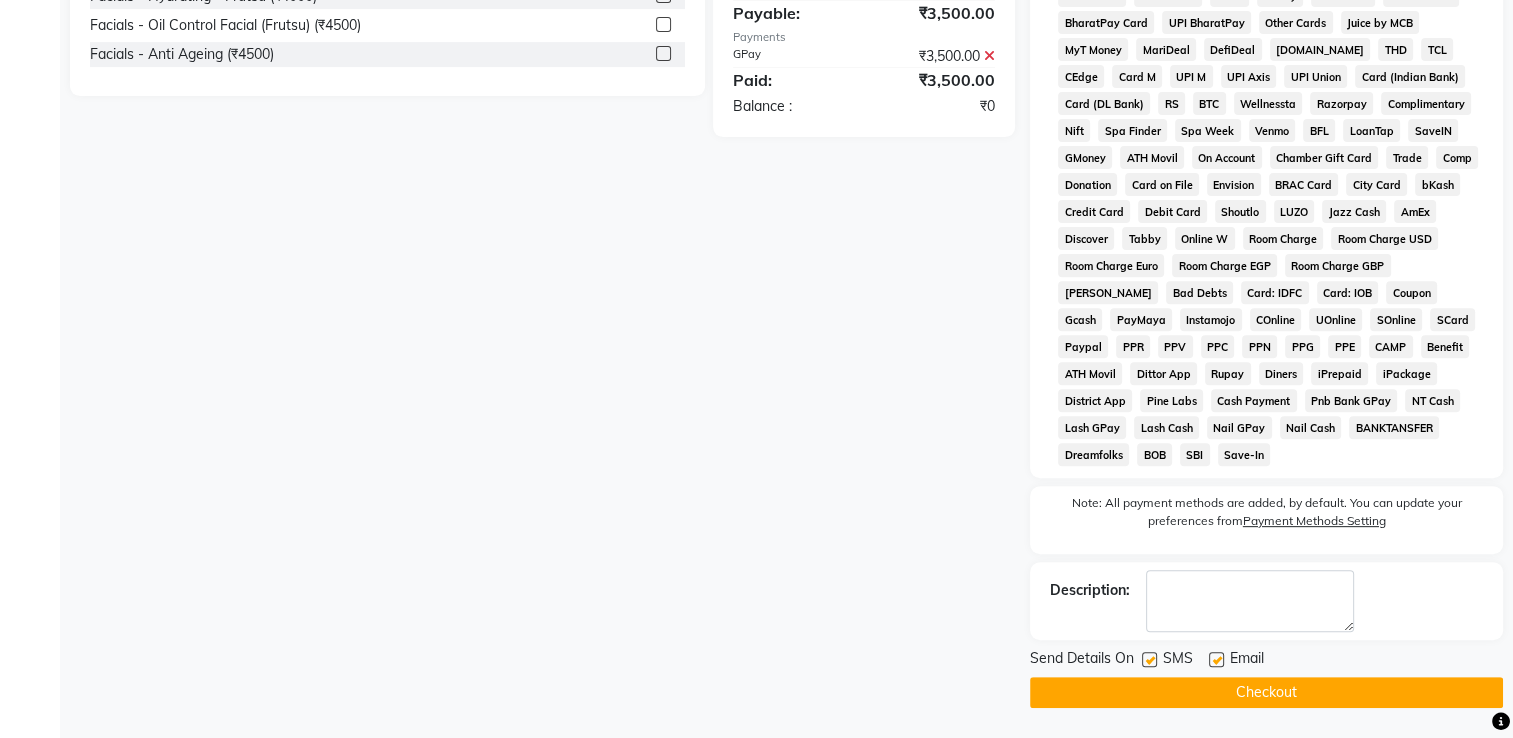 click on "Checkout" 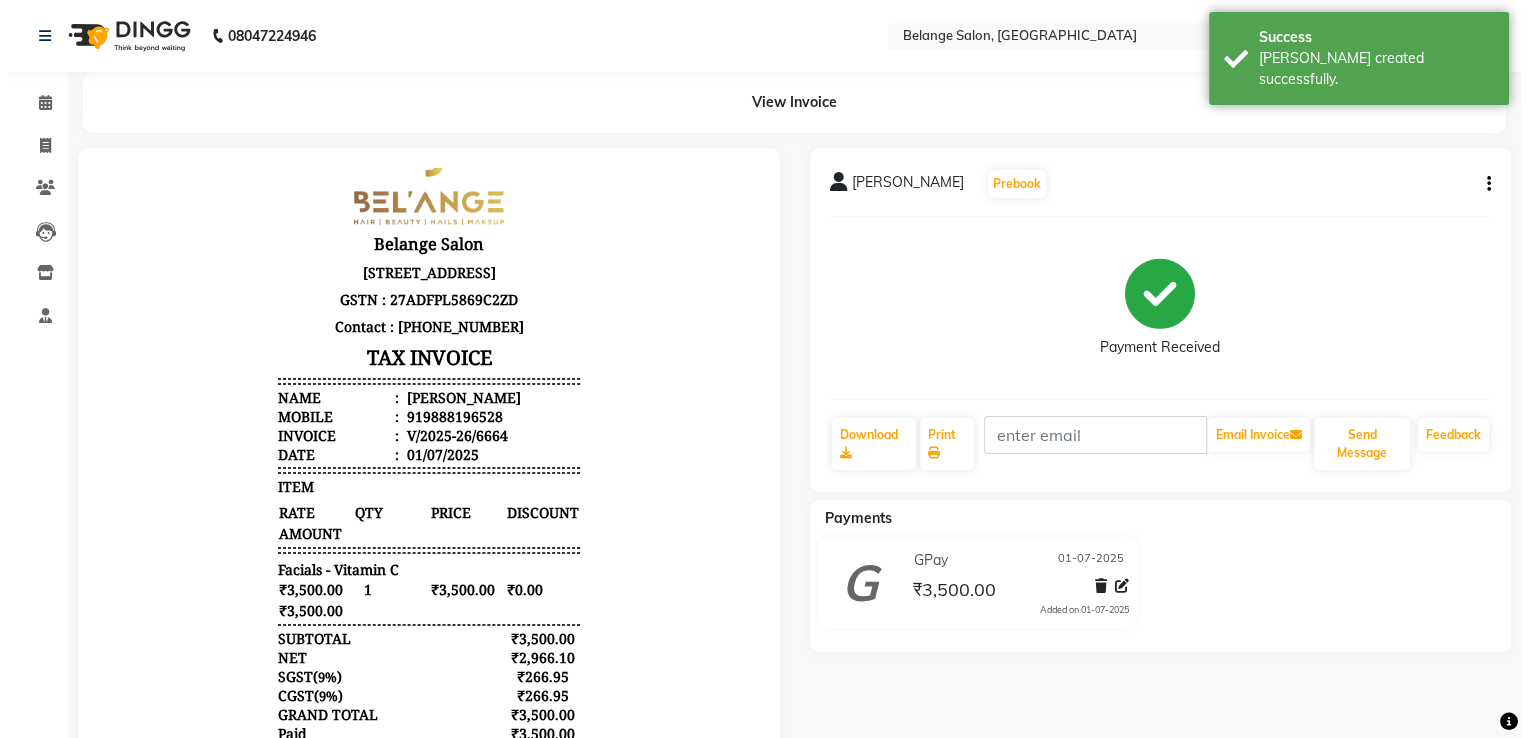 scroll, scrollTop: 0, scrollLeft: 0, axis: both 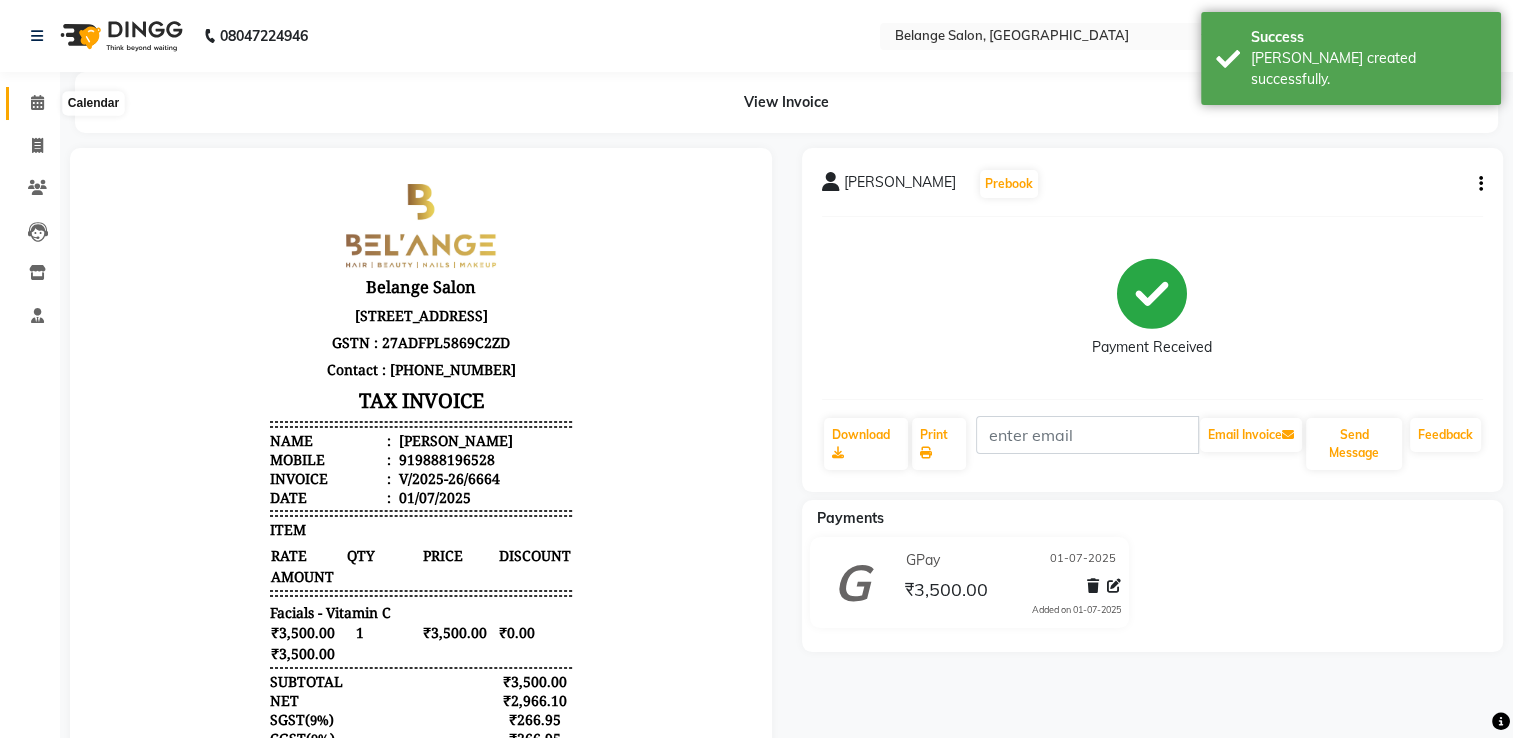 click 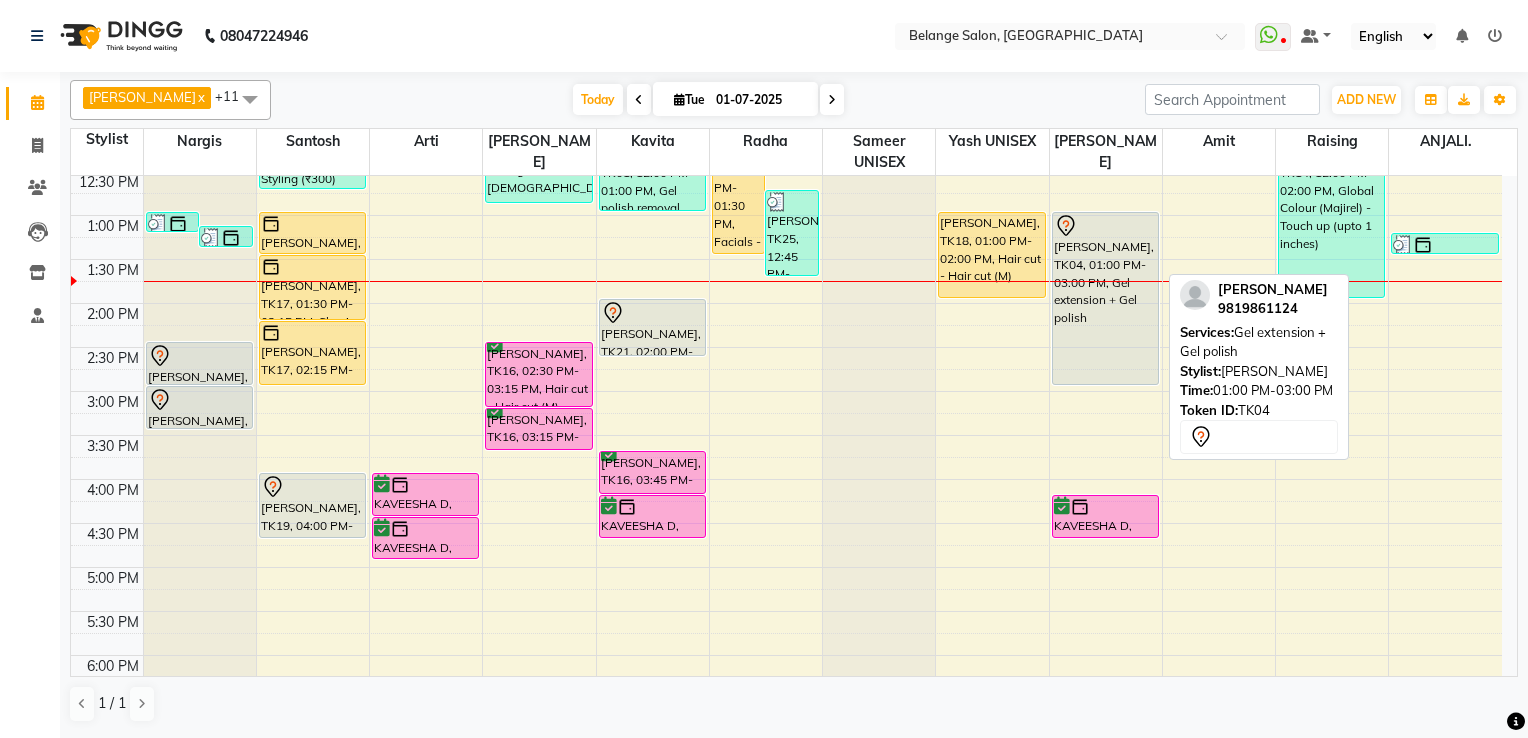 scroll, scrollTop: 300, scrollLeft: 0, axis: vertical 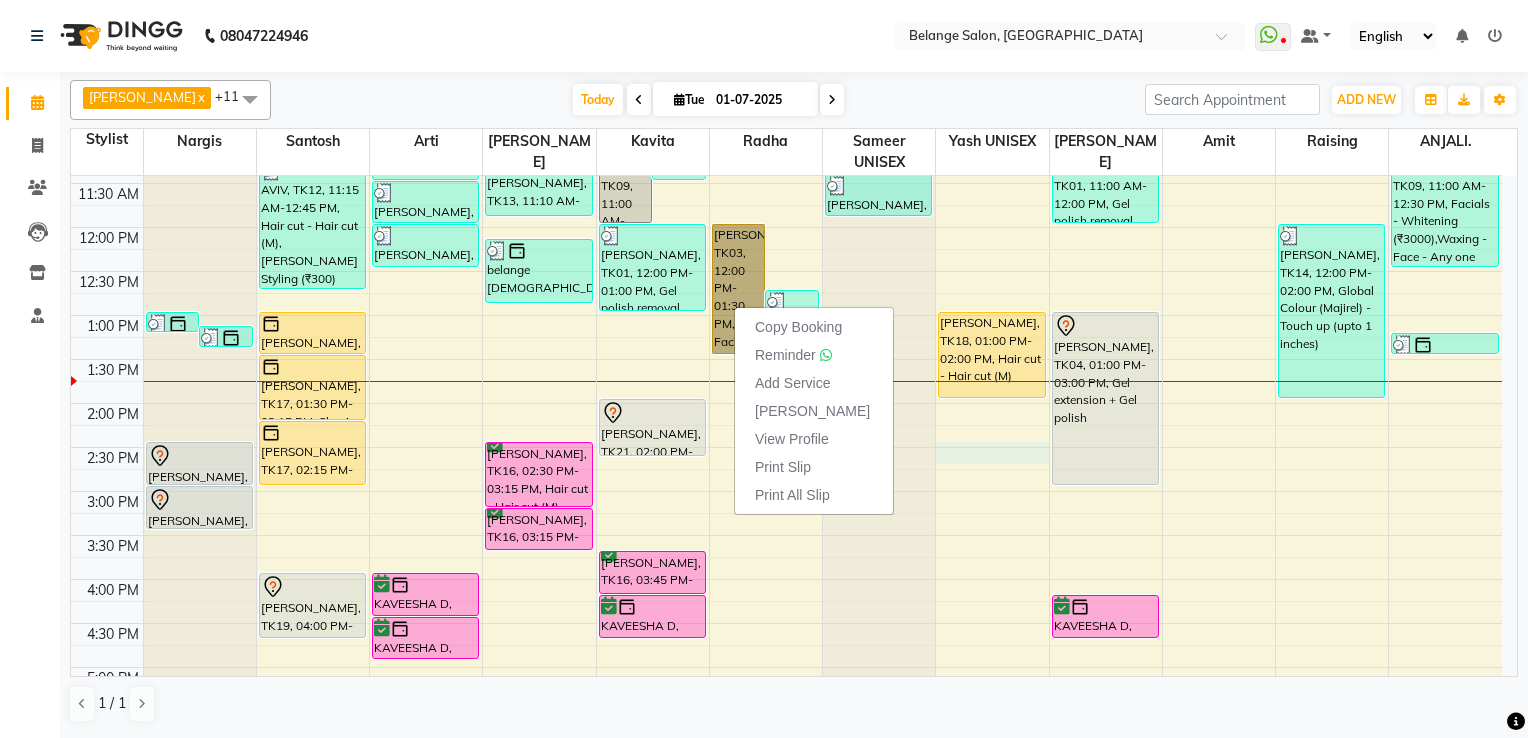 click on "8:00 AM 8:30 AM 9:00 AM 9:30 AM 10:00 AM 10:30 AM 11:00 AM 11:30 AM 12:00 PM 12:30 PM 1:00 PM 1:30 PM 2:00 PM 2:30 PM 3:00 PM 3:30 PM 4:00 PM 4:30 PM 5:00 PM 5:30 PM 6:00 PM 6:30 PM 7:00 PM 7:30 PM 8:00 PM 8:30 PM 9:00 PM 9:30 PM 10:00 PM 10:30 PM     BELANGE FEMALE Female, TK22, 01:00 PM-01:15 PM, Threading - Any one (Eyebrow/Upperlip/lowerlip/chin) (₹80)     belange male, TK24, 01:10 PM-01:25 PM, Threading - Any one (Eyebrow/Upperlip/lowerlip/chin) (₹80)             Shivani shalini, TK23, 02:30 PM-03:00 PM, Chocolate wax - Any One (Full Arms/Half legs/Half back/Half front/Stomach)             Shivani shalini, TK23, 03:00 PM-03:30 PM, Chocolate wax - Any one( Full legs/full back/full front)     abhinav, TK08, 10:00 AM-10:45 AM, Hair cut - Hair cut (M)     AVIV, TK12, 11:15 AM-12:45 PM, Hair cut - Hair cut (M),Beard Styling (₹300)     ashok kotak, TK17, 01:00 PM-01:30 PM, Innoa Hair colour - M     ashok kotak, TK17, 01:30 PM-02:15 PM, Shaving" at bounding box center (786, 535) 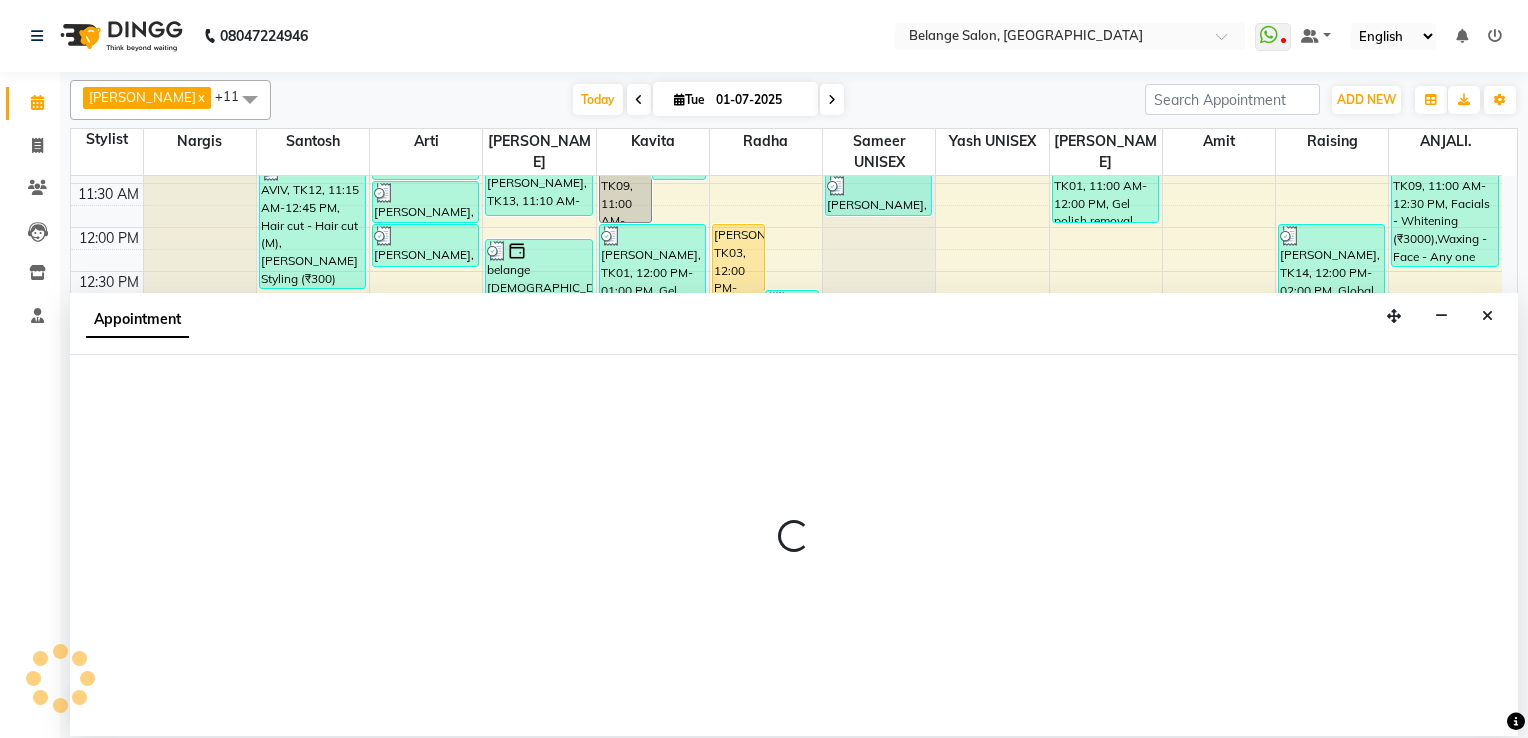 select on "66547" 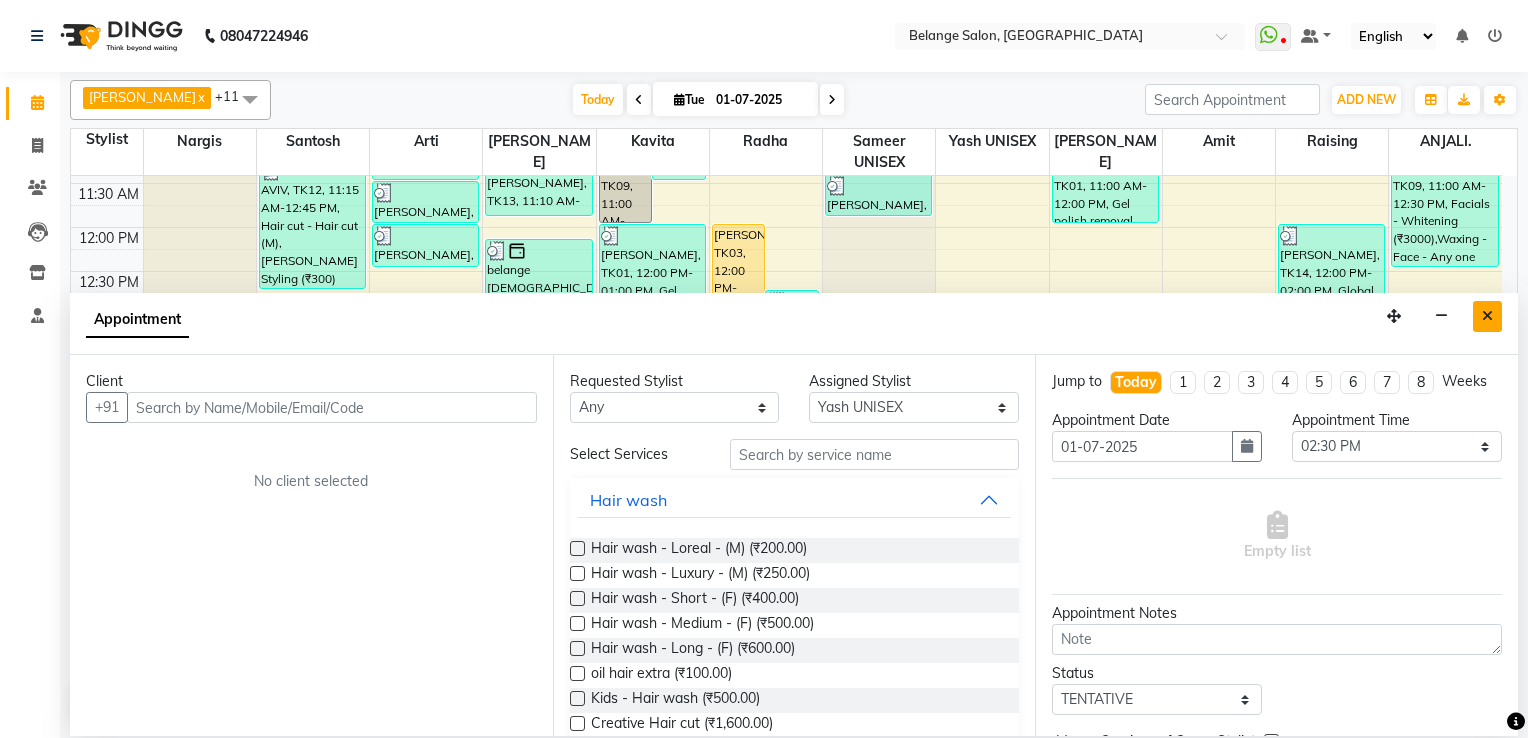 click at bounding box center [1487, 316] 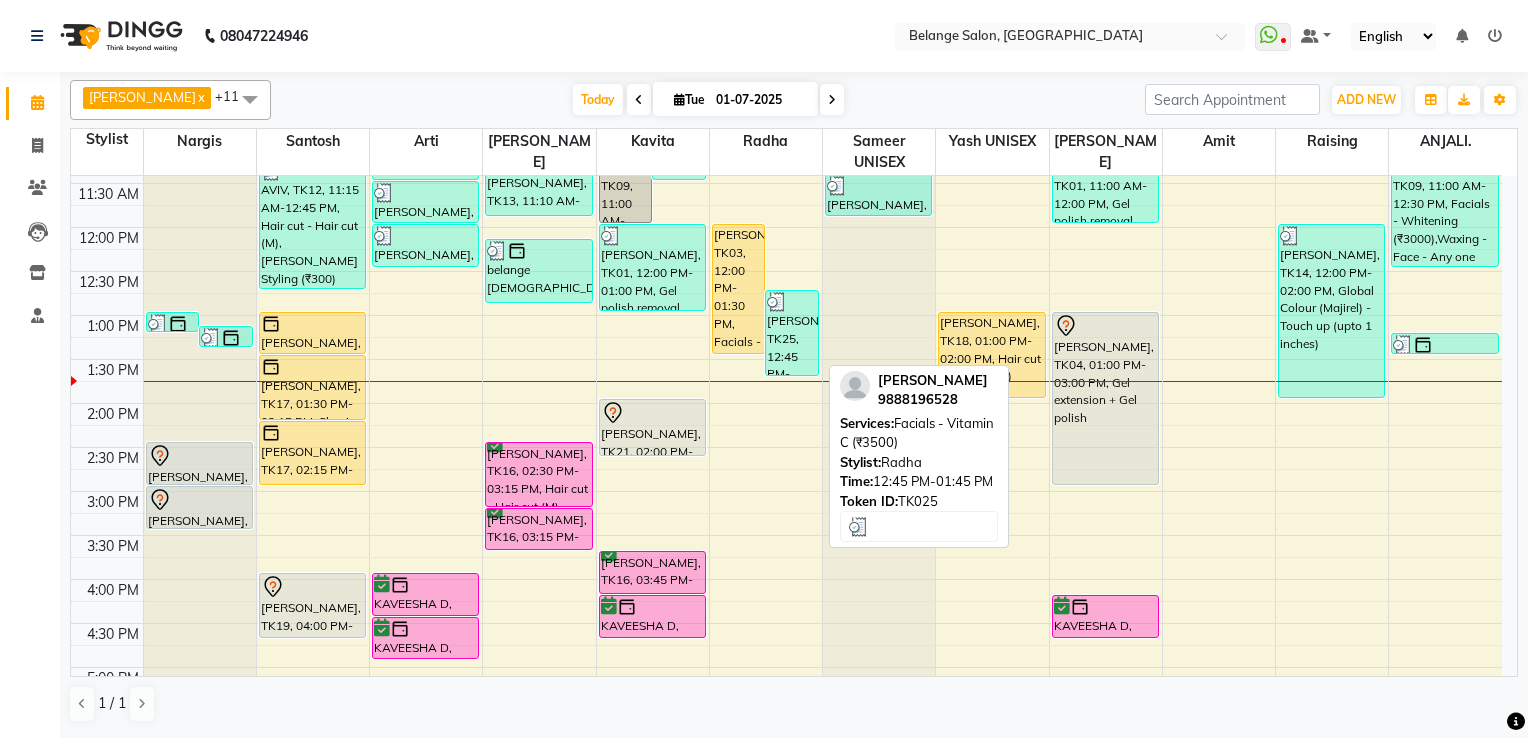 click on "[PERSON_NAME], TK25, 12:45 PM-01:45 PM, Facials - Vitamin C (₹3500)" at bounding box center (792, 333) 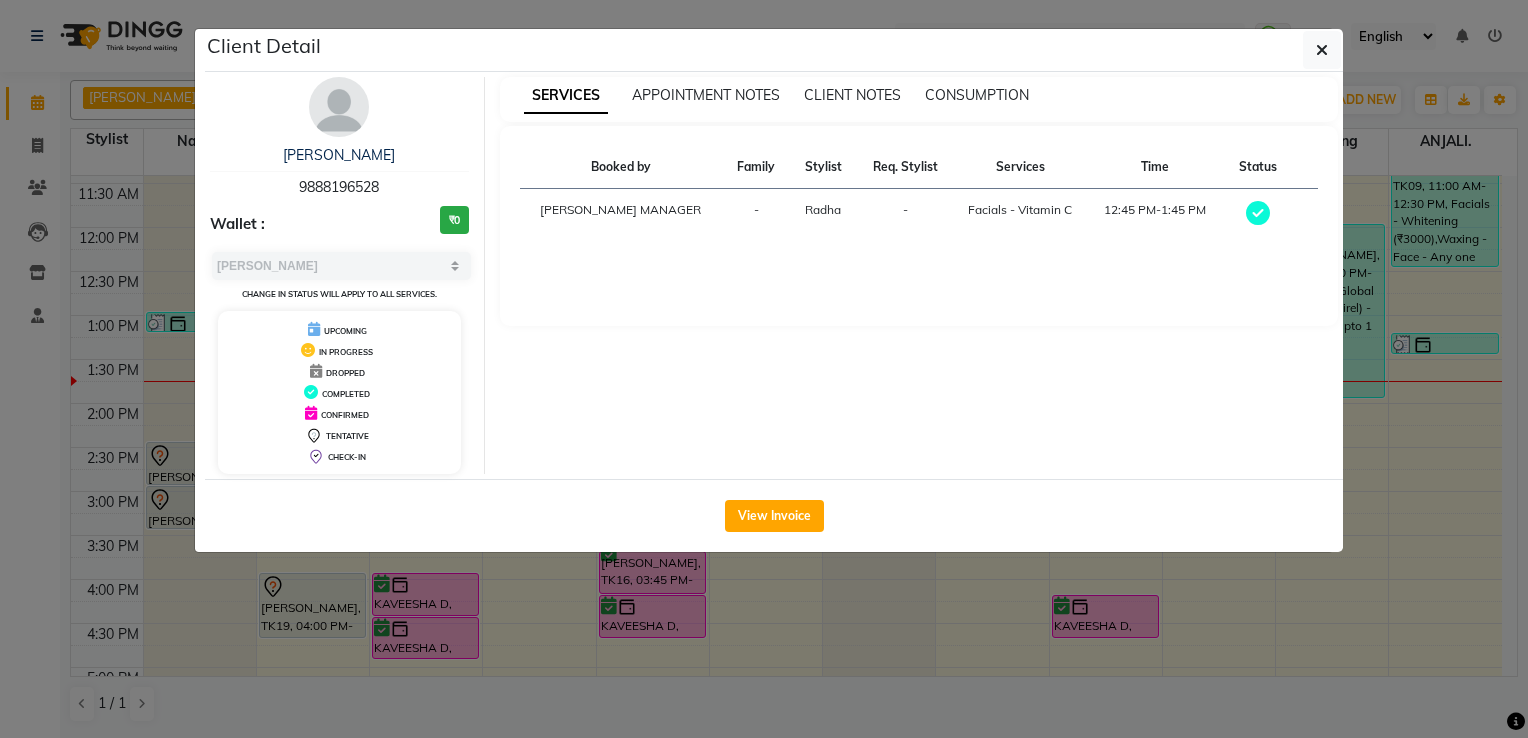 drag, startPoint x: 382, startPoint y: 182, endPoint x: 260, endPoint y: 167, distance: 122.91867 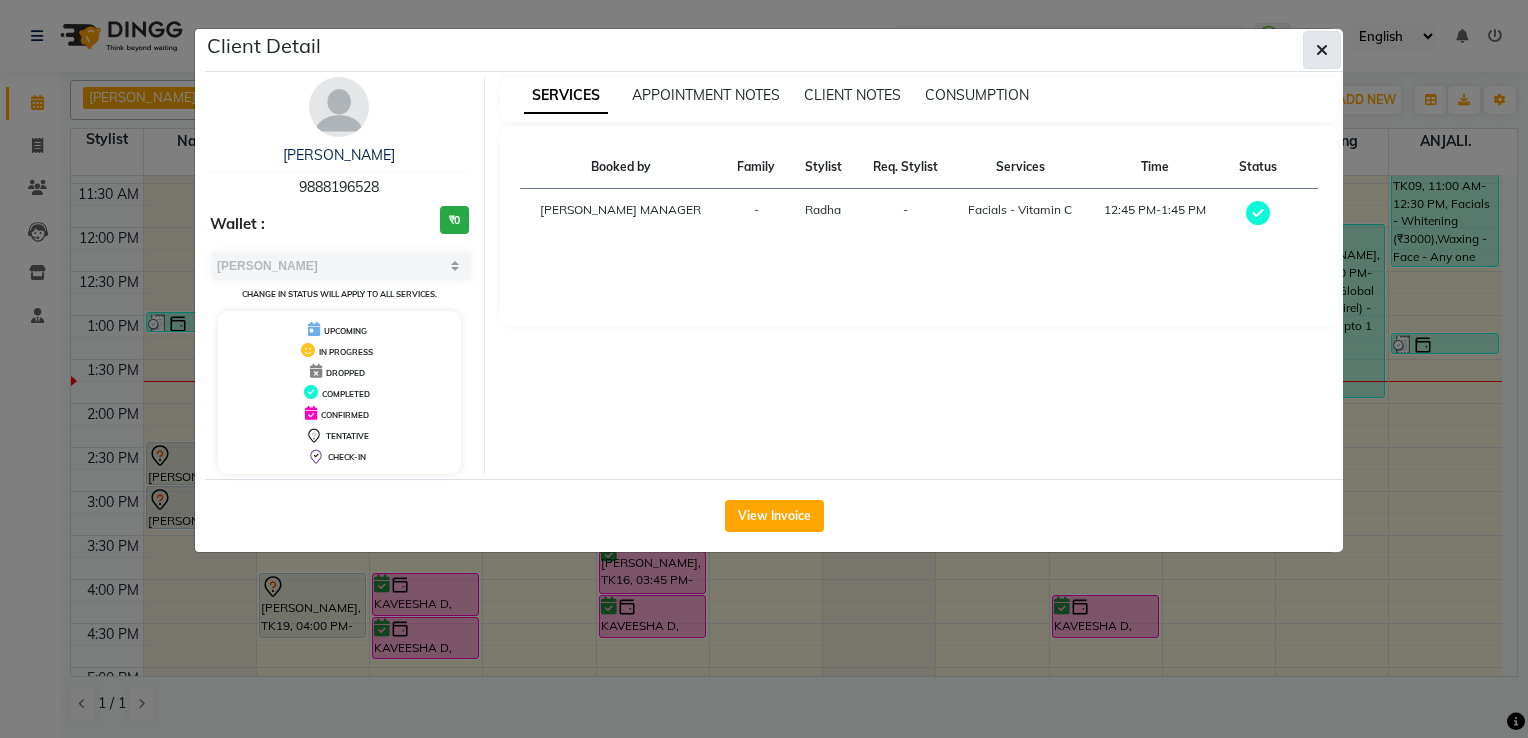 click 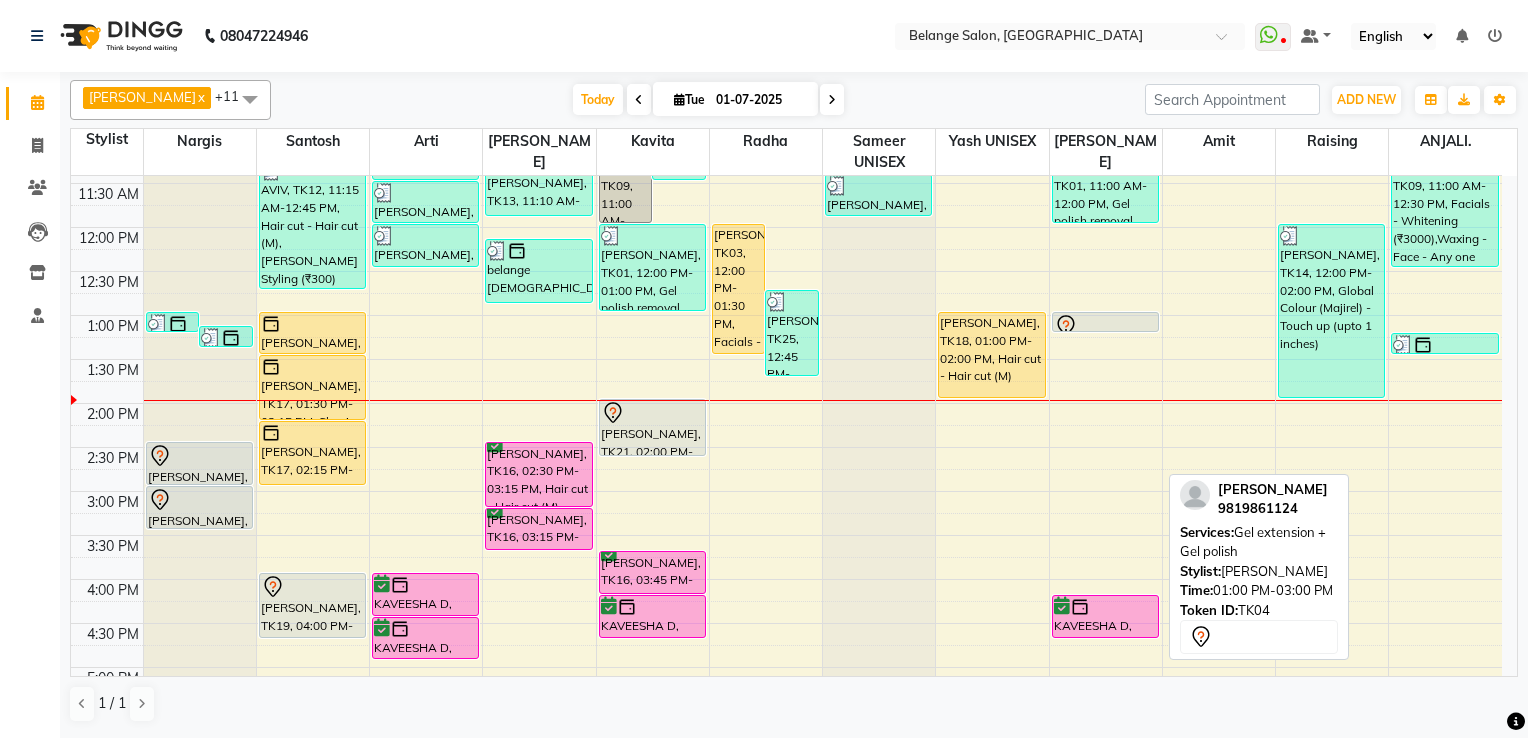 drag, startPoint x: 1091, startPoint y: 482, endPoint x: 1068, endPoint y: 332, distance: 151.75308 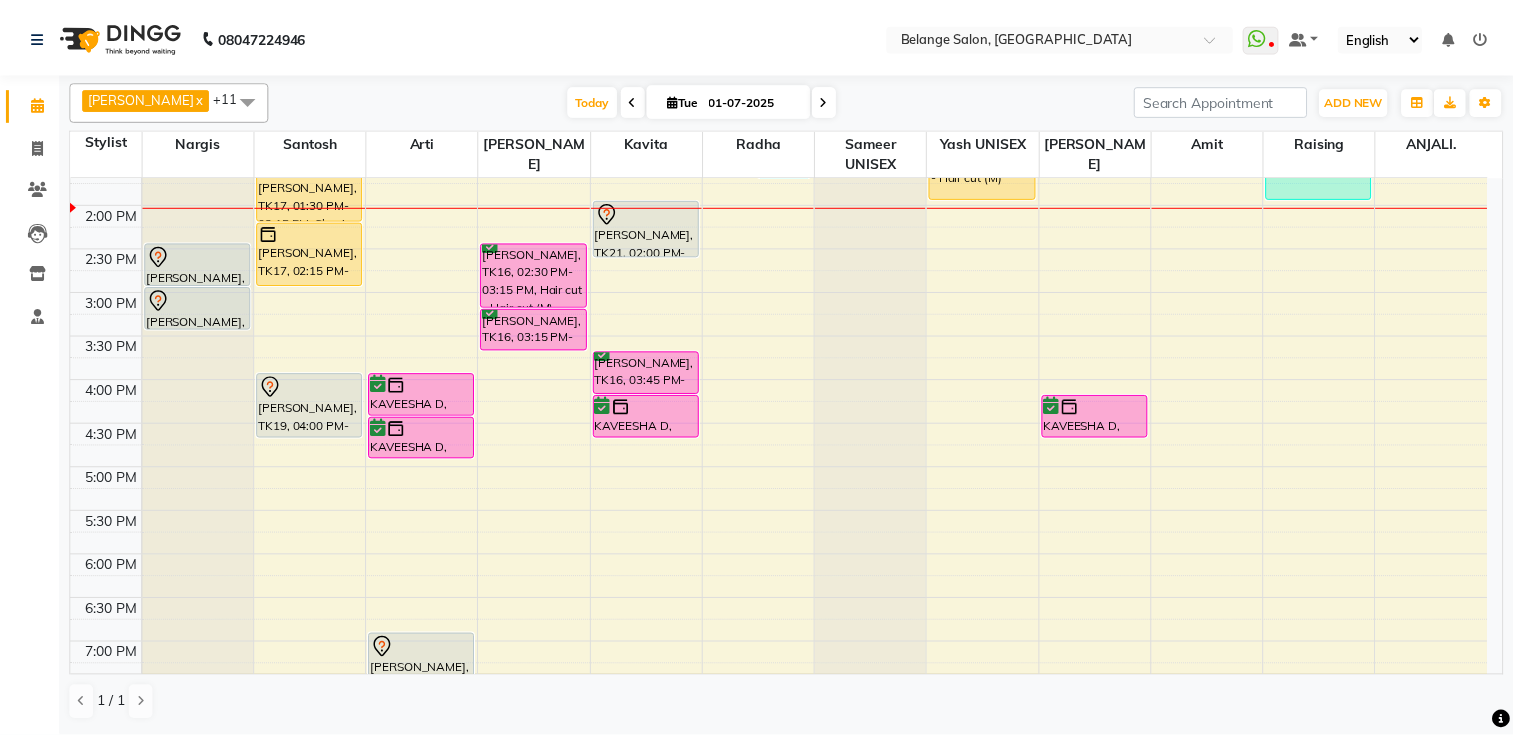 scroll, scrollTop: 400, scrollLeft: 0, axis: vertical 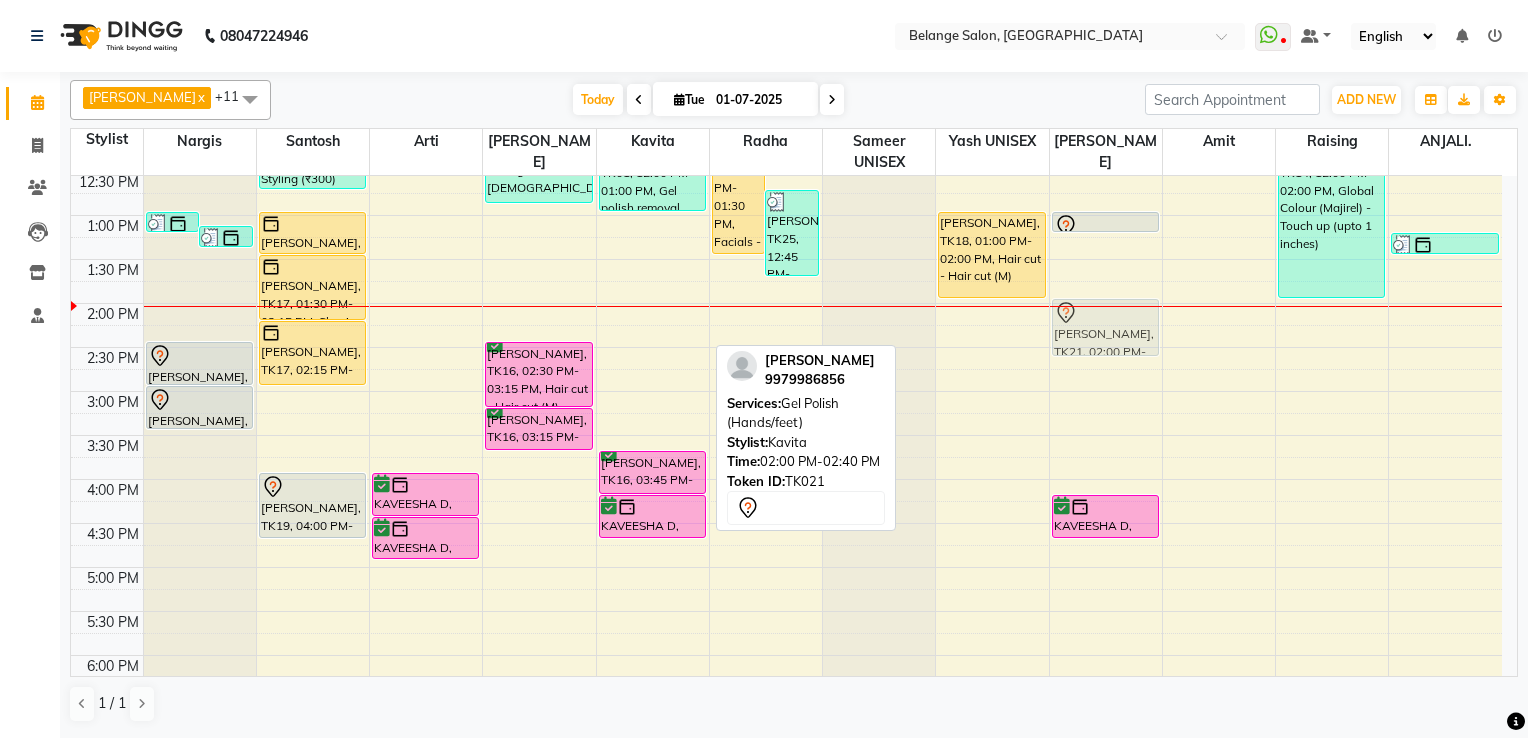 drag, startPoint x: 633, startPoint y: 311, endPoint x: 1044, endPoint y: 307, distance: 411.01947 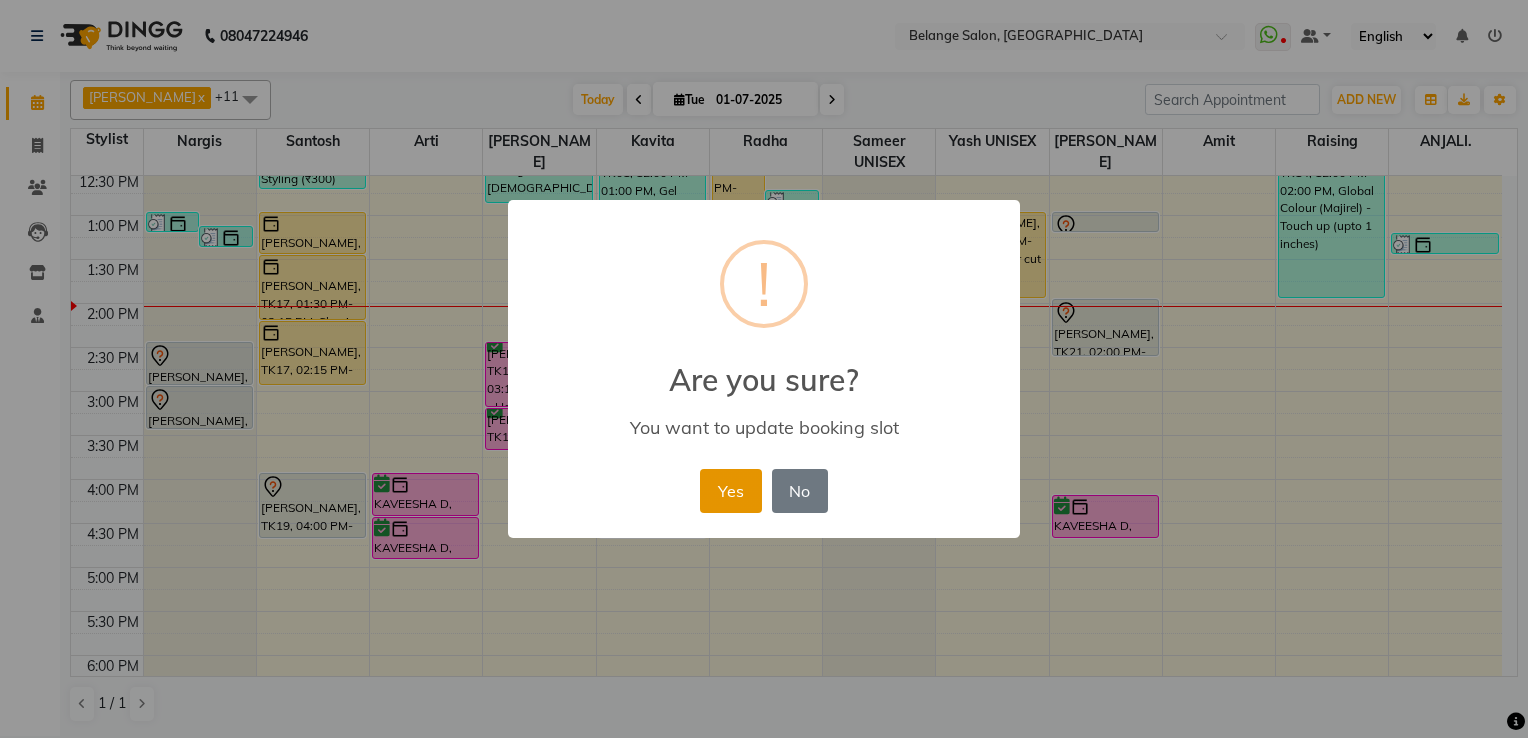 click on "Yes" at bounding box center [730, 491] 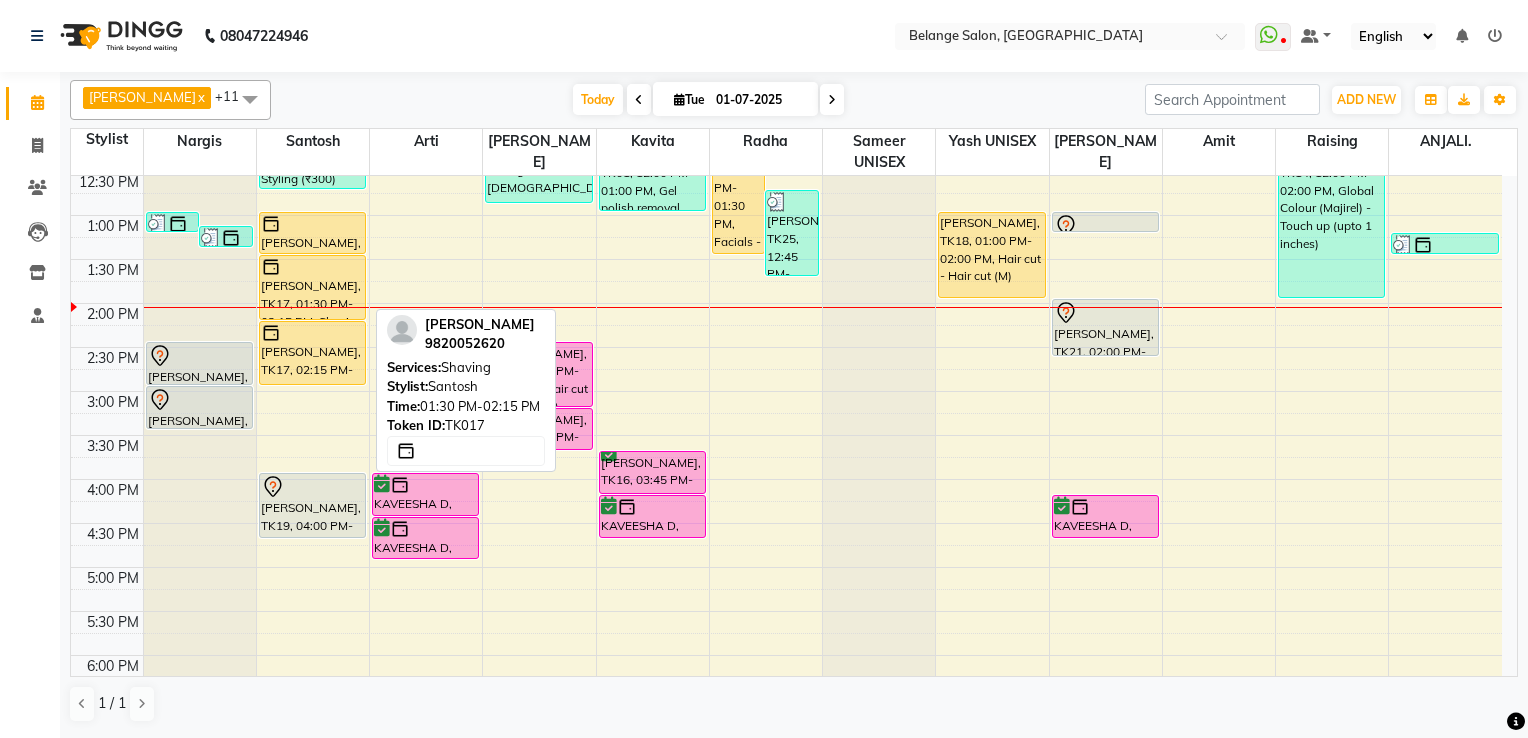 click on "[PERSON_NAME], TK17, 01:30 PM-02:15 PM, Shaving" at bounding box center [312, 287] 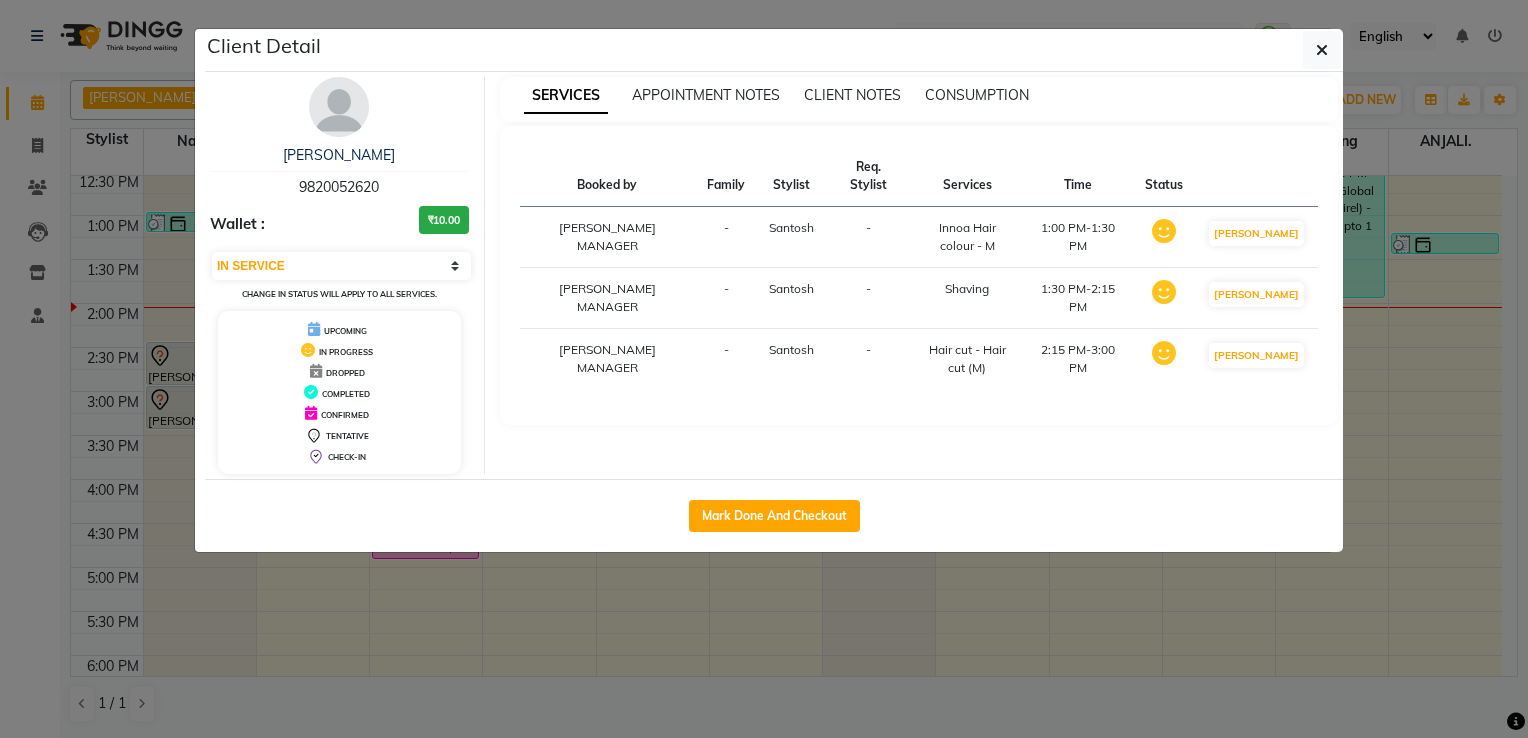 click at bounding box center [339, 107] 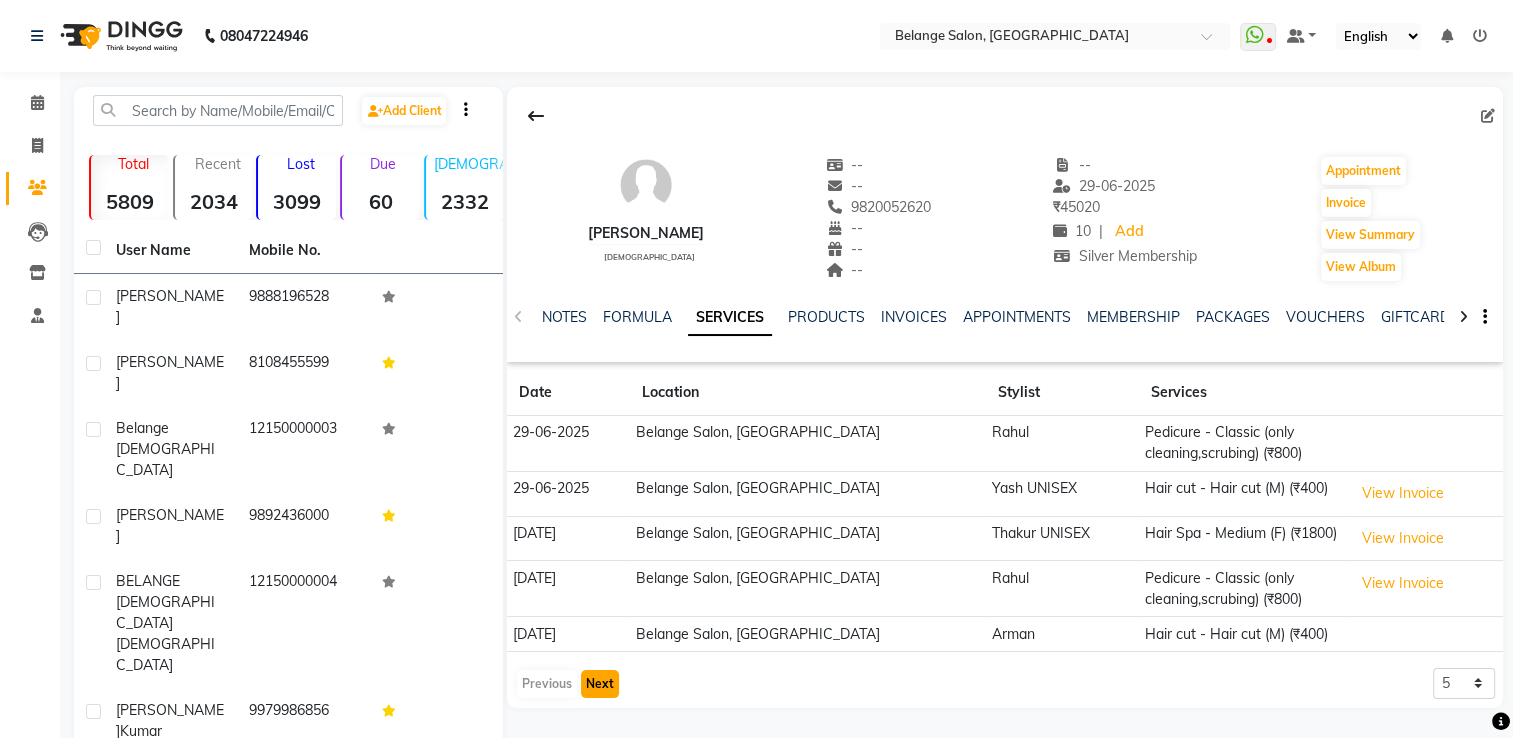 click on "Next" 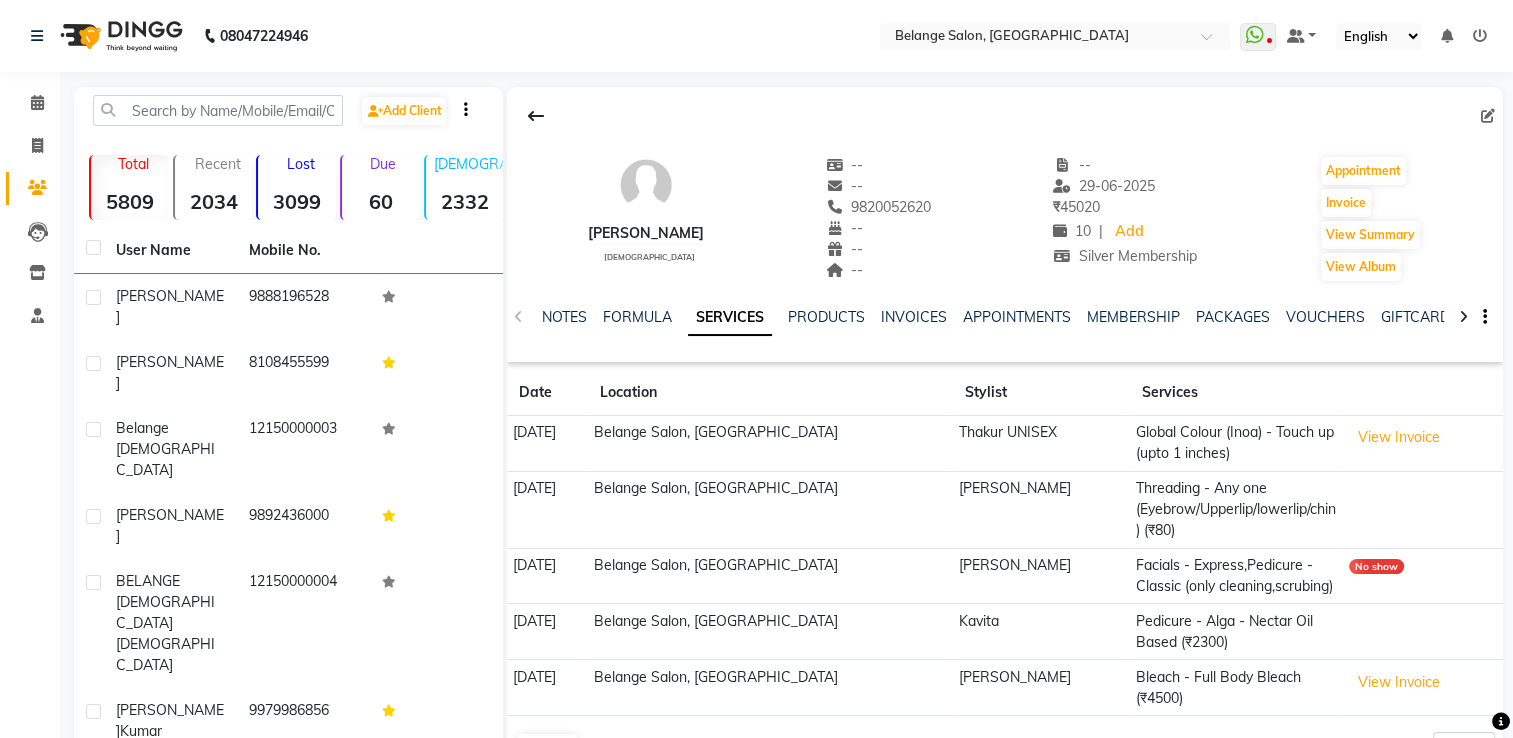 scroll, scrollTop: 100, scrollLeft: 0, axis: vertical 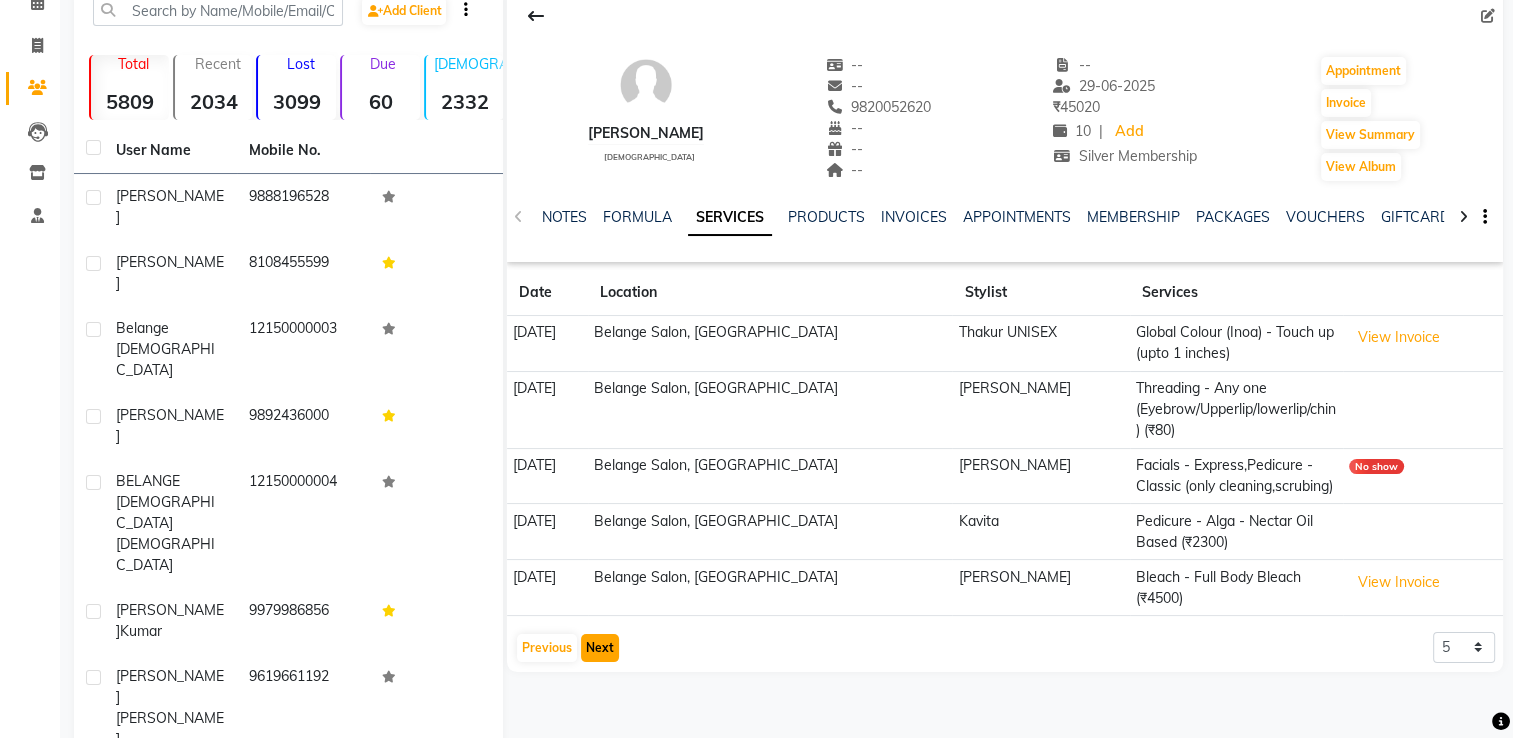 click on "Next" 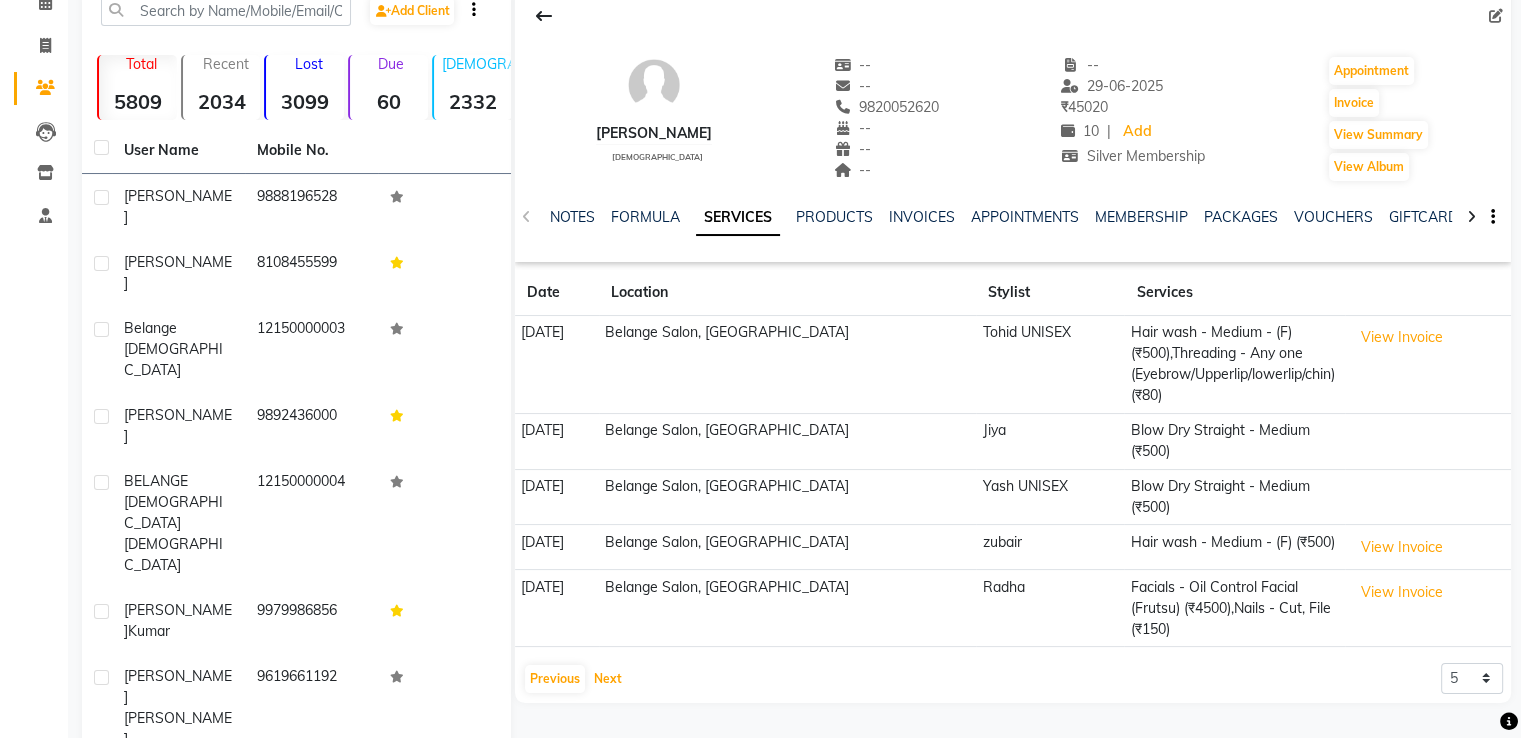 scroll, scrollTop: 0, scrollLeft: 0, axis: both 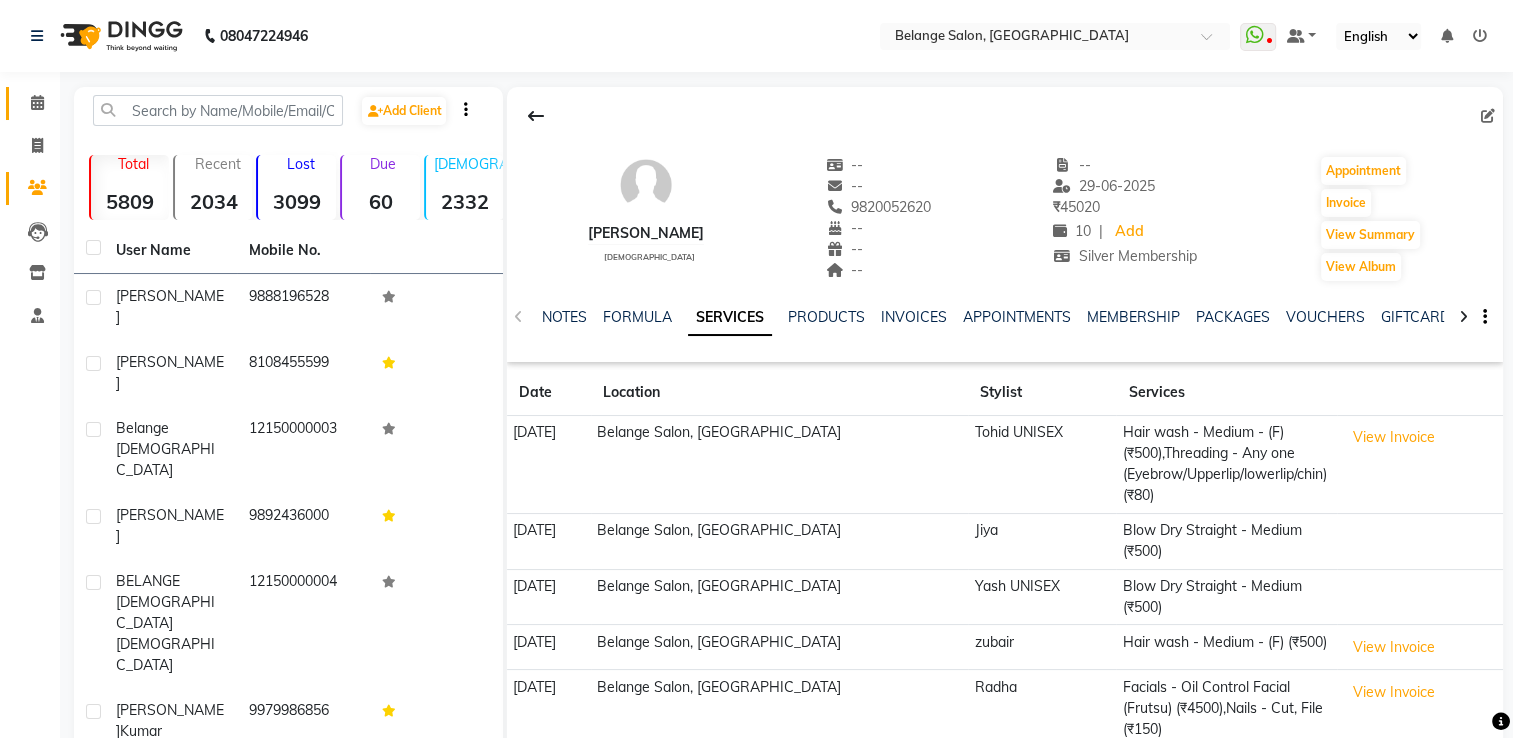 click 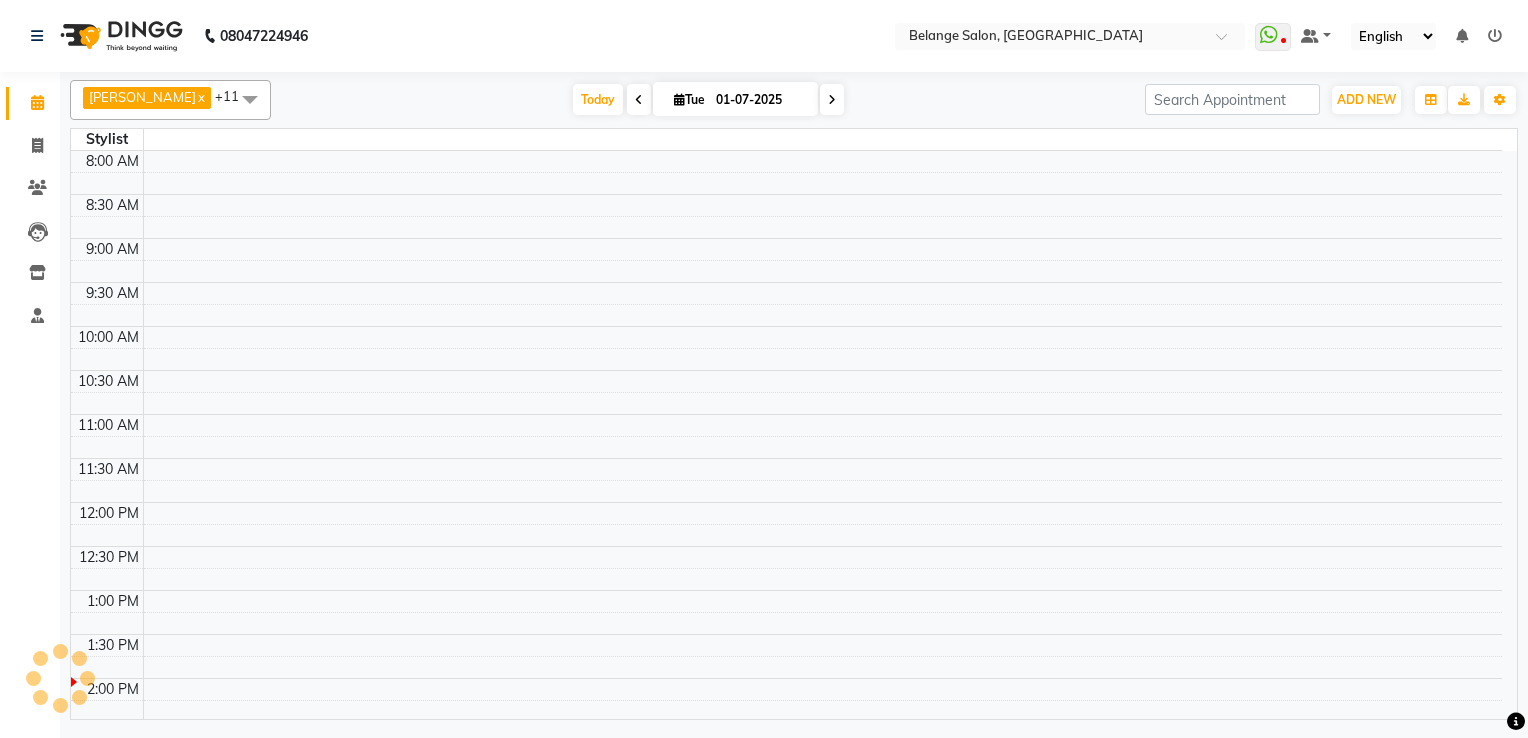 scroll, scrollTop: 524, scrollLeft: 0, axis: vertical 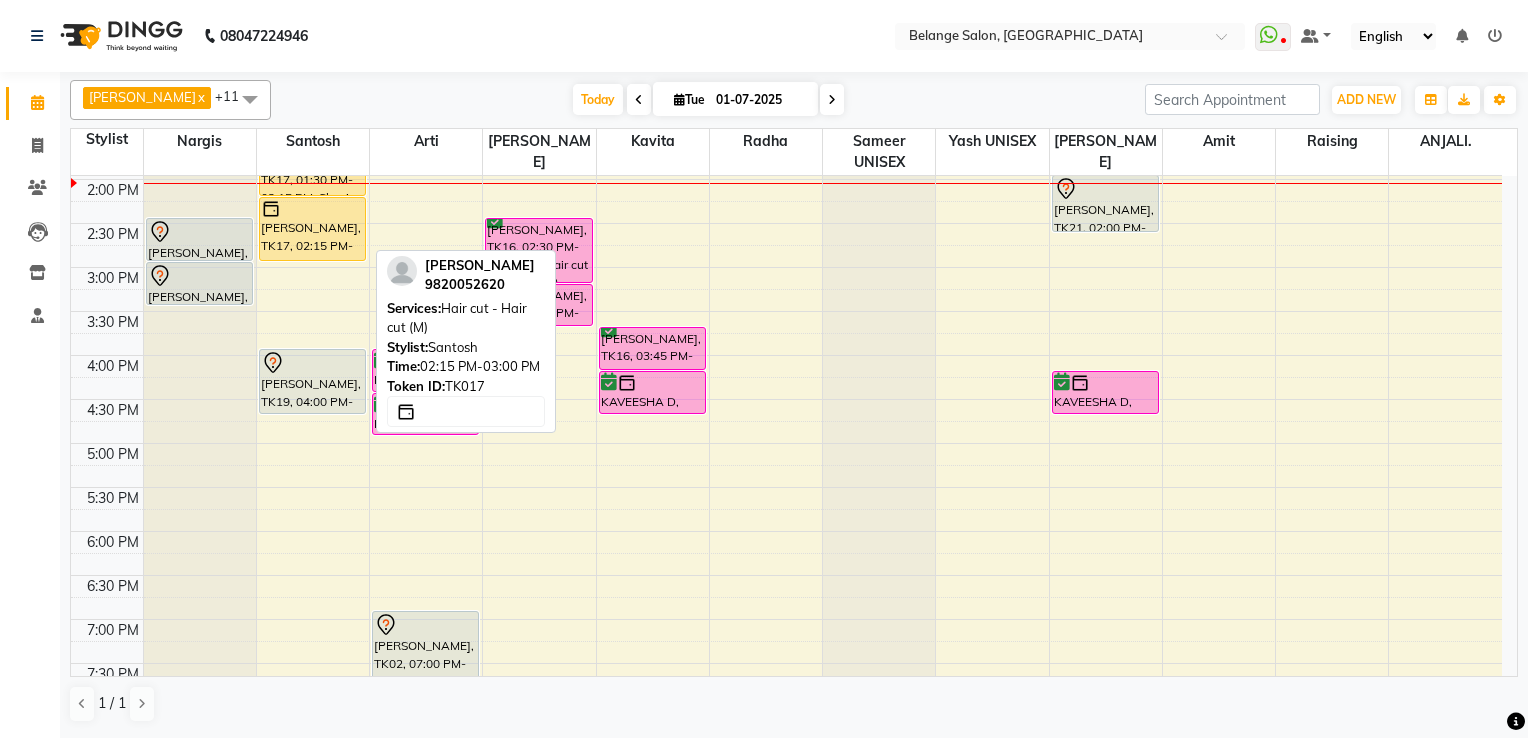 click on "[PERSON_NAME], TK17, 02:15 PM-03:00 PM, Hair cut - Hair cut (M)" at bounding box center [312, 229] 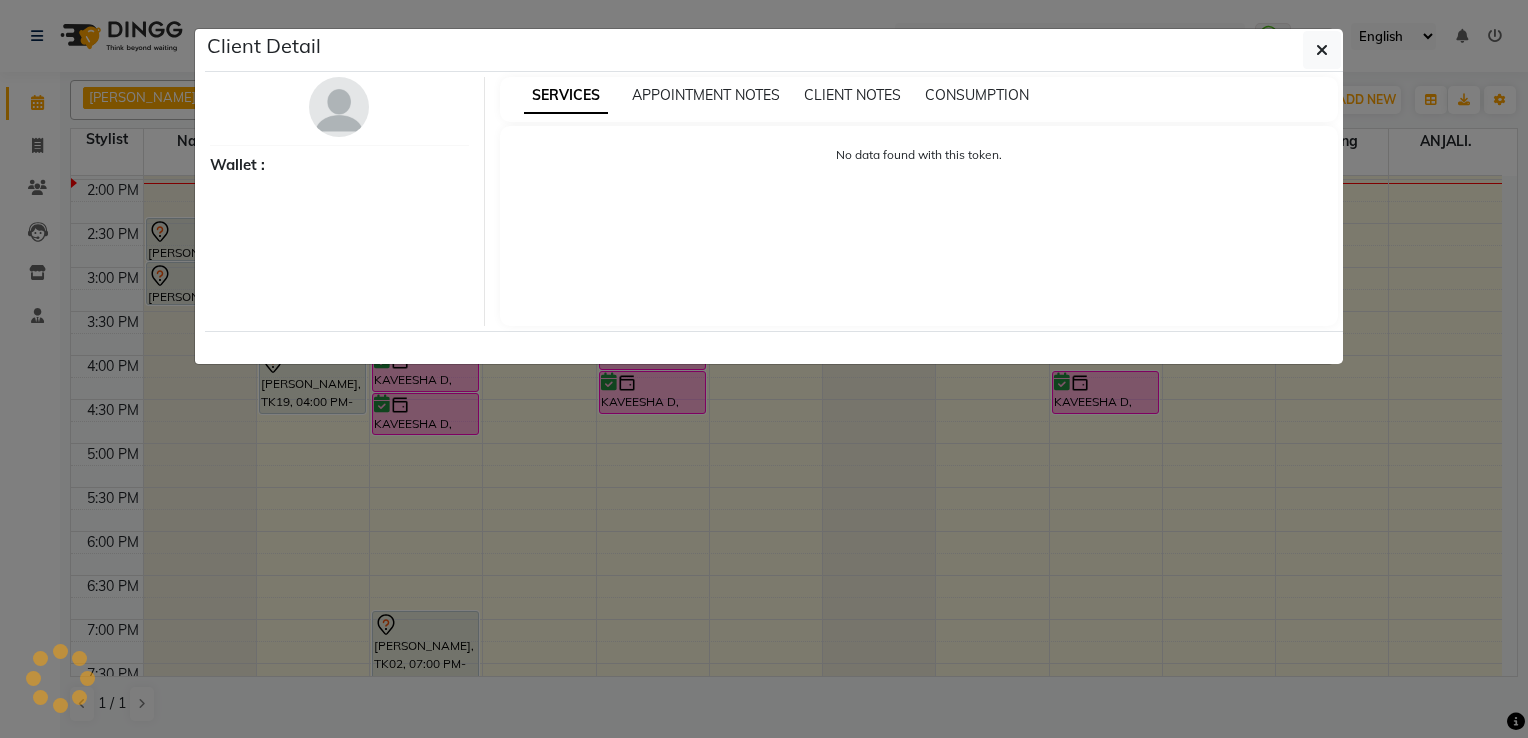 select on "1" 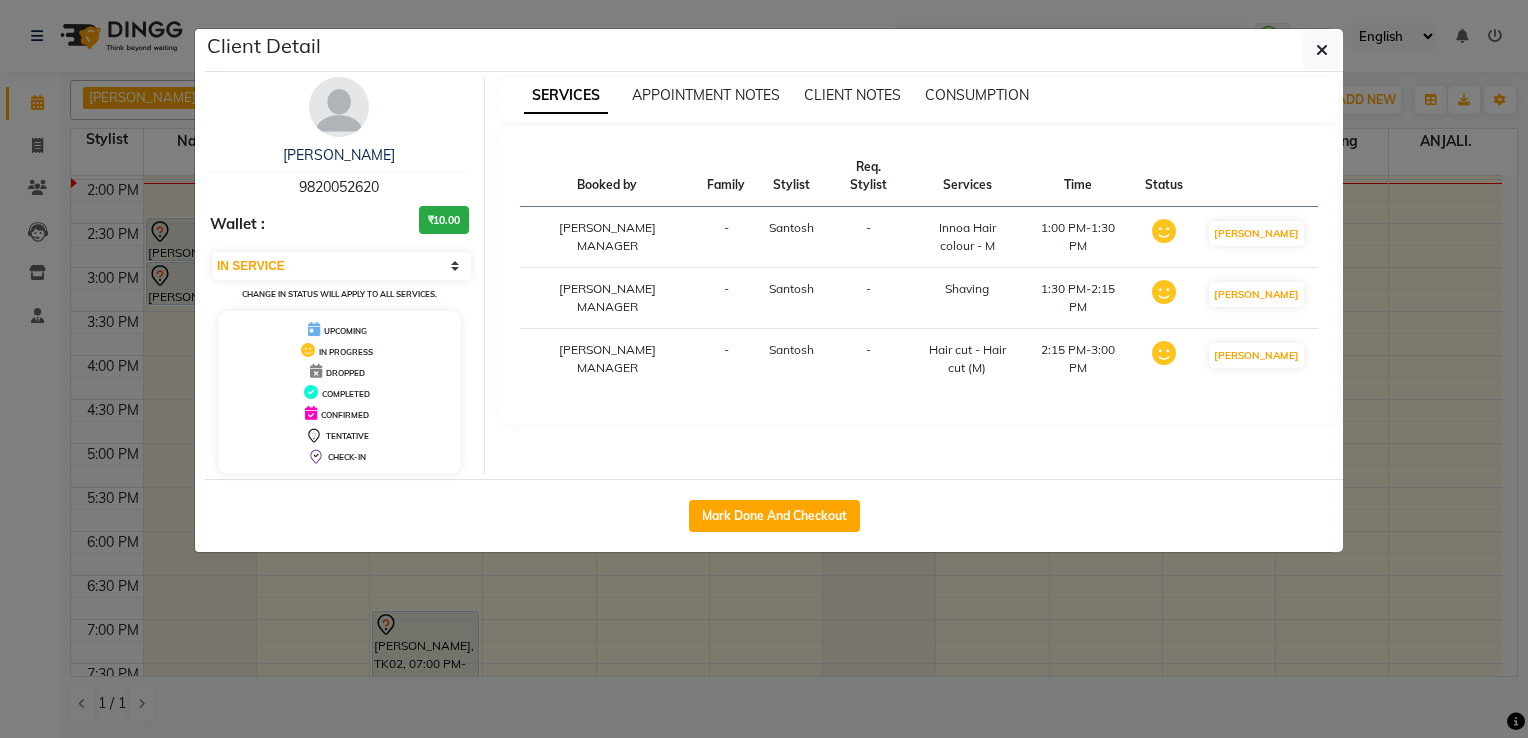 drag, startPoint x: 300, startPoint y: 184, endPoint x: 411, endPoint y: 191, distance: 111.220505 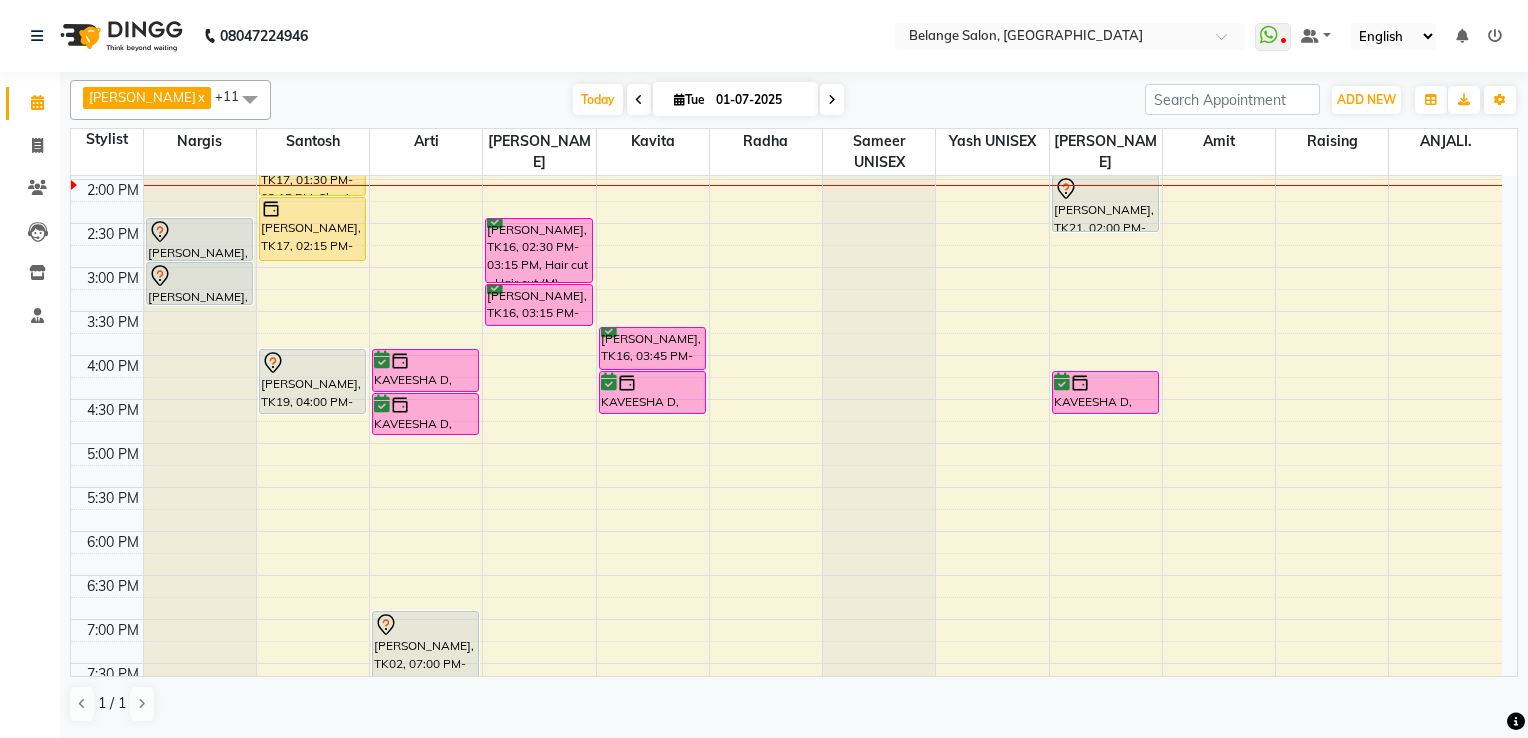 click on "8:00 AM 8:30 AM 9:00 AM 9:30 AM 10:00 AM 10:30 AM 11:00 AM 11:30 AM 12:00 PM 12:30 PM 1:00 PM 1:30 PM 2:00 PM 2:30 PM 3:00 PM 3:30 PM 4:00 PM 4:30 PM 5:00 PM 5:30 PM 6:00 PM 6:30 PM 7:00 PM 7:30 PM 8:00 PM 8:30 PM 9:00 PM 9:30 PM 10:00 PM 10:30 PM     BELANGE FEMALE Female, TK22, 01:00 PM-01:15 PM, Threading - Any one (Eyebrow/Upperlip/lowerlip/chin) (₹80)     belange male, TK24, 01:10 PM-01:25 PM, Threading - Any one (Eyebrow/Upperlip/lowerlip/chin) (₹80)             Shivani shalini, TK23, 02:30 PM-03:00 PM, Chocolate wax - Any One (Full Arms/Half legs/Half back/Half front/Stomach)             Shivani shalini, TK23, 03:00 PM-03:30 PM, Chocolate wax - Any one( Full legs/full back/full front)     abhinav, TK08, 10:00 AM-10:45 AM, Hair cut - Hair cut (M)     AVIV, TK12, 11:15 AM-12:45 PM, Hair cut - Hair cut (M),Beard Styling (₹300)     ashok kotak, TK17, 01:00 PM-01:30 PM, Innoa Hair colour - M     ashok kotak, TK17, 01:30 PM-02:15 PM, Shaving" at bounding box center (786, 311) 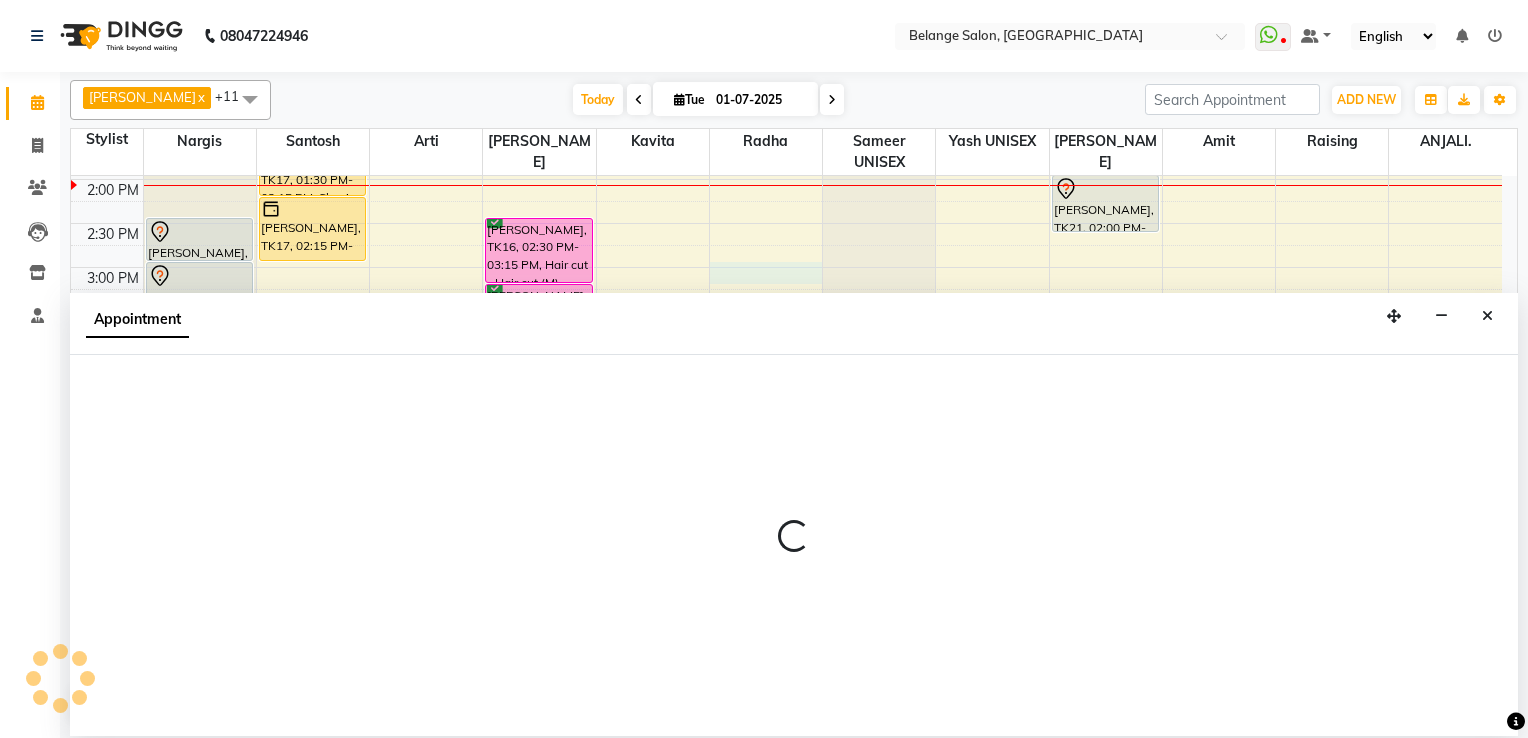 select on "61428" 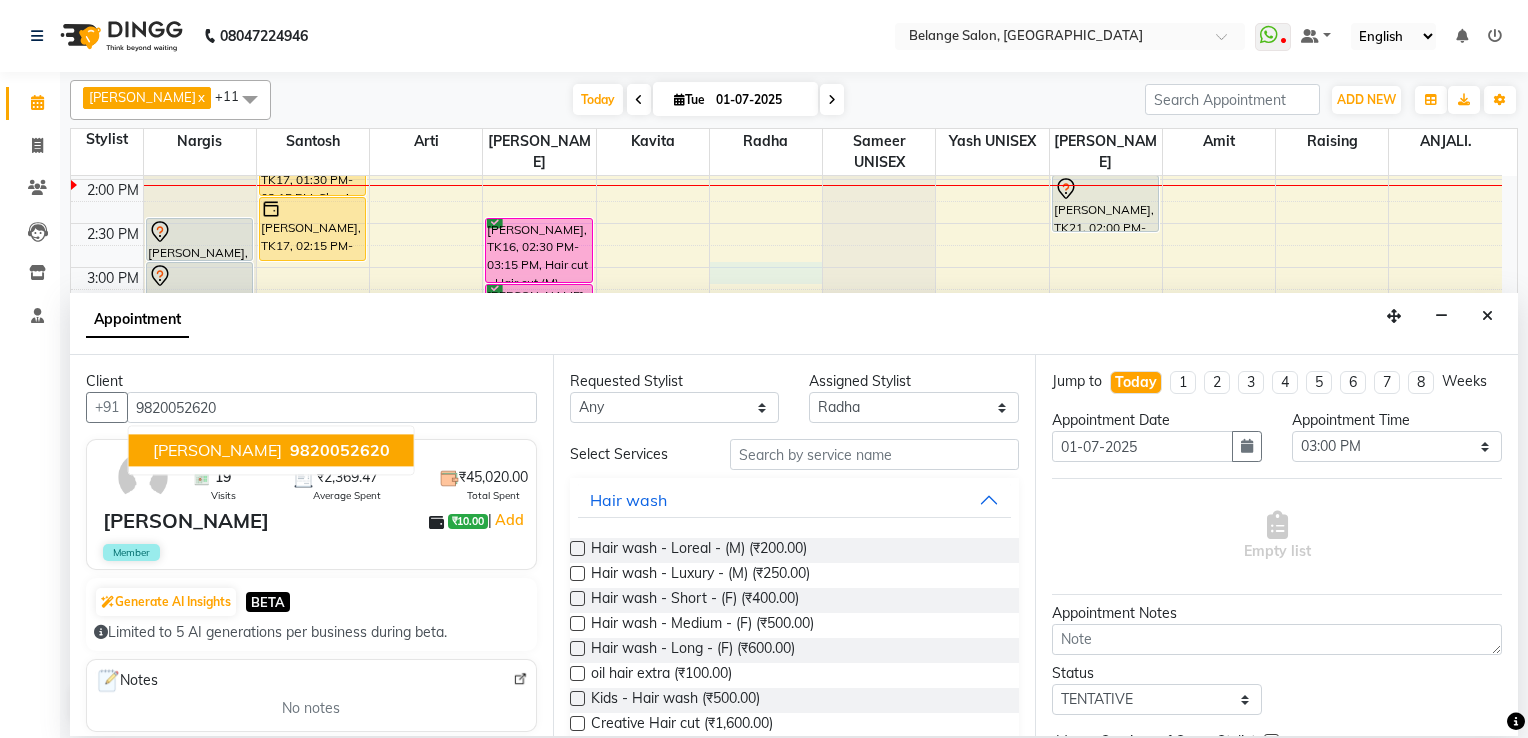 click on "ashok kotak" at bounding box center (217, 450) 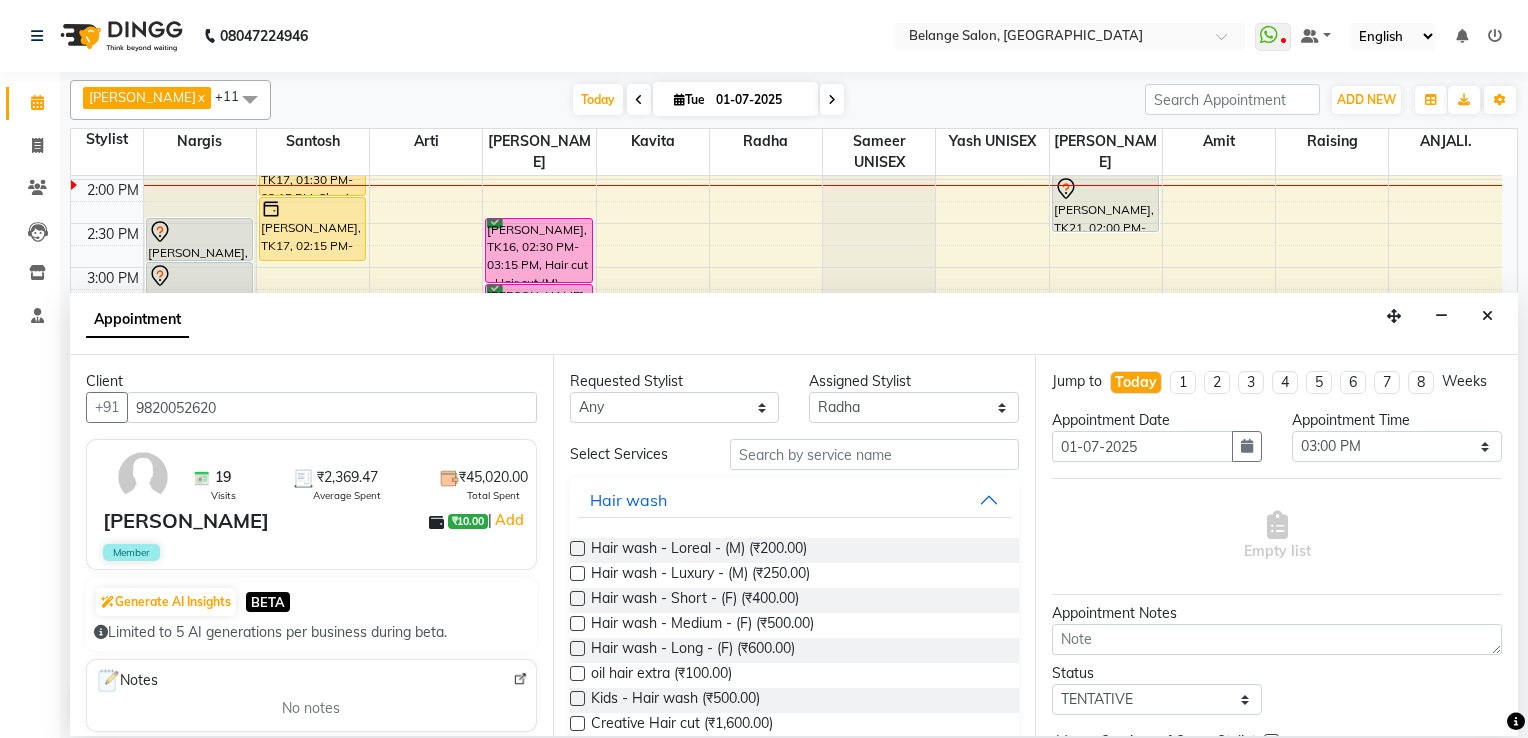 type on "9820052620" 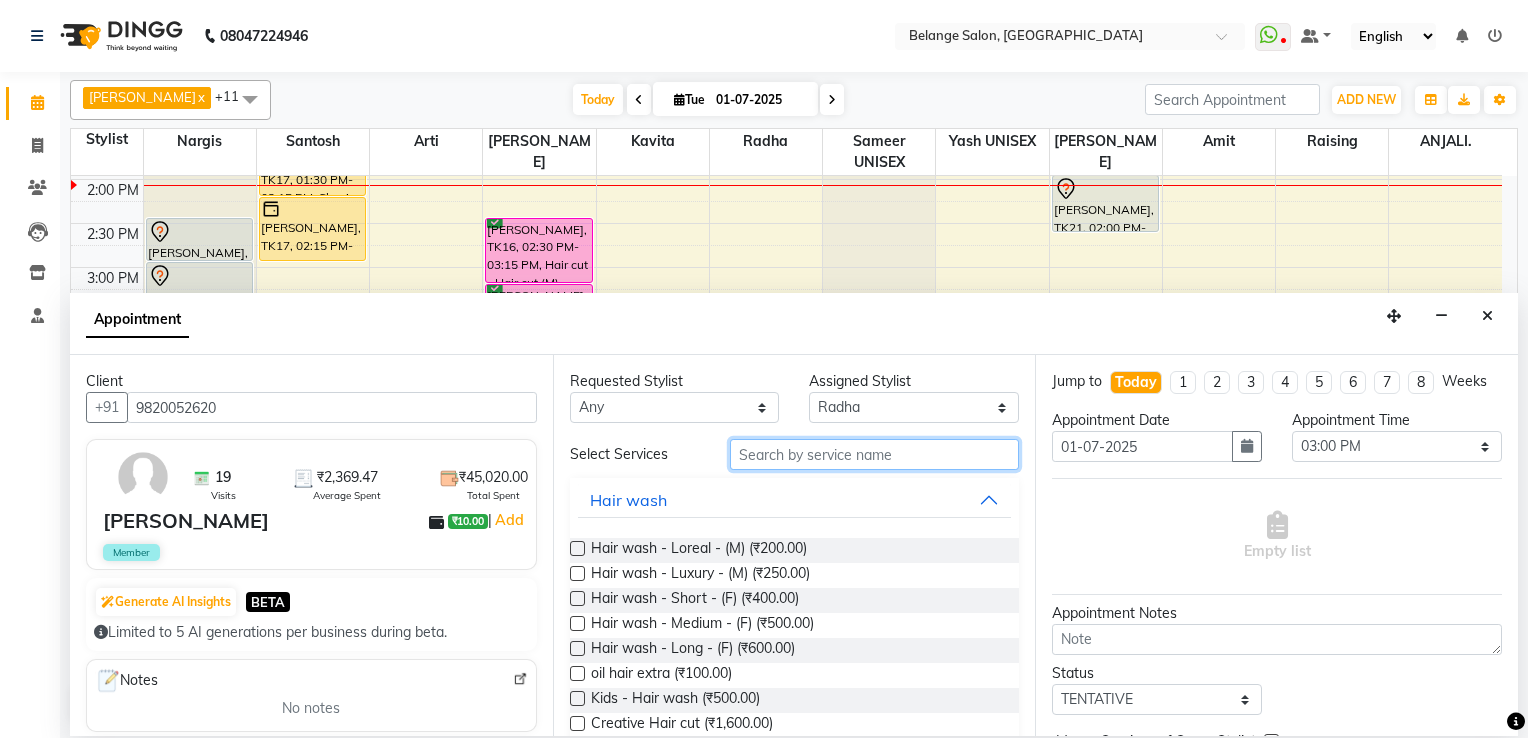click at bounding box center [875, 454] 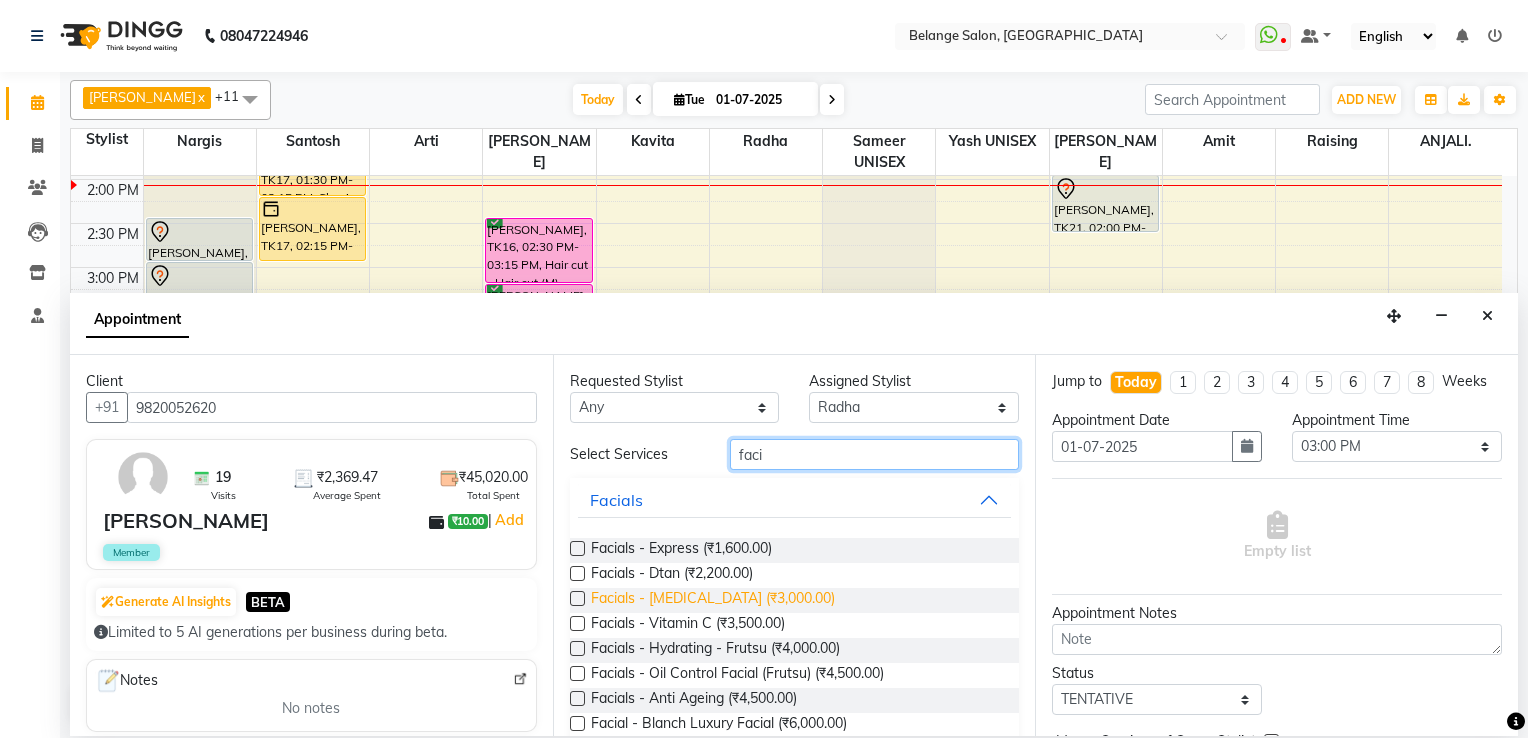 type on "faci" 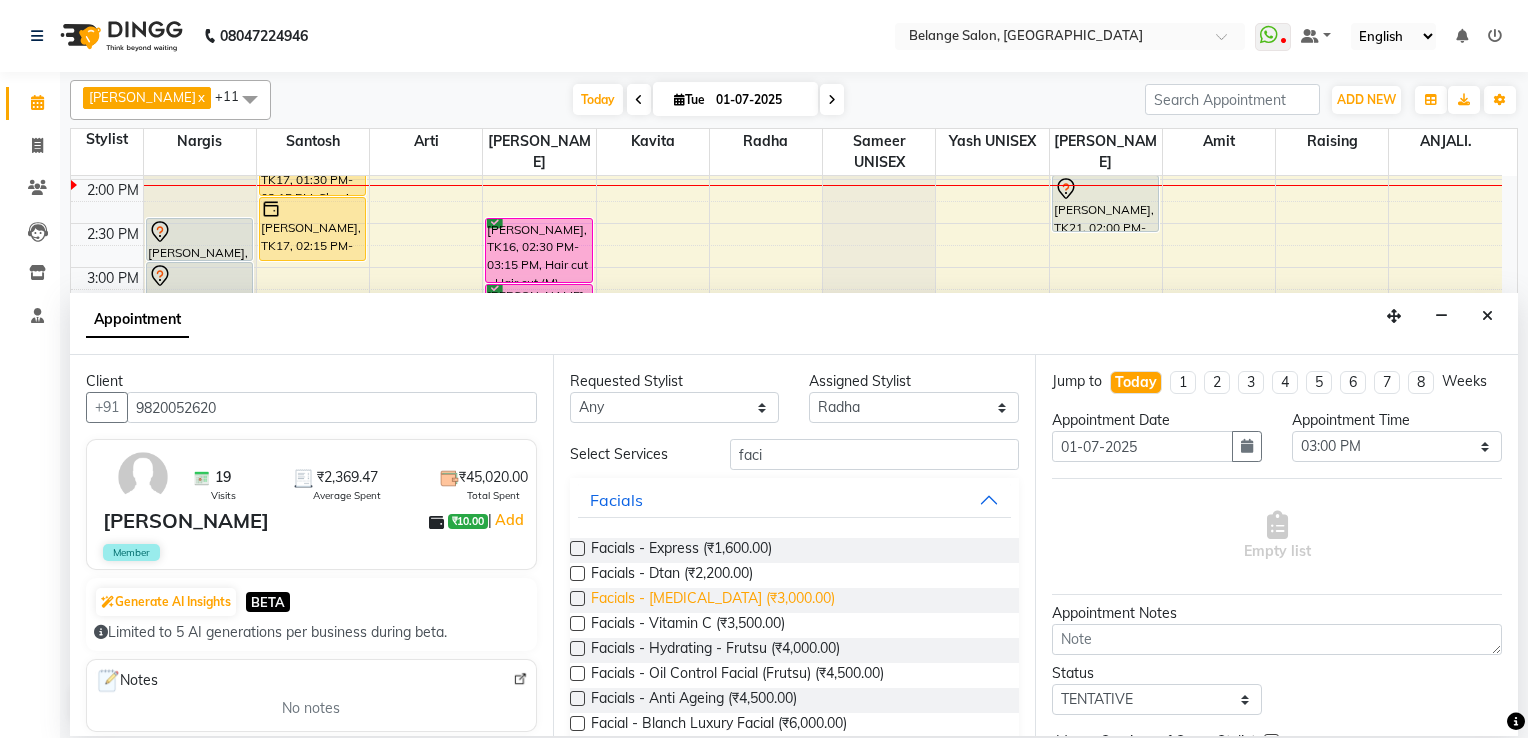 click on "Facials - Whitening (₹3,000.00)" at bounding box center [713, 600] 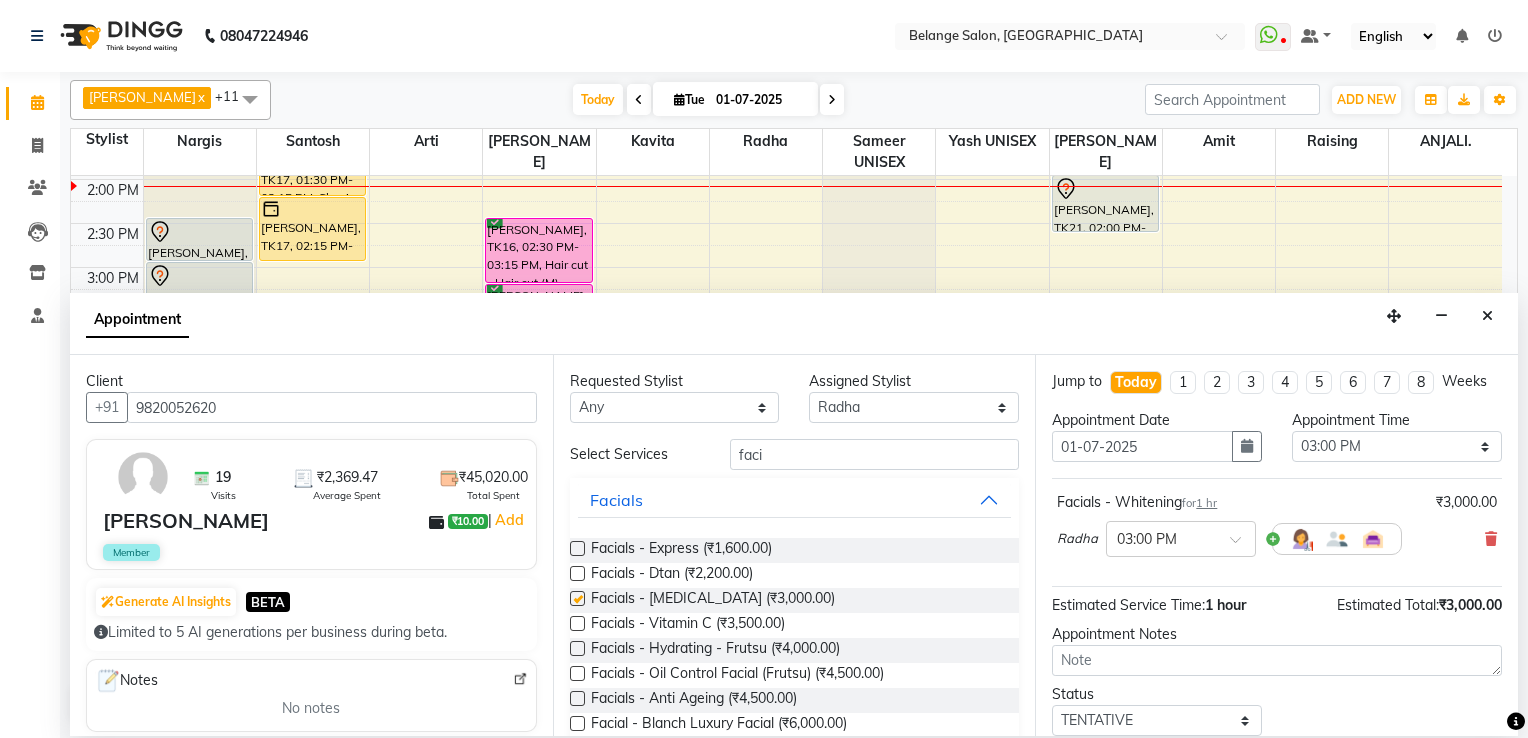 checkbox on "false" 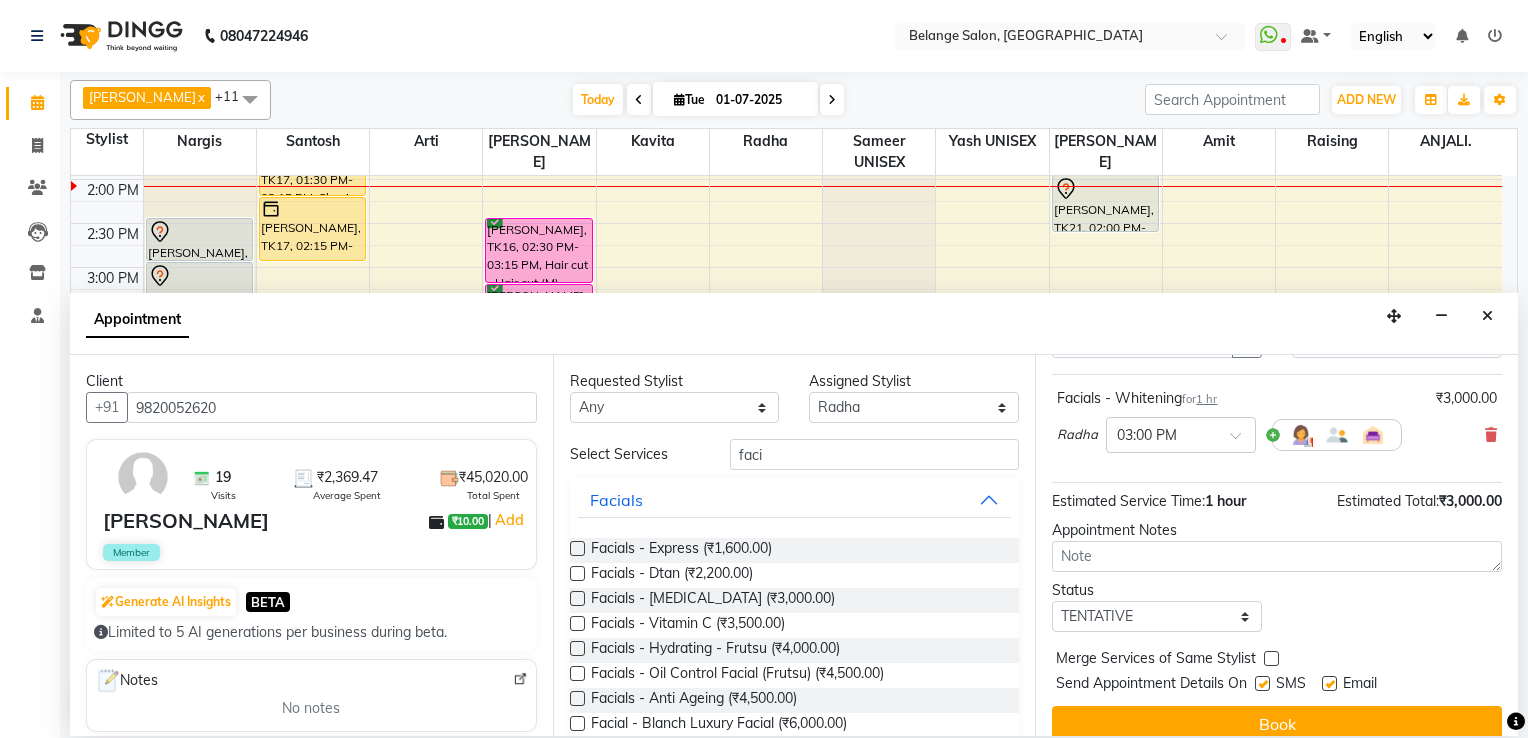 scroll, scrollTop: 124, scrollLeft: 0, axis: vertical 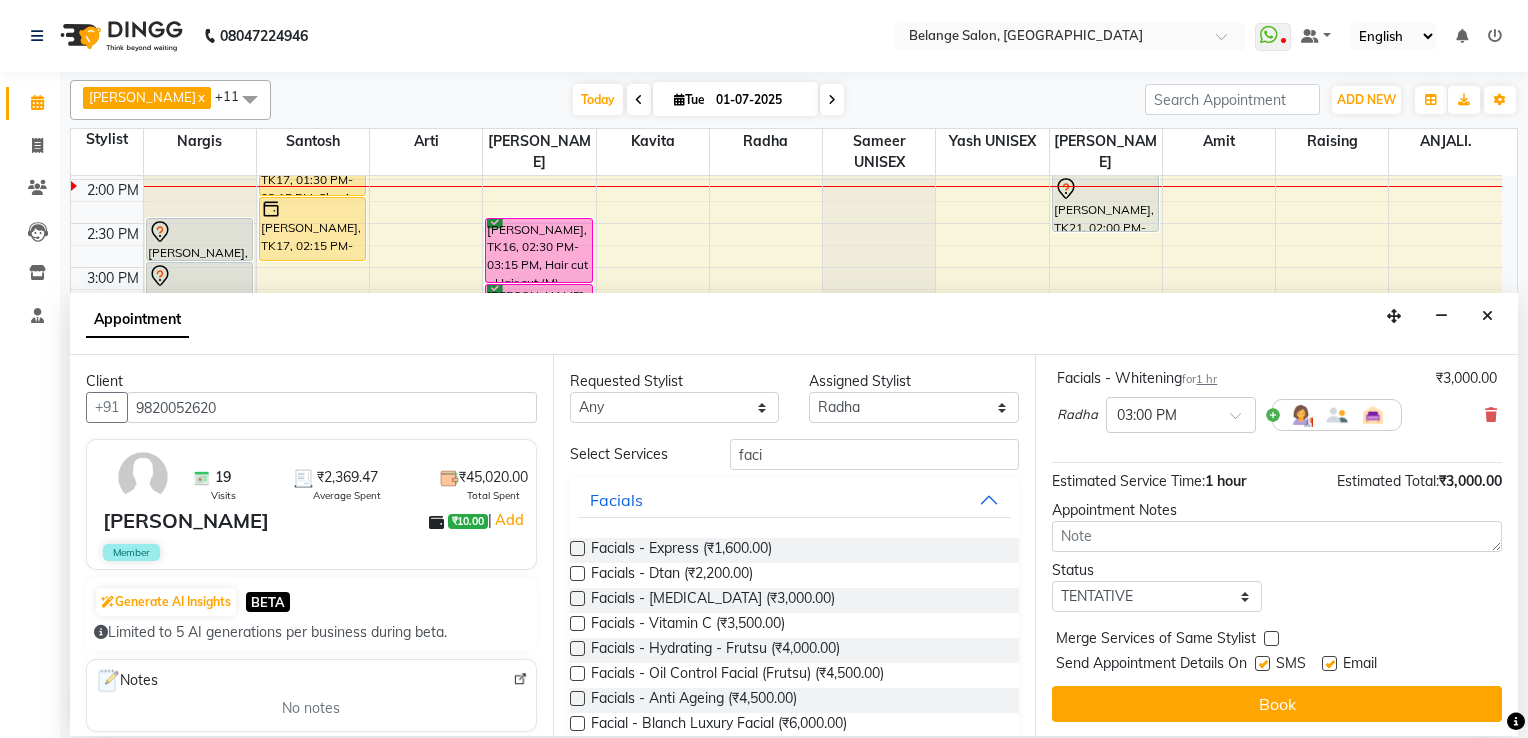 click at bounding box center [1262, 663] 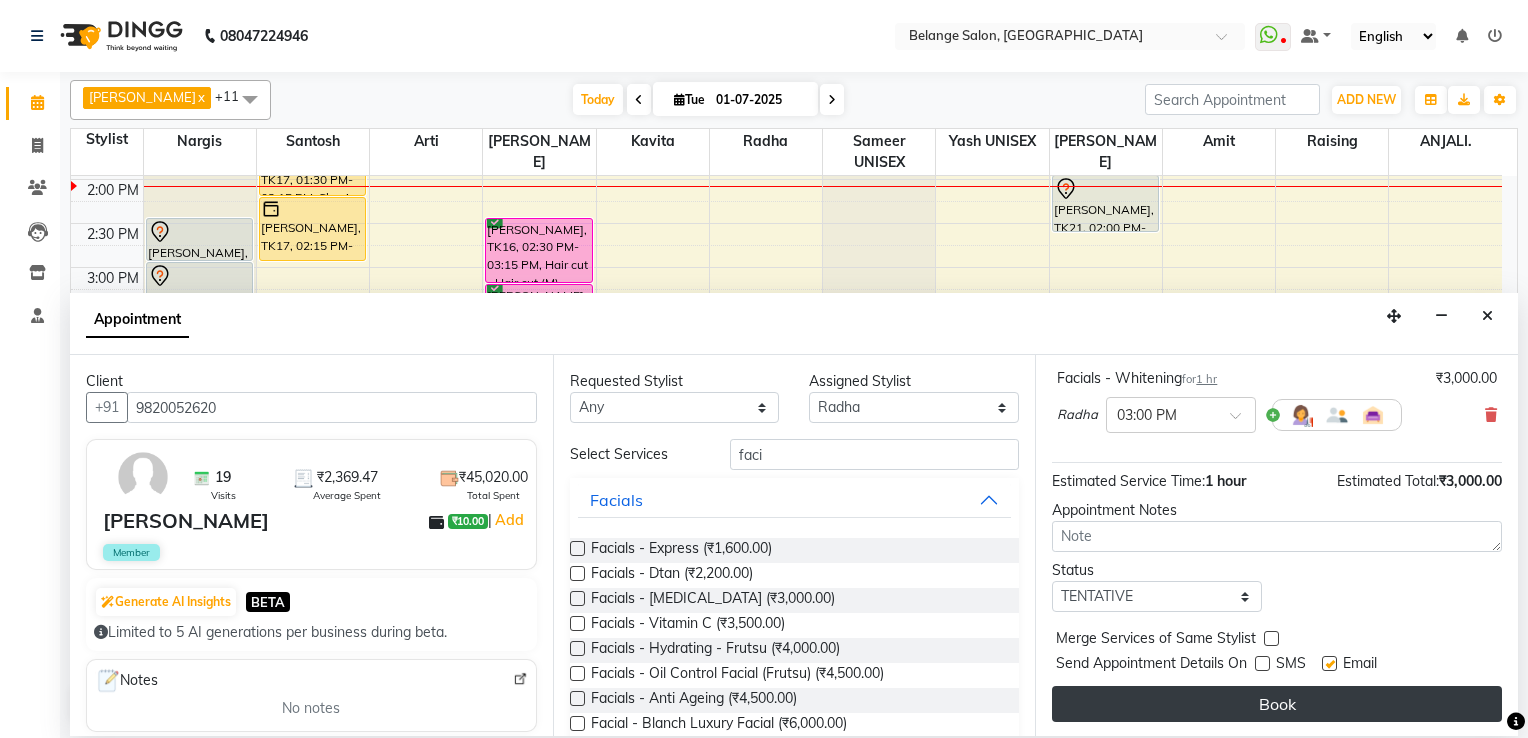 click on "Book" at bounding box center [1277, 704] 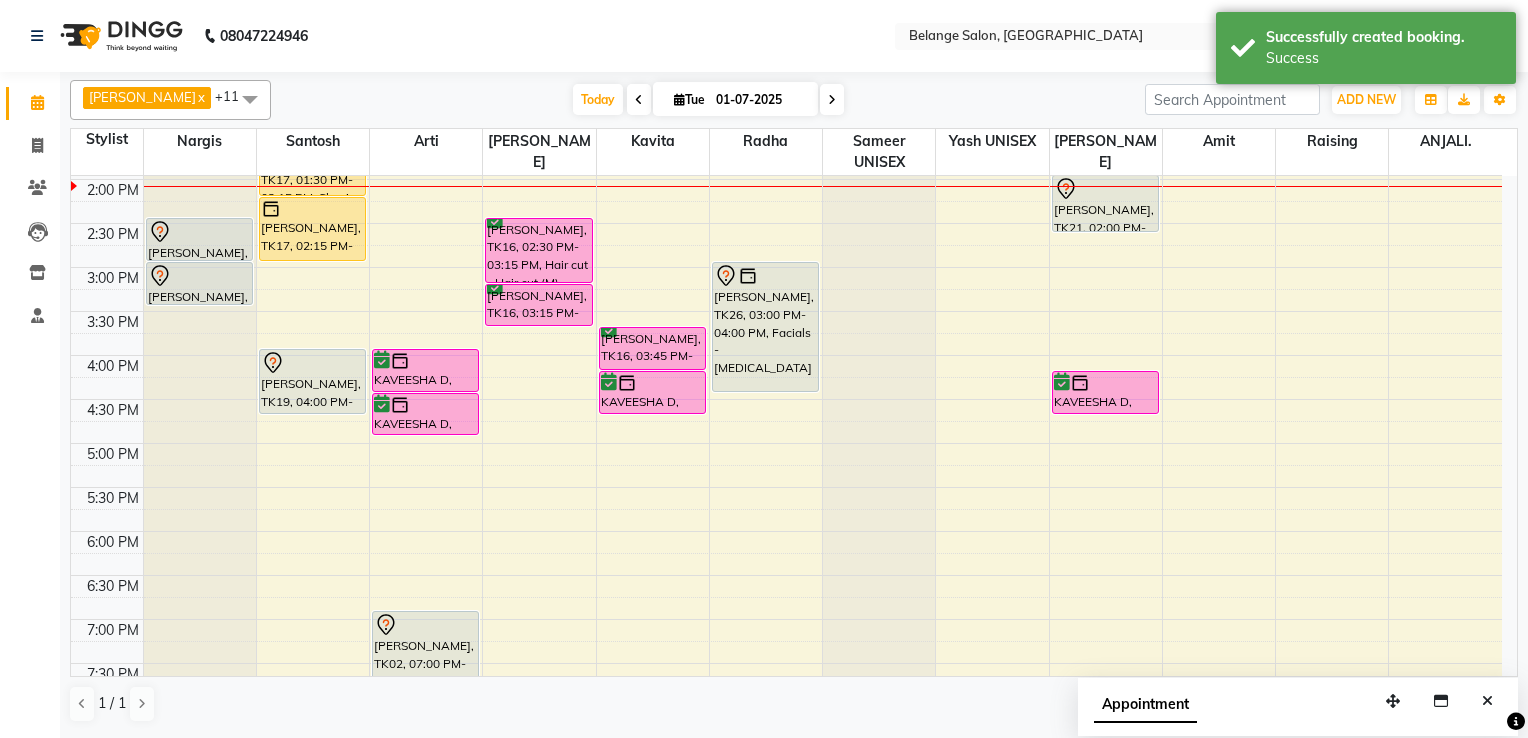 drag, startPoint x: 748, startPoint y: 348, endPoint x: 752, endPoint y: 395, distance: 47.169907 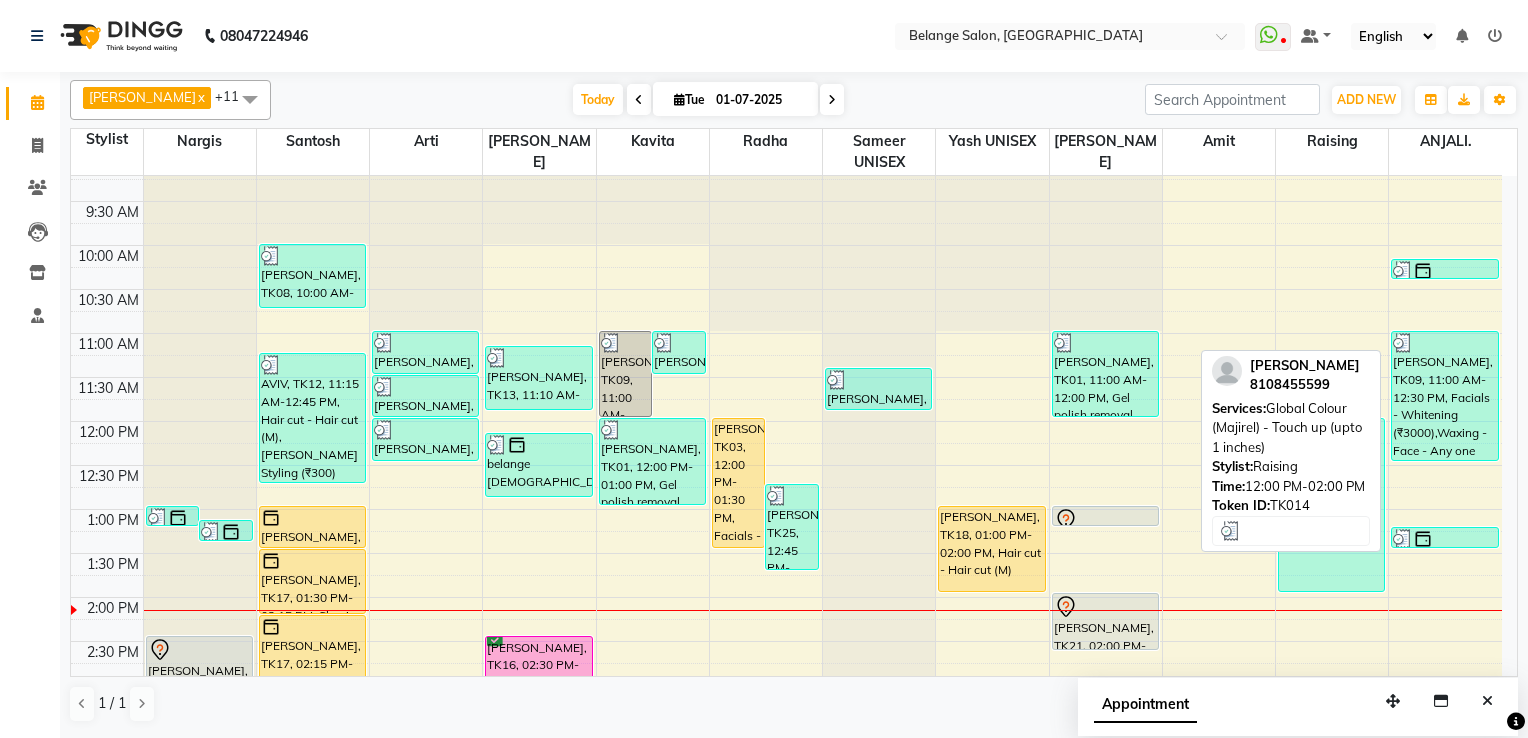 scroll, scrollTop: 224, scrollLeft: 0, axis: vertical 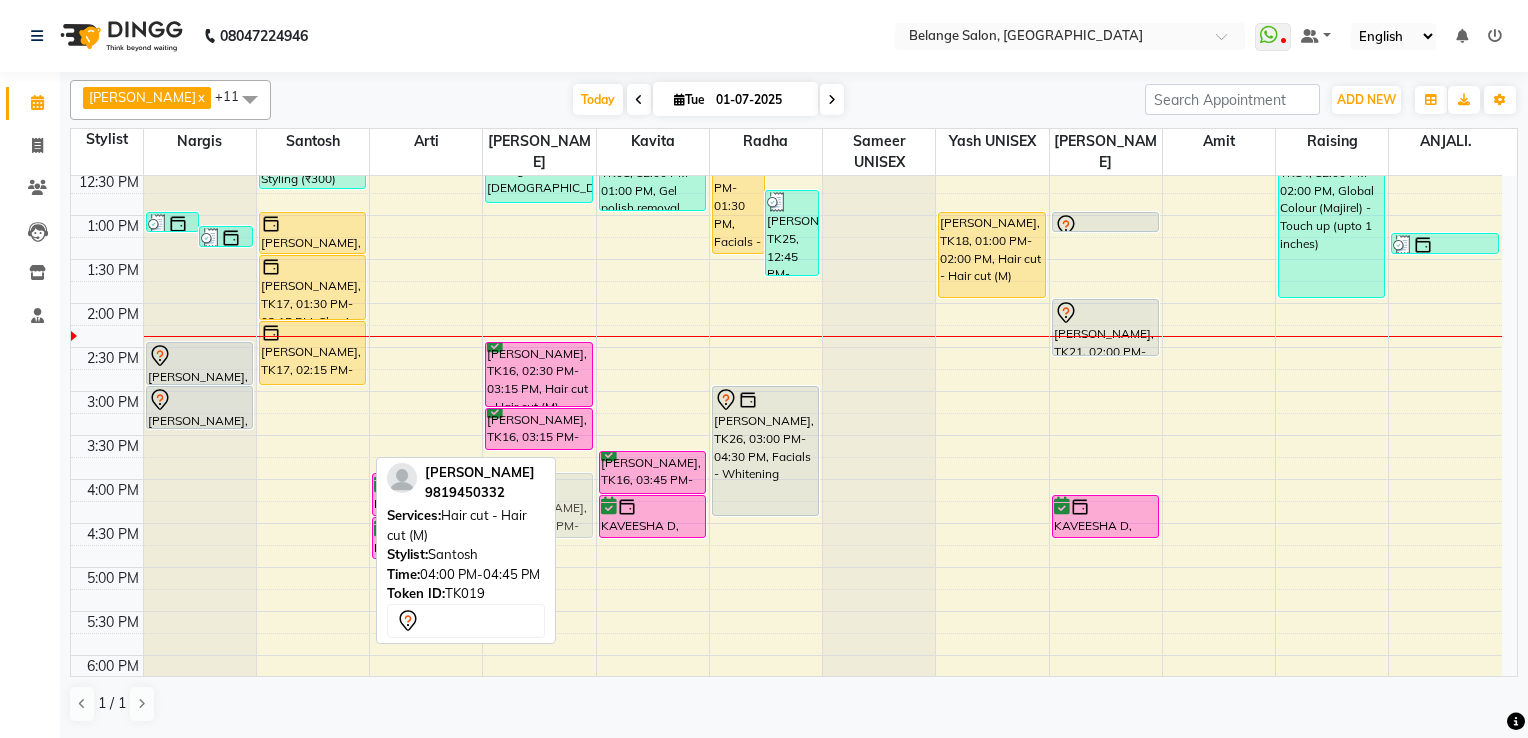 drag, startPoint x: 300, startPoint y: 485, endPoint x: 552, endPoint y: 491, distance: 252.07141 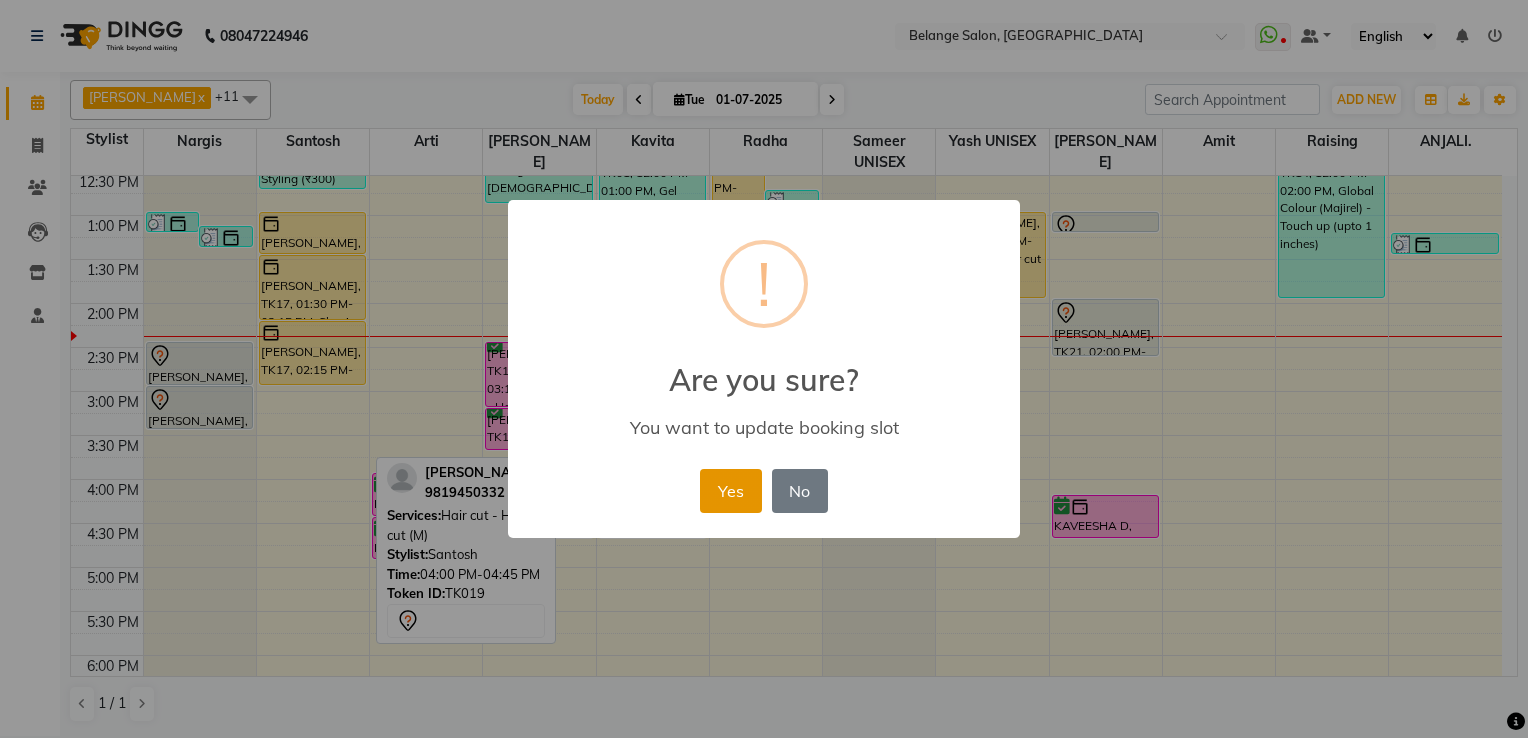 click on "Yes" at bounding box center (730, 491) 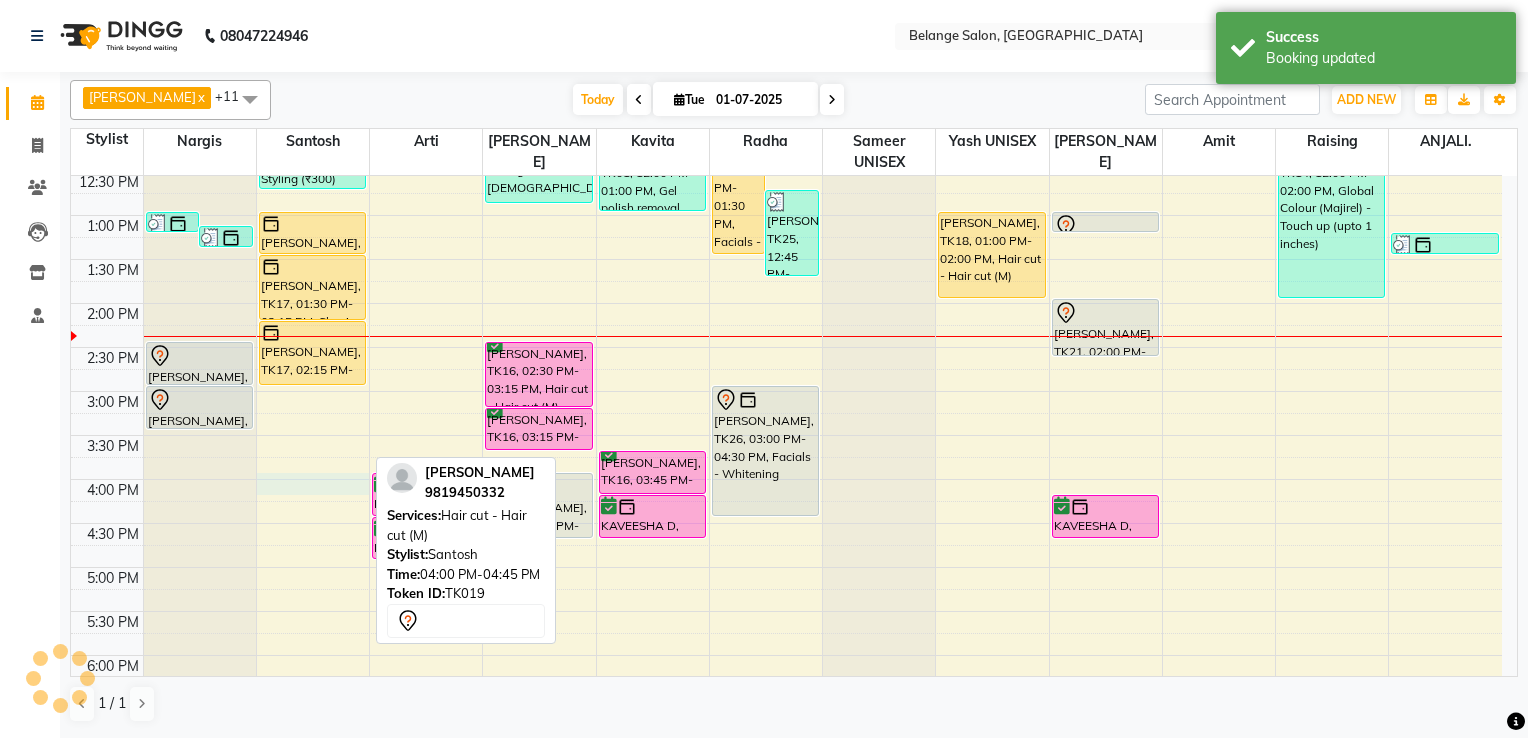click on "8:00 AM 8:30 AM 9:00 AM 9:30 AM 10:00 AM 10:30 AM 11:00 AM 11:30 AM 12:00 PM 12:30 PM 1:00 PM 1:30 PM 2:00 PM 2:30 PM 3:00 PM 3:30 PM 4:00 PM 4:30 PM 5:00 PM 5:30 PM 6:00 PM 6:30 PM 7:00 PM 7:30 PM 8:00 PM 8:30 PM 9:00 PM 9:30 PM 10:00 PM 10:30 PM     BELANGE FEMALE Female, TK22, 01:00 PM-01:15 PM, Threading - Any one (Eyebrow/Upperlip/lowerlip/chin) (₹80)     belange male, TK24, 01:10 PM-01:25 PM, Threading - Any one (Eyebrow/Upperlip/lowerlip/chin) (₹80)             Shivani shalini, TK23, 02:30 PM-03:00 PM, Chocolate wax - Any One (Full Arms/Half legs/Half back/Half front/Stomach)             Shivani shalini, TK23, 03:00 PM-03:30 PM, Chocolate wax - Any one( Full legs/full back/full front)     abhinav, TK08, 10:00 AM-10:45 AM, Hair cut - Hair cut (M)     AVIV, TK12, 11:15 AM-12:45 PM, Hair cut - Hair cut (M),Beard Styling (₹300)     ashok kotak, TK17, 01:00 PM-01:30 PM, Innoa Hair colour - M     ashok kotak, TK17, 01:30 PM-02:15 PM, Shaving" at bounding box center (786, 435) 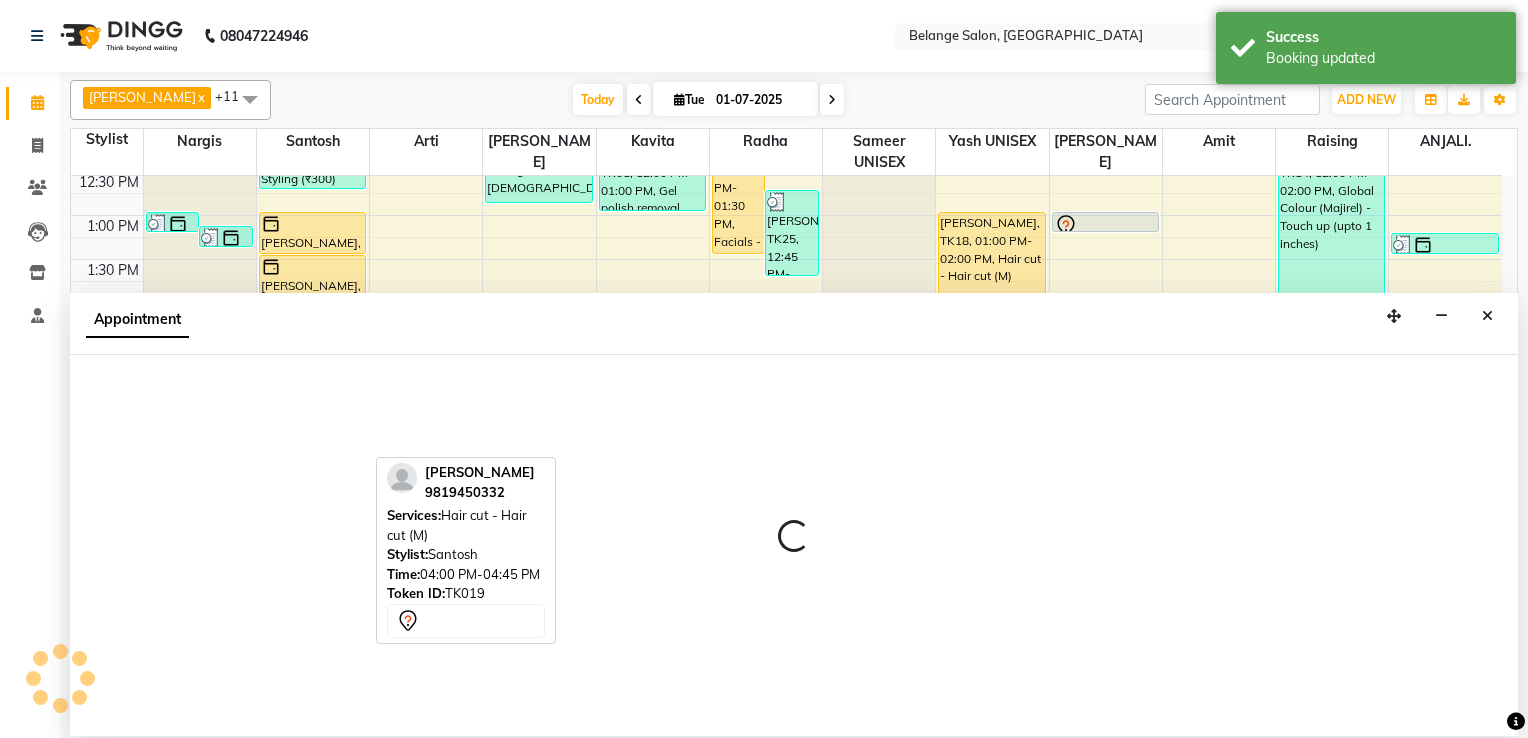select on "45203" 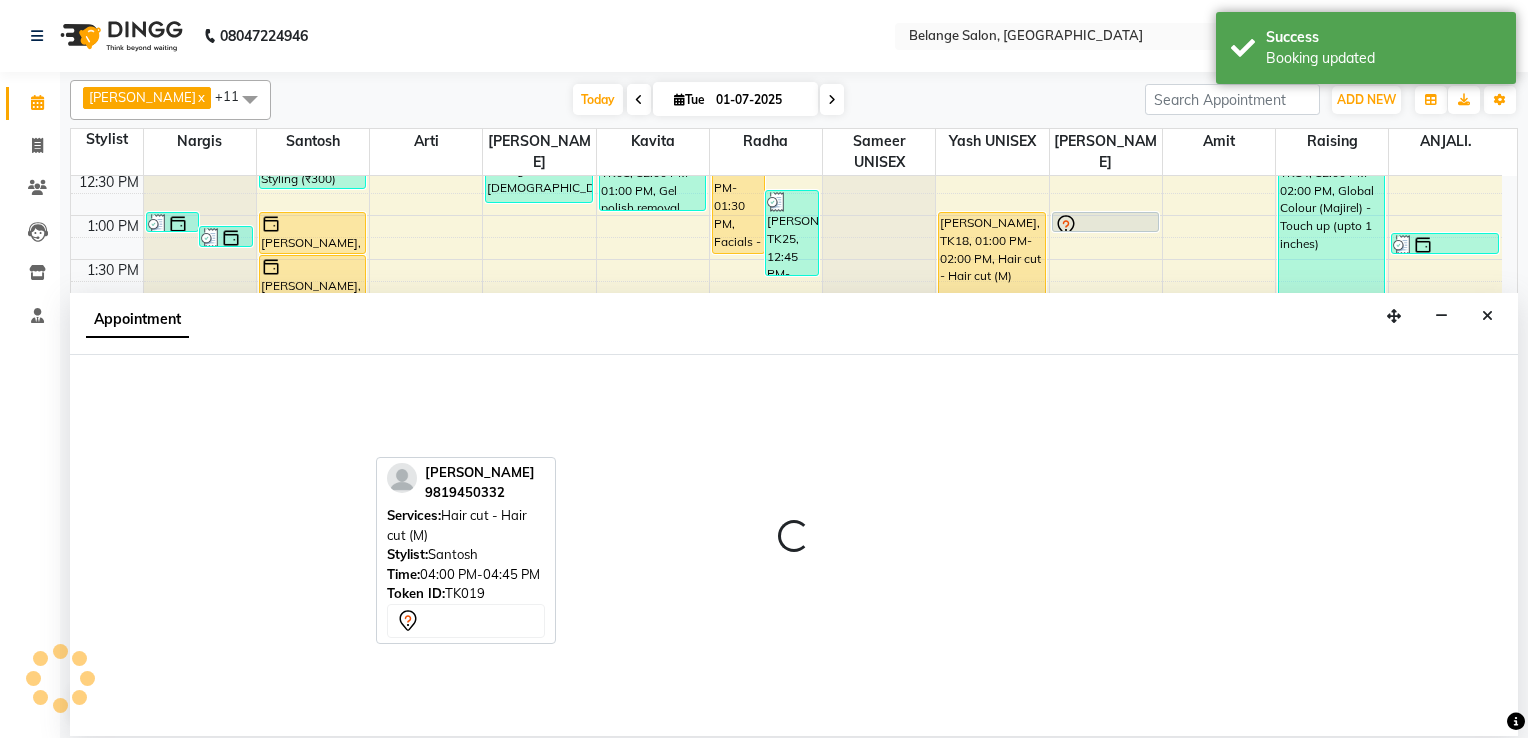select on "tentative" 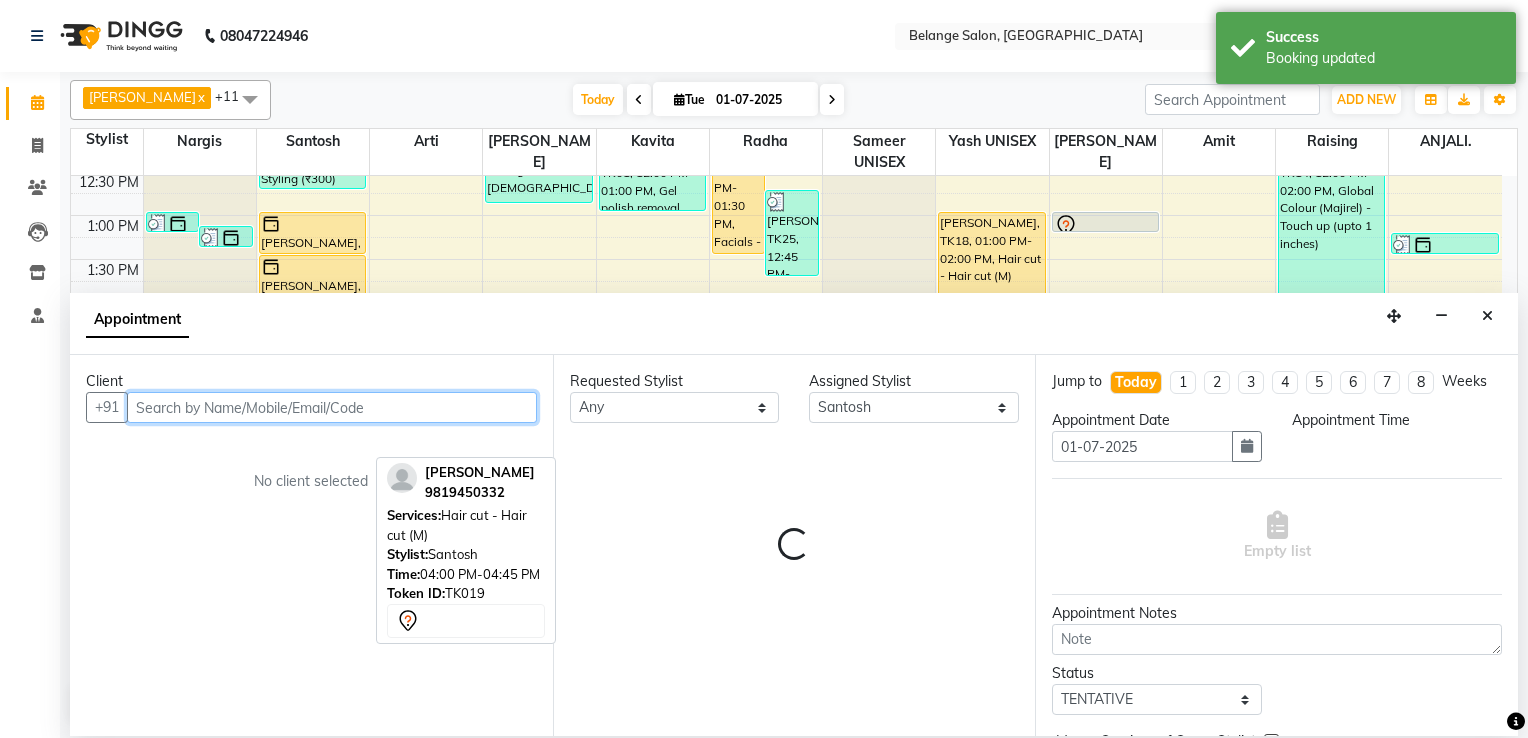 select on "960" 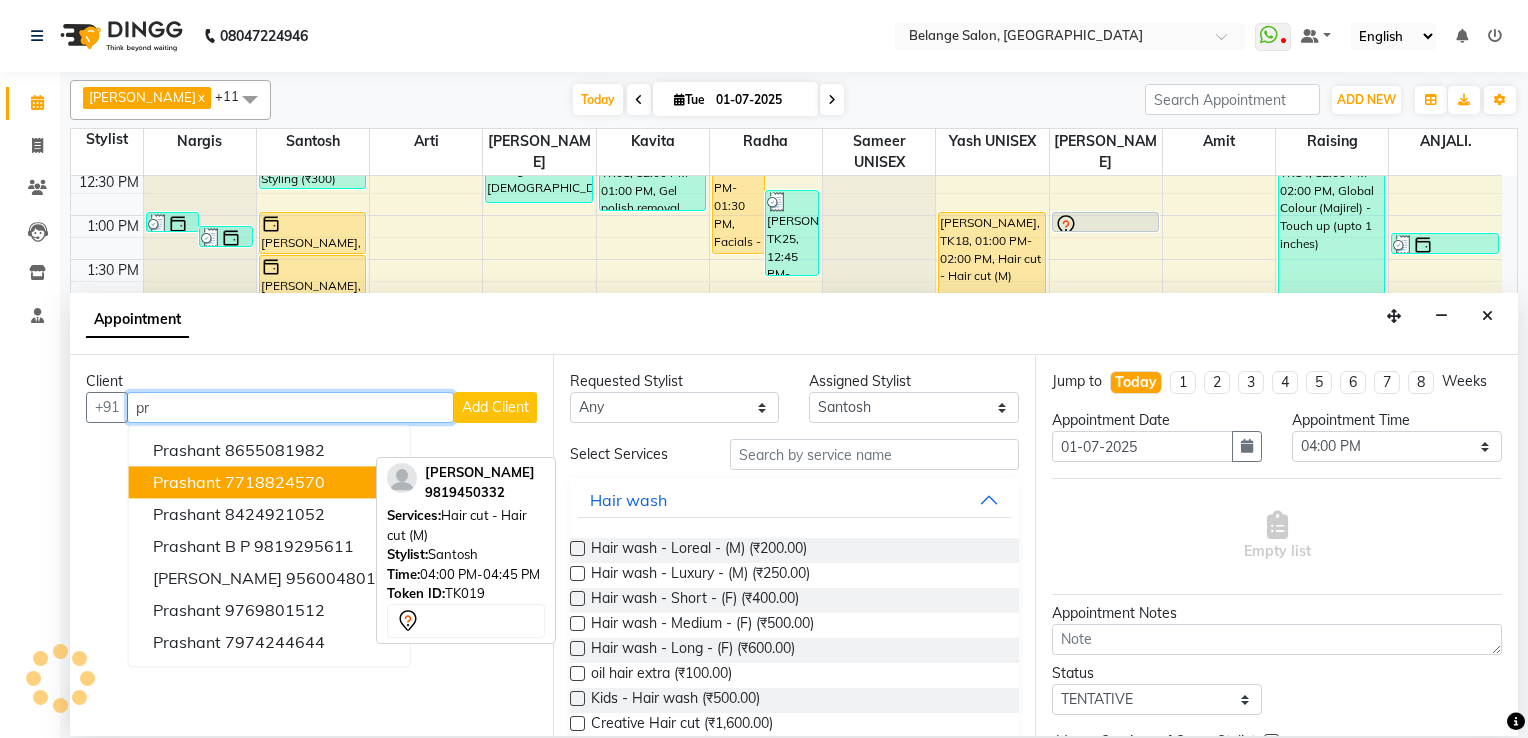 type on "p" 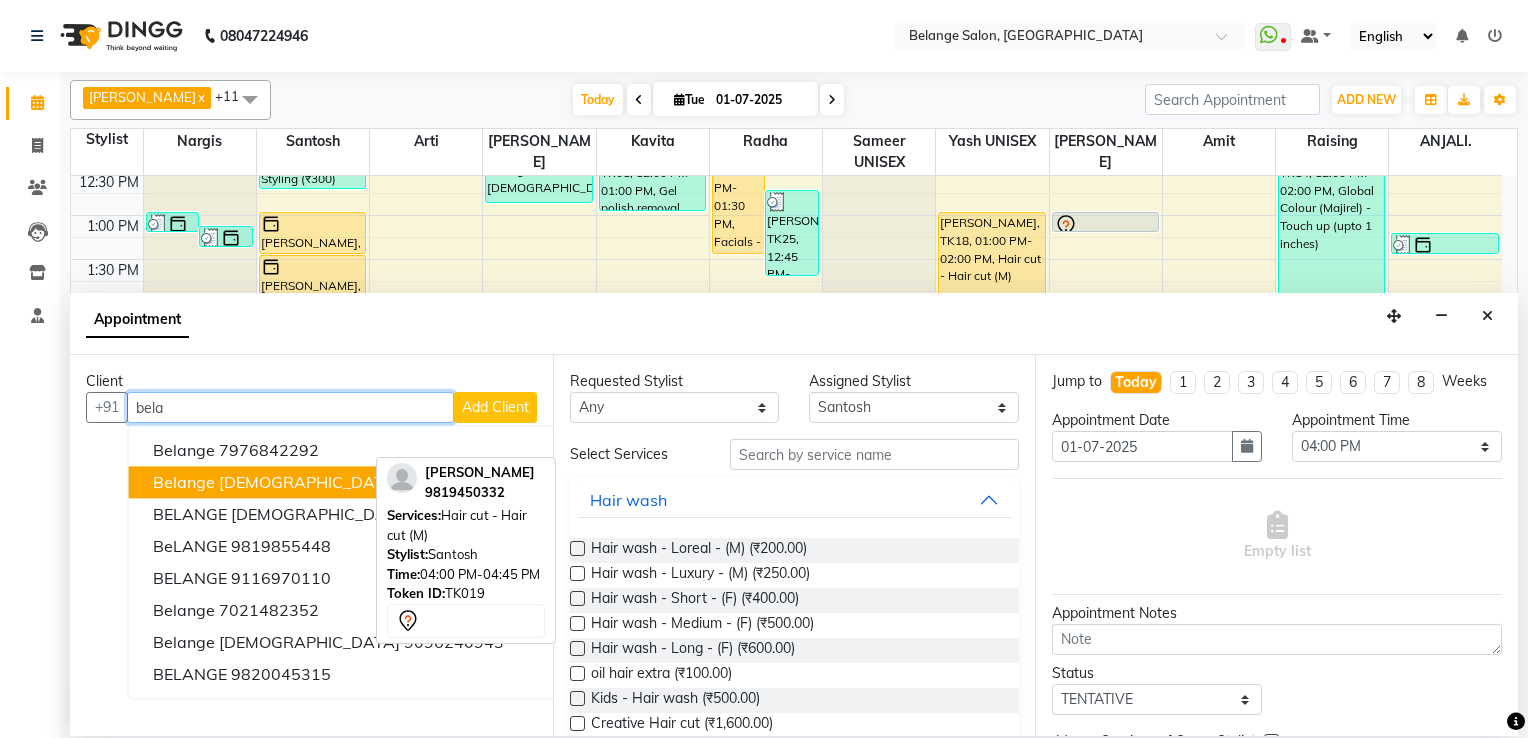 click on "12150000003" at bounding box center (459, 482) 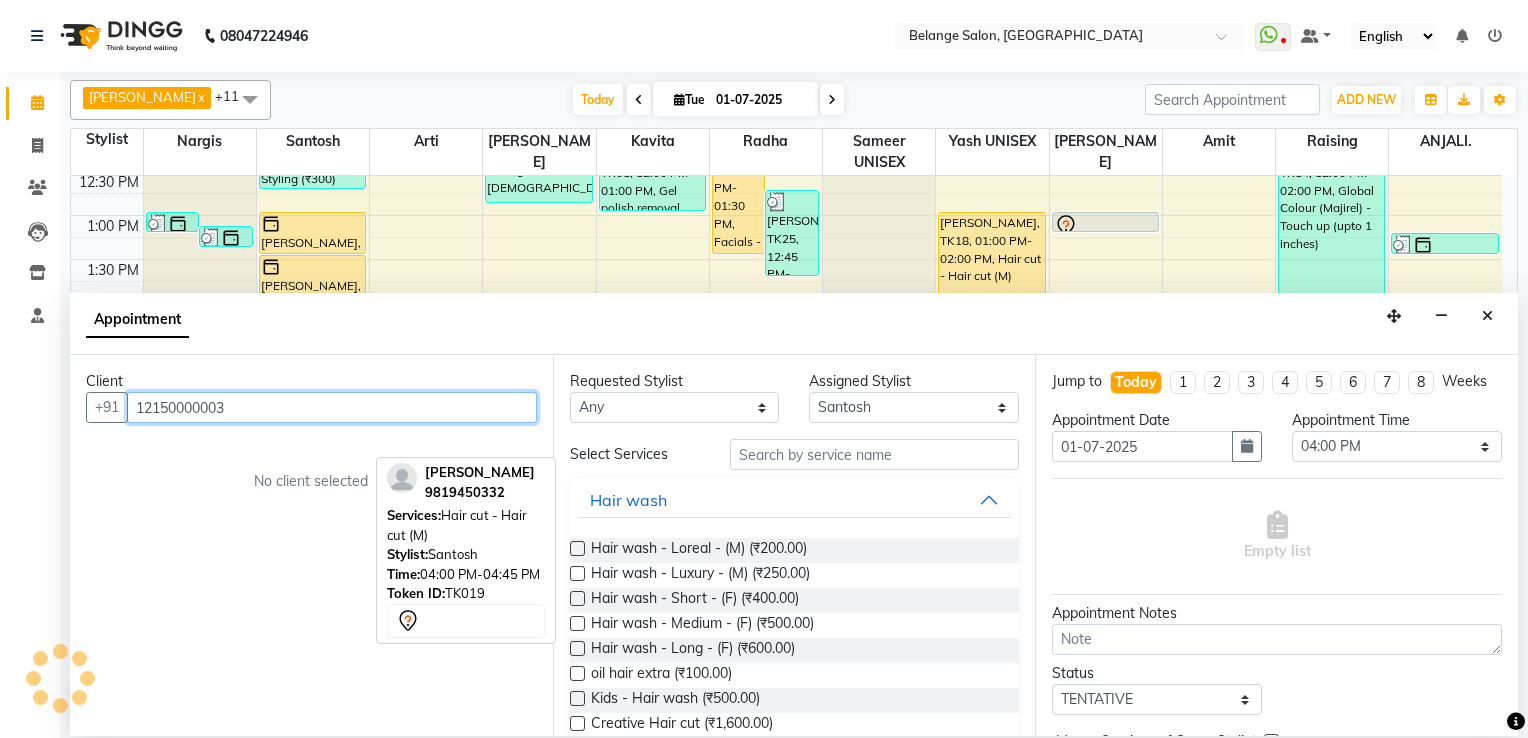 type on "12150000003" 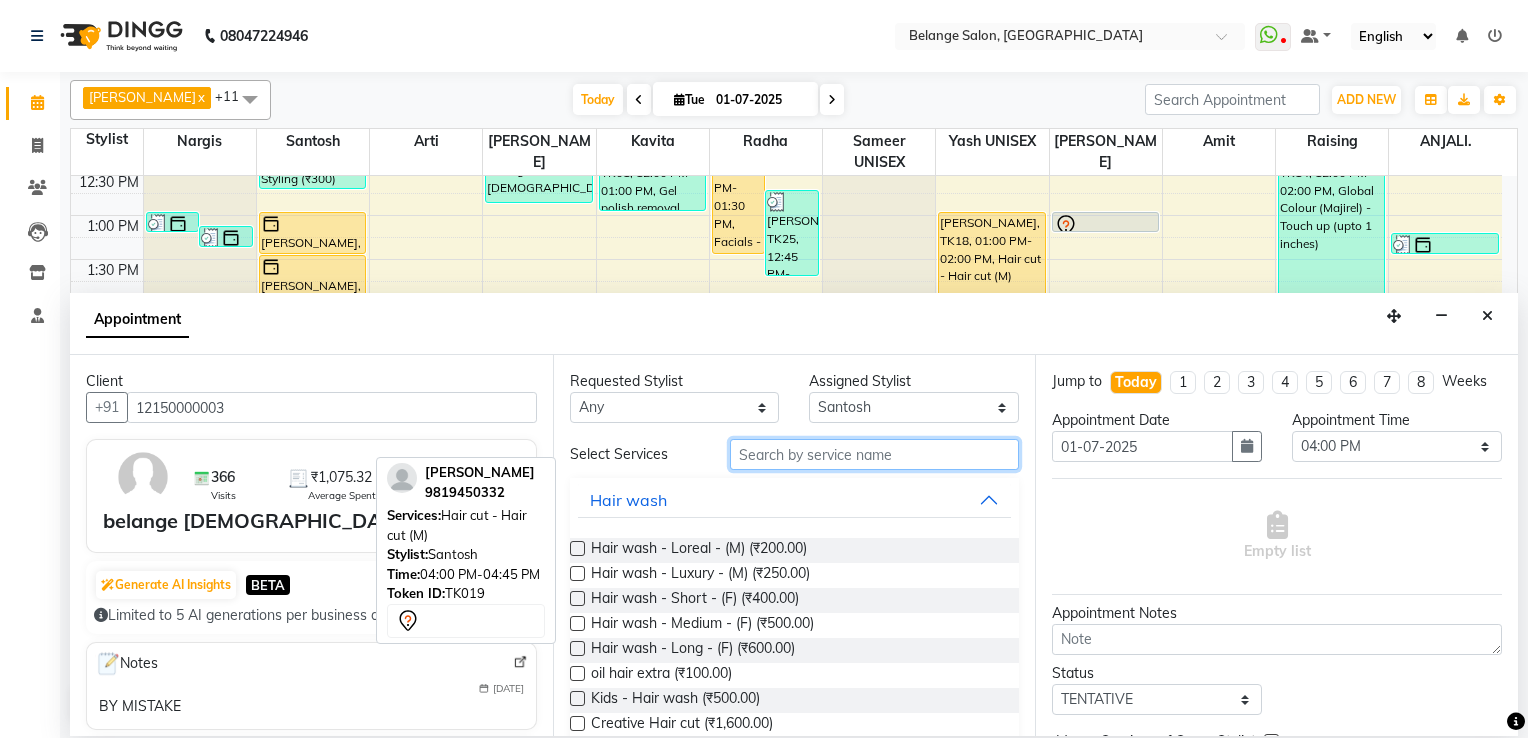 click at bounding box center (875, 454) 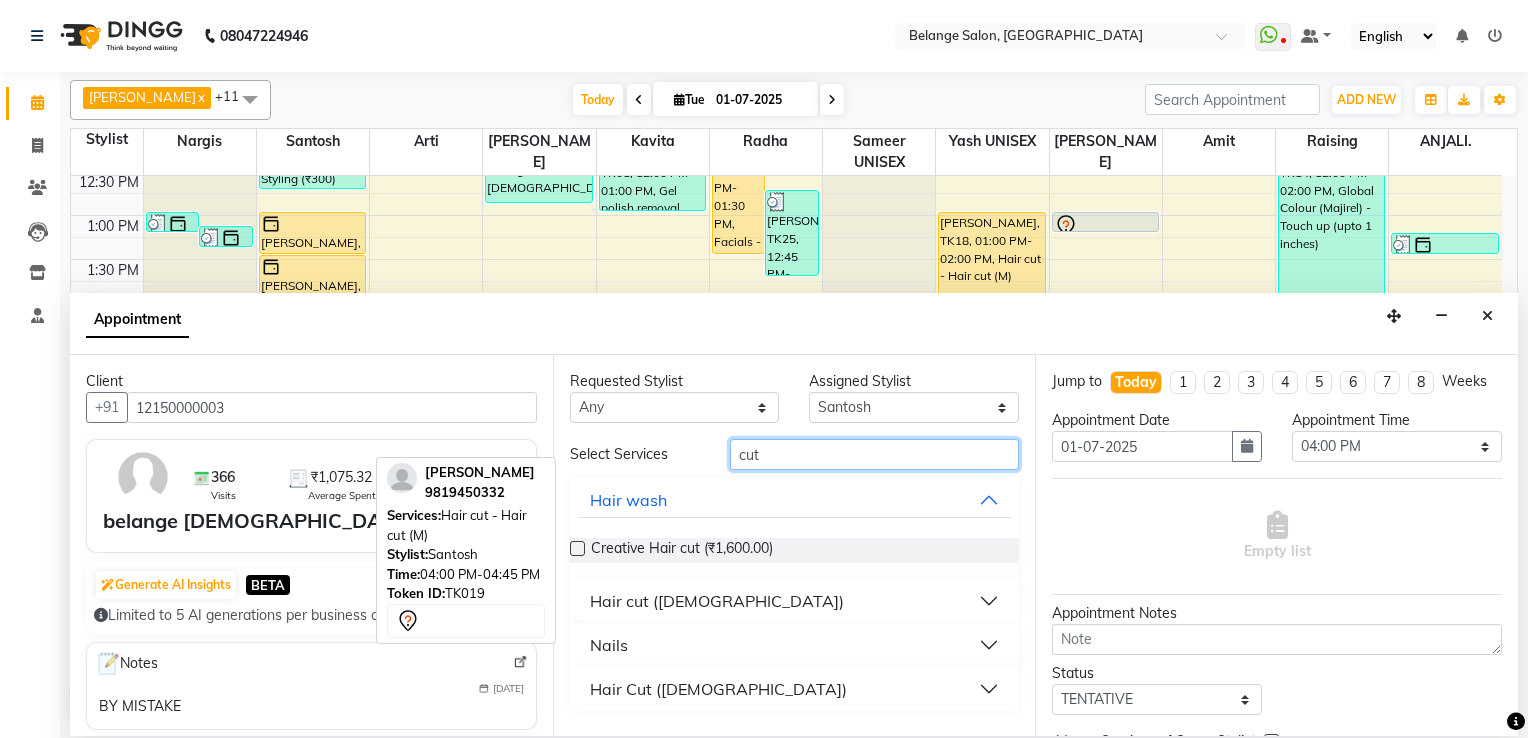type on "cut" 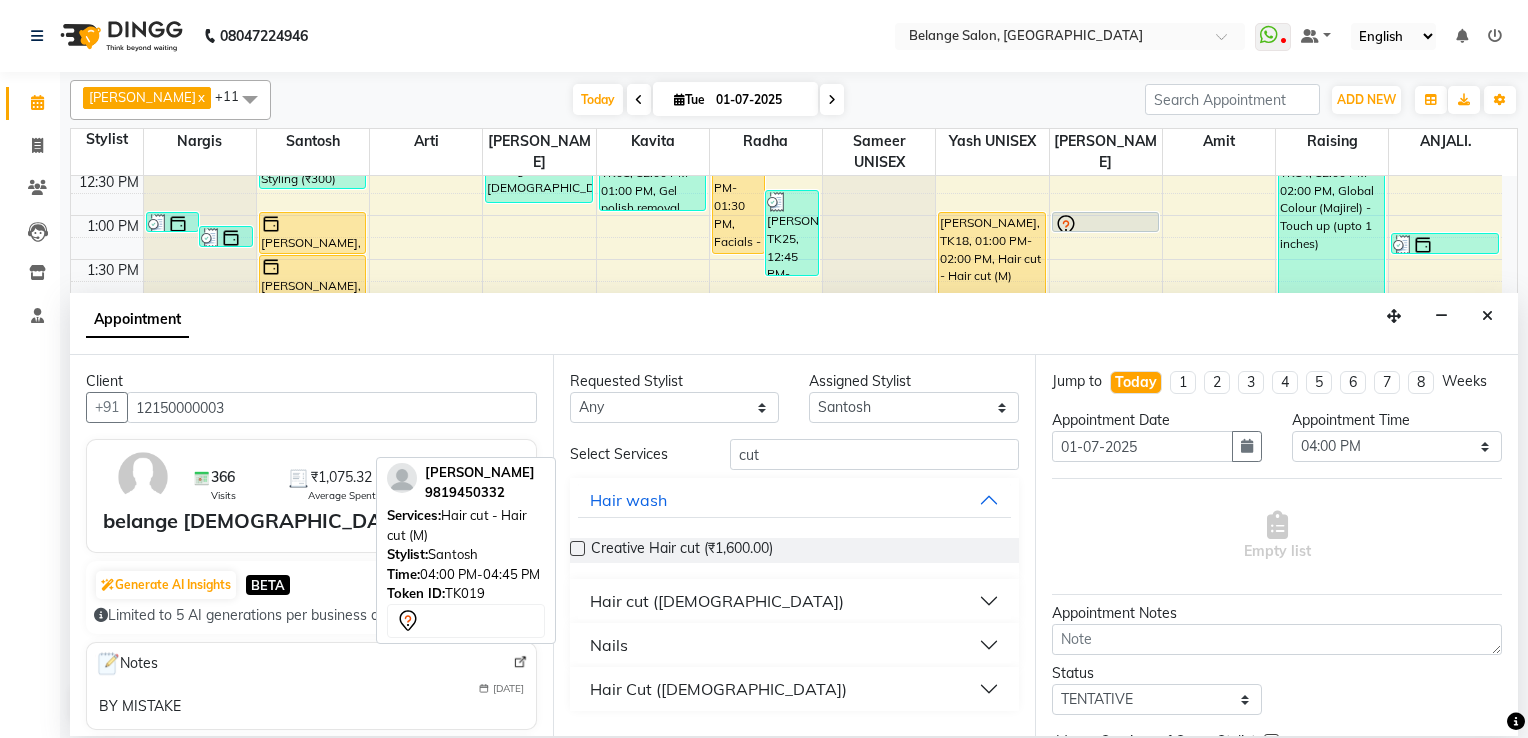 click on "Hair cut (Male)" at bounding box center (717, 601) 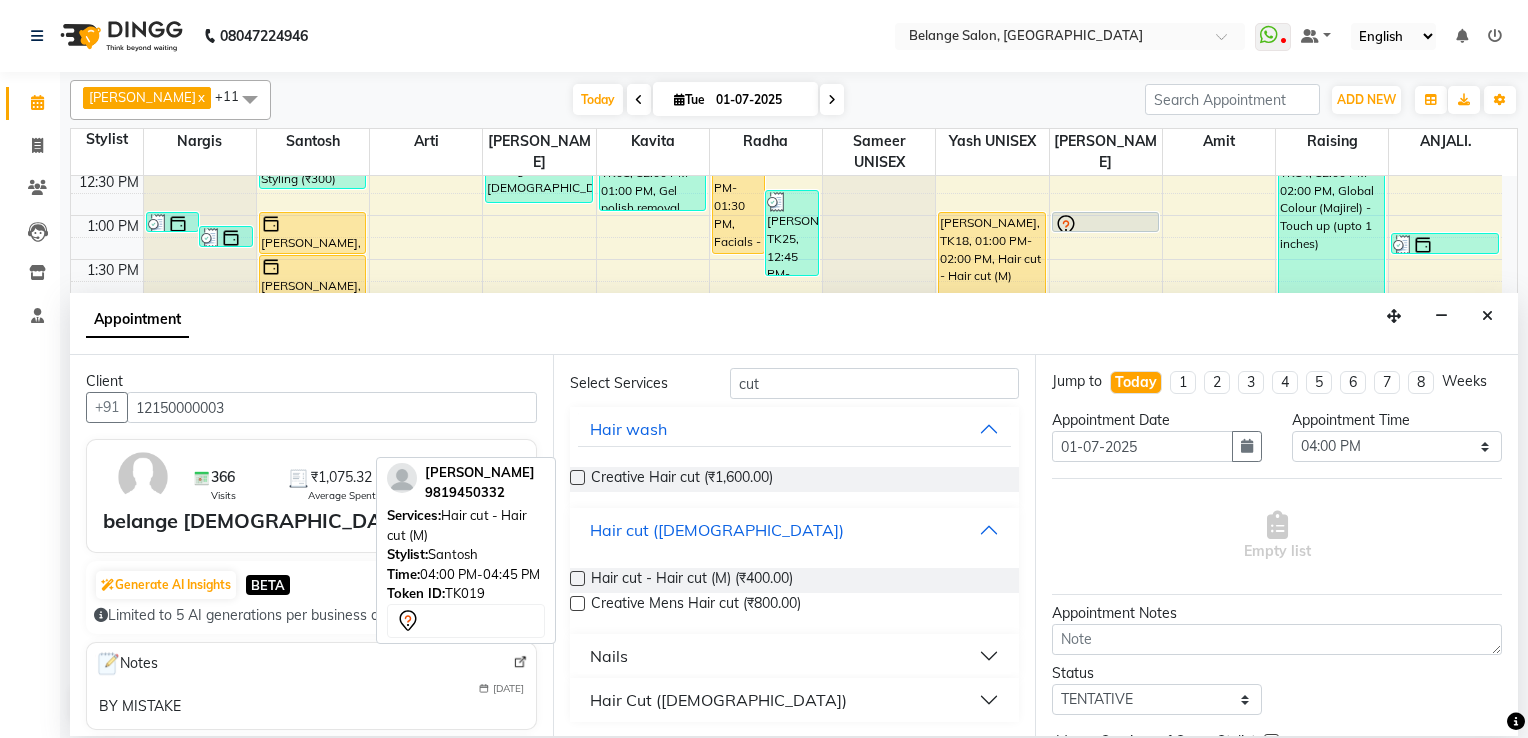 scroll, scrollTop: 72, scrollLeft: 0, axis: vertical 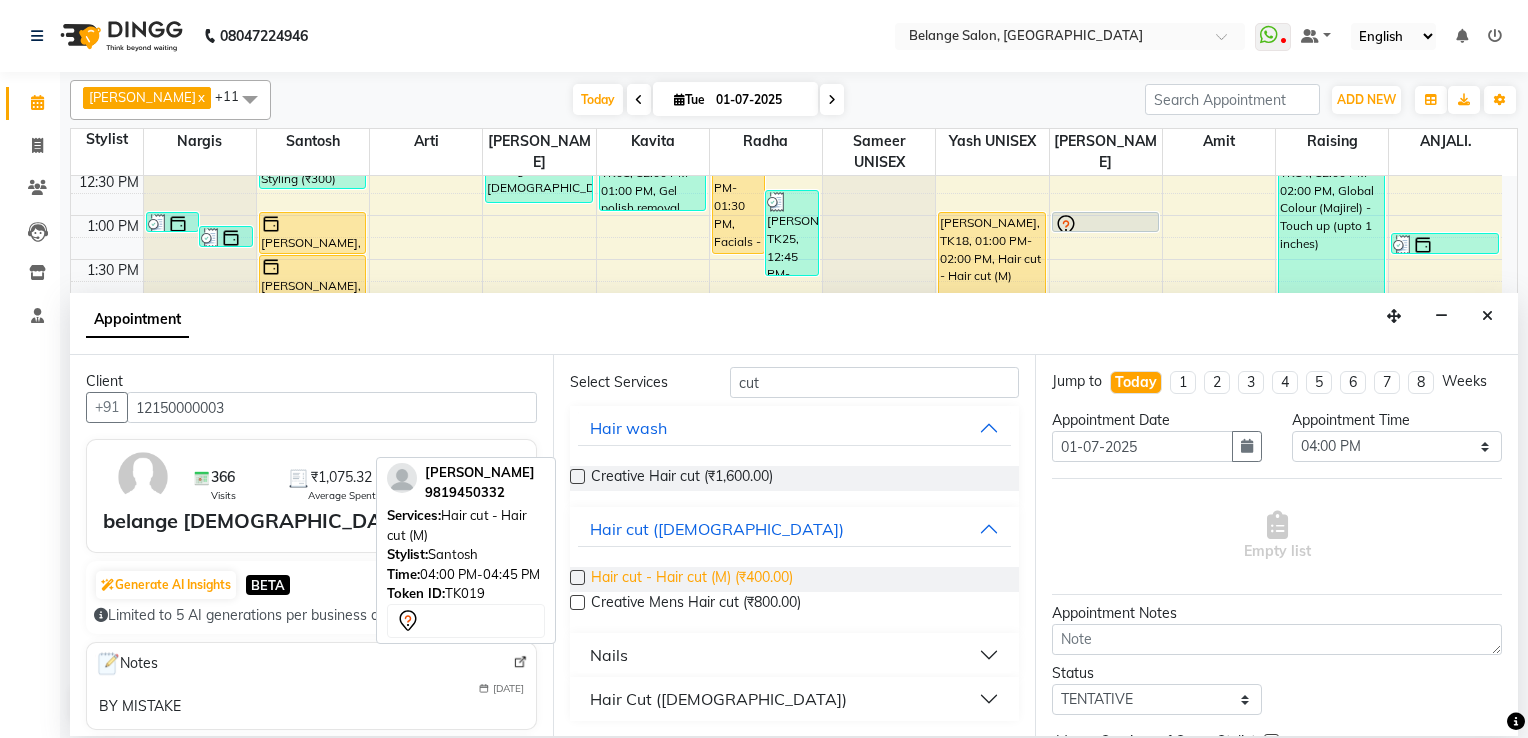 click on "Hair cut - Hair cut (M) (₹400.00)" at bounding box center [692, 579] 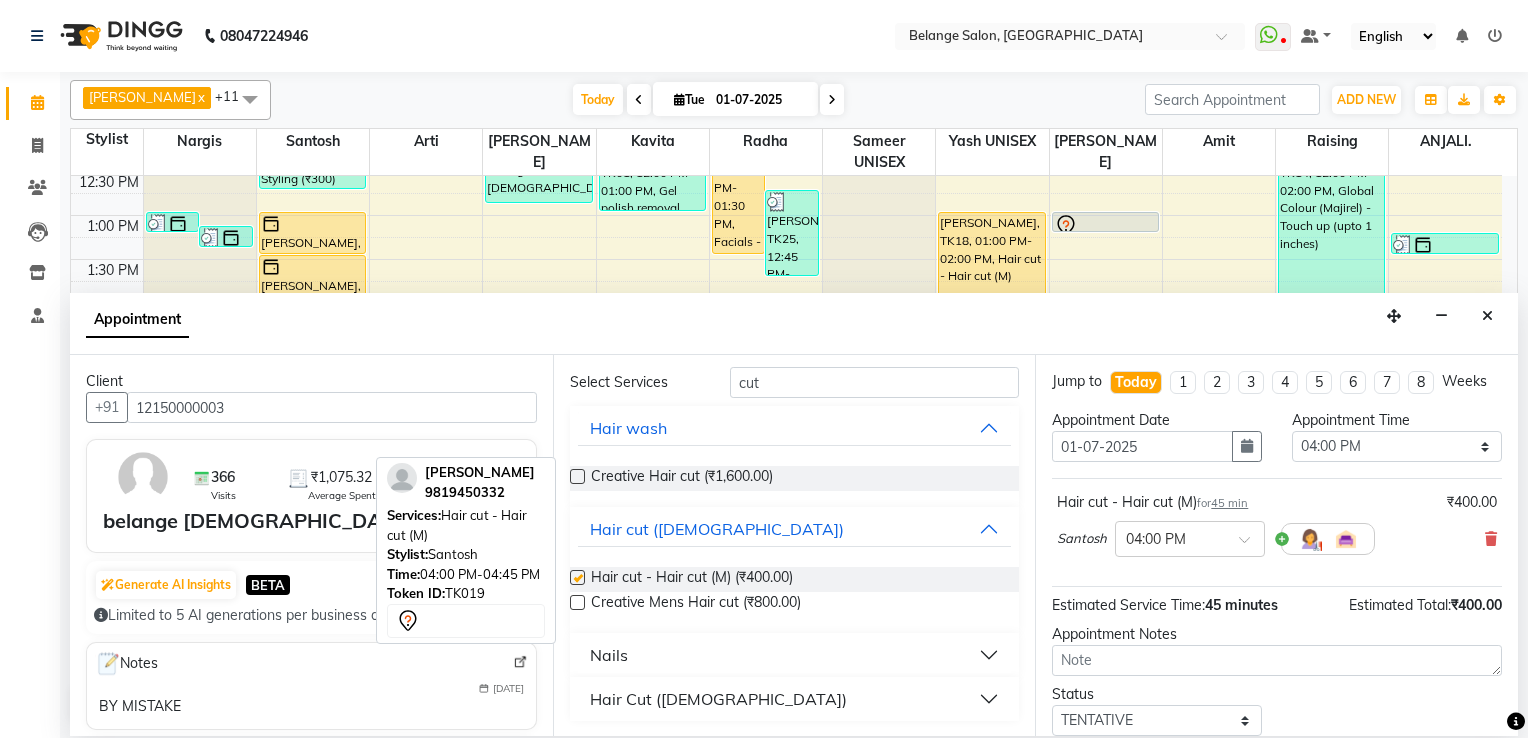 checkbox on "false" 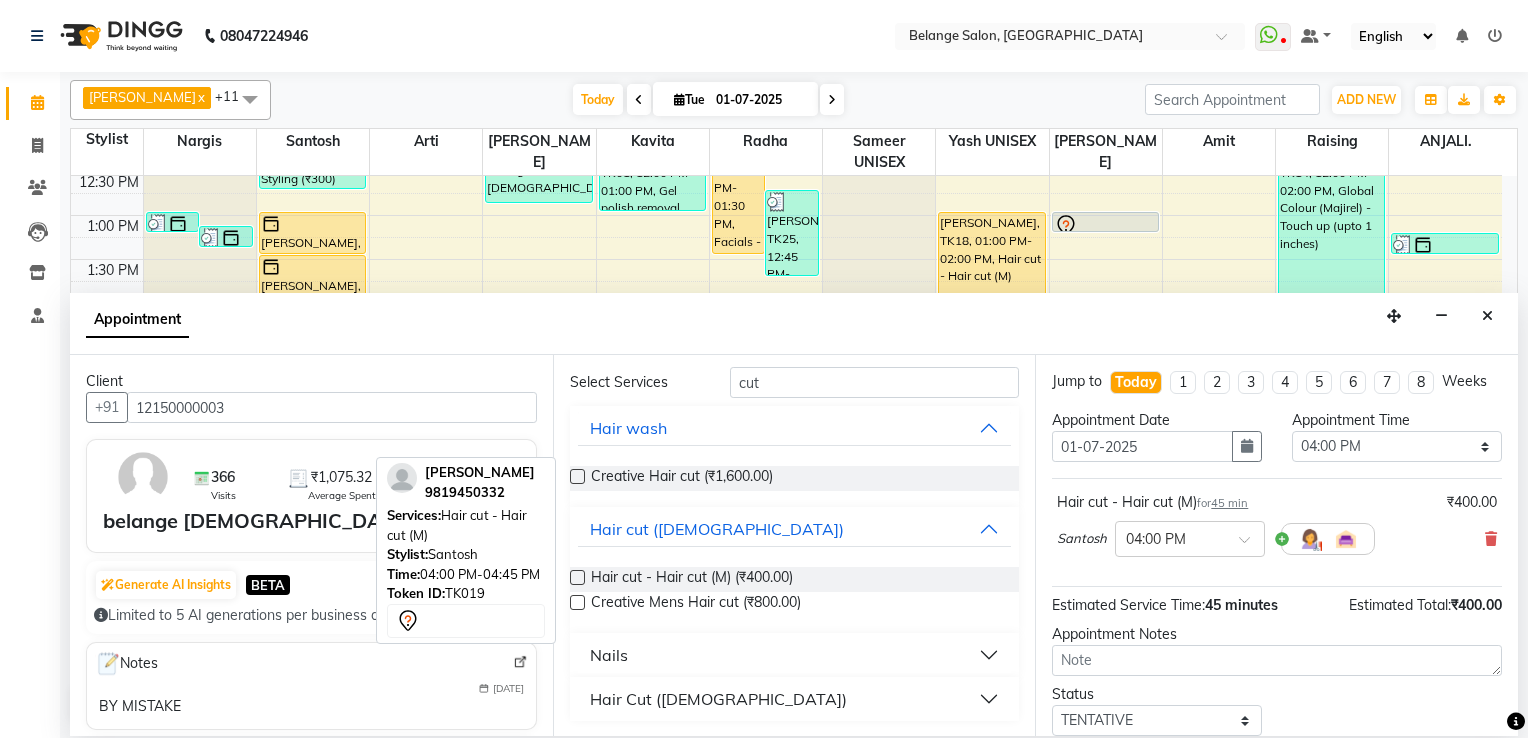 scroll, scrollTop: 124, scrollLeft: 0, axis: vertical 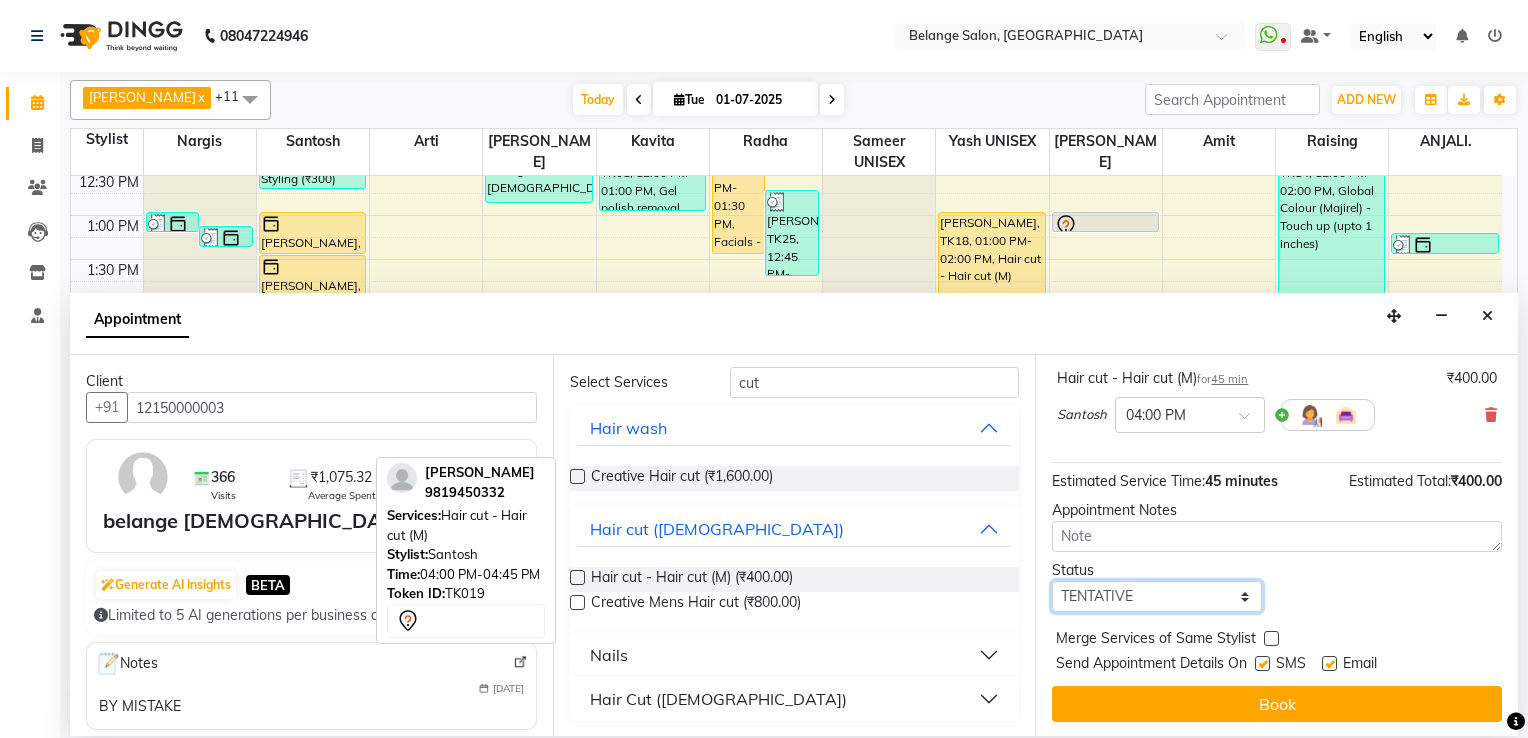 click on "Select TENTATIVE CONFIRM CHECK-IN UPCOMING" at bounding box center [1157, 596] 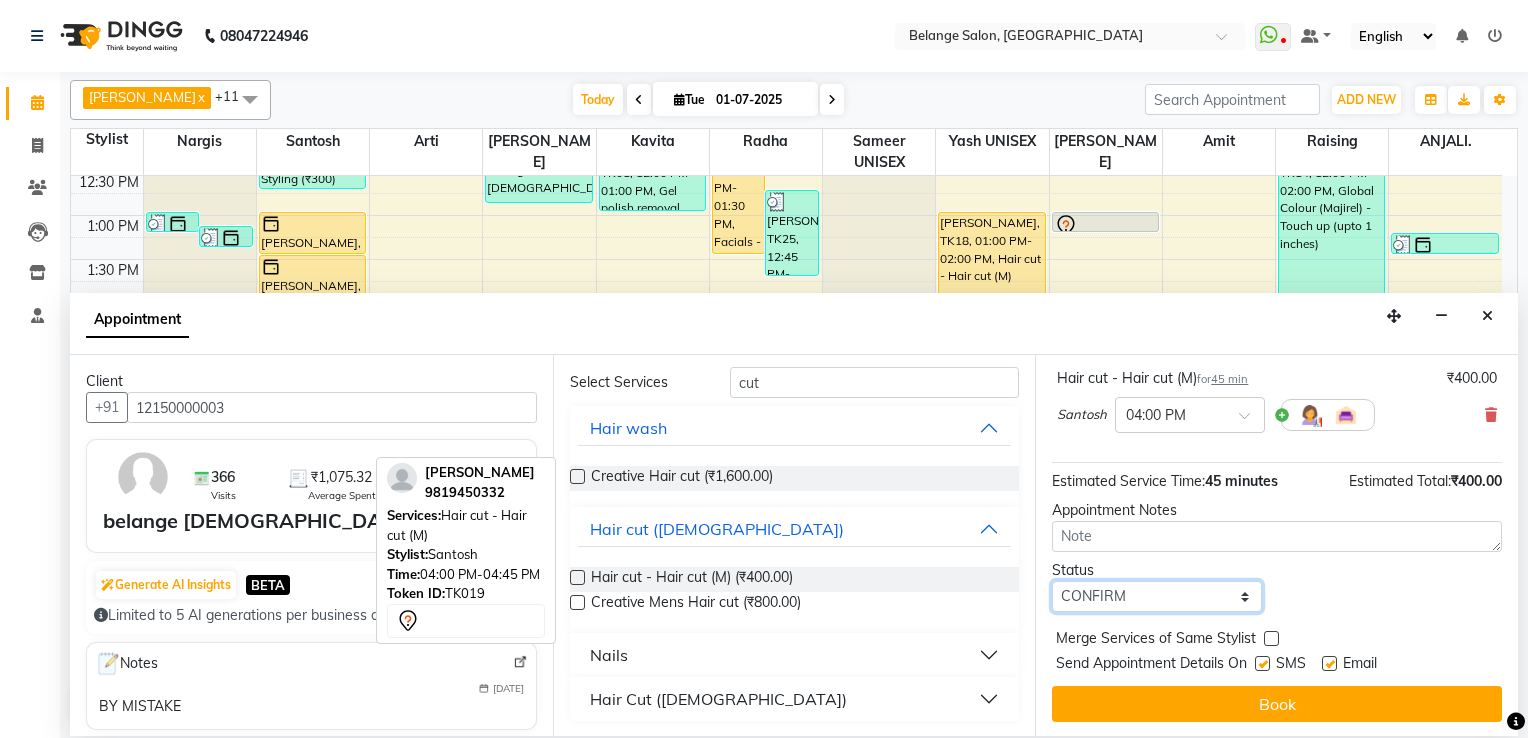 click on "Select TENTATIVE CONFIRM CHECK-IN UPCOMING" at bounding box center (1157, 596) 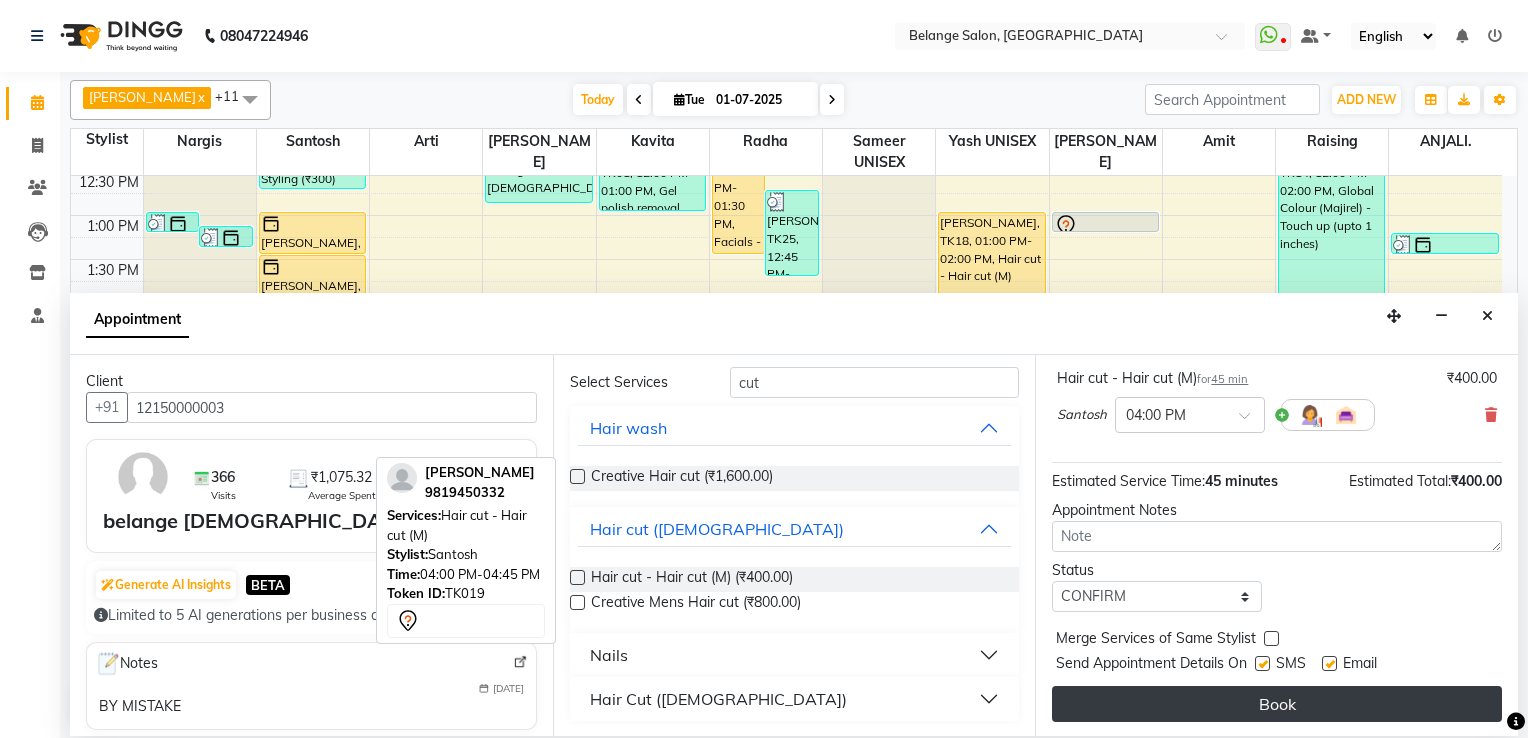 click on "Book" at bounding box center [1277, 704] 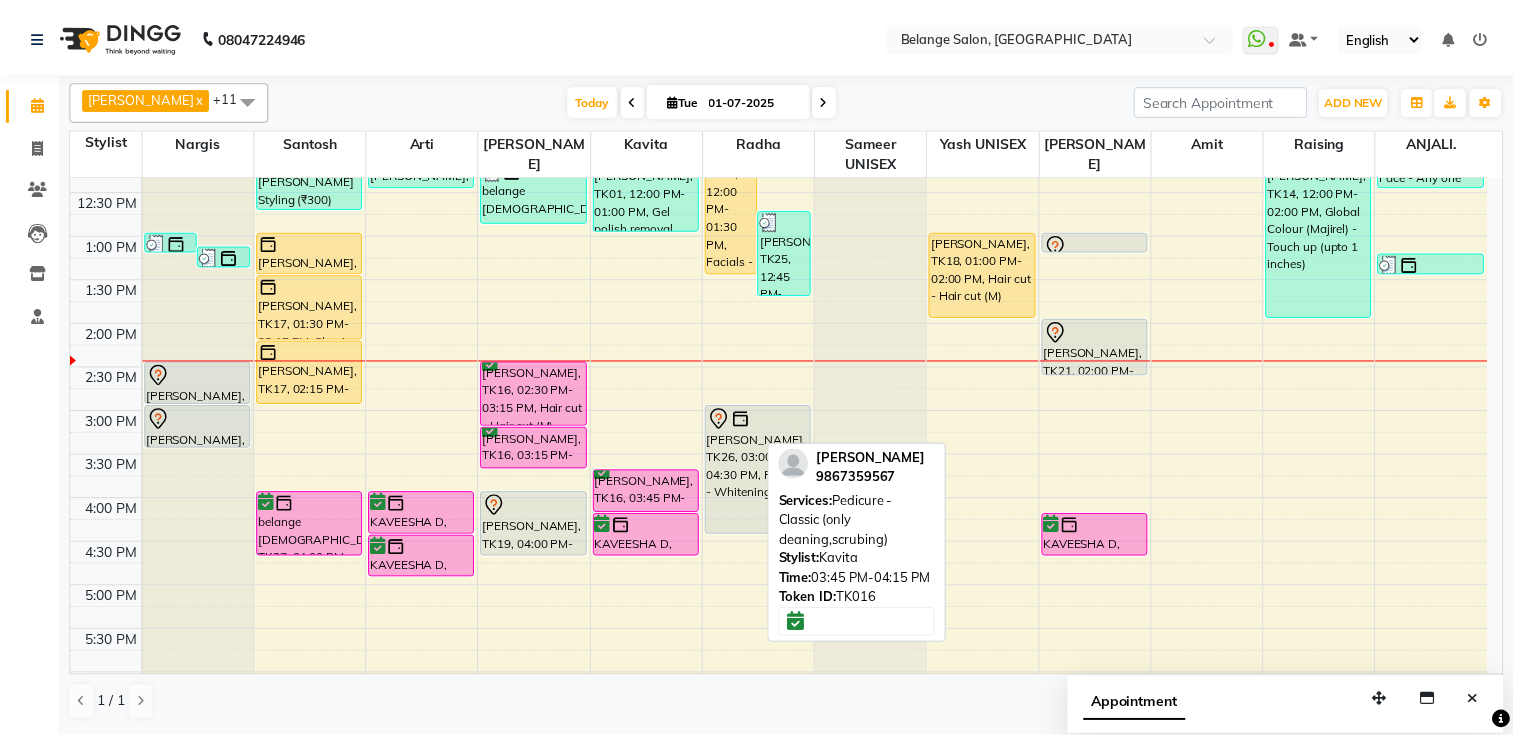 scroll, scrollTop: 400, scrollLeft: 0, axis: vertical 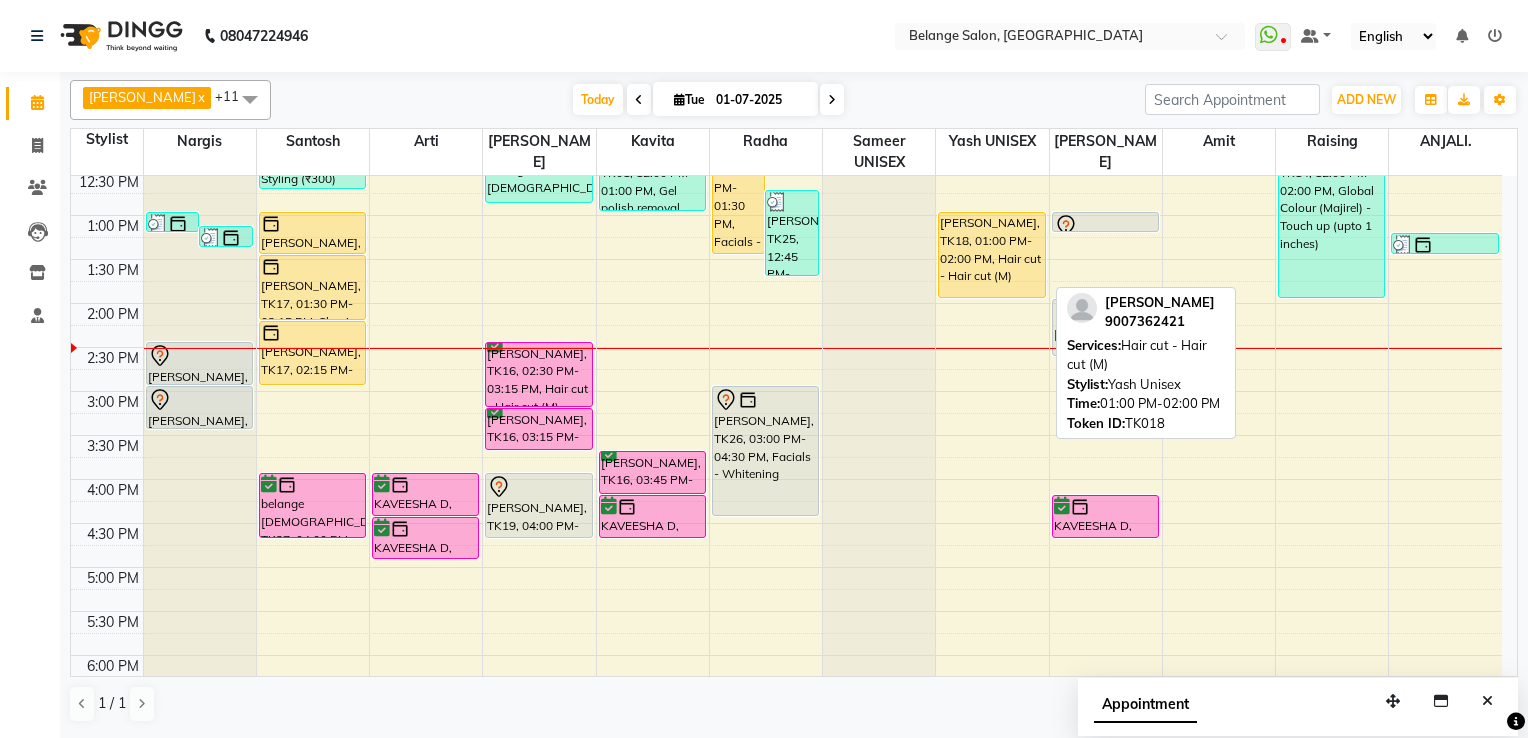 click on "Pooja Baheti, TK18, 01:00 PM-02:00 PM, Hair cut - Hair cut (M)" at bounding box center (991, 255) 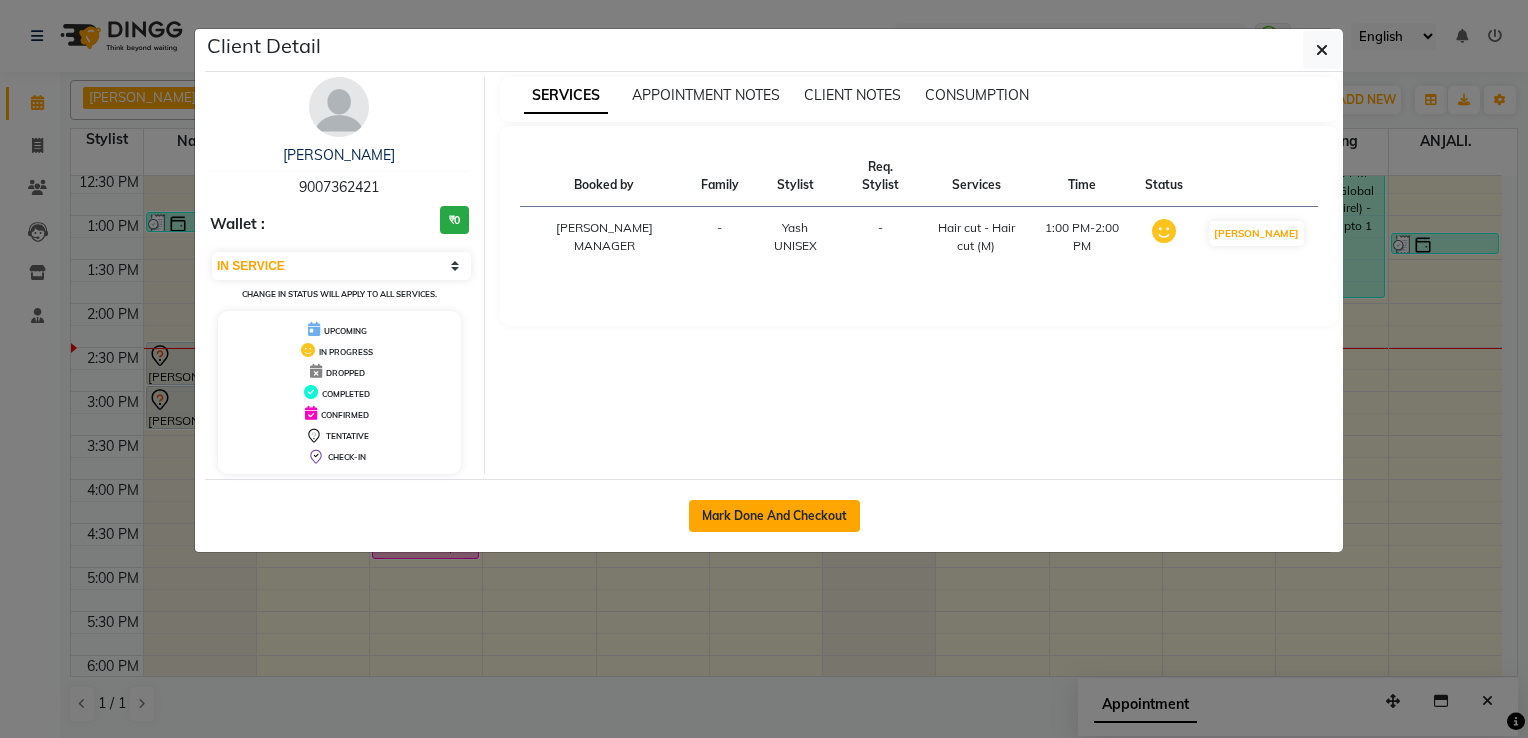 click on "Mark Done And Checkout" 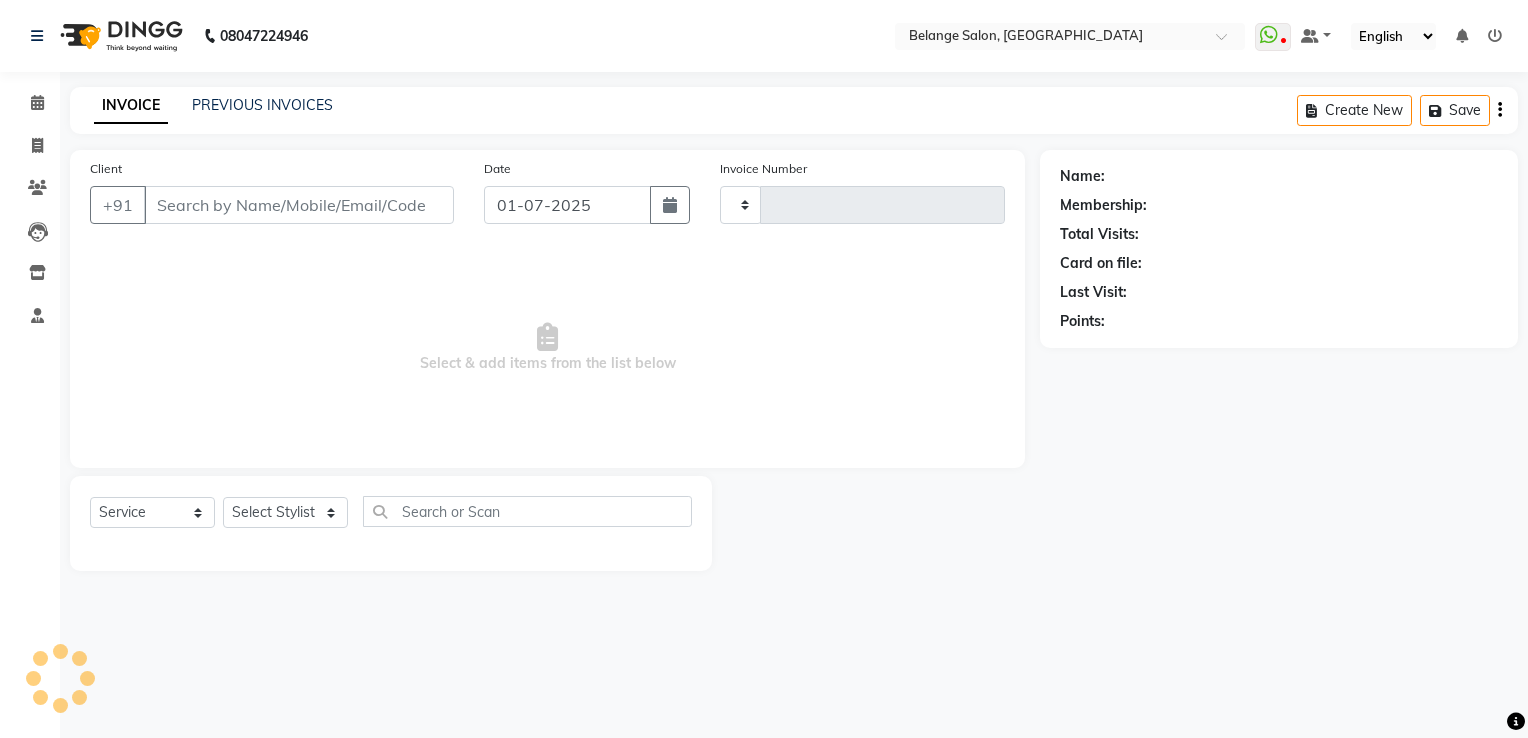 type on "6665" 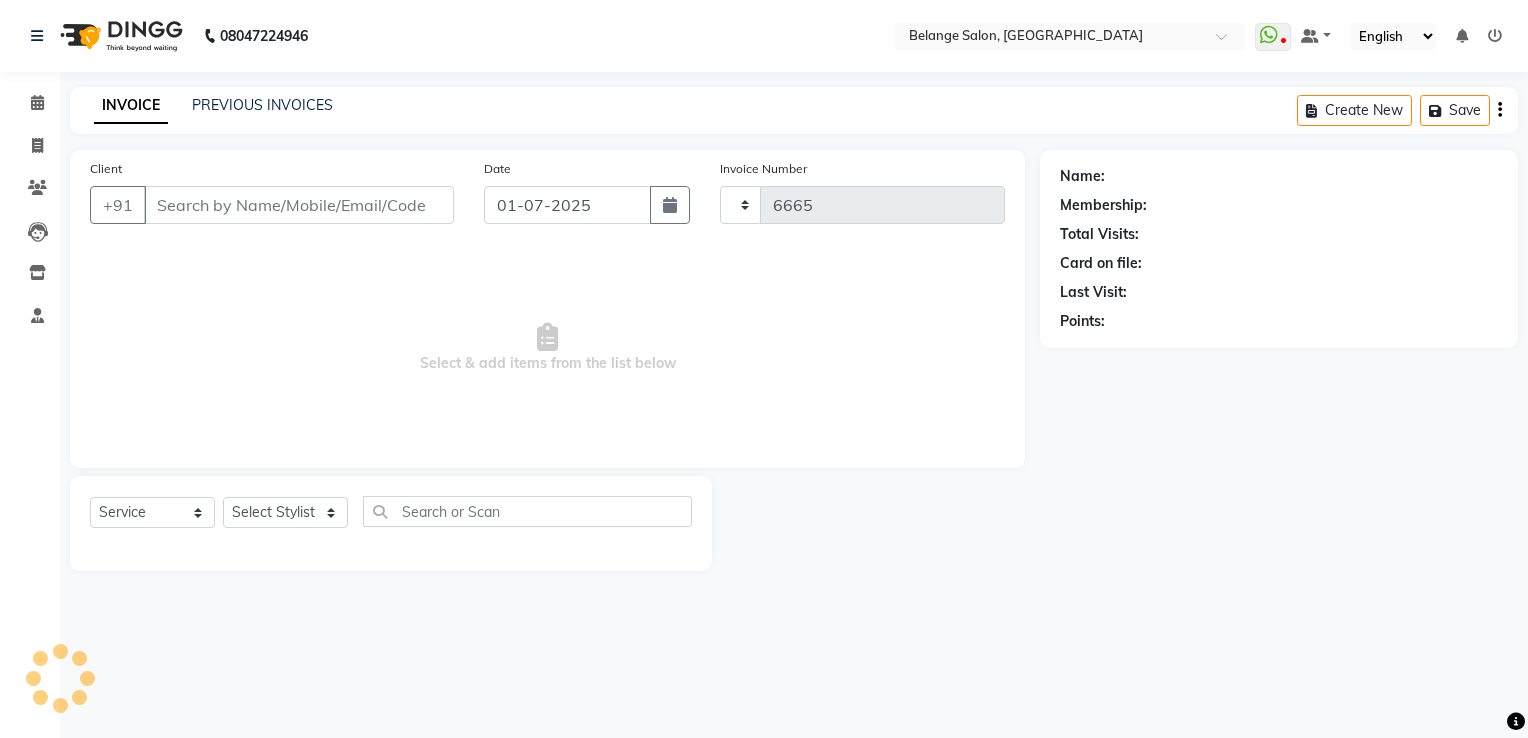 select on "3" 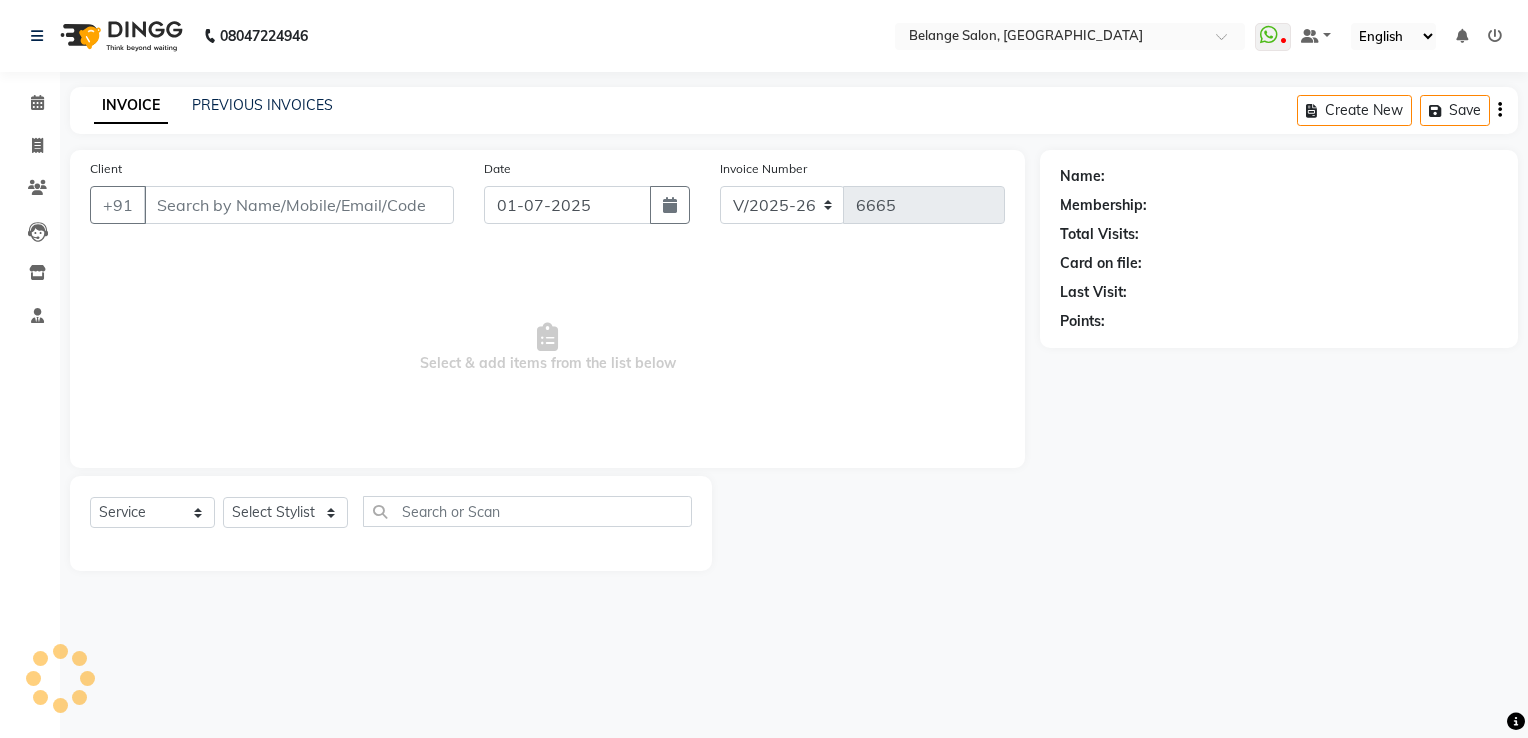 type on "9007362421" 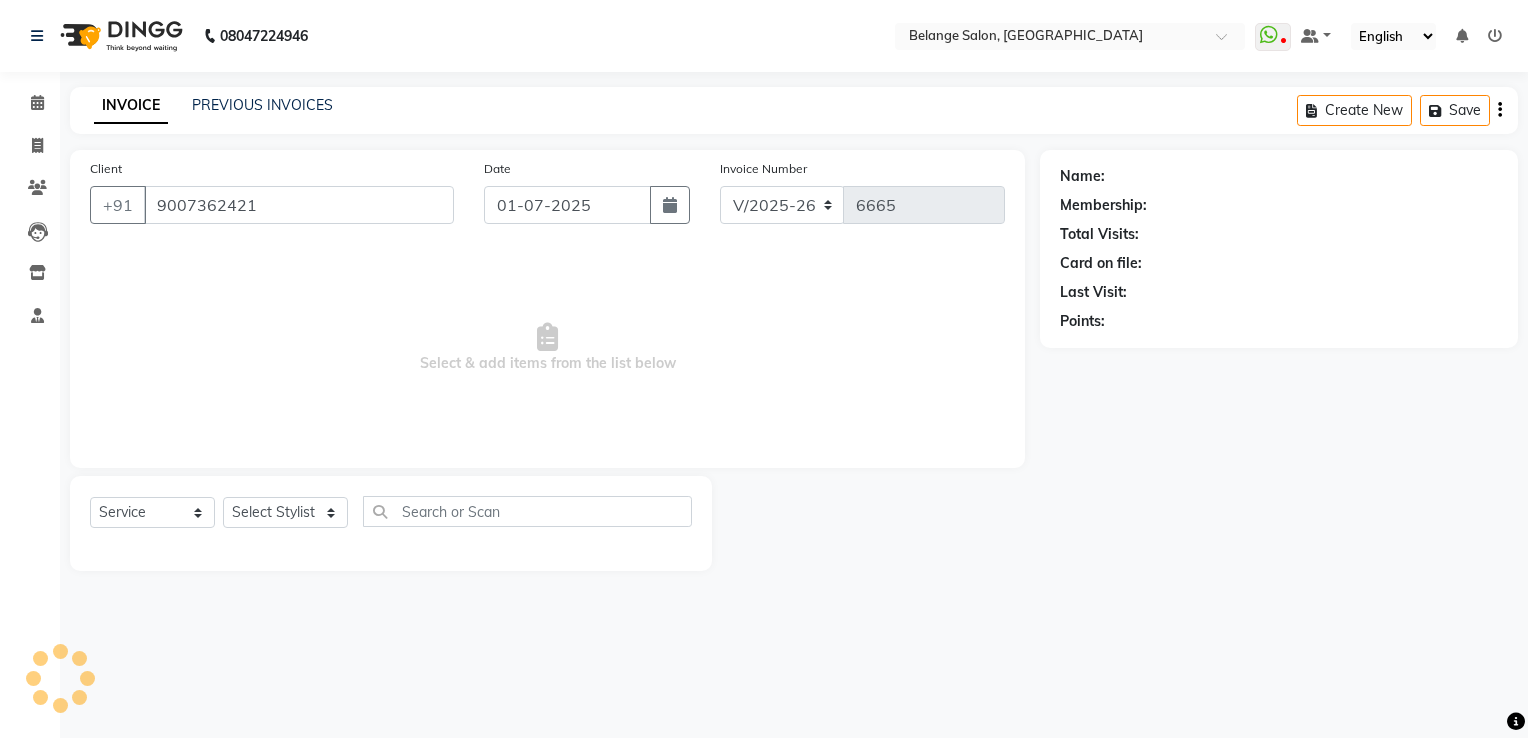 select on "66547" 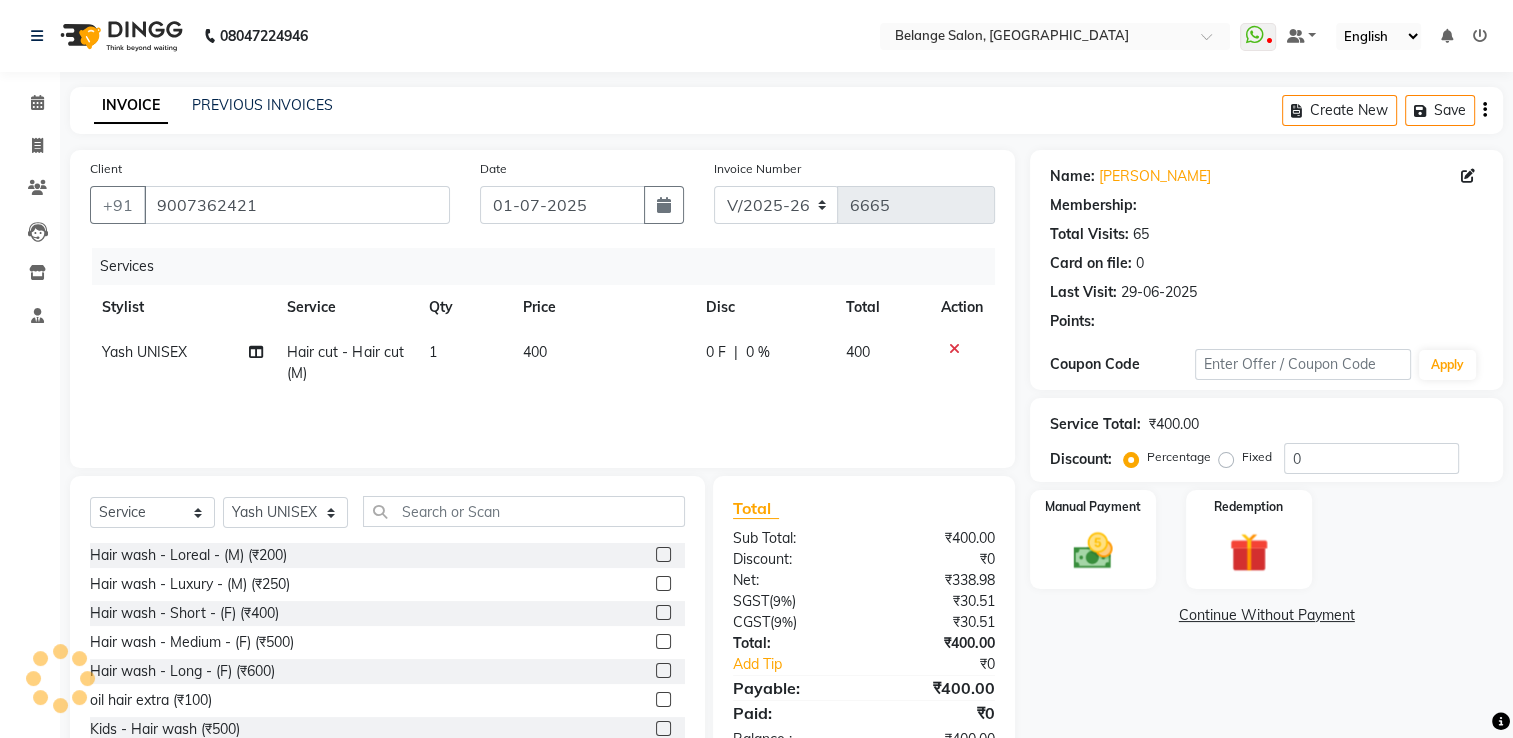 select on "1: Object" 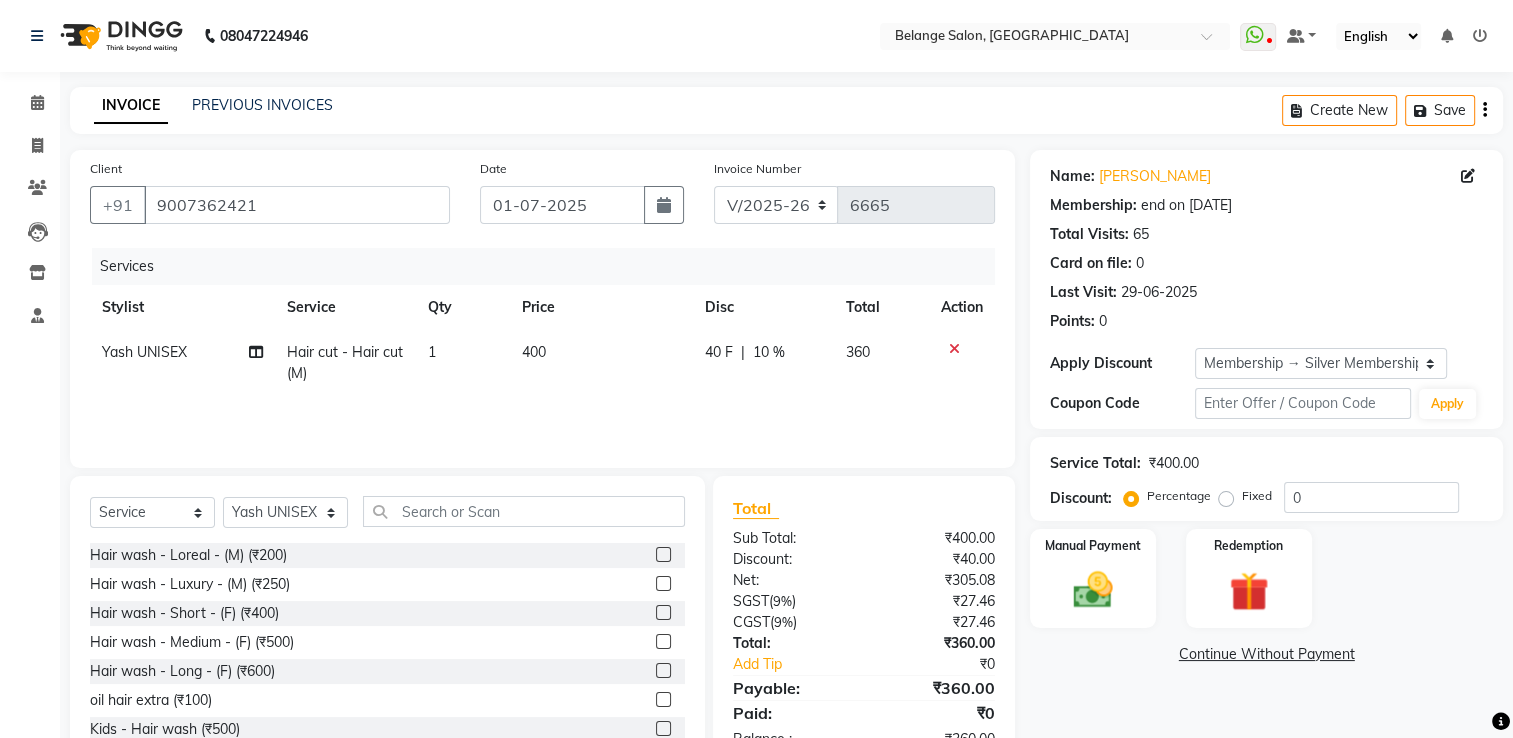 click 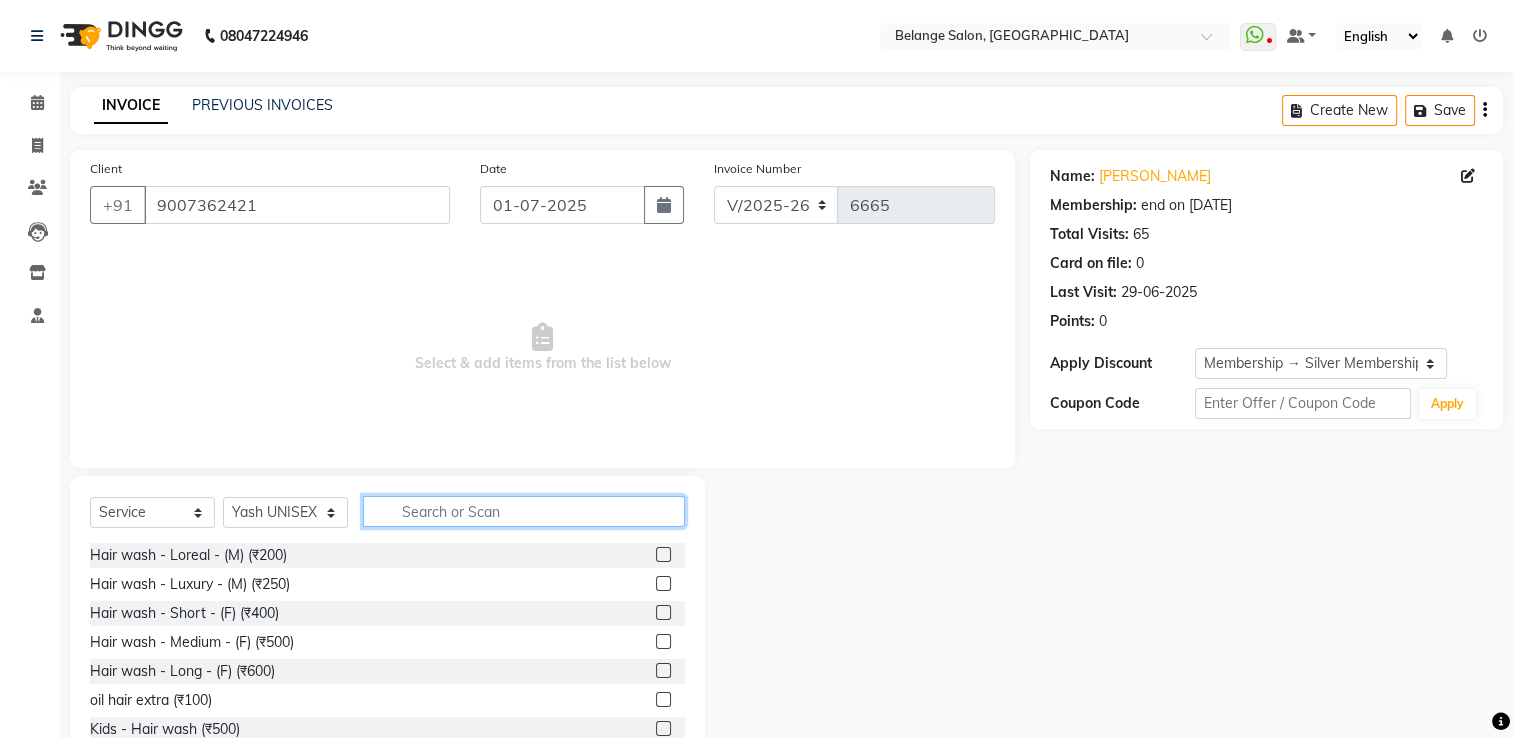 click 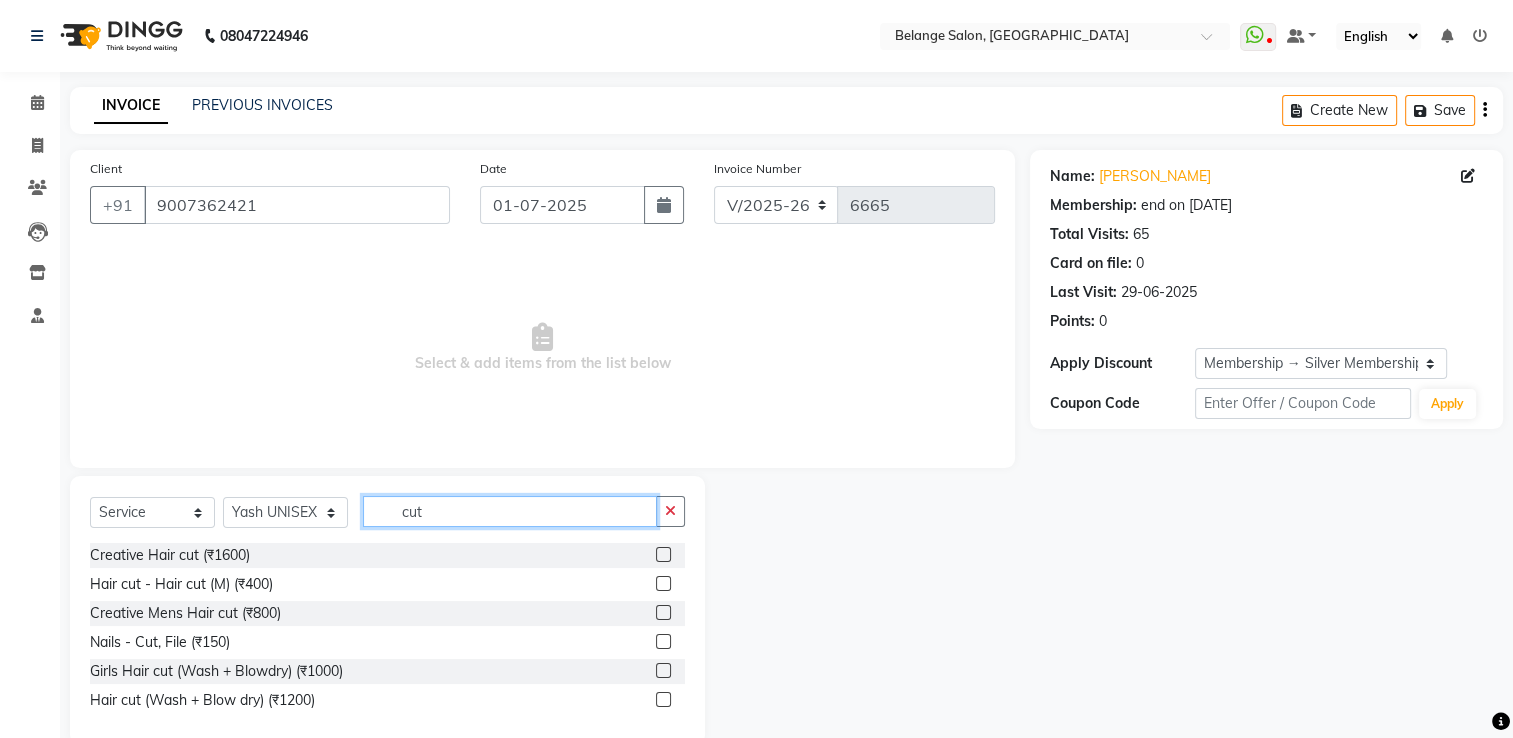 type on "cut" 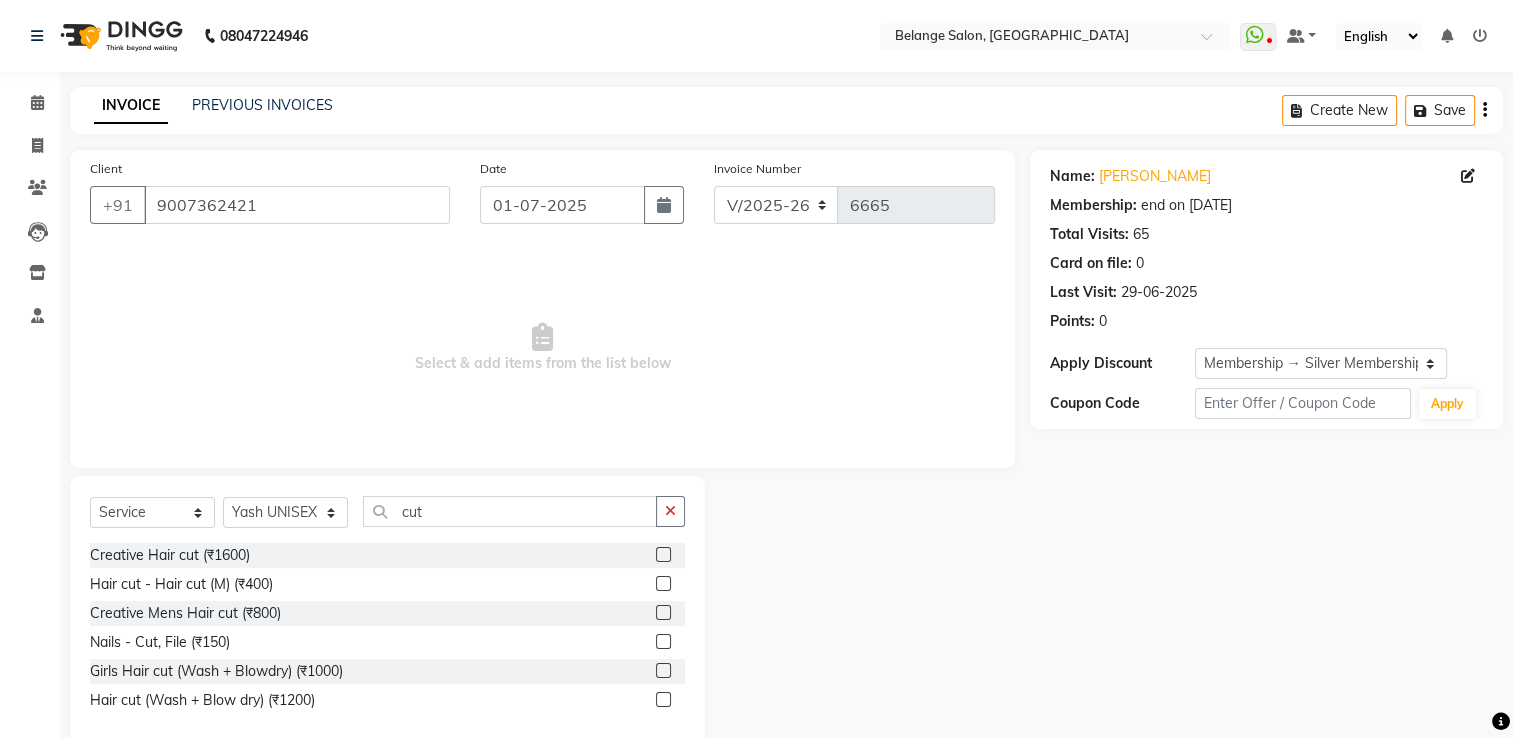 click 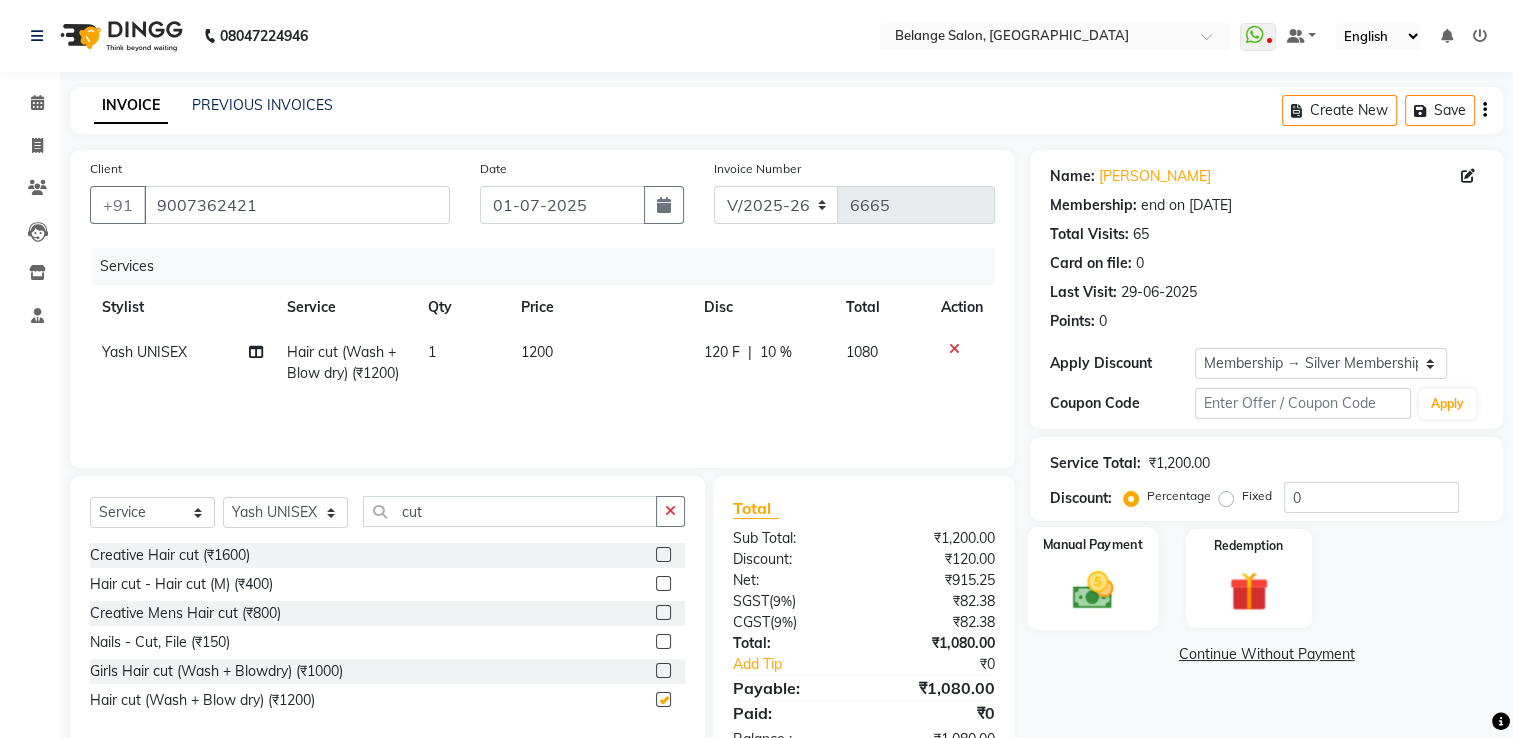 checkbox on "false" 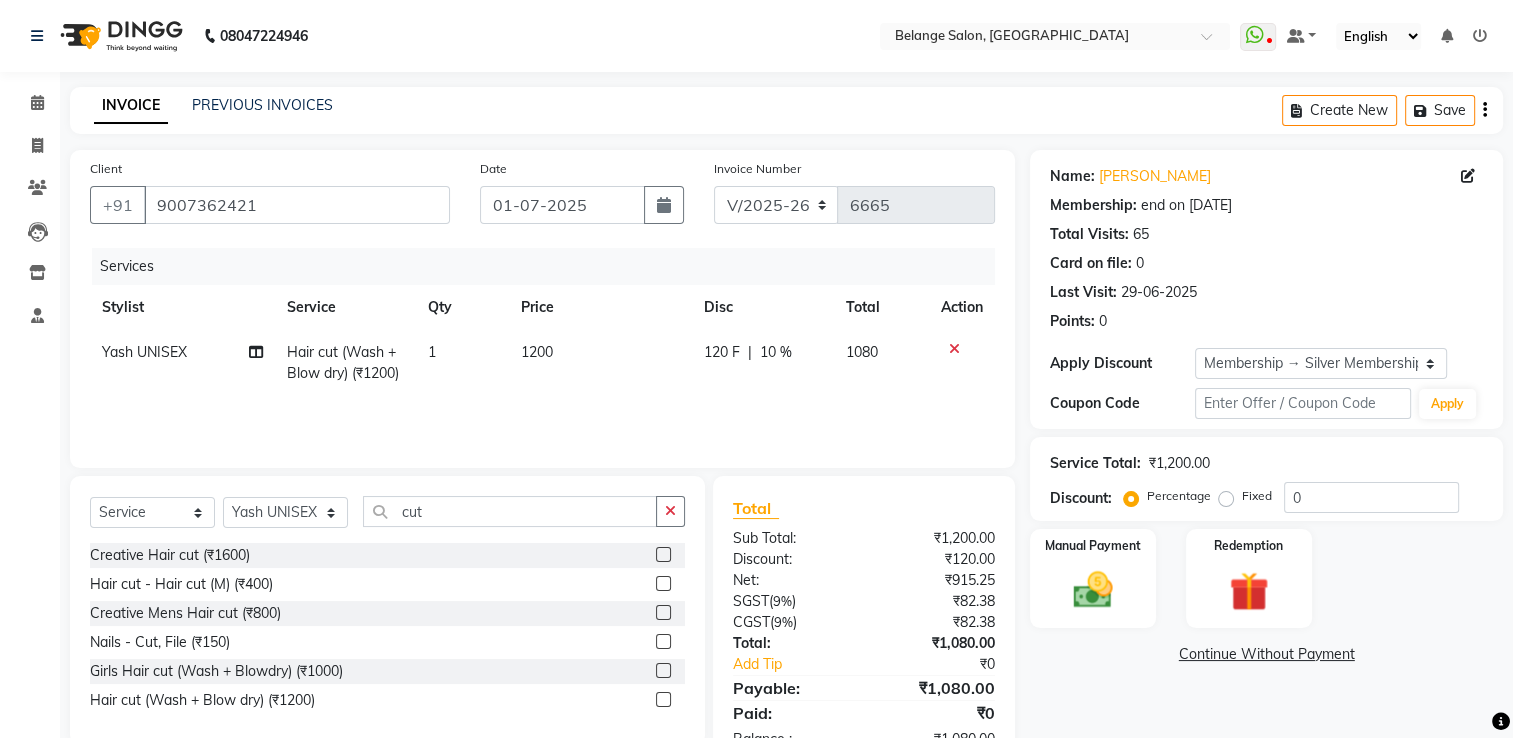 scroll, scrollTop: 62, scrollLeft: 0, axis: vertical 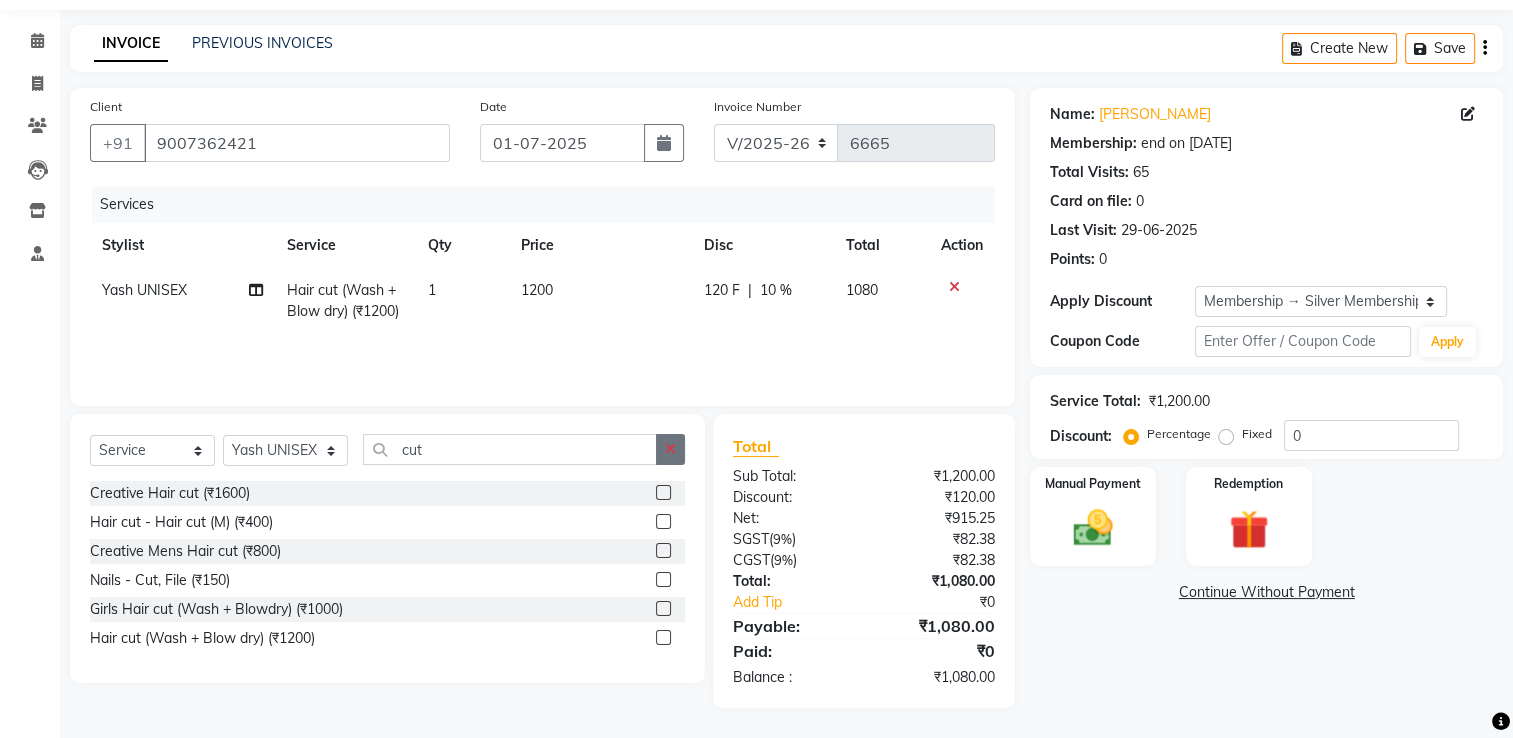 click 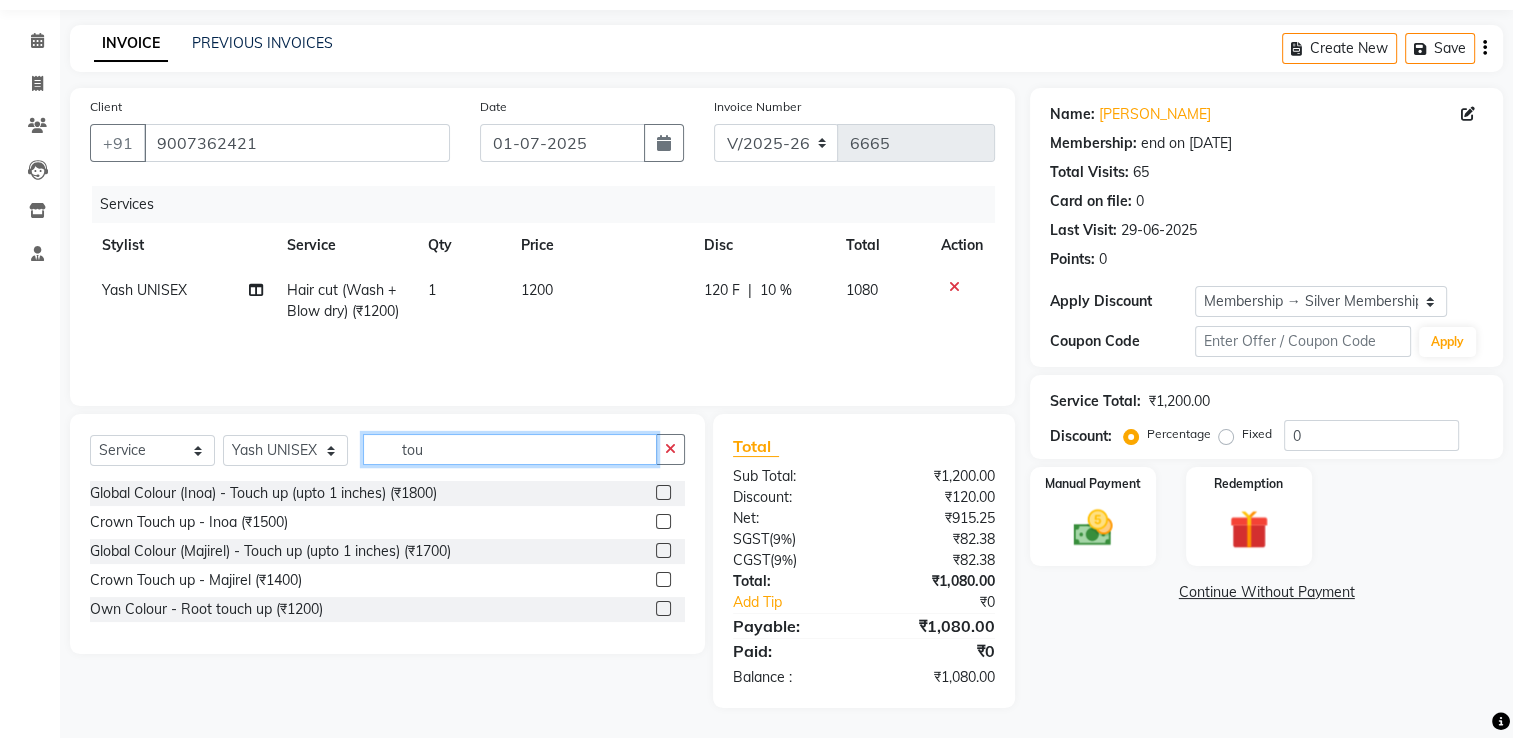 type on "tou" 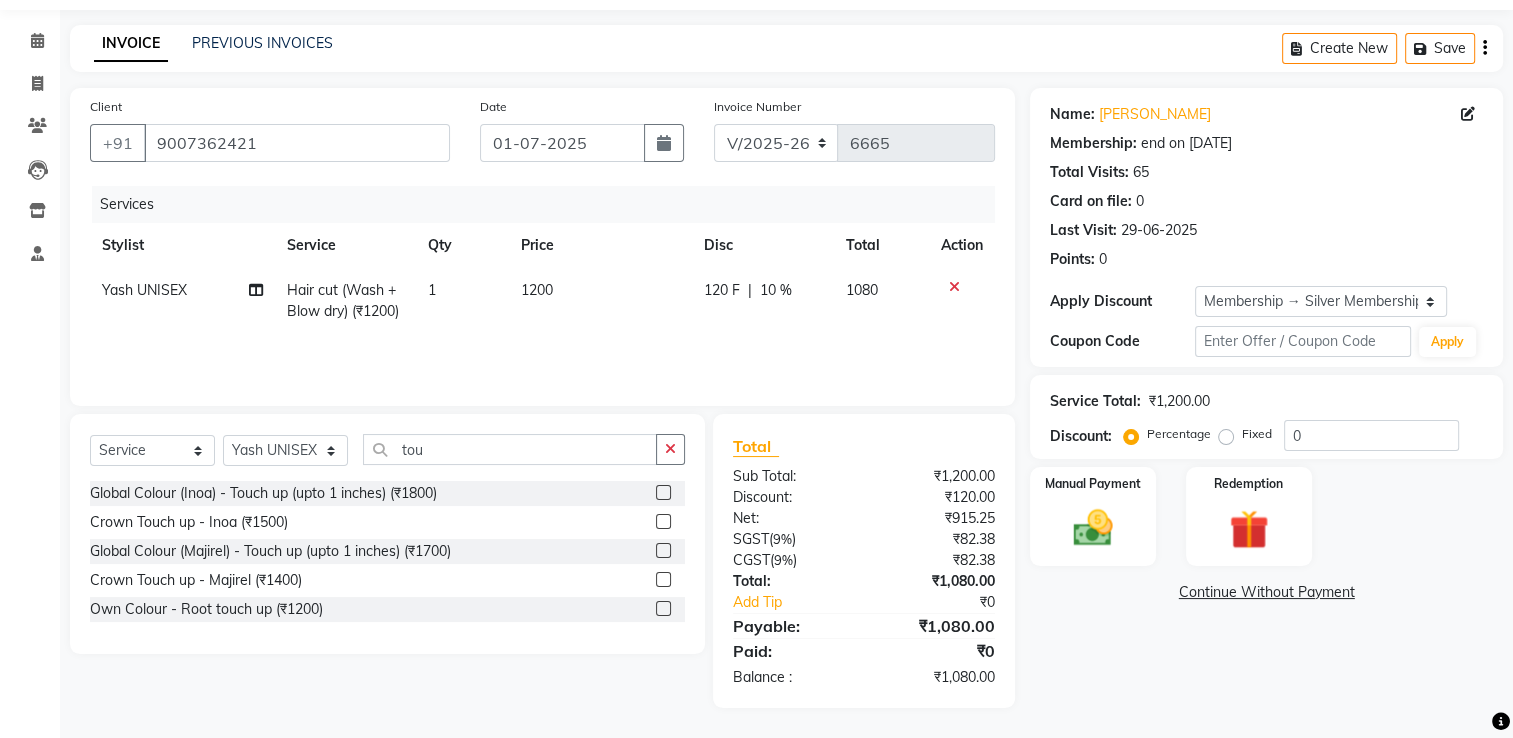 click 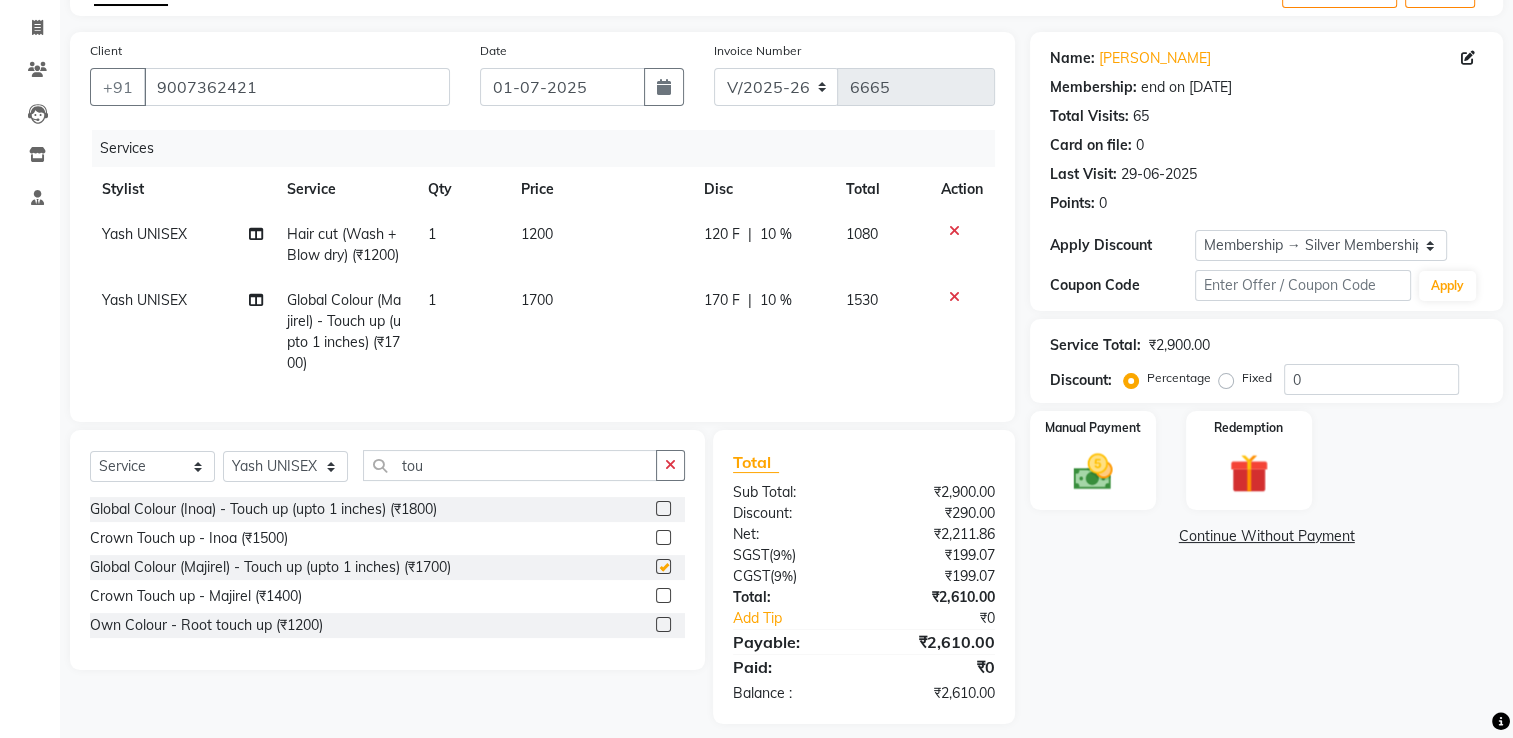 checkbox on "false" 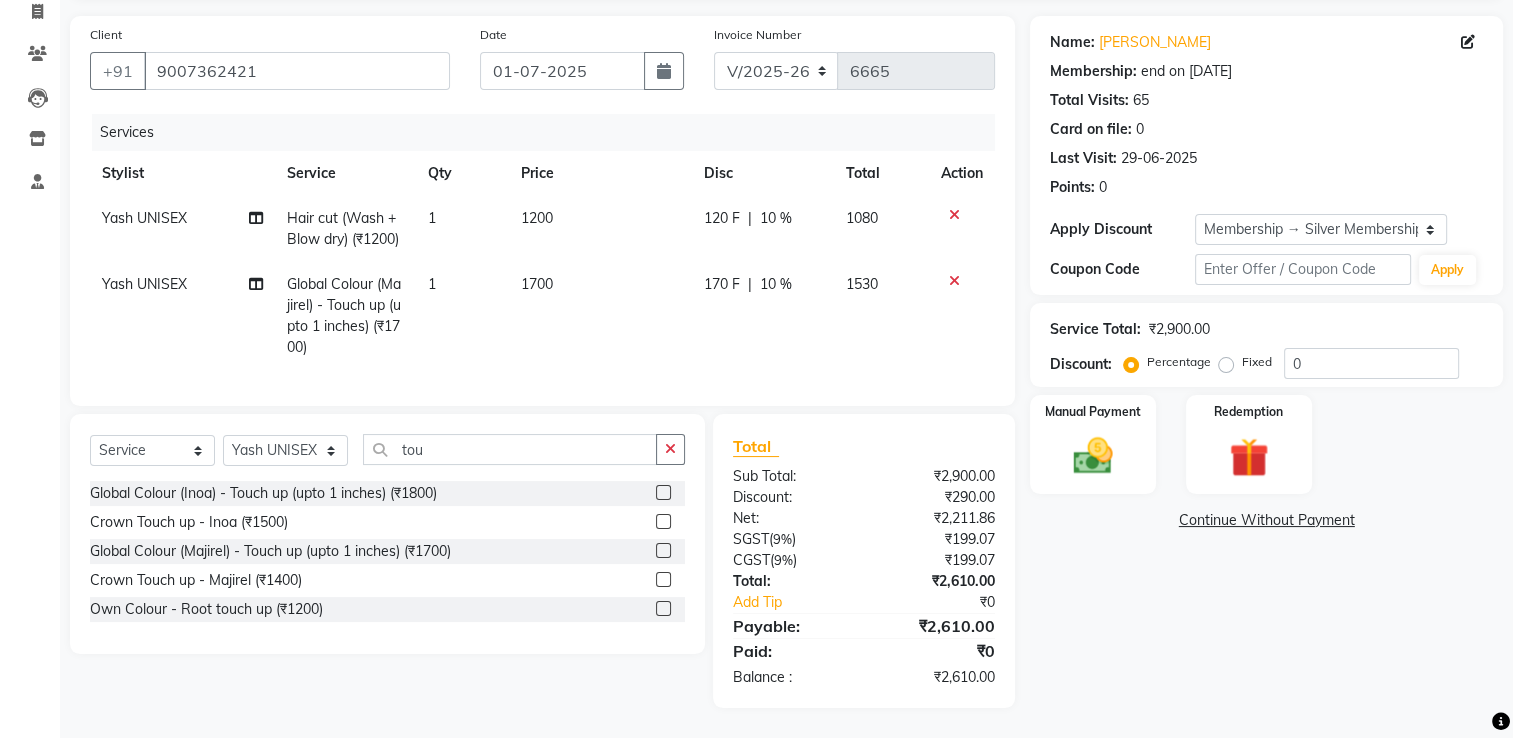 scroll, scrollTop: 170, scrollLeft: 0, axis: vertical 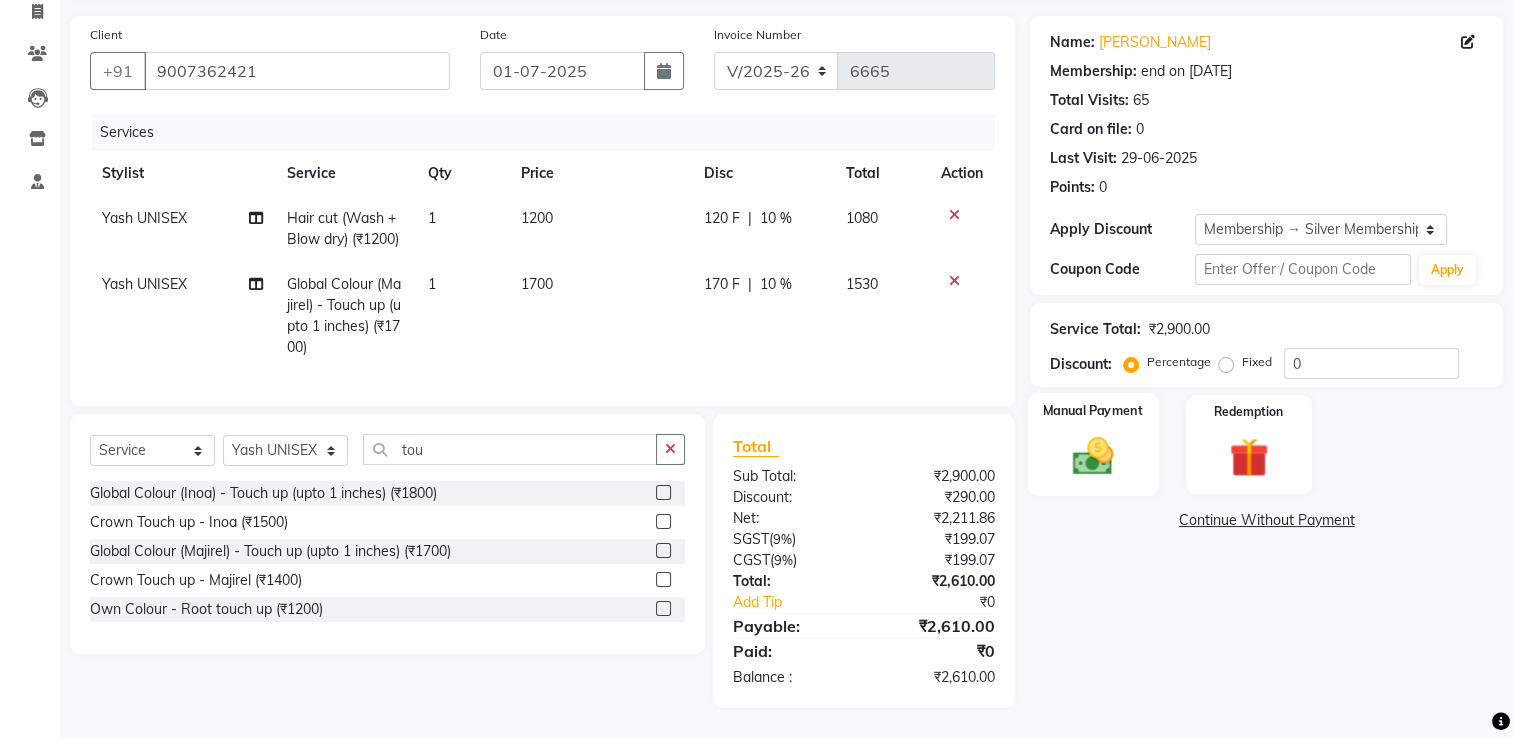 click 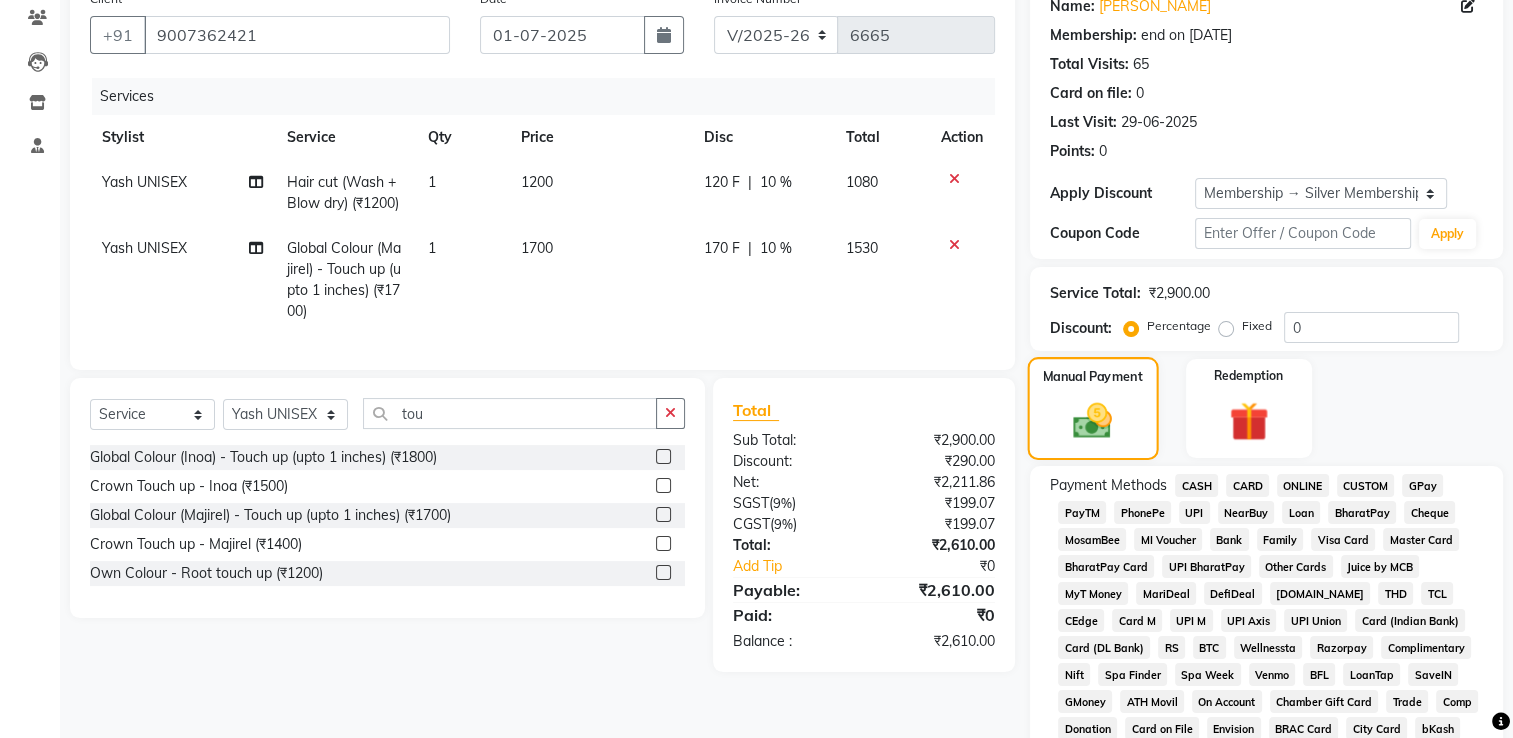 scroll, scrollTop: 370, scrollLeft: 0, axis: vertical 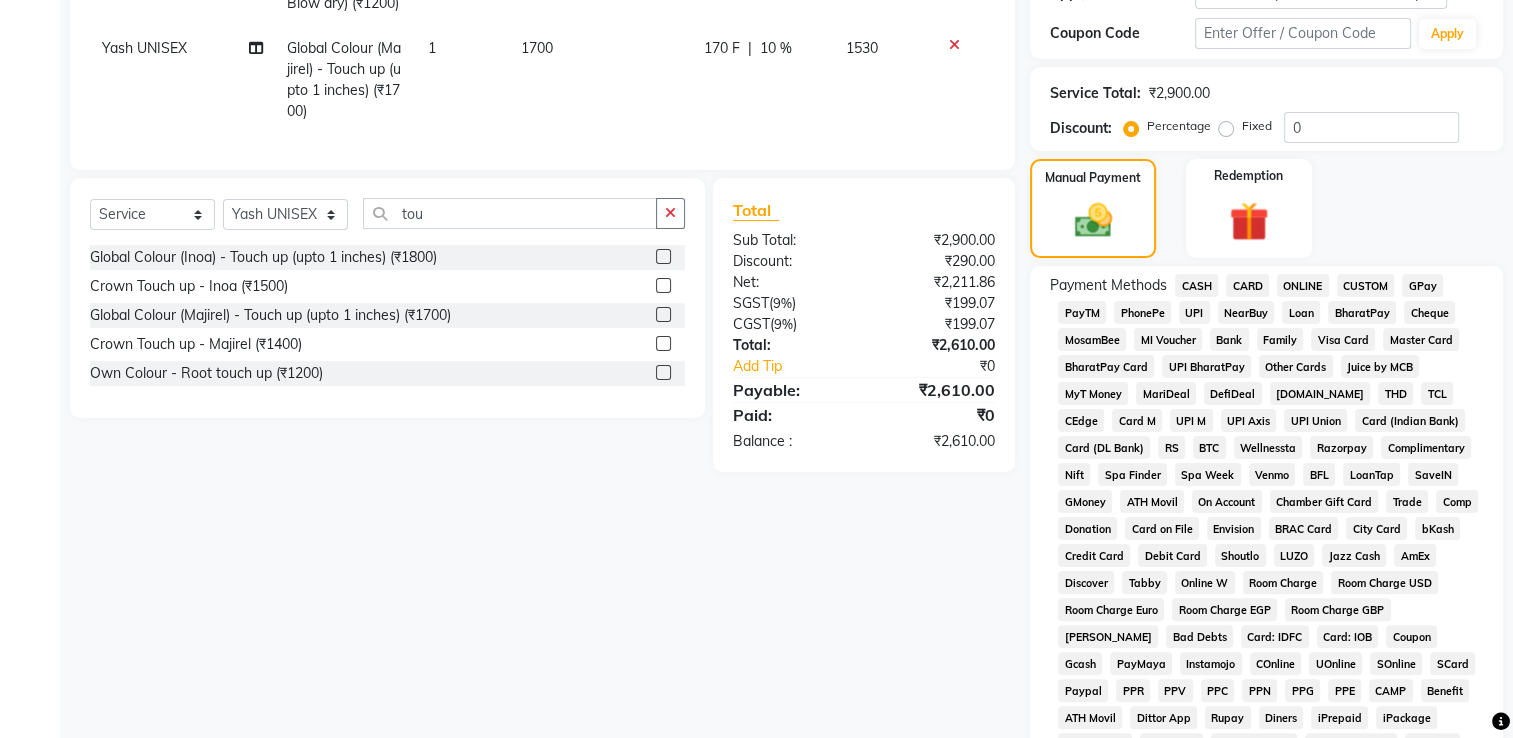 click on "GPay" 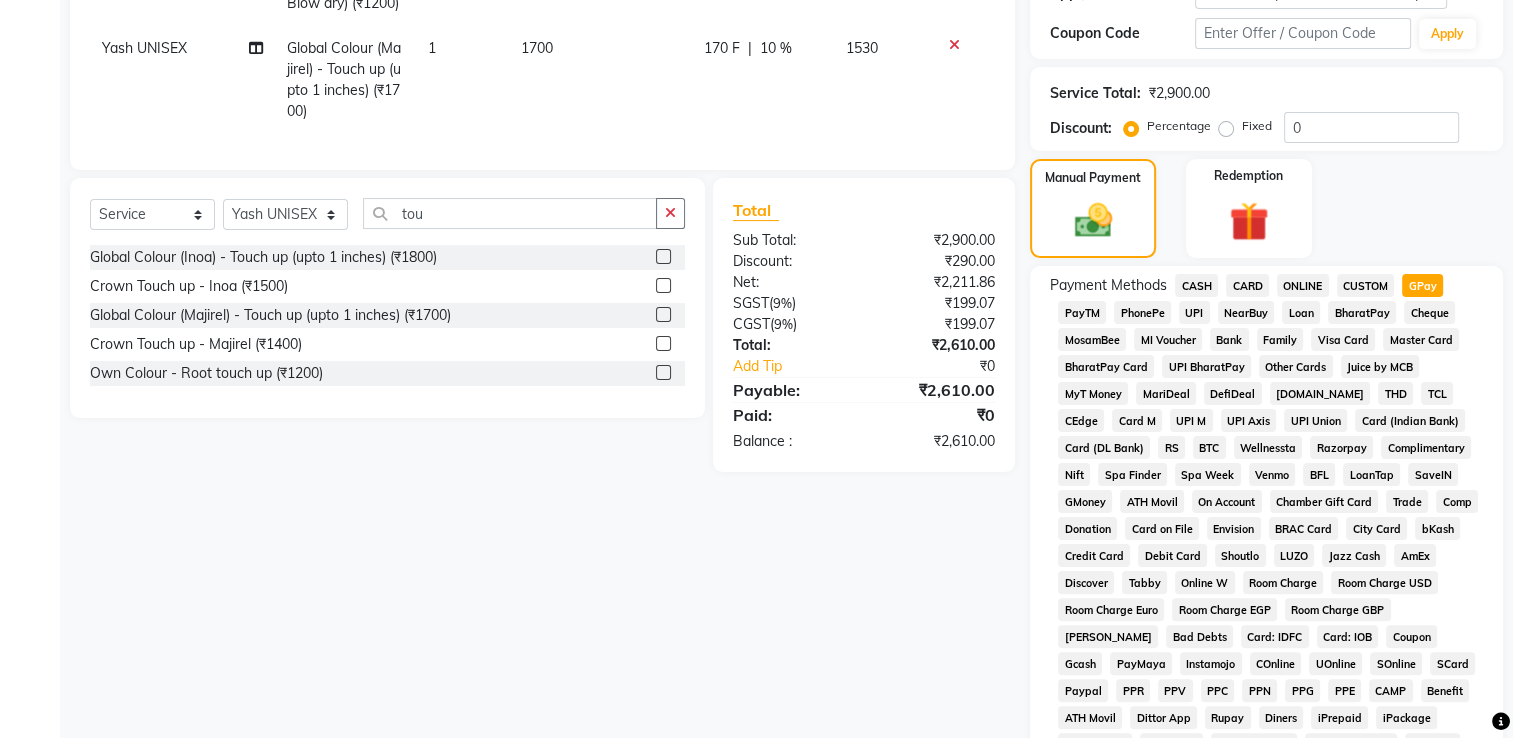 scroll, scrollTop: 670, scrollLeft: 0, axis: vertical 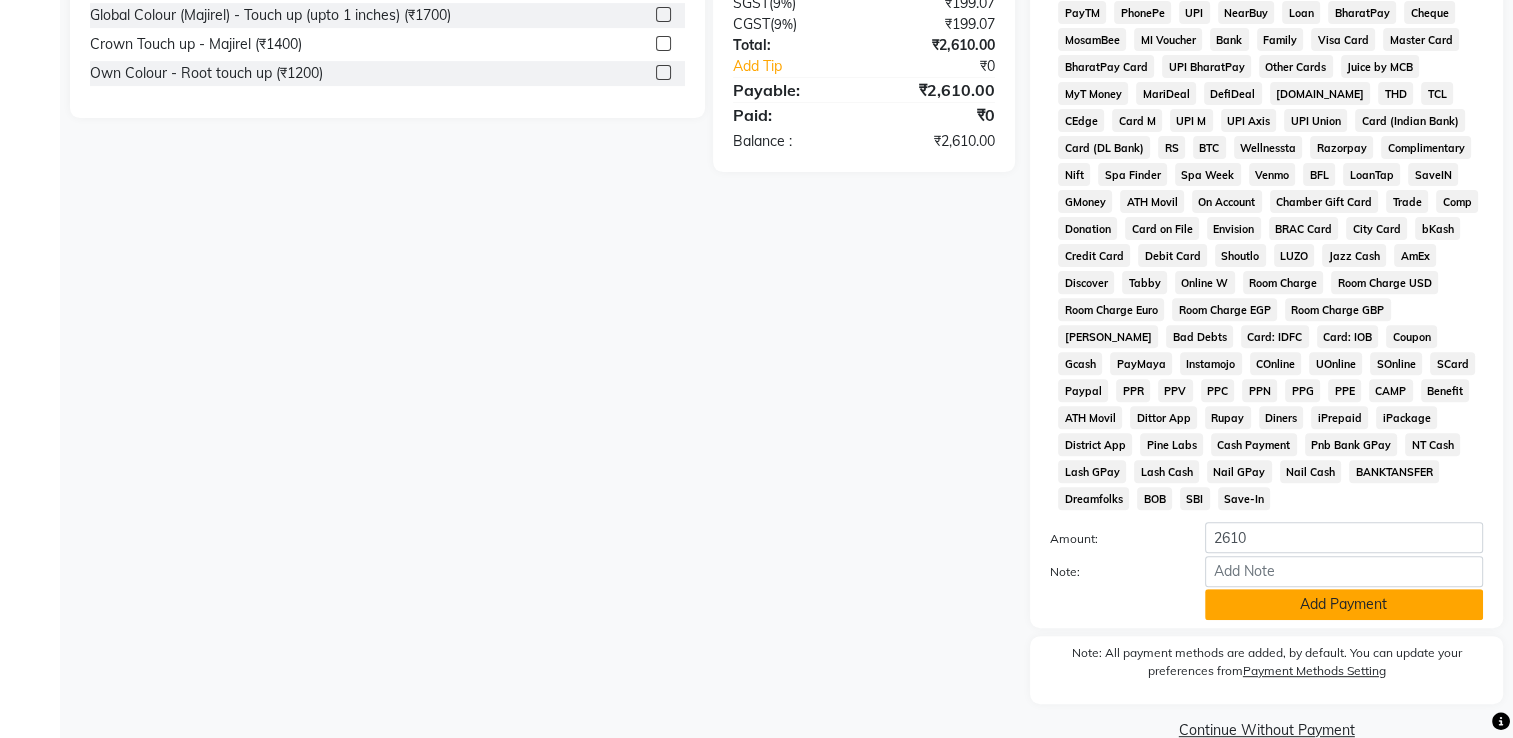 click on "Add Payment" 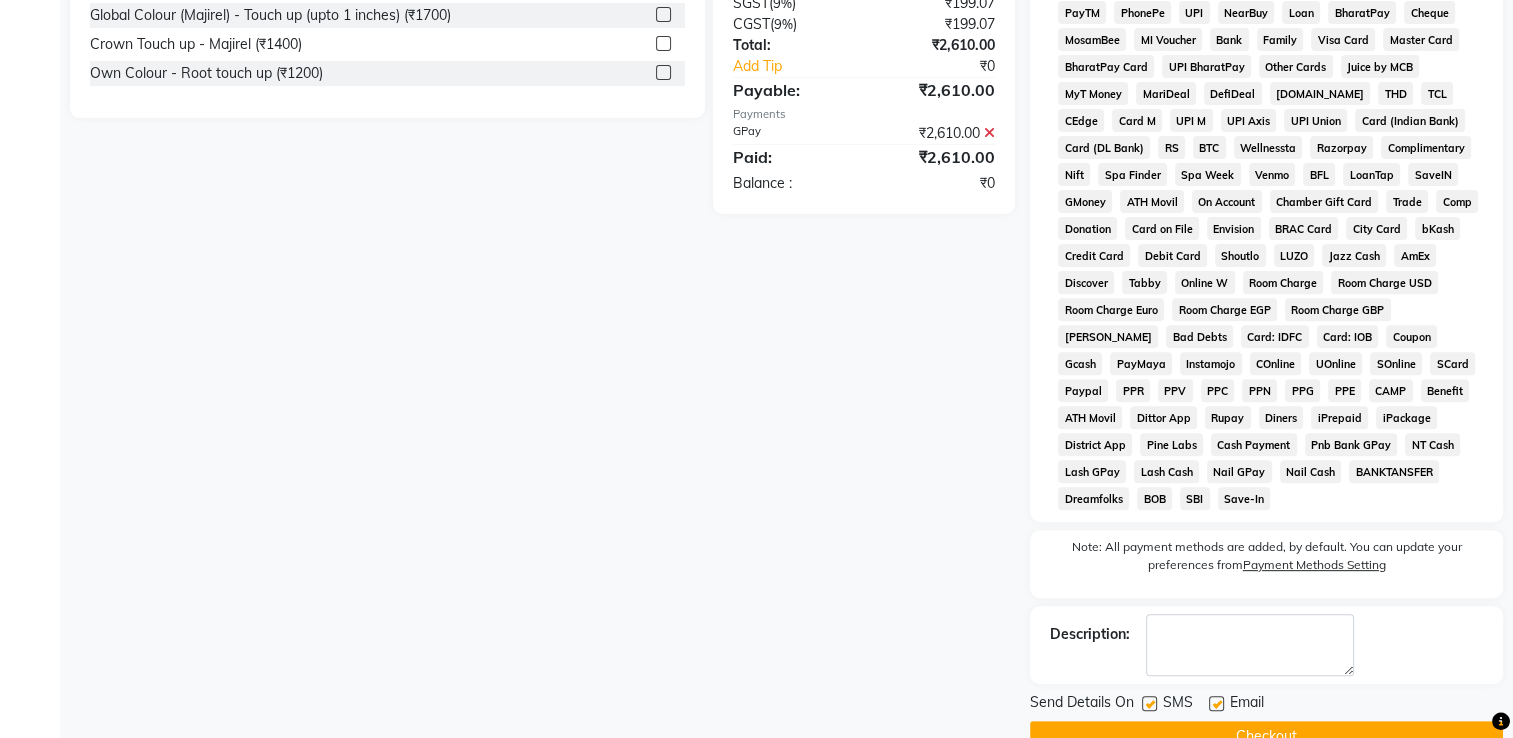 scroll, scrollTop: 728, scrollLeft: 0, axis: vertical 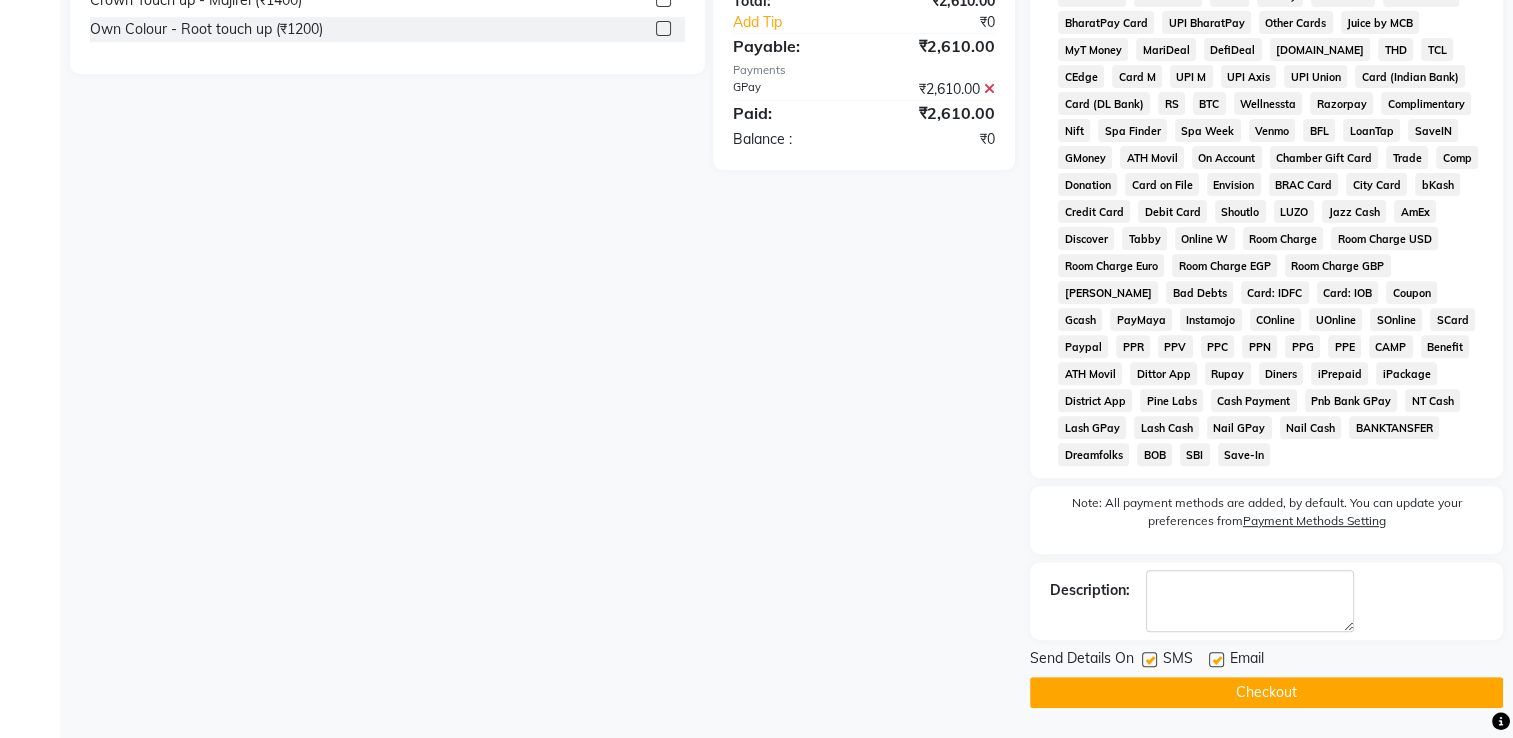 click on "Checkout" 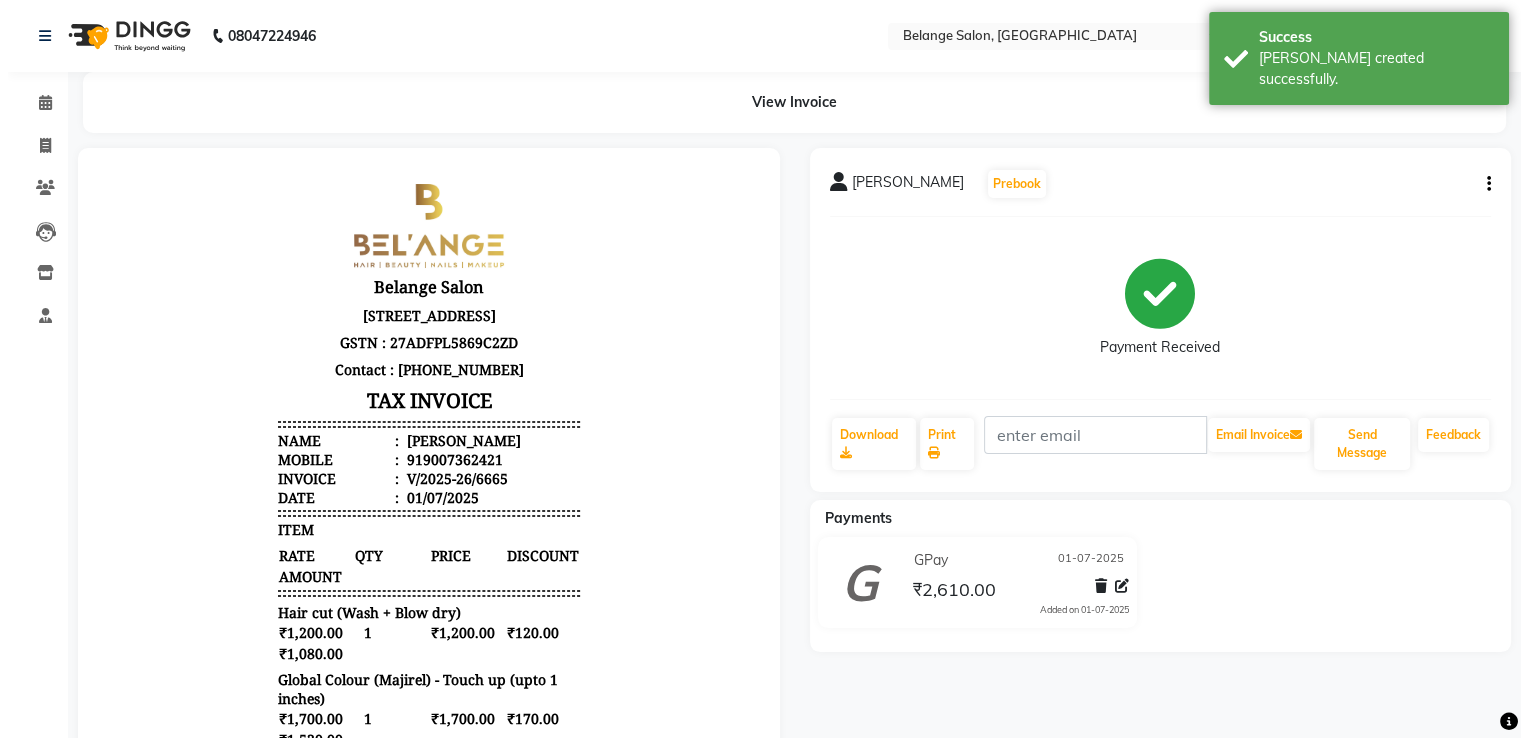 scroll, scrollTop: 0, scrollLeft: 0, axis: both 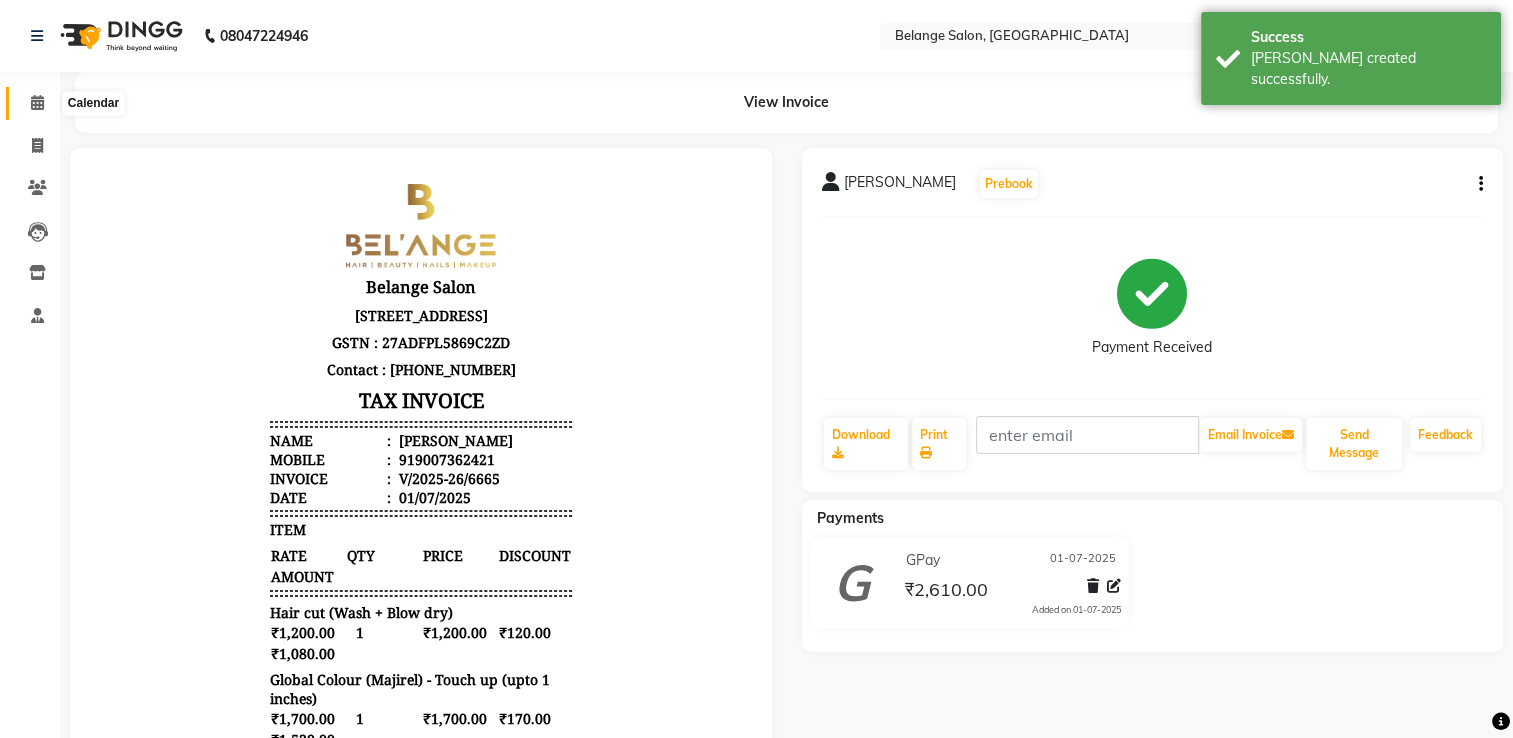 click 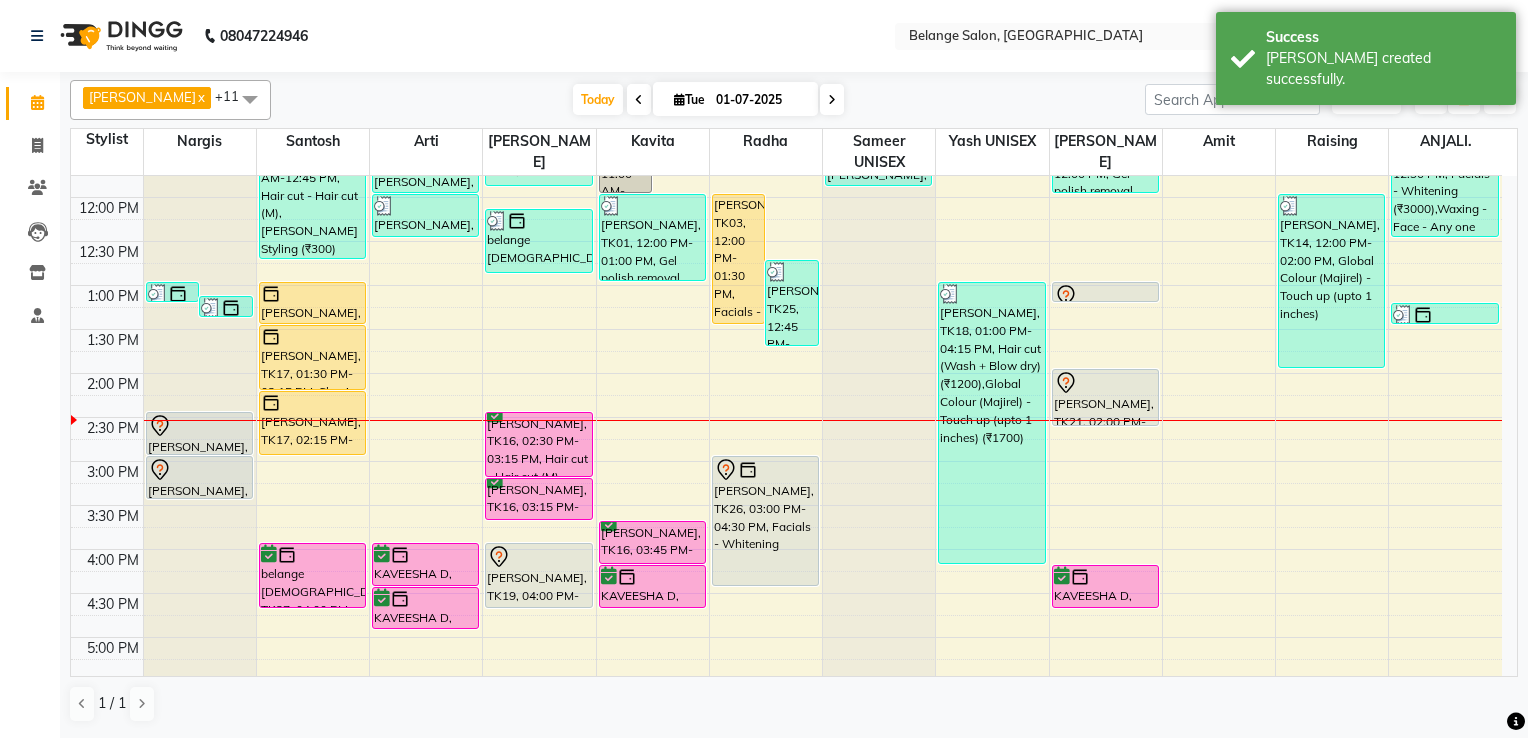 scroll, scrollTop: 300, scrollLeft: 0, axis: vertical 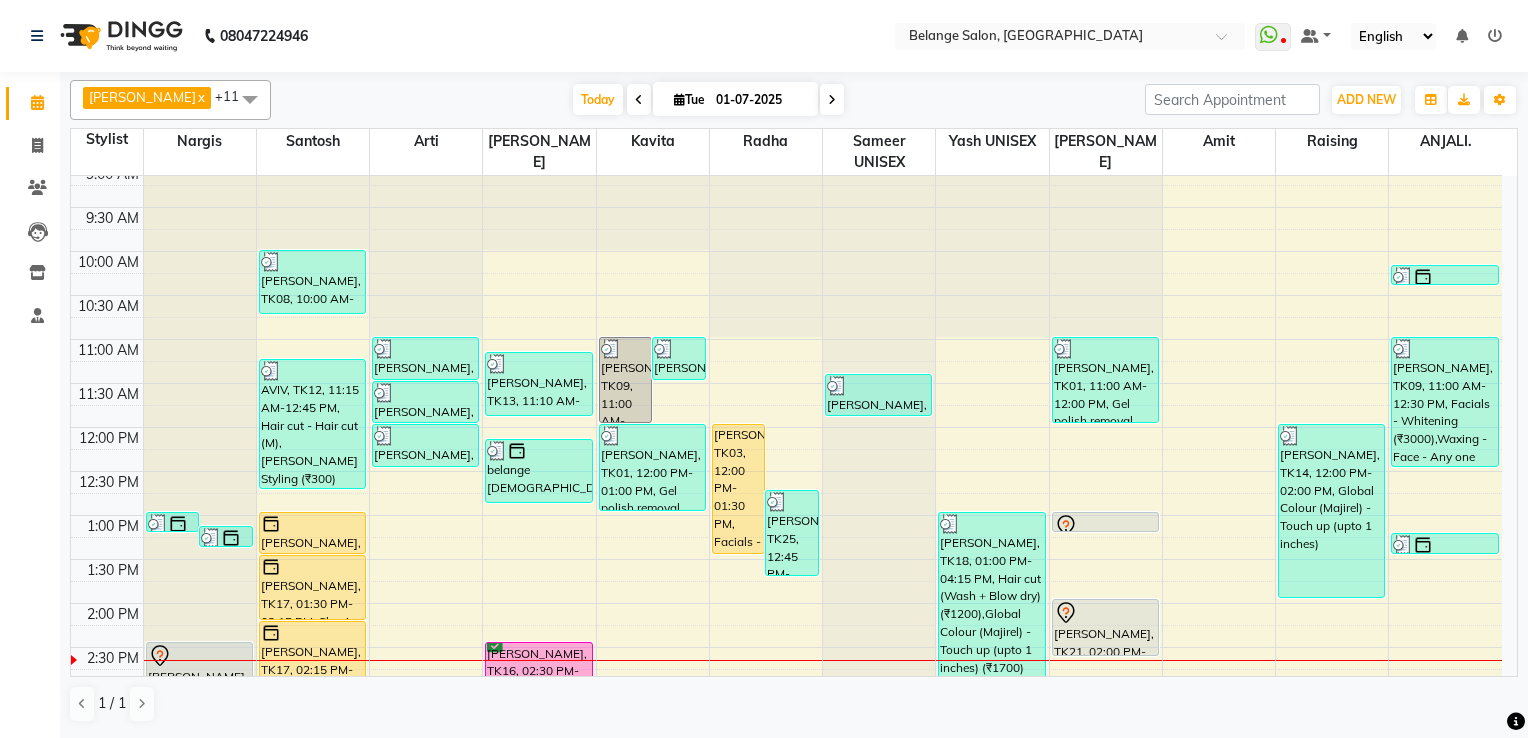 click at bounding box center [832, 100] 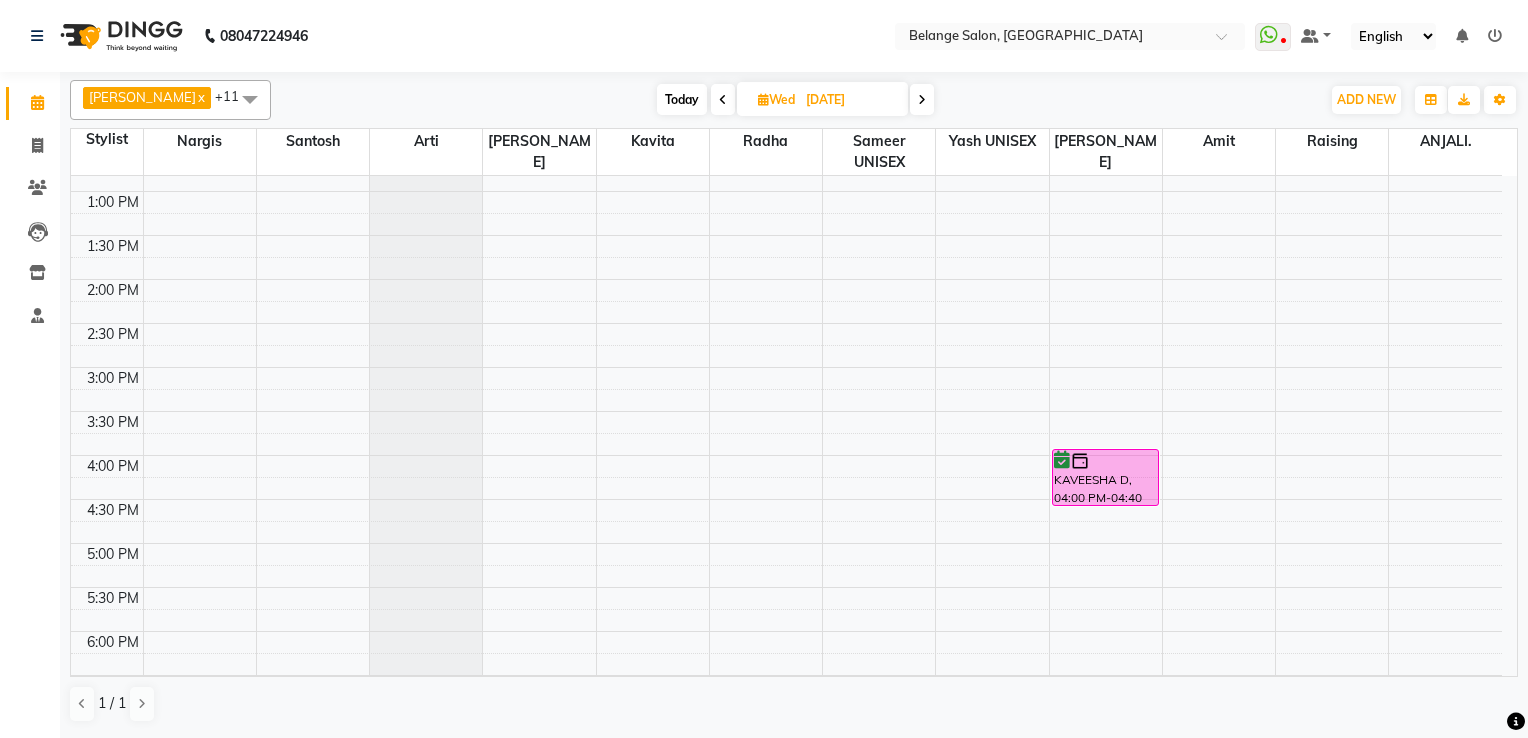 scroll, scrollTop: 324, scrollLeft: 0, axis: vertical 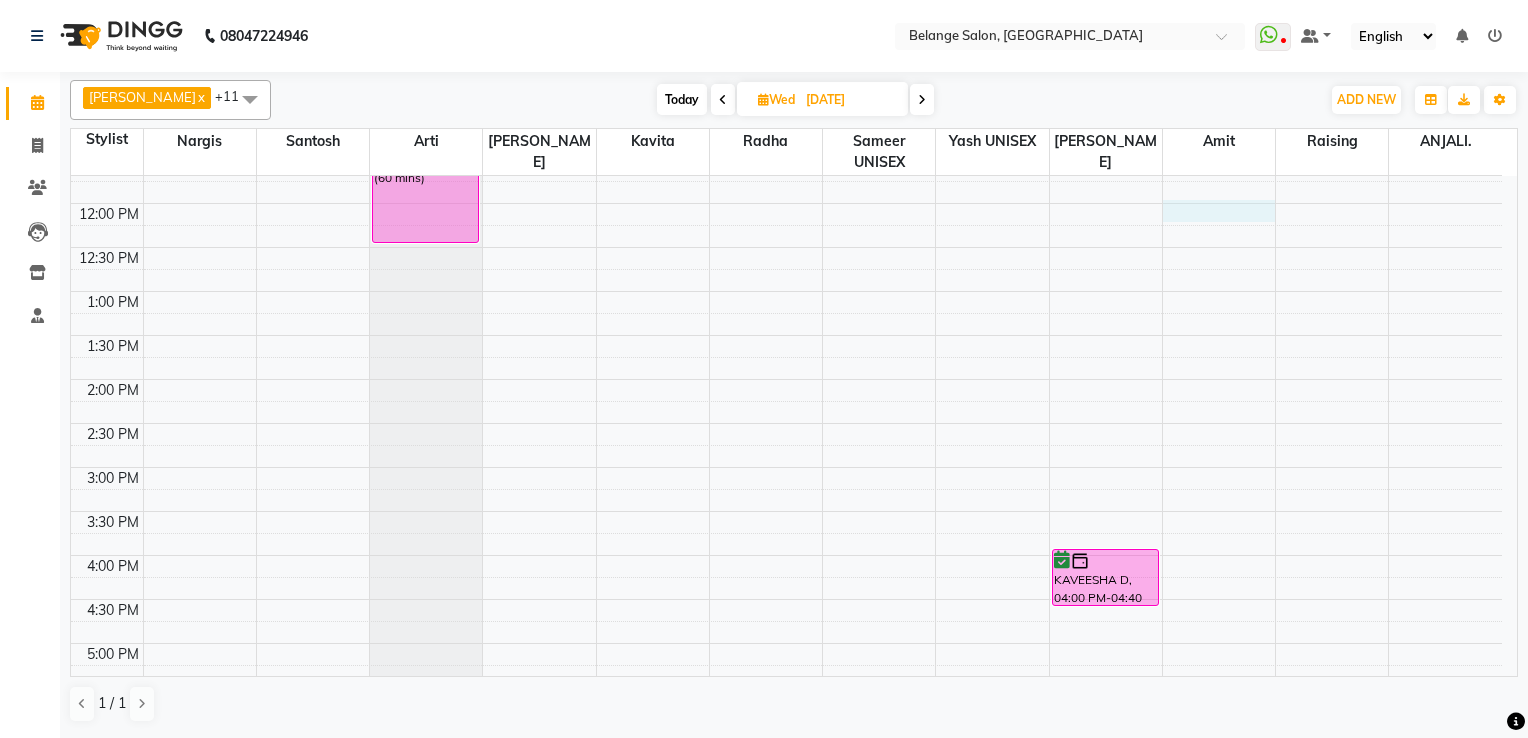 click on "8:00 AM 8:30 AM 9:00 AM 9:30 AM 10:00 AM 10:30 AM 11:00 AM 11:30 AM 12:00 PM 12:30 PM 1:00 PM 1:30 PM 2:00 PM 2:30 PM 3:00 PM 3:30 PM 4:00 PM 4:30 PM 5:00 PM 5:30 PM 6:00 PM 6:30 PM 7:00 PM 7:30 PM 8:00 PM 8:30 PM 9:00 PM 9:30 PM 10:00 PM 10:30 PM     ADITYA, 11:00 AM-12:30 PM, Aroma Massage (60 mins)     KAVEESHA D, 04:00 PM-04:40 PM, Gel Polish (Hands/feet)" at bounding box center (786, 511) 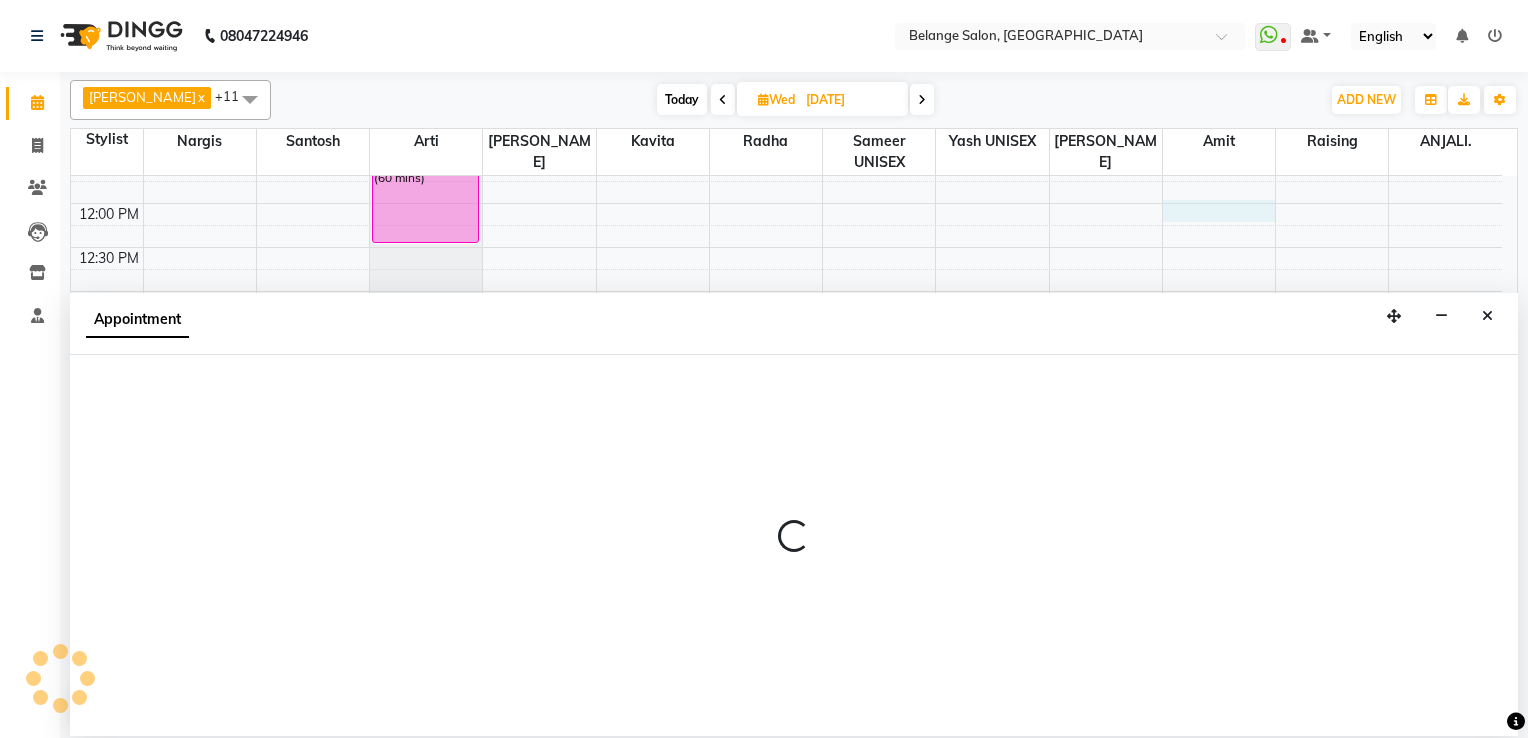select on "82348" 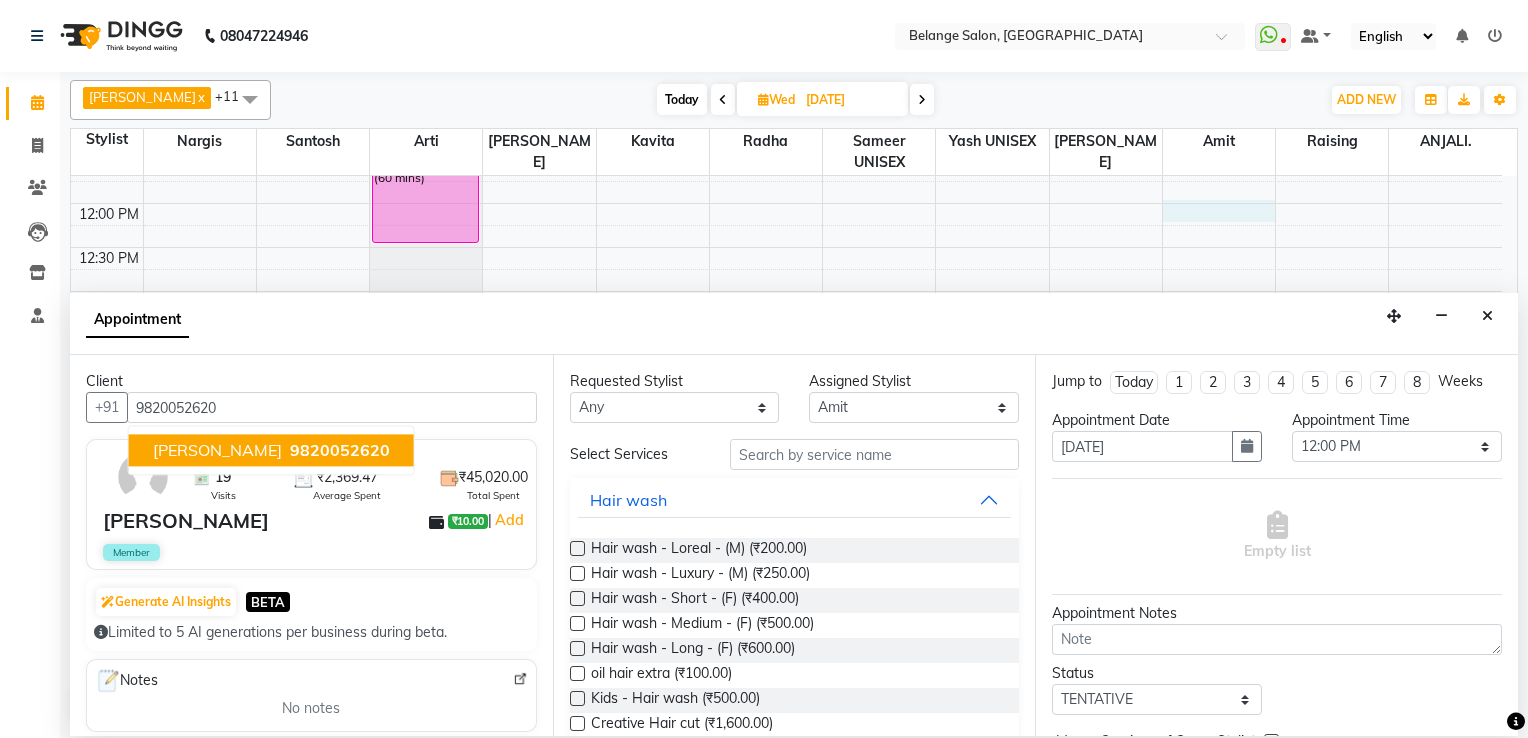 drag, startPoint x: 258, startPoint y: 404, endPoint x: 44, endPoint y: 428, distance: 215.34158 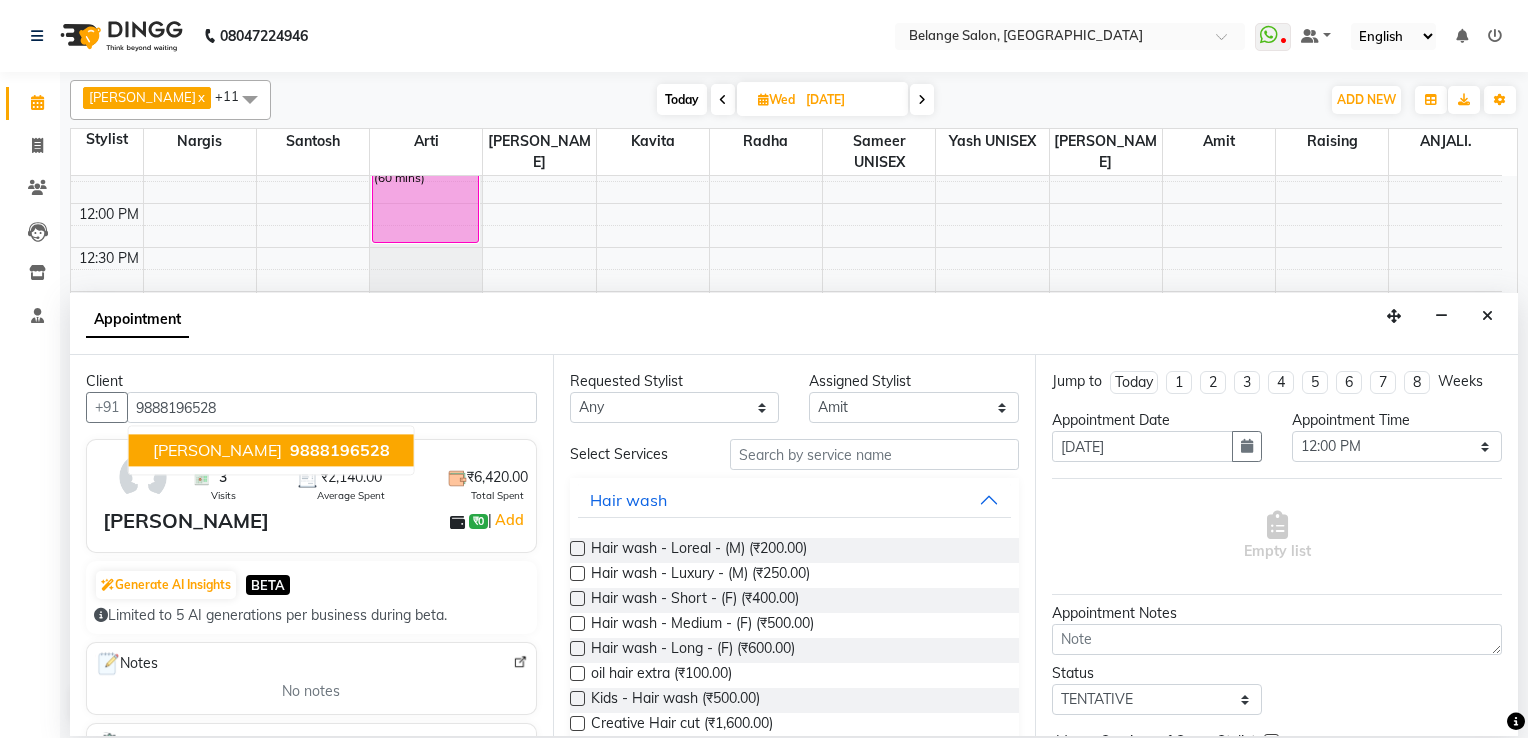 click on "tripti shah" at bounding box center (217, 450) 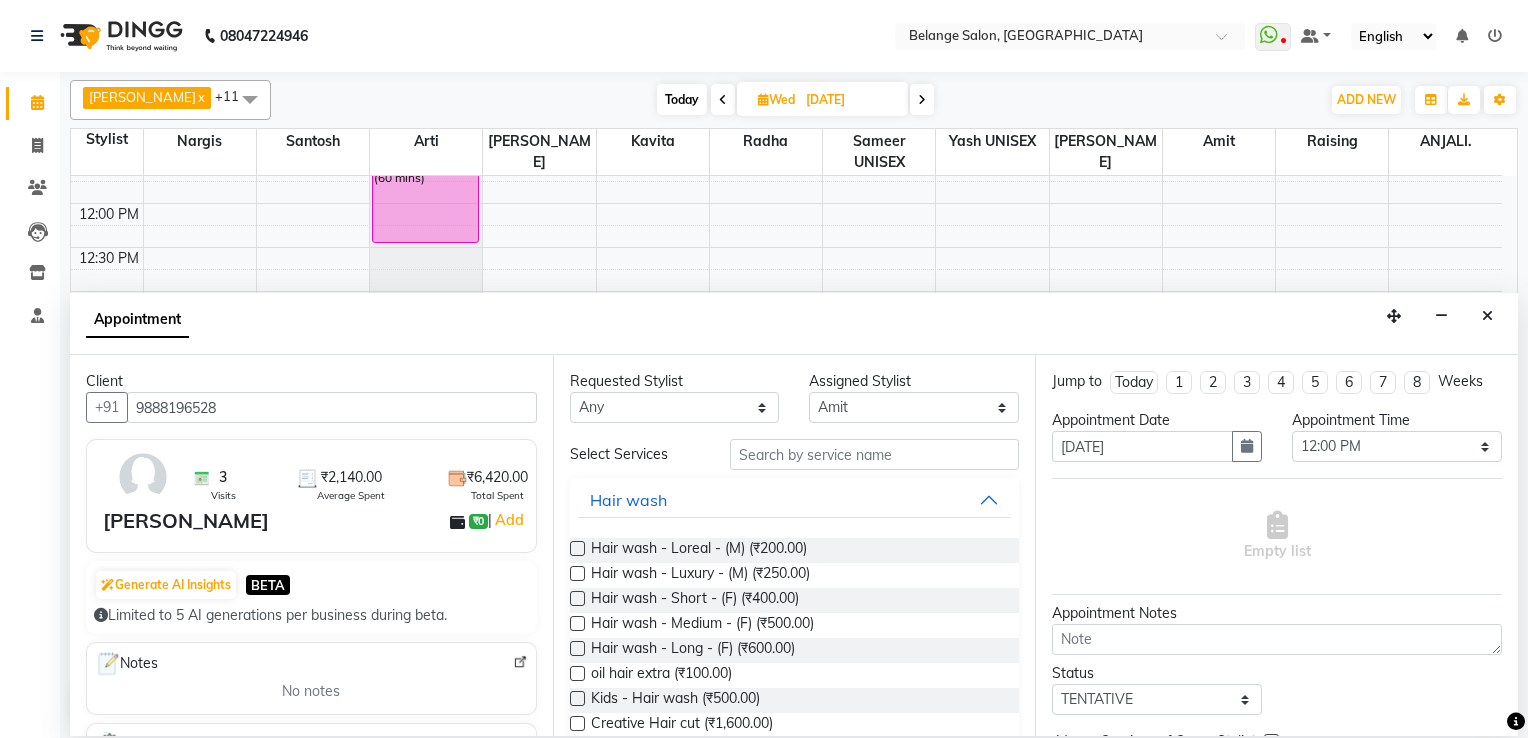 type on "9888196528" 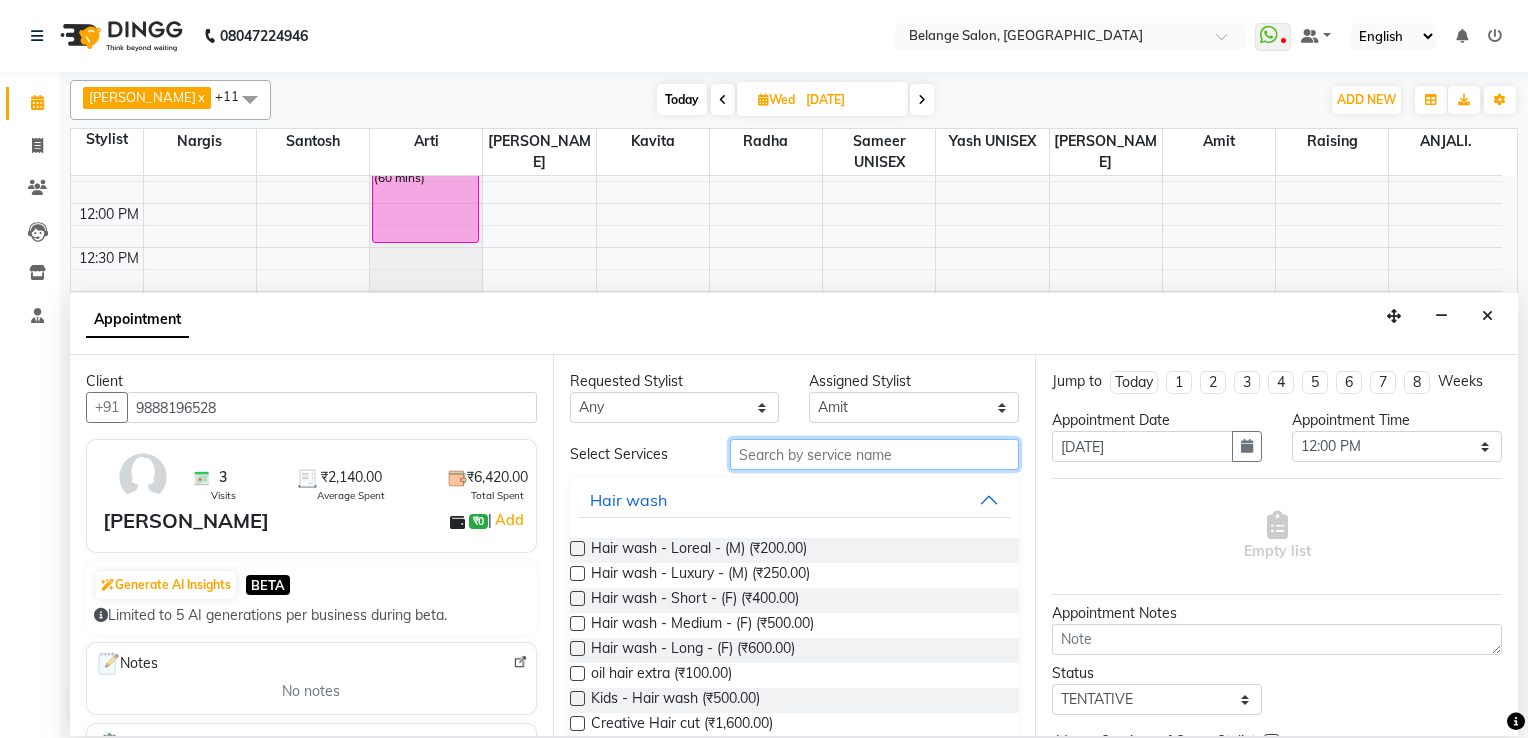 click at bounding box center [875, 454] 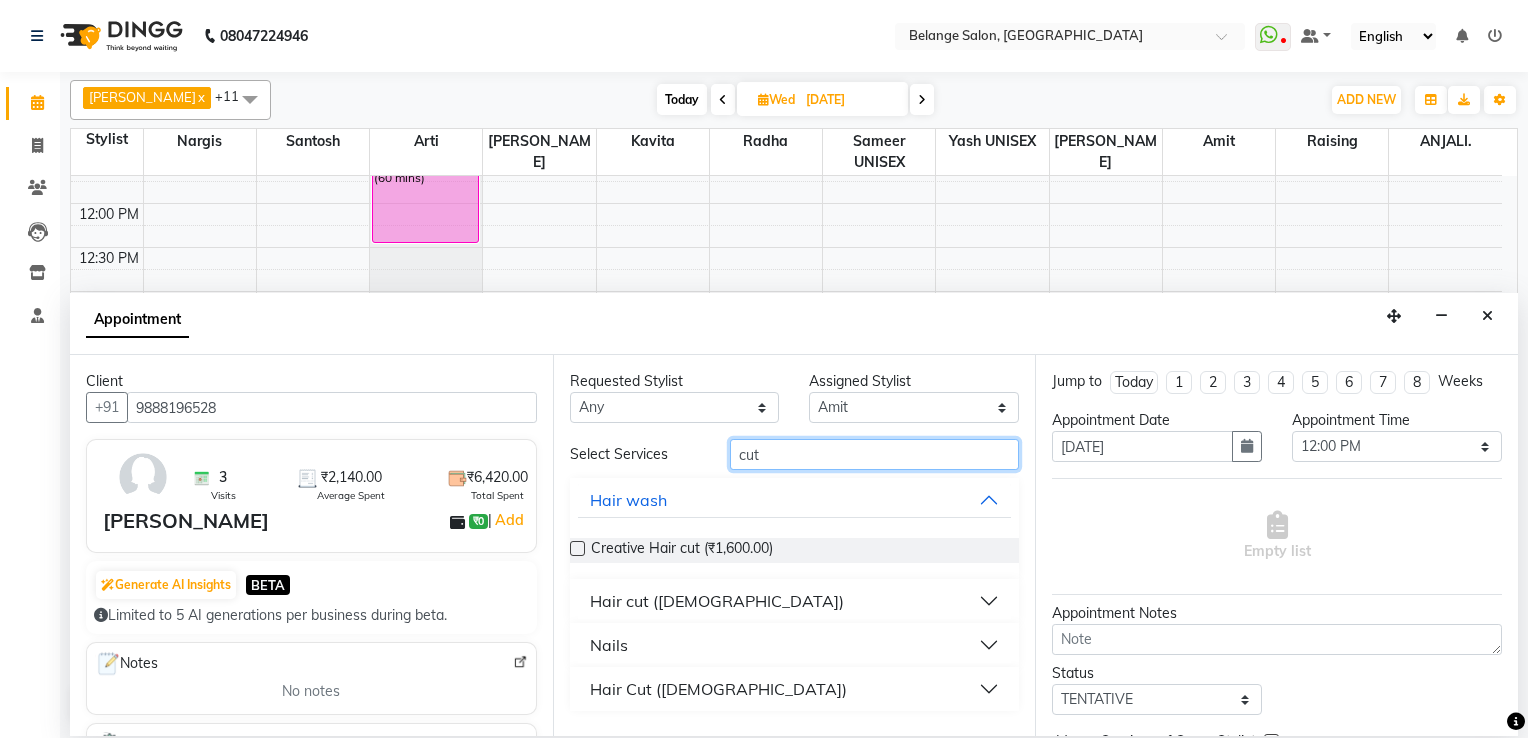 type on "cut" 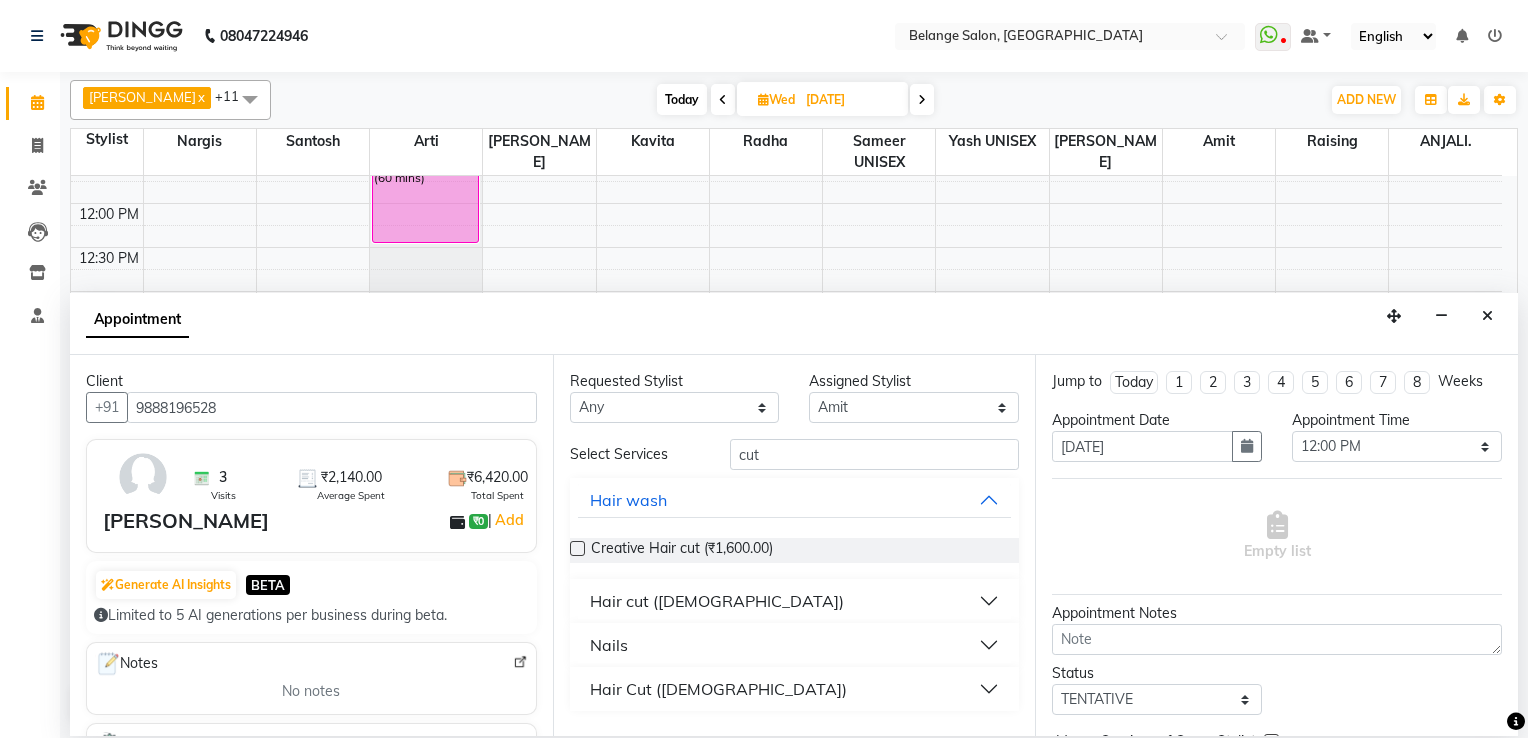 click on "Hair Cut ([DEMOGRAPHIC_DATA])" at bounding box center [795, 689] 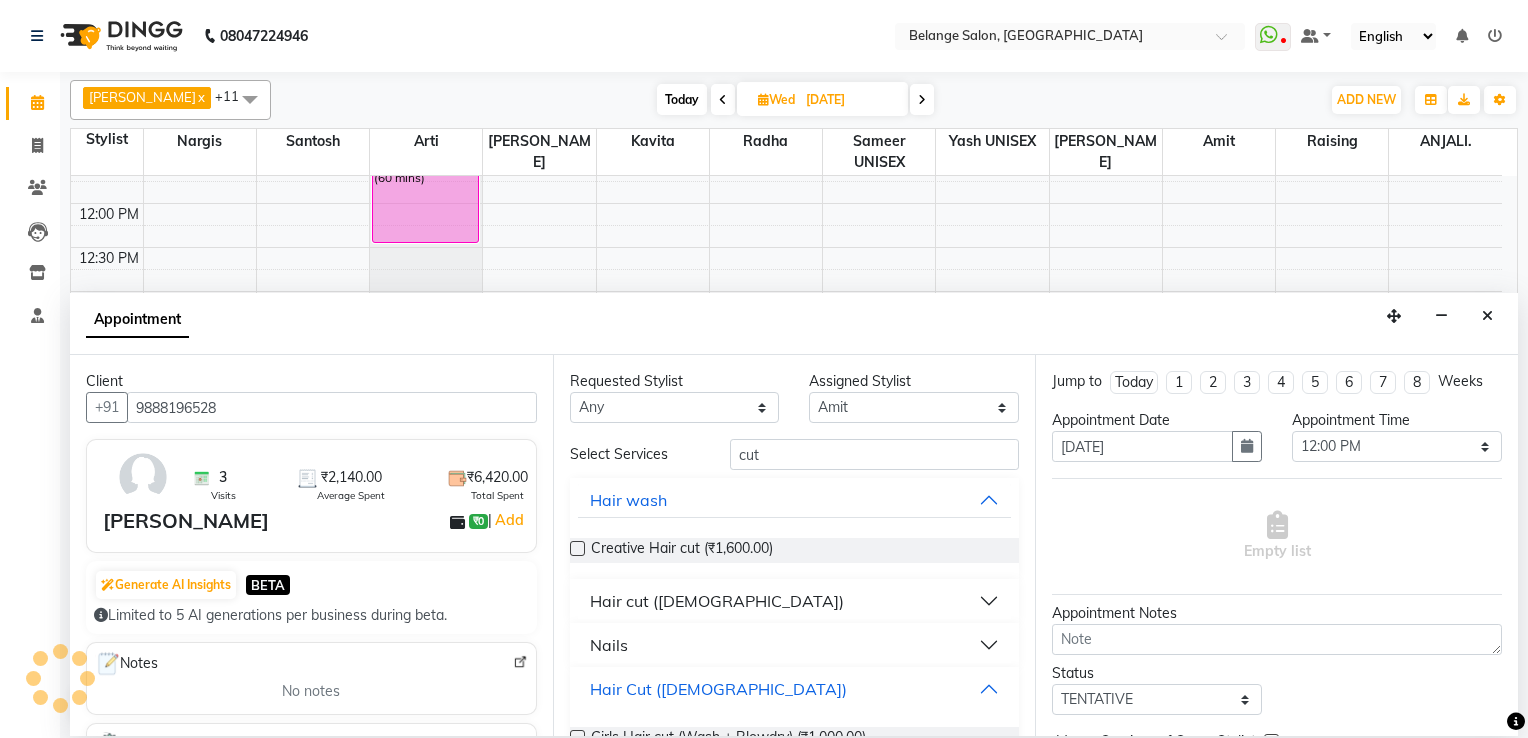 scroll, scrollTop: 72, scrollLeft: 0, axis: vertical 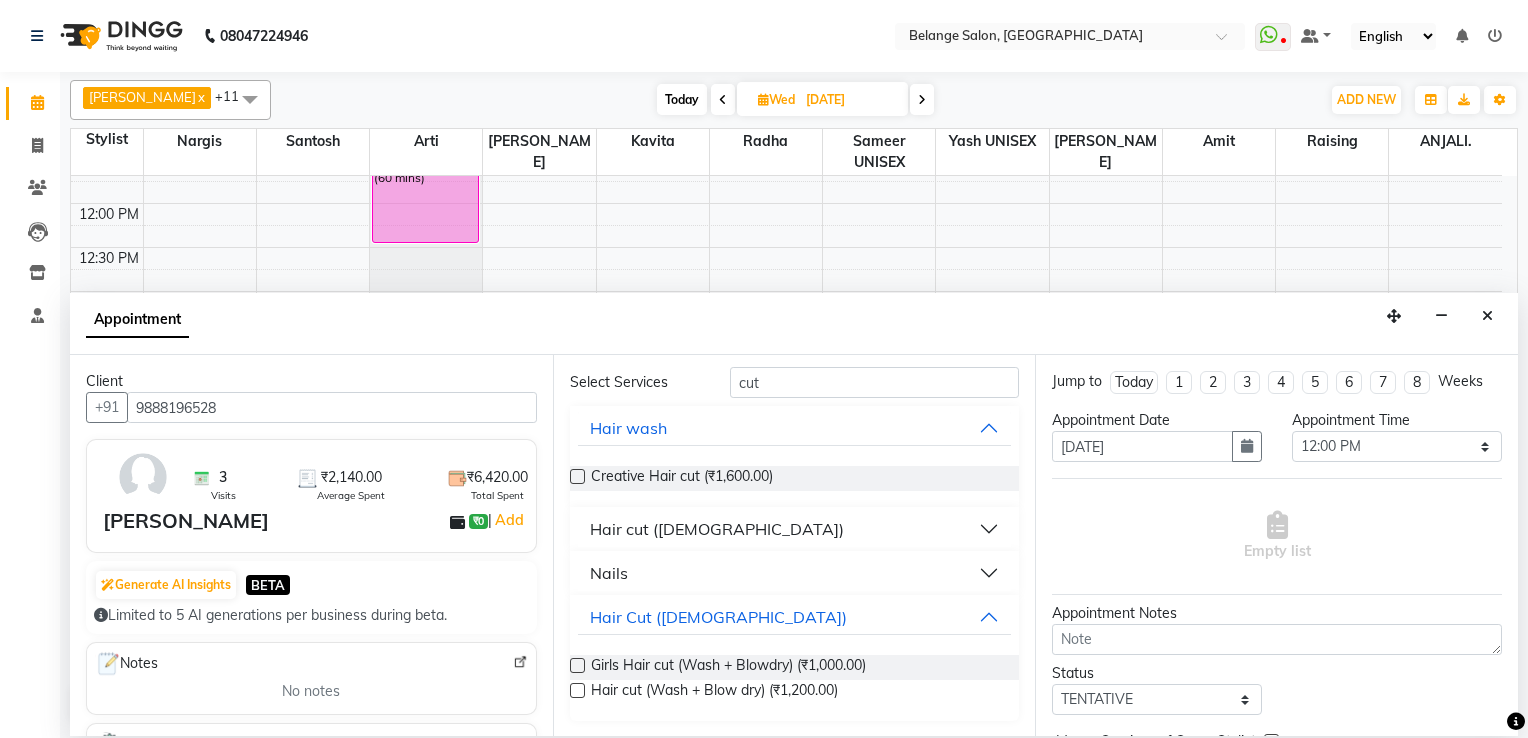 click at bounding box center (577, 690) 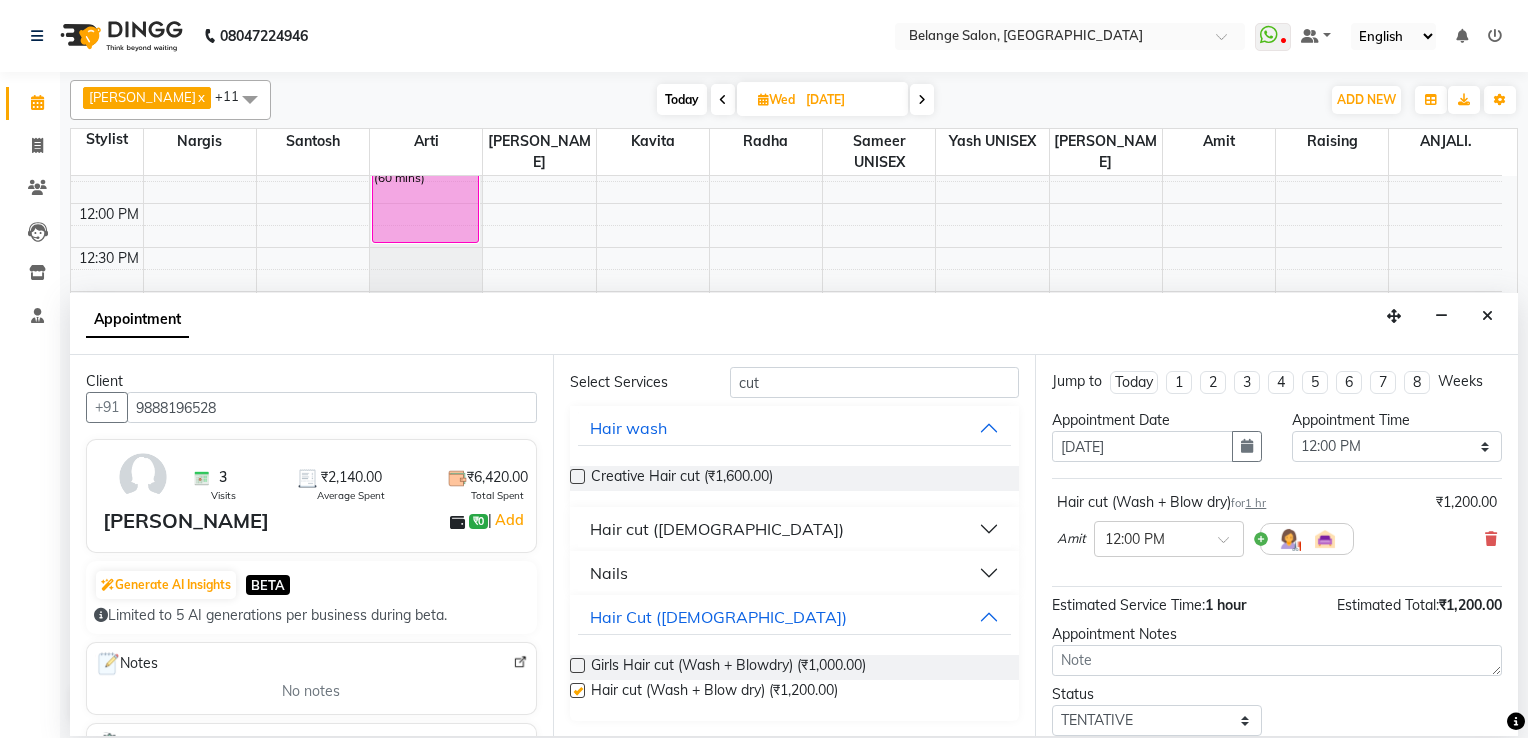 checkbox on "false" 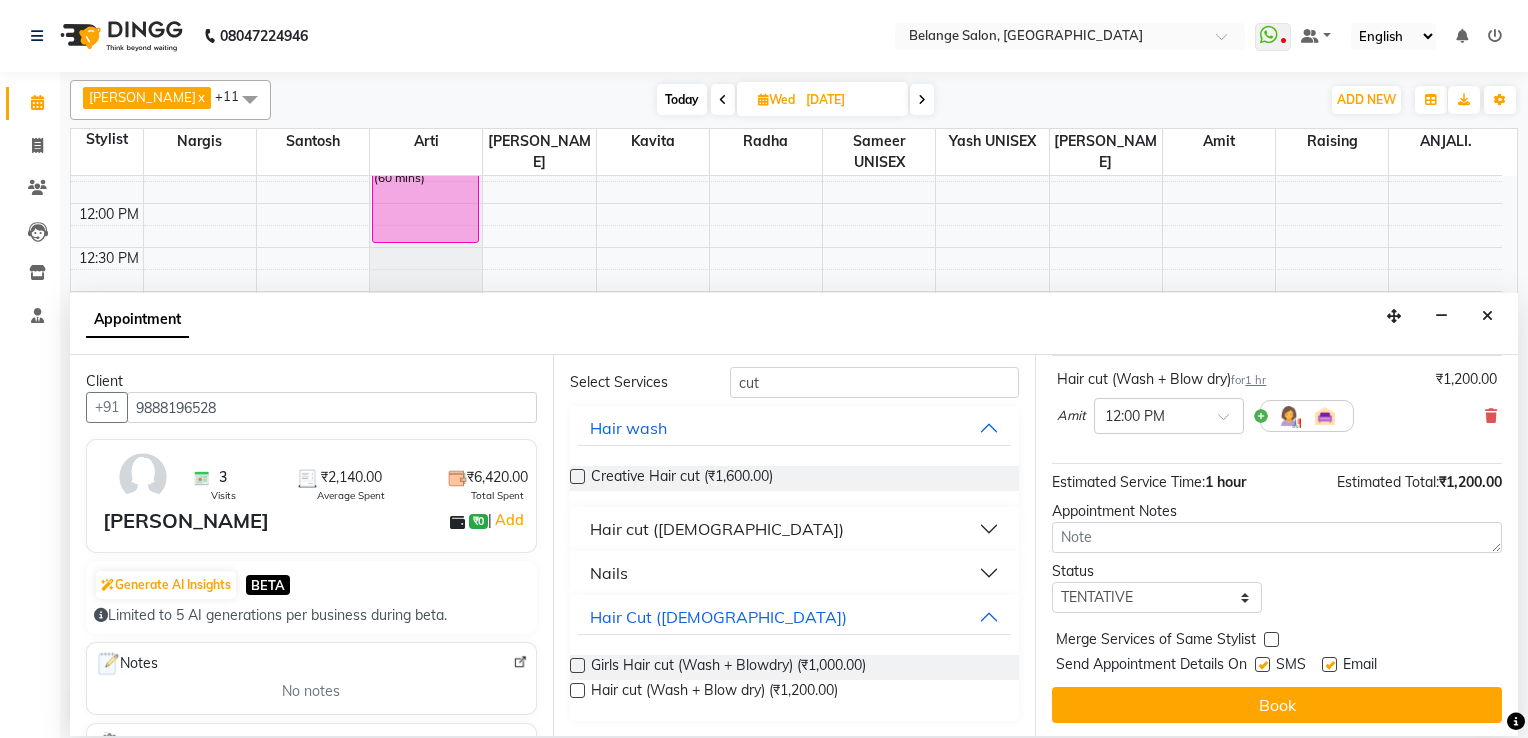 scroll, scrollTop: 124, scrollLeft: 0, axis: vertical 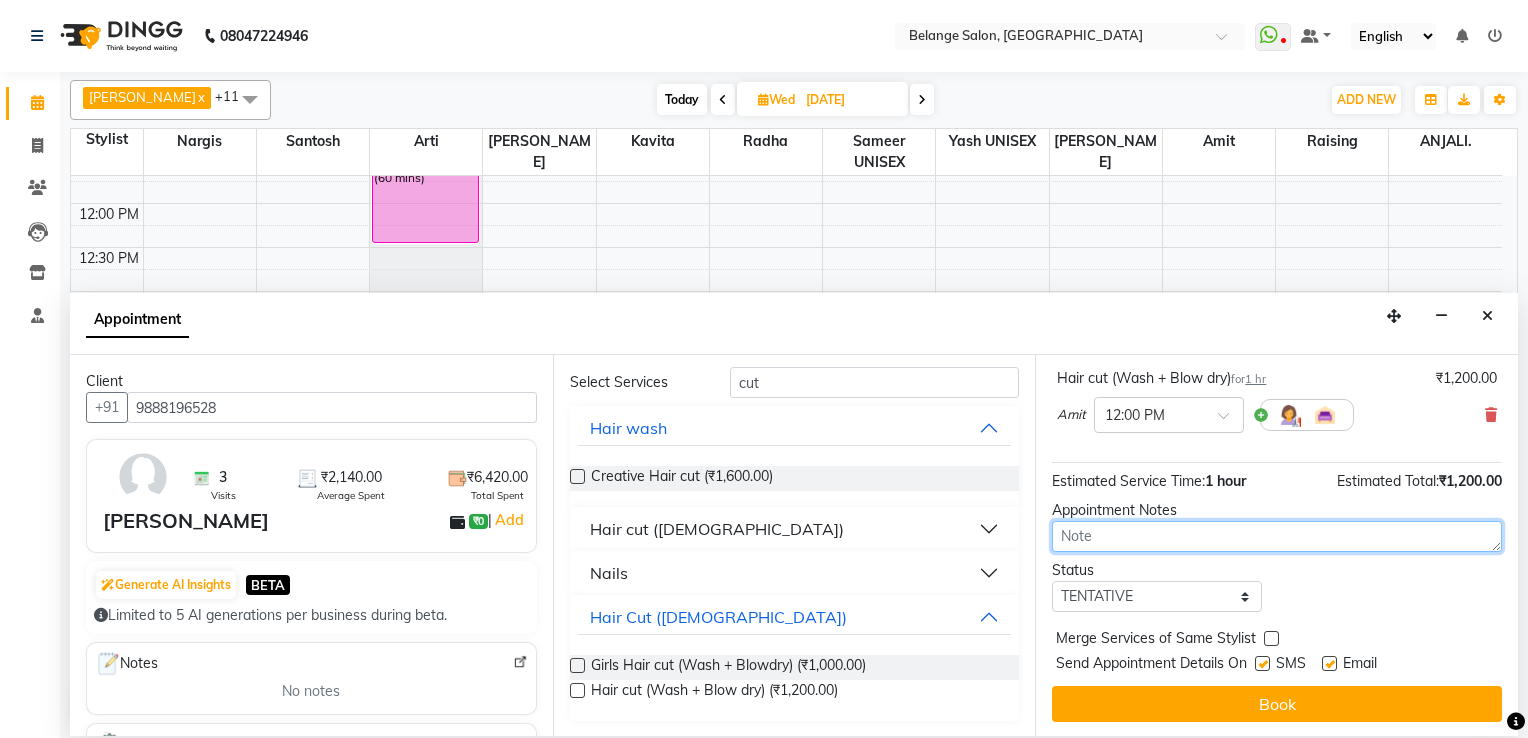 click at bounding box center (1277, 536) 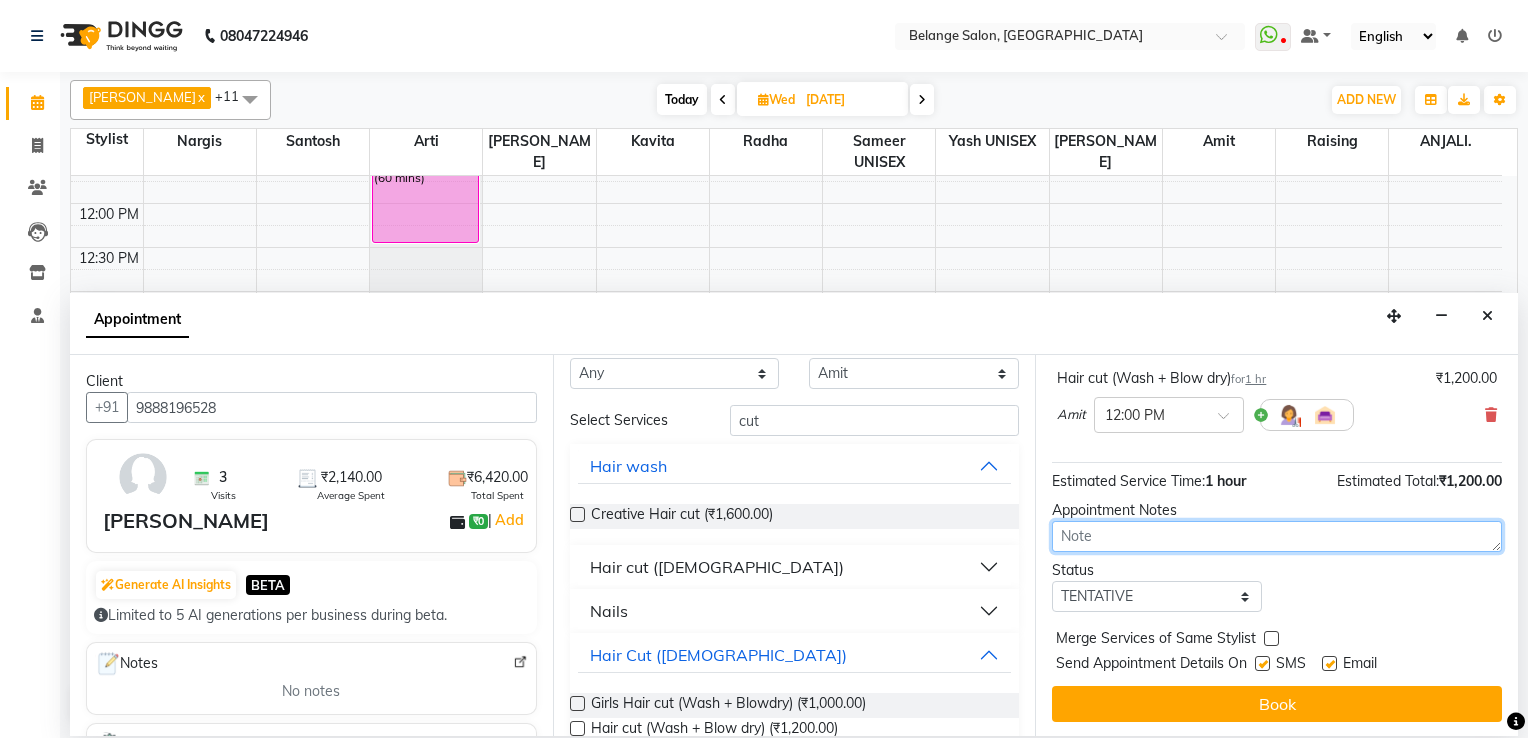 scroll, scrollTop: 0, scrollLeft: 0, axis: both 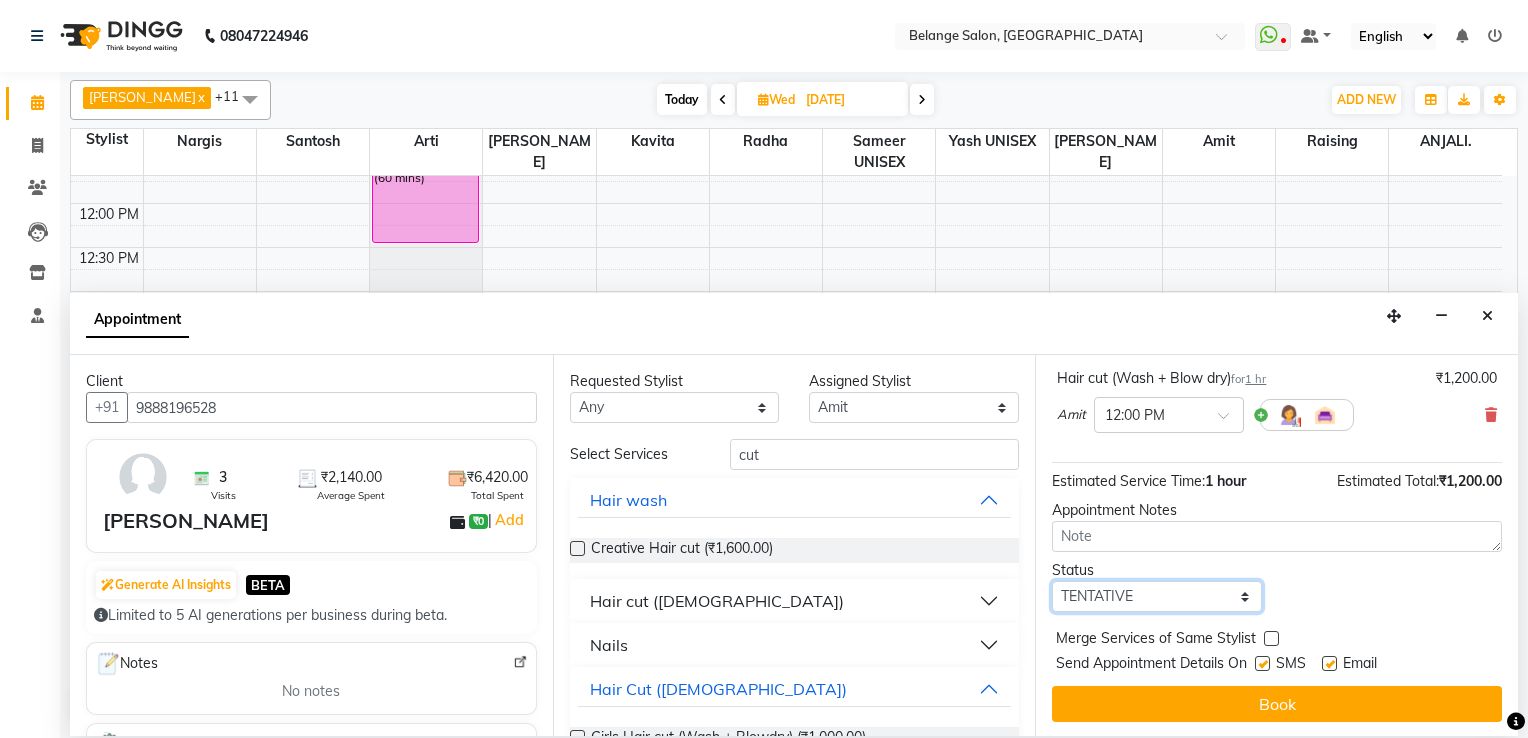 click on "Select TENTATIVE CONFIRM UPCOMING" at bounding box center (1157, 596) 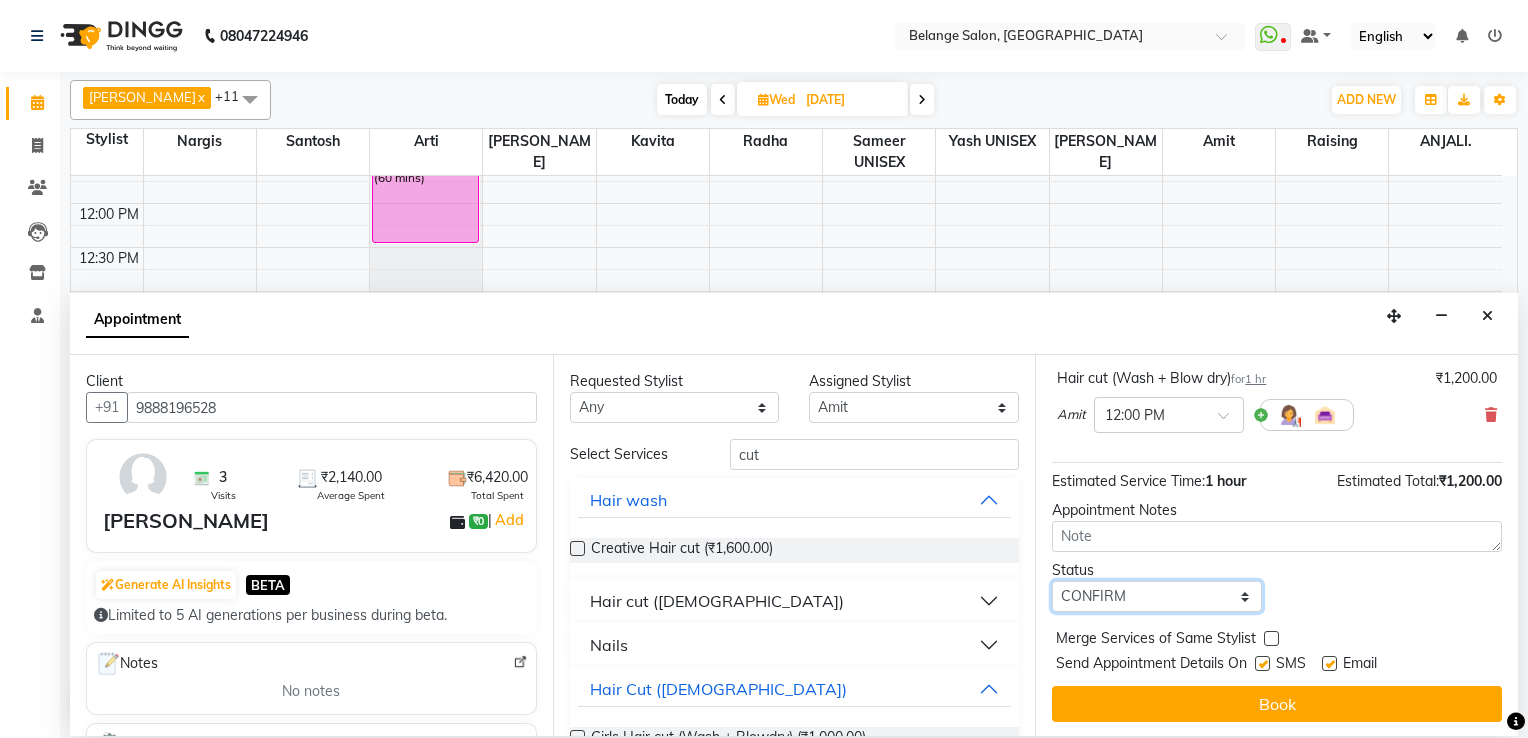 click on "Select TENTATIVE CONFIRM UPCOMING" at bounding box center [1157, 596] 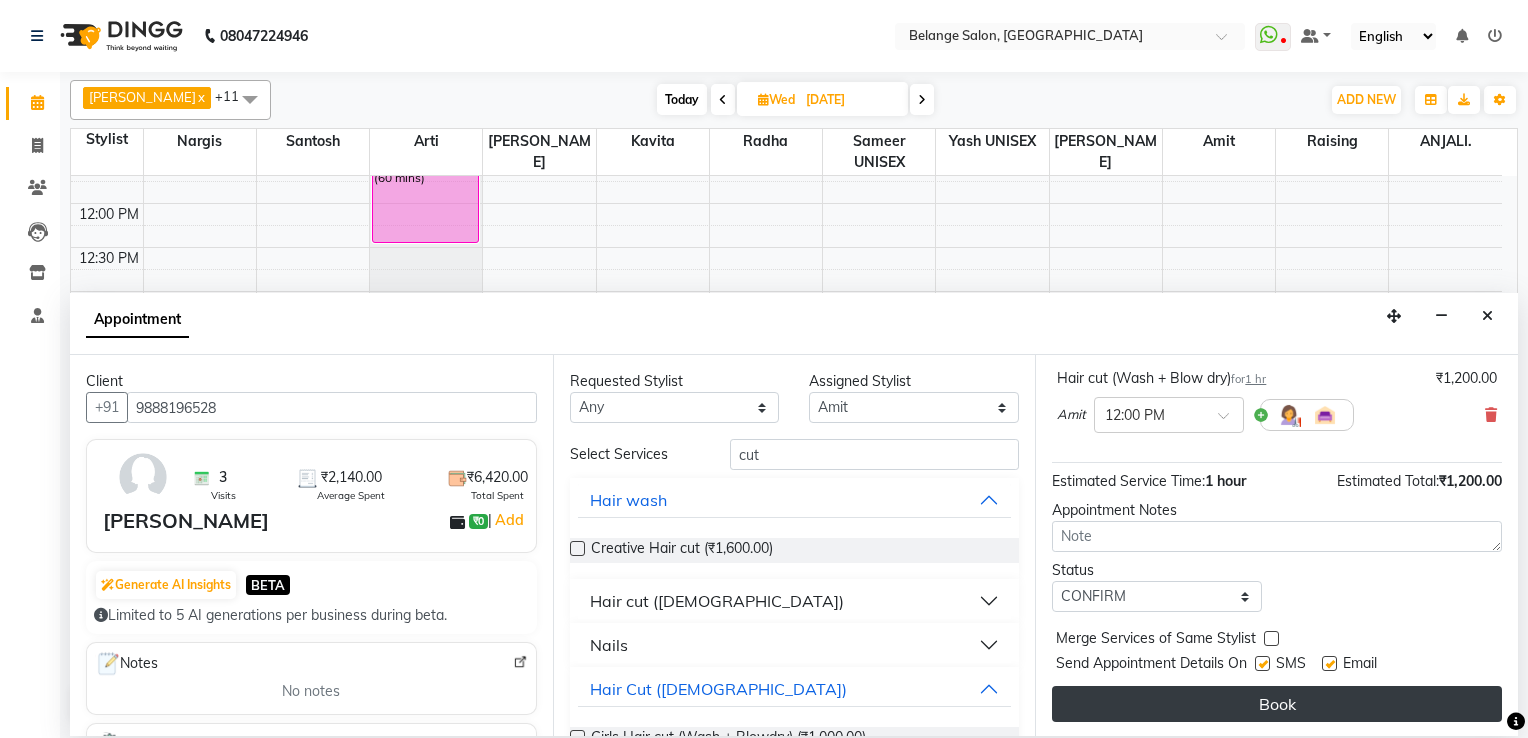 click on "Book" at bounding box center (1277, 704) 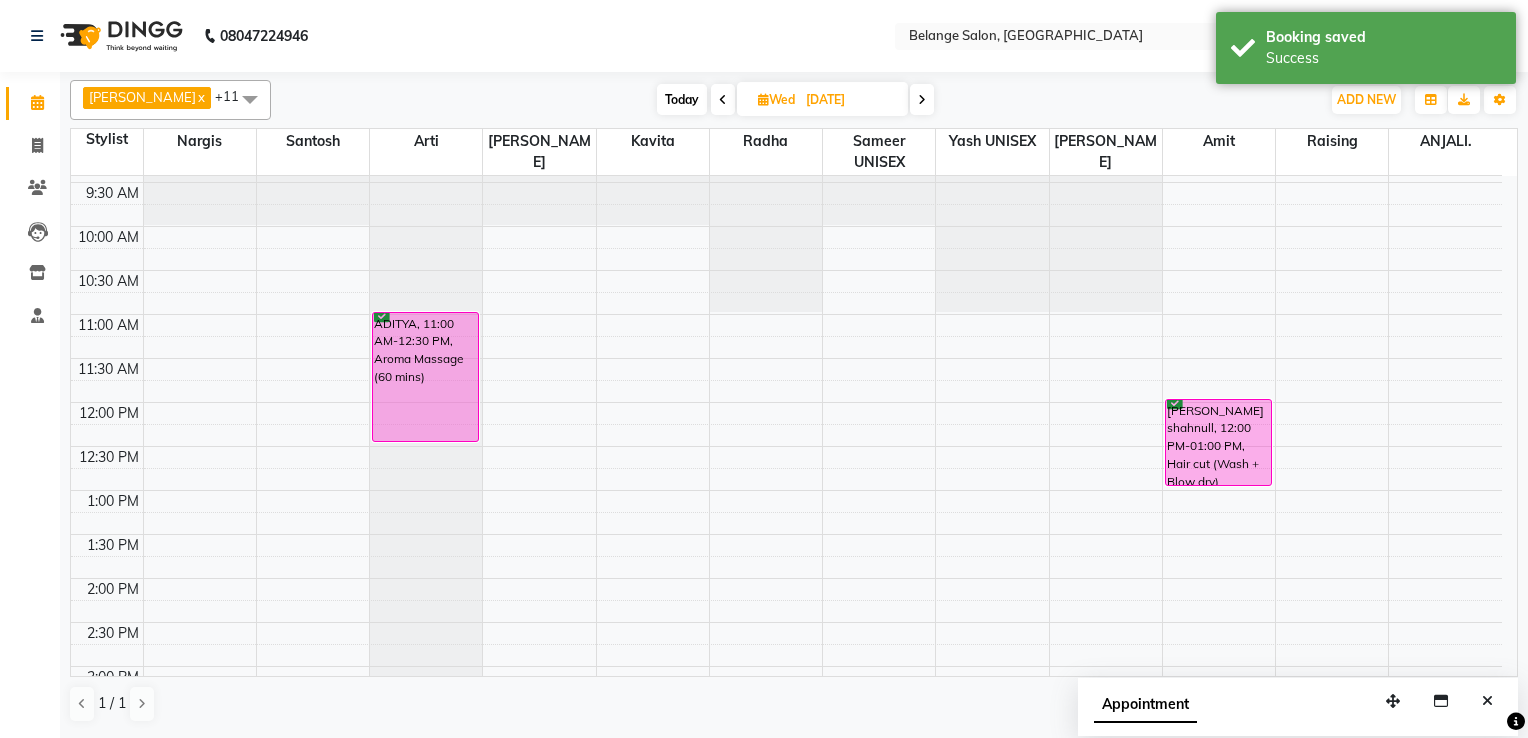 scroll, scrollTop: 124, scrollLeft: 0, axis: vertical 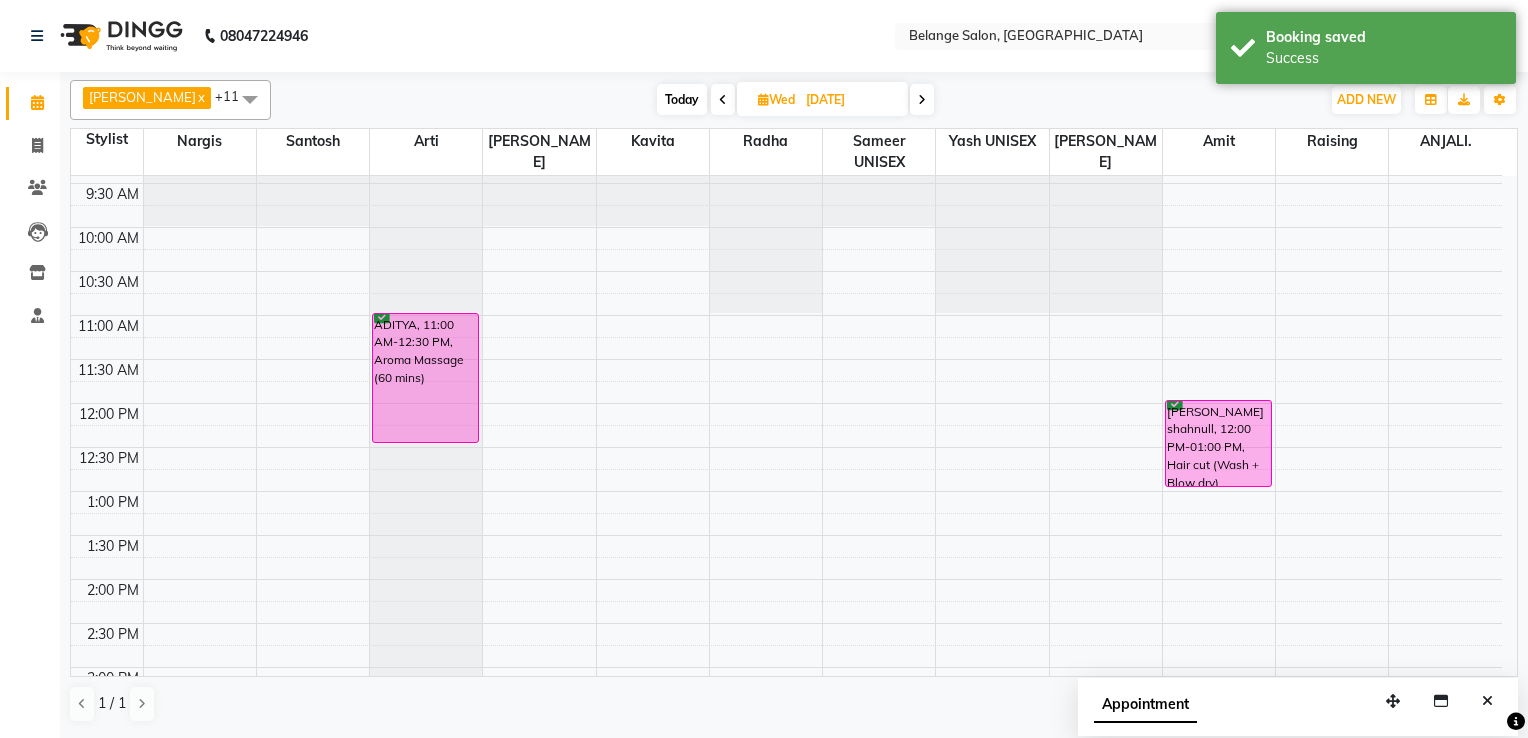 click on "Today" at bounding box center (682, 99) 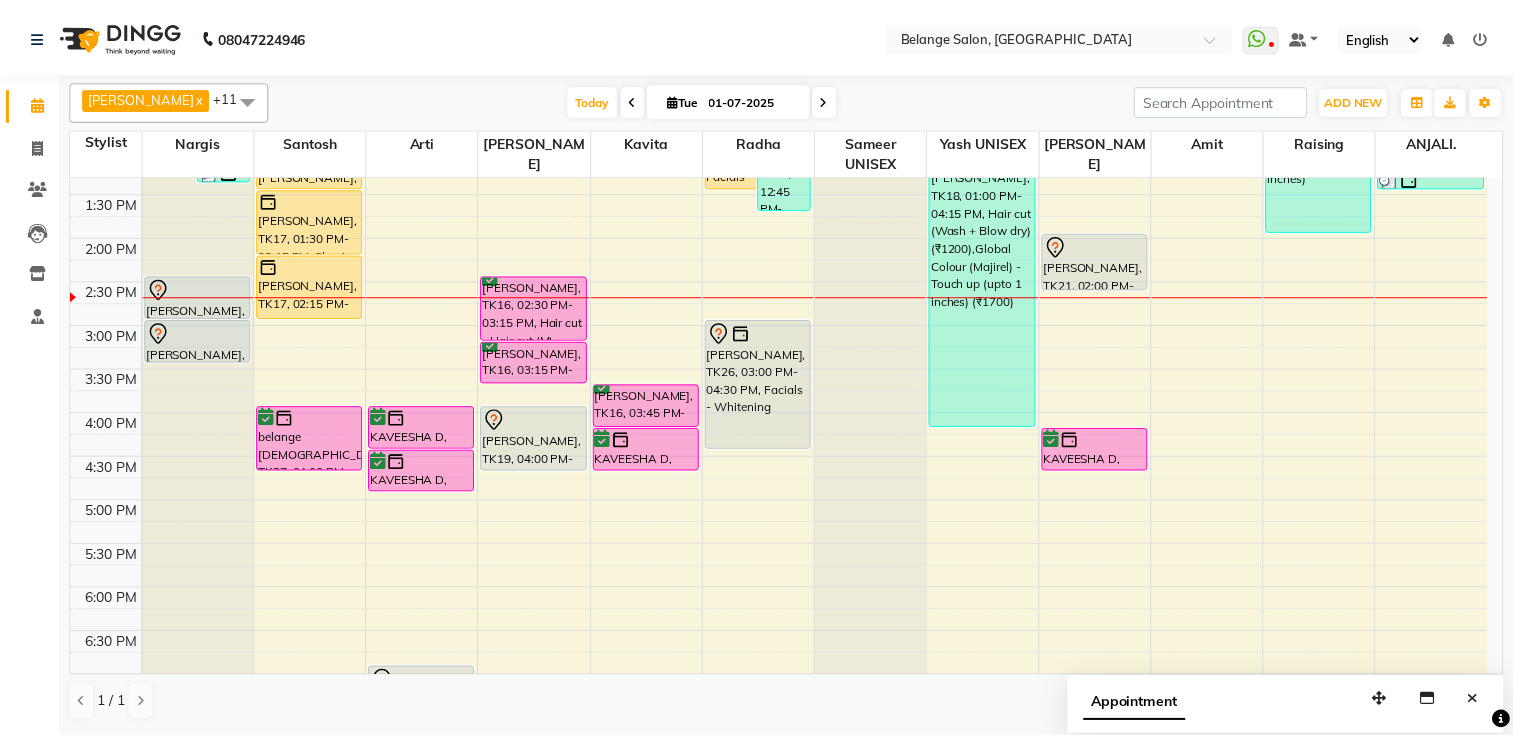 scroll, scrollTop: 424, scrollLeft: 0, axis: vertical 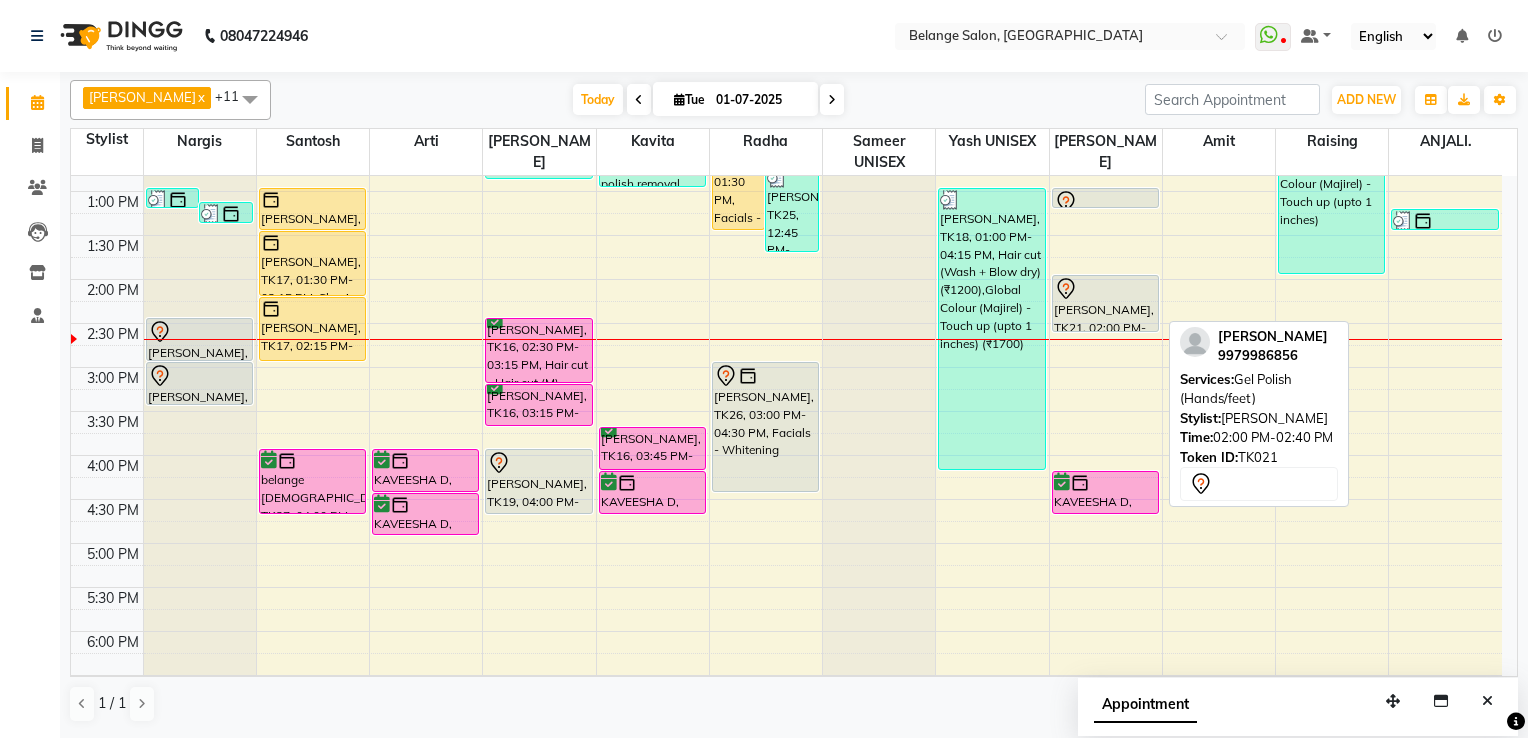 click on "vanshi kumar, TK21, 02:00 PM-02:40 PM, Gel Polish (Hands/feet)" at bounding box center (1105, 303) 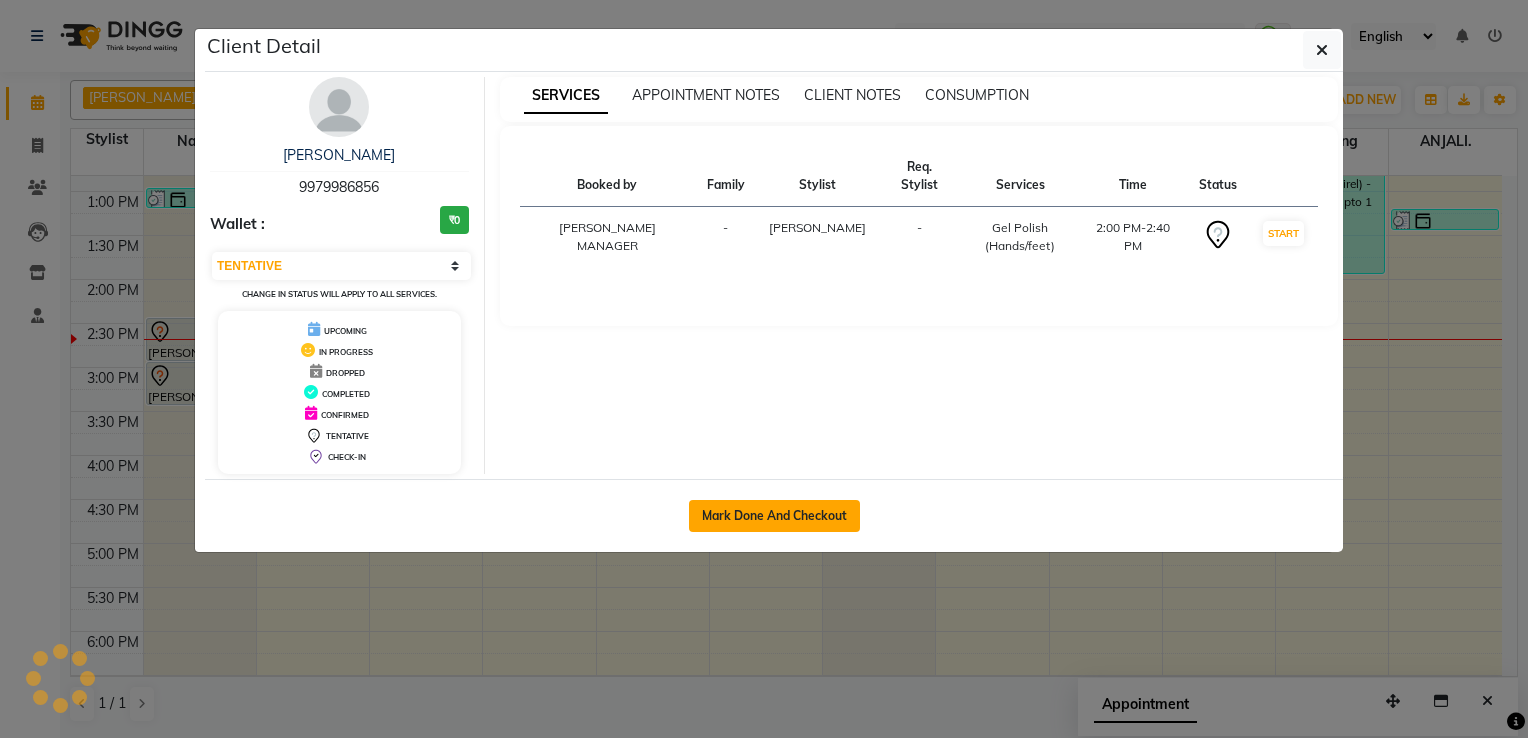 click on "Mark Done And Checkout" 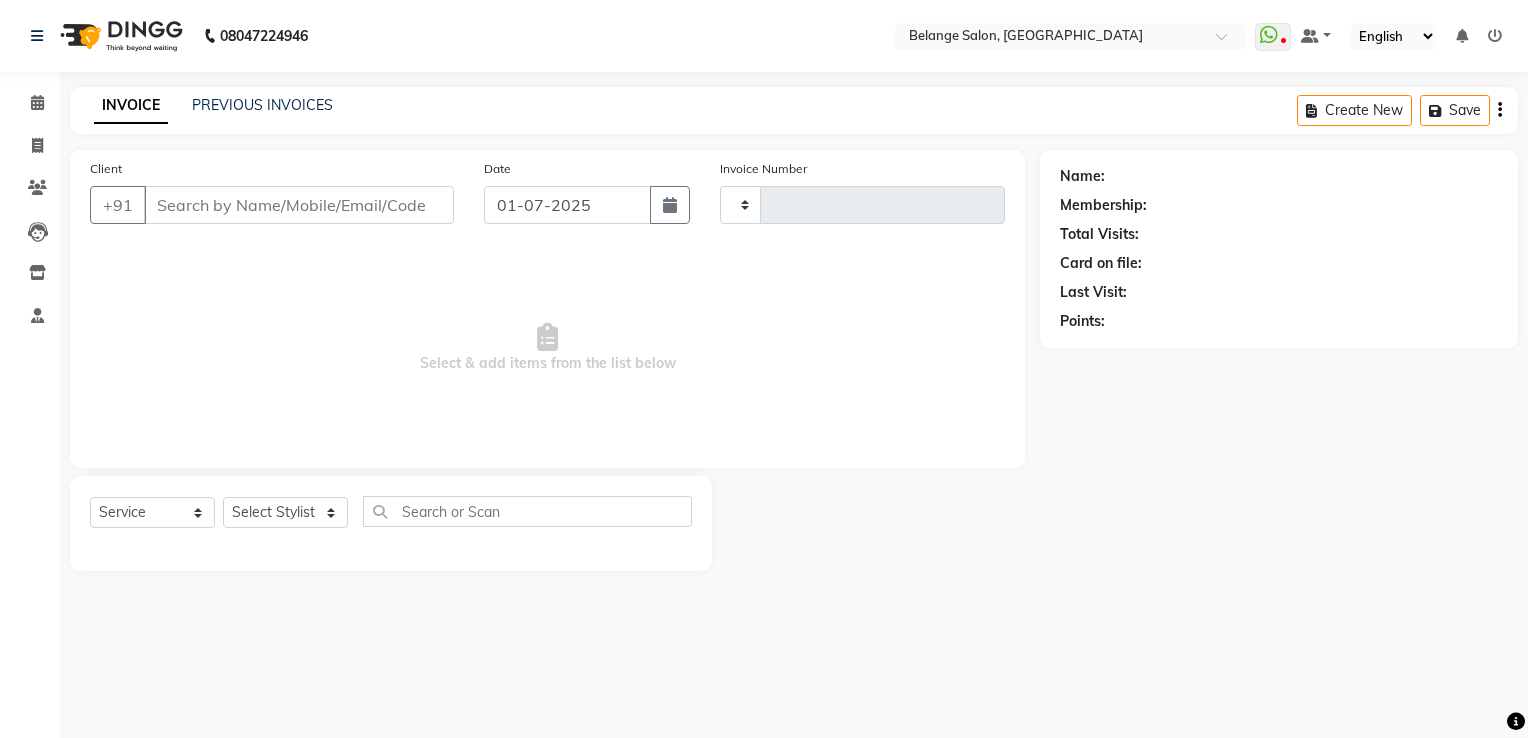 type on "6666" 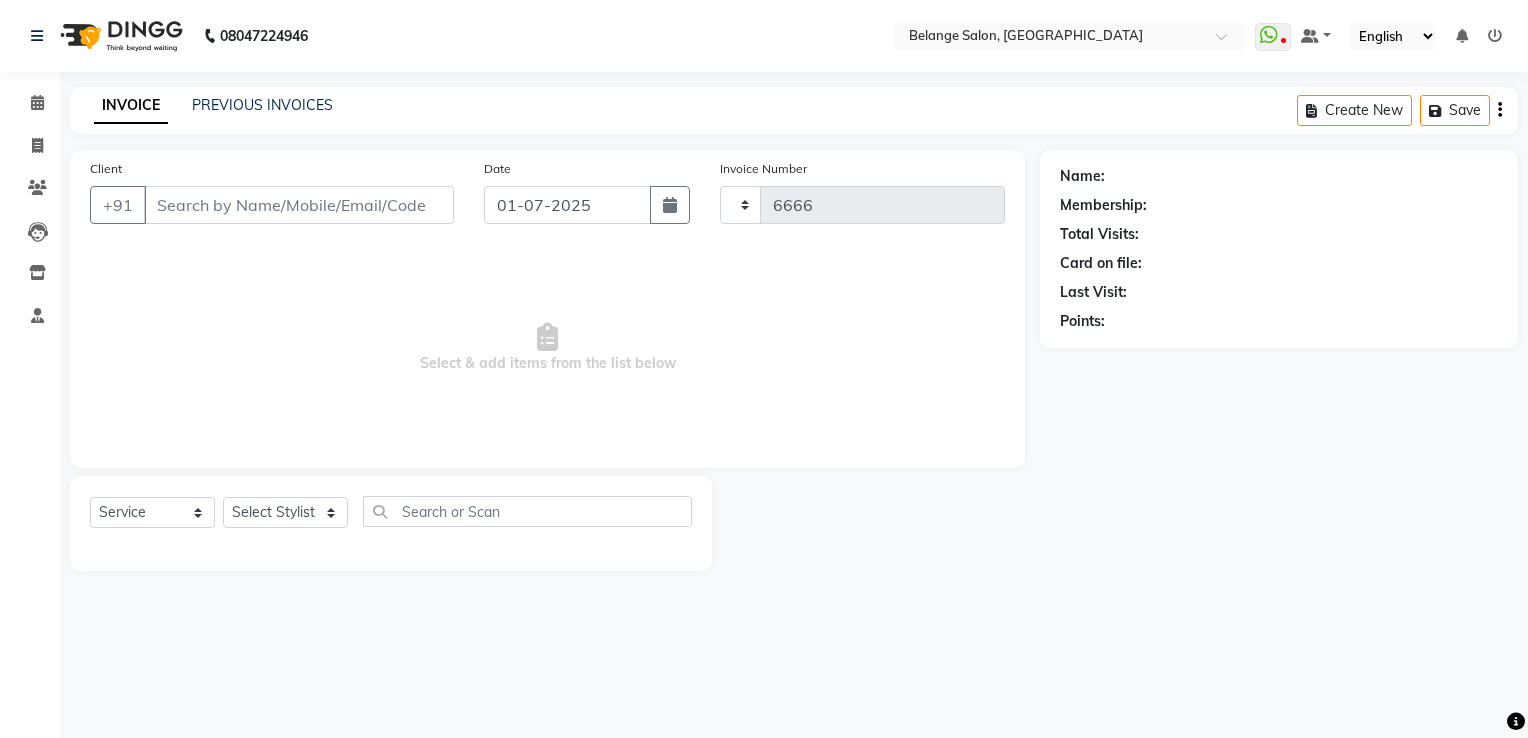 select on "3" 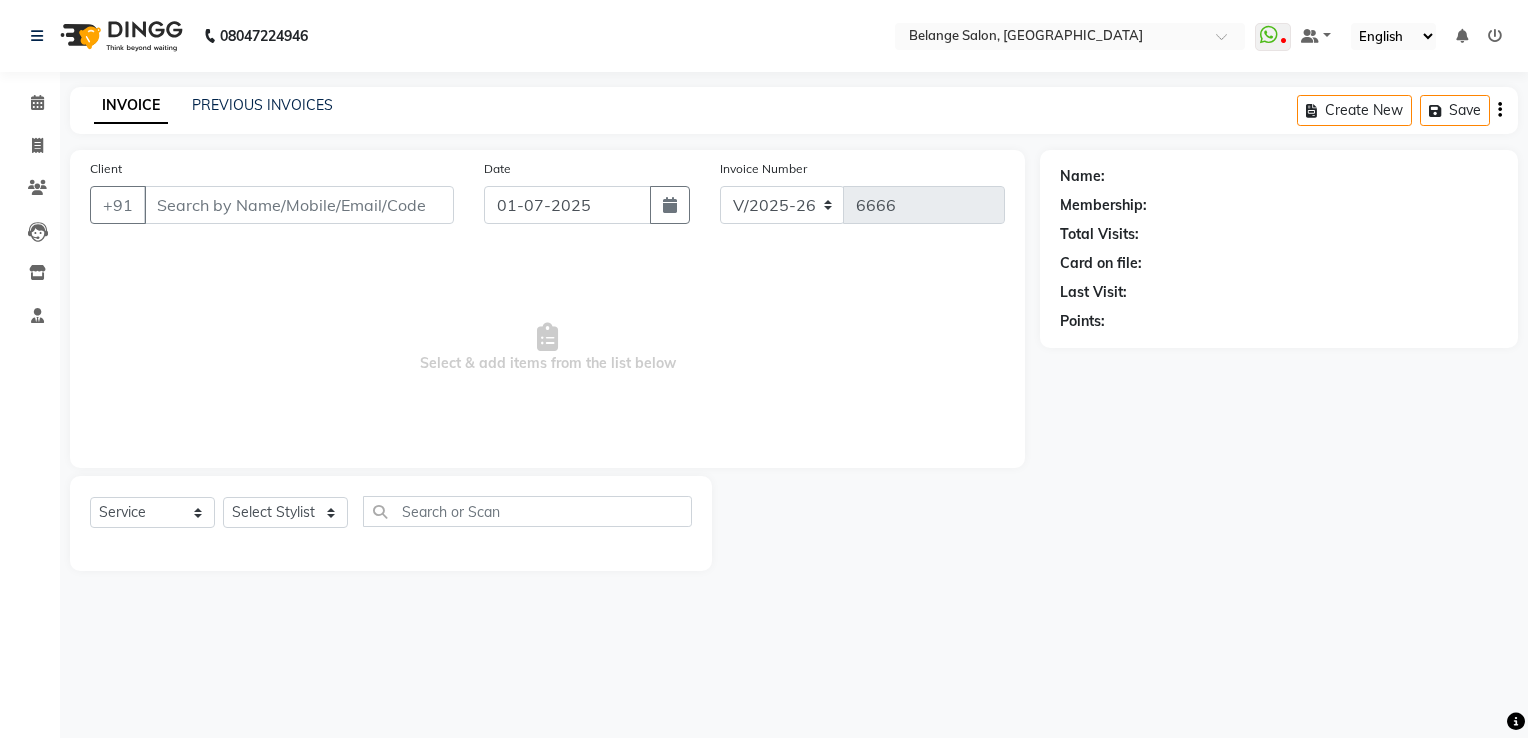 type on "9979986856" 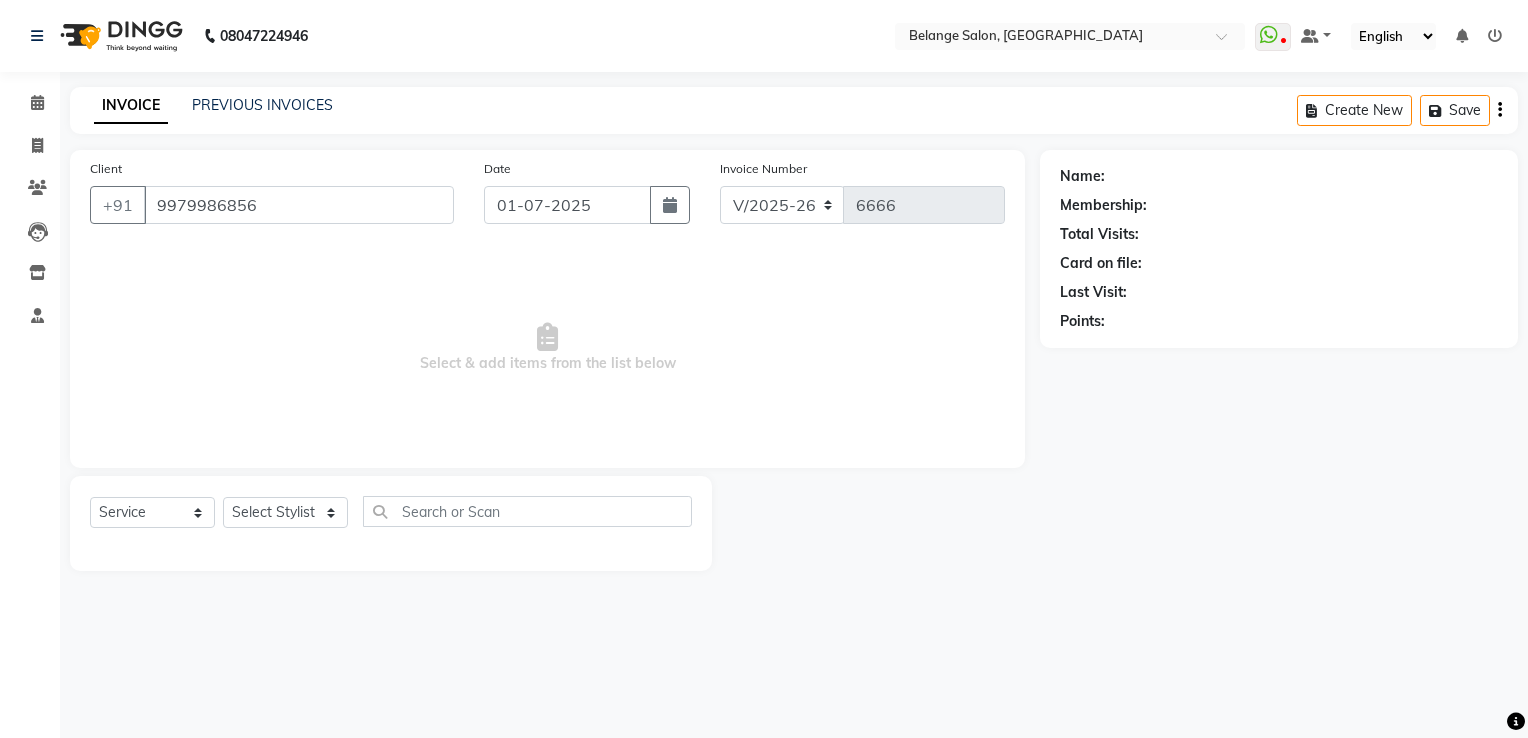 select on "68481" 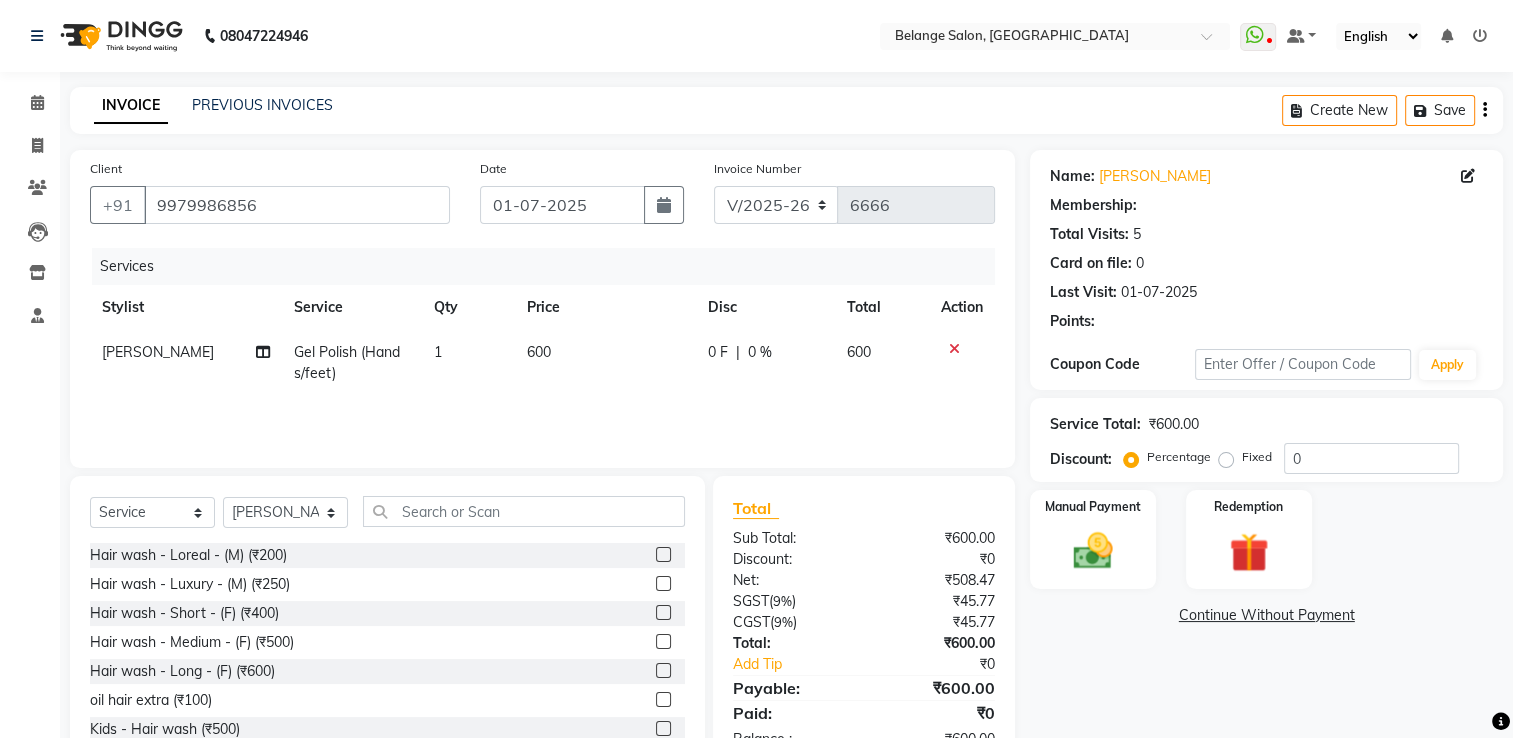 select on "1: Object" 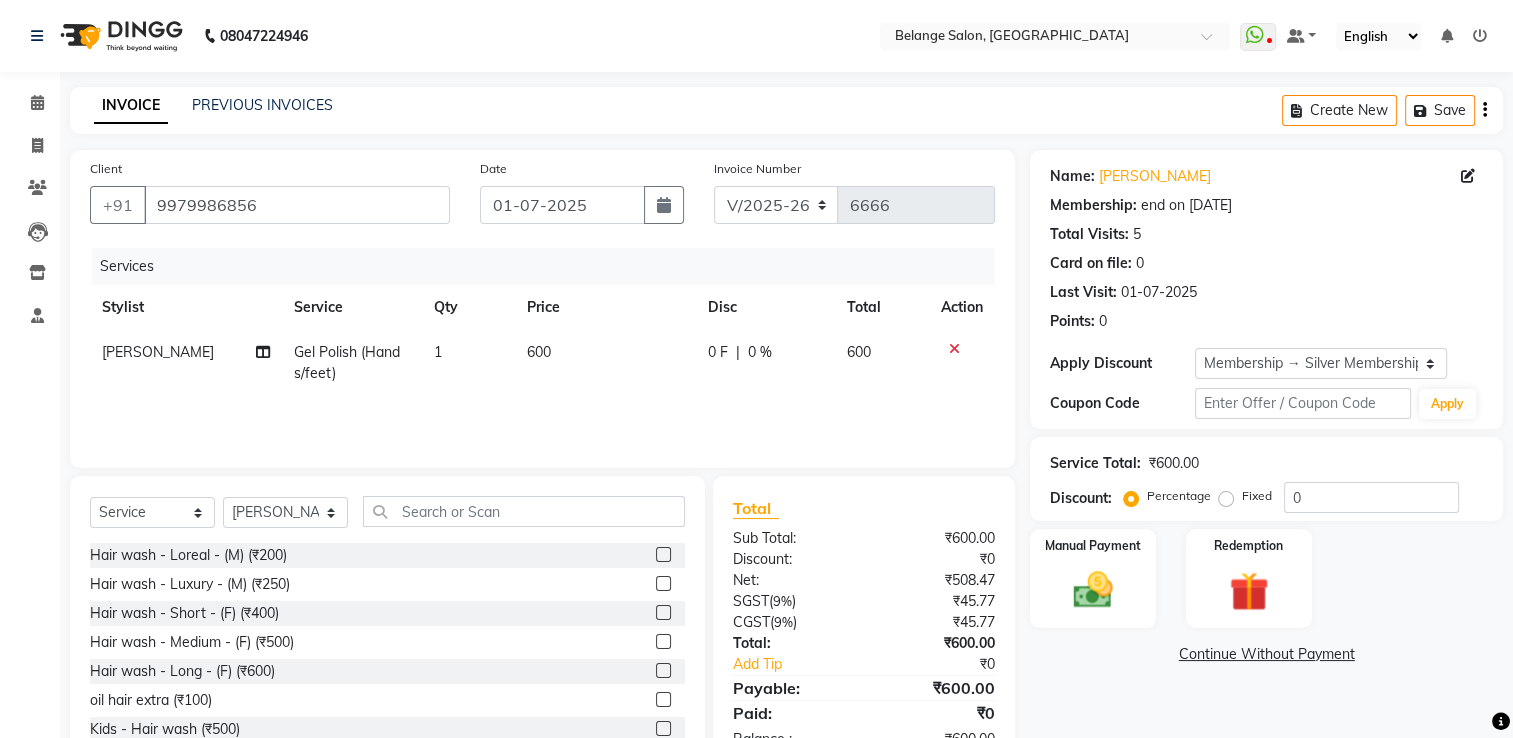 click 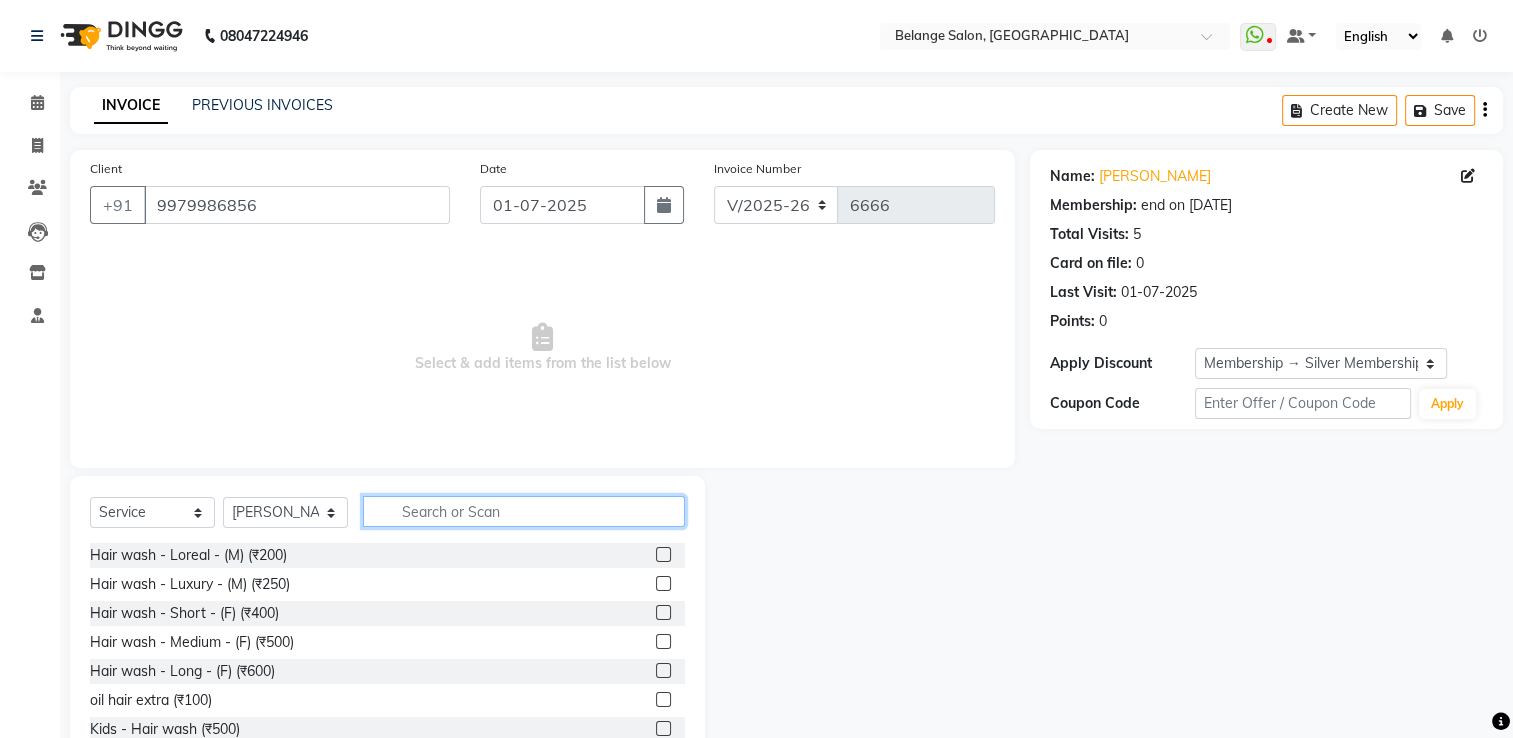 click 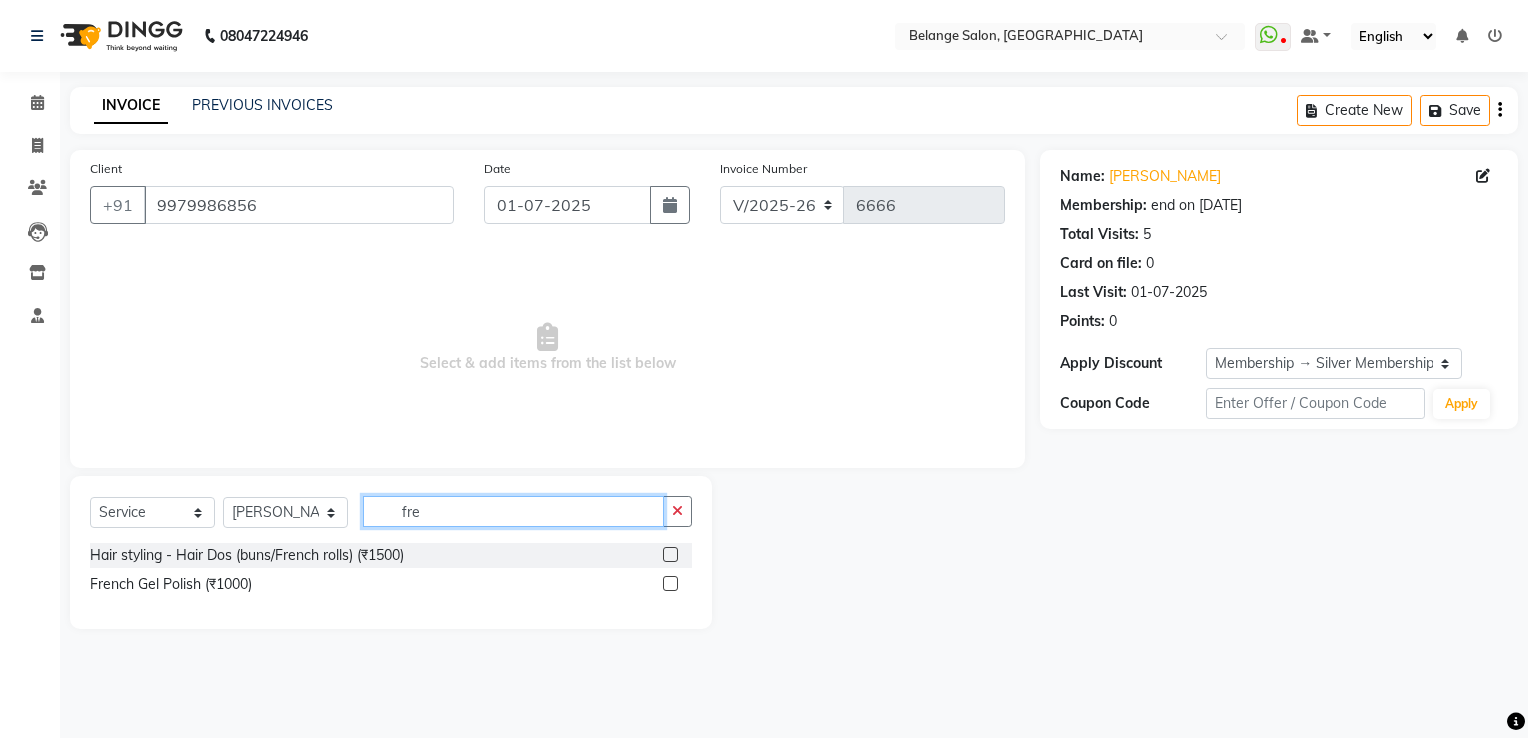 type on "fre" 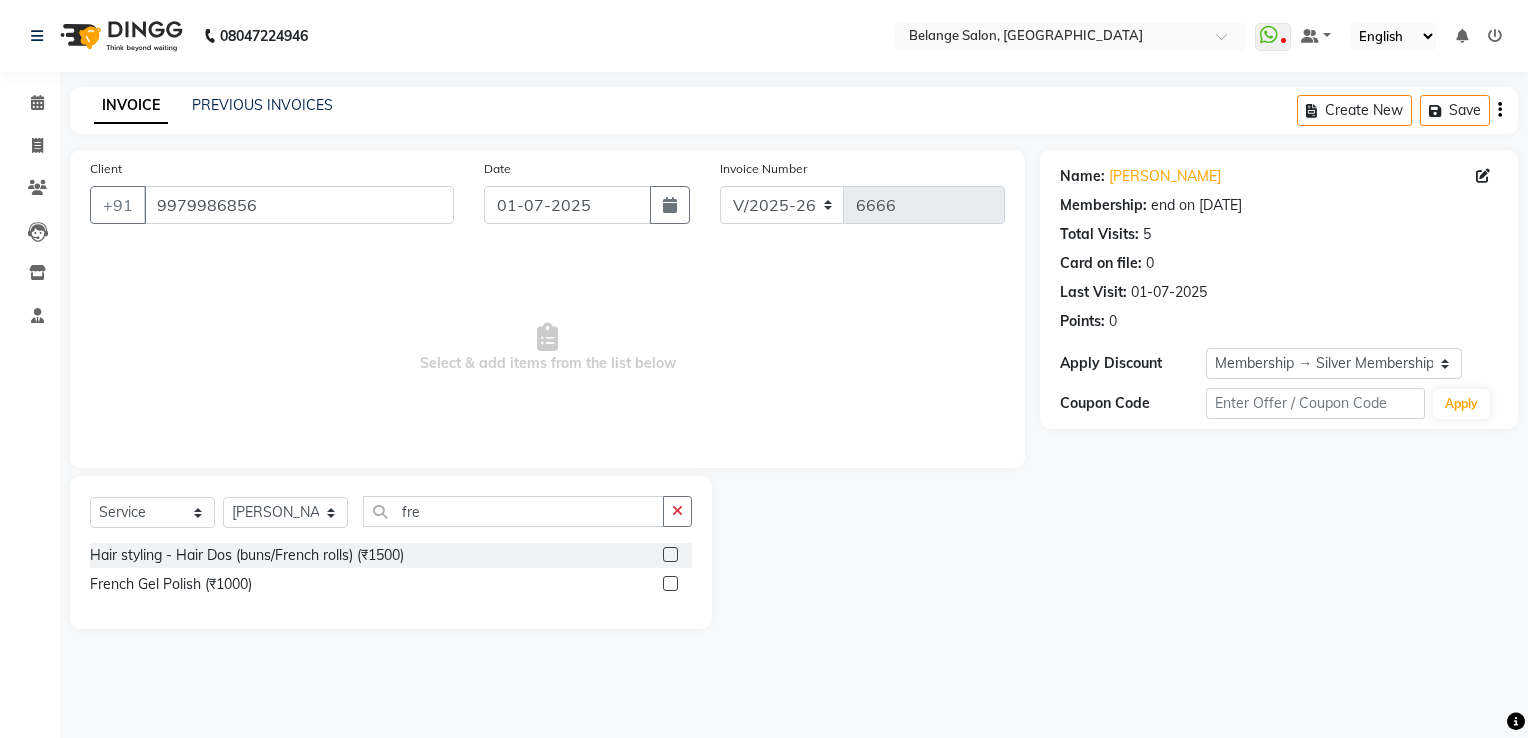 click 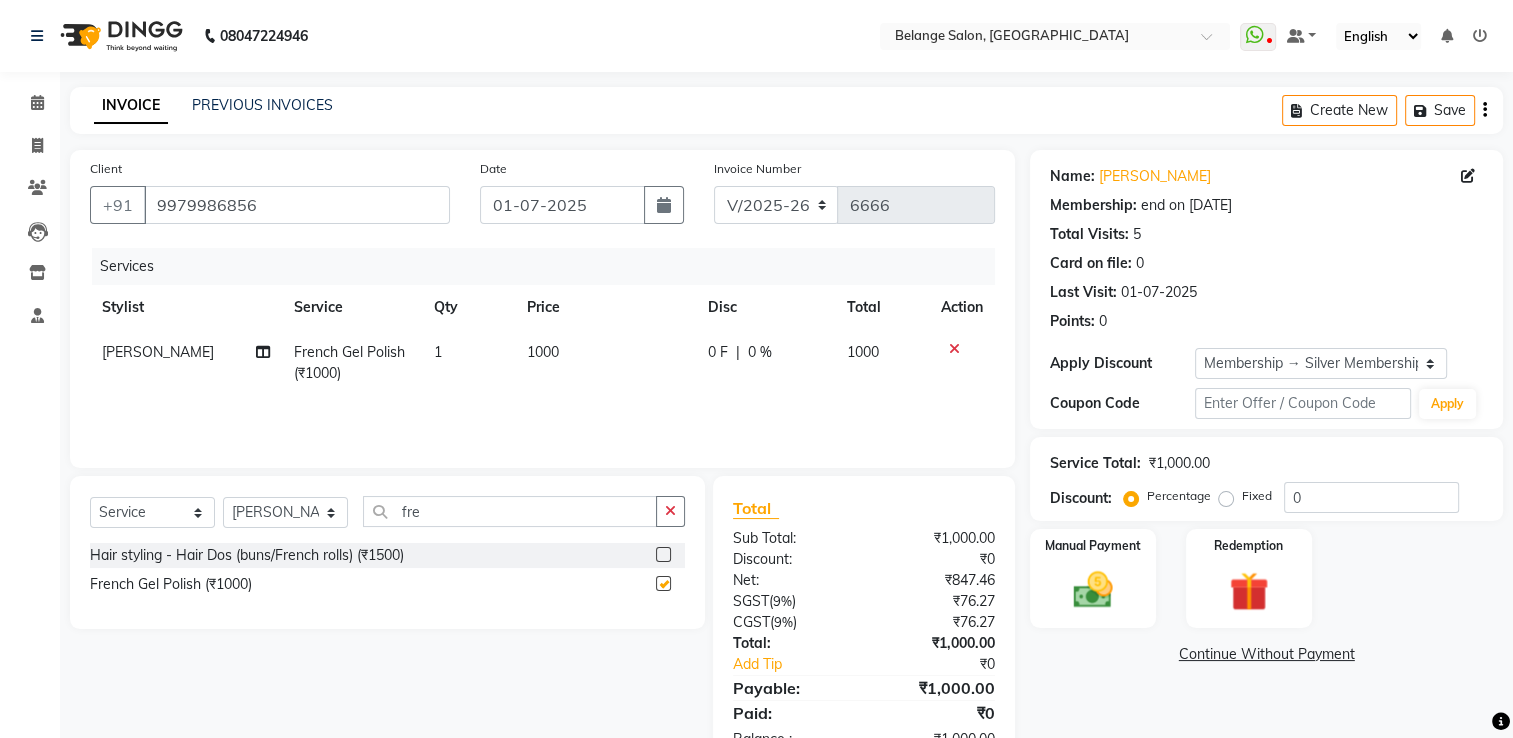 checkbox on "false" 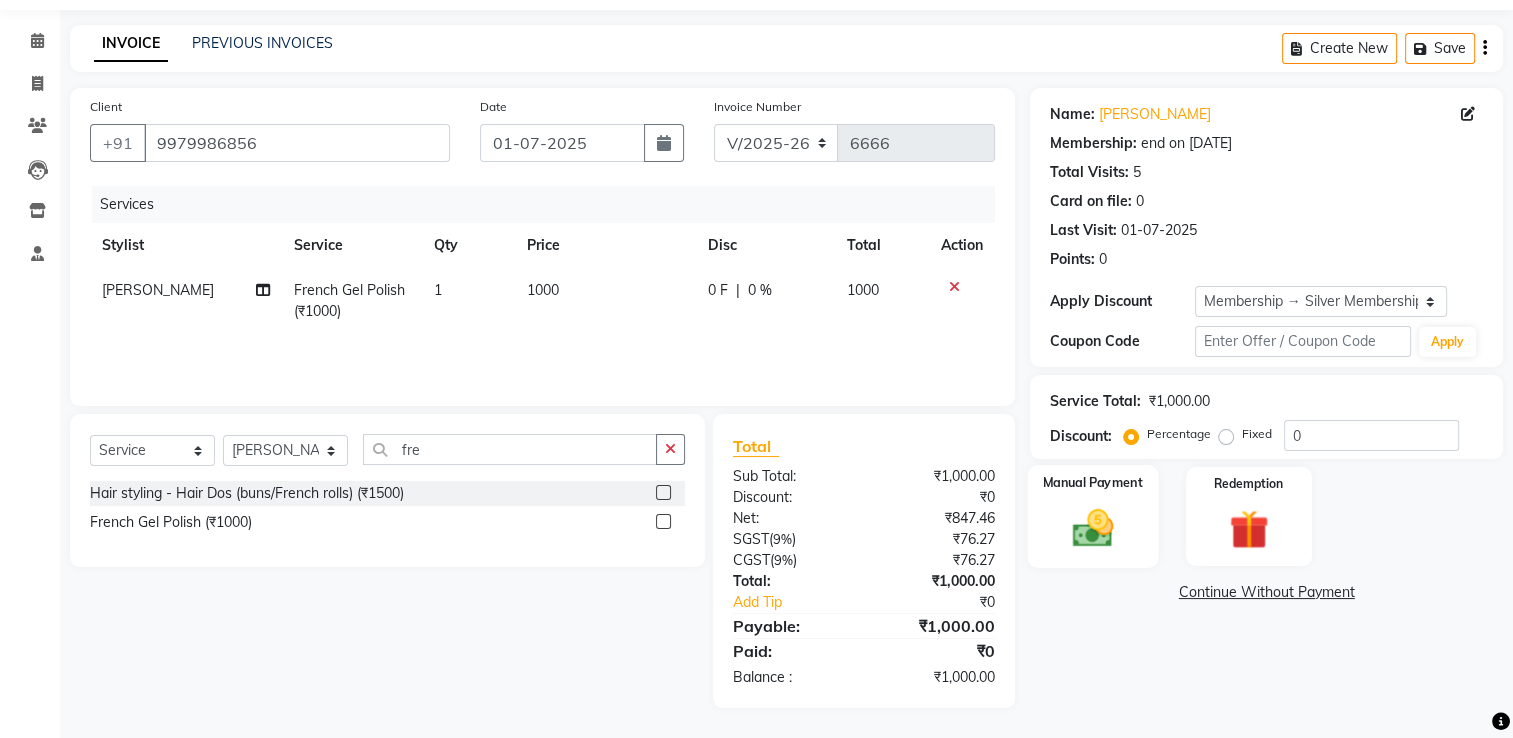 click 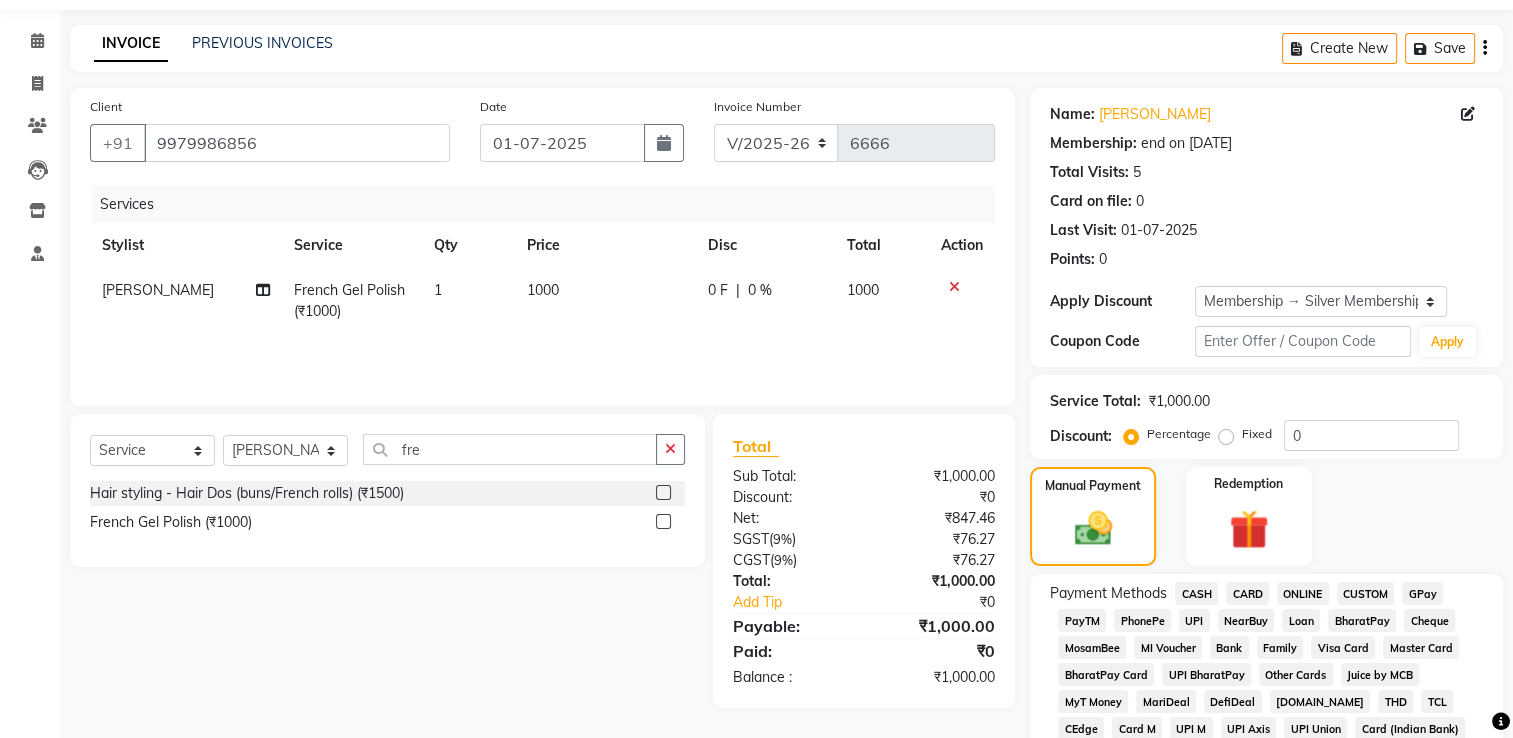 scroll, scrollTop: 362, scrollLeft: 0, axis: vertical 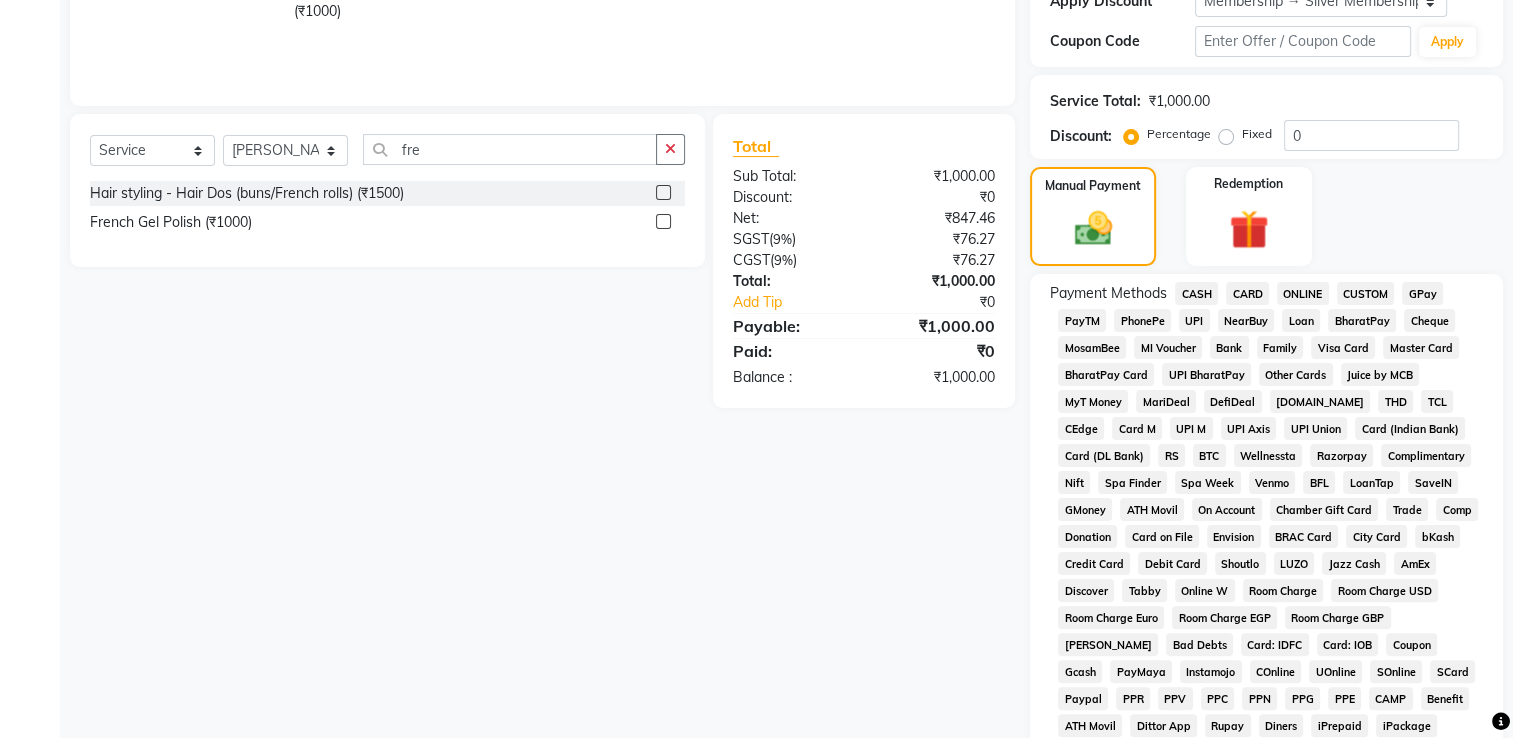 click on "GPay" 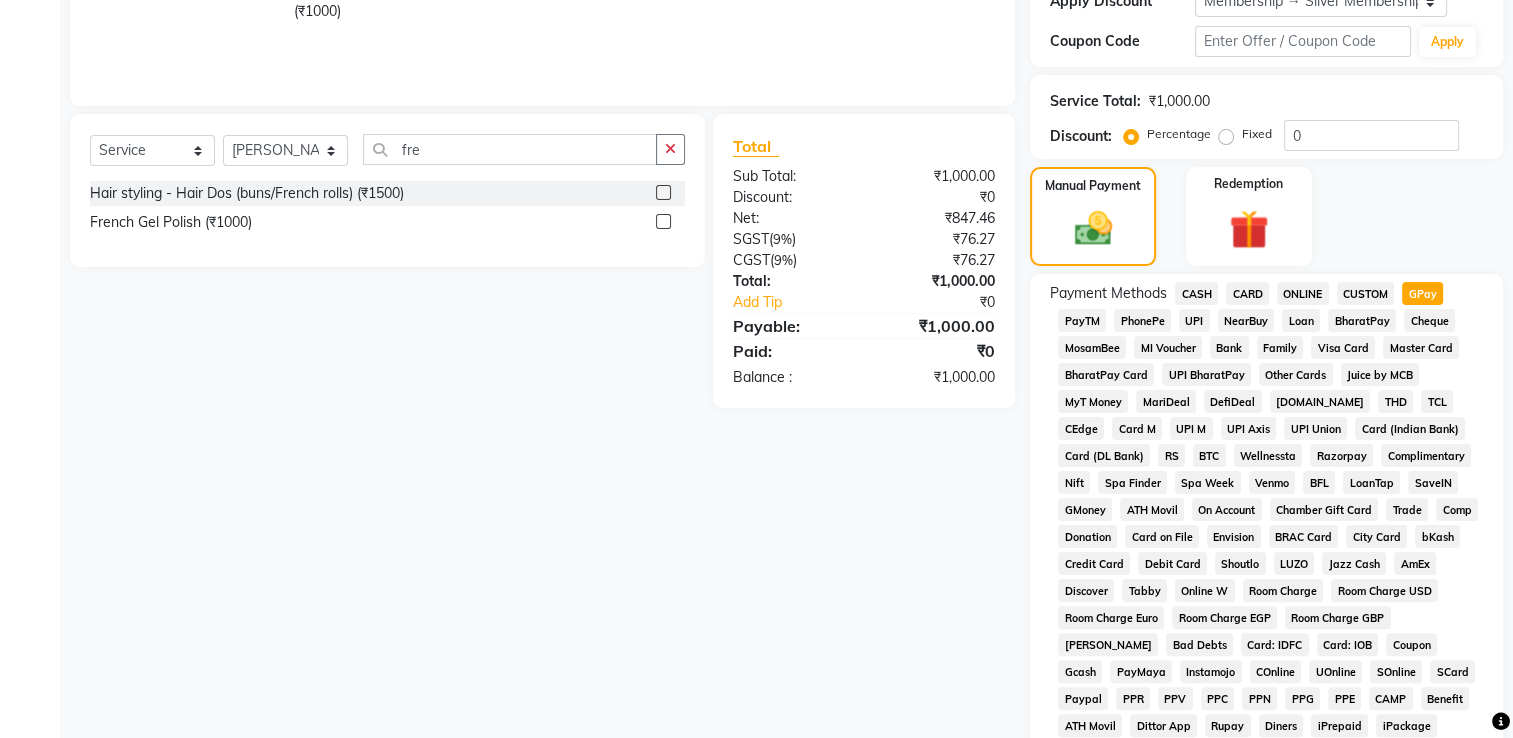 scroll, scrollTop: 662, scrollLeft: 0, axis: vertical 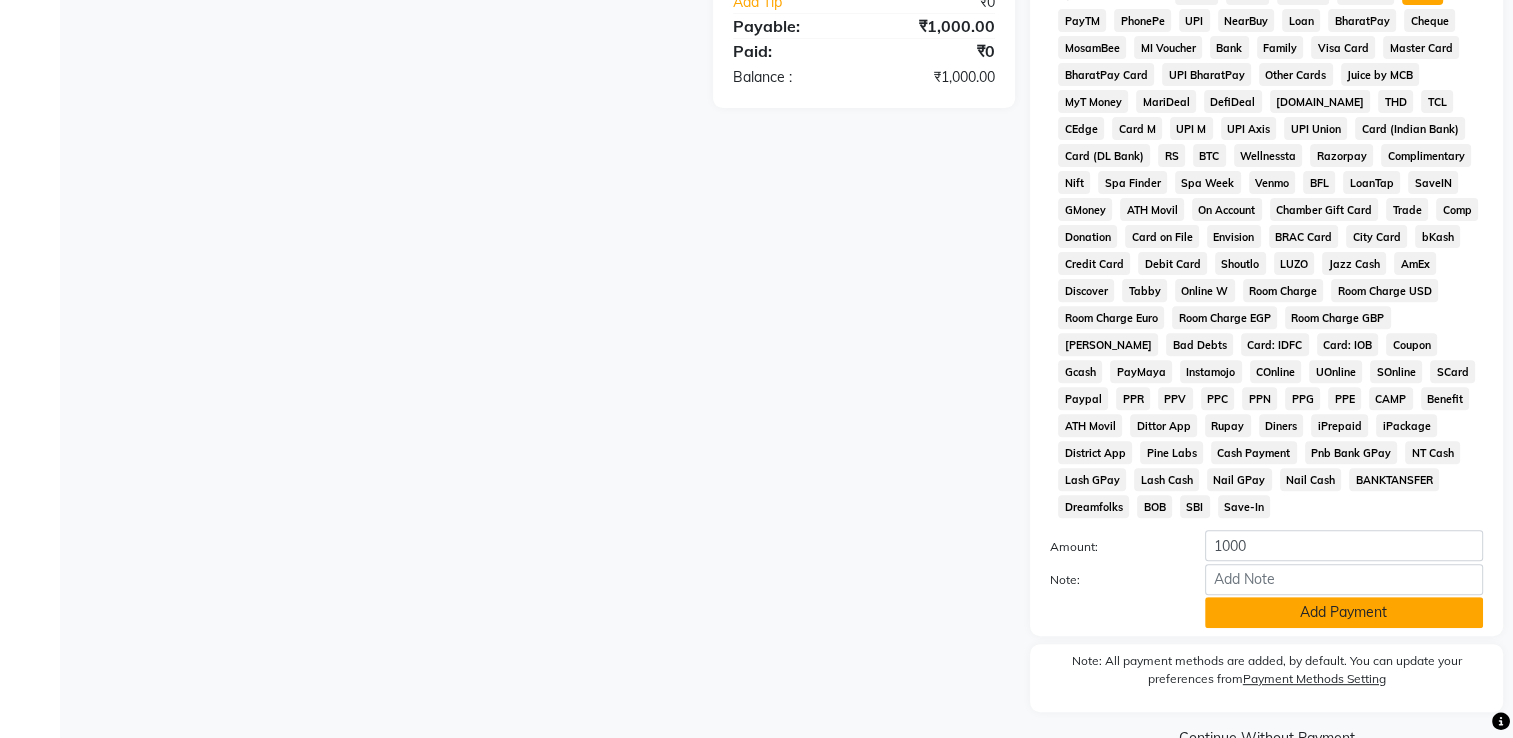 click on "Add Payment" 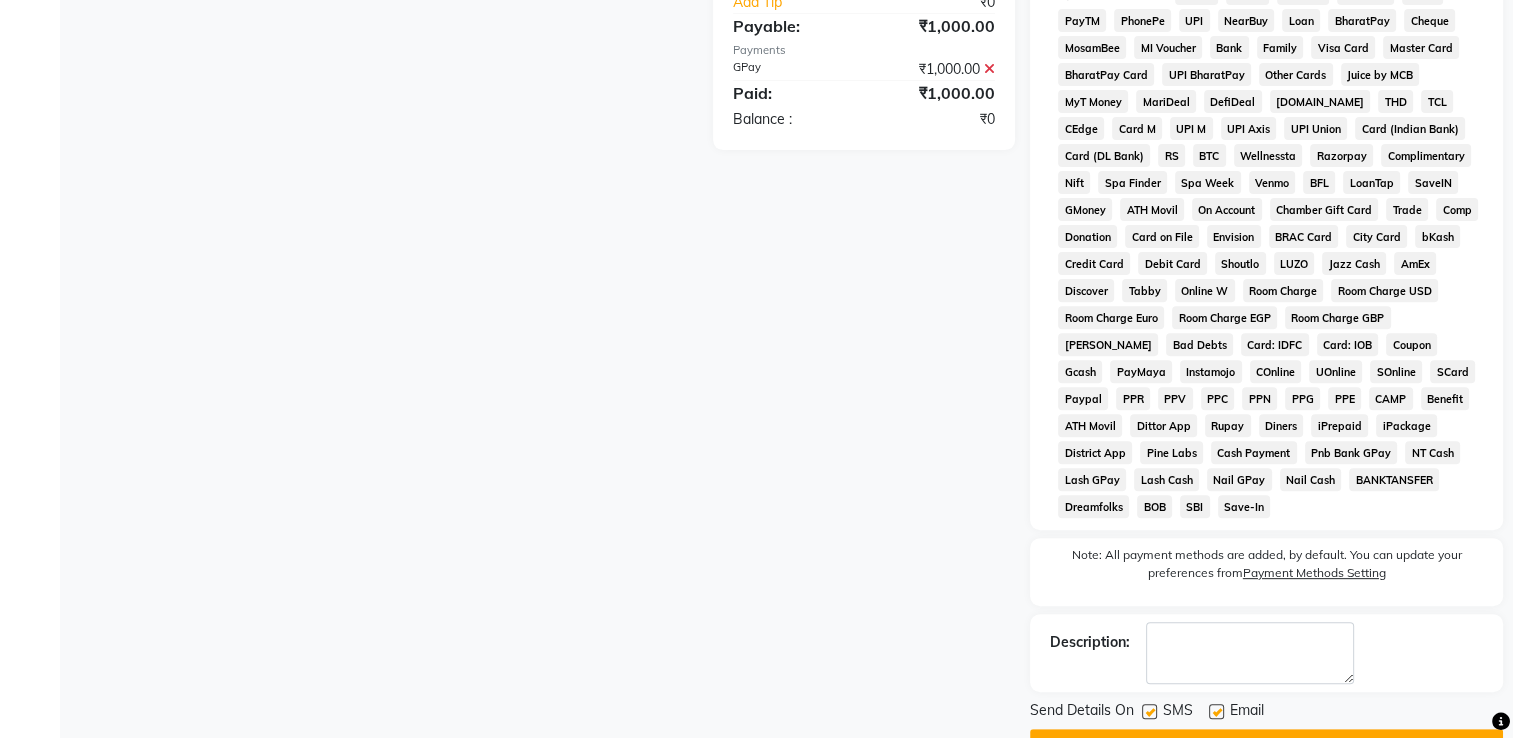 scroll, scrollTop: 728, scrollLeft: 0, axis: vertical 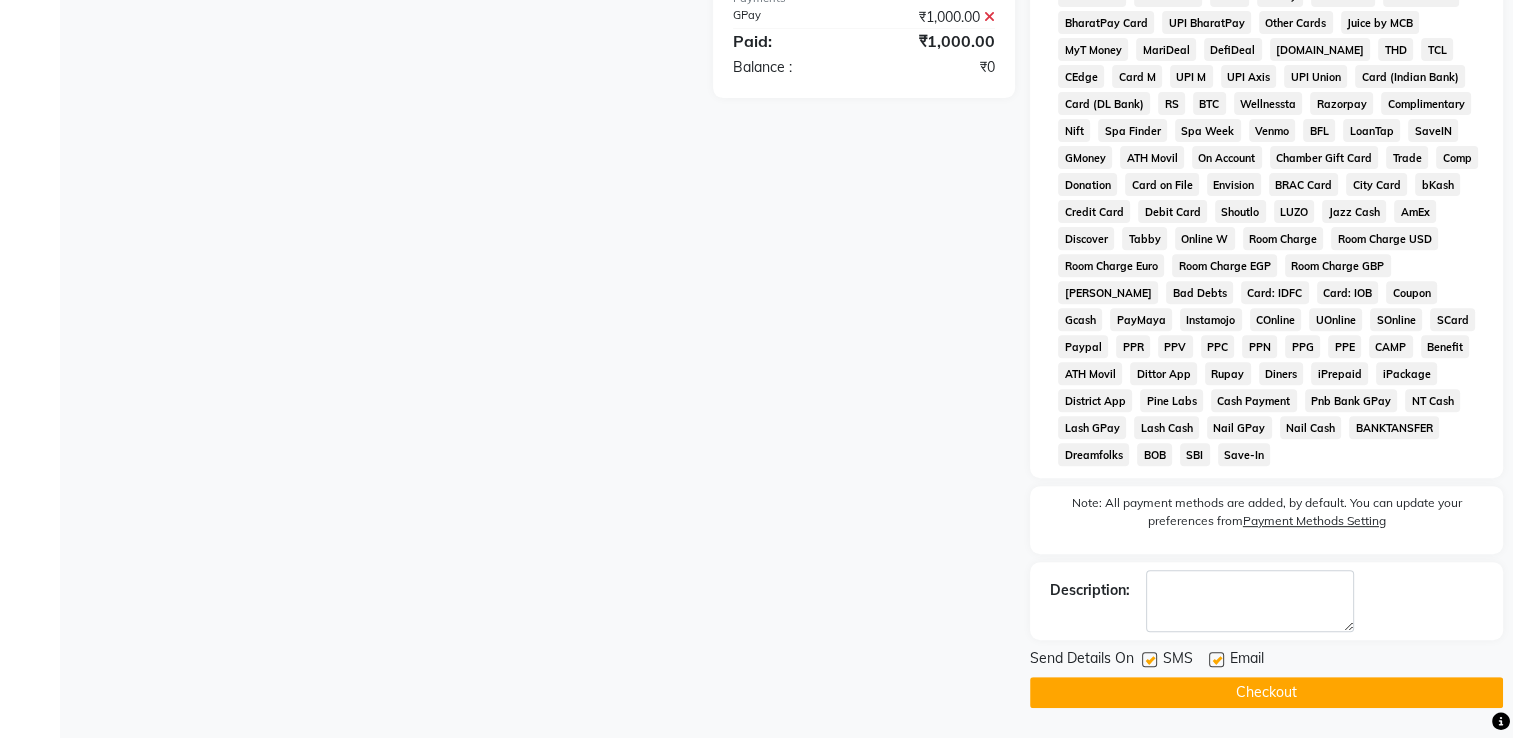 click on "Checkout" 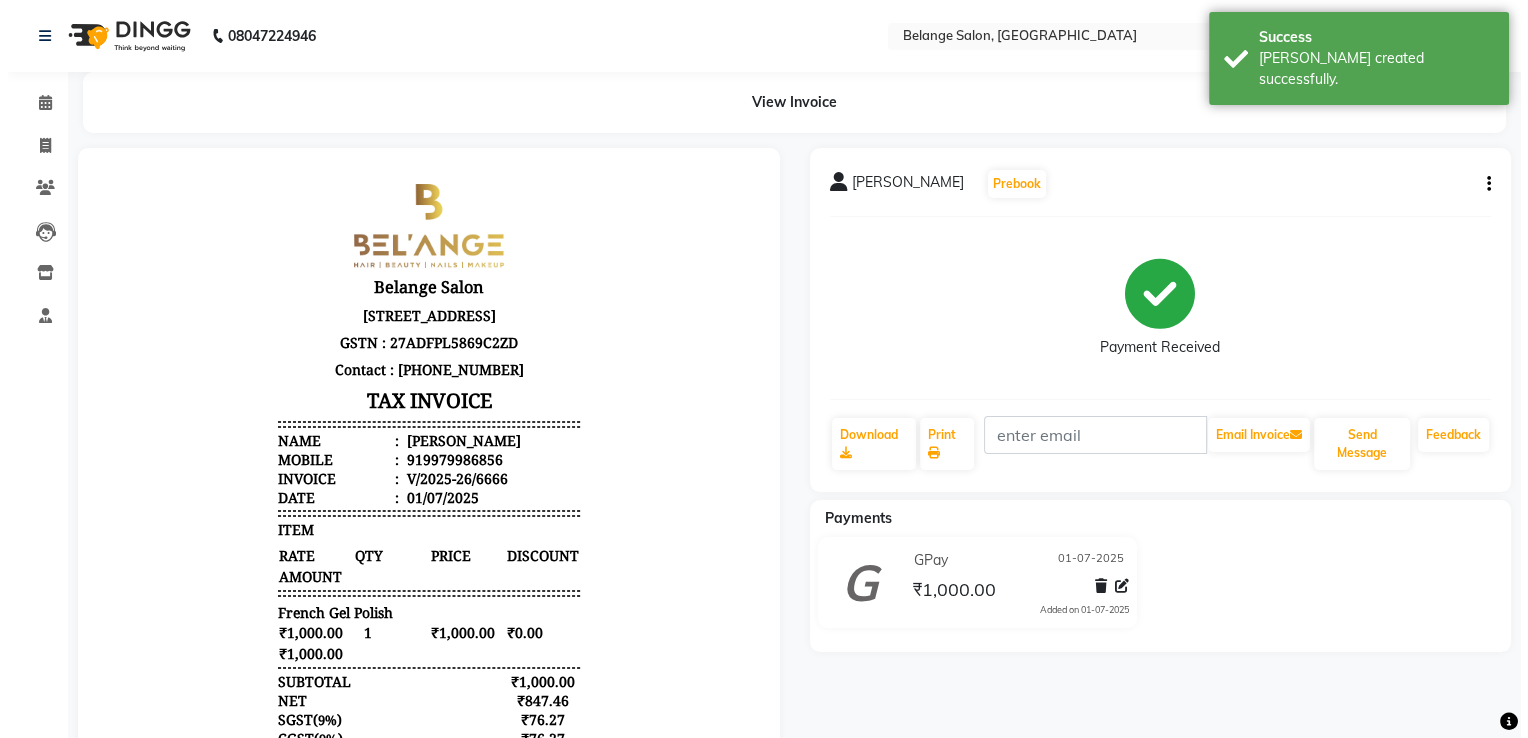 scroll, scrollTop: 0, scrollLeft: 0, axis: both 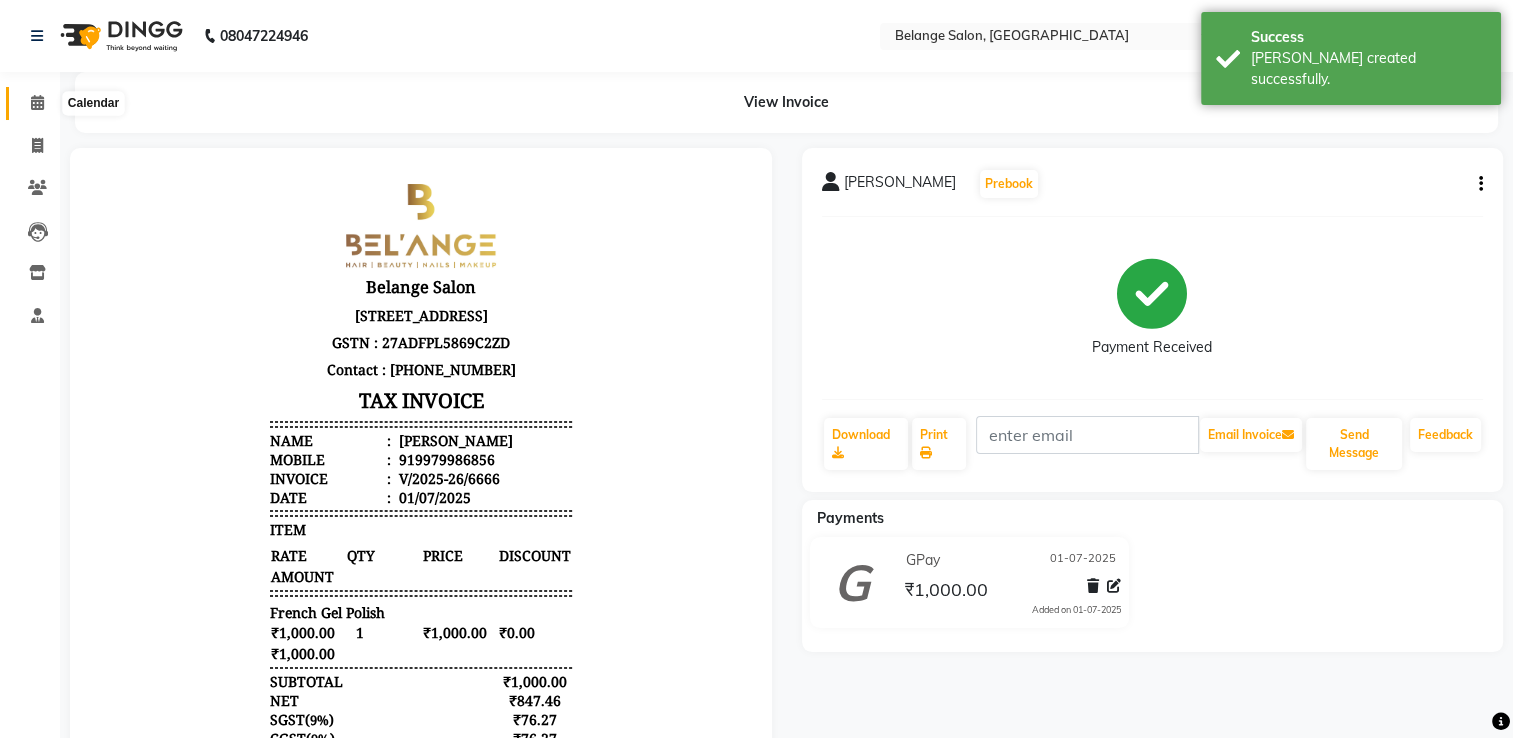 click 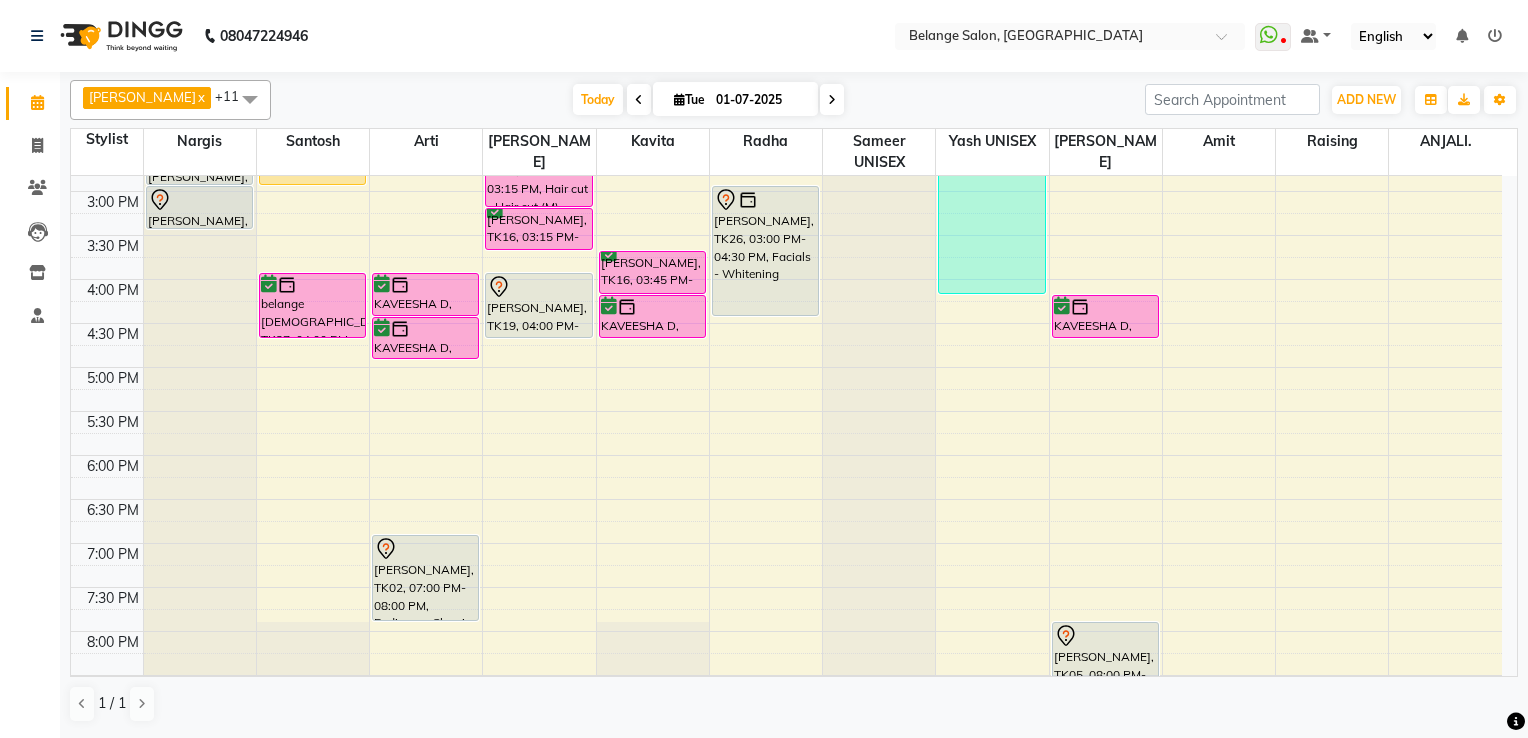 scroll, scrollTop: 500, scrollLeft: 0, axis: vertical 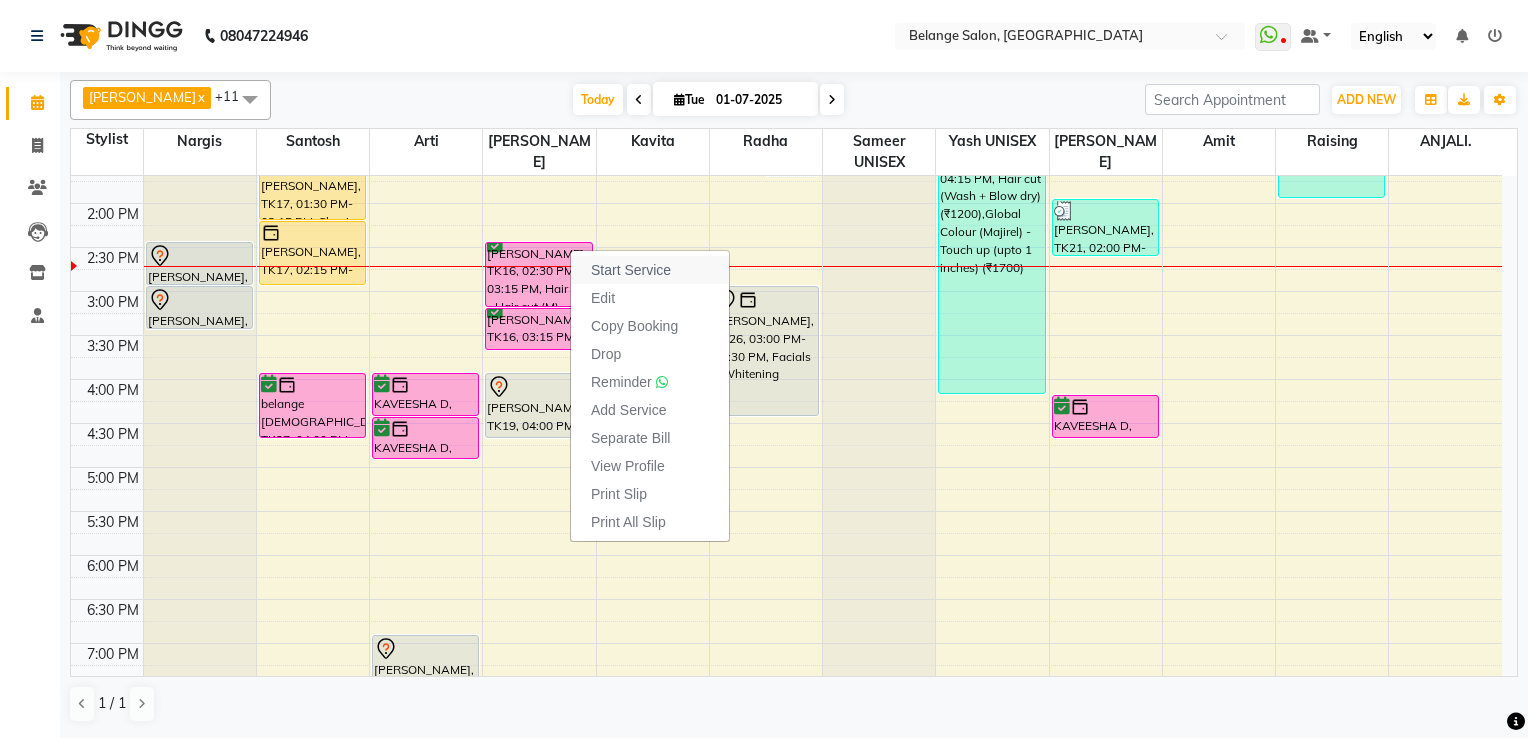 click on "Start Service" at bounding box center [631, 270] 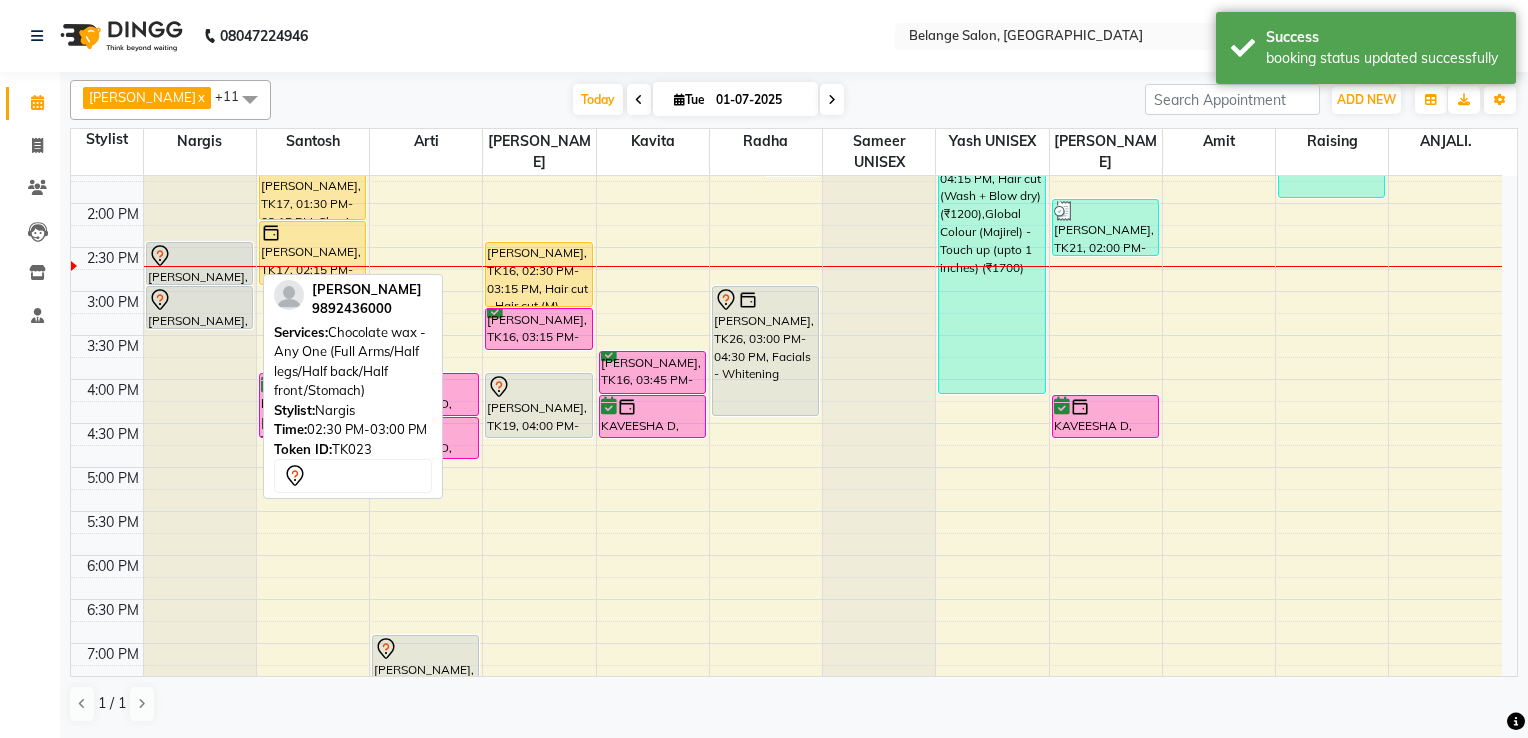 drag, startPoint x: 186, startPoint y: 281, endPoint x: 195, endPoint y: 237, distance: 44.911022 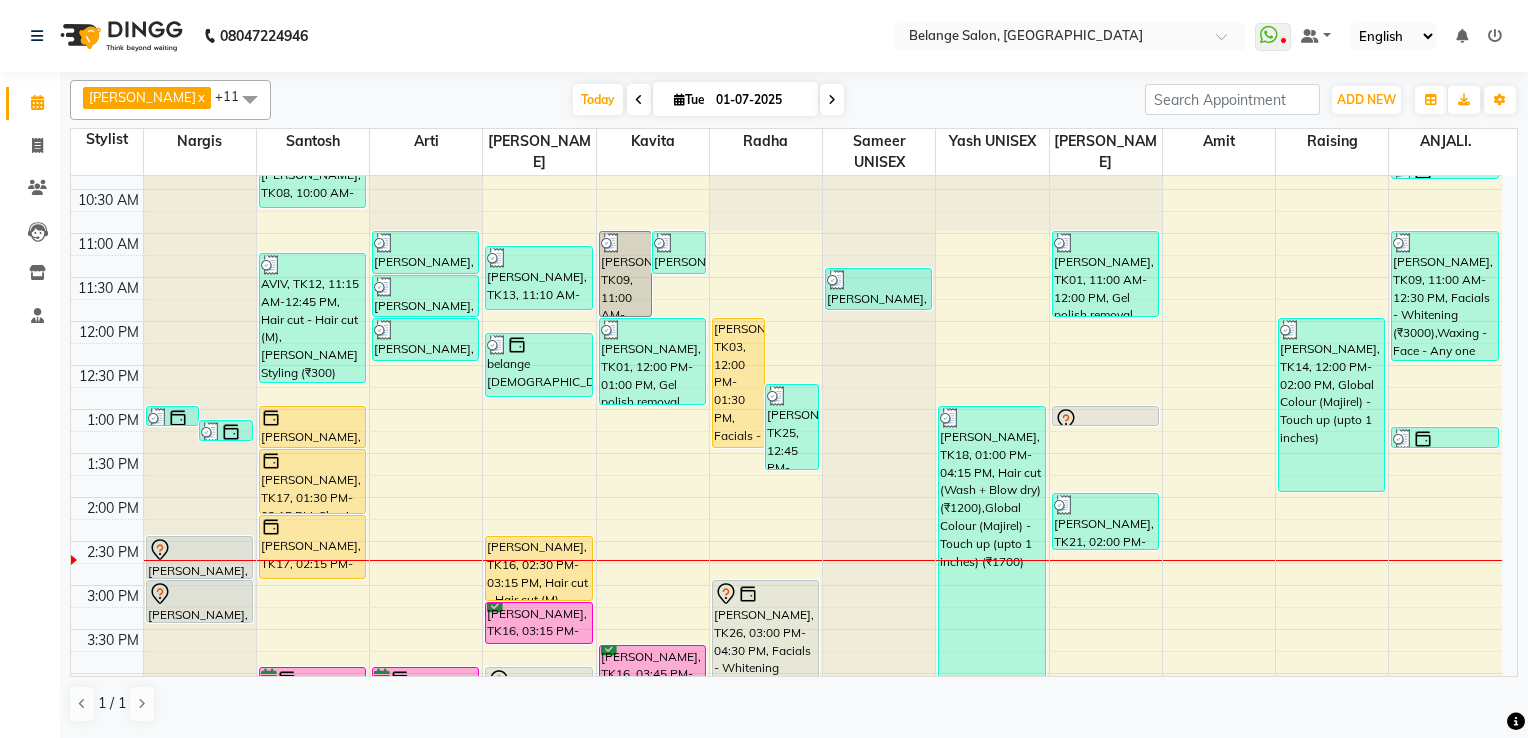 scroll, scrollTop: 200, scrollLeft: 0, axis: vertical 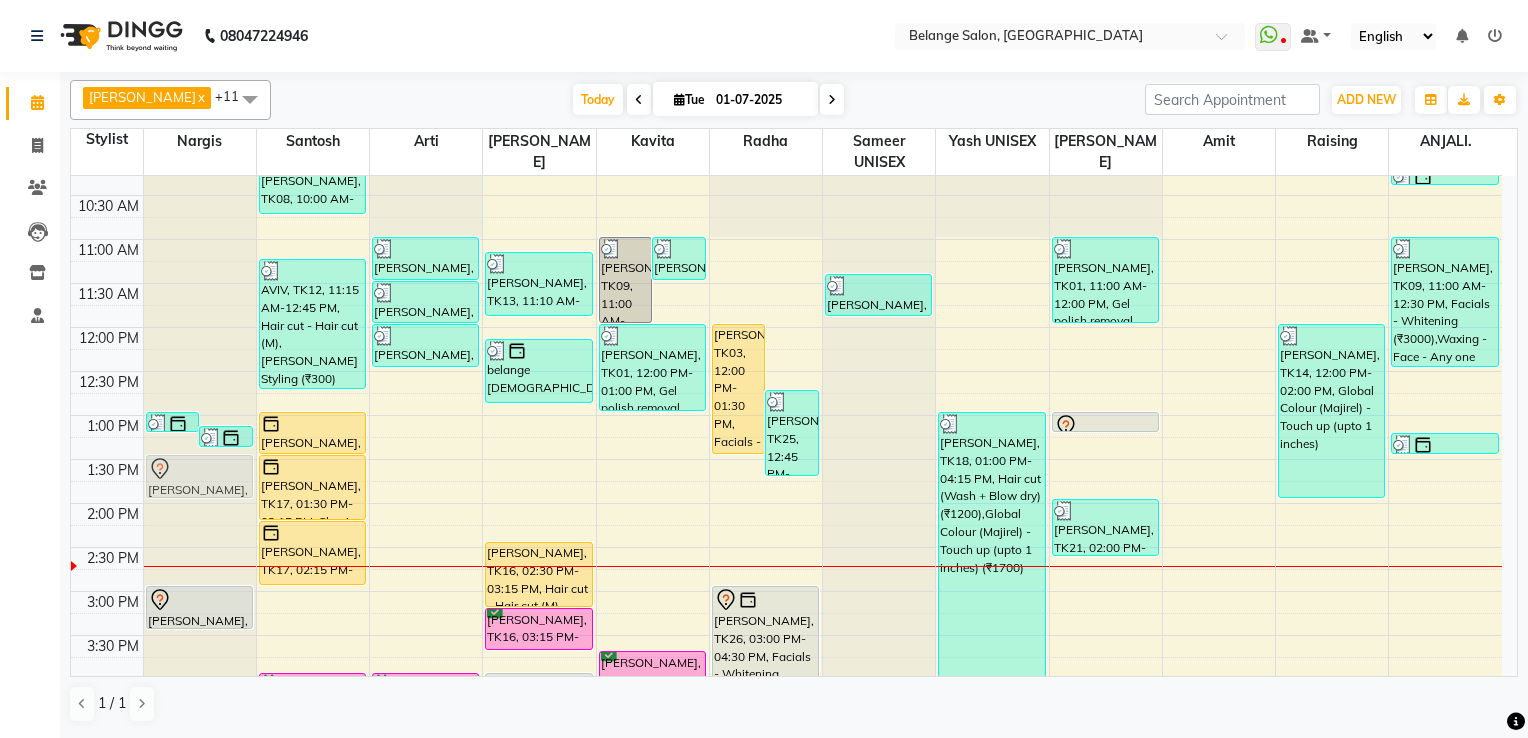 drag, startPoint x: 208, startPoint y: 554, endPoint x: 220, endPoint y: 458, distance: 96.74709 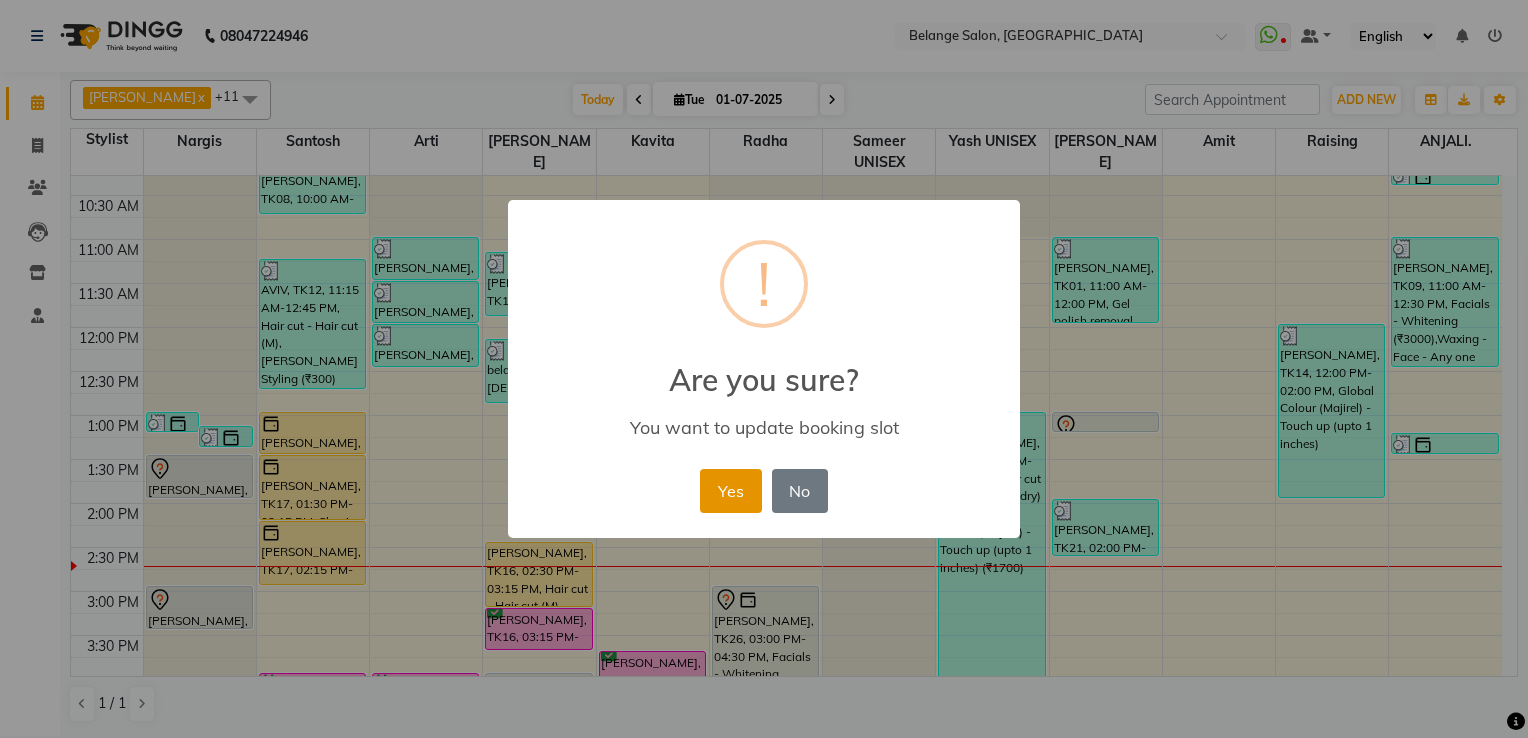 click on "Yes" at bounding box center [730, 491] 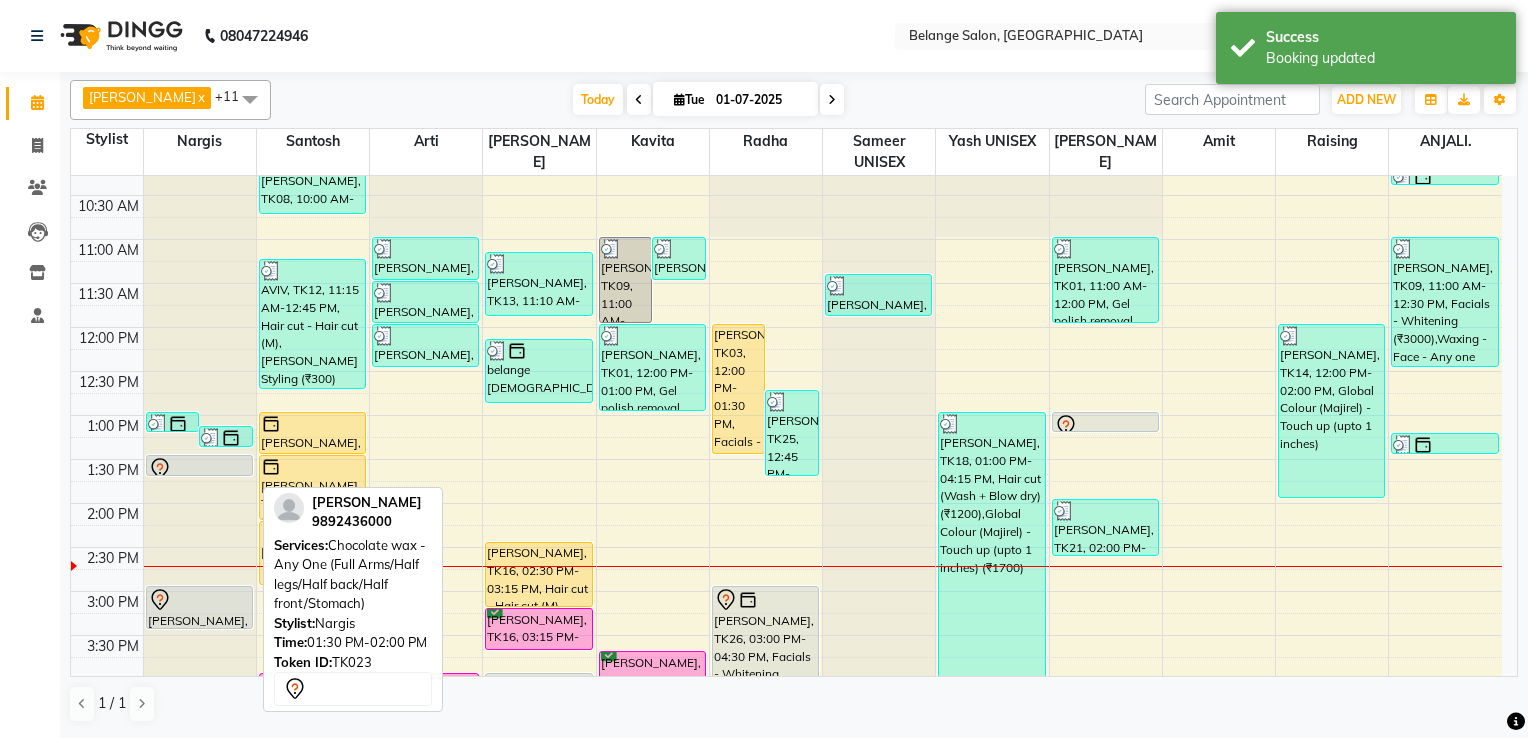 drag, startPoint x: 232, startPoint y: 496, endPoint x: 230, endPoint y: 474, distance: 22.090721 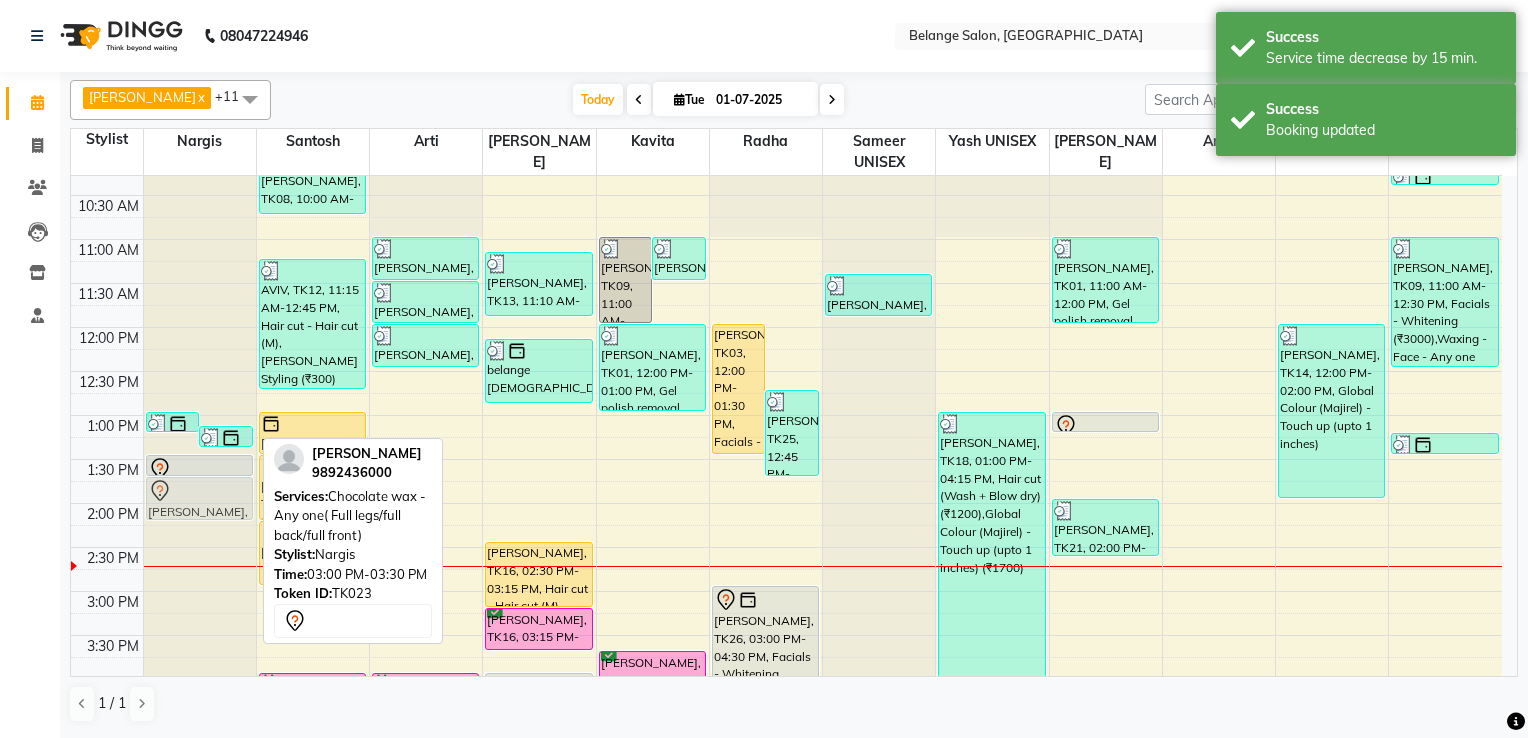 drag, startPoint x: 210, startPoint y: 605, endPoint x: 220, endPoint y: 502, distance: 103.4843 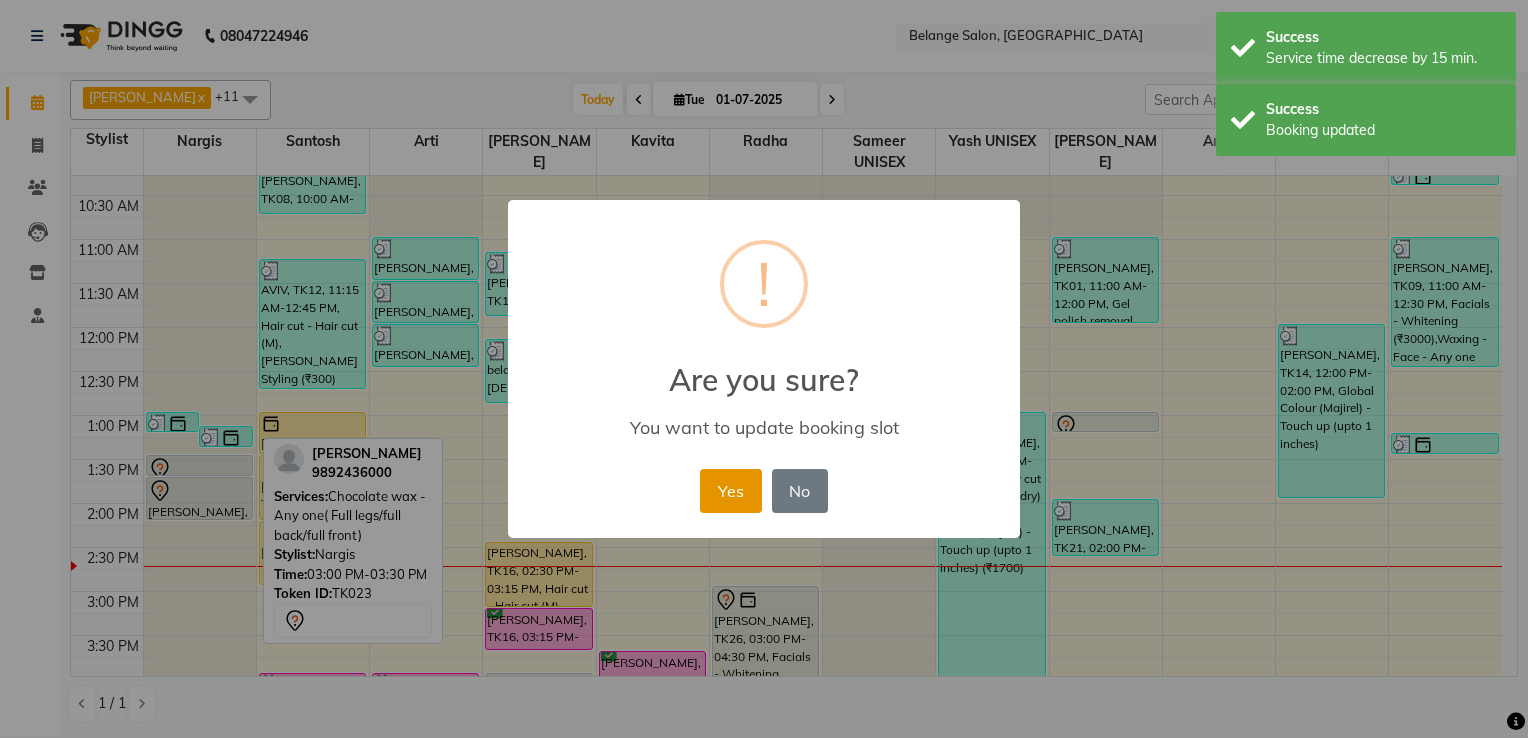 click on "Yes" at bounding box center [730, 491] 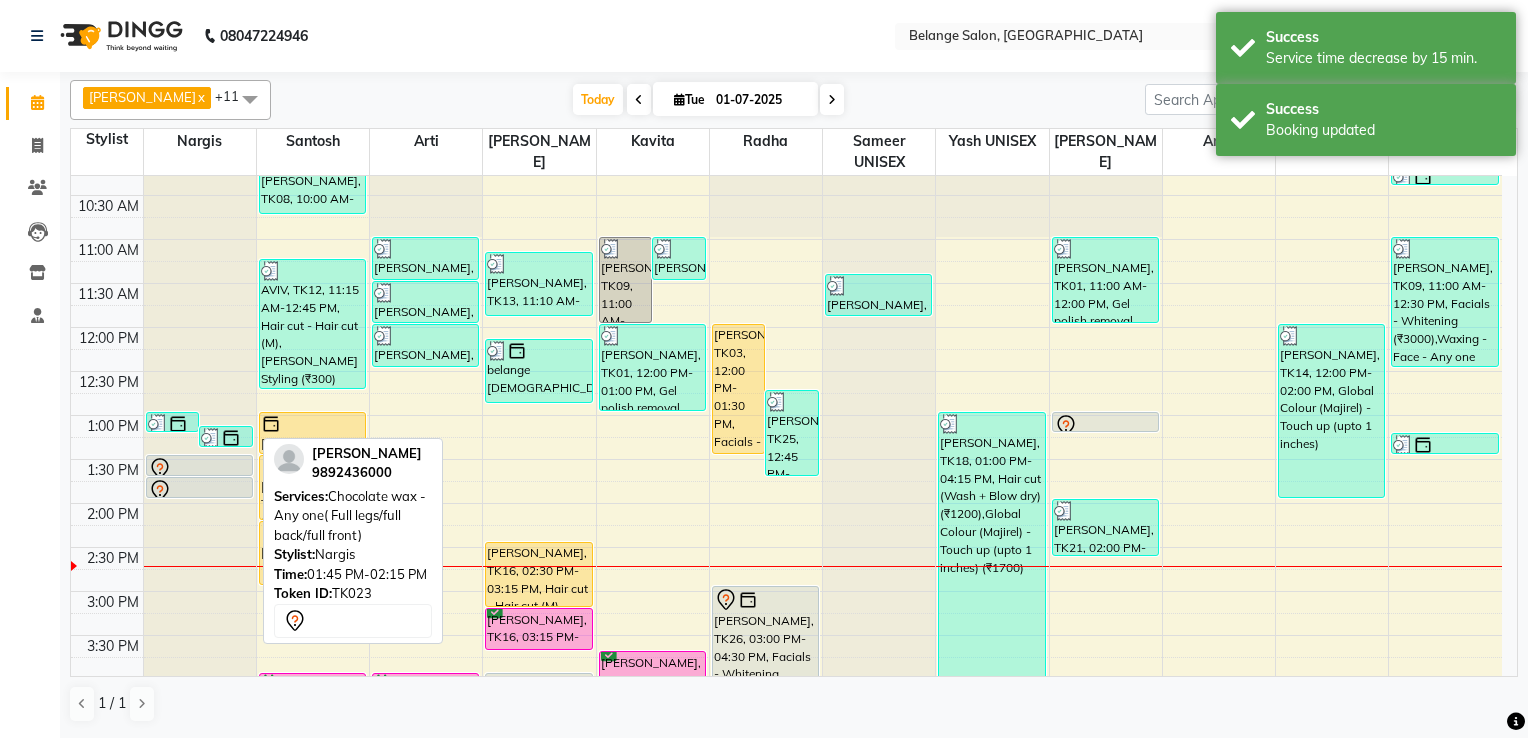 drag, startPoint x: 190, startPoint y: 518, endPoint x: 199, endPoint y: 480, distance: 39.051247 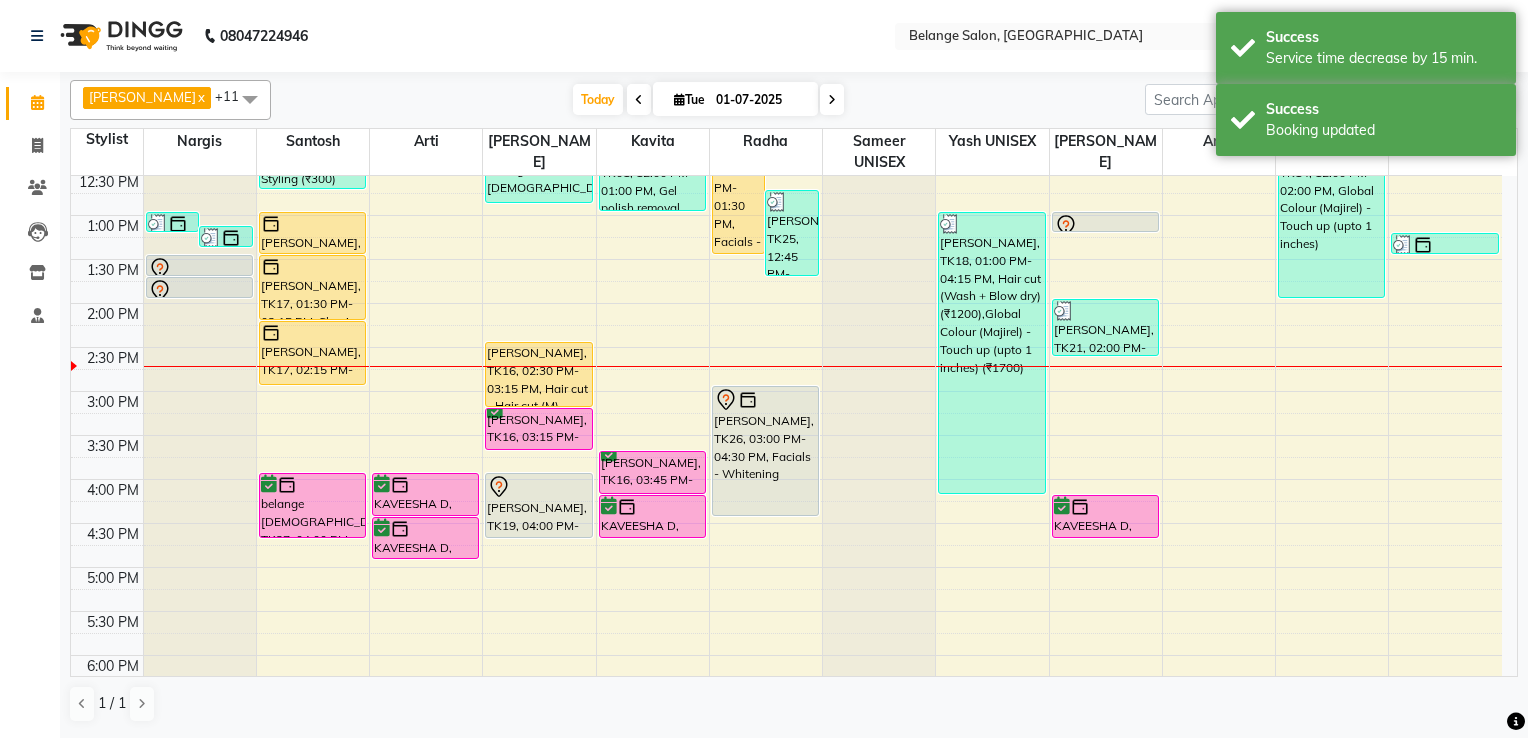 scroll, scrollTop: 500, scrollLeft: 0, axis: vertical 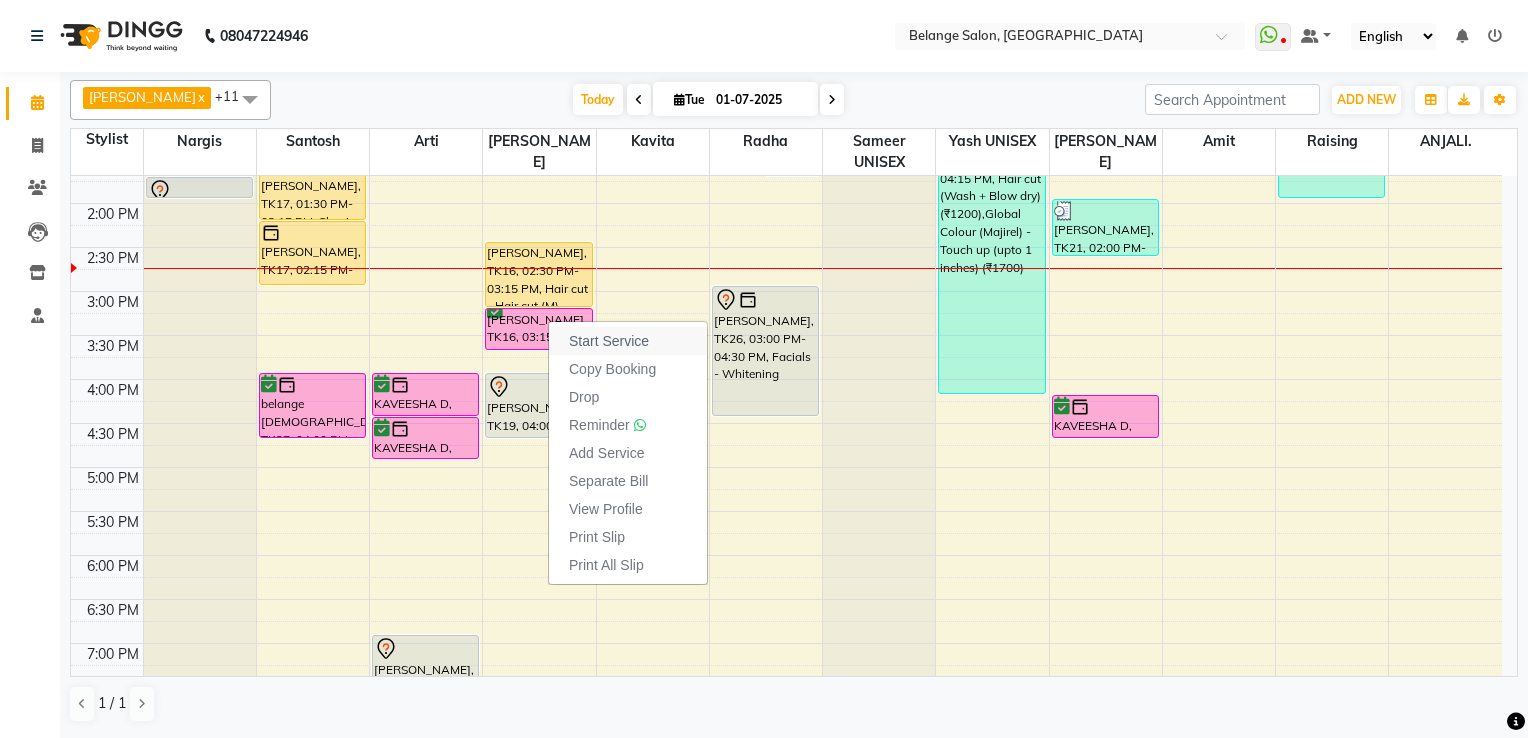 click on "Start Service" at bounding box center (609, 341) 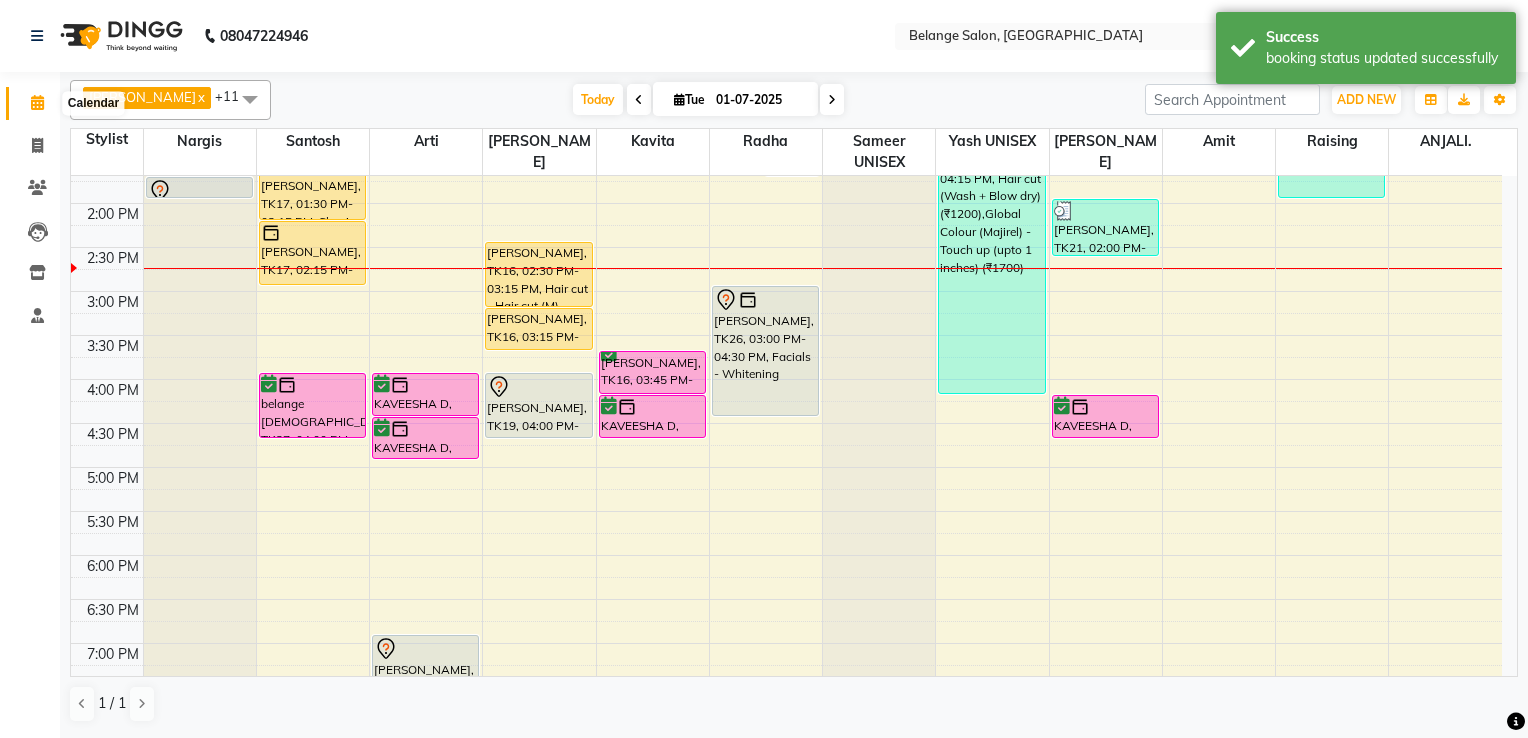 click 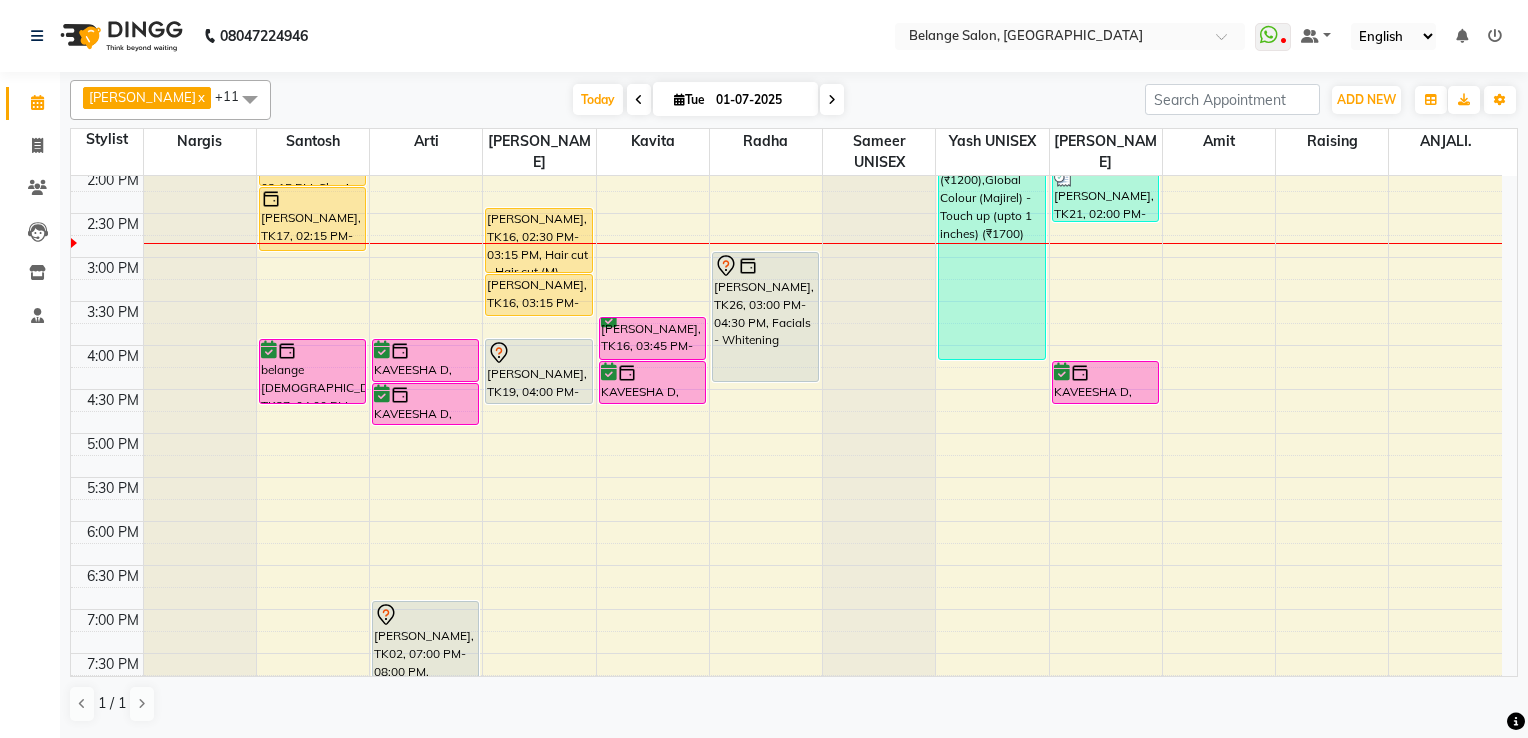scroll, scrollTop: 500, scrollLeft: 0, axis: vertical 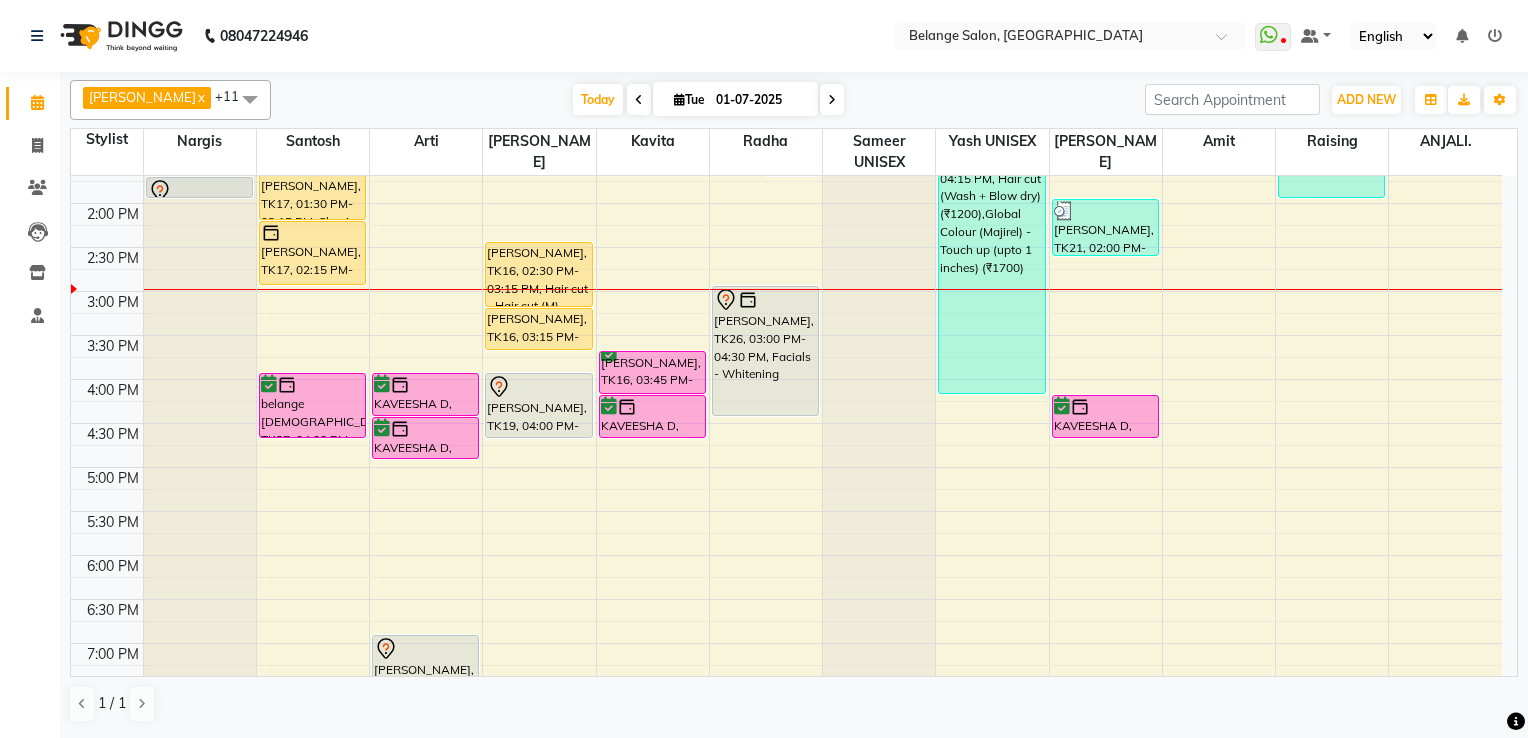 click at bounding box center [200, -324] 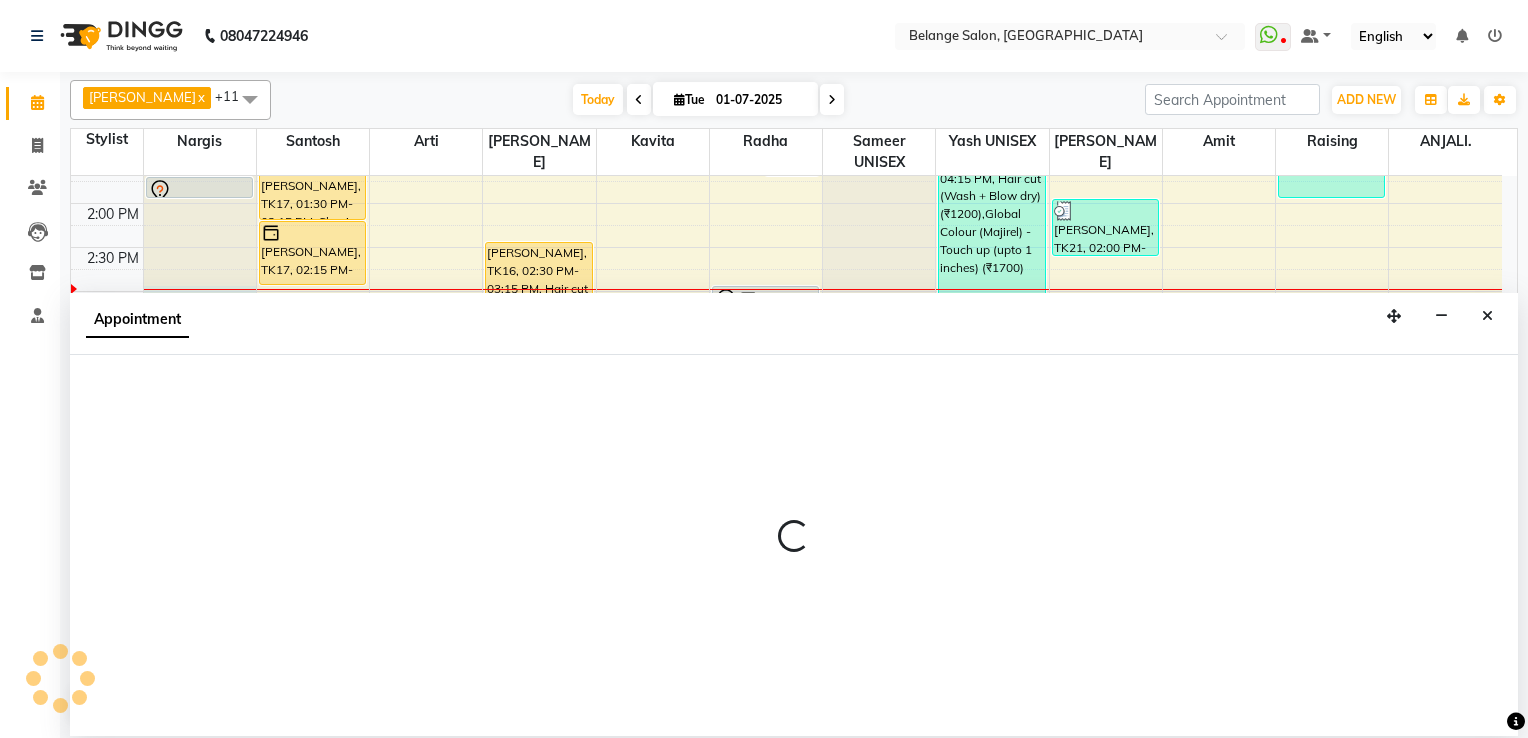 select on "33845" 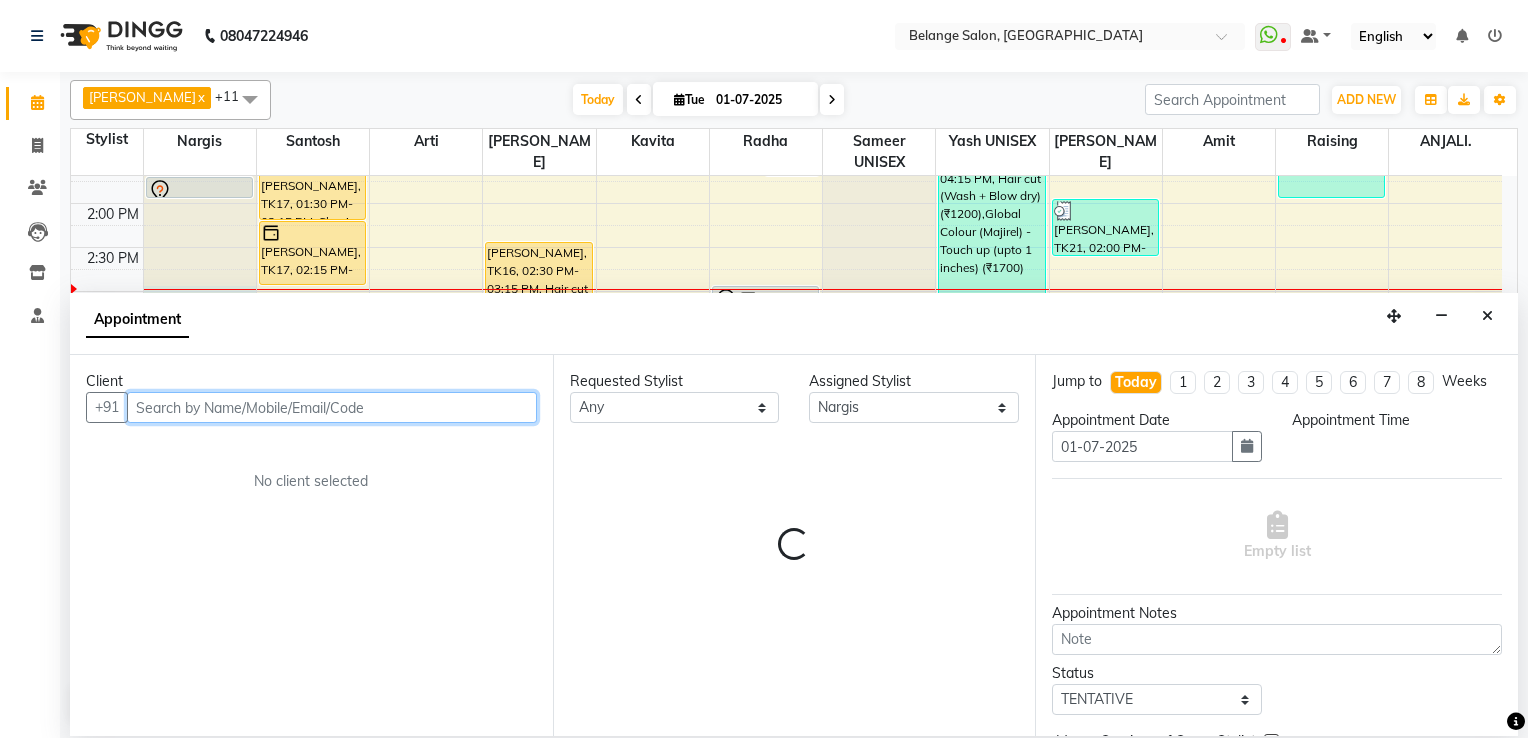 type on "9" 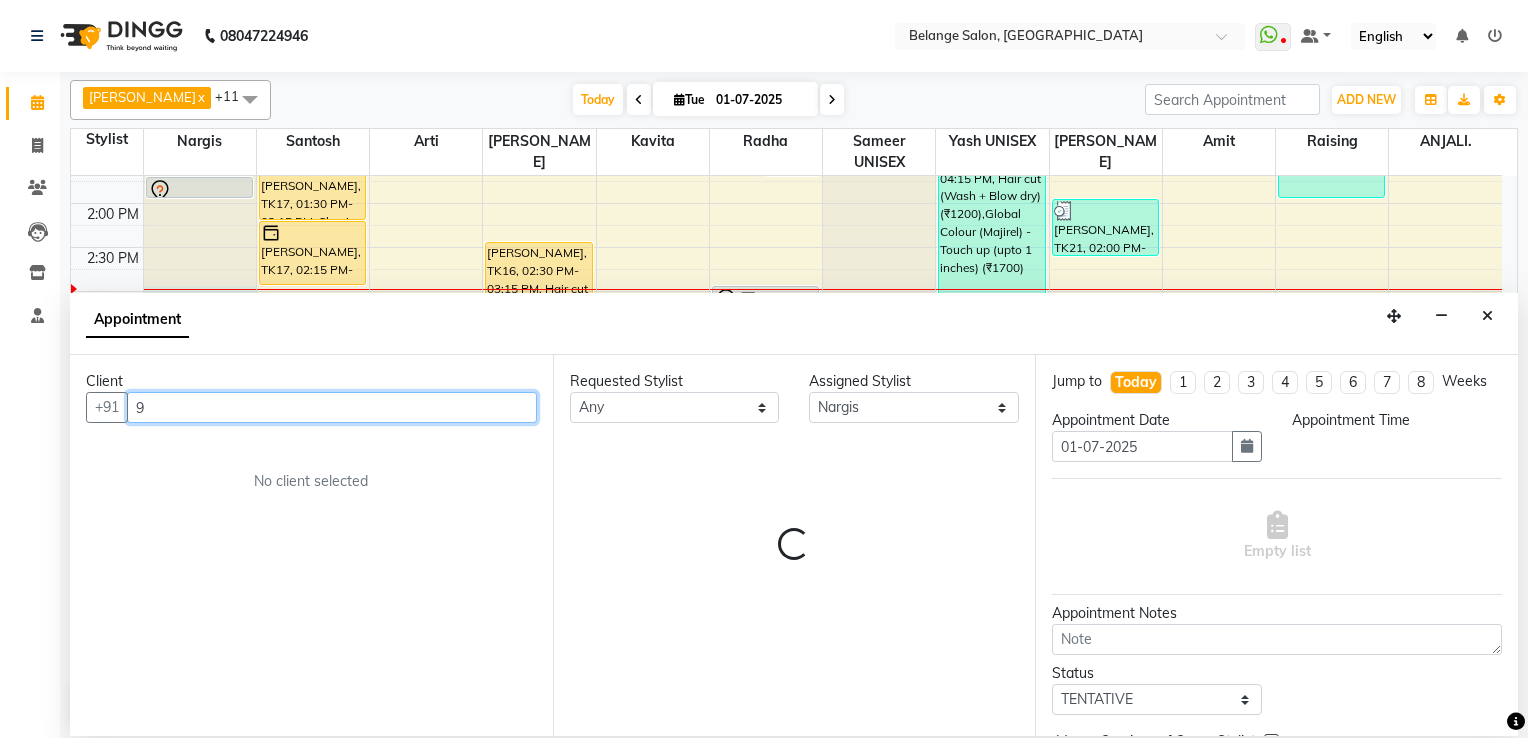 select on "900" 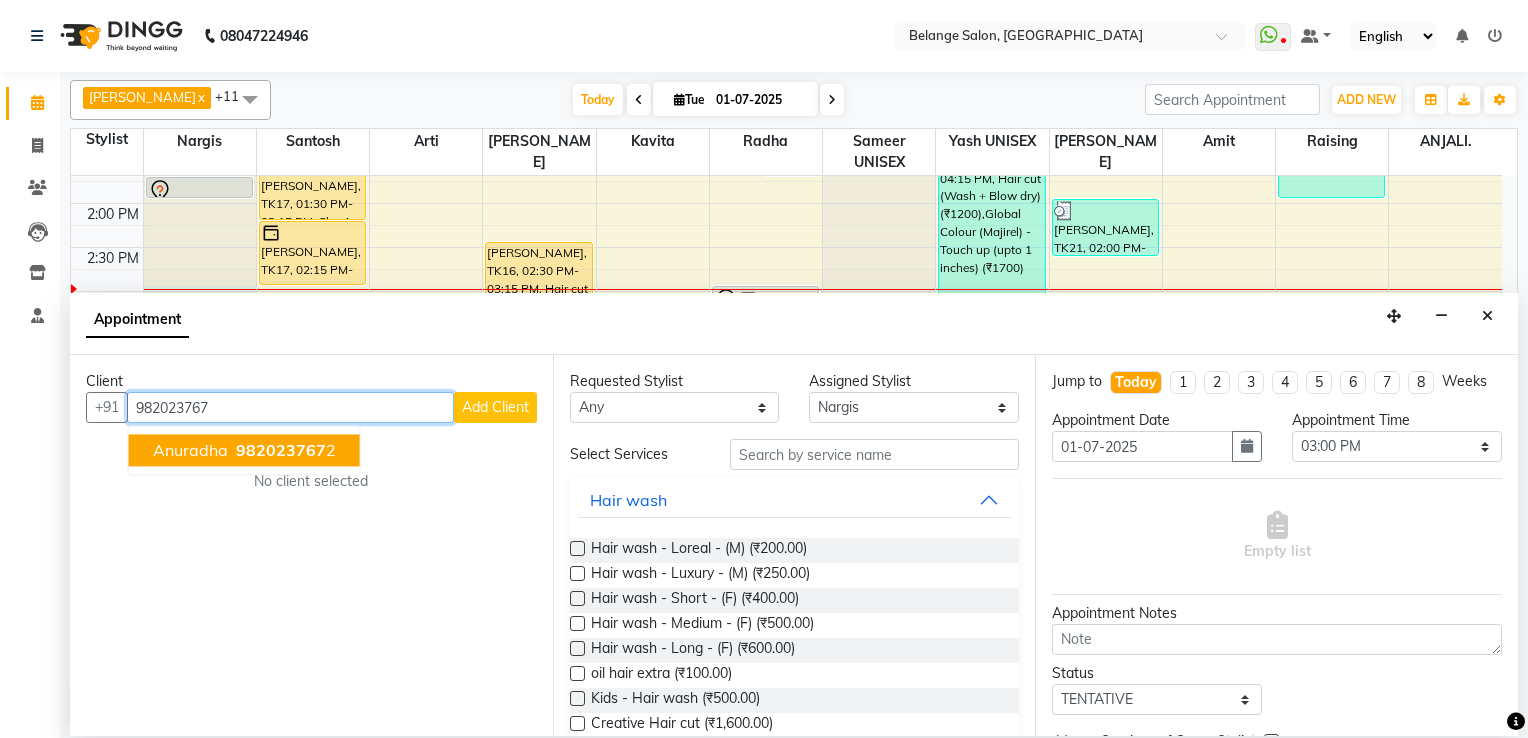 click on "anuradha" at bounding box center [190, 450] 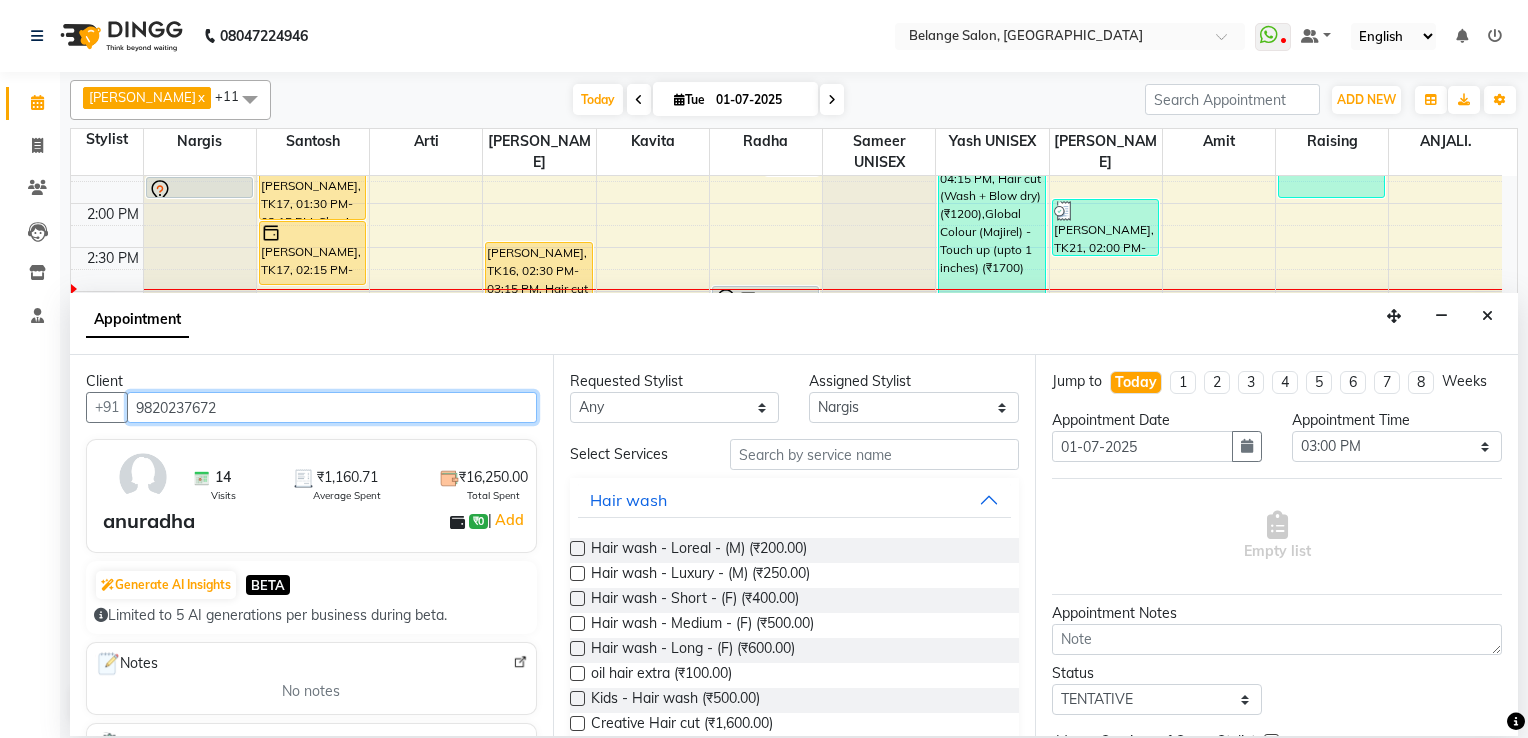 type on "9820237672" 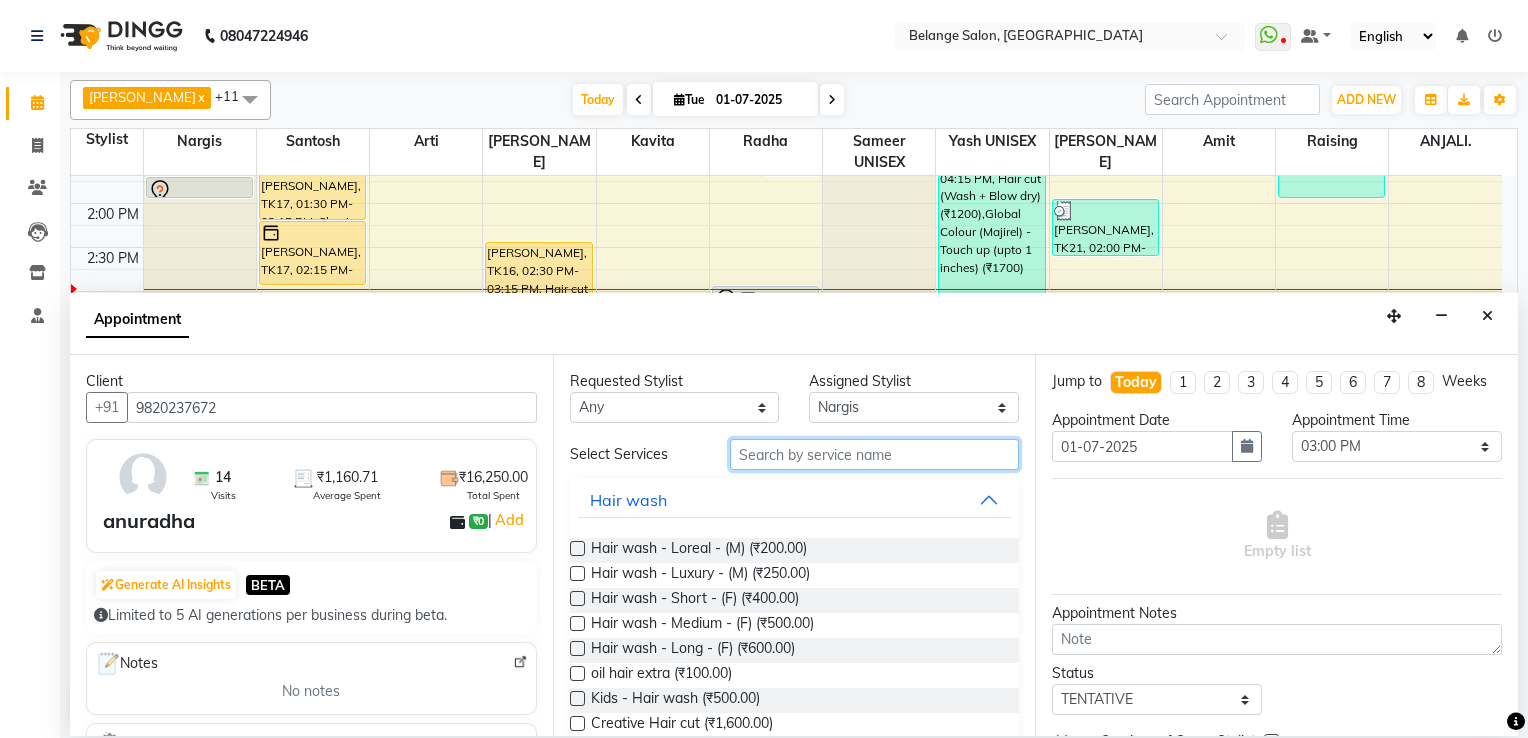 click at bounding box center [875, 454] 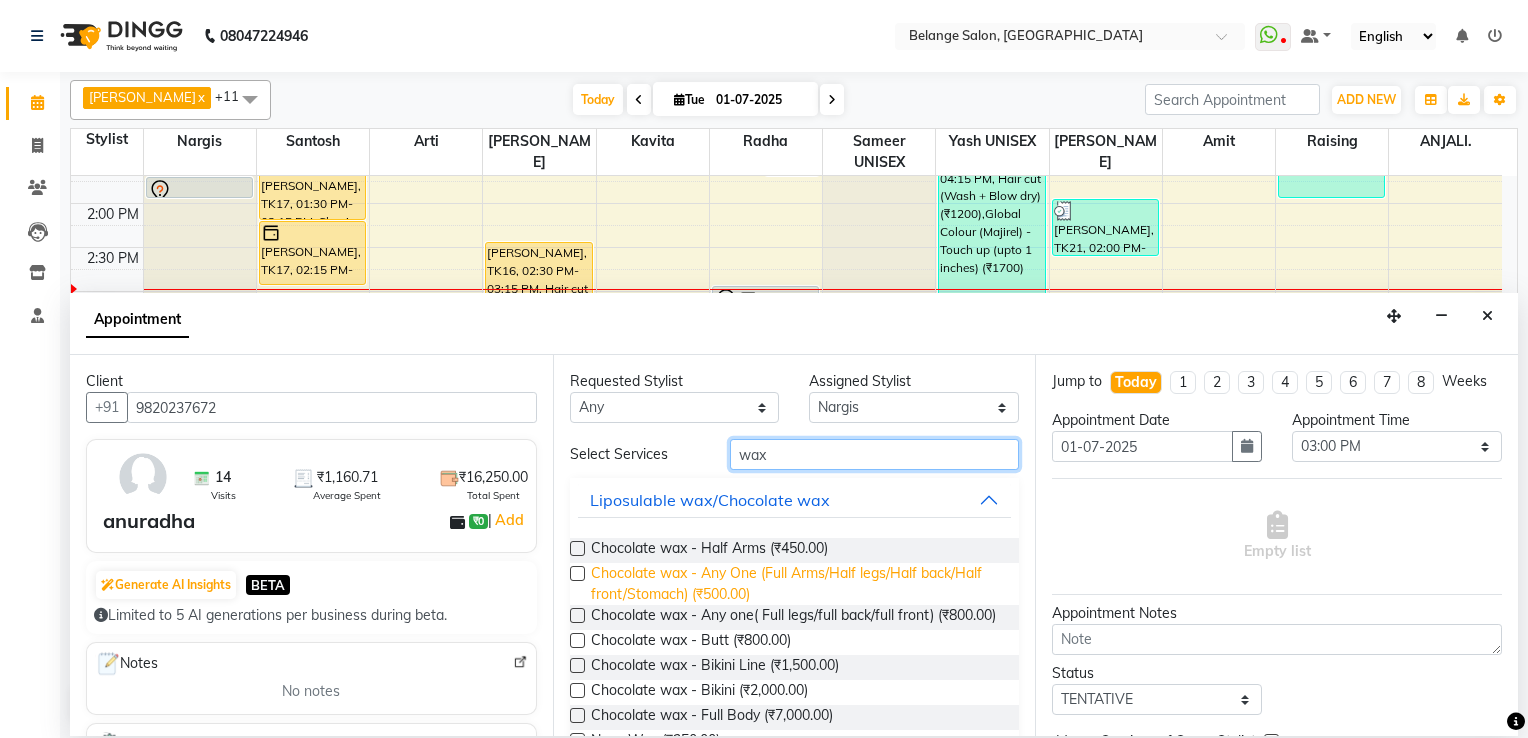 type on "wax" 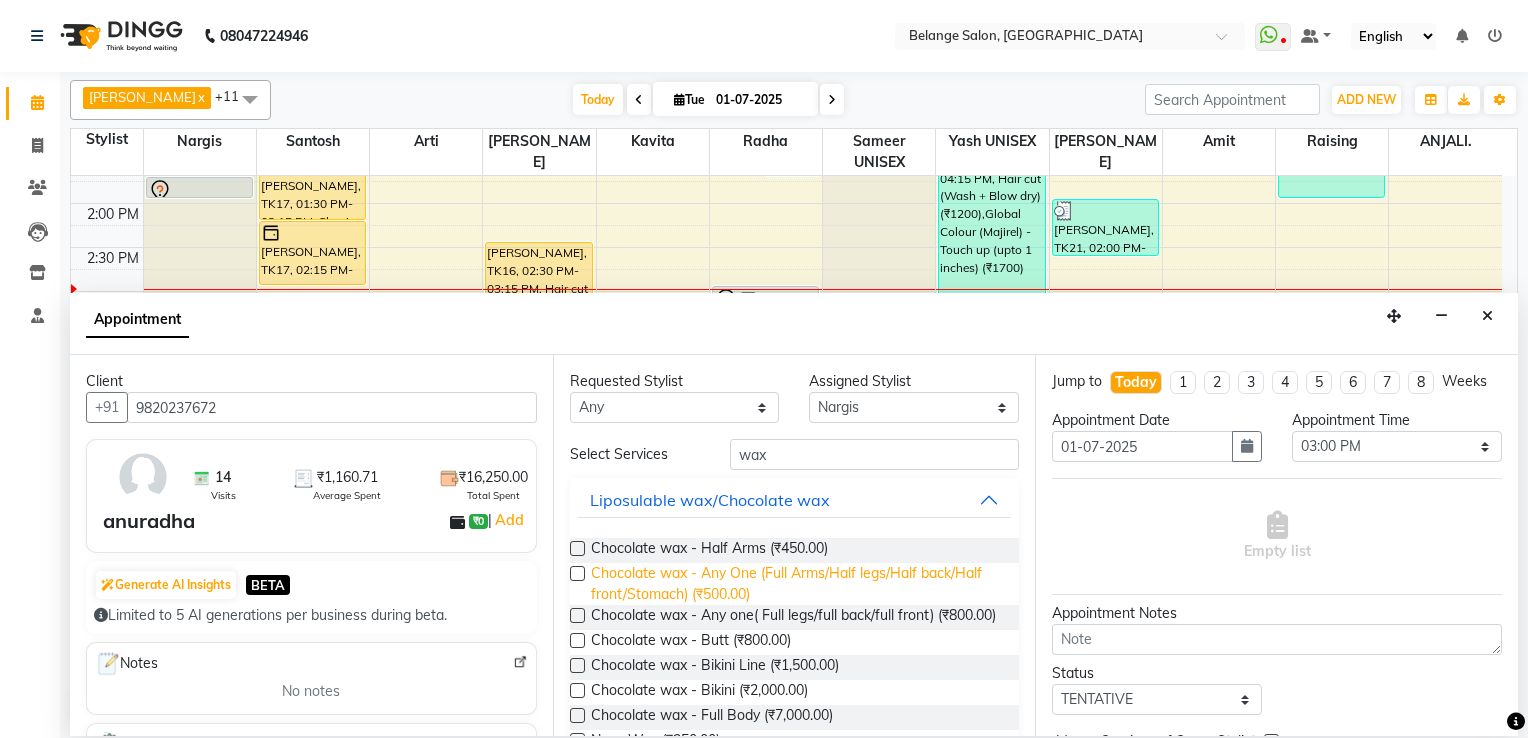 click on "Chocolate wax - Any One (Full Arms/Half legs/Half back/Half front/Stomach) (₹500.00)" at bounding box center [797, 584] 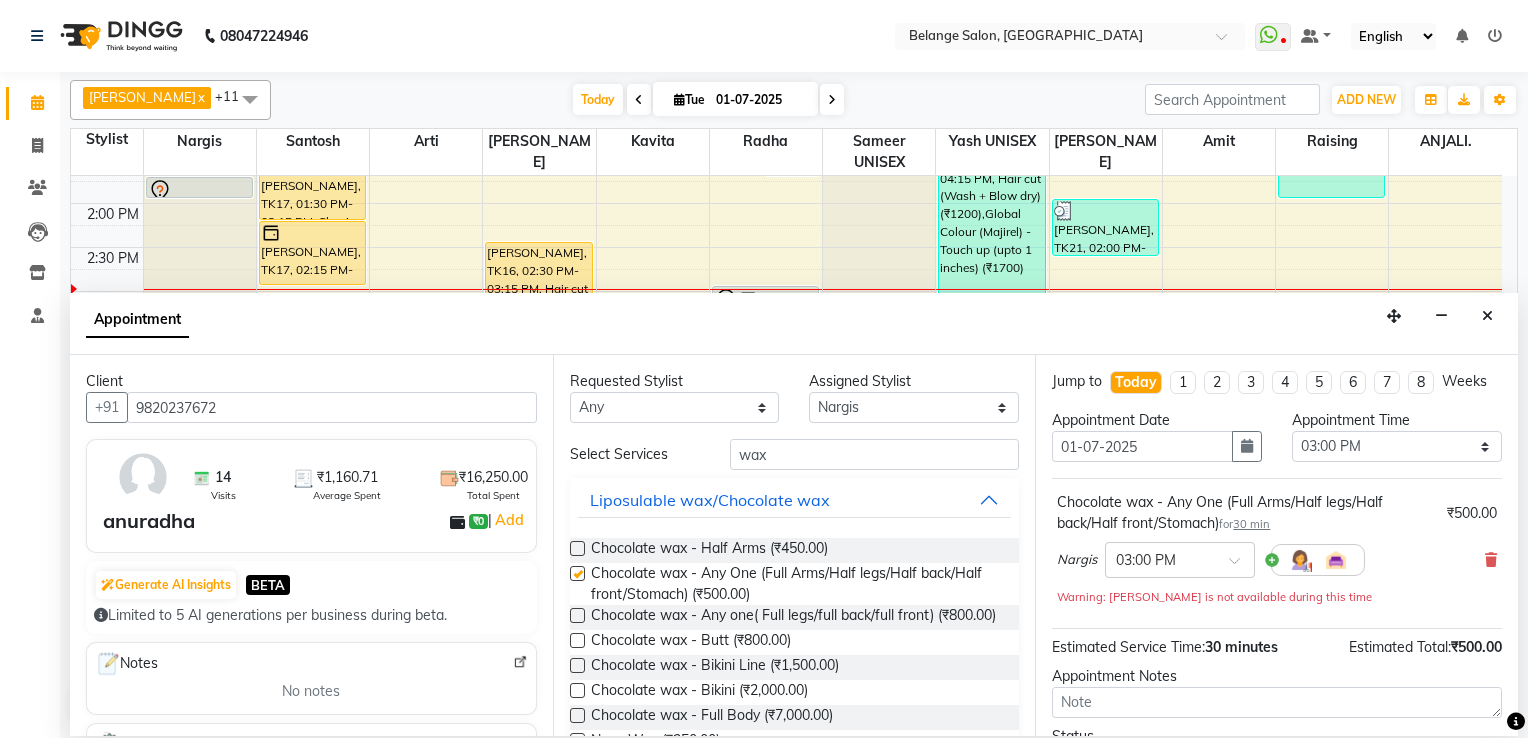 checkbox on "false" 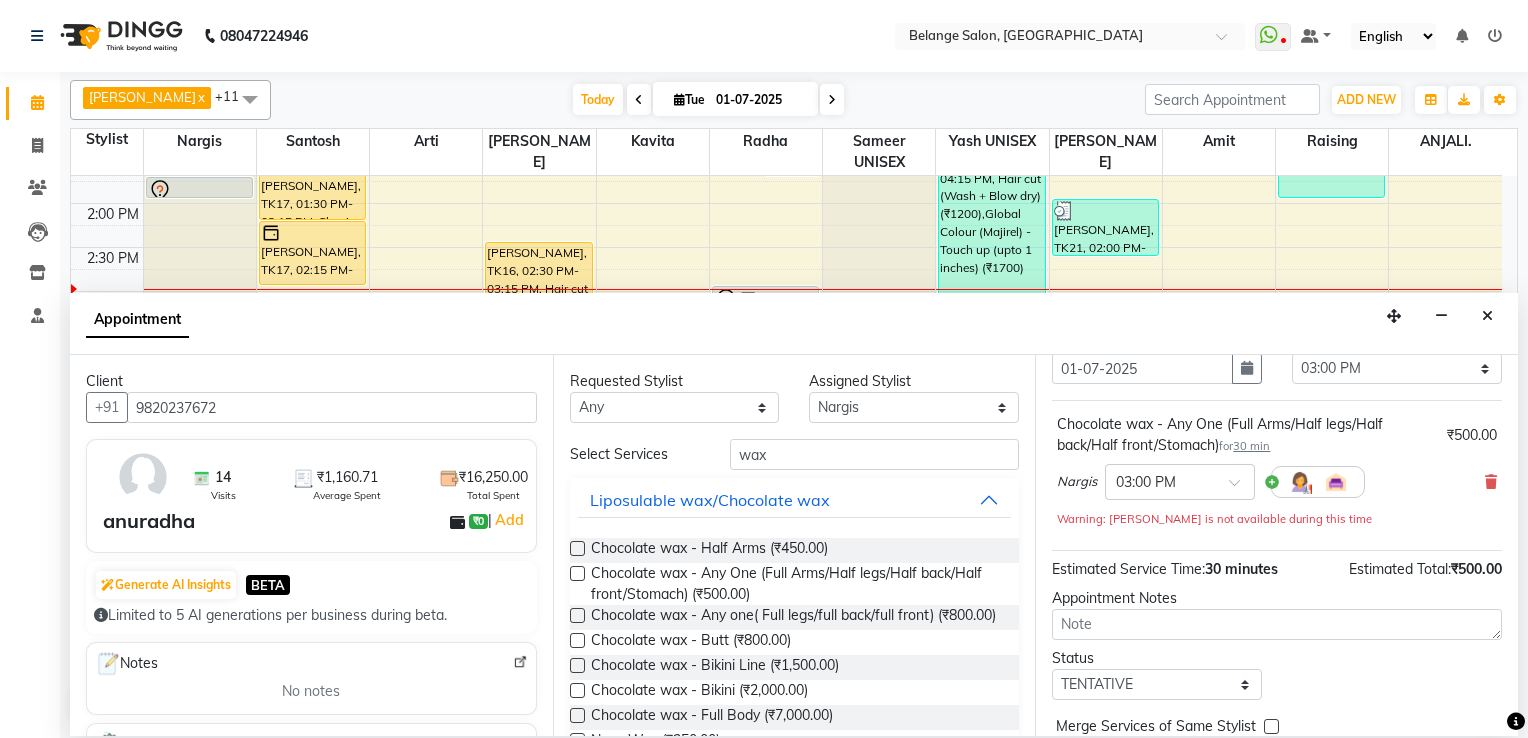 scroll, scrollTop: 166, scrollLeft: 0, axis: vertical 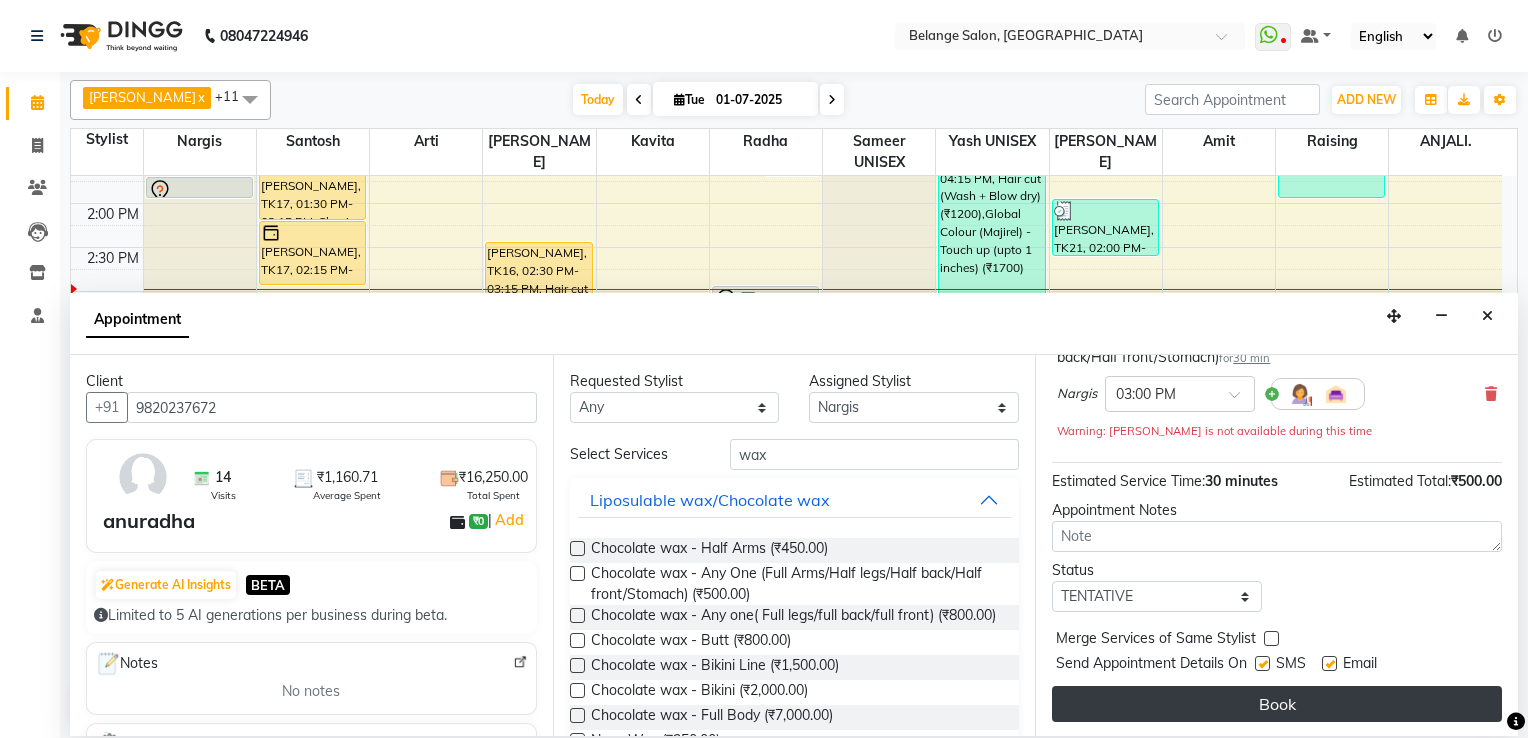 click on "Book" at bounding box center [1277, 704] 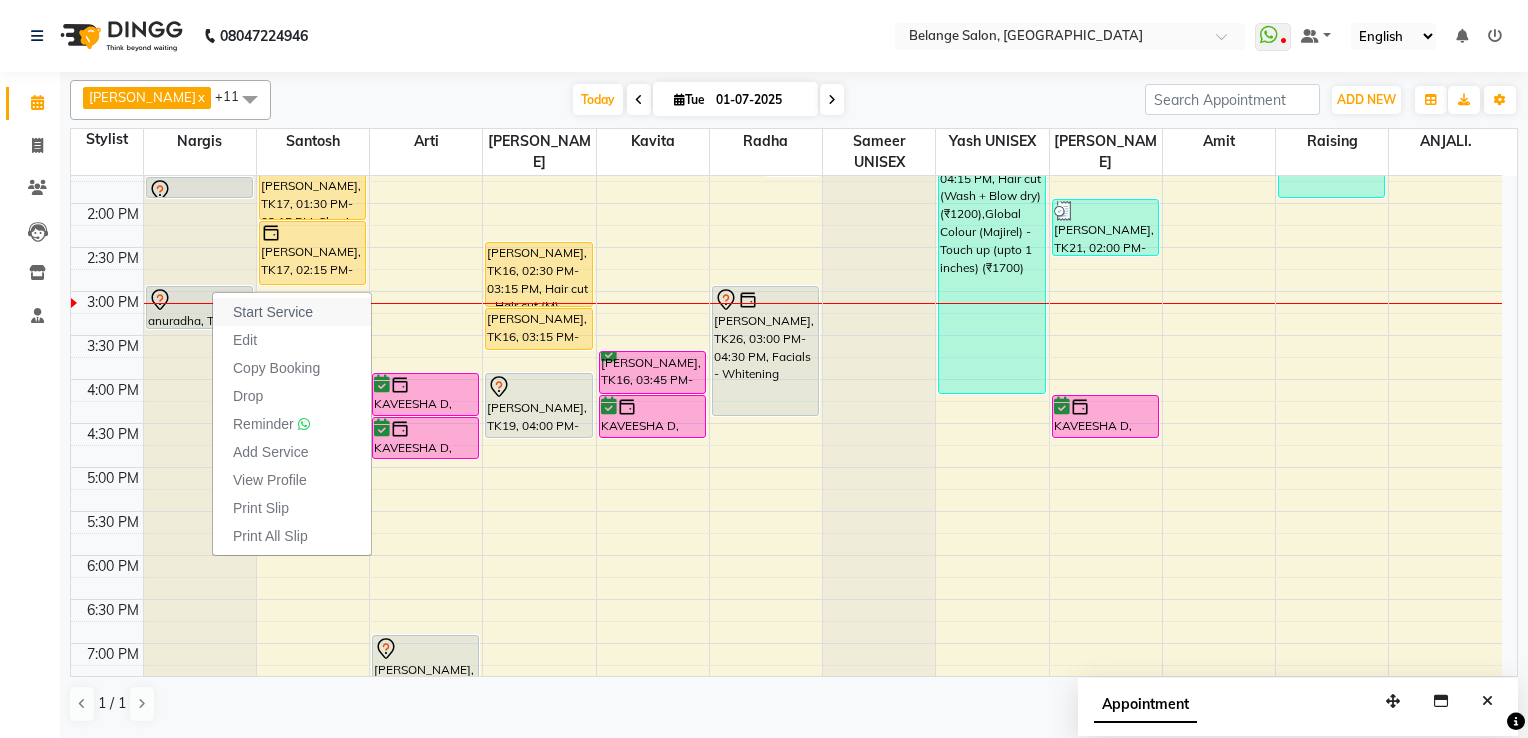 click on "Start Service" at bounding box center (273, 312) 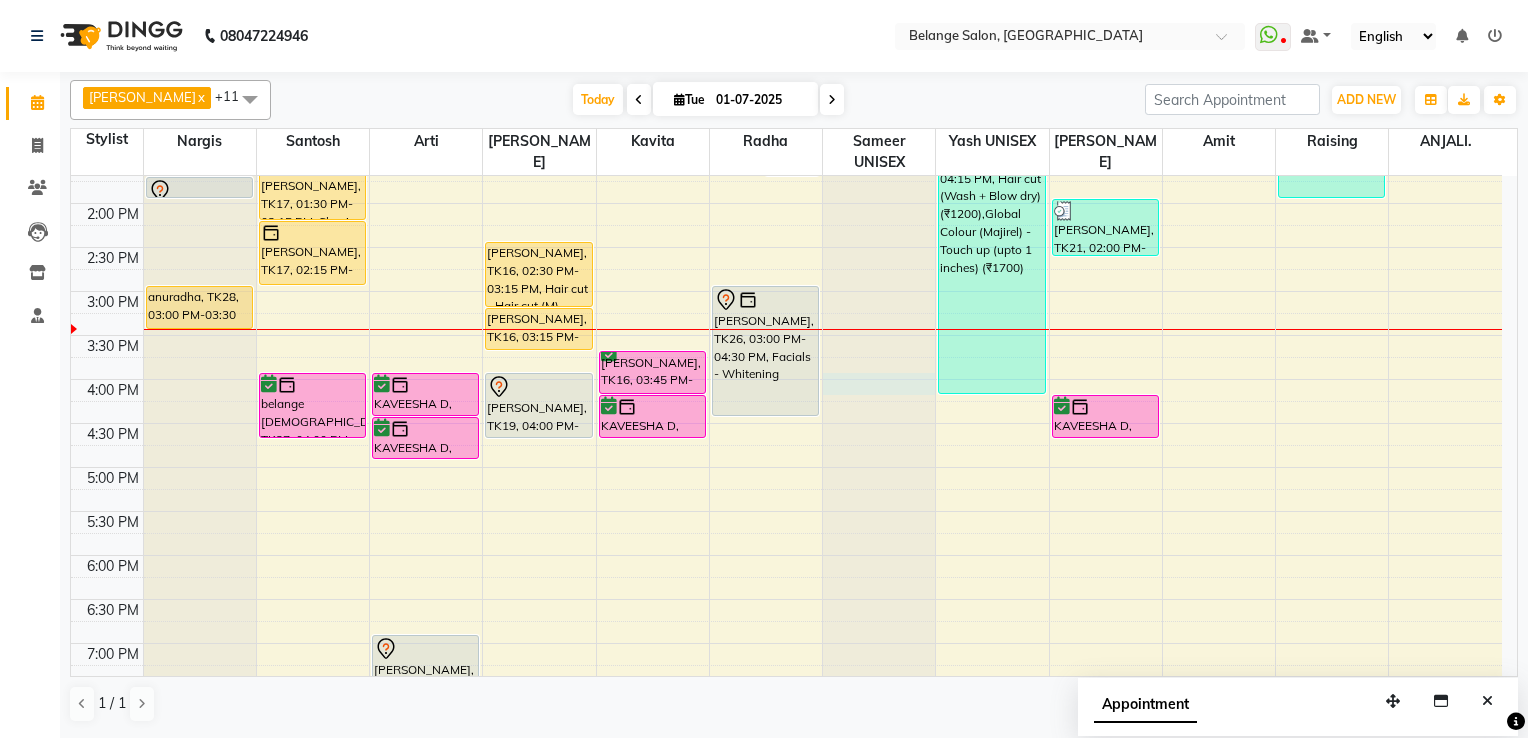 click at bounding box center [879, -324] 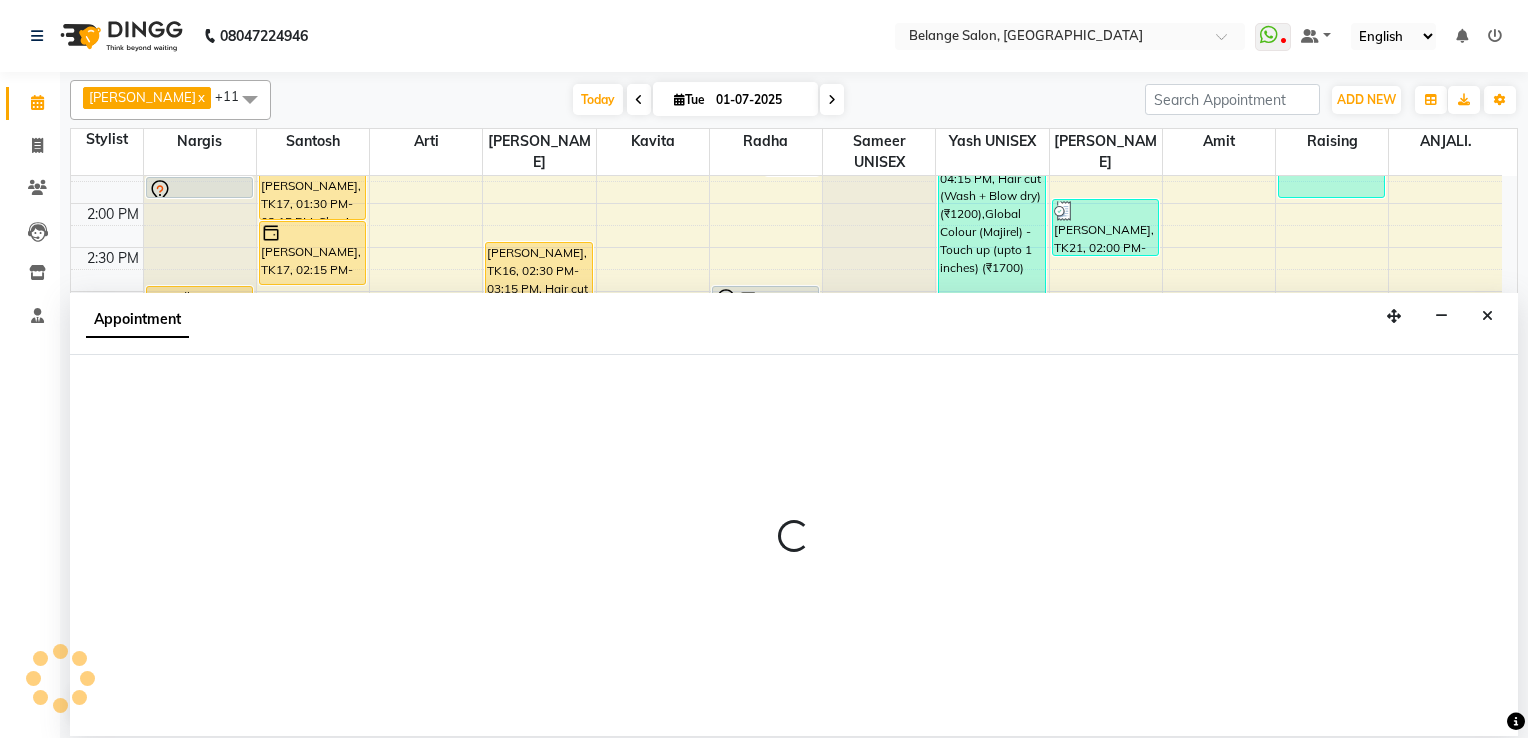 select on "63735" 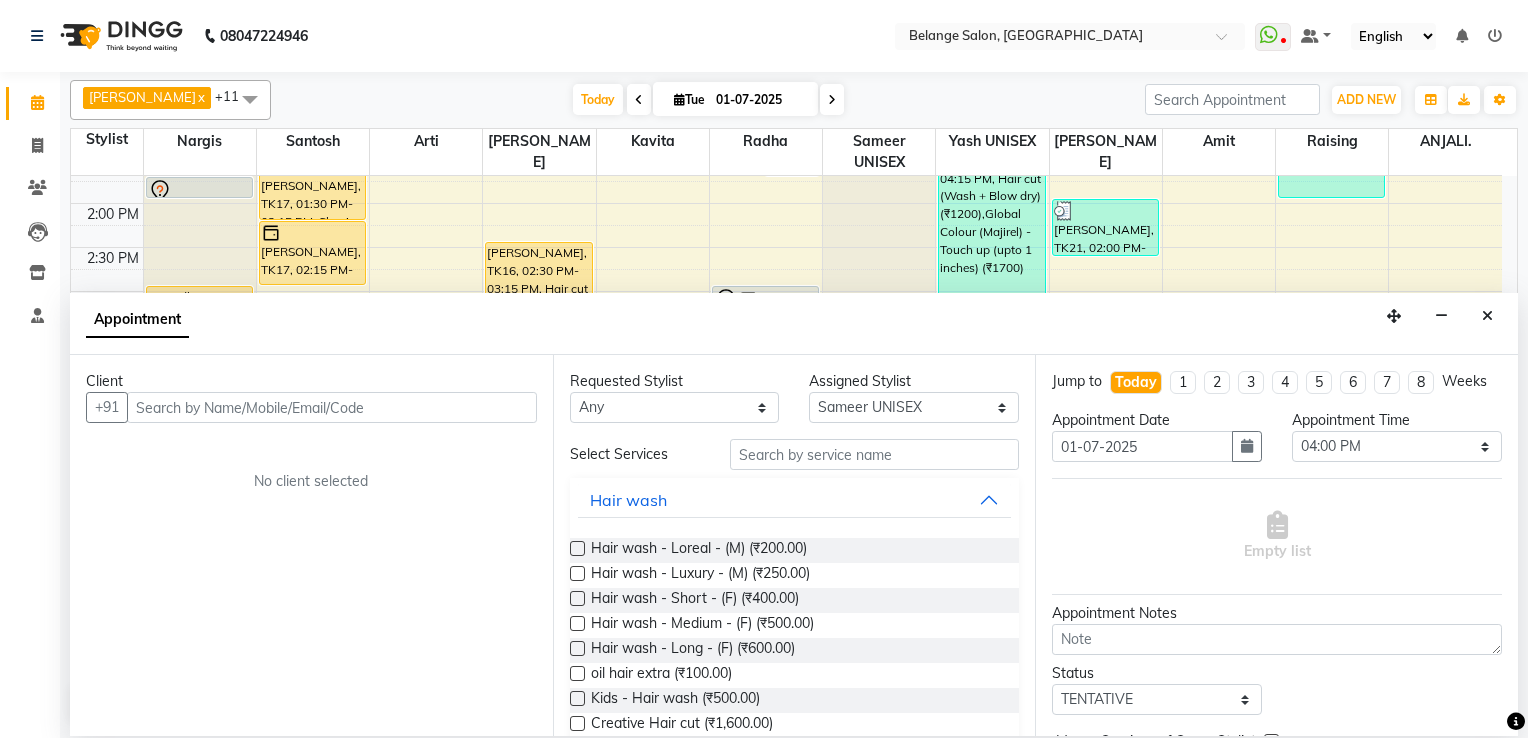 click at bounding box center [332, 407] 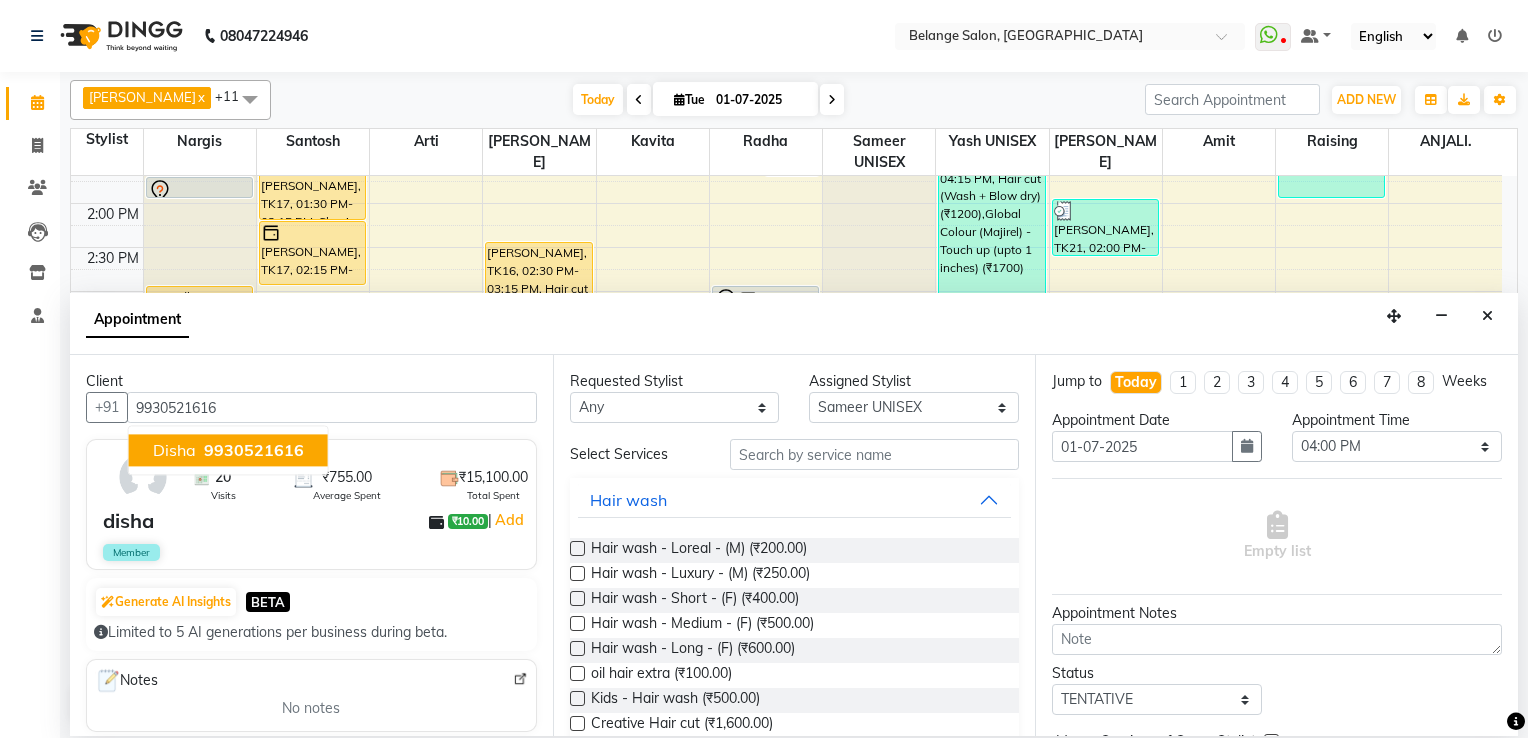 click on "9930521616" at bounding box center (254, 450) 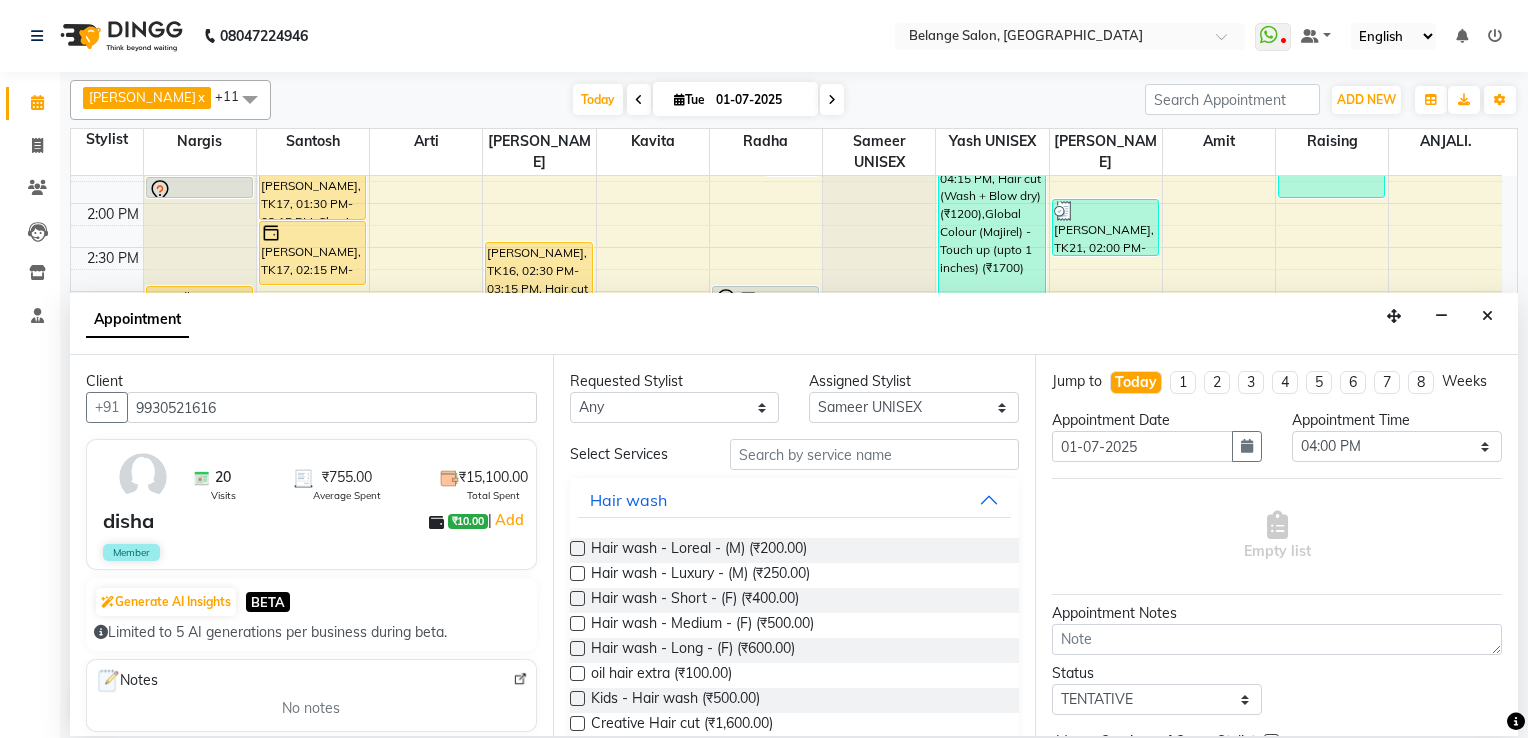 type on "9930521616" 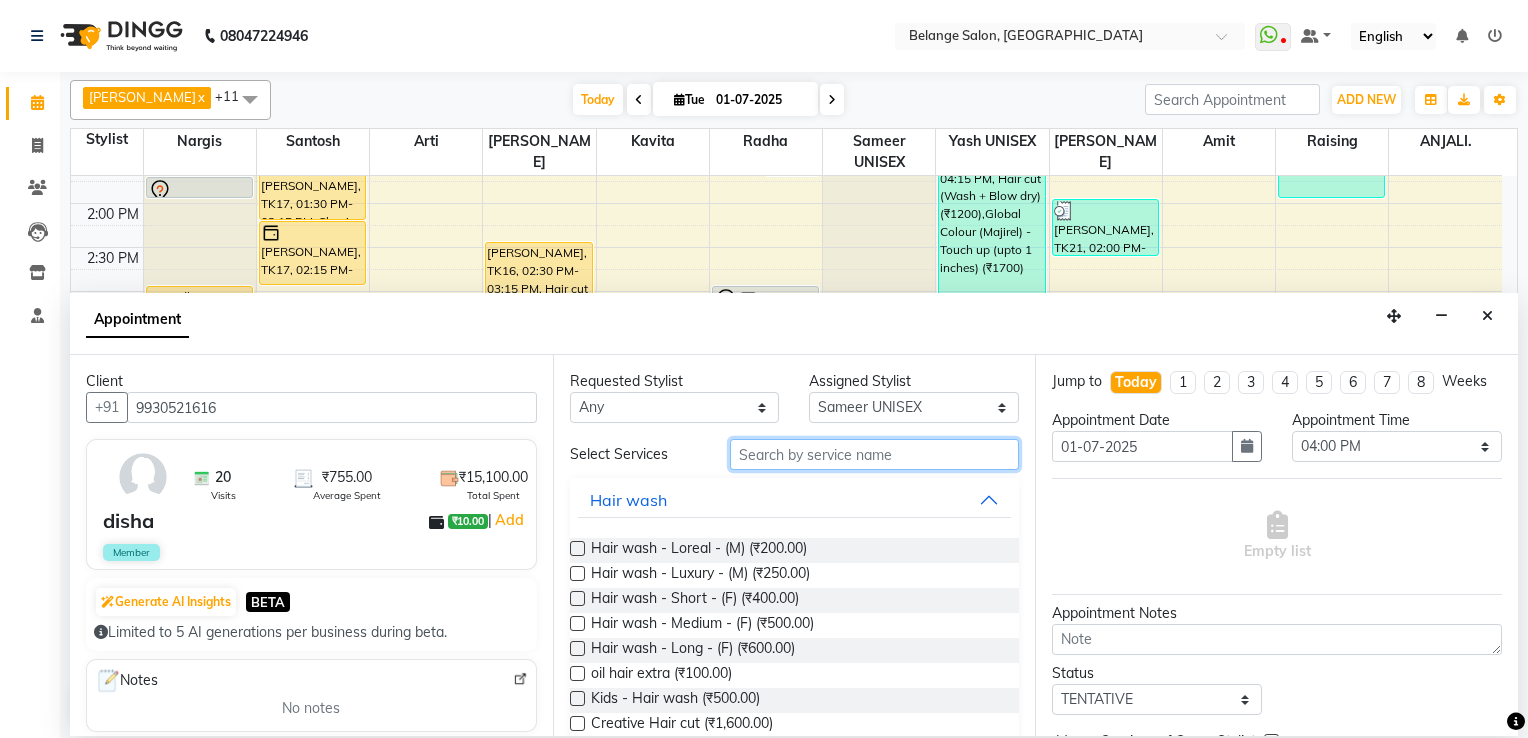 click at bounding box center [875, 454] 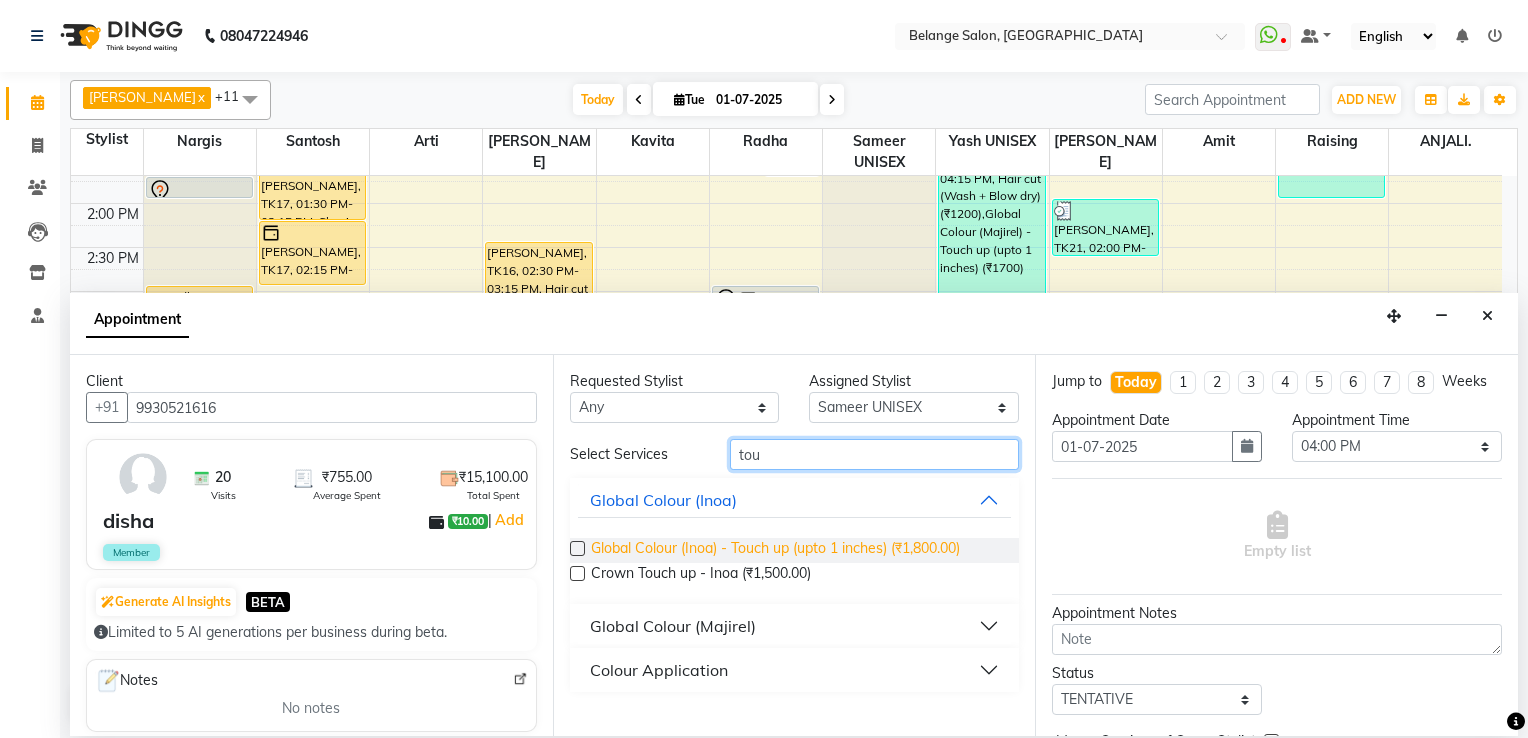 type on "tou" 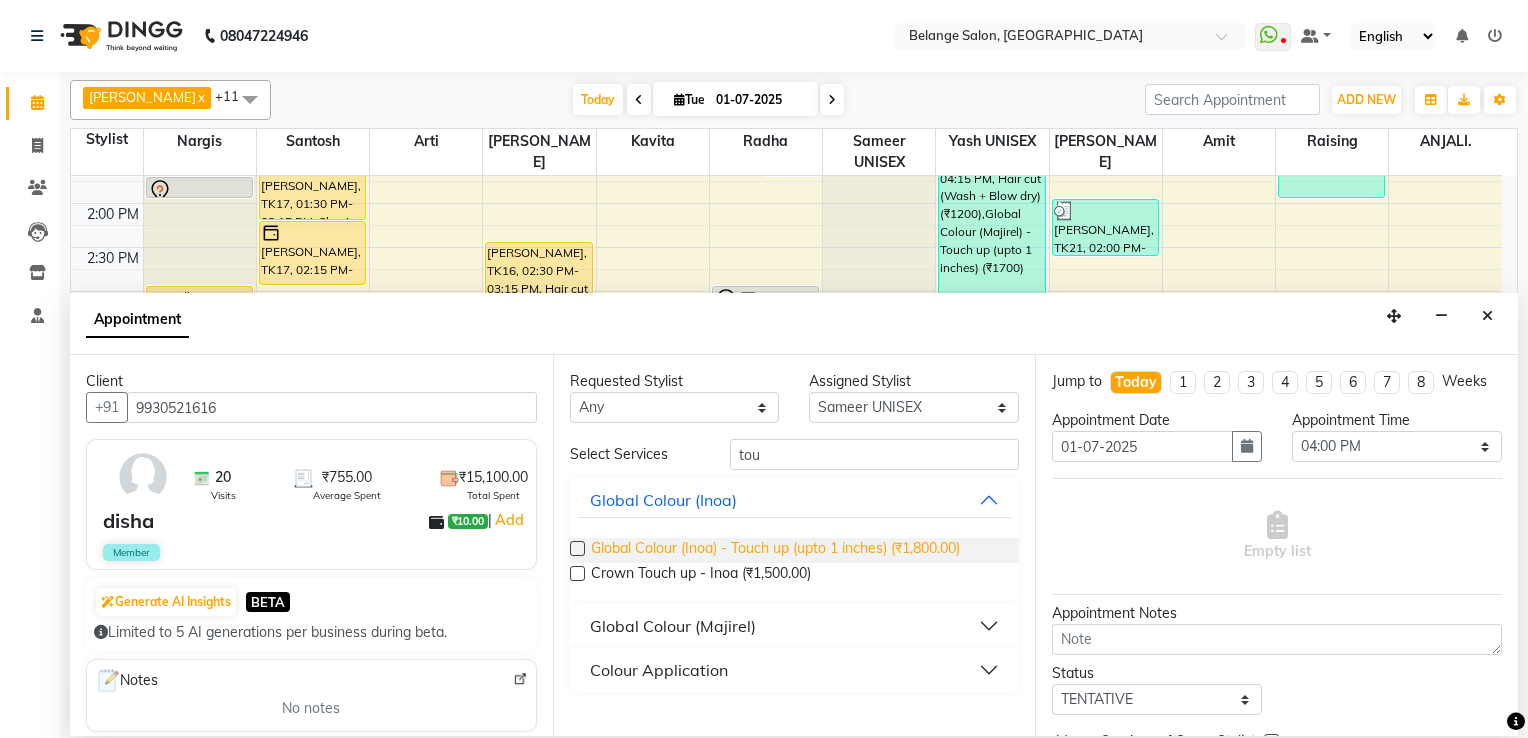 click on "Global Colour (Inoa) - Touch up (upto 1 inches) (₹1,800.00)" at bounding box center (775, 550) 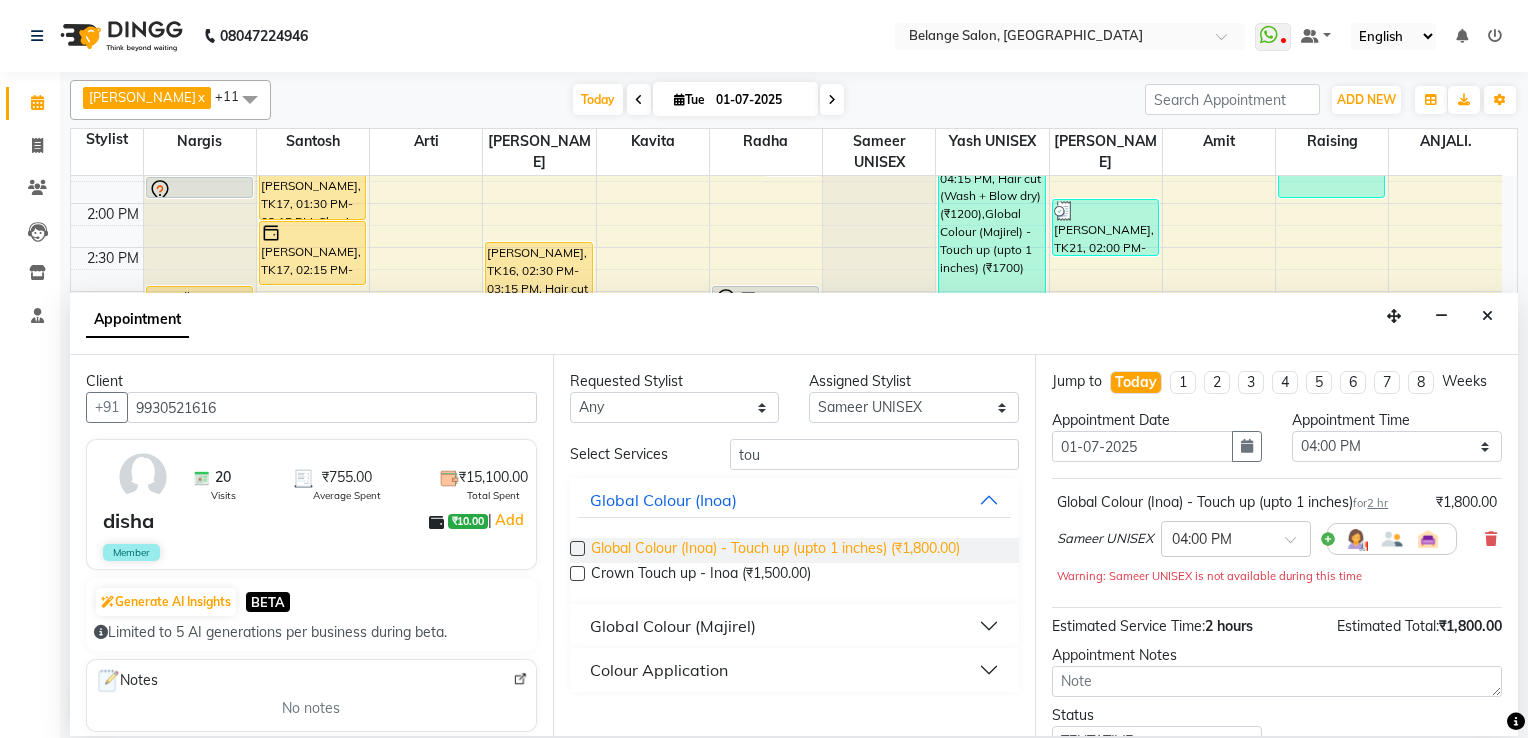 click on "Global Colour (Inoa) - Touch up (upto 1 inches) (₹1,800.00)" at bounding box center [775, 550] 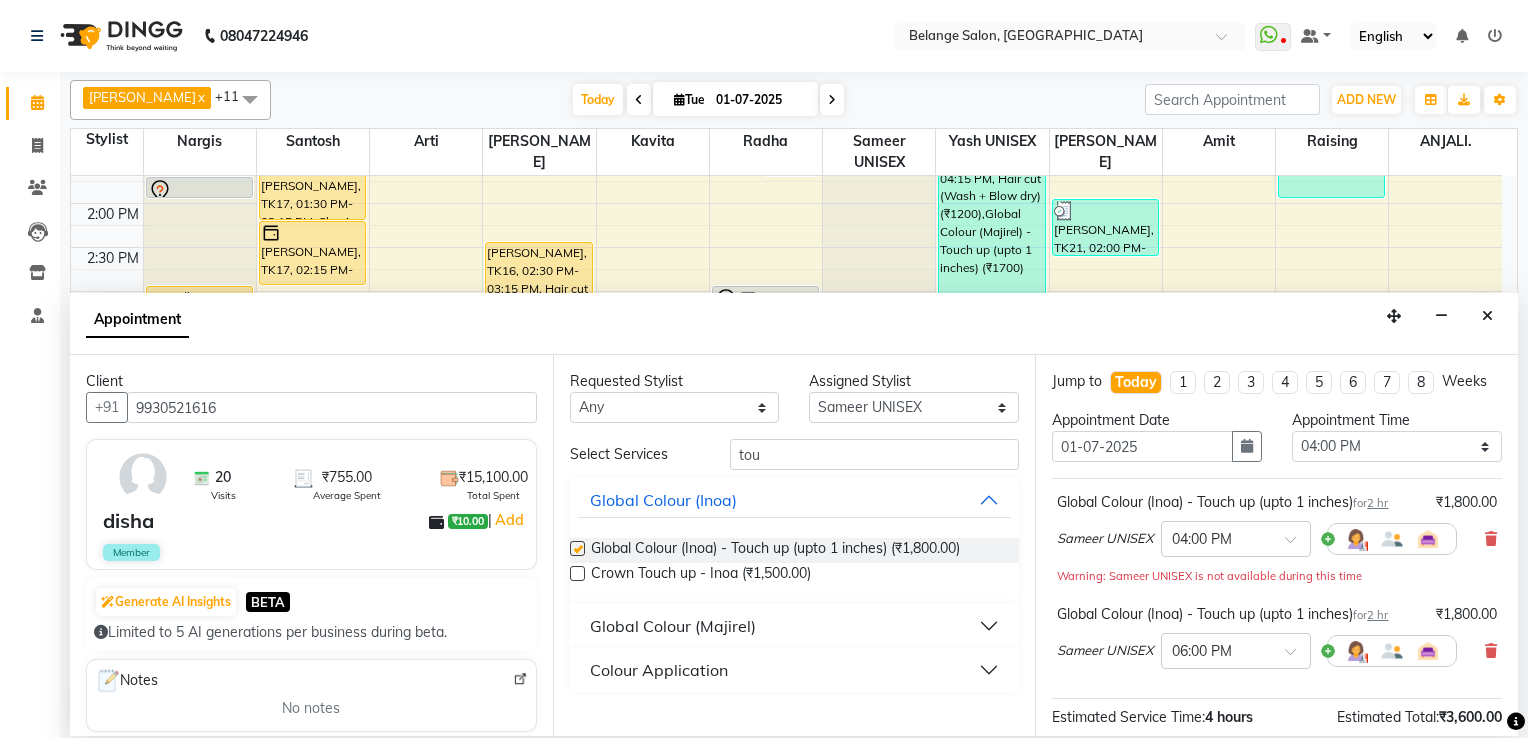 checkbox on "false" 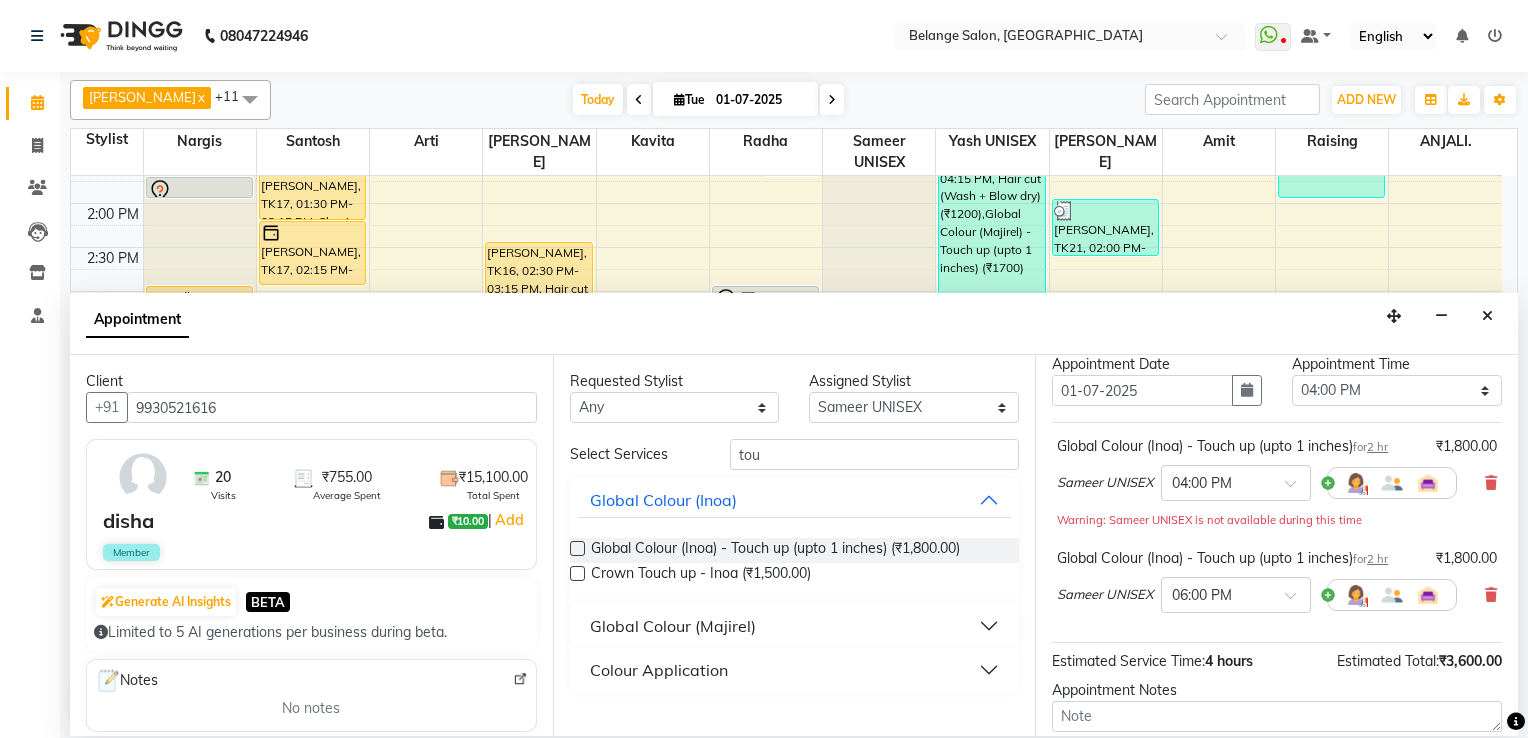 scroll, scrollTop: 36, scrollLeft: 0, axis: vertical 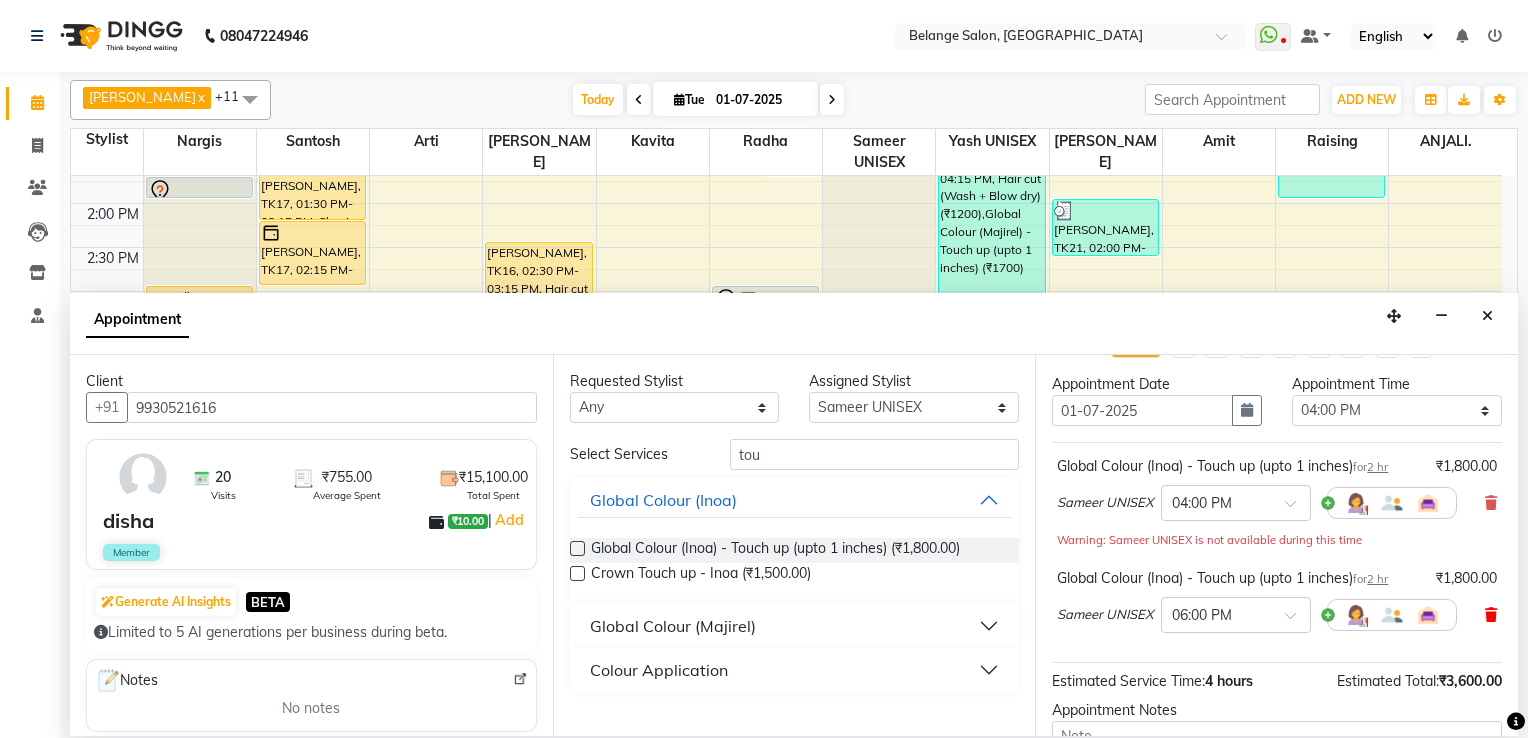 click at bounding box center (1491, 615) 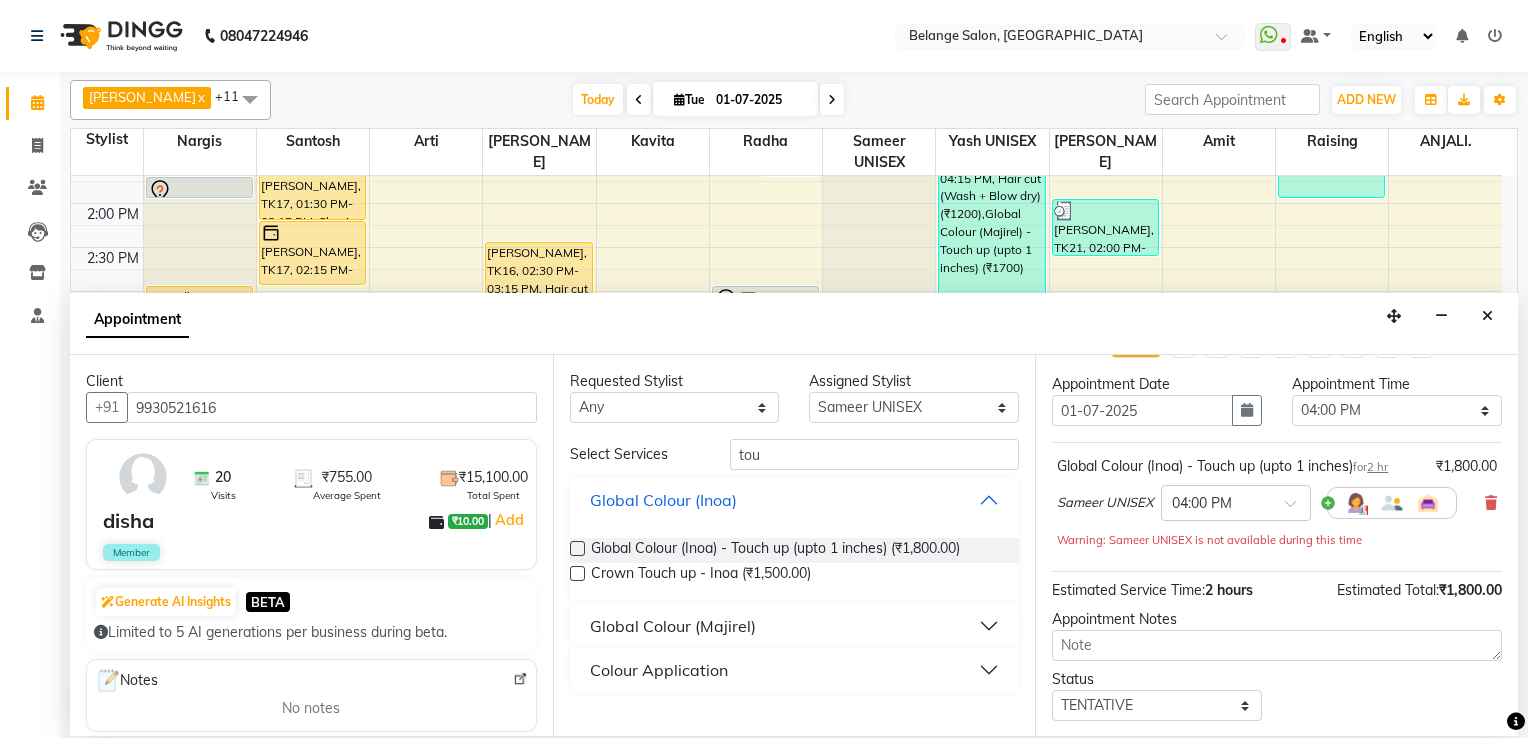 click on "Global Colour (Inoa)" at bounding box center [795, 500] 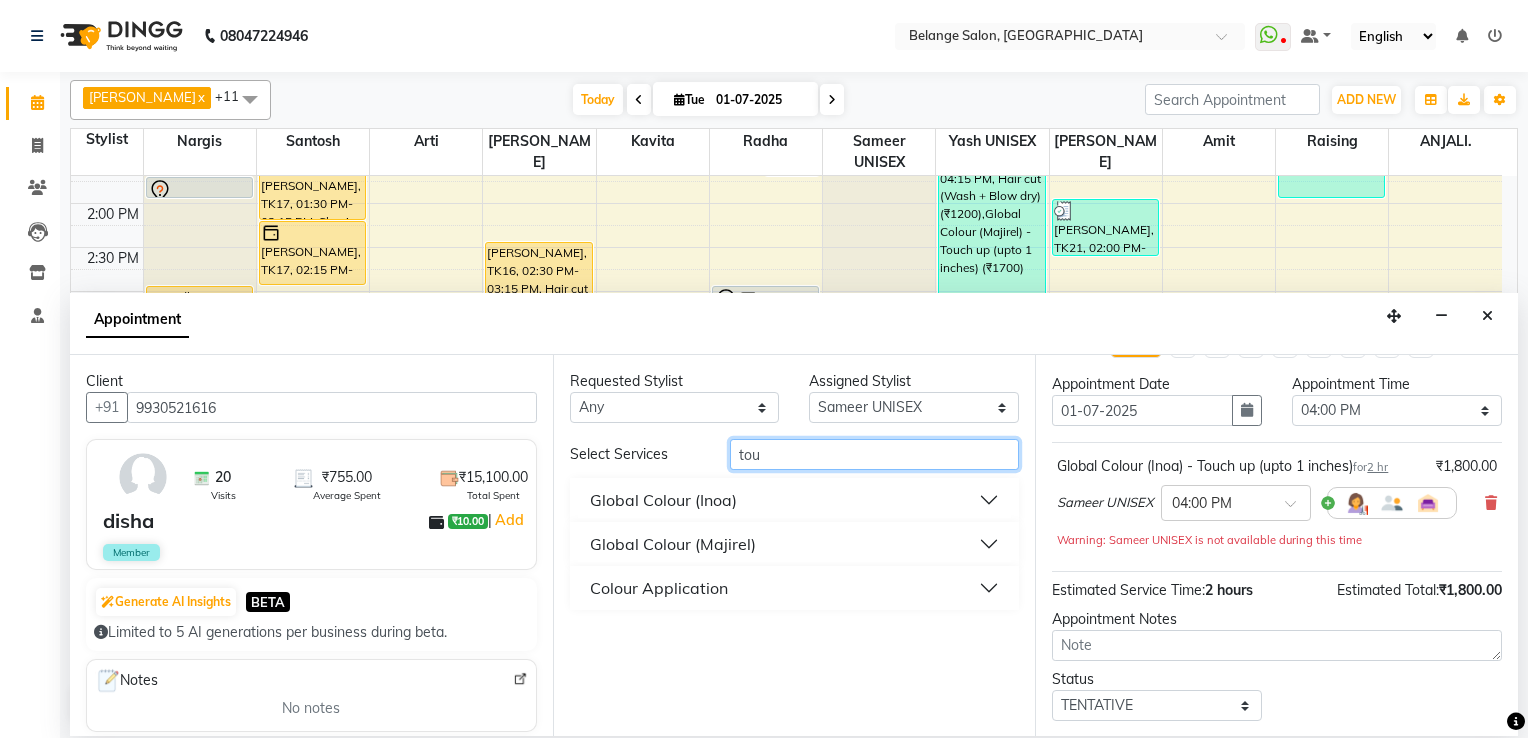 drag, startPoint x: 805, startPoint y: 459, endPoint x: 560, endPoint y: 466, distance: 245.09998 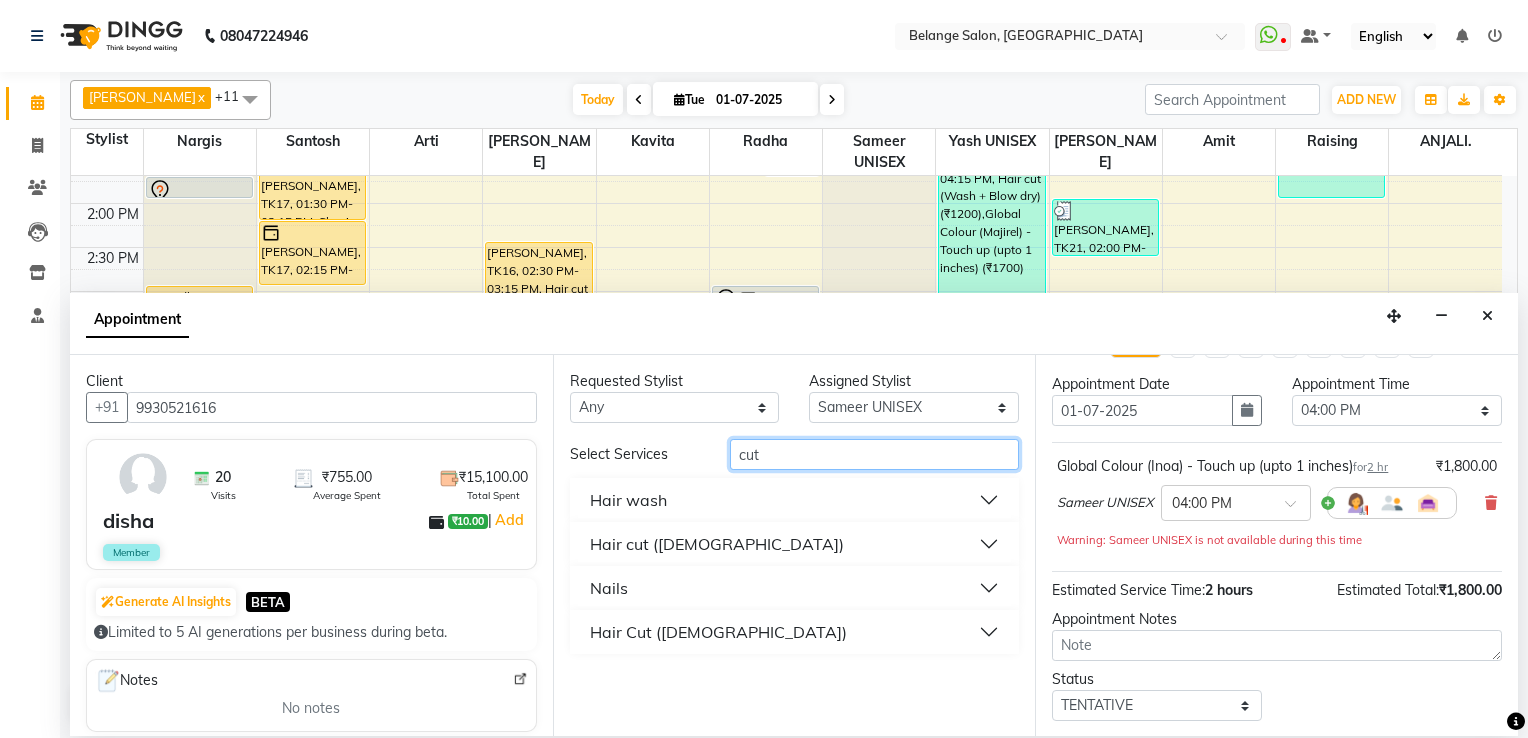type on "cut" 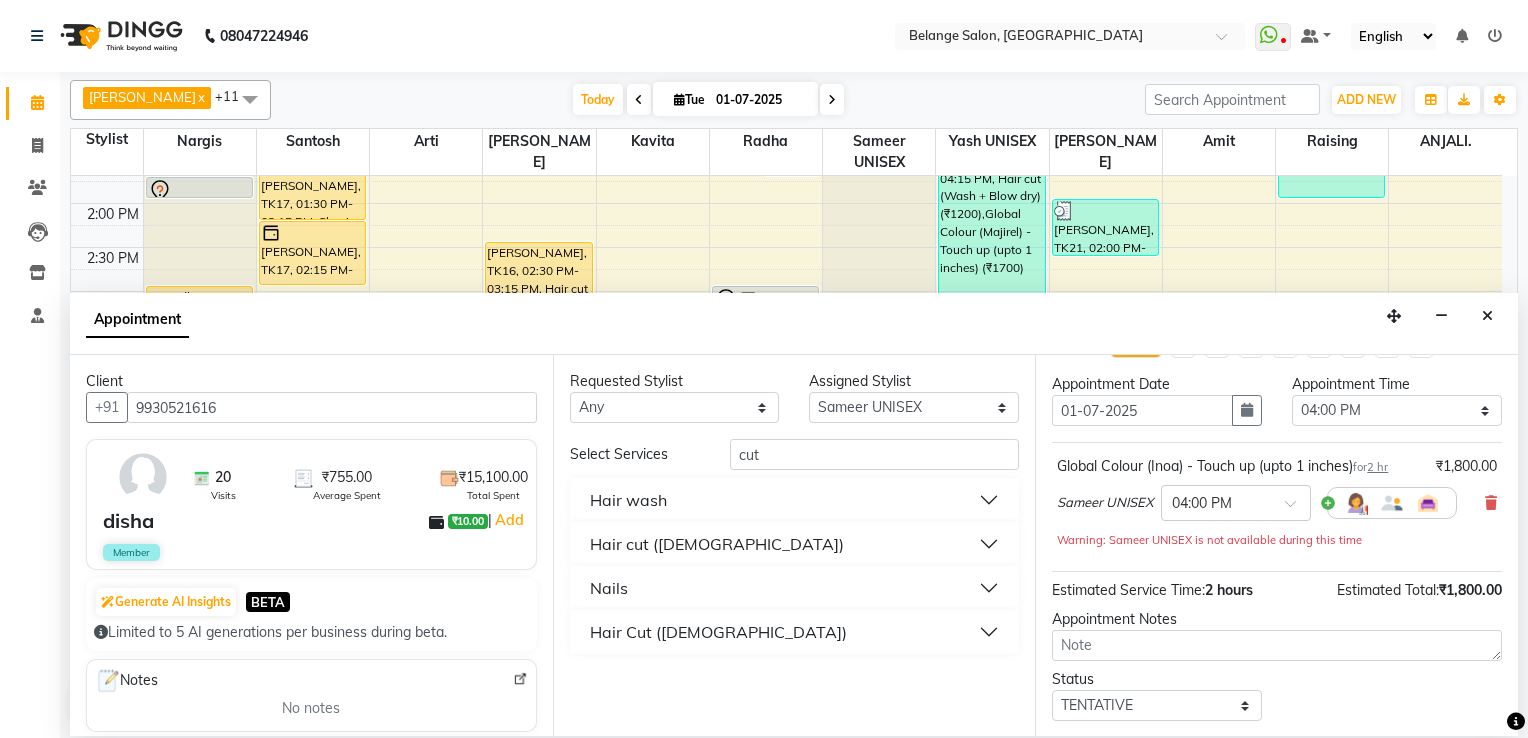 click on "Hair Cut (Female)" at bounding box center [795, 632] 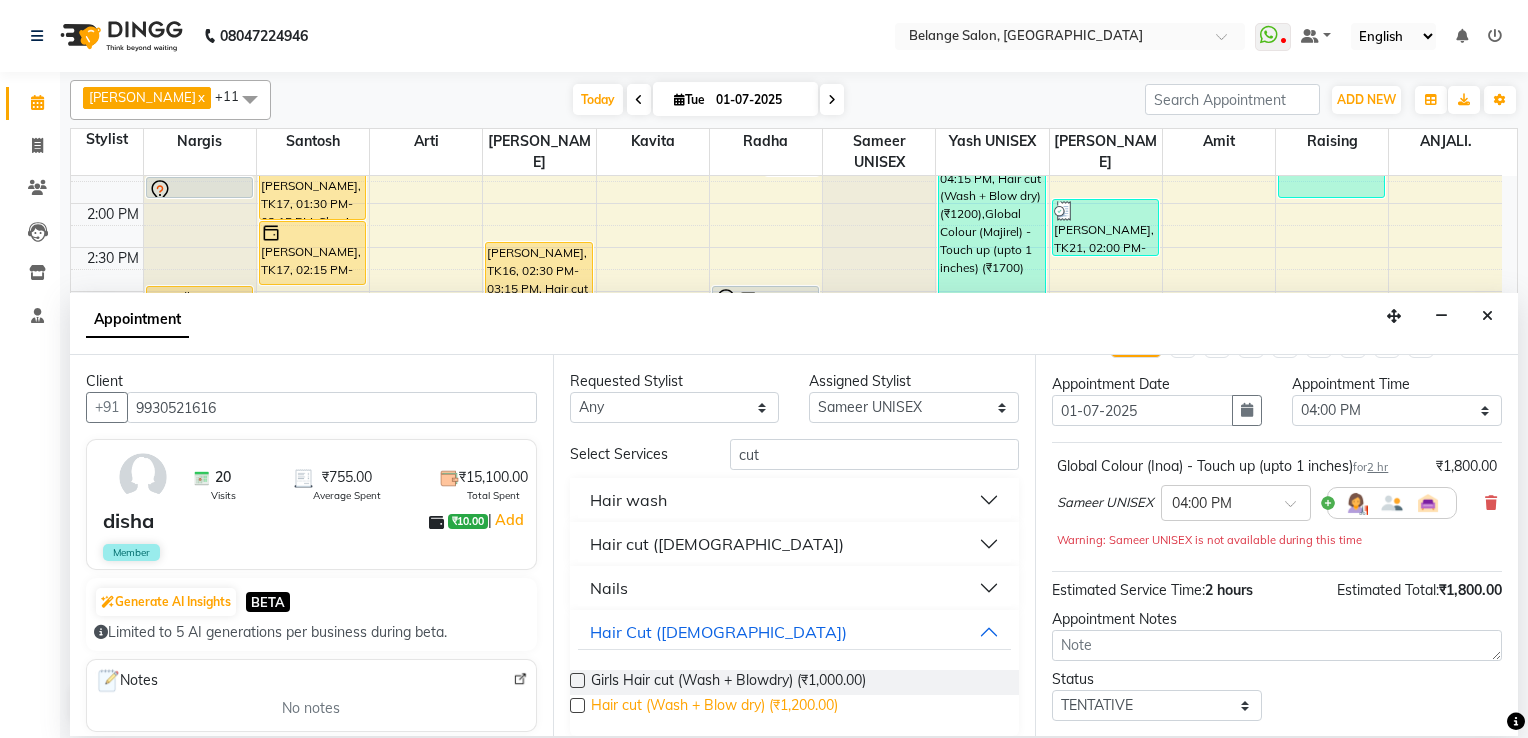 click on "Hair cut (Wash + Blow dry) (₹1,200.00)" at bounding box center [714, 707] 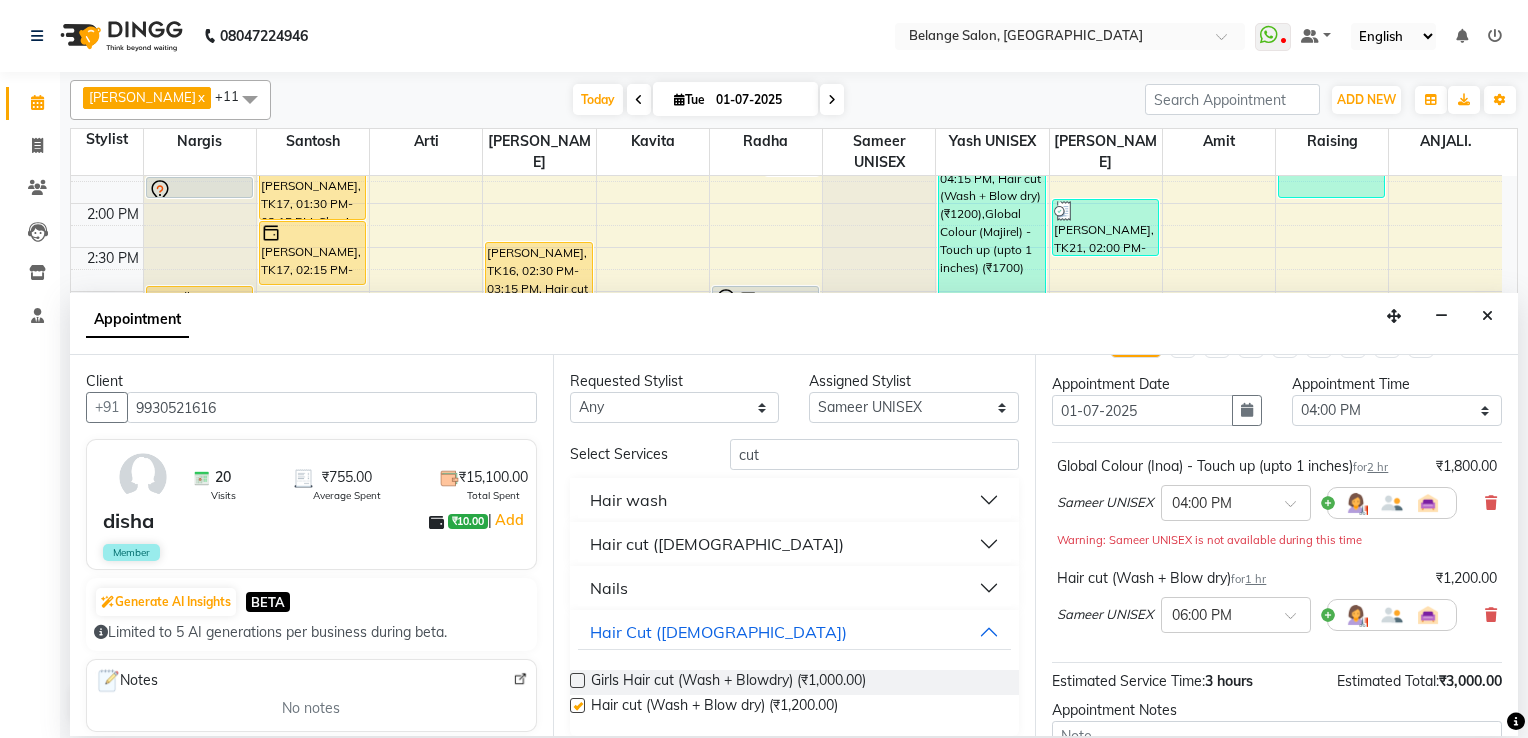 checkbox on "false" 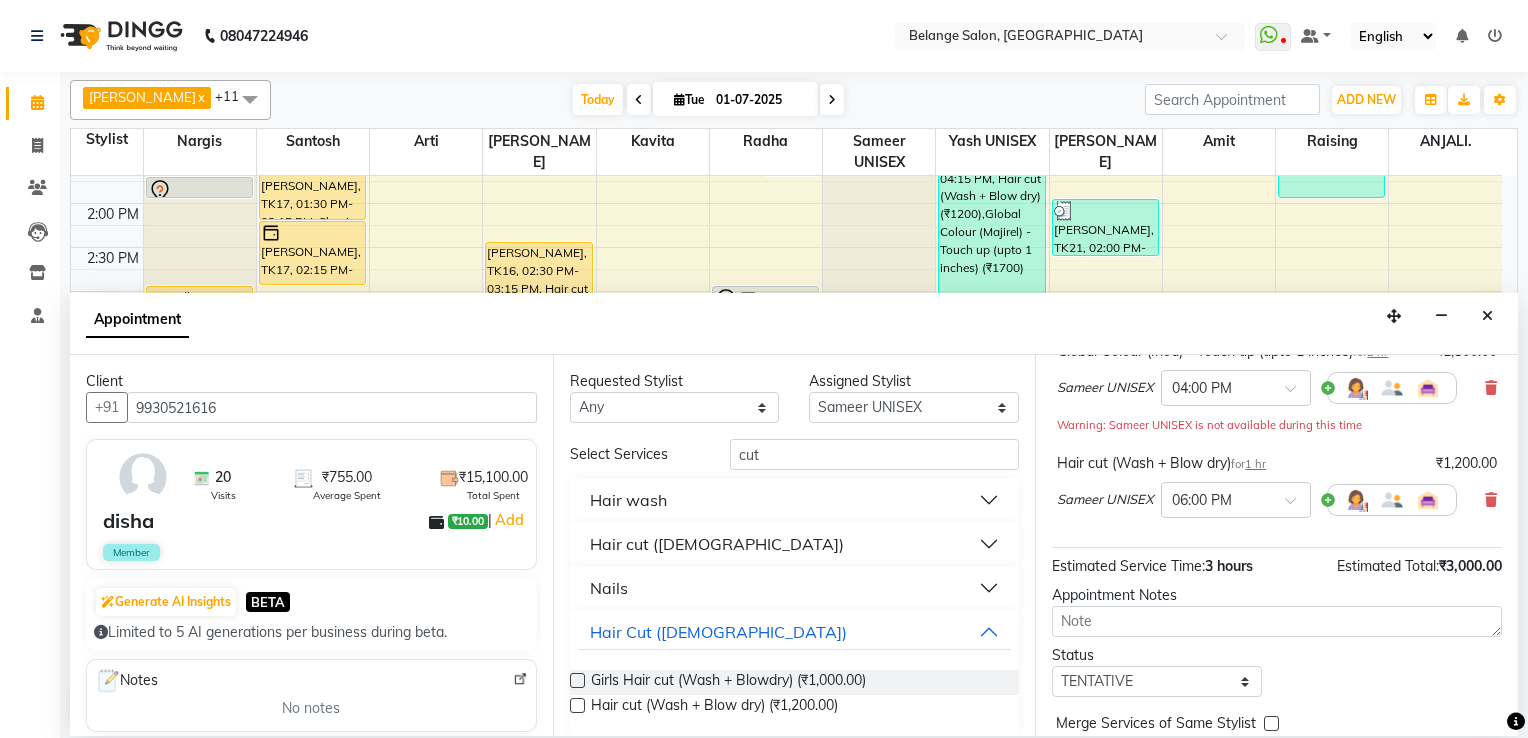 scroll, scrollTop: 236, scrollLeft: 0, axis: vertical 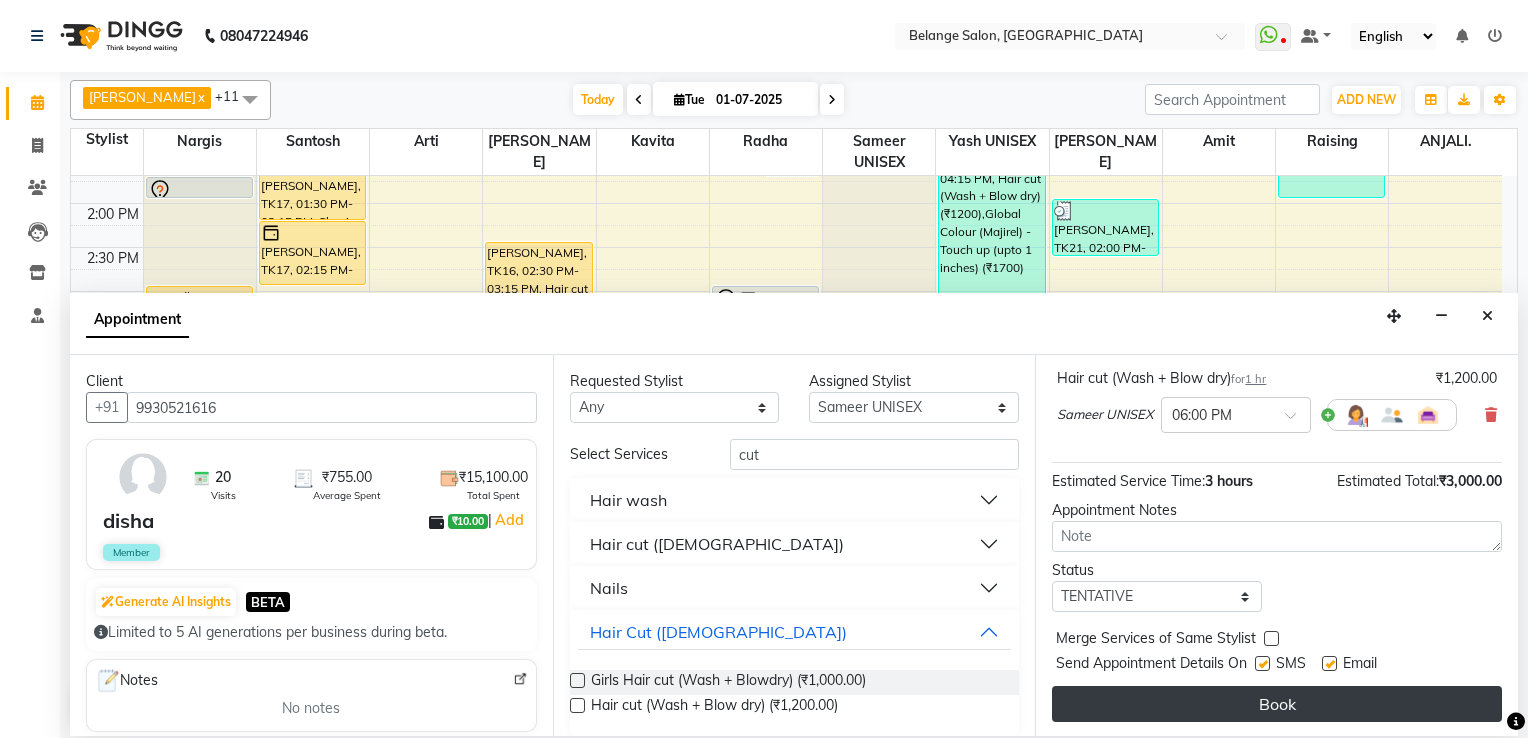 click on "Book" at bounding box center [1277, 704] 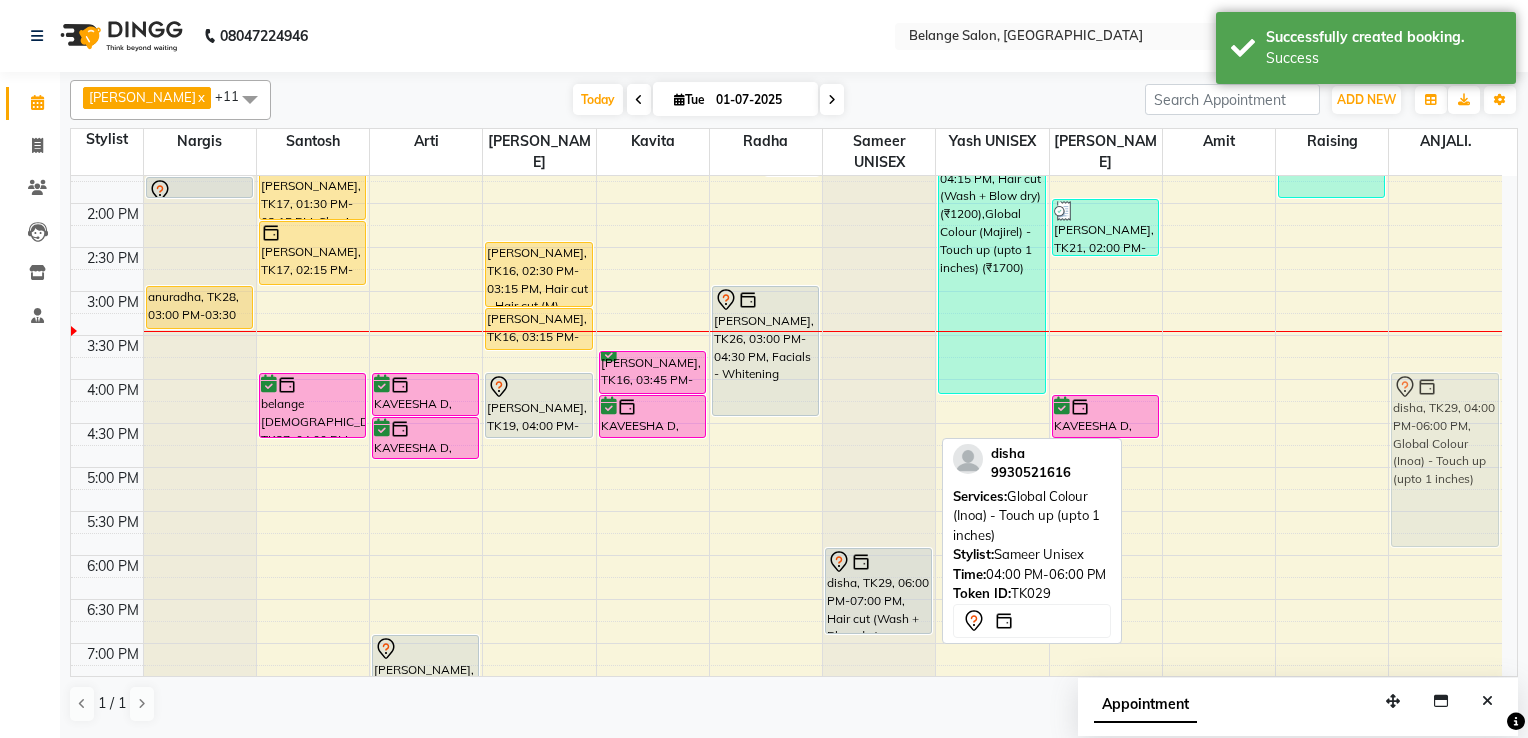 drag, startPoint x: 891, startPoint y: 387, endPoint x: 1403, endPoint y: 387, distance: 512 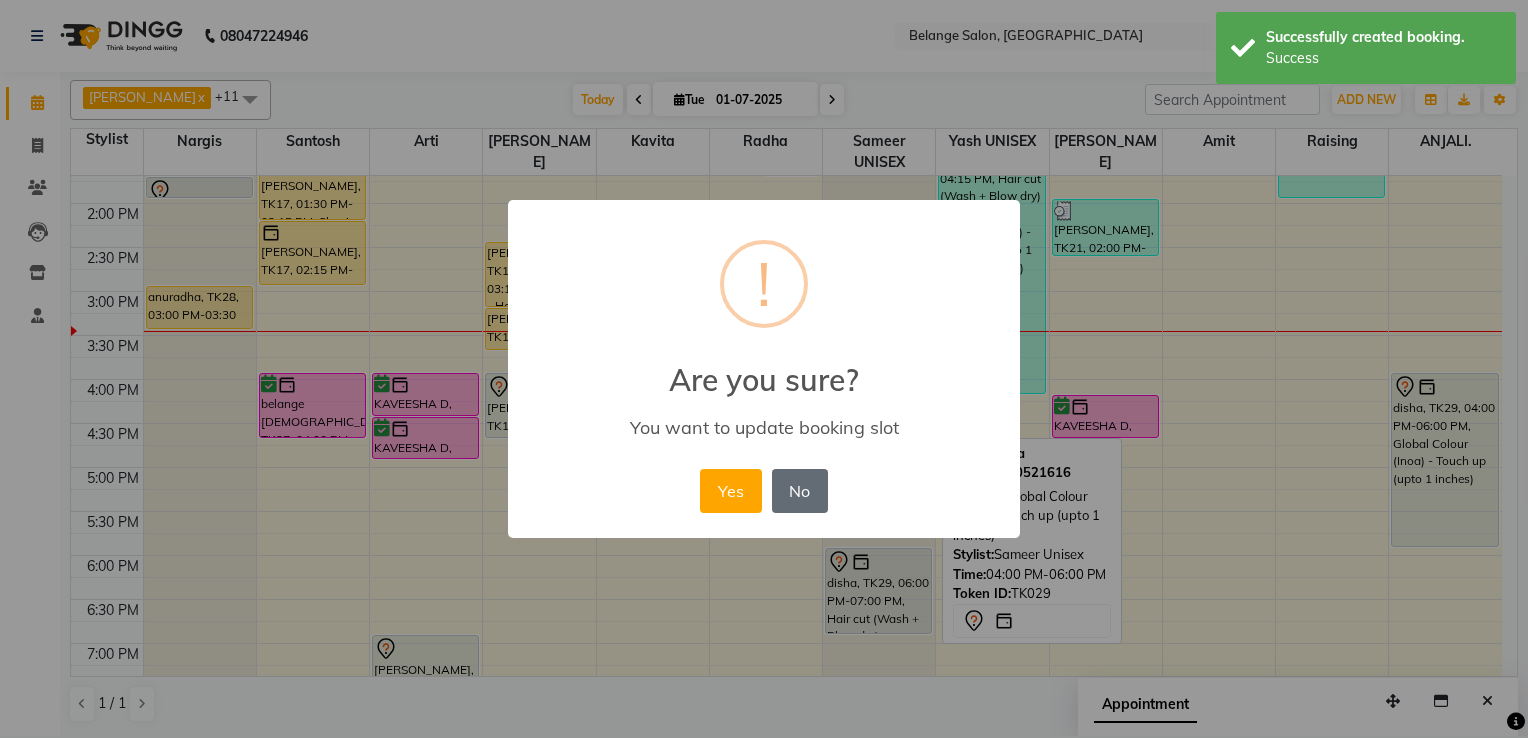 click on "No" at bounding box center (800, 491) 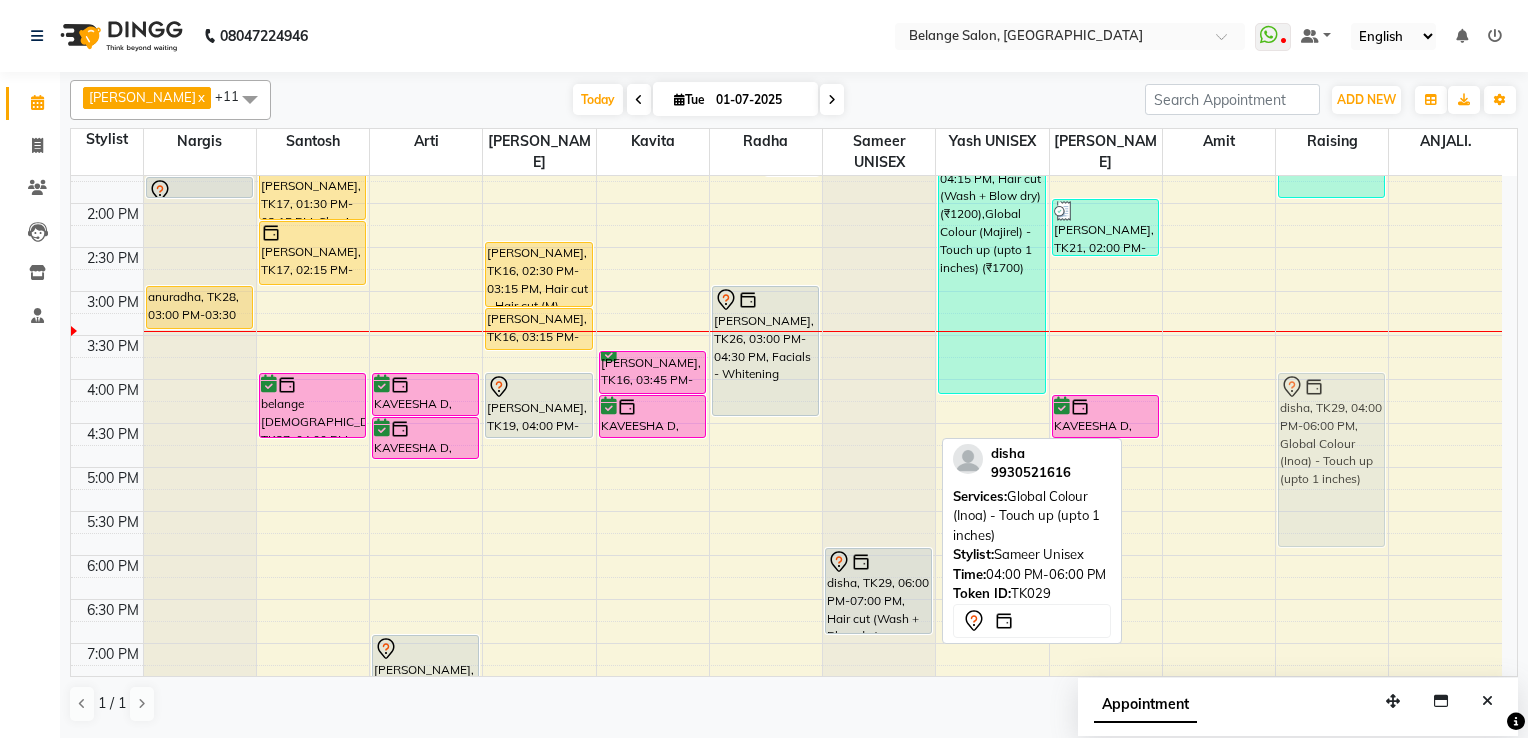 drag, startPoint x: 877, startPoint y: 395, endPoint x: 1274, endPoint y: 395, distance: 397 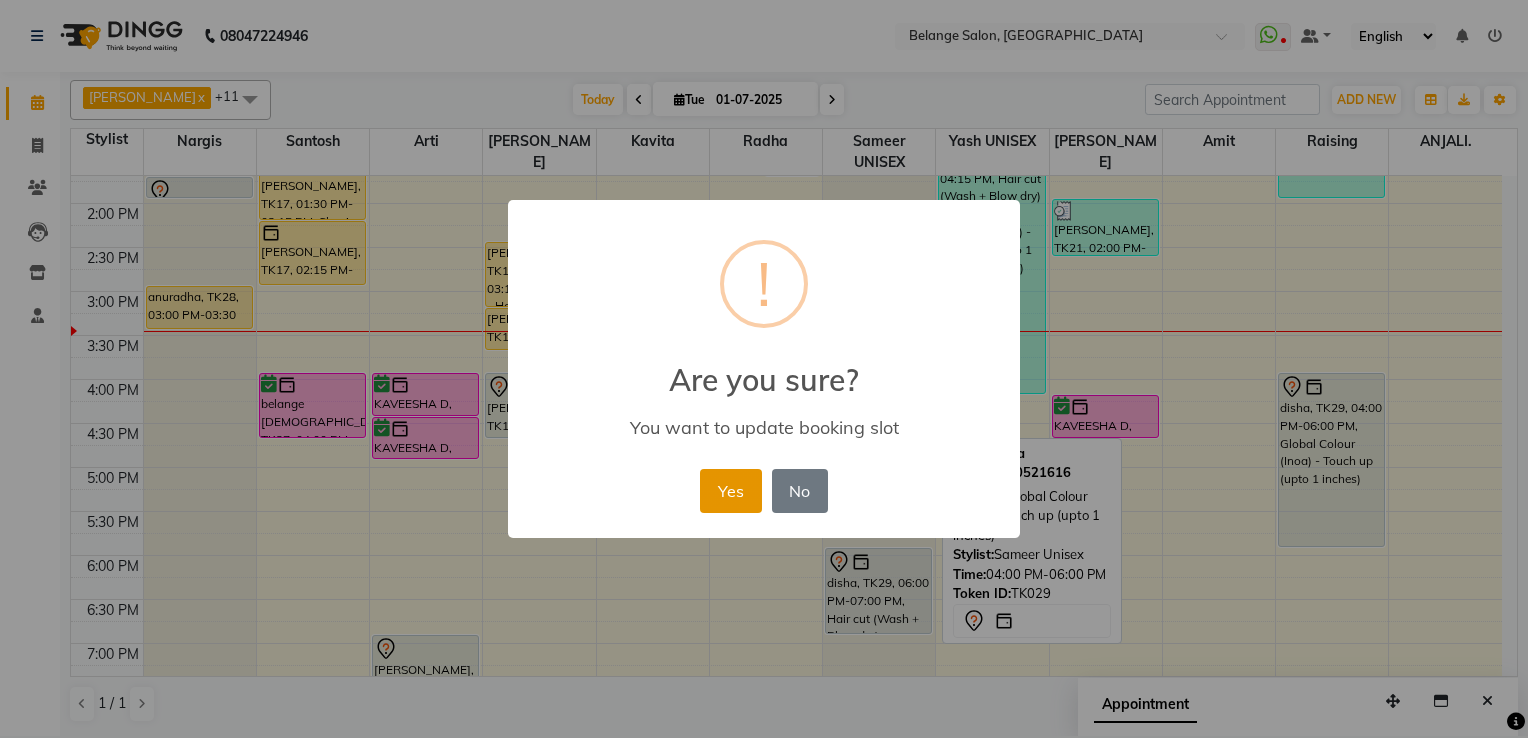 click on "Yes" at bounding box center [730, 491] 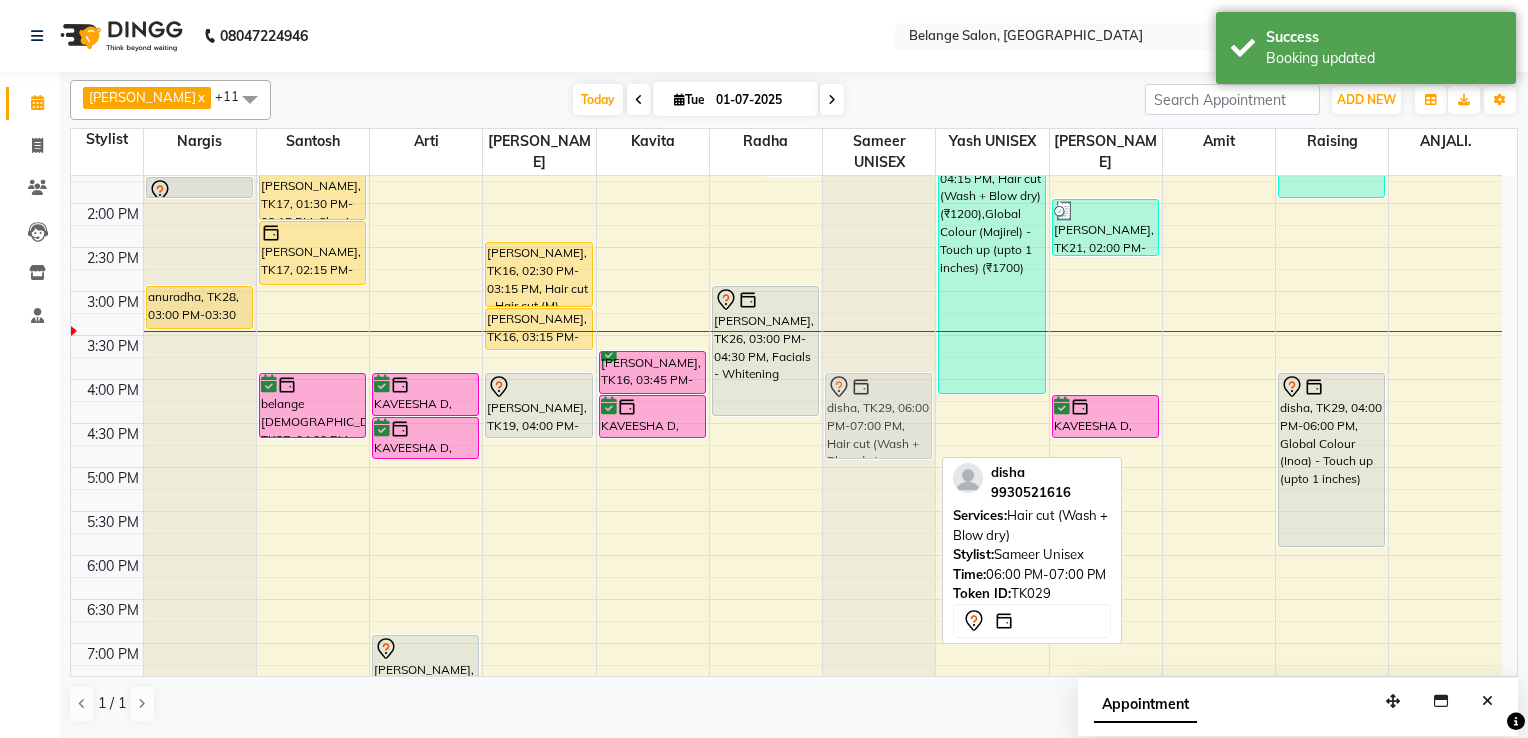 drag, startPoint x: 880, startPoint y: 579, endPoint x: 903, endPoint y: 400, distance: 180.4716 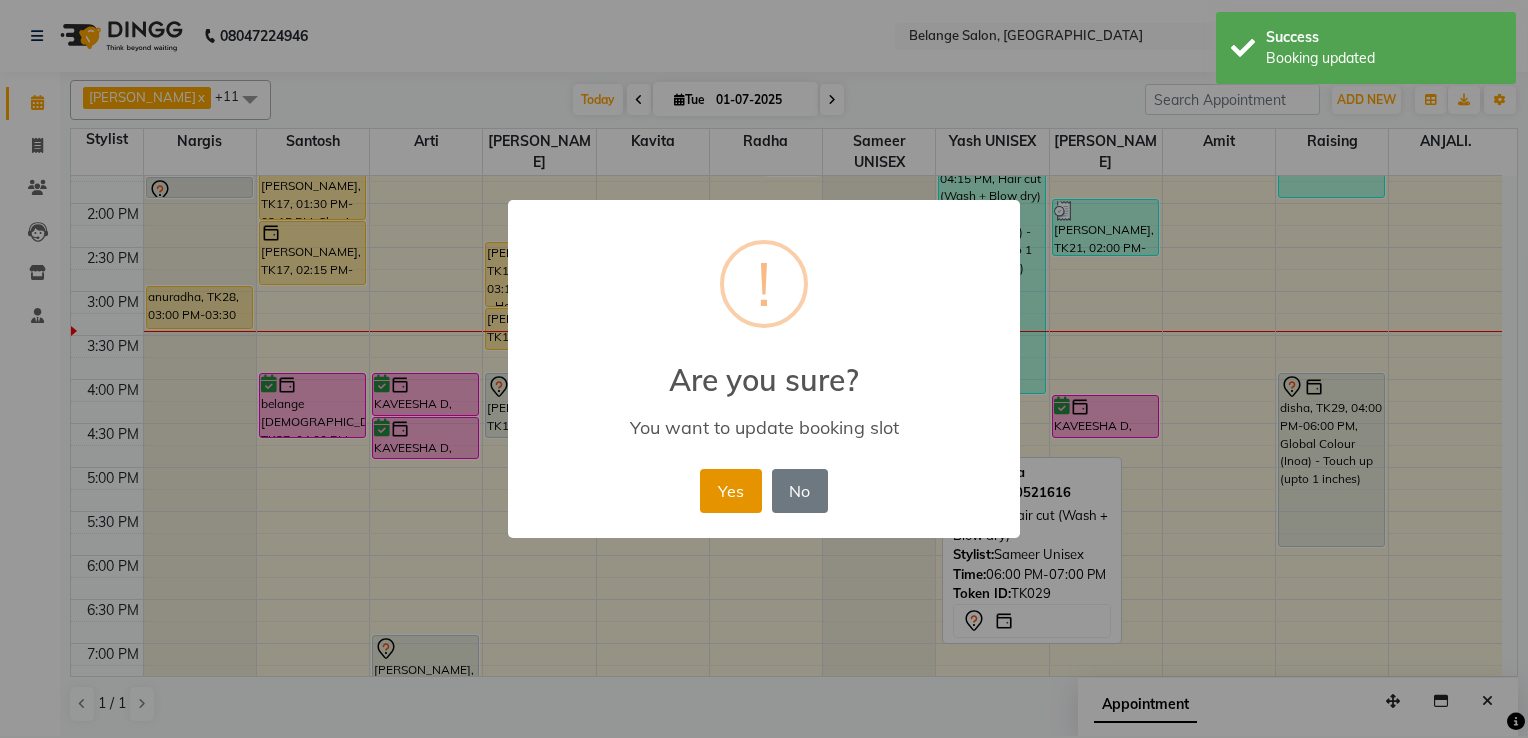 click on "Yes" at bounding box center (730, 491) 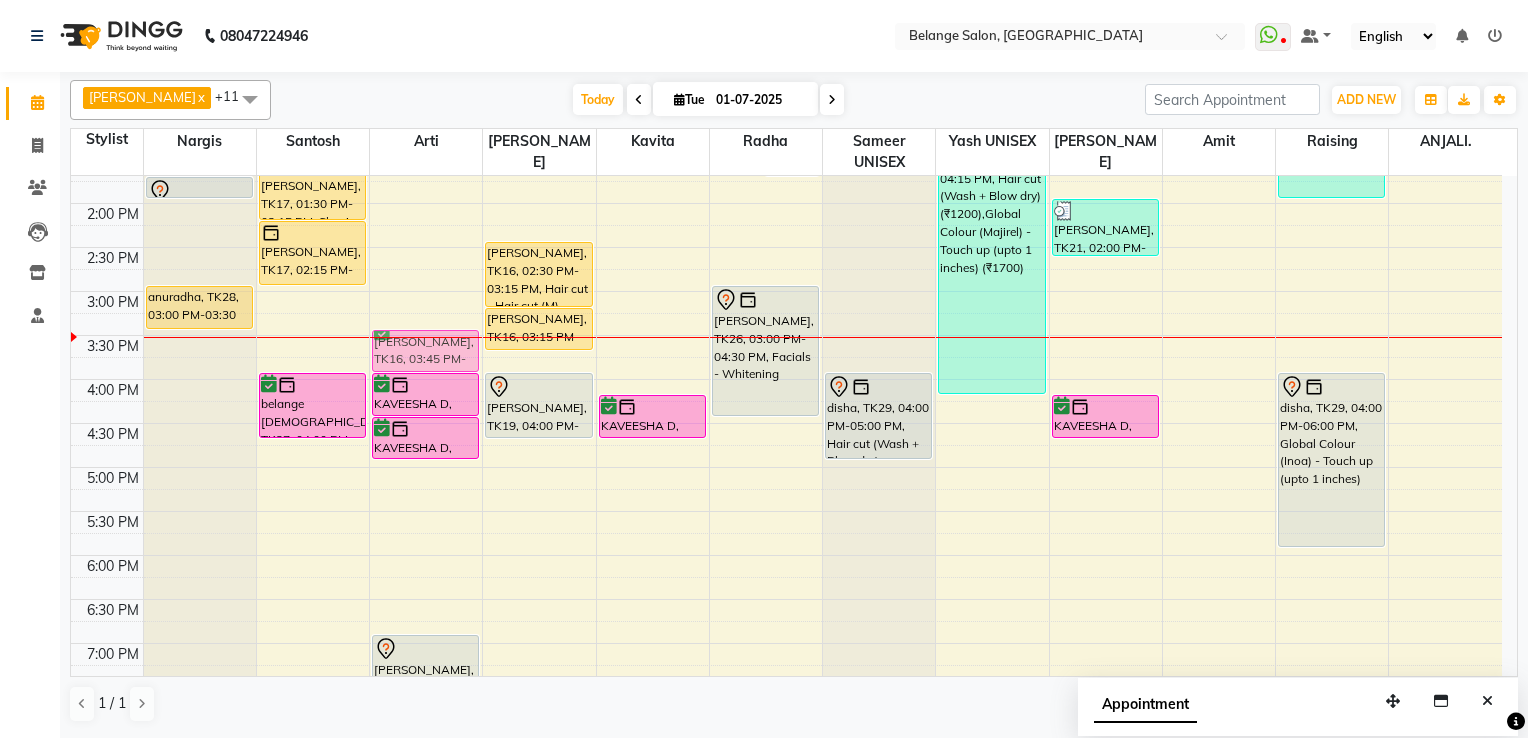 drag, startPoint x: 623, startPoint y: 352, endPoint x: 417, endPoint y: 329, distance: 207.28 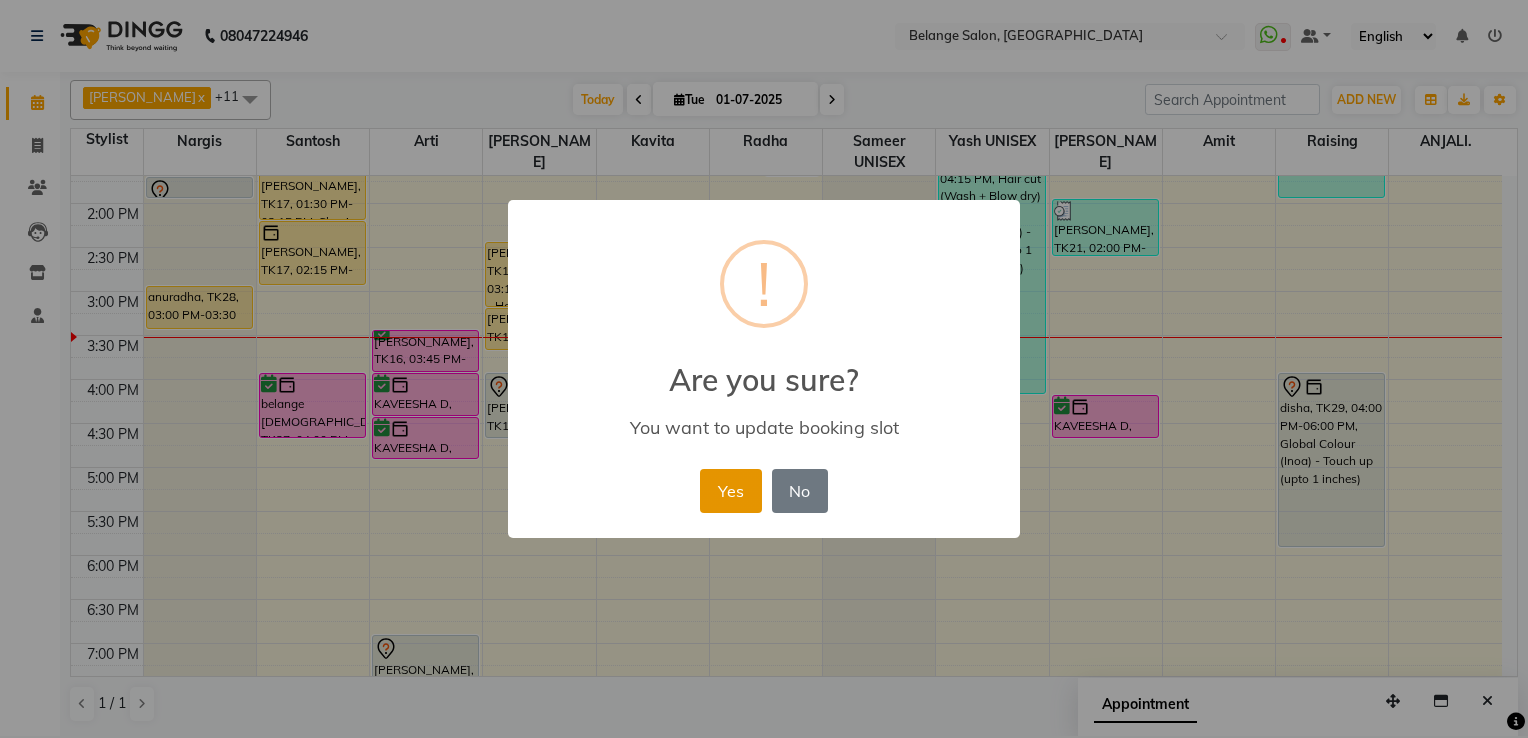 click on "Yes" at bounding box center (730, 491) 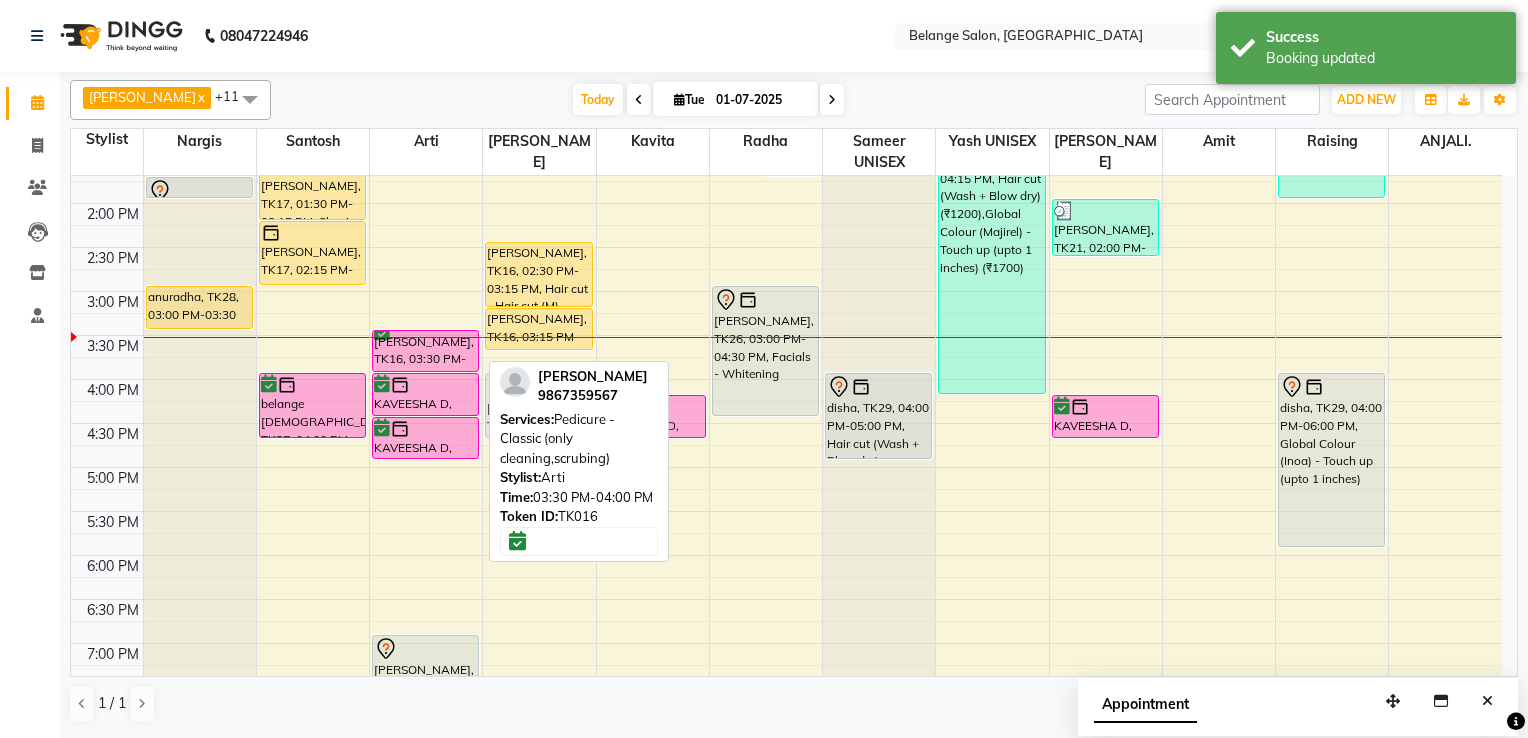 drag, startPoint x: 402, startPoint y: 340, endPoint x: 379, endPoint y: 336, distance: 23.345236 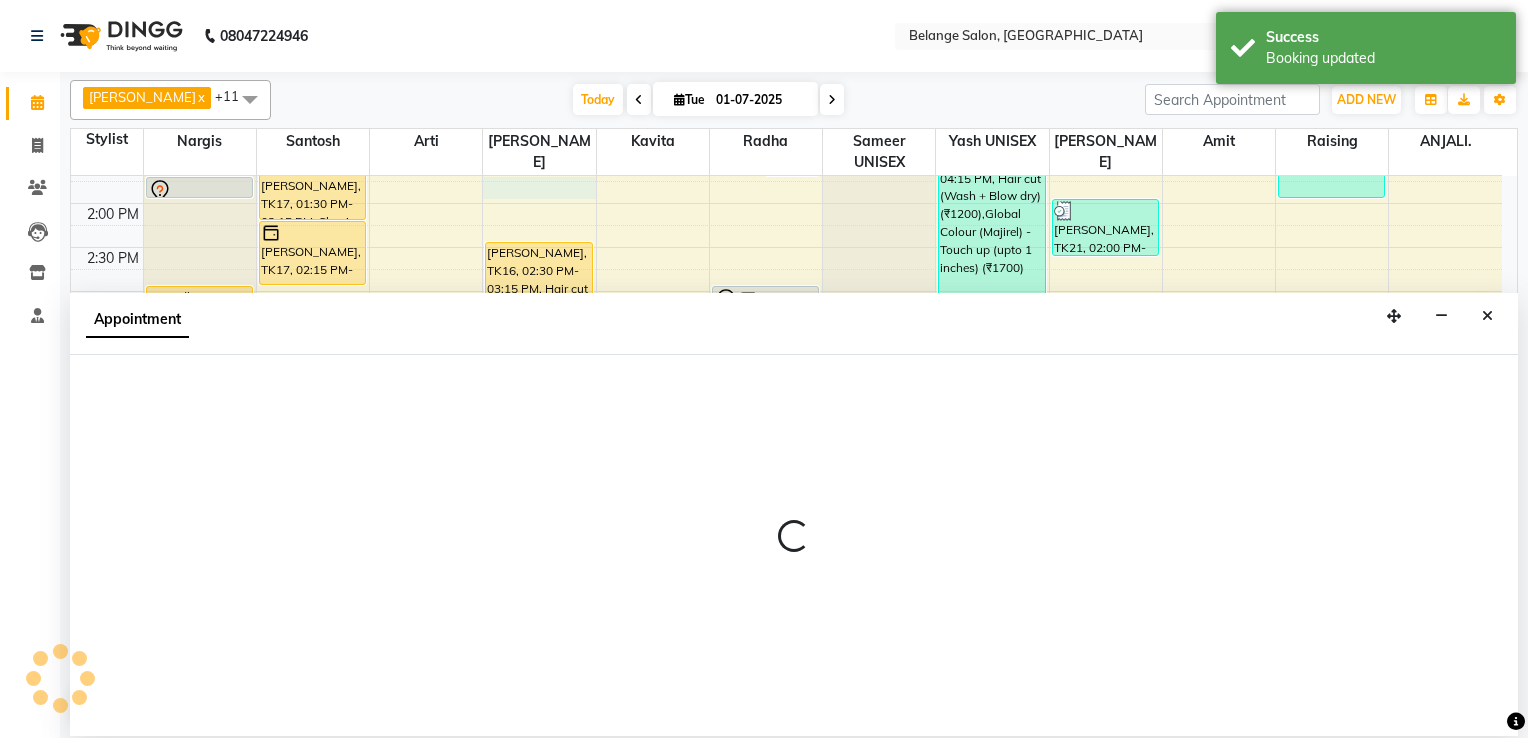 click on "08047224946 Select Location × Belange Salon, Wadala East  WhatsApp Status  ✕ Status:  Disconnected Most Recent Message: 29-06-2025     11:57 AM Recent Service Activity: 29-06-2025     11:59 AM  08047224946 Whatsapp Settings Default Panel My Panel English ENGLISH Español العربية मराठी हिंदी ગુજરાતી தமிழ் 中文 Notifications nothing to show" 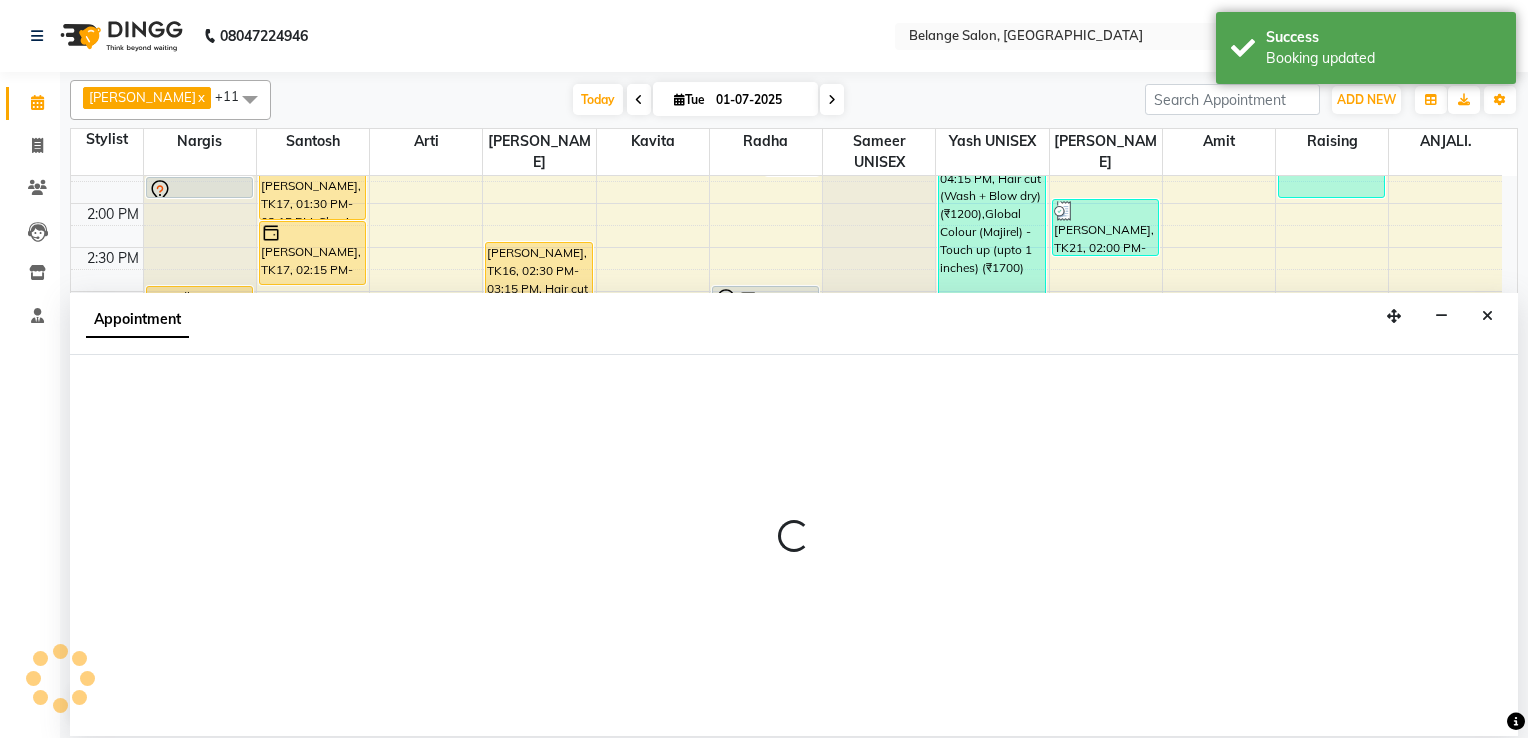 select on "54495" 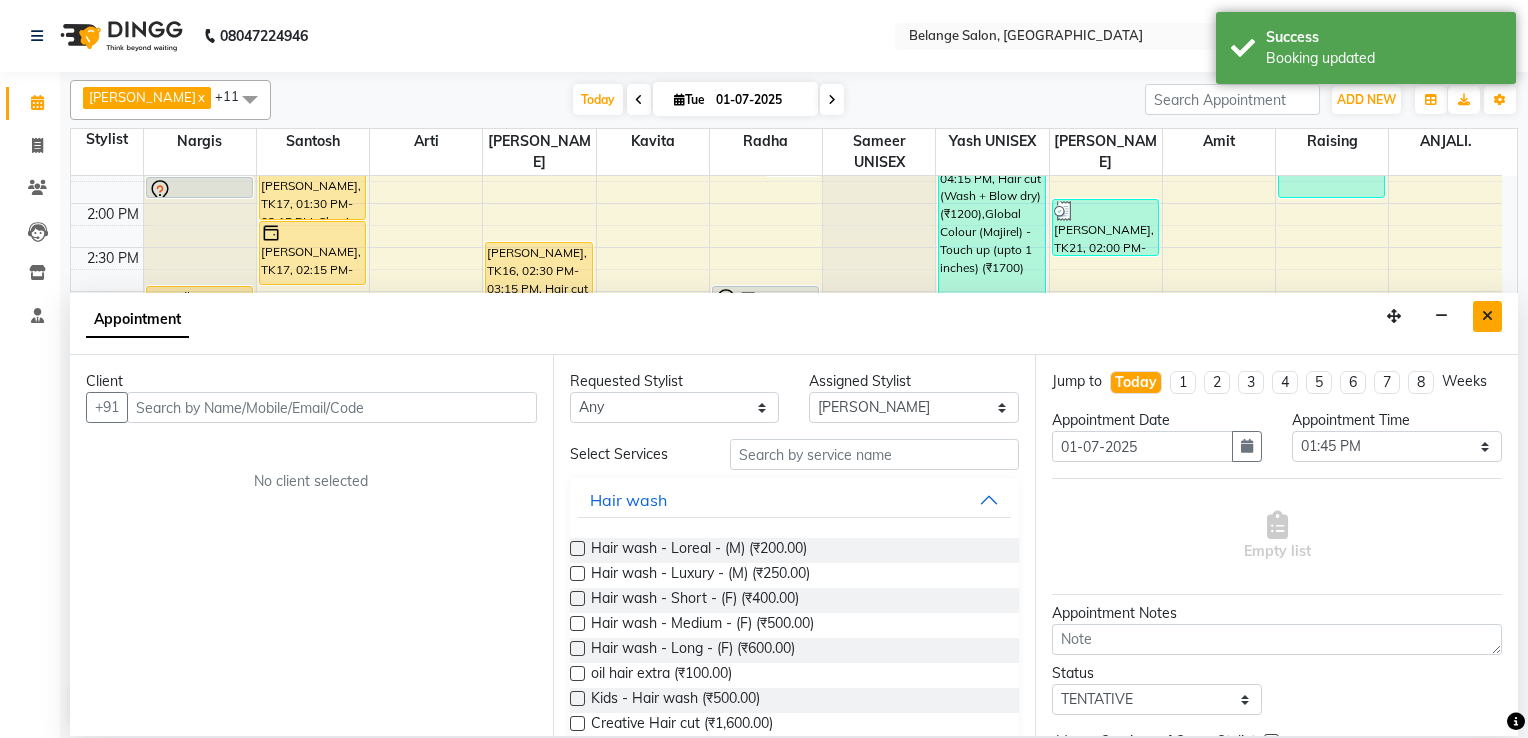click at bounding box center [1487, 316] 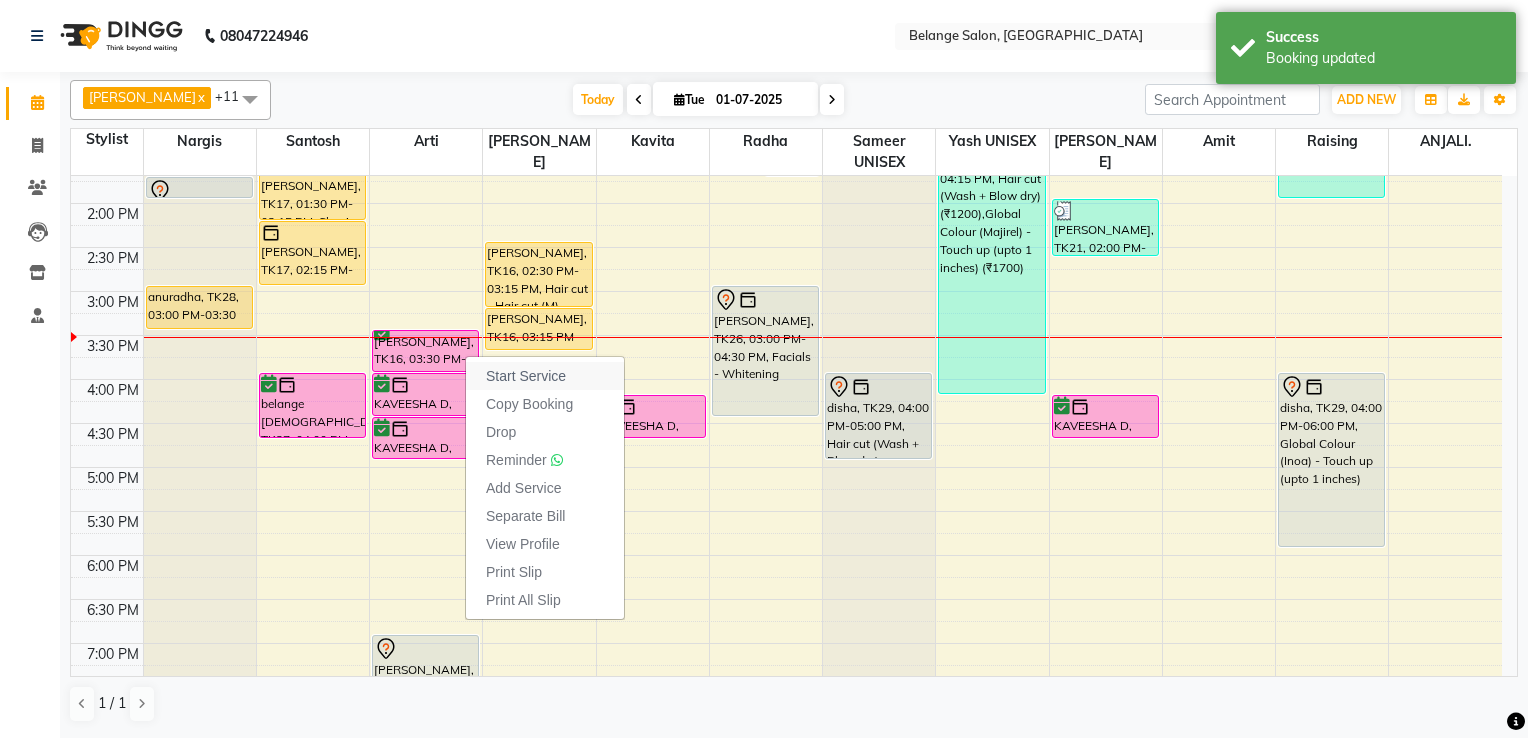 click on "Start Service" at bounding box center [526, 376] 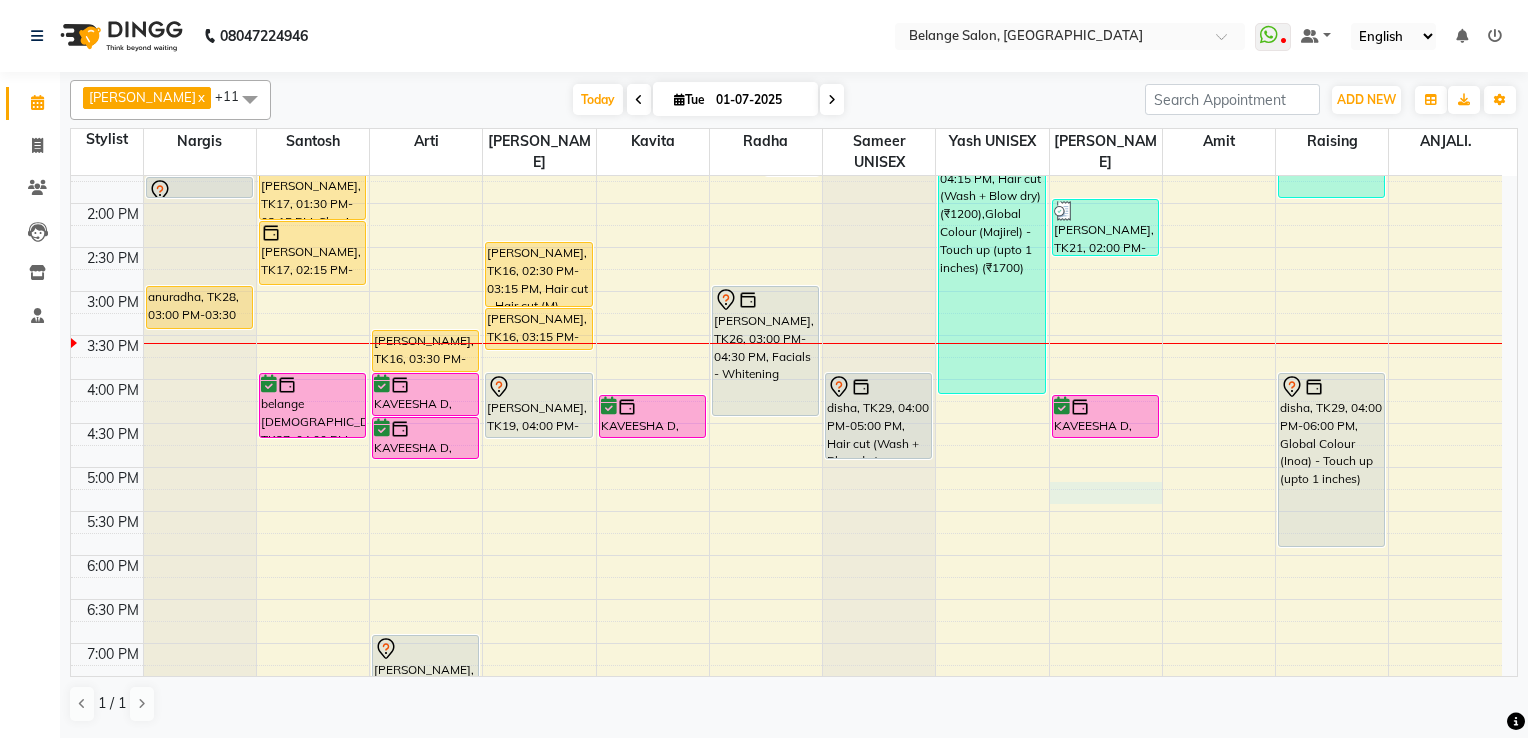 click on "8:00 AM 8:30 AM 9:00 AM 9:30 AM 10:00 AM 10:30 AM 11:00 AM 11:30 AM 12:00 PM 12:30 PM 1:00 PM 1:30 PM 2:00 PM 2:30 PM 3:00 PM 3:30 PM 4:00 PM 4:30 PM 5:00 PM 5:30 PM 6:00 PM 6:30 PM 7:00 PM 7:30 PM 8:00 PM 8:30 PM 9:00 PM 9:30 PM 10:00 PM 10:30 PM     BELANGE FEMALE Female, TK22, 01:00 PM-01:15 PM, Threading - Any one (Eyebrow/Upperlip/lowerlip/chin) (₹80)     belange male, TK24, 01:10 PM-01:25 PM, Threading - Any one (Eyebrow/Upperlip/lowerlip/chin) (₹80)             Shivani shalini, TK23, 01:30 PM-01:45 PM, Chocolate wax - Any One (Full Arms/Half legs/Half back/Half front/Stomach)             Shivani shalini, TK23, 01:45 PM-02:00 PM, Chocolate wax - Any one( Full legs/full back/full front)    anuradha, TK28, 03:00 PM-03:30 PM, Chocolate wax - Any One (Full Arms/Half legs/Half back/Half front/Stomach)     abhinav, TK08, 10:00 AM-10:45 AM, Hair cut - Hair cut (M)     AVIV, TK12, 11:15 AM-12:45 PM, Hair cut - Hair cut (M),Beard Styling (₹300)         ashok kotak, TK17, 01:30 PM-02:15 PM, Shaving" at bounding box center [786, 335] 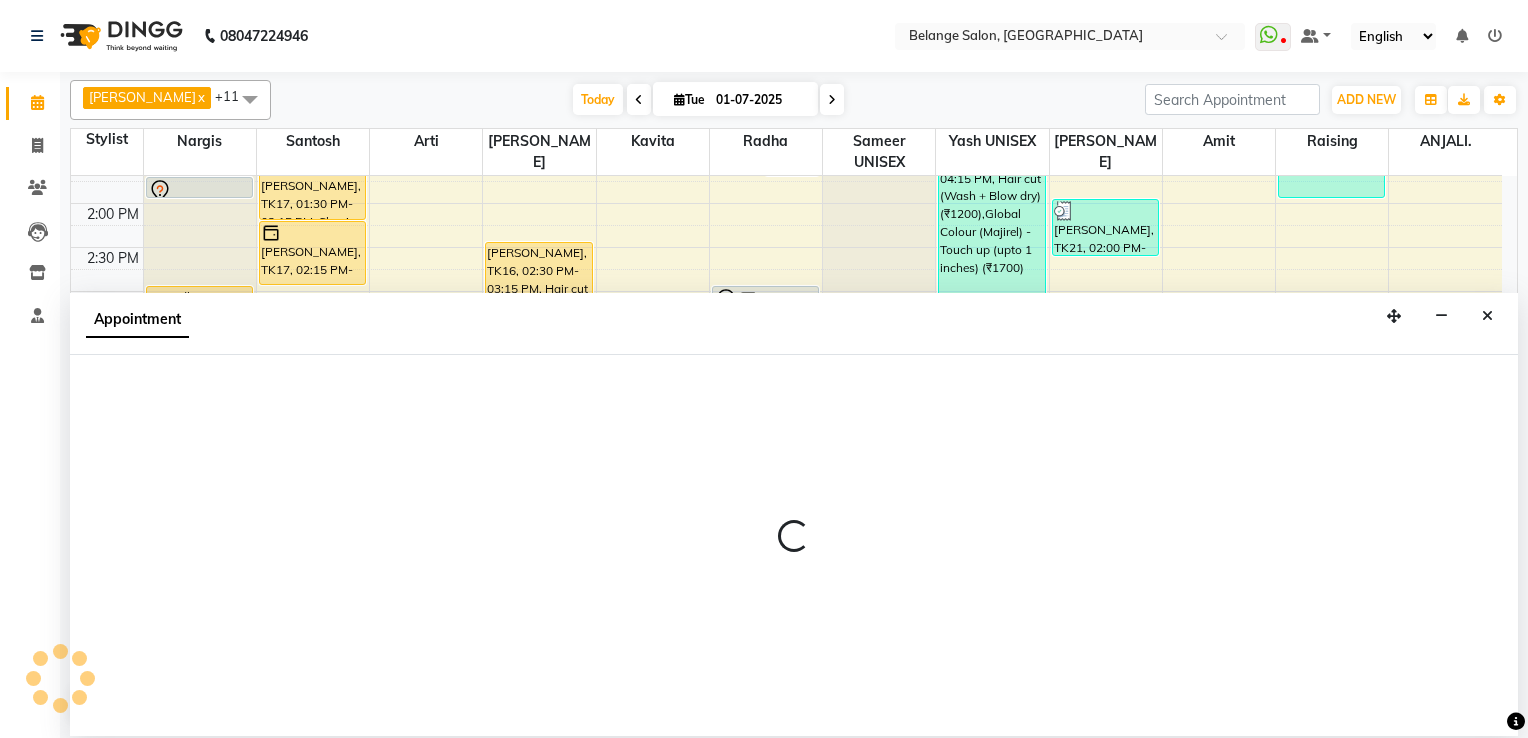 select on "68481" 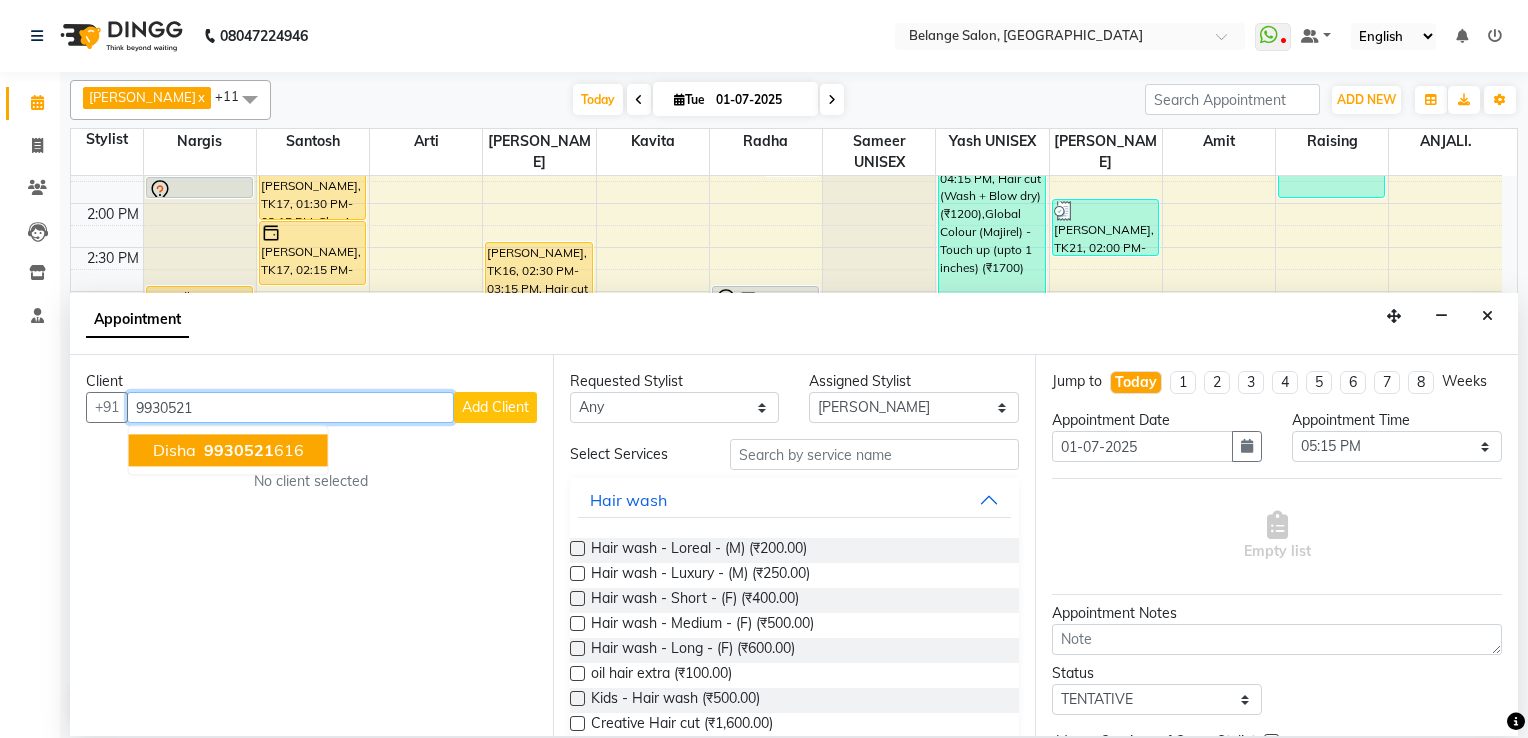 click on "disha" at bounding box center (174, 450) 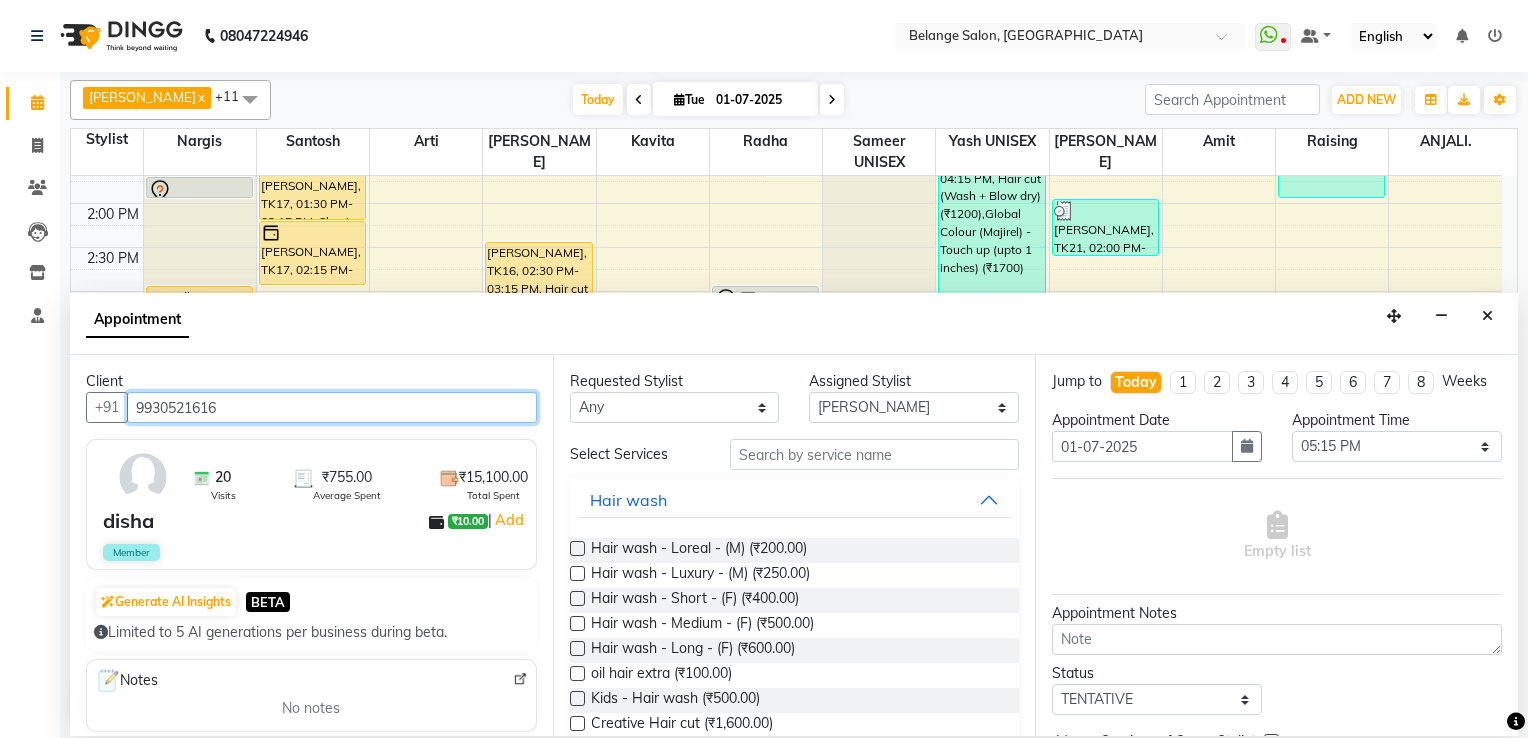 type on "9930521616" 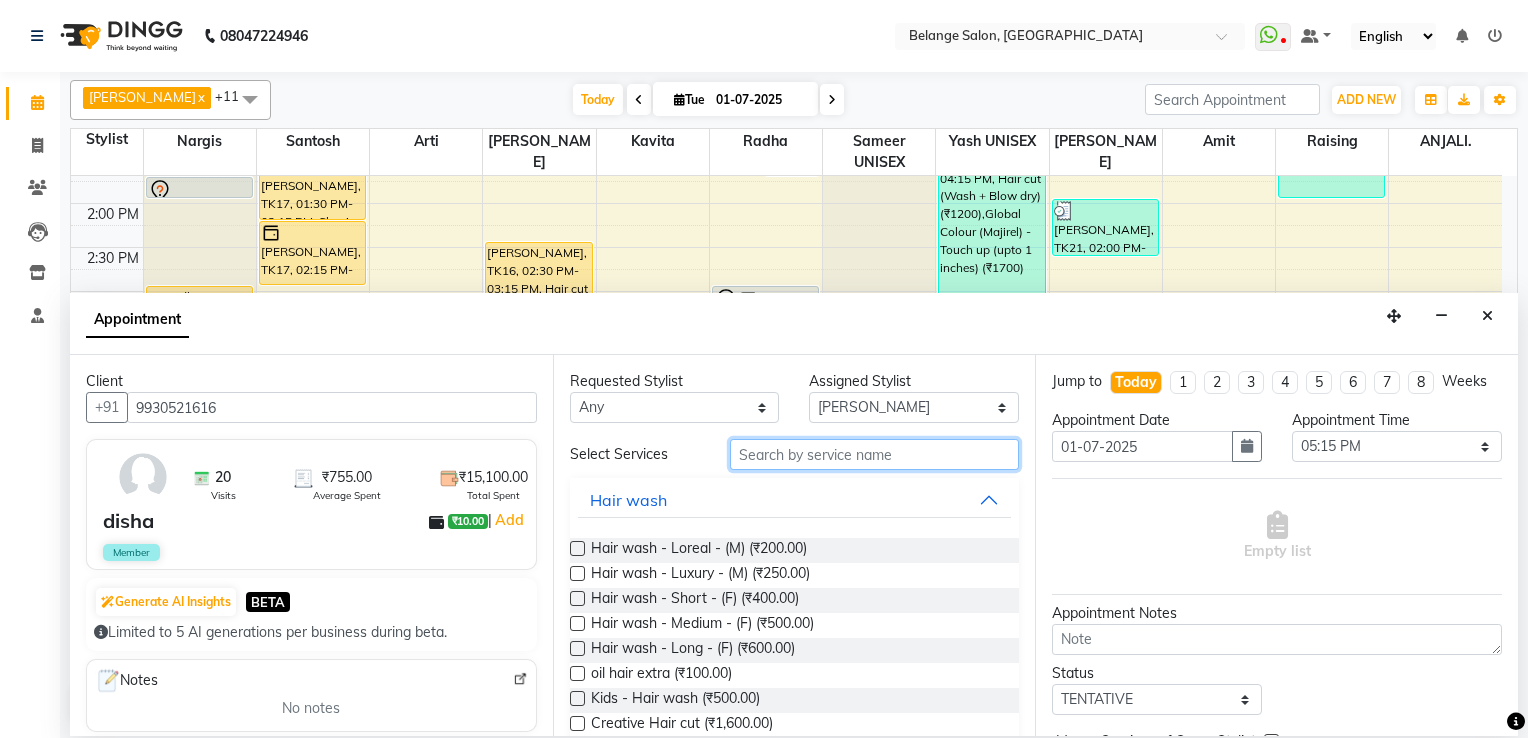 click at bounding box center [875, 454] 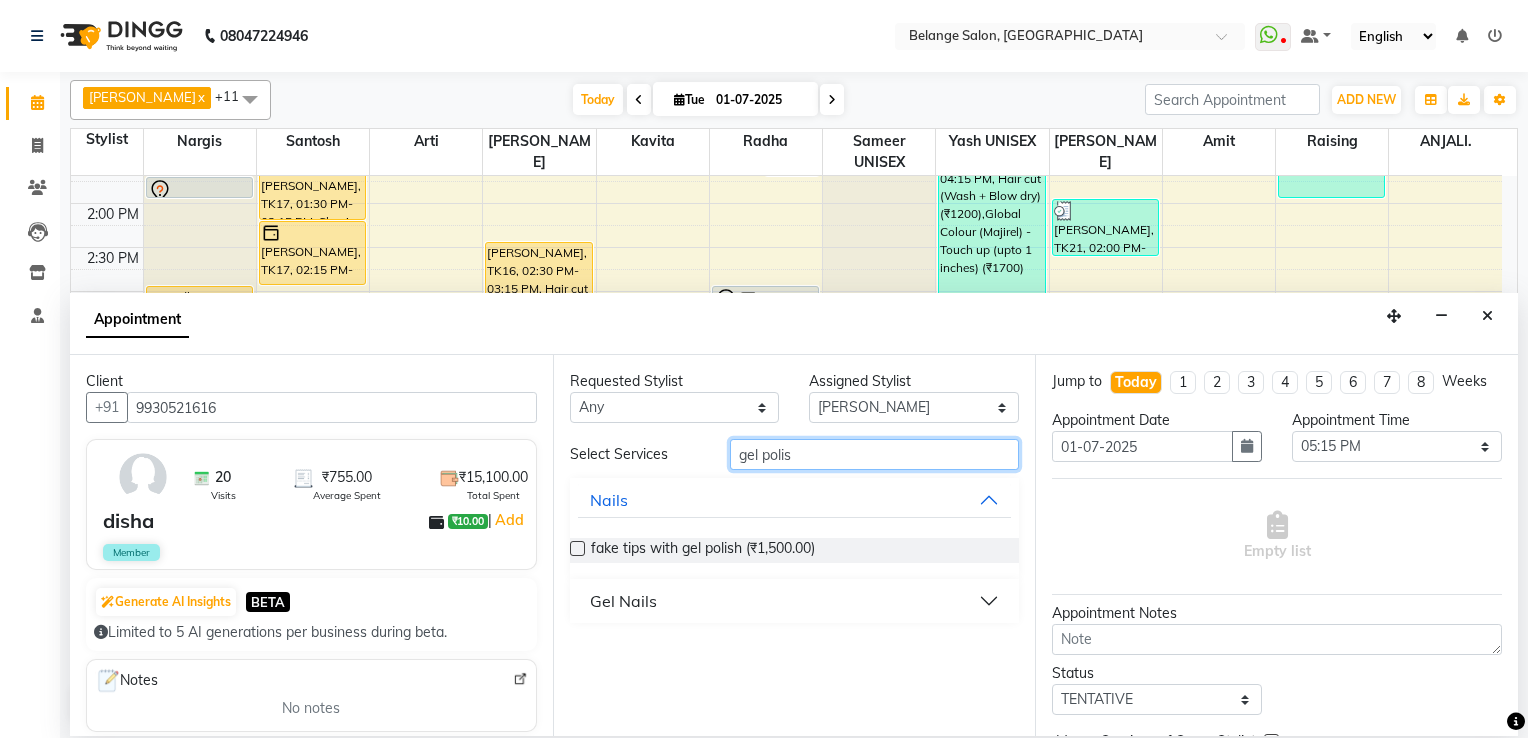 type on "gel polis" 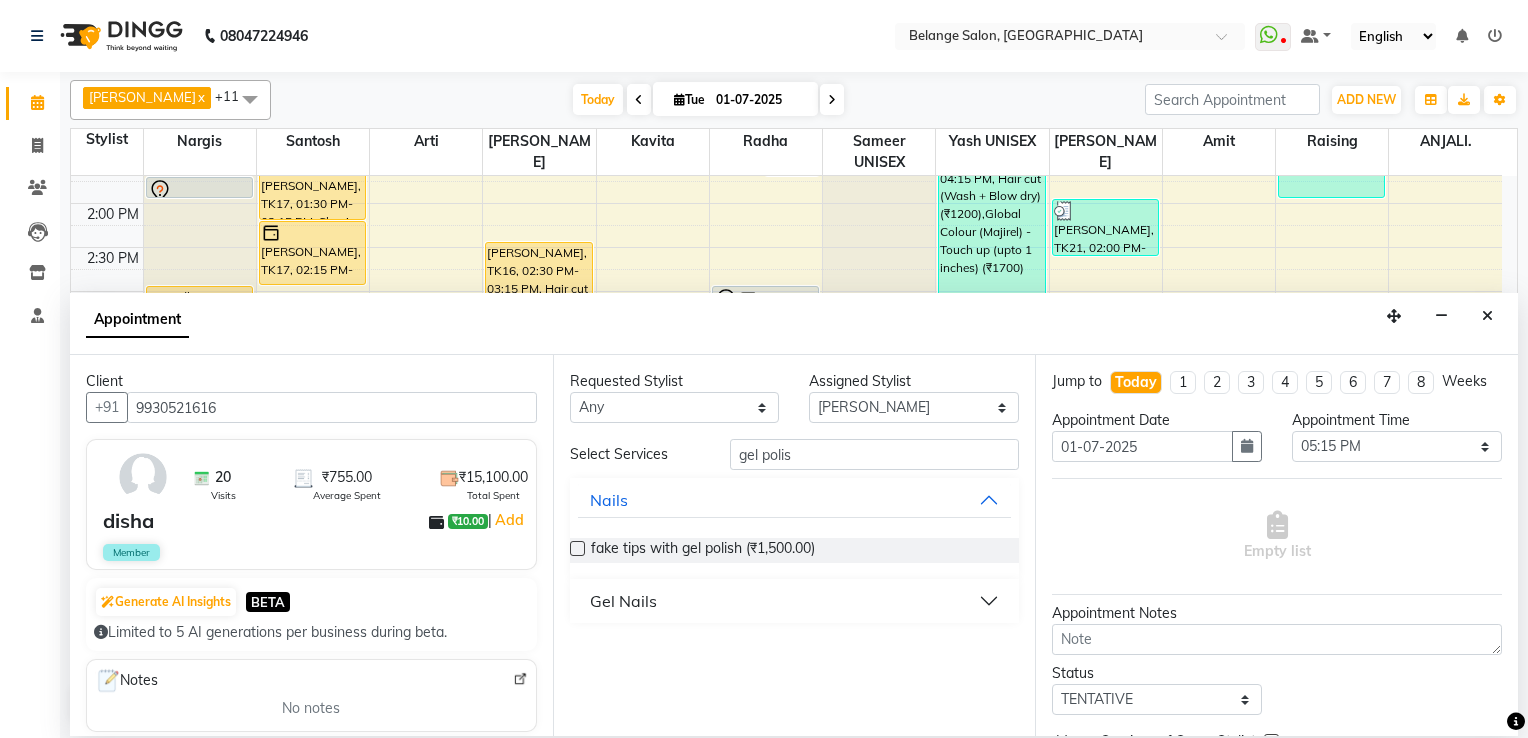 click on "Gel Nails" at bounding box center (623, 601) 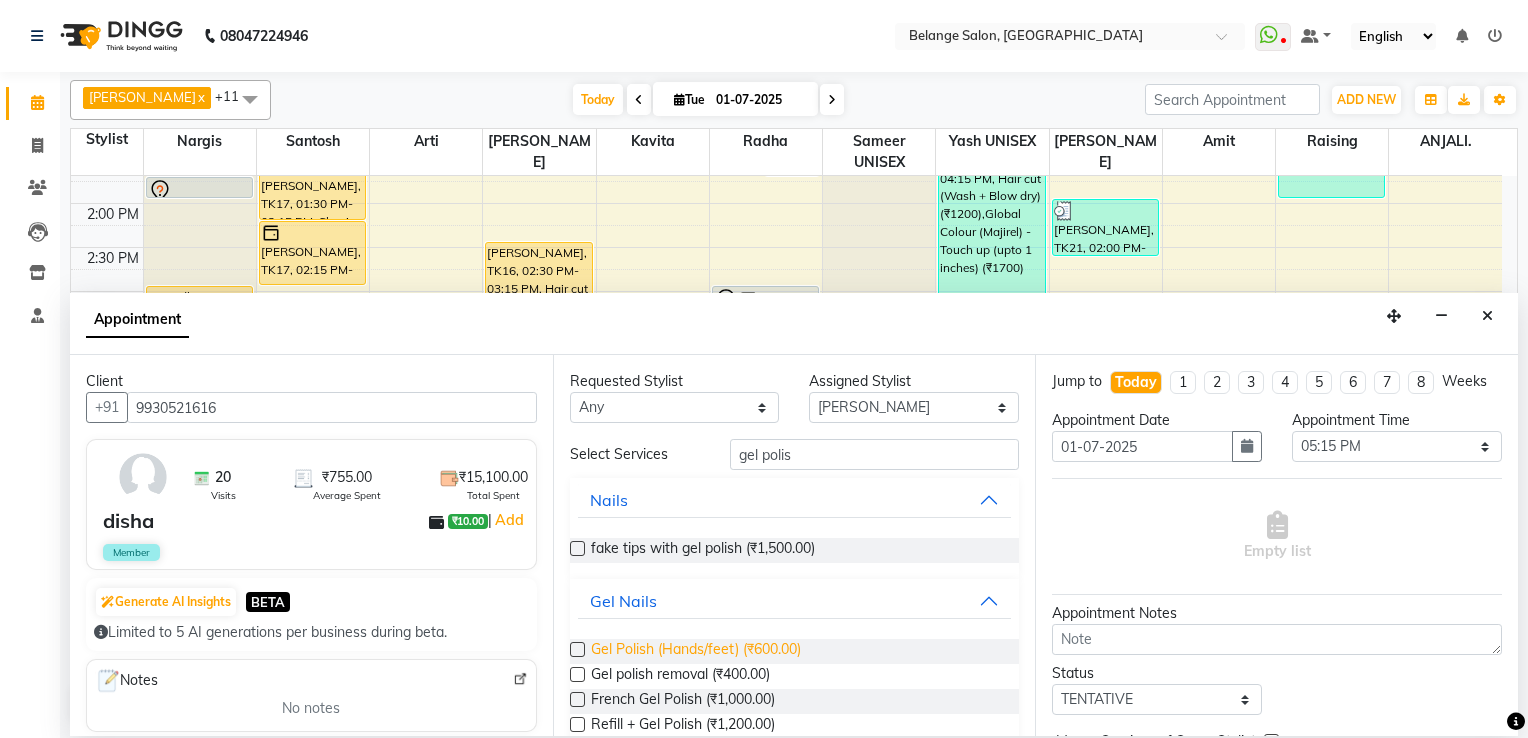 click on "Gel Polish (Hands/feet) (₹600.00)" at bounding box center [696, 651] 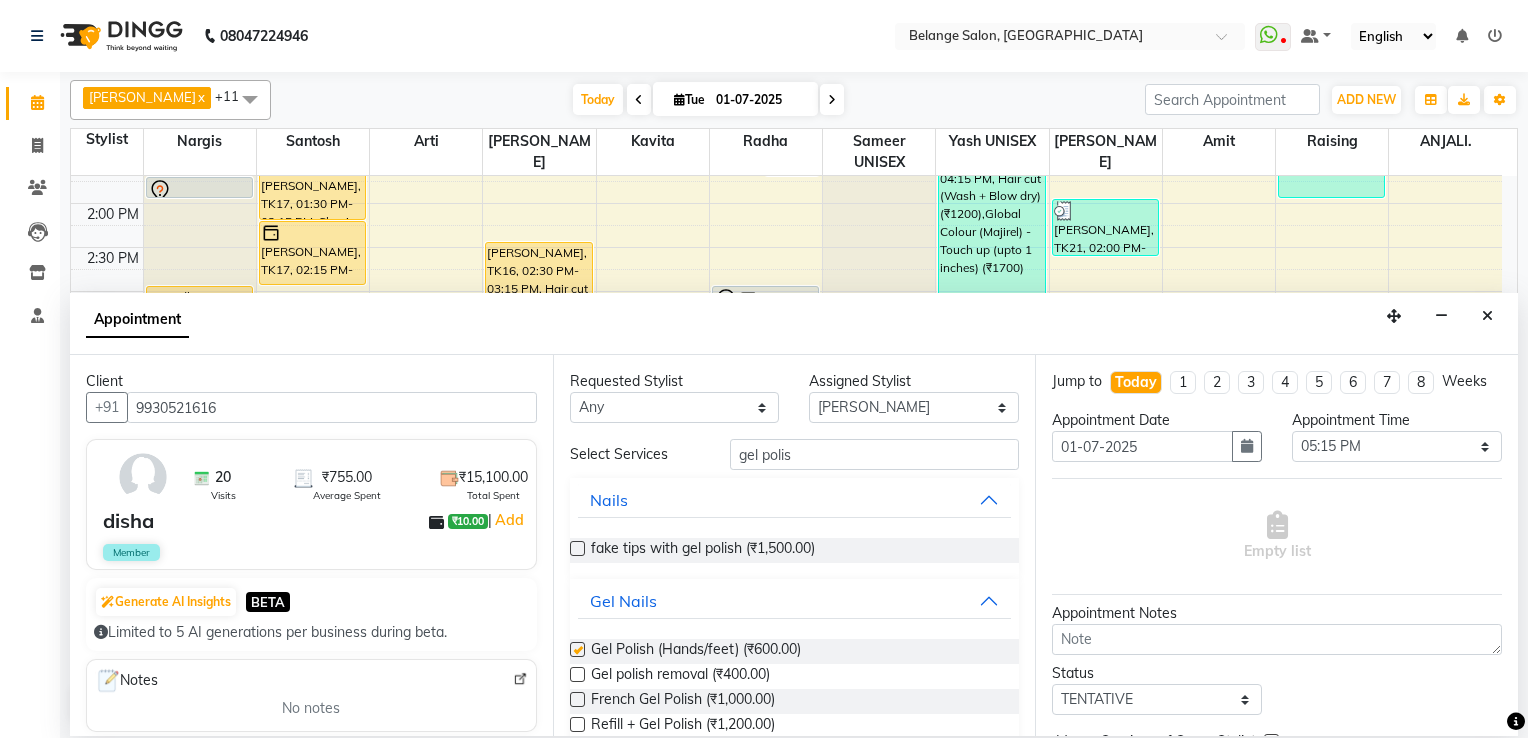 checkbox on "false" 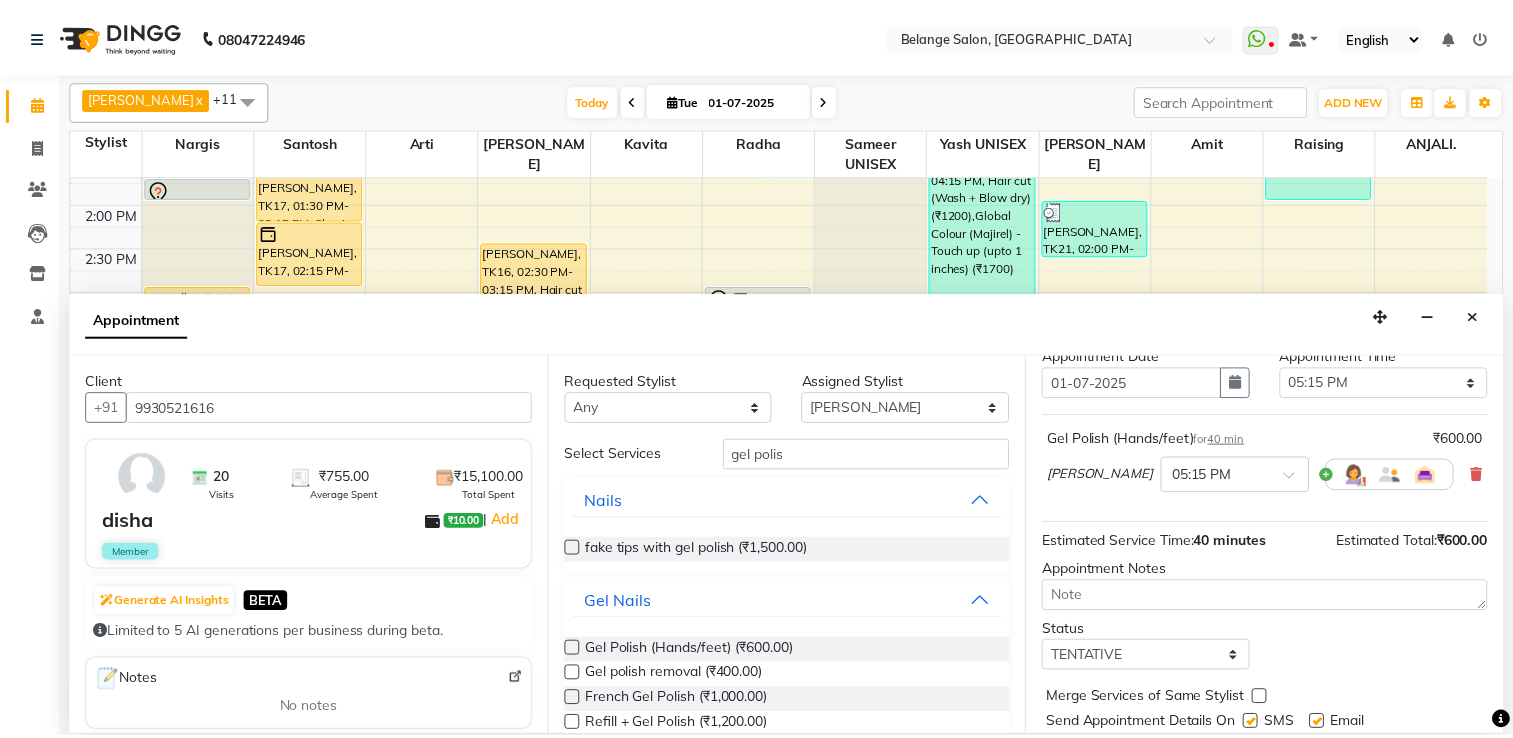 scroll, scrollTop: 124, scrollLeft: 0, axis: vertical 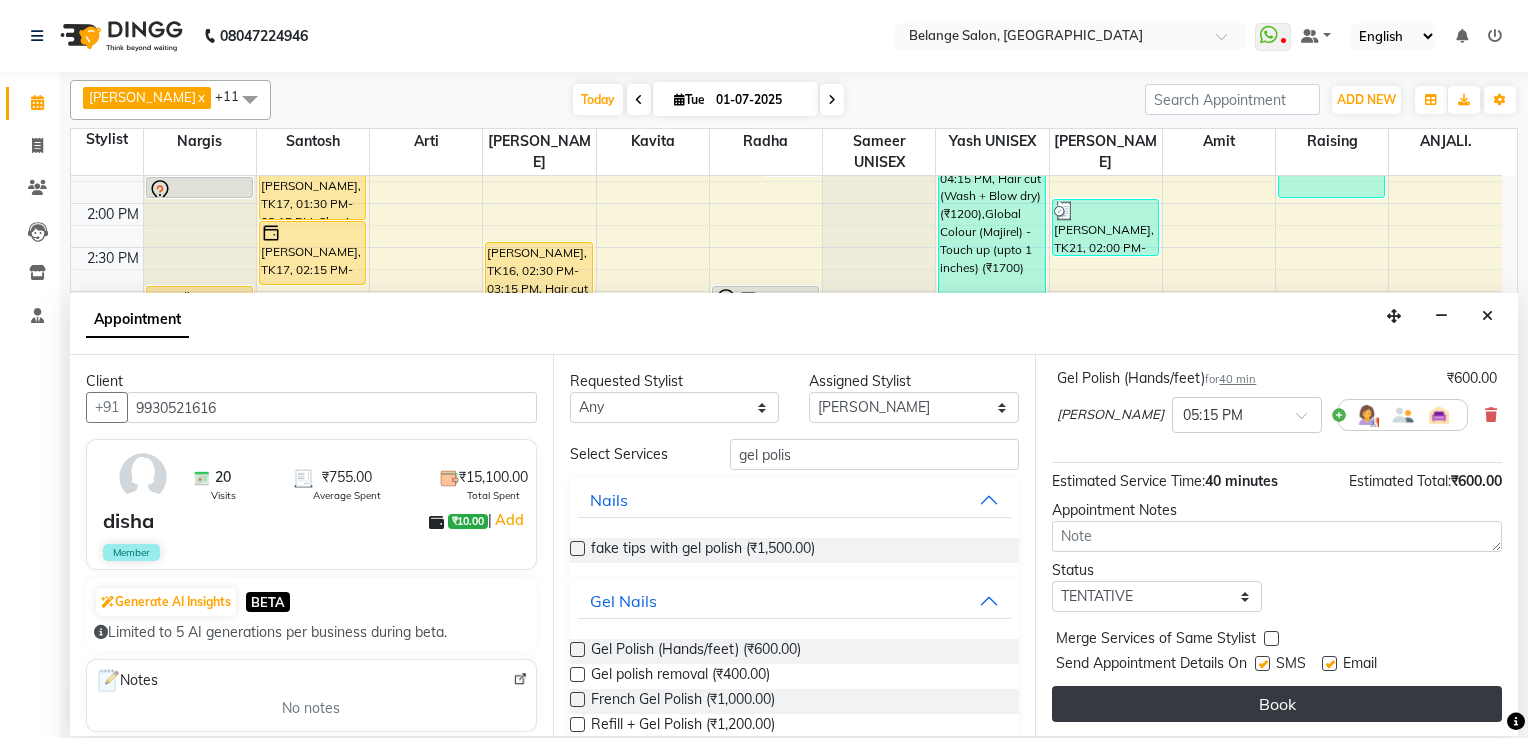 click on "Book" at bounding box center (1277, 704) 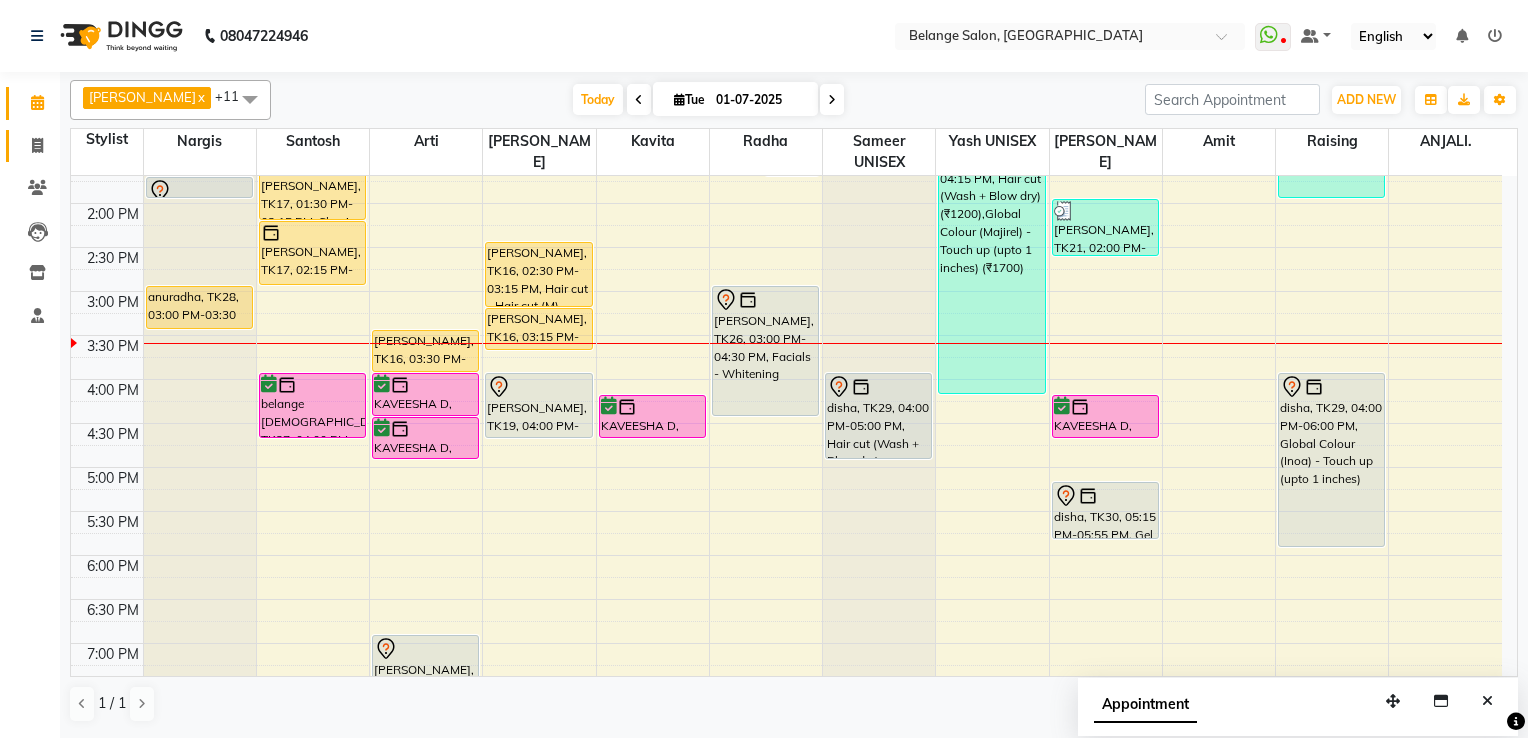 click 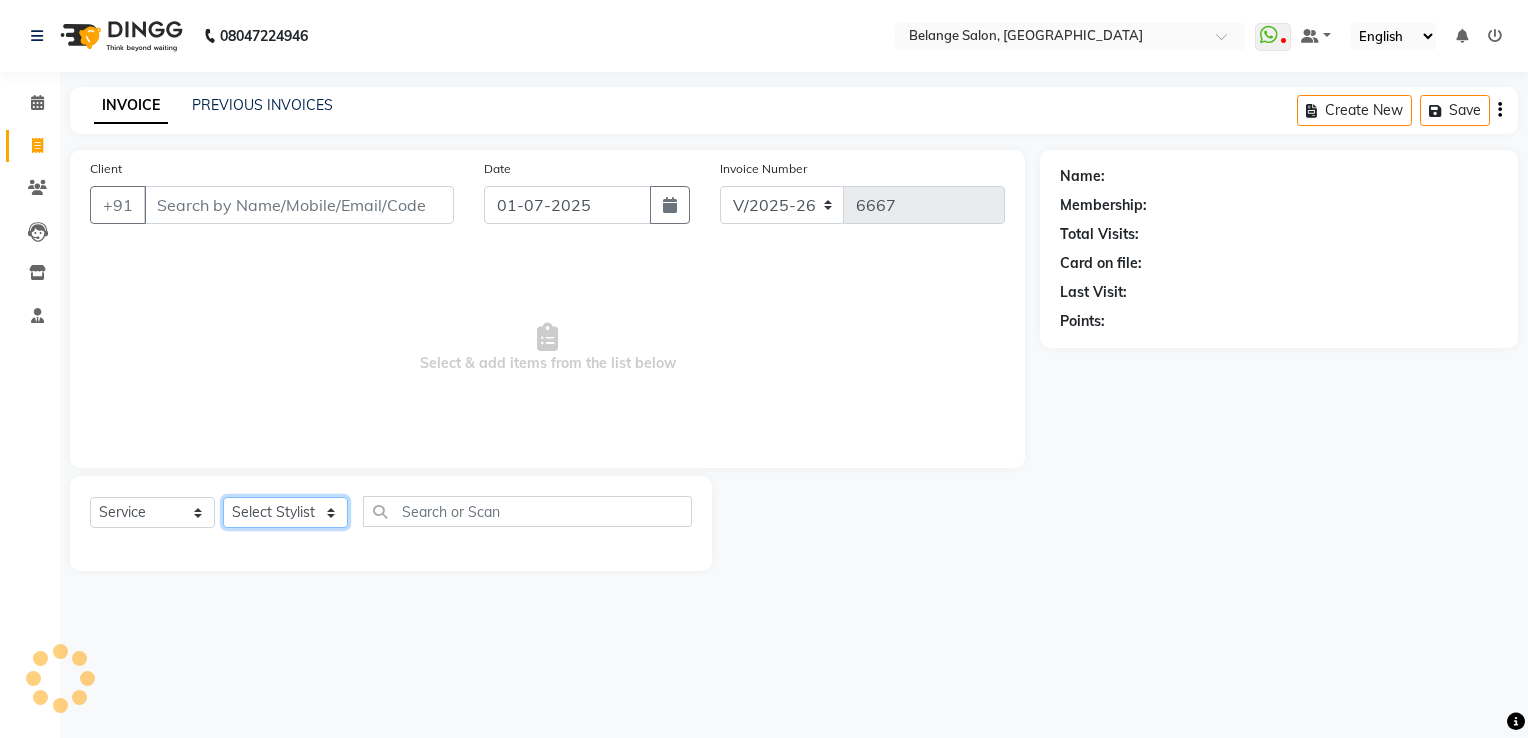 click on "Select Stylist" 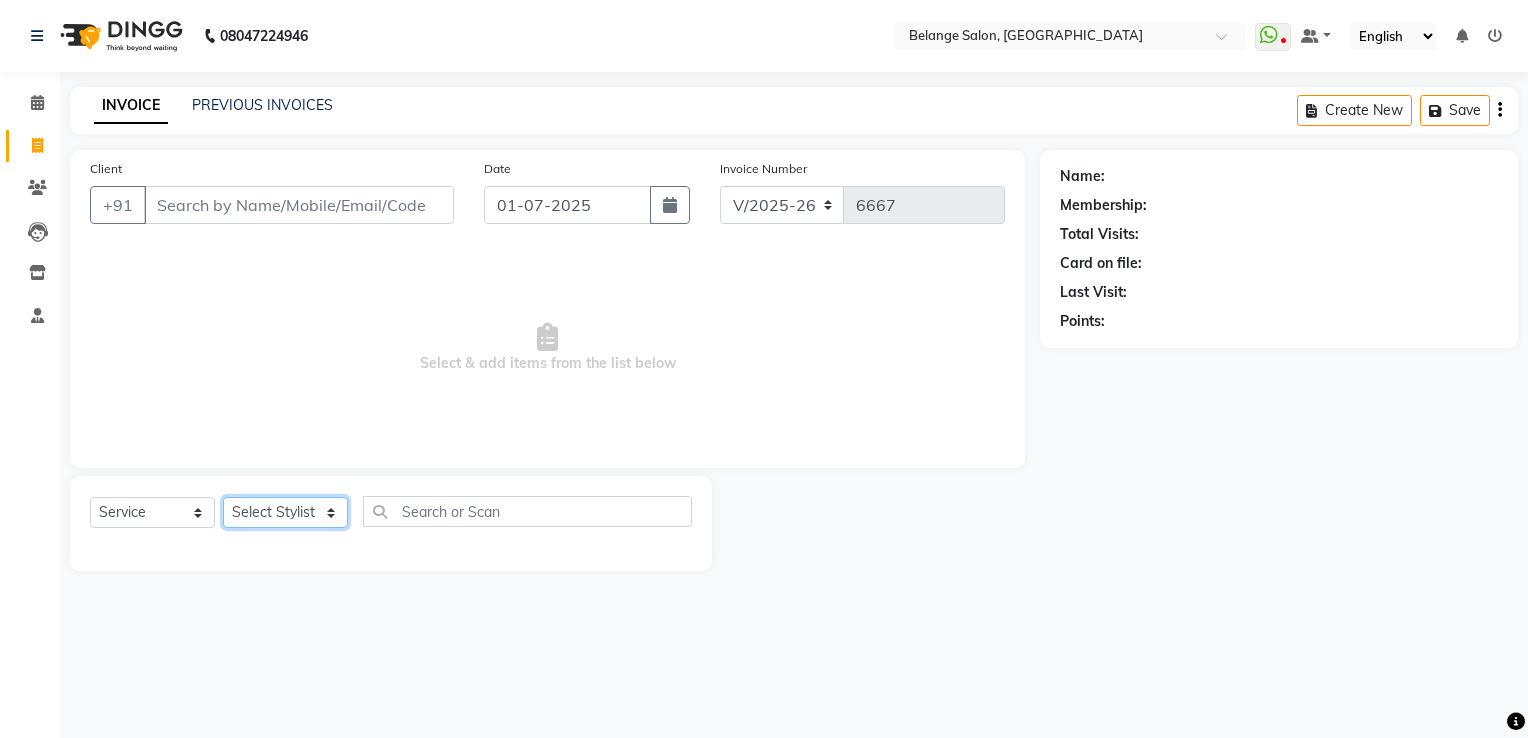 click on "Select Stylist" 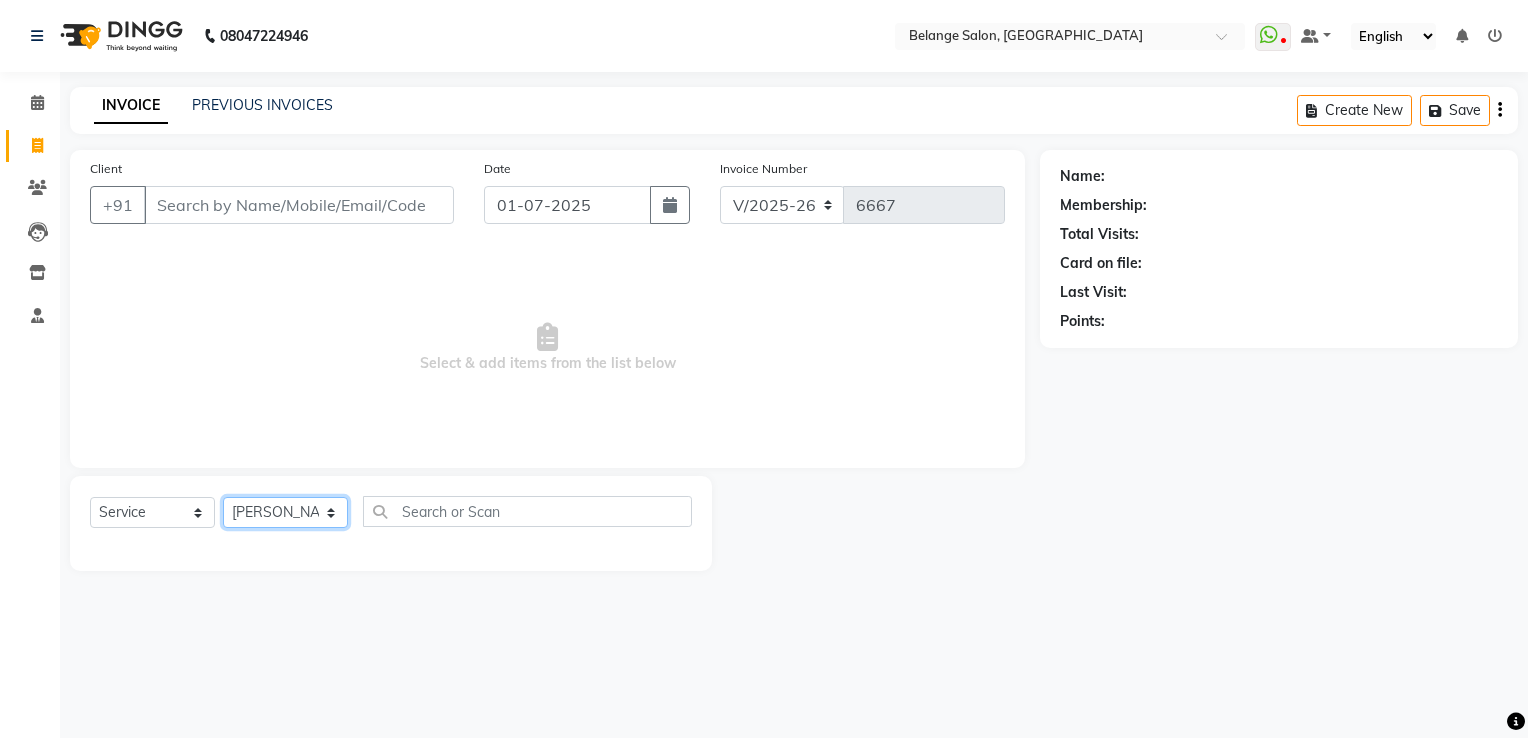 click on "Select Stylist [PERSON_NAME]           ANJALI. [PERSON_NAME]         [PERSON_NAME] [PERSON_NAME]          MANAGER [PERSON_NAME]        [PERSON_NAME]         MANAGER [PERSON_NAME]            raising [PERSON_NAME]        UNISEX [PERSON_NAME]           UNISEX Yash            UNISEX" 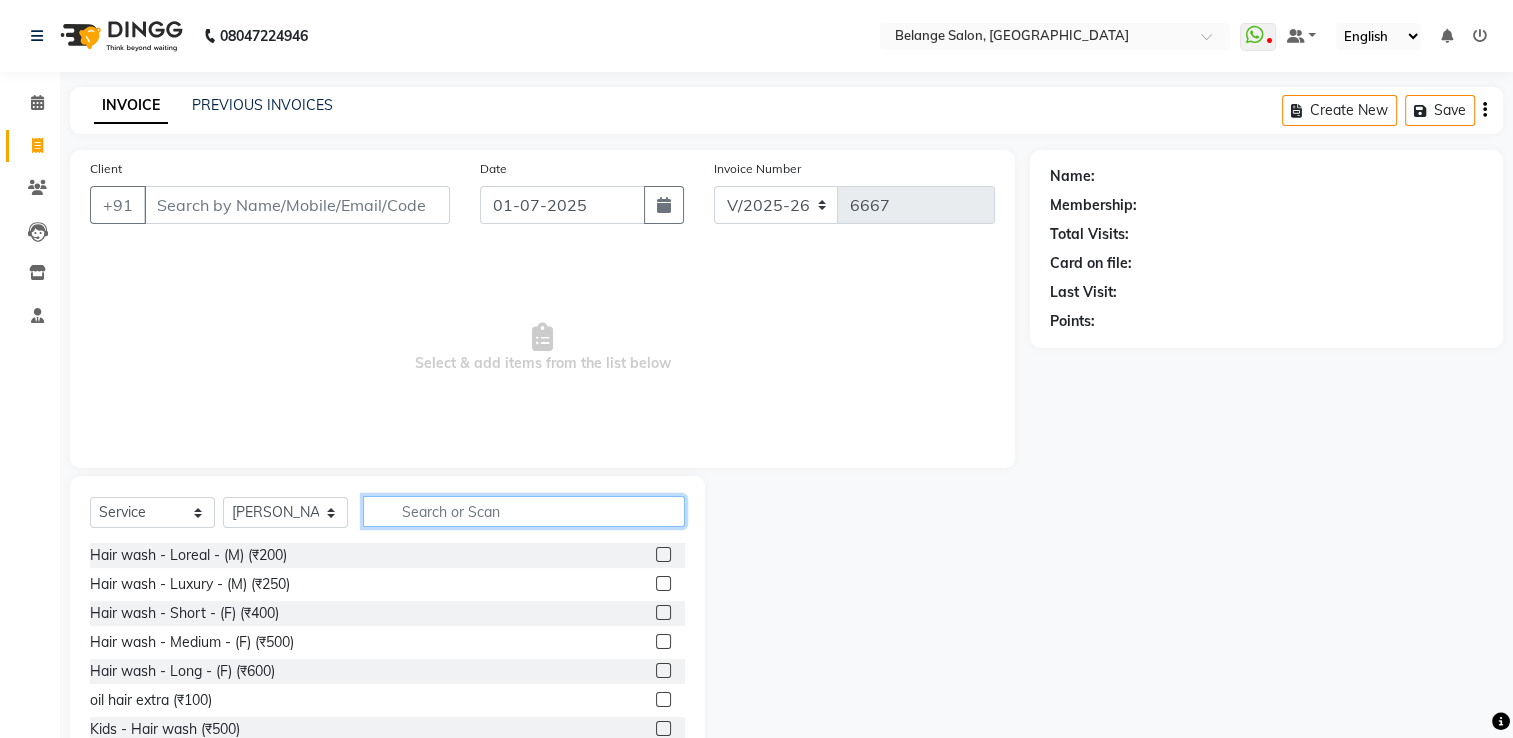 click 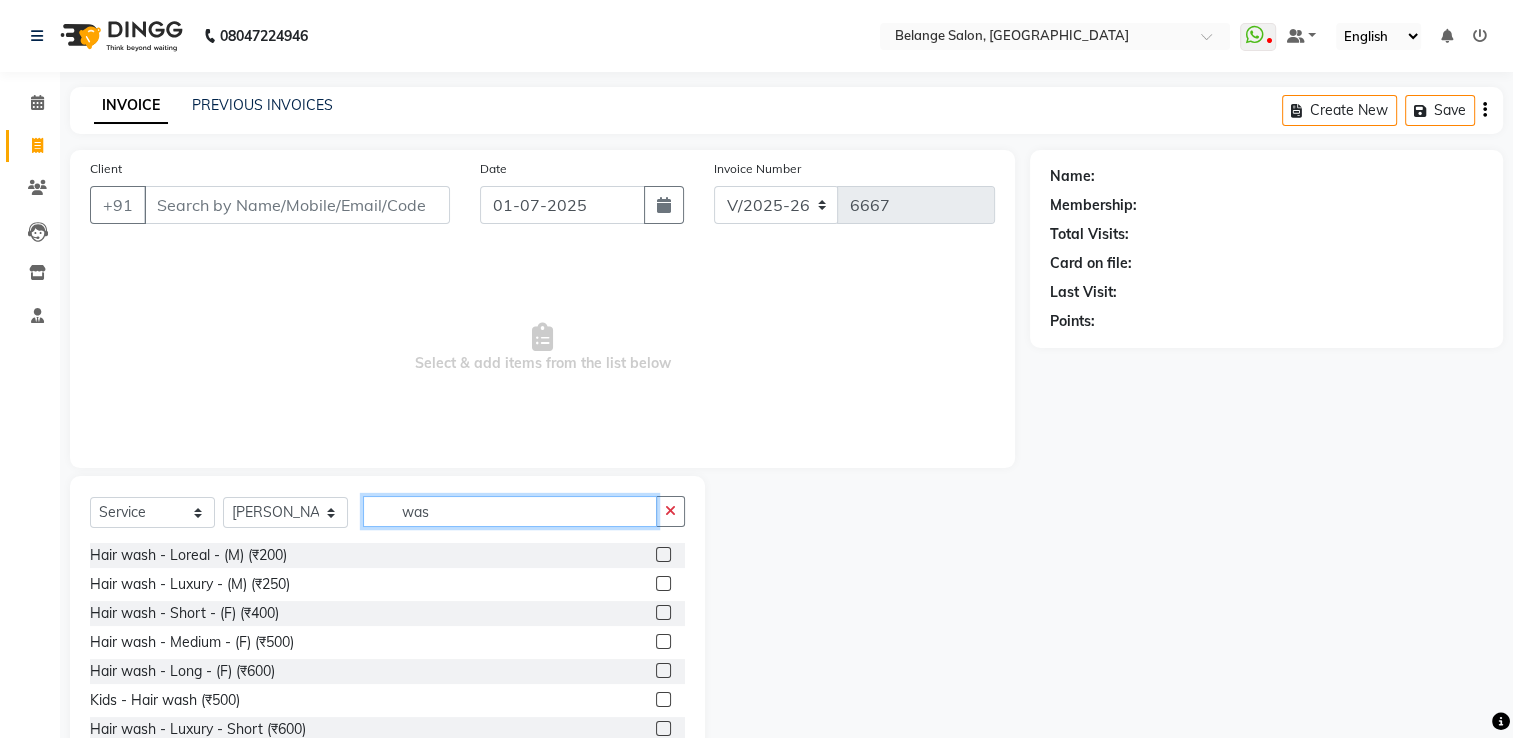 type on "was" 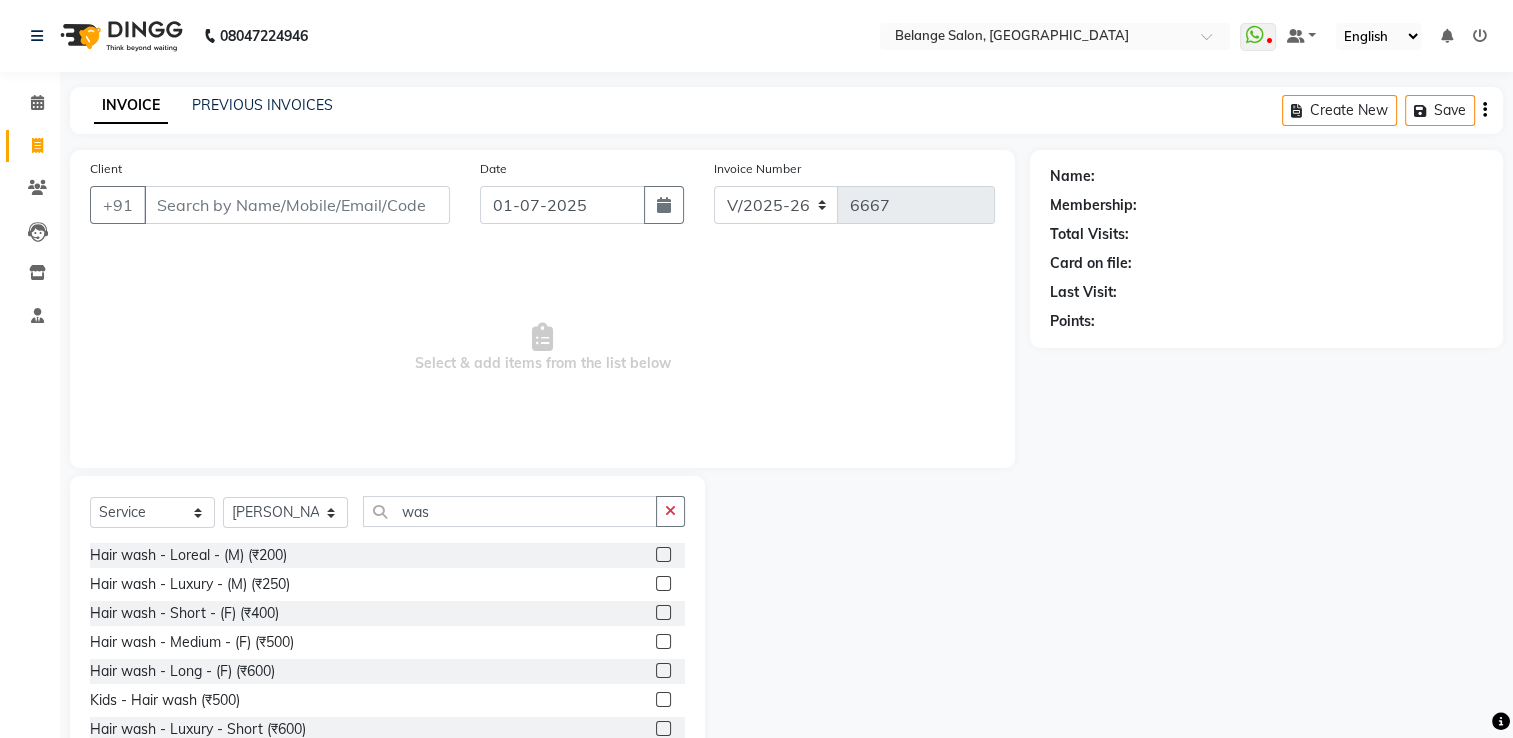 click 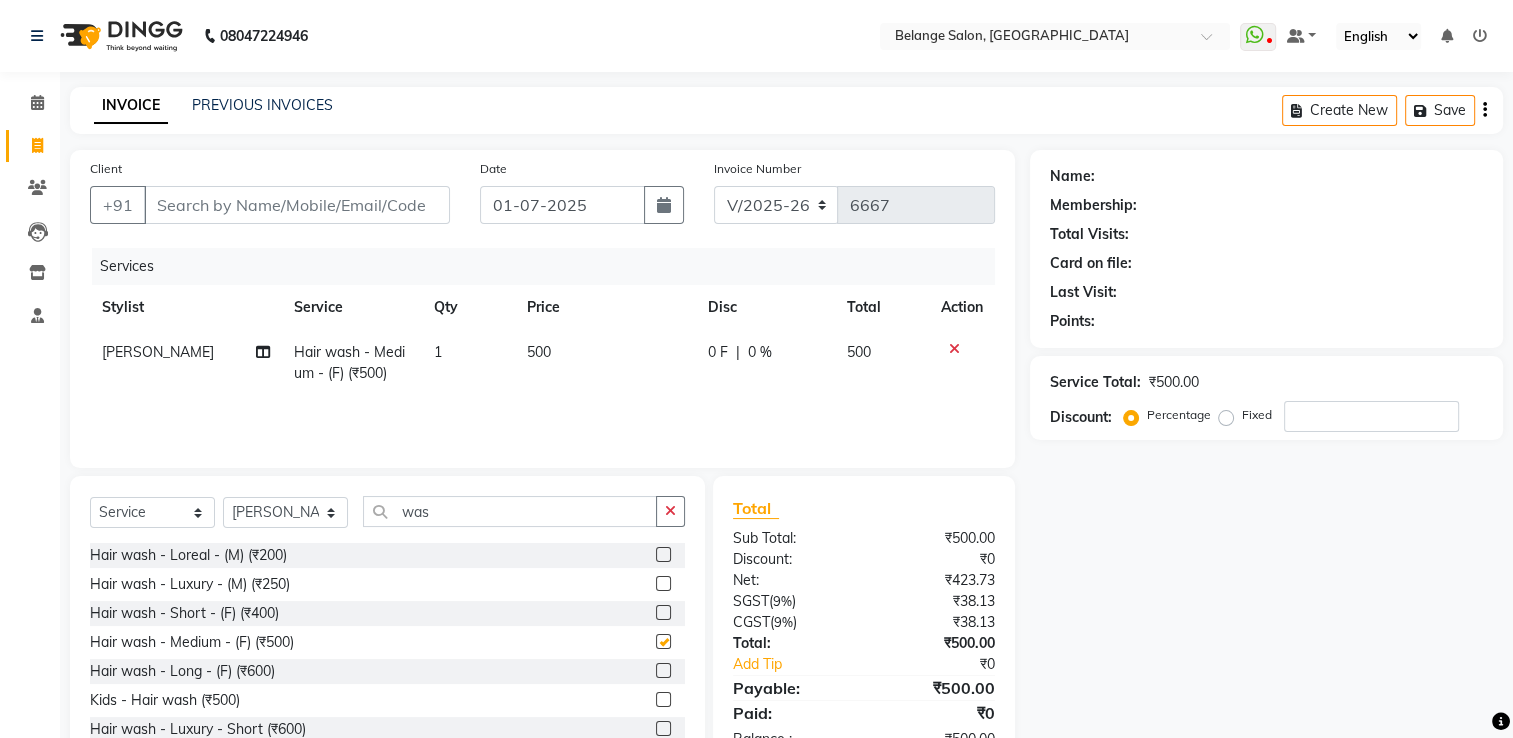 checkbox on "false" 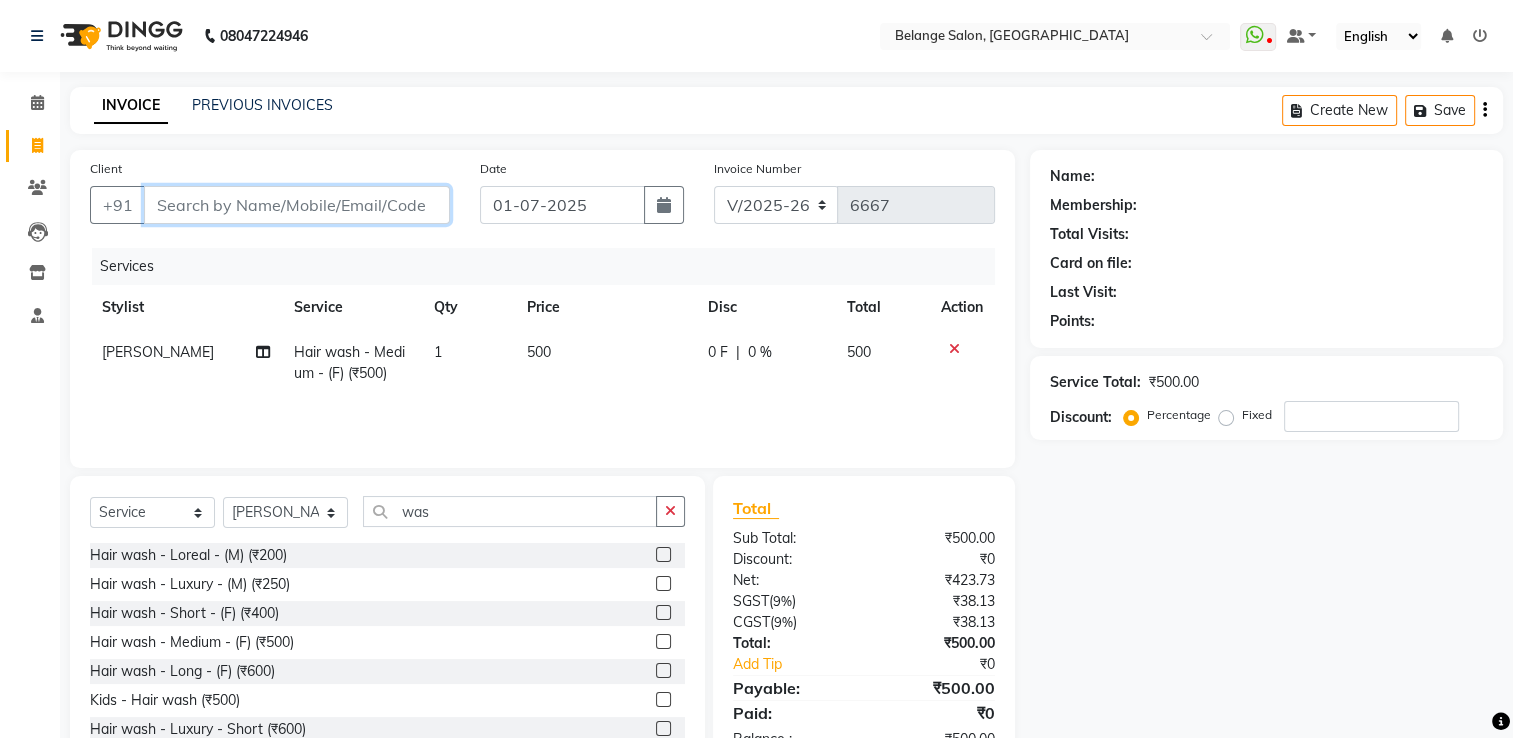 click on "Client" at bounding box center (297, 205) 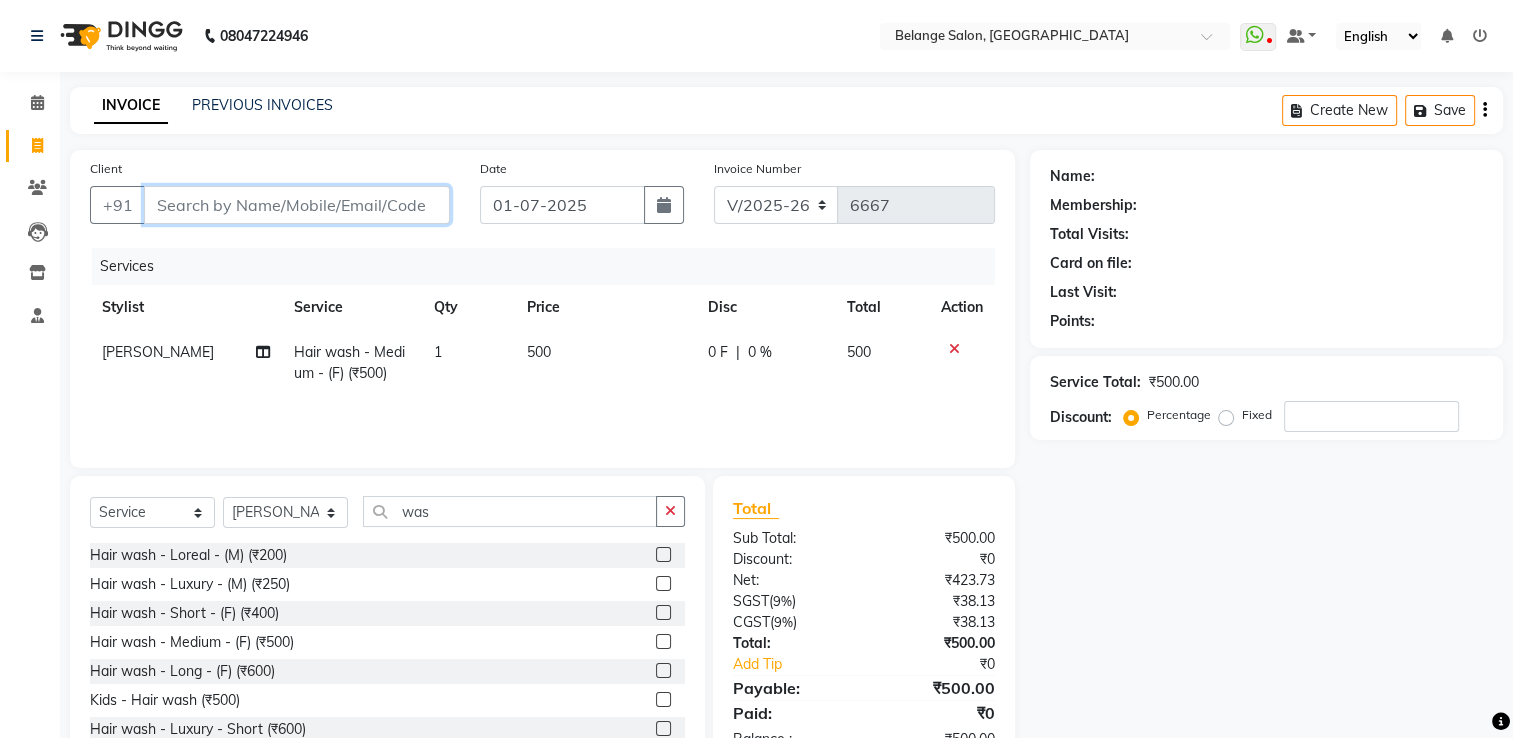 type on "d" 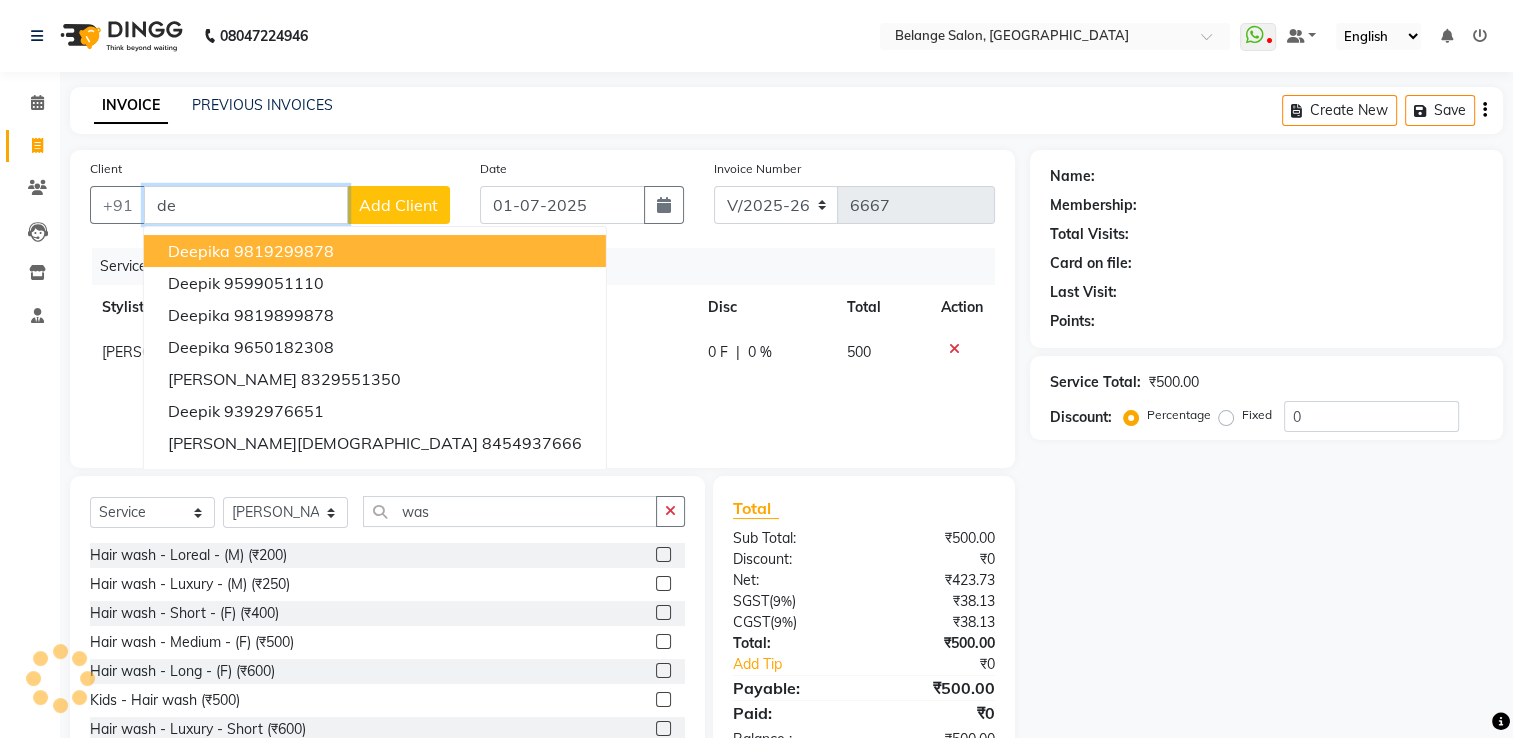 type on "d" 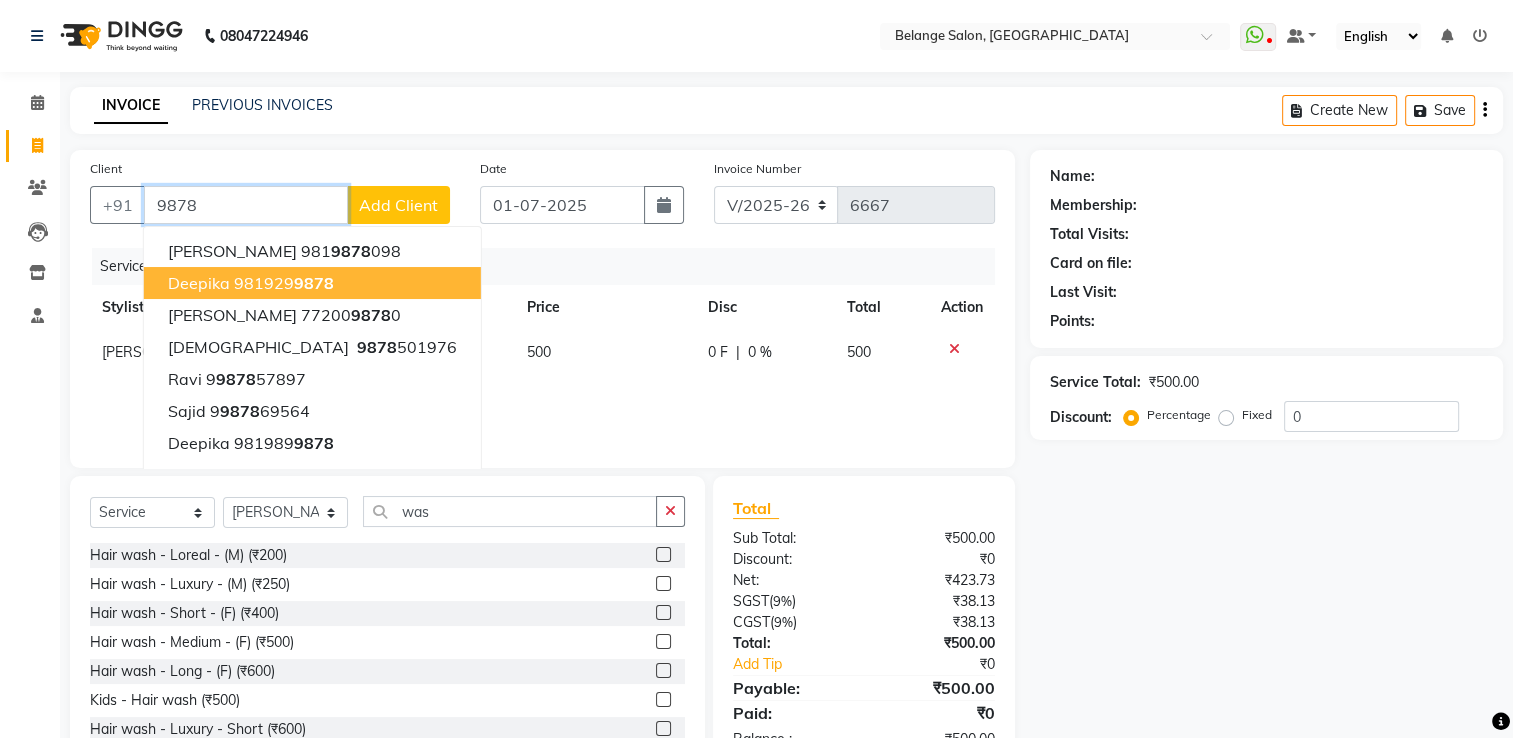 click on "981929 9878" at bounding box center [284, 283] 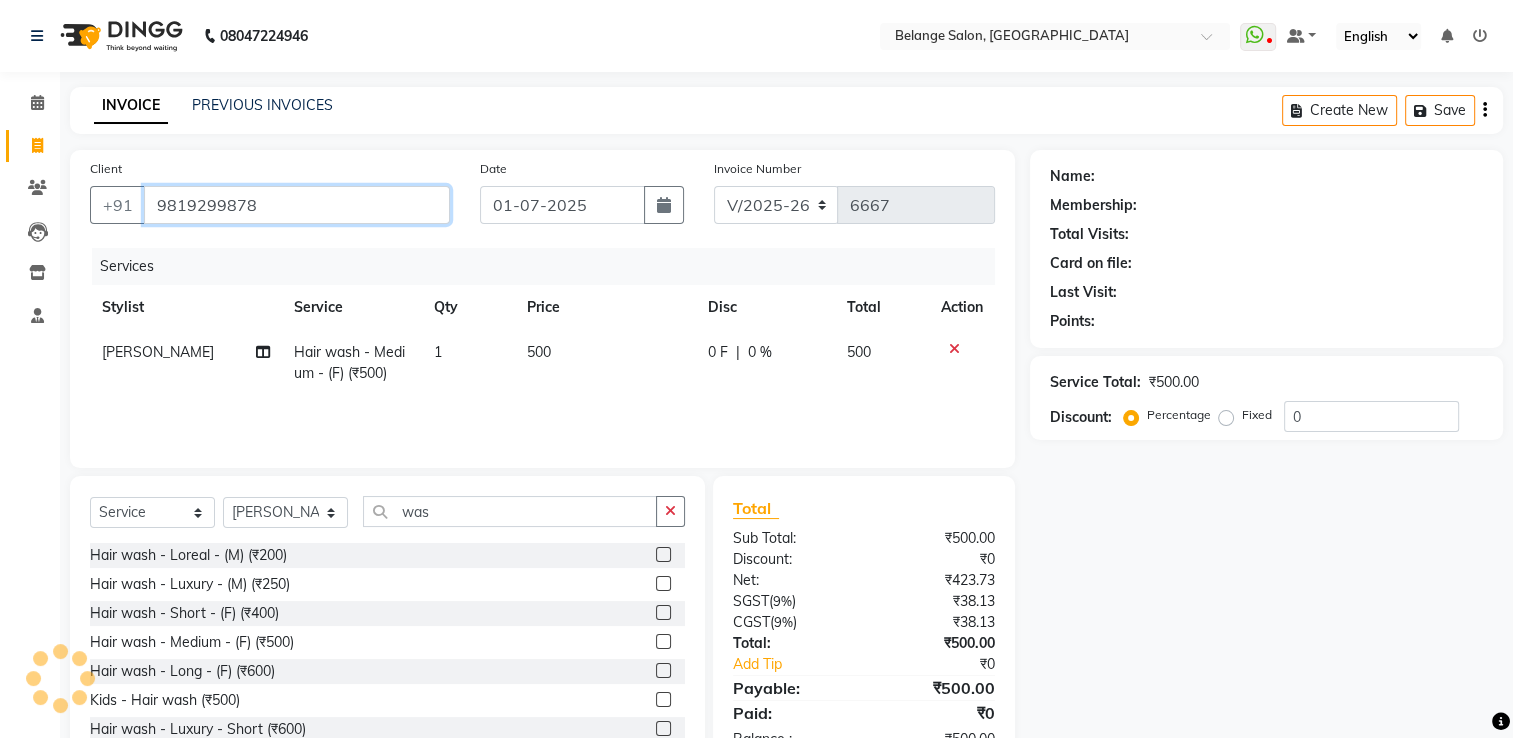 type on "9819299878" 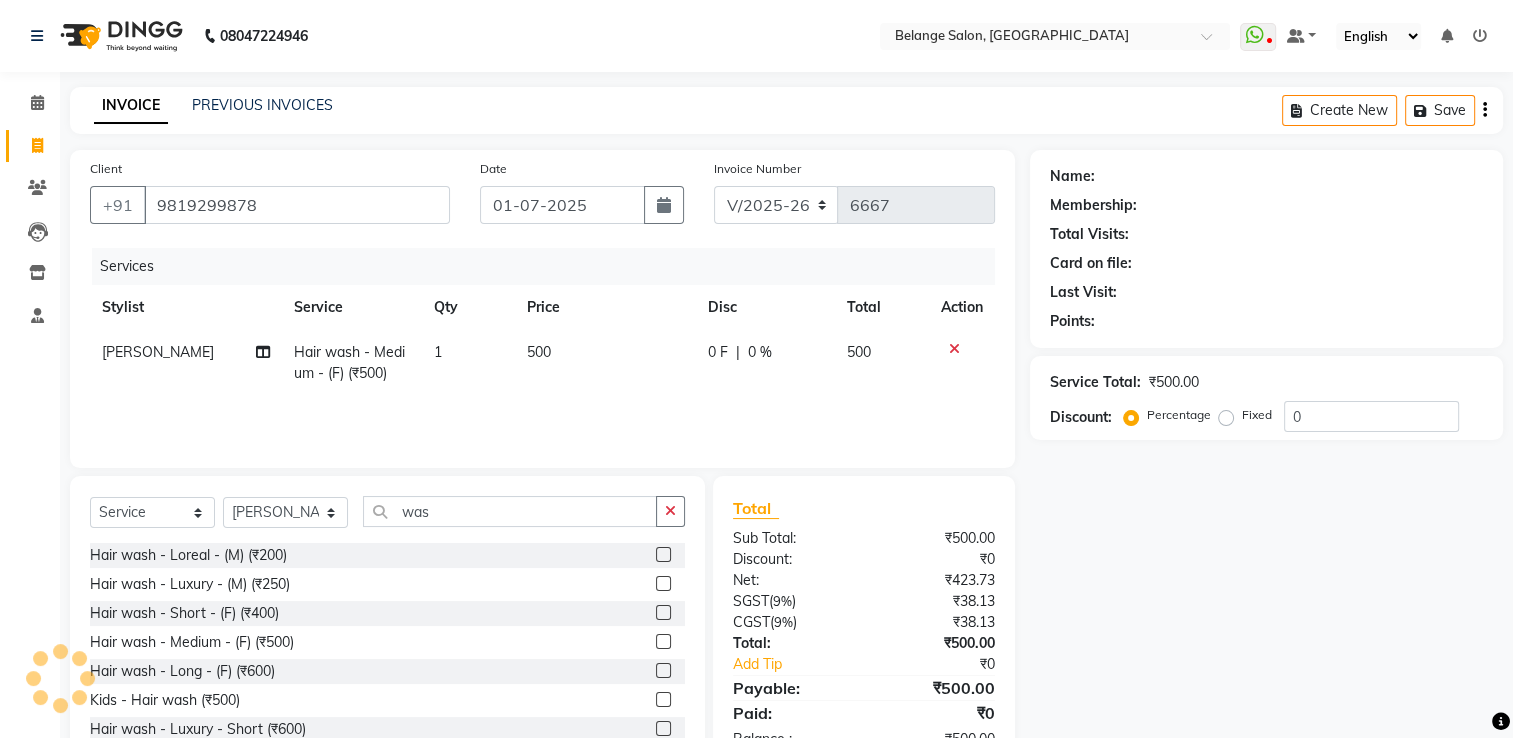 select on "1: Object" 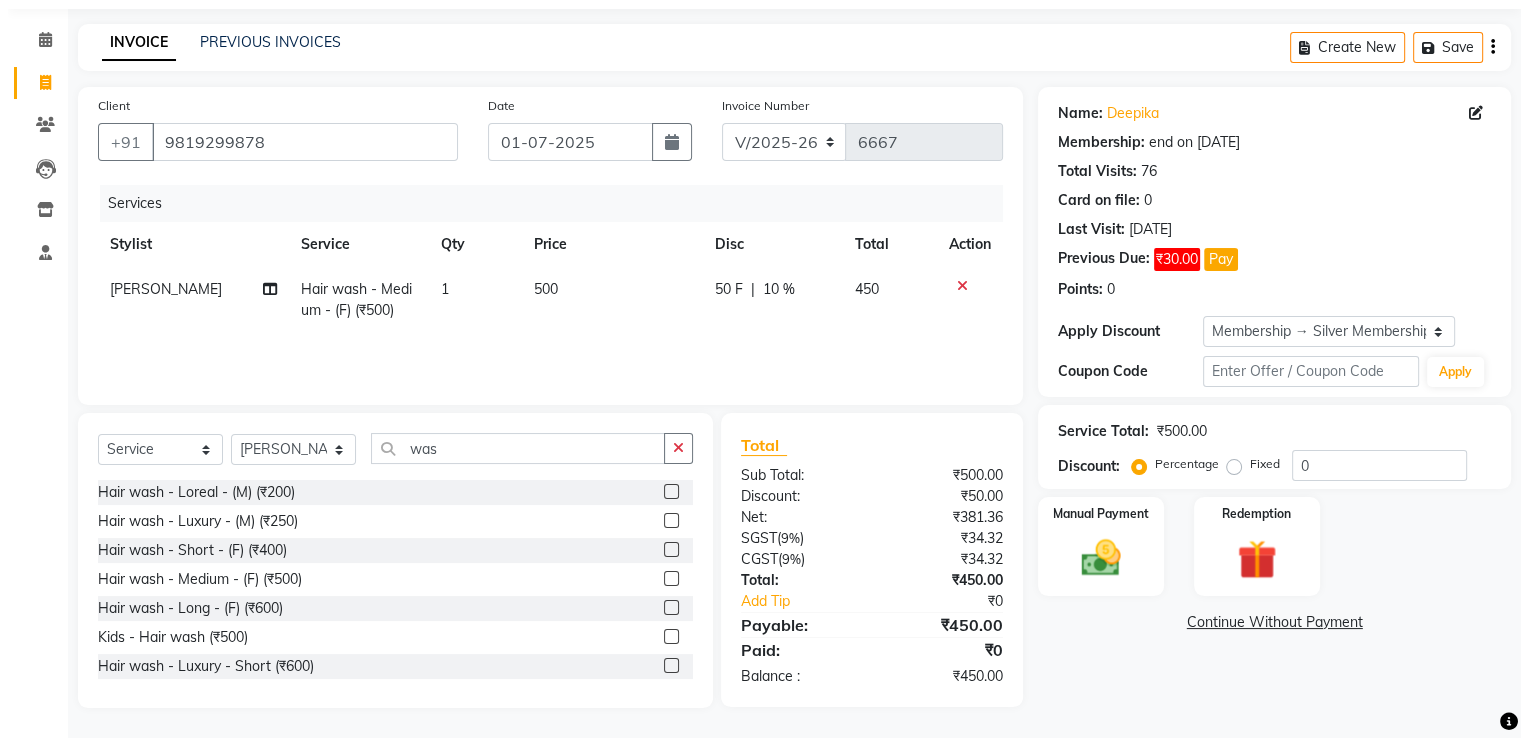 scroll, scrollTop: 0, scrollLeft: 0, axis: both 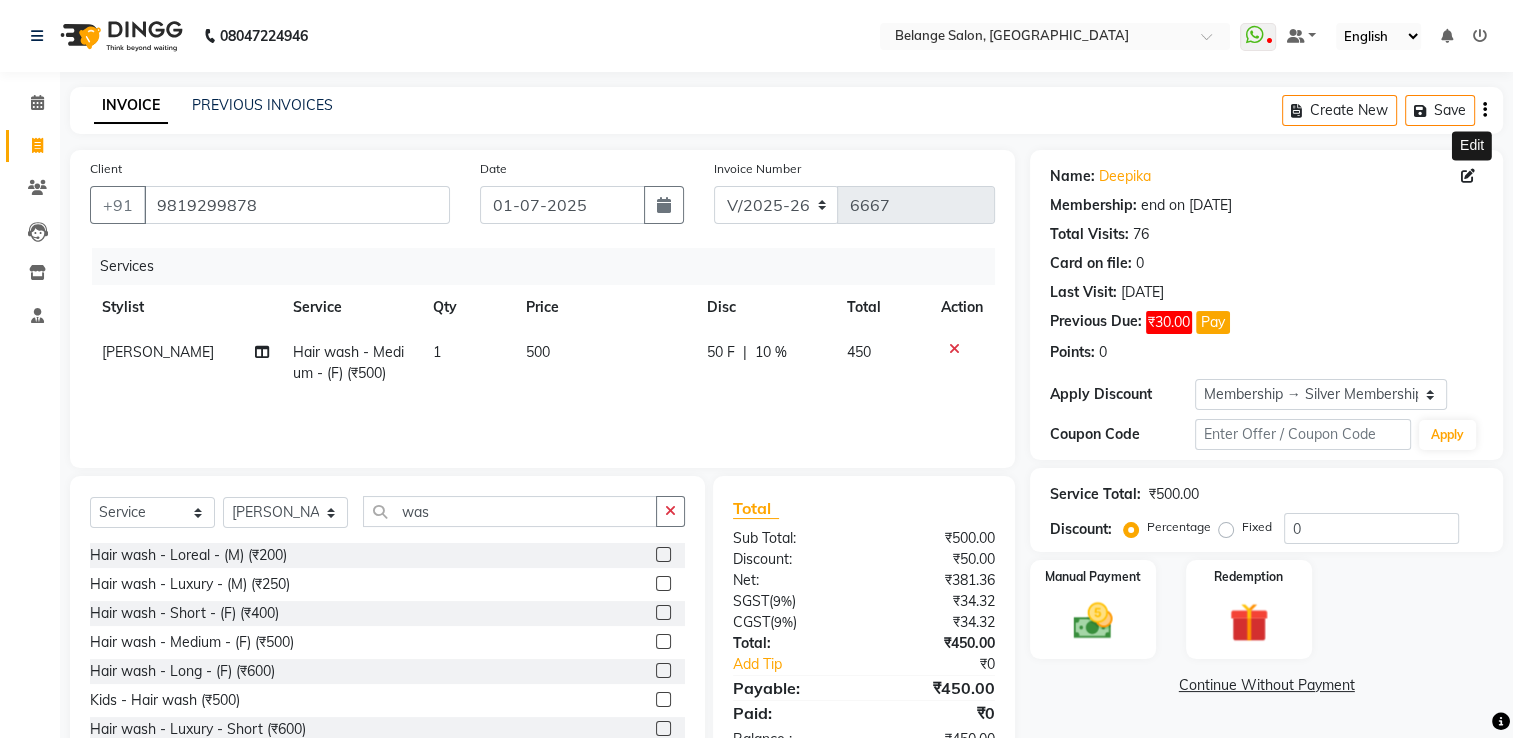 click 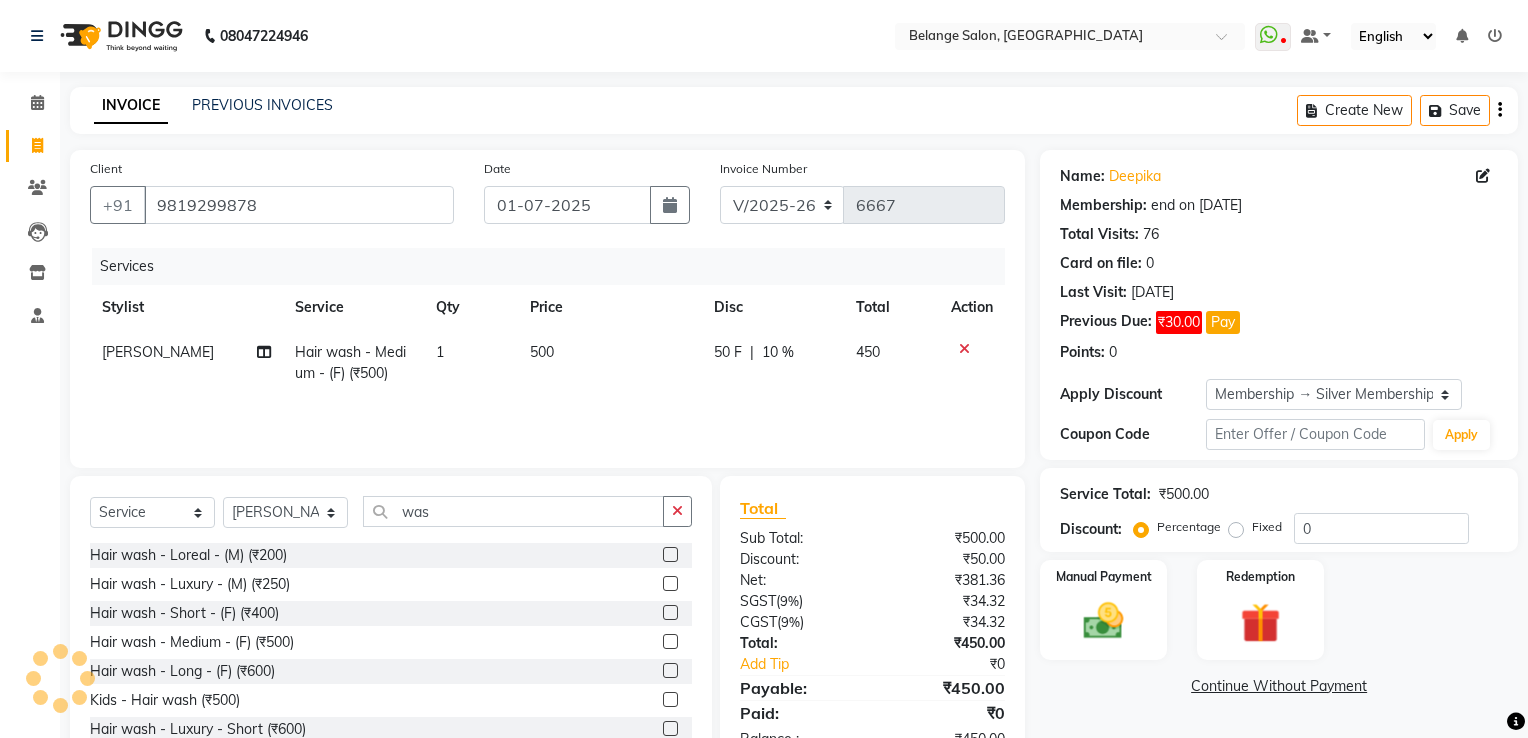 select on "22" 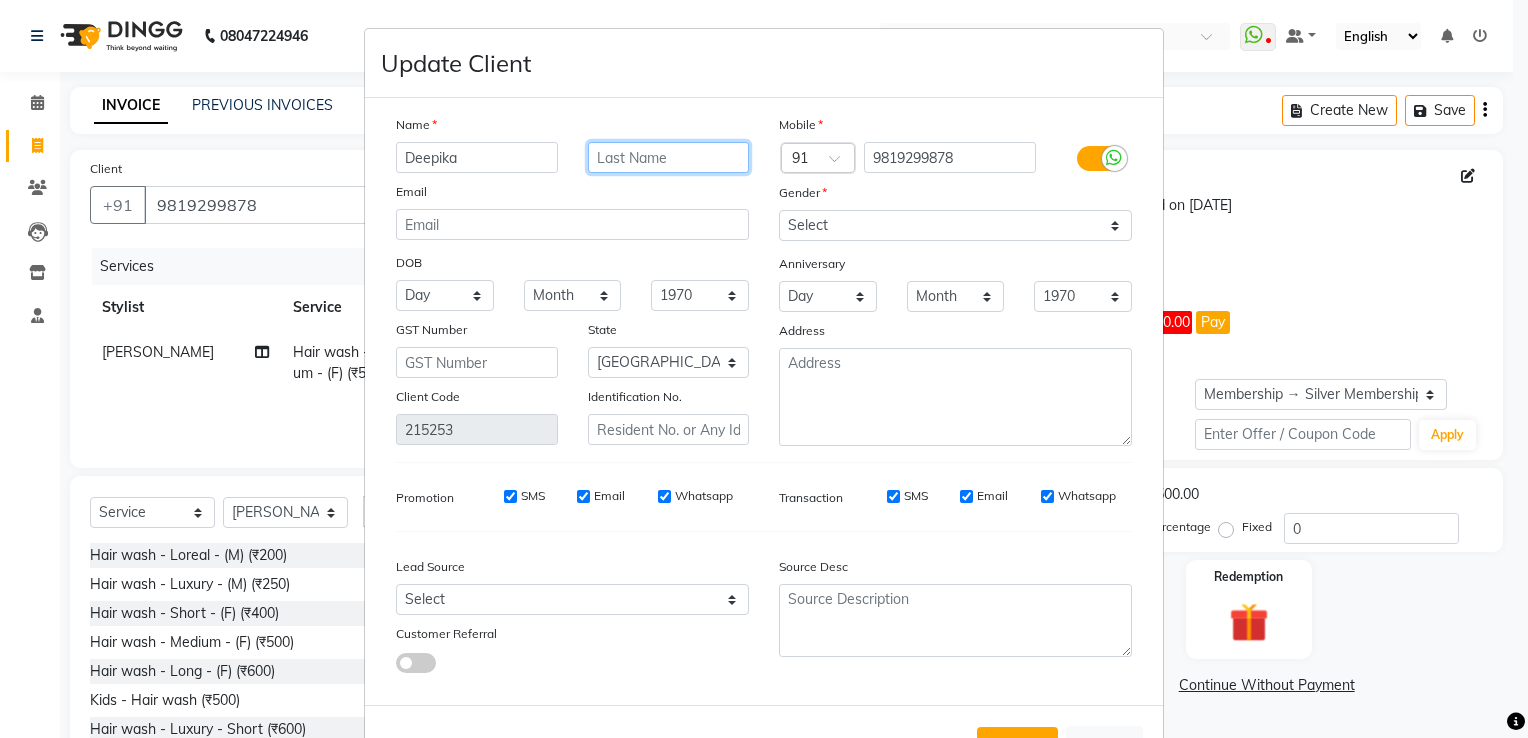 click at bounding box center (669, 157) 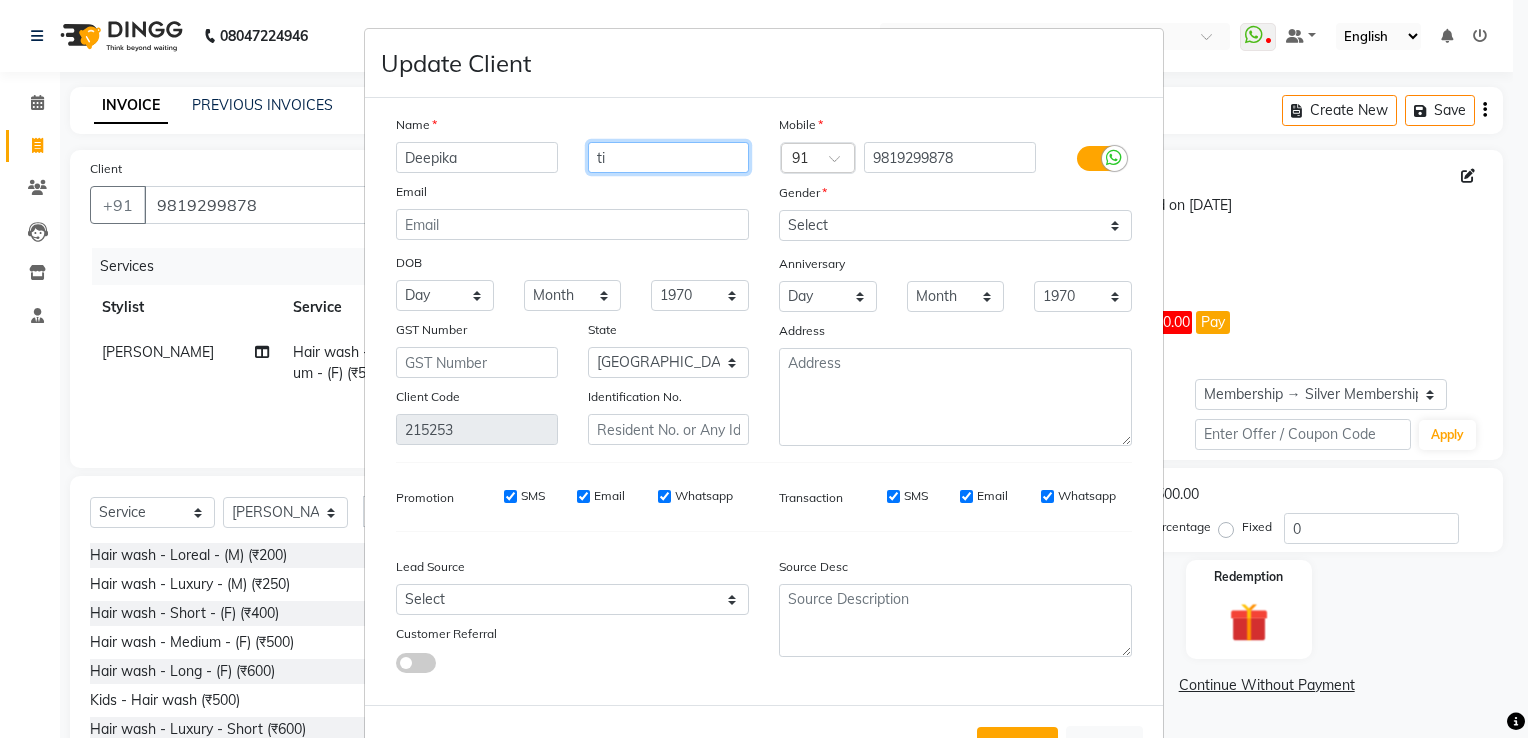 type on "t" 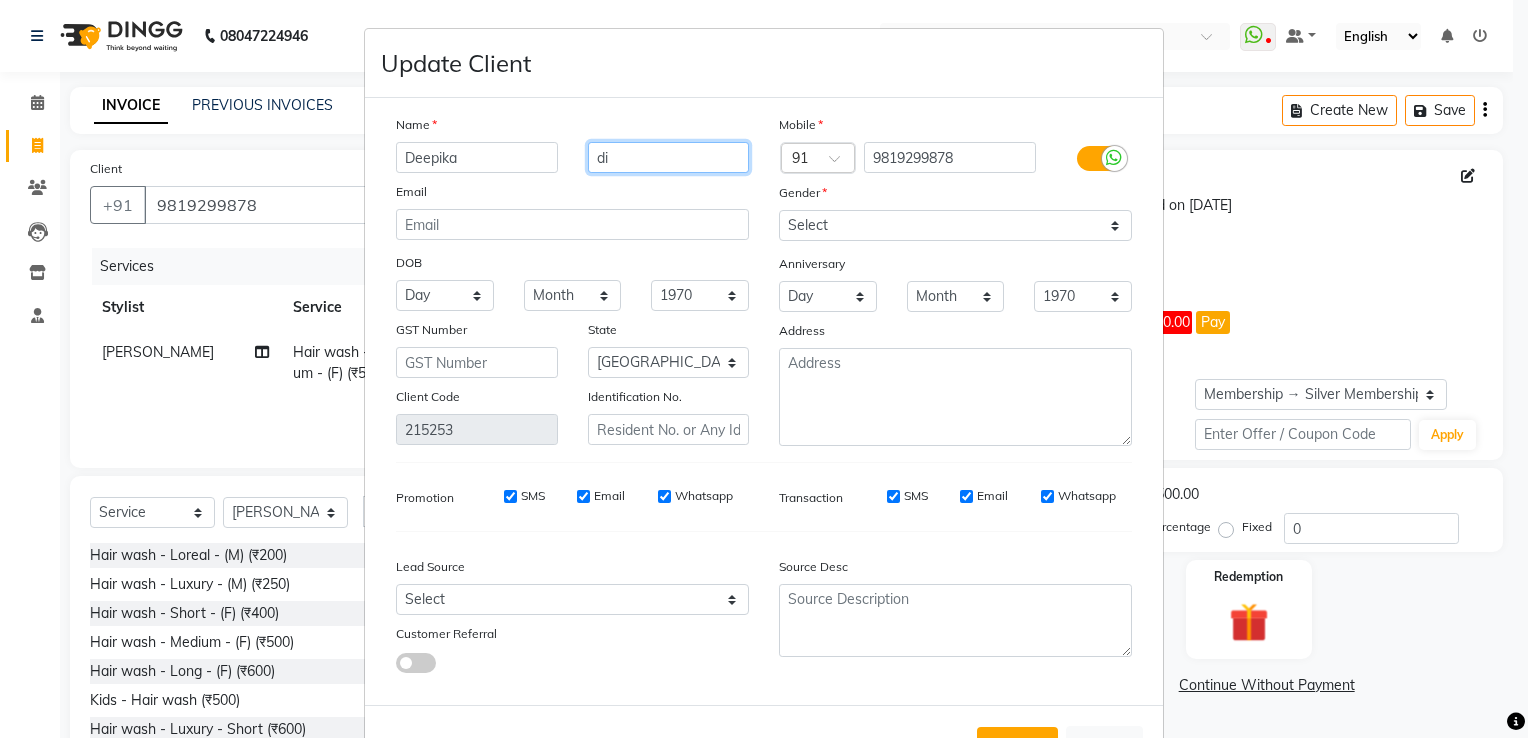 type on "d" 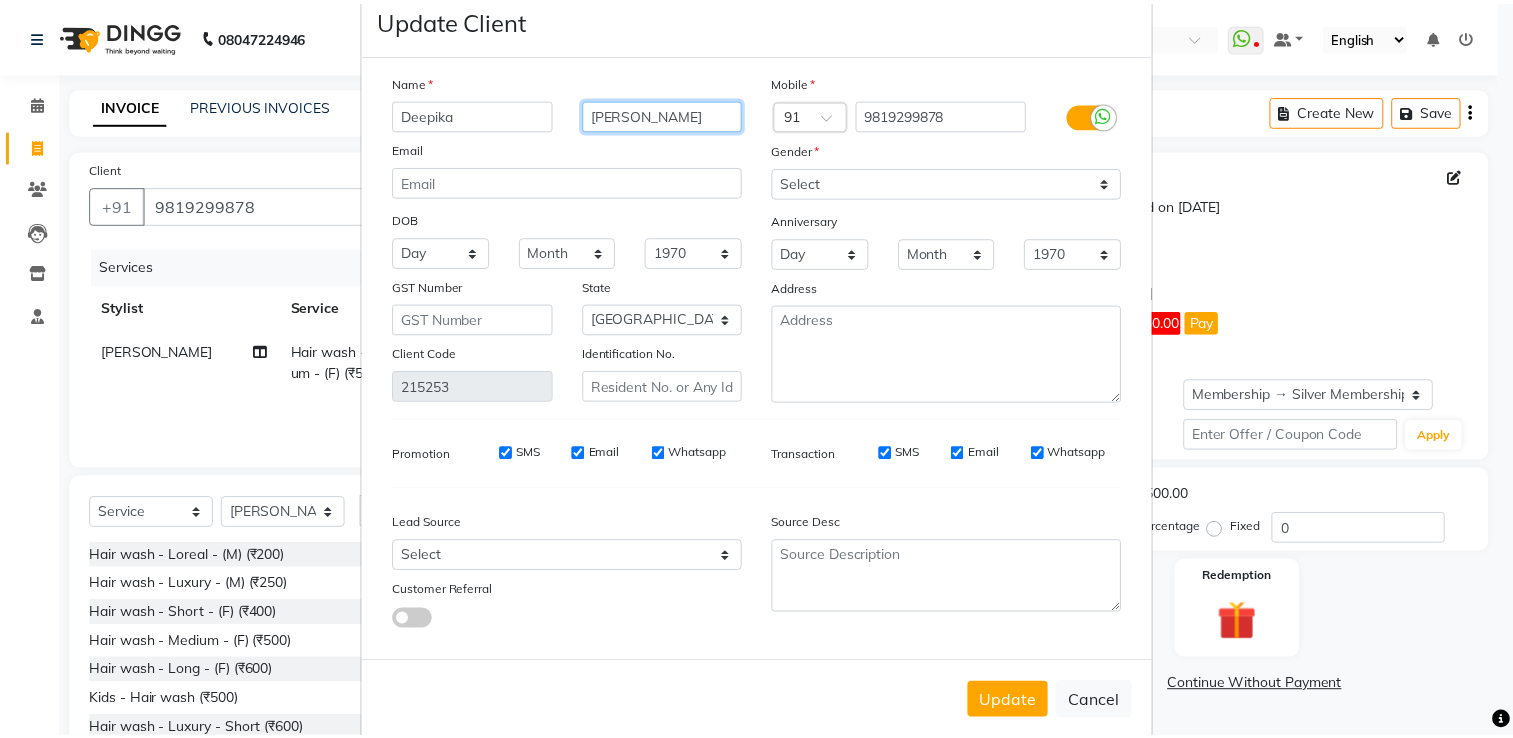 scroll, scrollTop: 83, scrollLeft: 0, axis: vertical 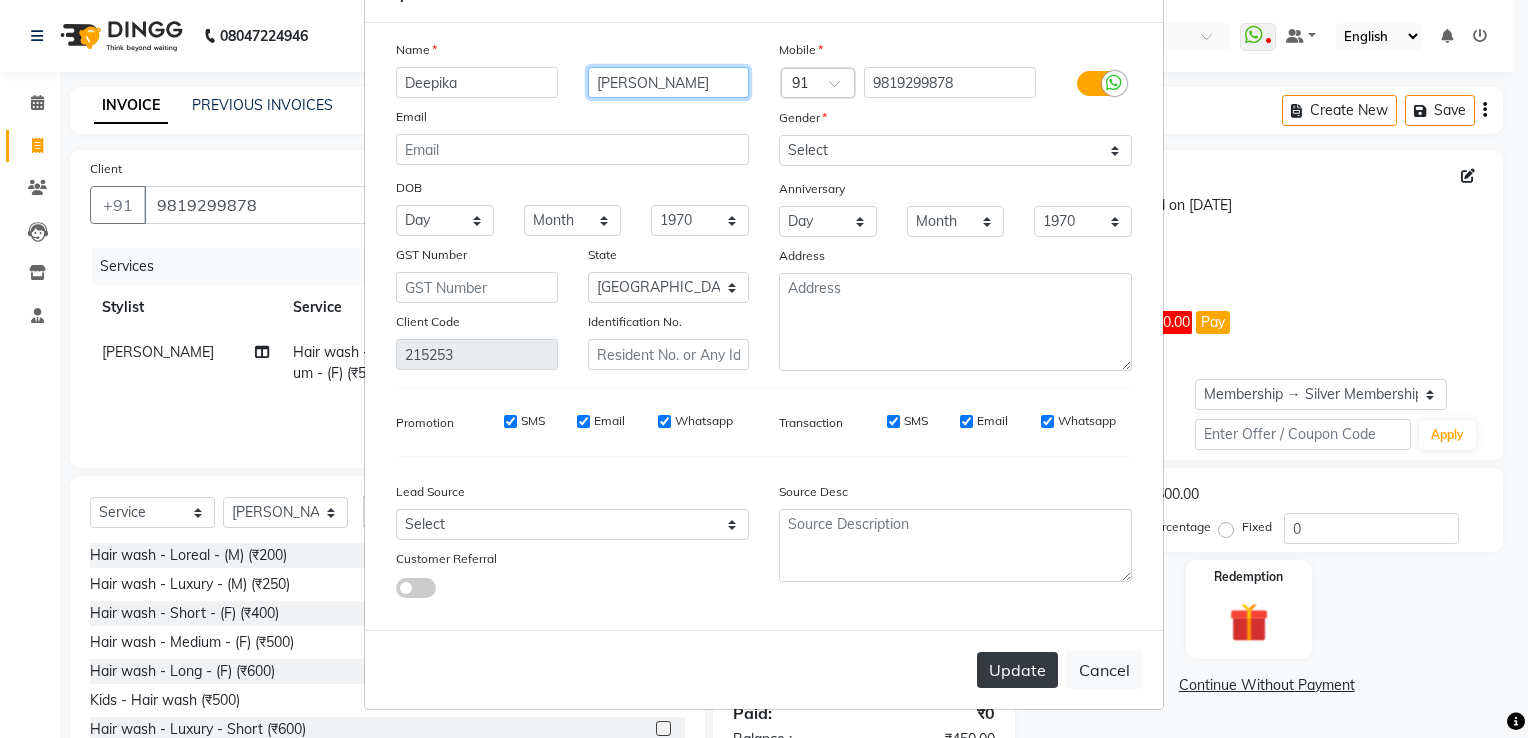 type on "tibrewal" 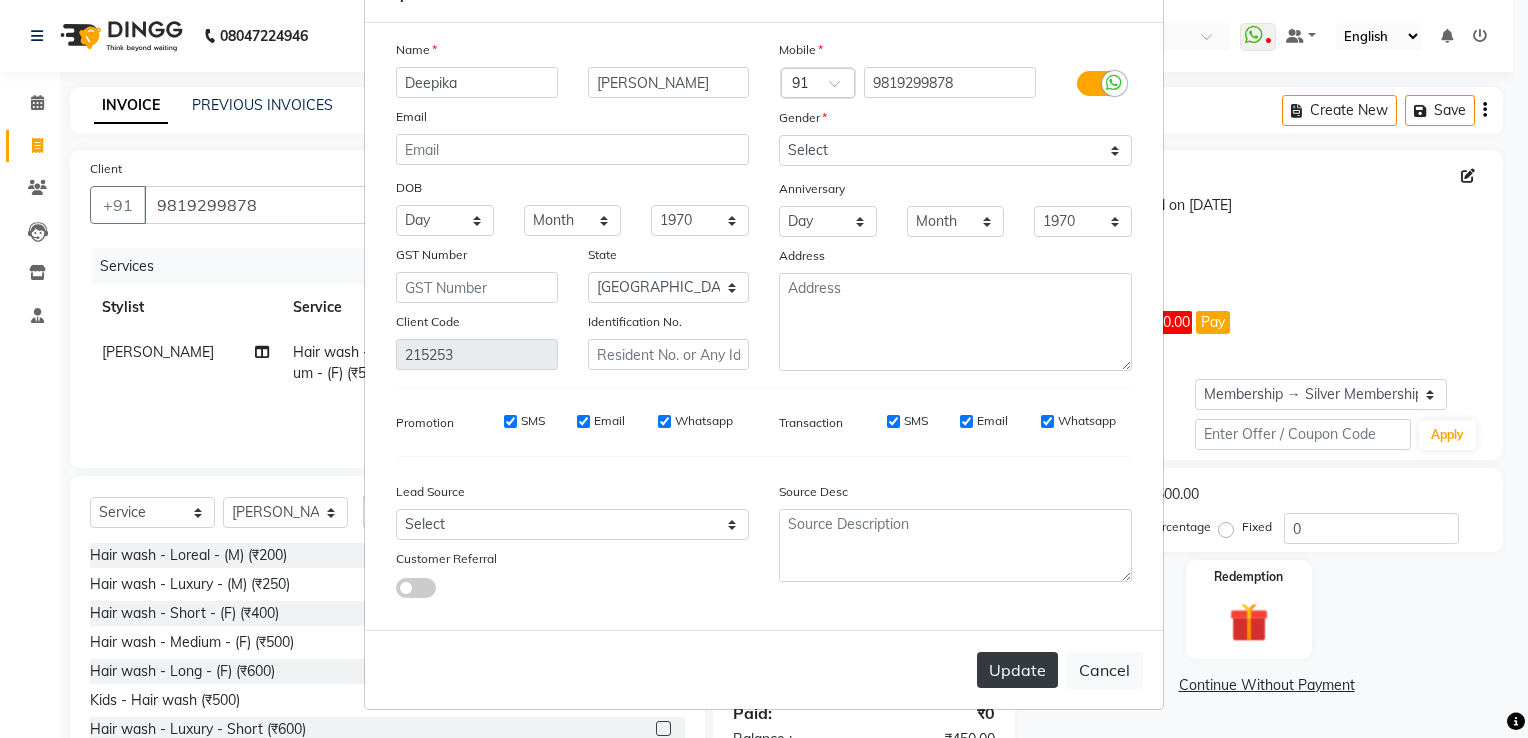 click on "Update" at bounding box center [1017, 670] 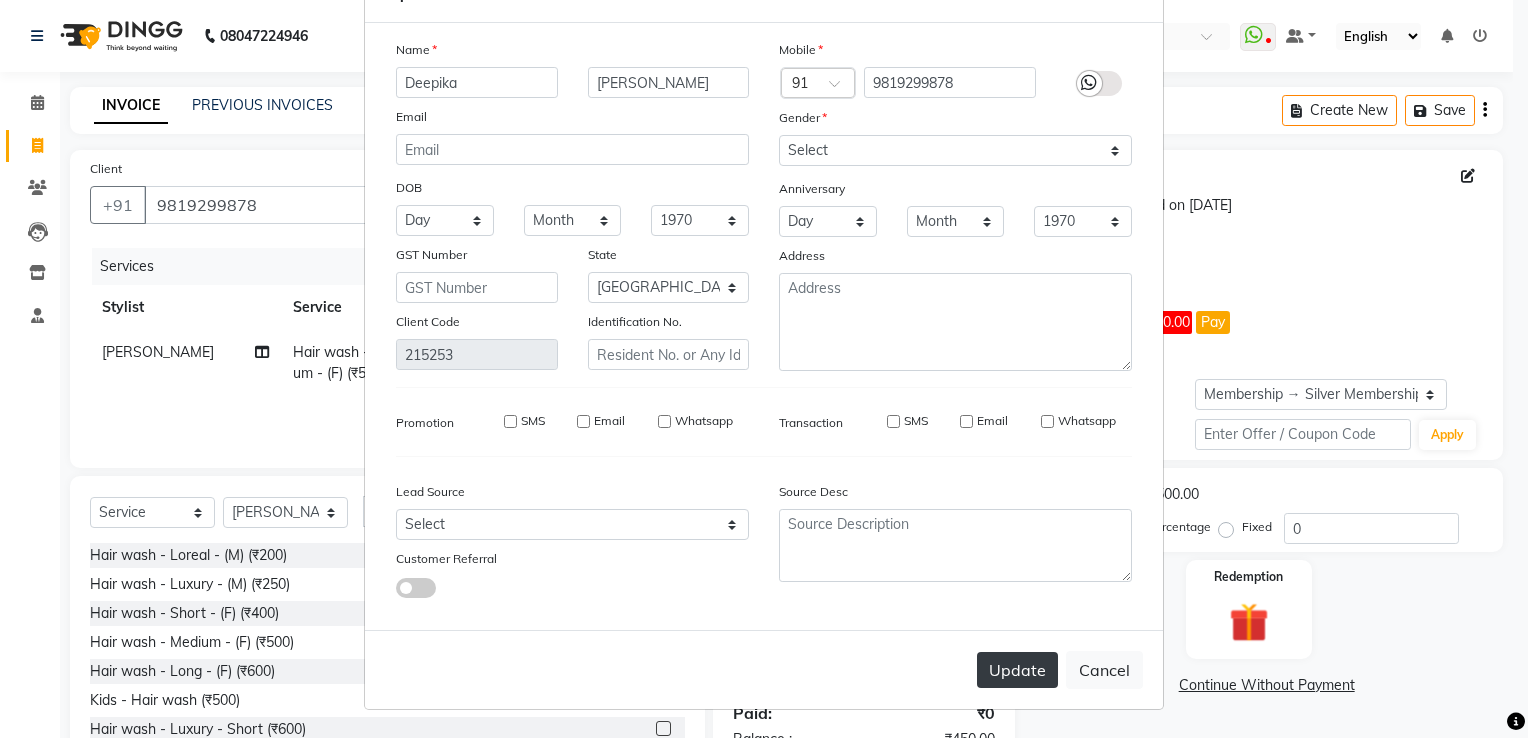 type 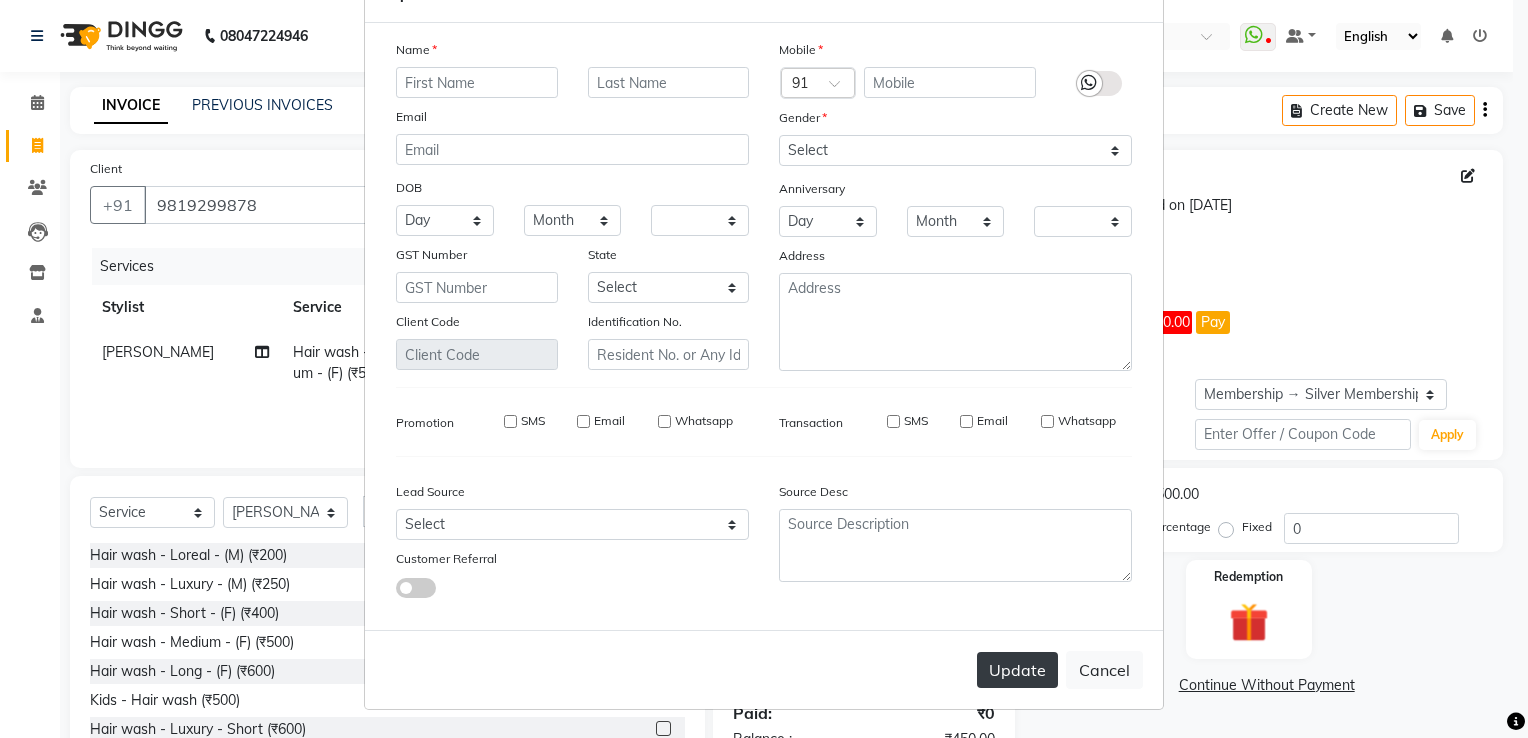 checkbox on "false" 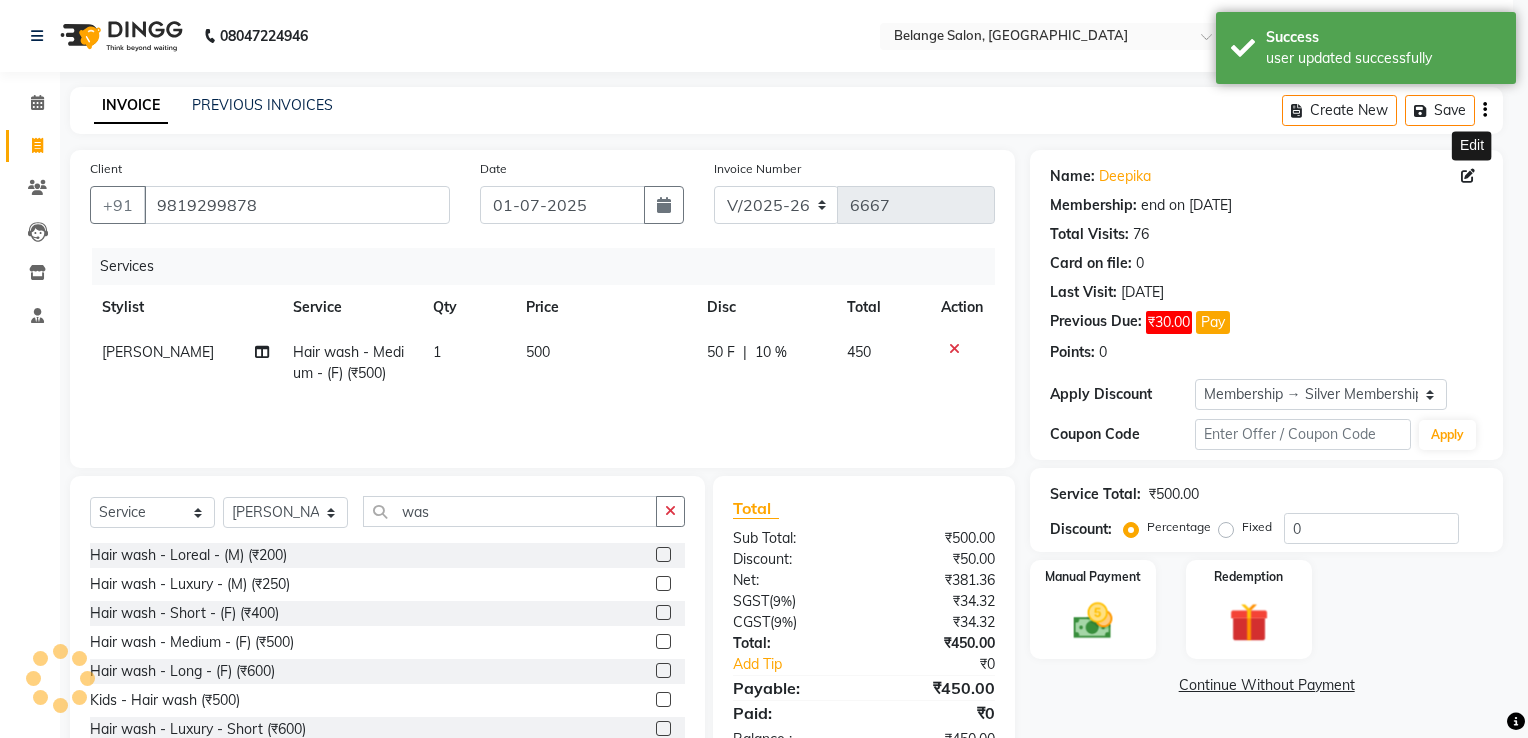 select on "2: Object" 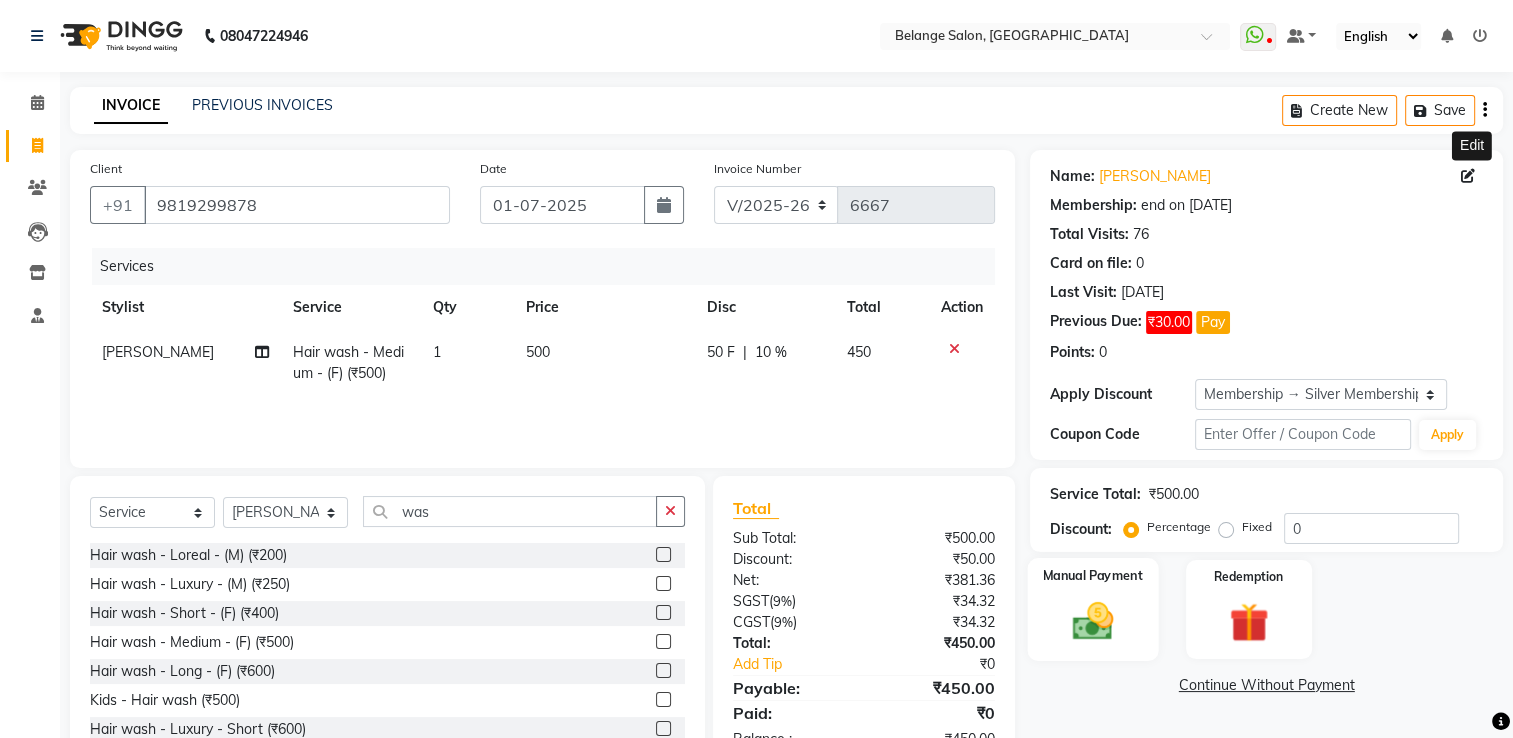 click 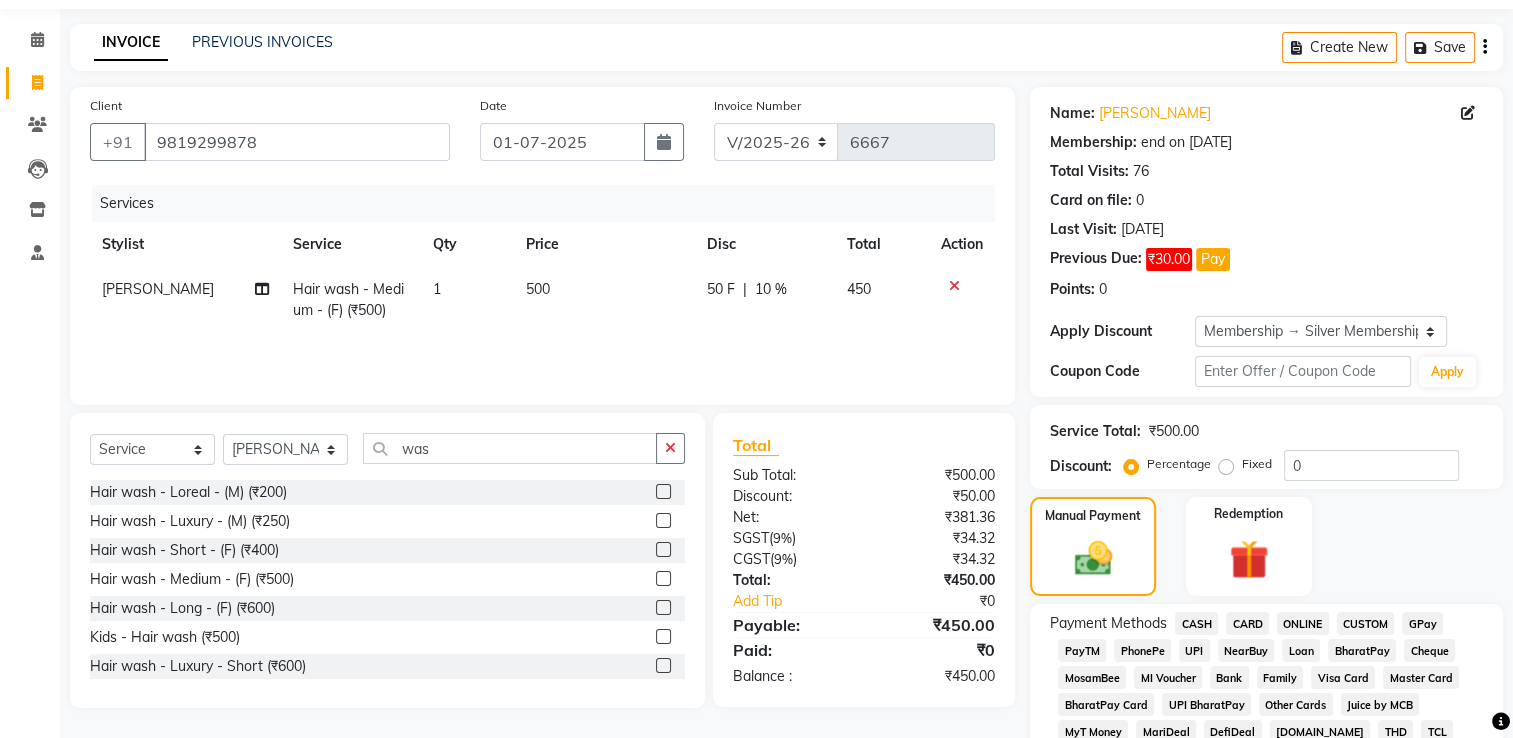 scroll, scrollTop: 363, scrollLeft: 0, axis: vertical 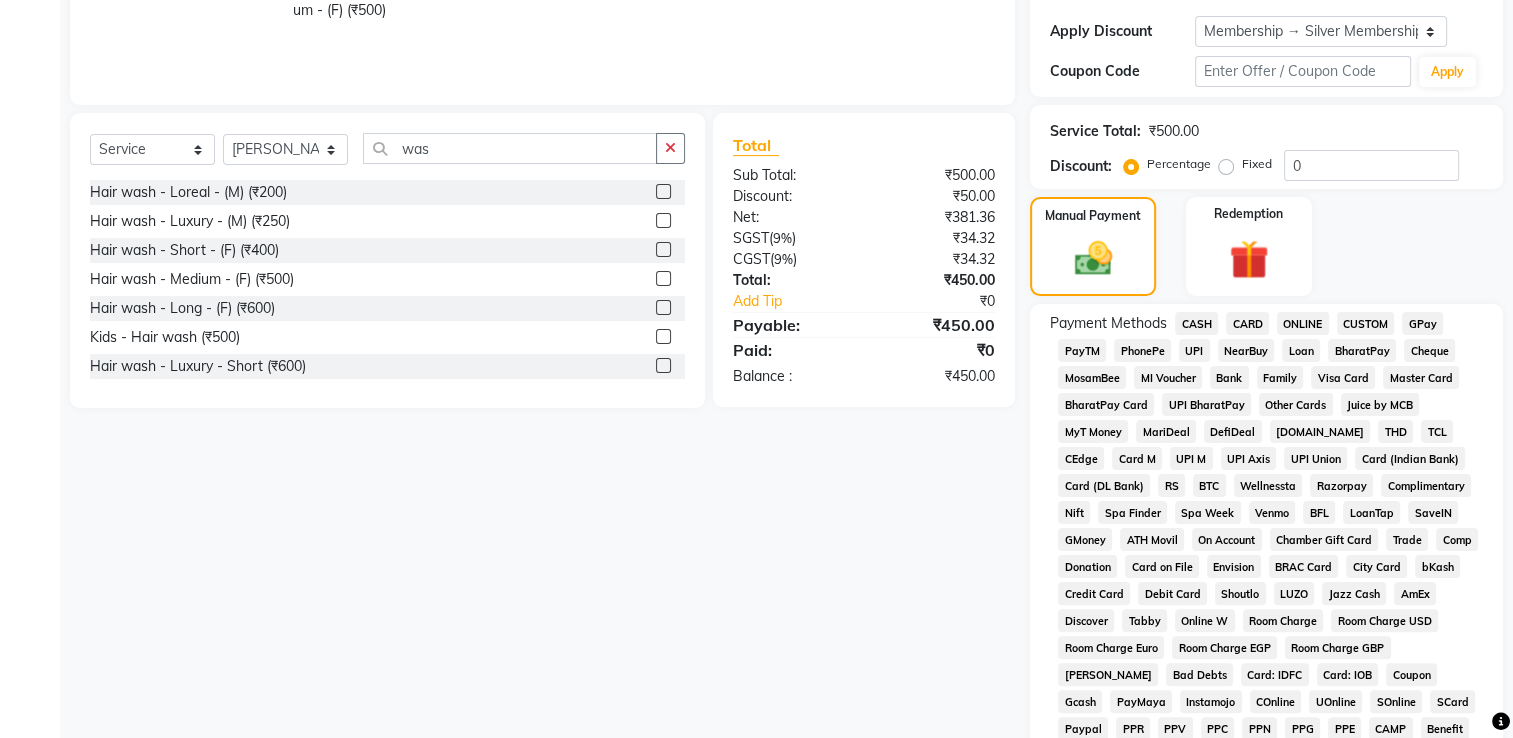 click on "GPay" 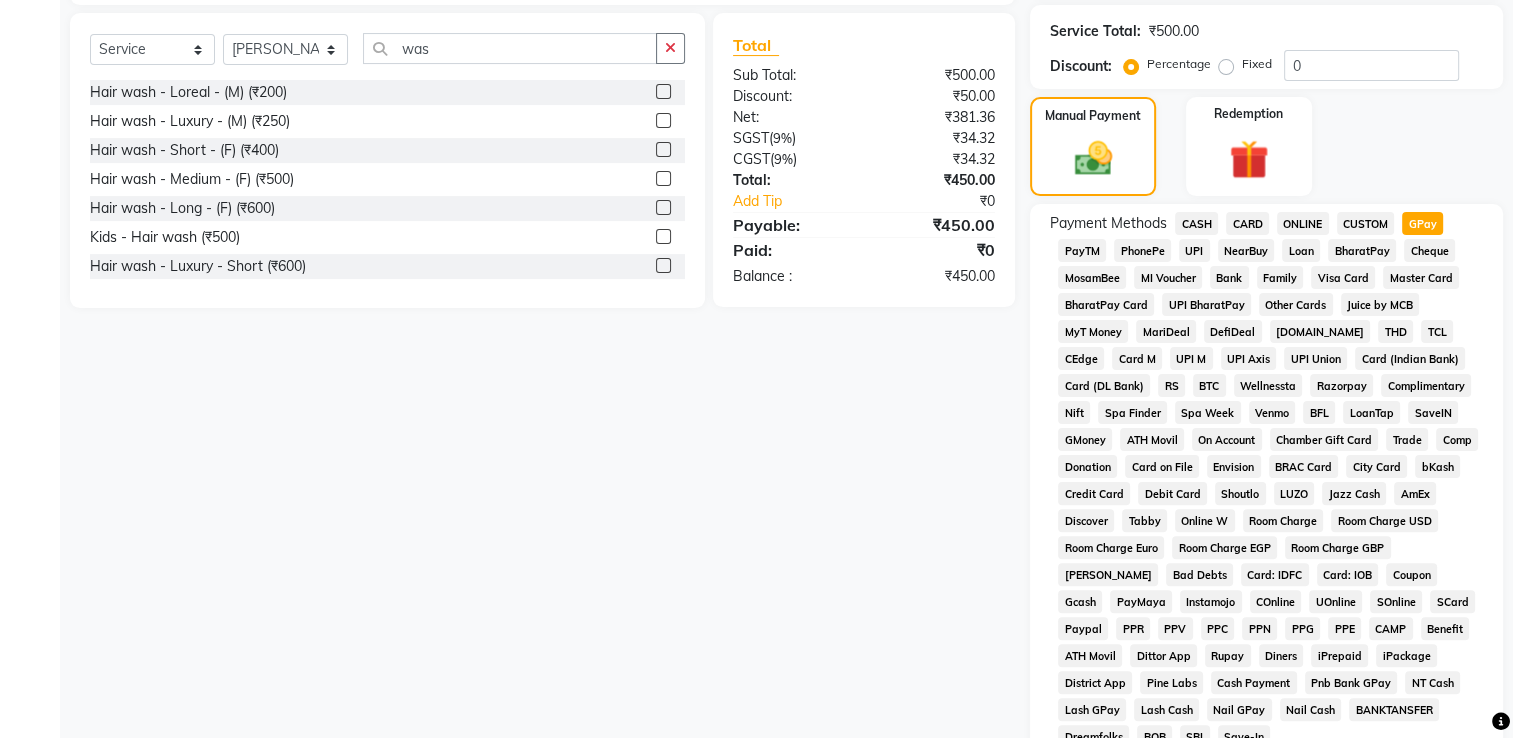 scroll, scrollTop: 755, scrollLeft: 0, axis: vertical 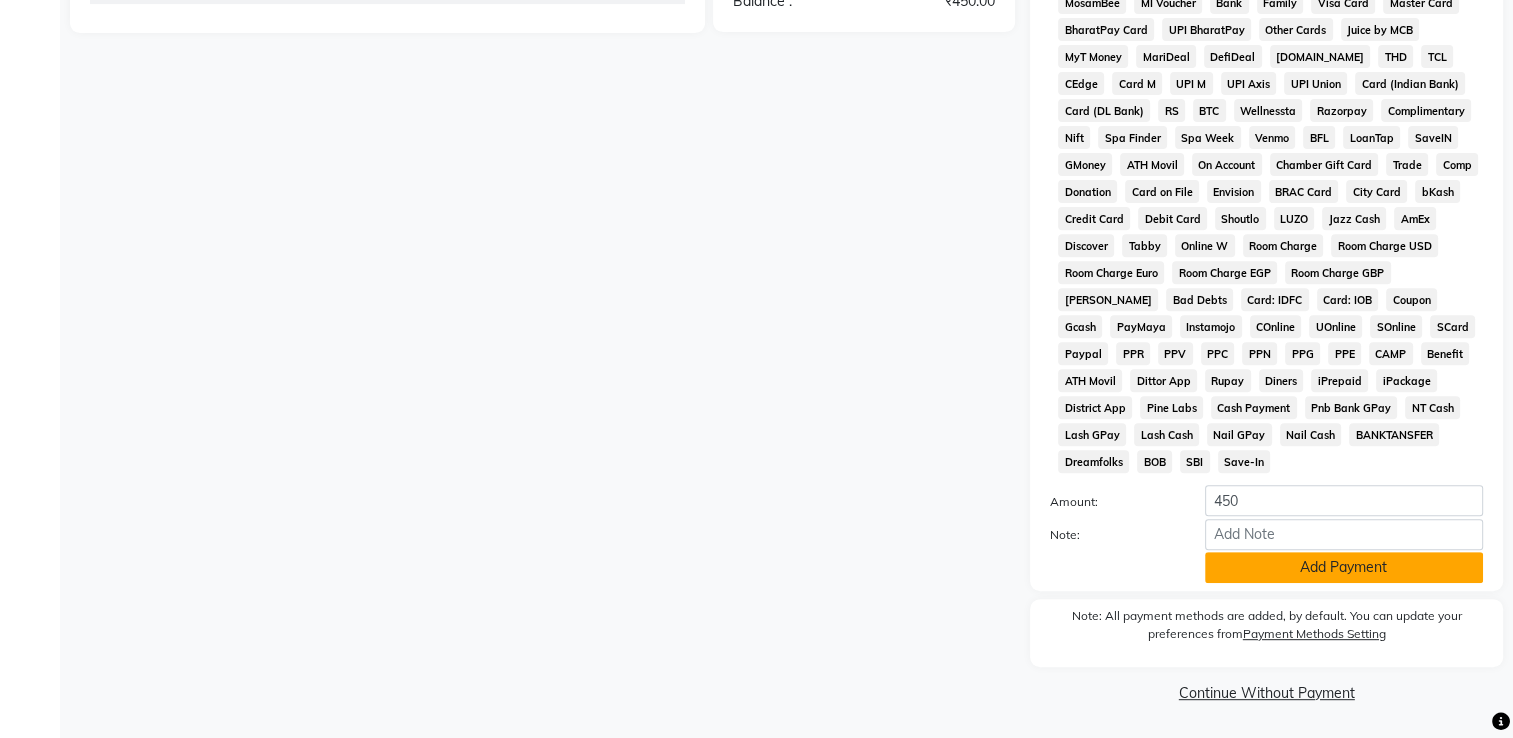 click on "Add Payment" 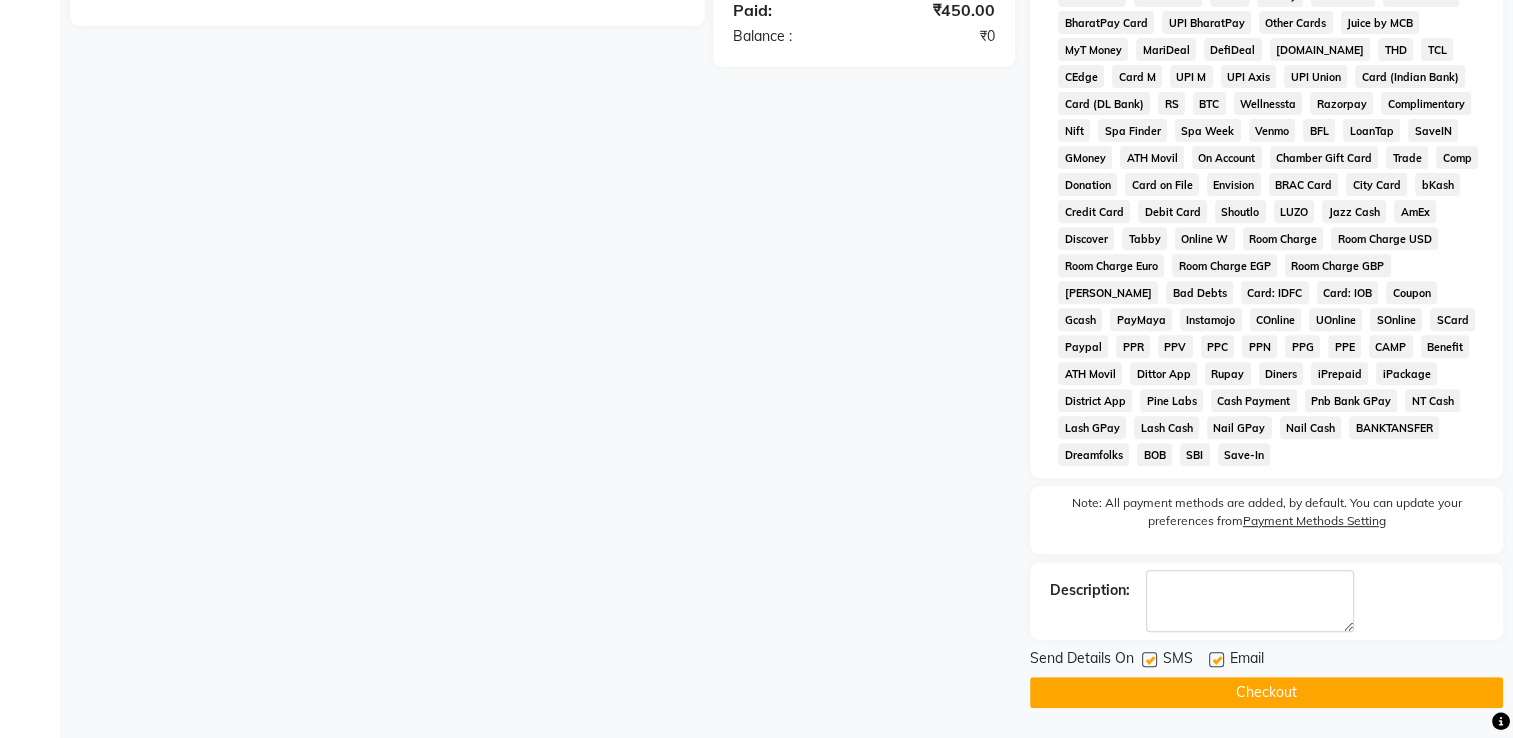 click on "Checkout" 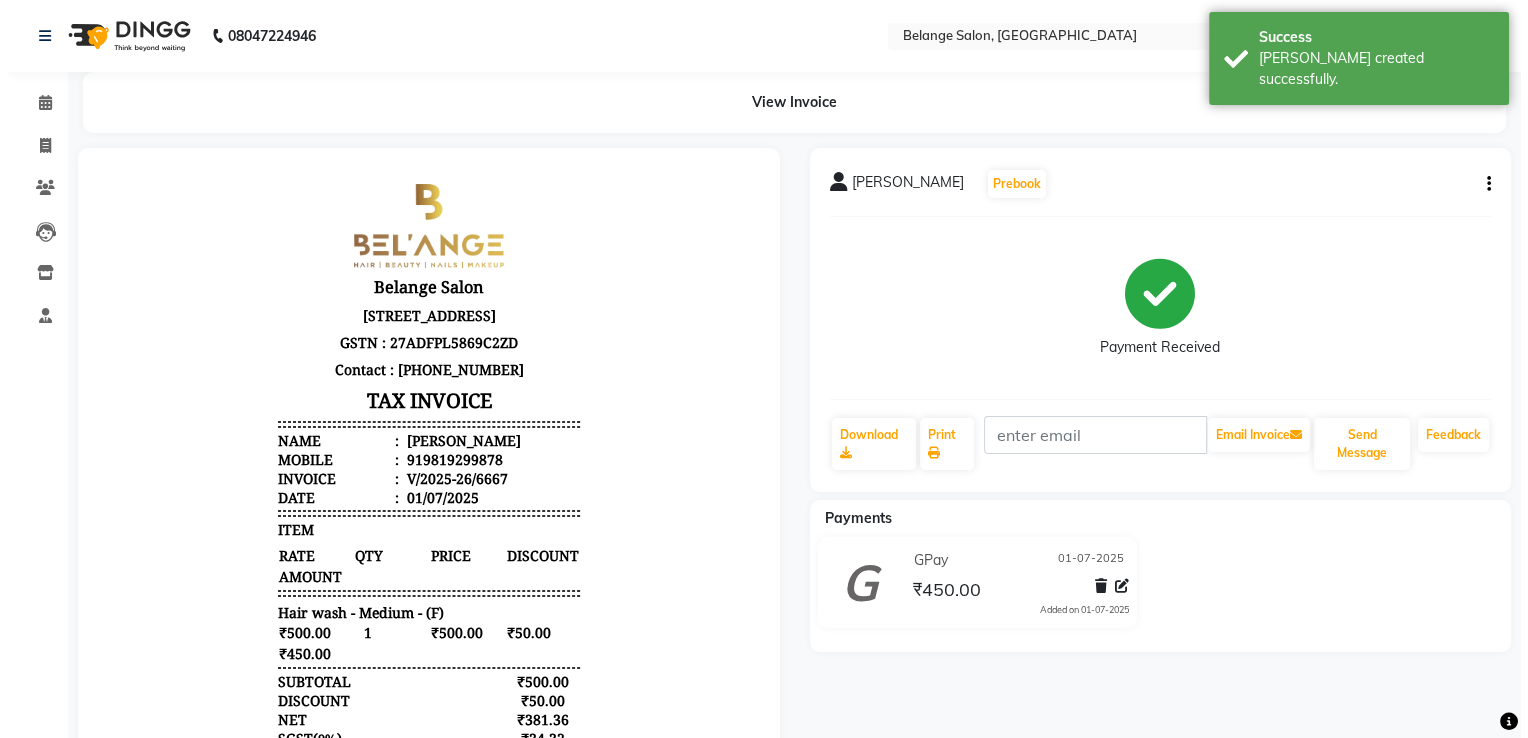 scroll, scrollTop: 0, scrollLeft: 0, axis: both 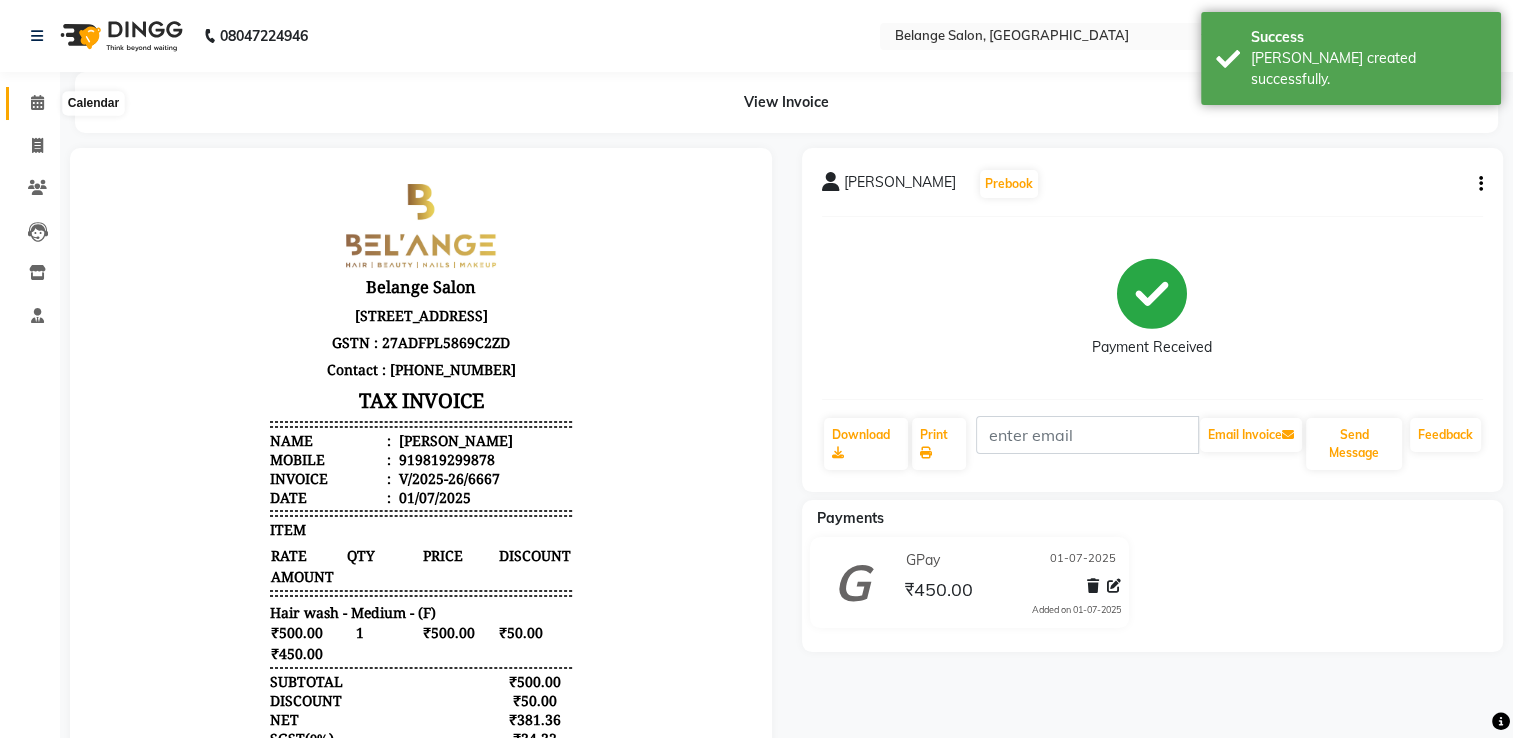 click 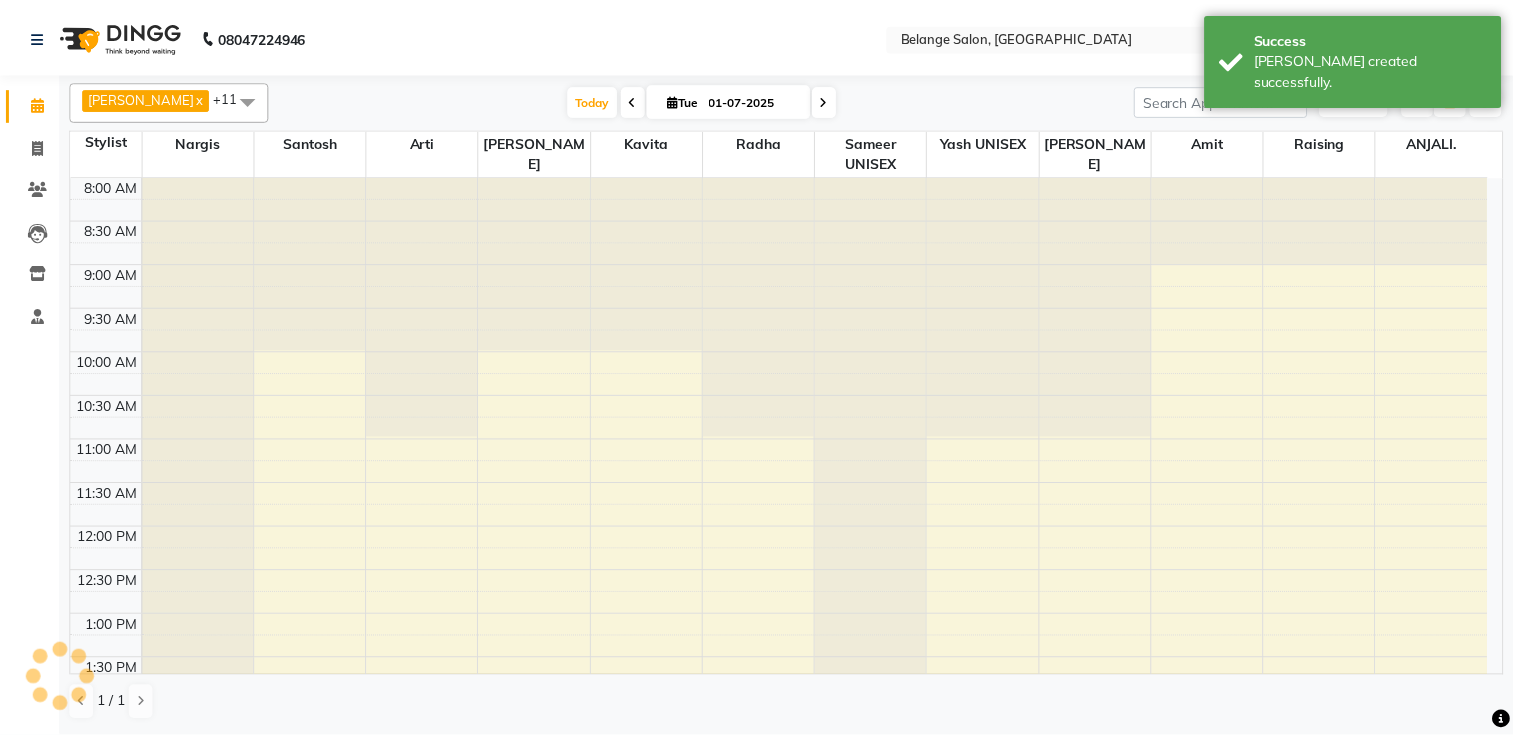 scroll, scrollTop: 0, scrollLeft: 0, axis: both 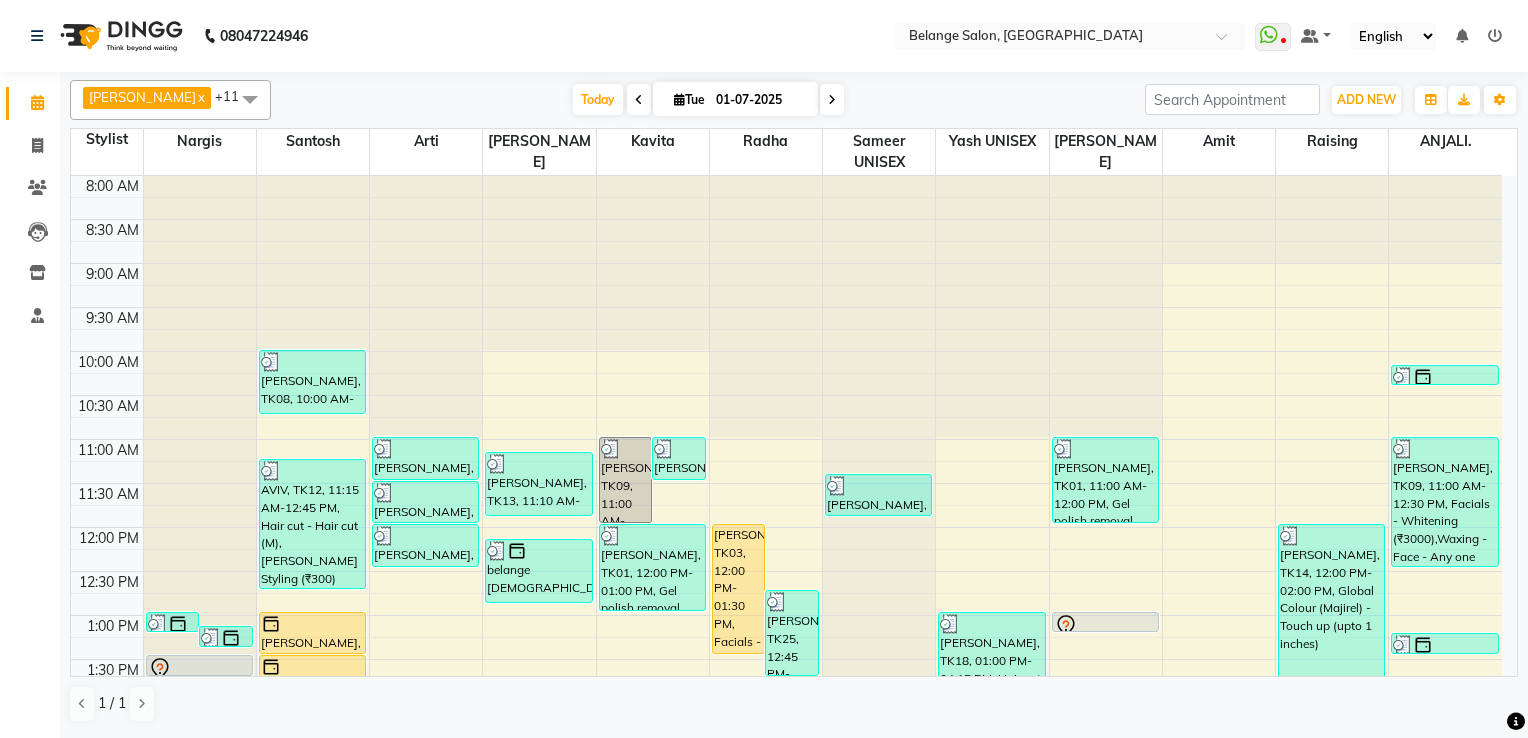 click on "Today  Tue 01-07-2025" at bounding box center [708, 100] 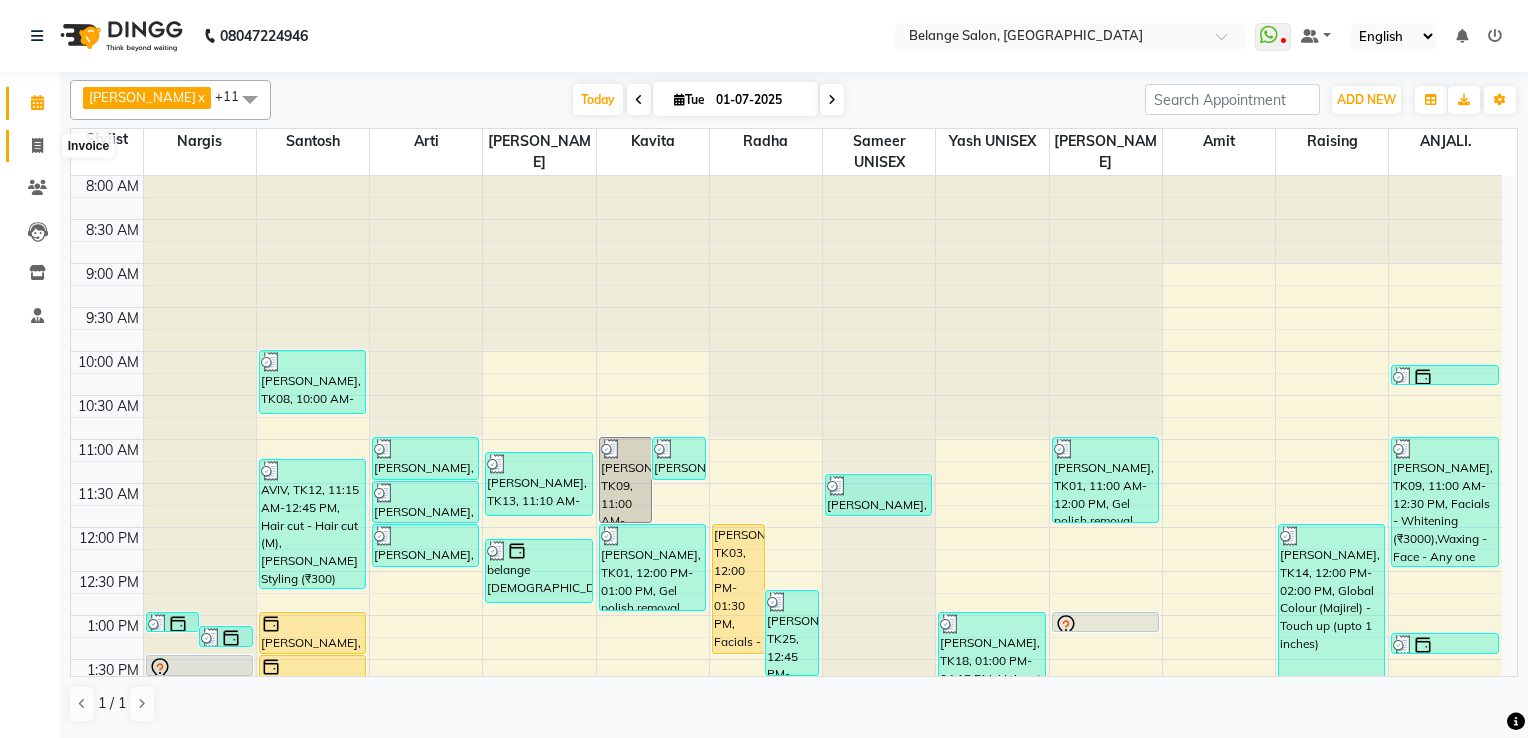 click 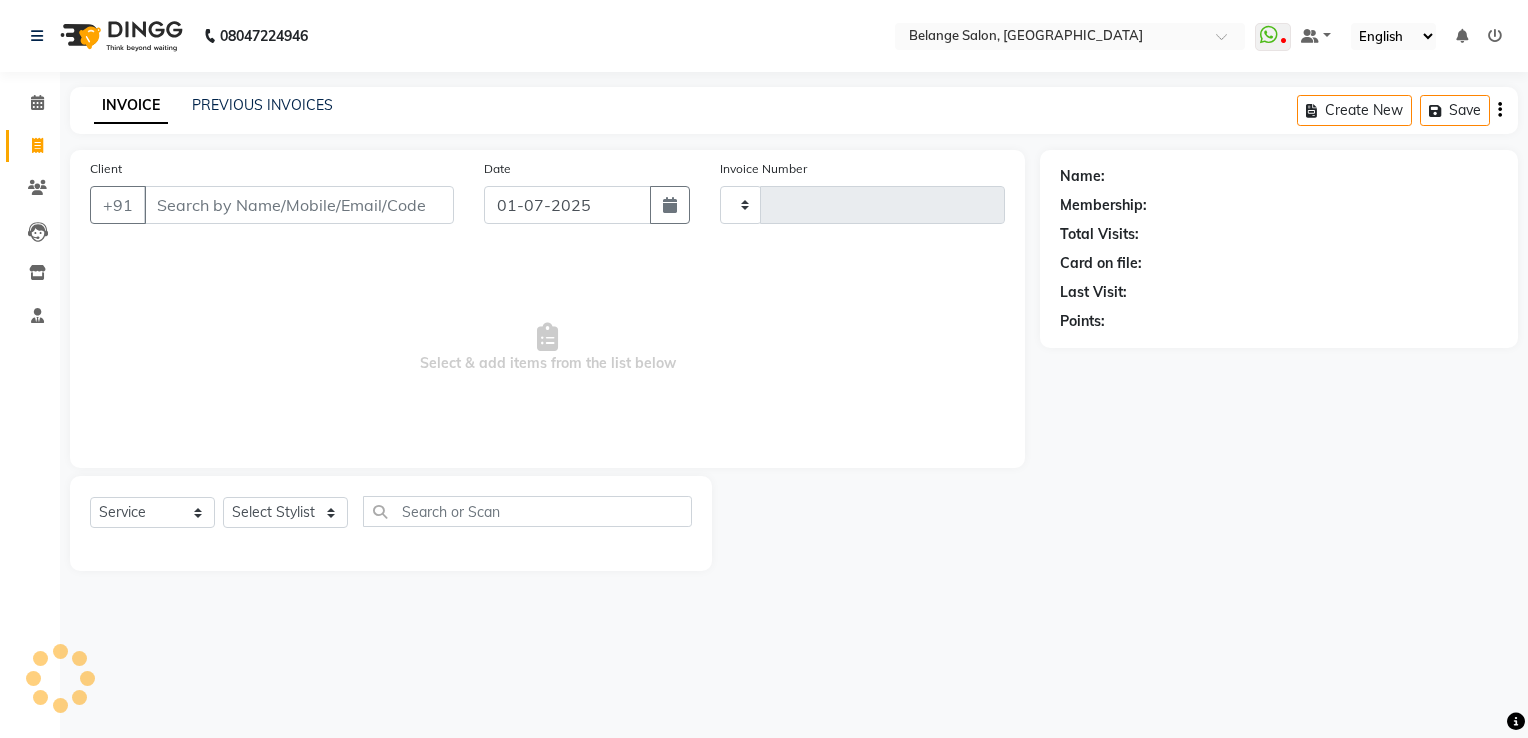 type on "6668" 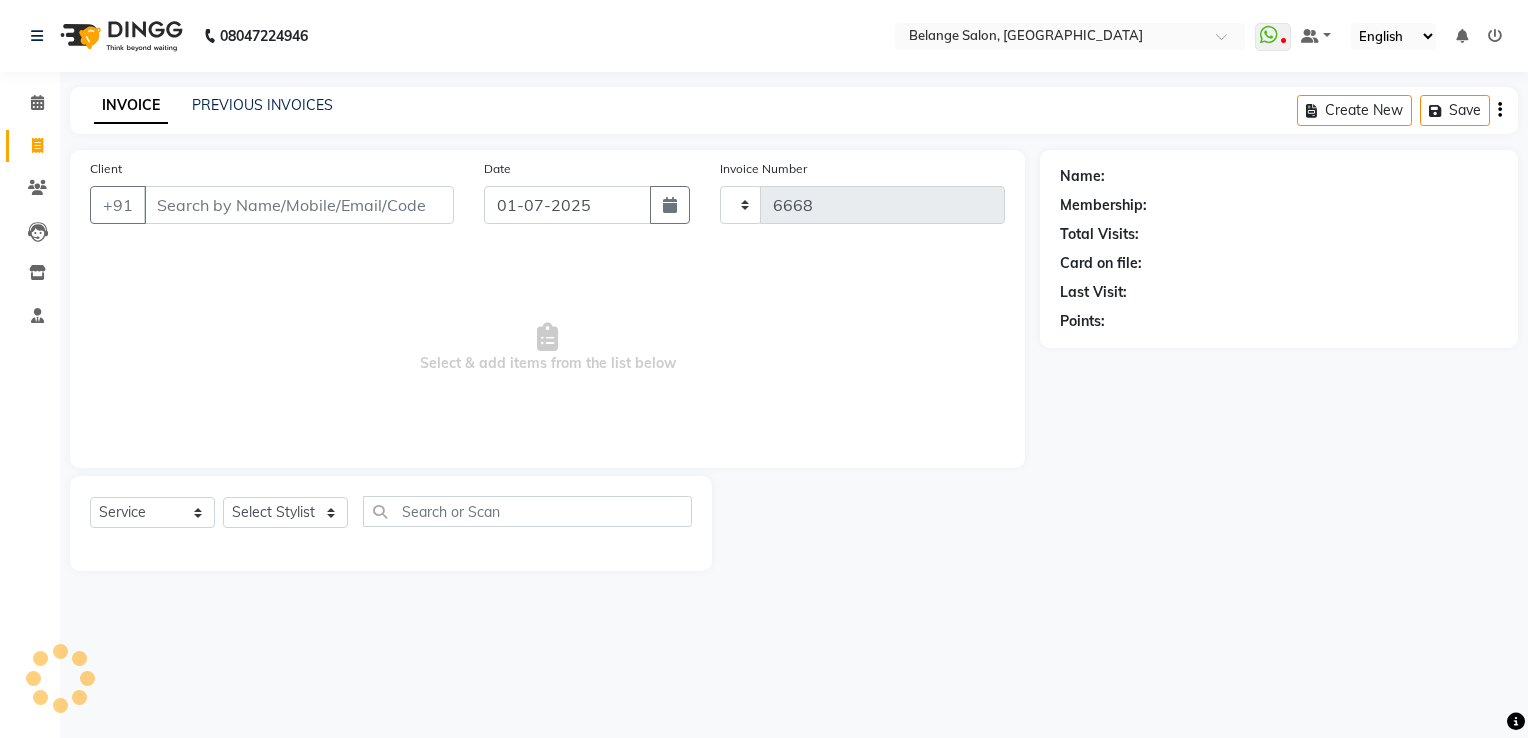 select on "5076" 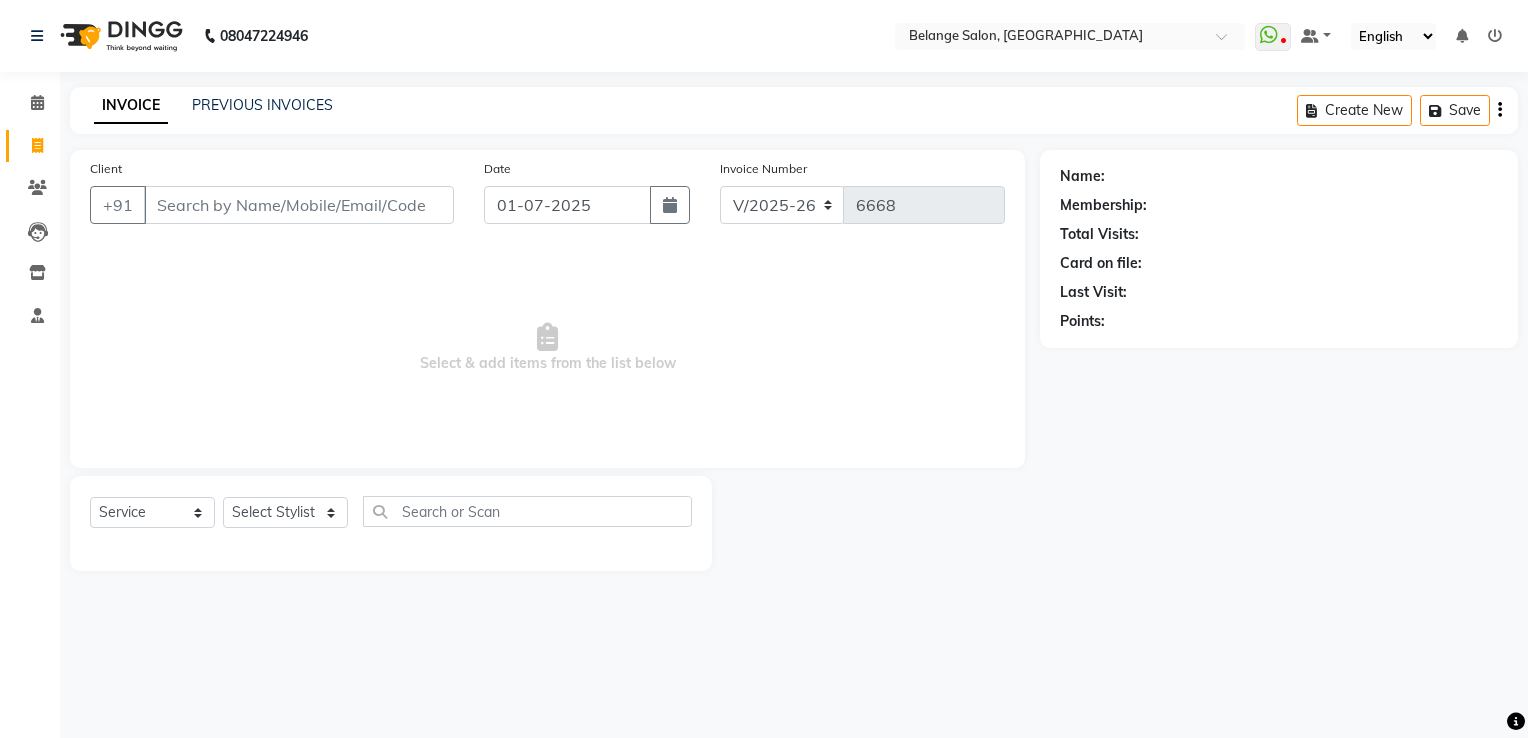 click on "Client" at bounding box center (299, 205) 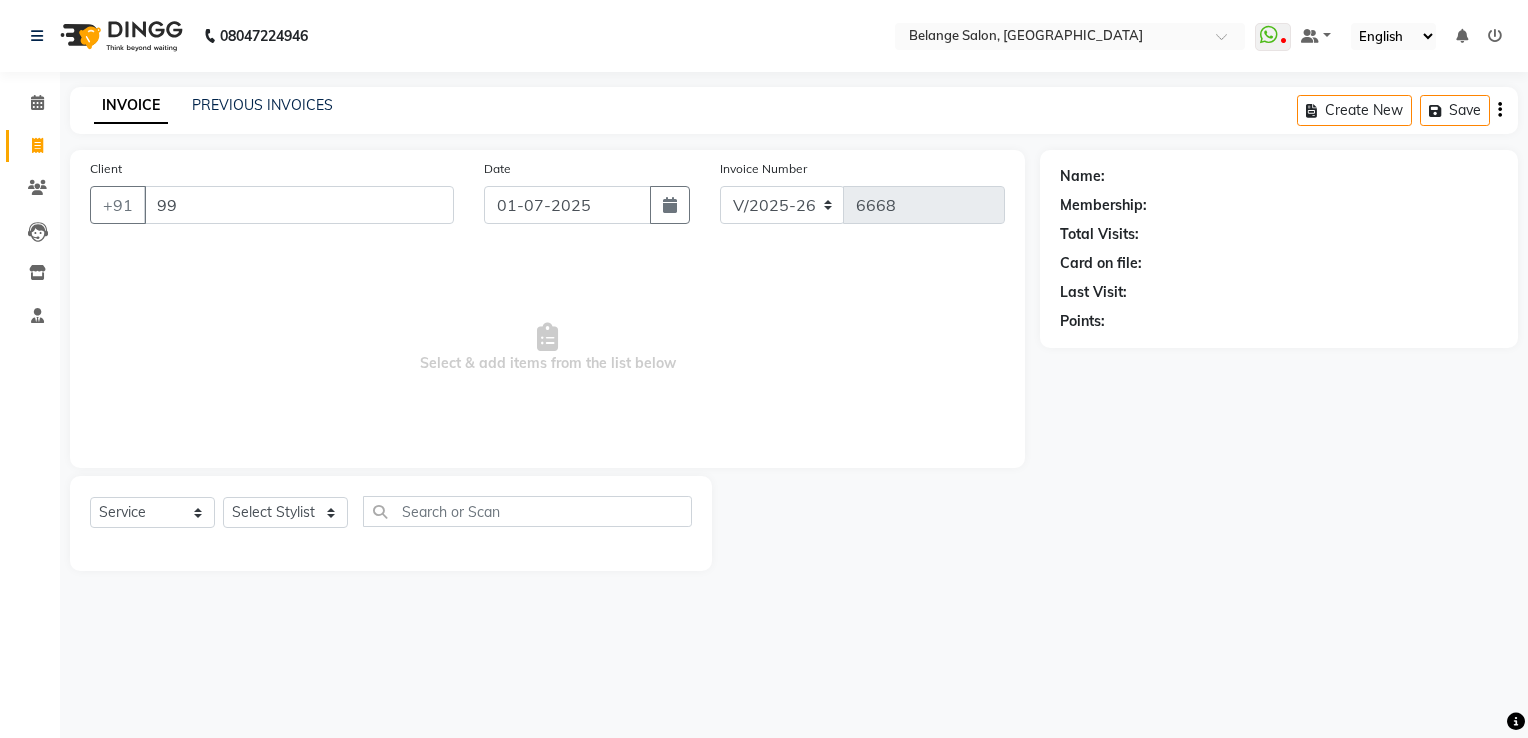 type on "9" 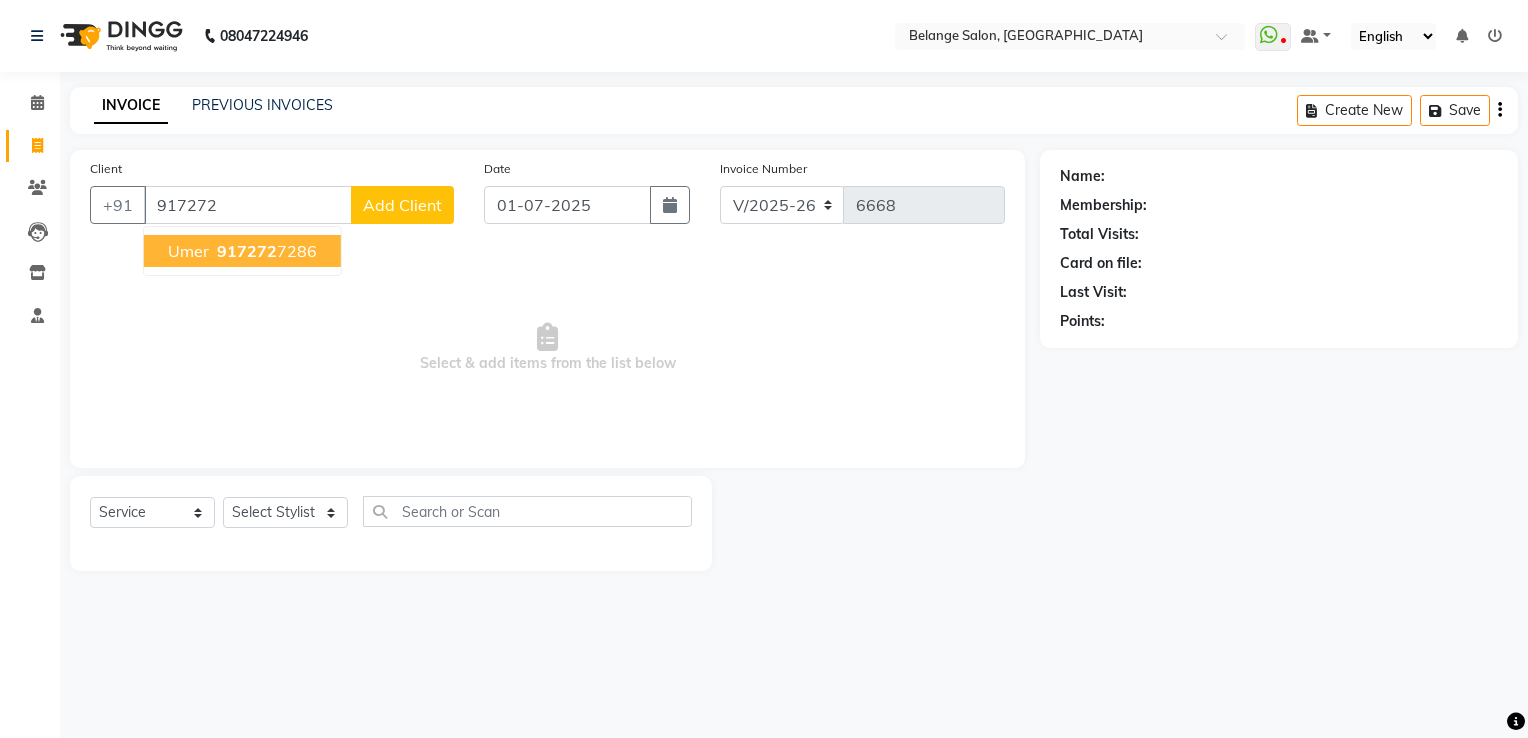 click on "917272 7286" at bounding box center (265, 251) 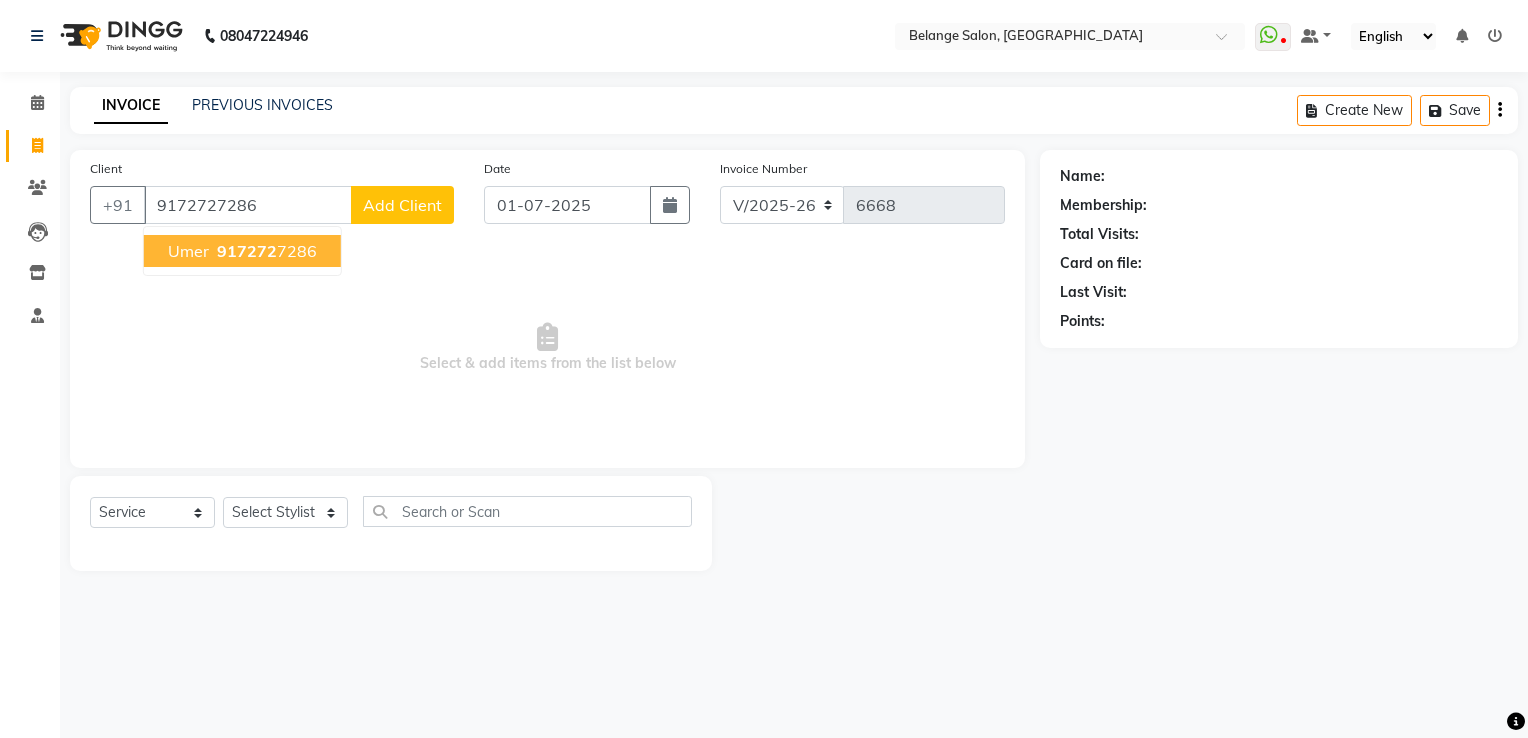 type on "9172727286" 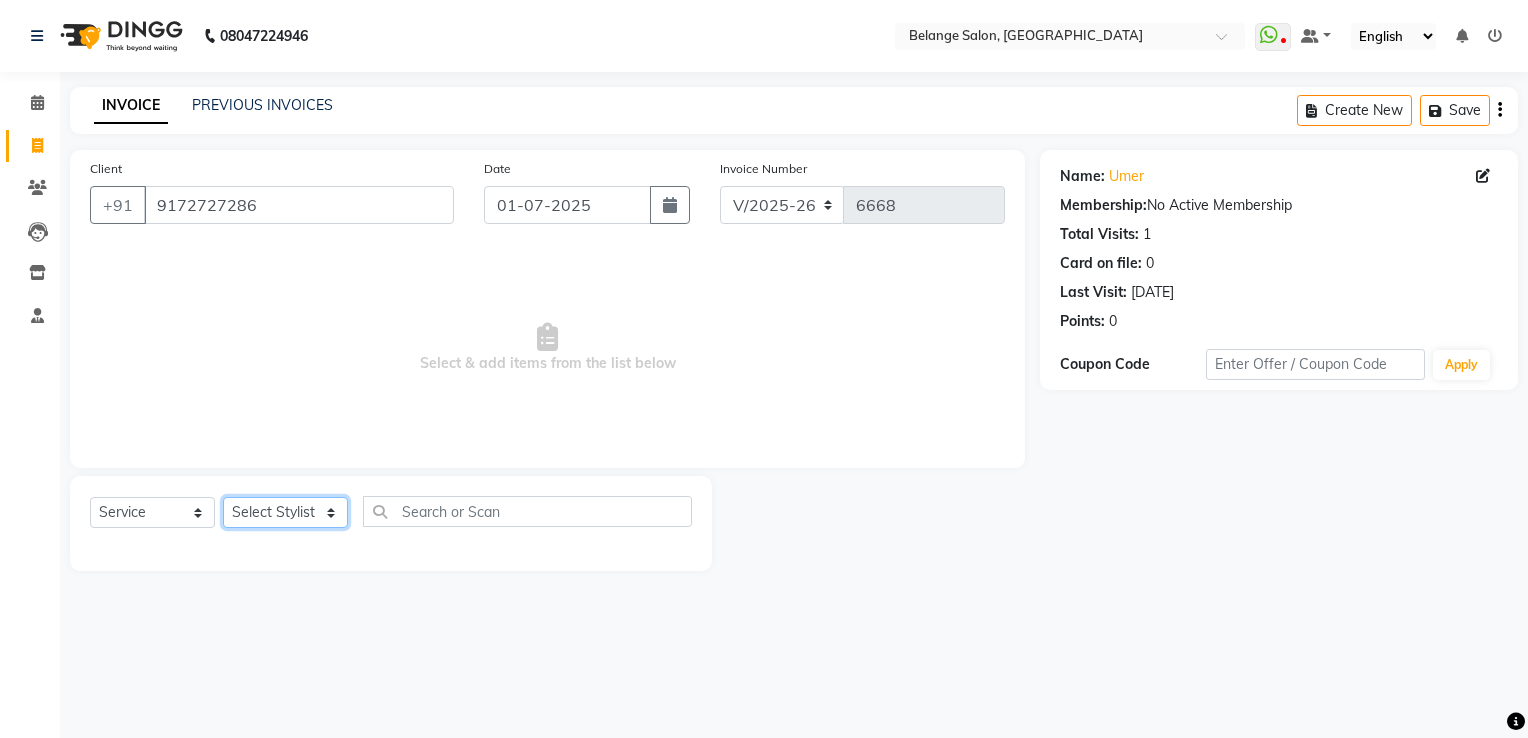 click on "Select Stylist [PERSON_NAME]           ANJALI. [PERSON_NAME]         [PERSON_NAME] [PERSON_NAME]          MANAGER [PERSON_NAME]        [PERSON_NAME]         MANAGER [PERSON_NAME]            raising [PERSON_NAME]        UNISEX [PERSON_NAME]           UNISEX Yash            UNISEX" 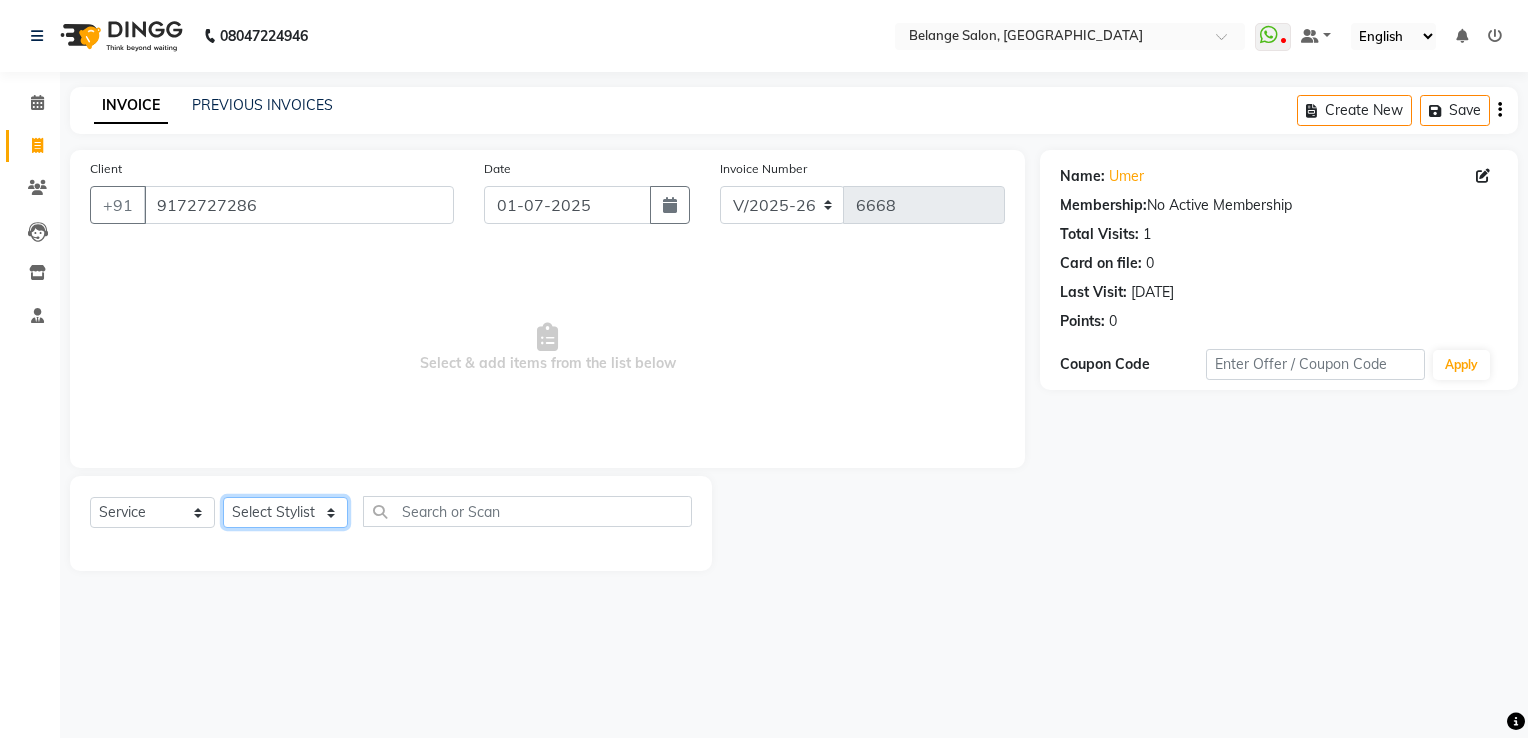 select on "45203" 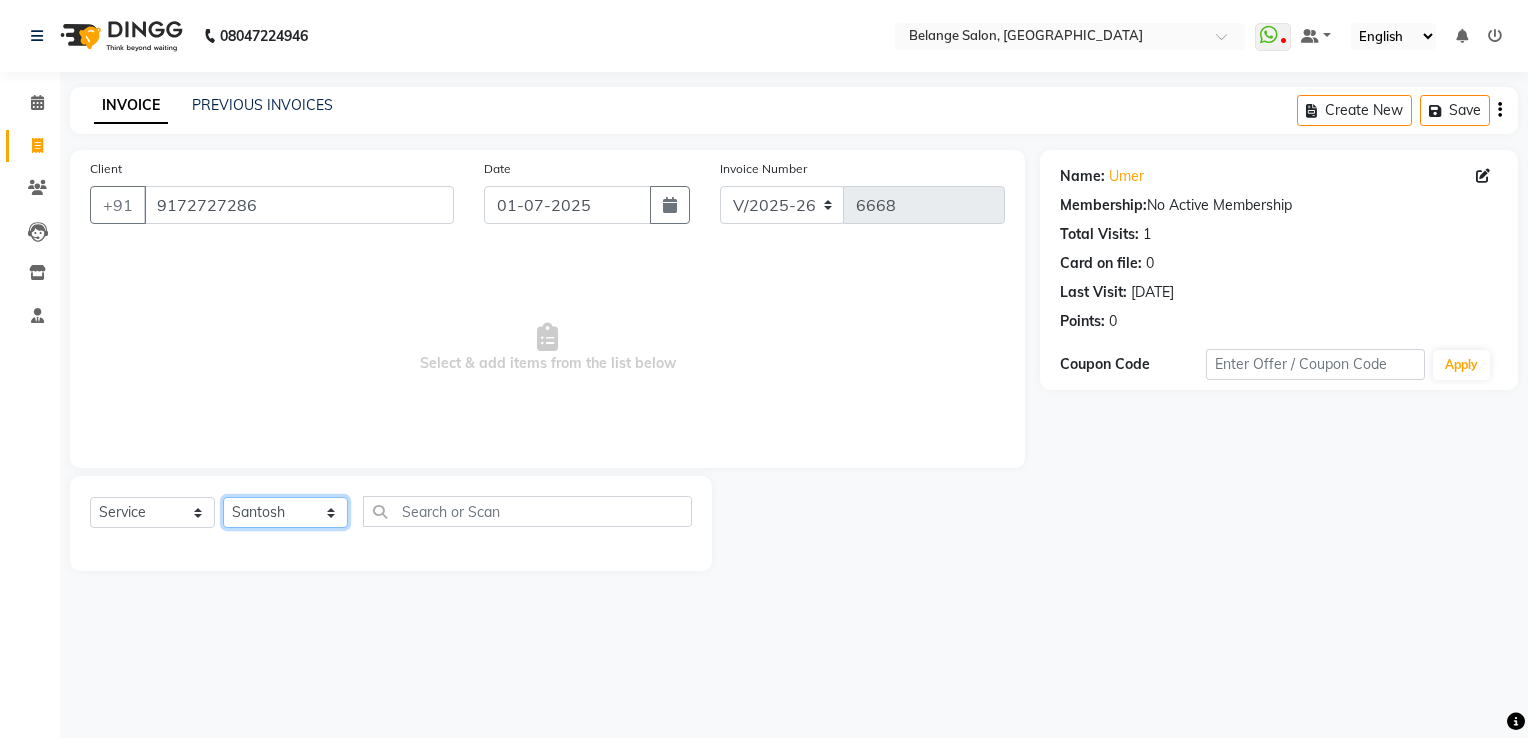 click on "Select Stylist [PERSON_NAME]           ANJALI. [PERSON_NAME]         [PERSON_NAME] [PERSON_NAME]          MANAGER [PERSON_NAME]        [PERSON_NAME]         MANAGER [PERSON_NAME]            raising [PERSON_NAME]        UNISEX [PERSON_NAME]           UNISEX Yash            UNISEX" 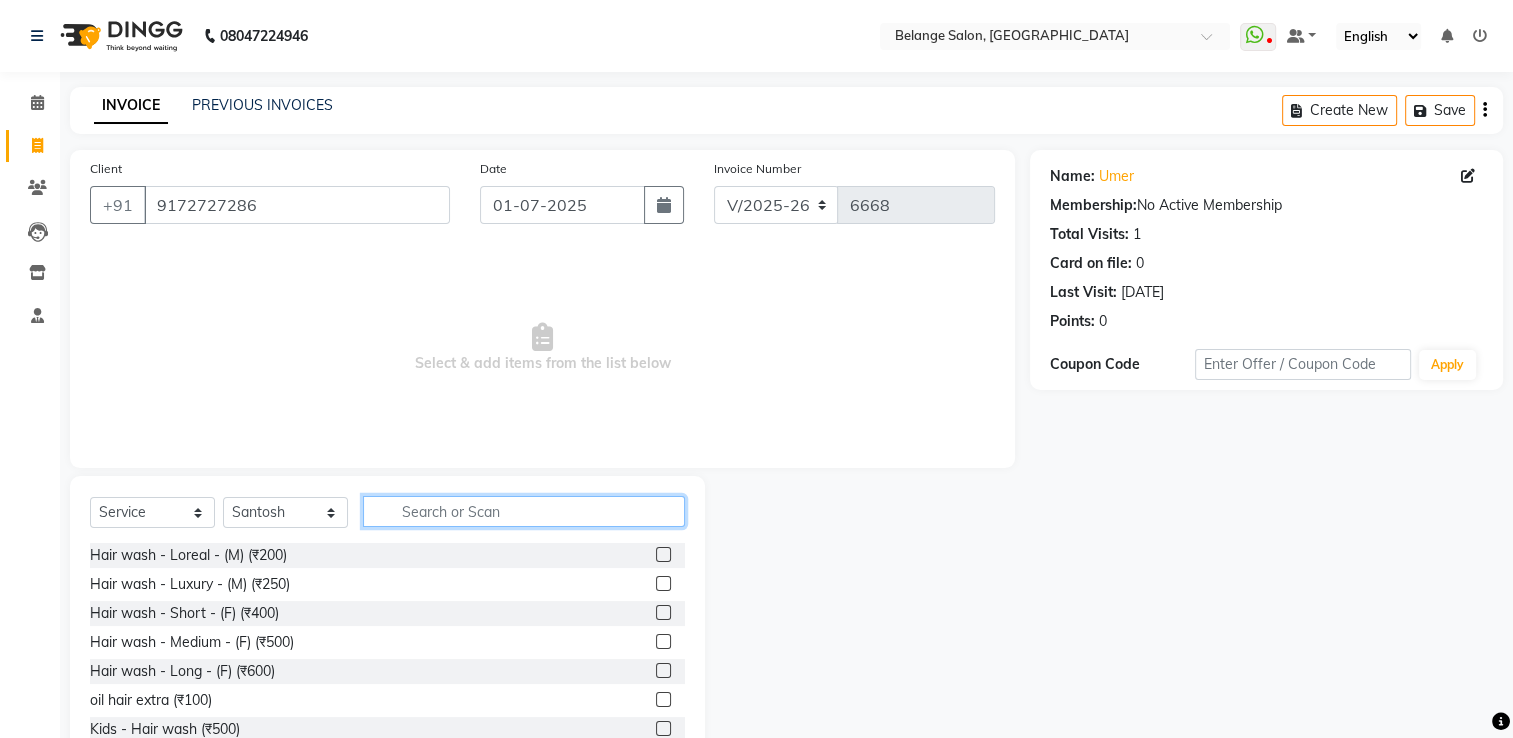 click 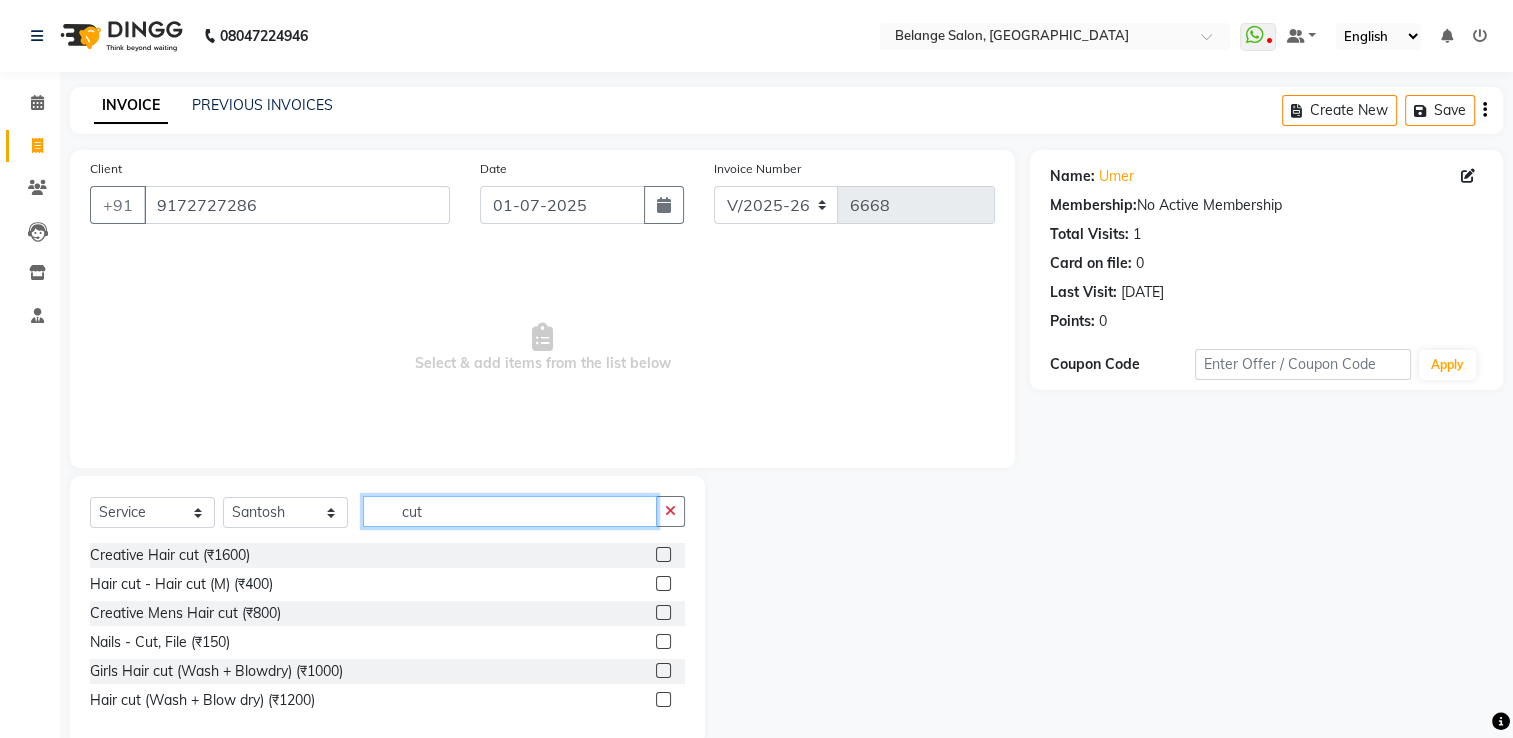 type on "cut" 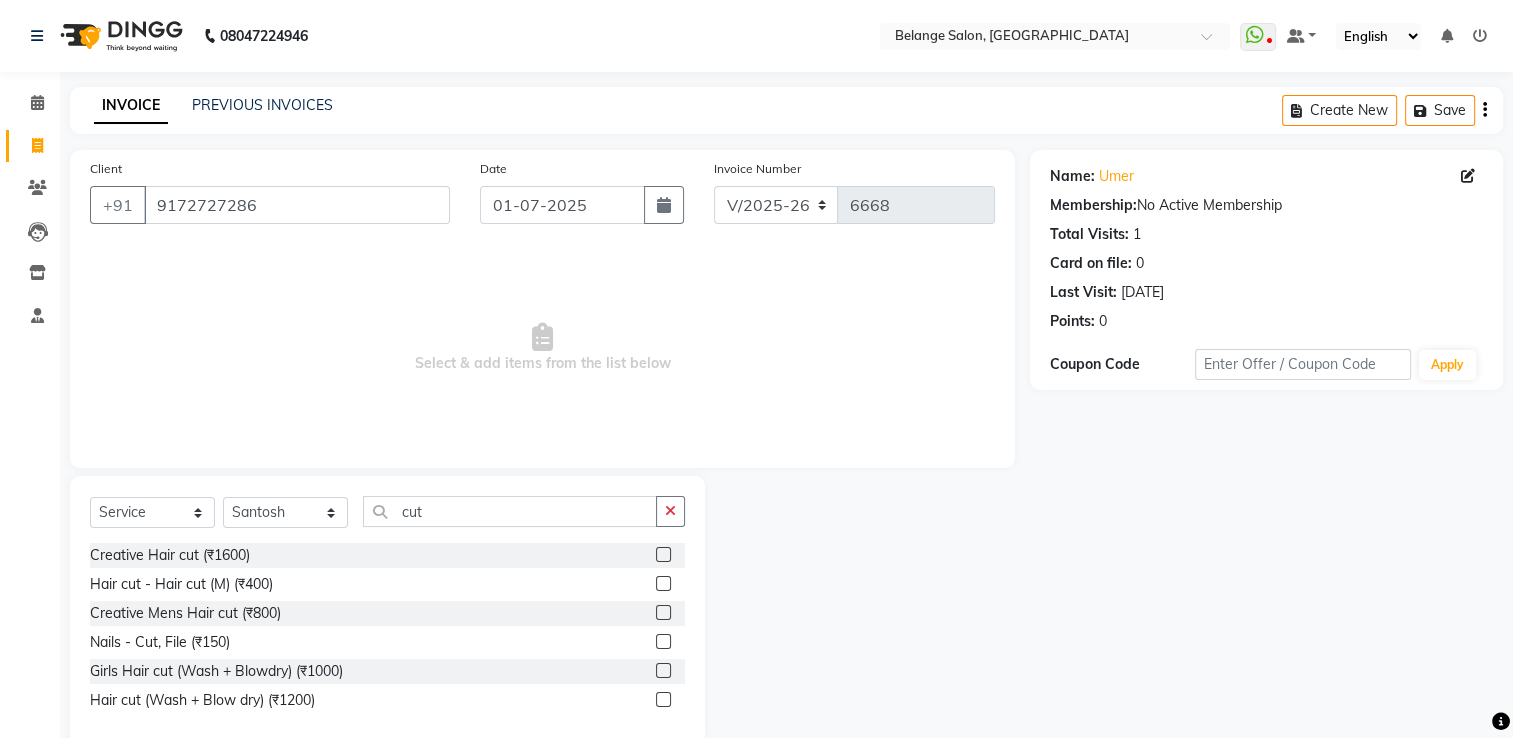 click 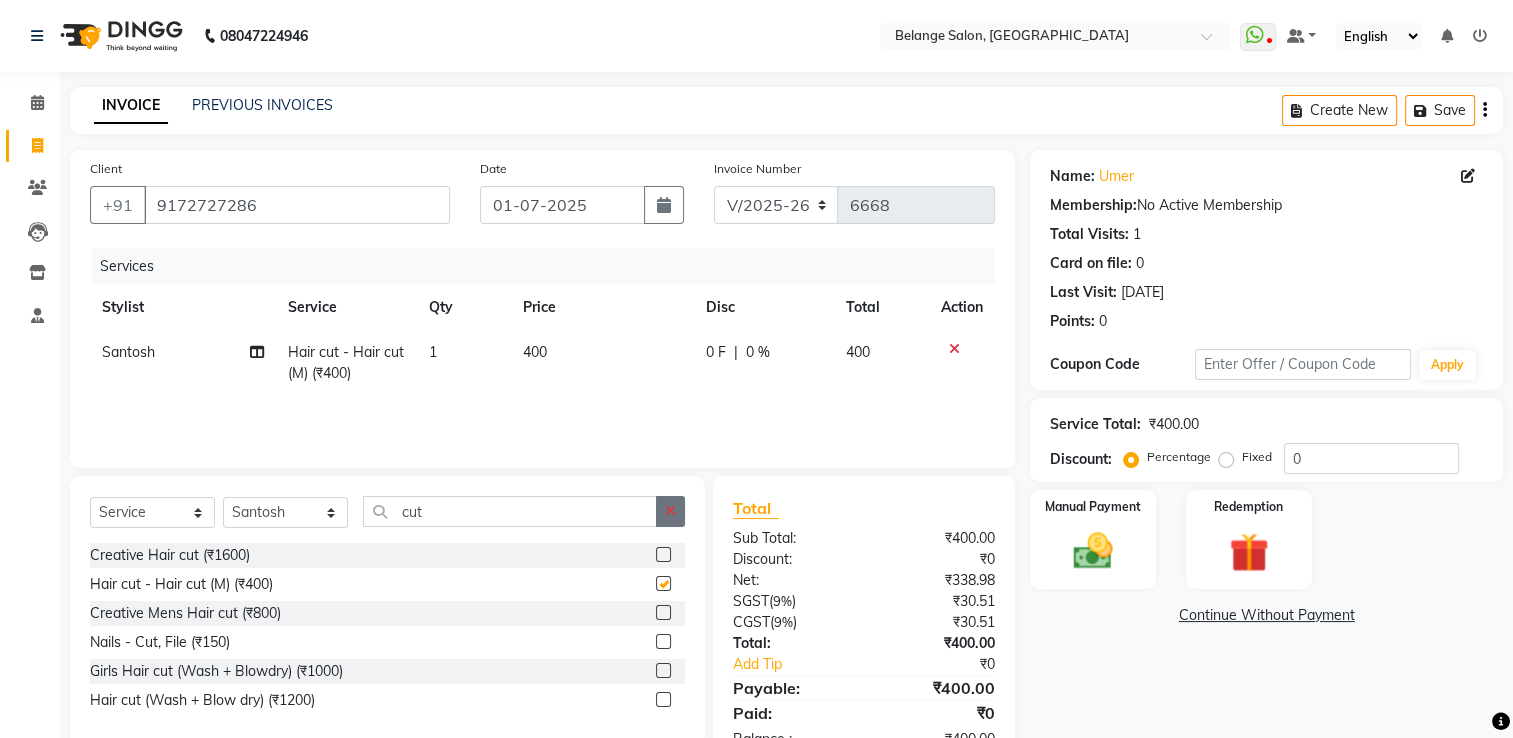 checkbox on "false" 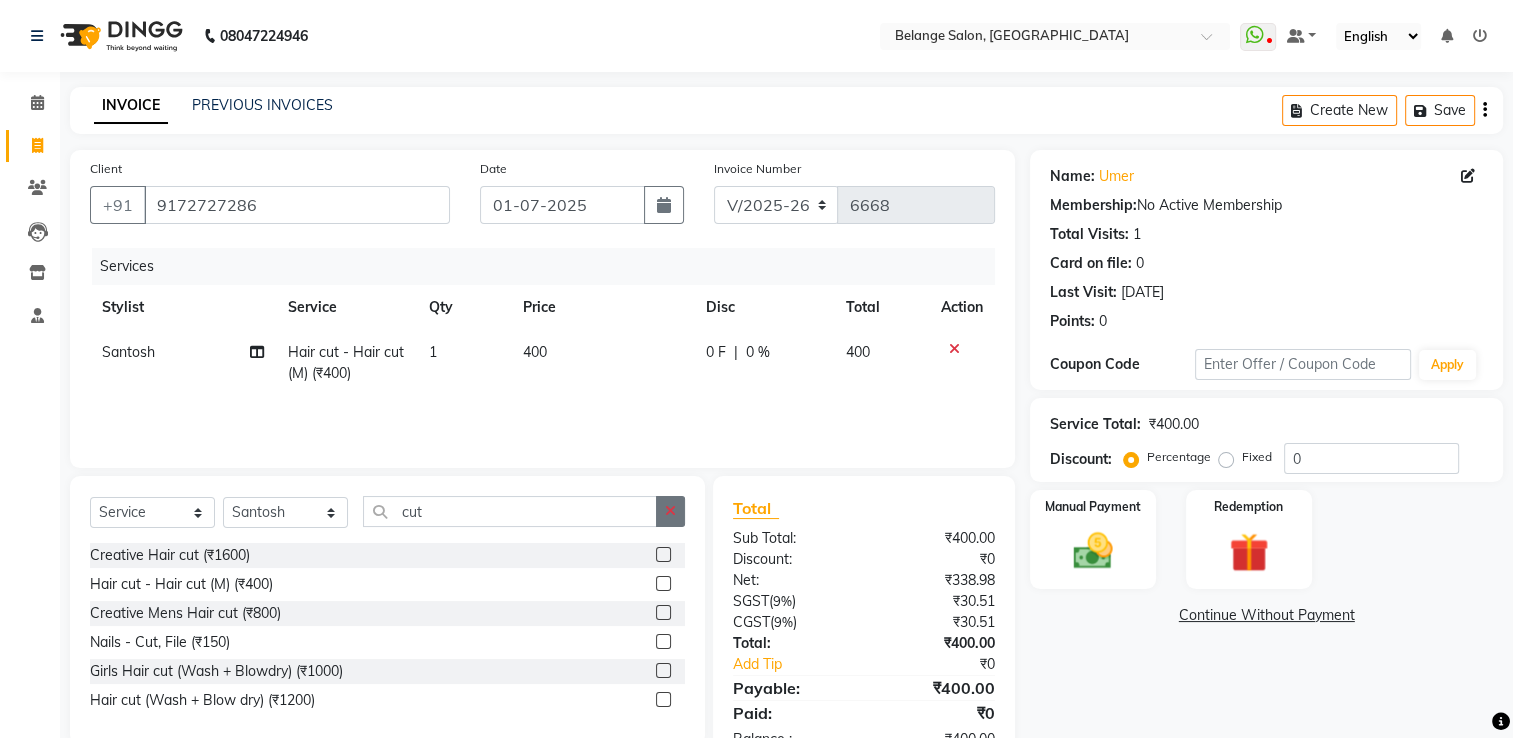 click 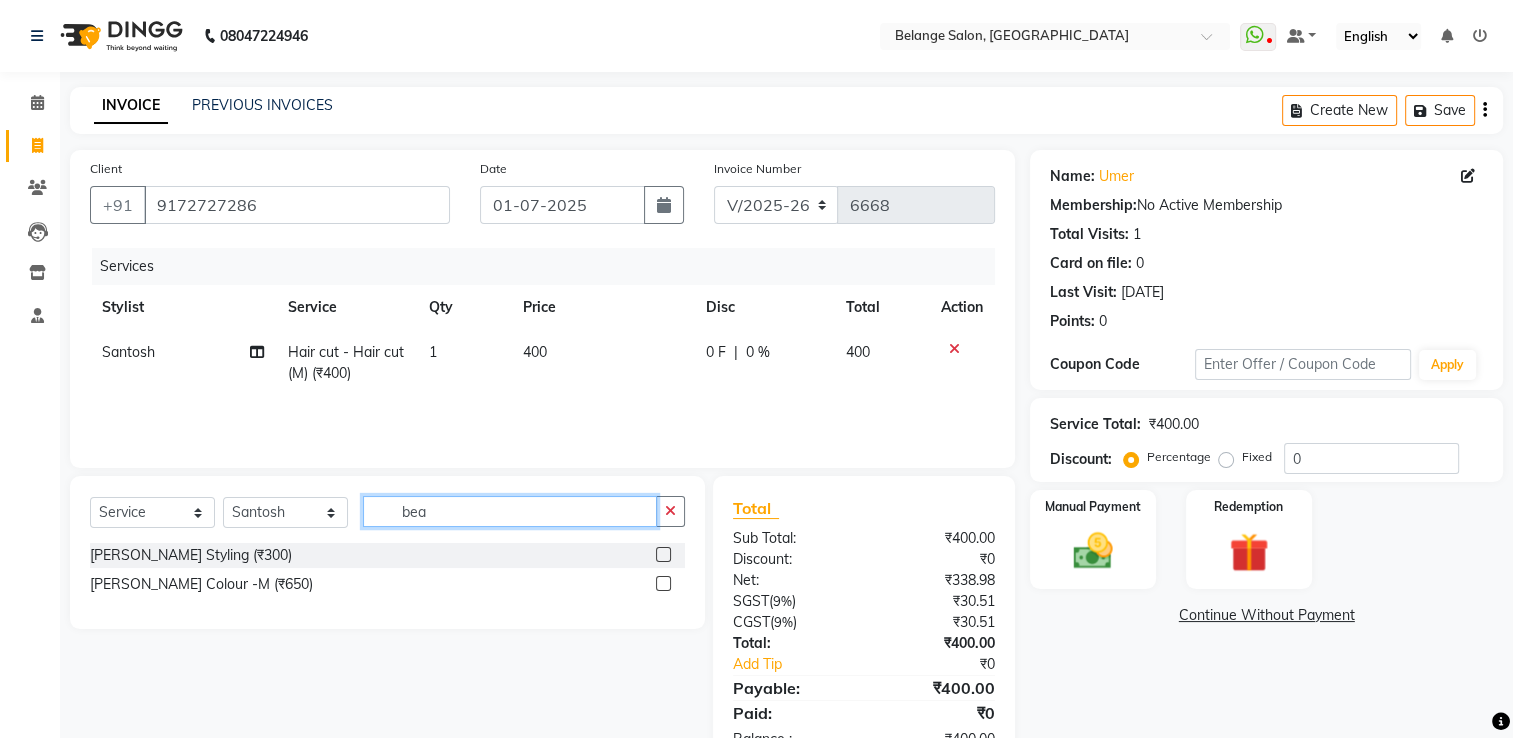 type on "bea" 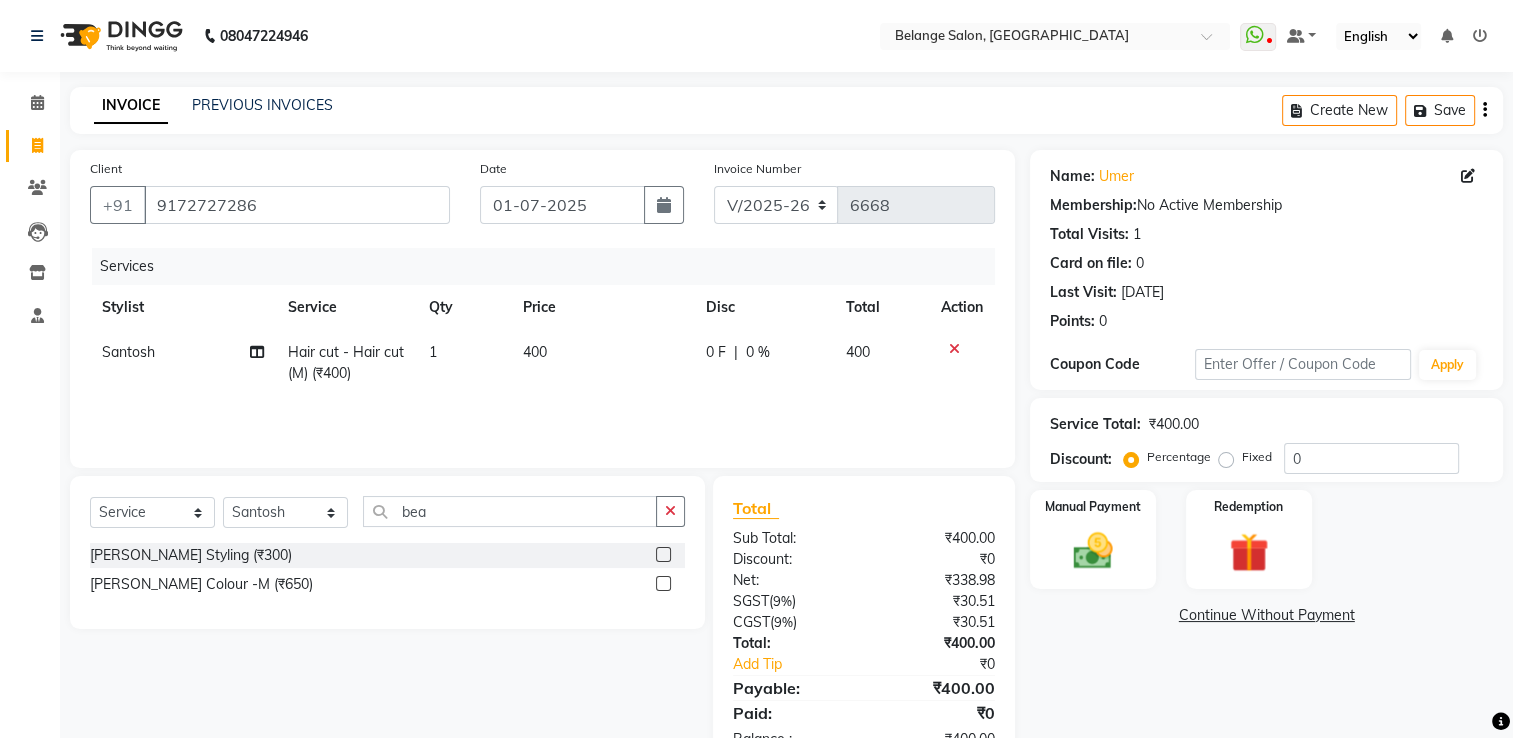 click 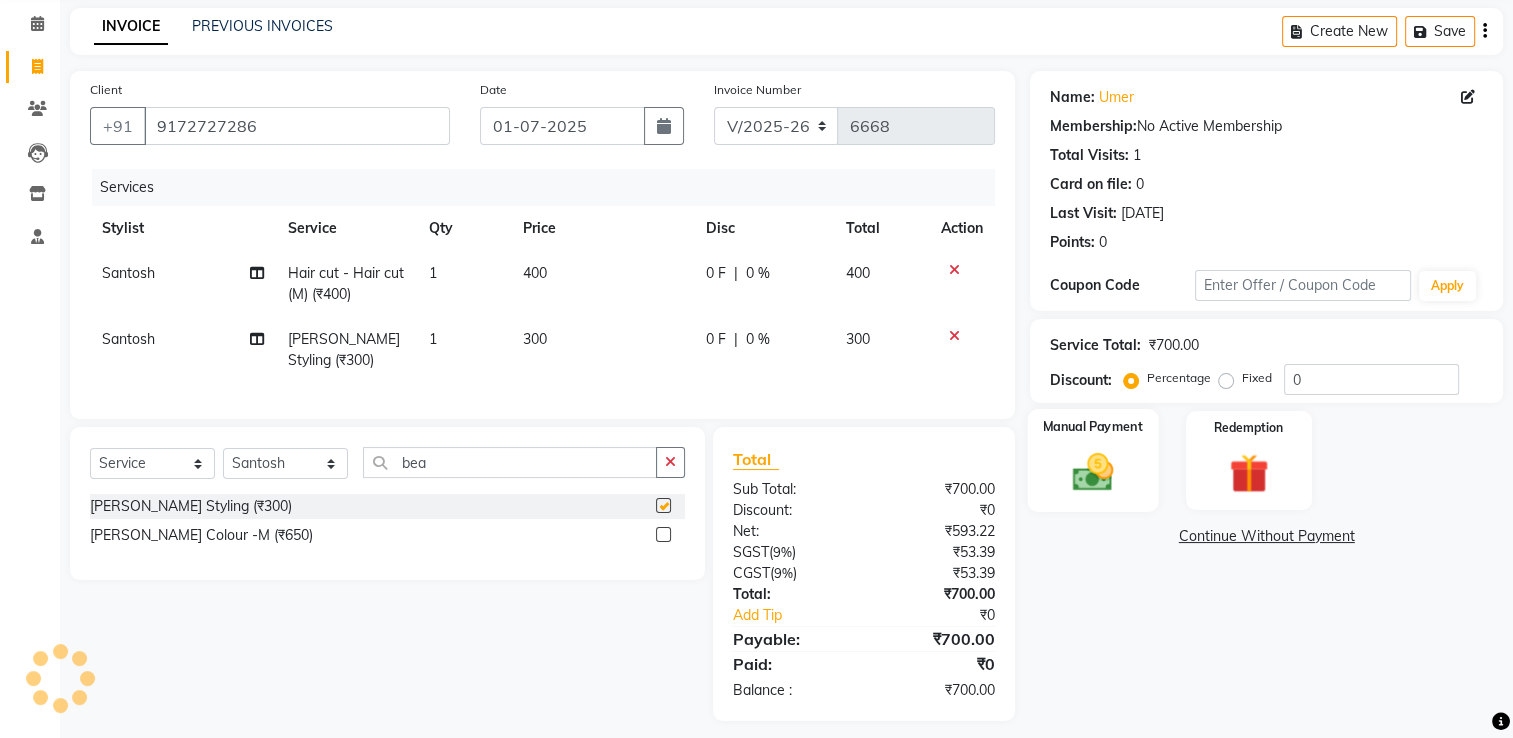 checkbox on "false" 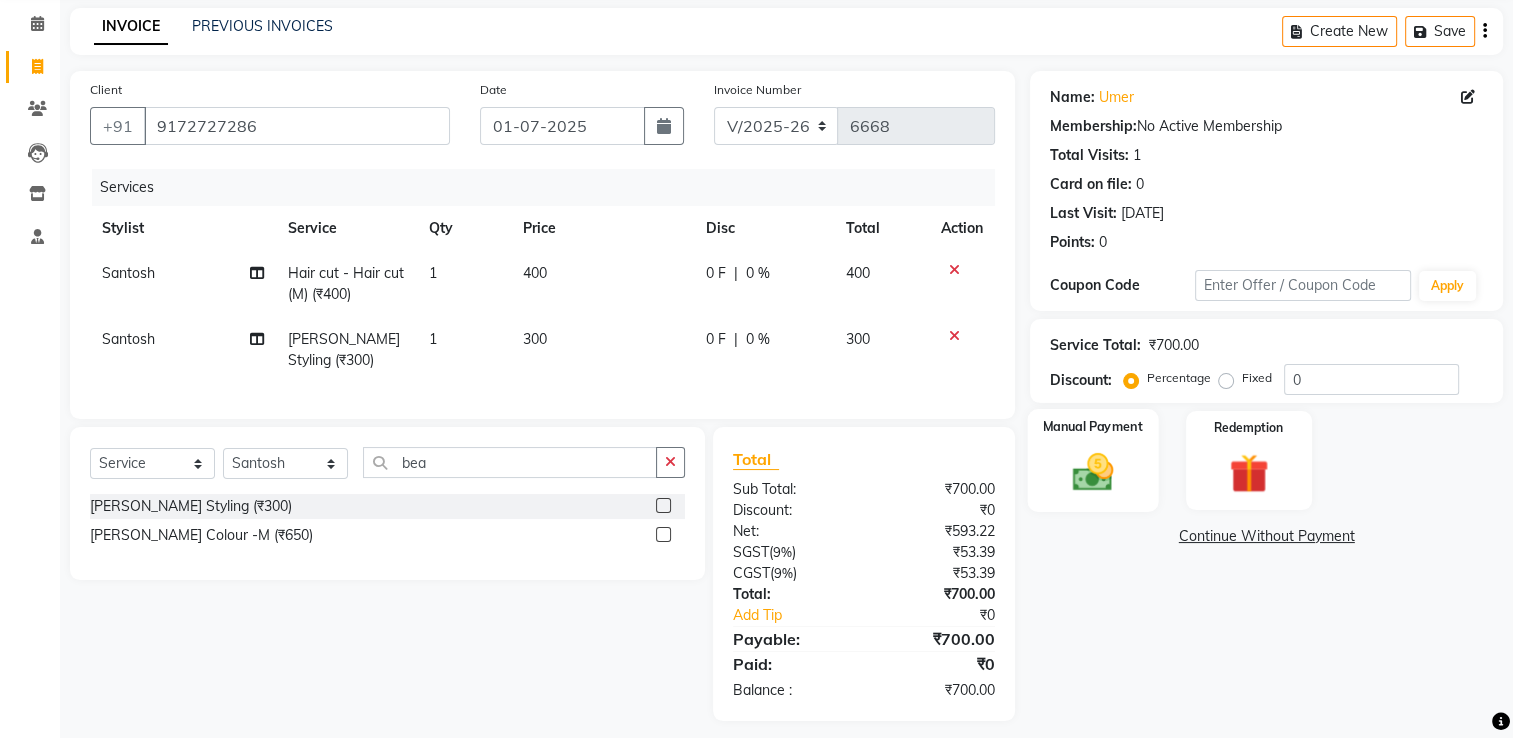 scroll, scrollTop: 107, scrollLeft: 0, axis: vertical 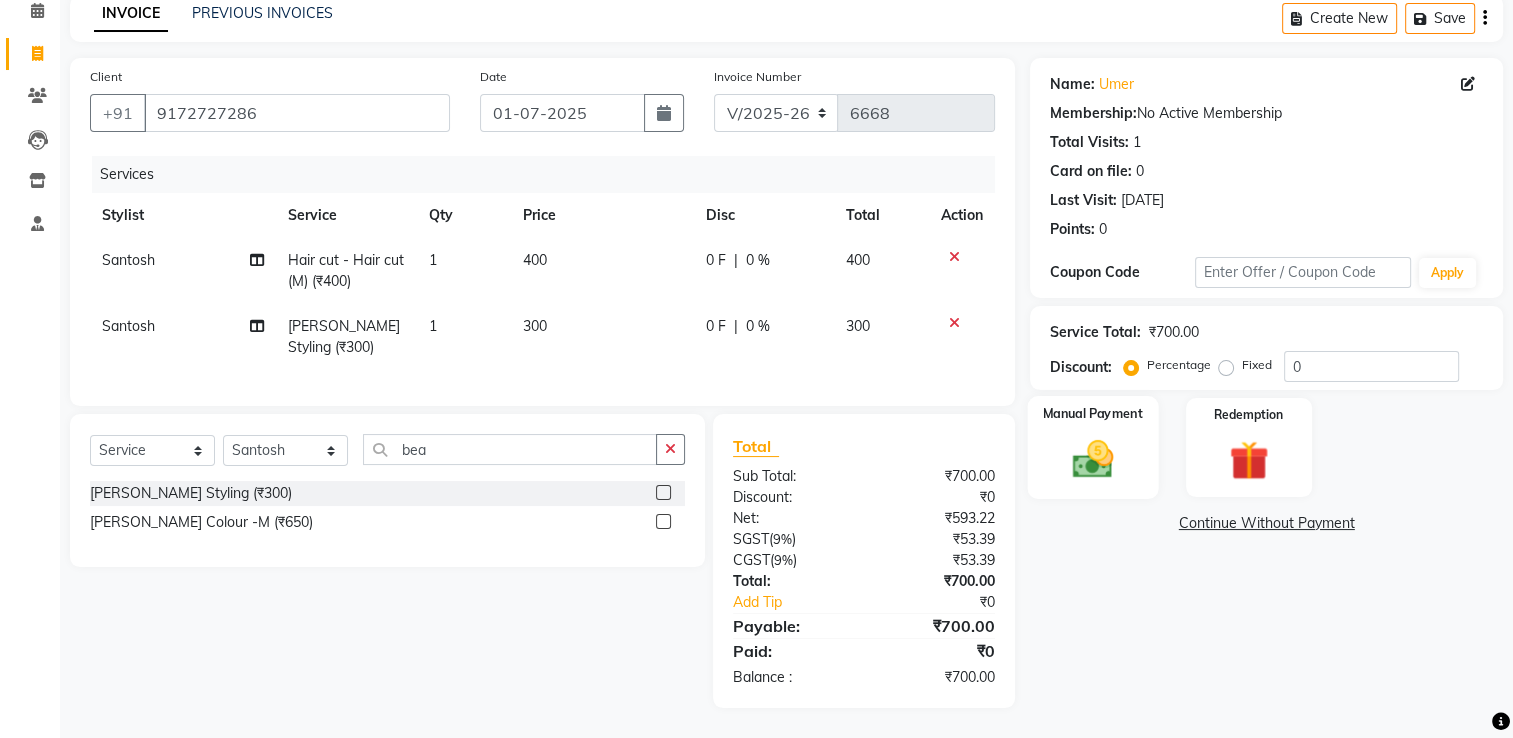 click on "Manual Payment" 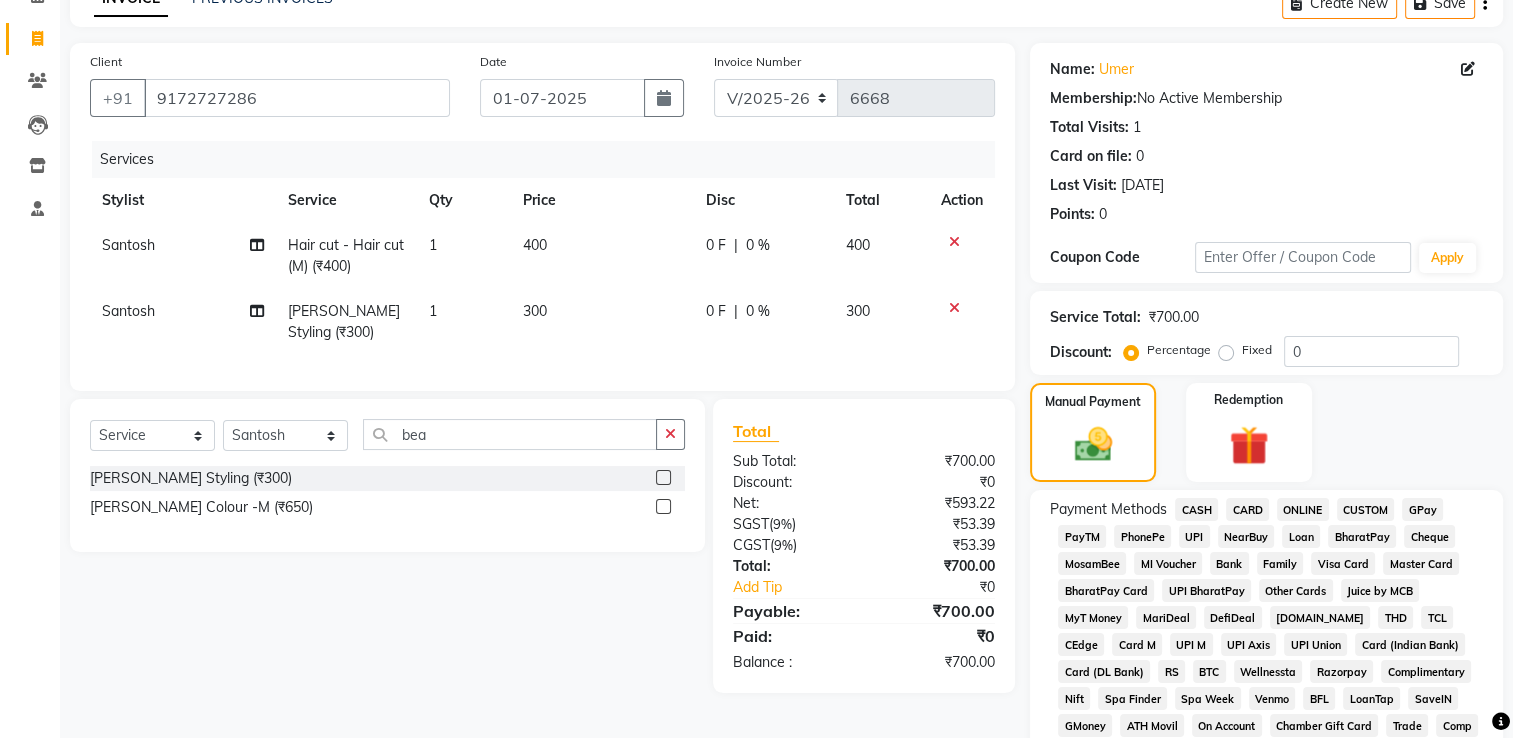 click on "CASH" 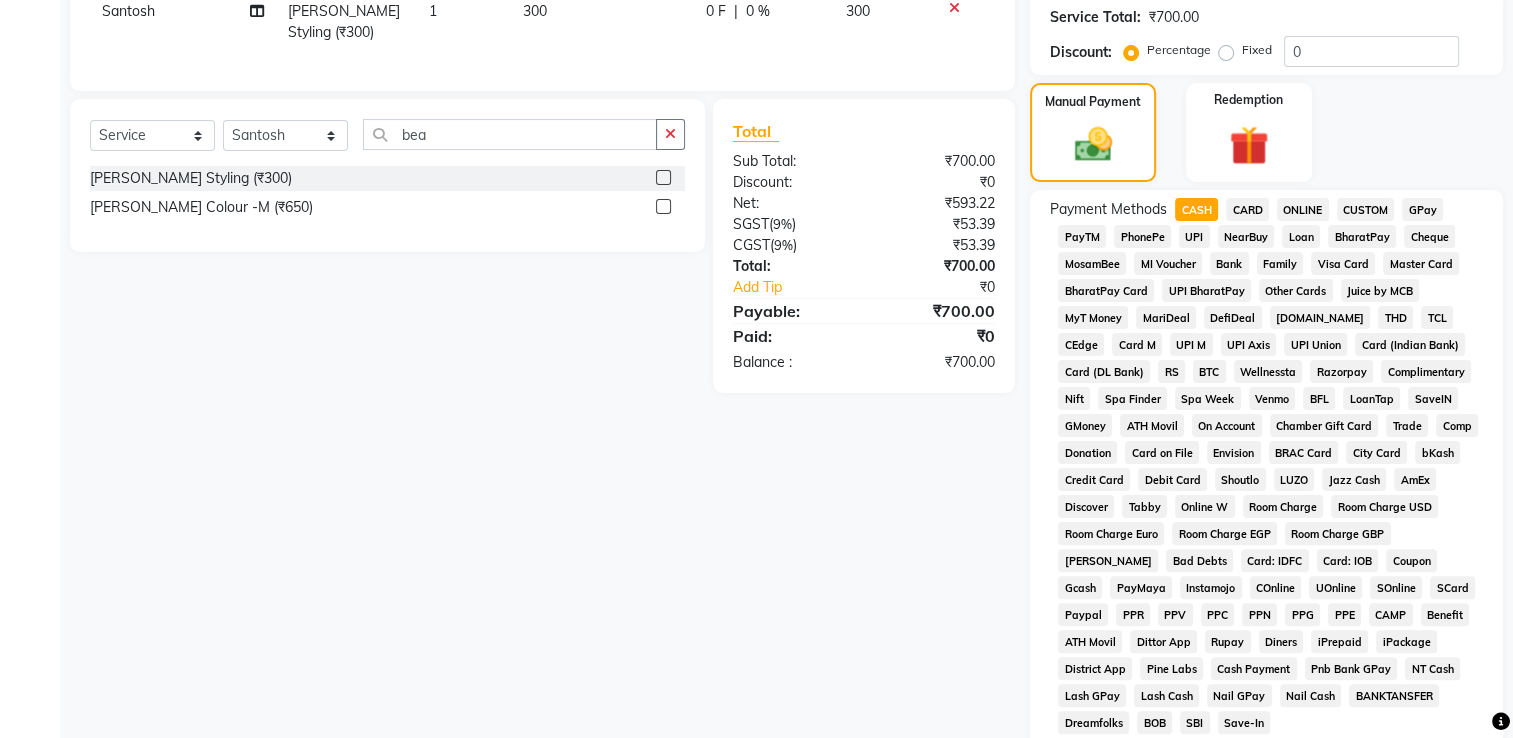 scroll, scrollTop: 684, scrollLeft: 0, axis: vertical 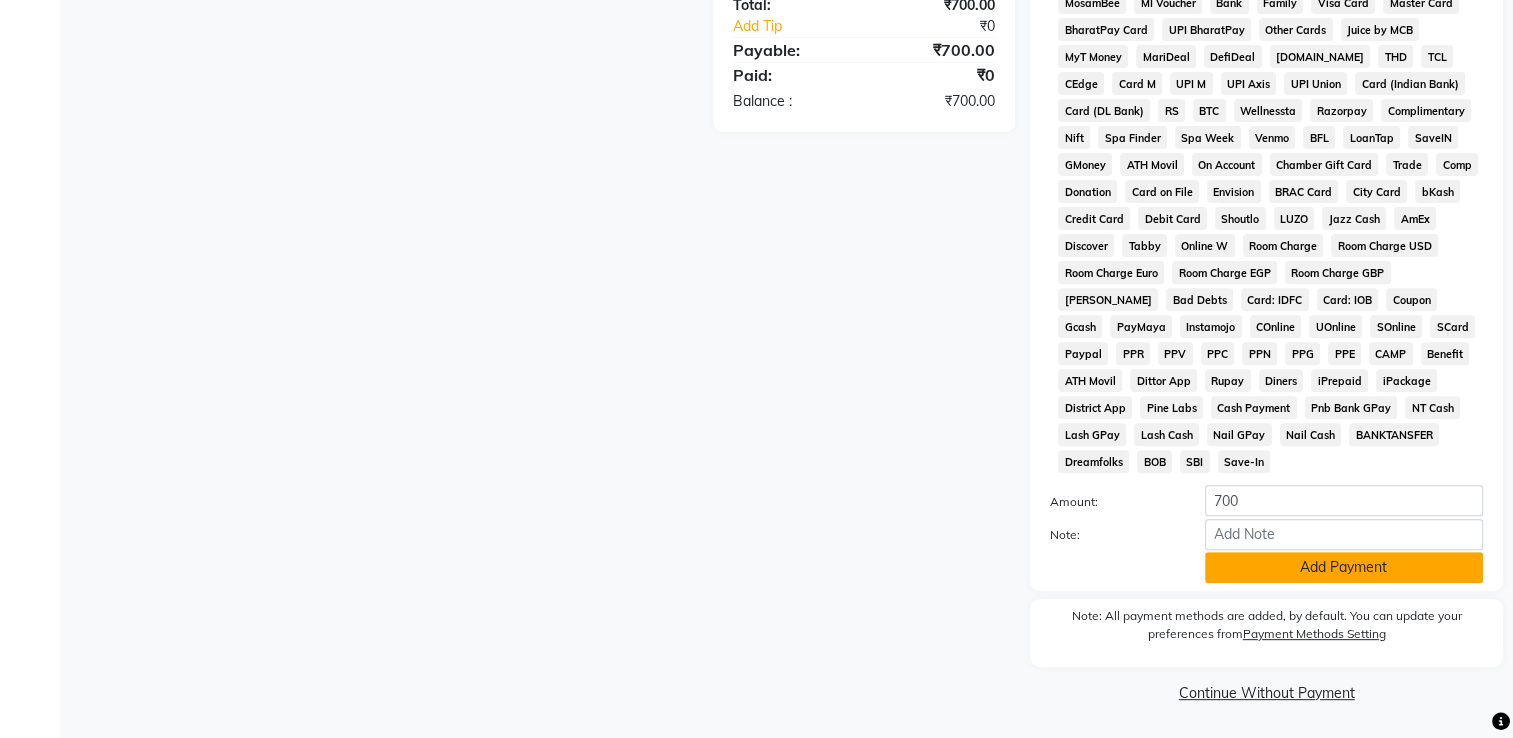 click on "Add Payment" 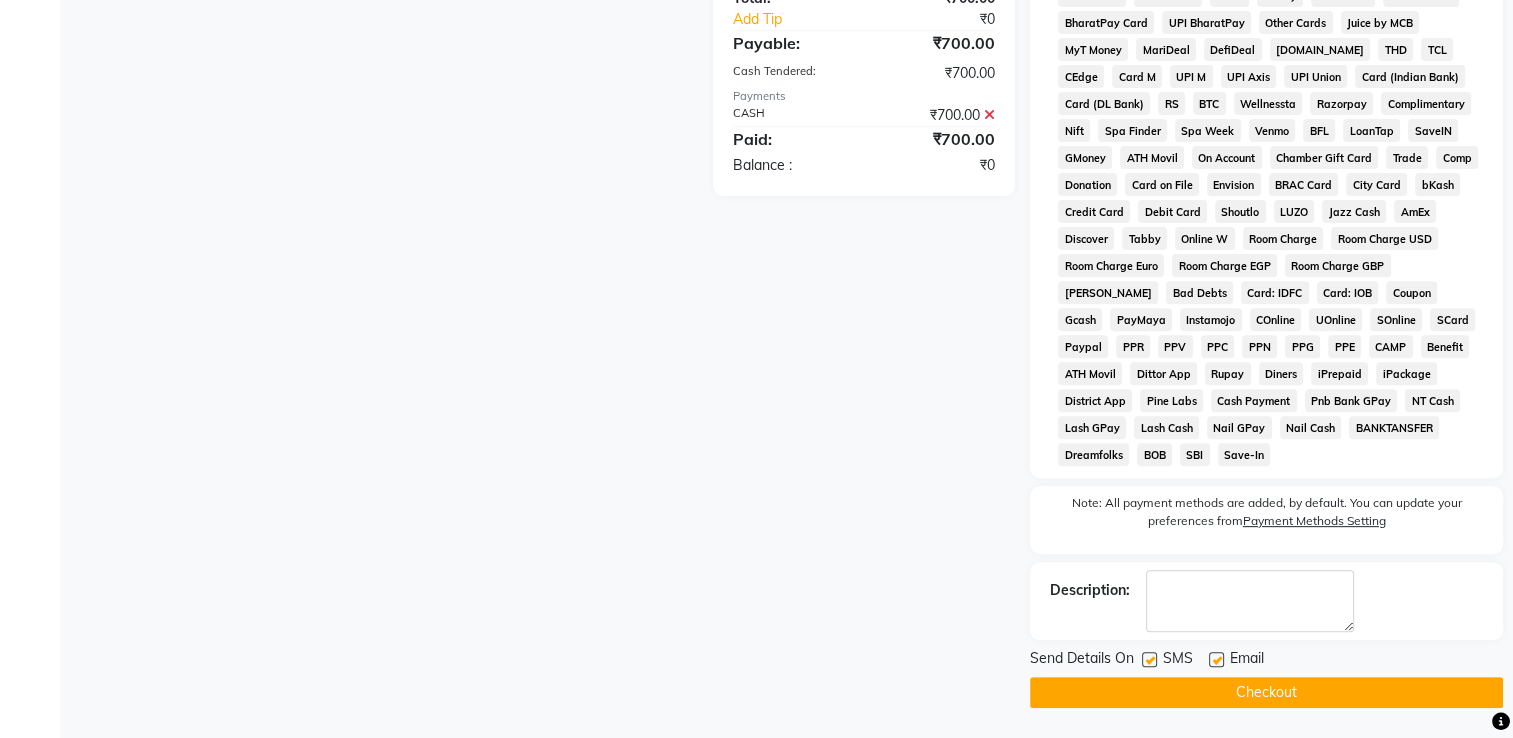 click on "Checkout" 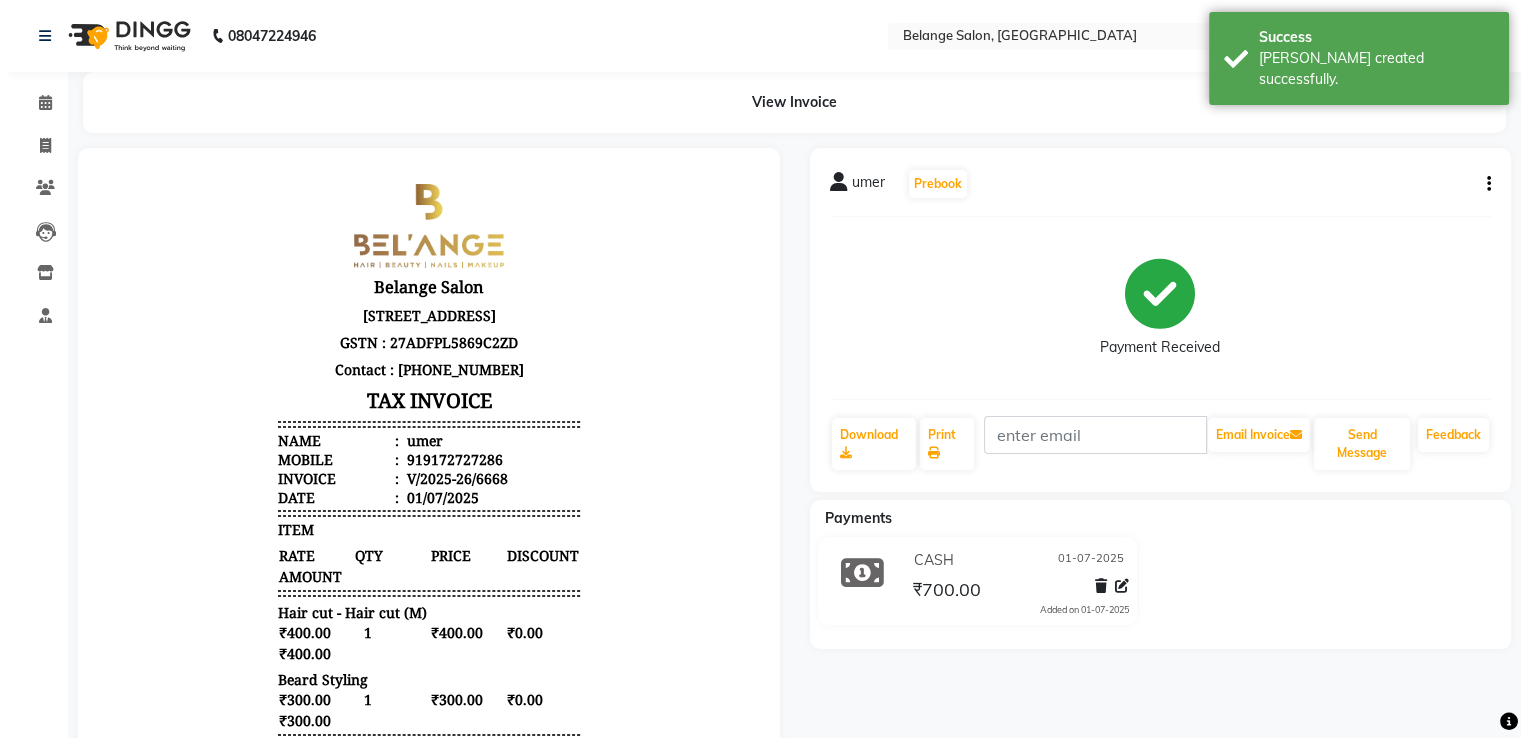 scroll, scrollTop: 0, scrollLeft: 0, axis: both 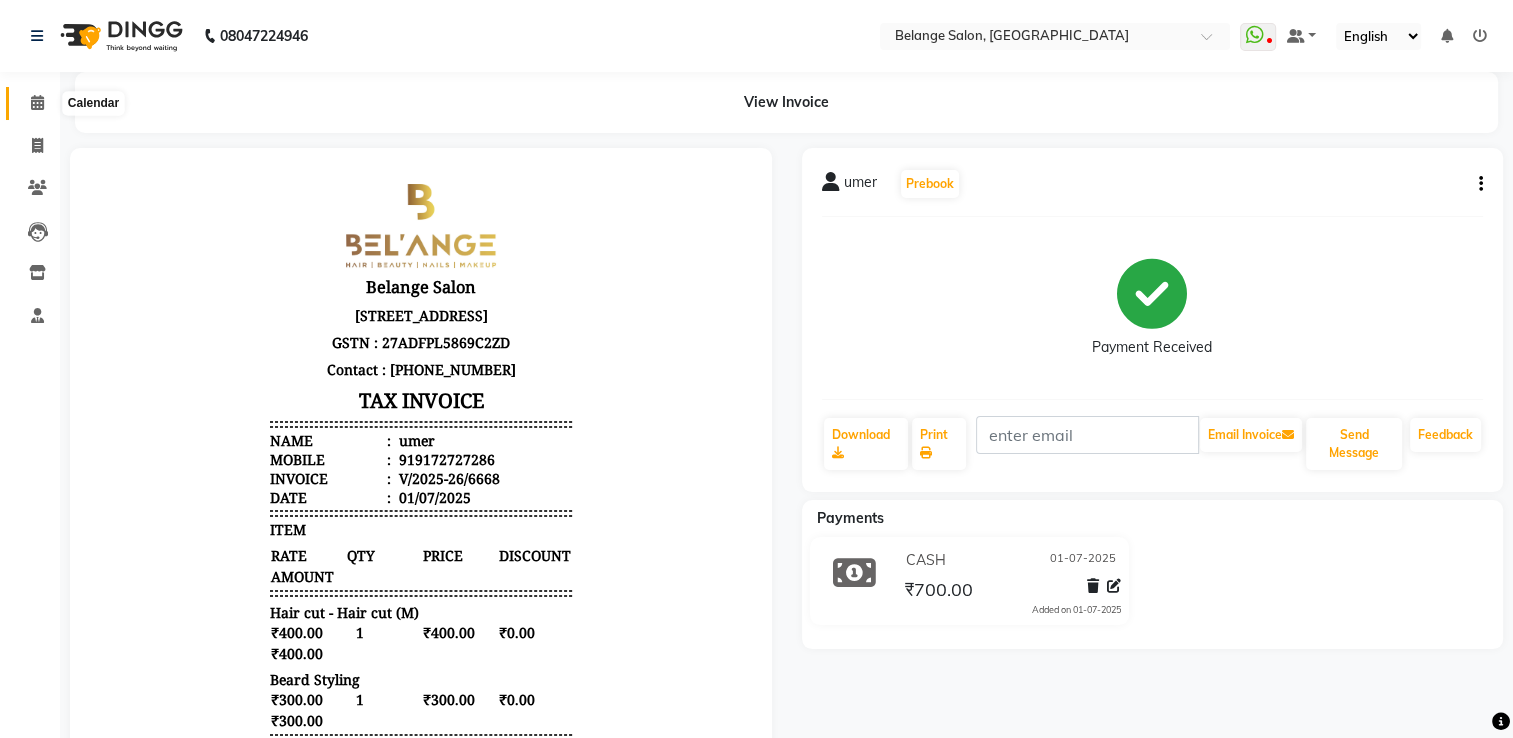click 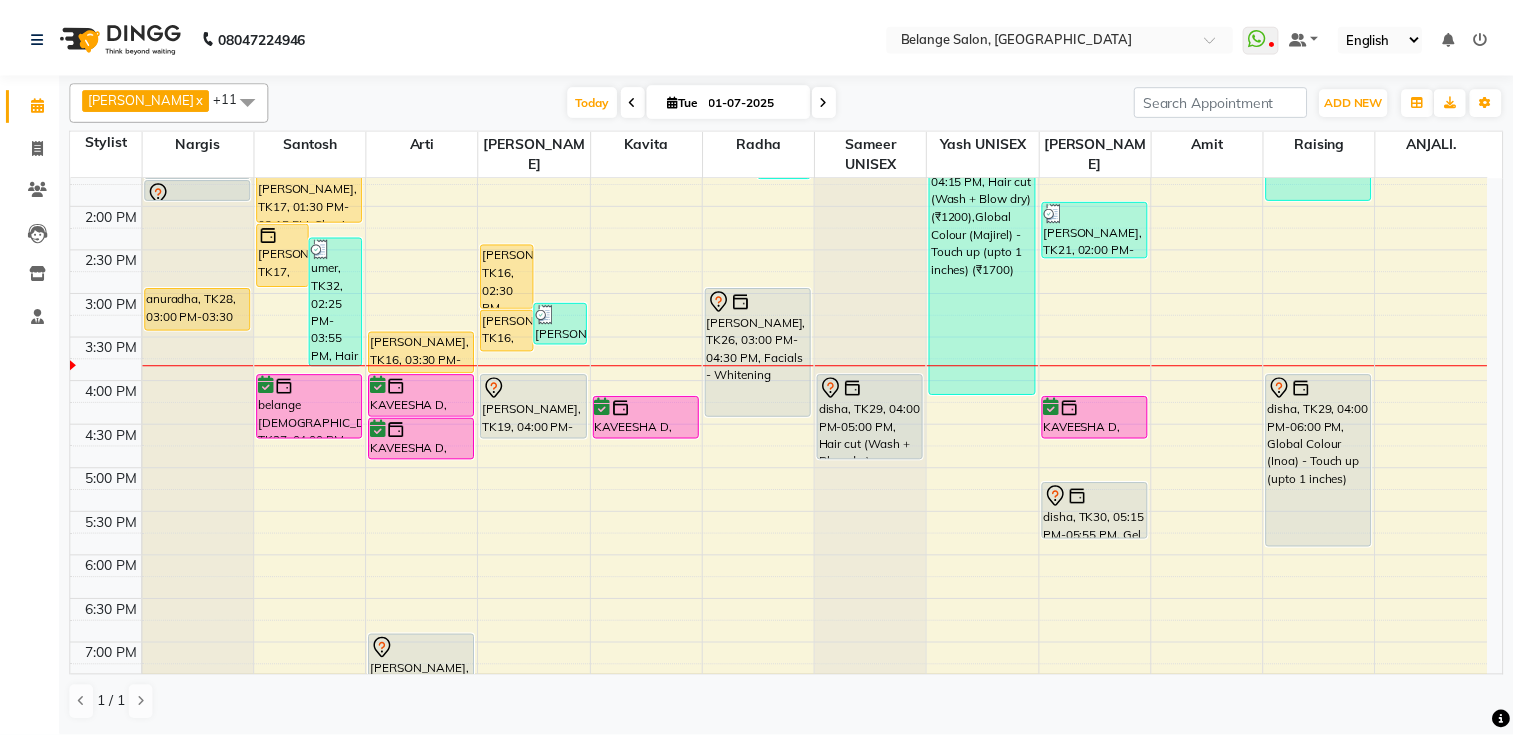 scroll, scrollTop: 500, scrollLeft: 0, axis: vertical 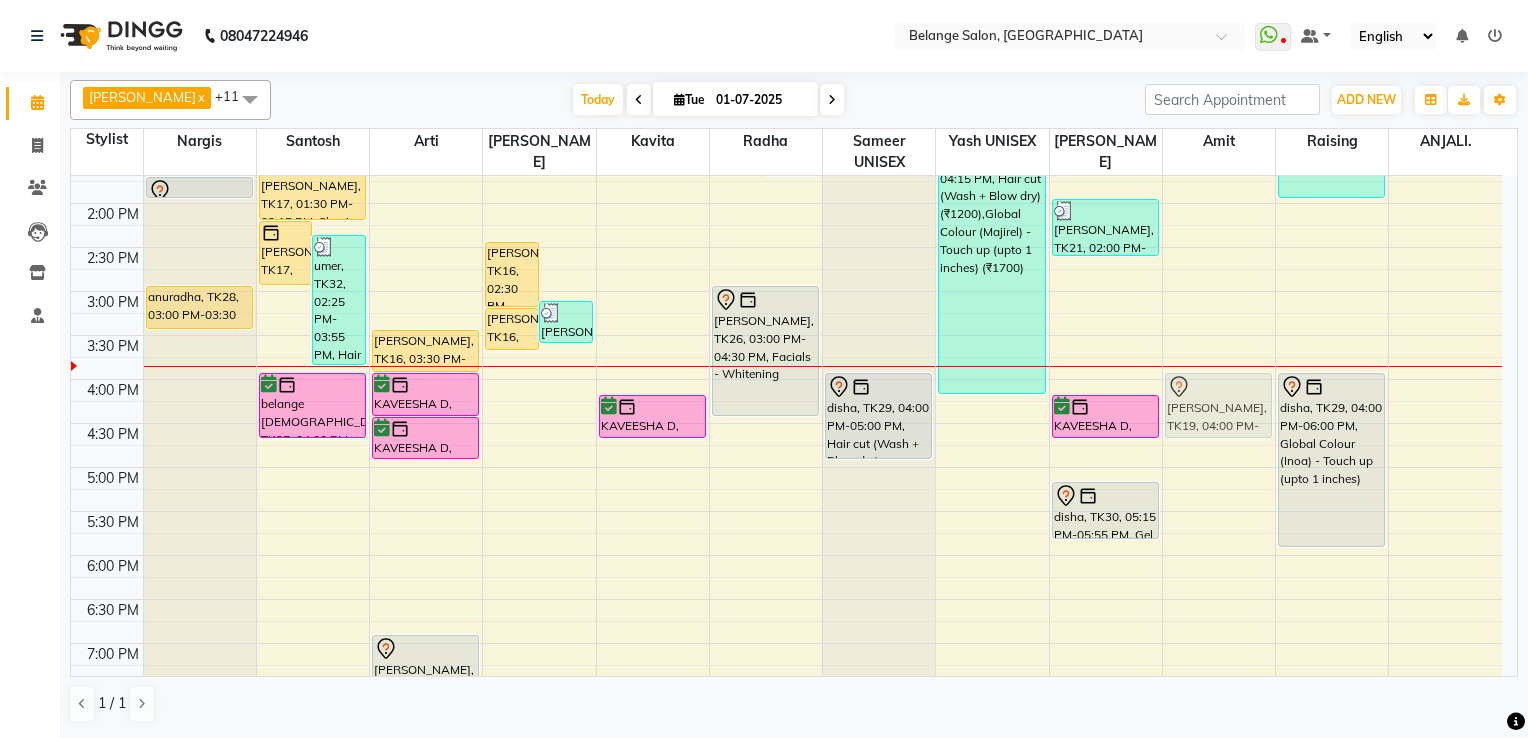 drag, startPoint x: 584, startPoint y: 388, endPoint x: 1226, endPoint y: 392, distance: 642.01245 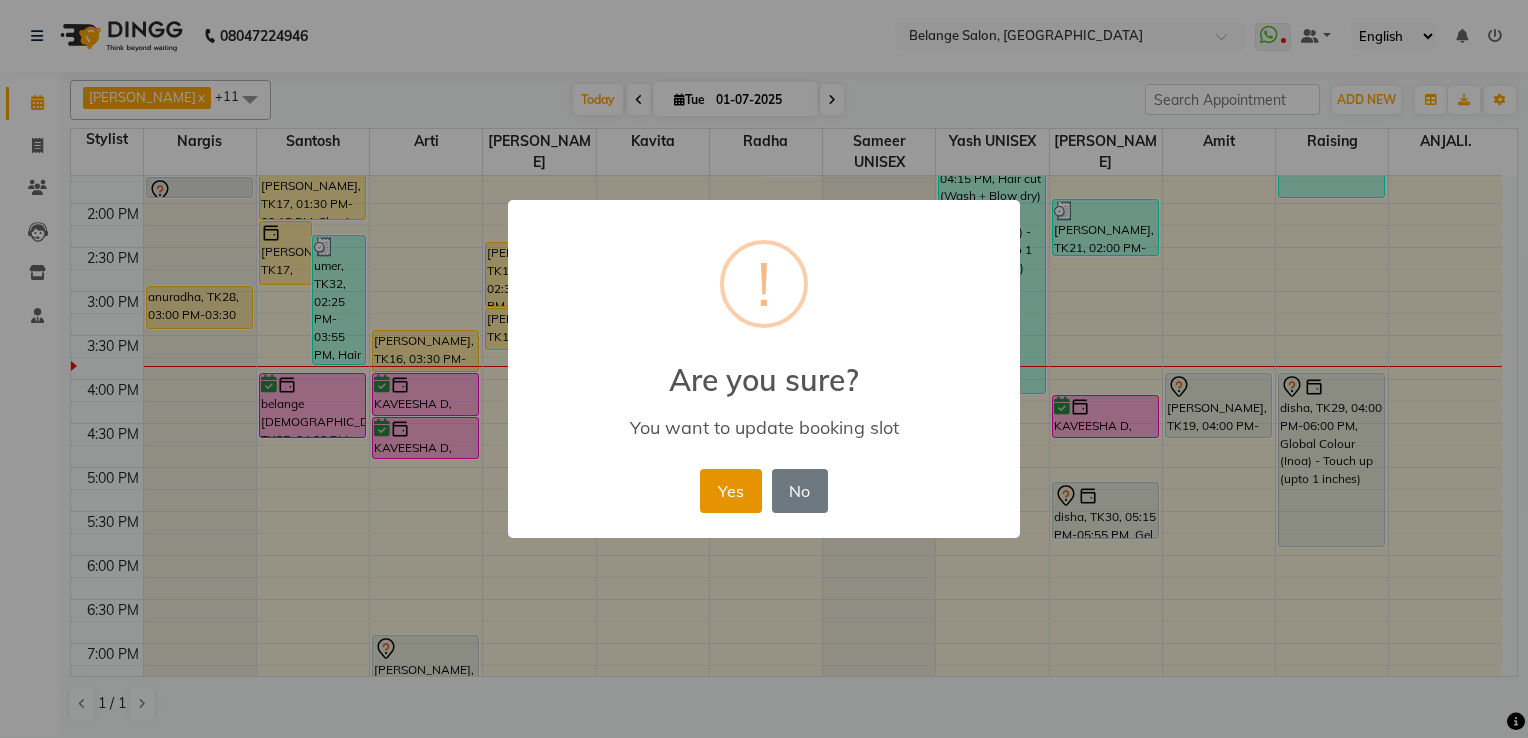 click on "Yes" at bounding box center (730, 491) 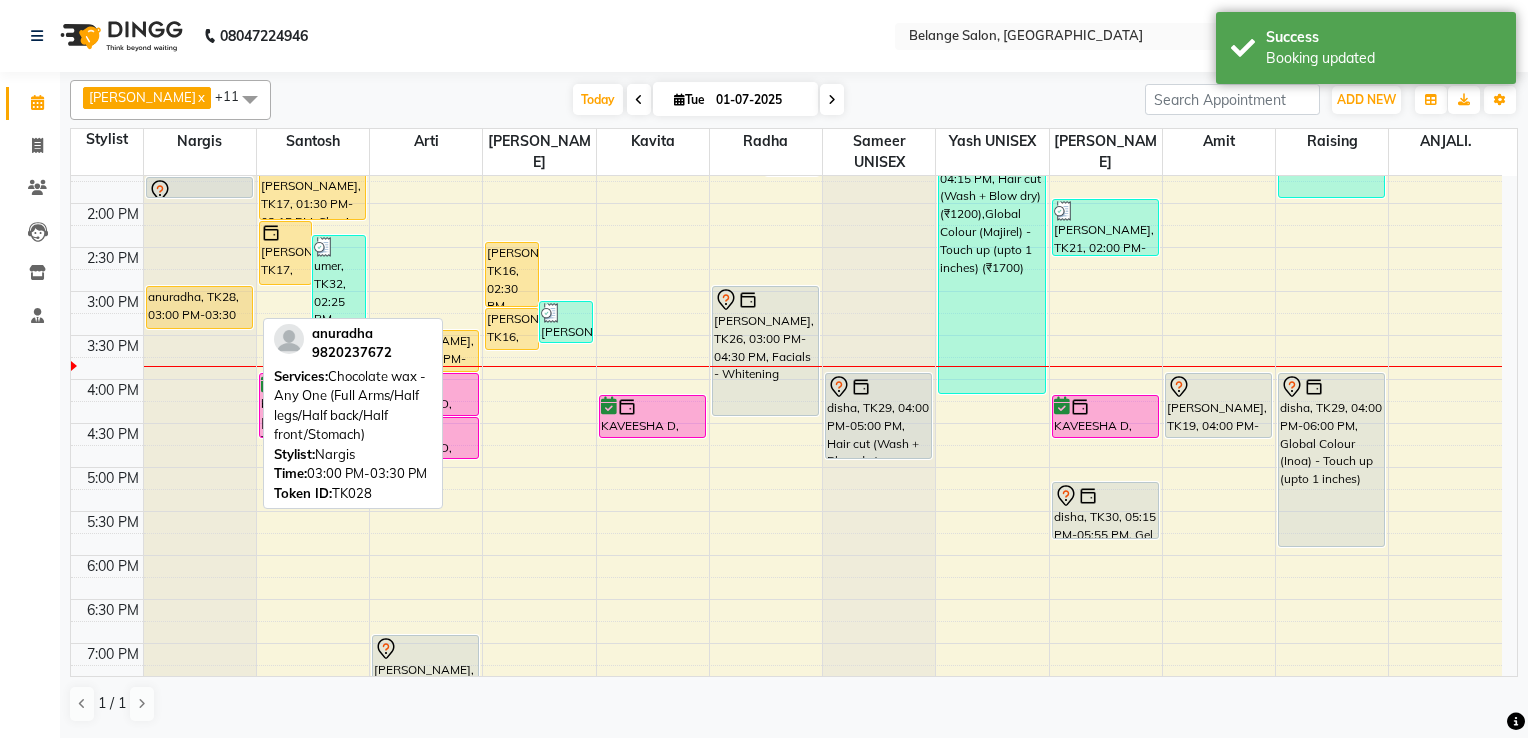 click on "anuradha, TK28, 03:00 PM-03:30 PM, Chocolate wax - Any One (Full Arms/Half legs/Half back/Half front/Stomach)" at bounding box center (199, 307) 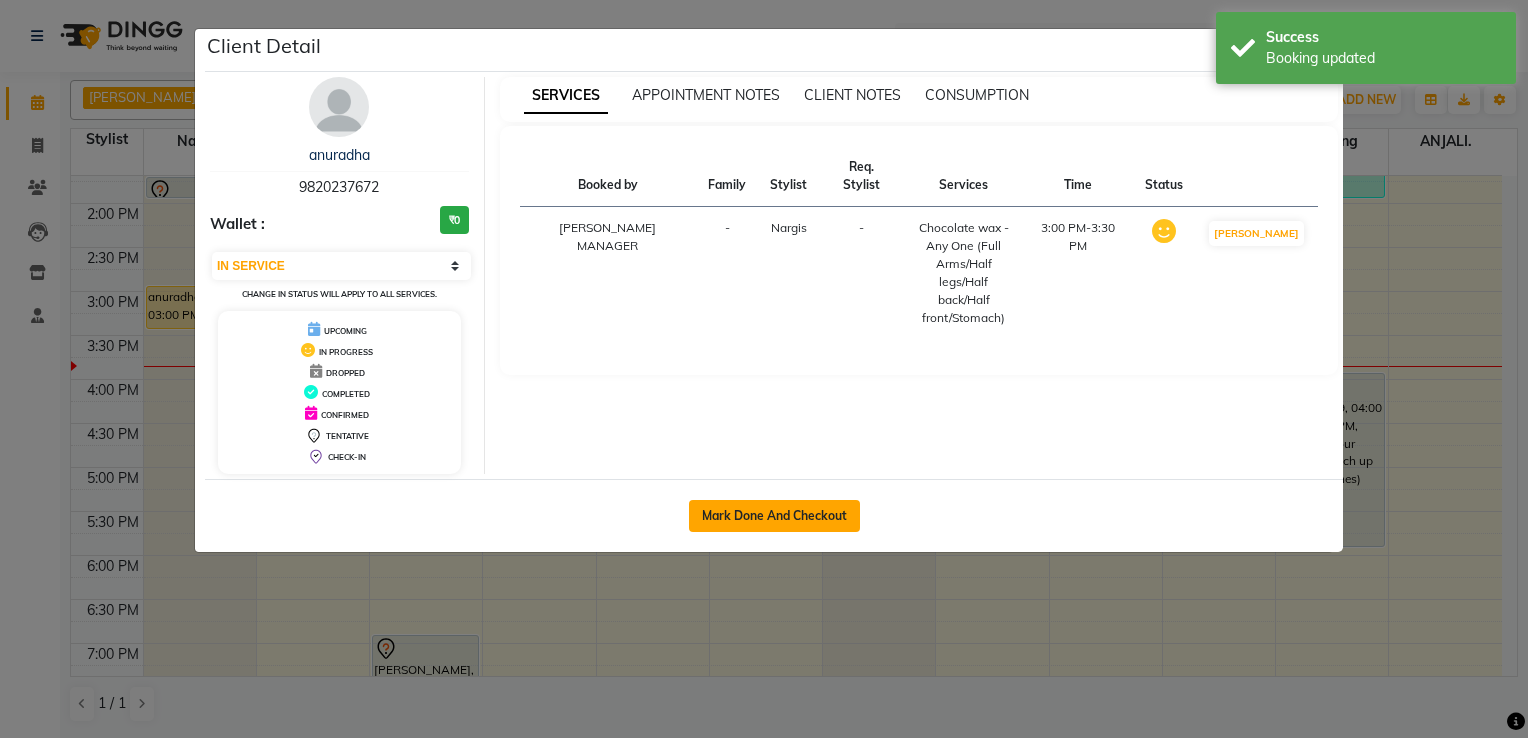 click on "Mark Done And Checkout" 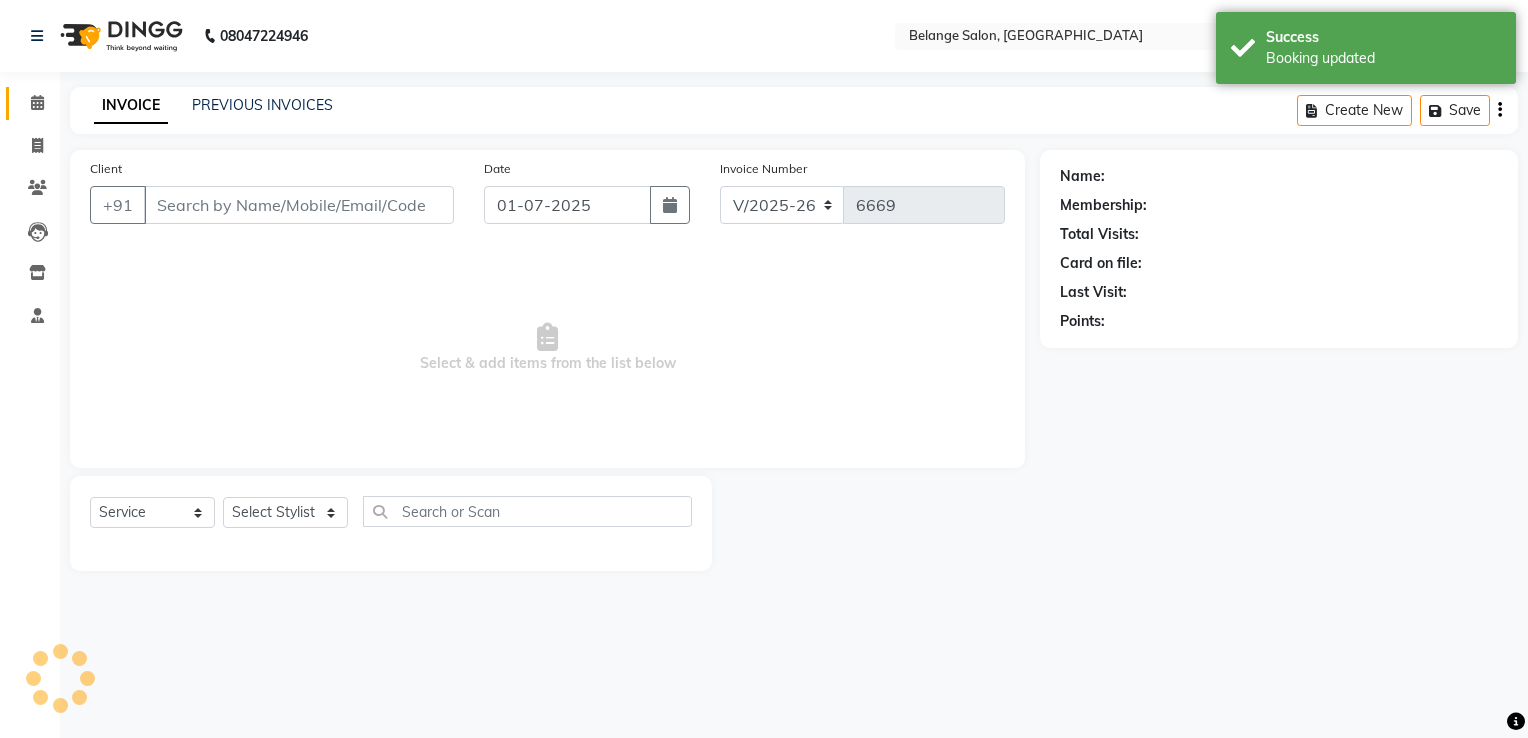 select on "3" 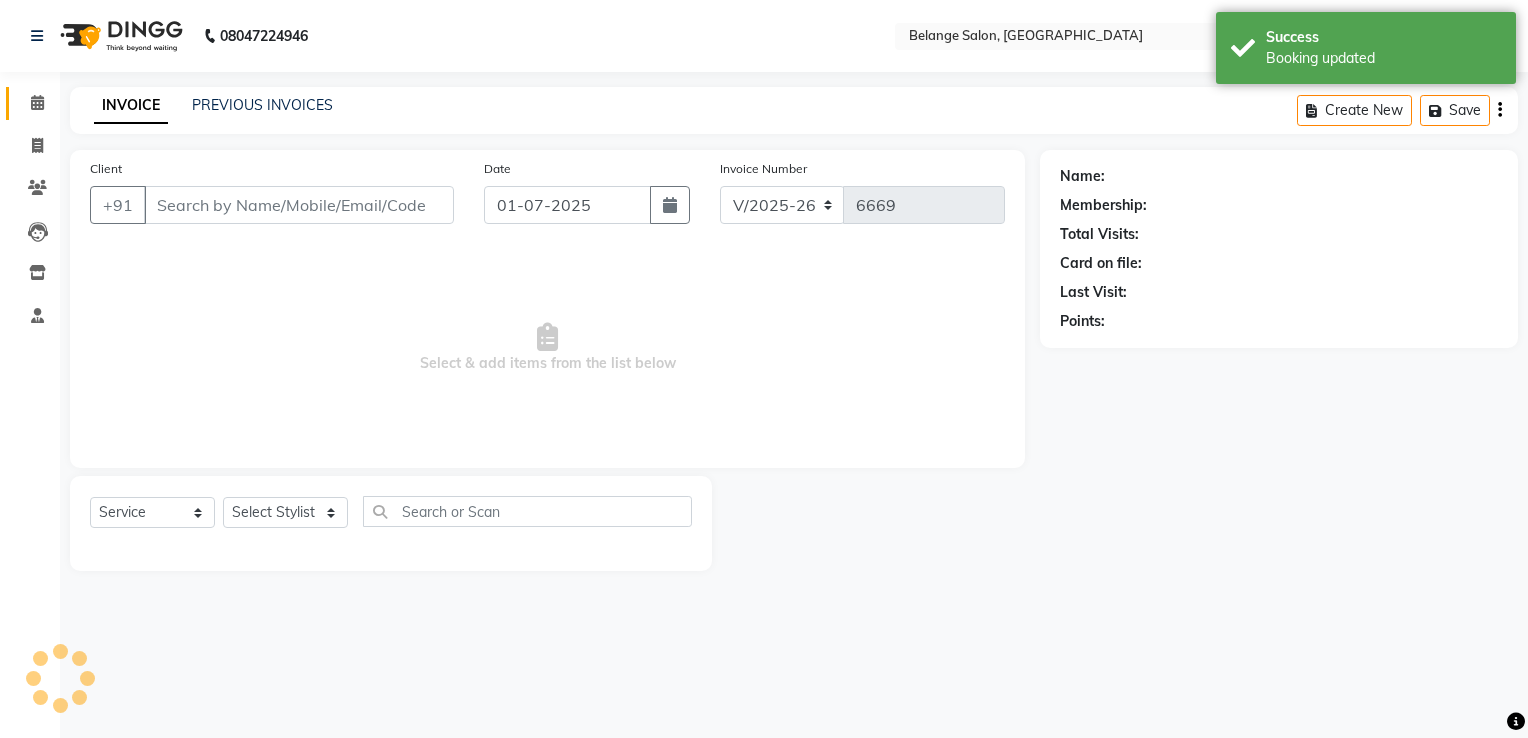 type on "9820237672" 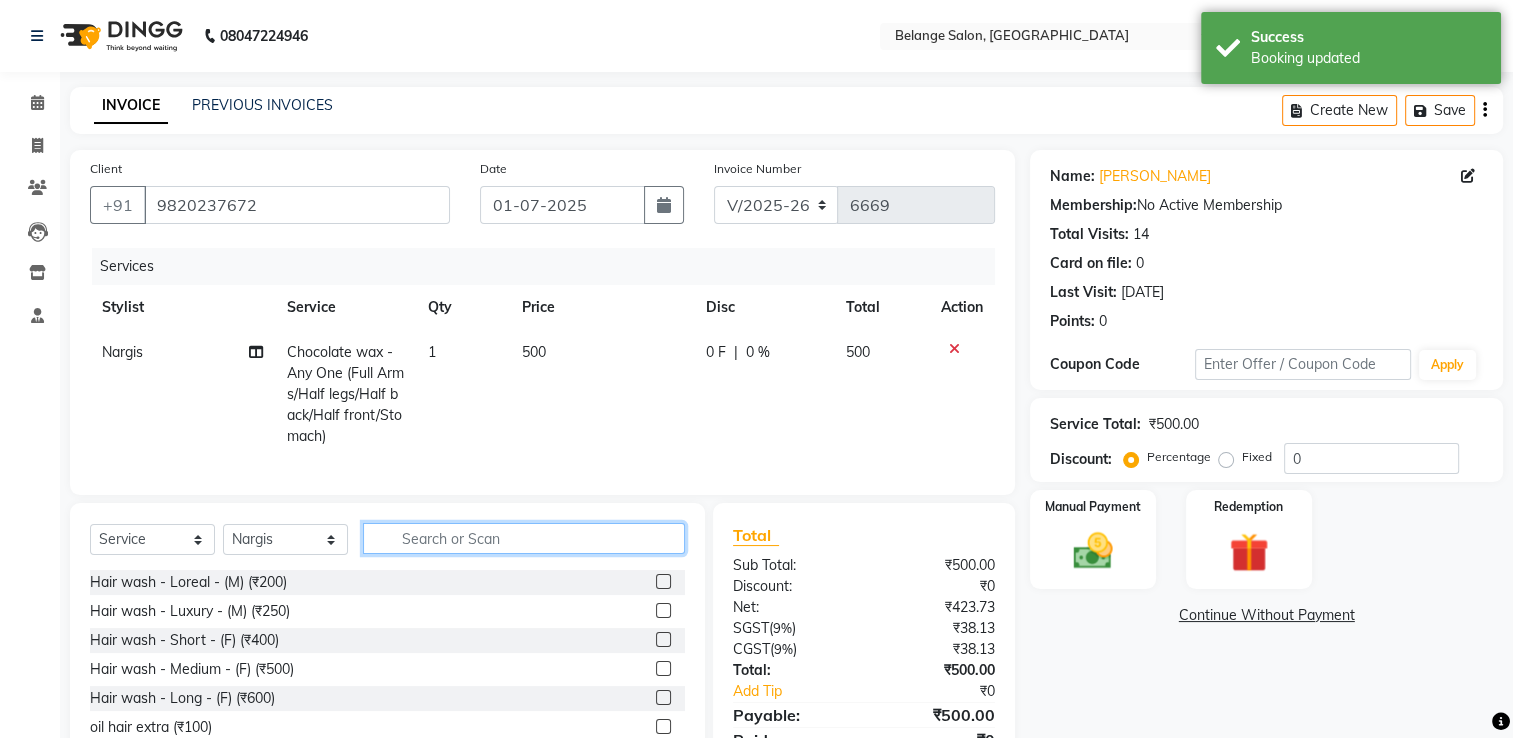 click 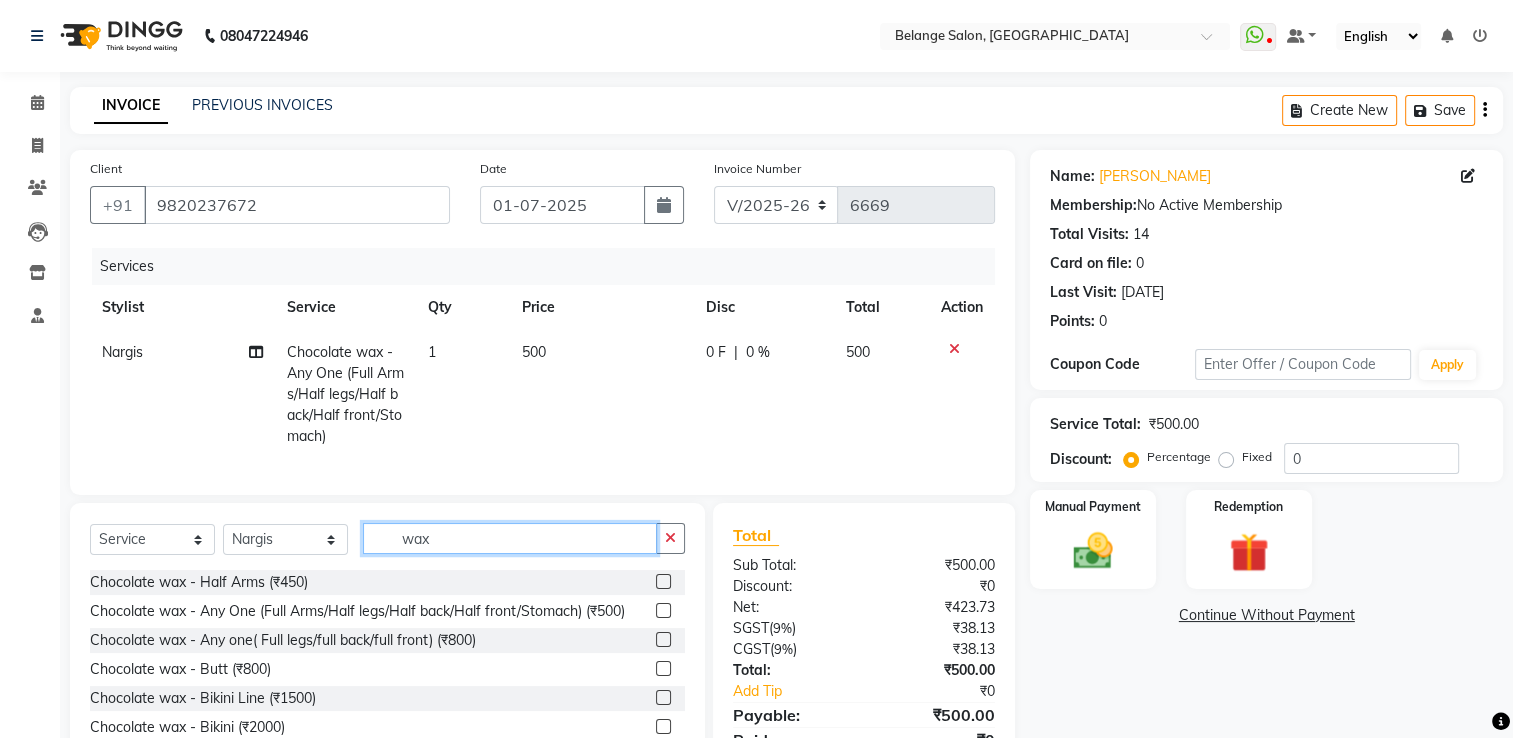 type on "wax" 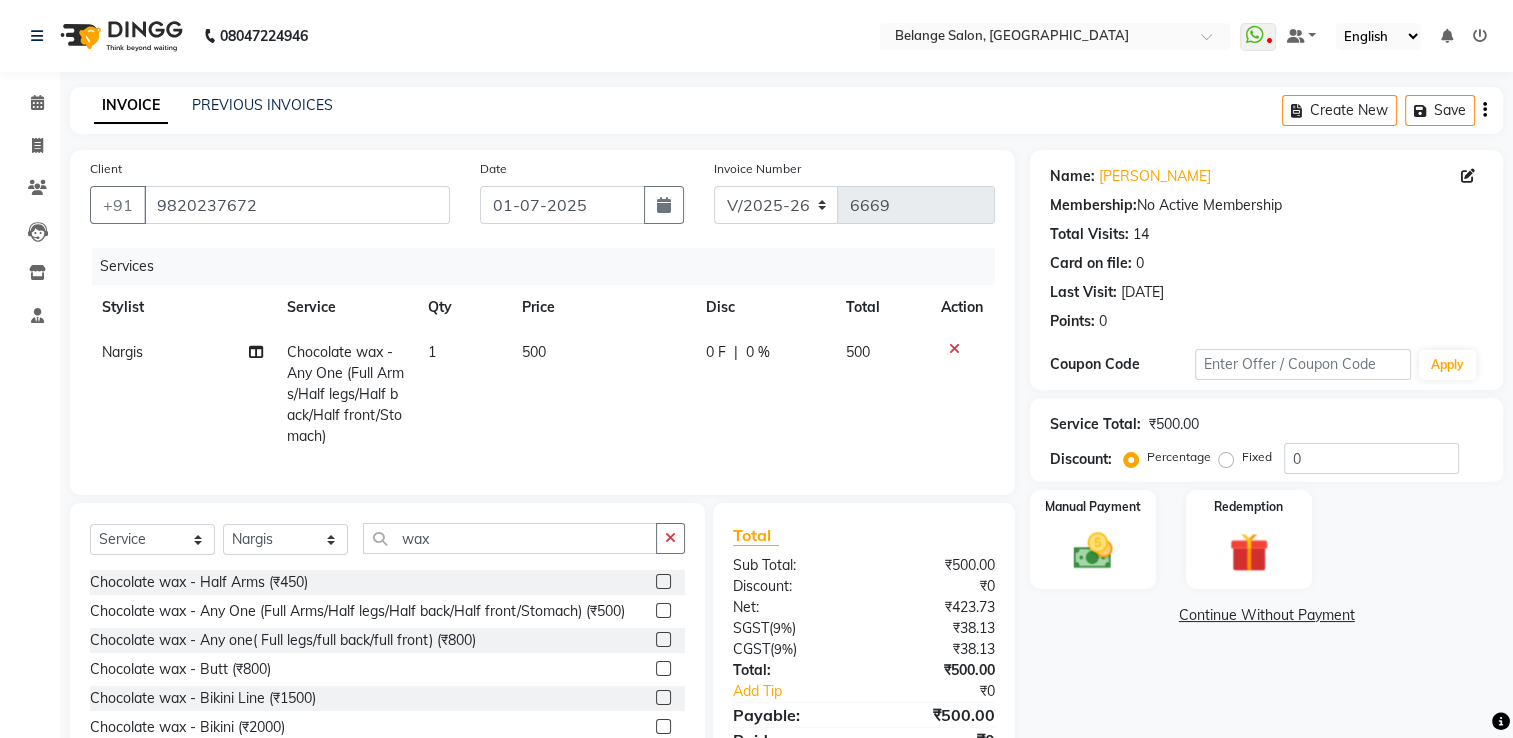 click 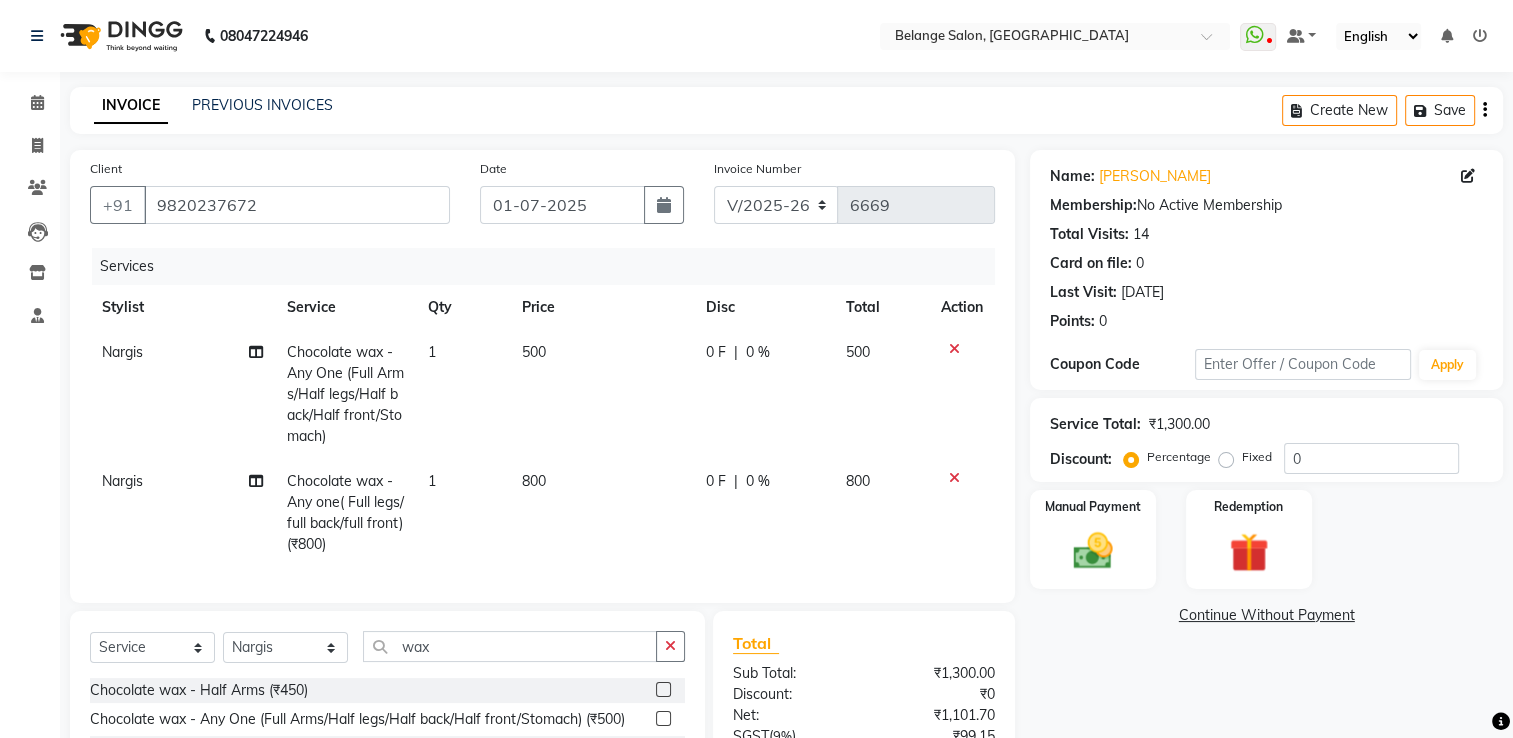 checkbox on "false" 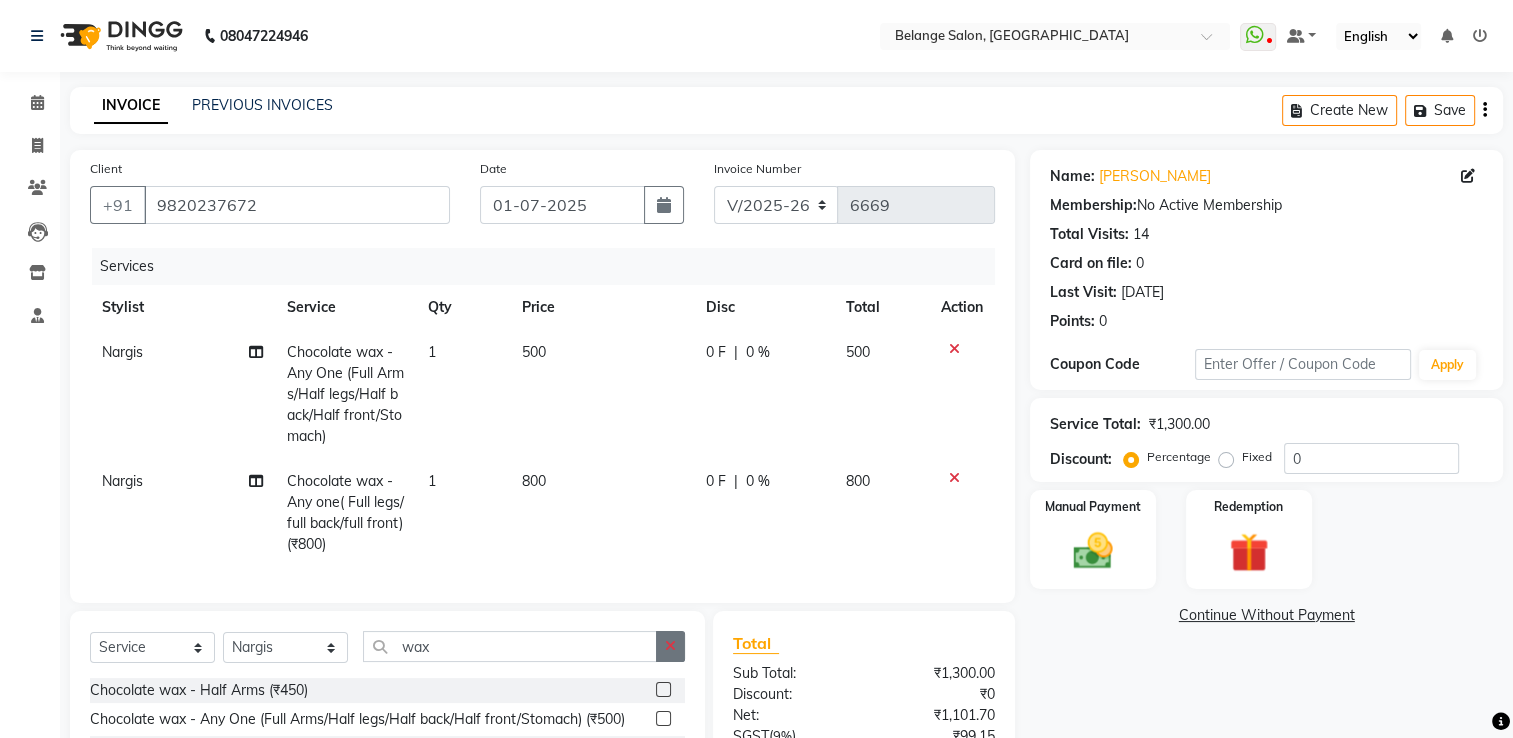 click 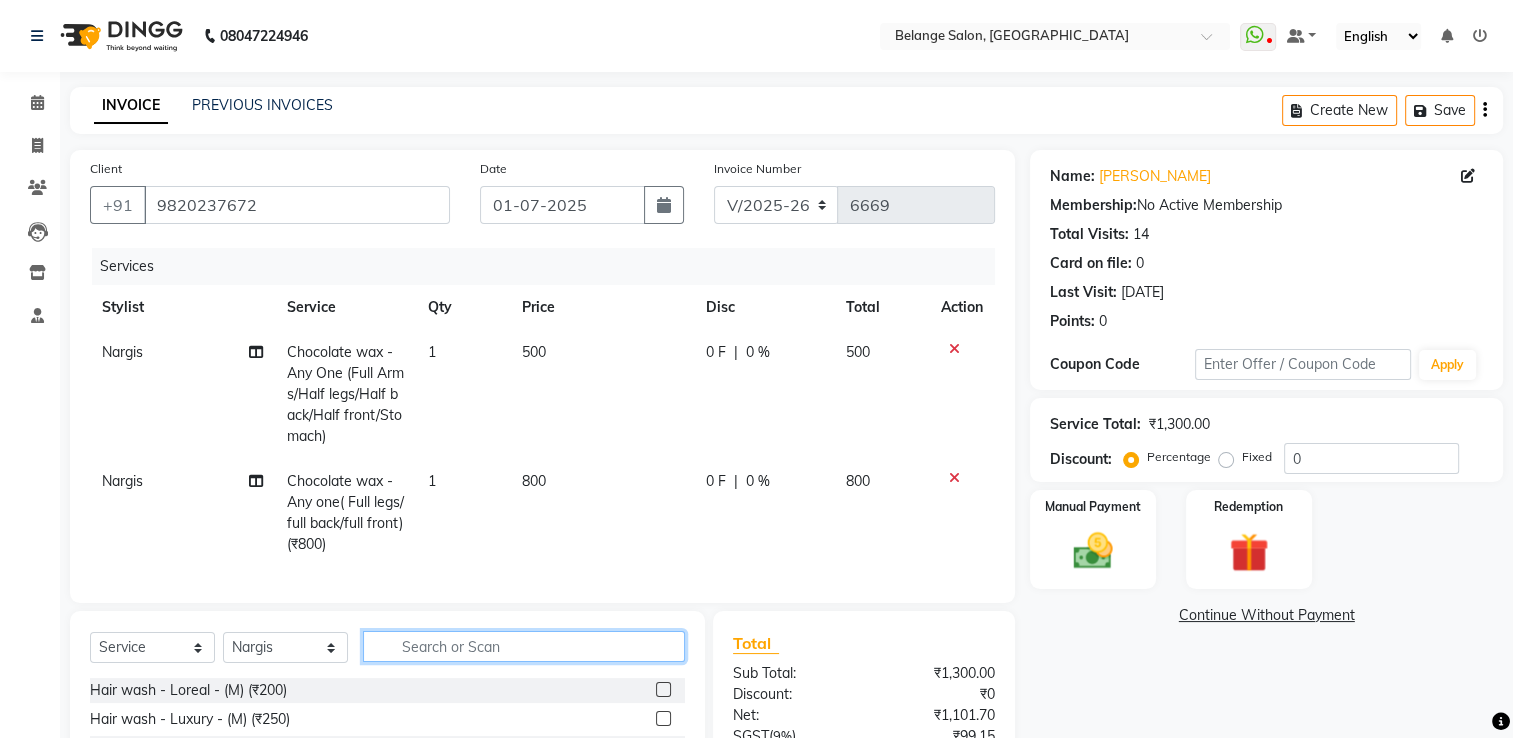 scroll, scrollTop: 213, scrollLeft: 0, axis: vertical 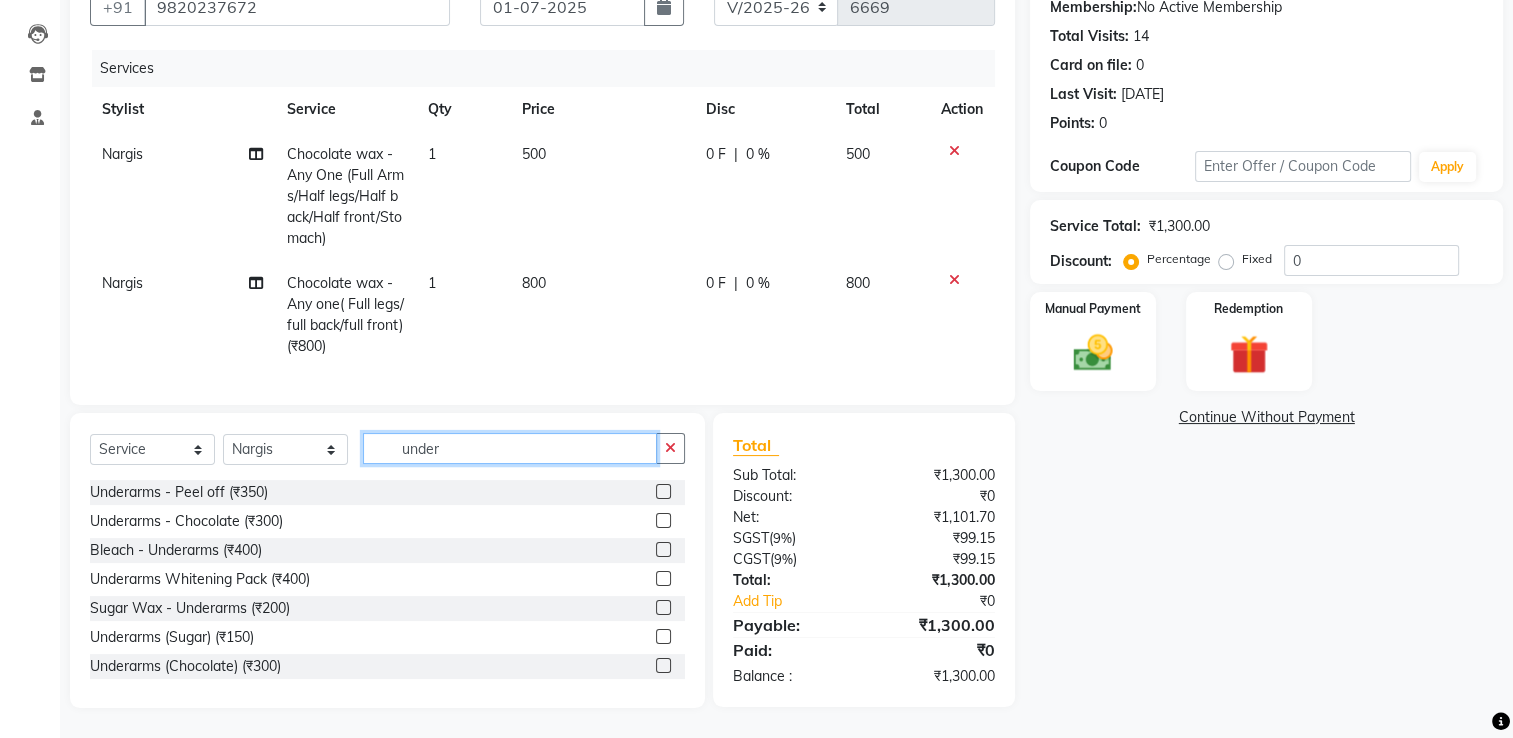 type on "under" 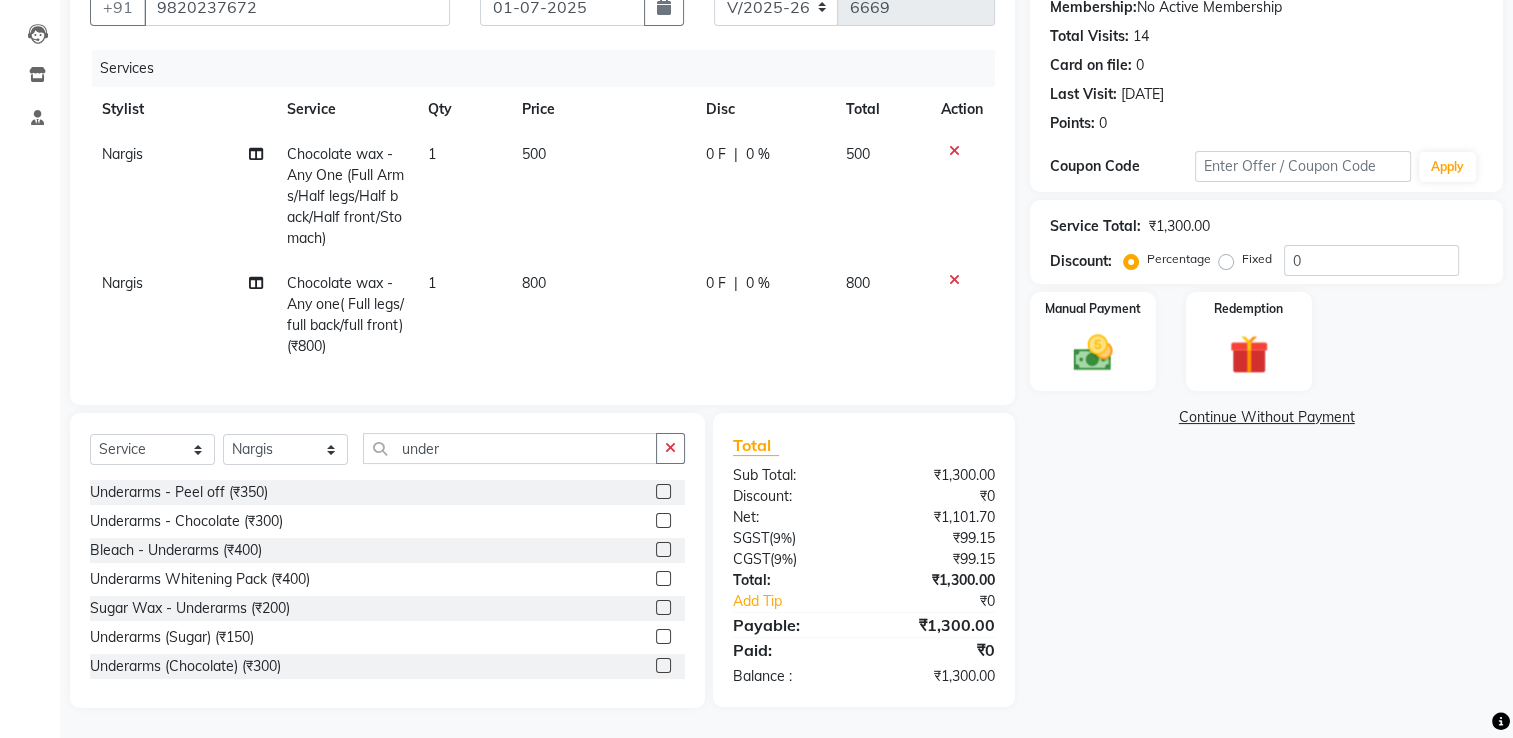 click 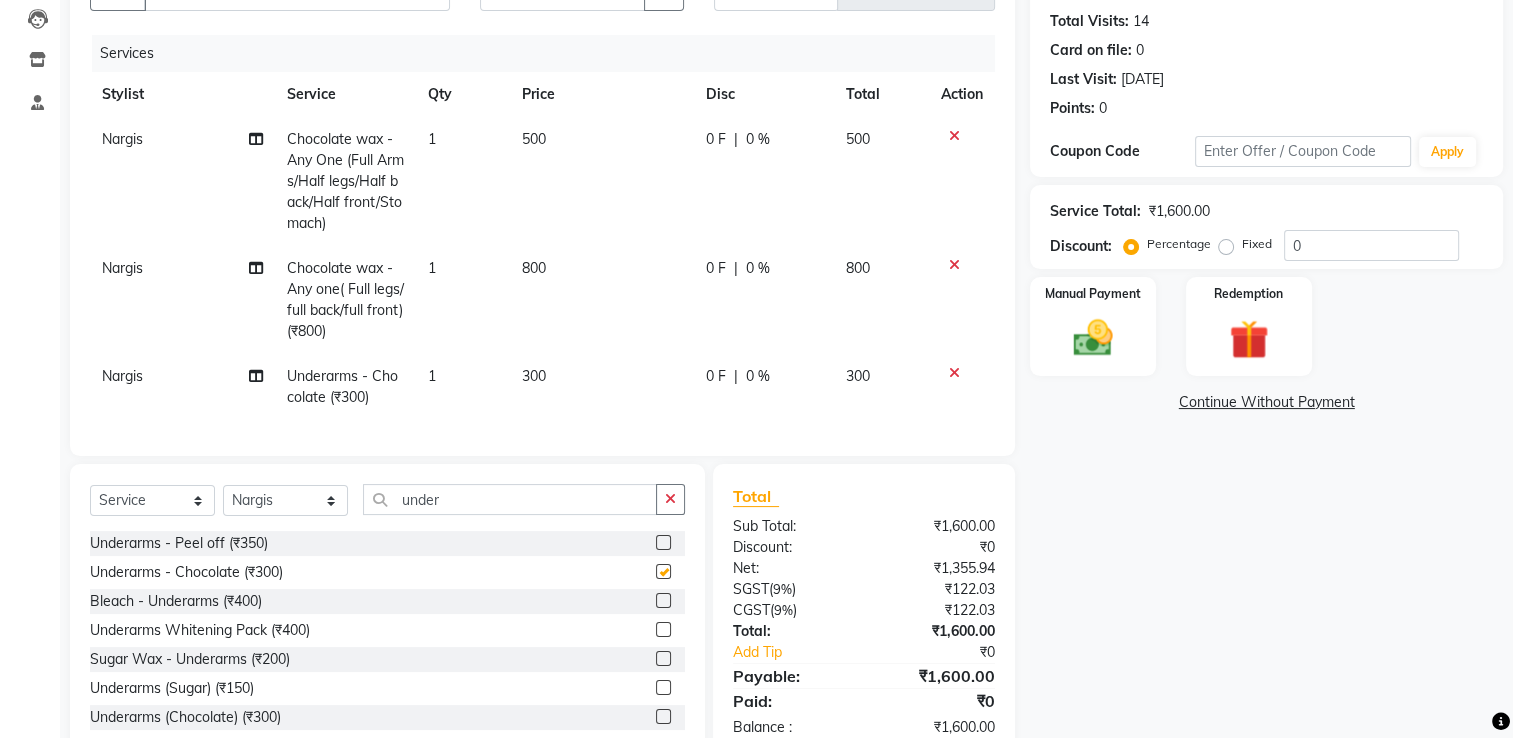 checkbox on "false" 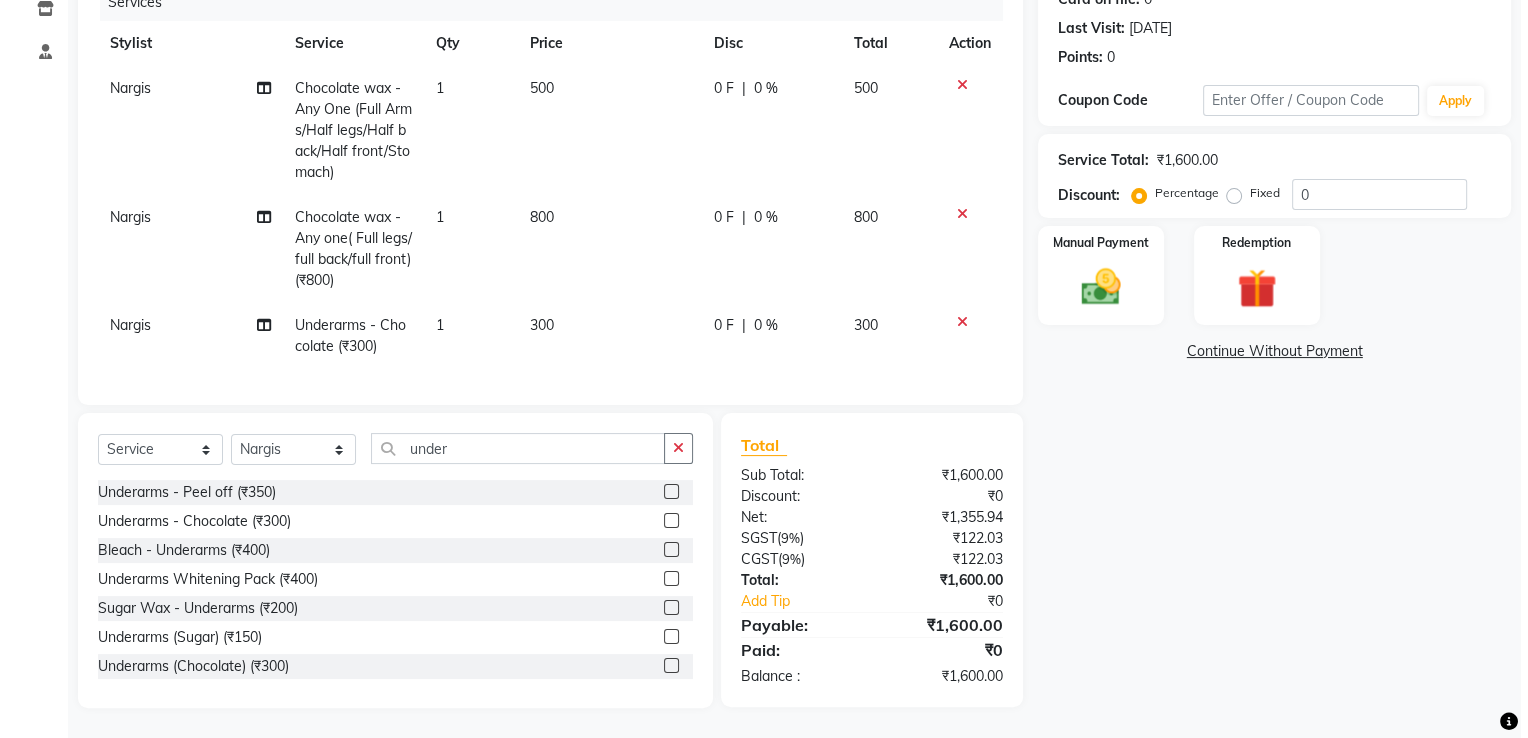 scroll, scrollTop: 0, scrollLeft: 0, axis: both 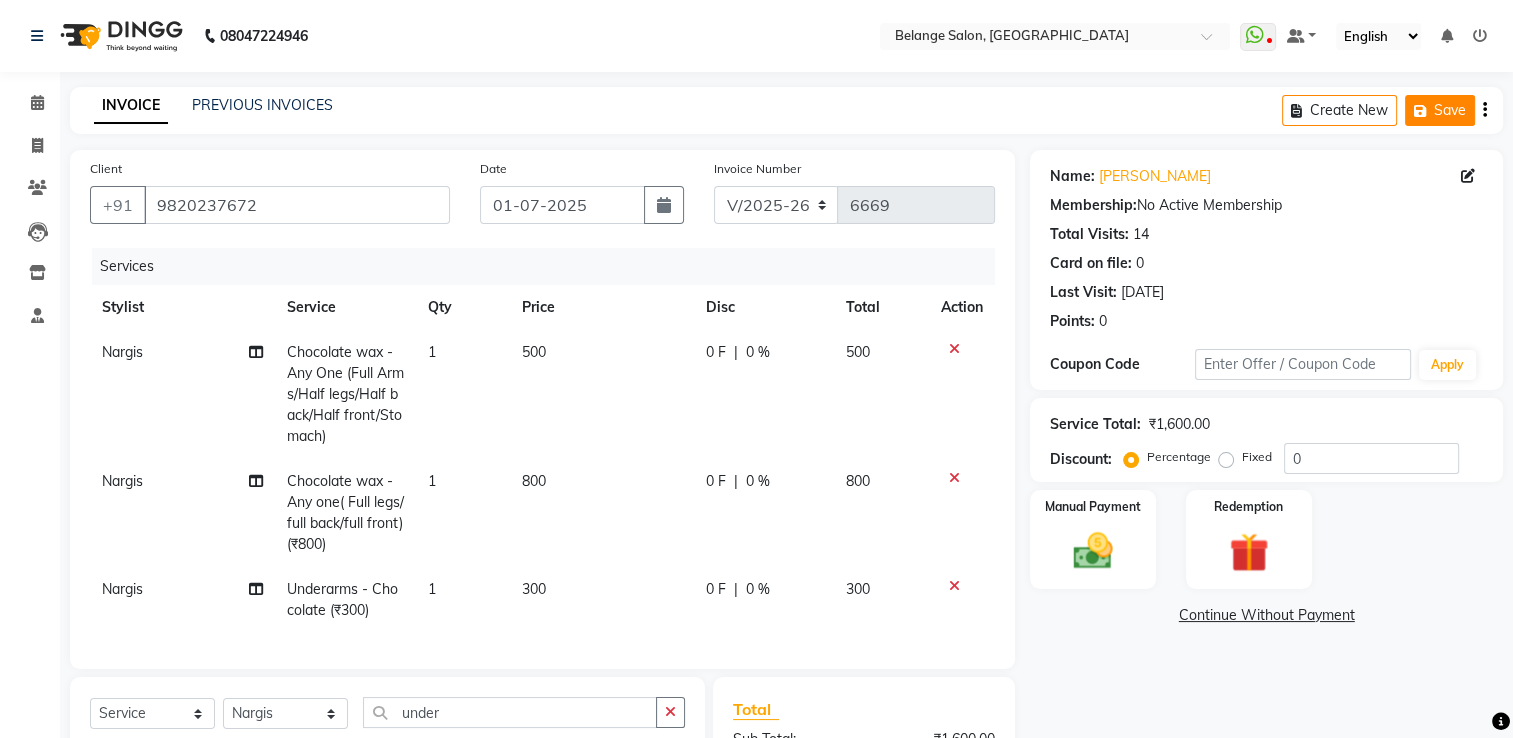 click on "Save" 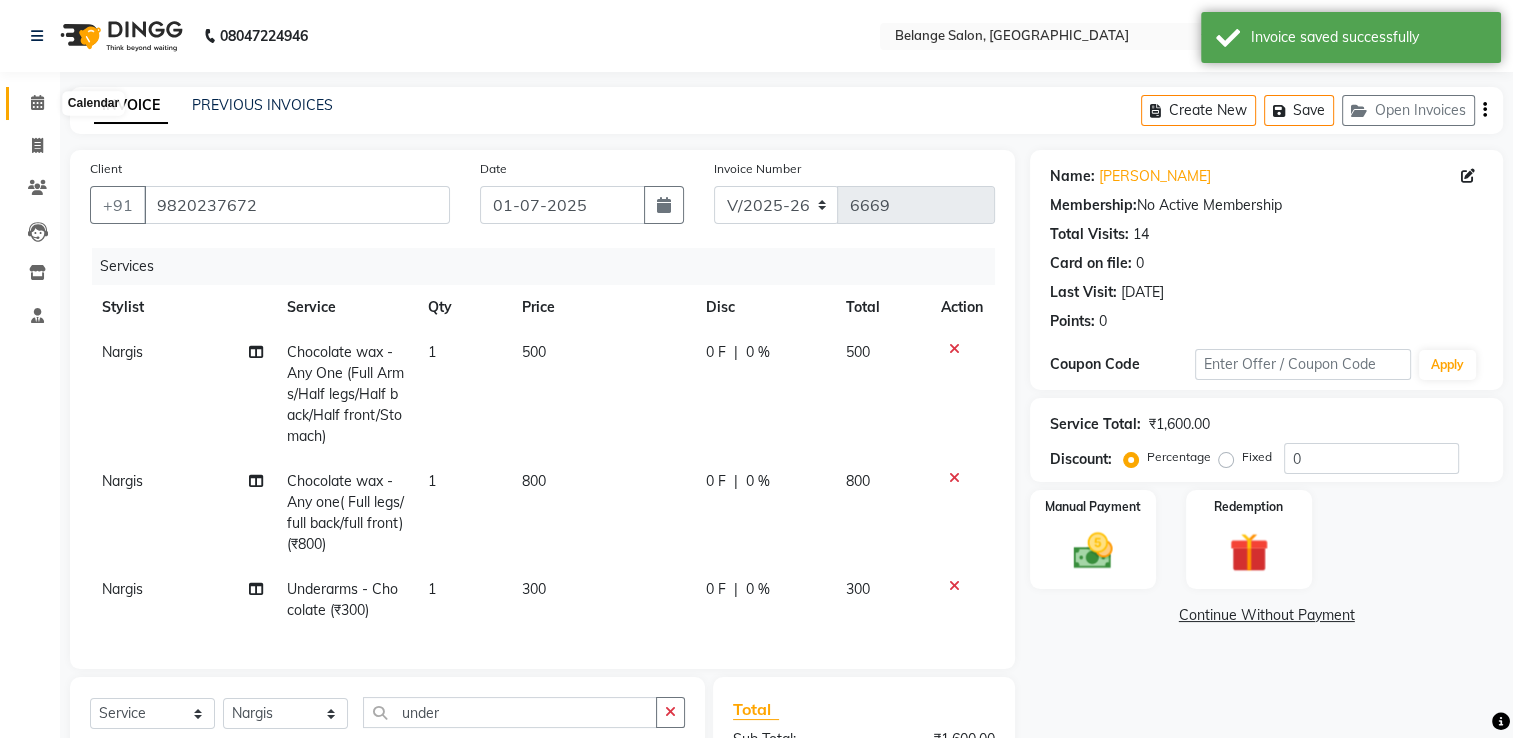 click 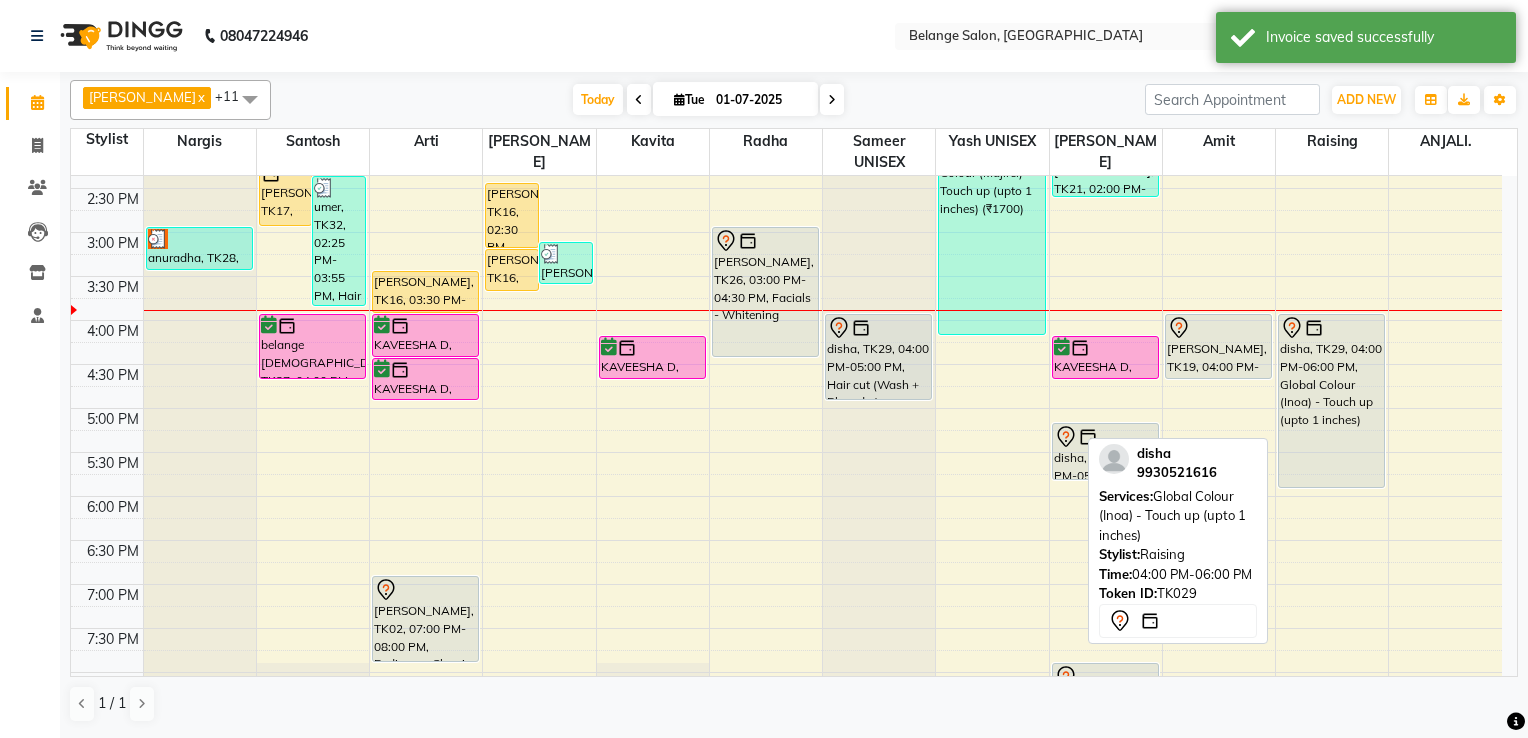 scroll, scrollTop: 600, scrollLeft: 0, axis: vertical 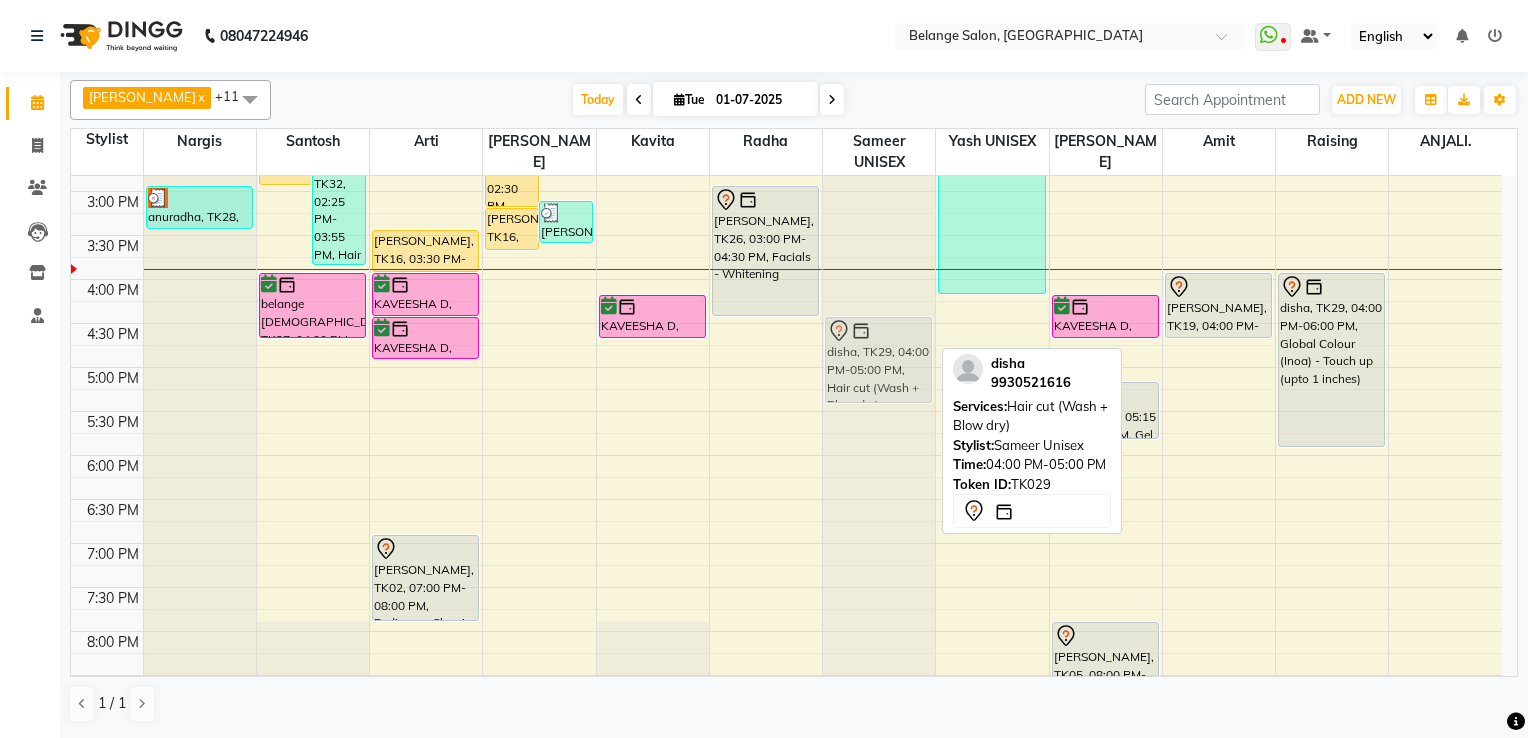 drag, startPoint x: 882, startPoint y: 283, endPoint x: 879, endPoint y: 327, distance: 44.102154 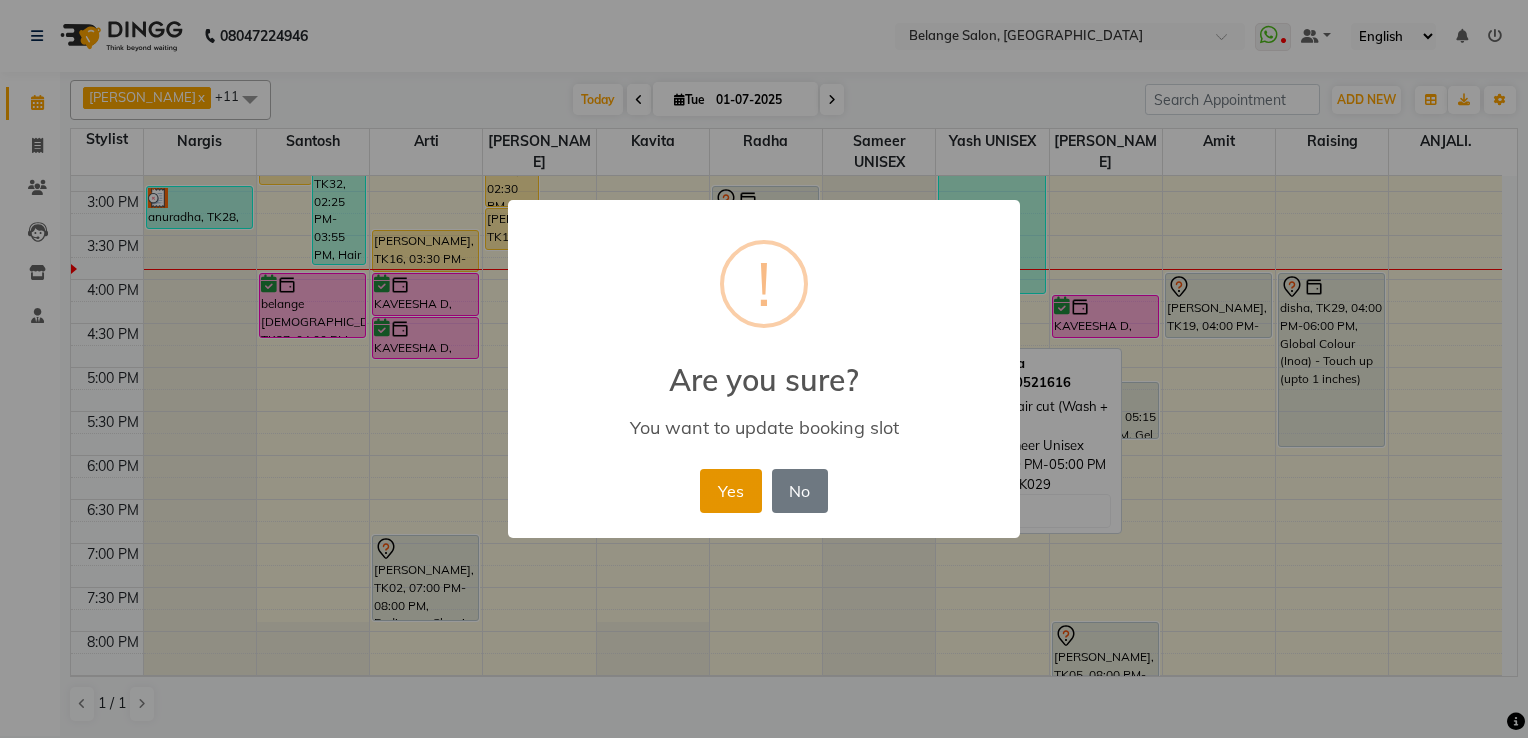click on "Yes" at bounding box center [730, 491] 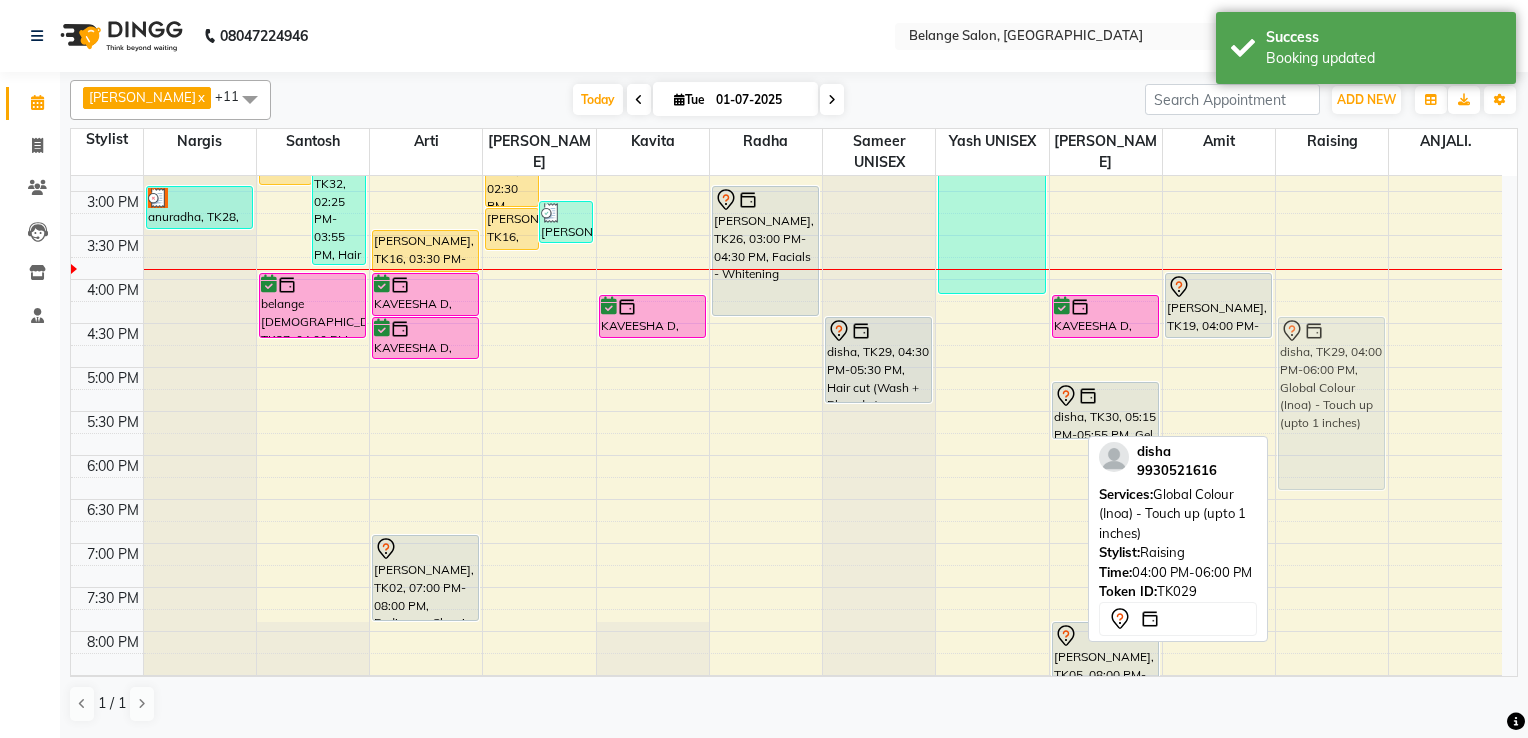 drag, startPoint x: 1338, startPoint y: 285, endPoint x: 1344, endPoint y: 324, distance: 39.45884 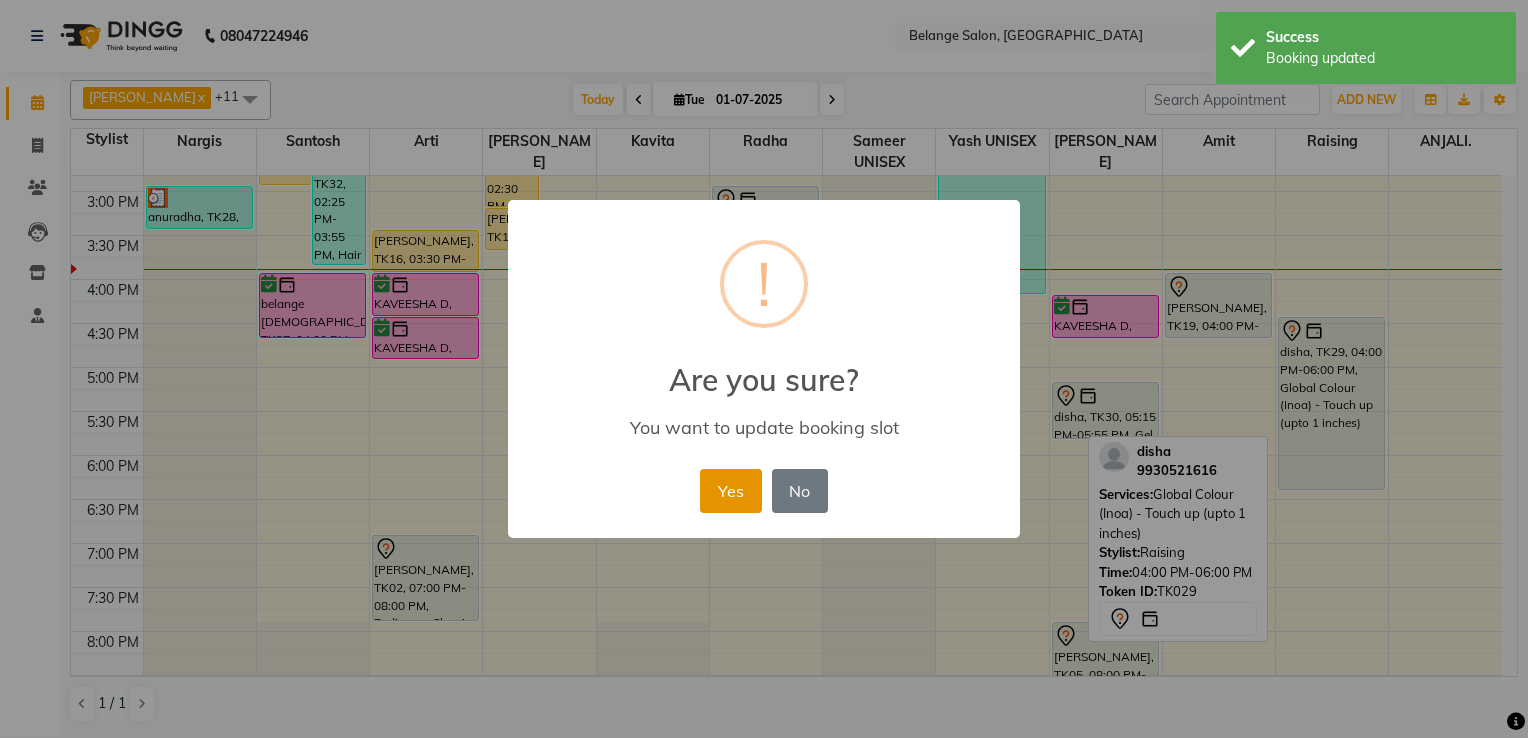 click on "Yes" at bounding box center (730, 491) 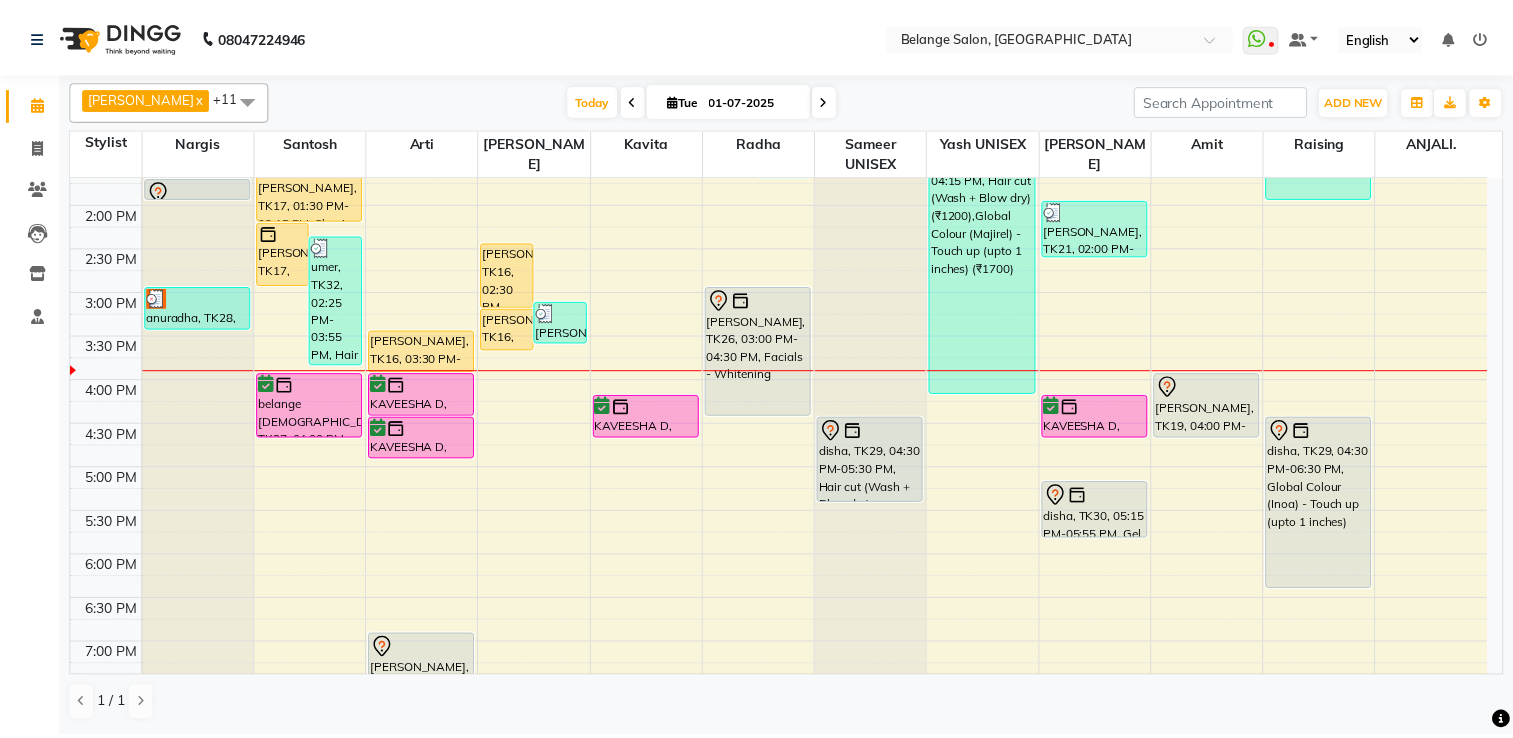 scroll, scrollTop: 600, scrollLeft: 0, axis: vertical 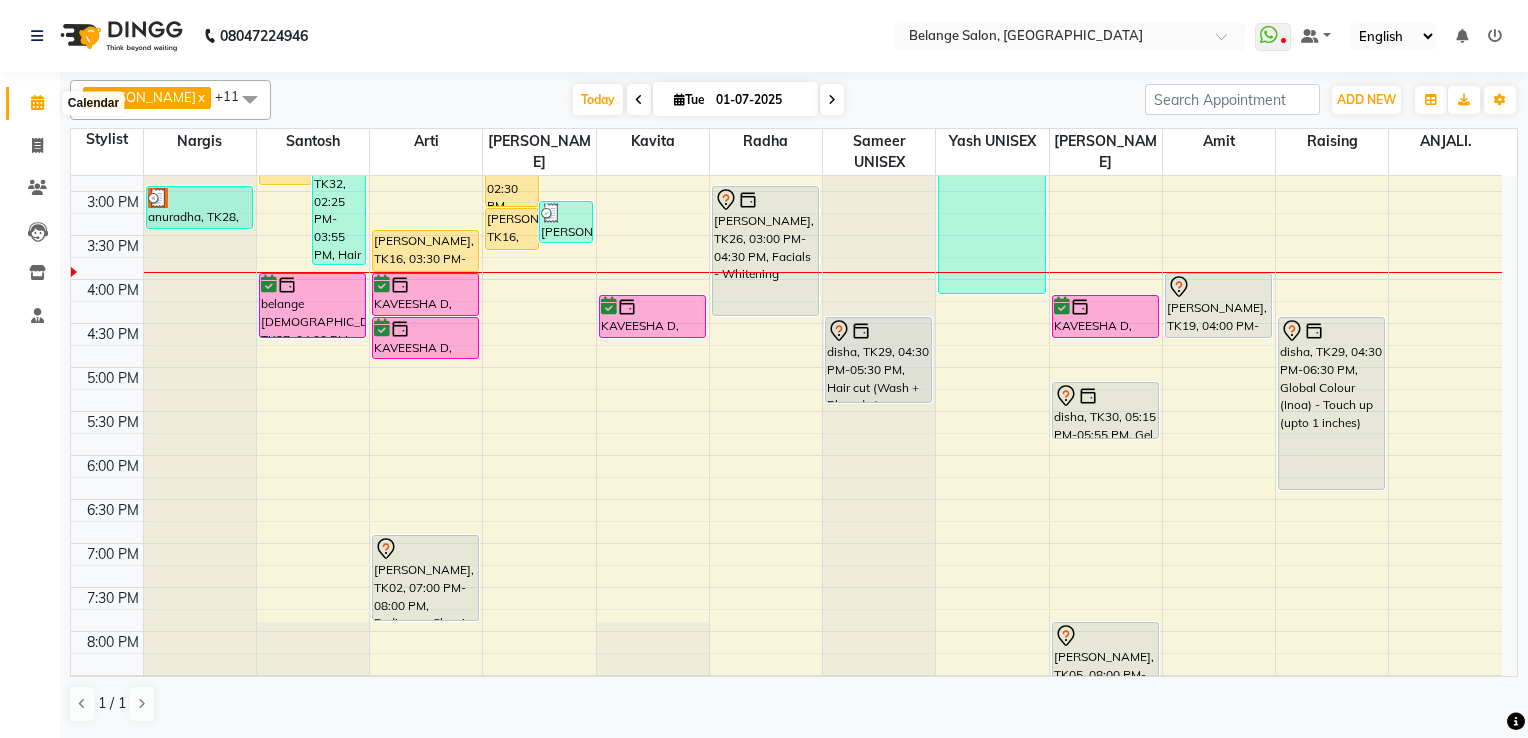 click 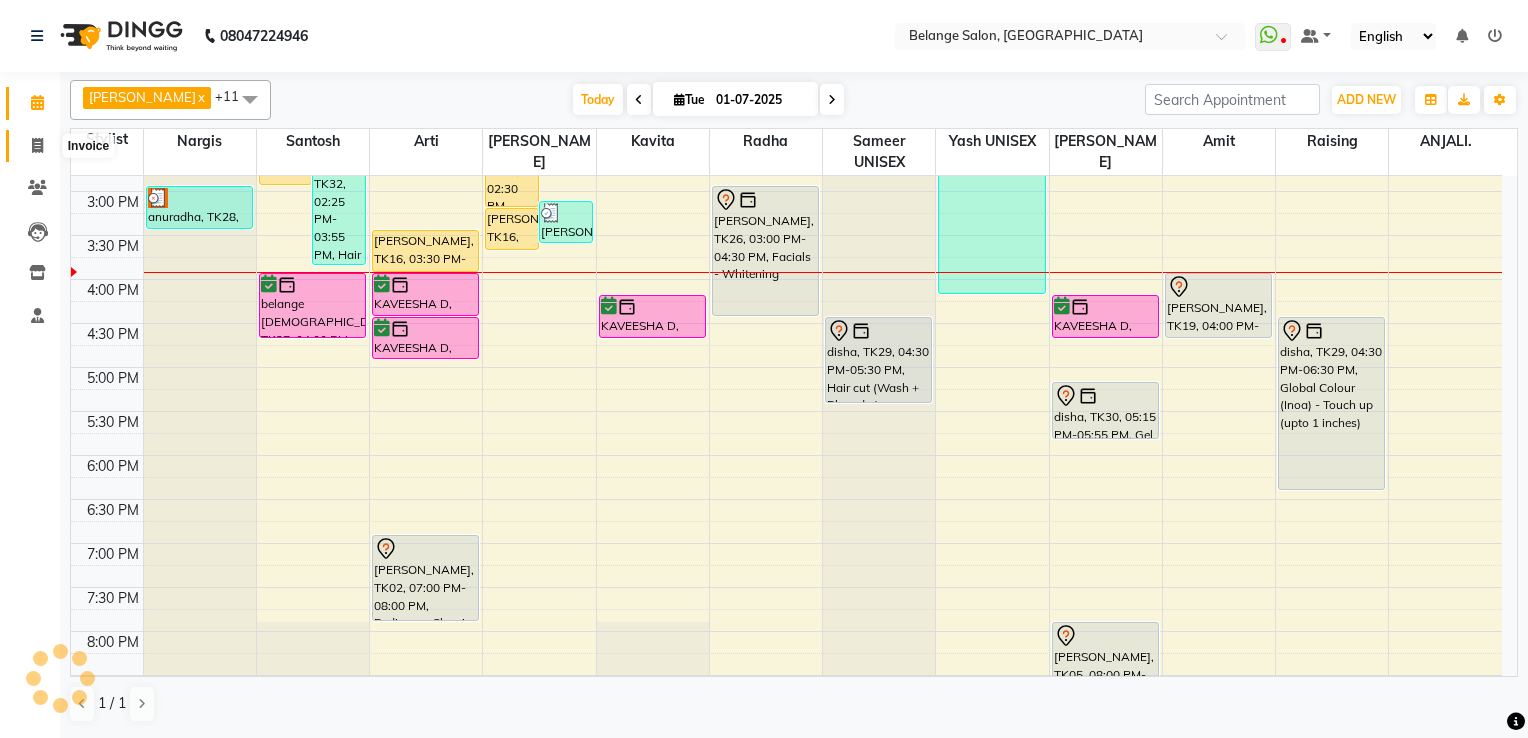 click 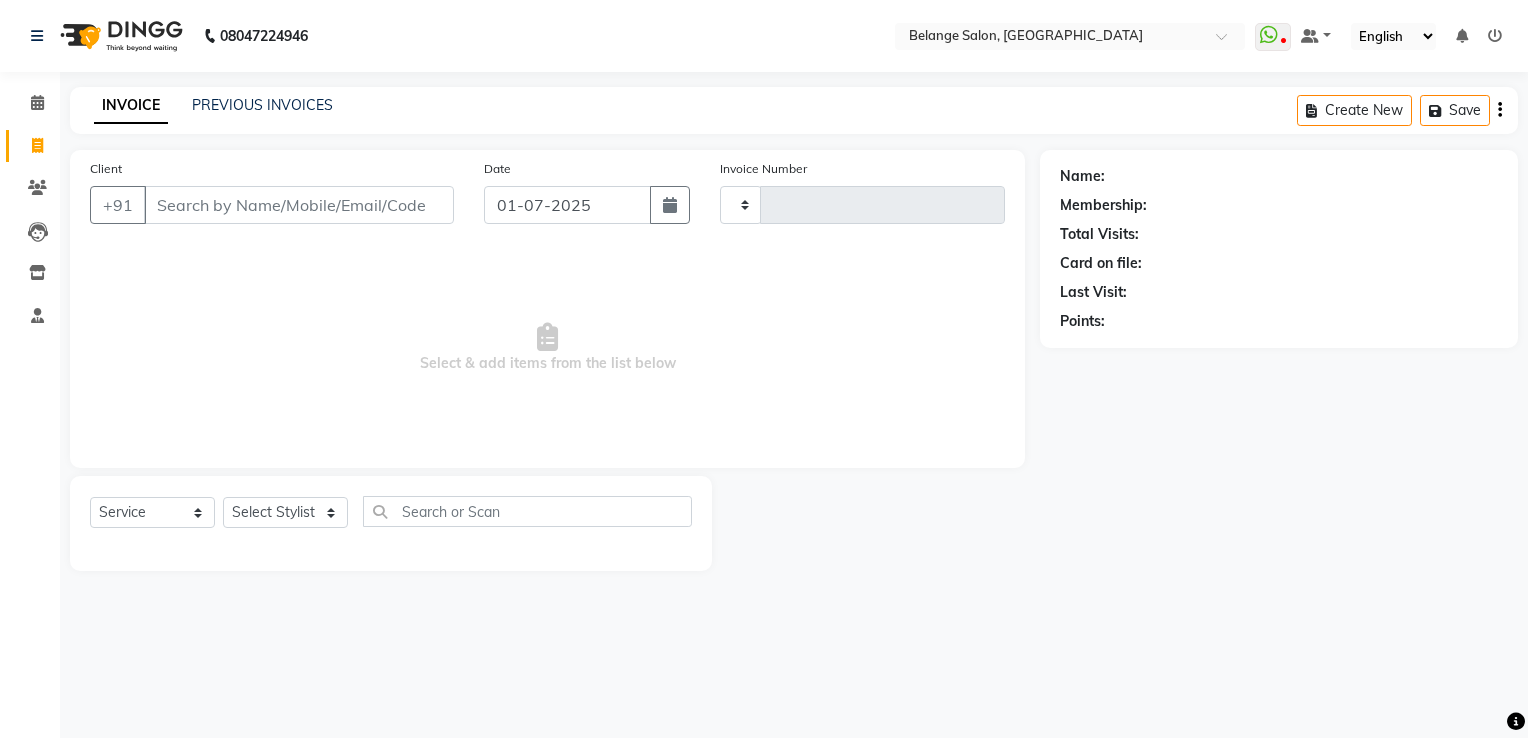 type on "6669" 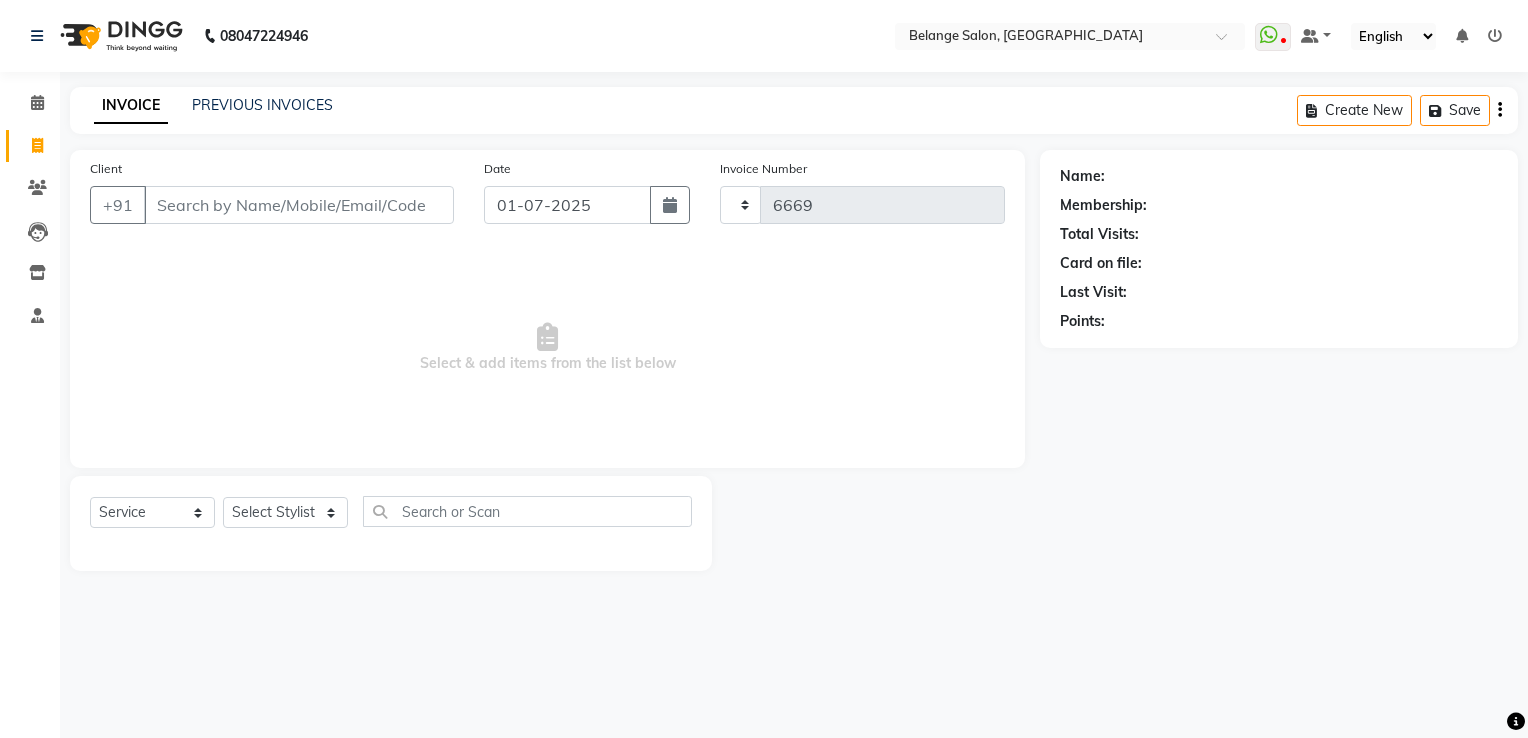 select on "5076" 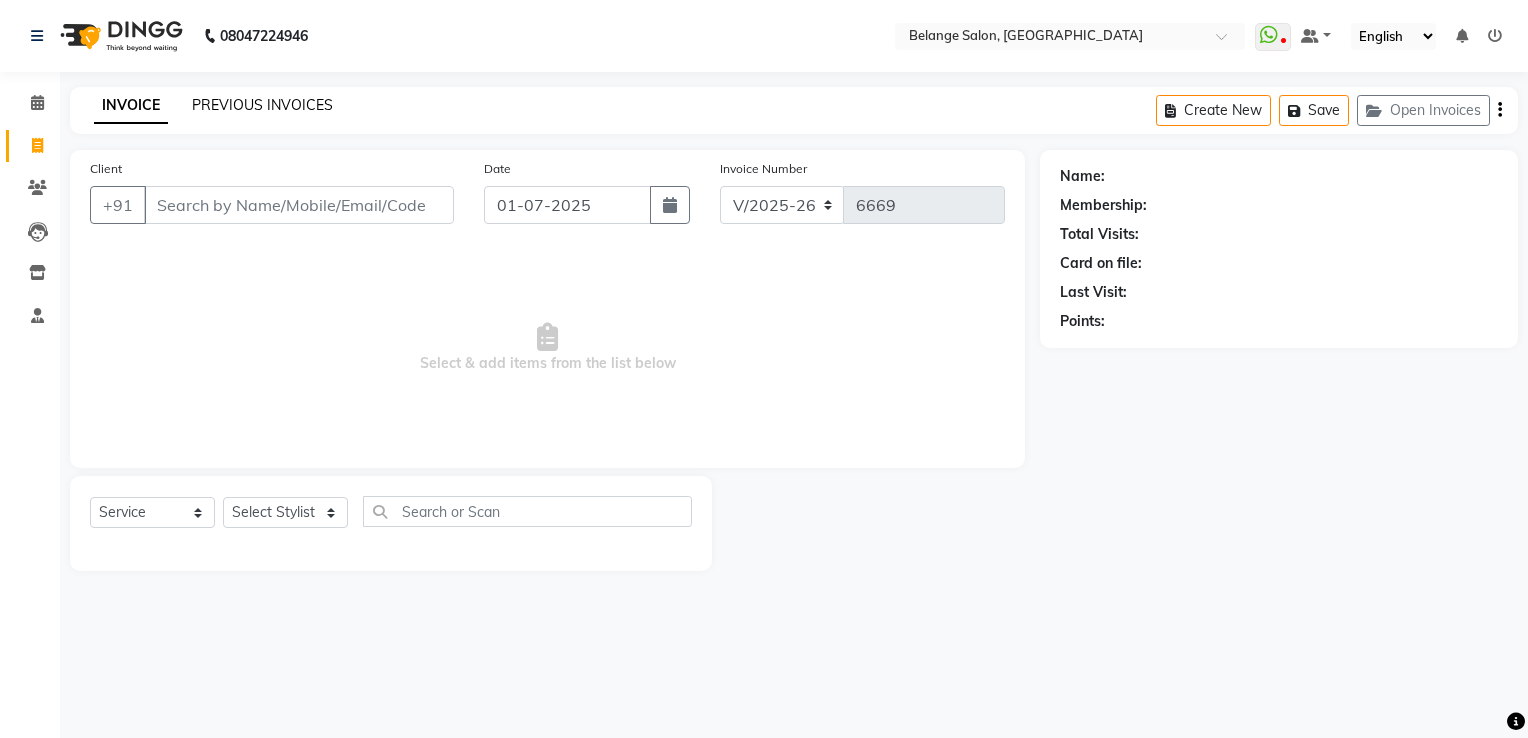 click on "PREVIOUS INVOICES" 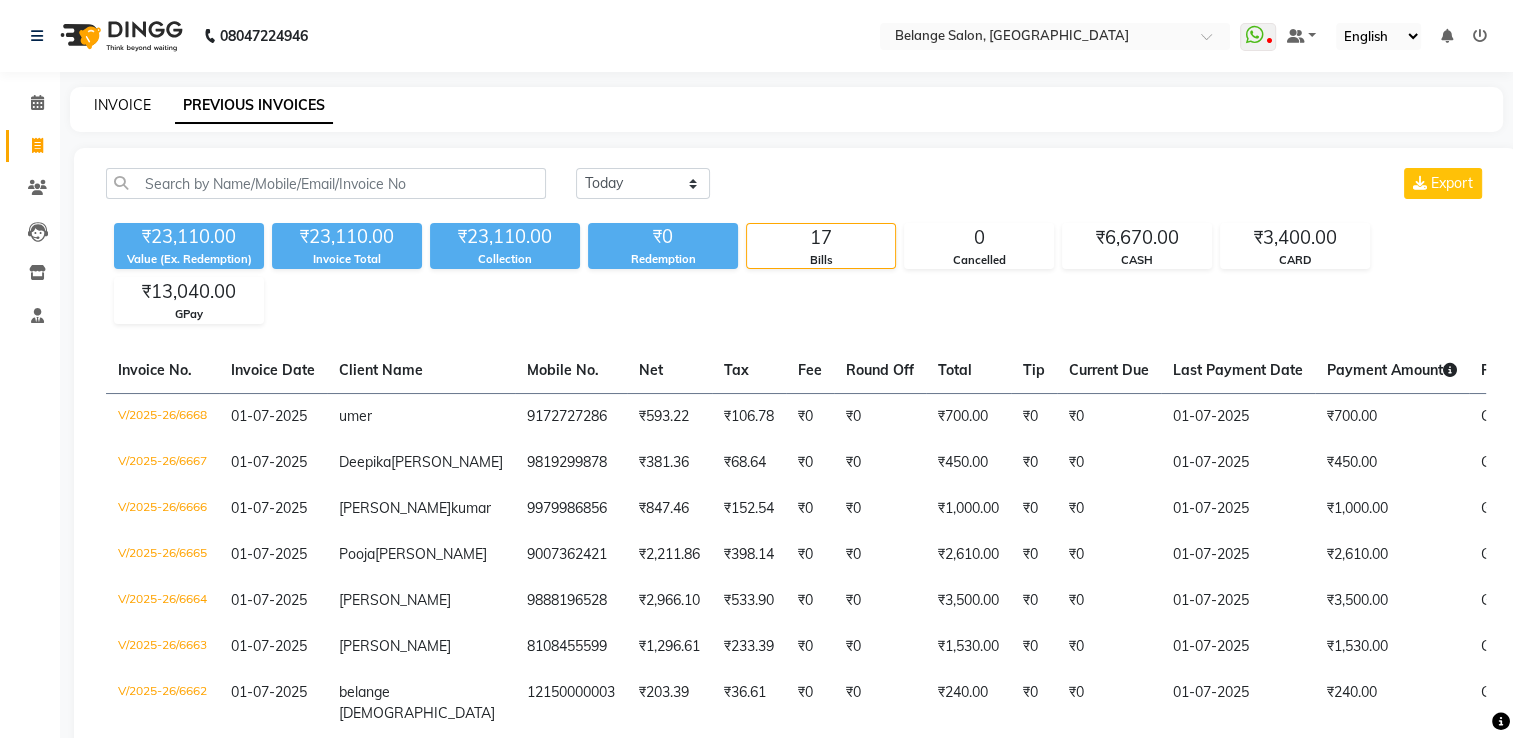 click on "INVOICE" 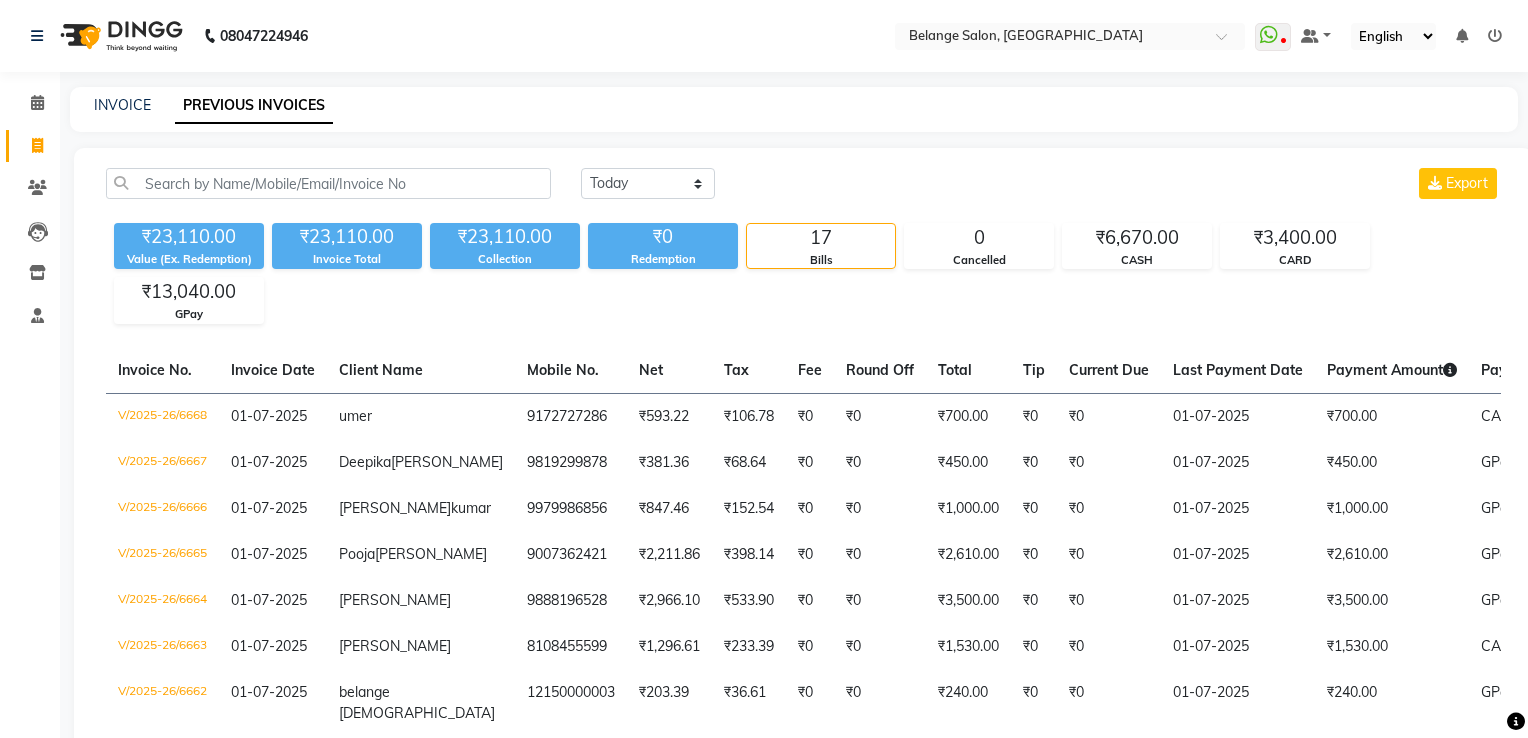 select on "5076" 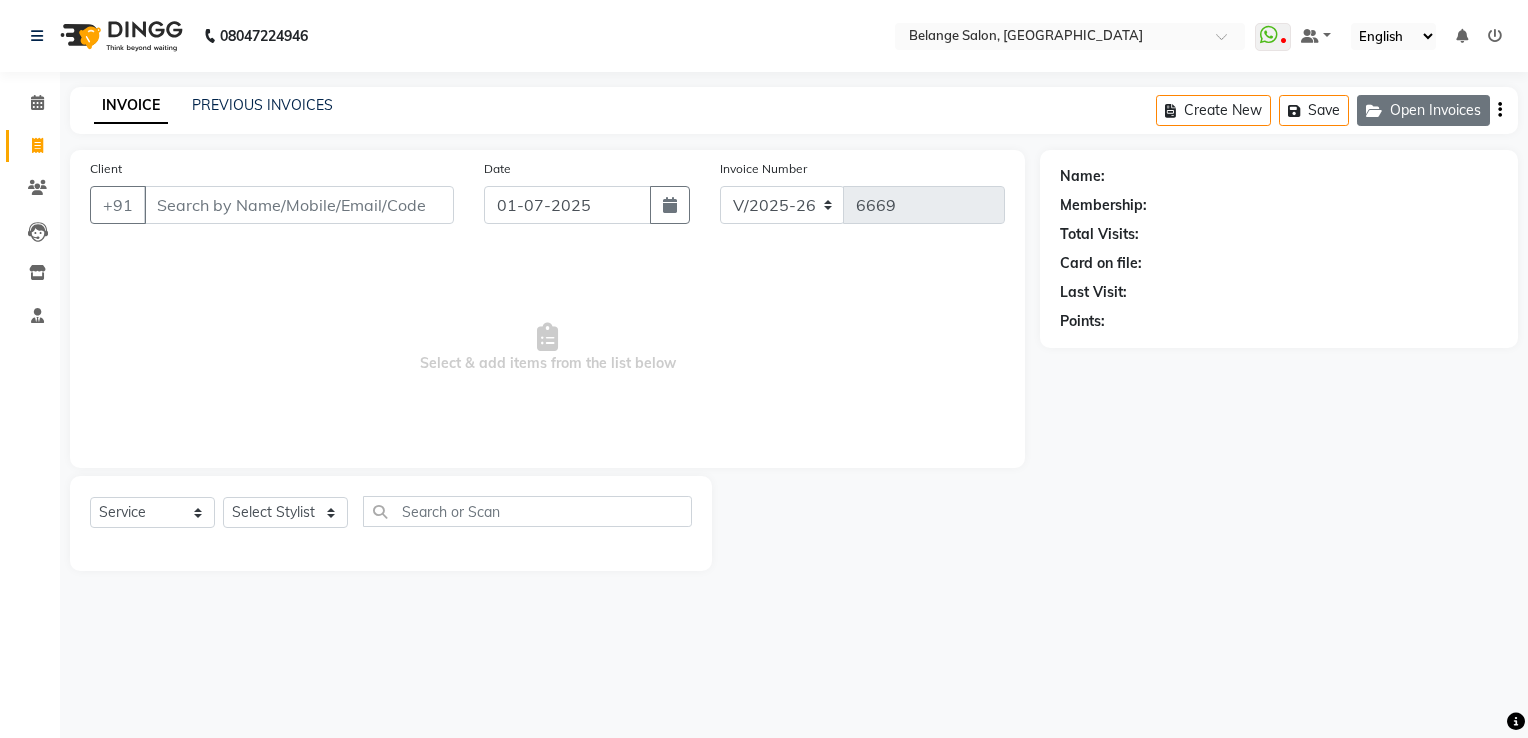 click on "Open Invoices" 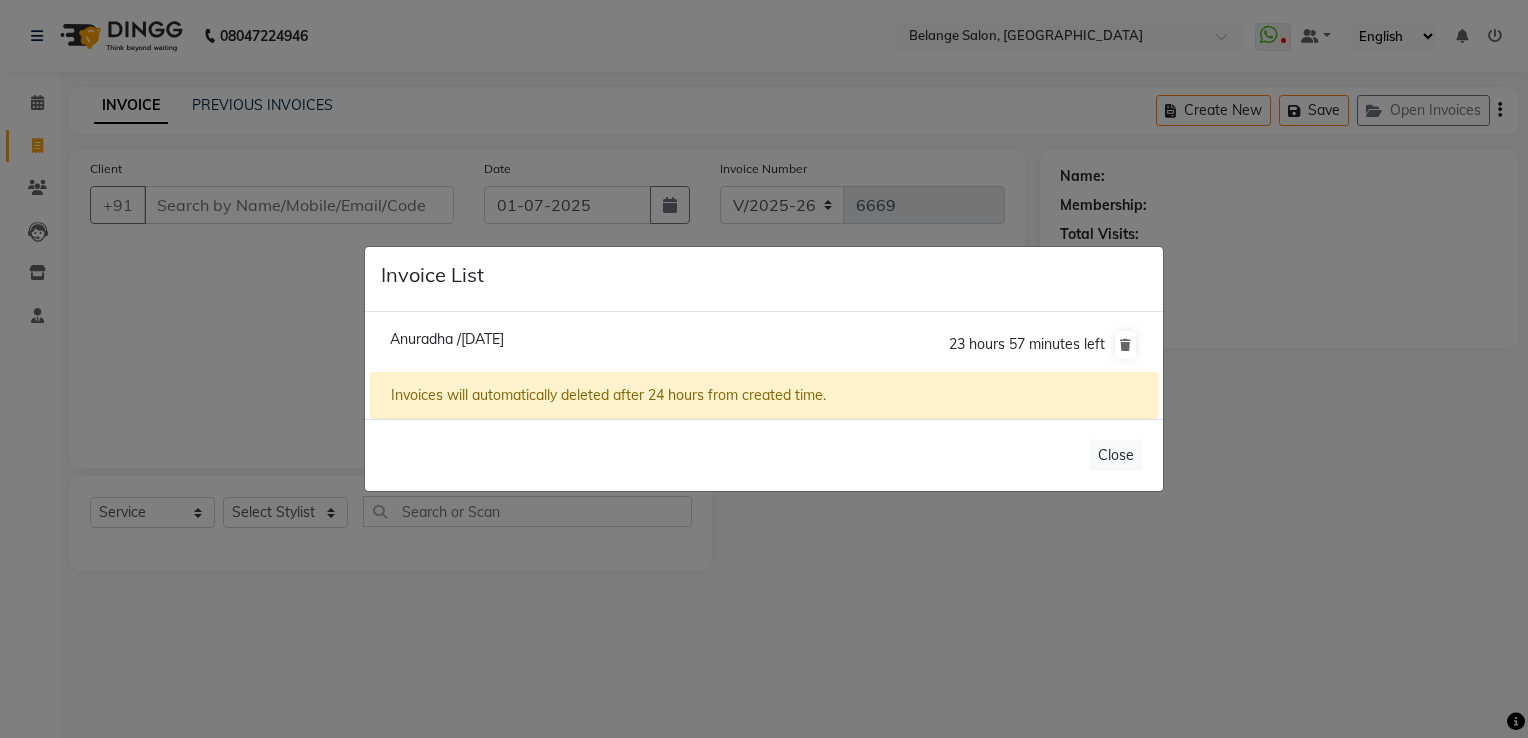 click on "Anuradha /01 July 2025" 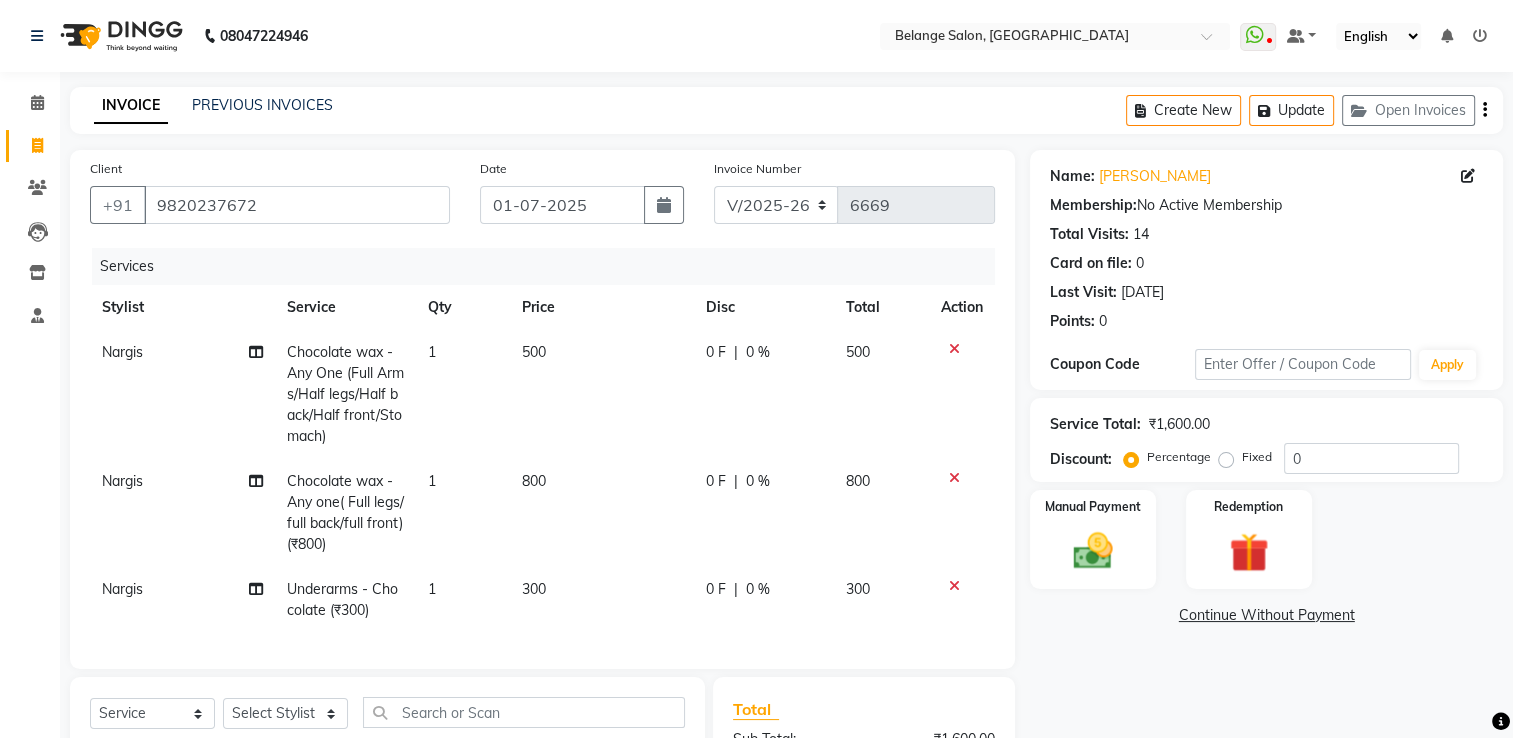 scroll, scrollTop: 278, scrollLeft: 0, axis: vertical 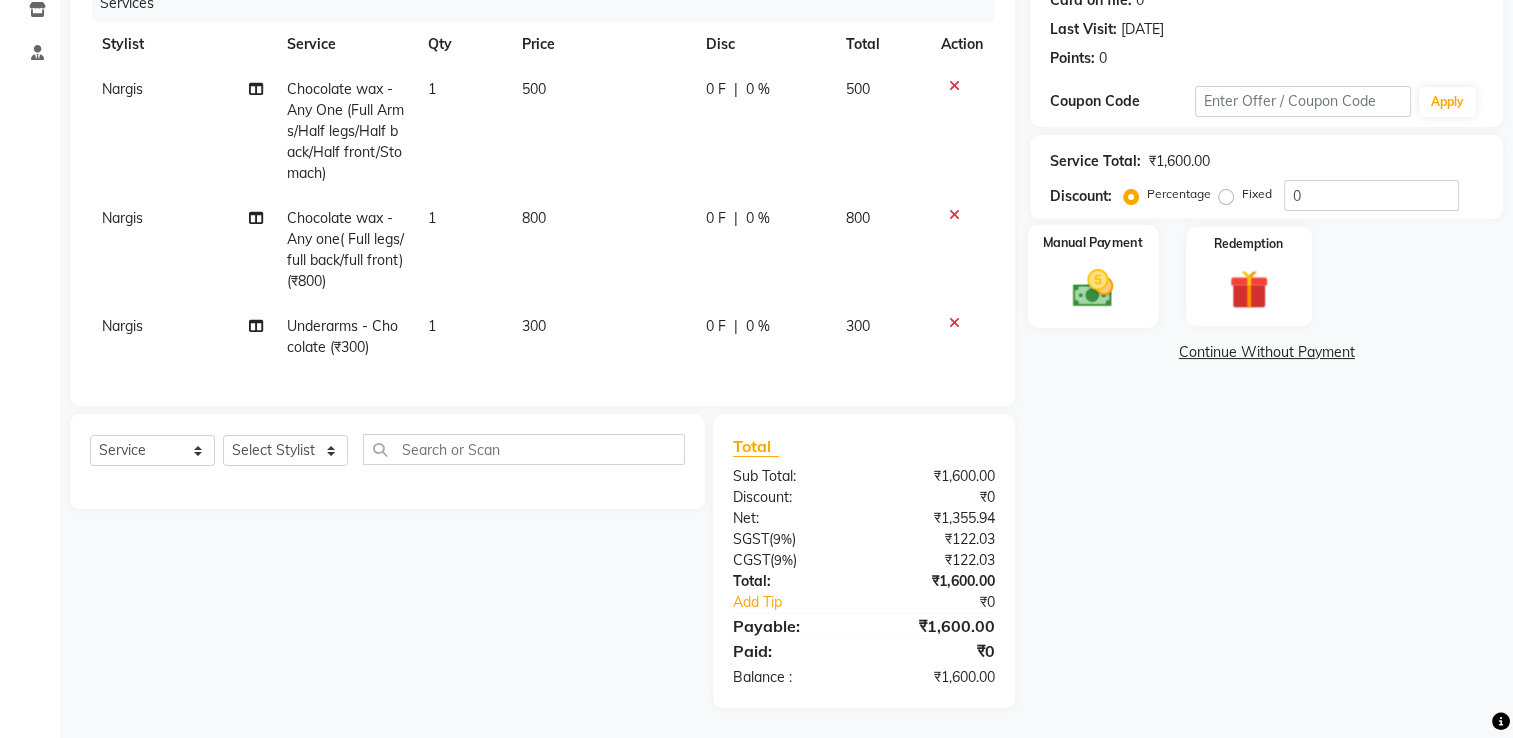 click 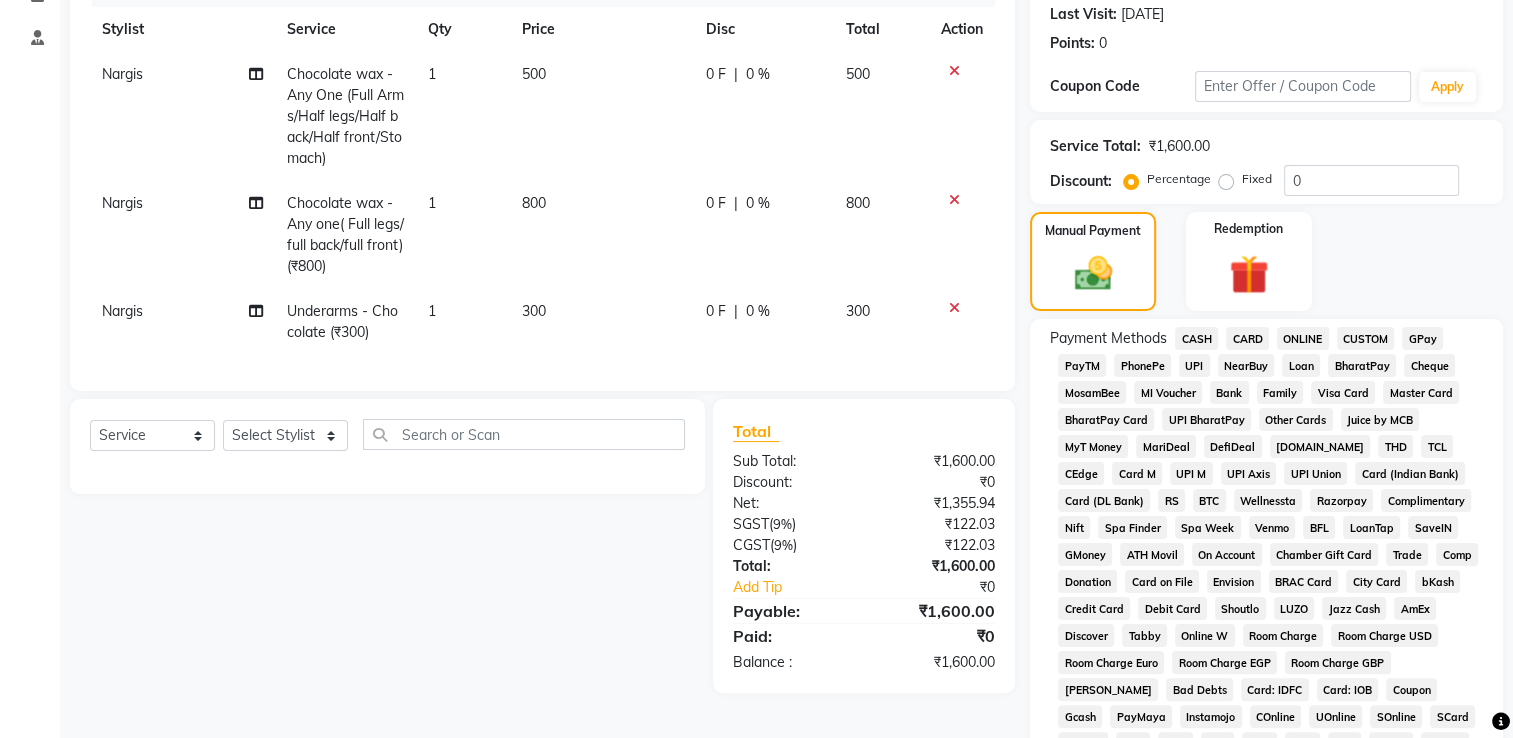 scroll, scrollTop: 478, scrollLeft: 0, axis: vertical 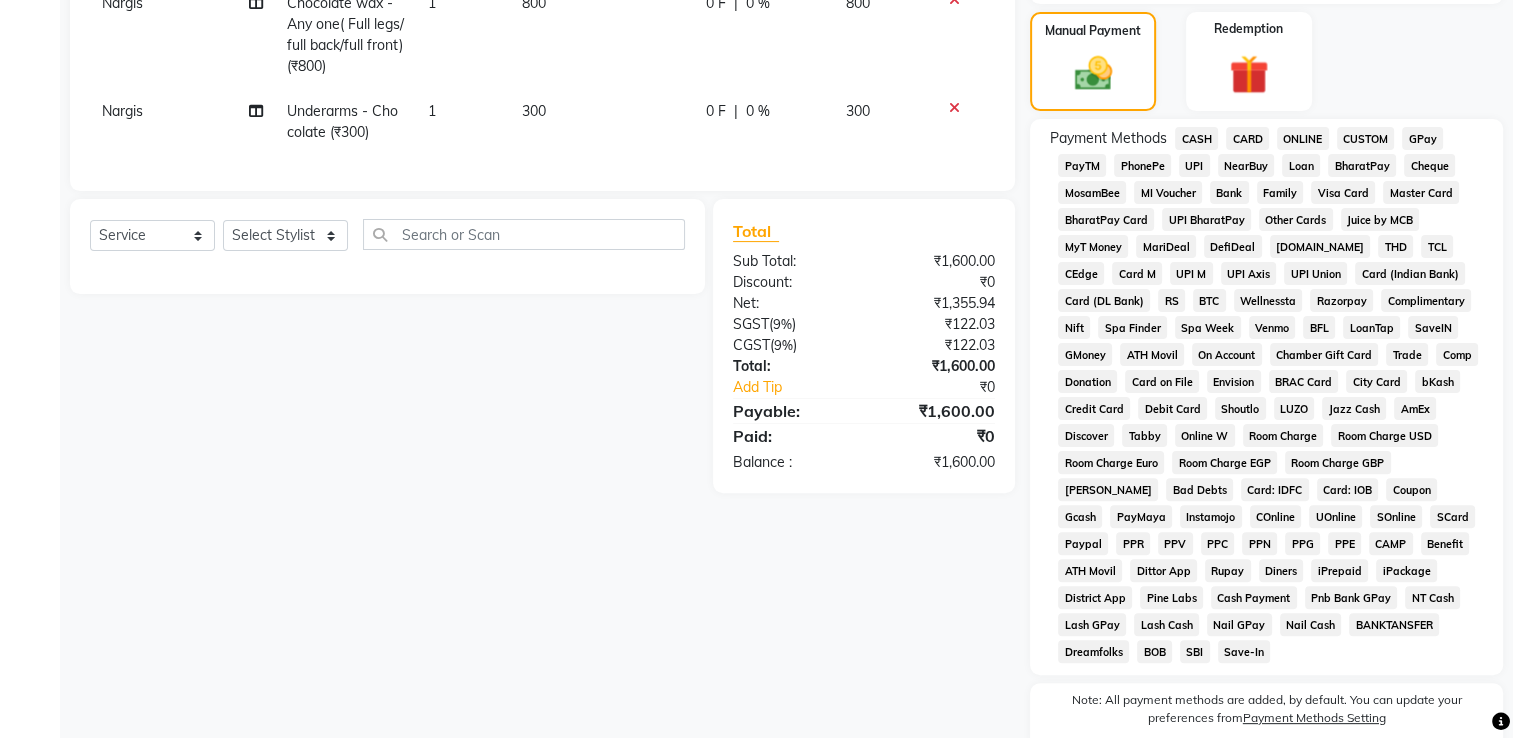 click on "GPay" 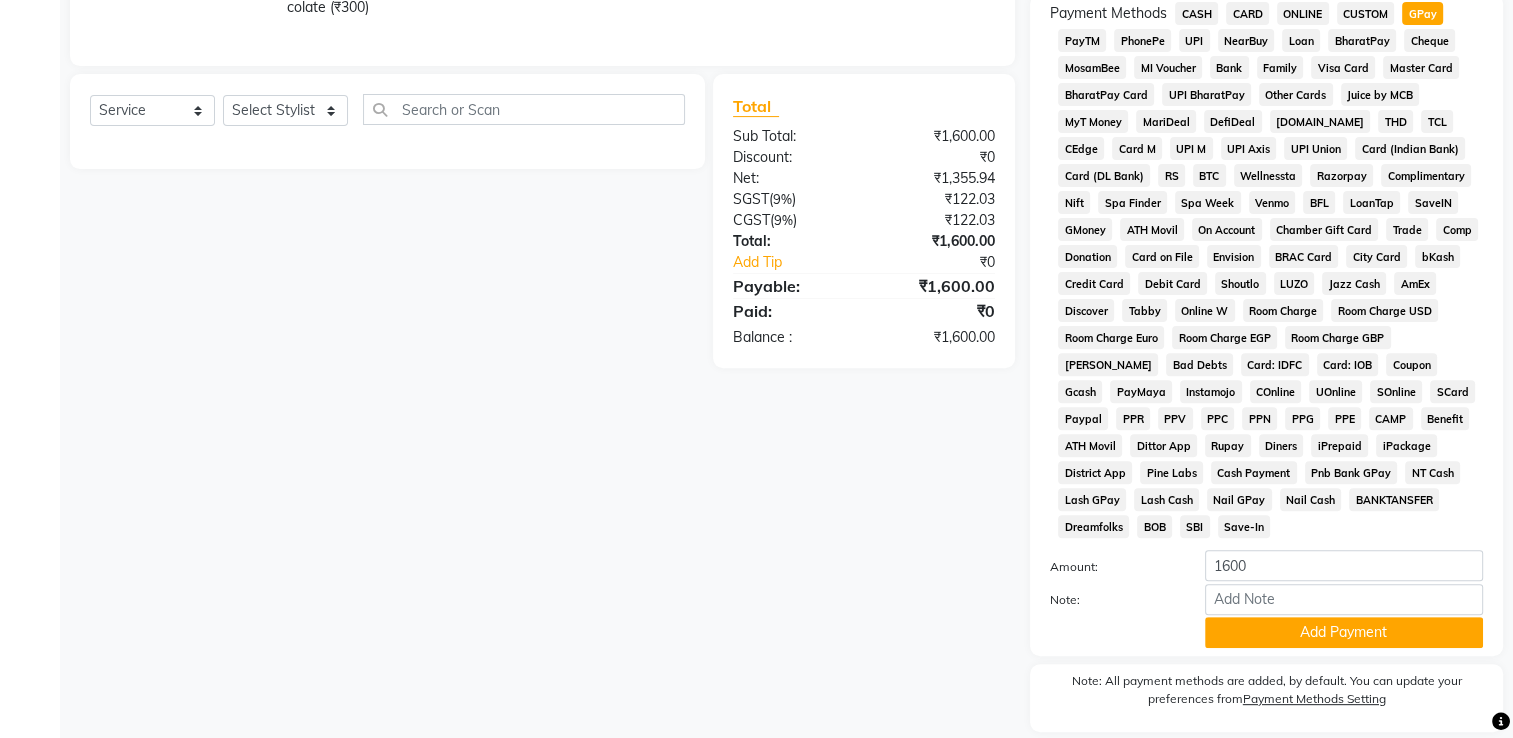 scroll, scrollTop: 684, scrollLeft: 0, axis: vertical 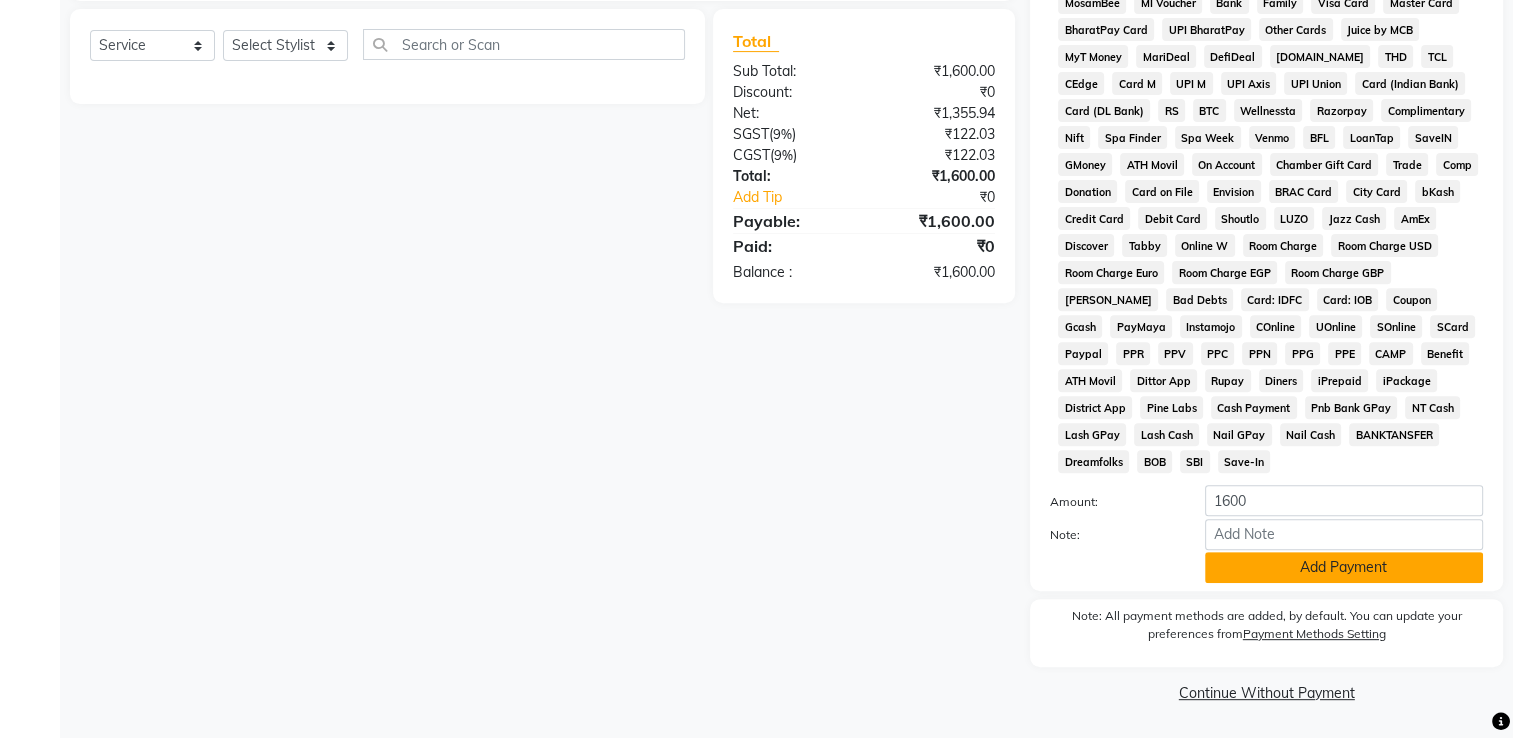 click on "Add Payment" 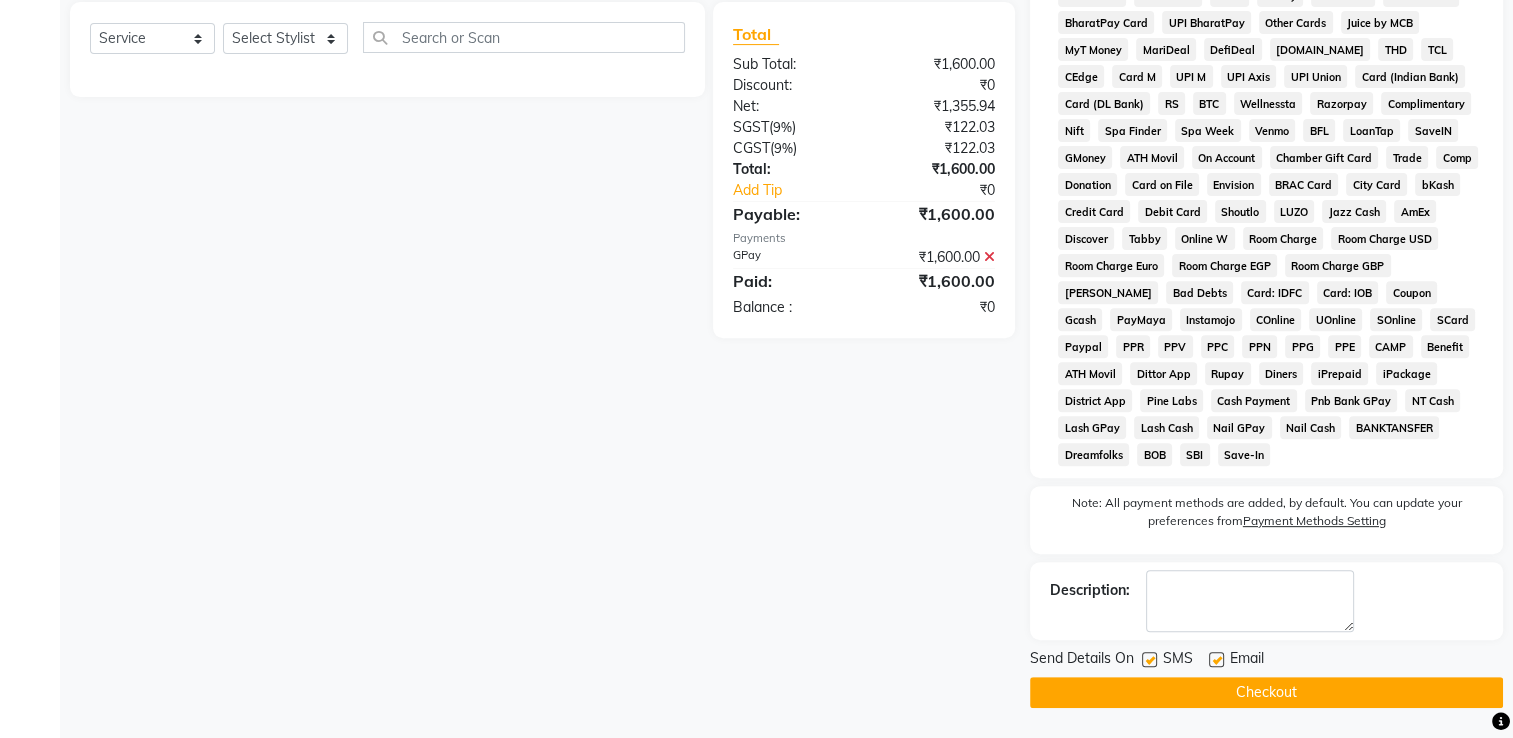 click on "Checkout" 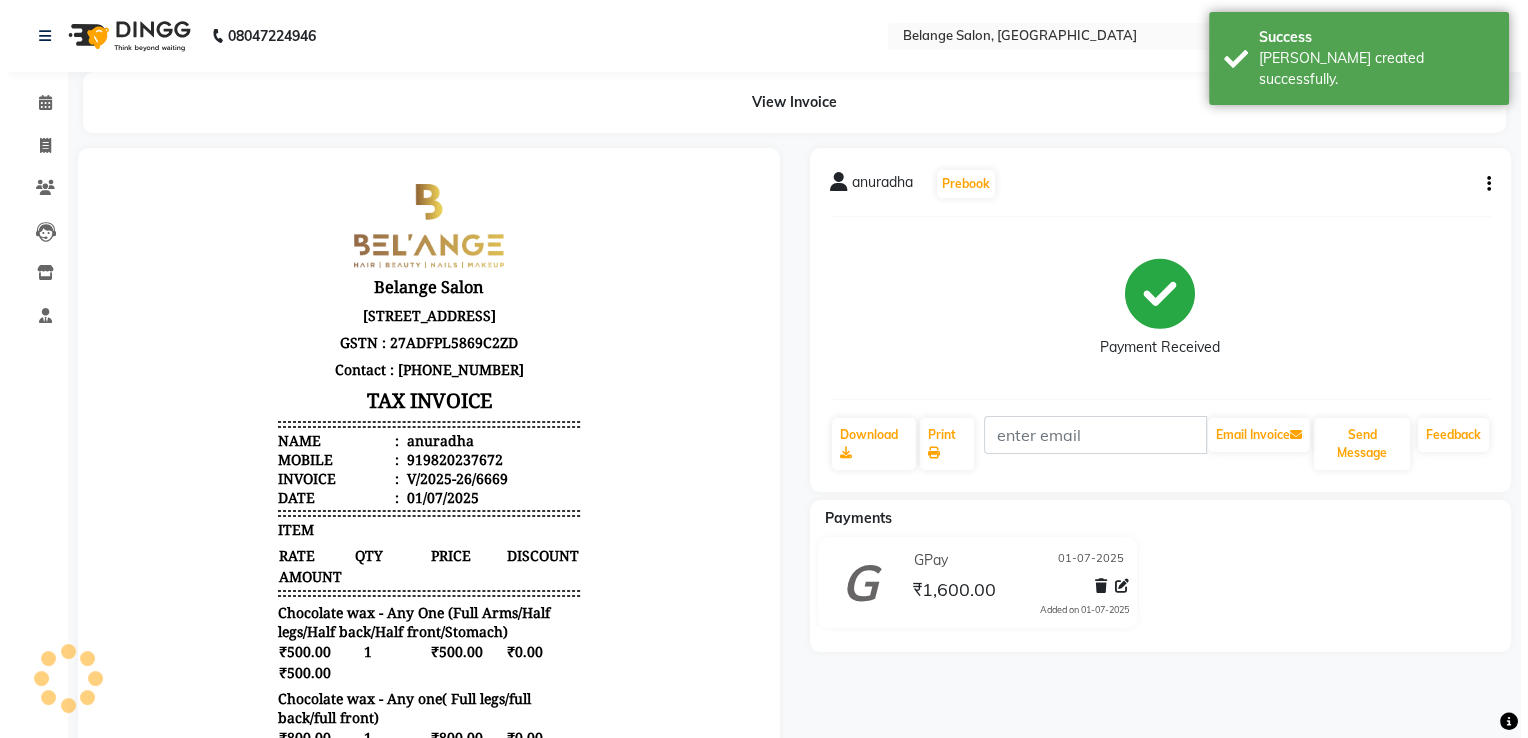 scroll, scrollTop: 0, scrollLeft: 0, axis: both 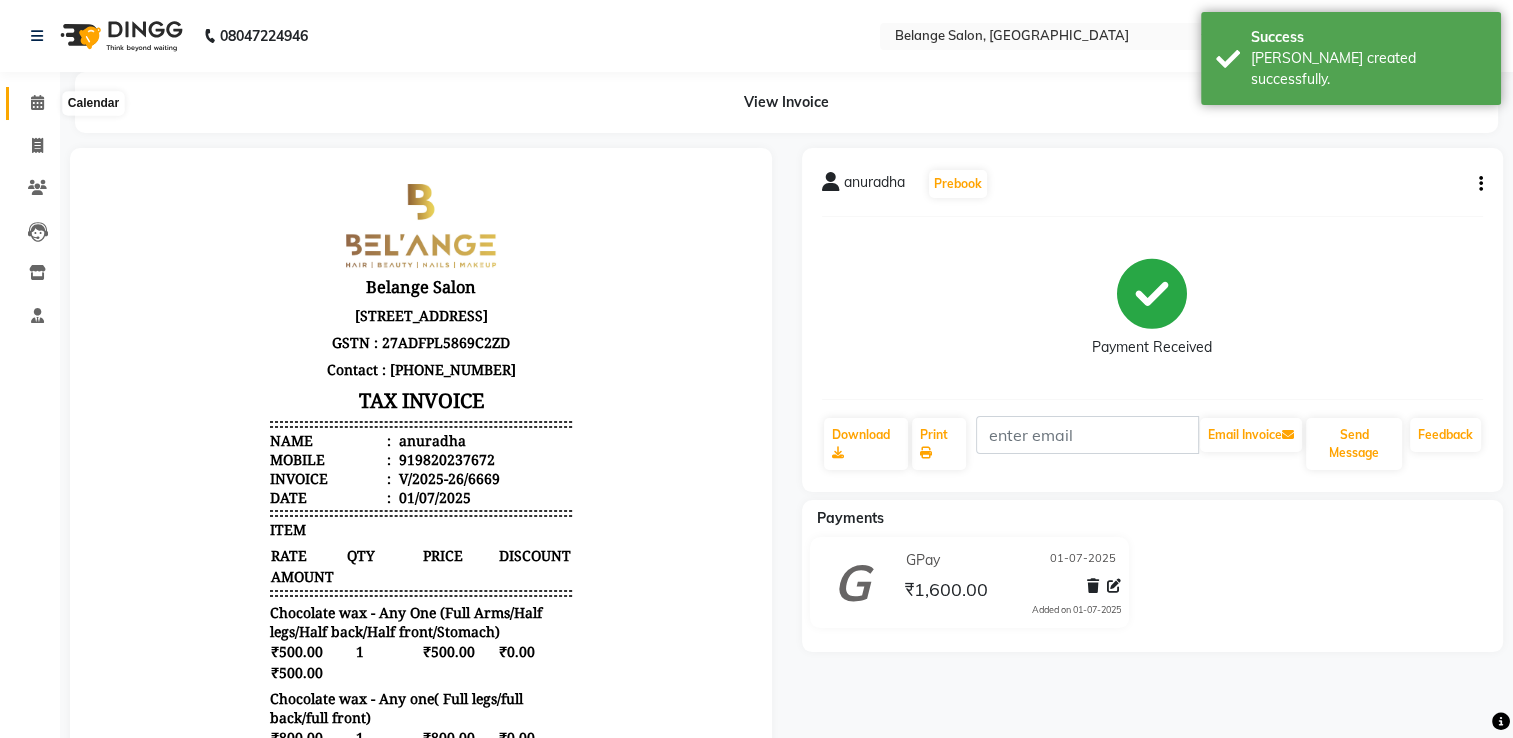 click 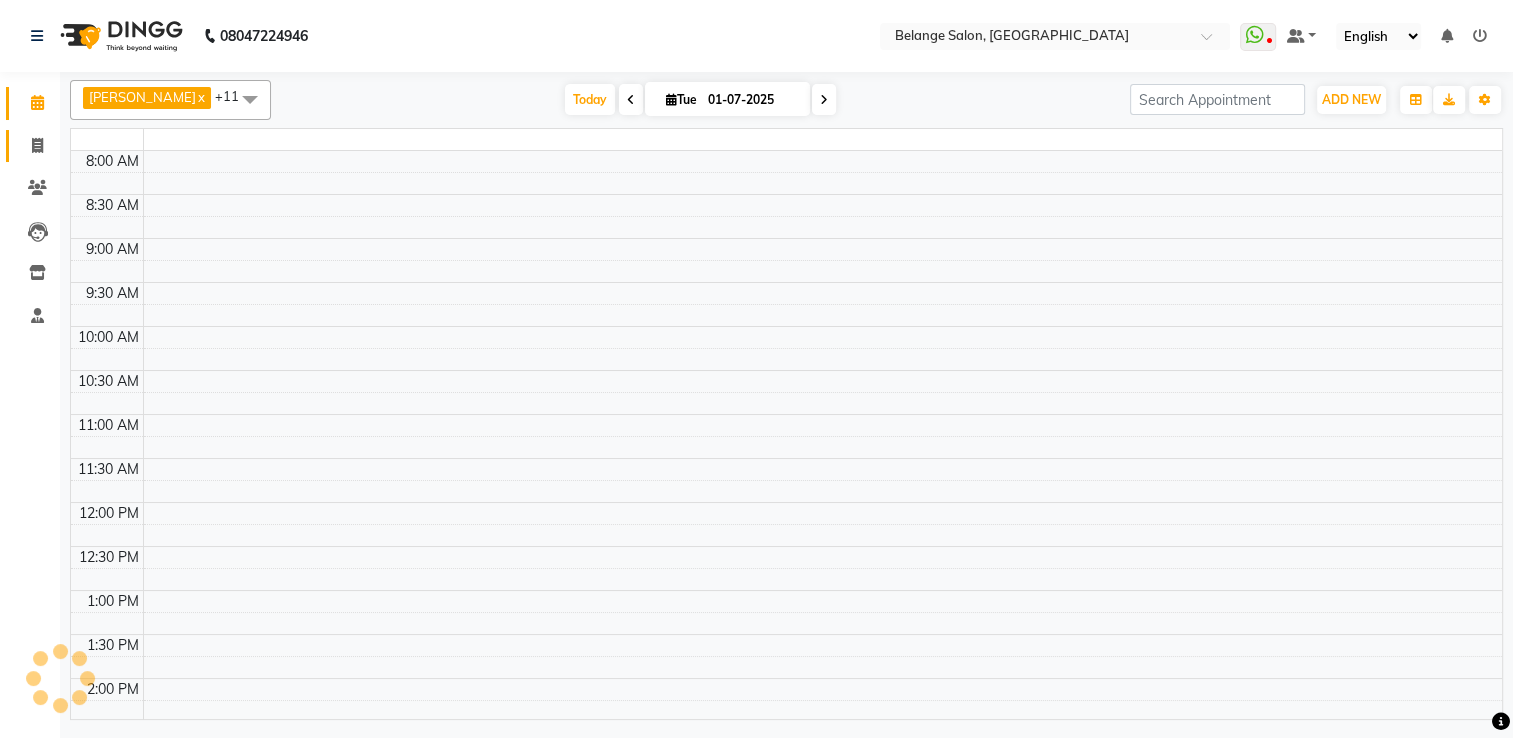 scroll, scrollTop: 612, scrollLeft: 0, axis: vertical 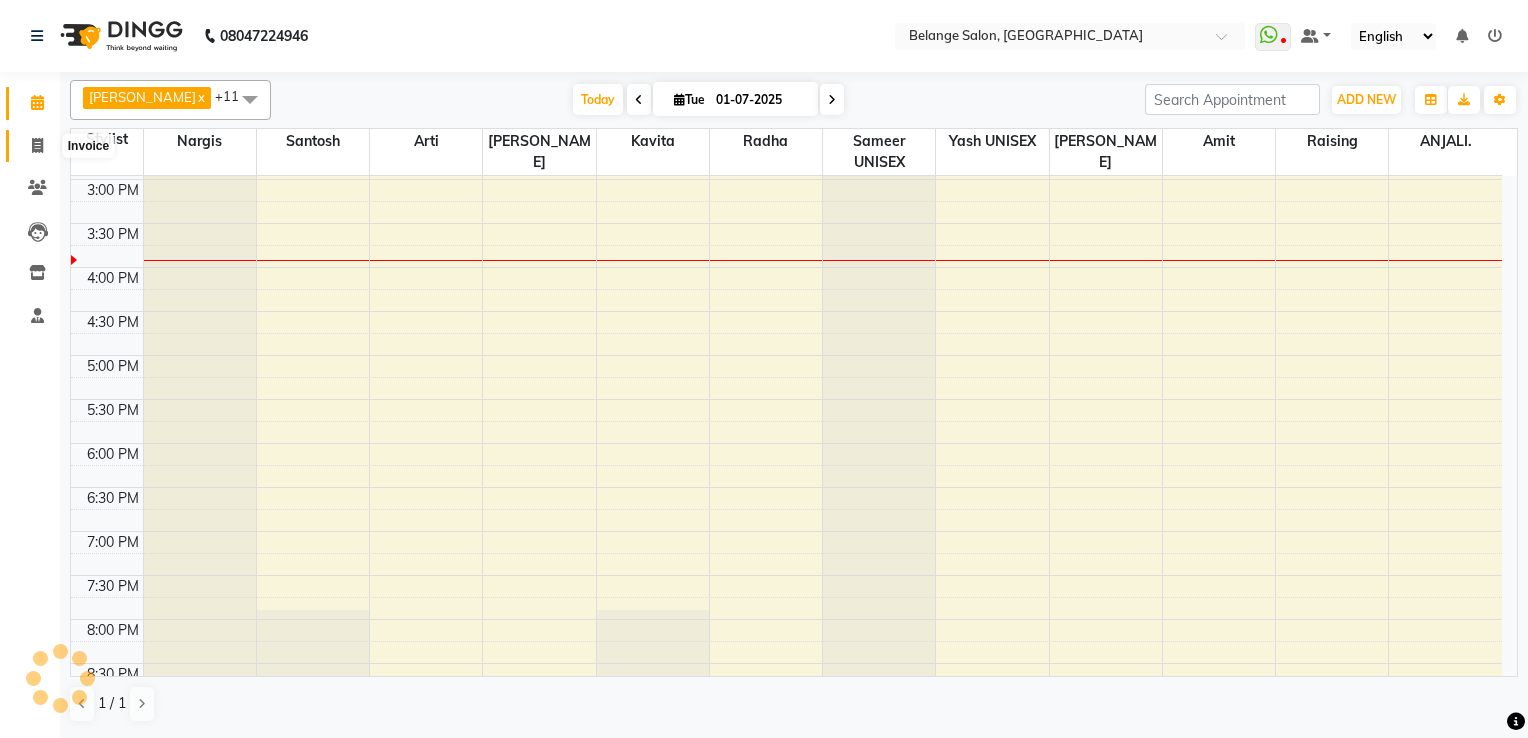 click 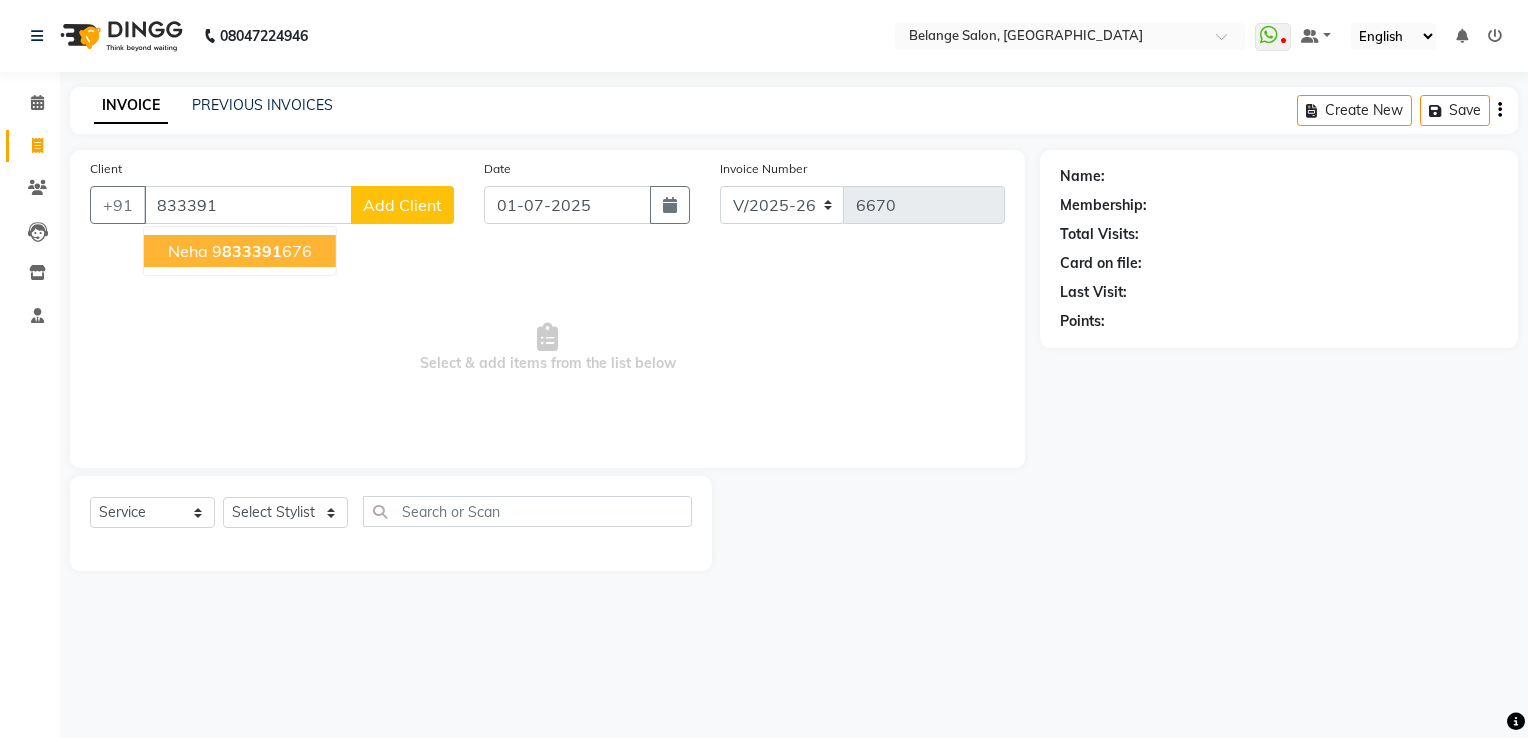 click on "833391" at bounding box center (252, 251) 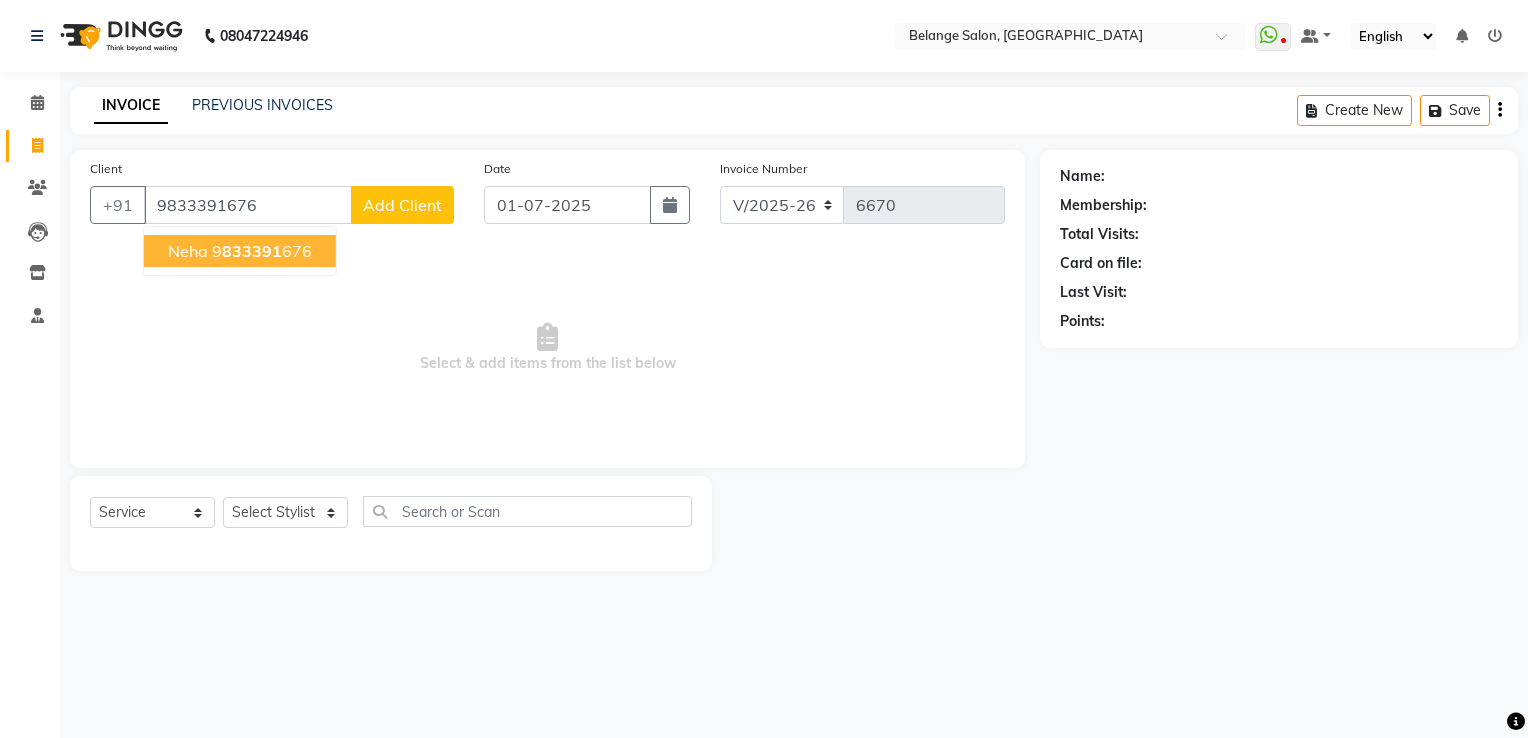 type on "9833391676" 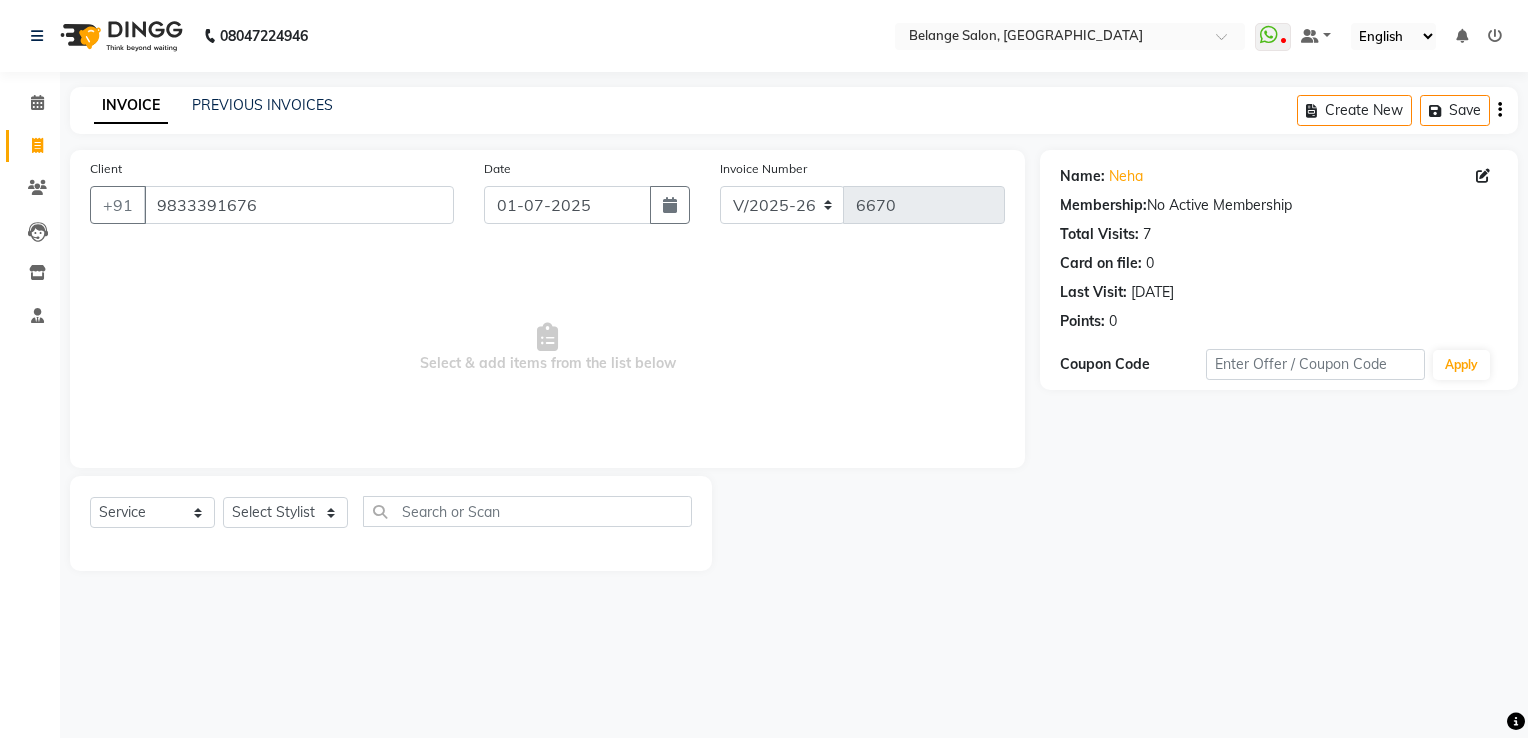 click on "Name: Neha  Membership:  No Active Membership  Total Visits:  7 Card on file:  0 Last Visit:   16-11-2024 Points:   0" 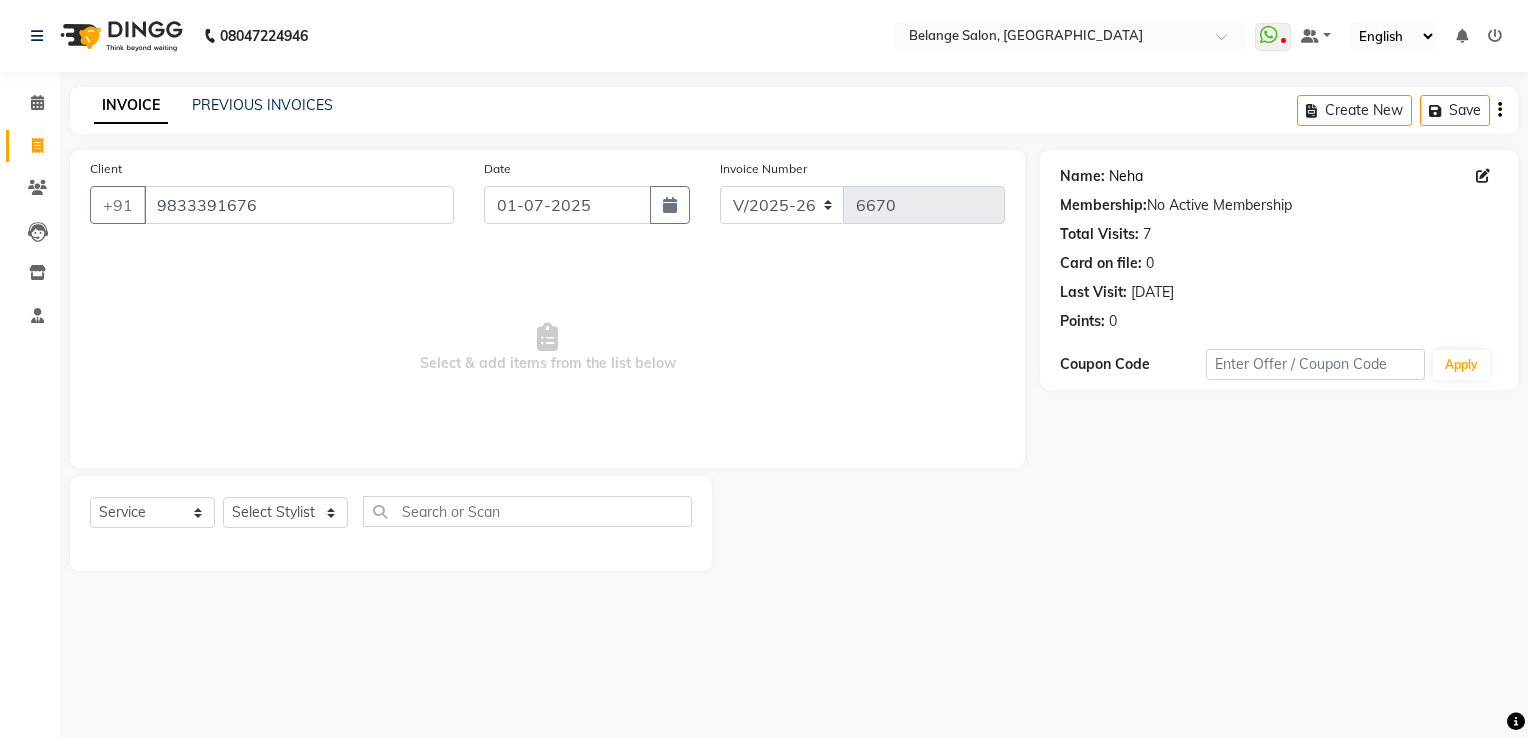 click on "Neha" 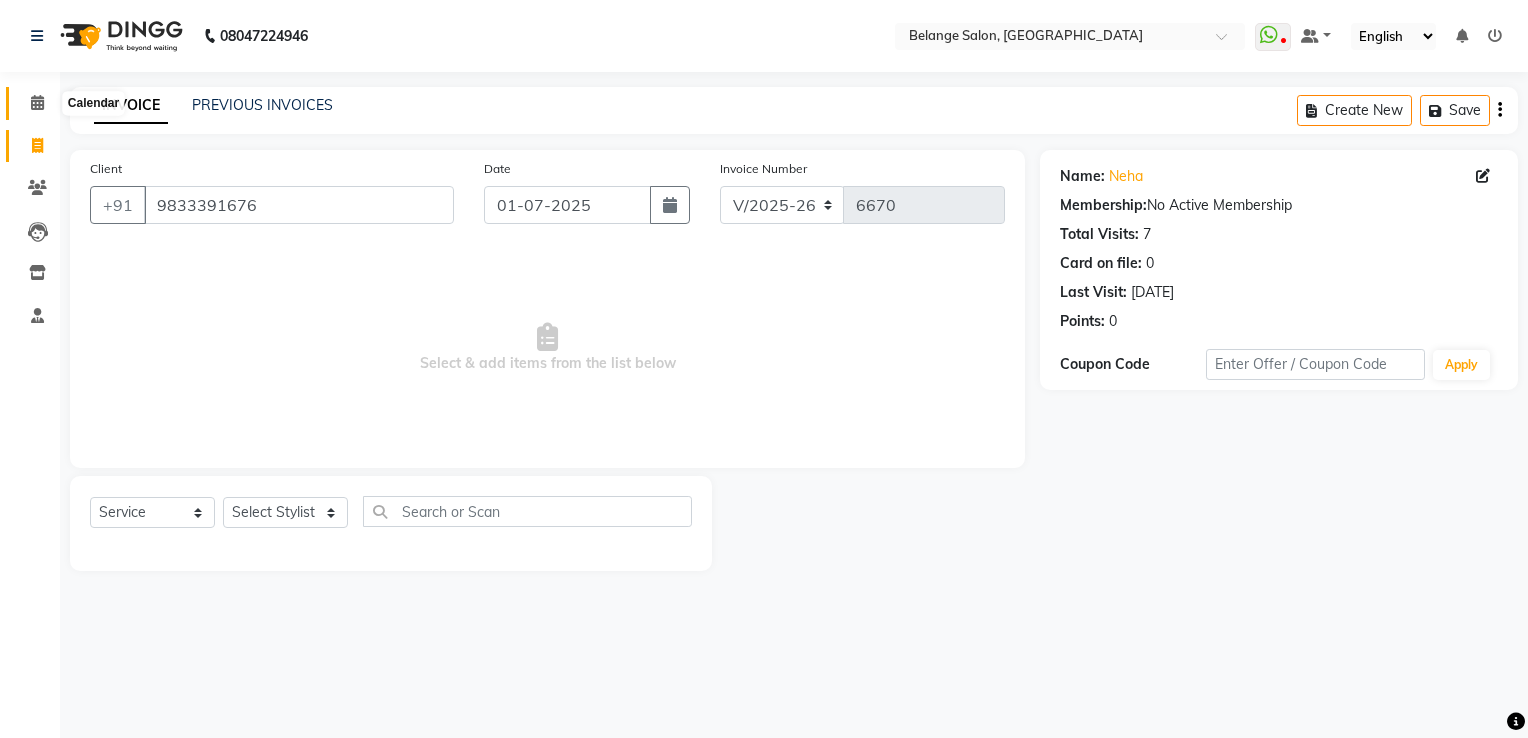 click 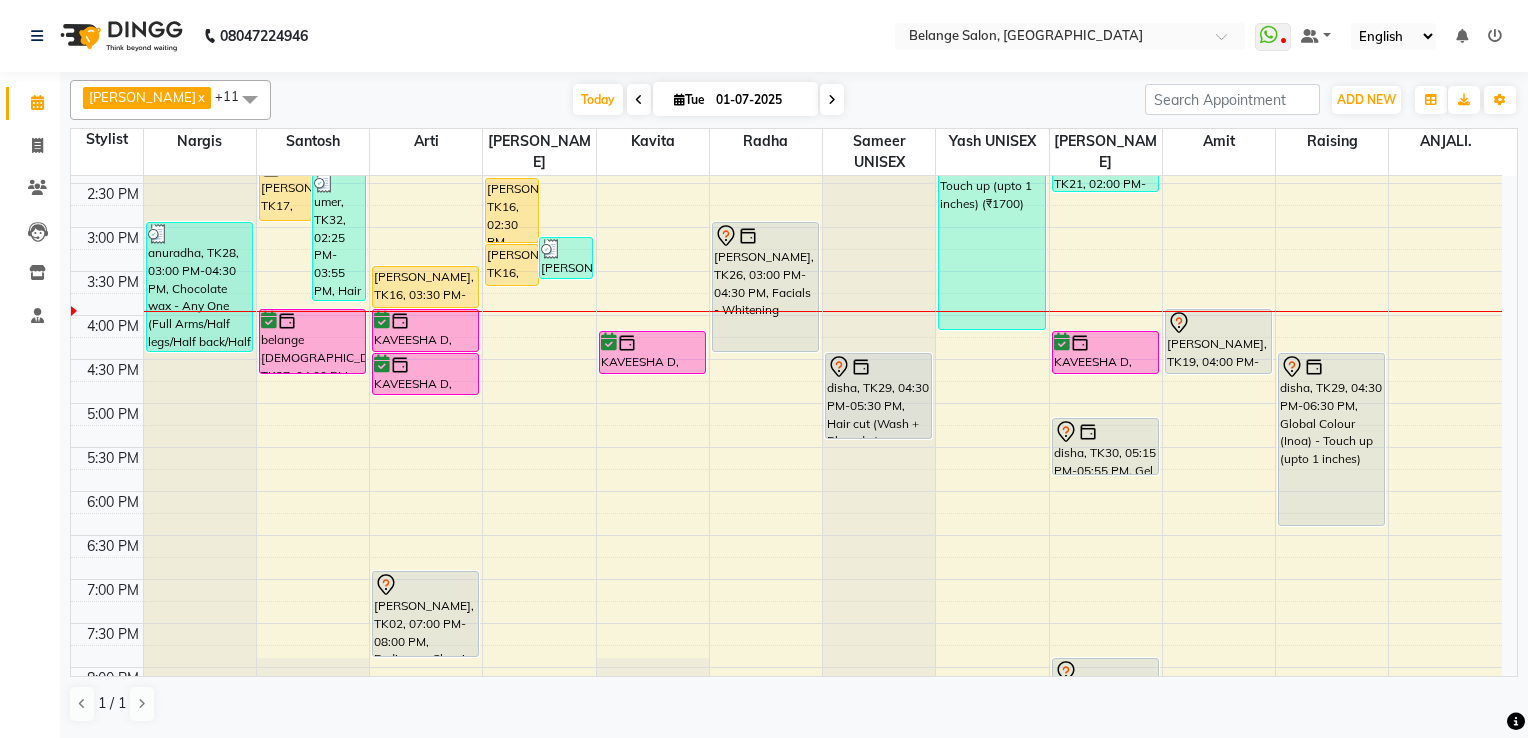 scroll, scrollTop: 600, scrollLeft: 0, axis: vertical 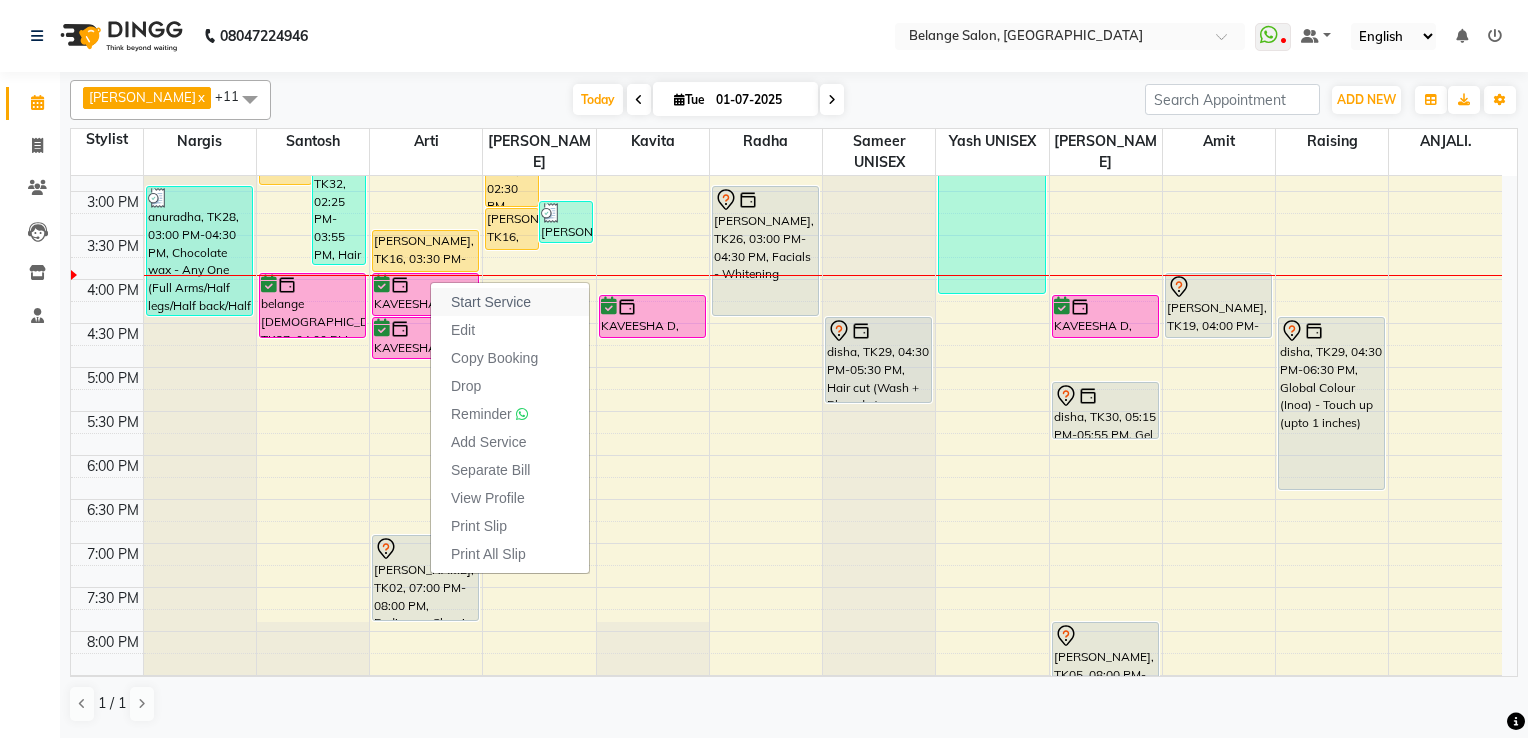 click on "Start Service" at bounding box center (491, 302) 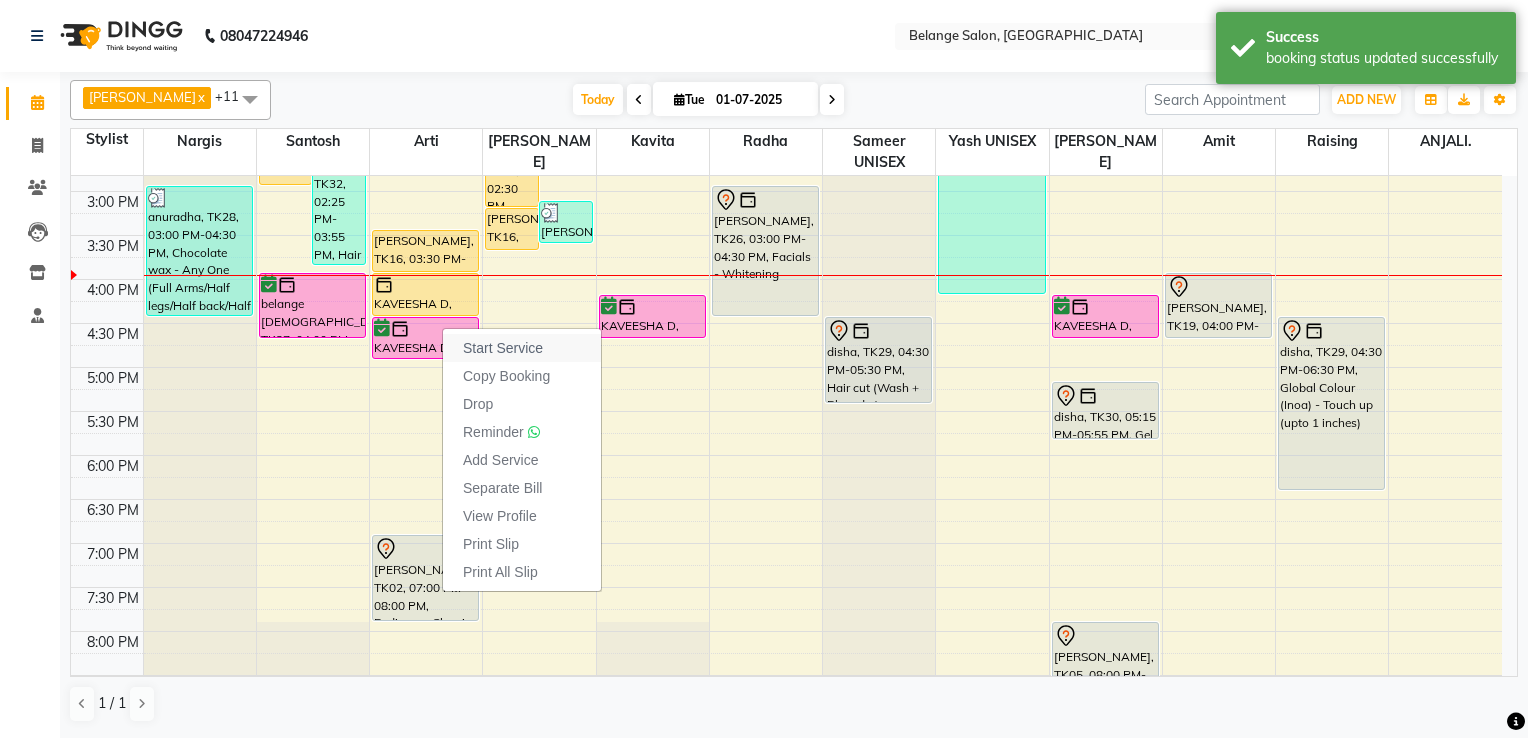 click on "Start Service" at bounding box center [522, 348] 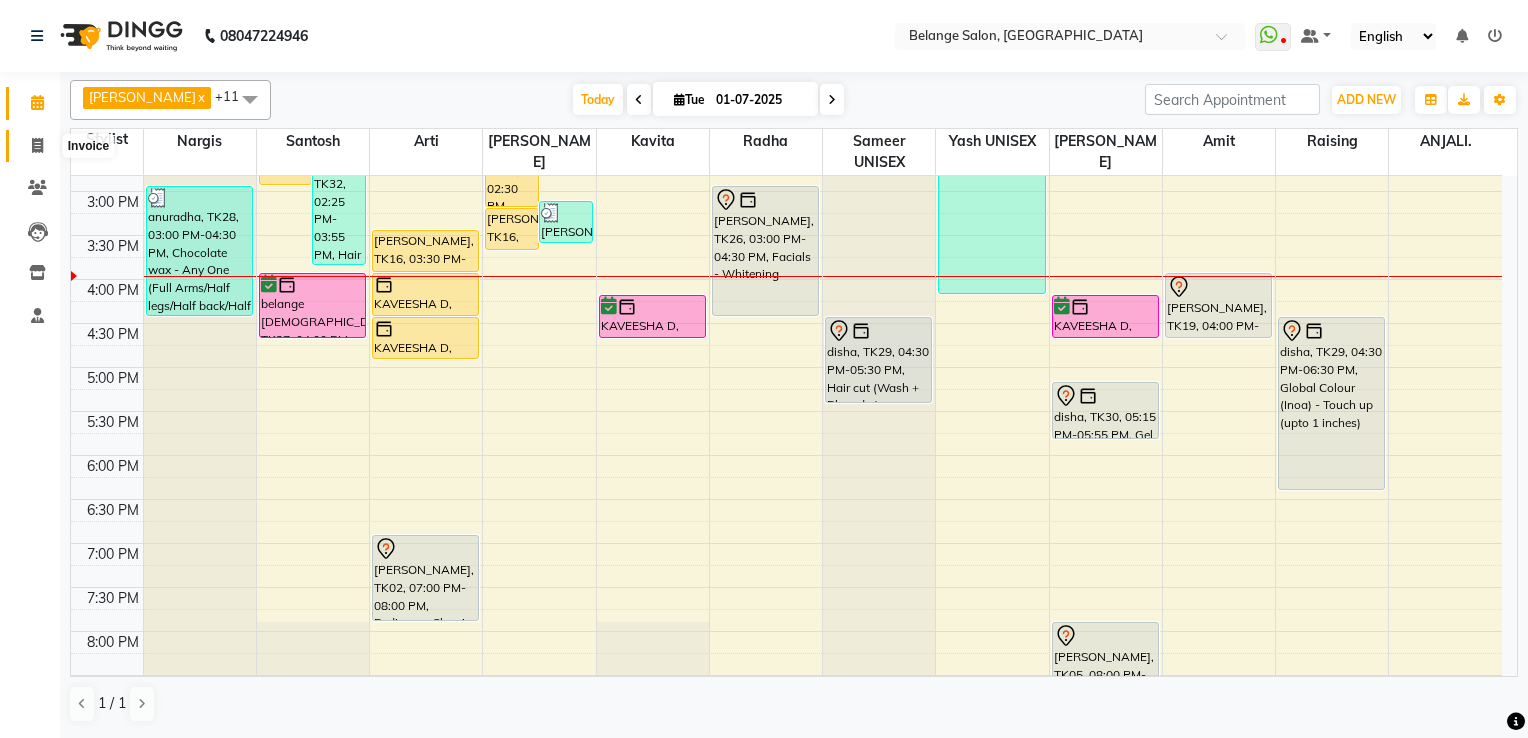 click 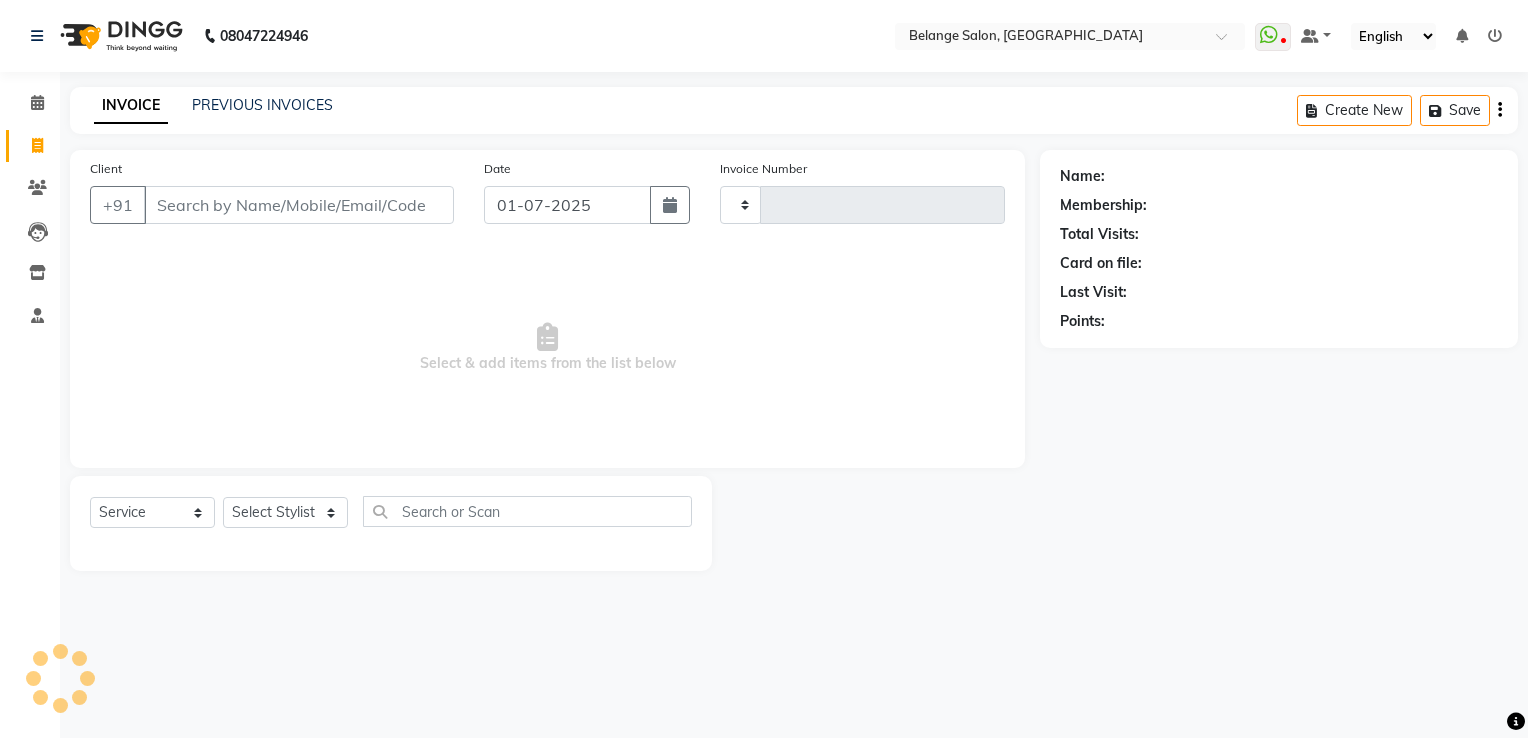 type on "6670" 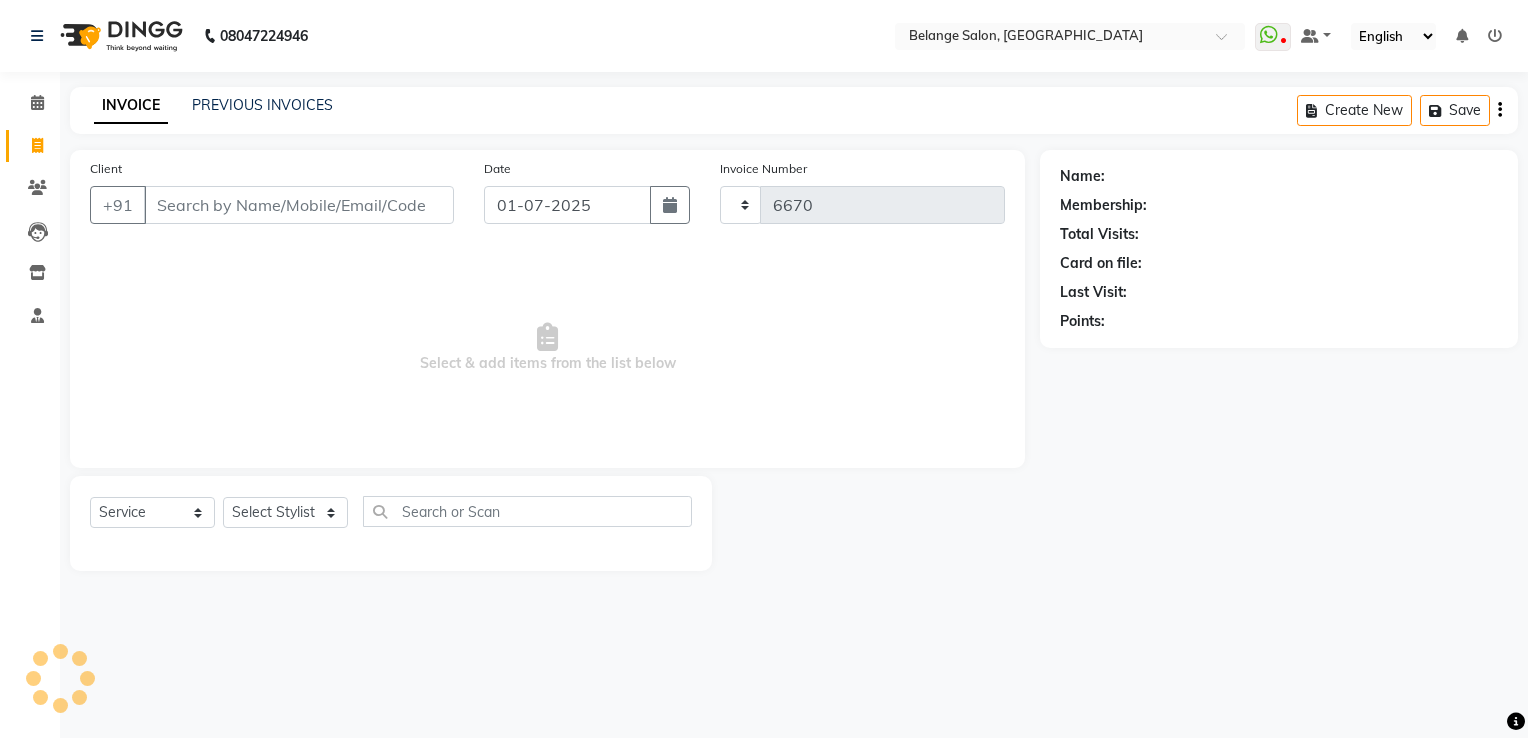 select on "5076" 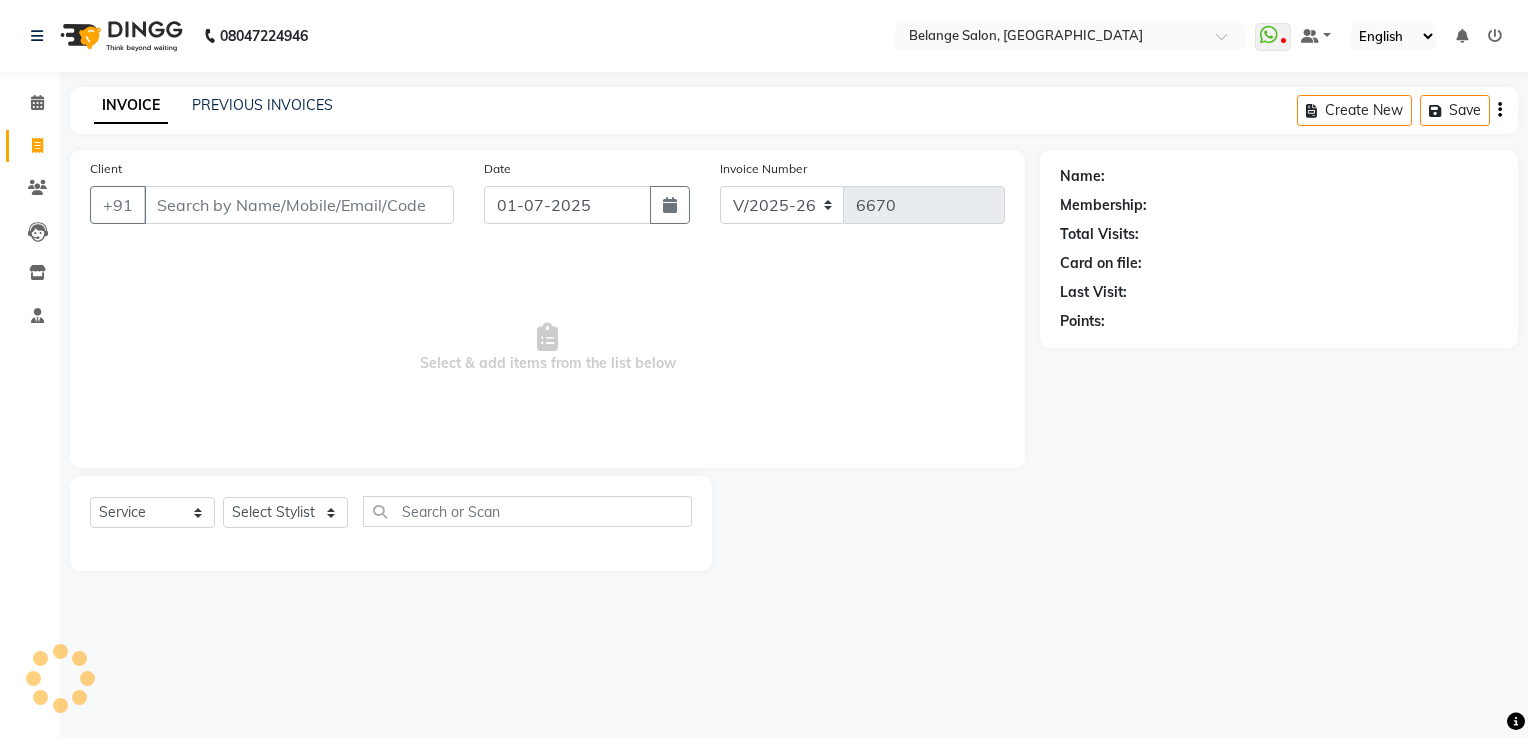 click on "Client" at bounding box center (299, 205) 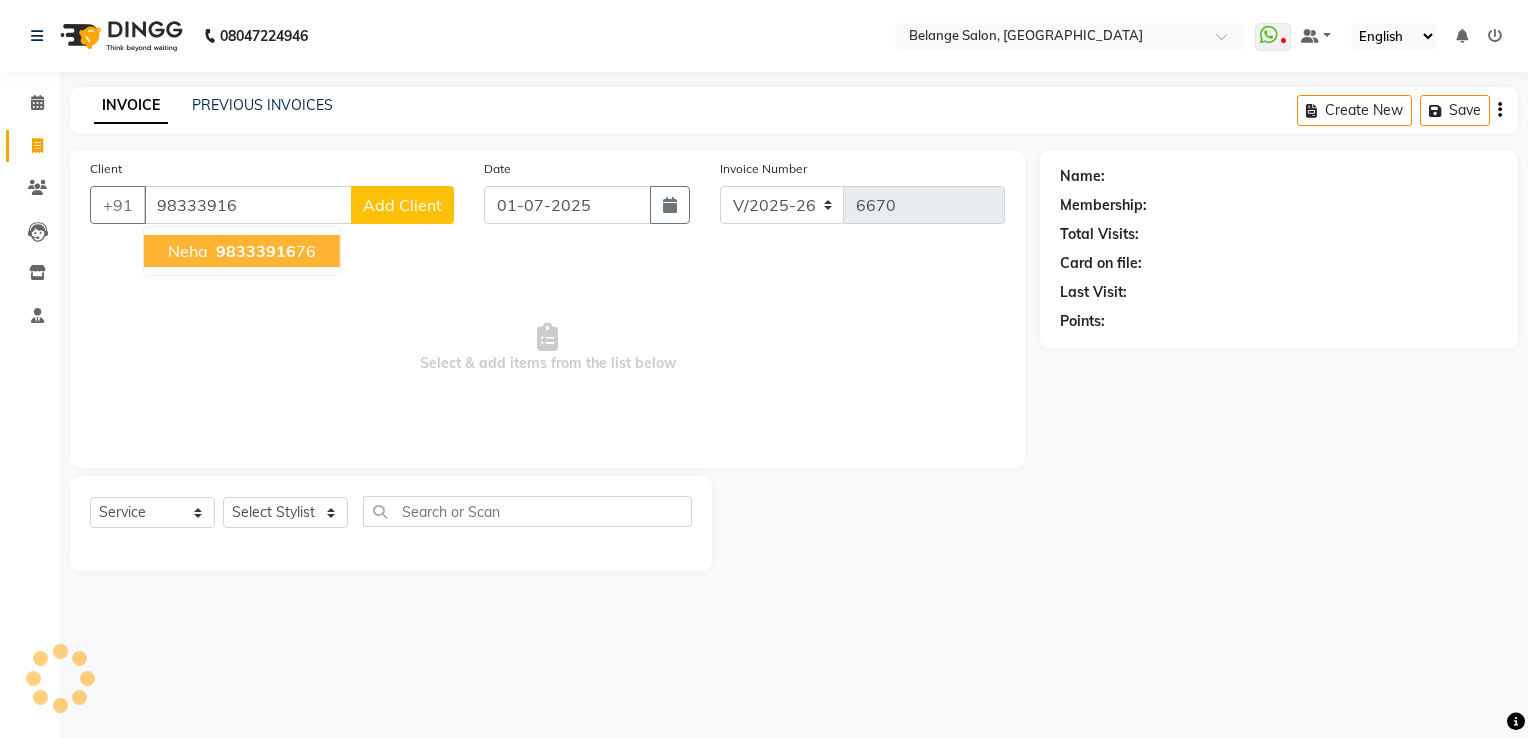 click on "Neha" at bounding box center (188, 251) 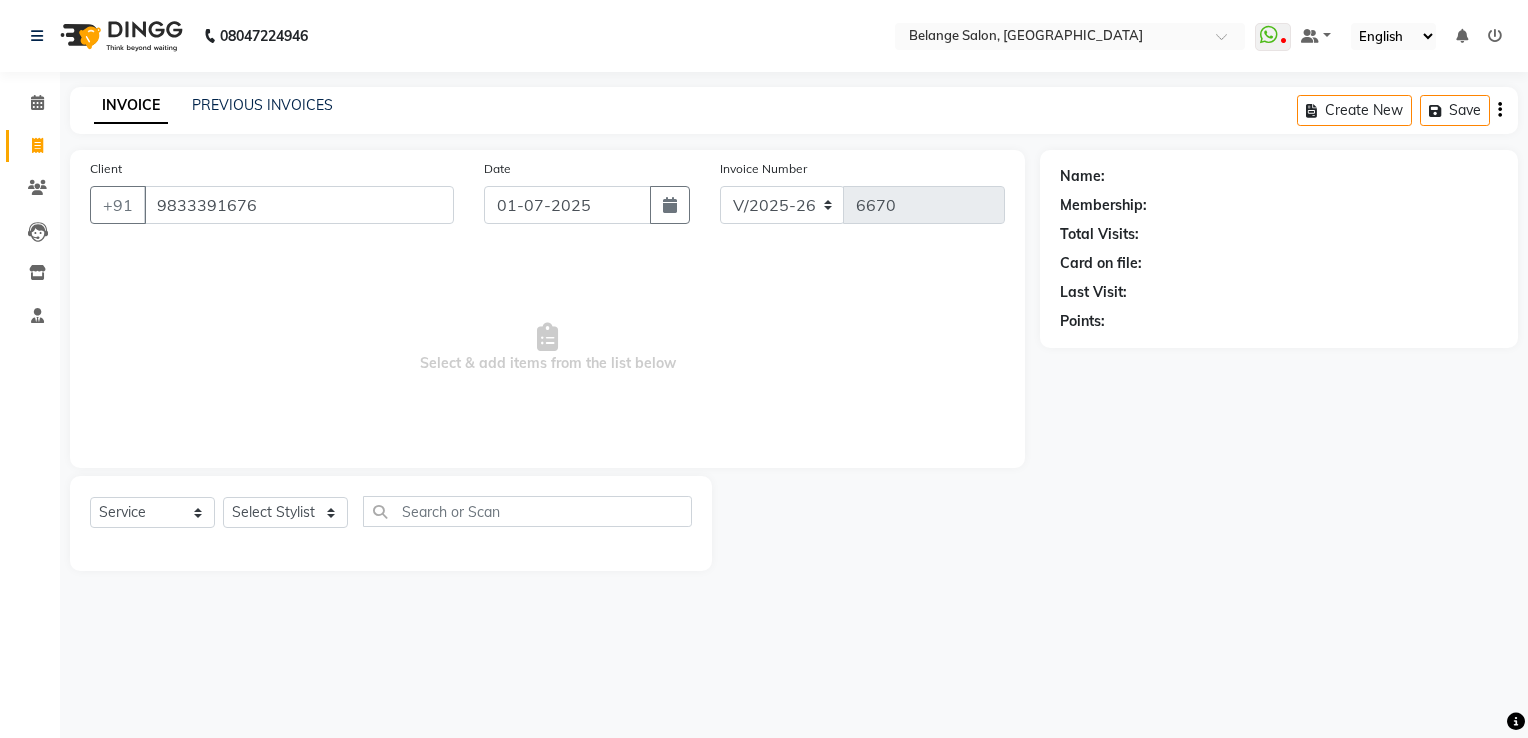type on "9833391676" 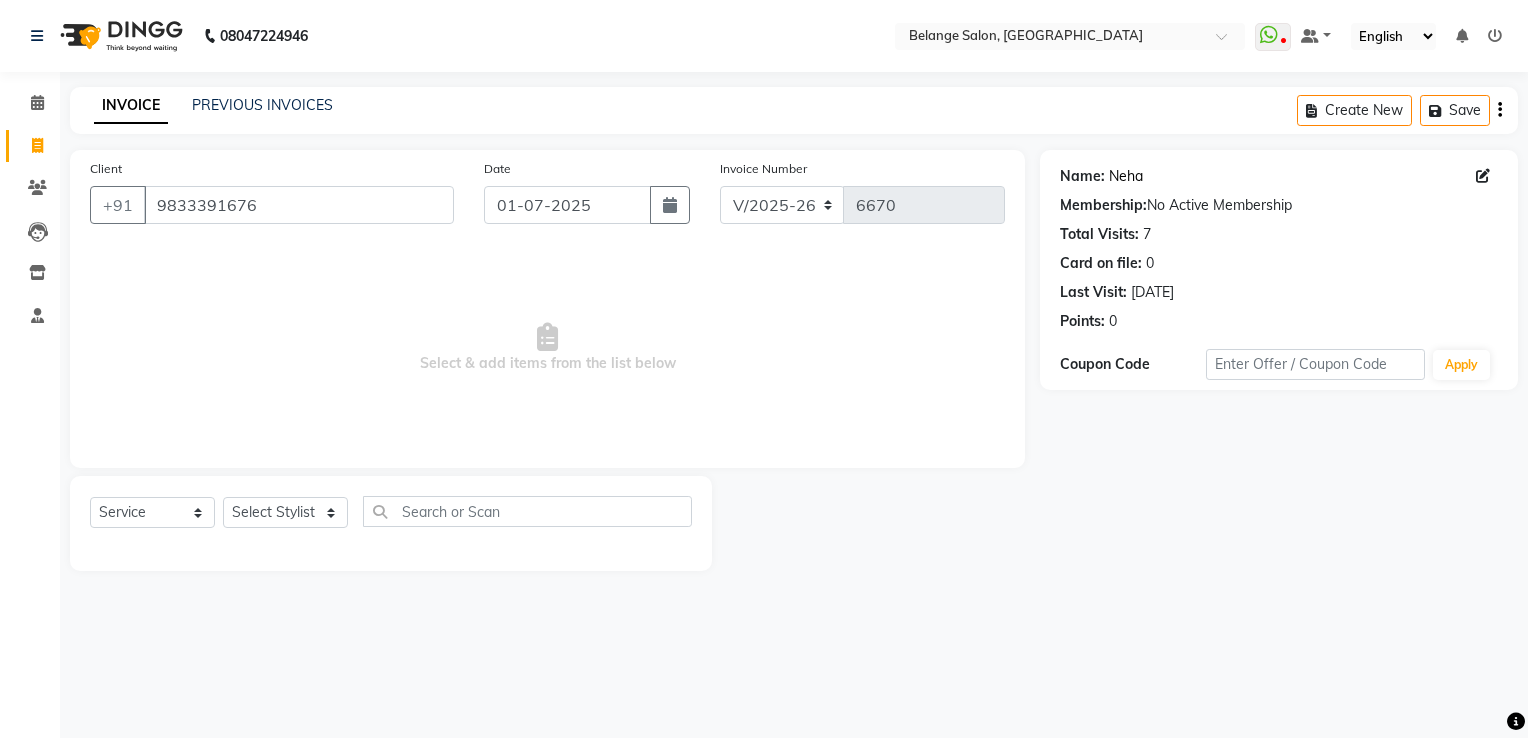 click on "Neha" 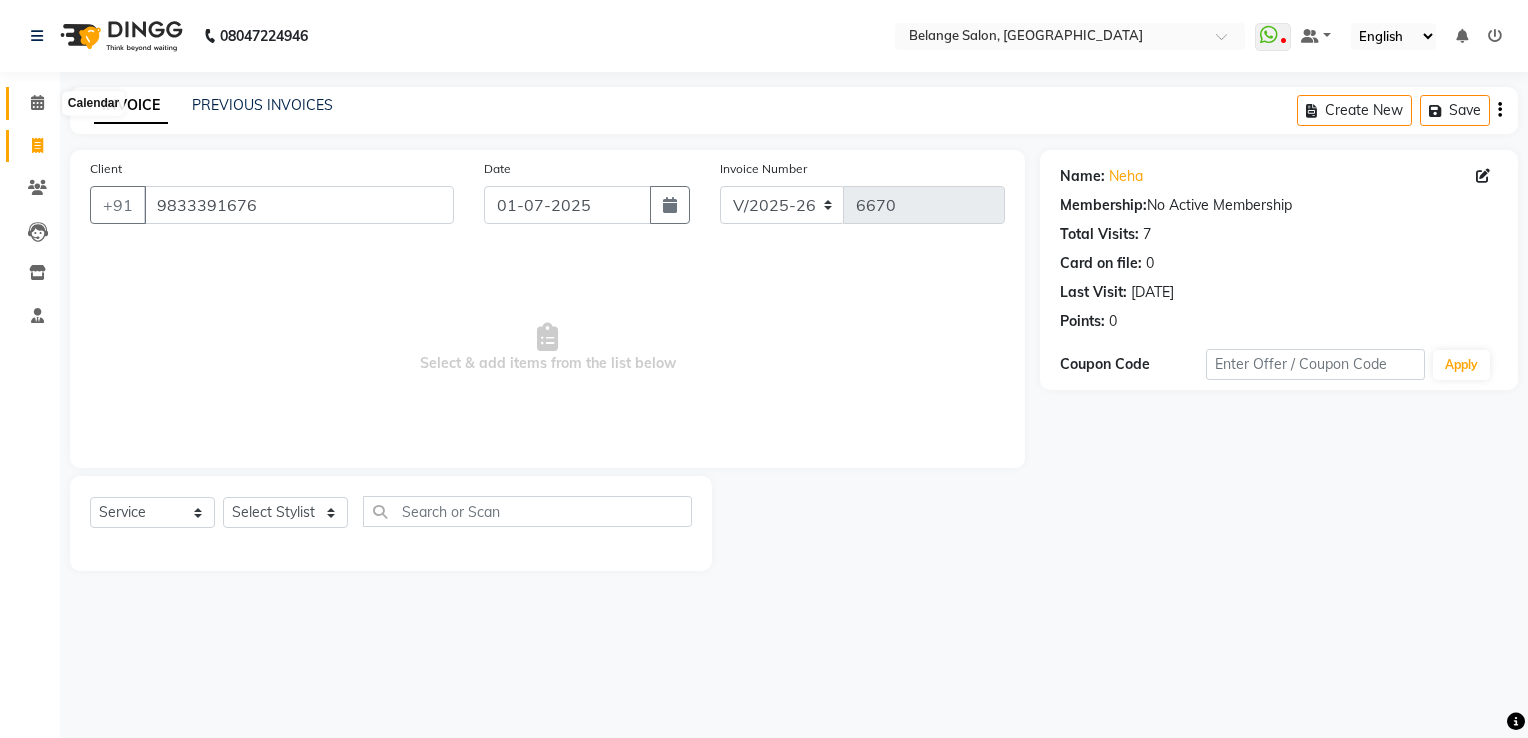 click 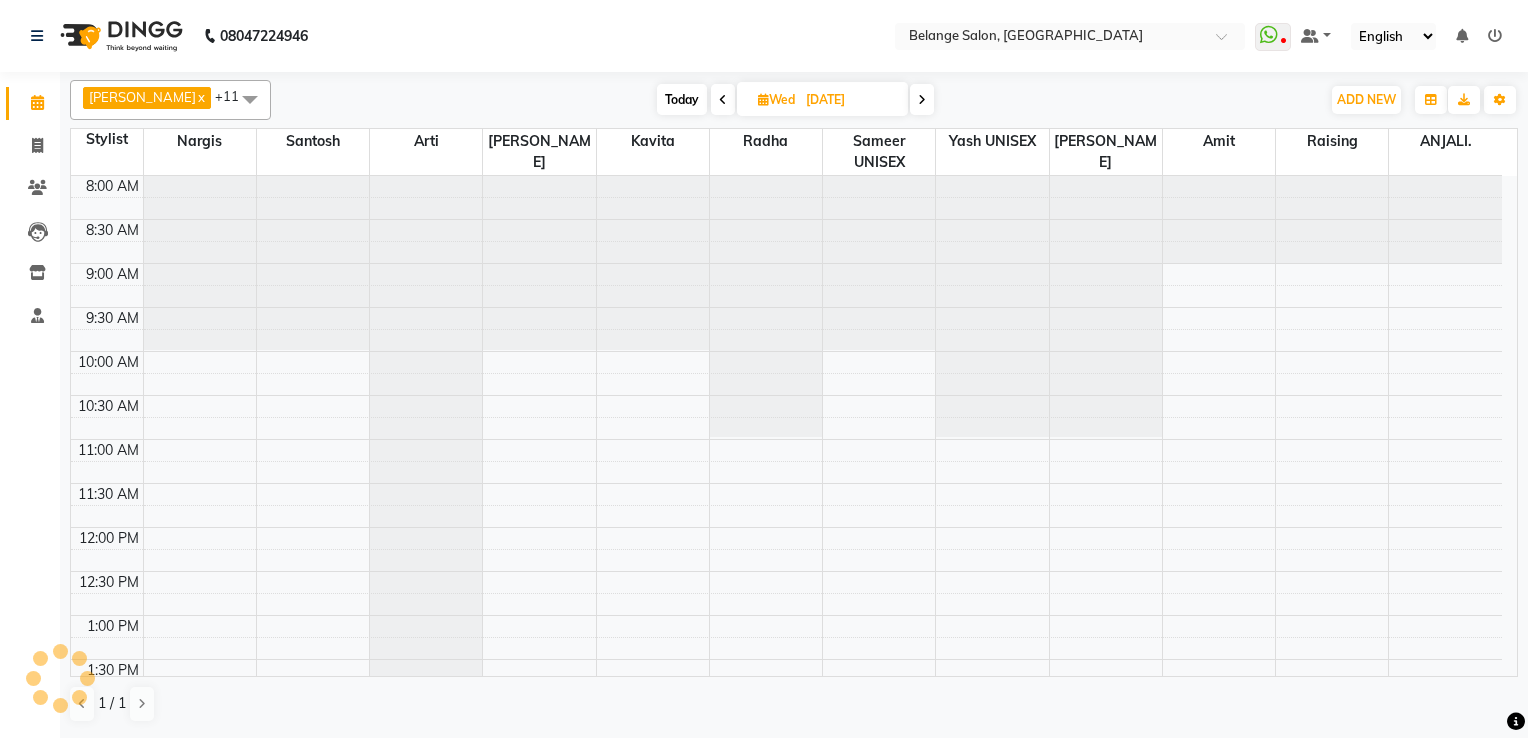 scroll, scrollTop: 0, scrollLeft: 0, axis: both 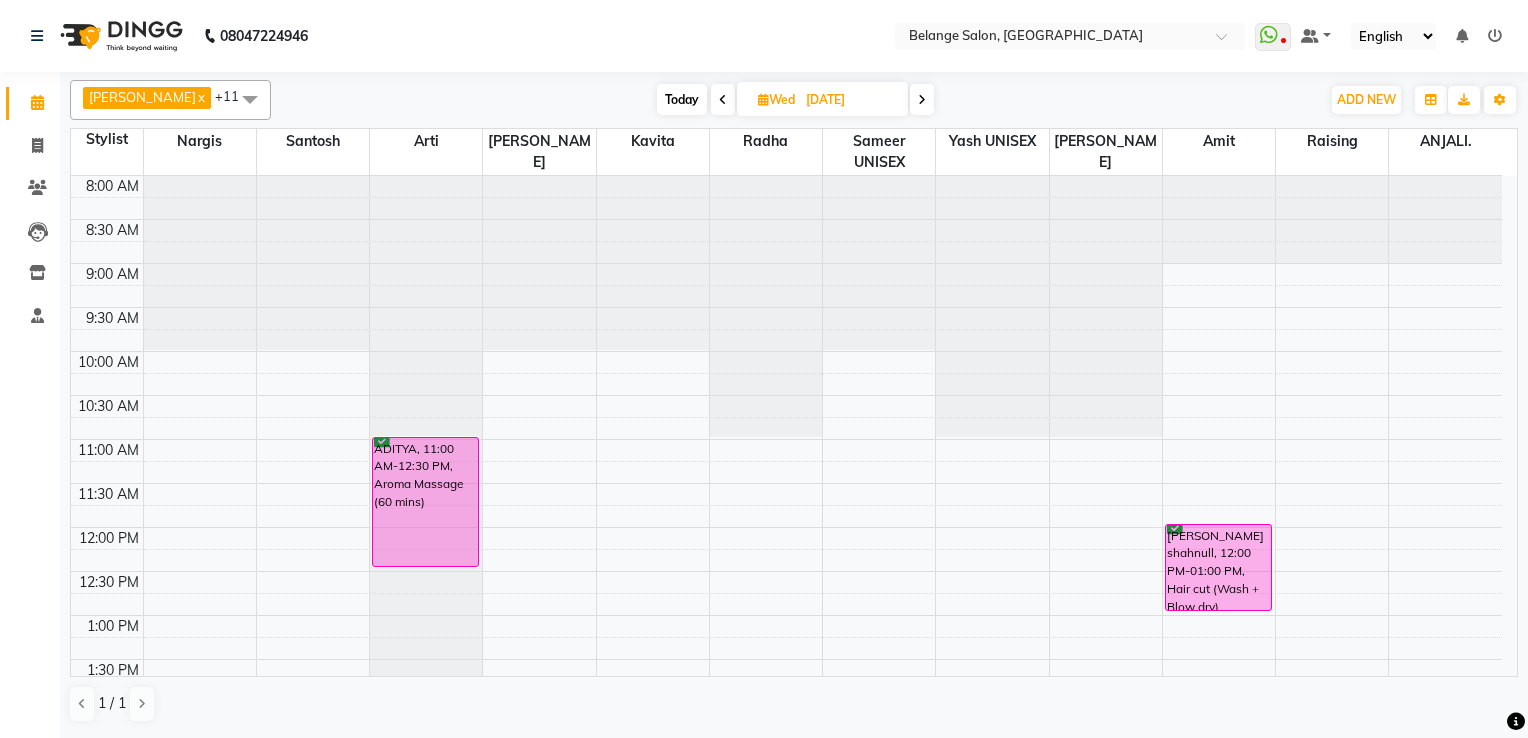 click on "Today" at bounding box center [682, 99] 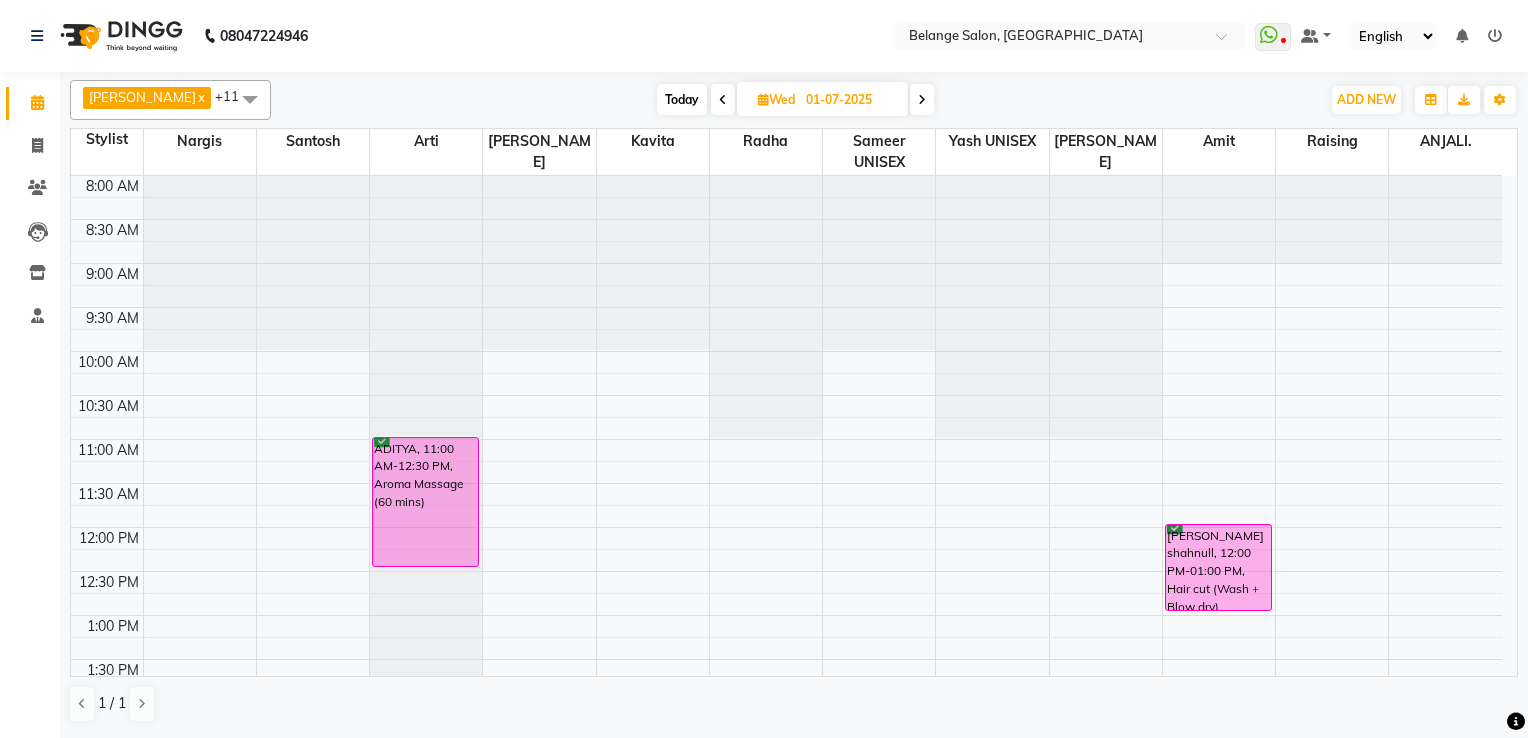 scroll, scrollTop: 699, scrollLeft: 0, axis: vertical 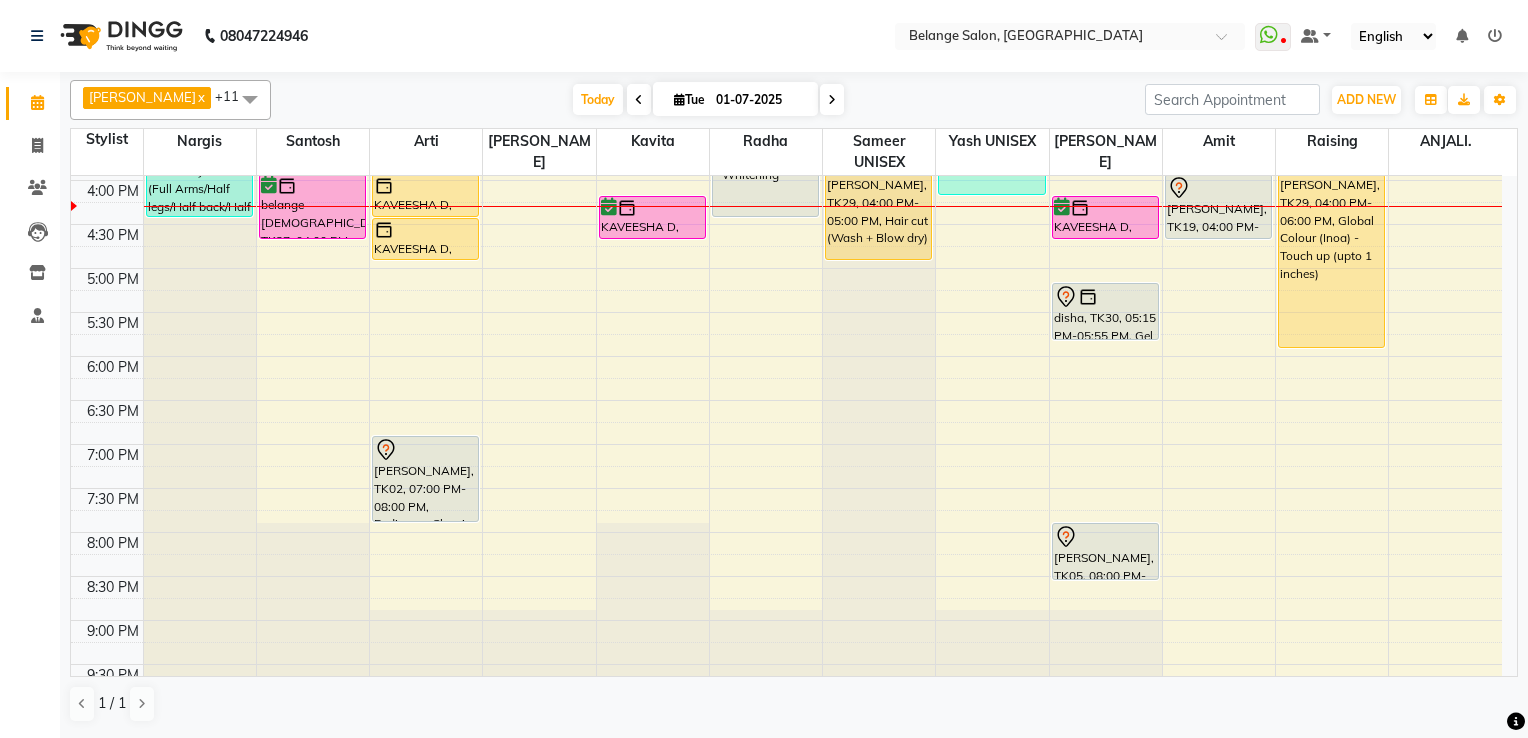 click at bounding box center [832, 99] 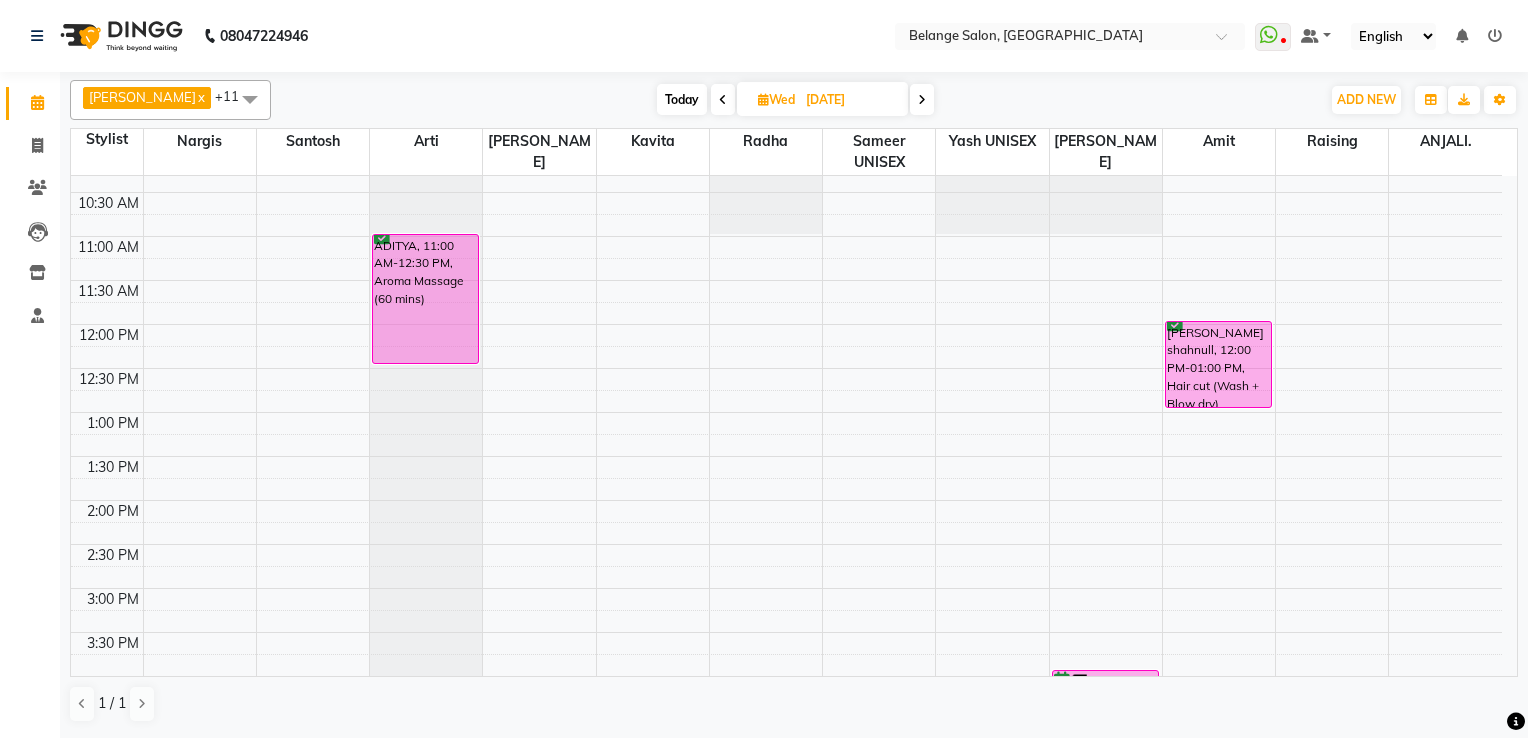 scroll, scrollTop: 199, scrollLeft: 0, axis: vertical 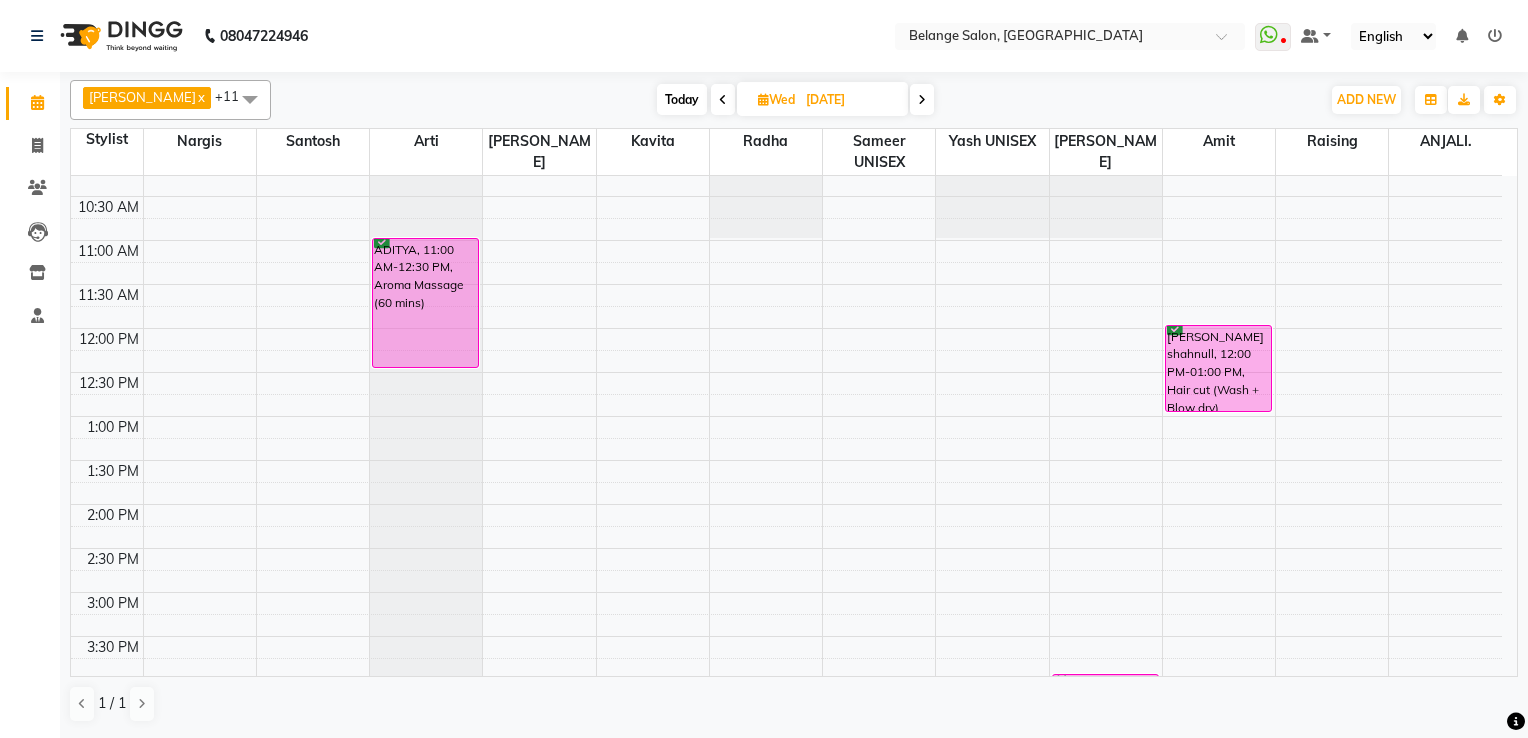 click at bounding box center [763, 99] 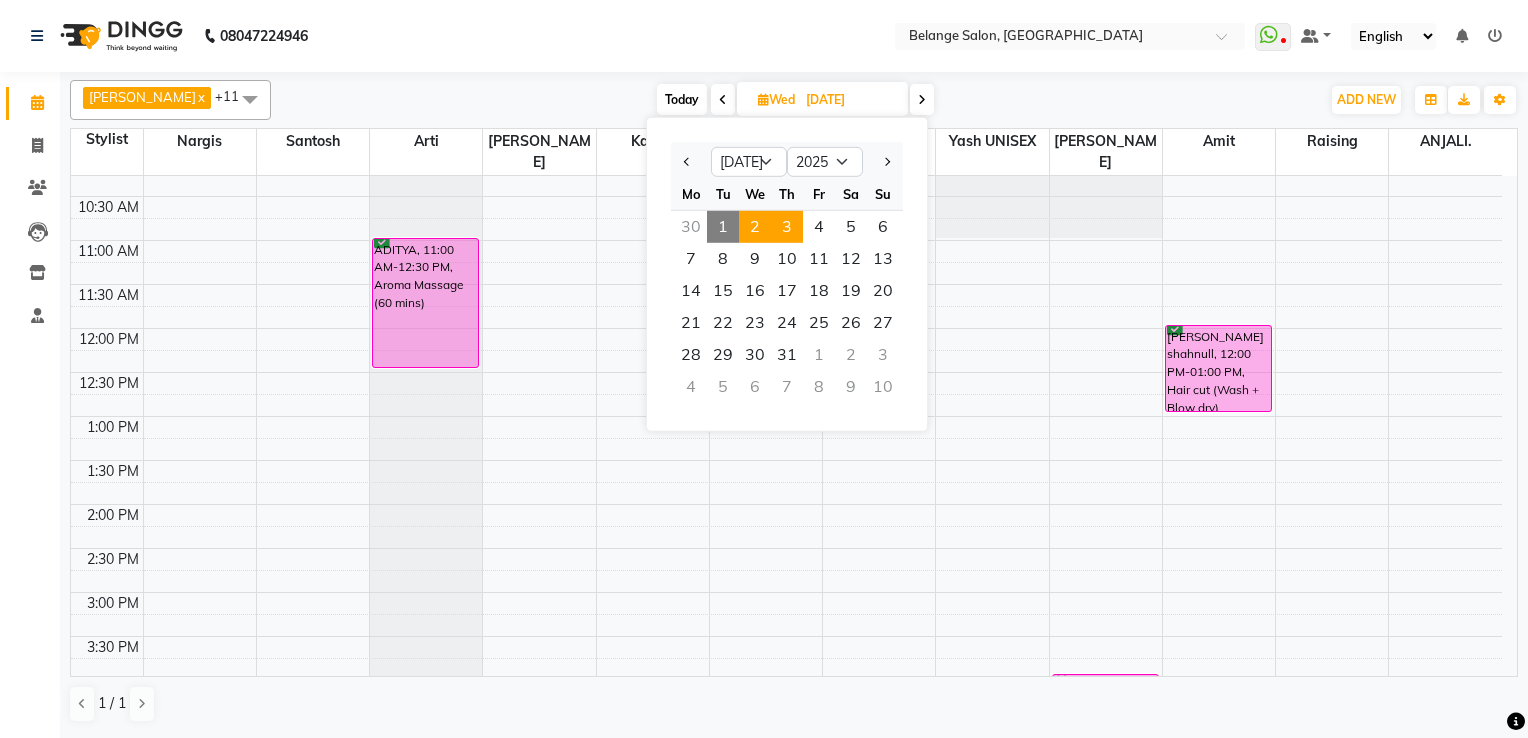 click on "3" at bounding box center (787, 227) 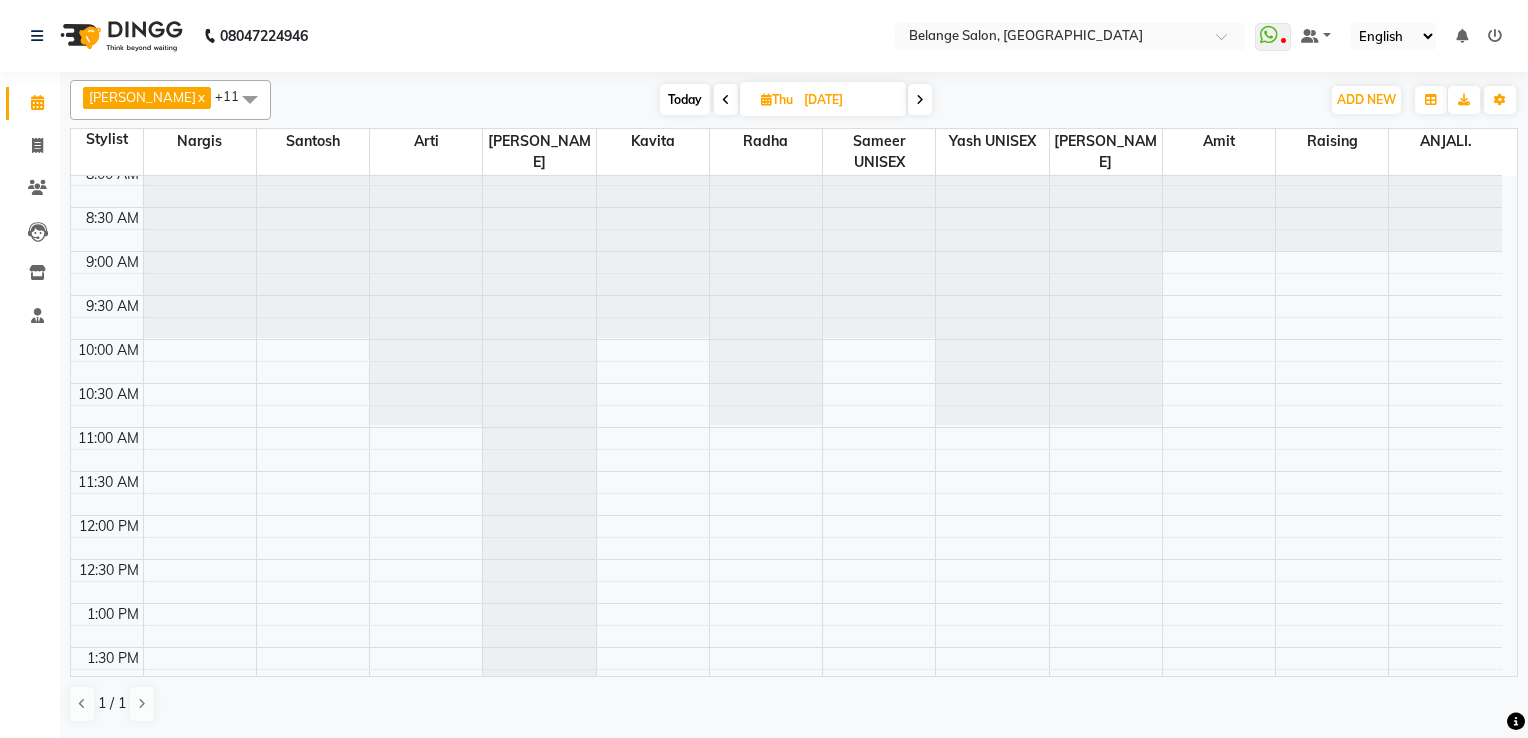 scroll, scrollTop: 0, scrollLeft: 0, axis: both 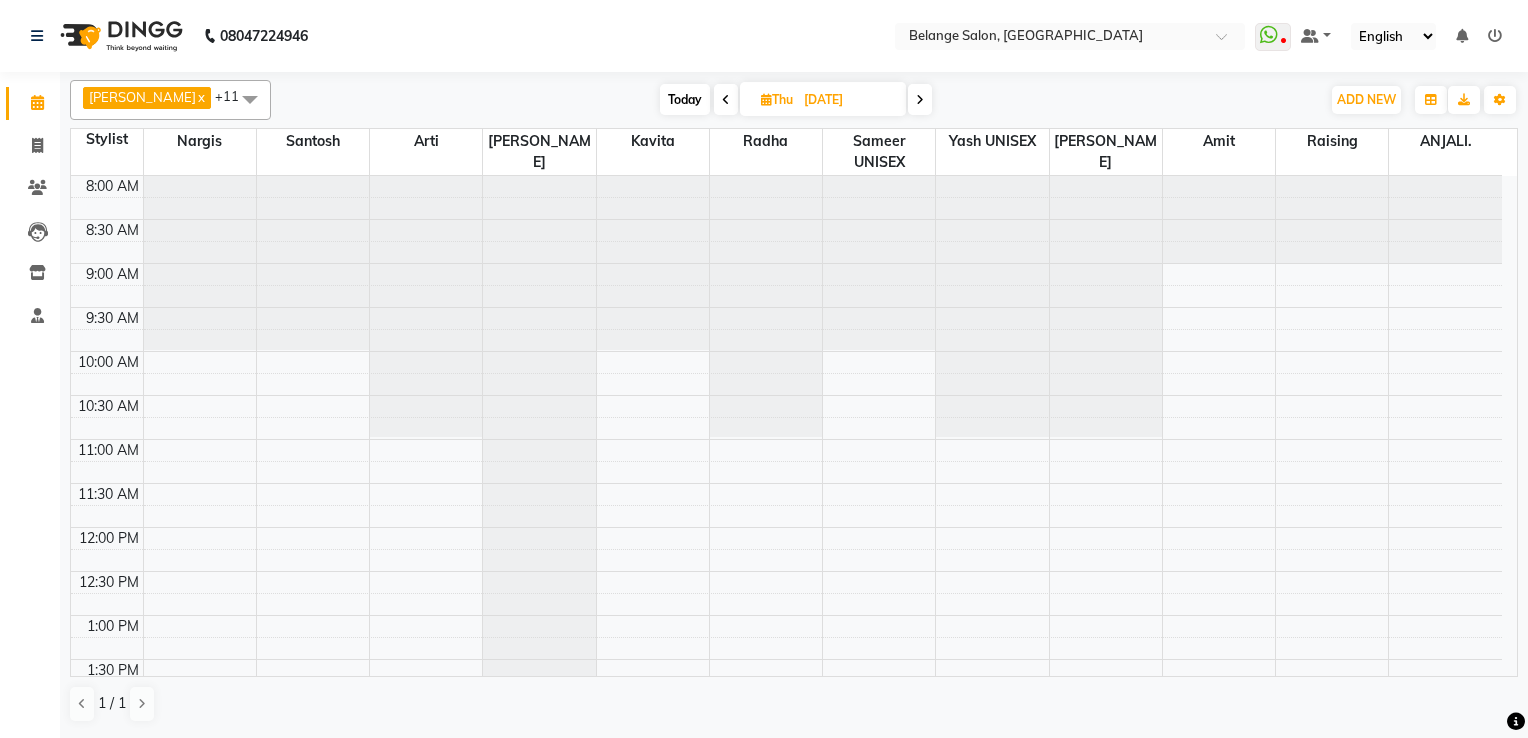 click on "8:00 AM 8:30 AM 9:00 AM 9:30 AM 10:00 AM 10:30 AM 11:00 AM 11:30 AM 12:00 PM 12:30 PM 1:00 PM 1:30 PM 2:00 PM 2:30 PM 3:00 PM 3:30 PM 4:00 PM 4:30 PM 5:00 PM 5:30 PM 6:00 PM 6:30 PM 7:00 PM 7:30 PM 8:00 PM 8:30 PM 9:00 PM 9:30 PM 10:00 PM 10:30 PM" at bounding box center (786, 835) 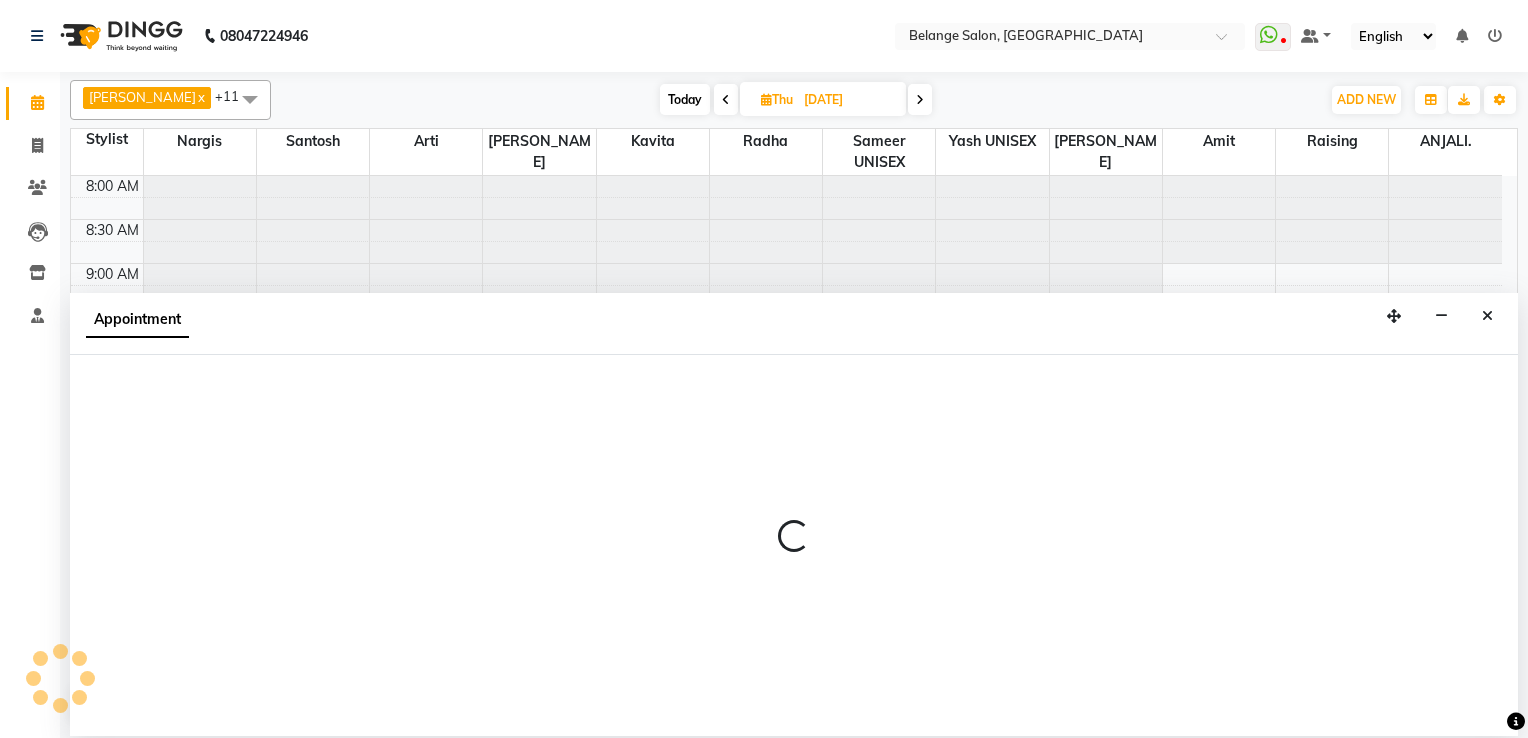 select on "61428" 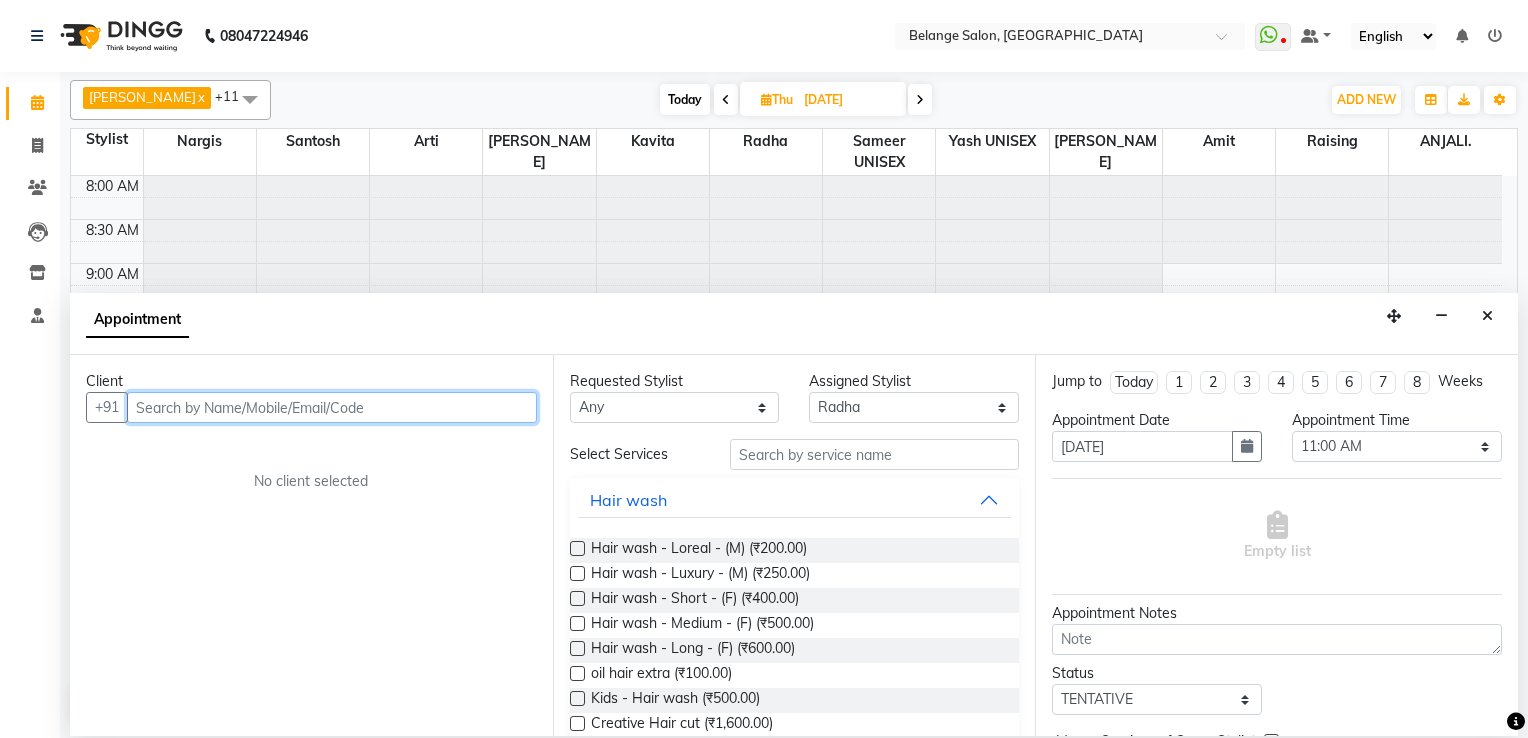 click at bounding box center (332, 407) 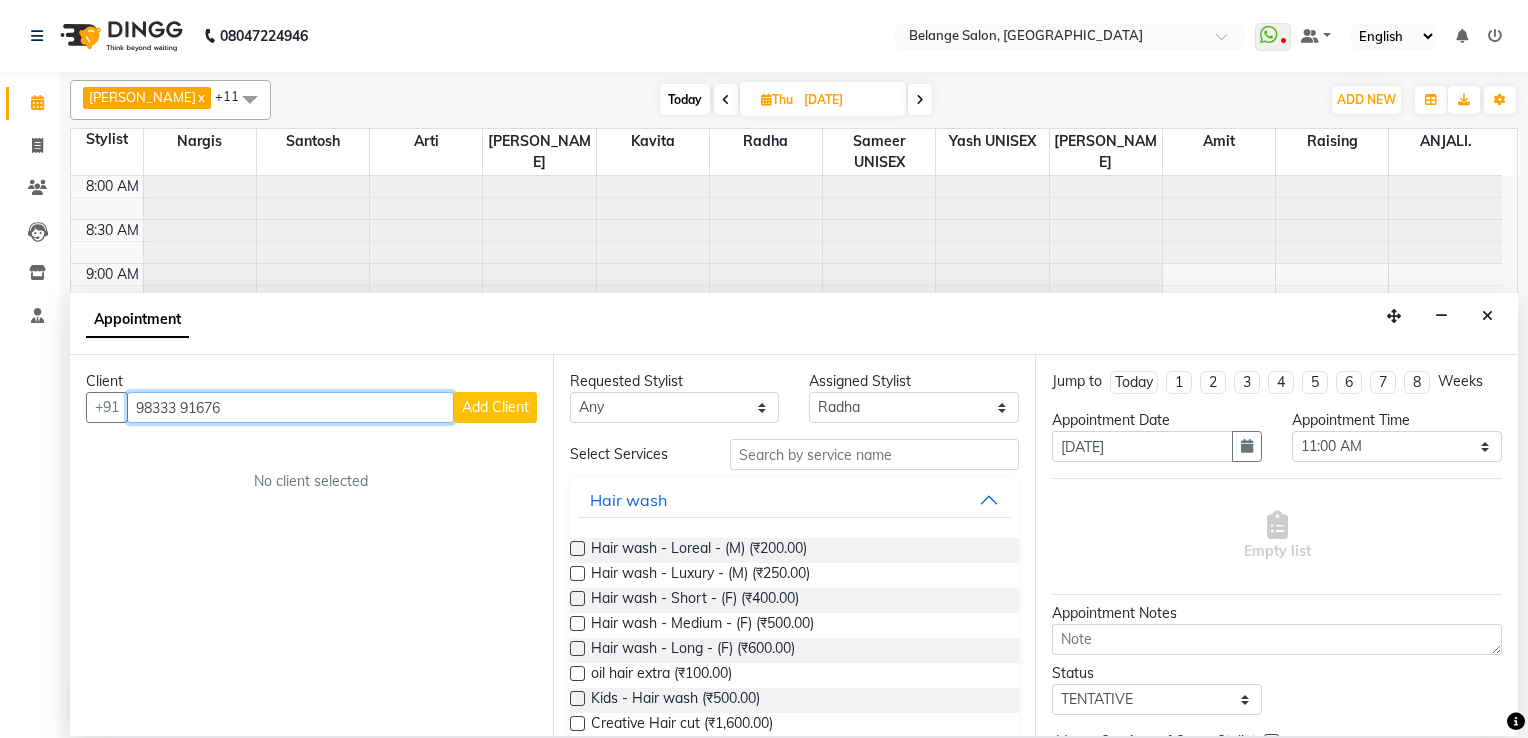 click on "98333 91676" at bounding box center (290, 407) 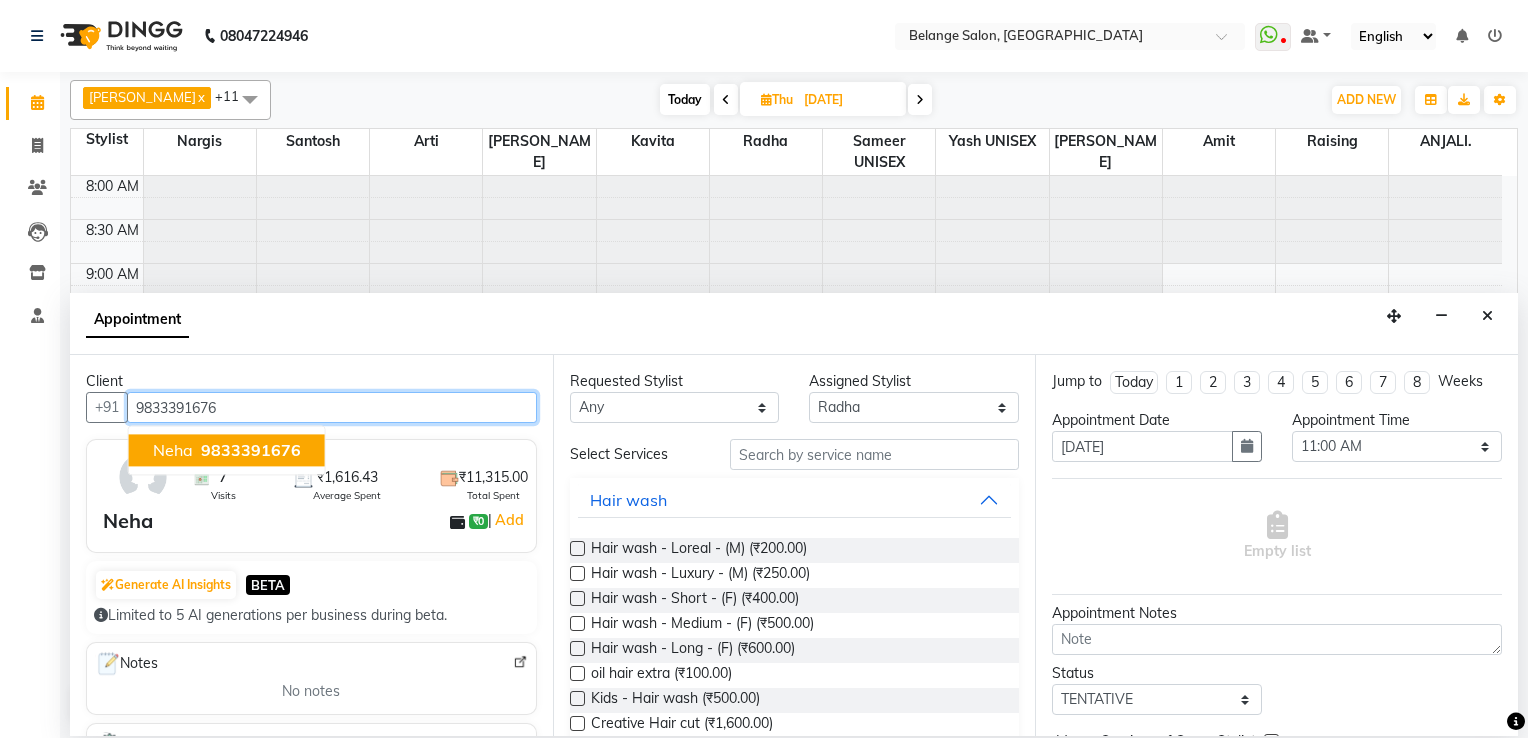 click on "9833391676" at bounding box center (251, 450) 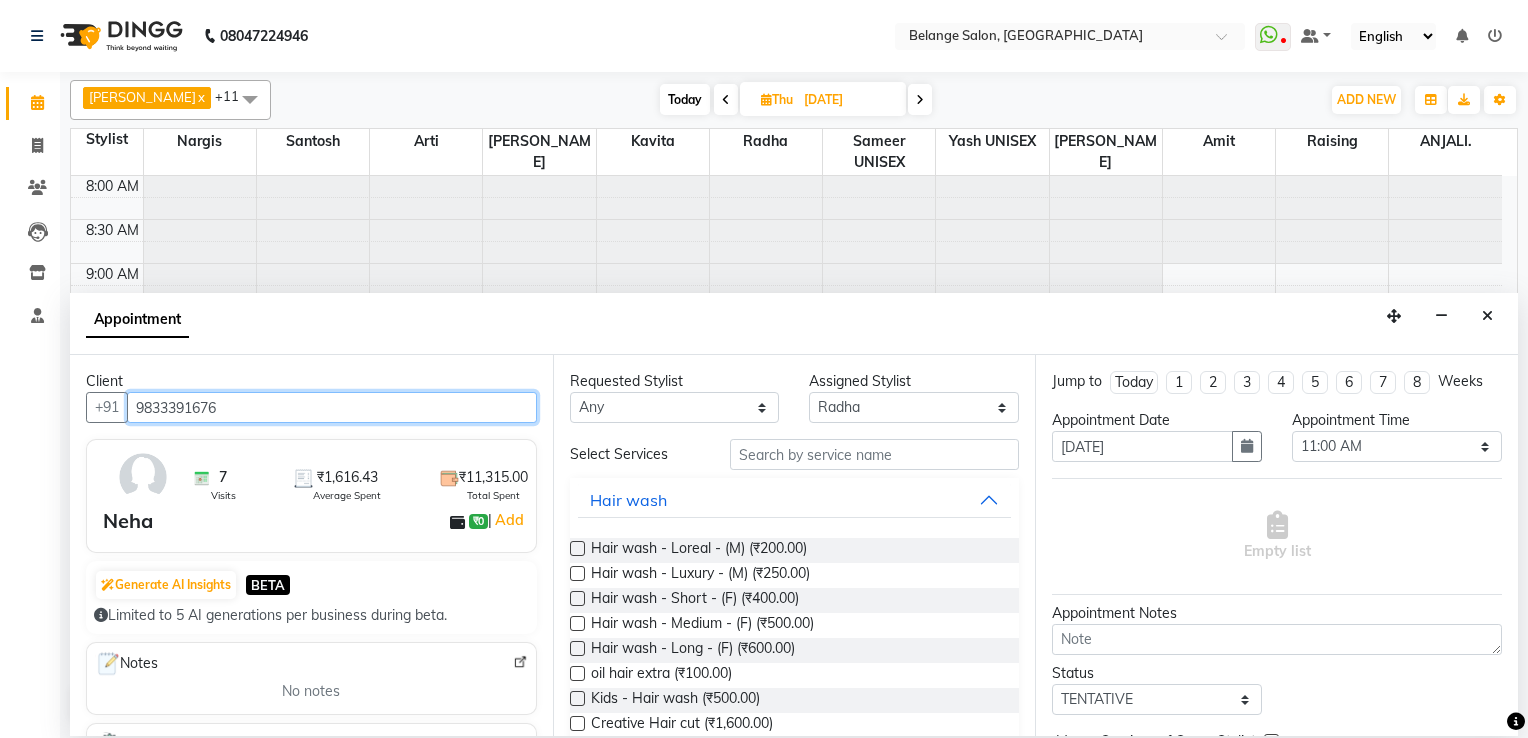 type on "9833391676" 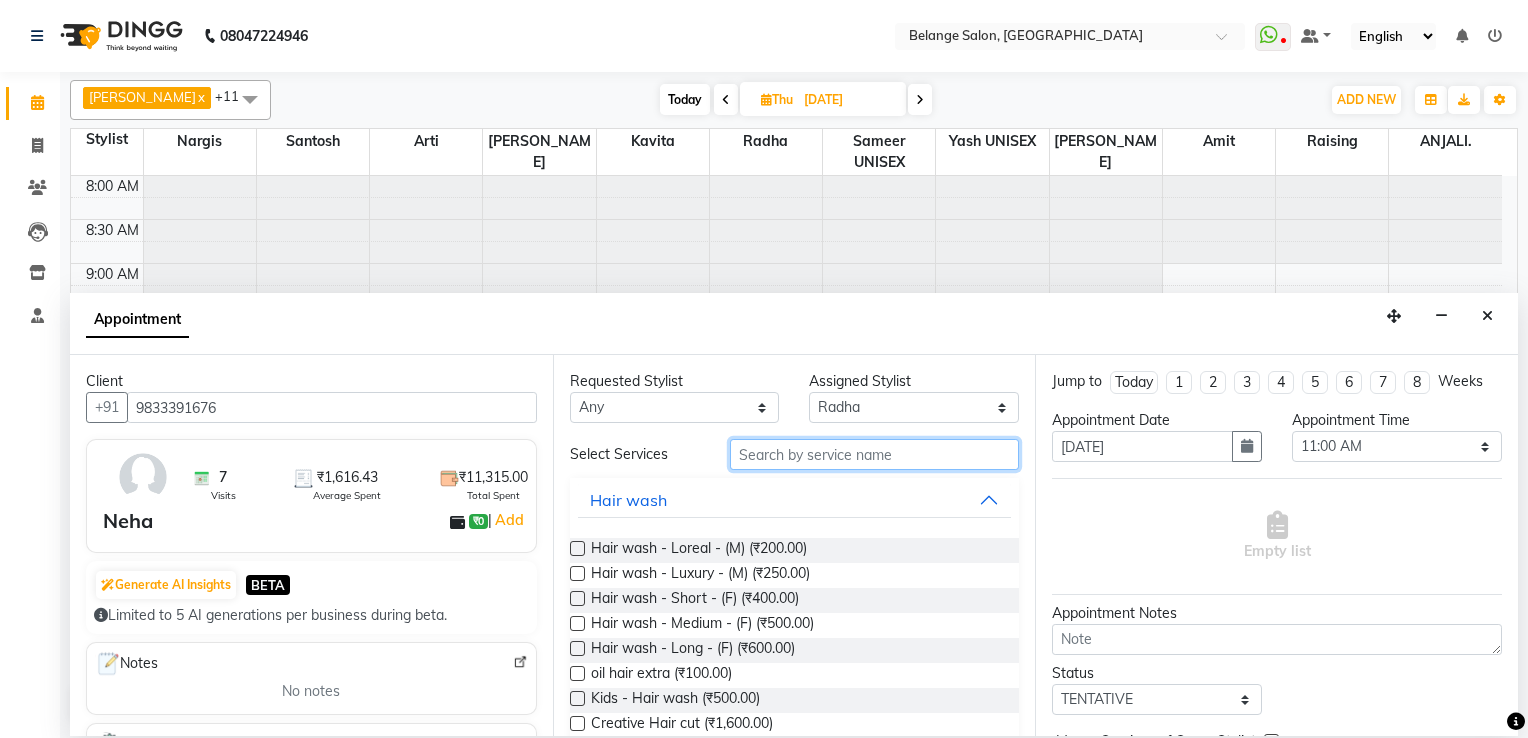 click at bounding box center [875, 454] 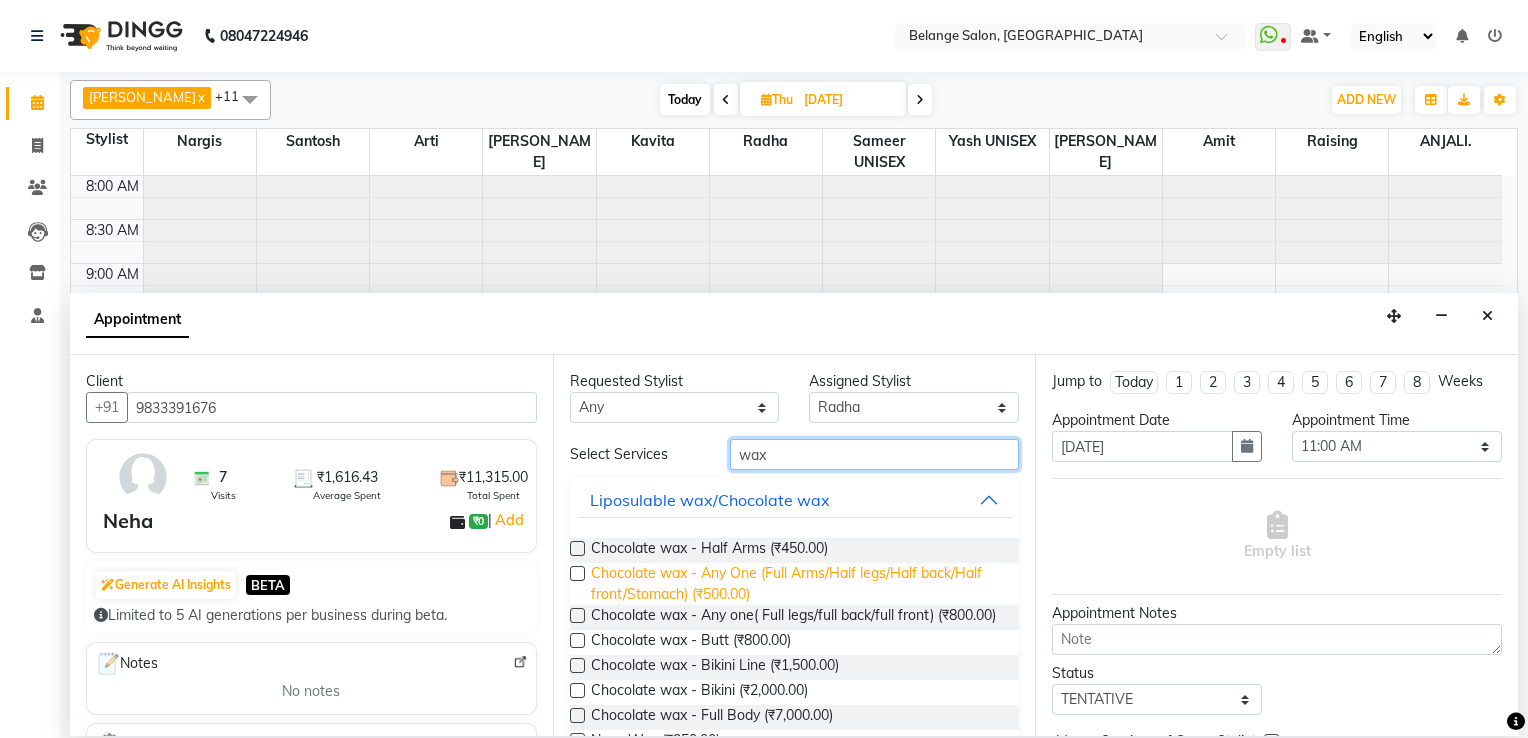type on "wax" 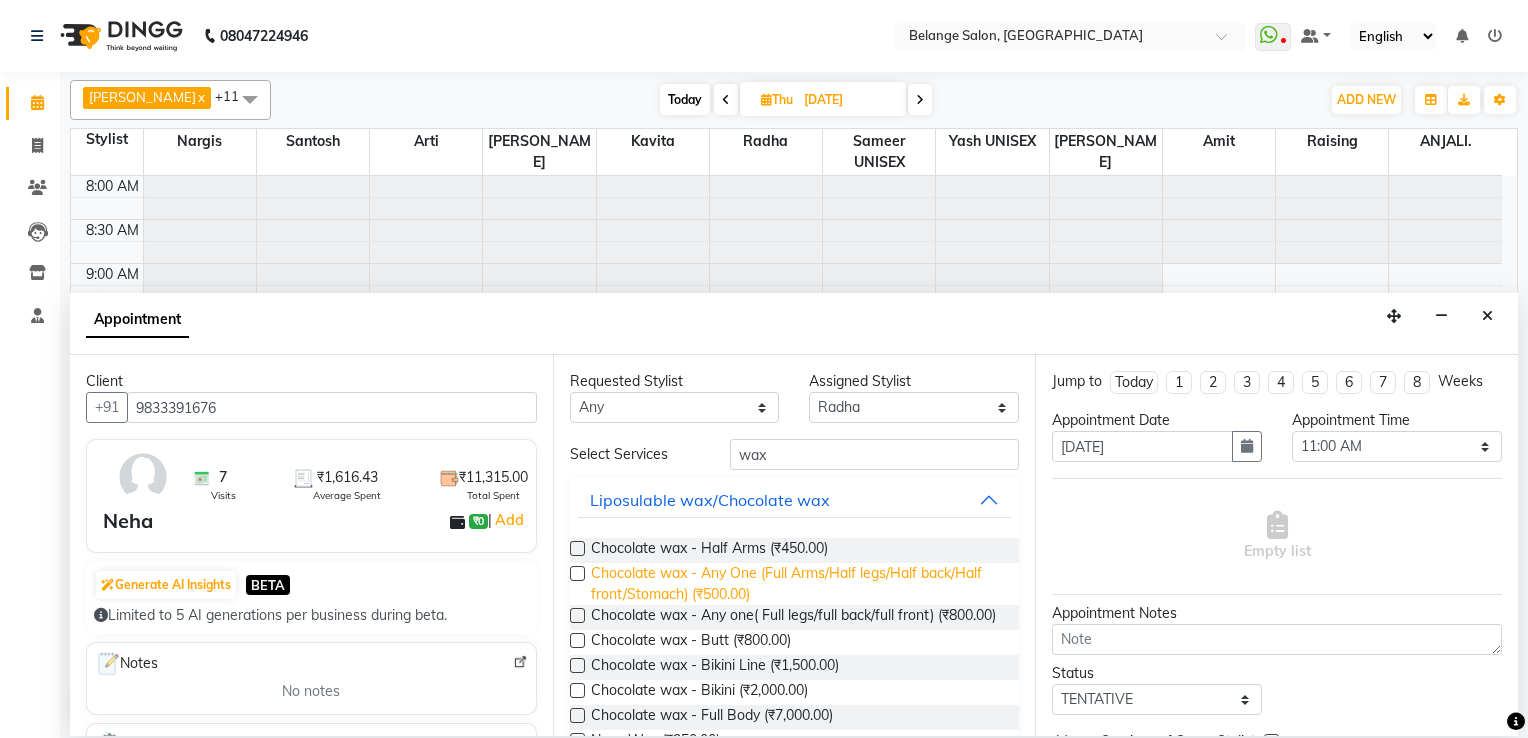 click on "Chocolate wax - Any One (Full Arms/Half legs/Half back/Half front/Stomach) (₹500.00)" at bounding box center [797, 584] 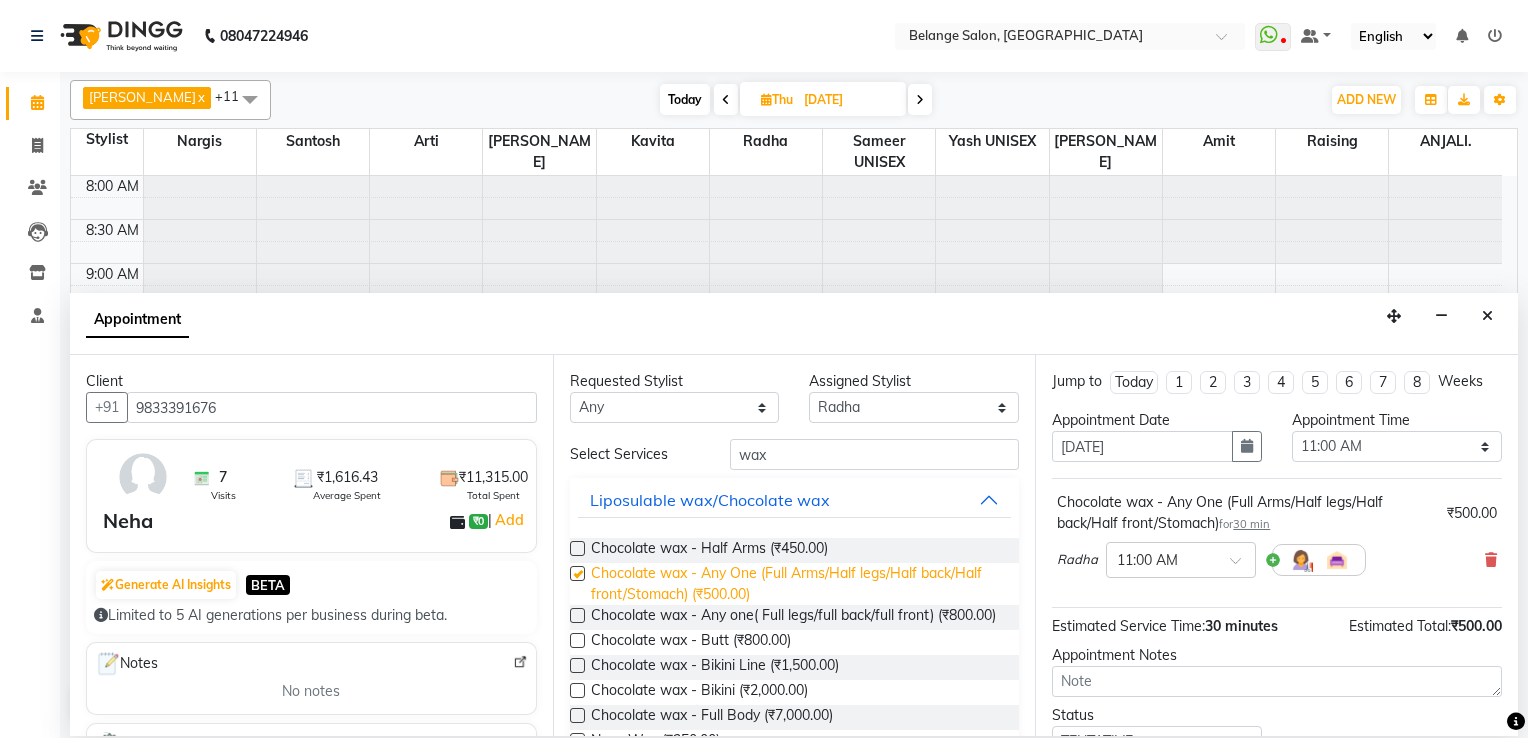checkbox on "false" 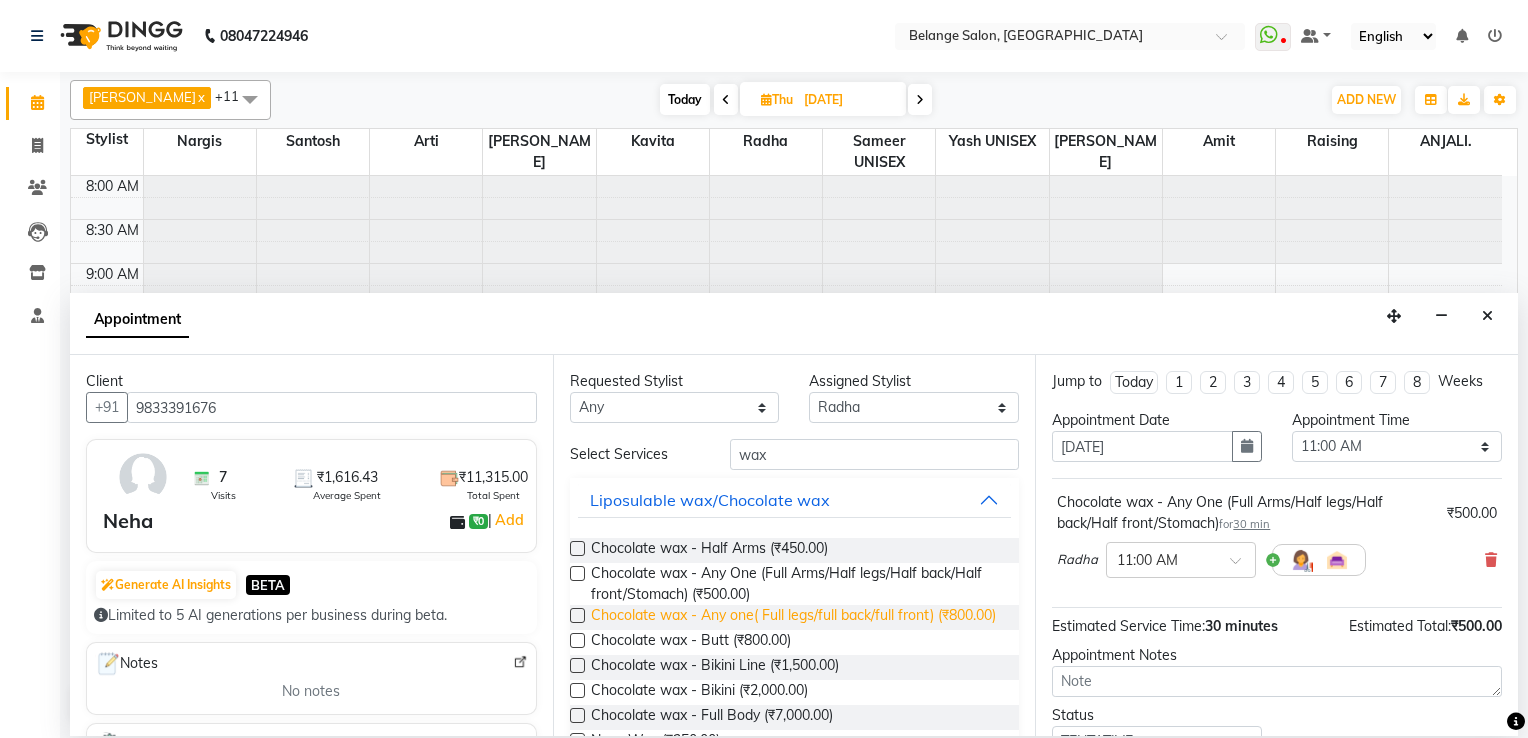click on "Chocolate wax - Any one( Full legs/full back/full front) (₹800.00)" at bounding box center [793, 617] 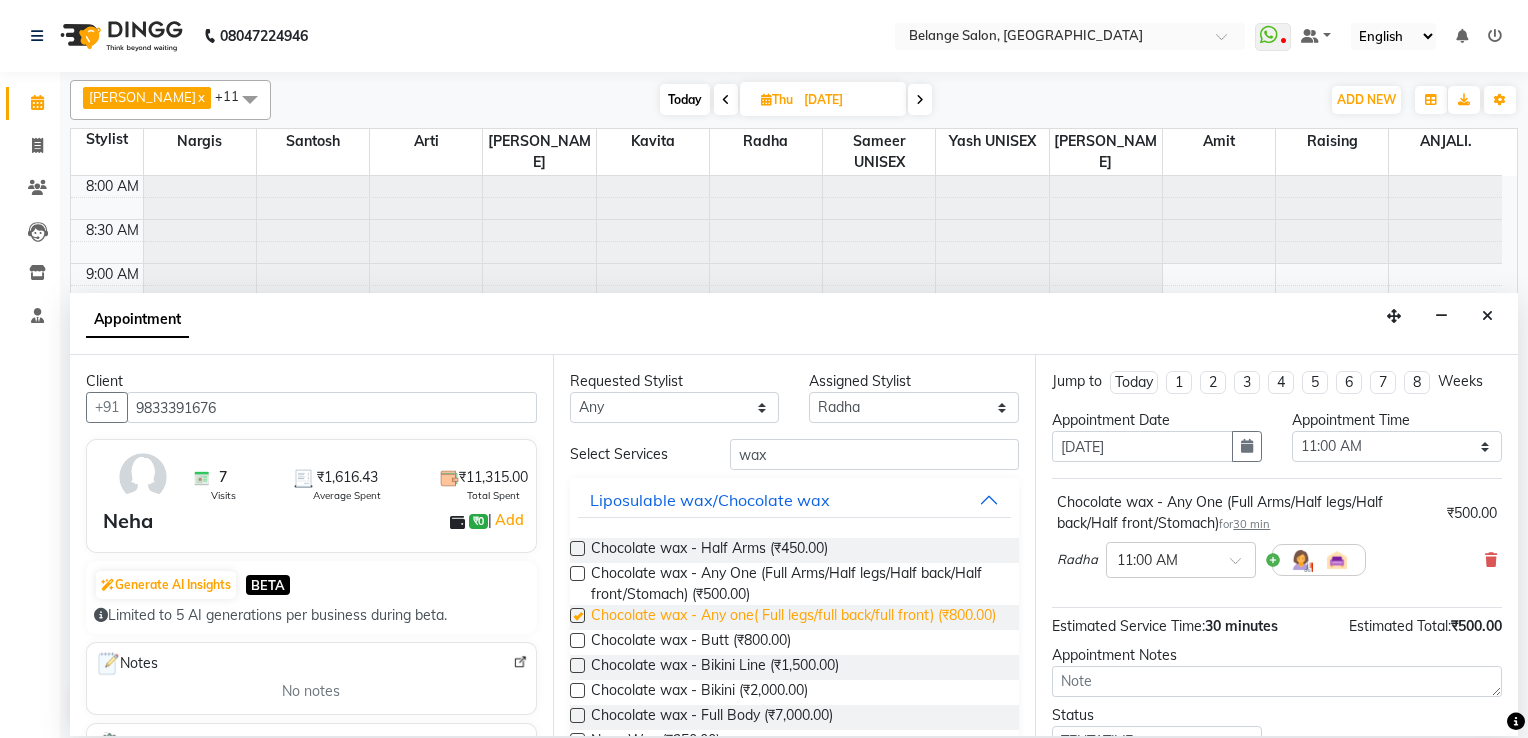 checkbox on "false" 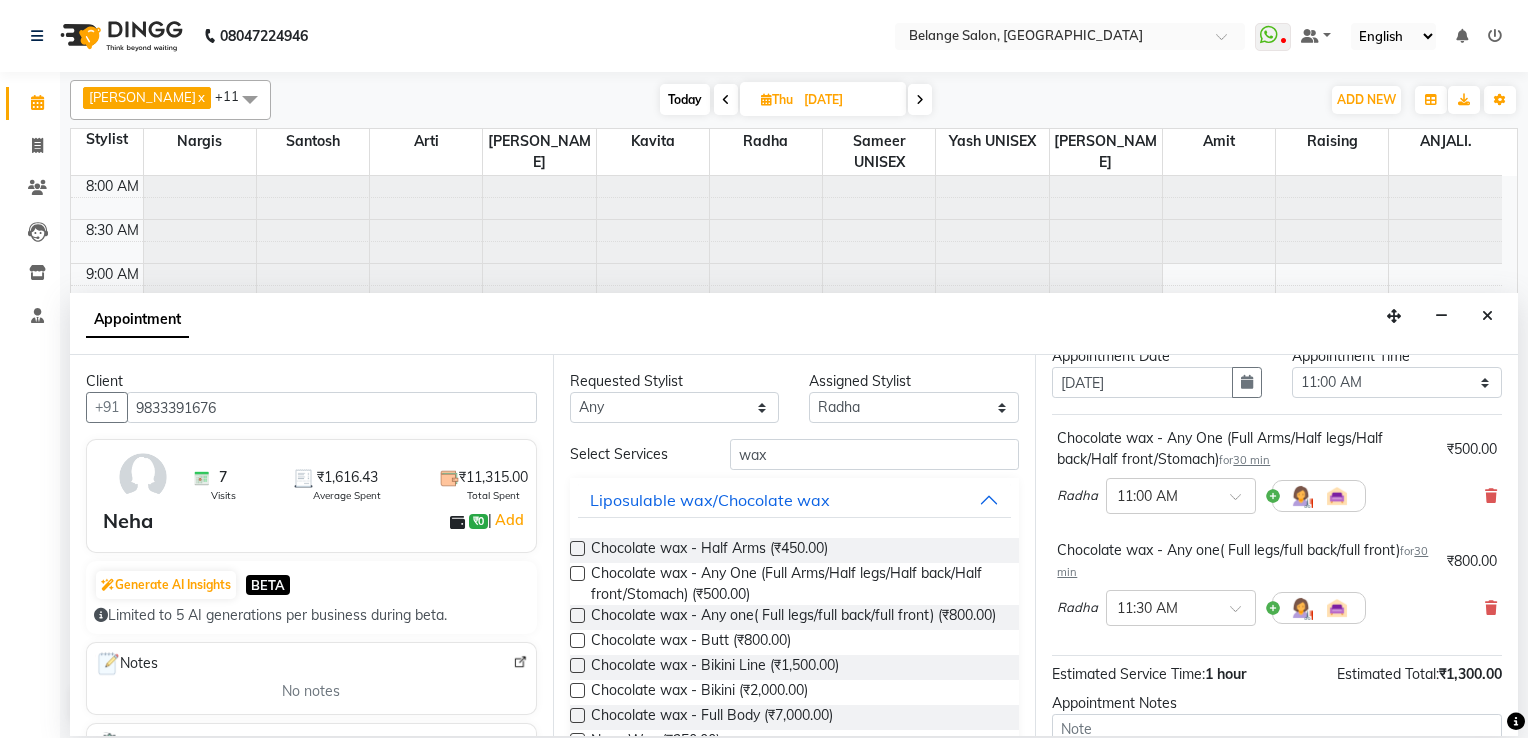 scroll, scrollTop: 200, scrollLeft: 0, axis: vertical 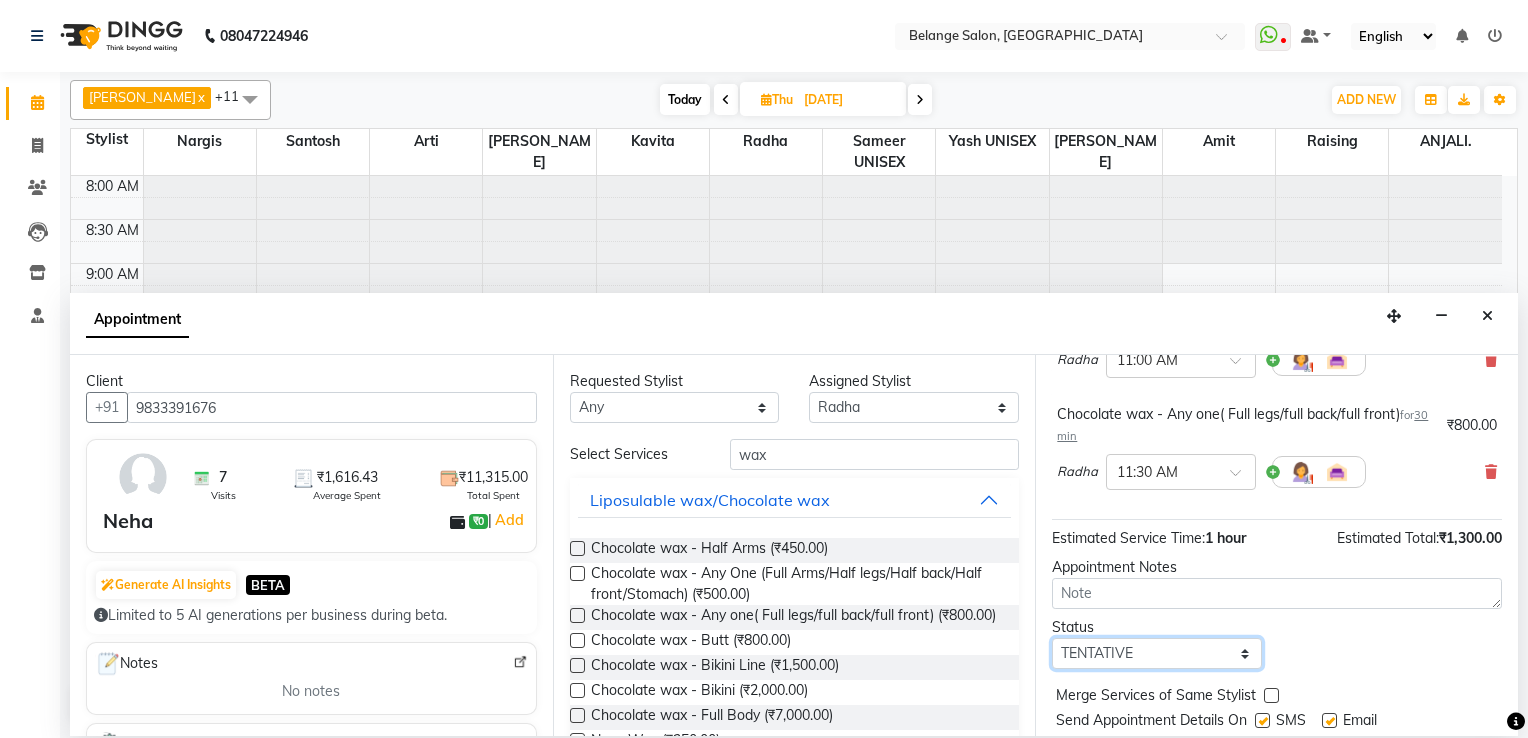 click on "Select TENTATIVE CONFIRM UPCOMING" at bounding box center [1157, 653] 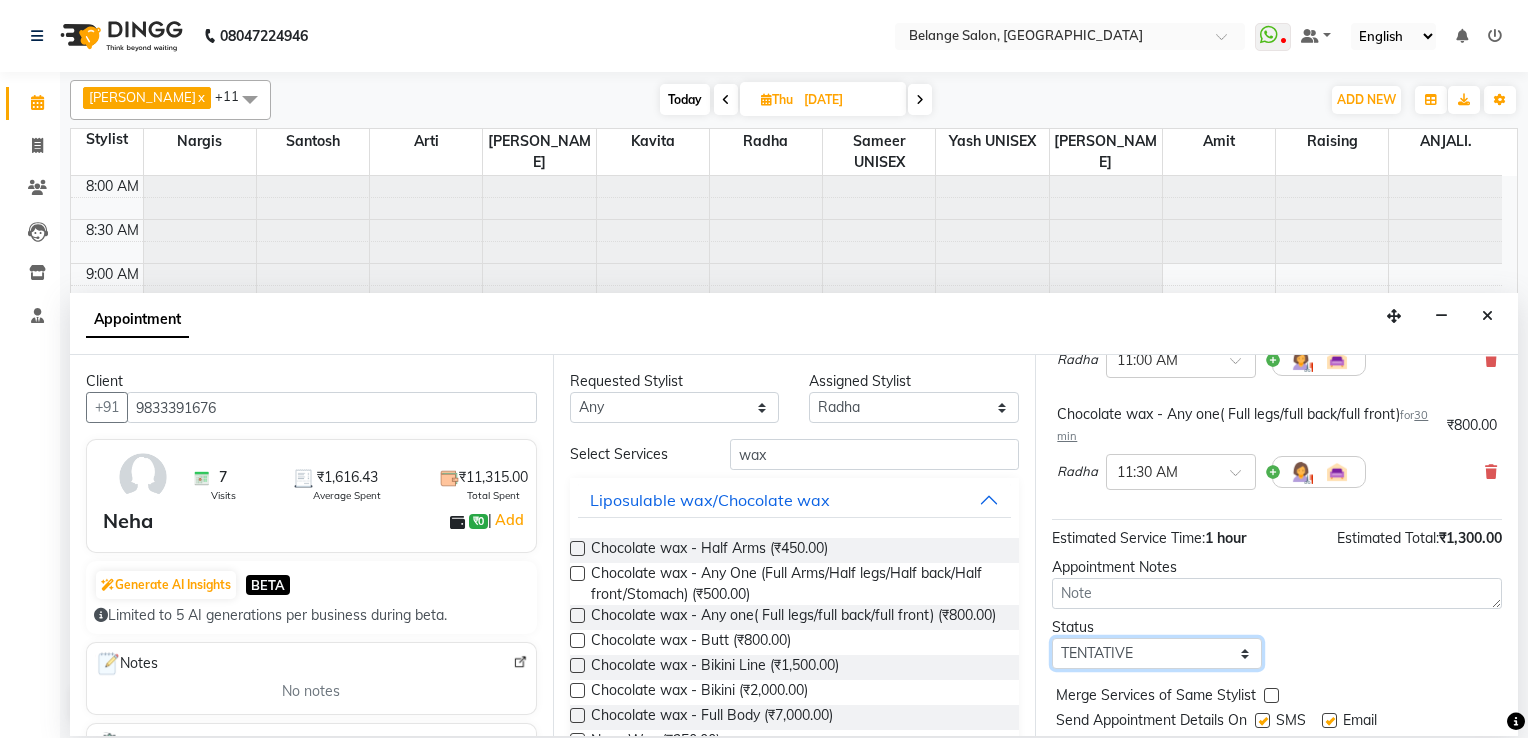 select on "confirm booking" 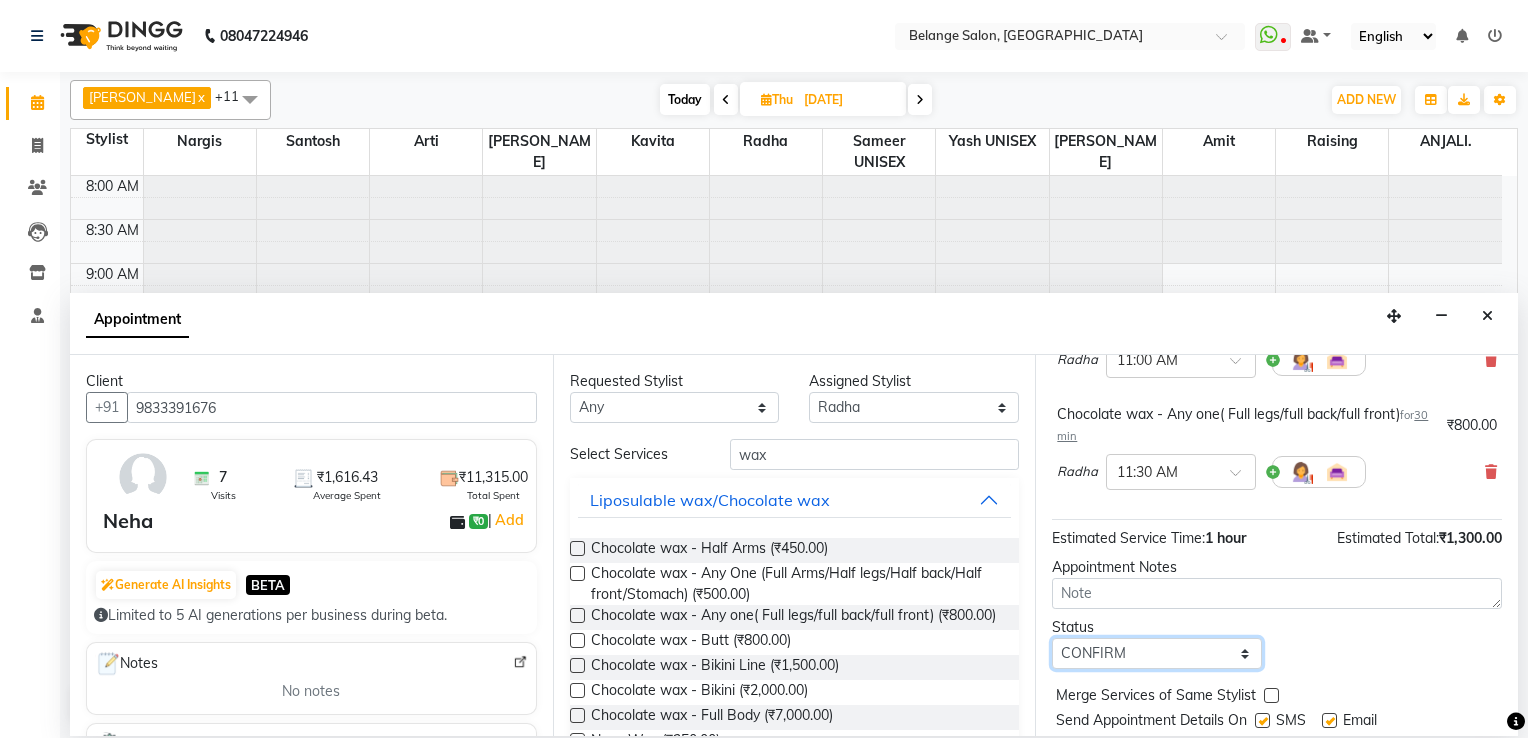 click on "Select TENTATIVE CONFIRM UPCOMING" at bounding box center (1157, 653) 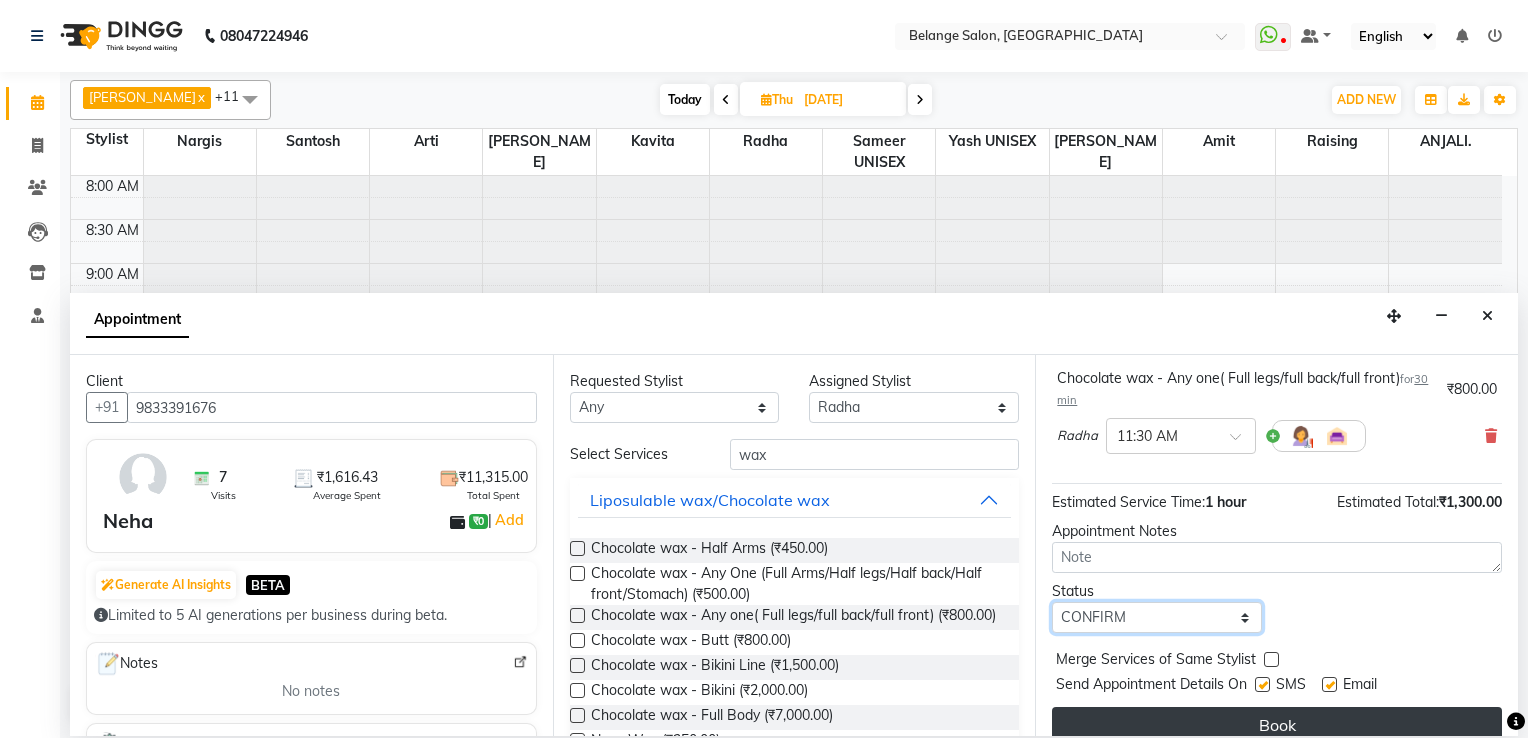 scroll, scrollTop: 257, scrollLeft: 0, axis: vertical 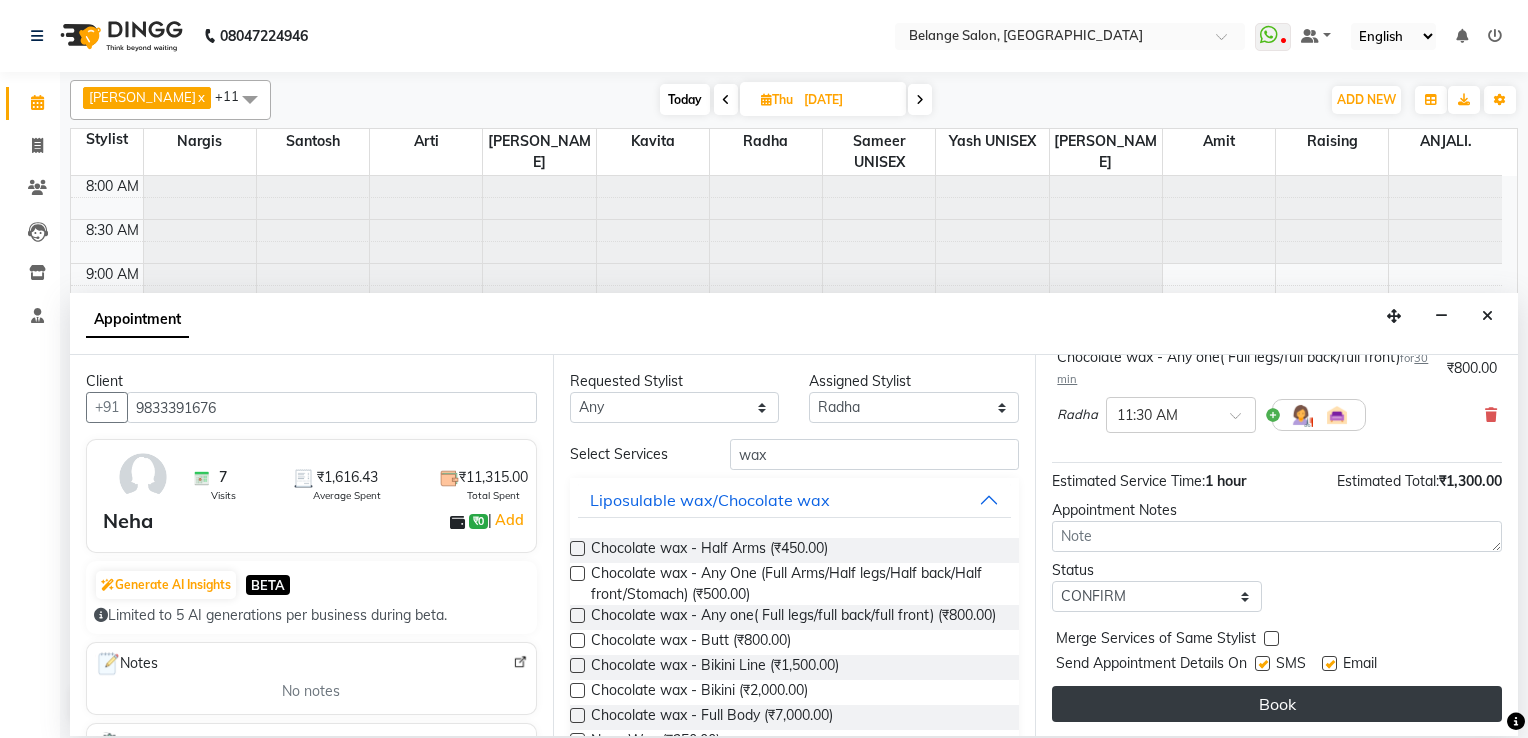 click on "Book" at bounding box center [1277, 704] 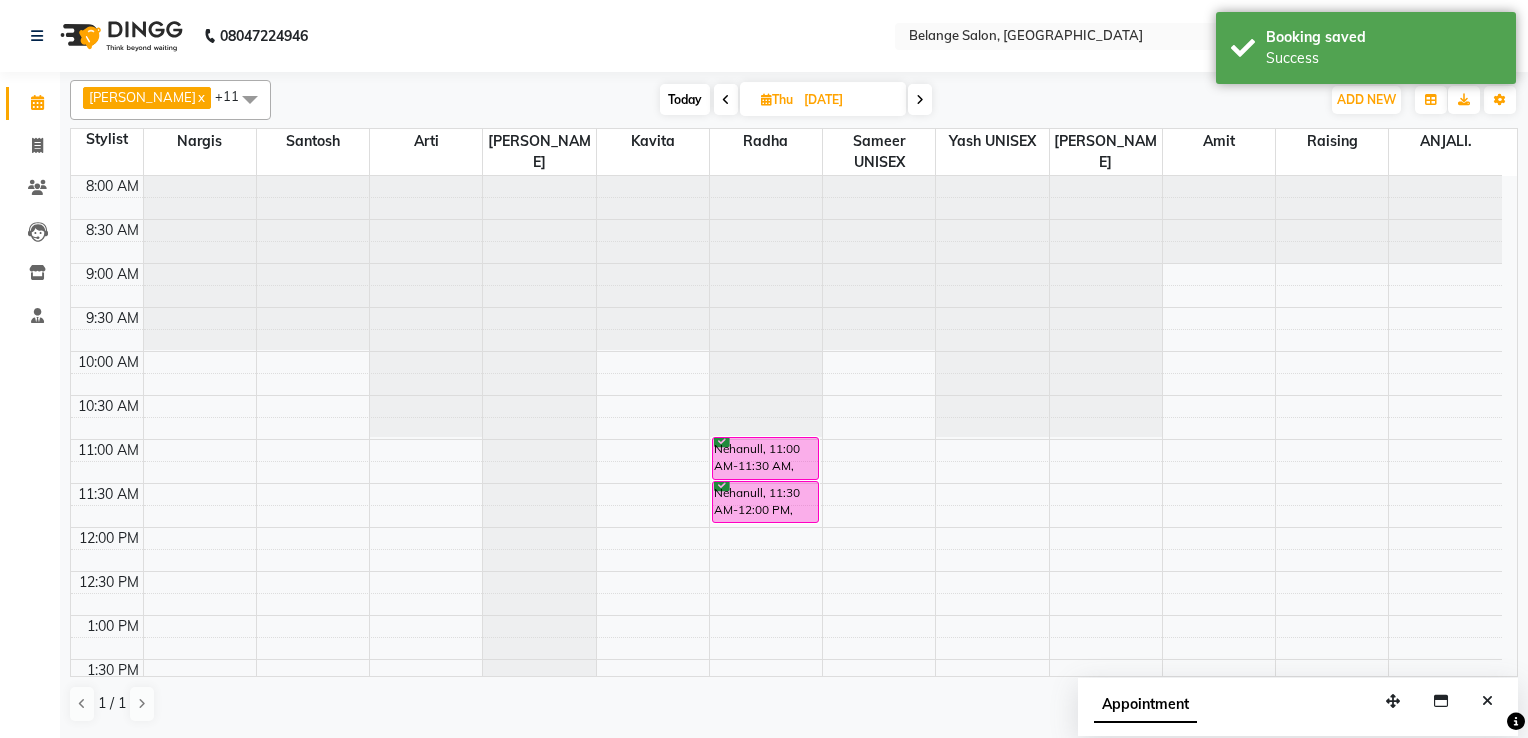 click on "Today" at bounding box center (685, 99) 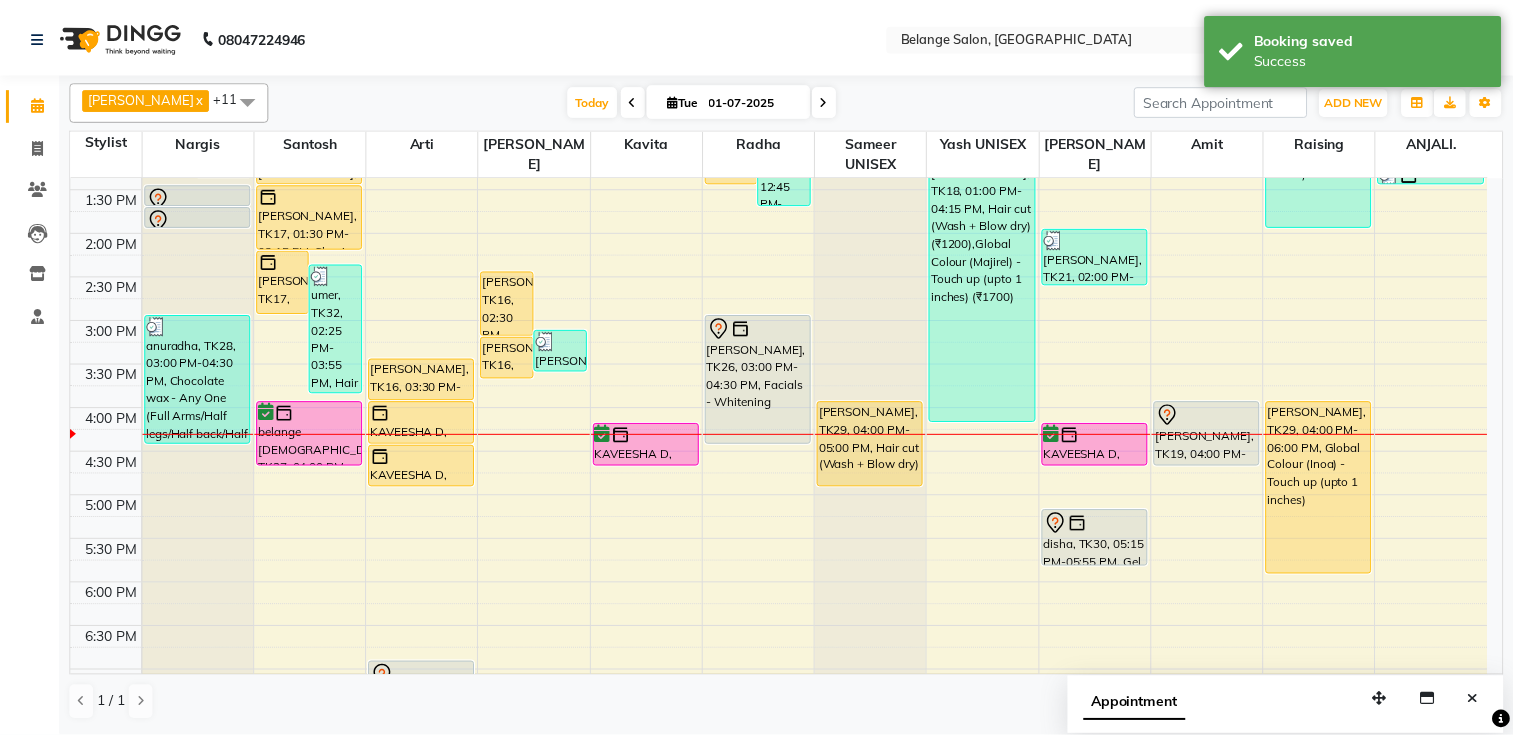 scroll, scrollTop: 500, scrollLeft: 0, axis: vertical 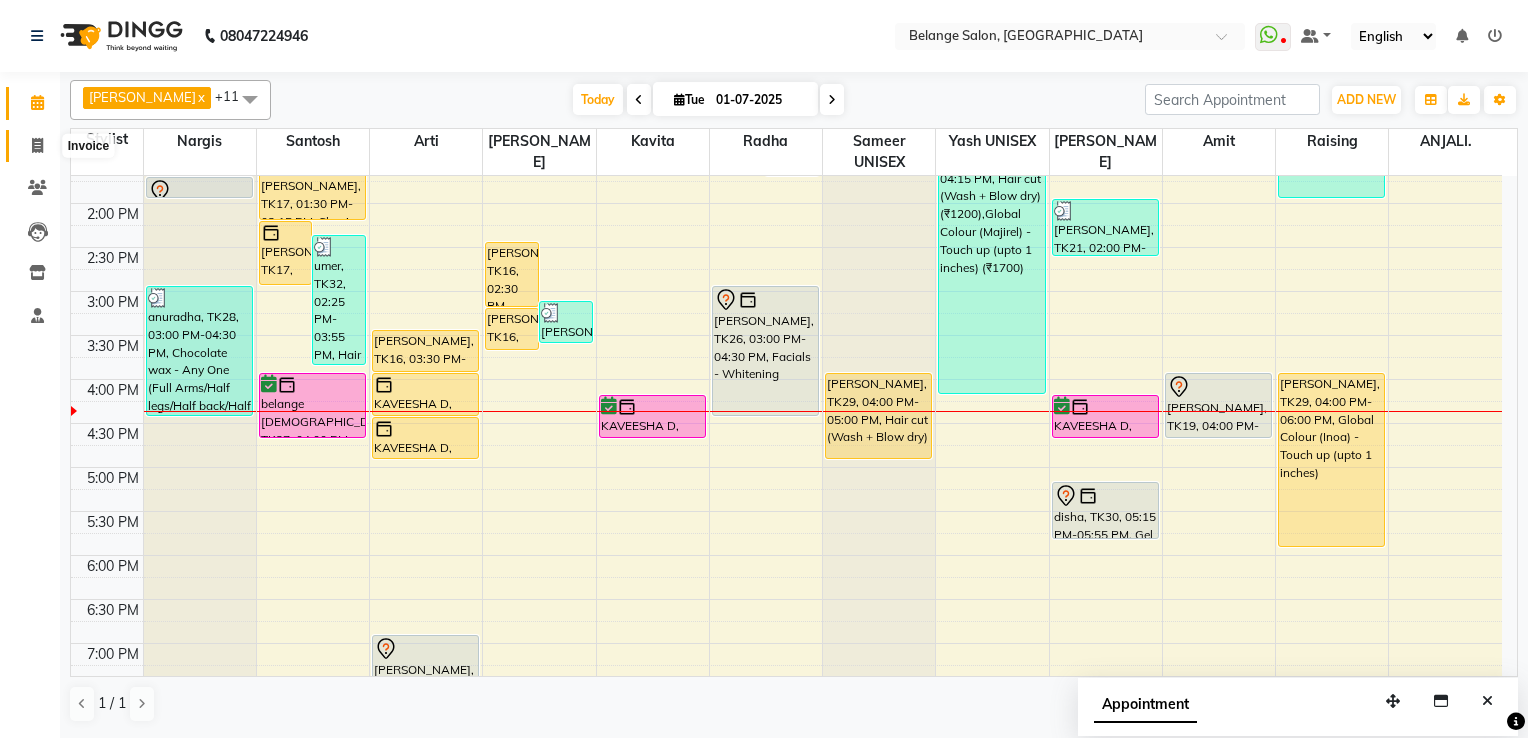 click 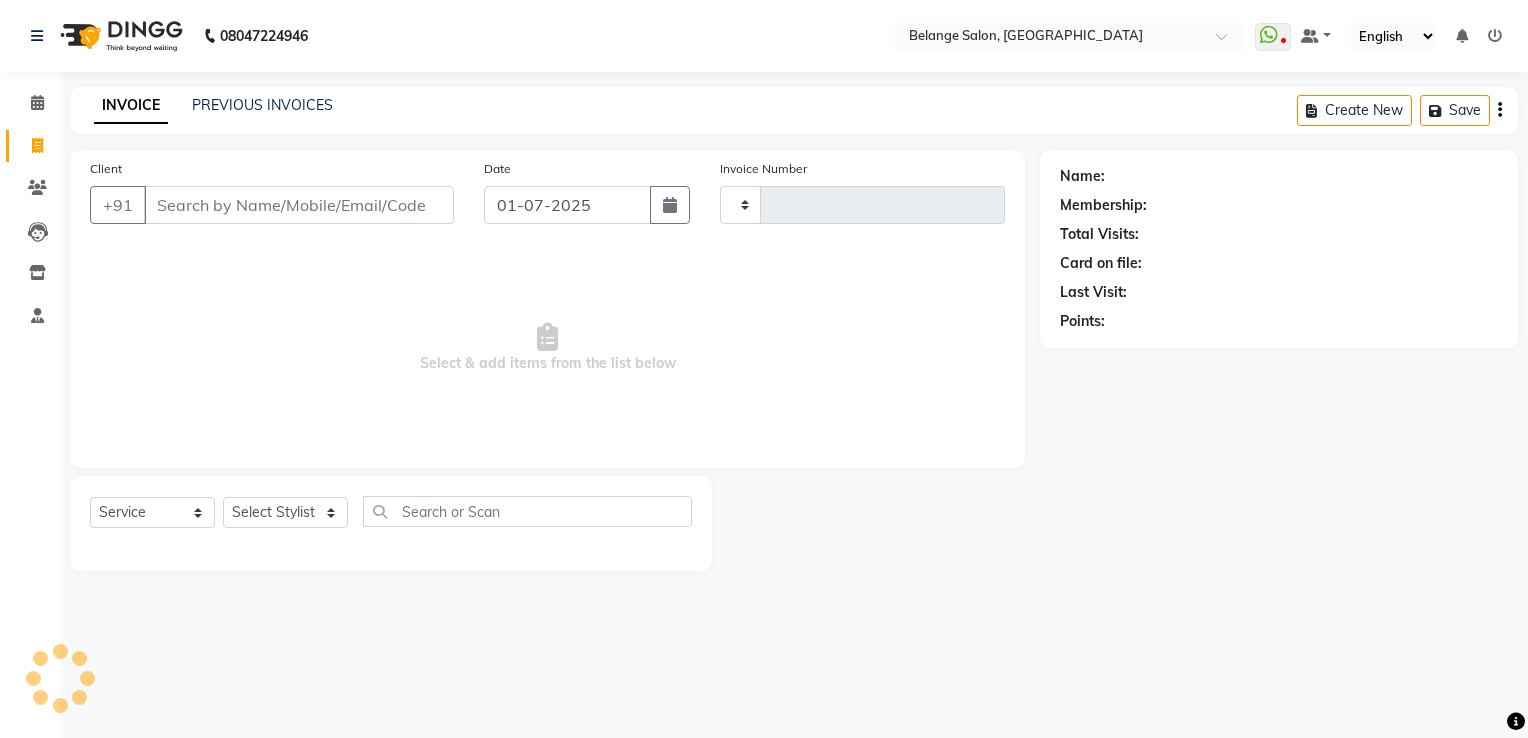 click on "Client" at bounding box center (299, 205) 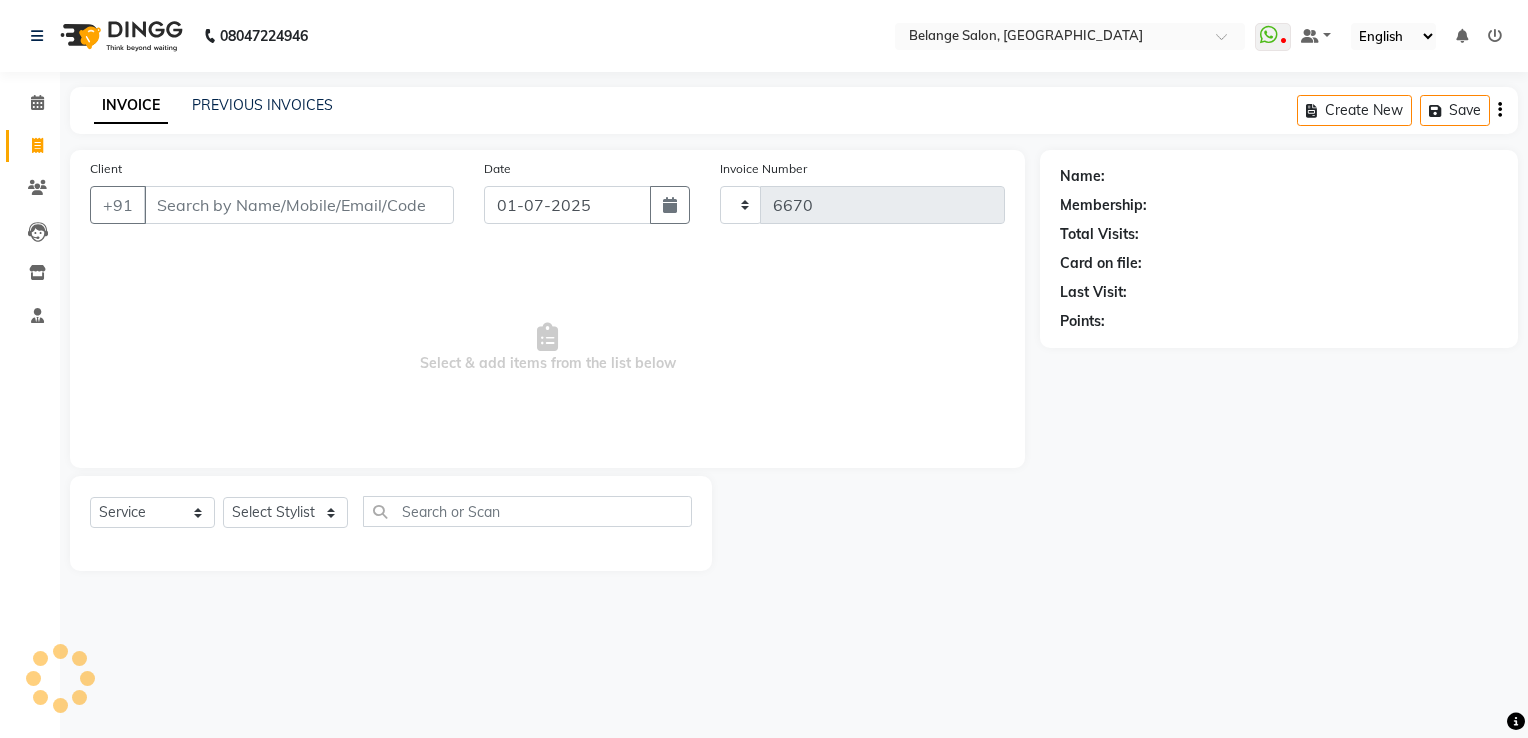 select on "5076" 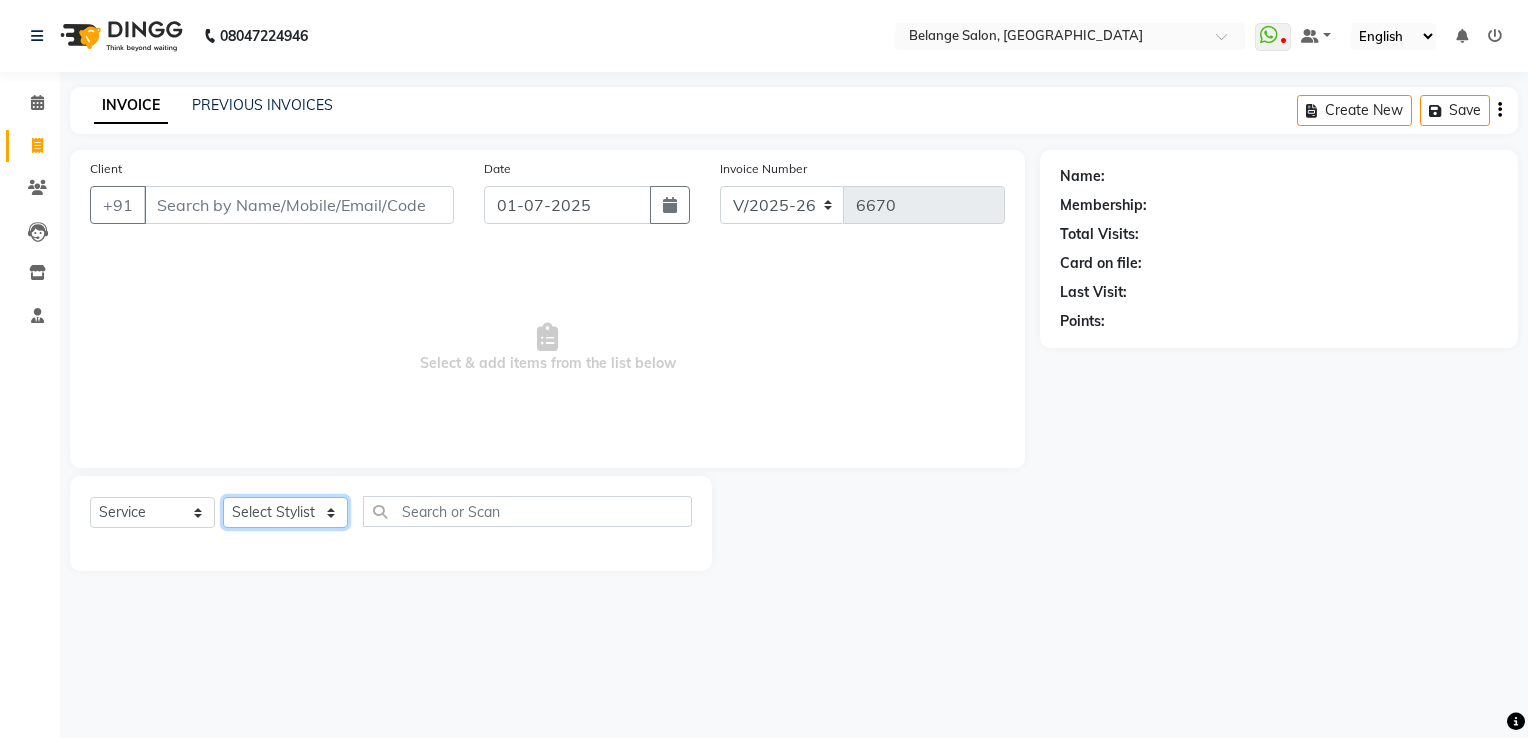 click on "Select Stylist [PERSON_NAME]           ANJALI. [PERSON_NAME]         [PERSON_NAME] [PERSON_NAME]          MANAGER [PERSON_NAME]        [PERSON_NAME]         MANAGER [PERSON_NAME]            raising [PERSON_NAME]        UNISEX [PERSON_NAME]           UNISEX Yash            UNISEX" 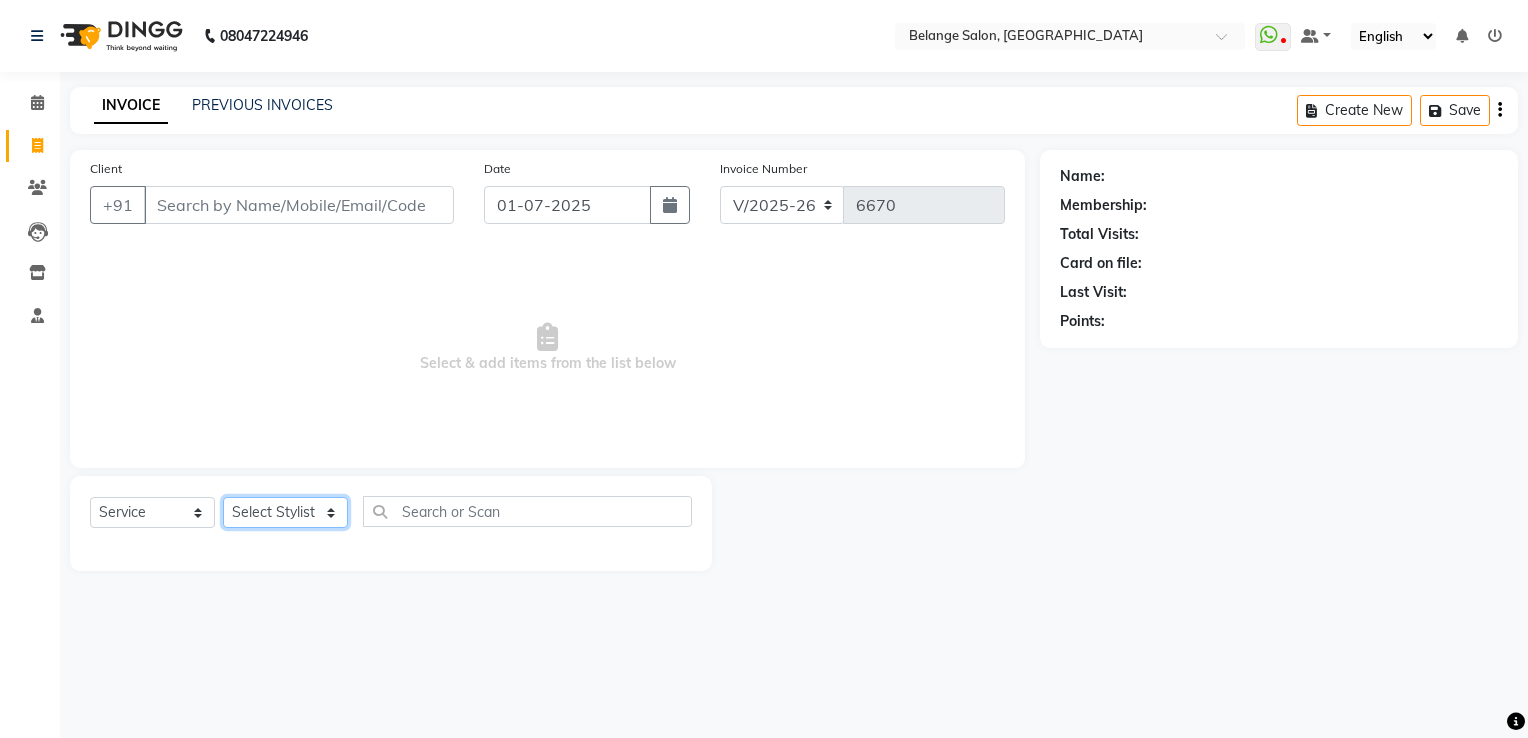 select on "68481" 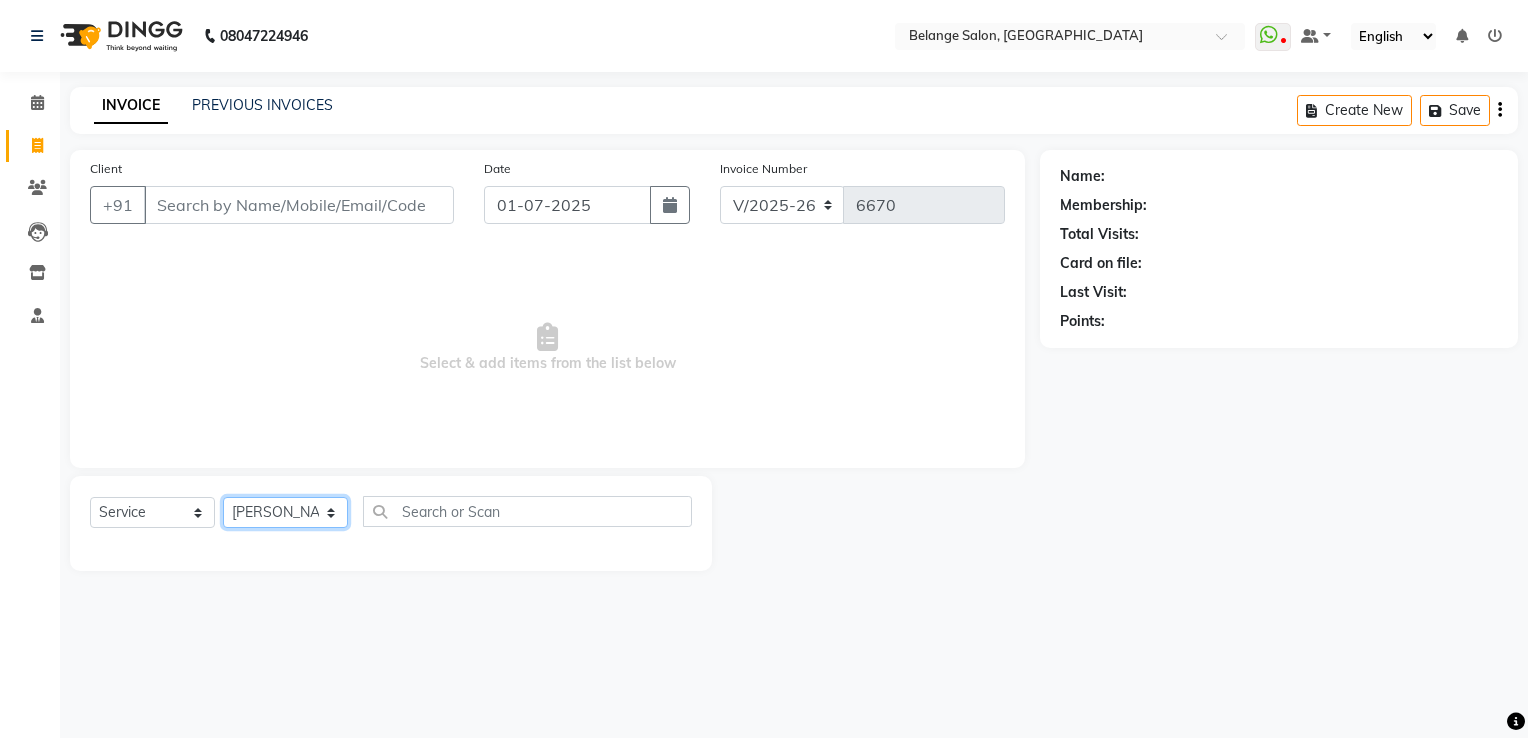 click on "Select Stylist [PERSON_NAME]           ANJALI. [PERSON_NAME]         [PERSON_NAME] [PERSON_NAME]          MANAGER [PERSON_NAME]        [PERSON_NAME]         MANAGER [PERSON_NAME]            raising [PERSON_NAME]        UNISEX [PERSON_NAME]           UNISEX Yash            UNISEX" 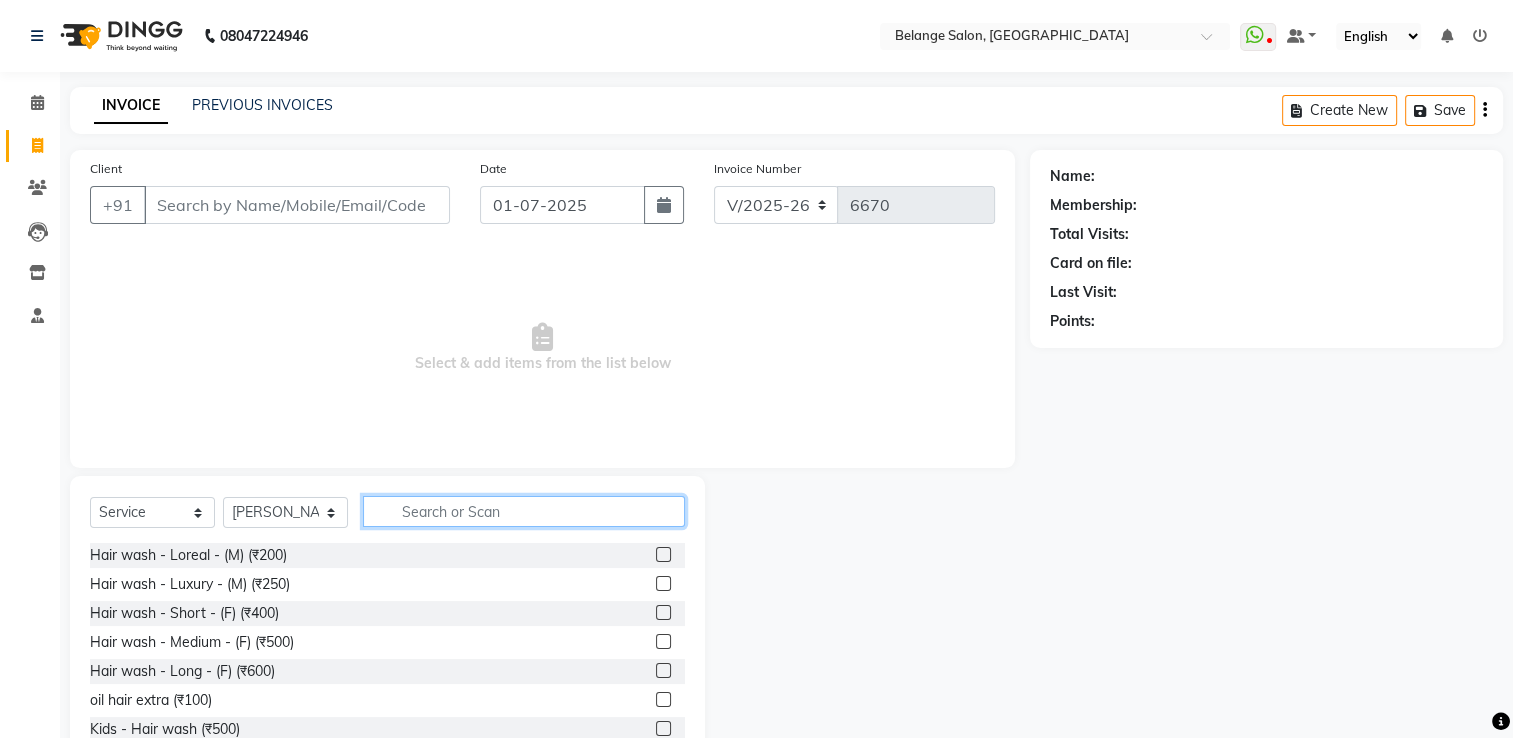 click 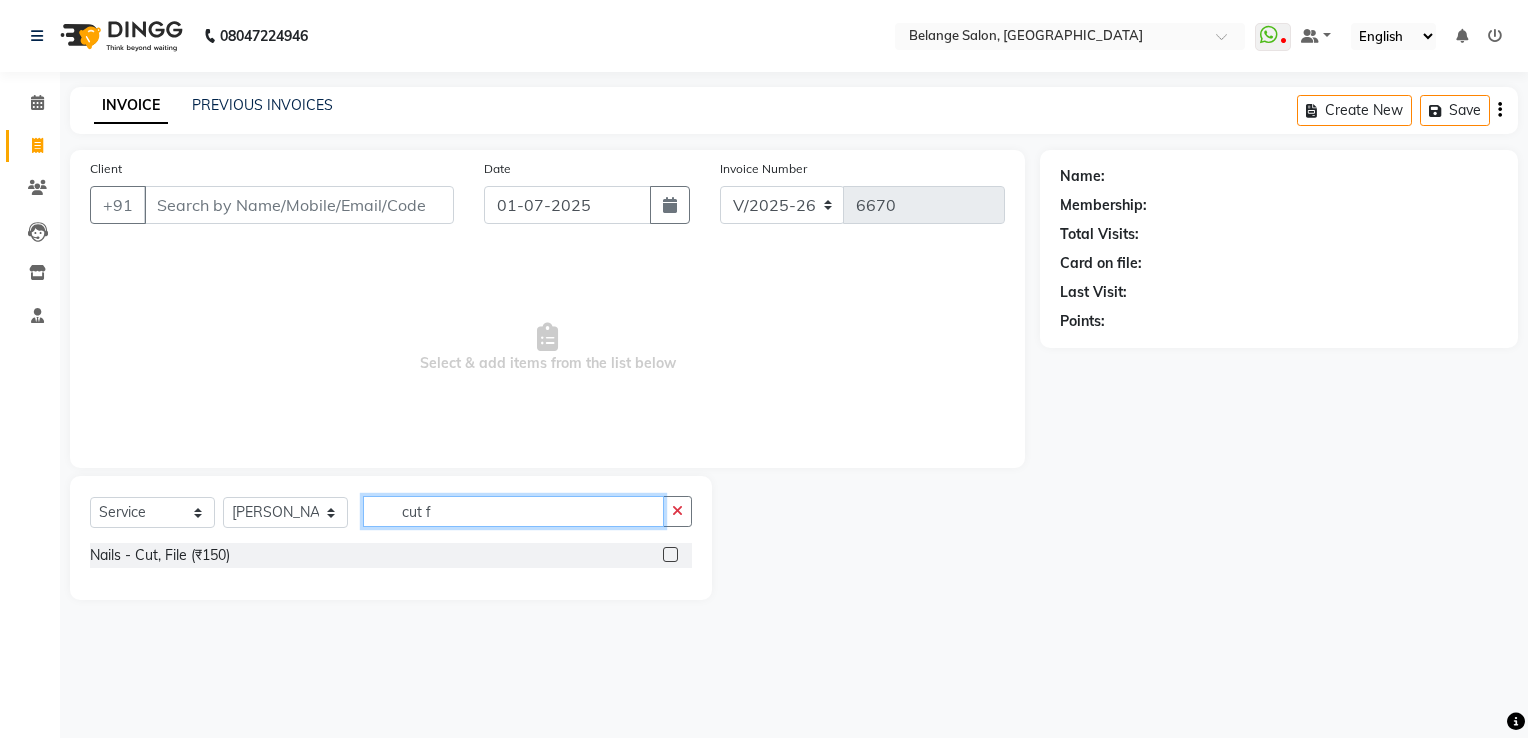 type on "cut f" 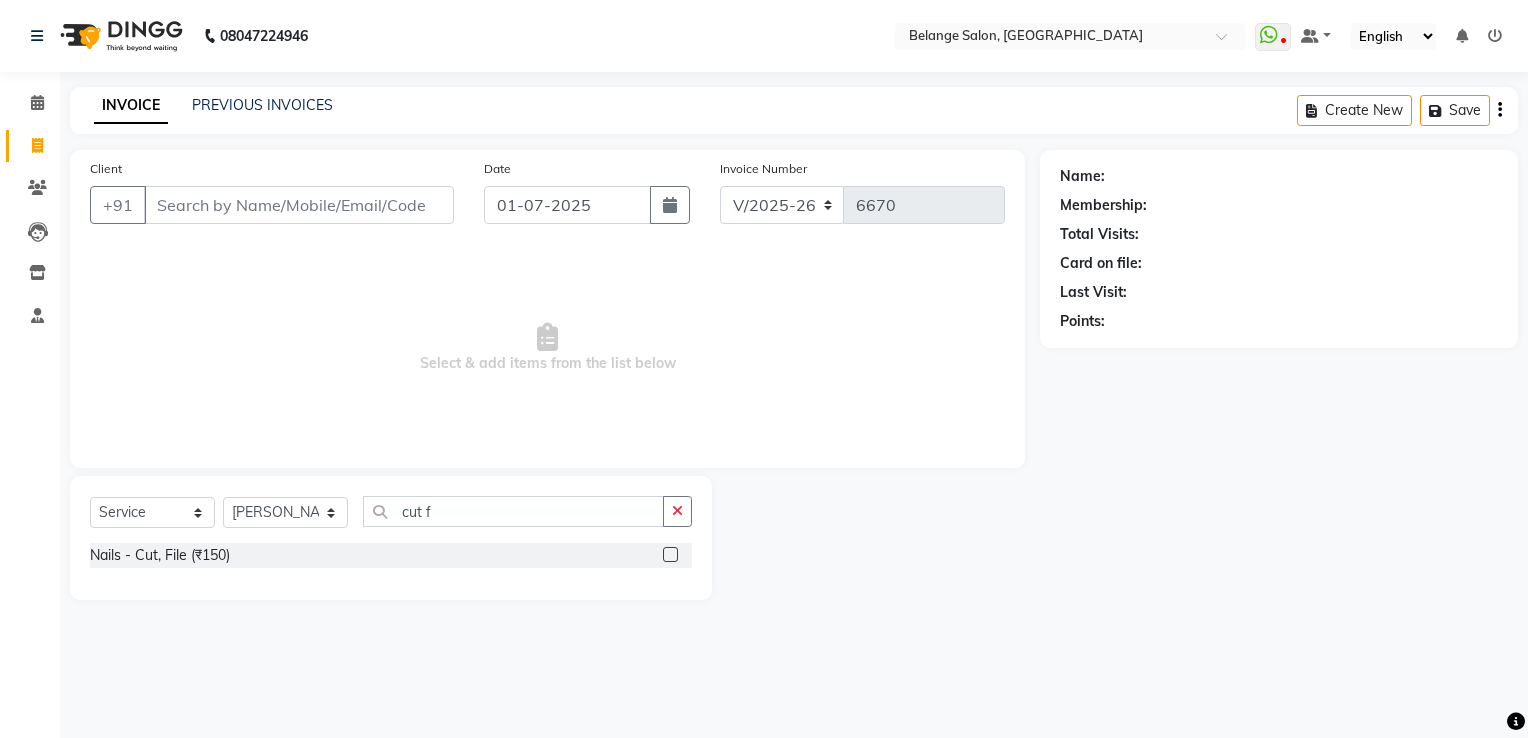 click 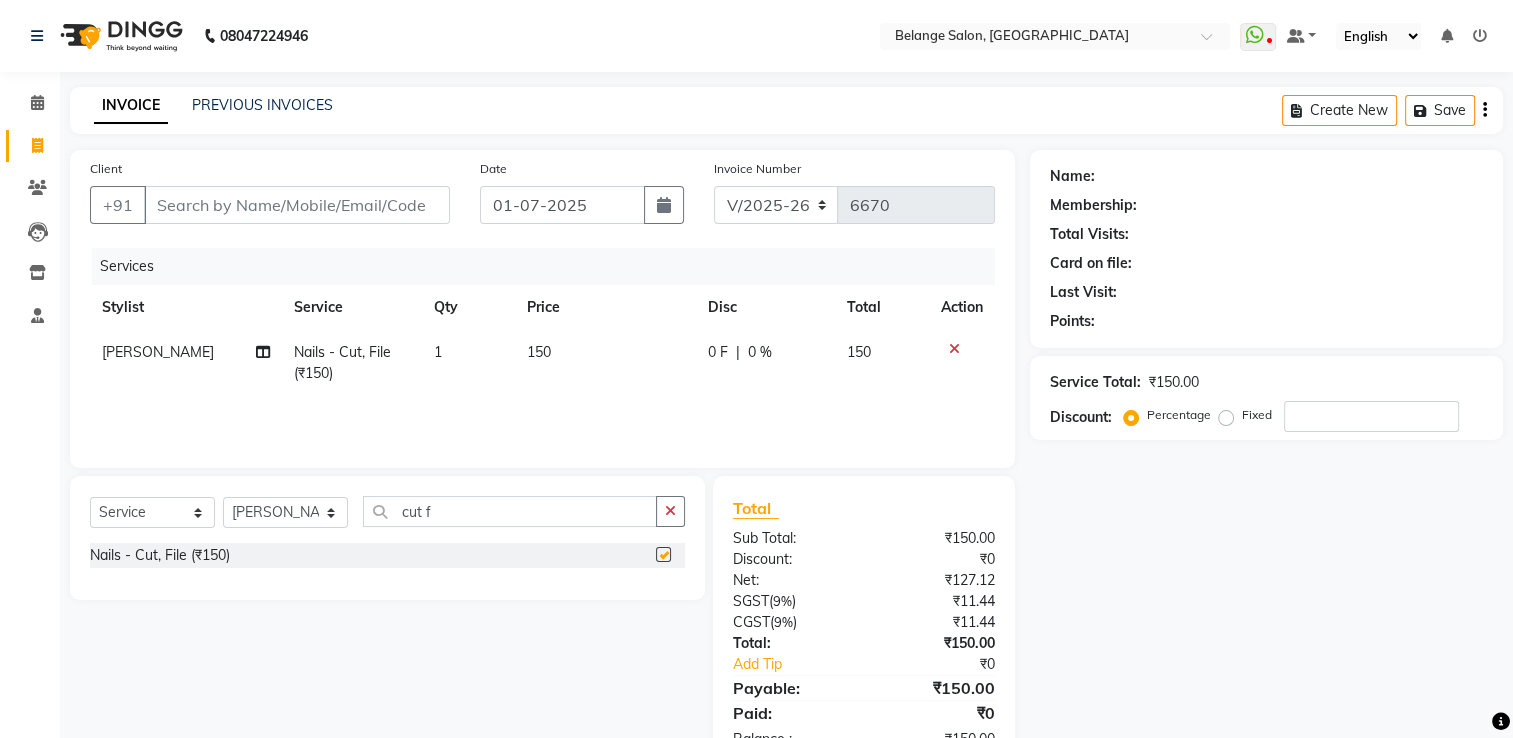 checkbox on "false" 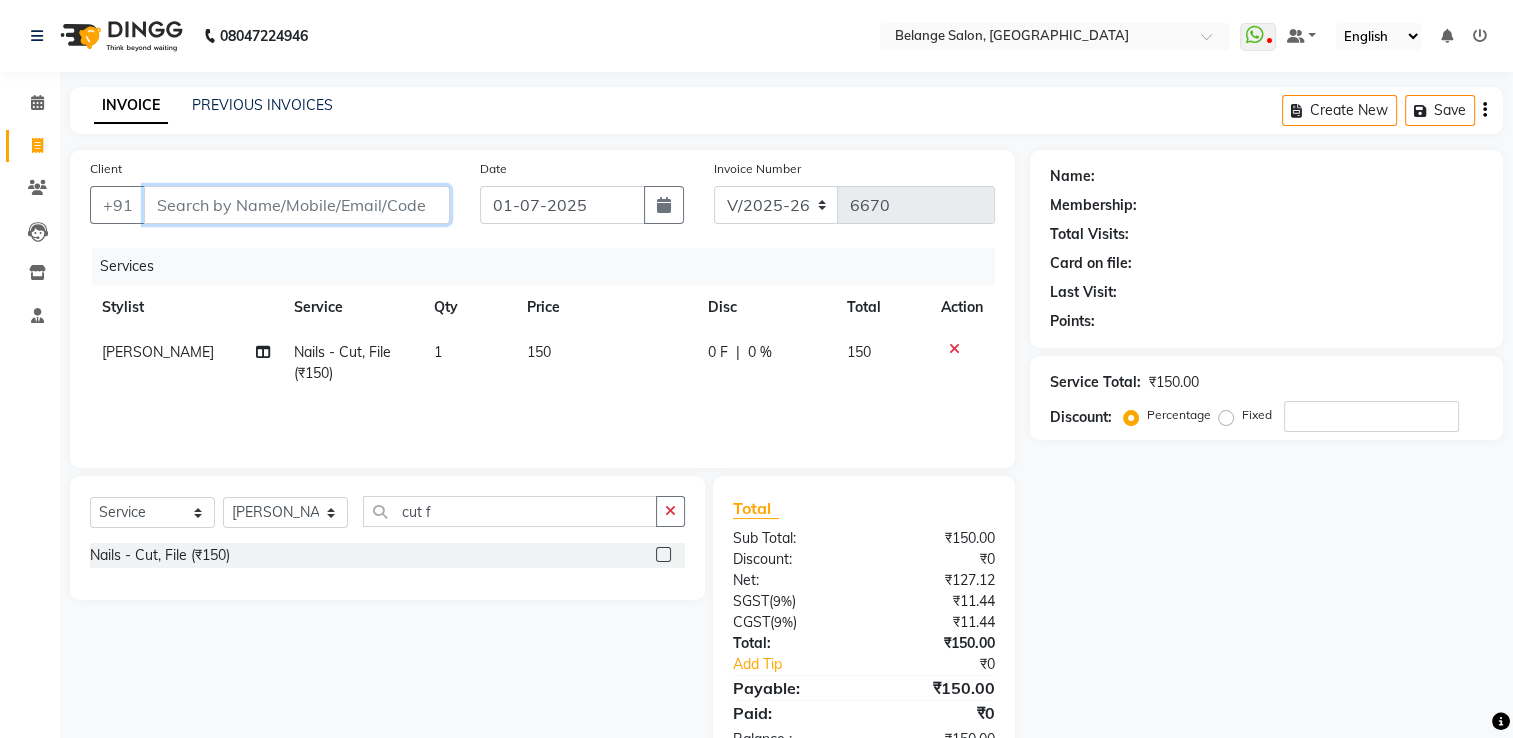 click on "Client" at bounding box center [297, 205] 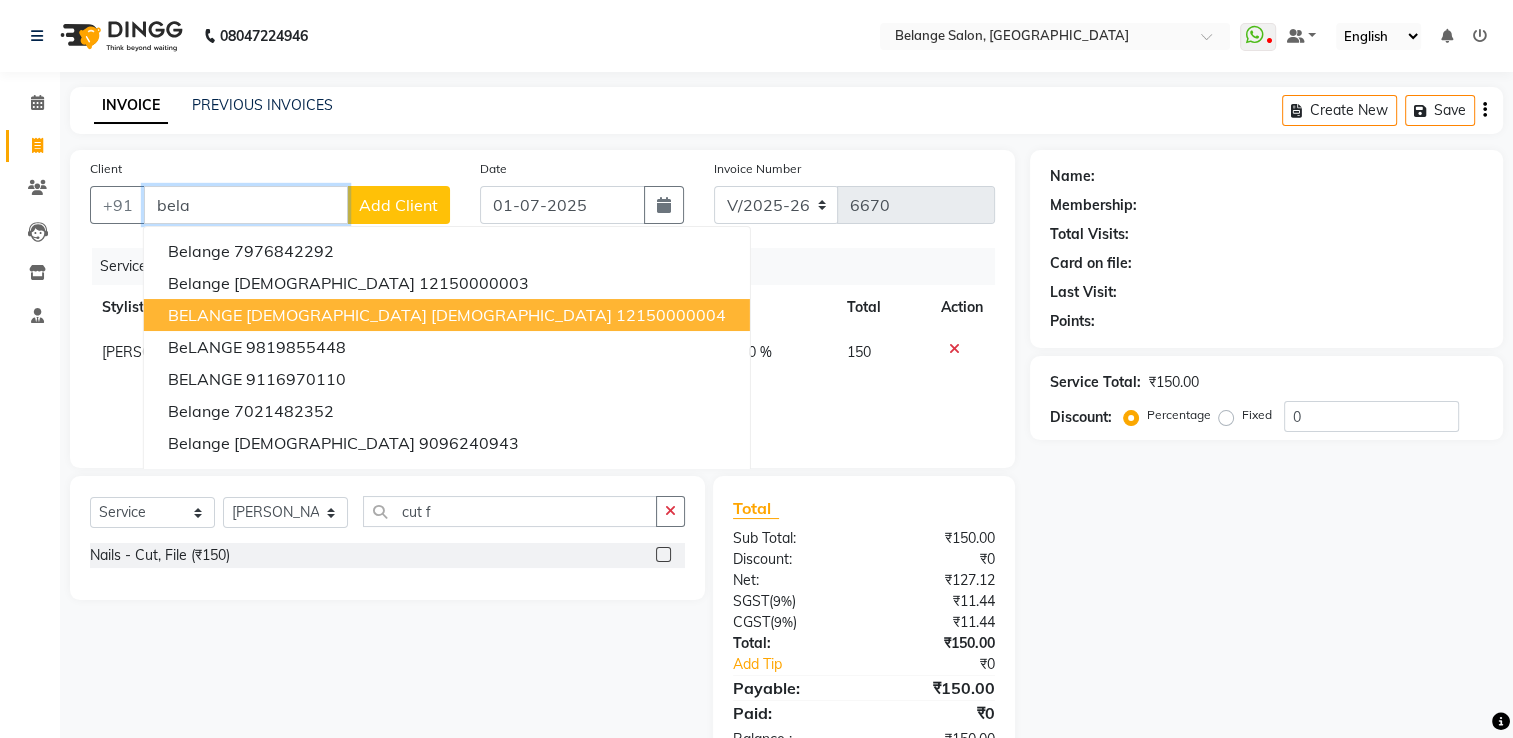 click on "12150000004" at bounding box center (671, 315) 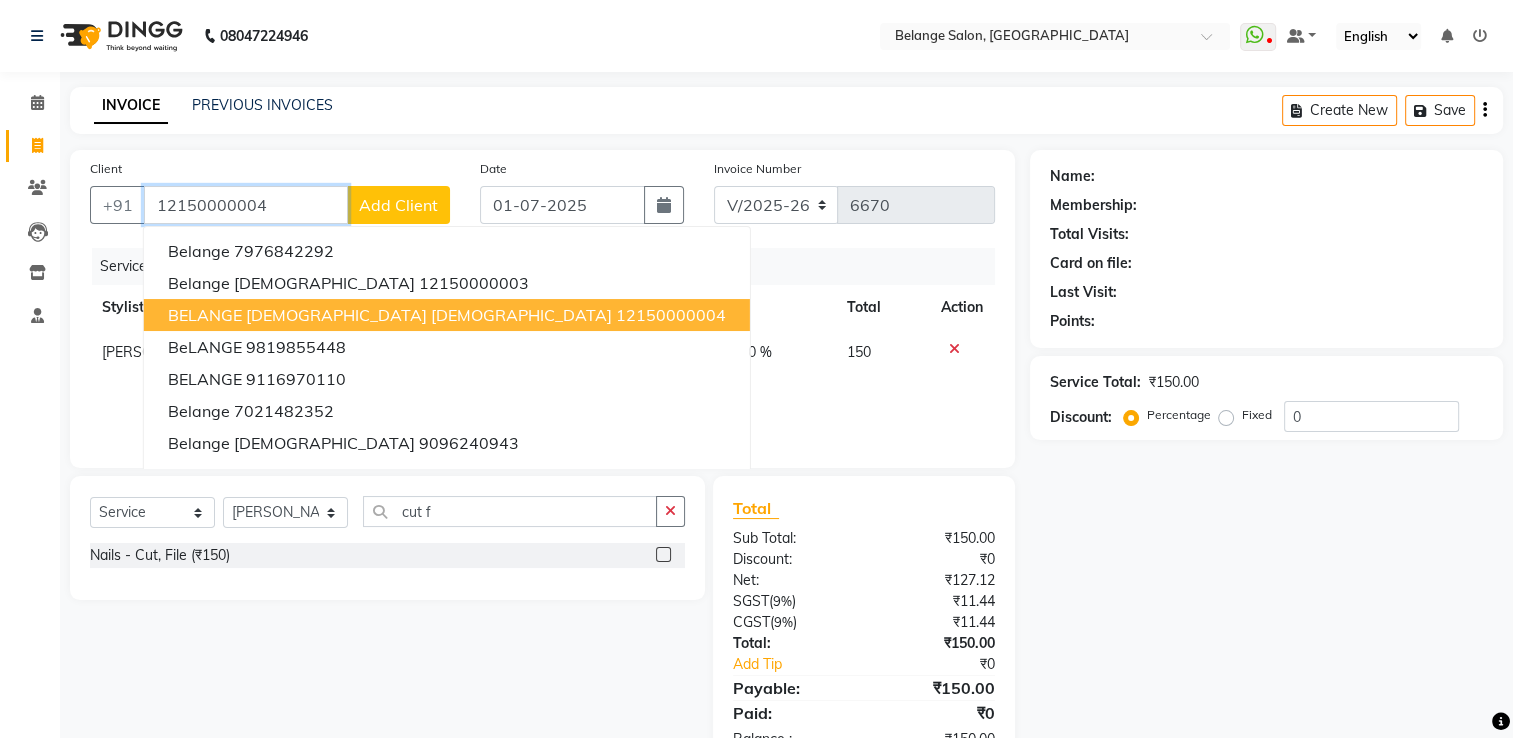 type on "12150000004" 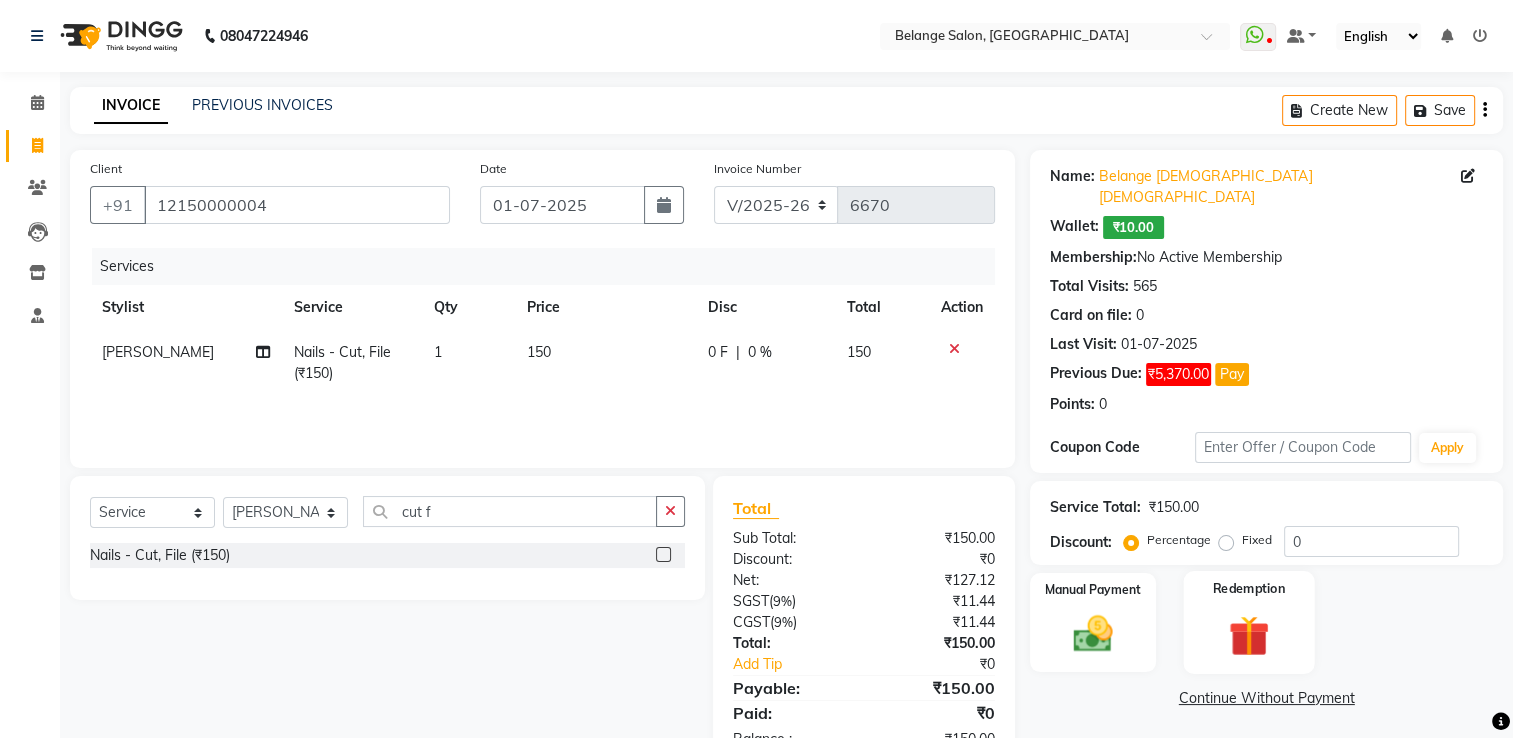 scroll, scrollTop: 62, scrollLeft: 0, axis: vertical 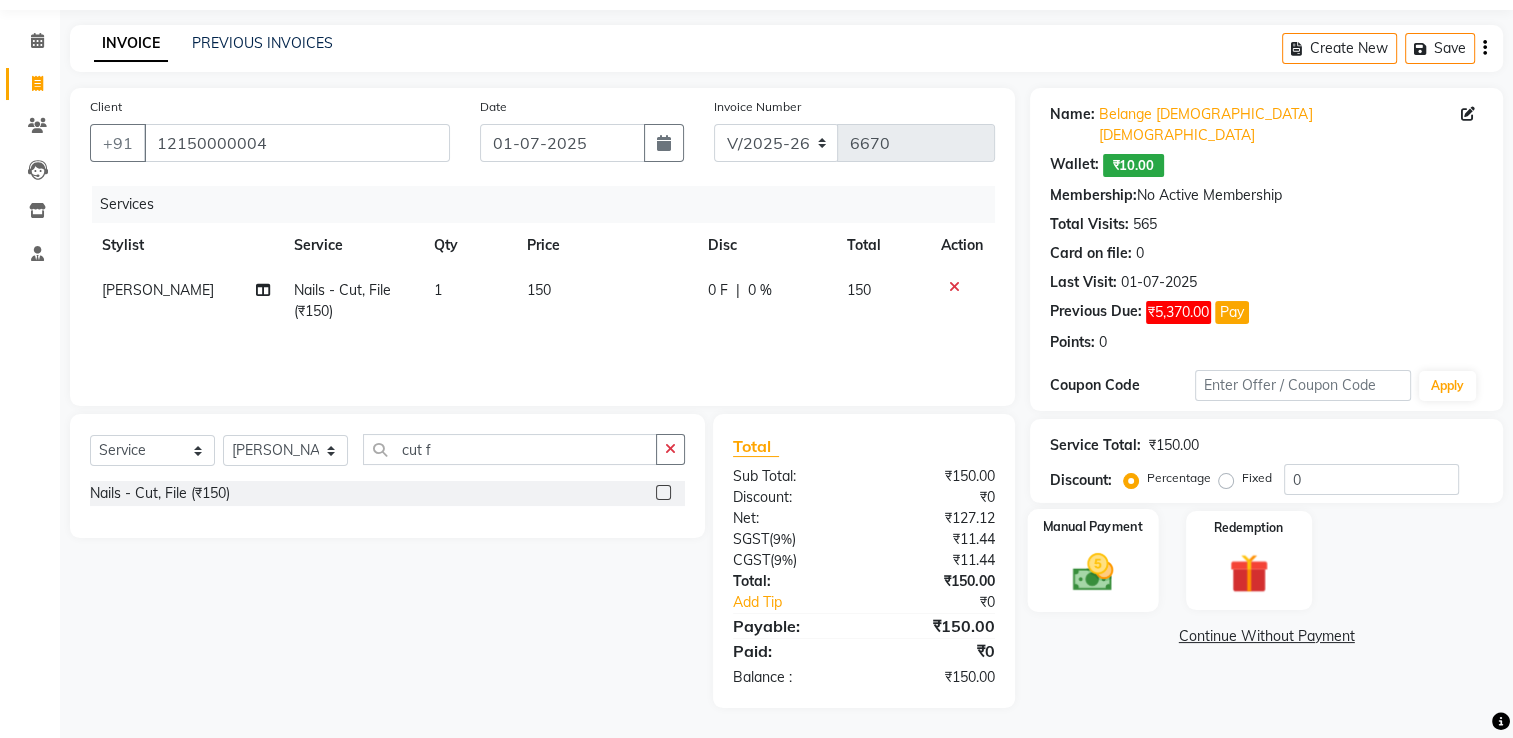 click 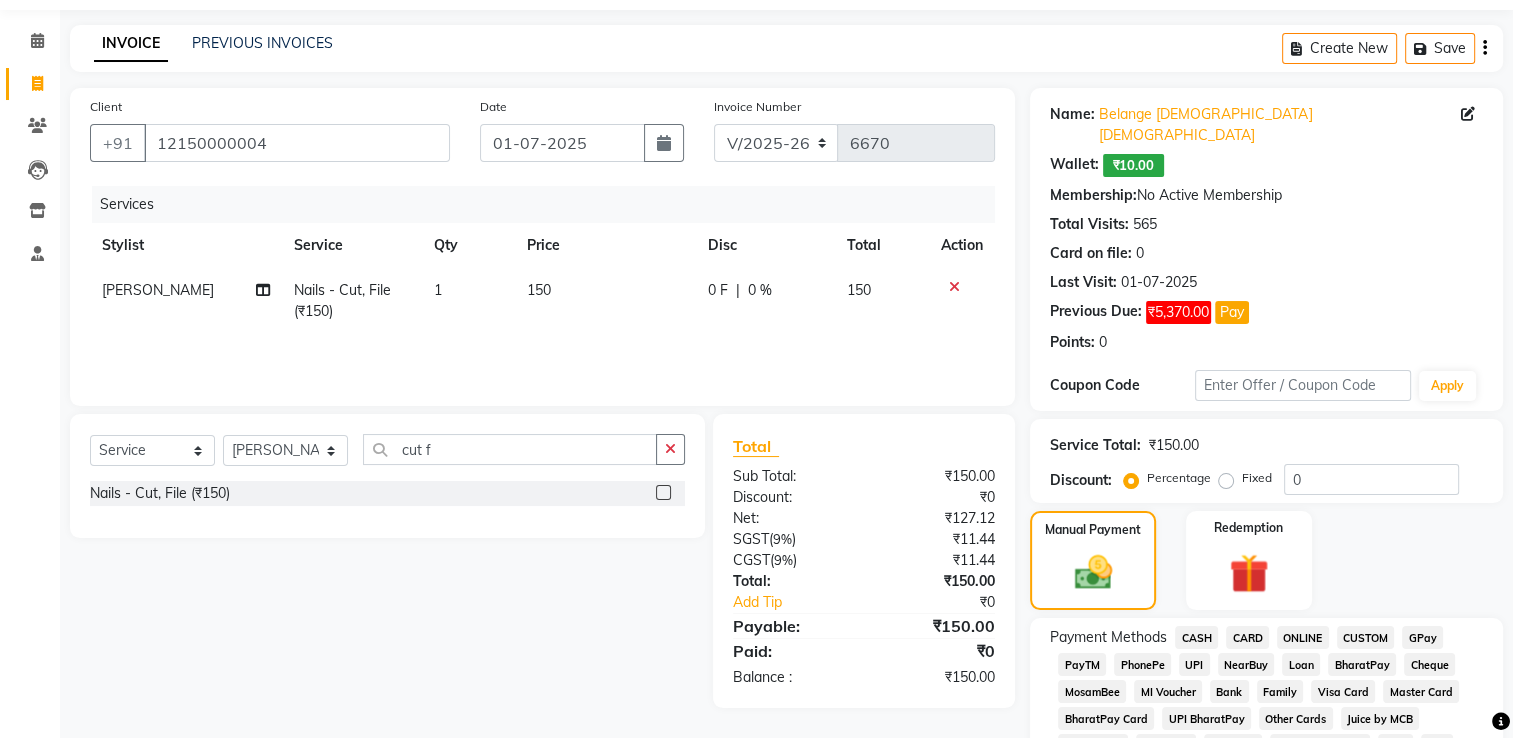 scroll, scrollTop: 462, scrollLeft: 0, axis: vertical 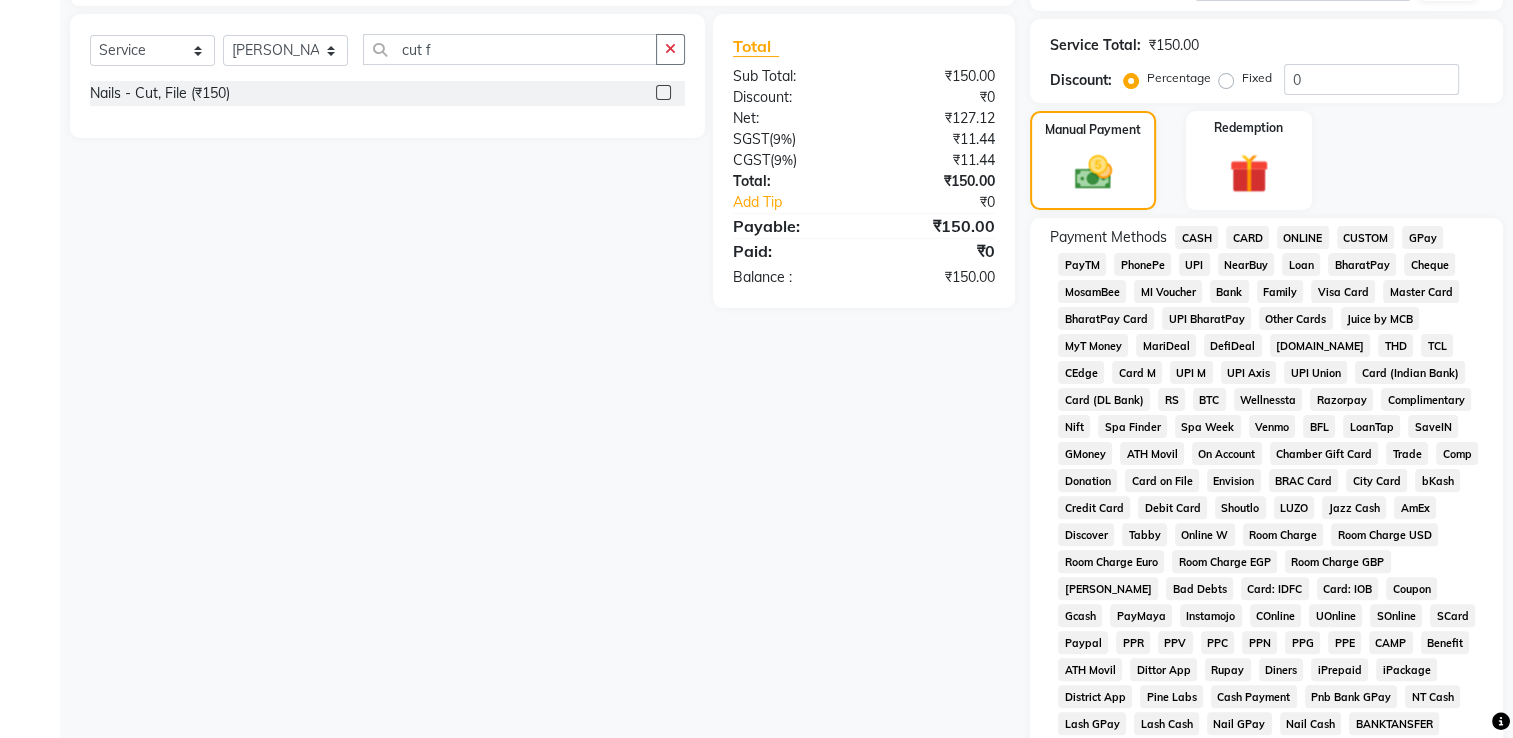 click on "GPay" 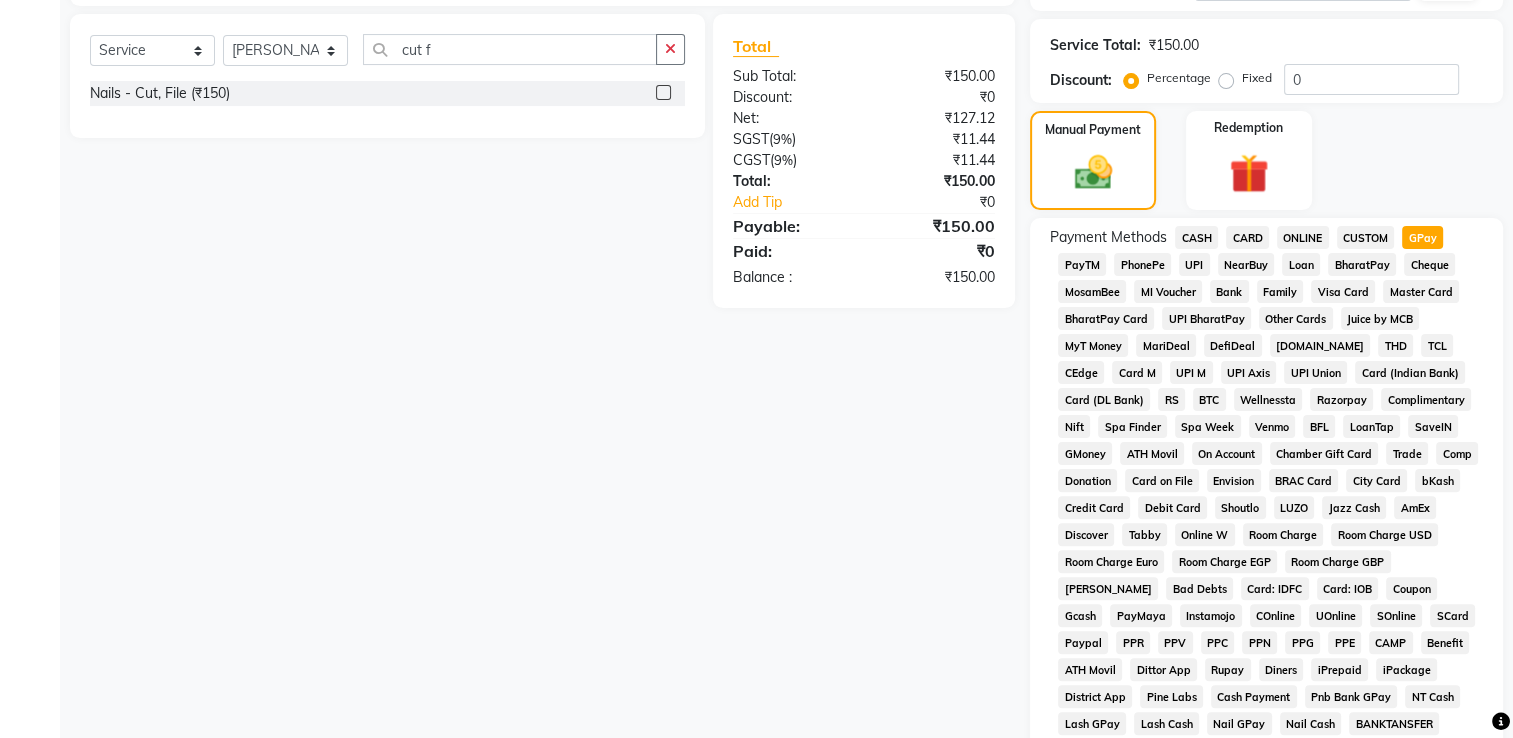 scroll, scrollTop: 747, scrollLeft: 0, axis: vertical 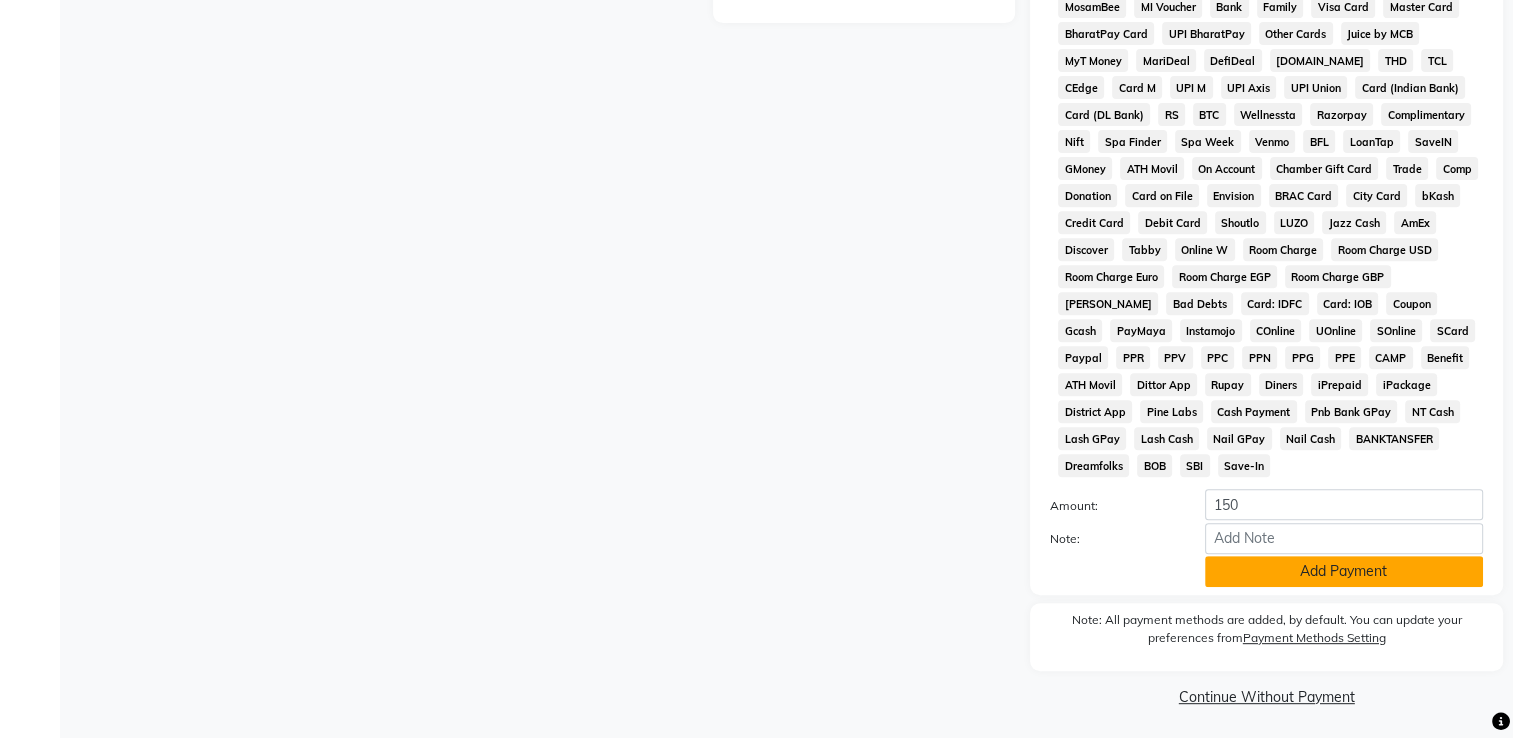 click on "Add Payment" 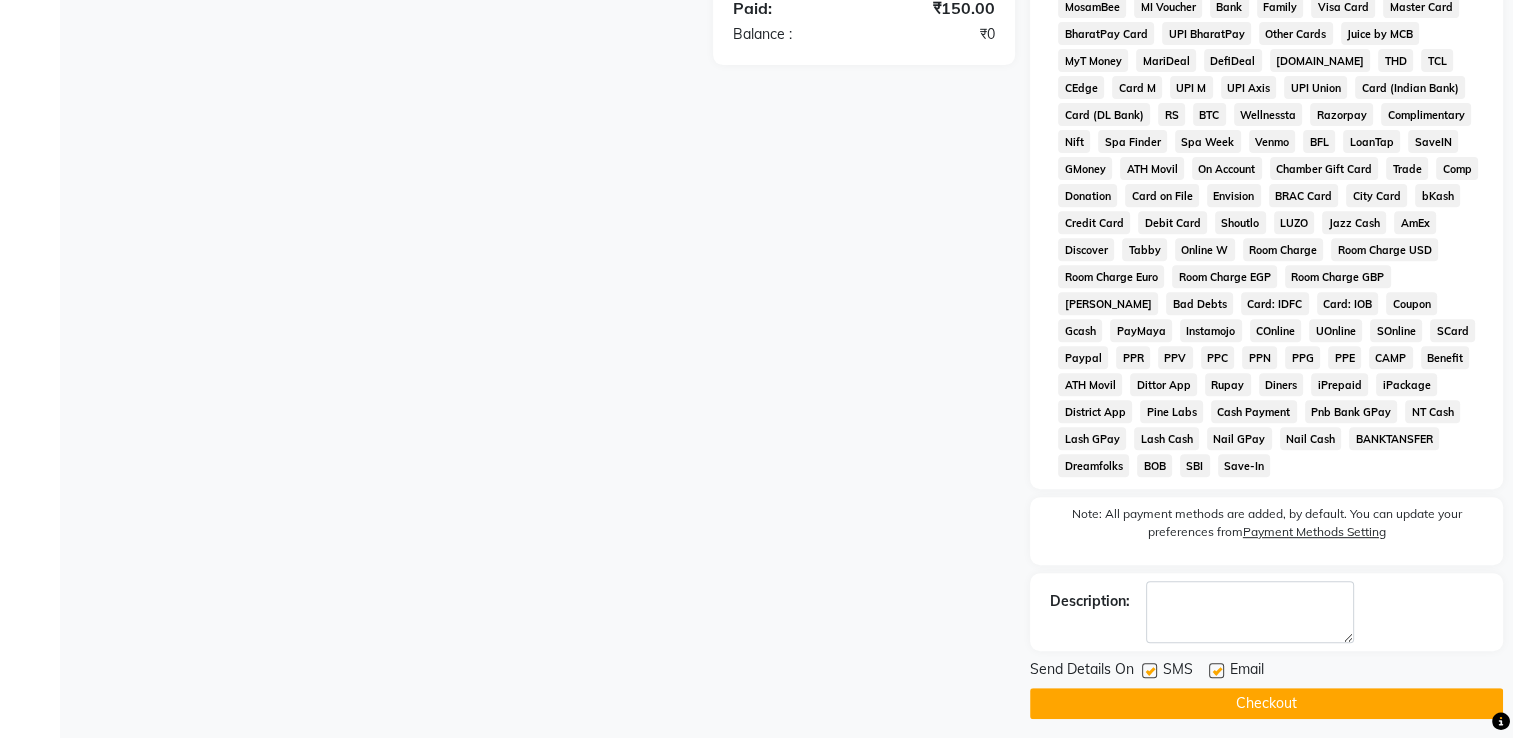 click on "Checkout" 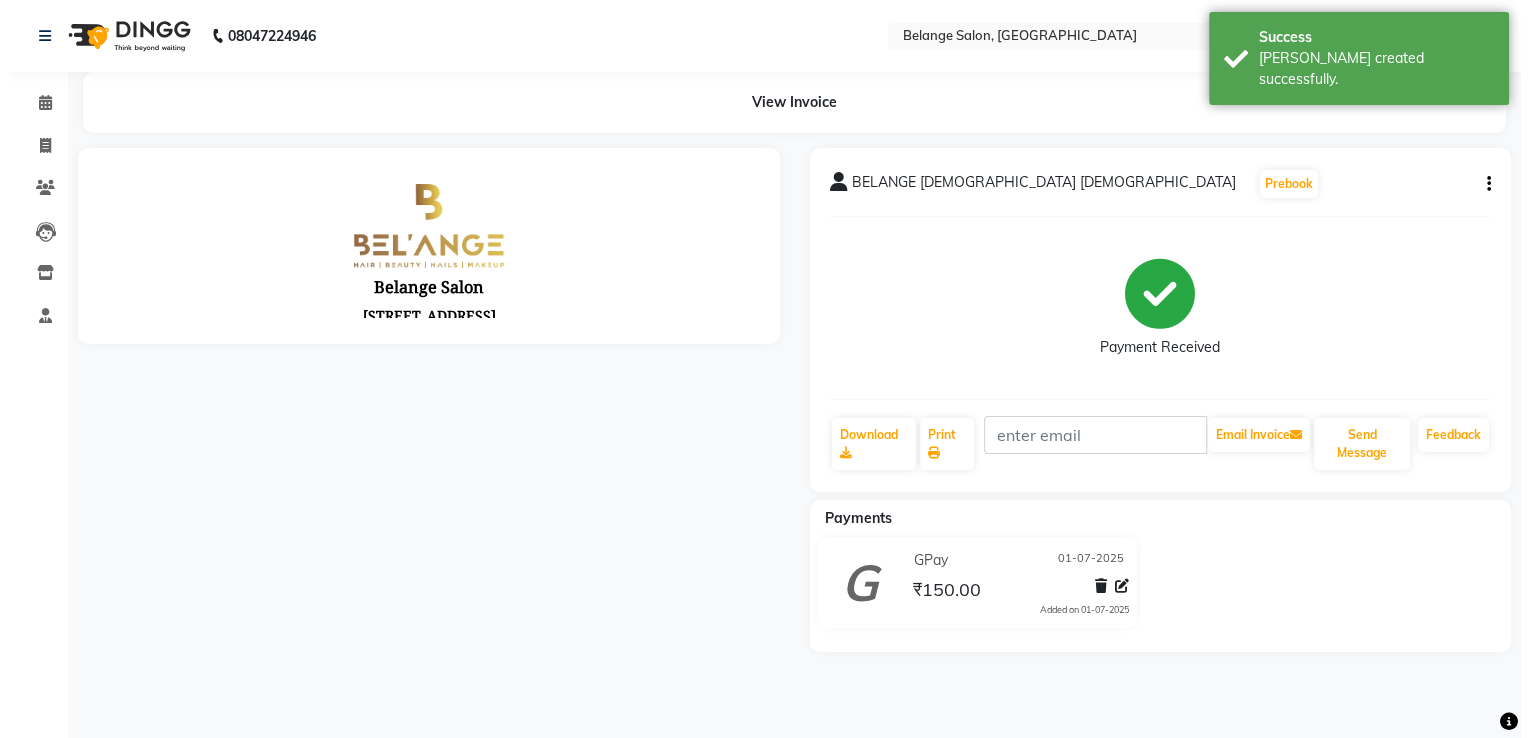 scroll, scrollTop: 0, scrollLeft: 0, axis: both 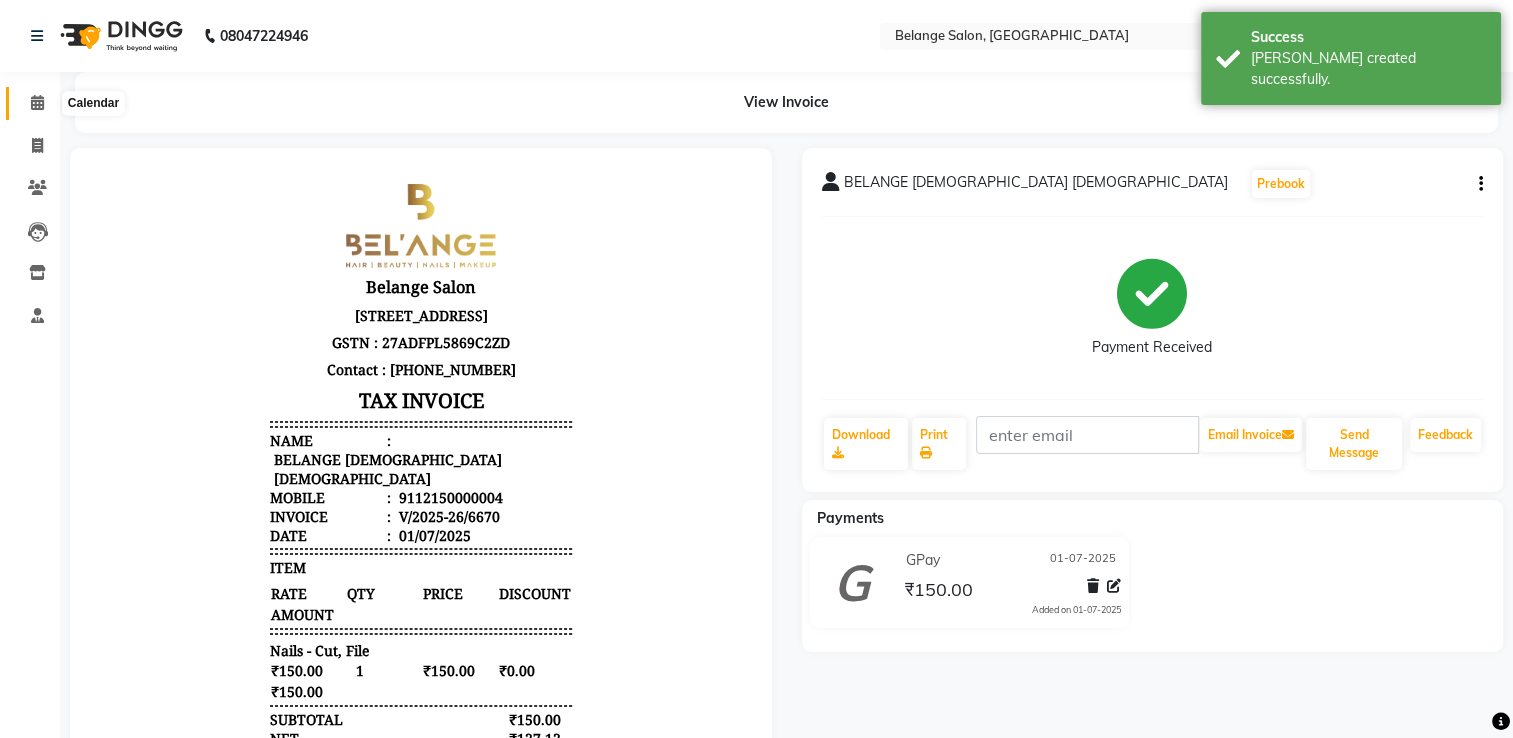 click 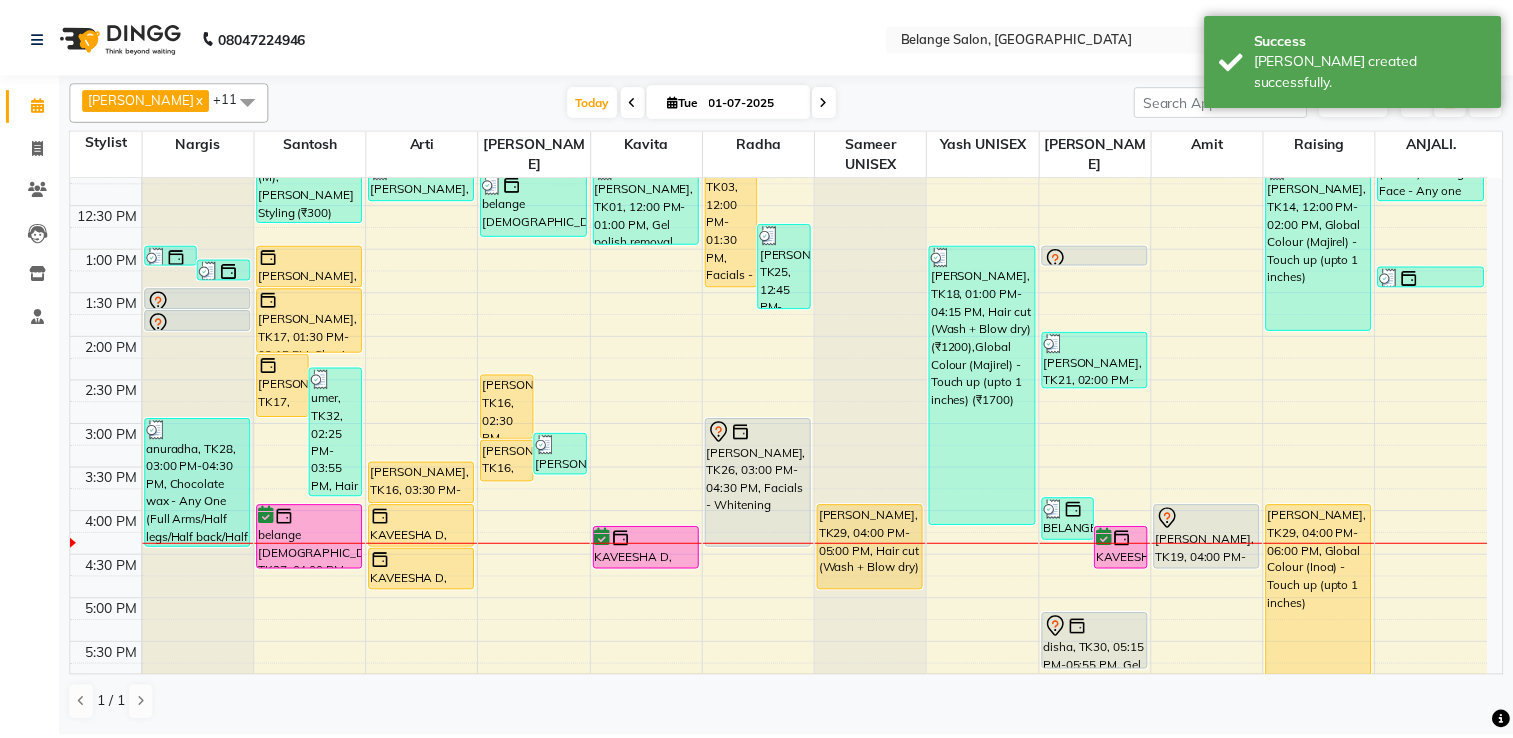 scroll, scrollTop: 500, scrollLeft: 0, axis: vertical 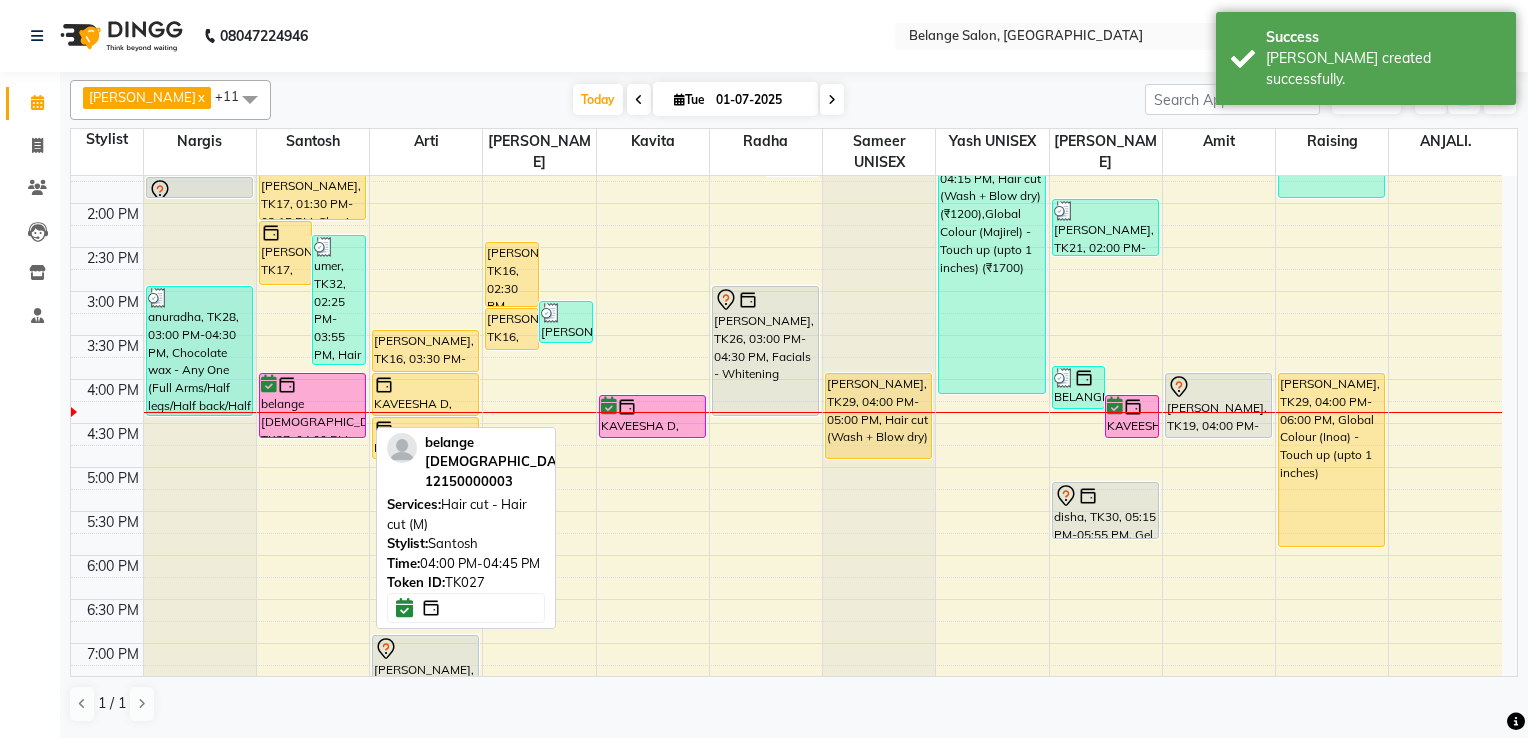 click on "belange [DEMOGRAPHIC_DATA], TK27, 04:00 PM-04:45 PM, Hair cut - Hair cut (M)" at bounding box center [312, 405] 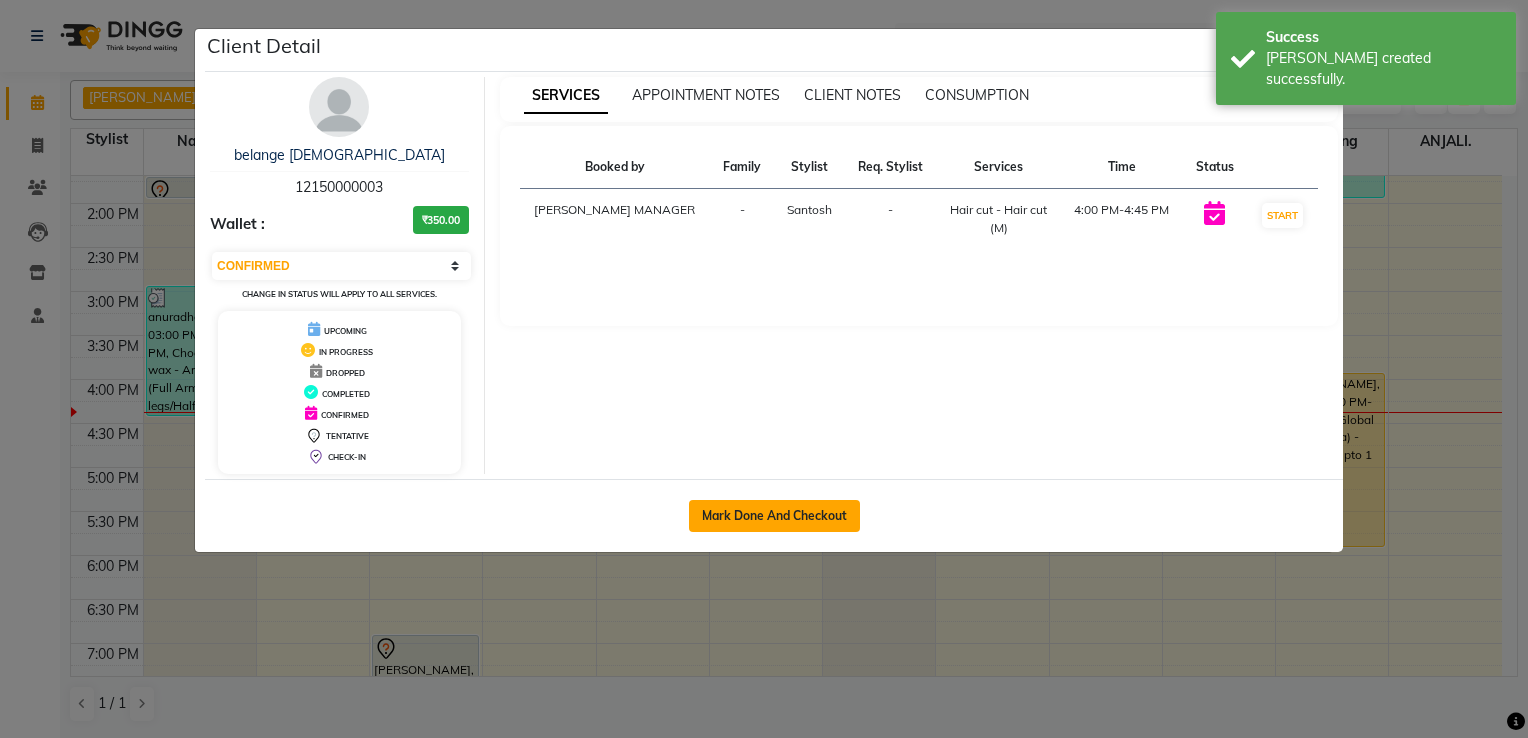 click on "Mark Done And Checkout" 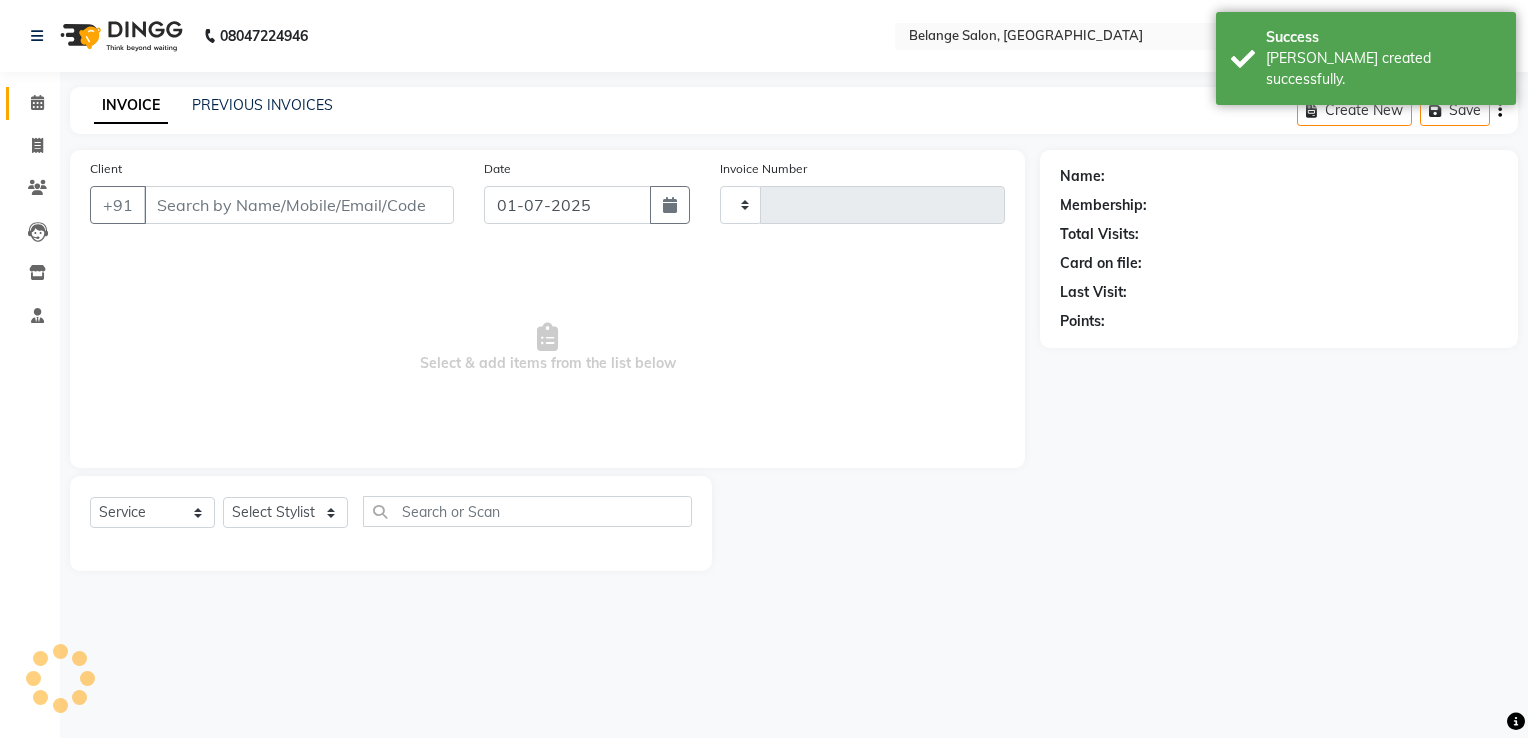 type on "6671" 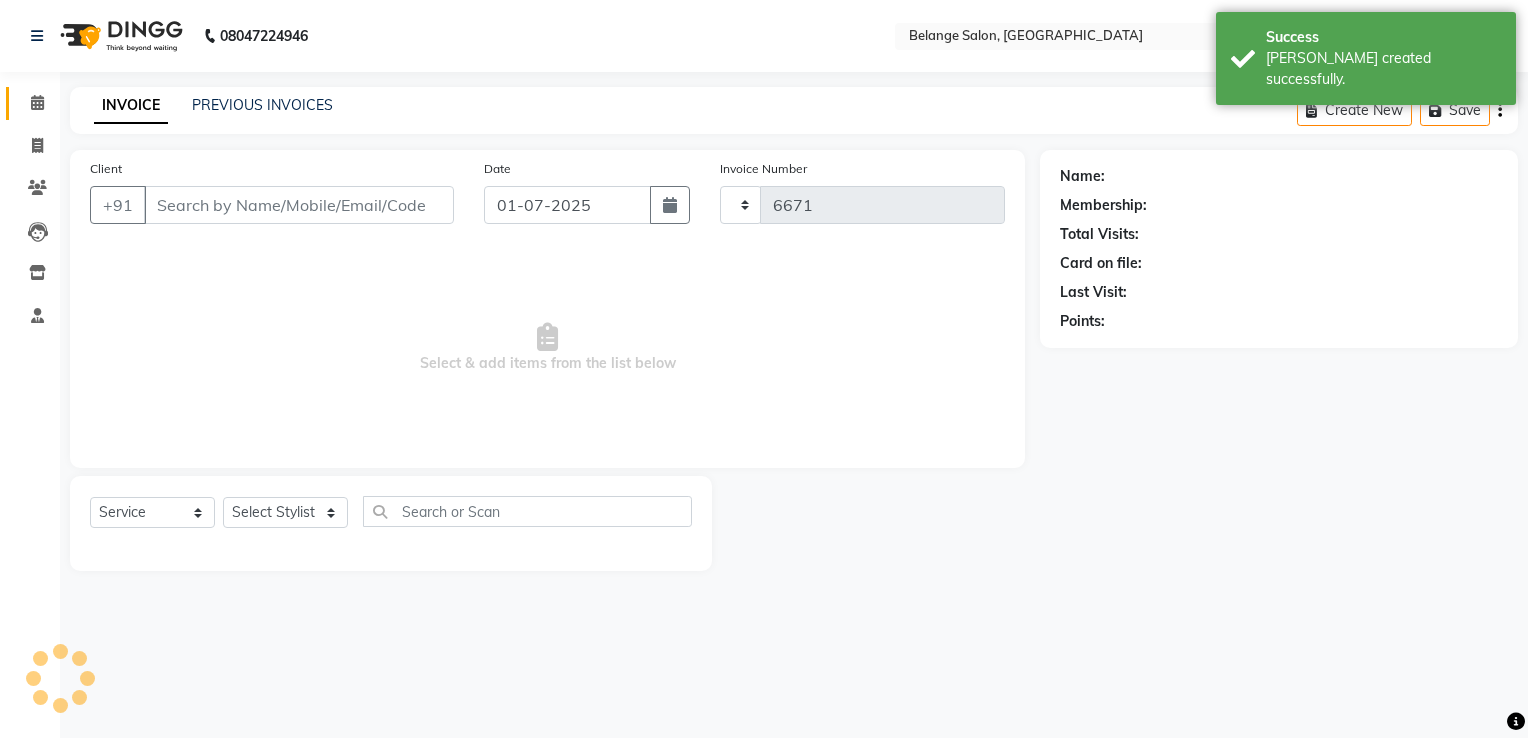 select on "3" 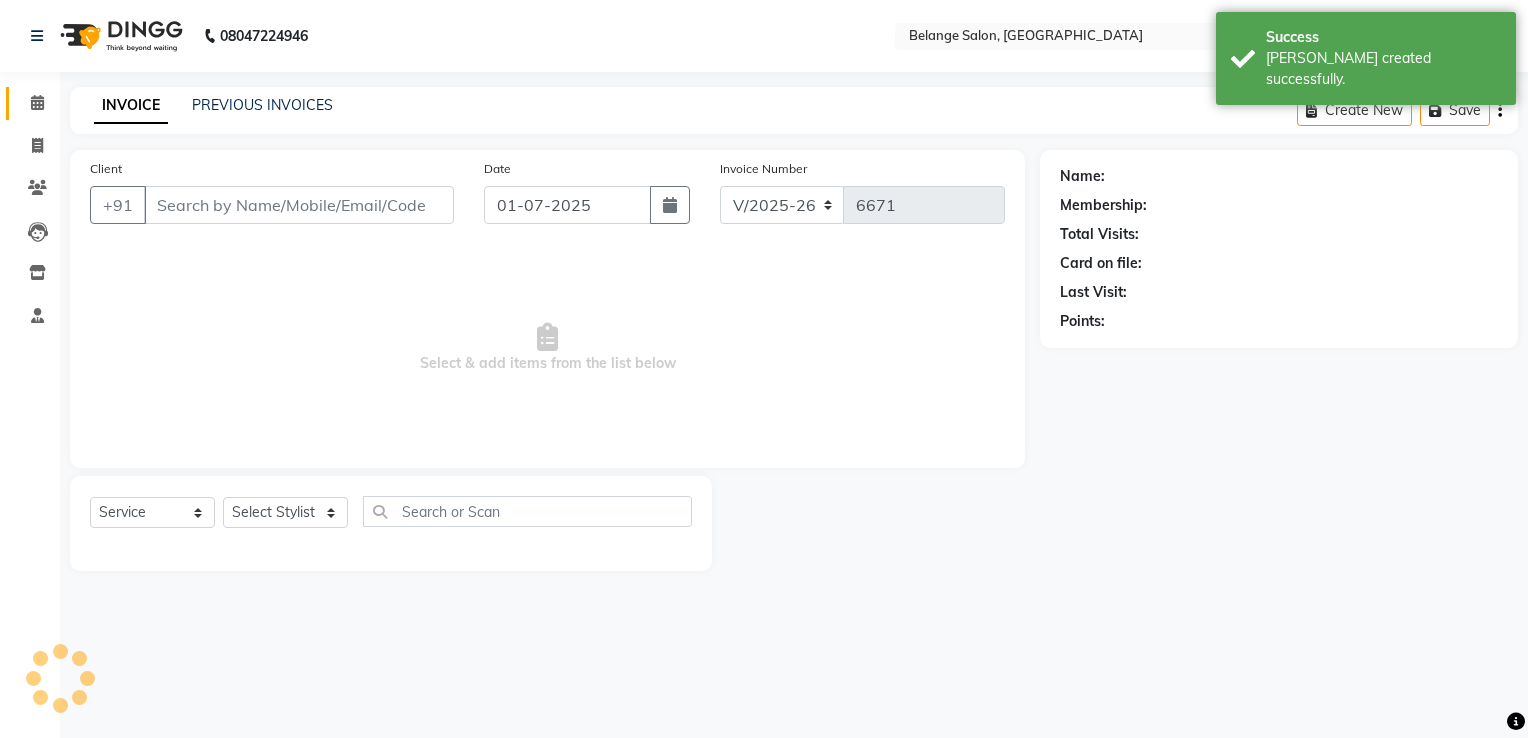 type on "12150000003" 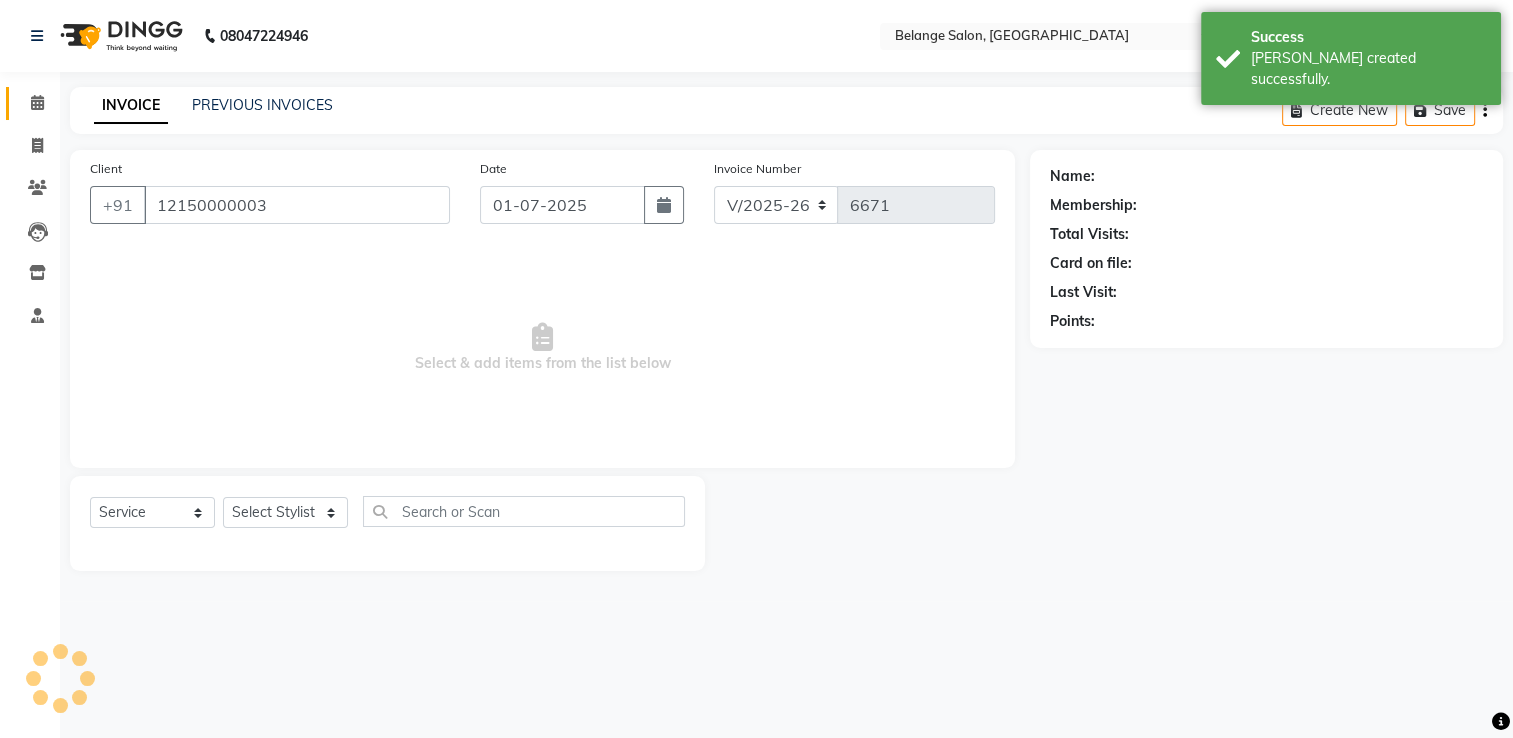 select on "45203" 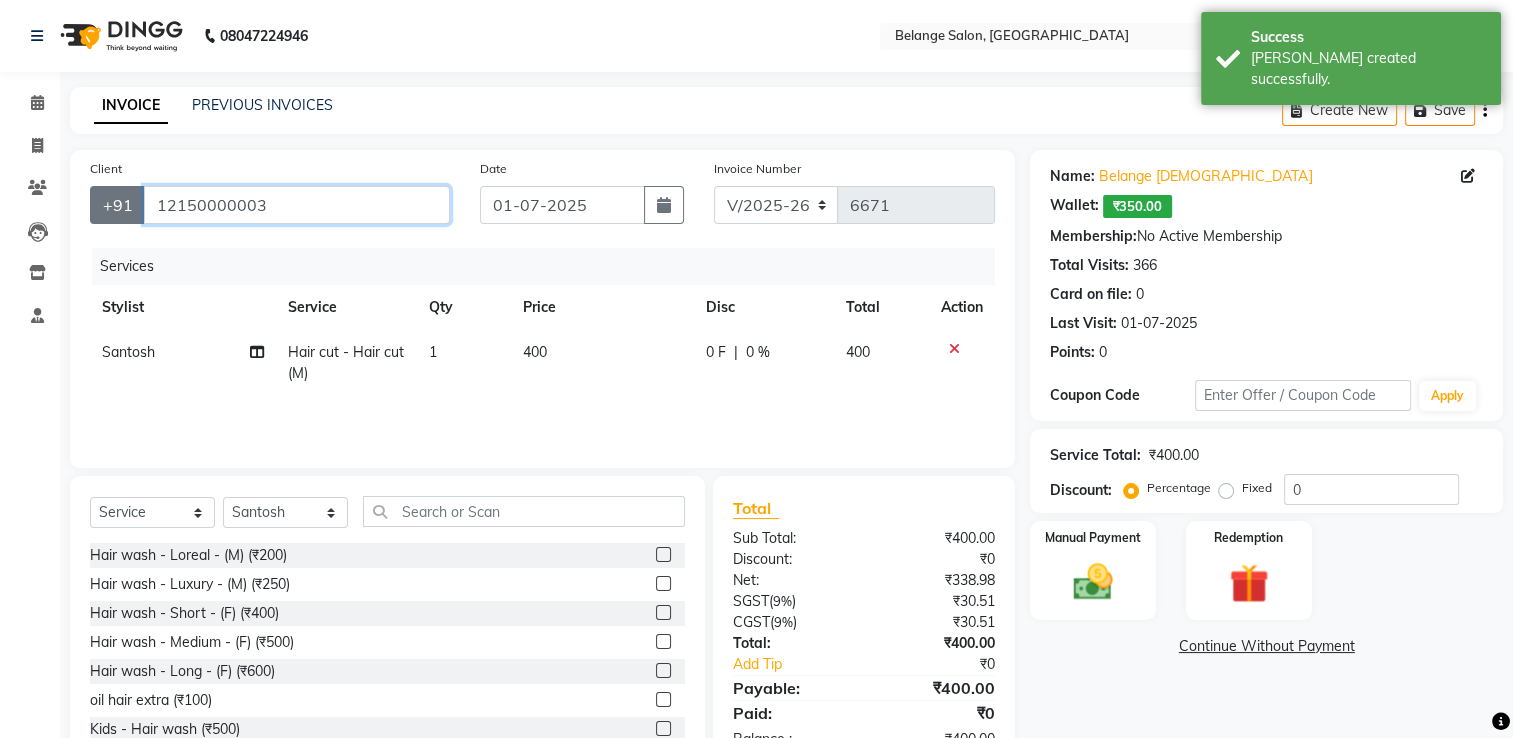 drag, startPoint x: 349, startPoint y: 200, endPoint x: 138, endPoint y: 200, distance: 211 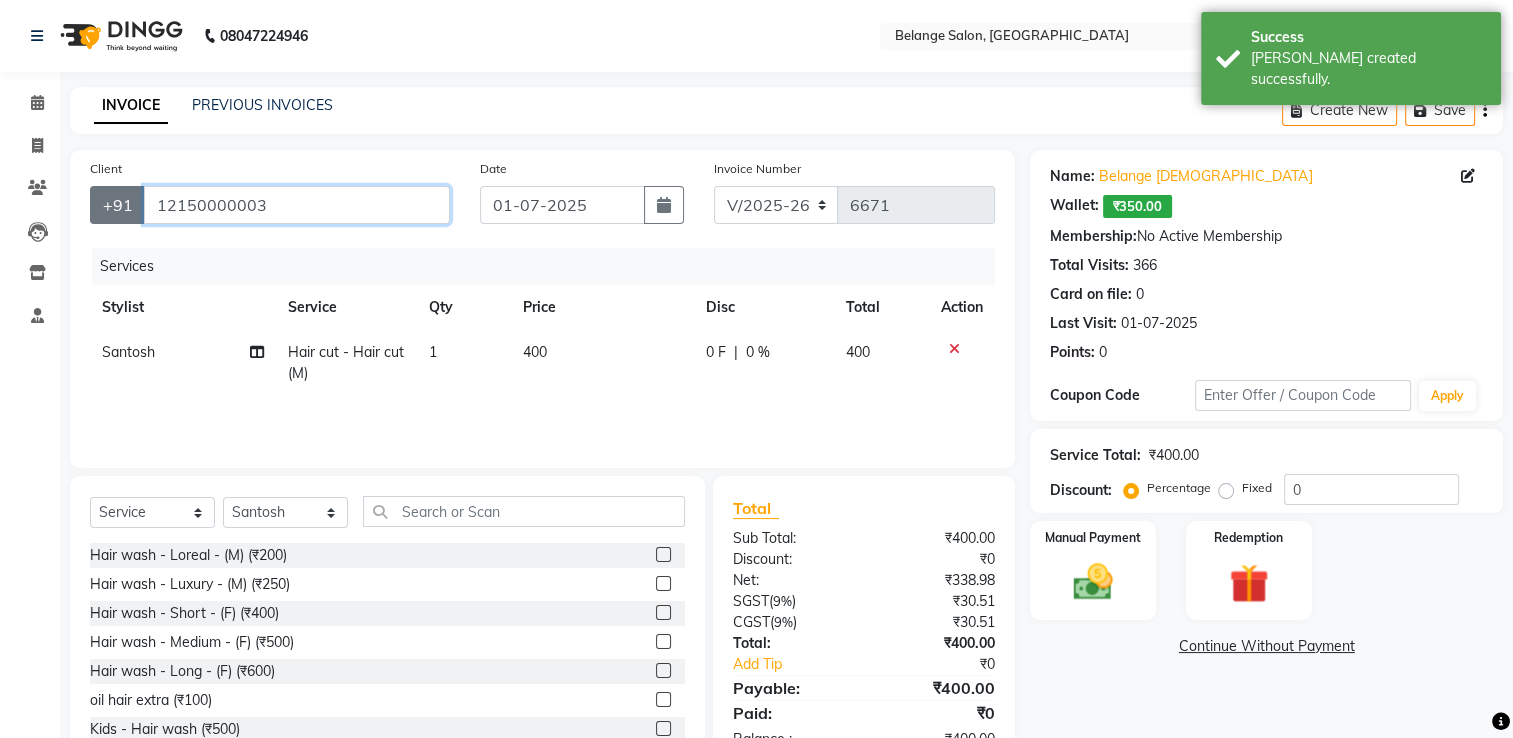 click on "+91 12150000003" 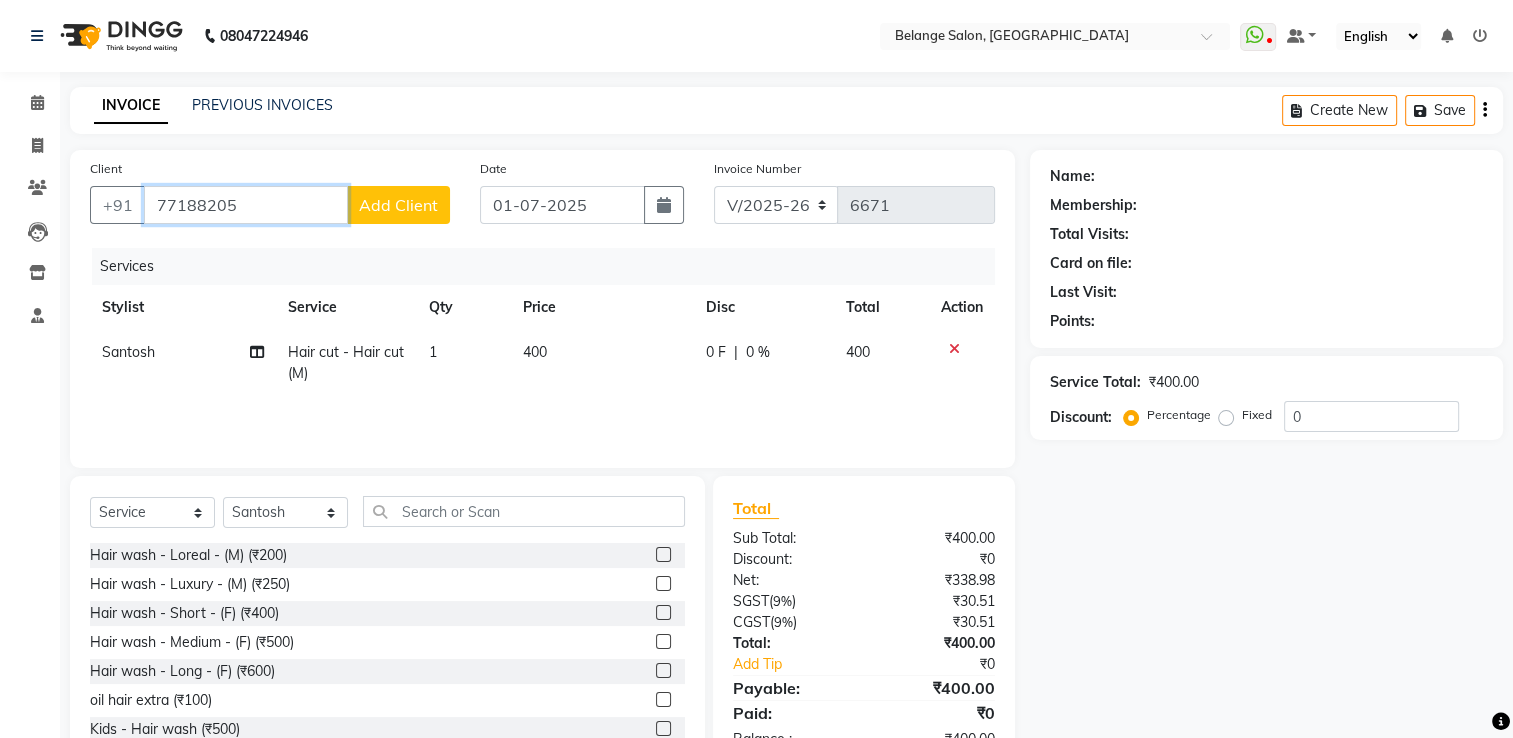 click on "77188205" at bounding box center [246, 205] 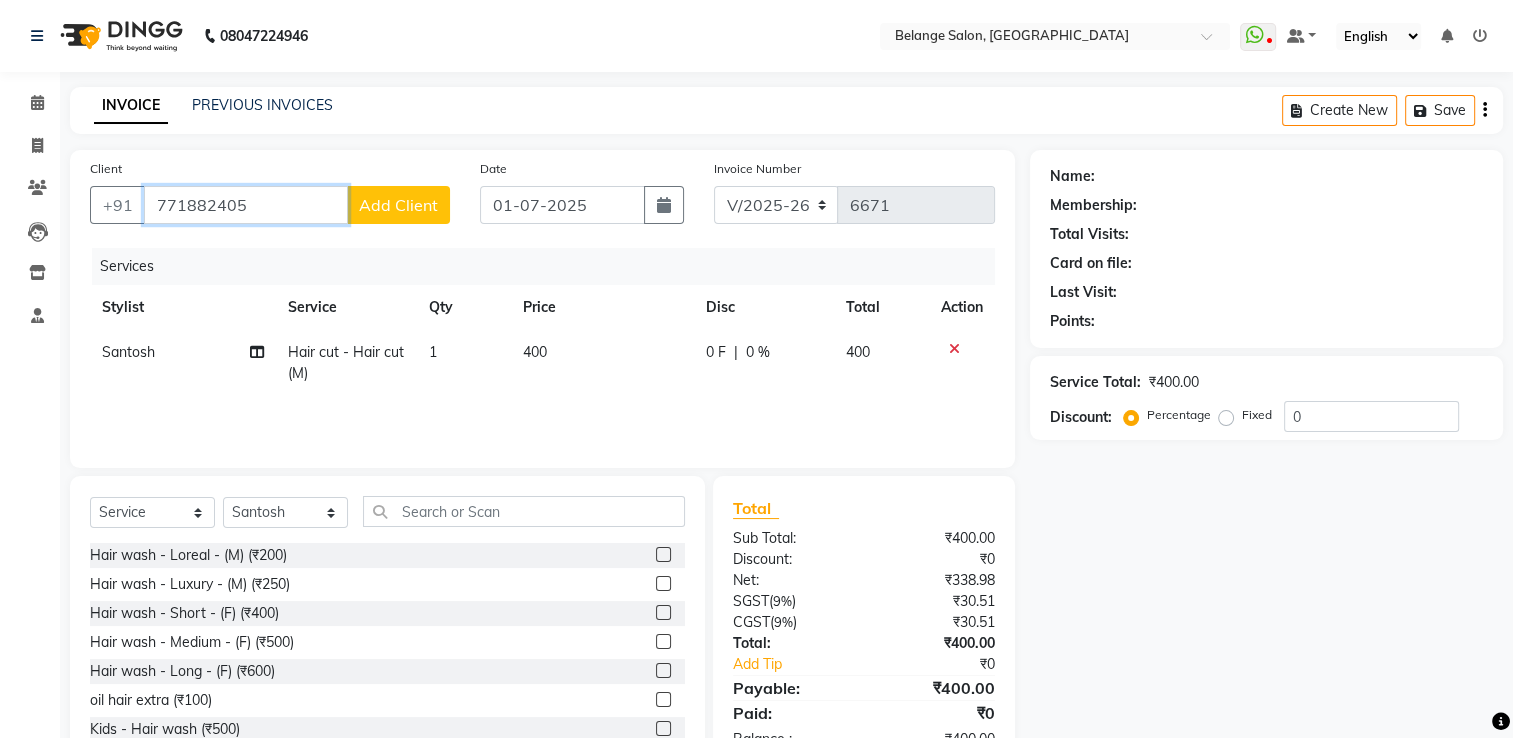 click on "771882405" at bounding box center (246, 205) 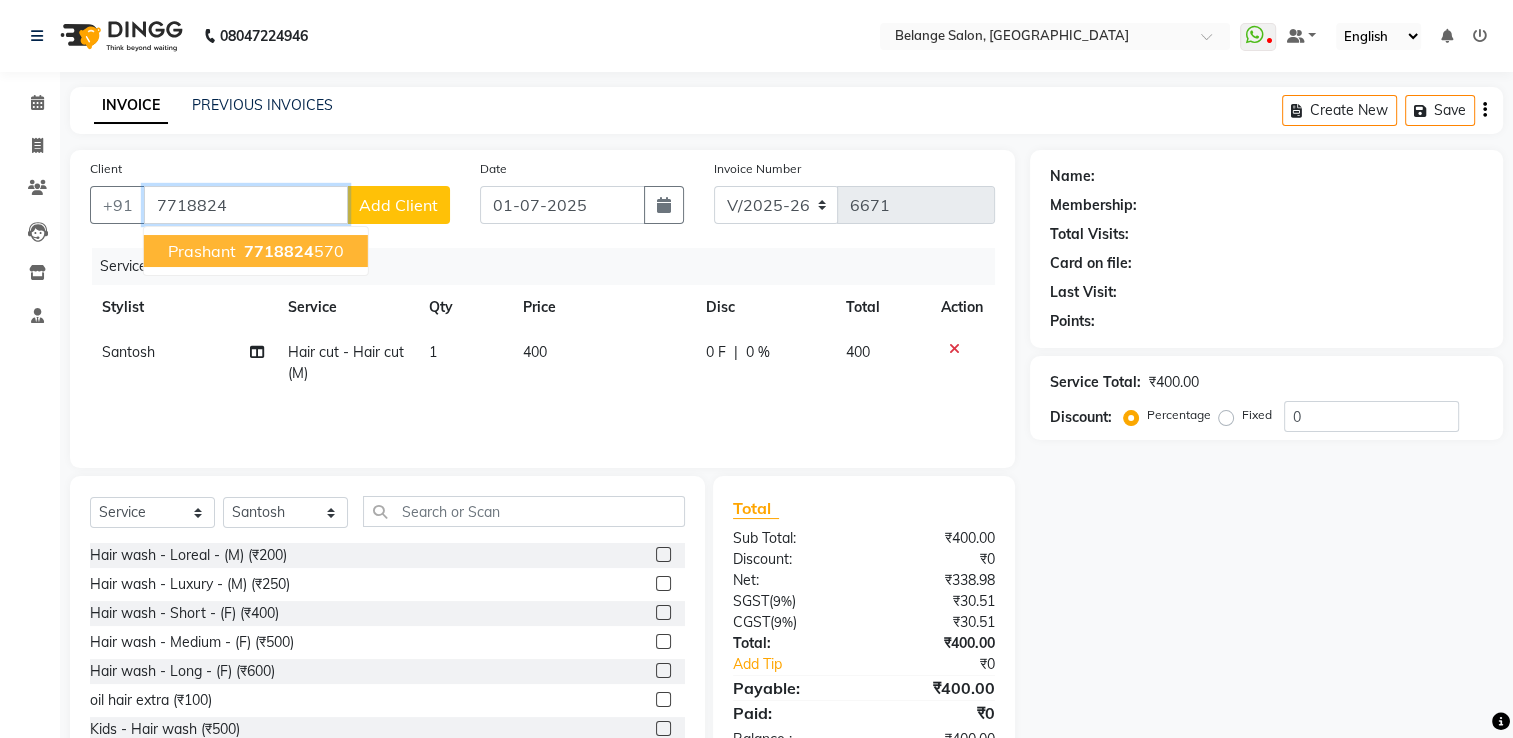 click on "Prashant   7718824 570" at bounding box center (256, 251) 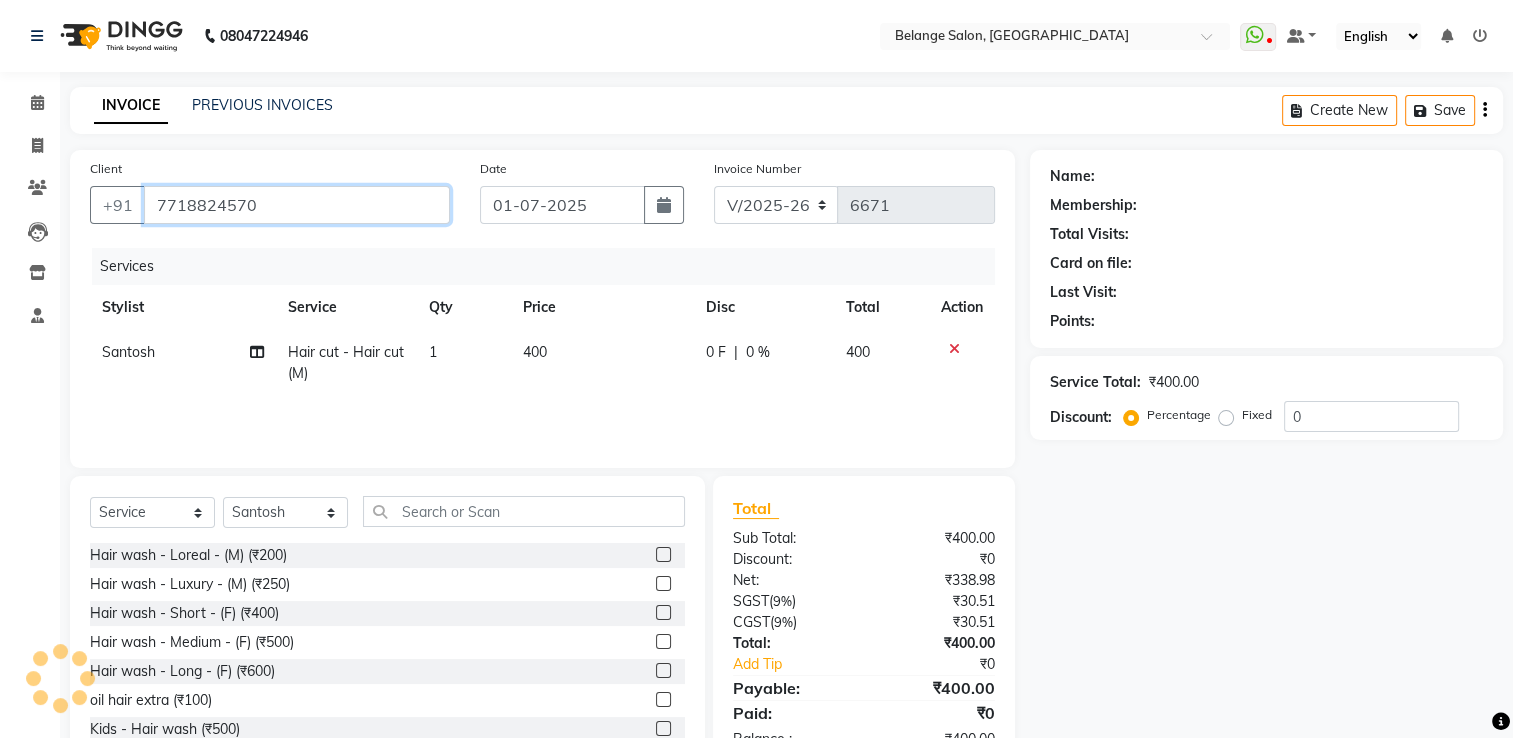 type on "7718824570" 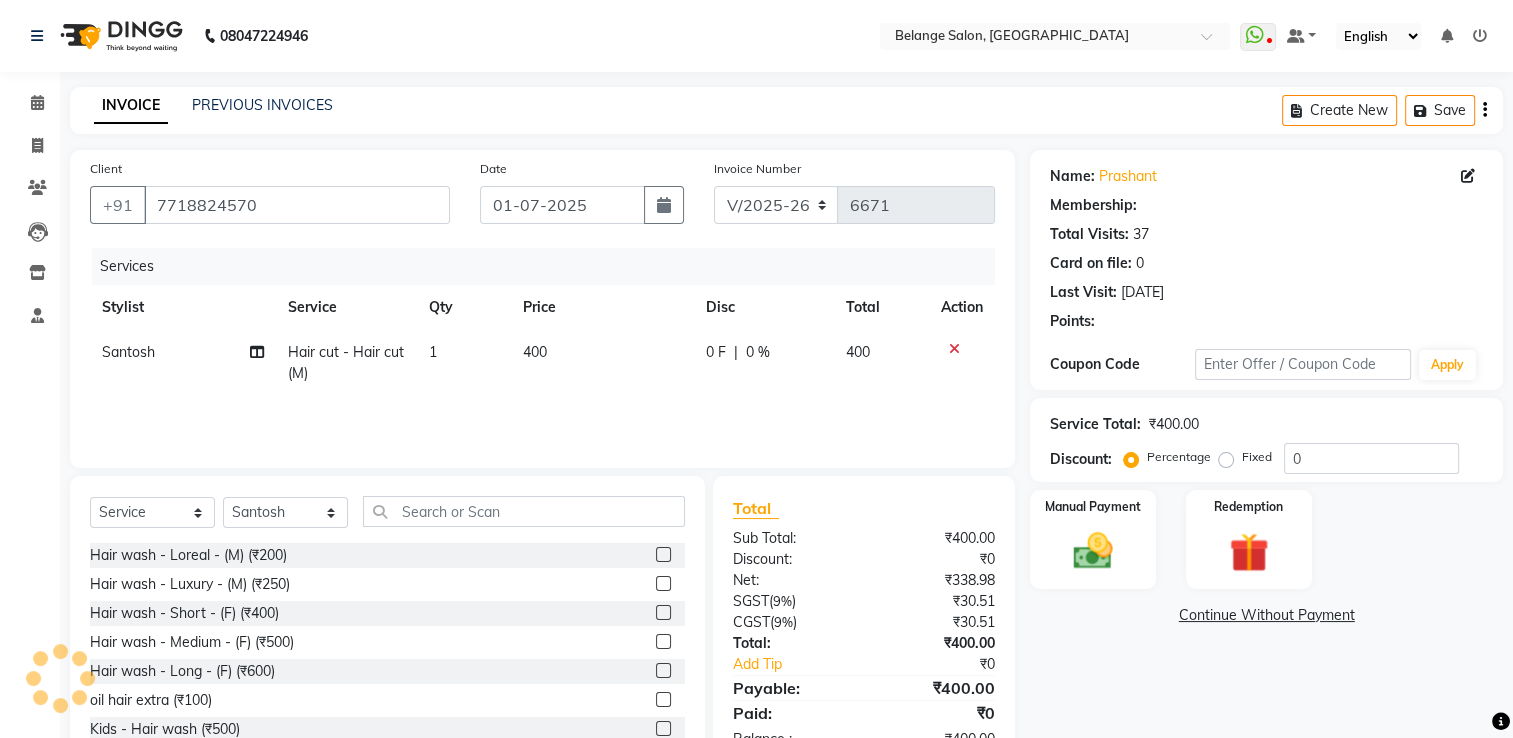 select on "1: Object" 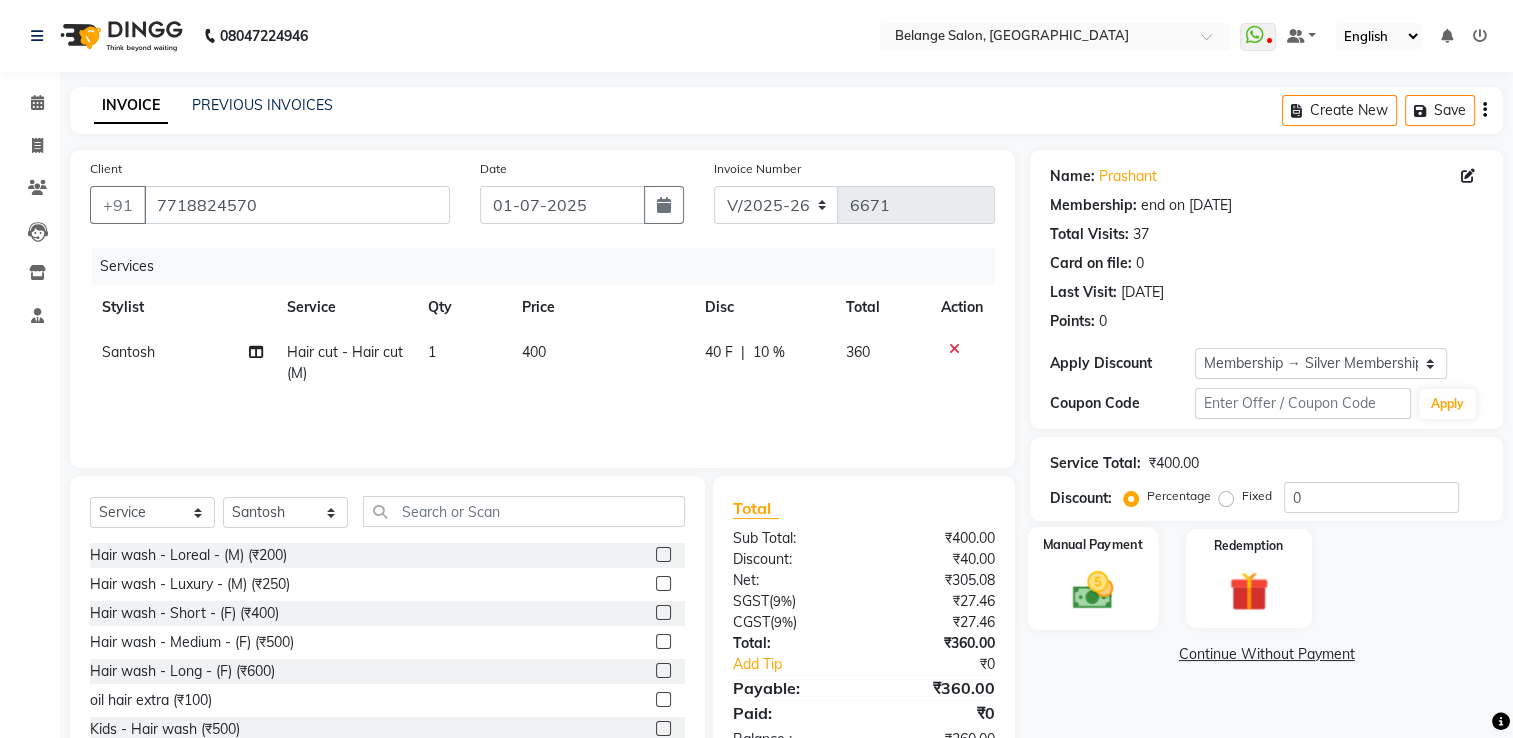 scroll, scrollTop: 63, scrollLeft: 0, axis: vertical 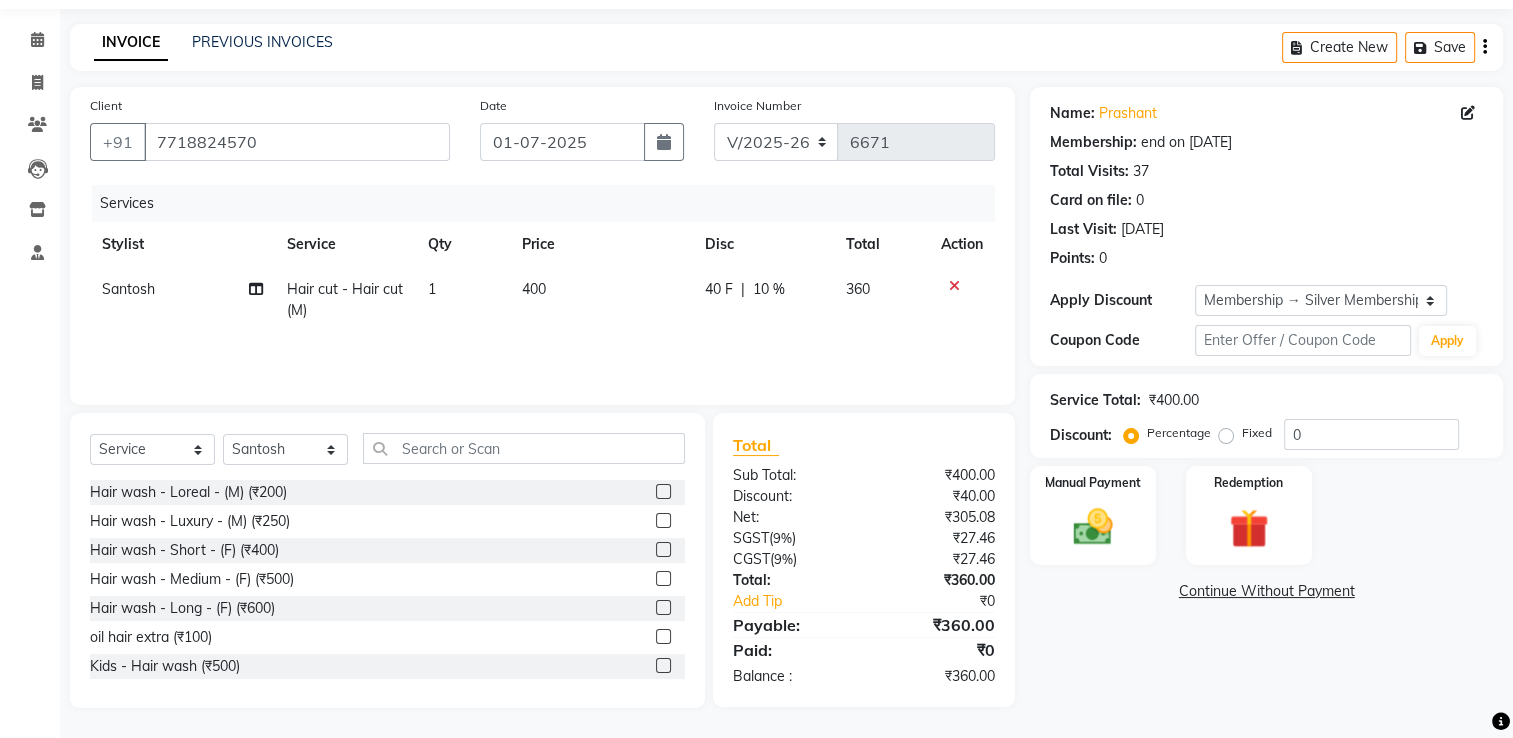 click 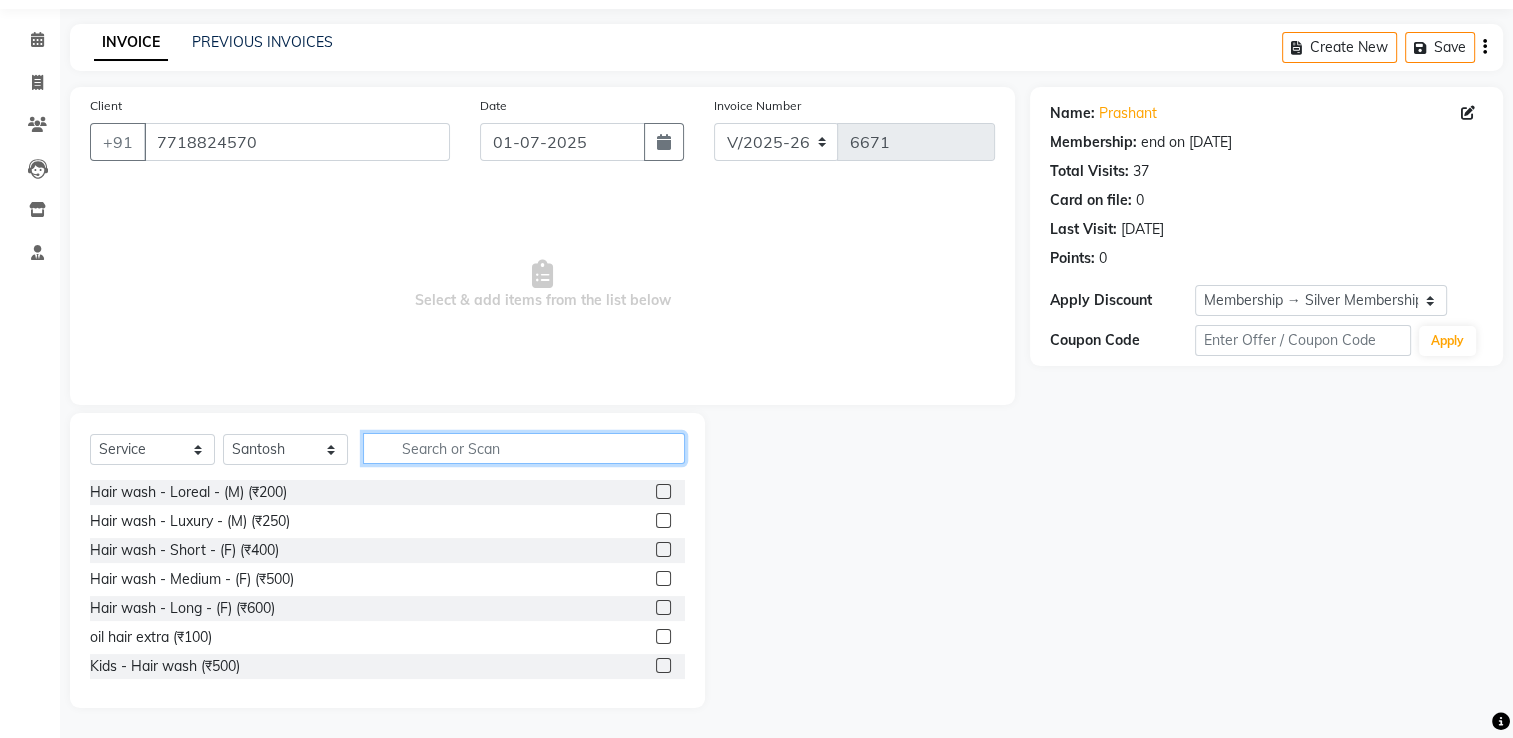 click 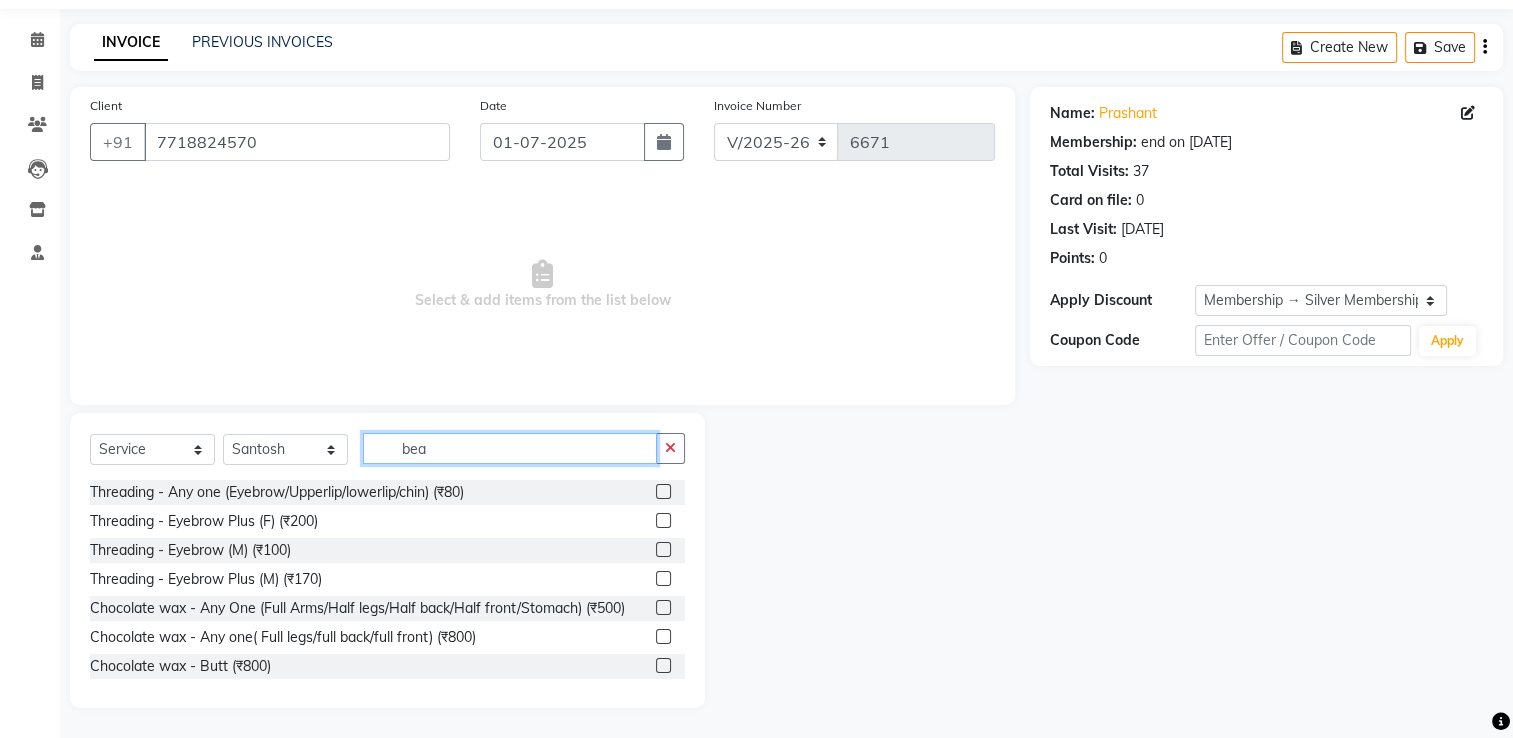 scroll, scrollTop: 0, scrollLeft: 0, axis: both 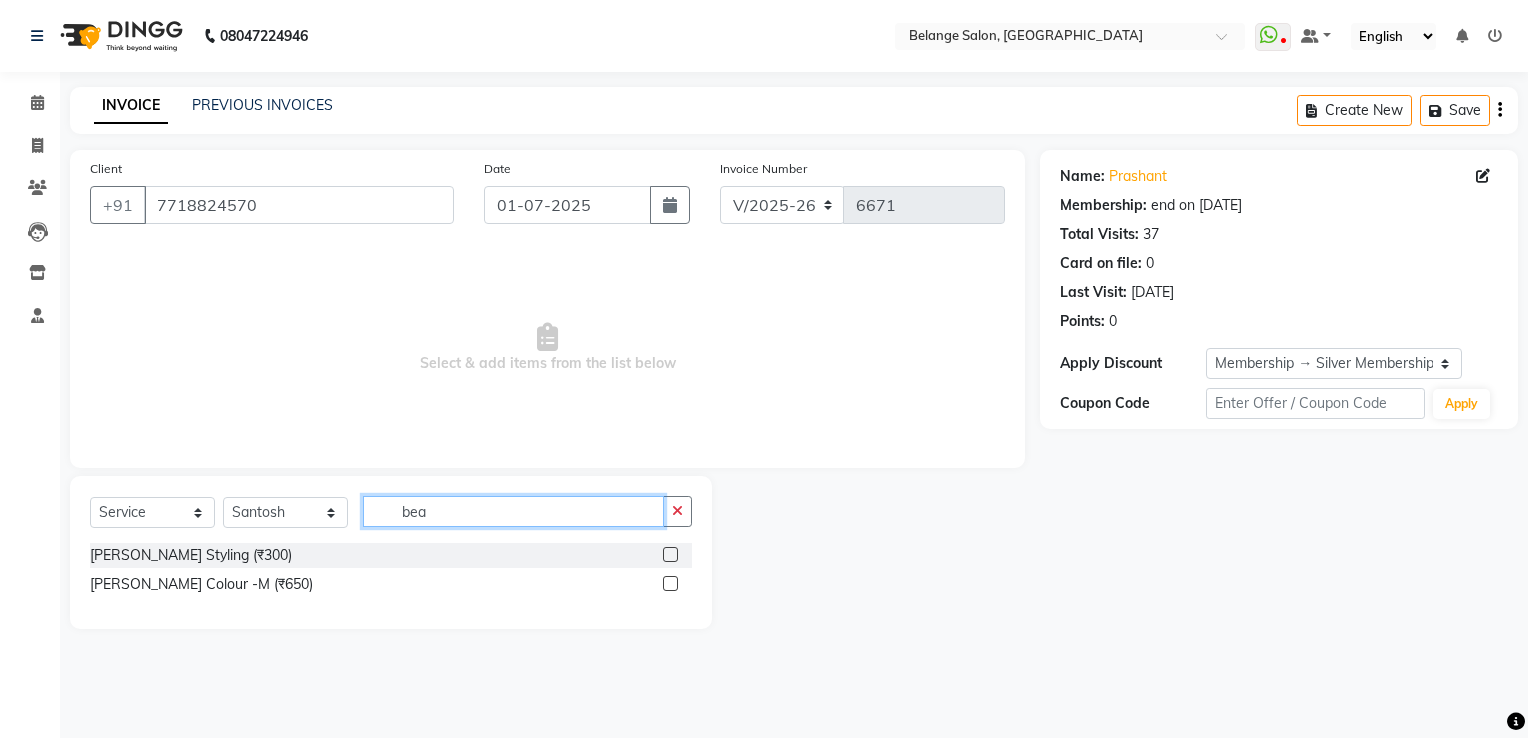 type on "bea" 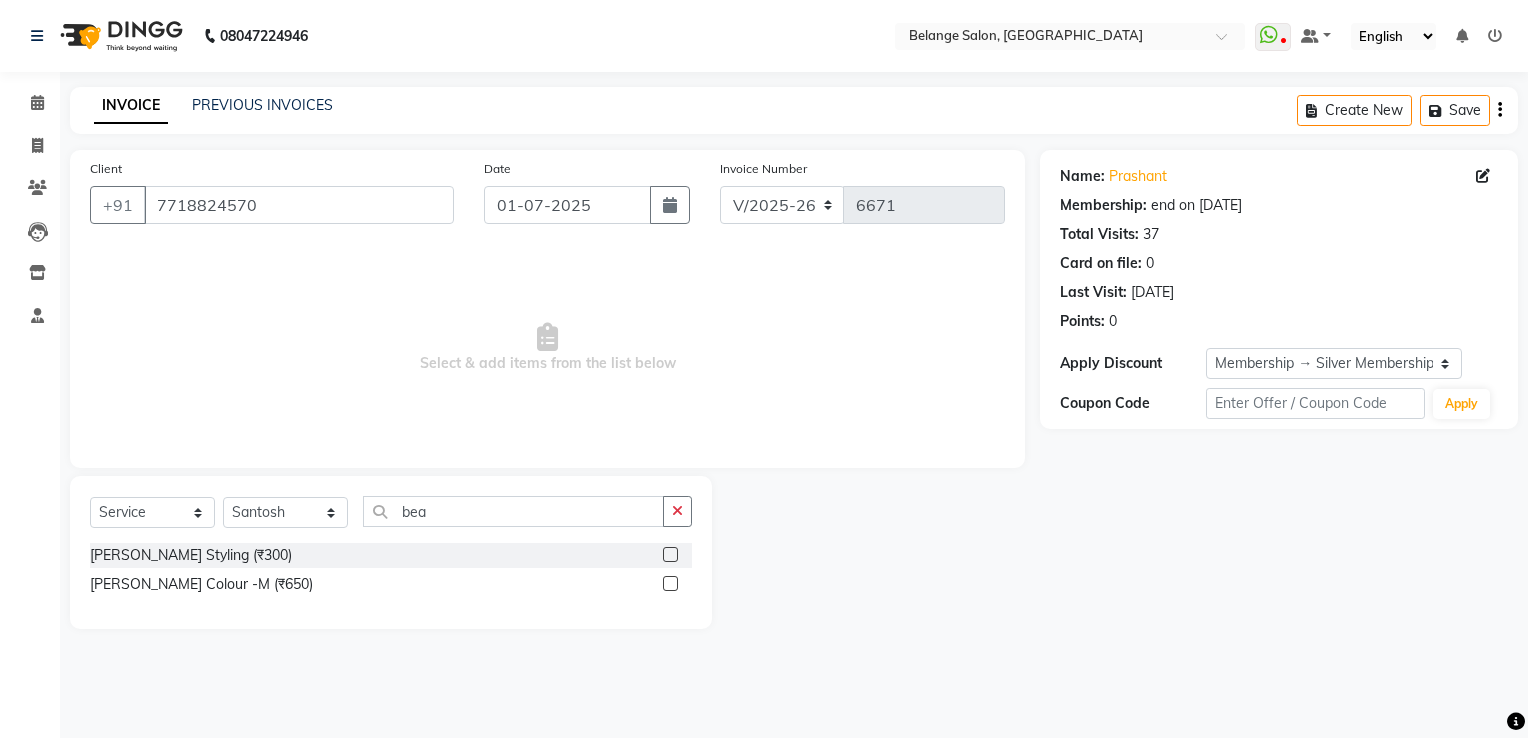 click 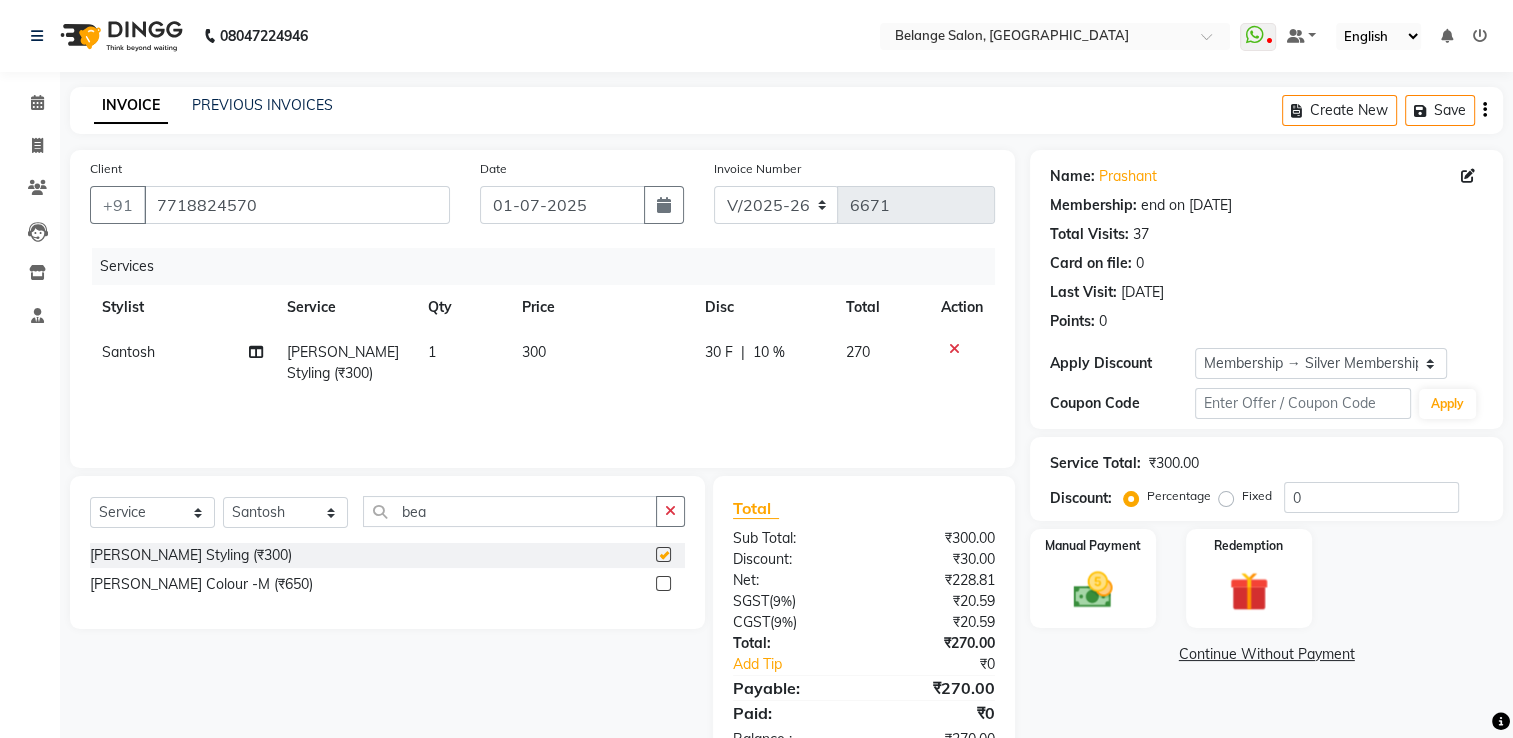 checkbox on "false" 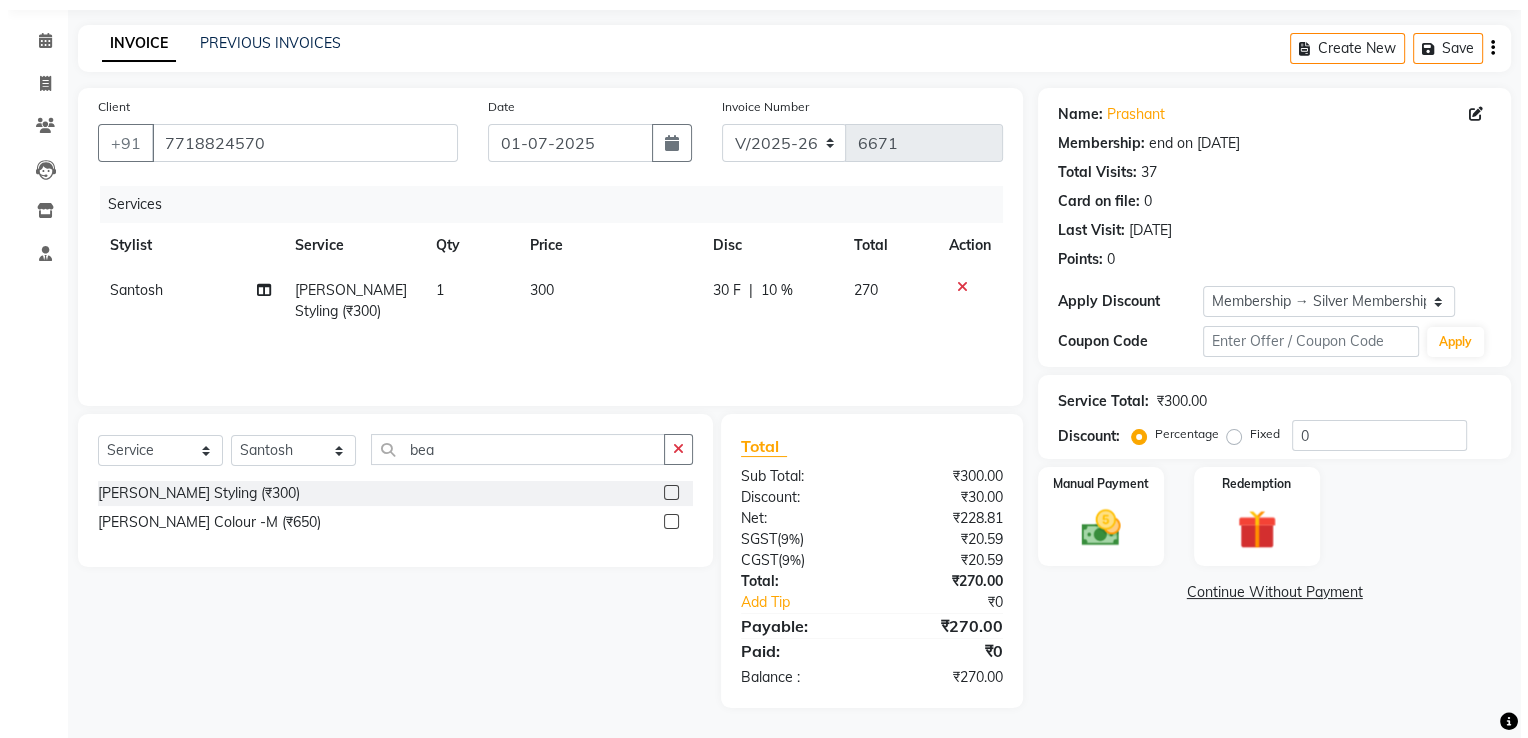 scroll, scrollTop: 0, scrollLeft: 0, axis: both 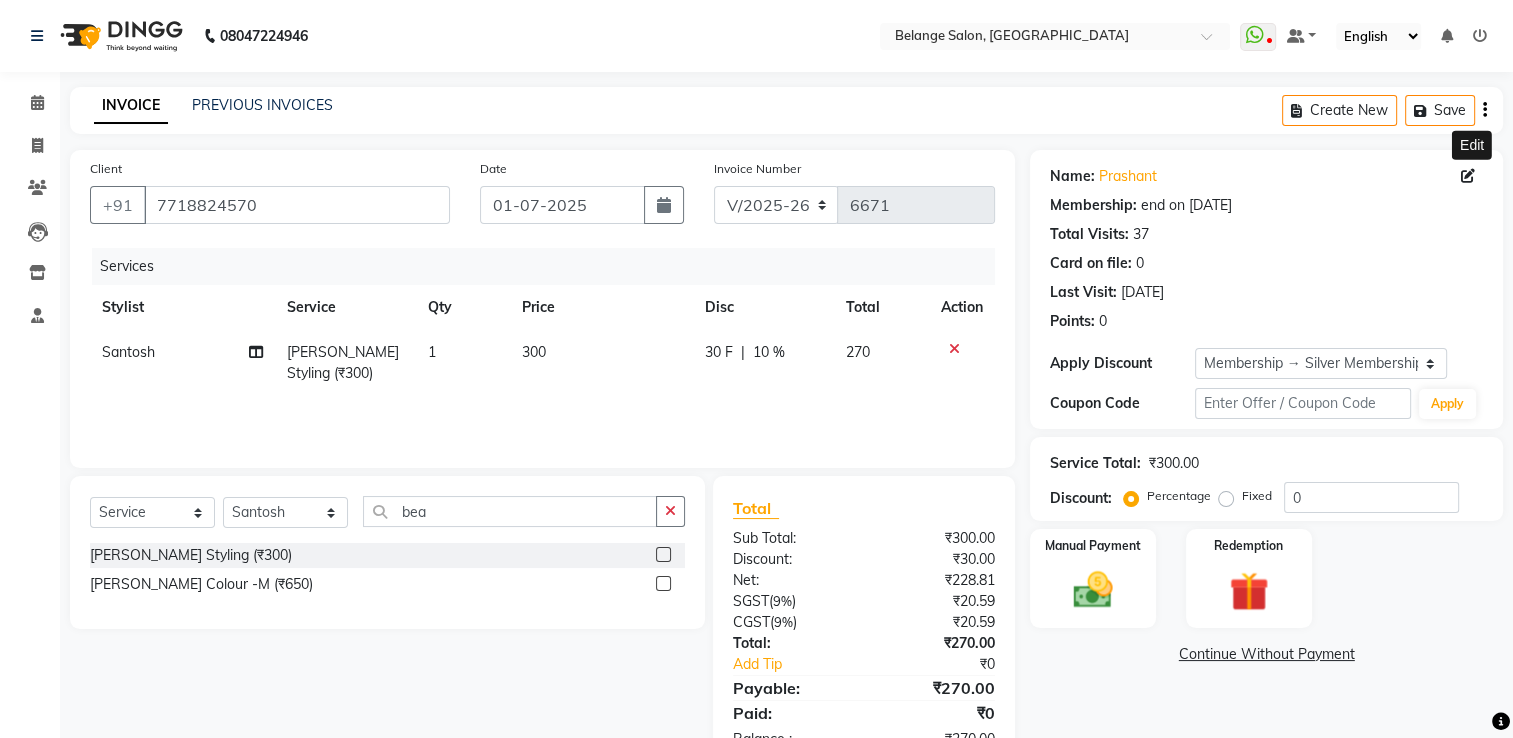 click 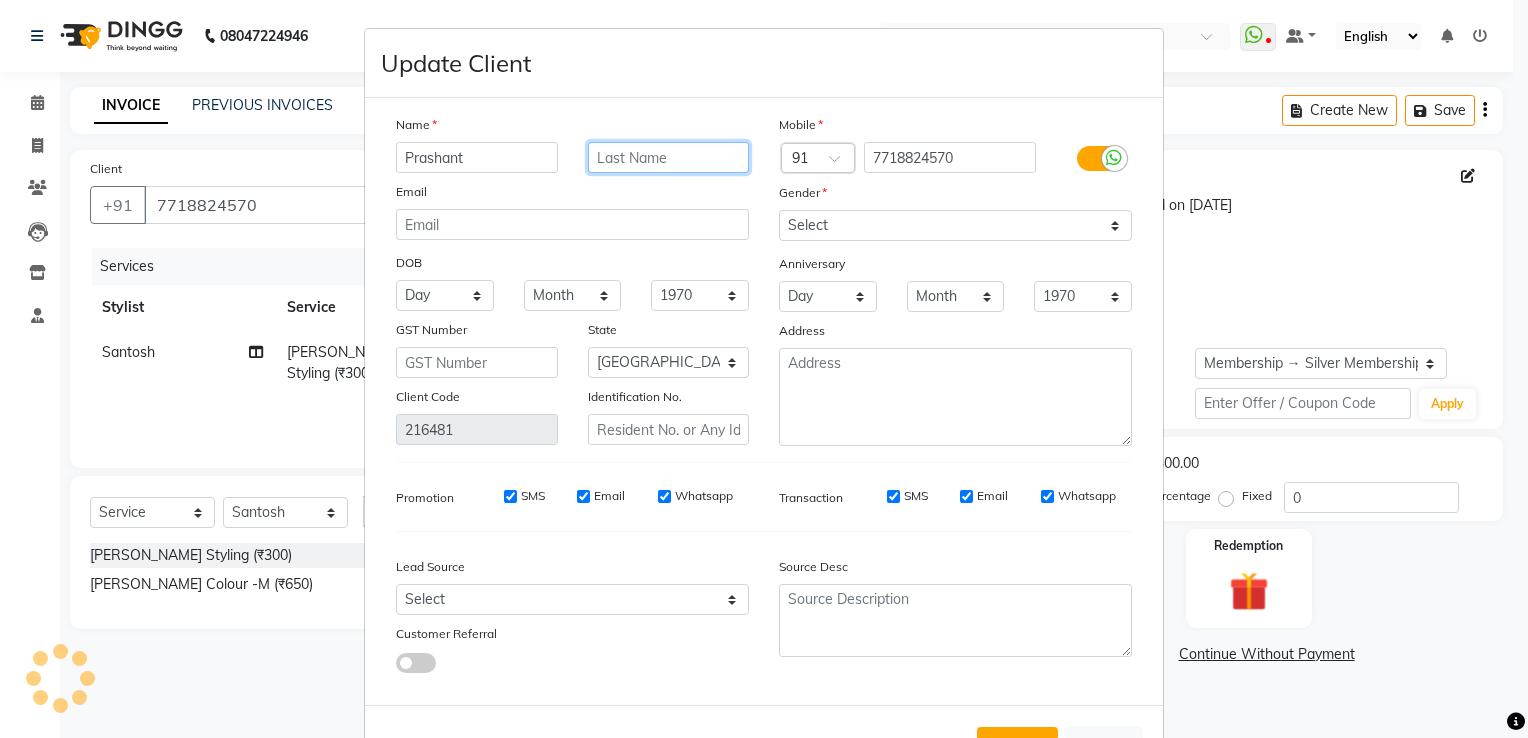 click at bounding box center [669, 157] 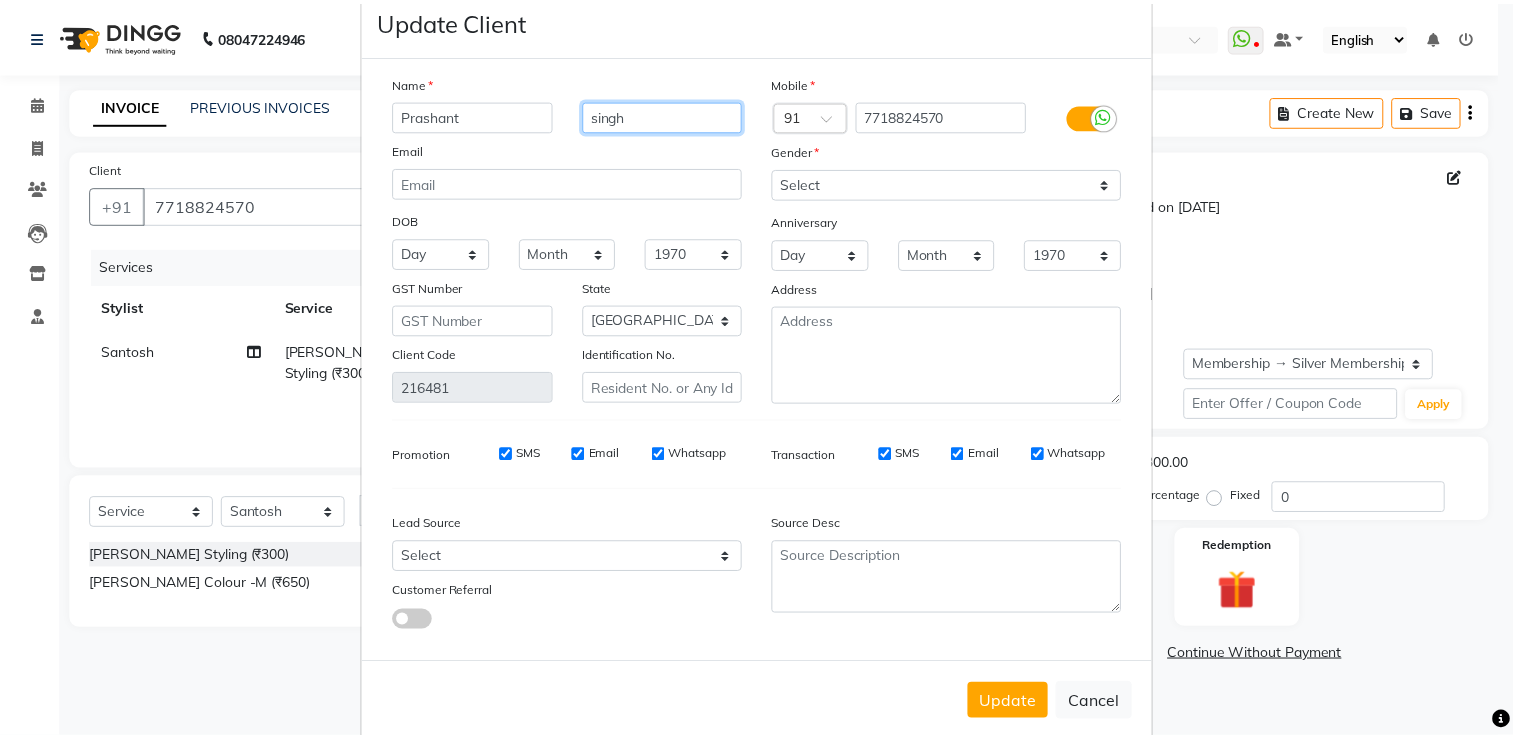 scroll, scrollTop: 83, scrollLeft: 0, axis: vertical 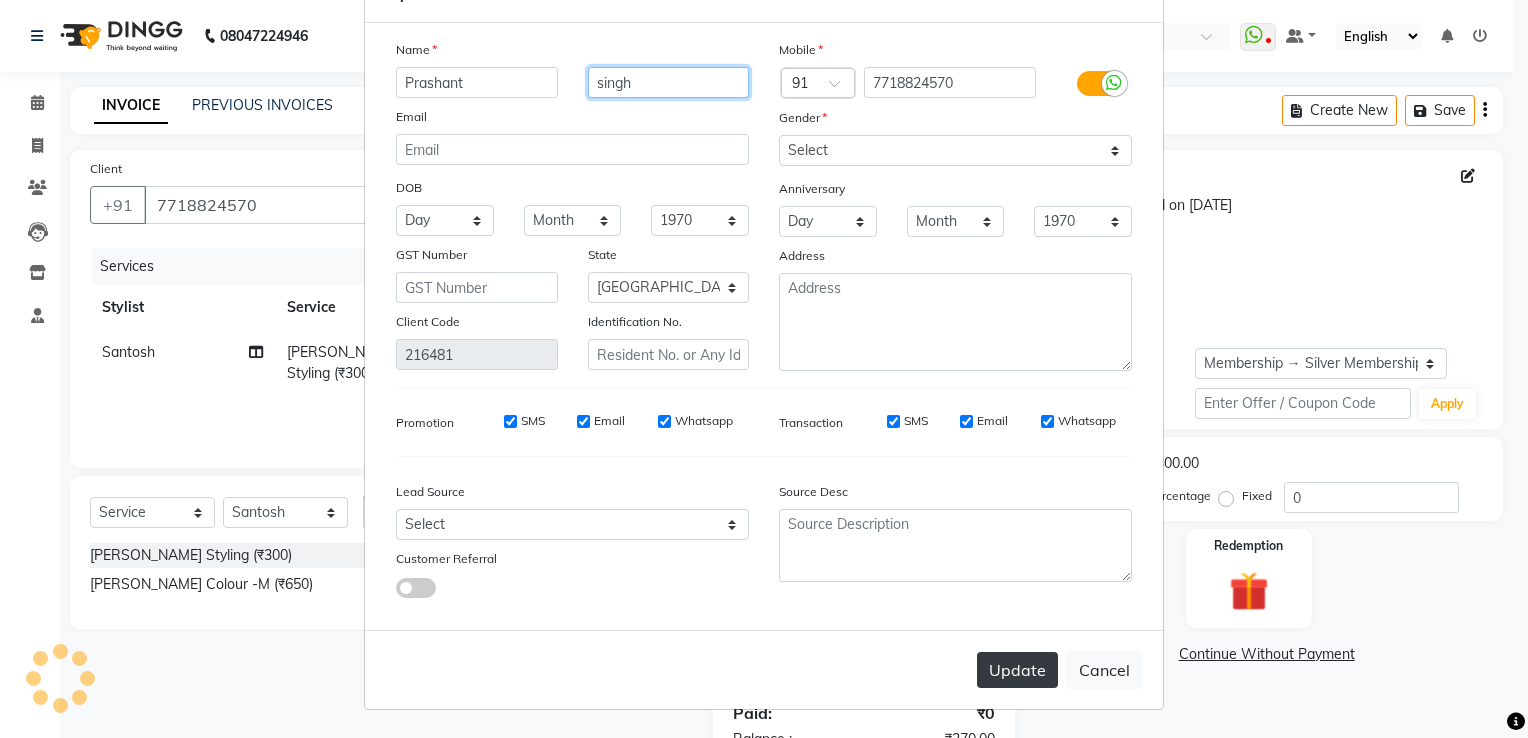 type on "singh" 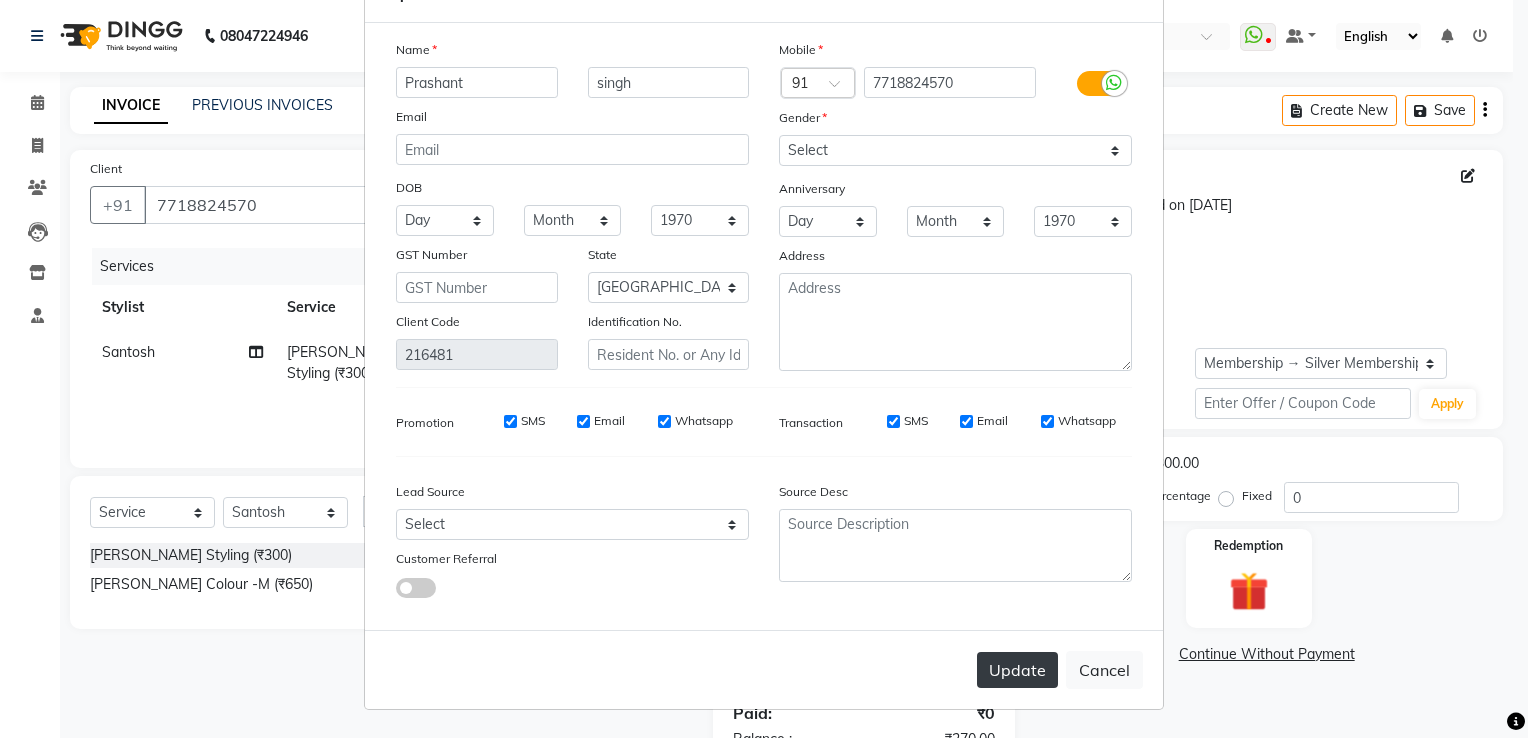 click on "Update" at bounding box center (1017, 670) 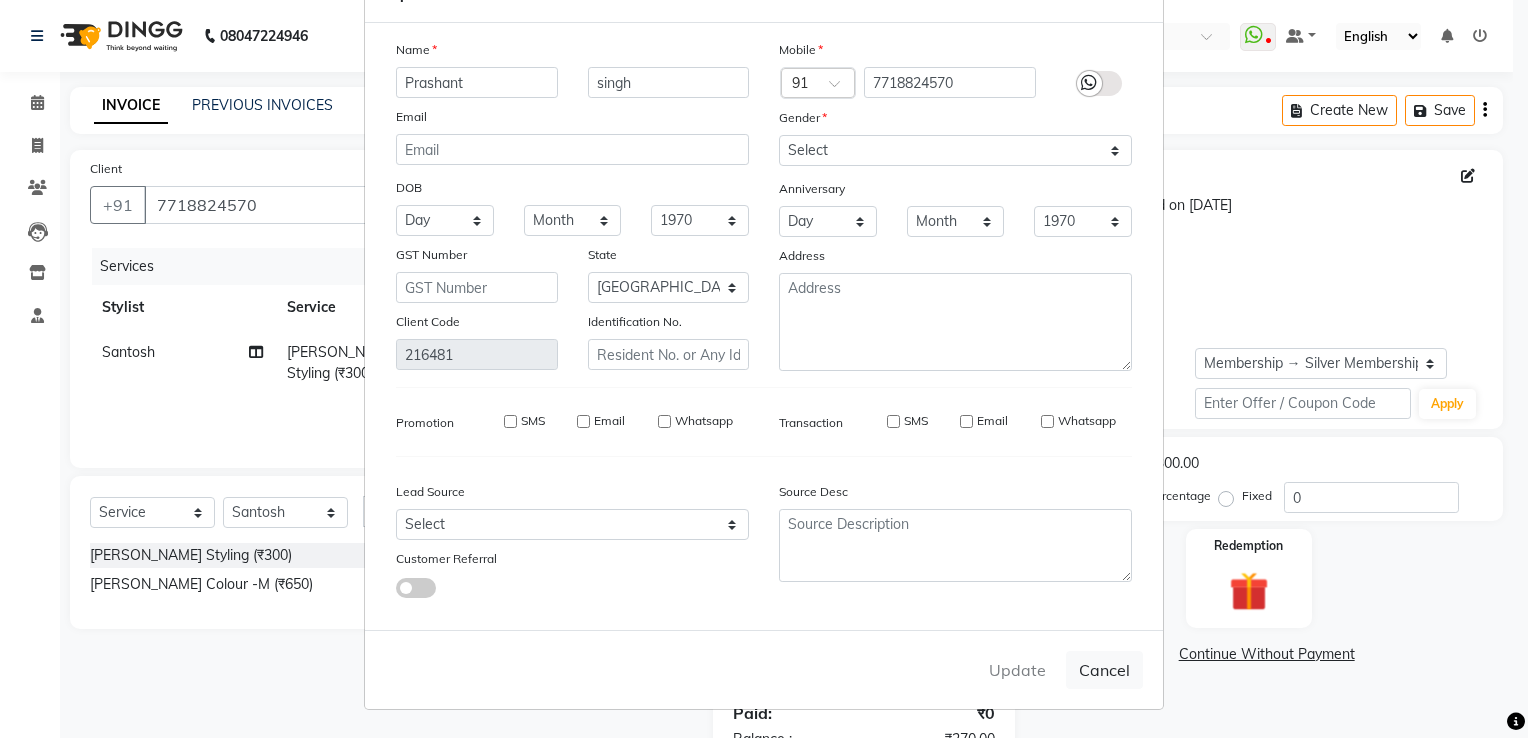 type 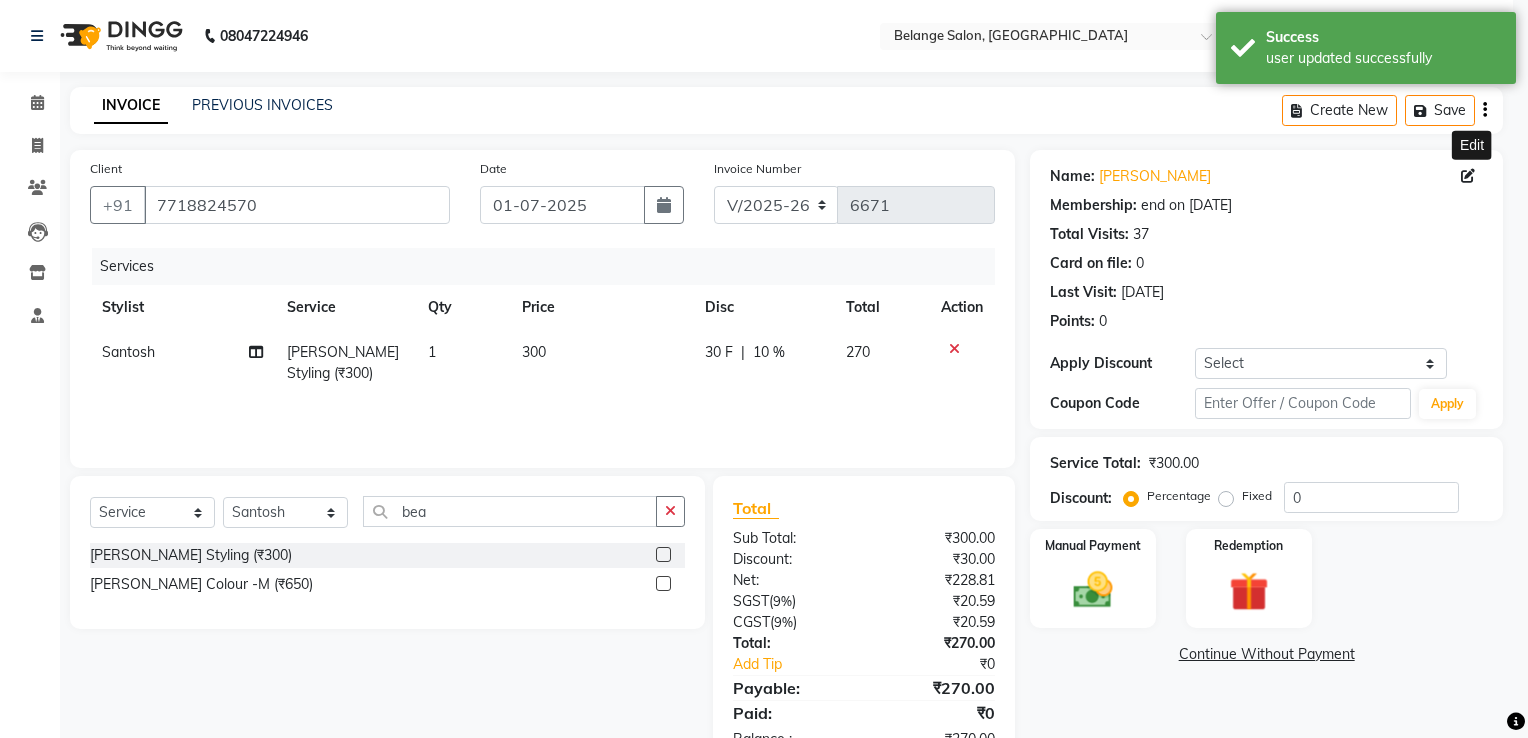 select on "2: Object" 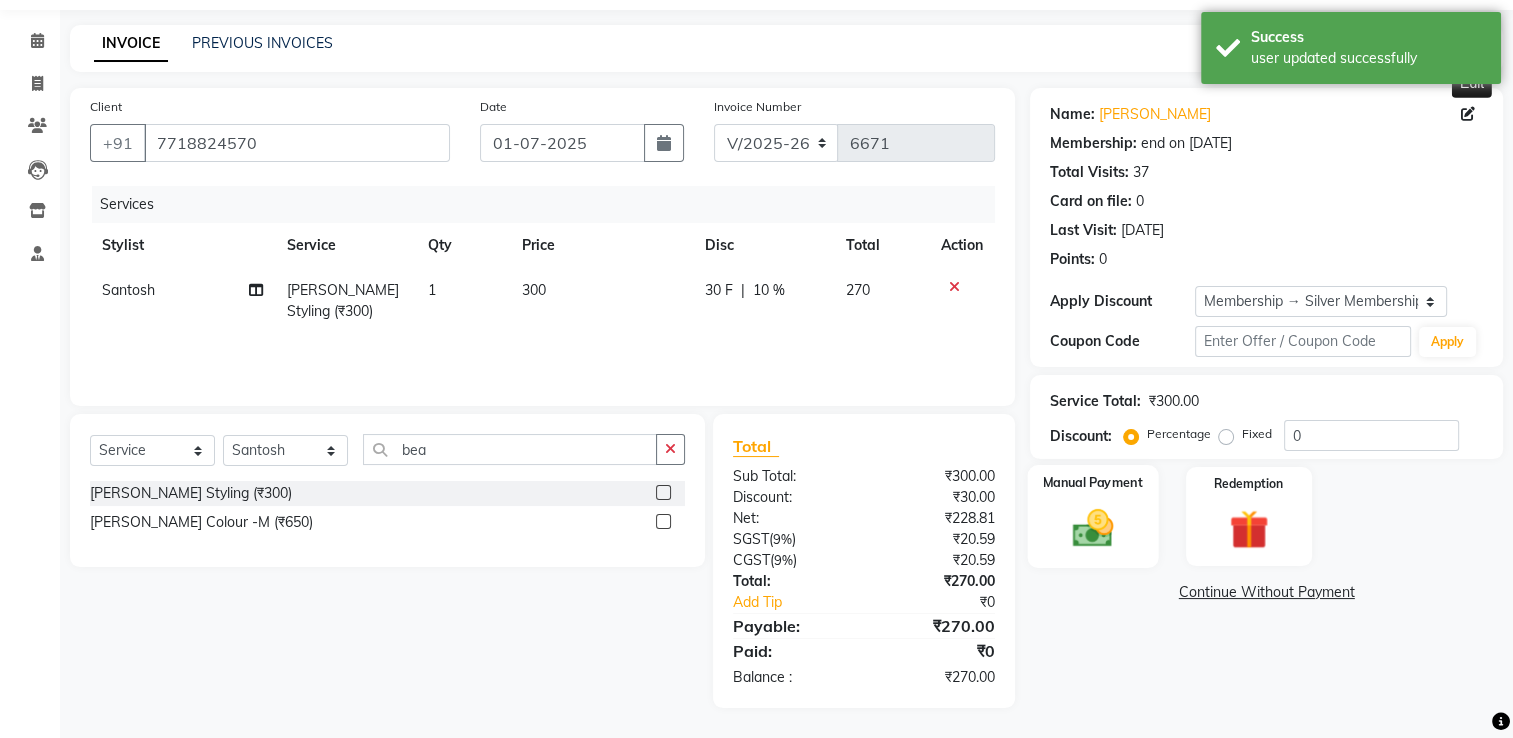 click 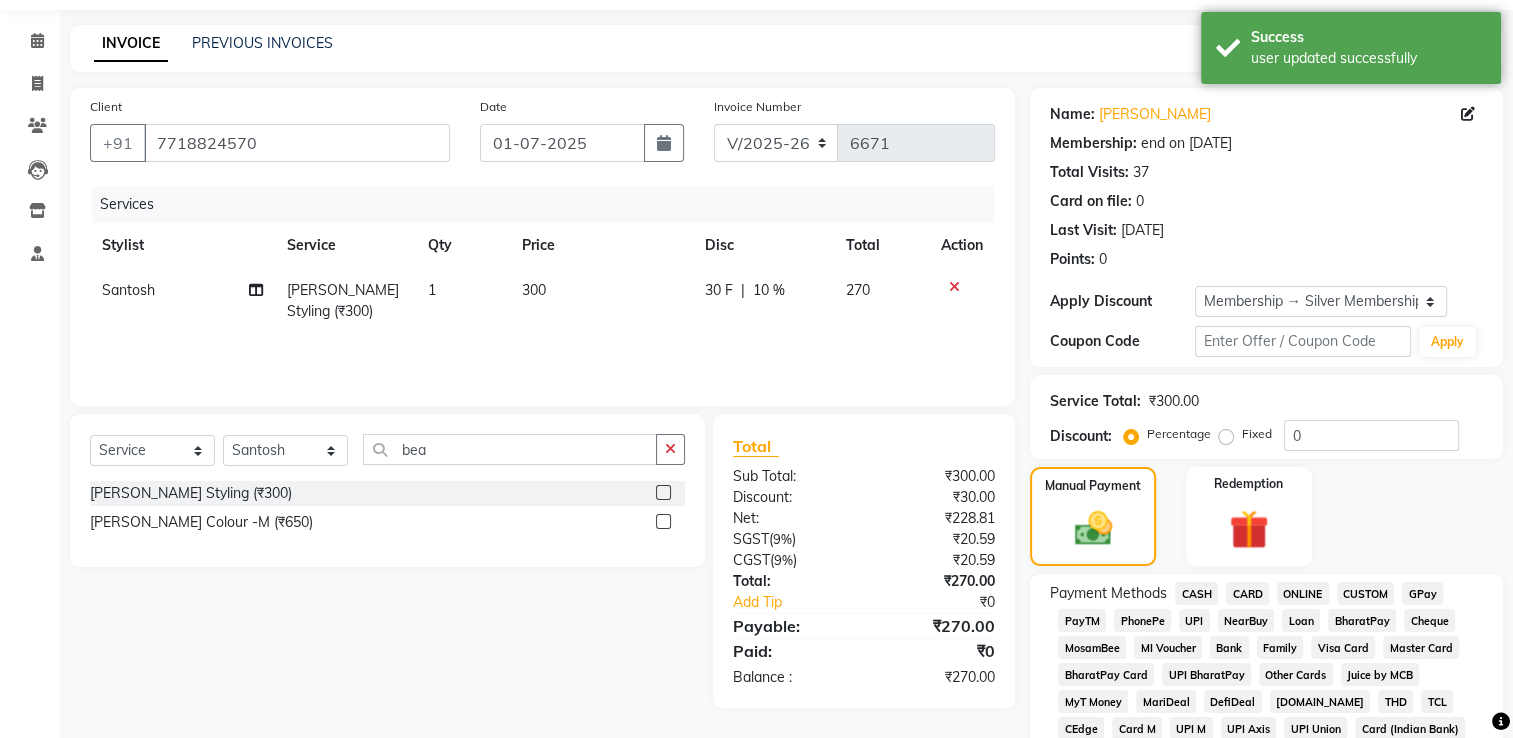 scroll, scrollTop: 262, scrollLeft: 0, axis: vertical 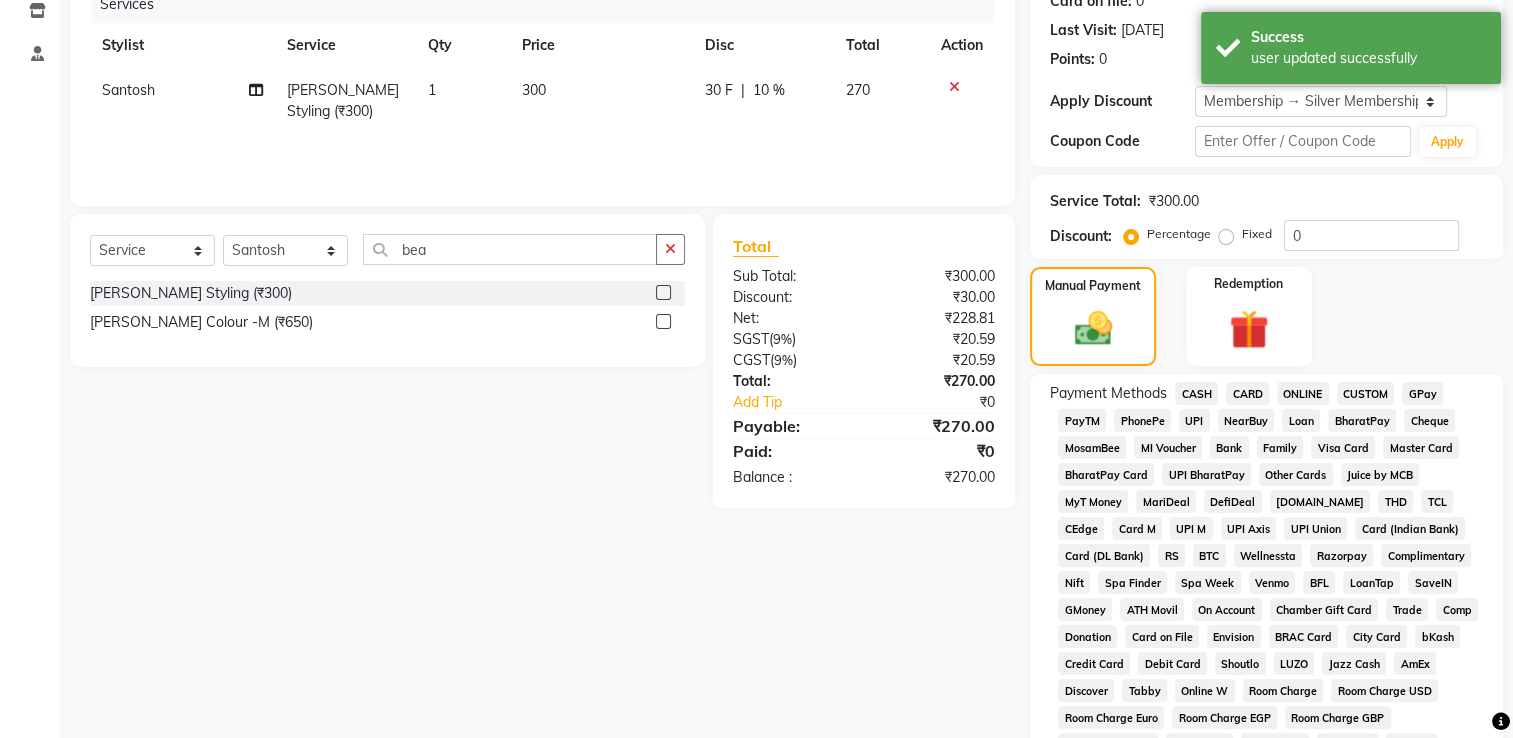 click on "GPay" 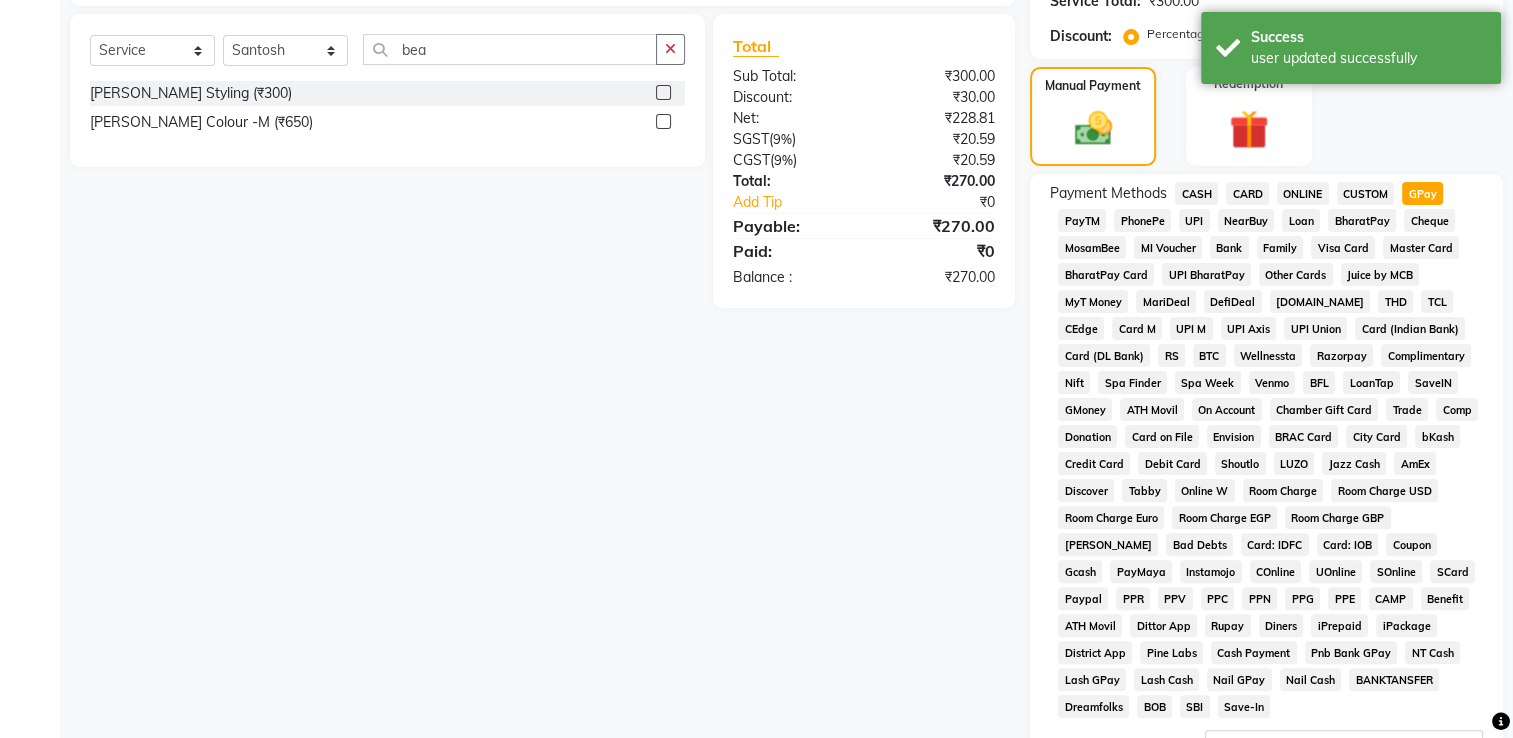 scroll, scrollTop: 724, scrollLeft: 0, axis: vertical 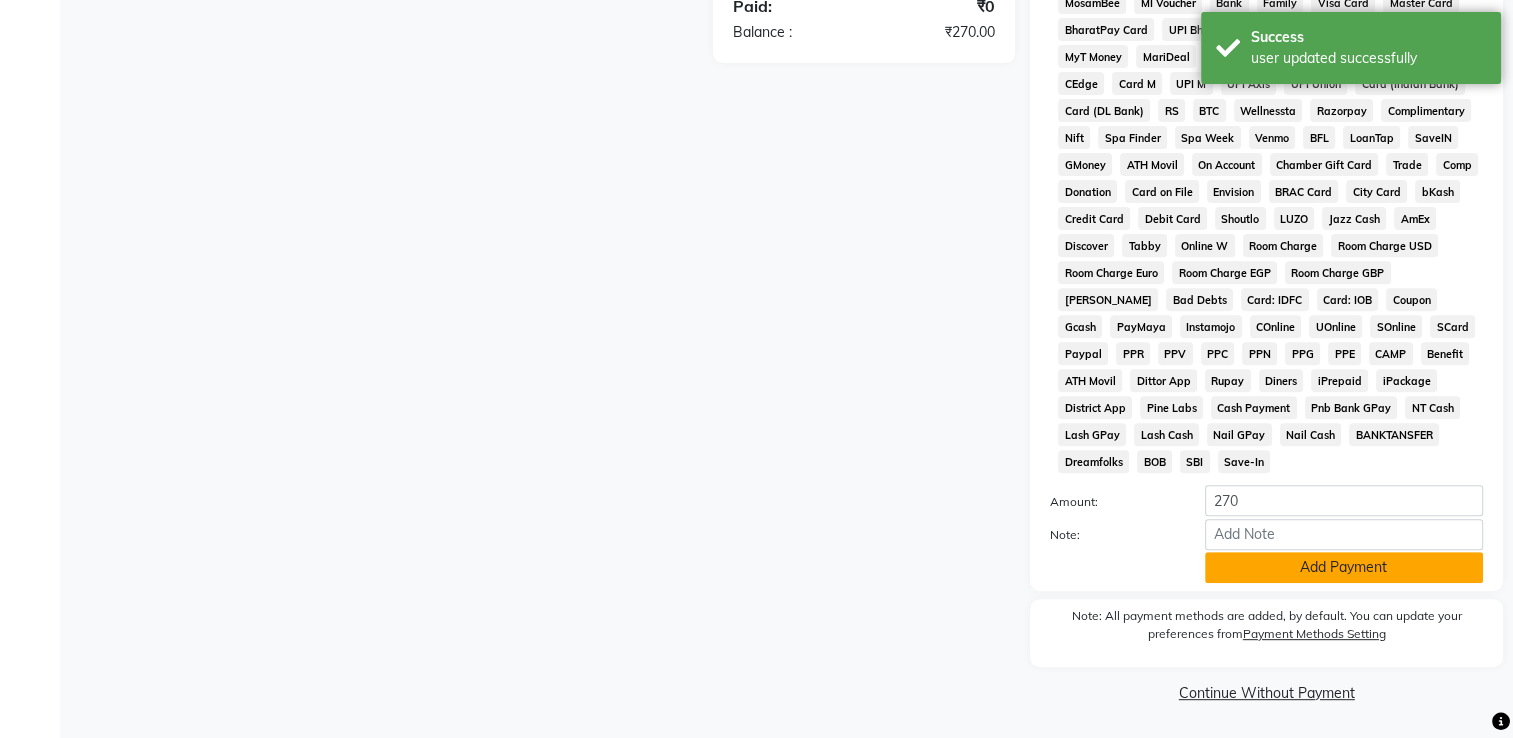 click on "Add Payment" 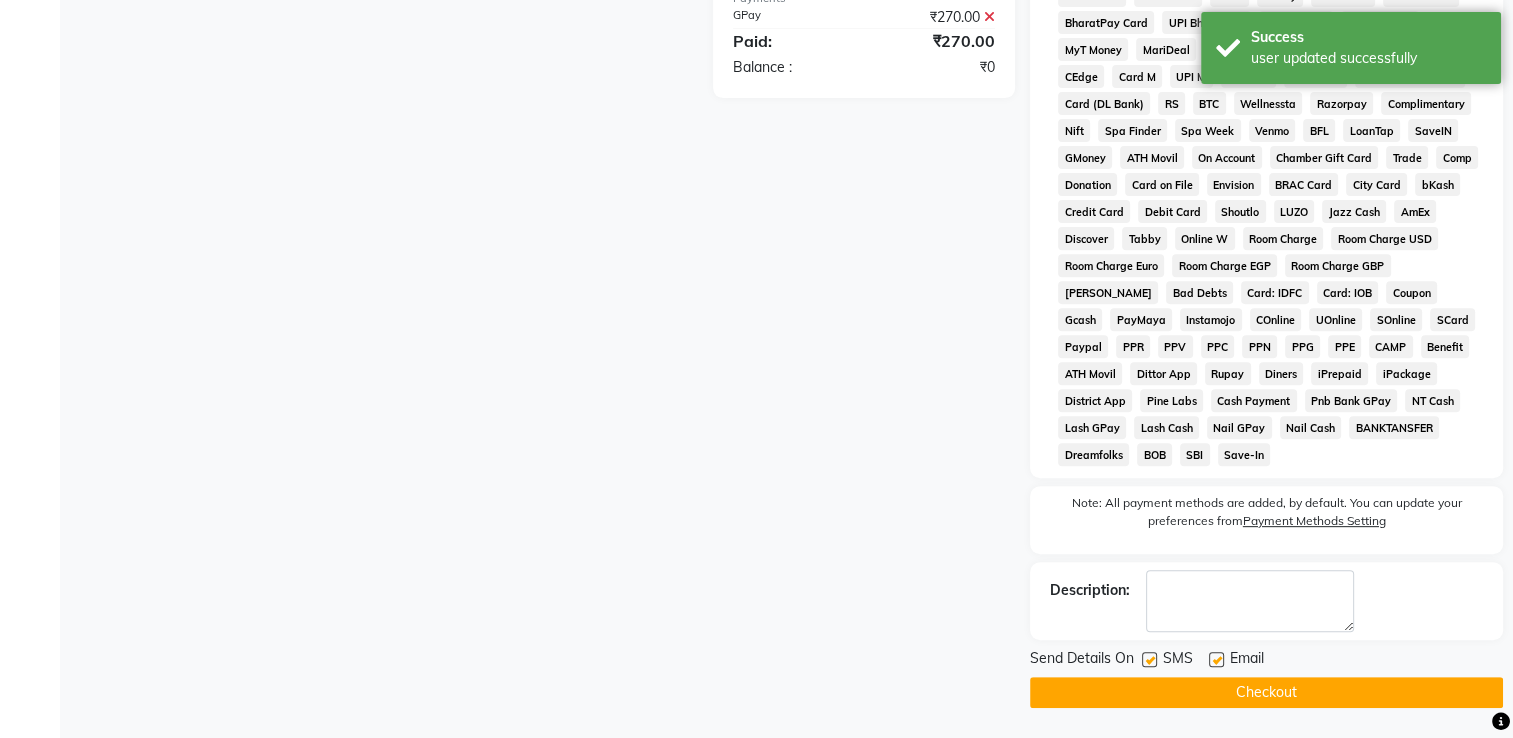 click on "Send Details On SMS Email  Checkout" 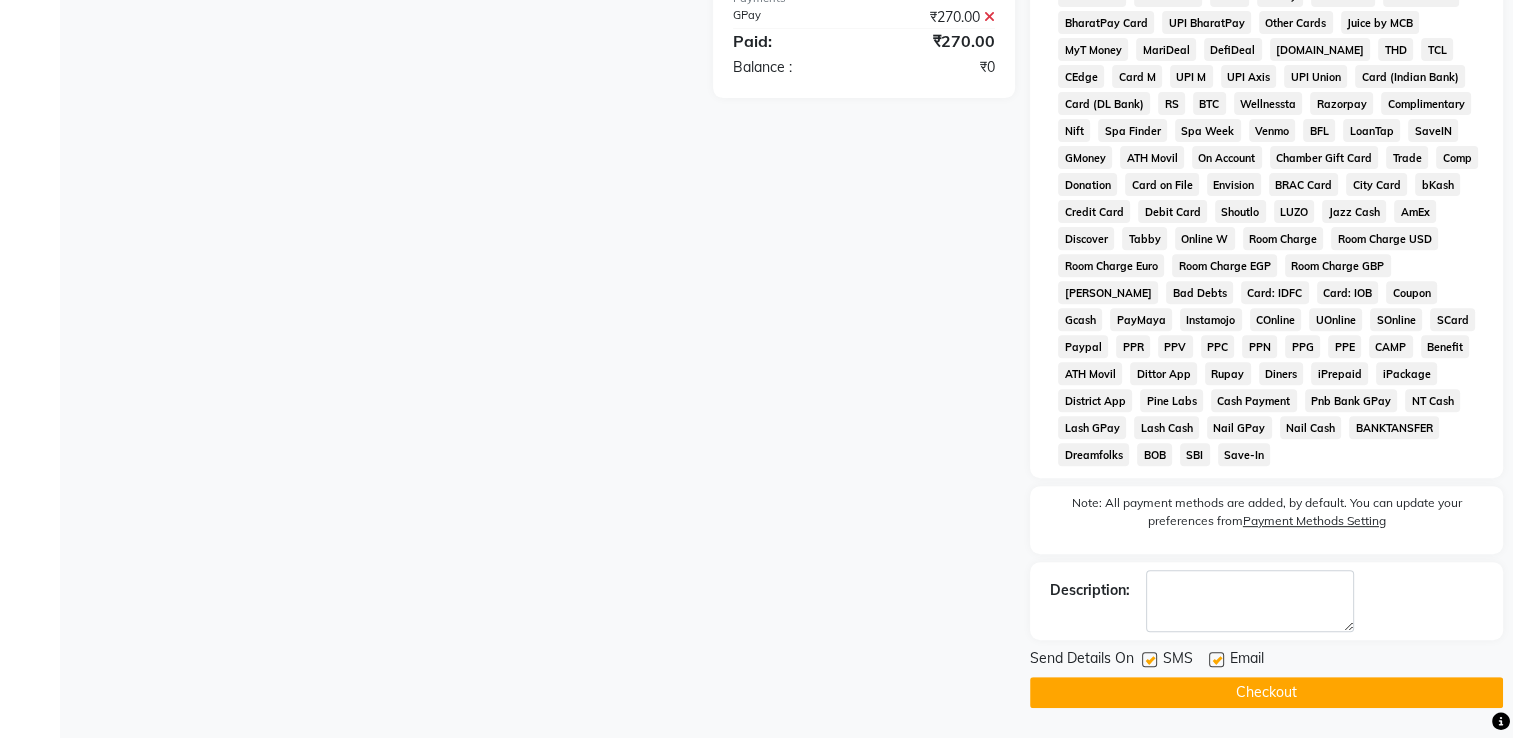 click on "Checkout" 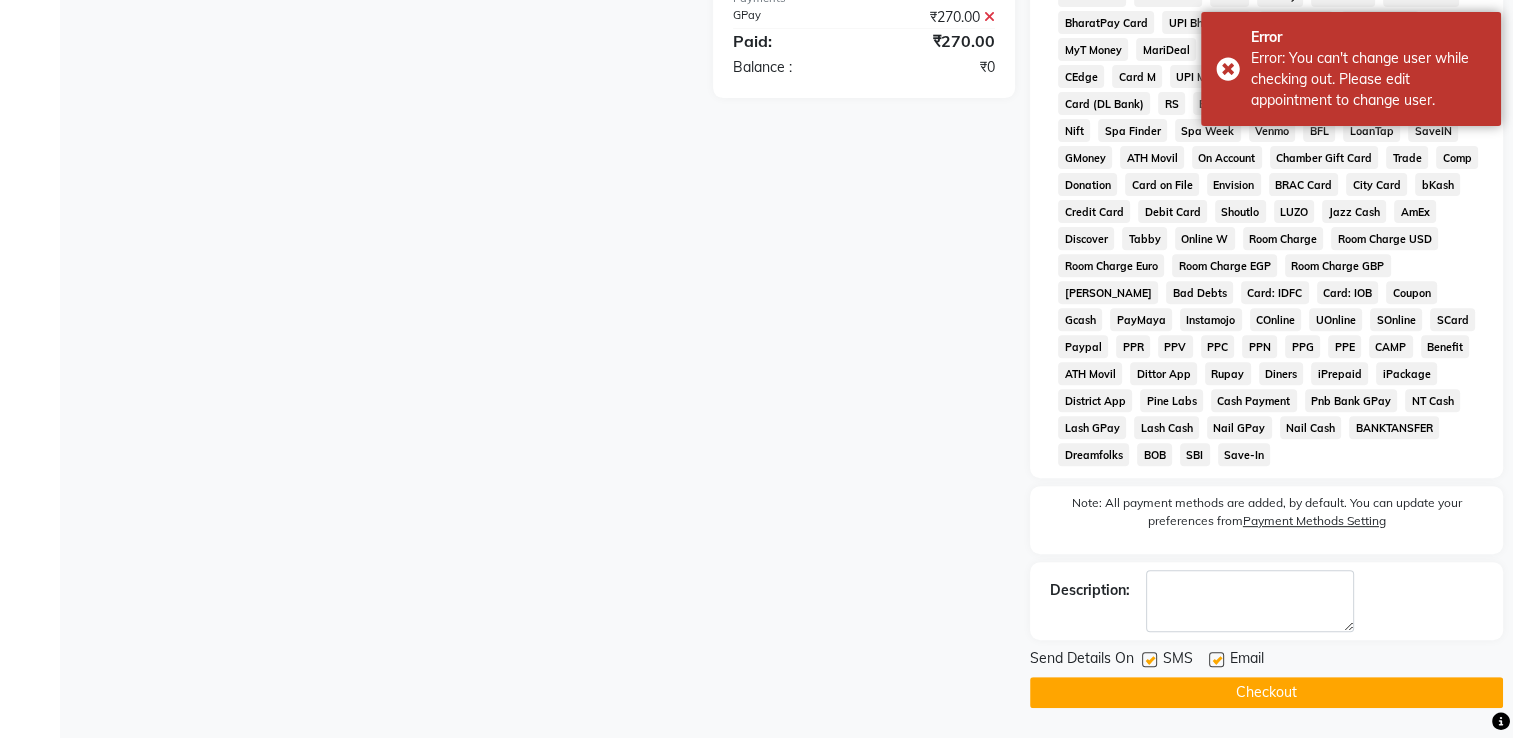click on "Checkout" 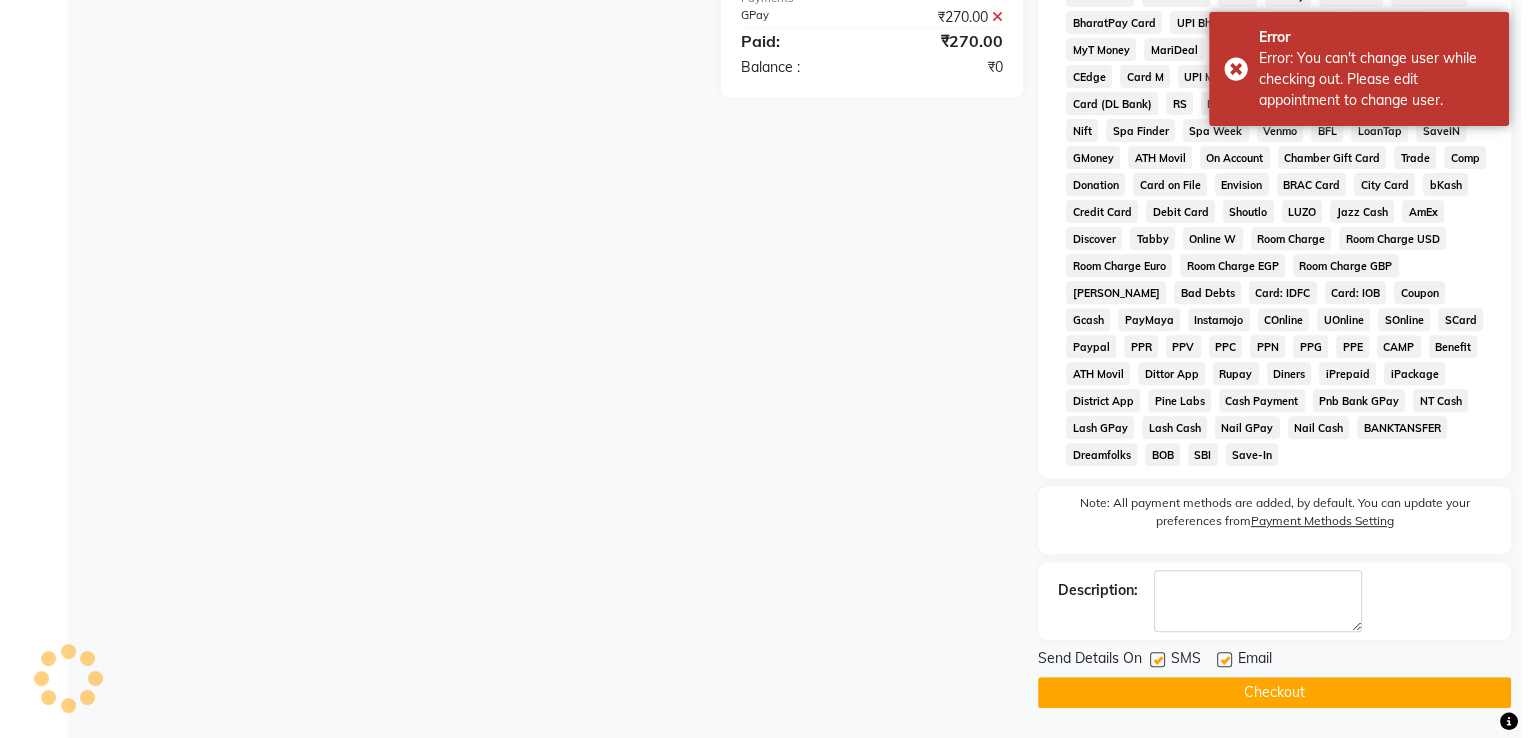scroll, scrollTop: 0, scrollLeft: 0, axis: both 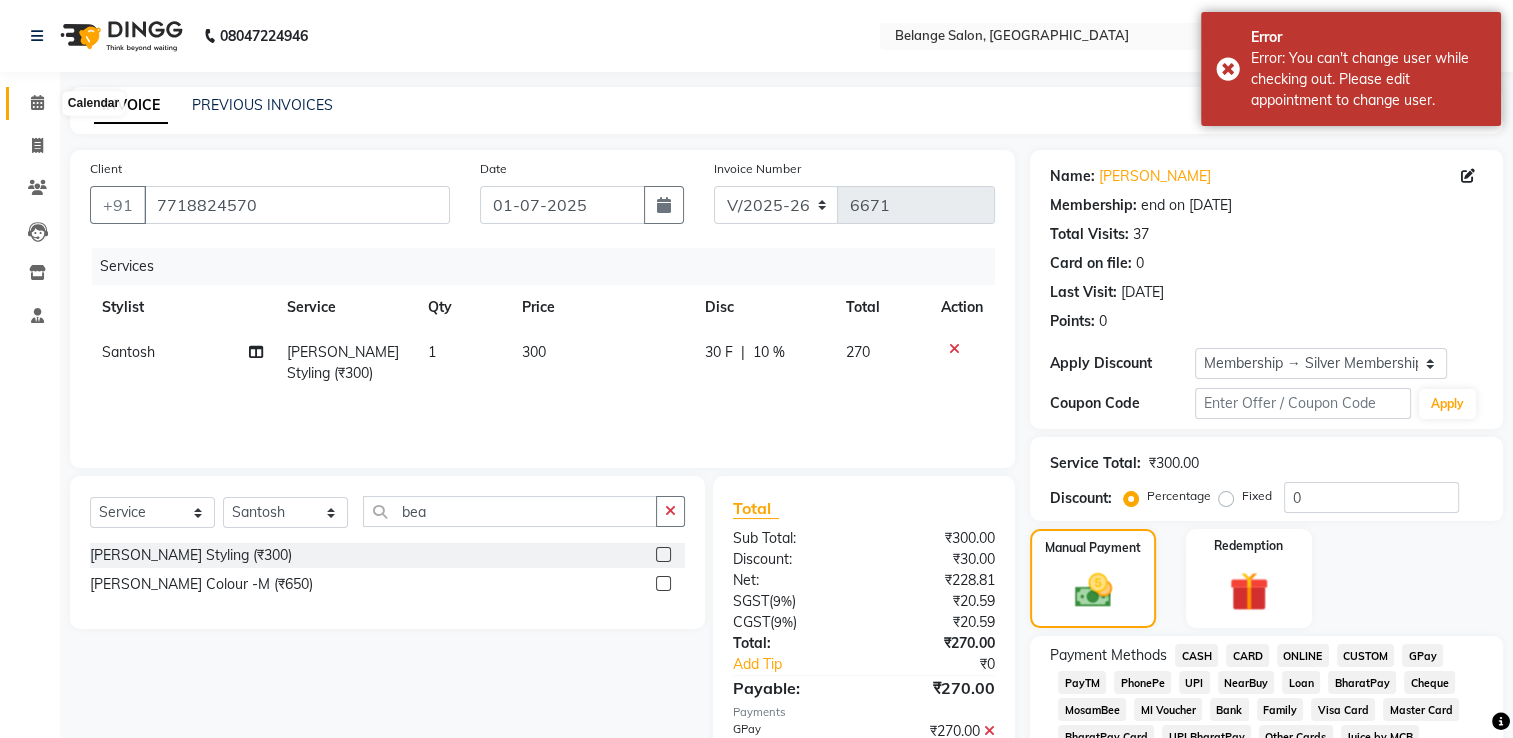 click 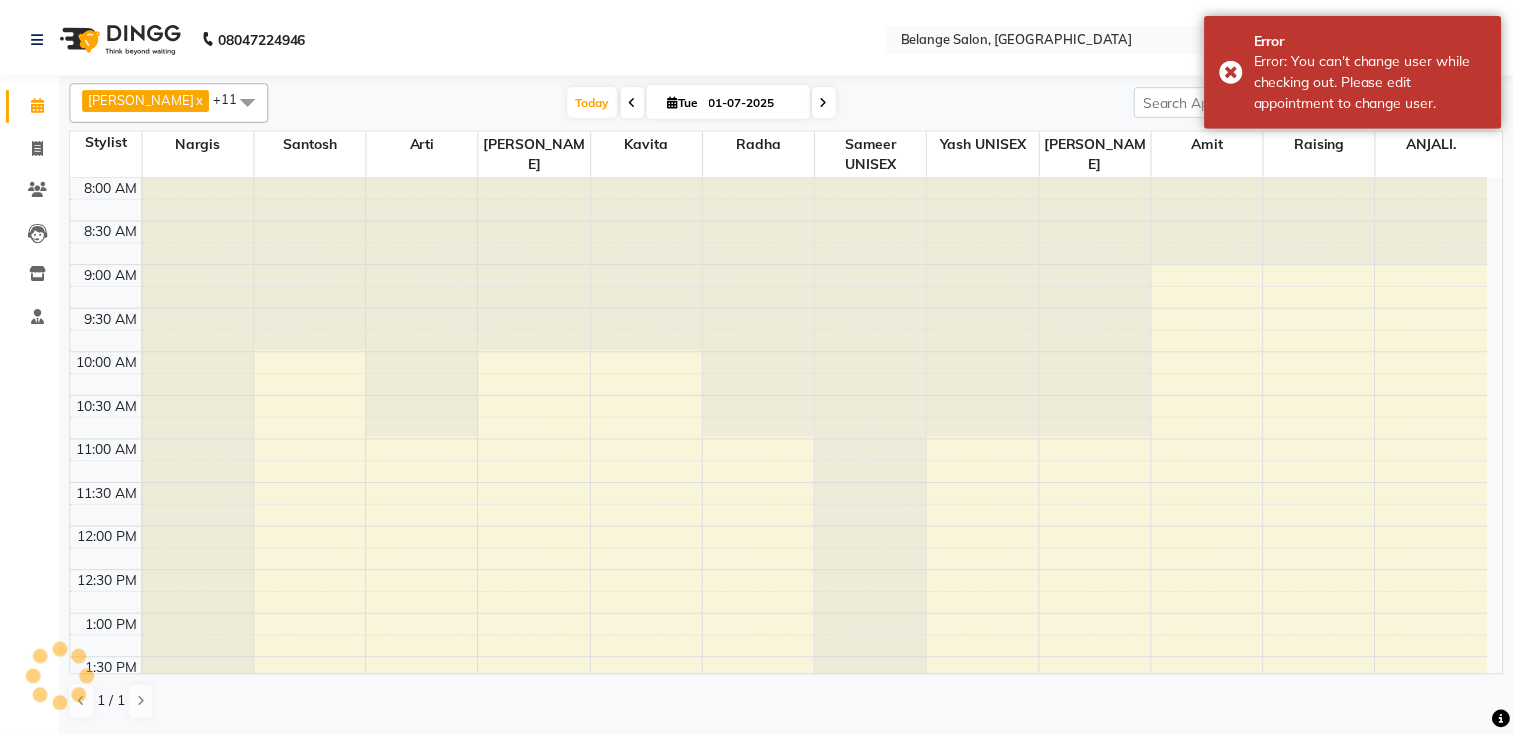 scroll, scrollTop: 0, scrollLeft: 0, axis: both 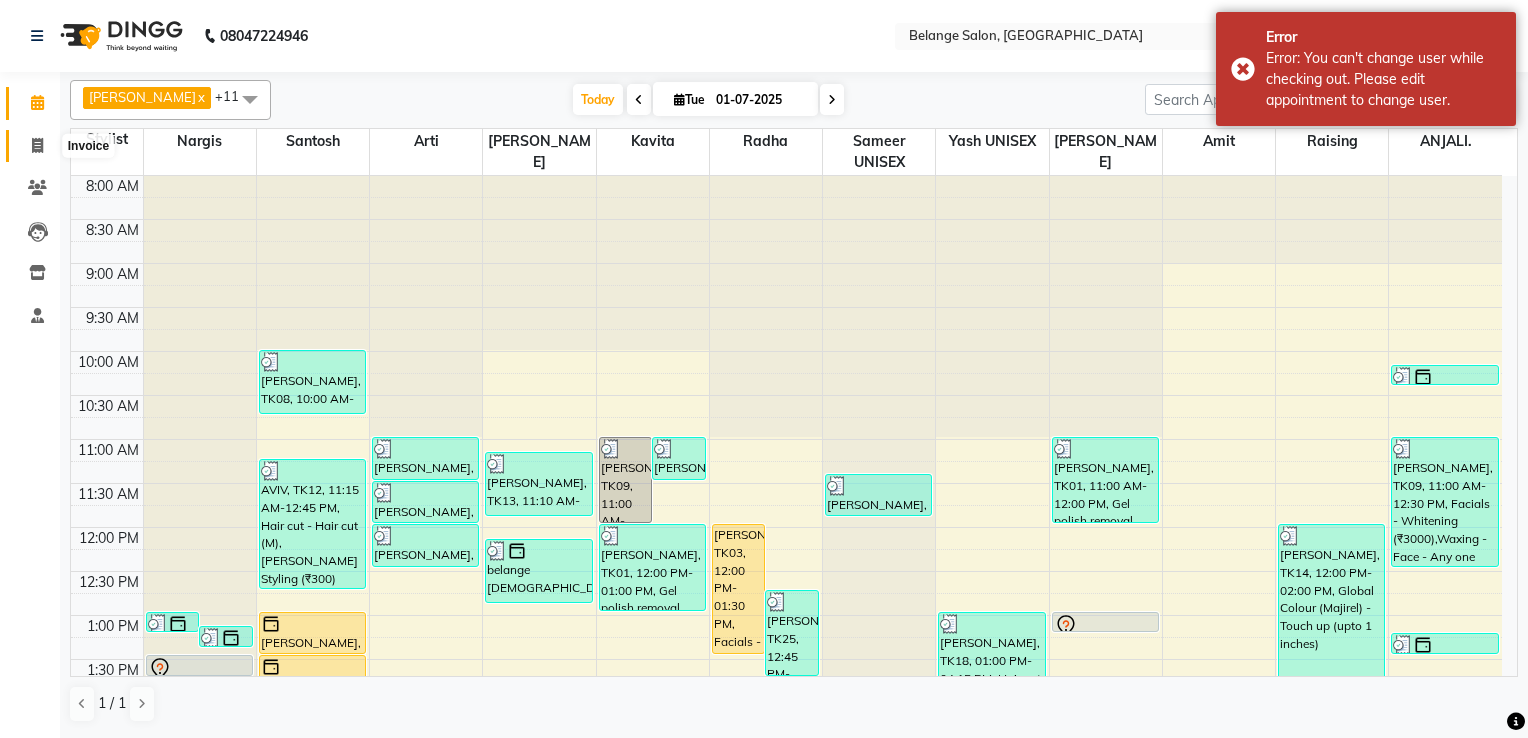 click 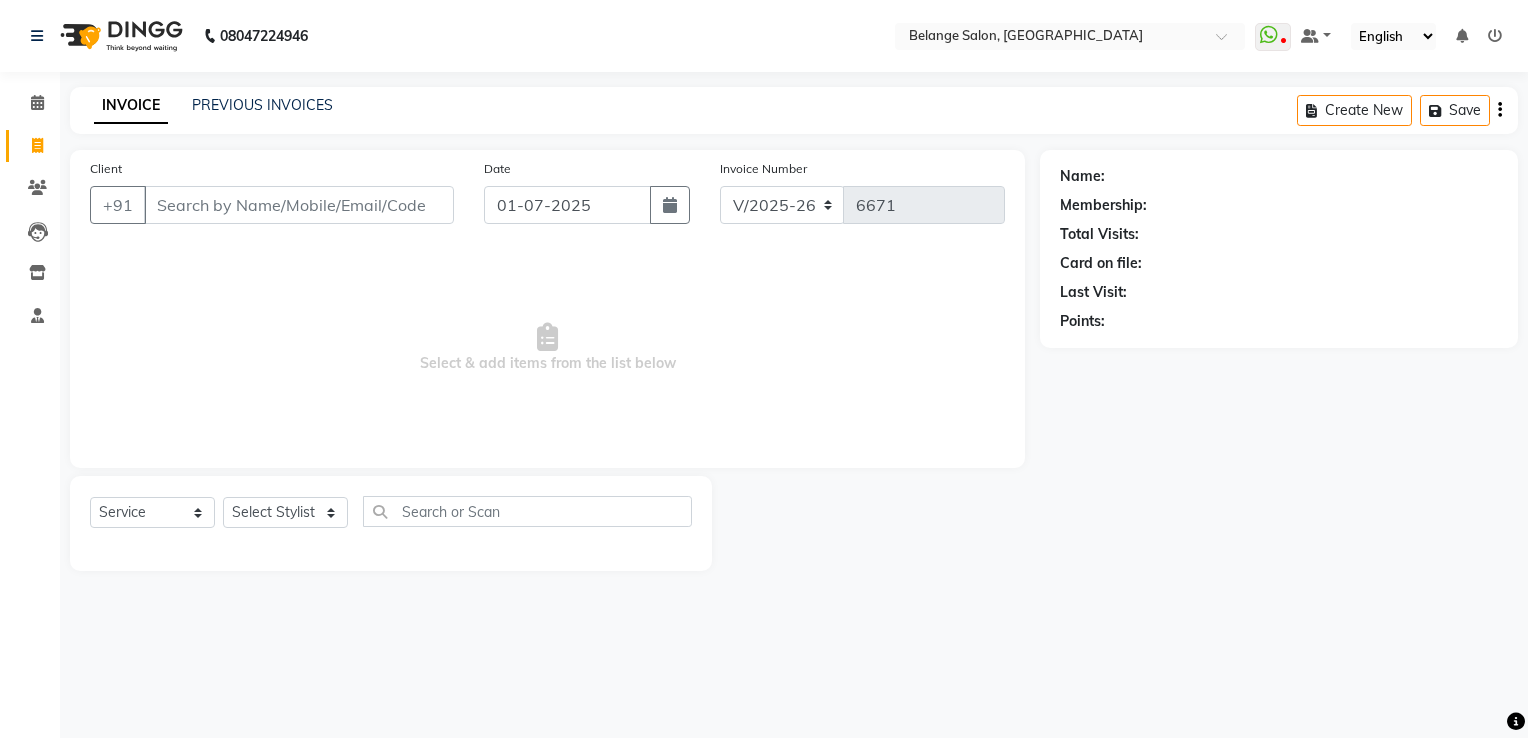 drag, startPoint x: 251, startPoint y: 211, endPoint x: 247, endPoint y: 196, distance: 15.524175 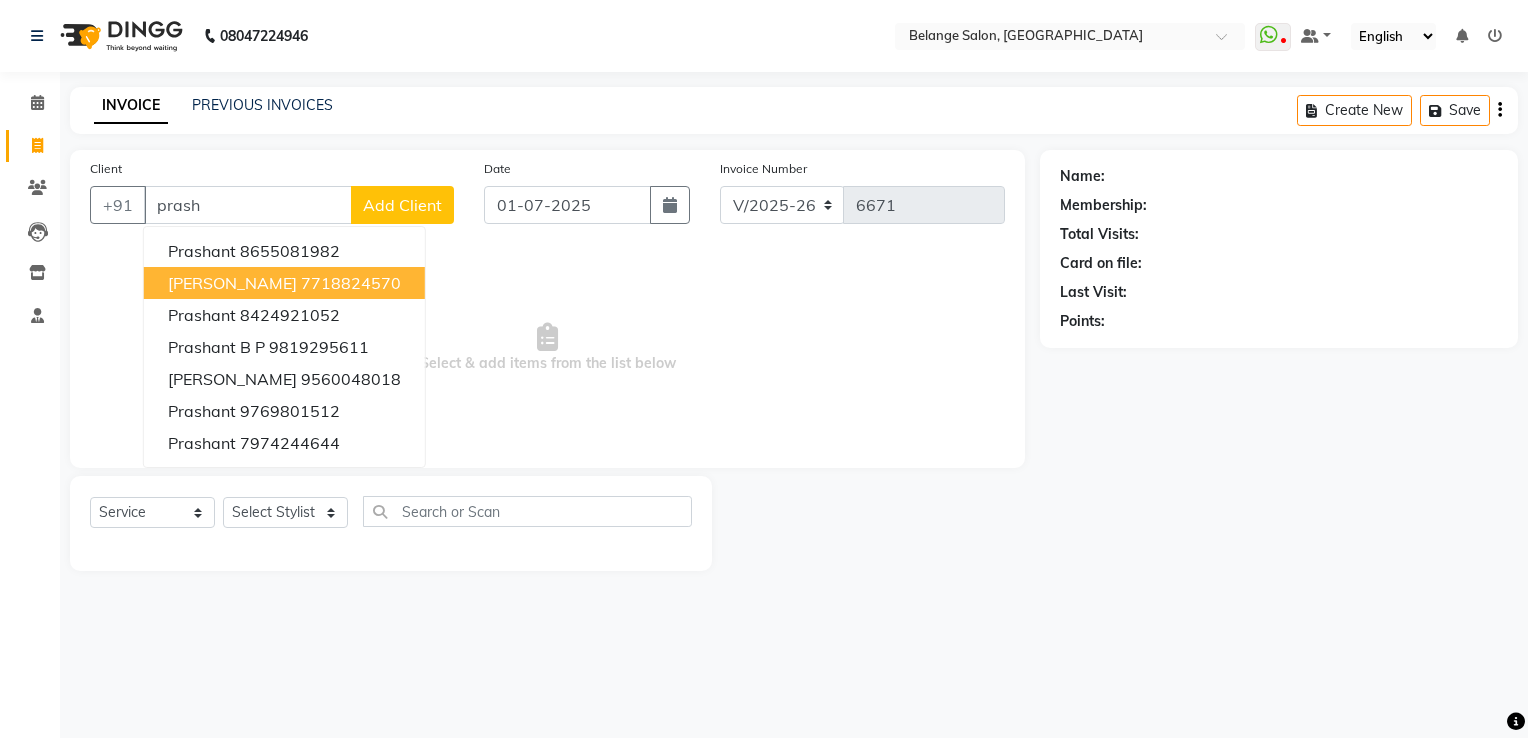 click on "Prashant singh  7718824570" at bounding box center [284, 283] 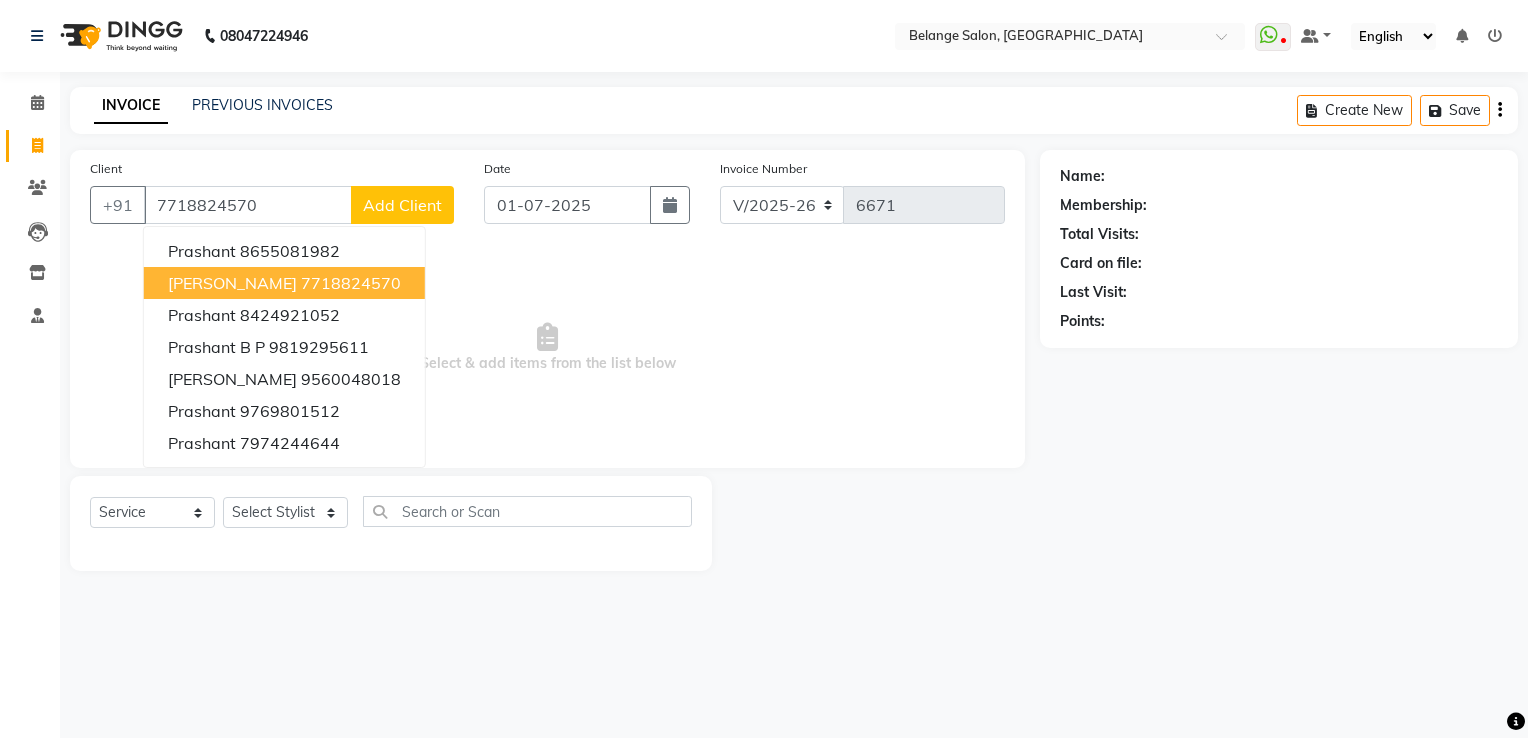 type on "7718824570" 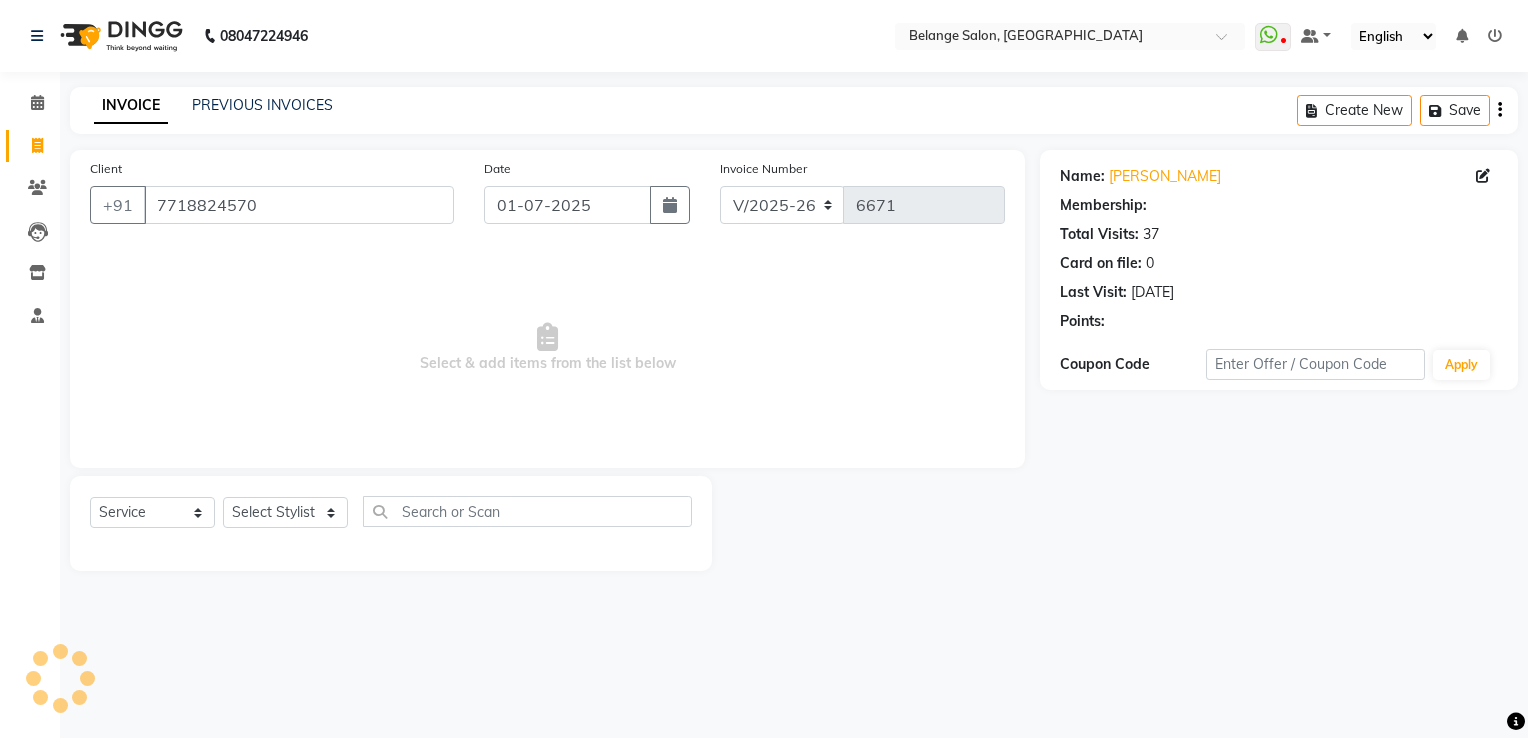 select on "1: Object" 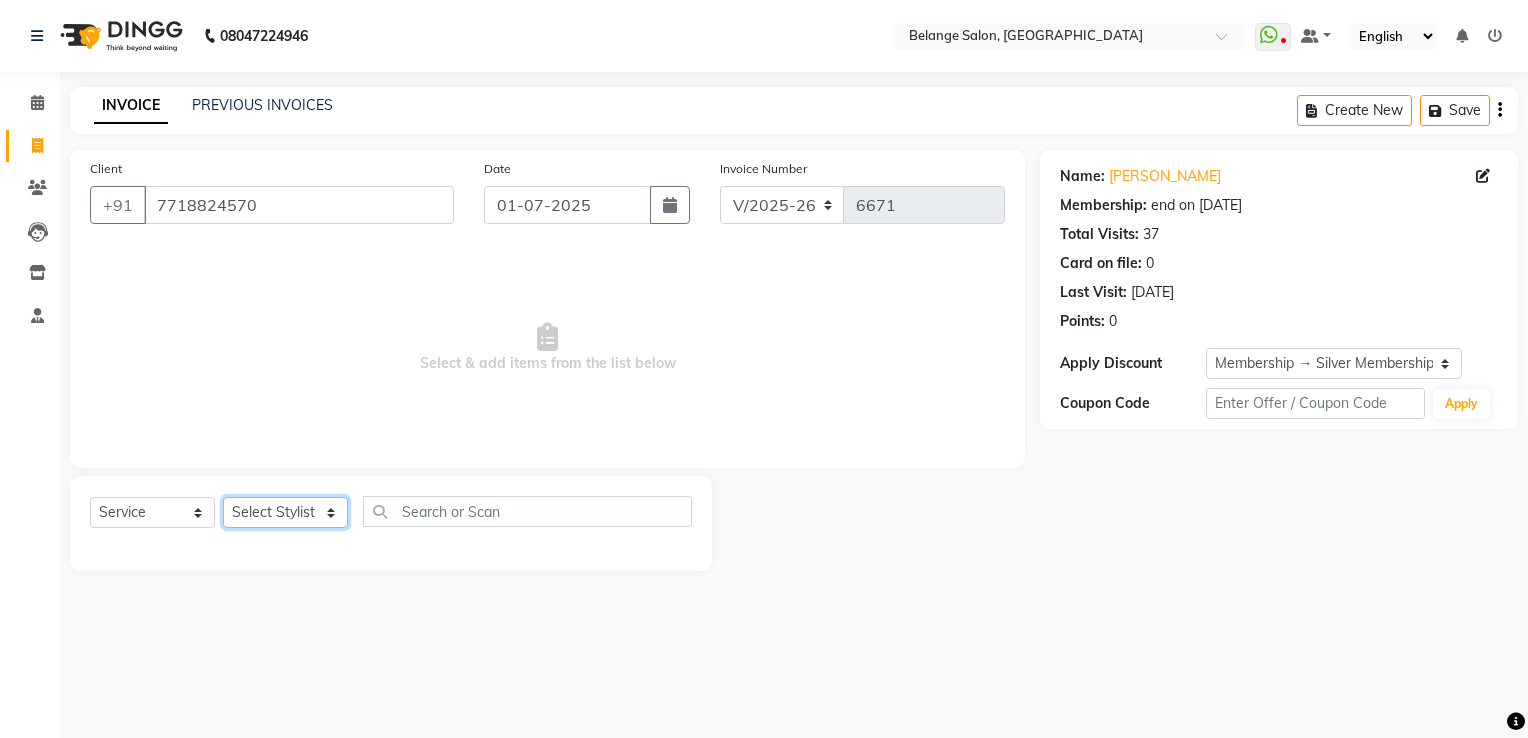 click on "Select Stylist [PERSON_NAME]           ANJALI. [PERSON_NAME]         [PERSON_NAME] [PERSON_NAME]          MANAGER [PERSON_NAME]        [PERSON_NAME]         MANAGER [PERSON_NAME]            raising [PERSON_NAME]        UNISEX [PERSON_NAME]           UNISEX Yash            UNISEX" 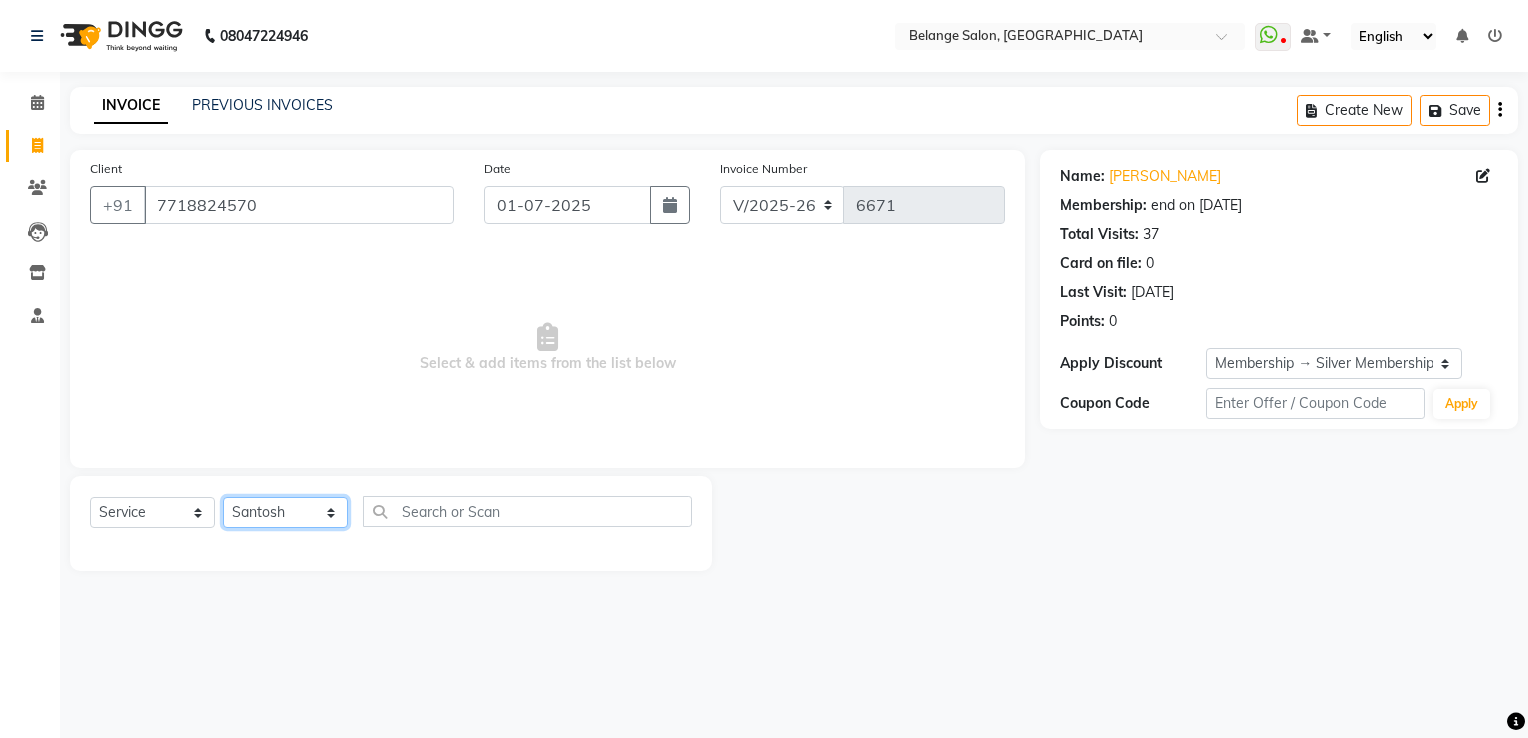click on "Select Stylist [PERSON_NAME]           ANJALI. [PERSON_NAME]         [PERSON_NAME] [PERSON_NAME]          MANAGER [PERSON_NAME]        [PERSON_NAME]         MANAGER [PERSON_NAME]            raising [PERSON_NAME]        UNISEX [PERSON_NAME]           UNISEX Yash            UNISEX" 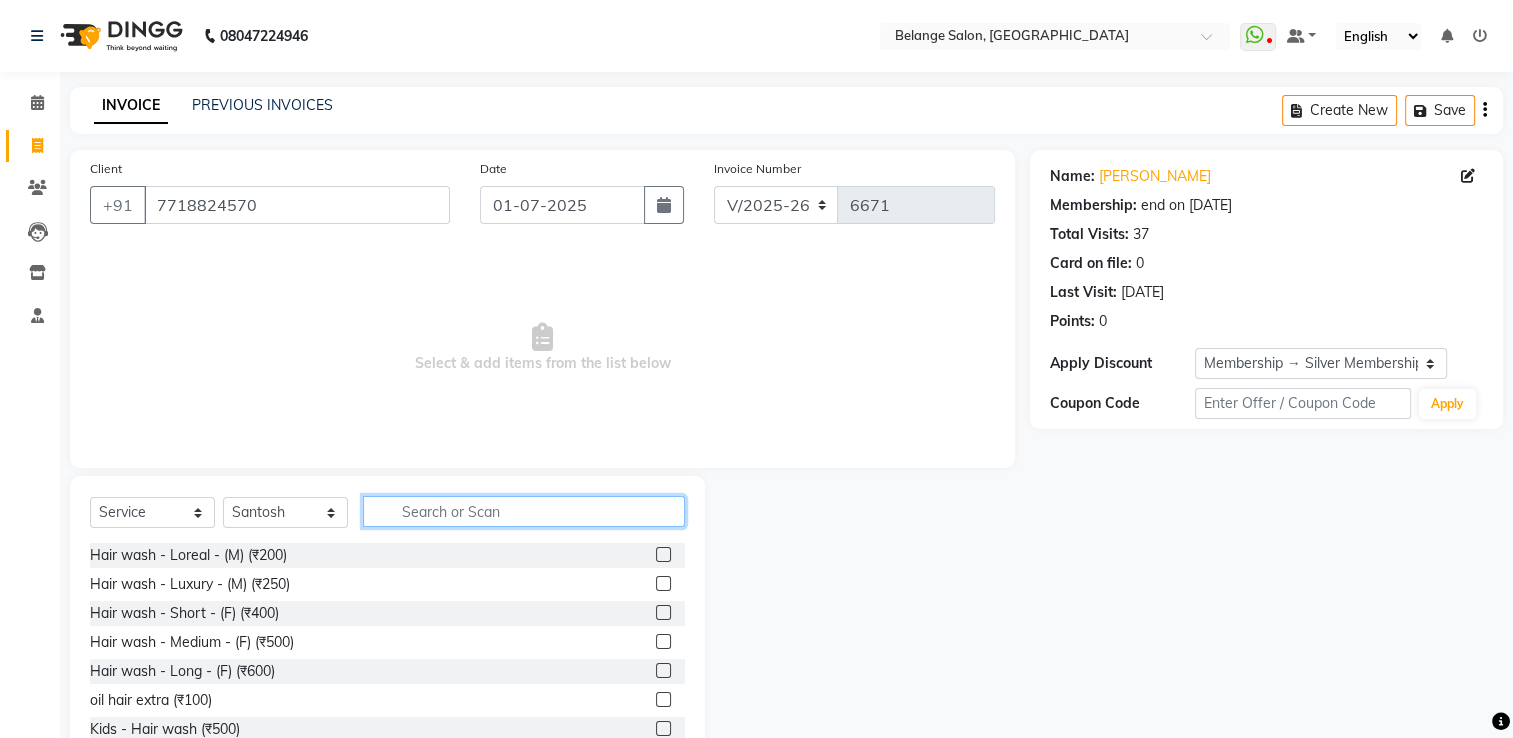 click 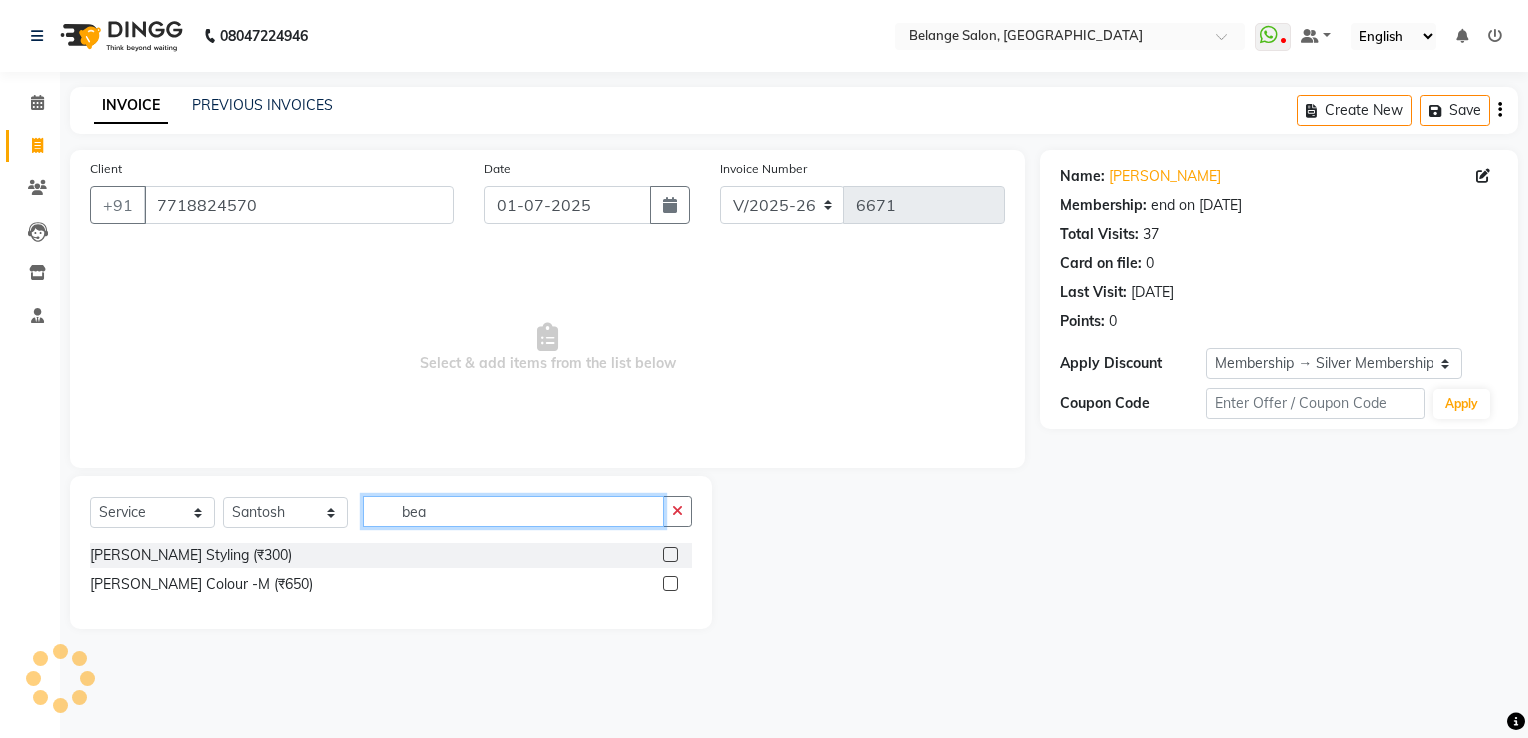 type on "bea" 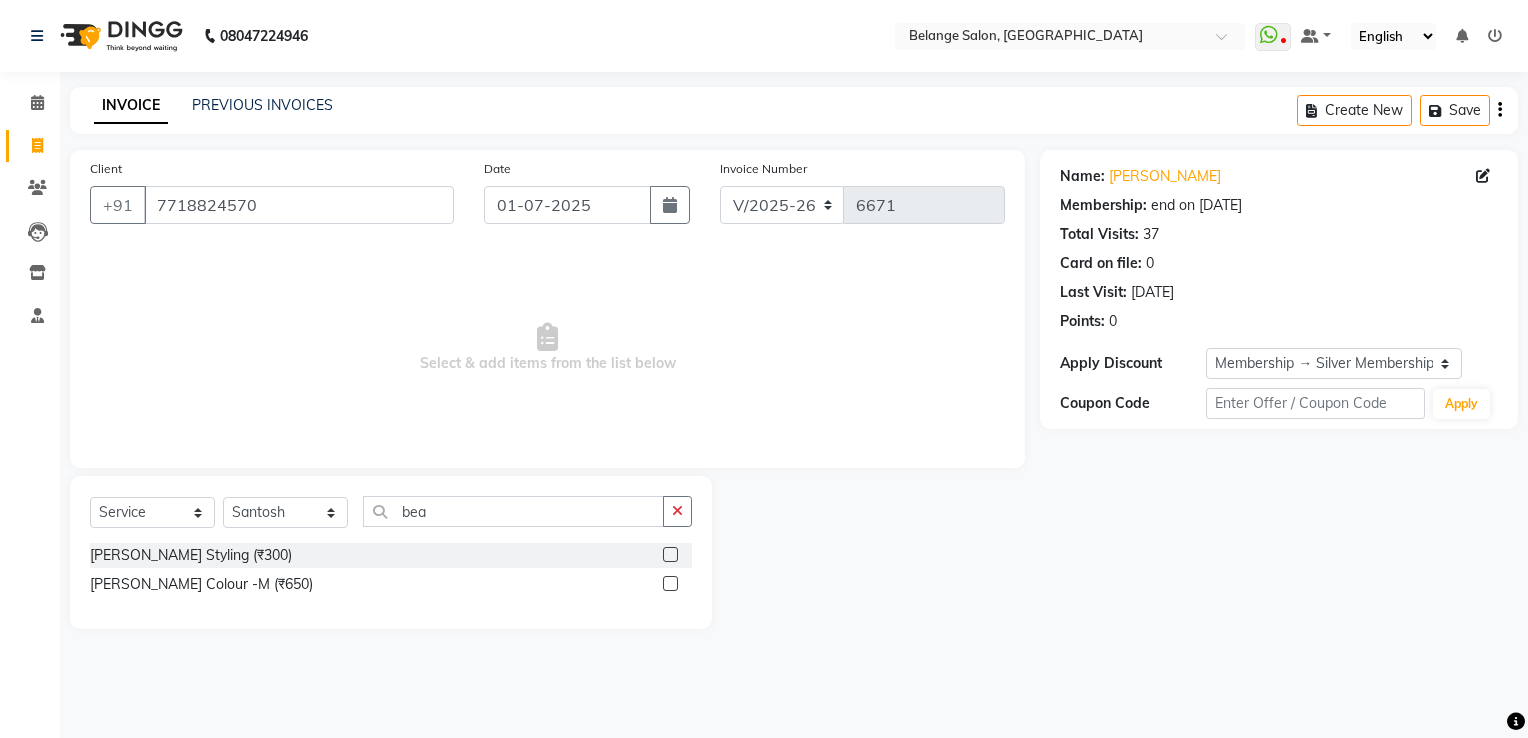 click 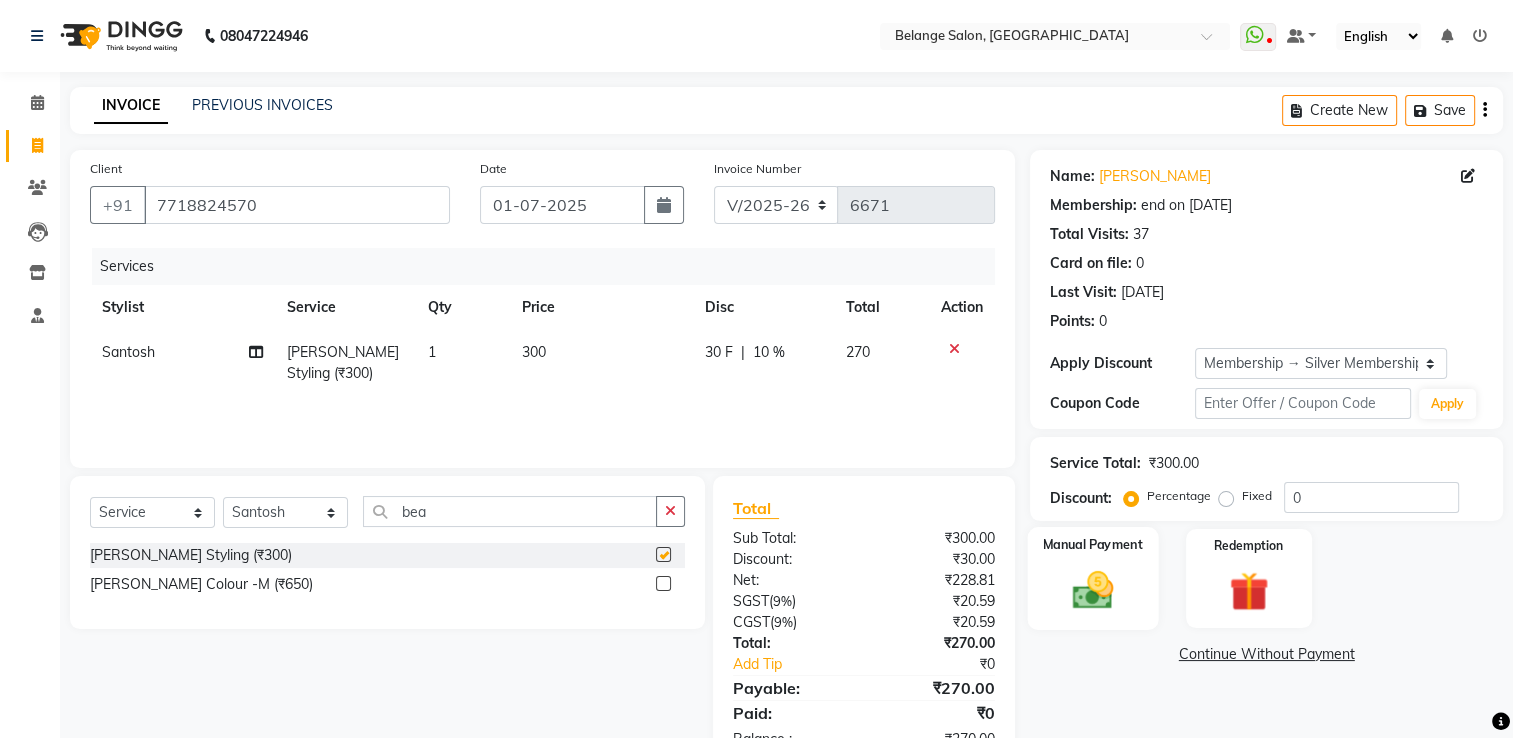 checkbox on "false" 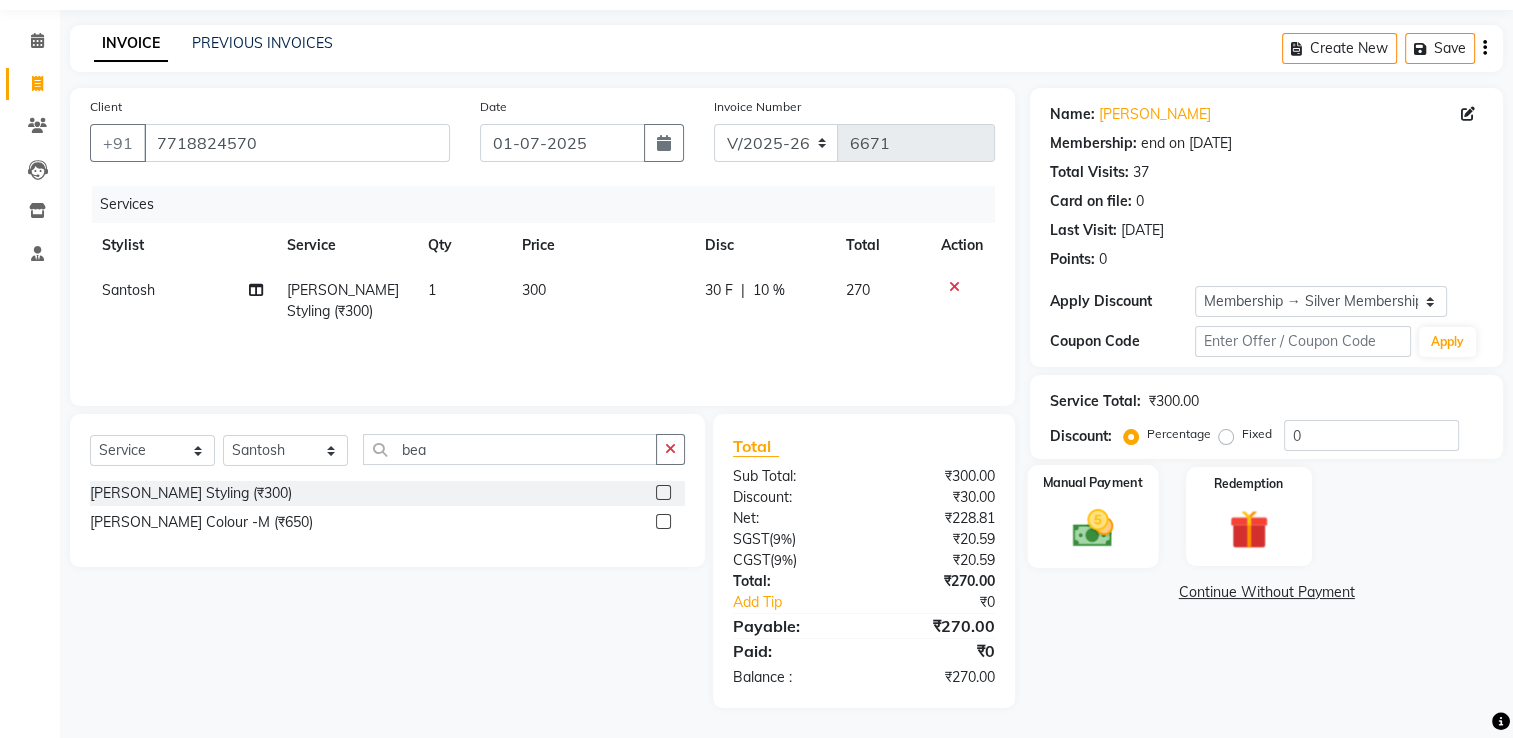 click 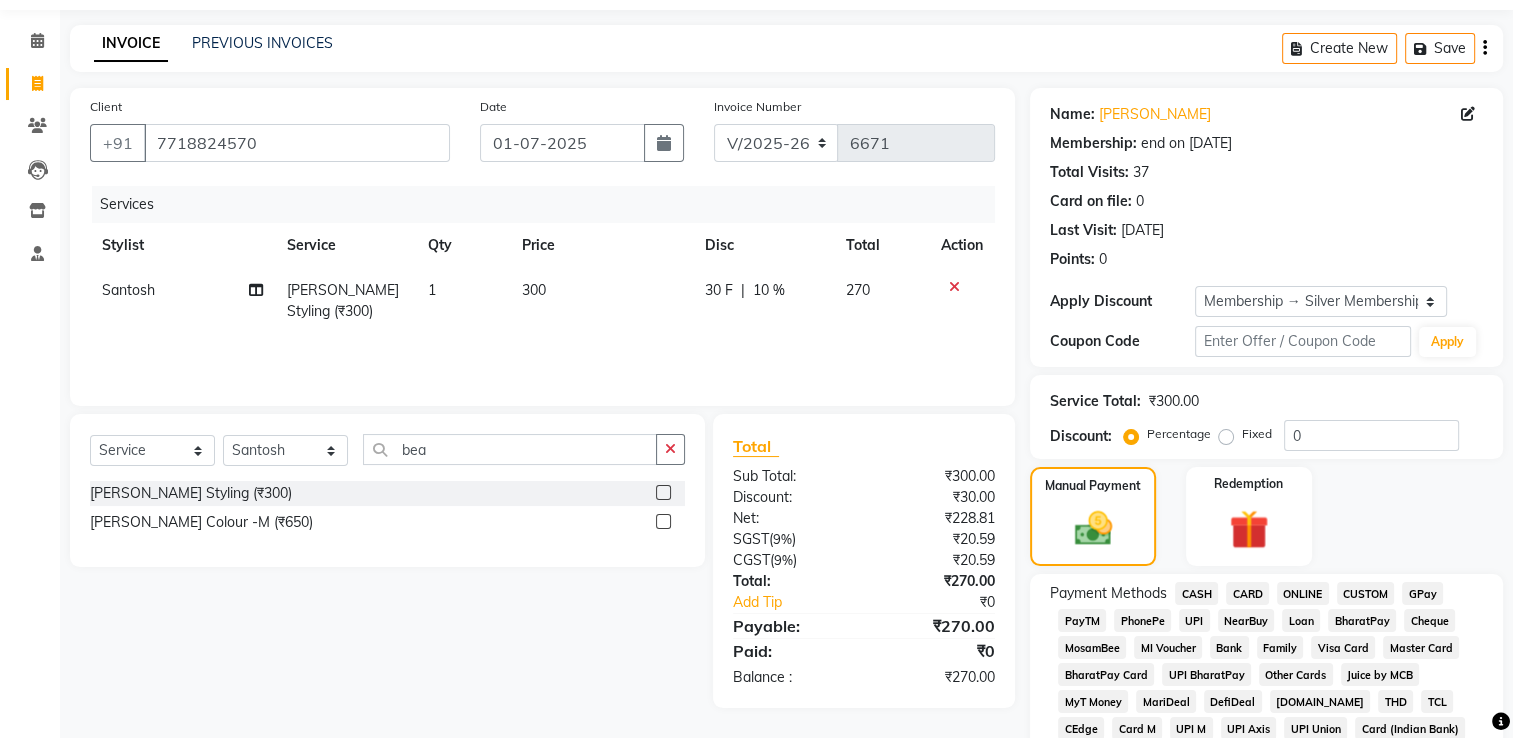 scroll, scrollTop: 362, scrollLeft: 0, axis: vertical 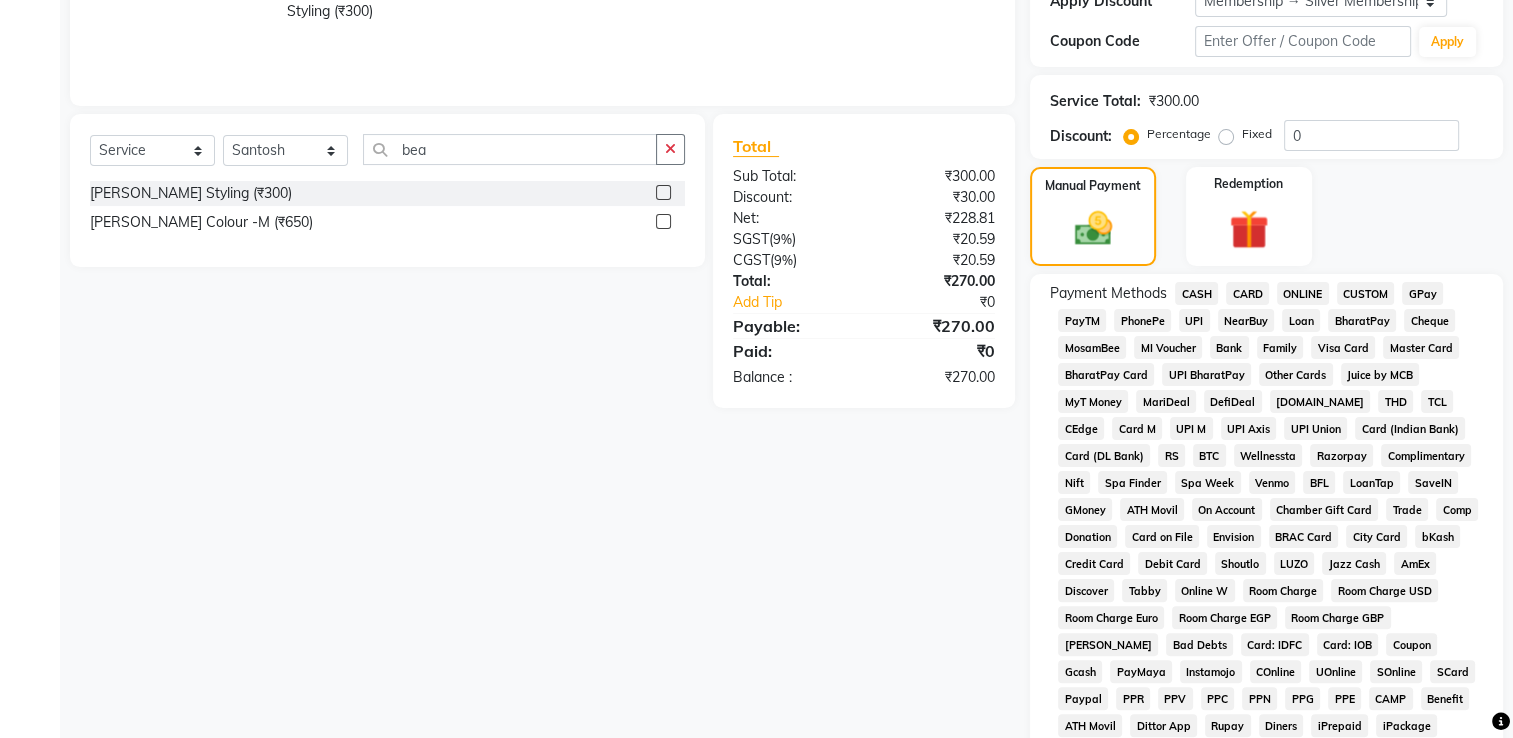 click on "GPay" 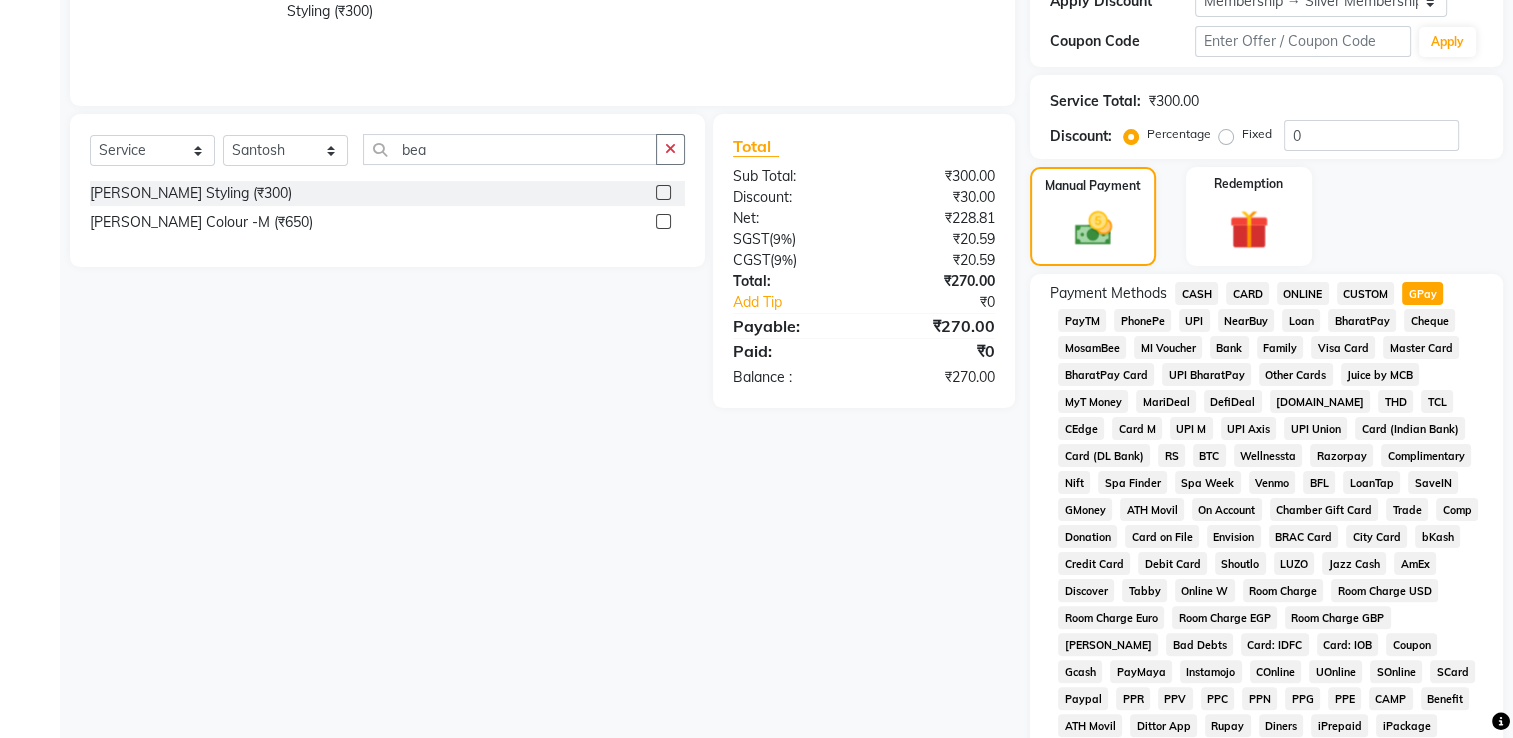 scroll, scrollTop: 724, scrollLeft: 0, axis: vertical 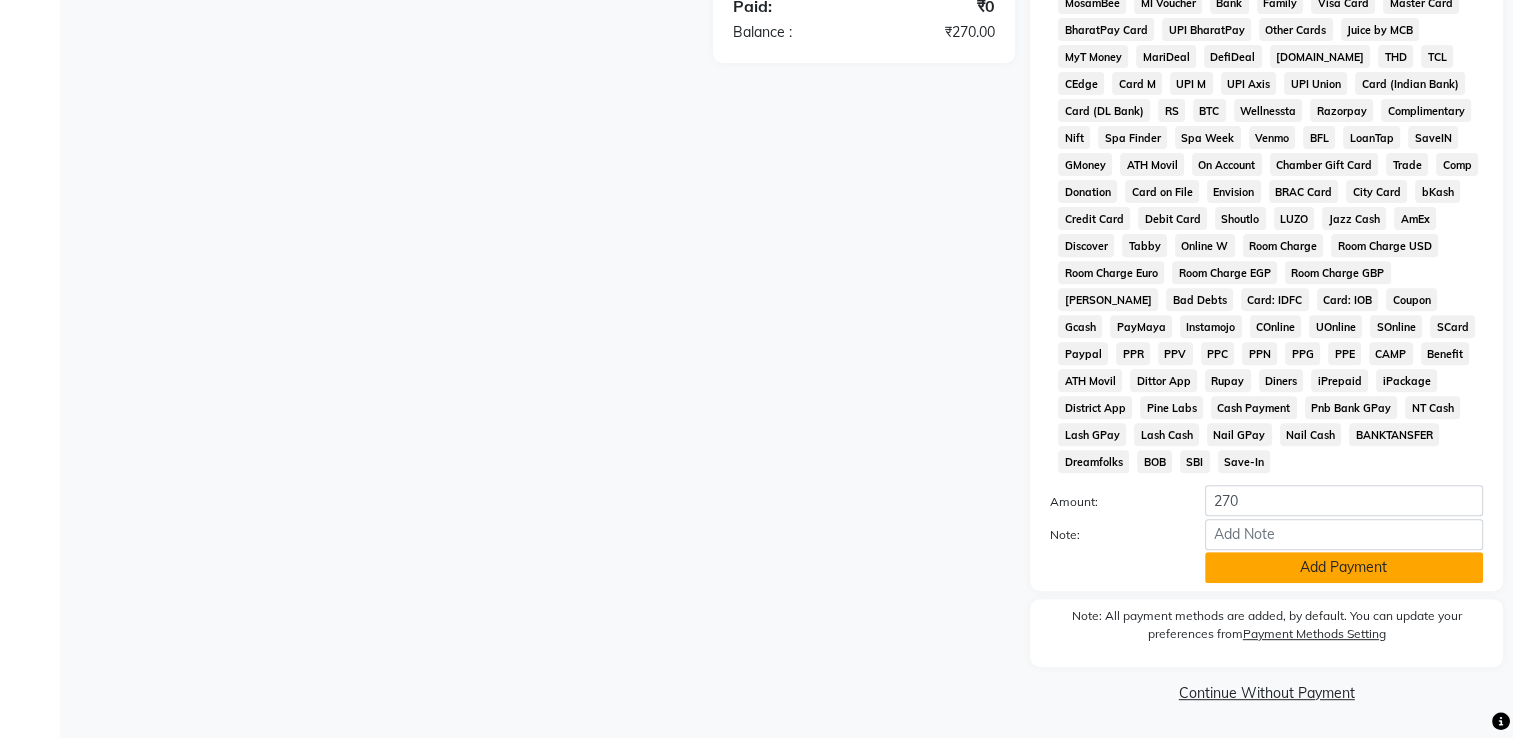 click on "Add Payment" 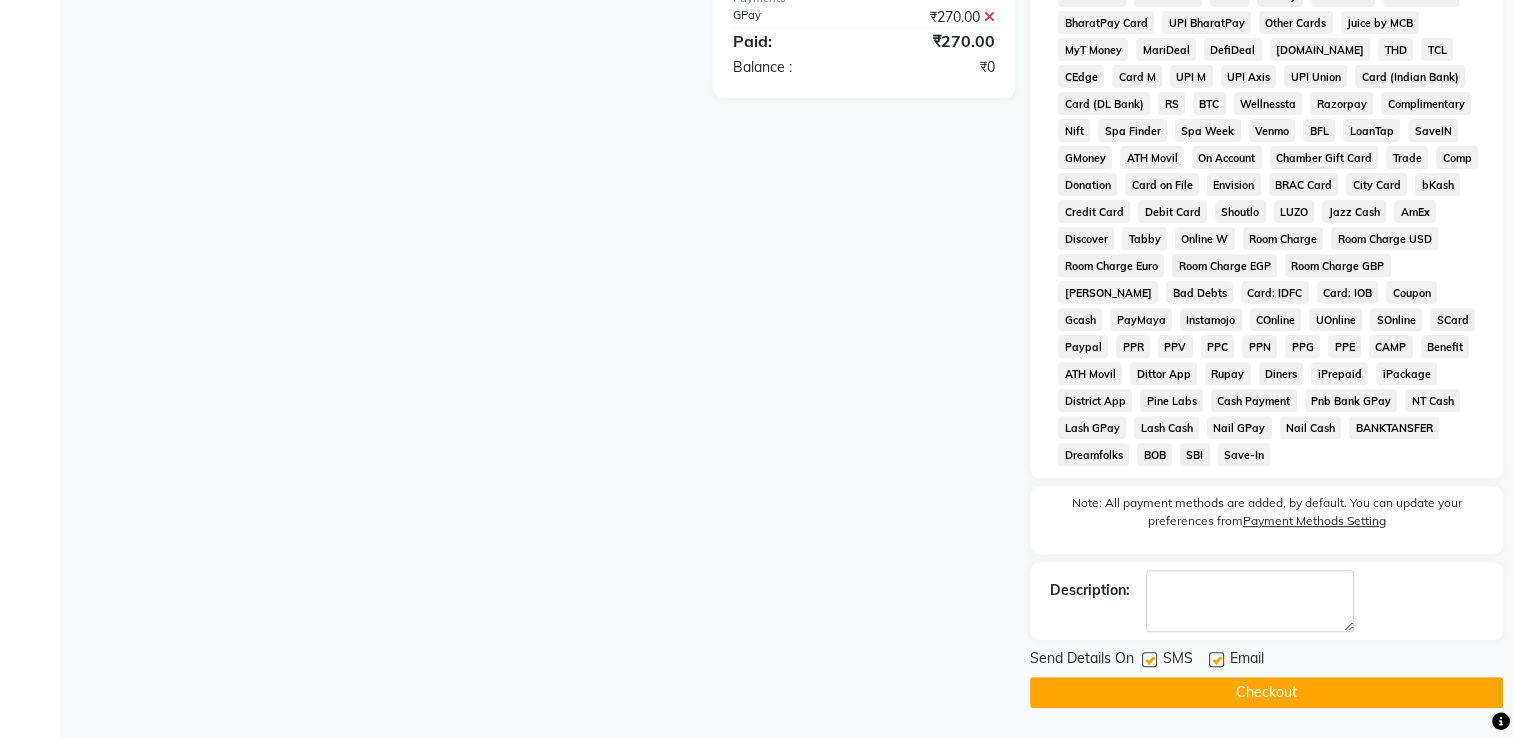 click on "Checkout" 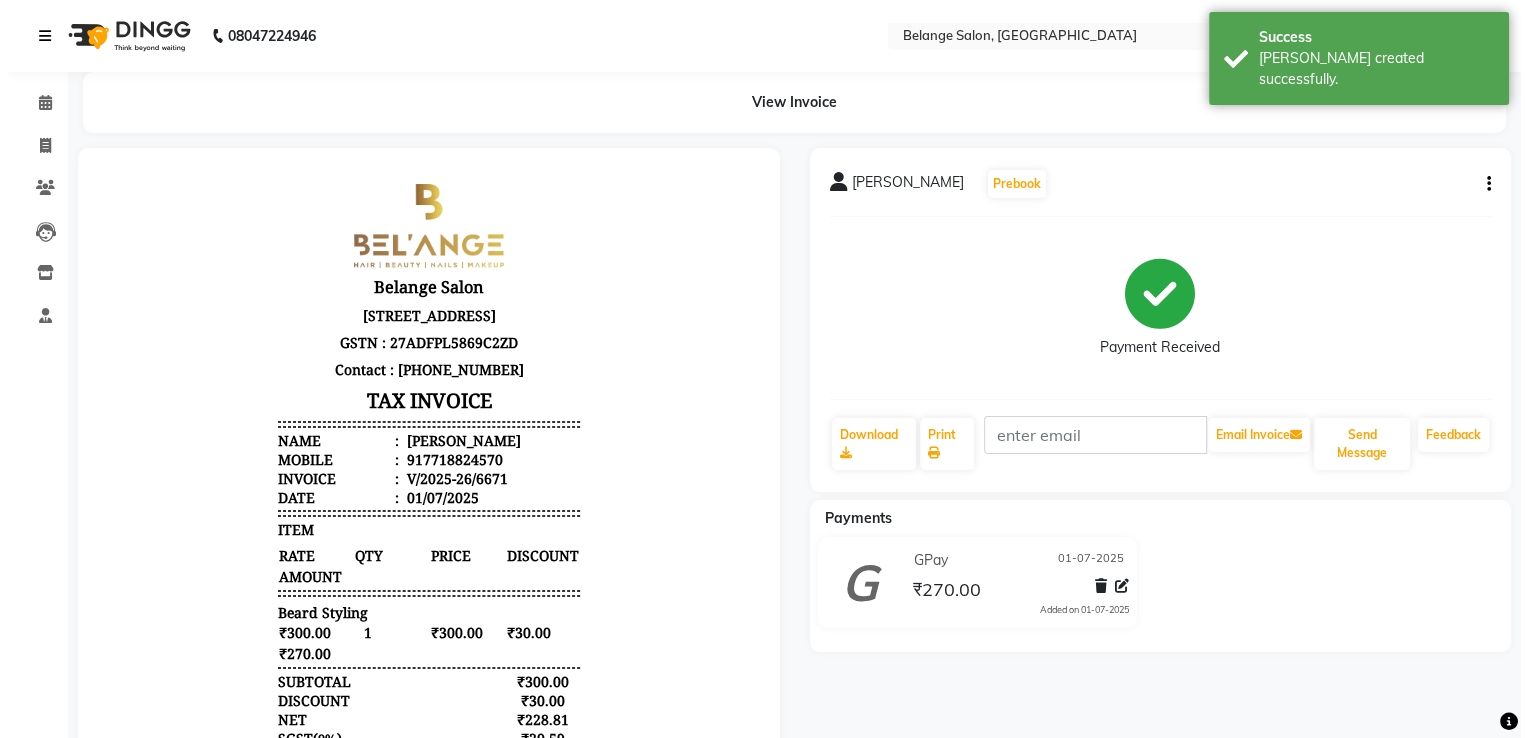 scroll, scrollTop: 0, scrollLeft: 0, axis: both 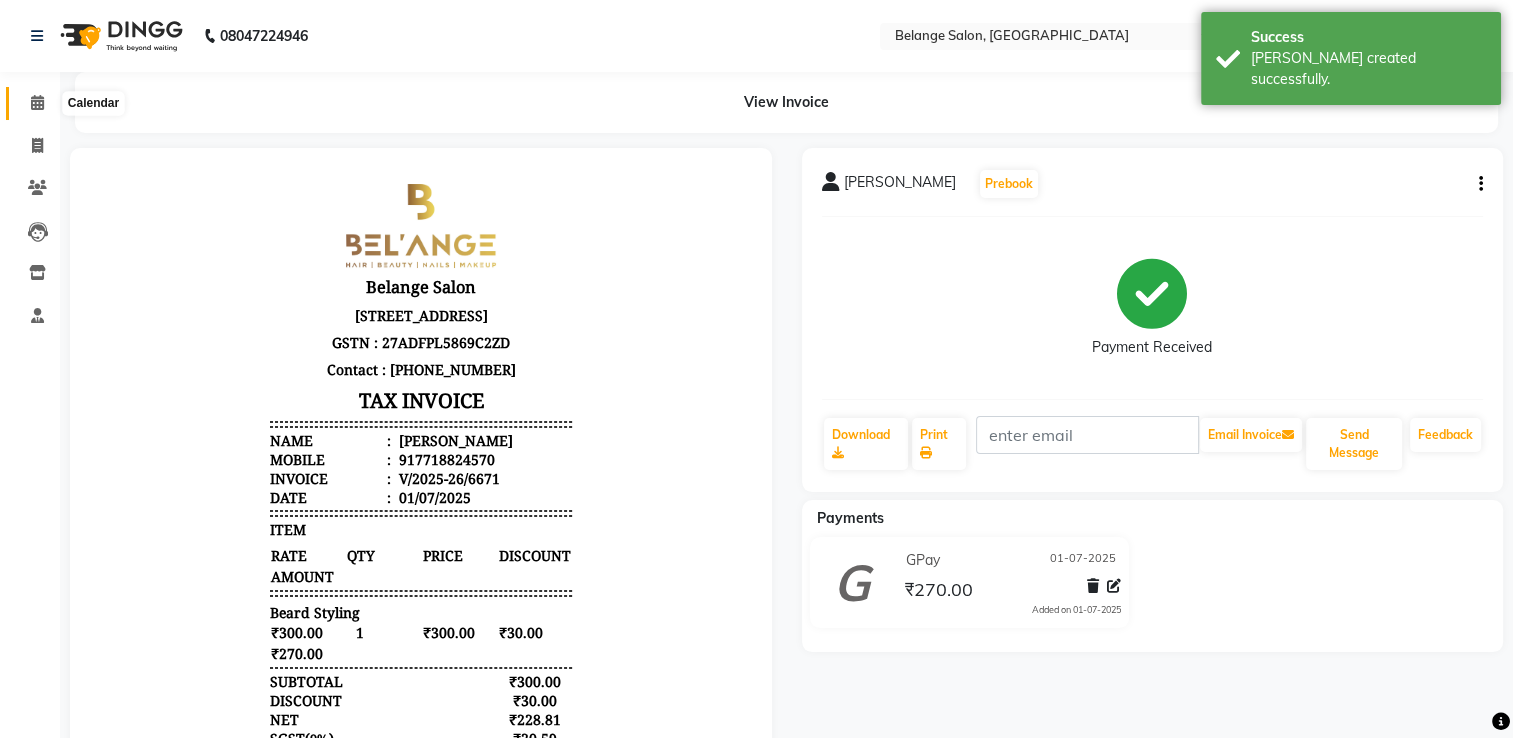 click 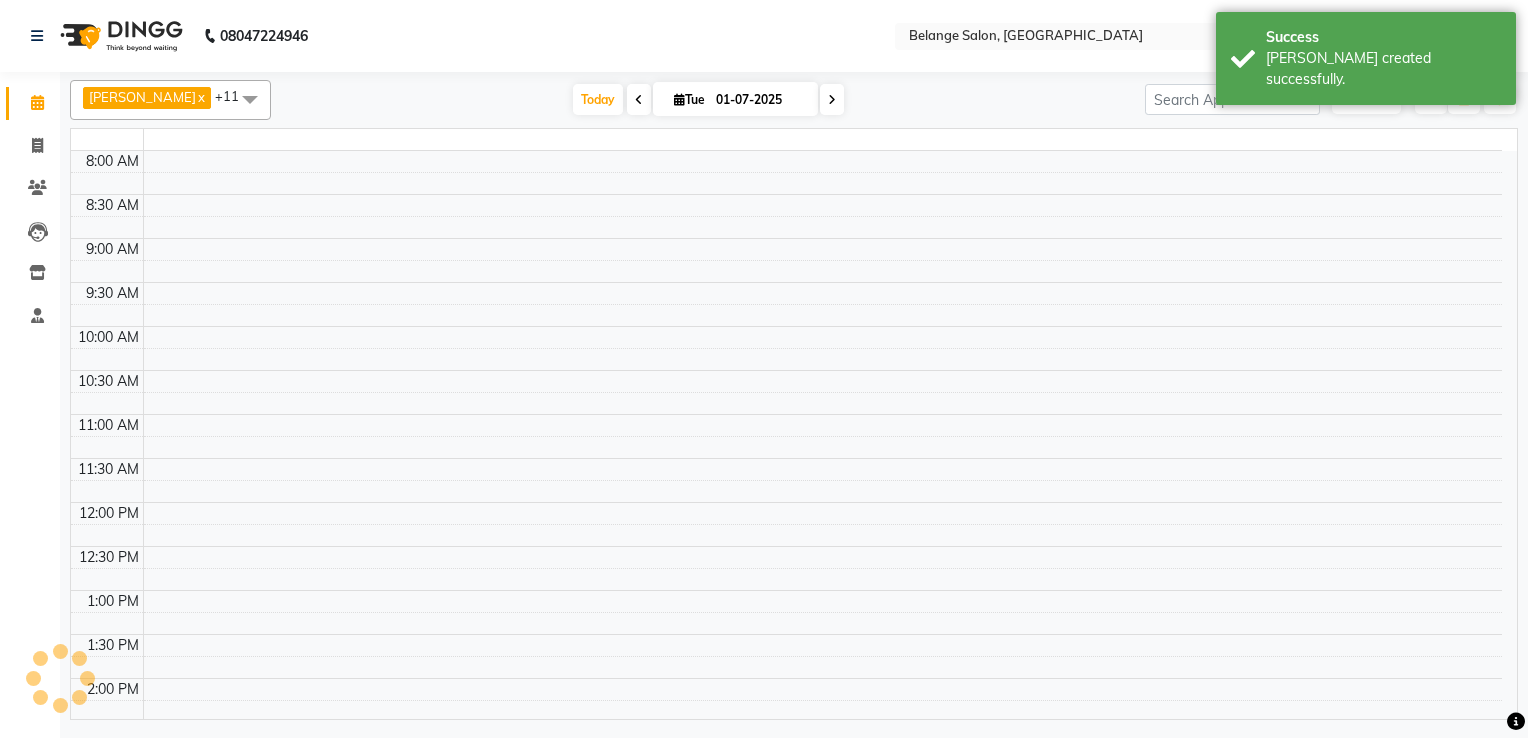 scroll, scrollTop: 699, scrollLeft: 0, axis: vertical 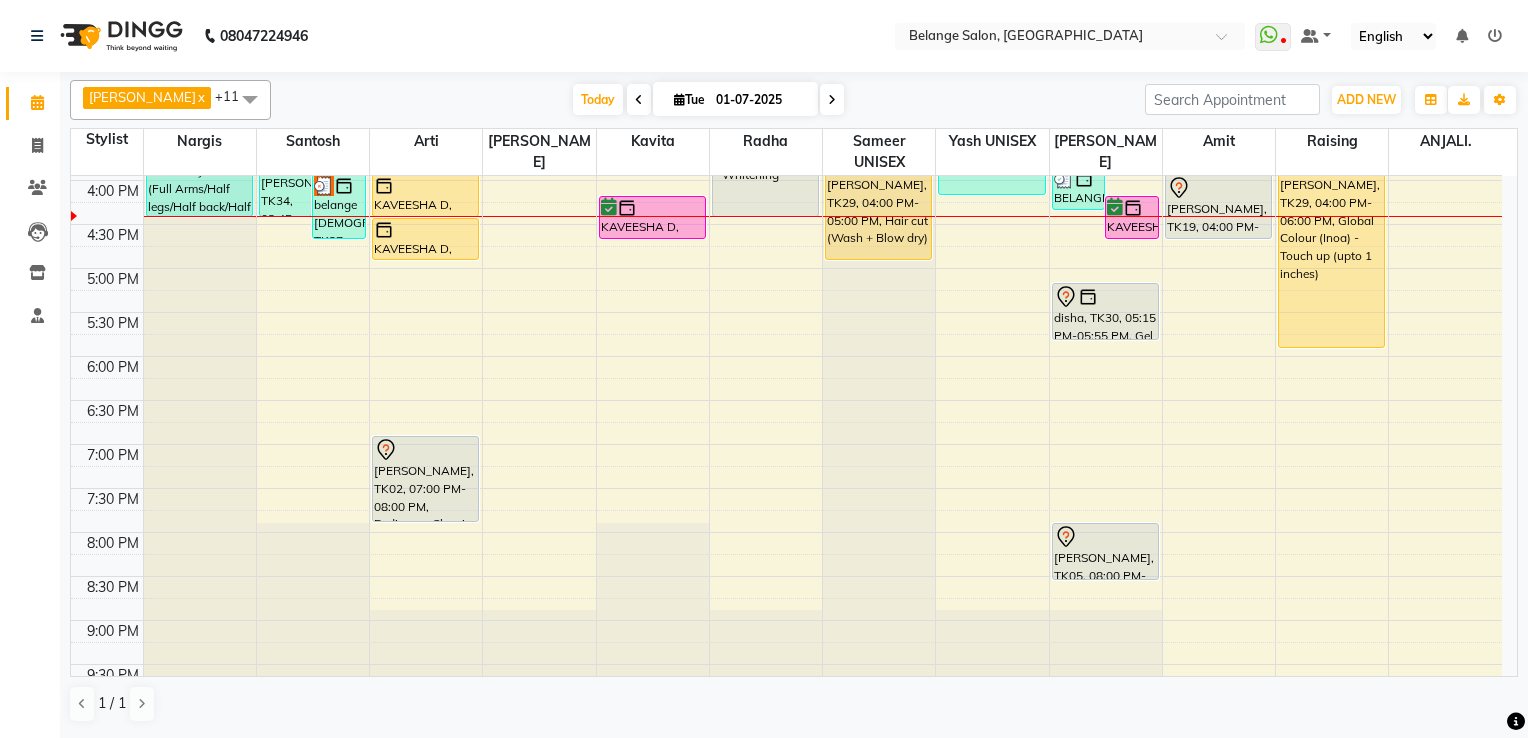 click at bounding box center [832, 100] 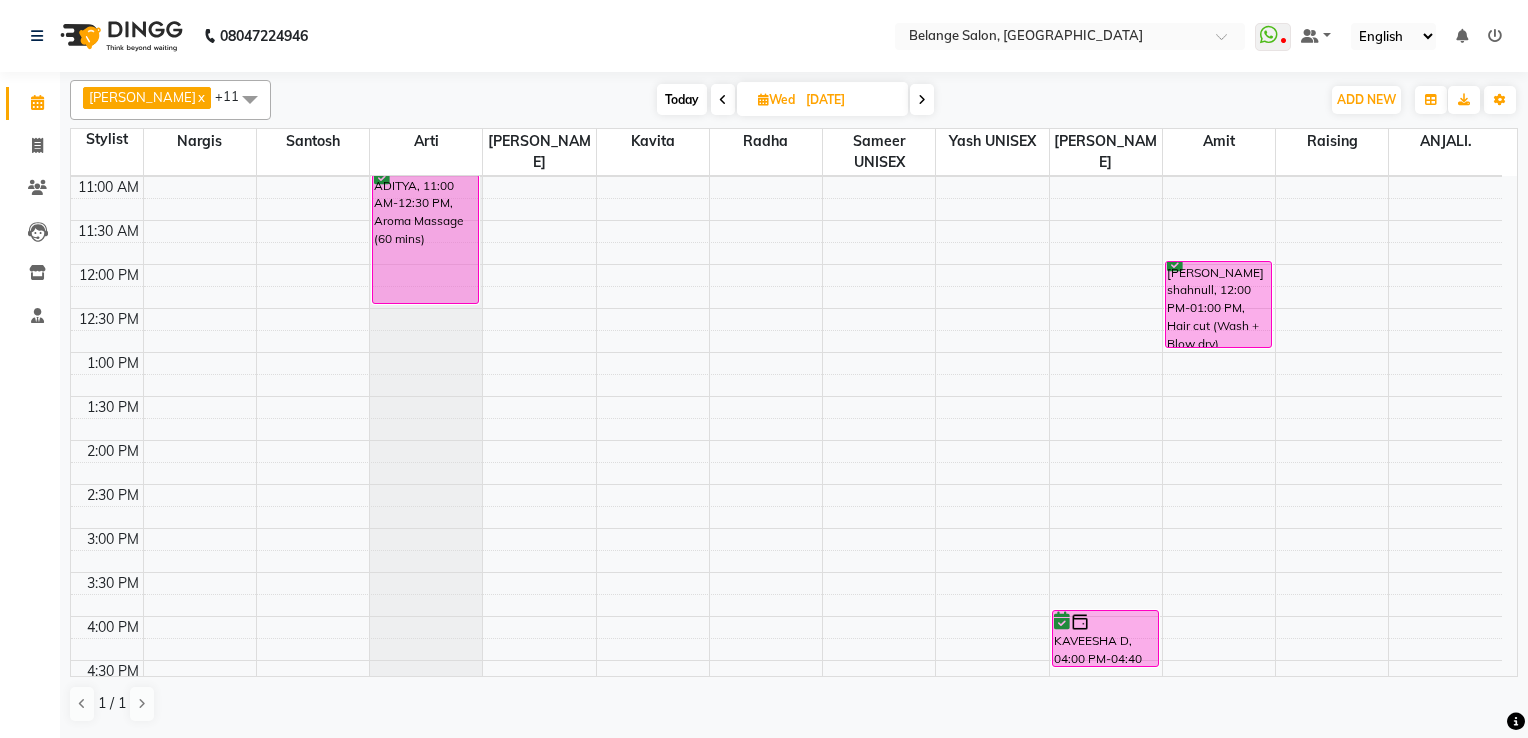 scroll, scrollTop: 261, scrollLeft: 0, axis: vertical 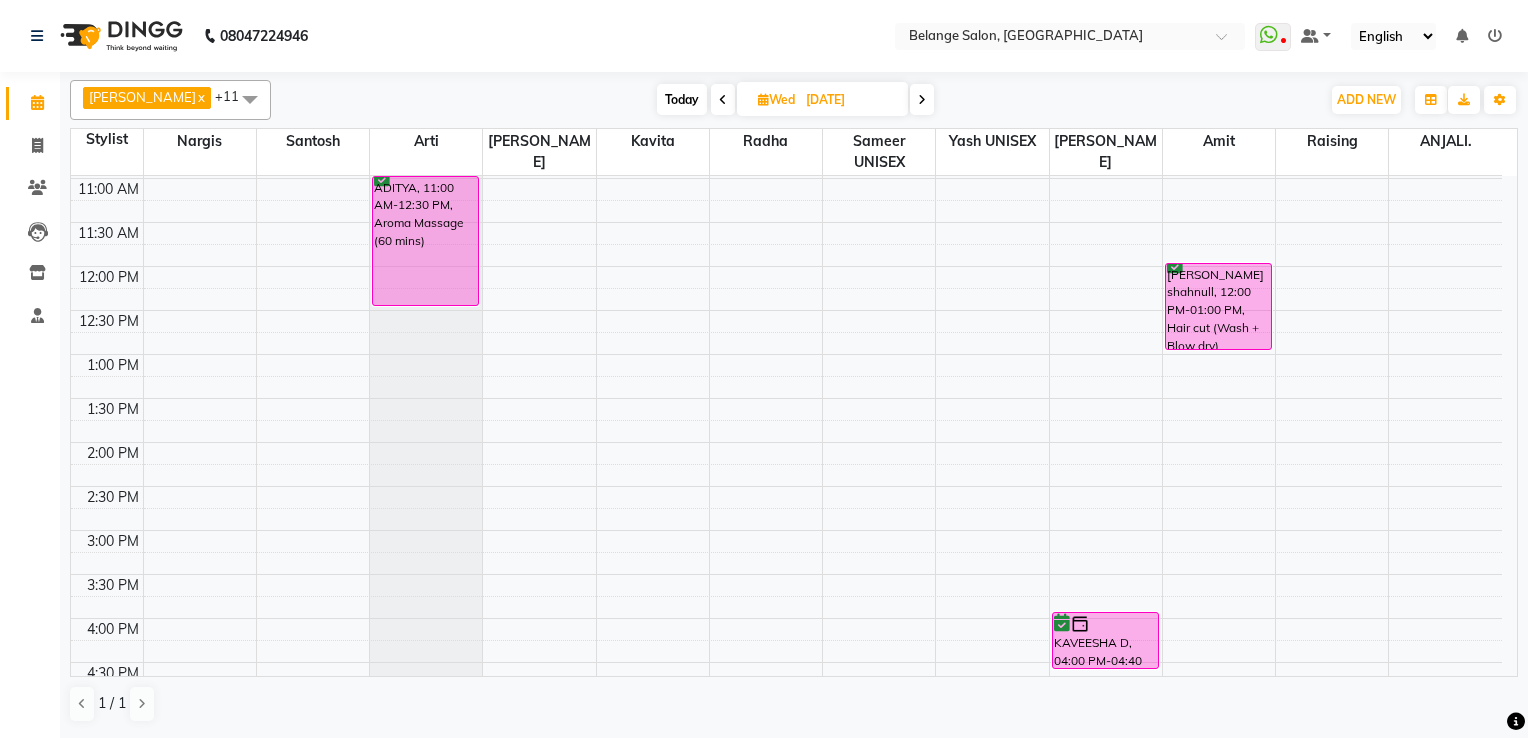 click at bounding box center (723, 100) 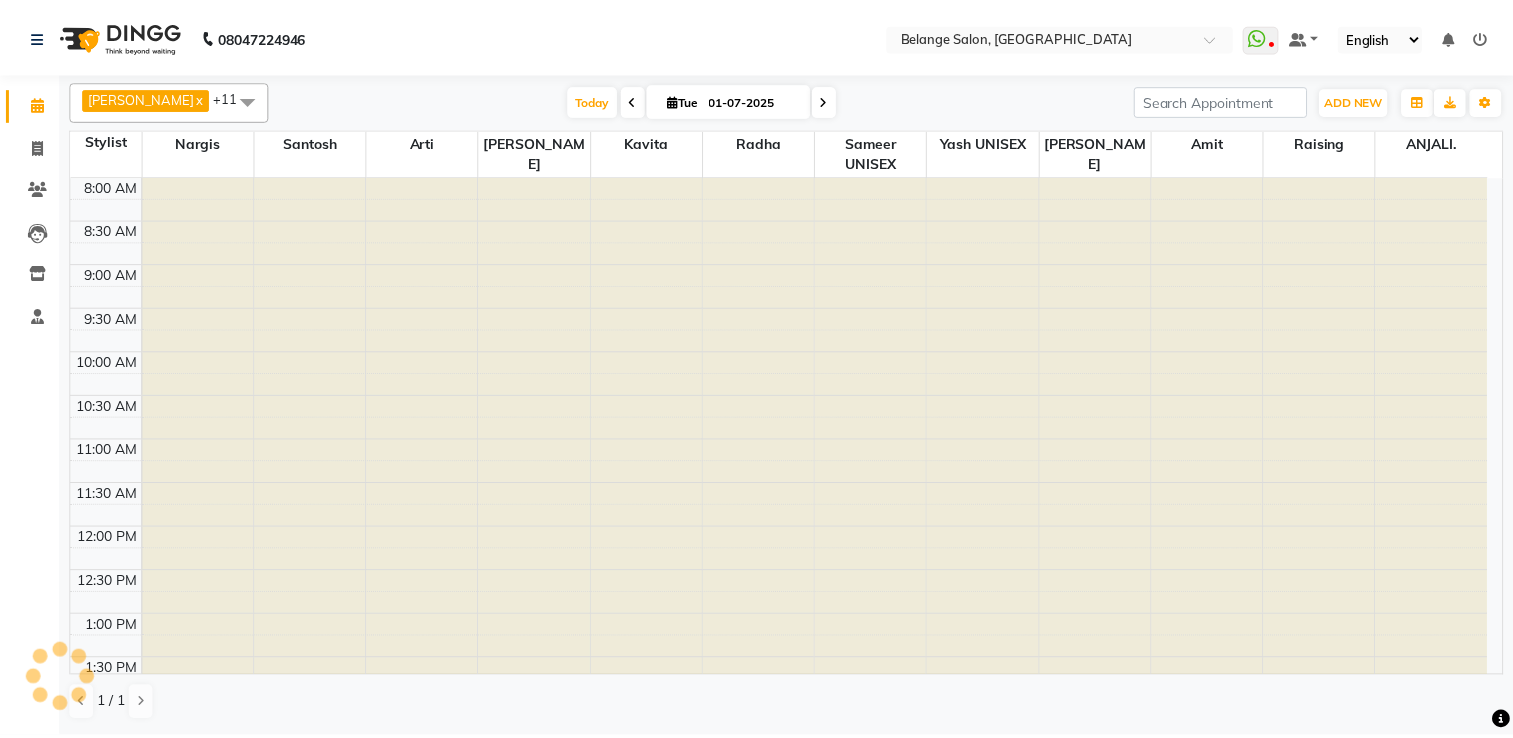 scroll, scrollTop: 700, scrollLeft: 0, axis: vertical 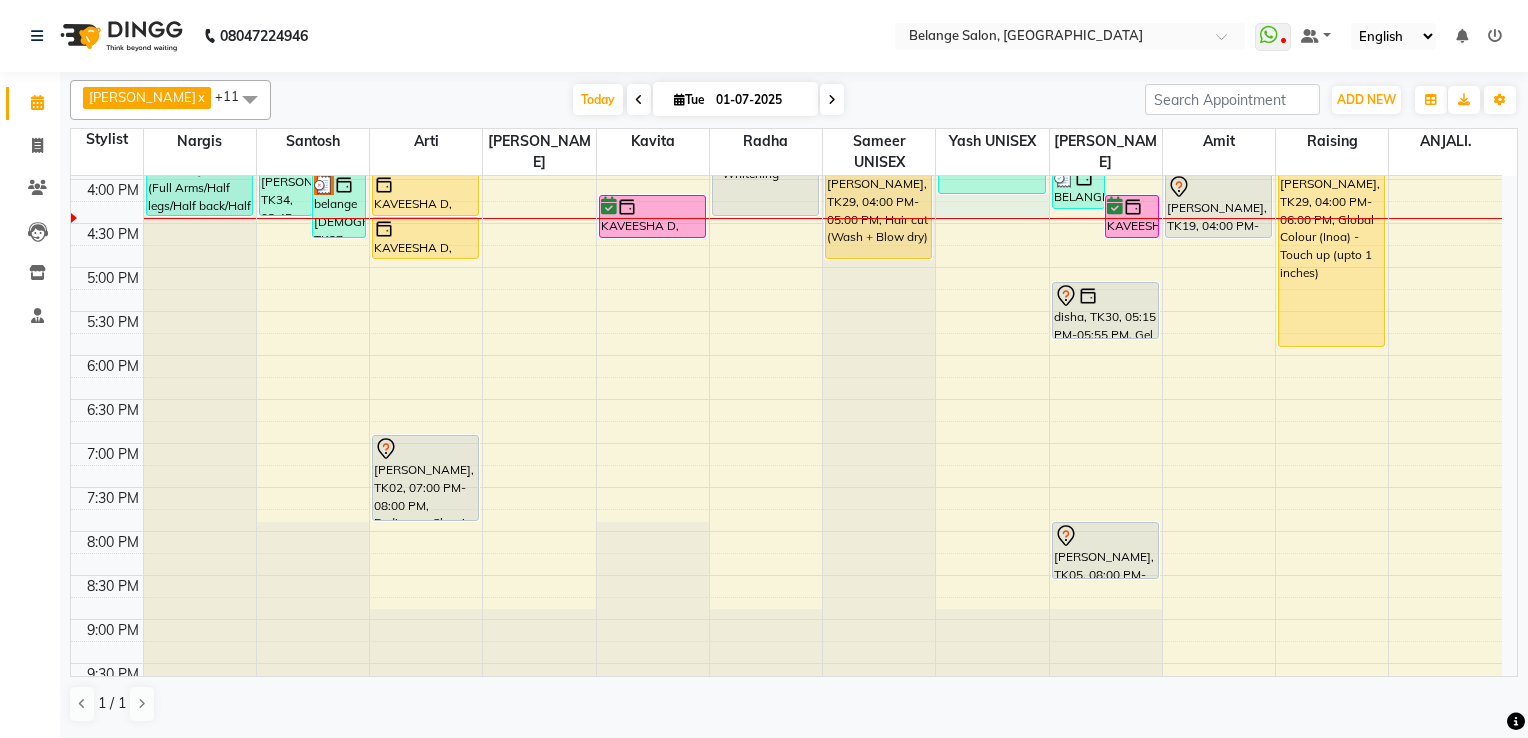 click on "8:00 AM 8:30 AM 9:00 AM 9:30 AM 10:00 AM 10:30 AM 11:00 AM 11:30 AM 12:00 PM 12:30 PM 1:00 PM 1:30 PM 2:00 PM 2:30 PM 3:00 PM 3:30 PM 4:00 PM 4:30 PM 5:00 PM 5:30 PM 6:00 PM 6:30 PM 7:00 PM 7:30 PM 8:00 PM 8:30 PM 9:00 PM 9:30 PM 10:00 PM 10:30 PM     BELANGE FEMALE Female, TK22, 01:00 PM-01:15 PM, Threading - Any one (Eyebrow/Upperlip/lowerlip/chin) (₹80)     belange male, TK24, 01:10 PM-01:25 PM, Threading - Any one (Eyebrow/Upperlip/lowerlip/chin) (₹80)             Shivani shalini, TK23, 01:30 PM-01:45 PM, Chocolate wax - Any One (Full Arms/Half legs/Half back/Half front/Stomach)             Shivani shalini, TK23, 01:45 PM-02:00 PM, Chocolate wax - Any one( Full legs/full back/full front)     anuradha, TK28, 03:00 PM-04:30 PM, Chocolate wax - Any One (Full Arms/Half legs/Half back/Half front/Stomach),Chocolate wax - Any one( Full legs/full back/full front) (₹800),Underarms - Chocolate  (₹300)     ashok kotak, TK17, 02:15 PM-03:00 PM, Hair cut - Hair cut (M)" at bounding box center [786, 135] 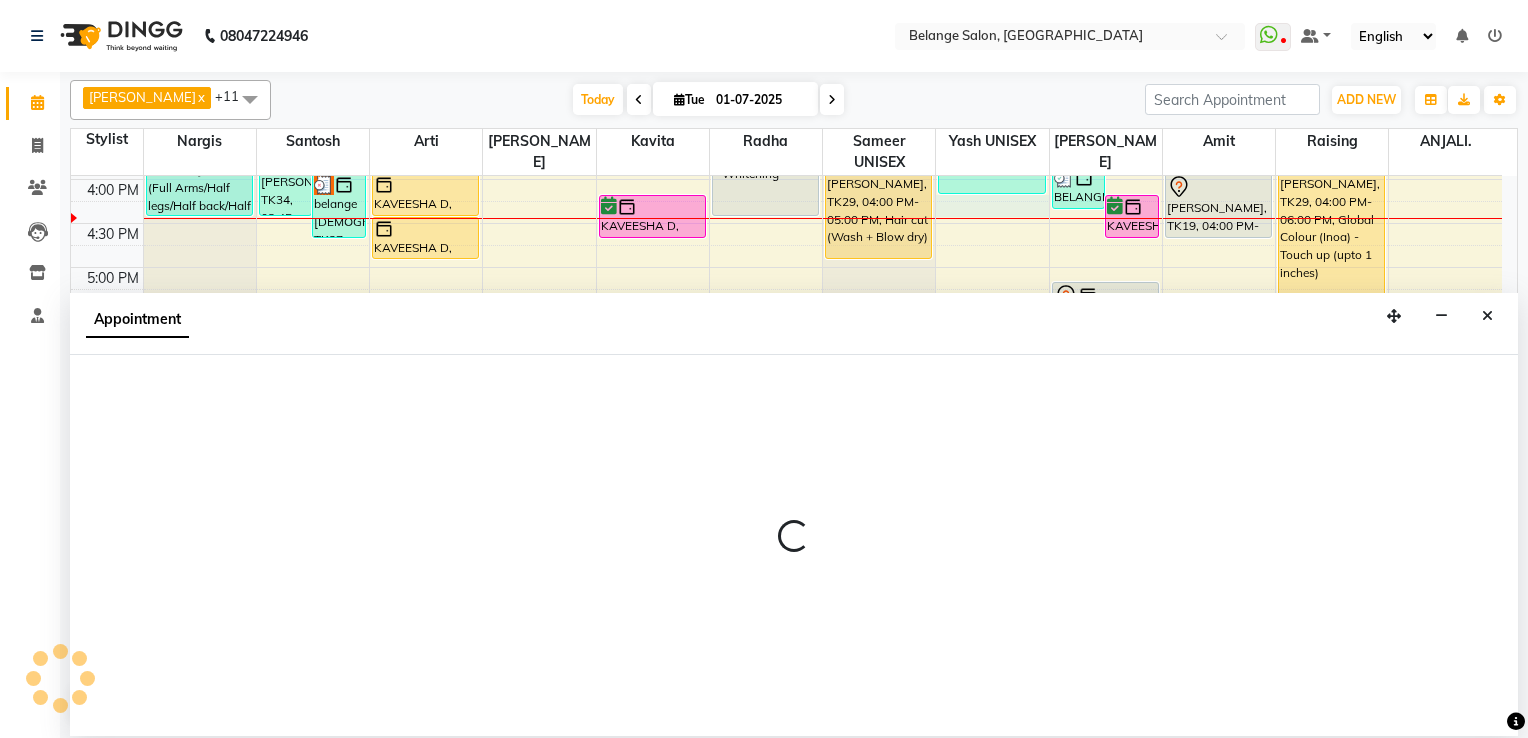select on "66547" 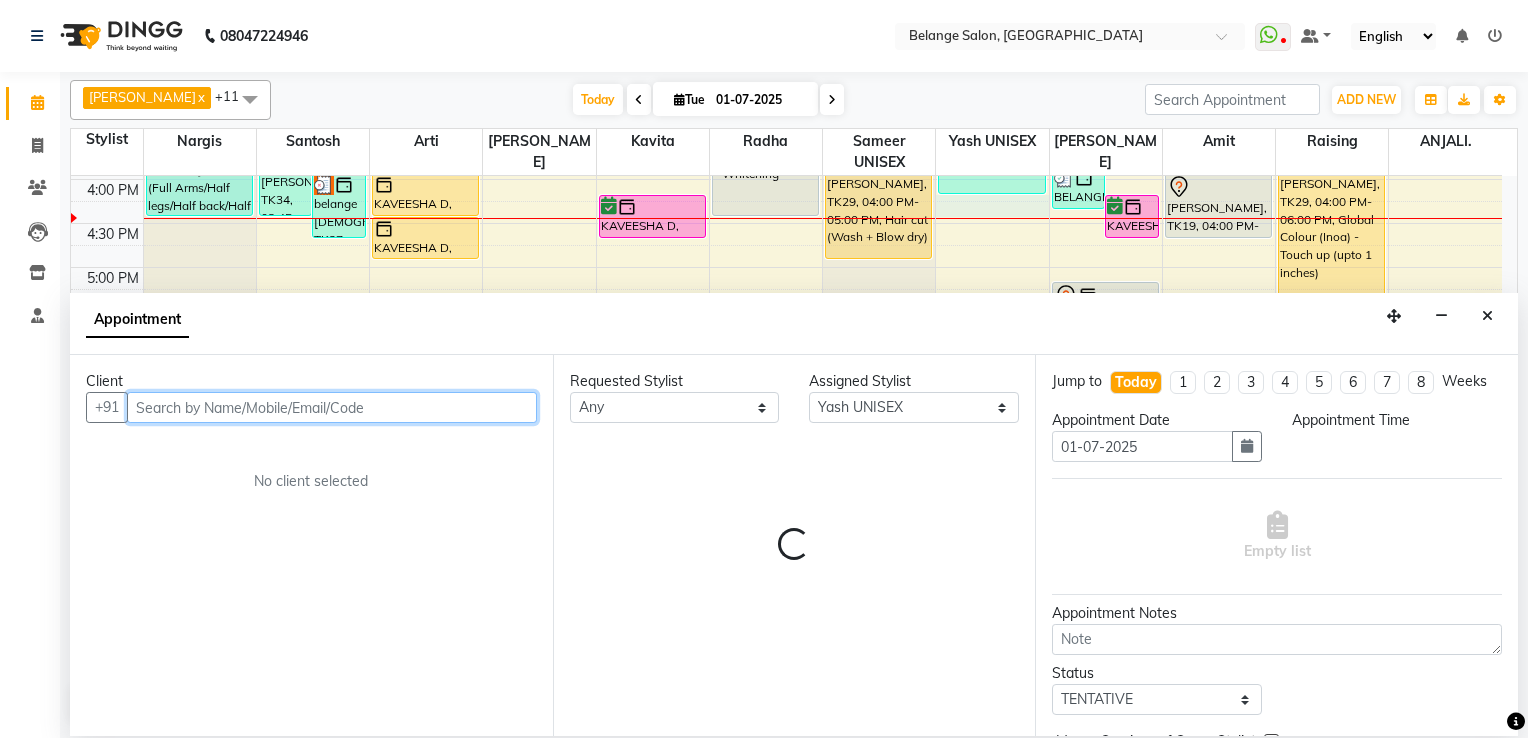 select on "975" 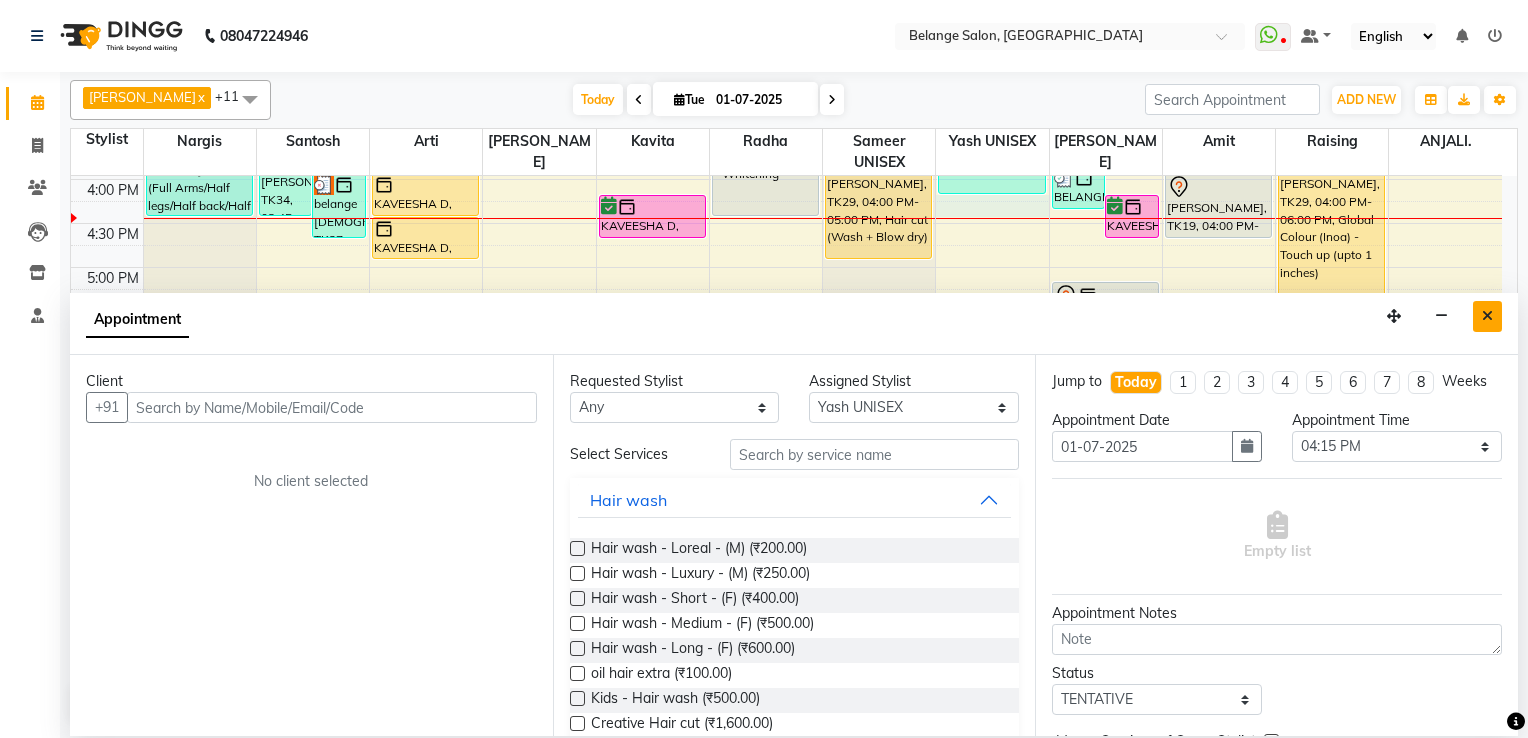 click at bounding box center (1487, 316) 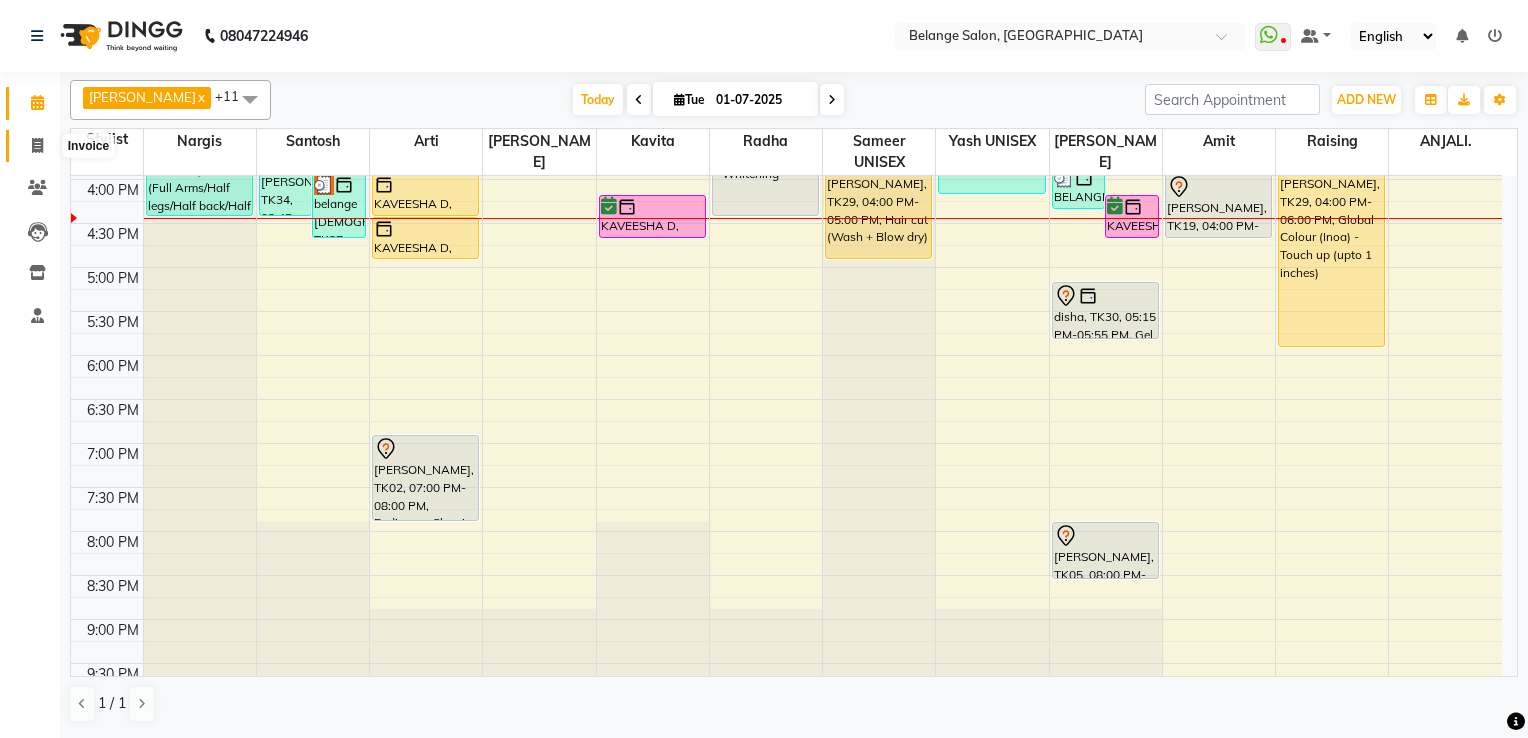 click 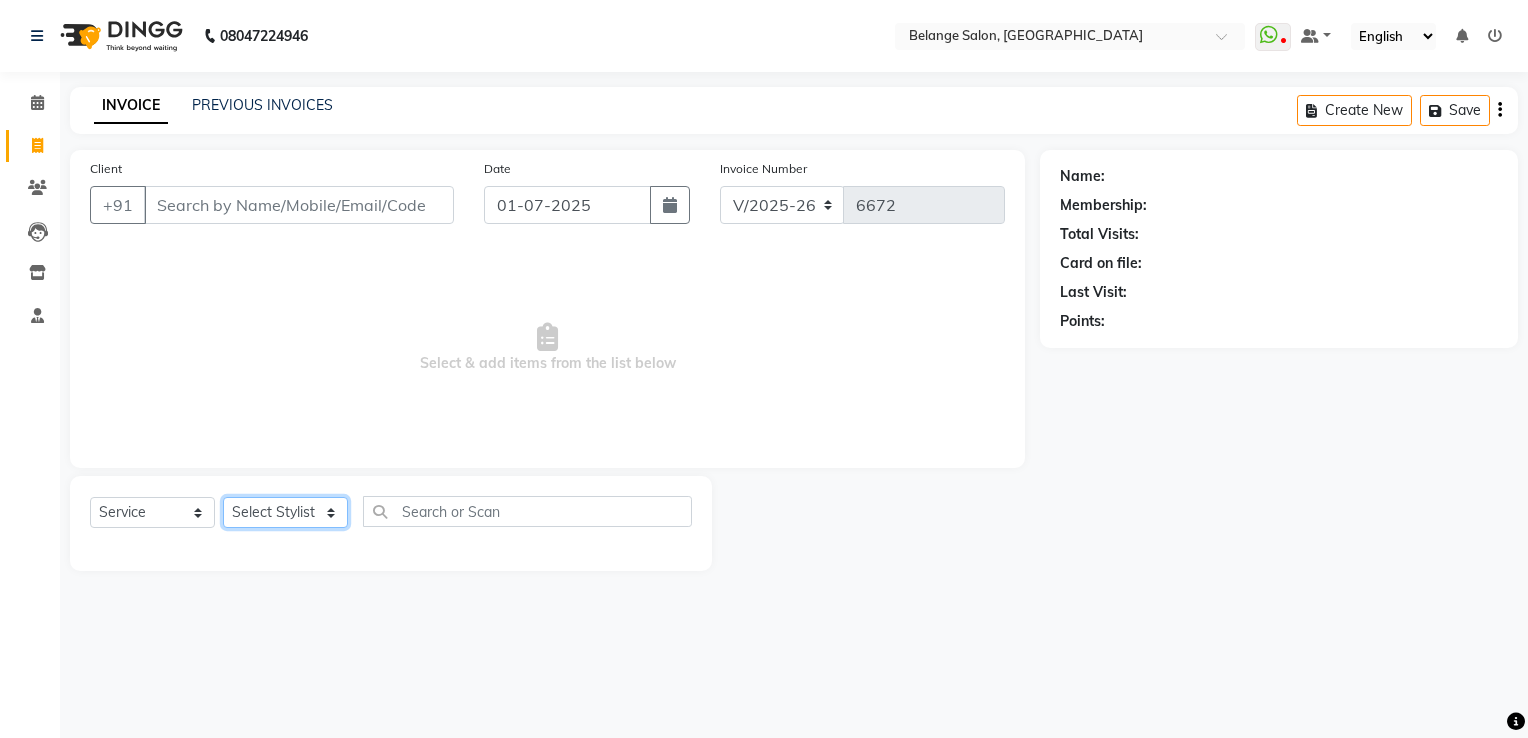 click on "Select Stylist" 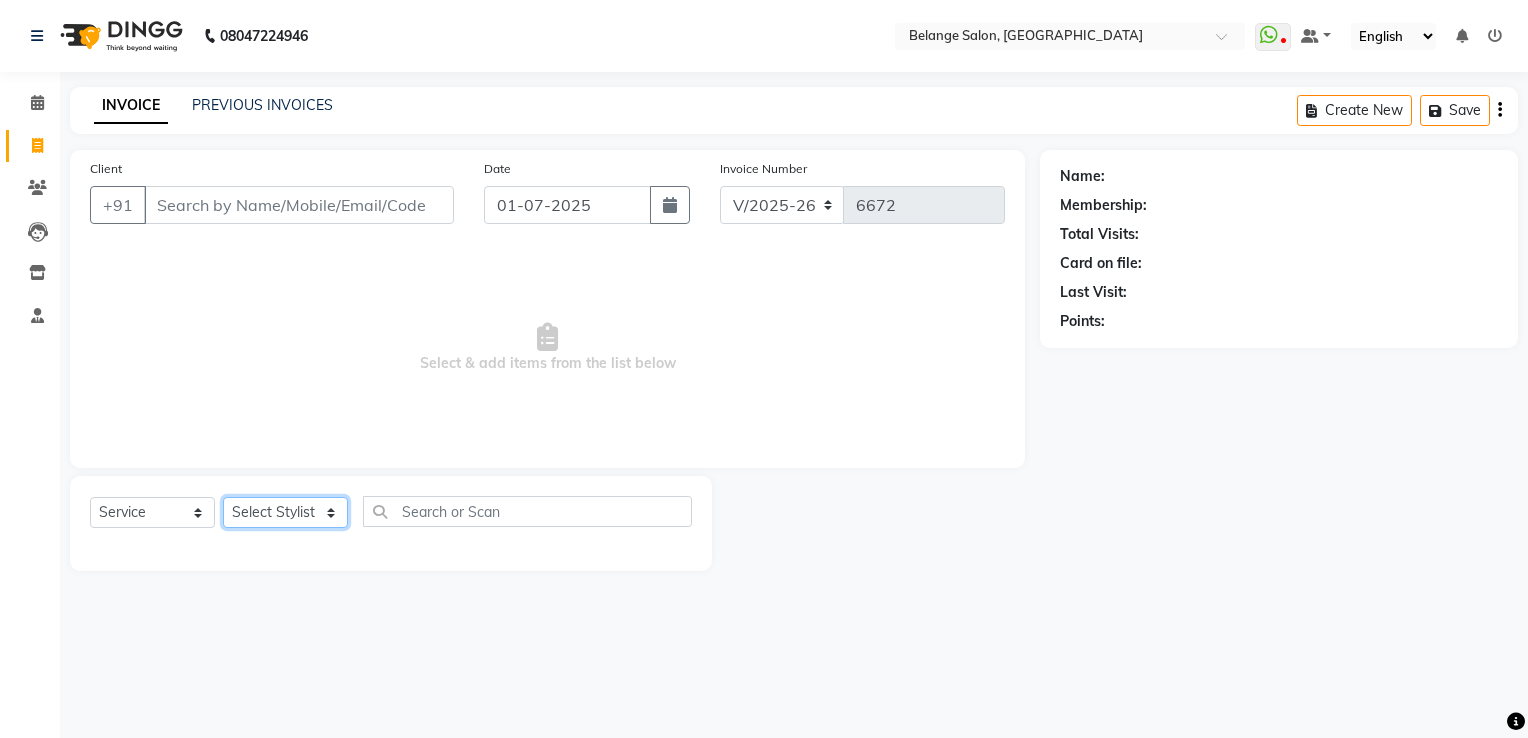 select on "66547" 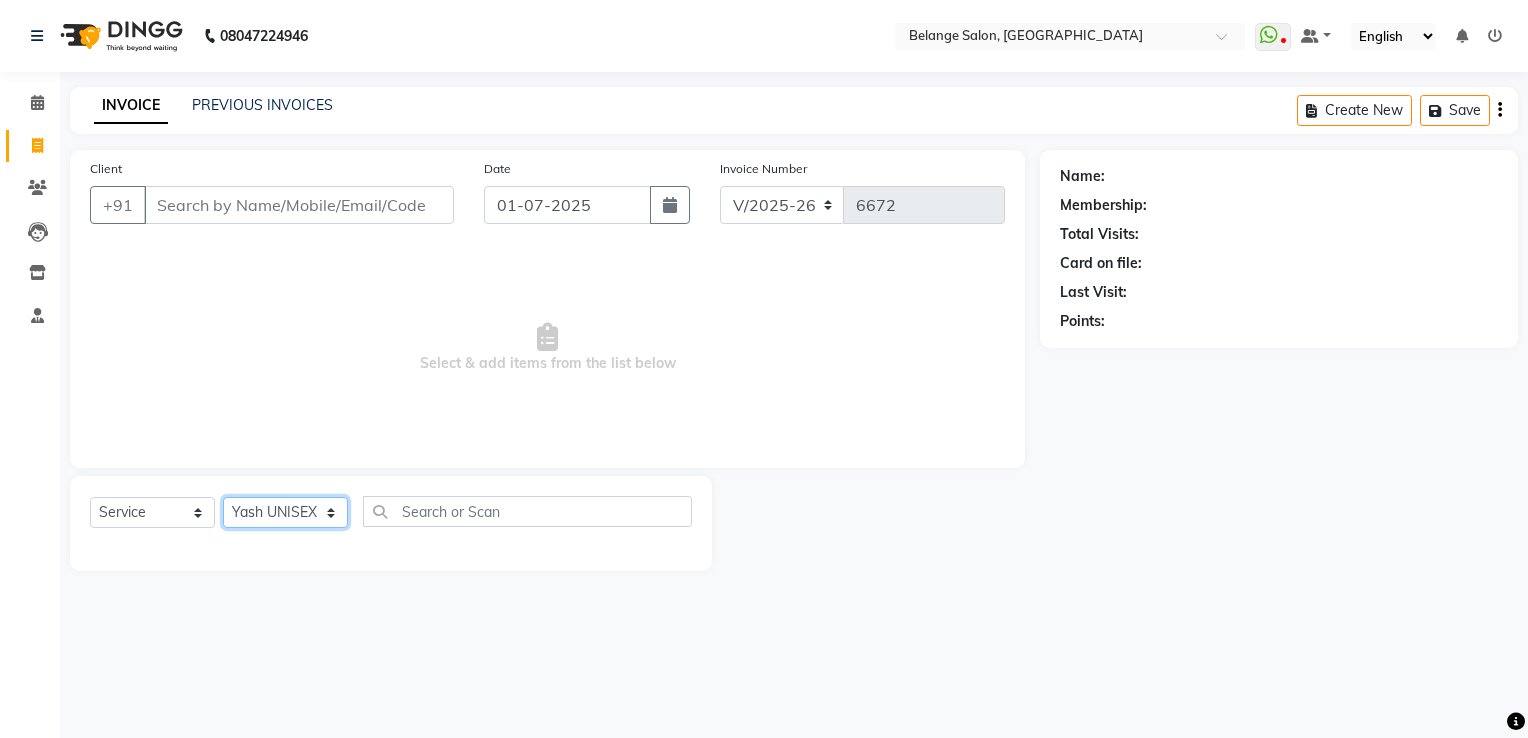 click on "Select Stylist [PERSON_NAME]           ANJALI. [PERSON_NAME]         [PERSON_NAME] [PERSON_NAME]          MANAGER [PERSON_NAME]        [PERSON_NAME]         MANAGER [PERSON_NAME]            raising [PERSON_NAME]        UNISEX [PERSON_NAME]           UNISEX Yash            UNISEX" 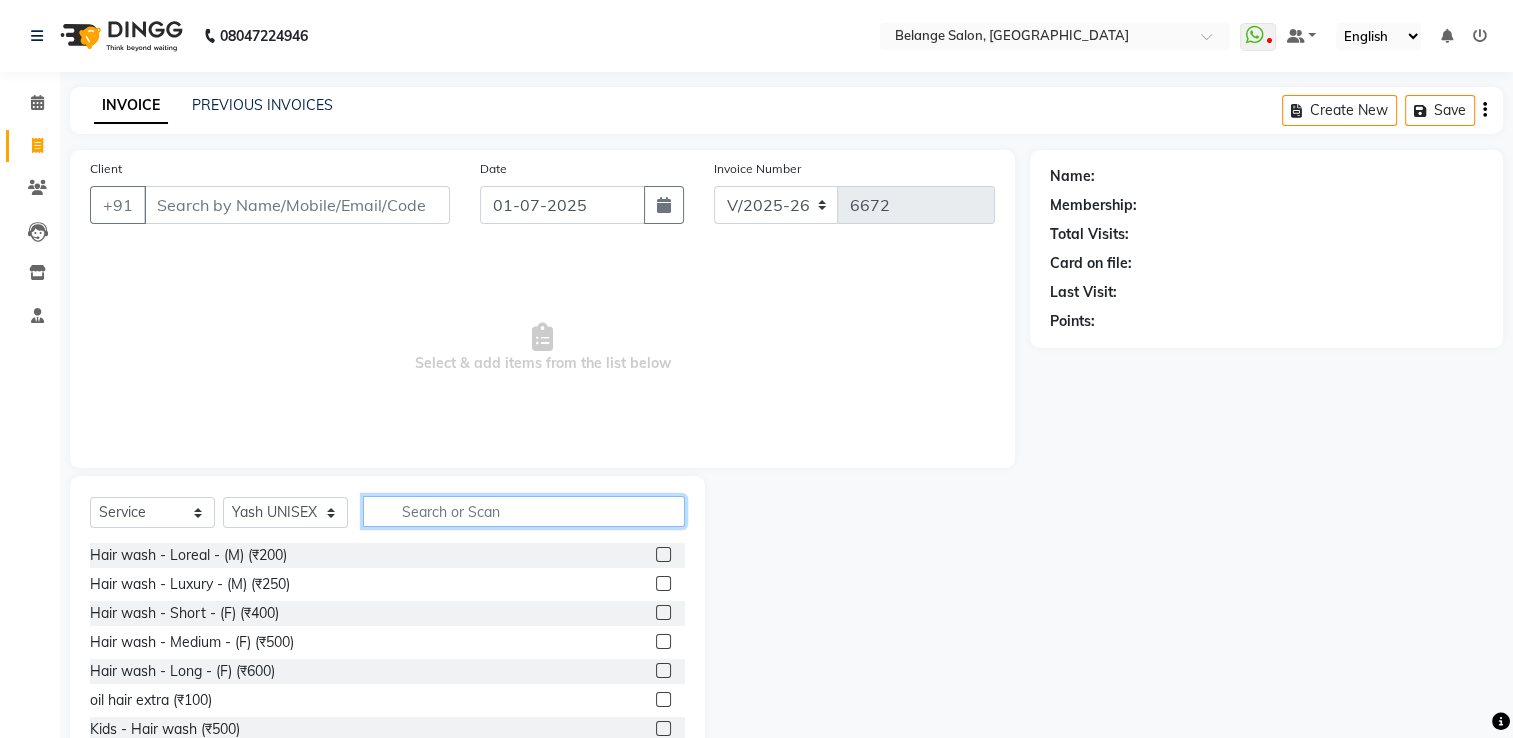 click 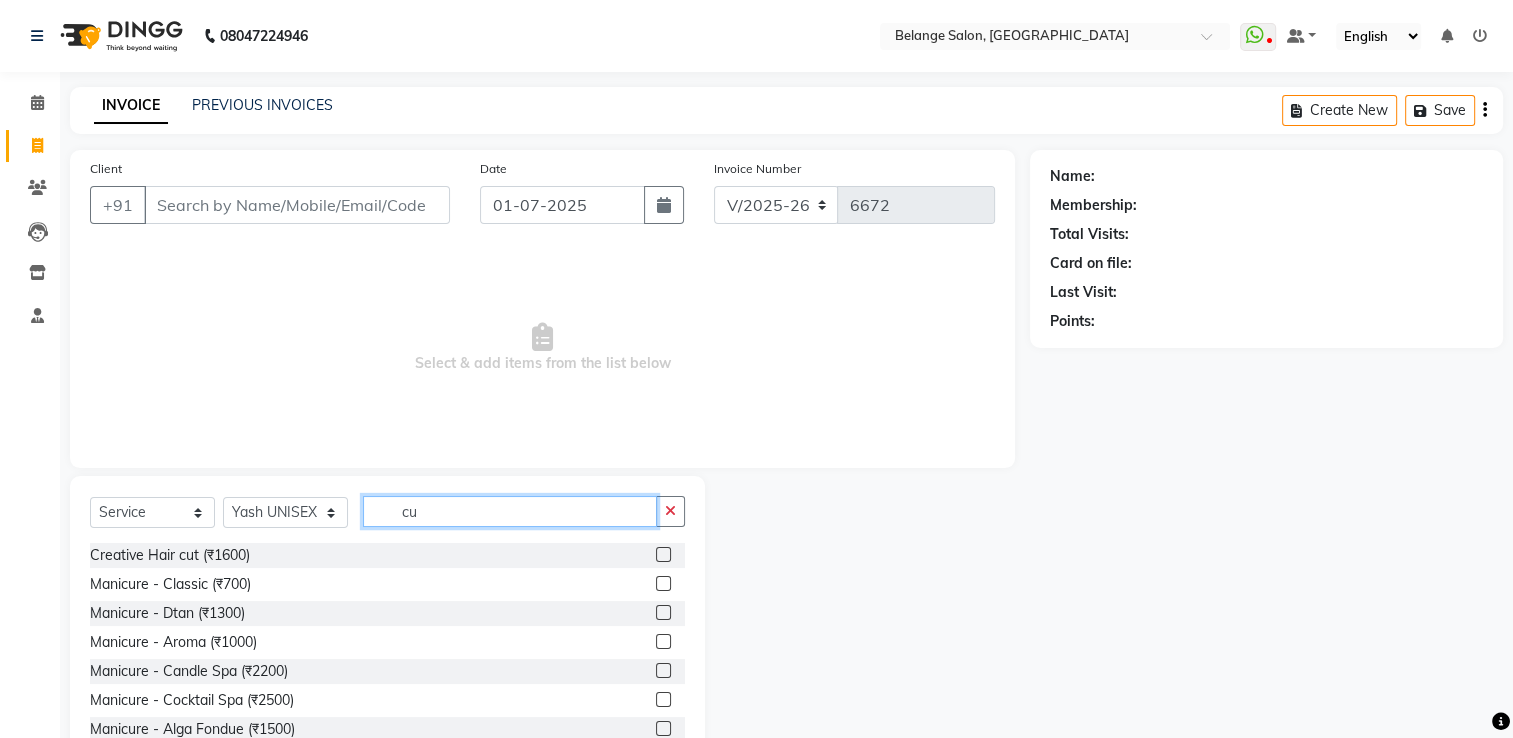 type on "c" 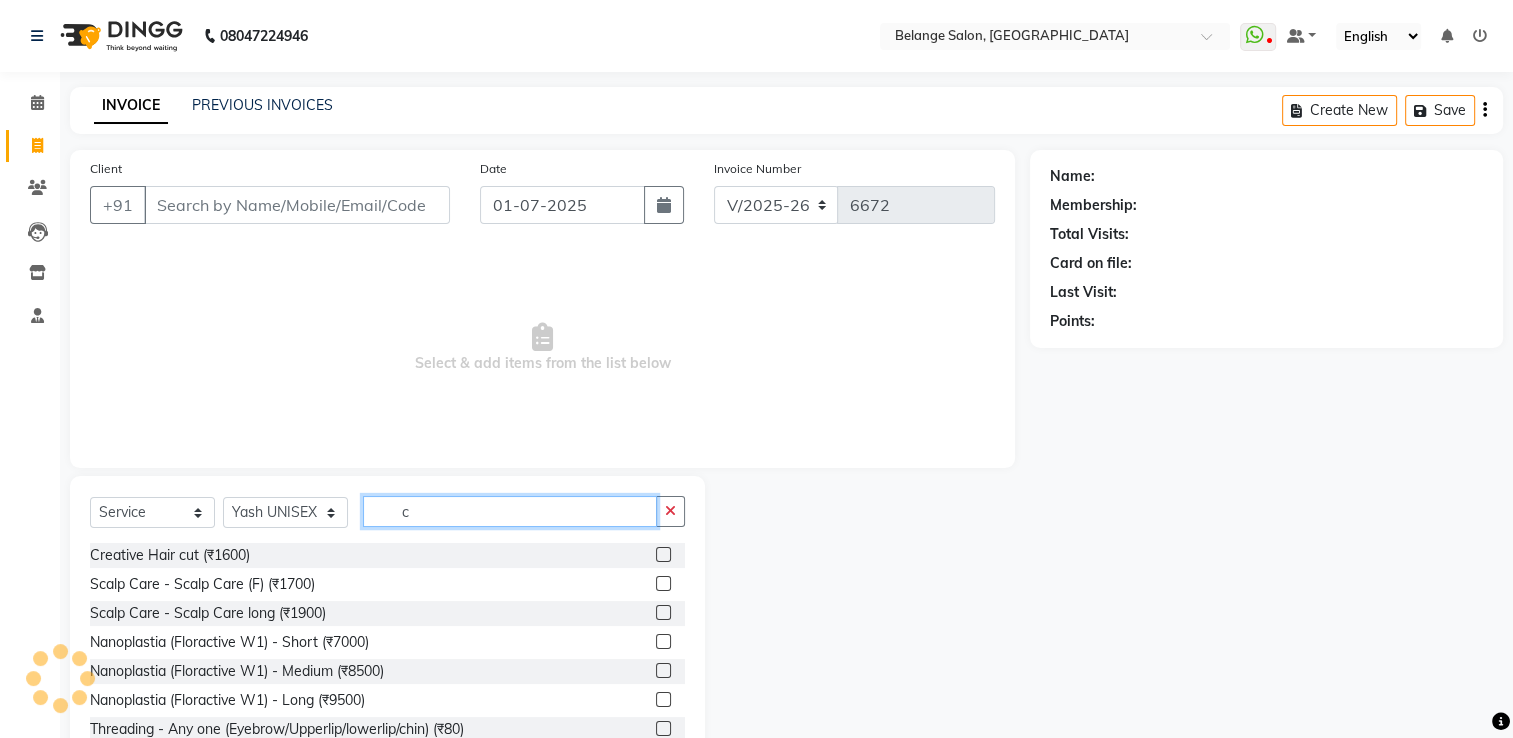 type 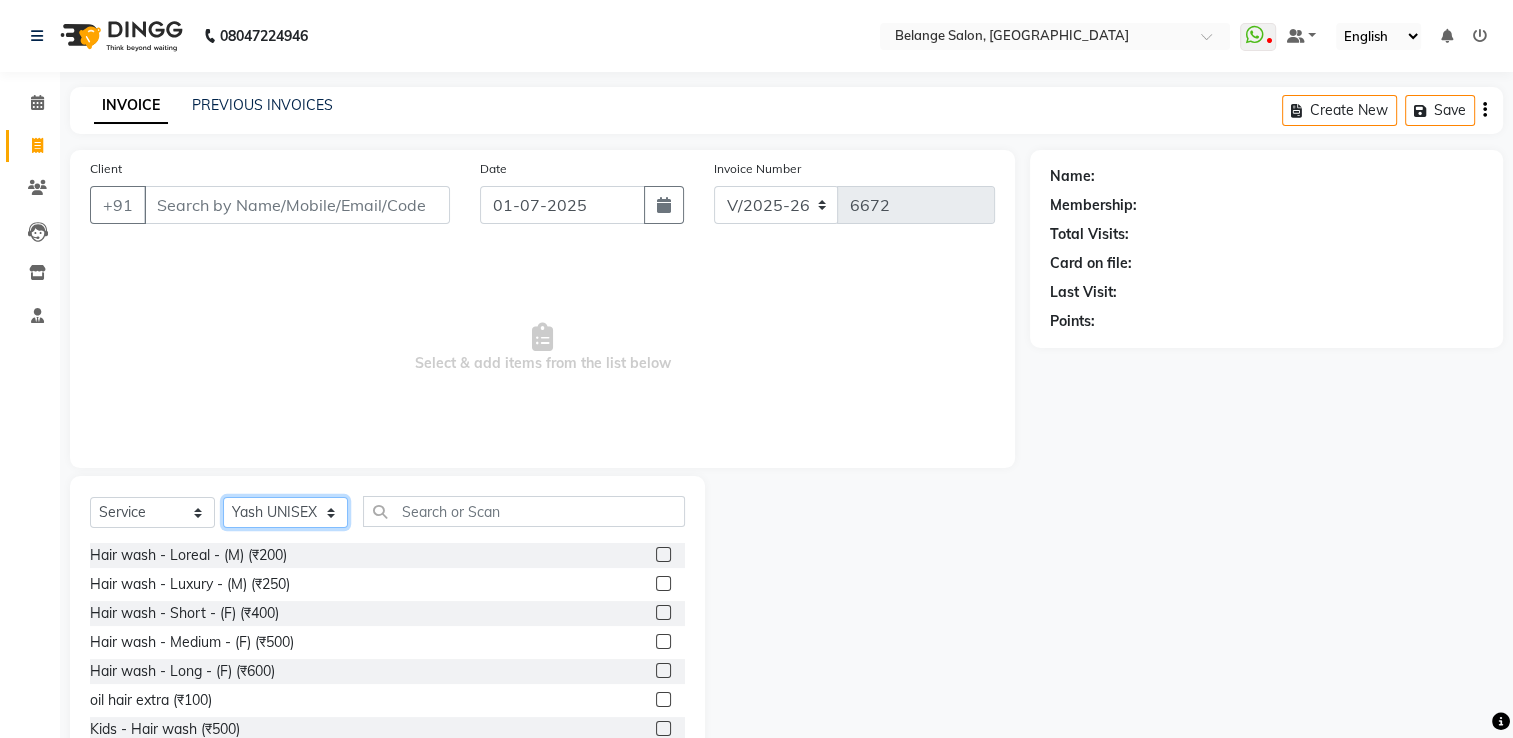 click on "Select Stylist [PERSON_NAME]           ANJALI. [PERSON_NAME]         [PERSON_NAME] [PERSON_NAME]          MANAGER [PERSON_NAME]        [PERSON_NAME]         MANAGER [PERSON_NAME]            raising [PERSON_NAME]        UNISEX [PERSON_NAME]           UNISEX Yash            UNISEX" 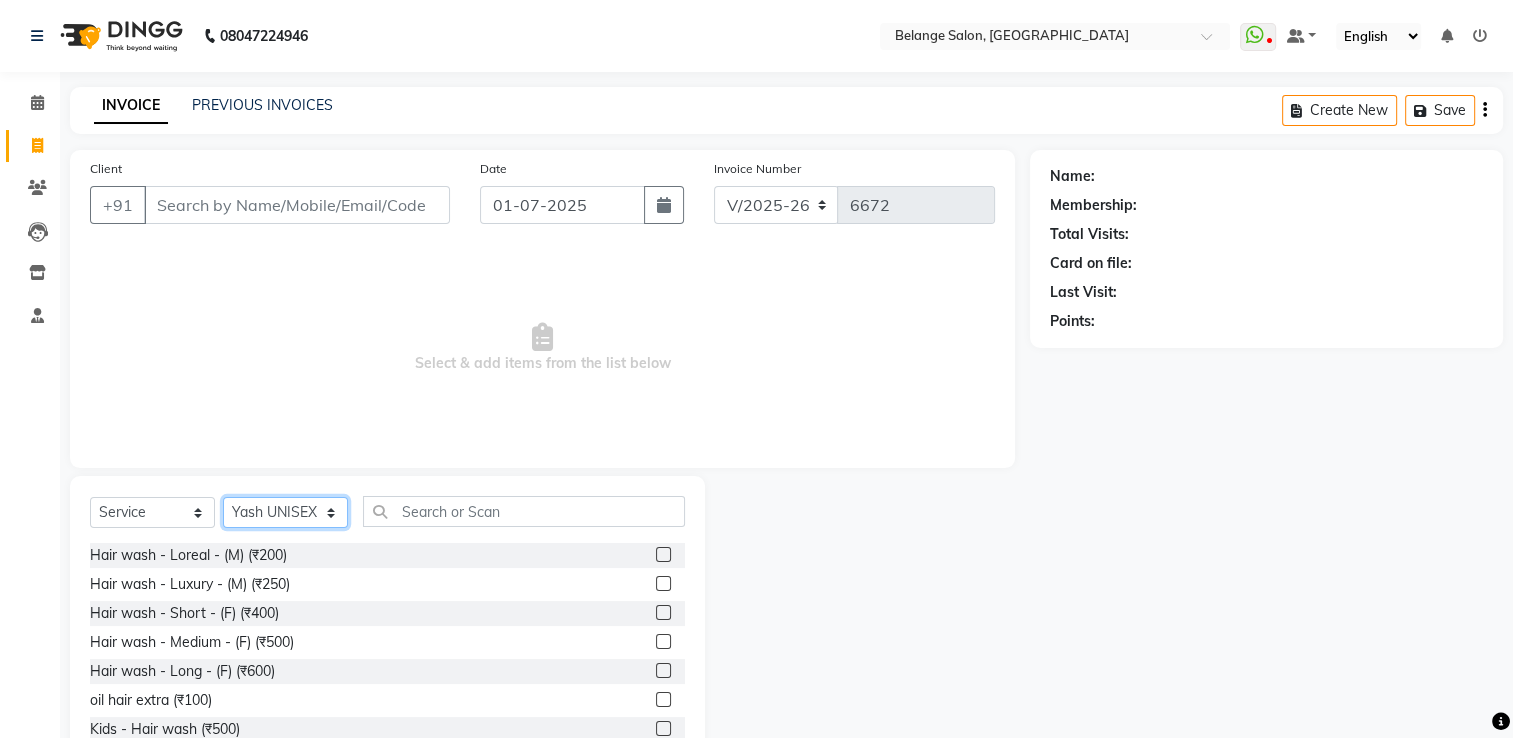 select on "82348" 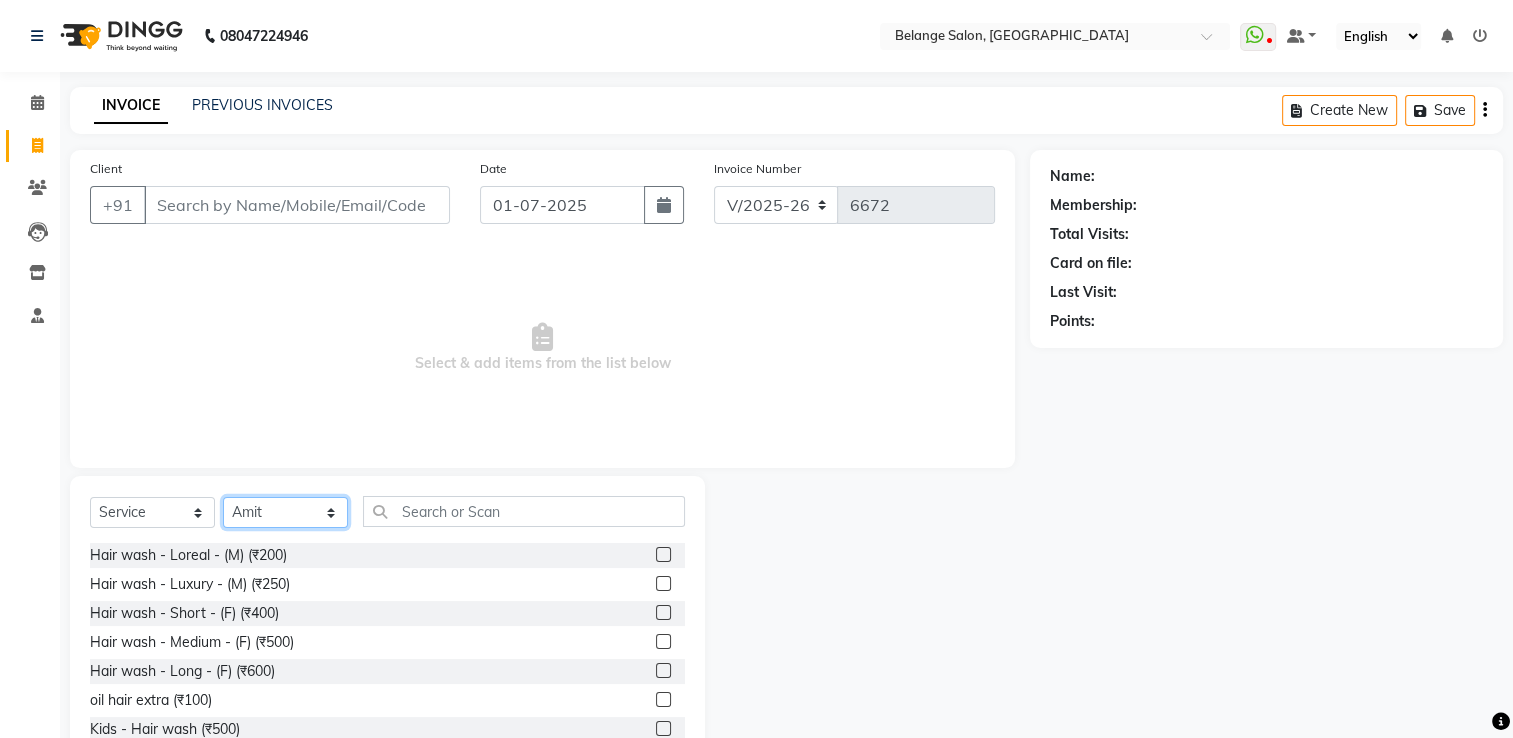 click on "Select Stylist [PERSON_NAME]           ANJALI. [PERSON_NAME]         [PERSON_NAME] [PERSON_NAME]          MANAGER [PERSON_NAME]        [PERSON_NAME]         MANAGER [PERSON_NAME]            raising [PERSON_NAME]        UNISEX [PERSON_NAME]           UNISEX Yash            UNISEX" 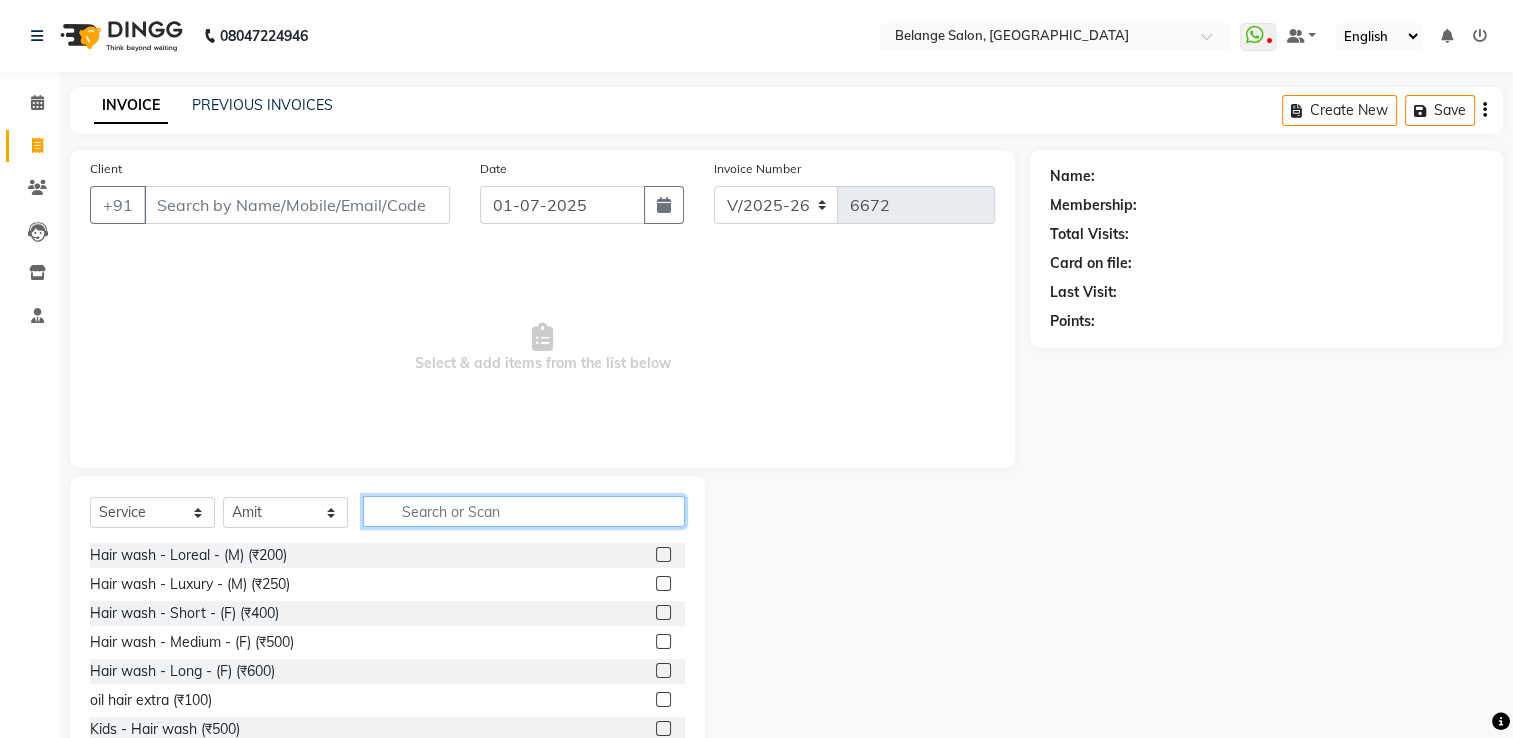 click 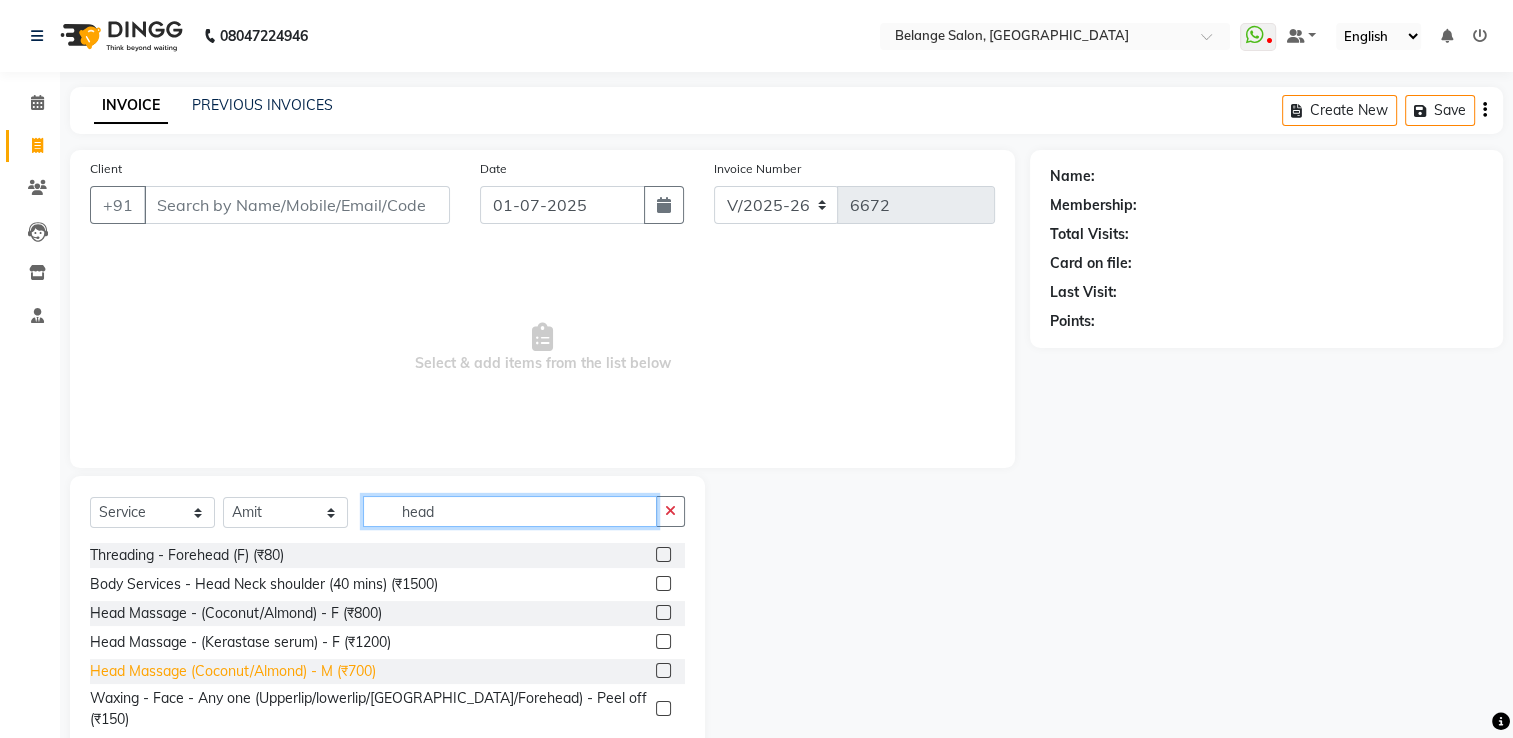 type on "head" 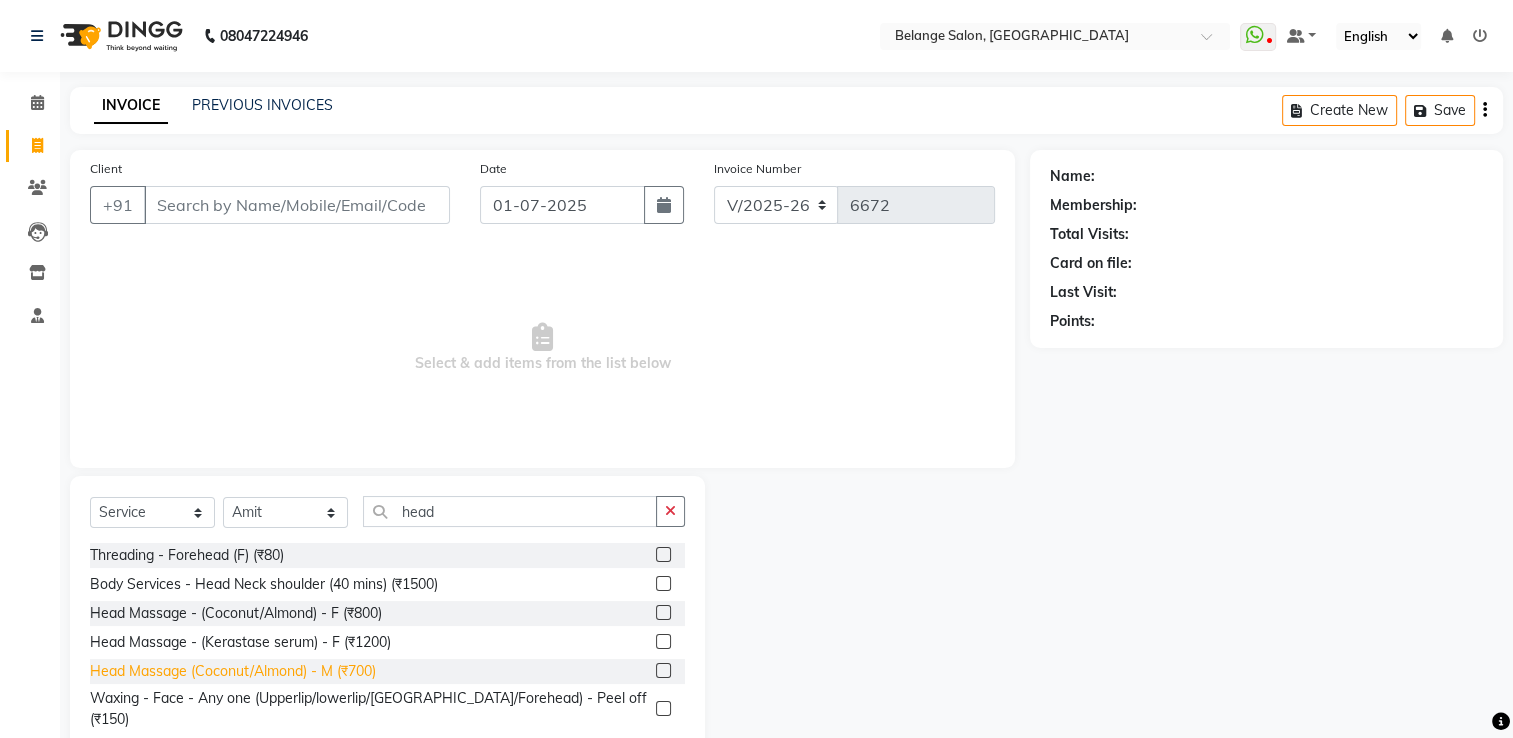 click on "Head Massage (Coconut/Almond) - M (₹700)" 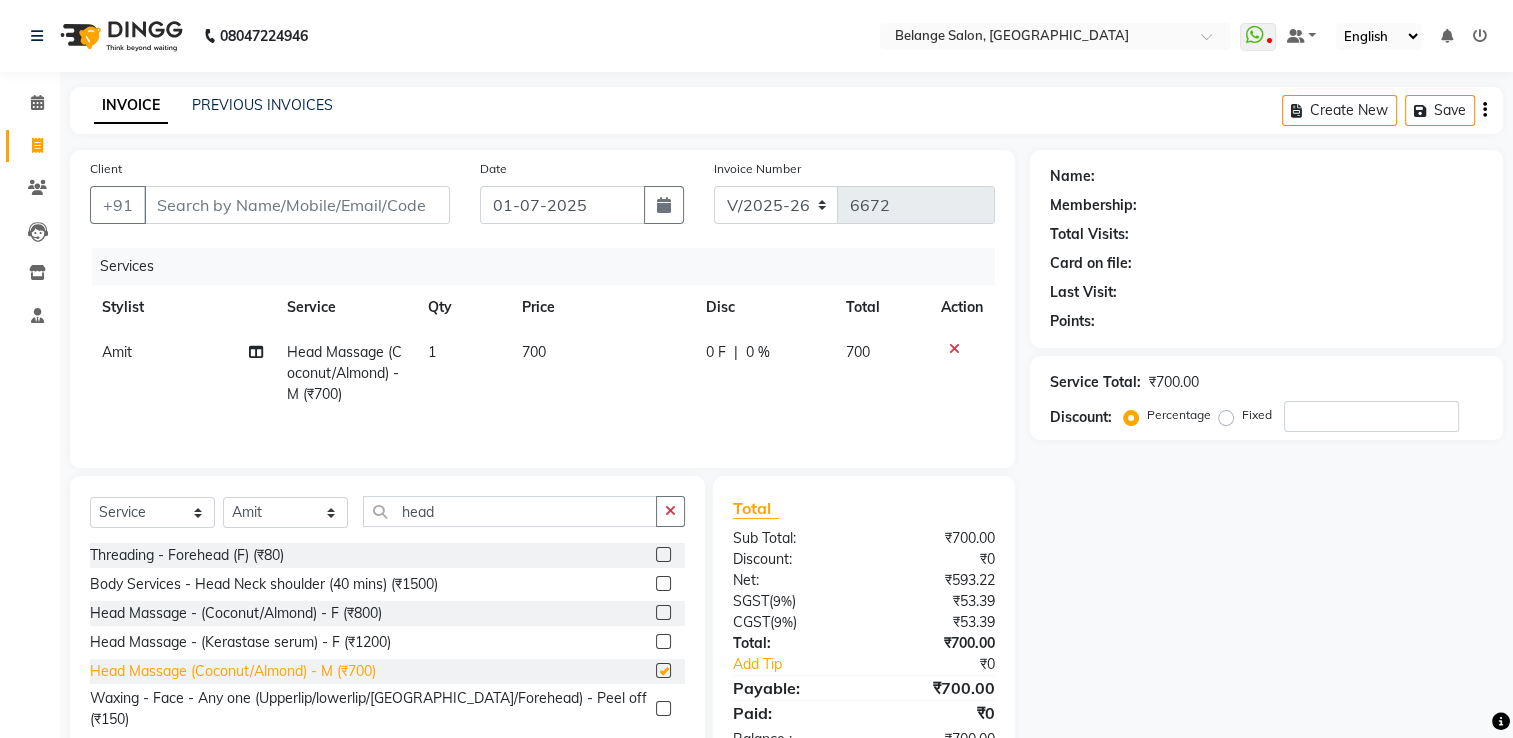 type 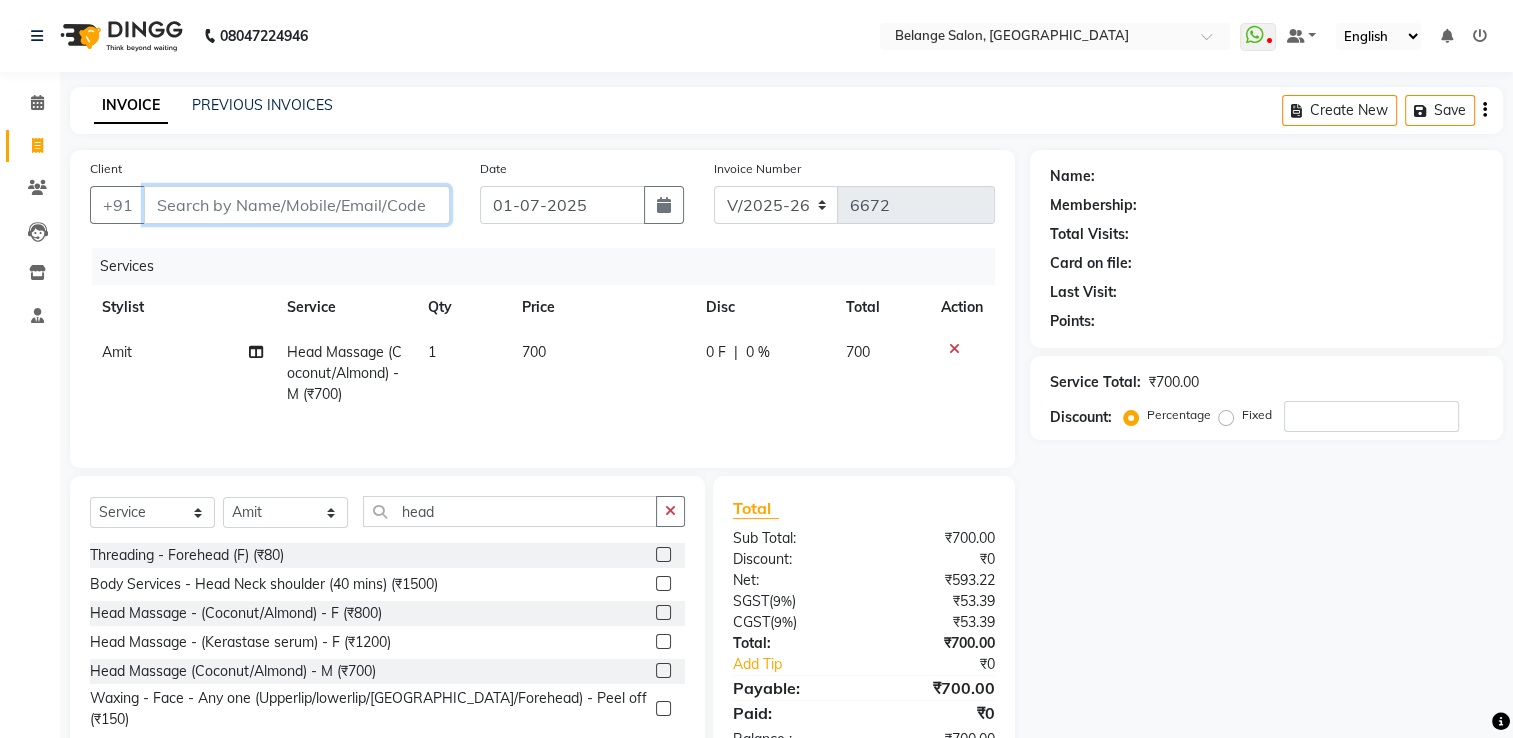 click on "Client" at bounding box center [297, 205] 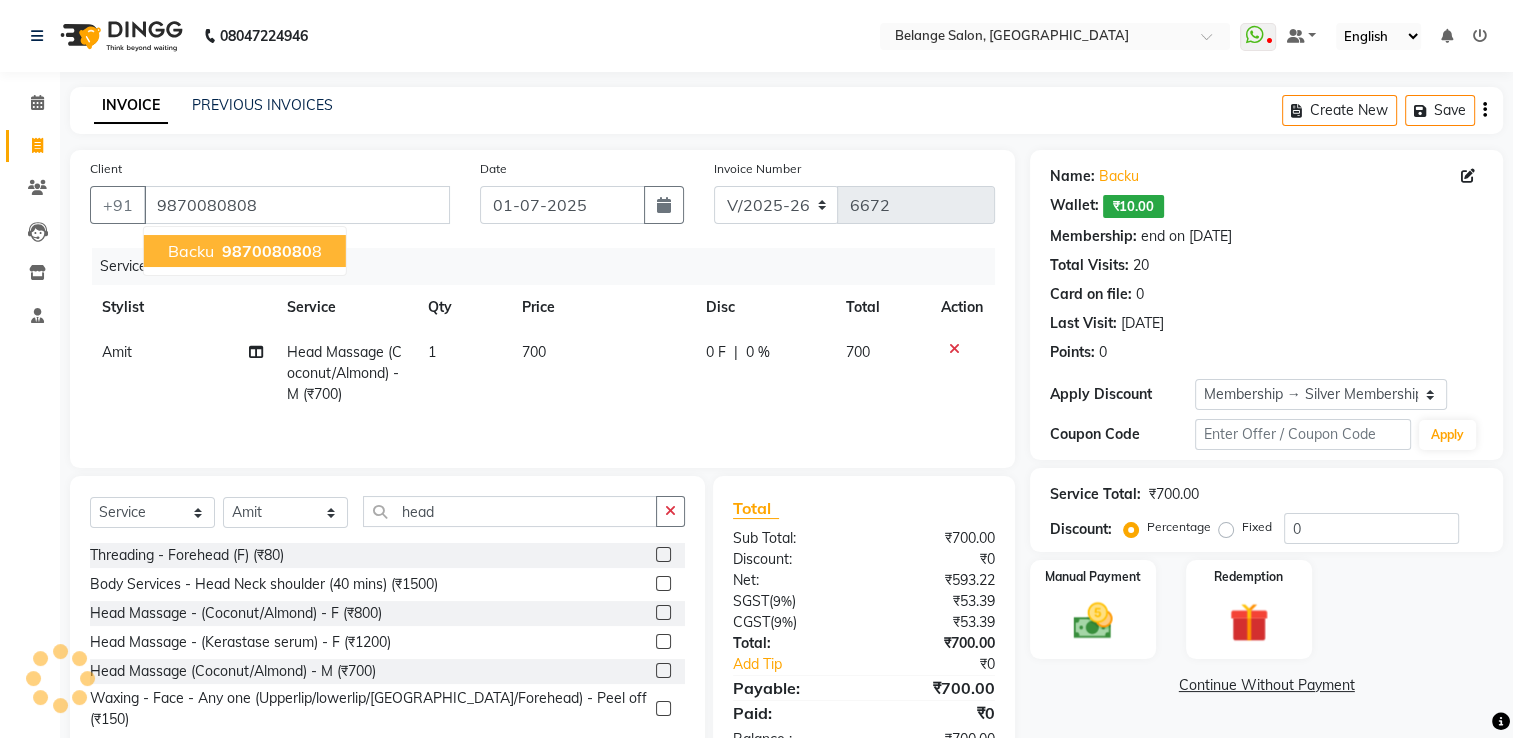 click on "Backu" at bounding box center (191, 251) 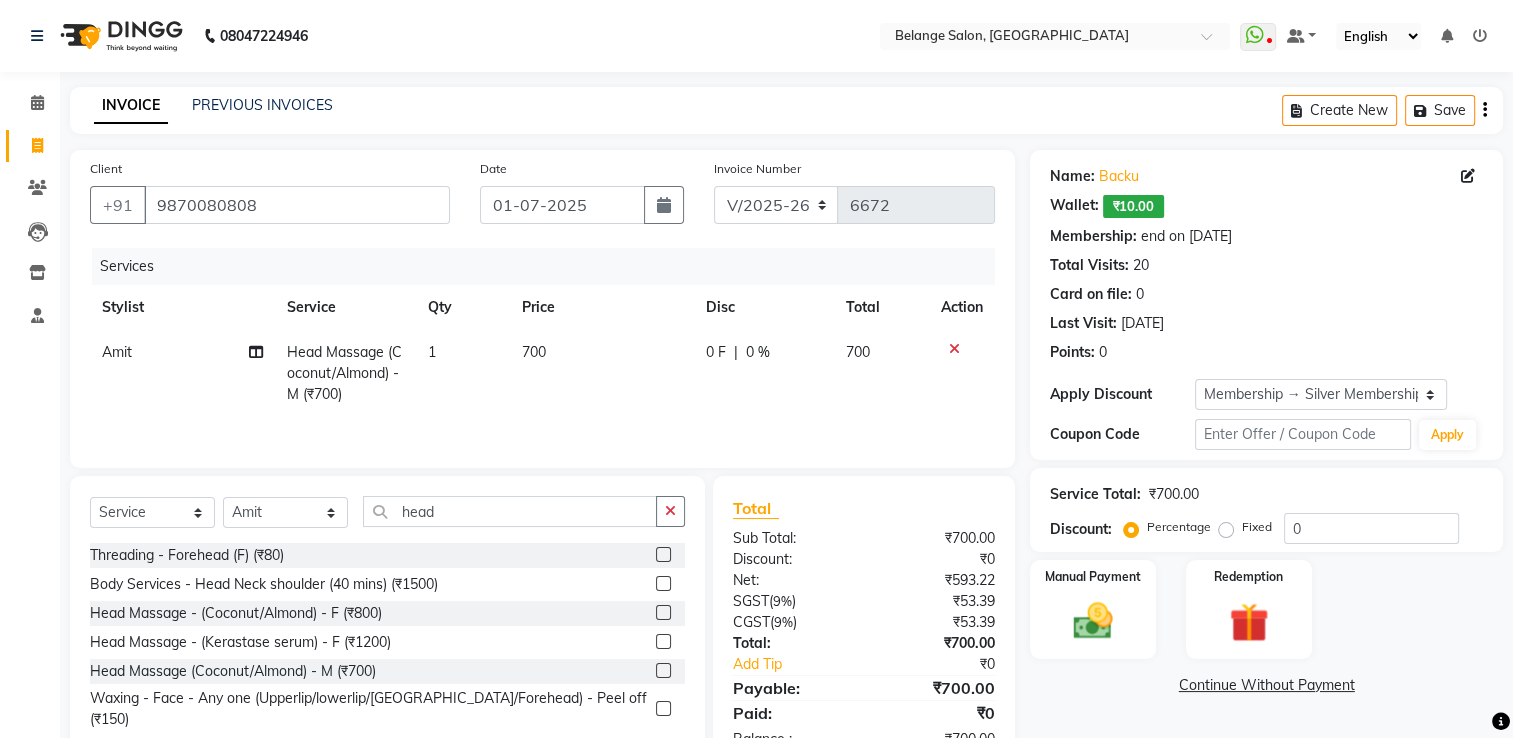 scroll, scrollTop: 62, scrollLeft: 0, axis: vertical 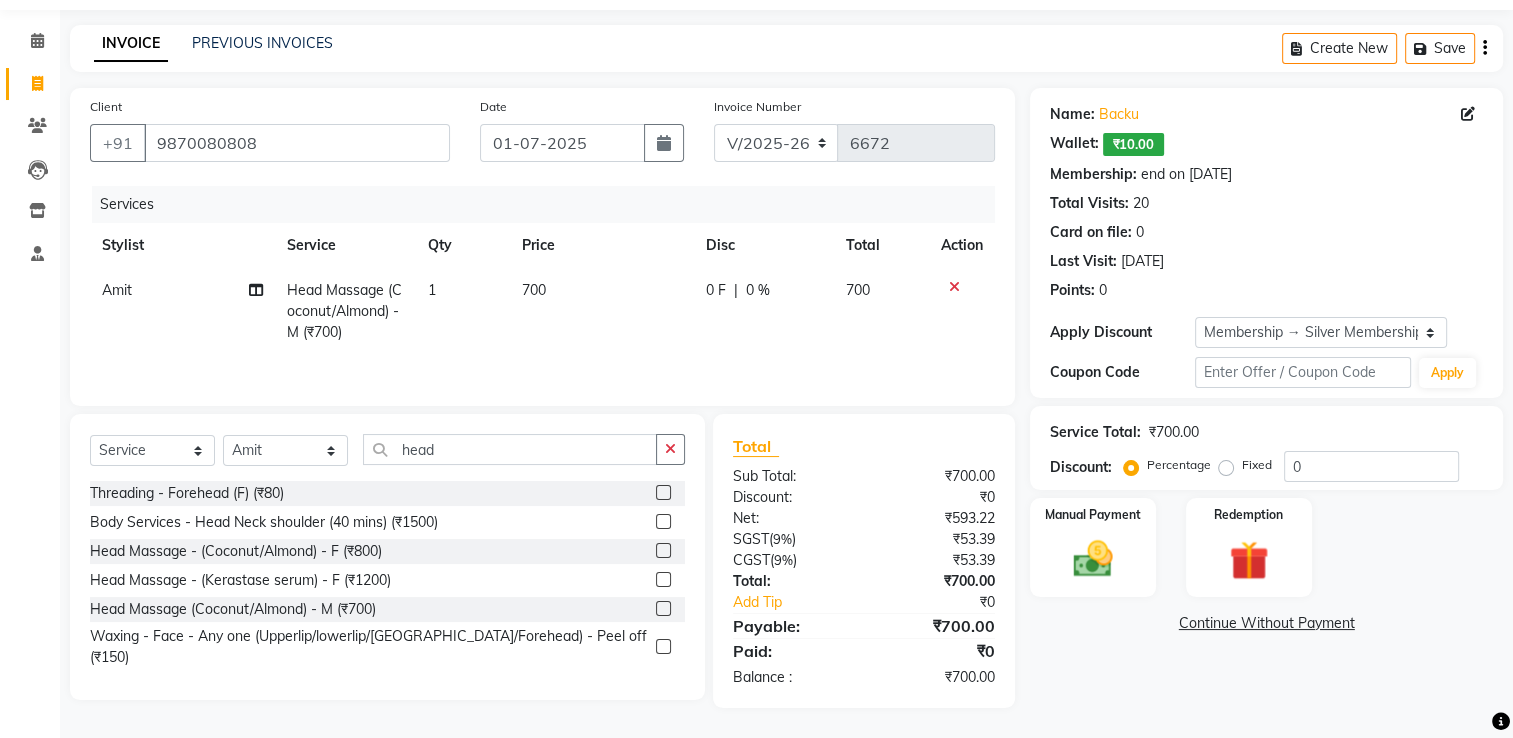click on "0 F | 0 %" 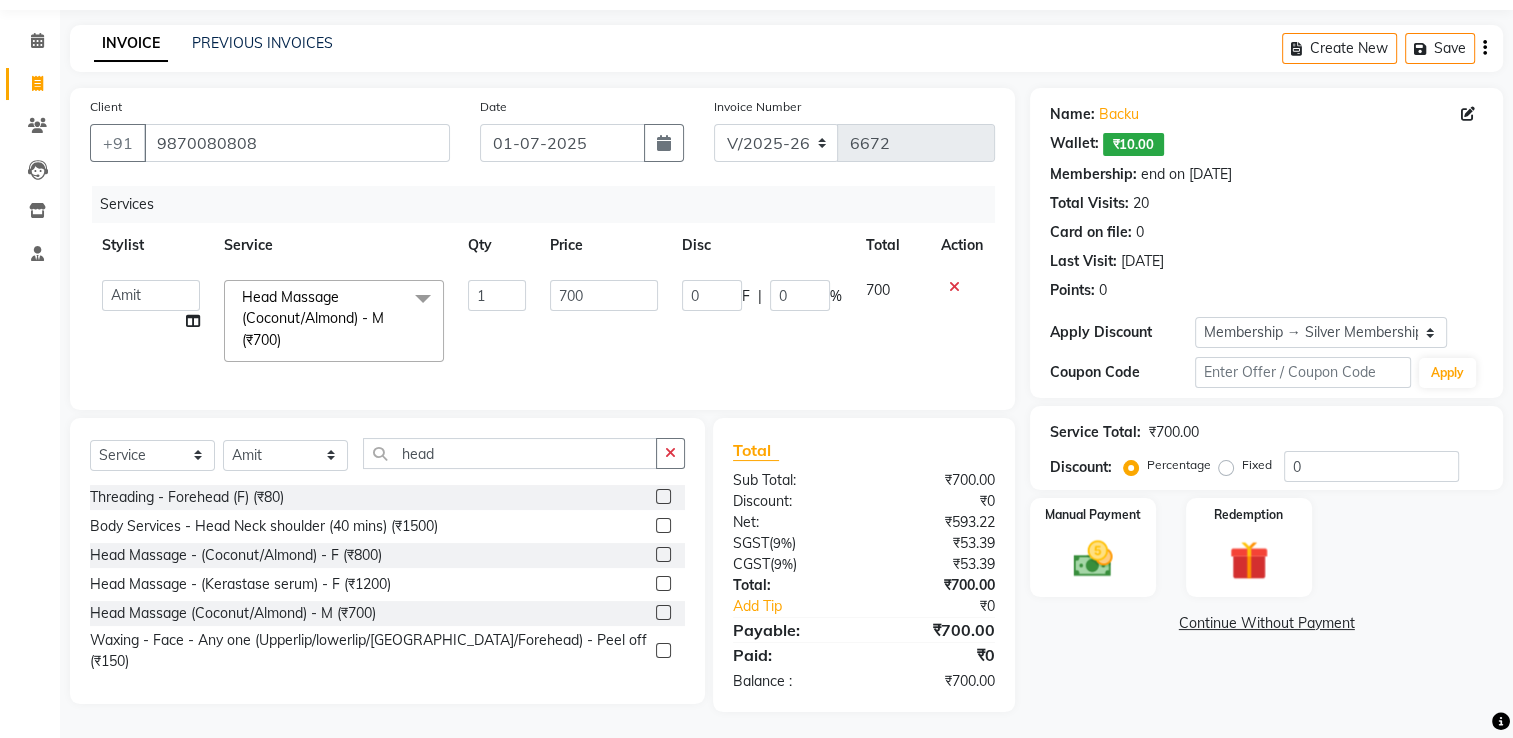 click on "F" 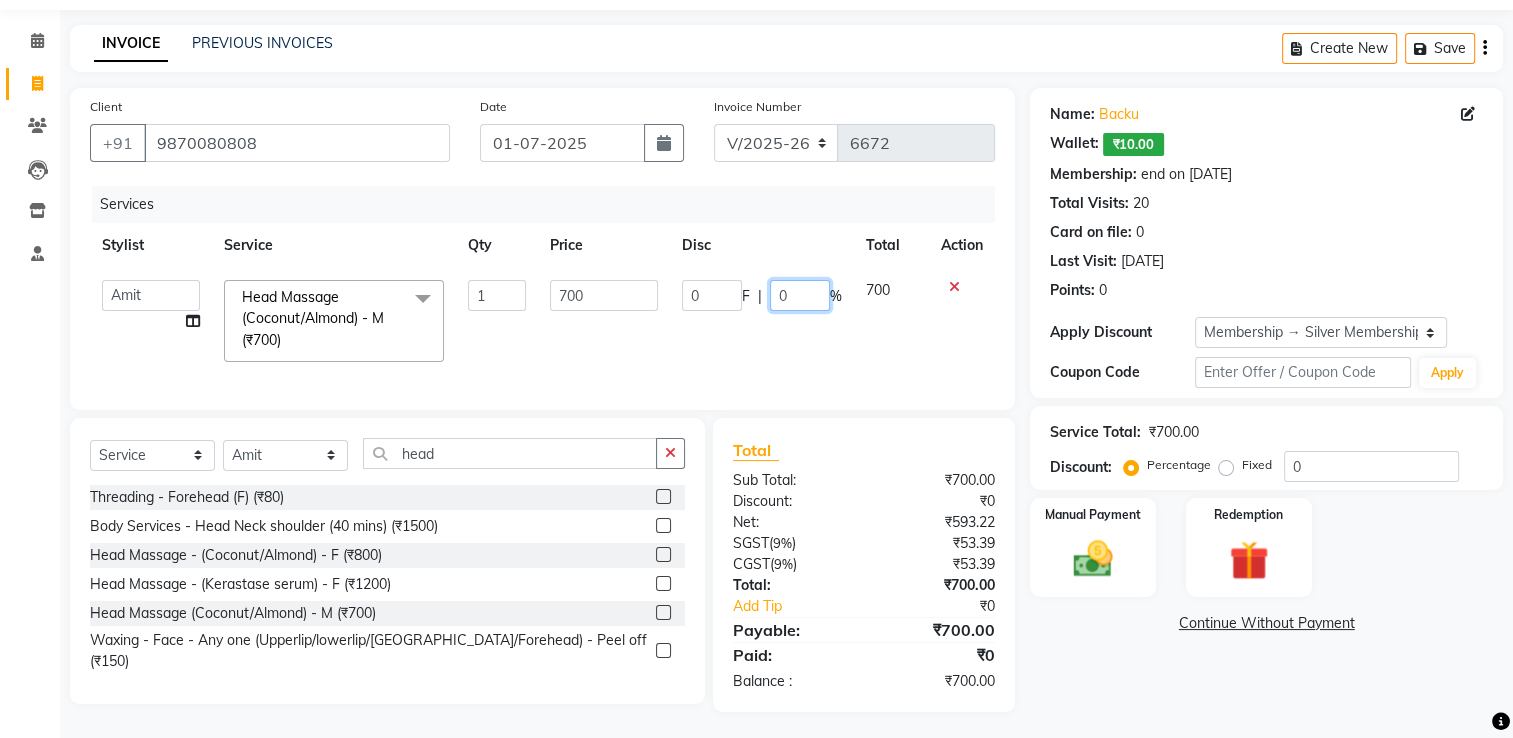click on "0" 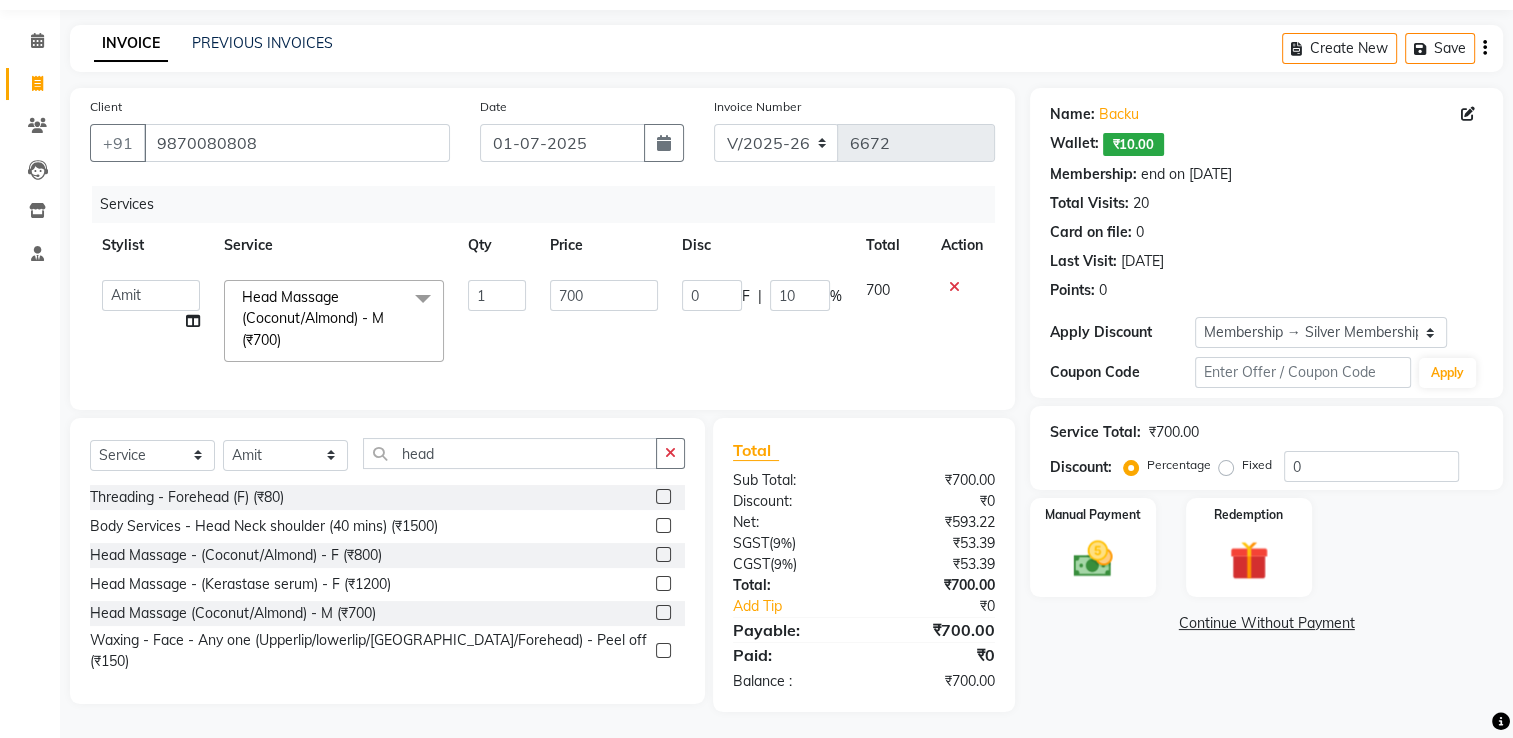 click on "700" 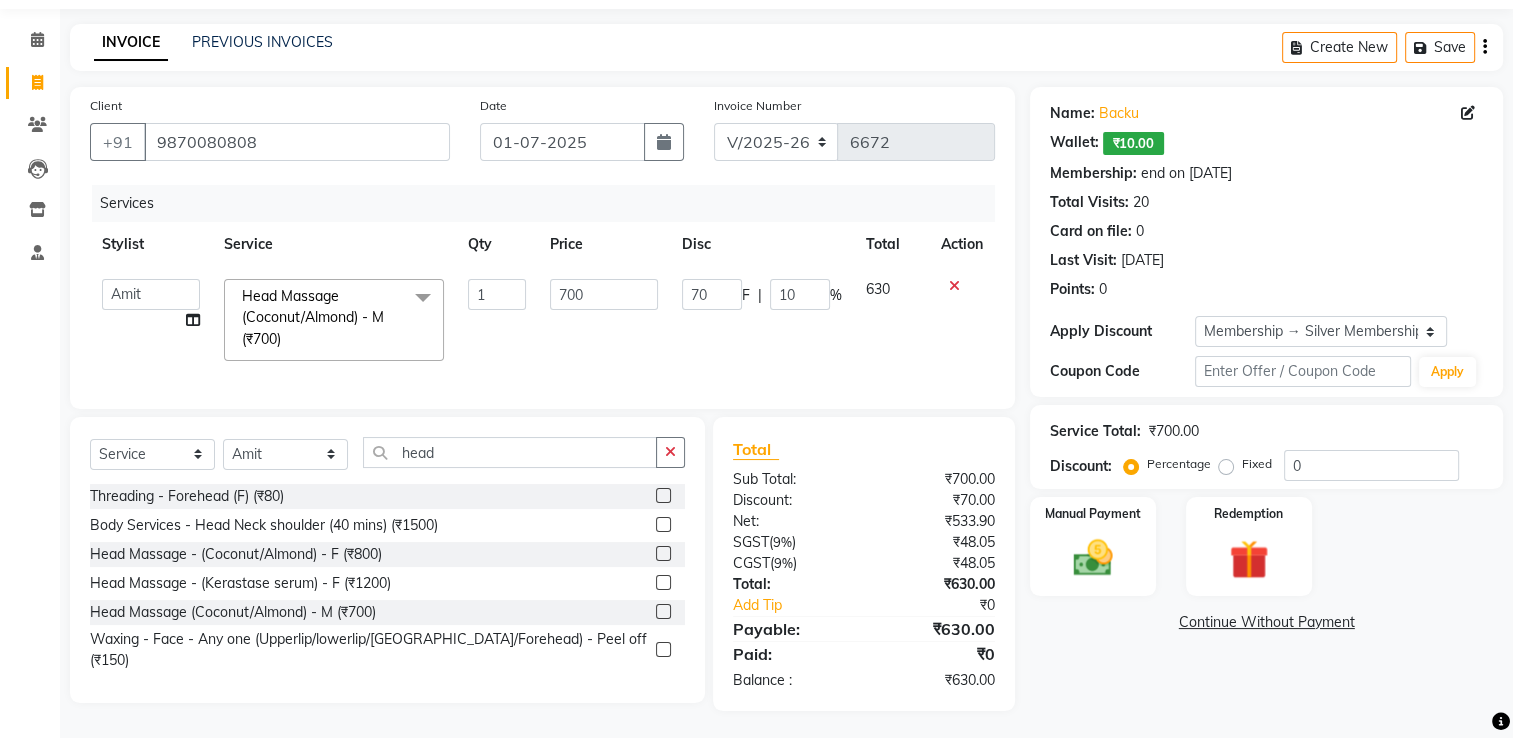 scroll, scrollTop: 81, scrollLeft: 0, axis: vertical 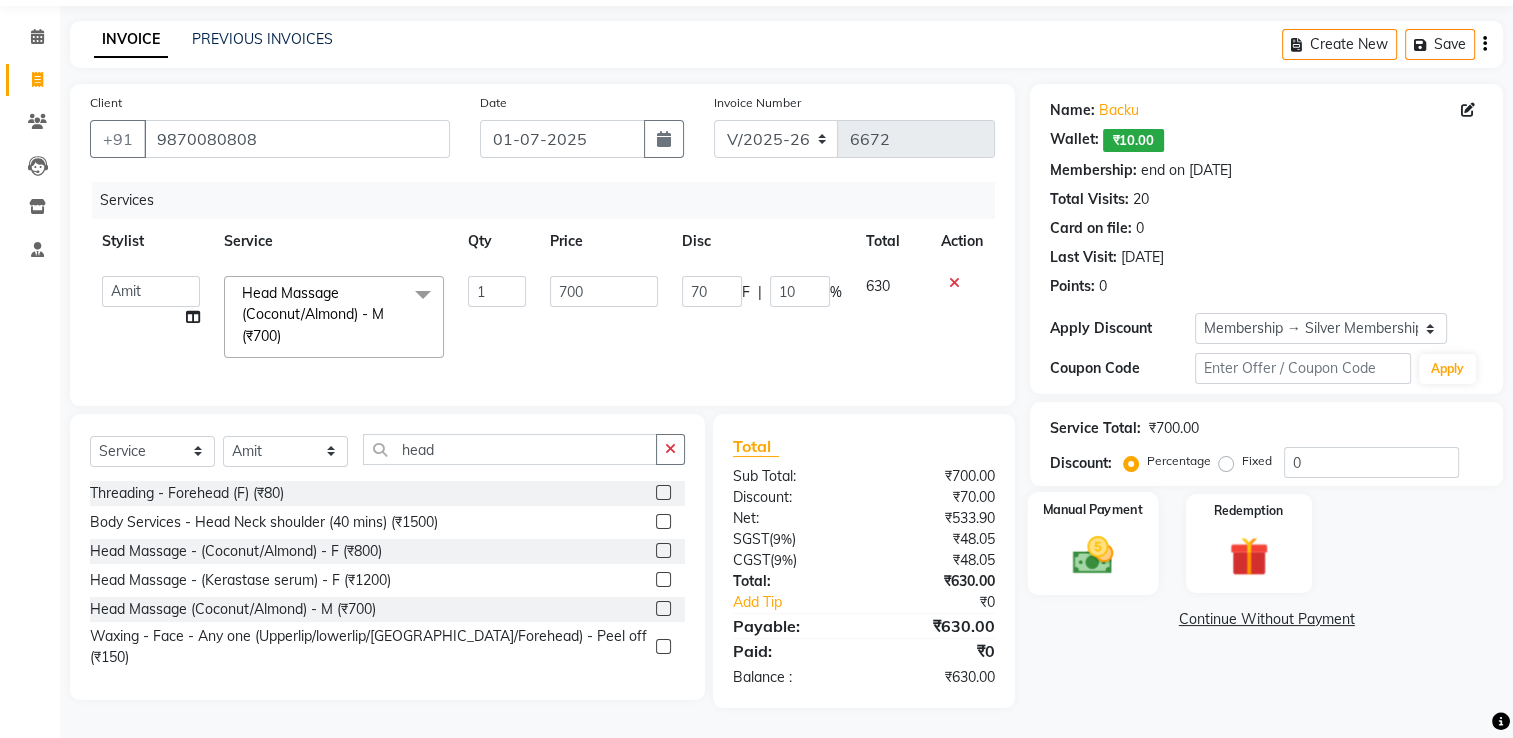 click on "Manual Payment" 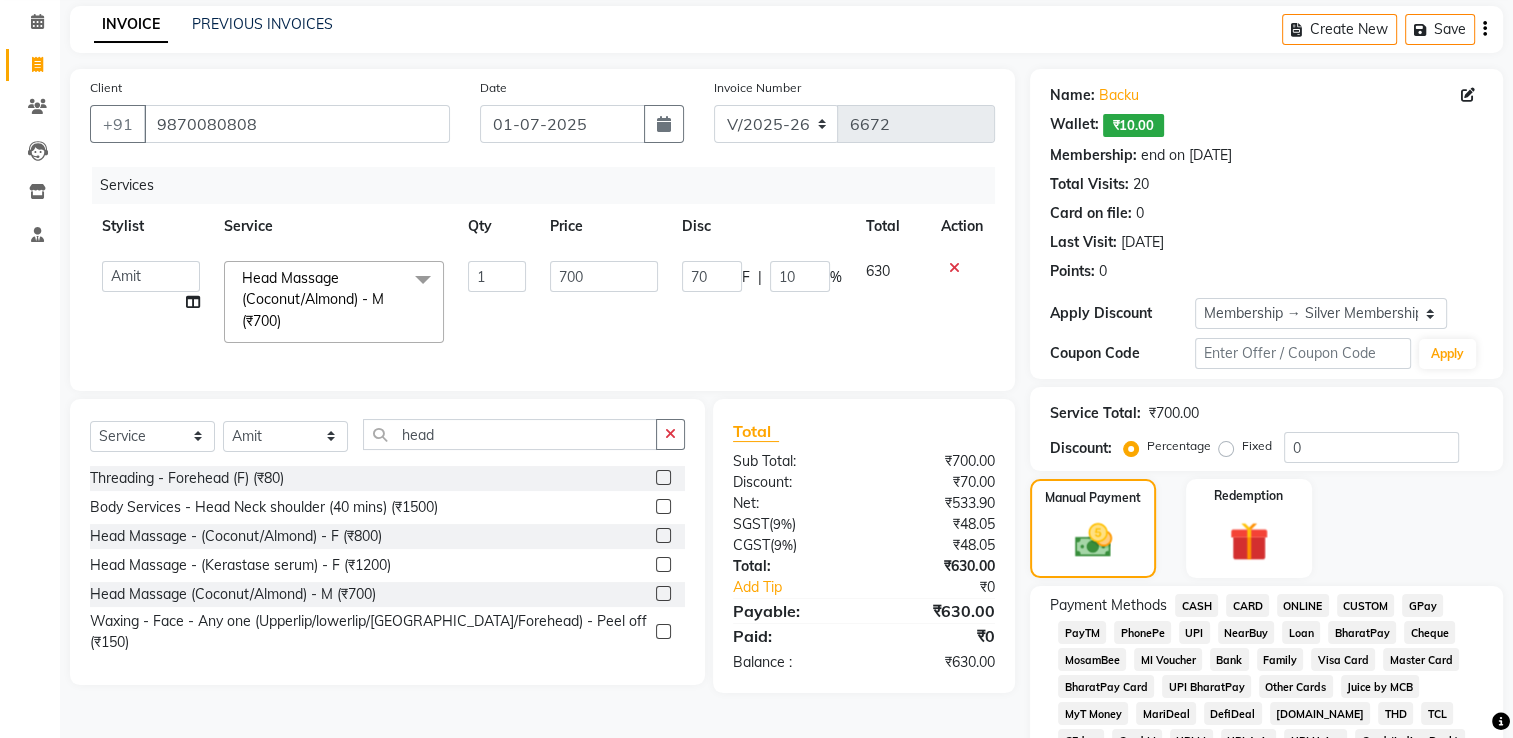 click on "CASH" 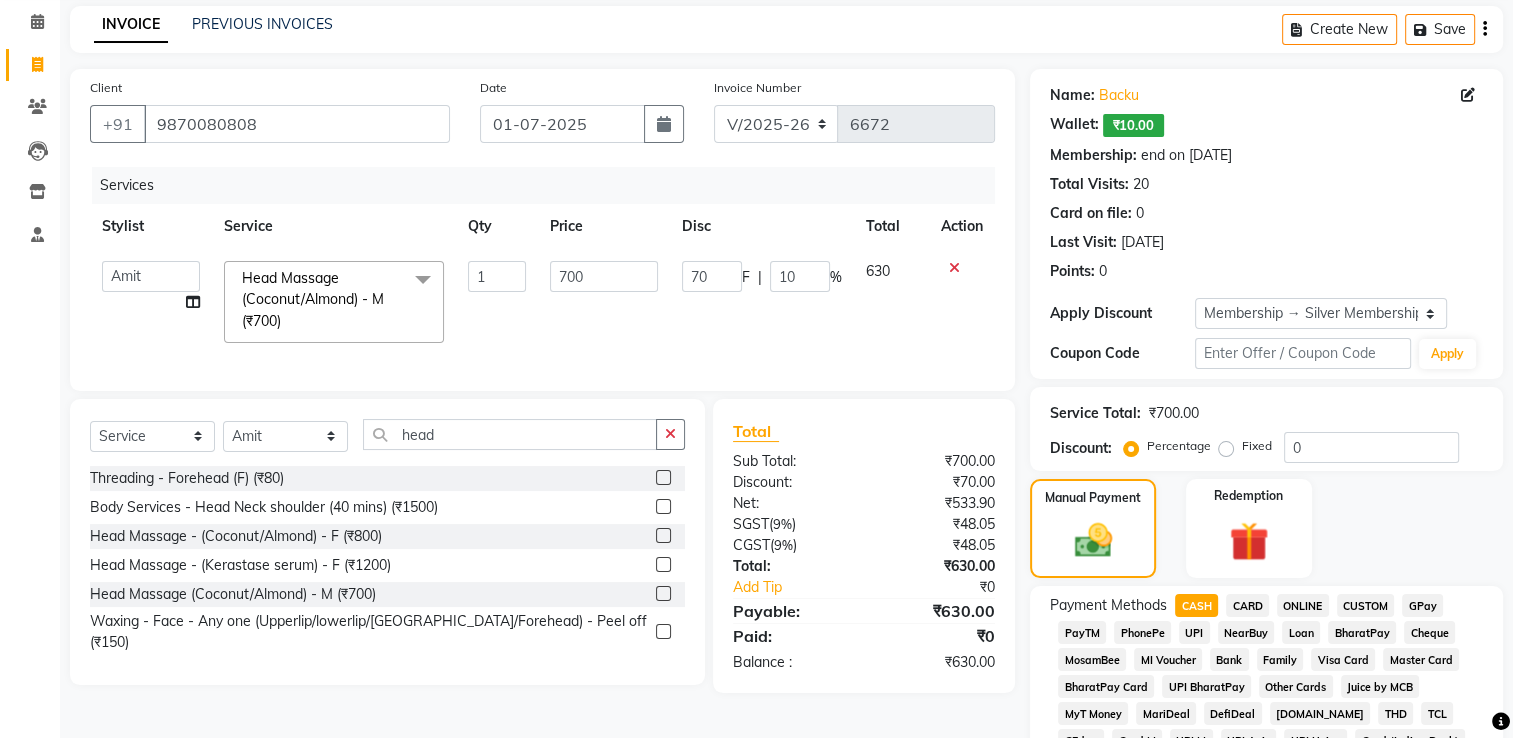scroll, scrollTop: 755, scrollLeft: 0, axis: vertical 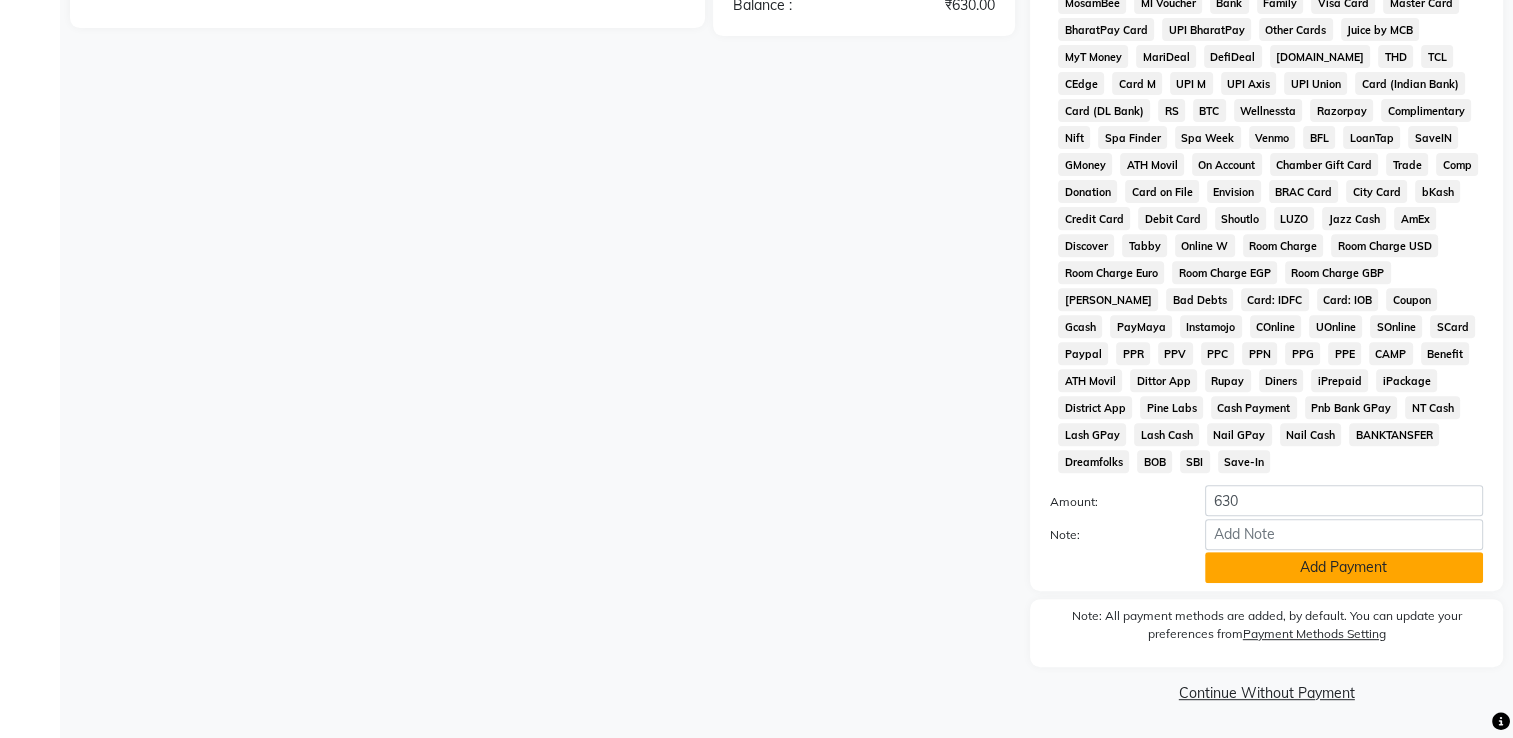 click on "Add Payment" 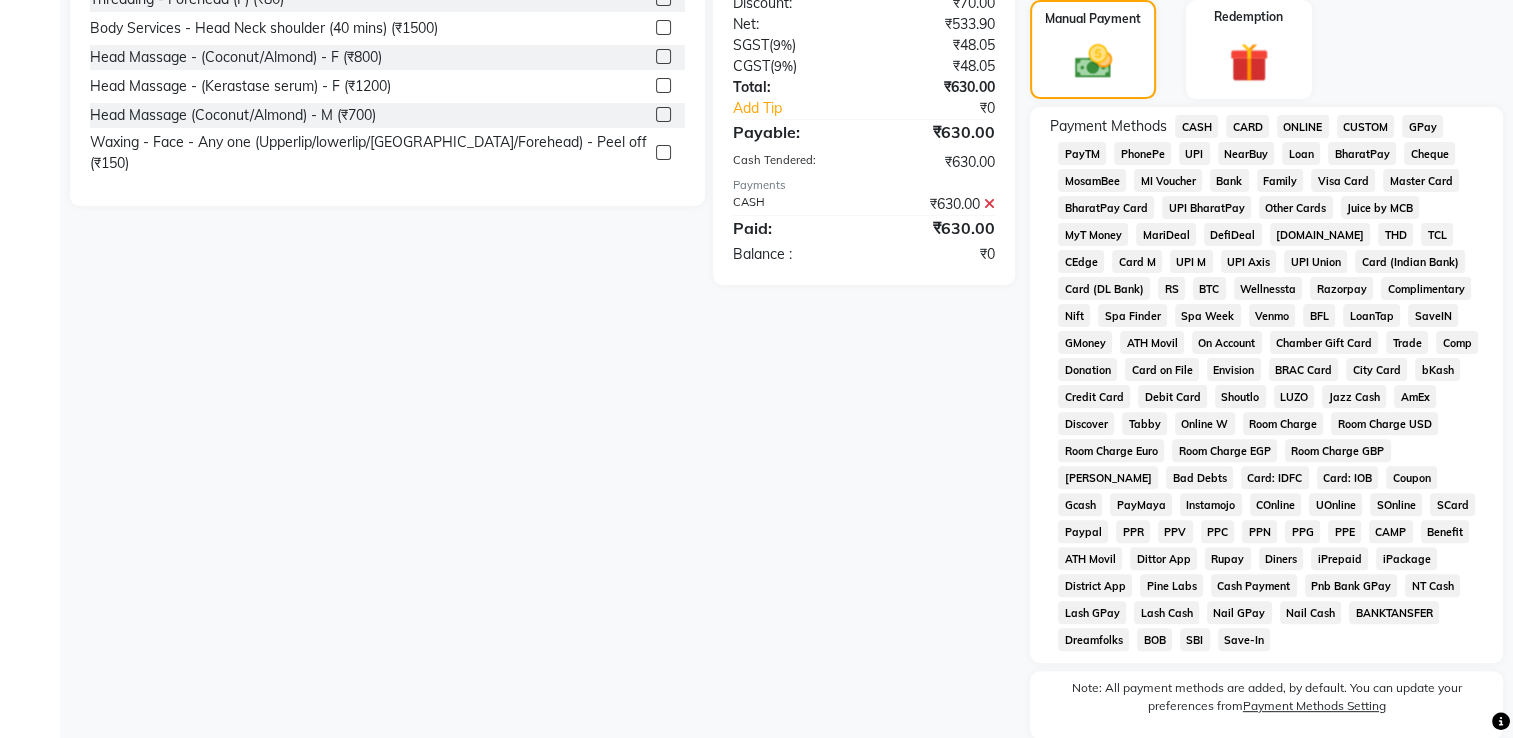 scroll, scrollTop: 760, scrollLeft: 0, axis: vertical 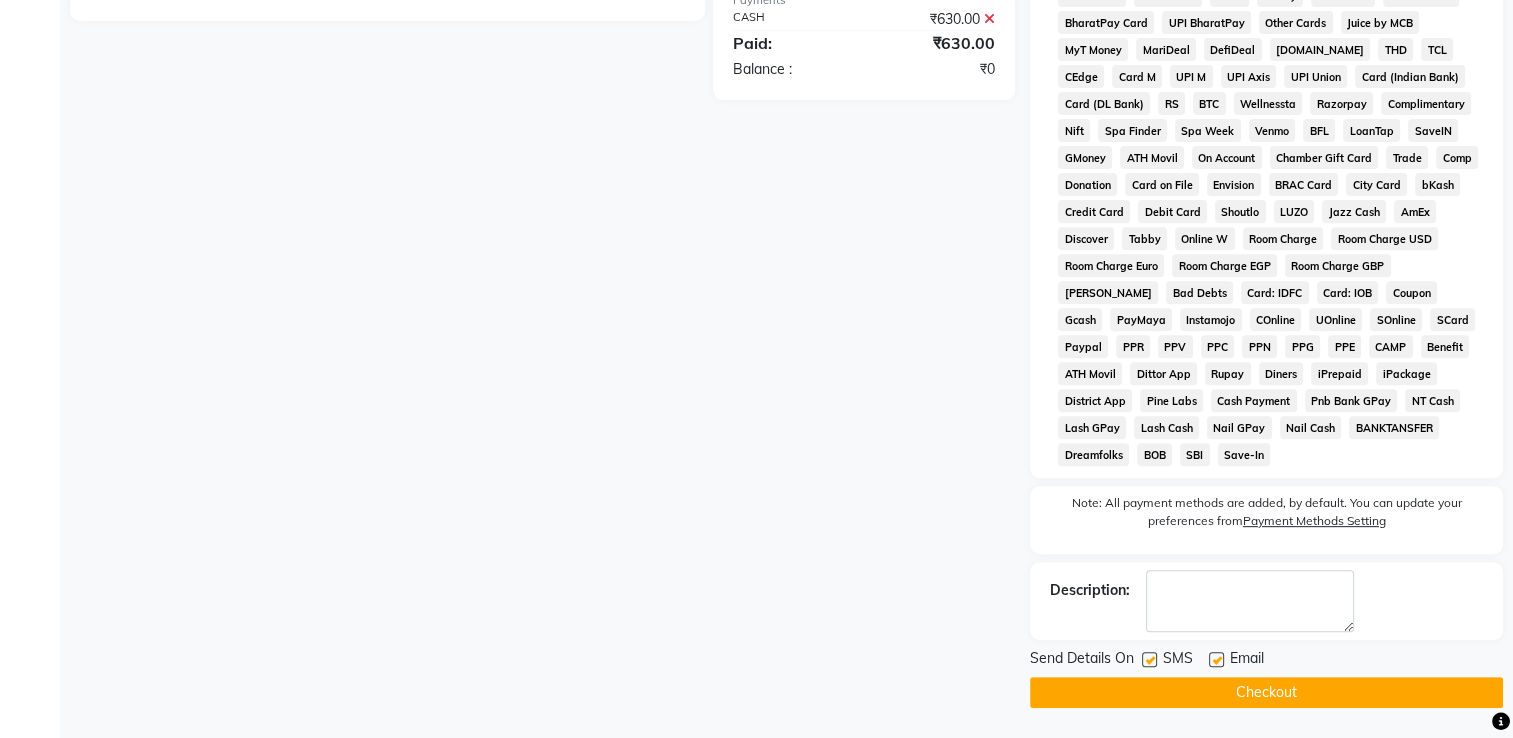 click on "Checkout" 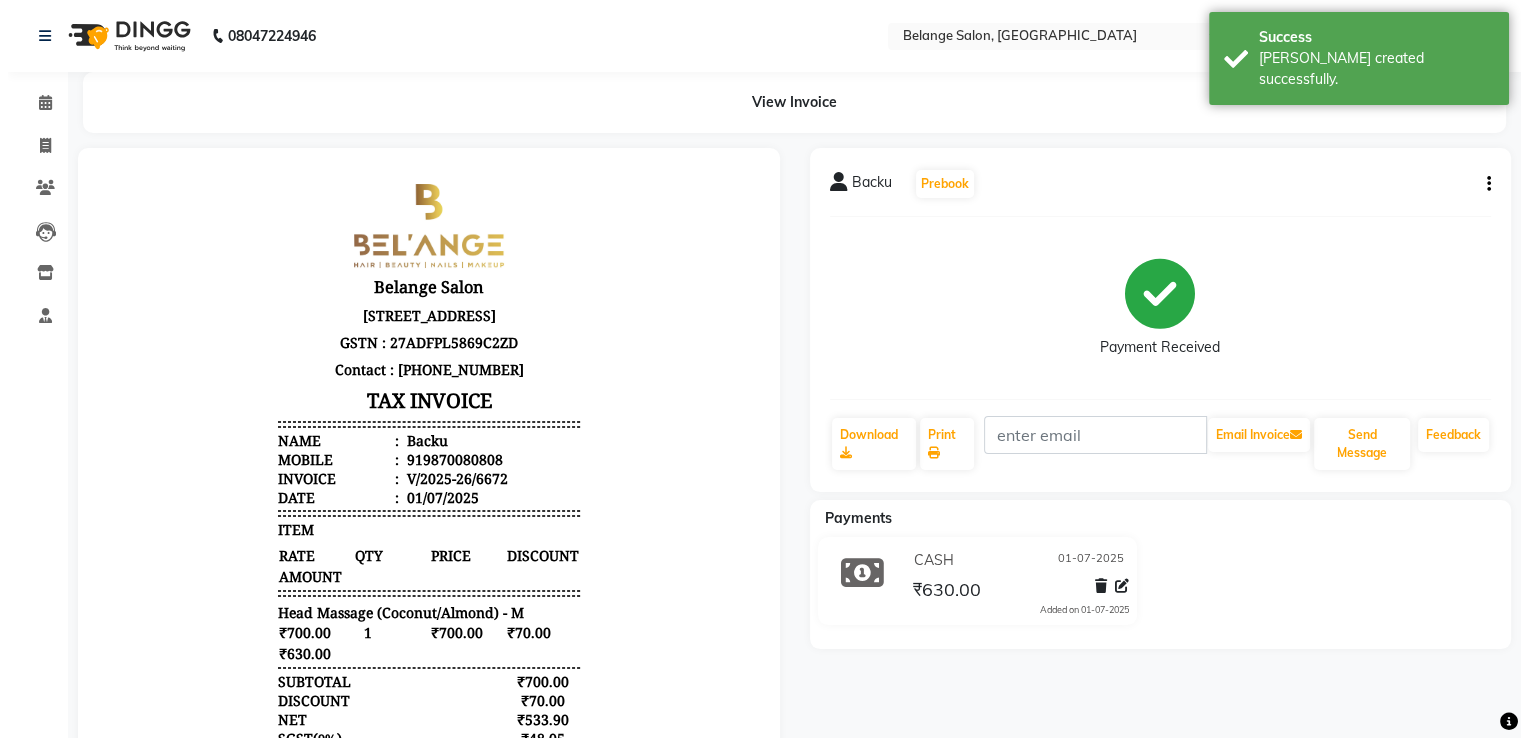 scroll, scrollTop: 0, scrollLeft: 0, axis: both 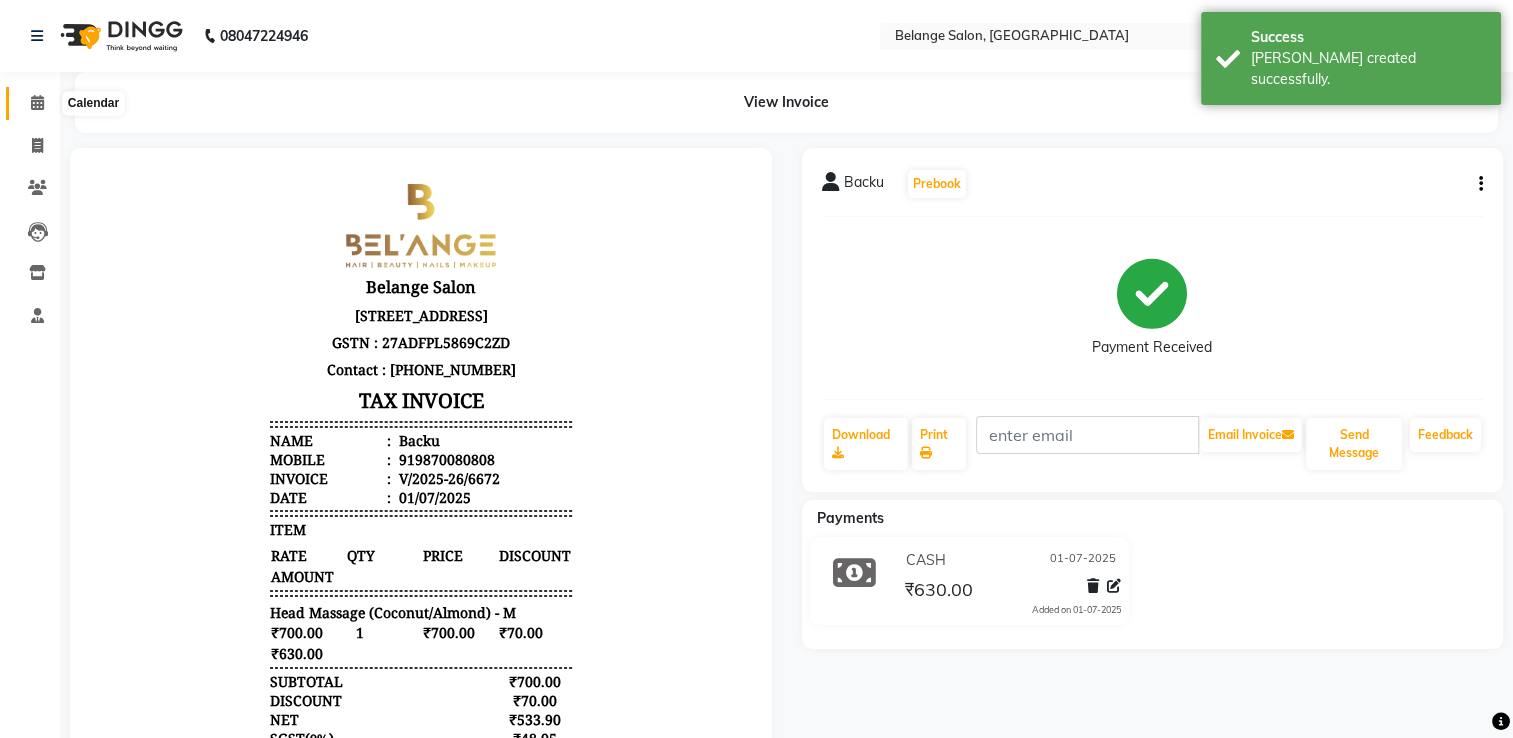 click 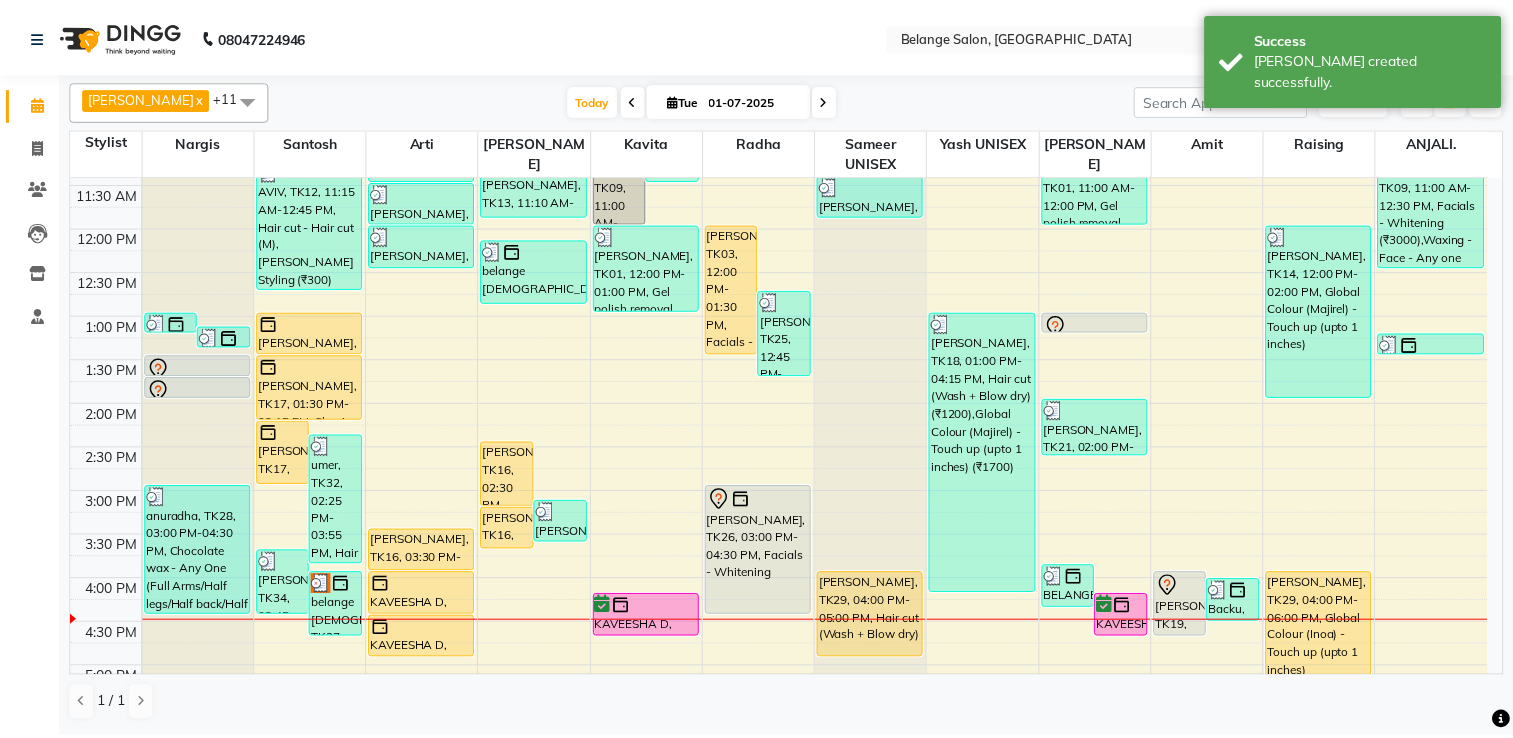 scroll, scrollTop: 400, scrollLeft: 0, axis: vertical 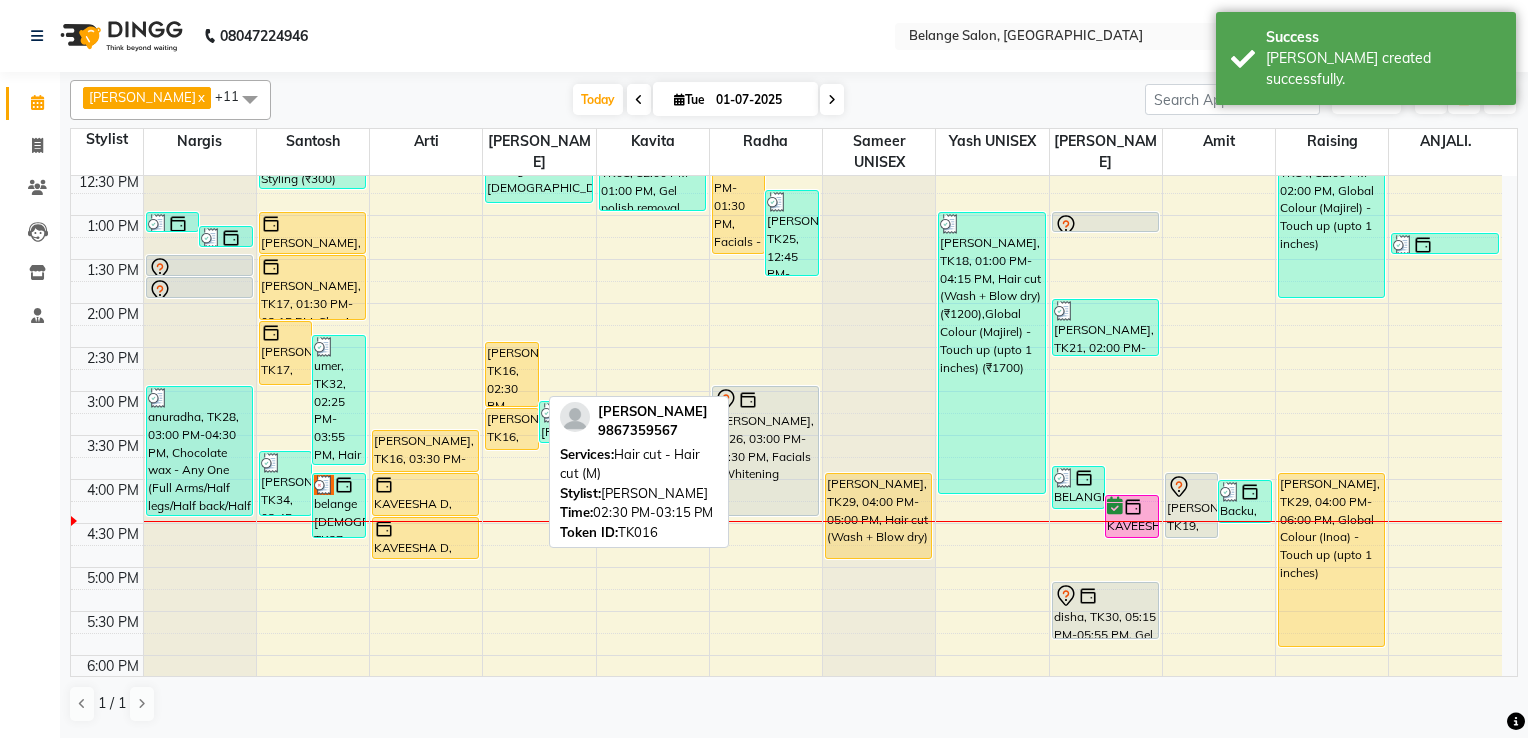 click on "[PERSON_NAME], TK16, 02:30 PM-03:15 PM, Hair cut - Hair cut (M)" at bounding box center (512, 374) 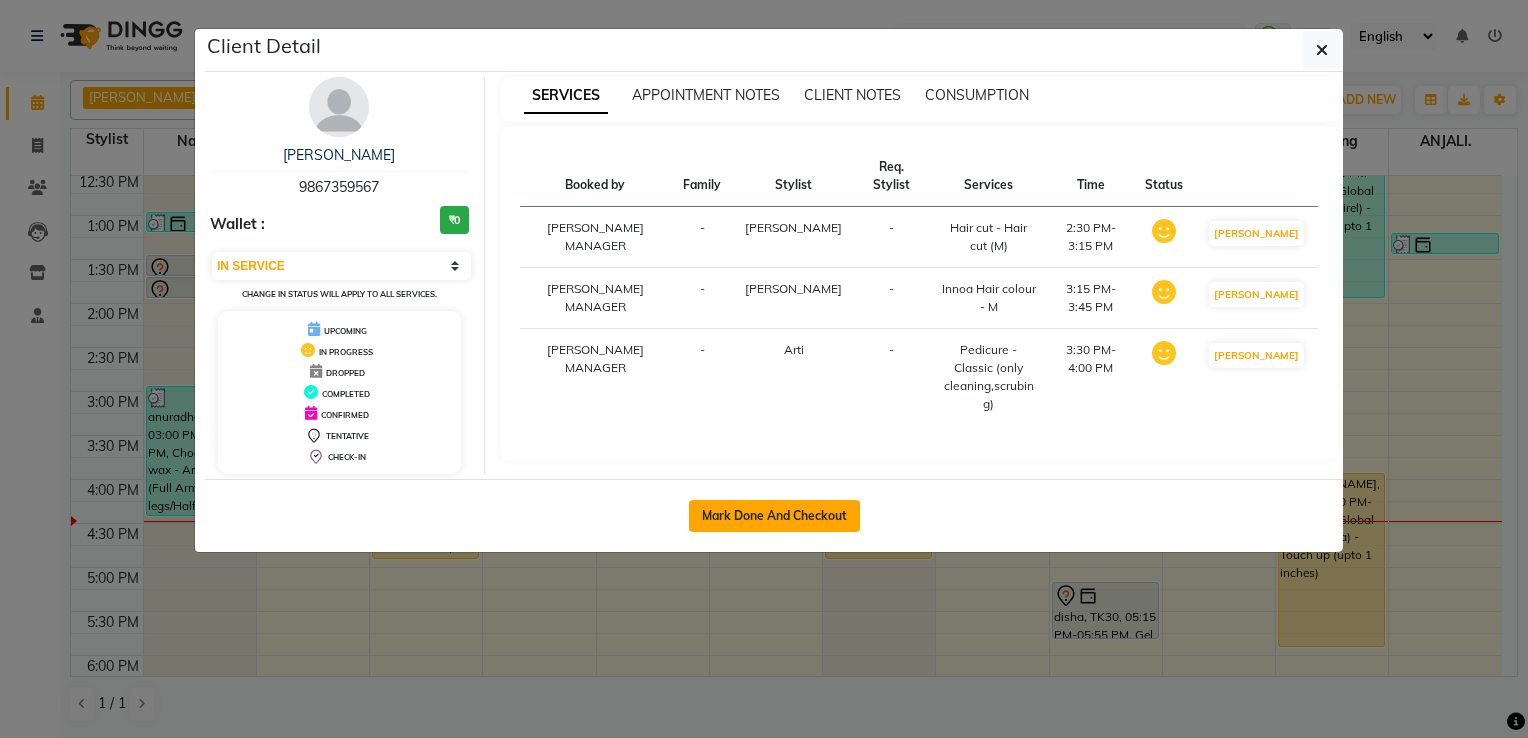 click on "Mark Done And Checkout" 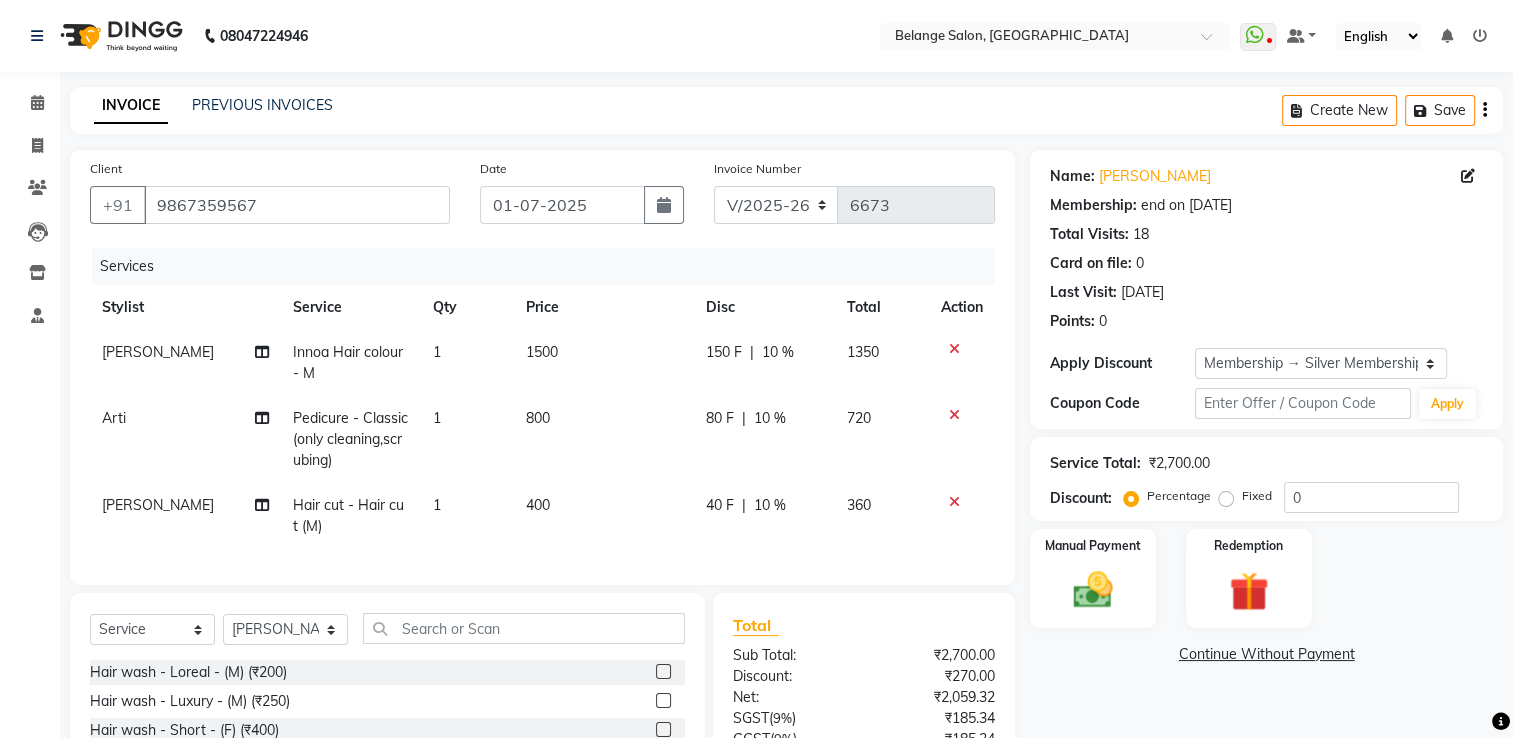 click 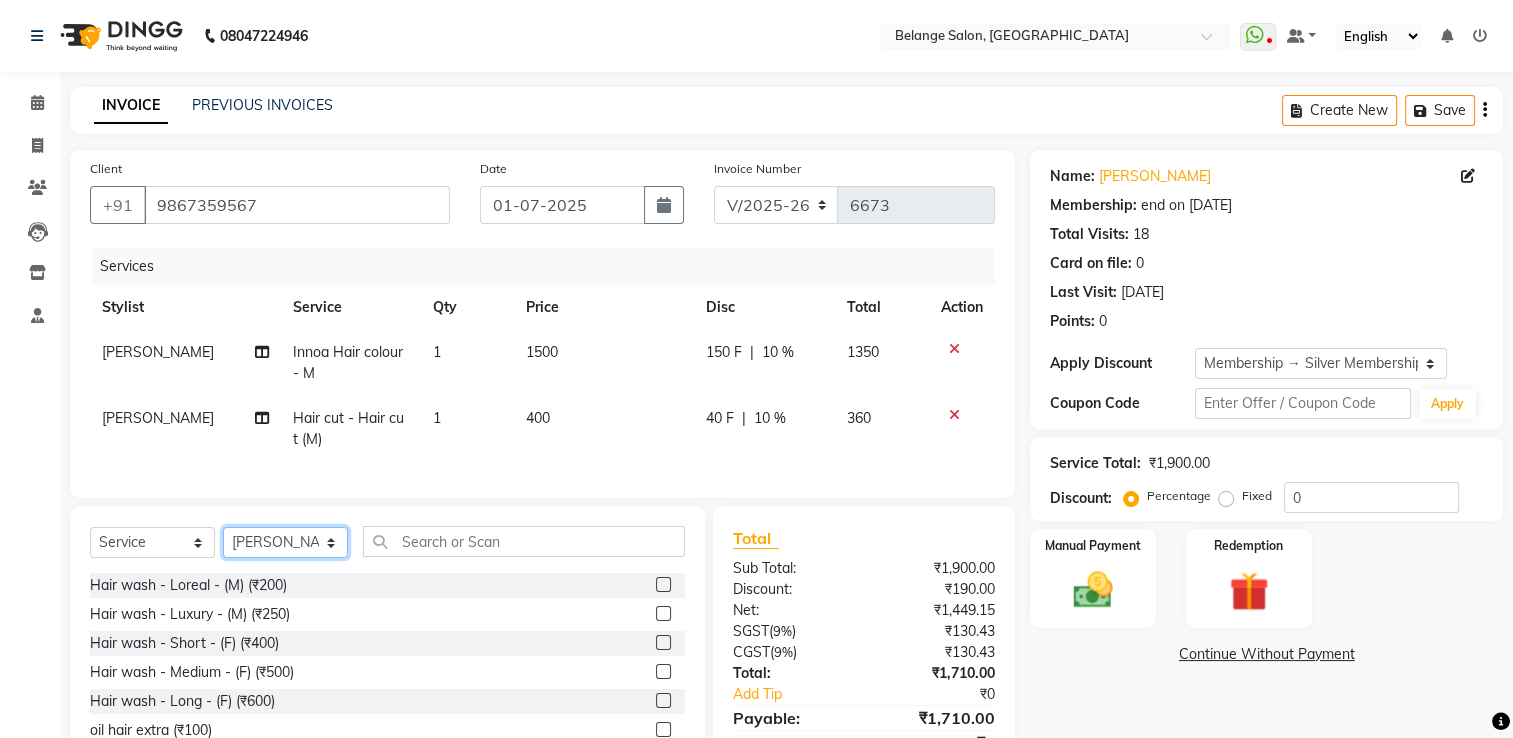 click on "Select Stylist [PERSON_NAME]           ANJALI. [PERSON_NAME]         [PERSON_NAME] [PERSON_NAME]          MANAGER [PERSON_NAME]        [PERSON_NAME]         MANAGER [PERSON_NAME]            raising [PERSON_NAME]        UNISEX [PERSON_NAME]           UNISEX Yash            UNISEX" 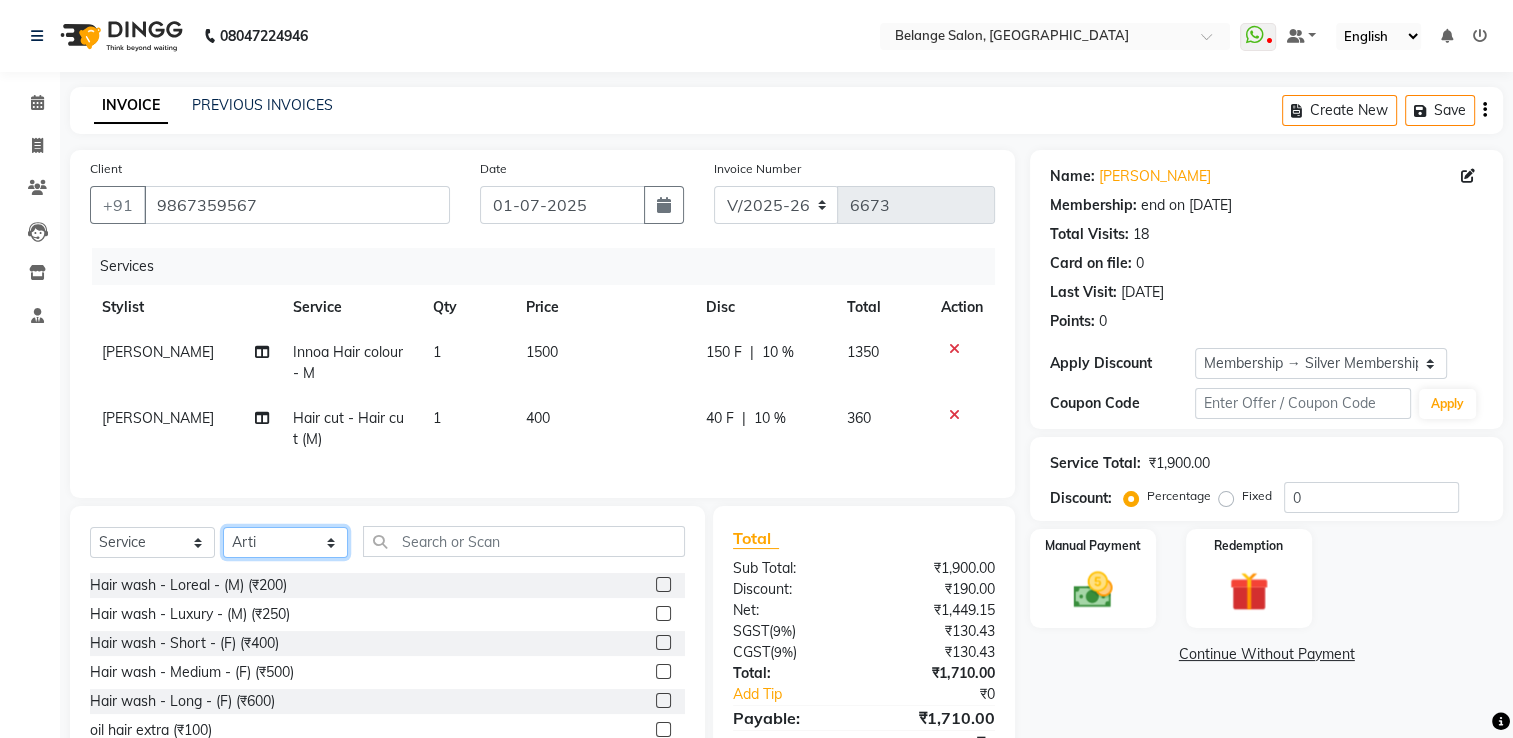 click on "Select Stylist [PERSON_NAME]           ANJALI. [PERSON_NAME]         [PERSON_NAME] [PERSON_NAME]          MANAGER [PERSON_NAME]        [PERSON_NAME]         MANAGER [PERSON_NAME]            raising [PERSON_NAME]        UNISEX [PERSON_NAME]           UNISEX Yash            UNISEX" 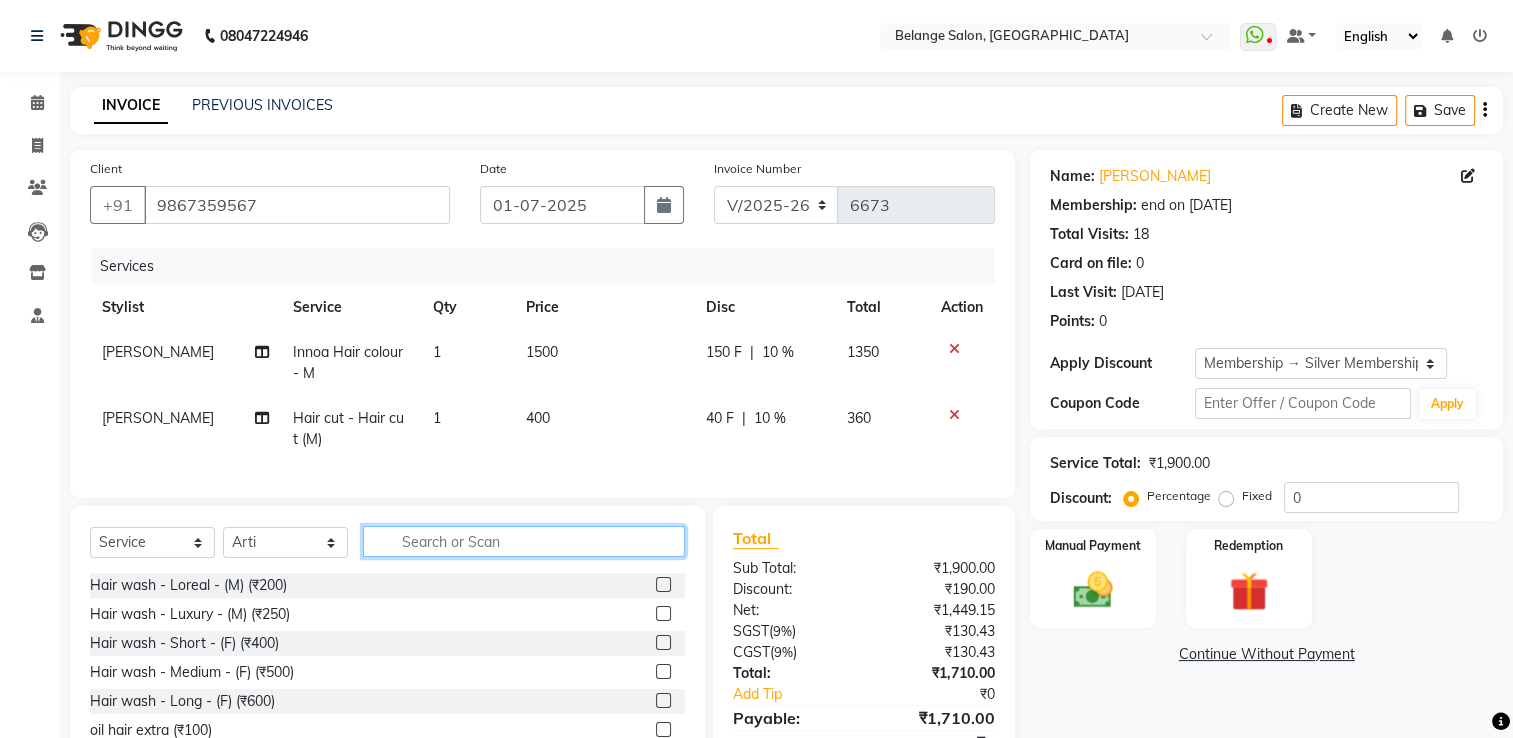 click 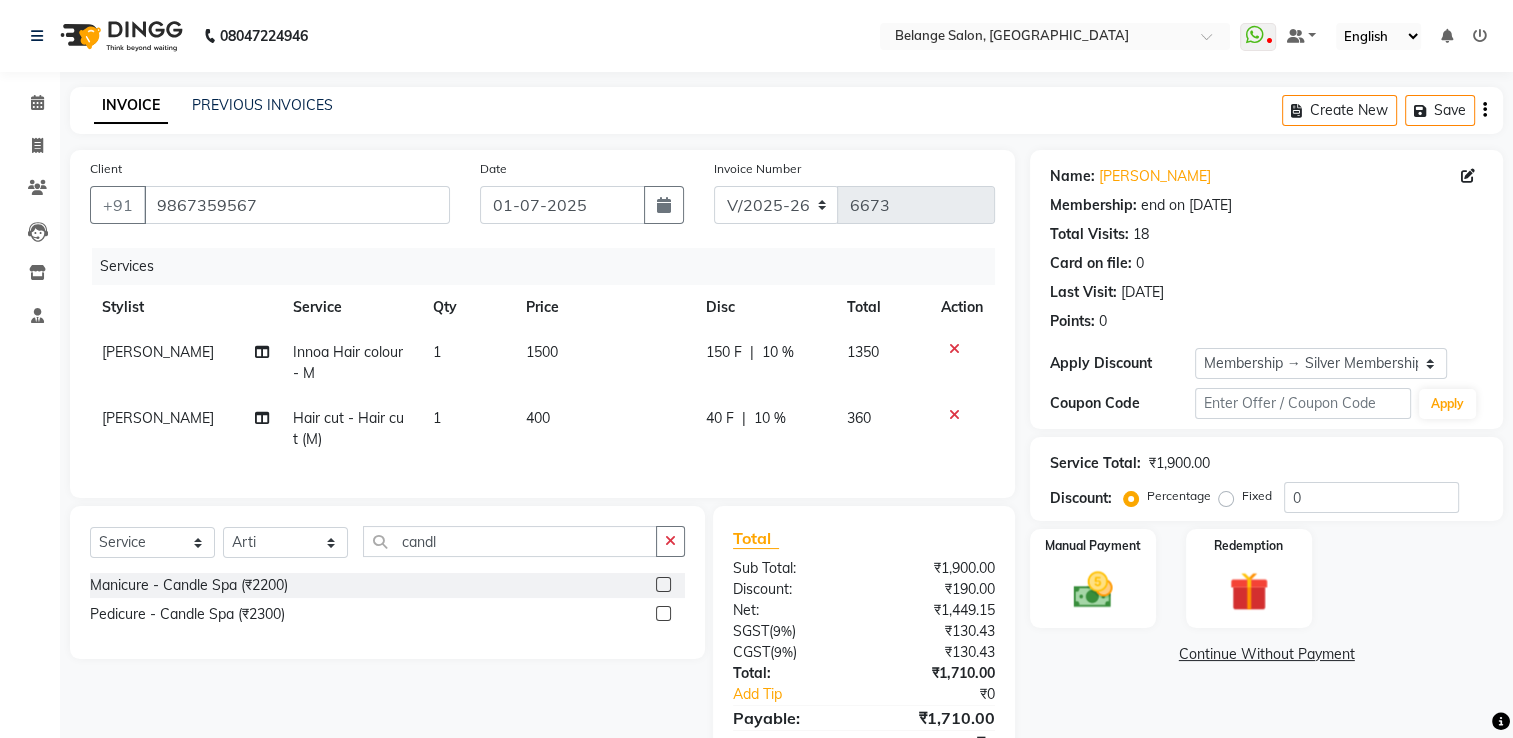 click 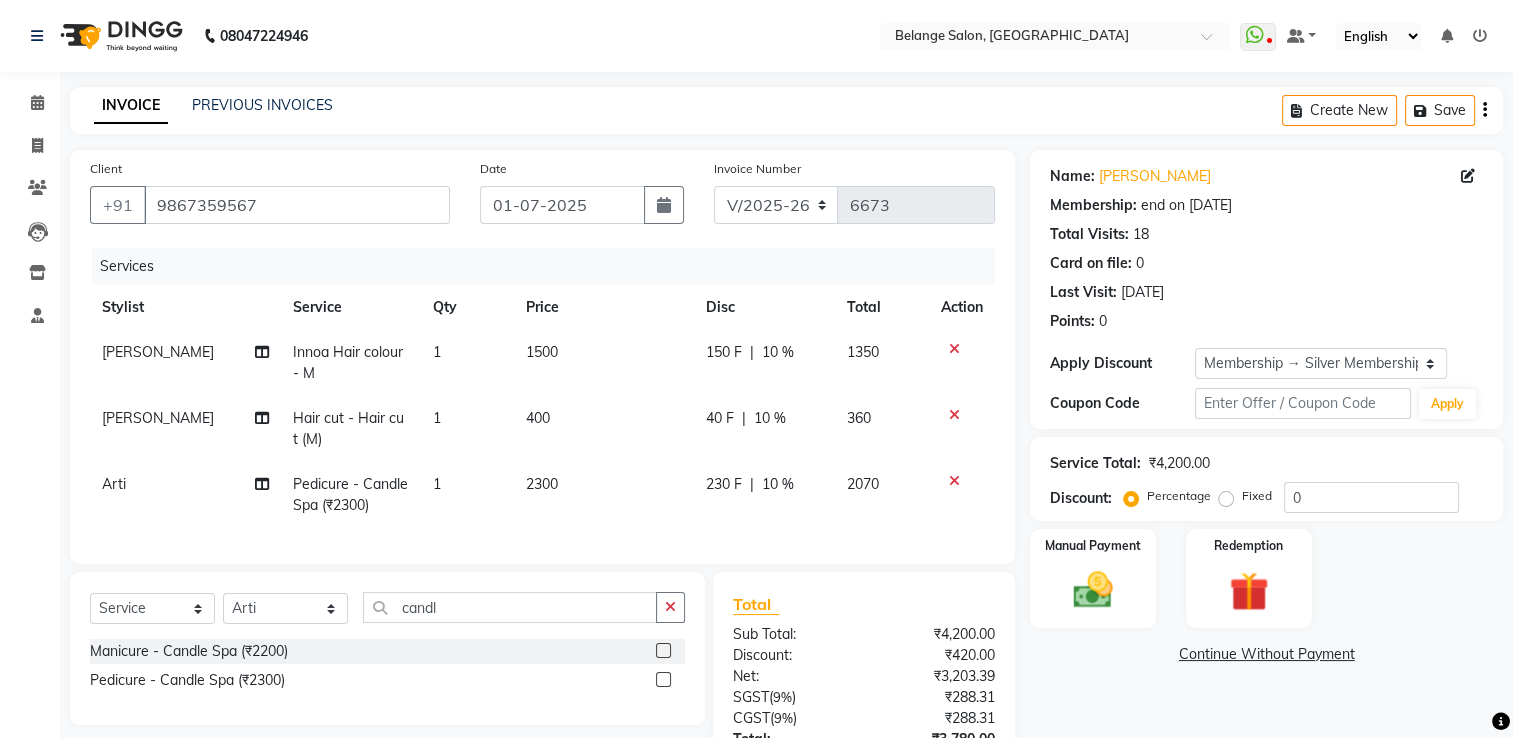scroll, scrollTop: 173, scrollLeft: 0, axis: vertical 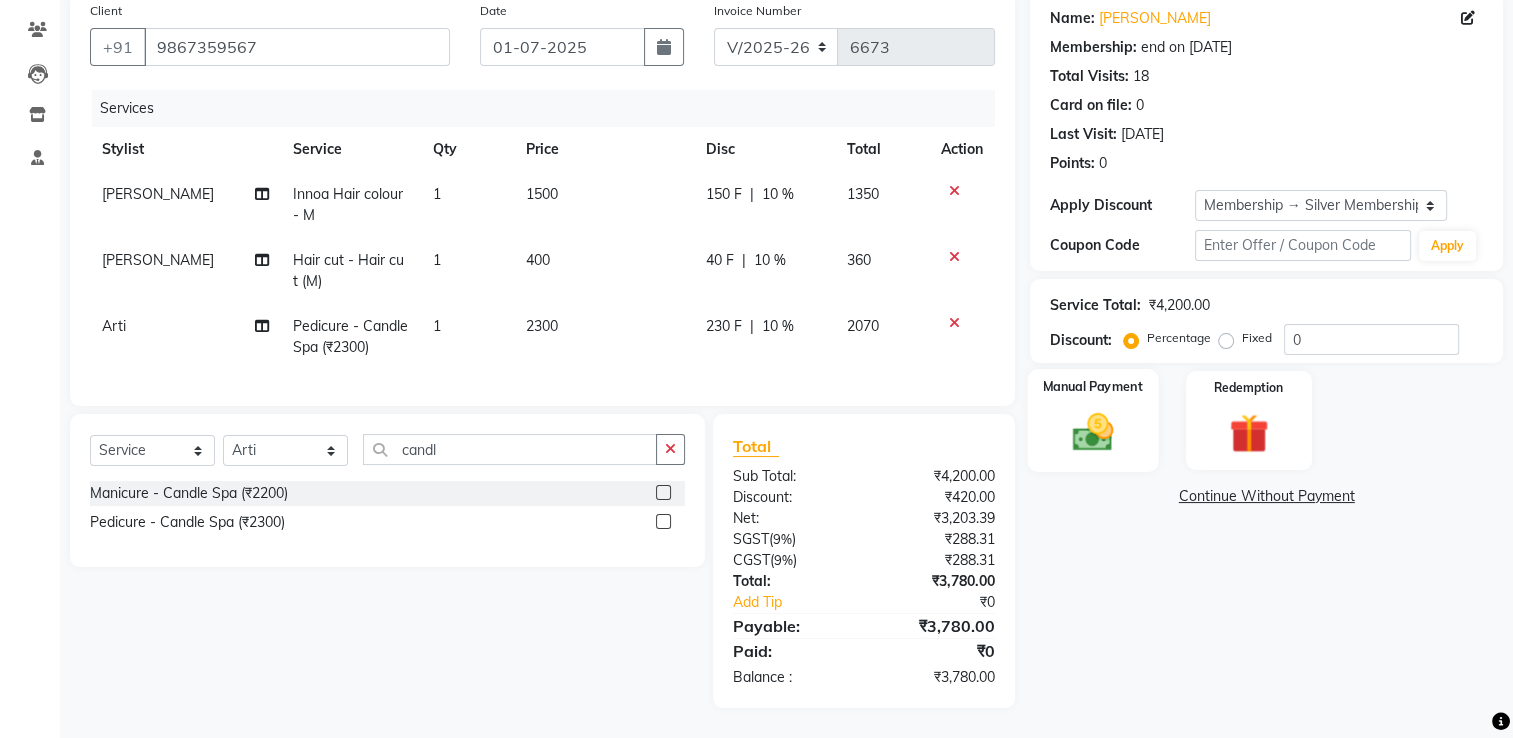 click 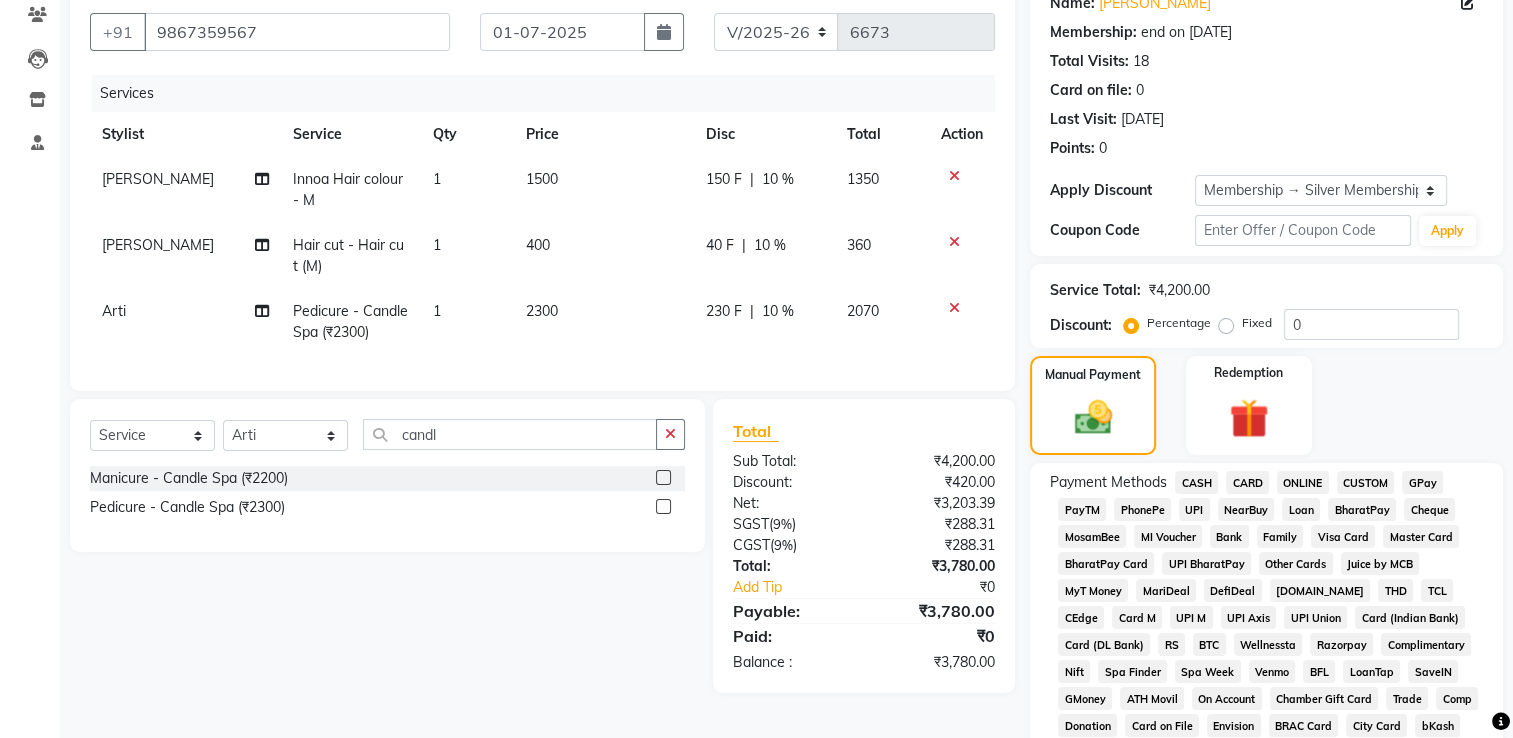 scroll, scrollTop: 273, scrollLeft: 0, axis: vertical 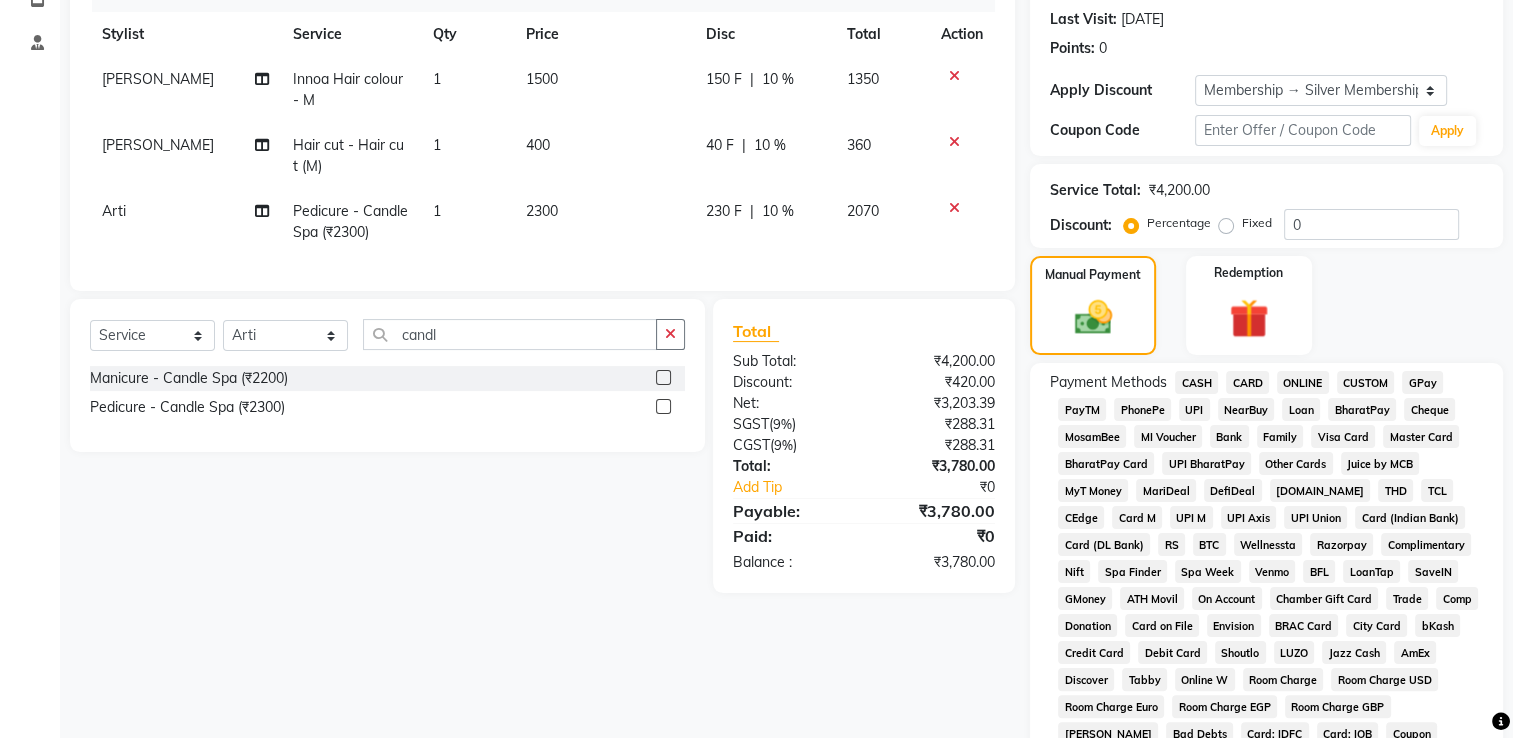 click on "CARD" 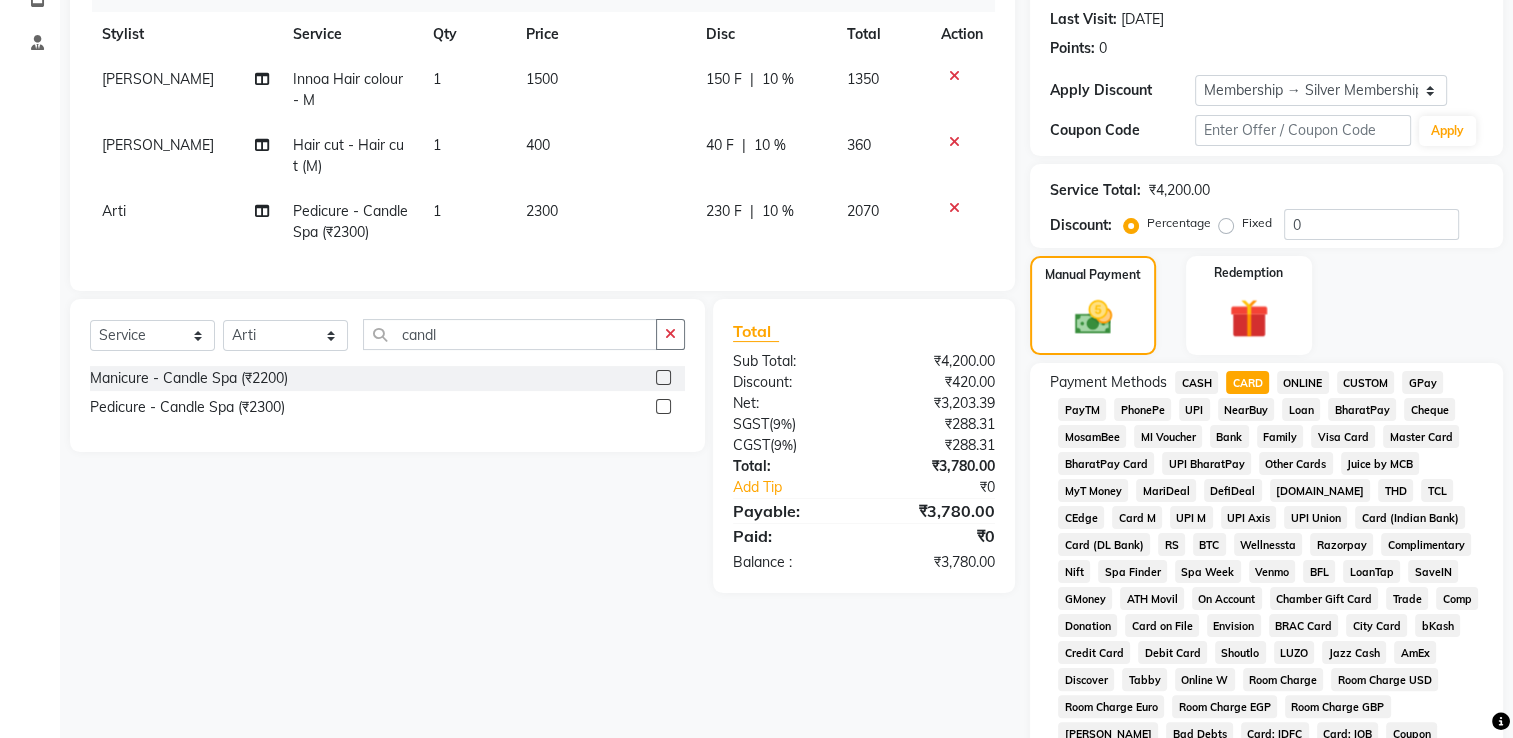 scroll, scrollTop: 724, scrollLeft: 0, axis: vertical 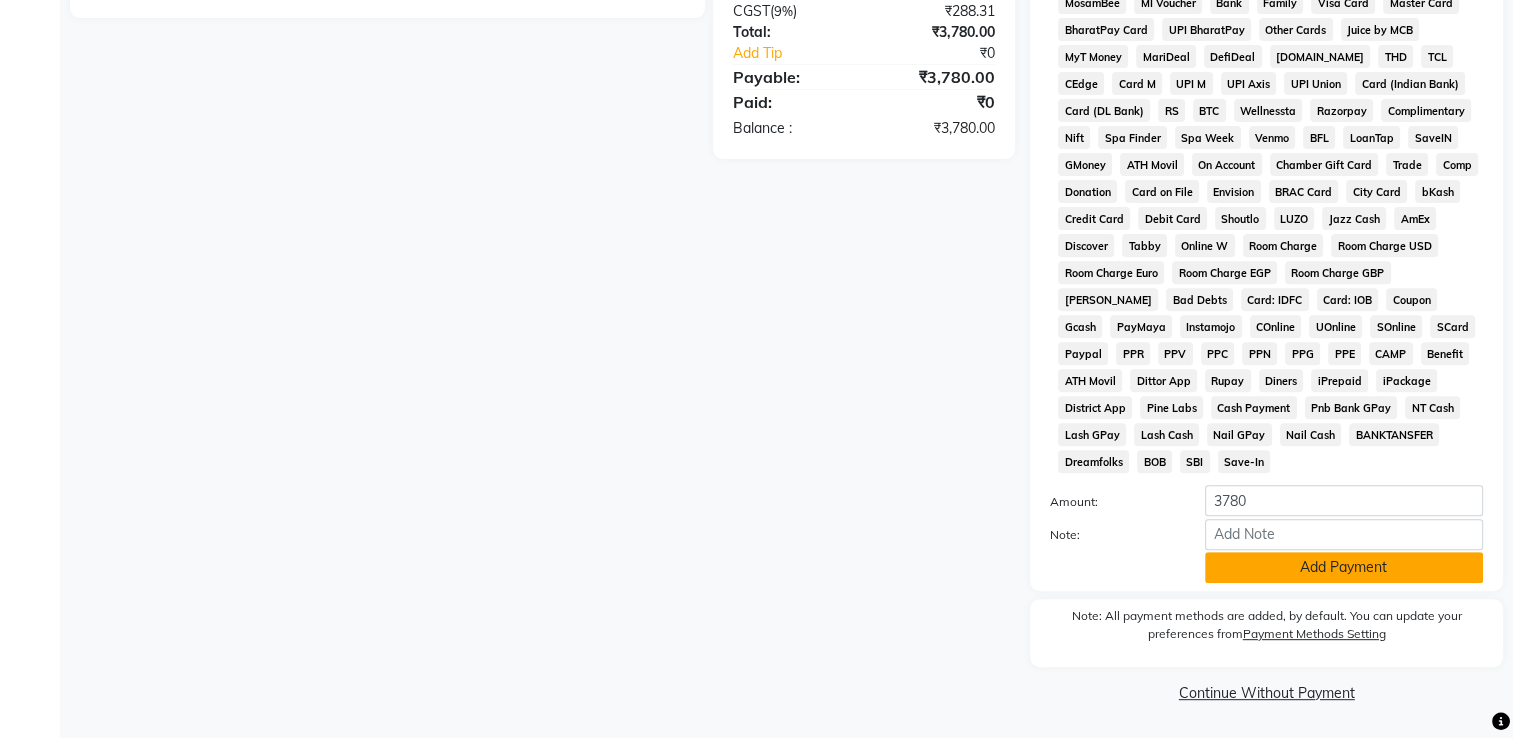 click on "Add Payment" 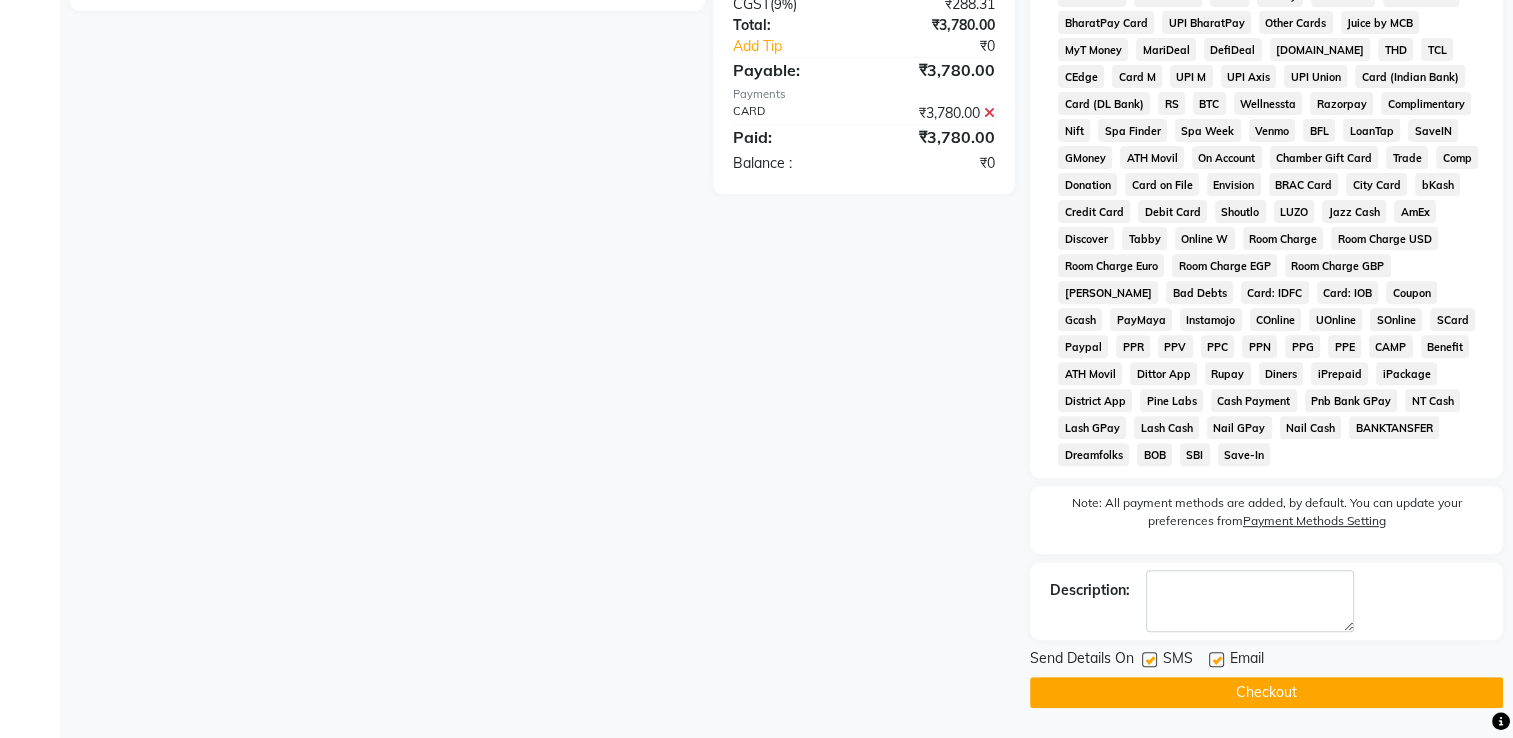 click on "Checkout" 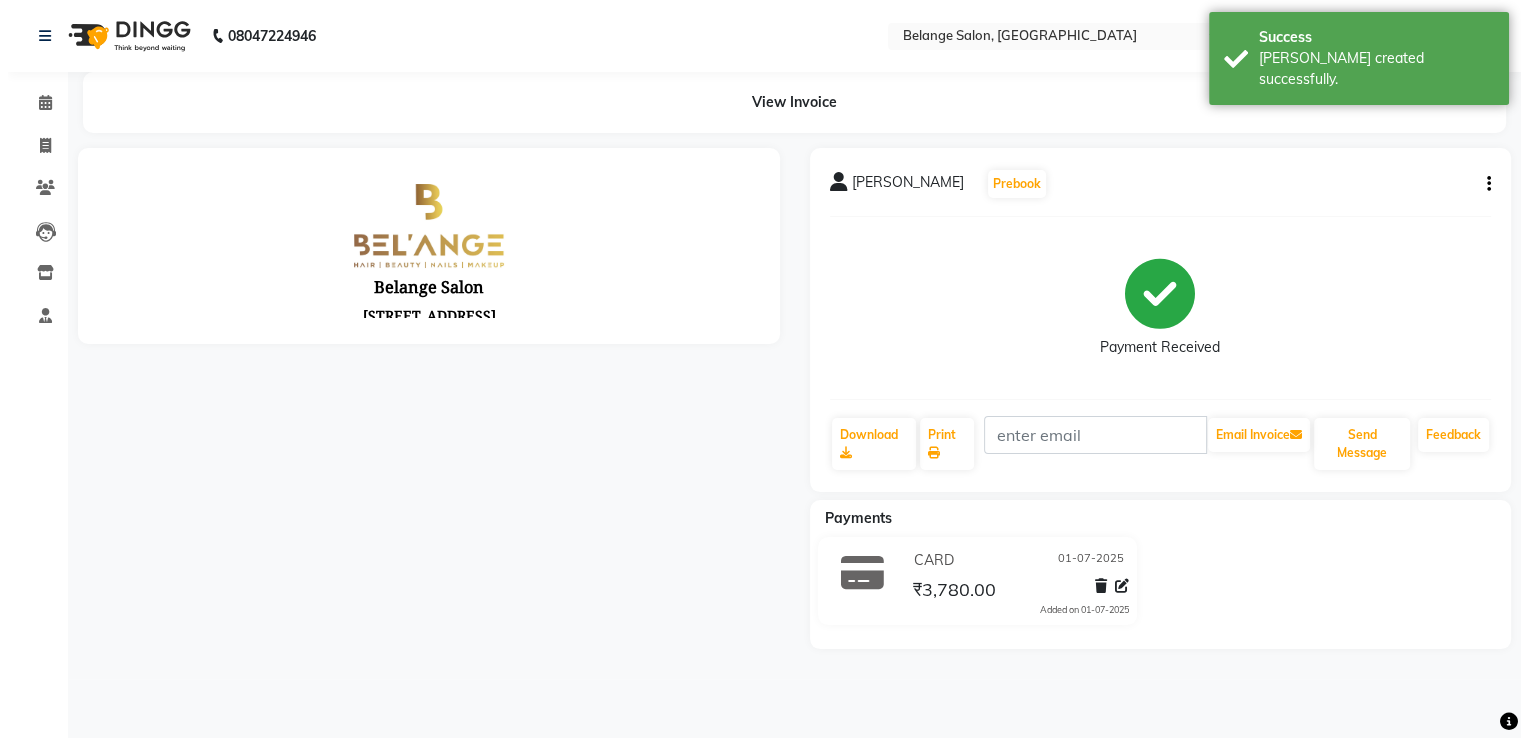 scroll, scrollTop: 0, scrollLeft: 0, axis: both 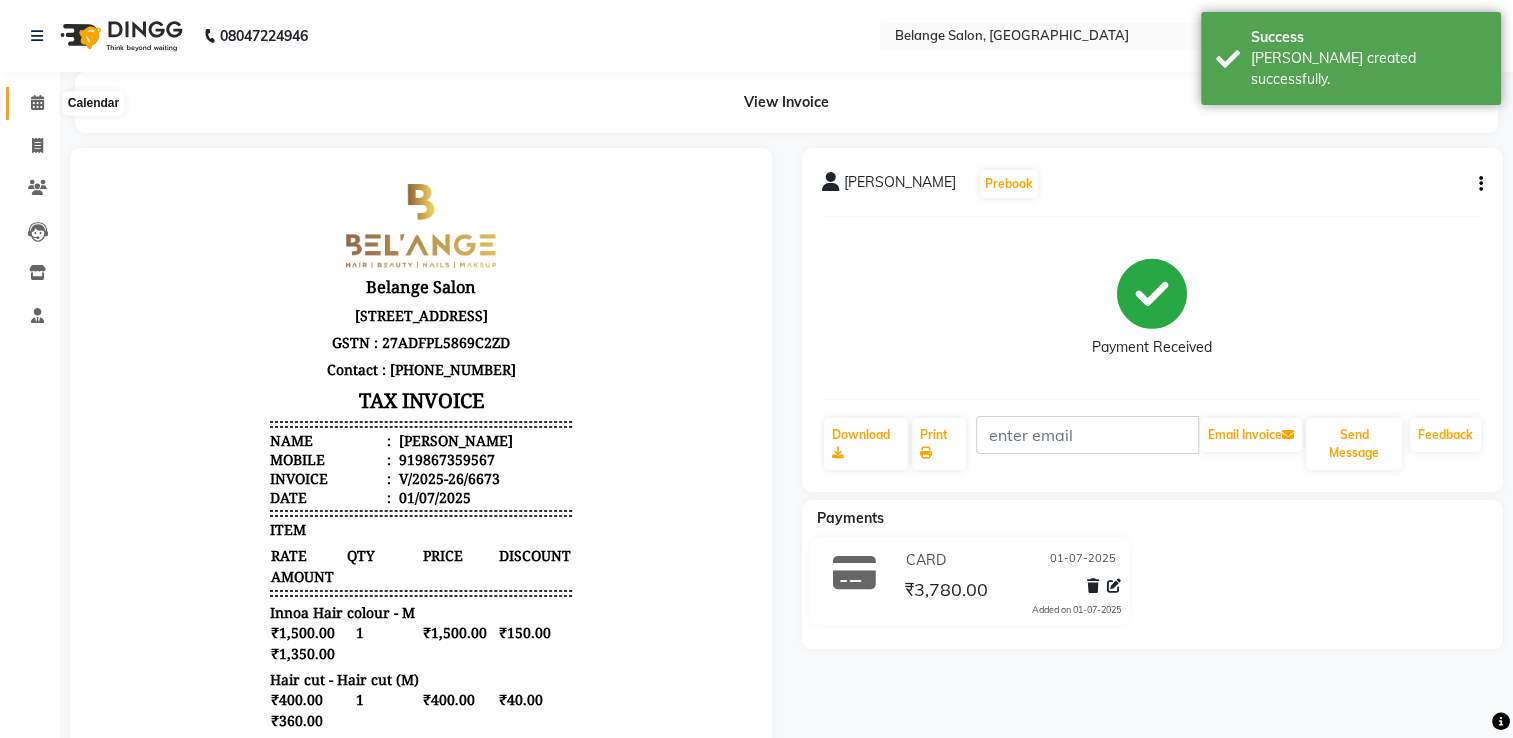 click 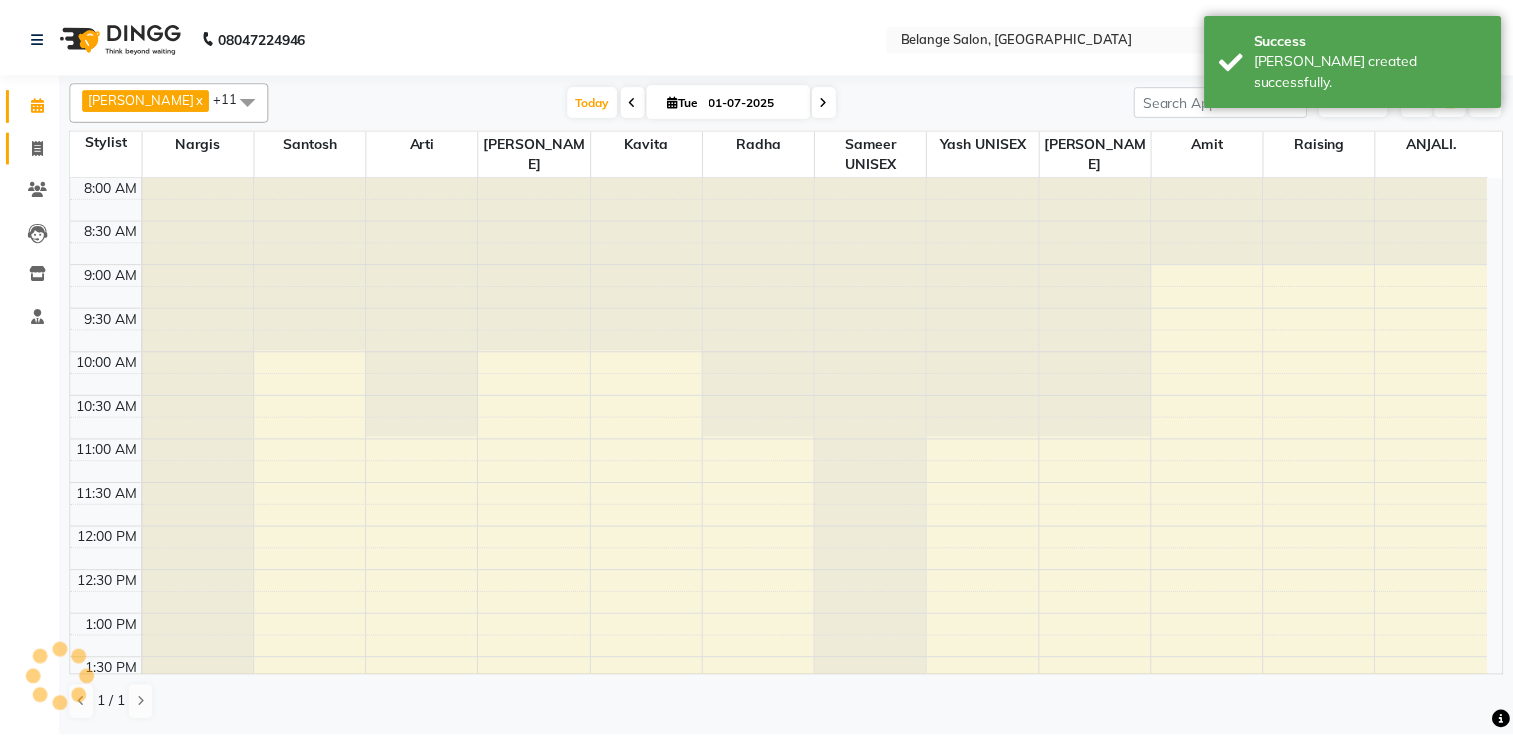 scroll, scrollTop: 699, scrollLeft: 0, axis: vertical 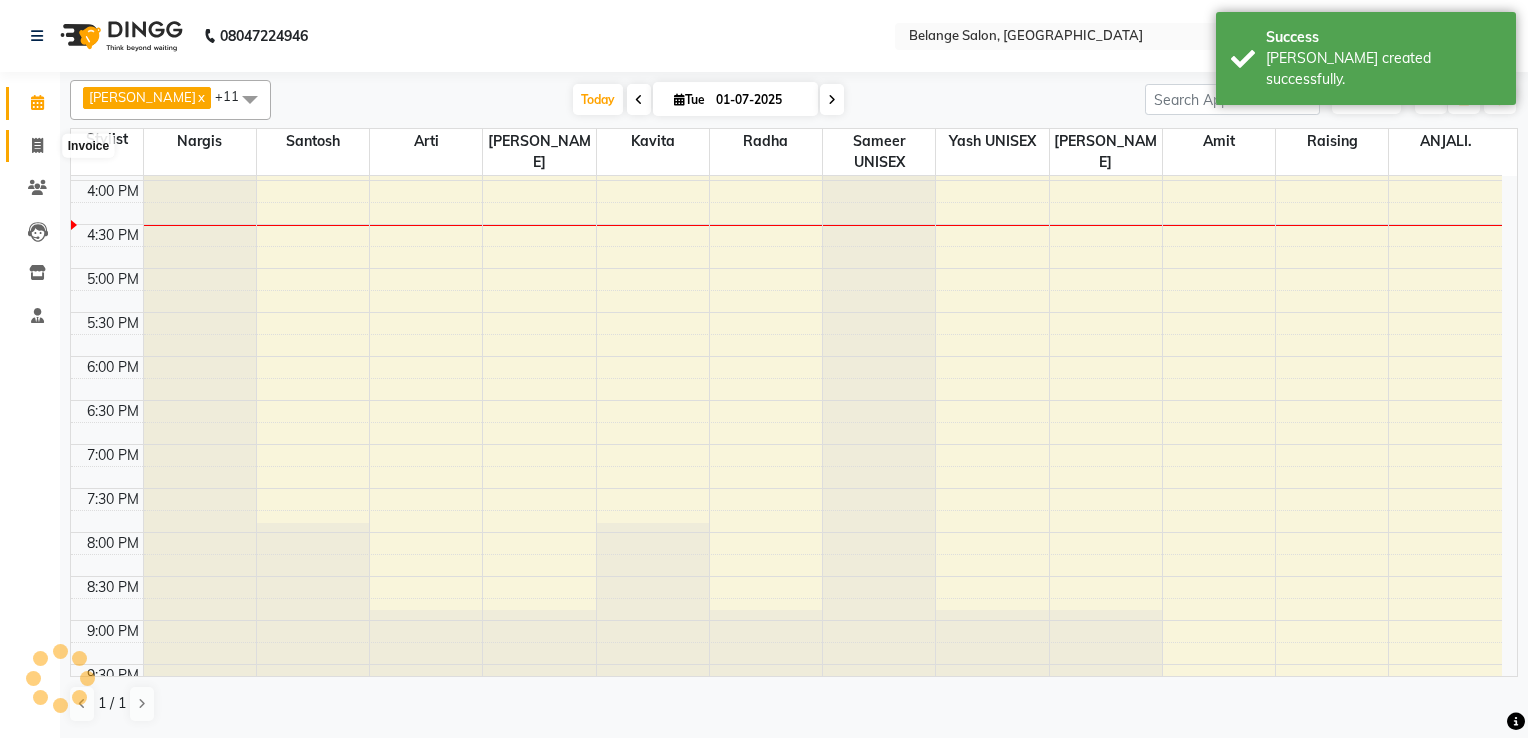 click 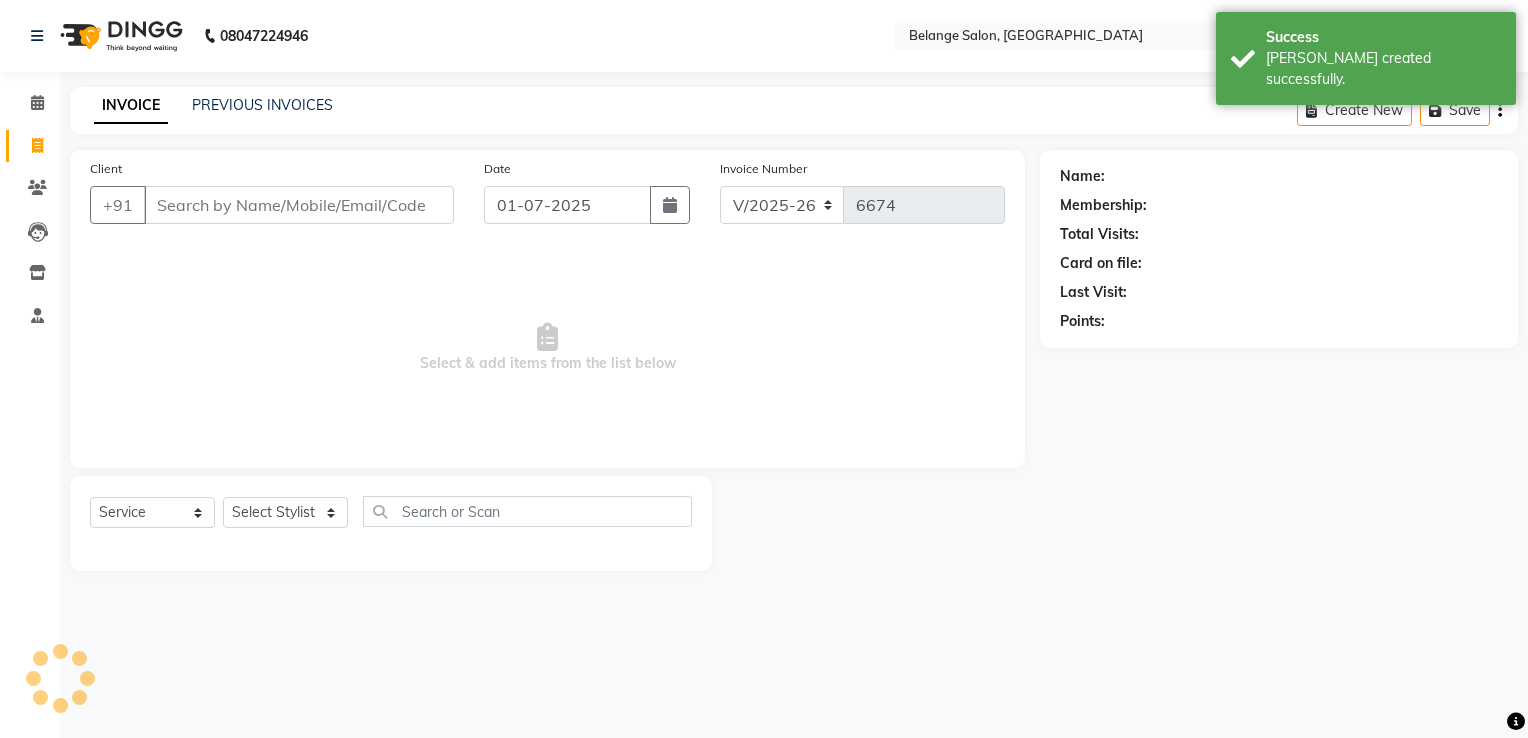 click on "Client" at bounding box center (299, 205) 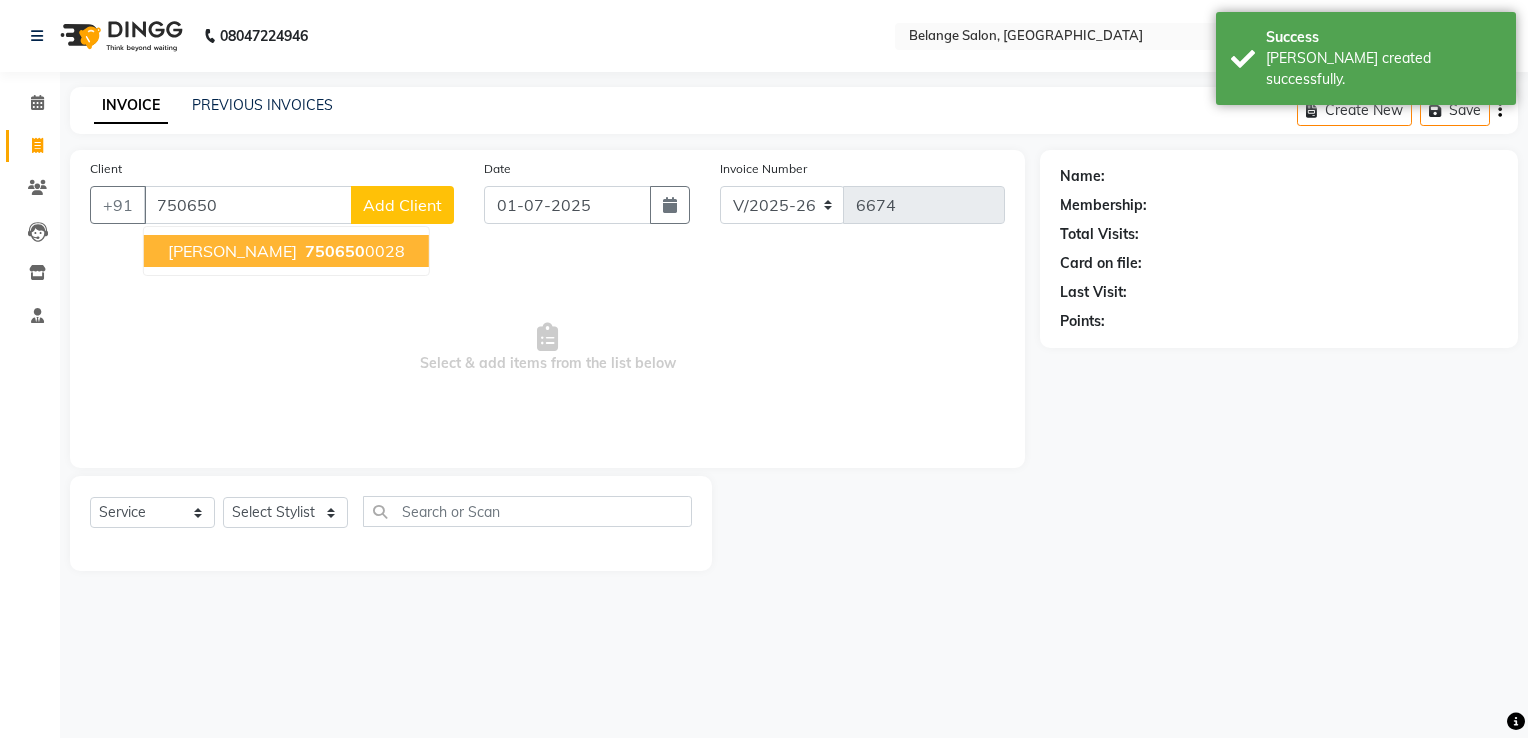 click on "Ashima Sumesh   750650 0028" at bounding box center [286, 251] 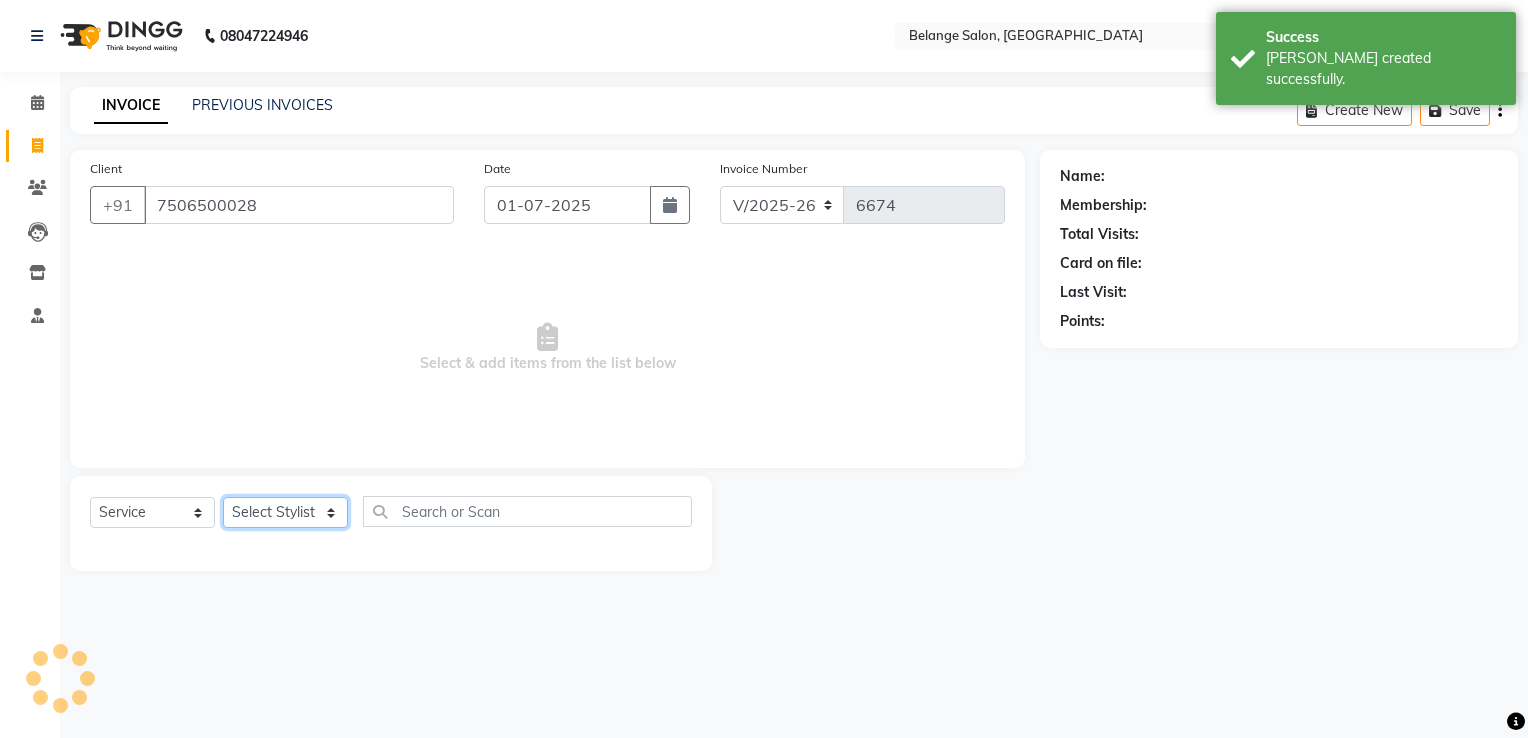 click on "Select Stylist [PERSON_NAME]           ANJALI. [PERSON_NAME]         [PERSON_NAME] [PERSON_NAME]          MANAGER [PERSON_NAME]        [PERSON_NAME]         MANAGER [PERSON_NAME]            raising [PERSON_NAME]        UNISEX [PERSON_NAME]           UNISEX Yash            UNISEX" 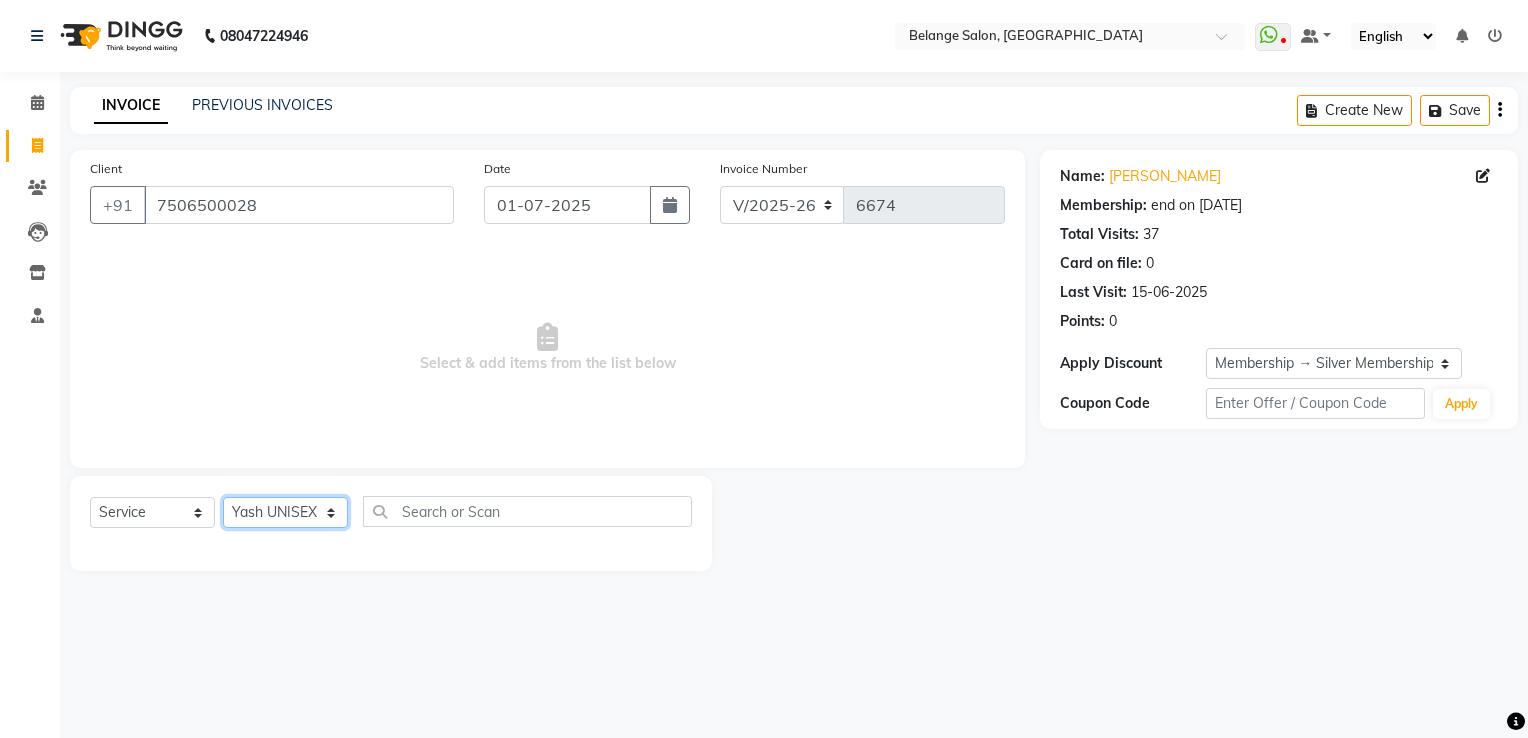 click on "Select Stylist [PERSON_NAME]           ANJALI. [PERSON_NAME]         [PERSON_NAME] [PERSON_NAME]          MANAGER [PERSON_NAME]        [PERSON_NAME]         MANAGER [PERSON_NAME]            raising [PERSON_NAME]        UNISEX [PERSON_NAME]           UNISEX Yash            UNISEX" 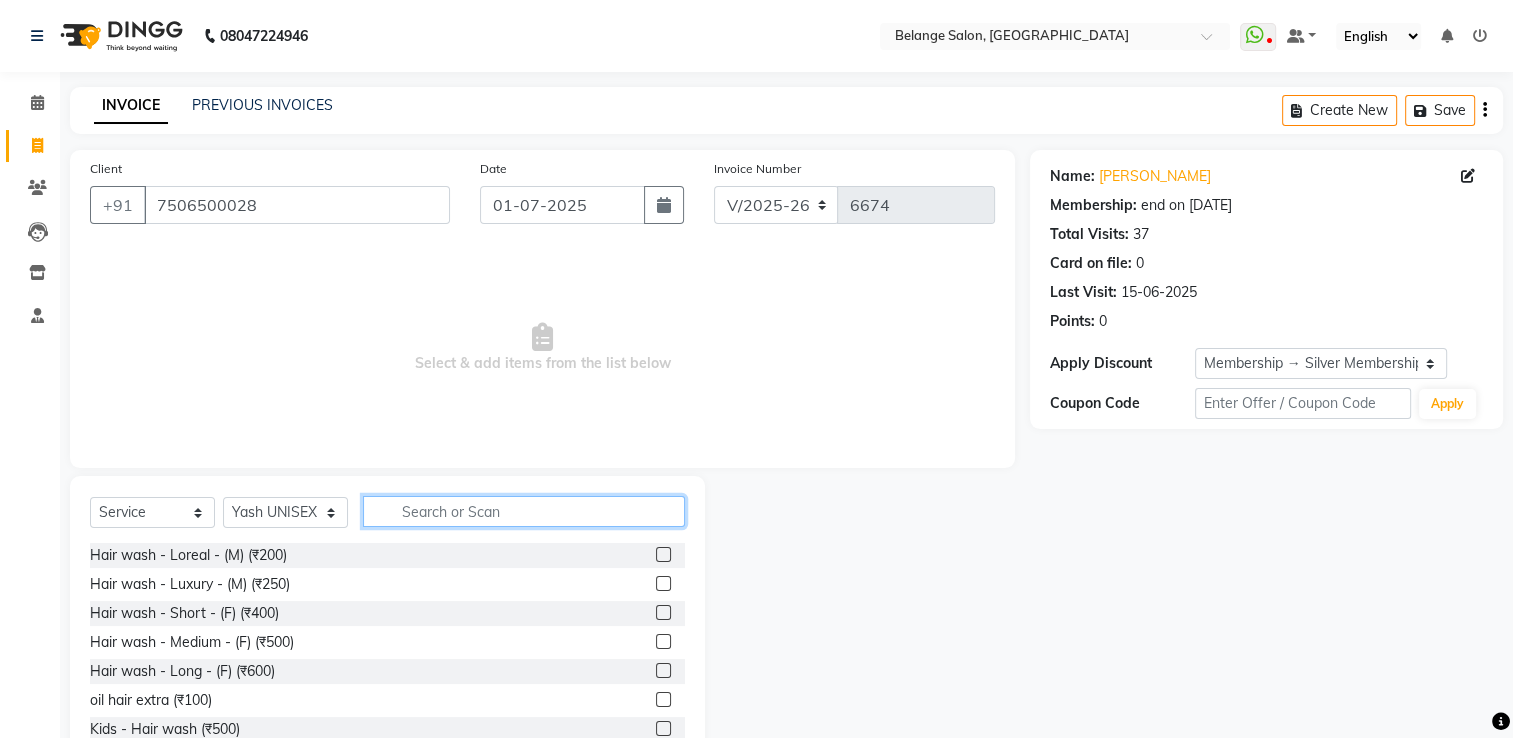 click 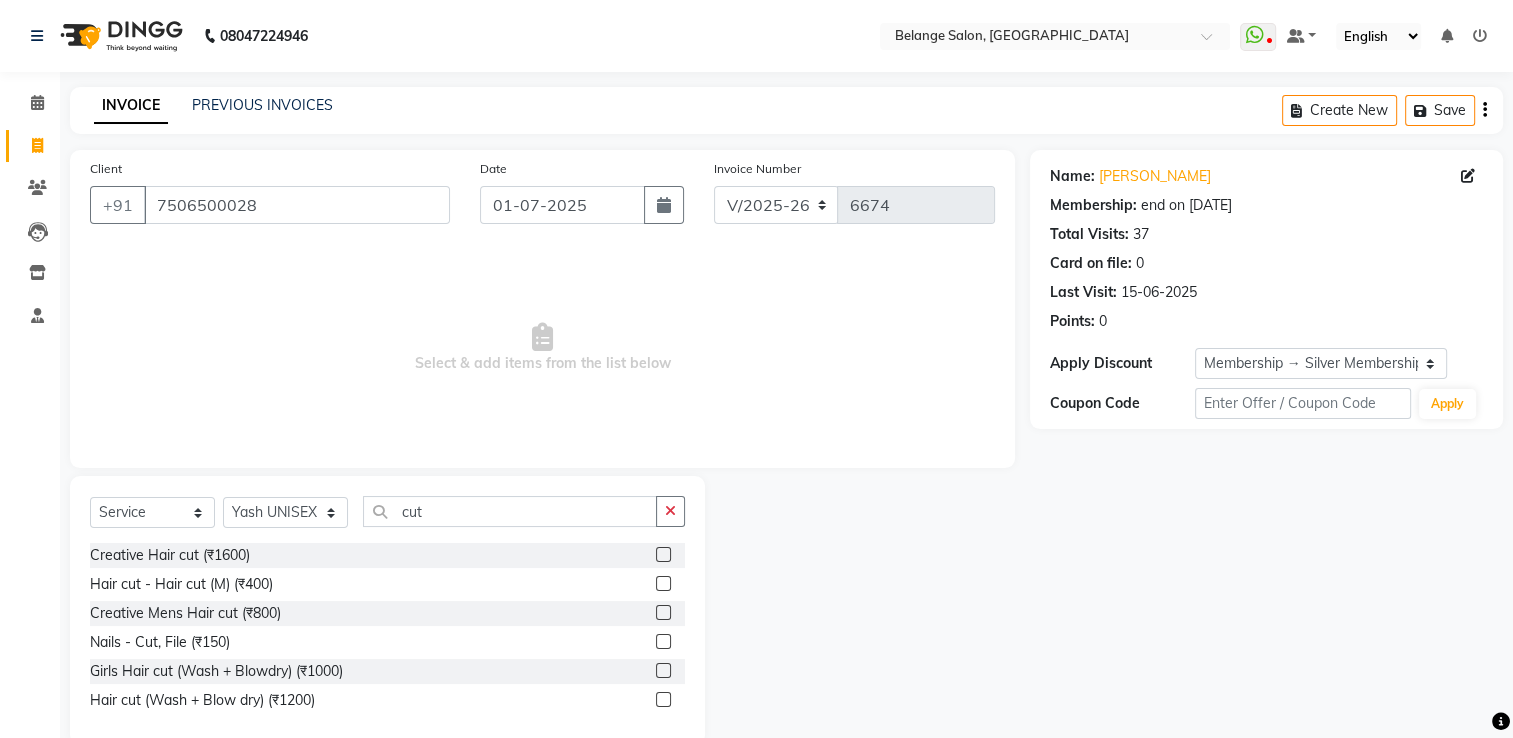 click 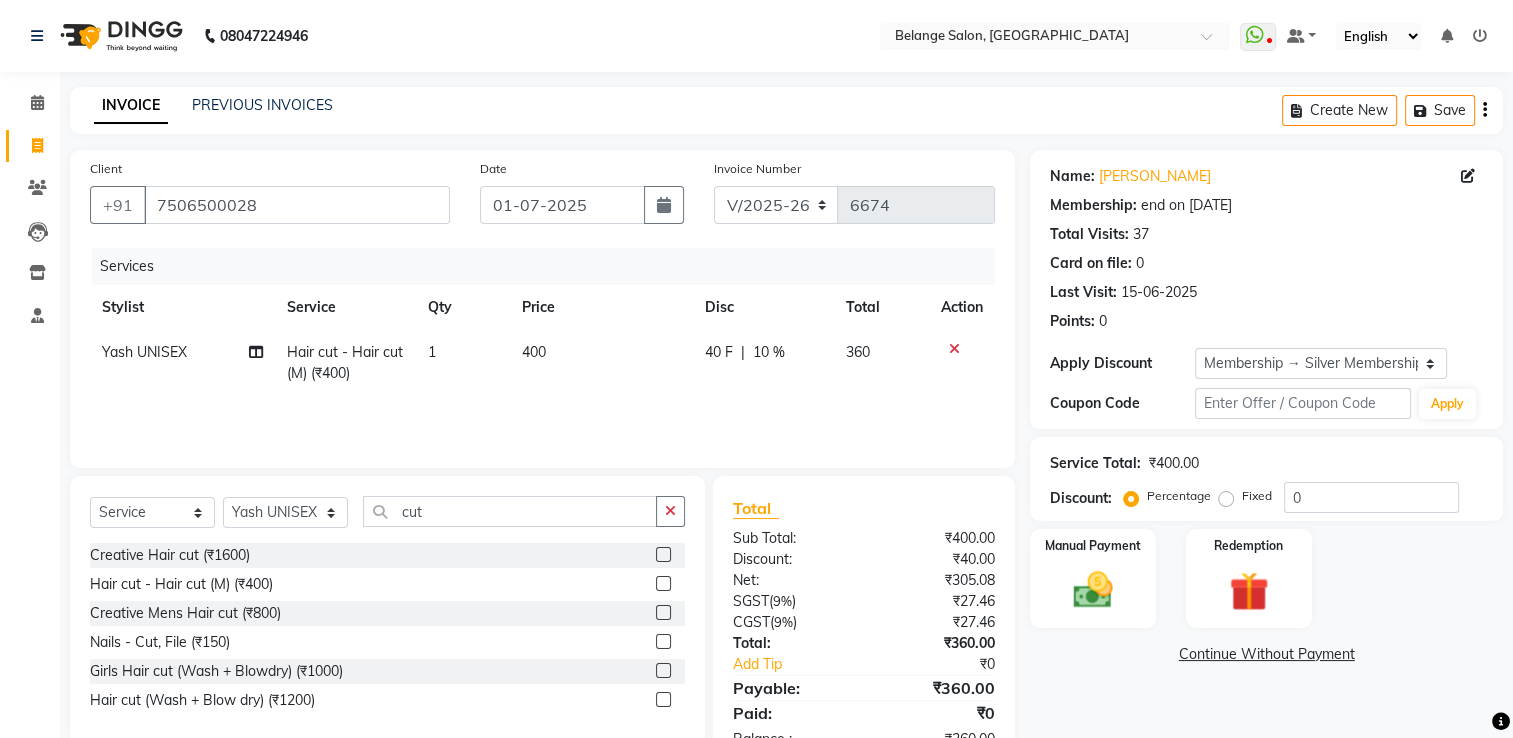 scroll, scrollTop: 62, scrollLeft: 0, axis: vertical 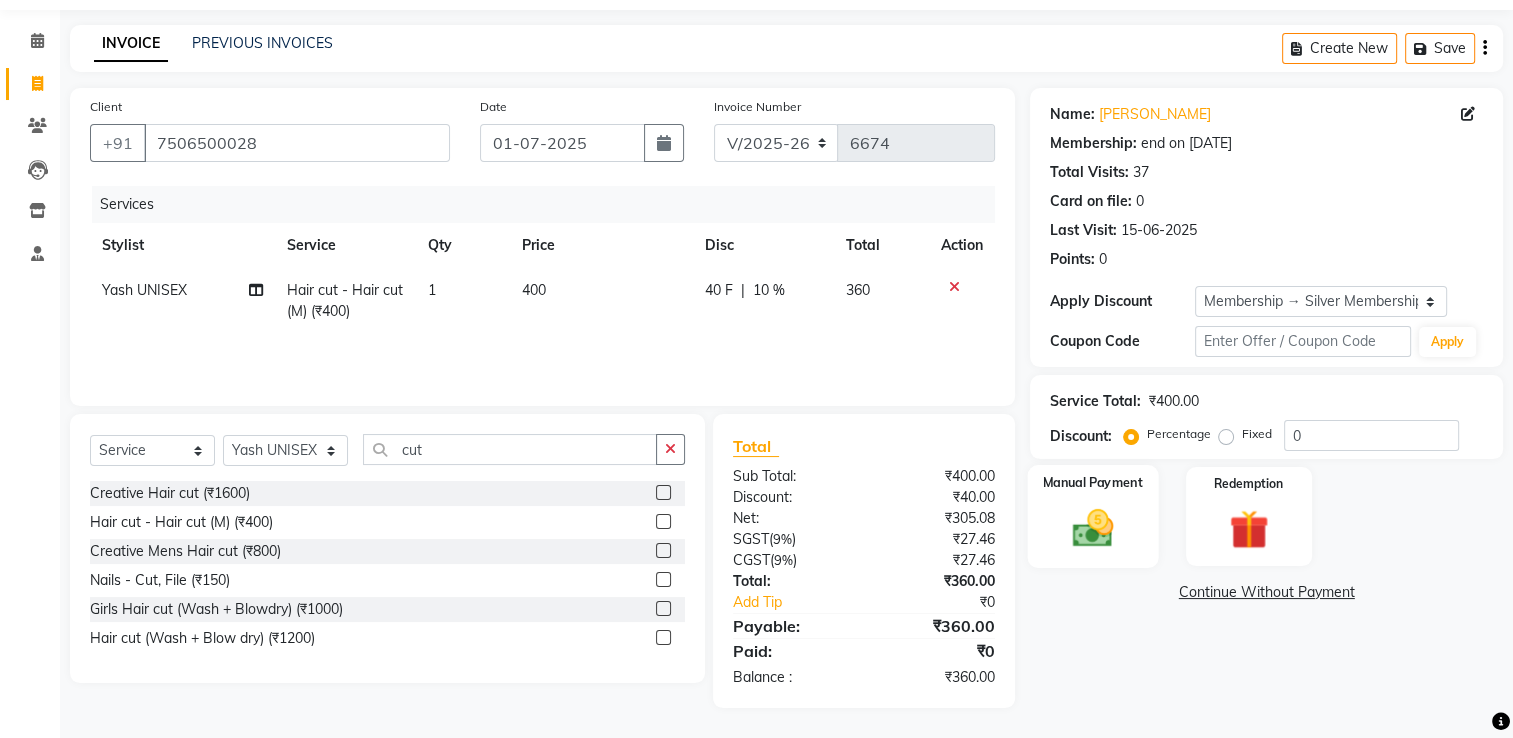 click 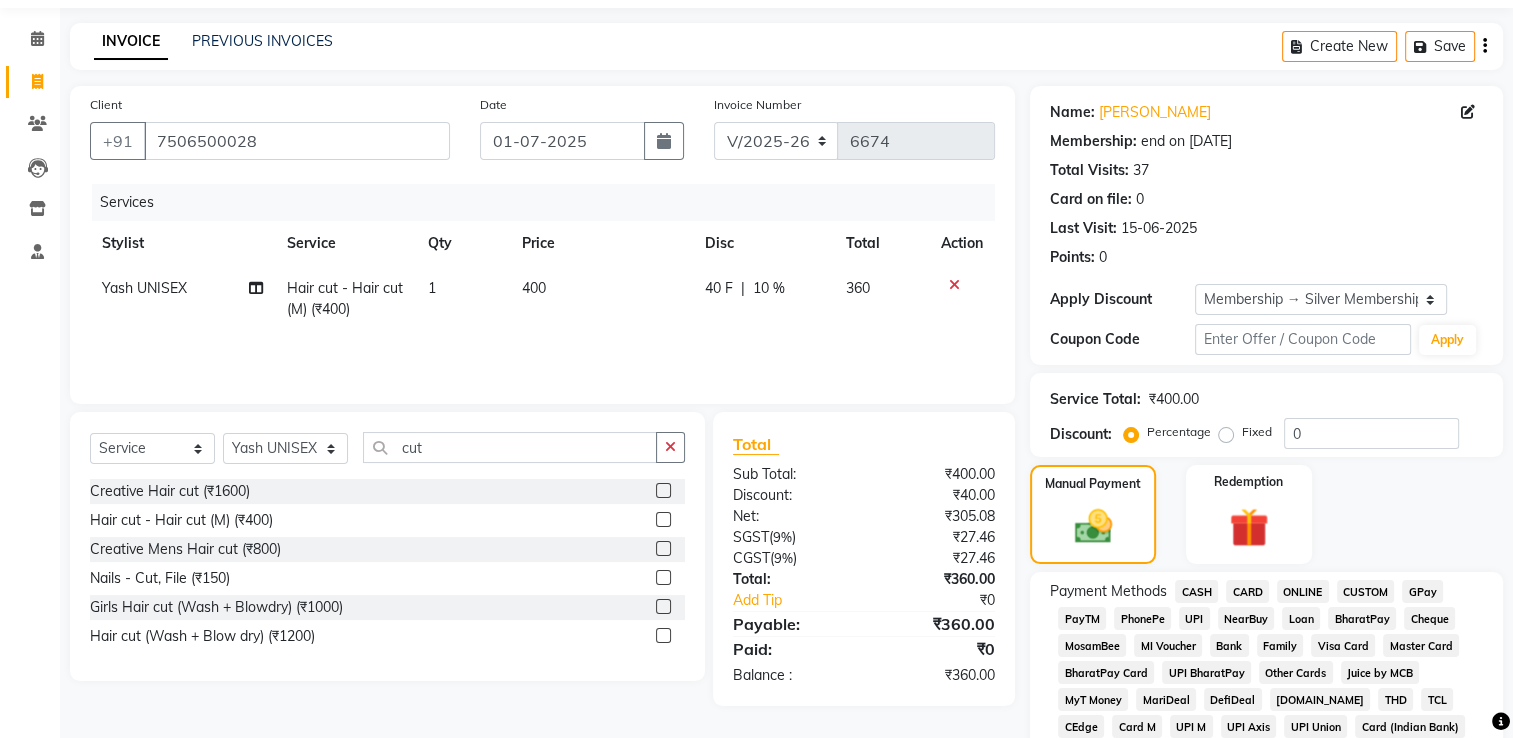 scroll, scrollTop: 362, scrollLeft: 0, axis: vertical 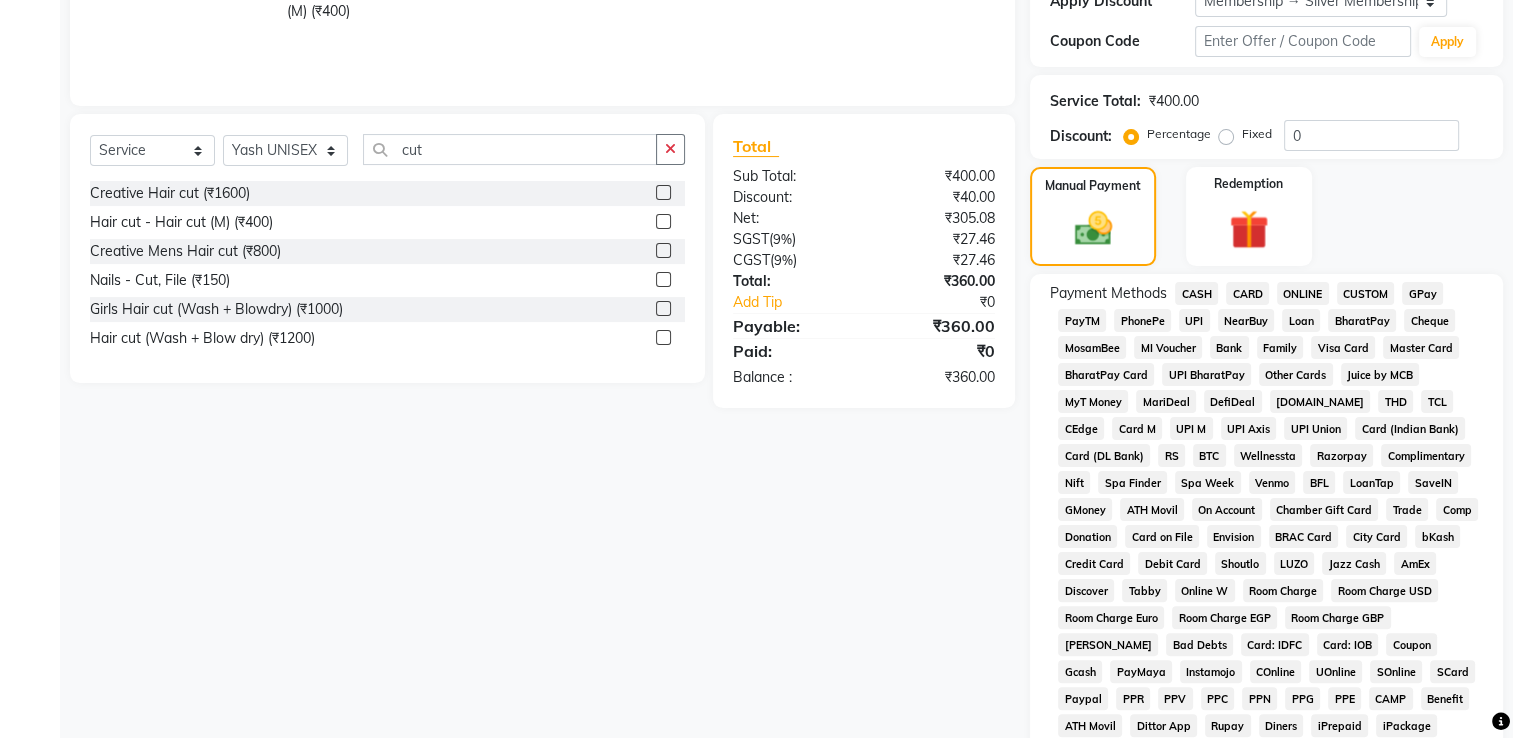 click on "CARD" 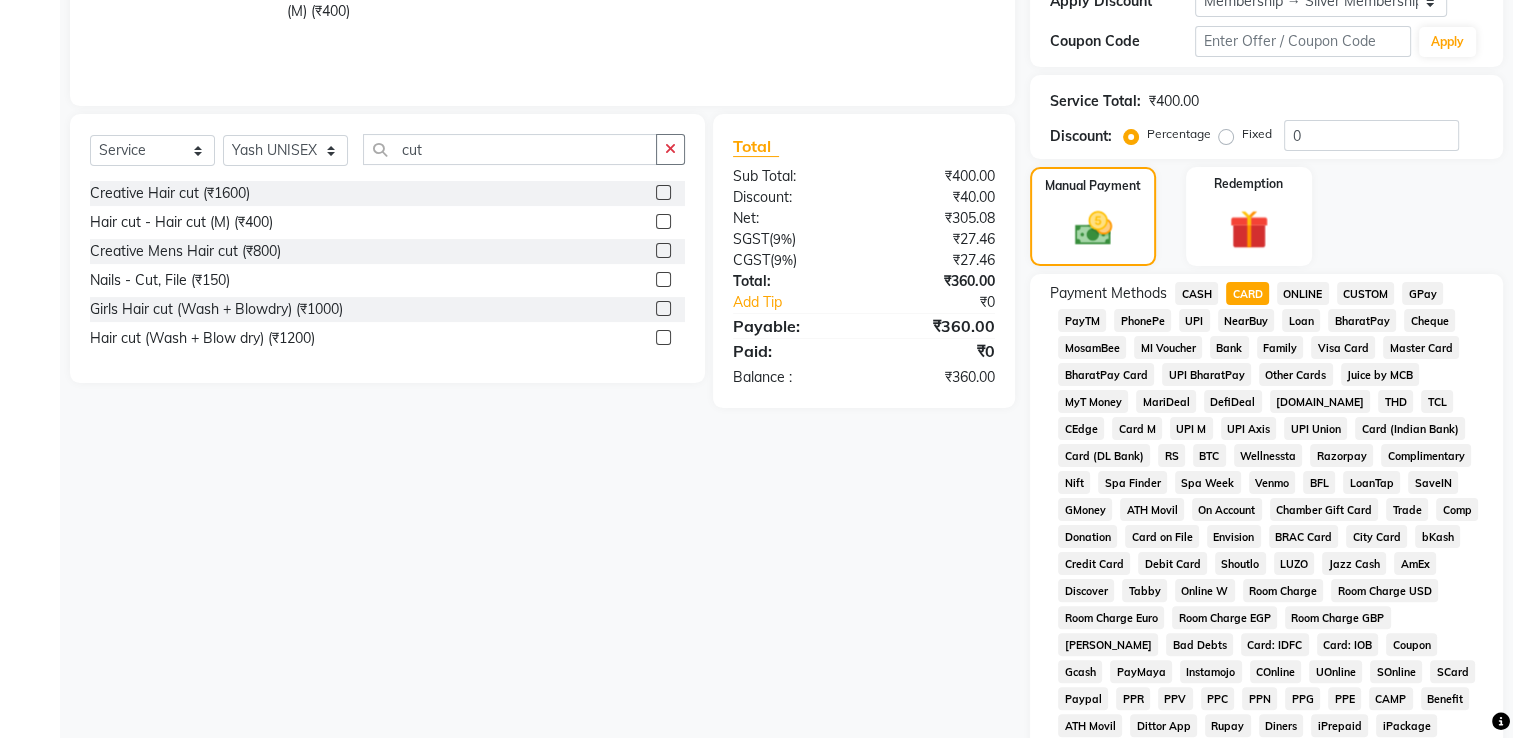 scroll, scrollTop: 724, scrollLeft: 0, axis: vertical 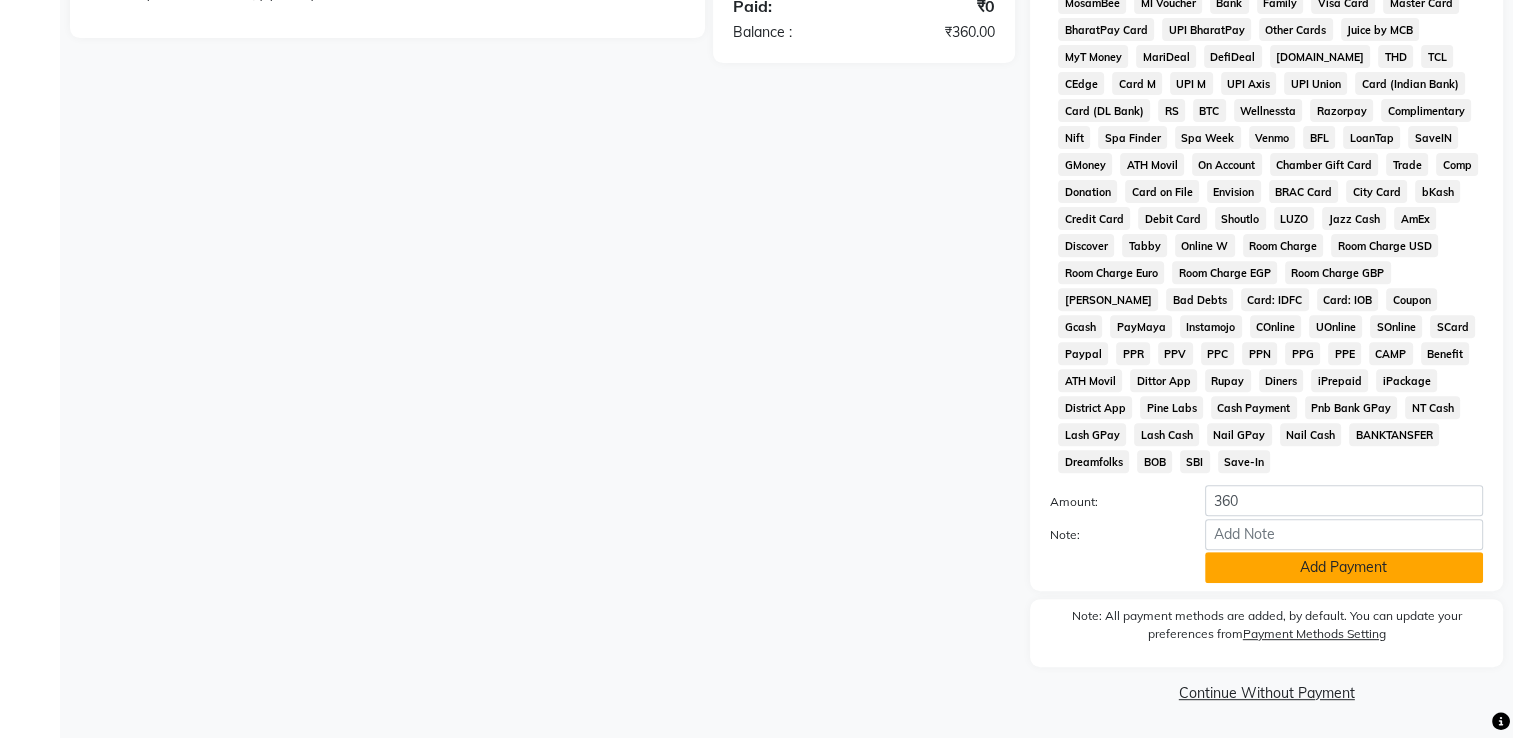 click on "Add Payment" 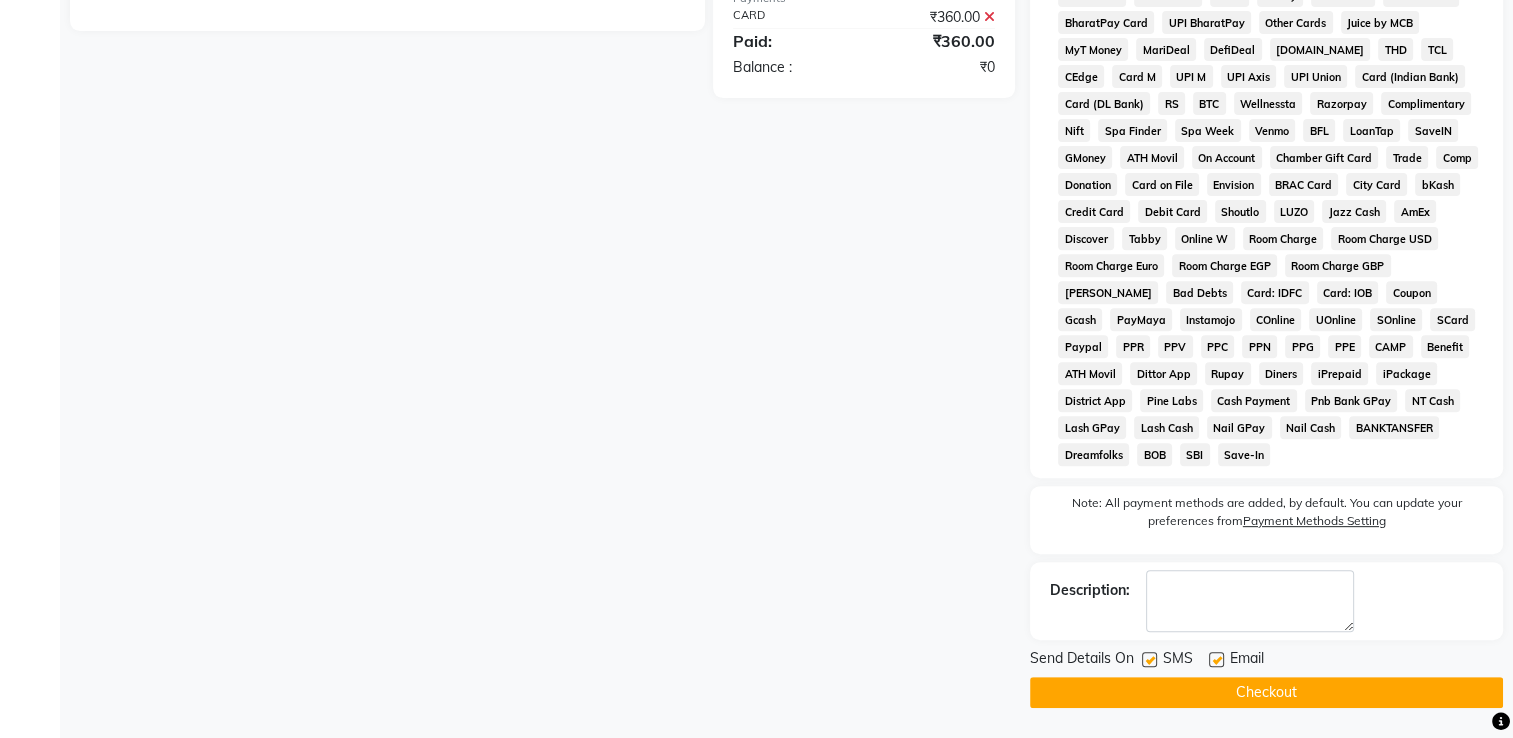 click on "Checkout" 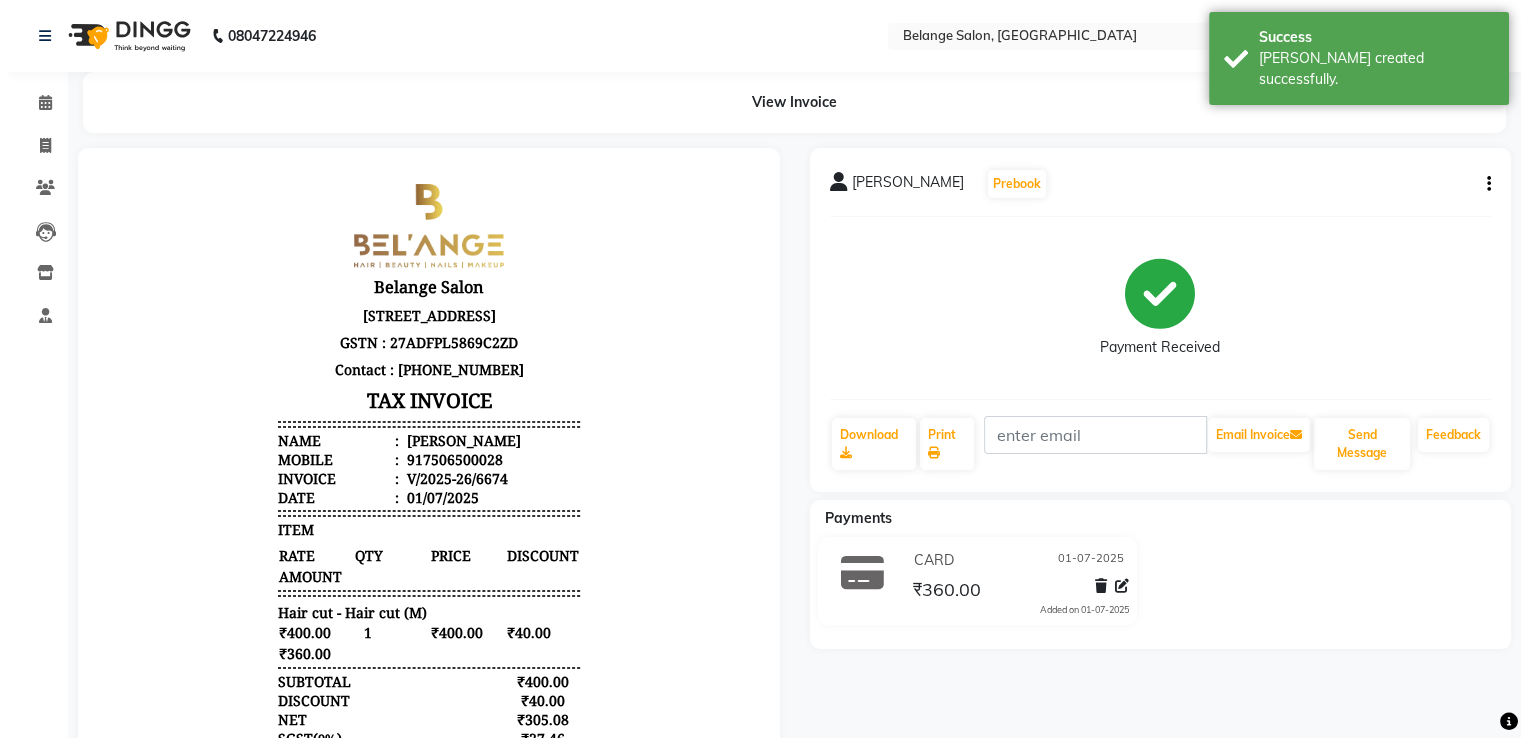 scroll, scrollTop: 0, scrollLeft: 0, axis: both 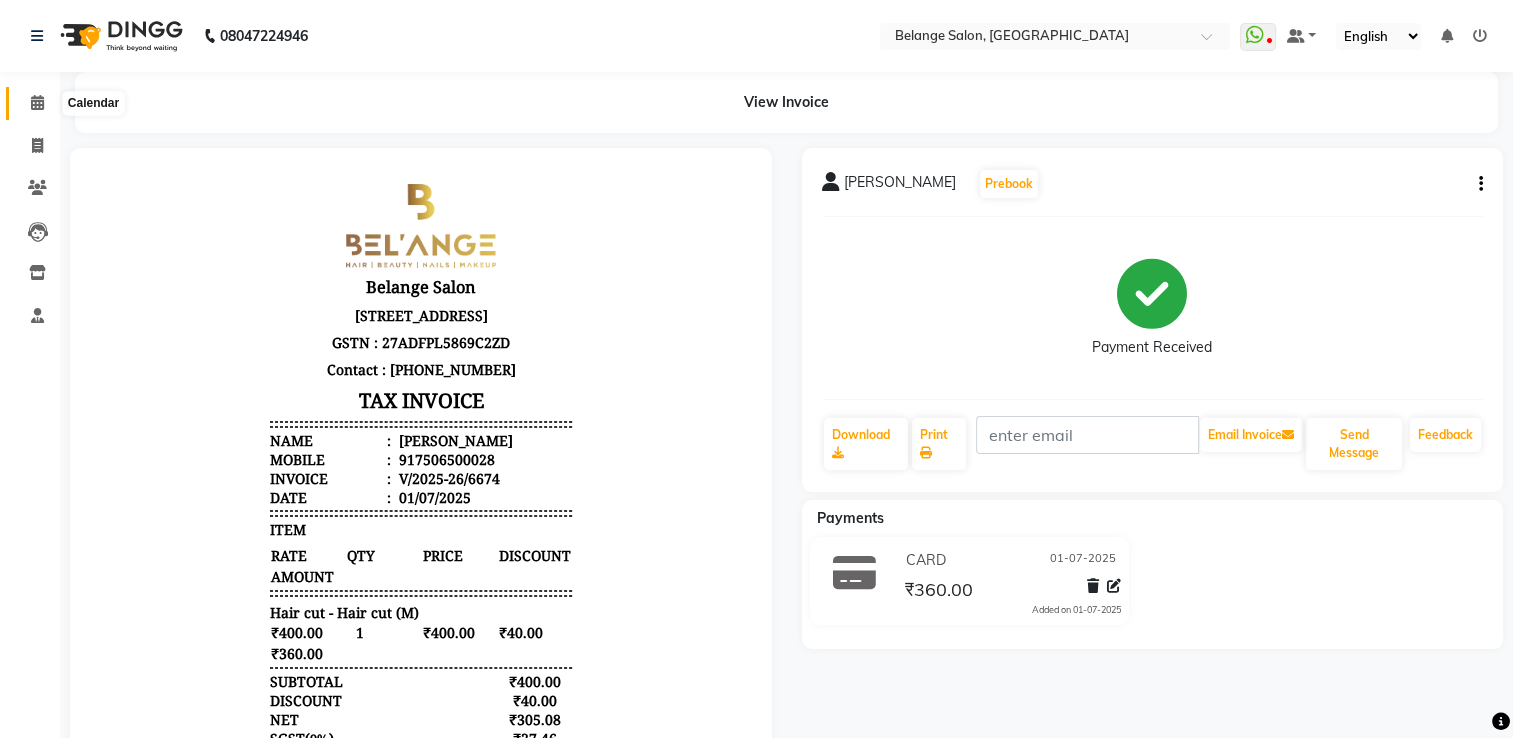 click 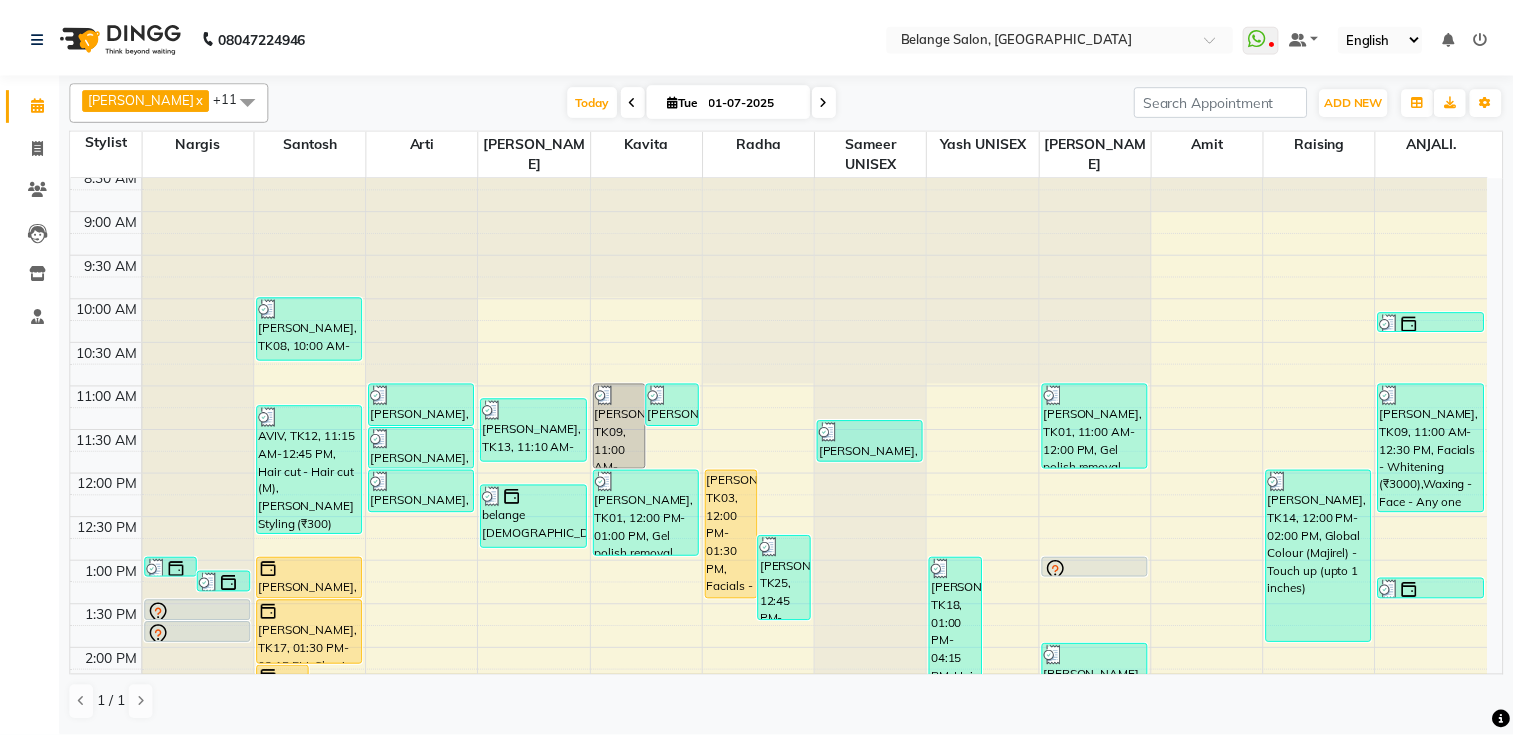 scroll, scrollTop: 100, scrollLeft: 0, axis: vertical 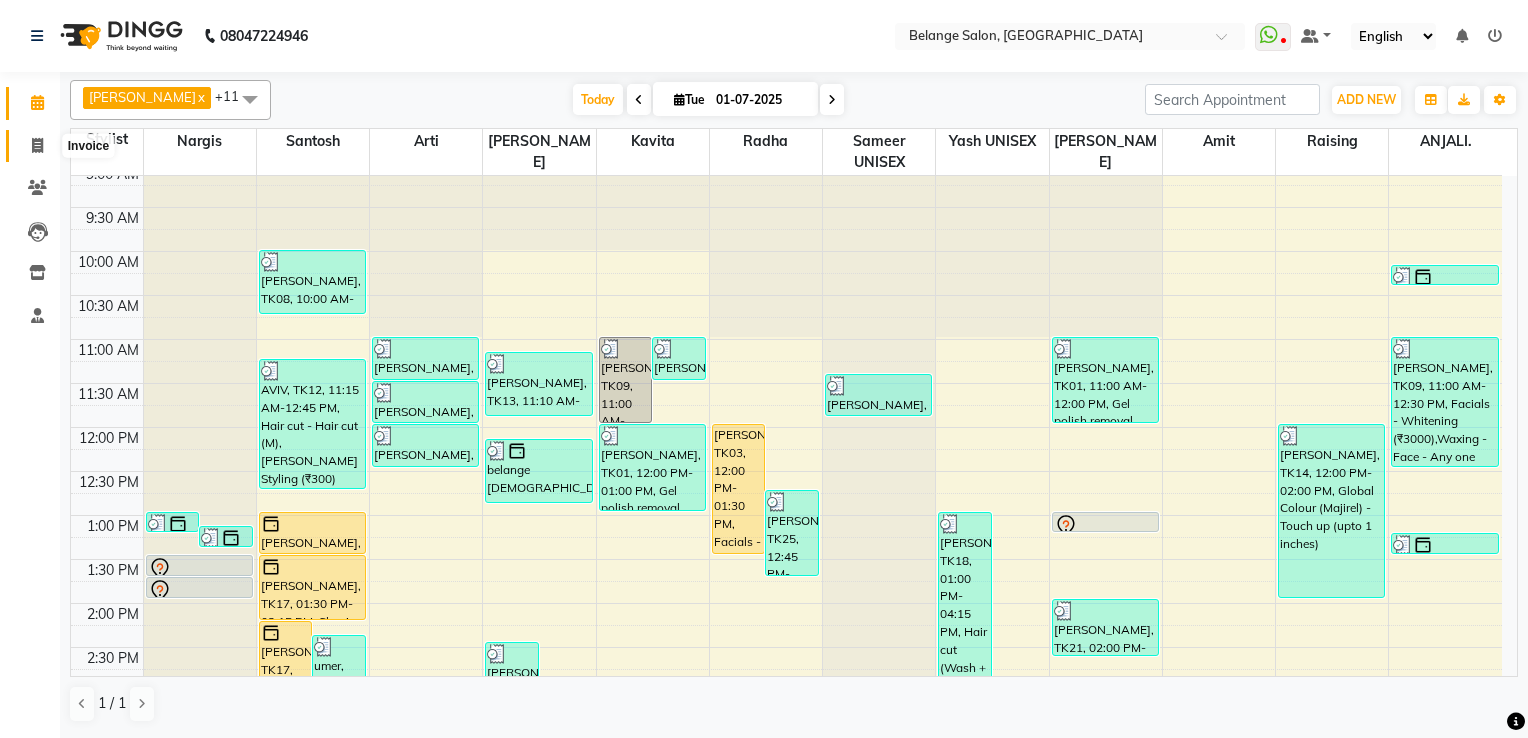 click 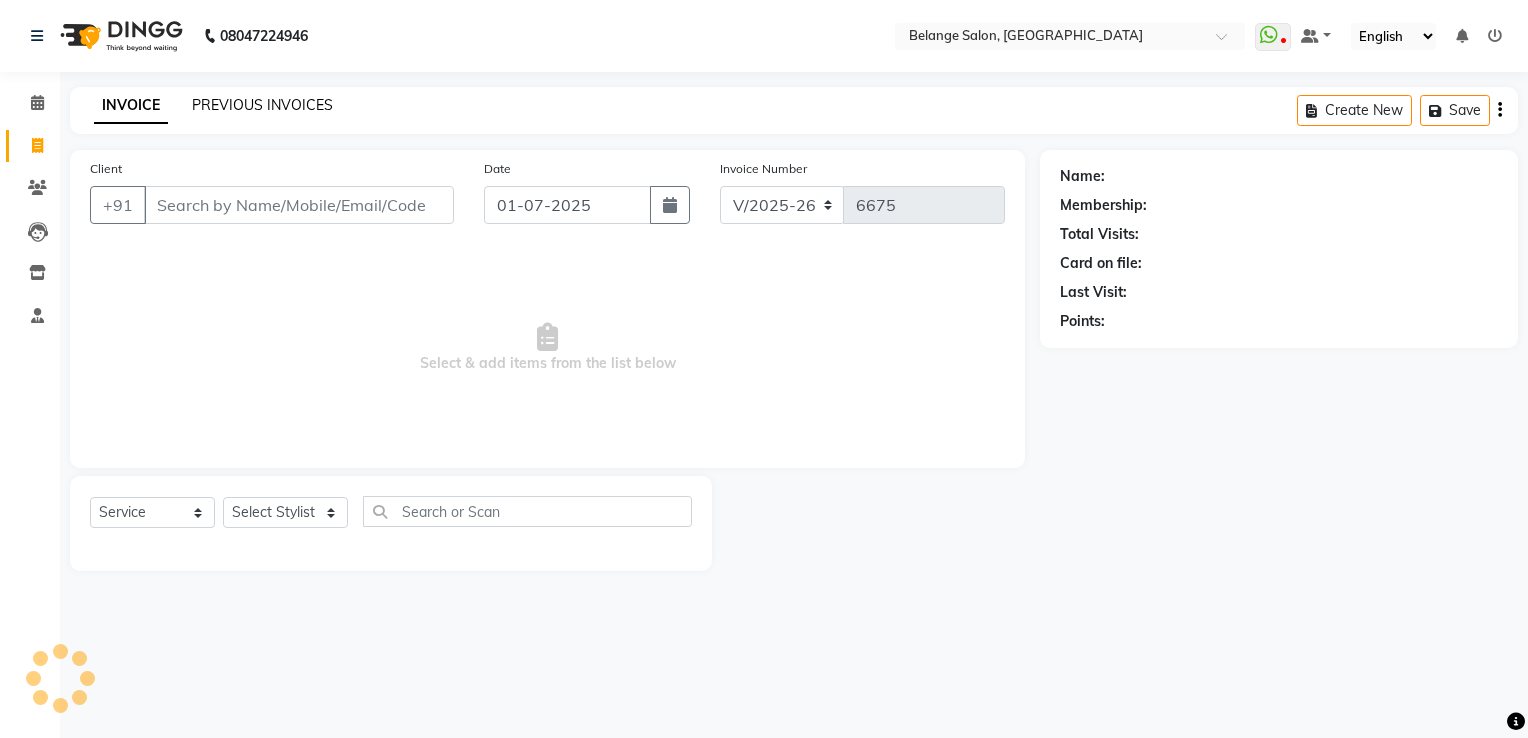 click on "PREVIOUS INVOICES" 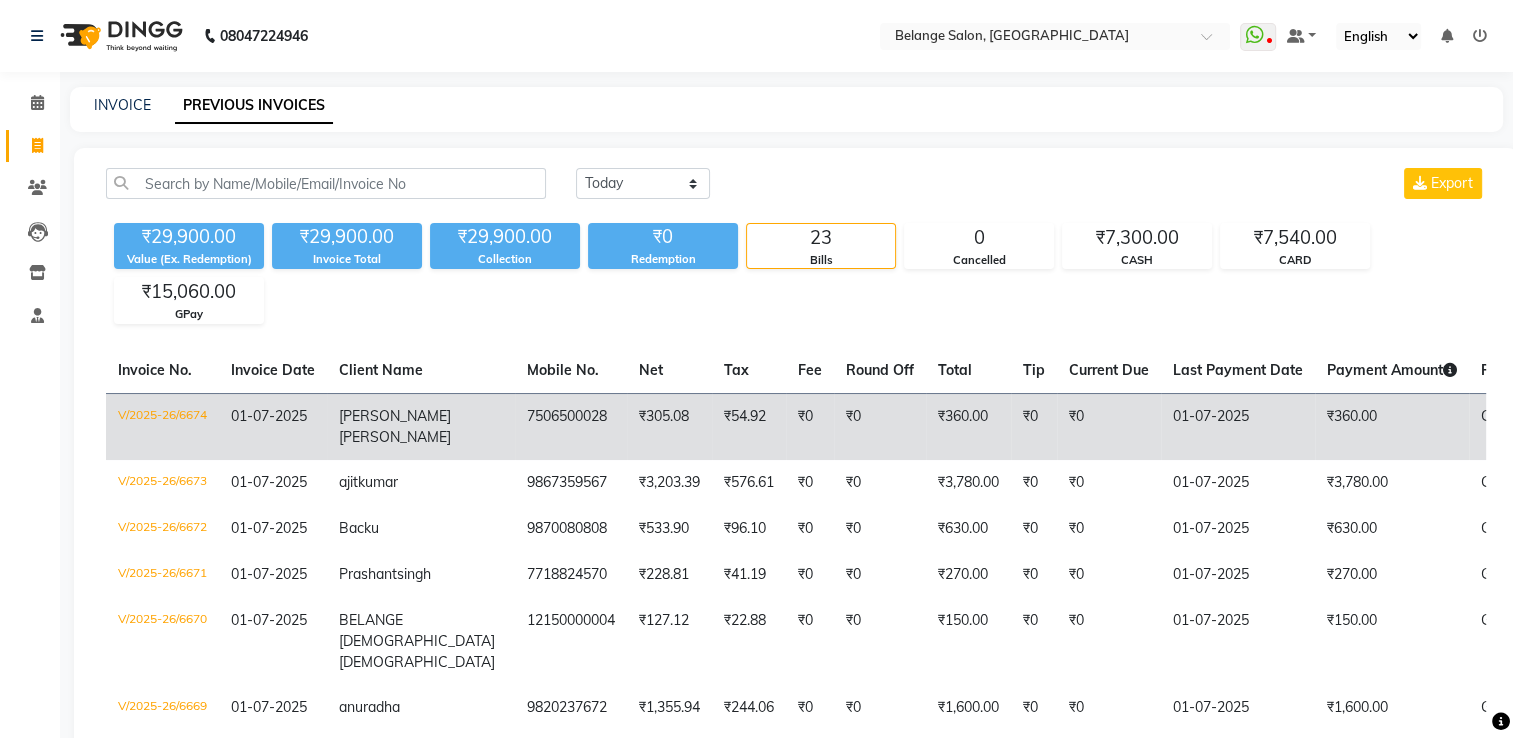 scroll, scrollTop: 100, scrollLeft: 0, axis: vertical 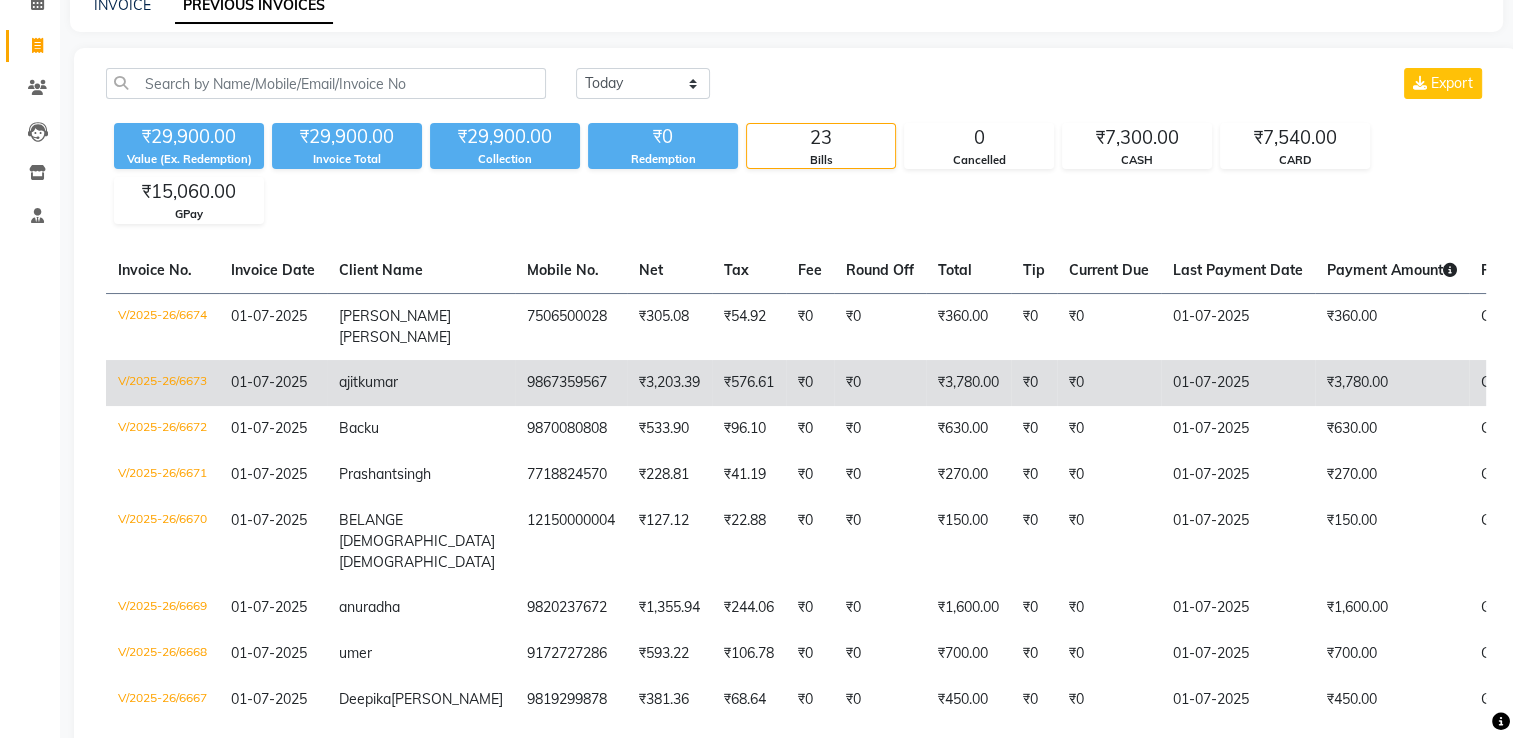click on "01-07-2025" 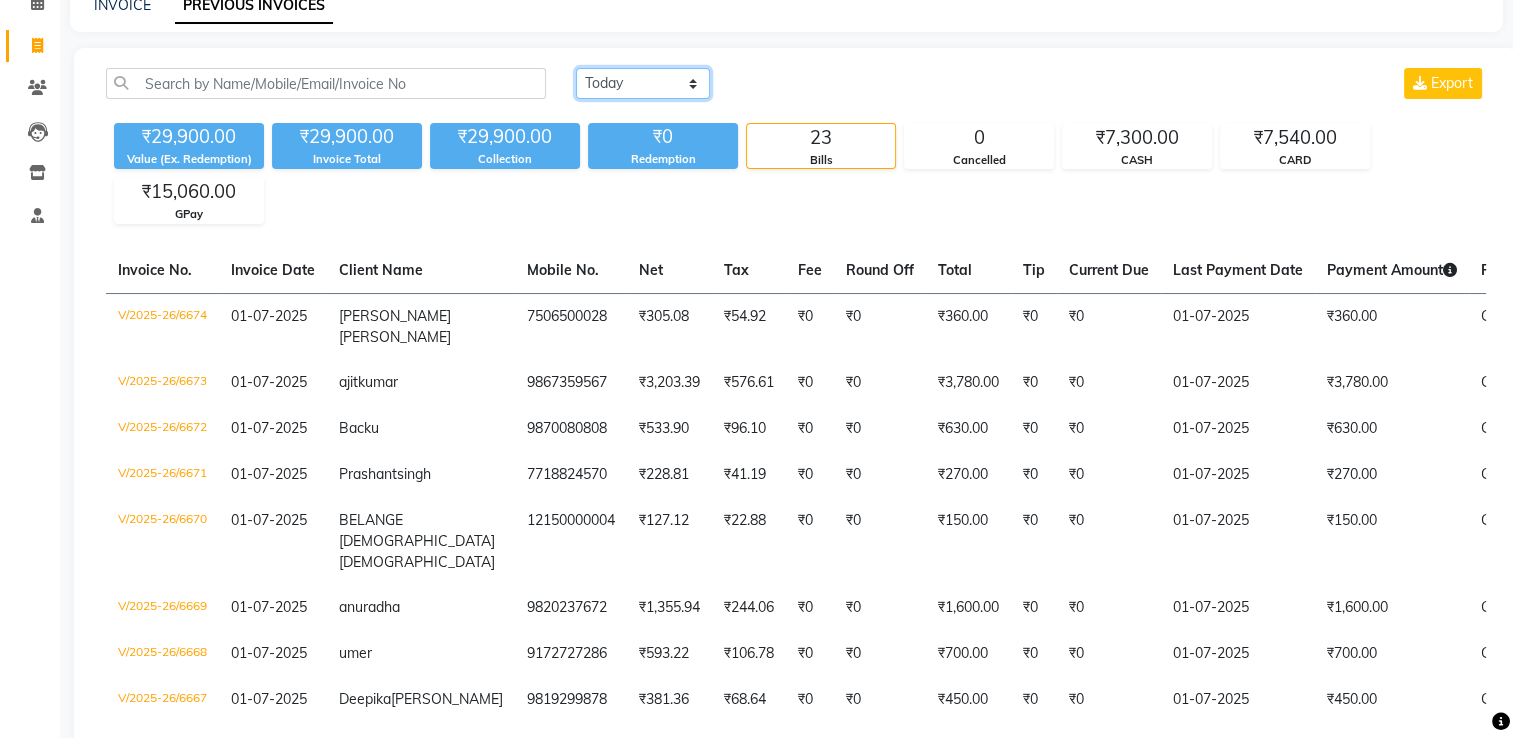 click on "Today Yesterday Custom Range" 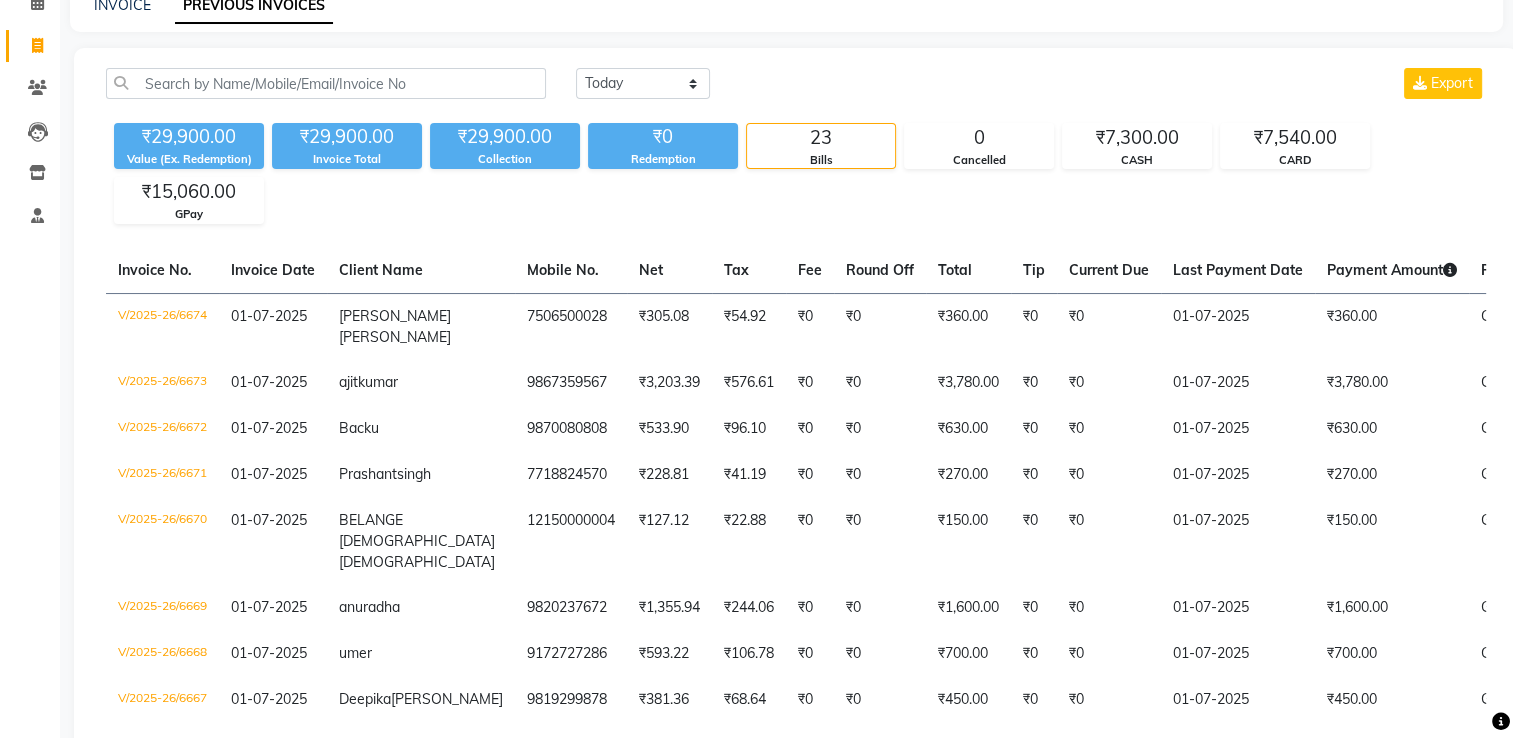 click on "Today Yesterday Custom Range Export" 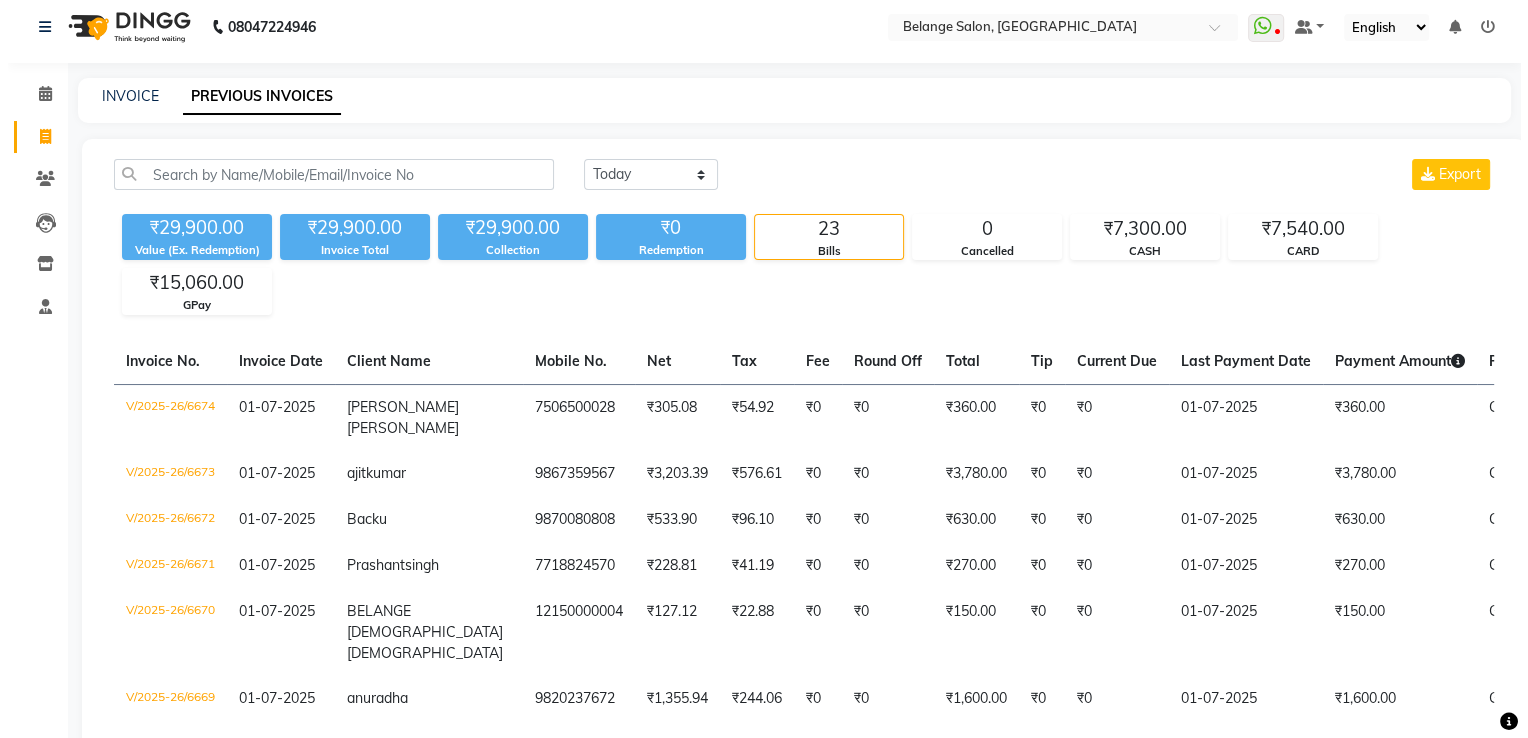 scroll, scrollTop: 0, scrollLeft: 0, axis: both 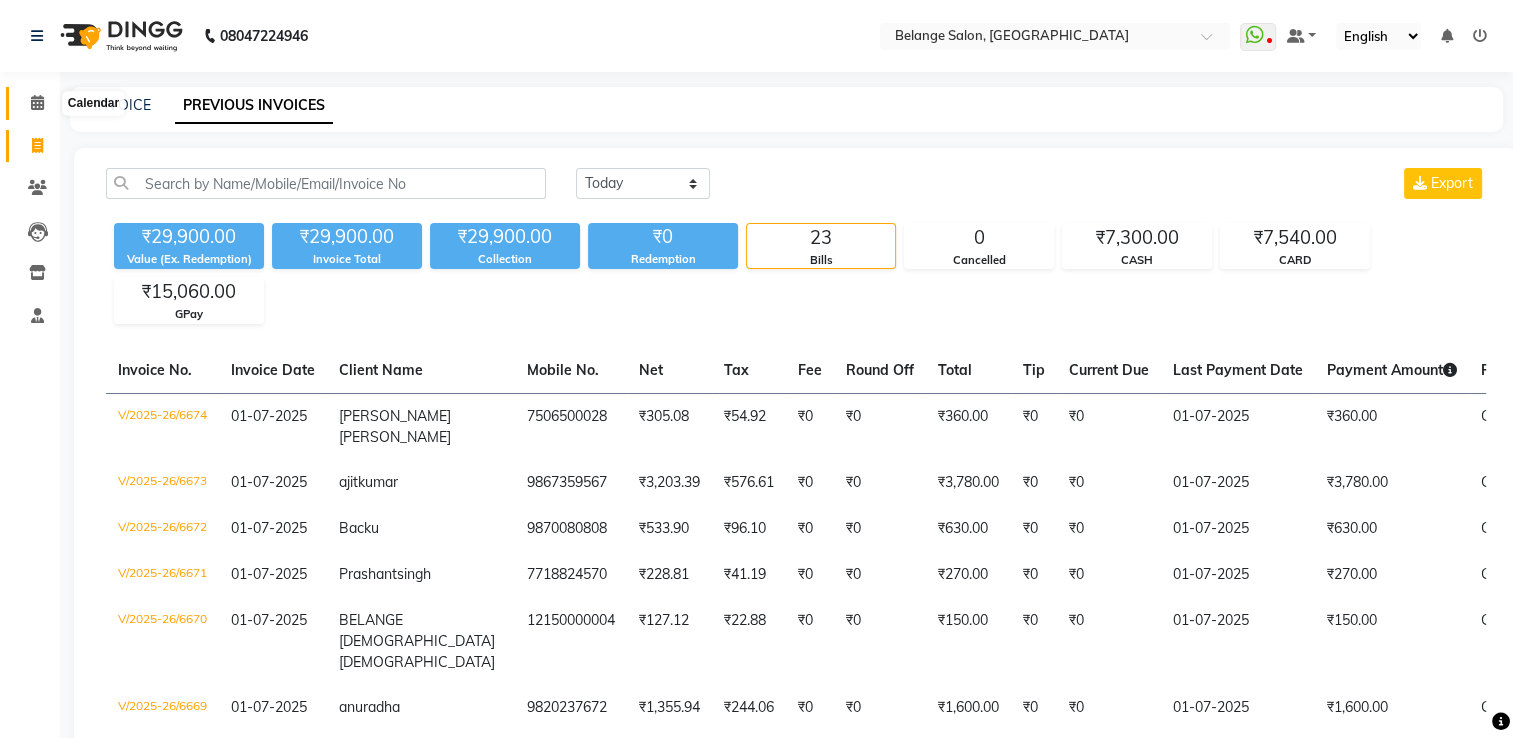 click 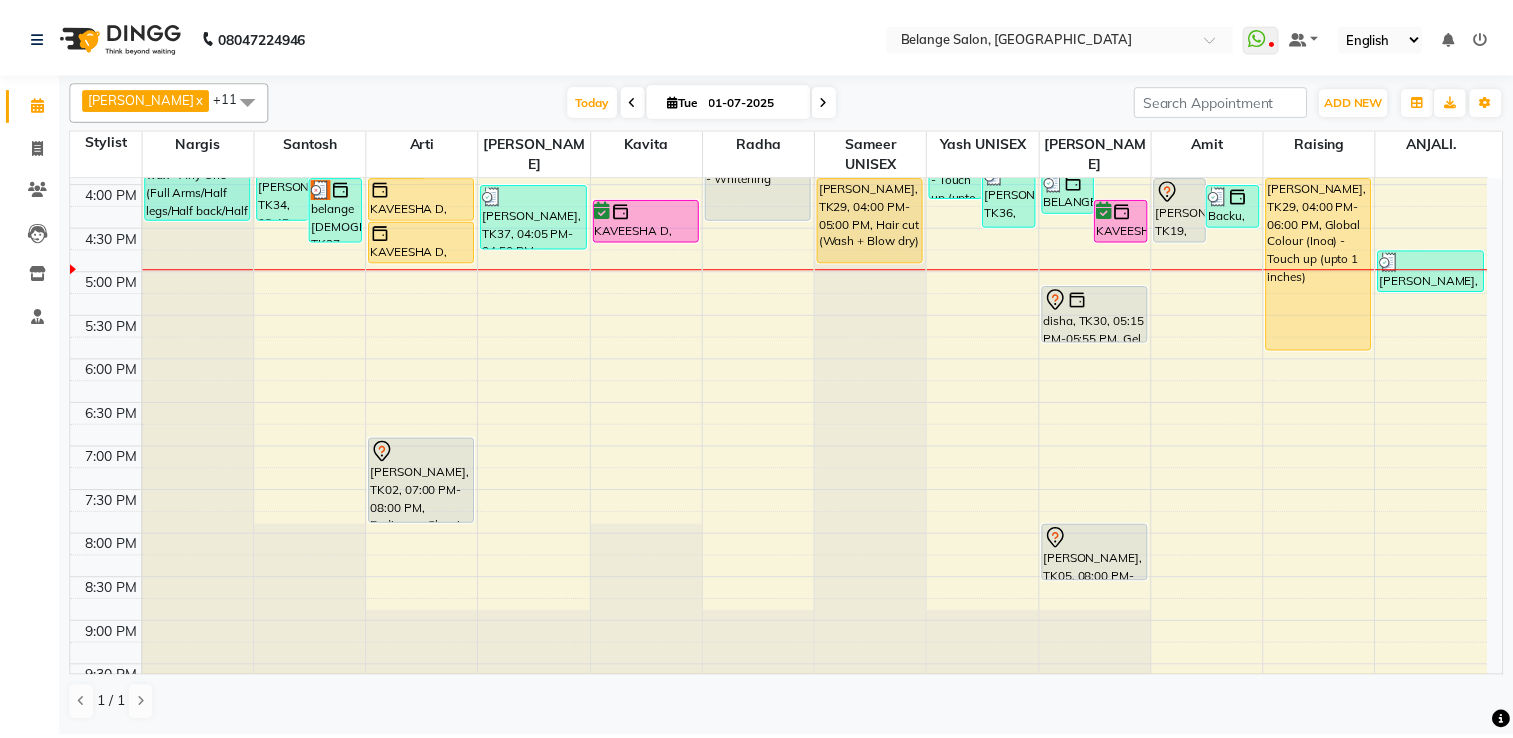 scroll, scrollTop: 568, scrollLeft: 0, axis: vertical 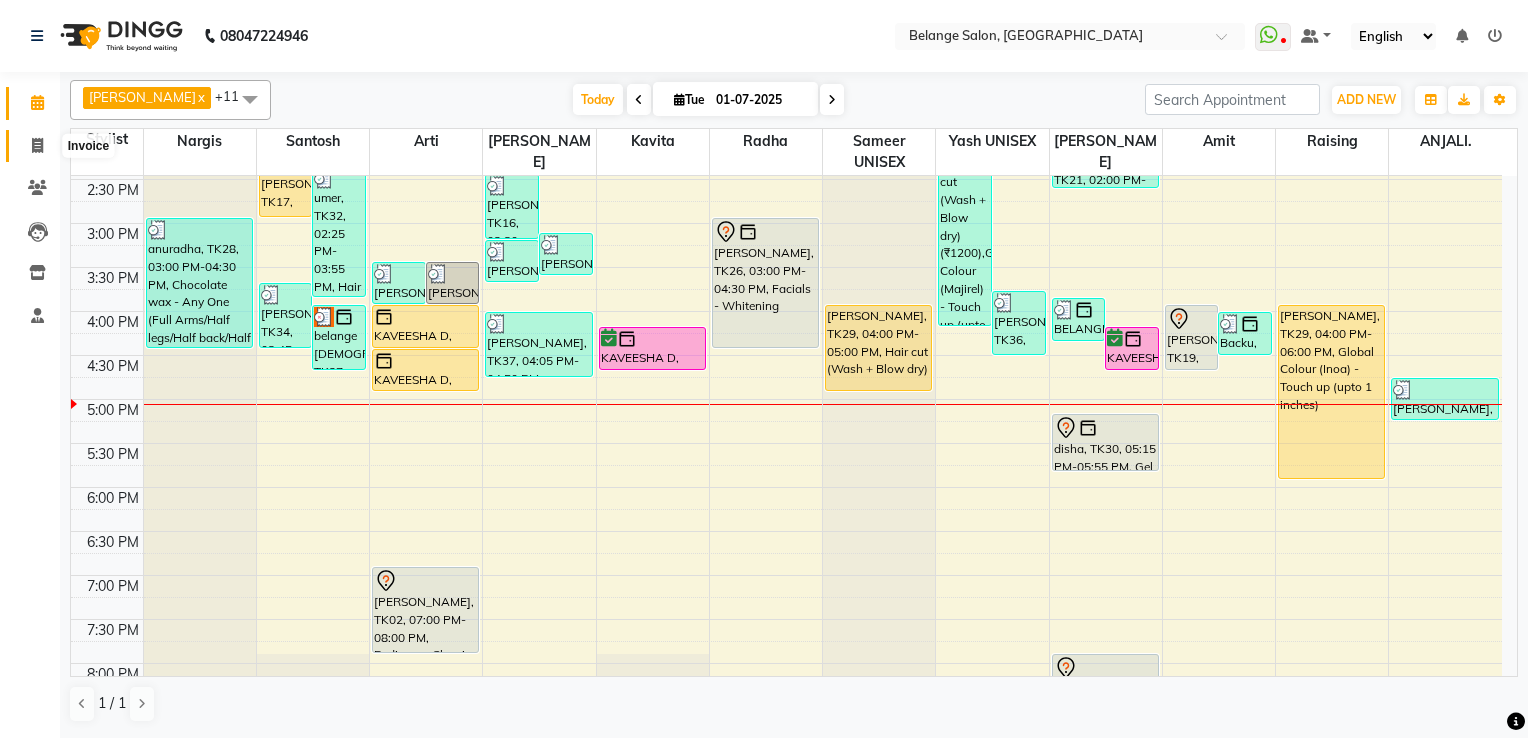 click 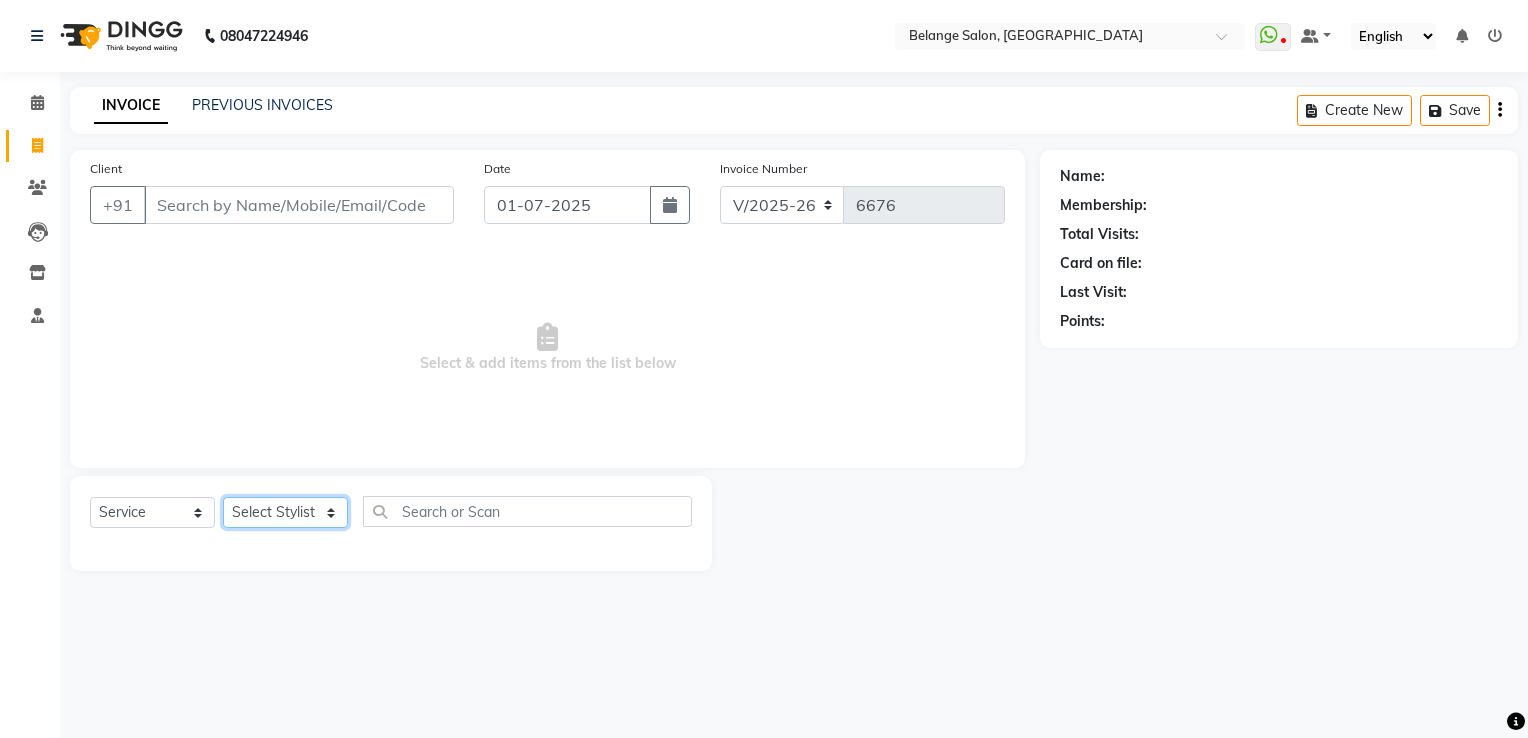 click on "Select Stylist [PERSON_NAME]           ANJALI. [PERSON_NAME]         [PERSON_NAME] [PERSON_NAME]          MANAGER [PERSON_NAME]        [PERSON_NAME]         MANAGER [PERSON_NAME]            raising [PERSON_NAME]        UNISEX [PERSON_NAME]           UNISEX Yash            UNISEX" 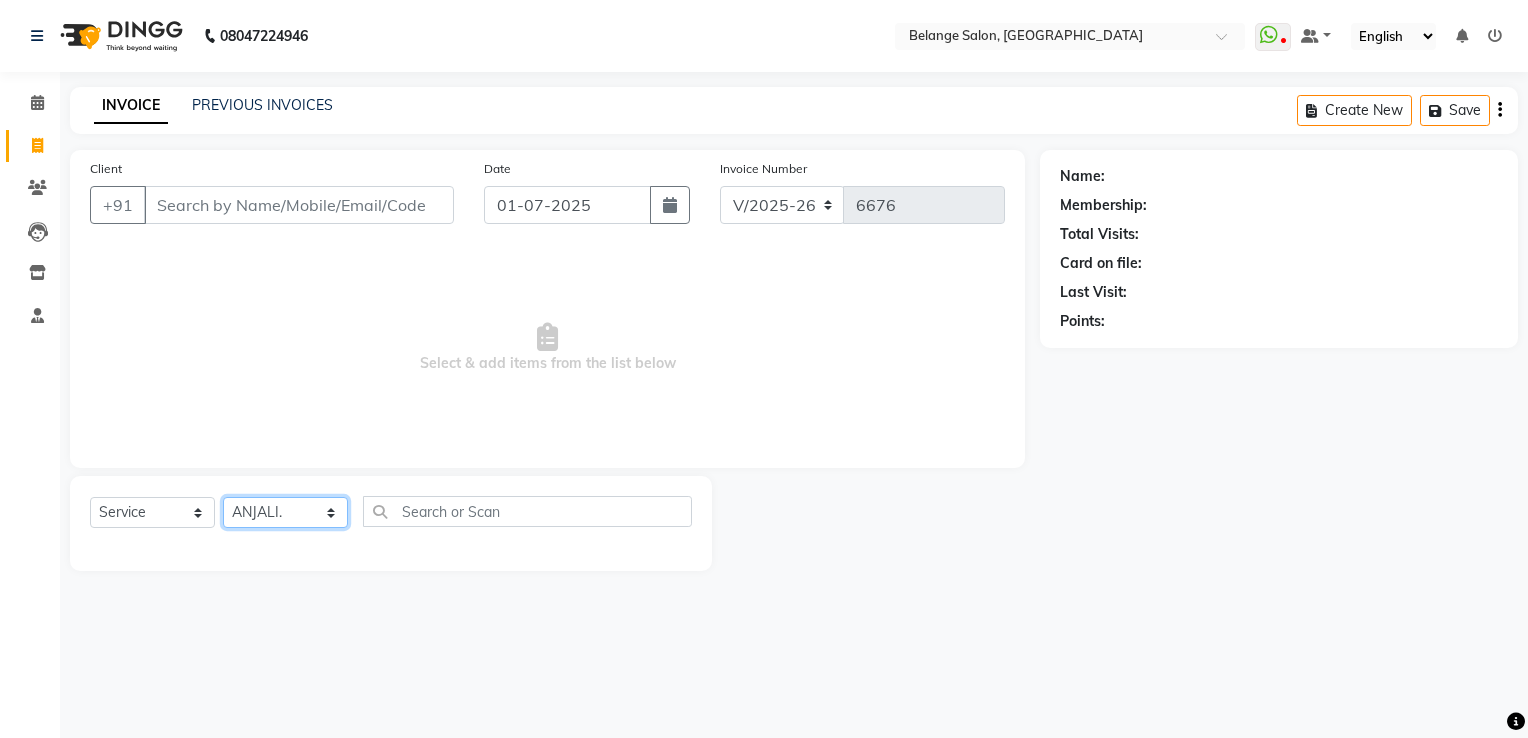 click on "Select Stylist [PERSON_NAME]           ANJALI. [PERSON_NAME]         [PERSON_NAME] [PERSON_NAME]          MANAGER [PERSON_NAME]        [PERSON_NAME]         MANAGER [PERSON_NAME]            raising [PERSON_NAME]        UNISEX [PERSON_NAME]           UNISEX Yash            UNISEX" 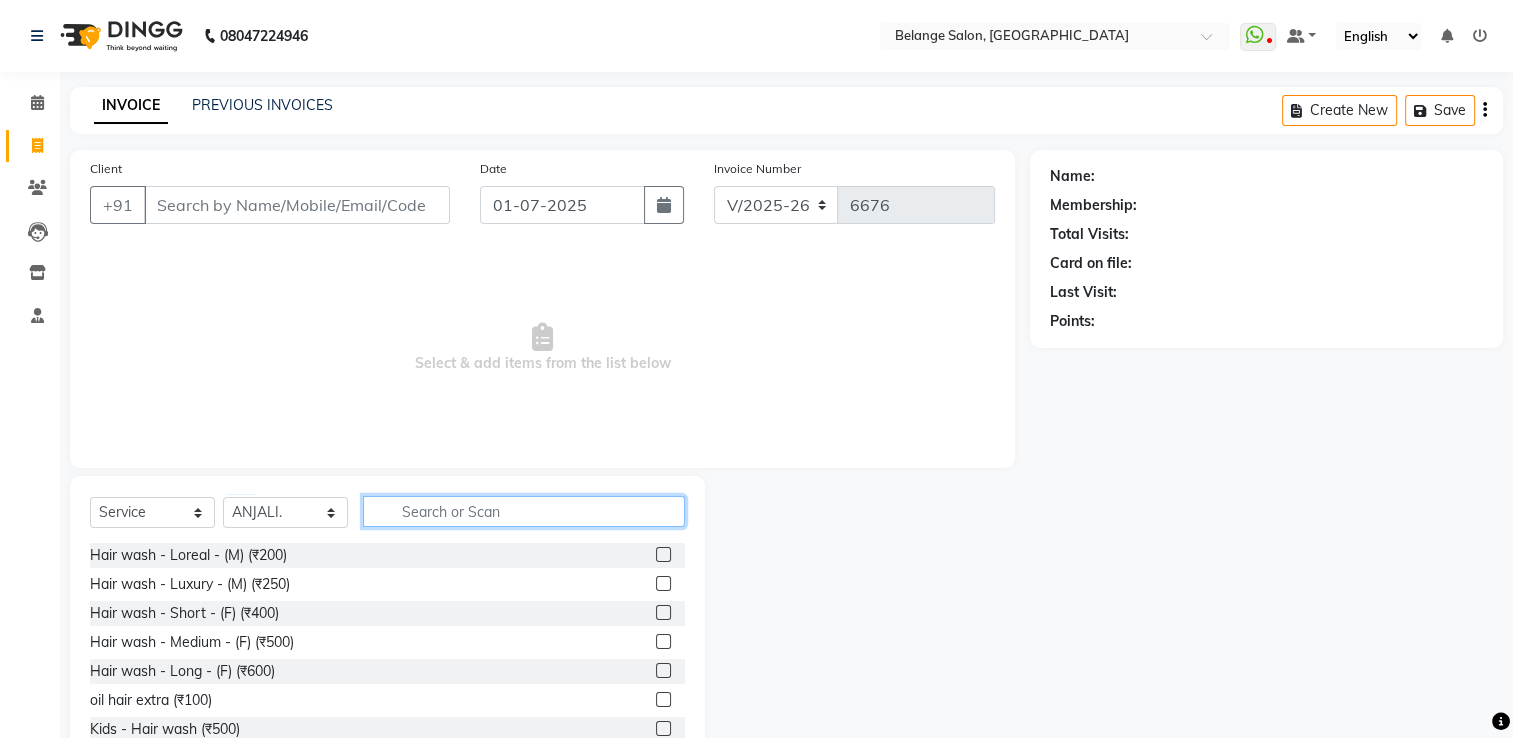 click 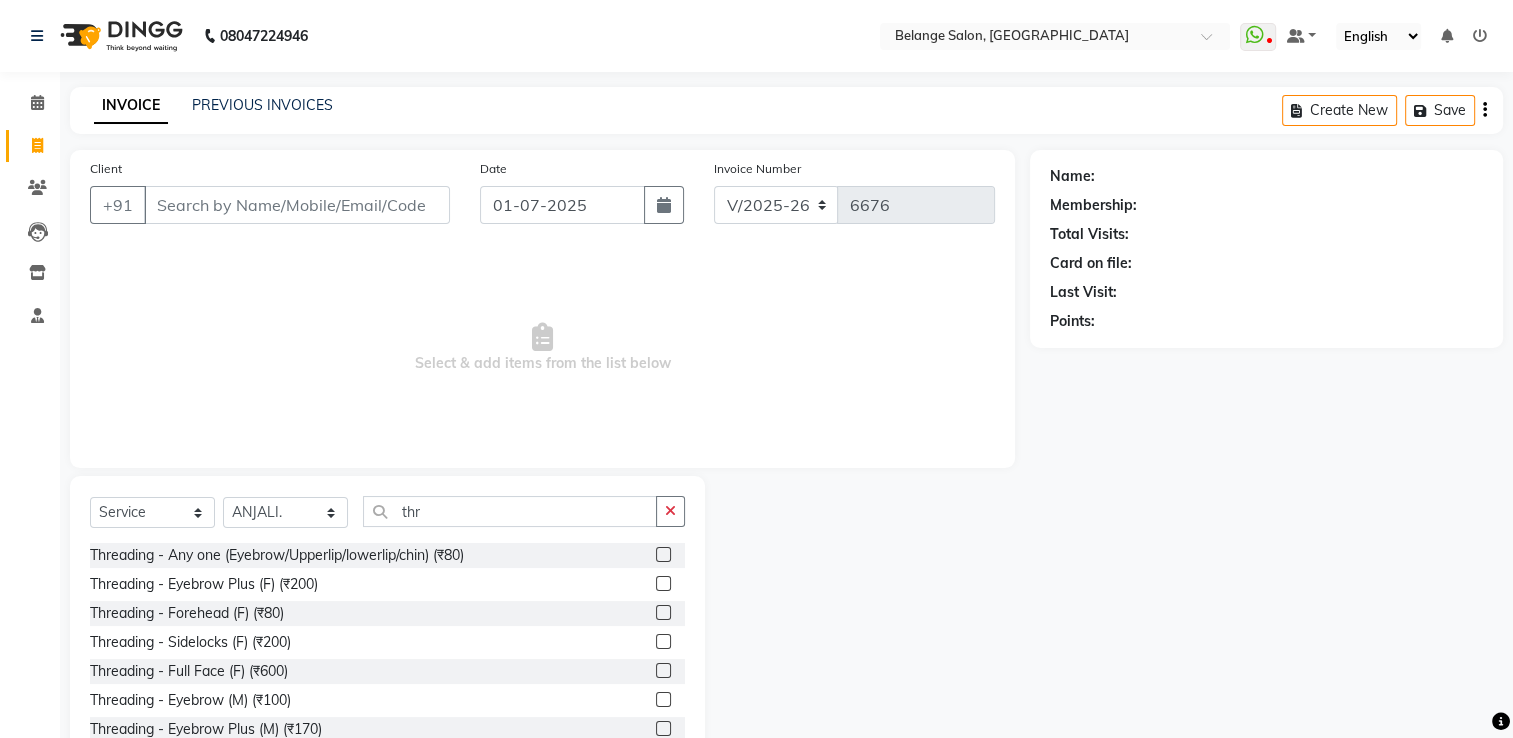 click 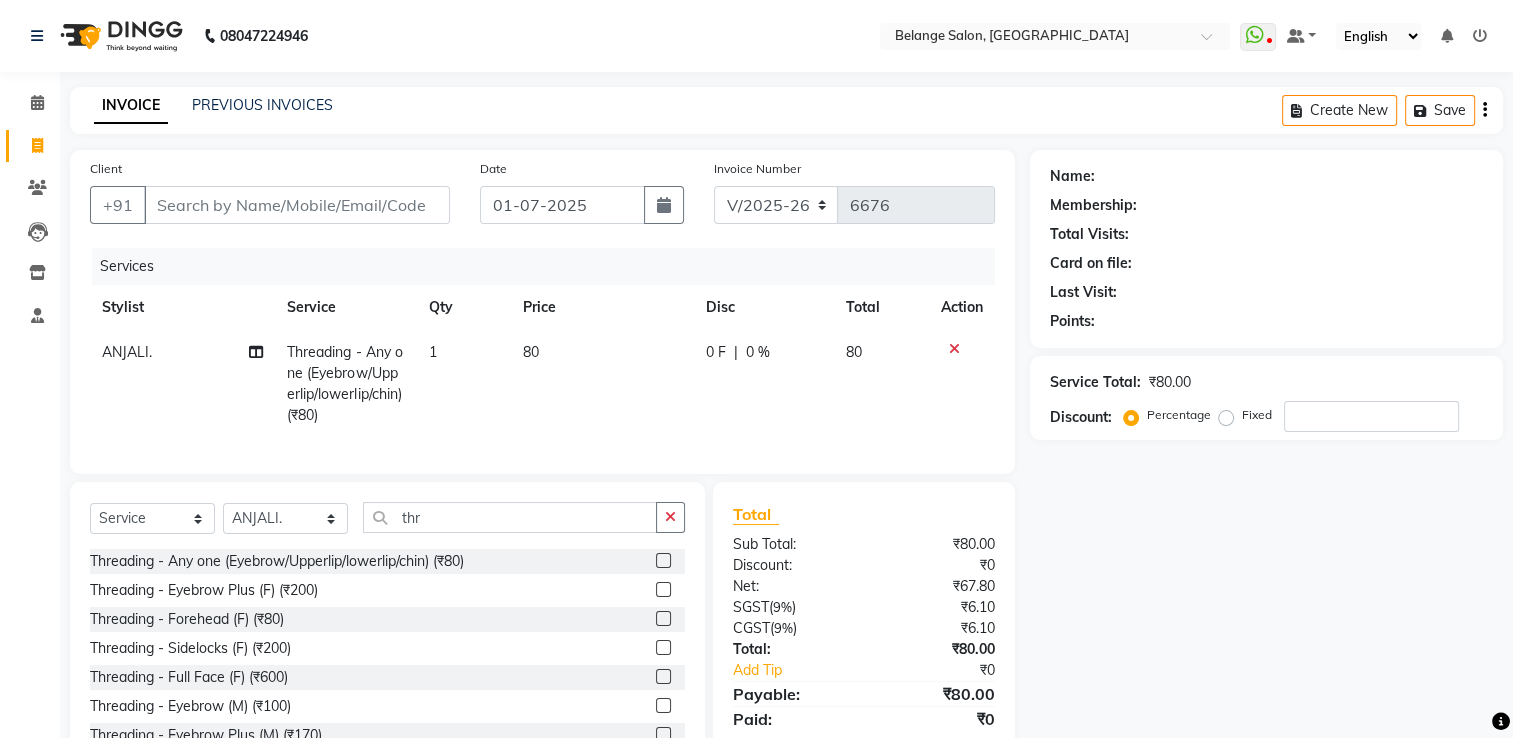 click on "1" 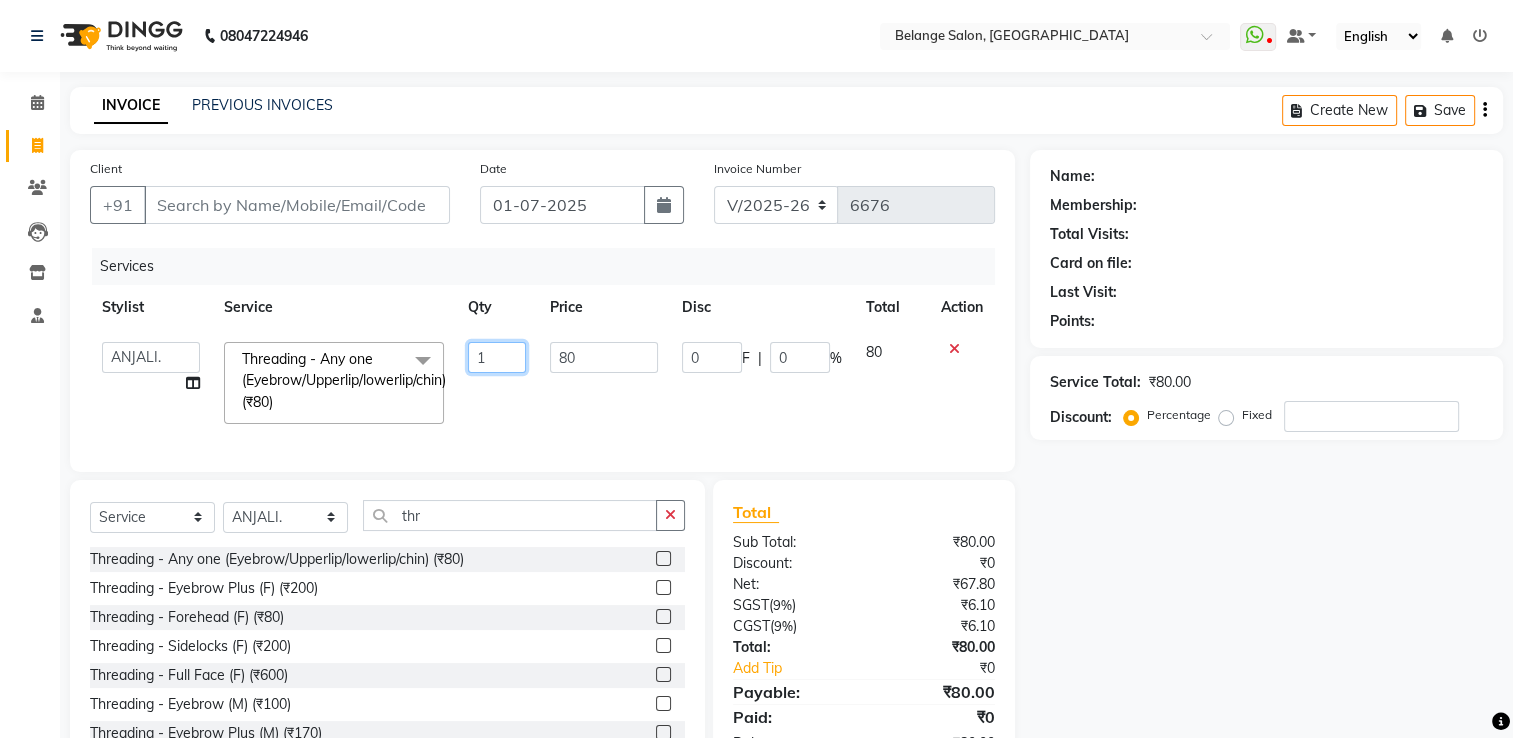 click on "1" 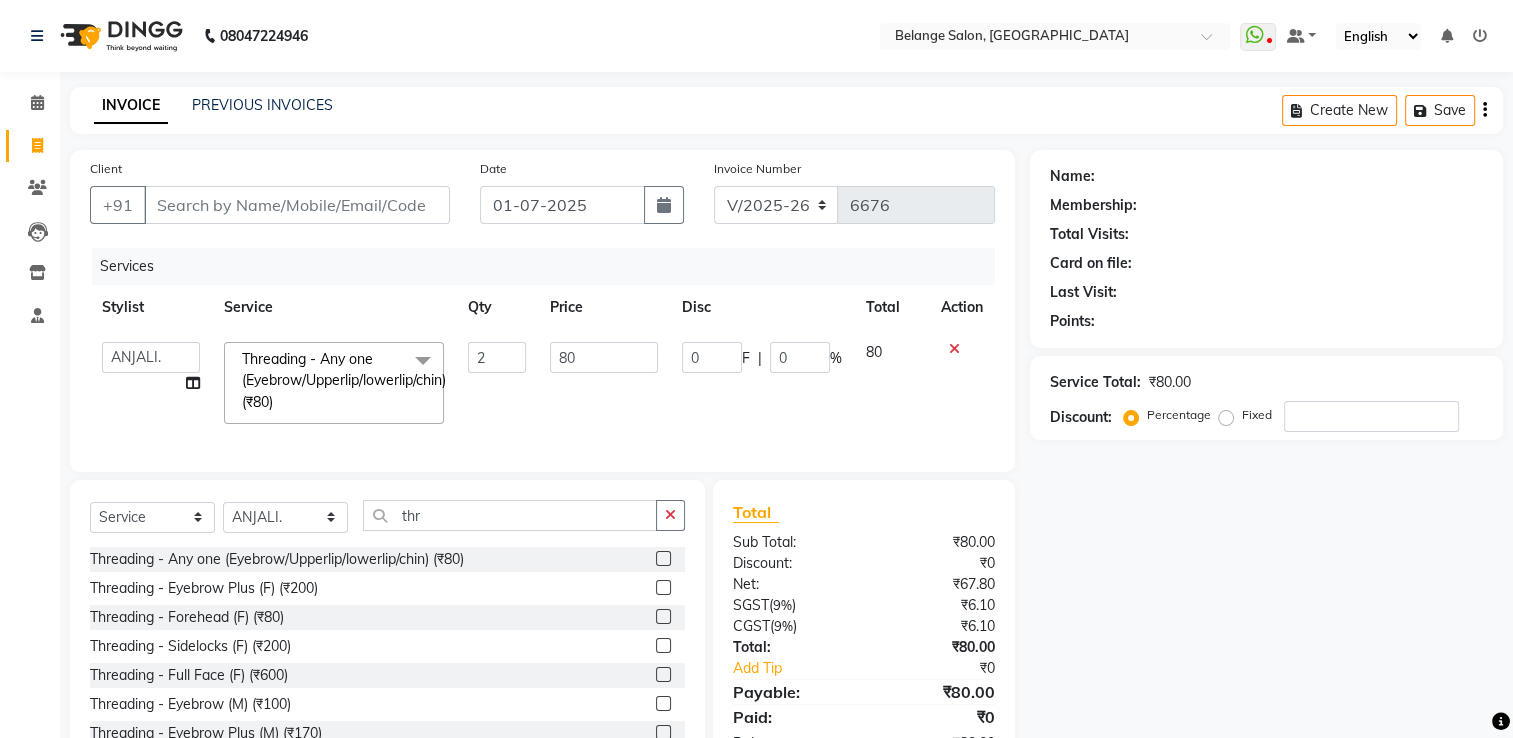 click on "Name: Membership: Total Visits: Card on file: Last Visit:  Points:  Service Total:  ₹80.00  Discount:  Percentage   Fixed" 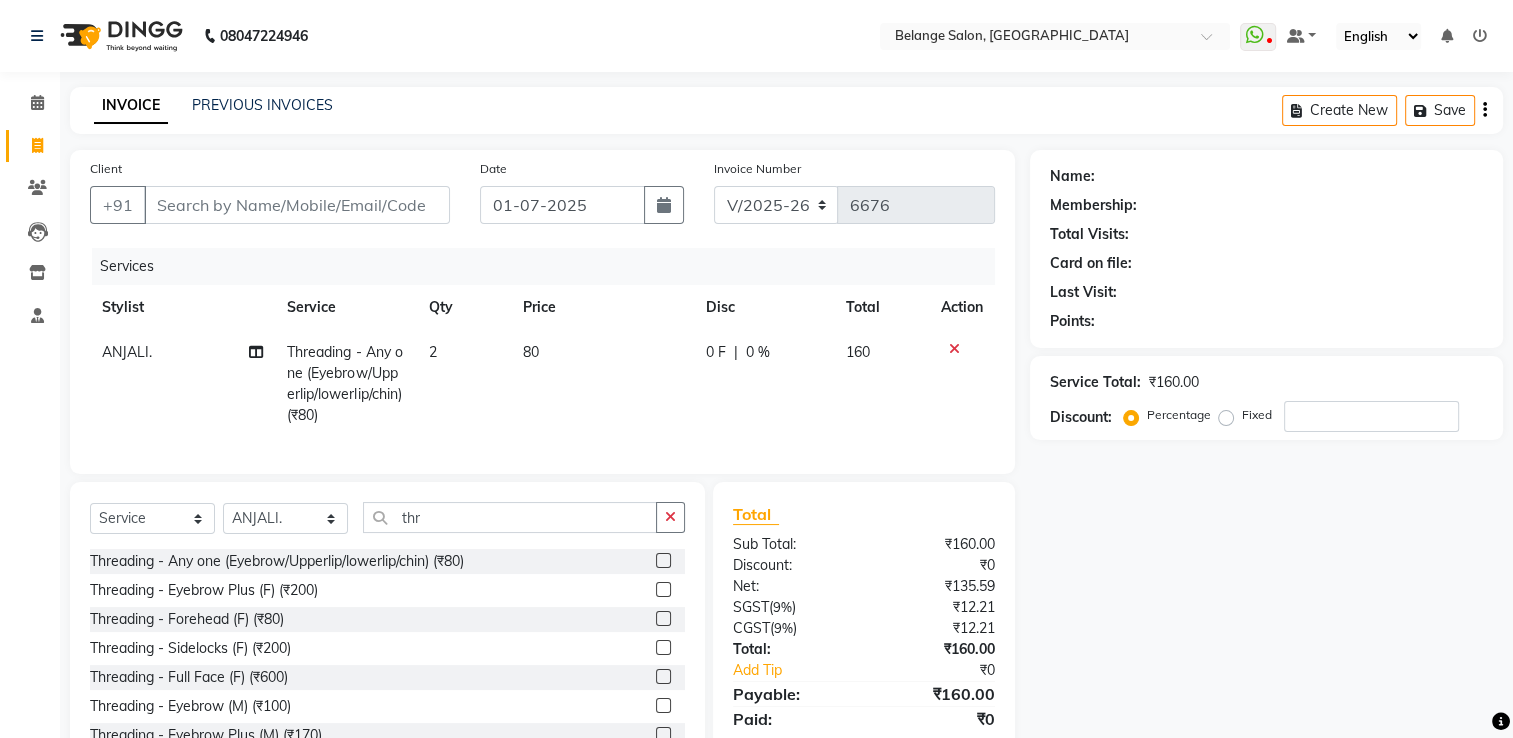 scroll, scrollTop: 84, scrollLeft: 0, axis: vertical 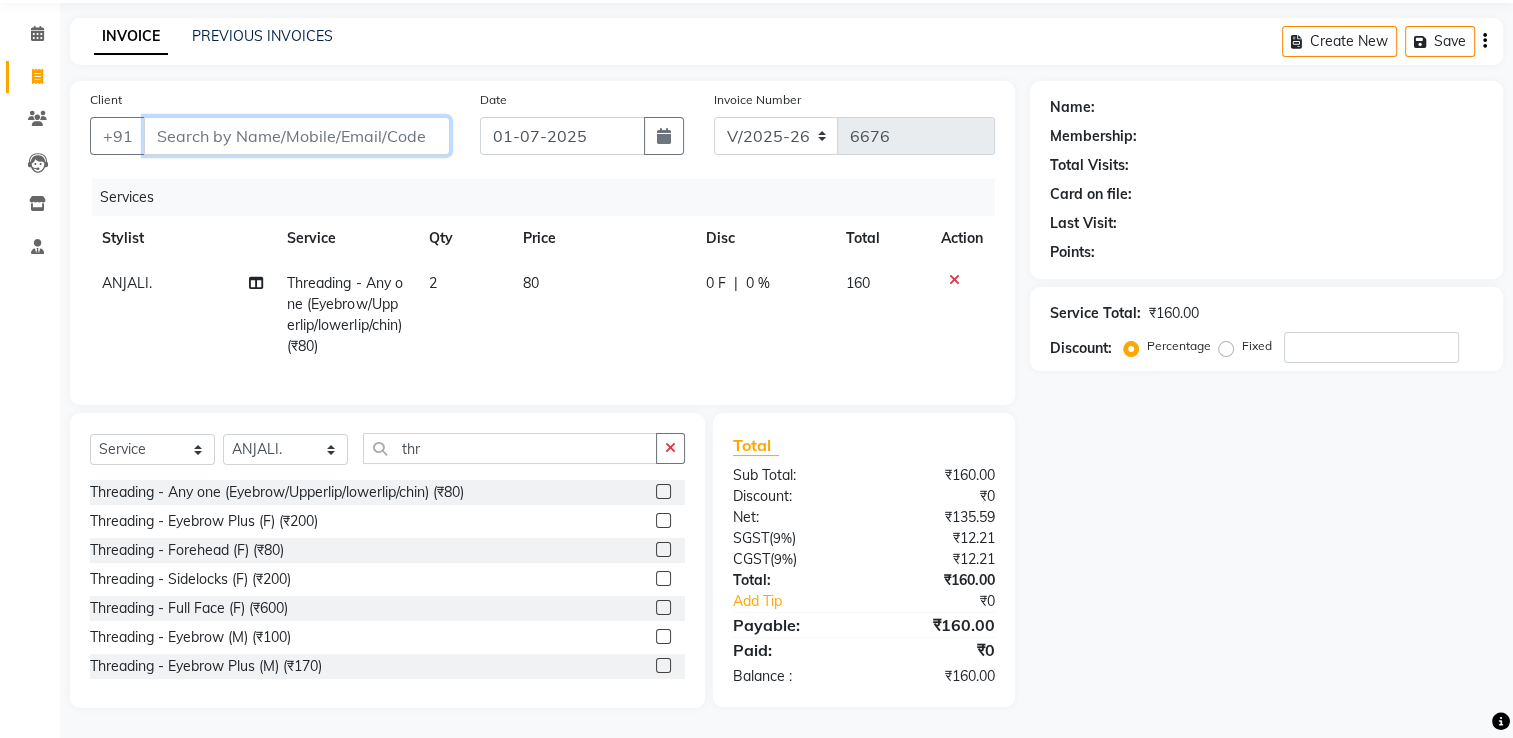 click on "Client" at bounding box center [297, 136] 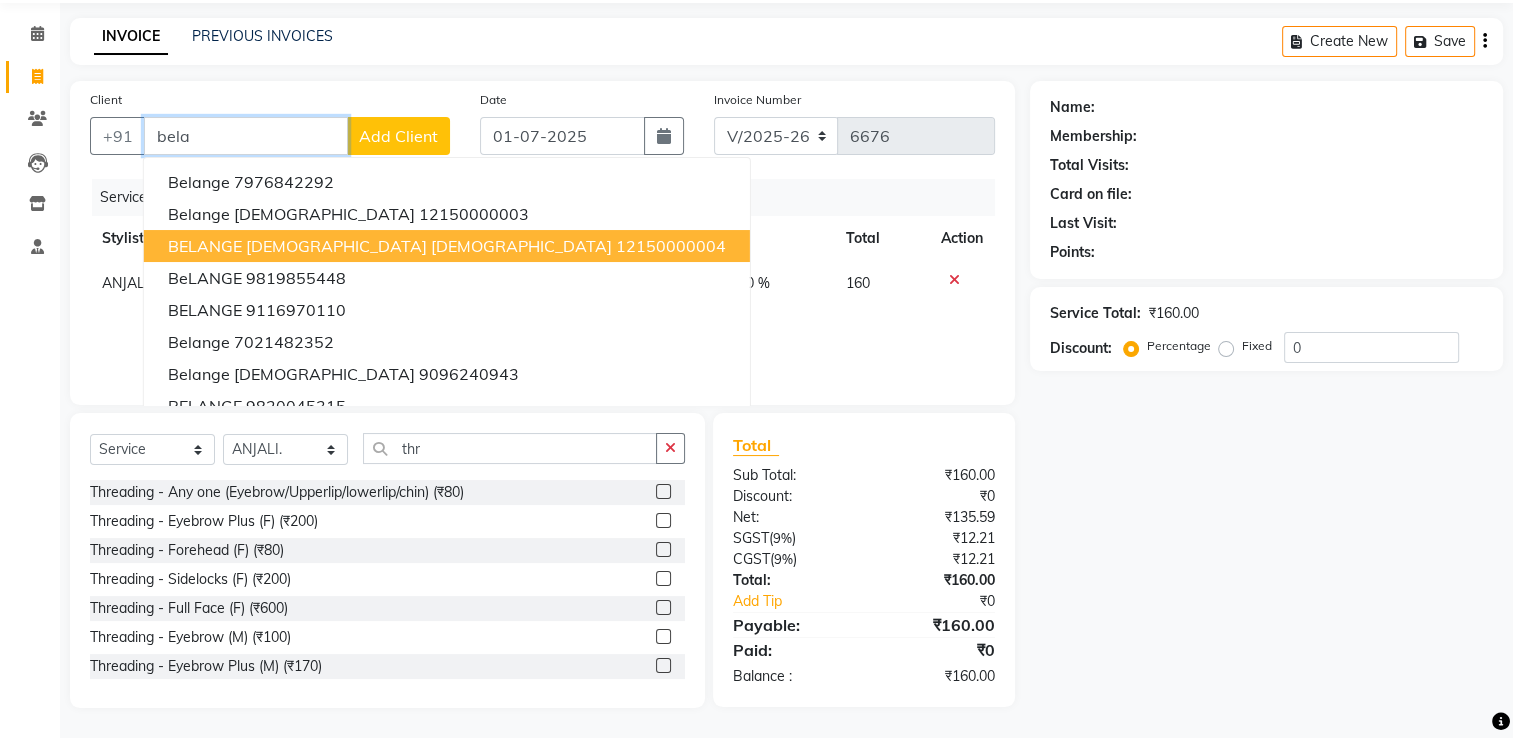 click on "12150000004" at bounding box center [671, 246] 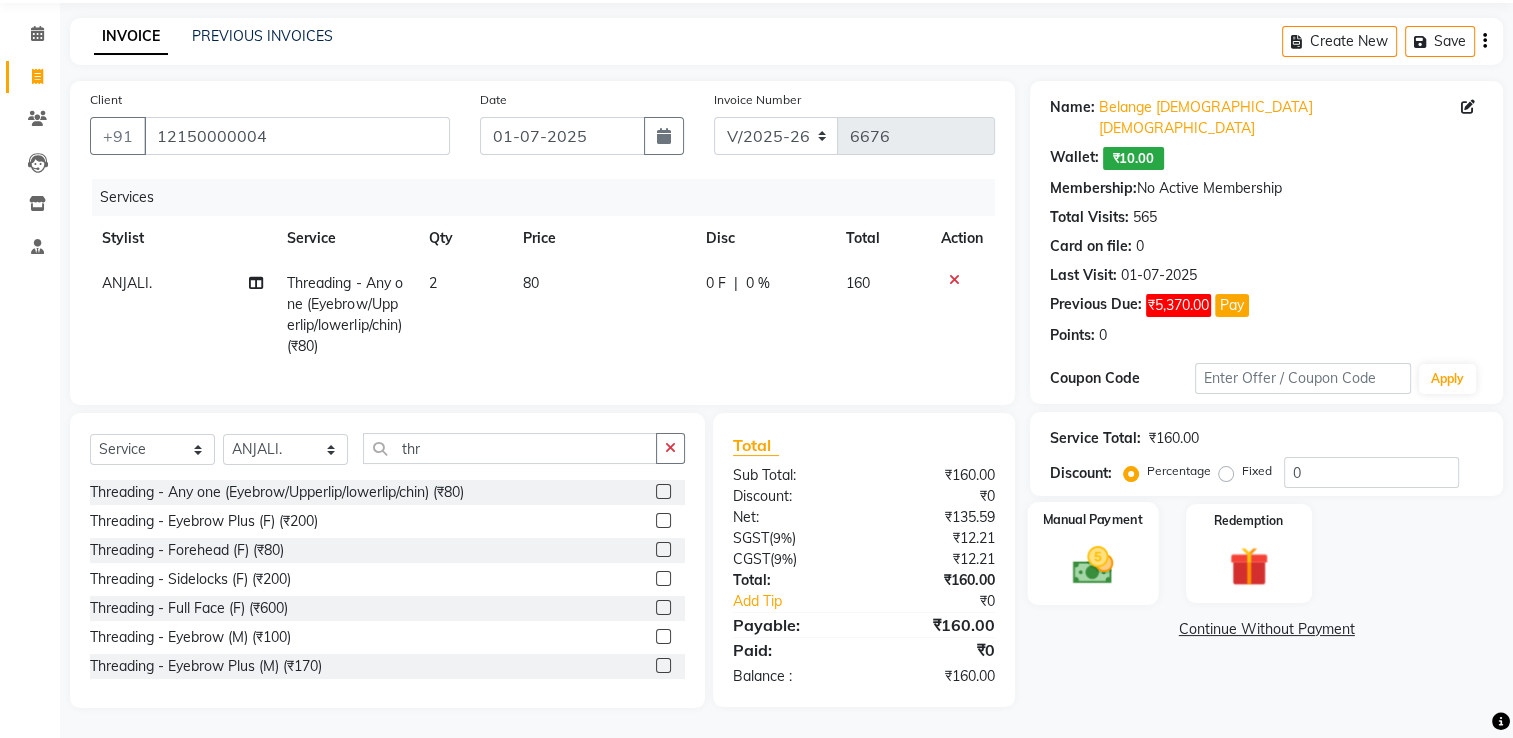 click 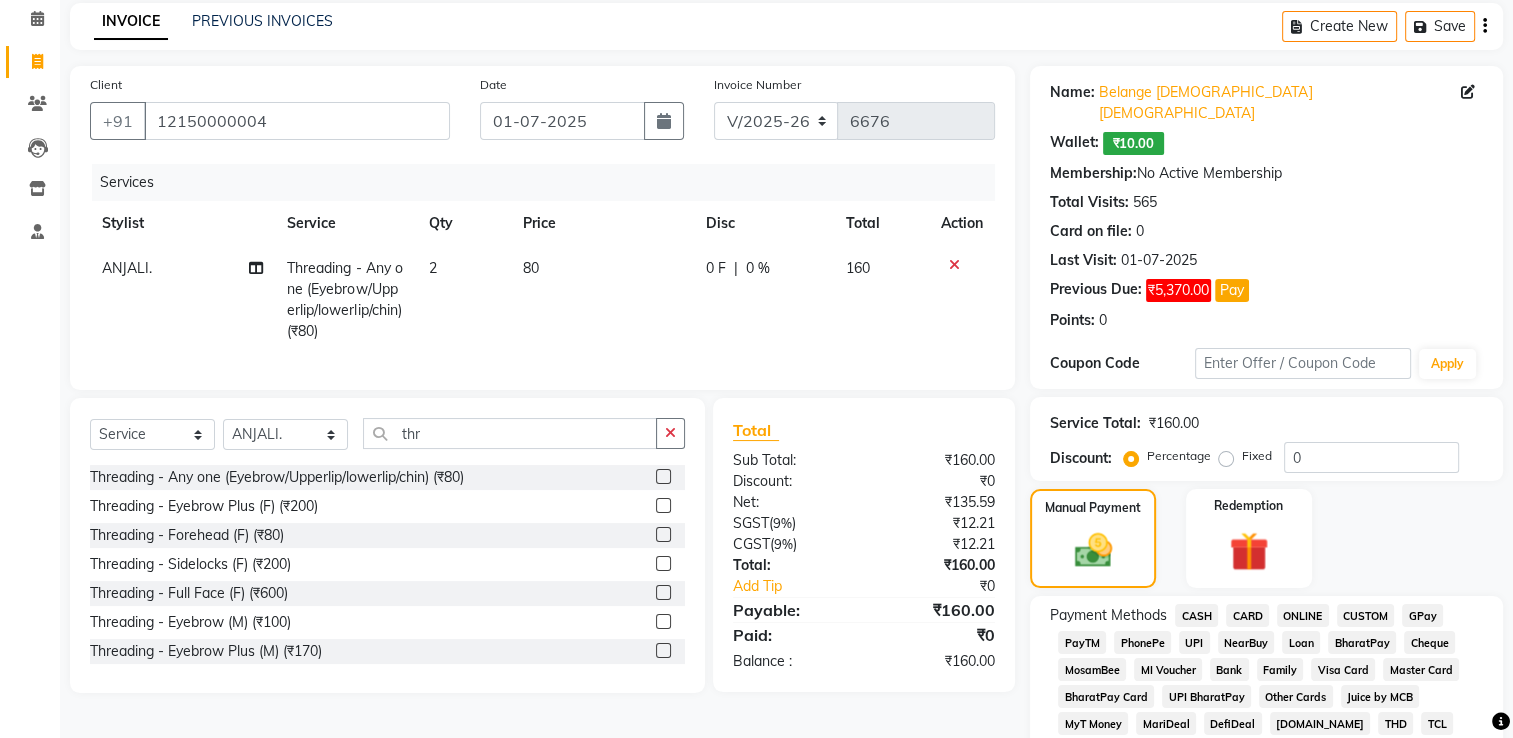 scroll, scrollTop: 384, scrollLeft: 0, axis: vertical 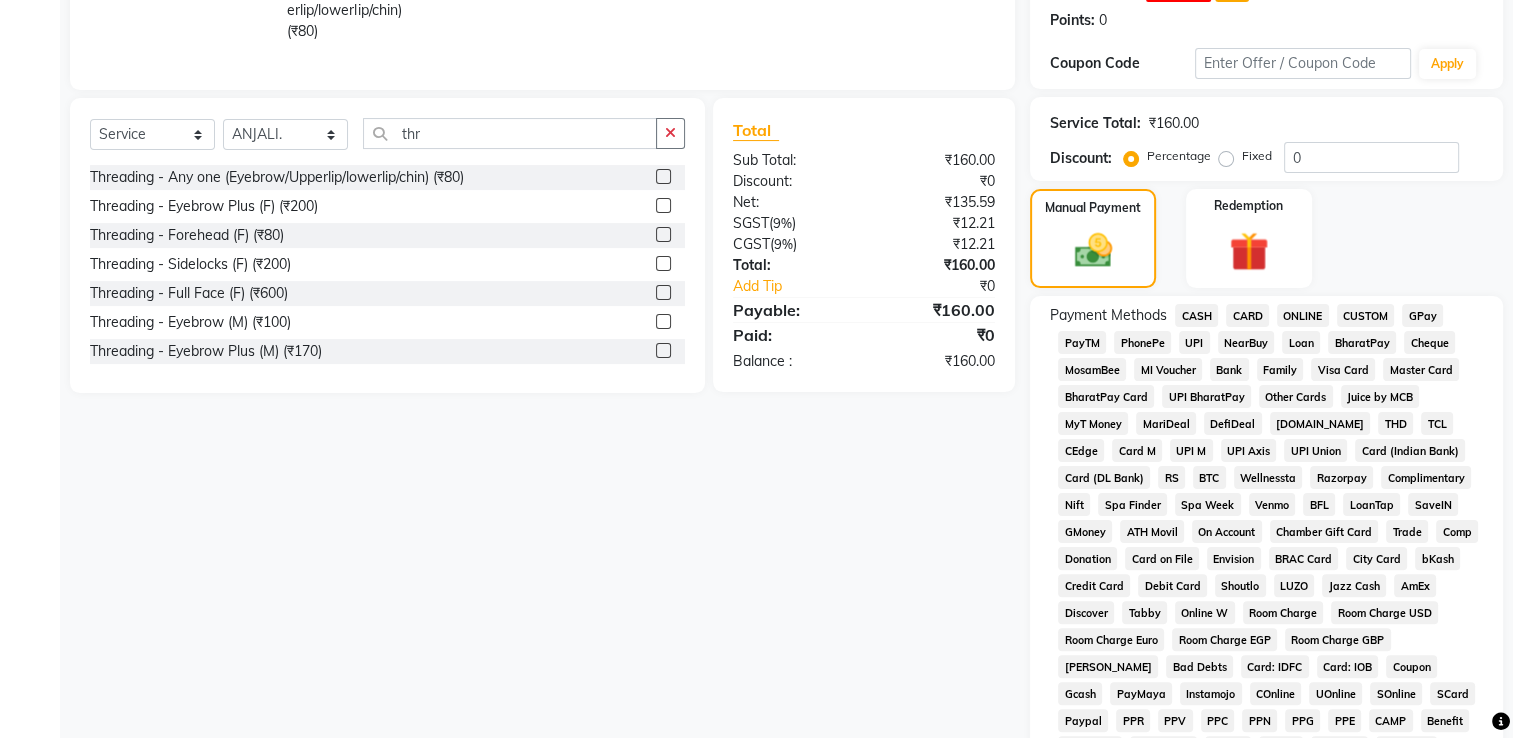 click on "GPay" 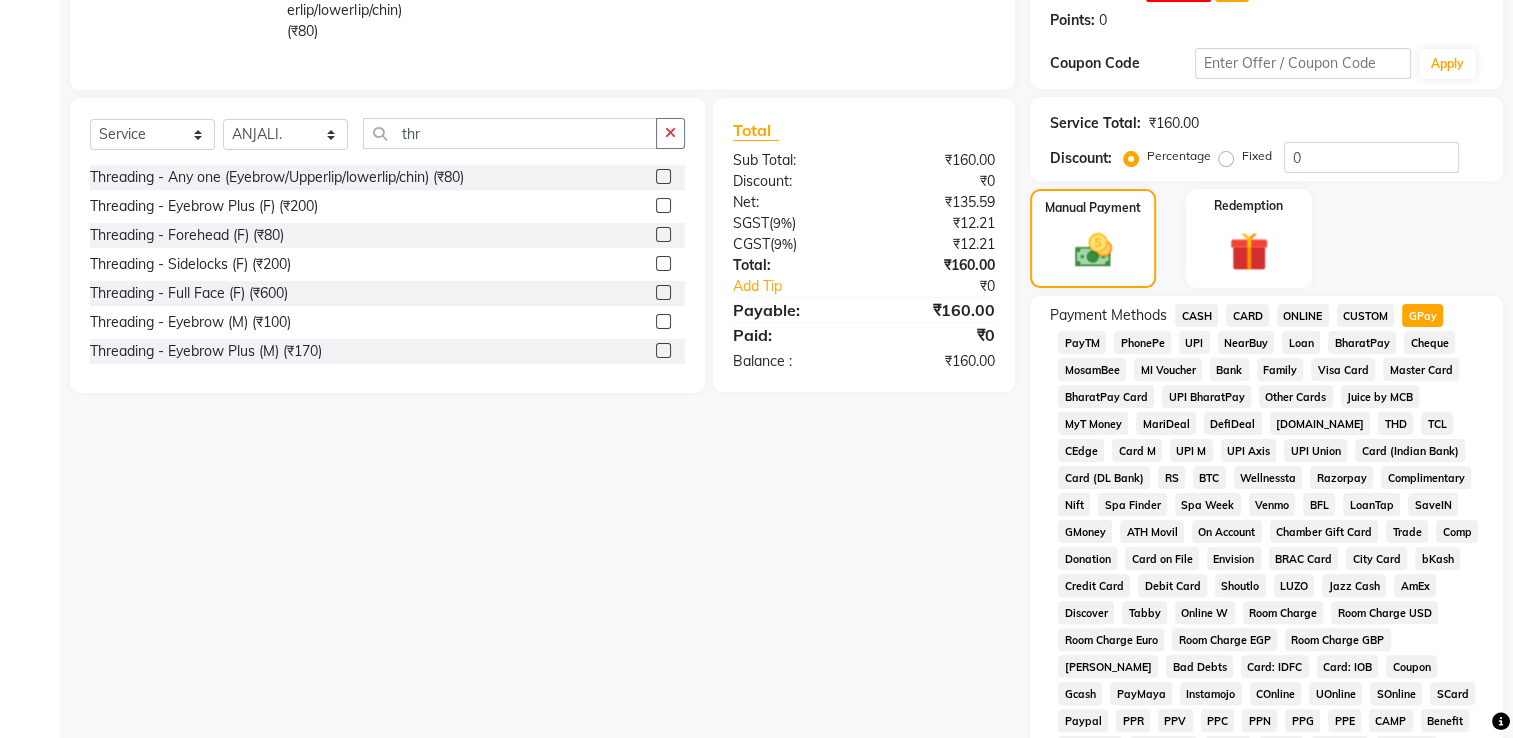 scroll, scrollTop: 684, scrollLeft: 0, axis: vertical 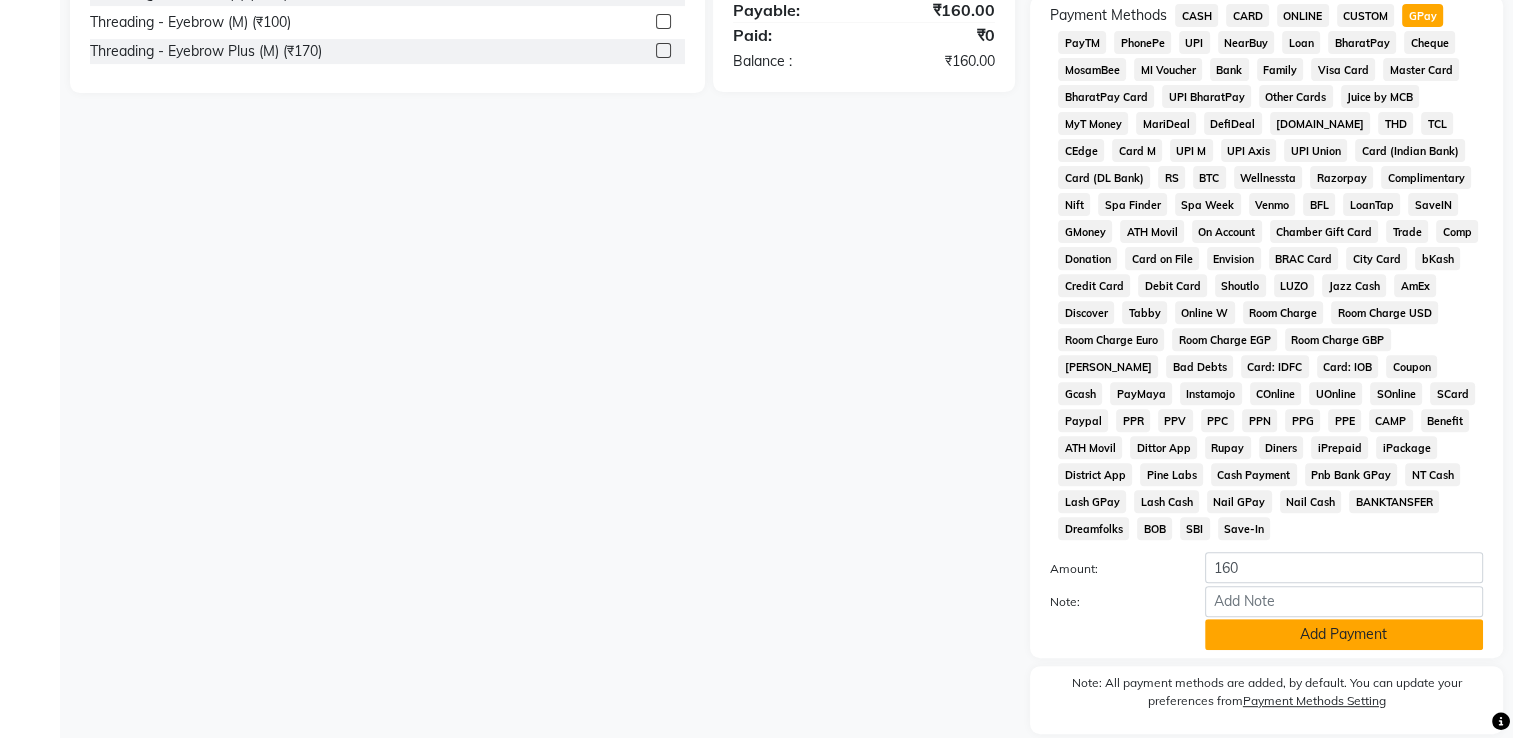 click on "Add Payment" 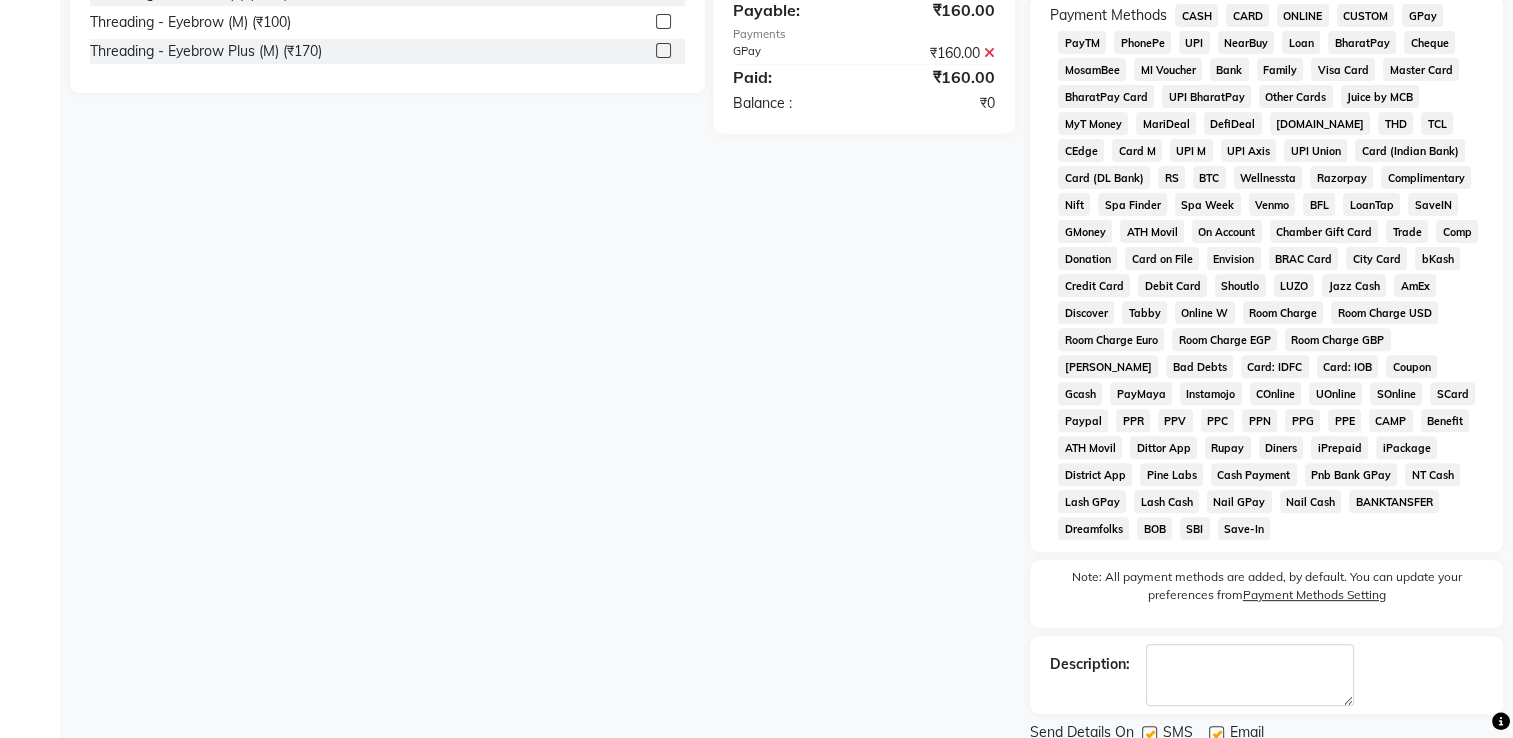 scroll, scrollTop: 752, scrollLeft: 0, axis: vertical 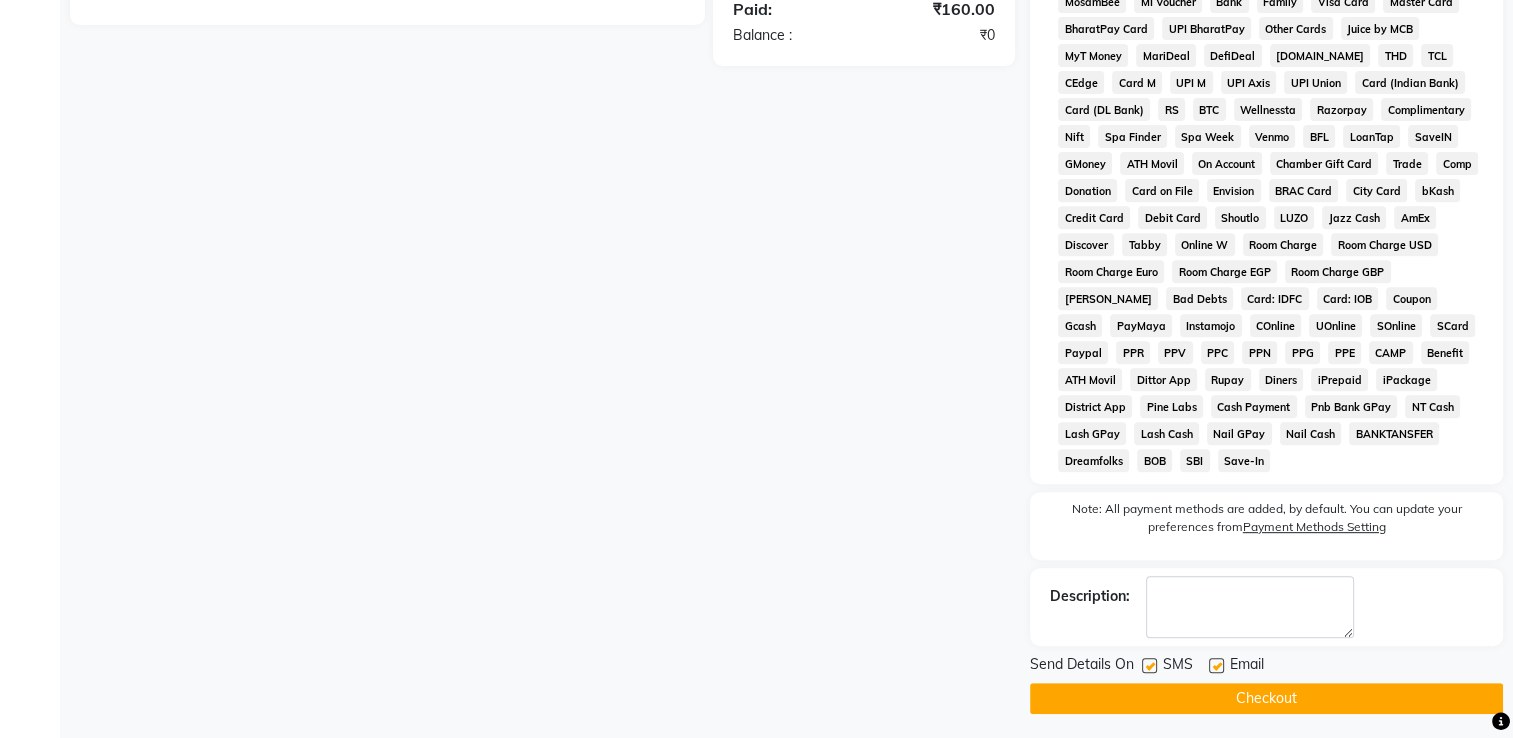 click on "Checkout" 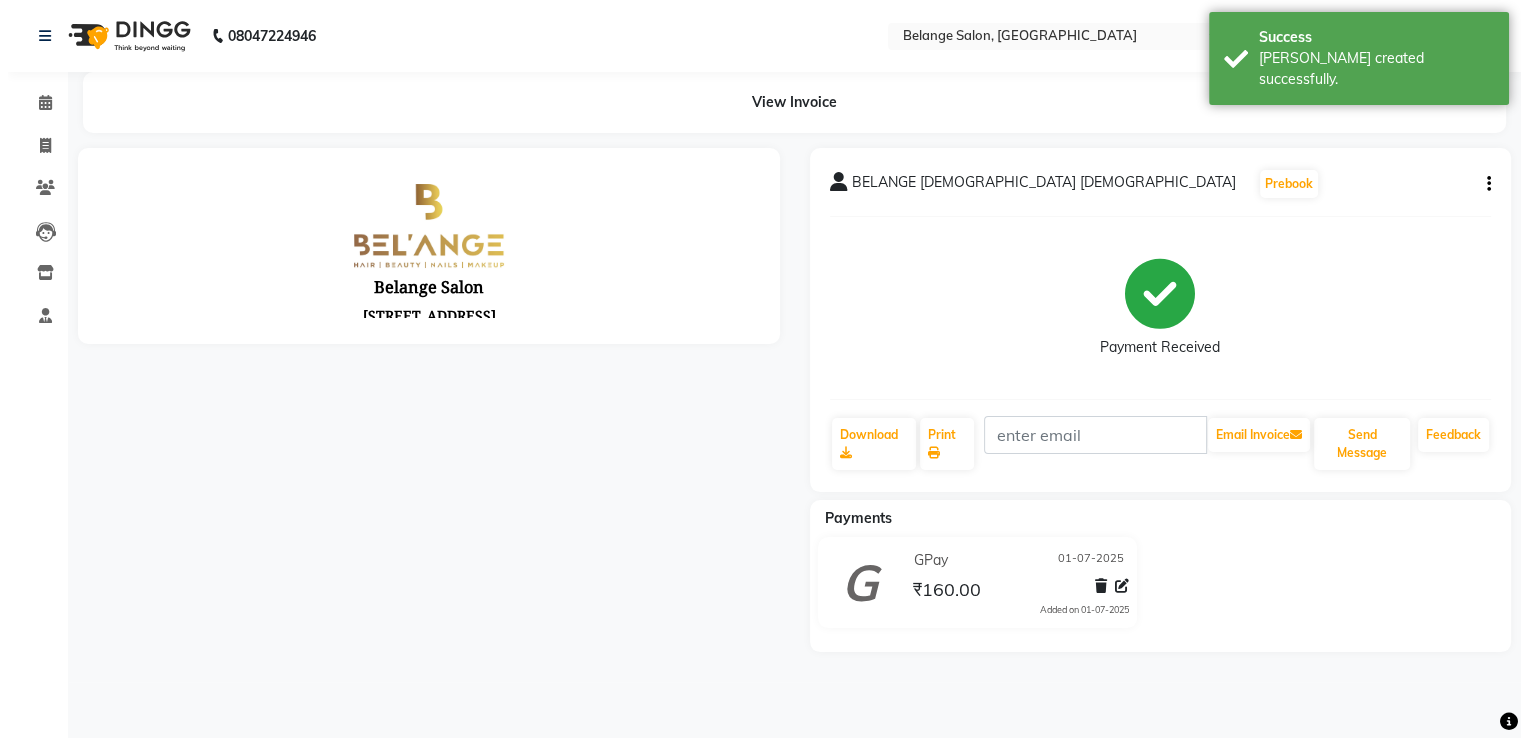 scroll, scrollTop: 0, scrollLeft: 0, axis: both 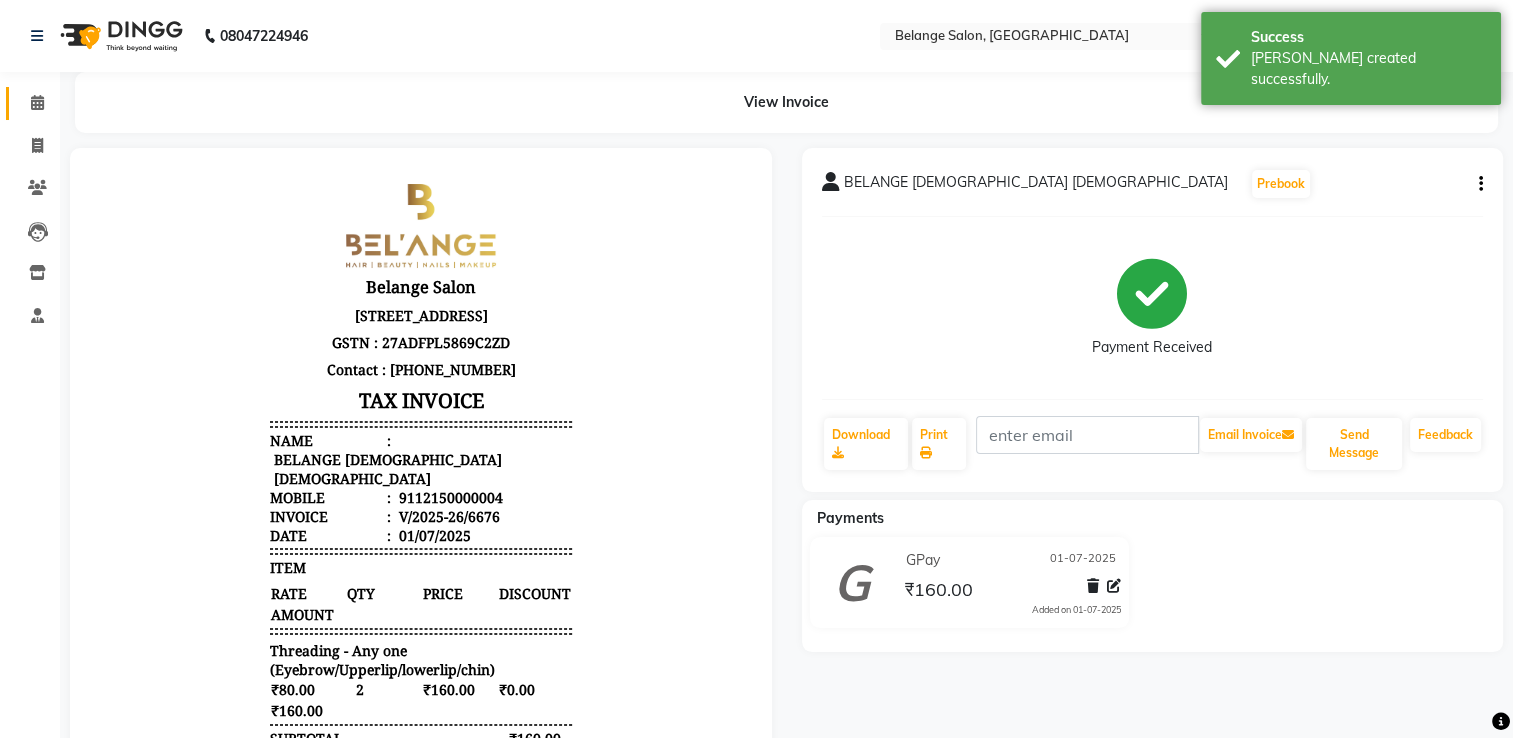 click on "Calendar" 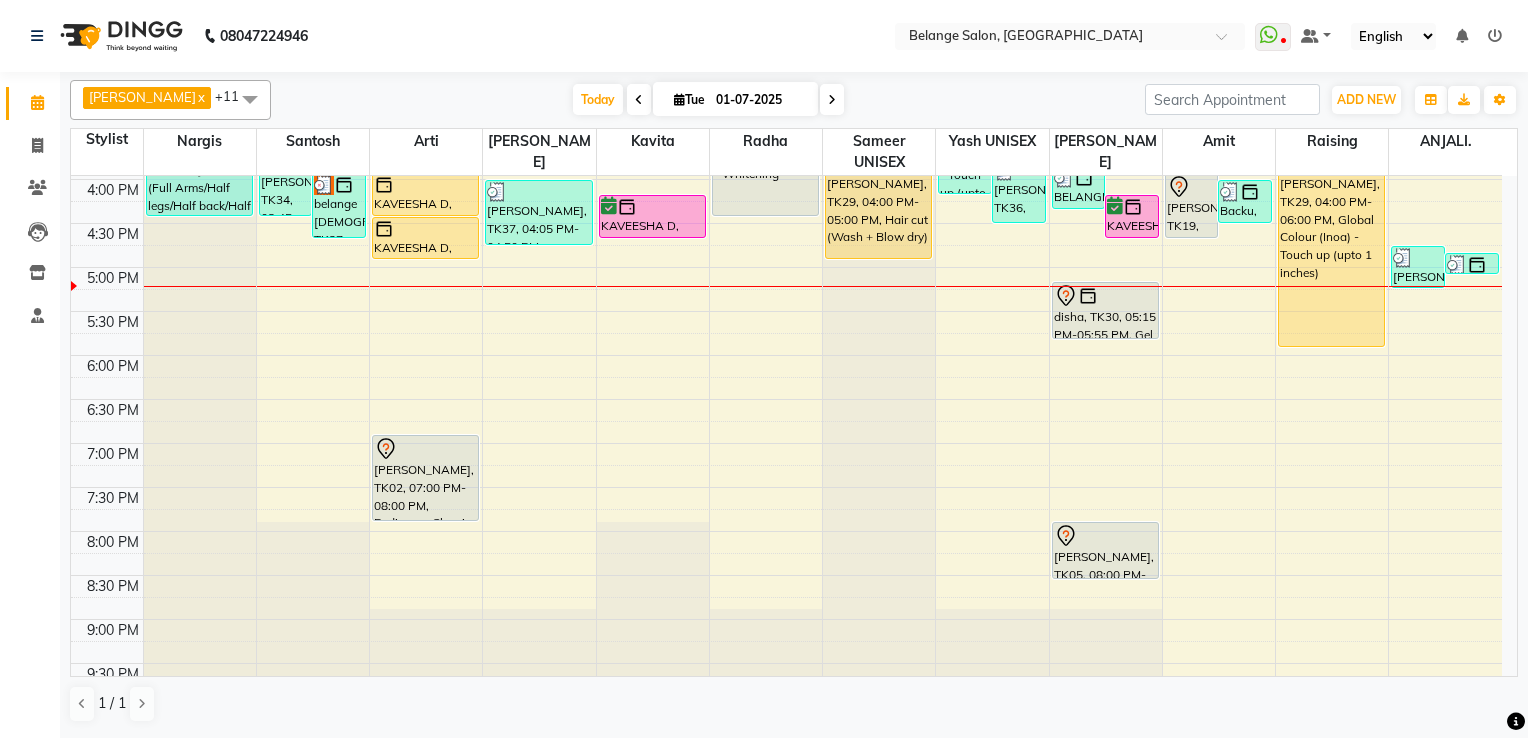 scroll, scrollTop: 800, scrollLeft: 0, axis: vertical 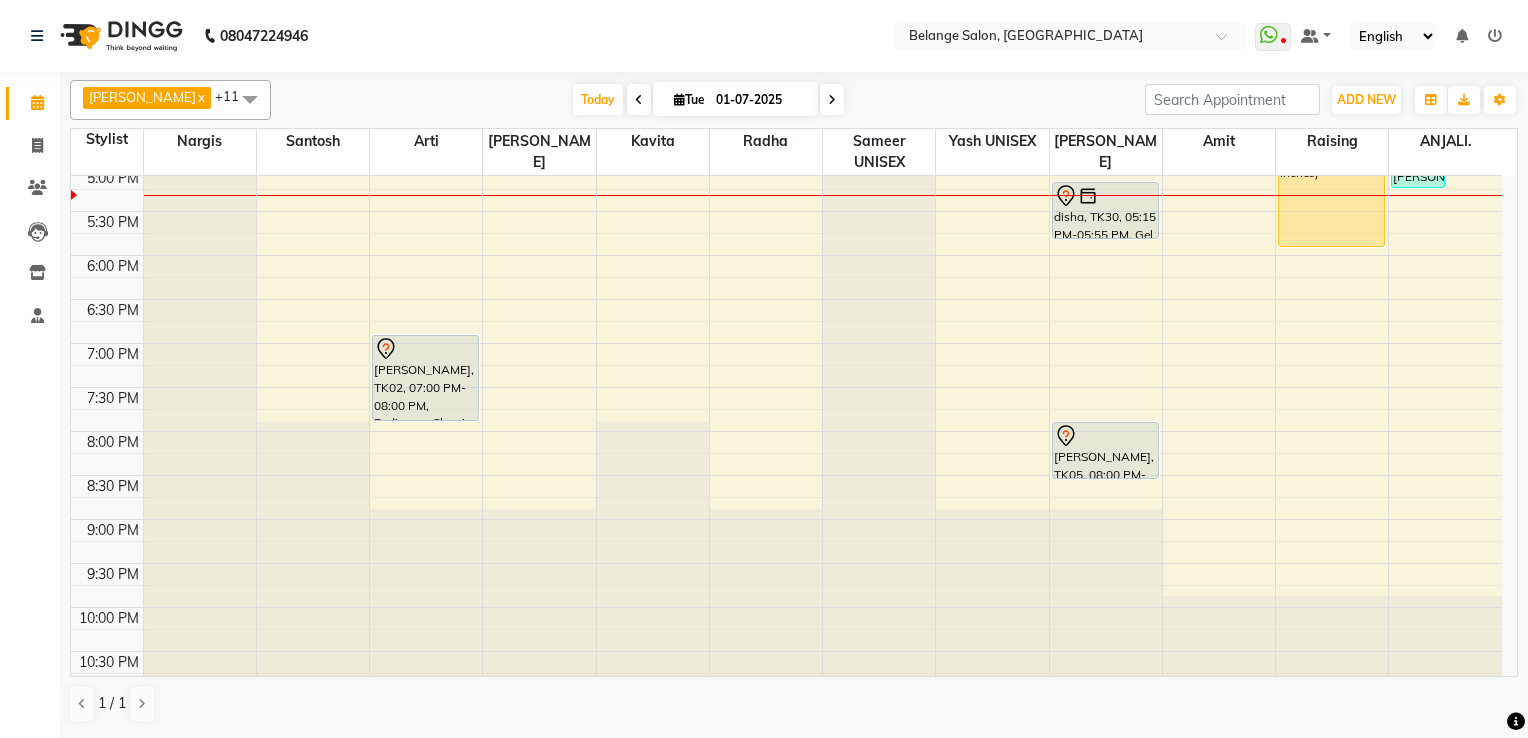 click on "8:00 AM 8:30 AM 9:00 AM 9:30 AM 10:00 AM 10:30 AM 11:00 AM 11:30 AM 12:00 PM 12:30 PM 1:00 PM 1:30 PM 2:00 PM 2:30 PM 3:00 PM 3:30 PM 4:00 PM 4:30 PM 5:00 PM 5:30 PM 6:00 PM 6:30 PM 7:00 PM 7:30 PM 8:00 PM 8:30 PM 9:00 PM 9:30 PM 10:00 PM 10:30 PM     BELANGE FEMALE Female, TK22, 01:00 PM-01:15 PM, Threading - Any one (Eyebrow/Upperlip/lowerlip/chin) (₹80)     belange male, TK24, 01:10 PM-01:25 PM, Threading - Any one (Eyebrow/Upperlip/lowerlip/chin) (₹80)             Shivani shalini, TK23, 01:30 PM-01:45 PM, Chocolate wax - Any One (Full Arms/Half legs/Half back/Half front/Stomach)             Shivani shalini, TK23, 01:45 PM-02:00 PM, Chocolate wax - Any one( Full legs/full back/full front)     anuradha, TK28, 03:00 PM-04:30 PM, Chocolate wax - Any One (Full Arms/Half legs/Half back/Half front/Stomach),Chocolate wax - Any one( Full legs/full back/full front) (₹800),Underarms - Chocolate  (₹300)     ashok kotak, TK17, 02:15 PM-03:00 PM, Hair cut - Hair cut (M)" at bounding box center (786, 35) 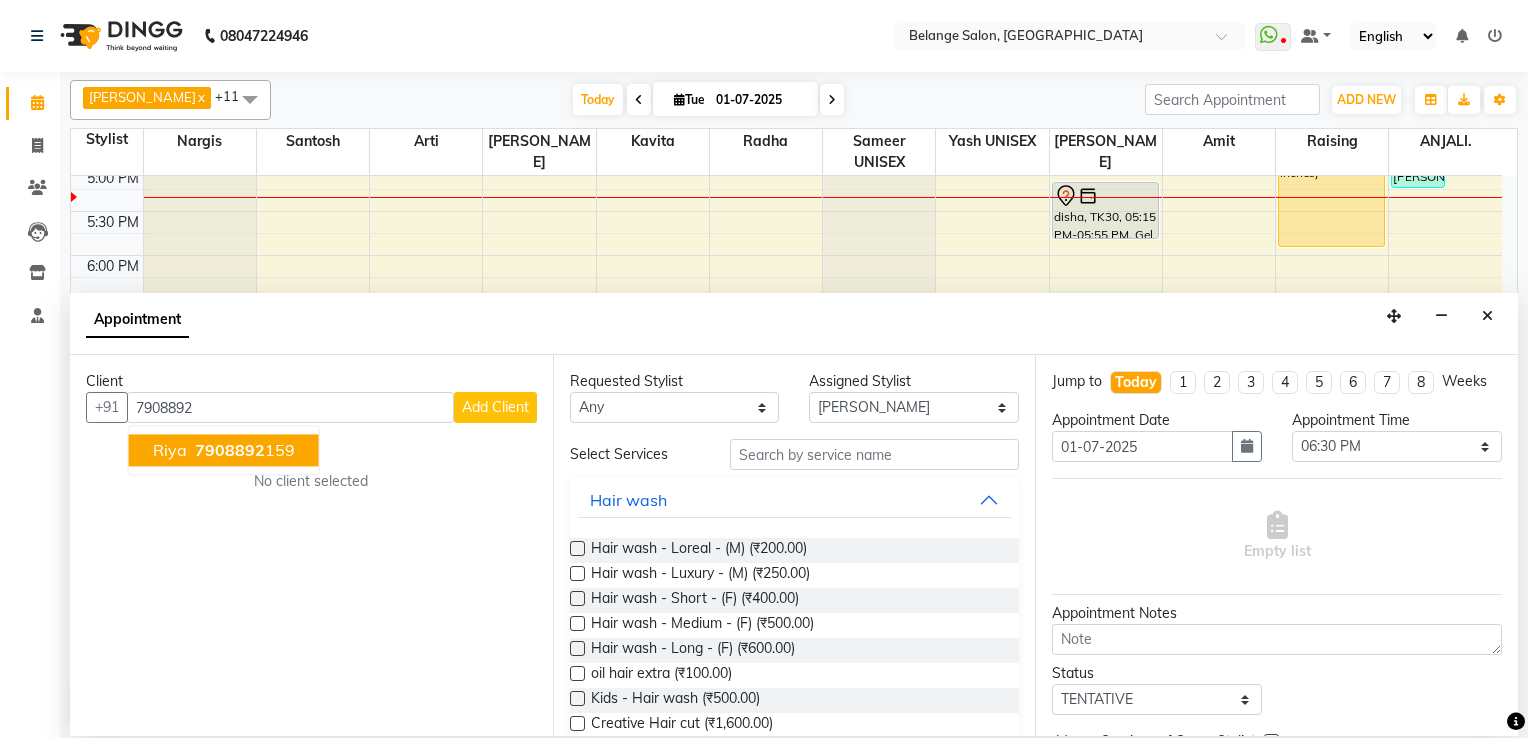 click on "7908892 159" at bounding box center (243, 450) 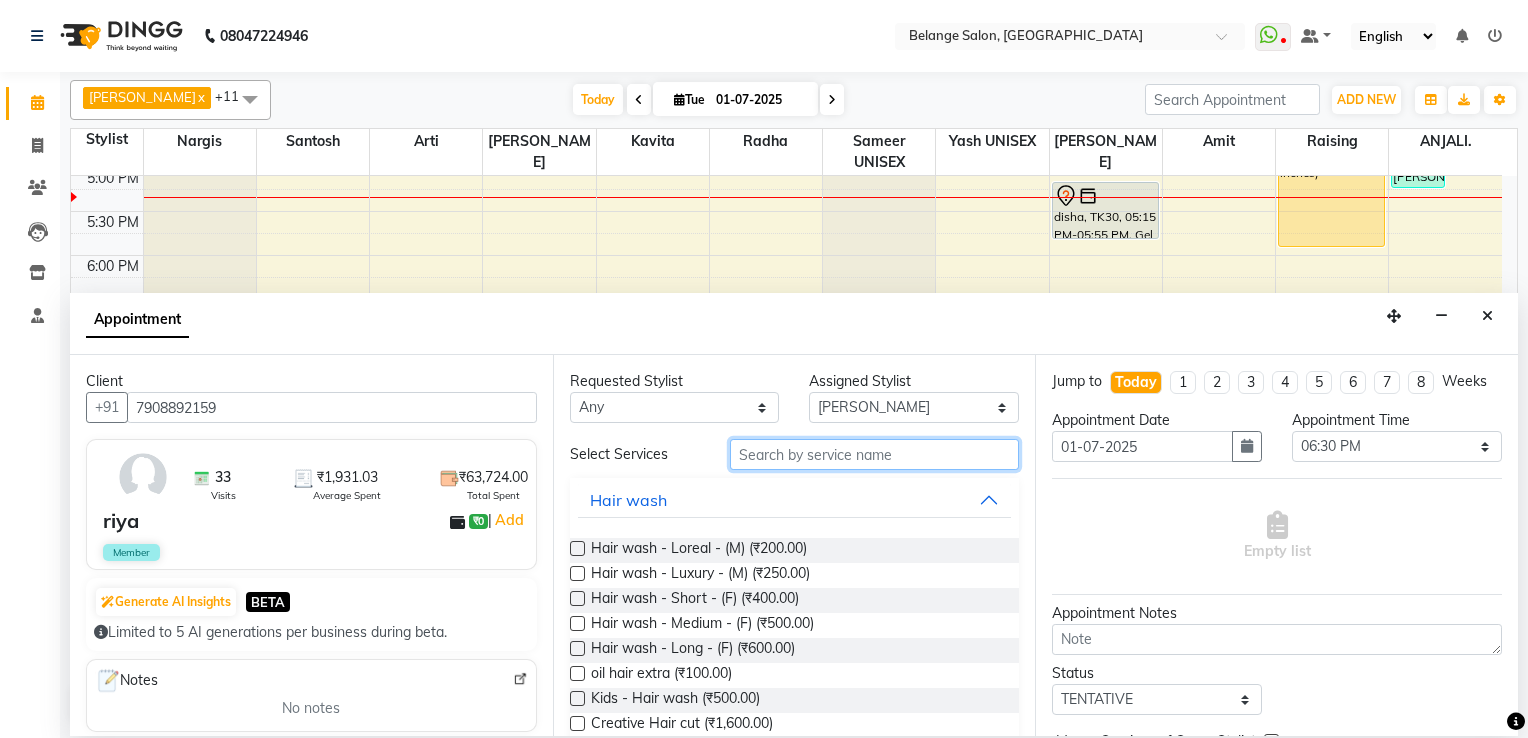 click at bounding box center (875, 454) 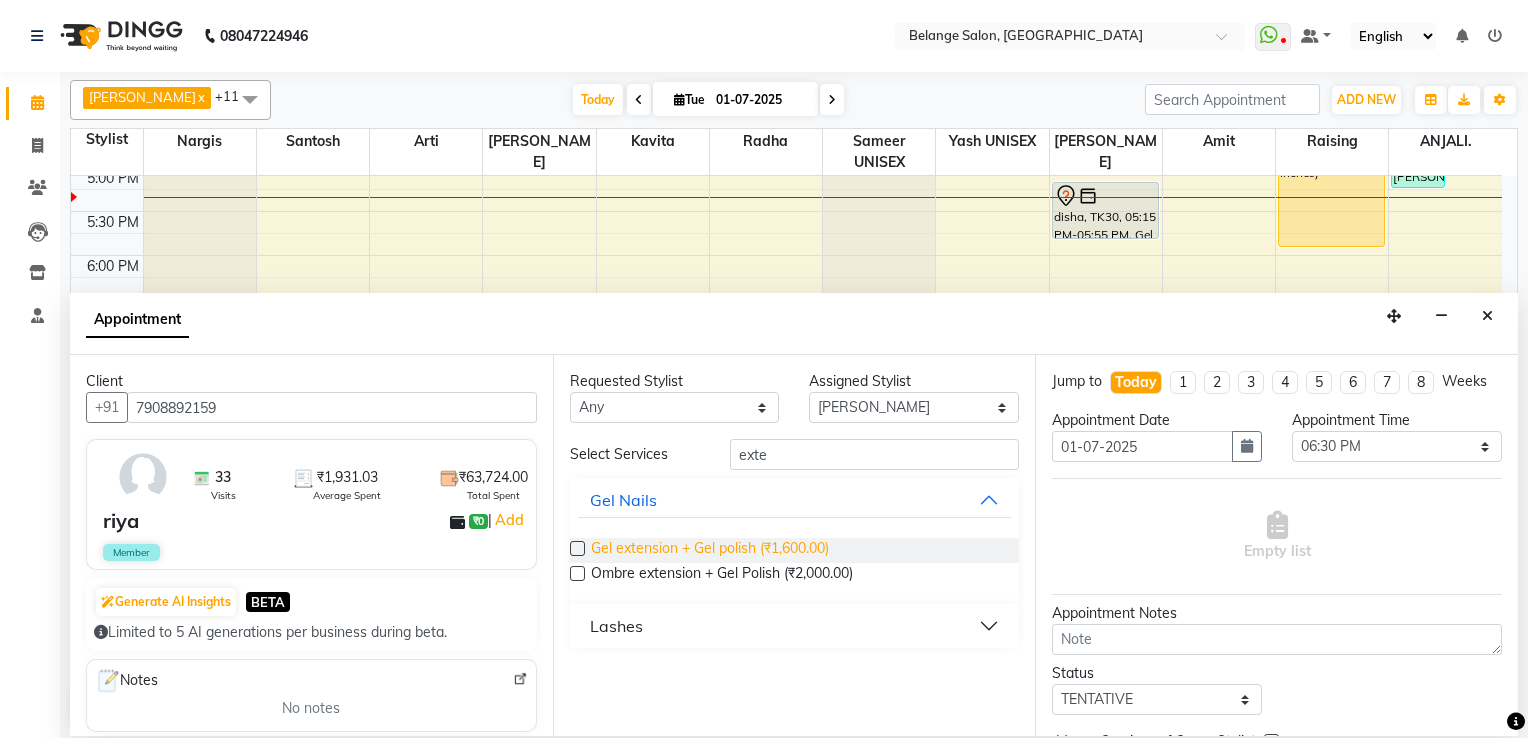 click on "Gel extension + Gel polish  (₹1,600.00)" at bounding box center (710, 550) 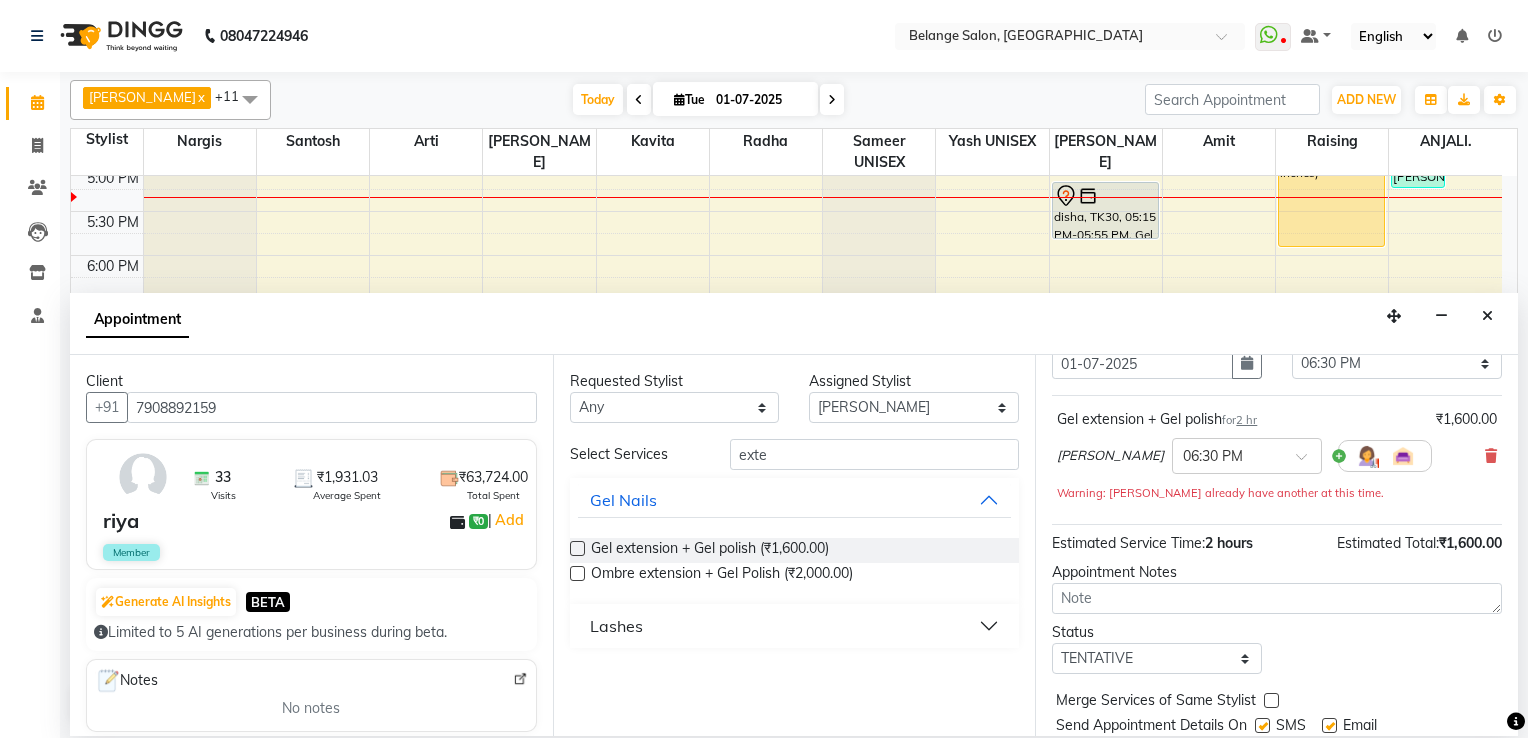scroll, scrollTop: 145, scrollLeft: 0, axis: vertical 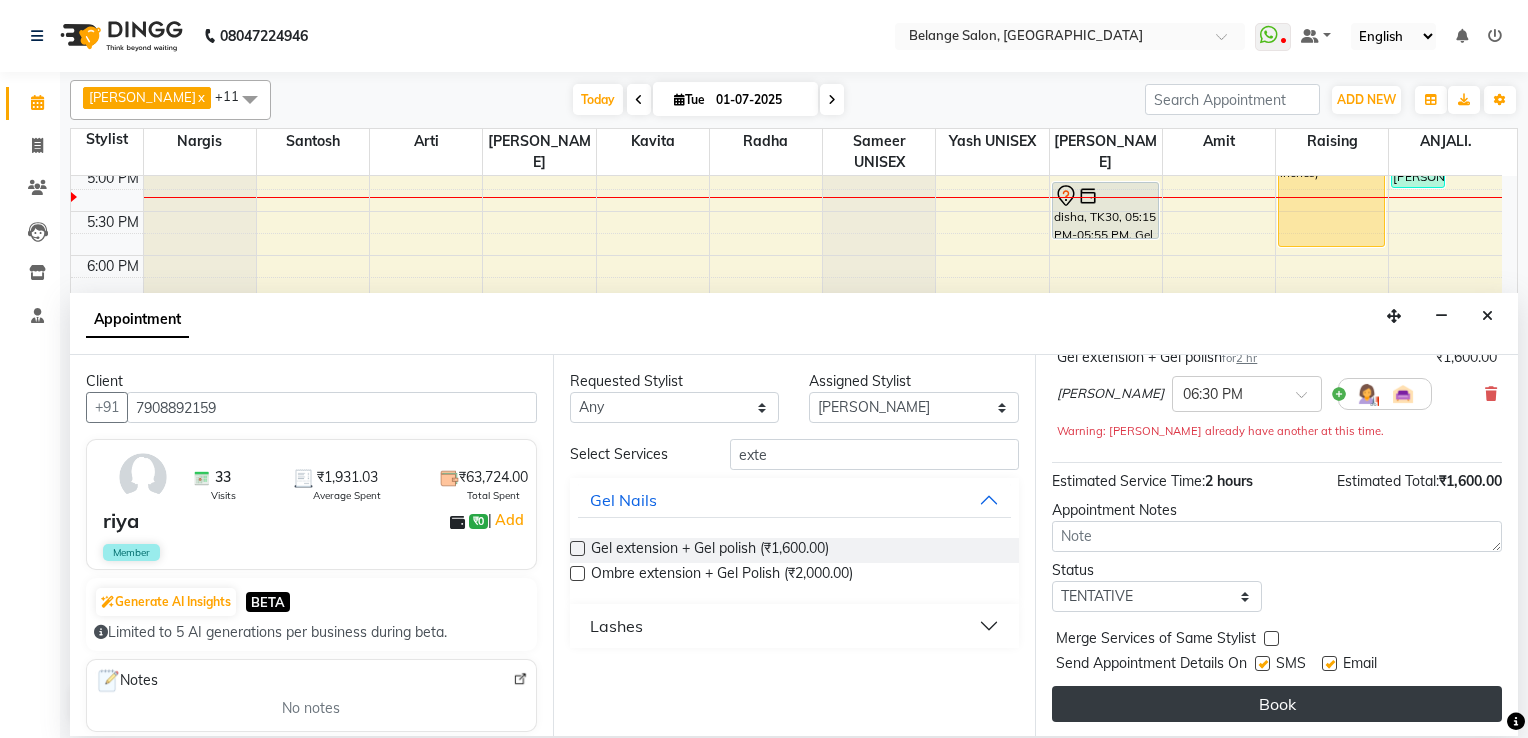 click on "Book" at bounding box center (1277, 704) 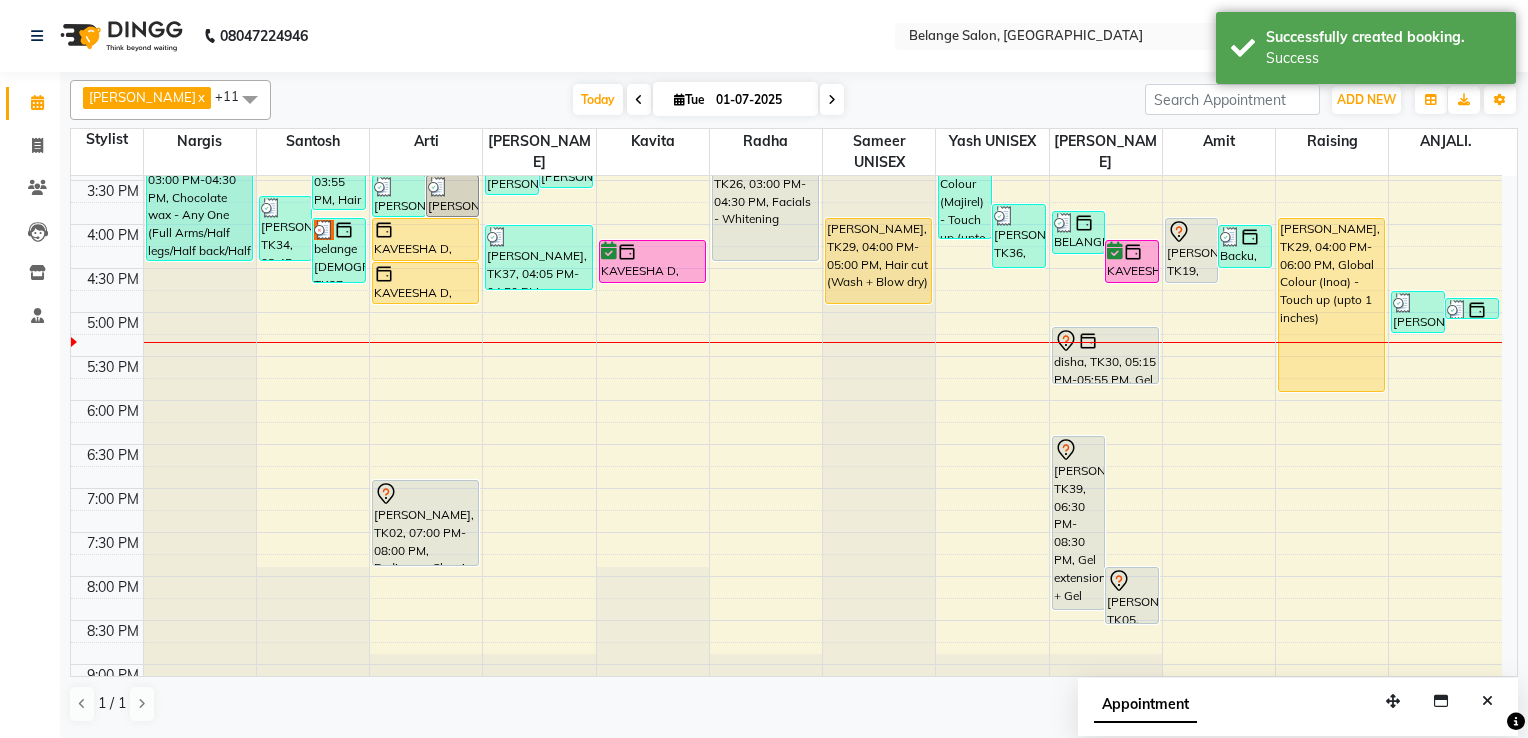 scroll, scrollTop: 700, scrollLeft: 0, axis: vertical 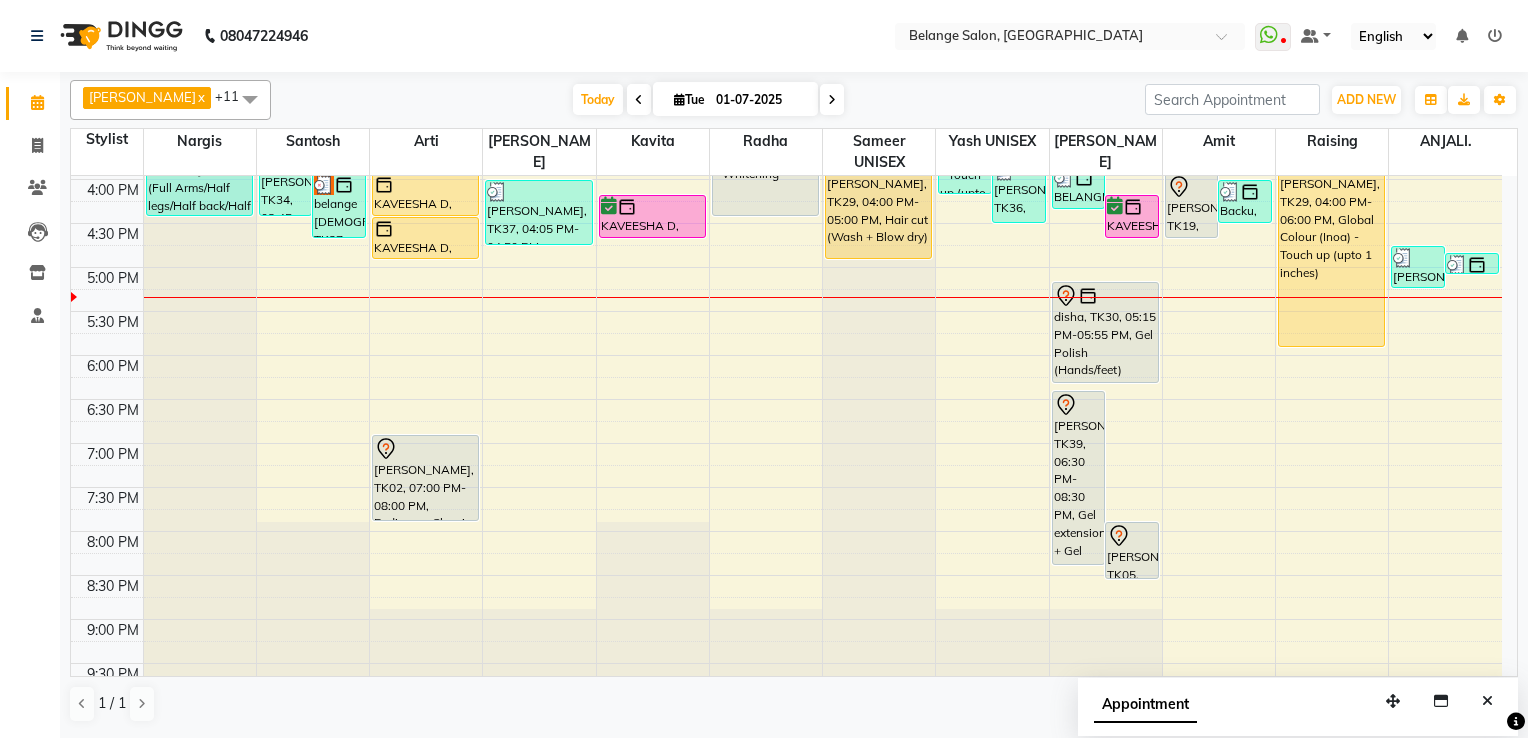 drag, startPoint x: 1064, startPoint y: 336, endPoint x: 1065, endPoint y: 384, distance: 48.010414 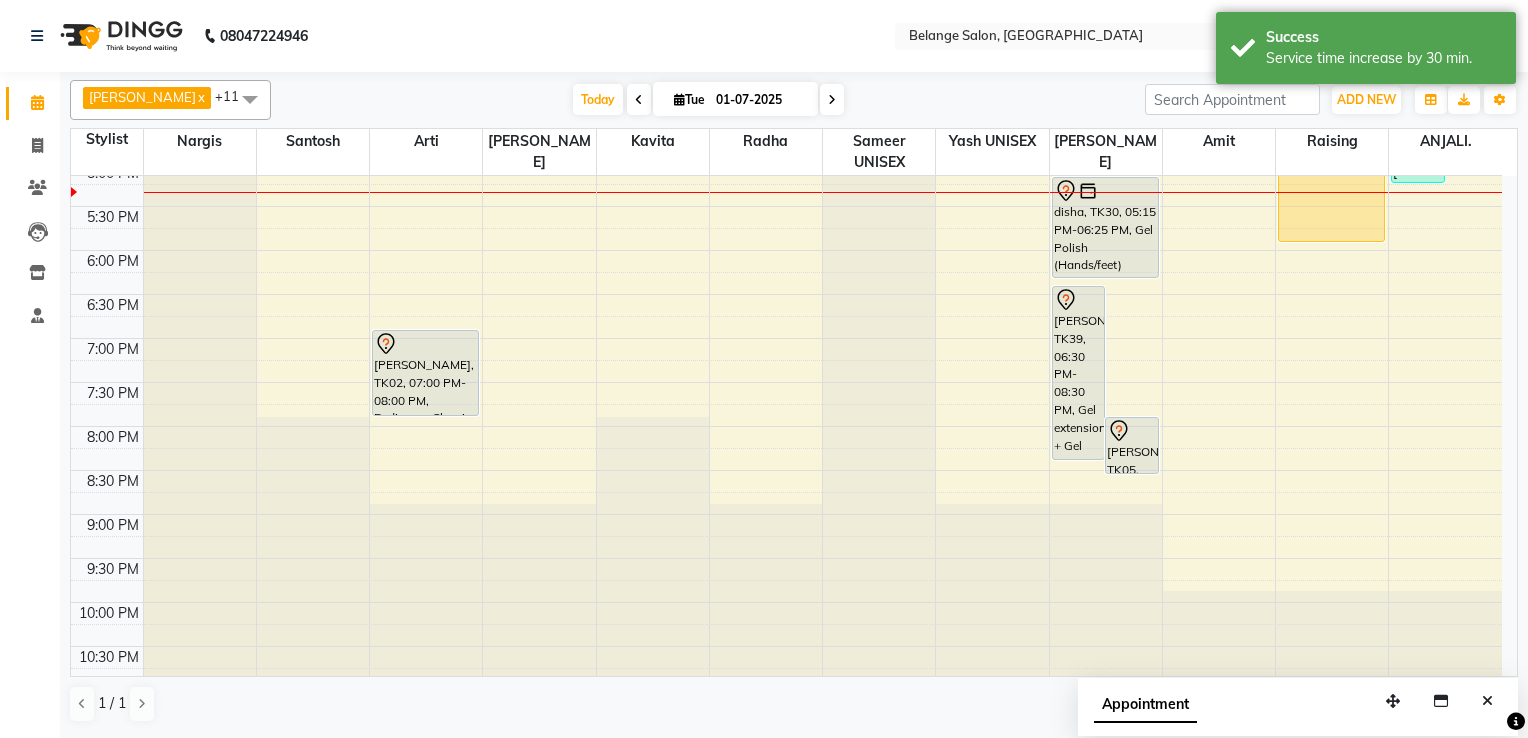scroll, scrollTop: 806, scrollLeft: 0, axis: vertical 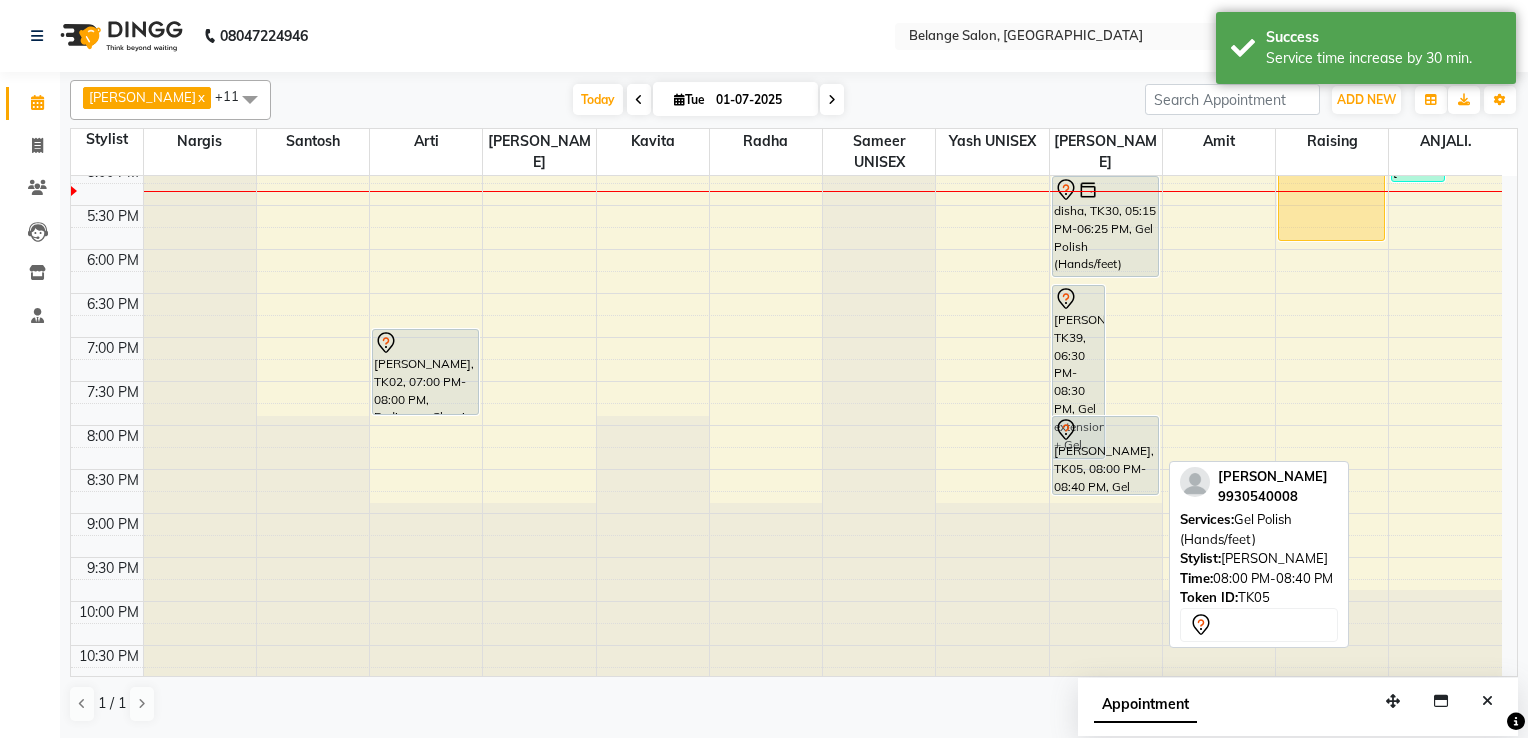drag, startPoint x: 1122, startPoint y: 467, endPoint x: 1121, endPoint y: 497, distance: 30.016663 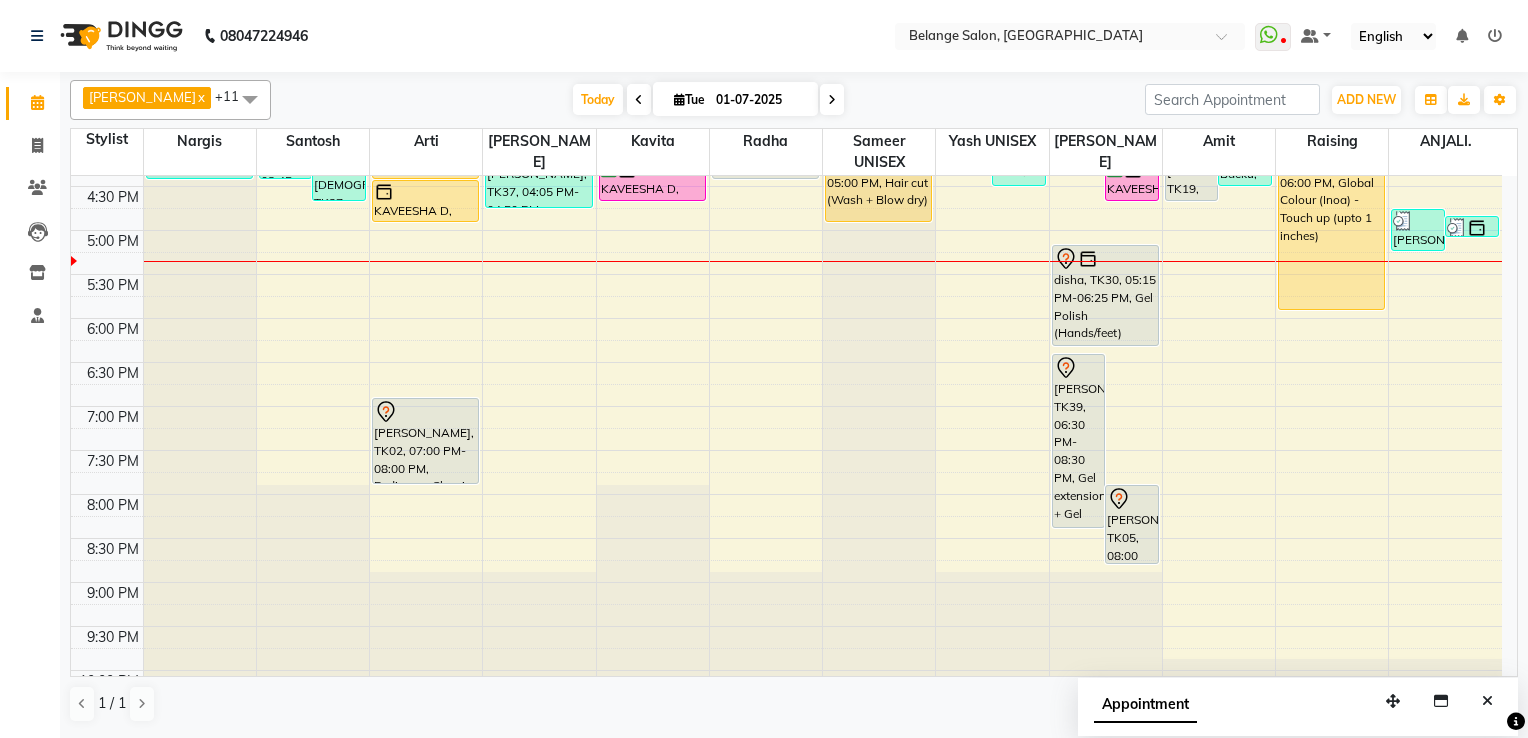 scroll, scrollTop: 606, scrollLeft: 0, axis: vertical 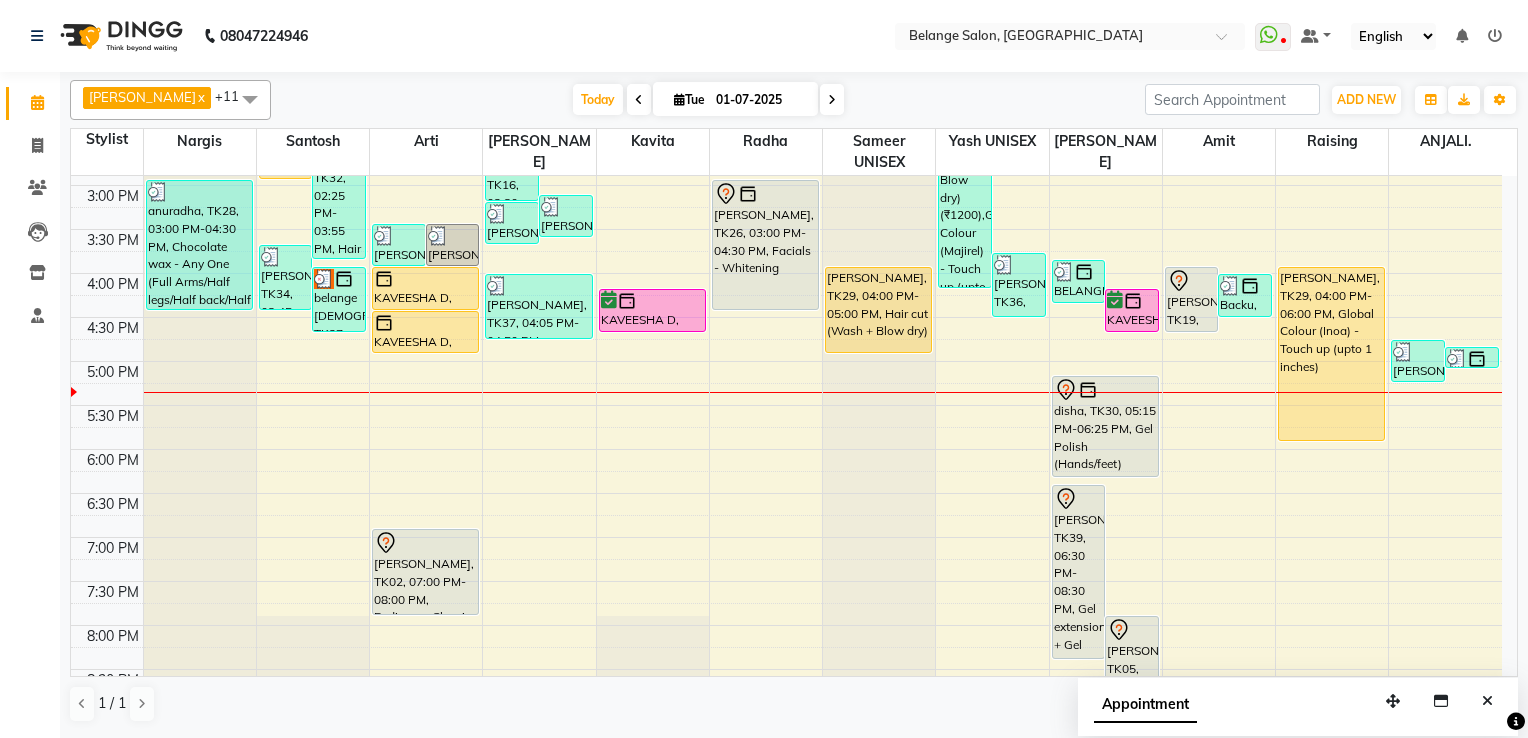 click on "Invoice" 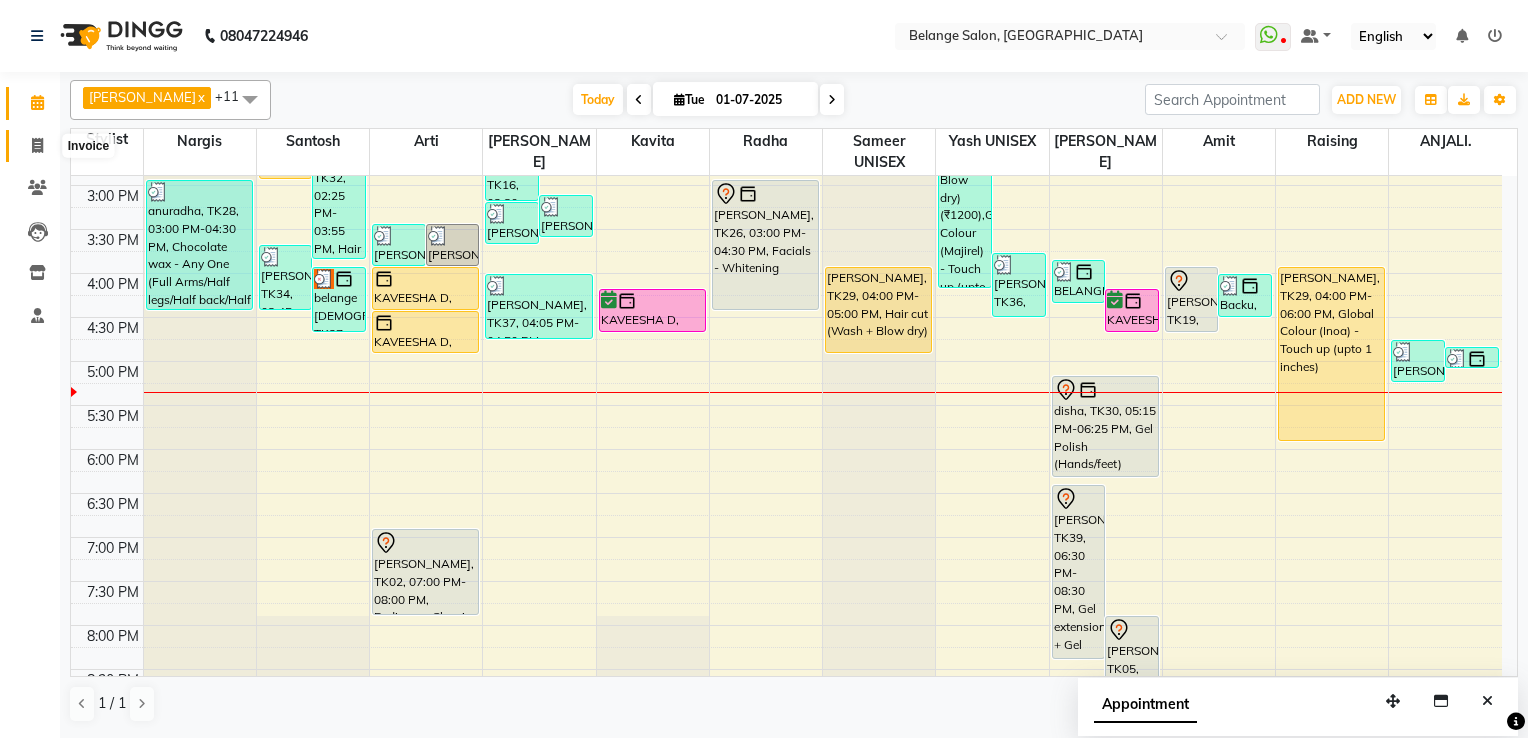 click 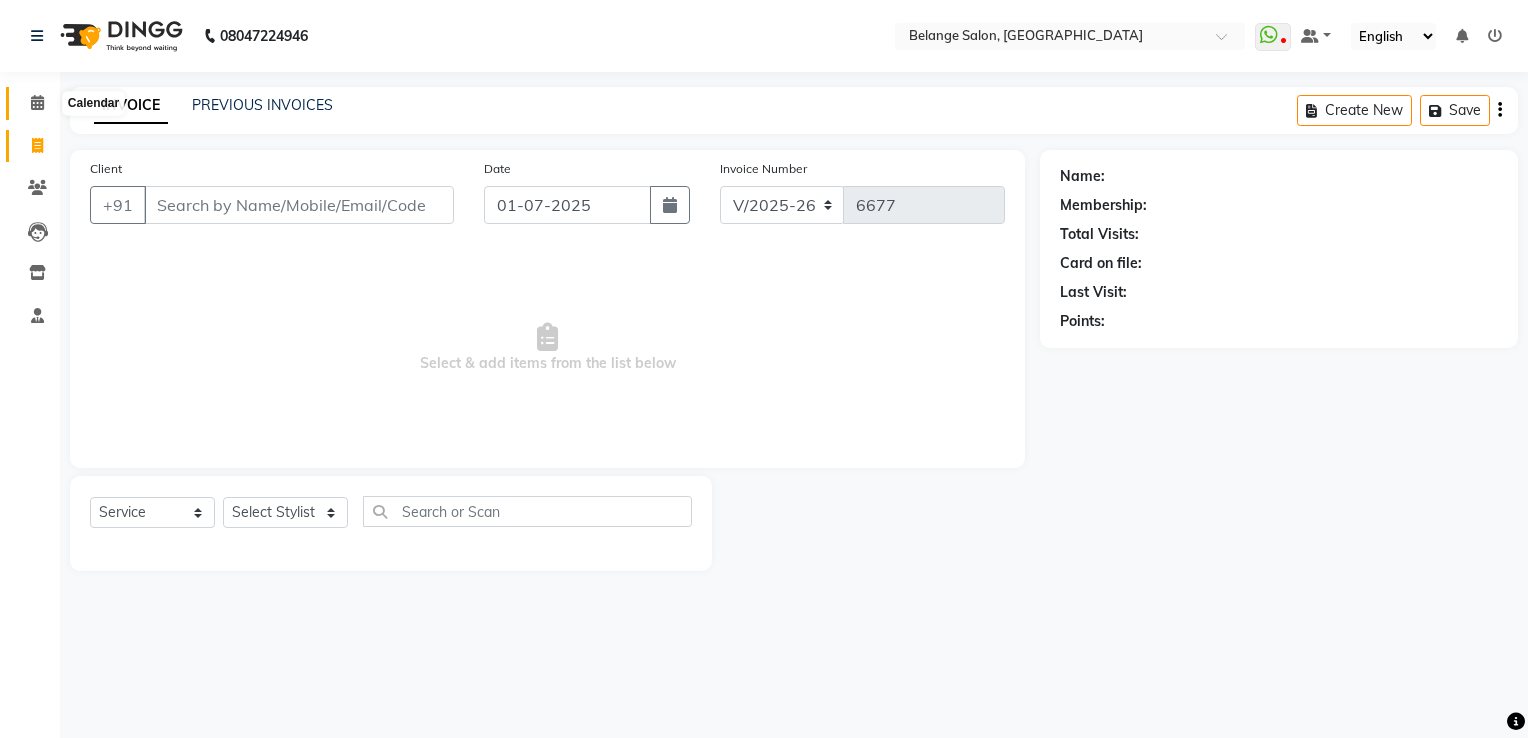 click 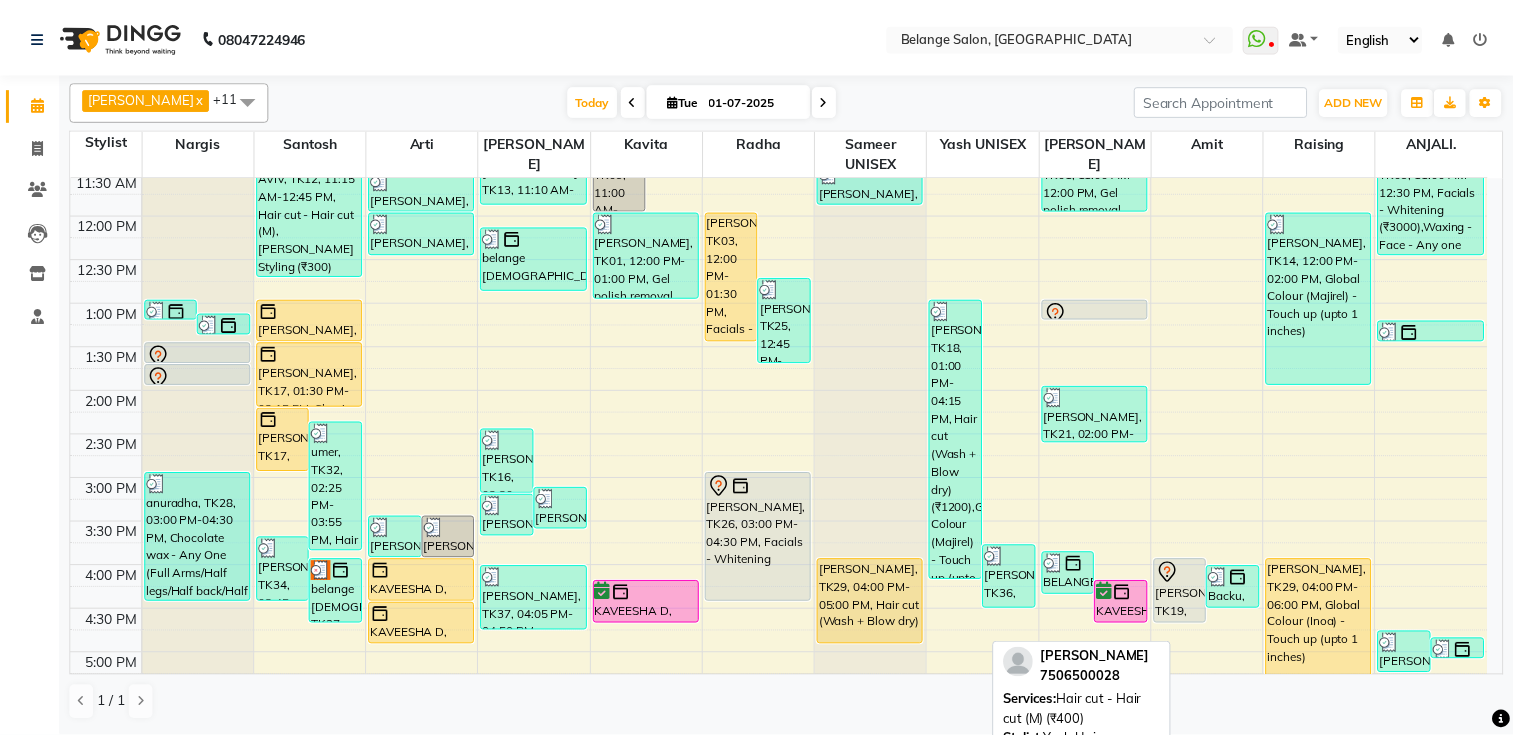 scroll, scrollTop: 100, scrollLeft: 0, axis: vertical 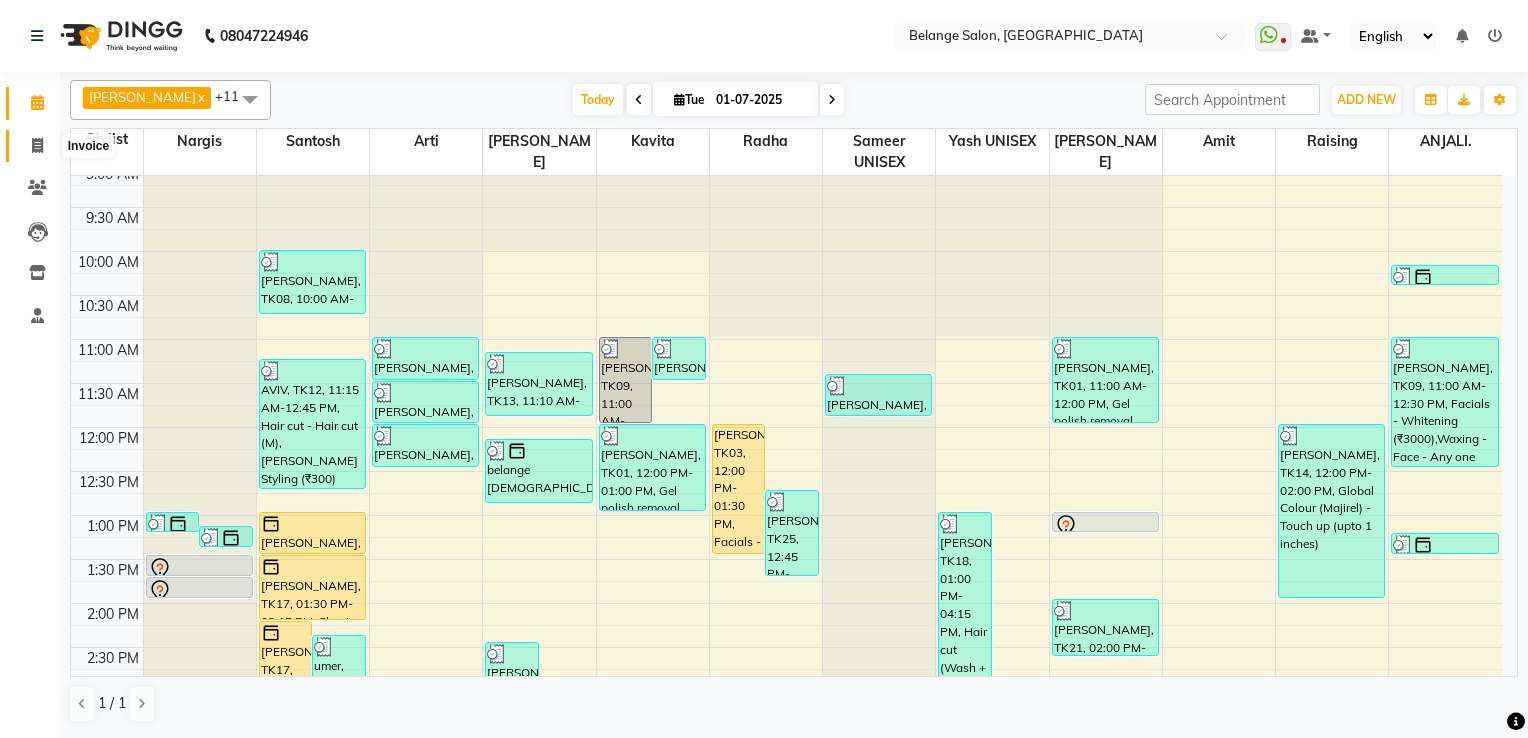 click 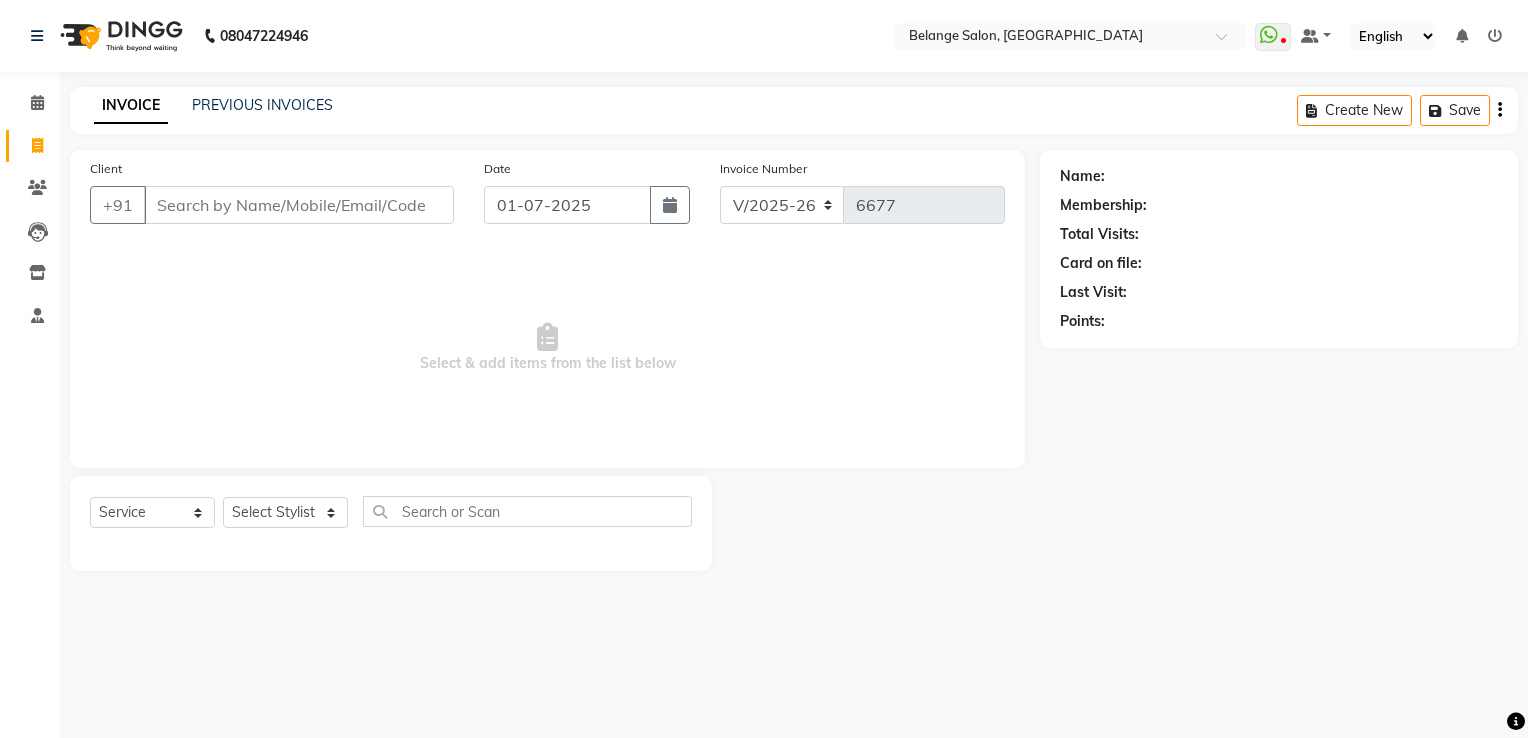 click on "Client" at bounding box center [299, 205] 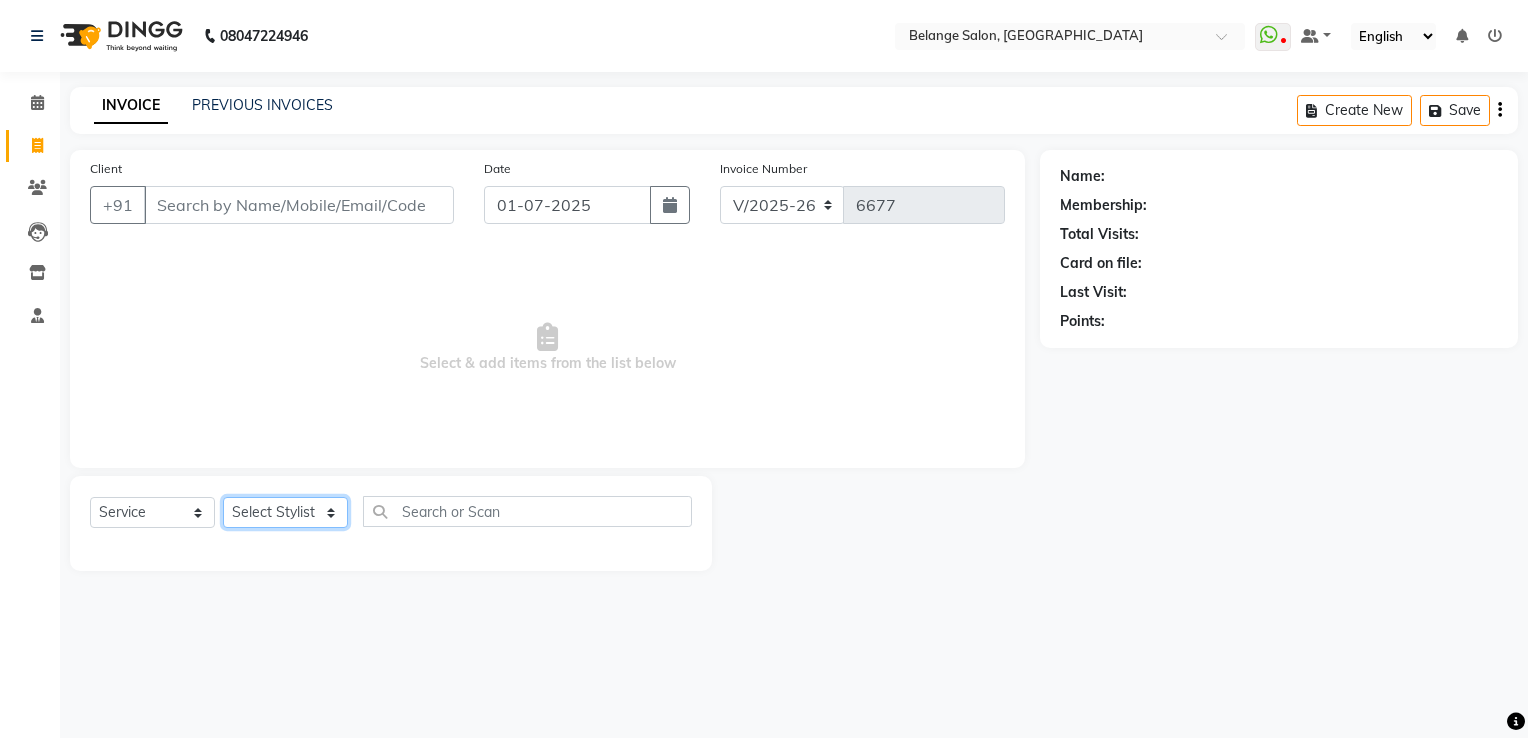 click on "Select Stylist [PERSON_NAME]           ANJALI. [PERSON_NAME]         [PERSON_NAME] [PERSON_NAME]          MANAGER [PERSON_NAME]        [PERSON_NAME]         MANAGER [PERSON_NAME]            raising [PERSON_NAME]        UNISEX [PERSON_NAME]           UNISEX Yash            UNISEX" 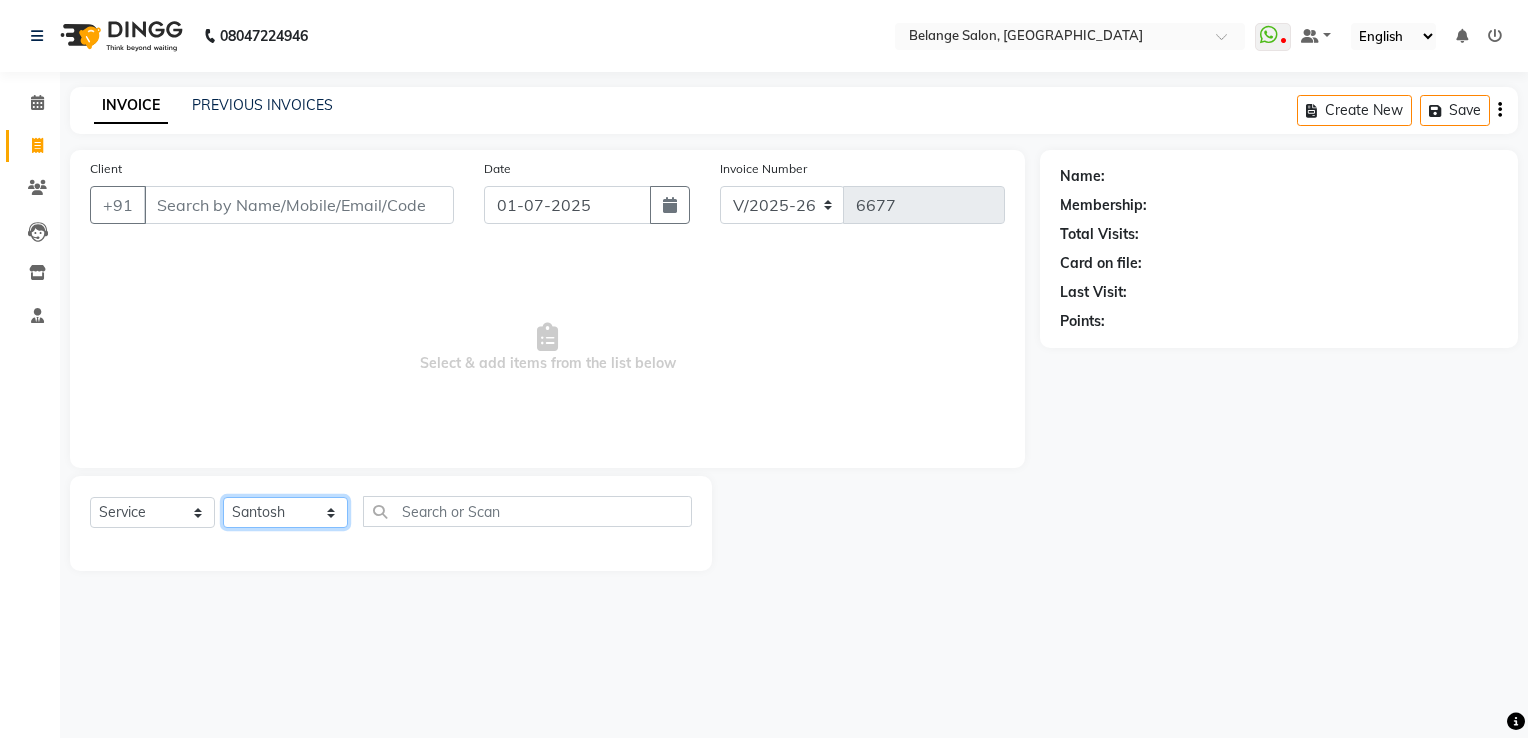 click on "Select Stylist [PERSON_NAME]           ANJALI. [PERSON_NAME]         [PERSON_NAME] [PERSON_NAME]          MANAGER [PERSON_NAME]        [PERSON_NAME]         MANAGER [PERSON_NAME]            raising [PERSON_NAME]        UNISEX [PERSON_NAME]           UNISEX Yash            UNISEX" 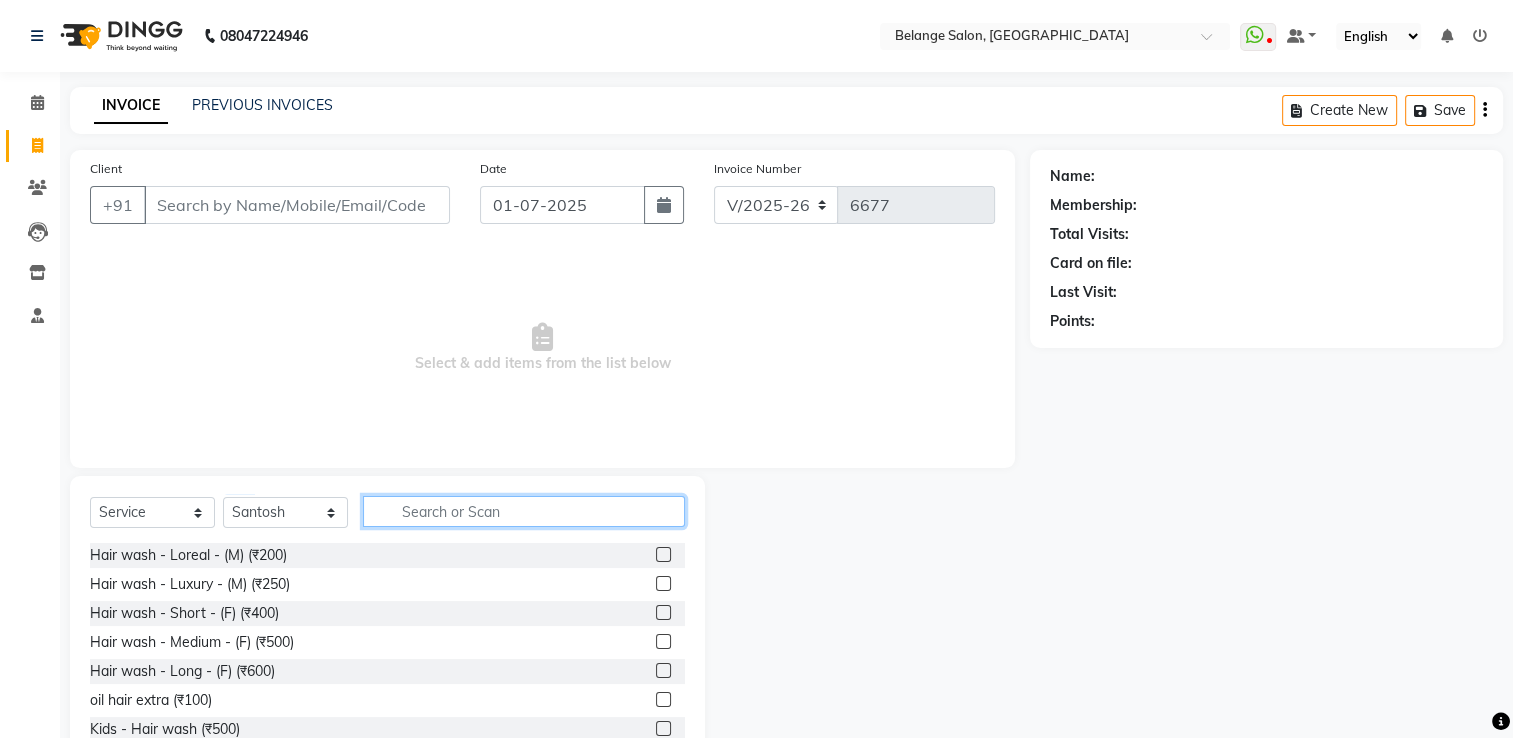 click 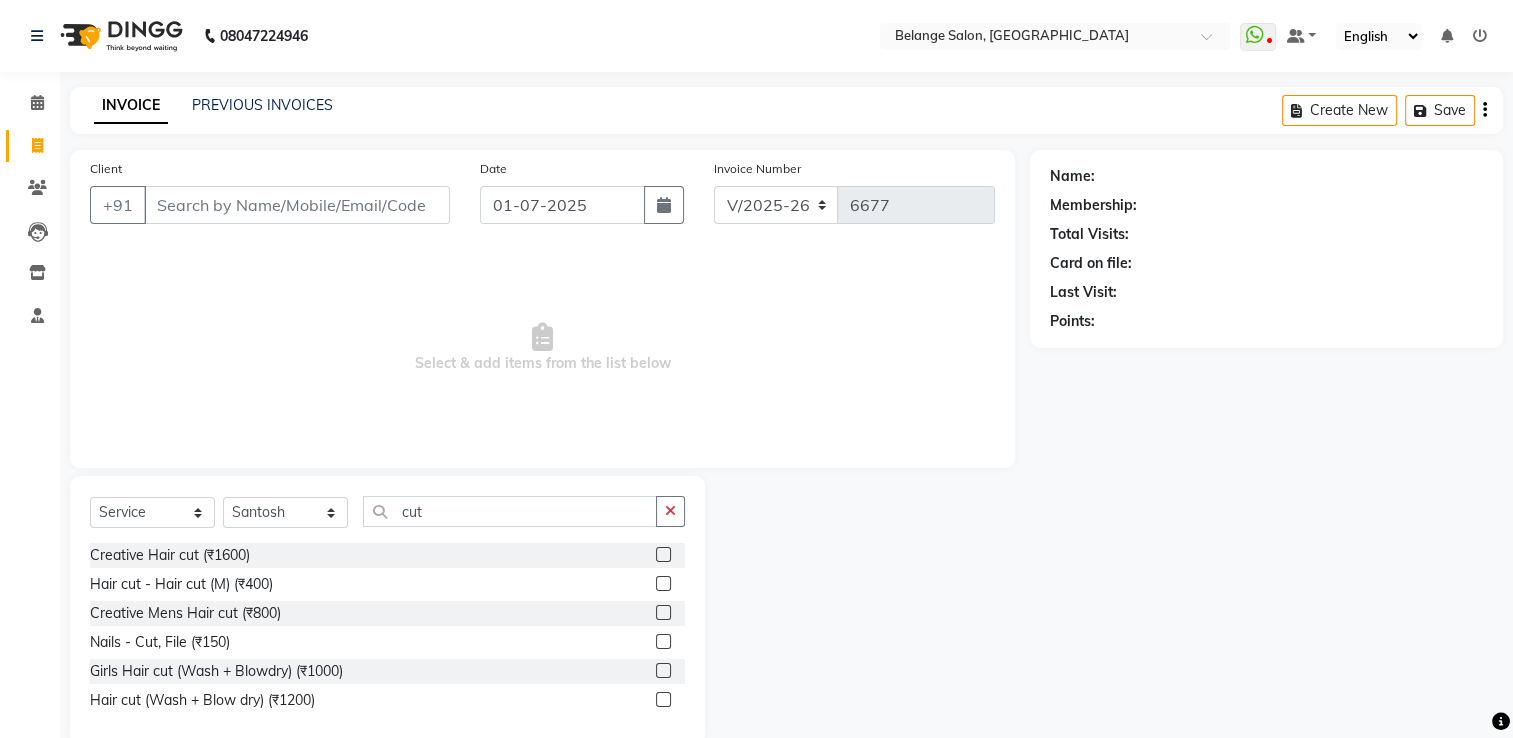 click 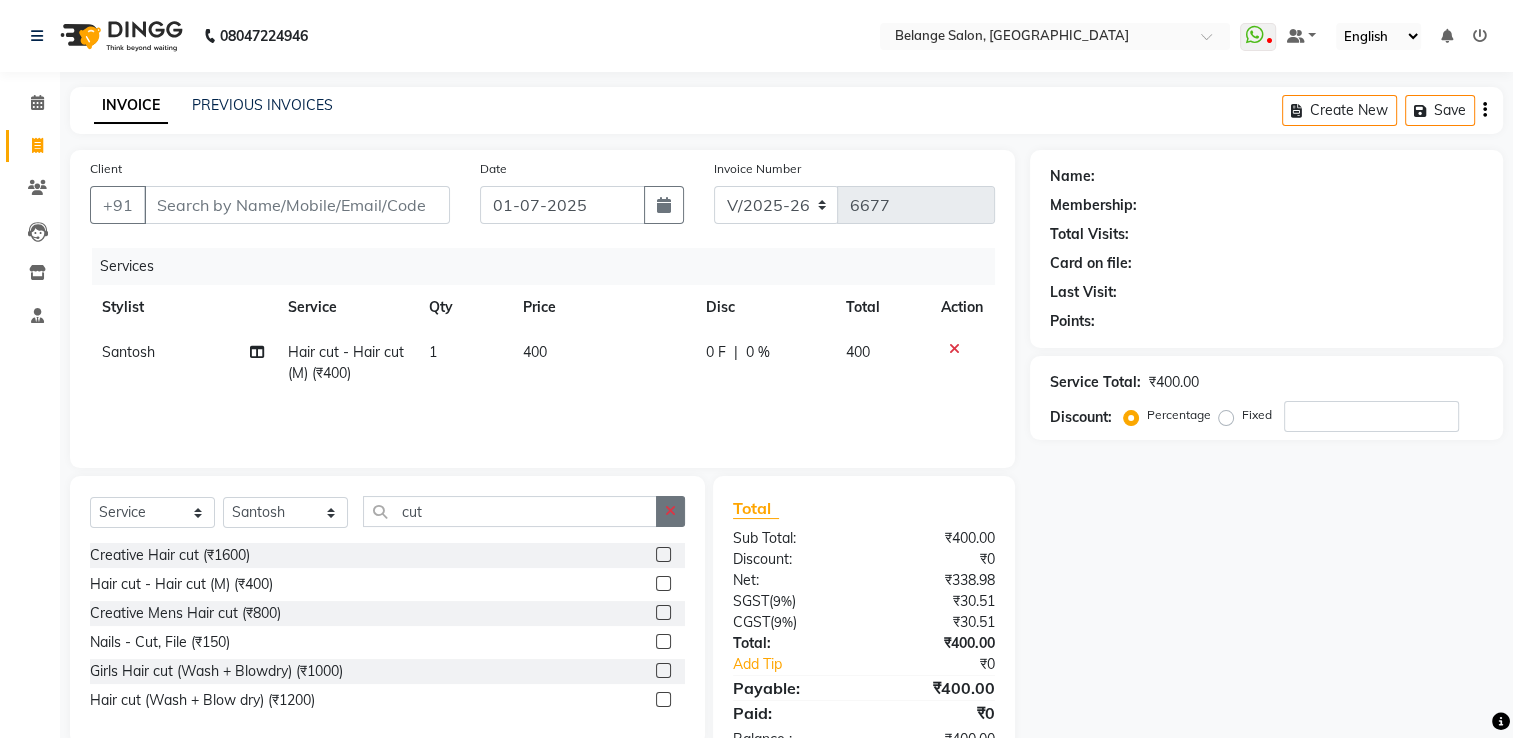 click 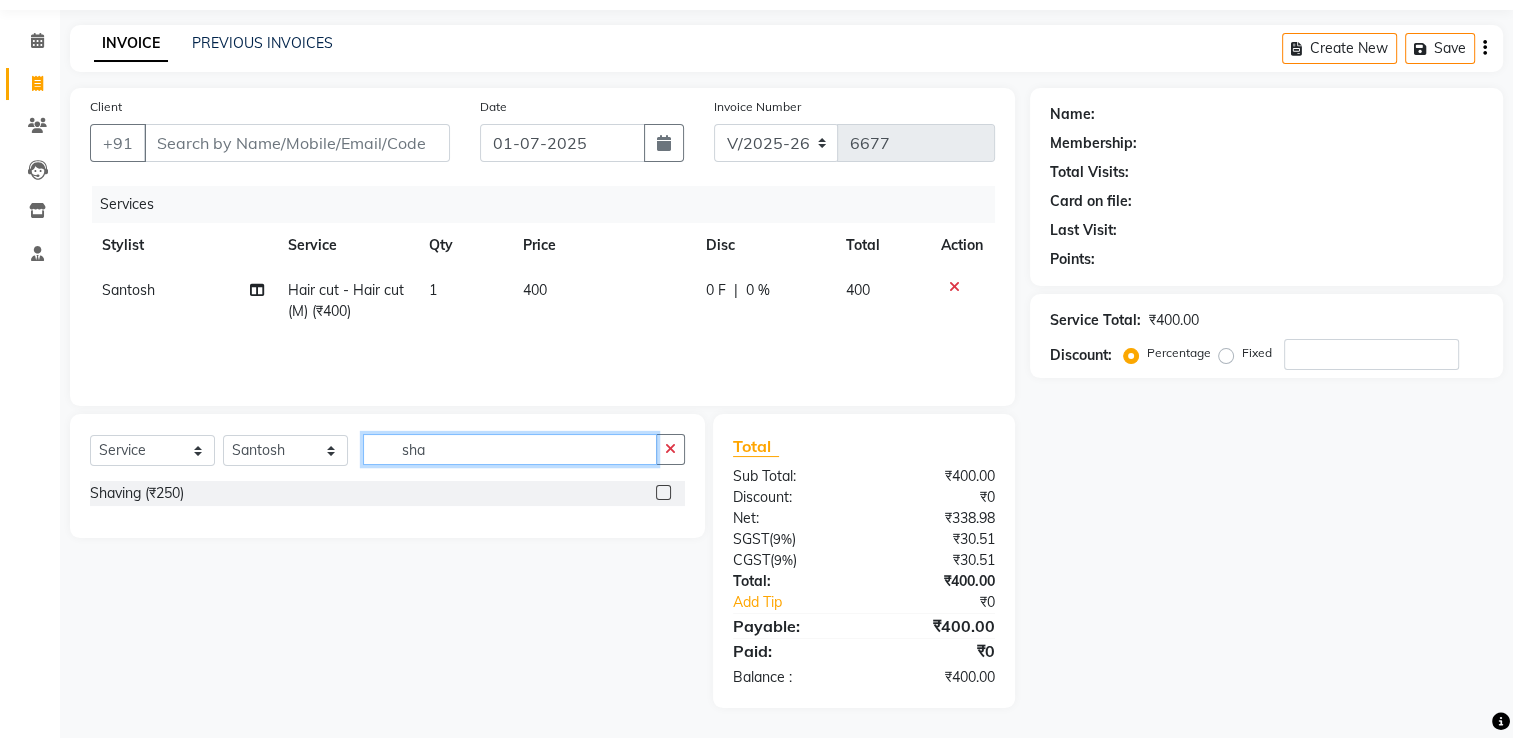 scroll, scrollTop: 62, scrollLeft: 0, axis: vertical 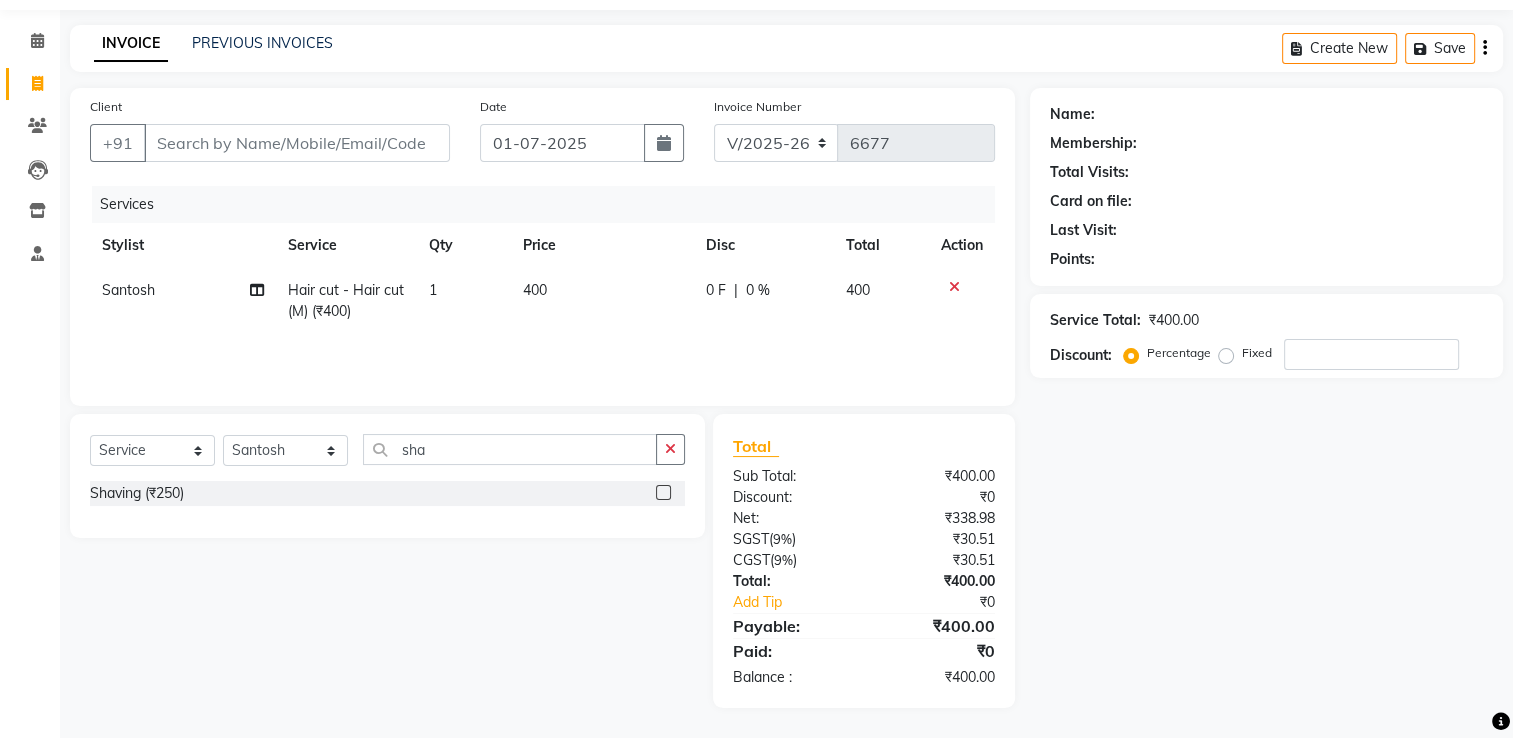 click 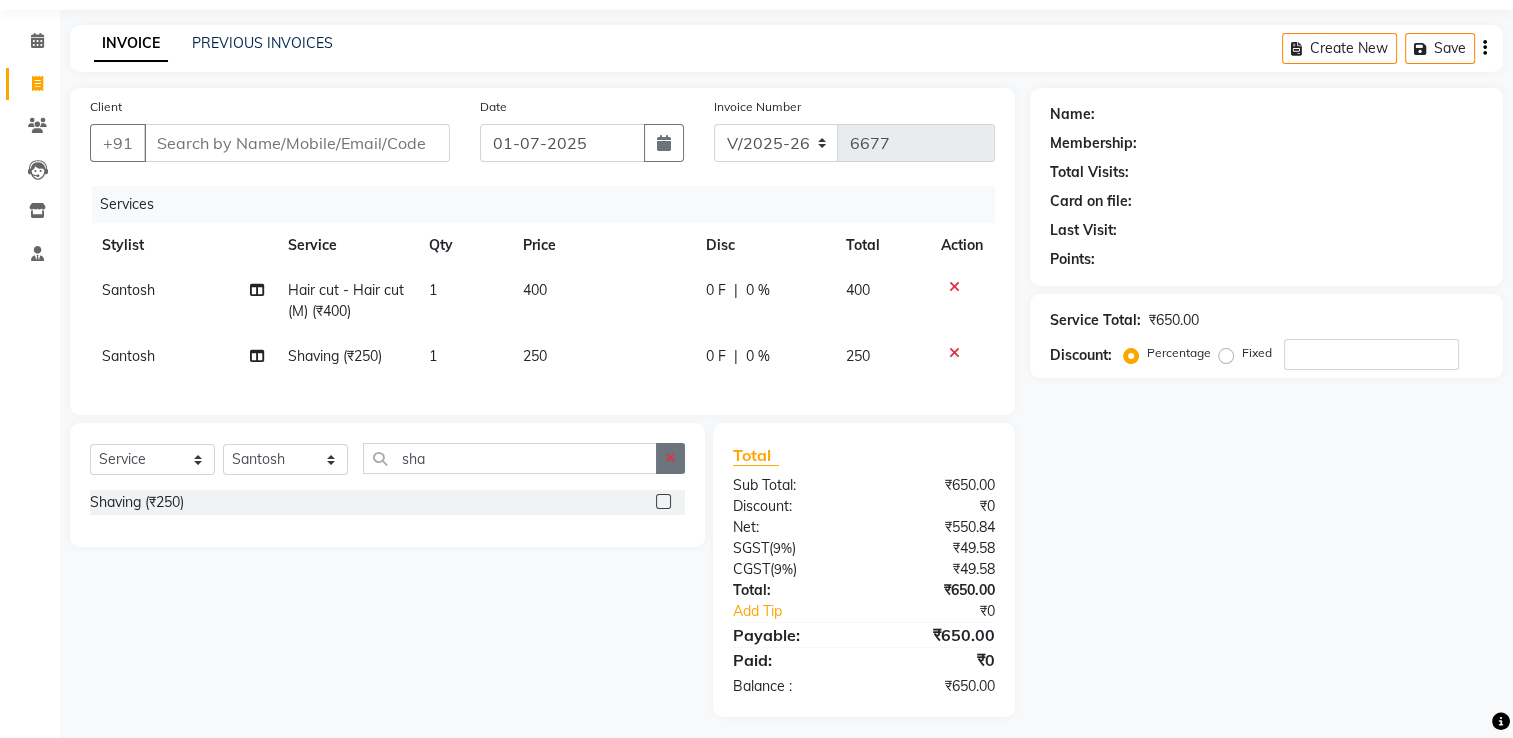 click 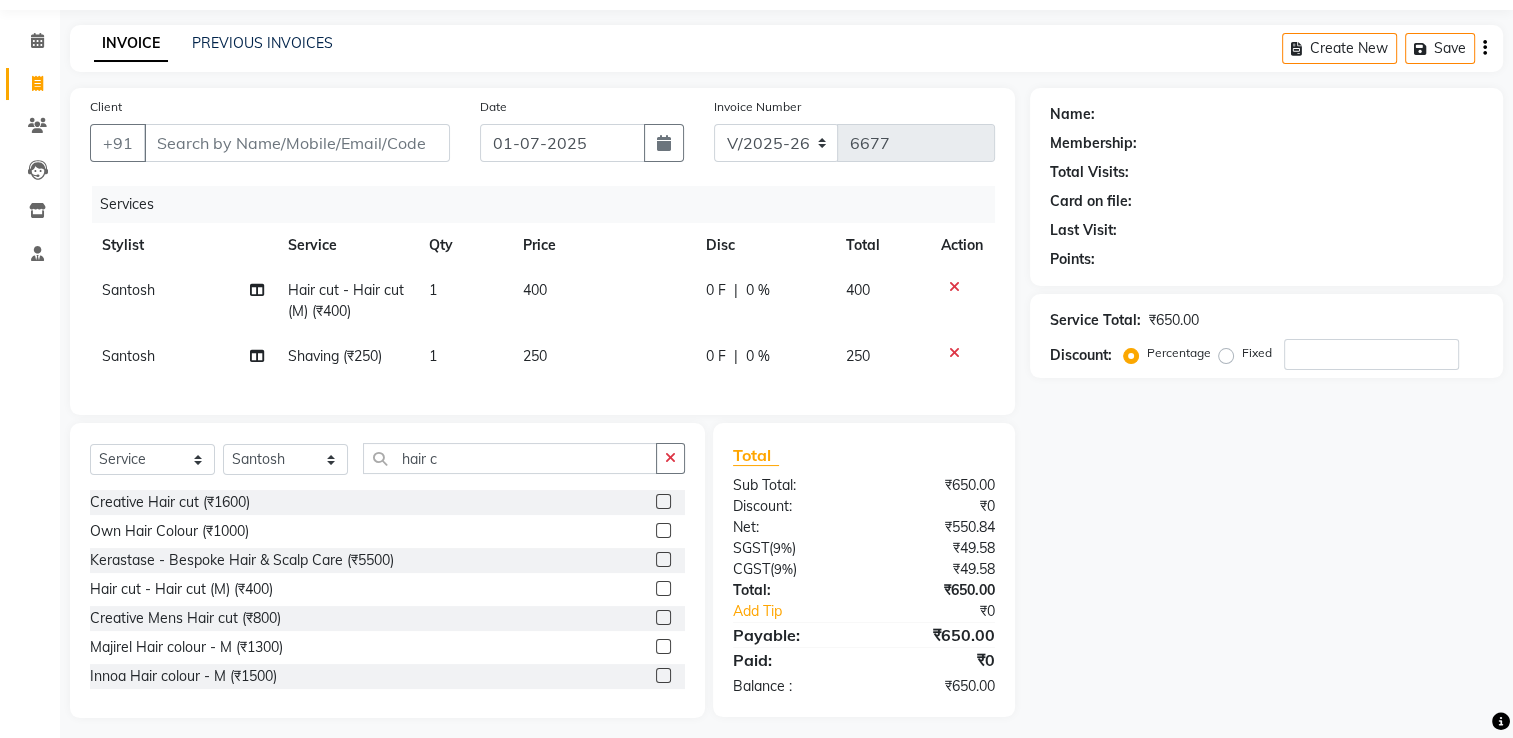click 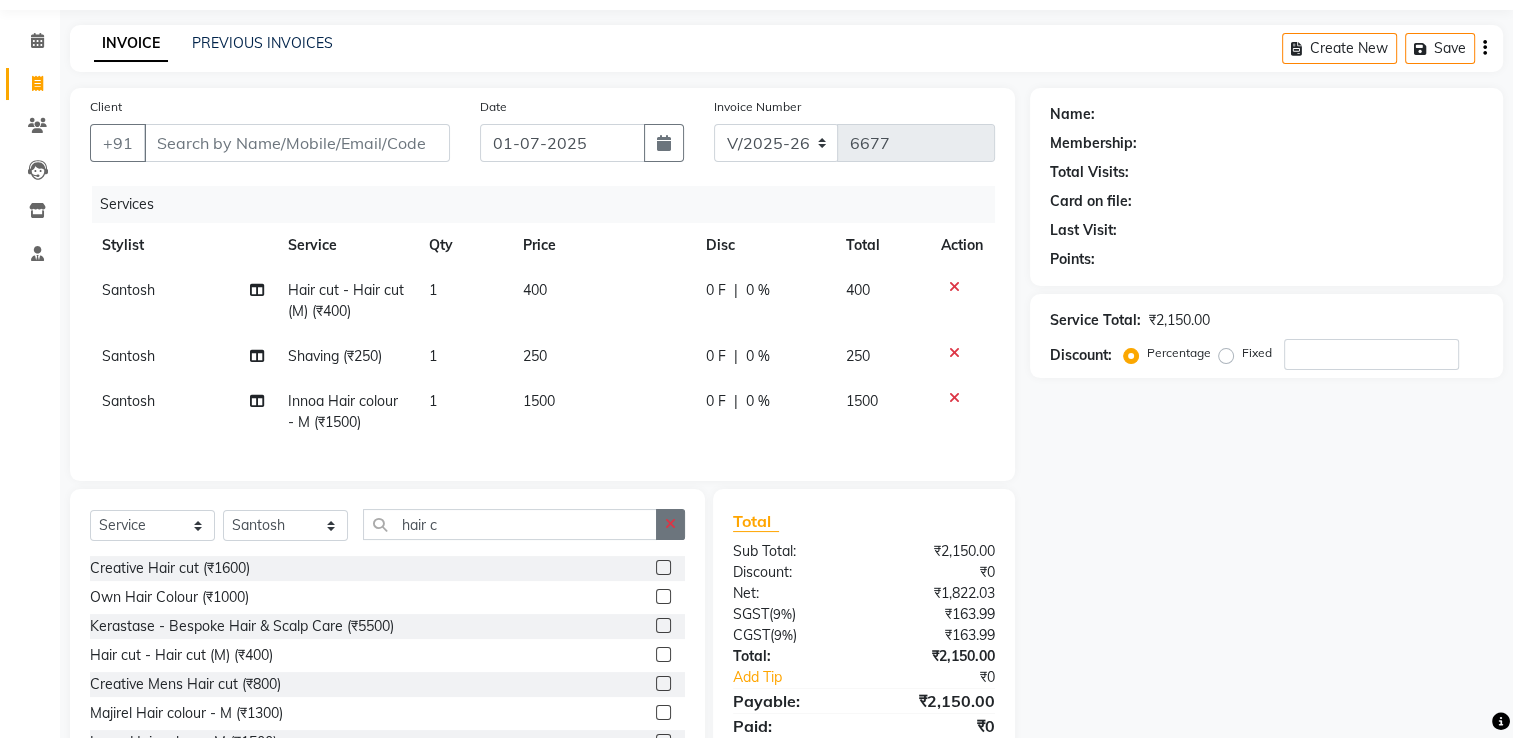 click 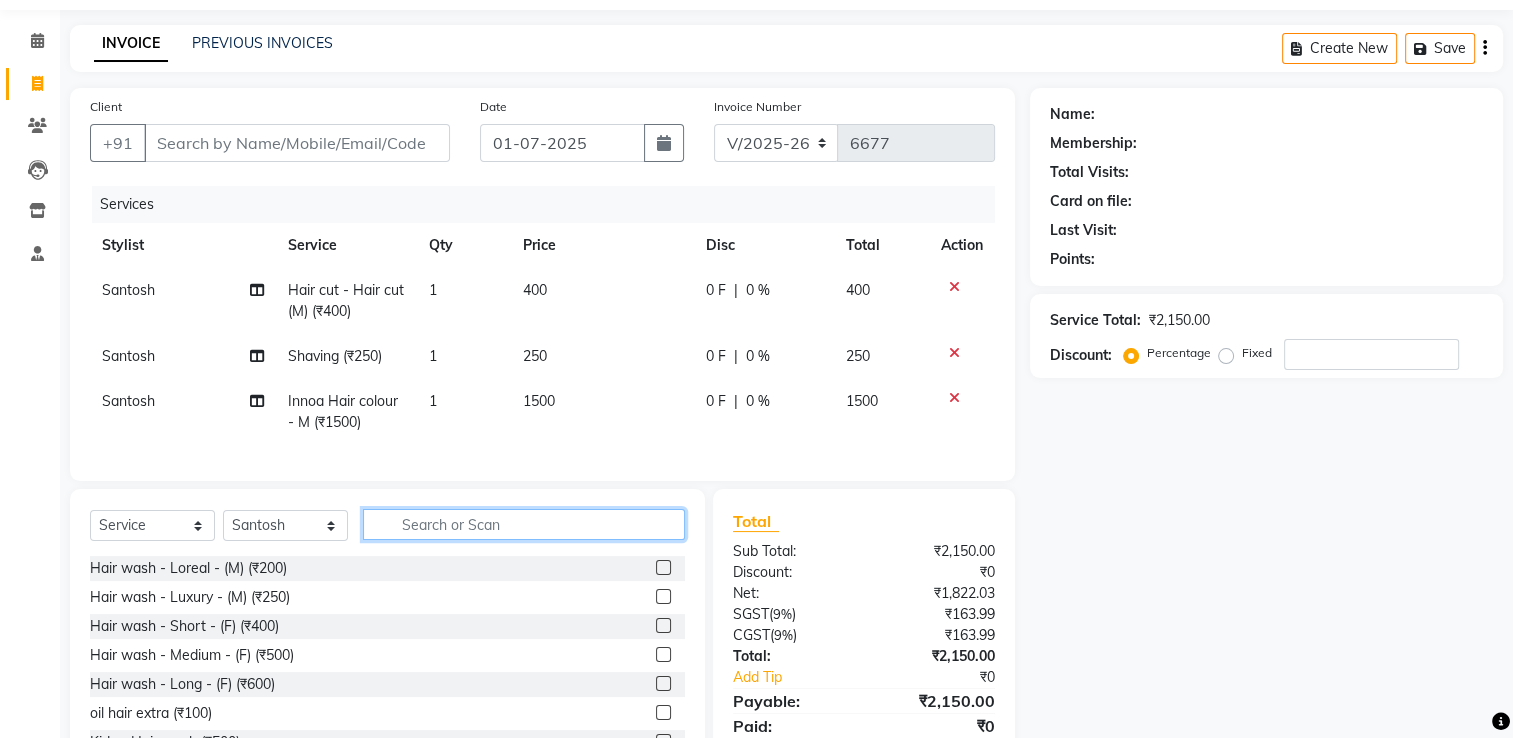 scroll, scrollTop: 153, scrollLeft: 0, axis: vertical 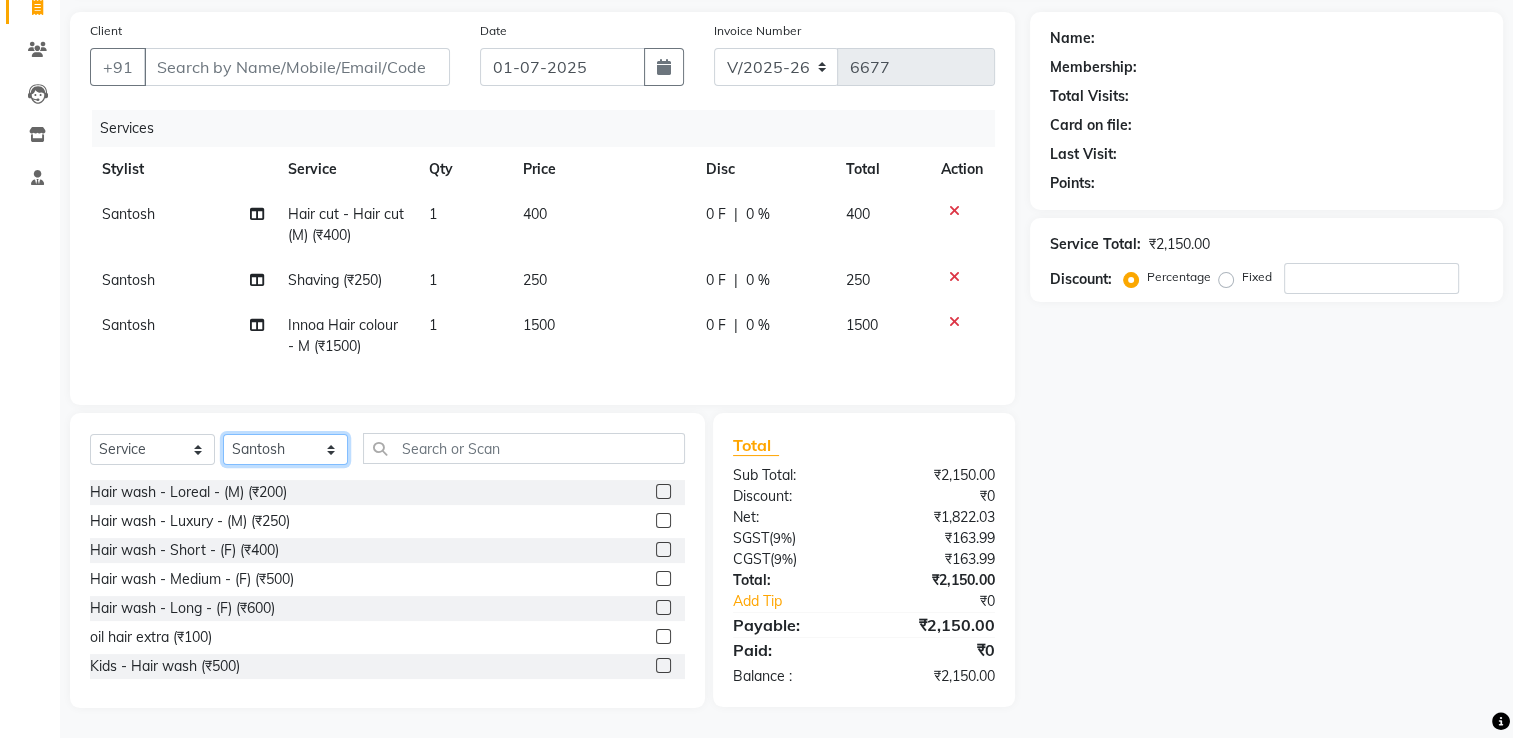 click on "Select Stylist [PERSON_NAME]           ANJALI. [PERSON_NAME]         [PERSON_NAME] [PERSON_NAME]          MANAGER [PERSON_NAME]        [PERSON_NAME]         MANAGER [PERSON_NAME]            raising [PERSON_NAME]        UNISEX [PERSON_NAME]           UNISEX Yash            UNISEX" 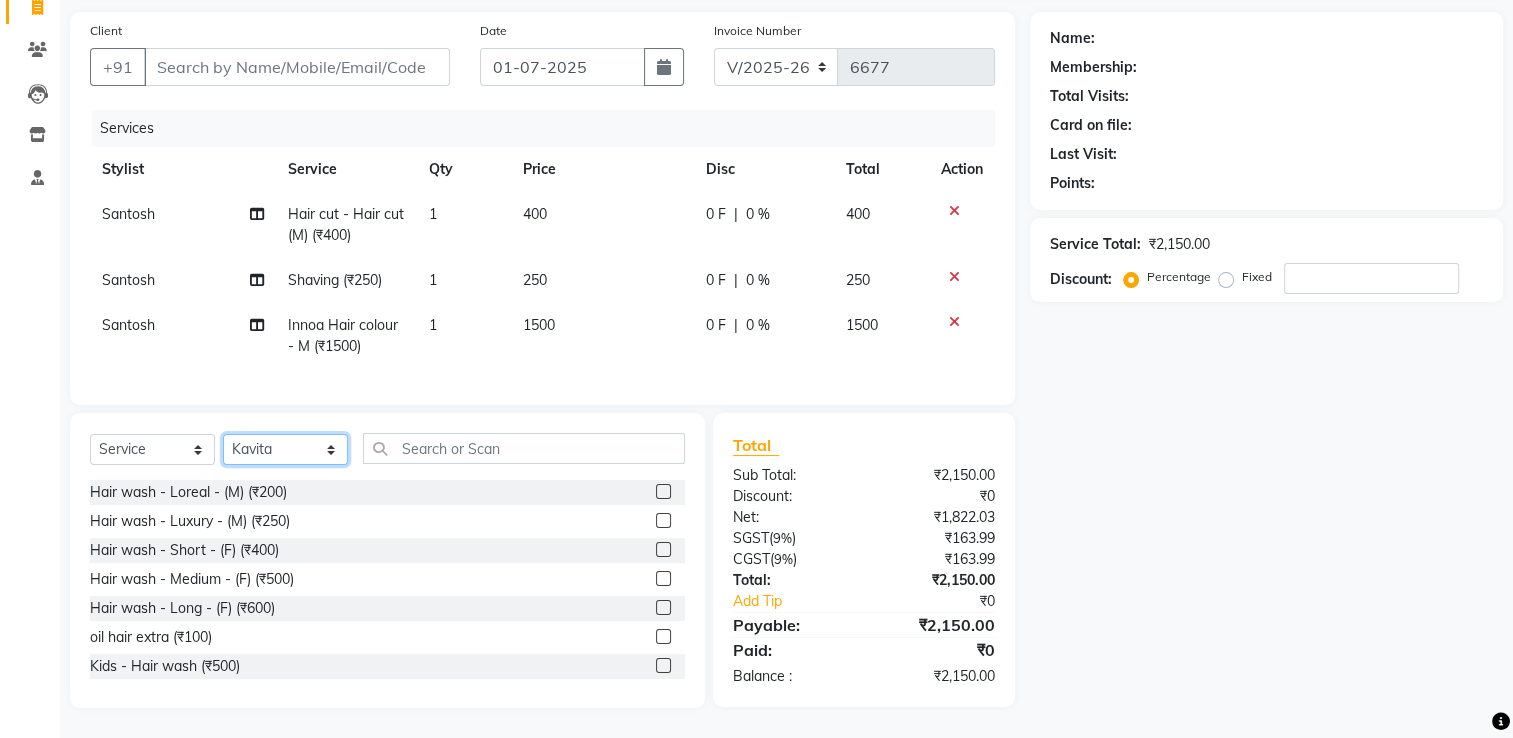 click on "Select Stylist [PERSON_NAME]           ANJALI. [PERSON_NAME]         [PERSON_NAME] [PERSON_NAME]          MANAGER [PERSON_NAME]        [PERSON_NAME]         MANAGER [PERSON_NAME]            raising [PERSON_NAME]        UNISEX [PERSON_NAME]           UNISEX Yash            UNISEX" 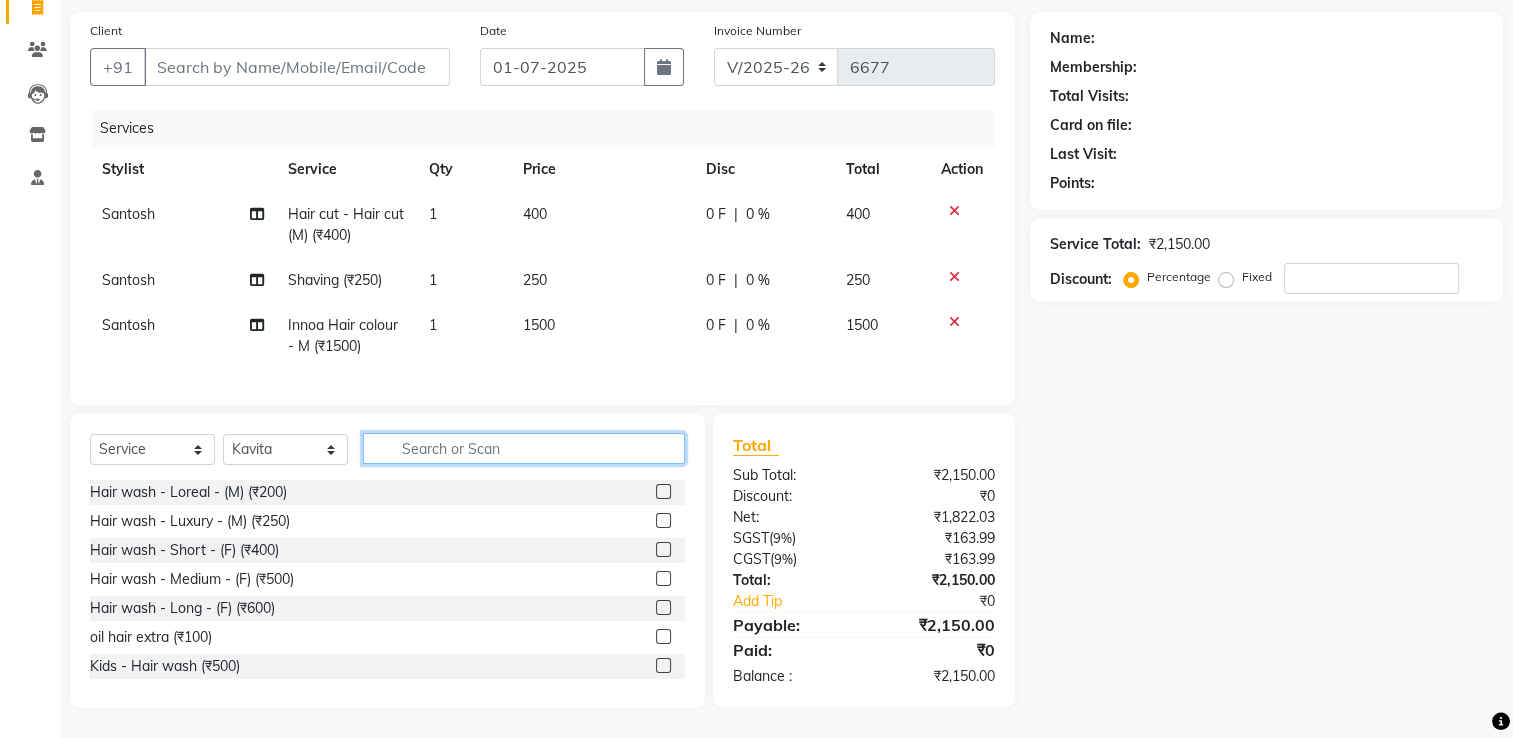 click 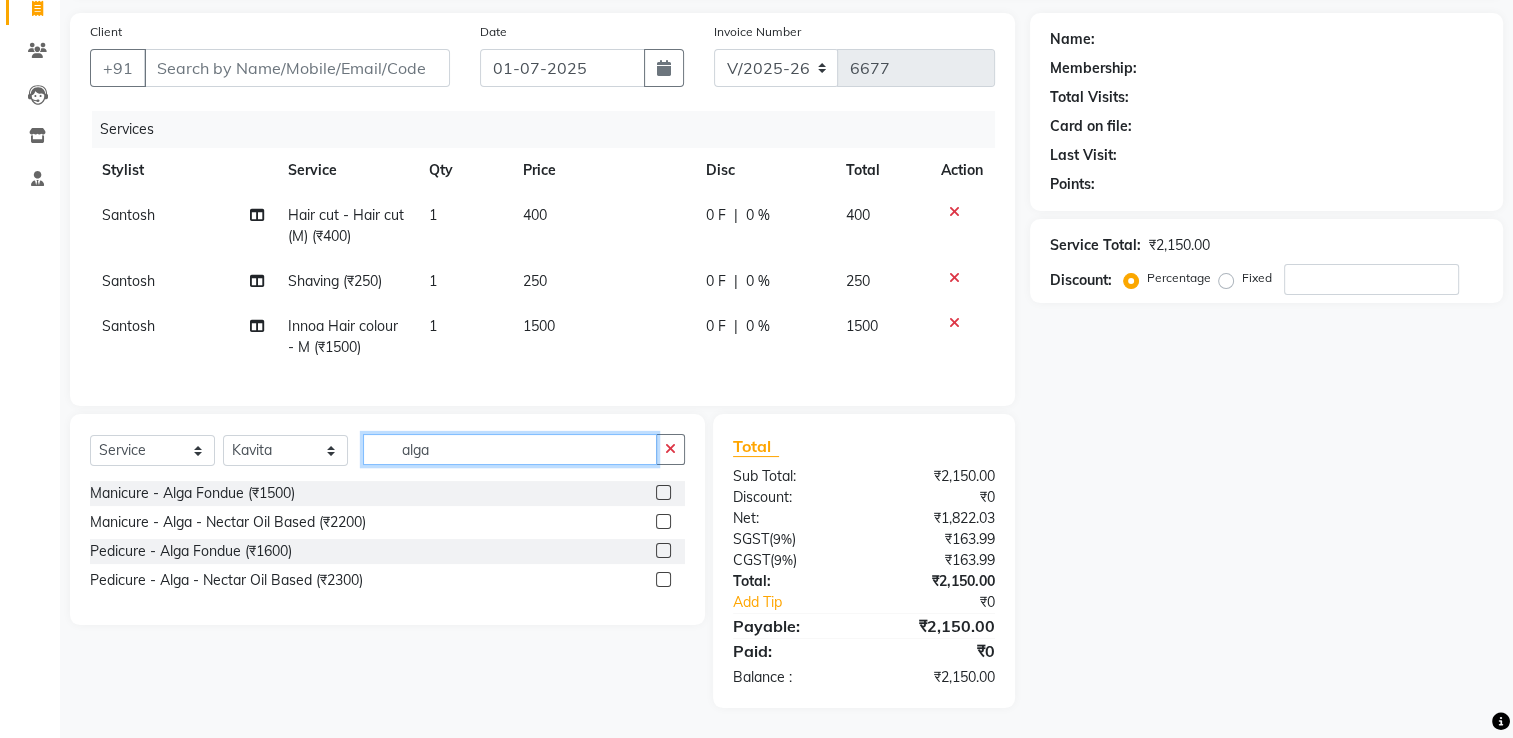 scroll, scrollTop: 152, scrollLeft: 0, axis: vertical 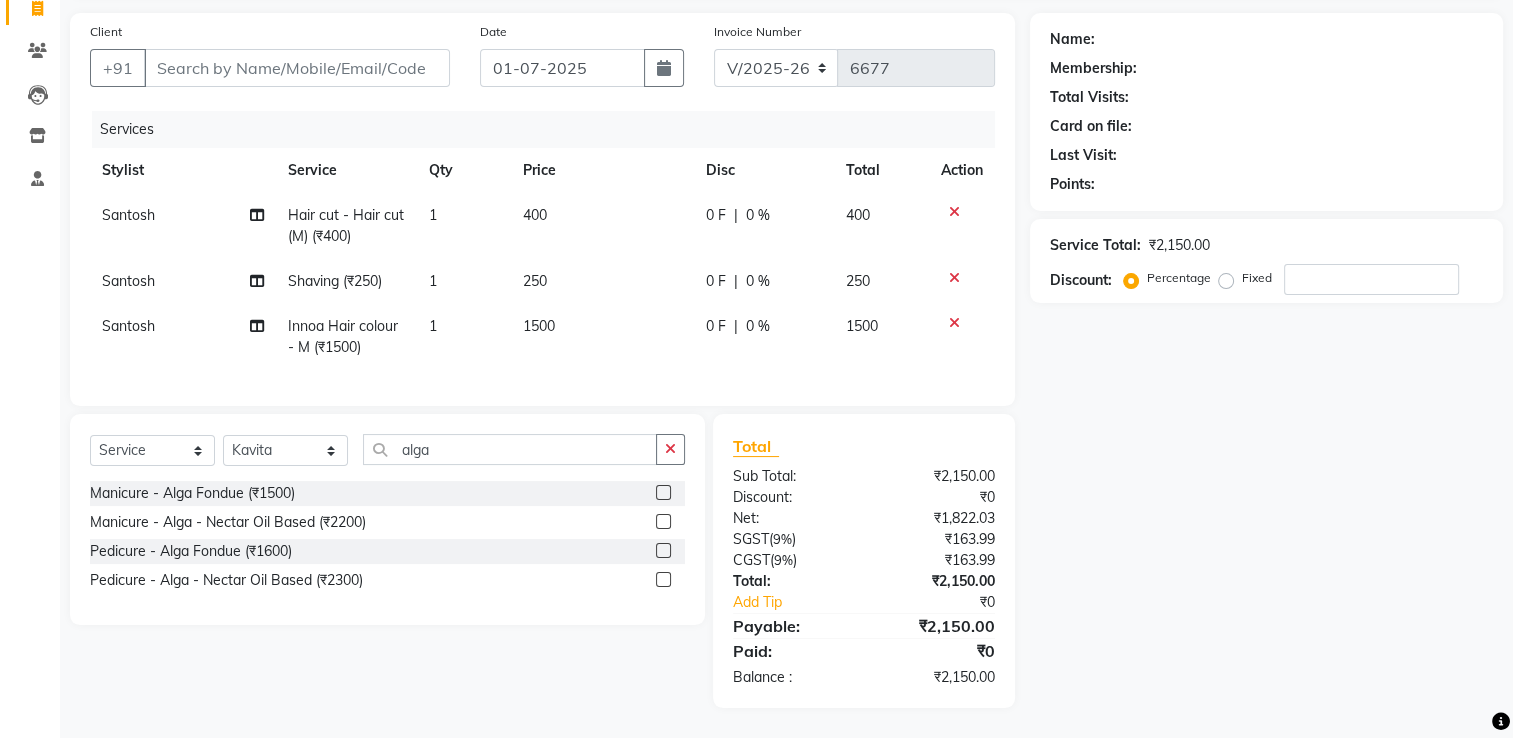 click 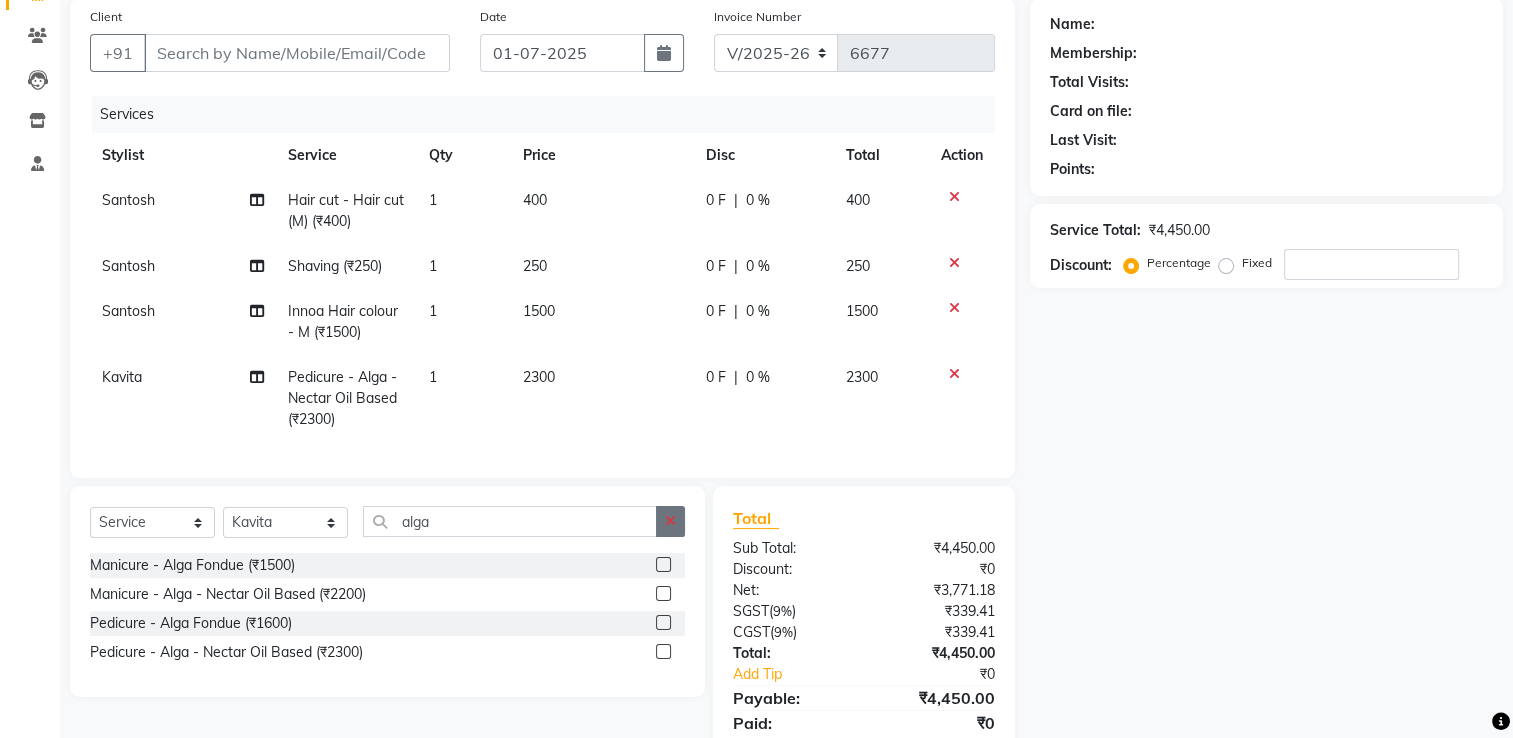 click 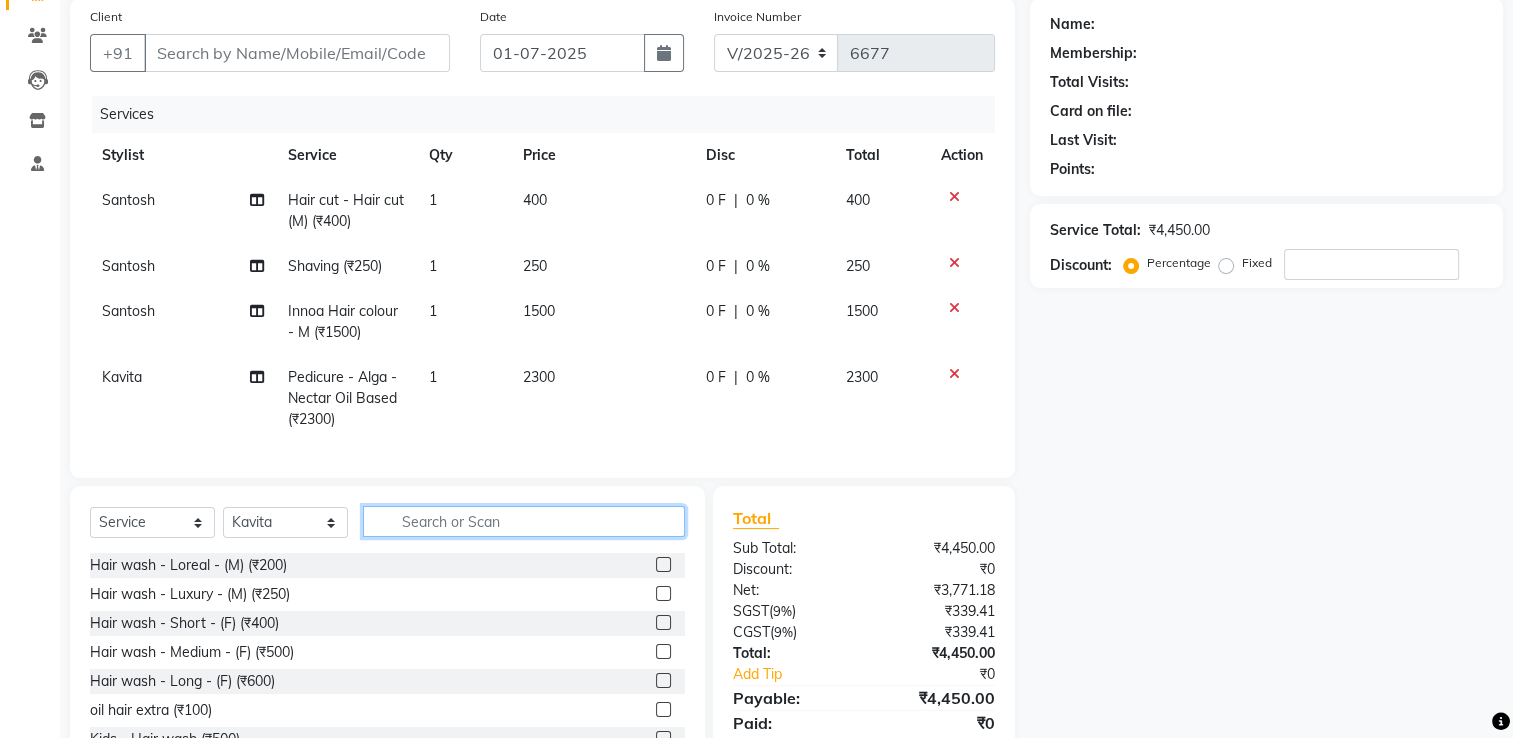 scroll, scrollTop: 240, scrollLeft: 0, axis: vertical 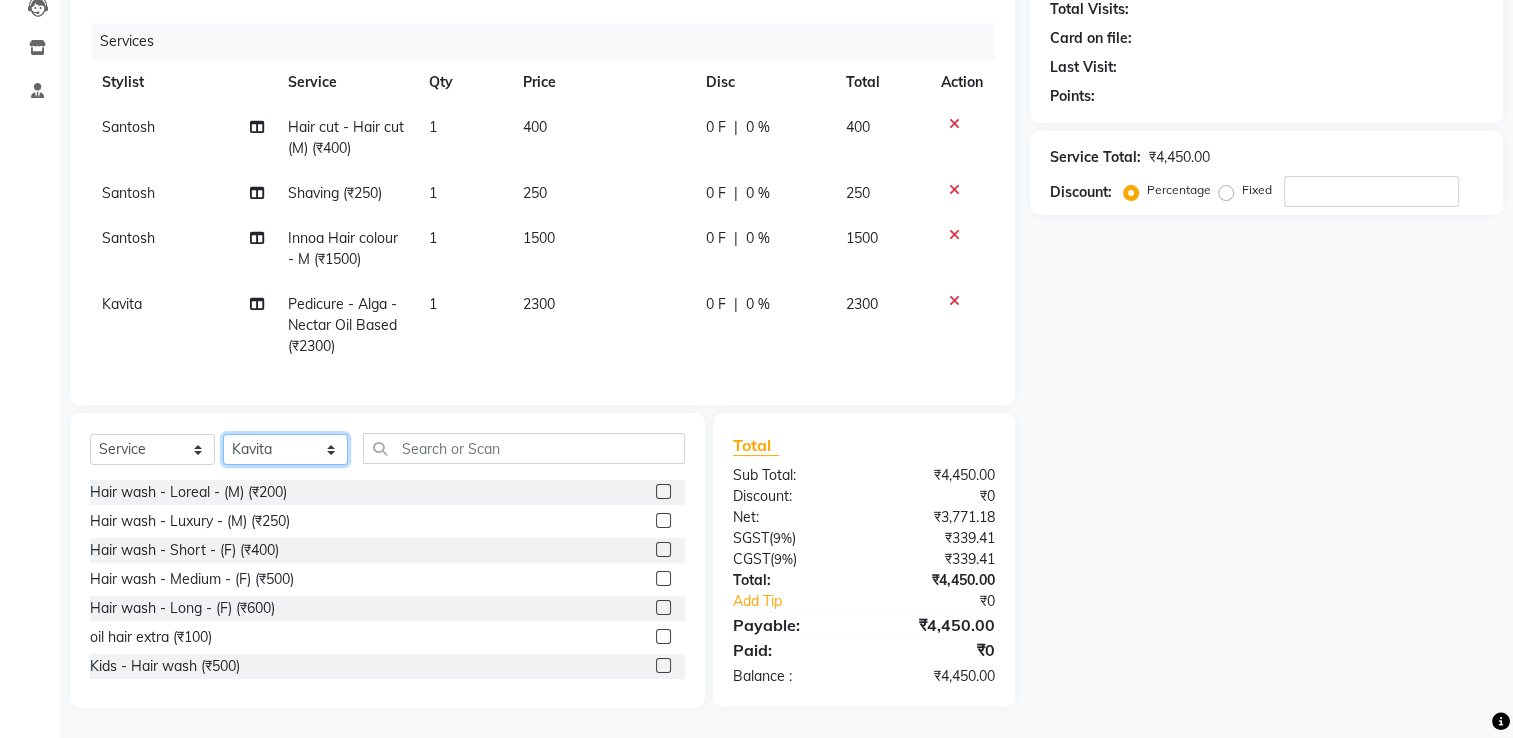 click on "Select Stylist [PERSON_NAME]           ANJALI. [PERSON_NAME]         [PERSON_NAME] [PERSON_NAME]          MANAGER [PERSON_NAME]        [PERSON_NAME]         MANAGER [PERSON_NAME]            raising [PERSON_NAME]        UNISEX [PERSON_NAME]           UNISEX Yash            UNISEX" 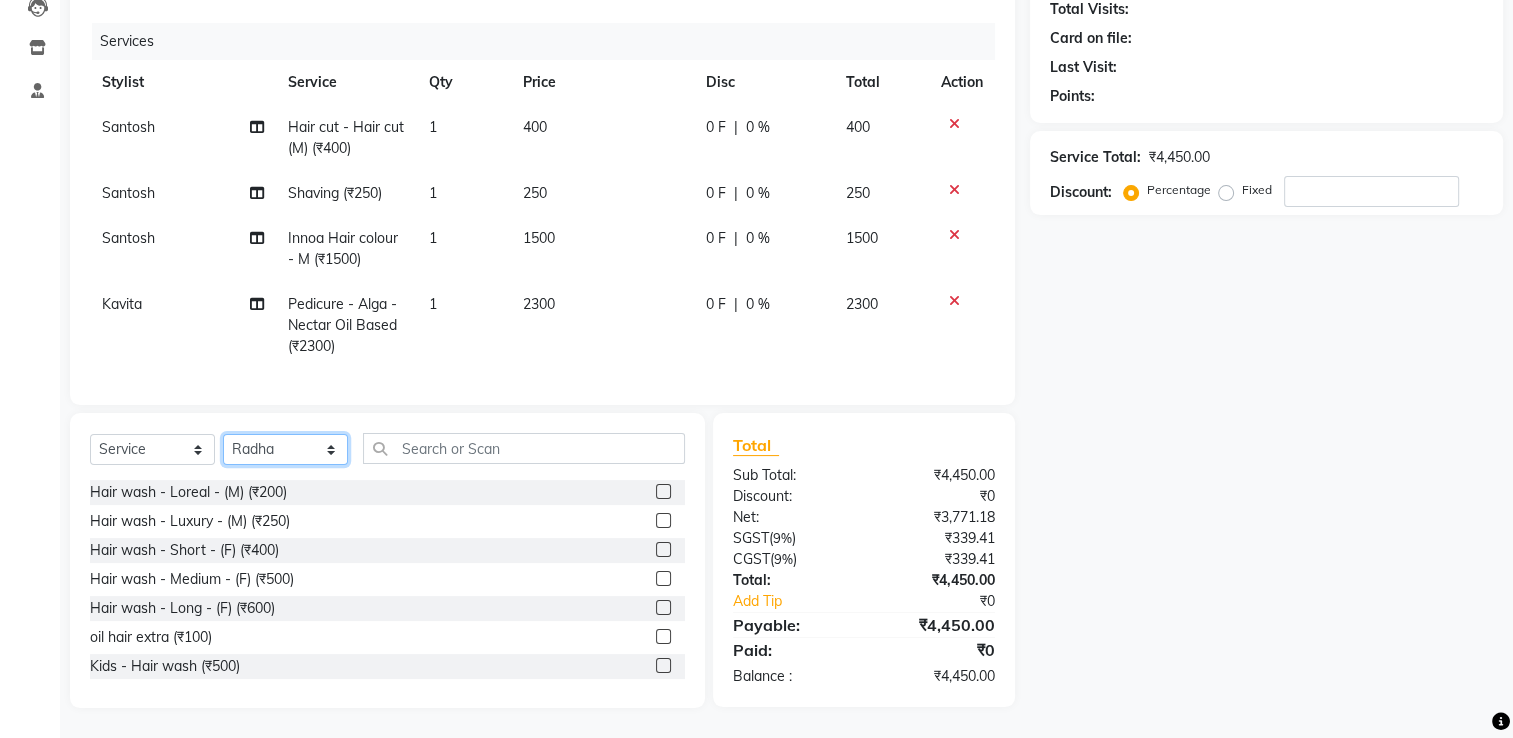 click on "Select Stylist [PERSON_NAME]           ANJALI. [PERSON_NAME]         [PERSON_NAME] [PERSON_NAME]          MANAGER [PERSON_NAME]        [PERSON_NAME]         MANAGER [PERSON_NAME]            raising [PERSON_NAME]        UNISEX [PERSON_NAME]           UNISEX Yash            UNISEX" 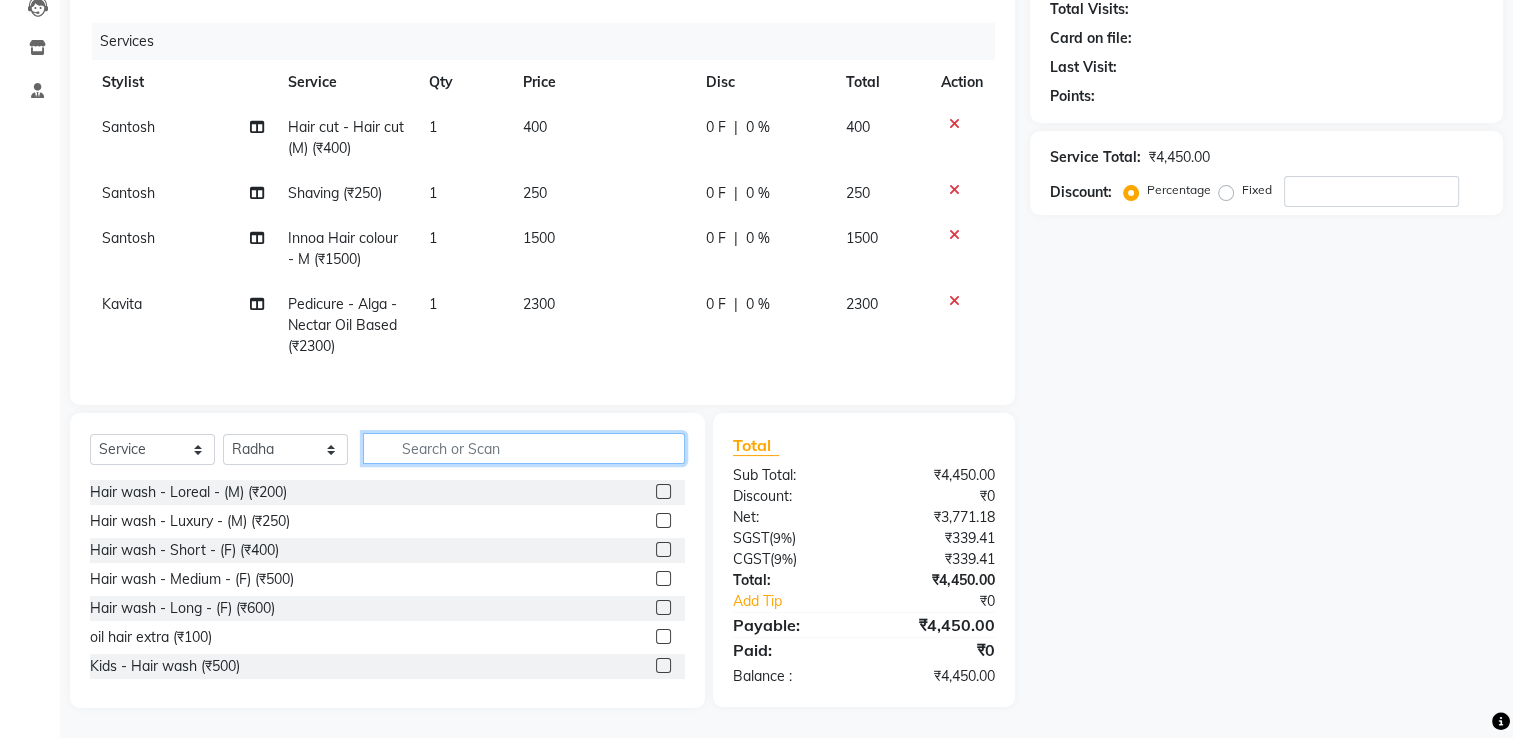 click 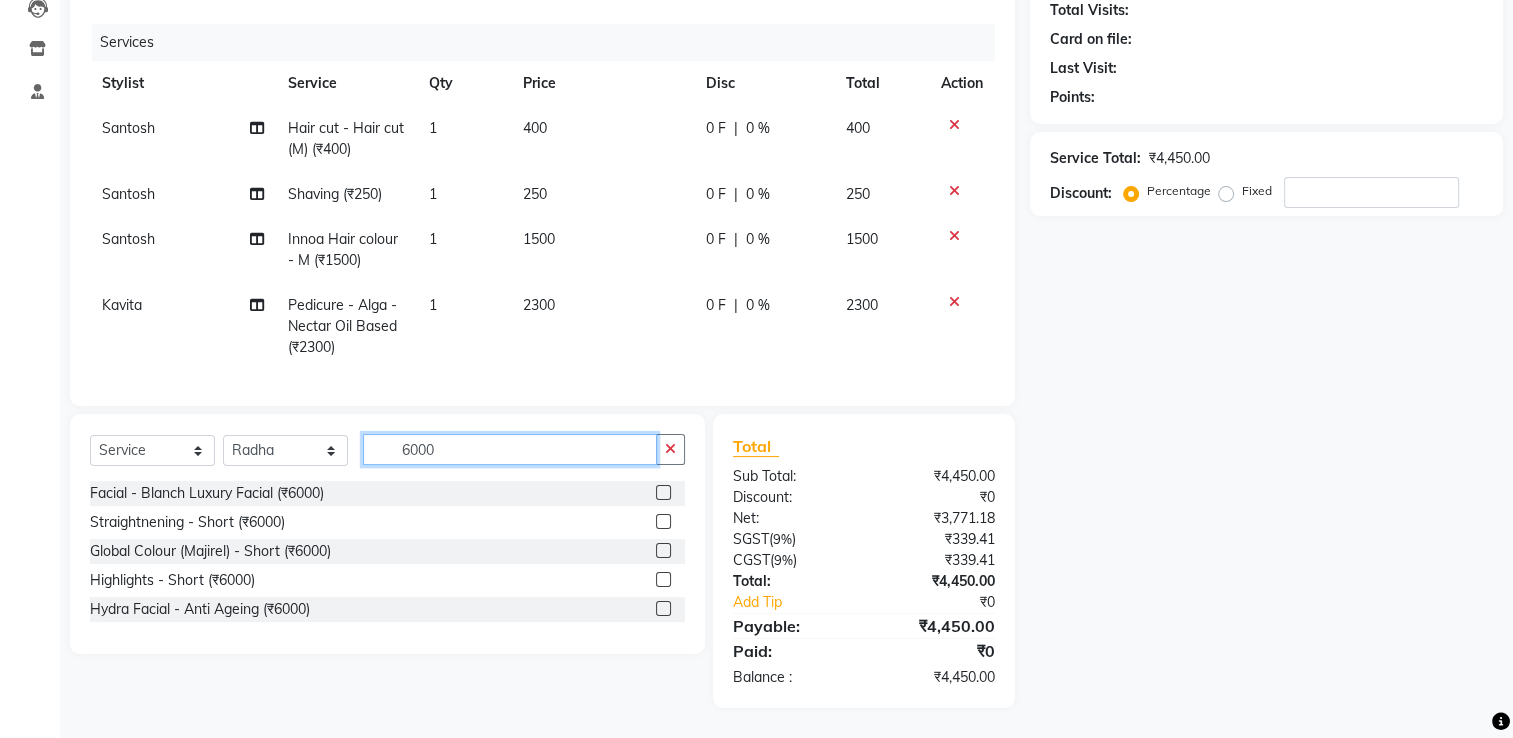 scroll, scrollTop: 239, scrollLeft: 0, axis: vertical 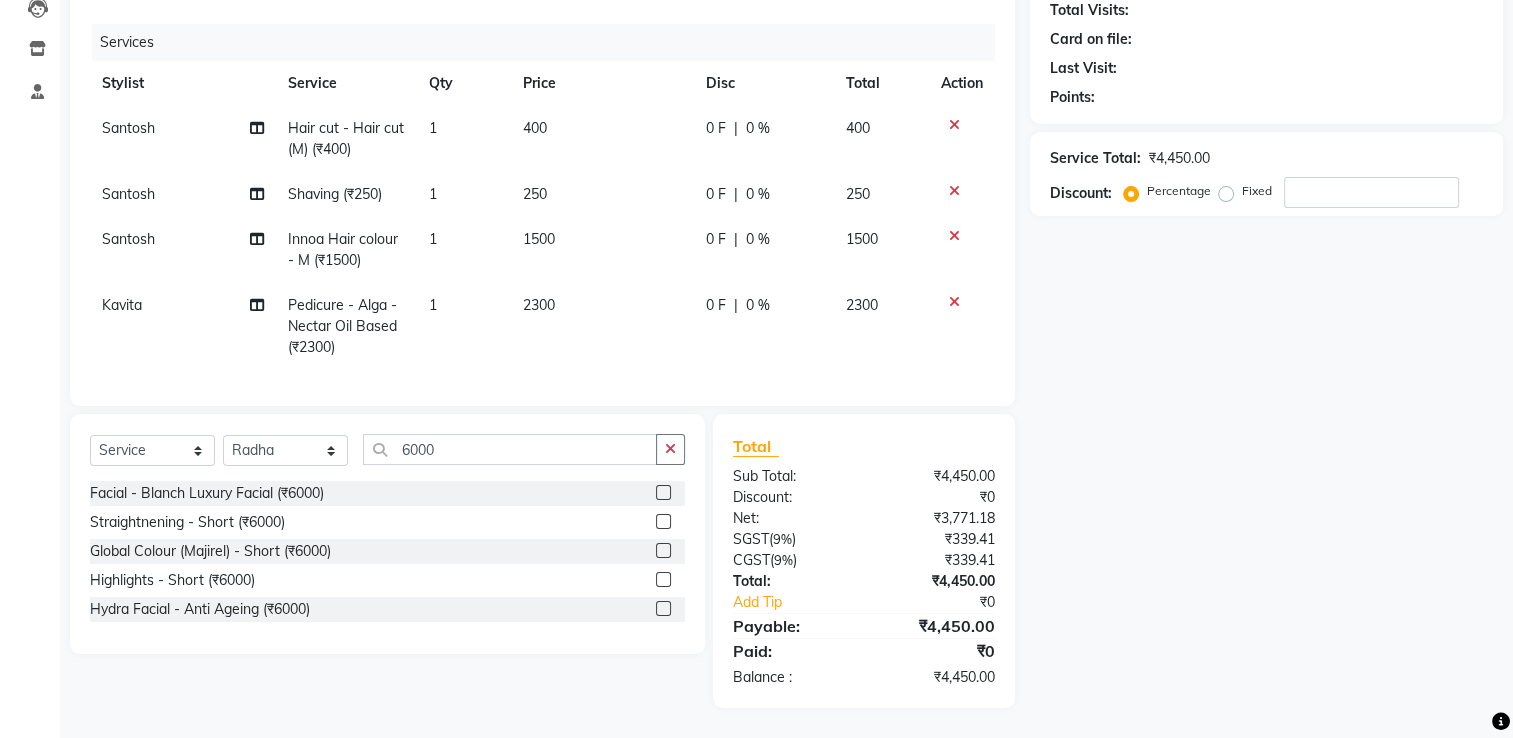 click 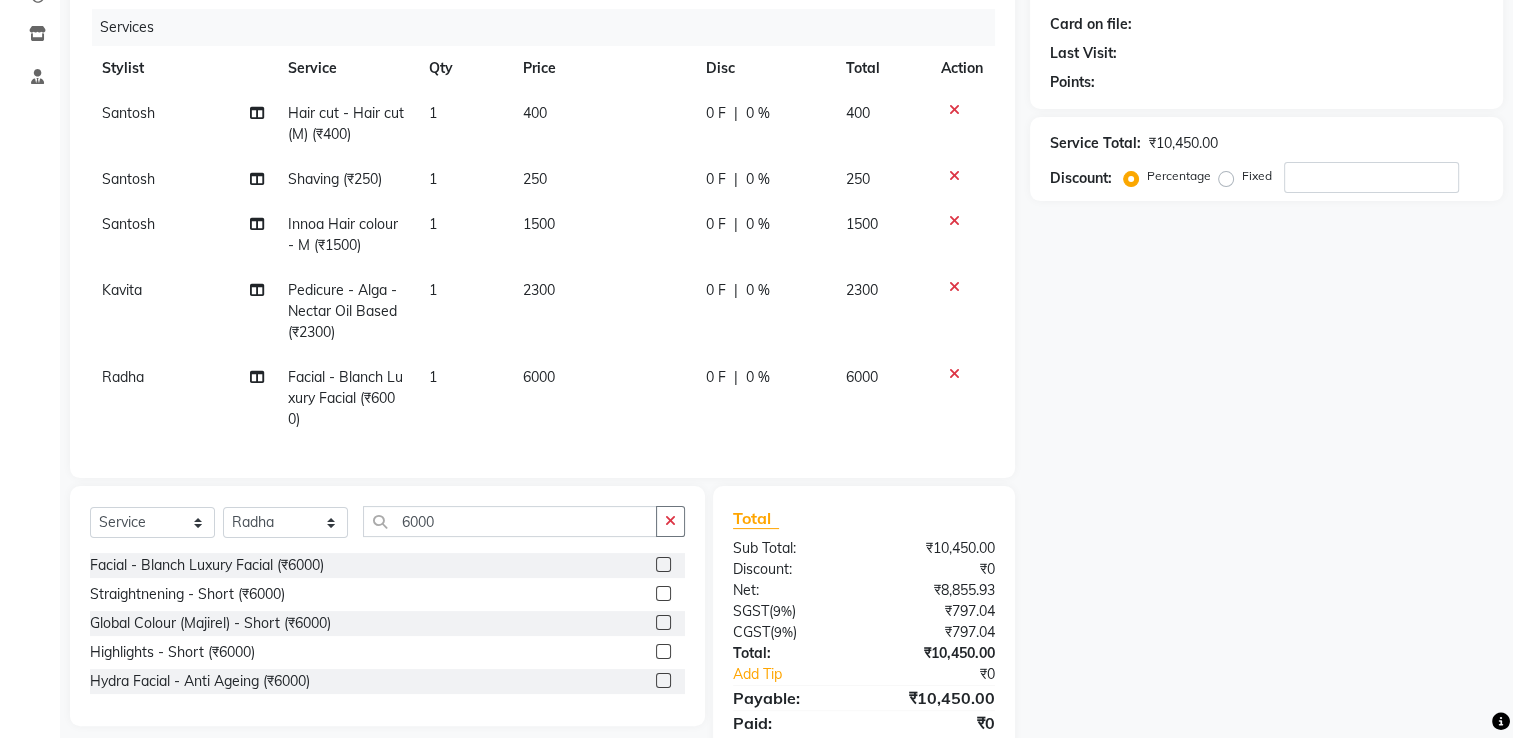 click on "Select  Service  Product  Membership  Package Voucher Prepaid Gift Card  Select Stylist Ali                                       Amit           ANJALI. Archana       Arman            Arti         Belange deepali Jessica          MANAGER Jiya                       Kavita        Nargis          Neha         MANAGER Radha             Rahul            raising Rita             Sameer        UNISEX Santosh      Thakur           UNISEX Yash            UNISEX 6000 Facial - Blanch Luxury Facial (₹6000)  Straightnening - Short (₹6000)  Global Colour (Majirel) - Short (₹6000)  Highlights - Short (₹6000)  Hydra Facial - Anti Ageing (₹6000)" 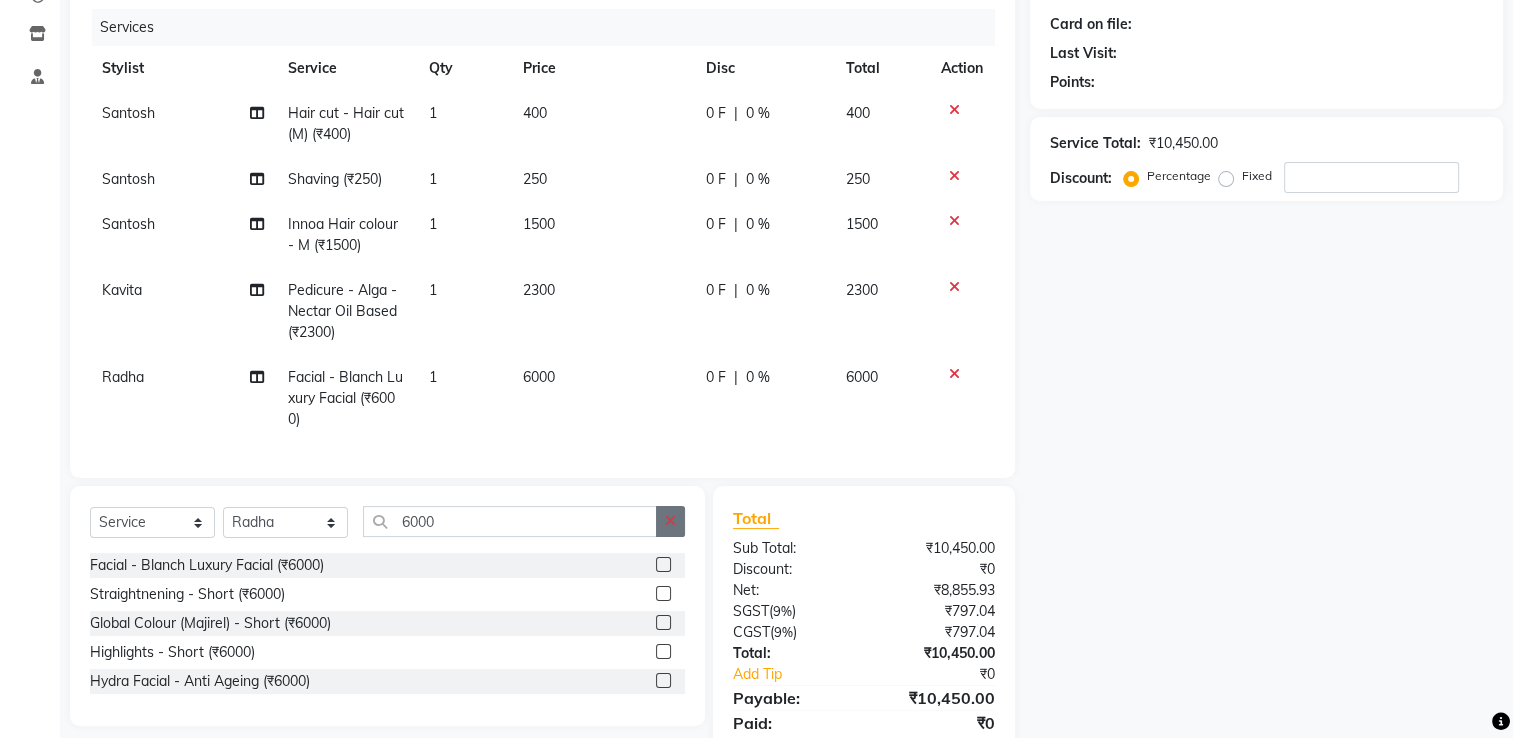 click 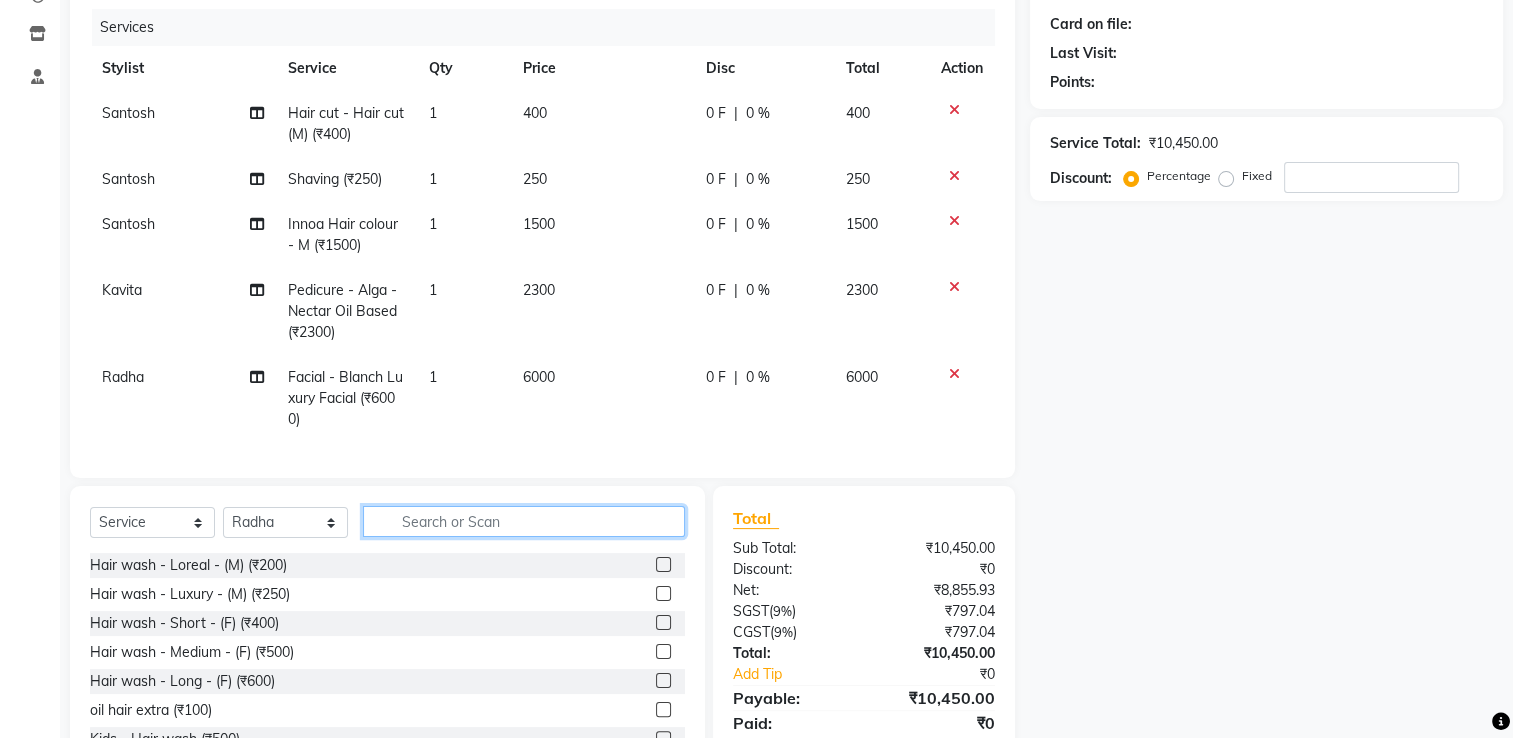 scroll, scrollTop: 328, scrollLeft: 0, axis: vertical 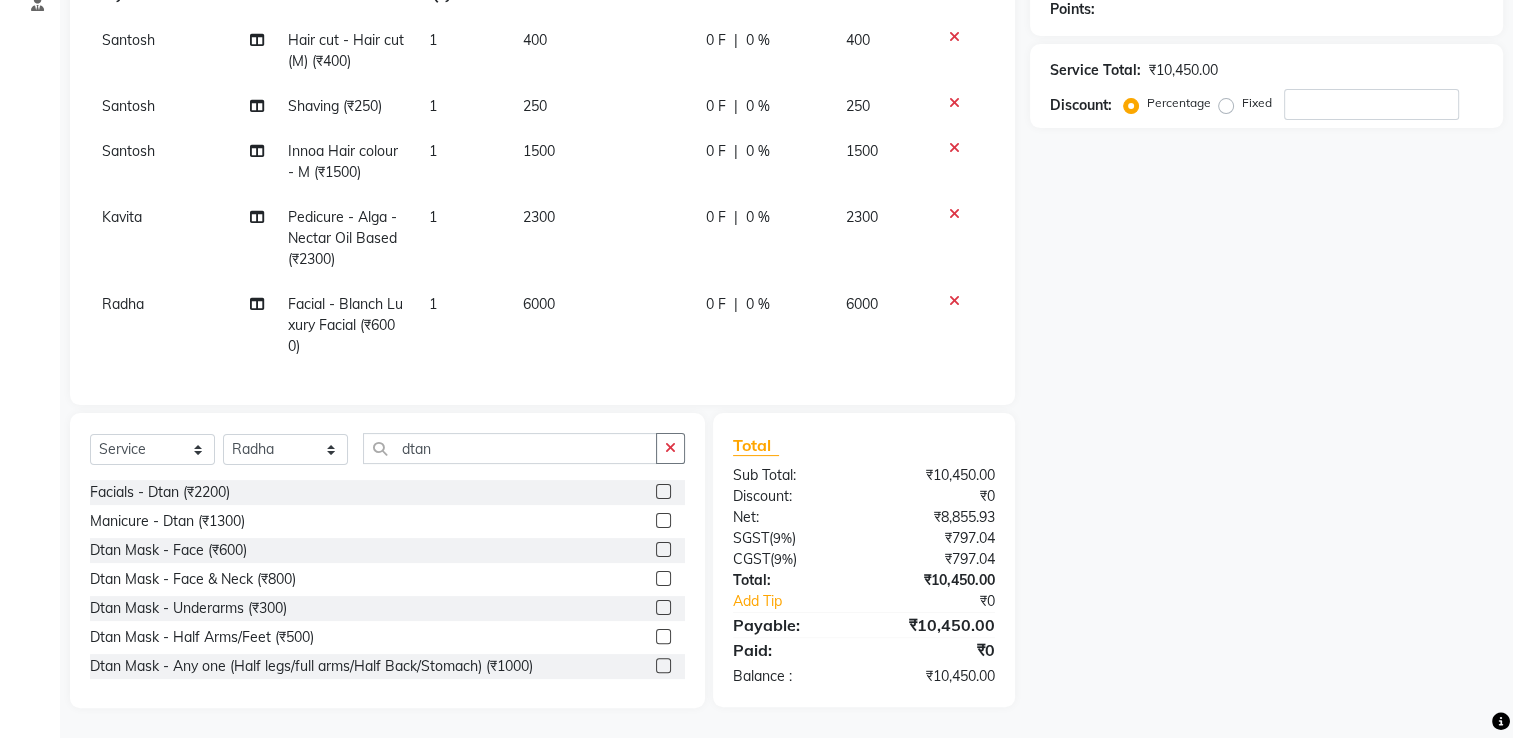 click 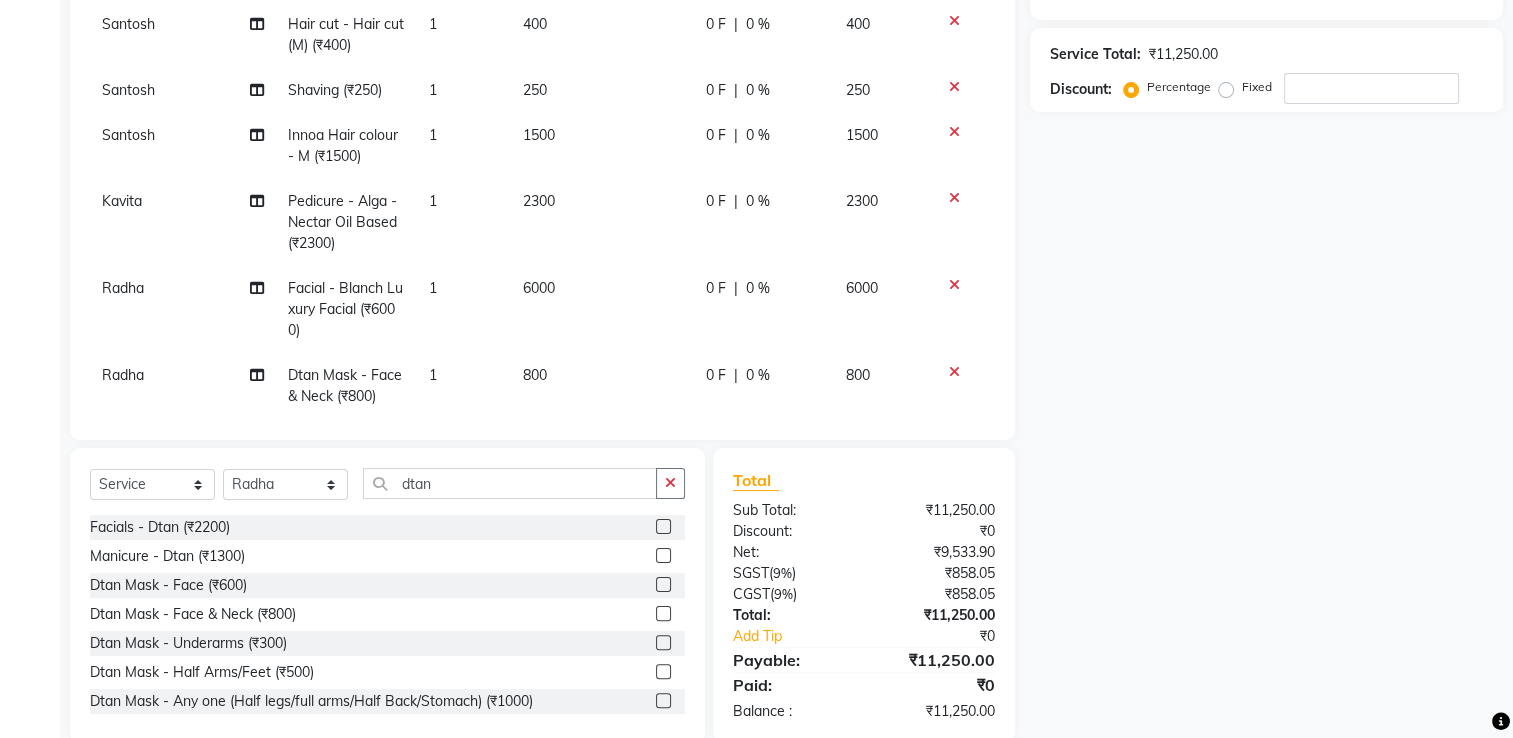 scroll, scrollTop: 0, scrollLeft: 0, axis: both 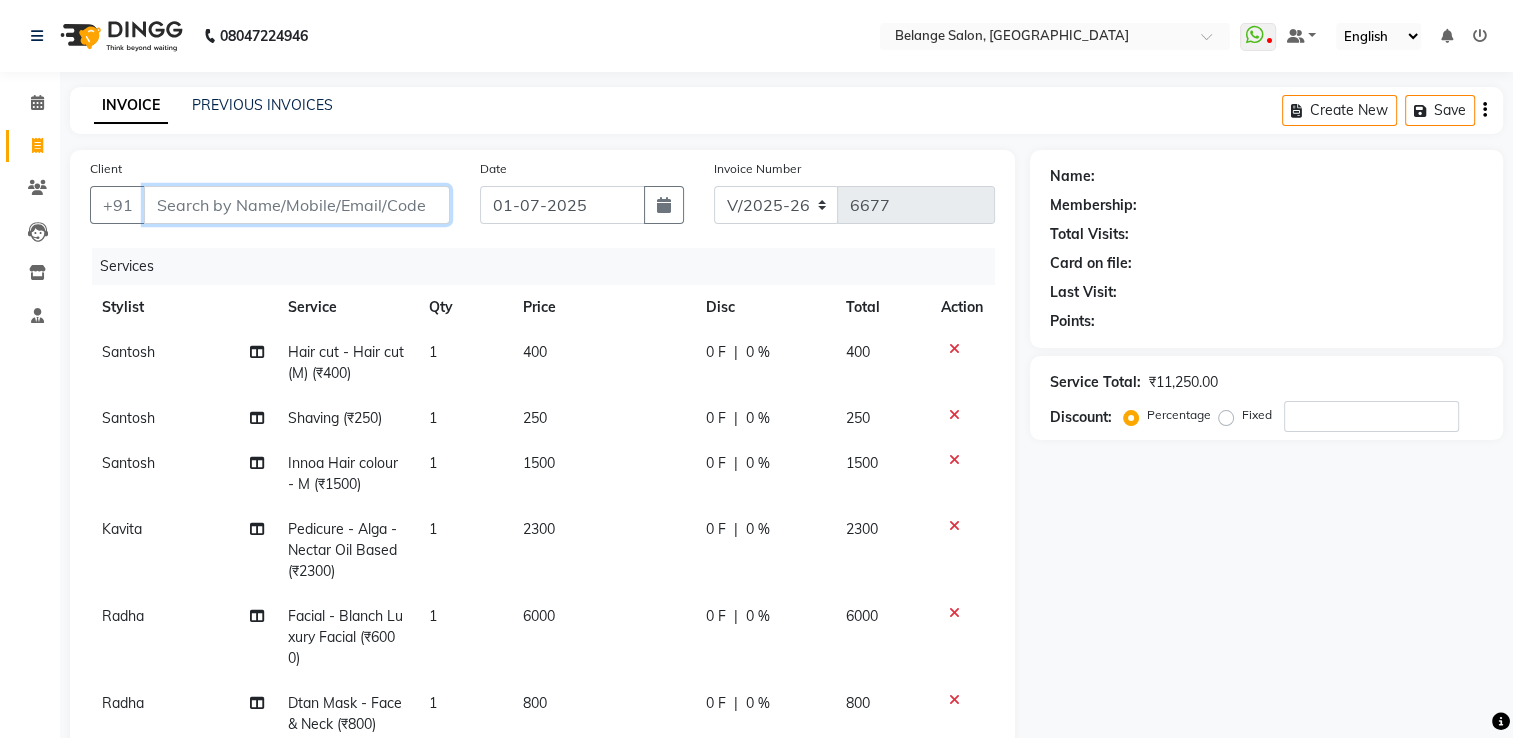 click on "Client" at bounding box center (297, 205) 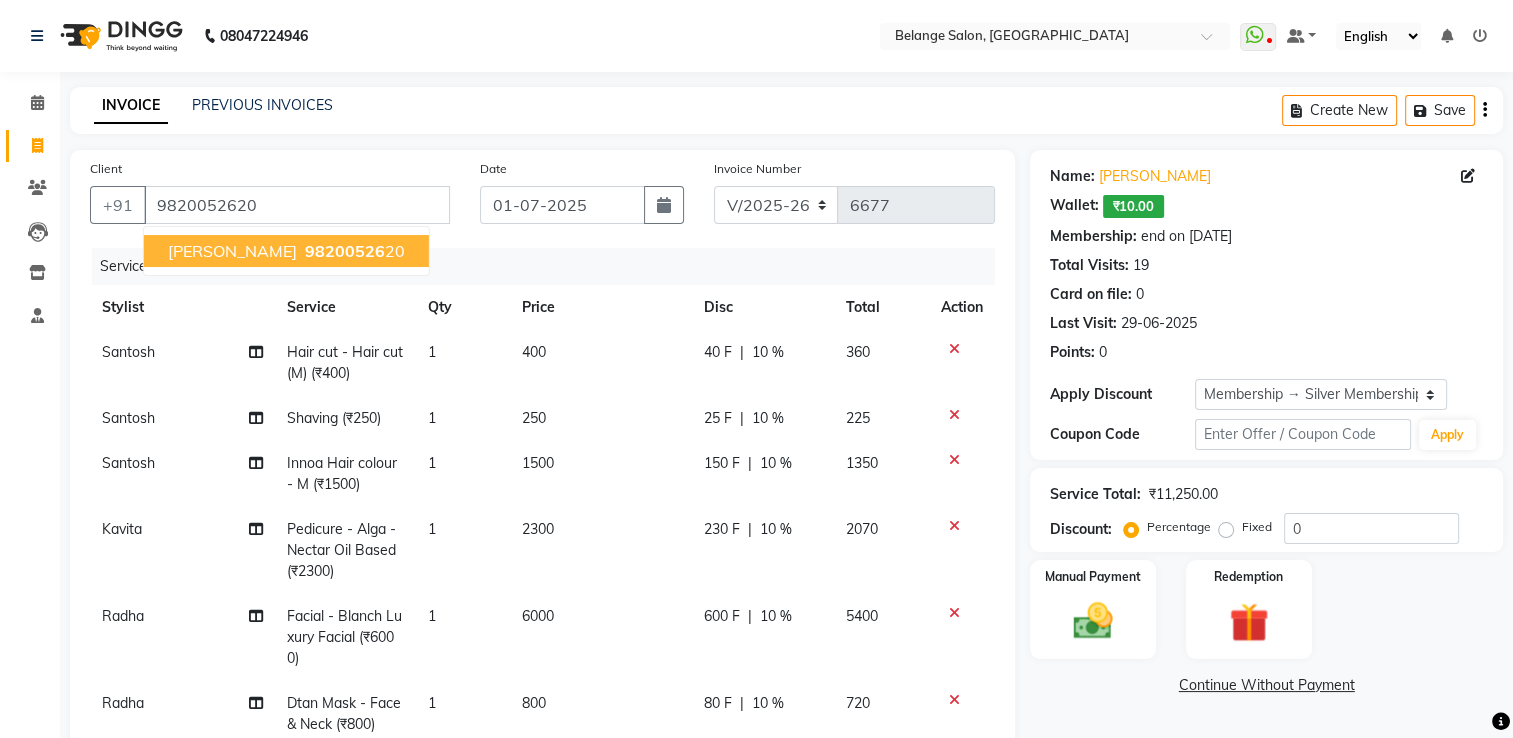 click on "98200526" at bounding box center (345, 251) 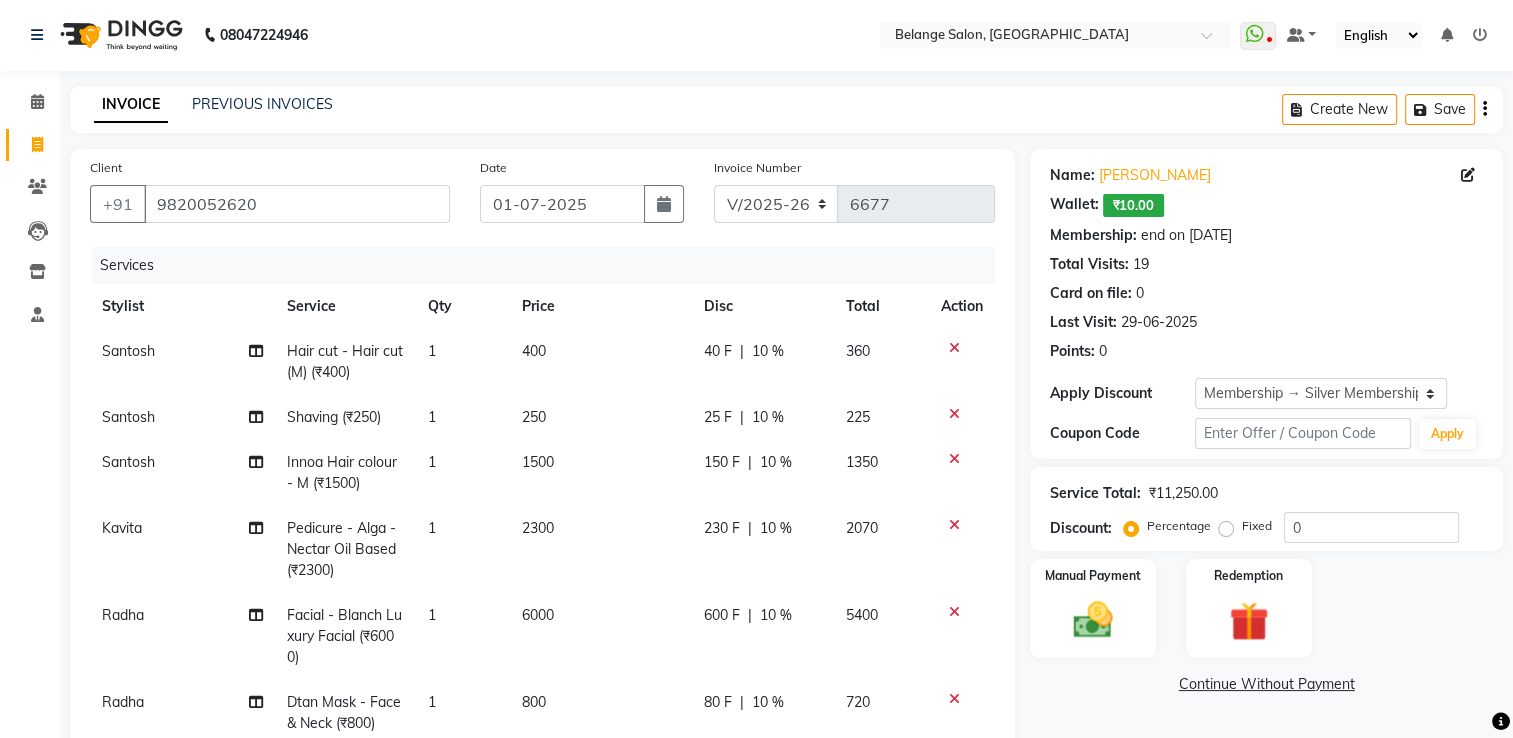 scroll, scrollTop: 100, scrollLeft: 0, axis: vertical 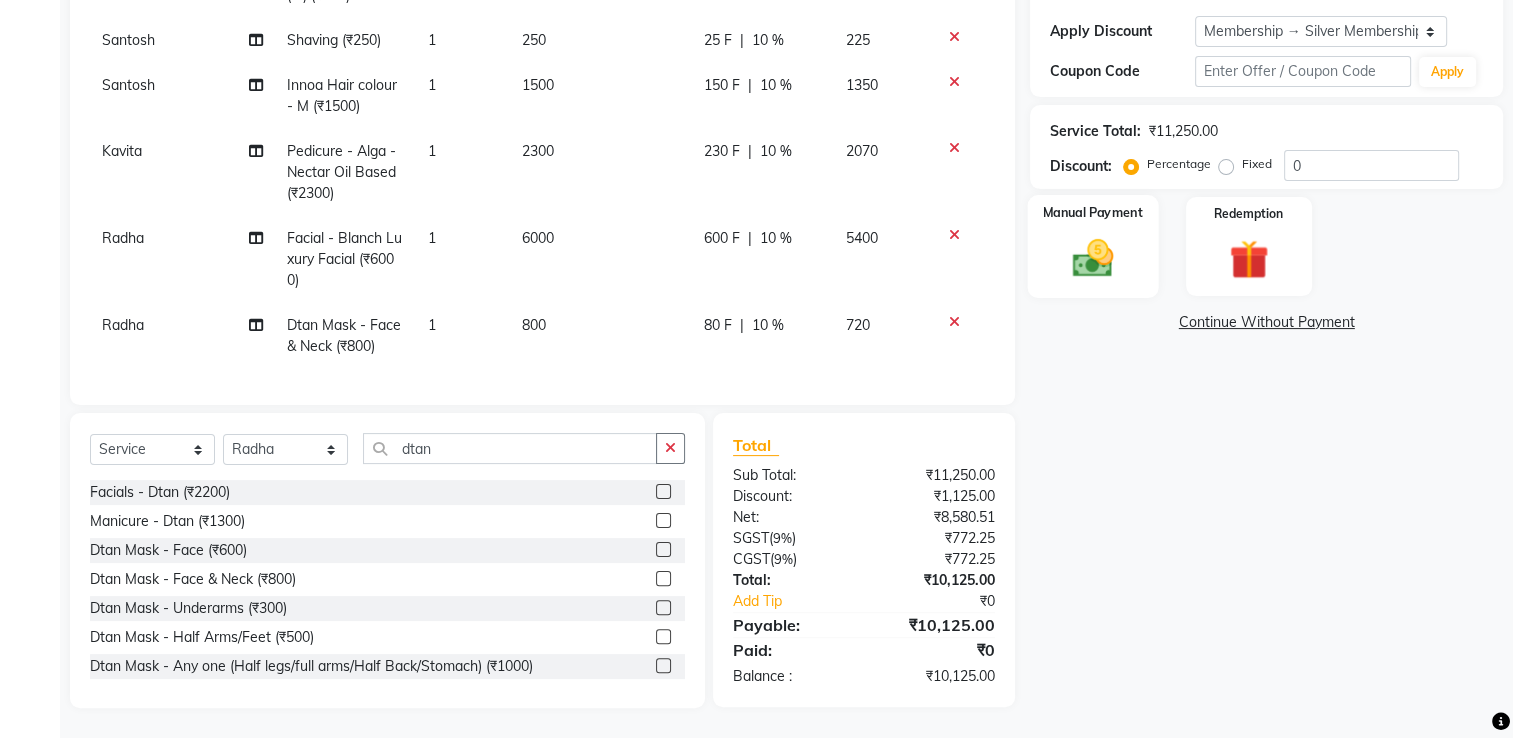 click 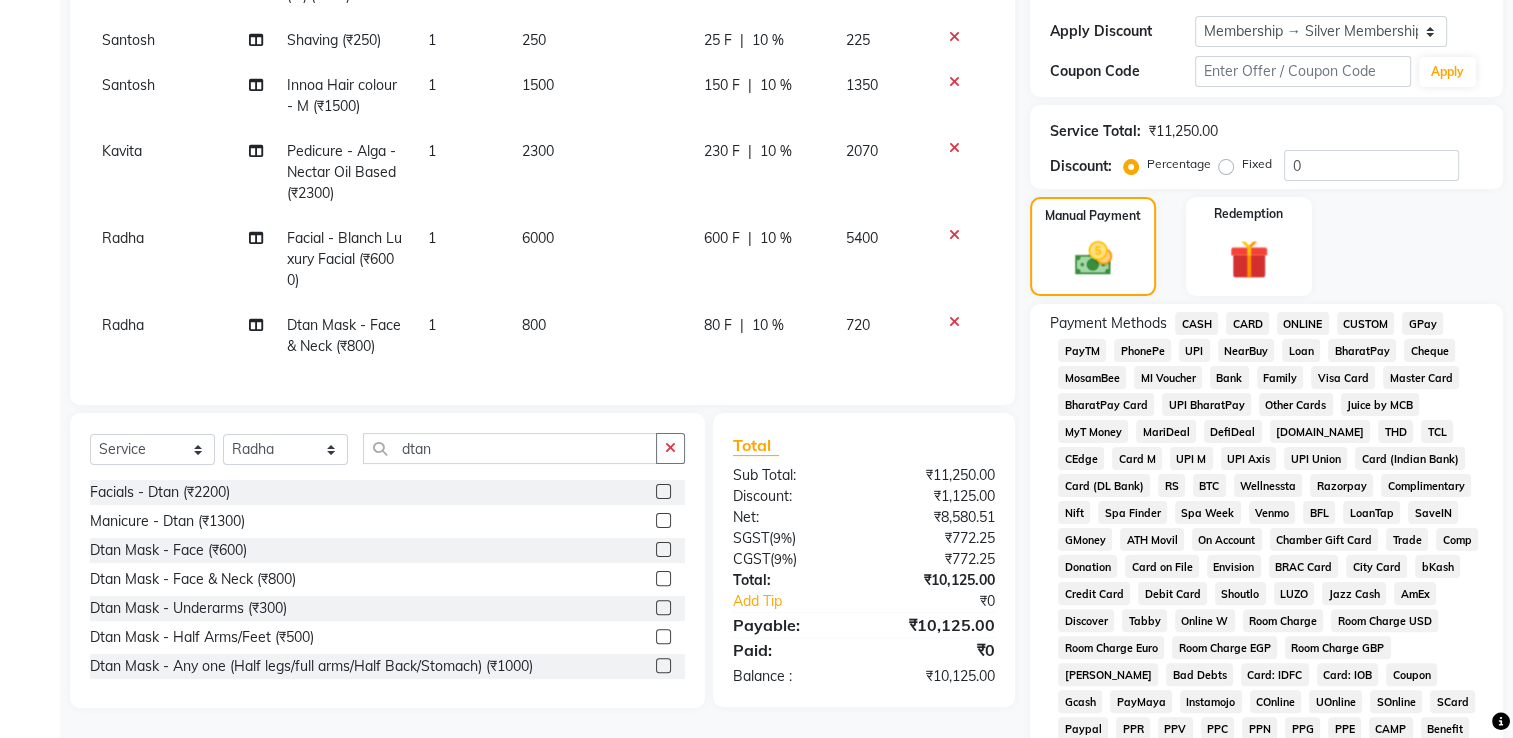 scroll, scrollTop: 563, scrollLeft: 0, axis: vertical 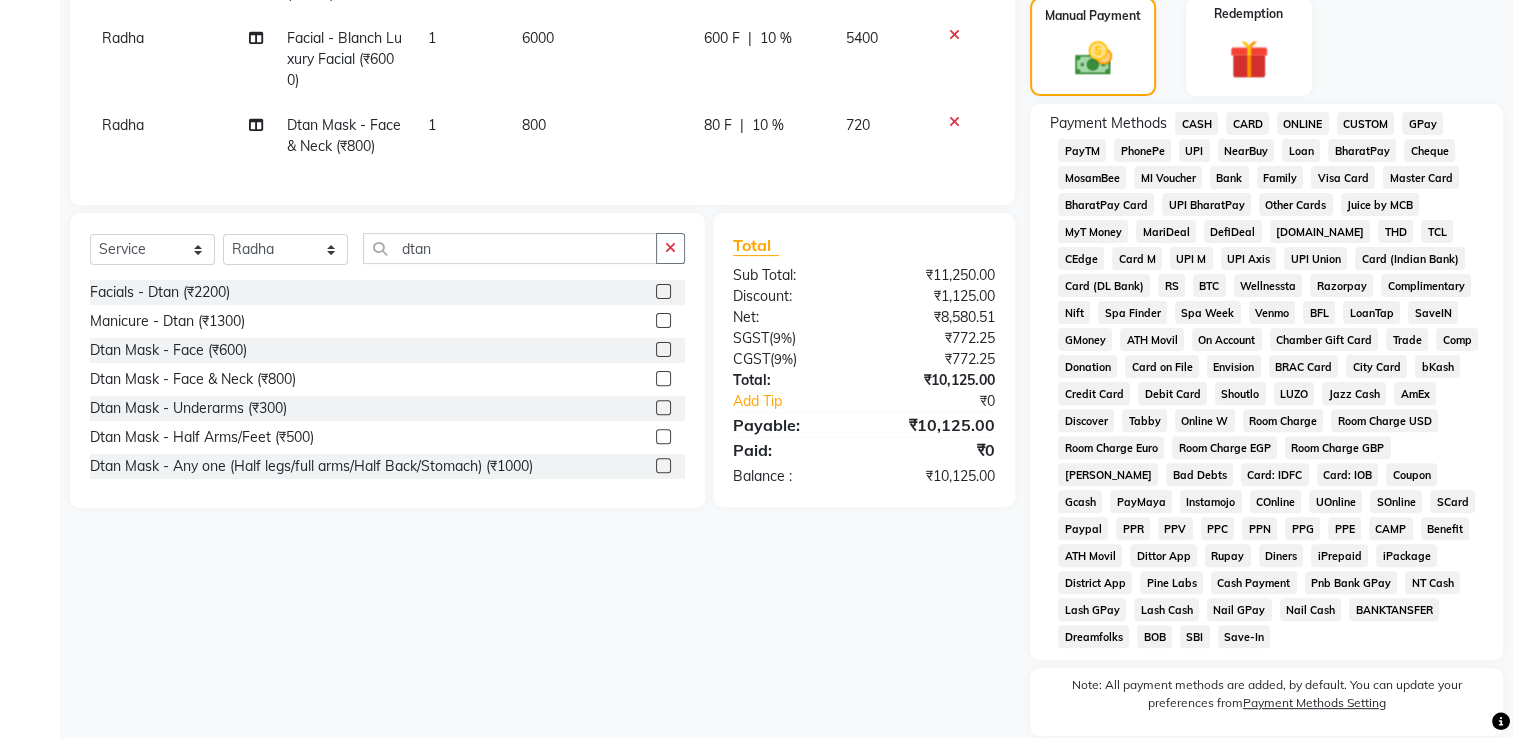 click on "CASH" 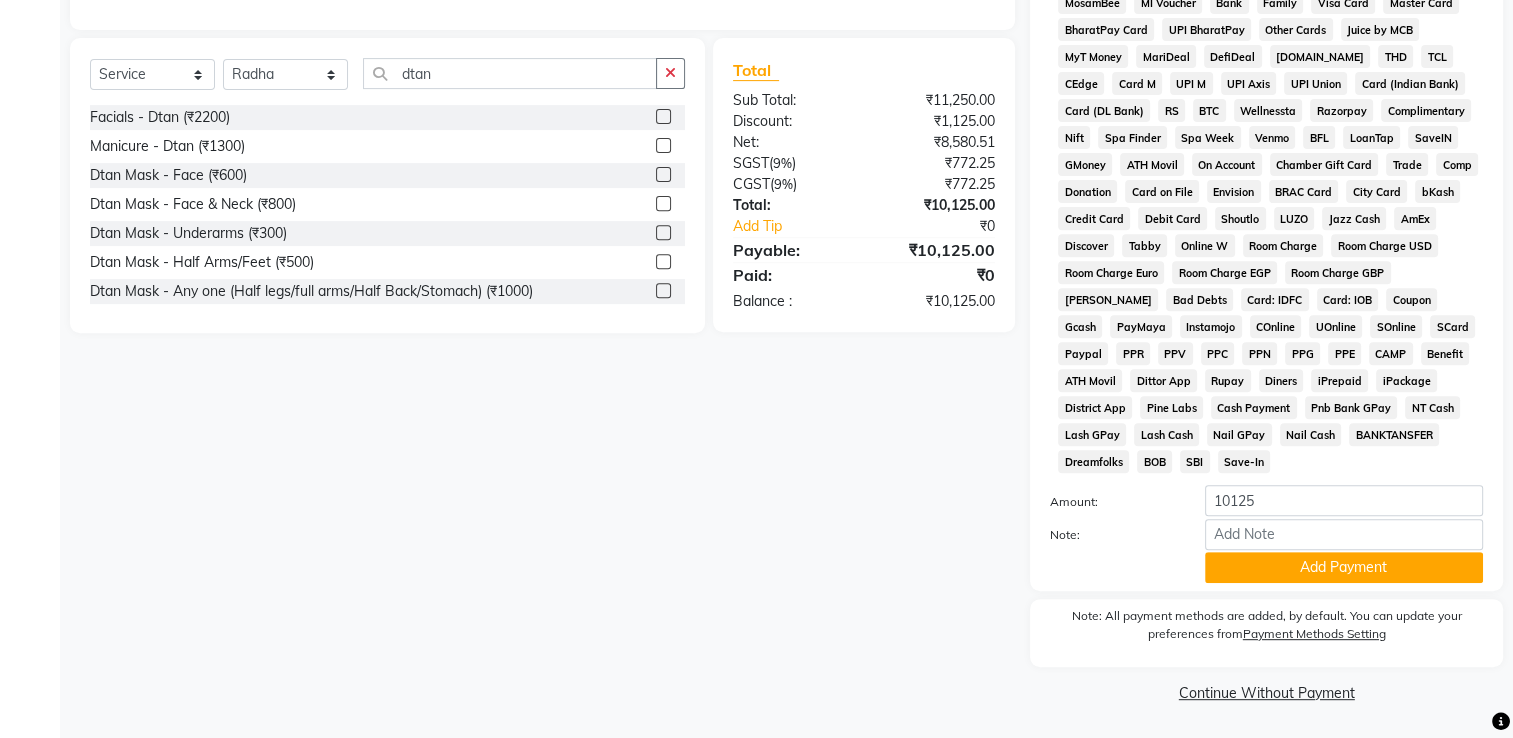 scroll, scrollTop: 55, scrollLeft: 0, axis: vertical 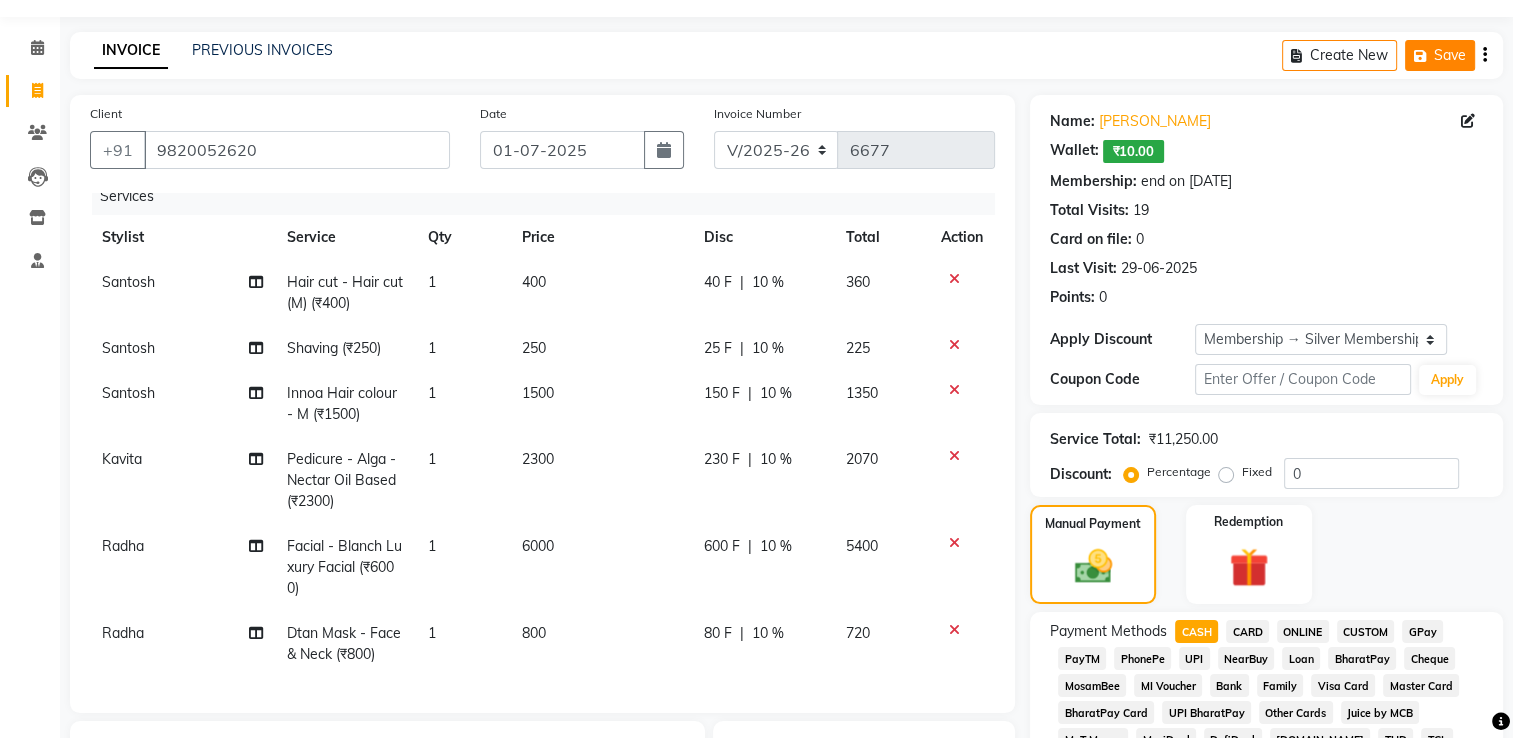 click on "Save" 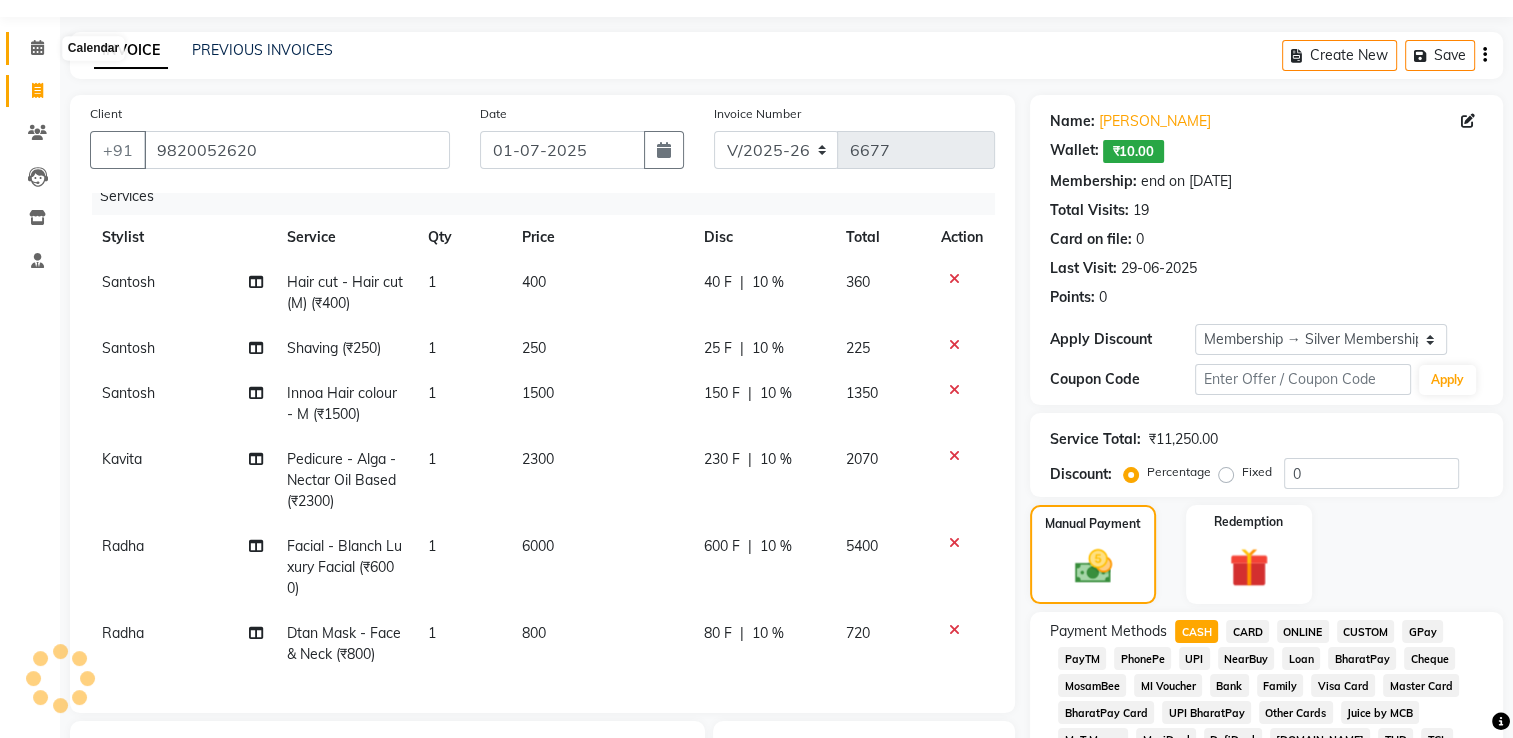 drag, startPoint x: 40, startPoint y: 40, endPoint x: 40, endPoint y: 92, distance: 52 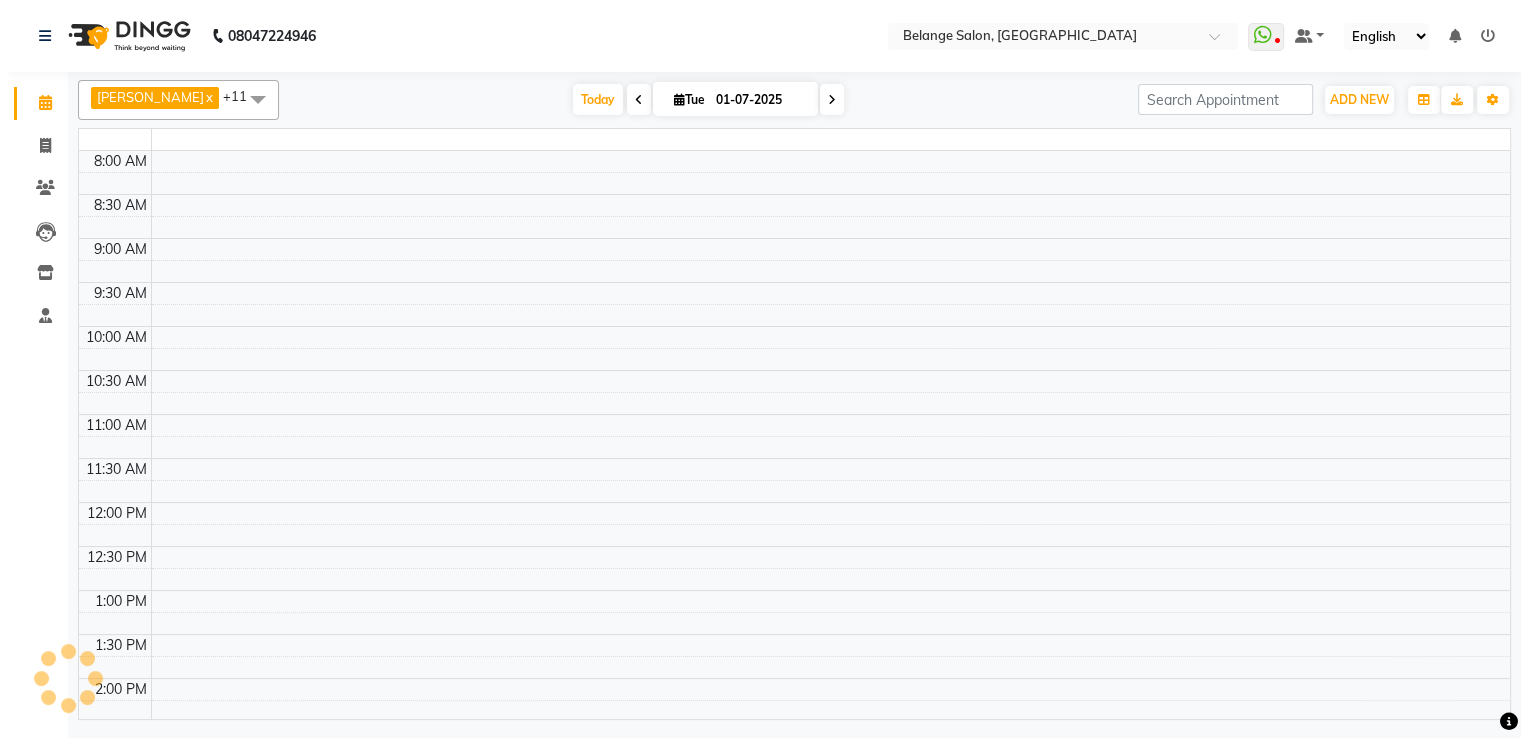 scroll, scrollTop: 0, scrollLeft: 0, axis: both 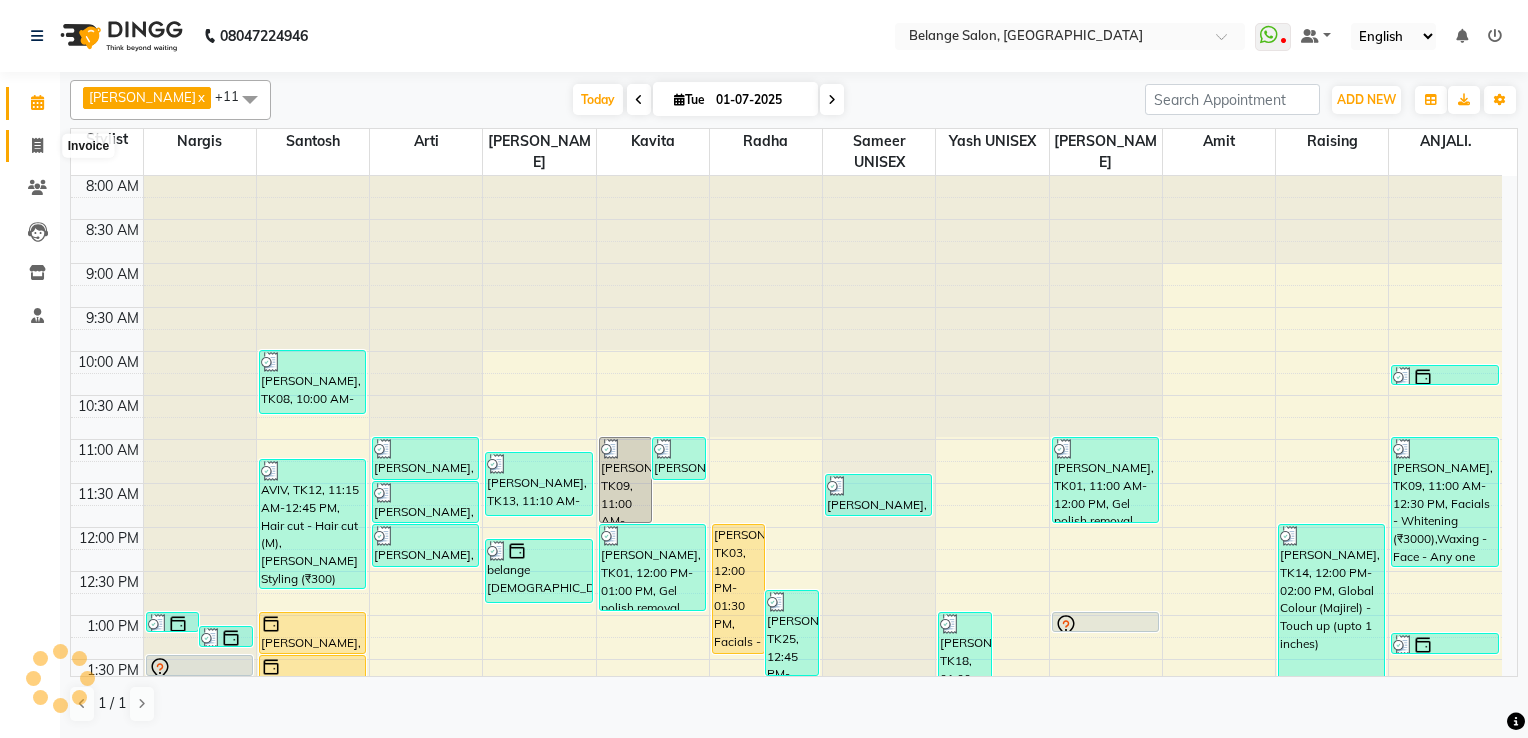 click 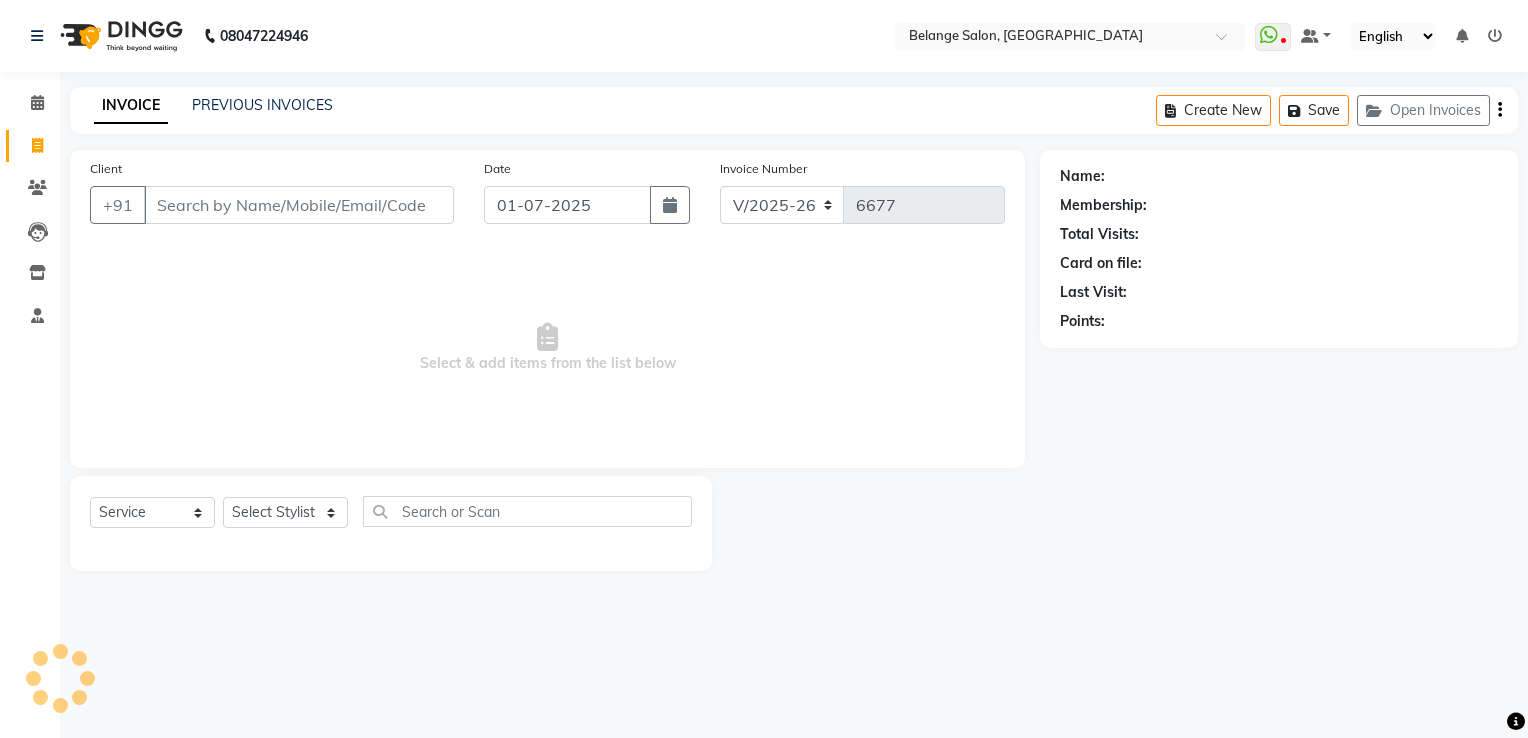 click on "Client" at bounding box center [299, 205] 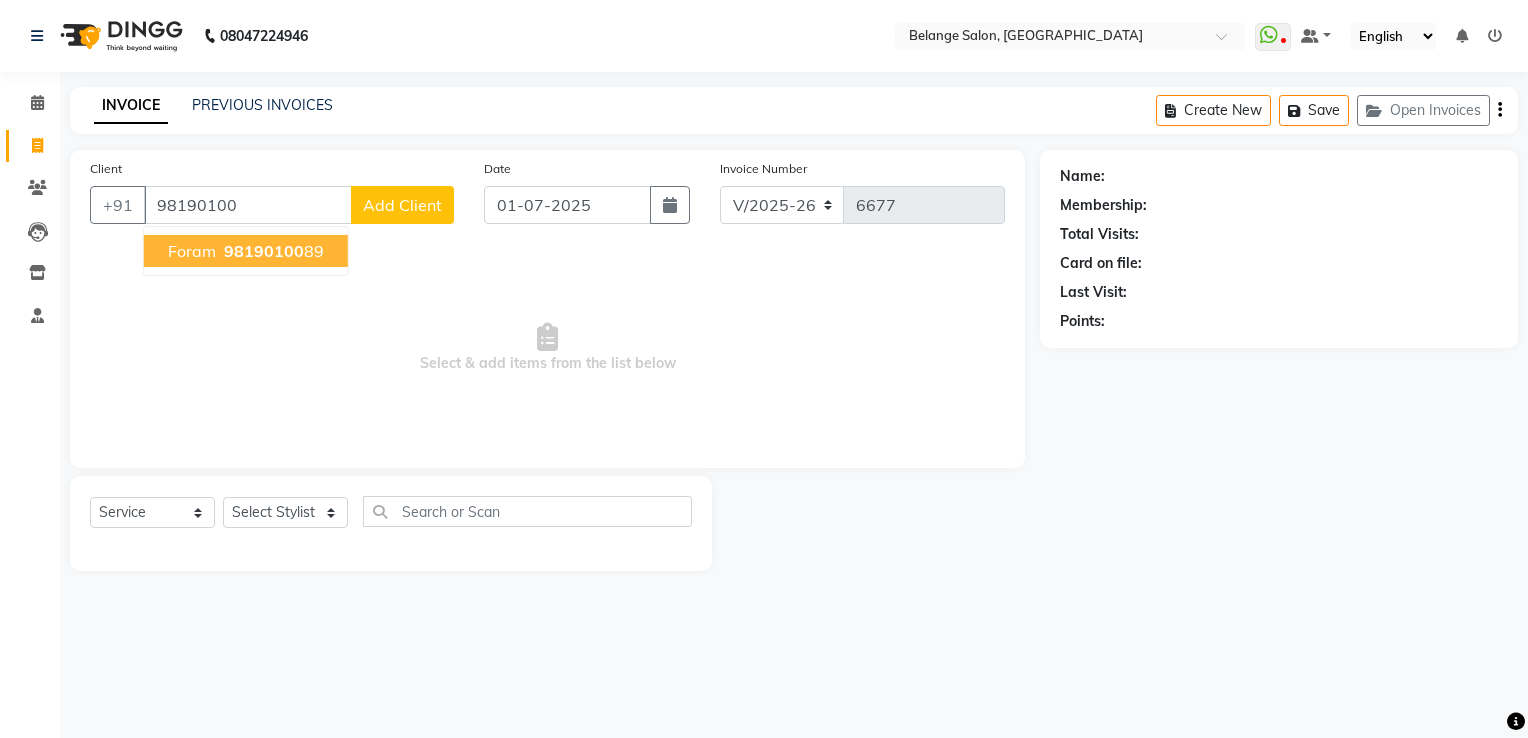 click on "98190100" at bounding box center (264, 251) 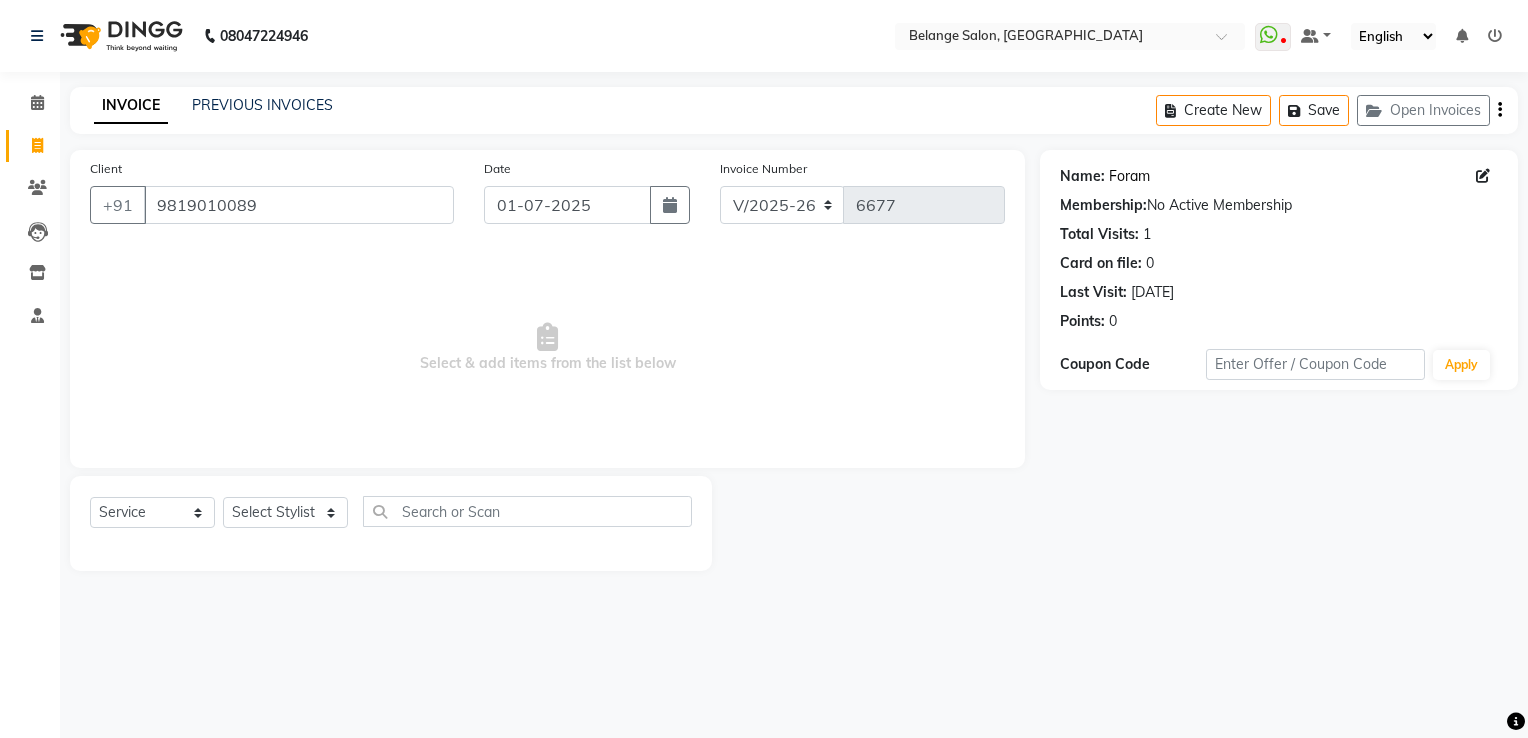 click on "Foram" 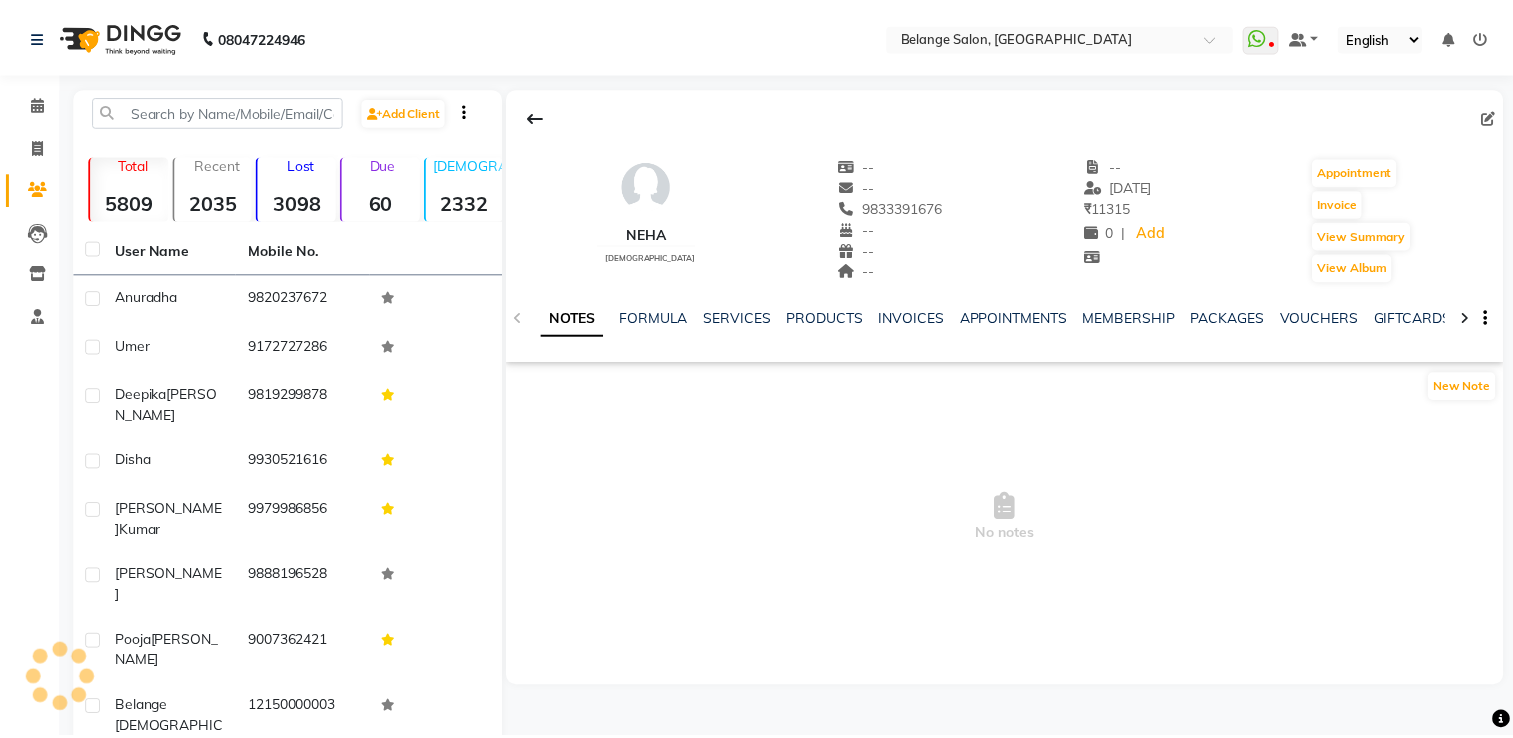 scroll, scrollTop: 0, scrollLeft: 0, axis: both 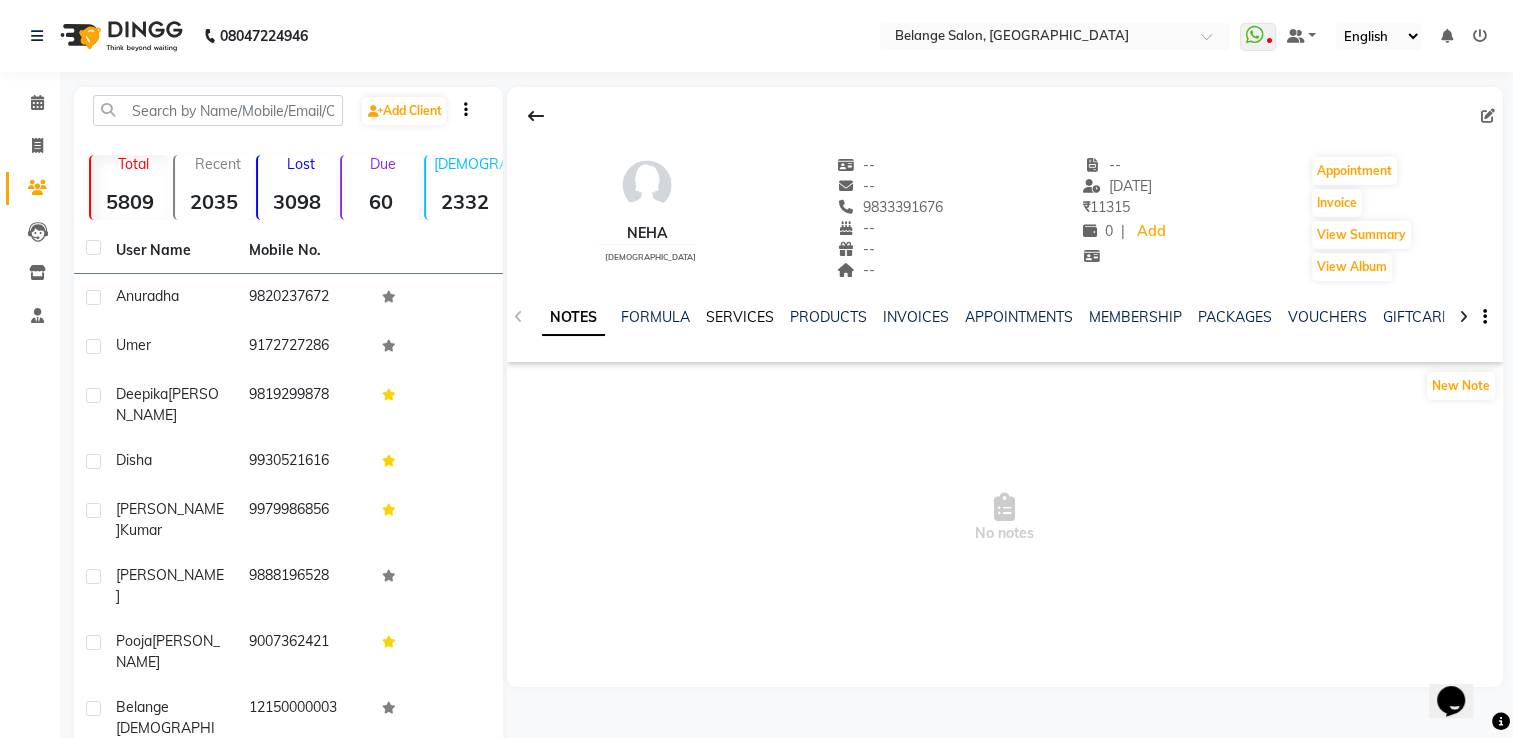 click on "SERVICES" 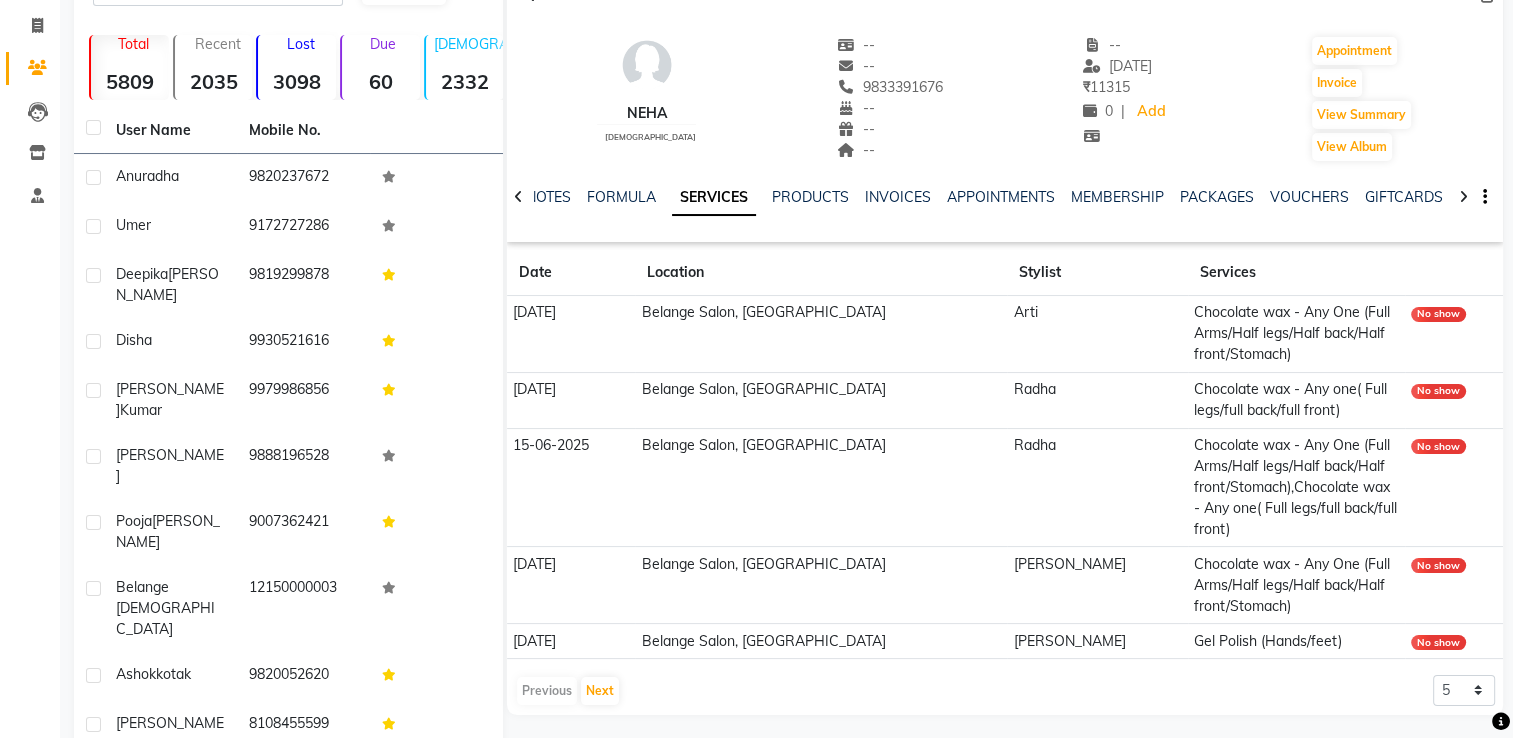 scroll, scrollTop: 128, scrollLeft: 0, axis: vertical 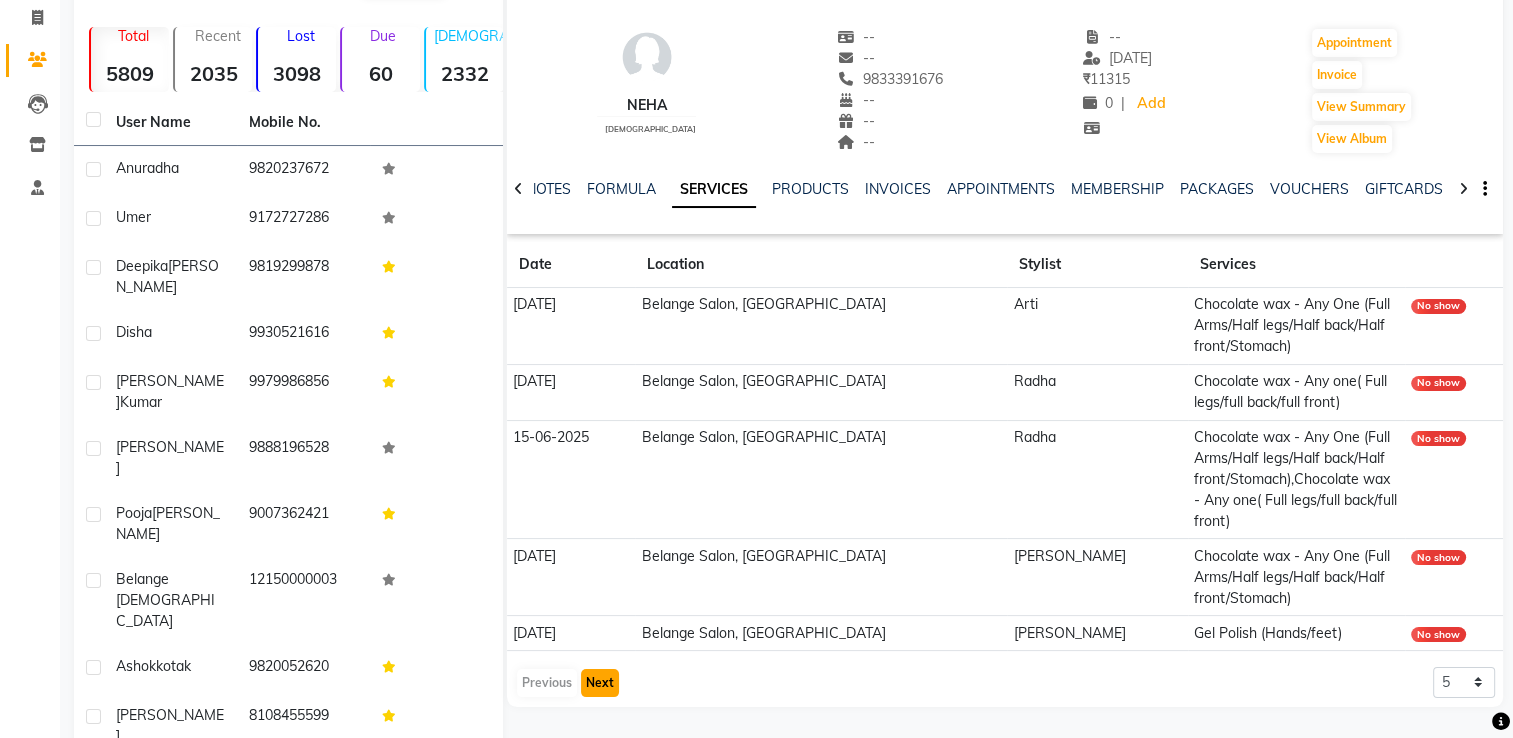 click on "Next" 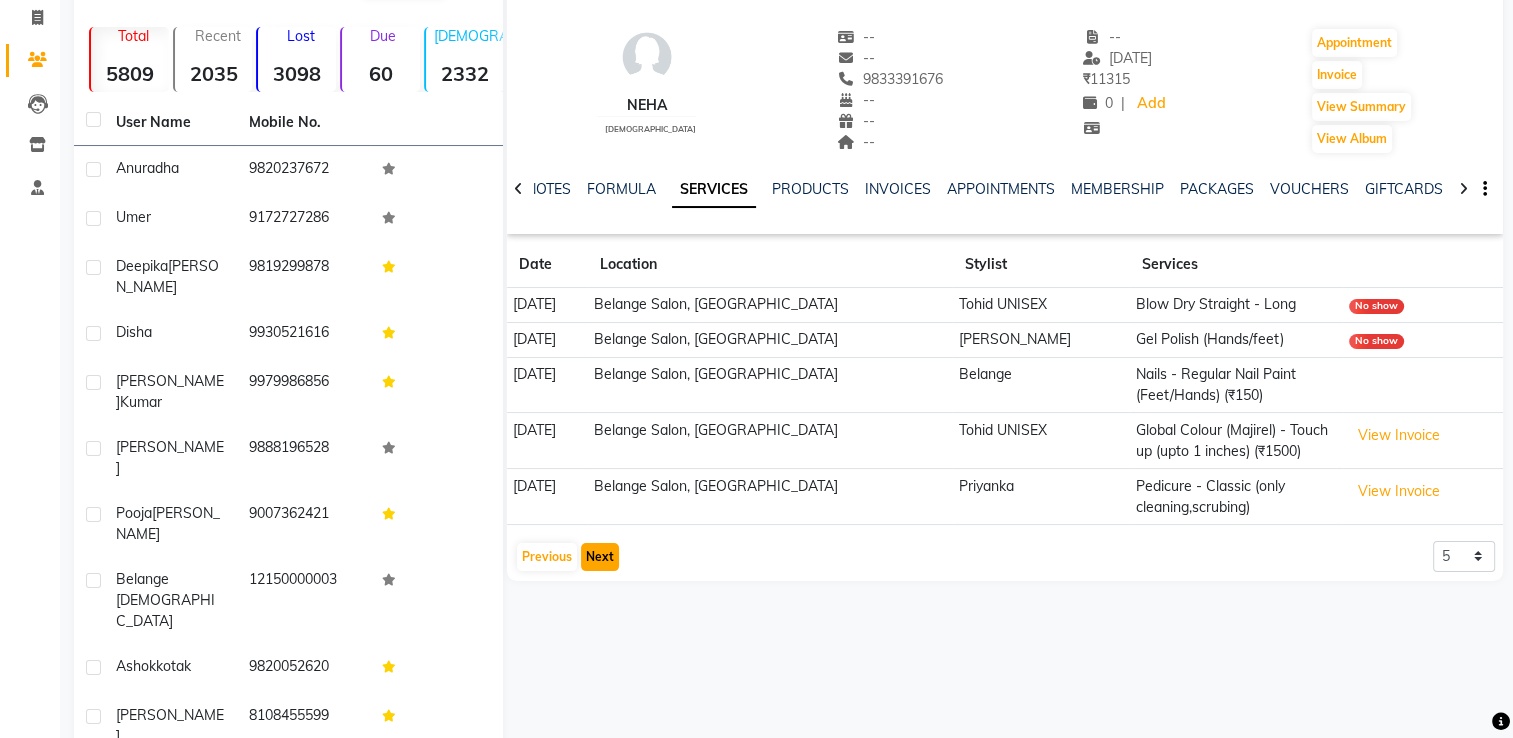 click on "Next" 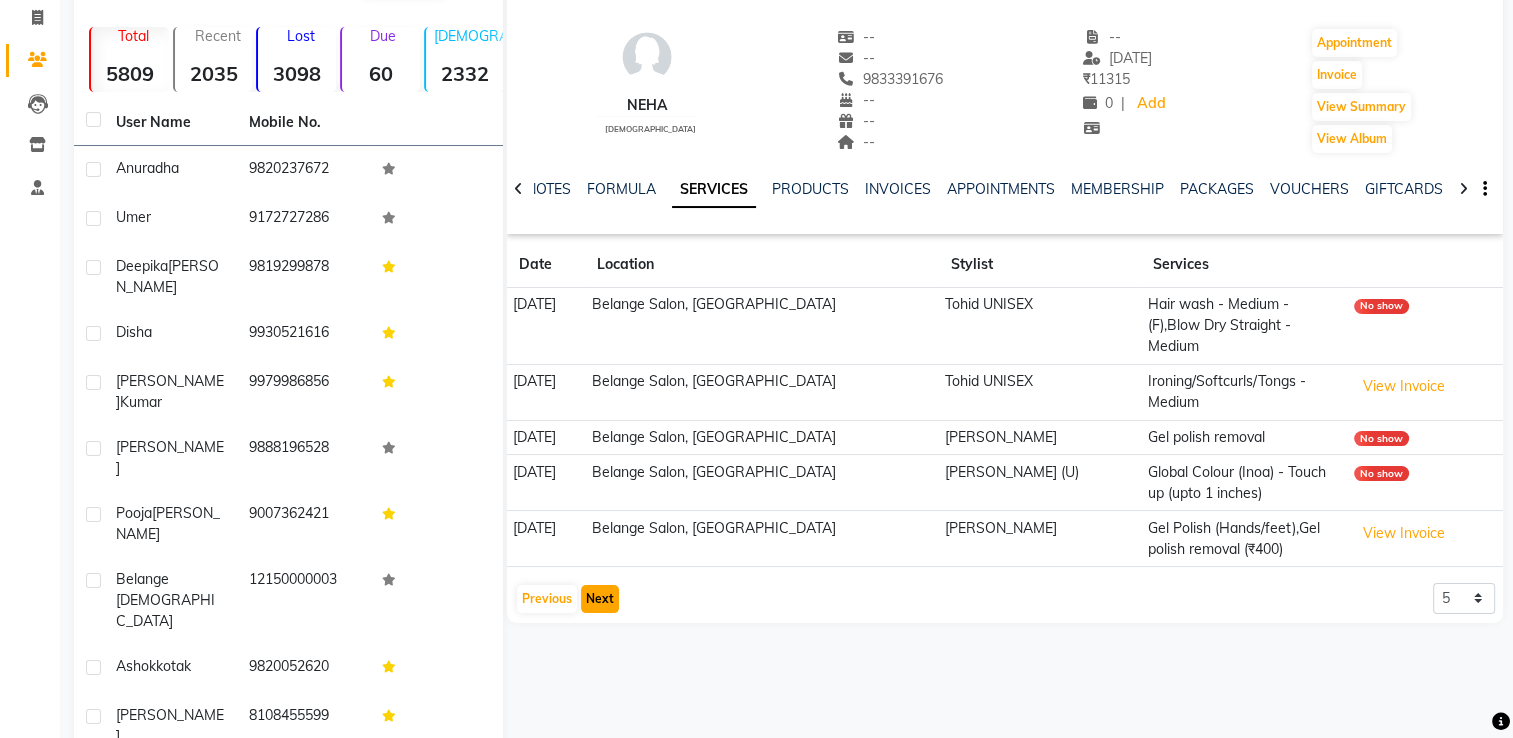 click on "Next" 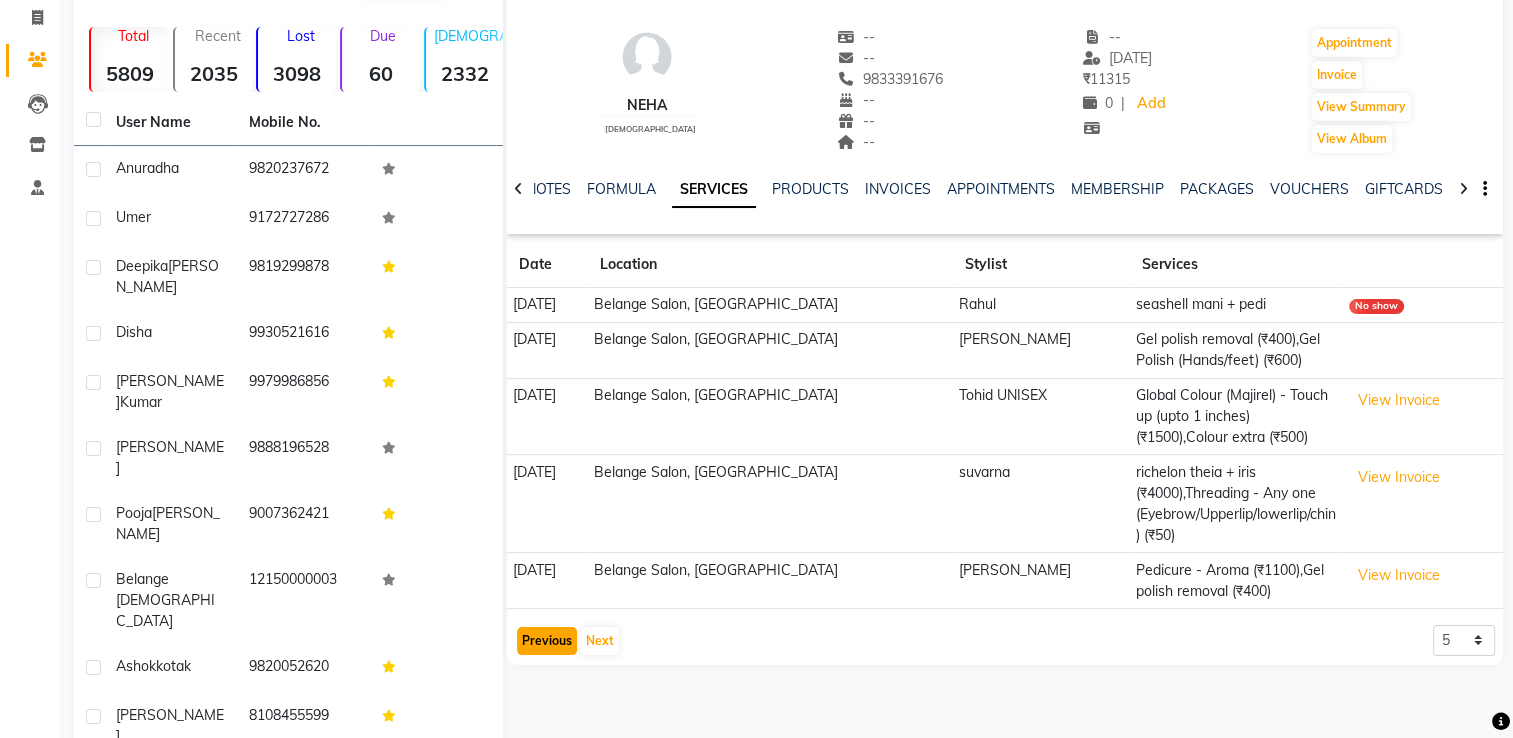 click on "Previous" 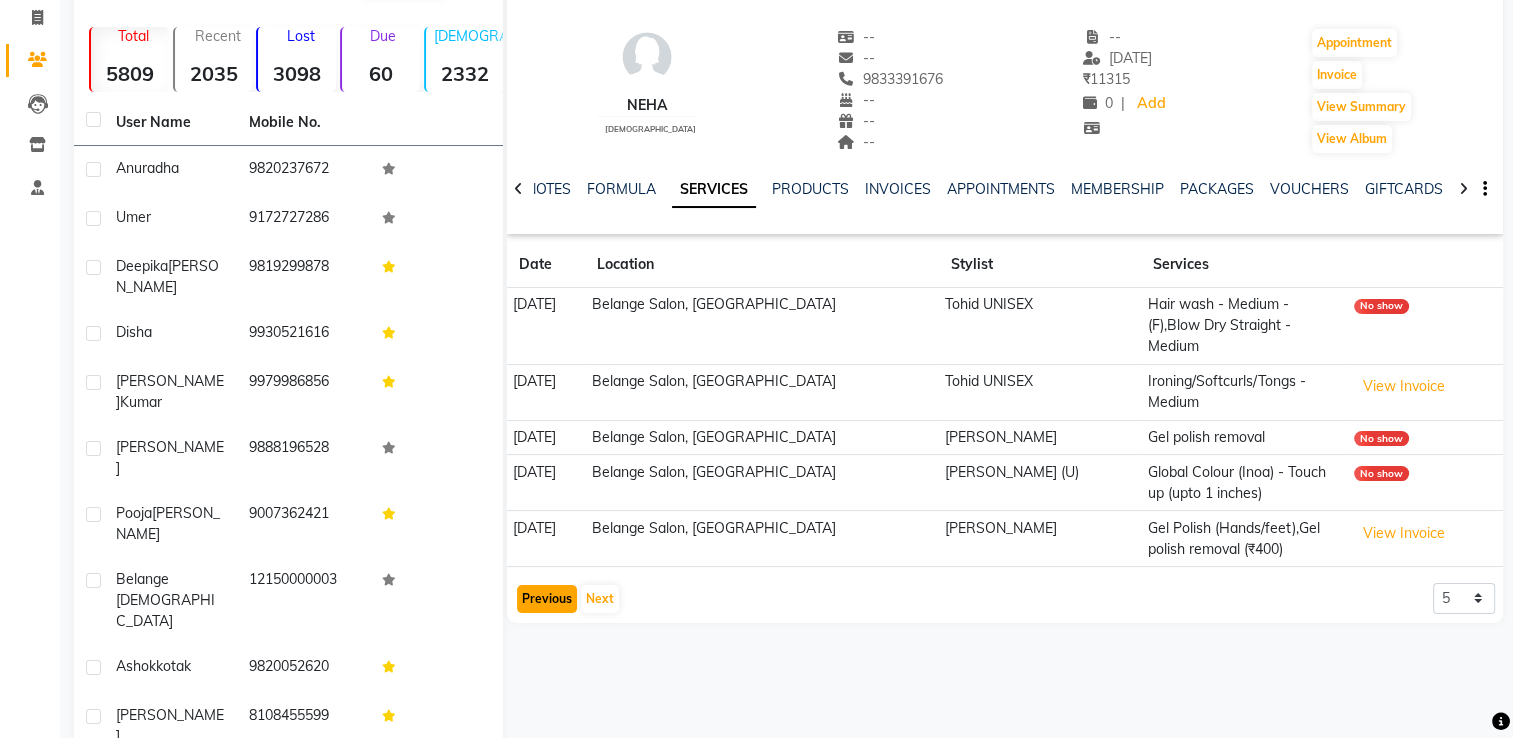 click on "Previous" 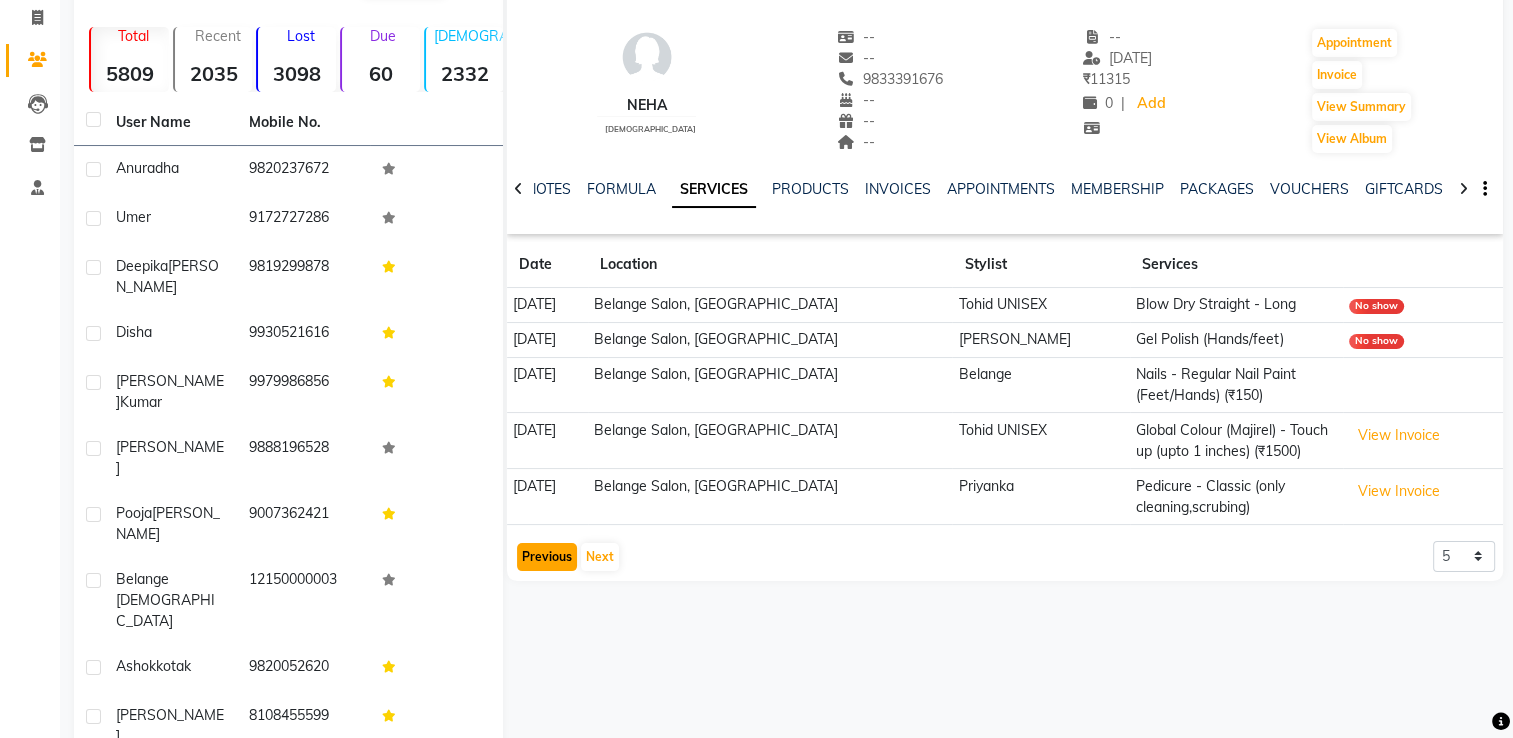 click on "Previous" 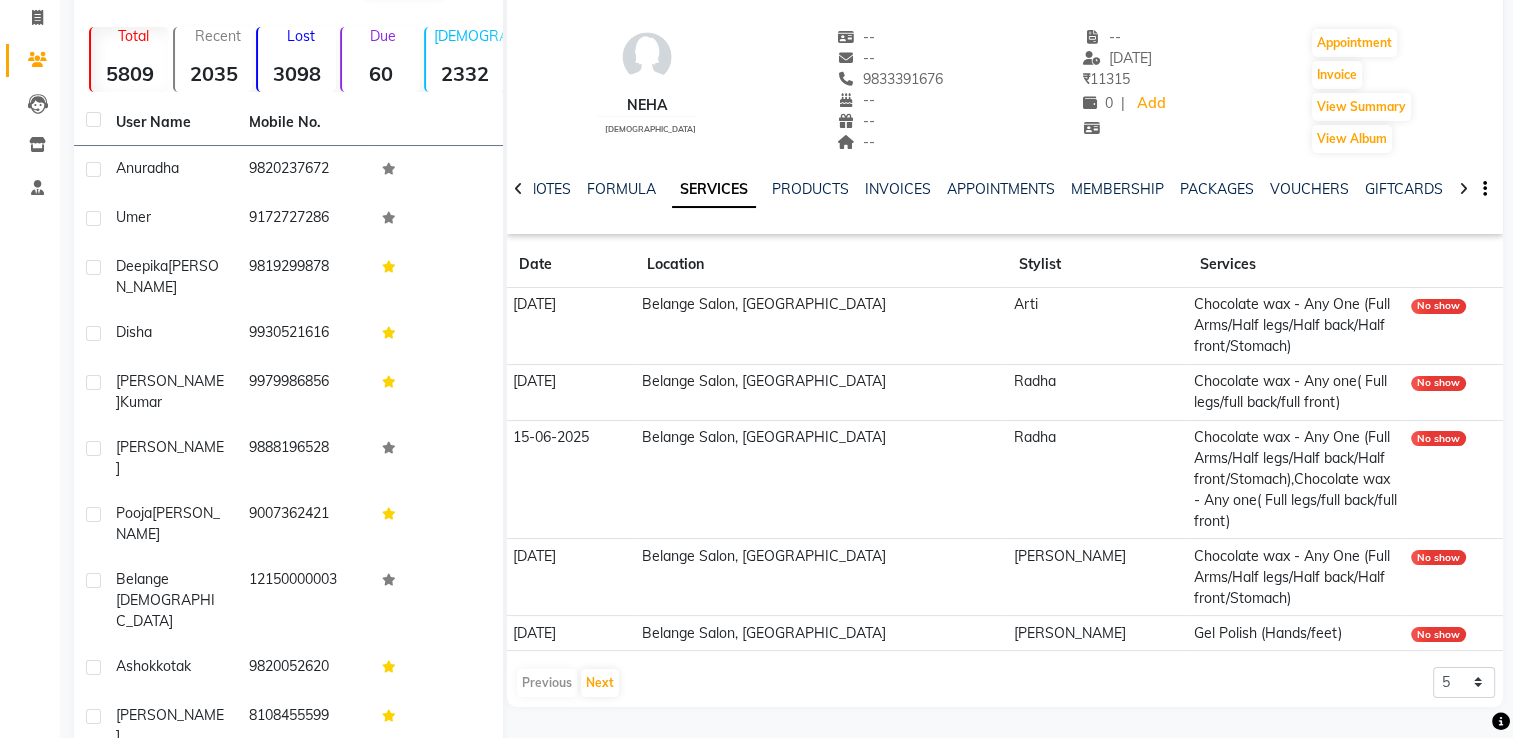 click on "No show" 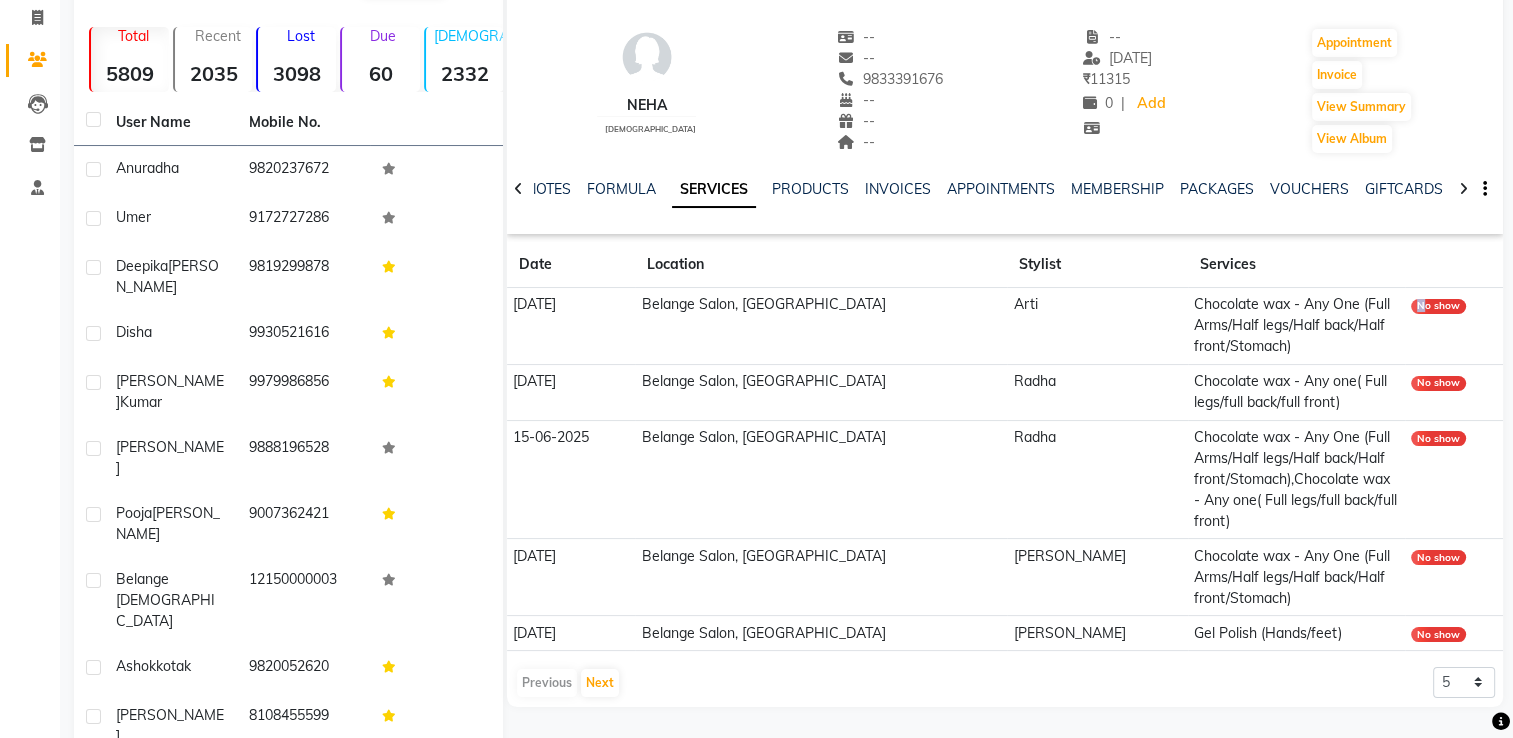 click on "No show" 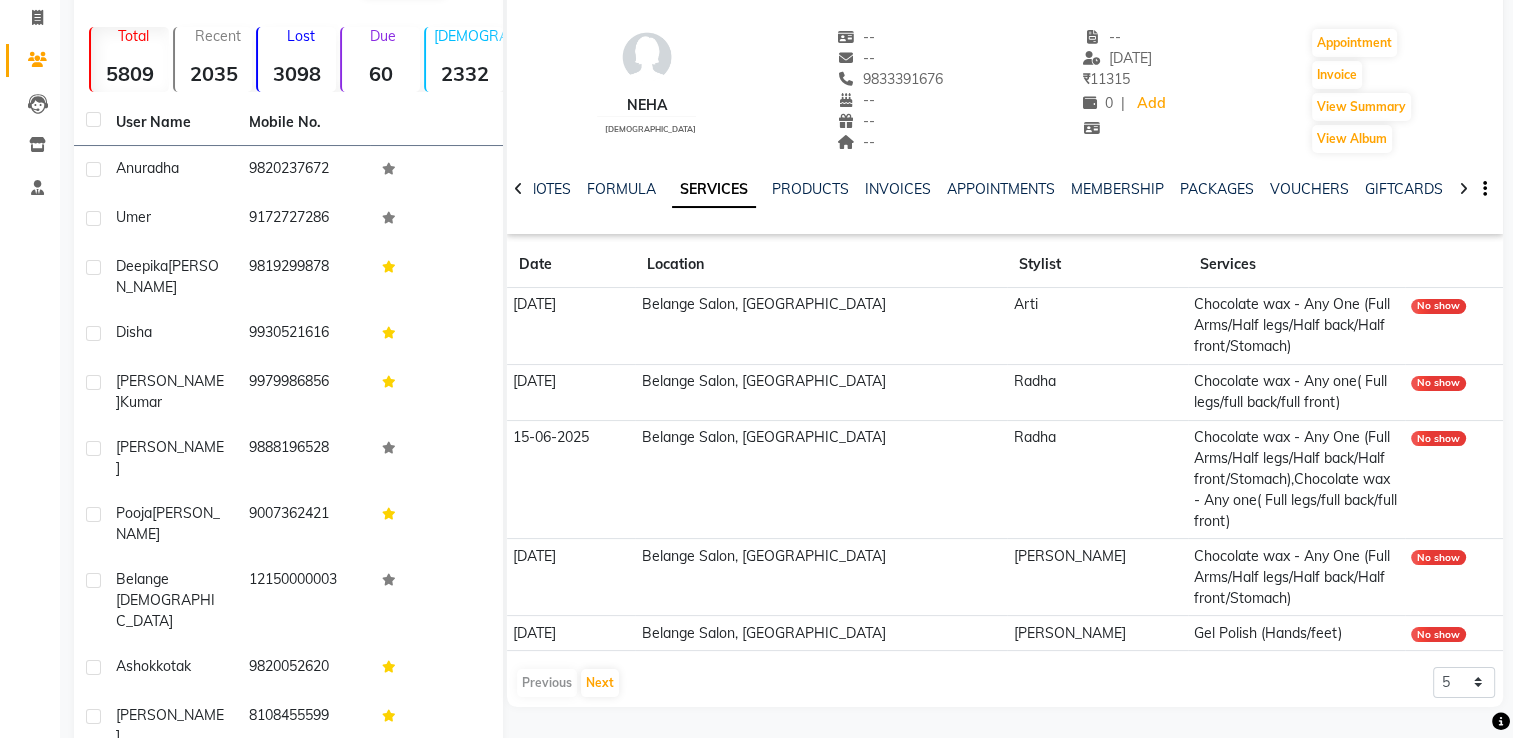 drag, startPoint x: 1390, startPoint y: 310, endPoint x: 1410, endPoint y: 304, distance: 20.880613 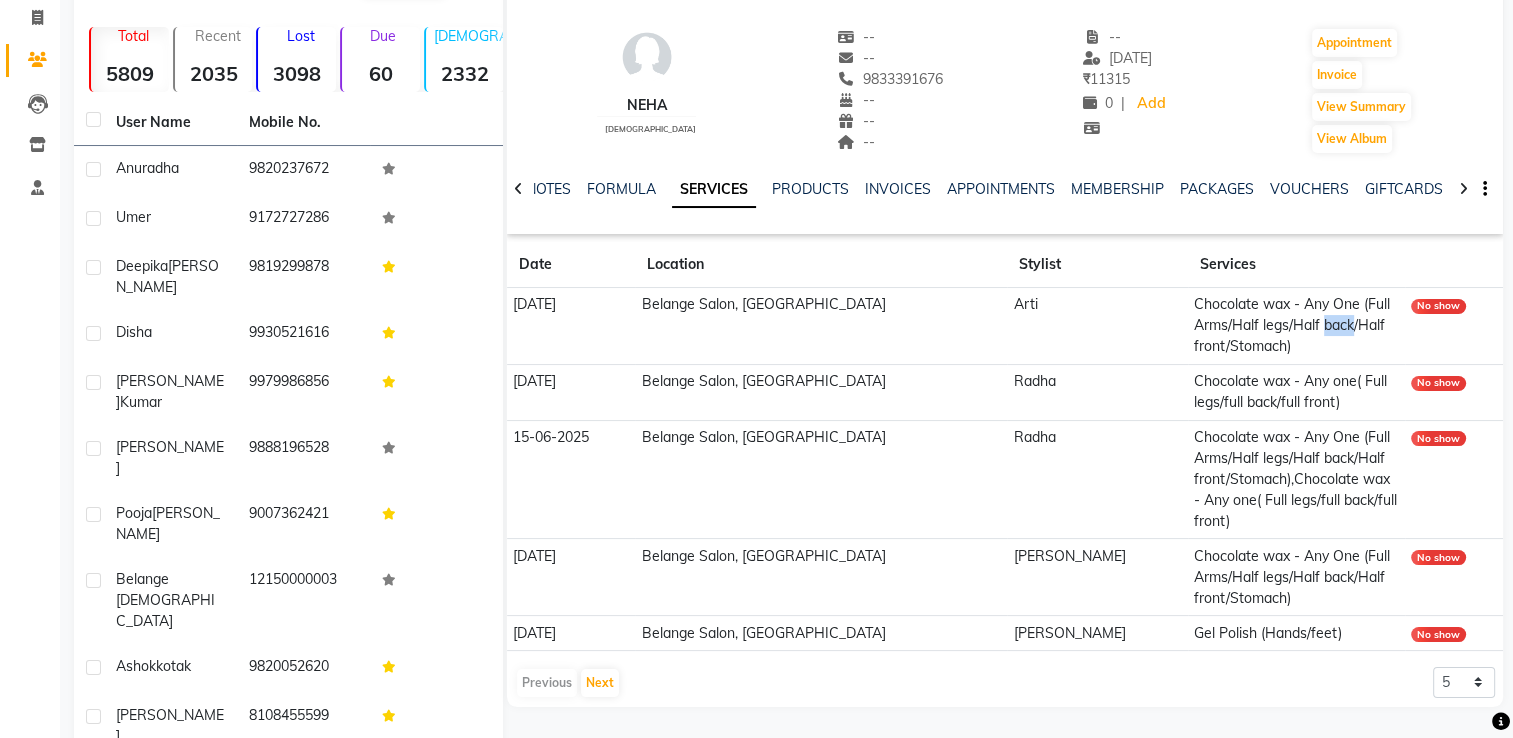 click on "Chocolate wax - Any One (Full Arms/Half legs/Half back/Half front/Stomach)" 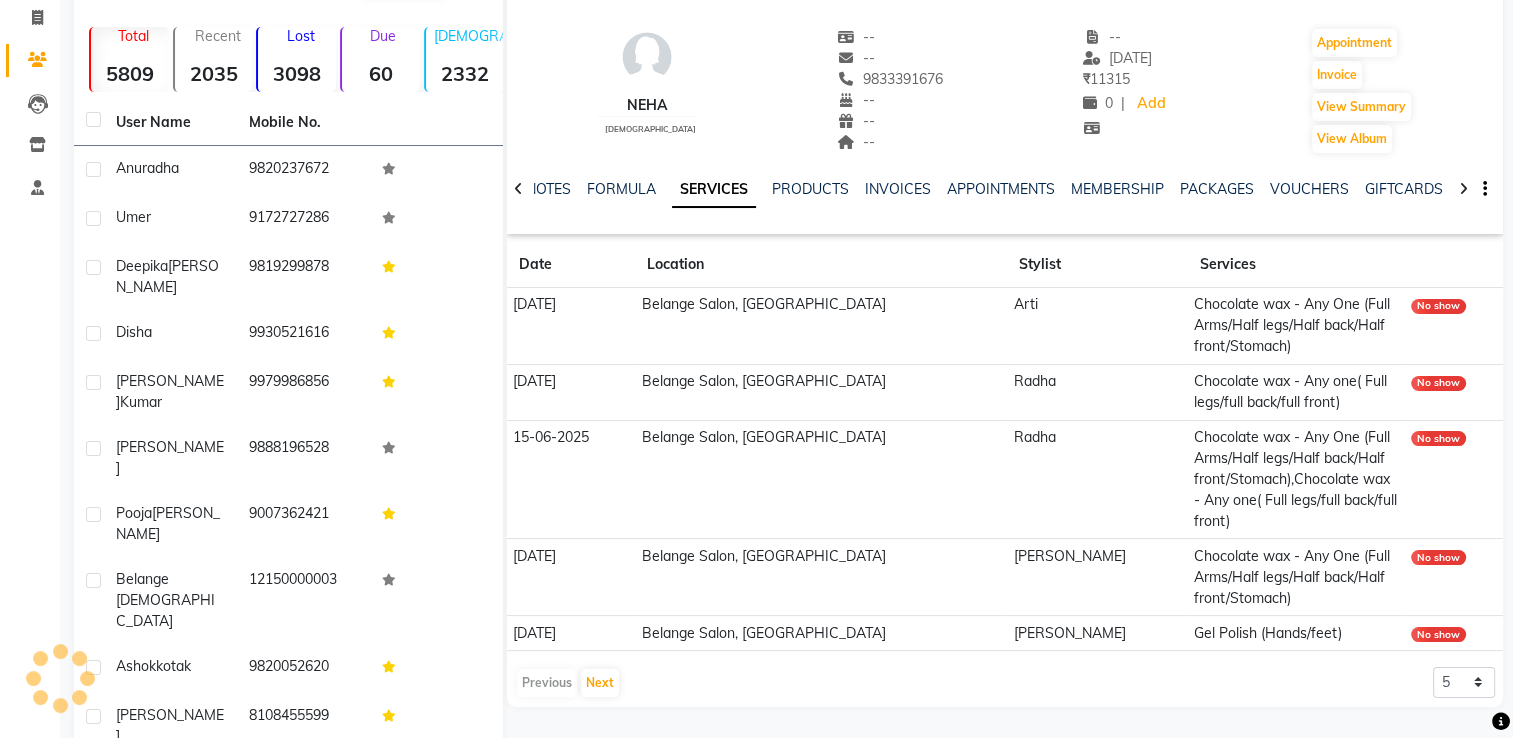 drag, startPoint x: 1279, startPoint y: 314, endPoint x: 1265, endPoint y: 396, distance: 83.18654 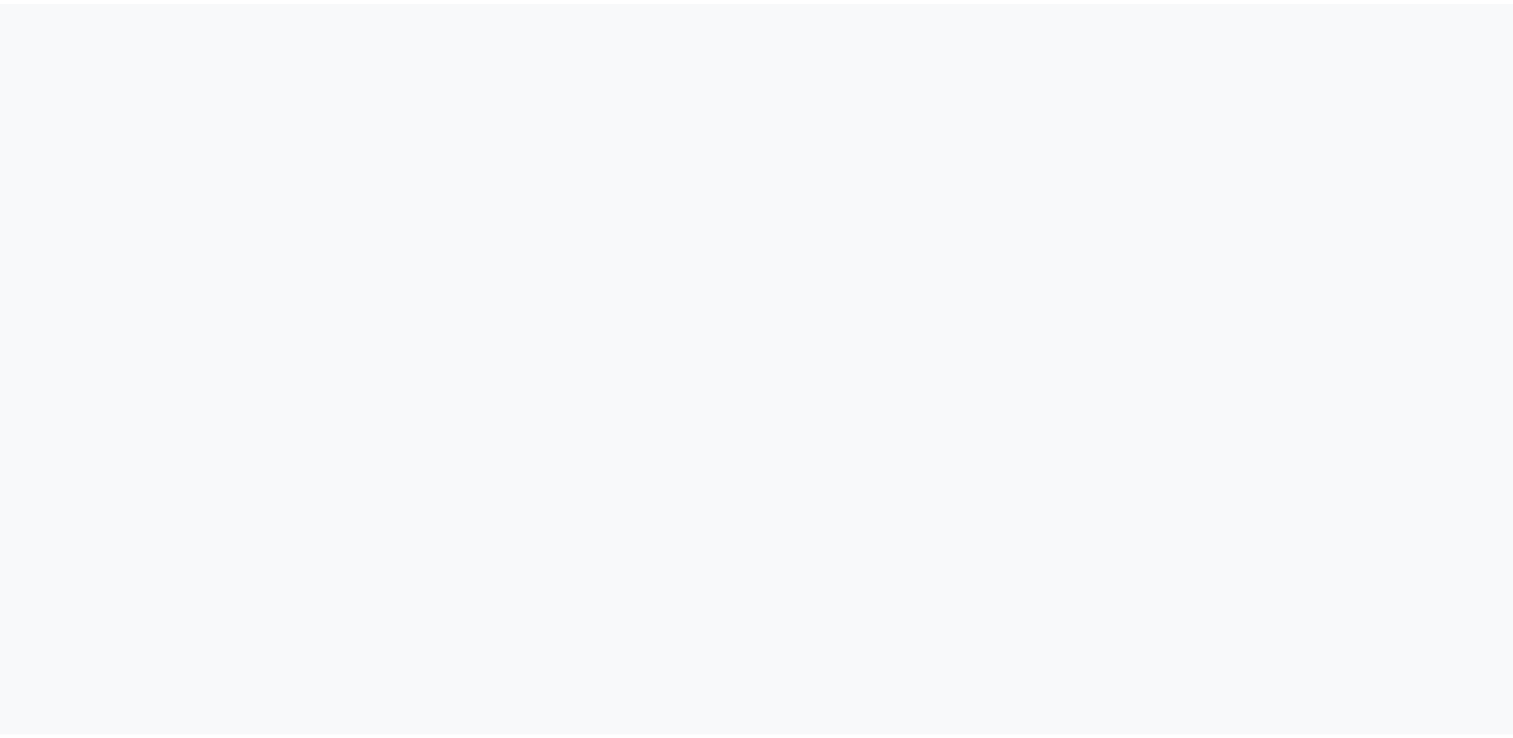 scroll, scrollTop: 0, scrollLeft: 0, axis: both 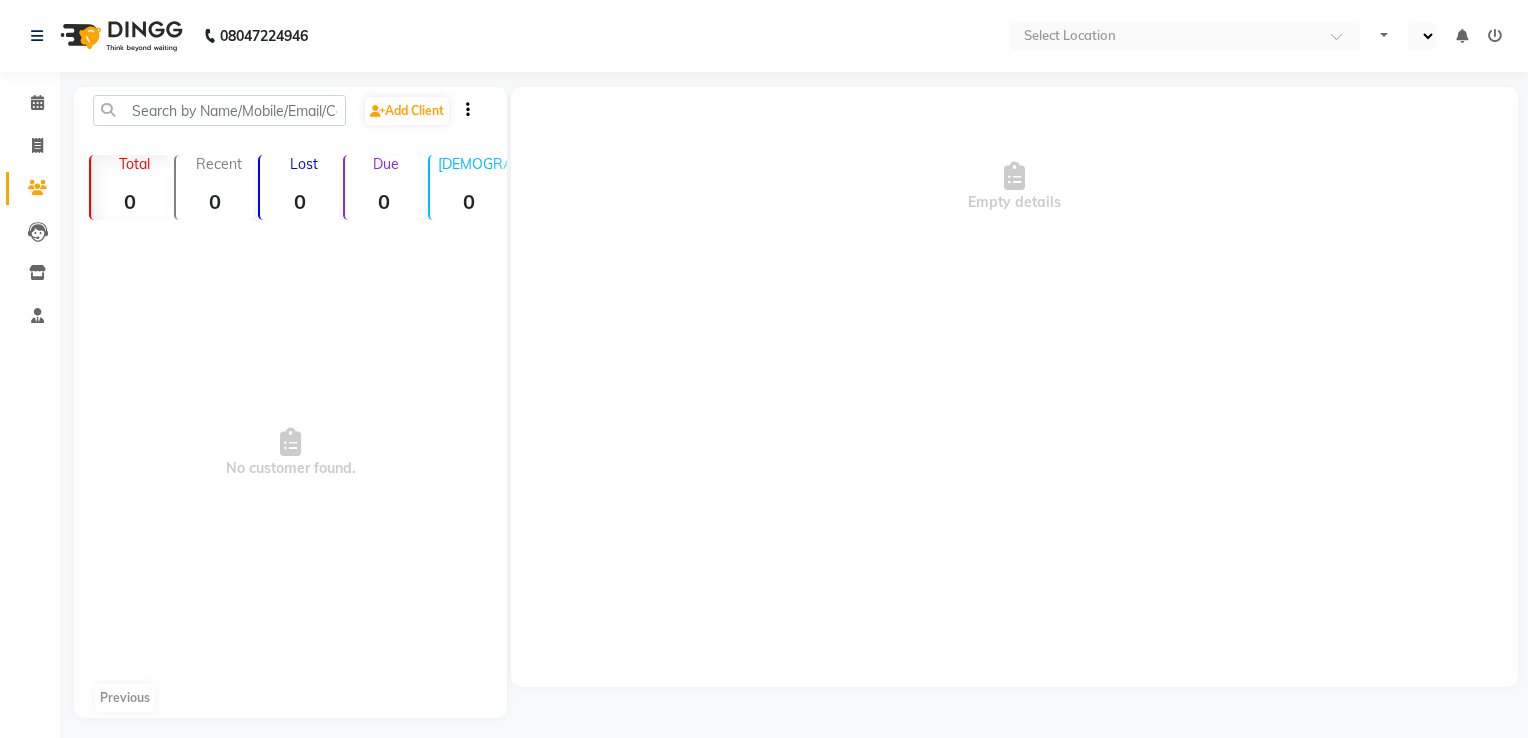 select on "en" 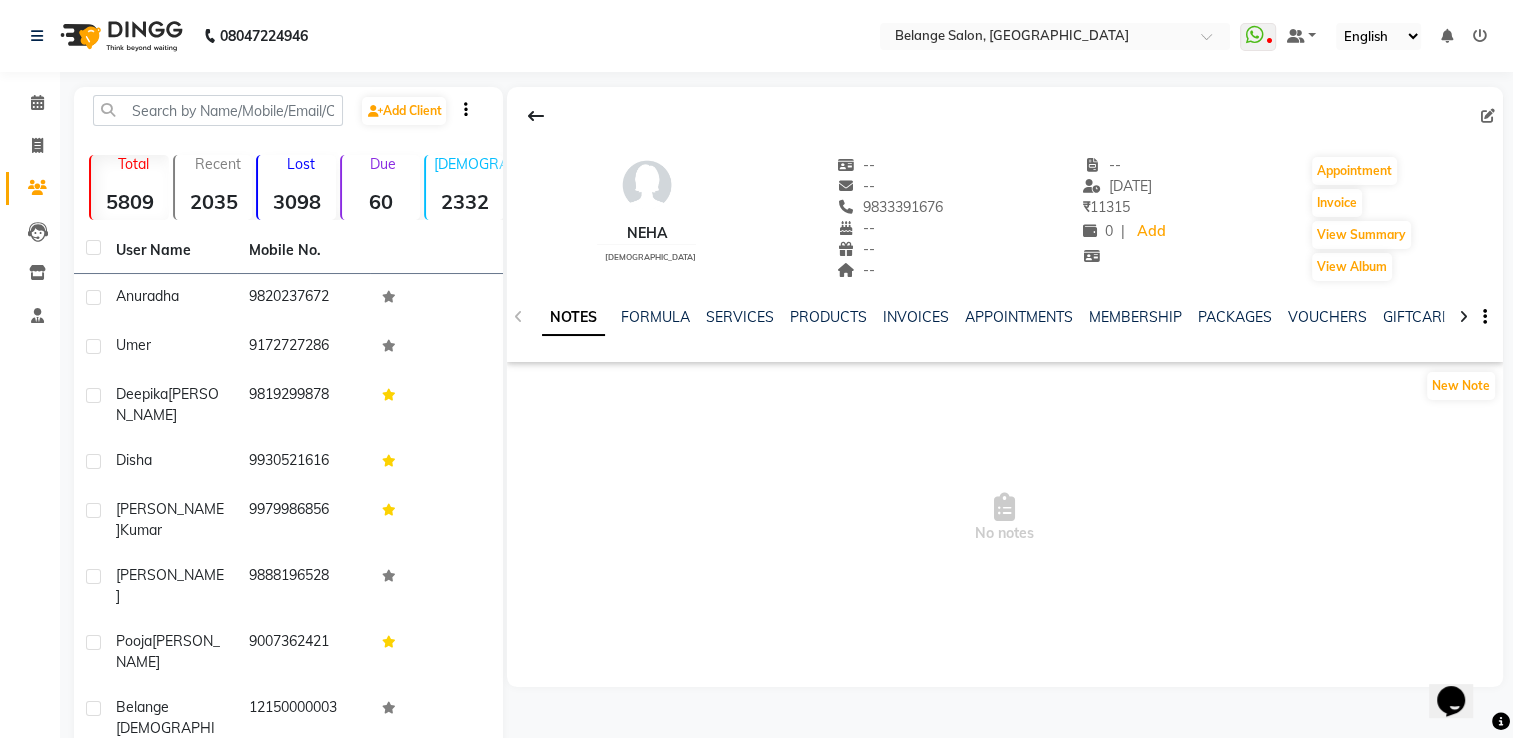 scroll, scrollTop: 0, scrollLeft: 0, axis: both 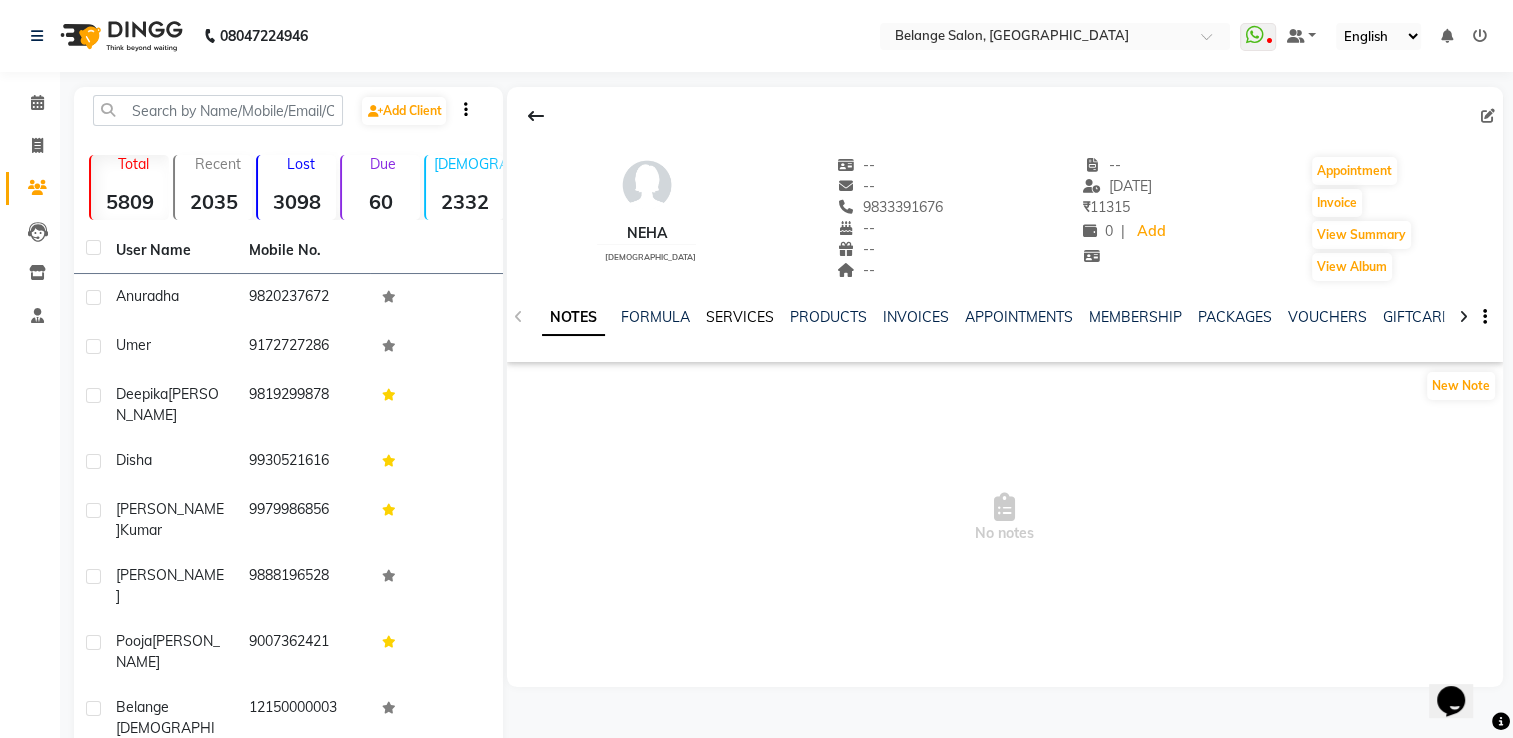 click on "SERVICES" 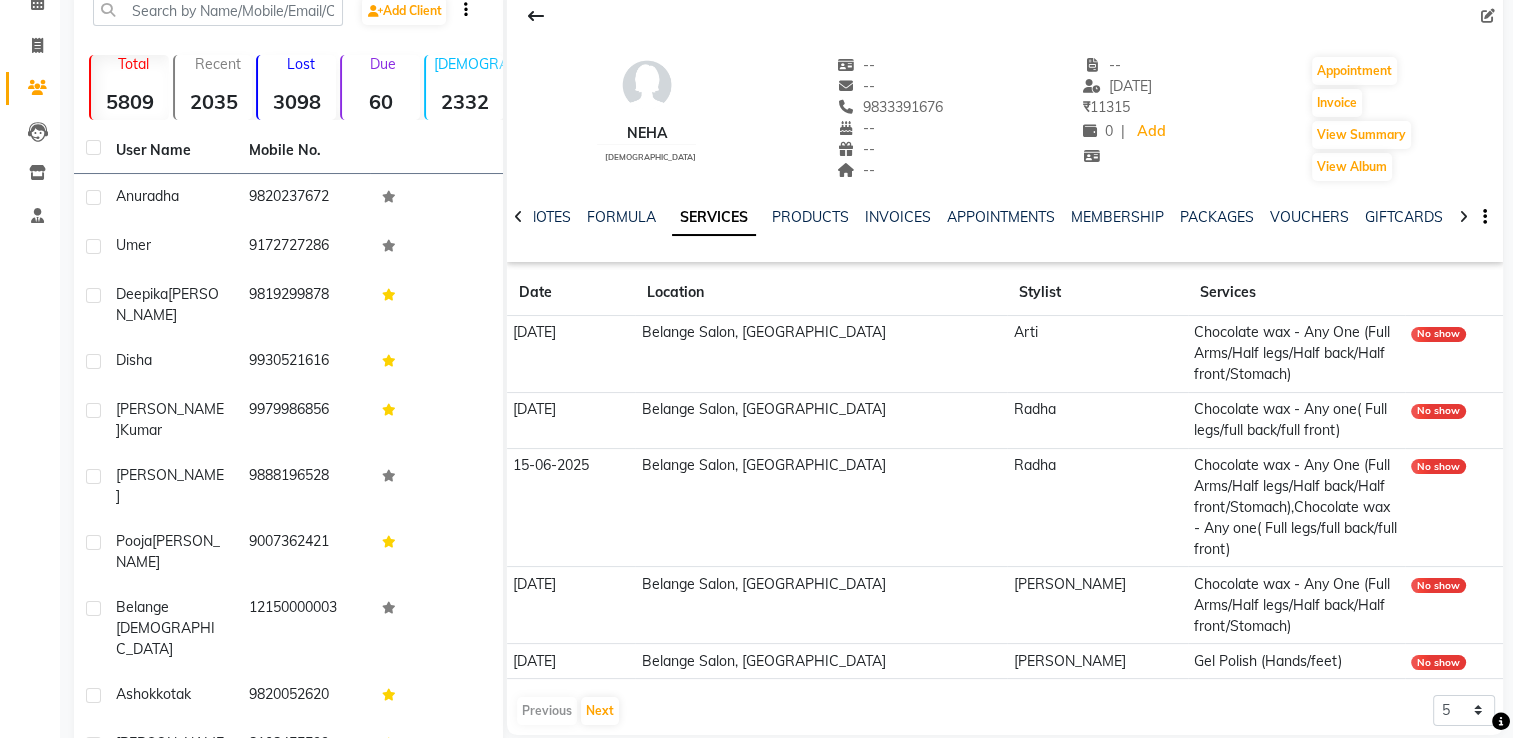 scroll, scrollTop: 128, scrollLeft: 0, axis: vertical 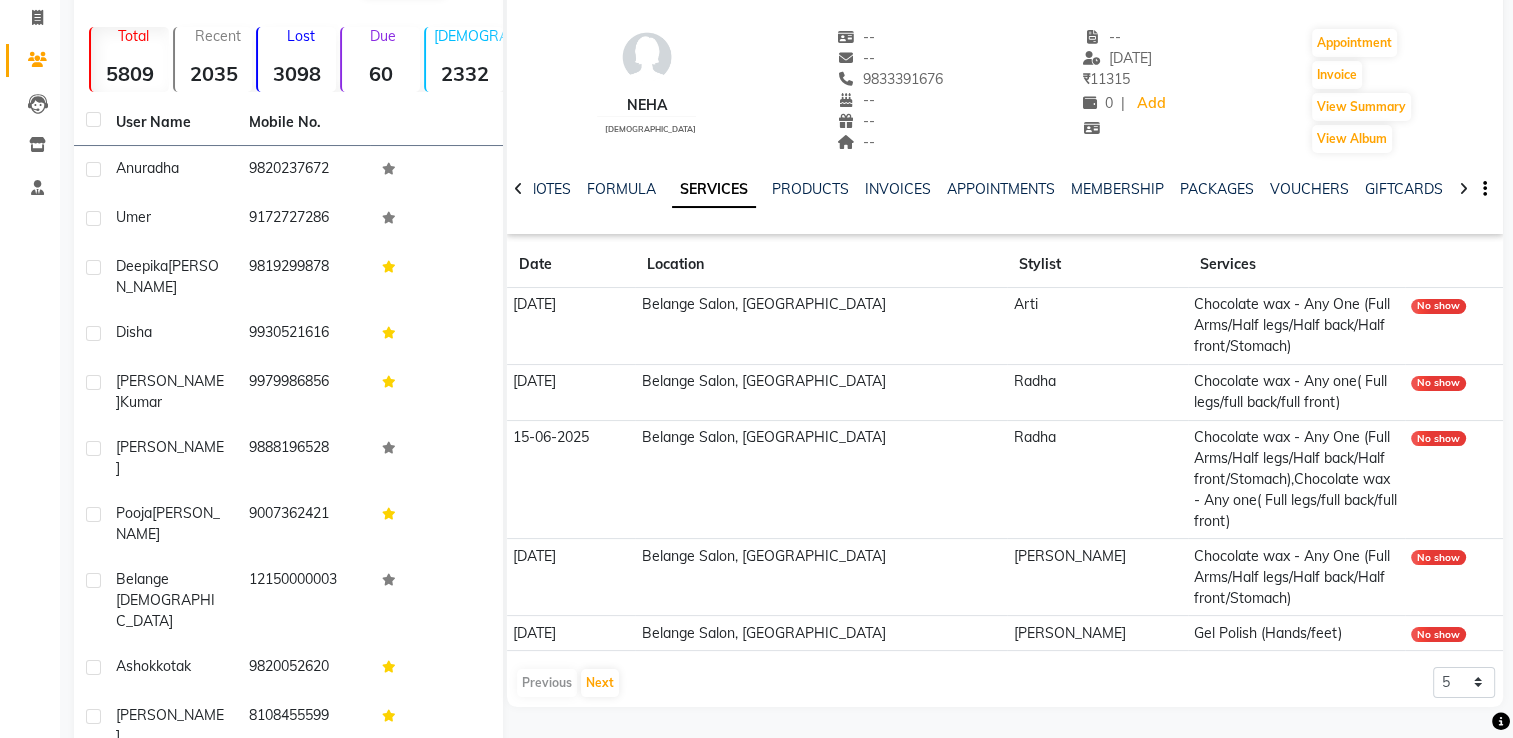 click on "Belange Salon, [GEOGRAPHIC_DATA]" 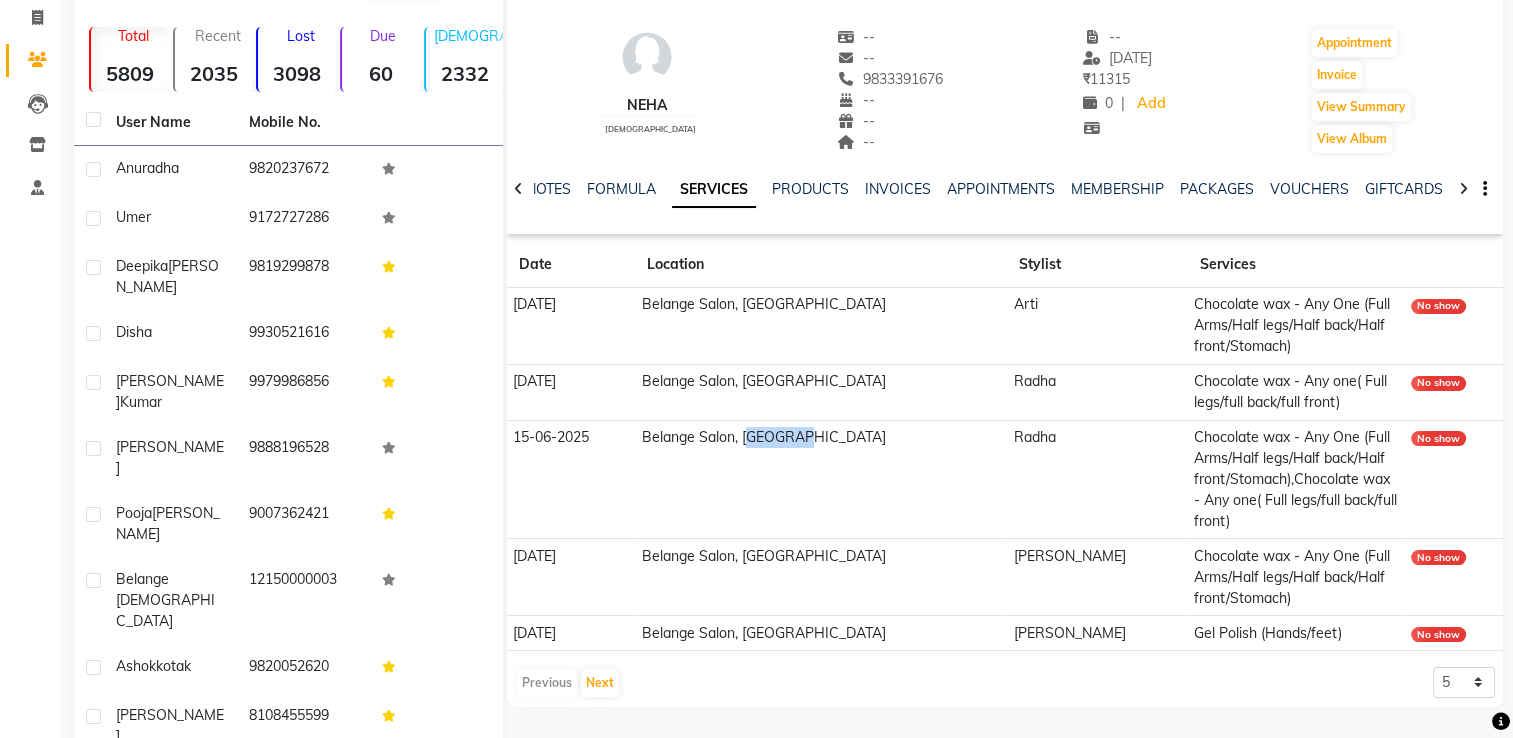 click on "Belange Salon, [GEOGRAPHIC_DATA]" 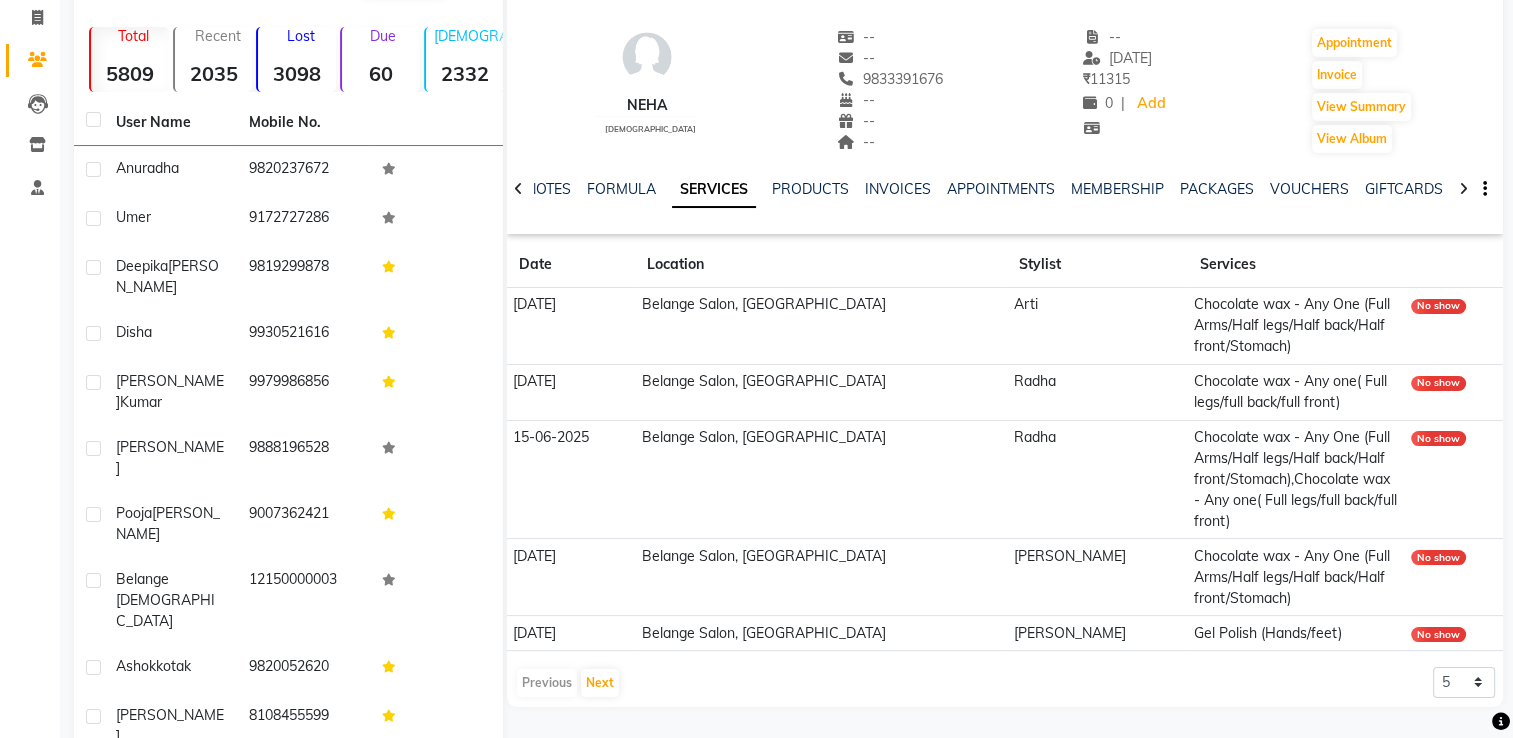 drag, startPoint x: 788, startPoint y: 487, endPoint x: 900, endPoint y: 487, distance: 112 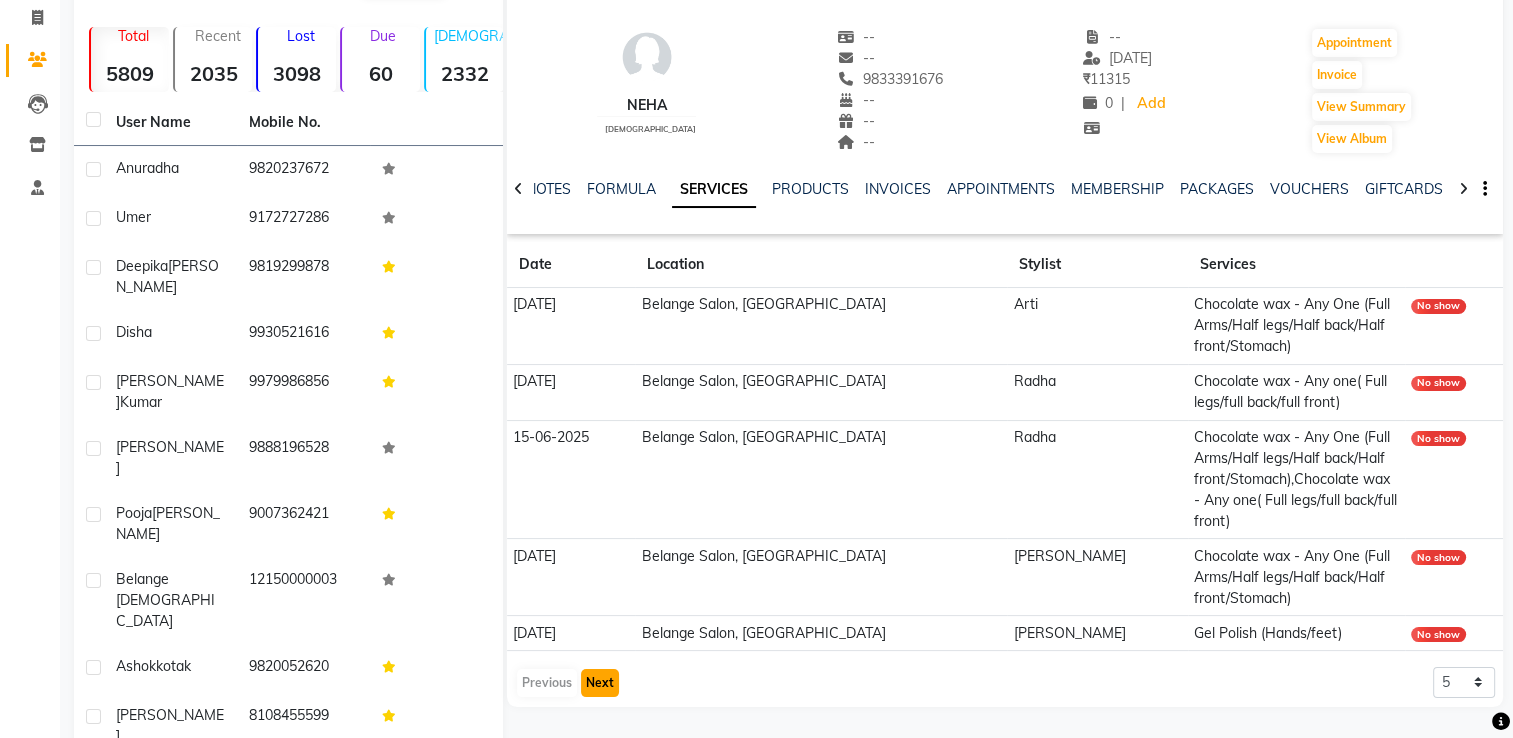 click on "Next" 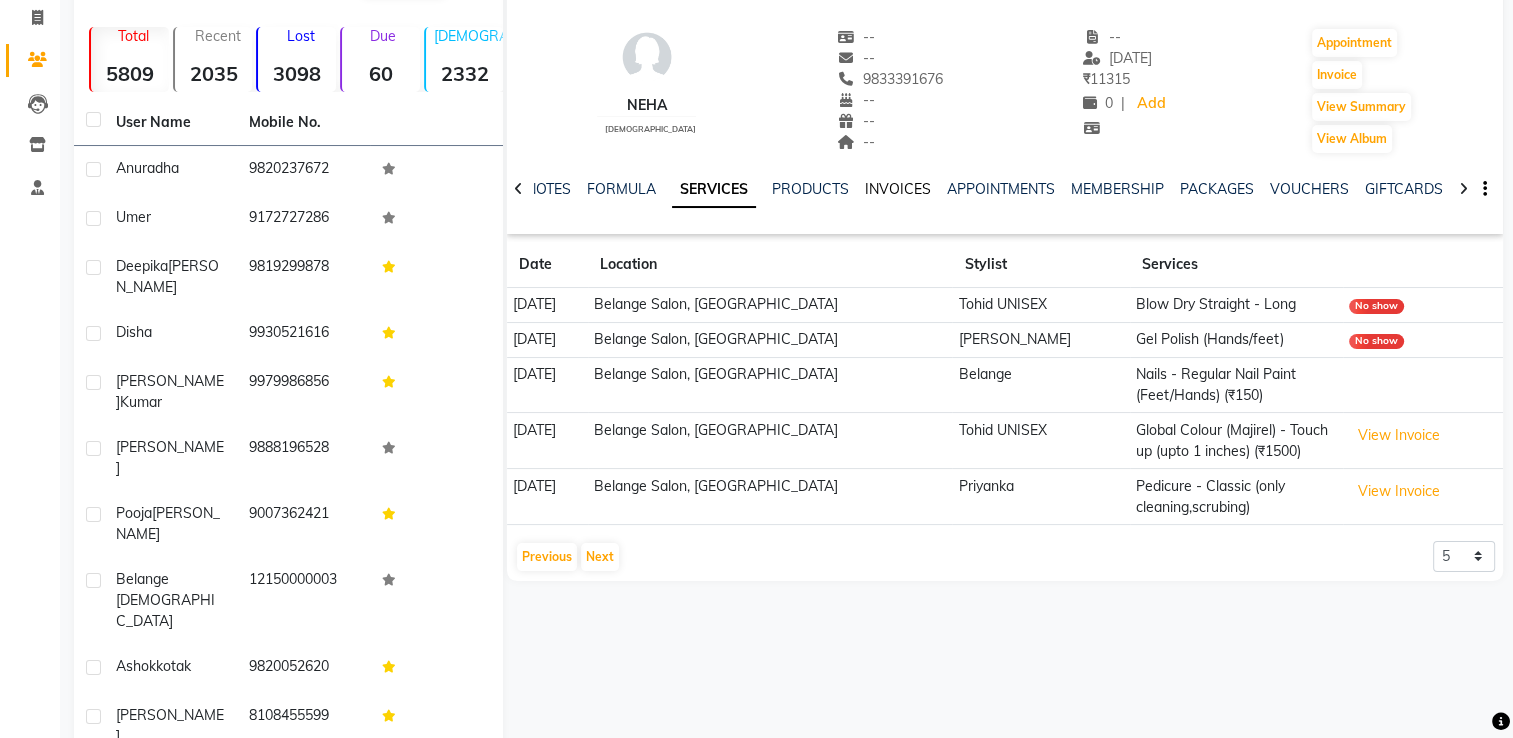 click on "INVOICES" 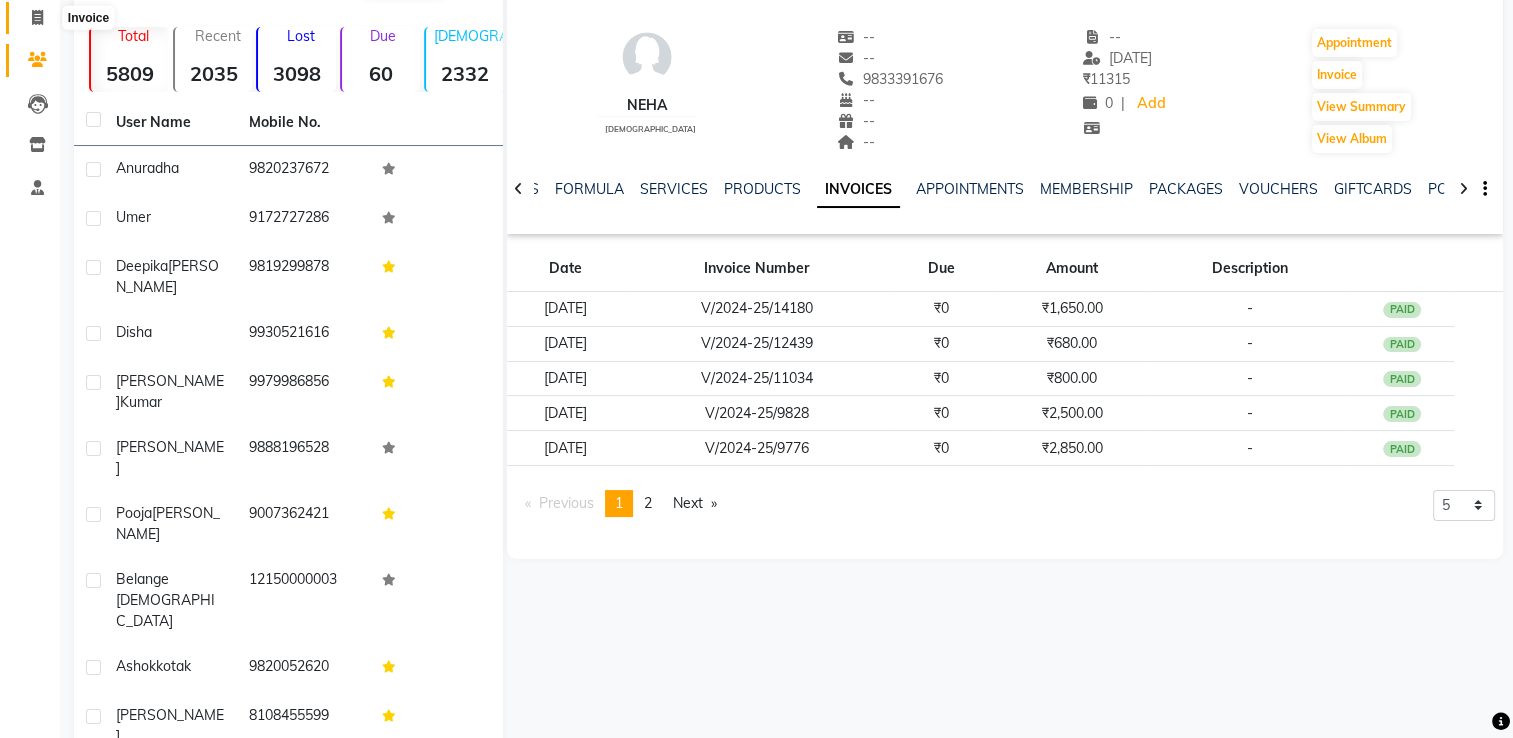 click 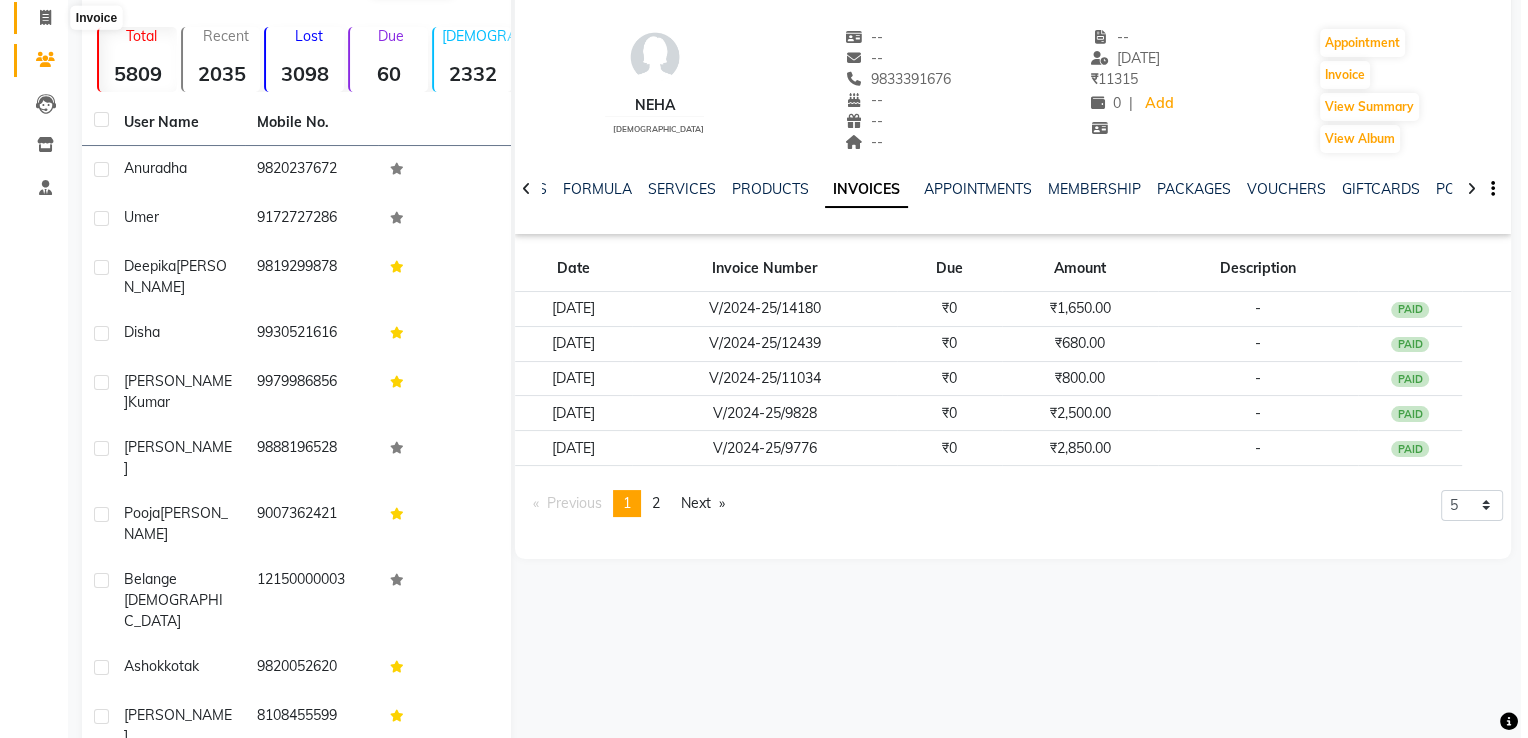 select on "service" 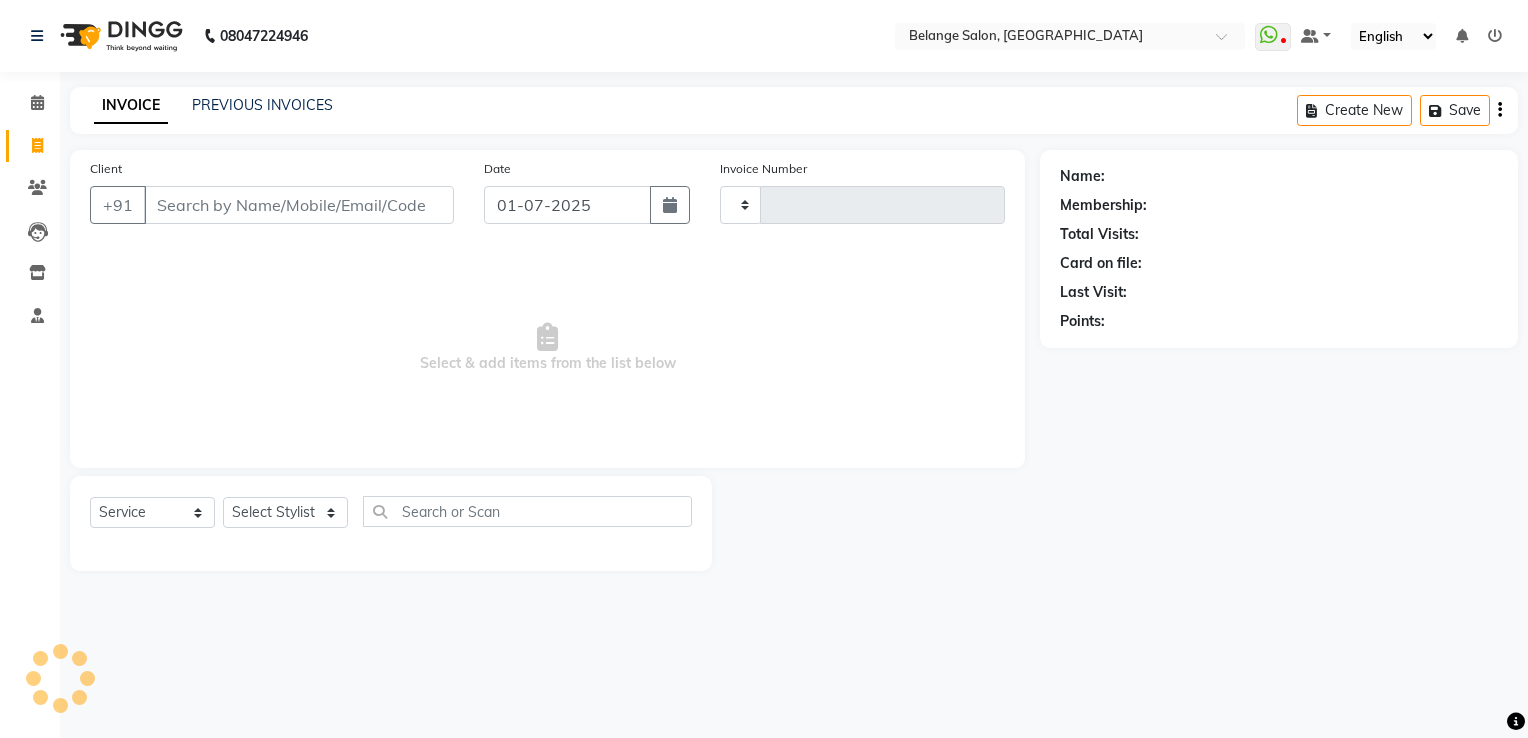 type on "6670" 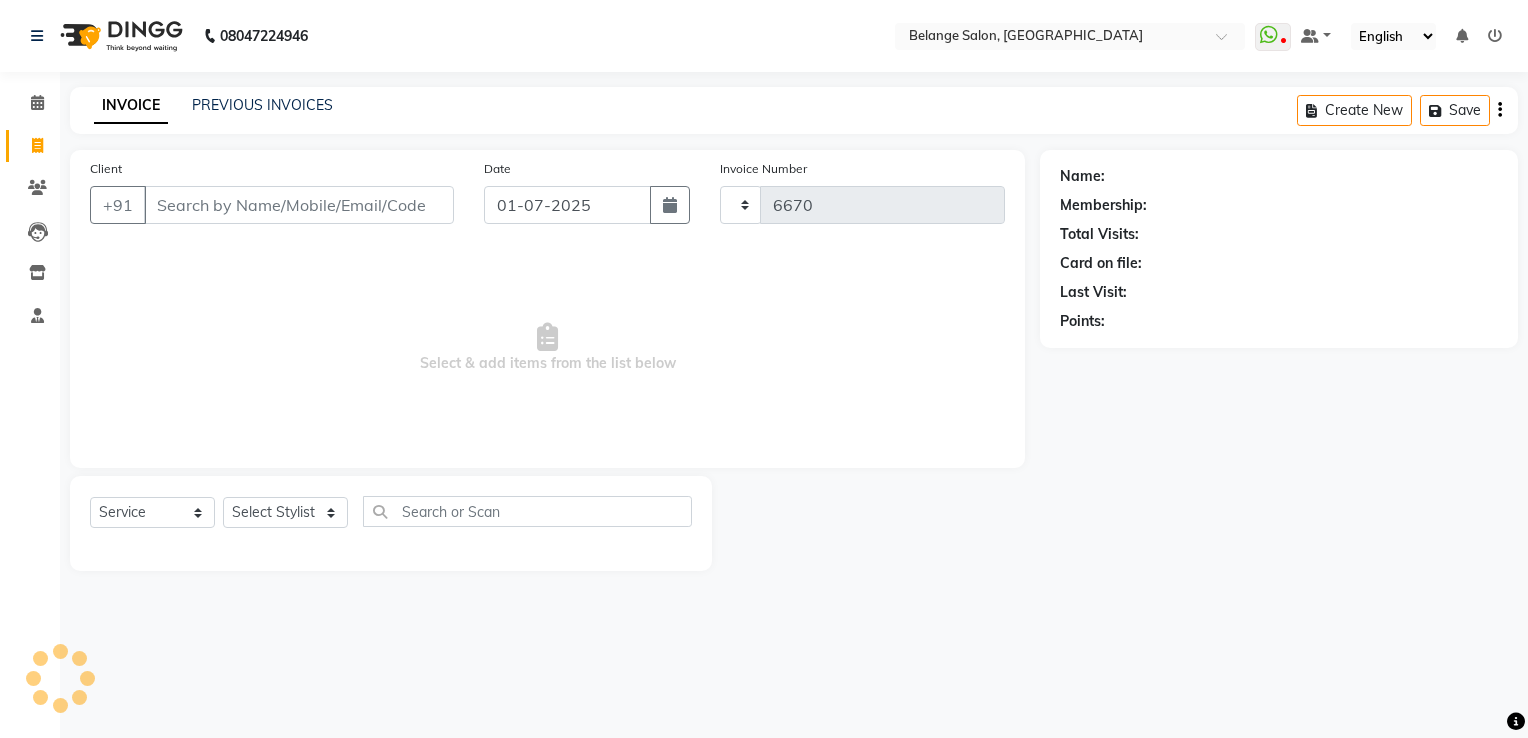 select on "5076" 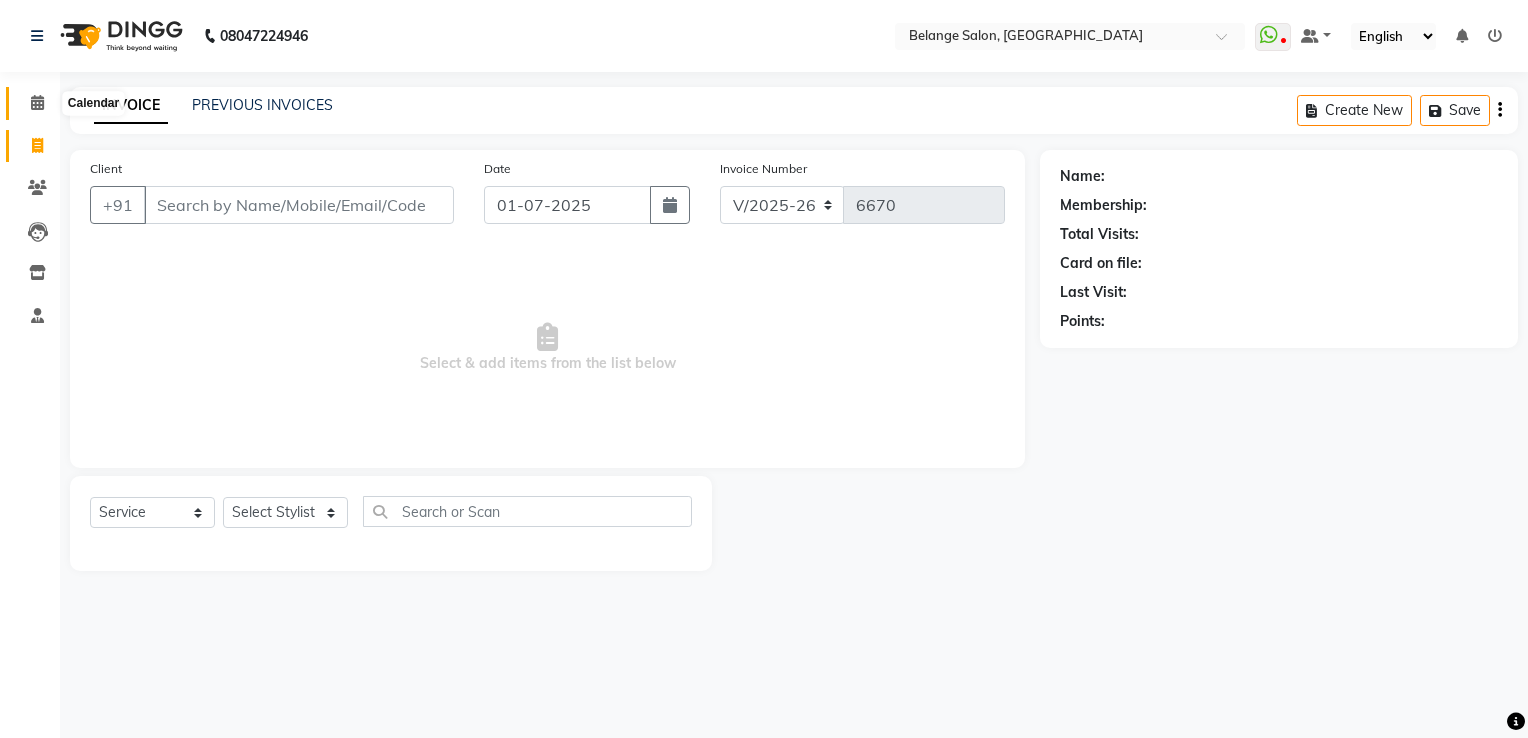 click 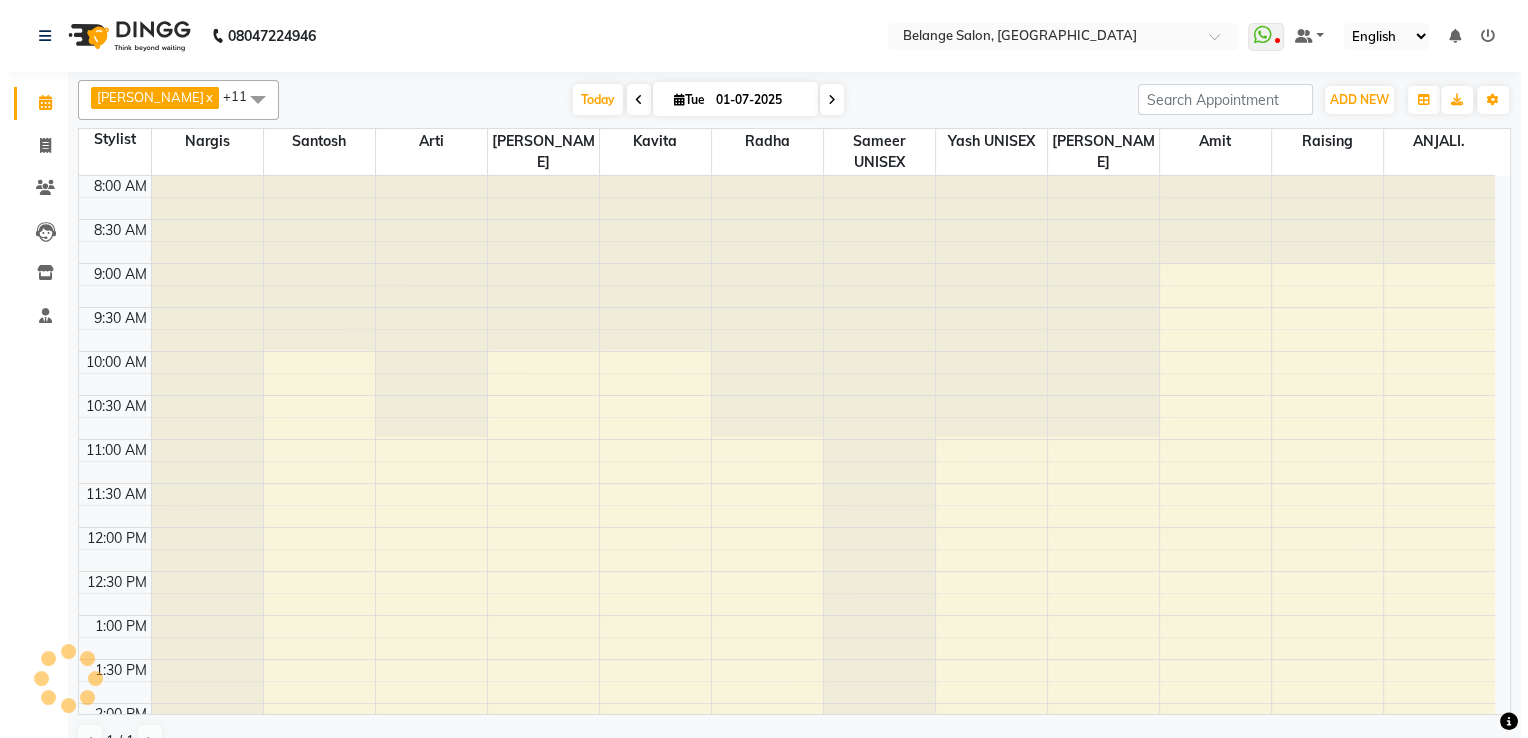 scroll, scrollTop: 0, scrollLeft: 0, axis: both 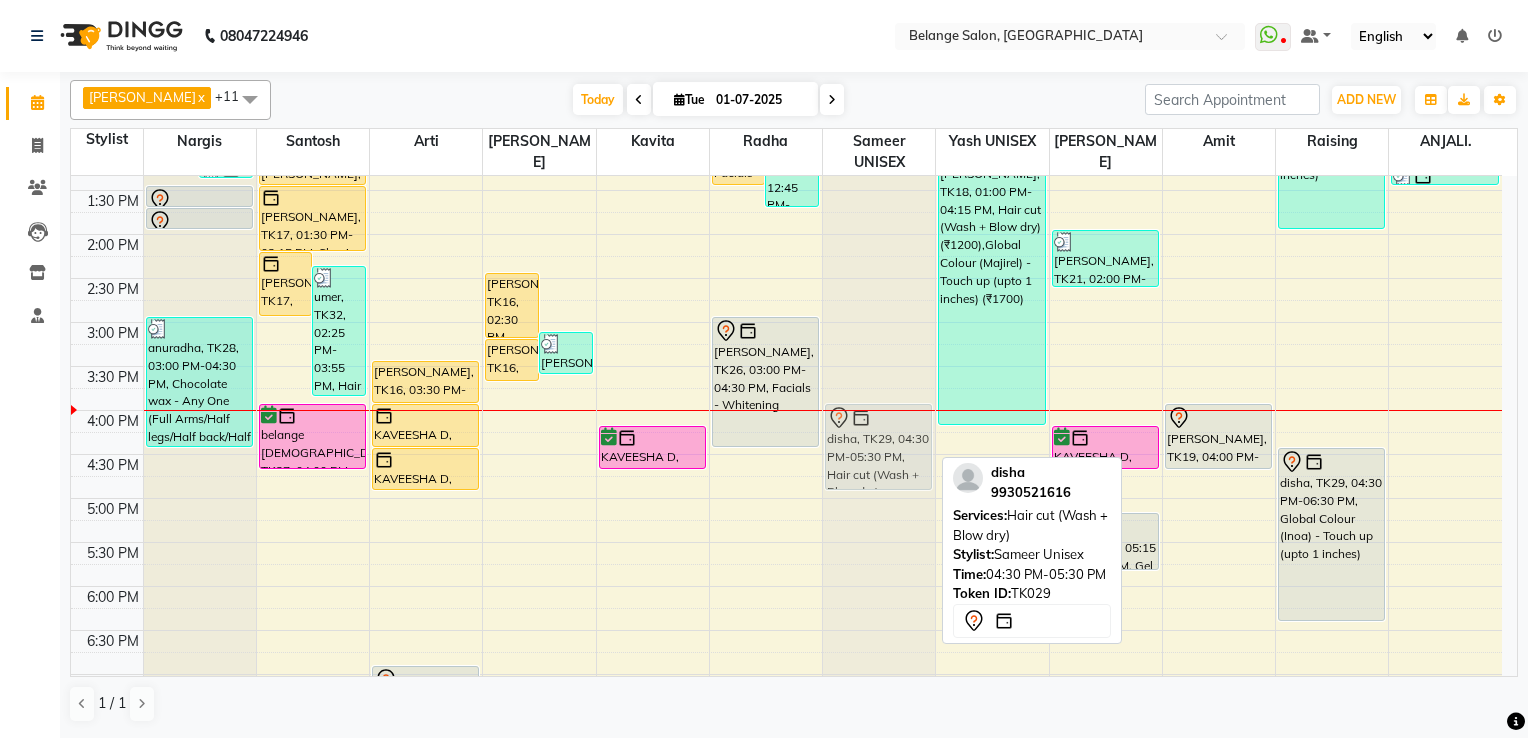 drag, startPoint x: 888, startPoint y: 499, endPoint x: 889, endPoint y: 464, distance: 35.014282 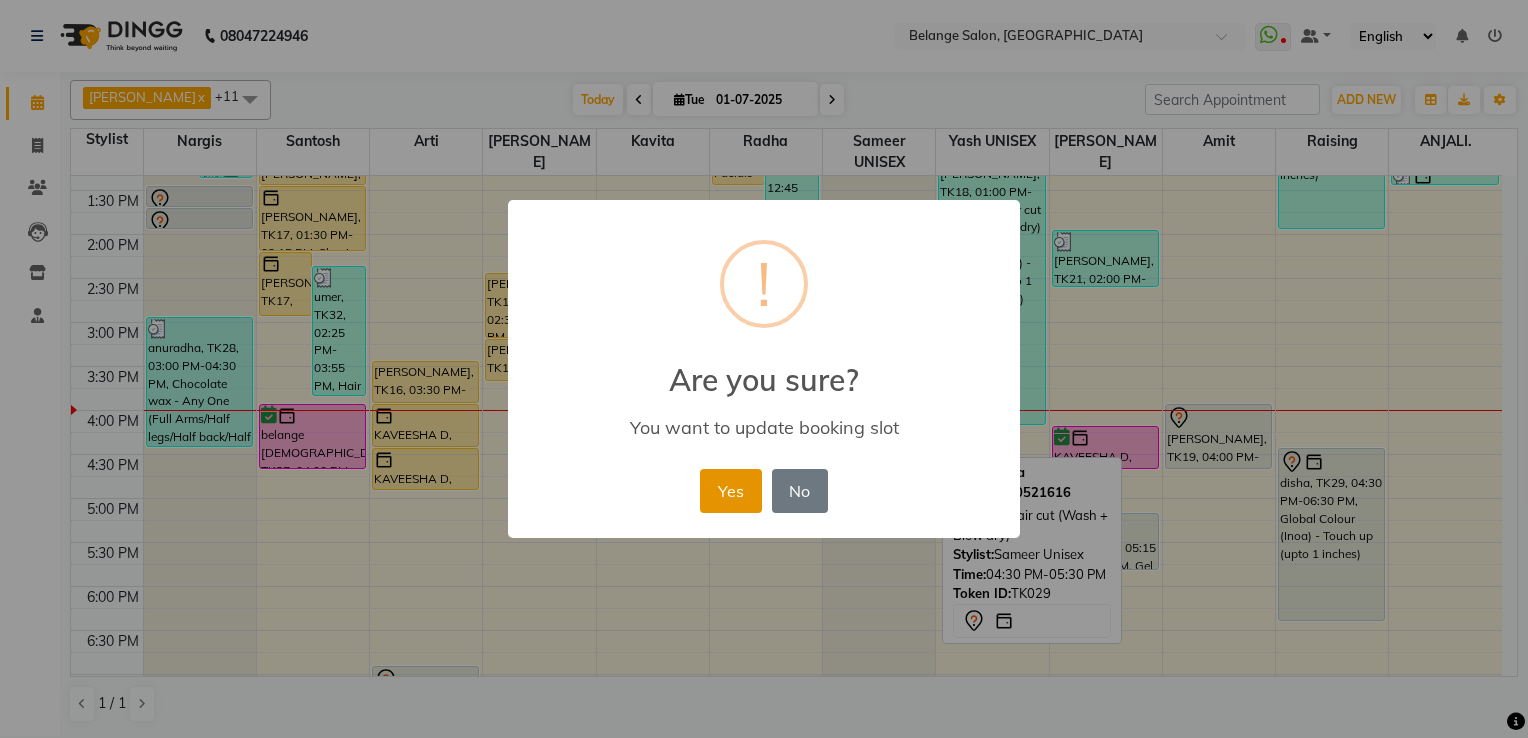 click on "Yes" at bounding box center (730, 491) 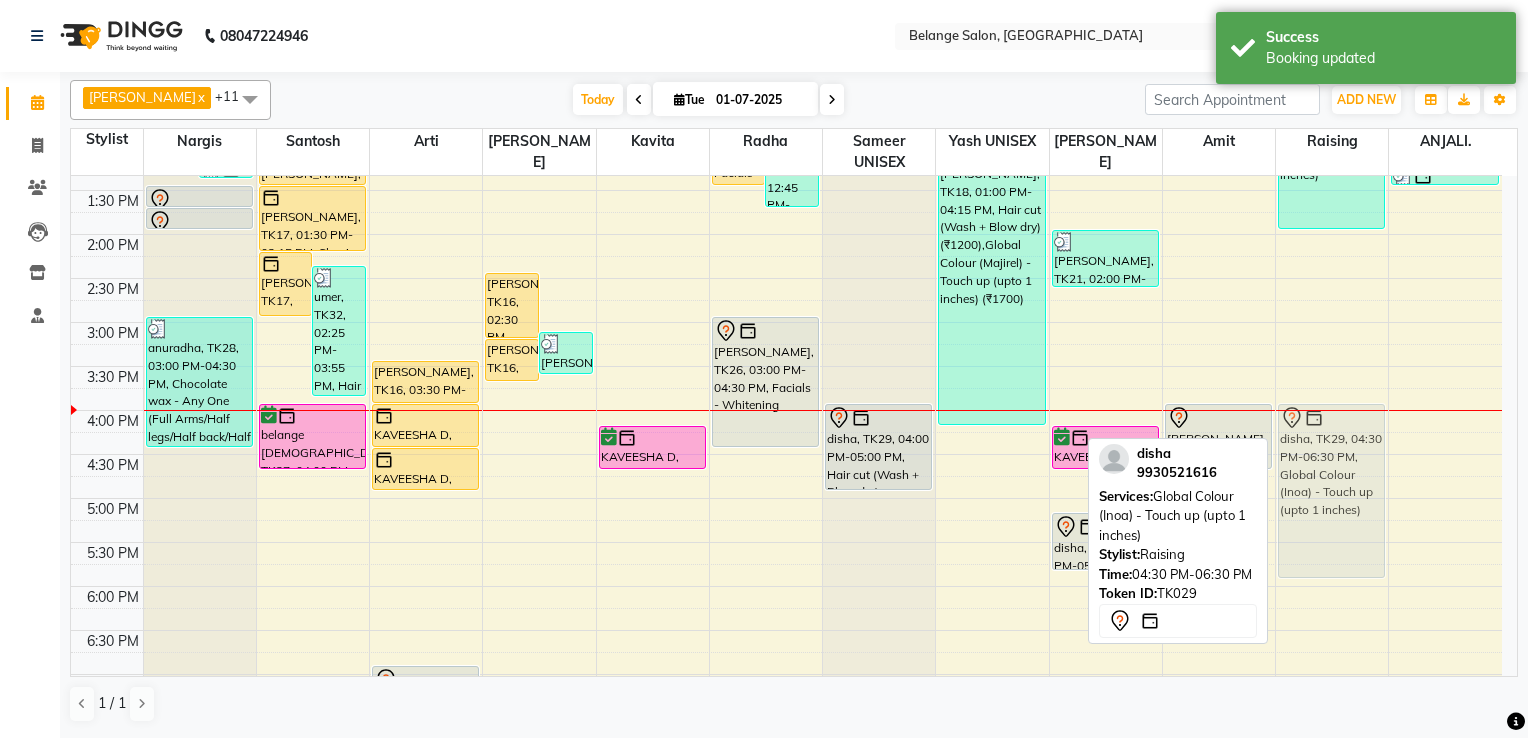 drag, startPoint x: 1292, startPoint y: 501, endPoint x: 1296, endPoint y: 448, distance: 53.15073 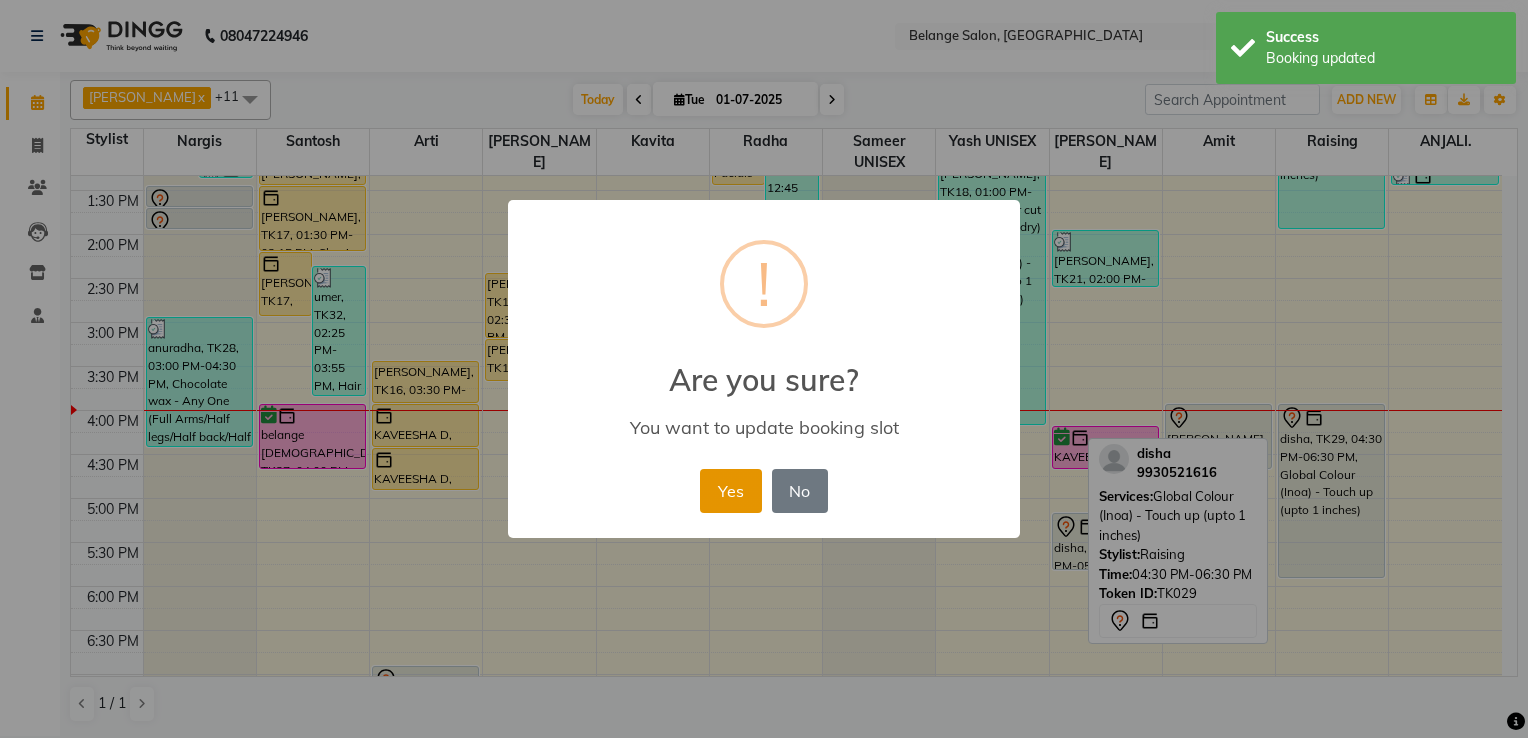 click on "Yes" at bounding box center (730, 491) 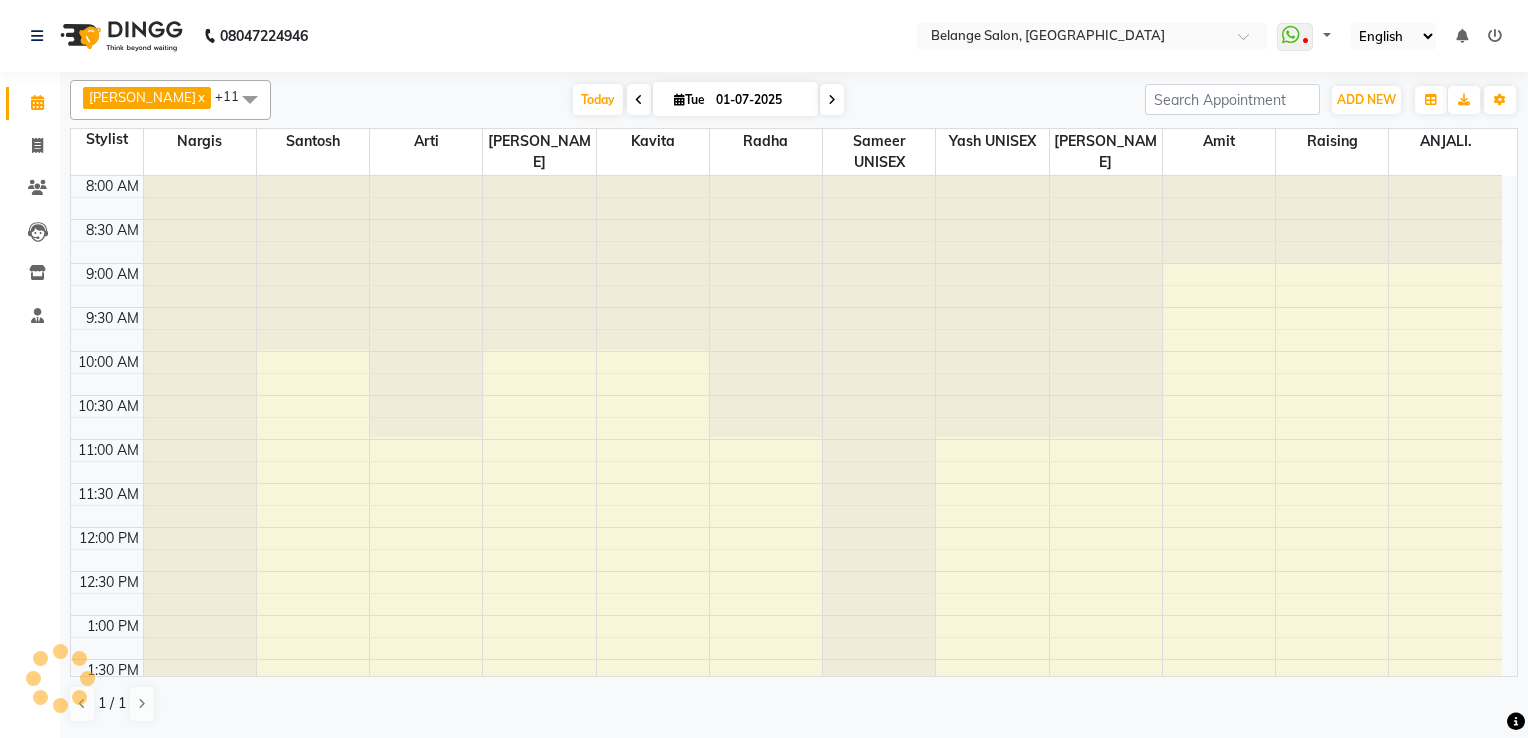 scroll, scrollTop: 0, scrollLeft: 0, axis: both 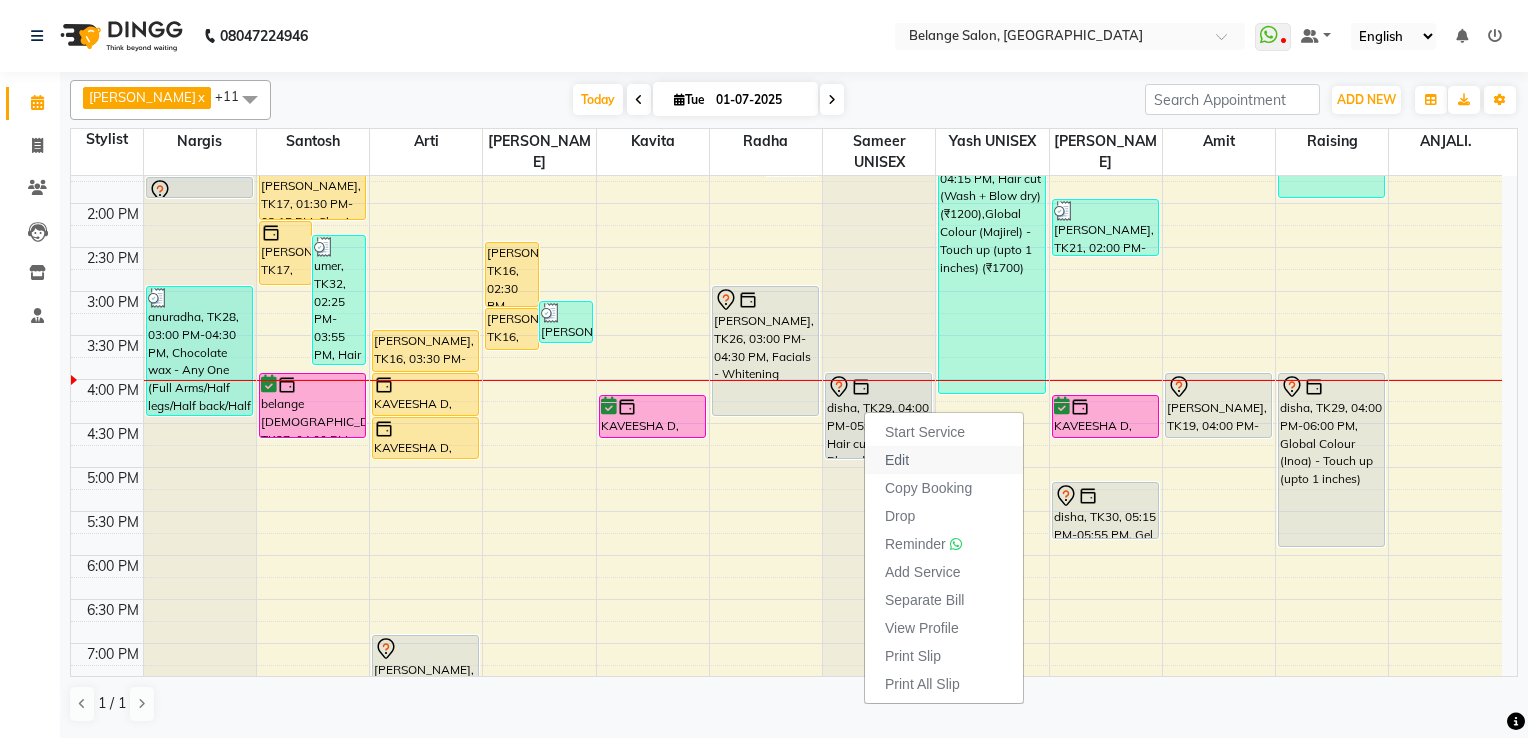 click on "Edit" at bounding box center [897, 460] 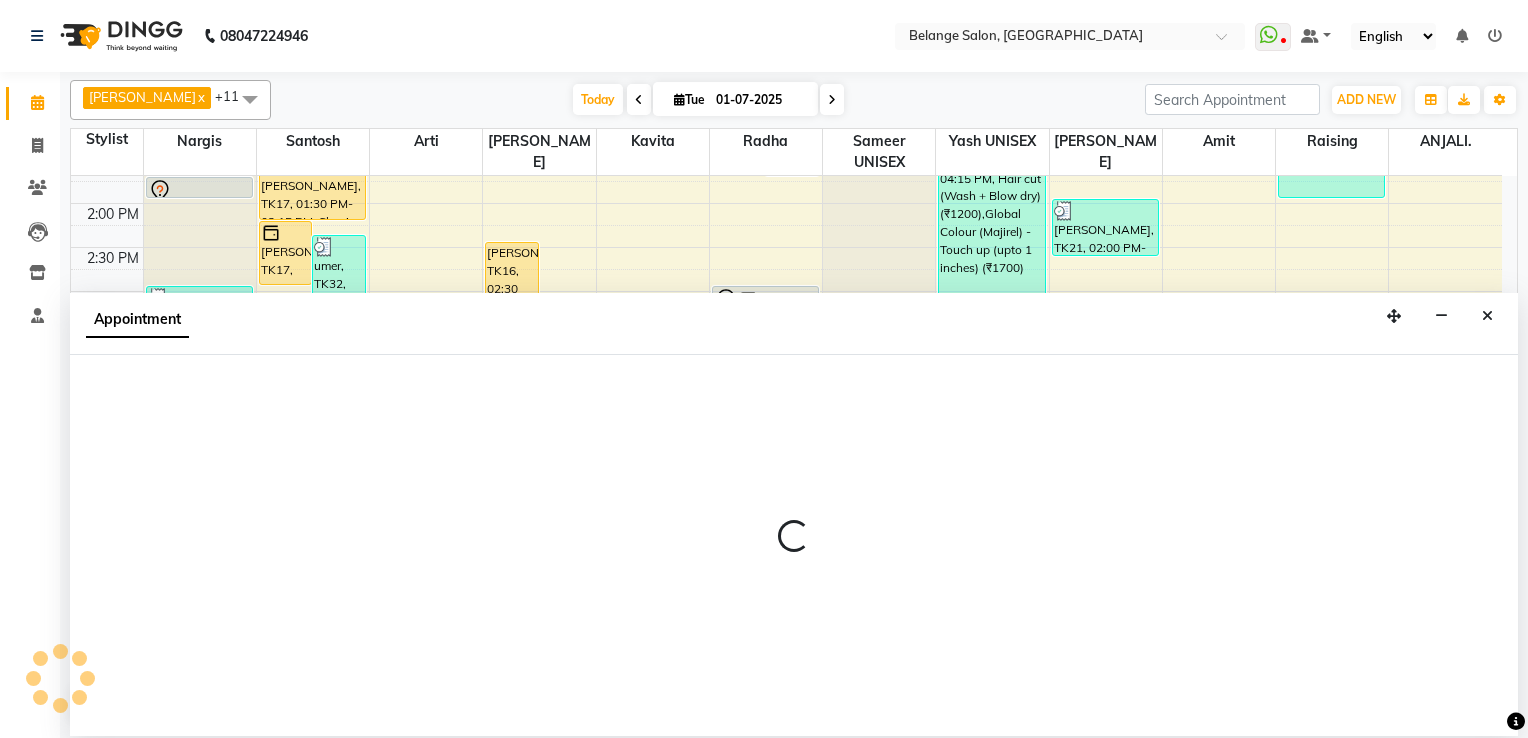select on "tentative" 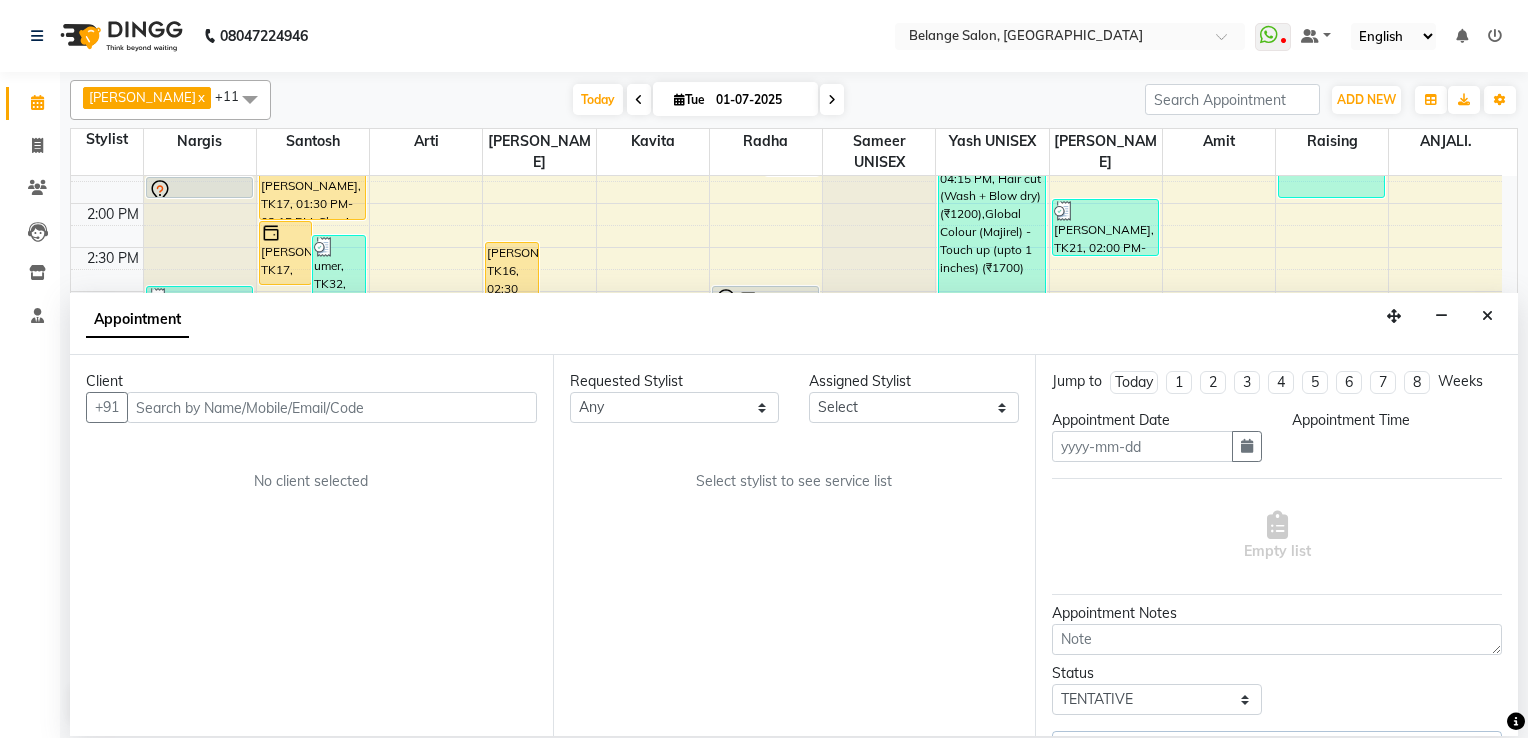 type on "01-07-2025" 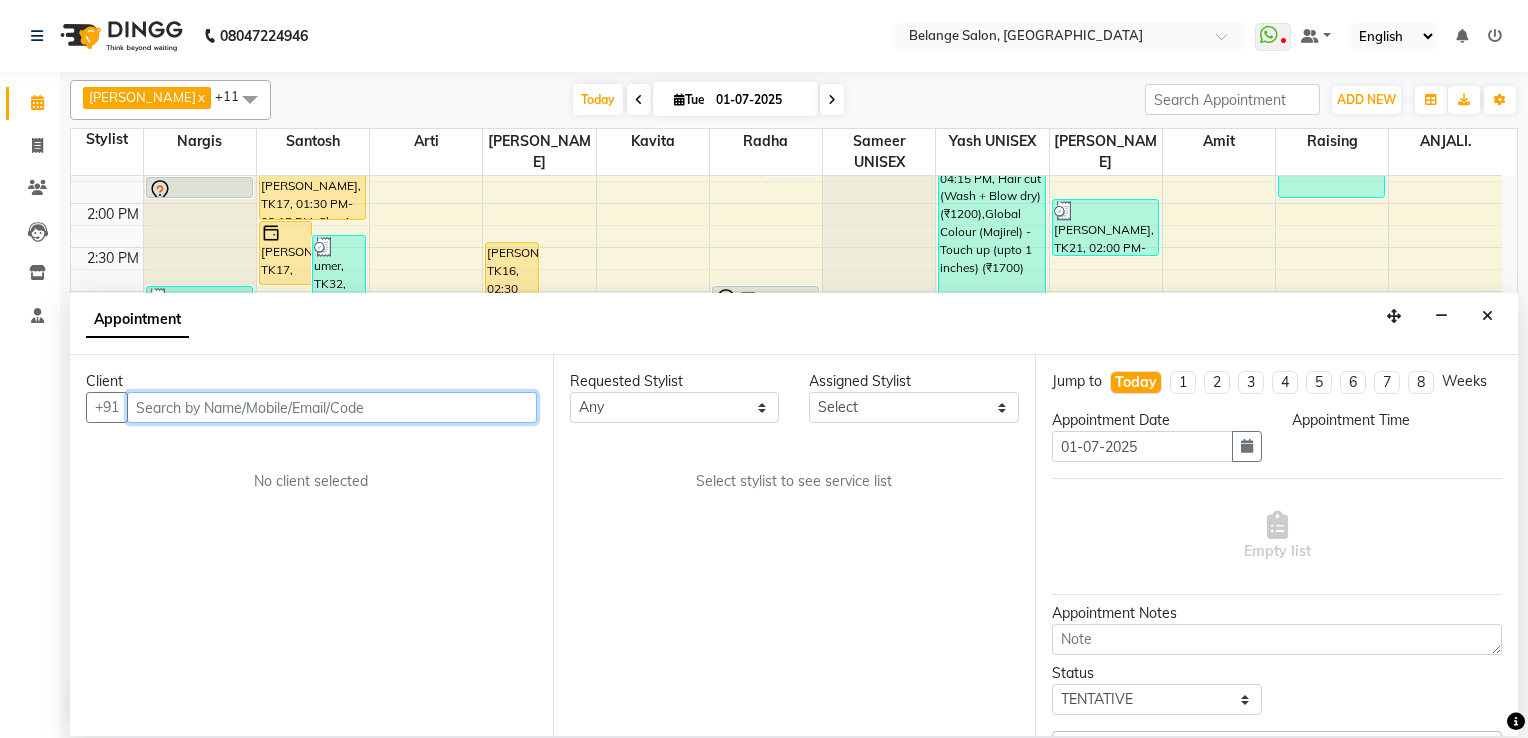 scroll, scrollTop: 699, scrollLeft: 0, axis: vertical 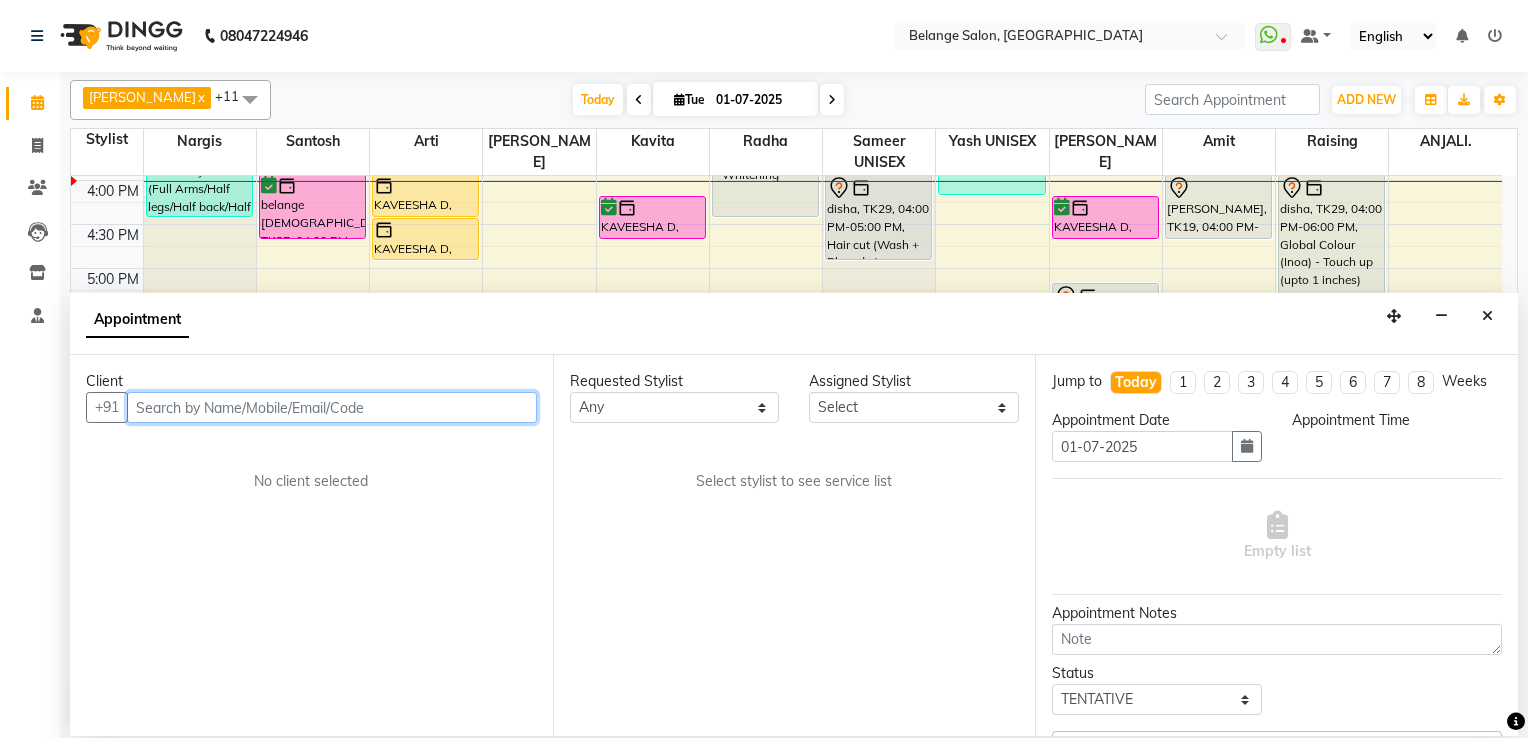 select on "960" 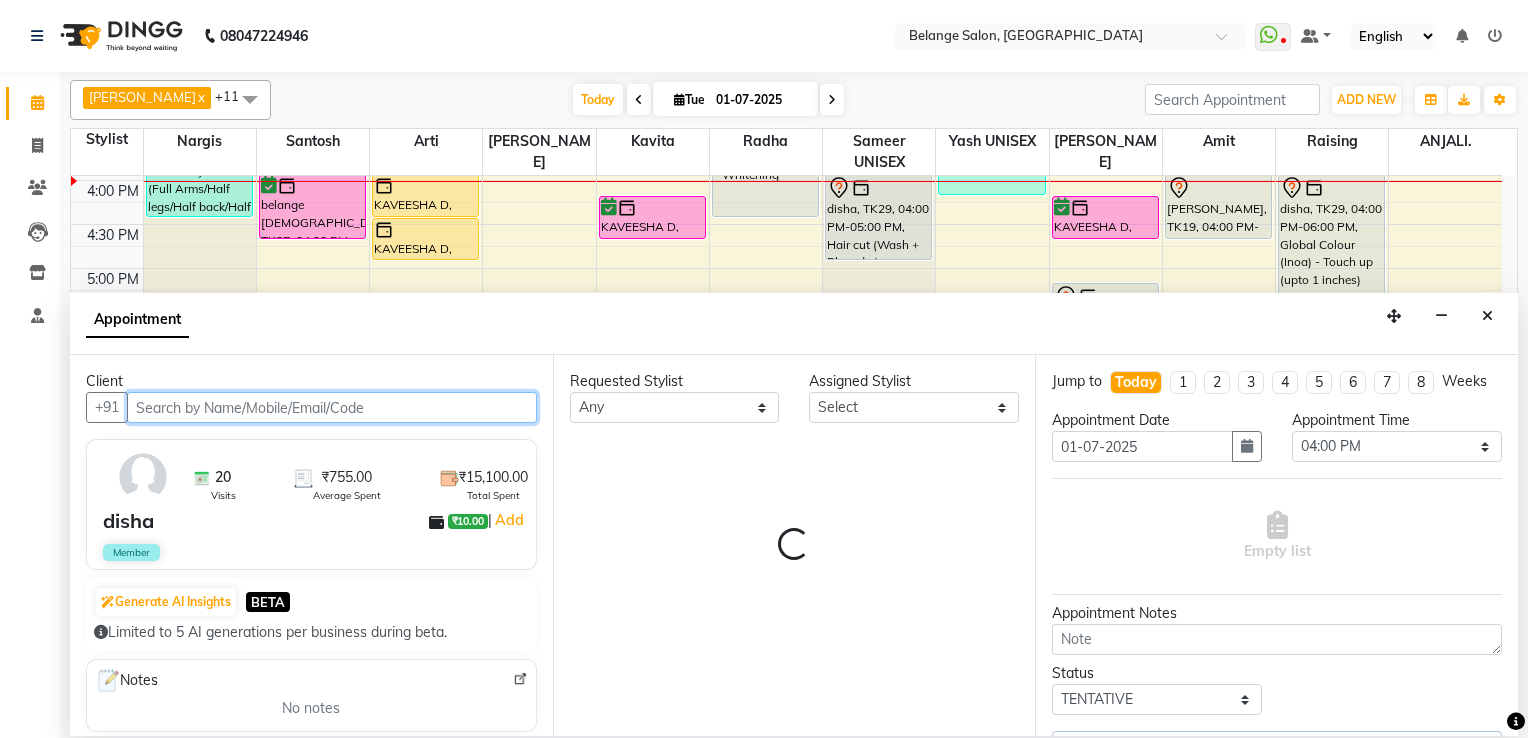 select on "84265" 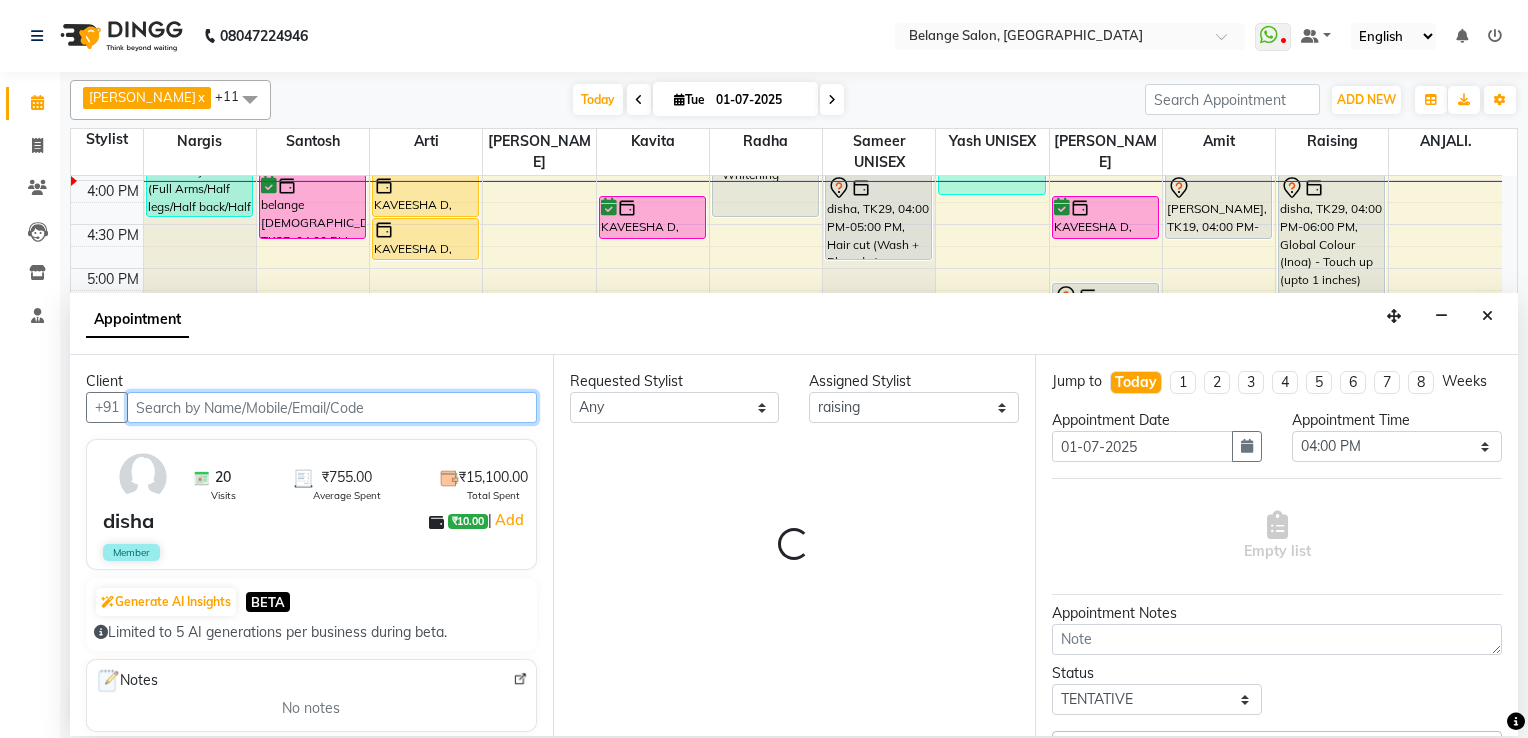 select on "2264" 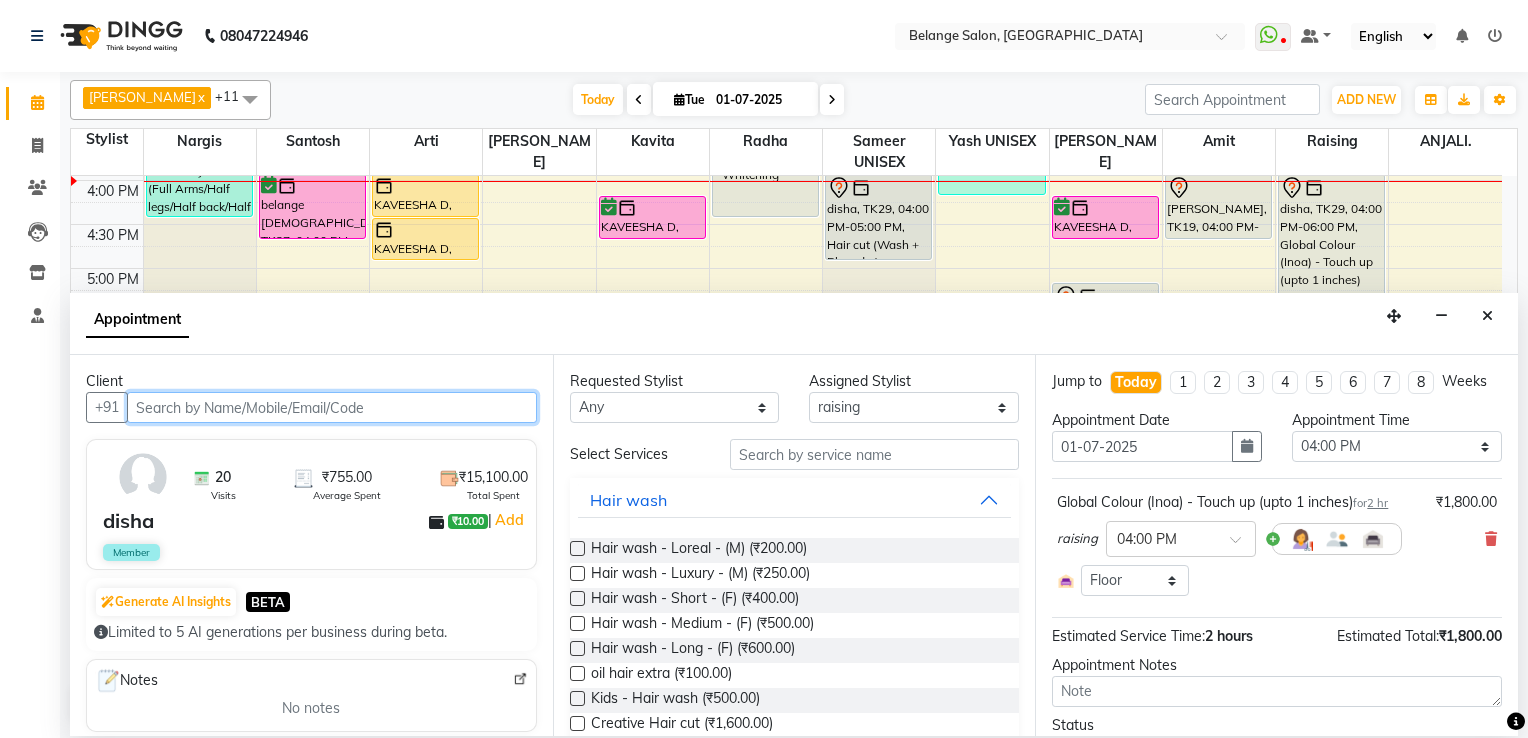 select on "2817" 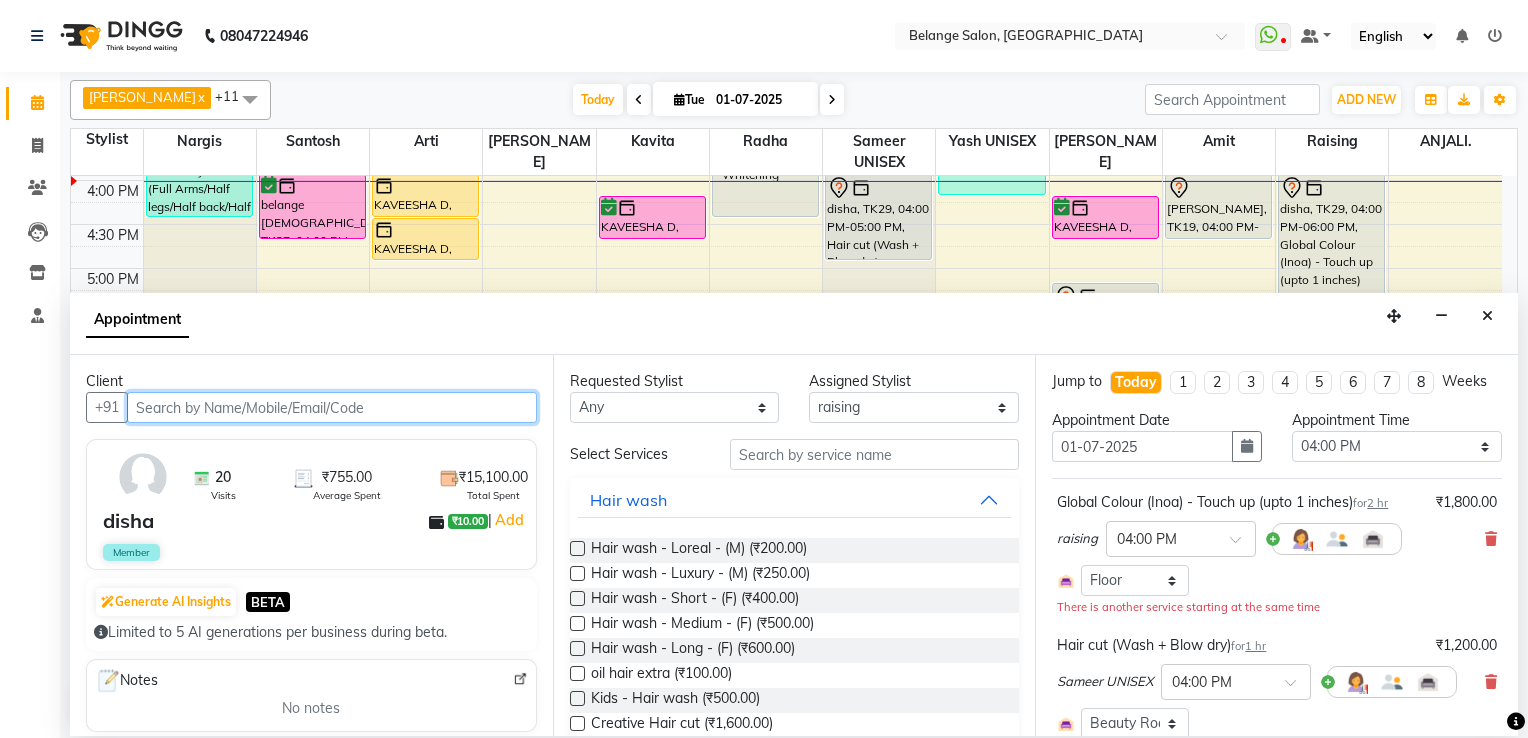 click at bounding box center [332, 407] 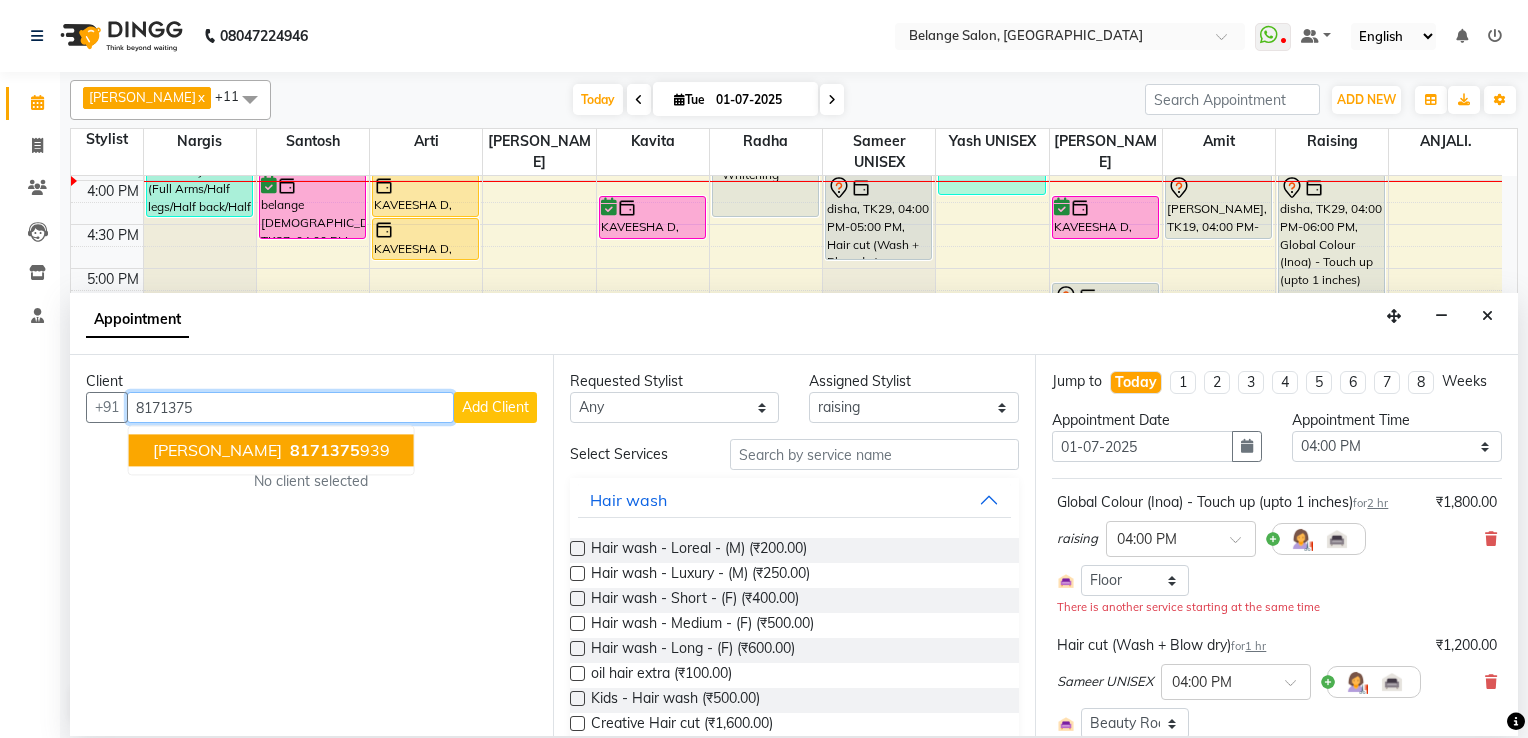 click on "[PERSON_NAME]   8171375 939" at bounding box center (271, 450) 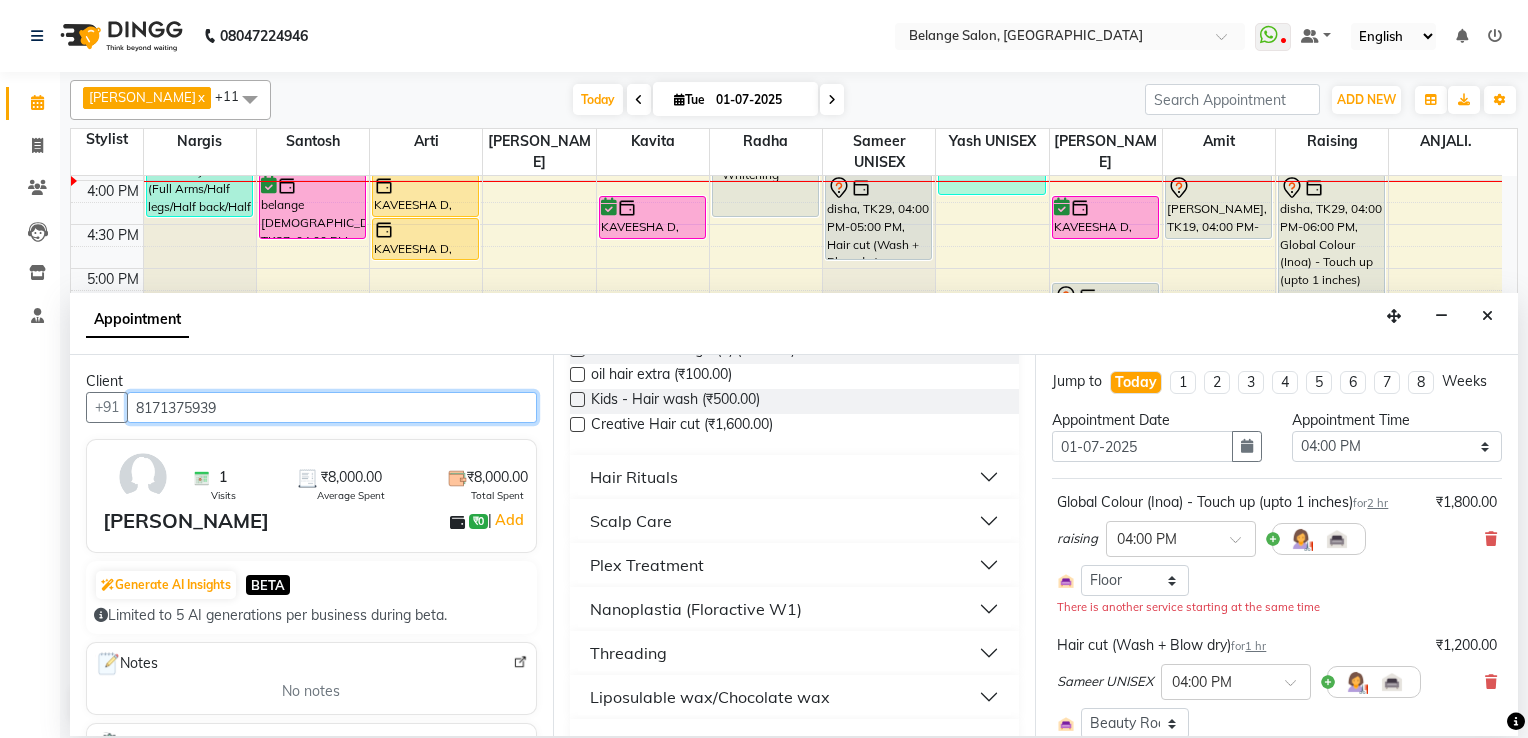 scroll, scrollTop: 300, scrollLeft: 0, axis: vertical 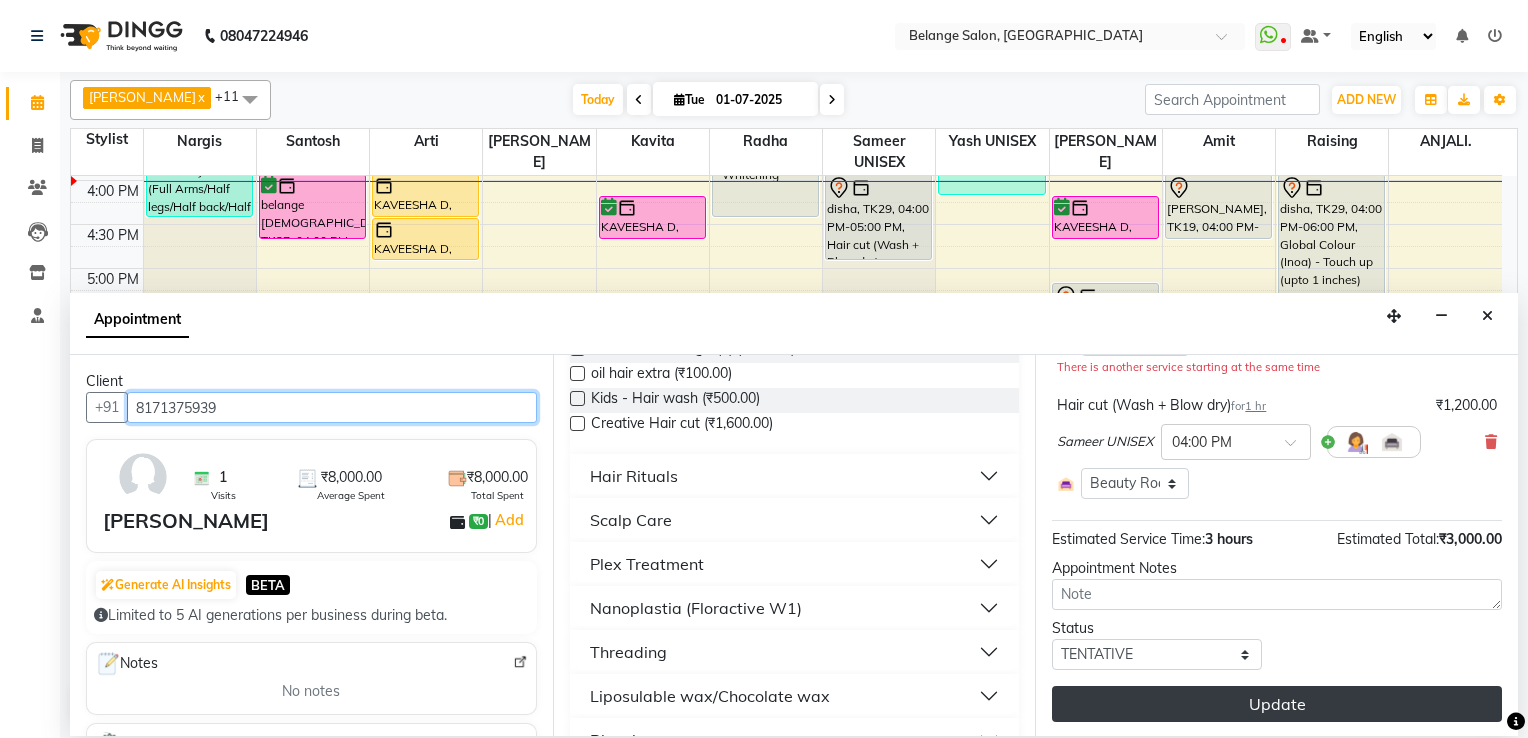 type on "8171375939" 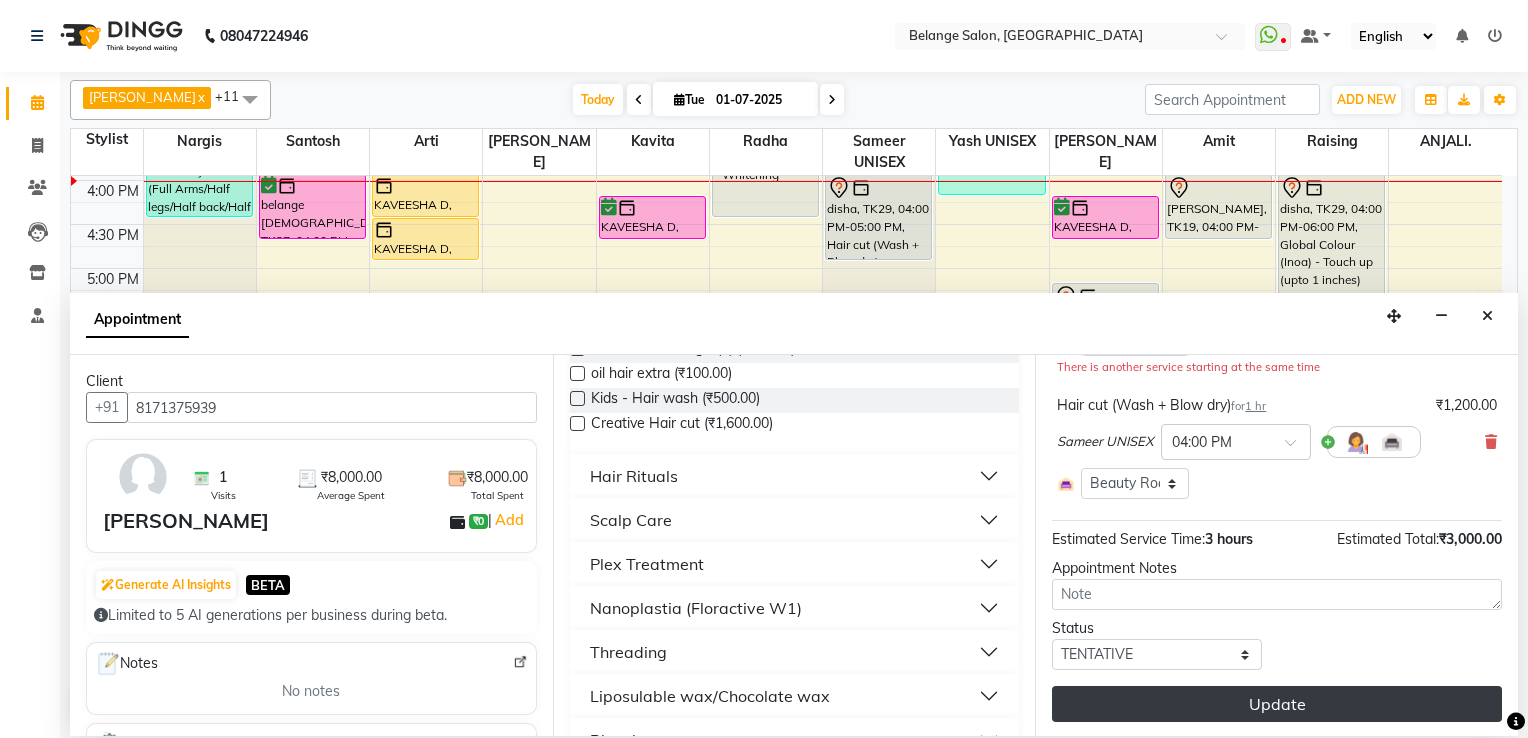 click on "Update" at bounding box center (1277, 704) 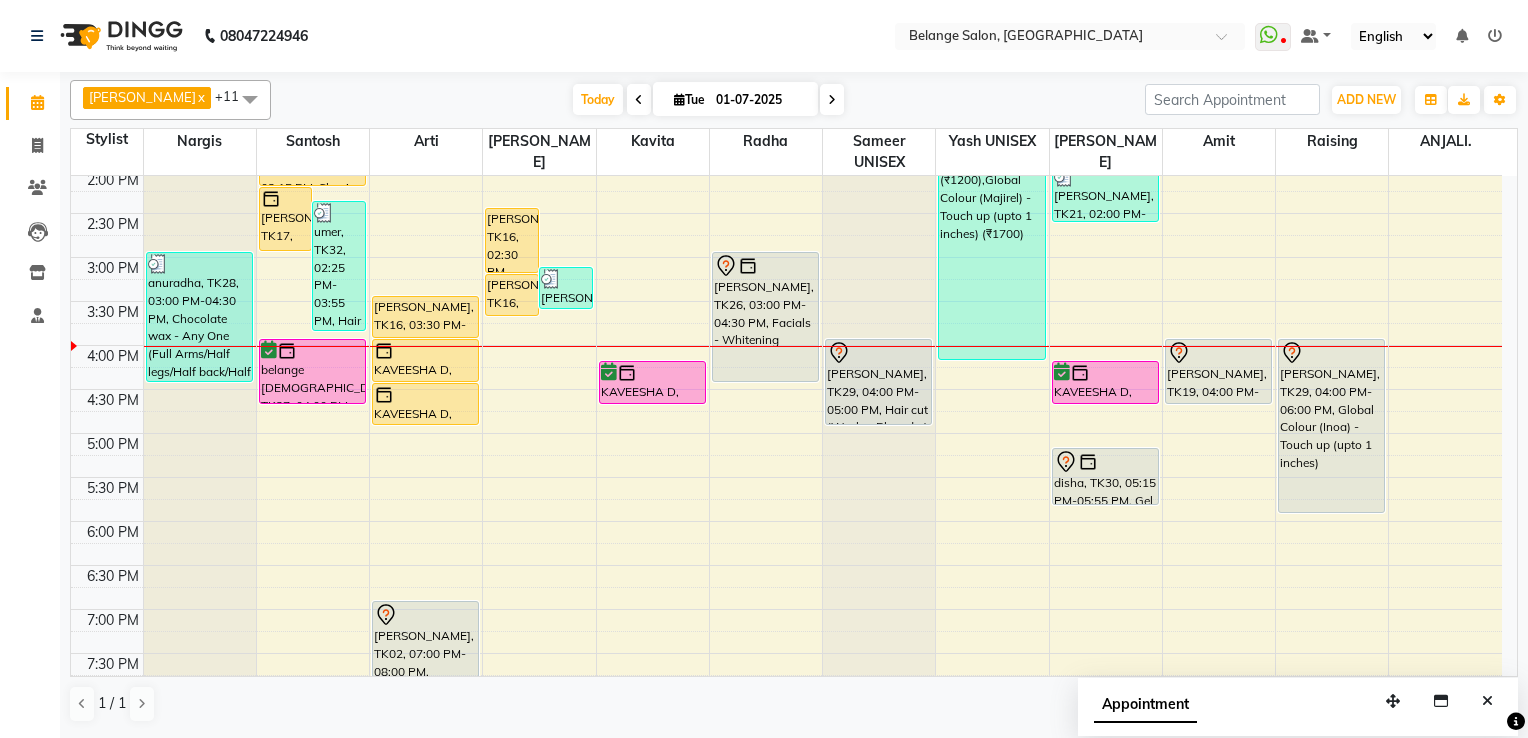 scroll, scrollTop: 499, scrollLeft: 0, axis: vertical 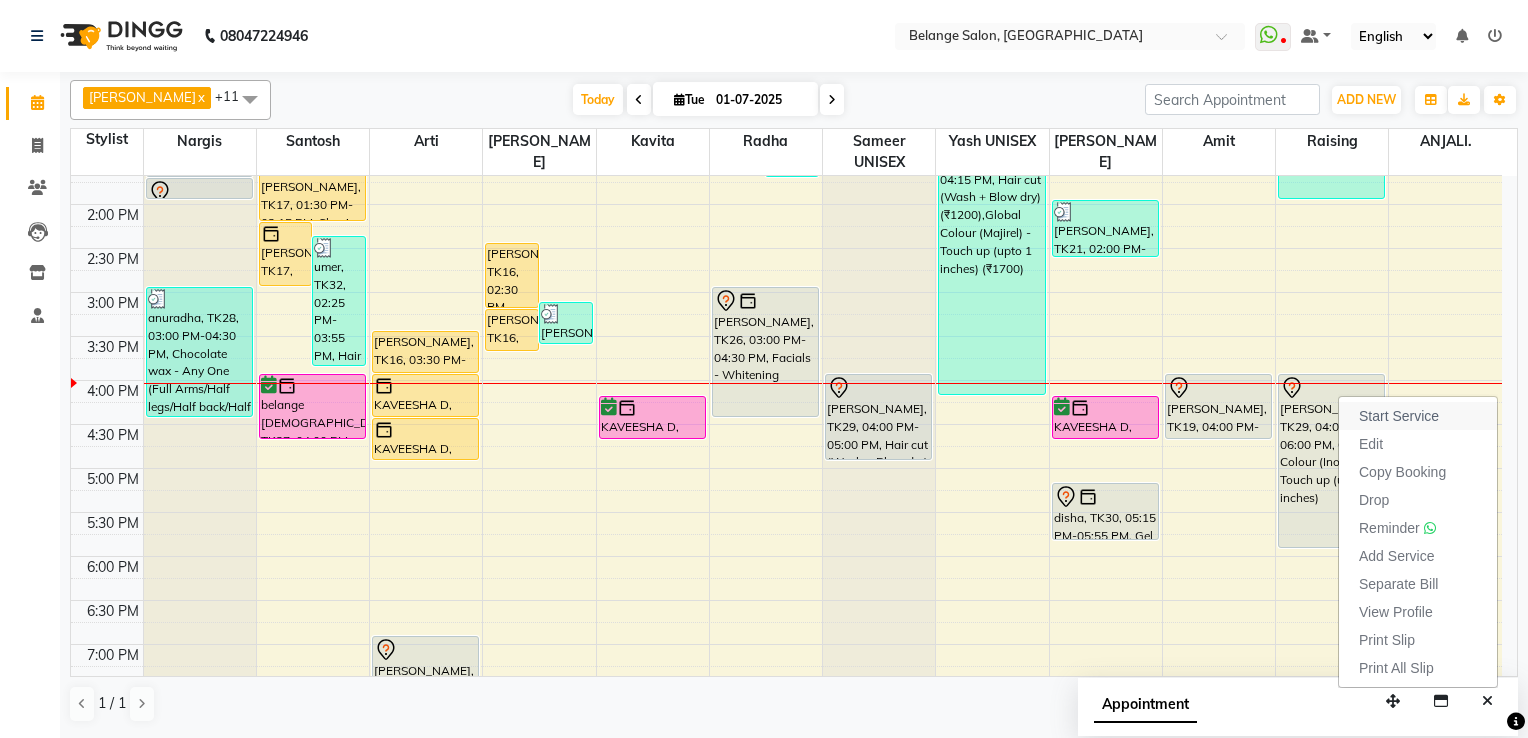 click on "Start Service" at bounding box center (1399, 416) 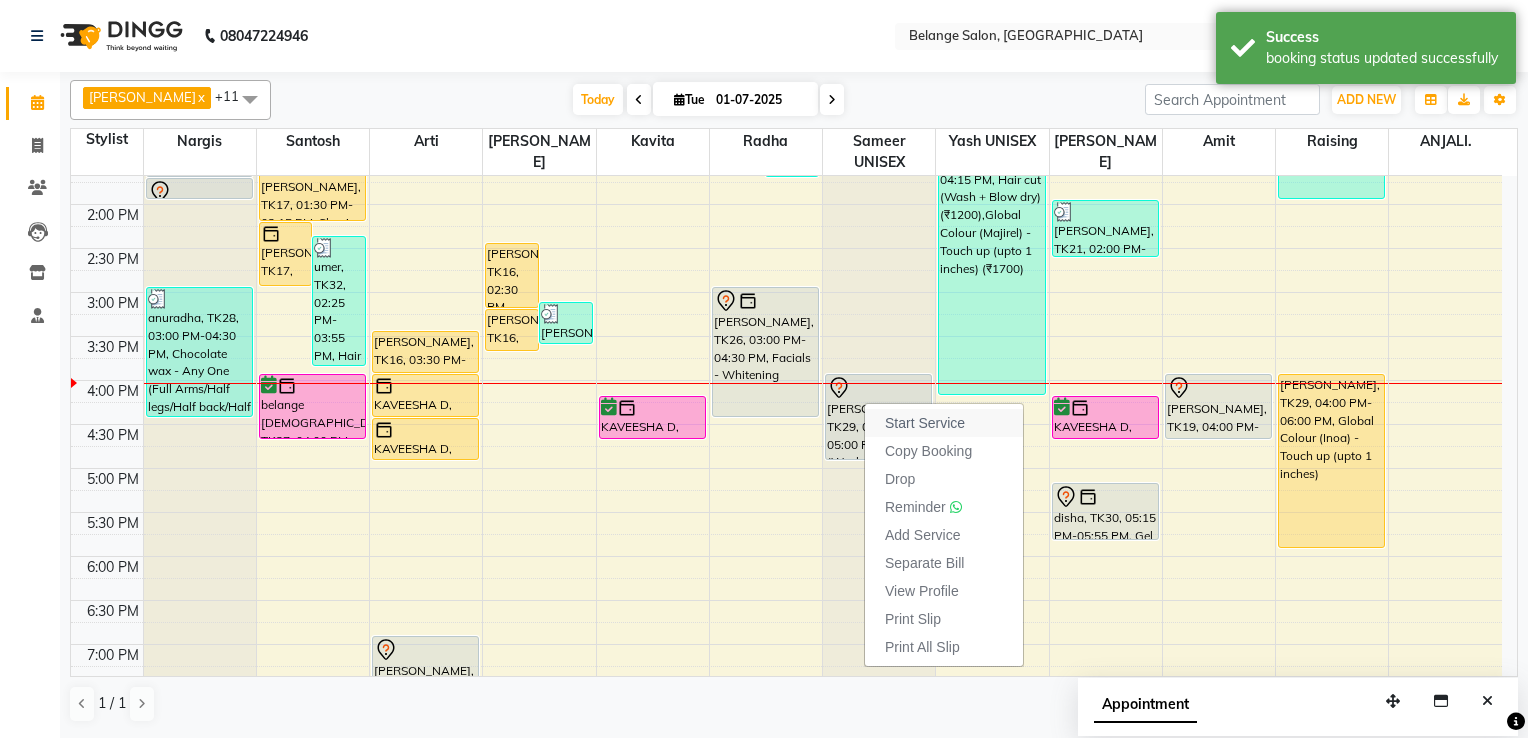 click on "Start Service" at bounding box center (925, 423) 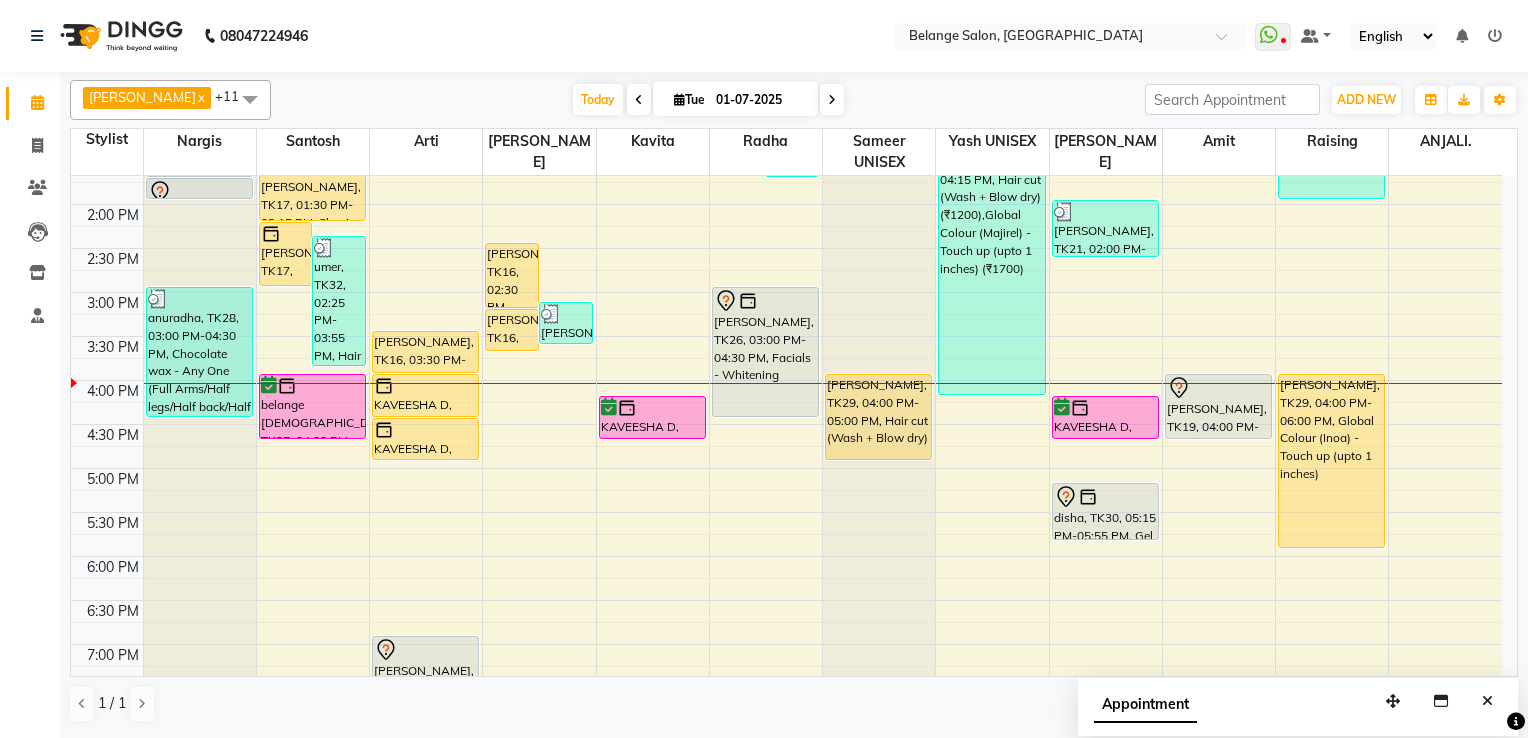click at bounding box center (679, 99) 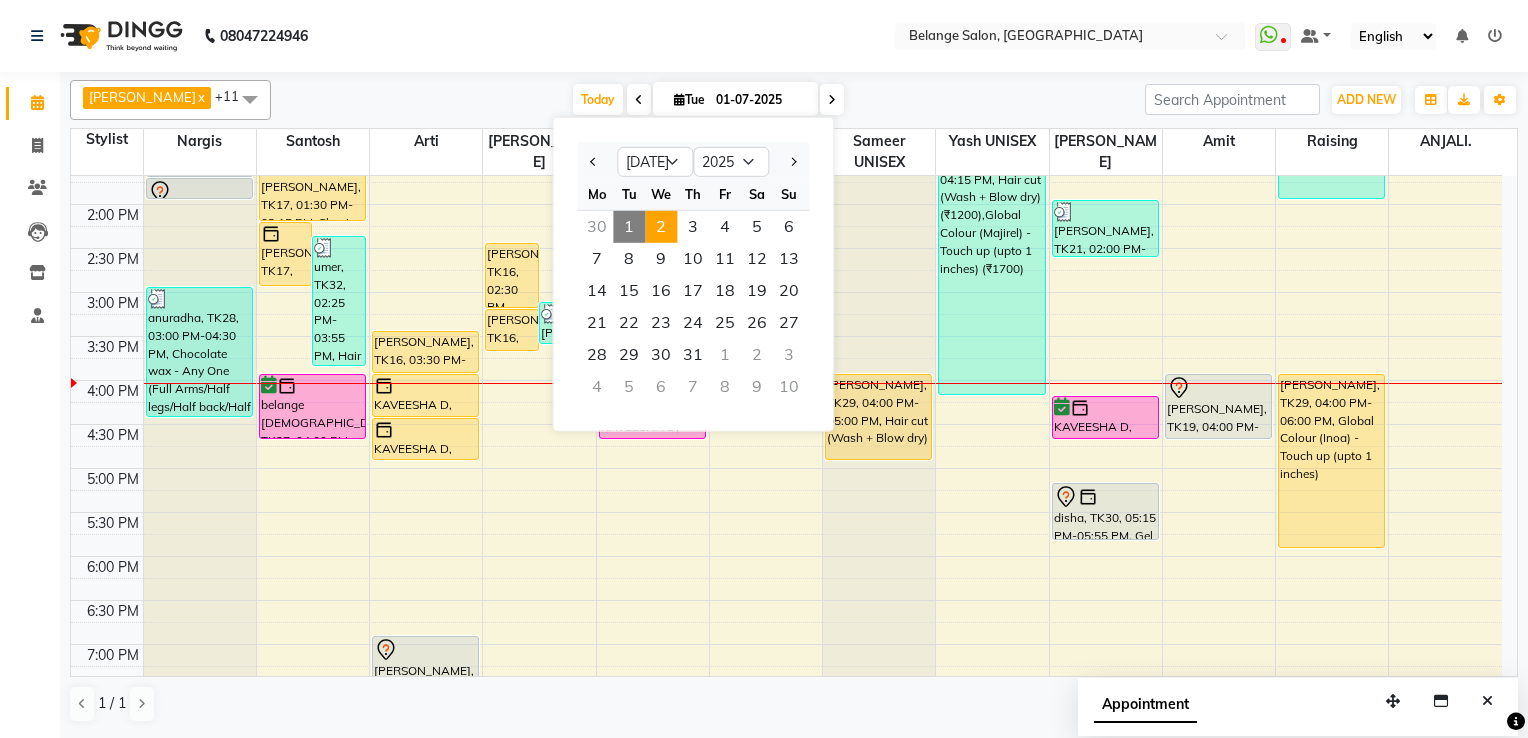click on "2" at bounding box center (661, 227) 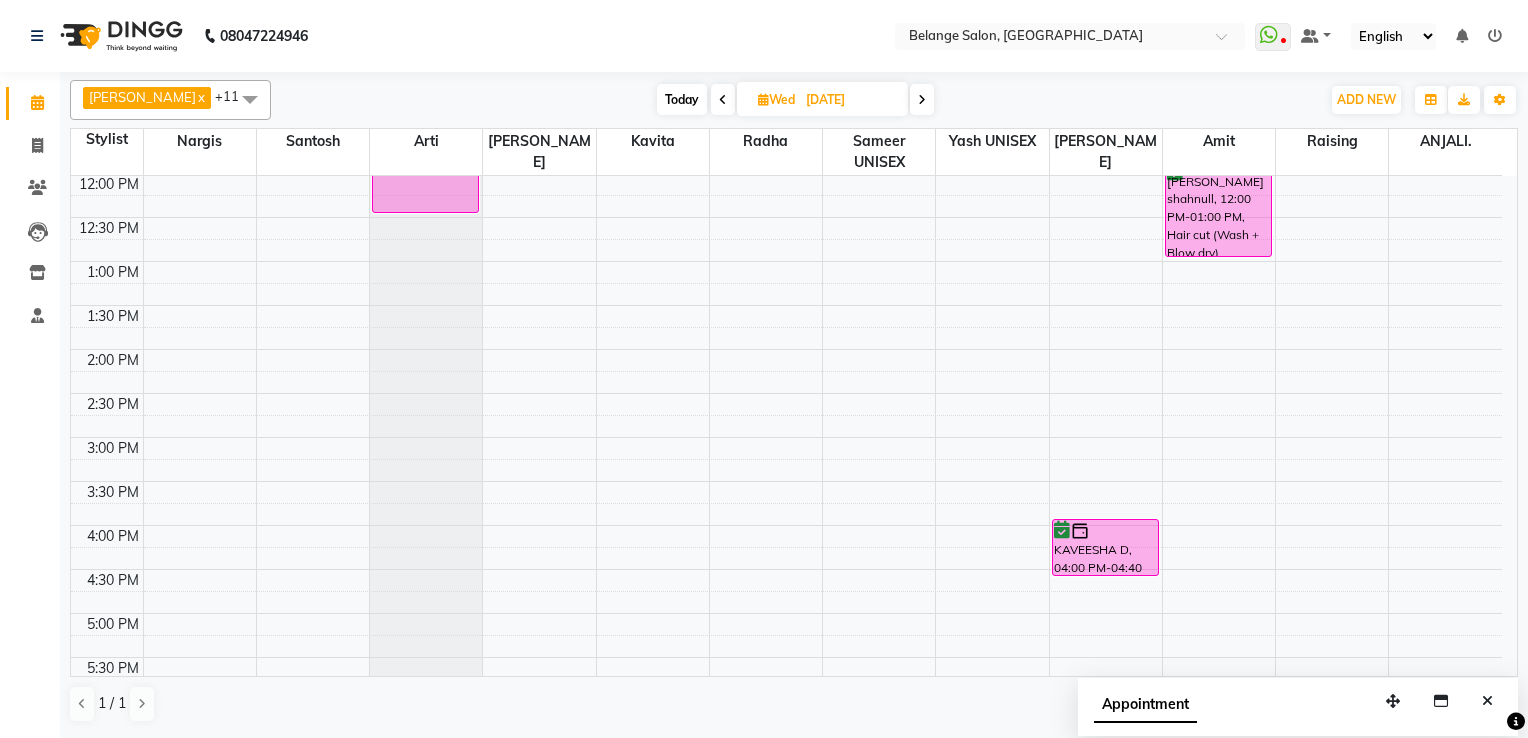 scroll, scrollTop: 400, scrollLeft: 0, axis: vertical 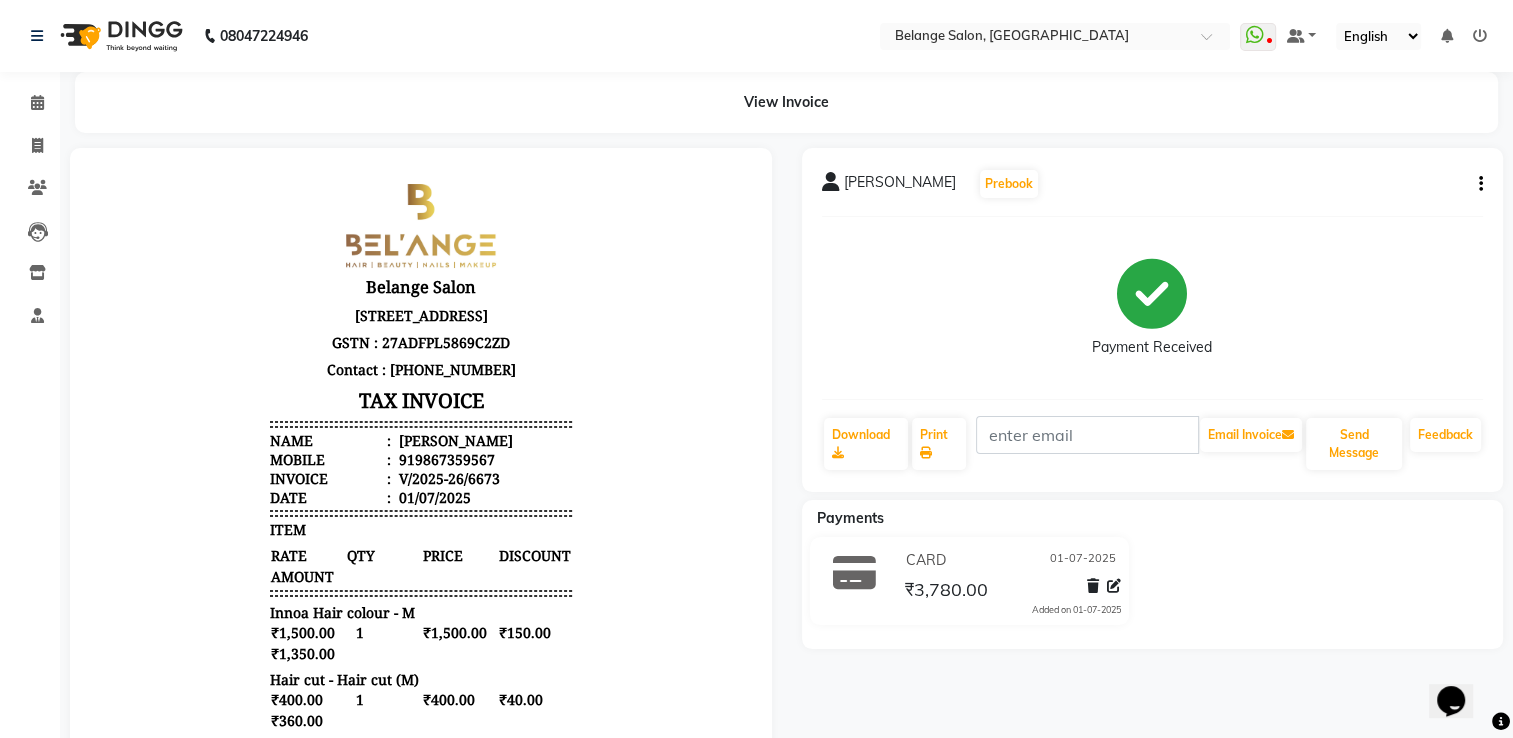click on "[PERSON_NAME]  Prebook" 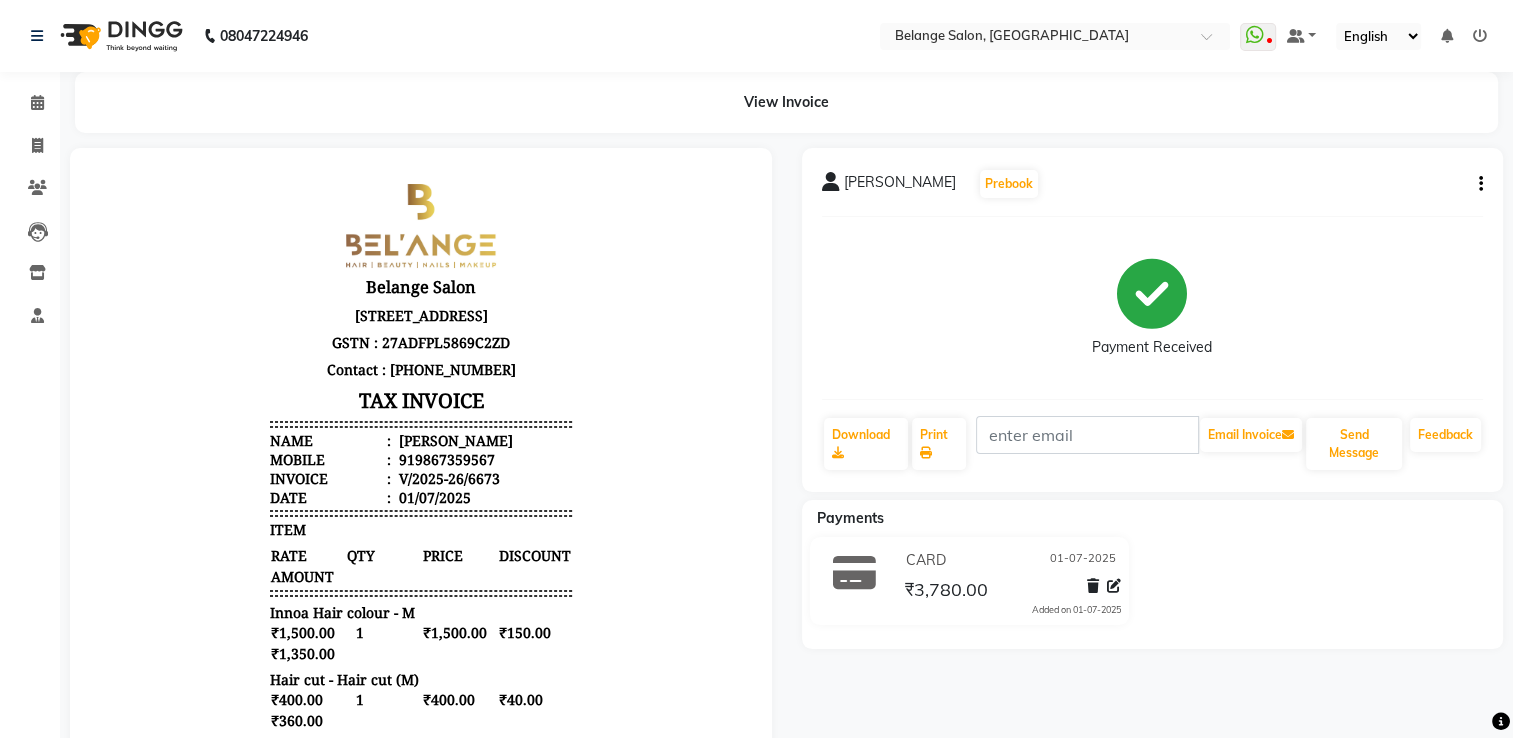 click 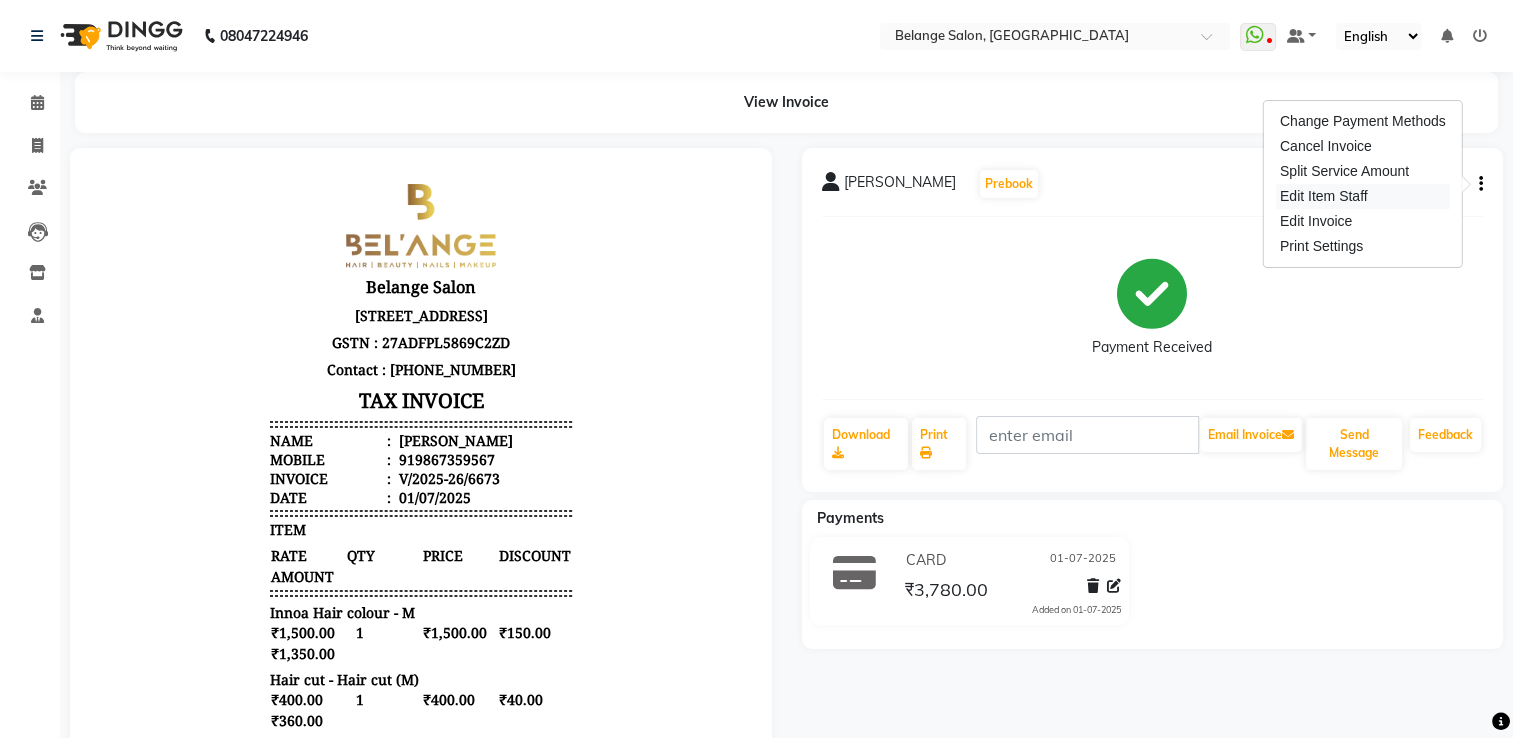 click on "Edit Item Staff" at bounding box center [1363, 196] 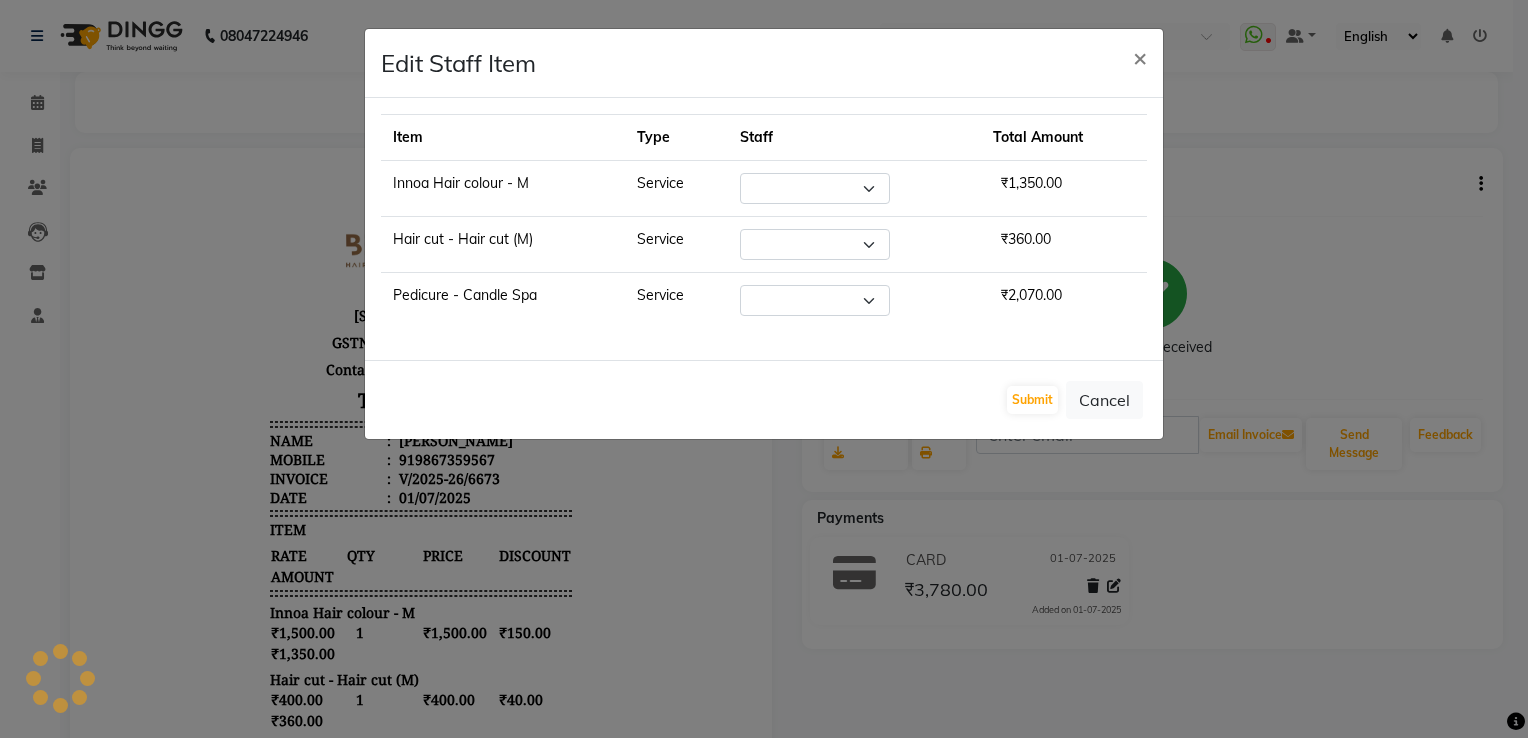 select on "54495" 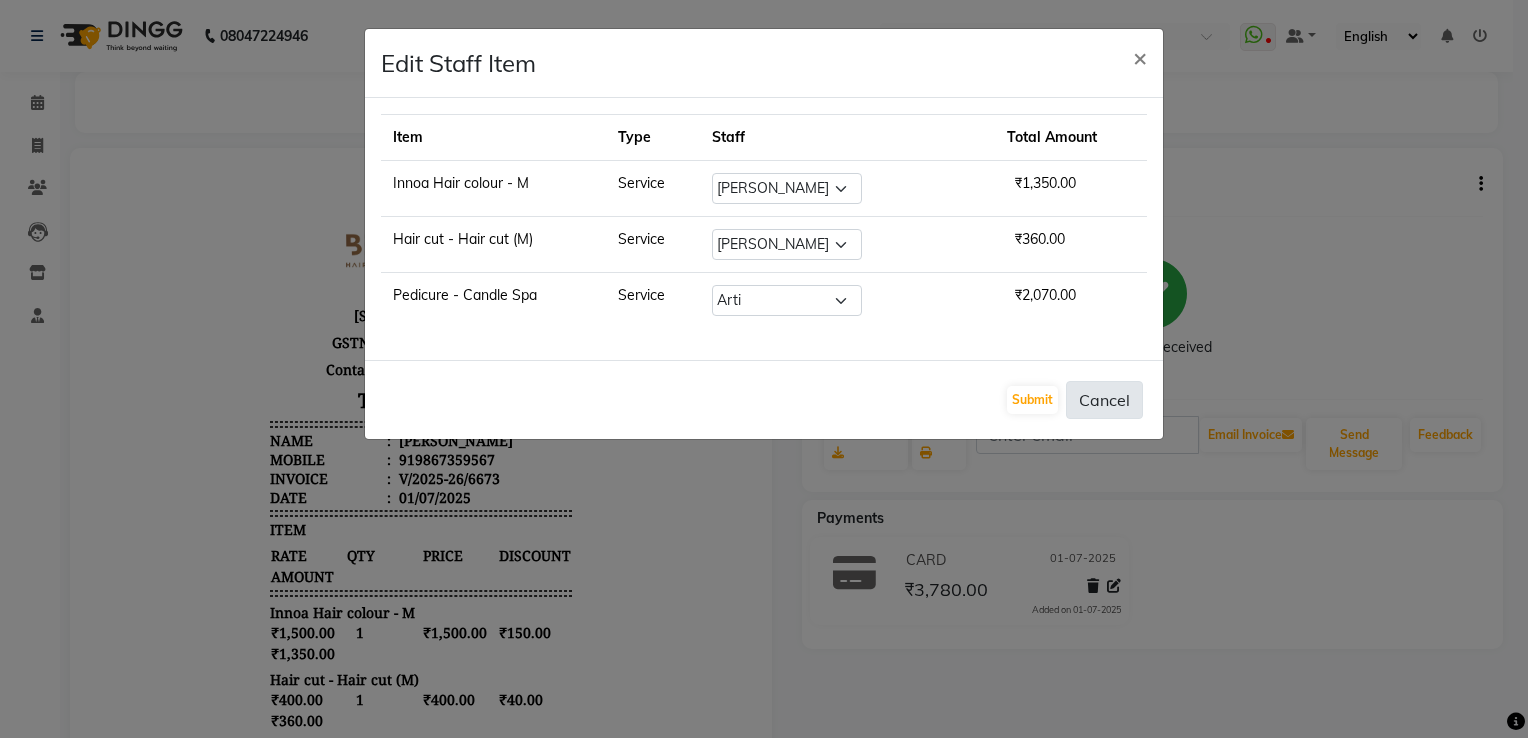 click on "Cancel" 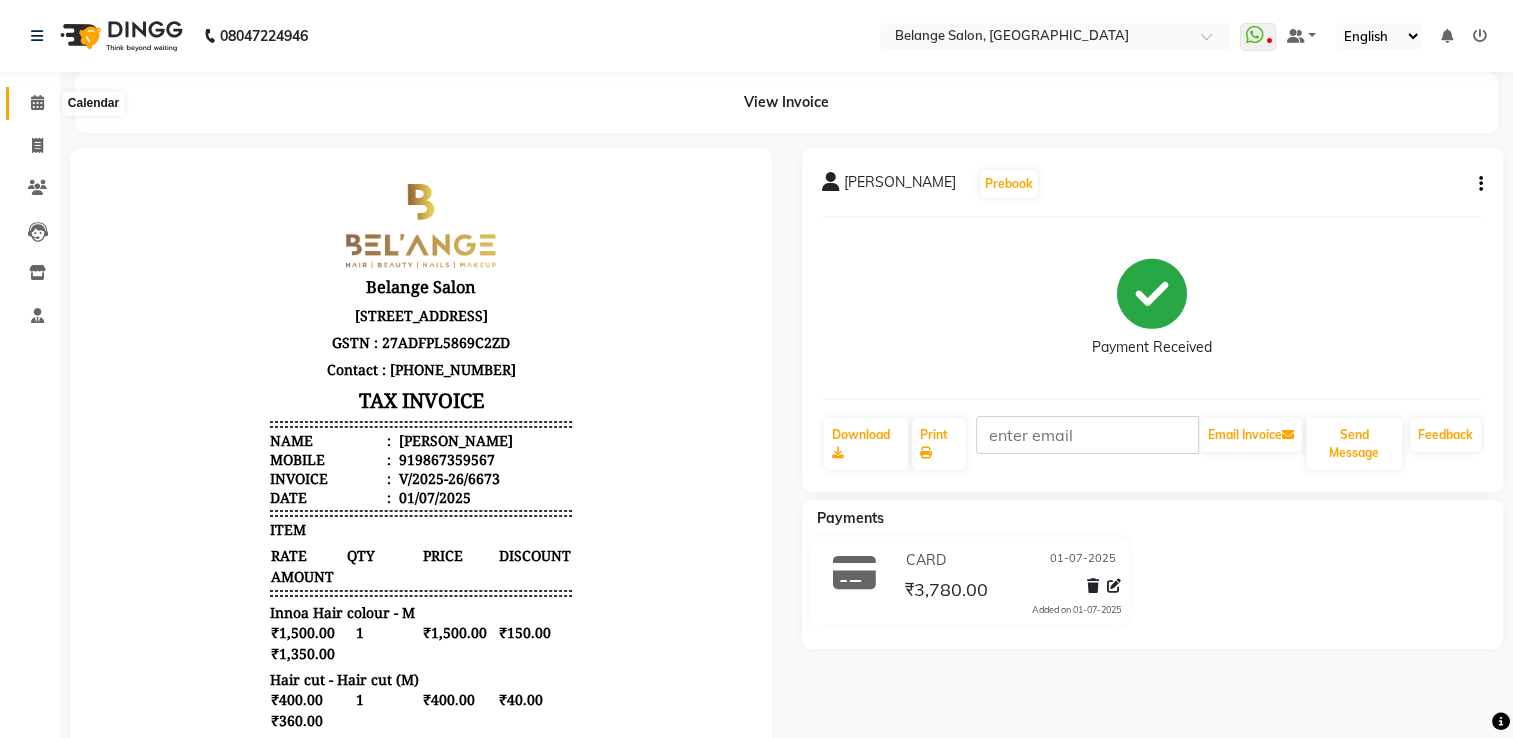 click 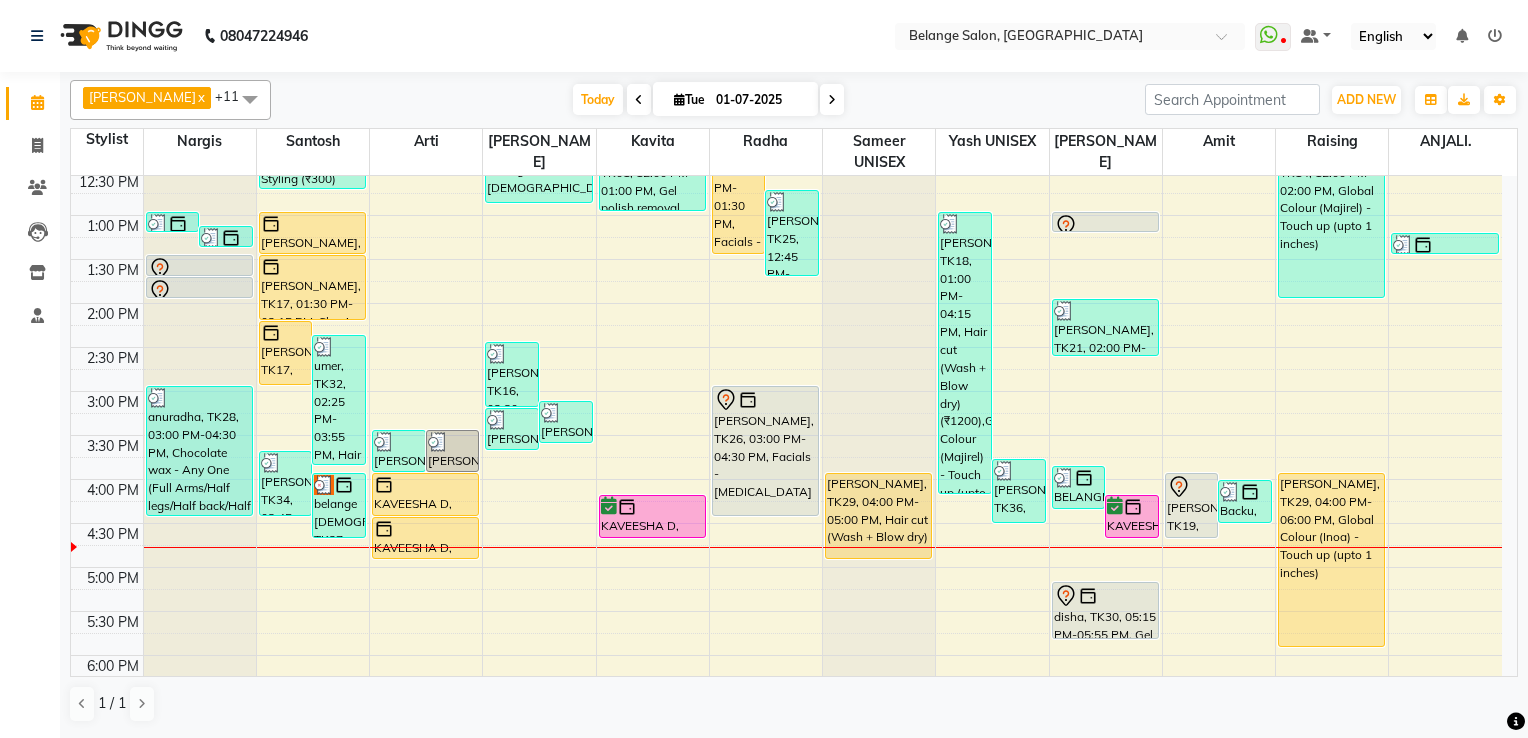 scroll, scrollTop: 500, scrollLeft: 0, axis: vertical 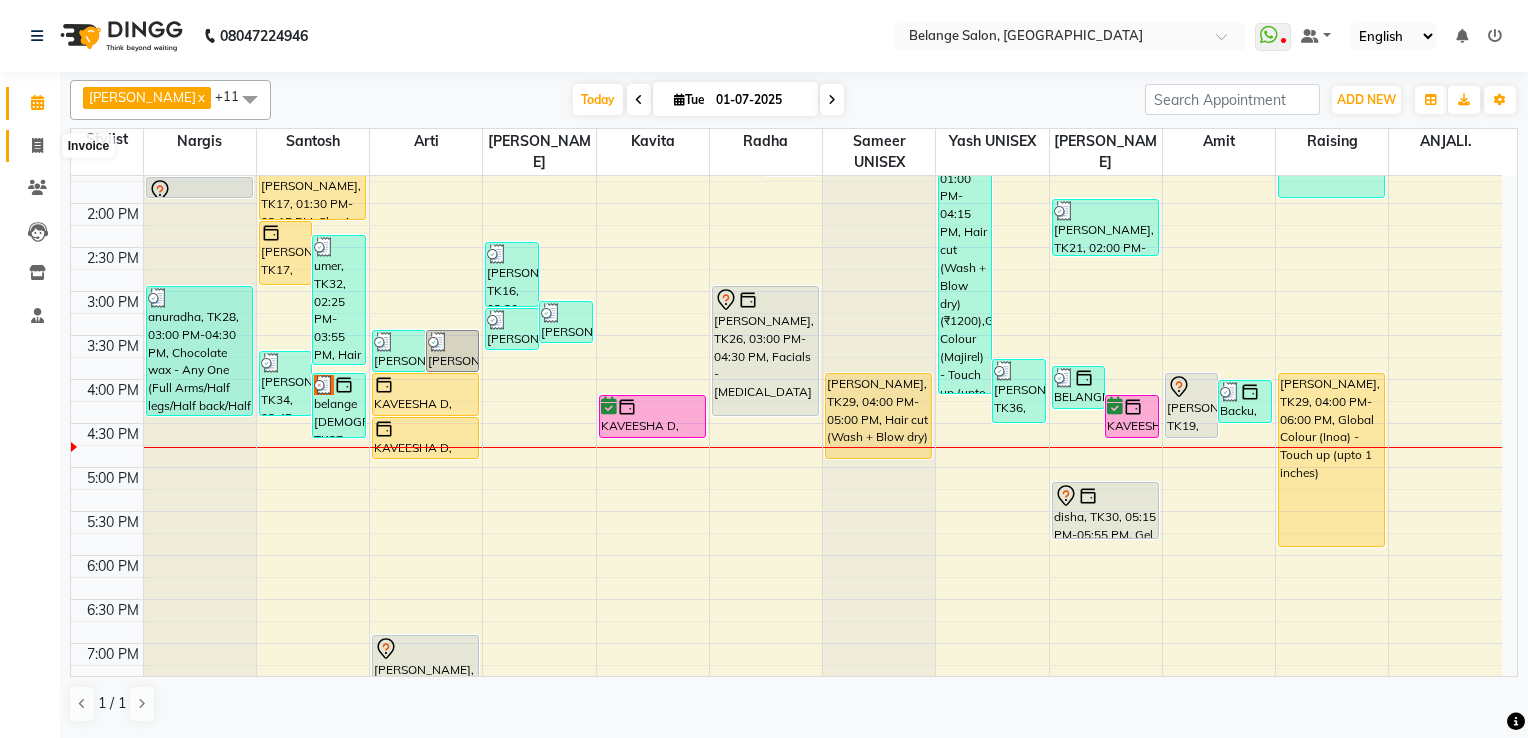 click 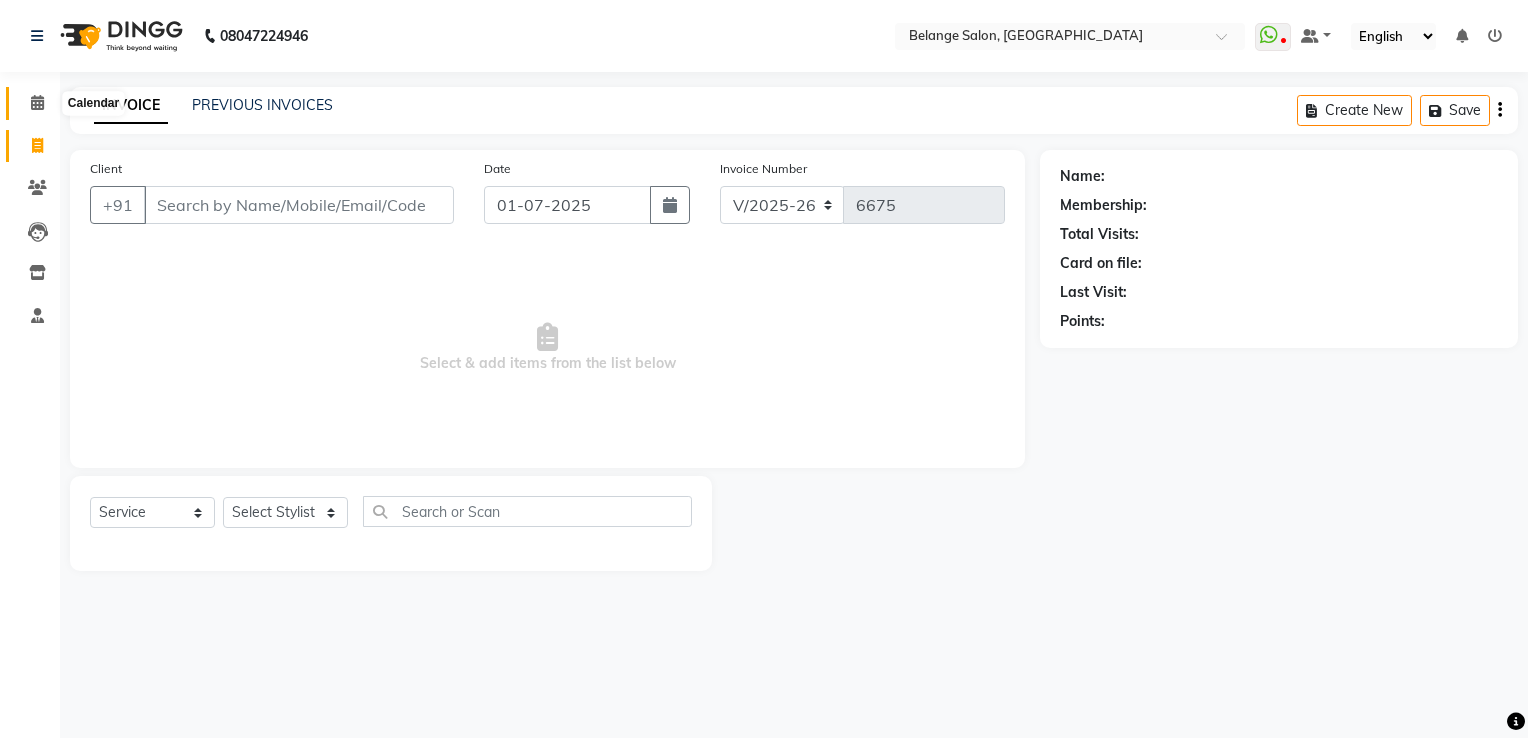 click 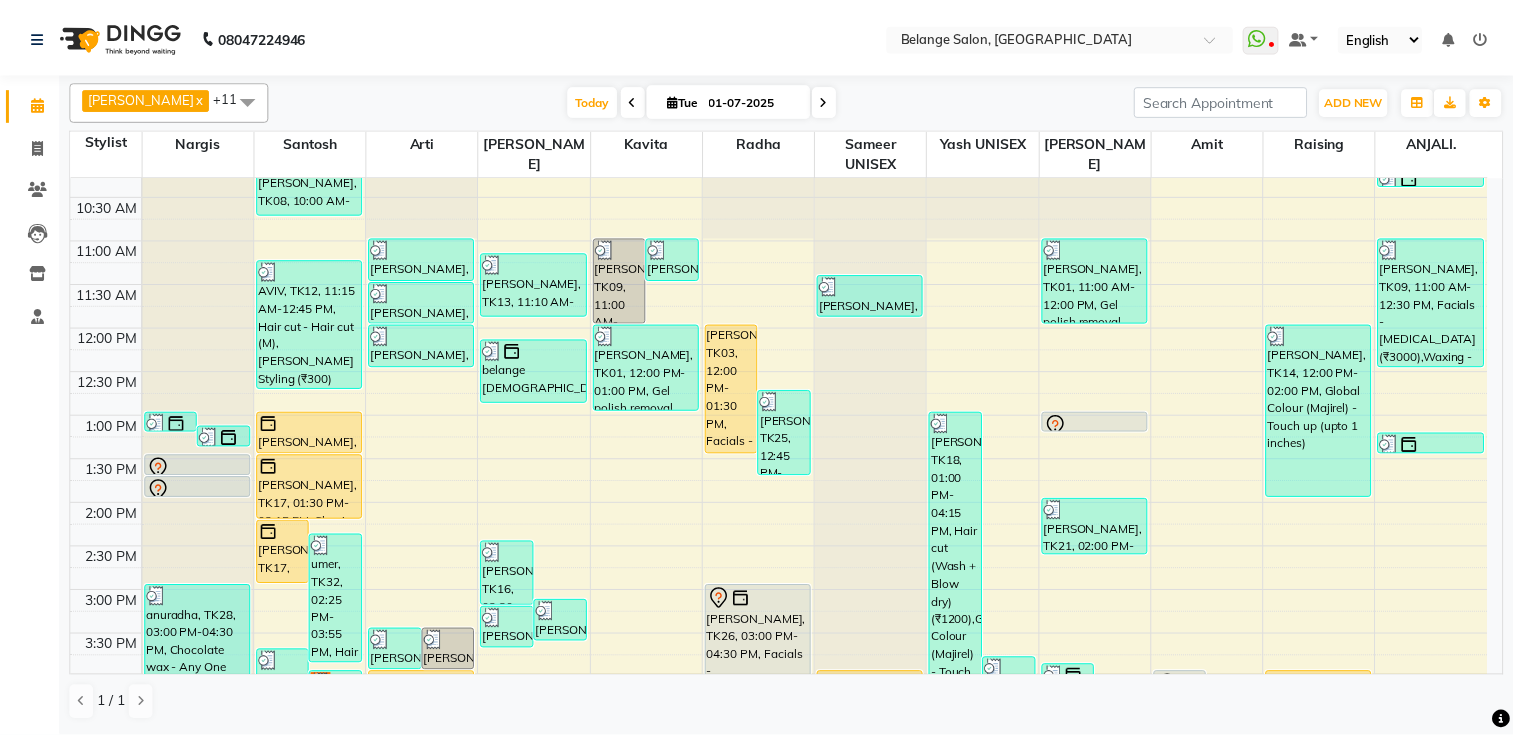 scroll, scrollTop: 0, scrollLeft: 0, axis: both 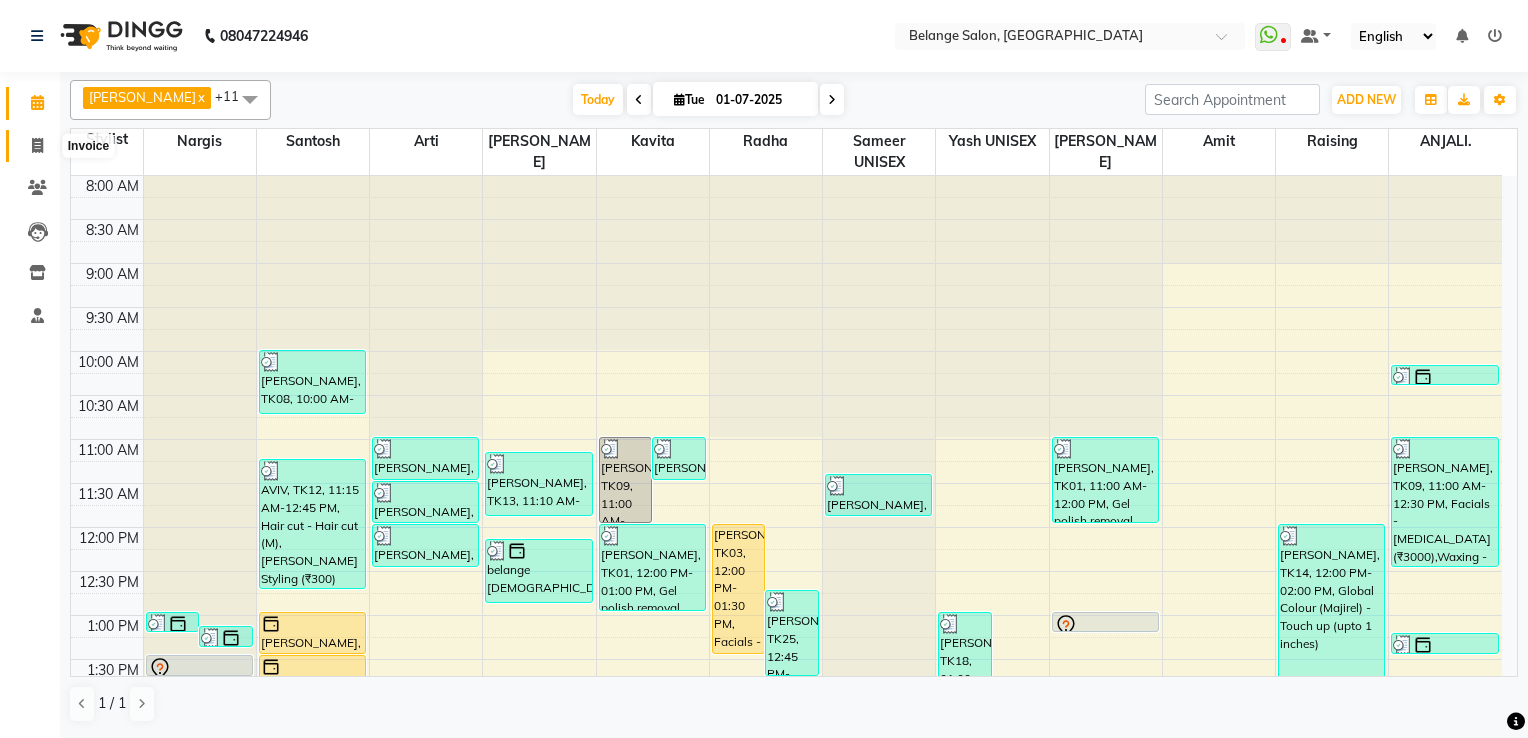 click 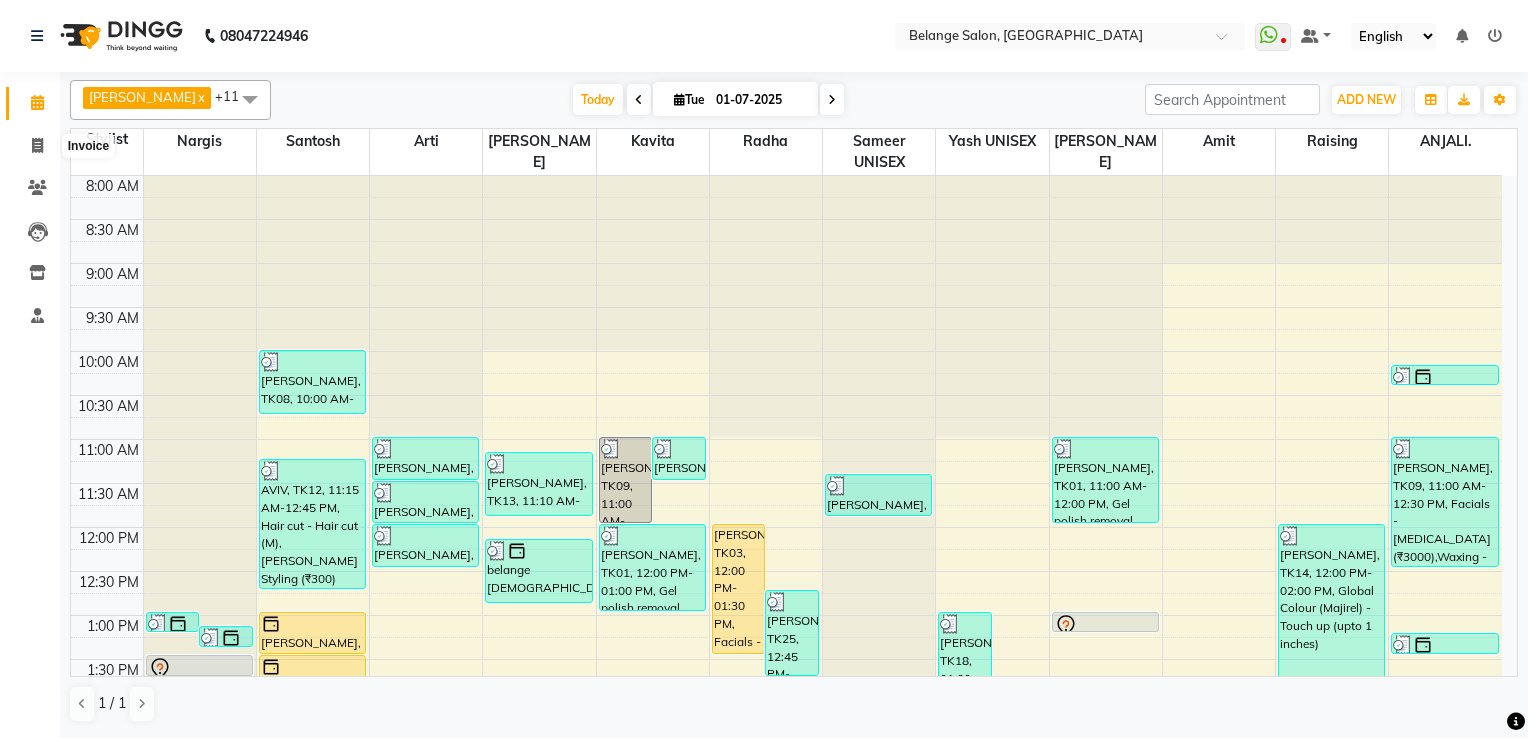 select on "5076" 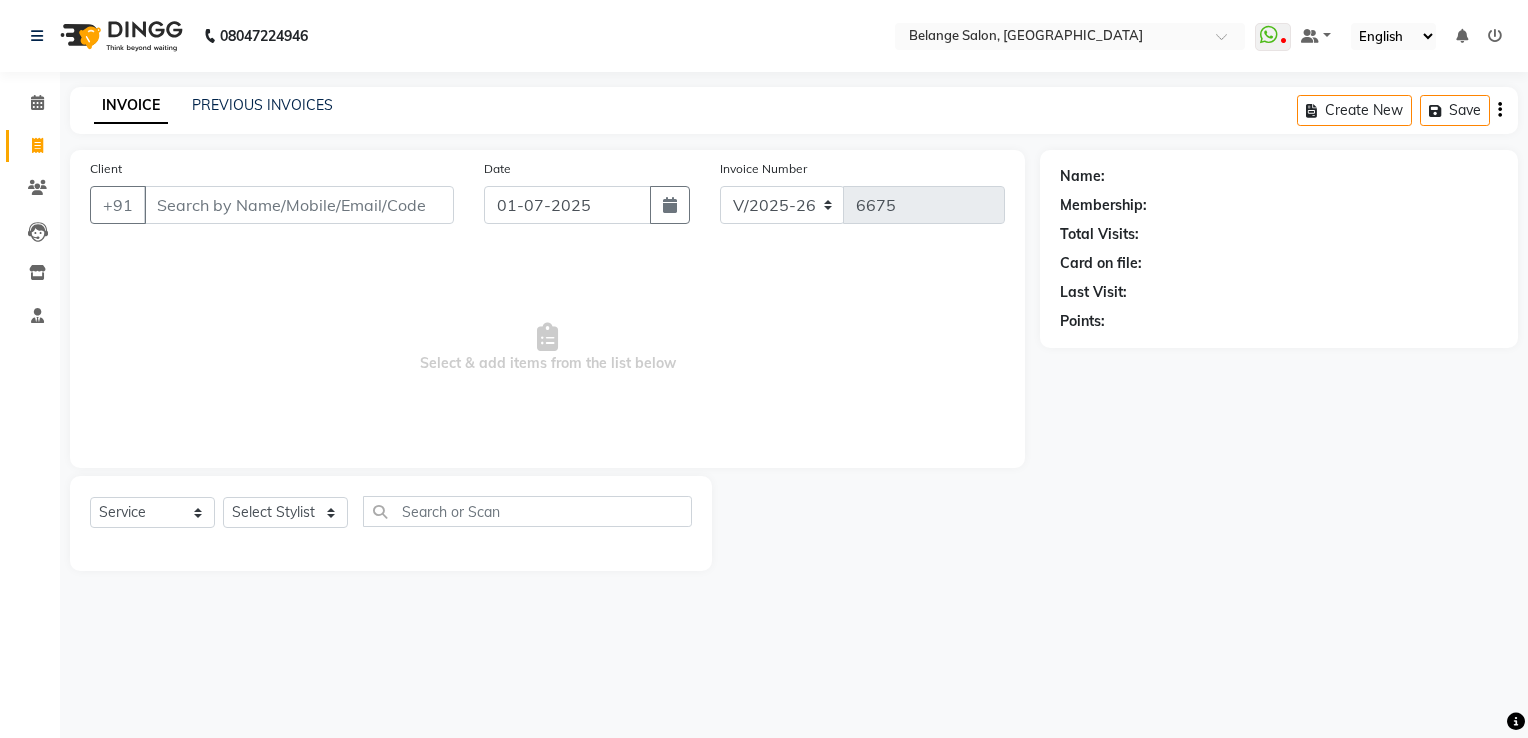 click on "Client" at bounding box center [299, 205] 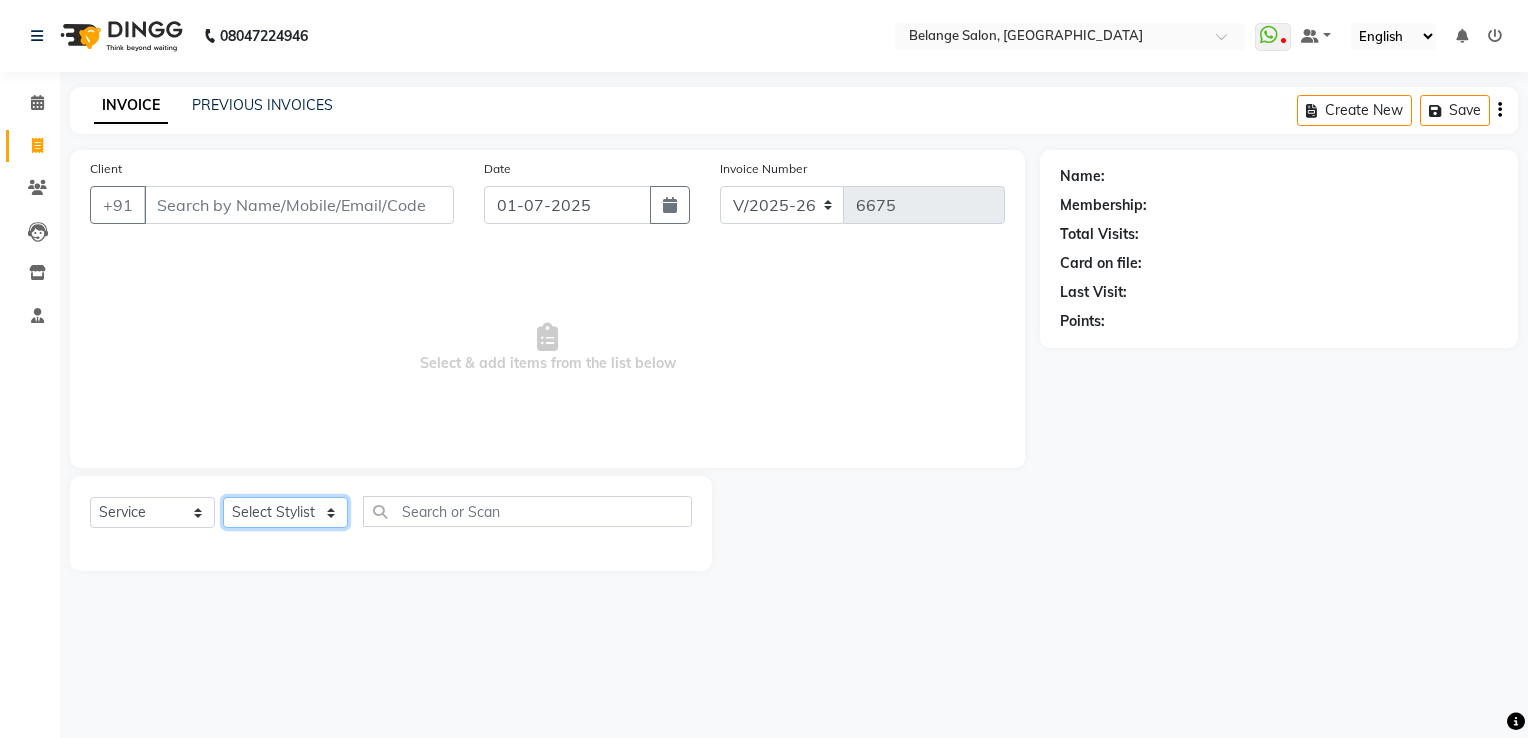 drag, startPoint x: 292, startPoint y: 518, endPoint x: 292, endPoint y: 499, distance: 19 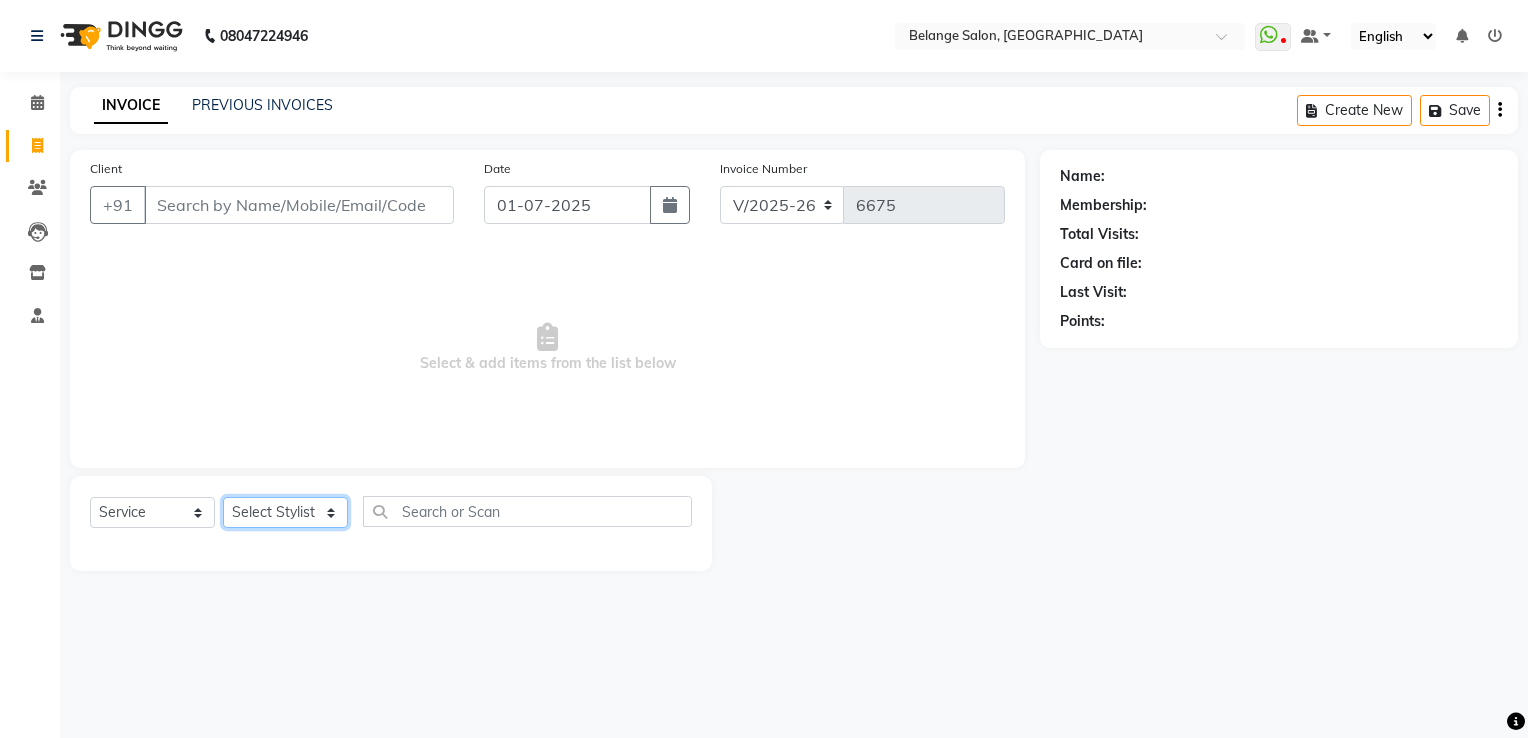 select on "54495" 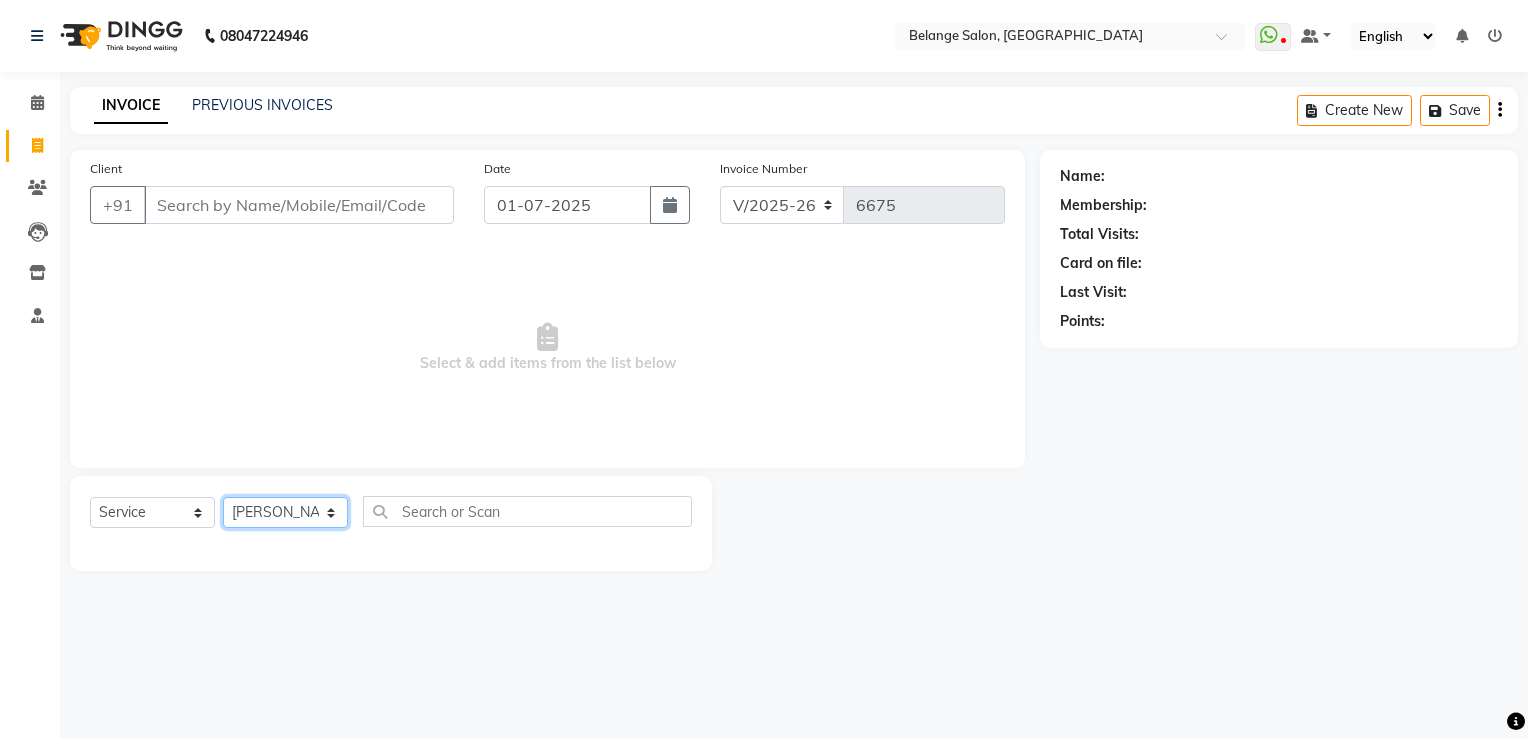 click on "Select Stylist [PERSON_NAME]           ANJALI. [PERSON_NAME]         [PERSON_NAME] [PERSON_NAME]          MANAGER [PERSON_NAME]        [PERSON_NAME]         MANAGER [PERSON_NAME]            raising [PERSON_NAME]        UNISEX [PERSON_NAME]           UNISEX Yash            UNISEX" 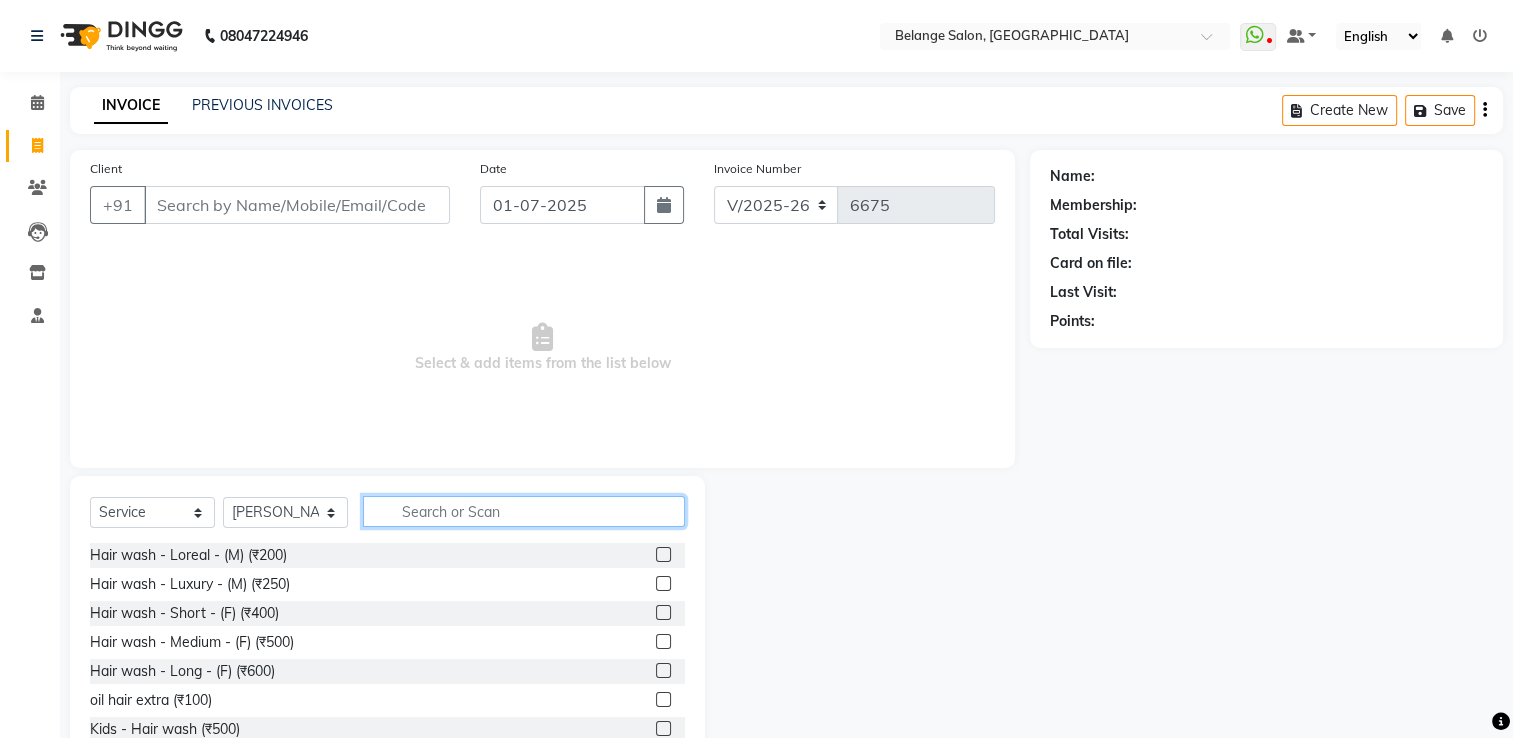 click 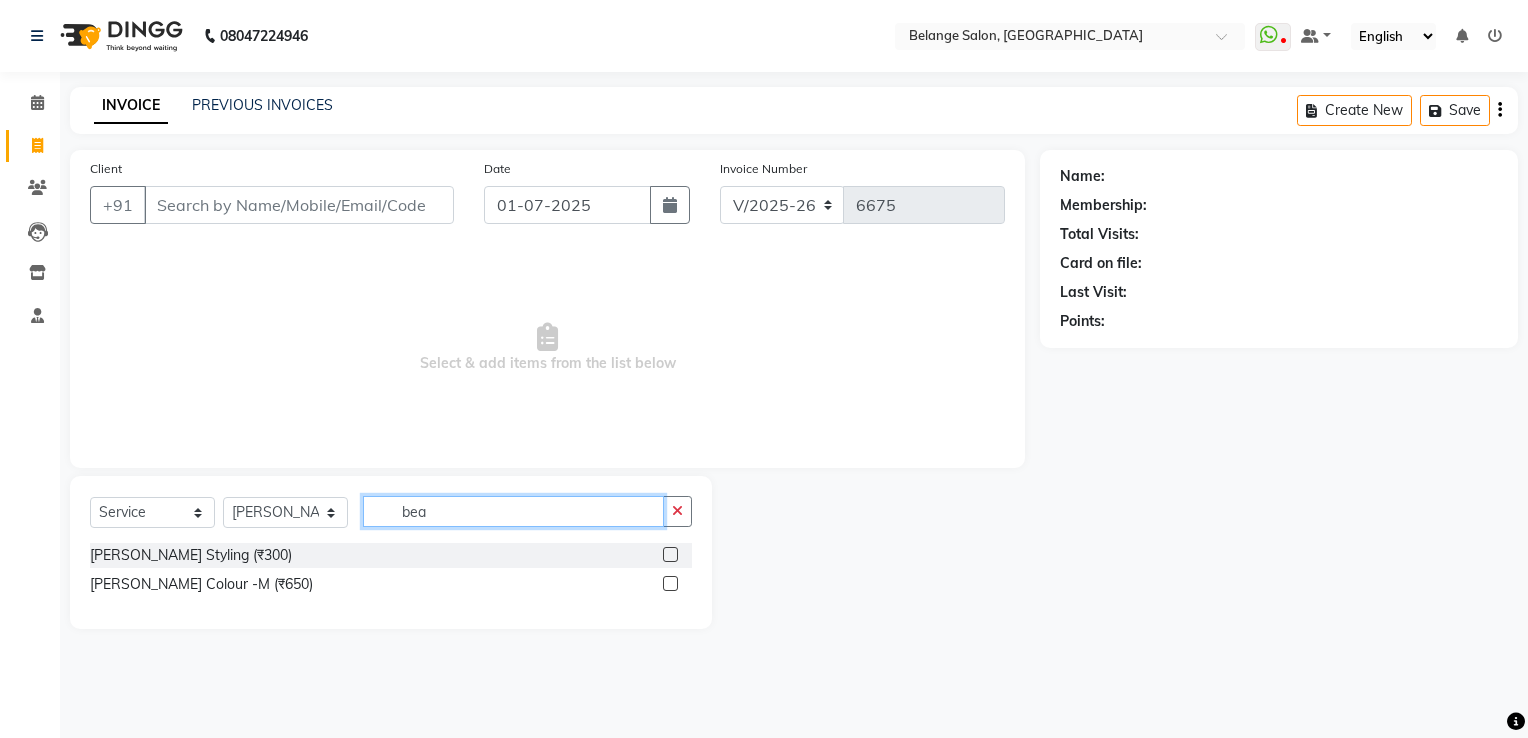 type on "bea" 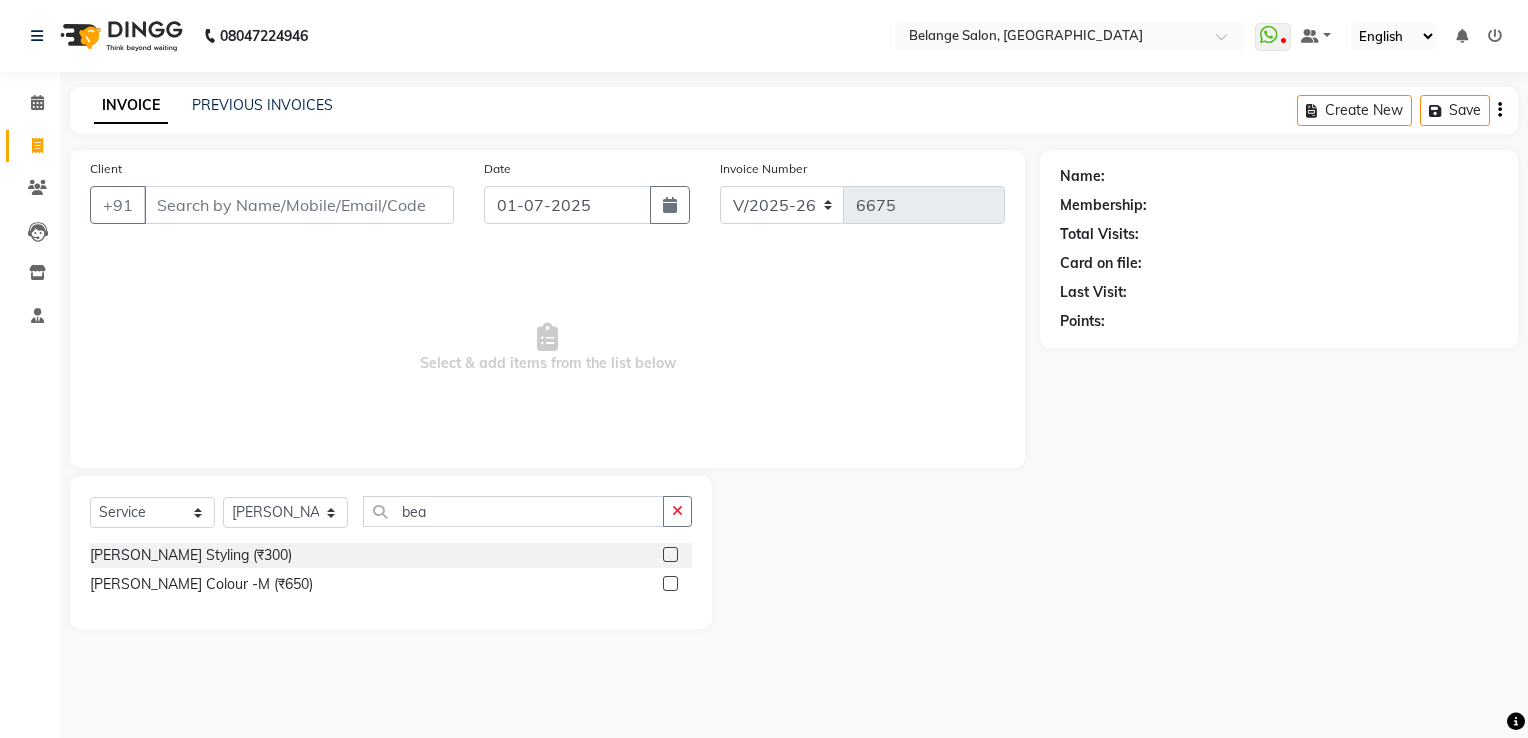 click 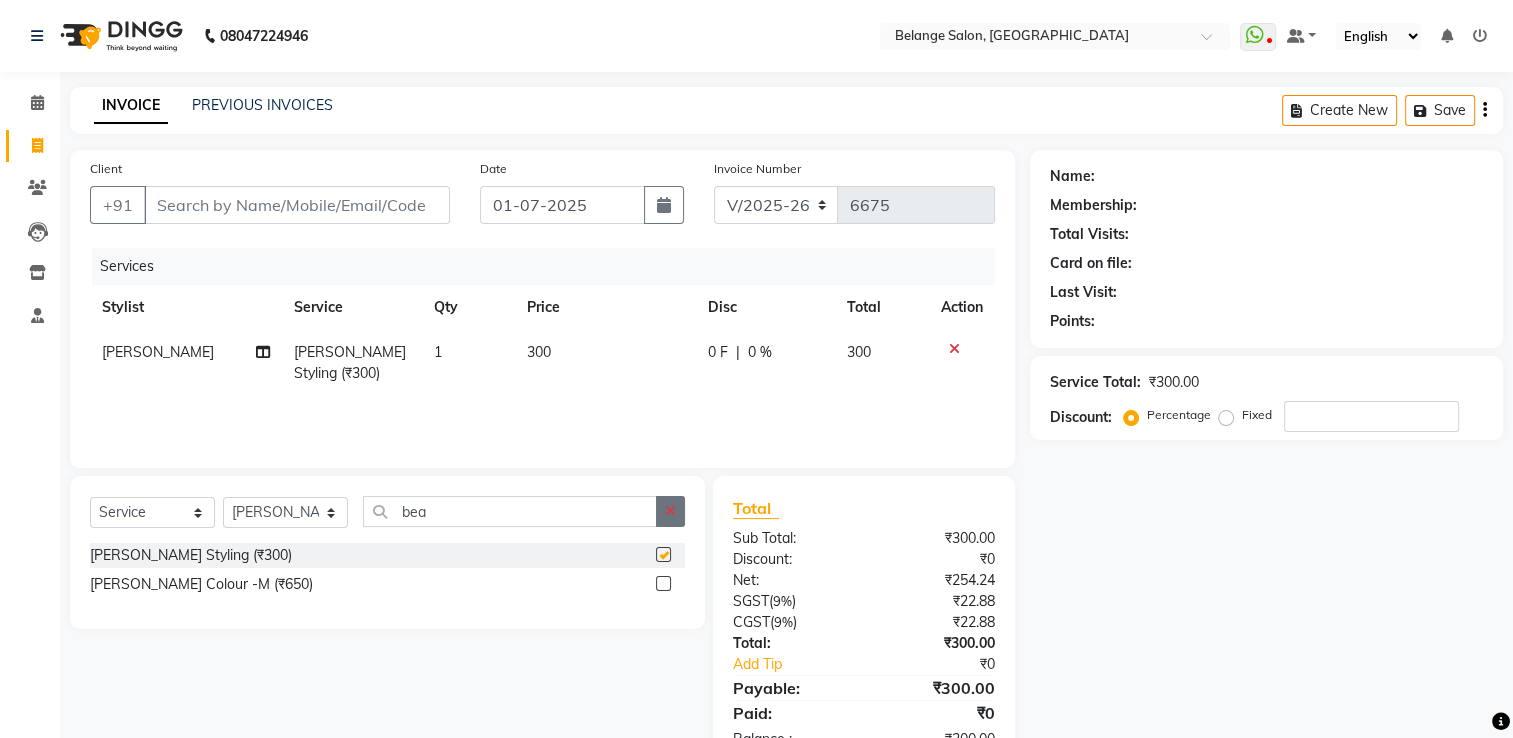 checkbox on "false" 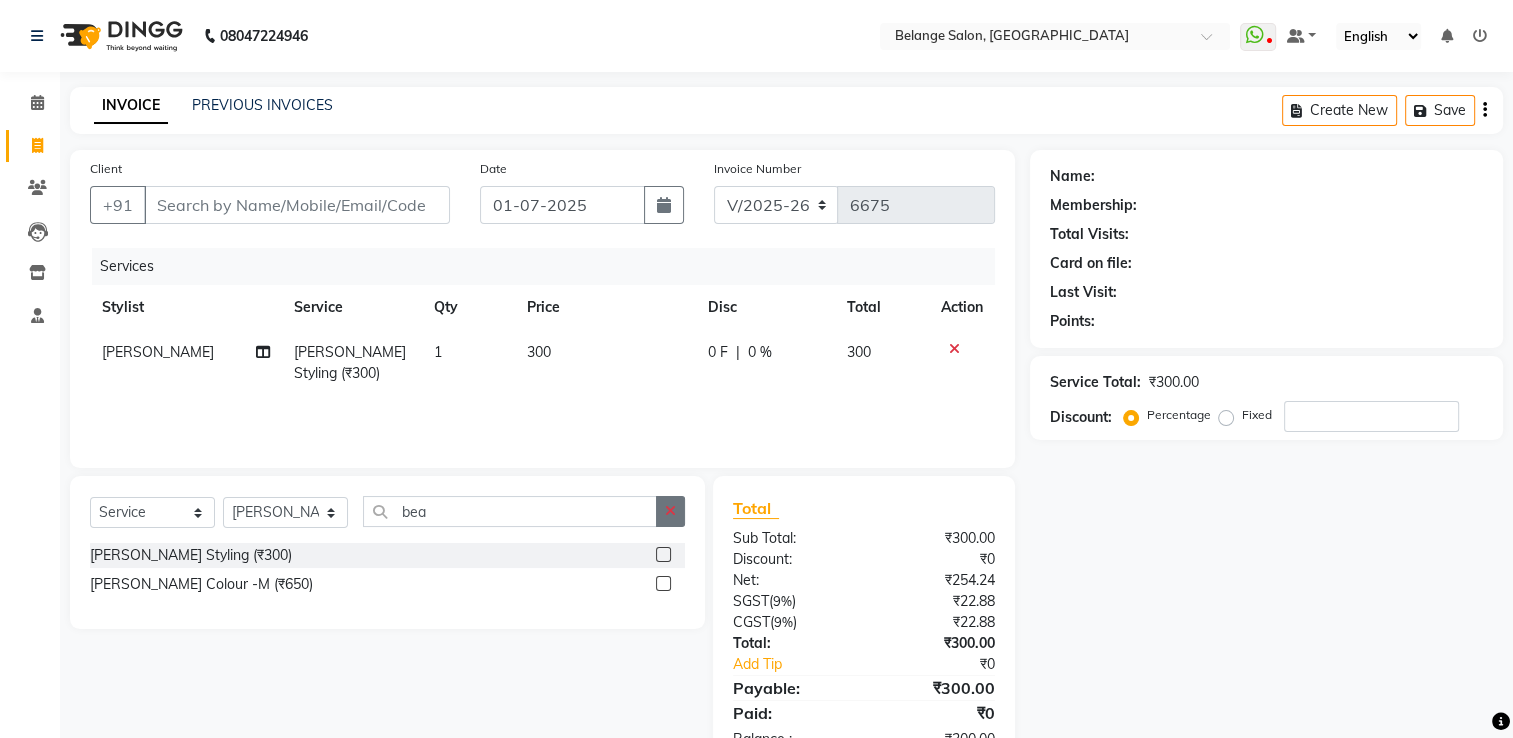 click 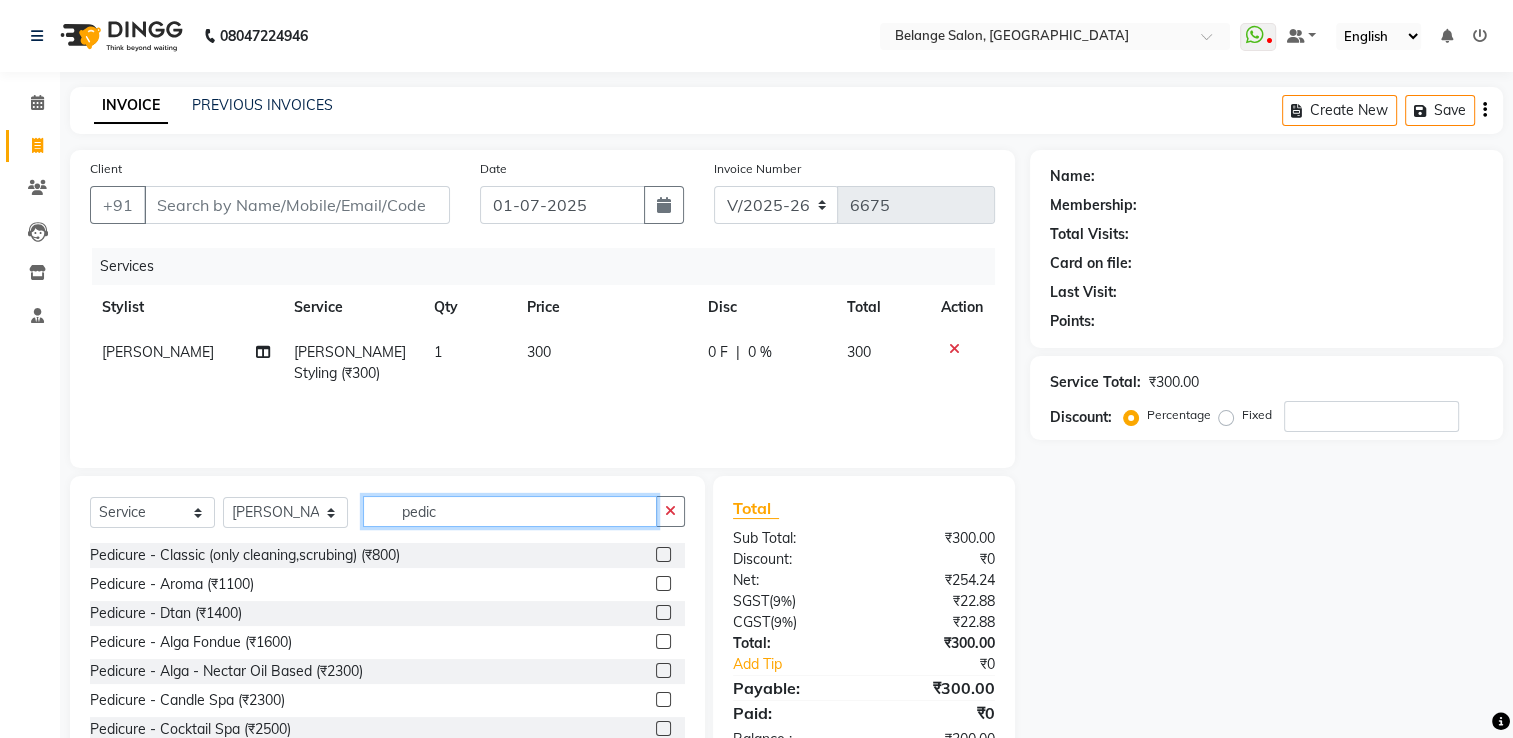 type on "pedic" 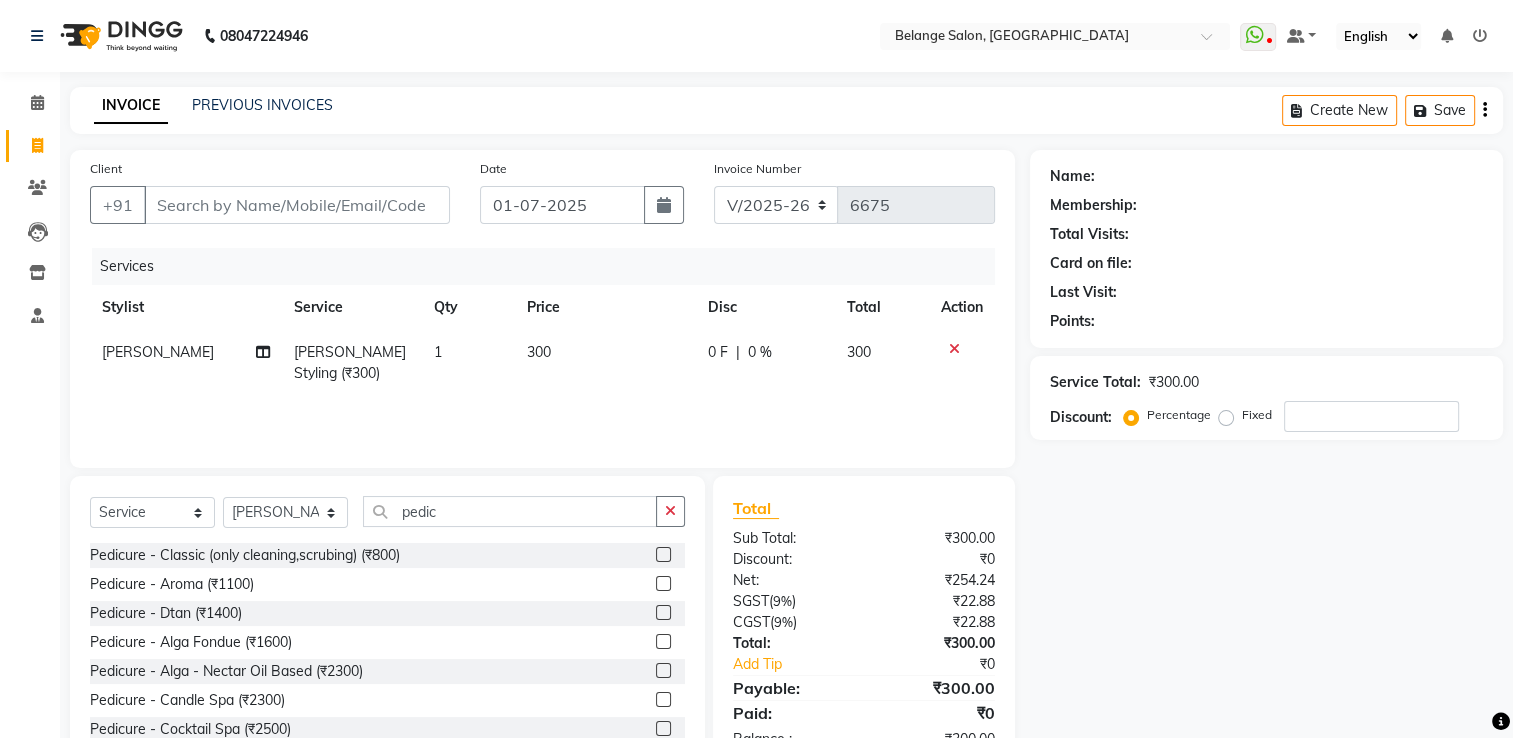 click 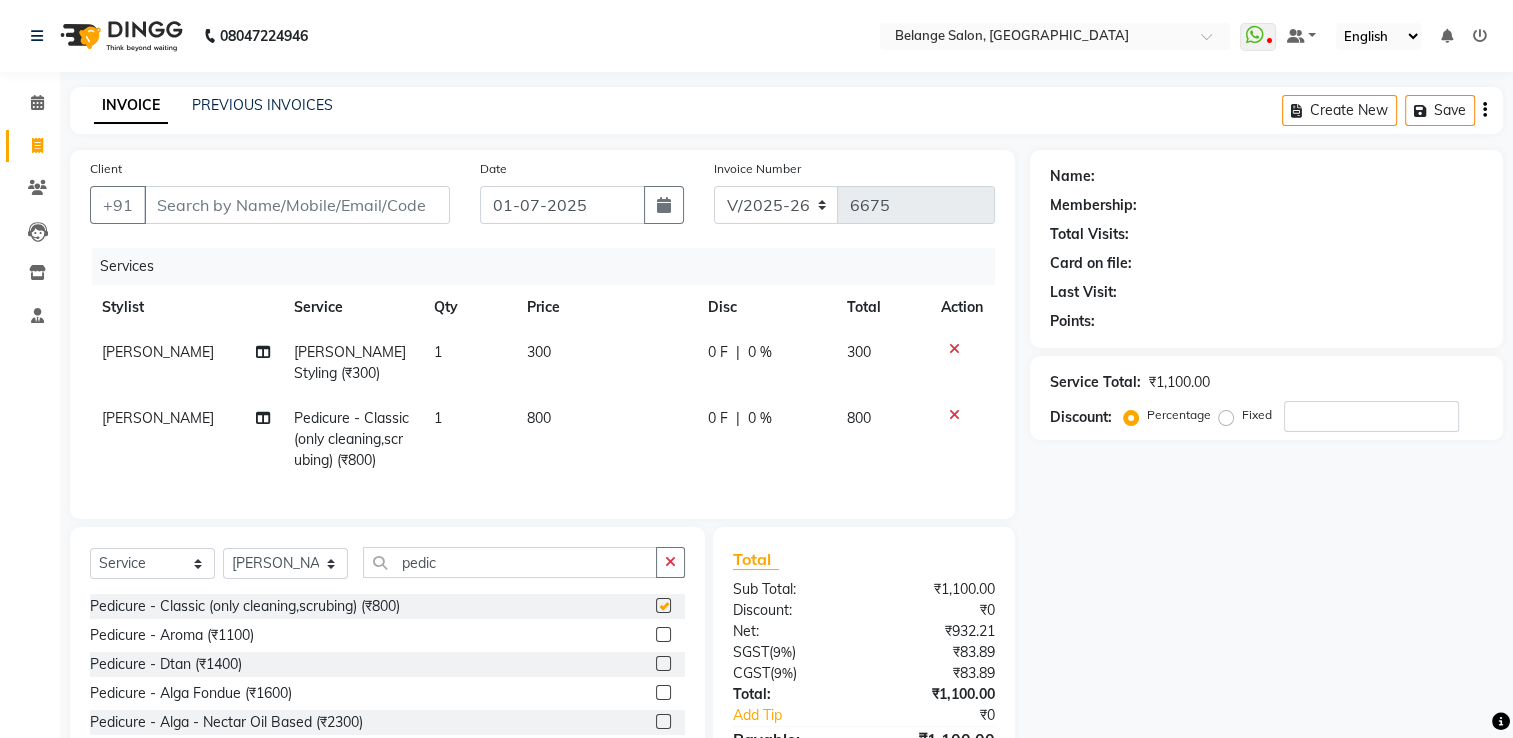 checkbox on "false" 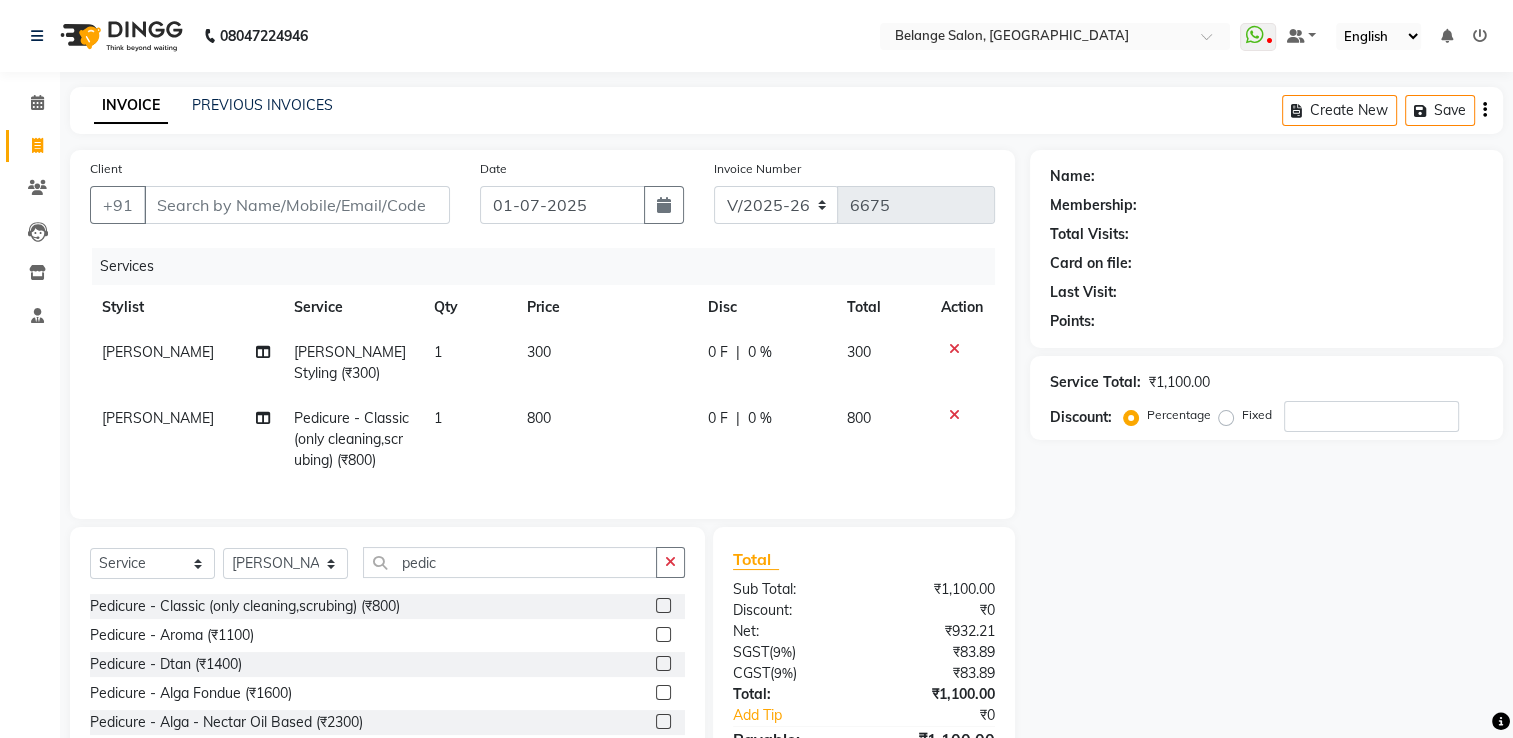 click on "[PERSON_NAME]" 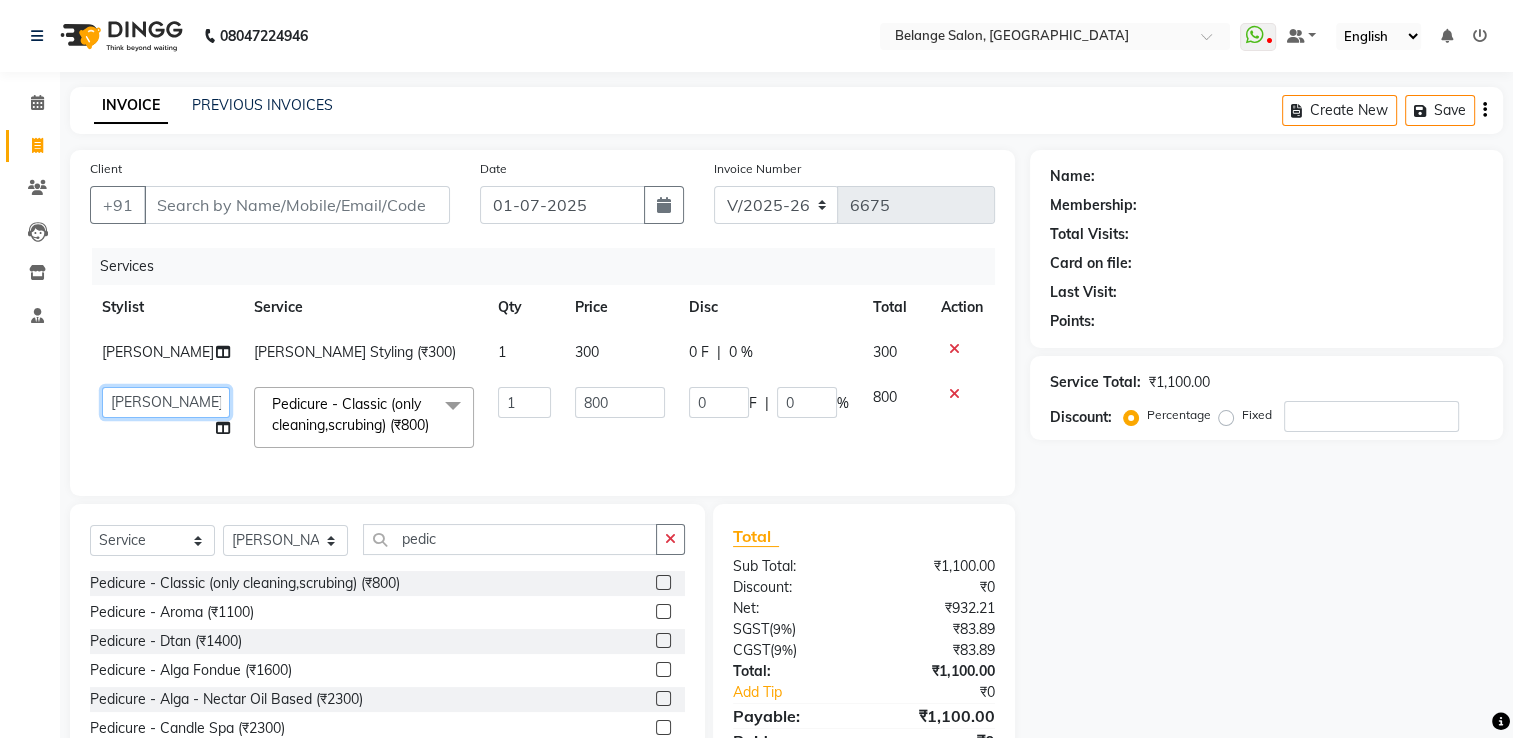 click on "[PERSON_NAME]             ANJALI.   [PERSON_NAME]           [PERSON_NAME]   [PERSON_NAME]          MANAGER   [PERSON_NAME]          [PERSON_NAME]         MANAGER   [PERSON_NAME]              raising   [PERSON_NAME]        UNISEX   [PERSON_NAME]           UNISEX   Yash            UNISEX" 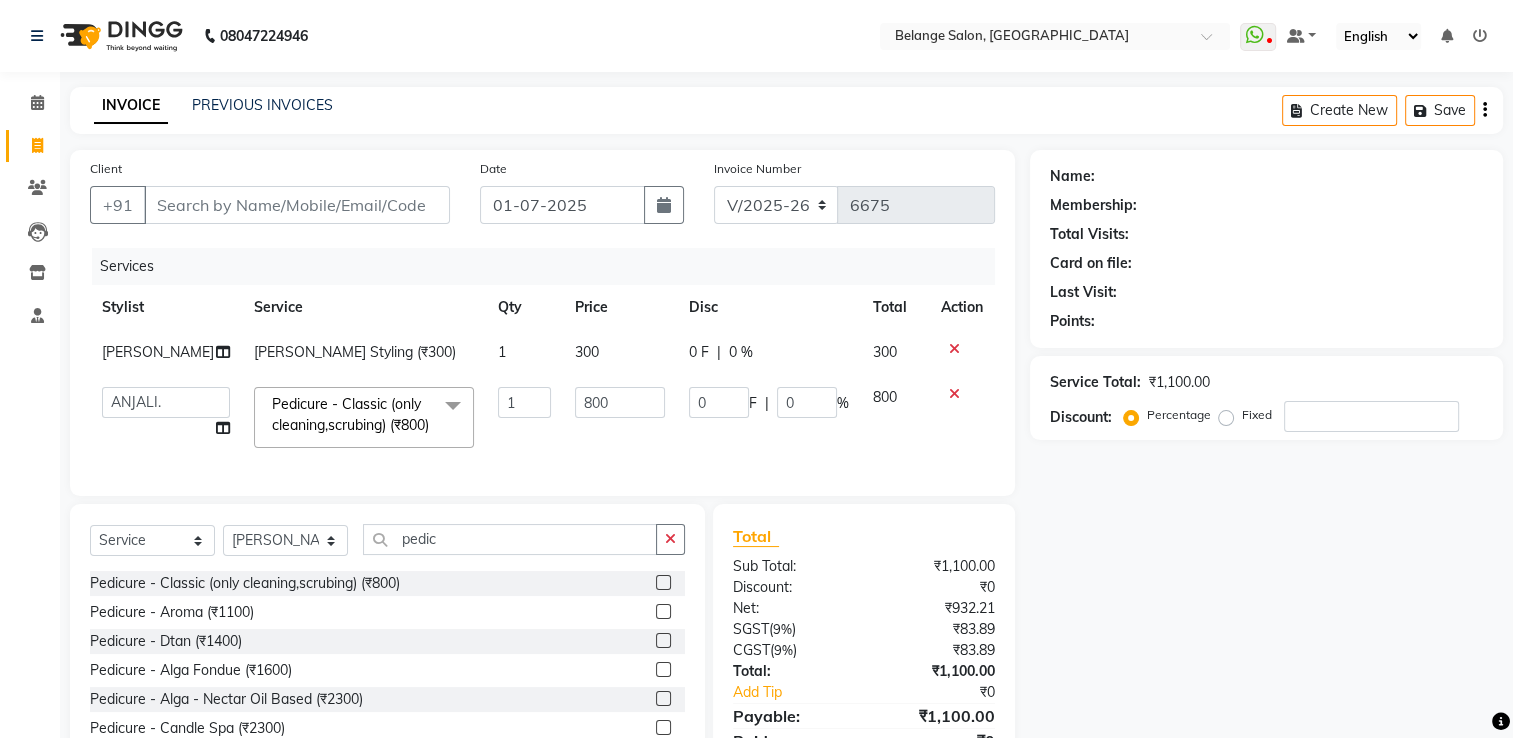 select on "84872" 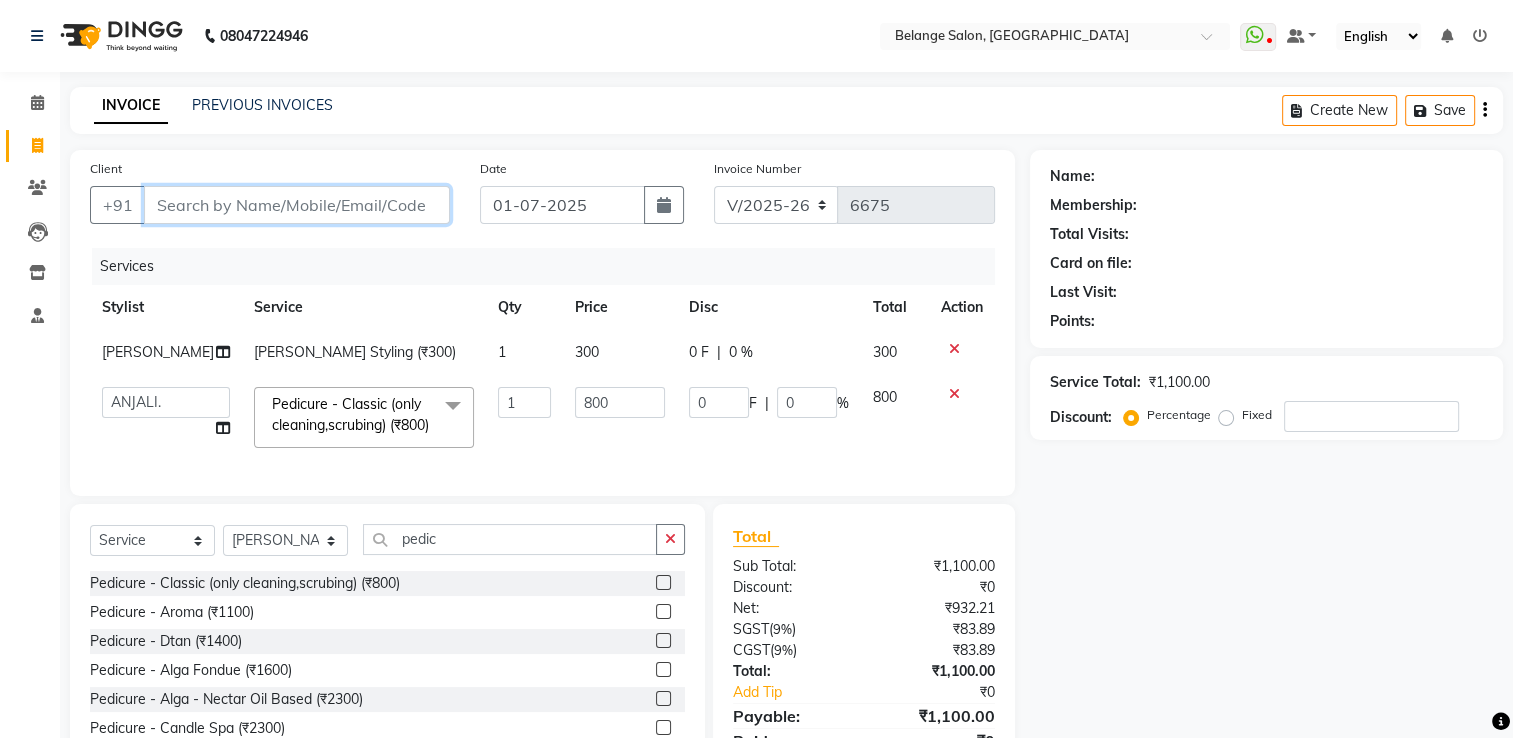click on "Client" at bounding box center [297, 205] 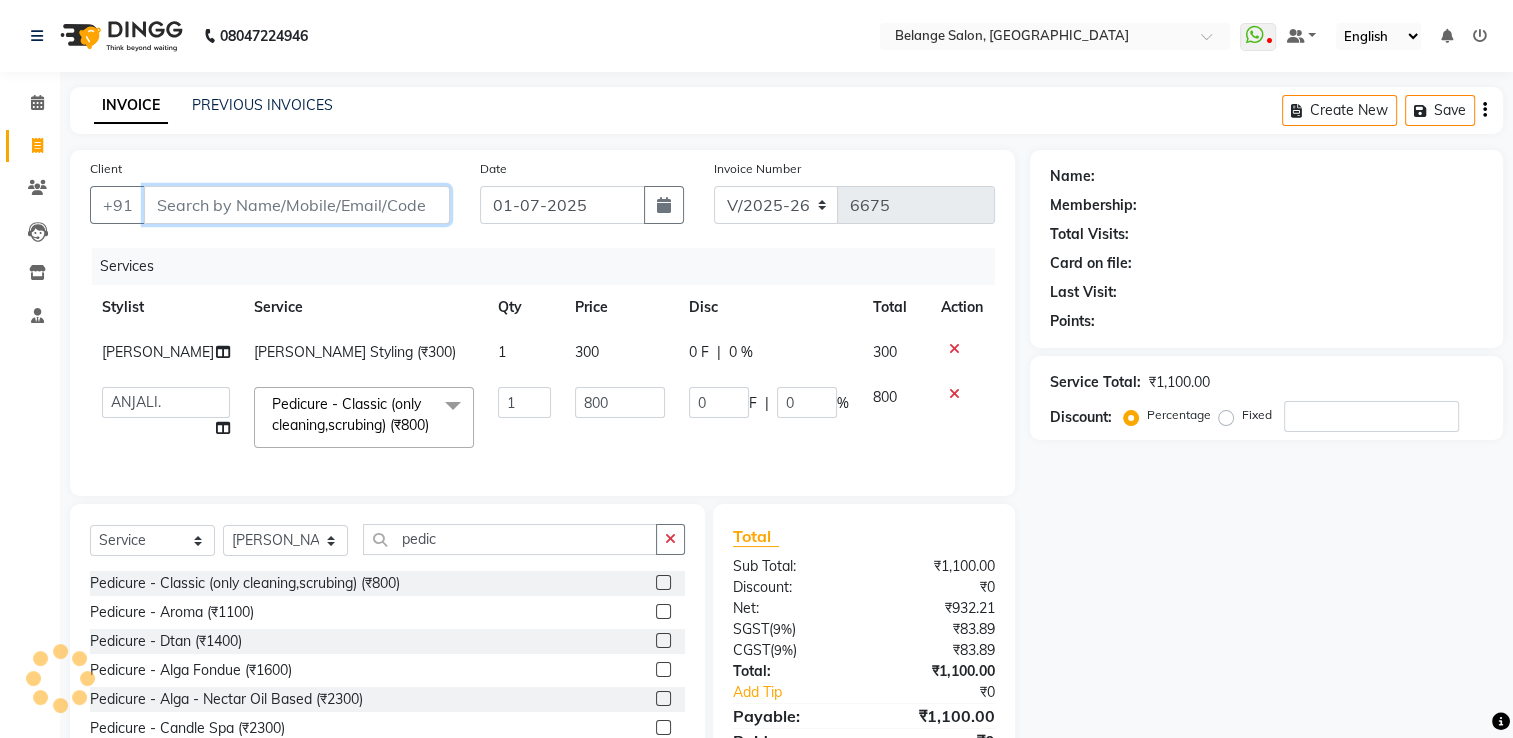 type on "8" 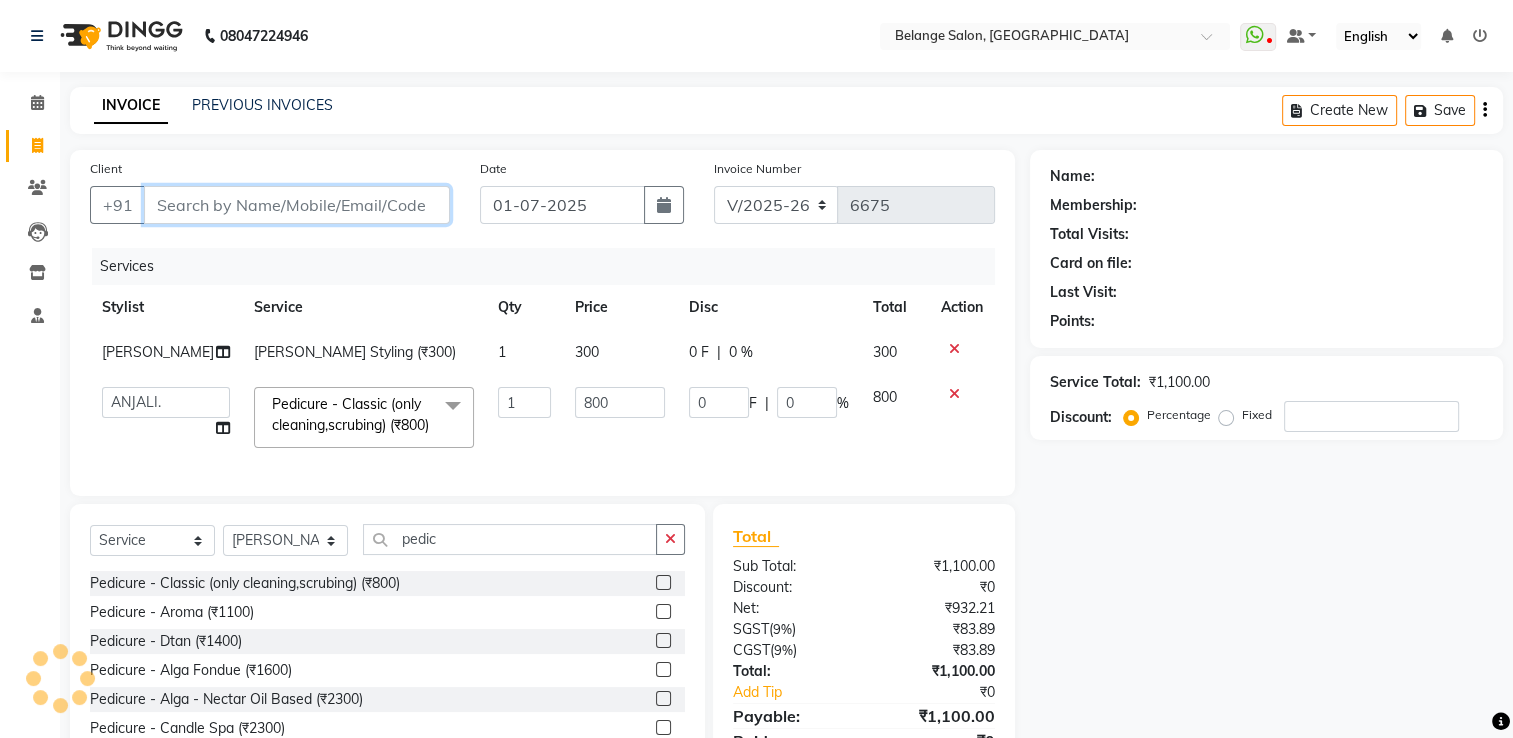 type on "0" 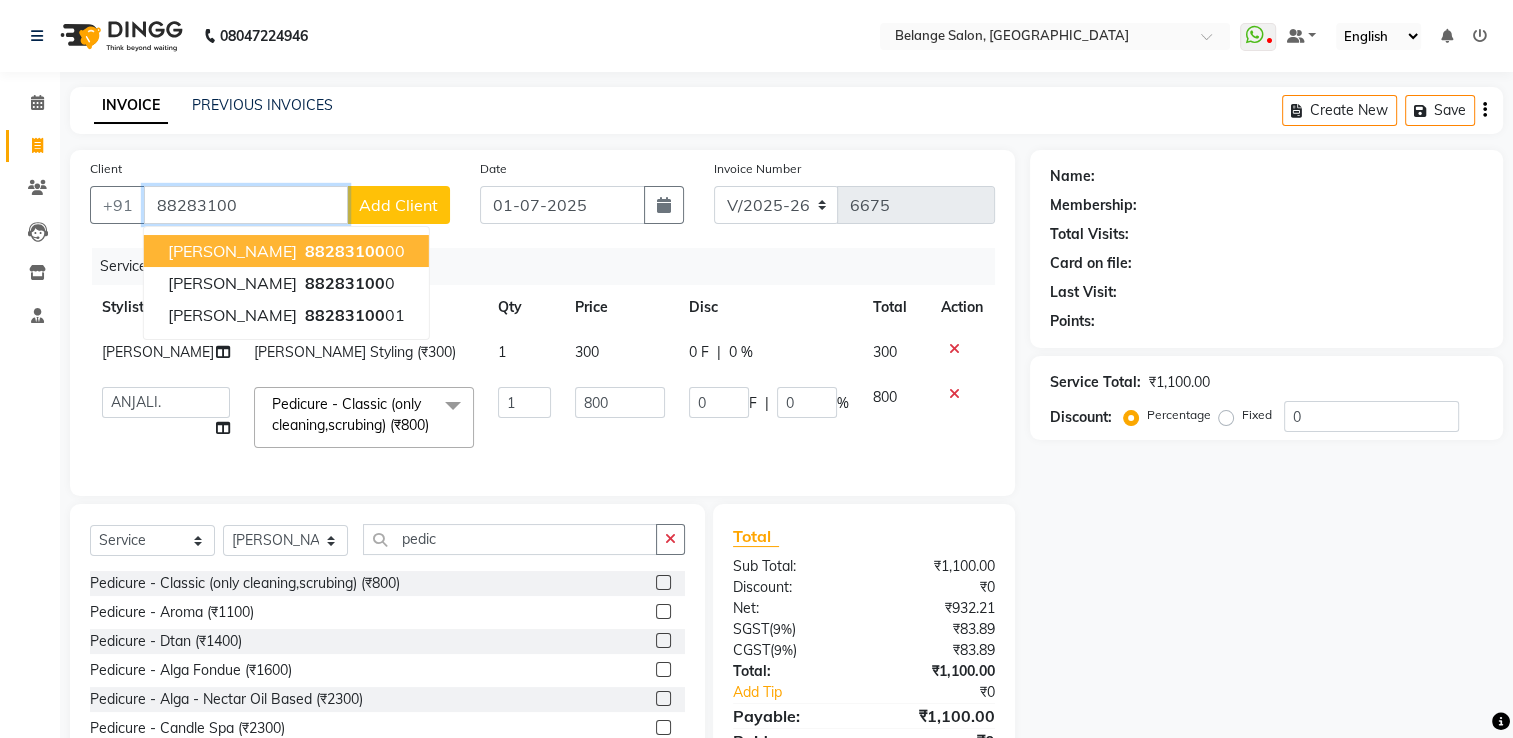 click on "88283100" at bounding box center (345, 251) 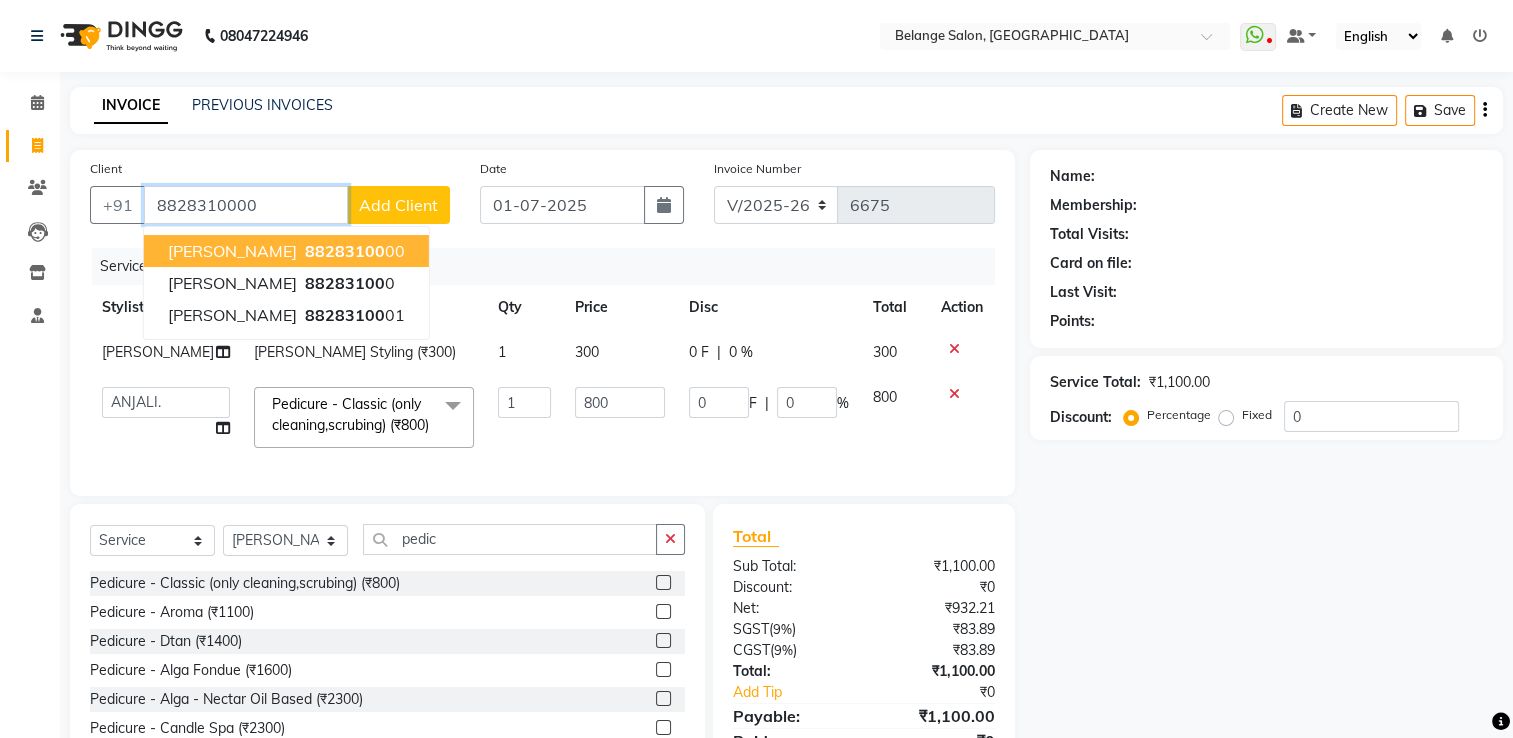 type on "8828310000" 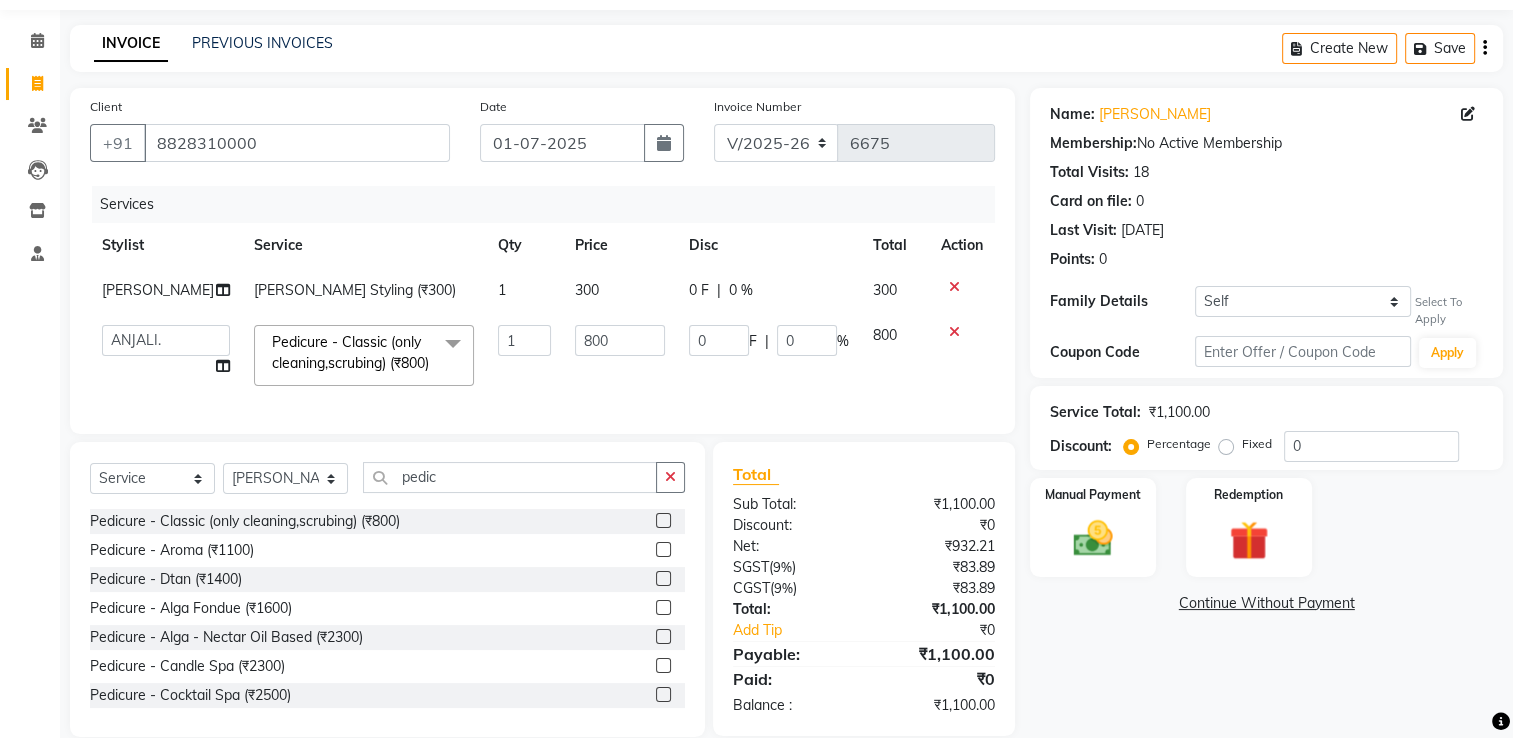 scroll, scrollTop: 127, scrollLeft: 0, axis: vertical 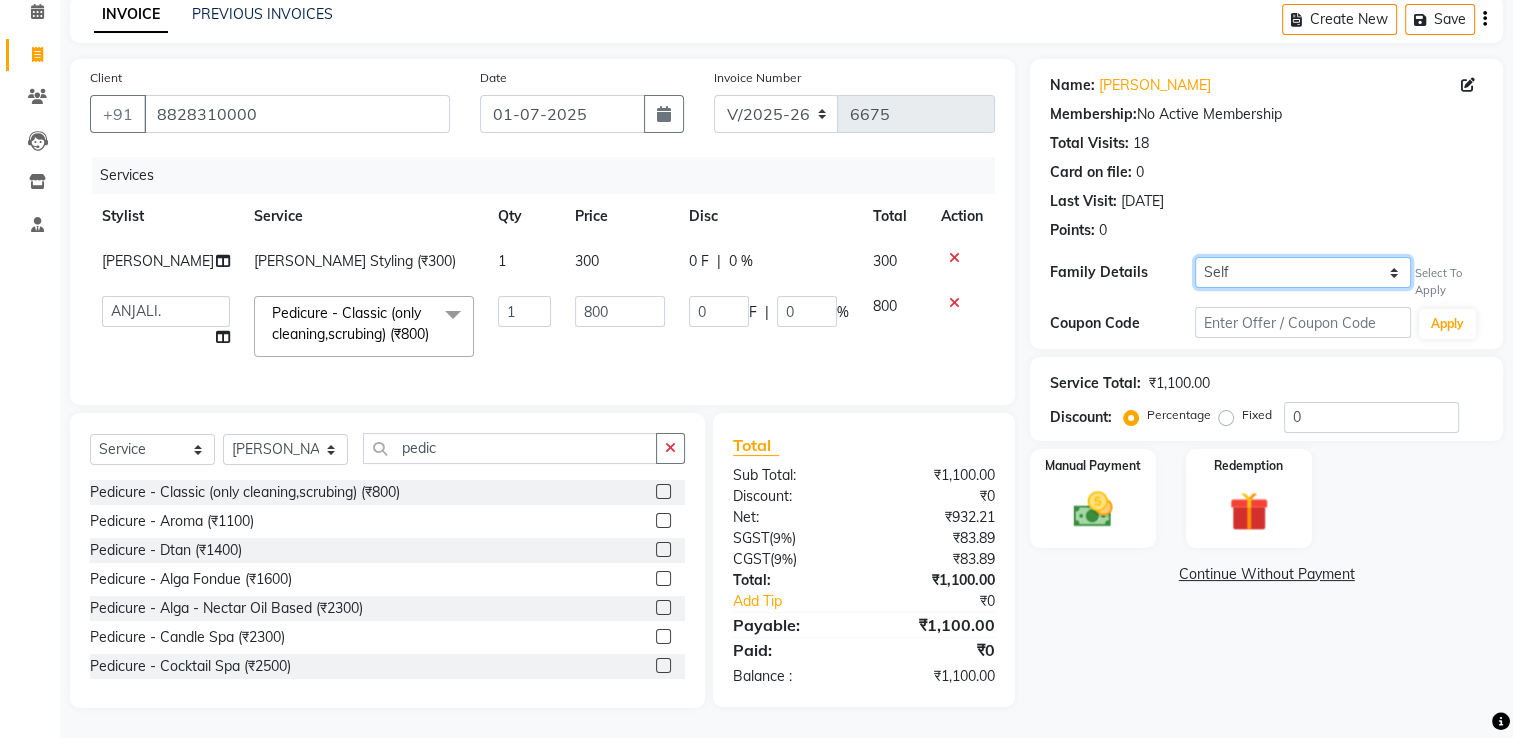 click on "Self [PERSON_NAME]" 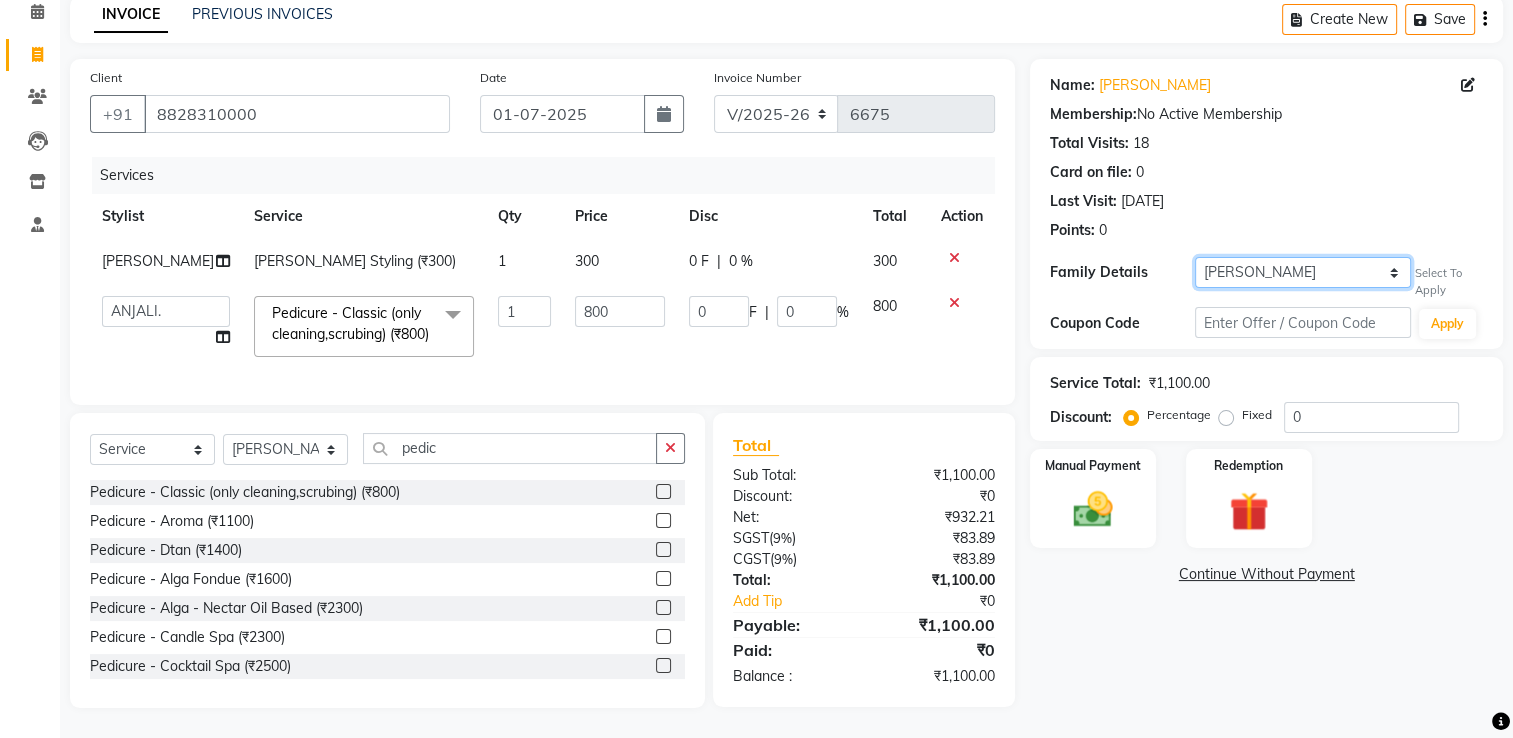 click on "Self [PERSON_NAME]" 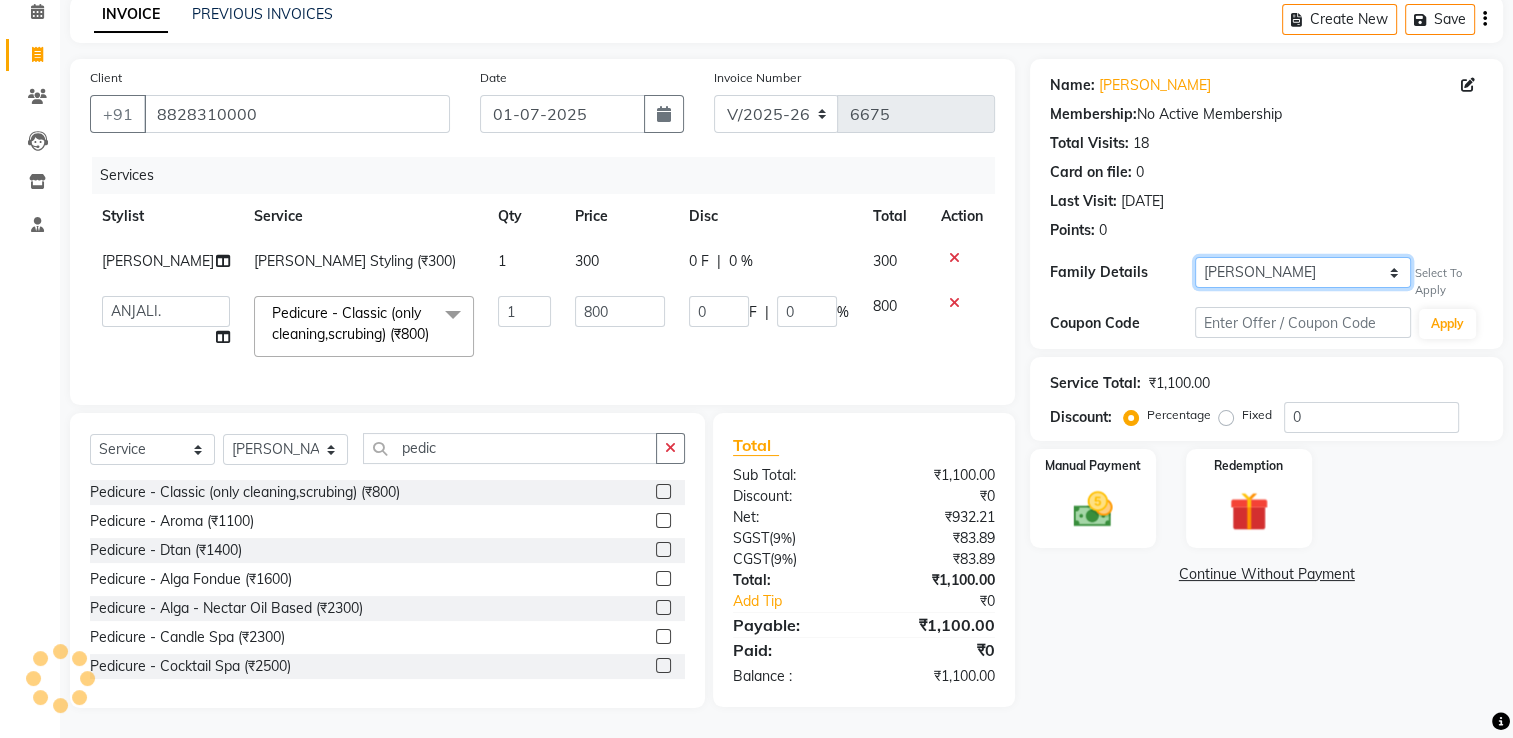 type on "80" 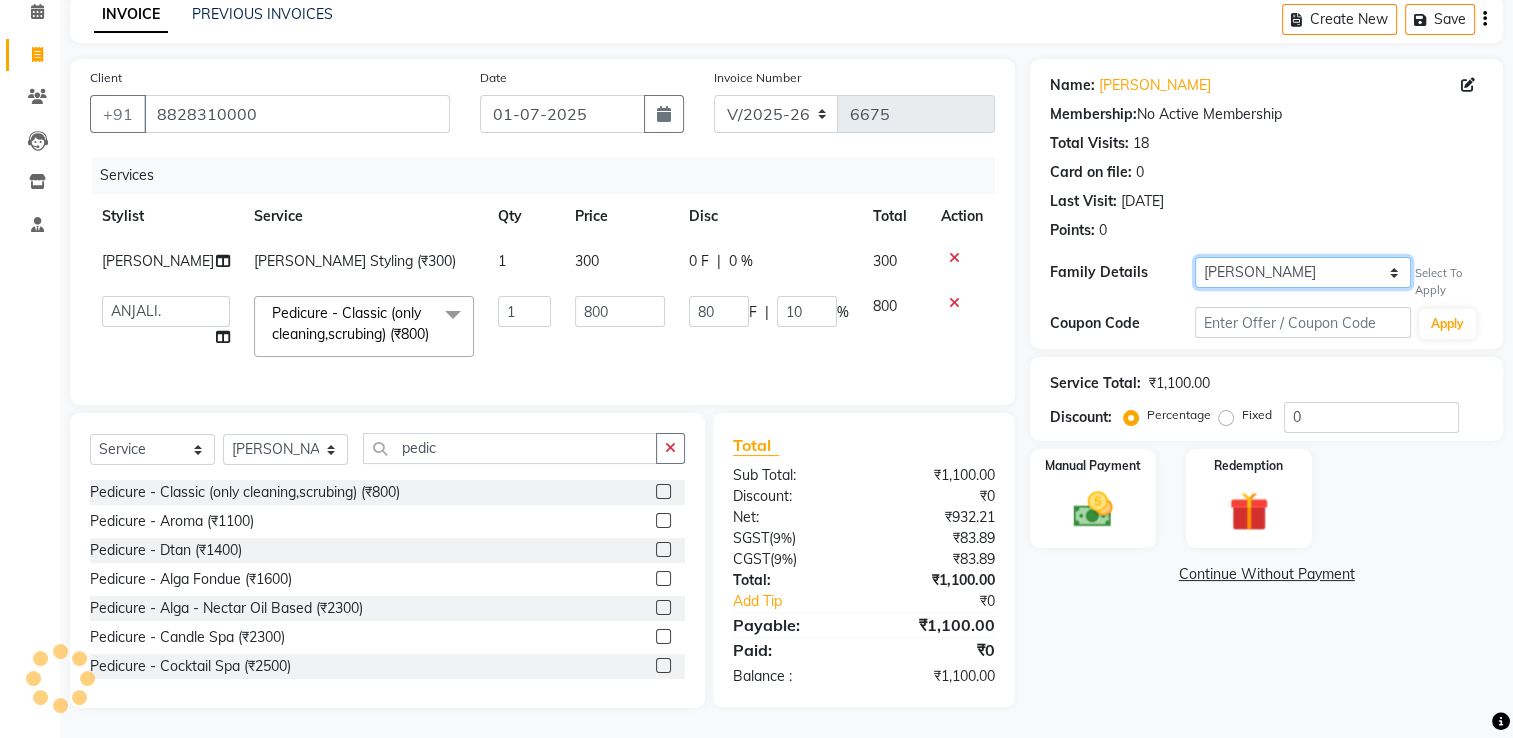 select on "1: Object" 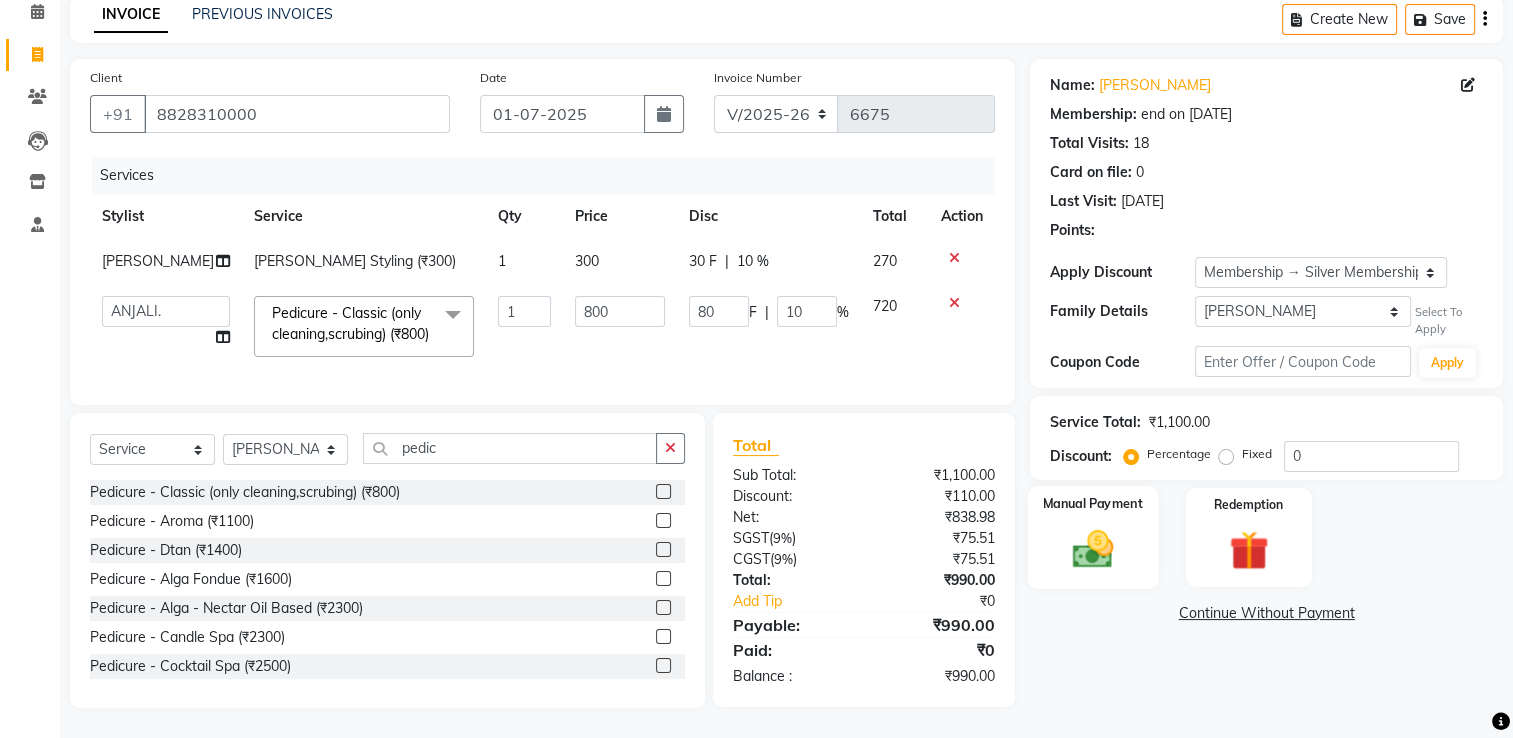 click on "Manual Payment" 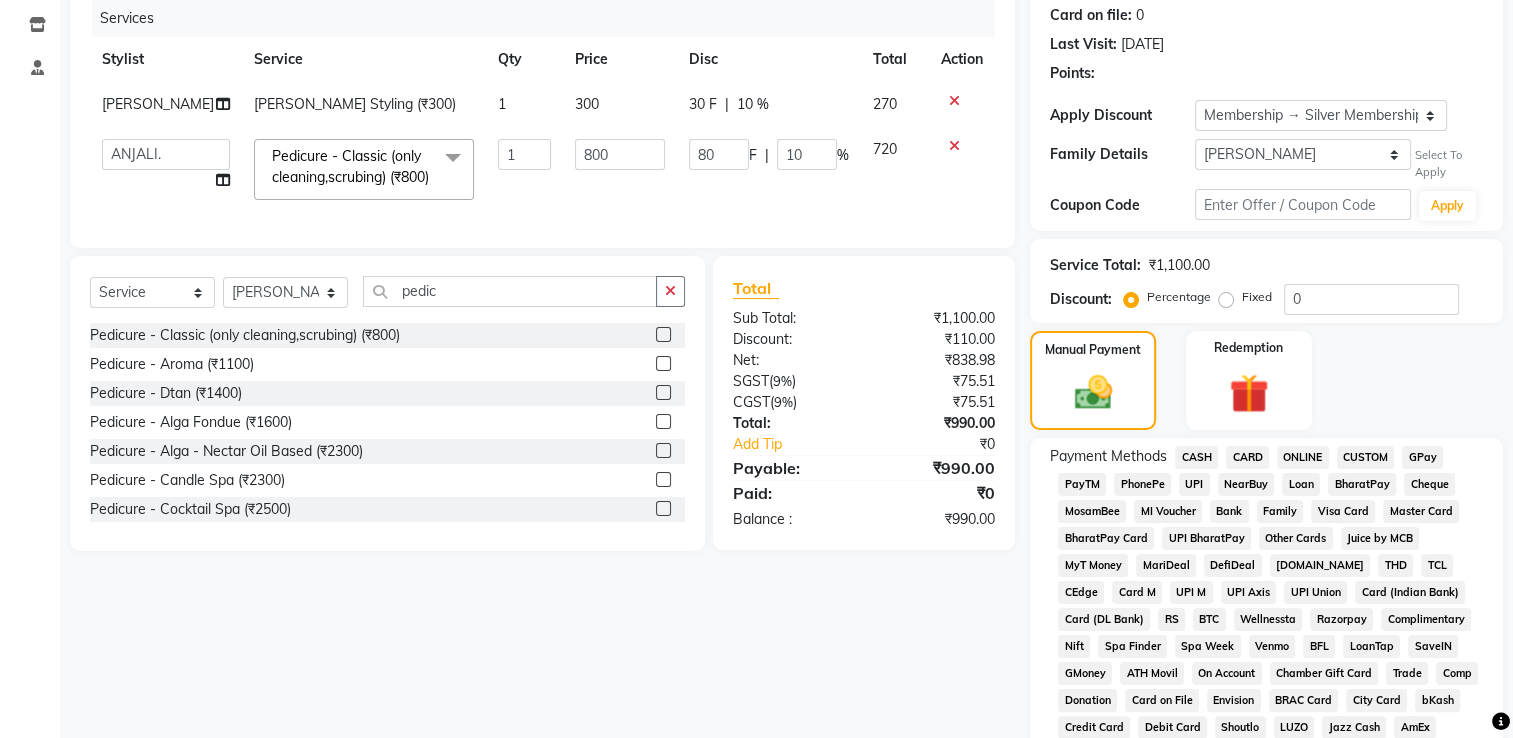 scroll, scrollTop: 427, scrollLeft: 0, axis: vertical 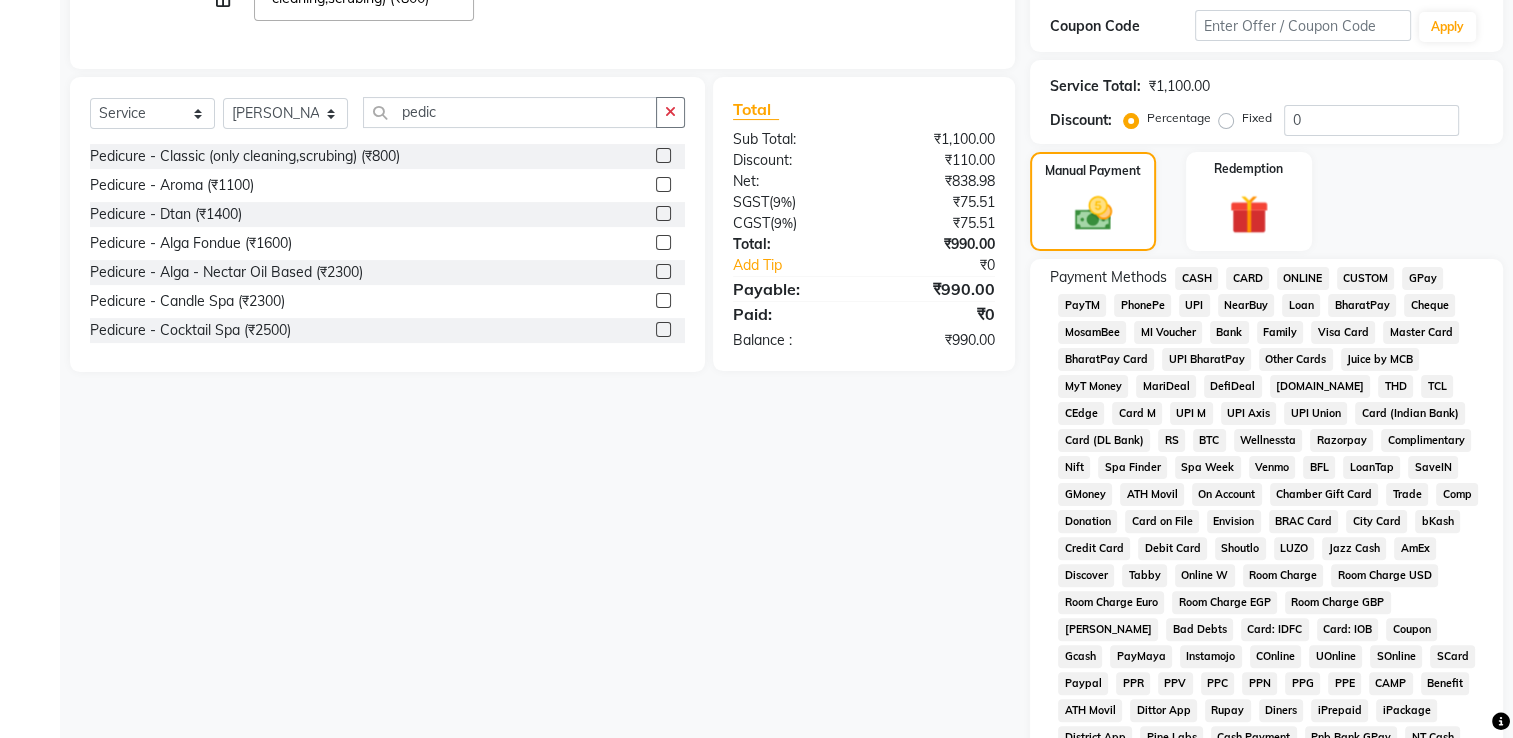 click on "CASH" 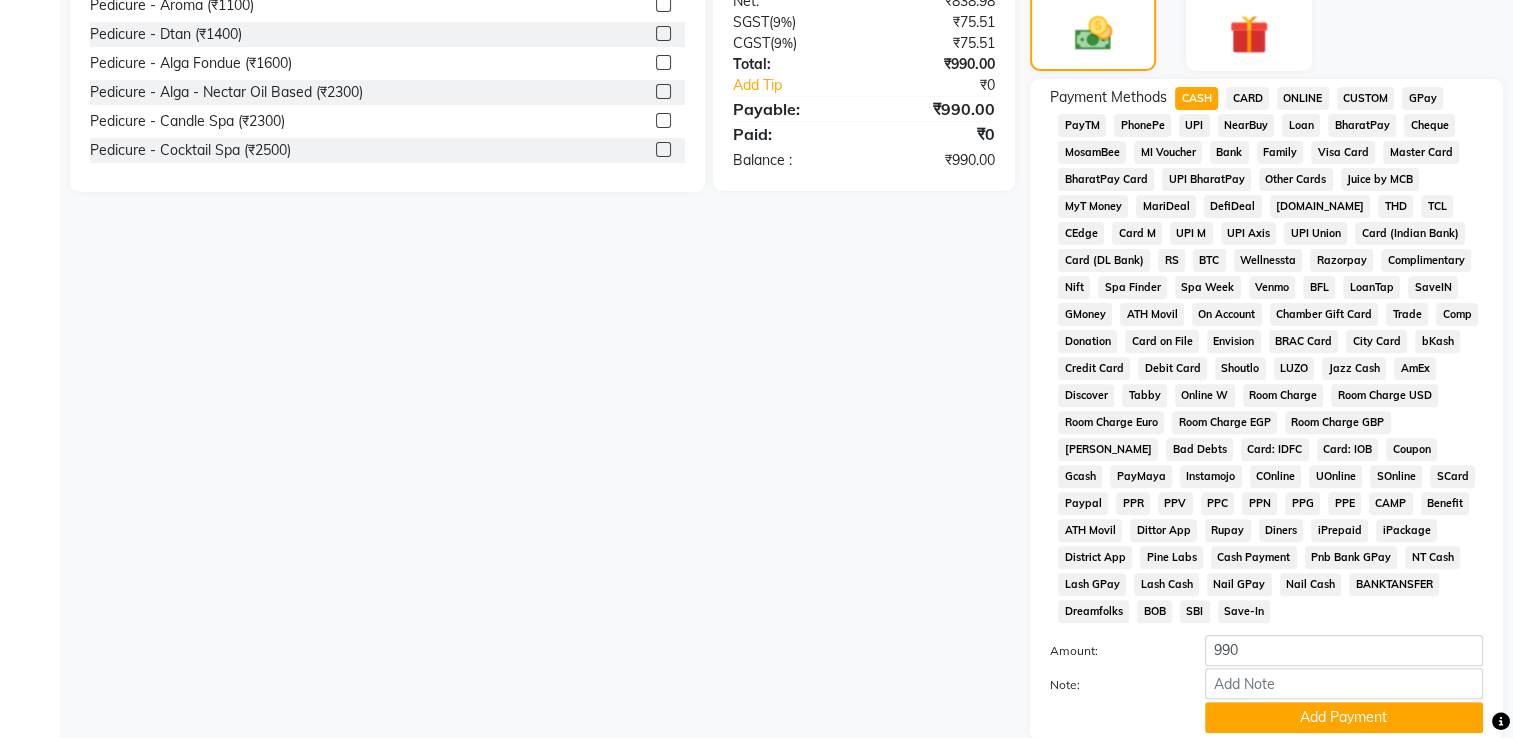 scroll, scrollTop: 727, scrollLeft: 0, axis: vertical 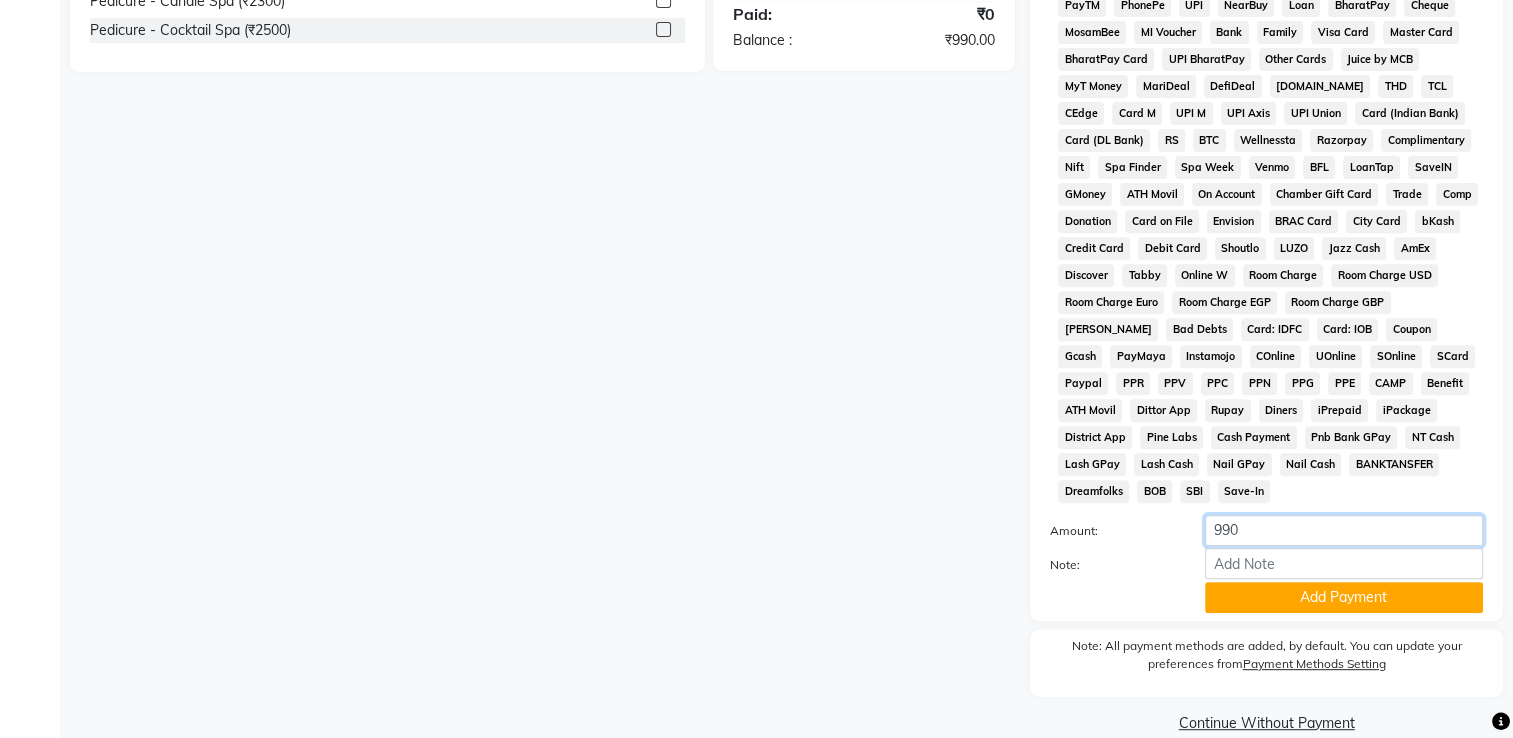 drag, startPoint x: 1168, startPoint y: 558, endPoint x: 1123, endPoint y: 559, distance: 45.01111 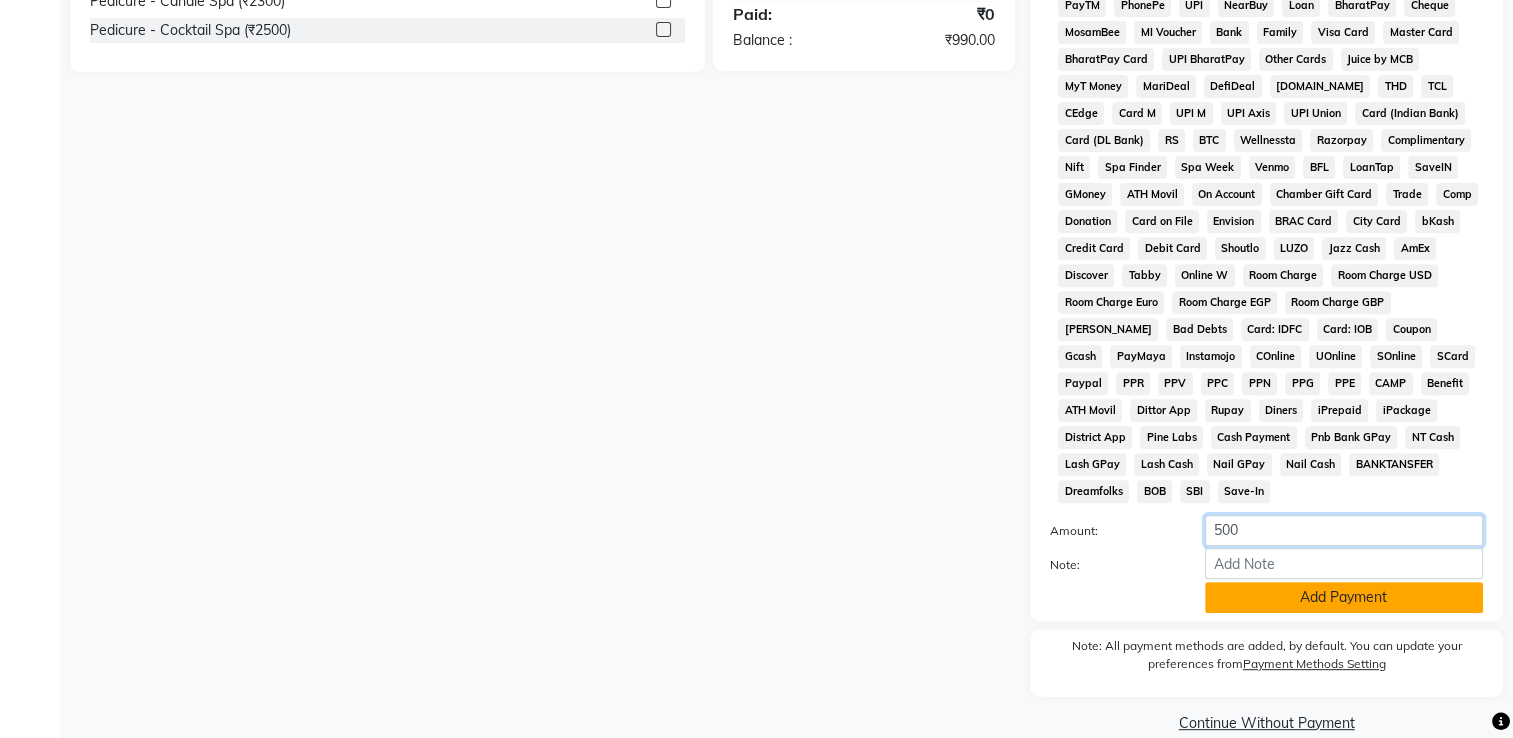 type on "500" 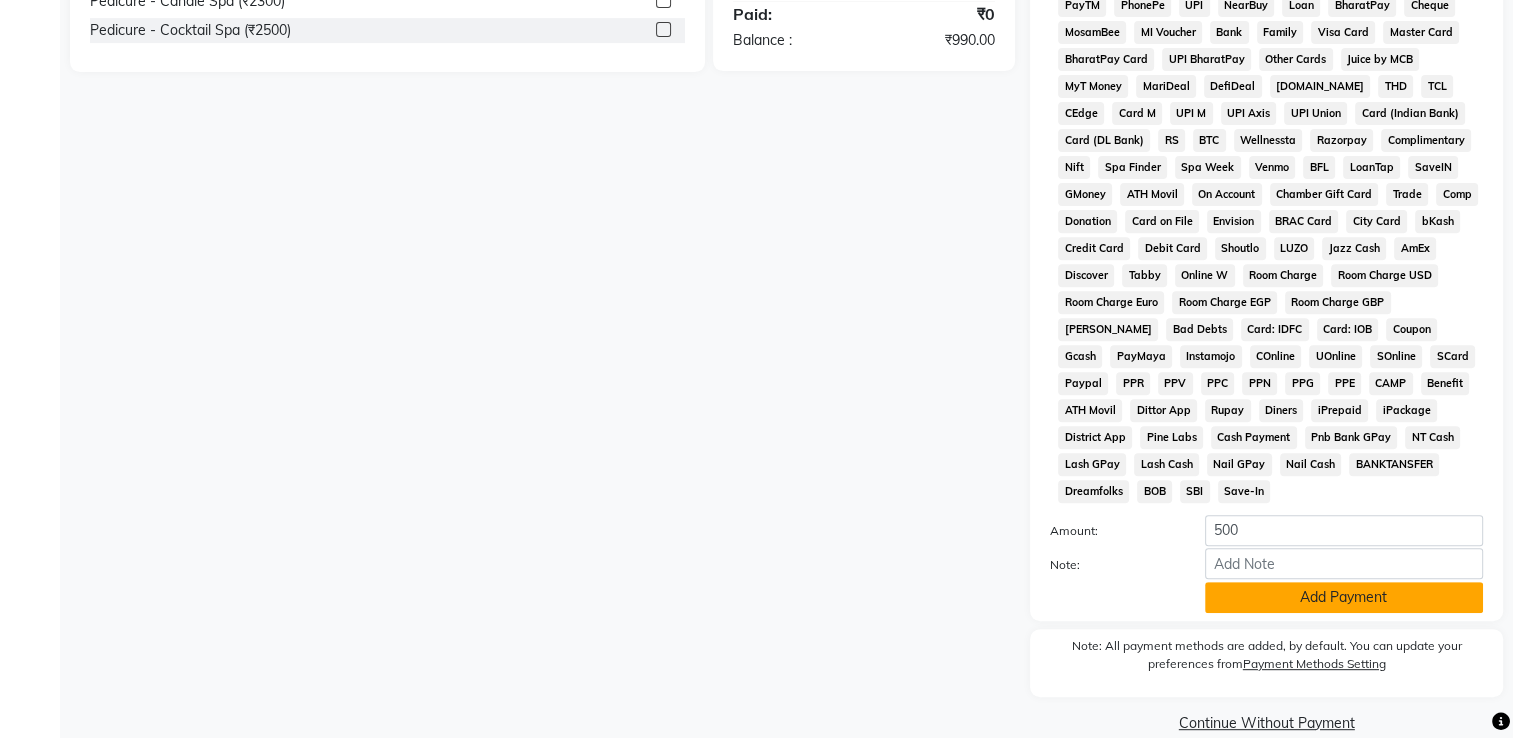 click on "Add Payment" 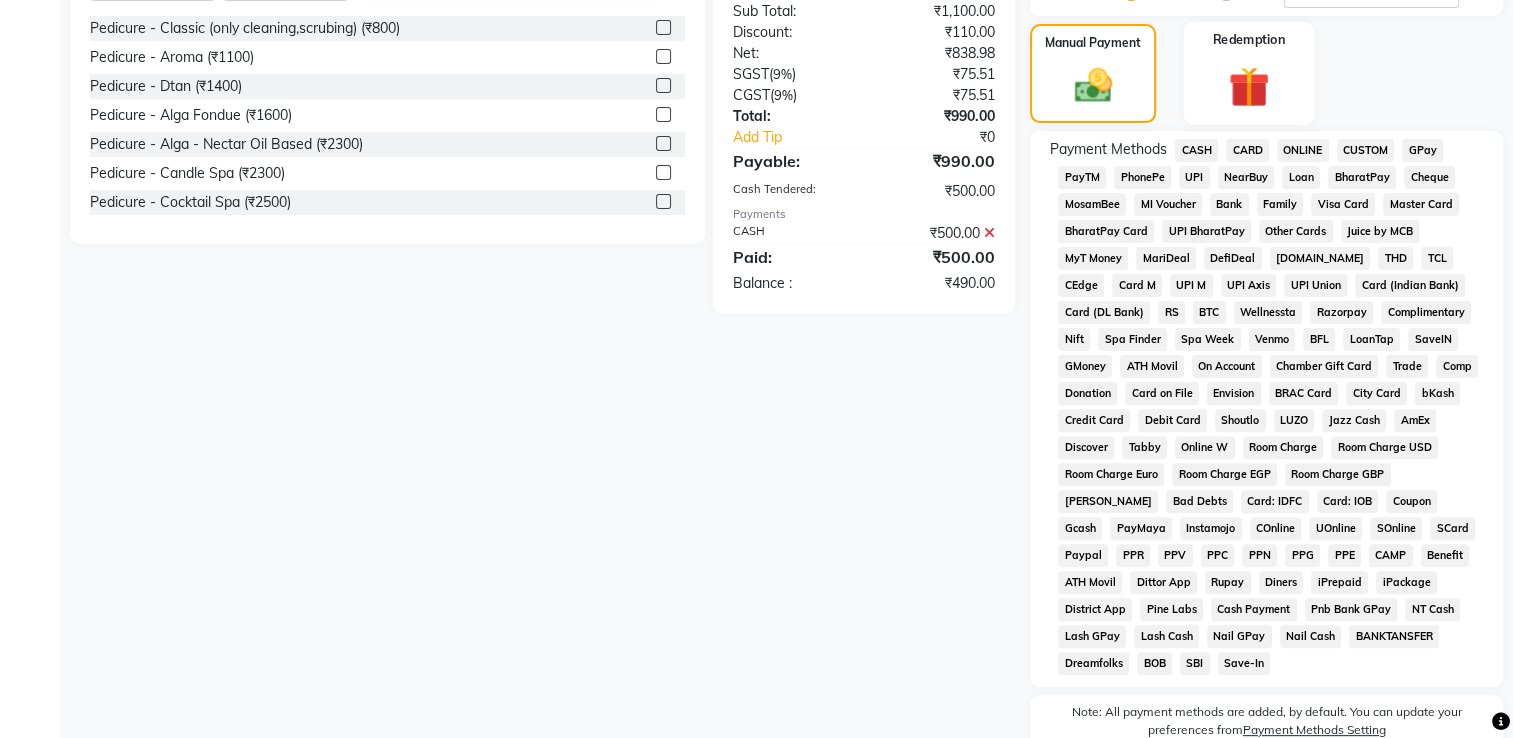 scroll, scrollTop: 327, scrollLeft: 0, axis: vertical 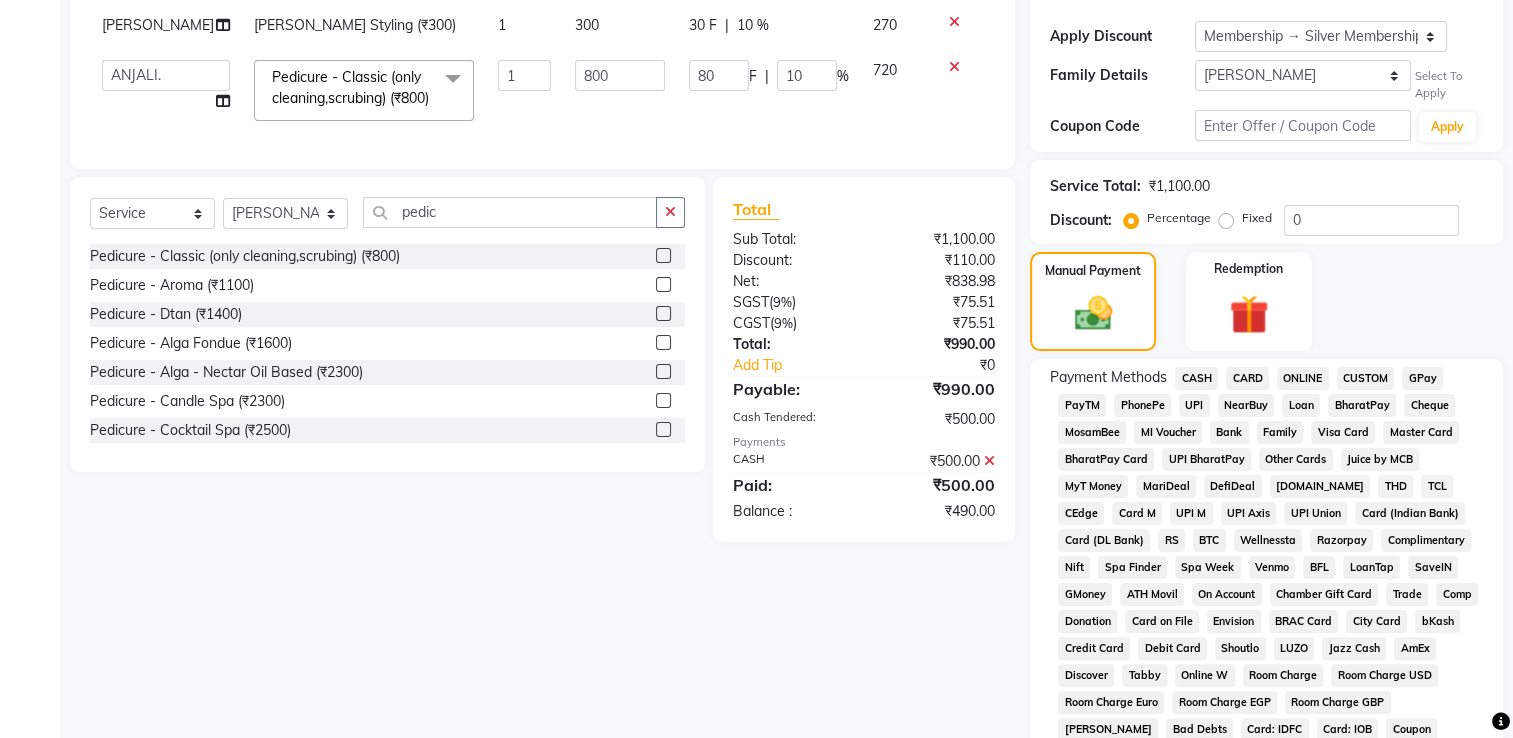 click on "GPay" 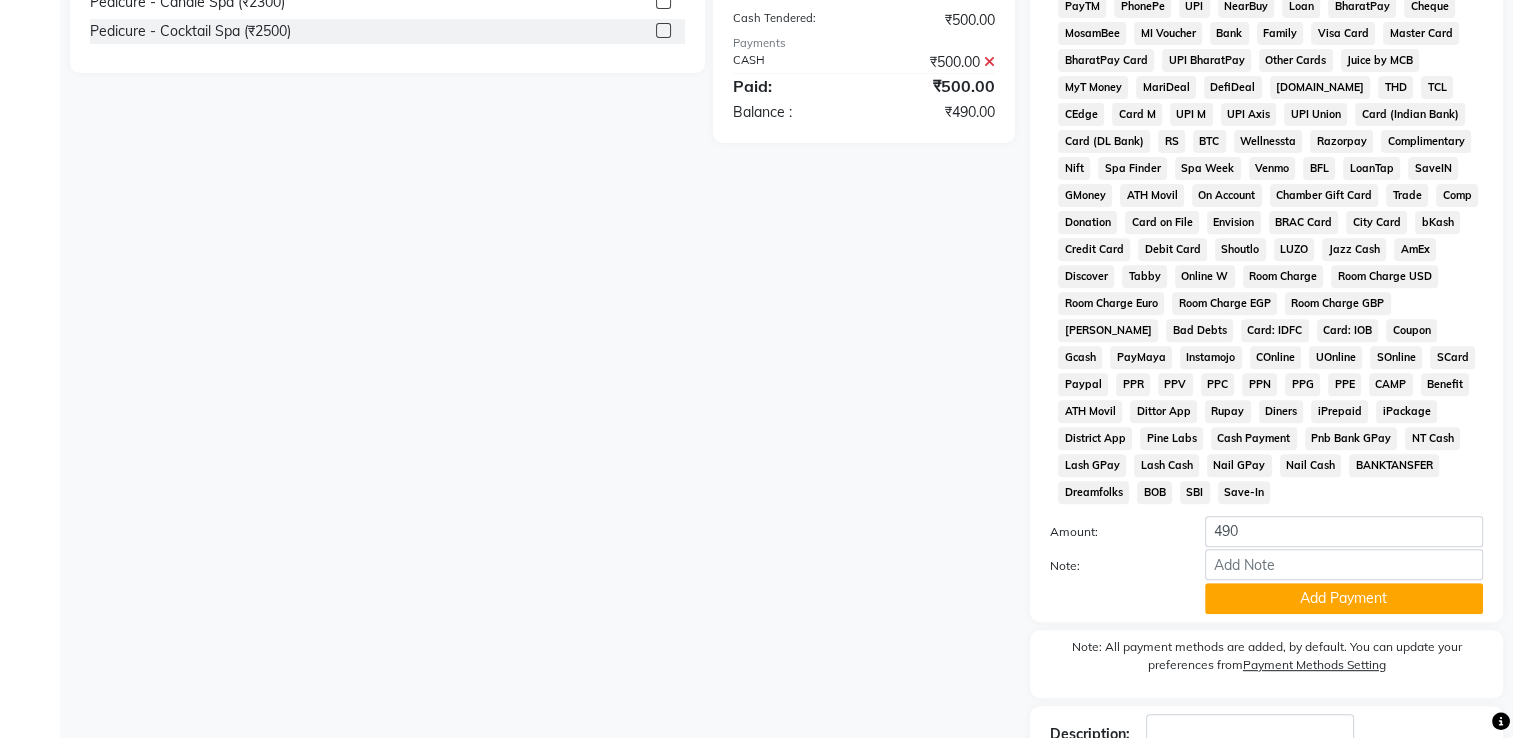 scroll, scrollTop: 727, scrollLeft: 0, axis: vertical 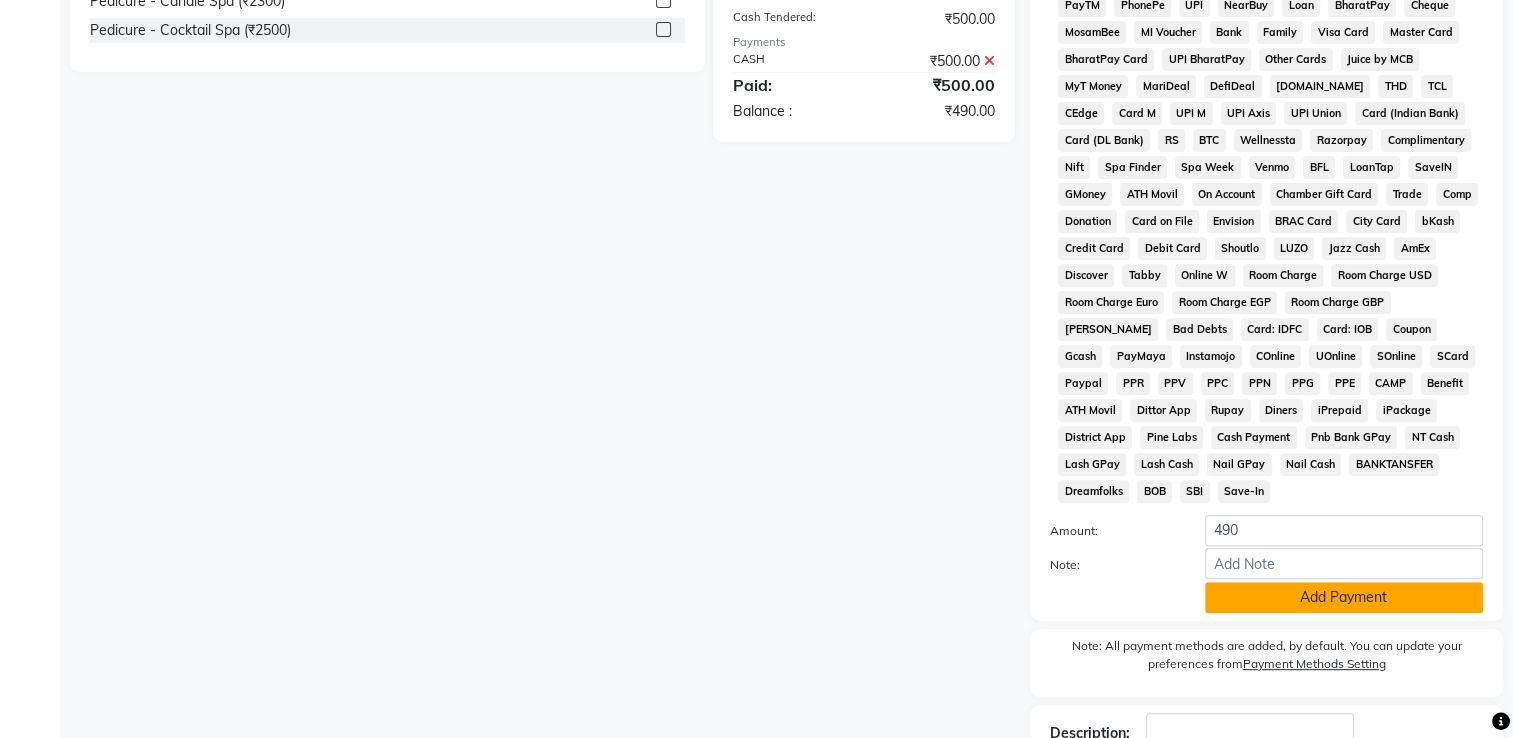 click on "Add Payment" 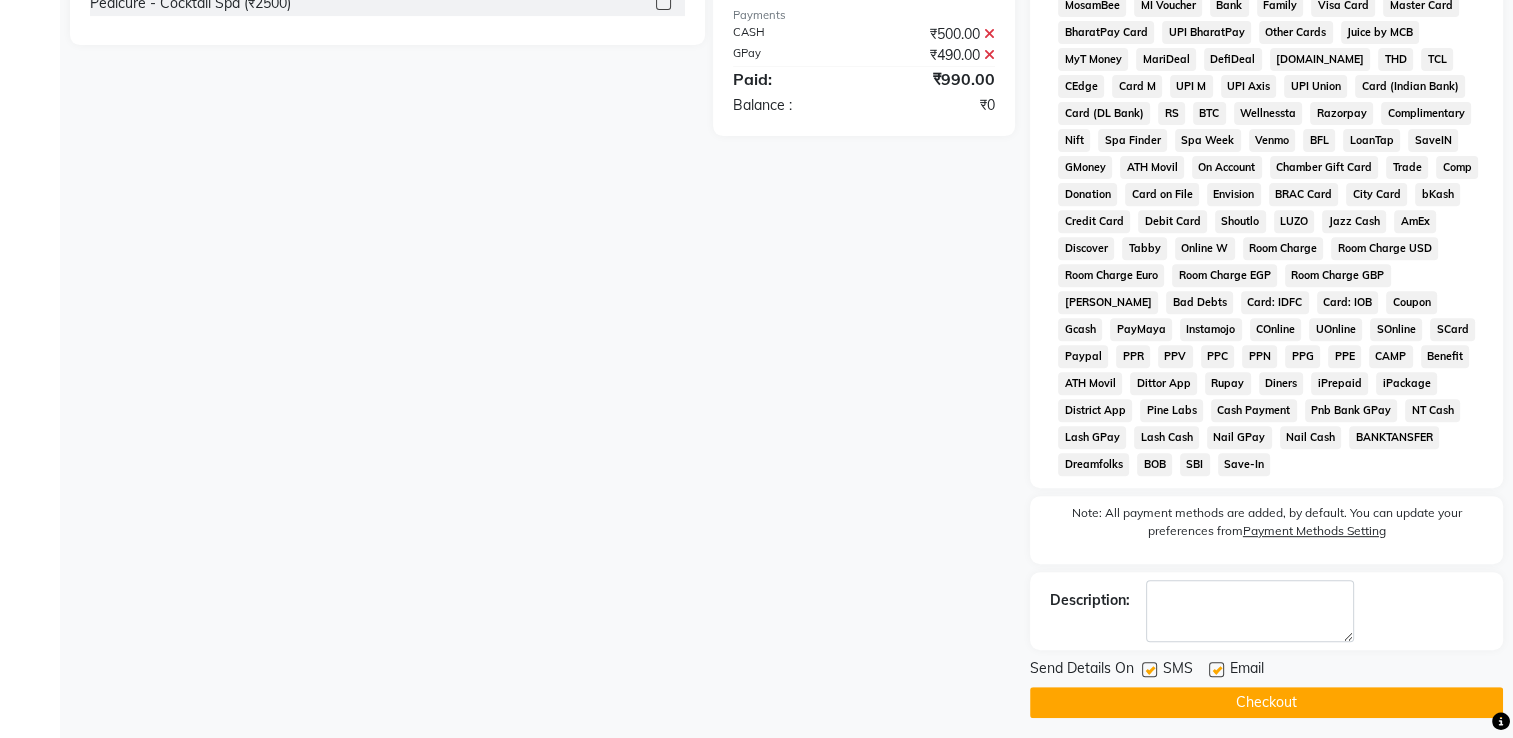 scroll, scrollTop: 779, scrollLeft: 0, axis: vertical 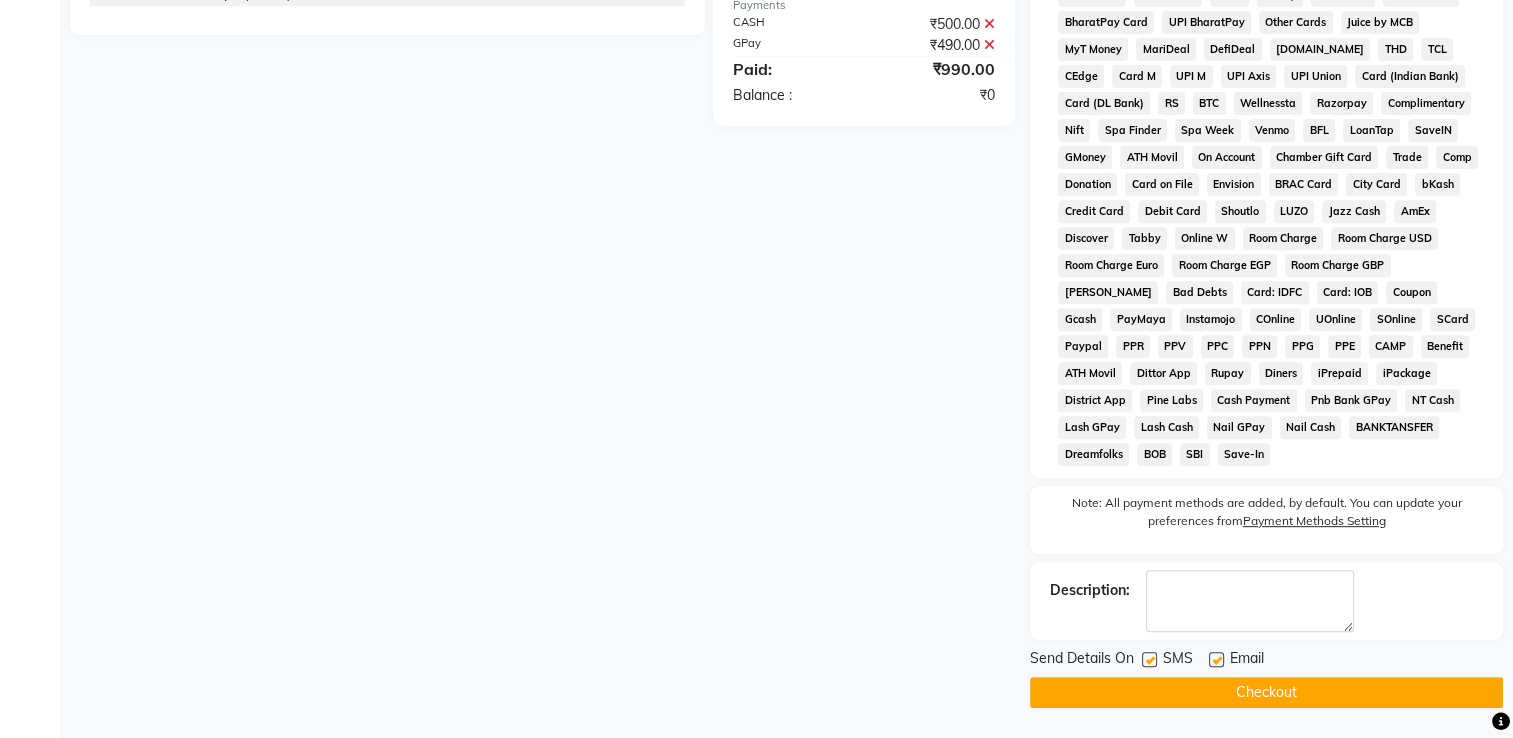 click on "Checkout" 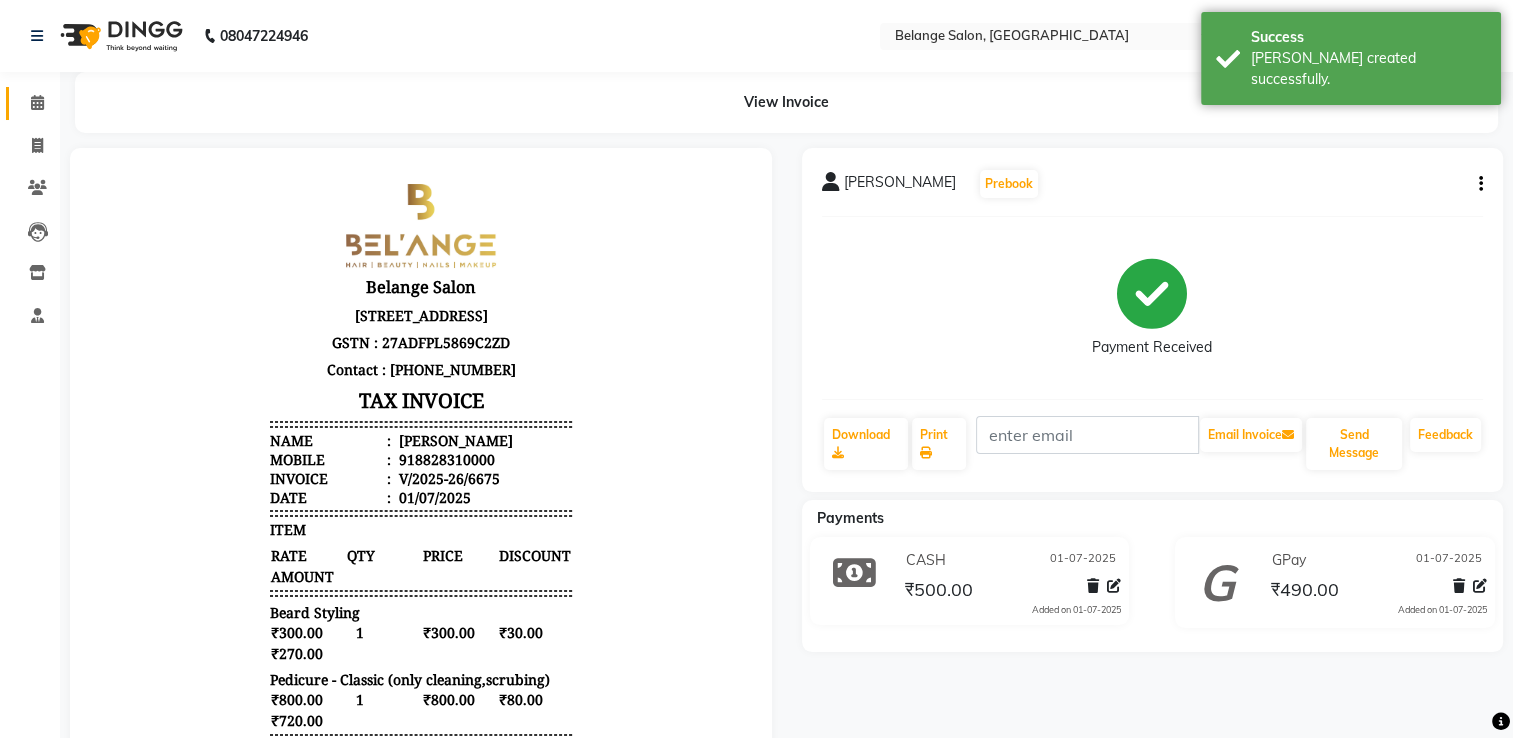 scroll, scrollTop: 0, scrollLeft: 0, axis: both 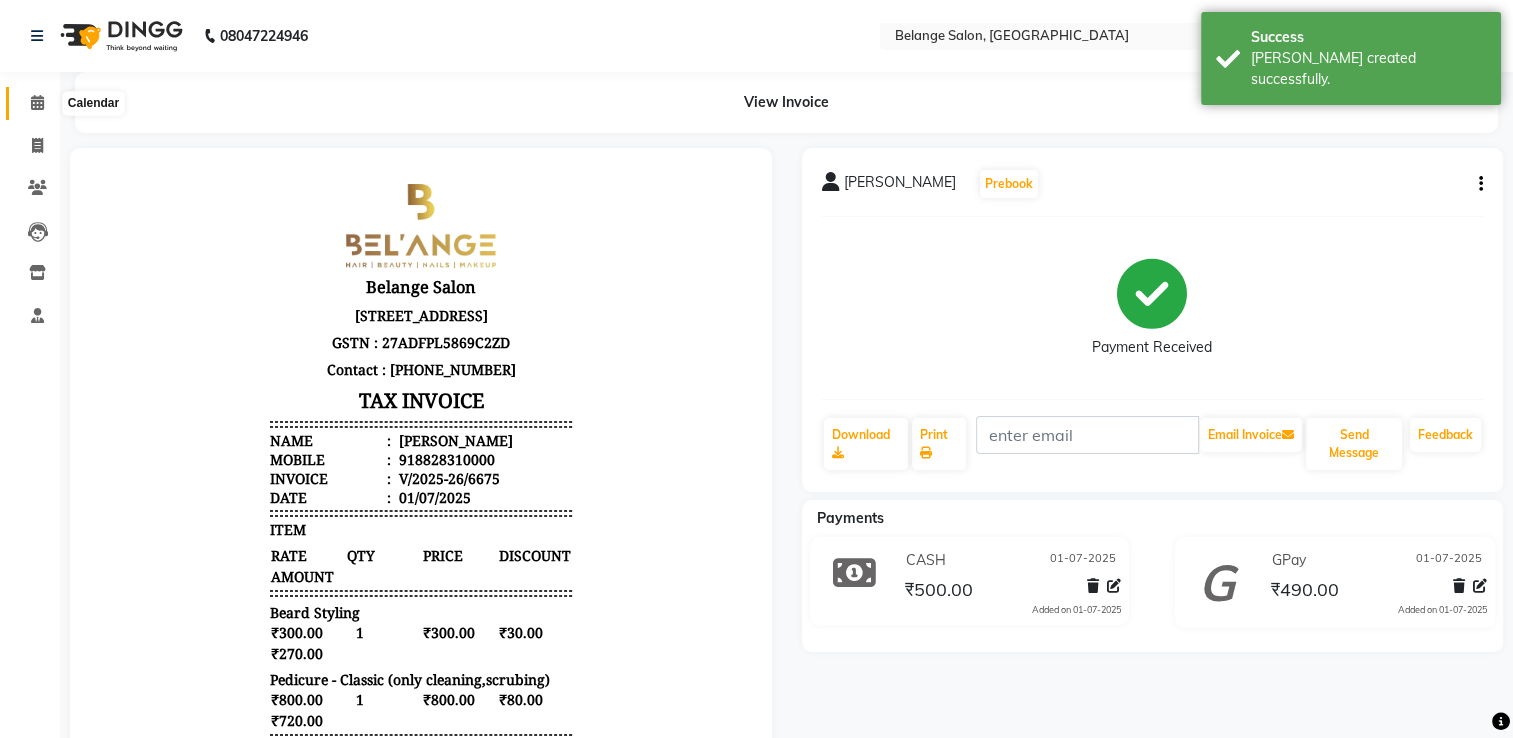 click 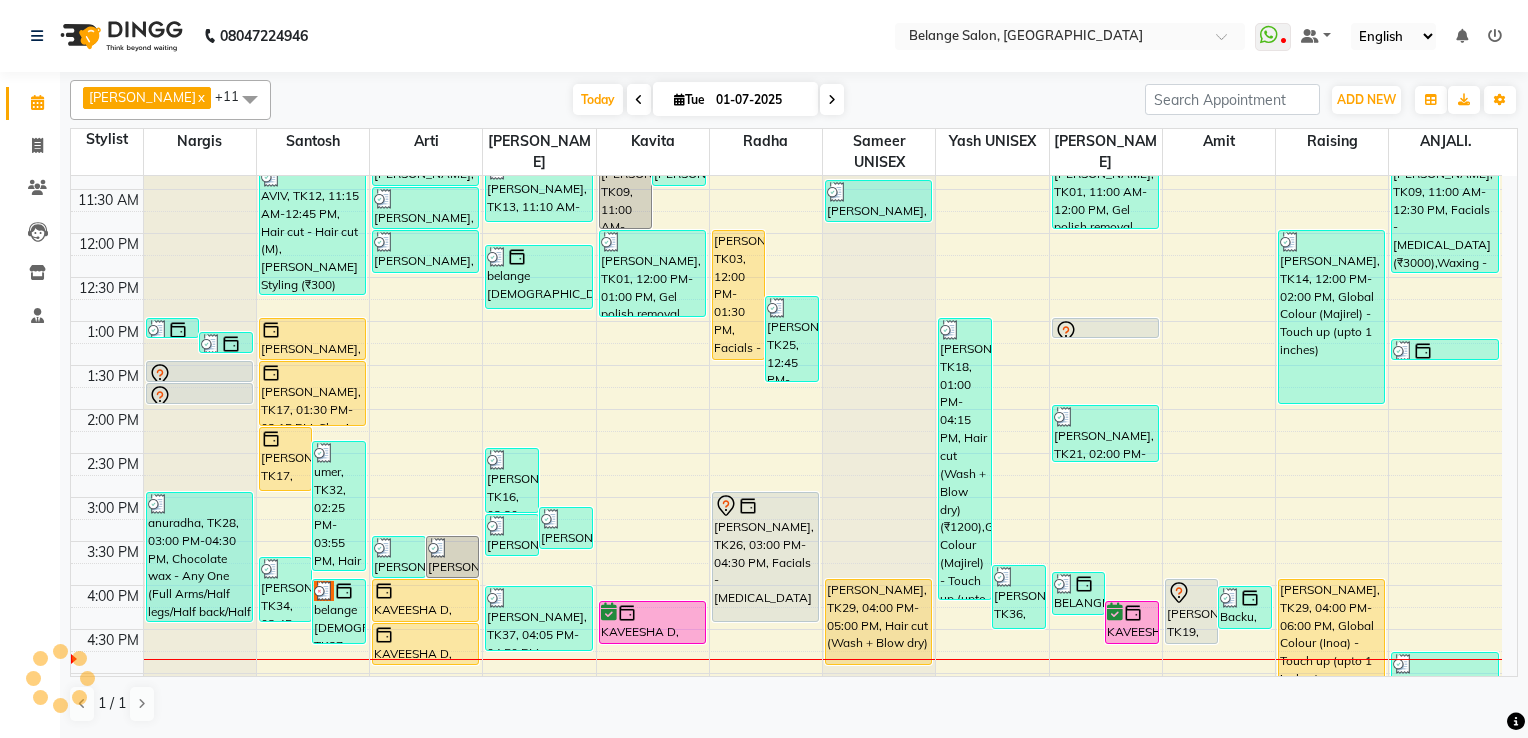 scroll, scrollTop: 295, scrollLeft: 0, axis: vertical 